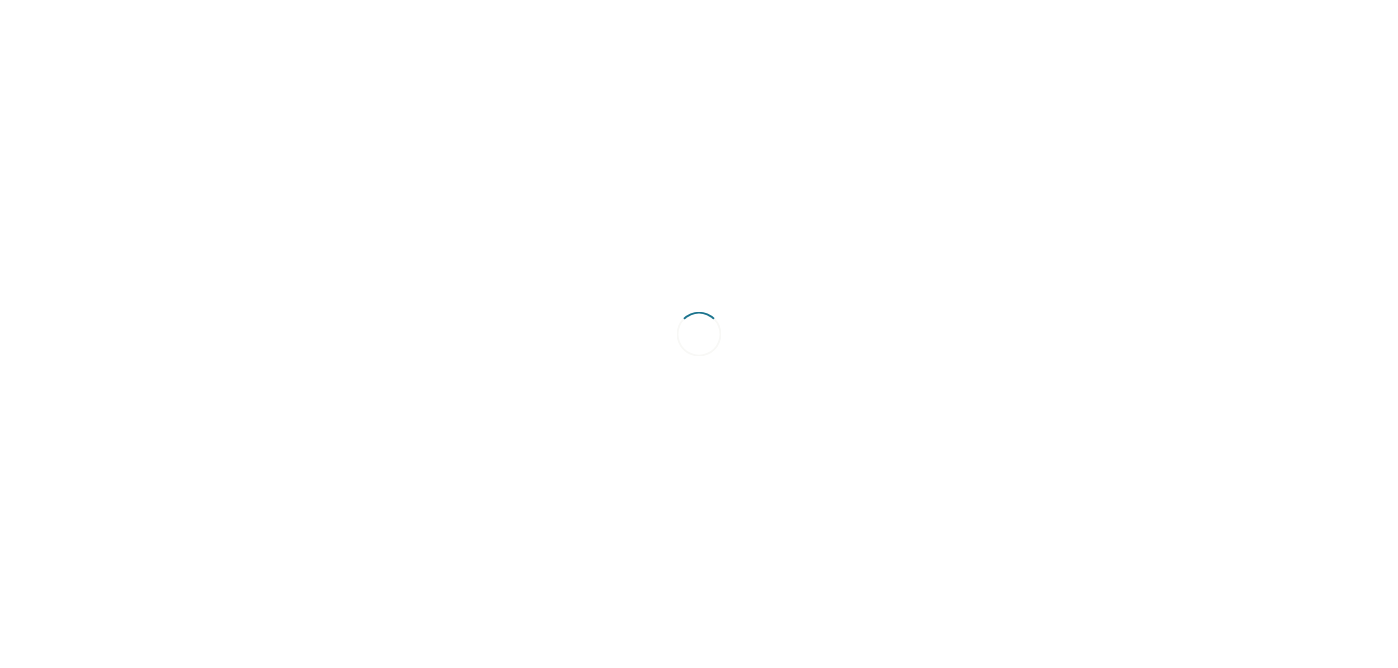 scroll, scrollTop: 0, scrollLeft: 0, axis: both 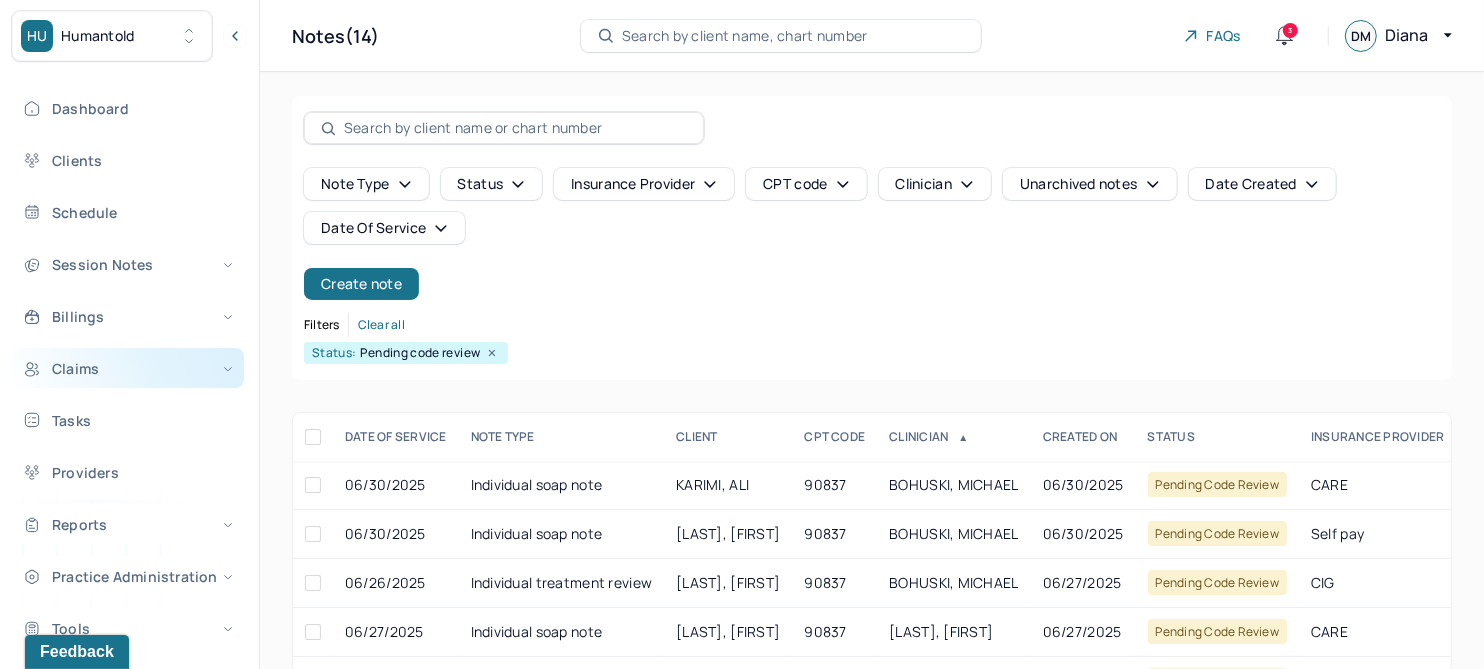 click on "Claims" at bounding box center (128, 368) 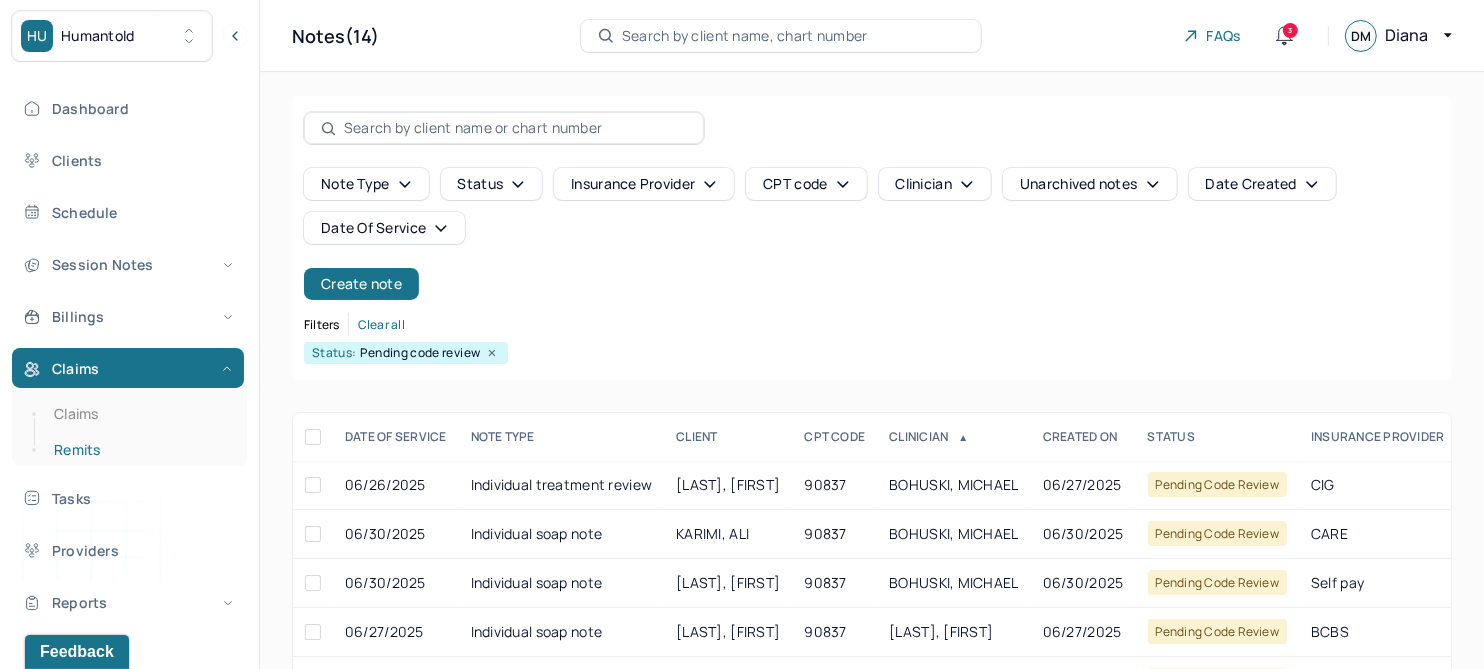 click on "Remits" at bounding box center (139, 450) 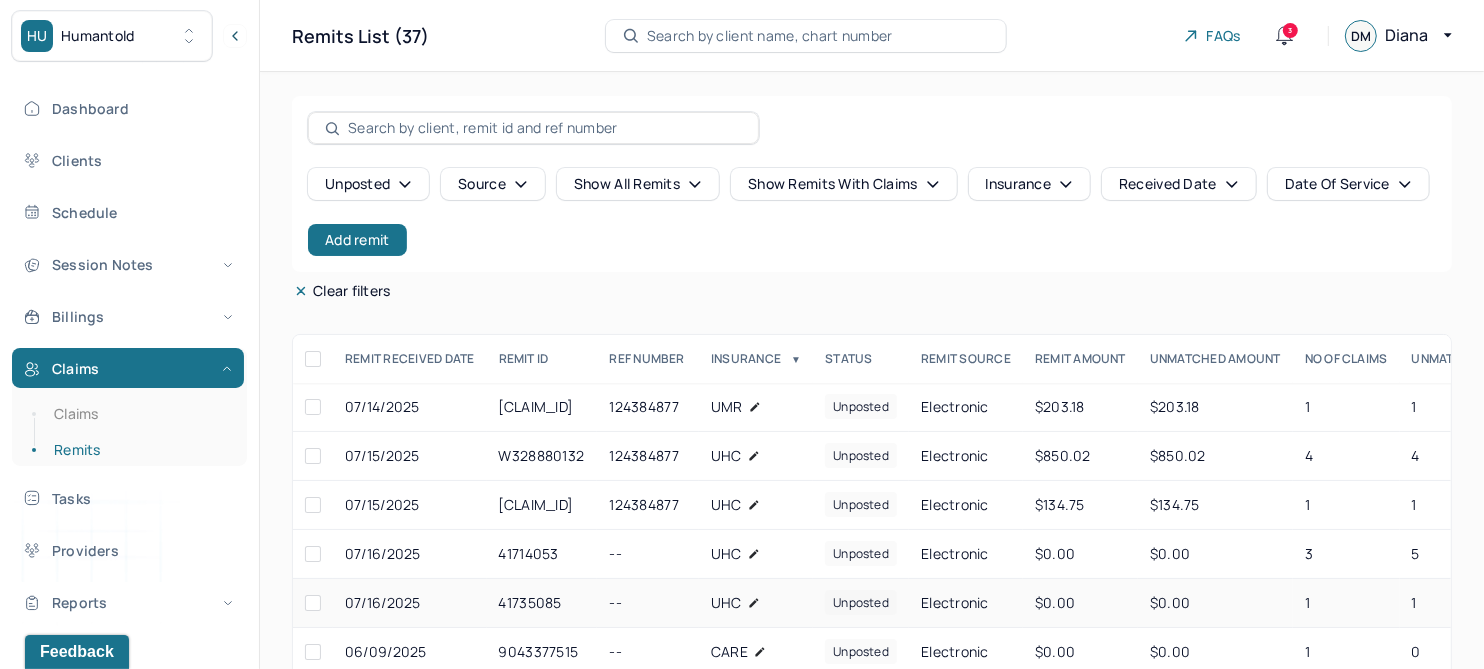 click on "41735085" at bounding box center [542, 603] 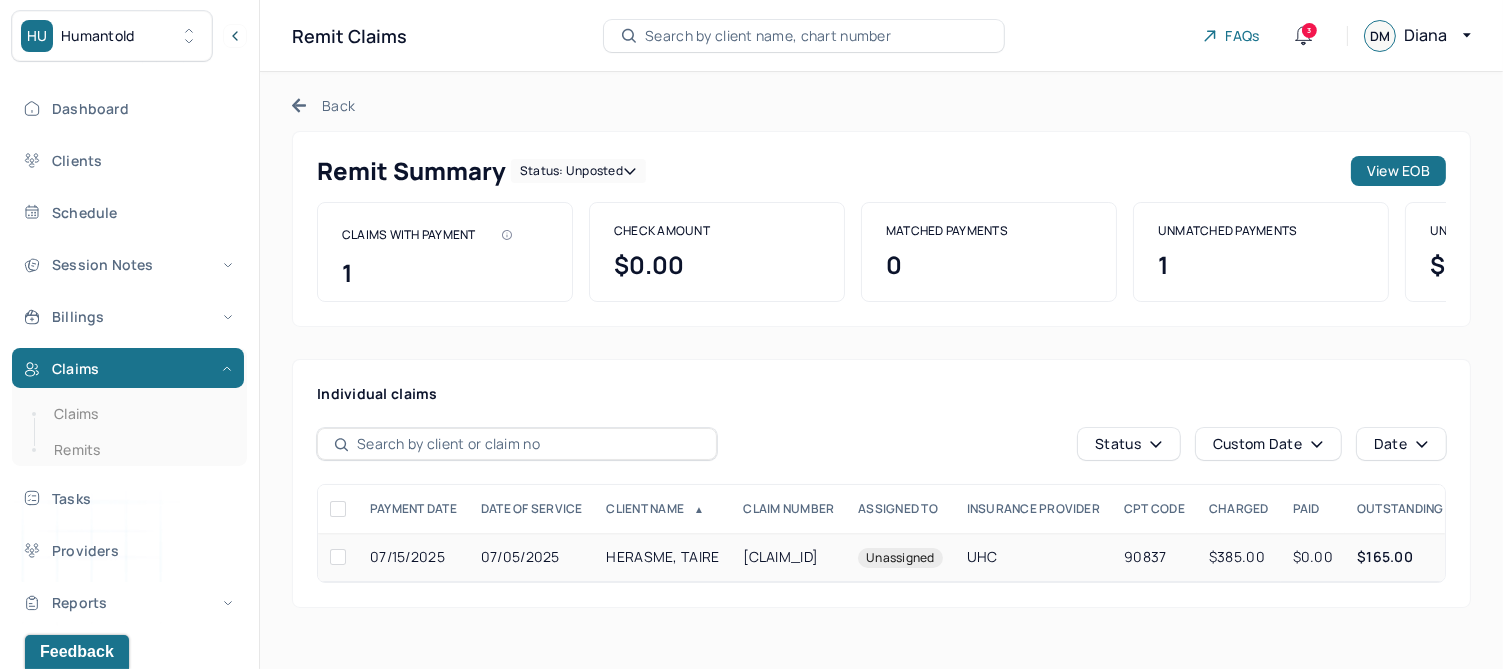 click on "HERASME, TAIRE" at bounding box center (663, 557) 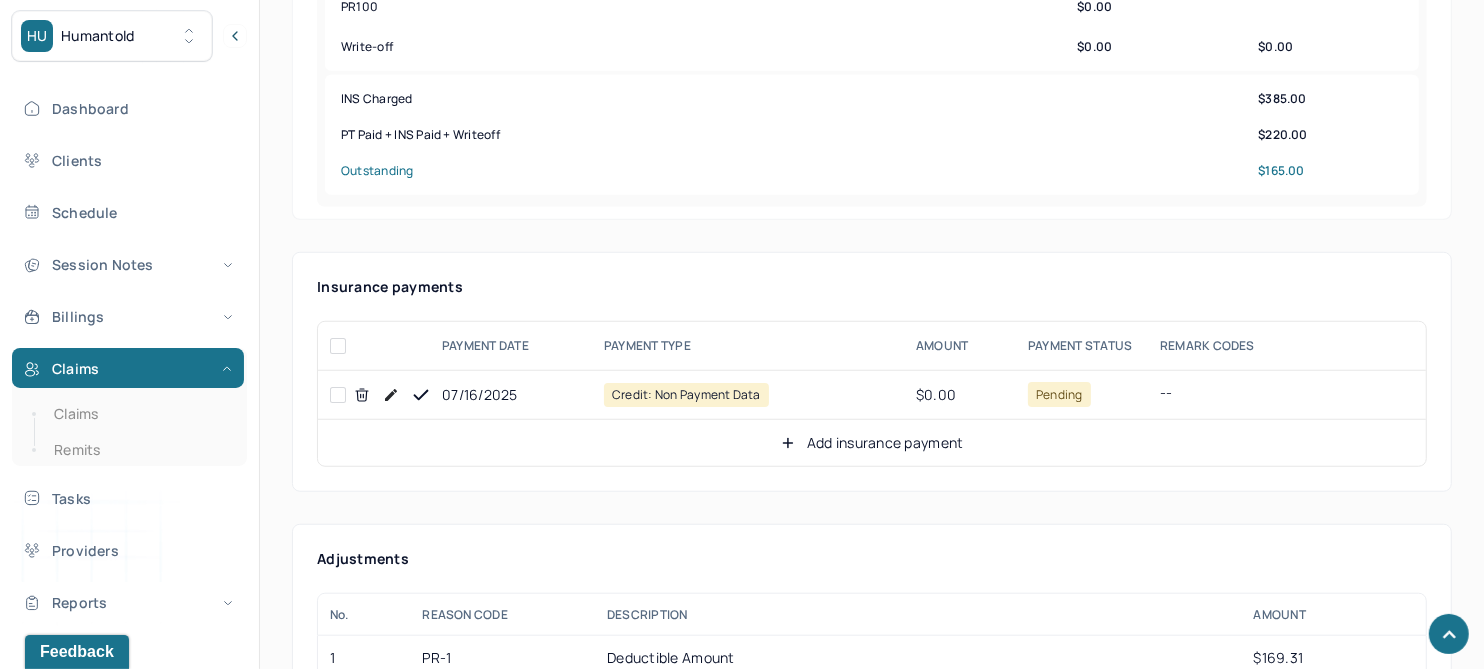 scroll, scrollTop: 1125, scrollLeft: 0, axis: vertical 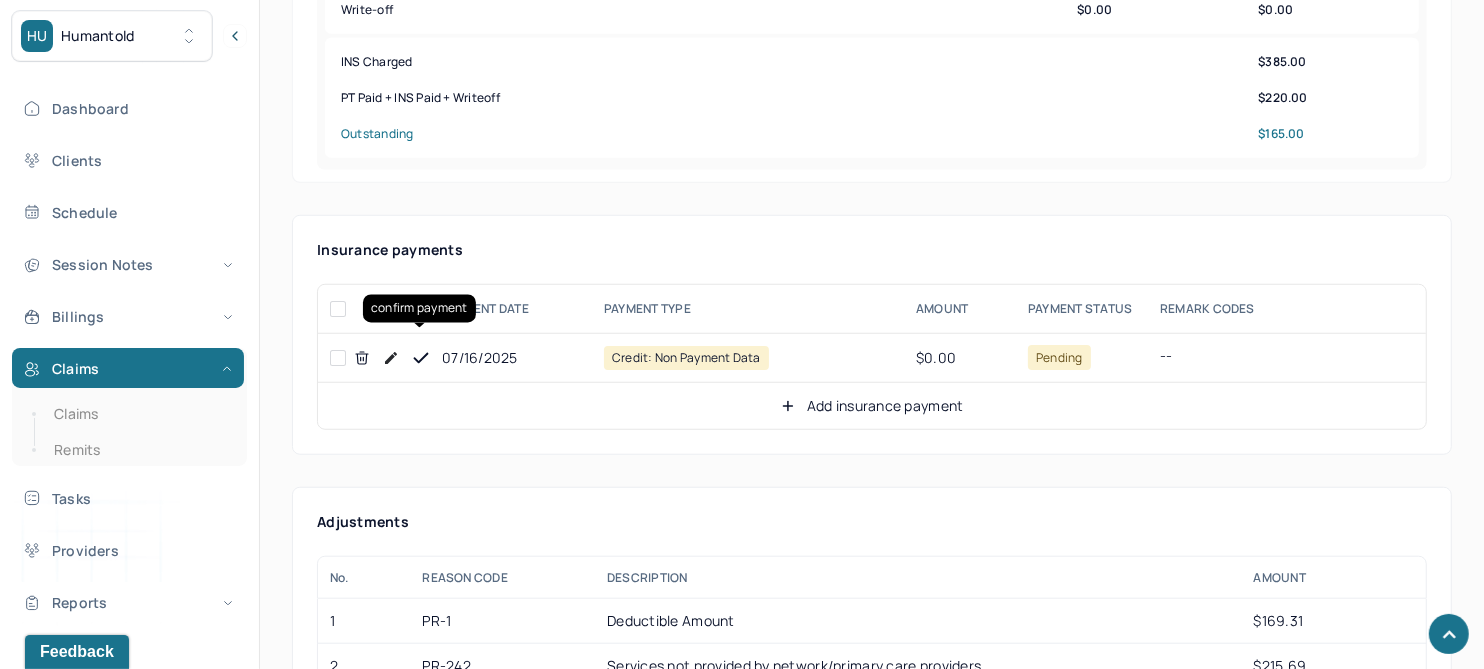 click 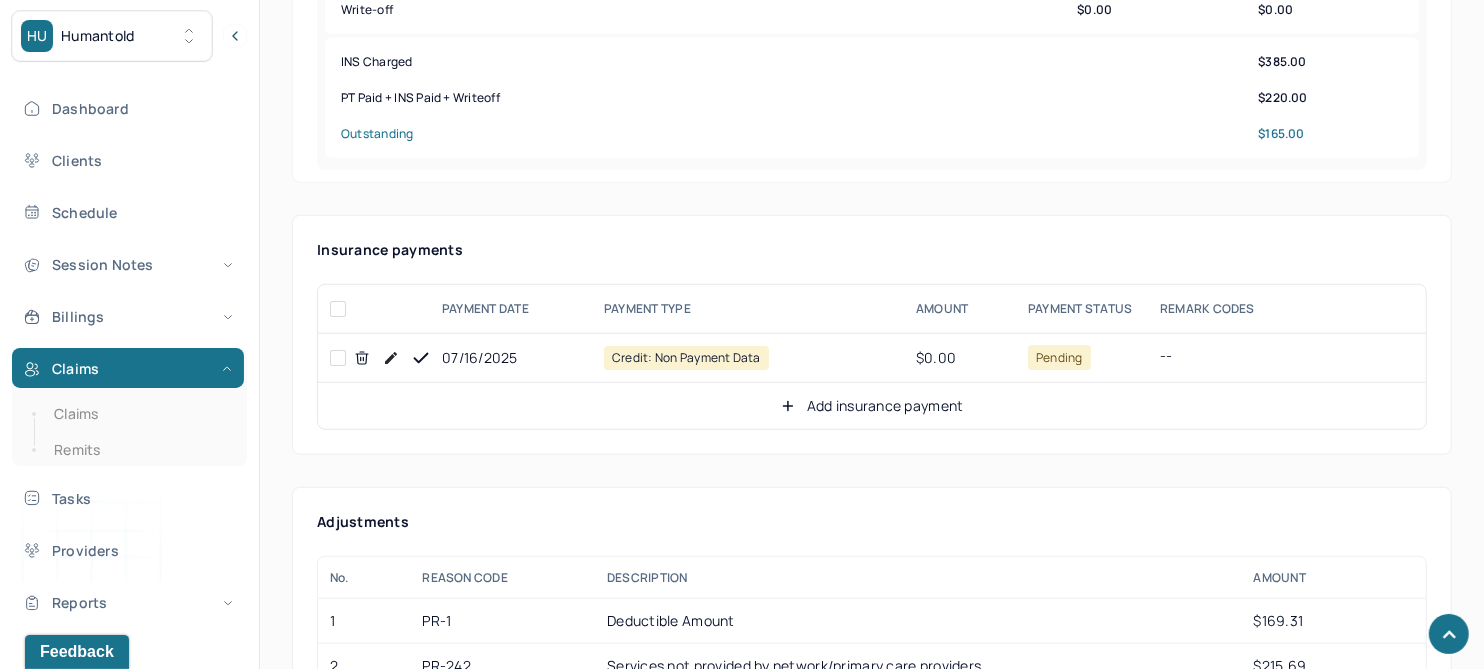 click on "Add insurance payment" at bounding box center [872, 406] 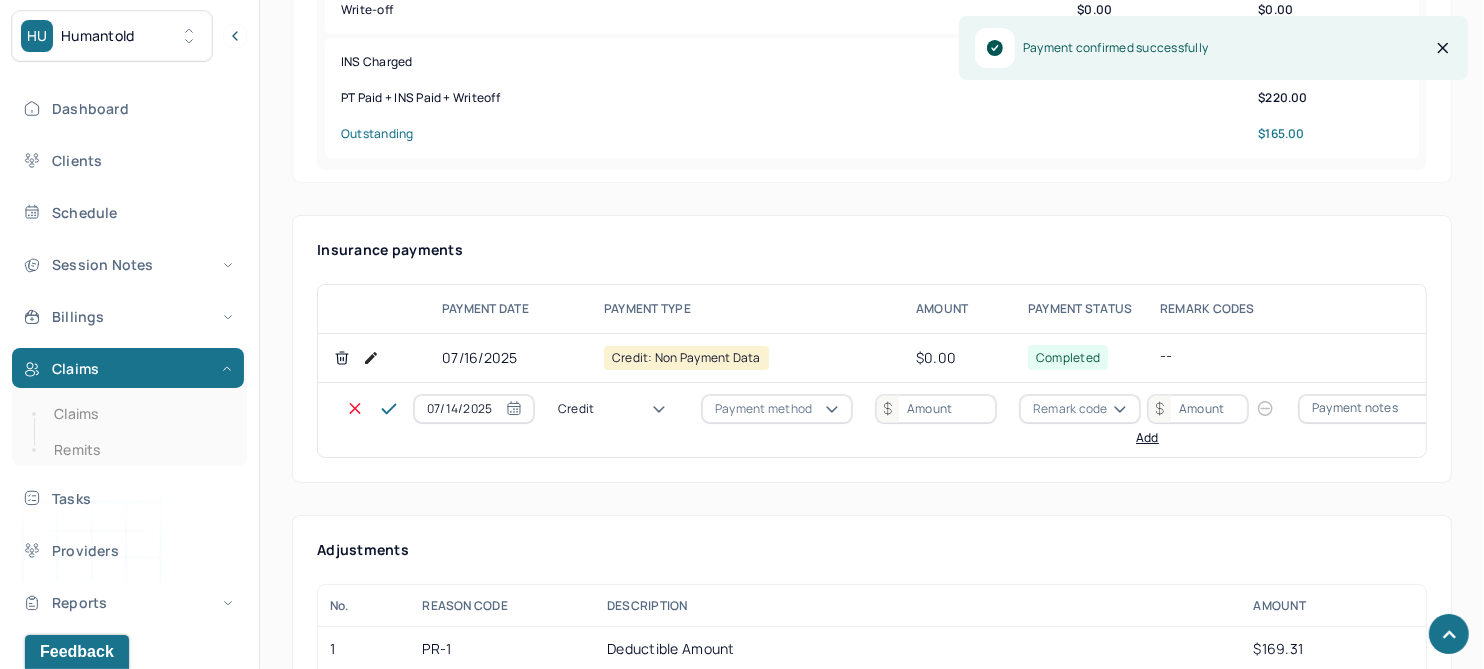 click 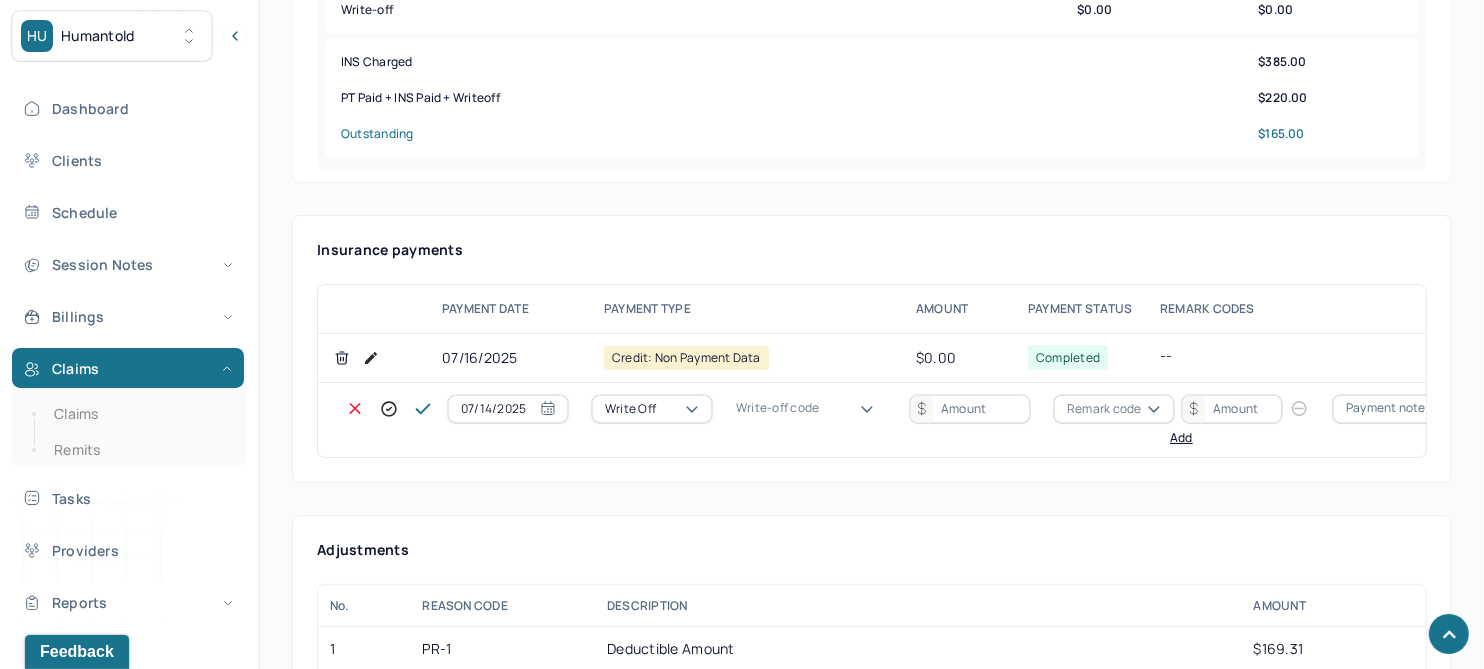 click on "Write-off code" at bounding box center (777, 408) 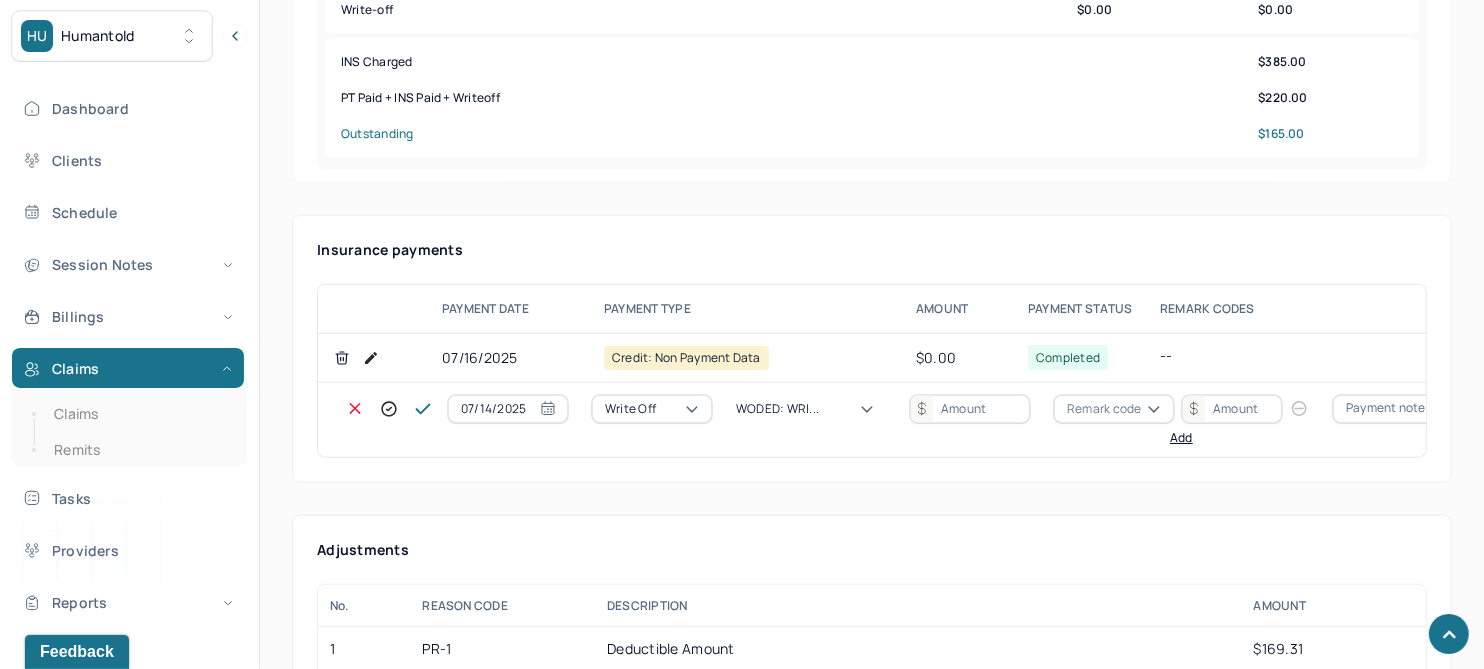 click at bounding box center [970, 409] 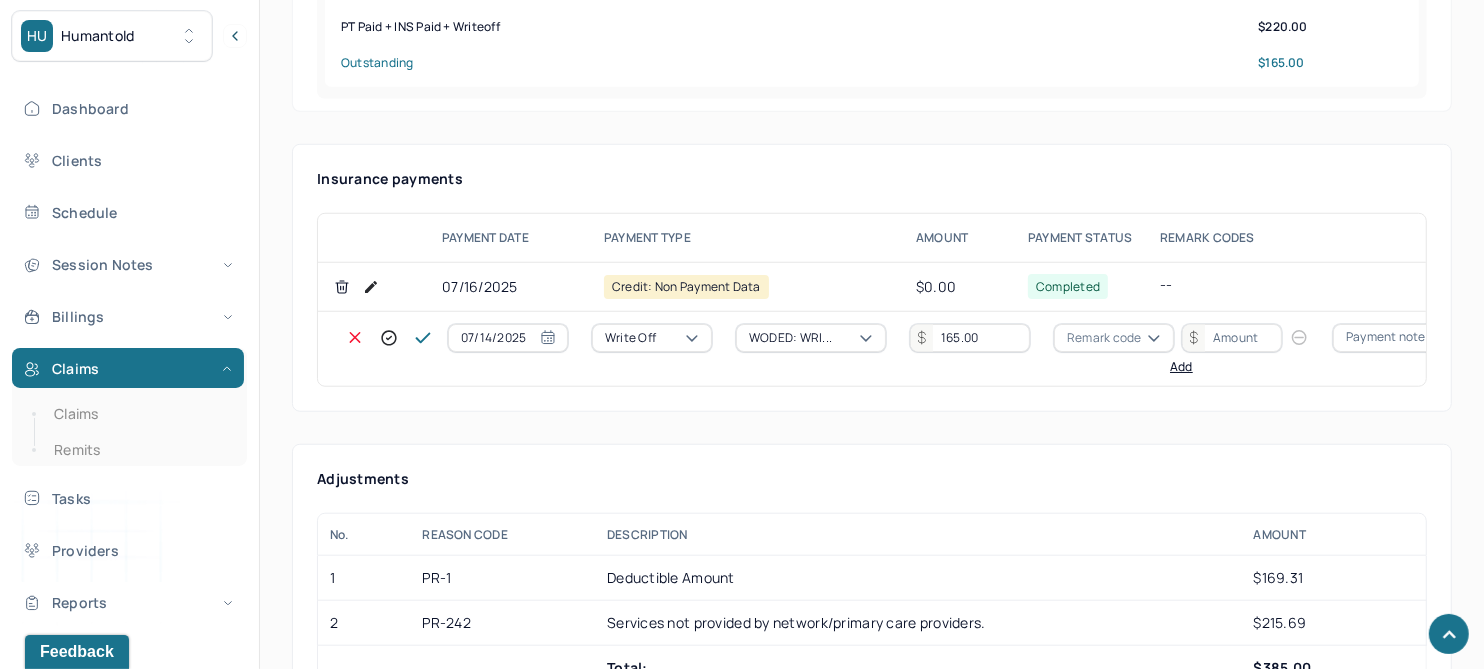 scroll, scrollTop: 1250, scrollLeft: 0, axis: vertical 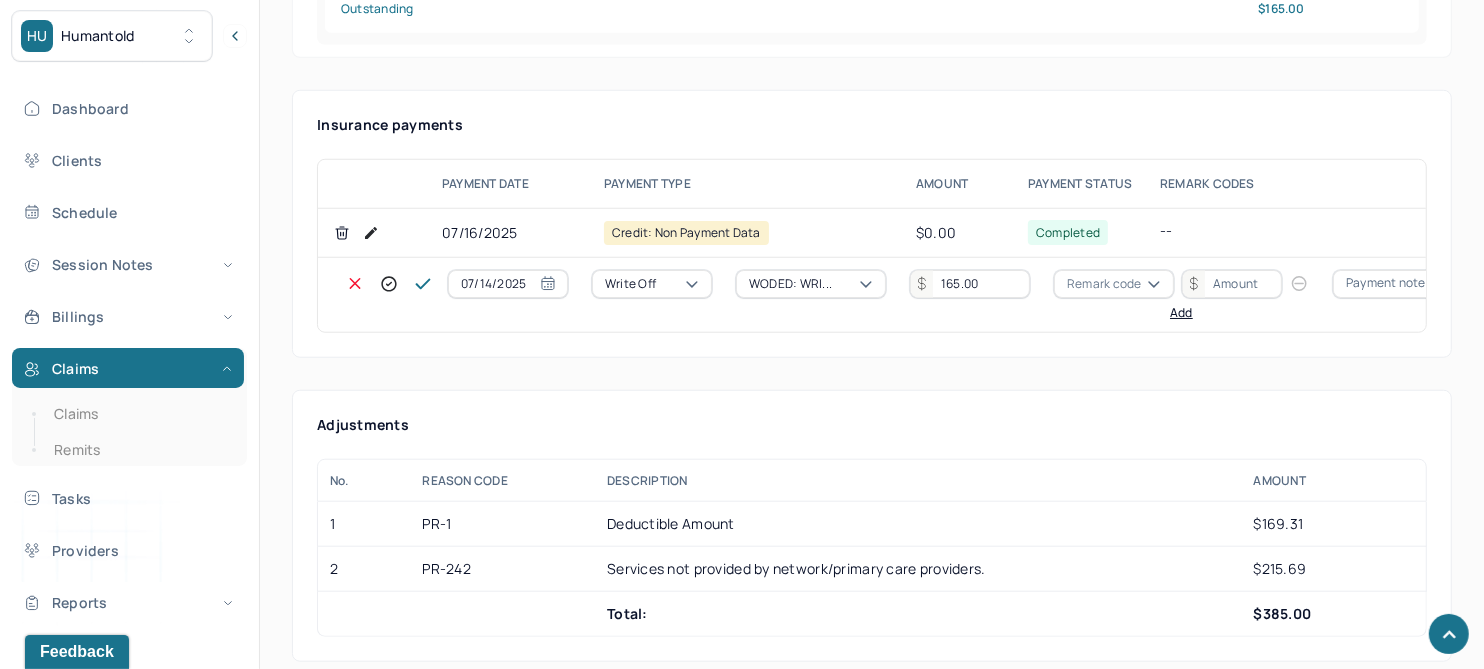 type on "165.00" 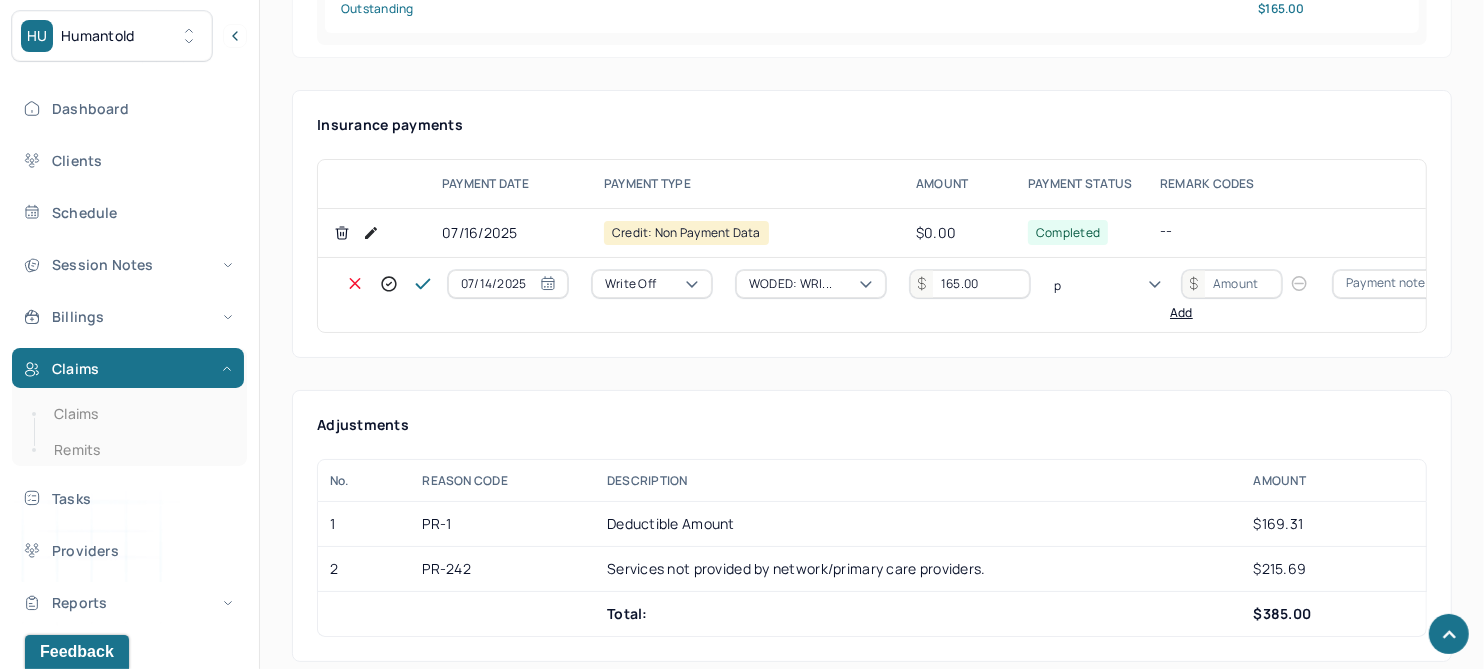 scroll, scrollTop: 123, scrollLeft: 0, axis: vertical 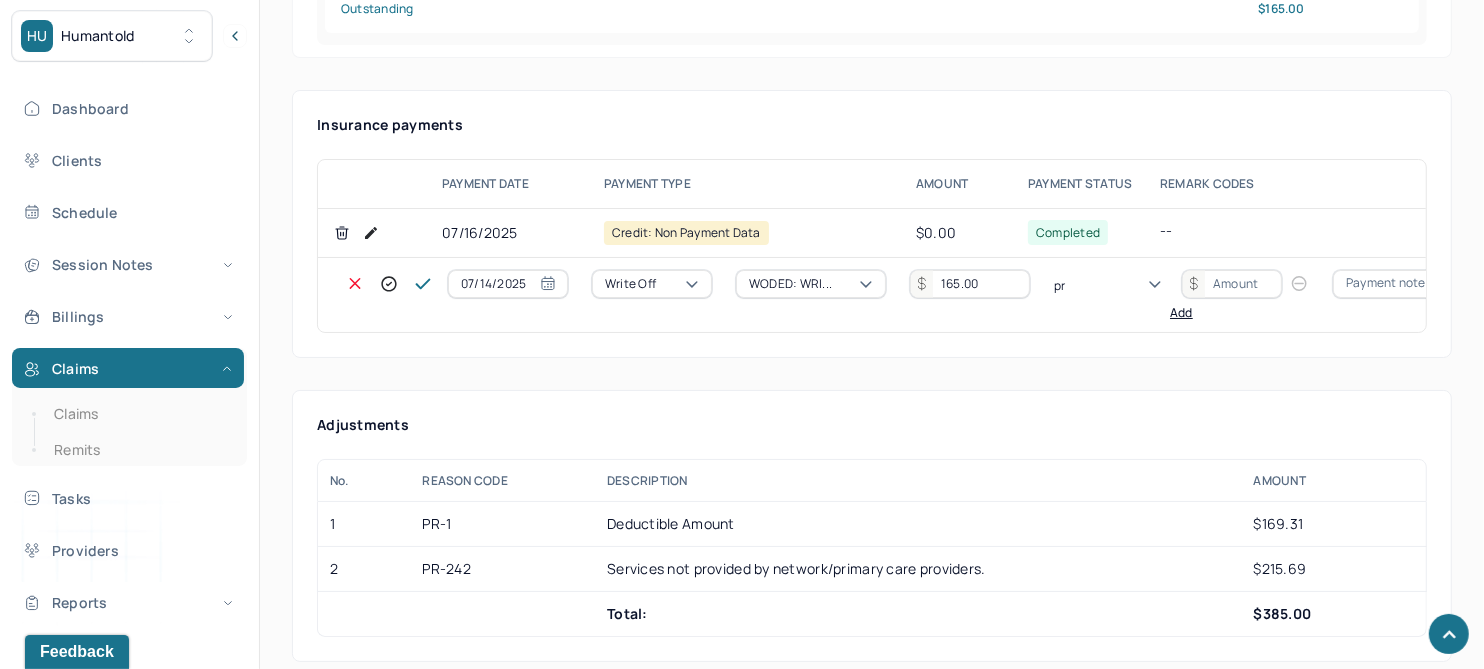 type on "pr1" 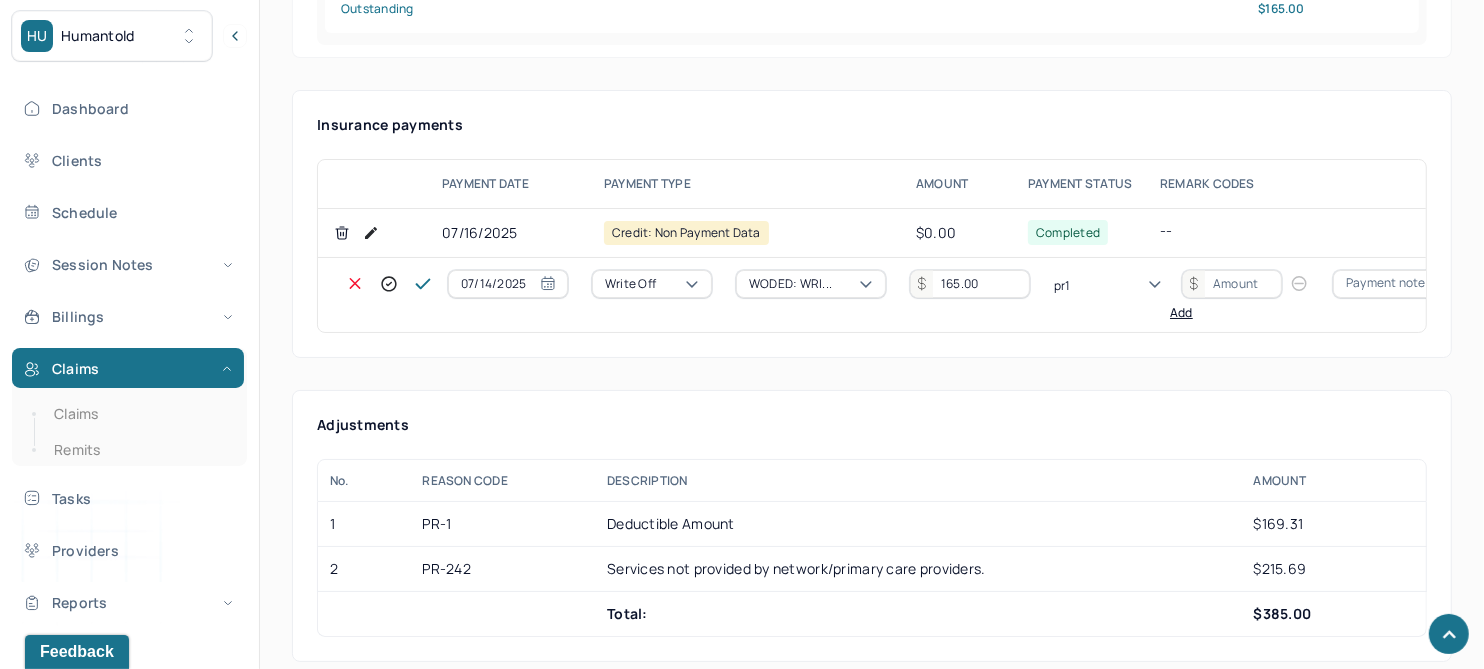 type 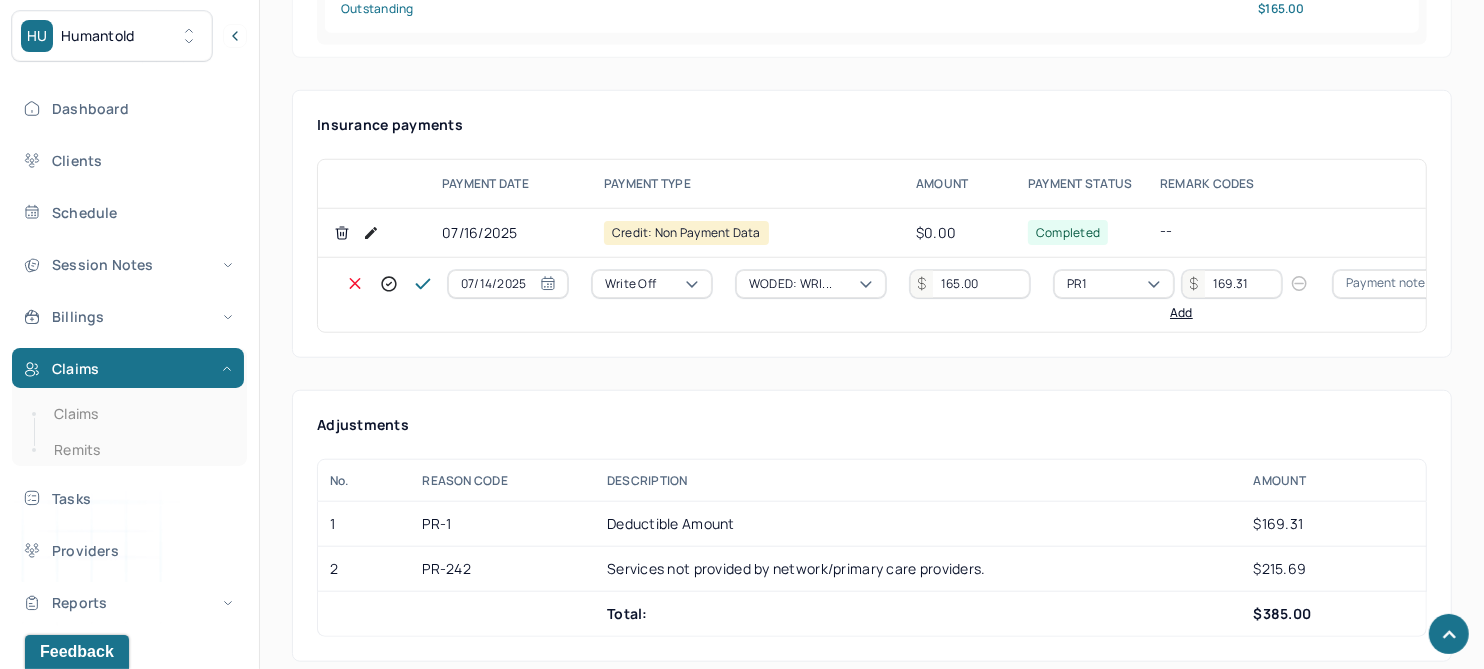 type on "169.31" 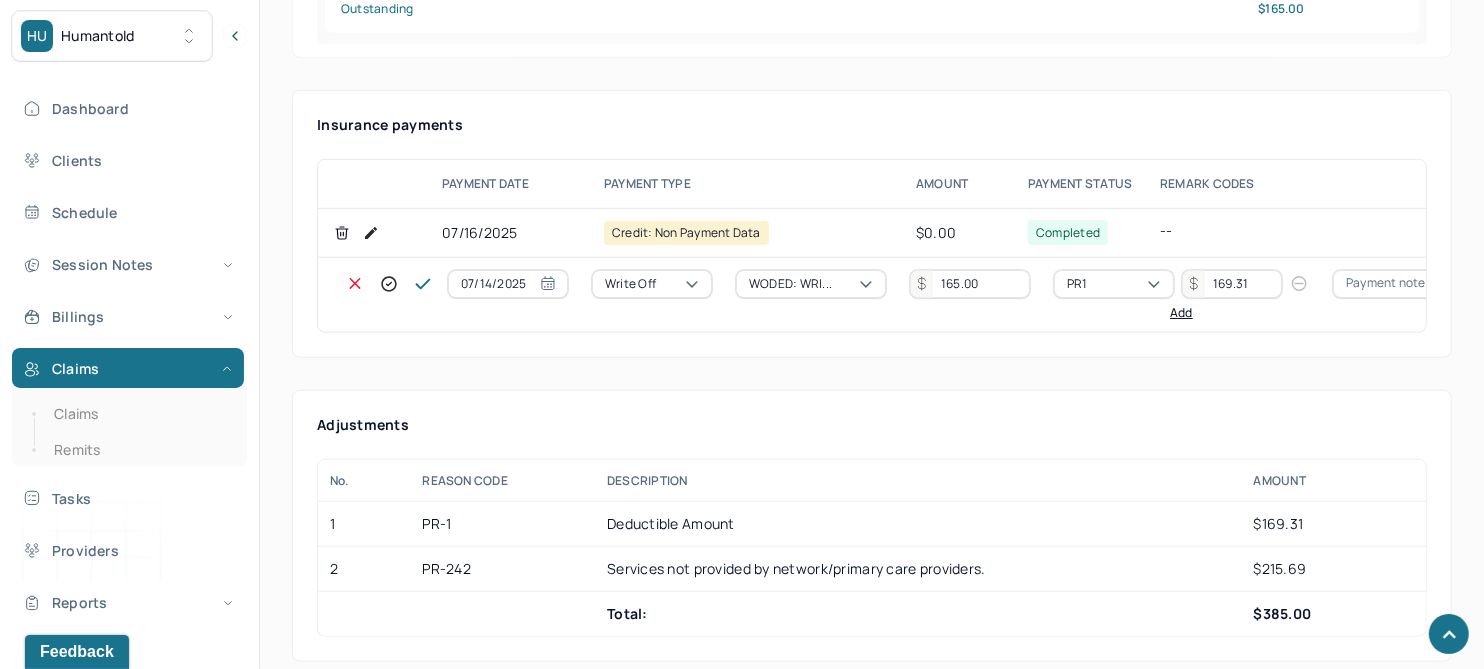 type 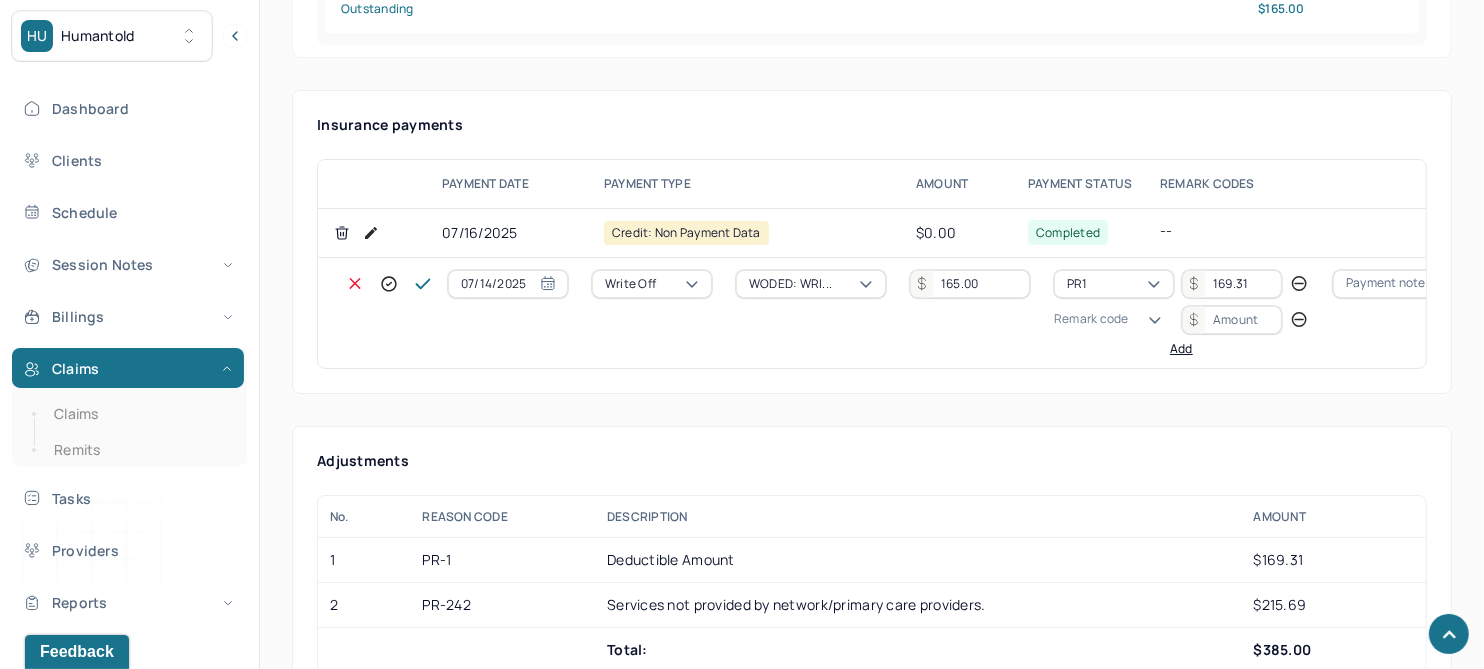 click on "Remark code" at bounding box center [1091, 319] 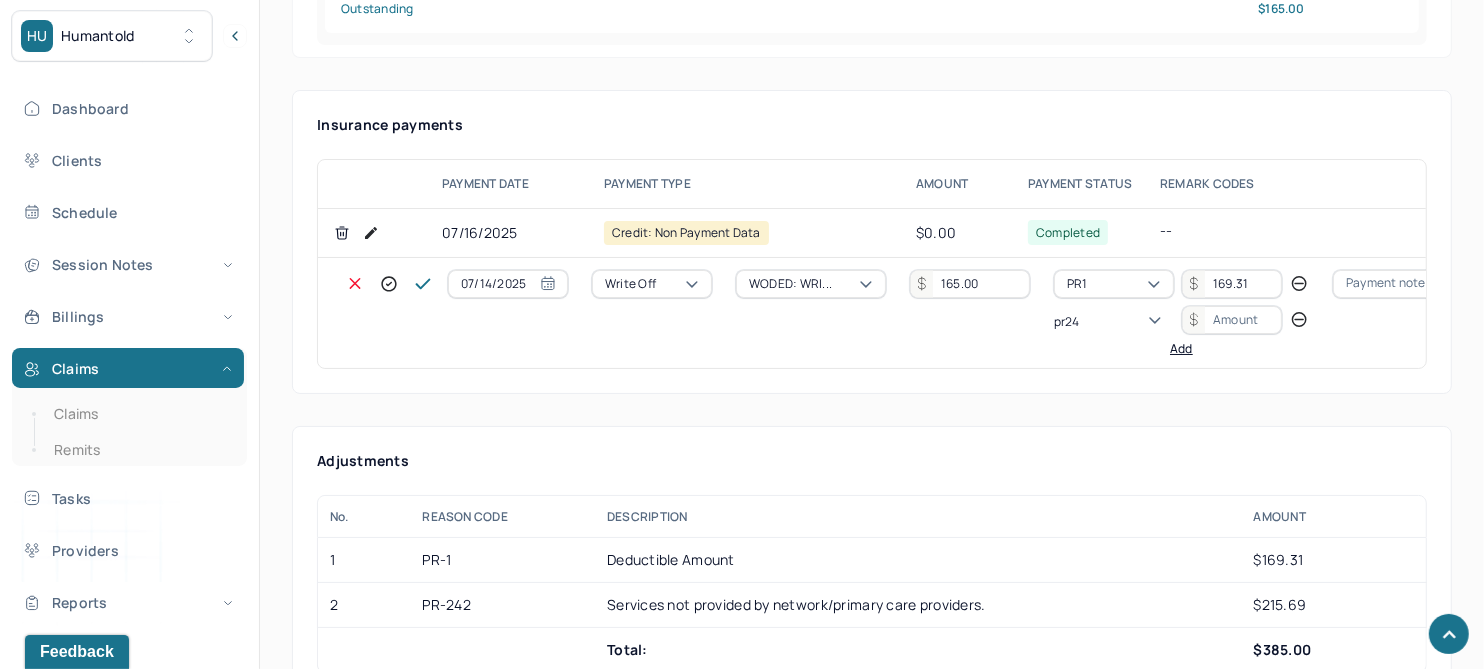scroll, scrollTop: 0, scrollLeft: 0, axis: both 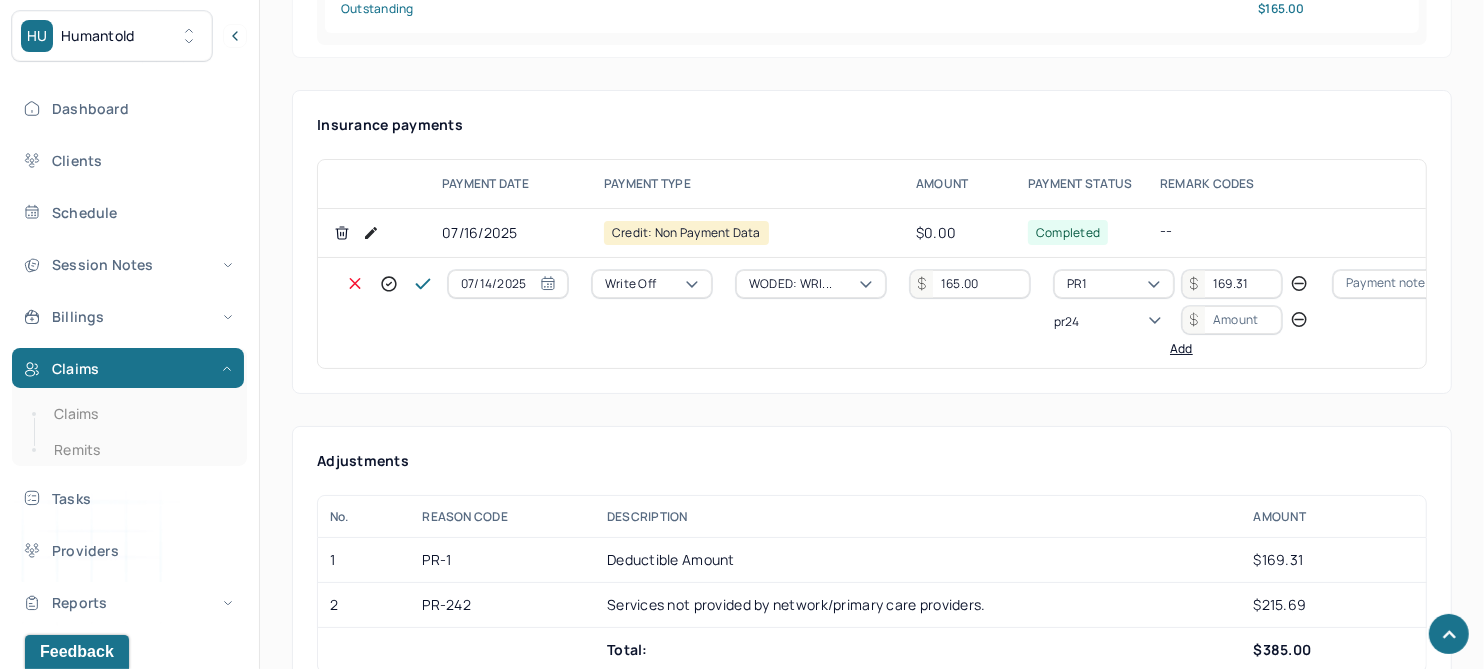 type on "pr242" 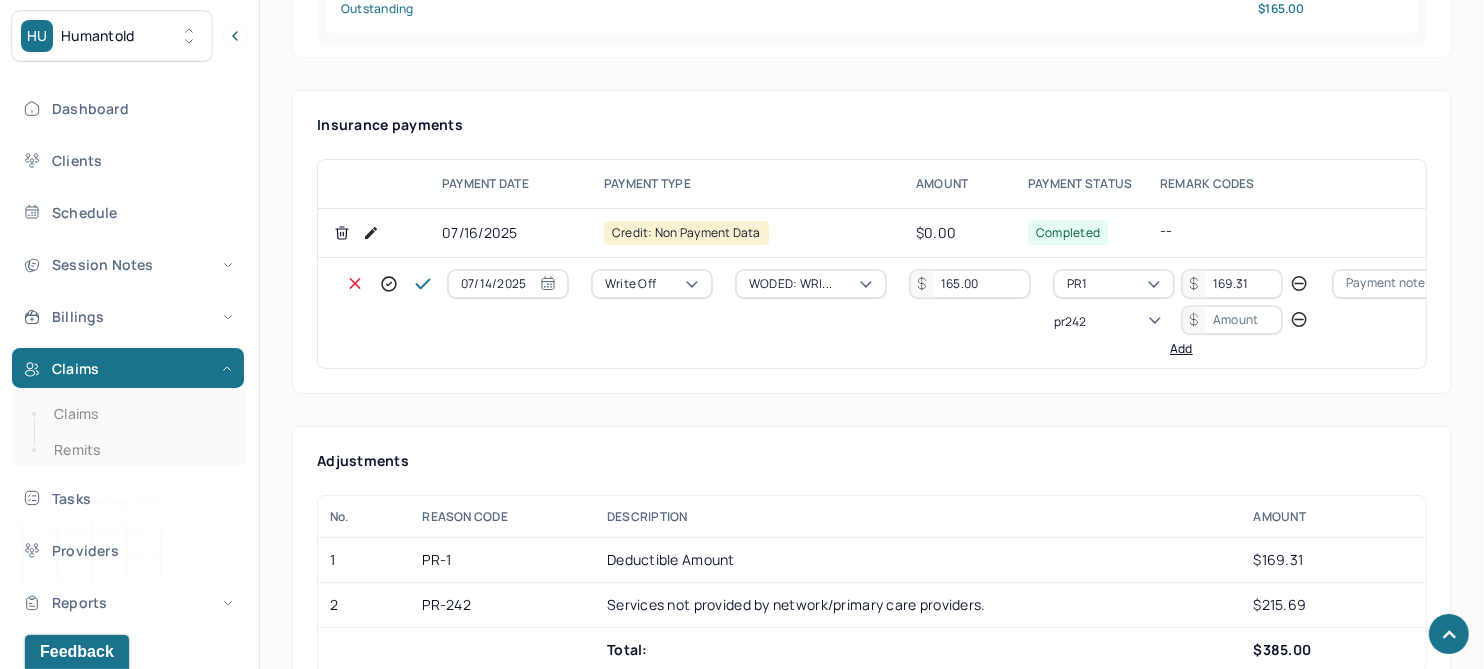 type 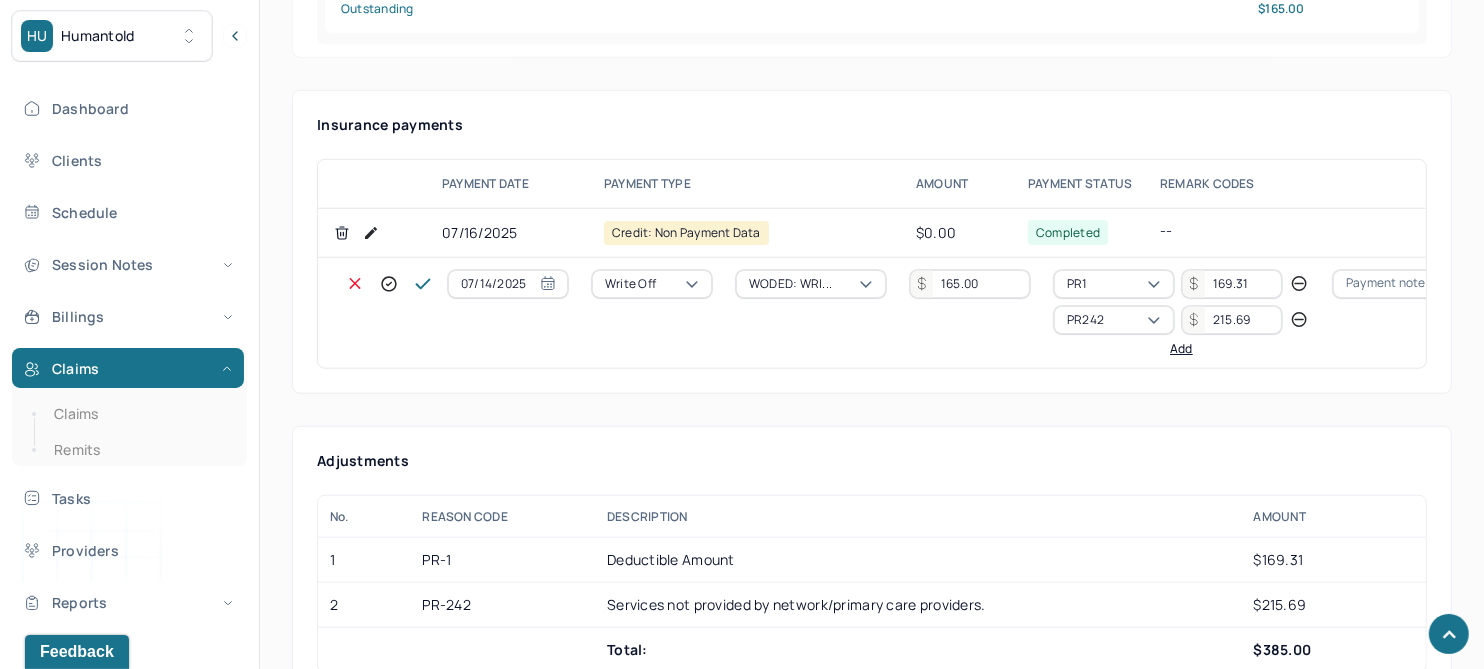type on "215.69" 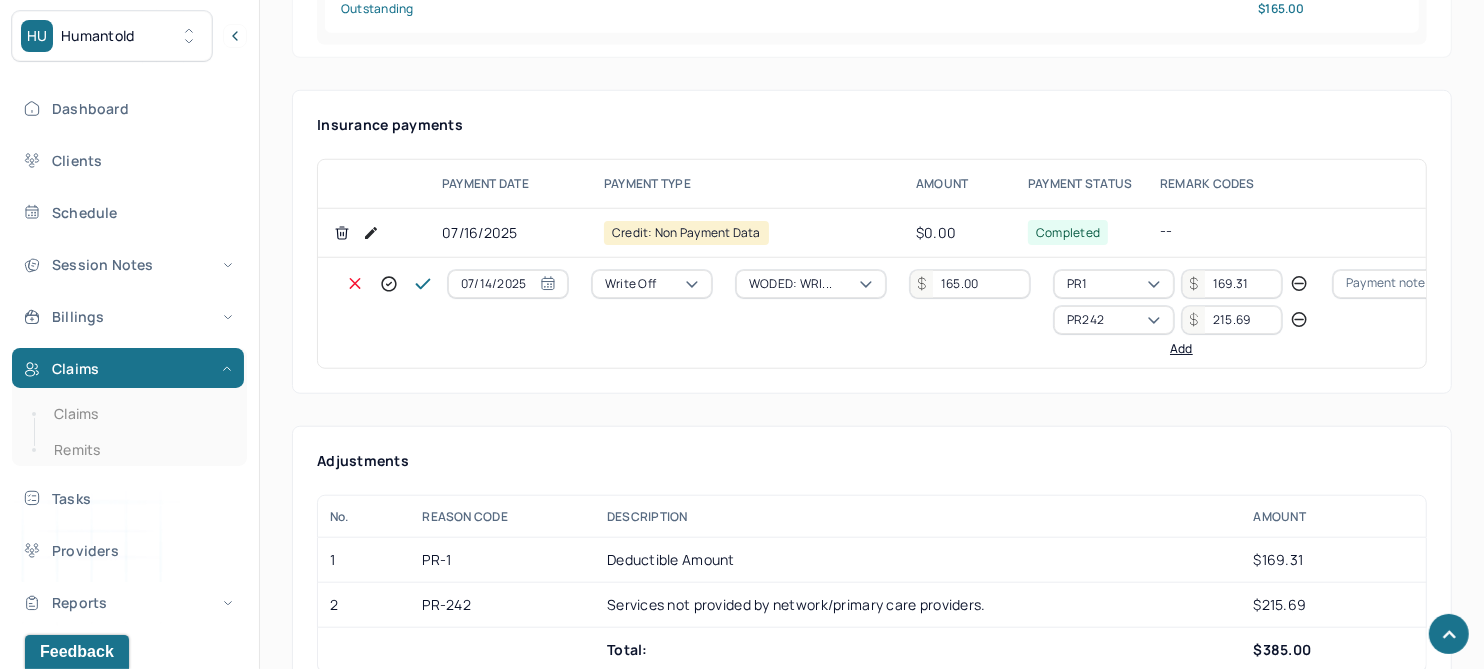 type 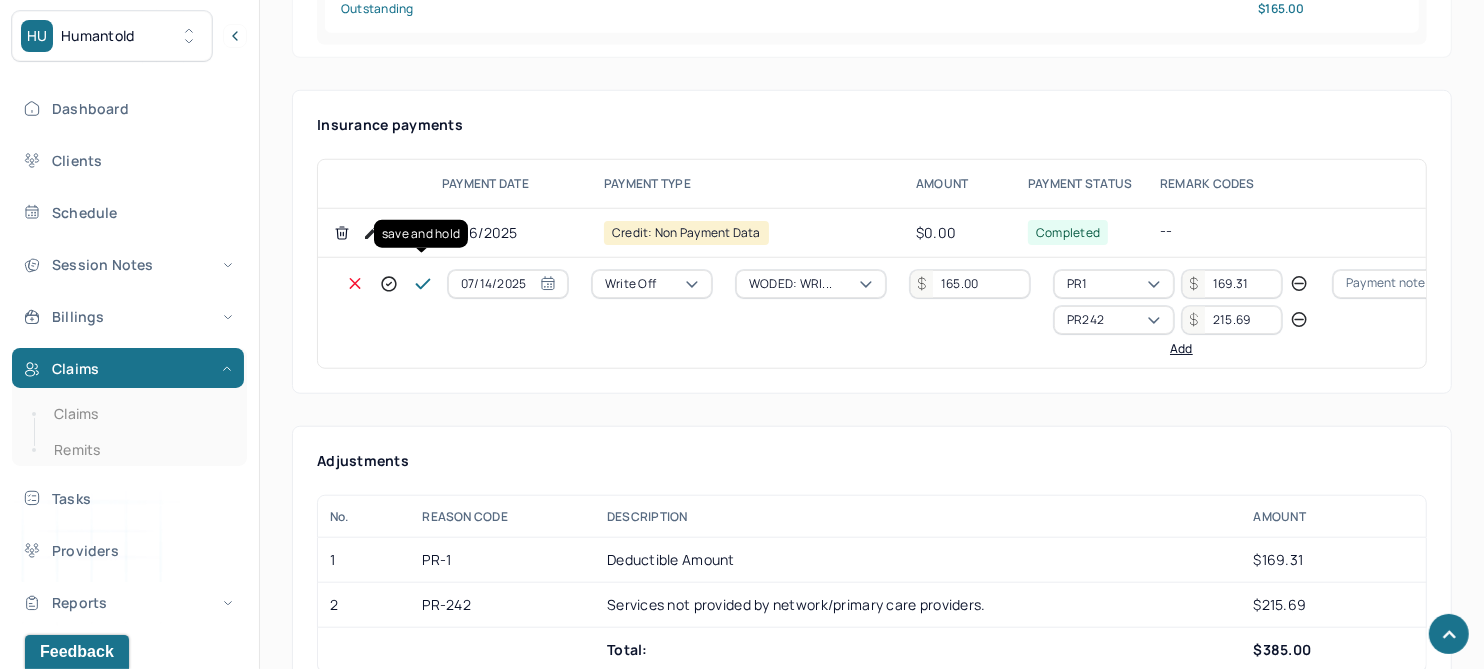click 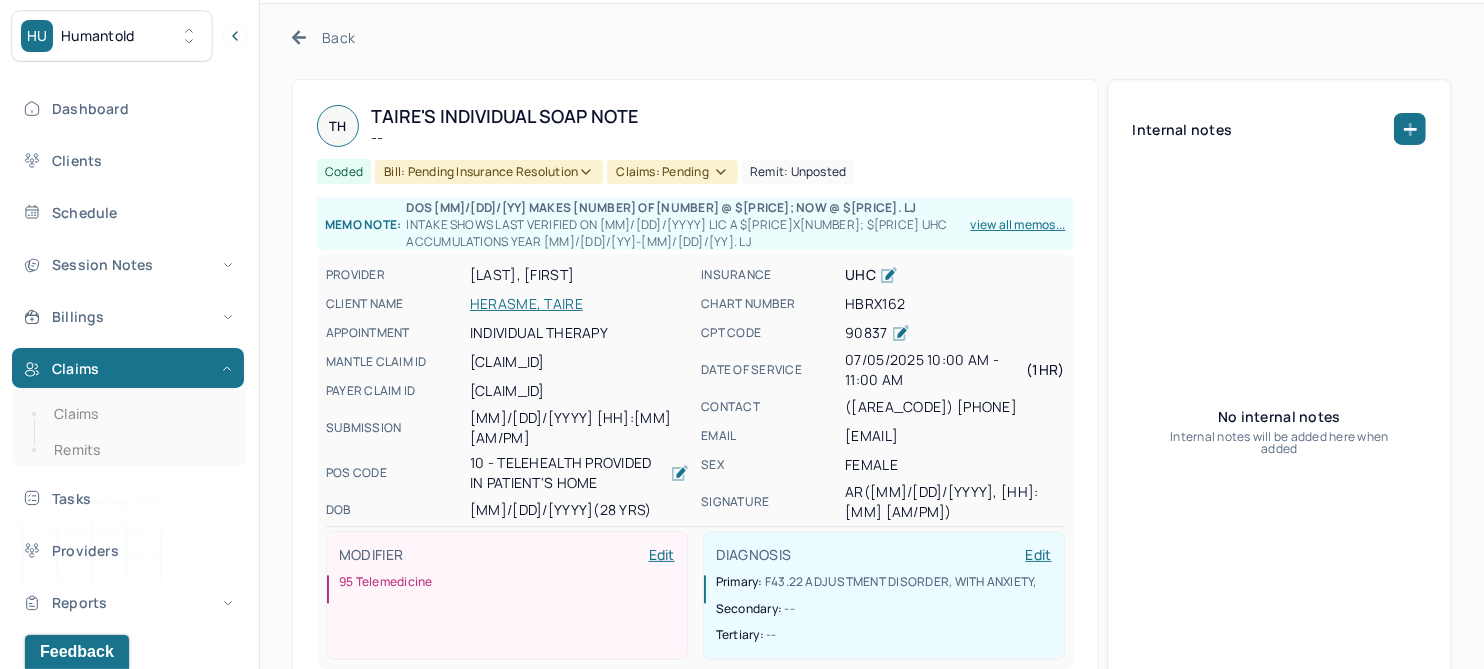 scroll, scrollTop: 0, scrollLeft: 0, axis: both 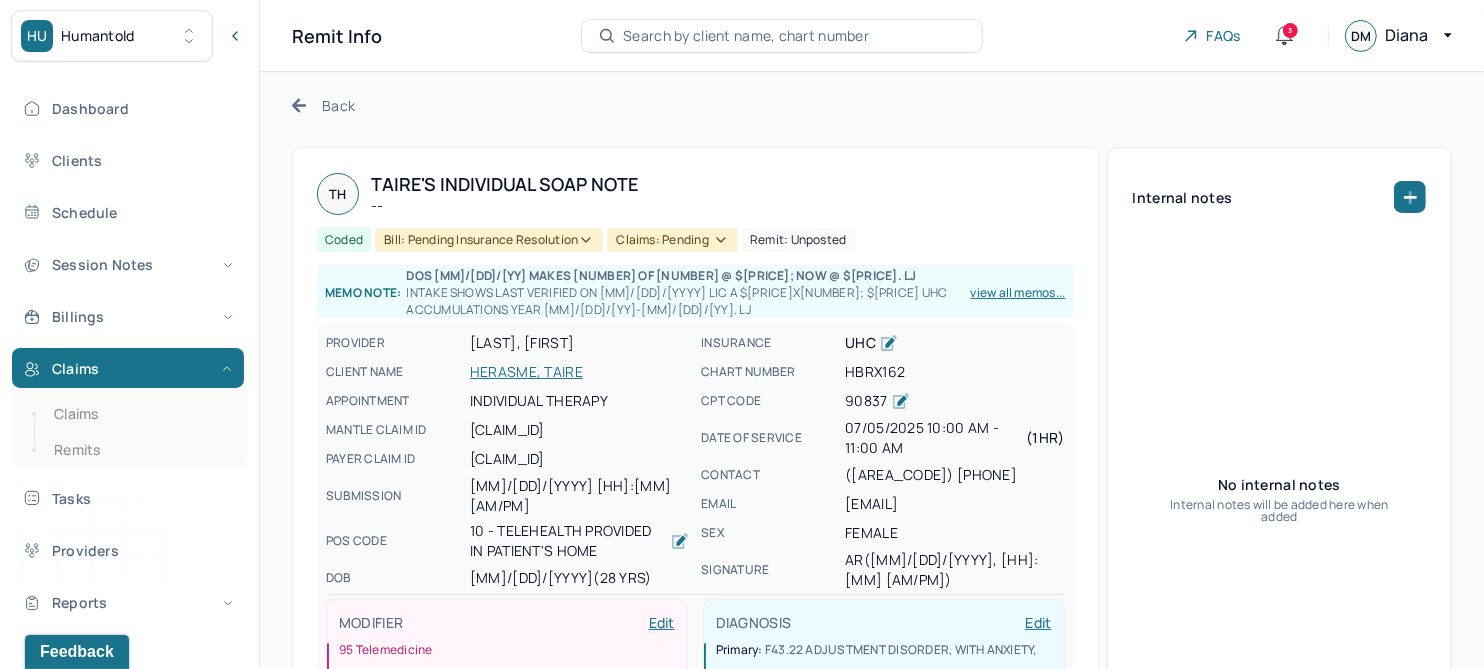 click 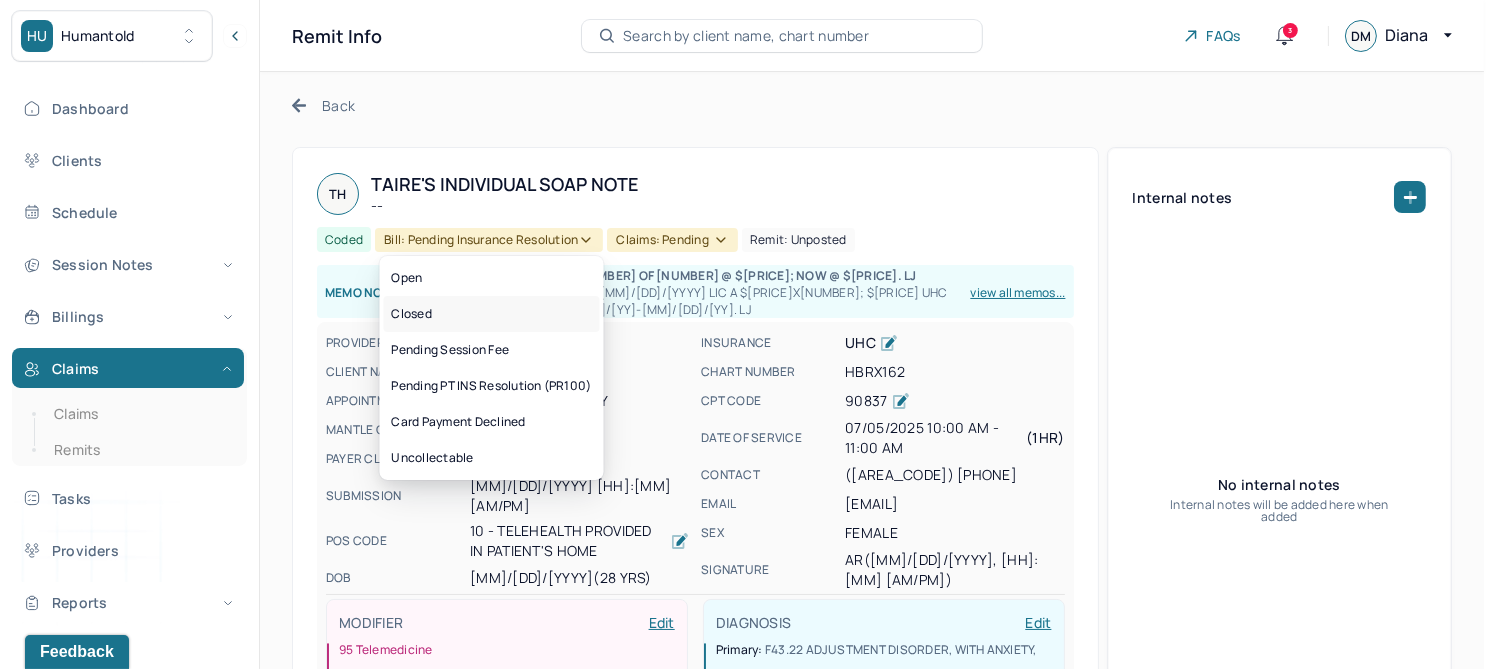 click on "Closed" at bounding box center [492, 314] 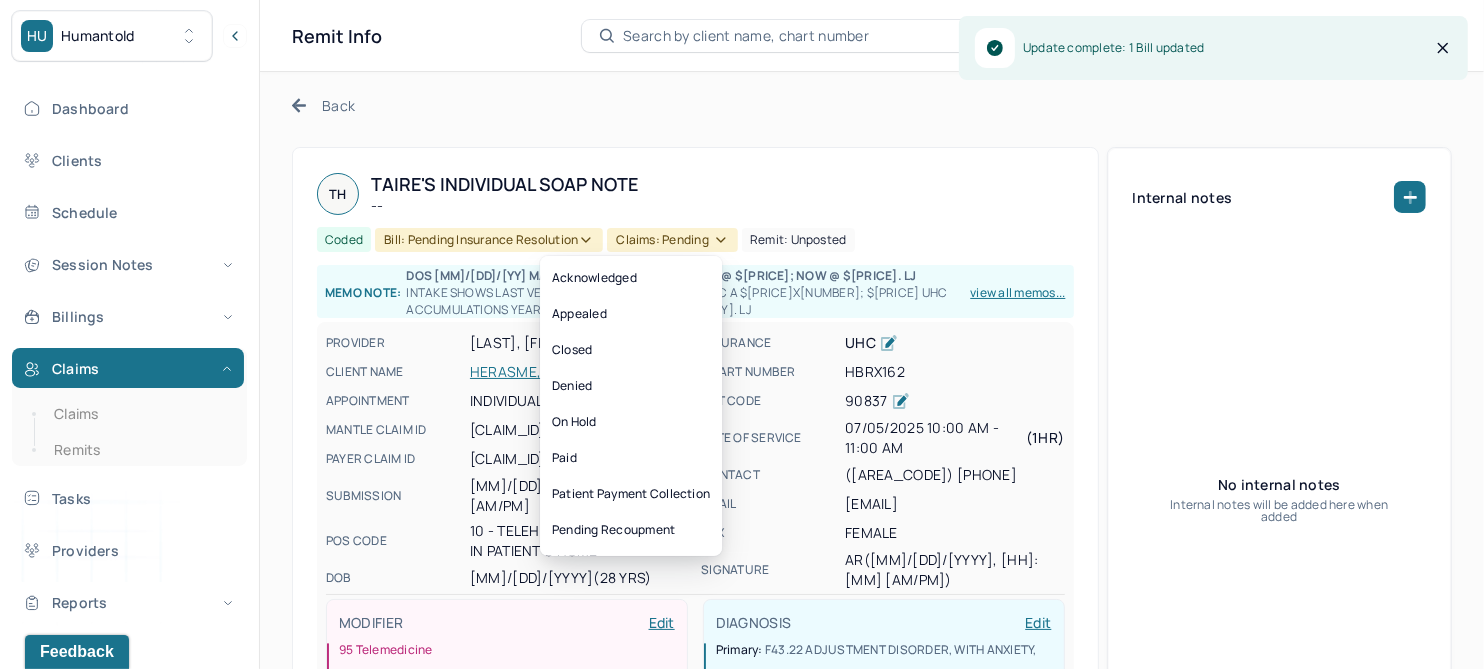 click on "Claims: pending" at bounding box center [672, 240] 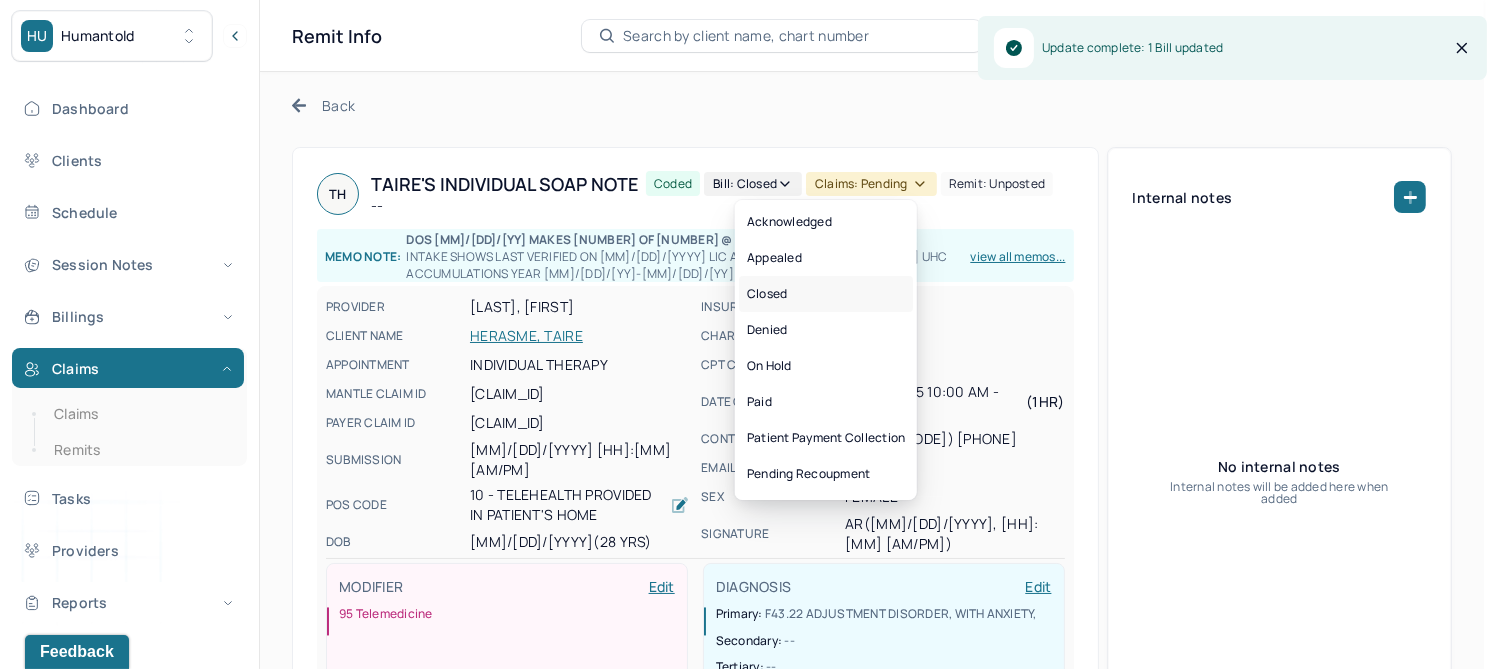 click on "Closed" at bounding box center [826, 294] 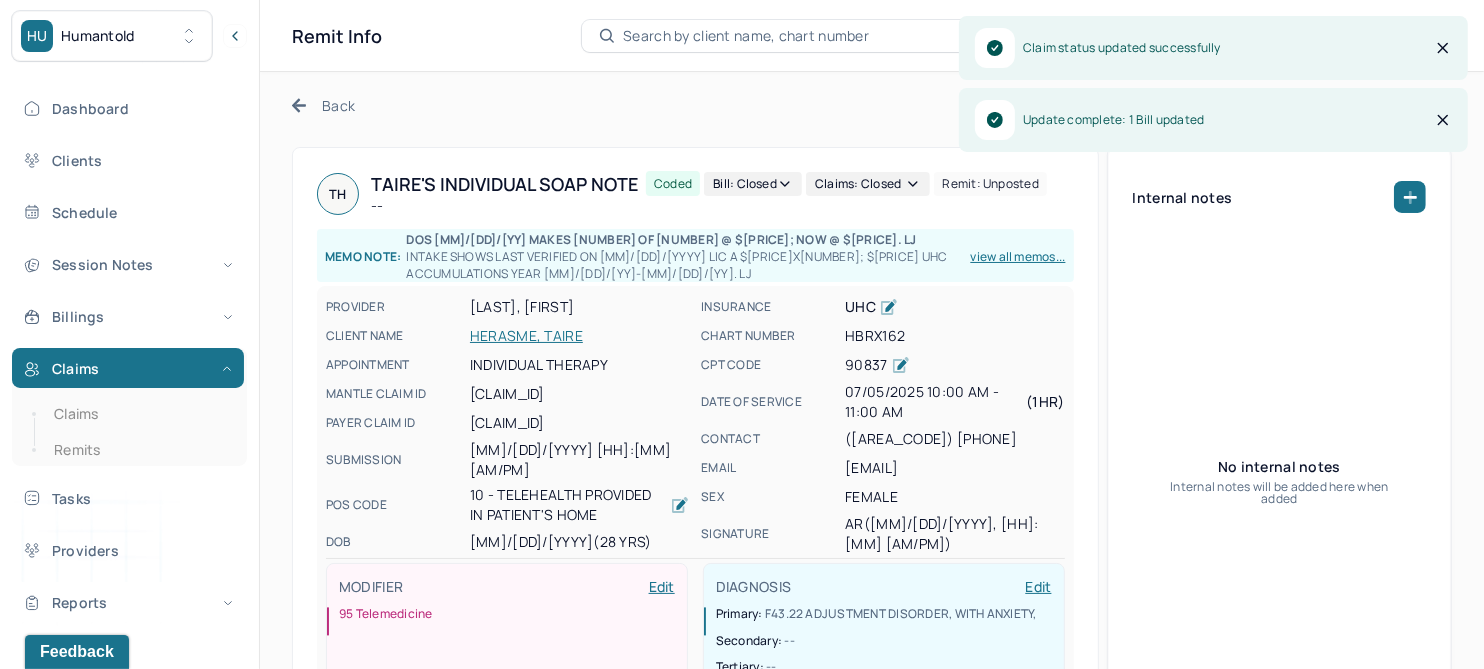 click on "Back" at bounding box center (323, 105) 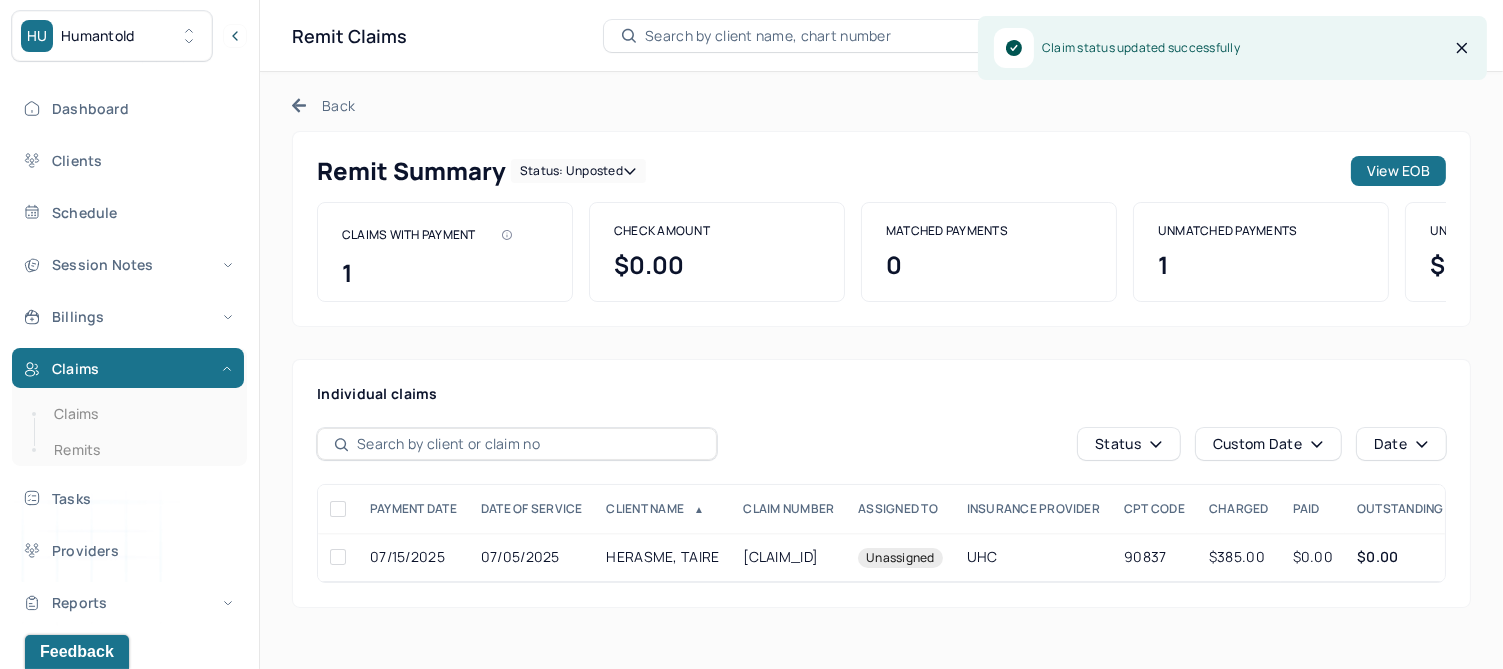 click on "Status: unposted" at bounding box center [578, 171] 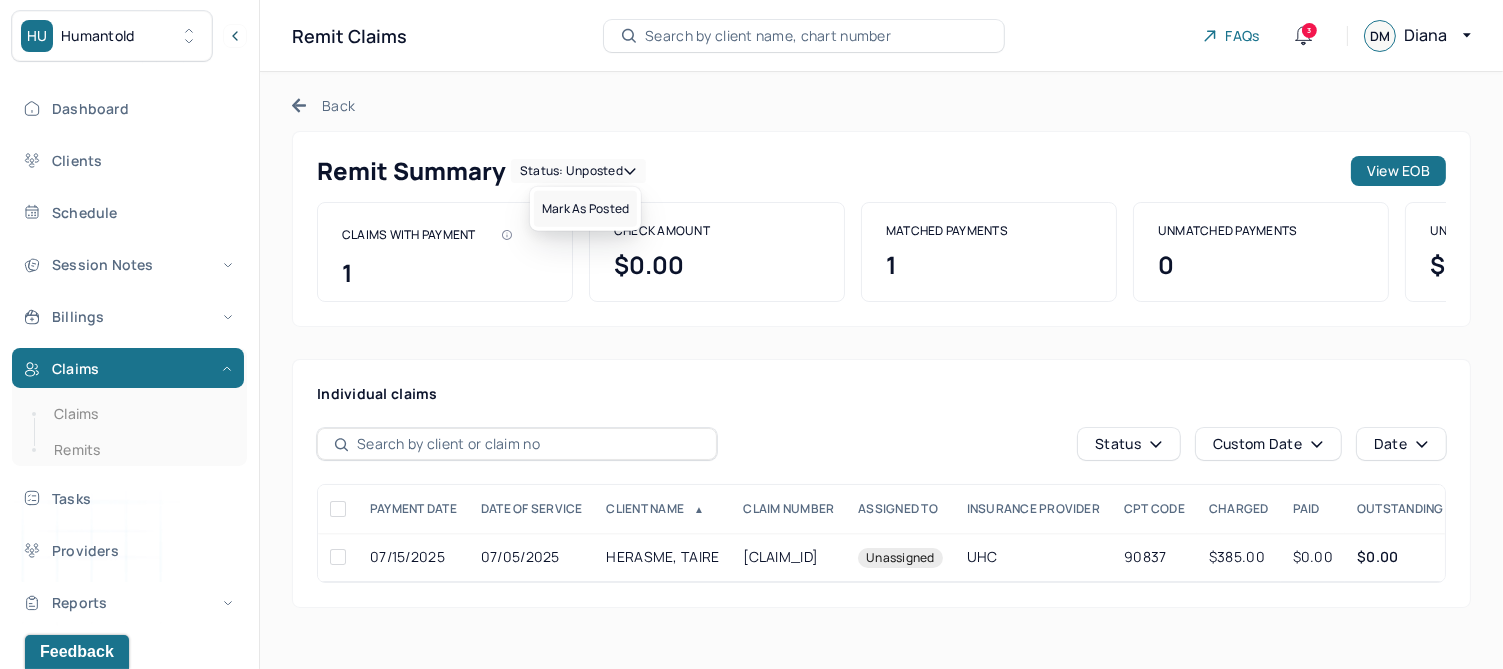 click on "Mark as Posted" at bounding box center [585, 209] 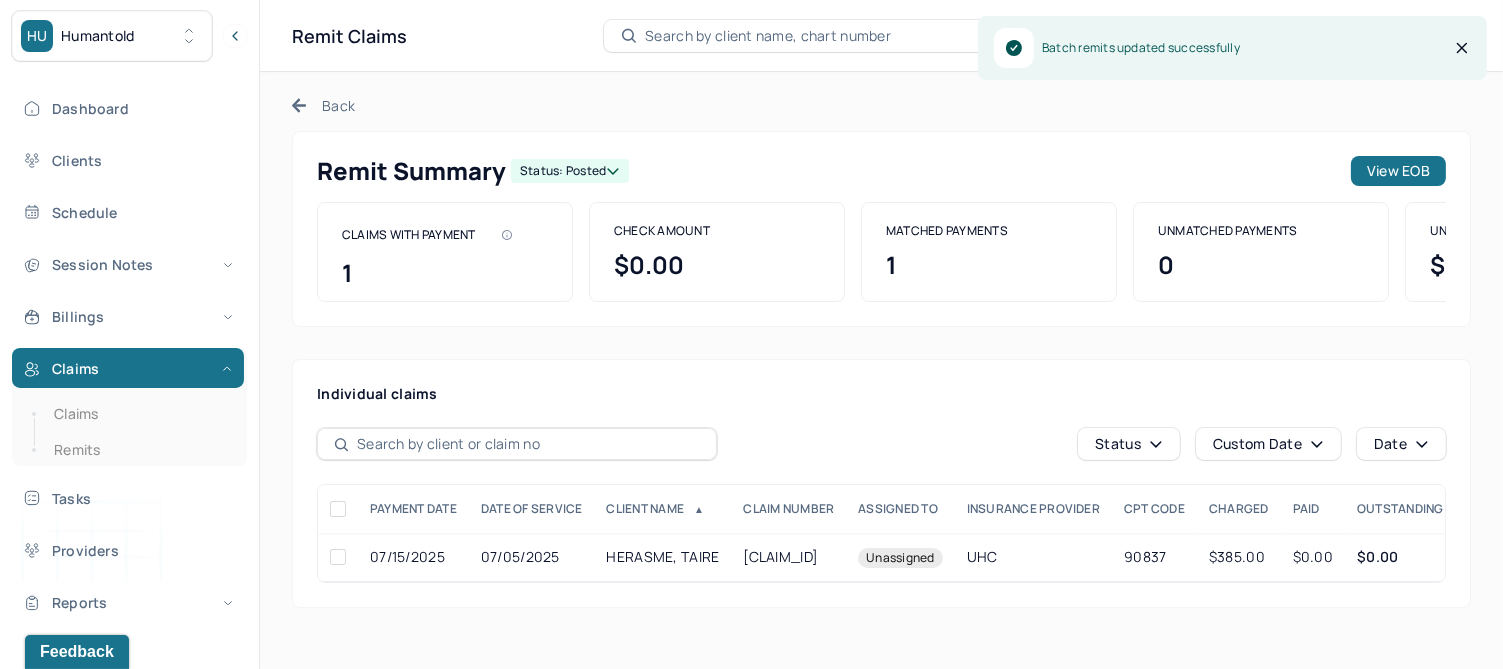 click on "Back" at bounding box center (323, 105) 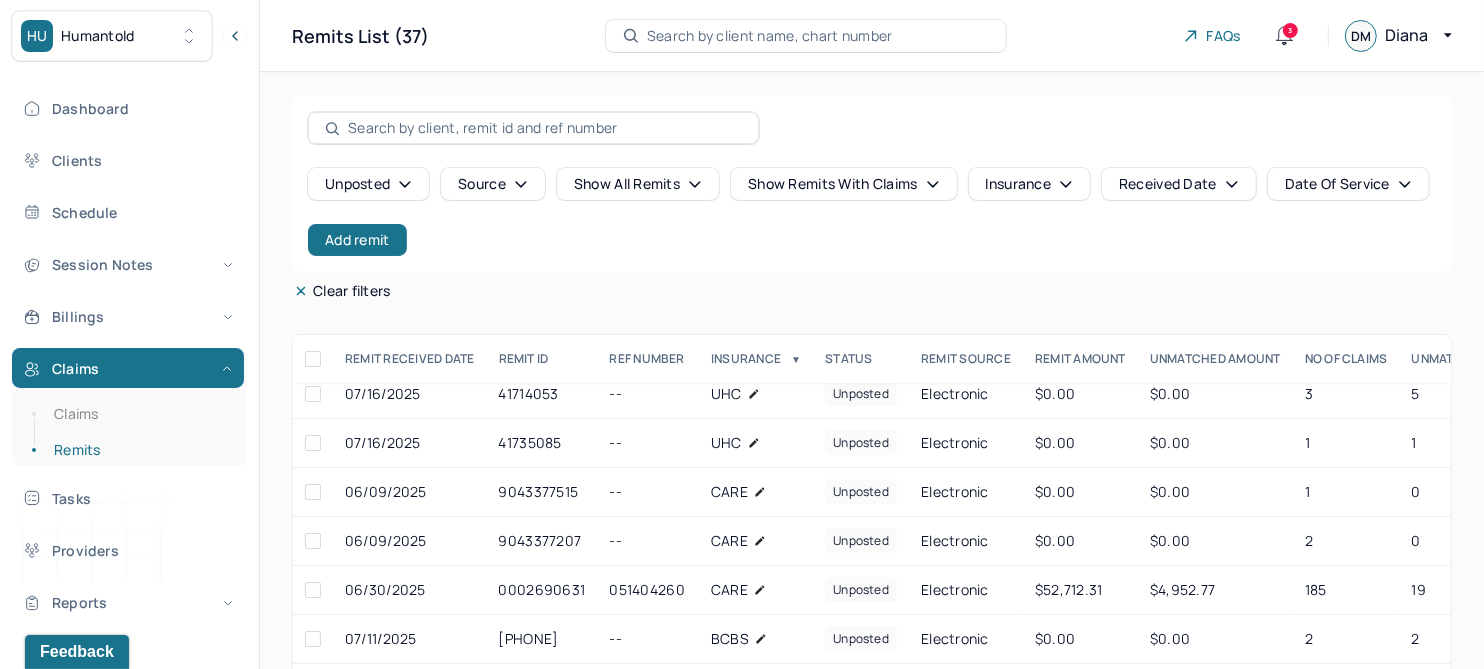 scroll, scrollTop: 125, scrollLeft: 0, axis: vertical 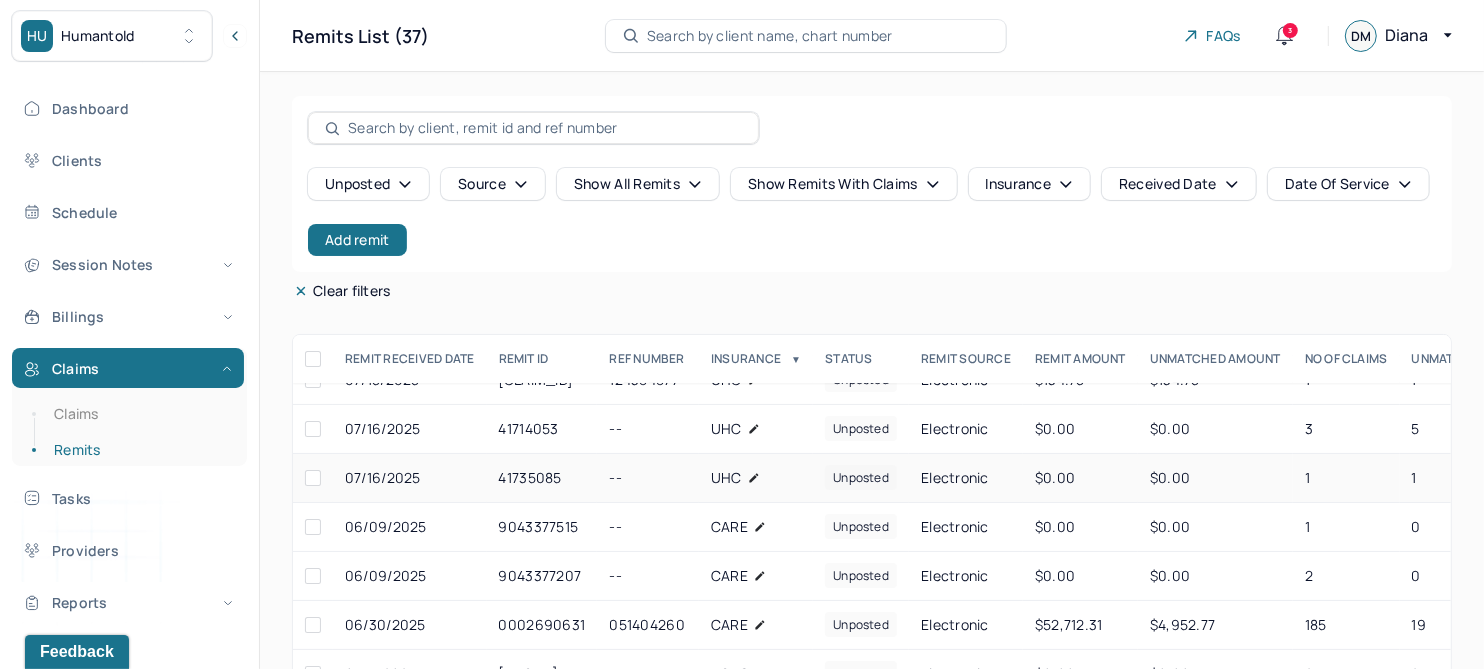 click on "41735085" at bounding box center [542, 478] 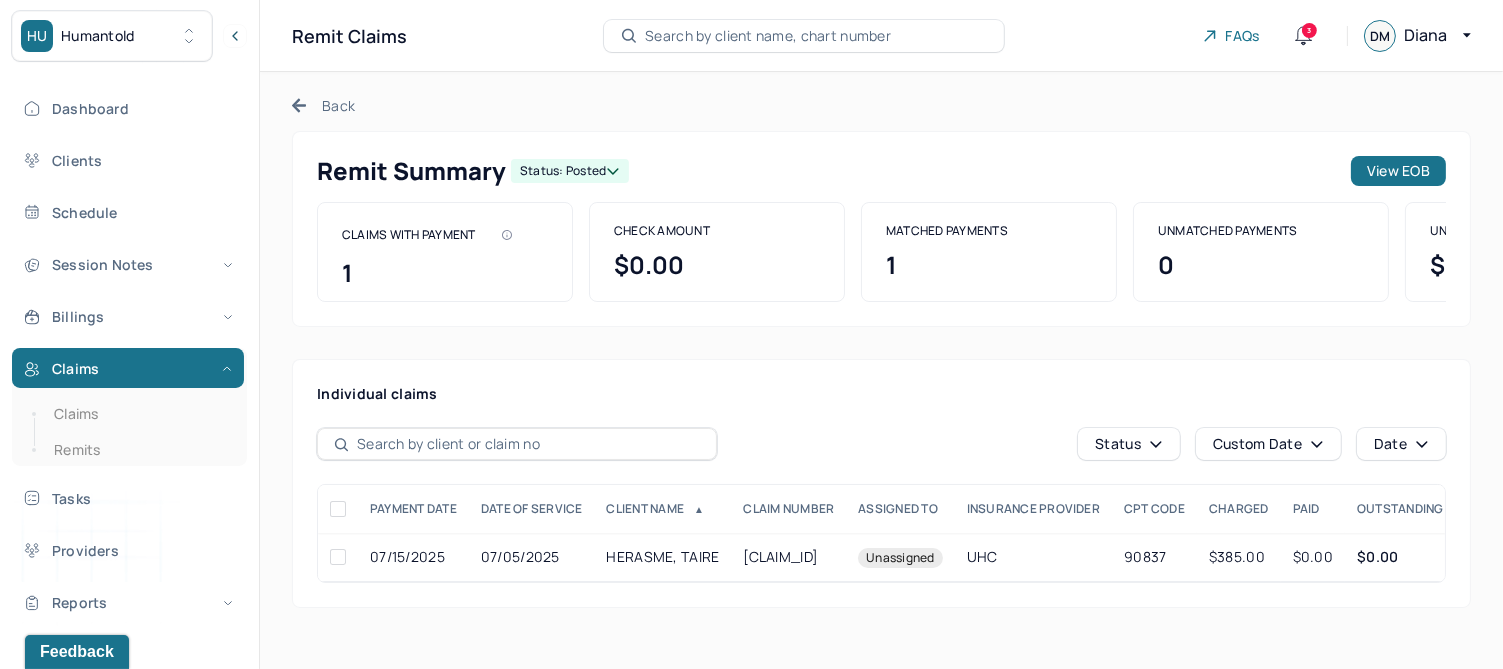 click 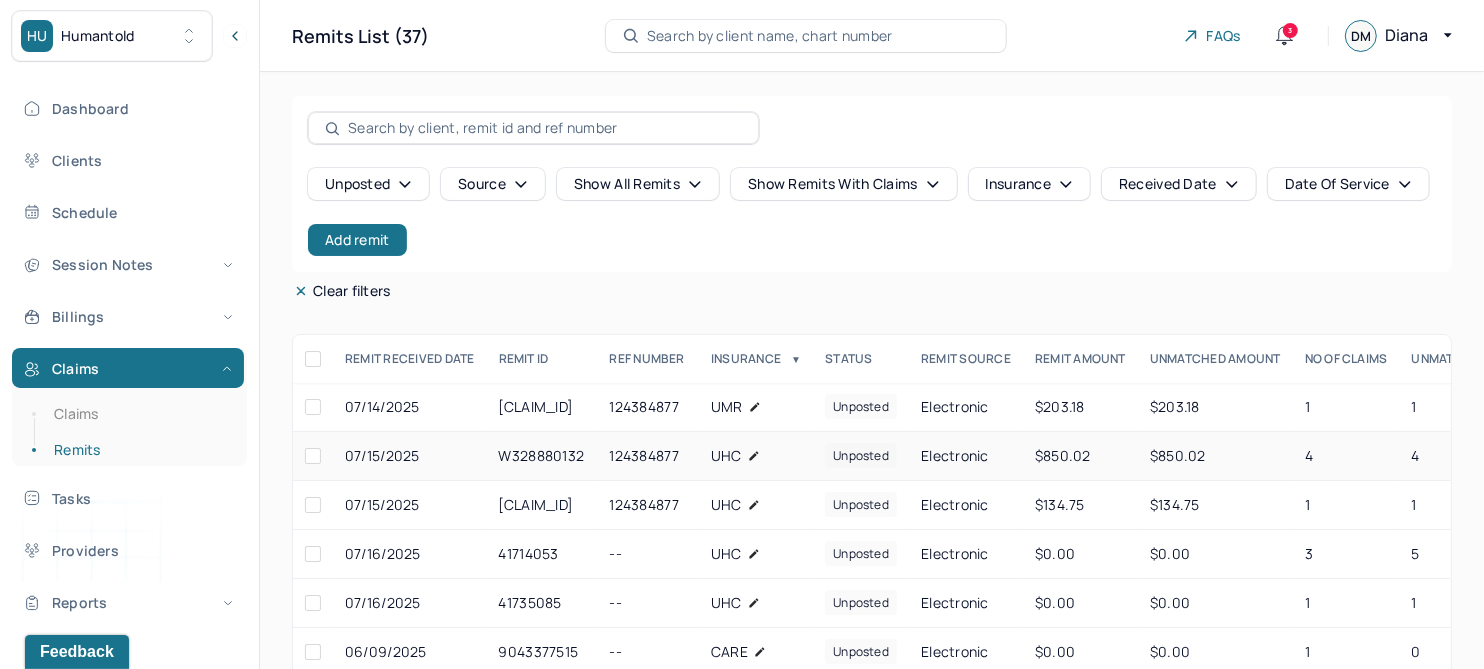 scroll, scrollTop: 125, scrollLeft: 0, axis: vertical 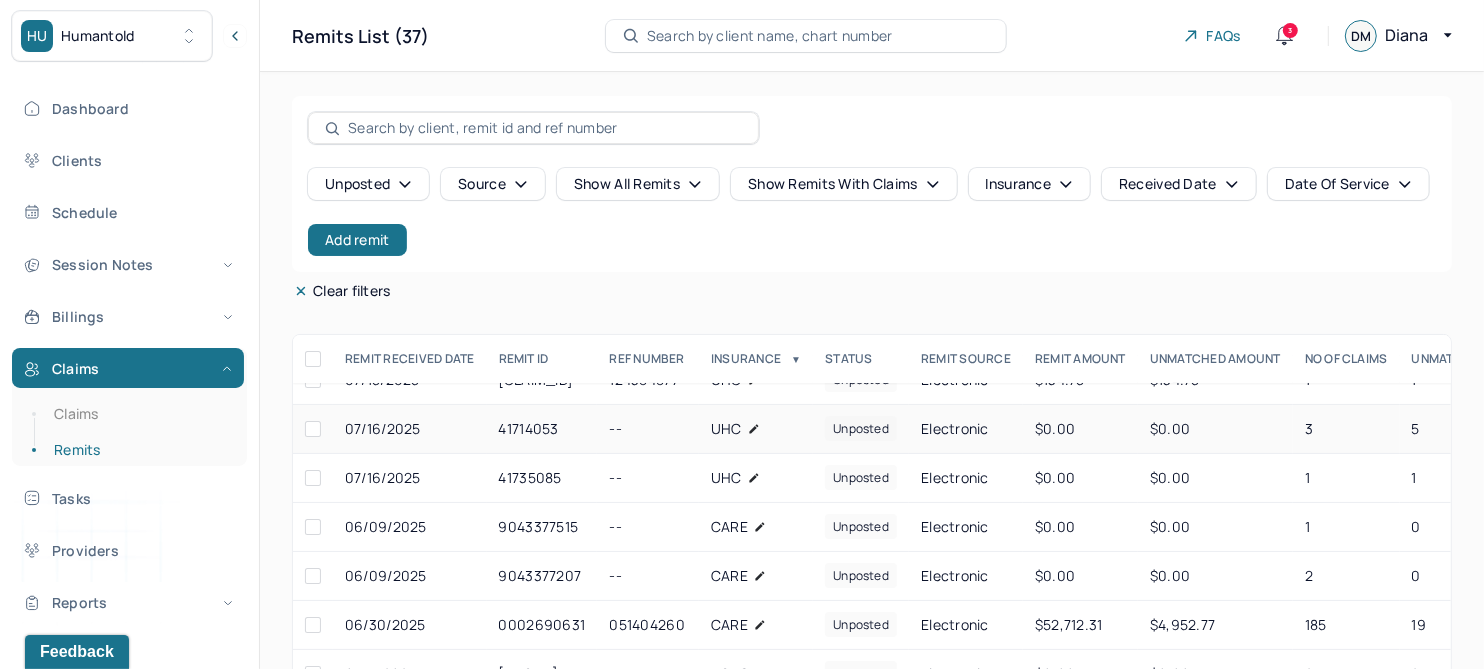 click on "41714053" at bounding box center (542, 429) 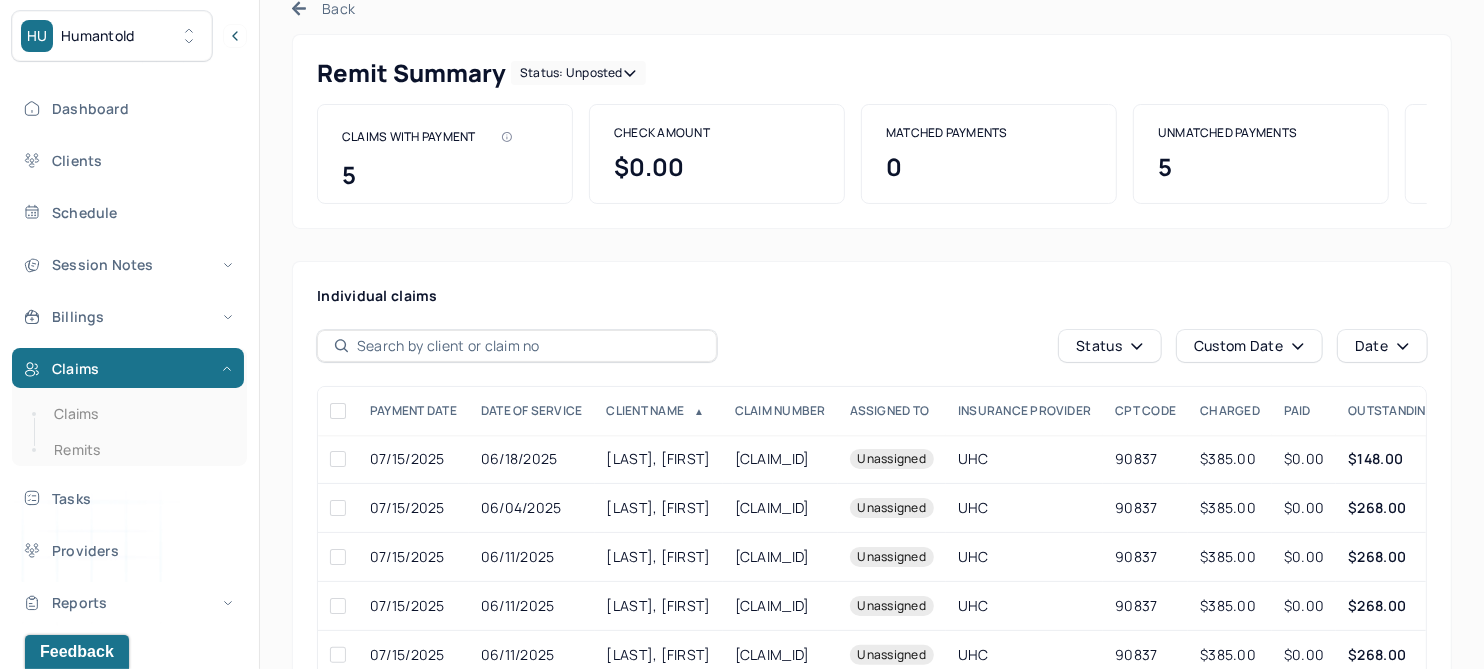 scroll, scrollTop: 192, scrollLeft: 0, axis: vertical 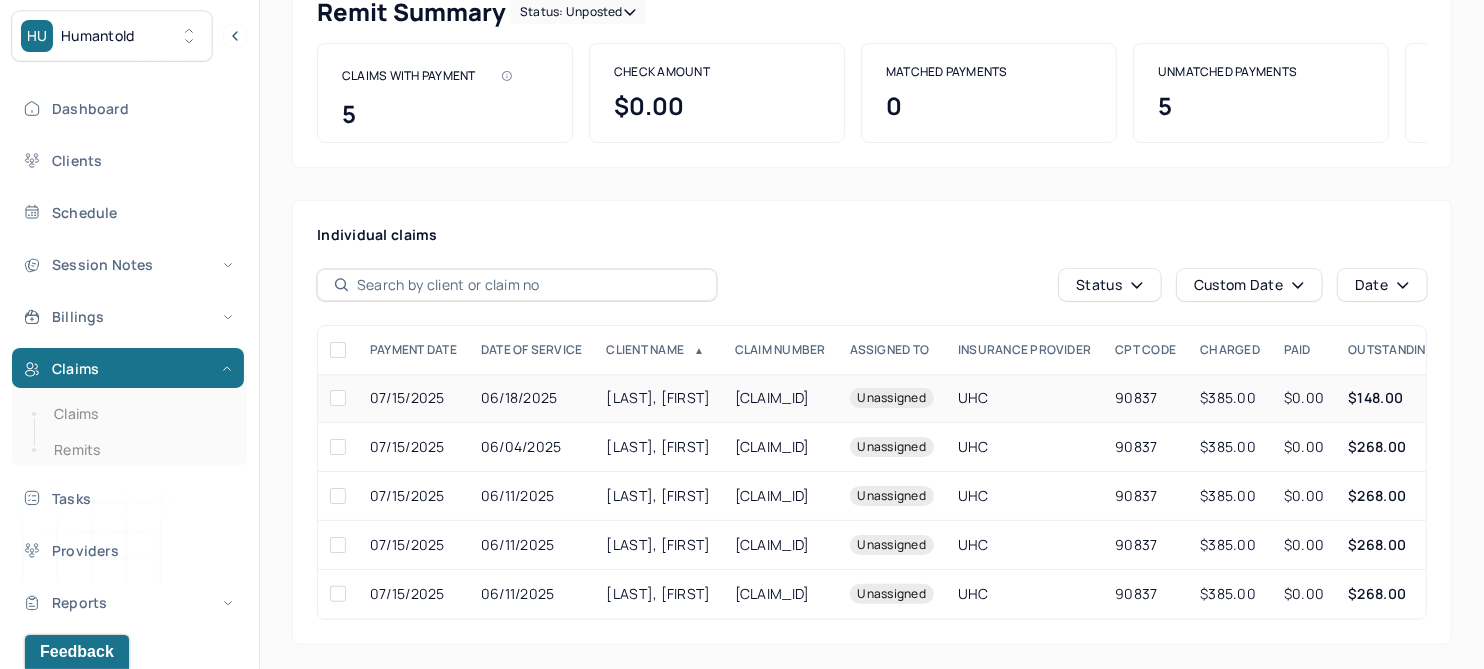 click on "STOICA, PATRICK" at bounding box center (659, 398) 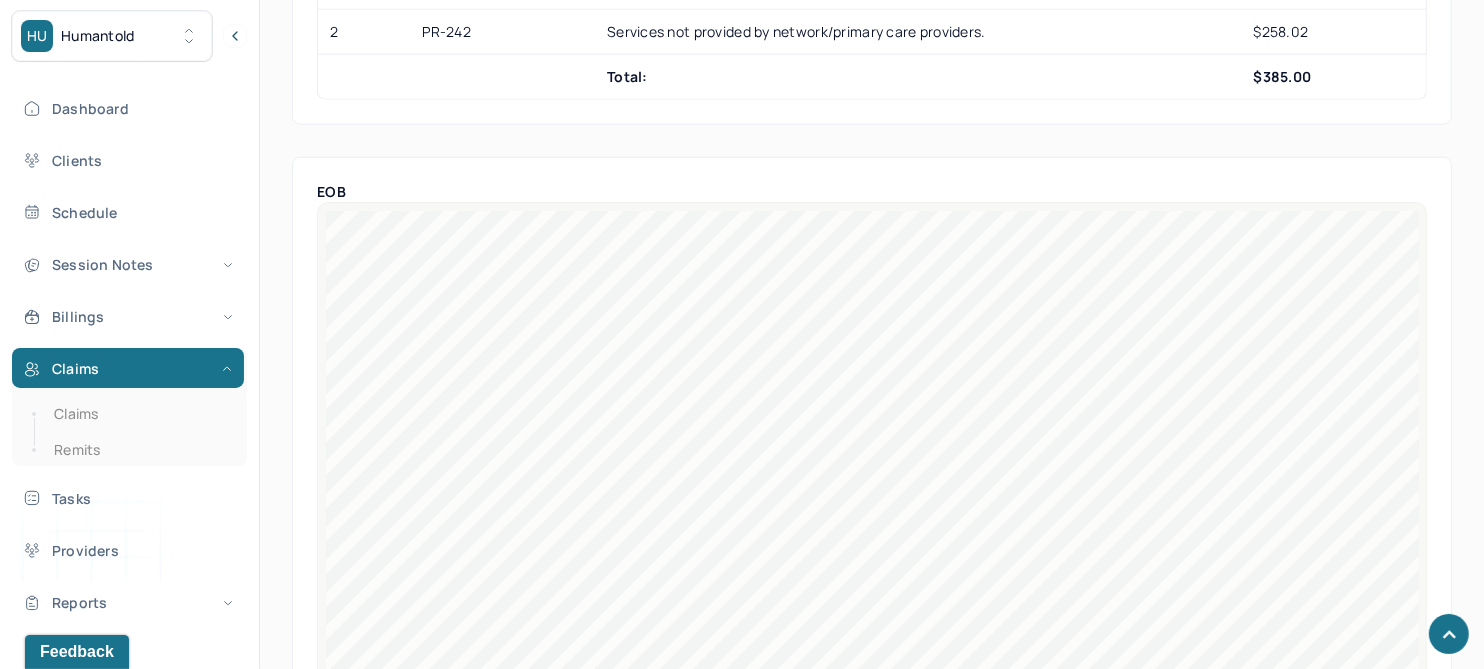 scroll, scrollTop: 1567, scrollLeft: 0, axis: vertical 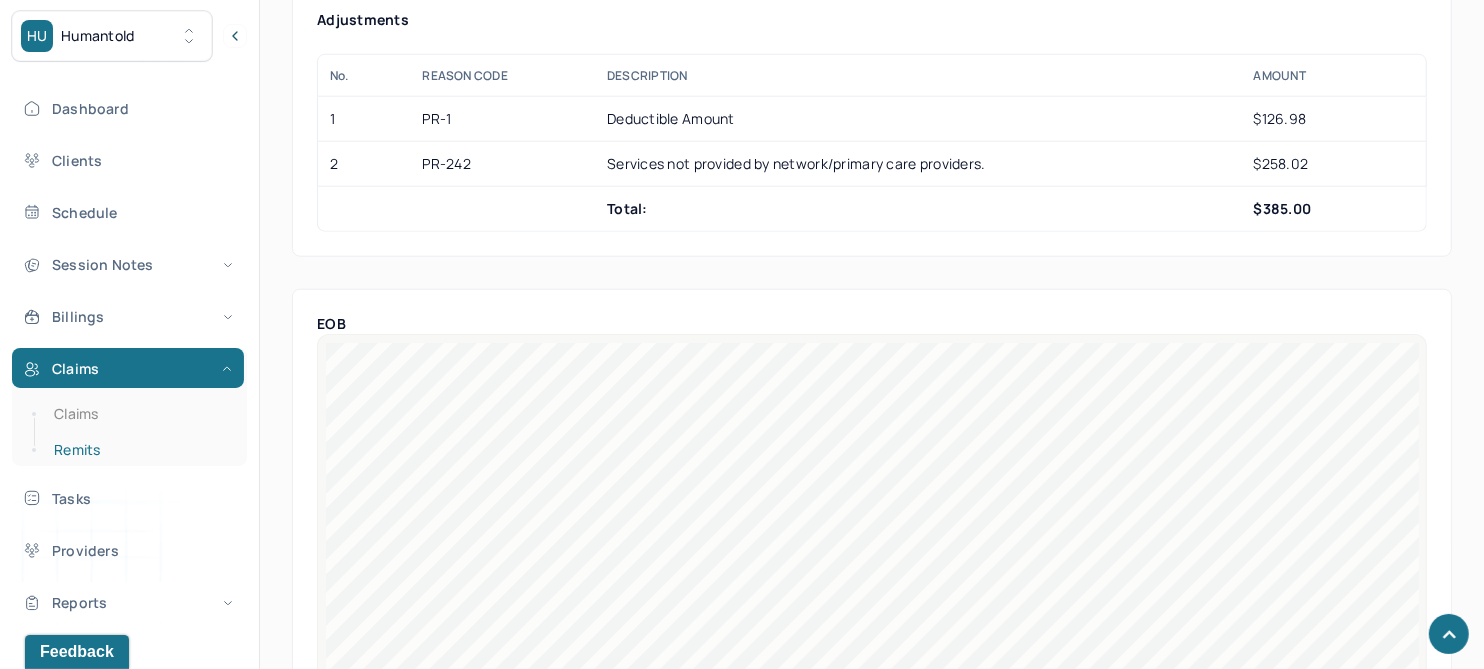 click on "Remits" at bounding box center (139, 450) 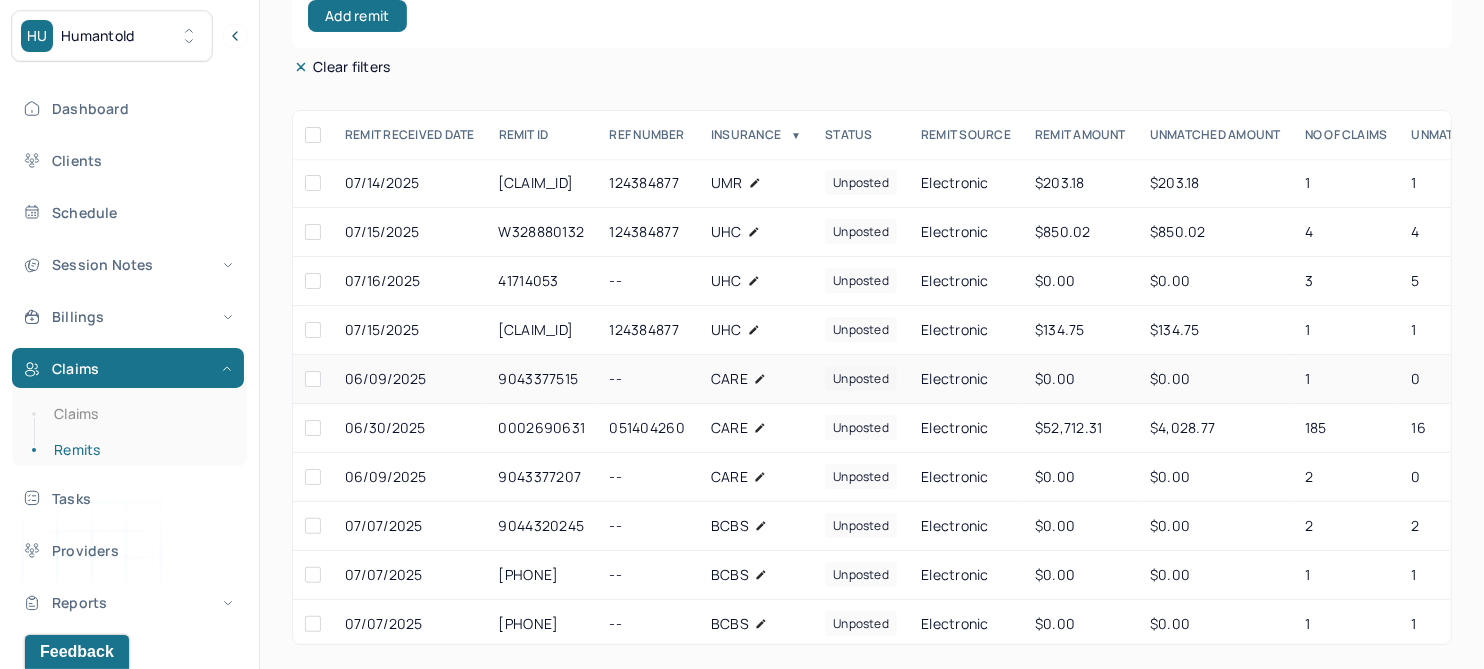 scroll, scrollTop: 223, scrollLeft: 0, axis: vertical 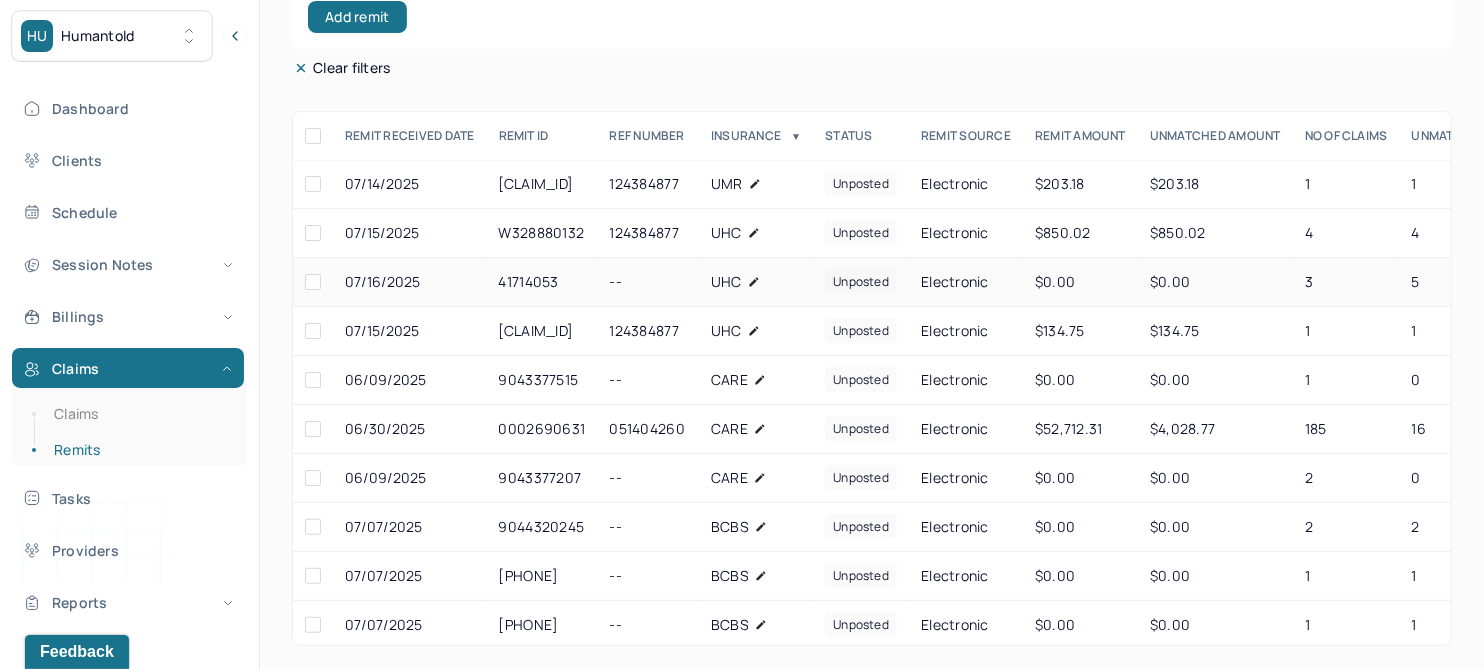 click on "41714053" at bounding box center [542, 282] 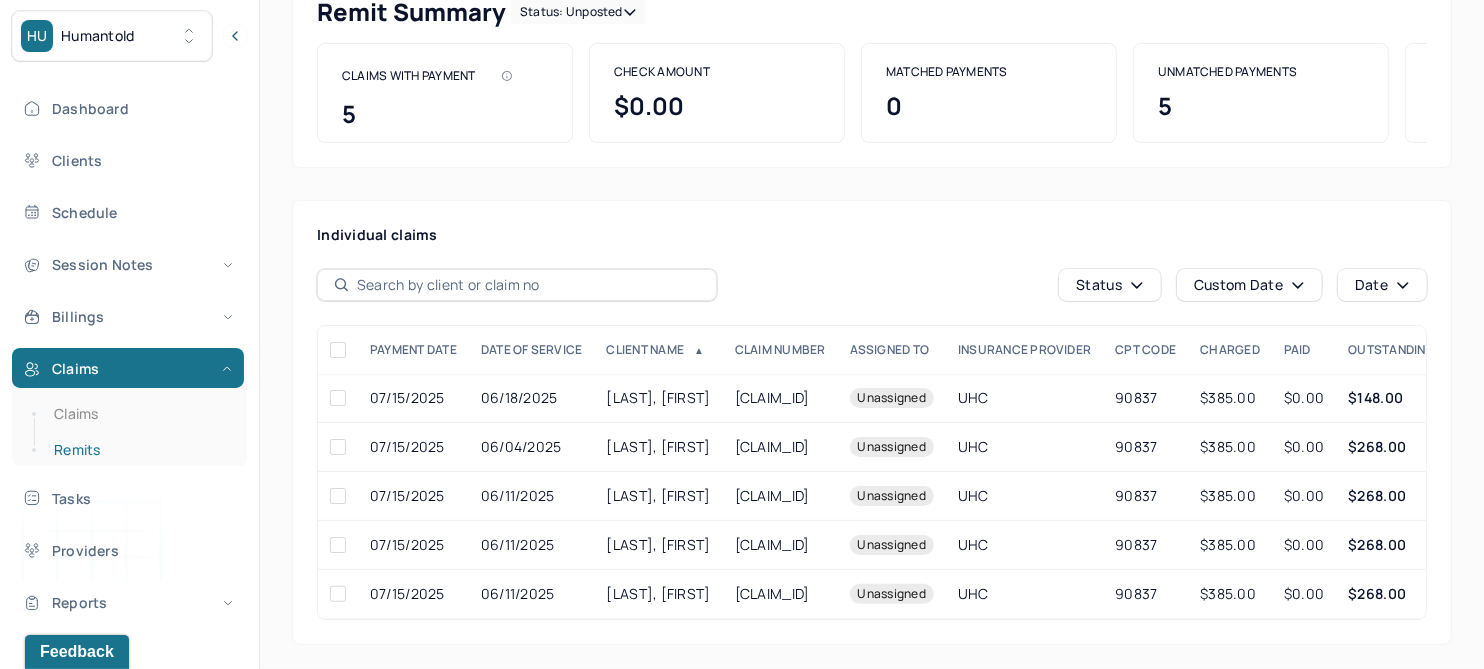 click on "Remits" at bounding box center (139, 450) 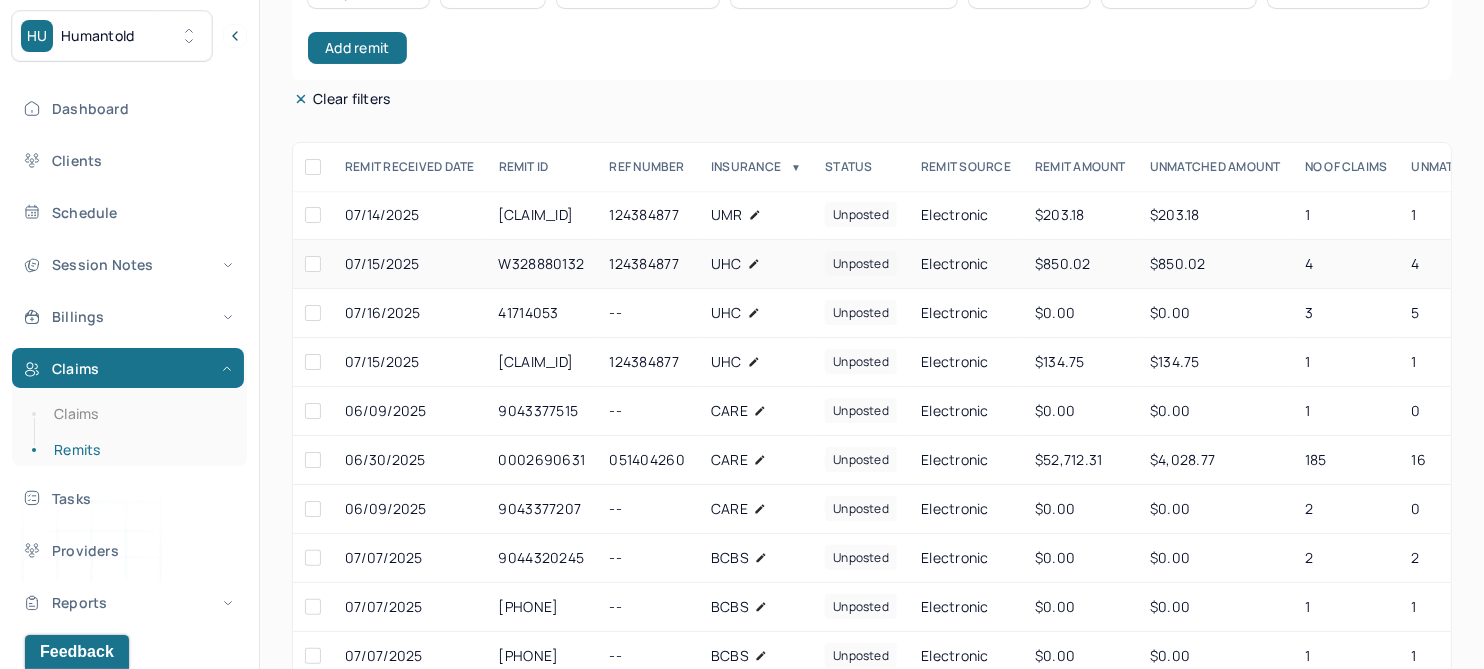 click on "W328880132" at bounding box center [542, 264] 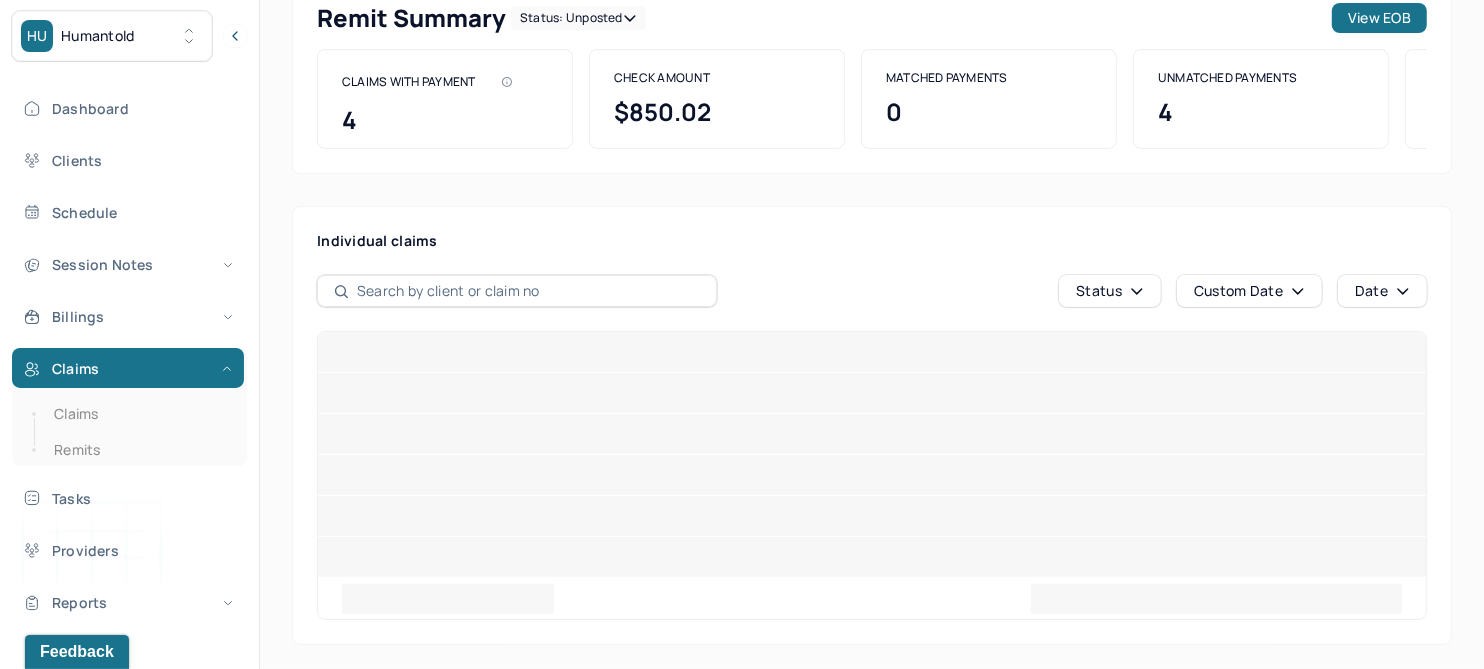 scroll, scrollTop: 144, scrollLeft: 0, axis: vertical 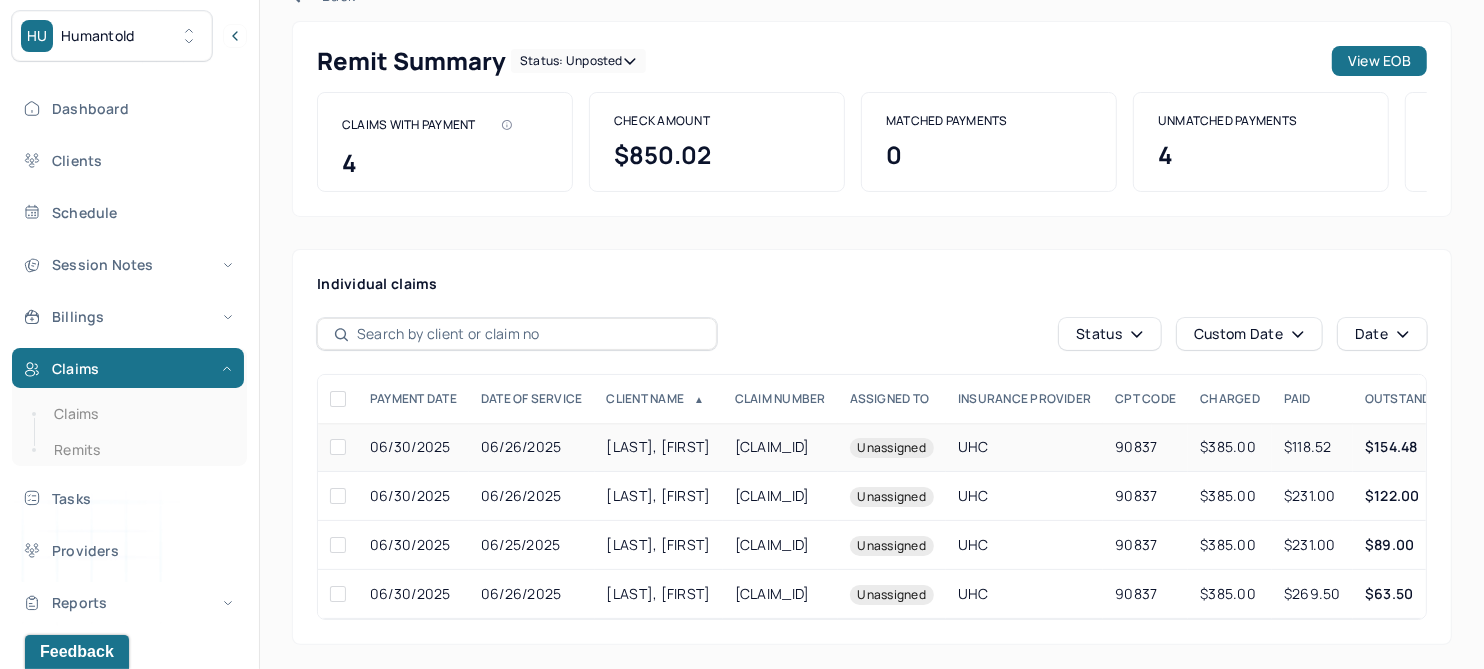 click on "MATHEW, ALEXINE" at bounding box center [659, 447] 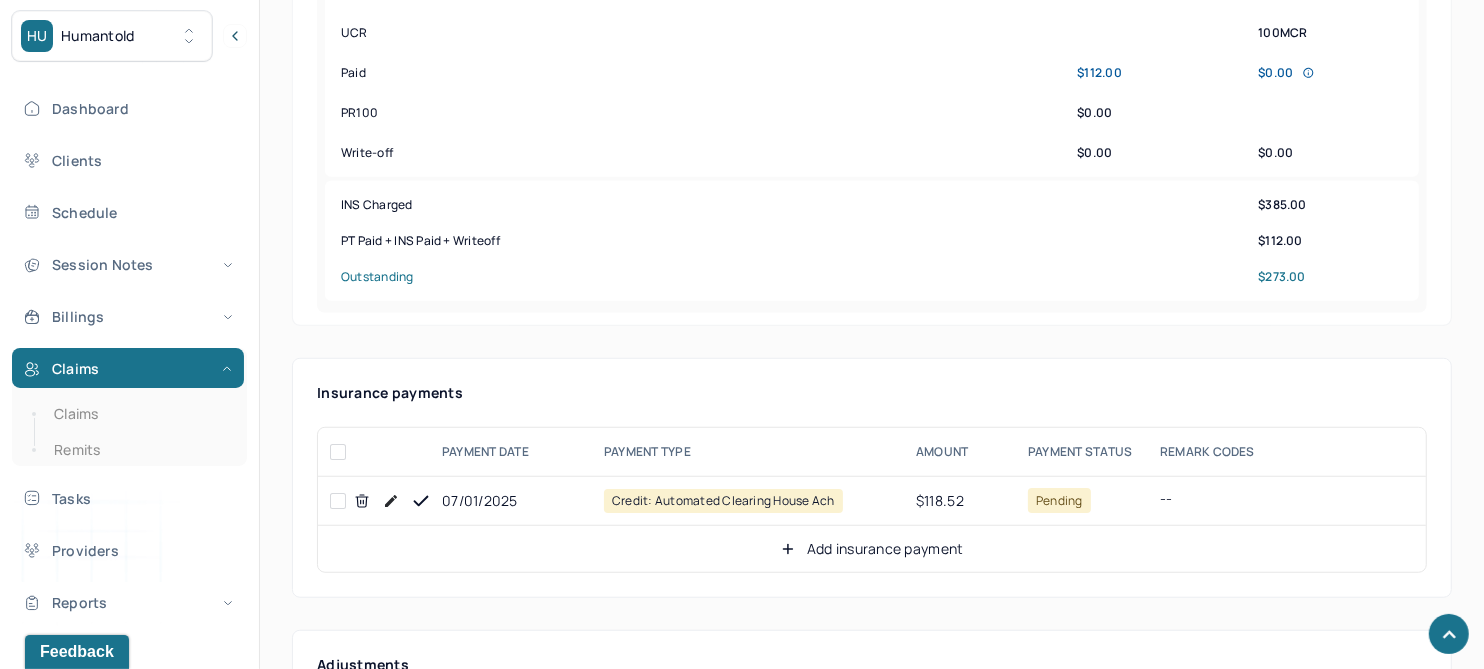 scroll, scrollTop: 1022, scrollLeft: 0, axis: vertical 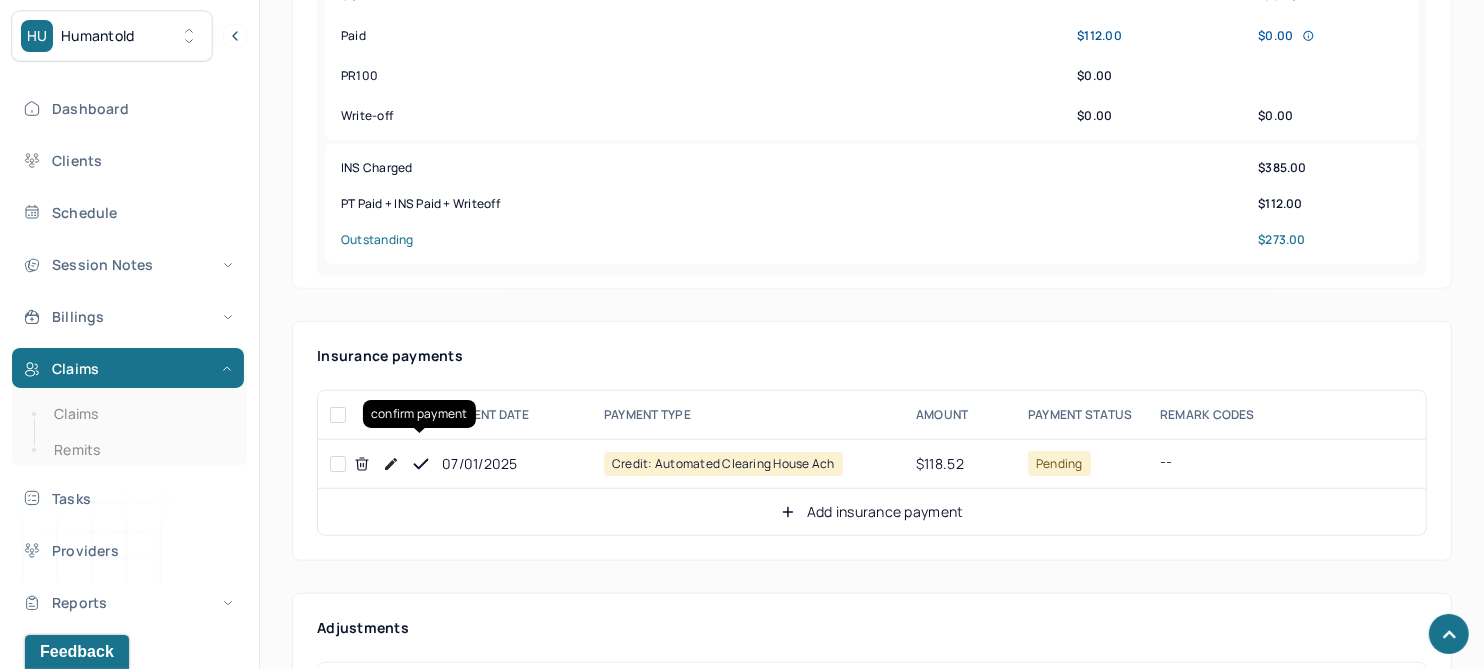 click 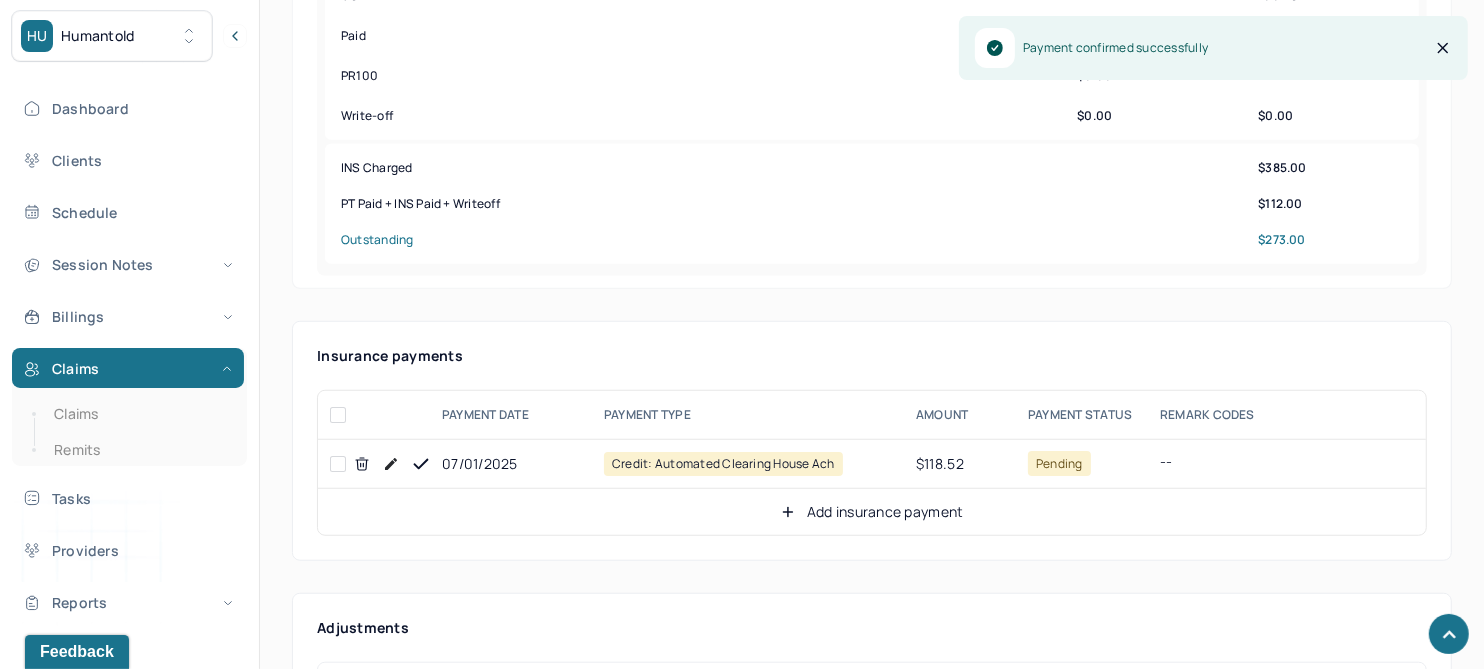 click on "Add insurance payment" at bounding box center [872, 512] 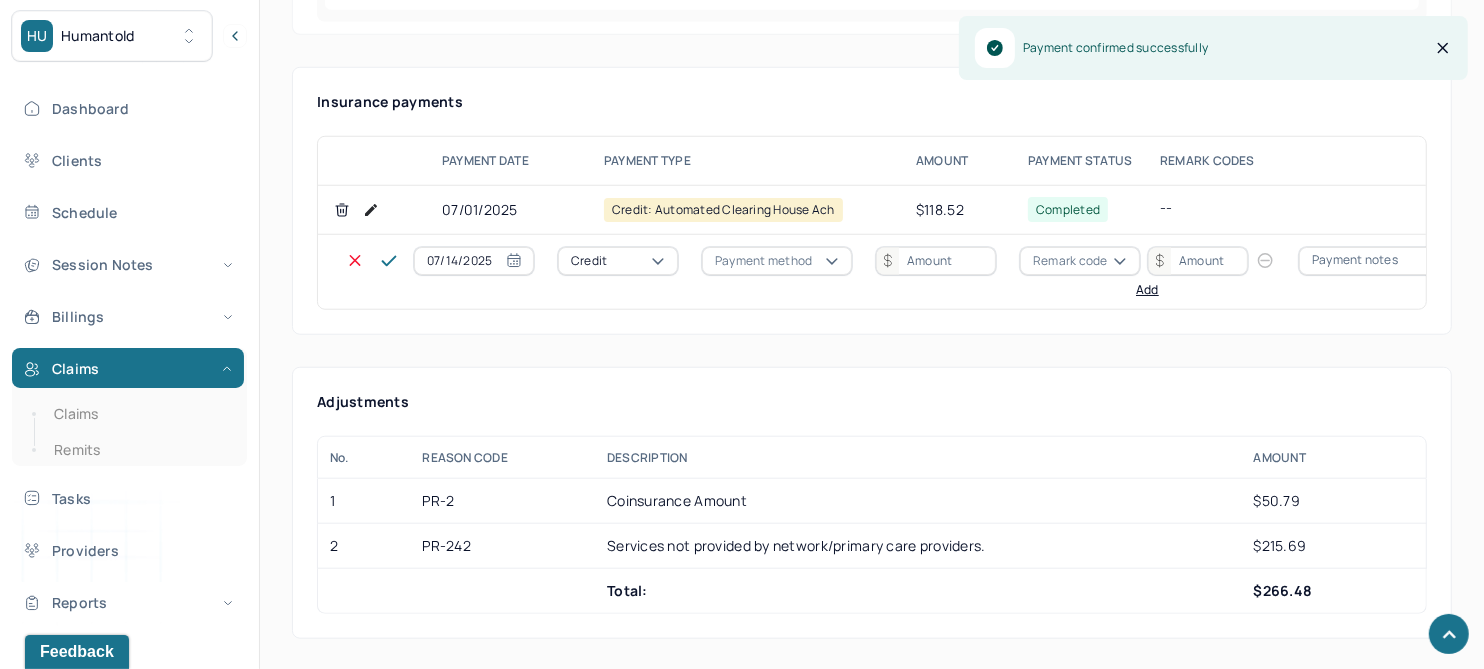 scroll, scrollTop: 1272, scrollLeft: 0, axis: vertical 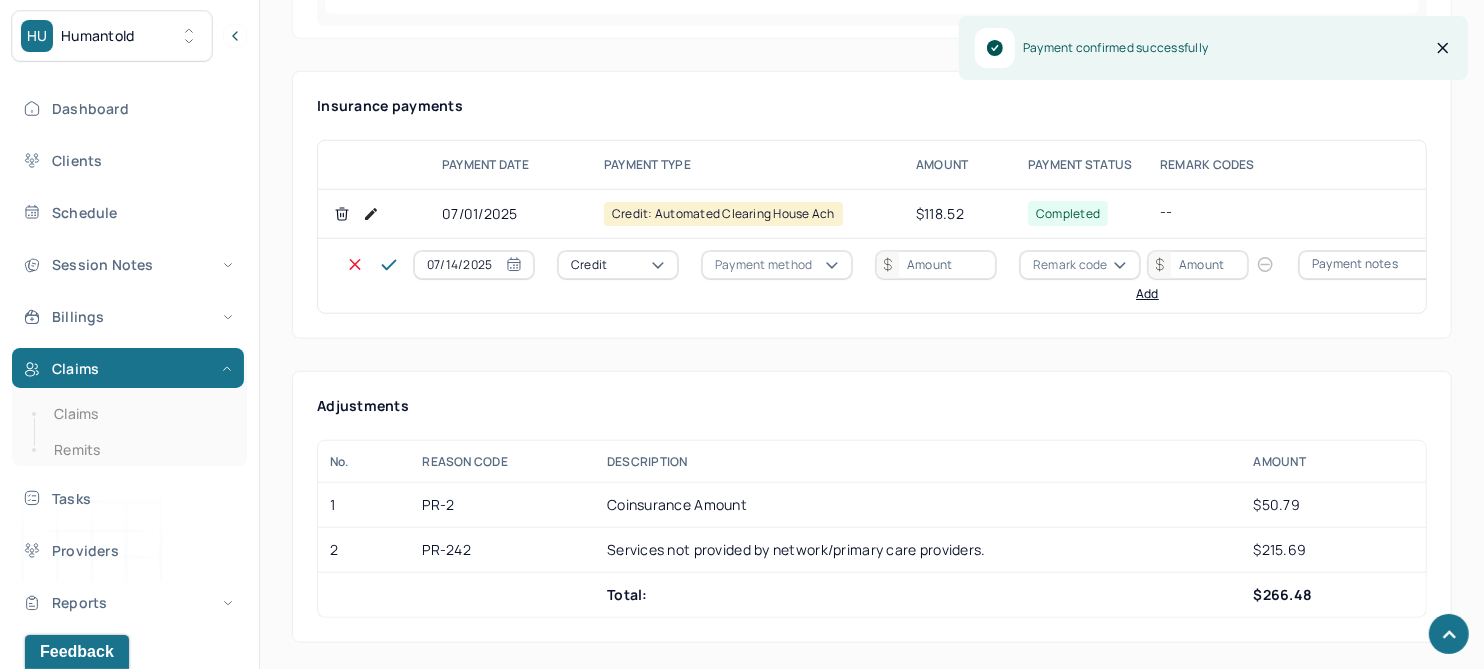 click on "07/14/2025 Credit Payment method Remark code       Add" at bounding box center (968, 276) 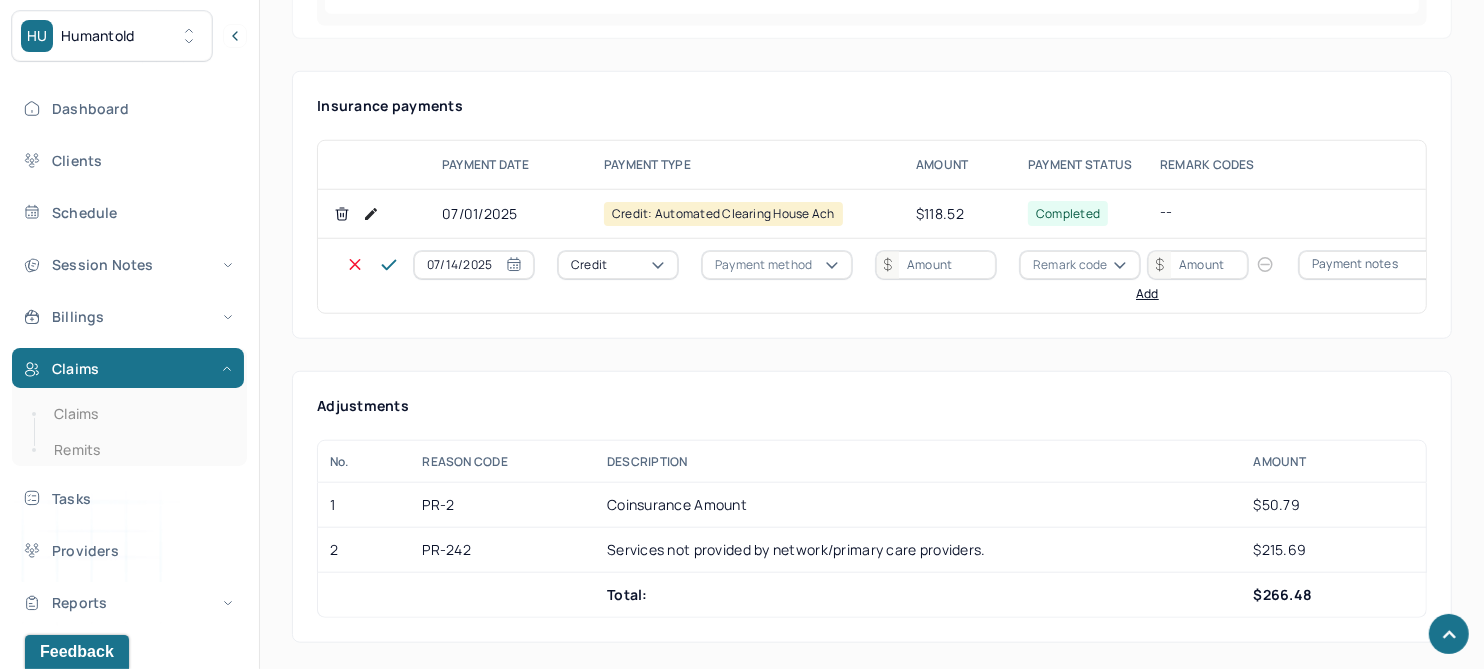 click 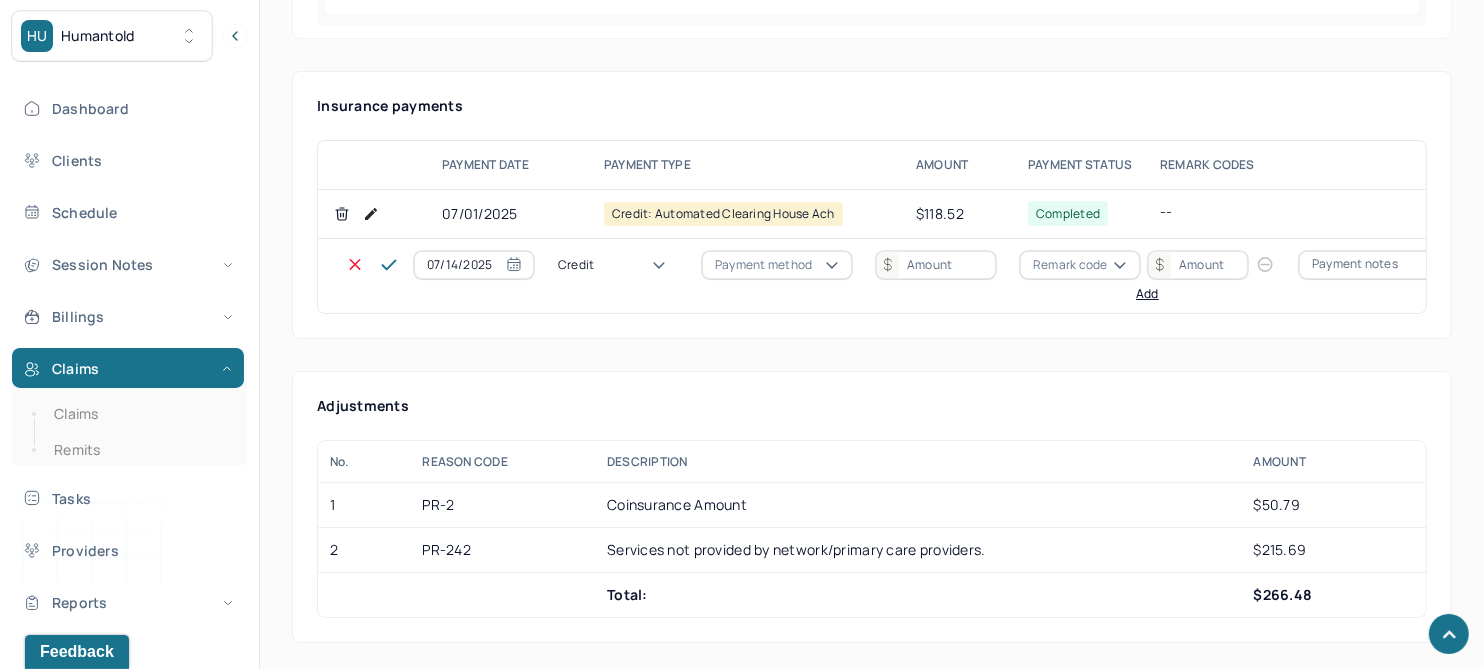 click on "Write off" at bounding box center (60, 2791) 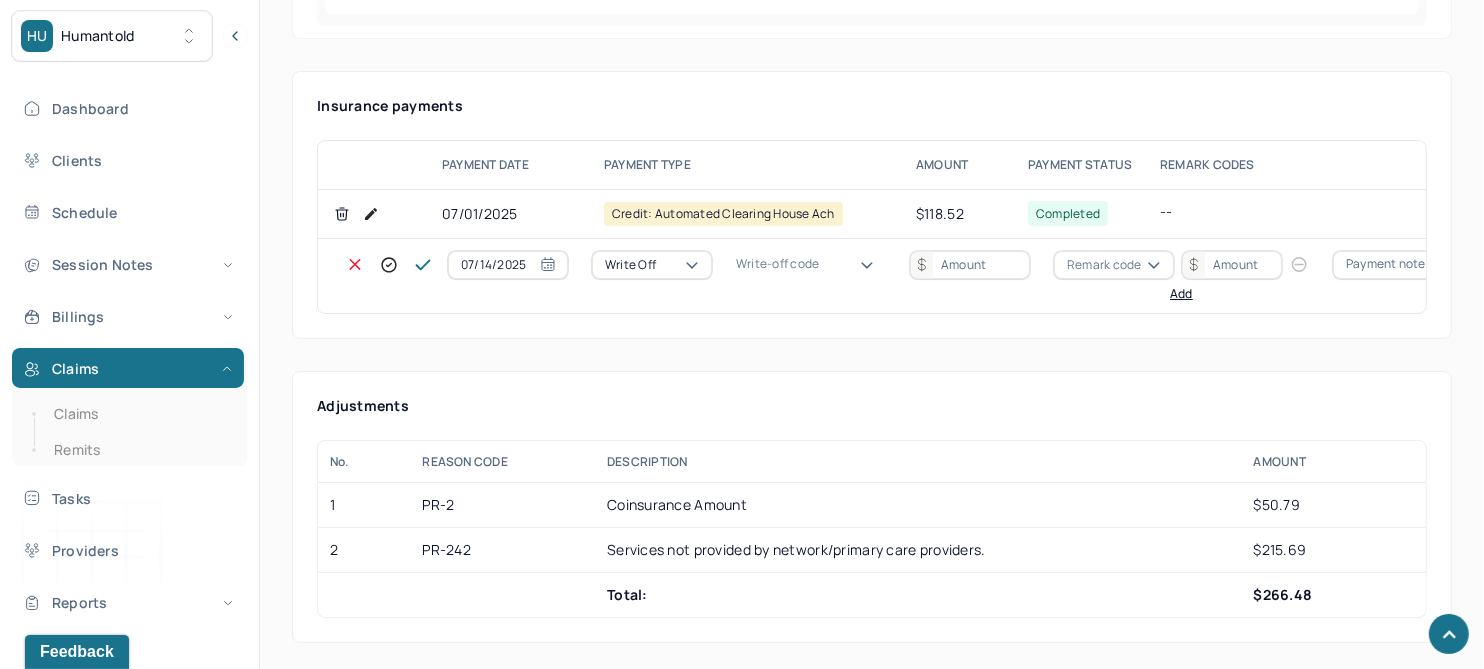 click on "Write-off code" at bounding box center [777, 264] 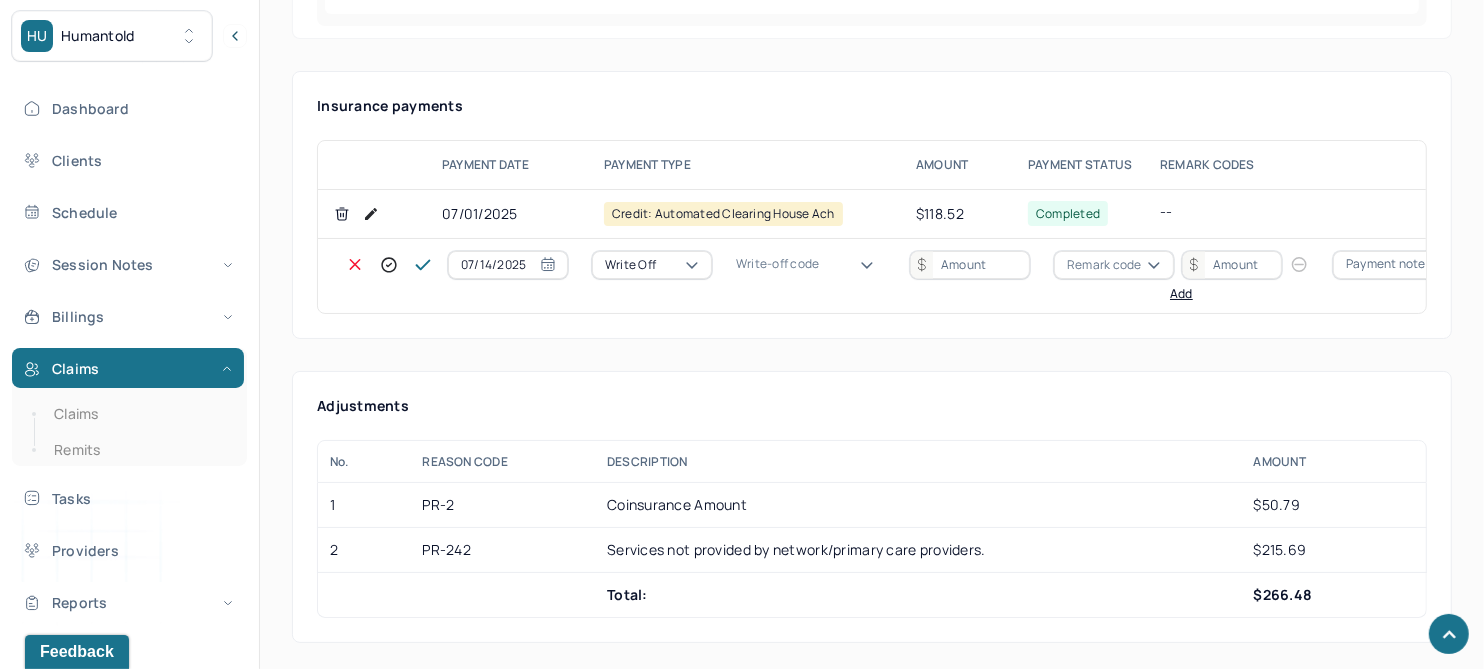 click on "WOBAL: WRITE OFF - BALANCE (INSADJ)" at bounding box center (100, 2811) 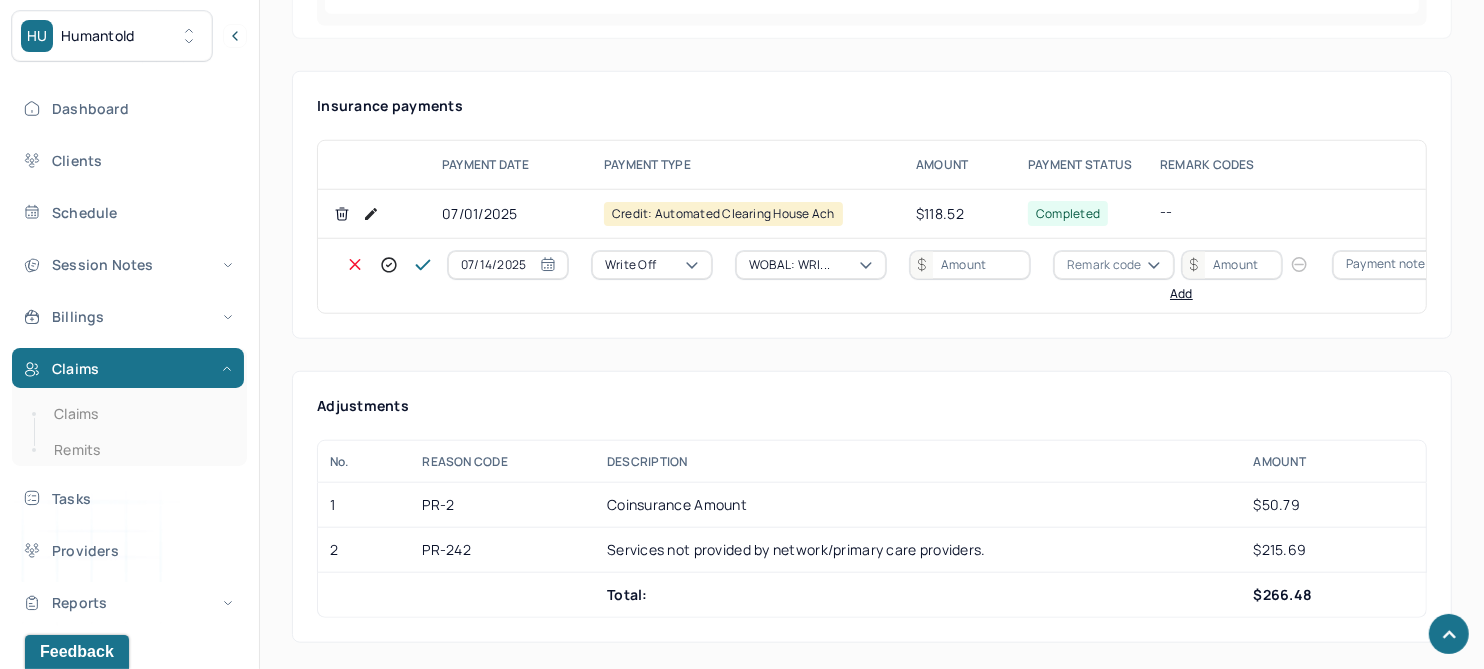 click at bounding box center [970, 265] 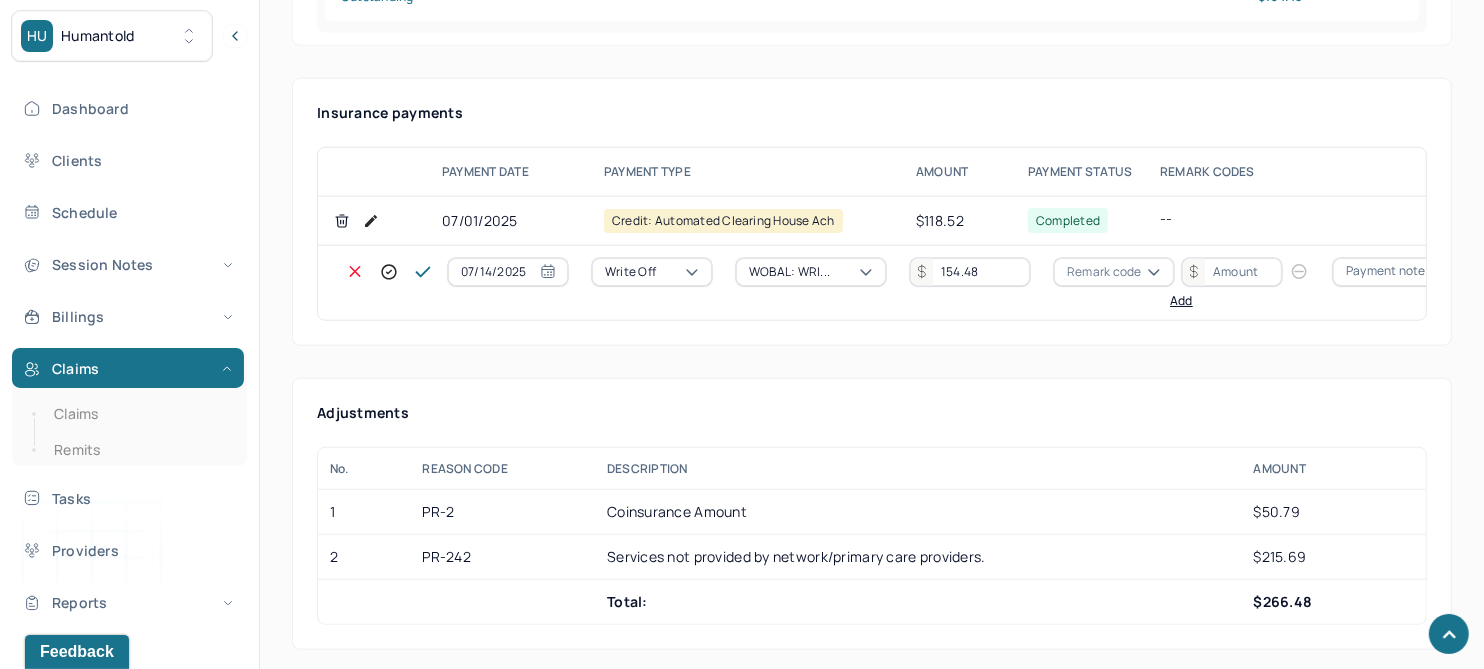 scroll, scrollTop: 1272, scrollLeft: 0, axis: vertical 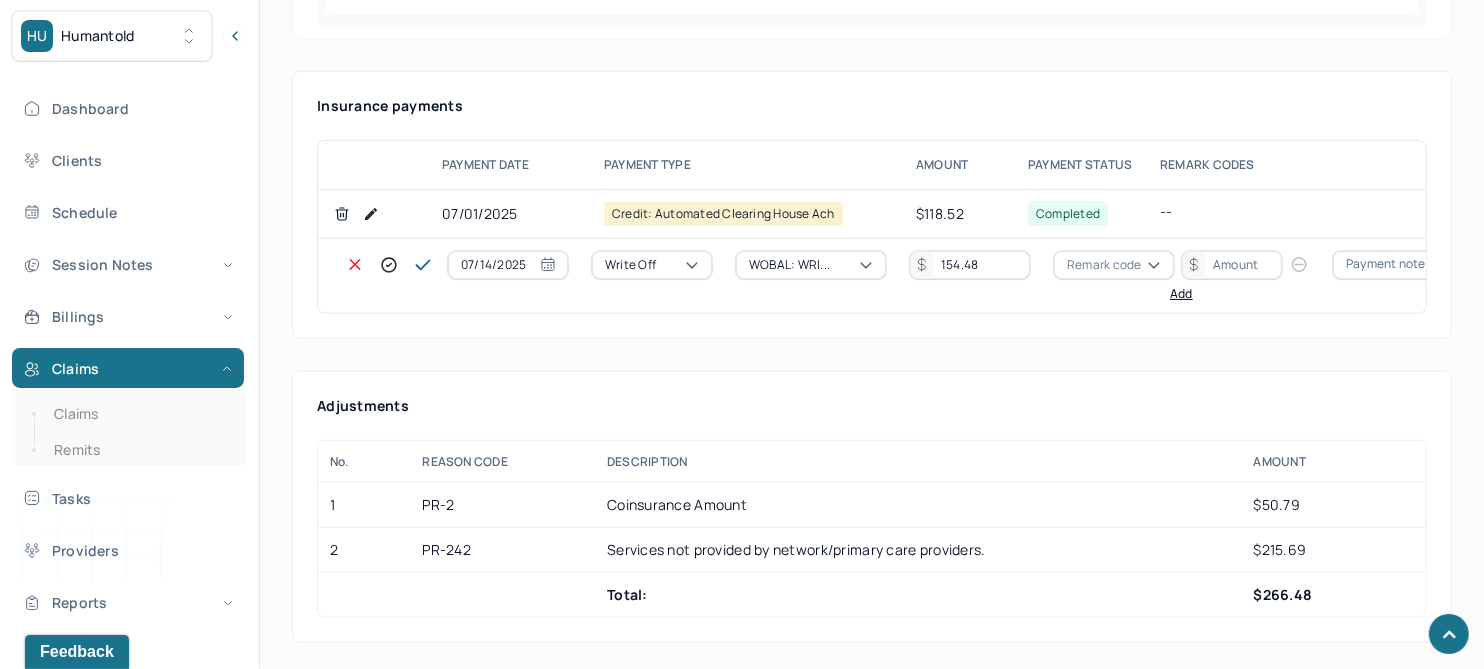 type on "154.48" 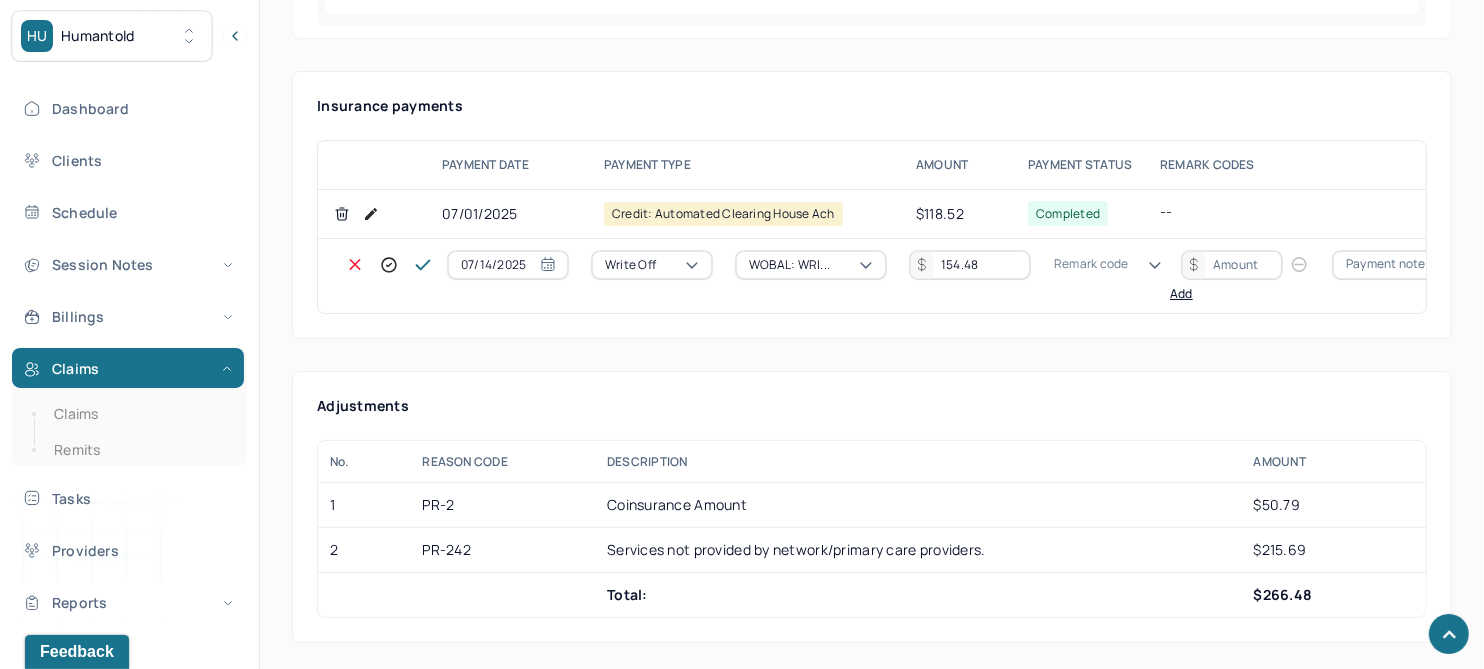 click on "Remark code" at bounding box center (1091, 264) 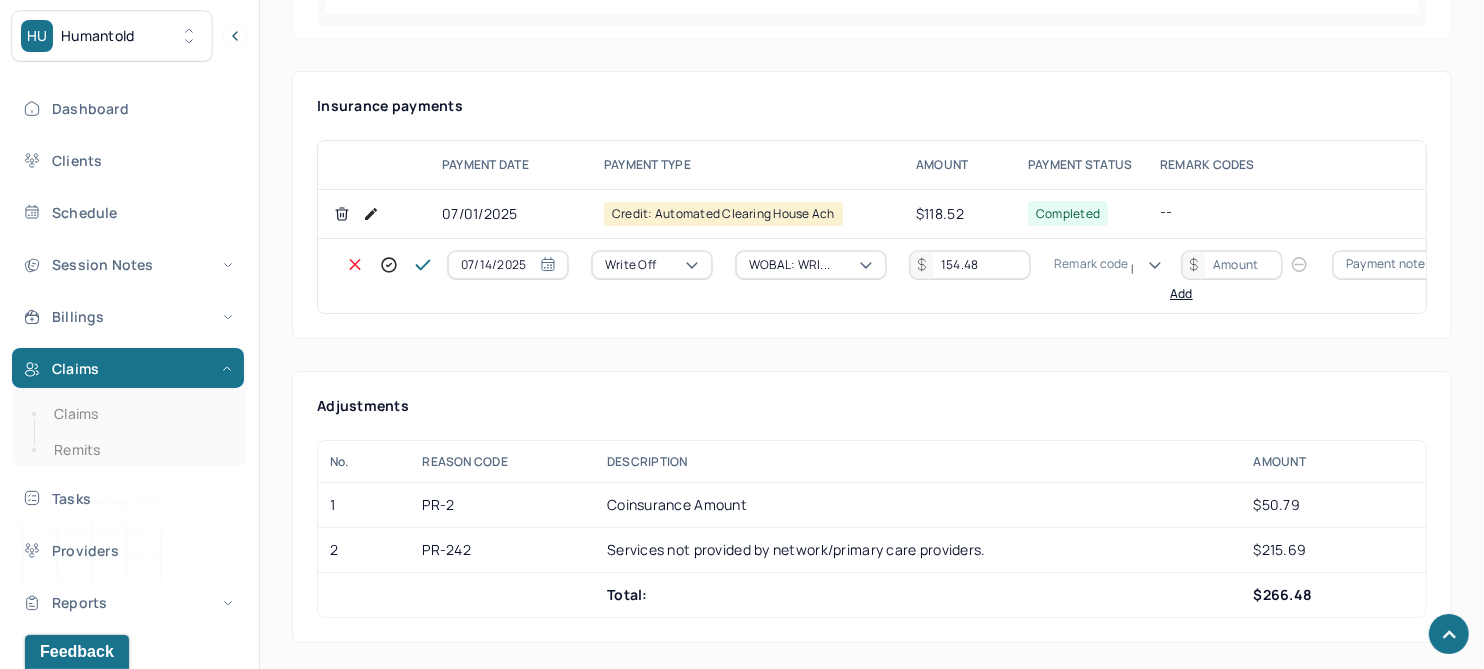 scroll, scrollTop: 123, scrollLeft: 0, axis: vertical 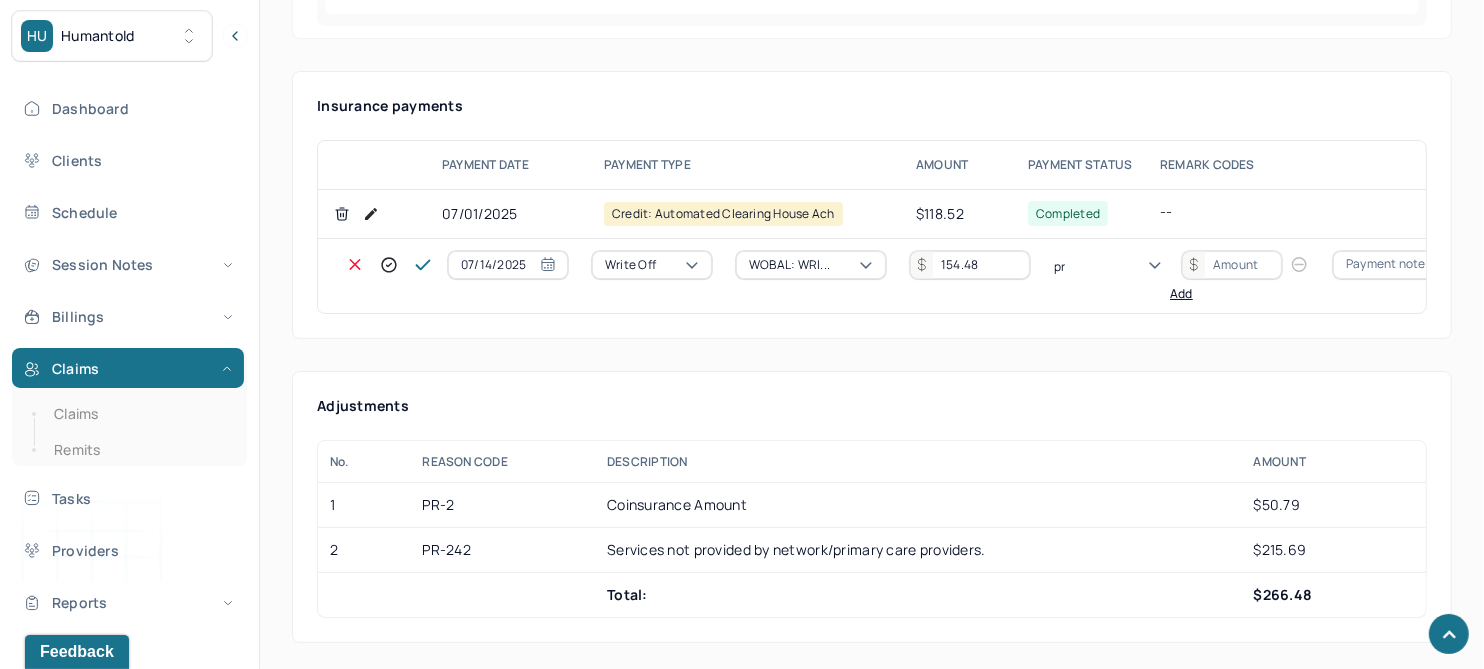 type on "pr2" 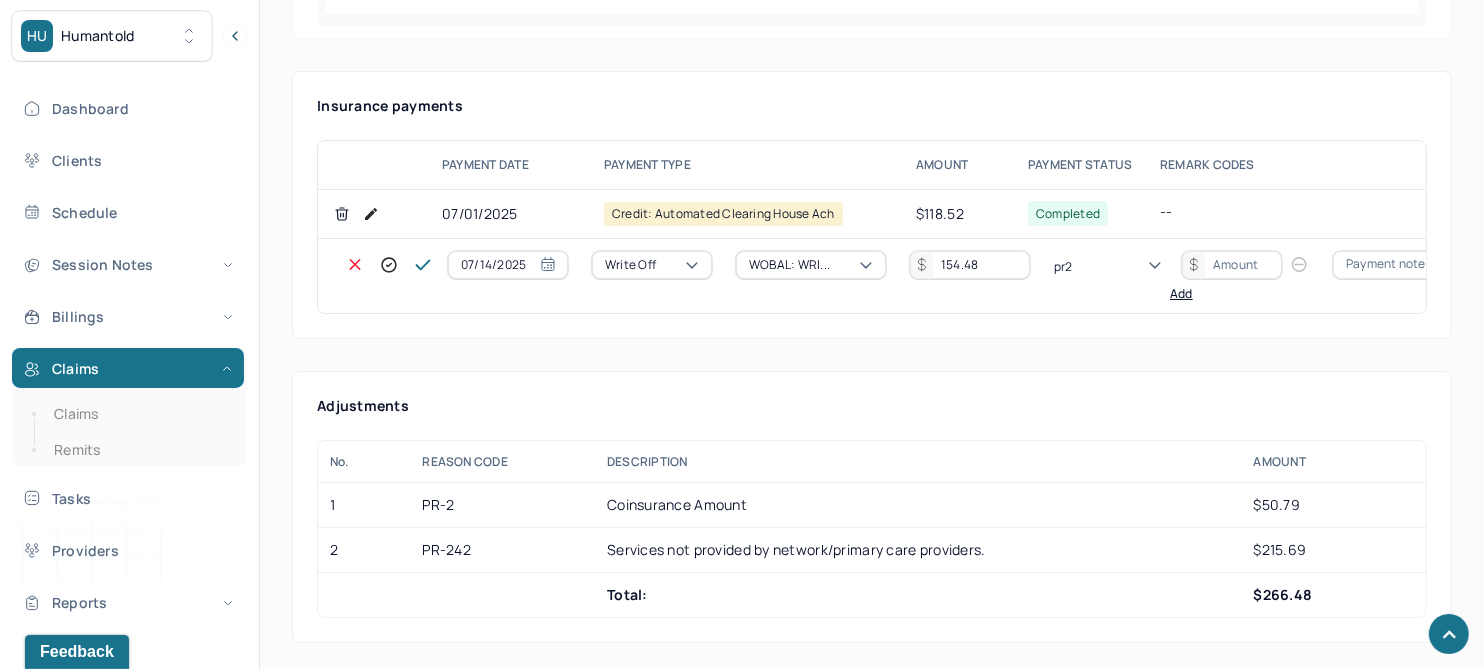 type 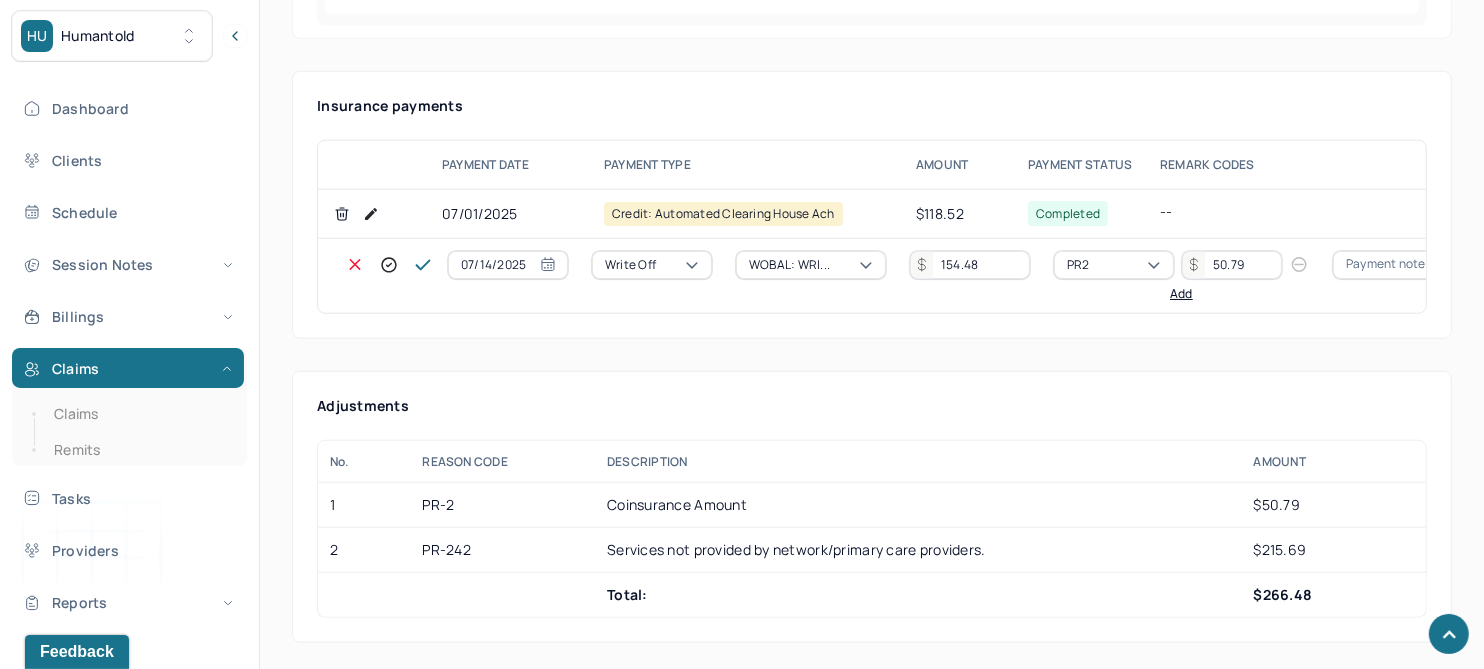 type on "50.79" 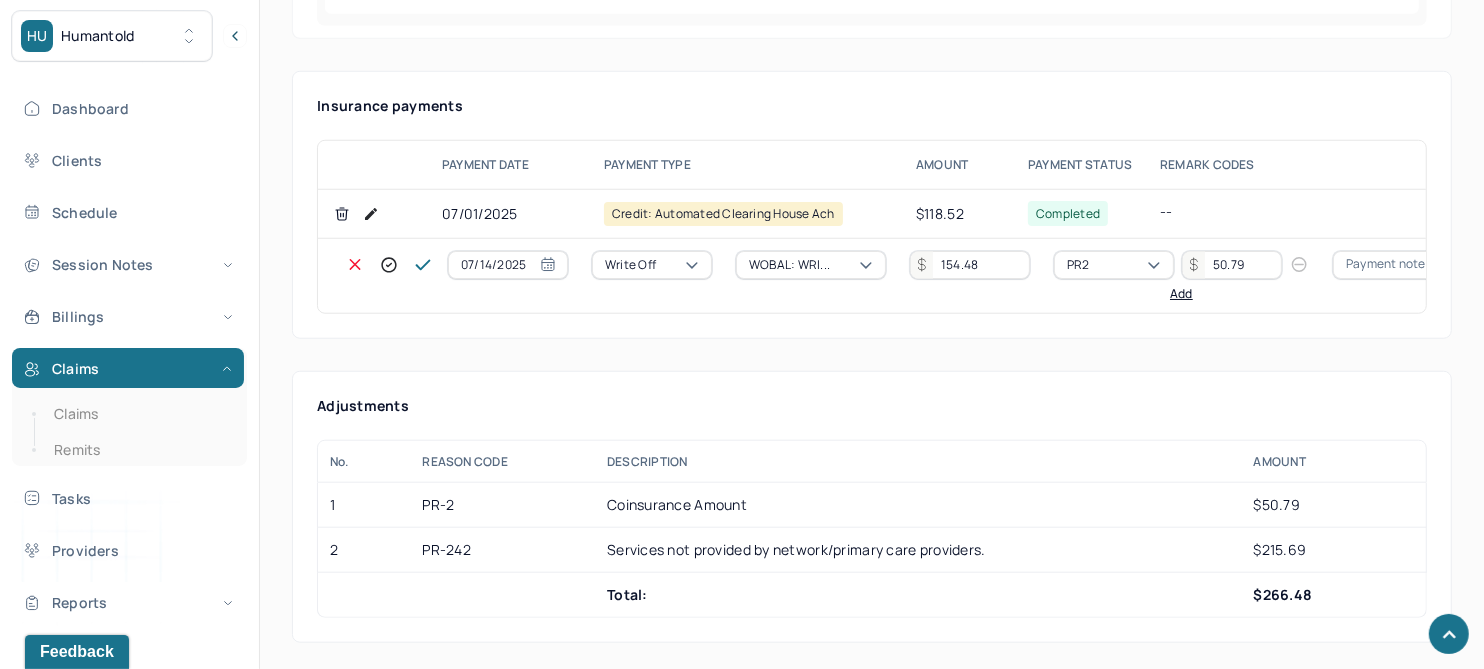 type 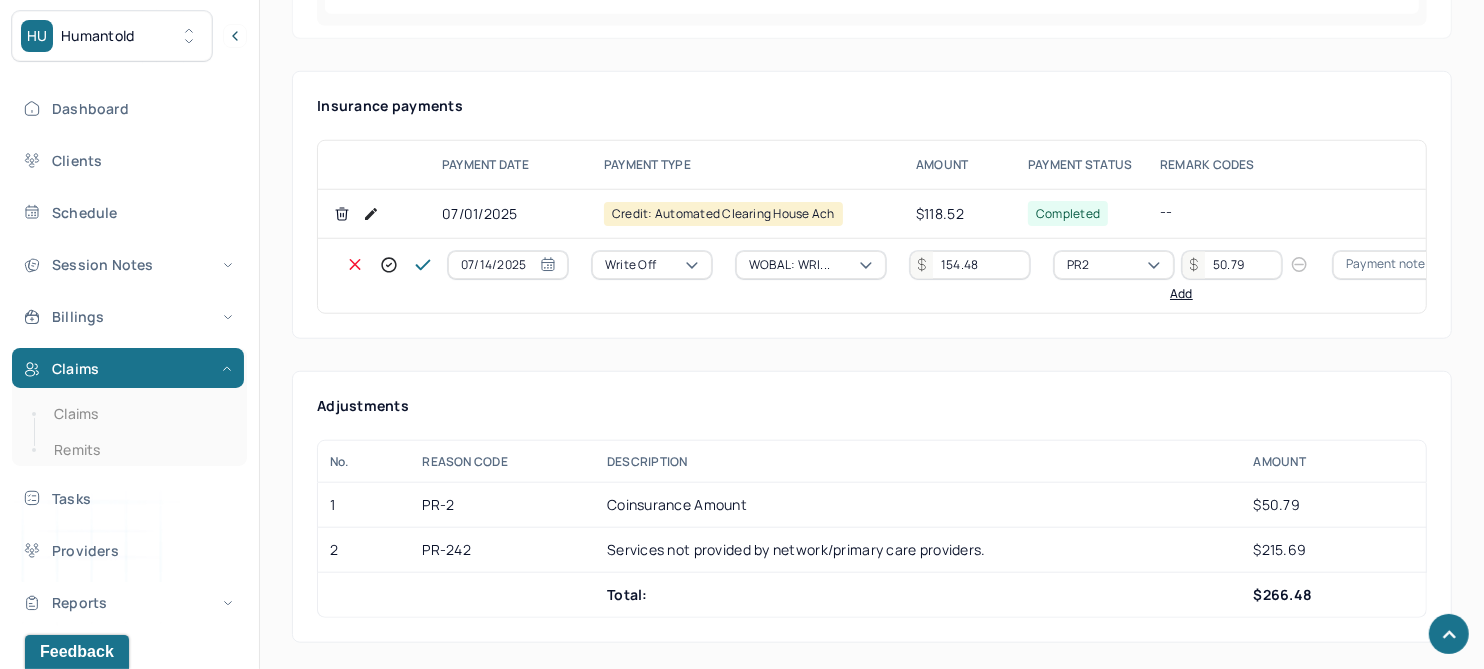 click on "Add" at bounding box center [1181, 294] 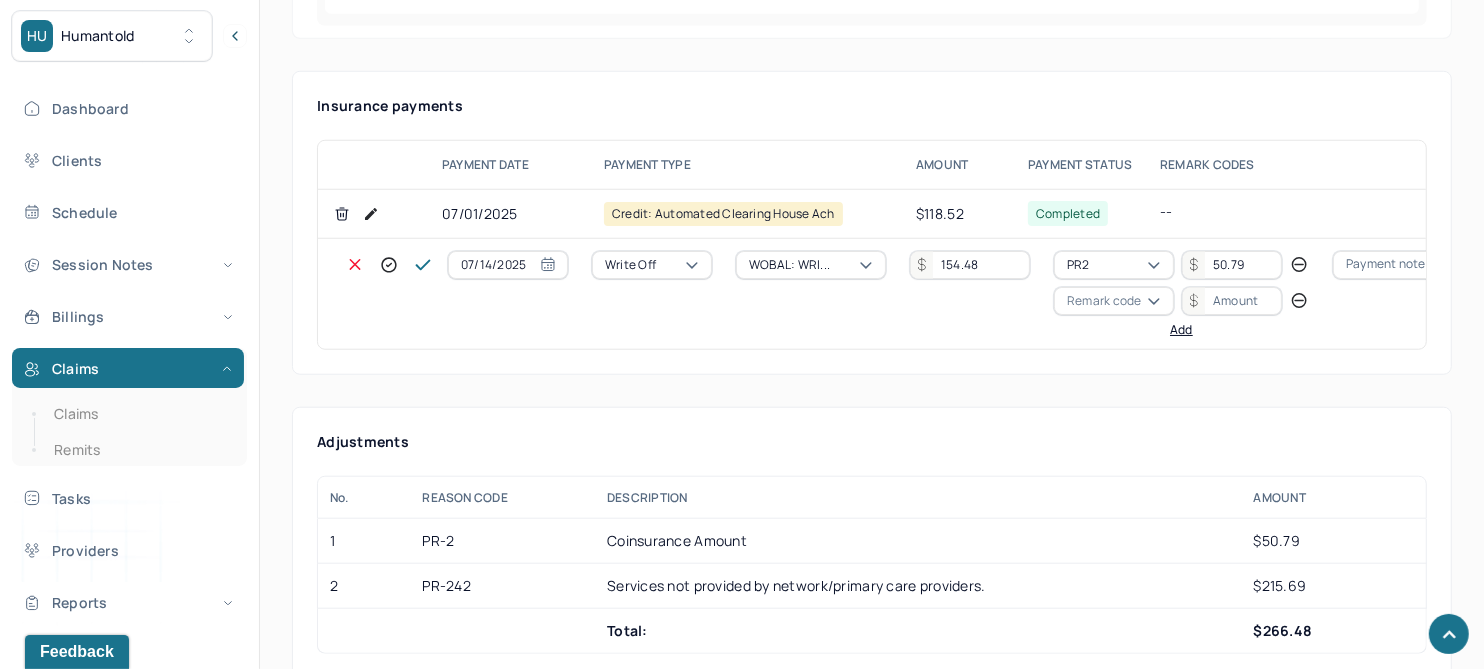 click on "Remark code" at bounding box center [1104, 301] 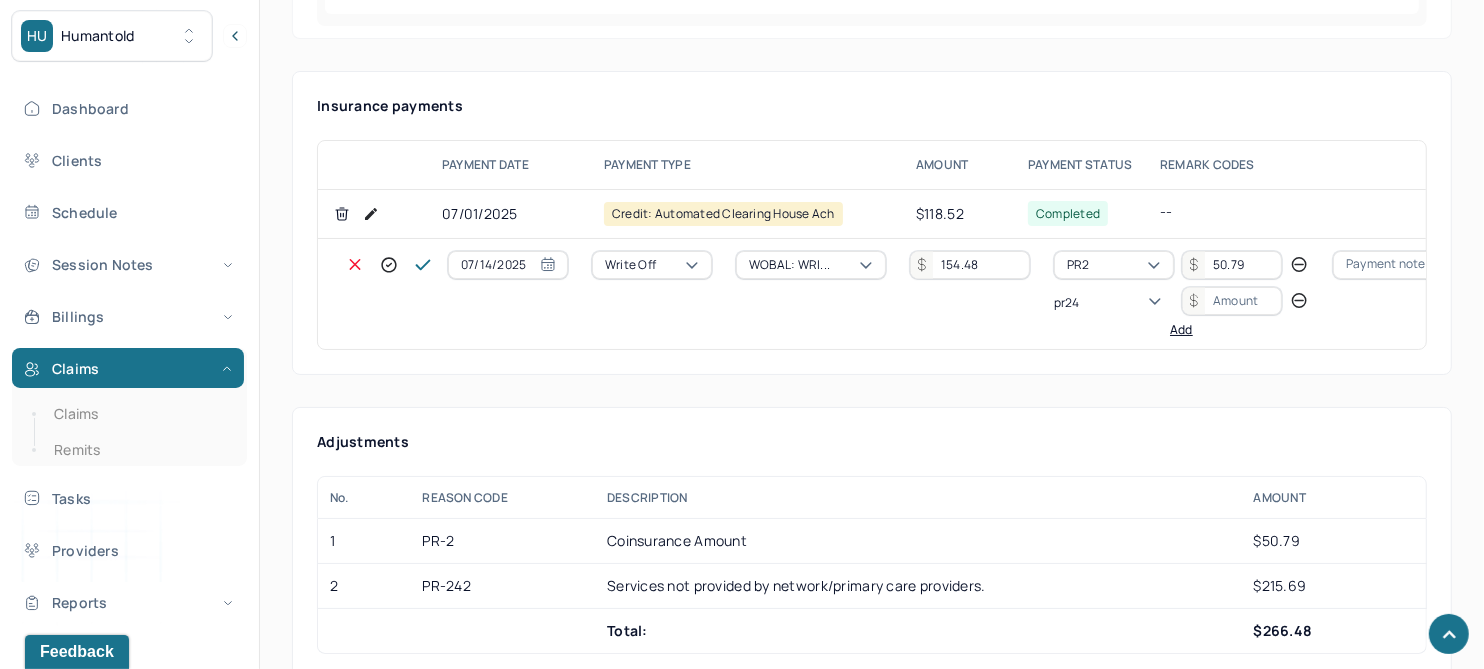 scroll, scrollTop: 0, scrollLeft: 0, axis: both 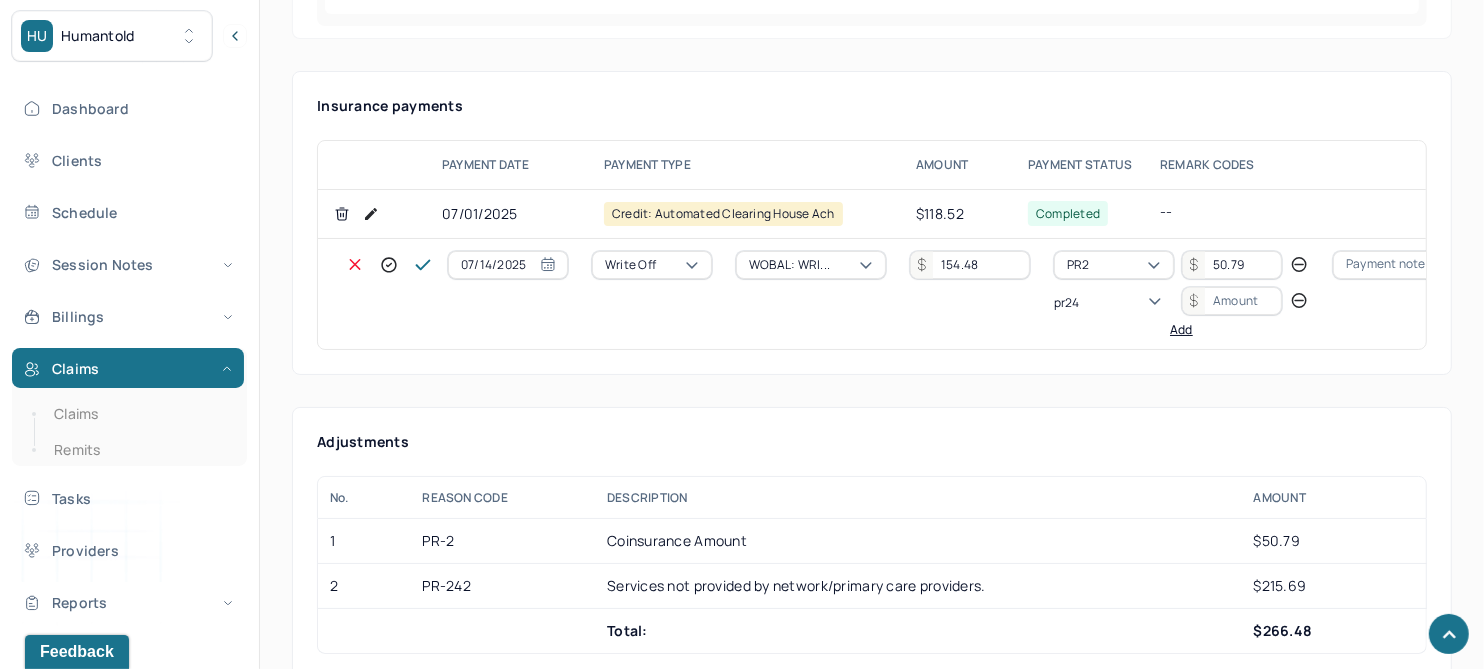 type on "pr242" 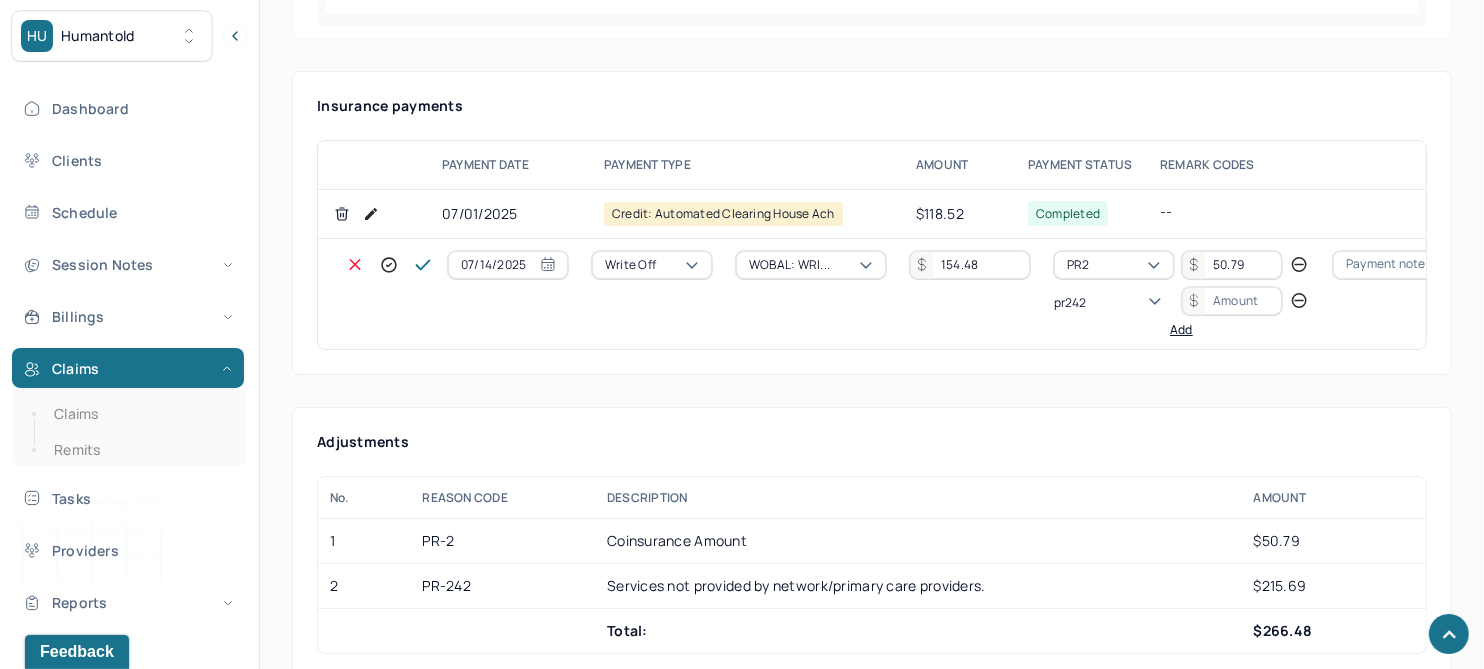 type 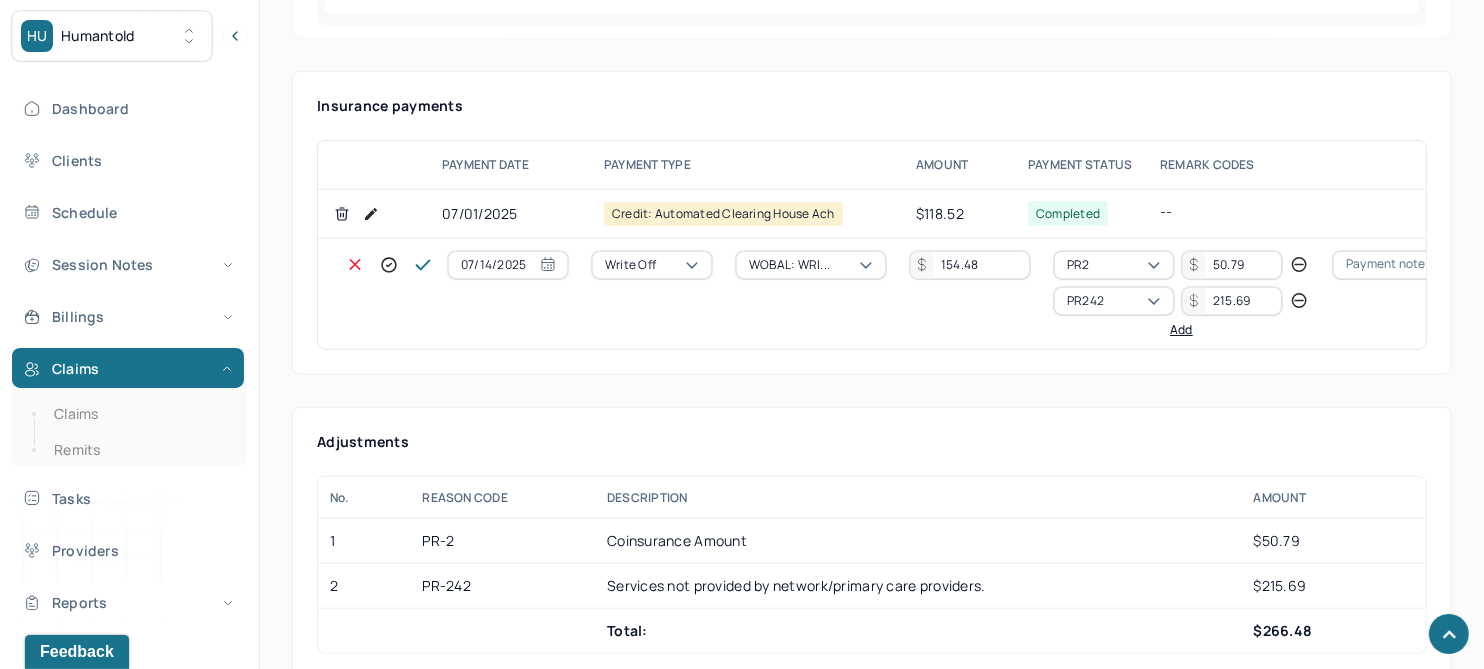type on "215.69" 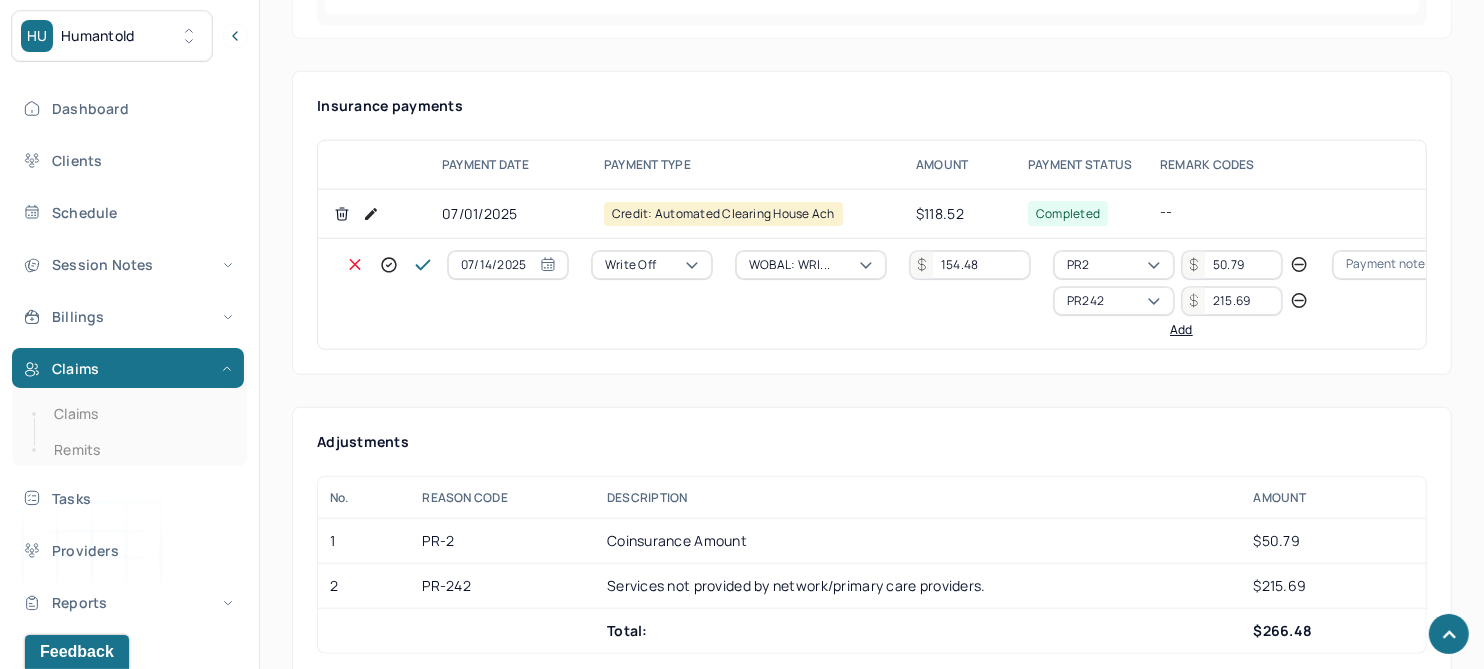 type 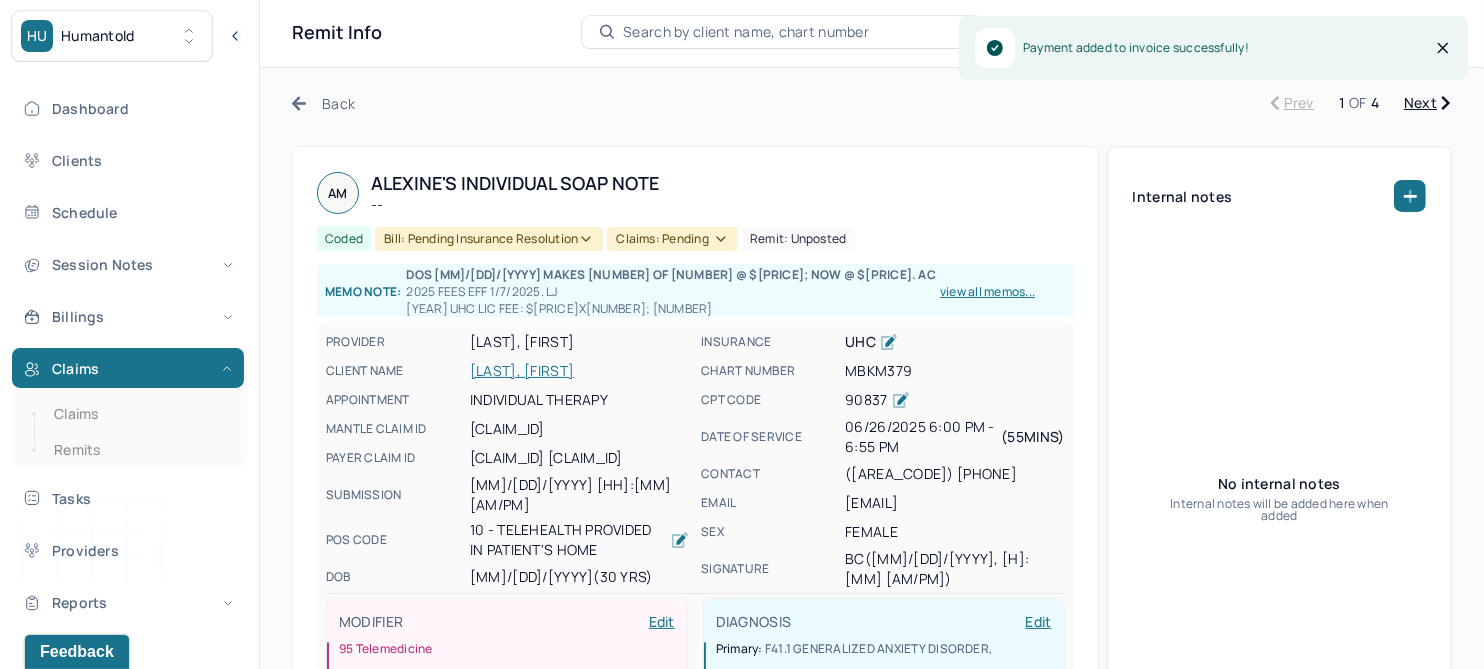 scroll, scrollTop: 0, scrollLeft: 0, axis: both 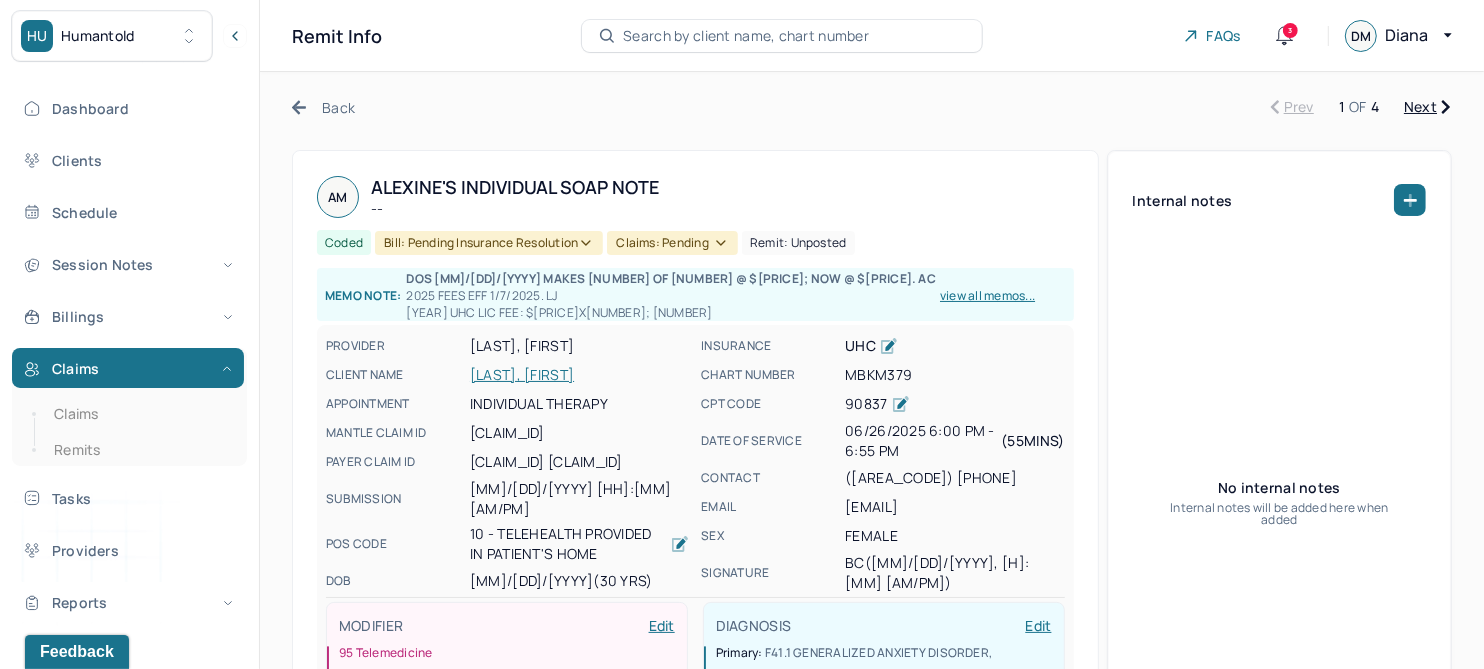 click on "Bill: Pending Insurance Resolution" at bounding box center (489, 243) 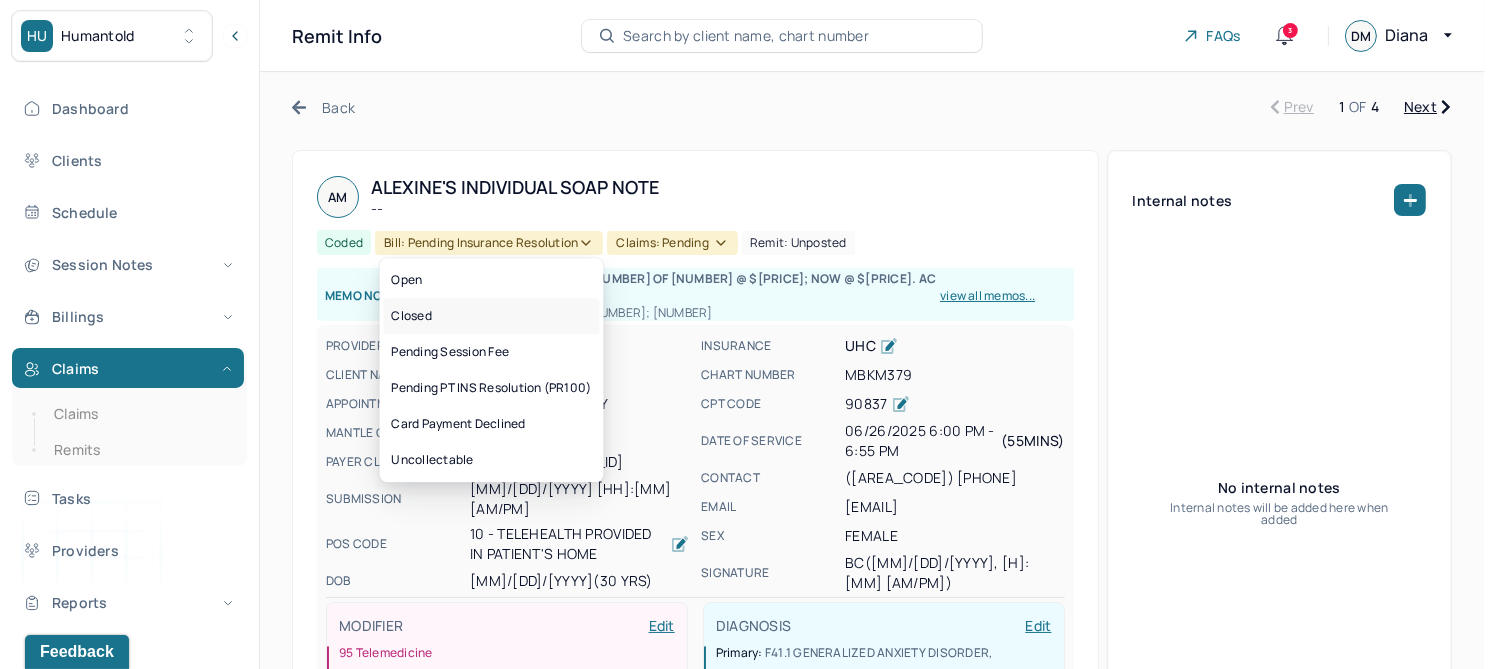 click on "Closed" at bounding box center (492, 316) 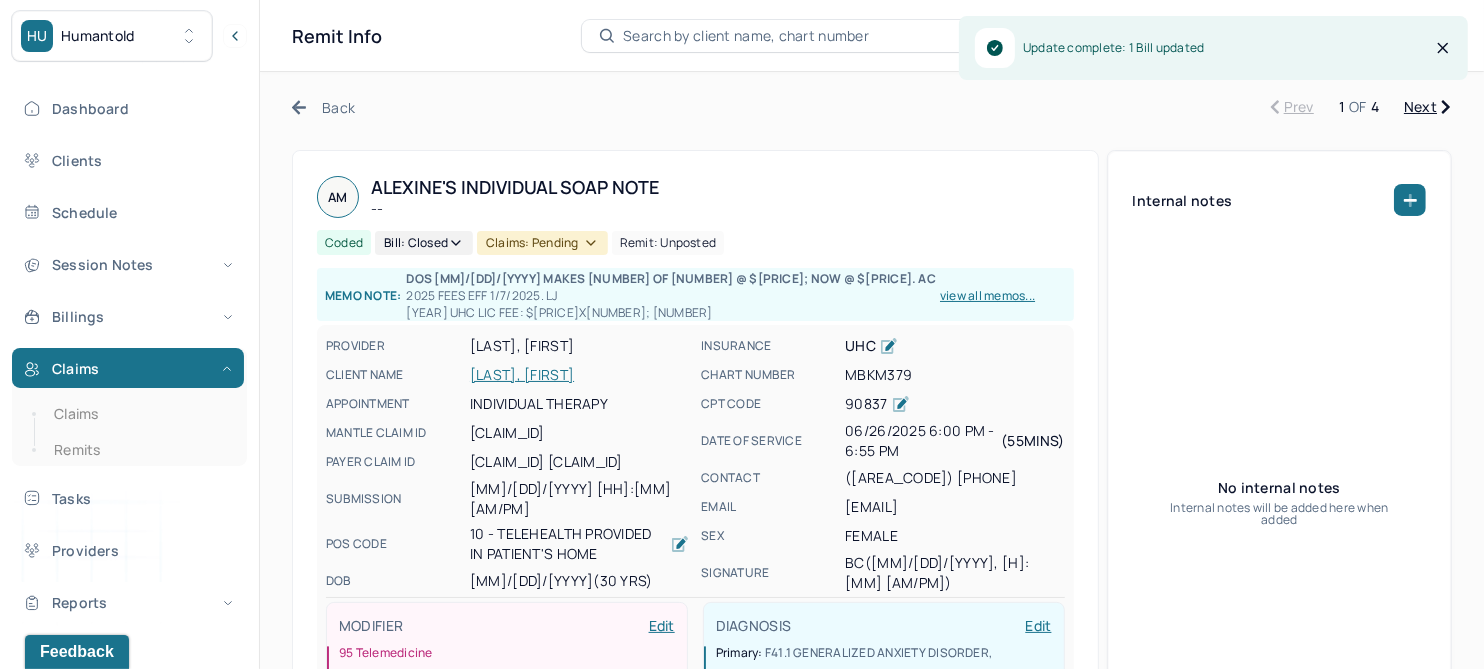 click on "Claims: pending" at bounding box center (542, 243) 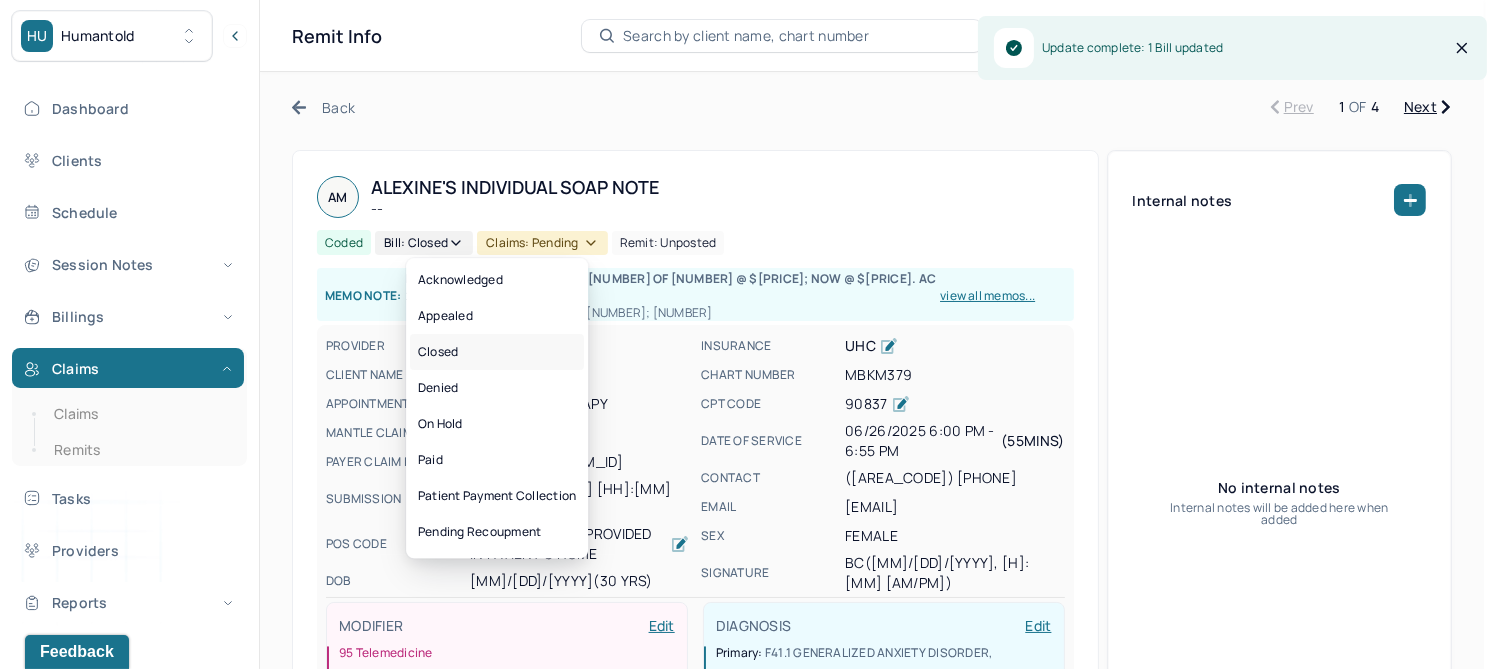 click on "Closed" at bounding box center (497, 352) 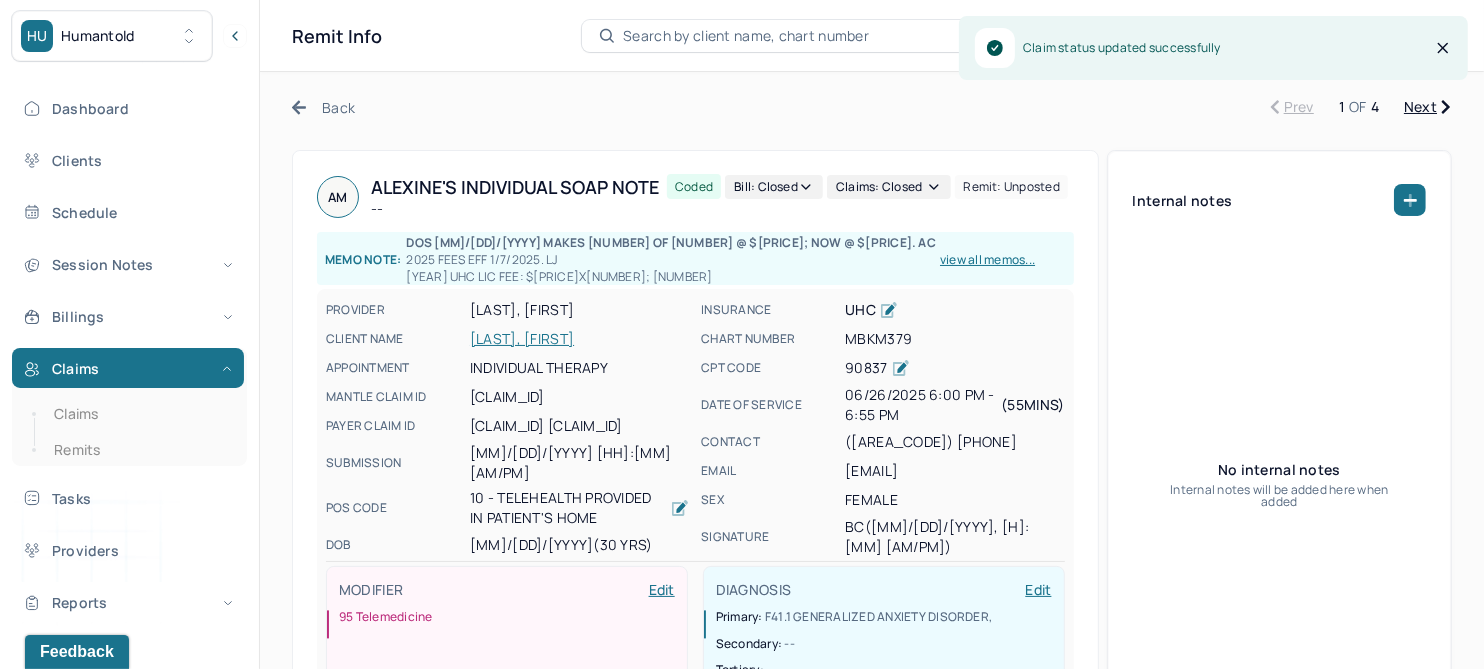 click on "Next" at bounding box center (1427, 107) 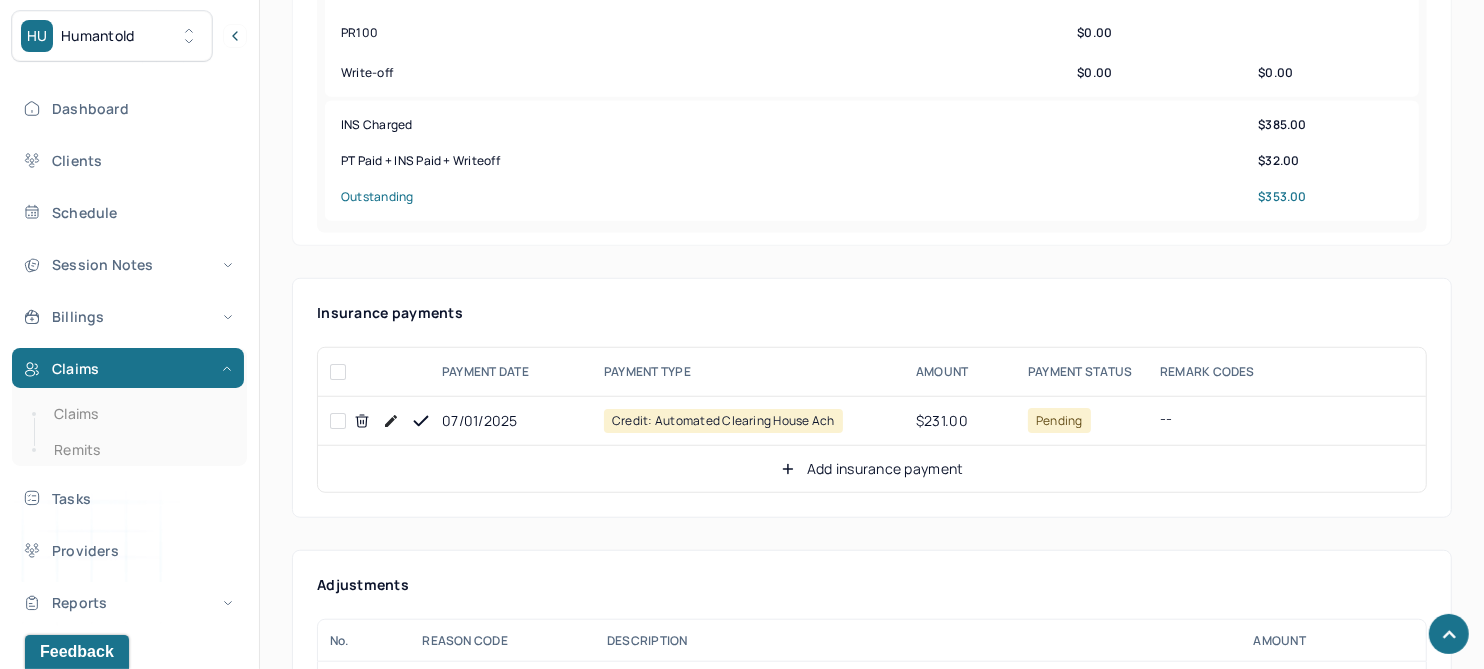 scroll, scrollTop: 1125, scrollLeft: 0, axis: vertical 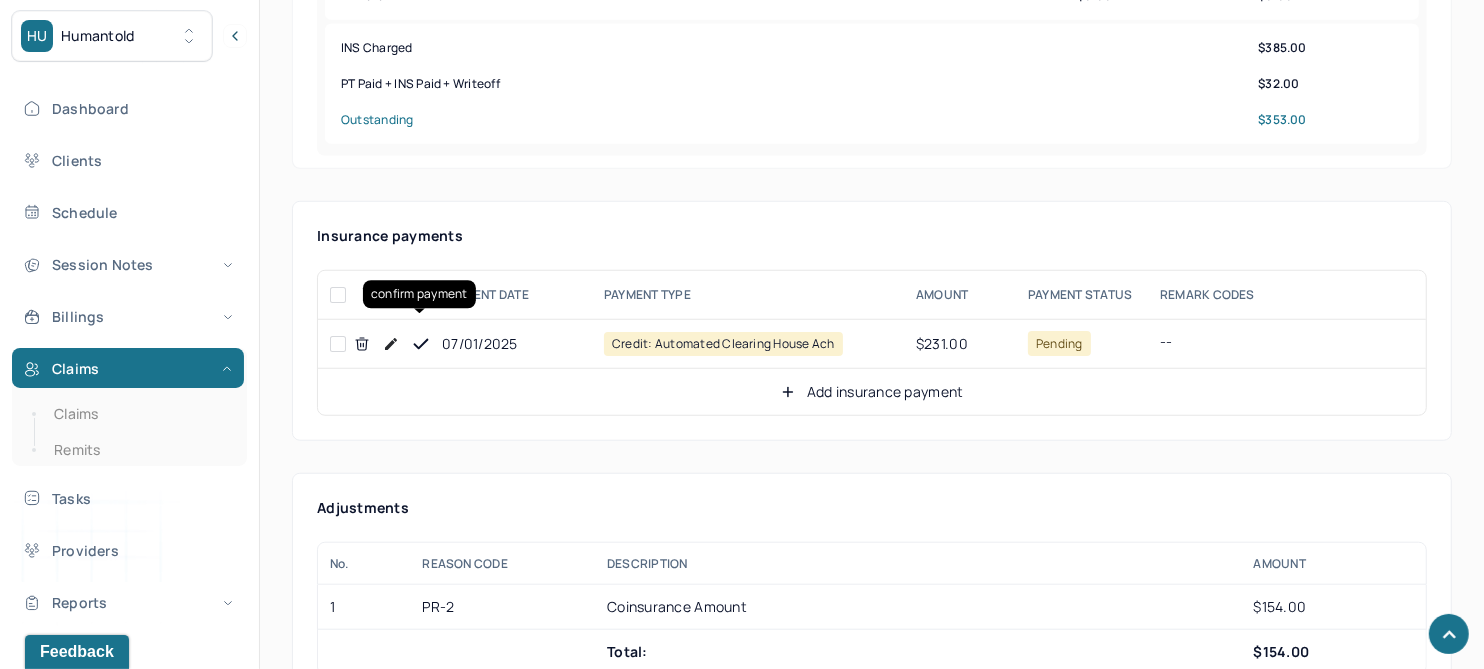 click at bounding box center [421, 344] 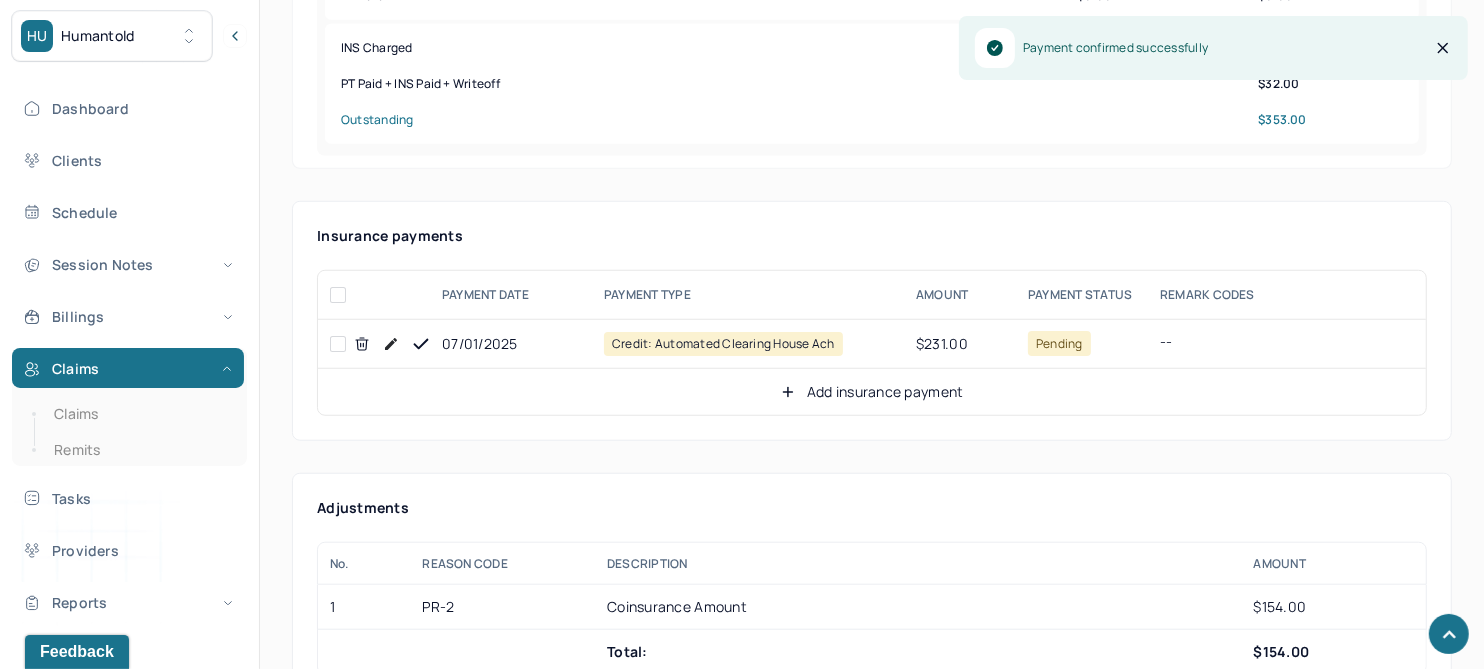 click on "Add insurance payment" at bounding box center [872, 392] 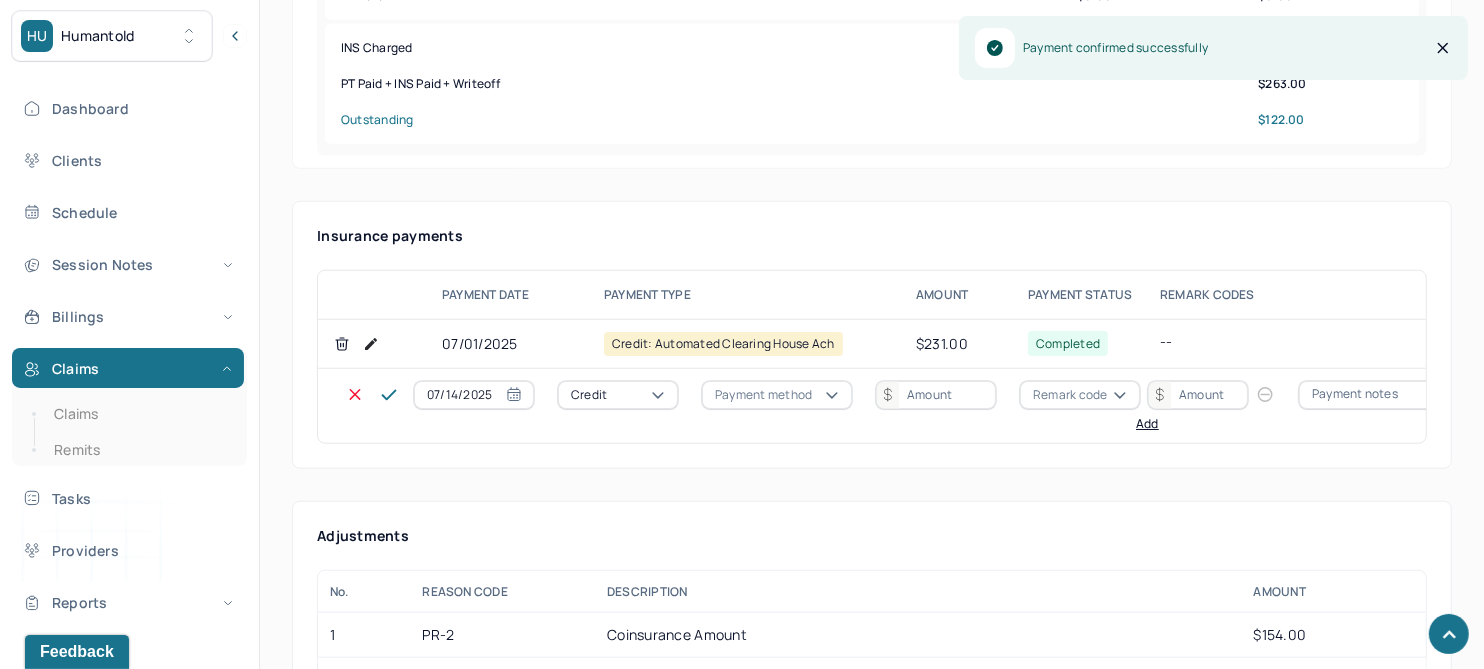 click 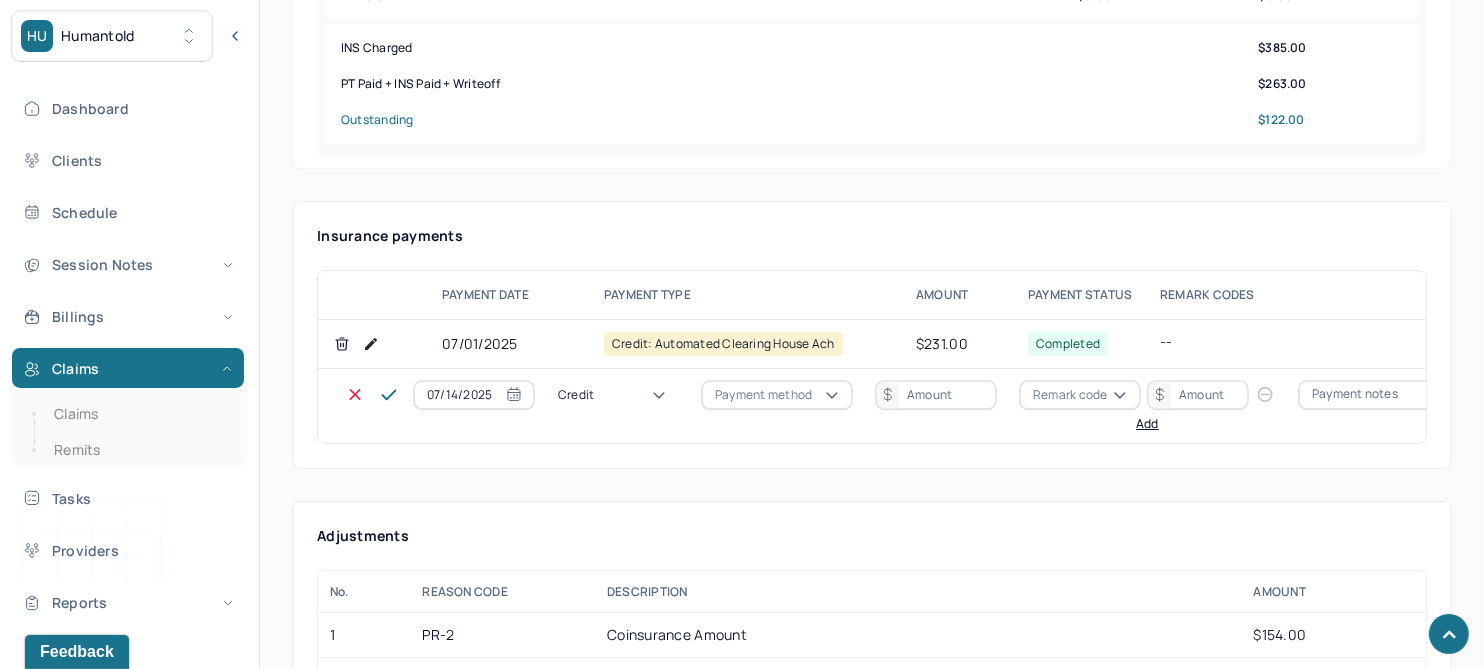 click on "Write off" at bounding box center [60, 2876] 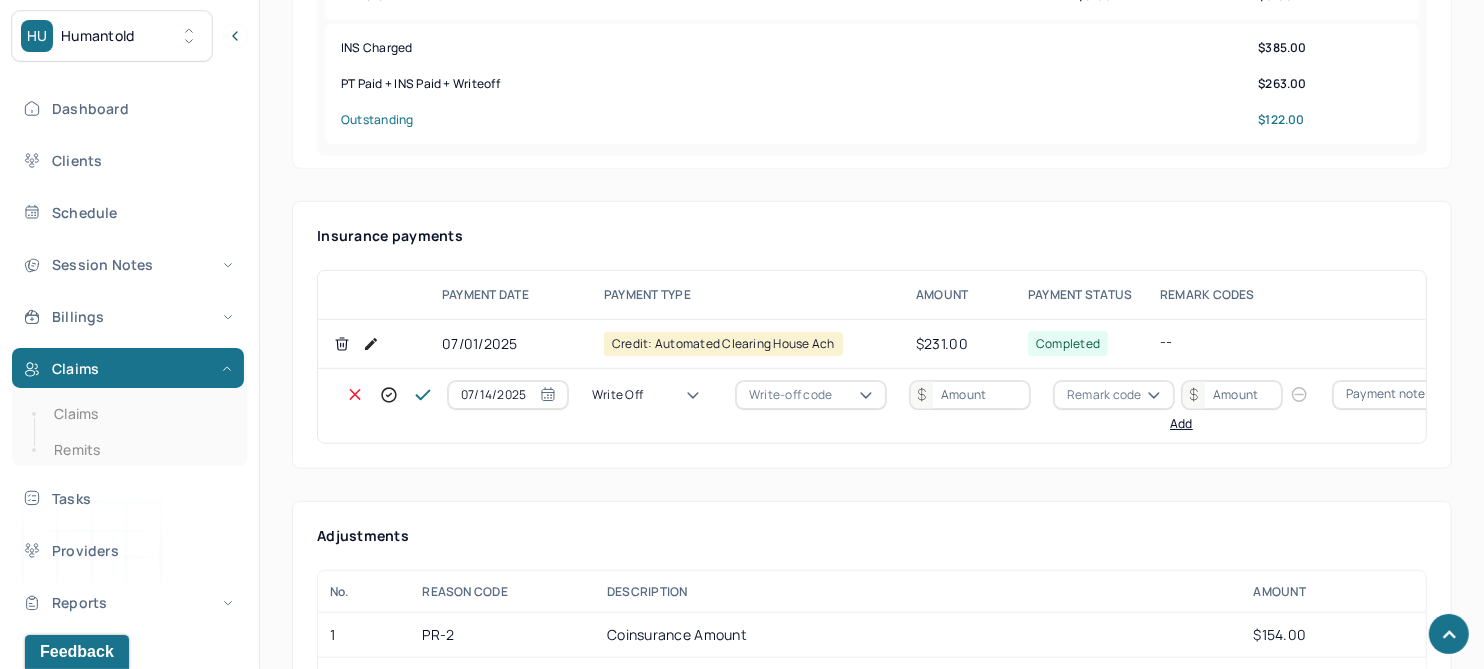 click on "Write-off code" at bounding box center (790, 395) 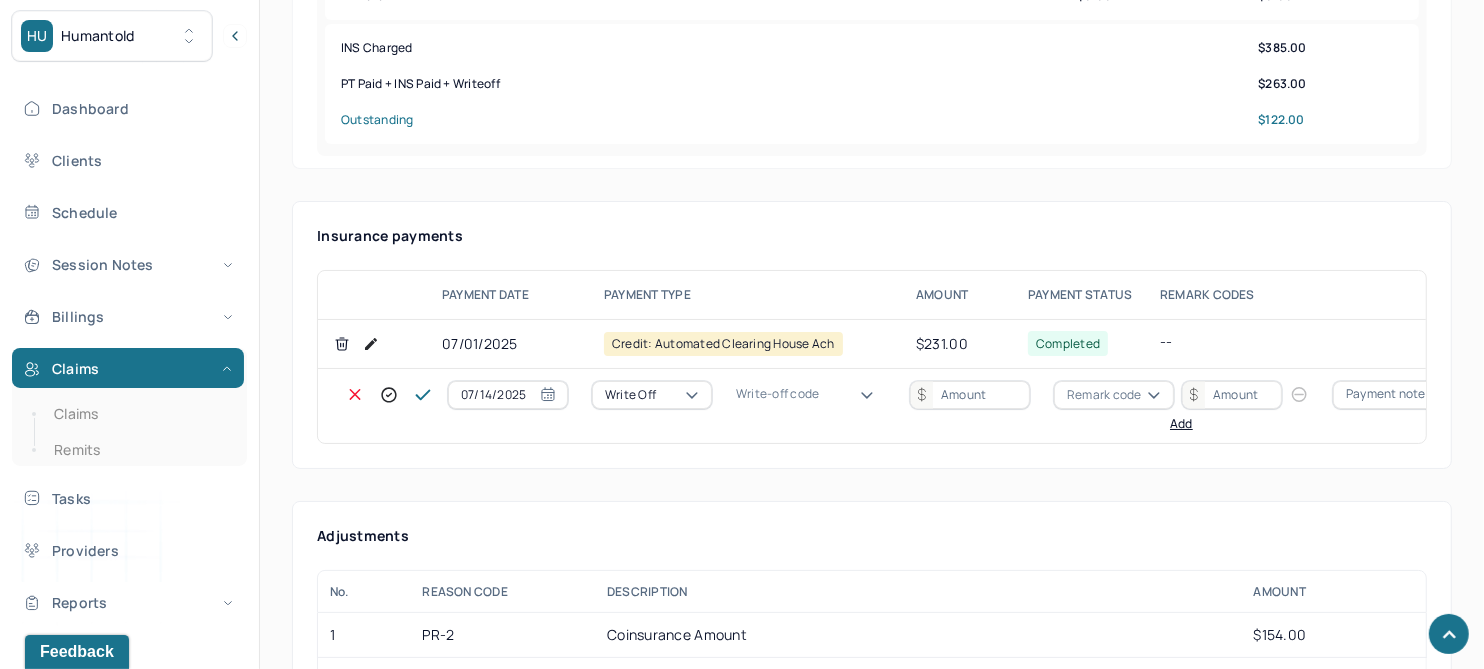 drag, startPoint x: 787, startPoint y: 522, endPoint x: 864, endPoint y: 466, distance: 95.2103 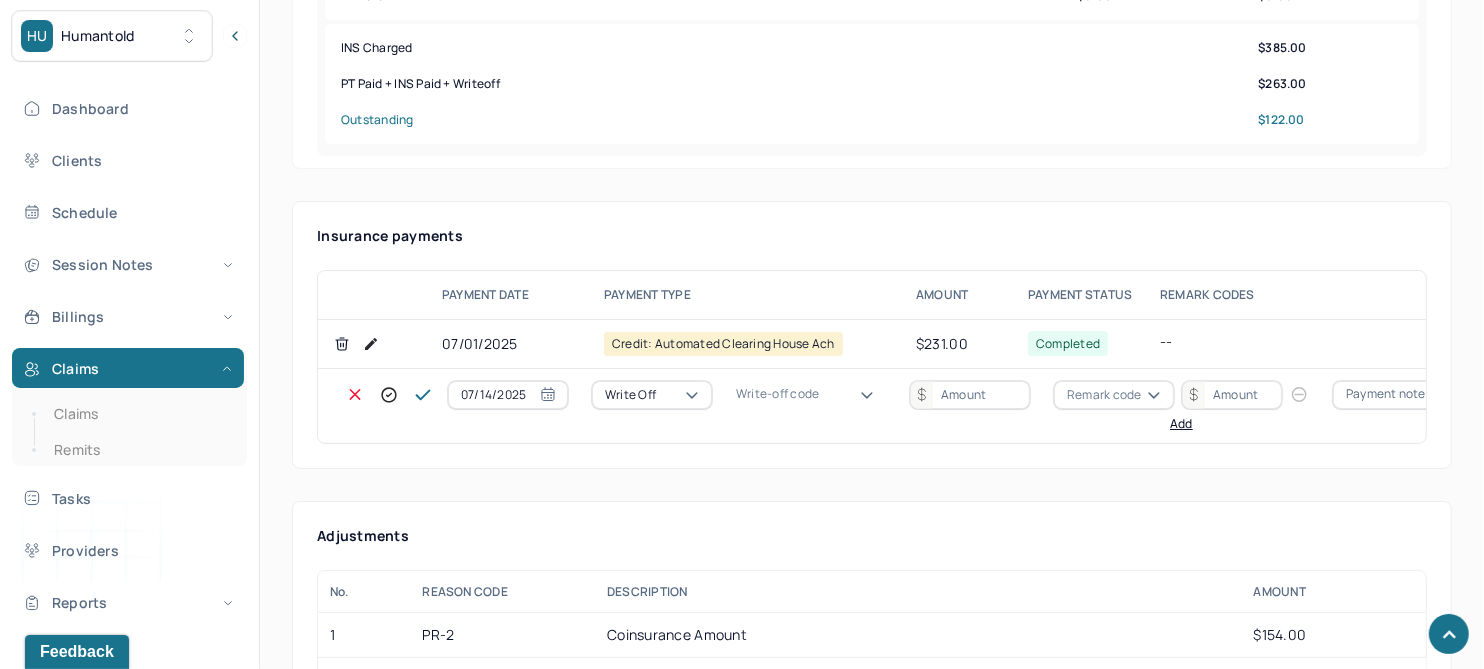 click on "WOBAL: WRITE OFF - BALANCE (INSADJ)" at bounding box center (100, 2896) 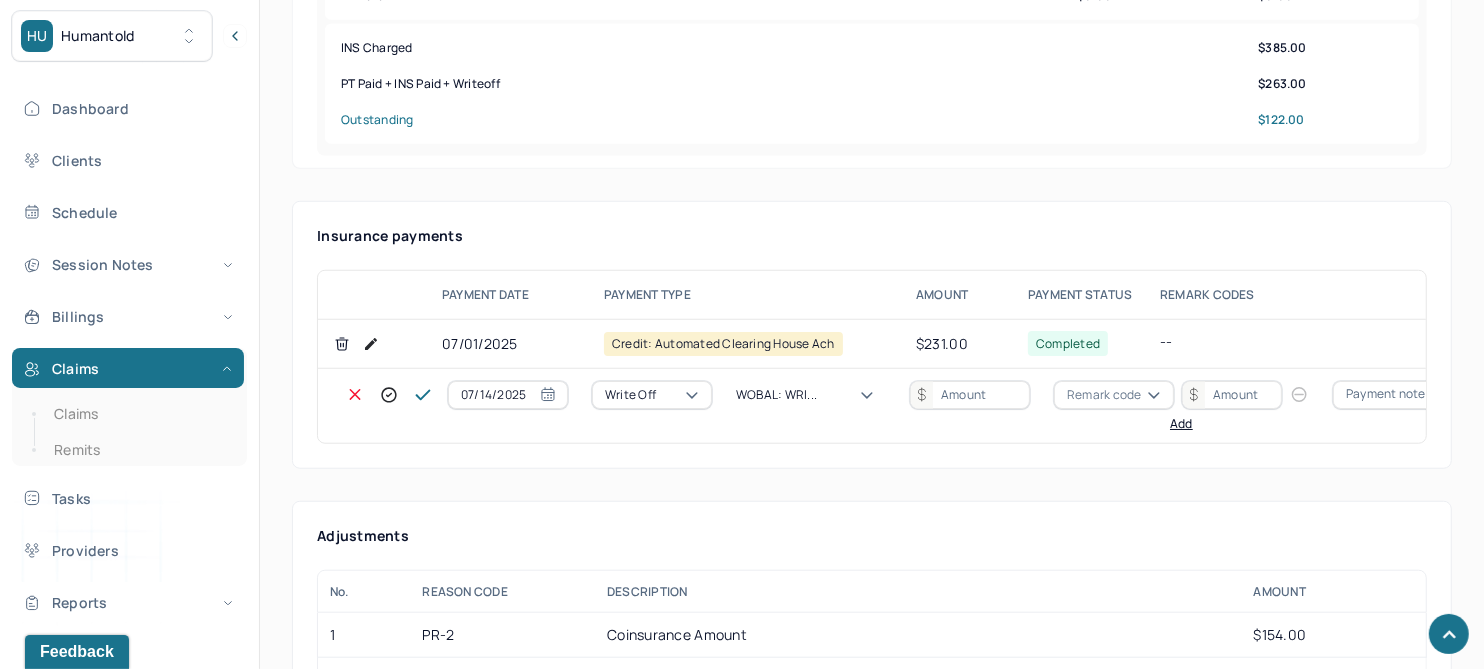 click at bounding box center [970, 395] 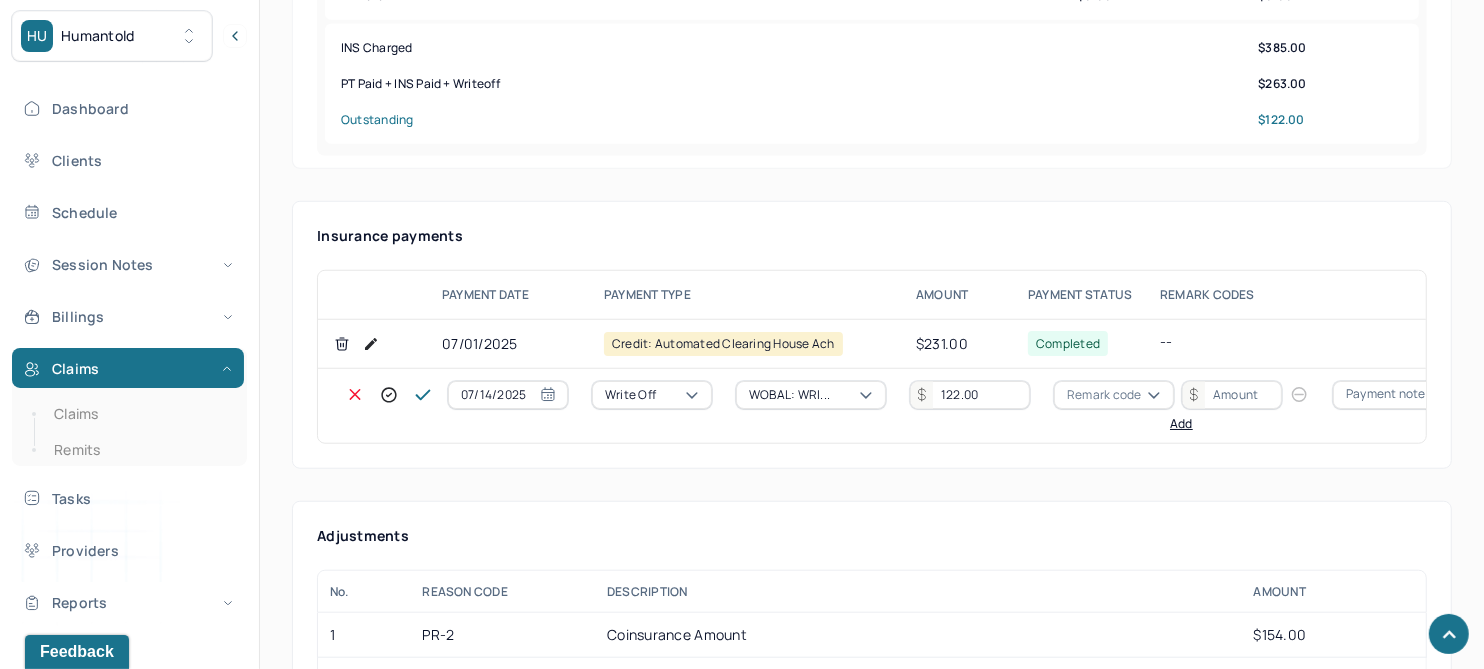 type on "122.00" 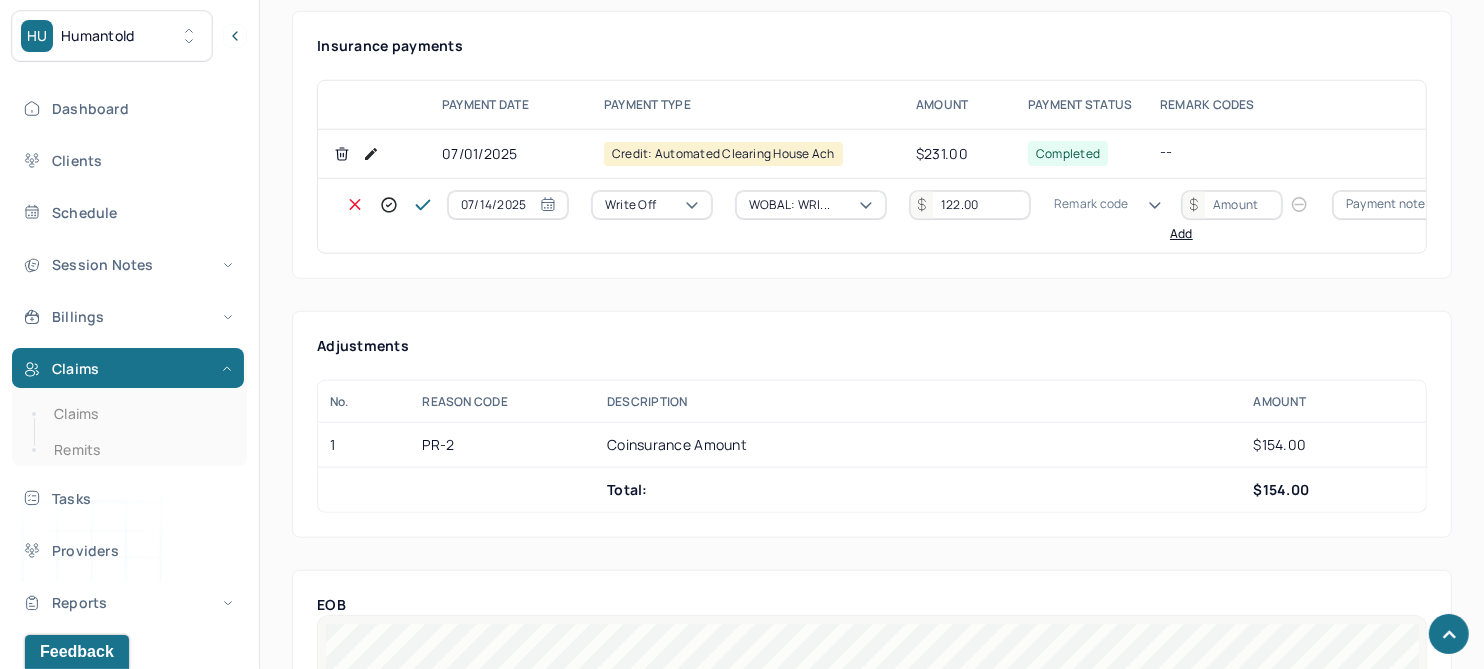 scroll, scrollTop: 1374, scrollLeft: 0, axis: vertical 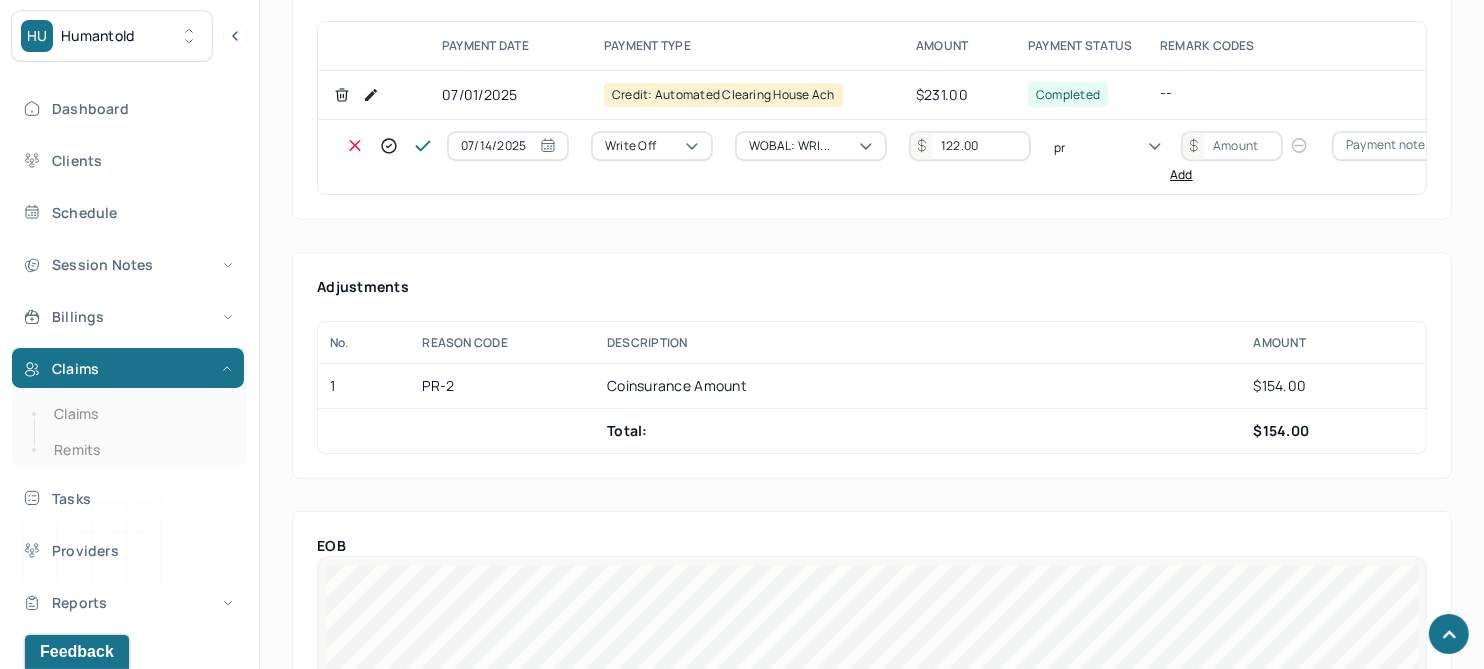 type on "pr1" 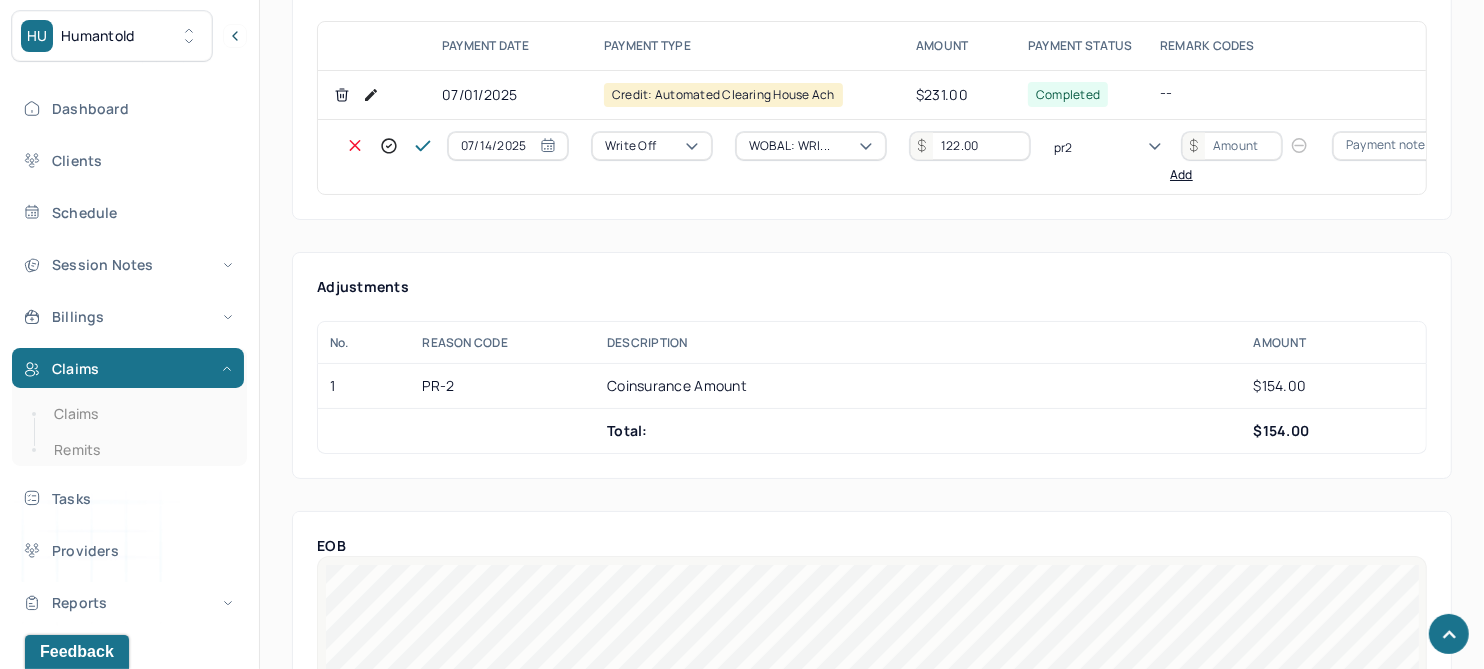 type 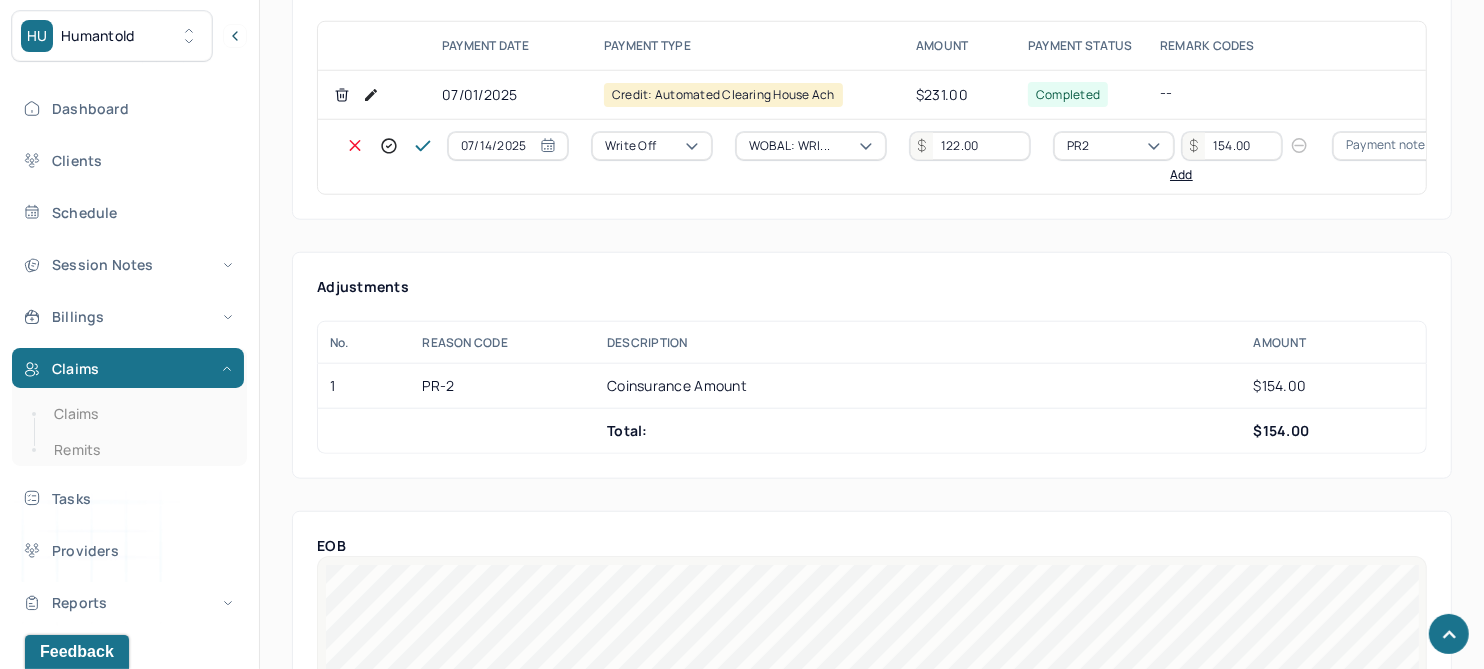 type on "154.00" 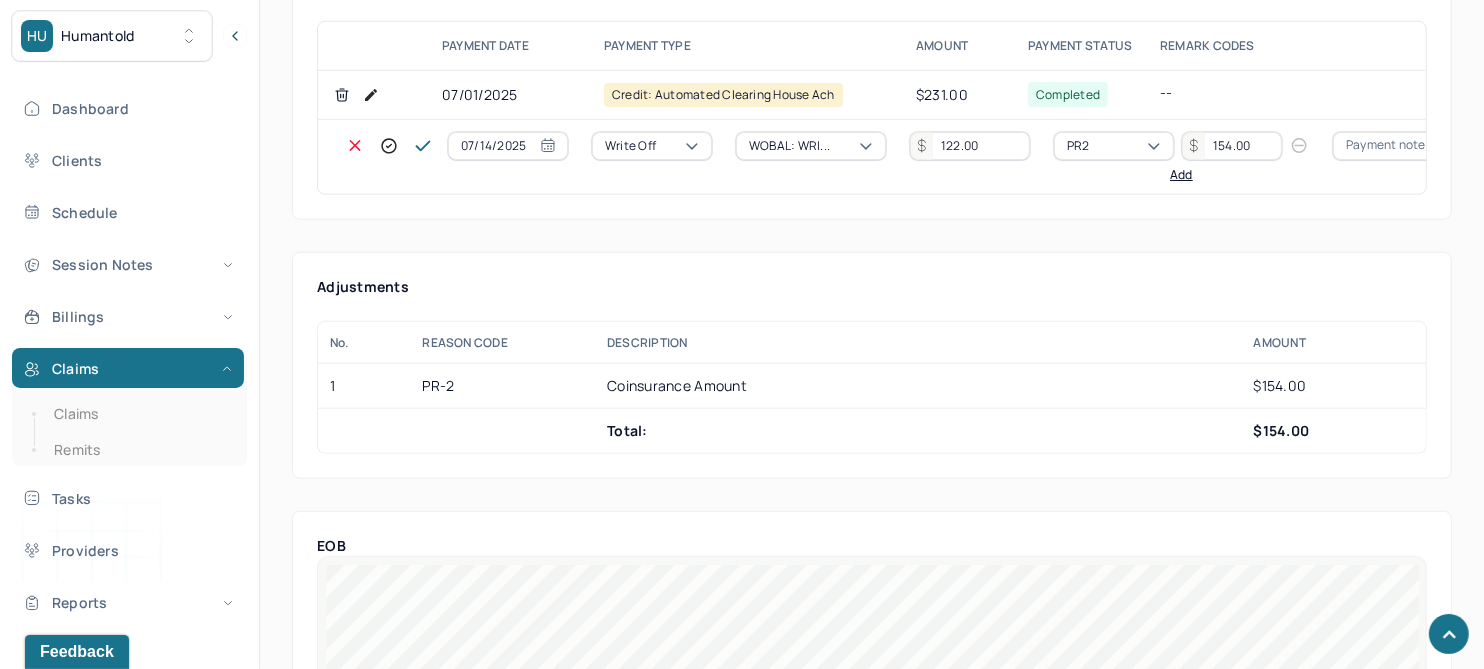 type 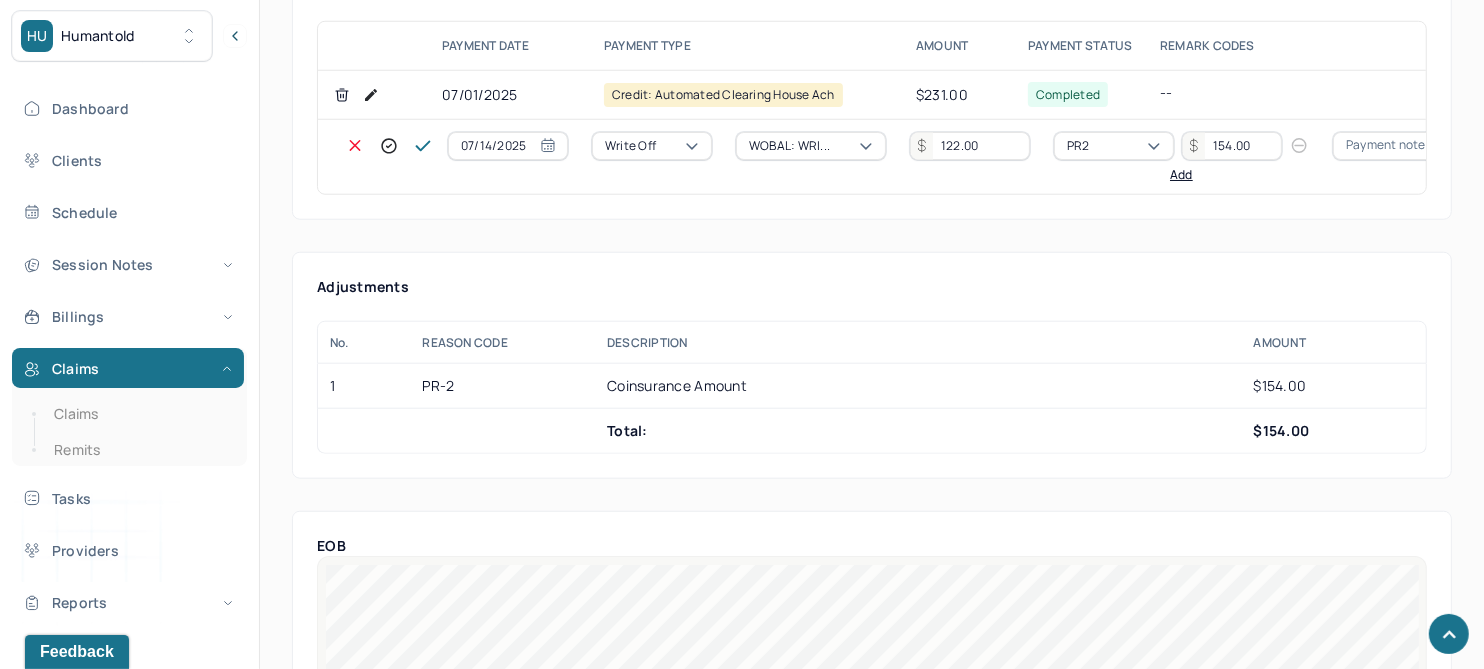 click 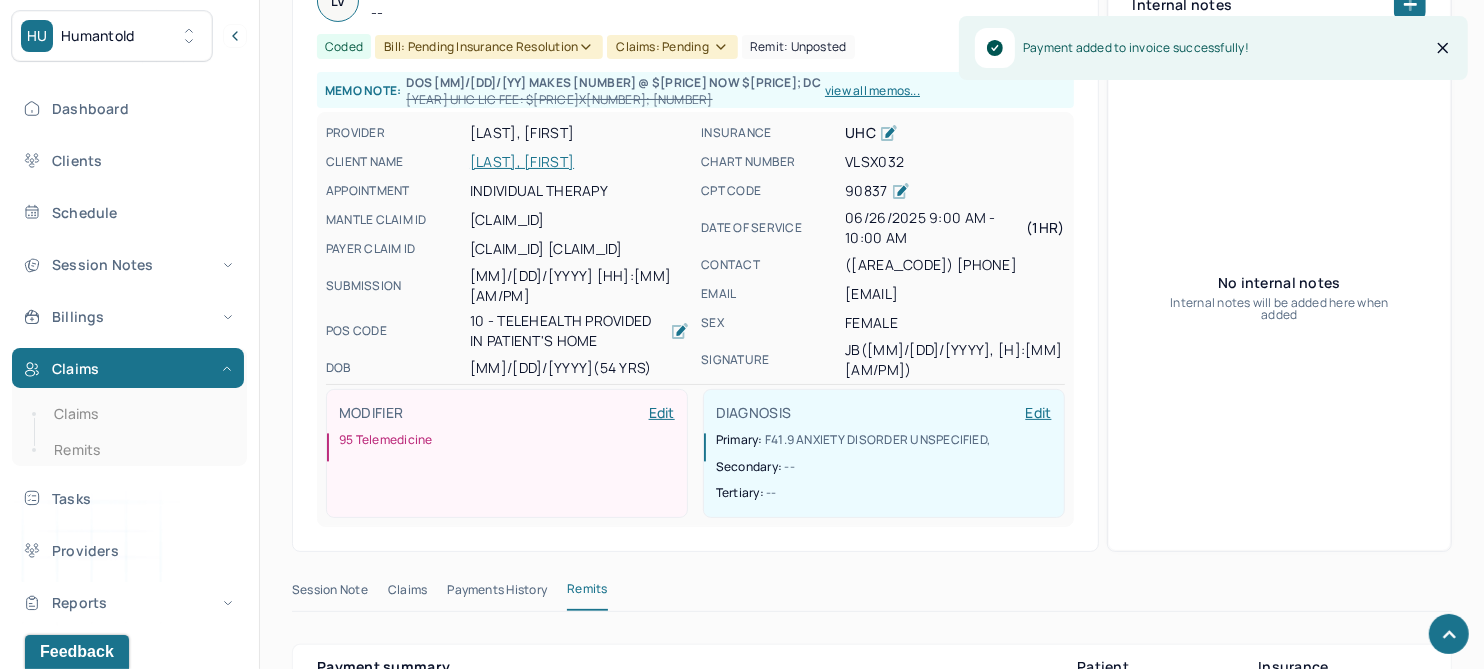 scroll, scrollTop: 125, scrollLeft: 0, axis: vertical 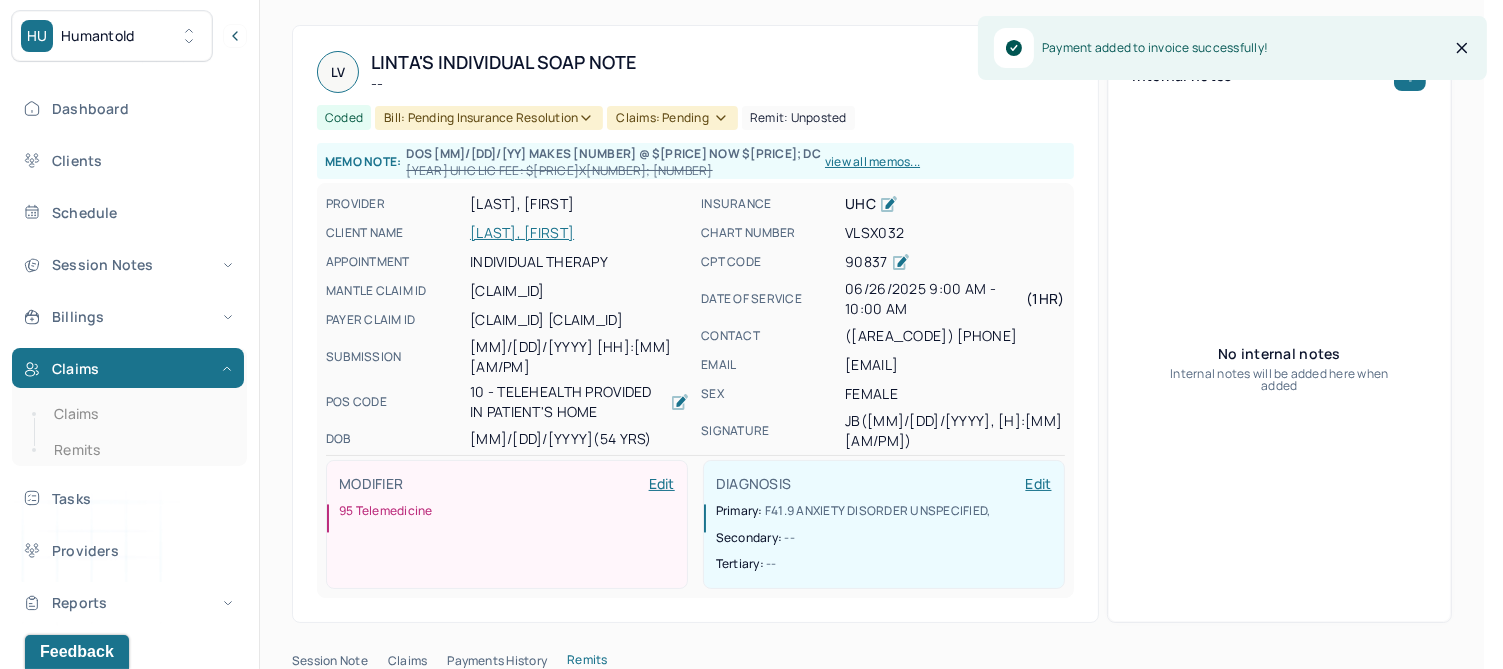 click on "Bill: Pending Insurance Resolution" at bounding box center (489, 118) 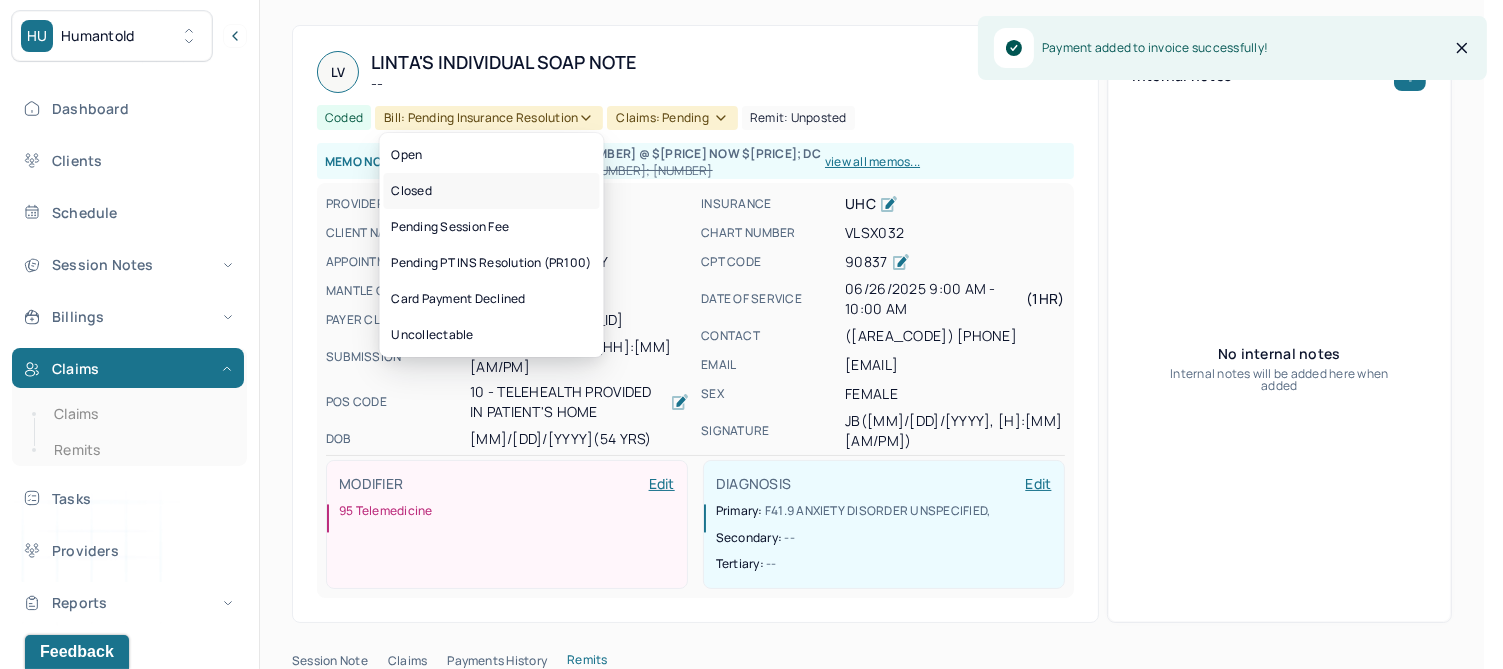 click on "Closed" at bounding box center [492, 191] 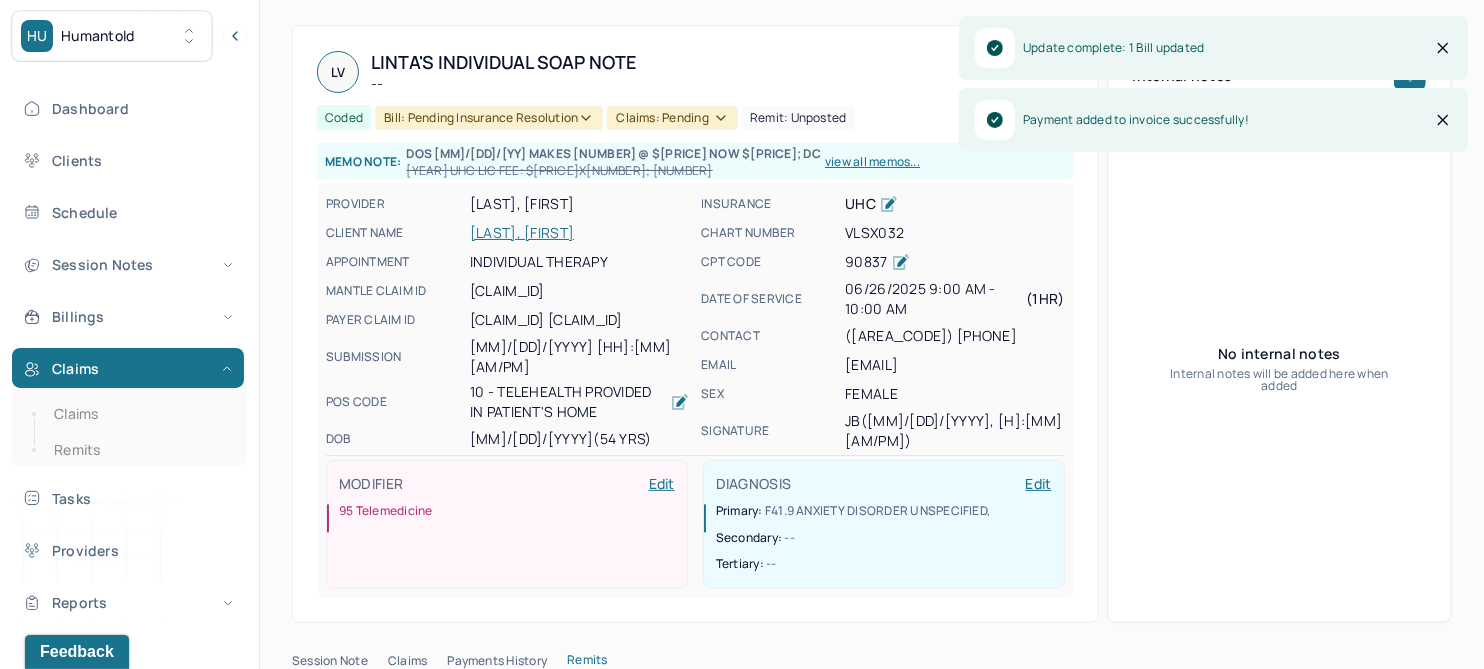 click on "LV Linta's   Individual soap note -- Coded   Bill: Pending Insurance Resolution     Claims: pending   Remit: unposted Memo note: DOS 2/4/25 MAKES 3 @ $87 NOW $32; DC 2025 UHC Lic Fee: $87x3; 32 view all memos... PROVIDER BATELIC, JENNIFER CLIENT NAME VARGHESE, LINTA APPOINTMENT Individual therapy   MANTLE CLAIM ID M0553230110635 PAYER CLAIM ID FE19924808 0081361110 SUBMISSION 06/30/2025 14:06PM POS CODE 10 - Telehealth Provided in Patient's Home     DOB 10/25/1970  (54 Yrs) INSURANCE UHC     CHART NUMBER VLSX032 CPT CODE 90837     DATE OF SERVICE 06/26/2025   9:00 AM   -   10:00 AM ( 1hr ) CONTACT (917) 434-8303 EMAIL lintavar@gmail.com SEX female SIGNATURE jb  (06/26/2025, 1:04 PM) MODIFIER   Edit   95 Telemedicine DIAGNOSIS   Edit   Primary:   F41.9 ANXIETY DISORDER UNSPECIFIED ,  Secondary:   -- Tertiary:   --" at bounding box center [695, 324] 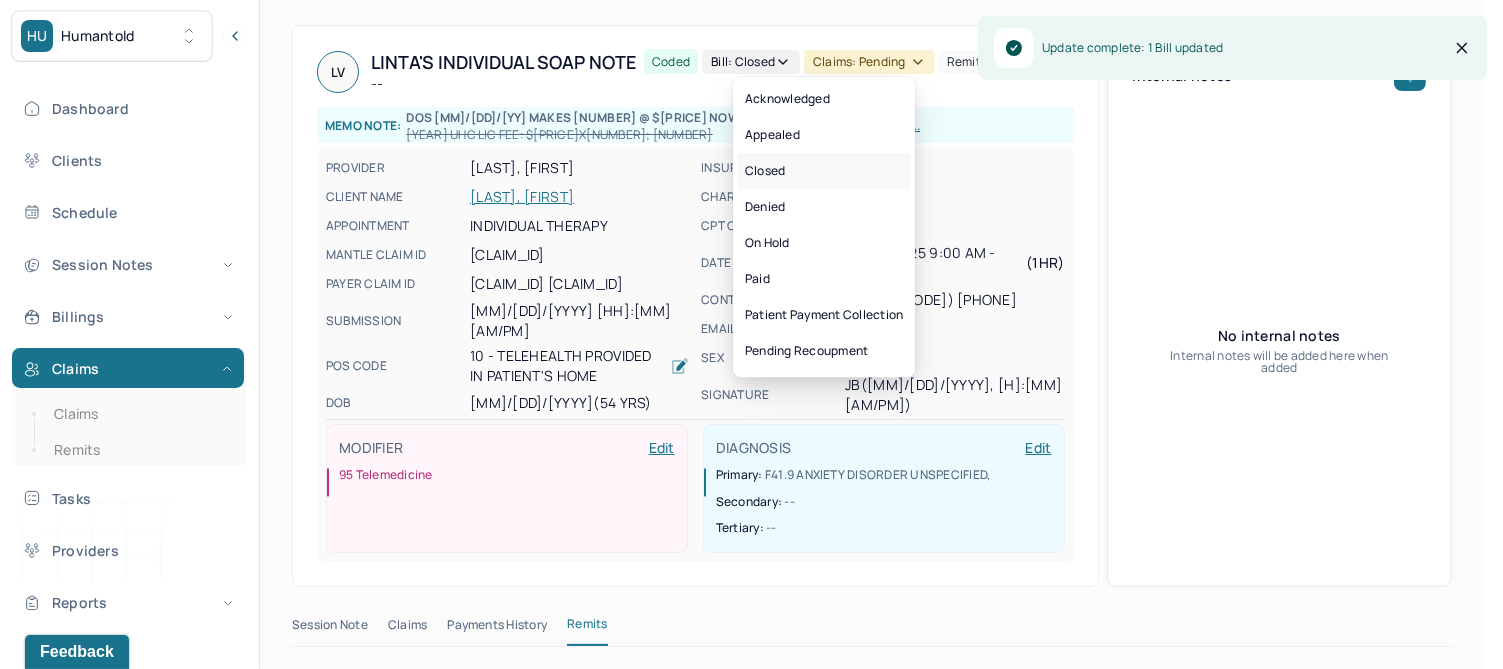 click on "Closed" at bounding box center (824, 171) 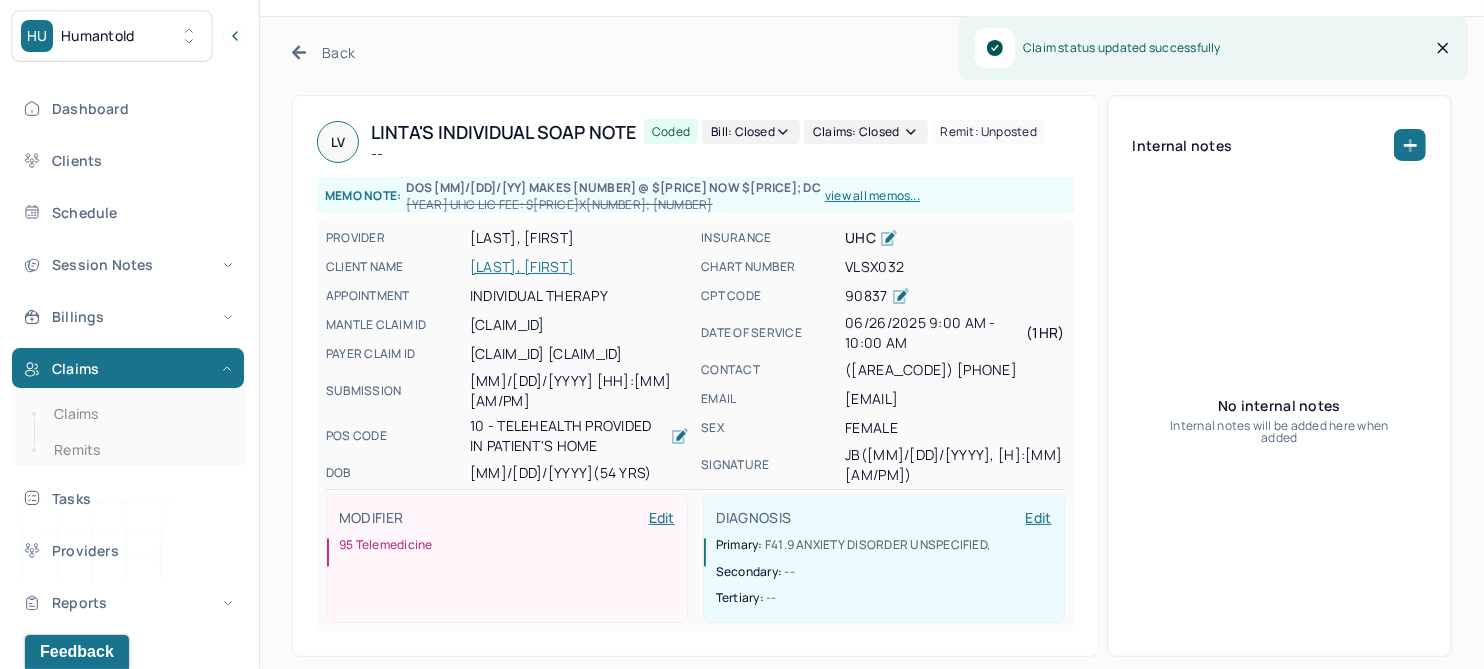 scroll, scrollTop: 0, scrollLeft: 0, axis: both 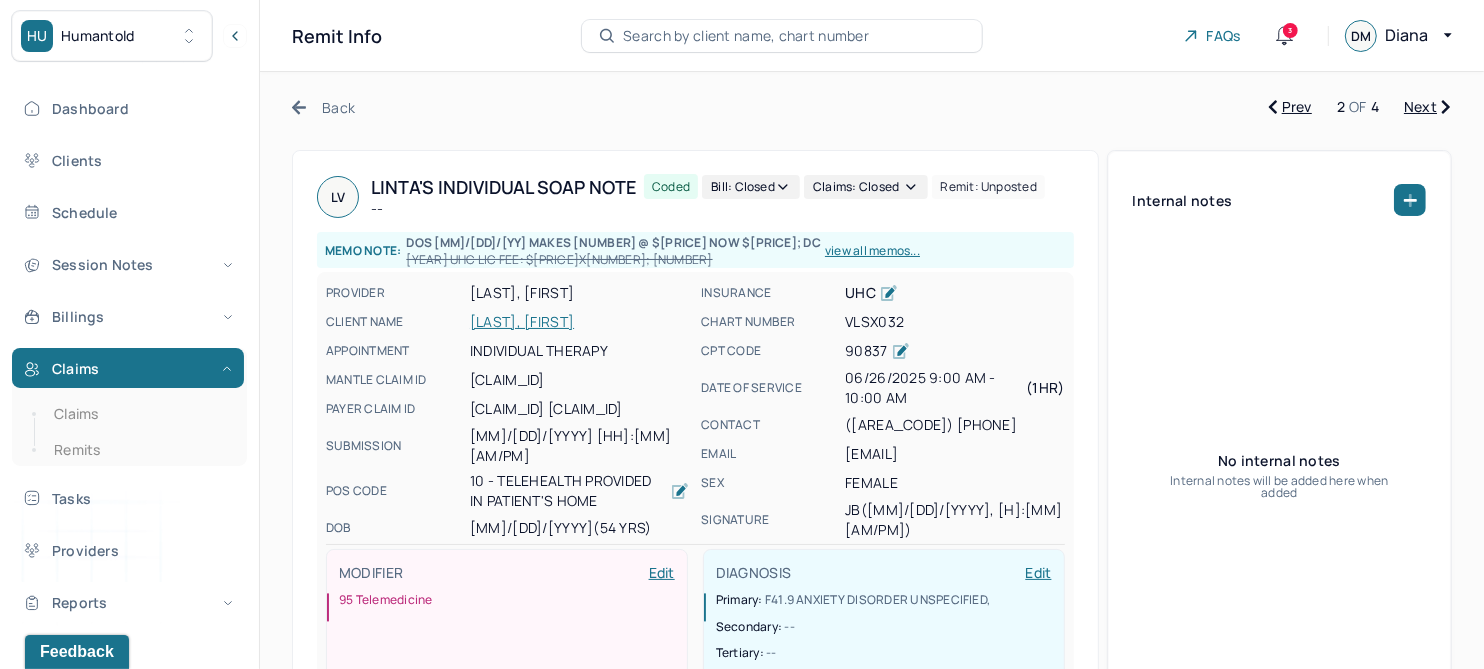 click on "Next" at bounding box center (1427, 107) 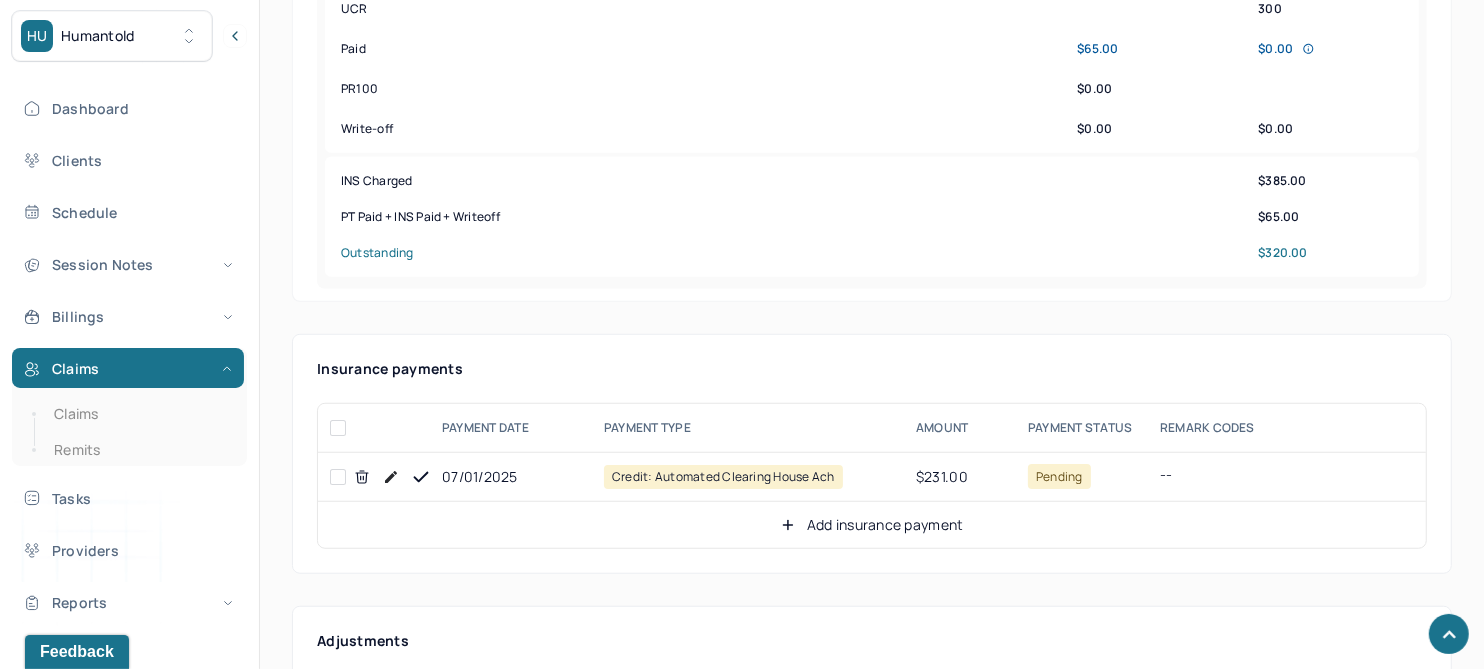 scroll, scrollTop: 1000, scrollLeft: 0, axis: vertical 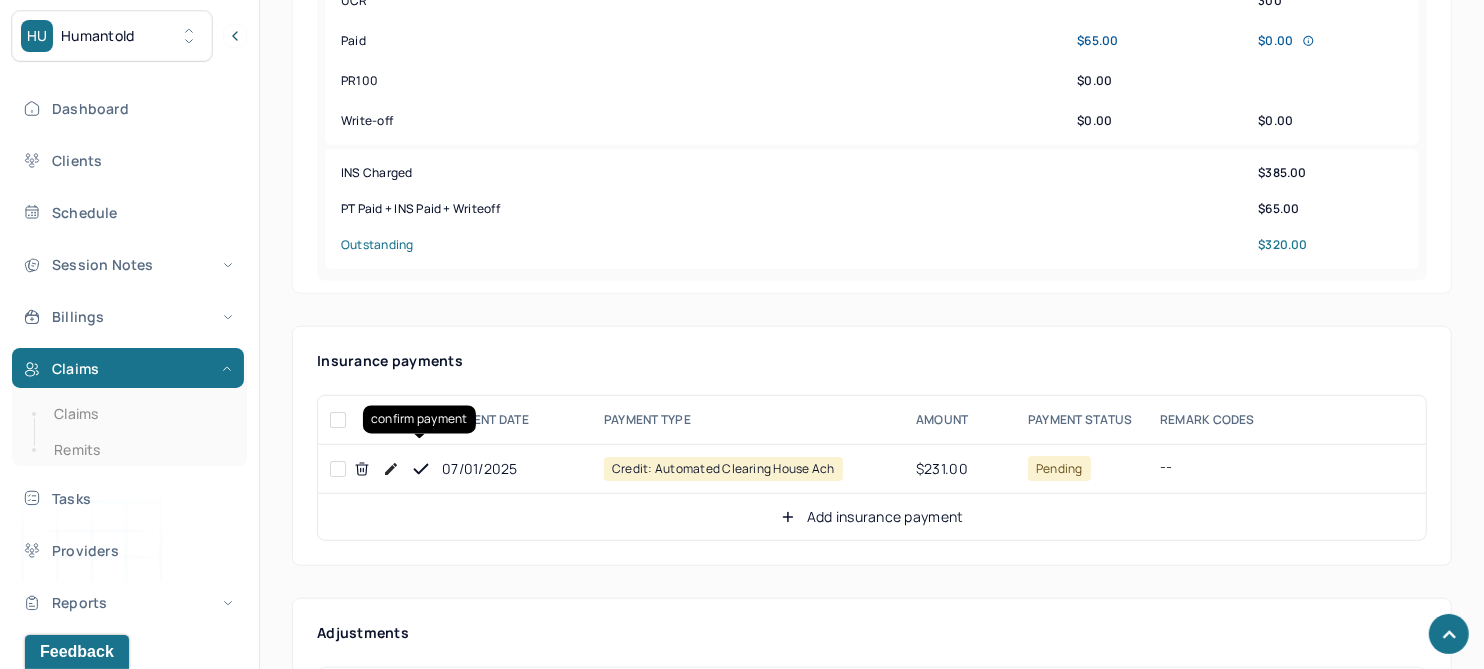 click 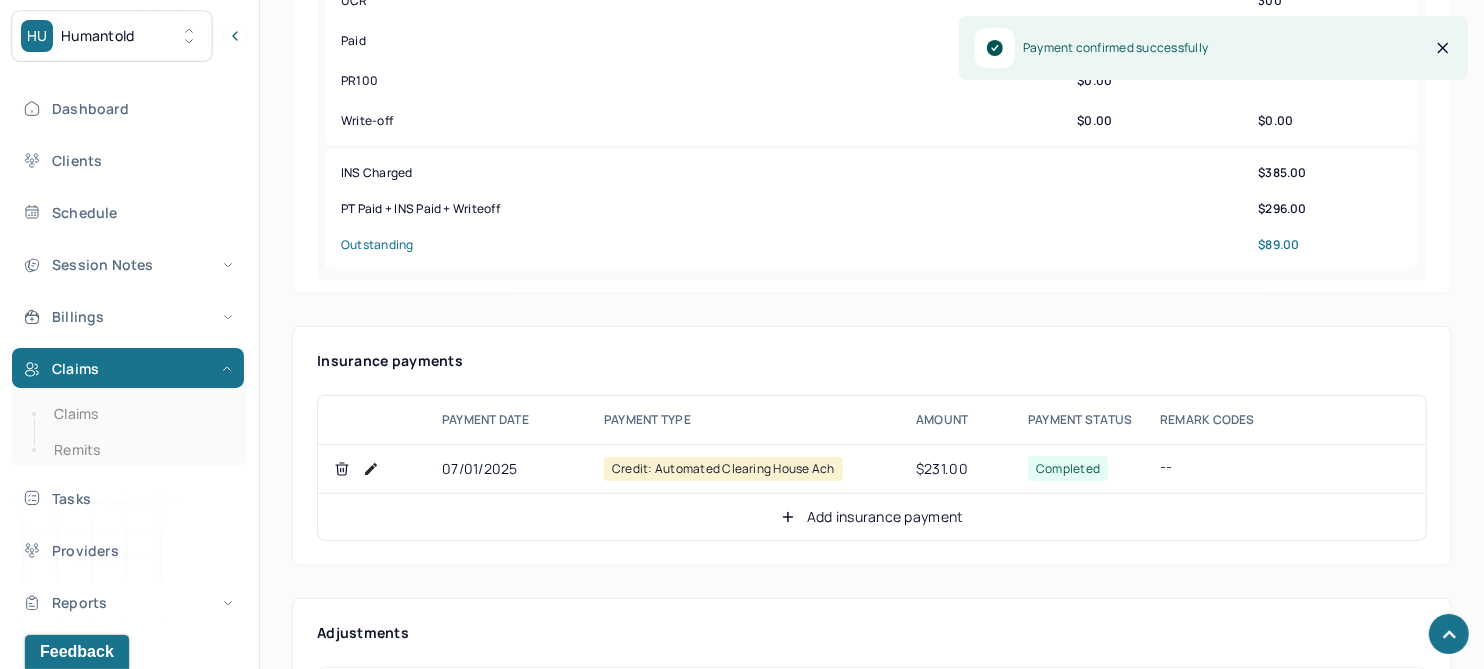 click on "Add insurance payment" at bounding box center (872, 517) 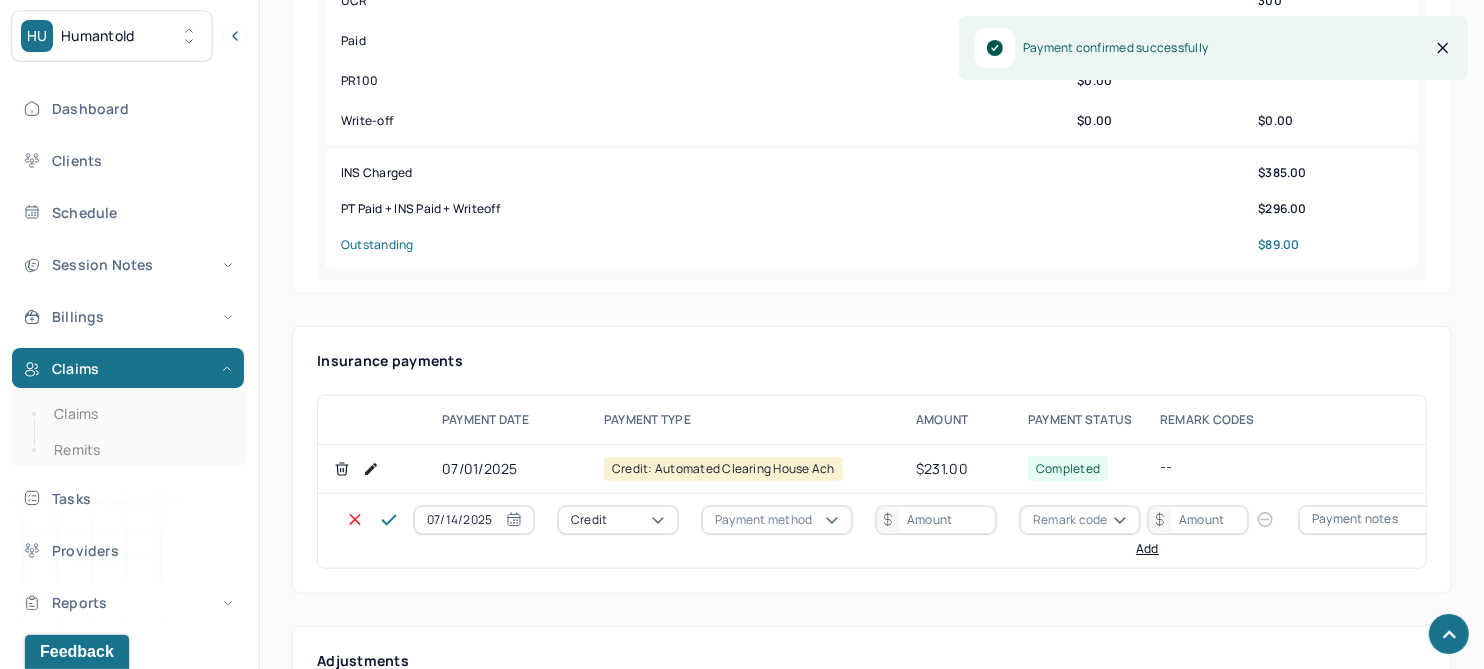 click on "Credit" at bounding box center (618, 520) 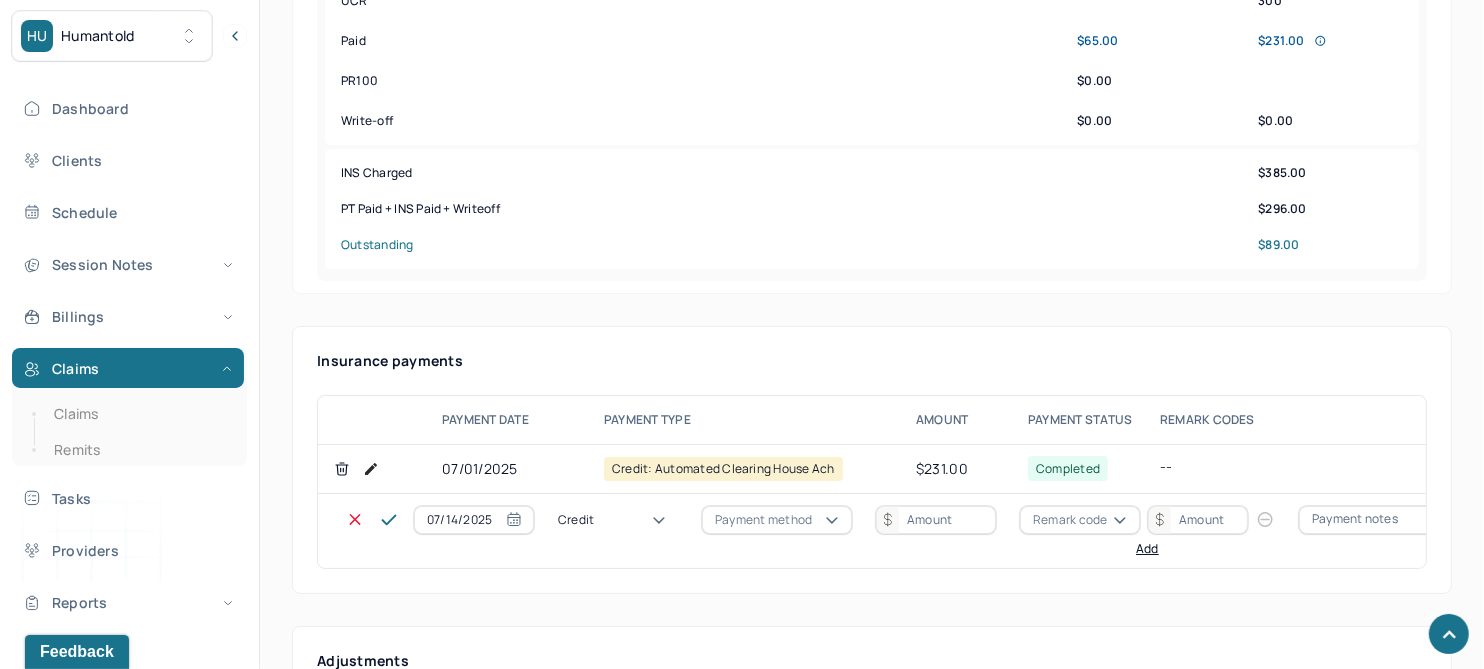 click on "Write off" at bounding box center (60, 3001) 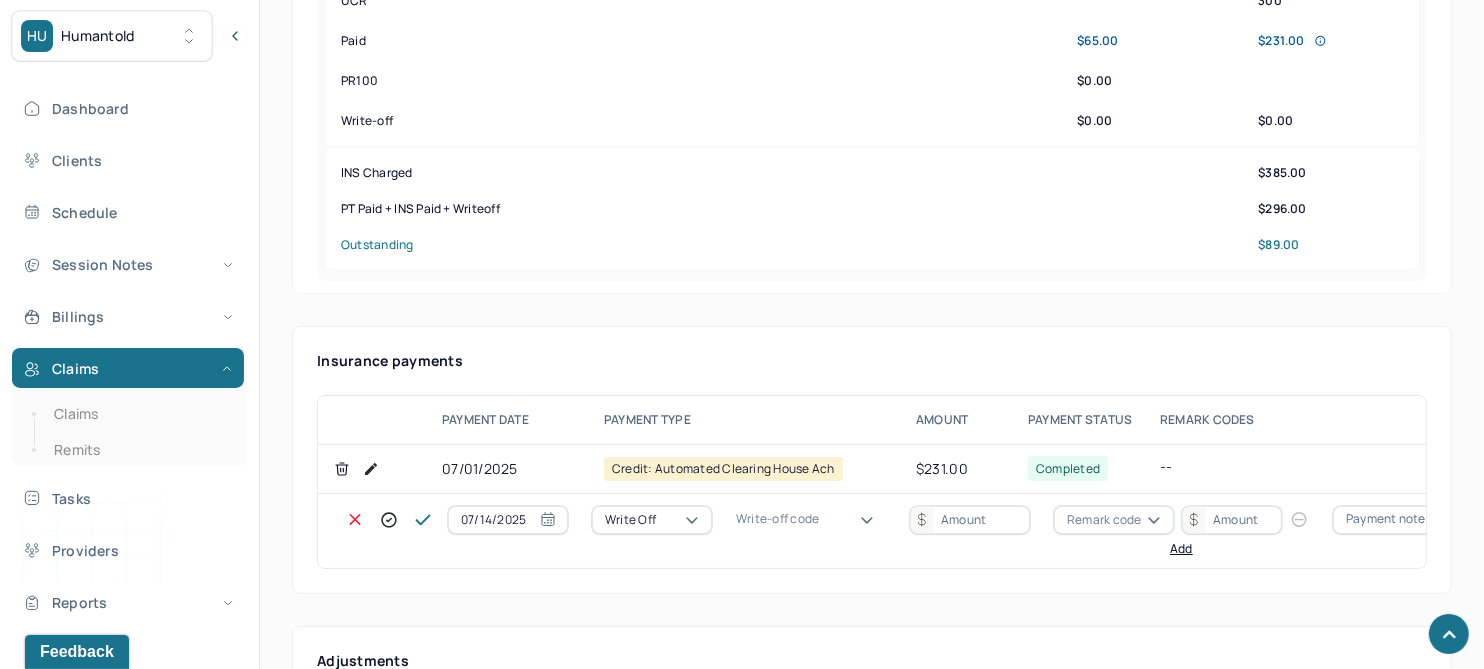 click on "Write-off code" at bounding box center [811, 520] 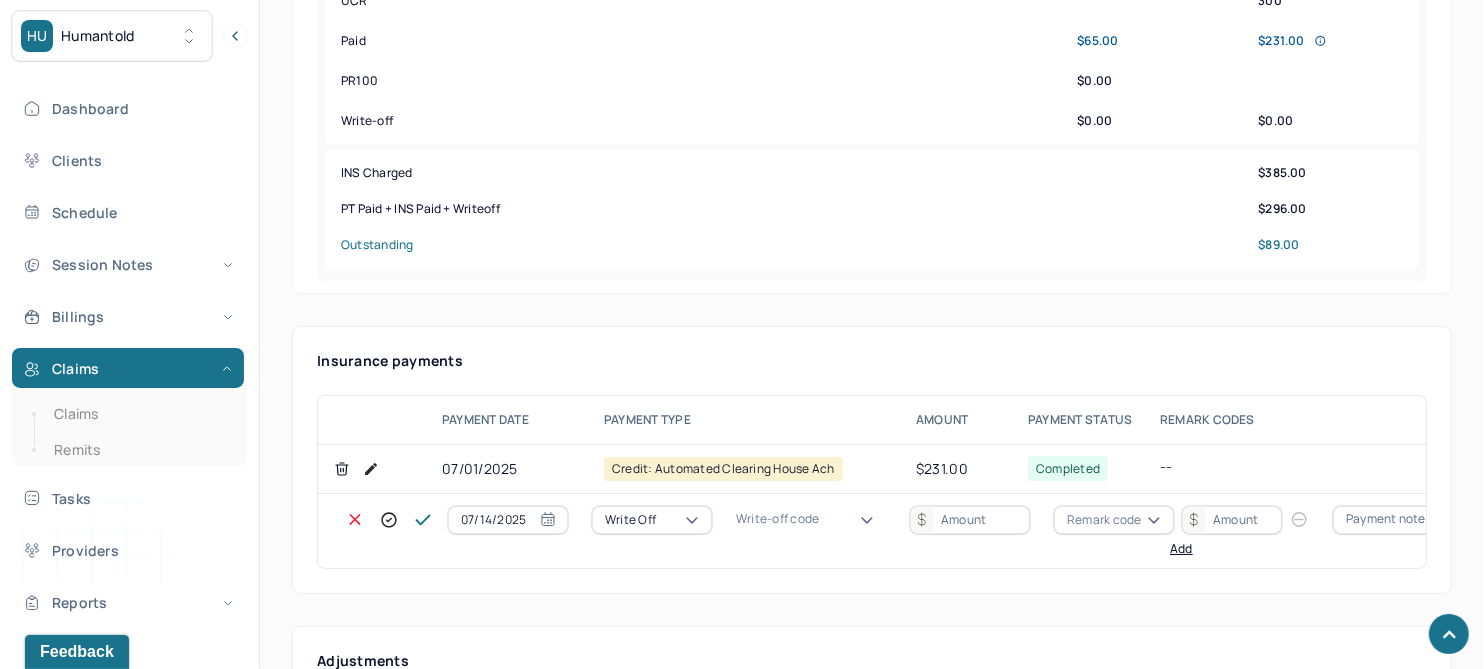 click on "WOBAL: WRITE OFF - BALANCE (INSADJ)" at bounding box center [100, 3021] 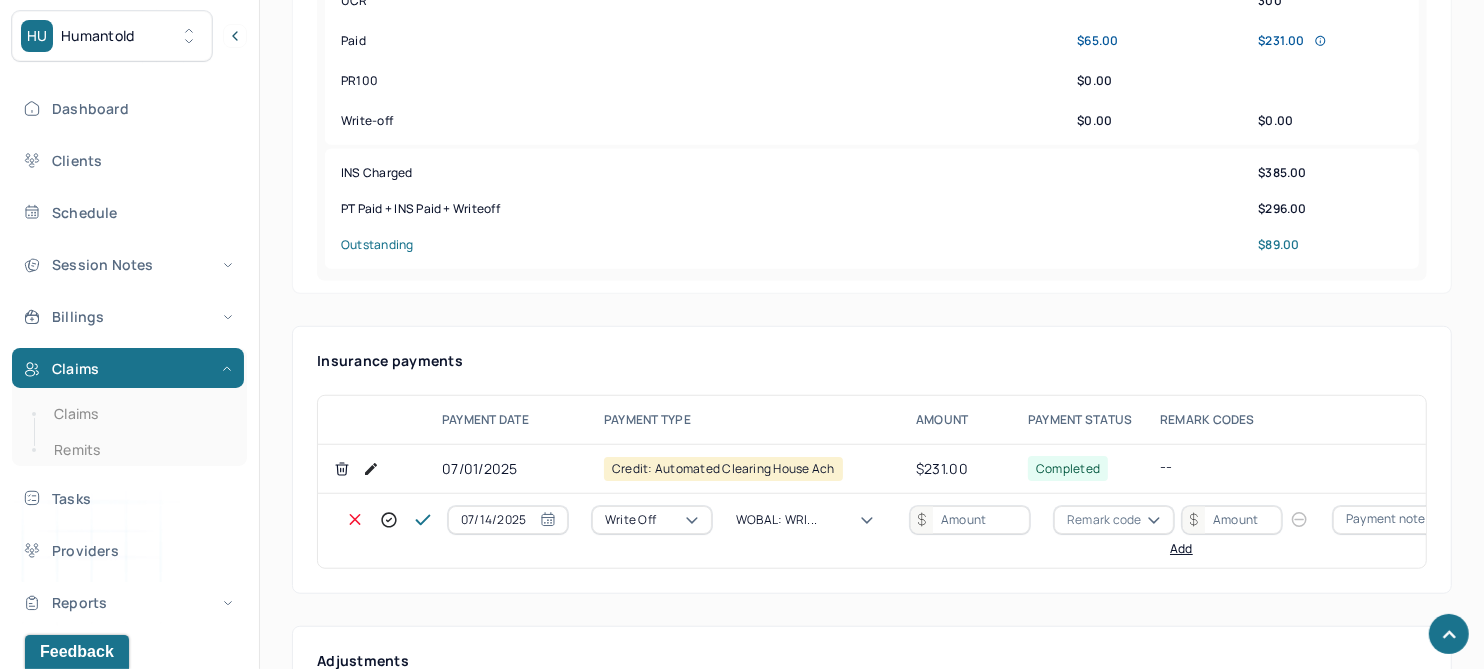 click at bounding box center [970, 520] 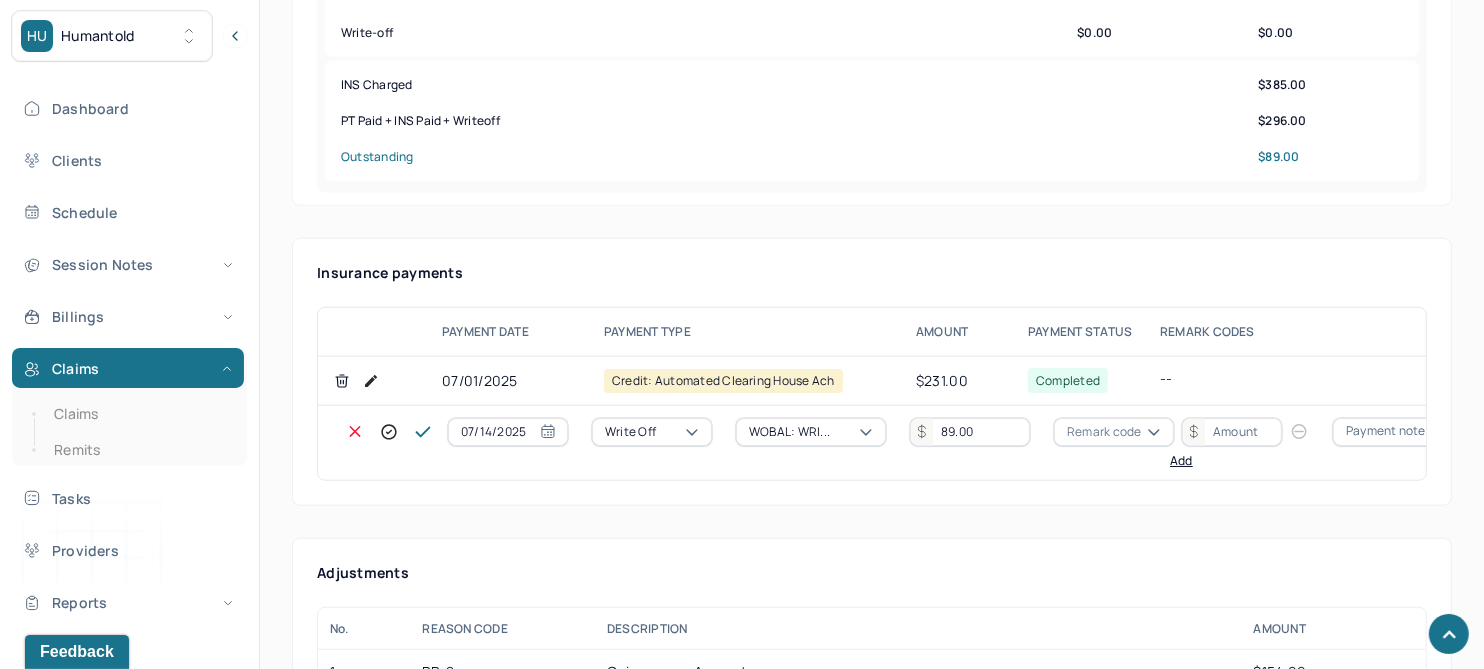 scroll, scrollTop: 1125, scrollLeft: 0, axis: vertical 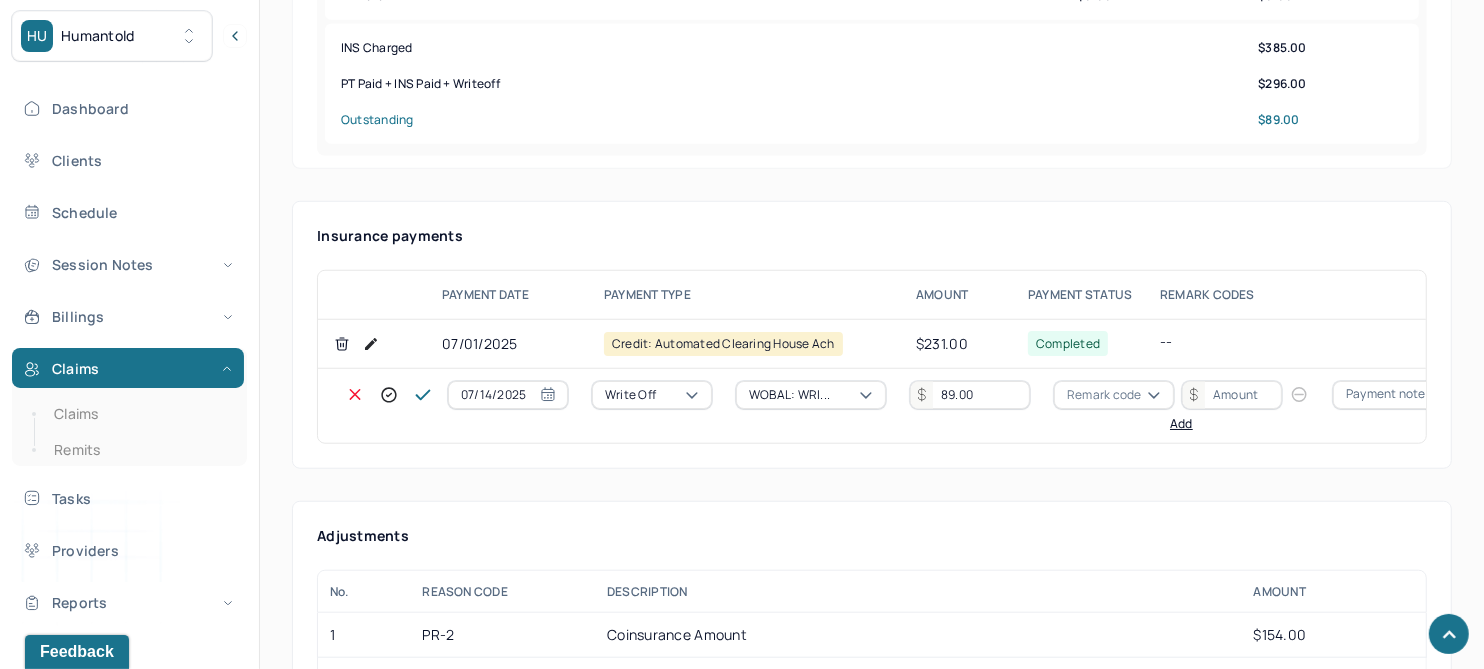type on "89.00" 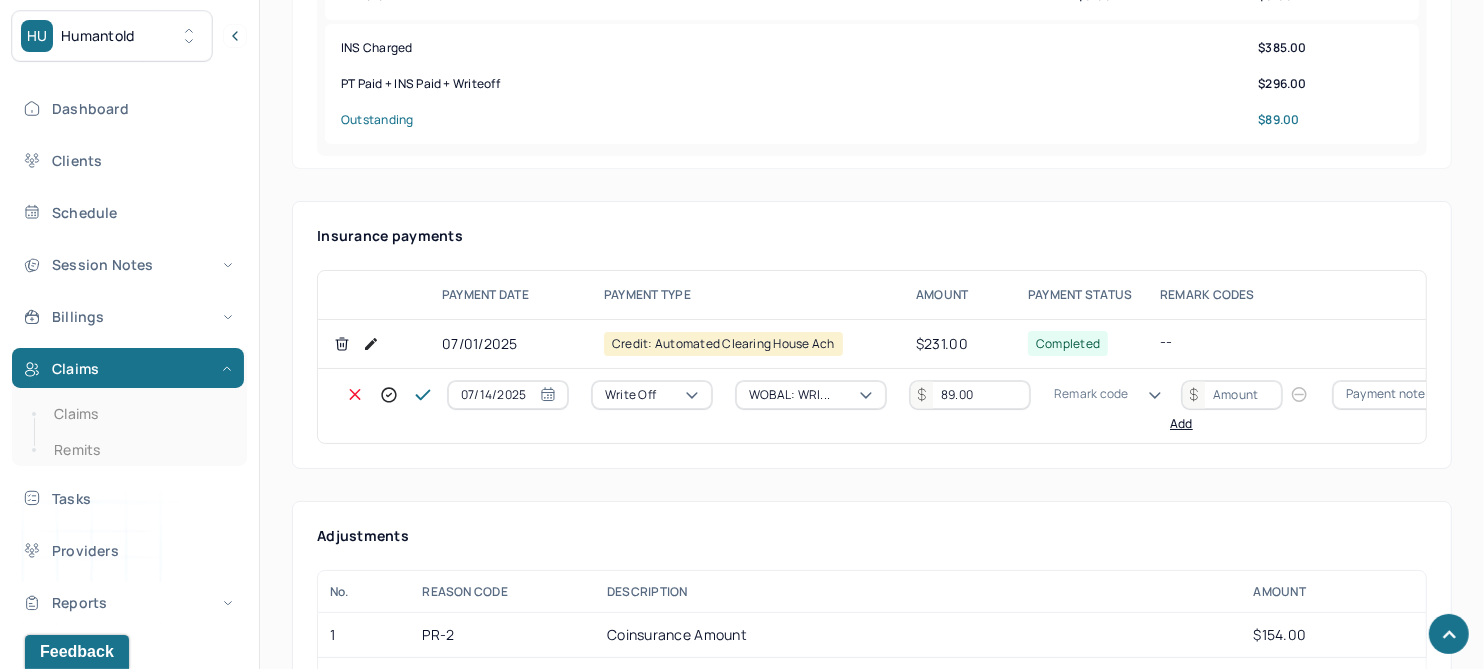 click on "Remark code" at bounding box center [1091, 394] 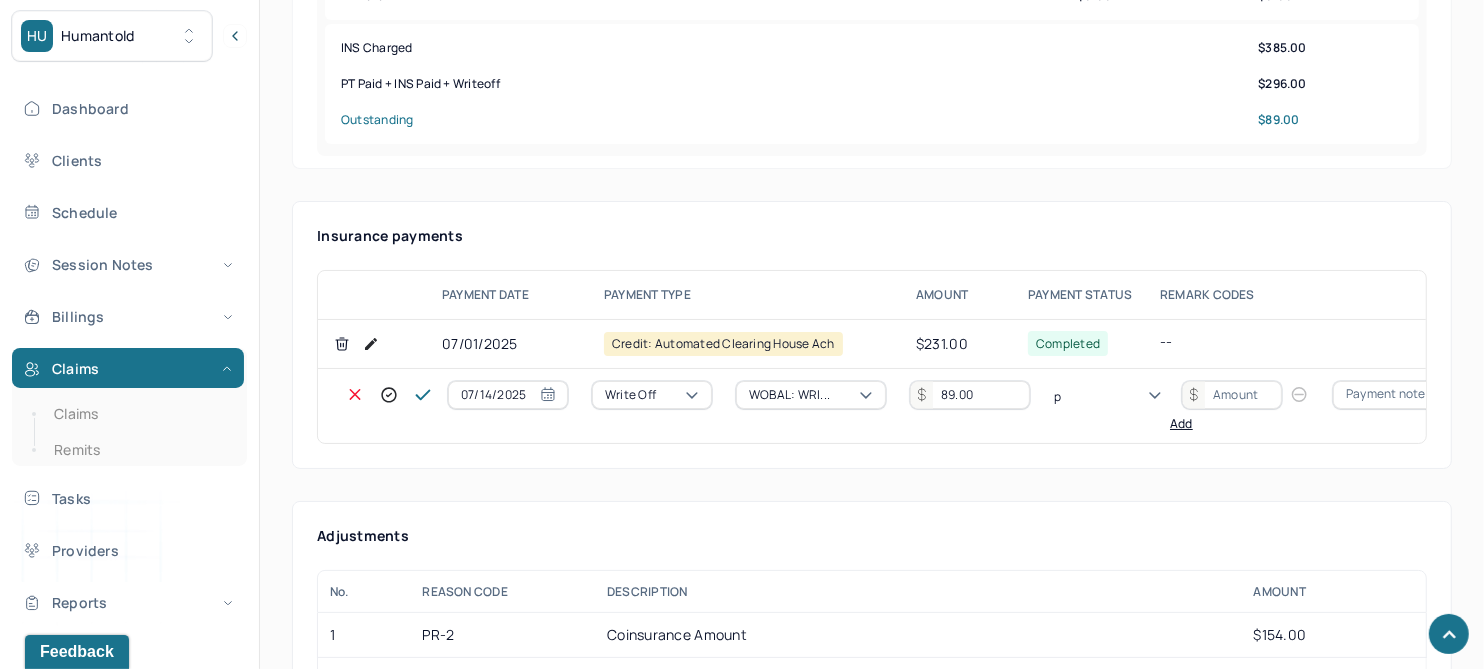 scroll, scrollTop: 123, scrollLeft: 0, axis: vertical 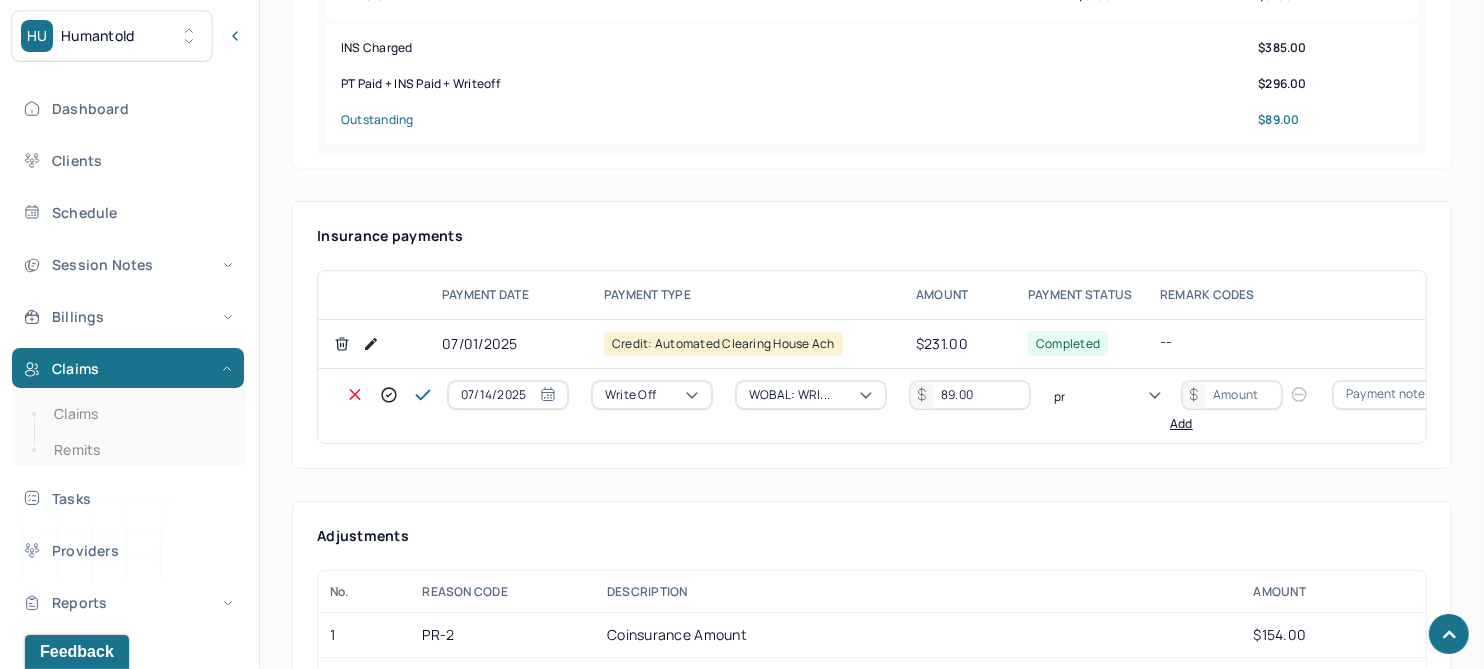 type on "pr2" 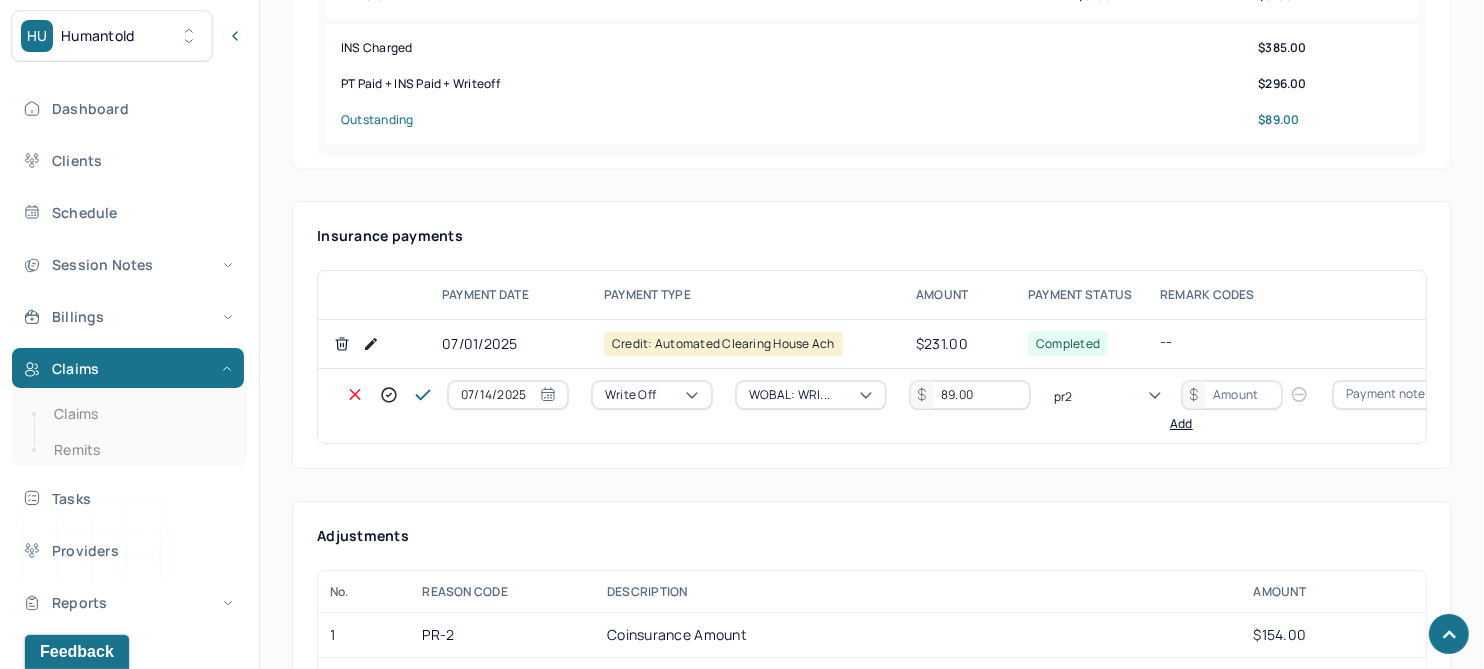 type 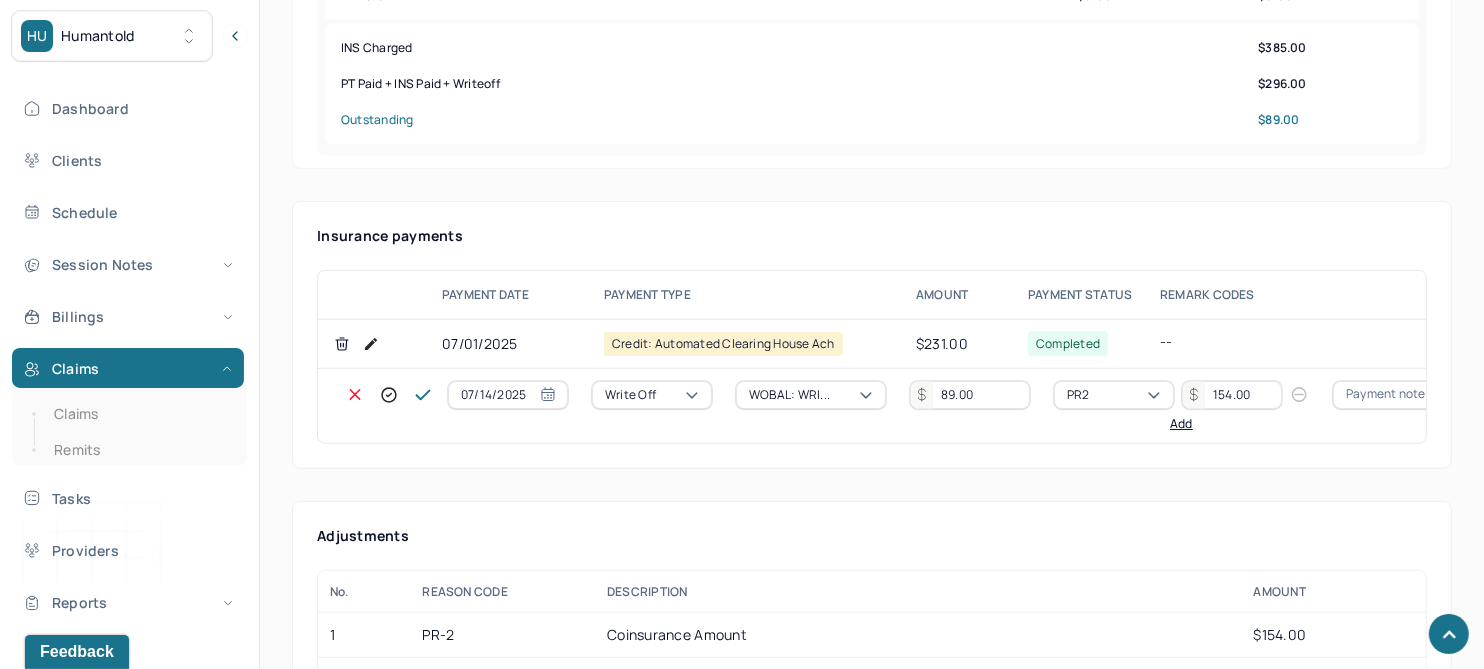 type on "154.00" 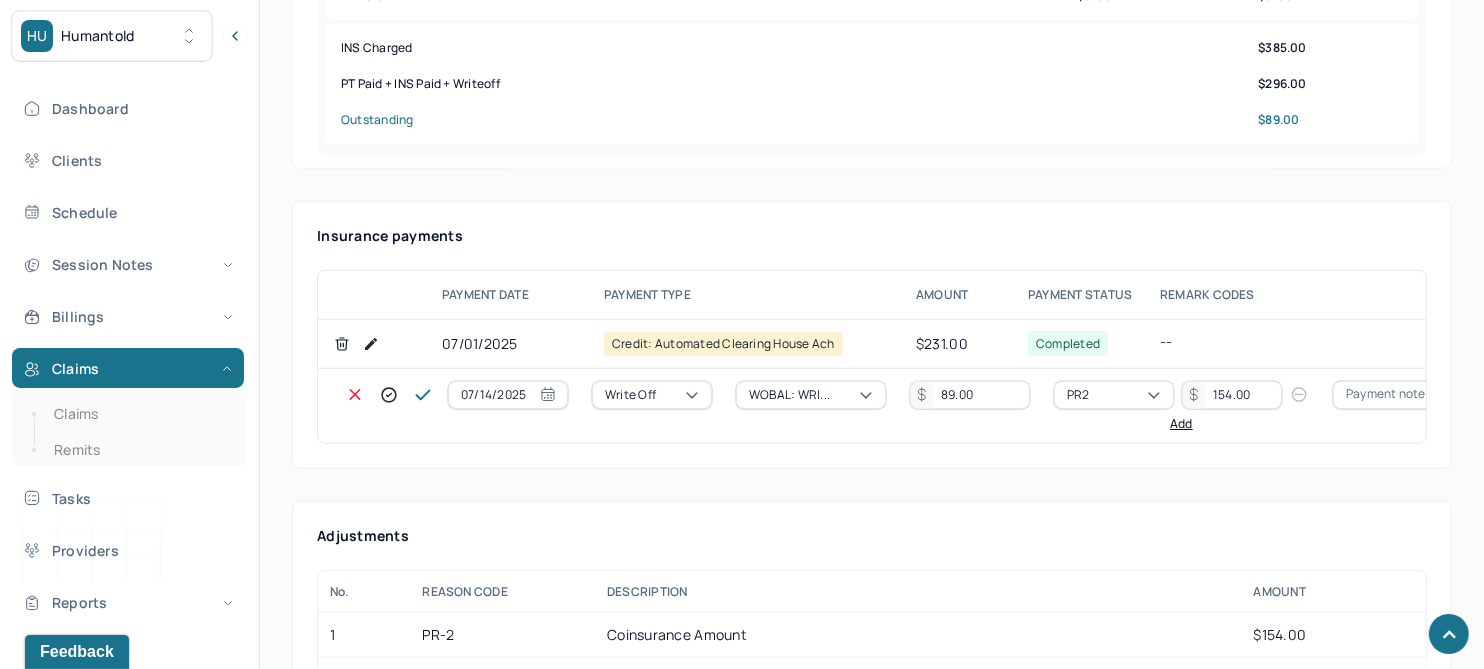 type 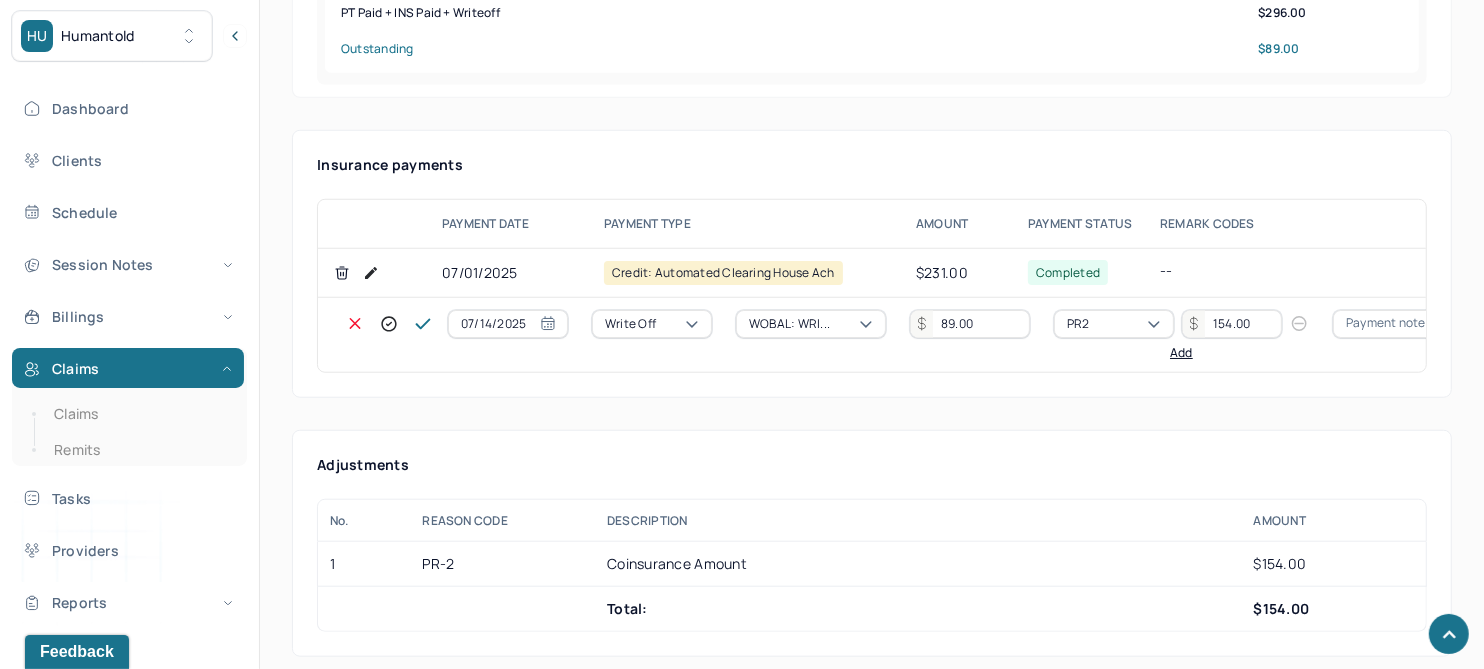 scroll, scrollTop: 1250, scrollLeft: 0, axis: vertical 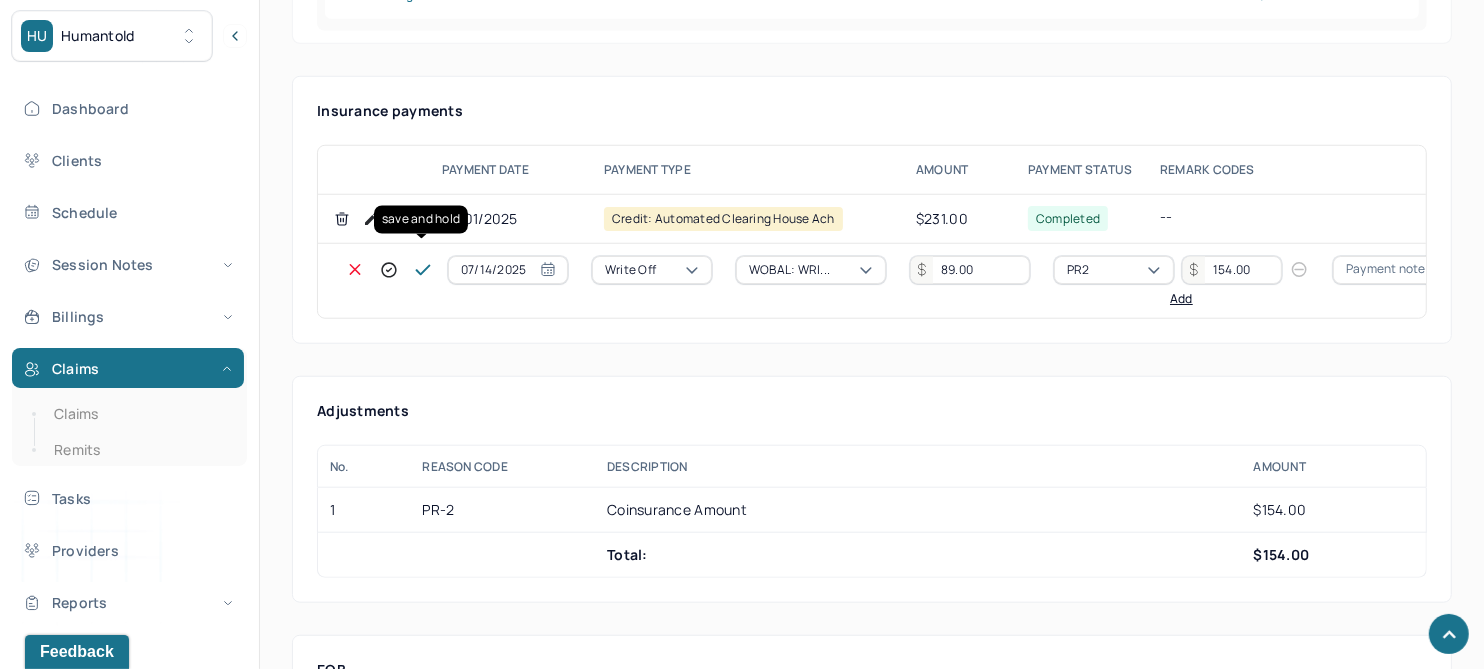 click 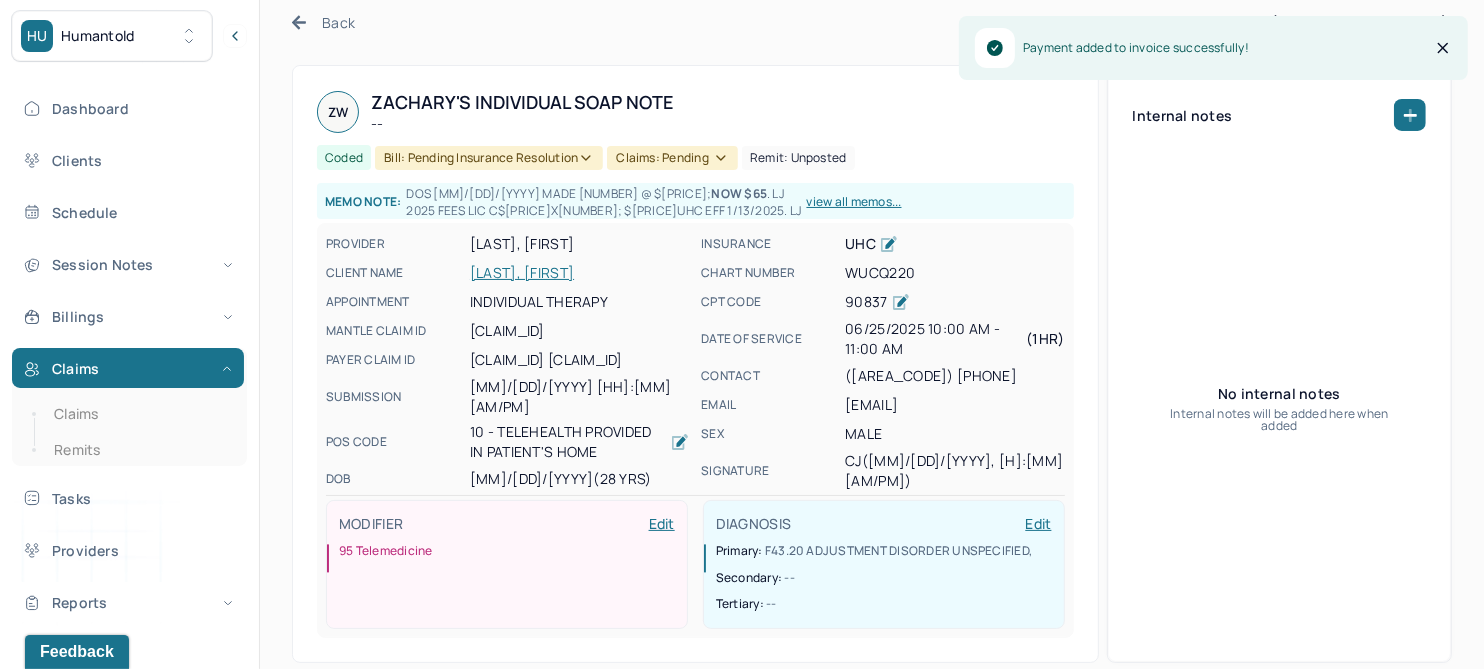 scroll, scrollTop: 0, scrollLeft: 0, axis: both 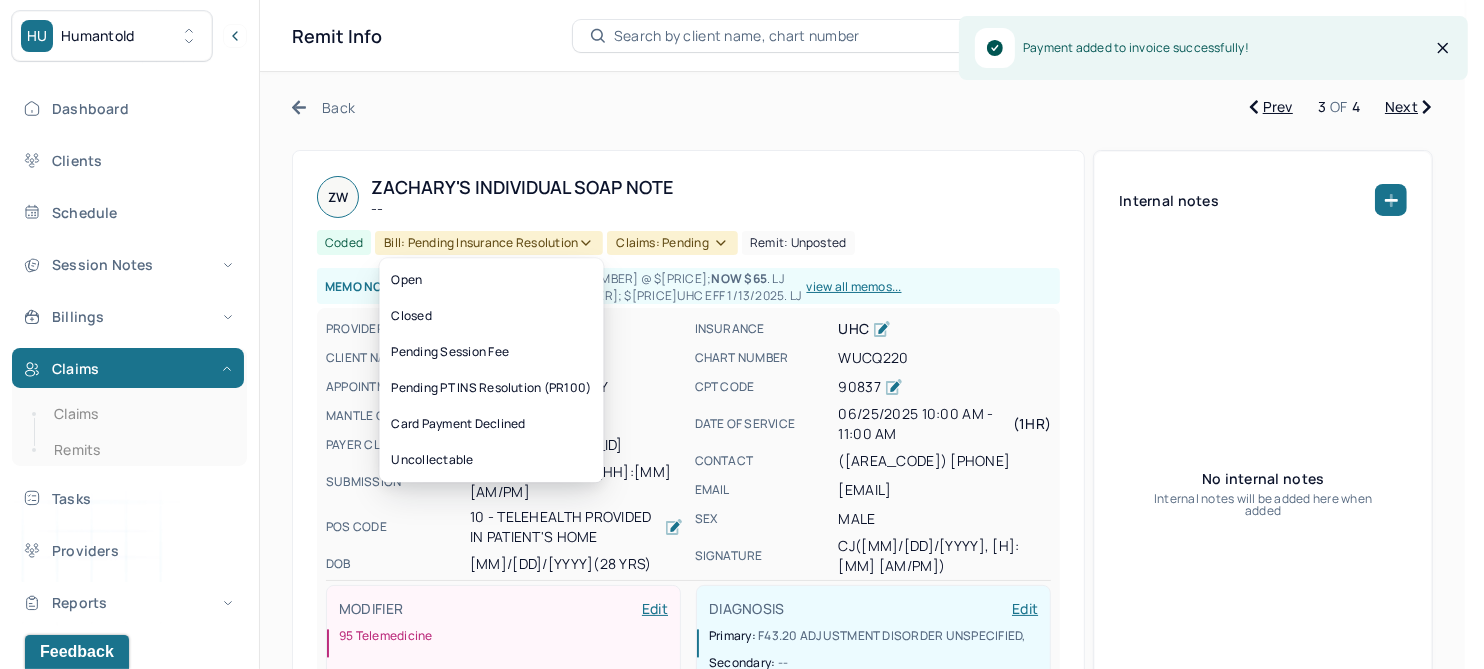 click on "Bill: Pending Insurance Resolution" at bounding box center (489, 243) 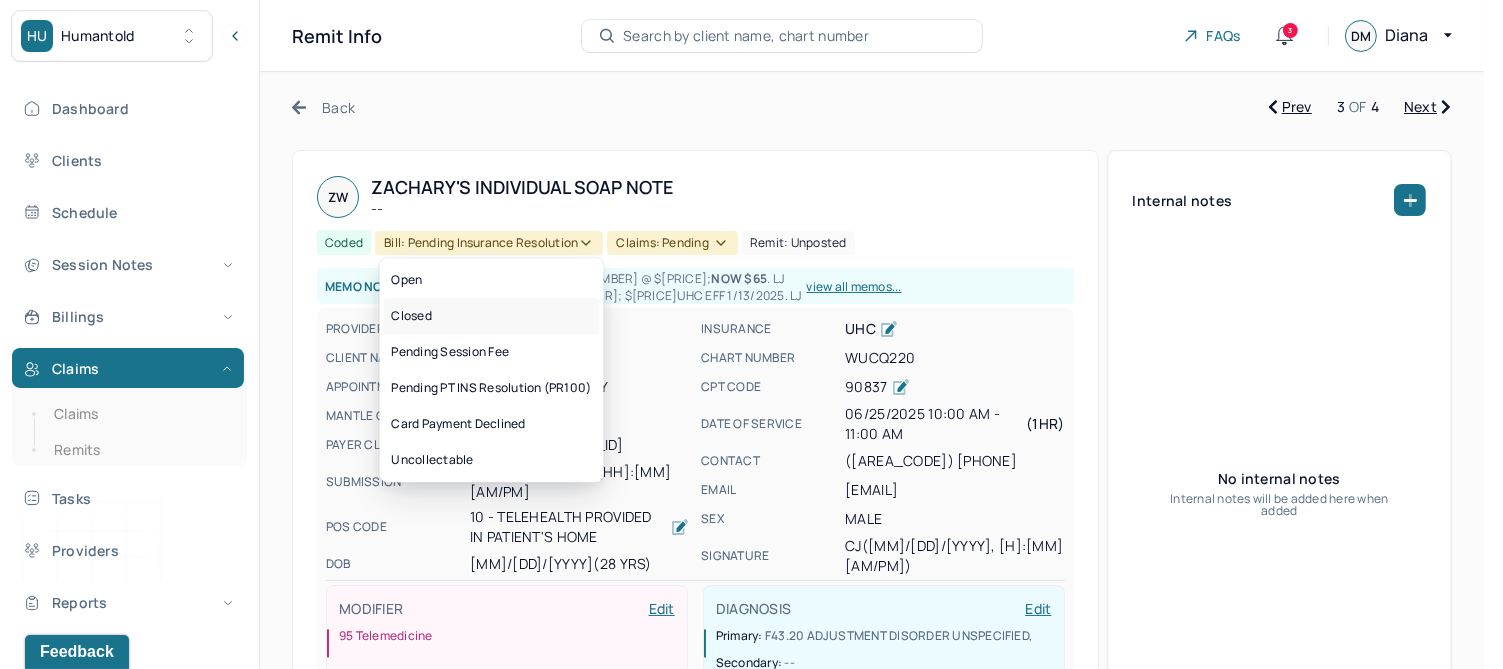 click on "Closed" at bounding box center [492, 316] 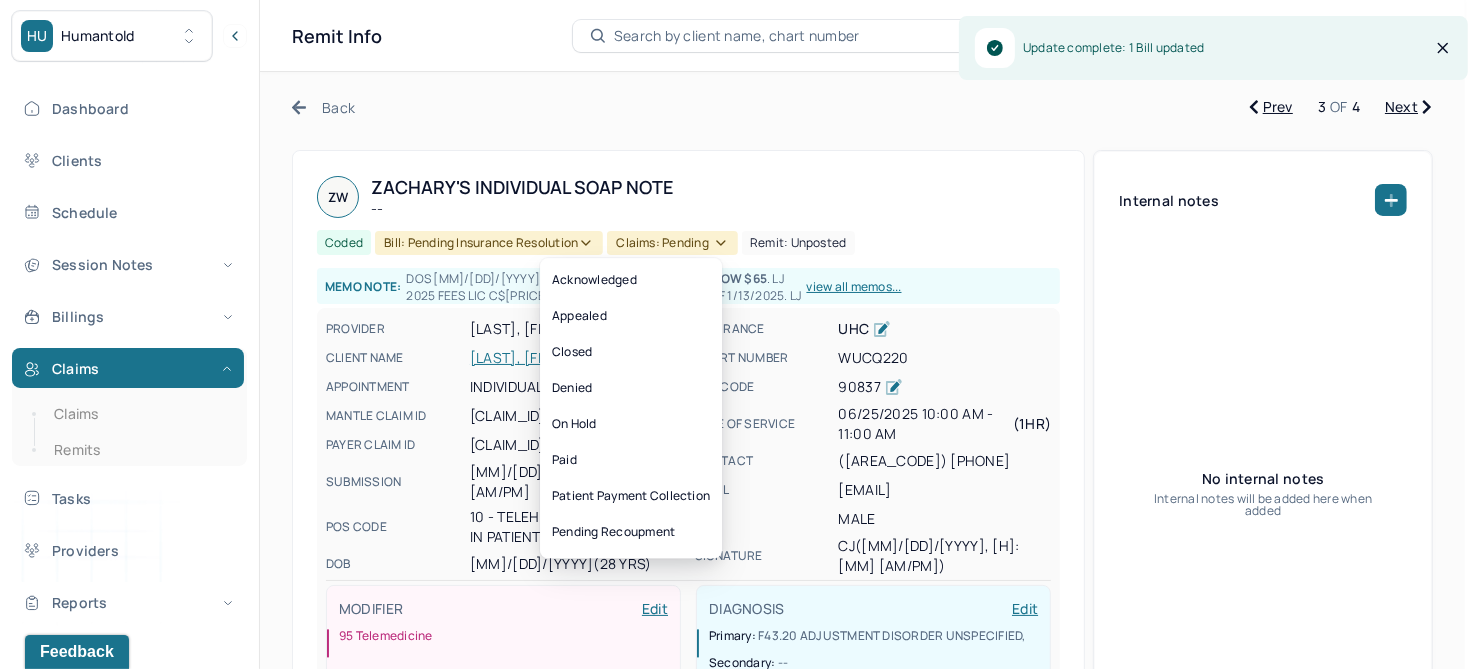 click on "Claims: pending" at bounding box center (672, 243) 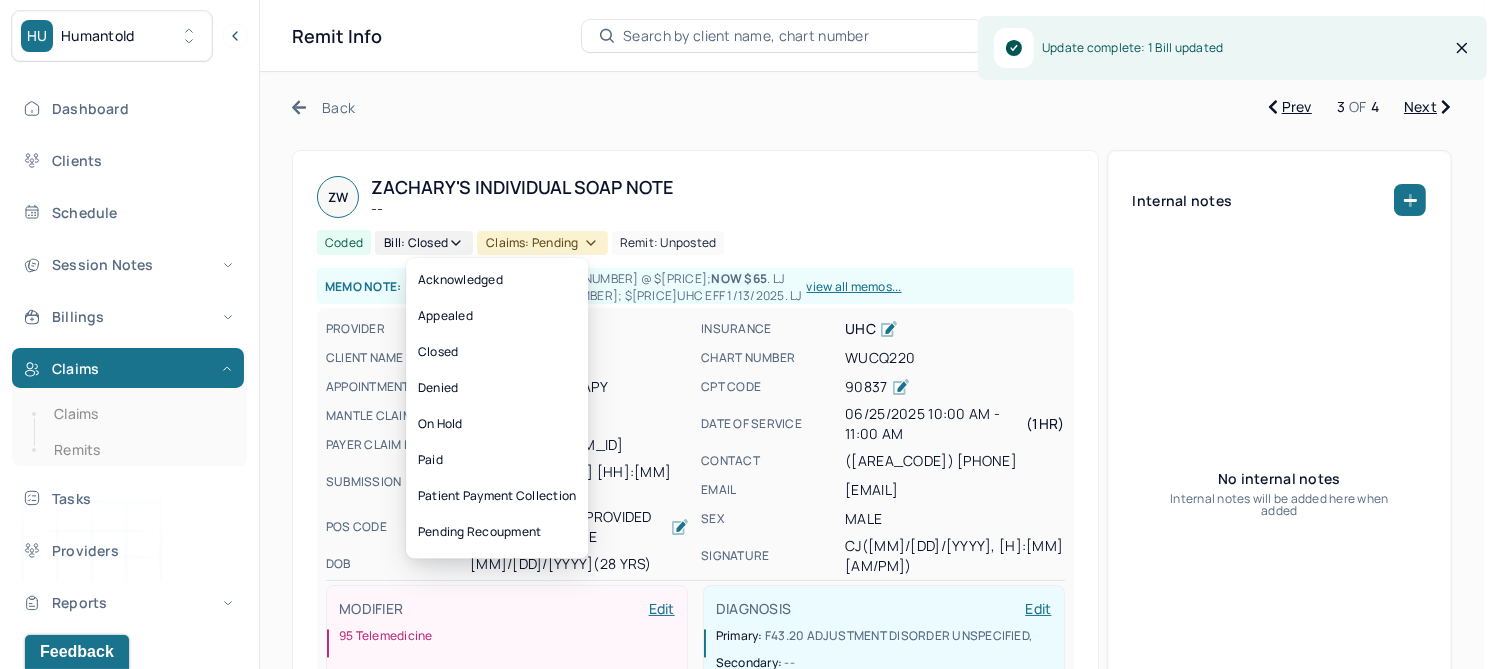 click on "Claims: pending" at bounding box center (542, 243) 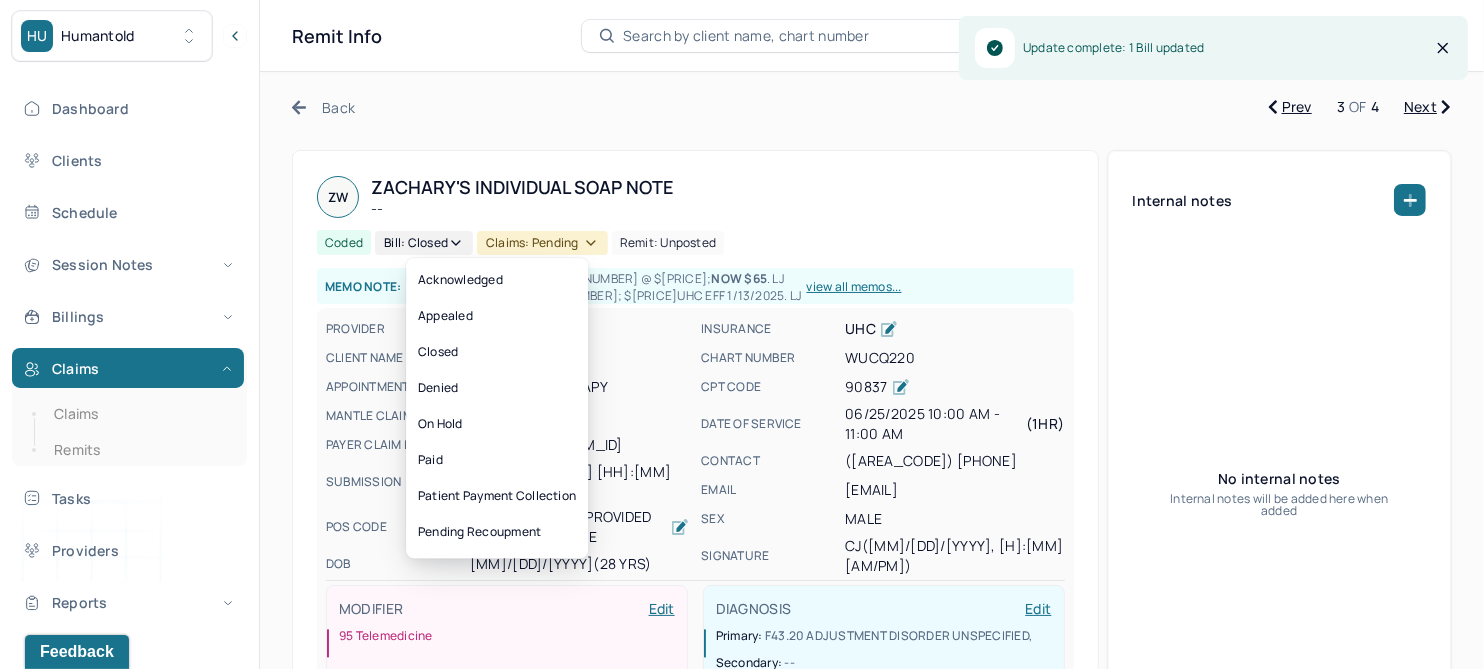 click on "Claims: pending" at bounding box center (542, 243) 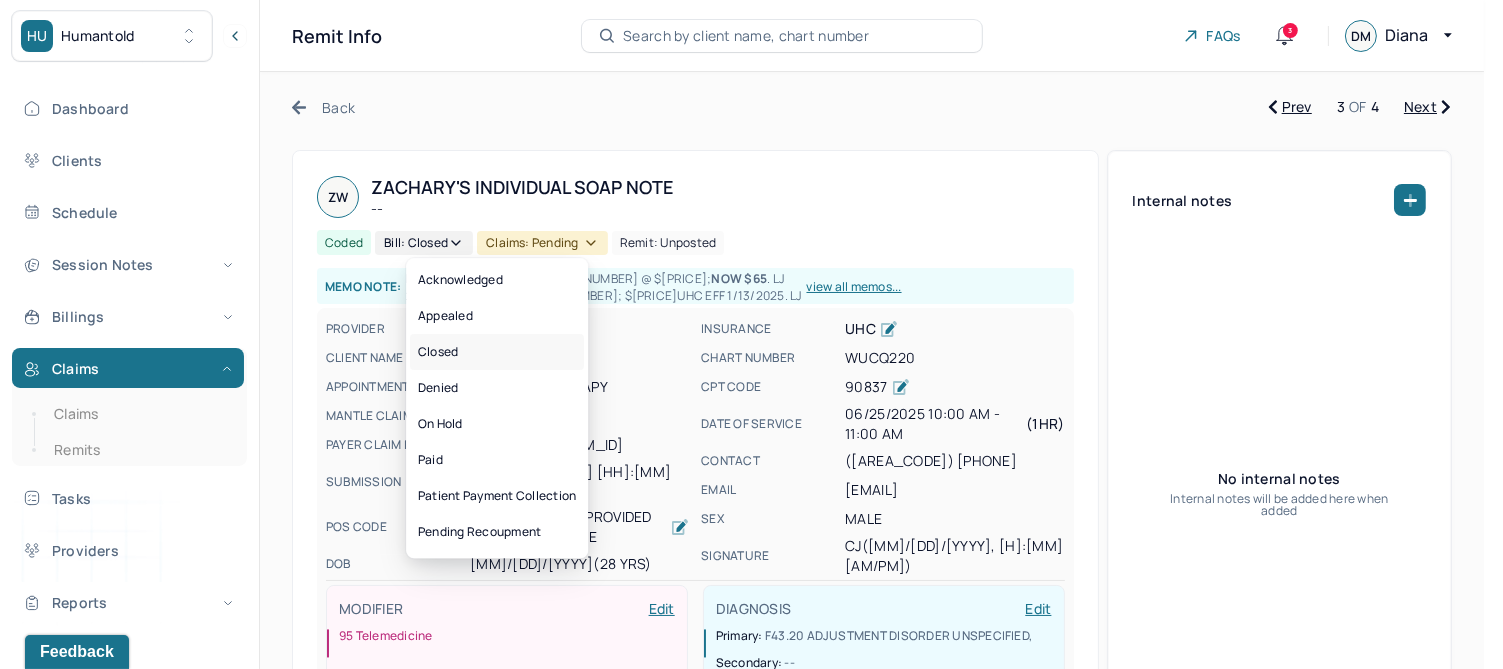 click on "Closed" at bounding box center [497, 352] 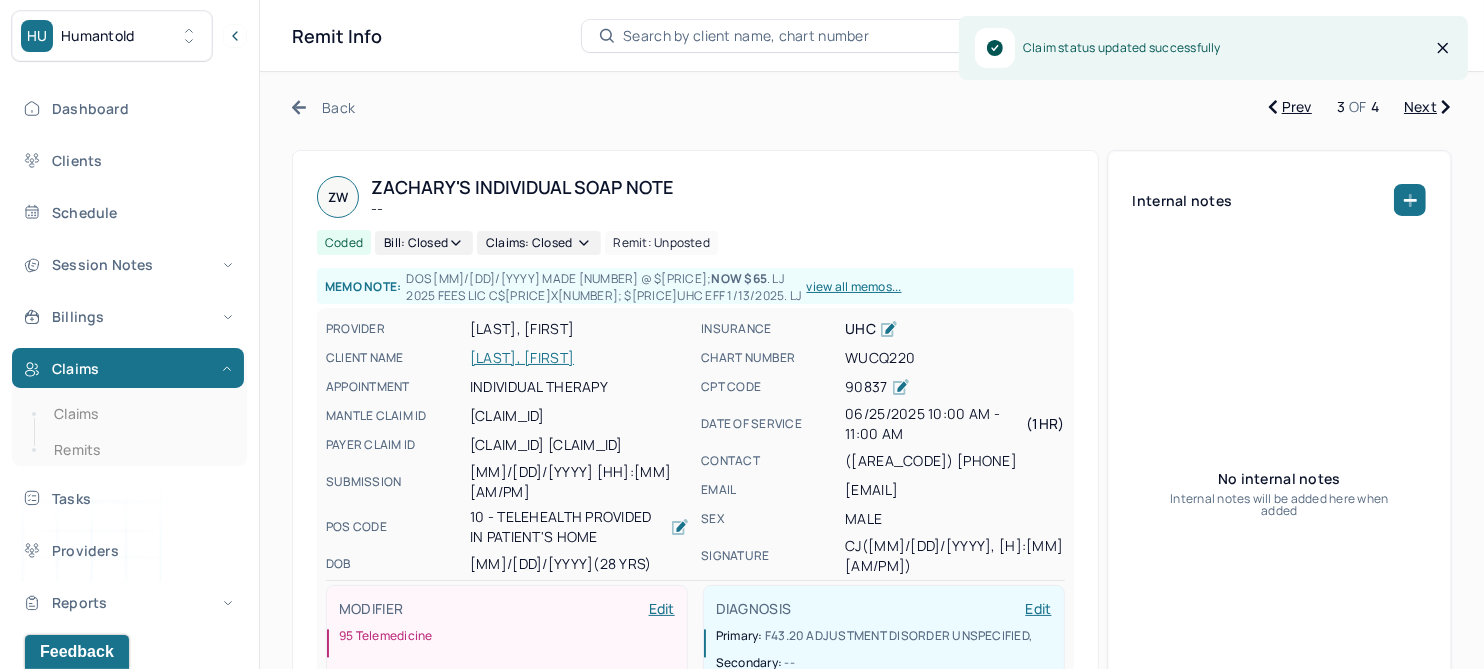 click on "Next" at bounding box center [1427, 107] 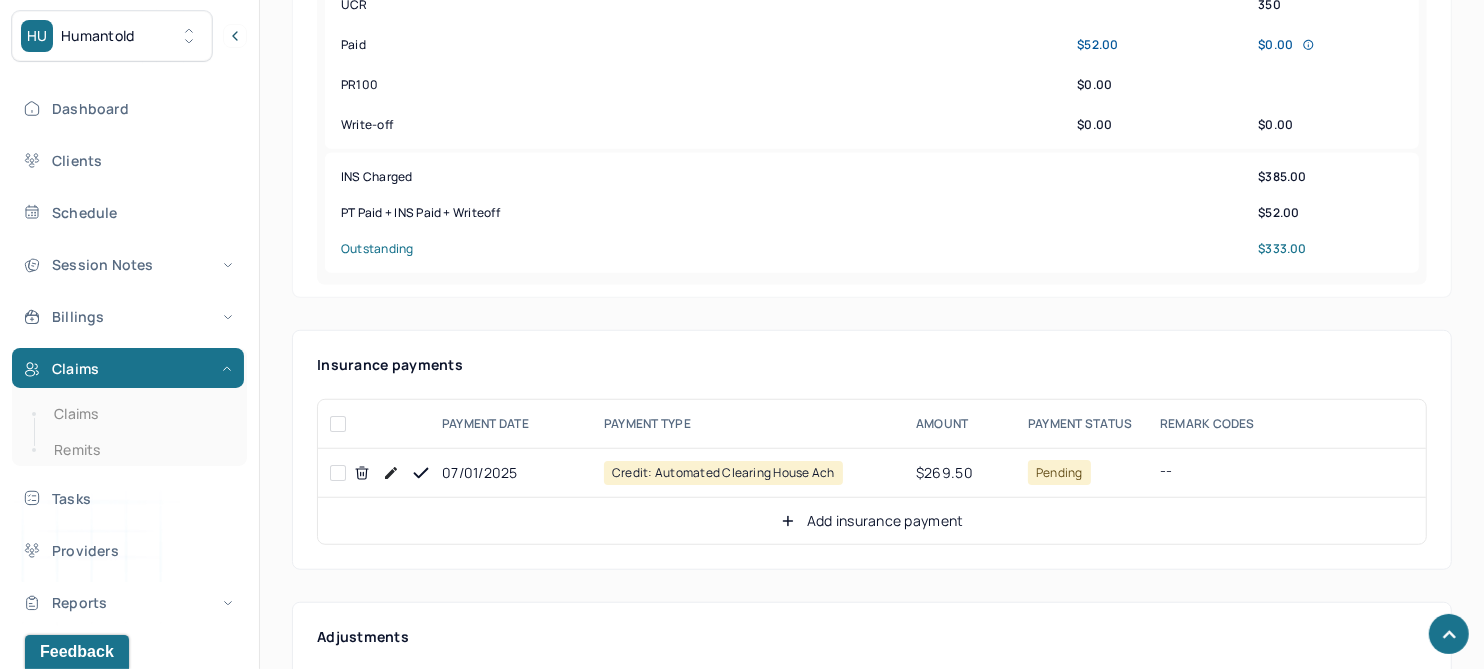 scroll, scrollTop: 1000, scrollLeft: 0, axis: vertical 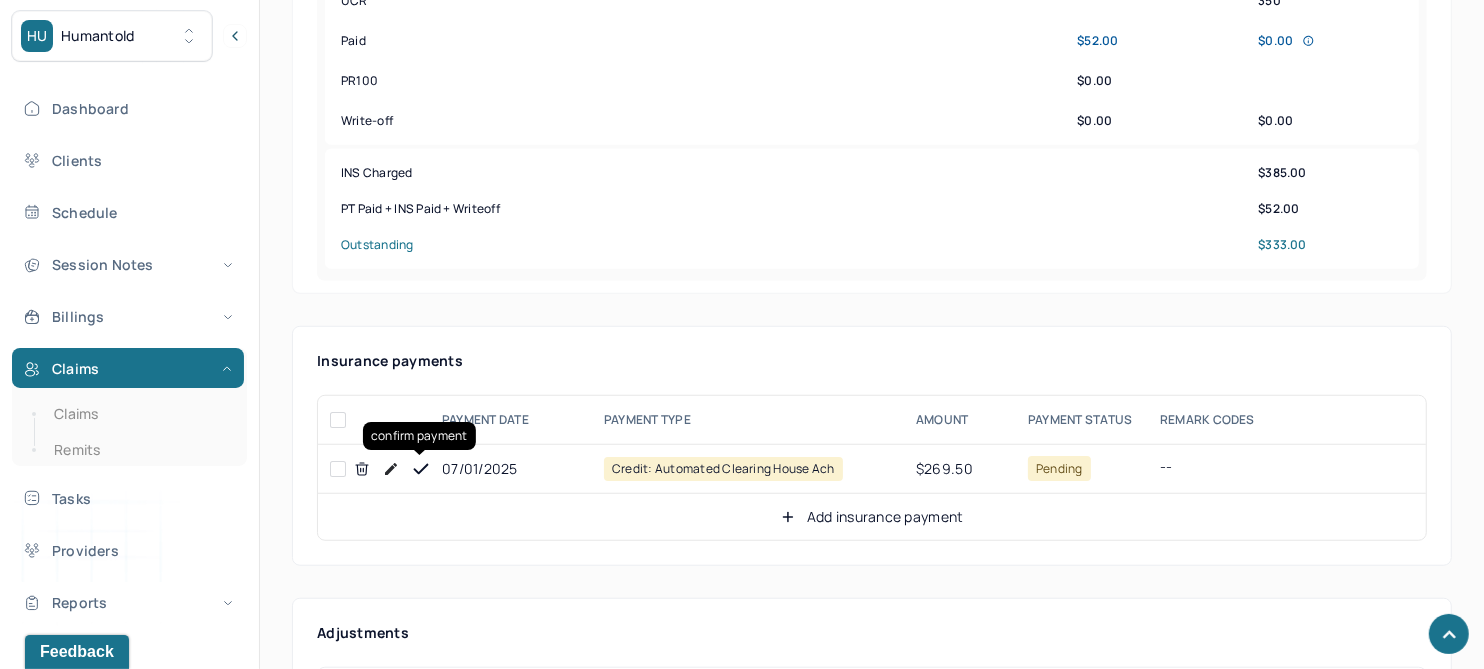 click 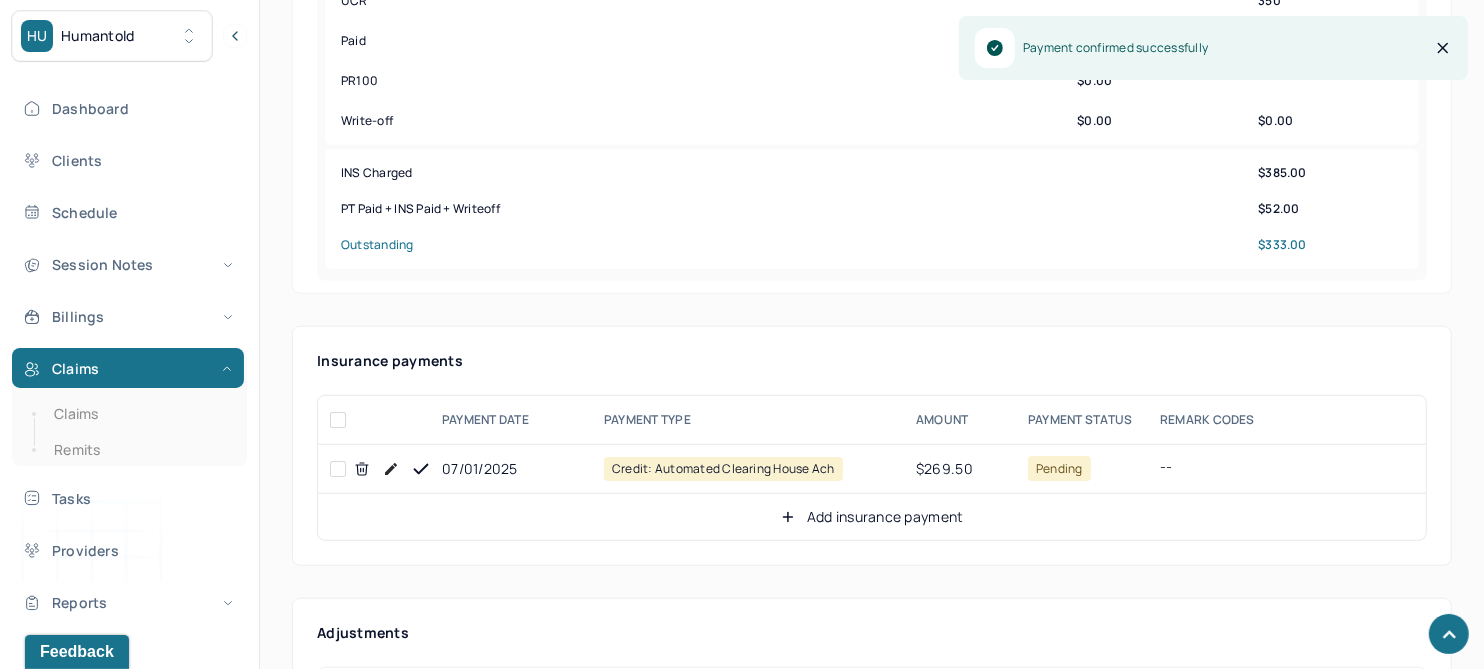 click on "Add insurance payment" at bounding box center [872, 517] 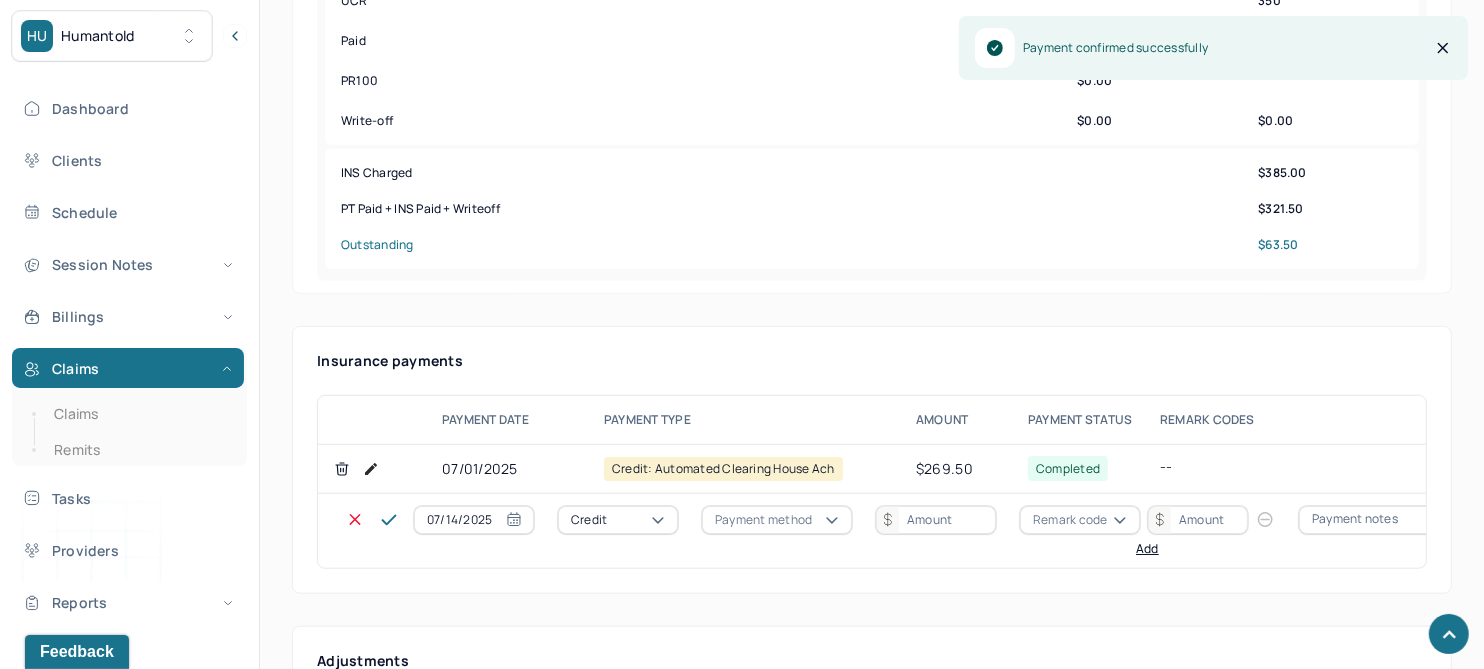 click on "Credit" at bounding box center [618, 520] 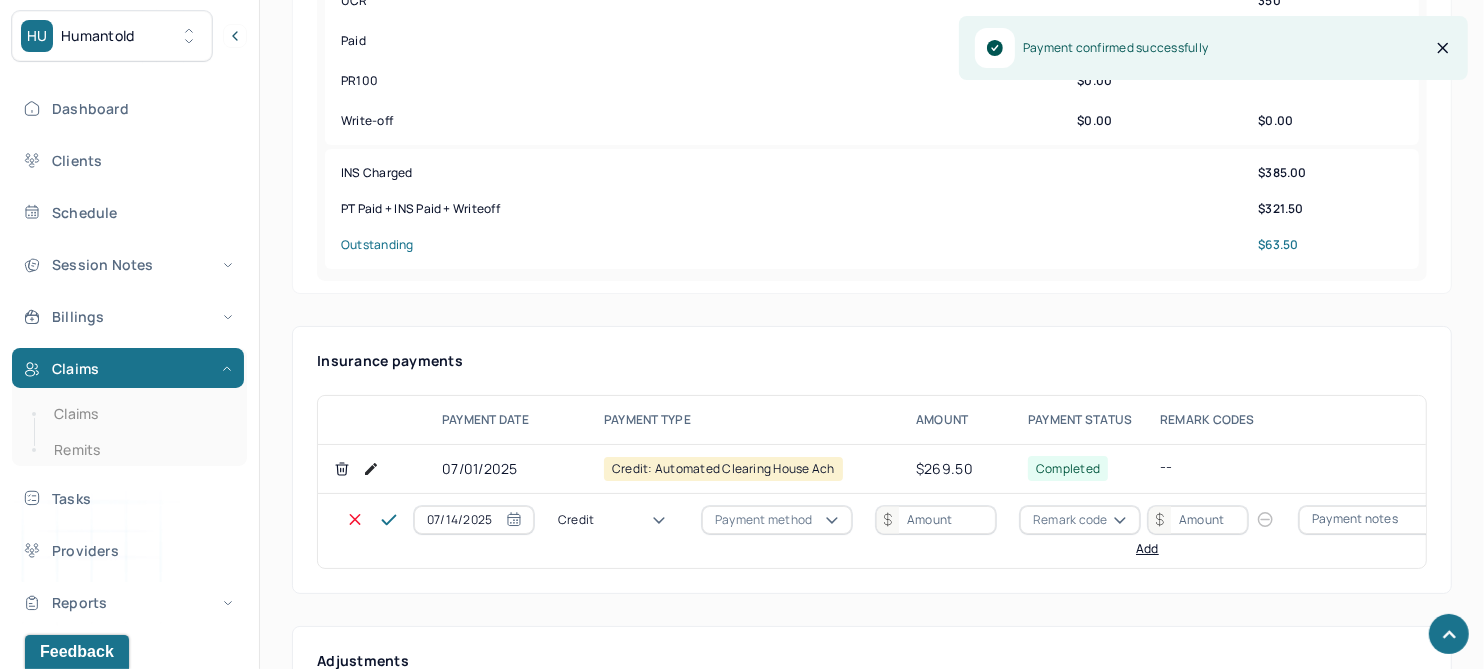 drag, startPoint x: 606, startPoint y: 595, endPoint x: 774, endPoint y: 541, distance: 176.4653 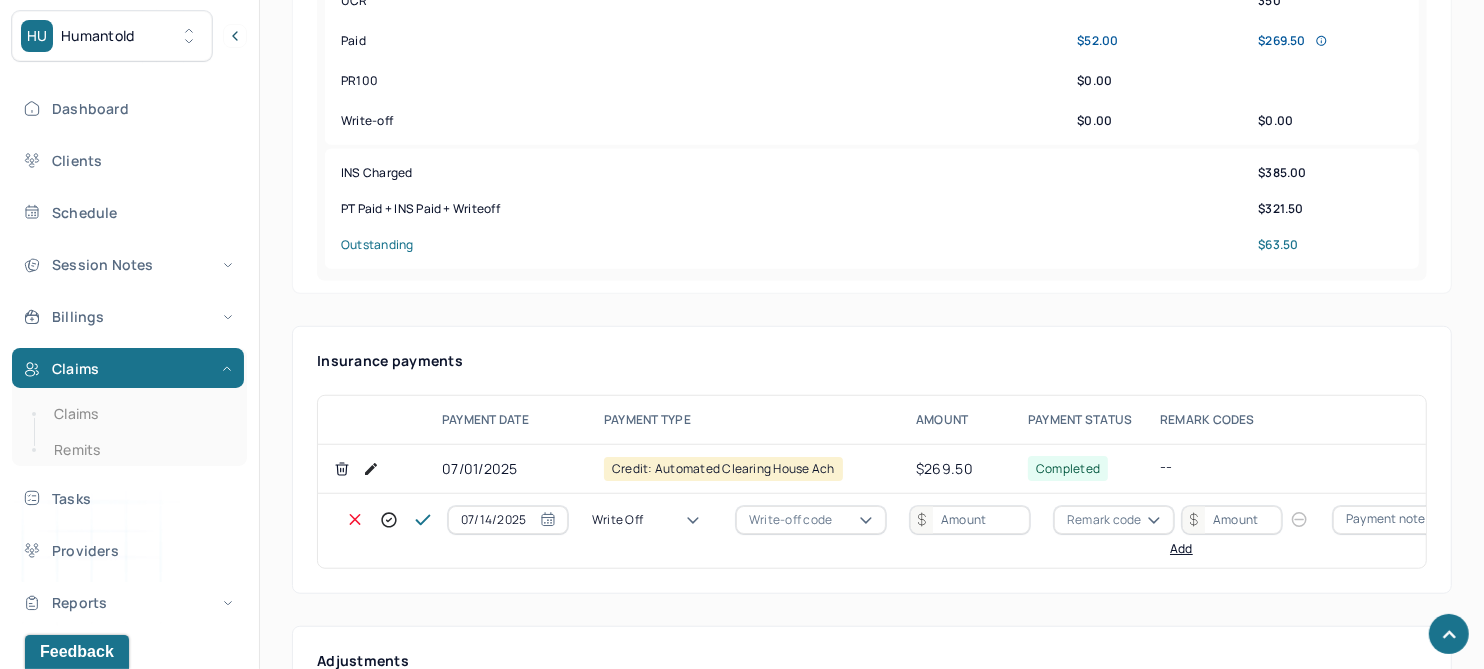 click on "HU Humantold       Dashboard Clients Schedule Session Notes Billings Claims Claims Remits Tasks Providers Reports Practice Administration Tools DM Diana   Milburn biller,clientsupport,coder   Logout Remit Info   Search by client name, chart number     FAQs   3   DM Diana   Back    Prev   4 OF 4   Next   DW David's   Individual soap note -- Coded   Bill: Pending Insurance Resolution     Claims: pending   Remit: unposted Memo note: DOS 1/28/25 MAKES 3 @ $87, @ $52 NOW TM
2025 UHC Lic Fee: $87x3; 52 view all memos... PROVIDER BRUNETTI, ANDREA CLIENT NAME WILSON, DAVID APPOINTMENT Individual therapy   MANTLE CLAIM ID M0FF46873EAA8D PAYER CLAIM ID FE19344091 0065906798 SUBMISSION 06/30/2025 14:06PM POS CODE 10 - Telehealth Provided in Patient's Home     DOB 05/13/1986  (39 Yrs) INSURANCE UHC     CHART NUMBER WBMQ566 CPT CODE 90837     DATE OF SERVICE 06/26/2025   9:00 AM   -   10:00 AM ( 1hr ) CONTACT (646) 240-9144 EMAIL dmatthewwilson@gmail.com SEX male SIGNATURE ab  (06/26/2025, 9:55 AM)" at bounding box center (742, 990) 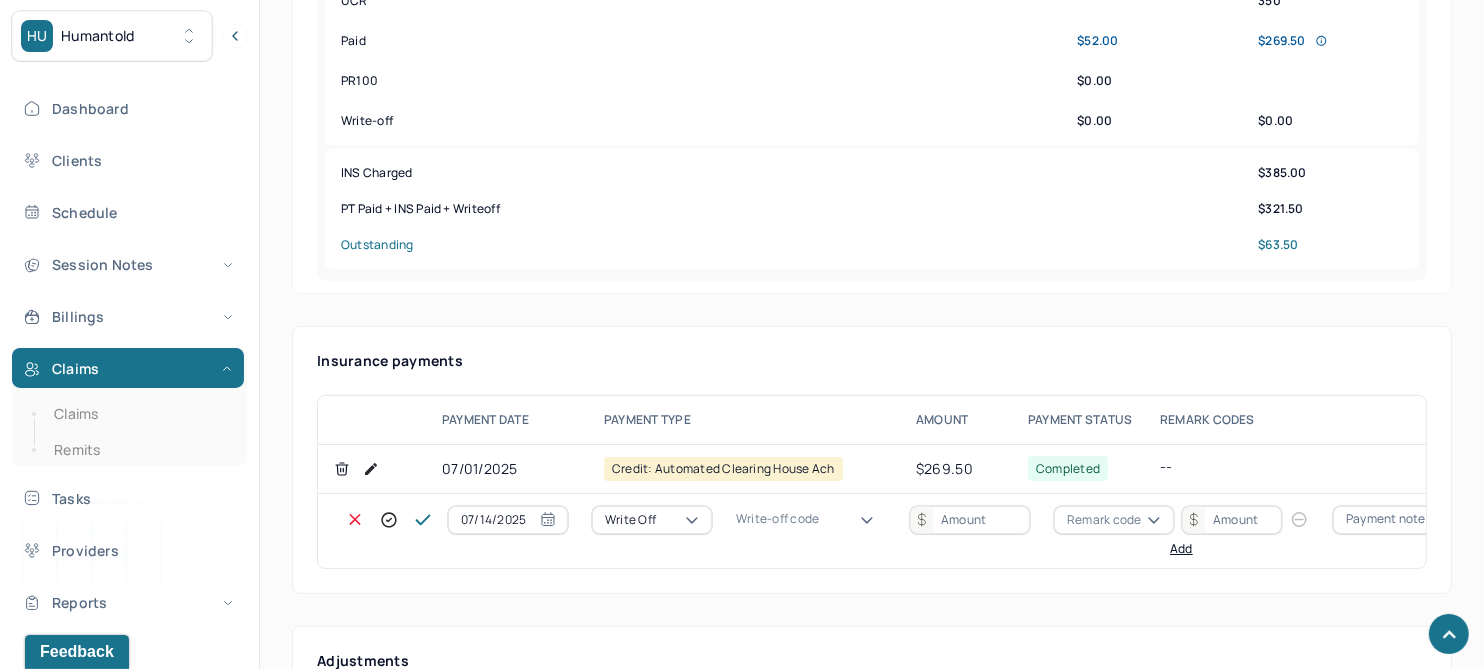 scroll, scrollTop: 0, scrollLeft: 0, axis: both 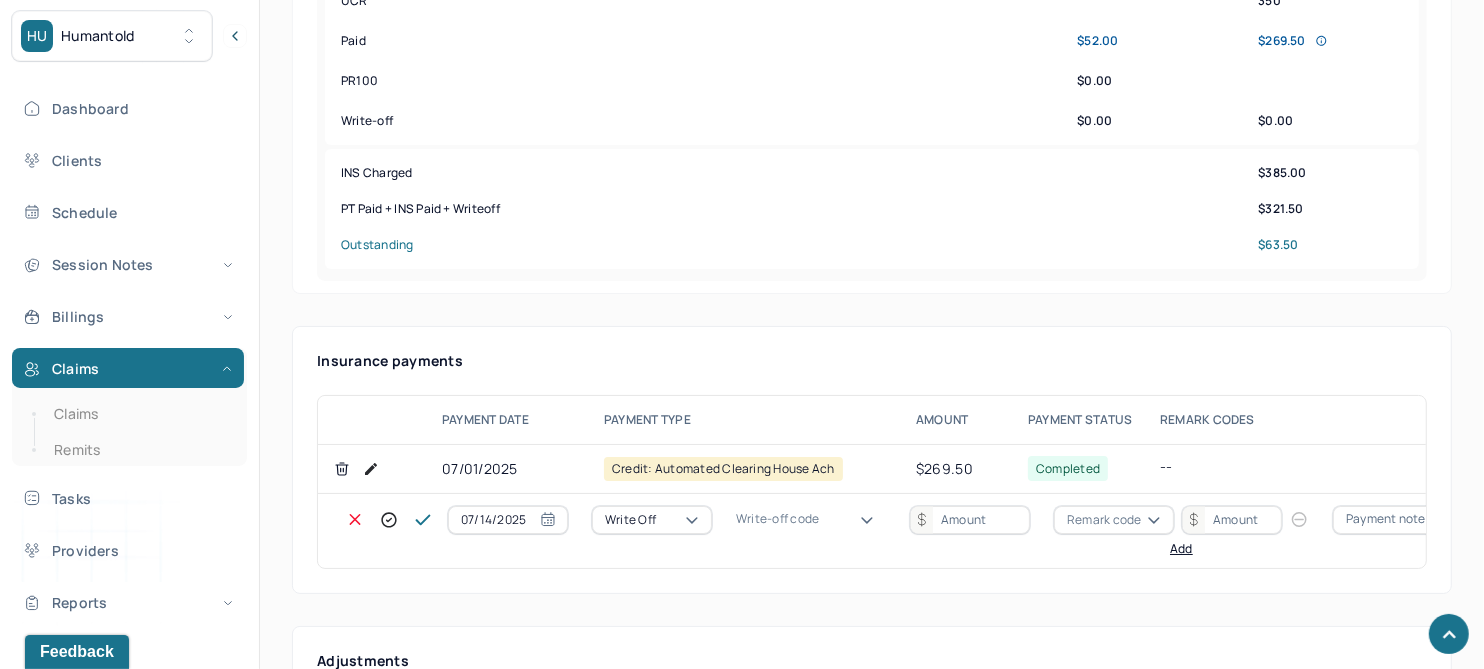 click on "WOBAL: WRITE OFF - BALANCE (INSADJ)" at bounding box center (100, 3021) 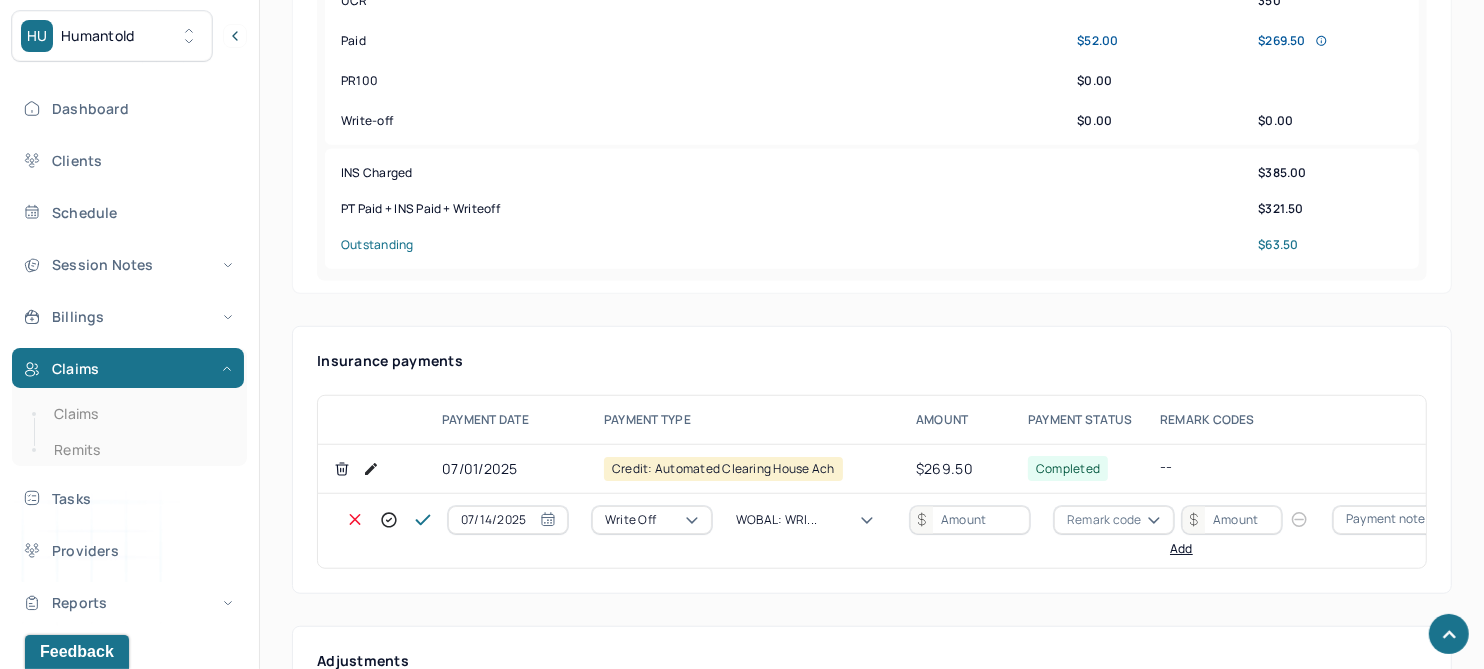 click at bounding box center (970, 520) 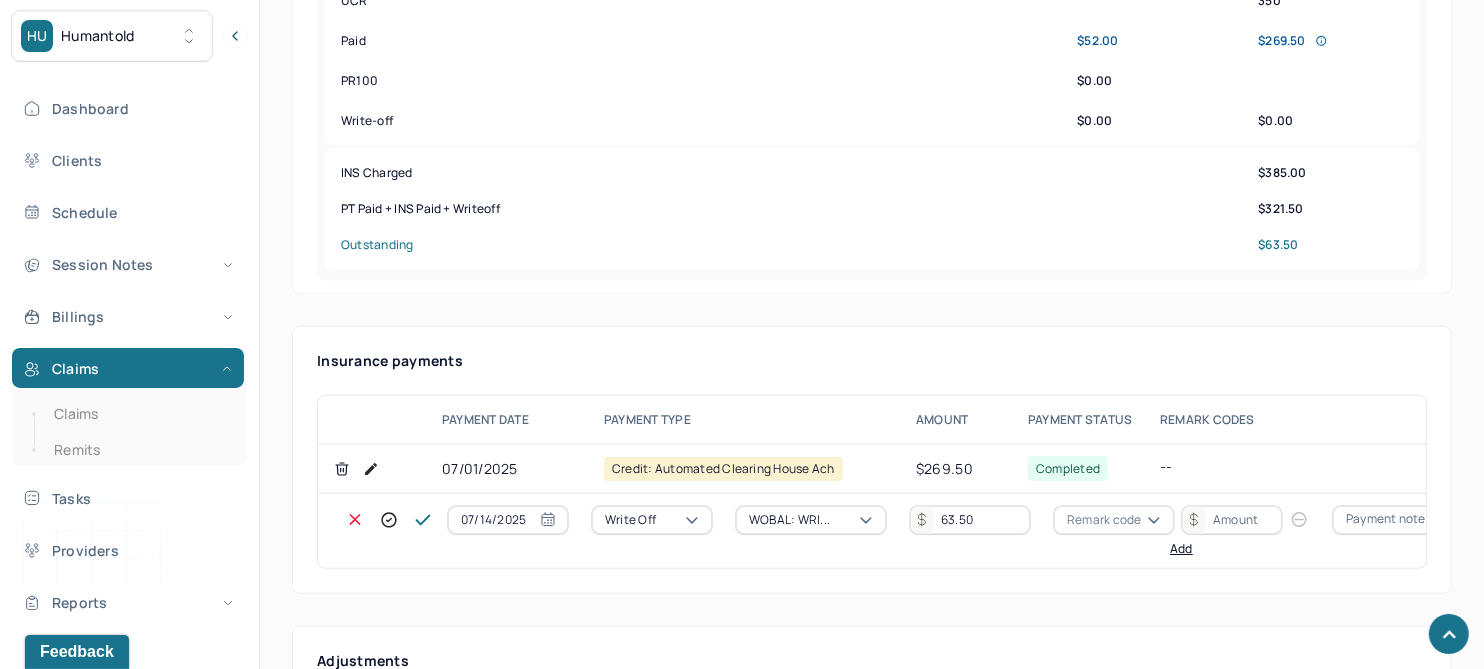 type on "63.50" 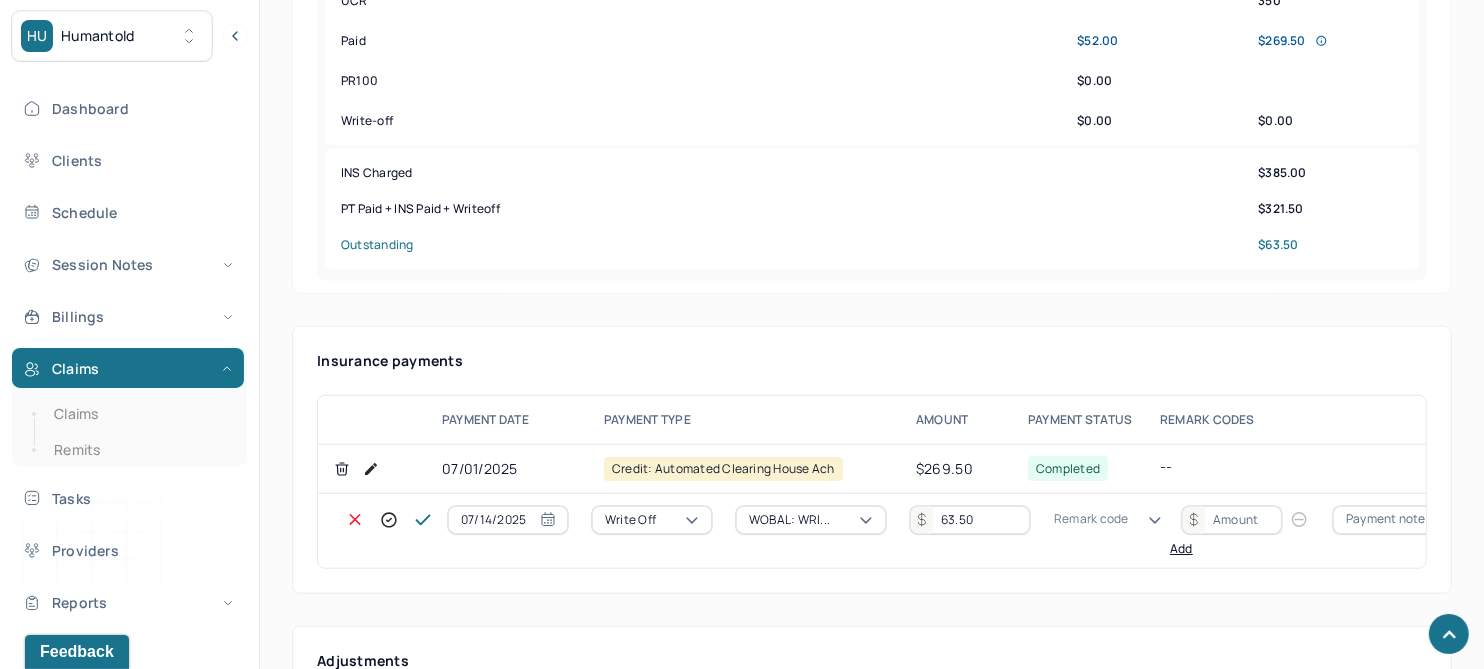 scroll, scrollTop: 1250, scrollLeft: 0, axis: vertical 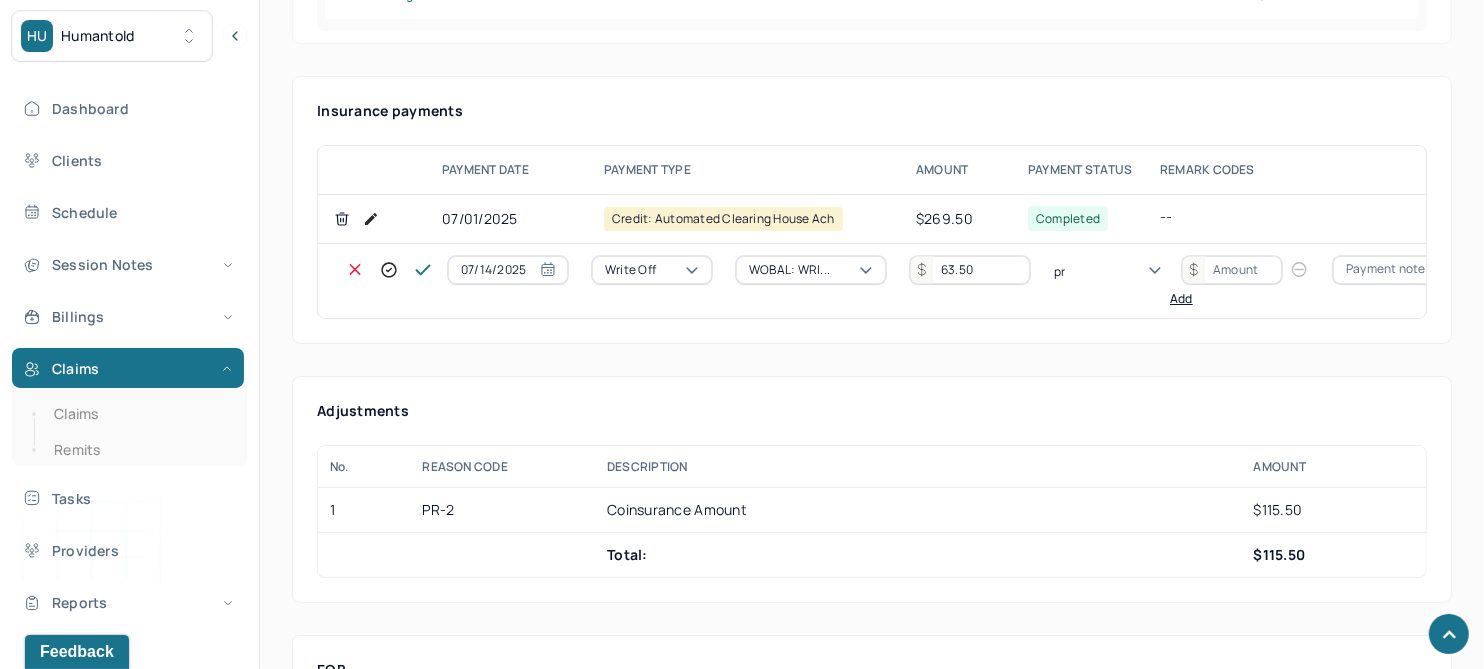 type on "pr2" 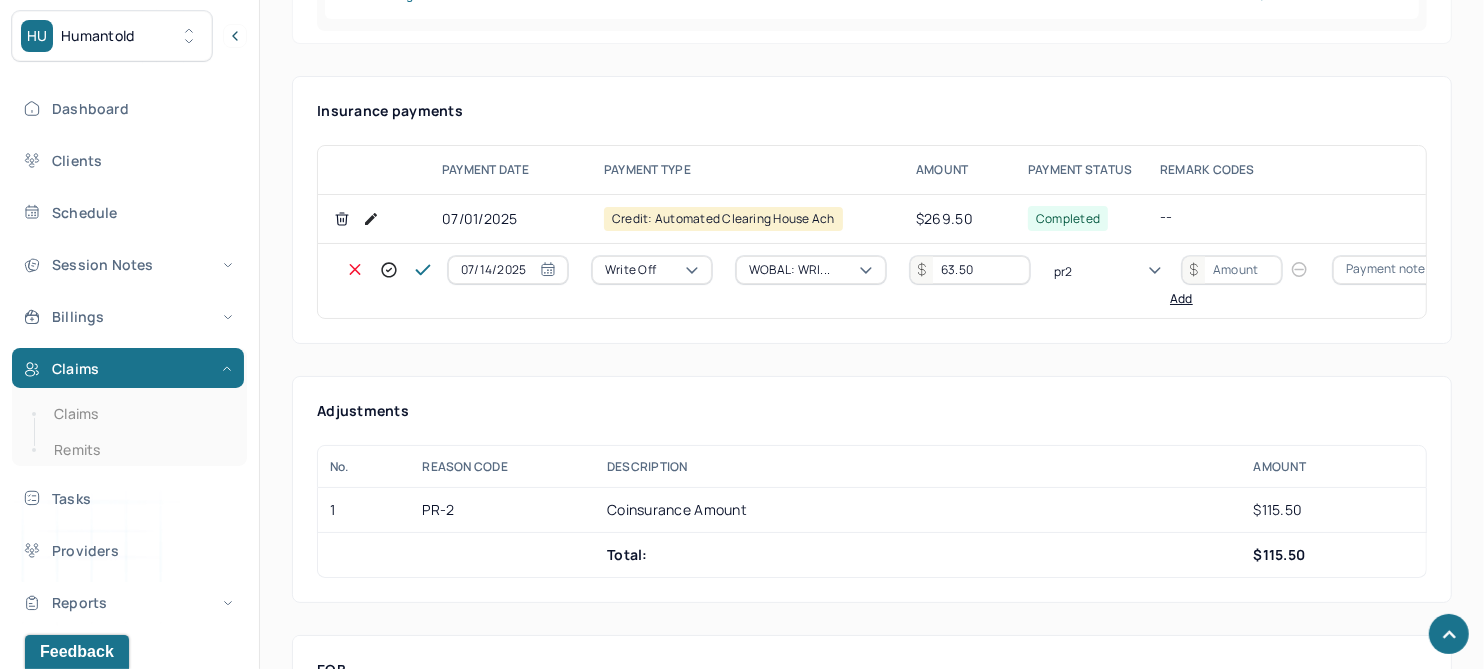 type 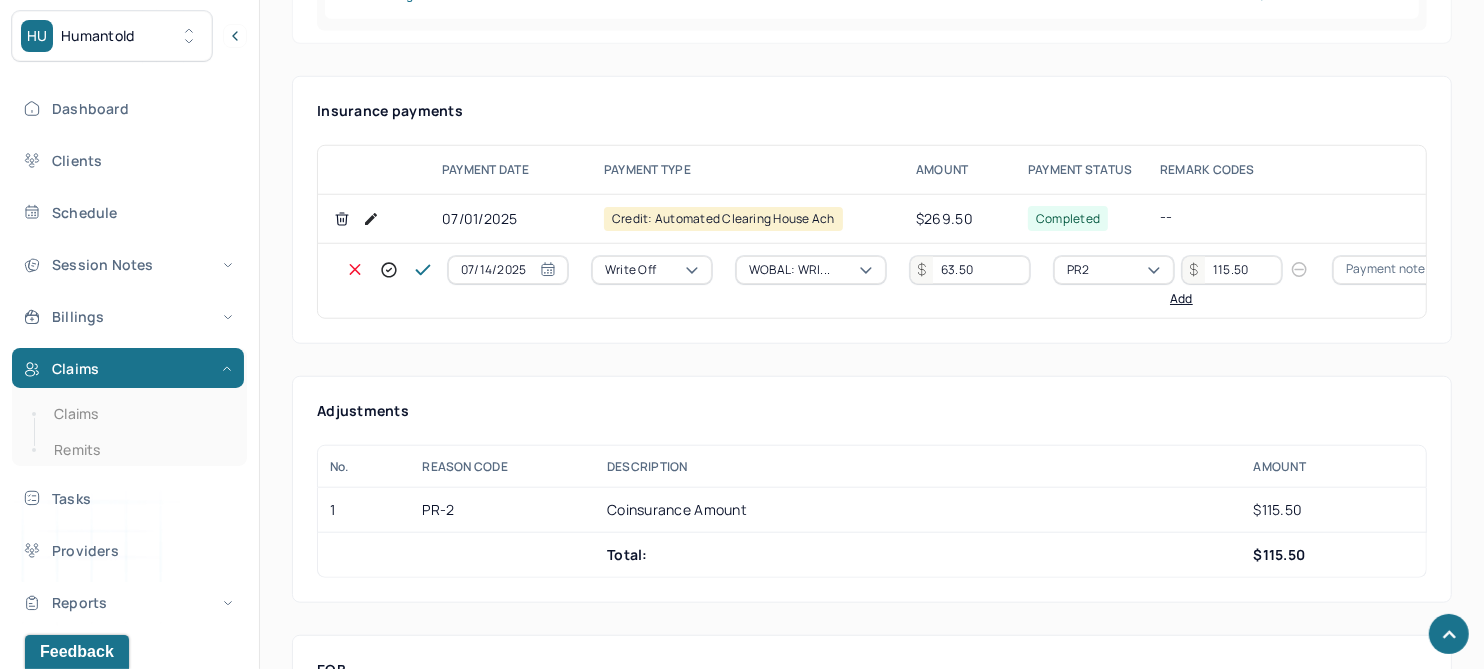 type on "115.50" 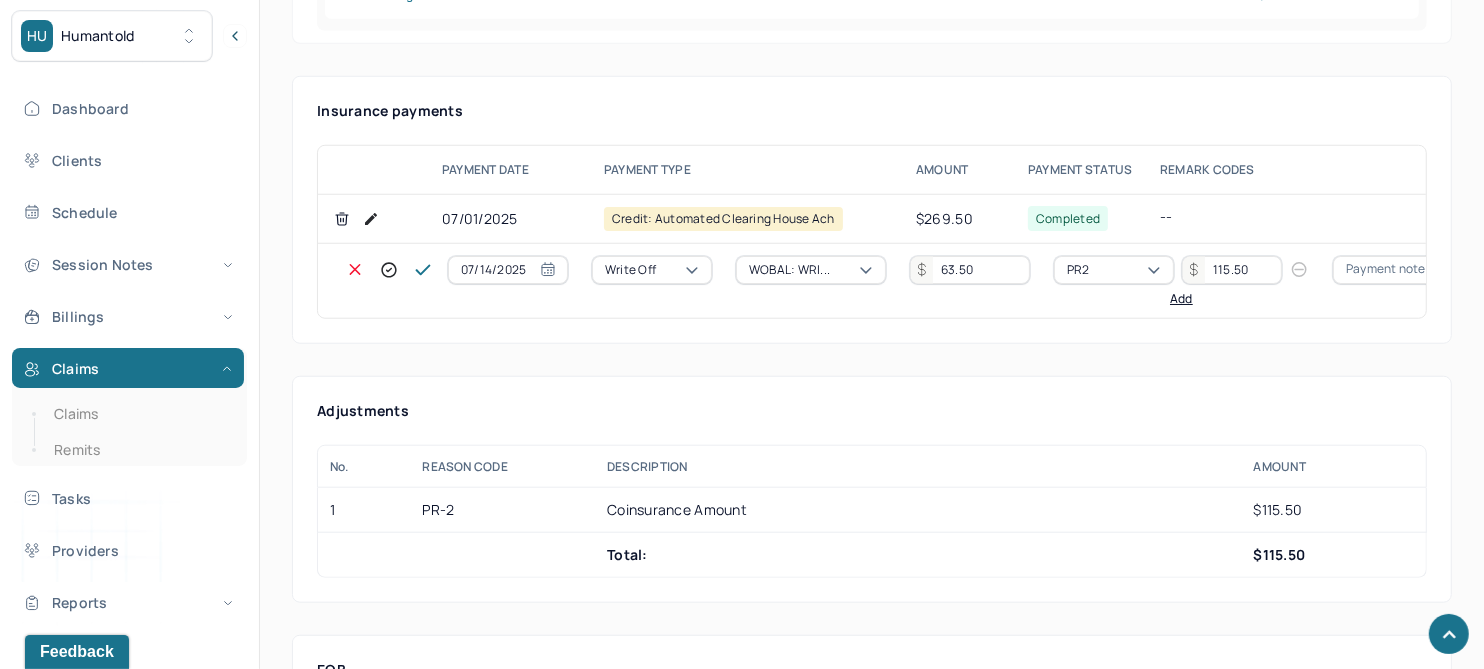 type 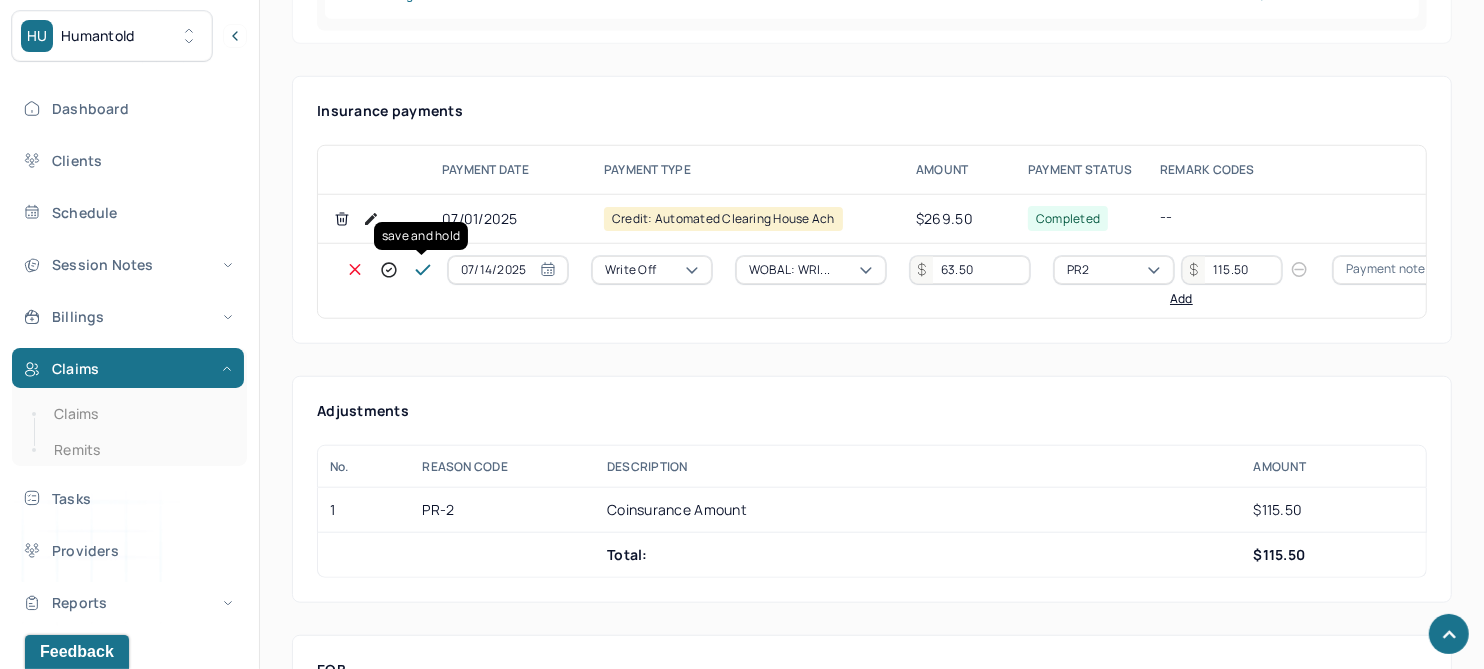 click 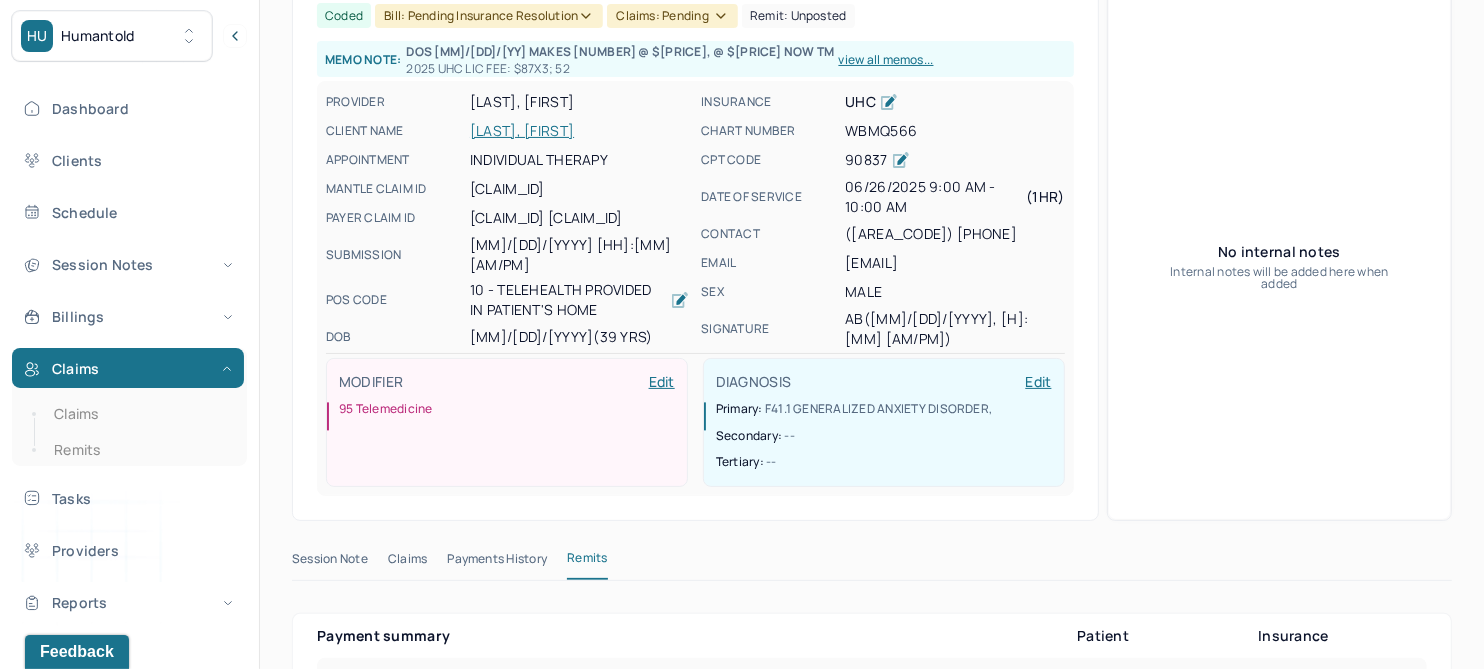 scroll, scrollTop: 0, scrollLeft: 0, axis: both 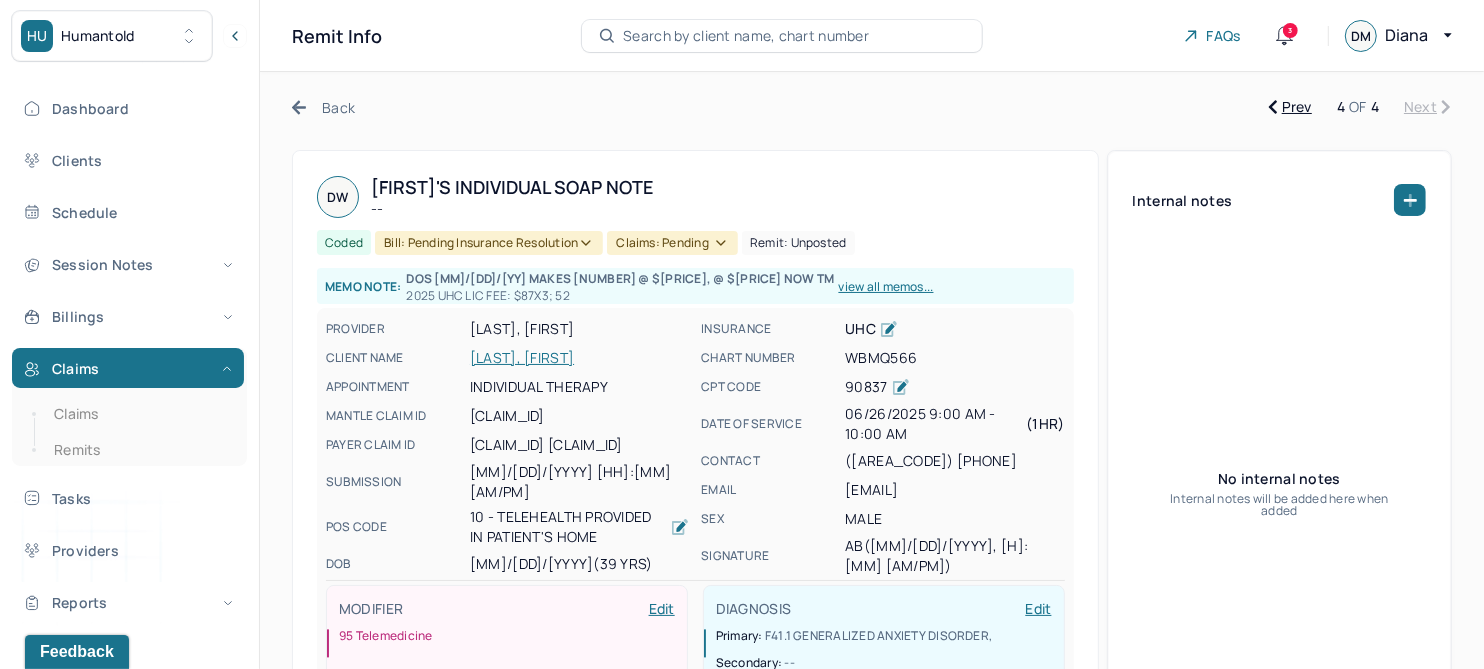 click on "Bill: Pending Insurance Resolution" at bounding box center (489, 243) 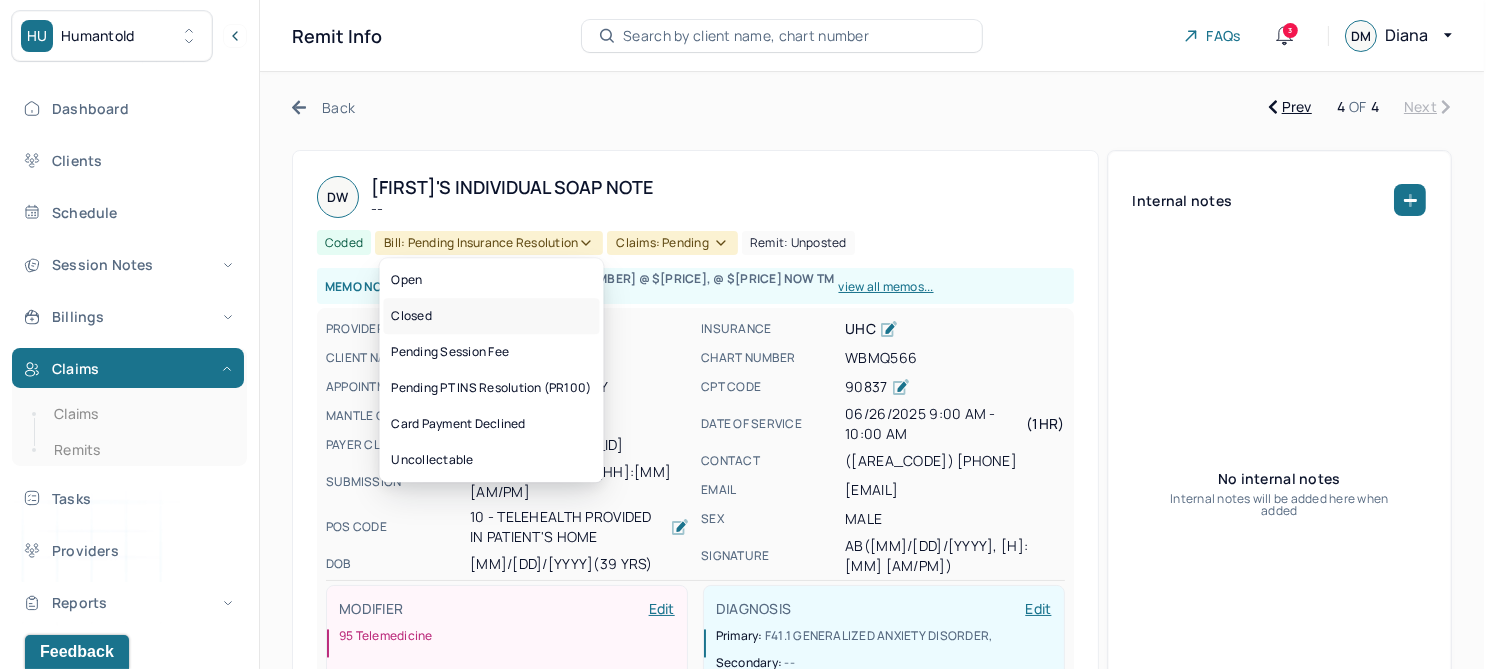click on "Closed" at bounding box center (492, 316) 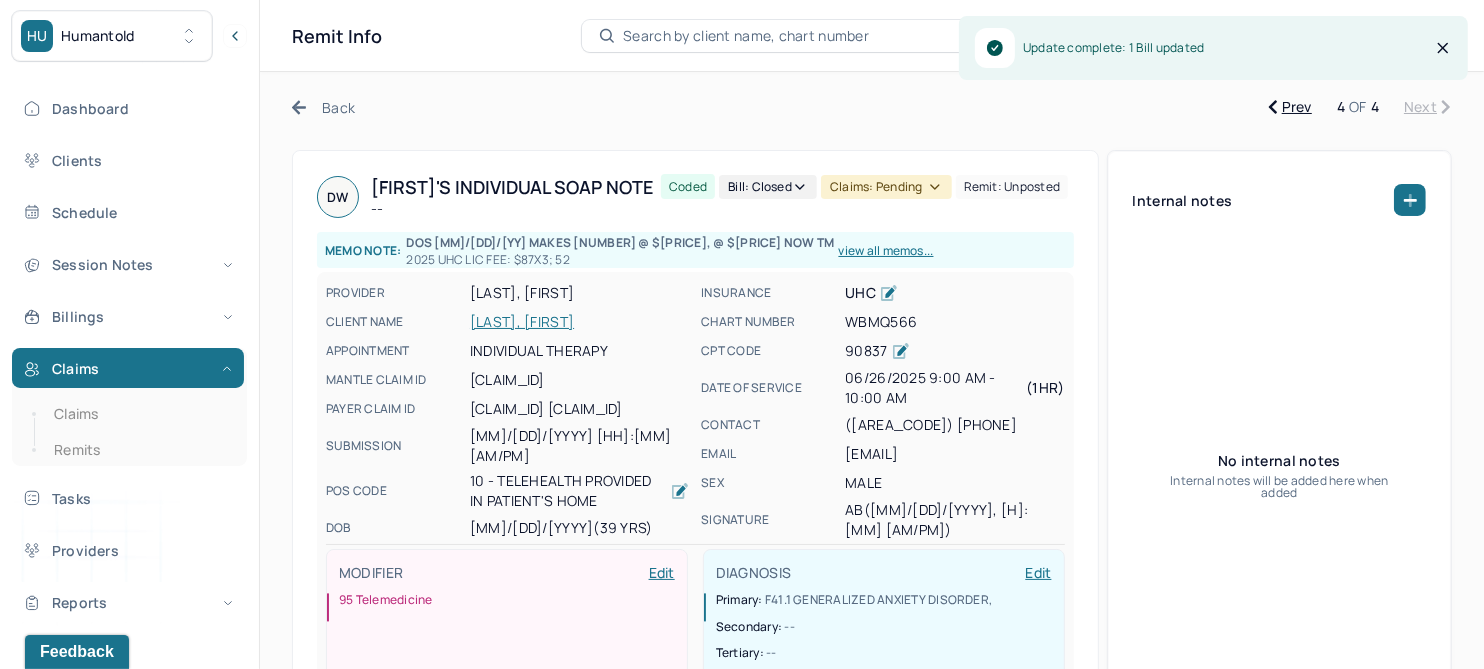 click on "DOS 1/28/25 MAKES 3 @ $87, @ $52 NOW TM" at bounding box center [620, 242] 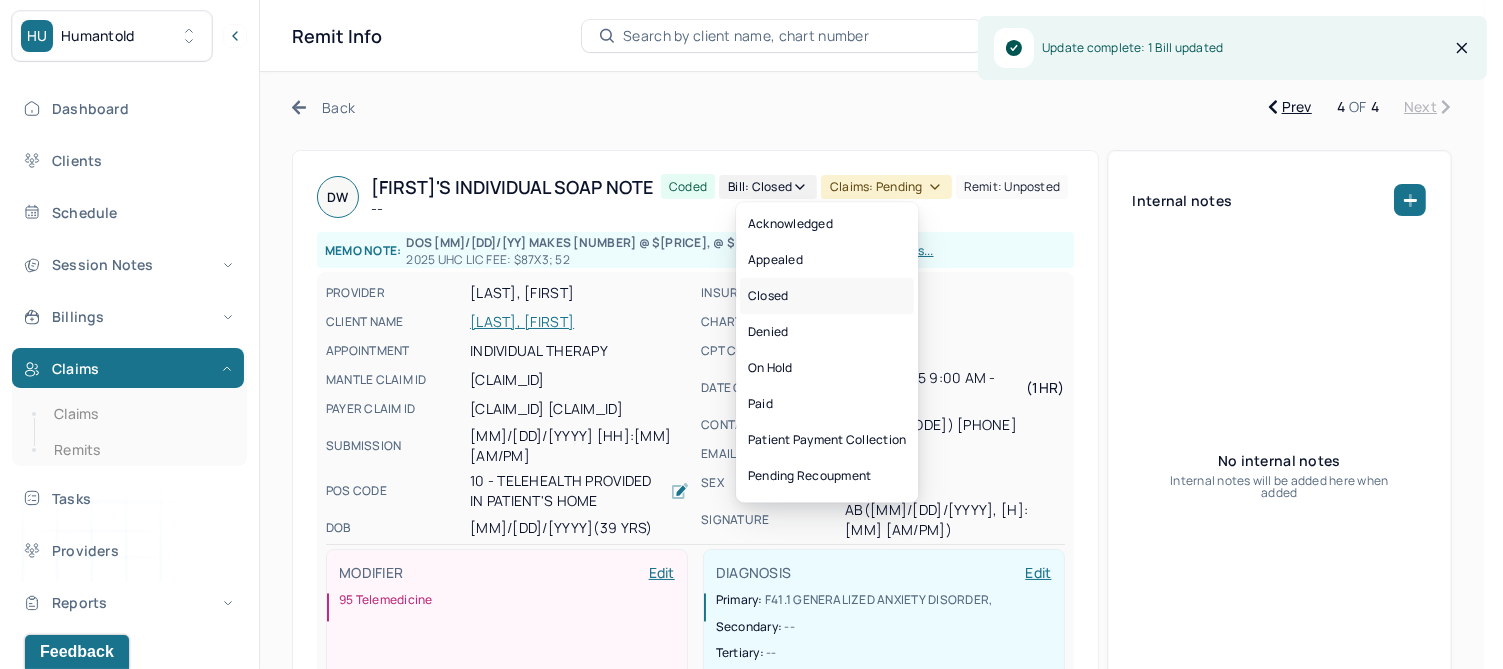 click on "Closed" at bounding box center [827, 296] 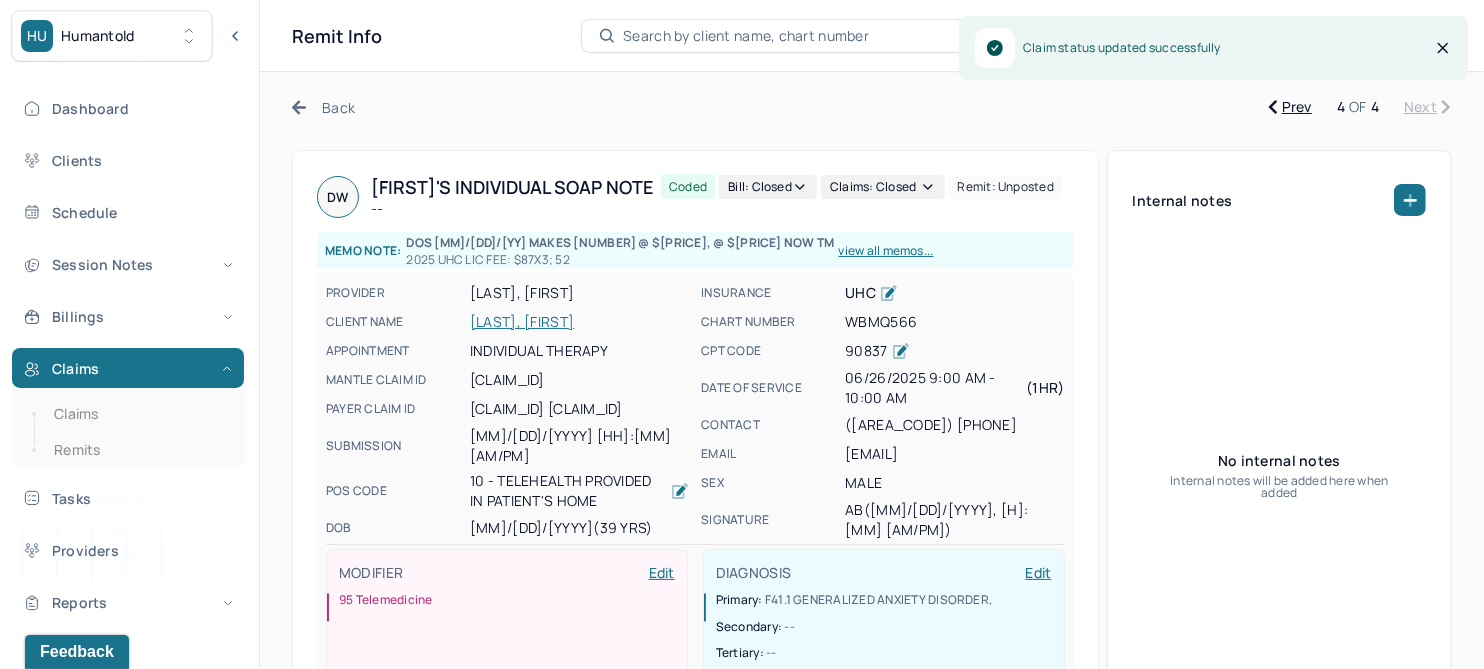 click on "Back" at bounding box center (323, 107) 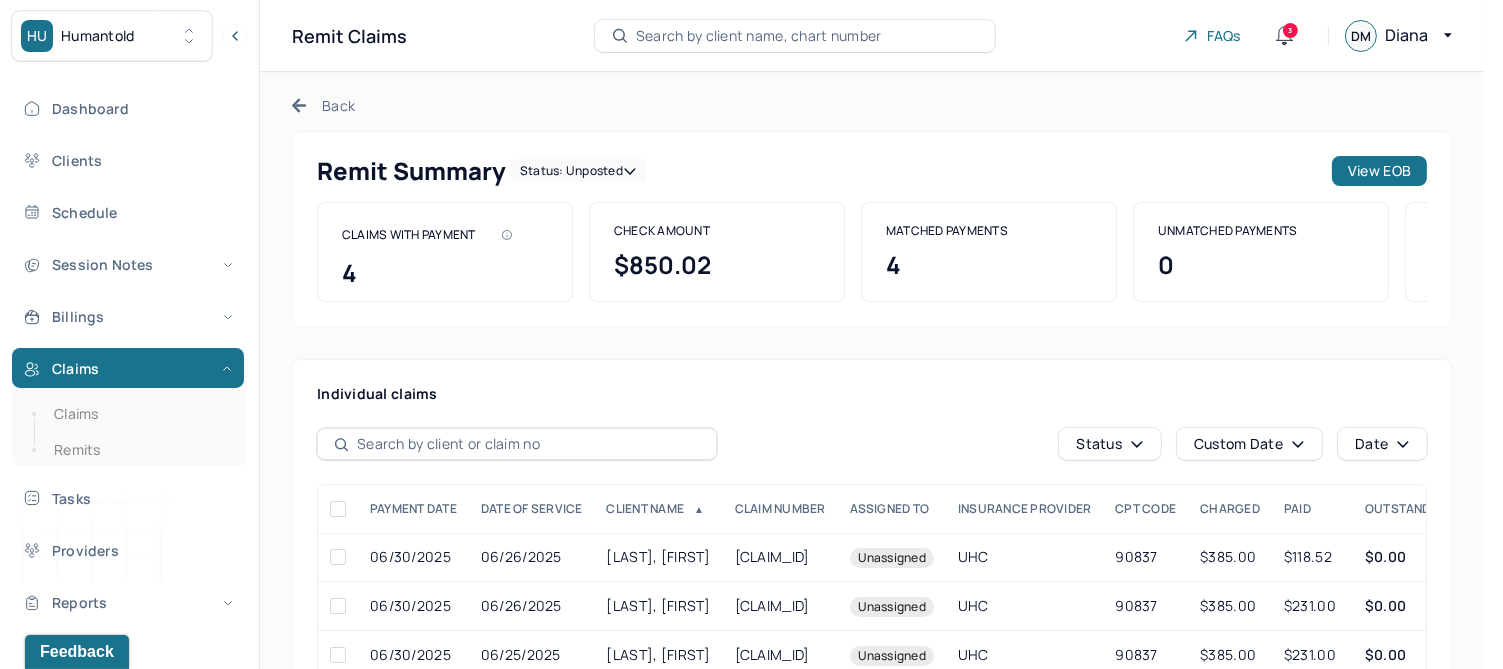 click on "Status: unposted" at bounding box center [578, 171] 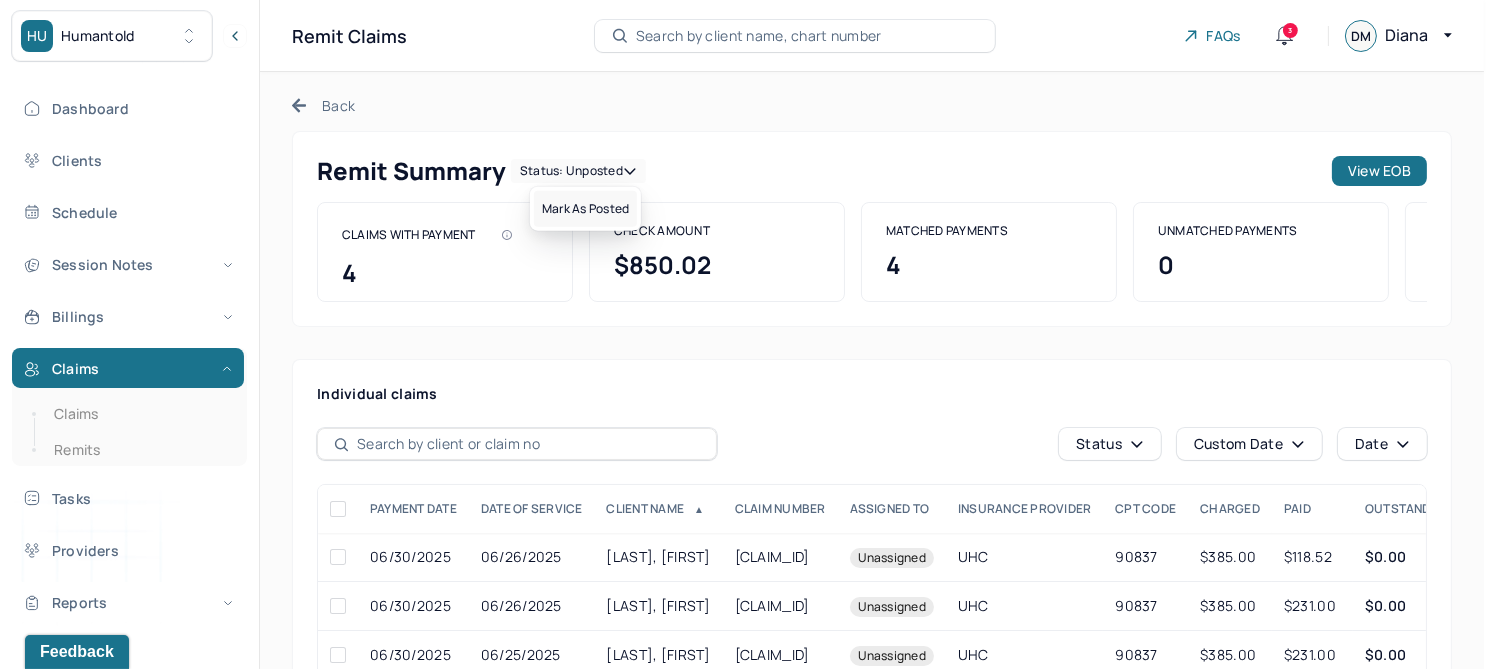 click on "Mark as Posted" at bounding box center (585, 209) 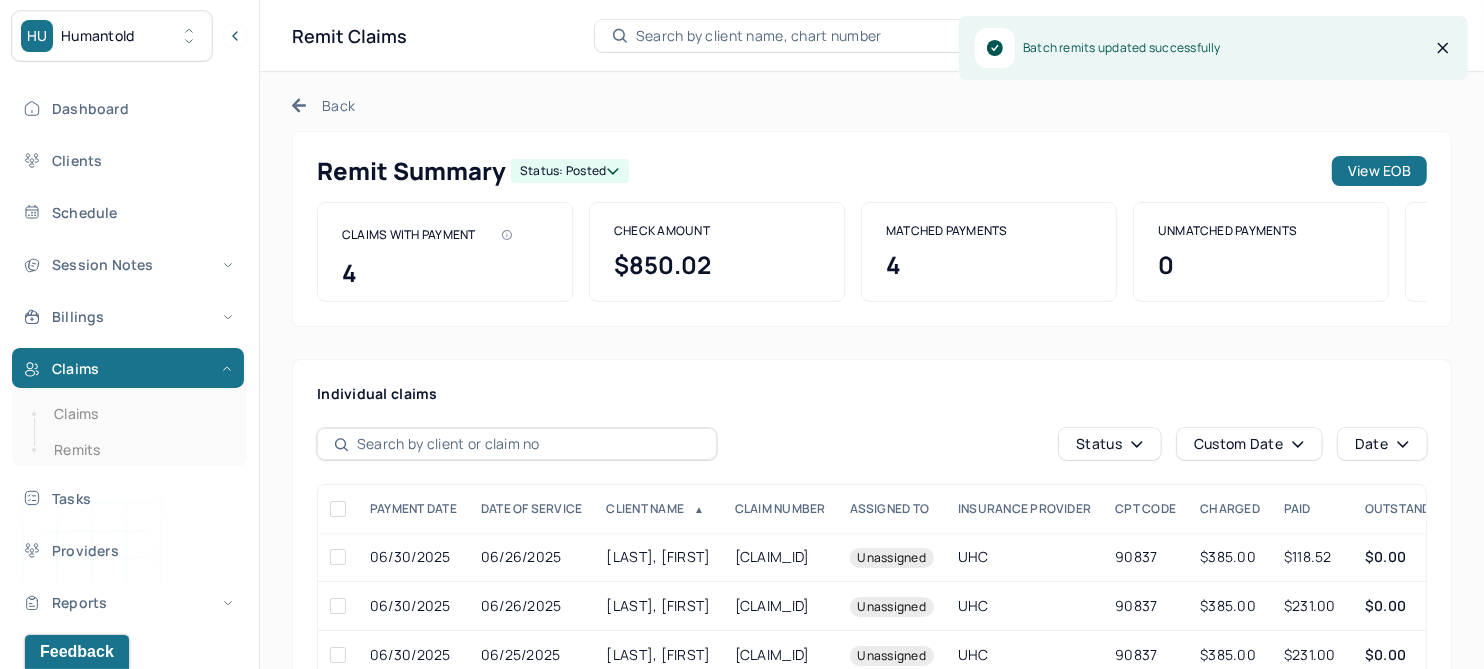click on "Back" at bounding box center (323, 105) 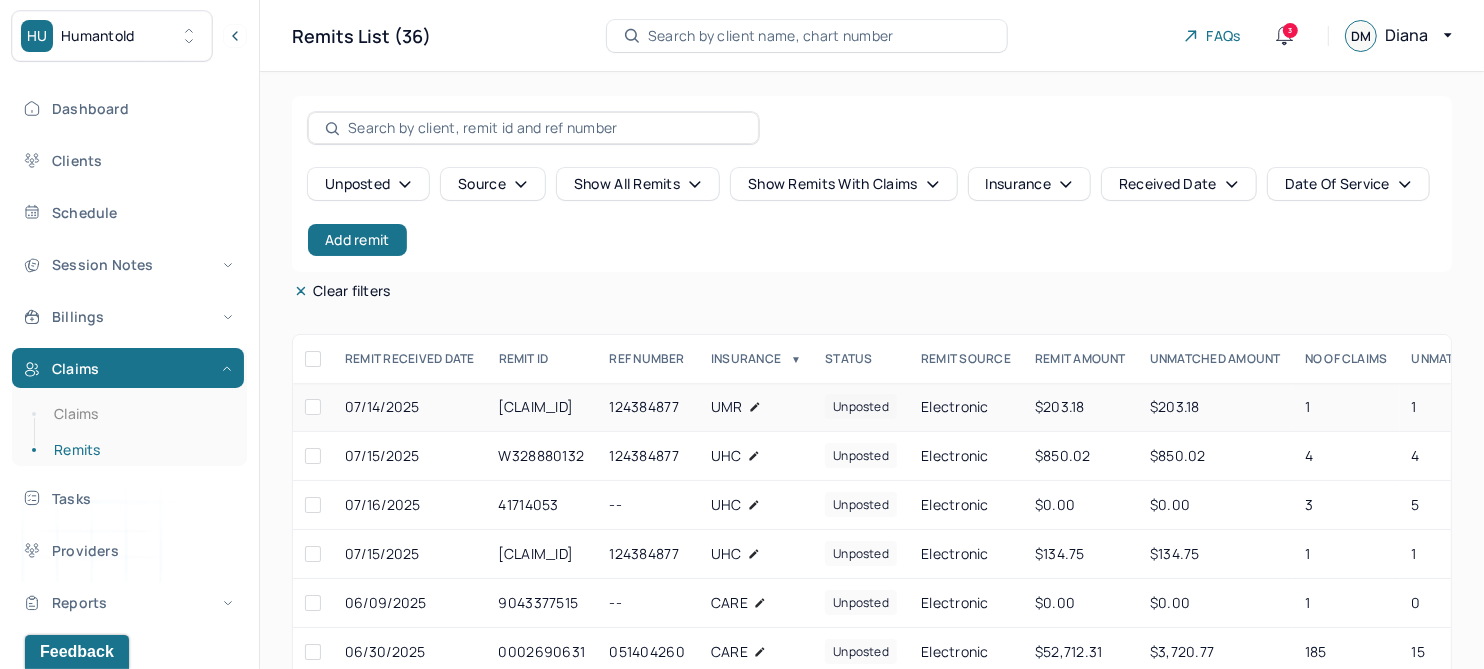 click on "CI23927115724325178820157" at bounding box center [542, 407] 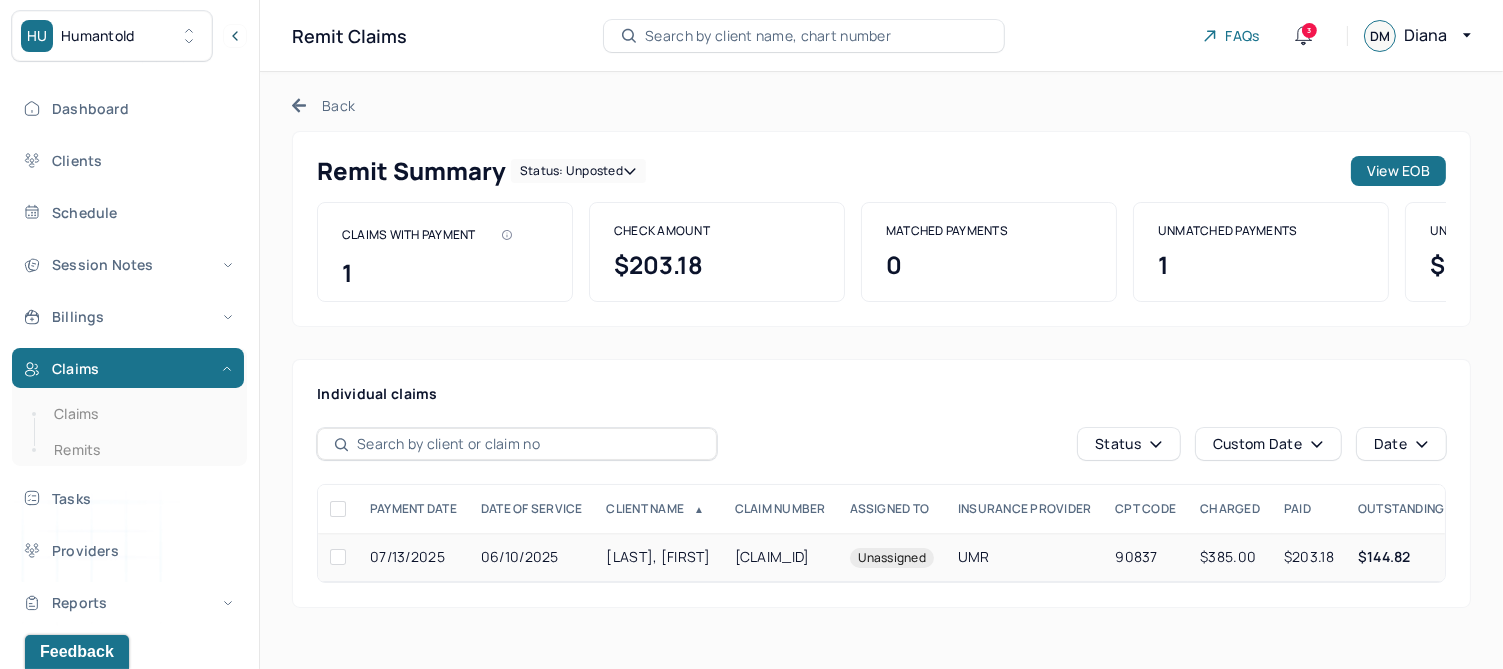click on "HILGENBERG, MATTHEW" at bounding box center [659, 557] 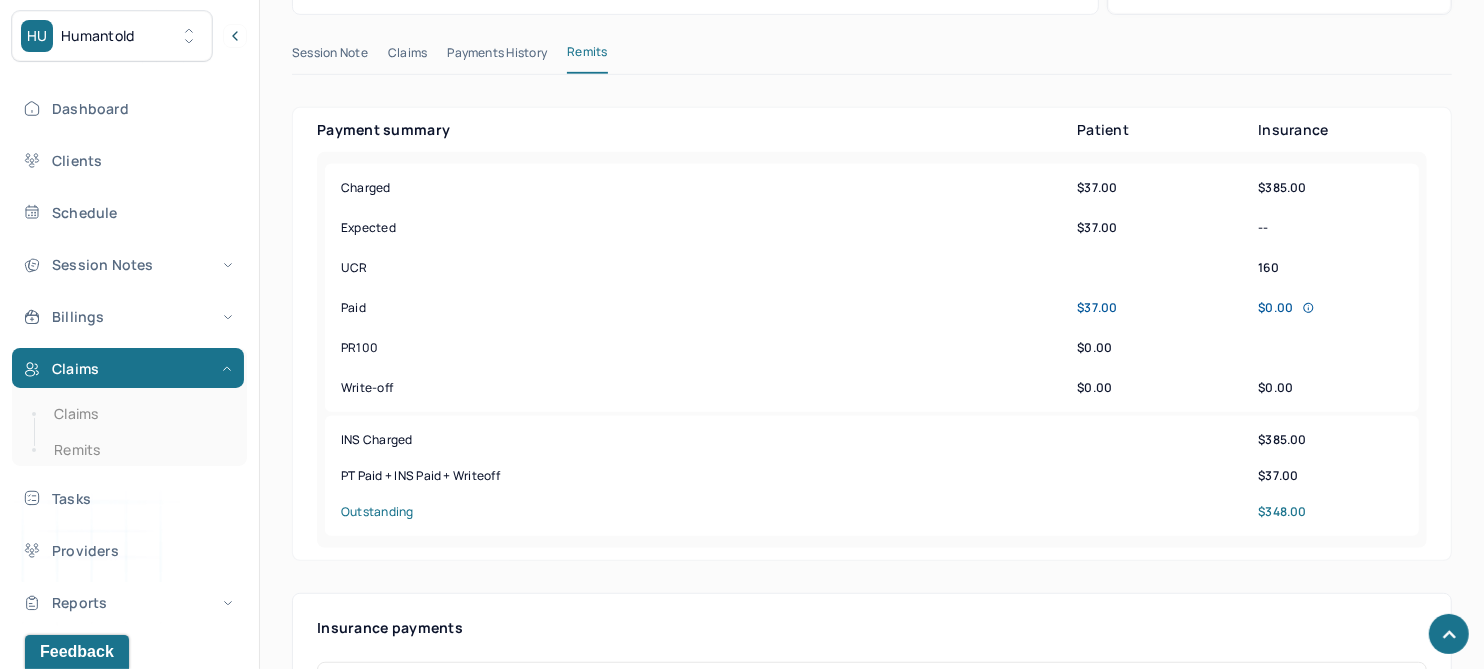 scroll, scrollTop: 1059, scrollLeft: 0, axis: vertical 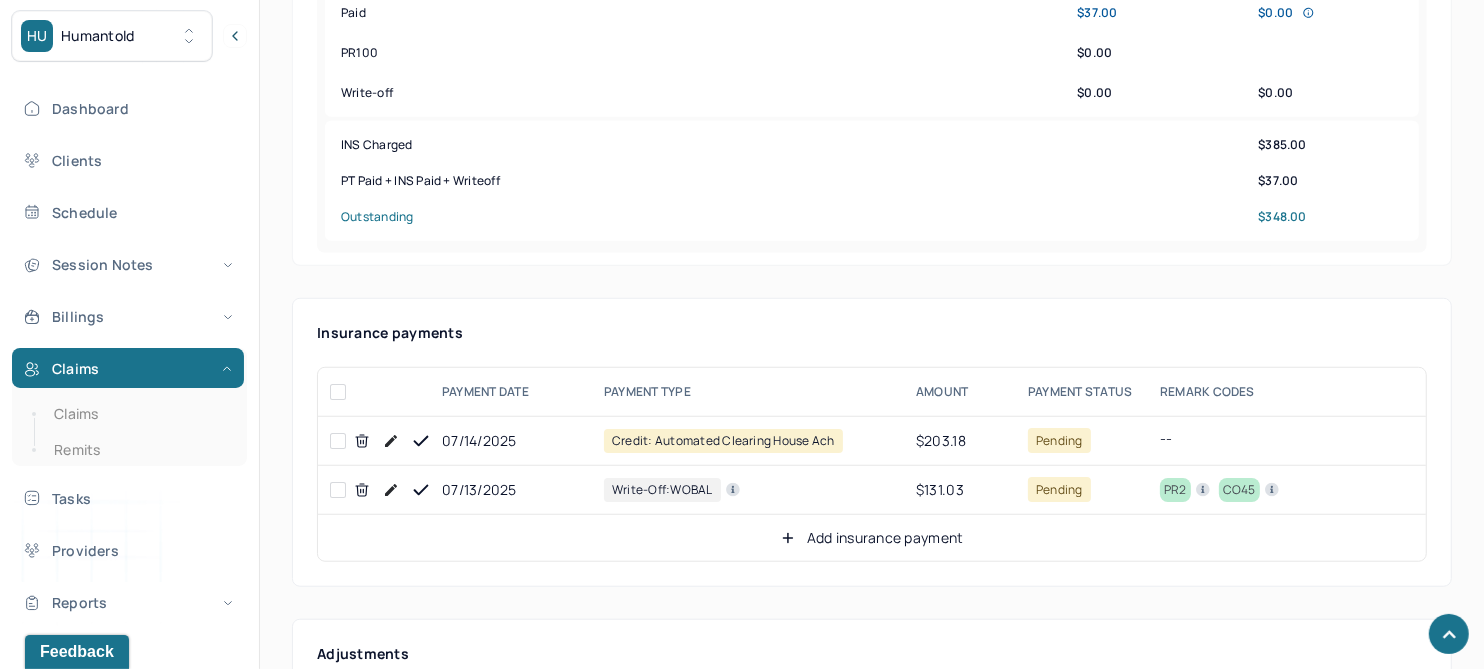 click 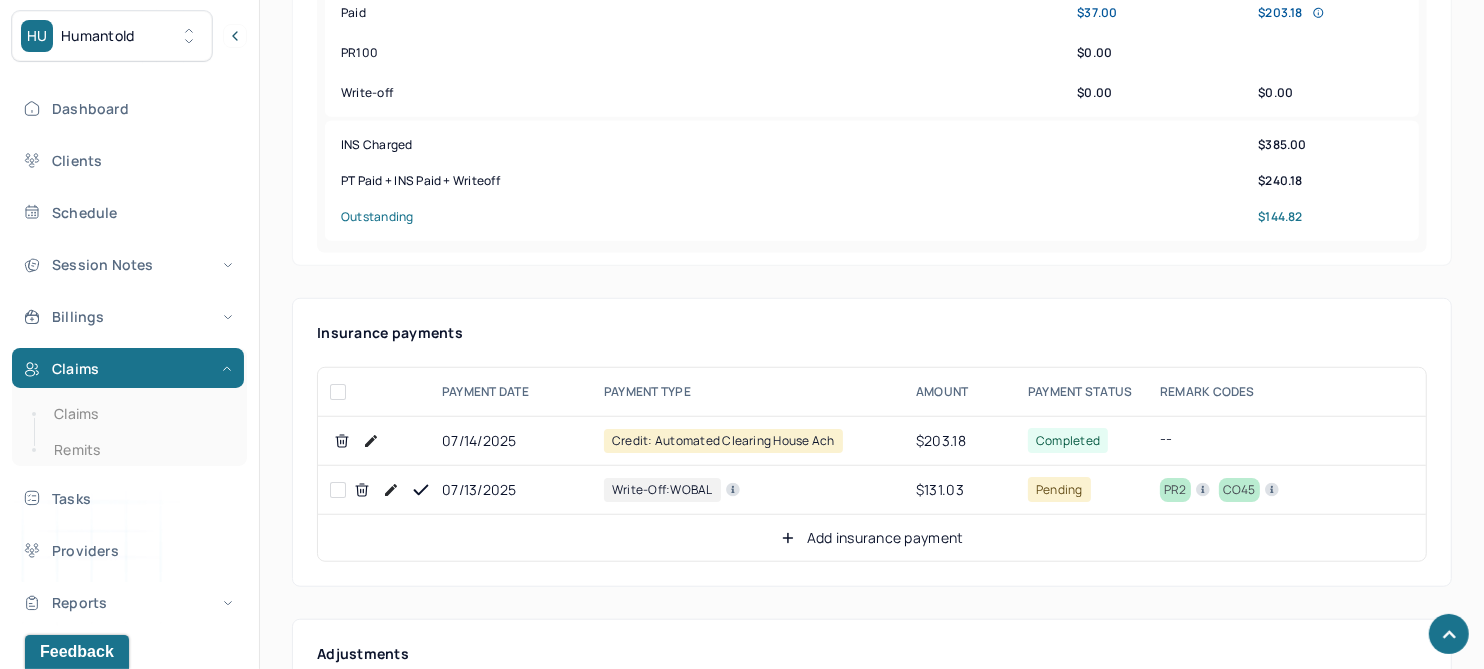 click 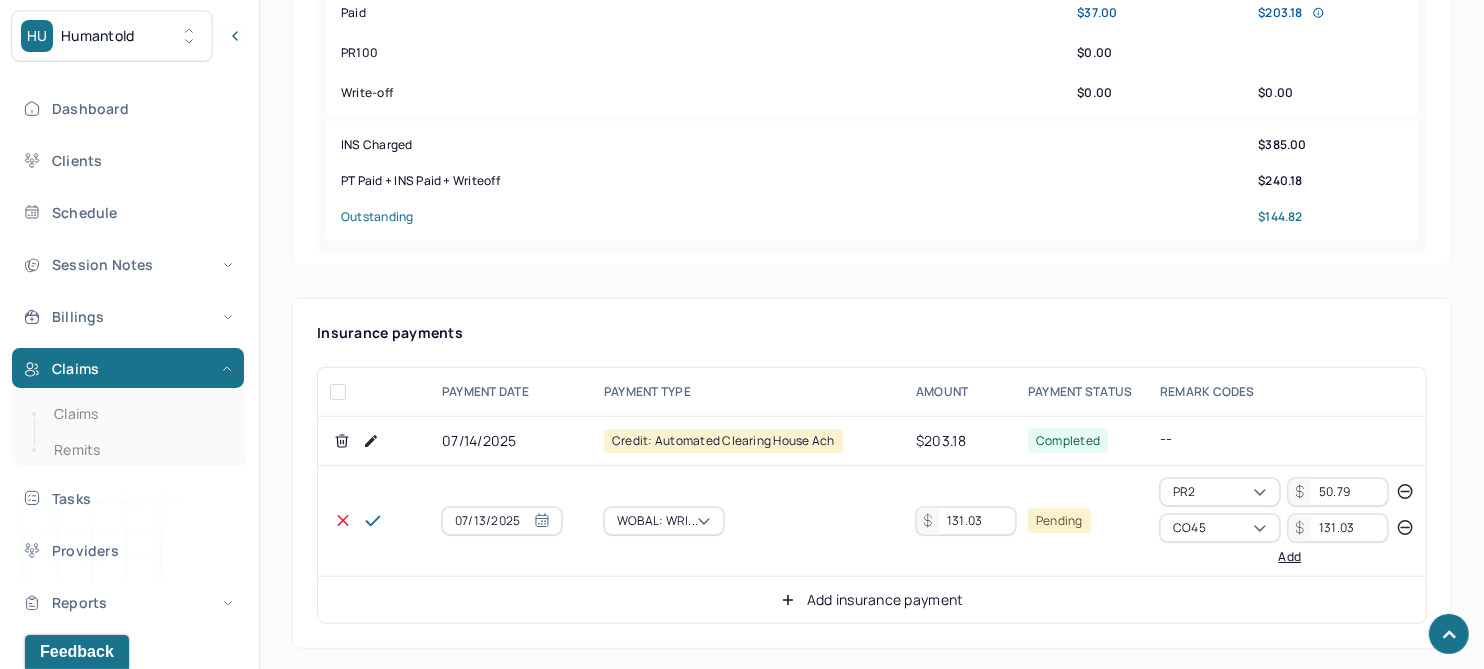 drag, startPoint x: 990, startPoint y: 471, endPoint x: 920, endPoint y: 481, distance: 70.71068 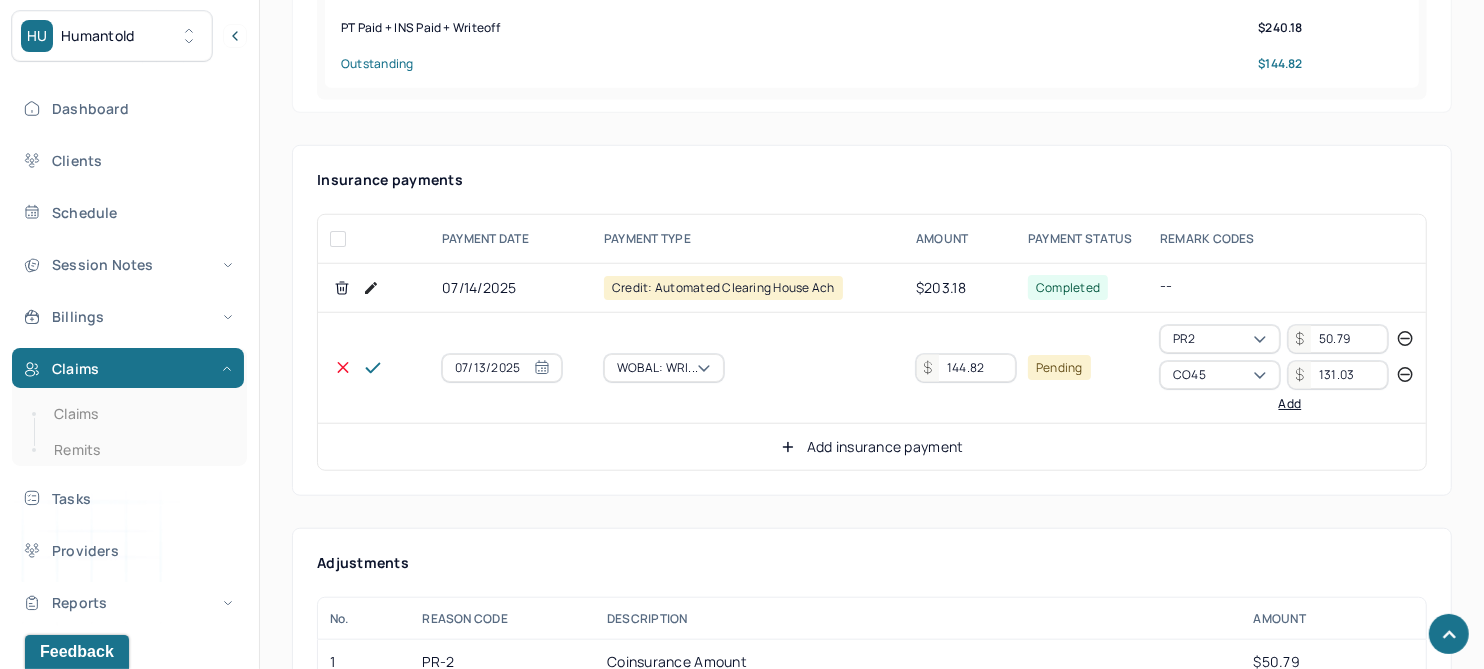 scroll, scrollTop: 1059, scrollLeft: 0, axis: vertical 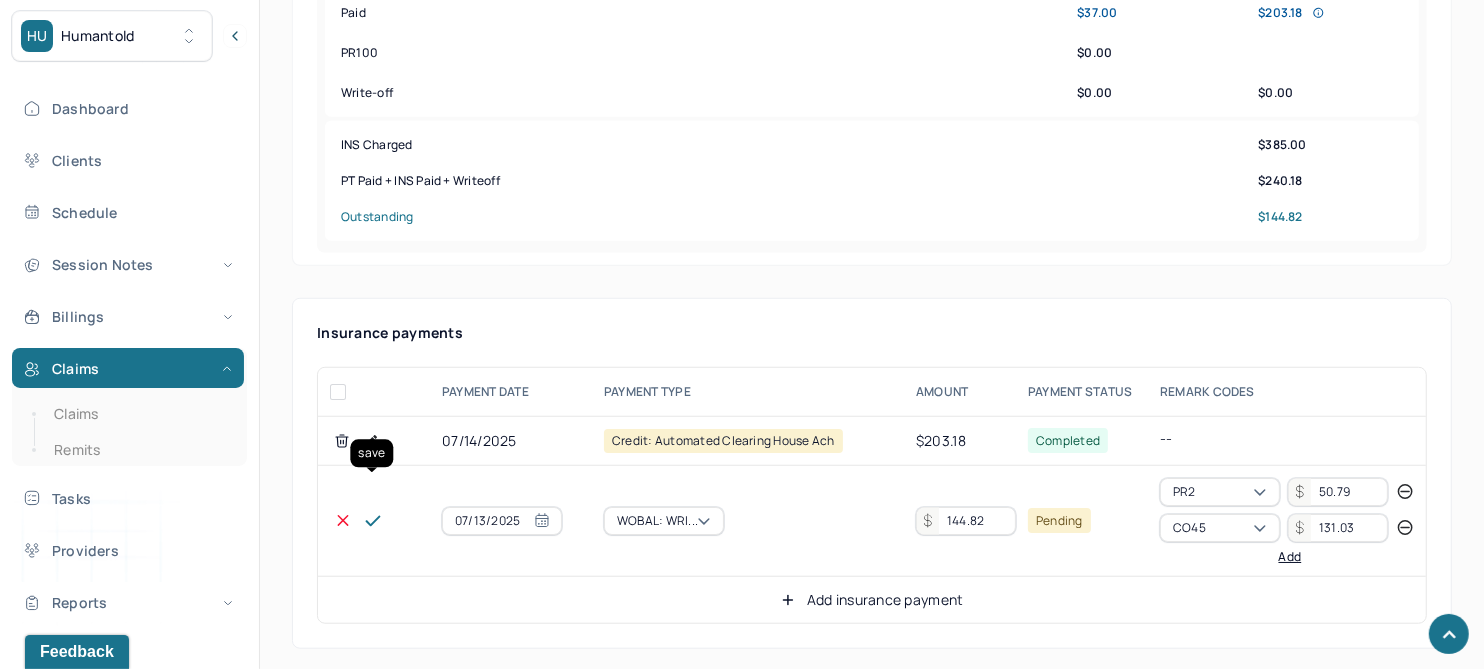 type on "144.82" 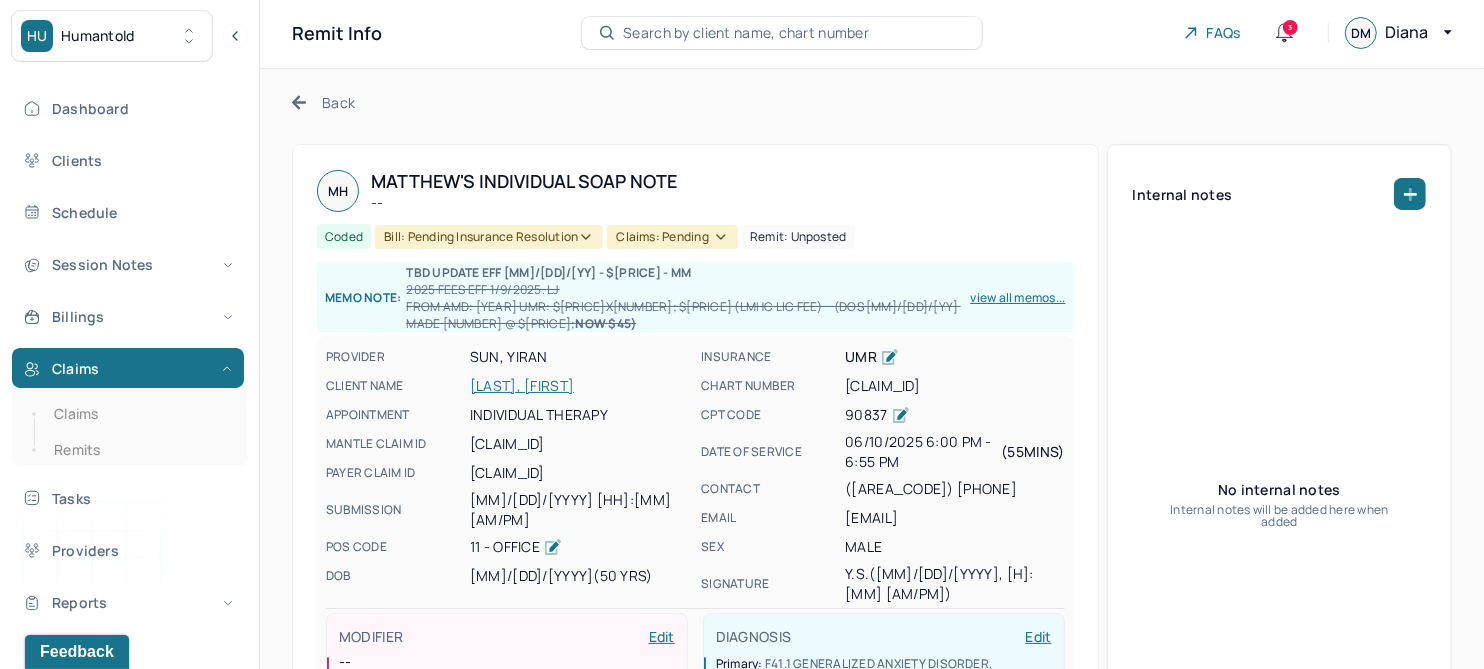 scroll, scrollTop: 0, scrollLeft: 0, axis: both 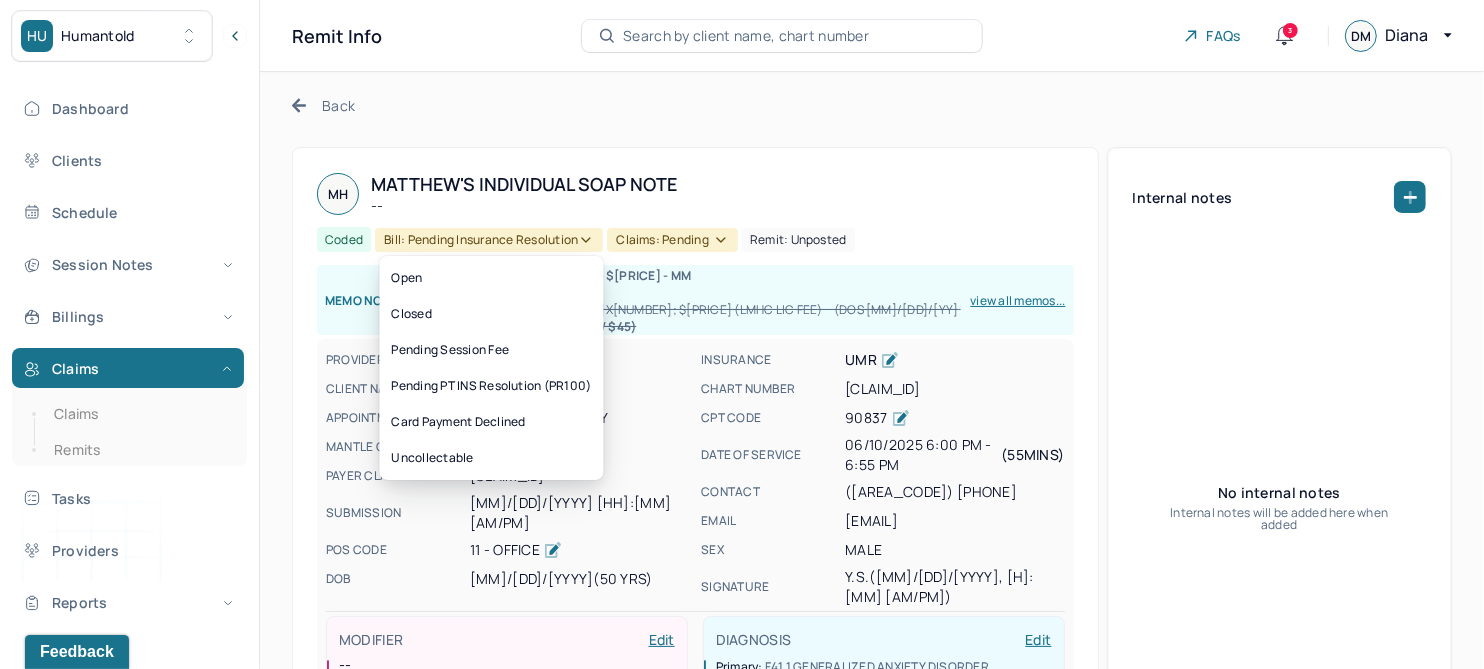 click 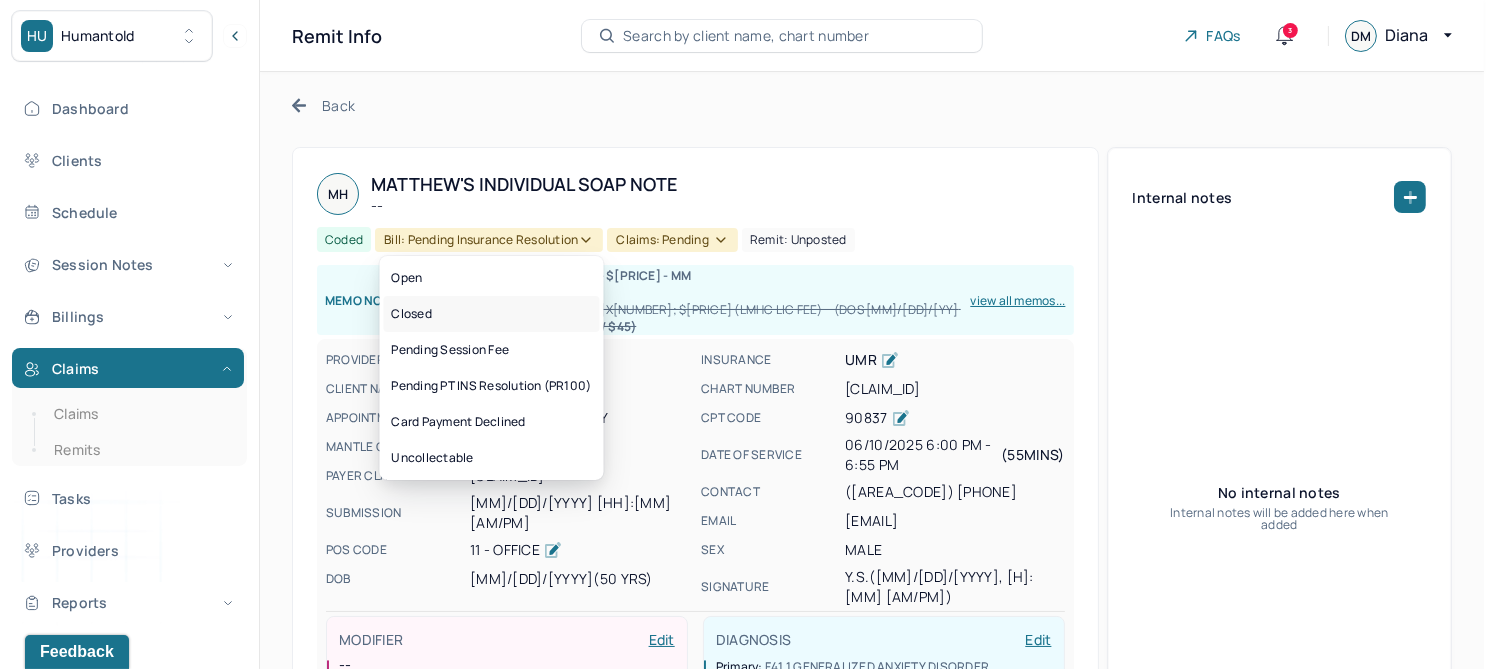 click on "Closed" at bounding box center [492, 314] 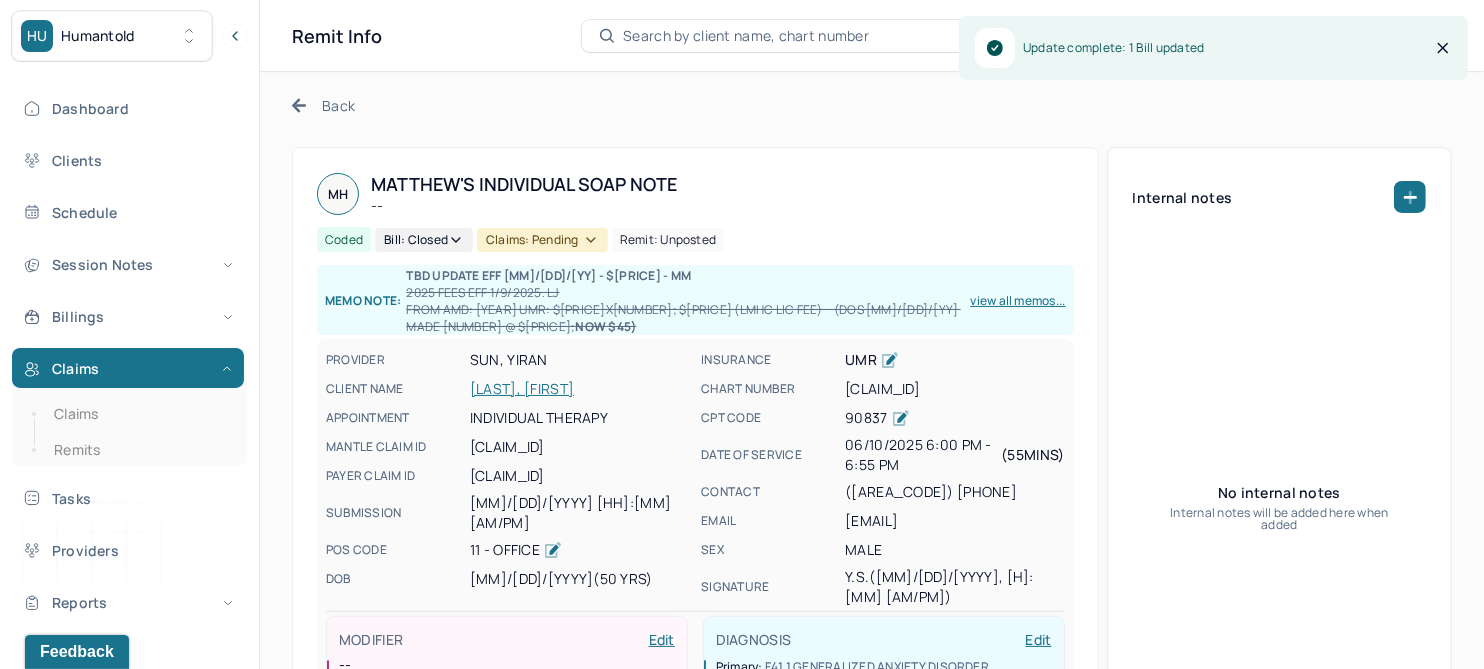 click on "Claims: pending" at bounding box center [542, 240] 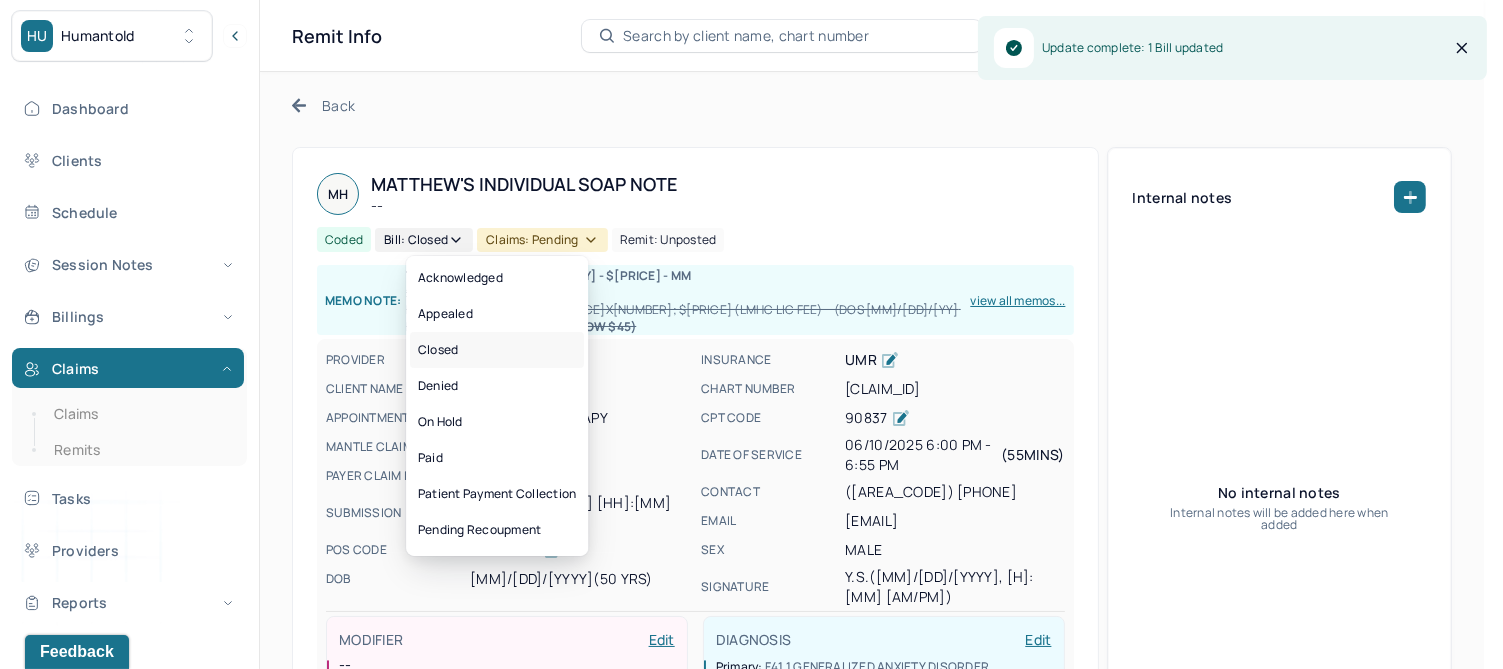 click on "Closed" at bounding box center (497, 350) 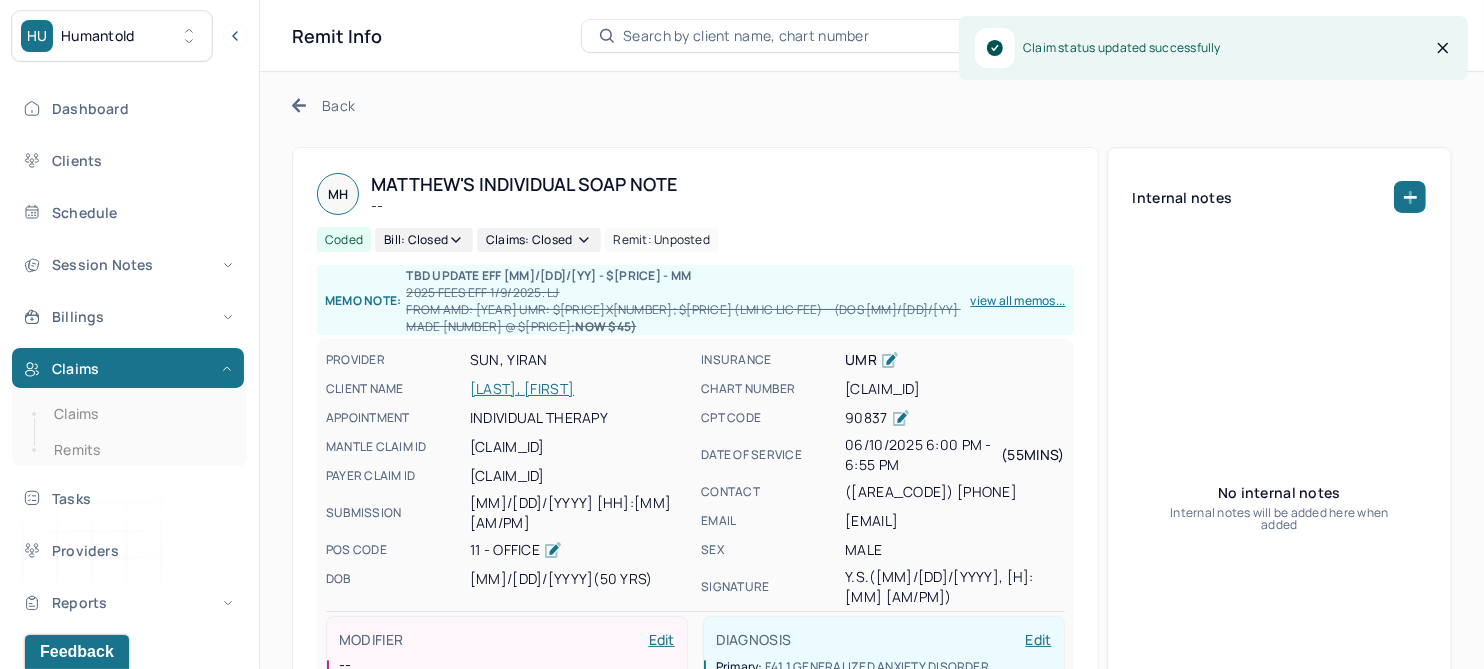 click on "Back" at bounding box center [323, 105] 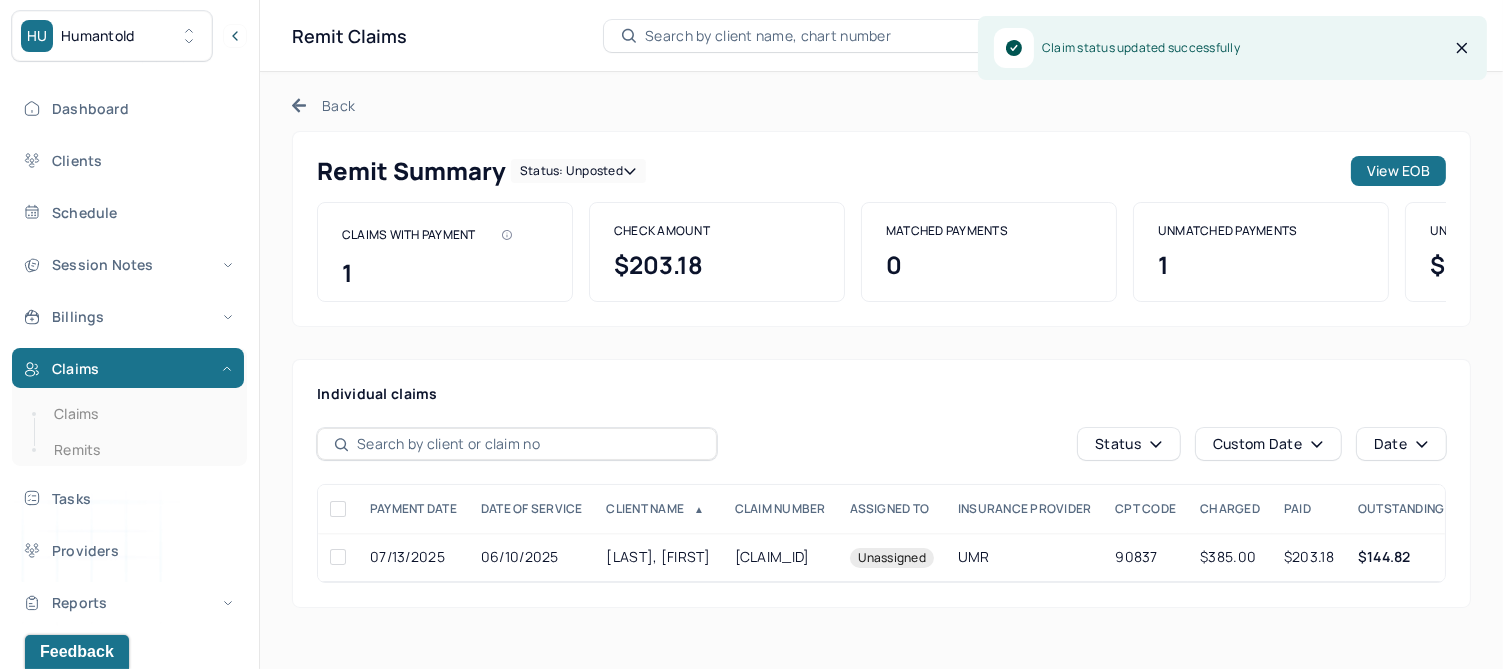 click 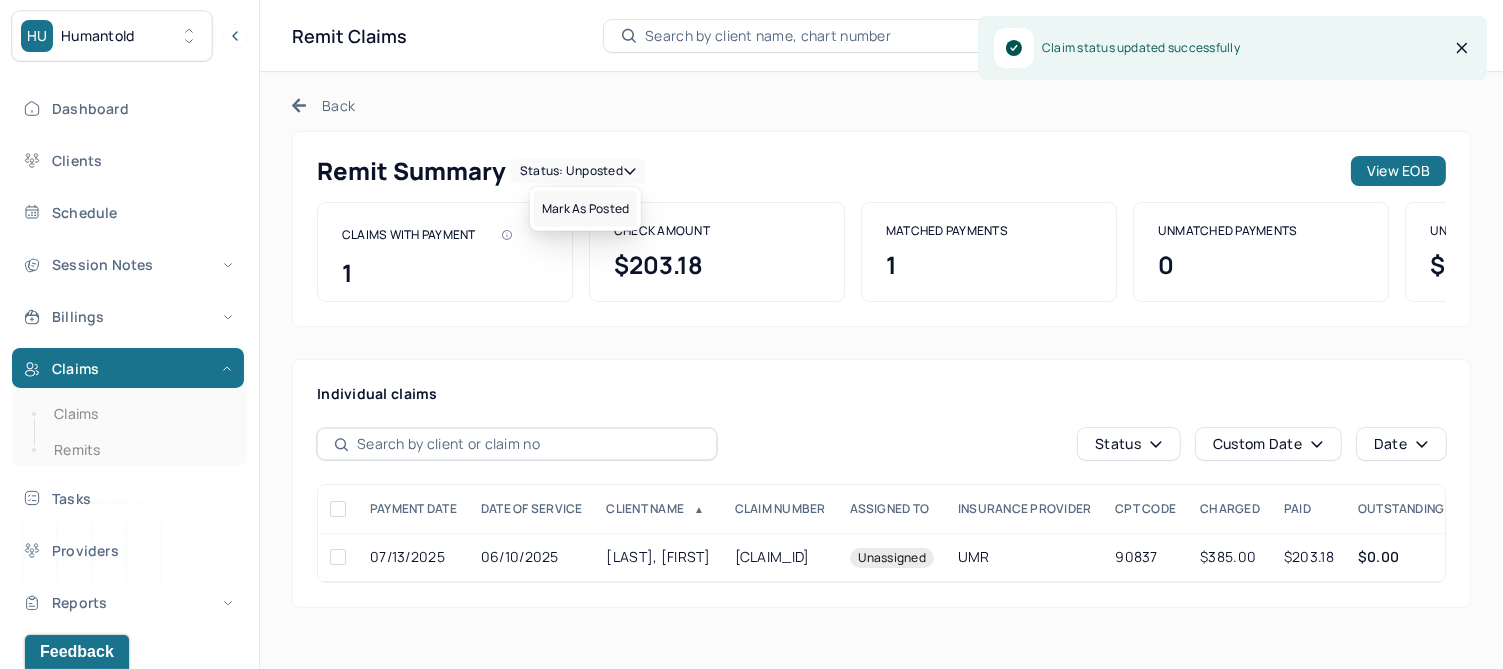 click on "Mark as Posted" at bounding box center [585, 209] 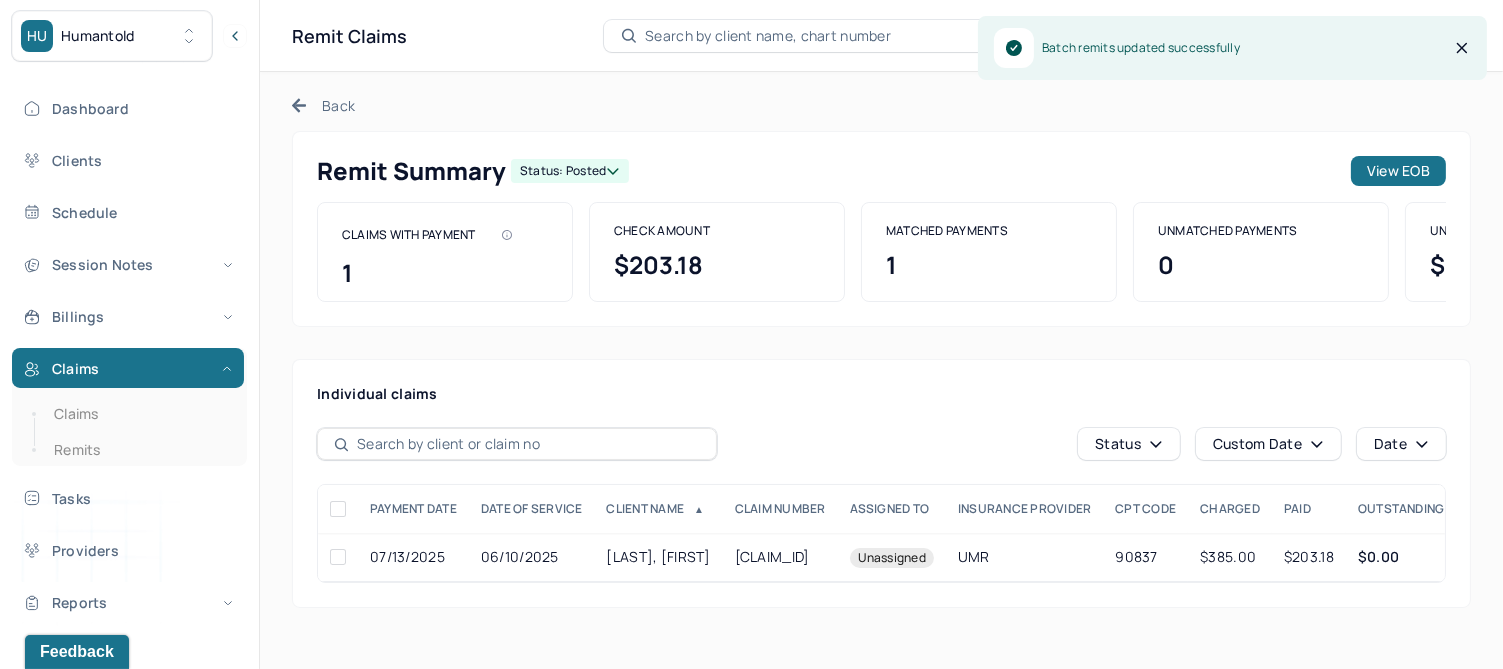 click on "Back" at bounding box center [323, 105] 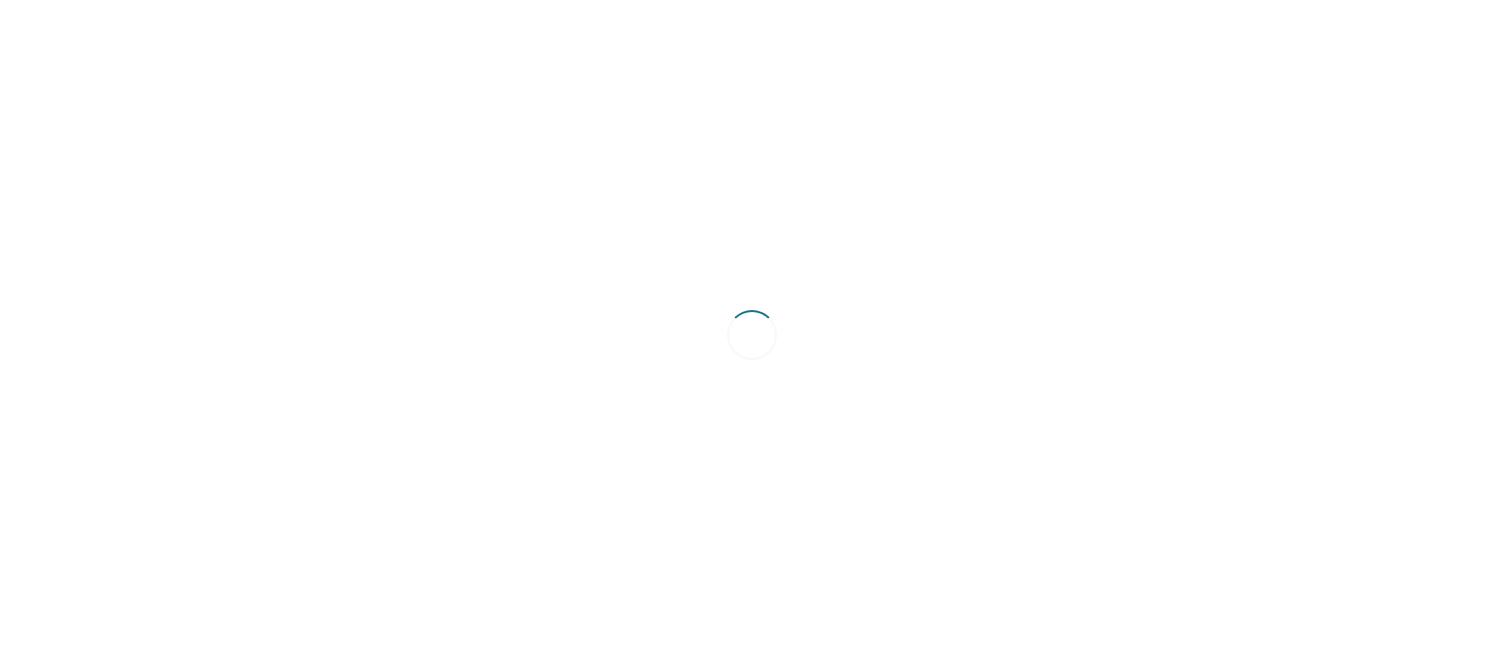 scroll, scrollTop: 0, scrollLeft: 0, axis: both 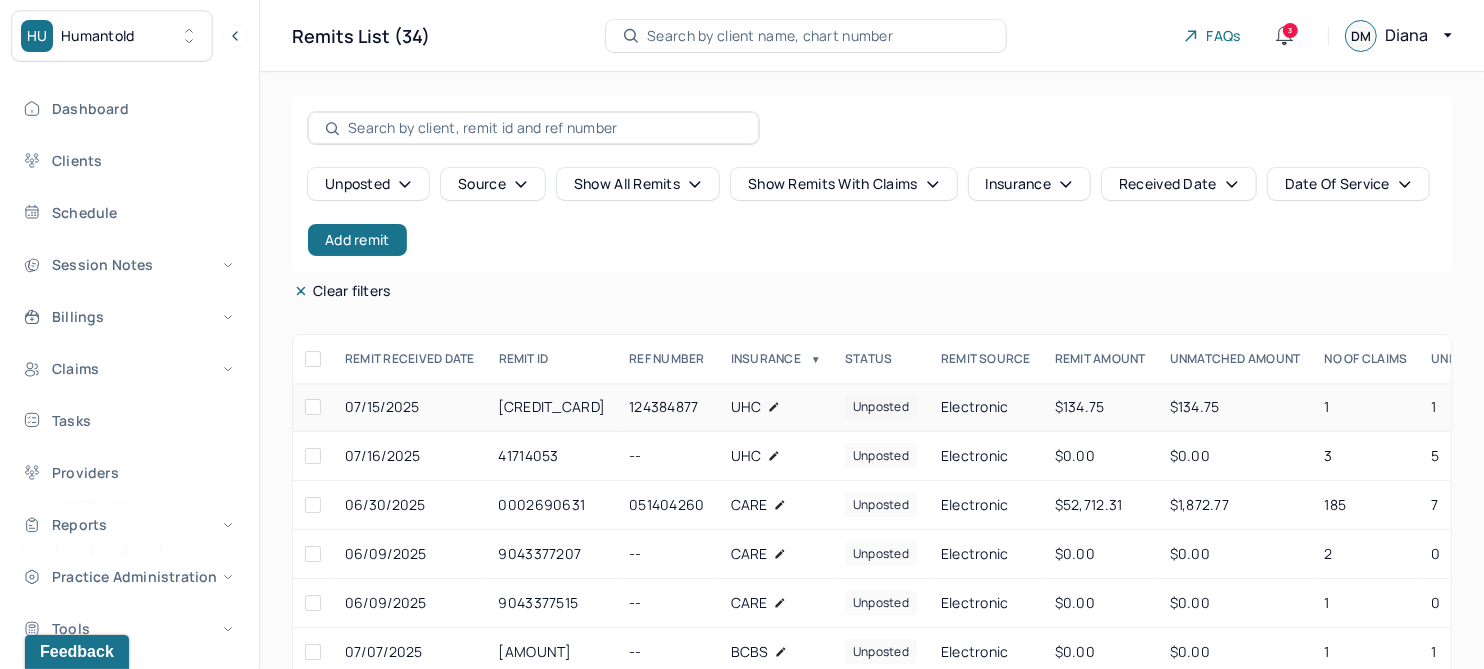 click on "124384877" at bounding box center (668, 407) 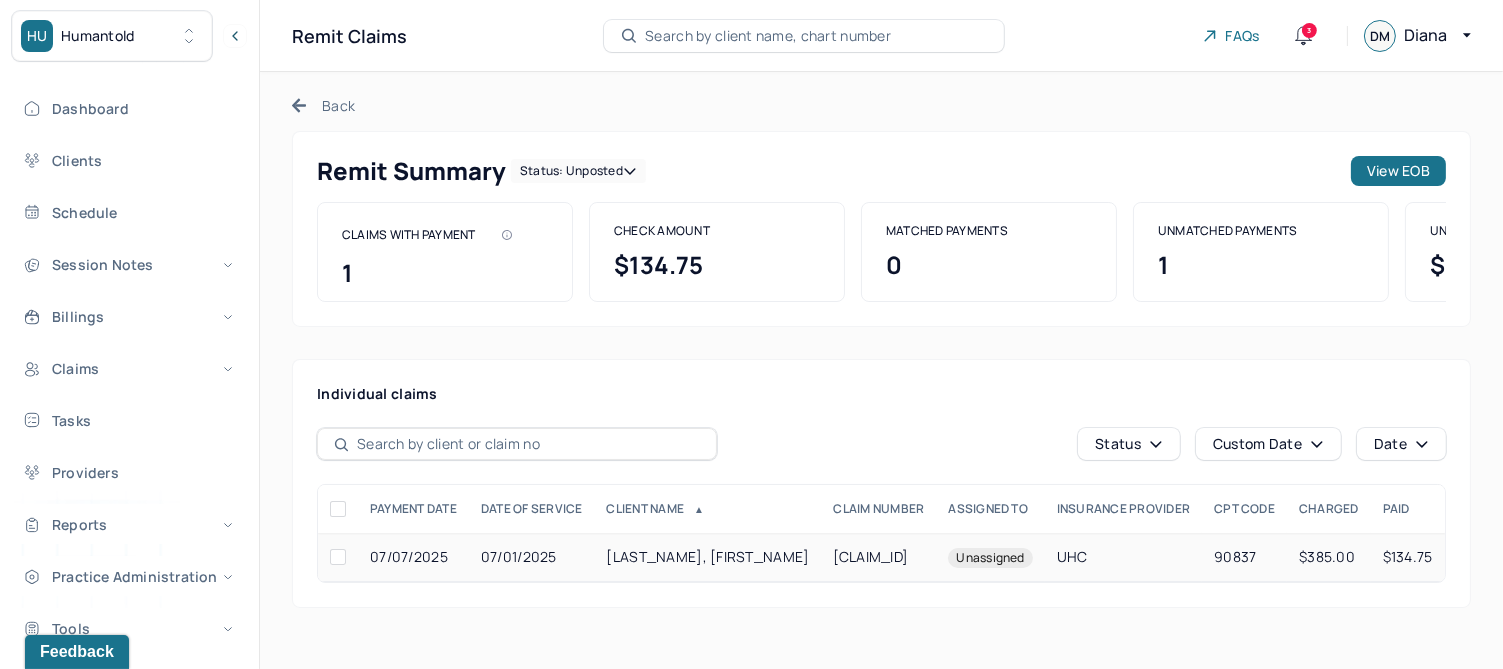 click on "[LAST_NAME], [FIRST_NAME]" at bounding box center [708, 557] 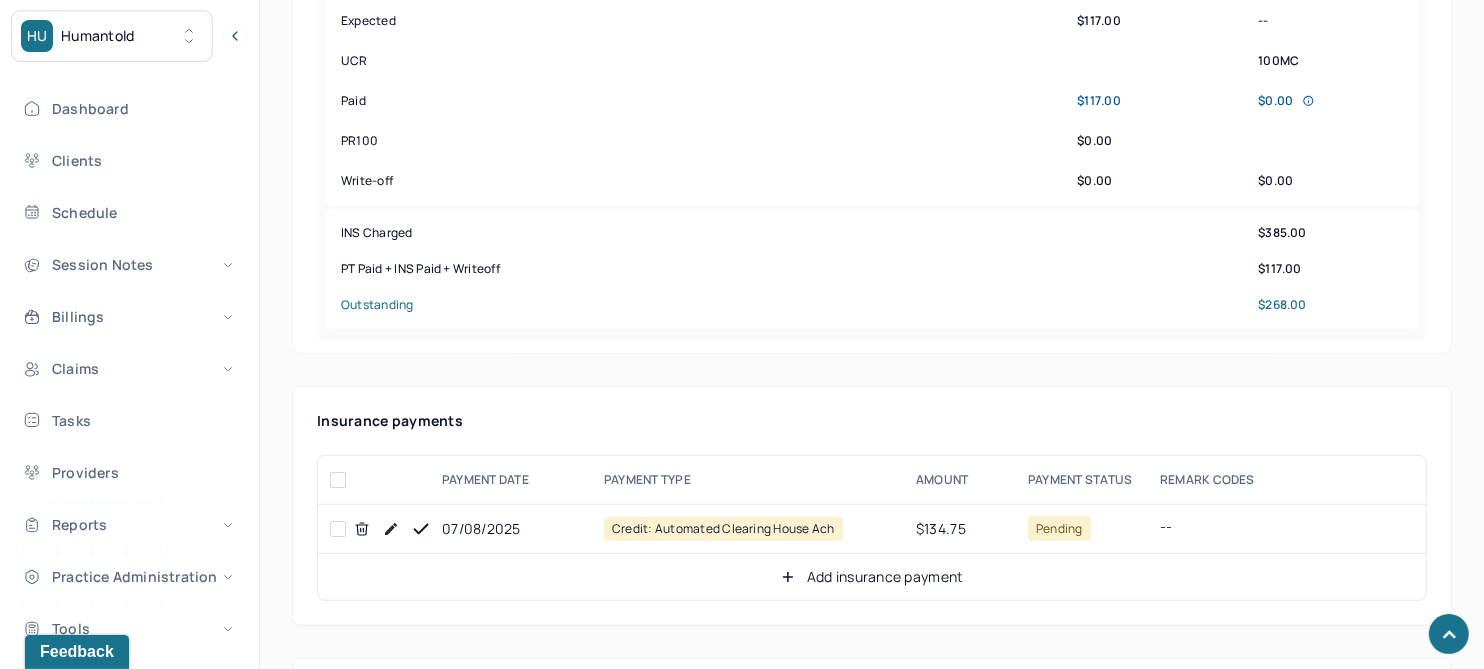 scroll, scrollTop: 1000, scrollLeft: 0, axis: vertical 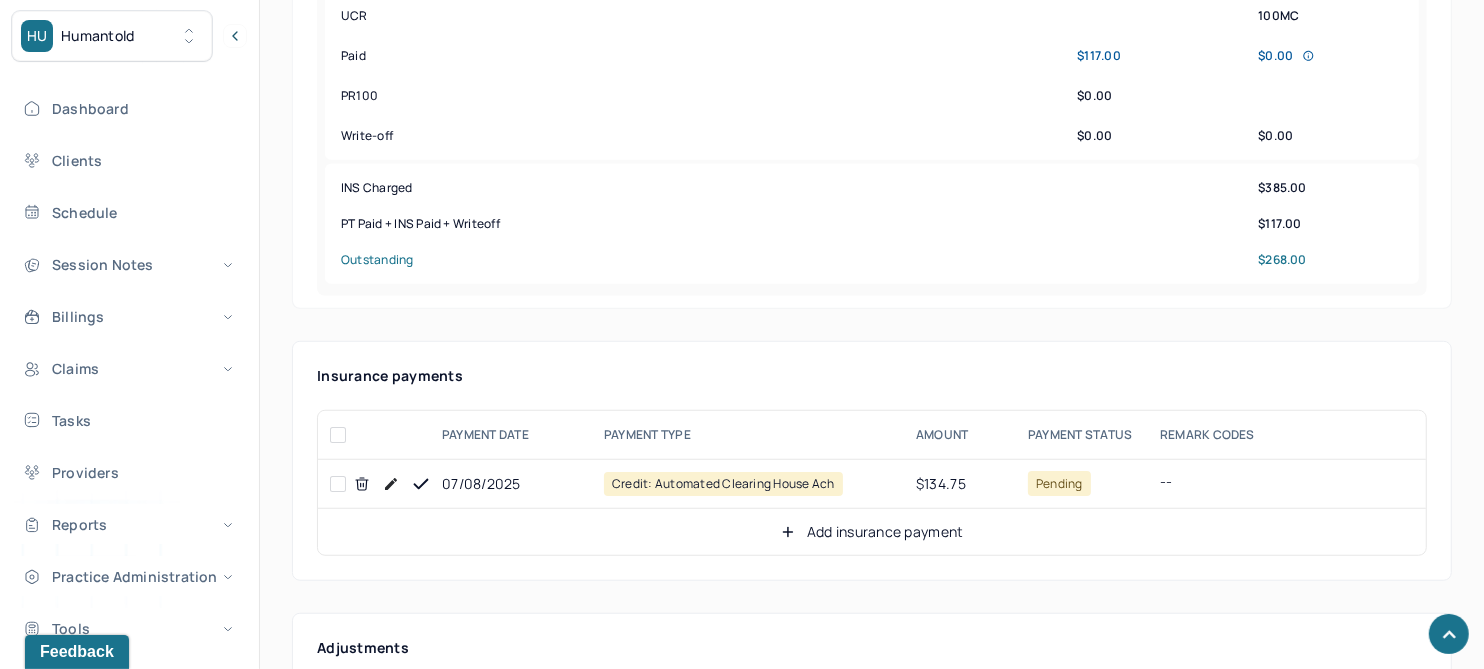 click 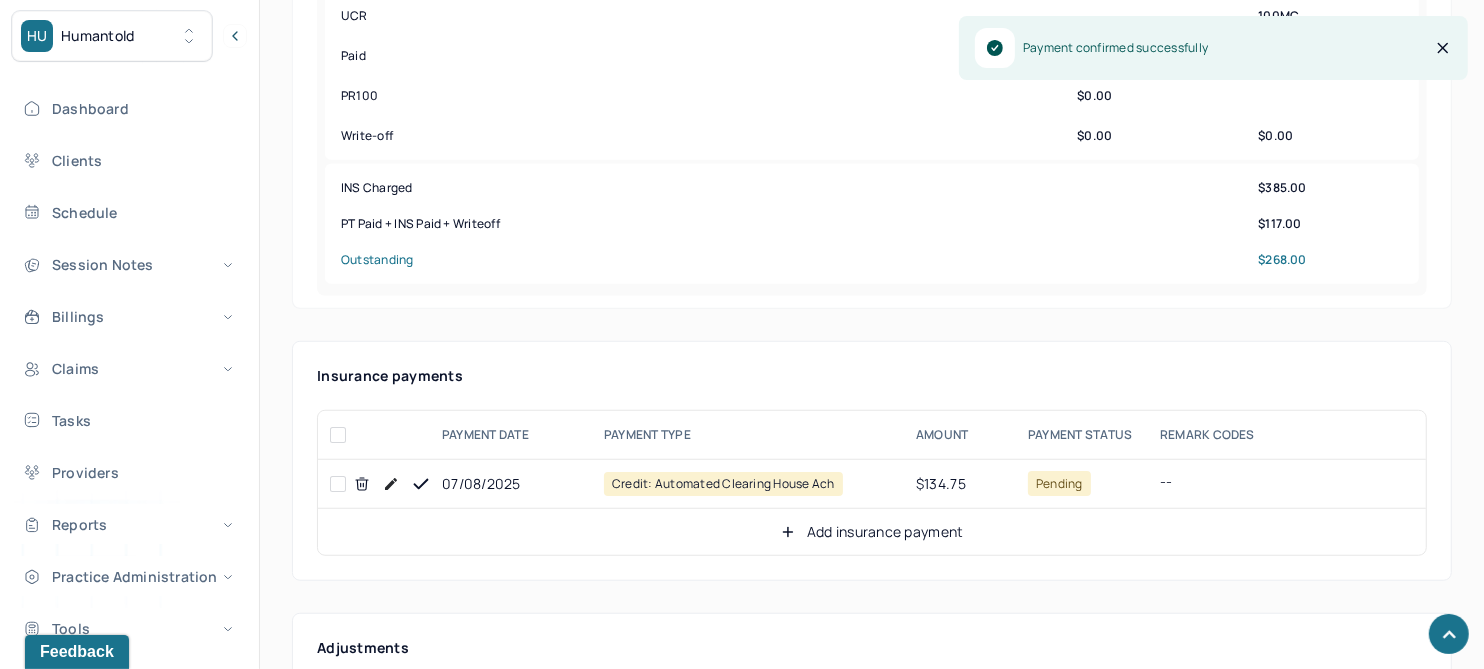 click on "Add insurance payment" at bounding box center (872, 532) 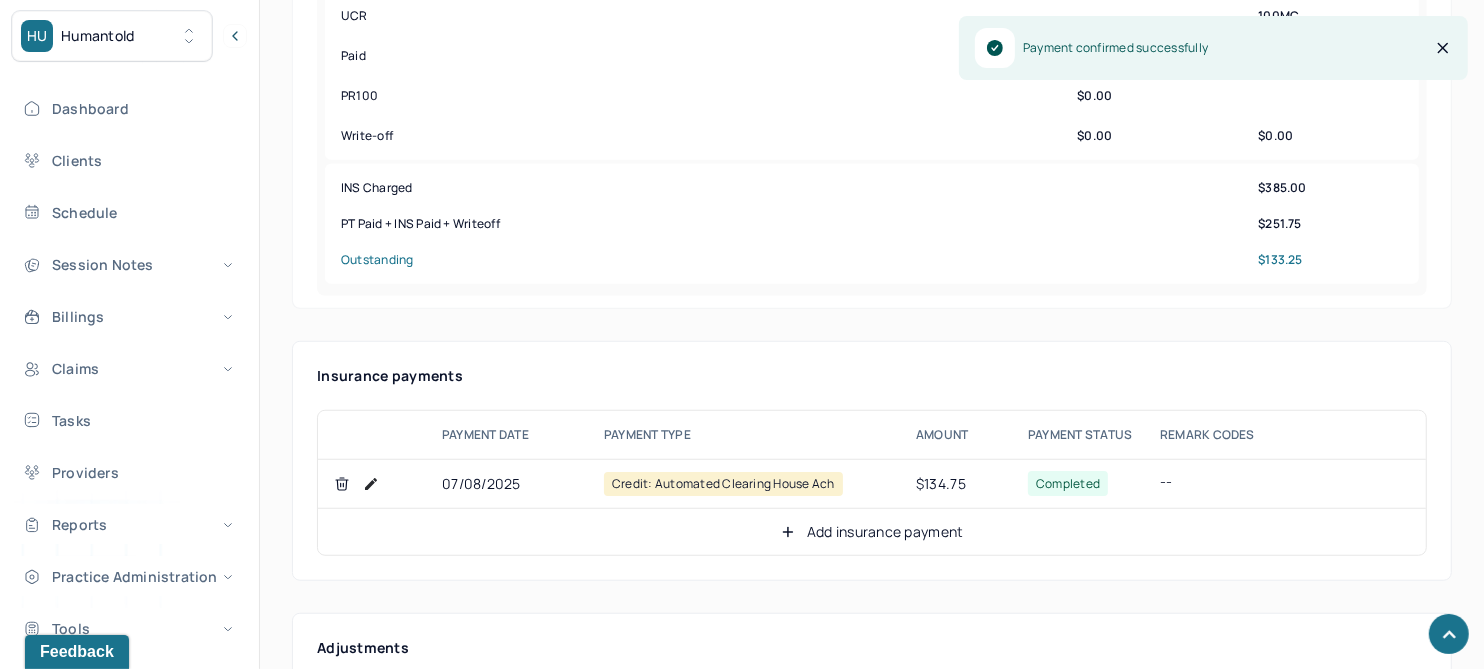 click on "Add insurance payment" at bounding box center [872, 532] 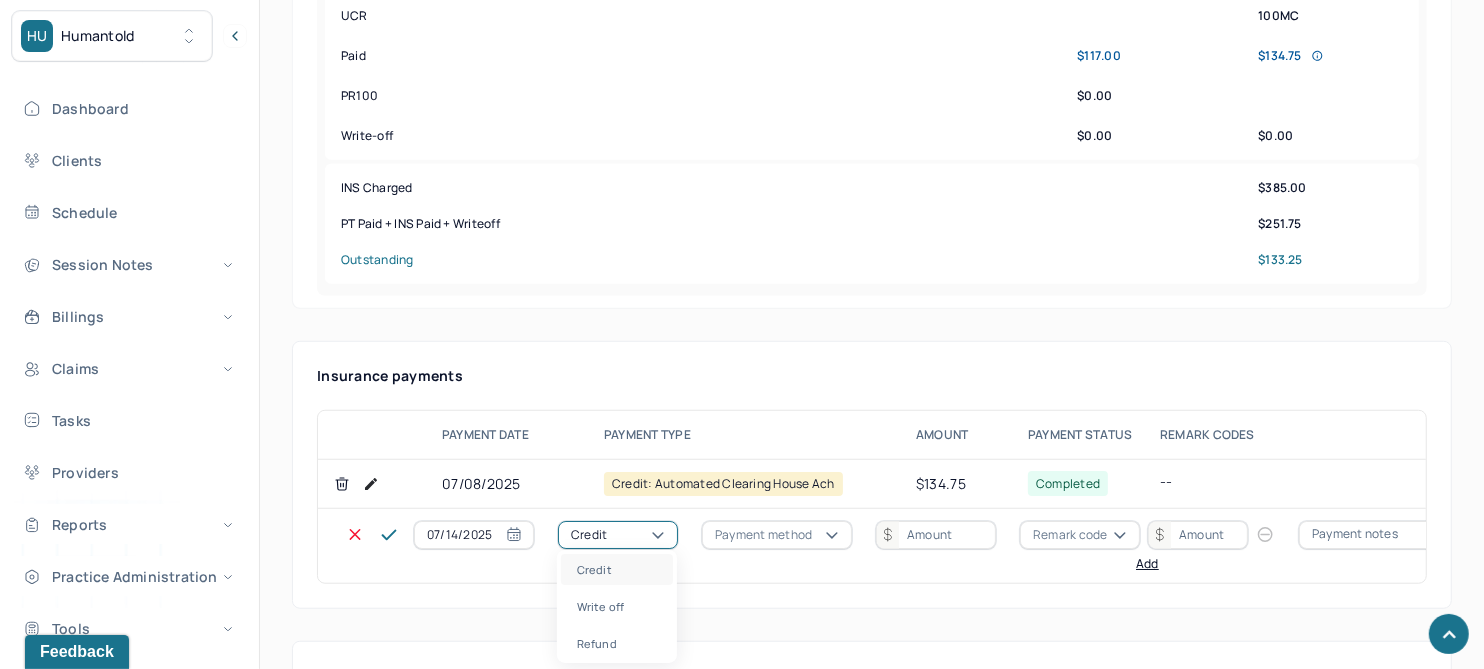 click 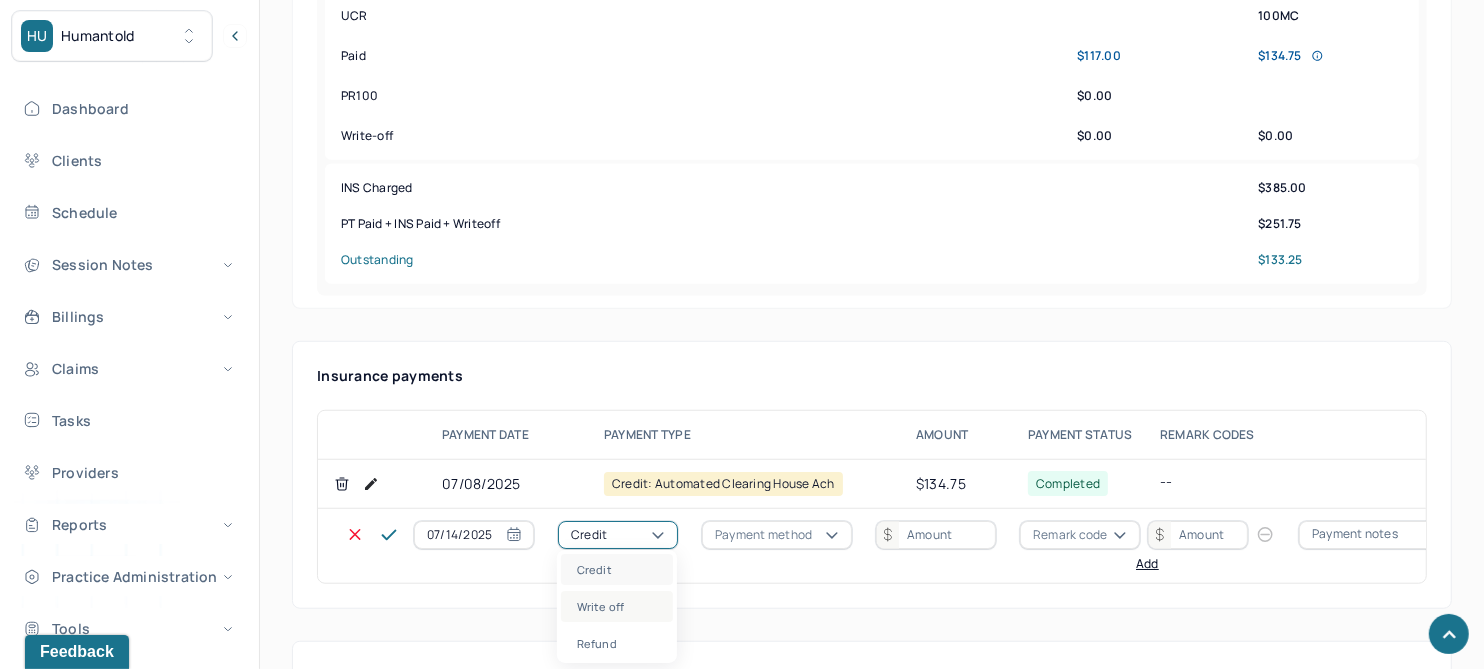 click on "Write off" at bounding box center [617, 606] 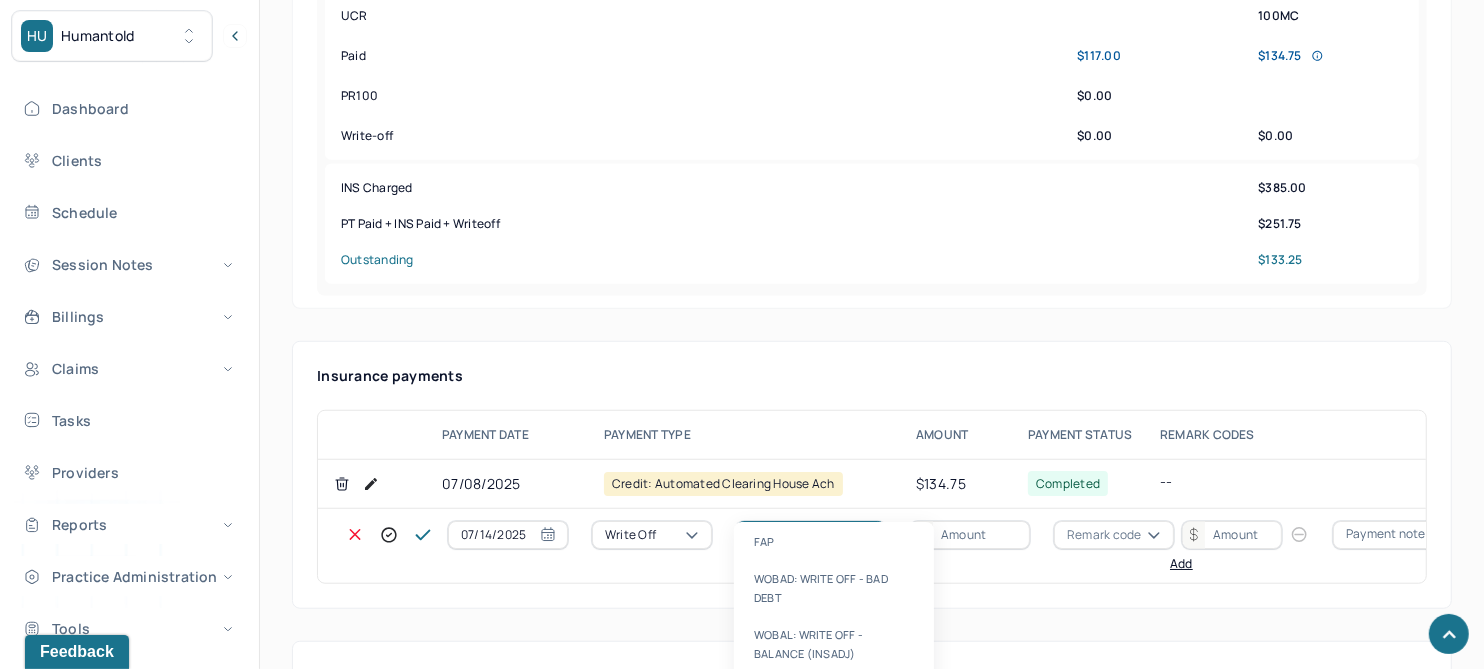 click on "HU Humantold       Dashboard Clients Schedule Session Notes Billings Claims Tasks Providers Reports Practice Administration Tools DM Diana   Milburn biller,clientsupport,coder   Logout Remit Info   Search by client name, chart number     FAQs   3   DM Diana   Back HC Harrison's   Individual soap note -- Coded   Bill: Pending Insurance Resolution     Claims: pending   Remit: unposted Memo note: DOS 4/15/2025 makes 14 of 14 @ $217,  @ $117 Now. (INTAKE WAS UPDATED ON 4/21/25 ) TM
2025 Fees EFF 1/8/2025. LJ 2025 UHC Lic Fee: $217x14; 117 view all memos... PROVIDER ALIPERTI, RITA CLIENT NAME CHRISTY, HARRISON APPOINTMENT Individual therapy   MANTLE CLAIM ID M0C8454715691F PAYER CLAIM ID 25XF71278800 SUBMISSION 07/07/2025 14:17PM POS CODE 10 - Telehealth Provided in Patient's Home     DOB 05/05/1994  (31 Yrs) INSURANCE UHC     CHART NUMBER CFRW649 CPT CODE 90837     DATE OF SERVICE 07/01/2025   7:00 PM   -   8:00 PM ( 1hr ) CONTACT (203) 383-0758 EMAIL hchristy@sva.edu SEX male SIGNATURE RA" at bounding box center [742, 1060] 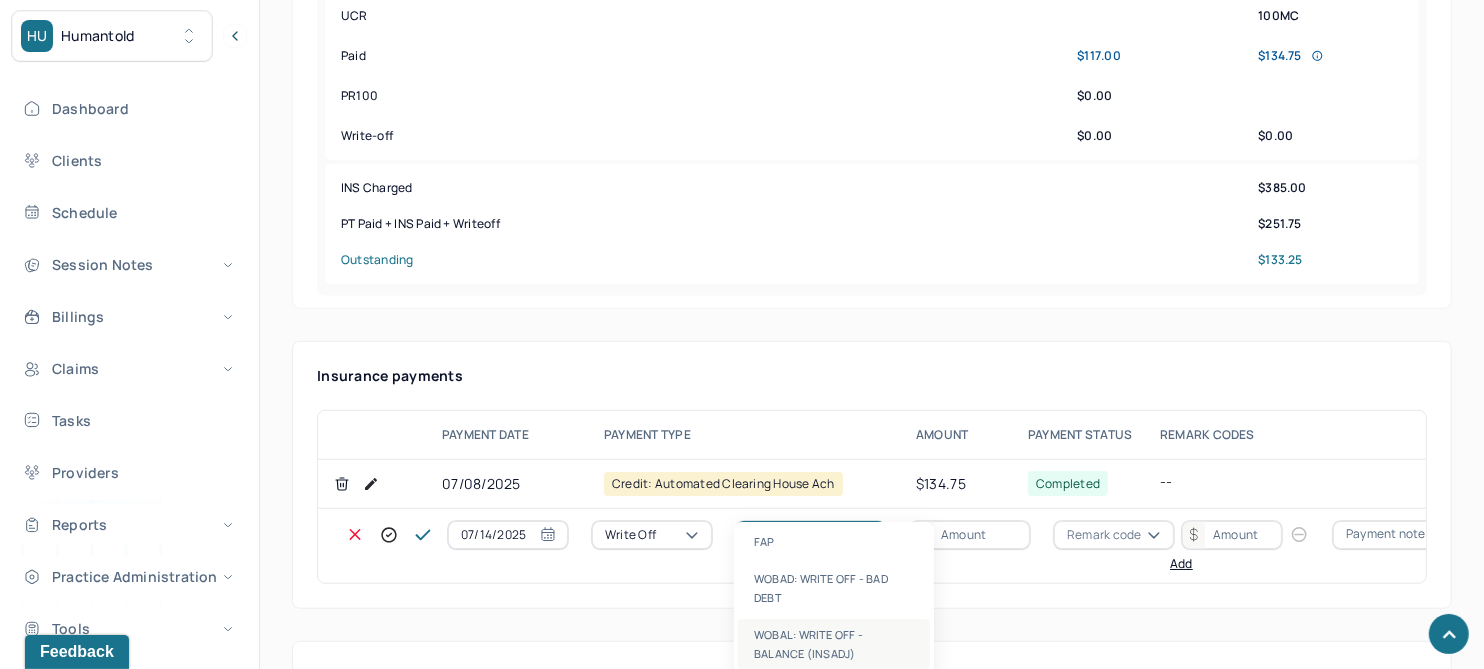 click on "WOBAL: WRITE OFF - BALANCE (INSADJ)" at bounding box center [834, 644] 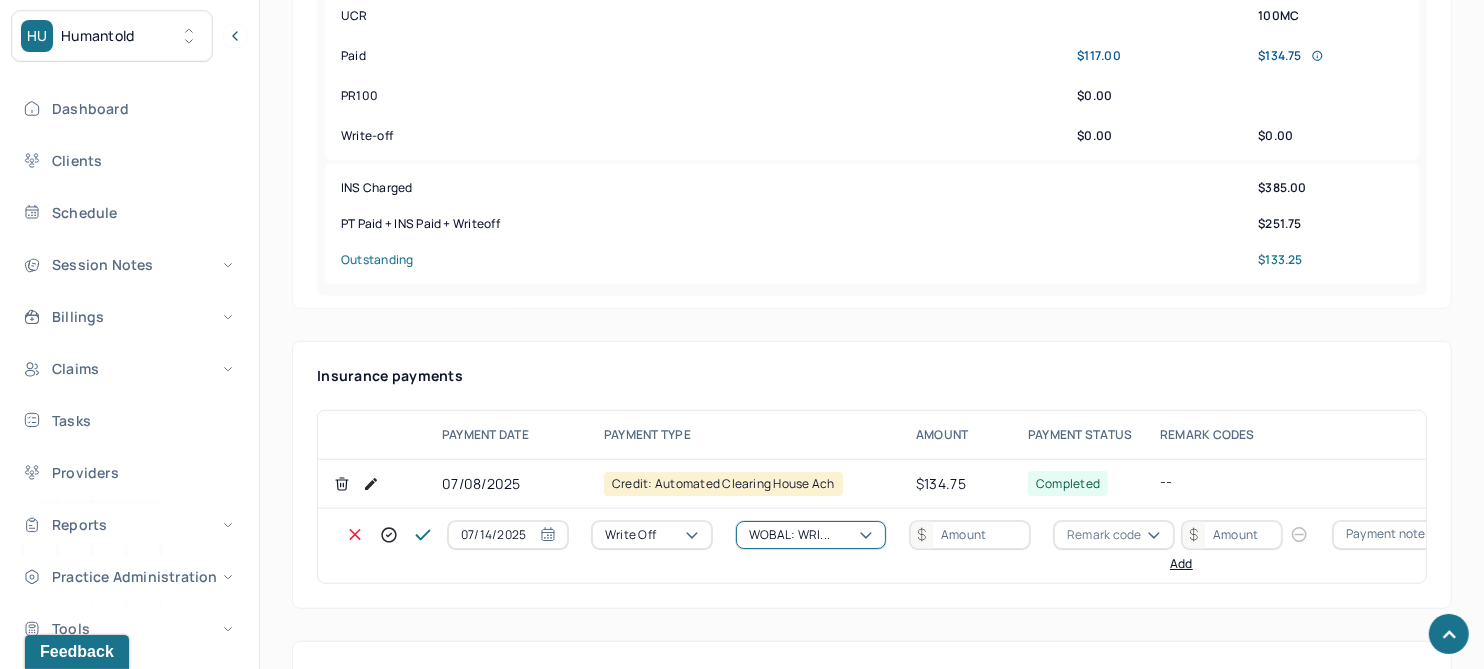click at bounding box center (970, 535) 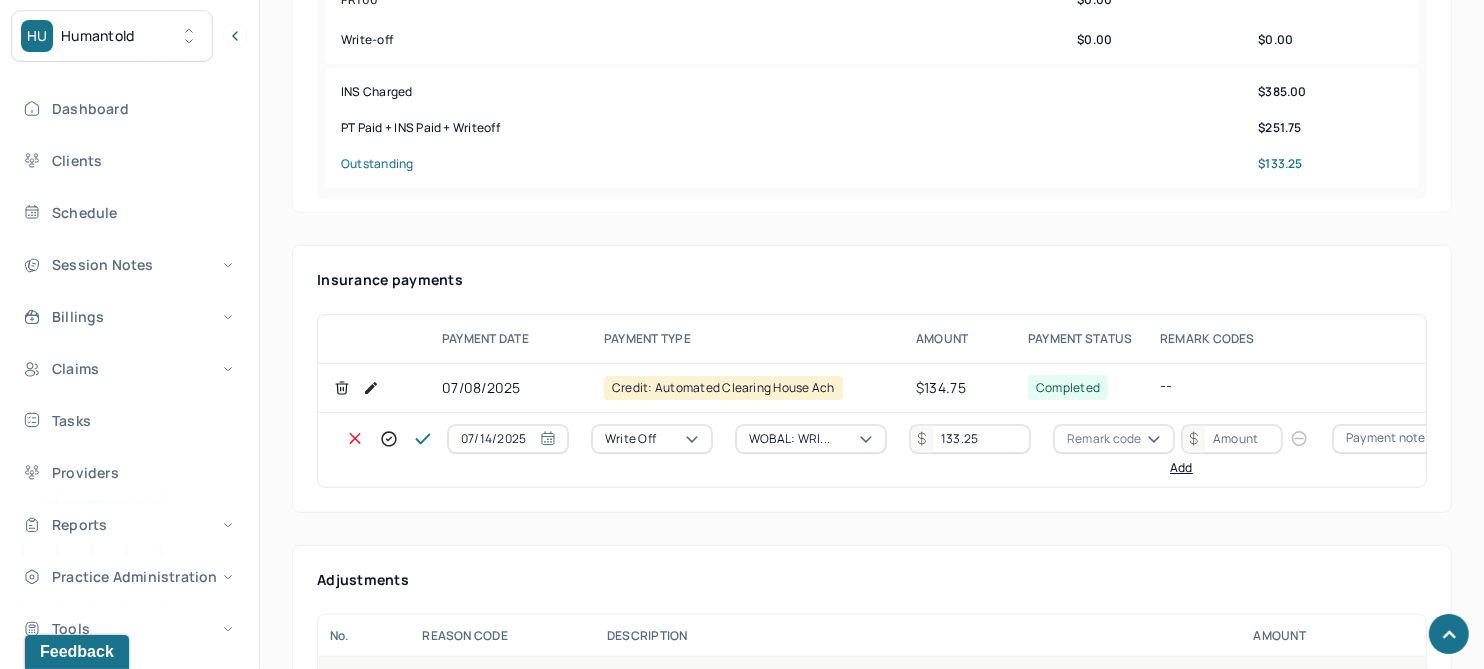 scroll, scrollTop: 1250, scrollLeft: 0, axis: vertical 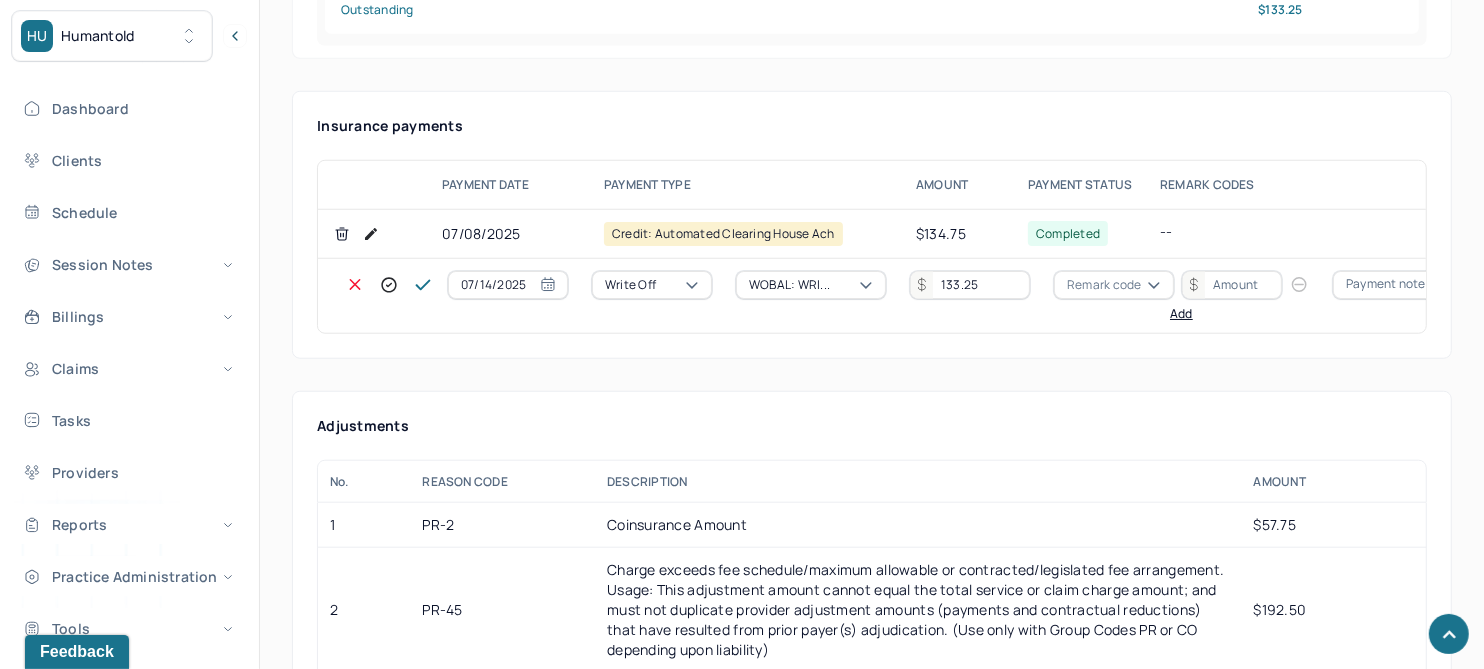 type on "133.25" 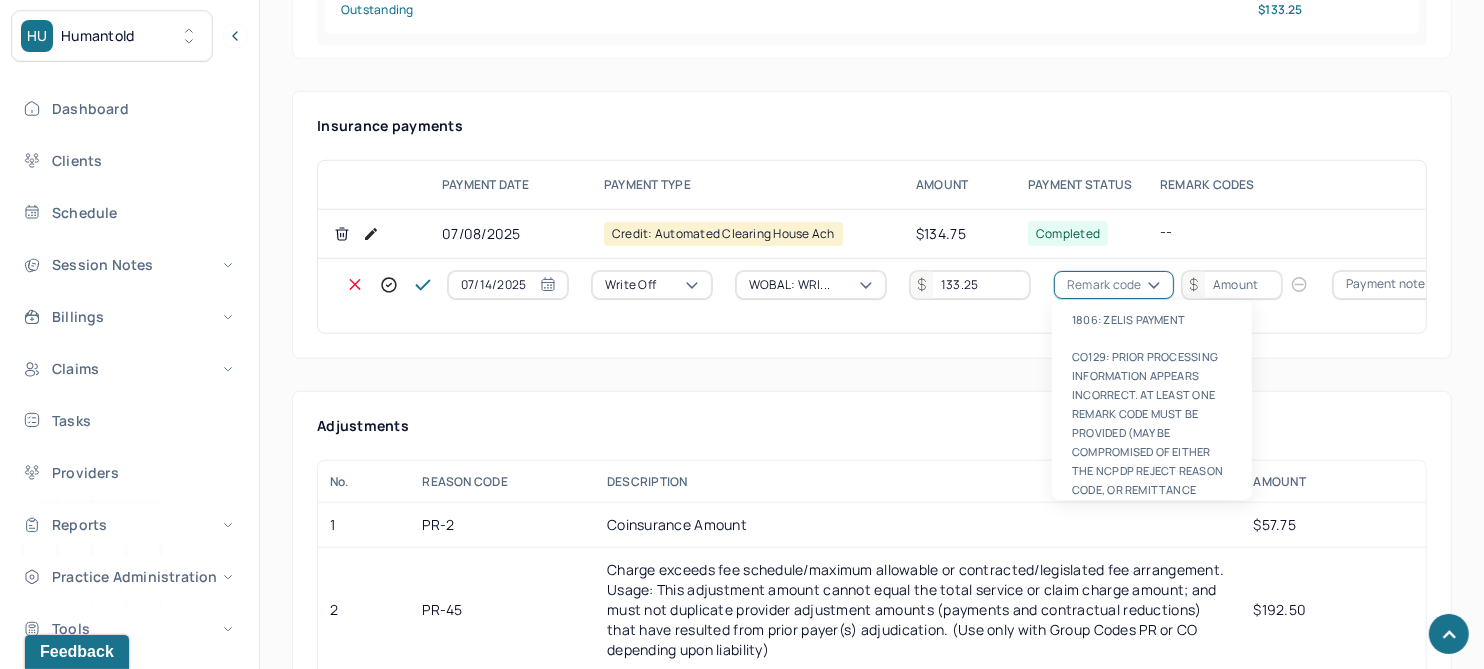 click on "Remark code" at bounding box center (1104, 285) 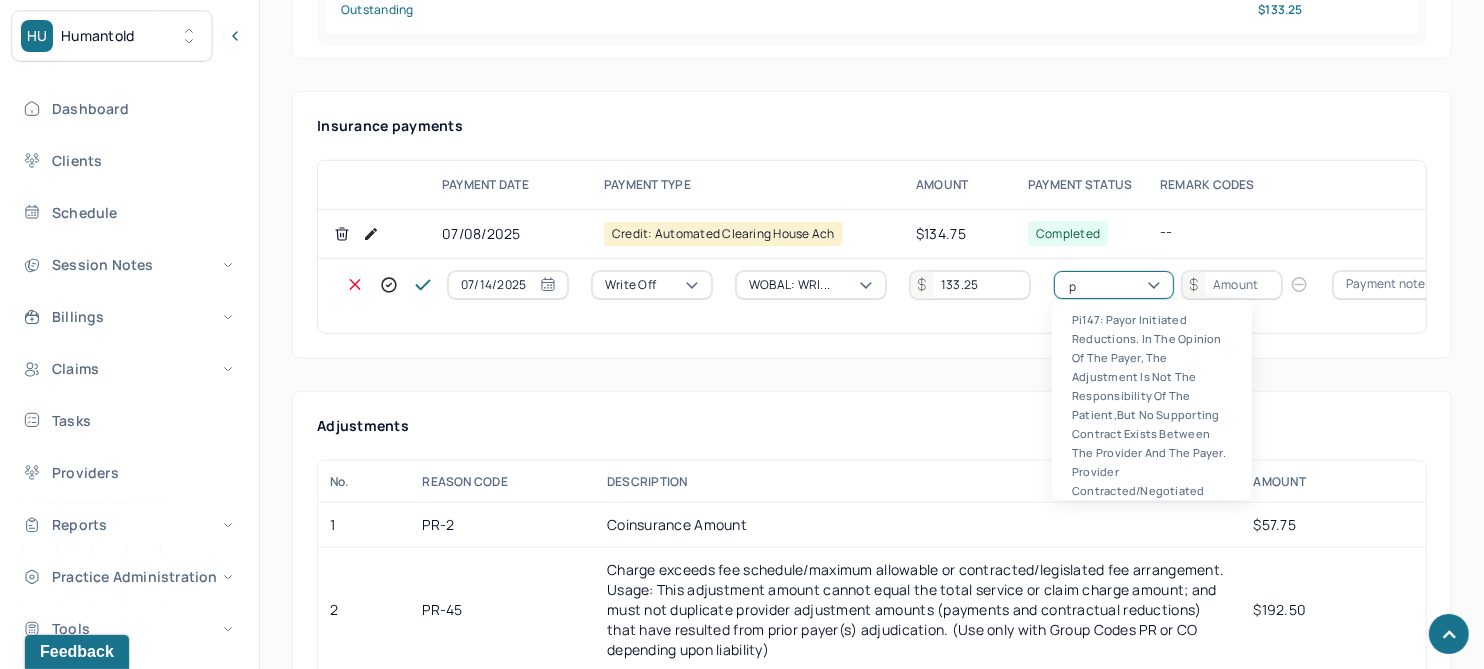 scroll, scrollTop: 123, scrollLeft: 0, axis: vertical 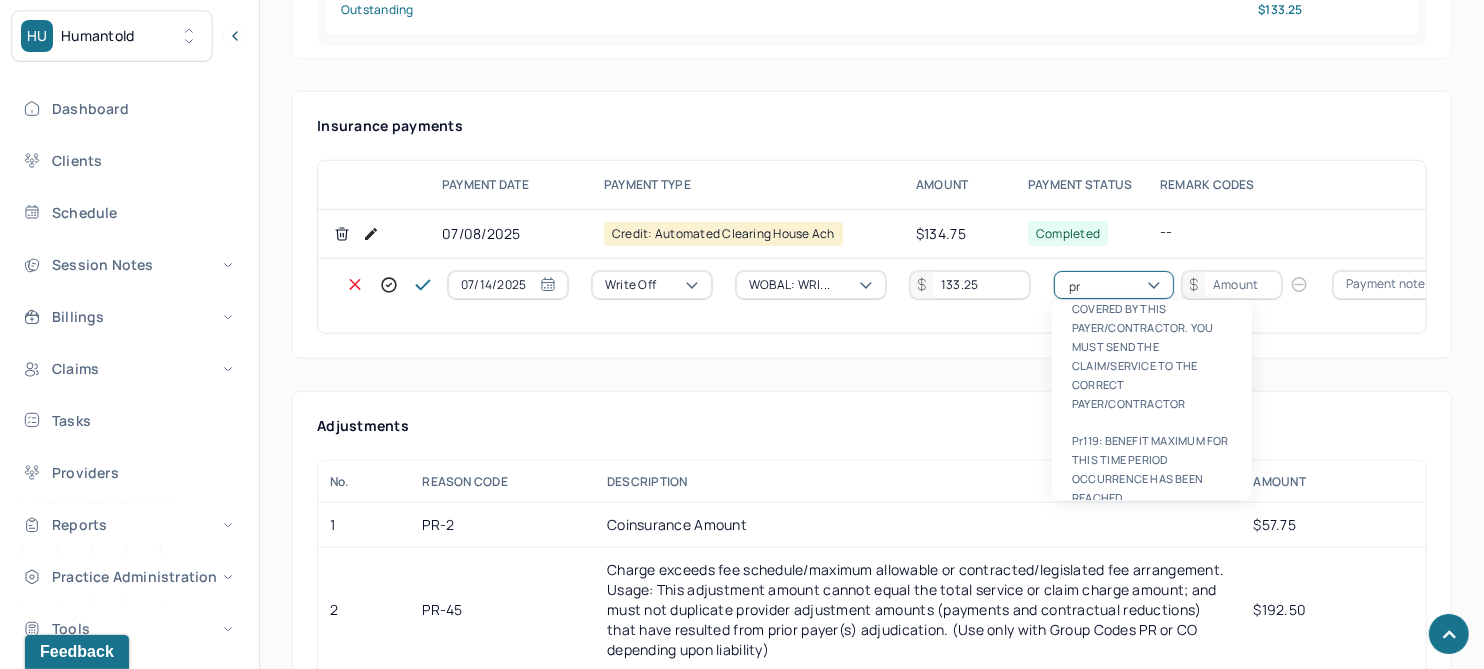 type on "pr2" 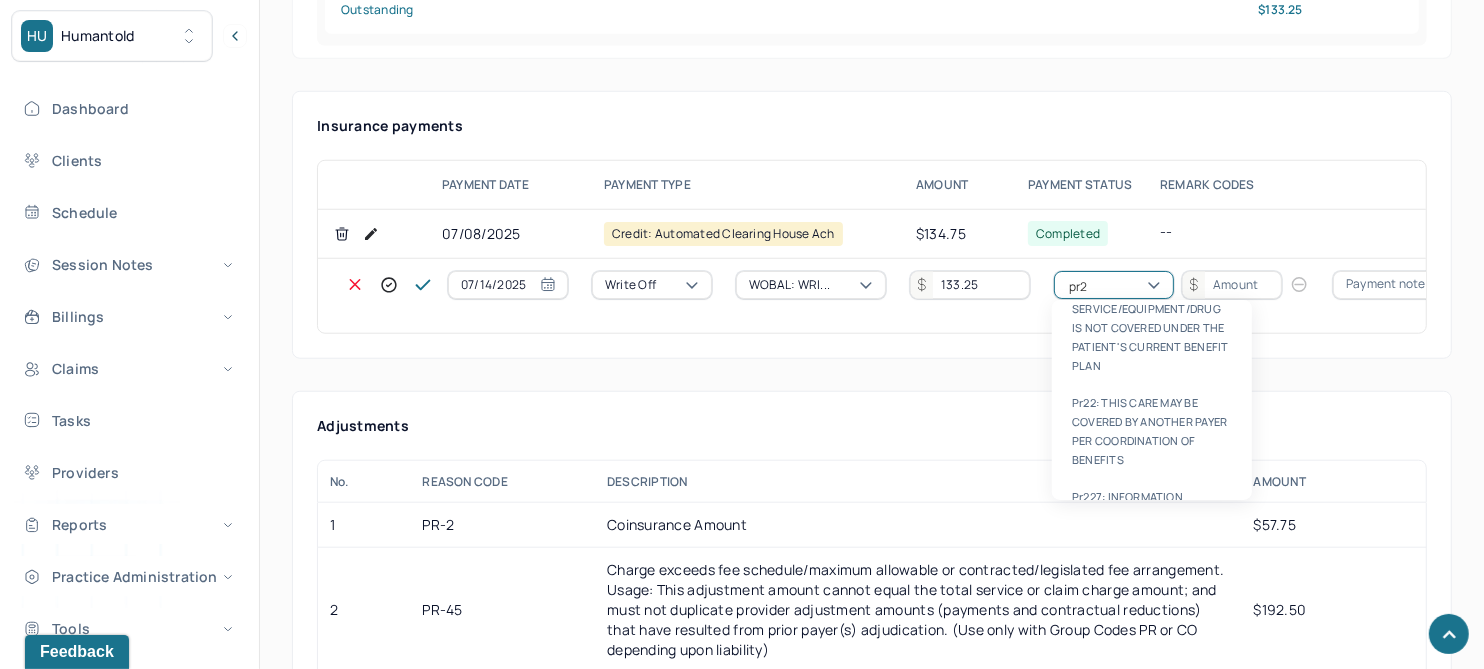 type 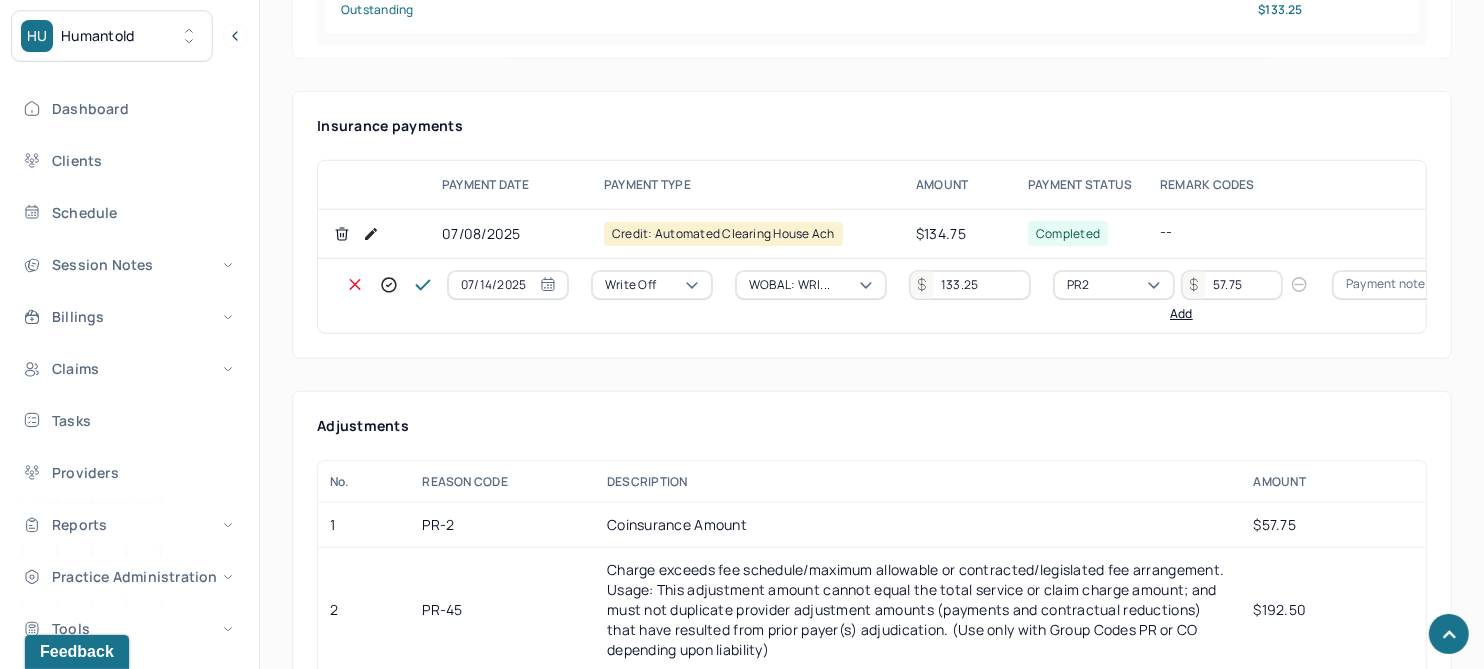 type on "57.75" 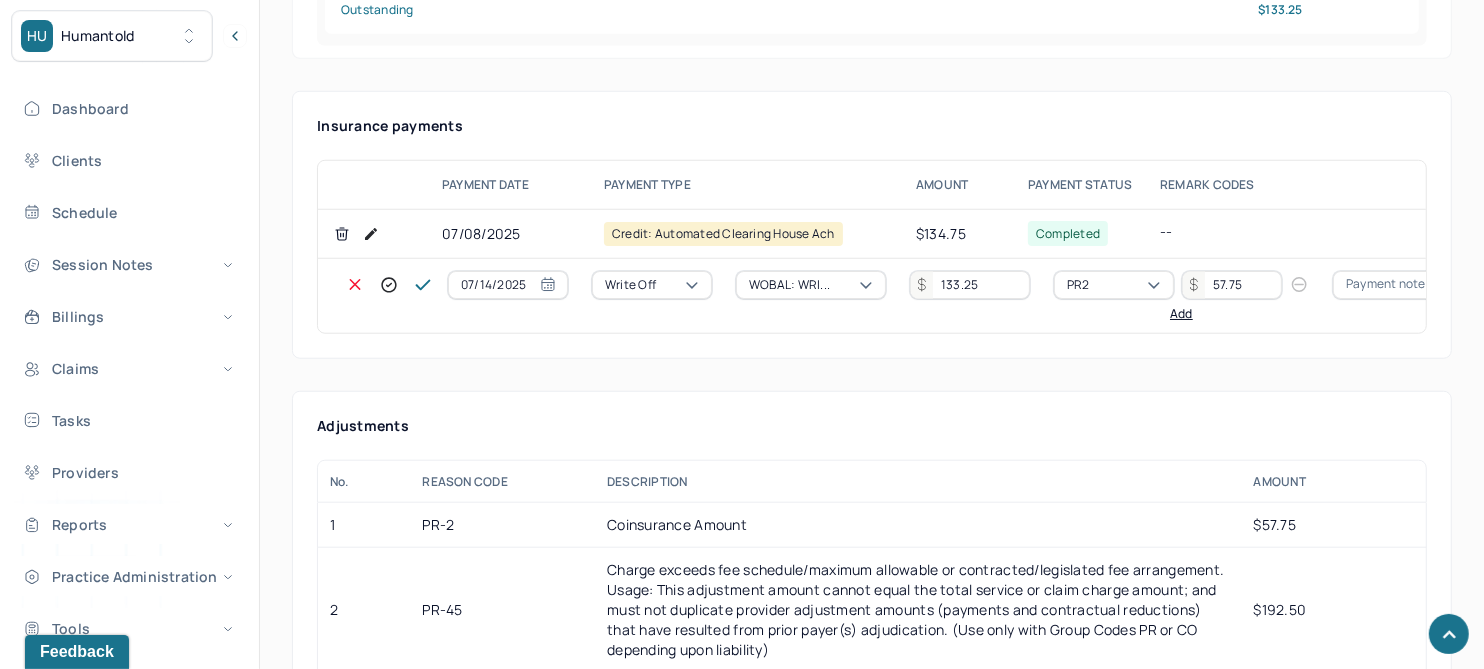 type 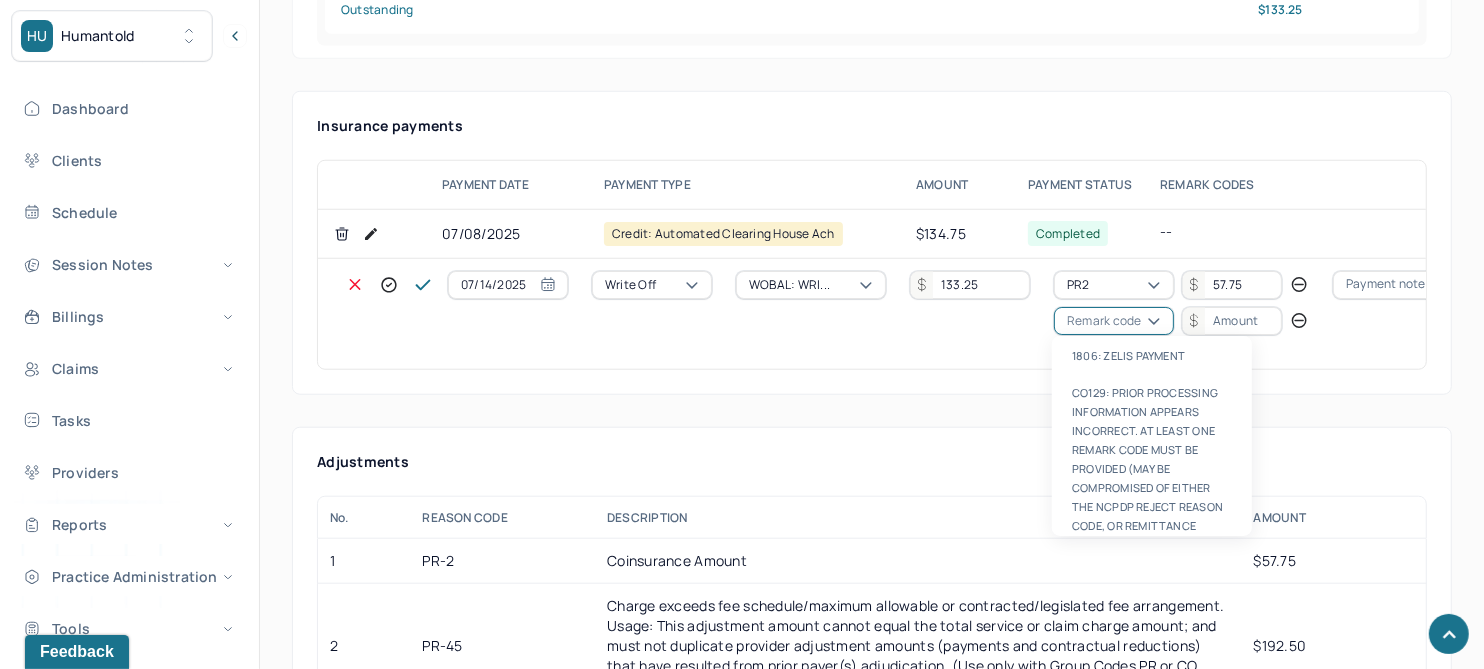 click on "Remark code" at bounding box center (1104, 321) 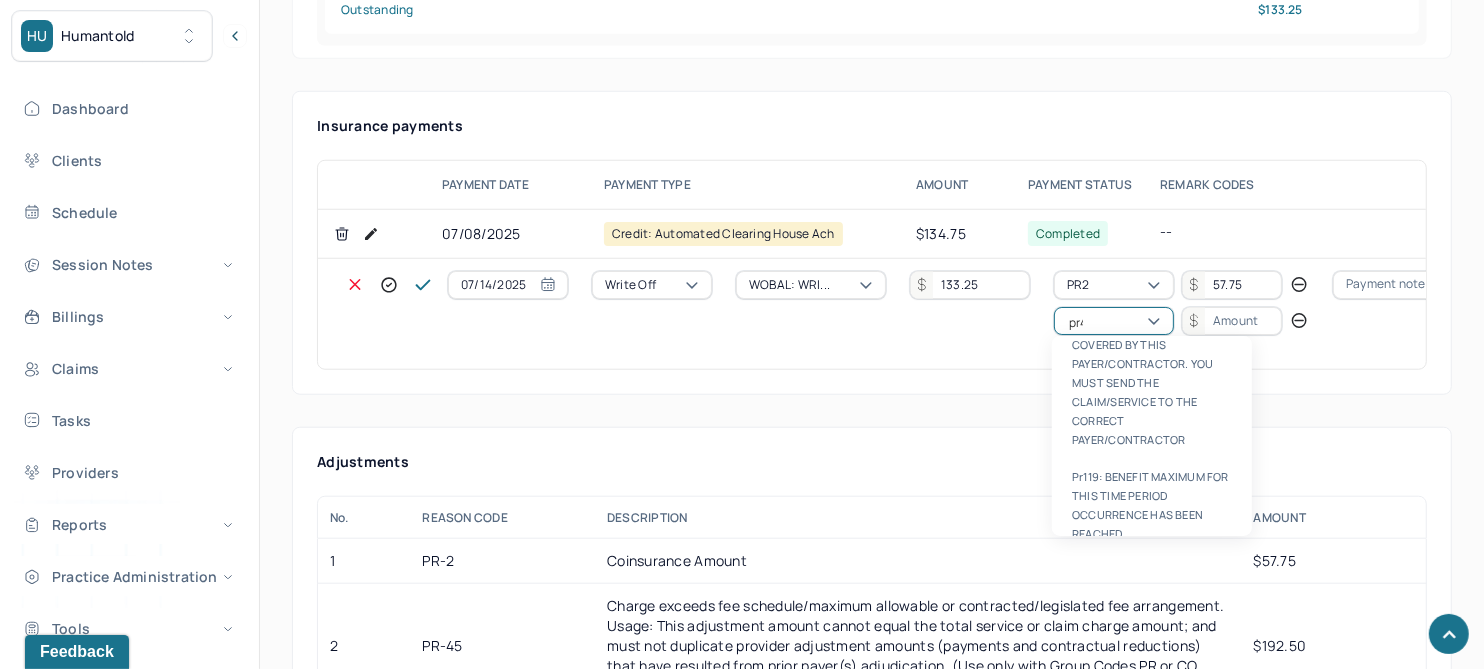 scroll, scrollTop: 0, scrollLeft: 0, axis: both 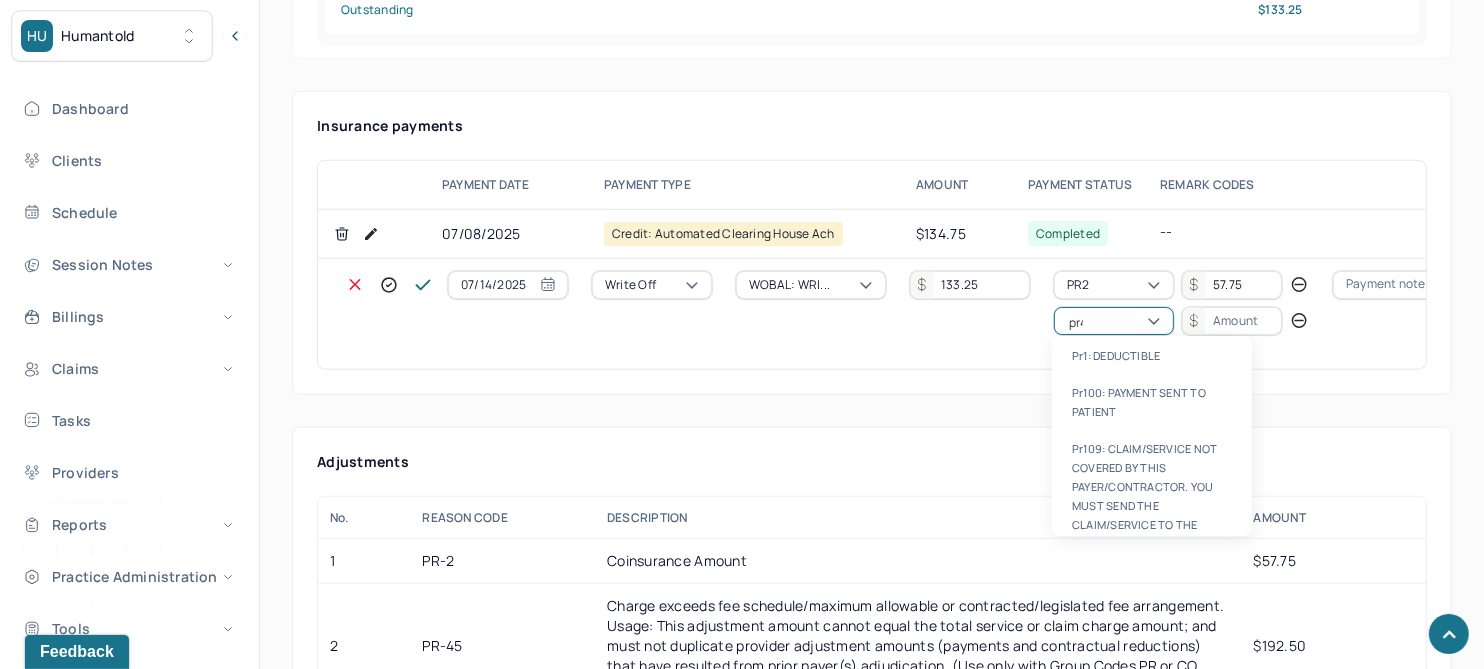 type on "pr45" 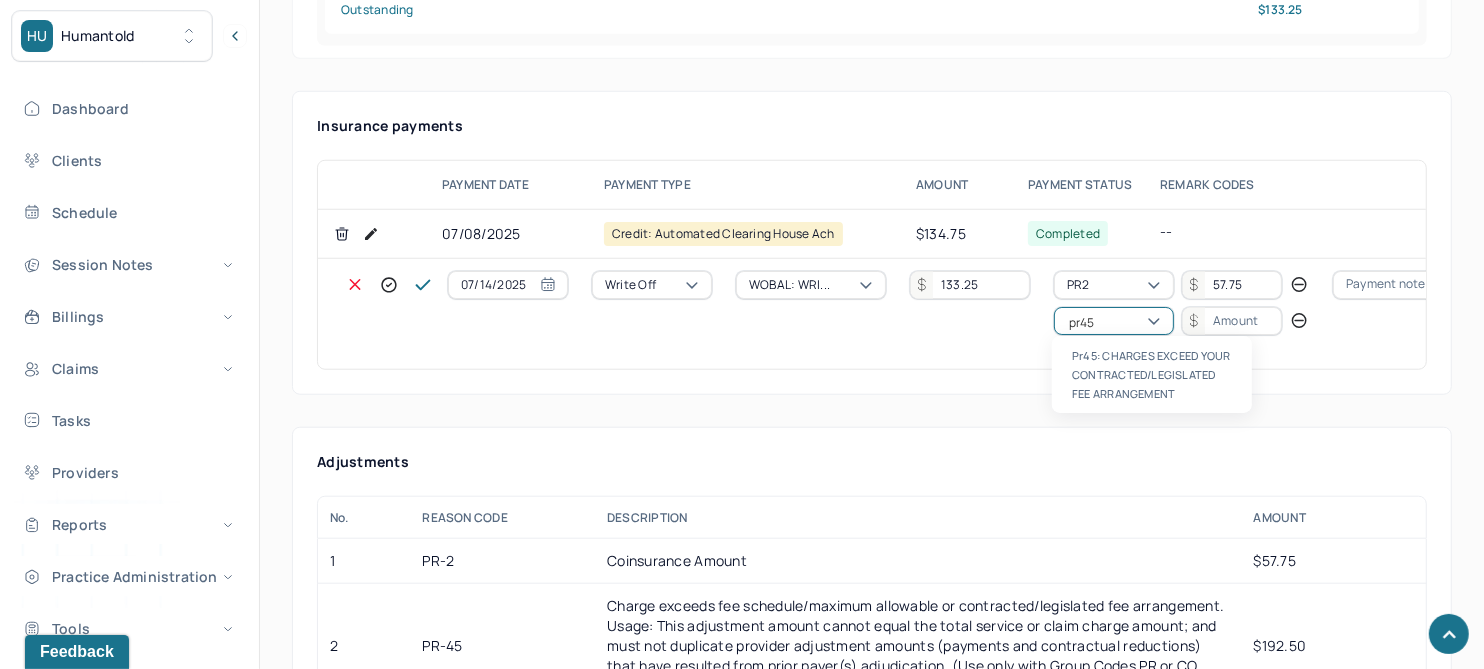type 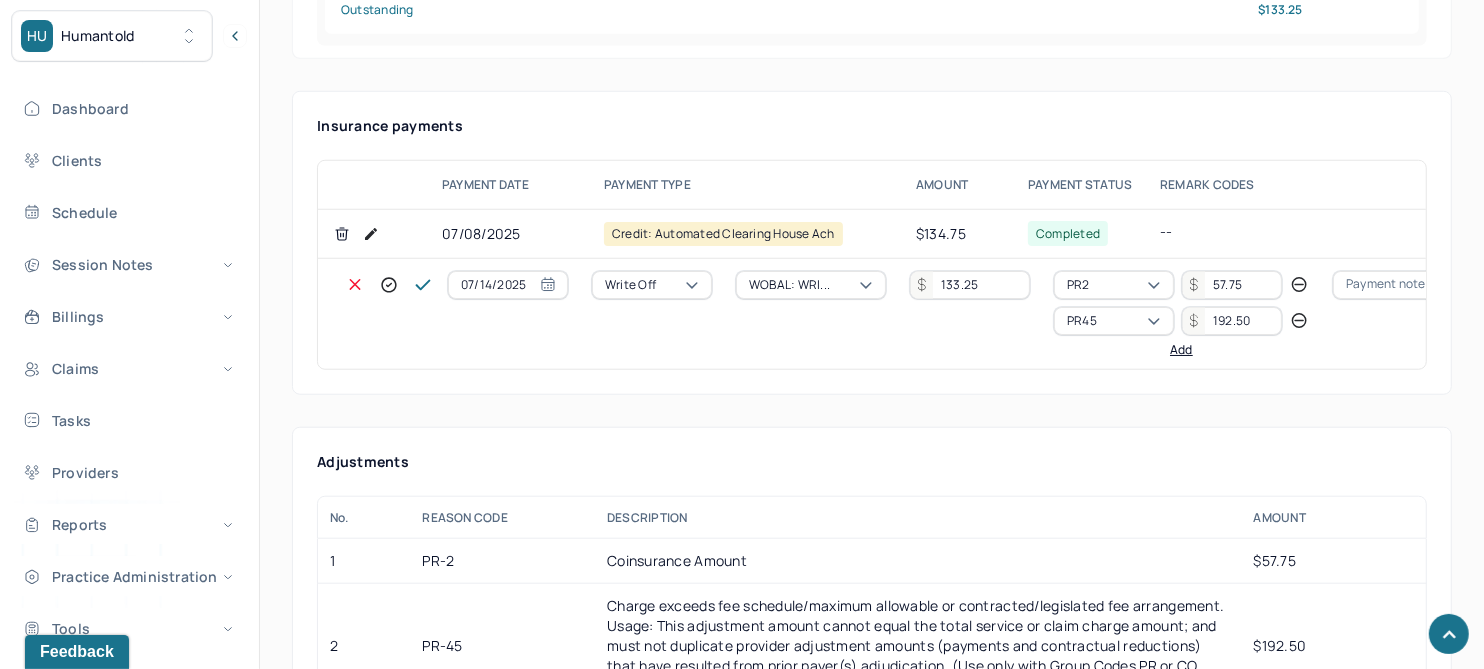 type on "192.50" 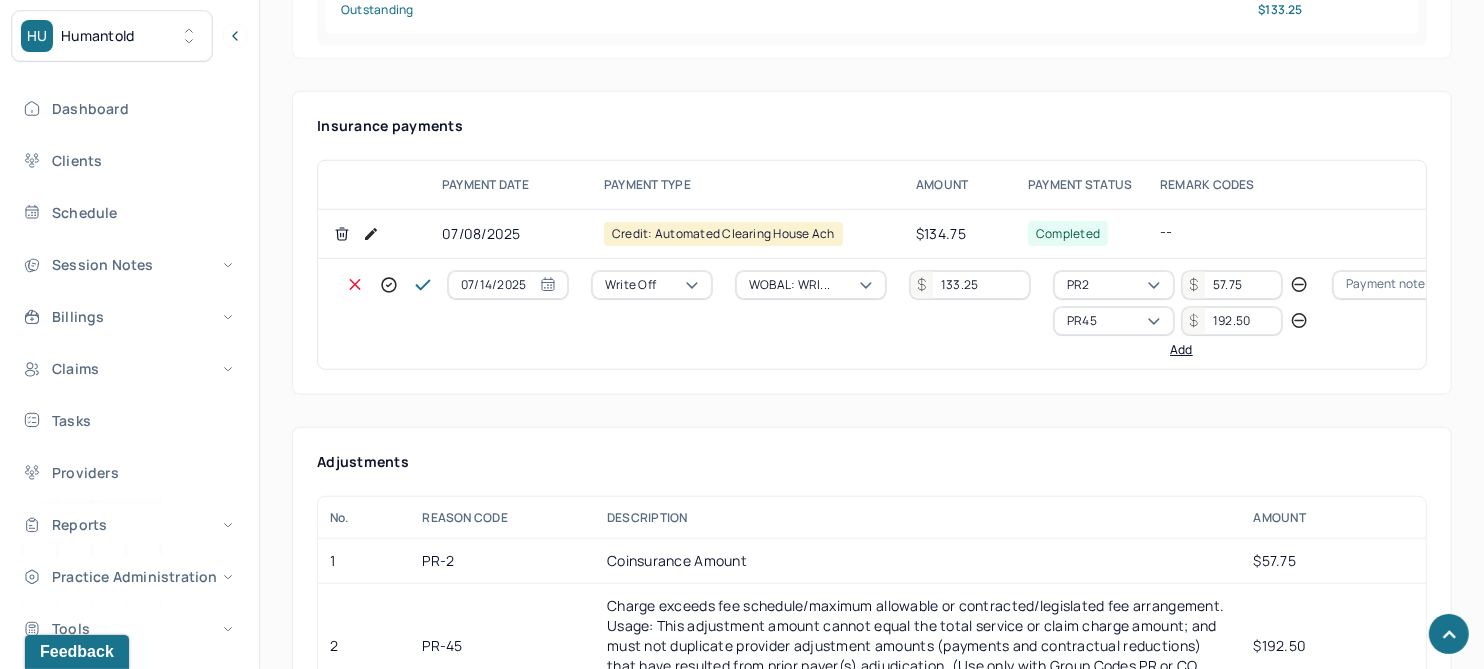 type 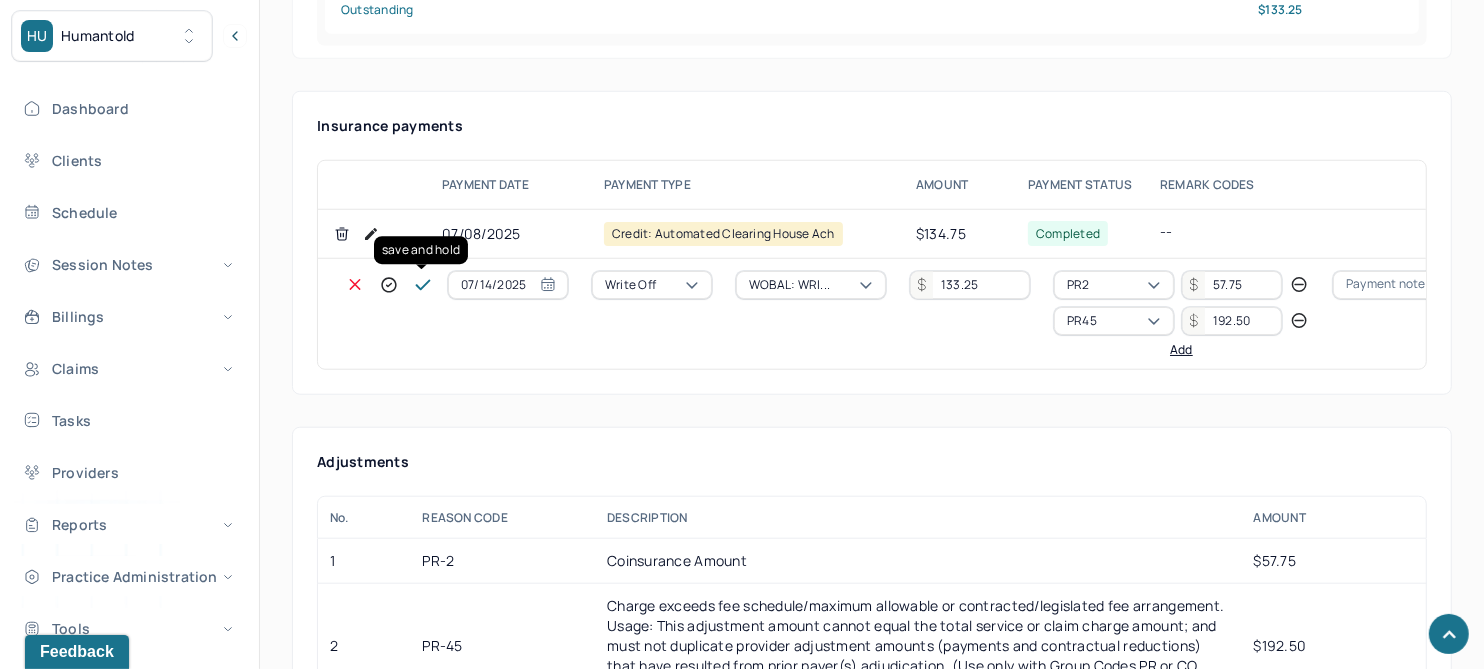 click 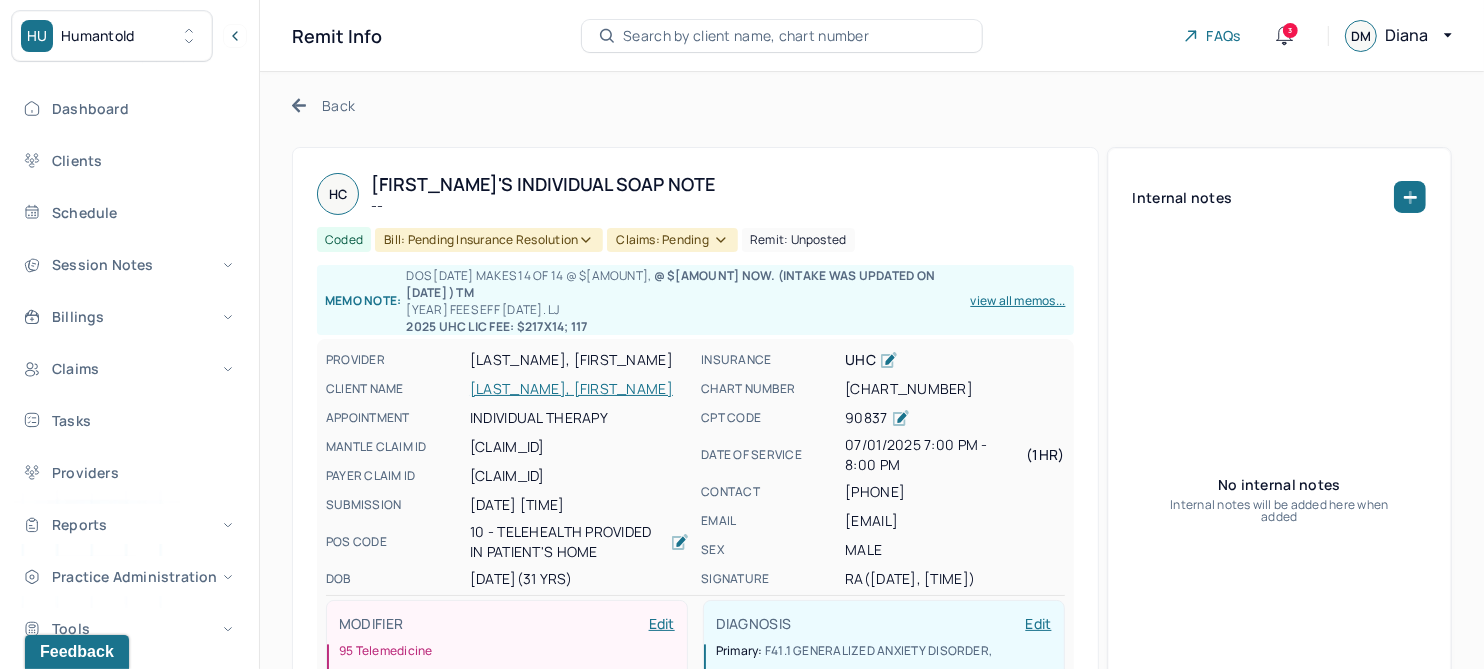 scroll, scrollTop: 0, scrollLeft: 0, axis: both 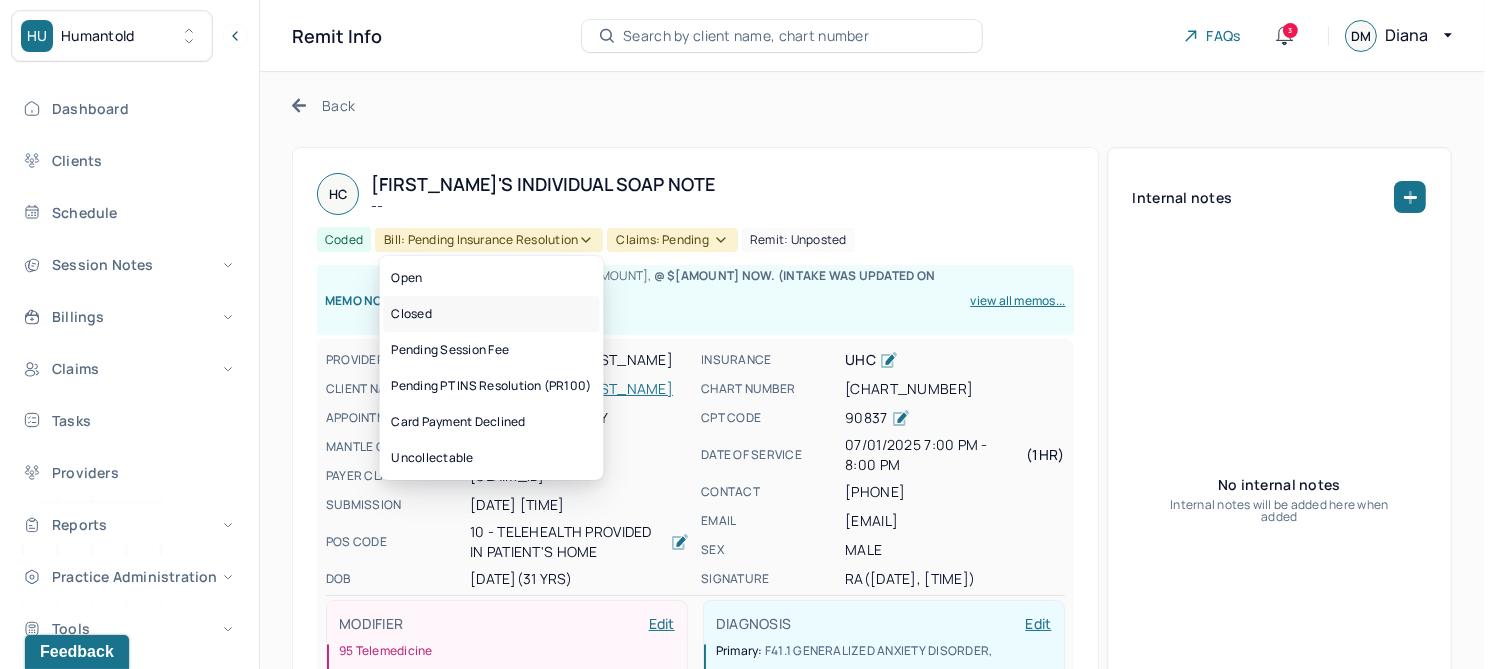 click on "Closed" at bounding box center [492, 314] 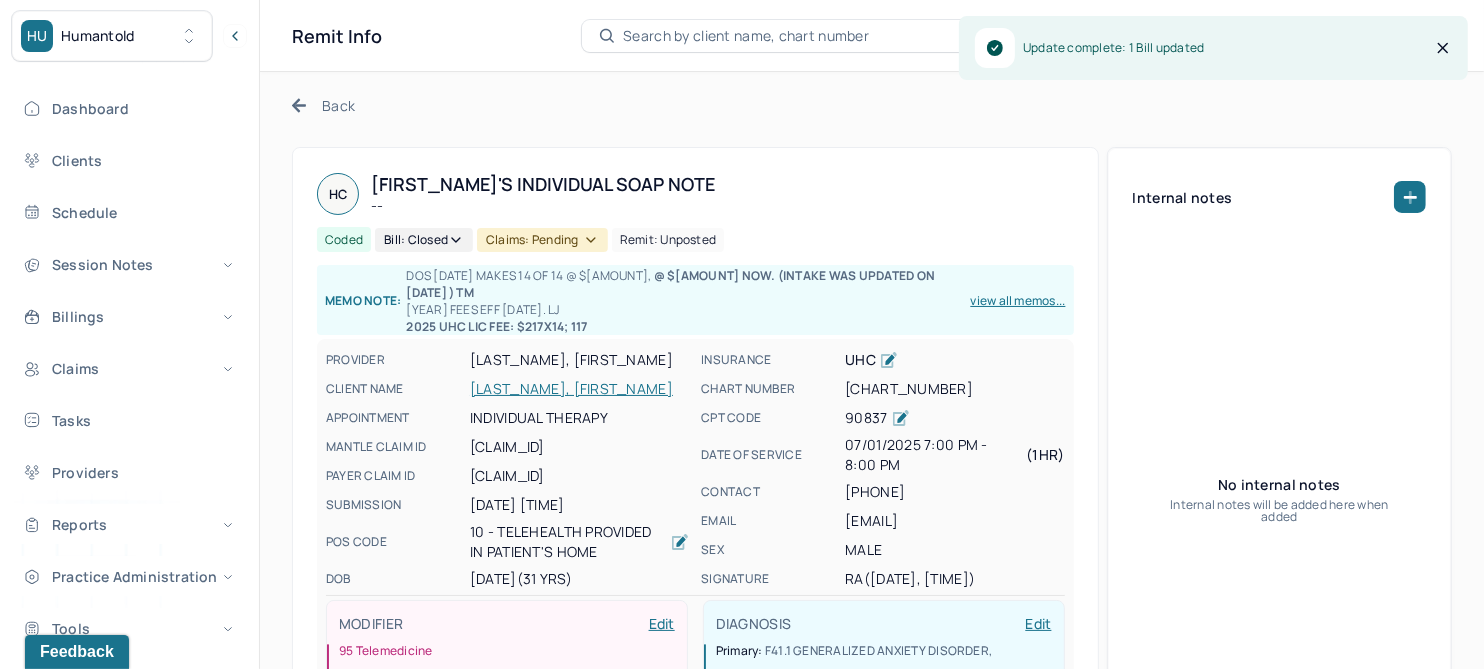 click on "Claims: pending" at bounding box center [542, 240] 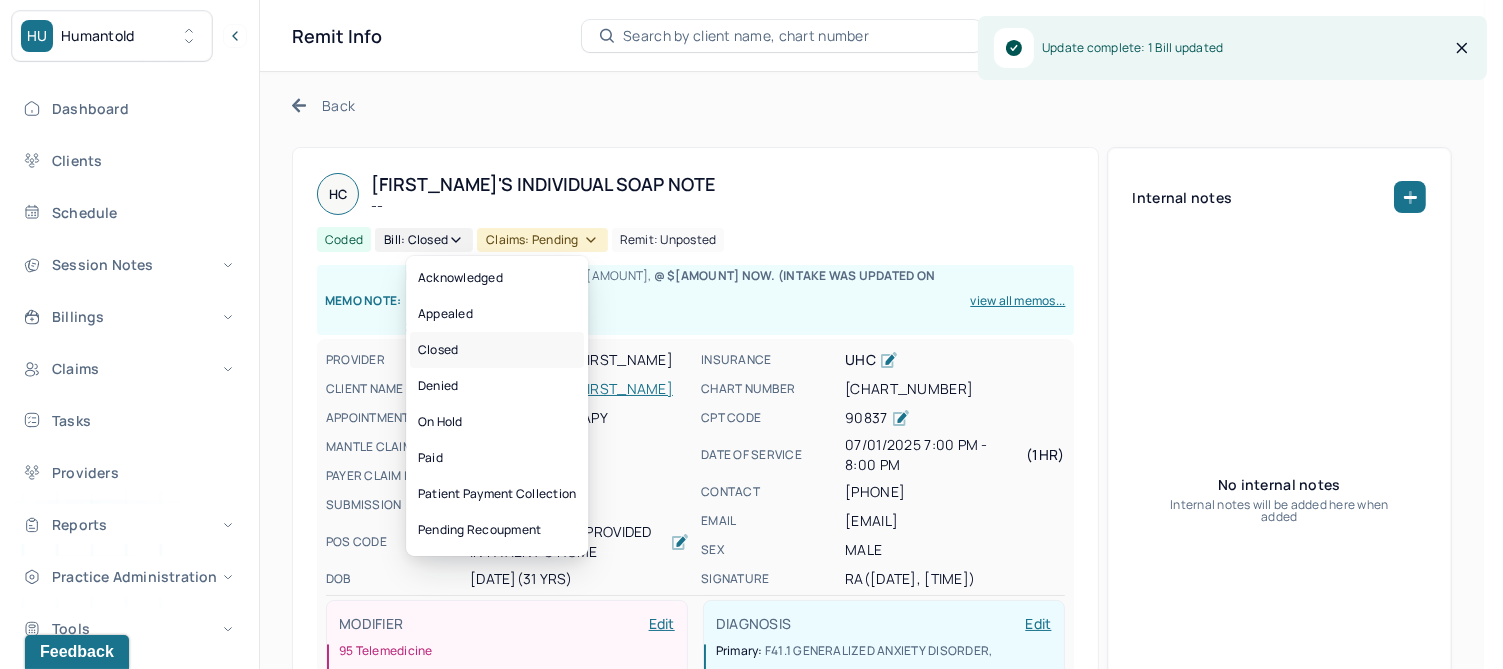 click on "Closed" at bounding box center [497, 350] 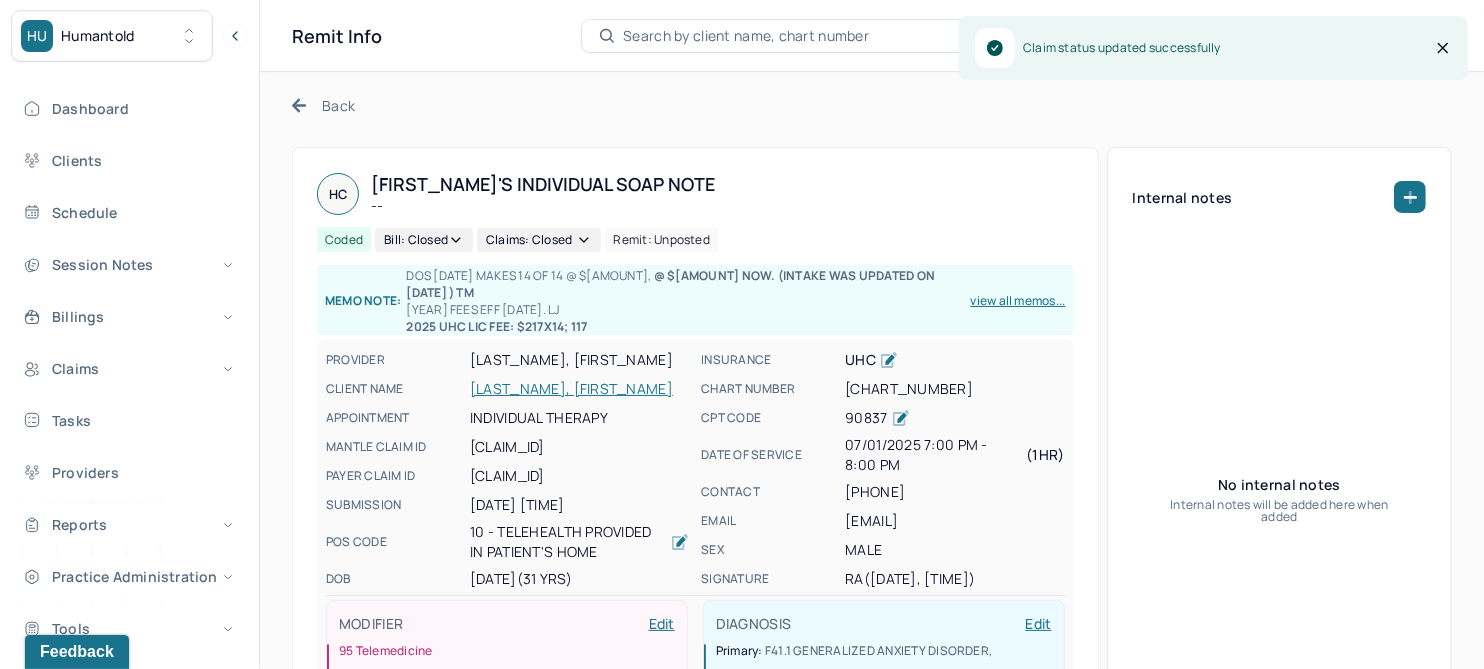 click on "Back" at bounding box center [323, 105] 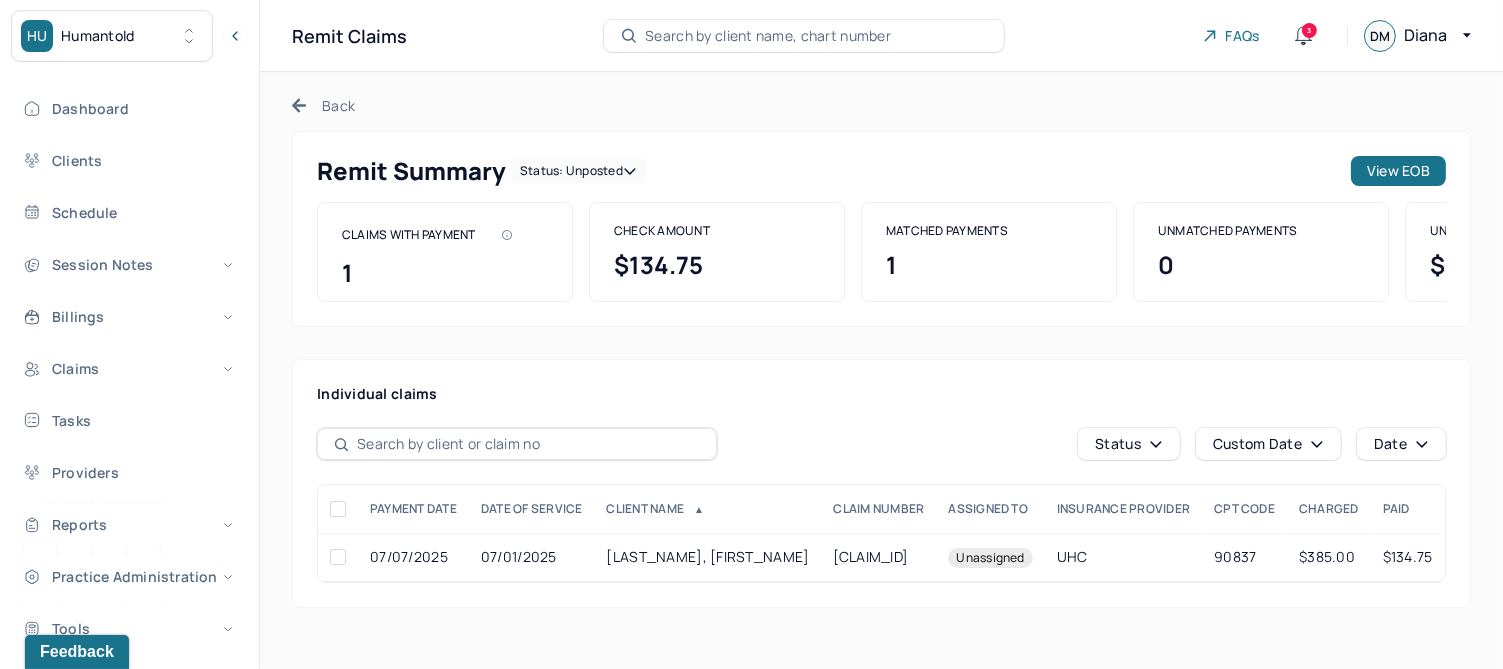 click on "Status: unposted" at bounding box center [578, 171] 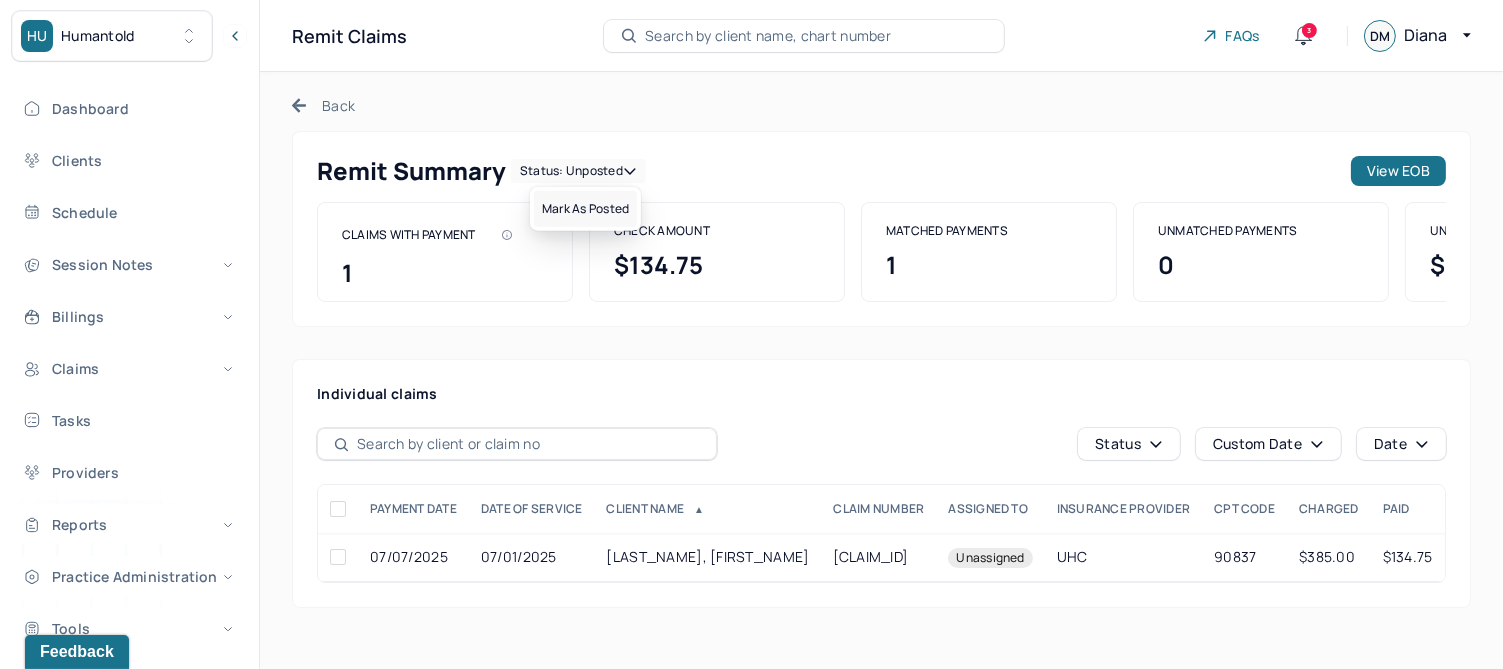 click on "Mark as Posted" at bounding box center (585, 209) 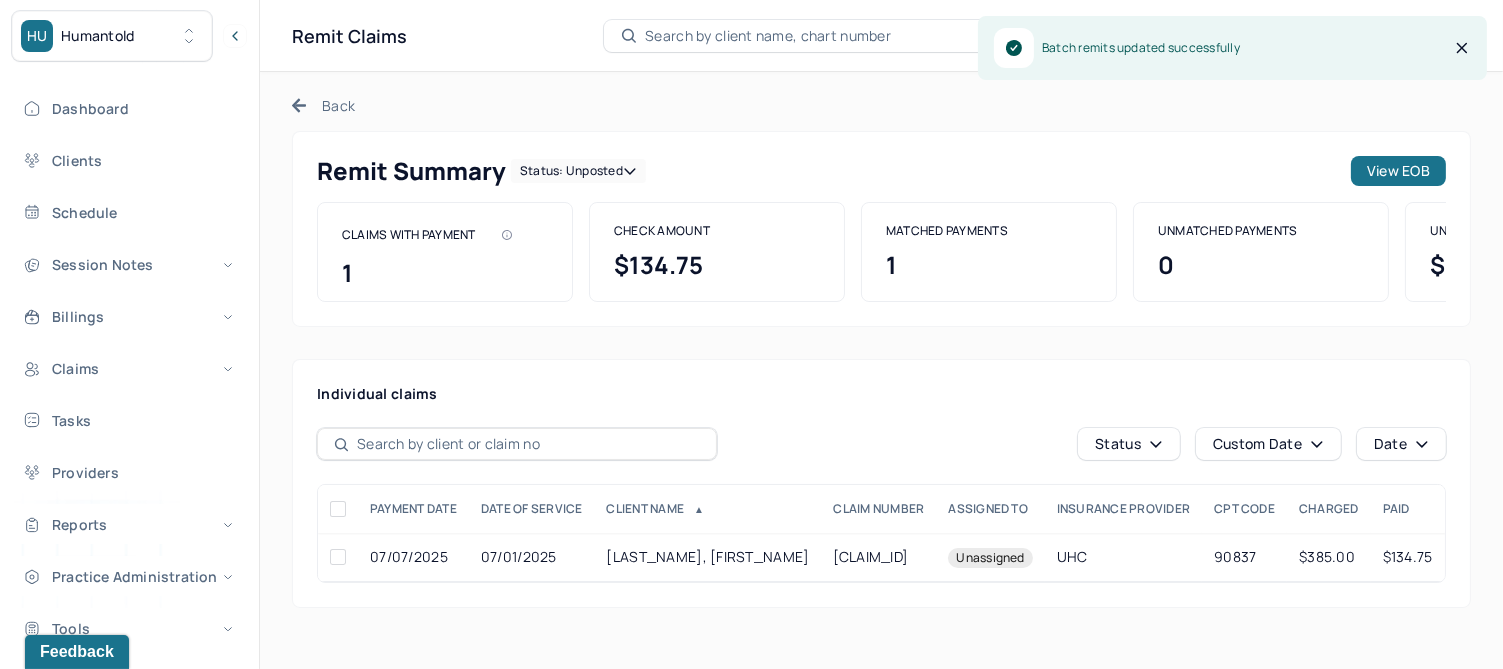 click on "Back" at bounding box center (323, 105) 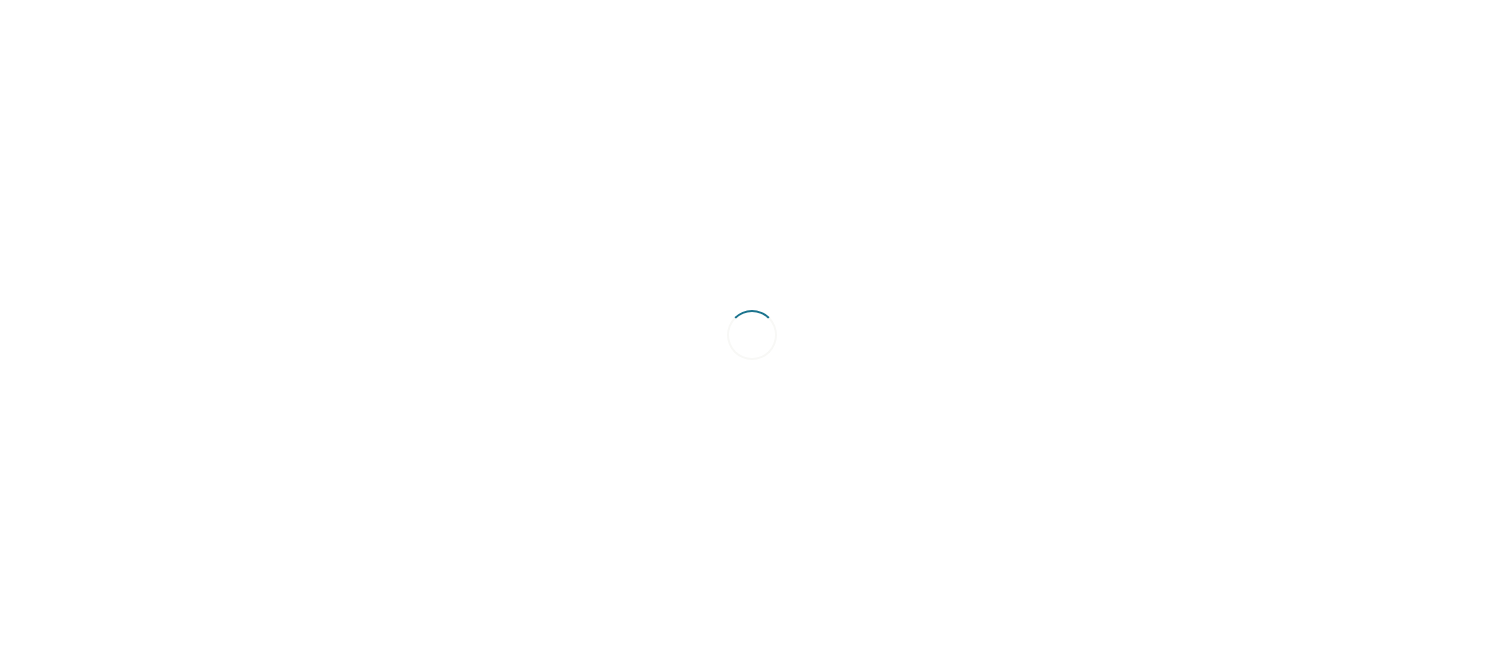 scroll, scrollTop: 0, scrollLeft: 0, axis: both 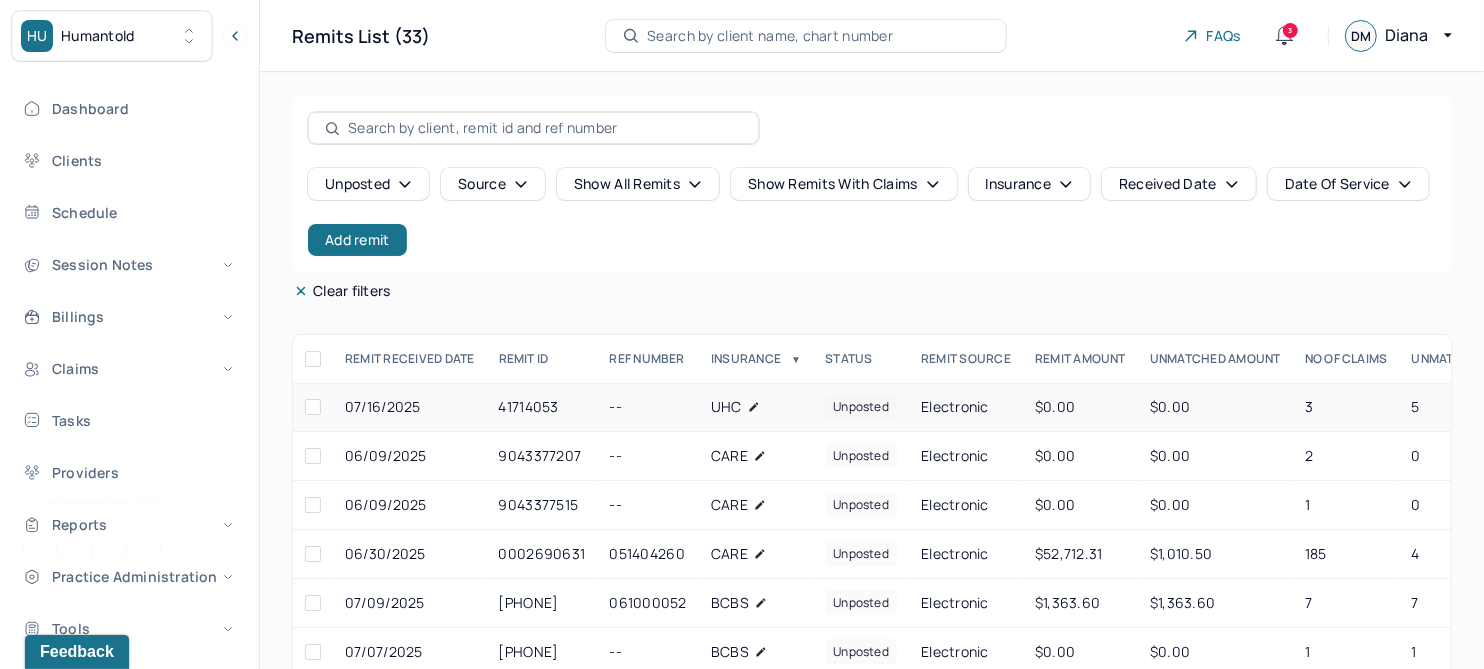 click on "41714053" at bounding box center (542, 407) 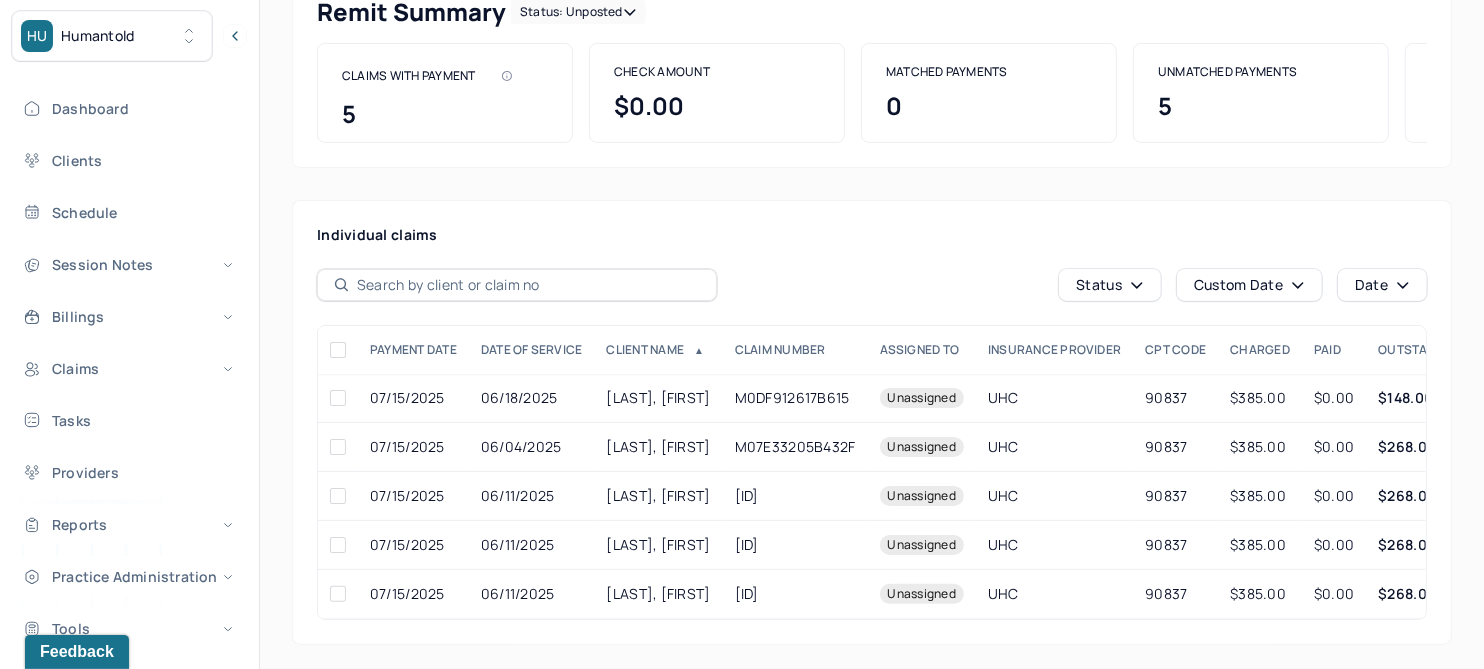 scroll, scrollTop: 192, scrollLeft: 0, axis: vertical 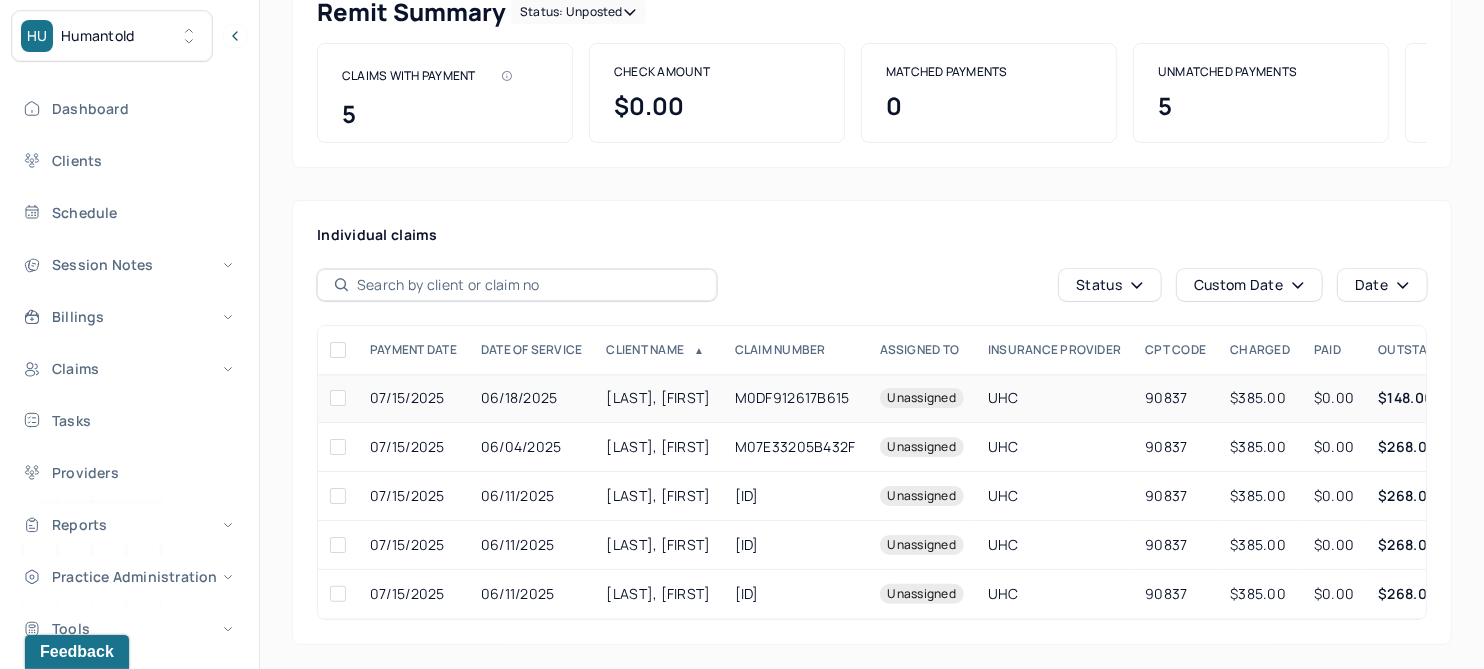 click on "[LAST], [FIRST]" at bounding box center [659, 398] 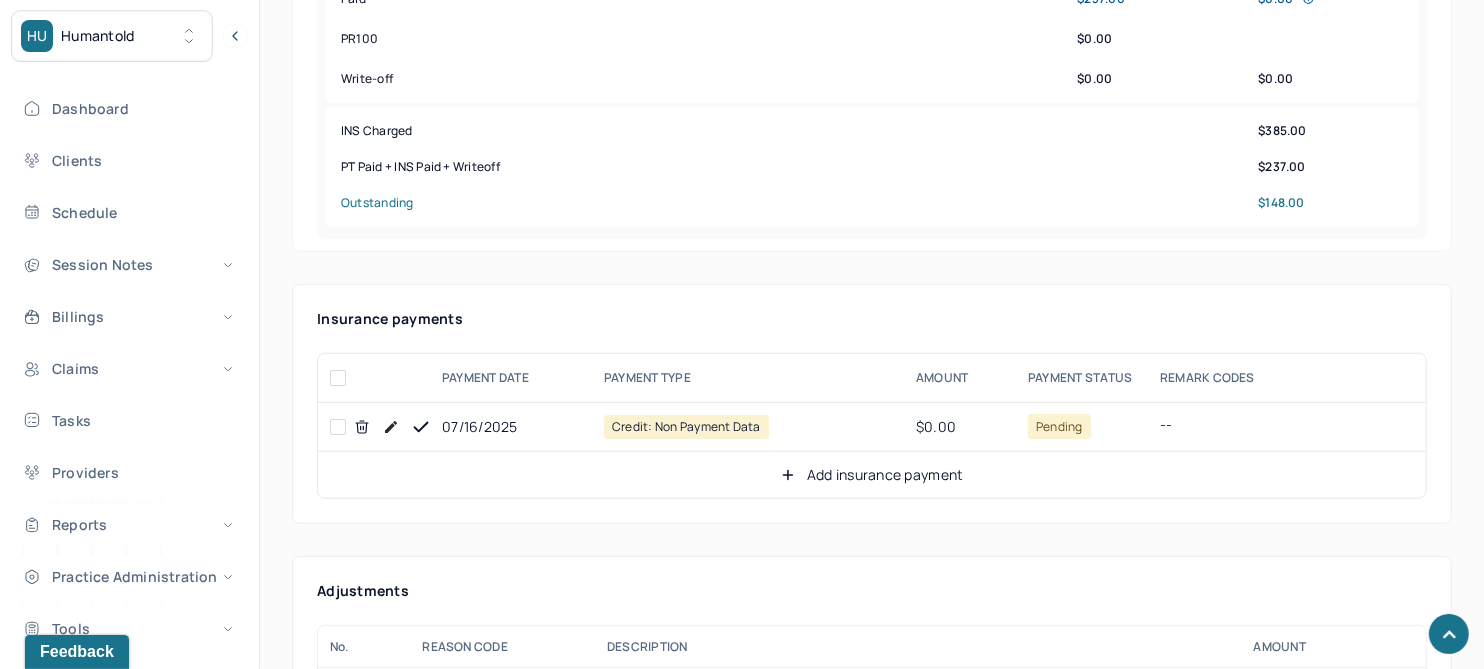 scroll, scrollTop: 1000, scrollLeft: 0, axis: vertical 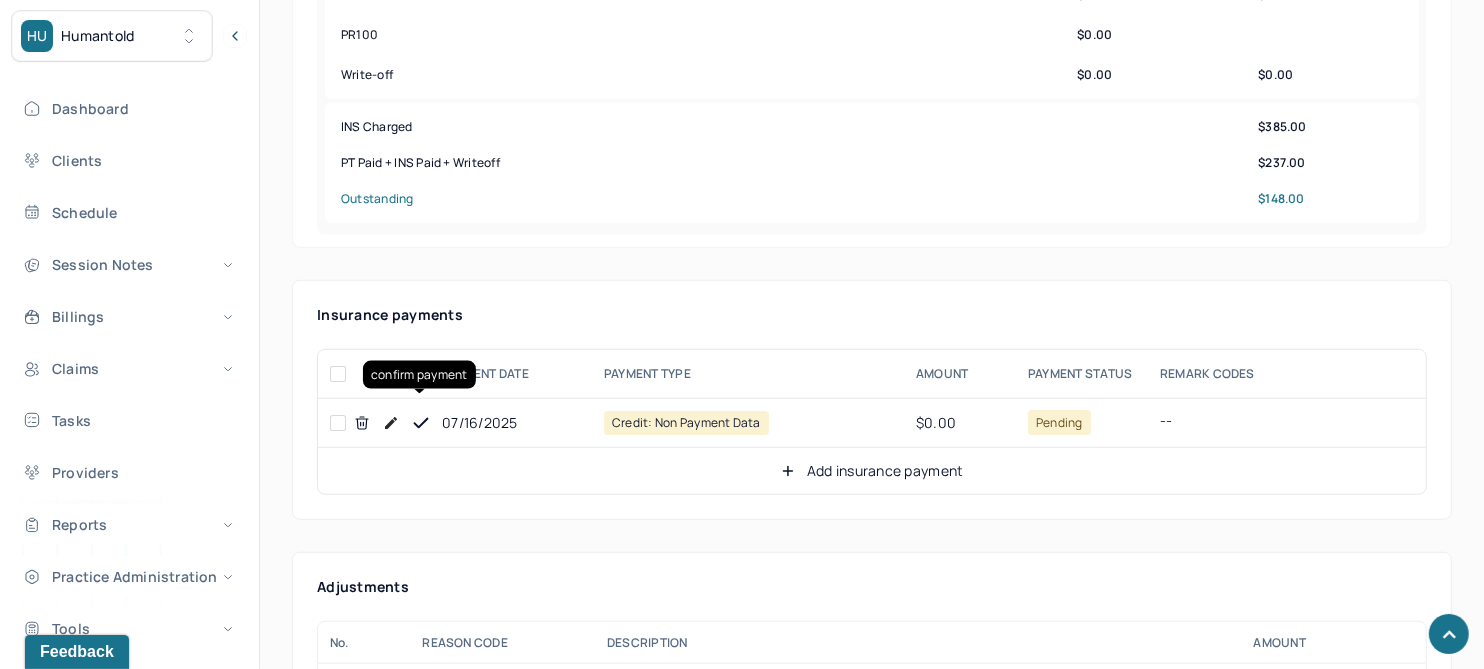 click 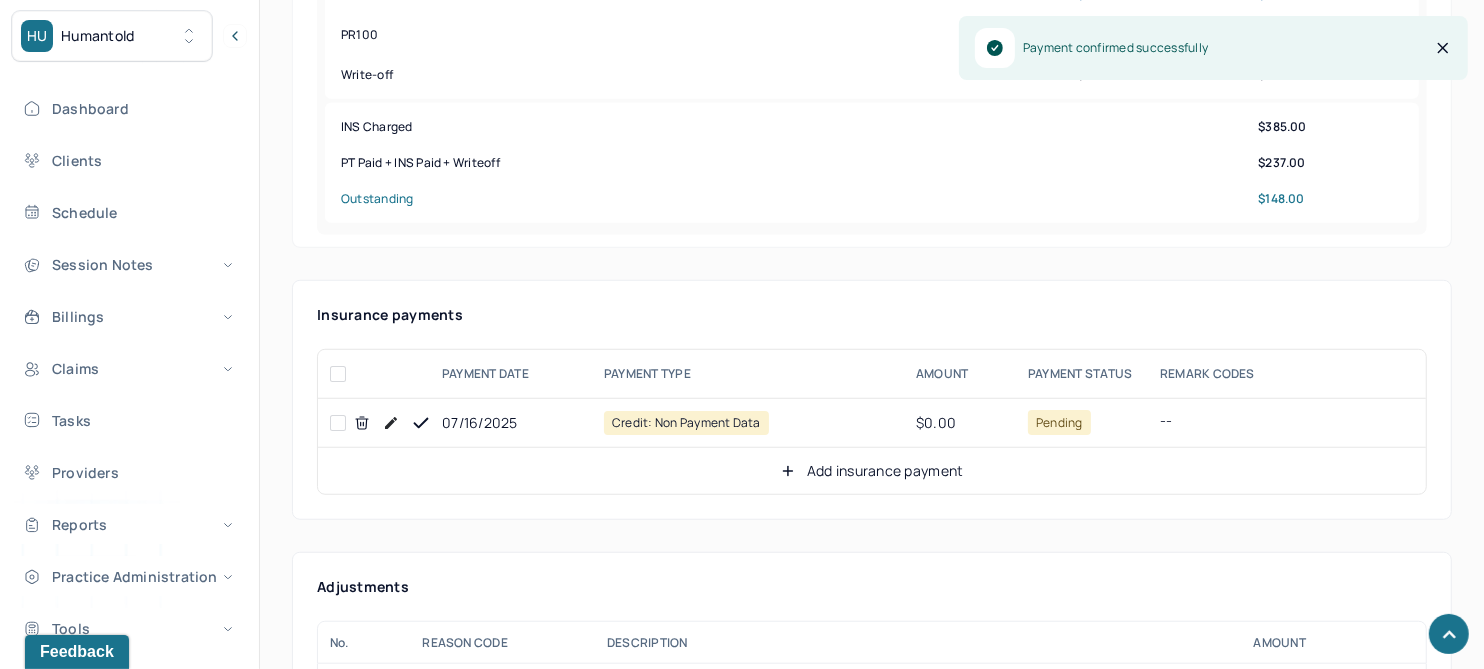 click on "Add insurance payment" at bounding box center [872, 471] 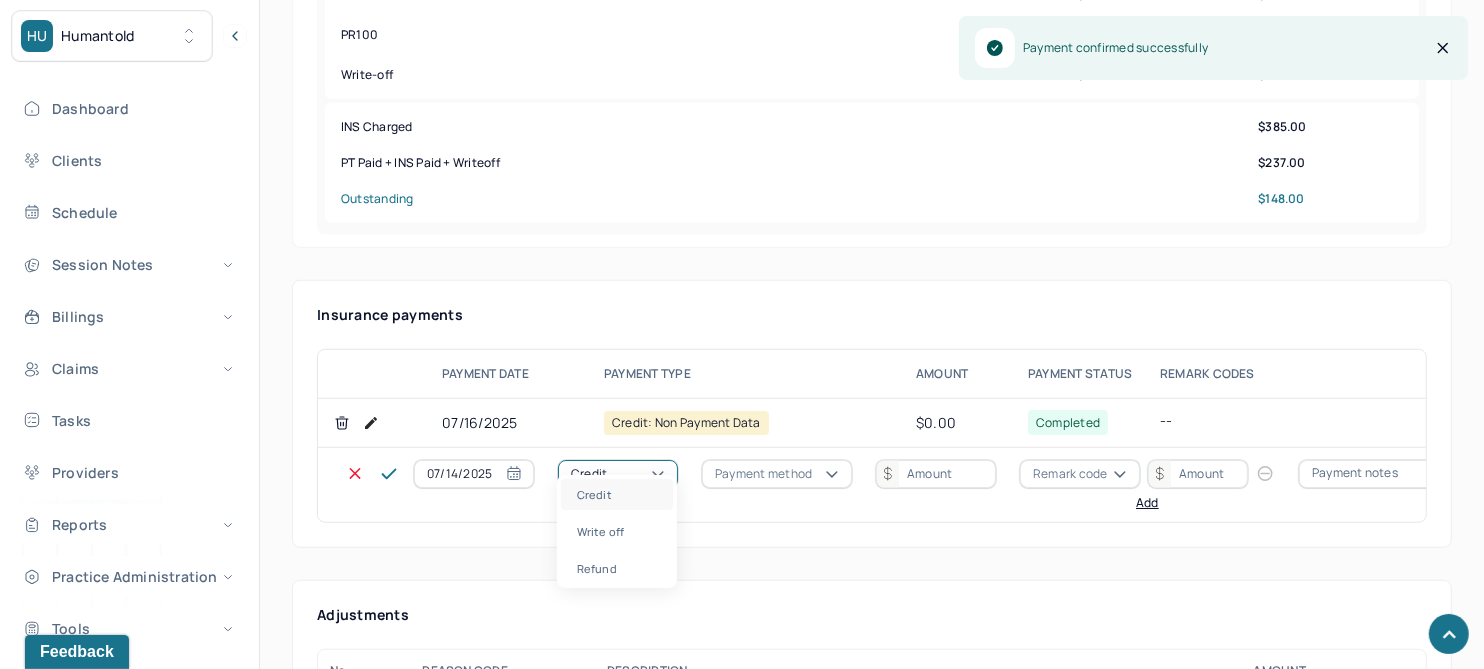 click on "Credit" at bounding box center [618, 474] 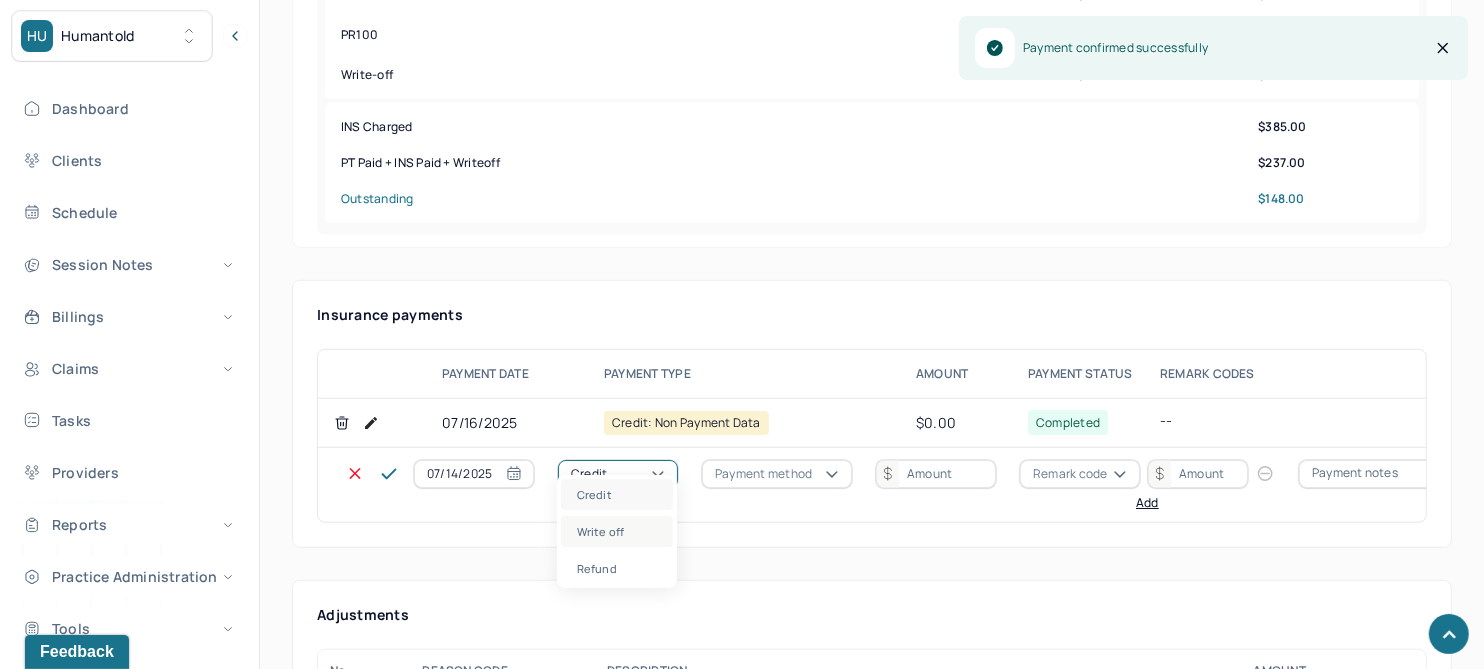 click on "Write off" at bounding box center [617, 531] 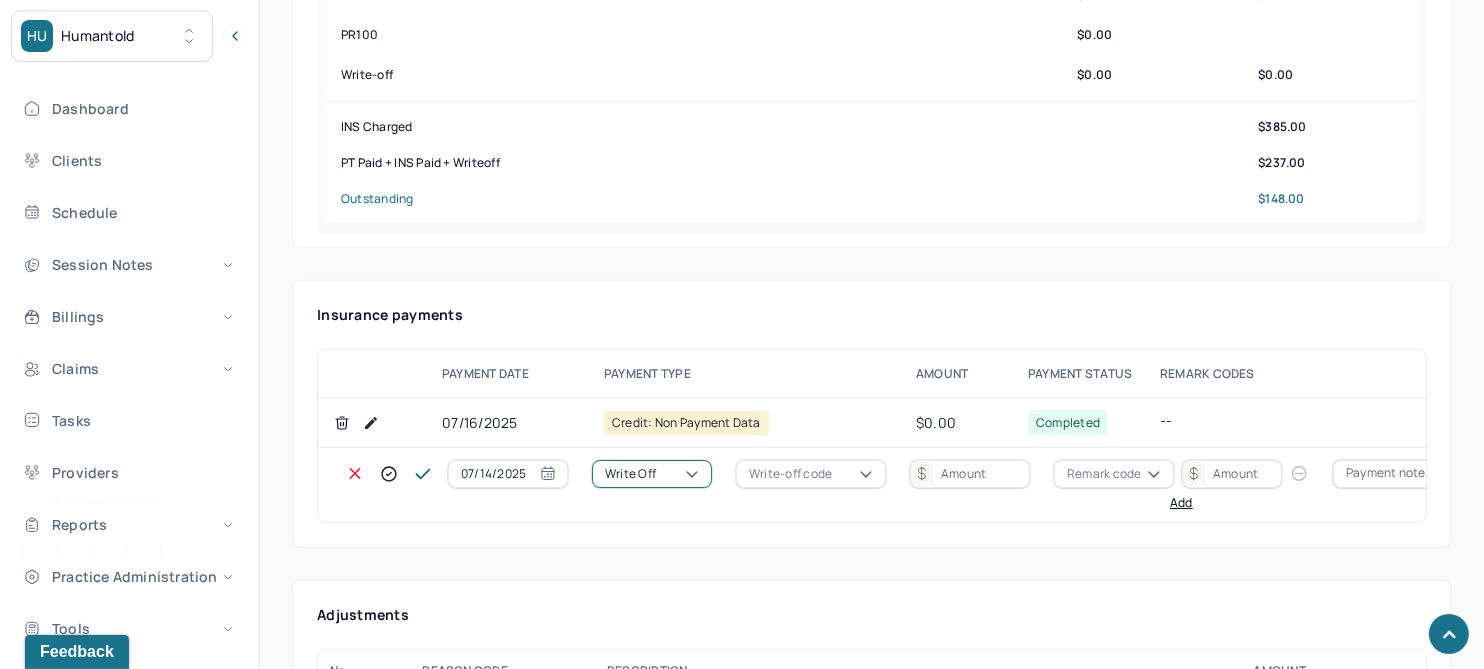 click on "Write-off code" at bounding box center (790, 474) 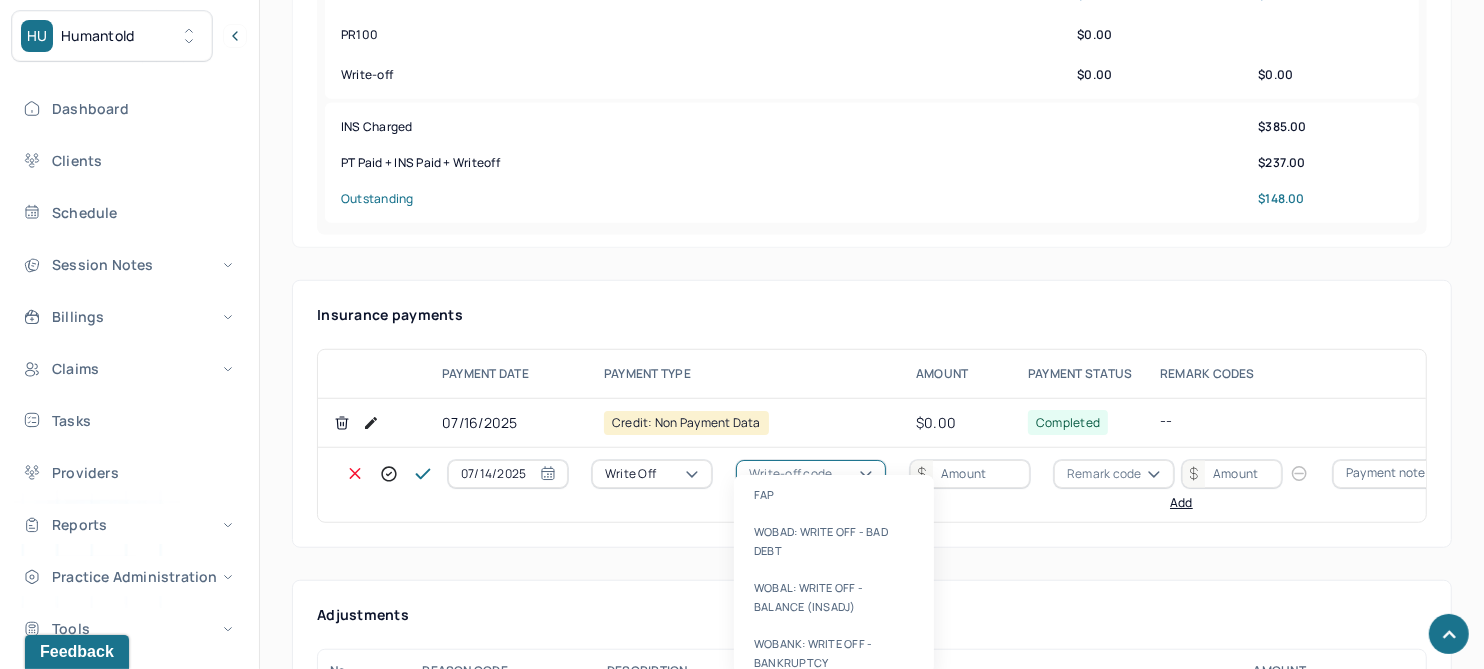 scroll, scrollTop: 566, scrollLeft: 0, axis: vertical 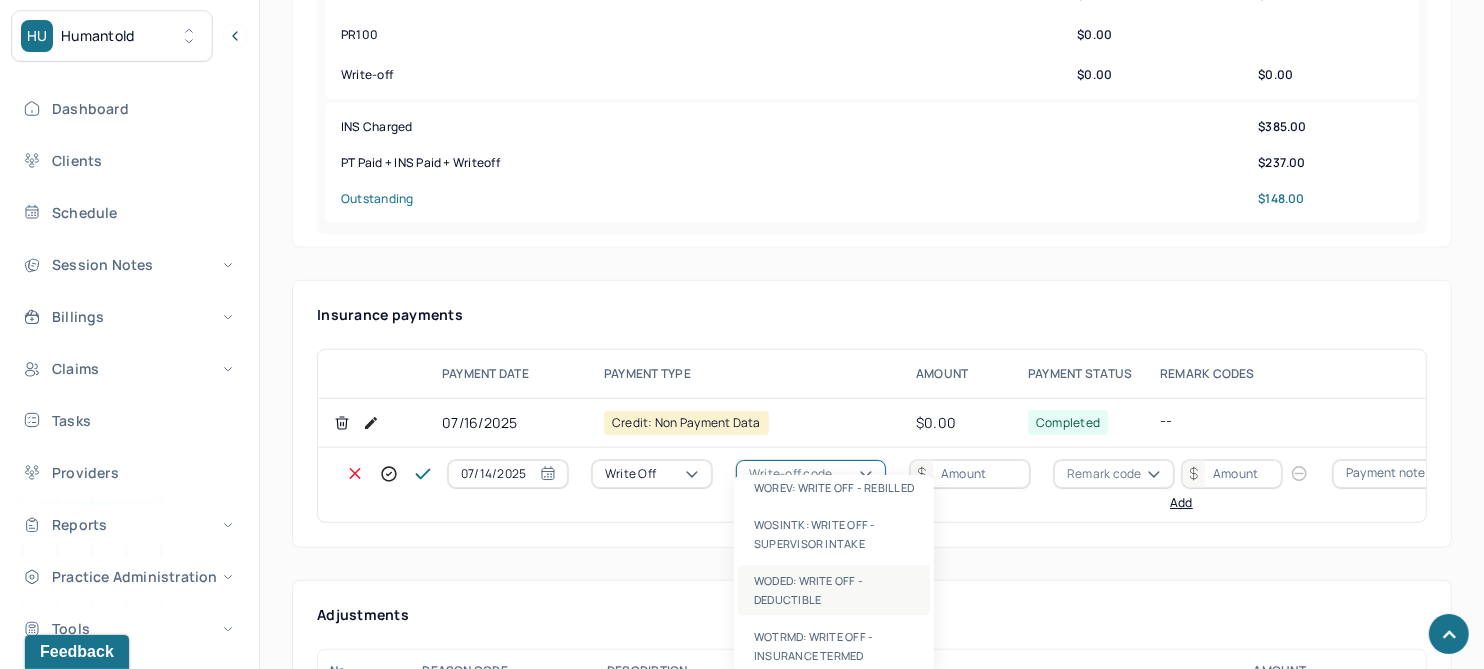 click on "WODED: WRITE OFF - DEDUCTIBLE" at bounding box center (834, 590) 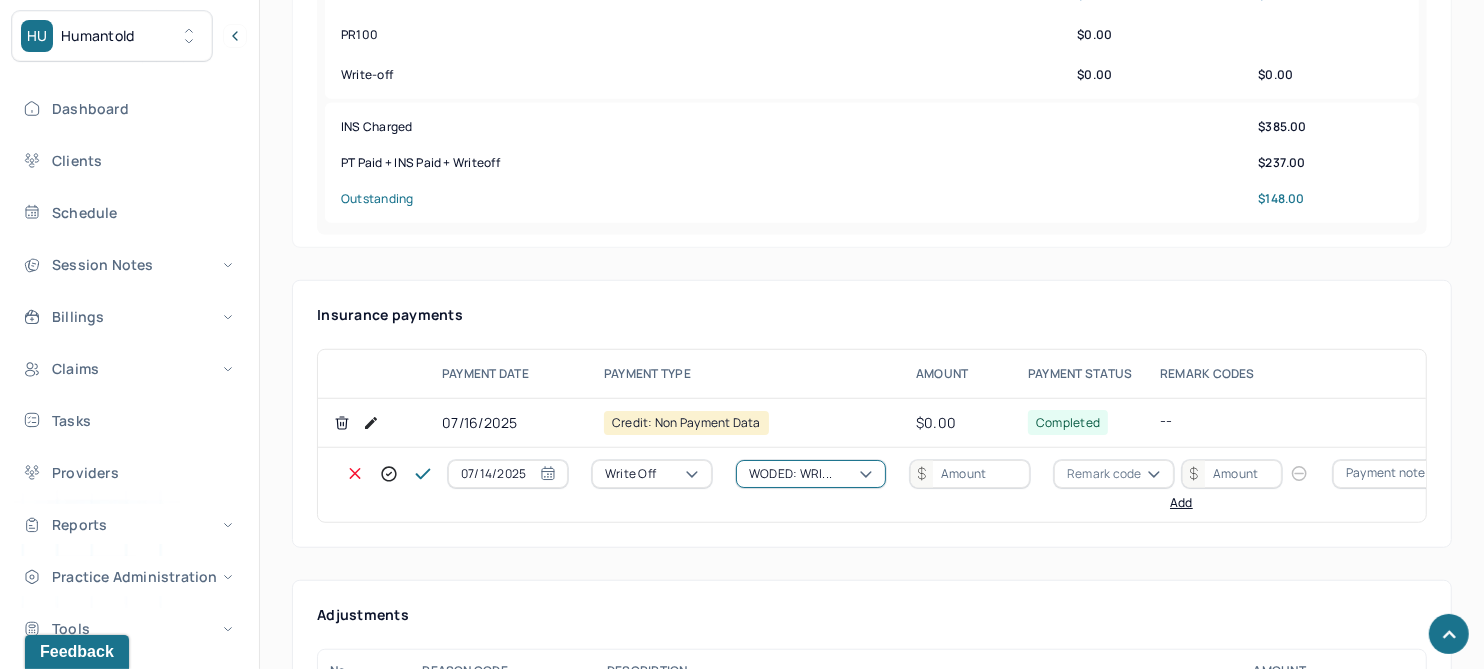click at bounding box center (970, 474) 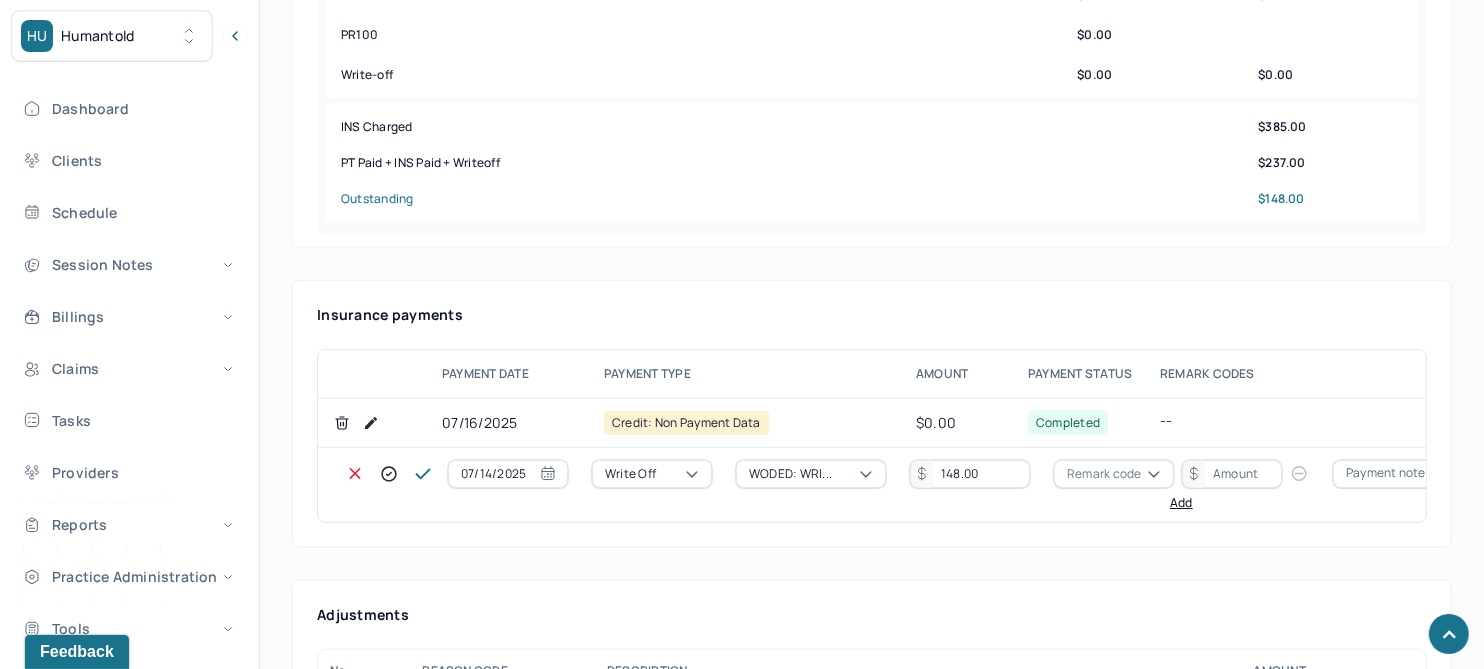type on "148.00" 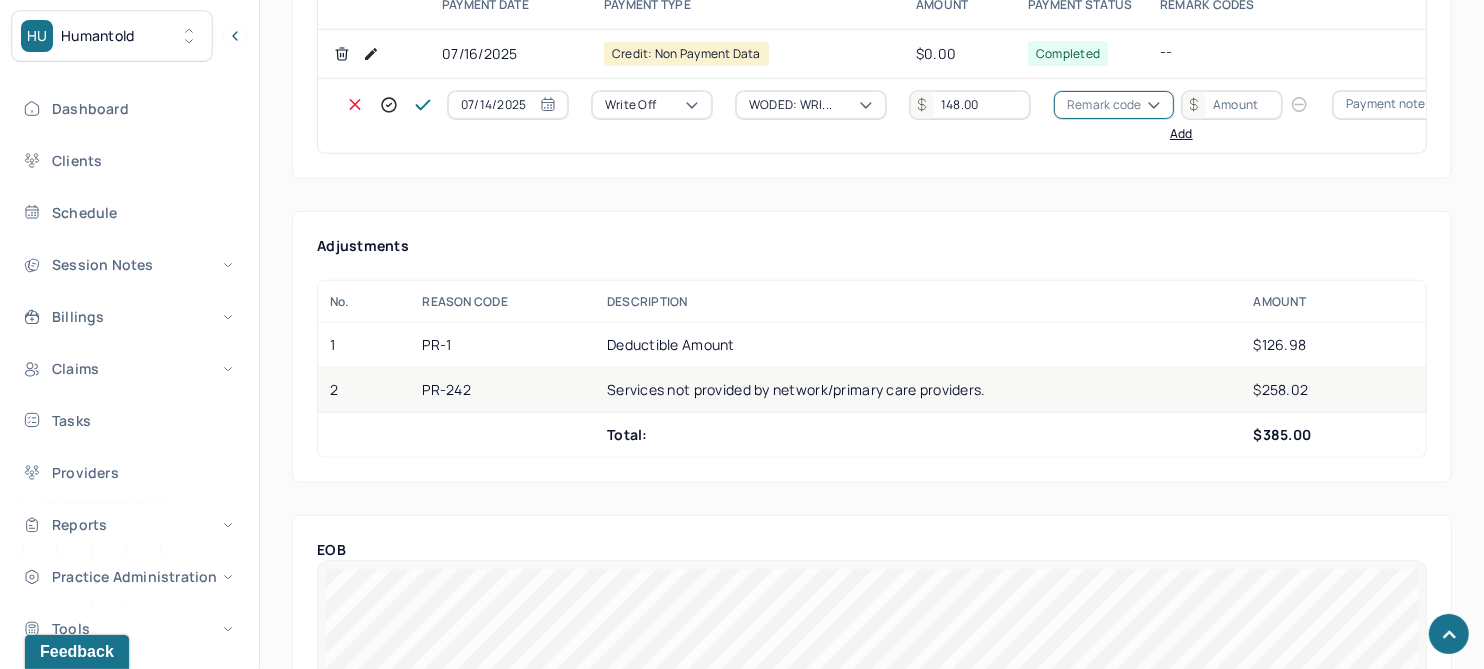 scroll, scrollTop: 1374, scrollLeft: 0, axis: vertical 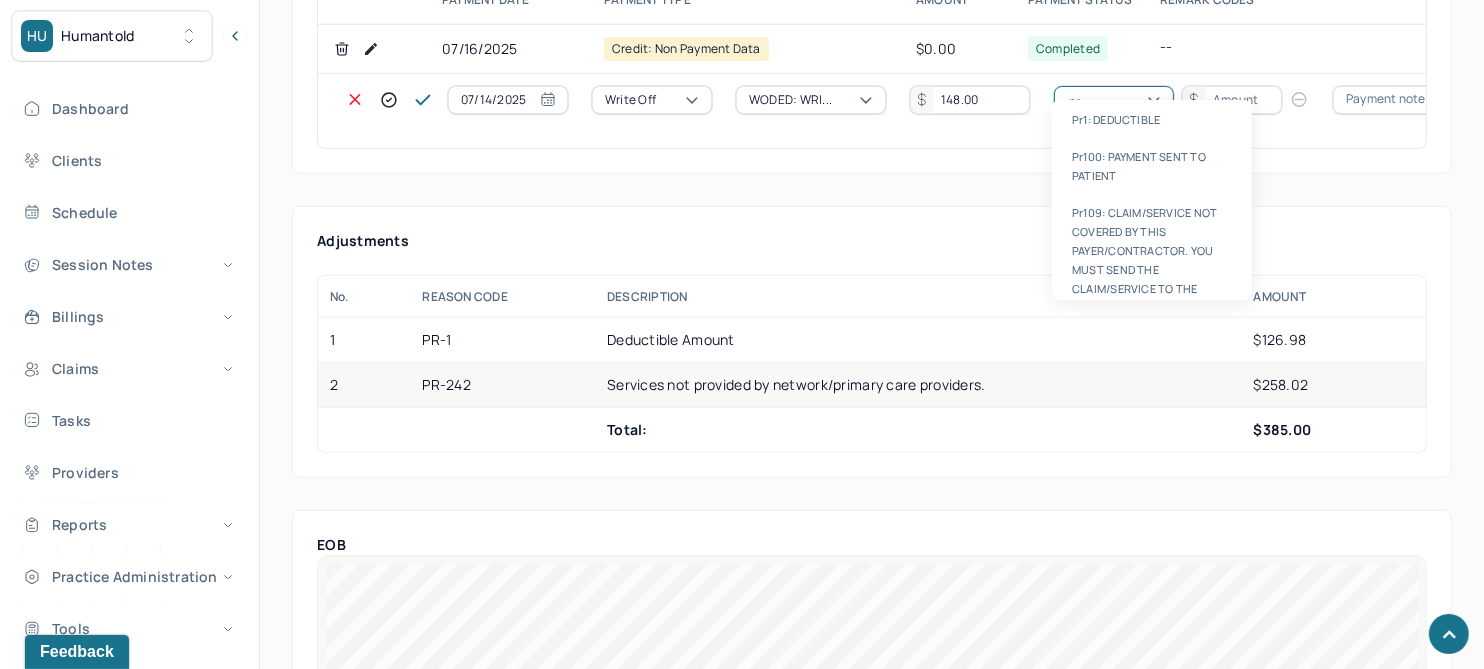 type on "pr1" 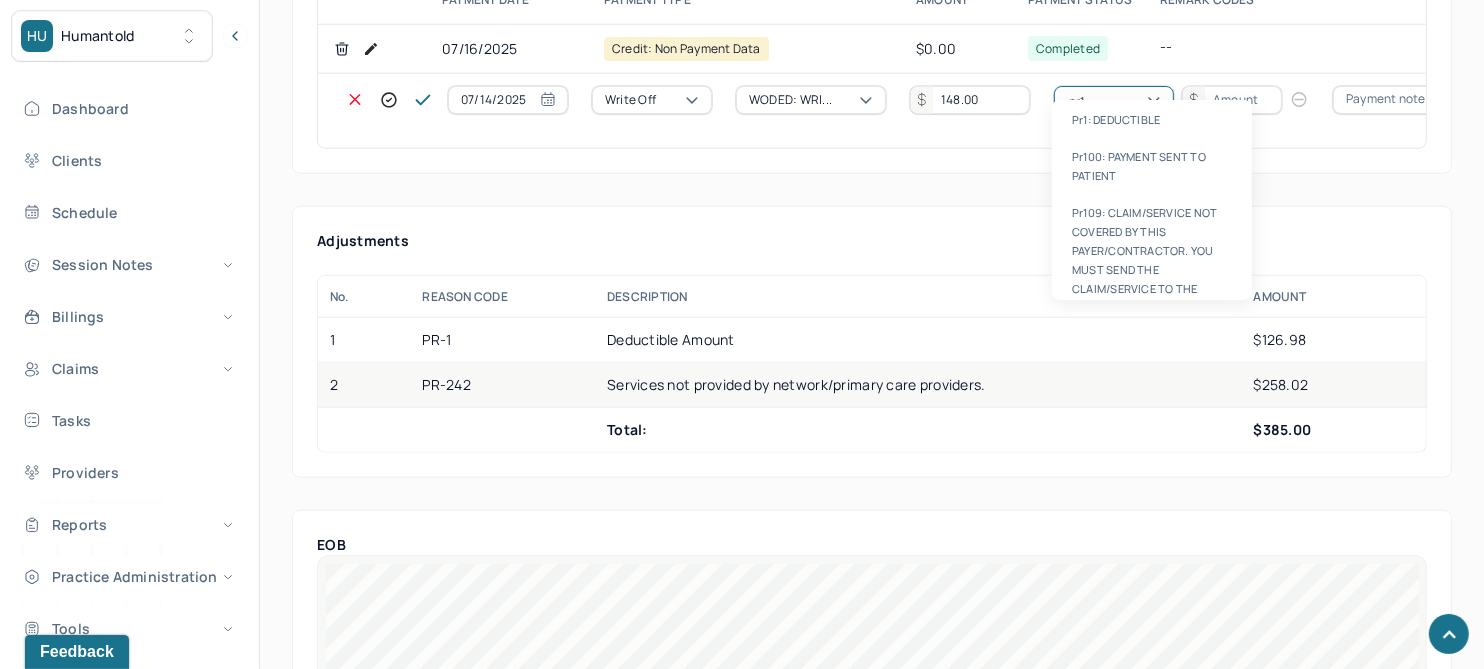 type 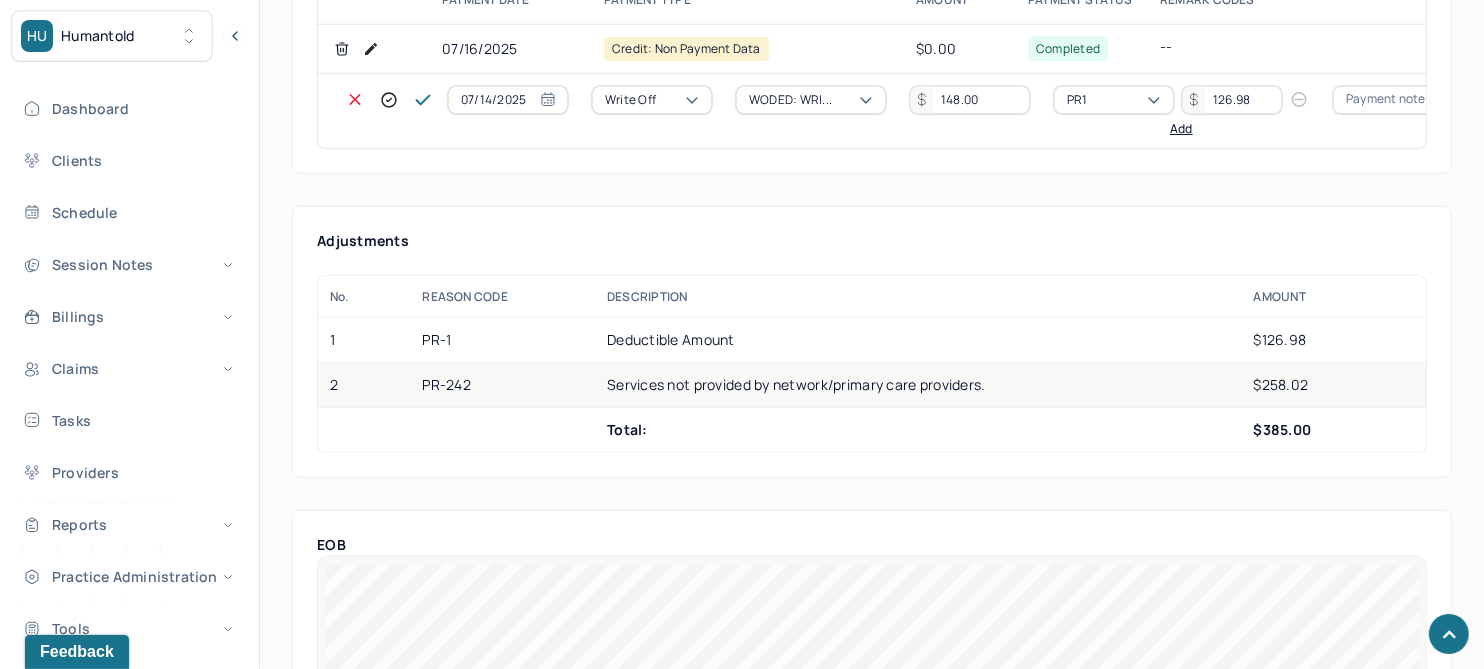 type on "126.98" 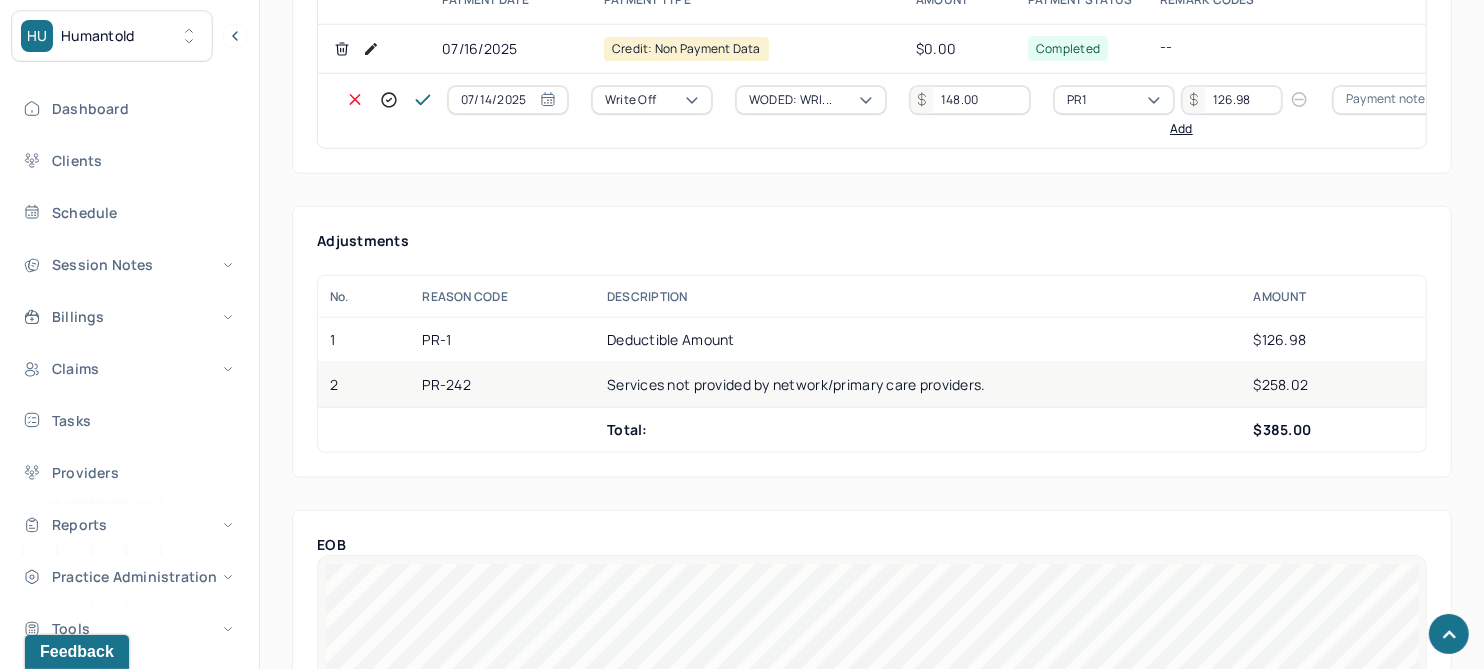 type 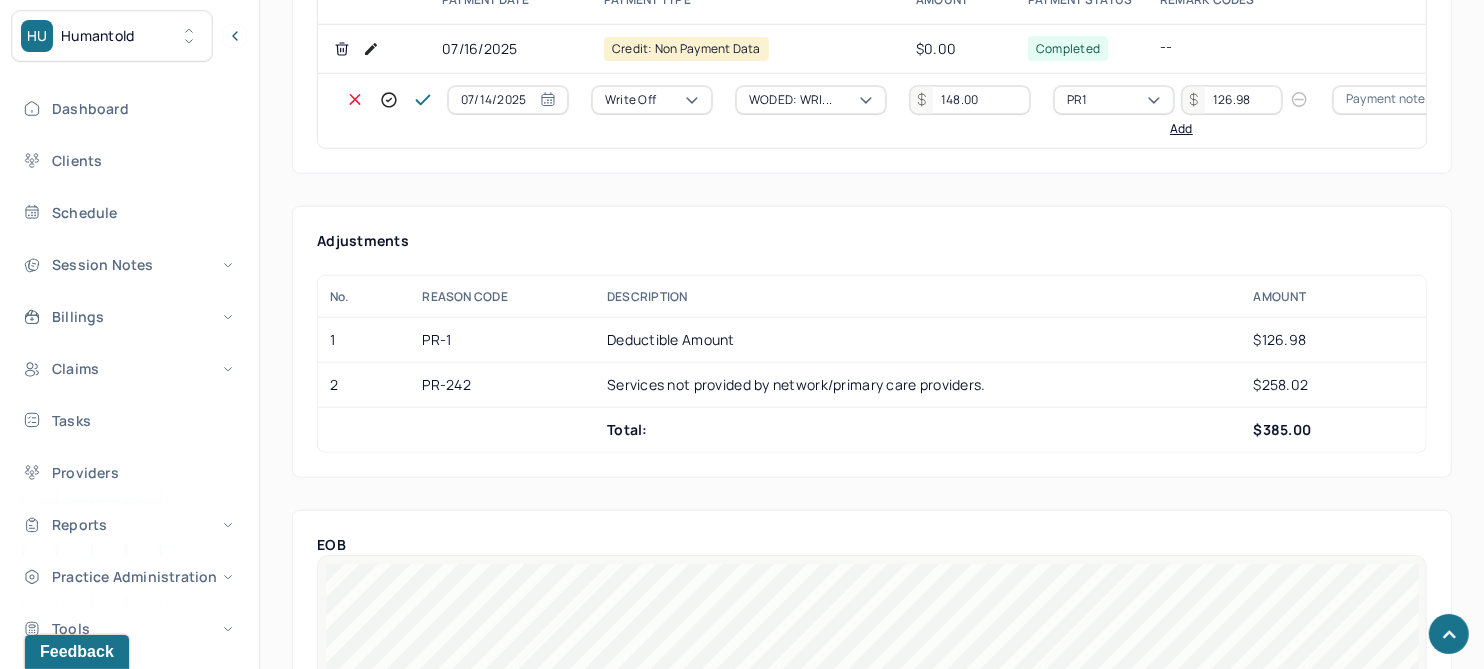 click on "Add" at bounding box center (1181, 129) 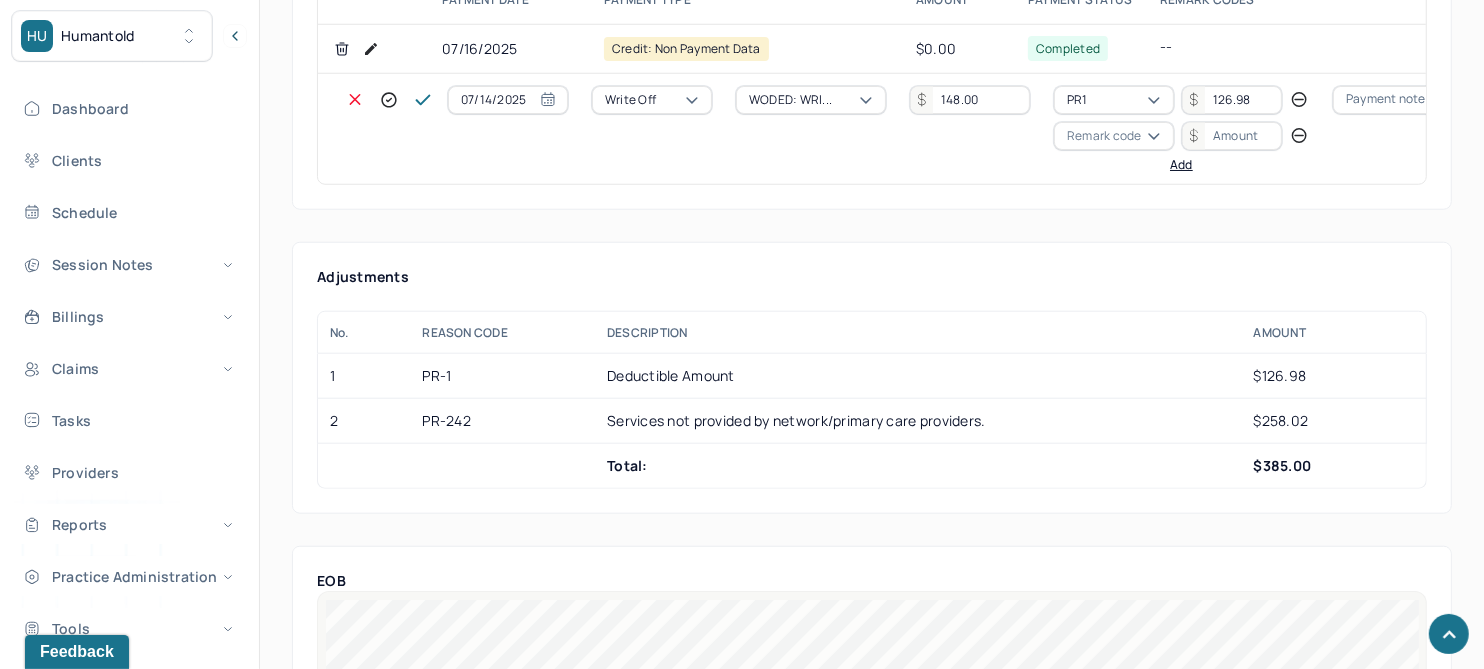 click on "Remark code" at bounding box center [1104, 136] 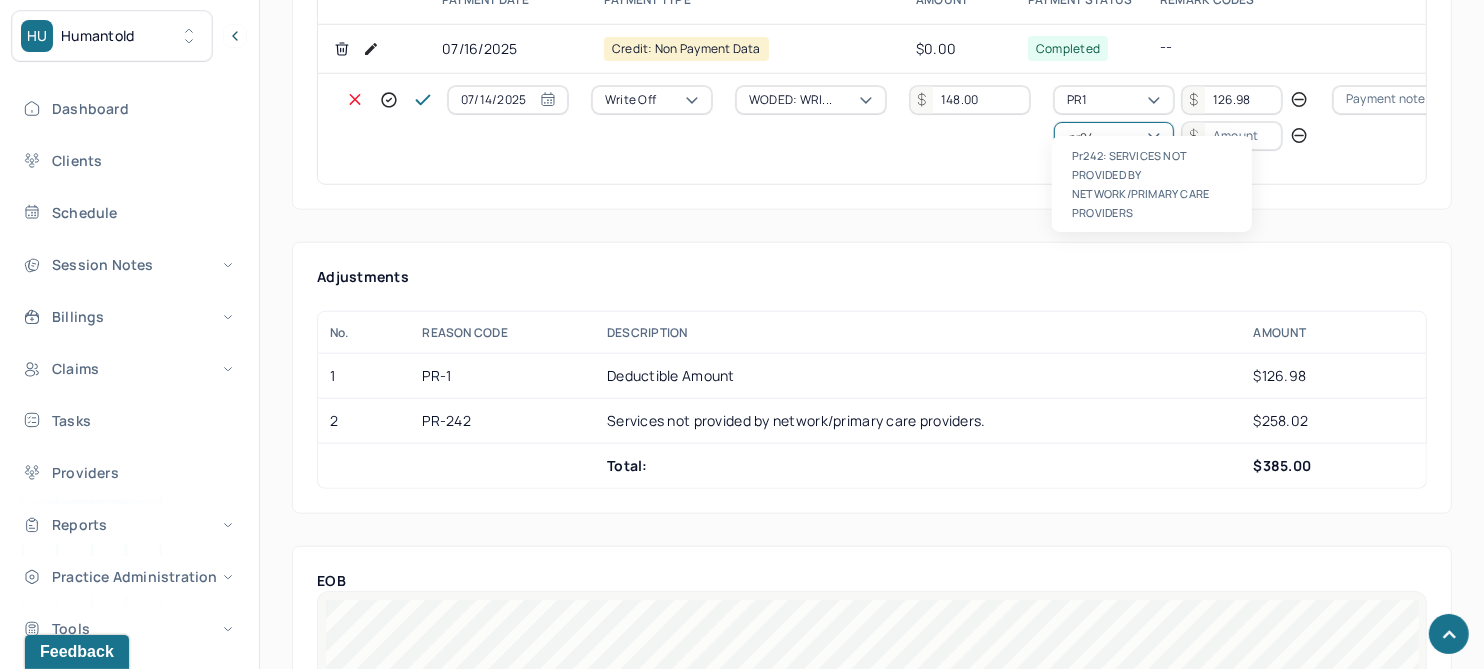 scroll, scrollTop: 0, scrollLeft: 0, axis: both 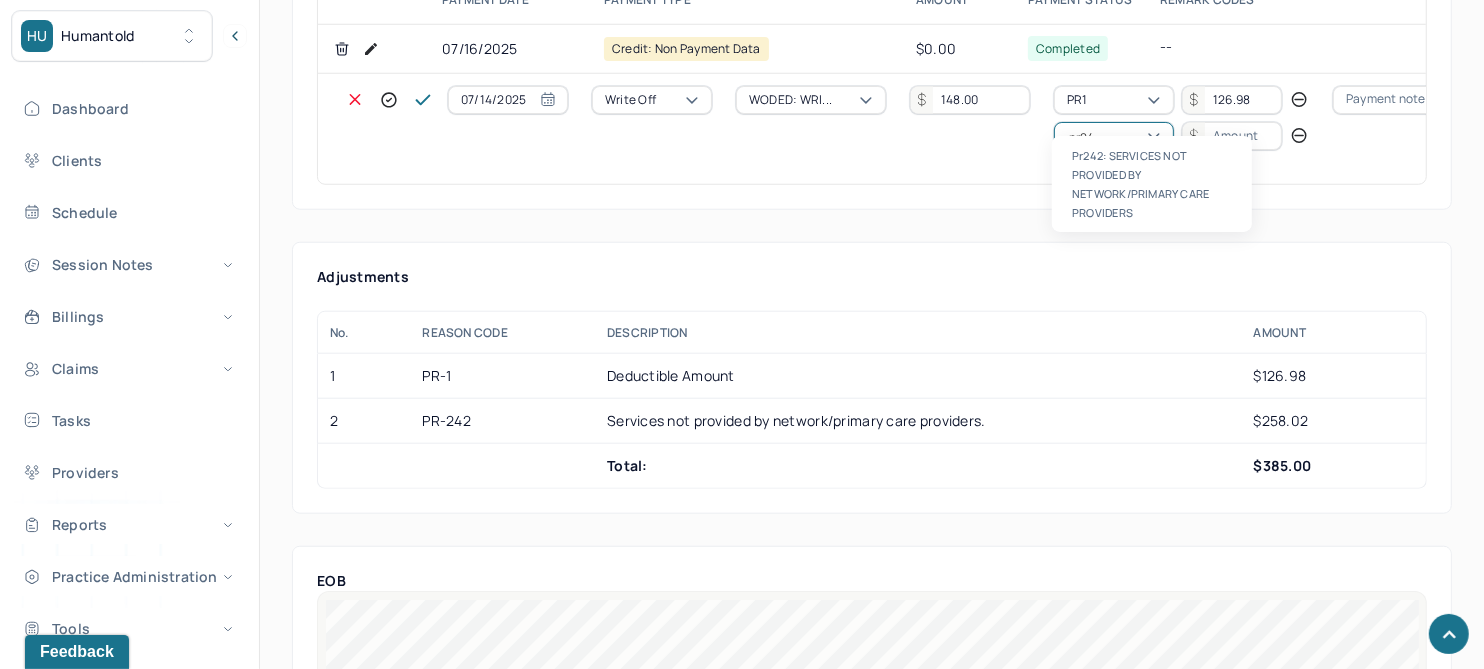 type on "pr242" 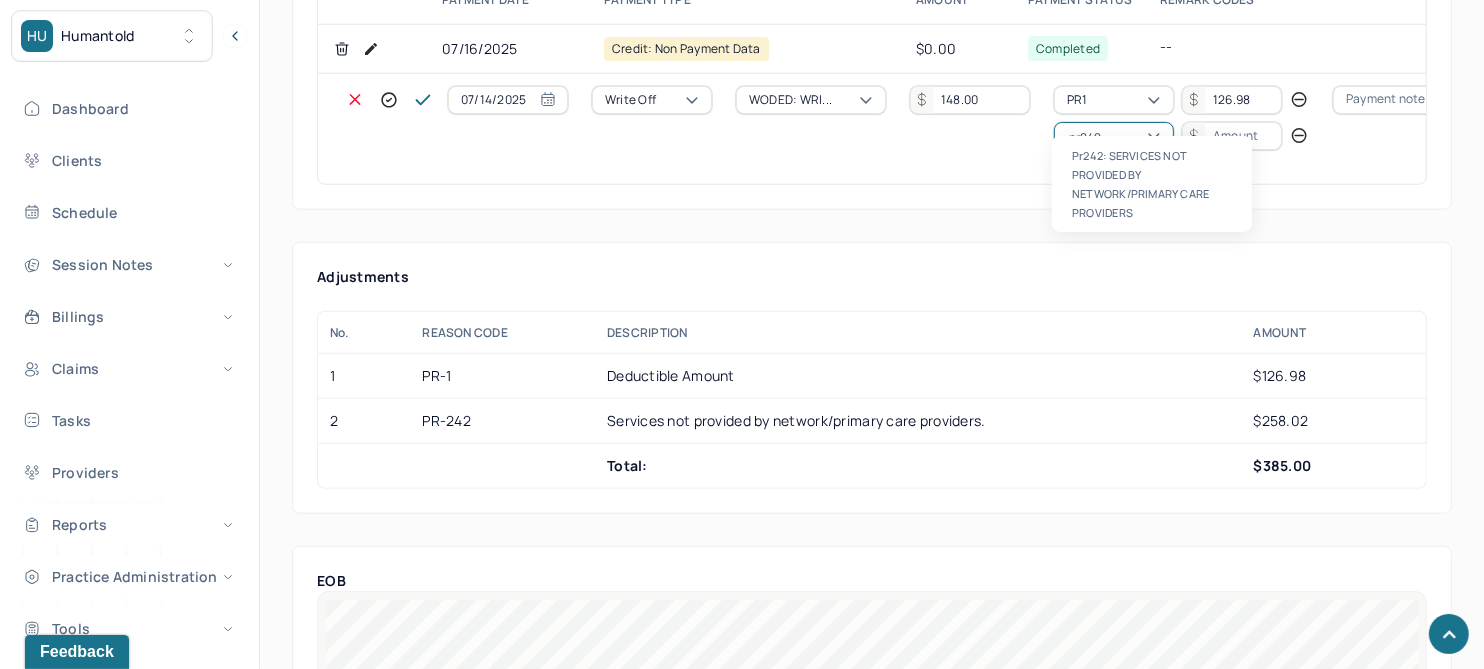 type 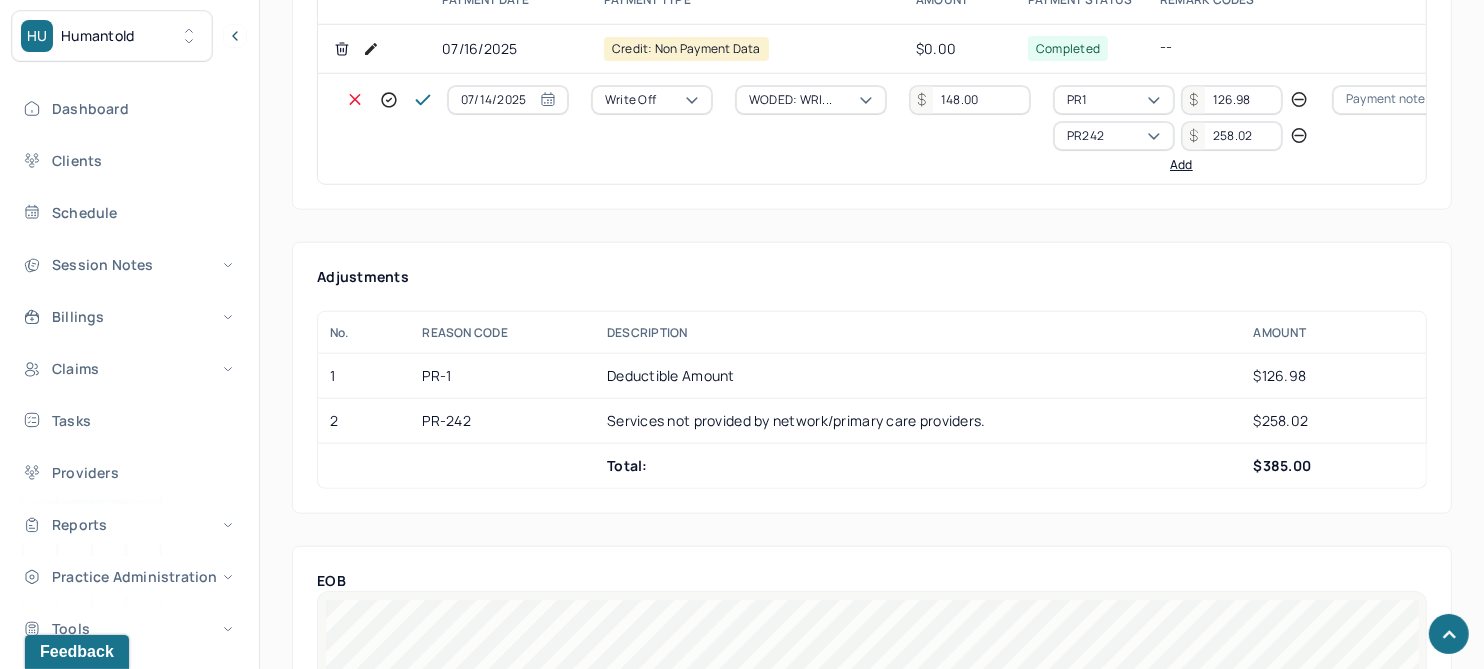 type on "258.02" 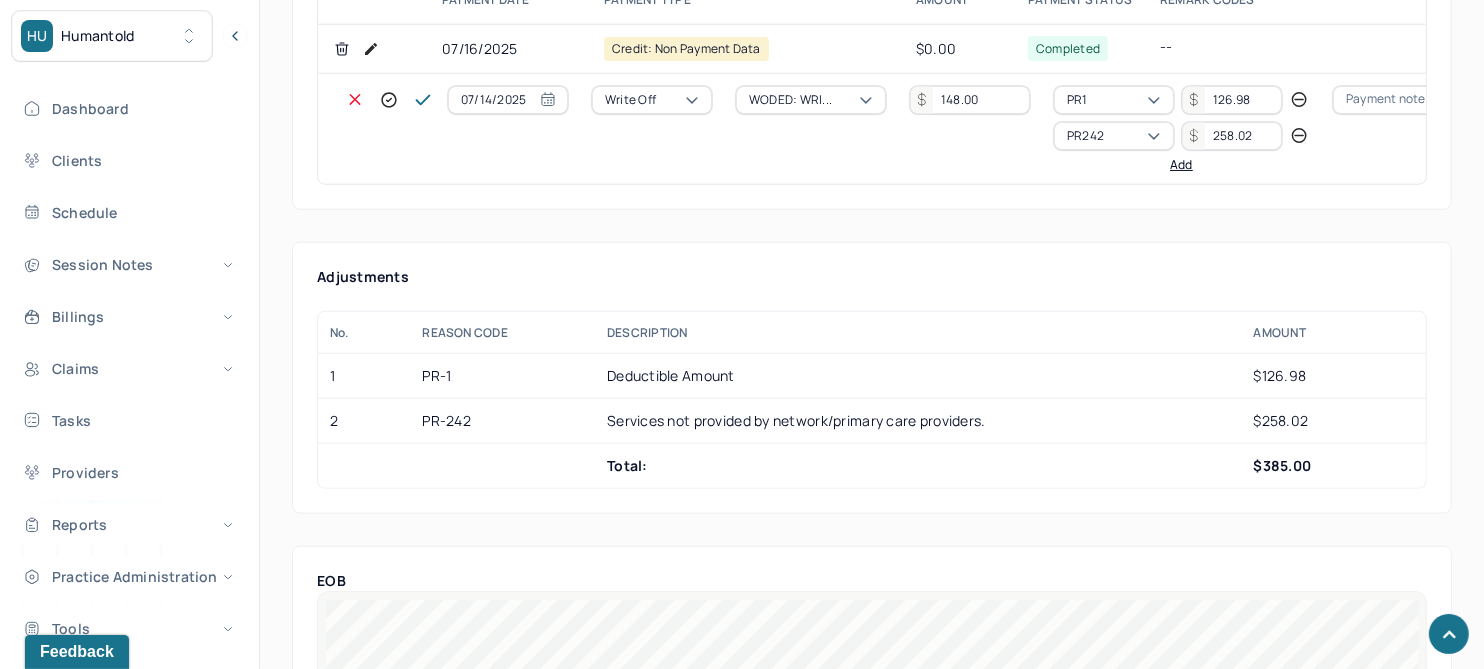type 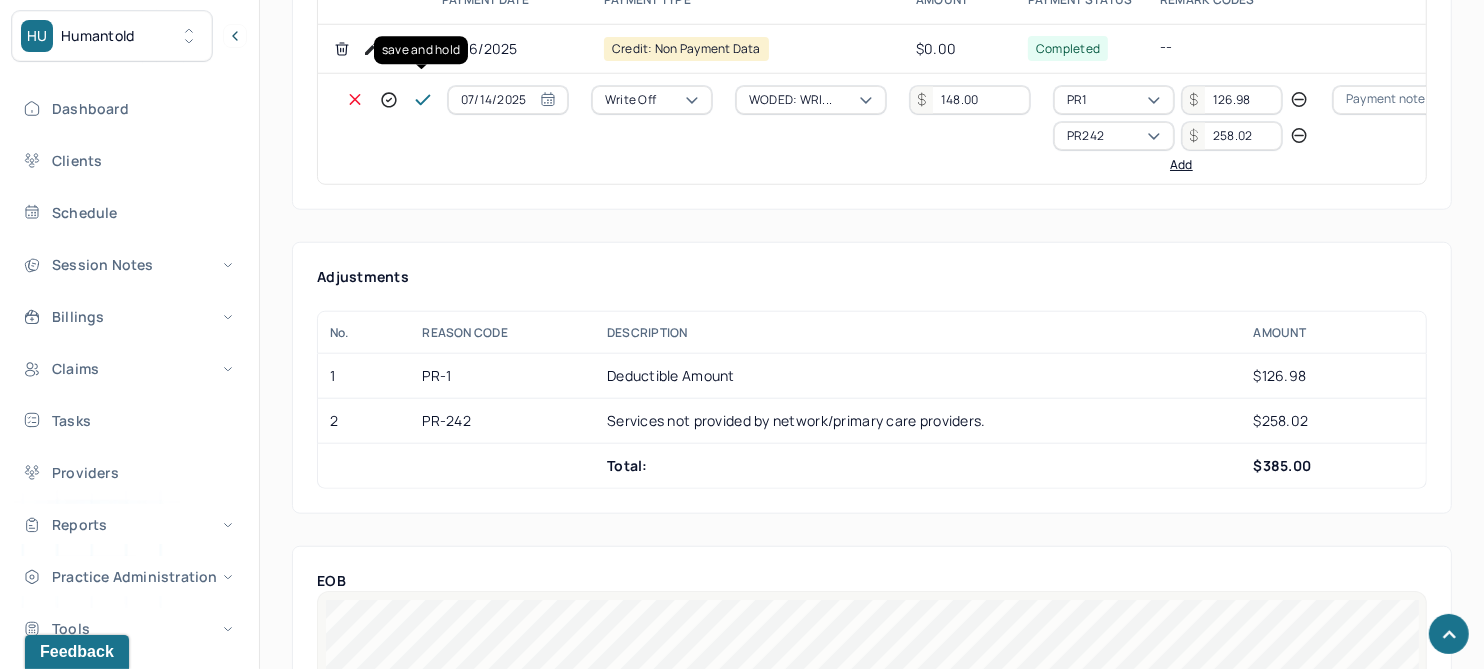 click at bounding box center (423, 100) 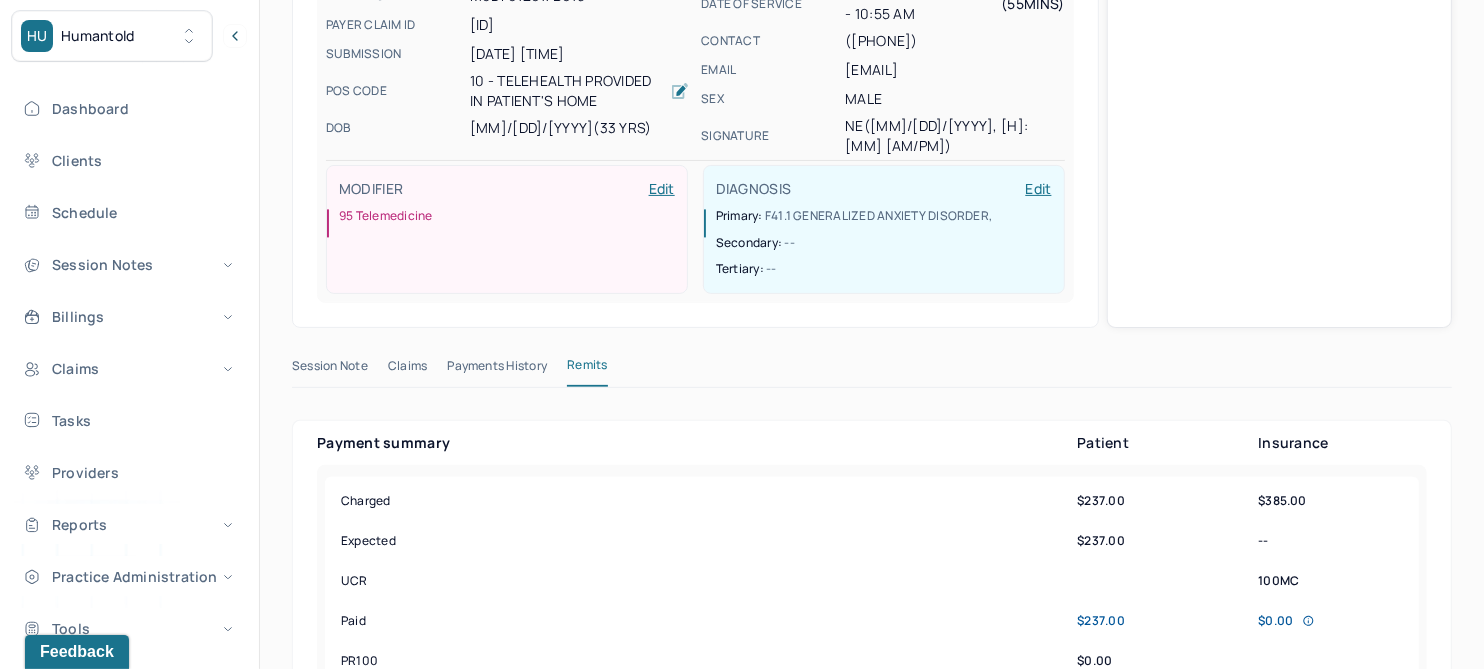 scroll, scrollTop: 0, scrollLeft: 0, axis: both 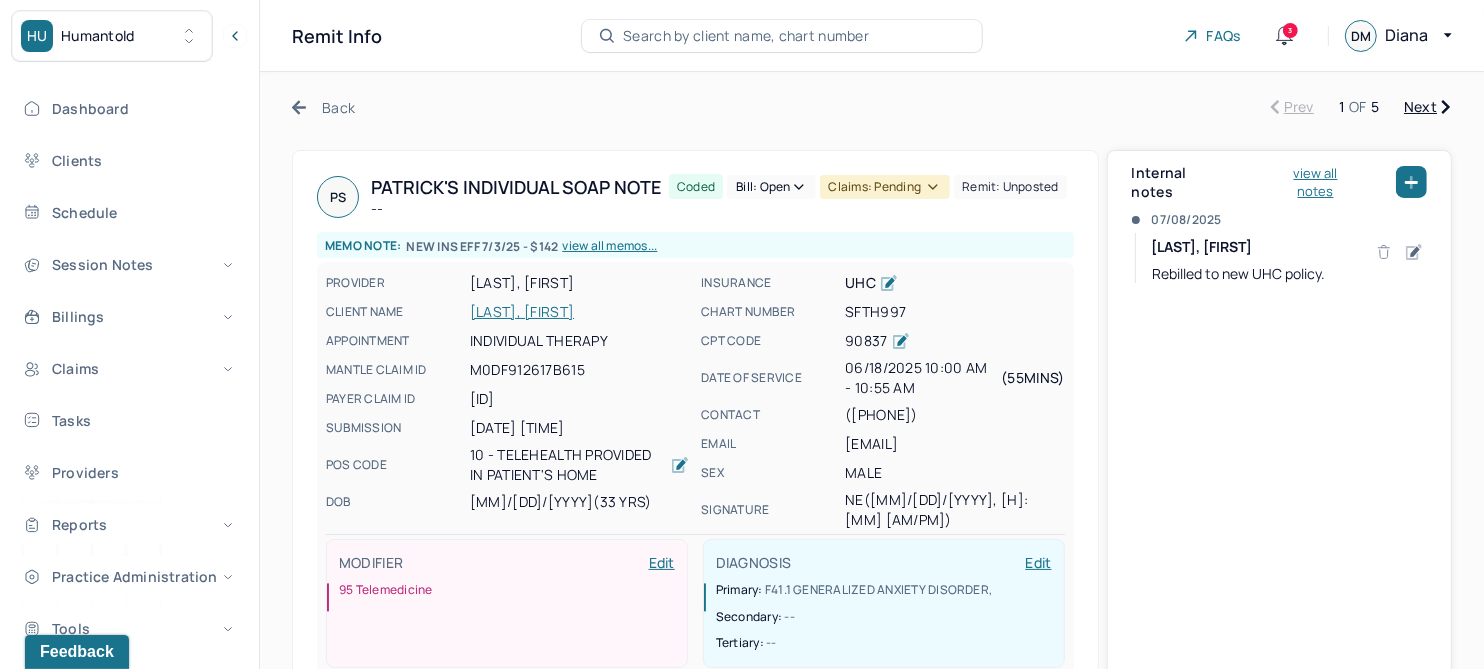 click on "Claims: pending" at bounding box center (885, 187) 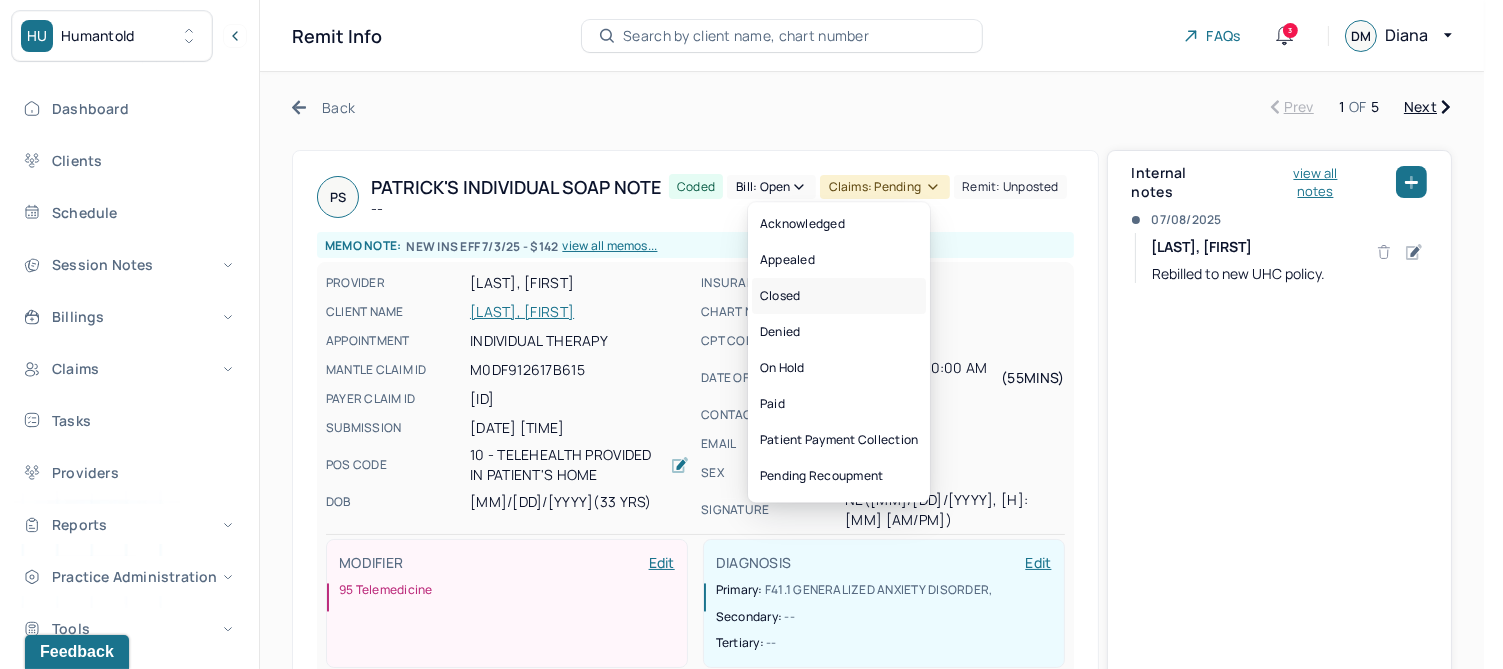 click on "Closed" at bounding box center (839, 296) 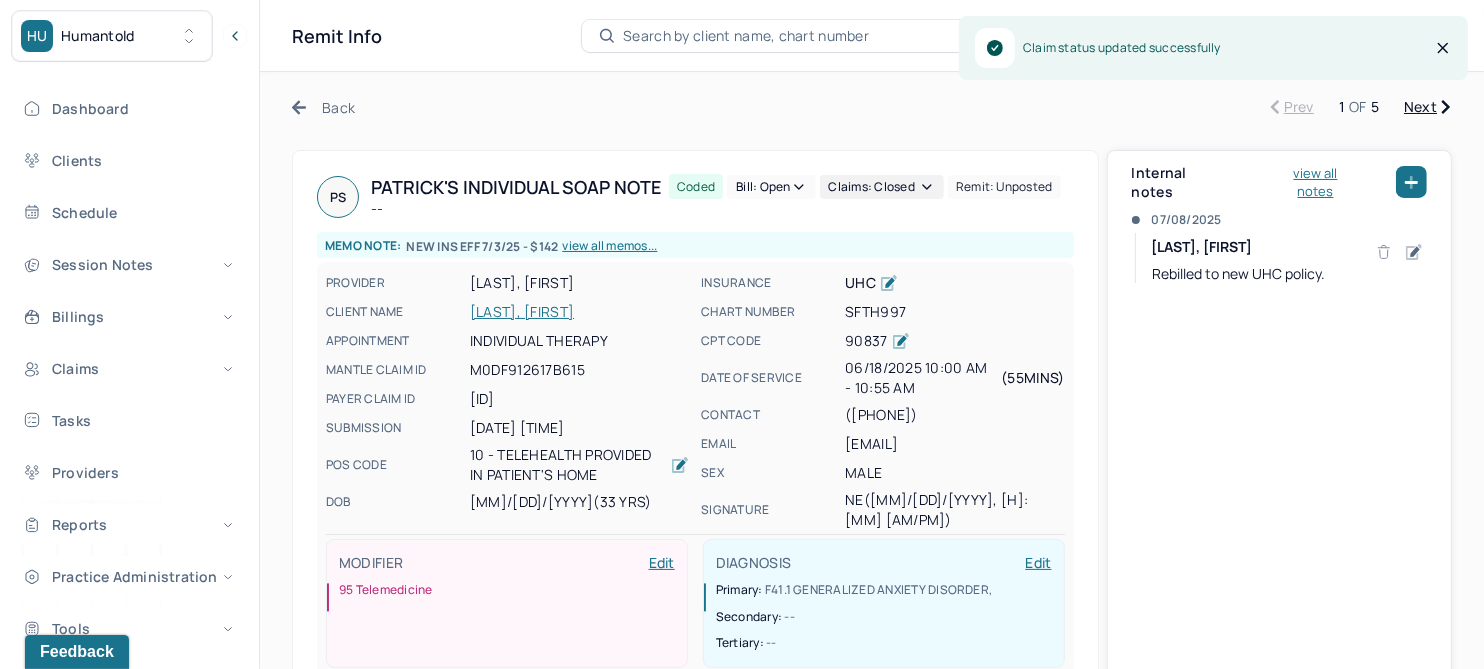 click on "Bill: Open" at bounding box center [771, 187] 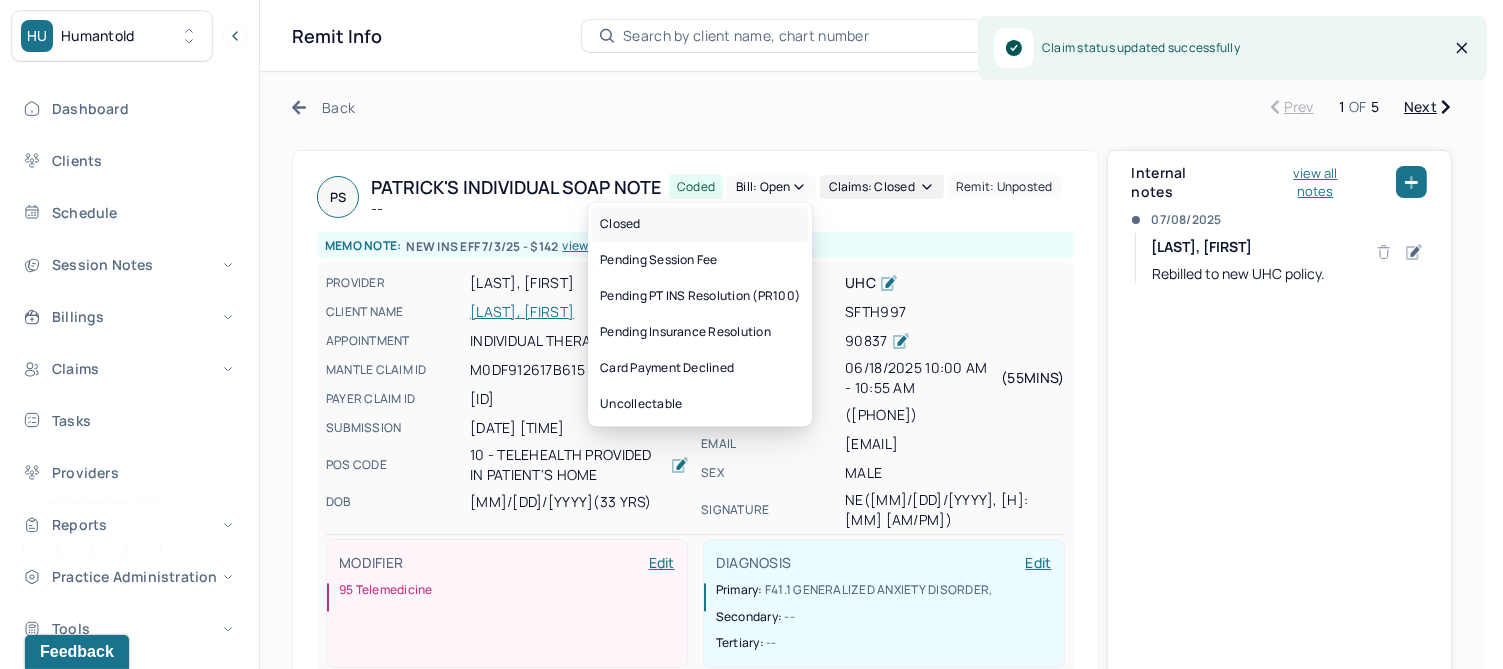 click on "Closed" at bounding box center (700, 224) 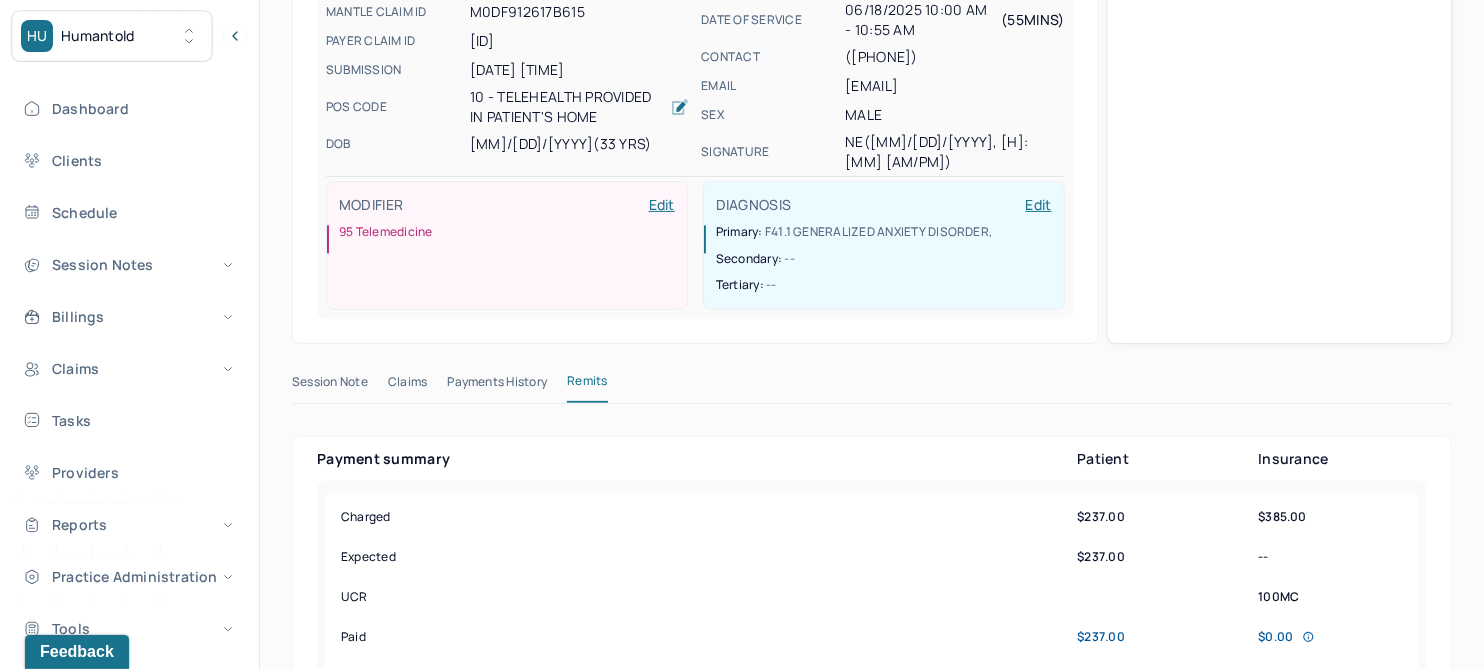 scroll, scrollTop: 0, scrollLeft: 0, axis: both 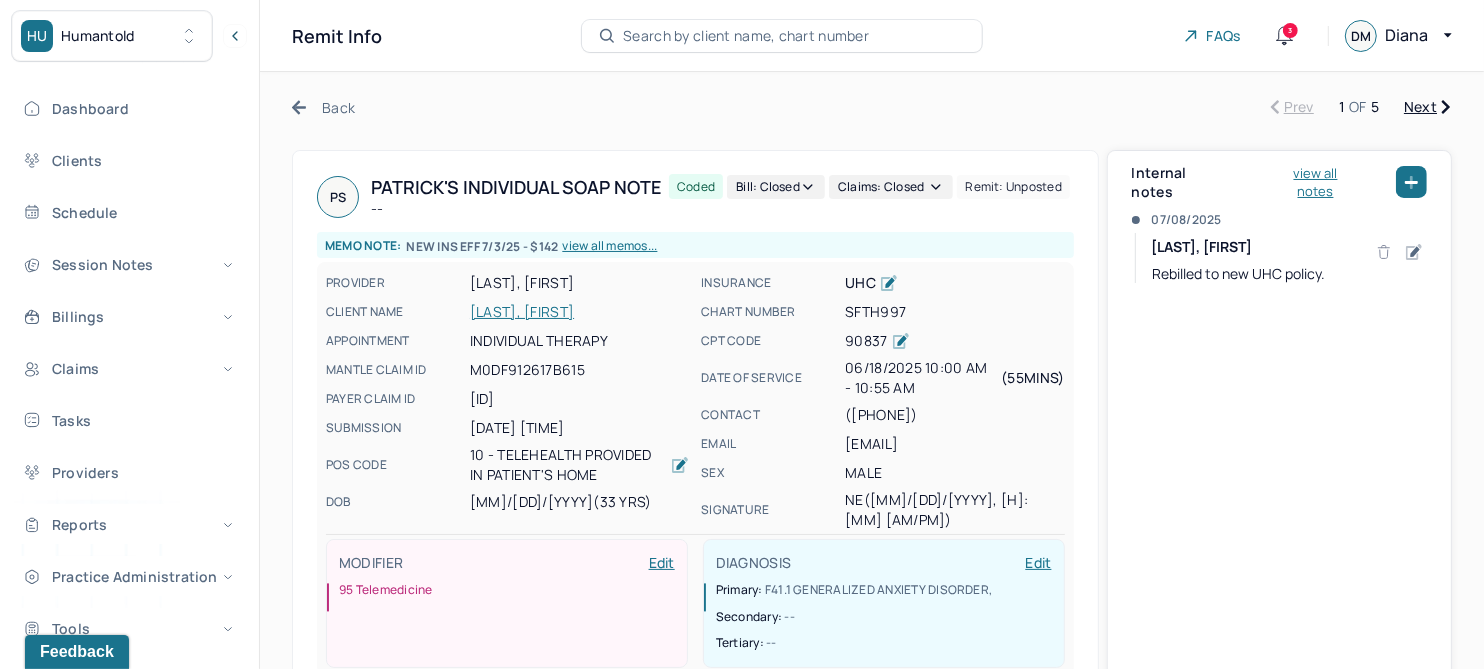 click on "Next" at bounding box center (1427, 107) 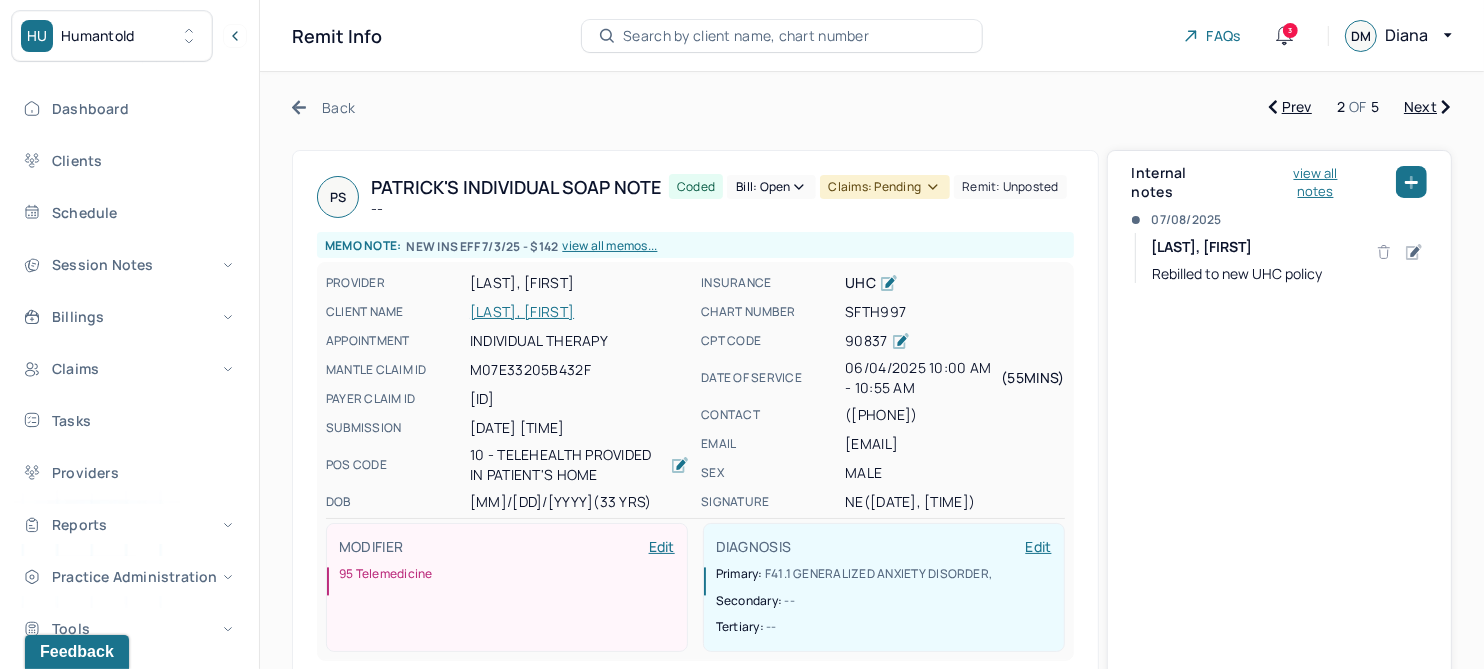 scroll, scrollTop: 0, scrollLeft: 0, axis: both 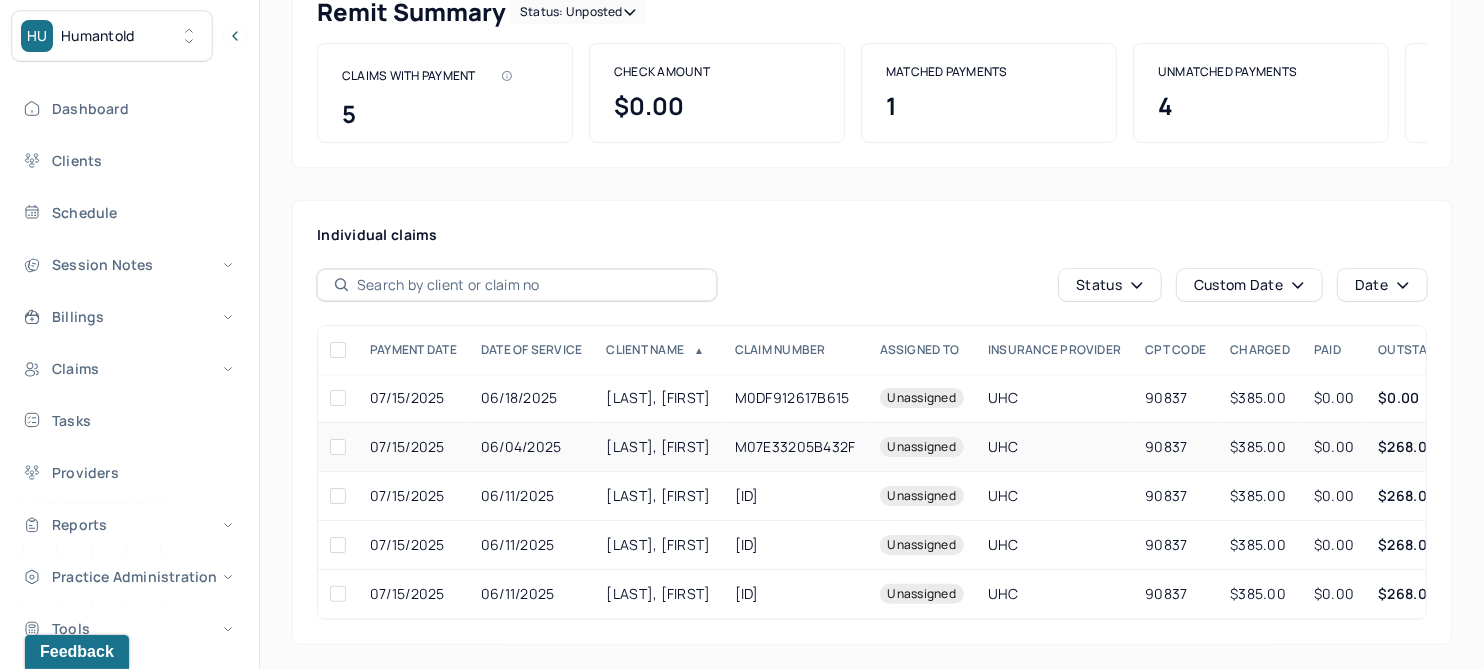 click on "STOICA, PATRICK" at bounding box center [659, 446] 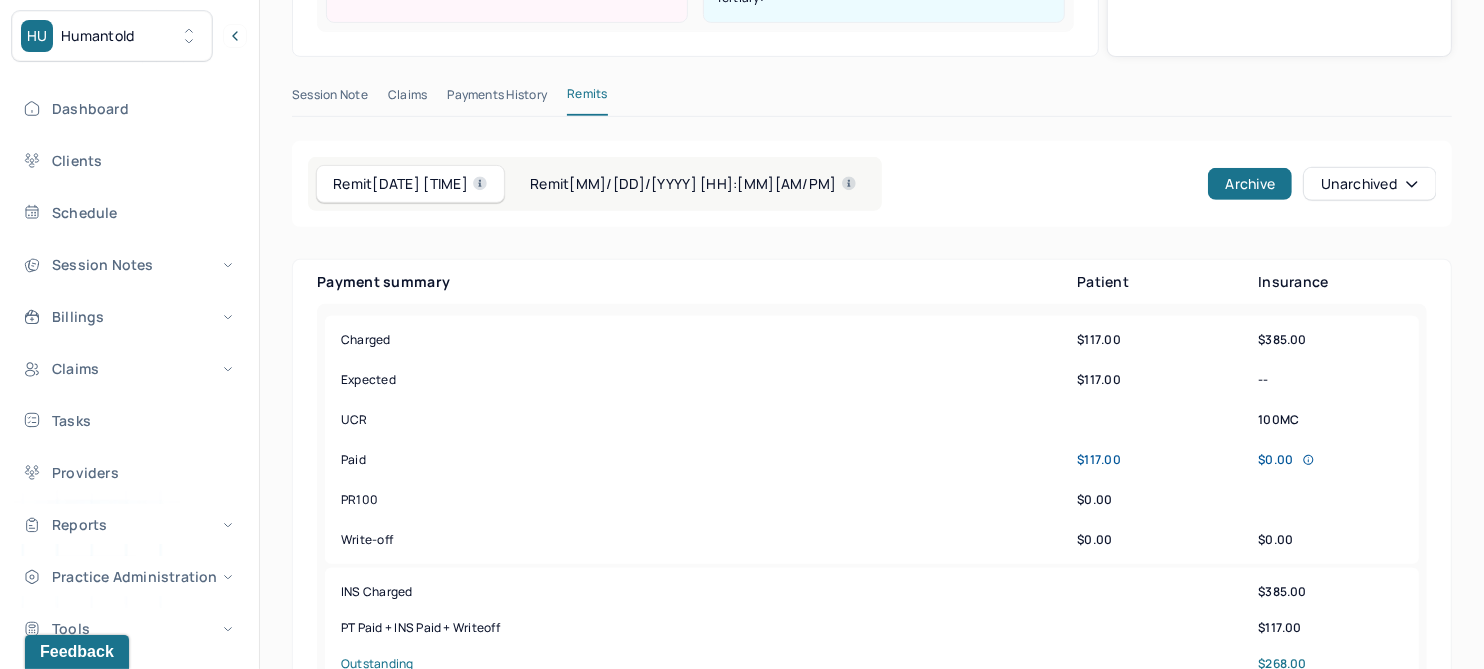 scroll, scrollTop: 567, scrollLeft: 0, axis: vertical 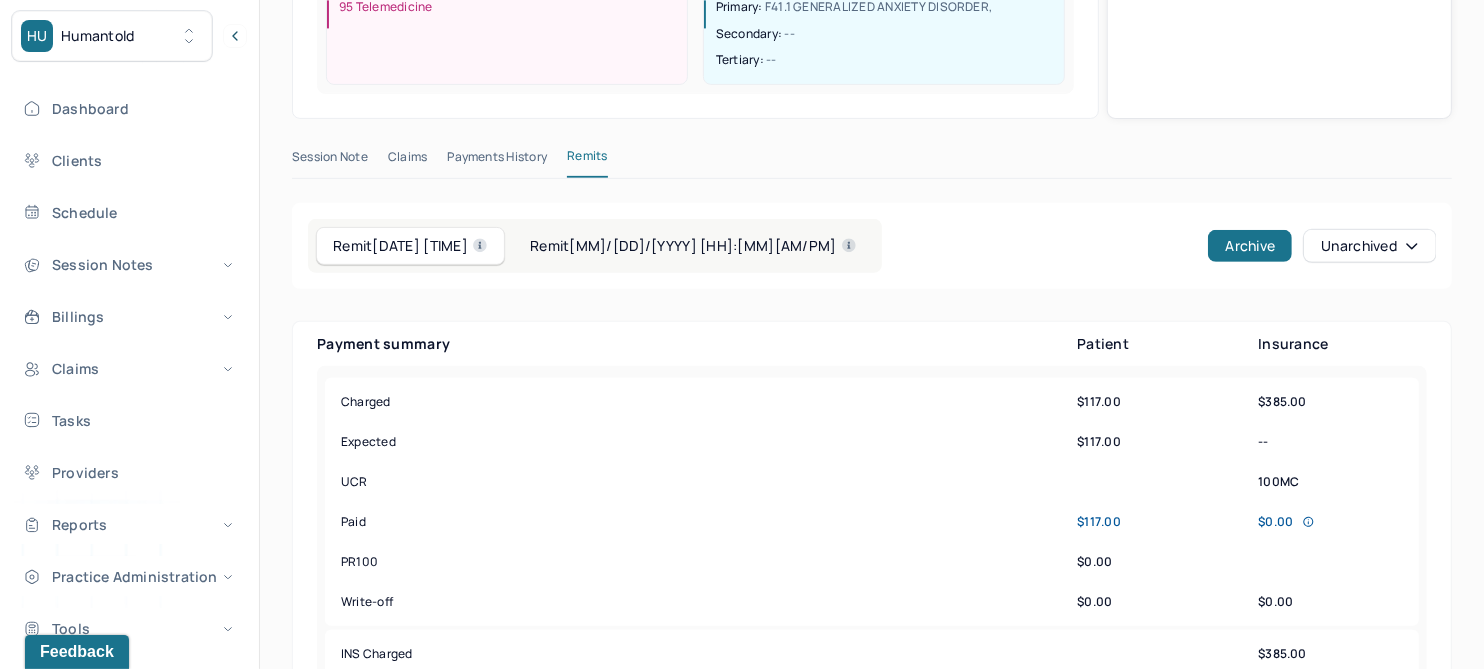 click on "Remit 06/16/2025 08:00pm" at bounding box center (693, 246) 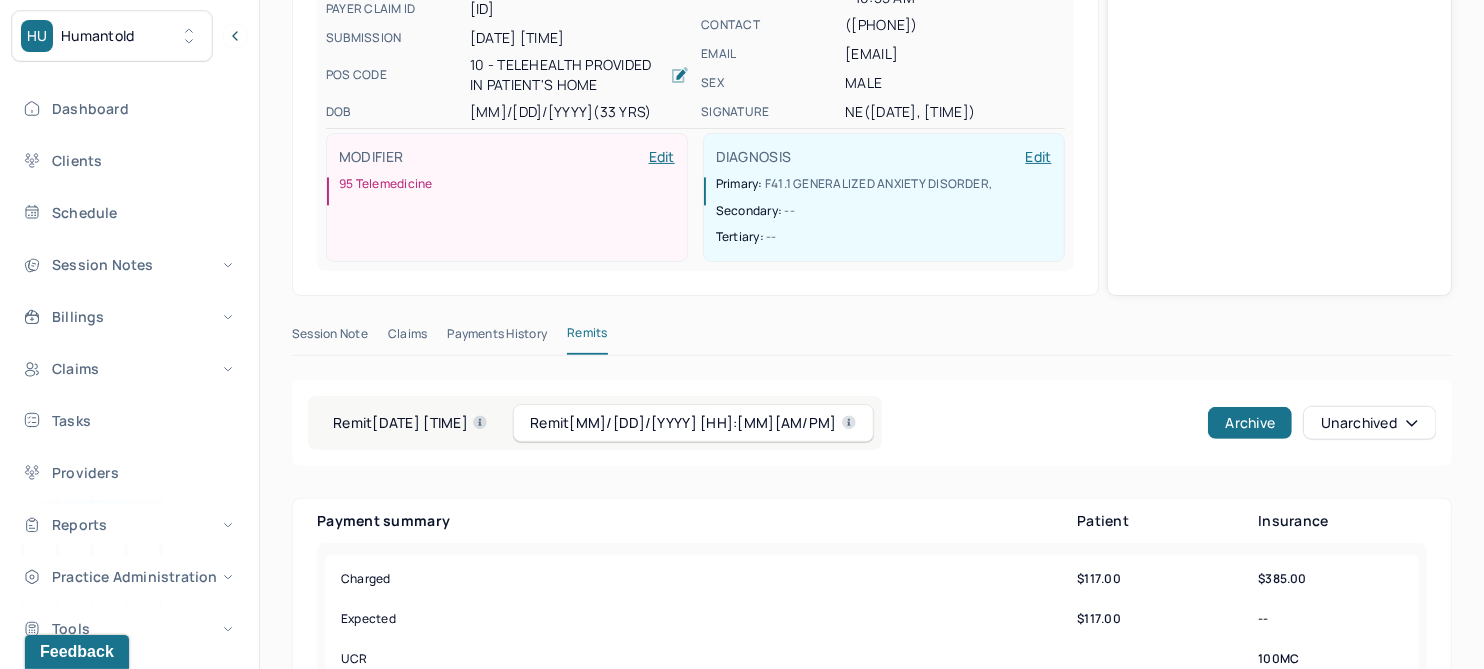 scroll, scrollTop: 443, scrollLeft: 0, axis: vertical 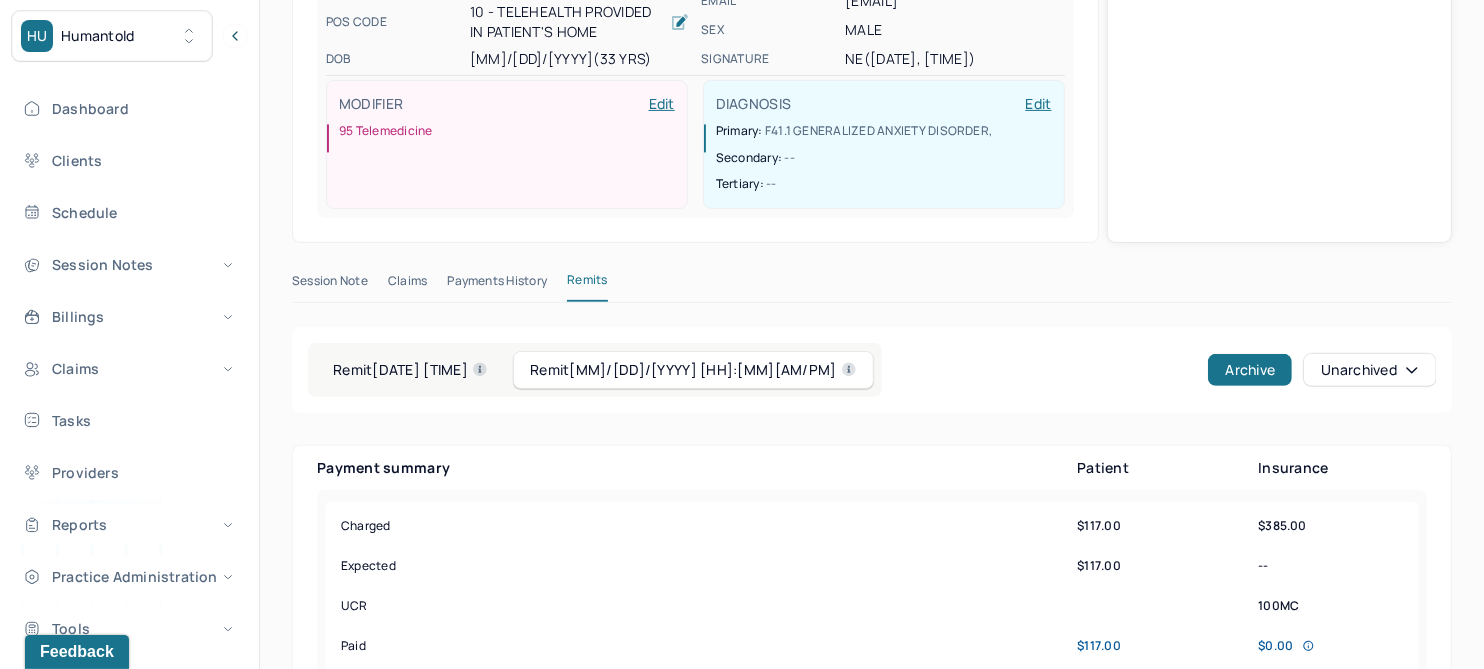 click on "Remit 07/15/2025 08:00pm" at bounding box center (410, 370) 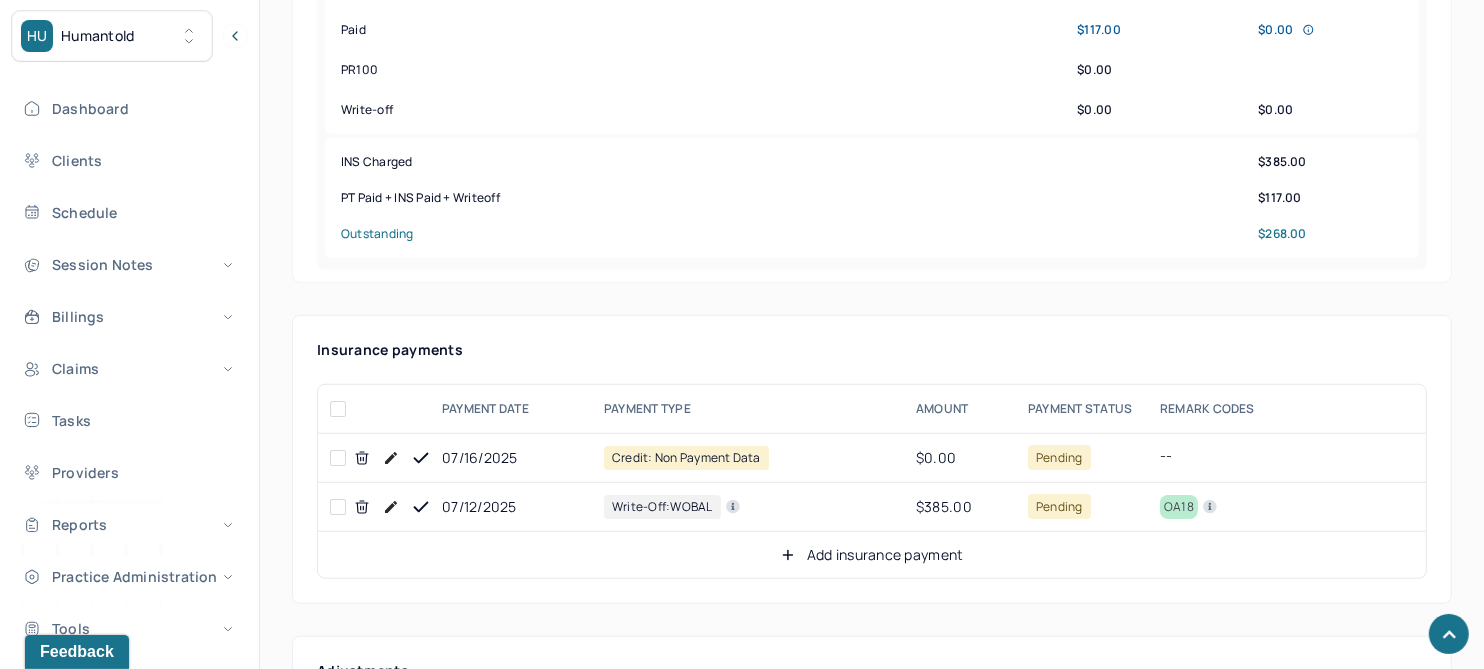 scroll, scrollTop: 1192, scrollLeft: 0, axis: vertical 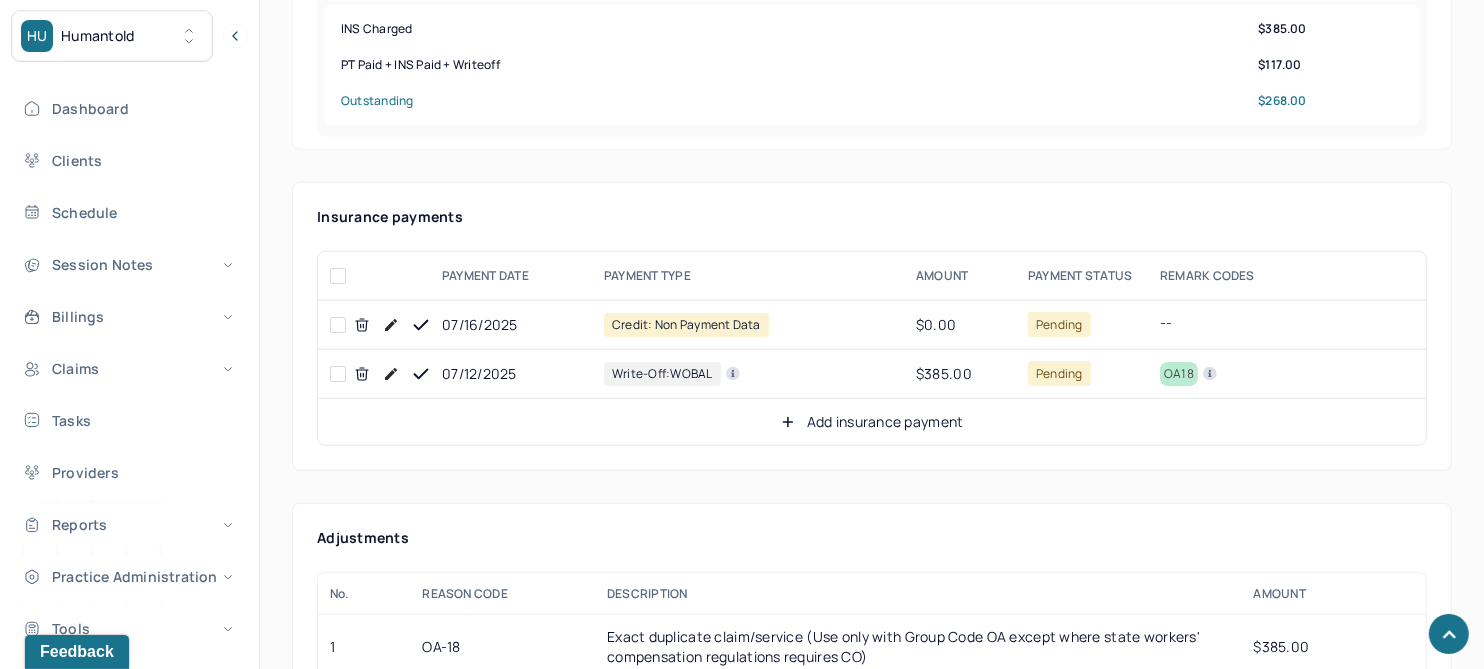 click 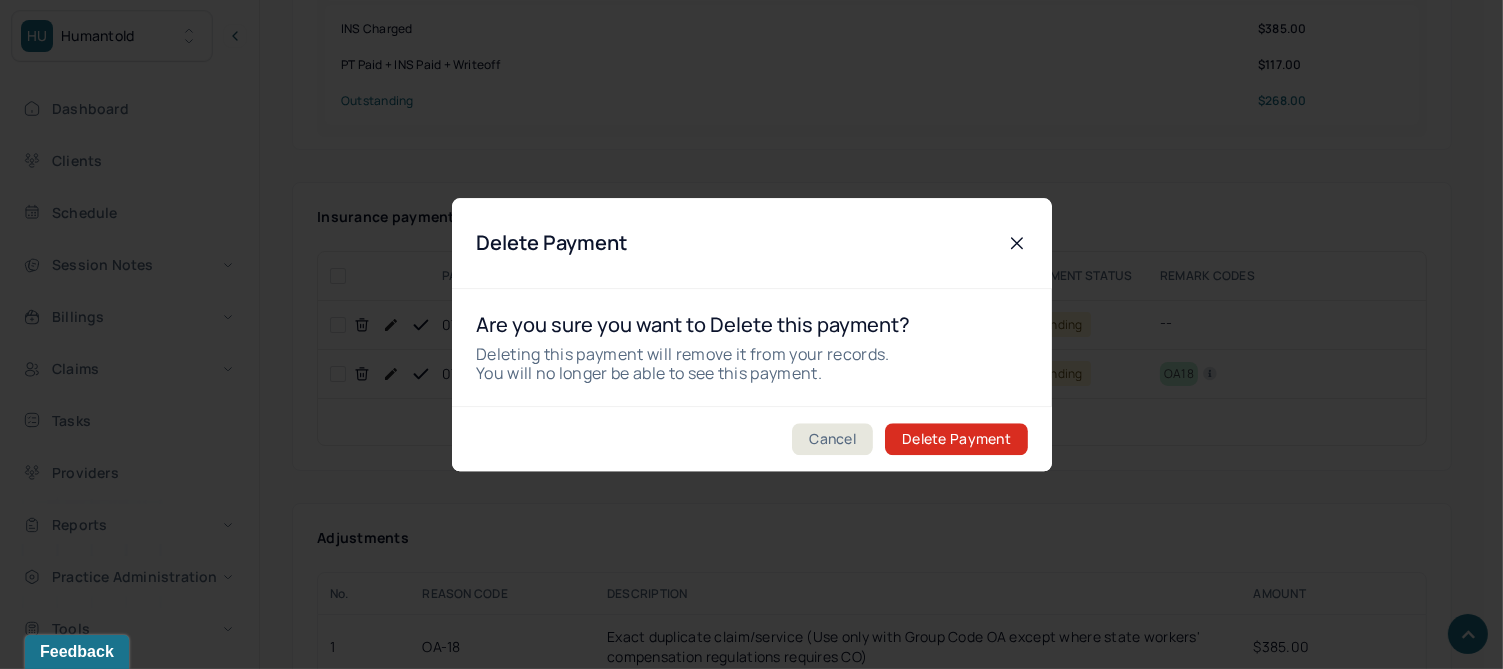 click on "Delete Payment" at bounding box center [956, 439] 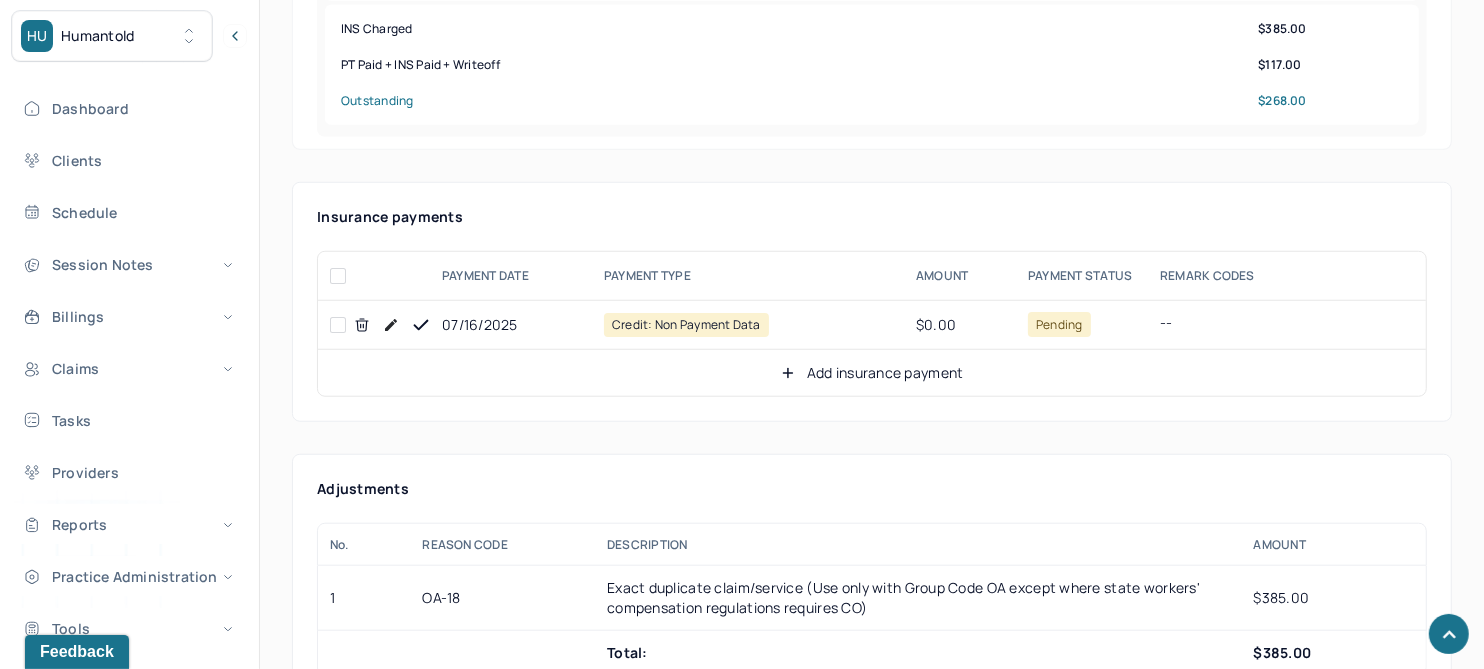 click 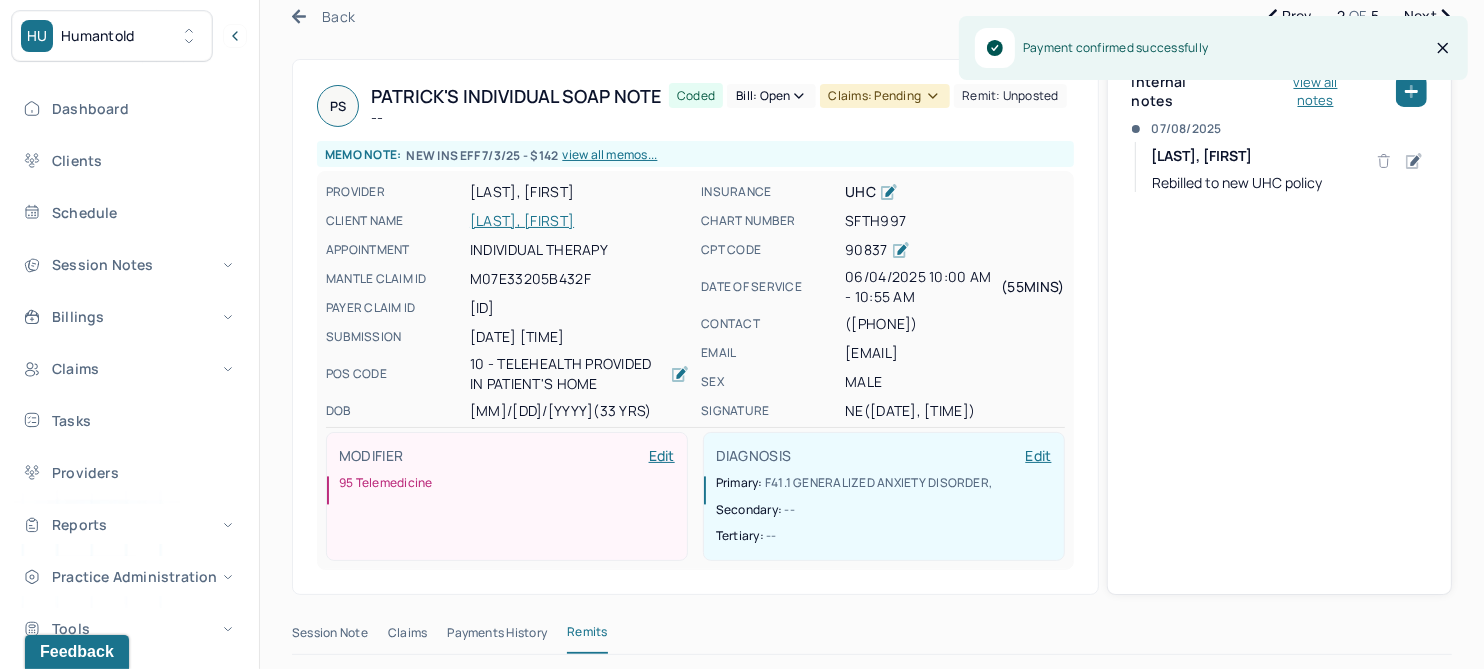 scroll, scrollTop: 0, scrollLeft: 0, axis: both 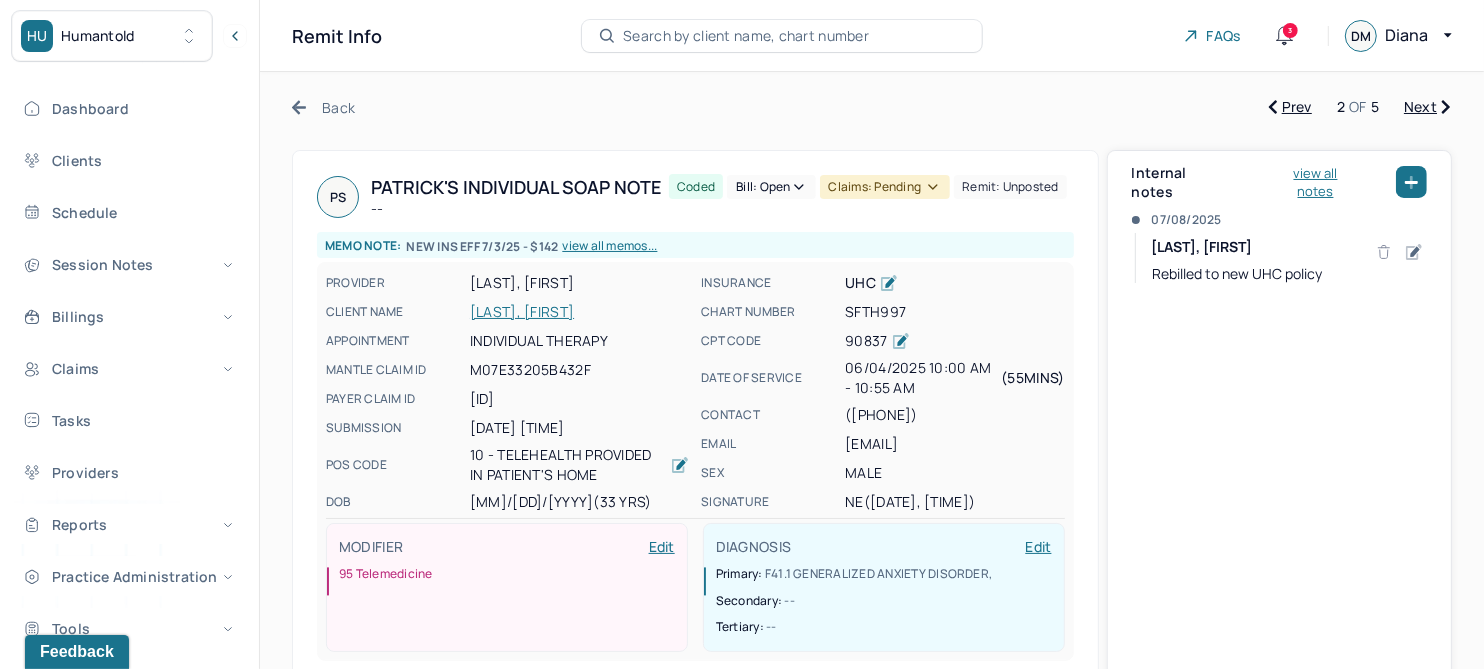 click on "Next" at bounding box center [1427, 107] 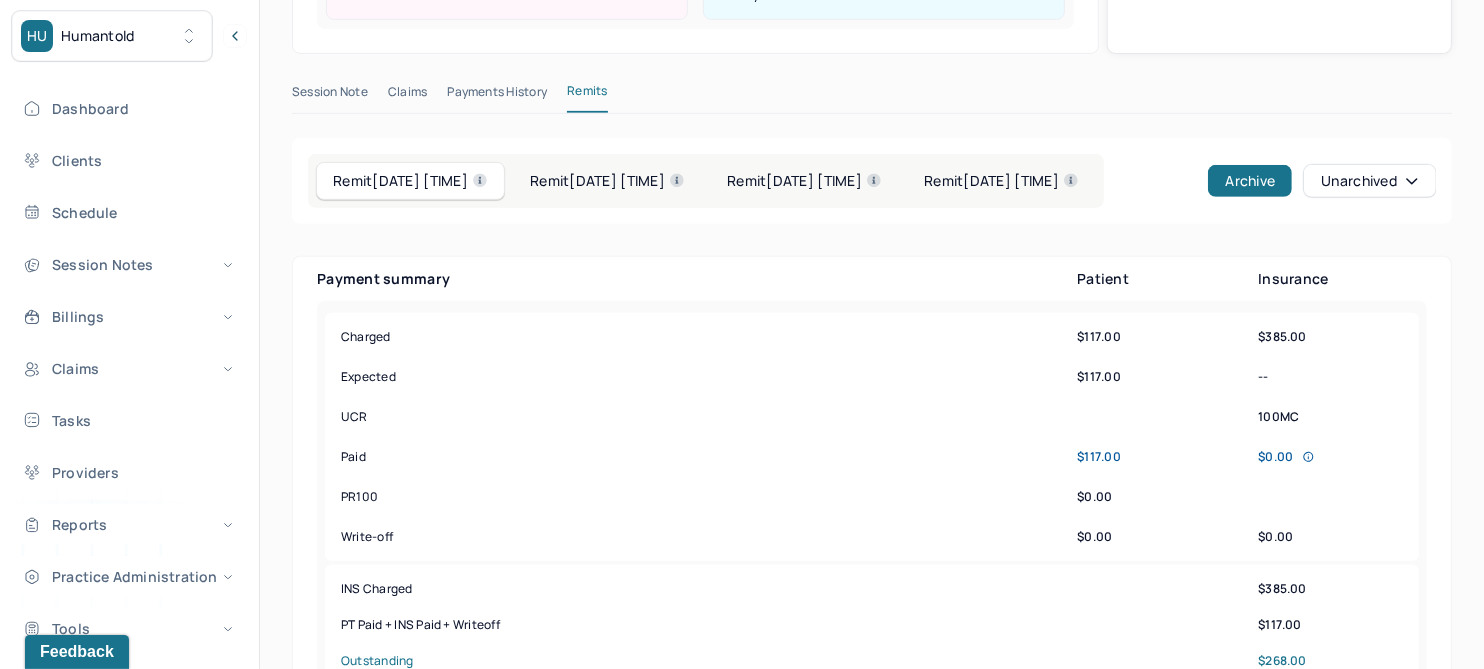 scroll, scrollTop: 500, scrollLeft: 0, axis: vertical 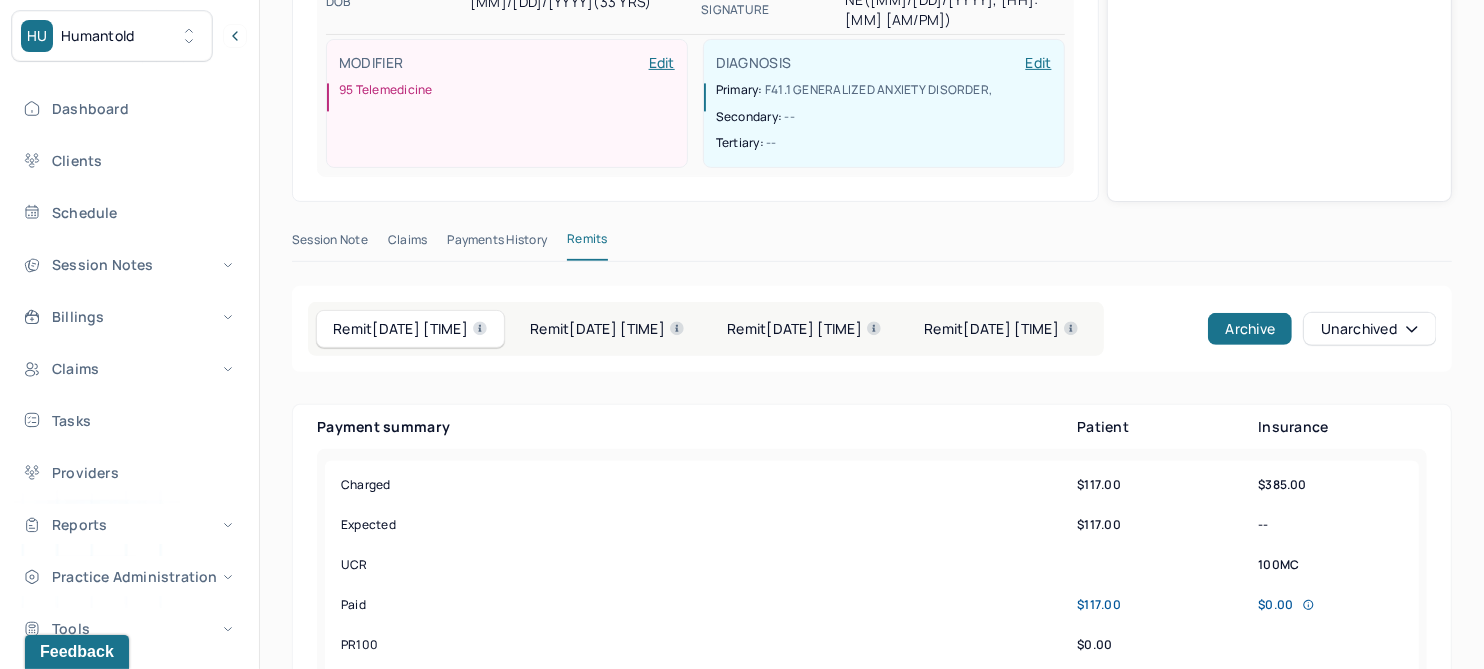 click on "Remit 07/15/2025 08:00pm" at bounding box center (607, 329) 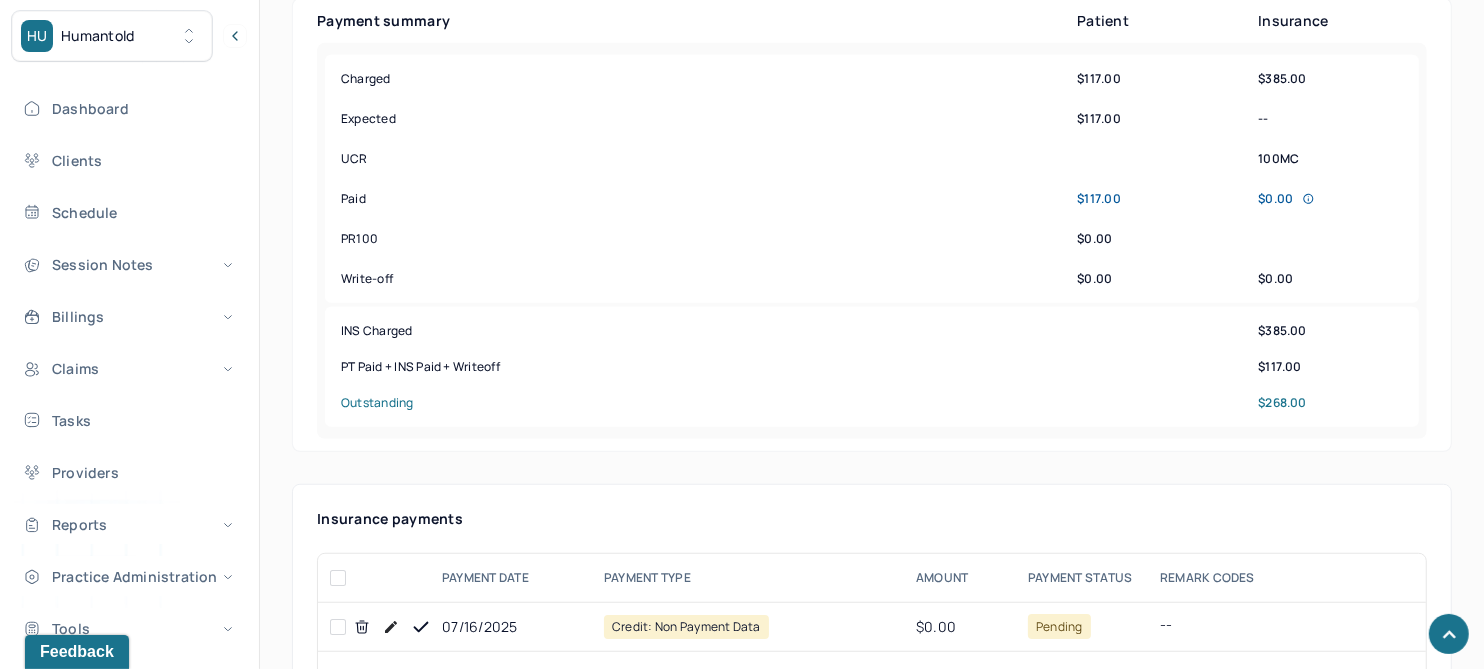 scroll, scrollTop: 500, scrollLeft: 0, axis: vertical 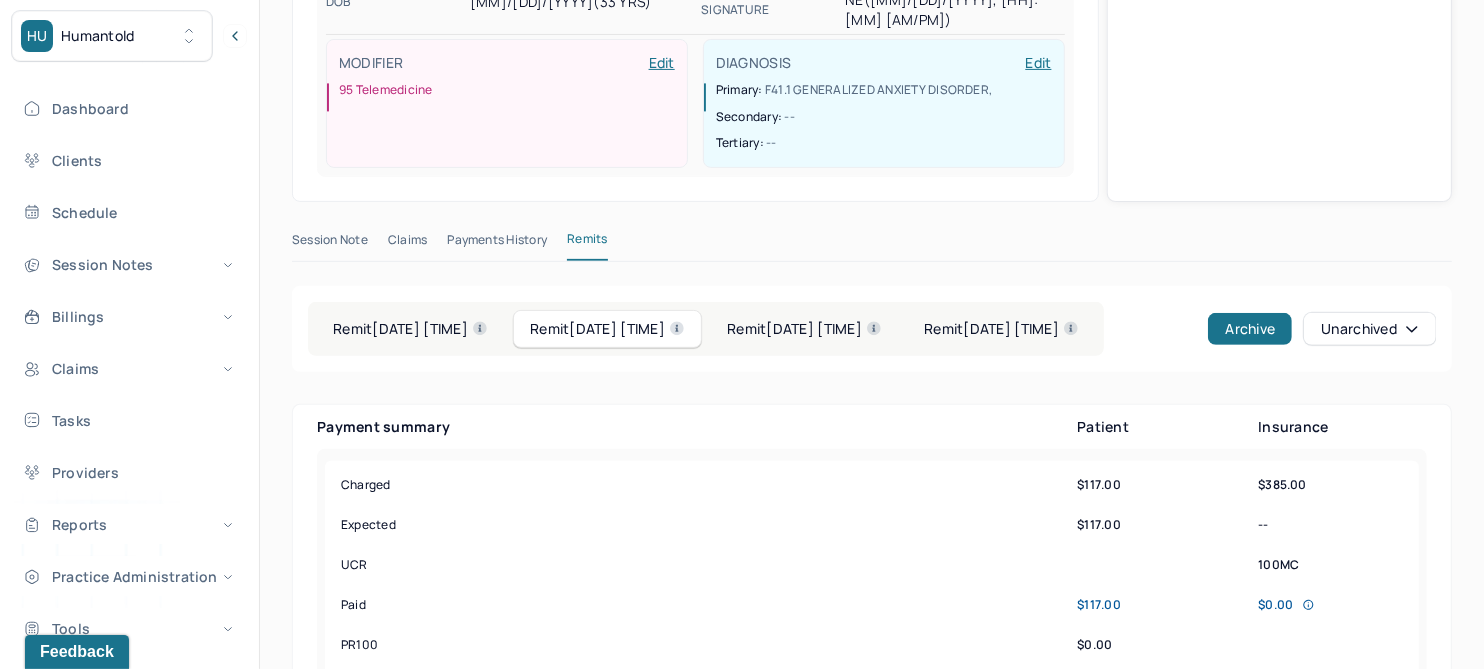 click on "Remit 06/29/2025 08:00pm" at bounding box center (1001, 329) 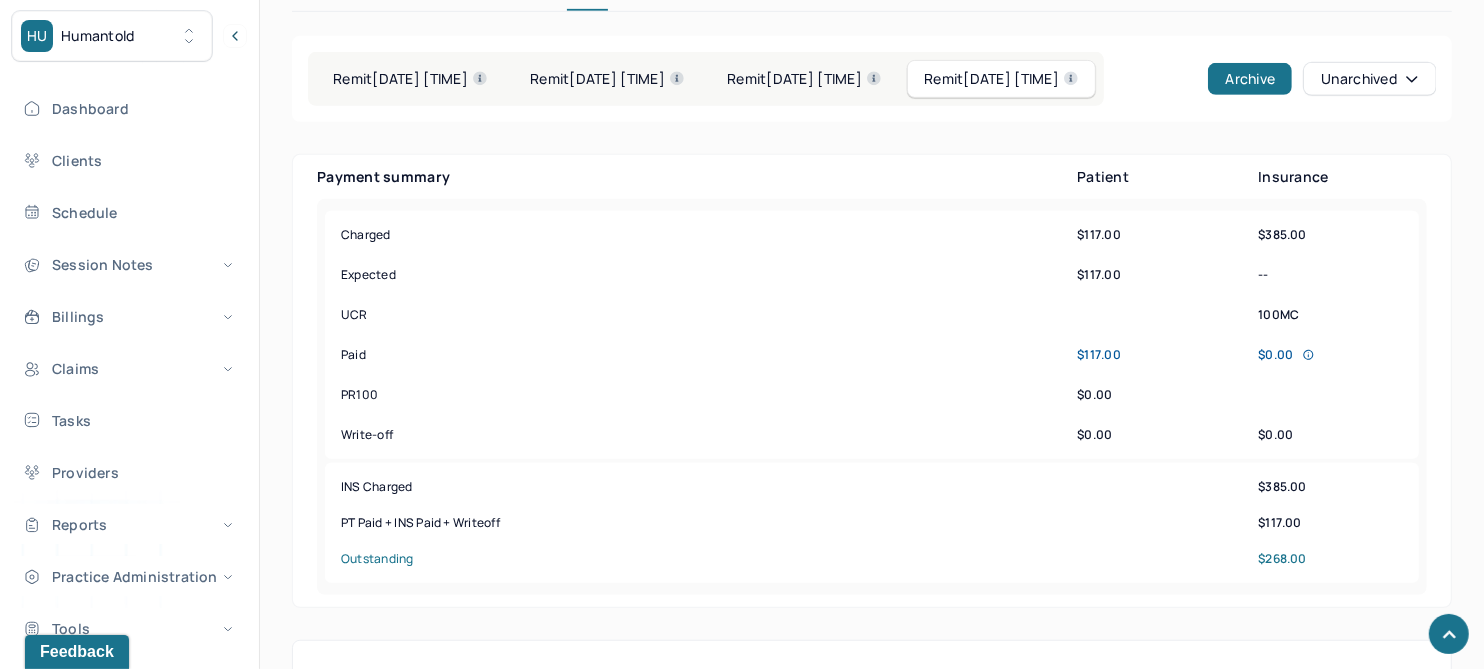 scroll, scrollTop: 625, scrollLeft: 0, axis: vertical 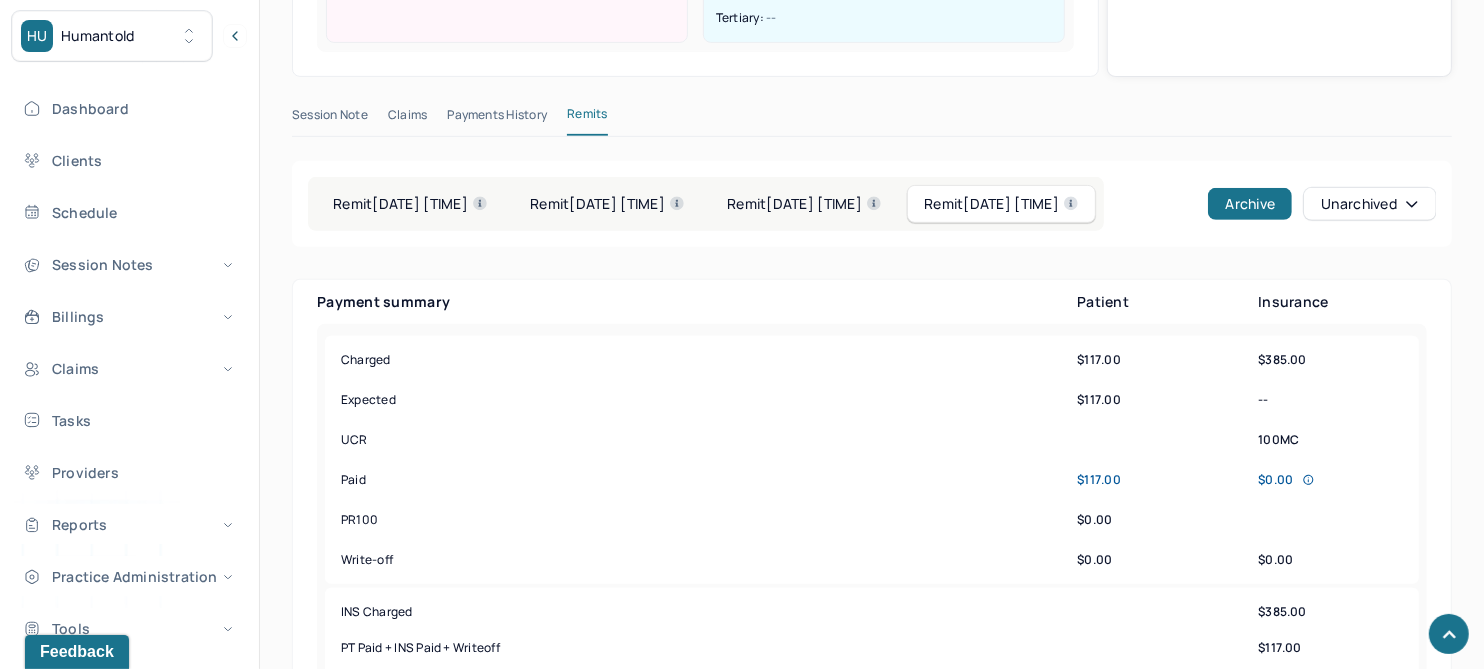 drag, startPoint x: 914, startPoint y: 190, endPoint x: 907, endPoint y: 217, distance: 27.89265 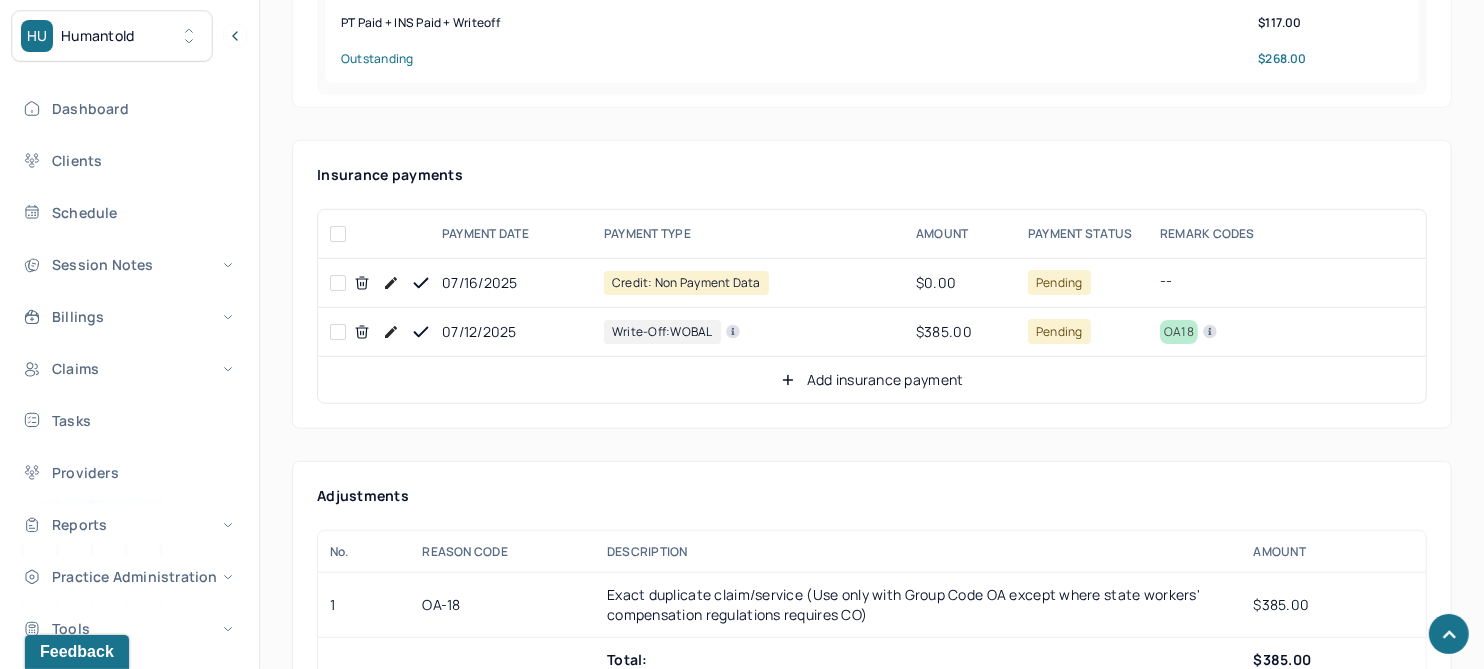 scroll, scrollTop: 1374, scrollLeft: 0, axis: vertical 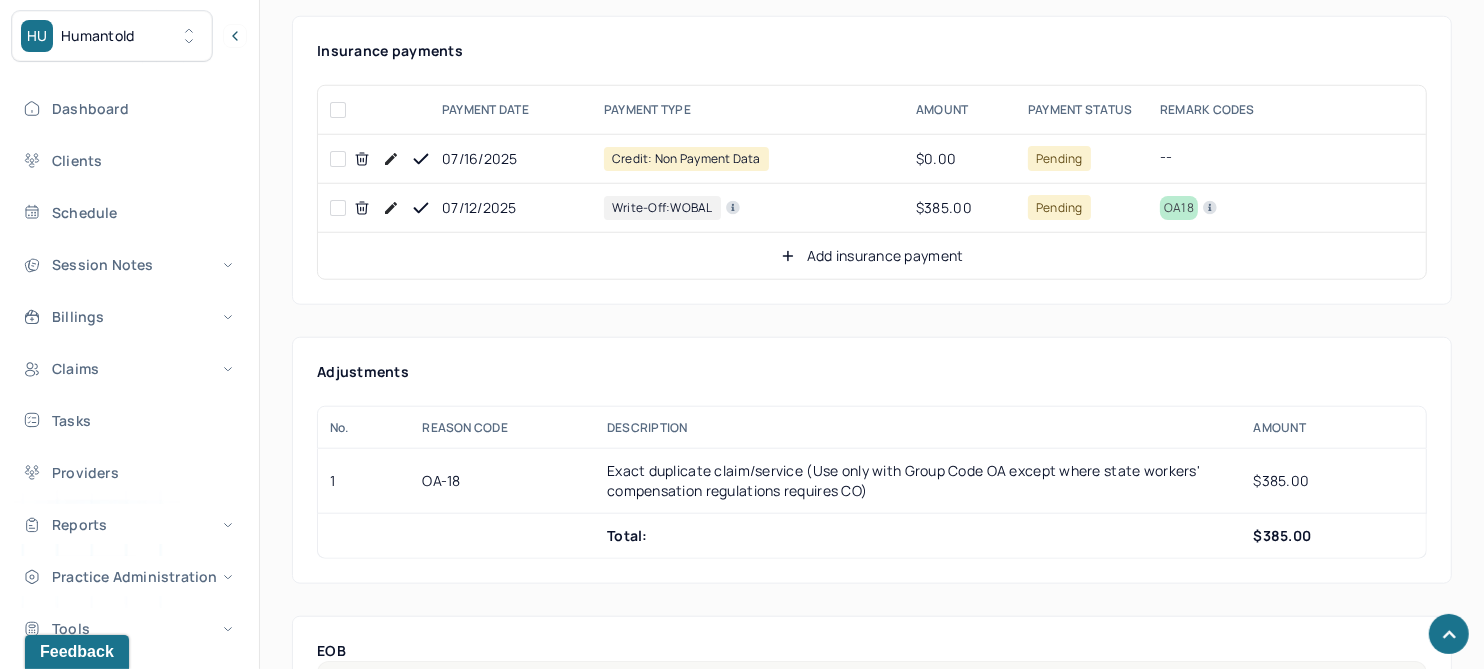click 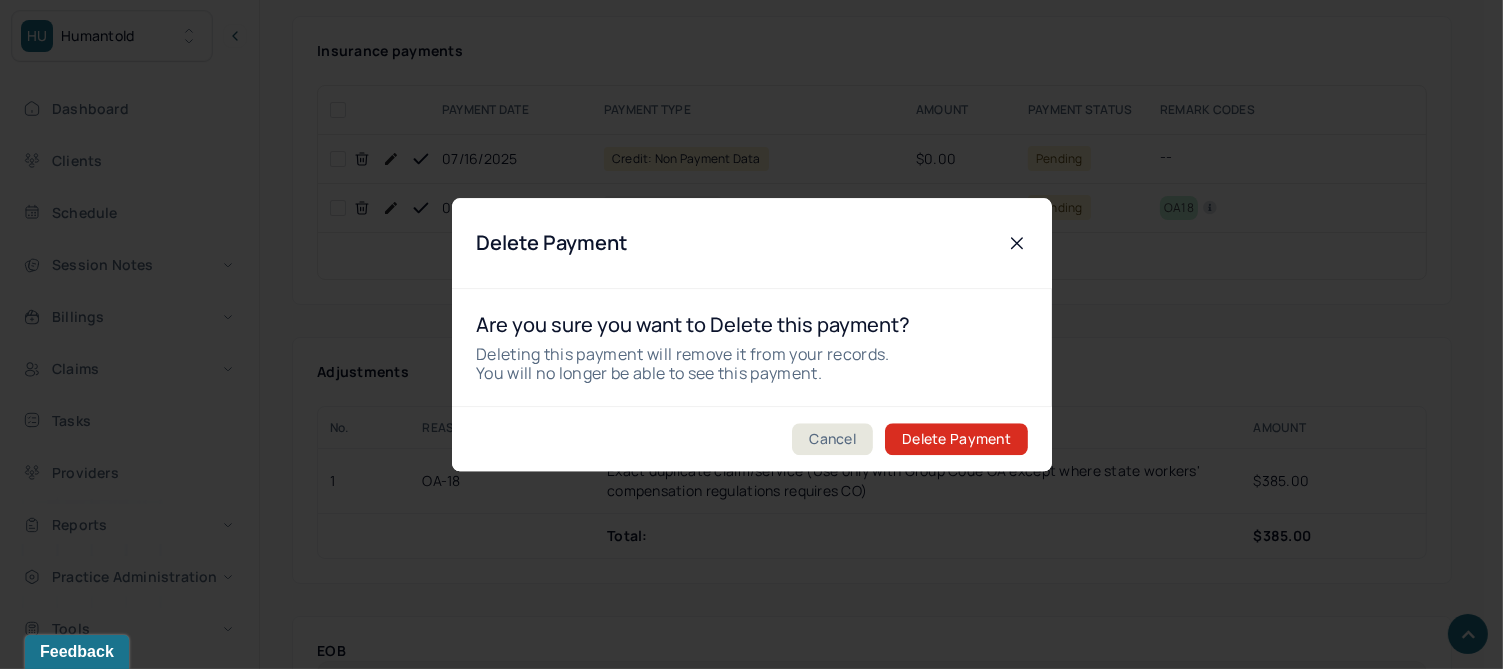 click on "Delete Payment" at bounding box center (956, 439) 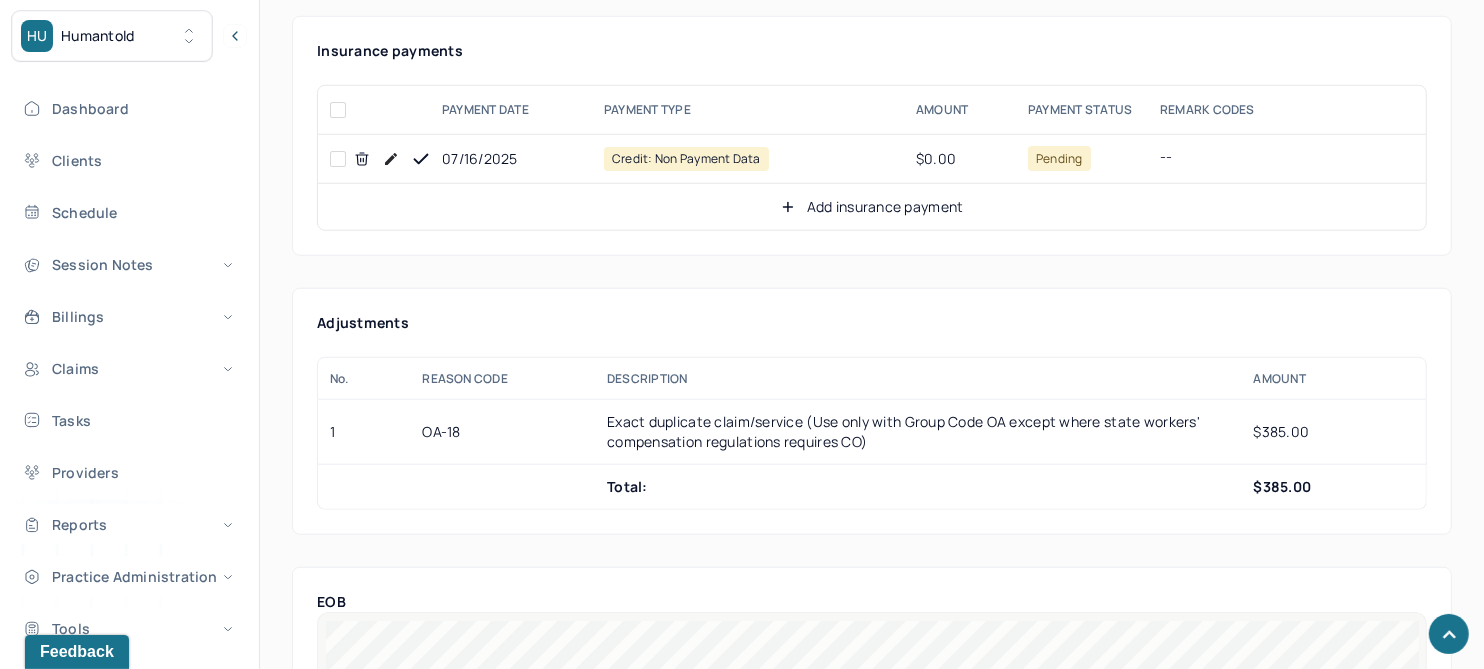 click 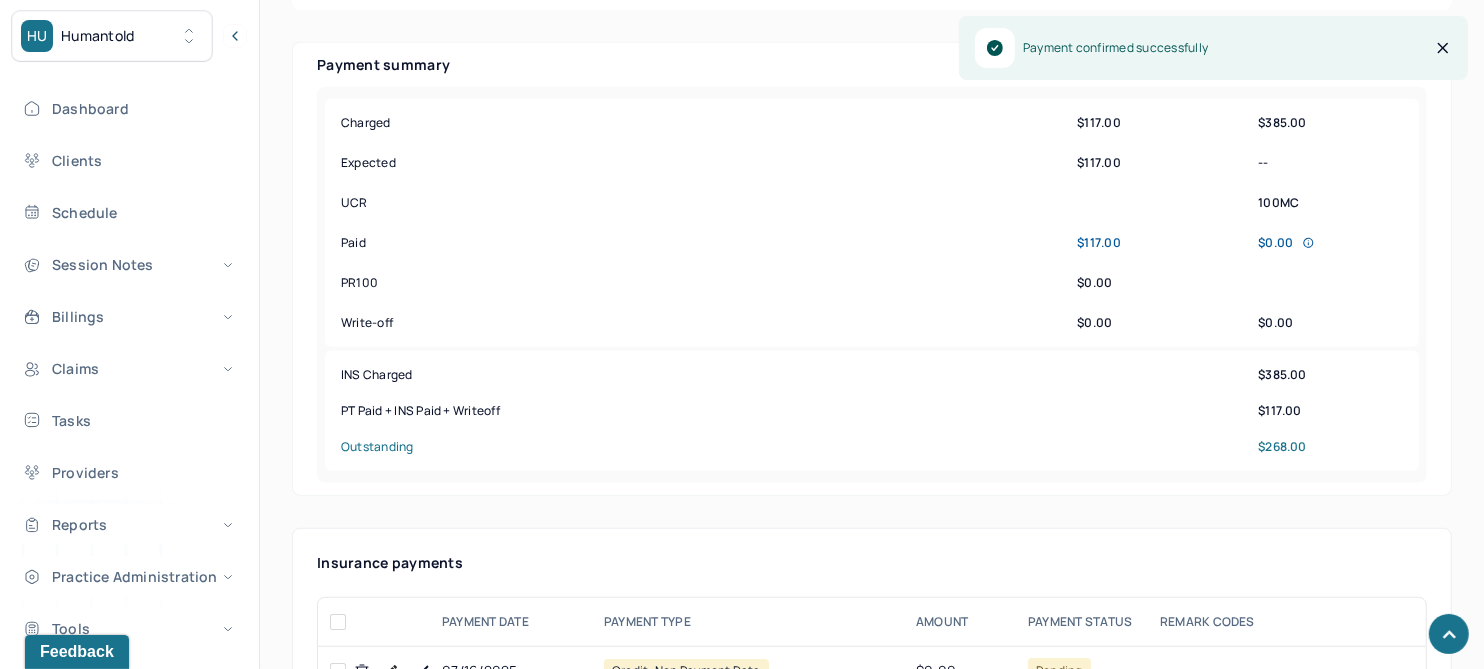 scroll, scrollTop: 625, scrollLeft: 0, axis: vertical 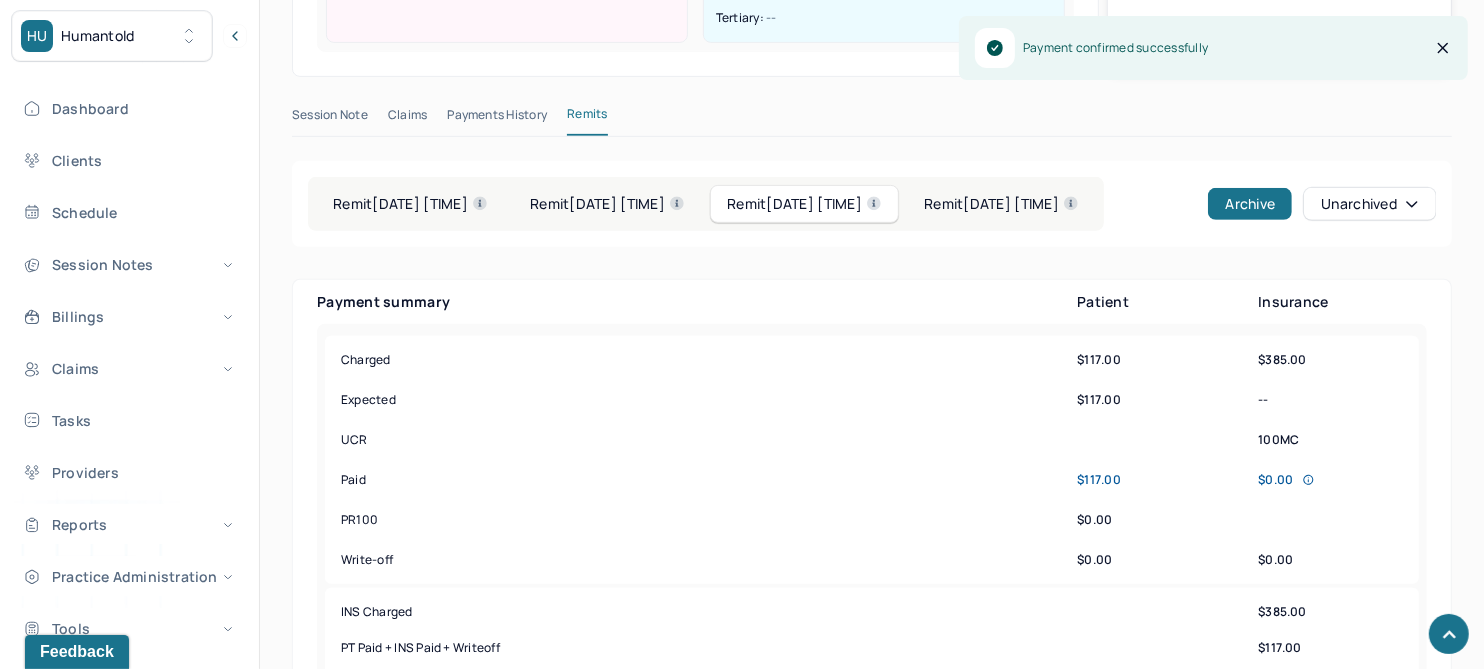 click on "Remit 07/15/2025 08:00pm" at bounding box center [607, 204] 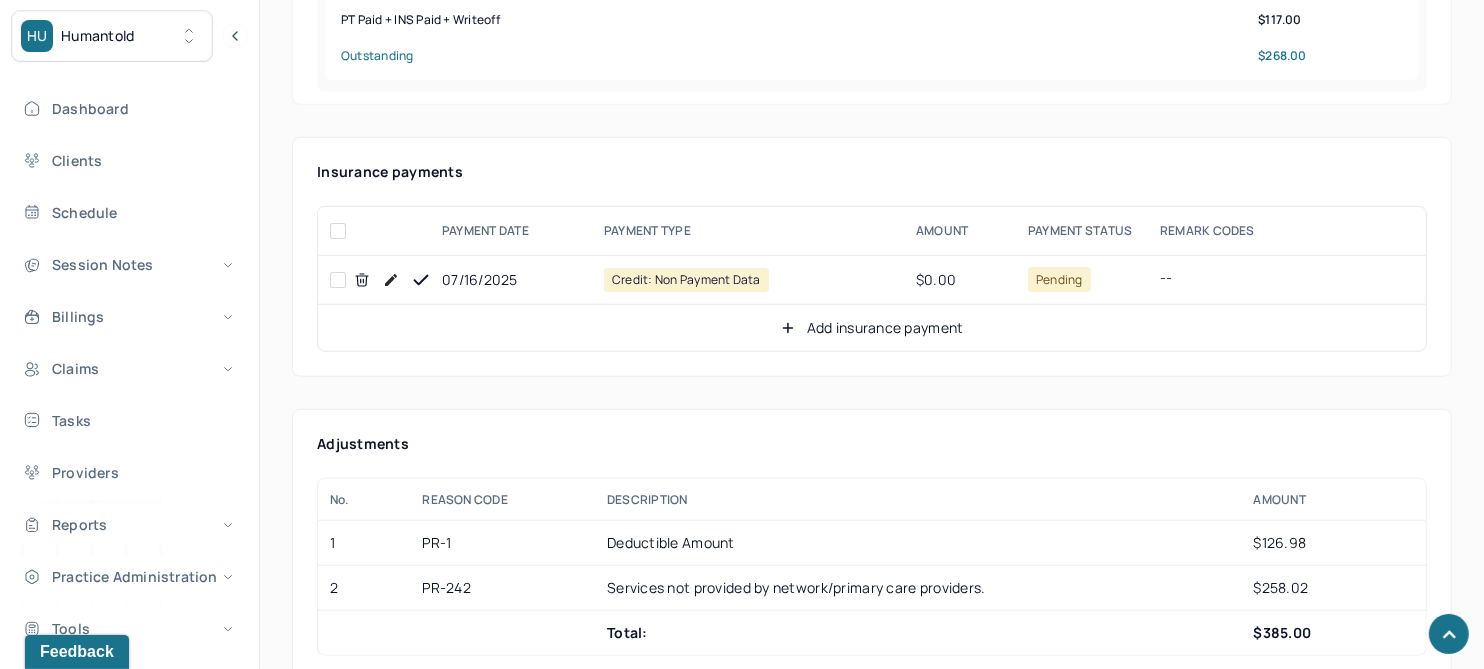 scroll, scrollTop: 1250, scrollLeft: 0, axis: vertical 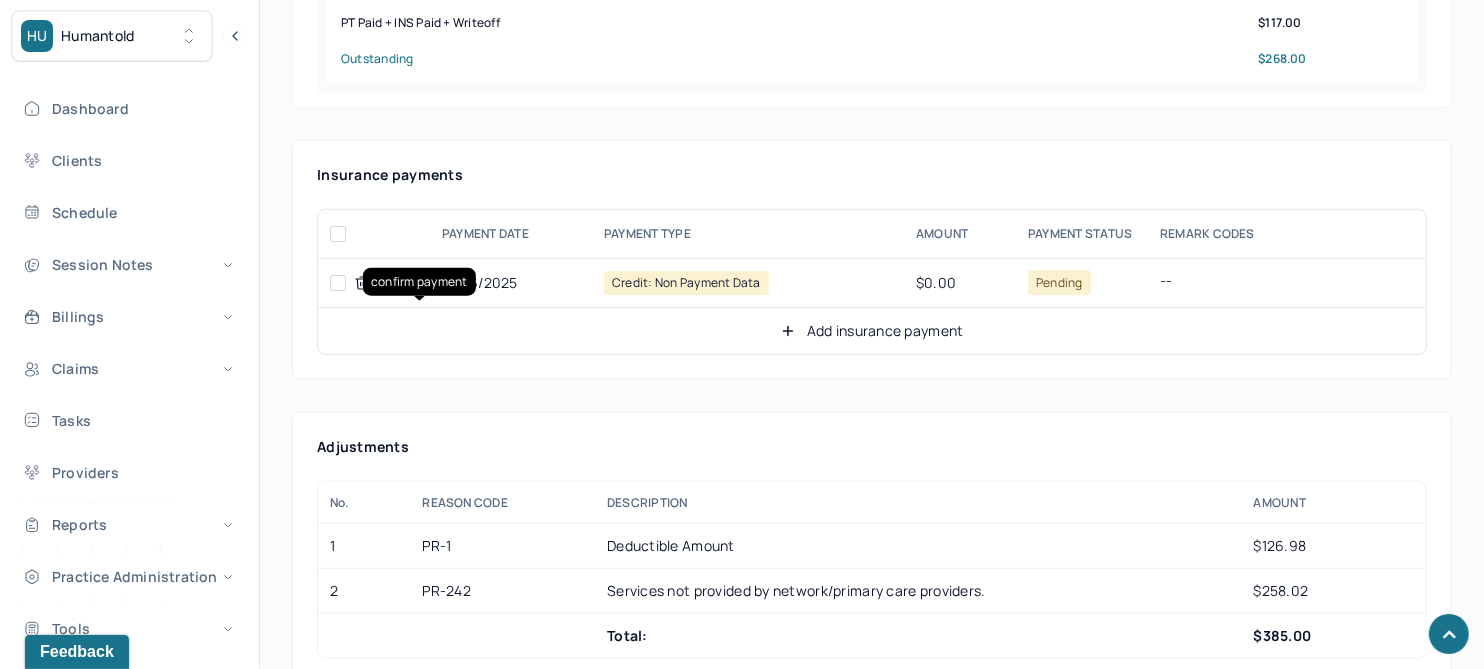 click 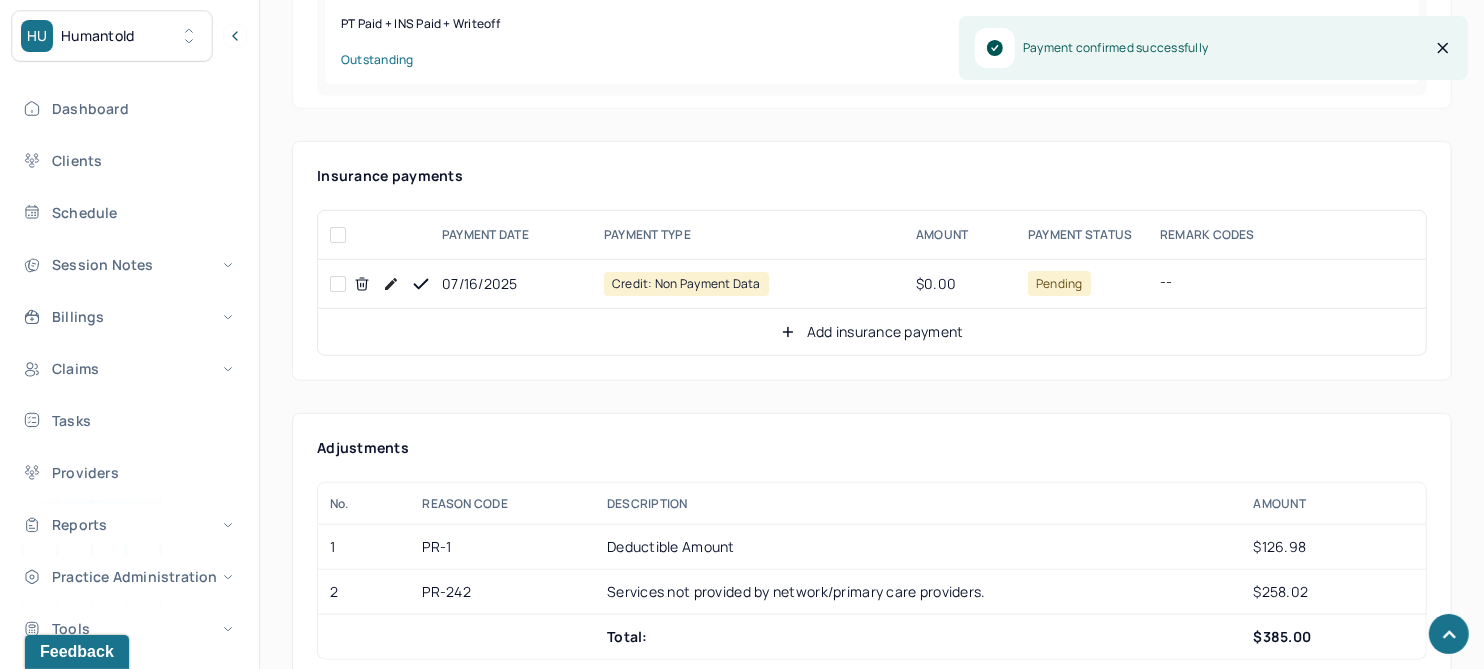 scroll, scrollTop: 1250, scrollLeft: 0, axis: vertical 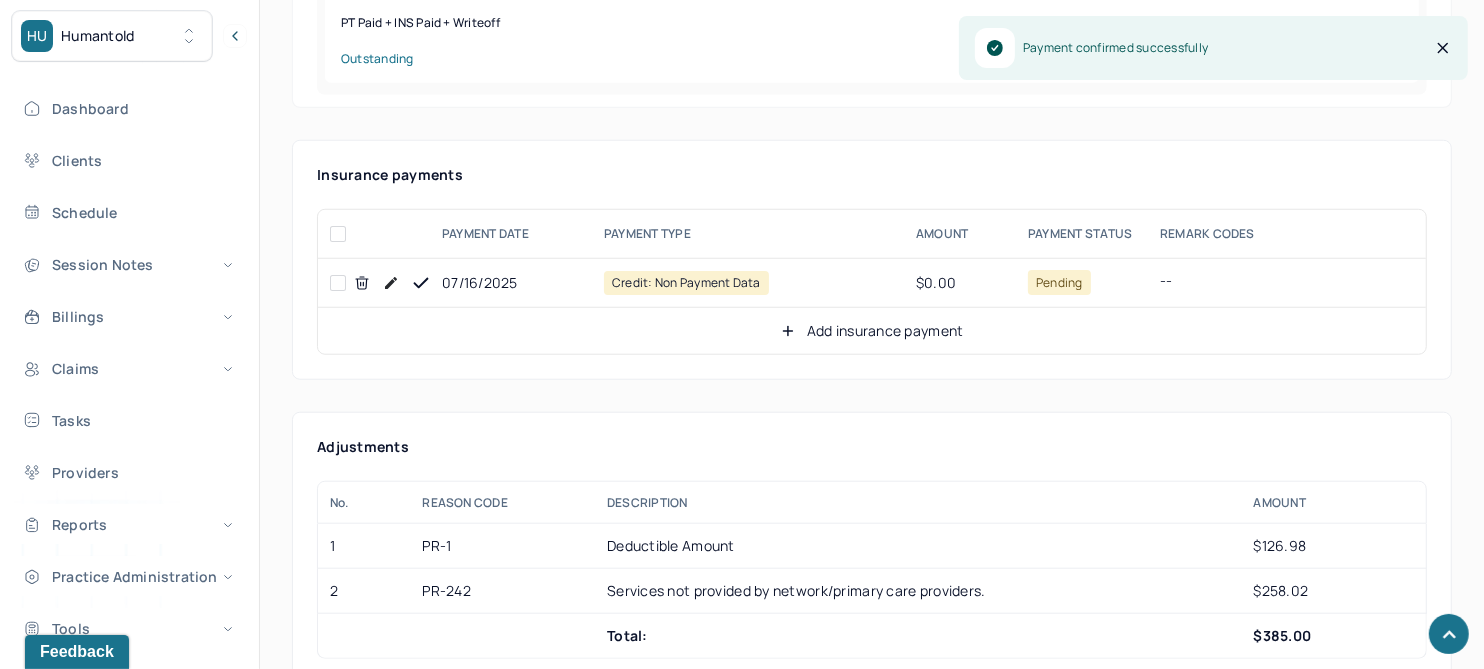 click on "Add insurance payment" at bounding box center [872, 331] 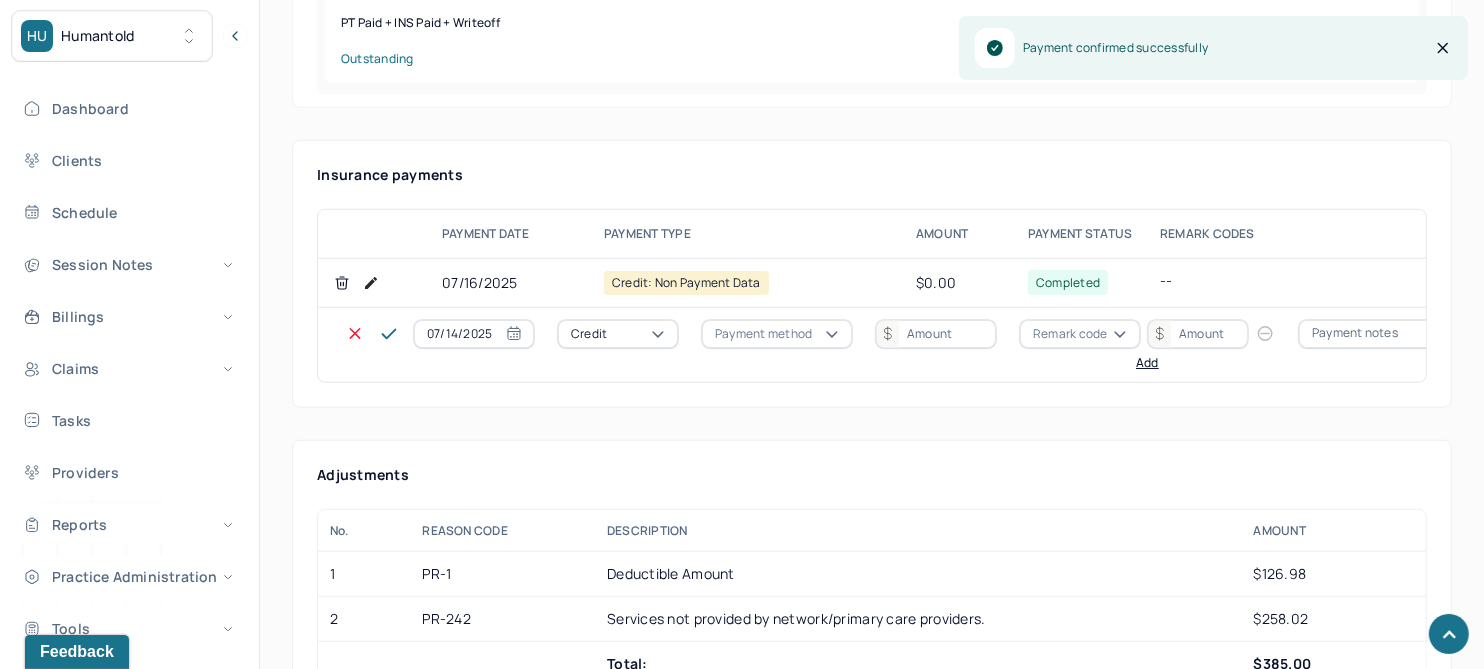 click on "Credit" at bounding box center [618, 334] 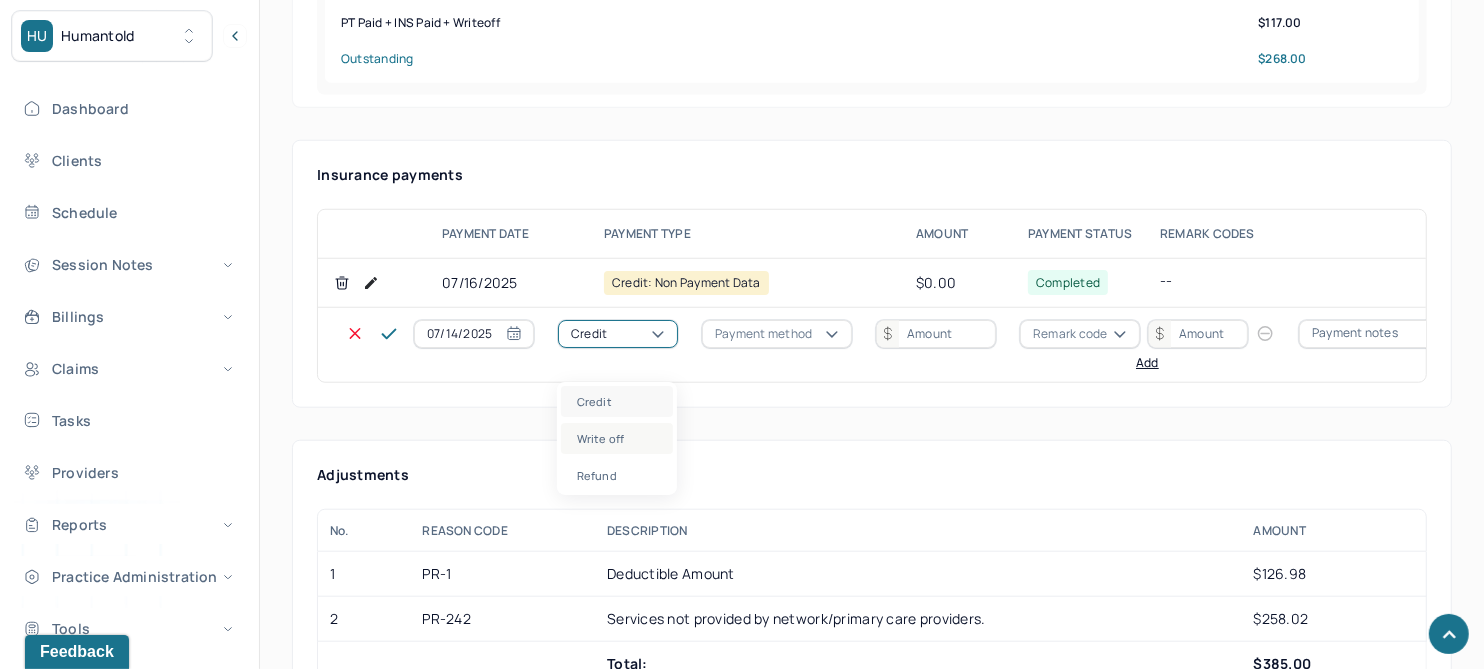 click on "Write off" at bounding box center (617, 438) 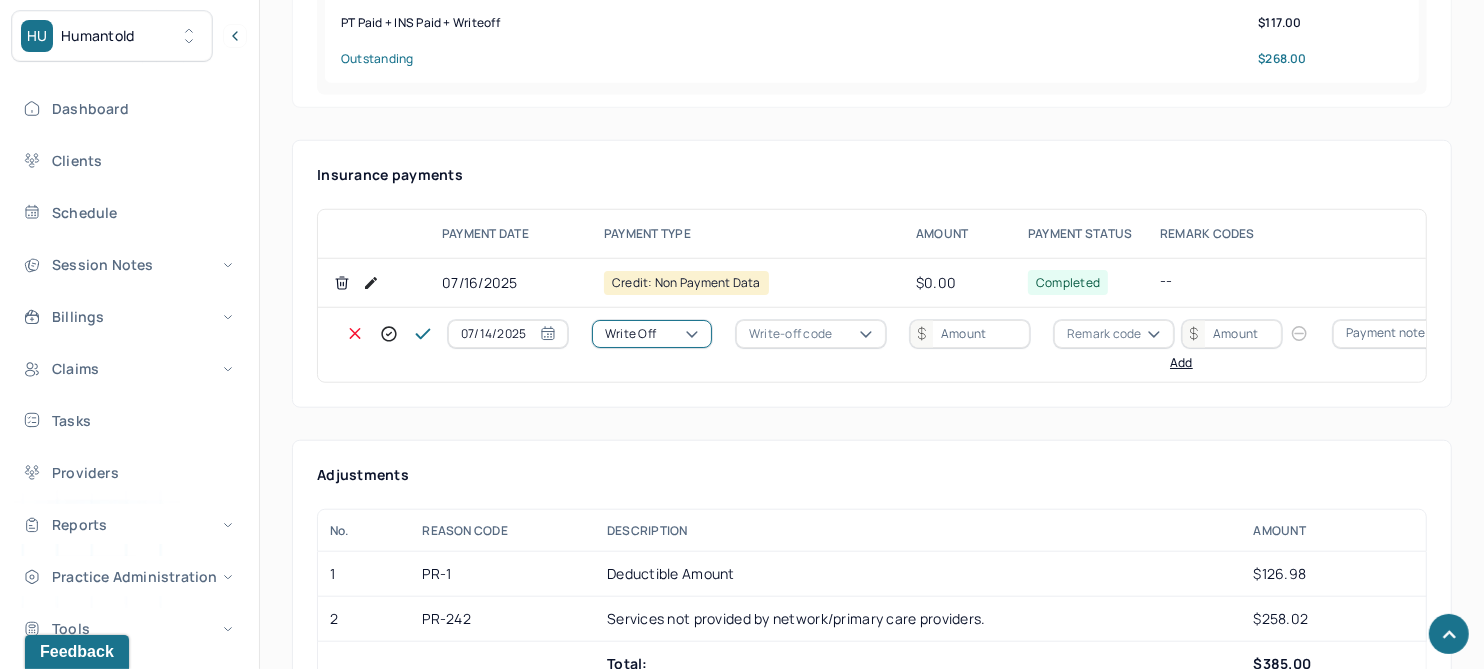 click on "Write-off code" at bounding box center (790, 334) 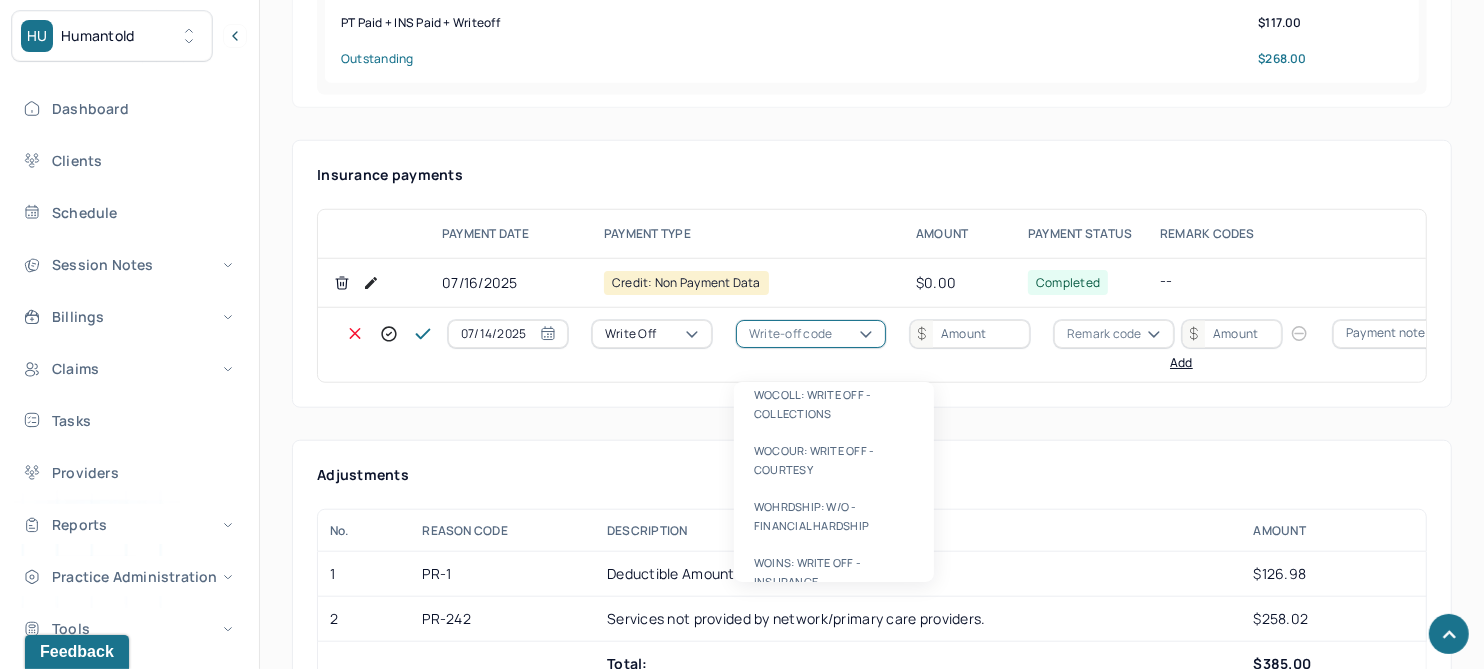 scroll, scrollTop: 566, scrollLeft: 0, axis: vertical 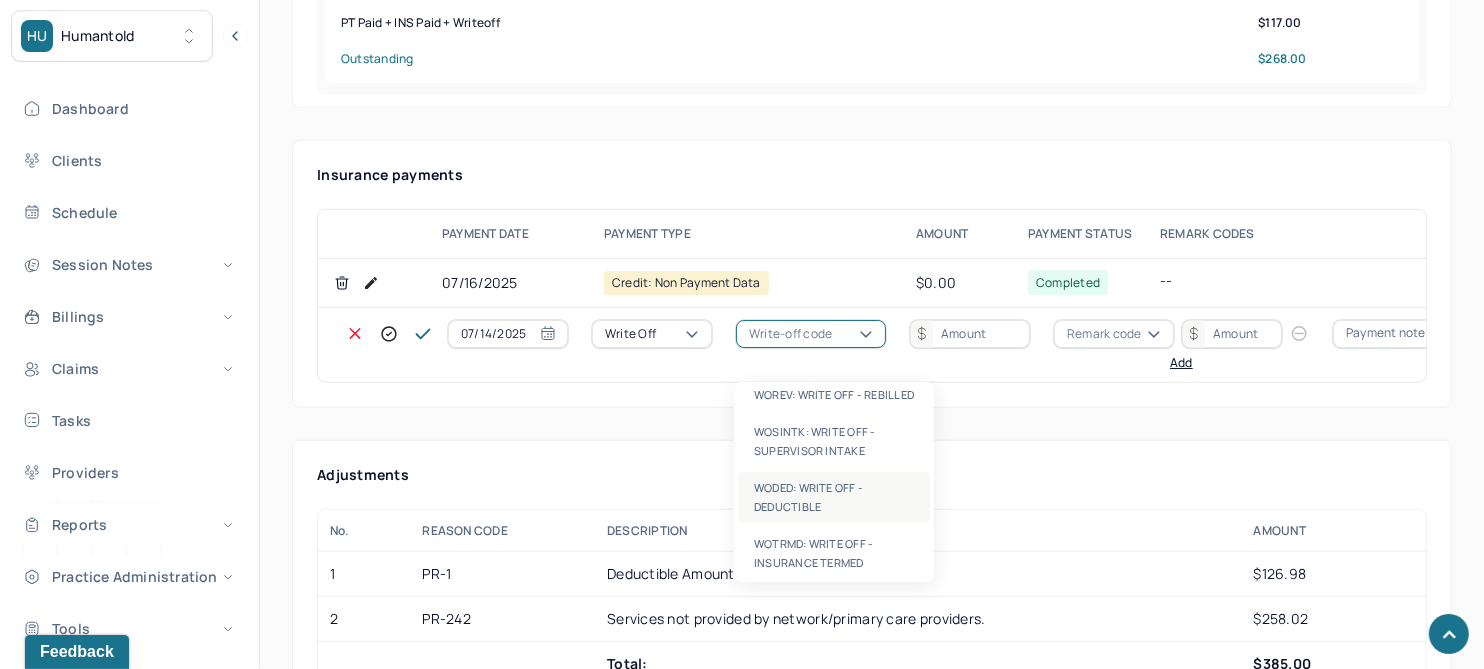 click on "WODED: WRITE OFF - DEDUCTIBLE" at bounding box center (834, 497) 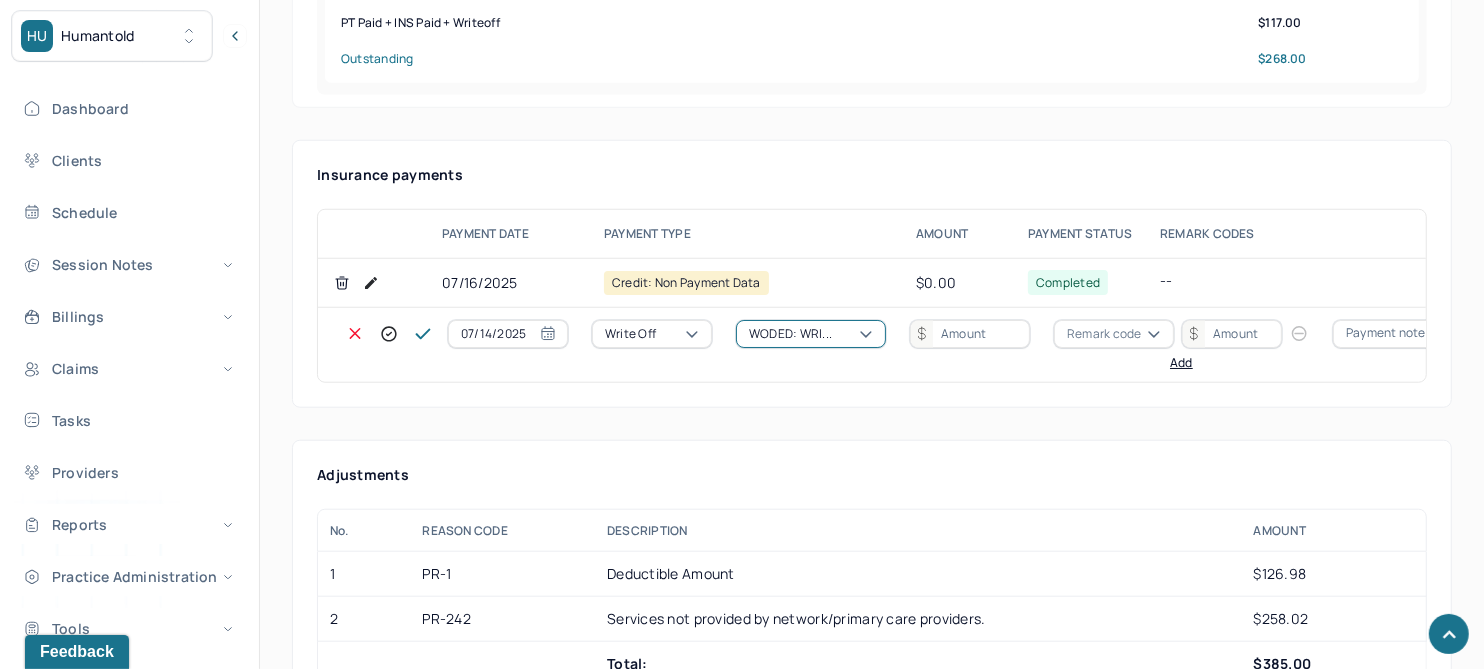 click at bounding box center [970, 334] 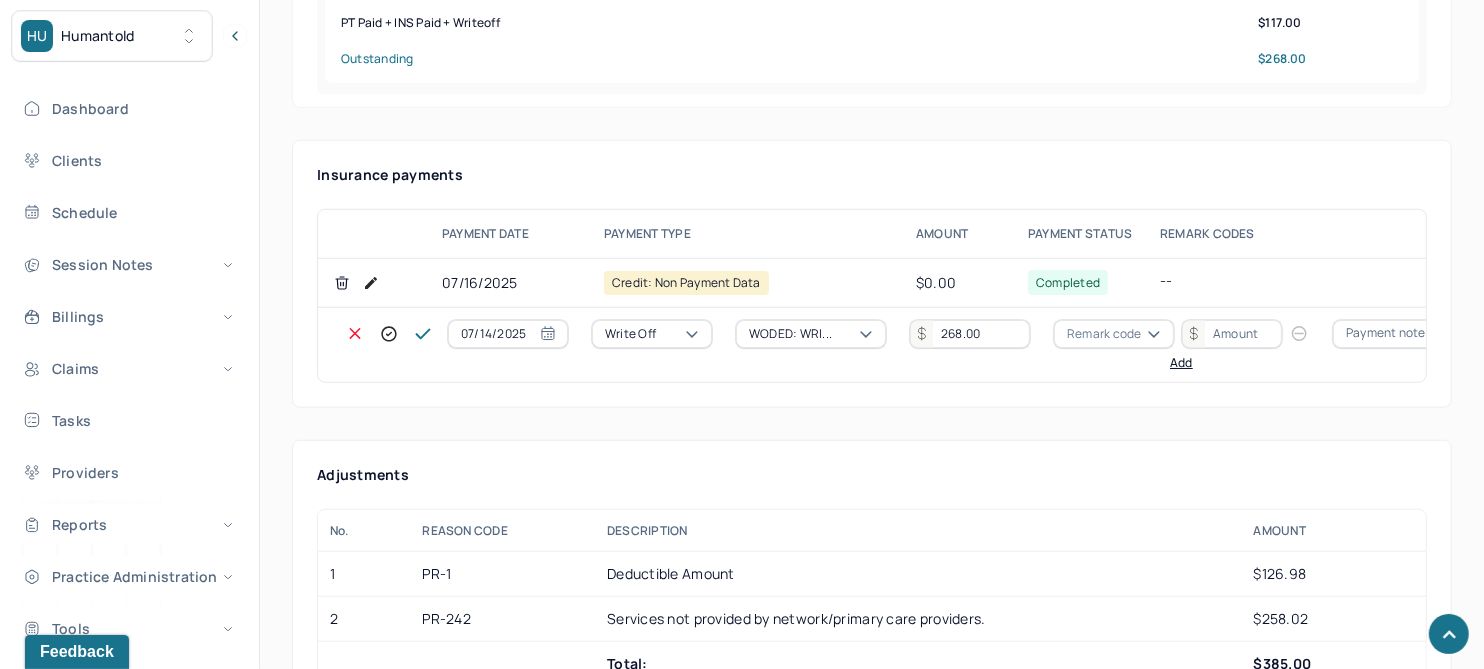 type on "268.00" 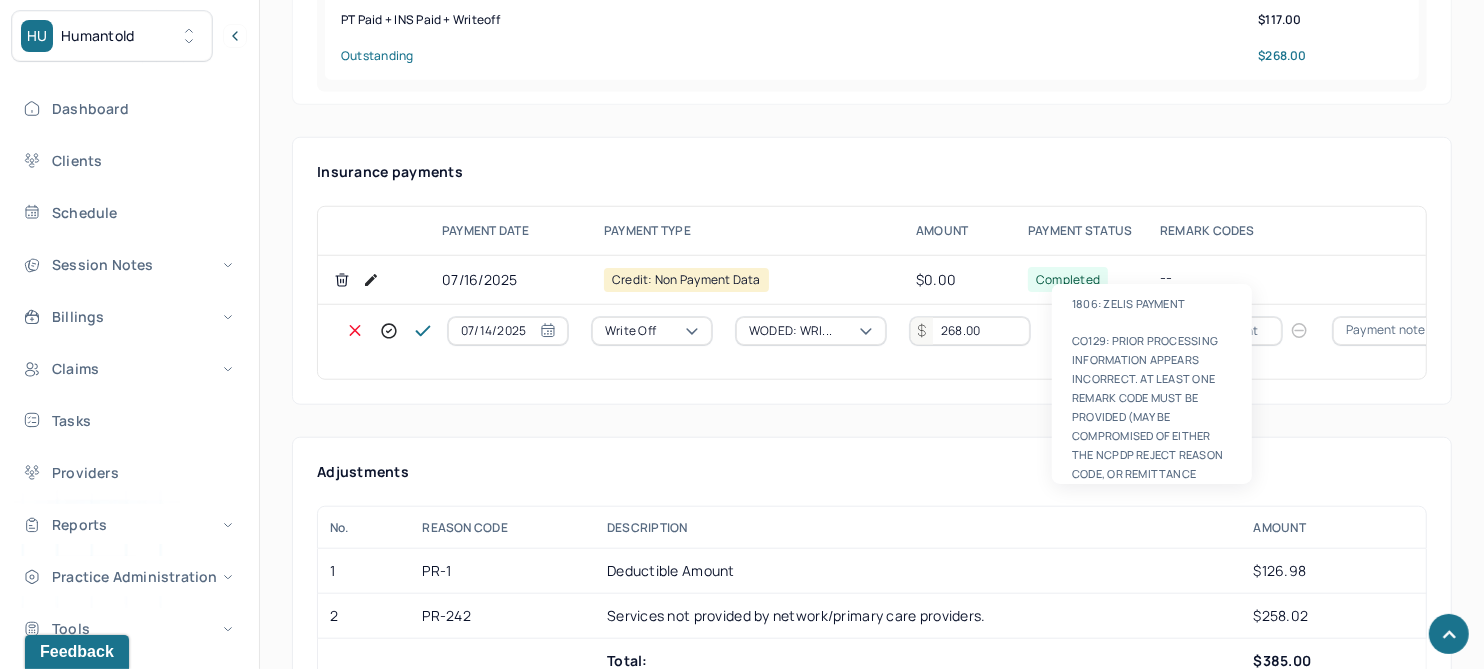 scroll, scrollTop: 1374, scrollLeft: 0, axis: vertical 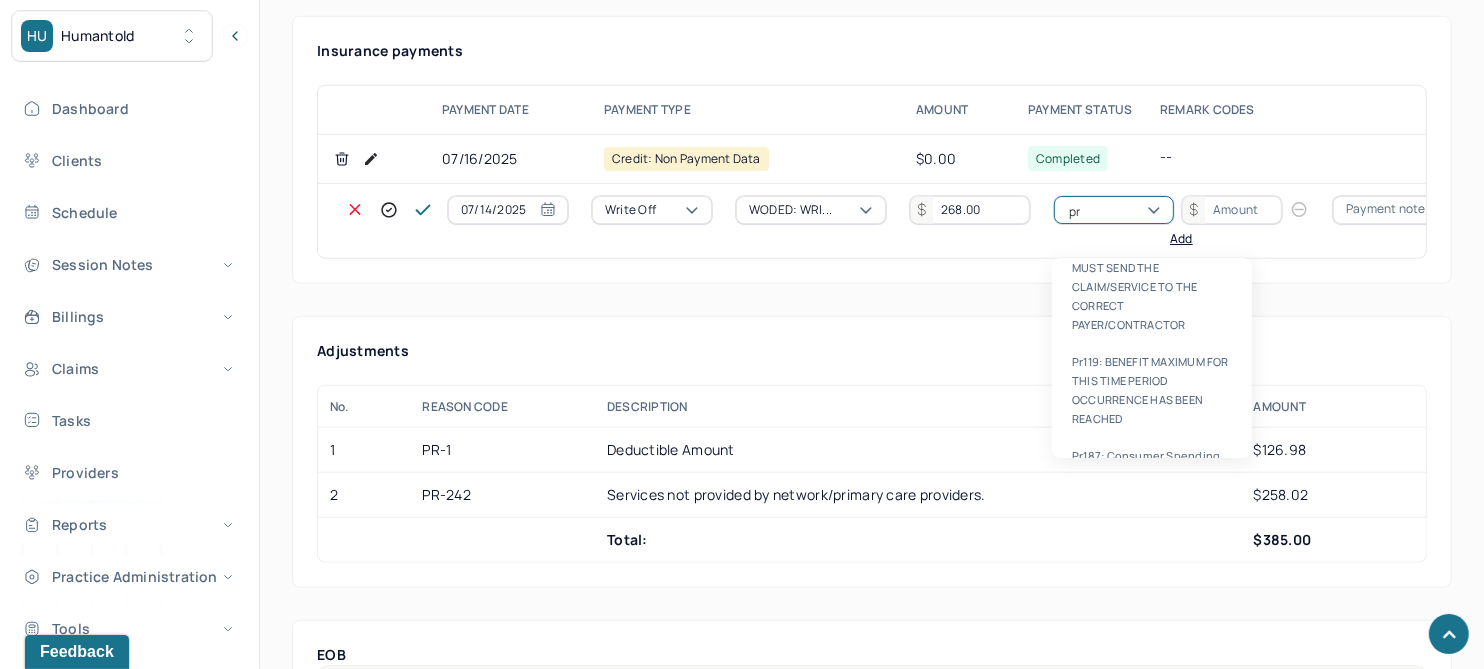 type on "pr1" 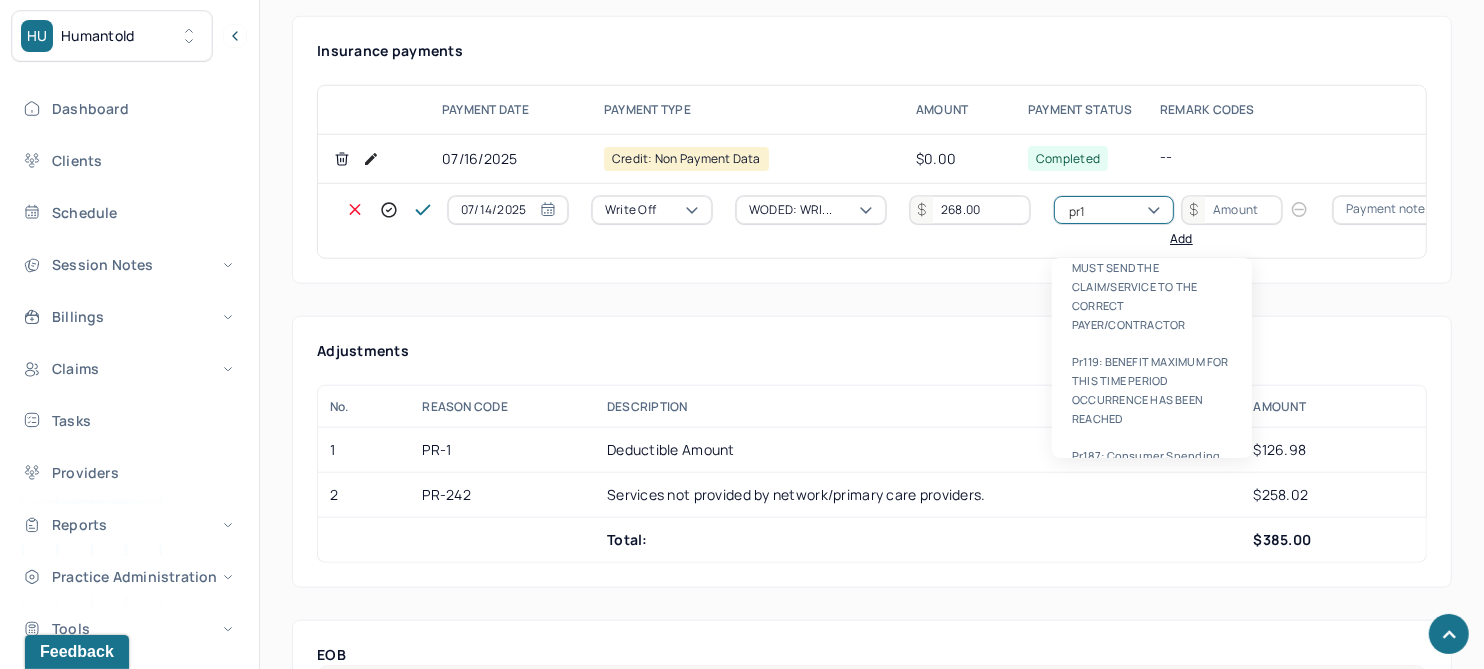 type 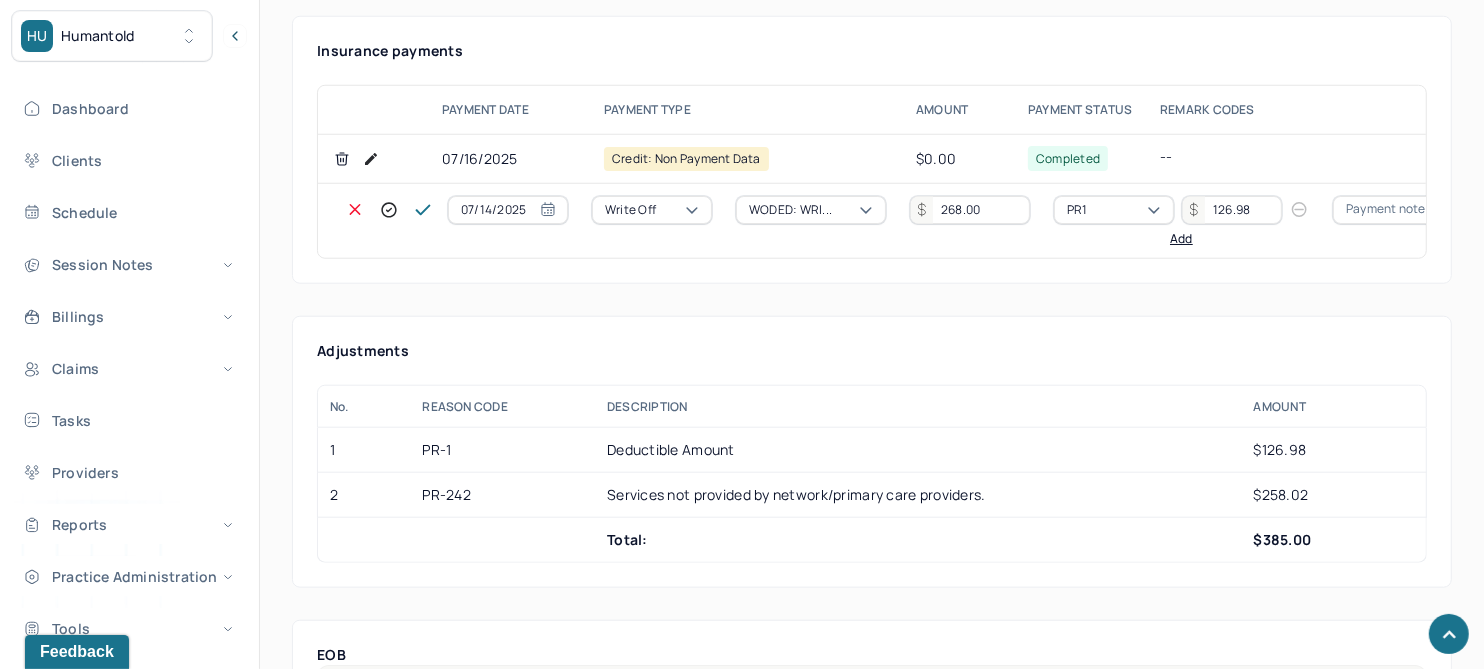 type on "126.98" 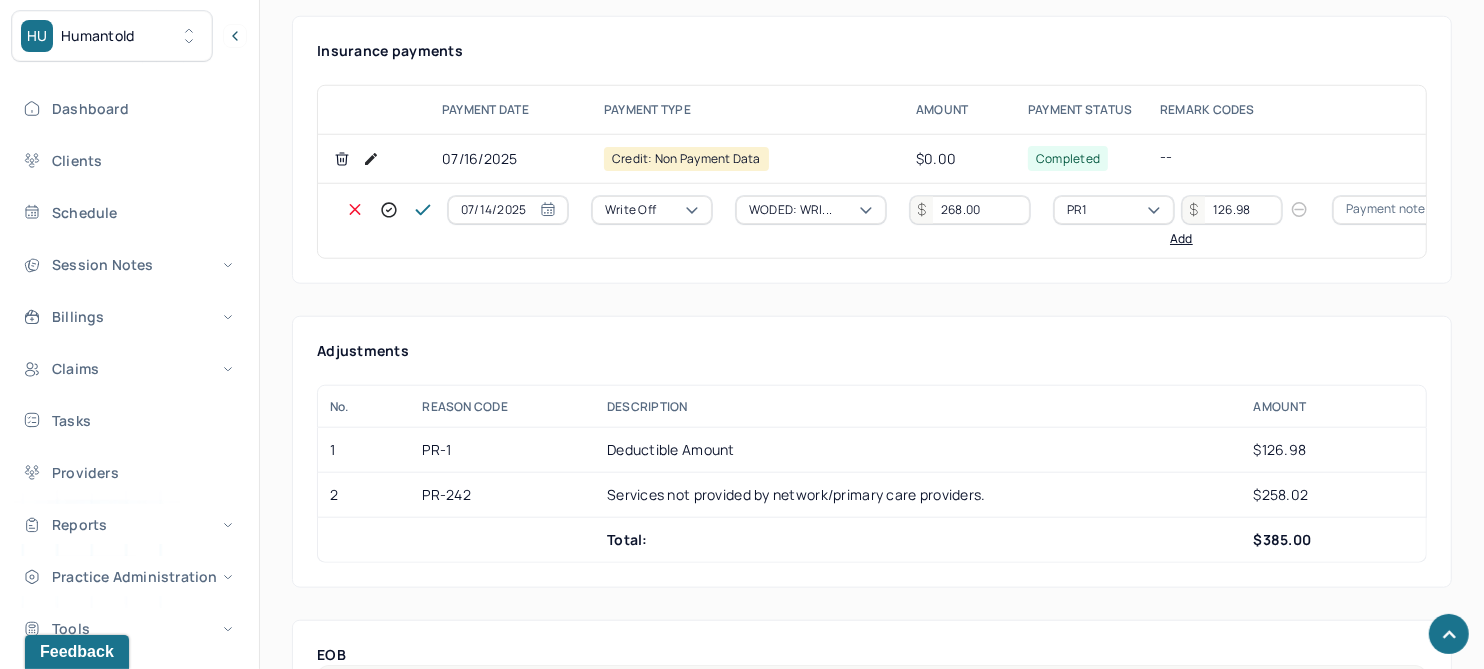 type 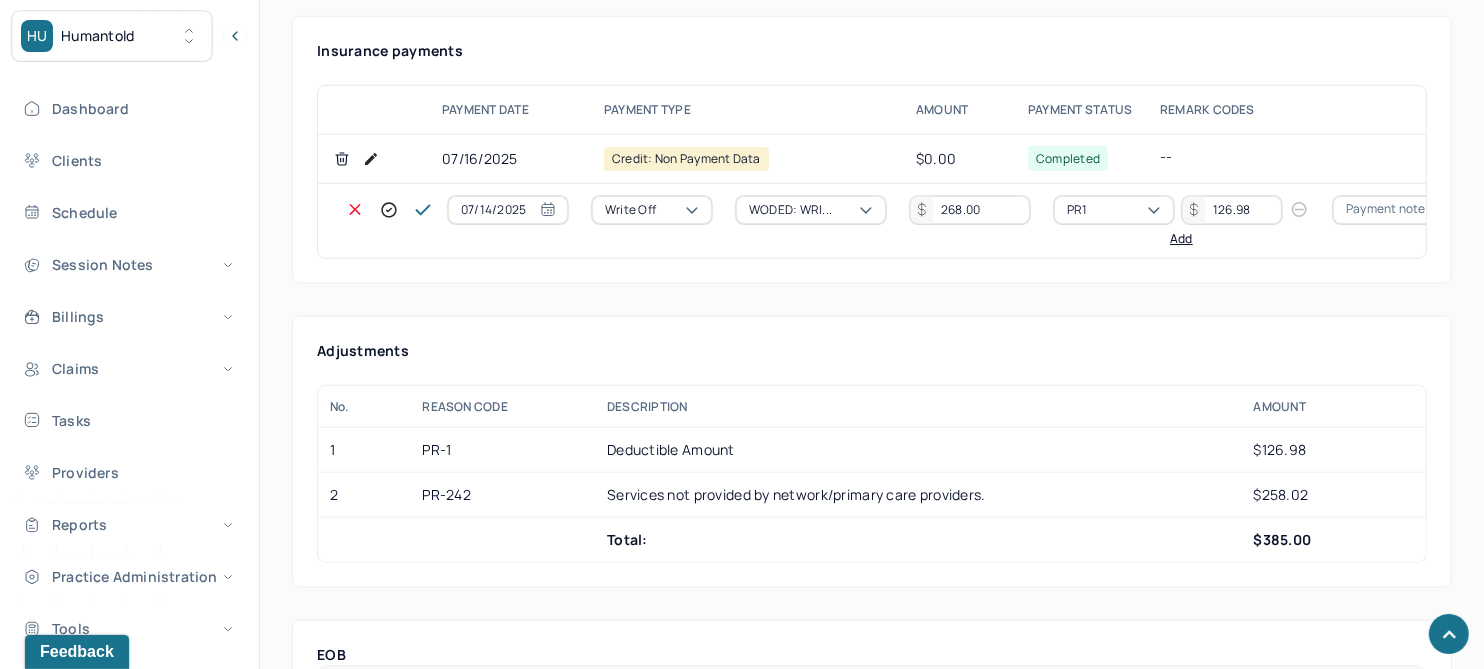 click on "Add" at bounding box center [1181, 239] 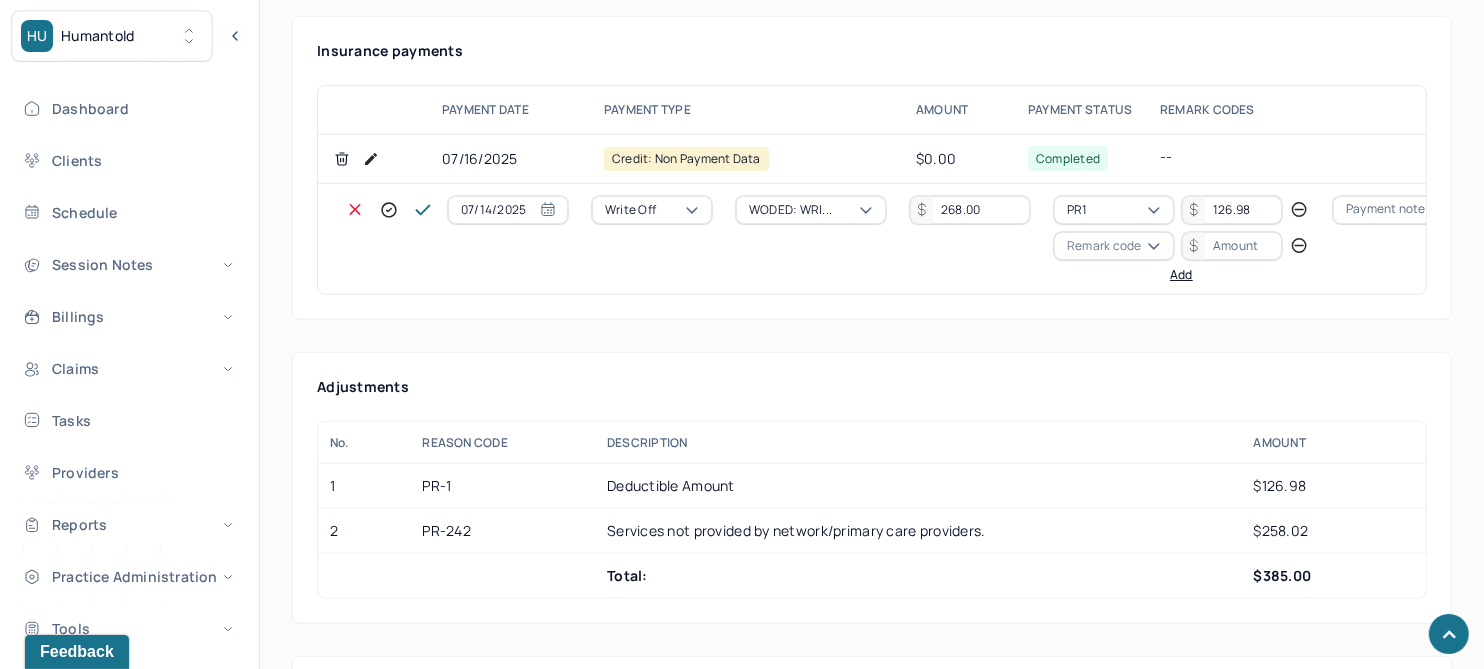 click on "Remark code" at bounding box center [1104, 246] 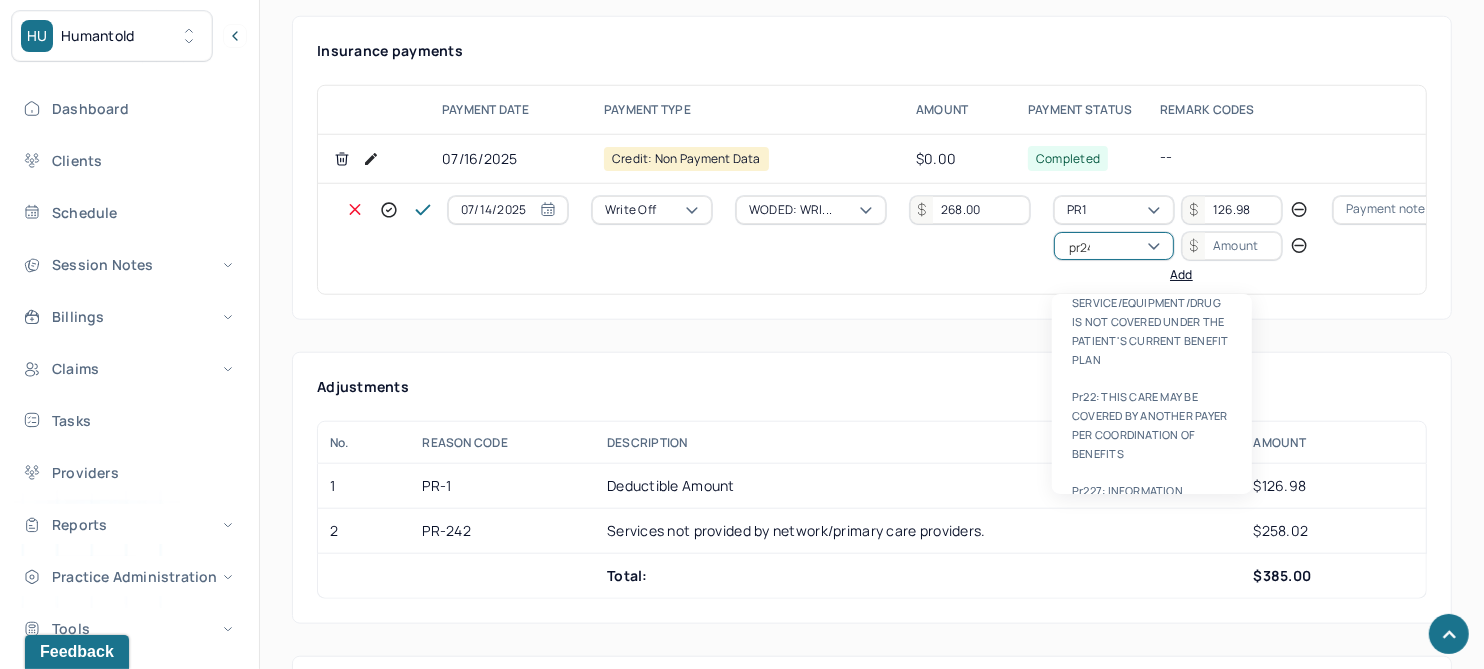 scroll, scrollTop: 0, scrollLeft: 0, axis: both 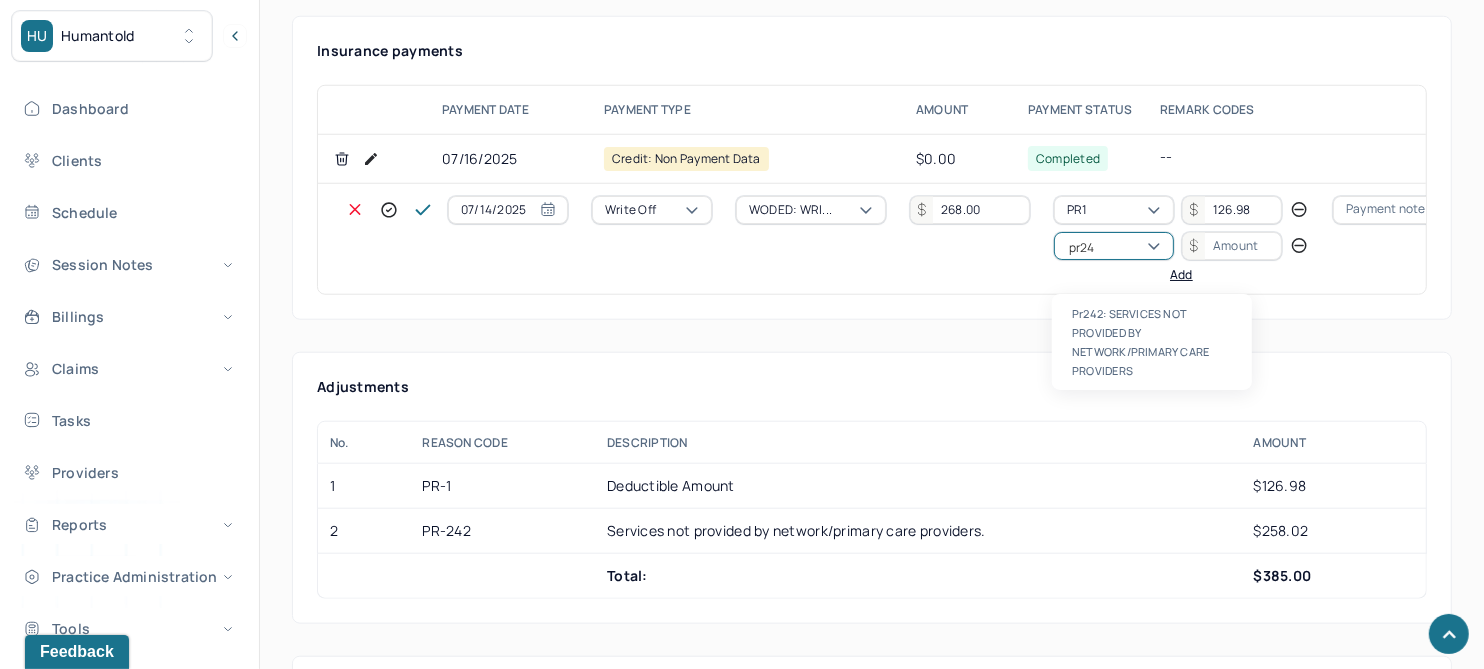type on "pr242" 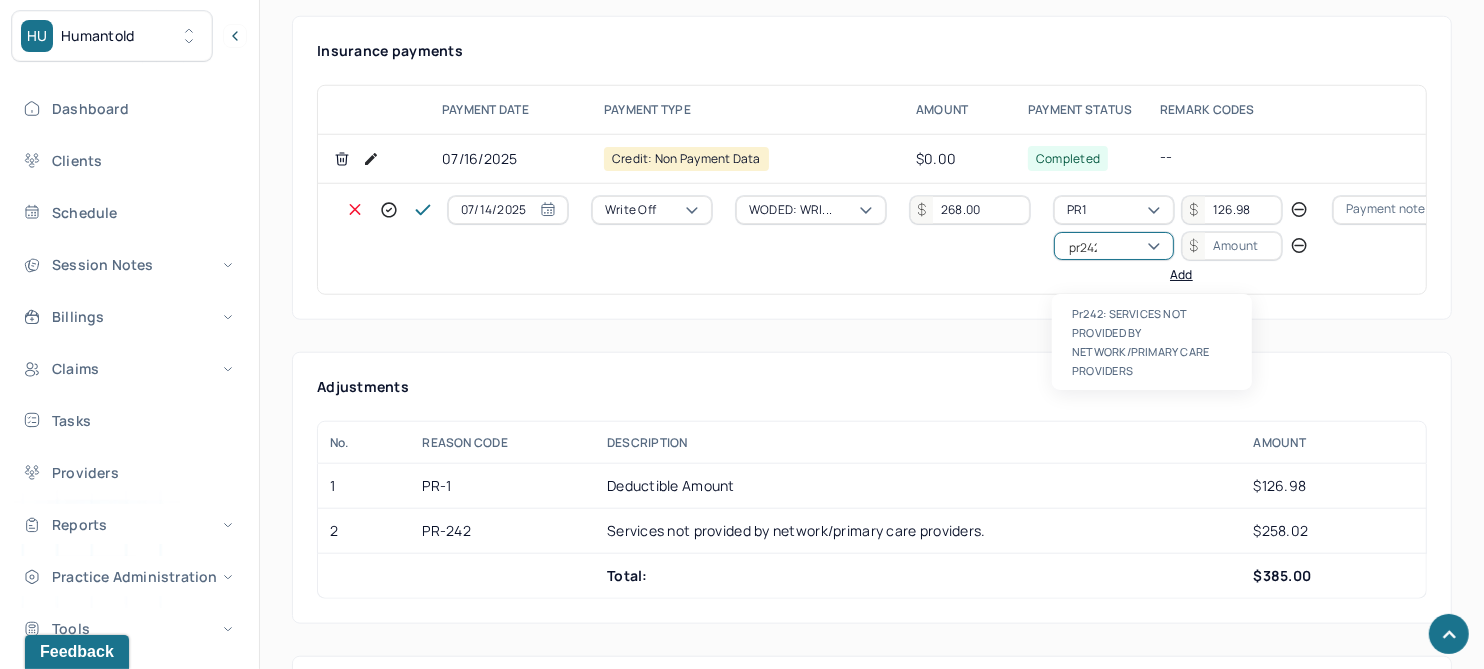 type 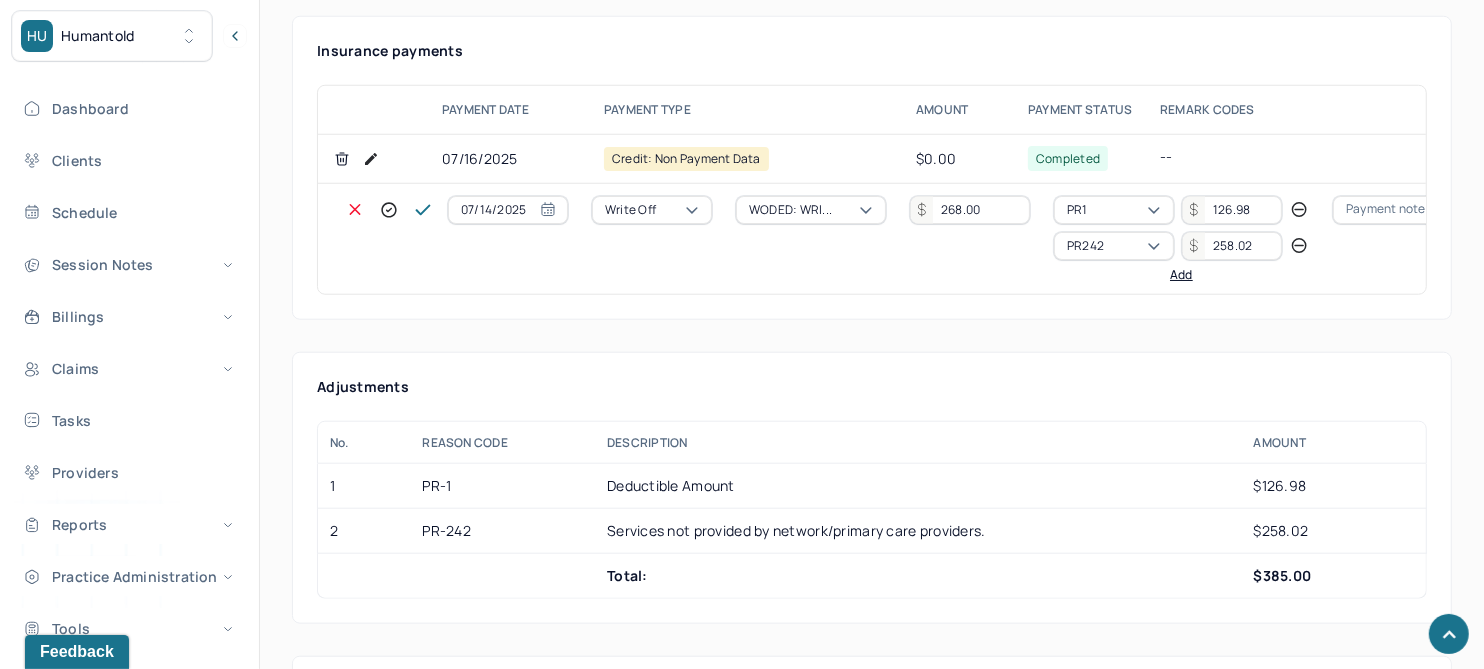 type on "258.02" 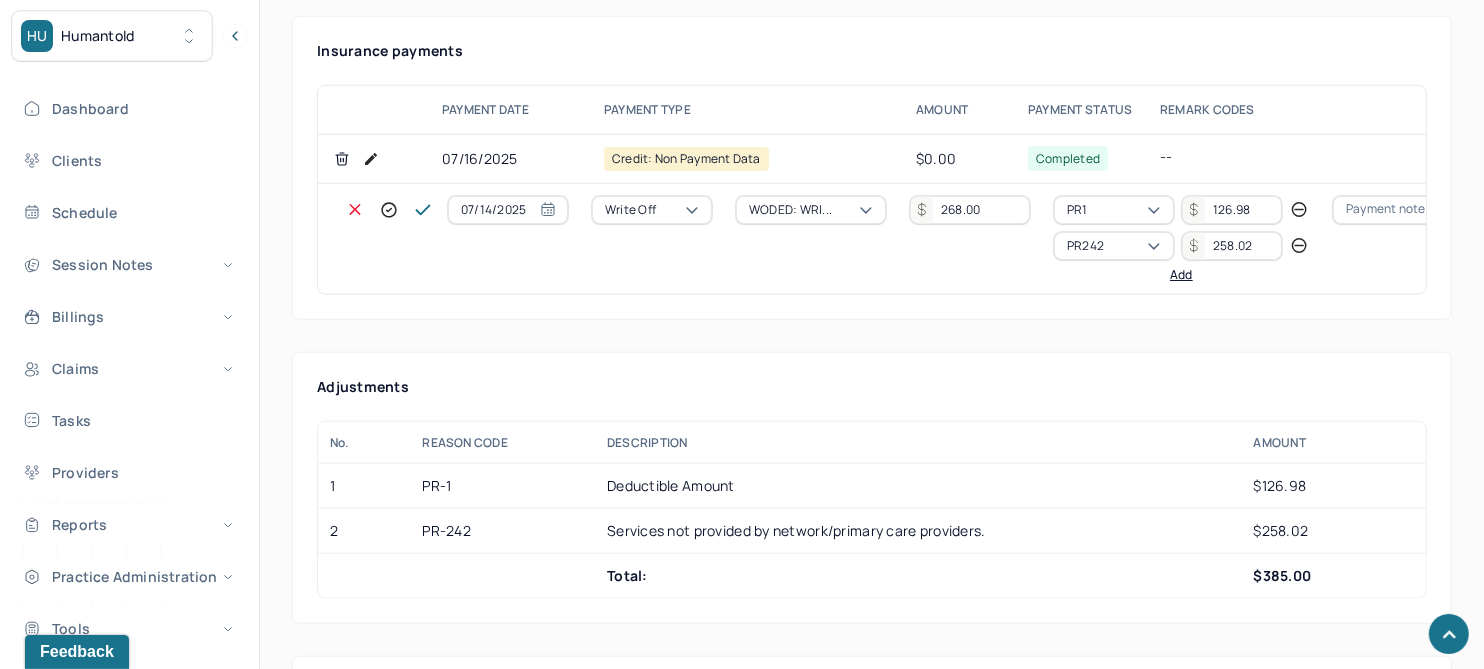 type 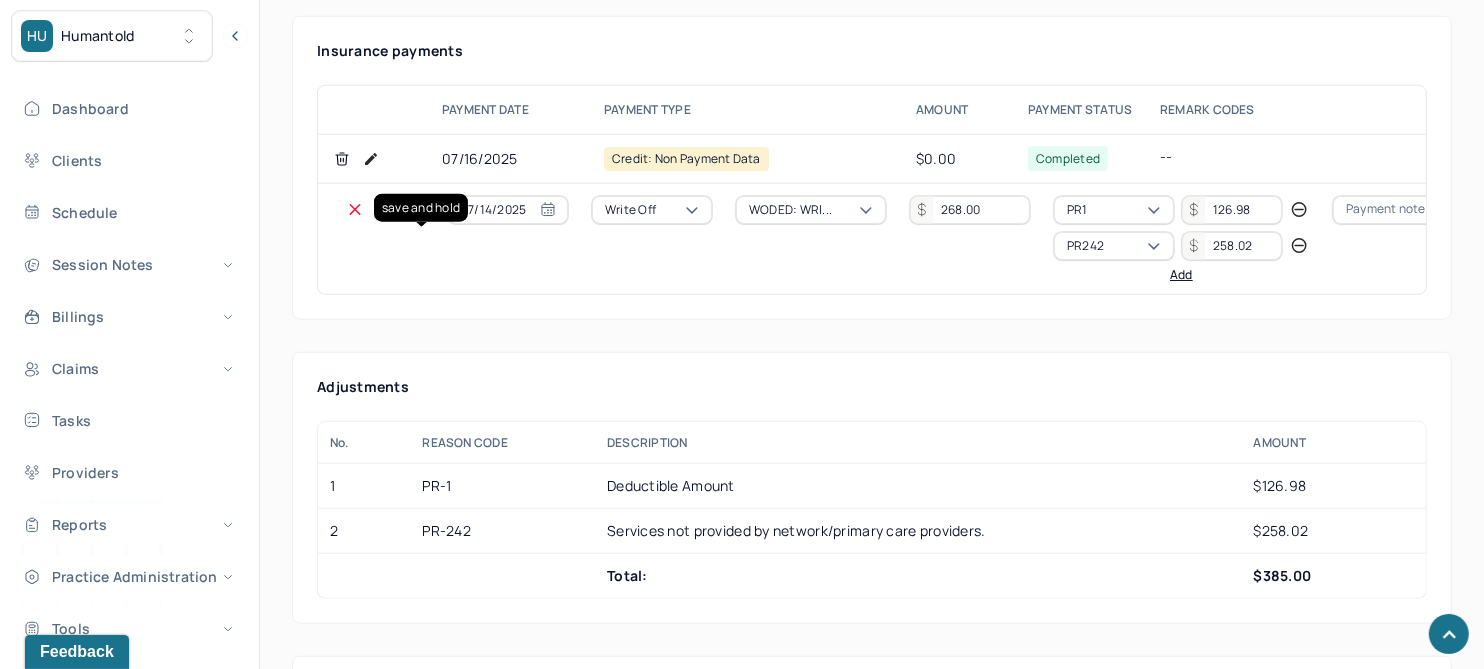 click 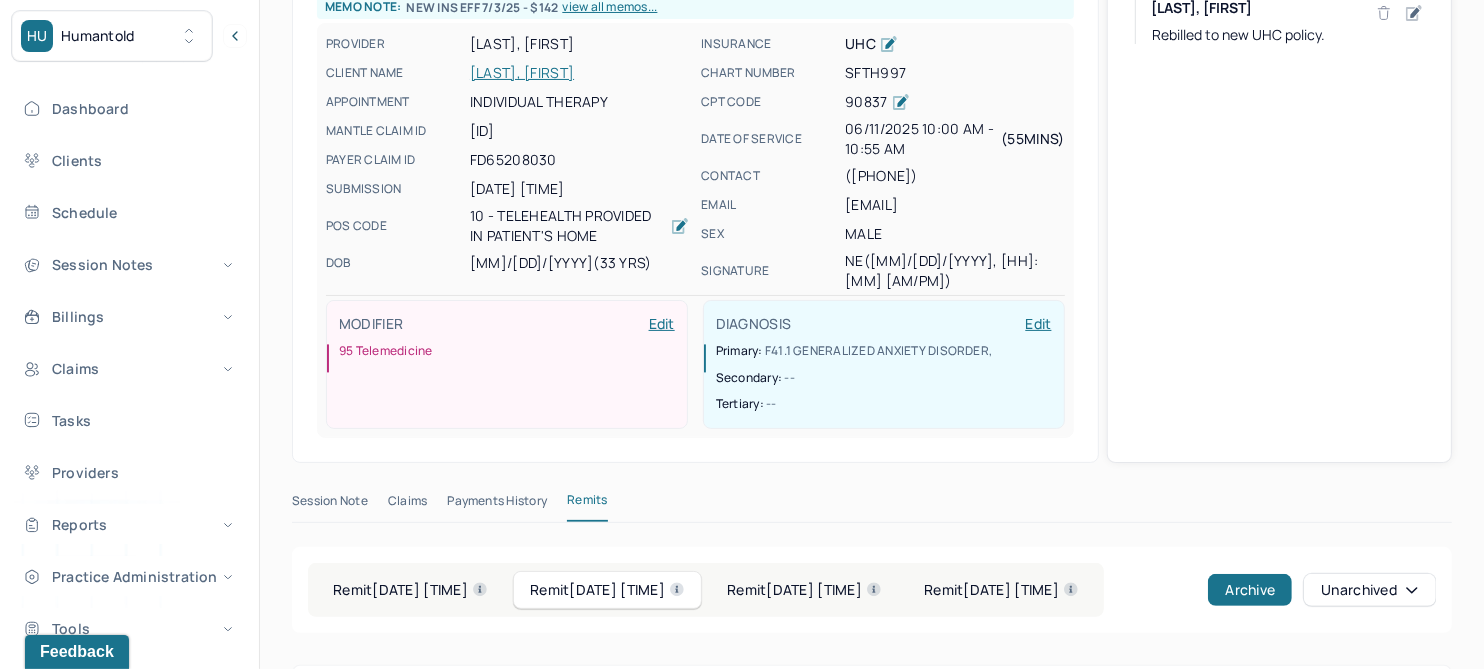 scroll, scrollTop: 0, scrollLeft: 0, axis: both 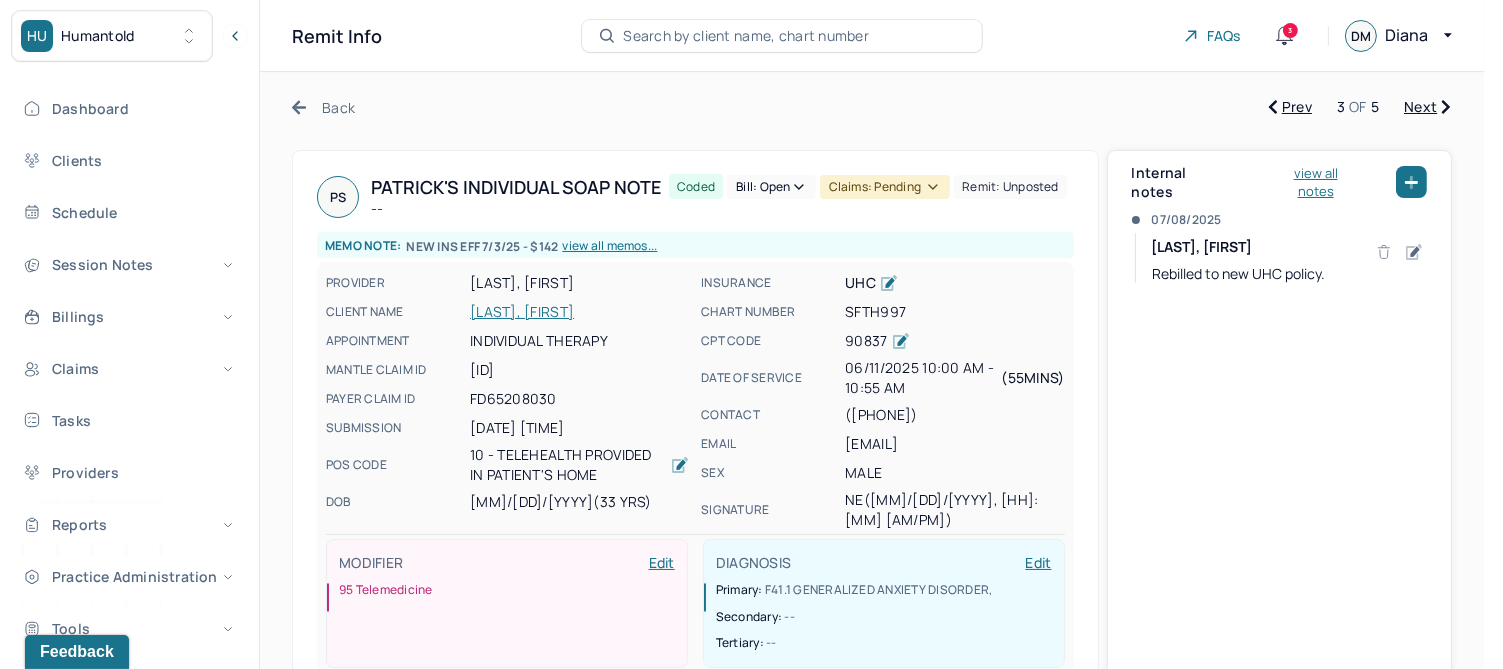 click on "Bill: Open" at bounding box center [771, 187] 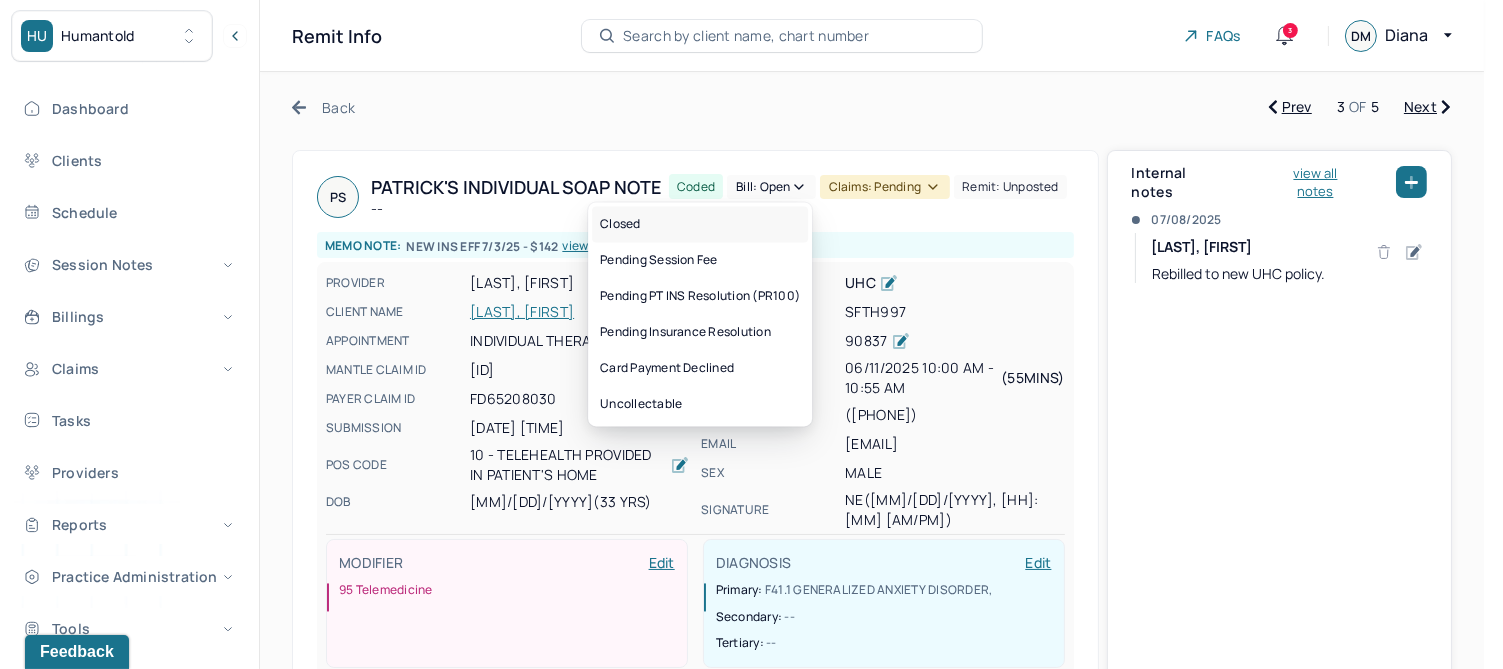 drag, startPoint x: 619, startPoint y: 224, endPoint x: 643, endPoint y: 221, distance: 24.186773 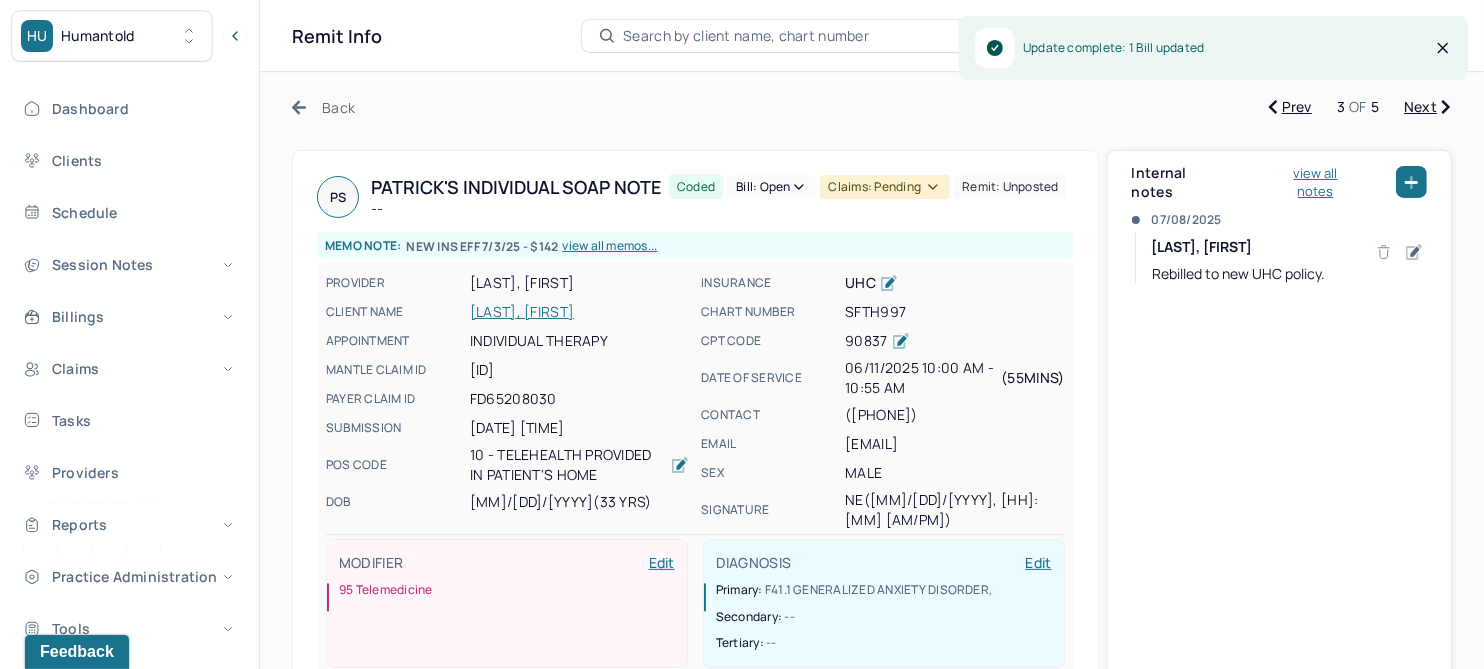 click on "Claims: pending" at bounding box center [885, 187] 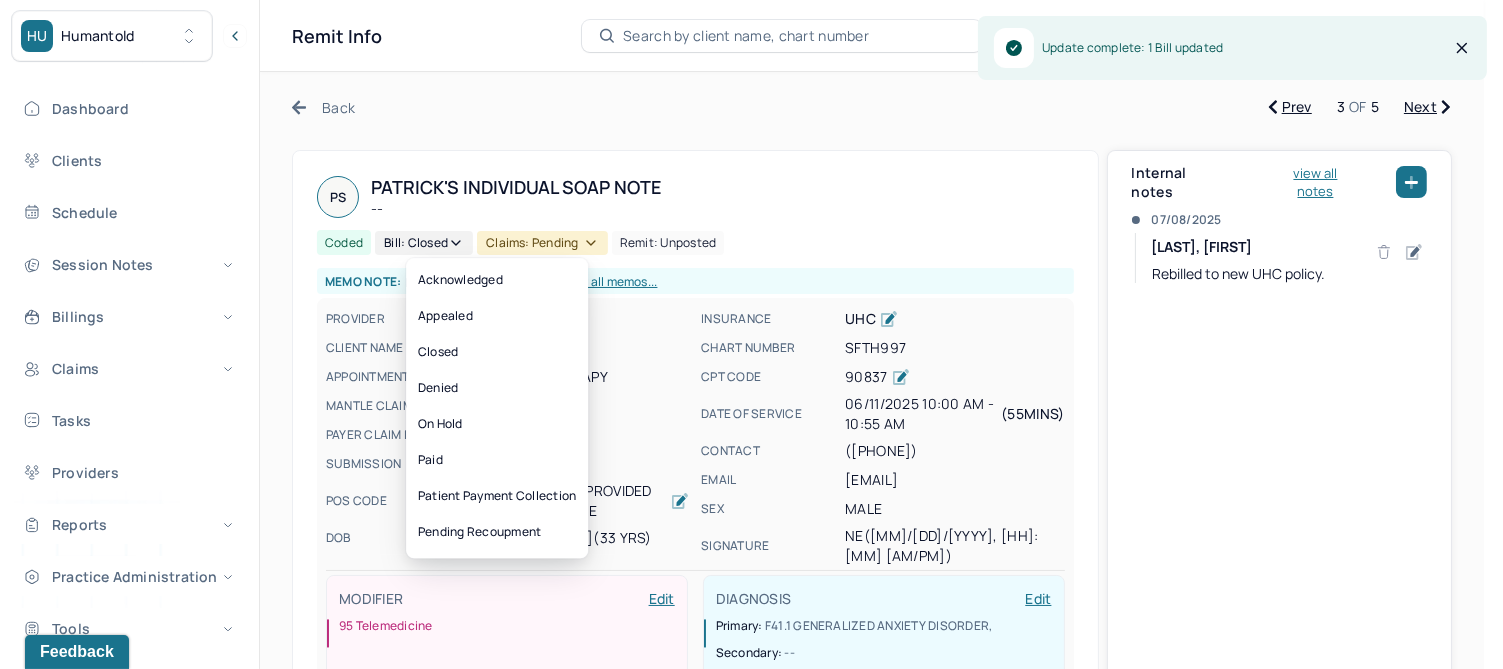 click on "Claims: pending" at bounding box center (542, 243) 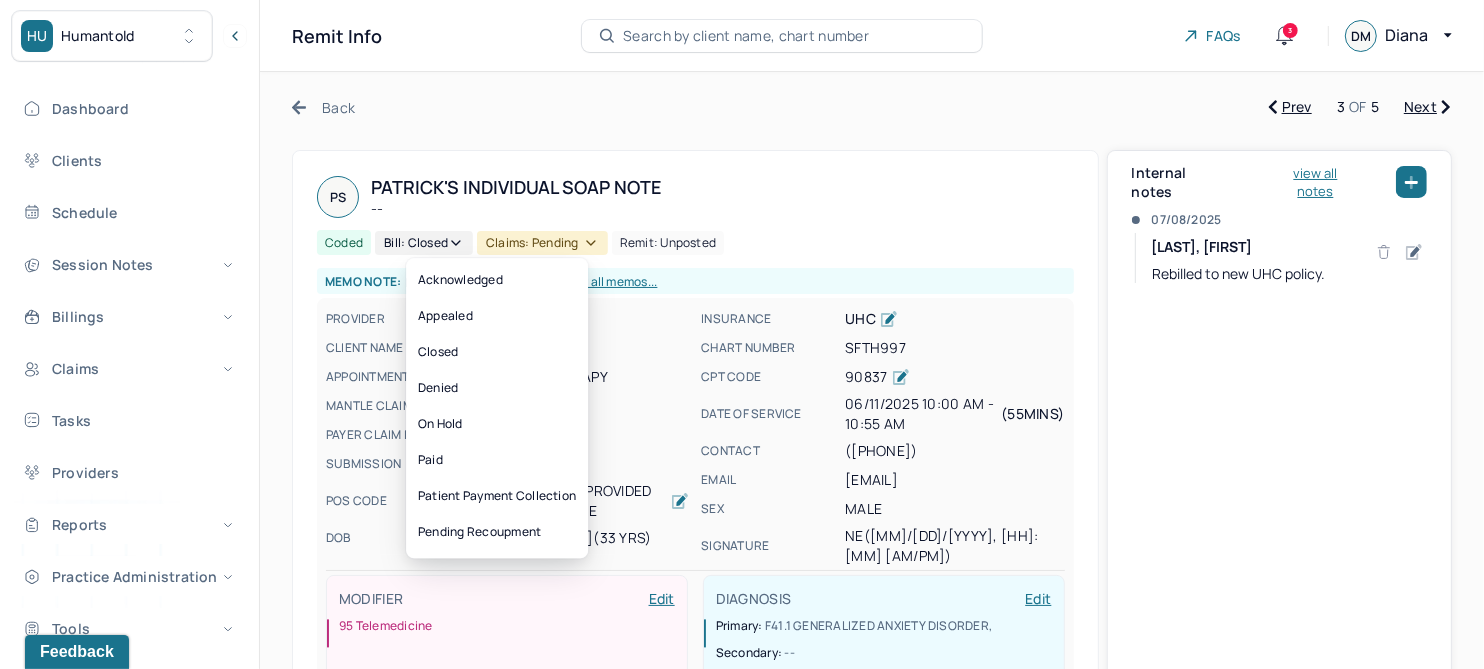 click on "Claims: pending" at bounding box center (542, 243) 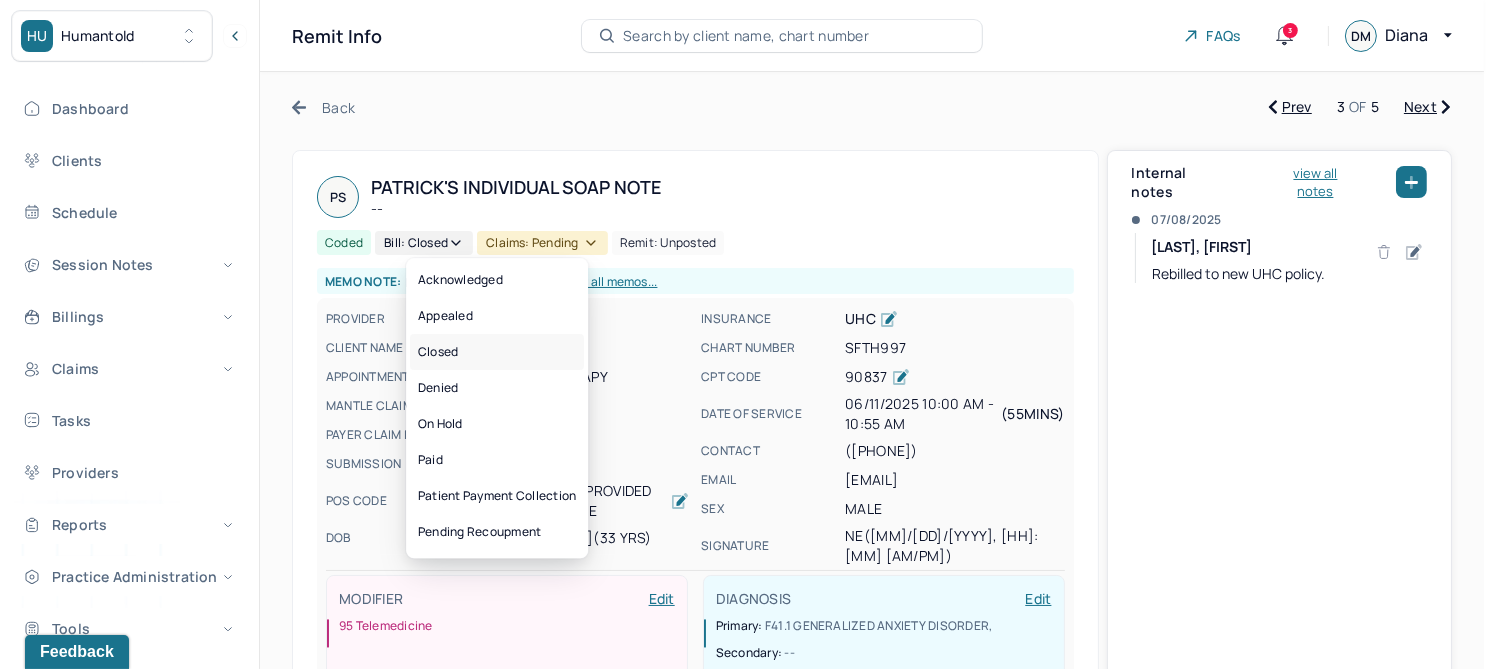 click on "Closed" at bounding box center [497, 352] 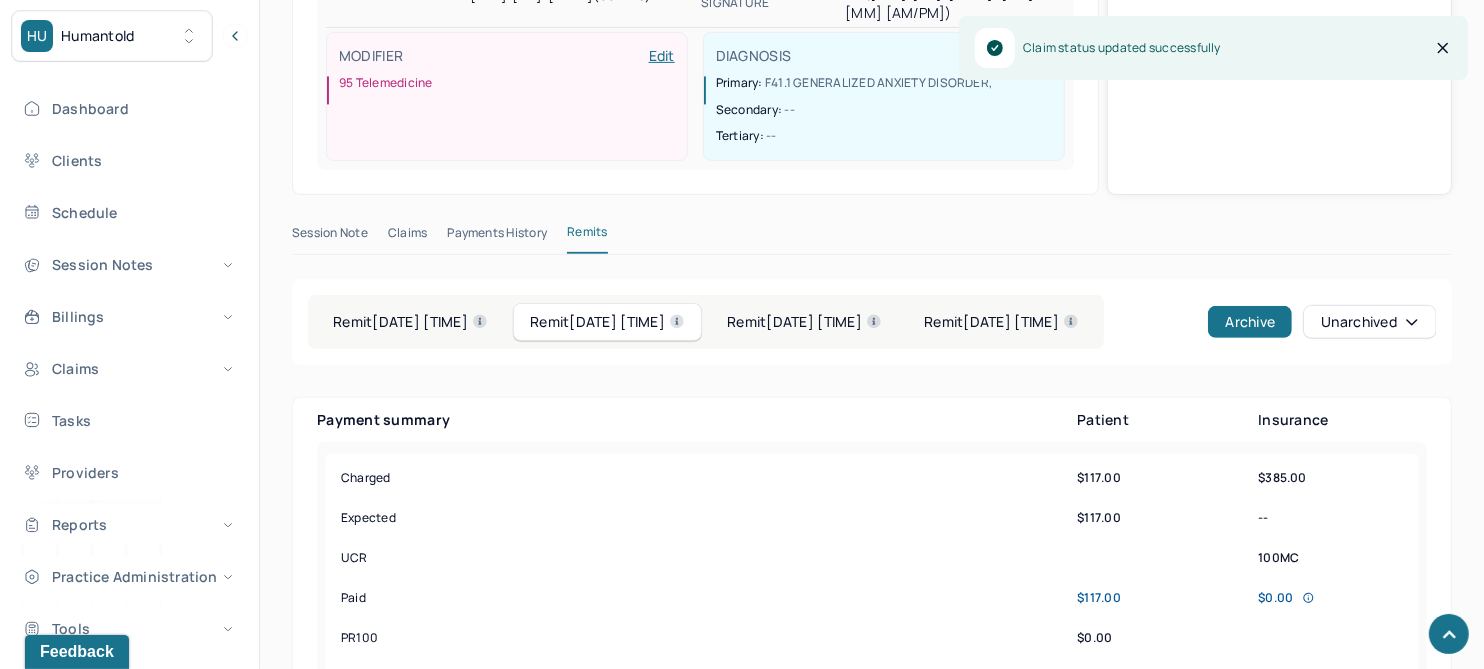 scroll, scrollTop: 750, scrollLeft: 0, axis: vertical 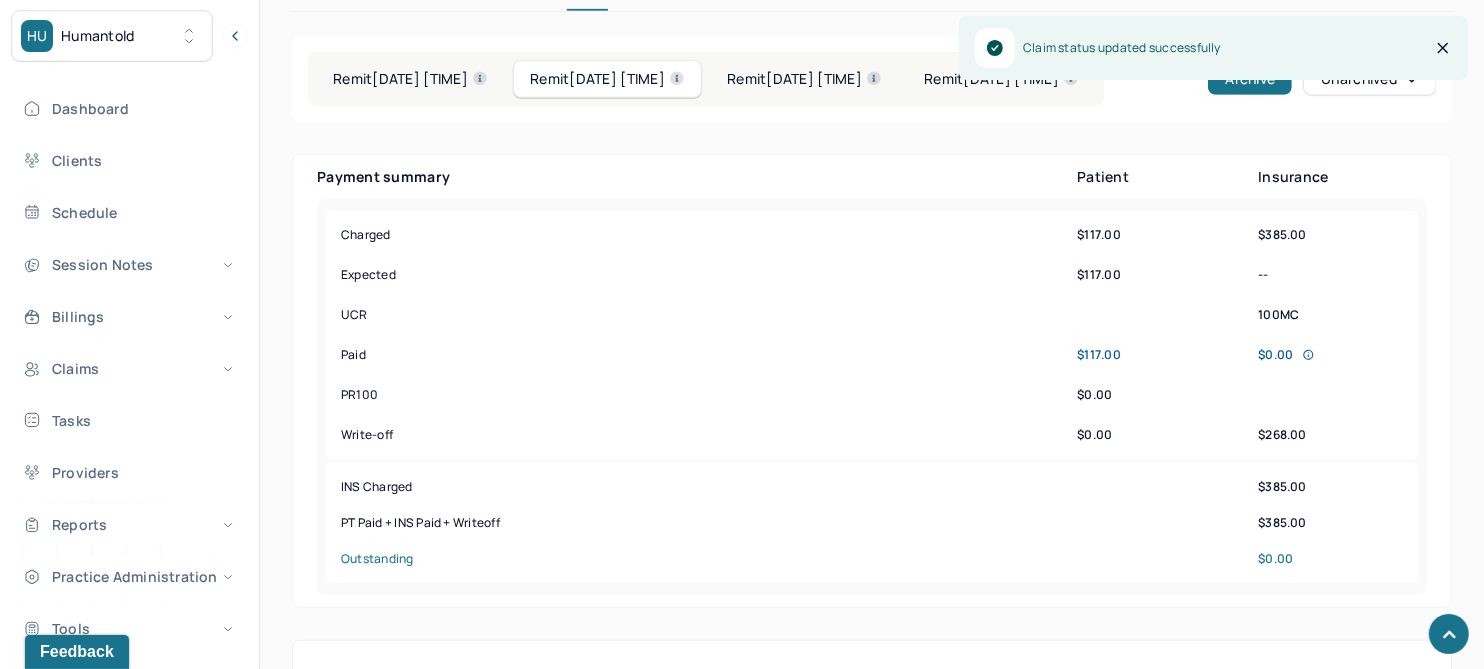 click on "Remit 07/15/2025 08:00pm" at bounding box center [410, 79] 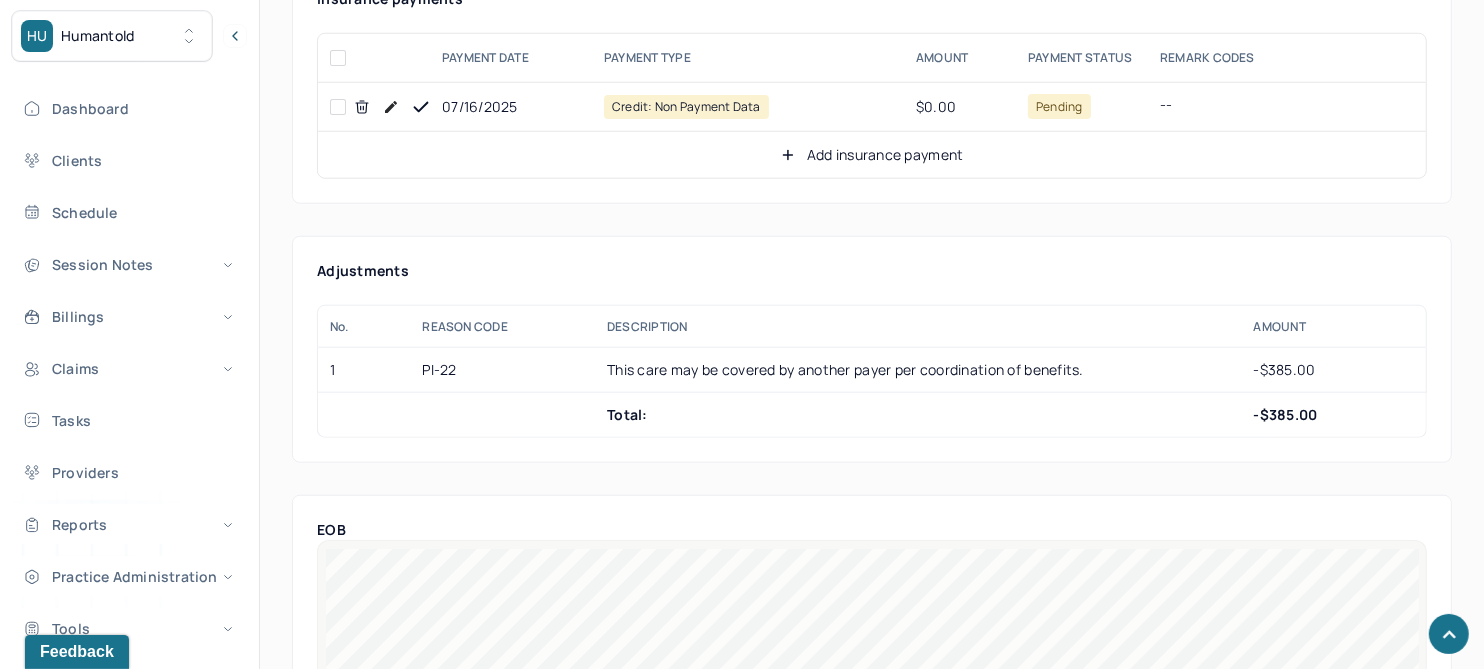 scroll, scrollTop: 1374, scrollLeft: 0, axis: vertical 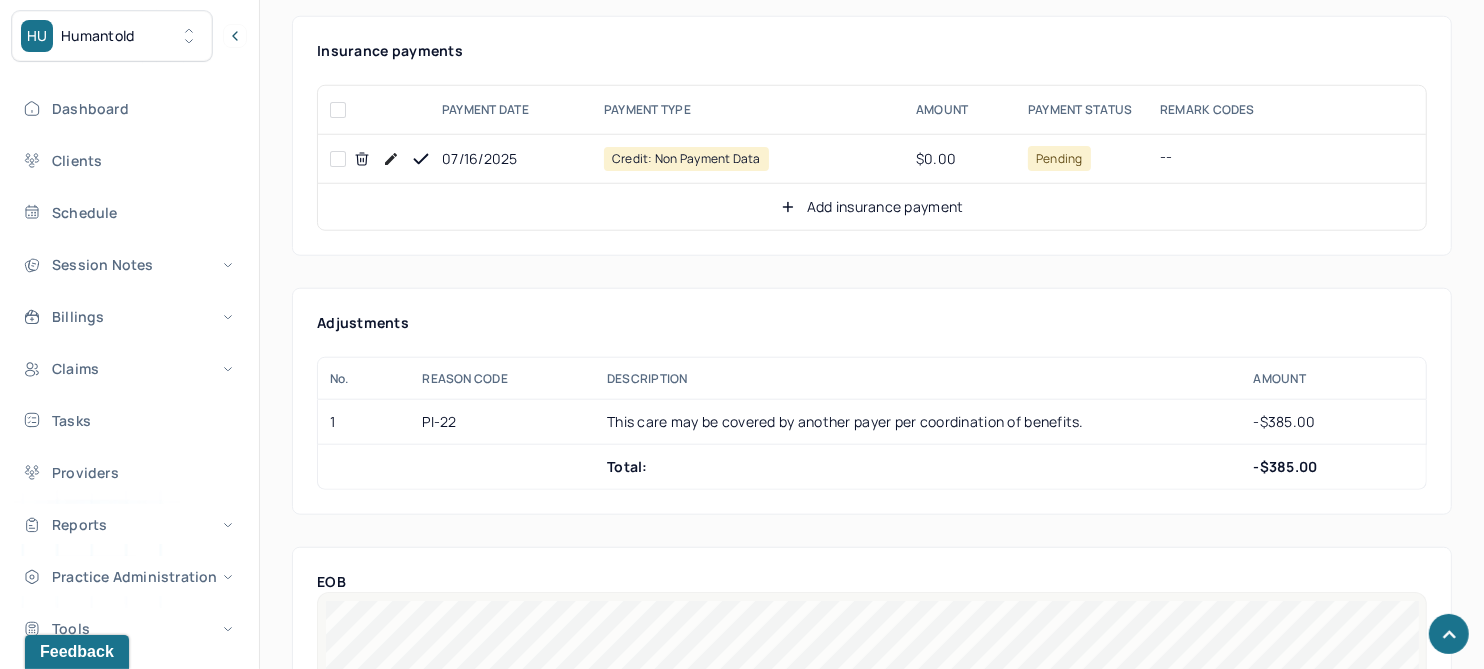 click 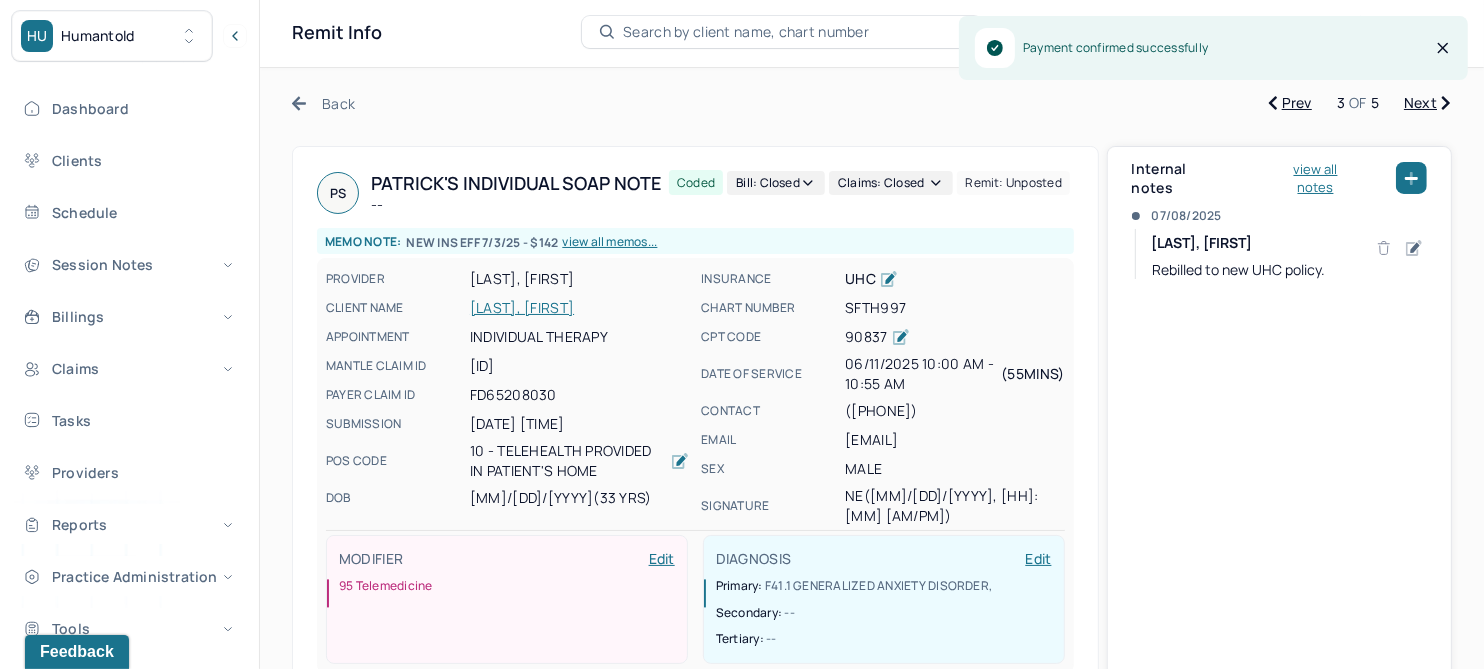 scroll, scrollTop: 0, scrollLeft: 0, axis: both 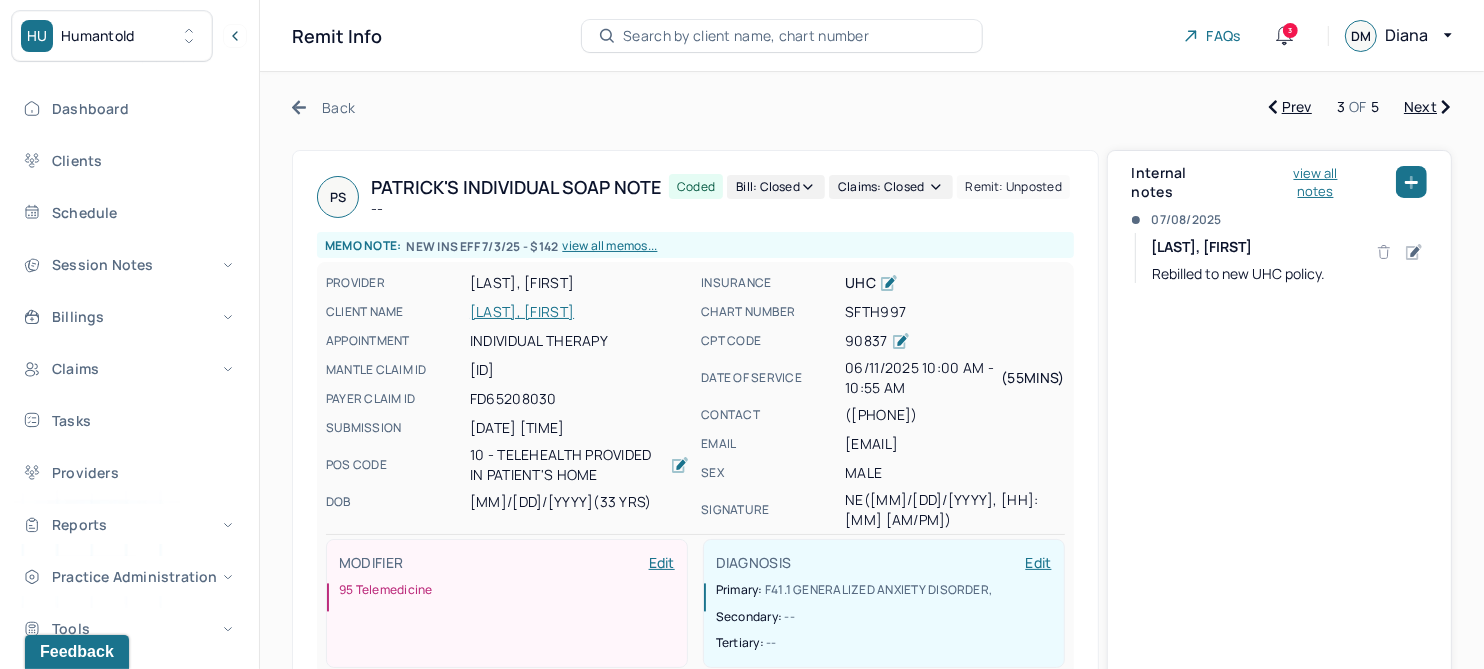 click on "Next" at bounding box center (1427, 107) 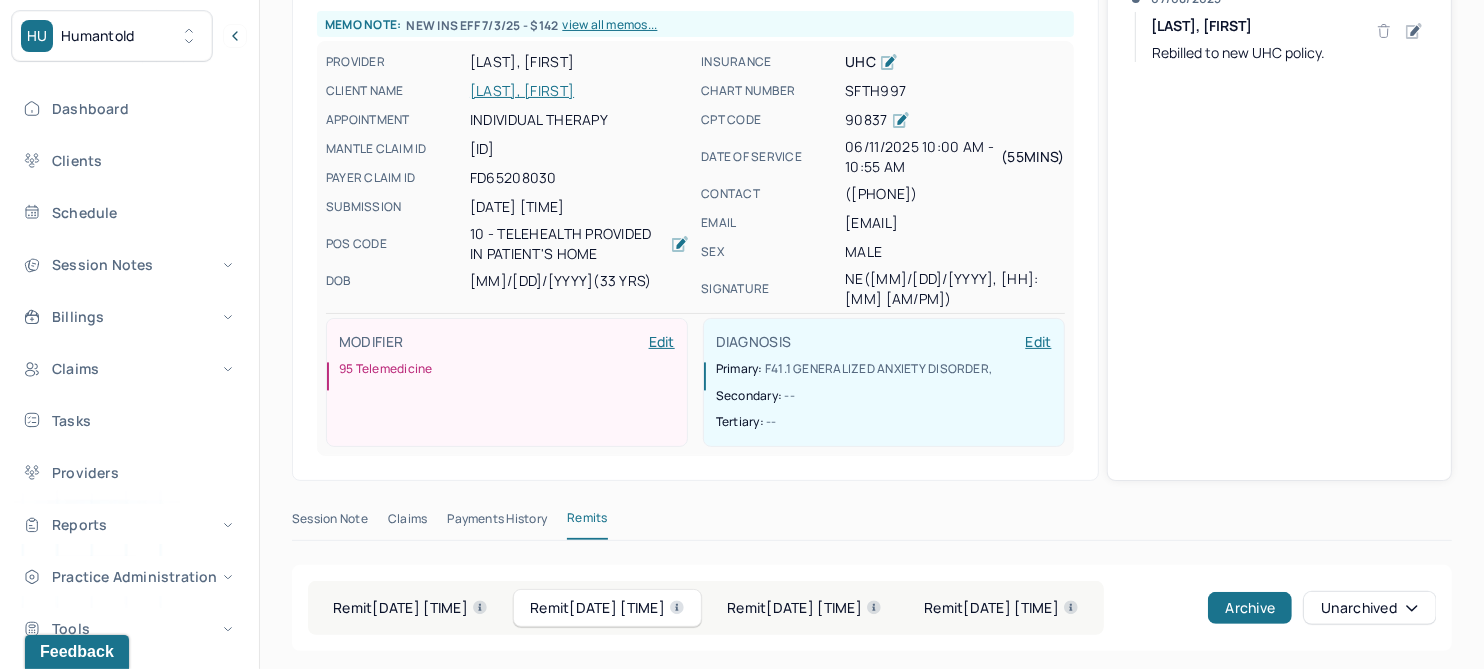 scroll, scrollTop: 0, scrollLeft: 0, axis: both 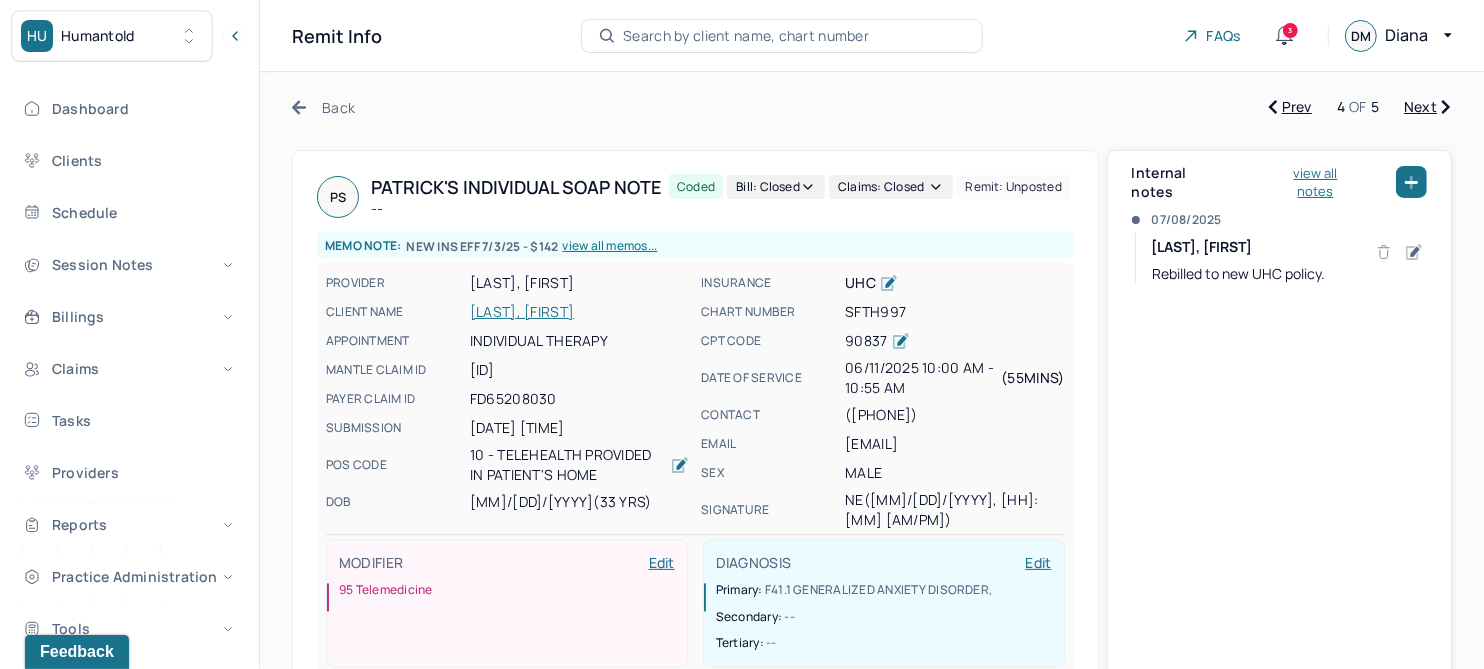 click on "Next" at bounding box center (1427, 107) 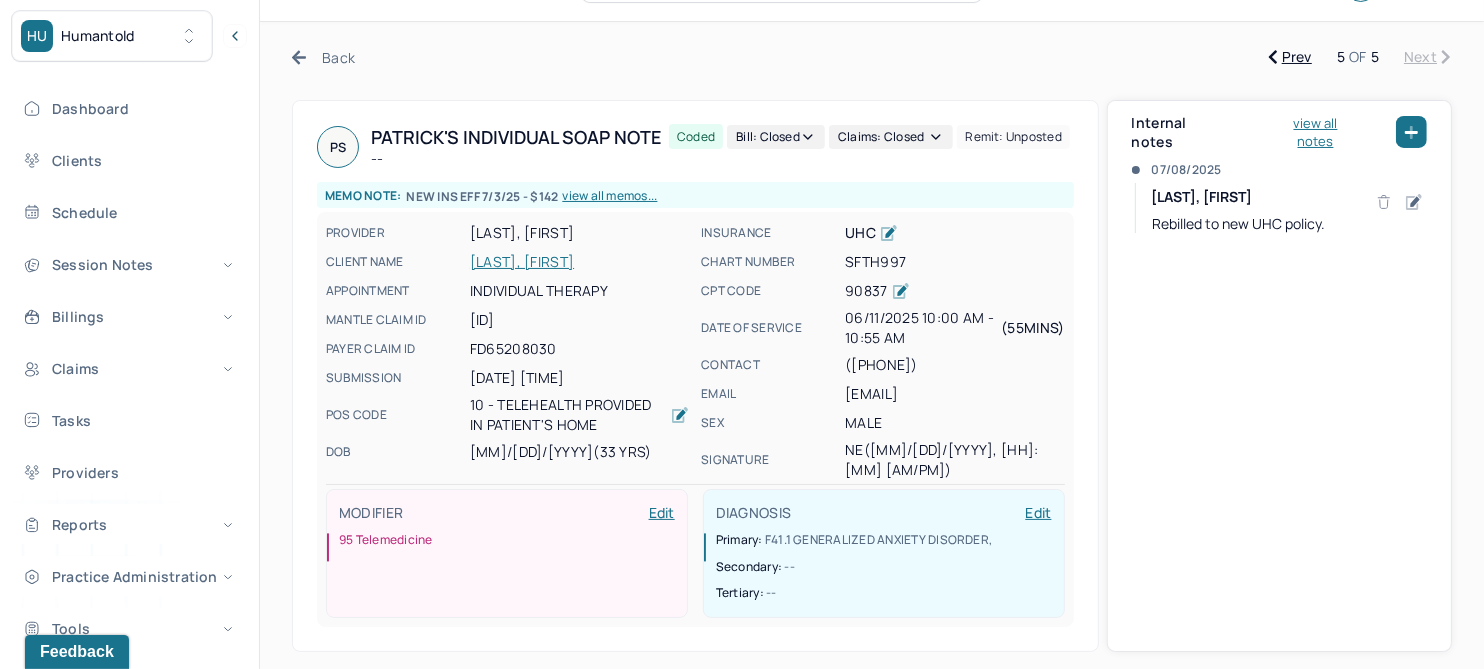 scroll, scrollTop: 0, scrollLeft: 0, axis: both 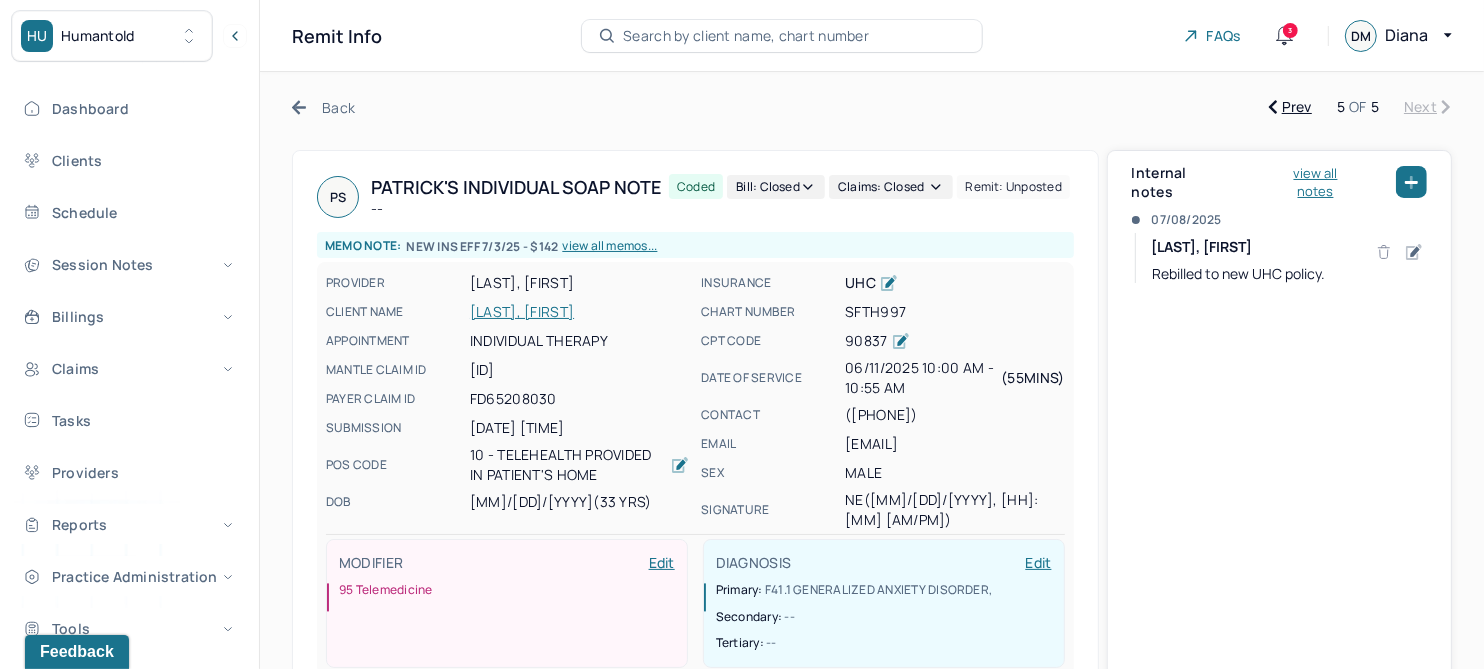 click on "Back" at bounding box center [323, 107] 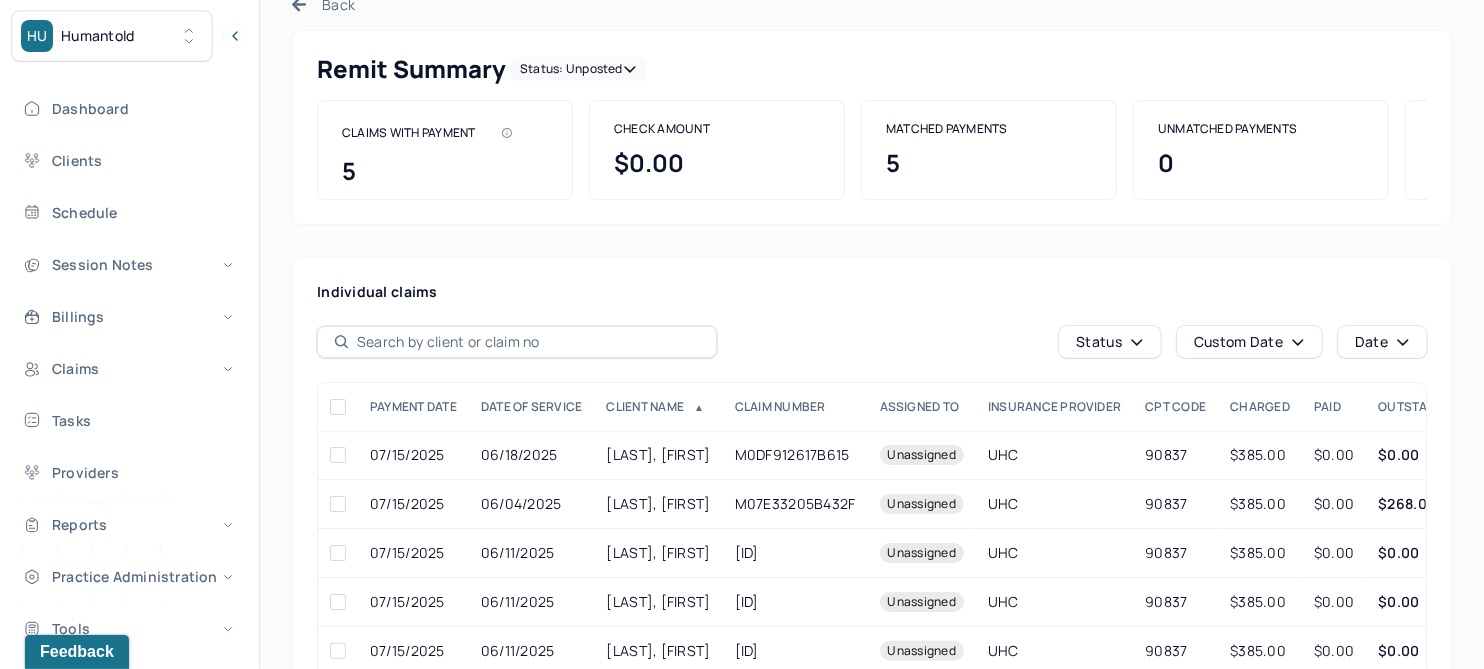 scroll, scrollTop: 192, scrollLeft: 0, axis: vertical 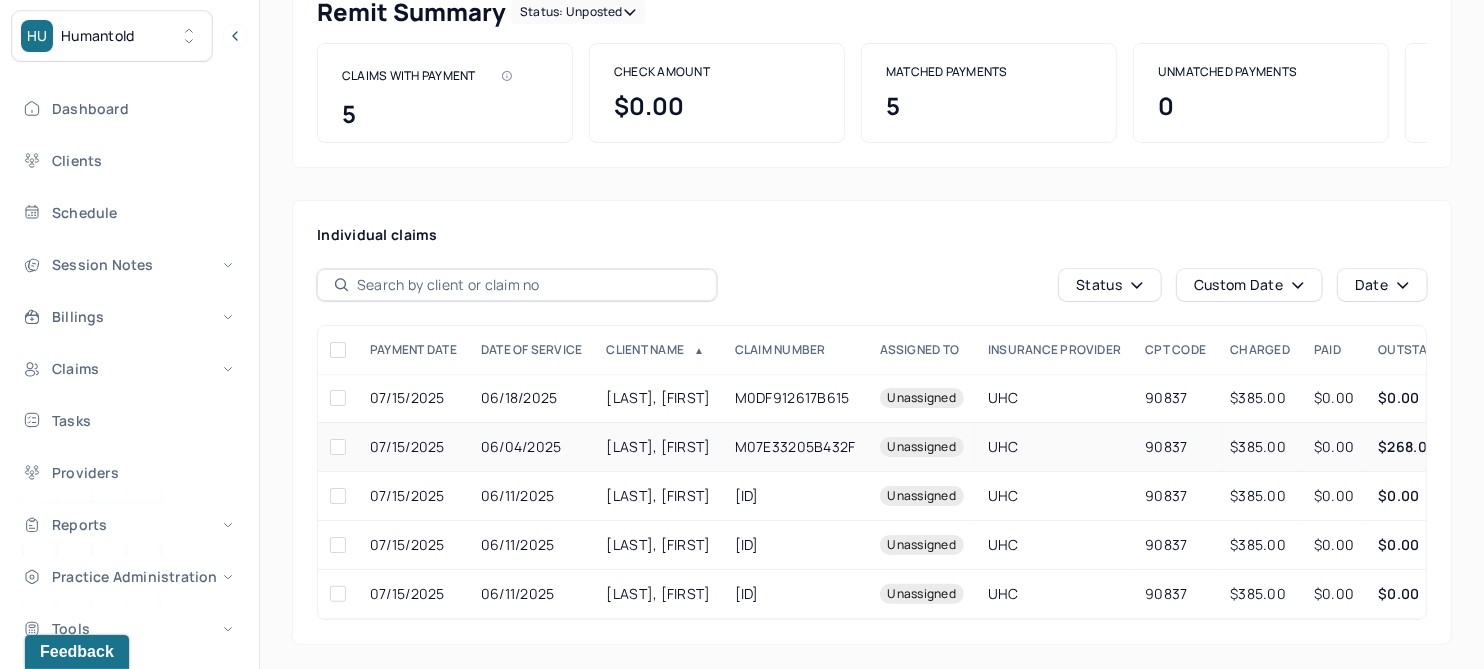 click on "STOICA, PATRICK" at bounding box center (659, 446) 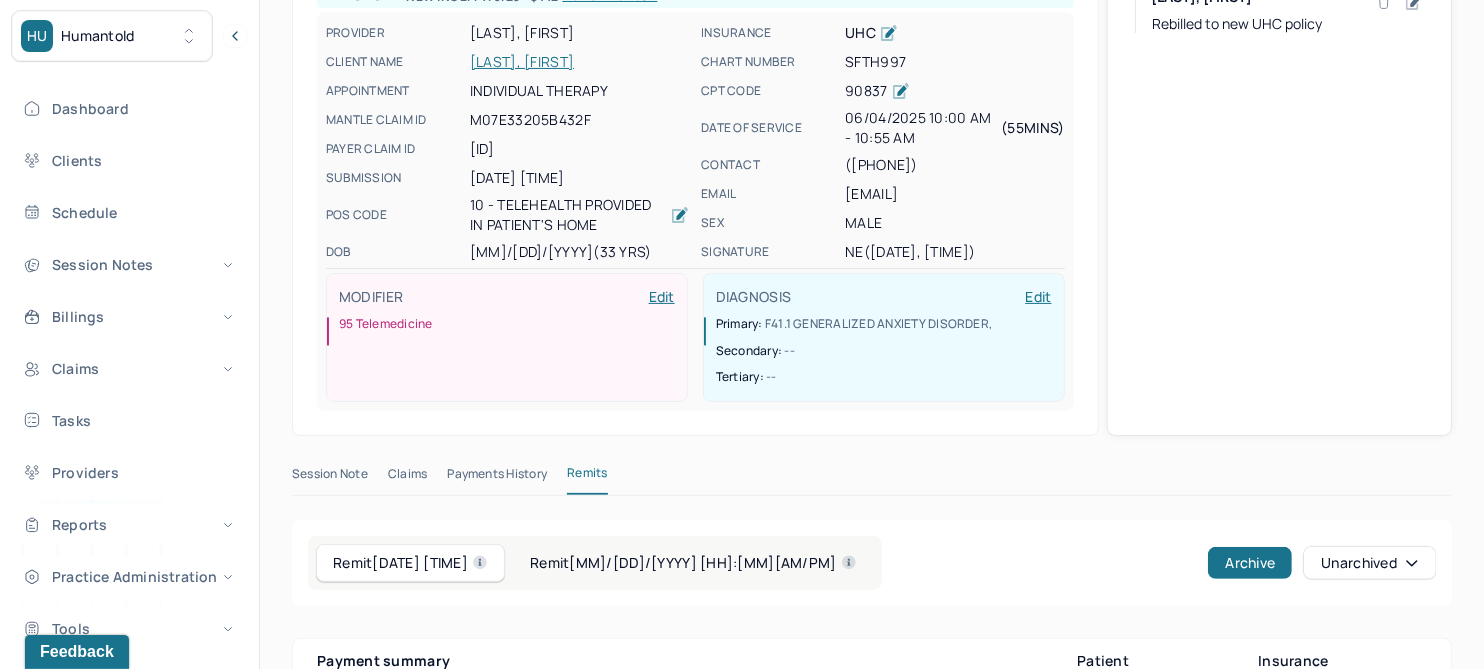 scroll, scrollTop: 0, scrollLeft: 0, axis: both 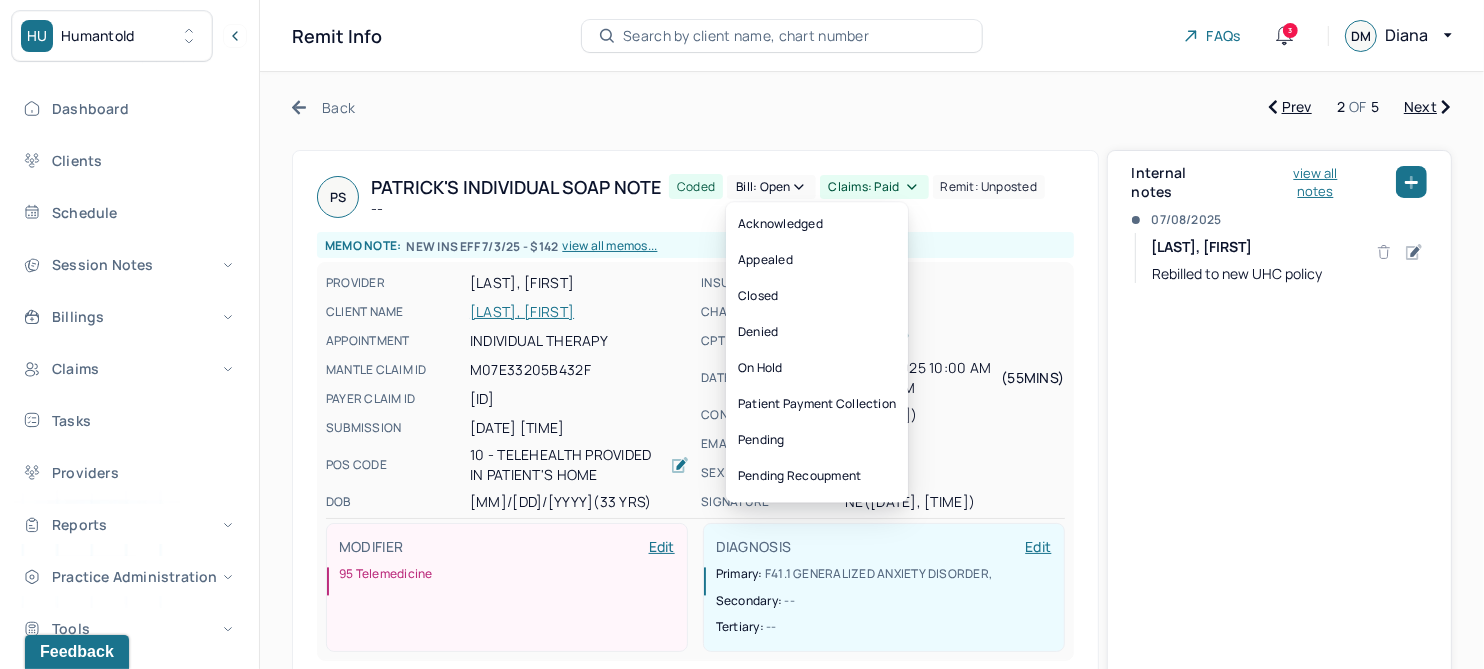 click 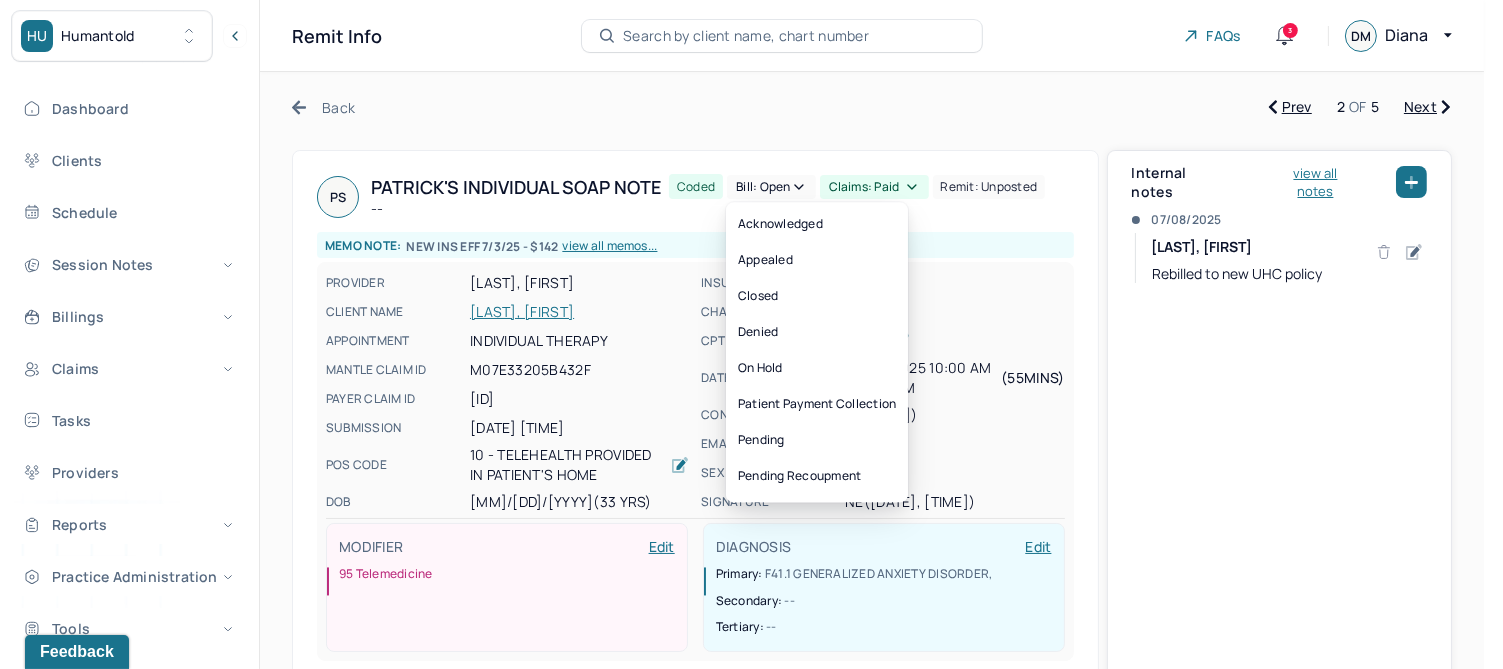 click on "Internal notes   view all notes       07/08/2025 MILBURN, DIANA Rebilled to new UHC policy" at bounding box center [1280, 418] 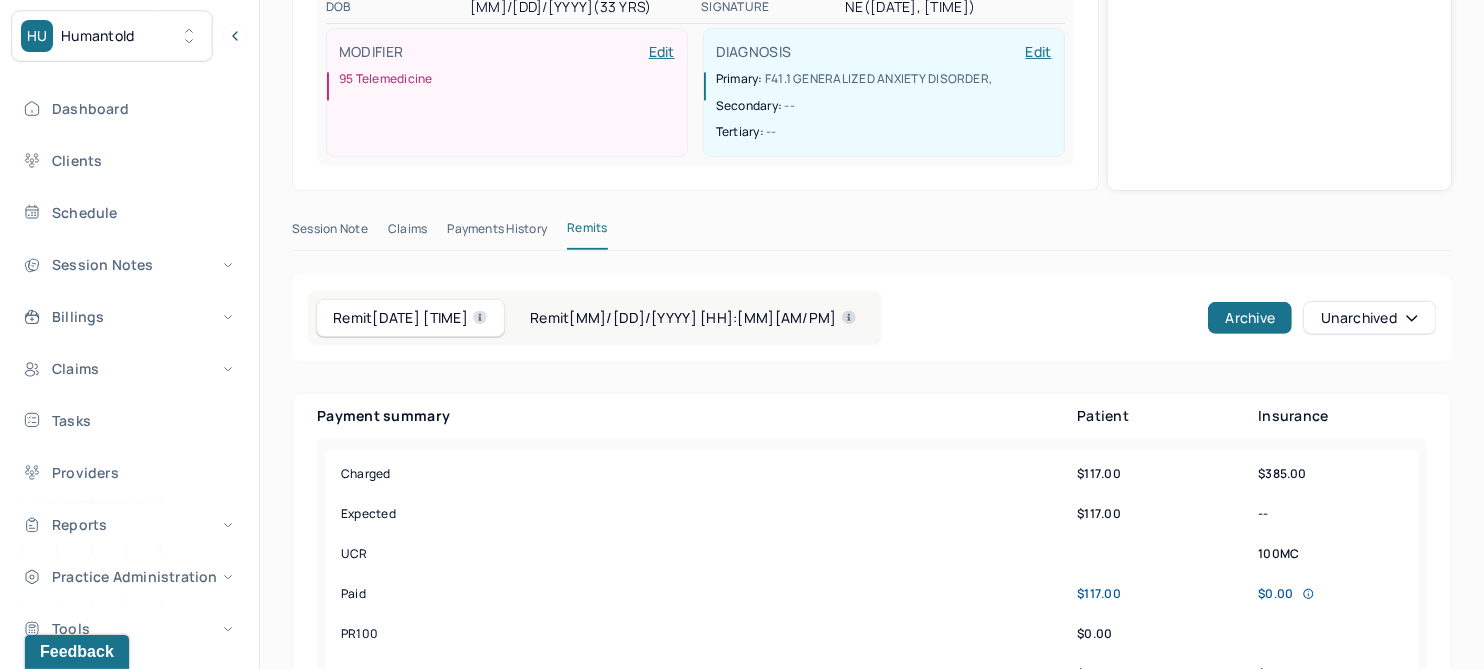 scroll, scrollTop: 500, scrollLeft: 0, axis: vertical 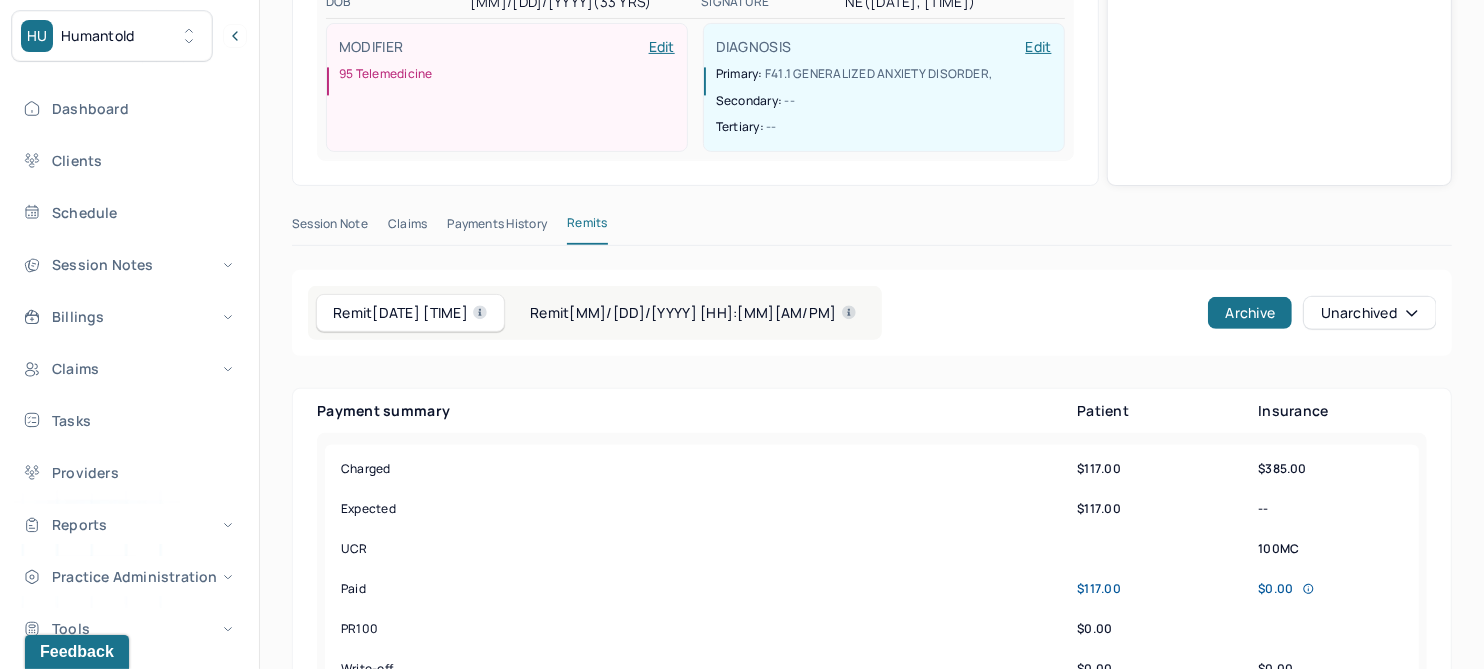 click on "Remit 06/16/2025 08:00pm" at bounding box center (693, 313) 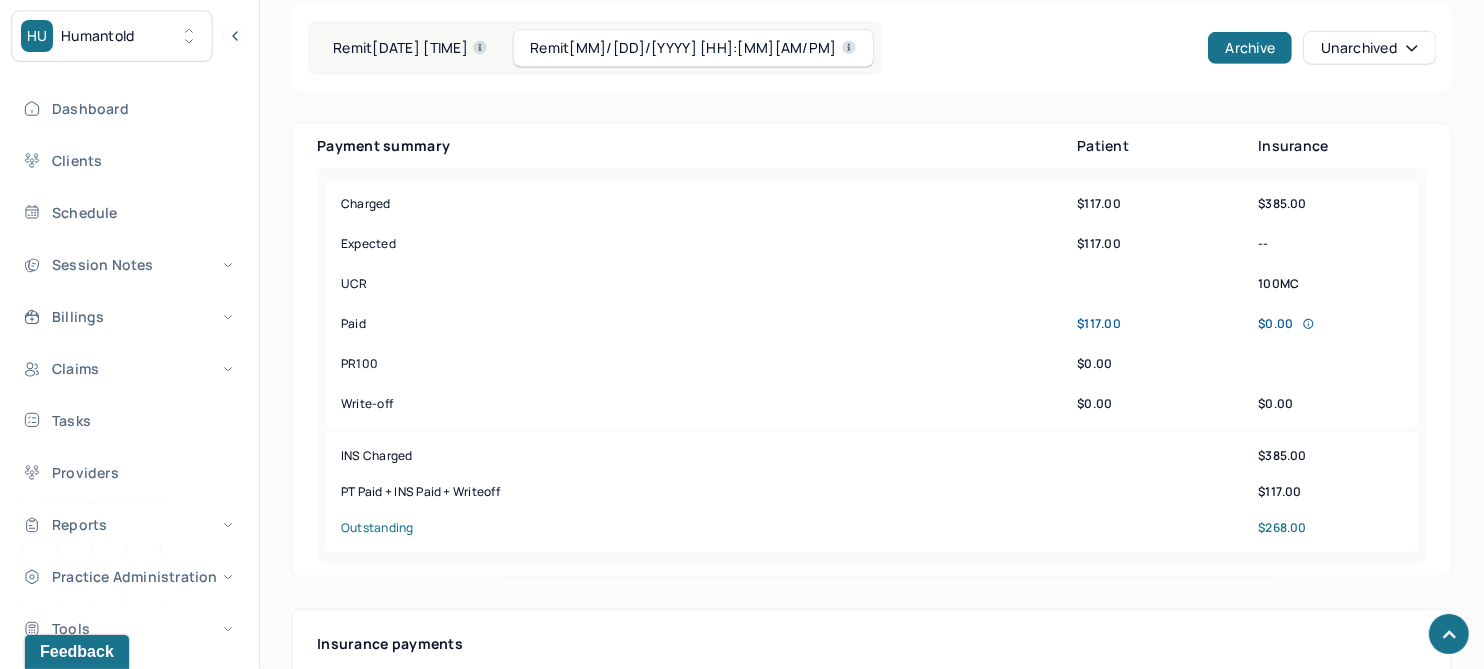 scroll, scrollTop: 750, scrollLeft: 0, axis: vertical 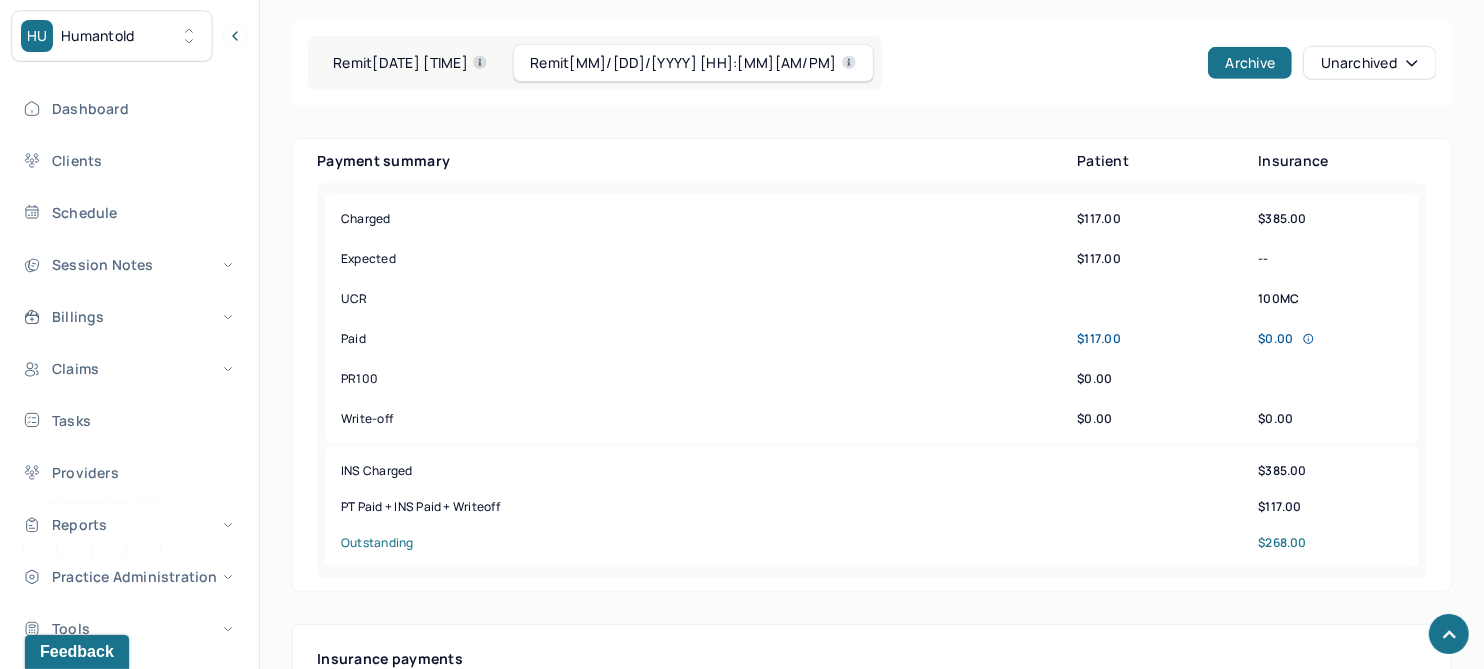 click on "Remit 07/15/2025 08:00pm" at bounding box center (410, 63) 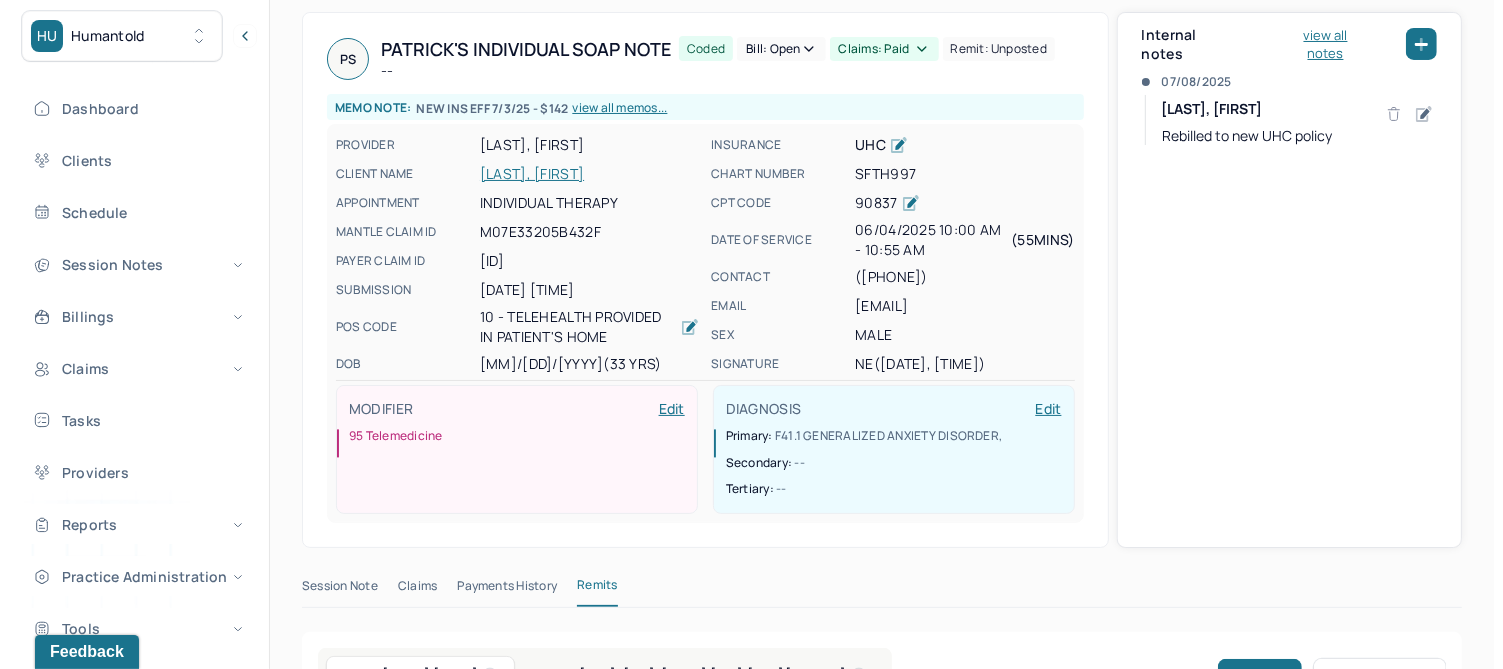 scroll, scrollTop: 0, scrollLeft: 0, axis: both 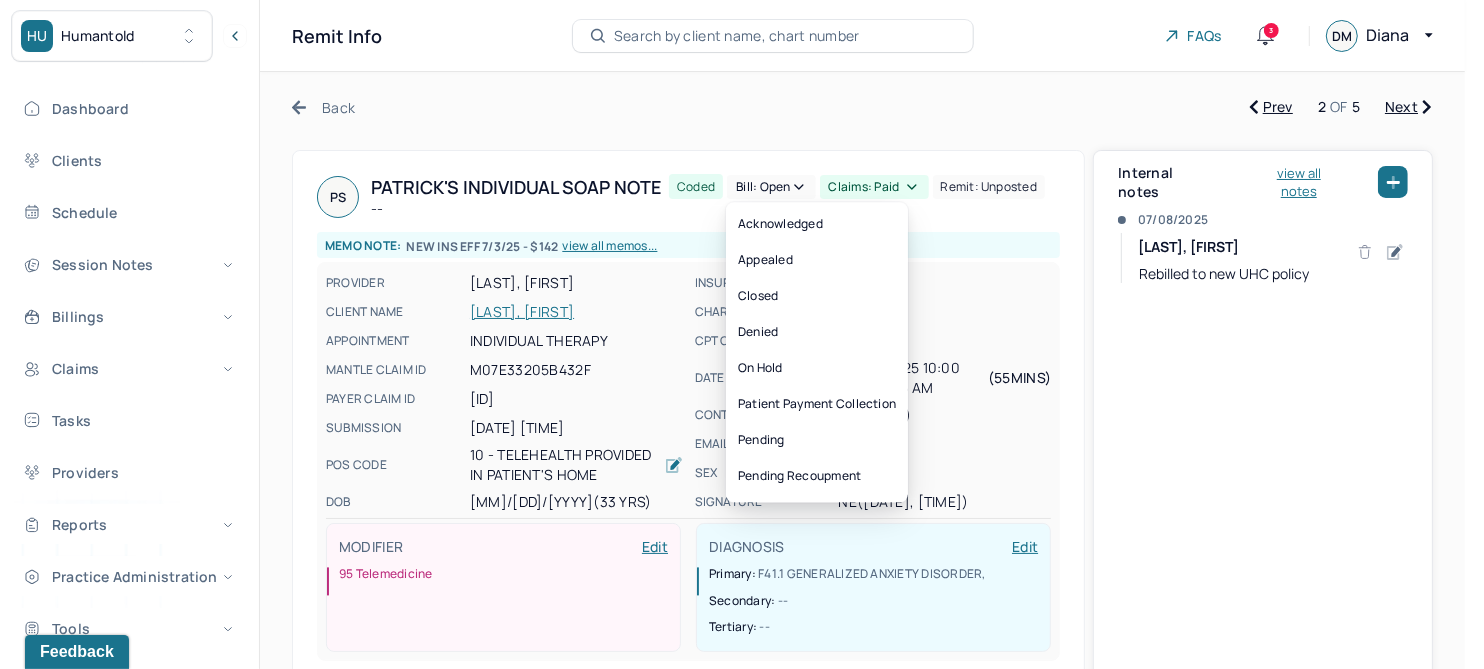 click on "Claims: paid" at bounding box center (874, 187) 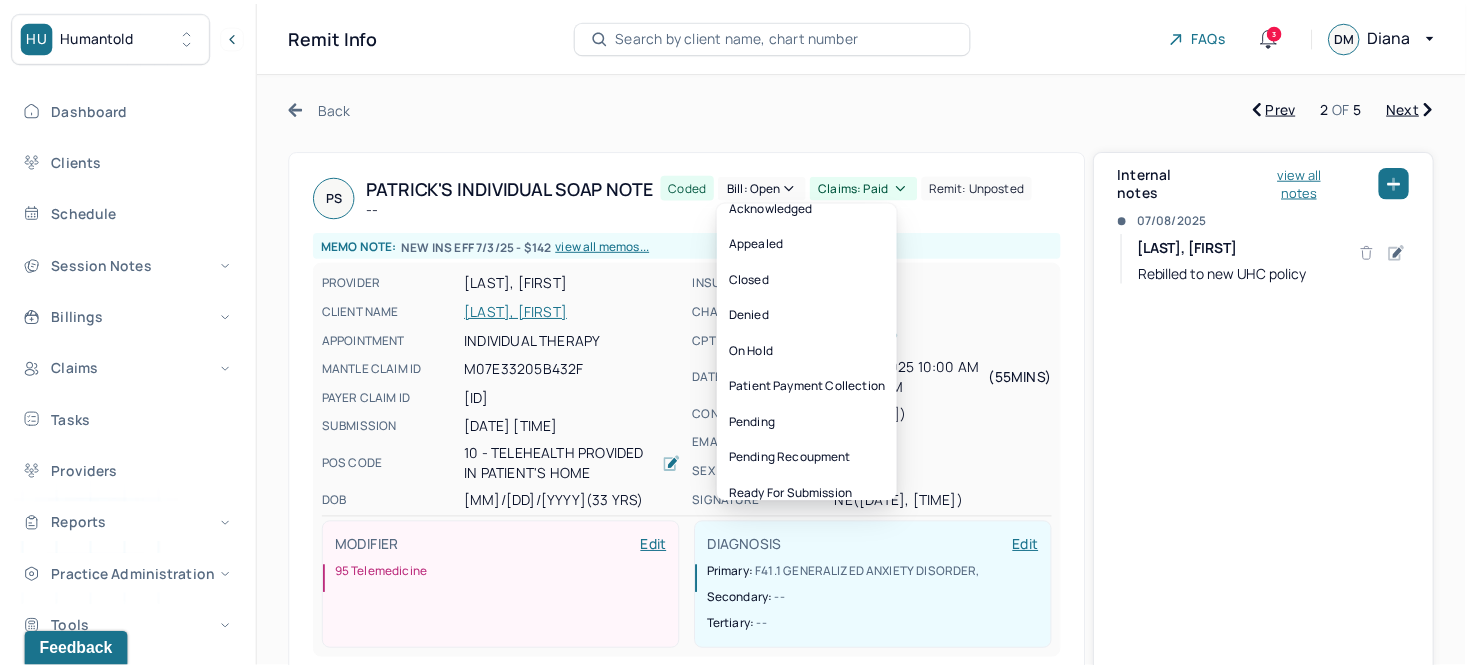 scroll, scrollTop: 0, scrollLeft: 0, axis: both 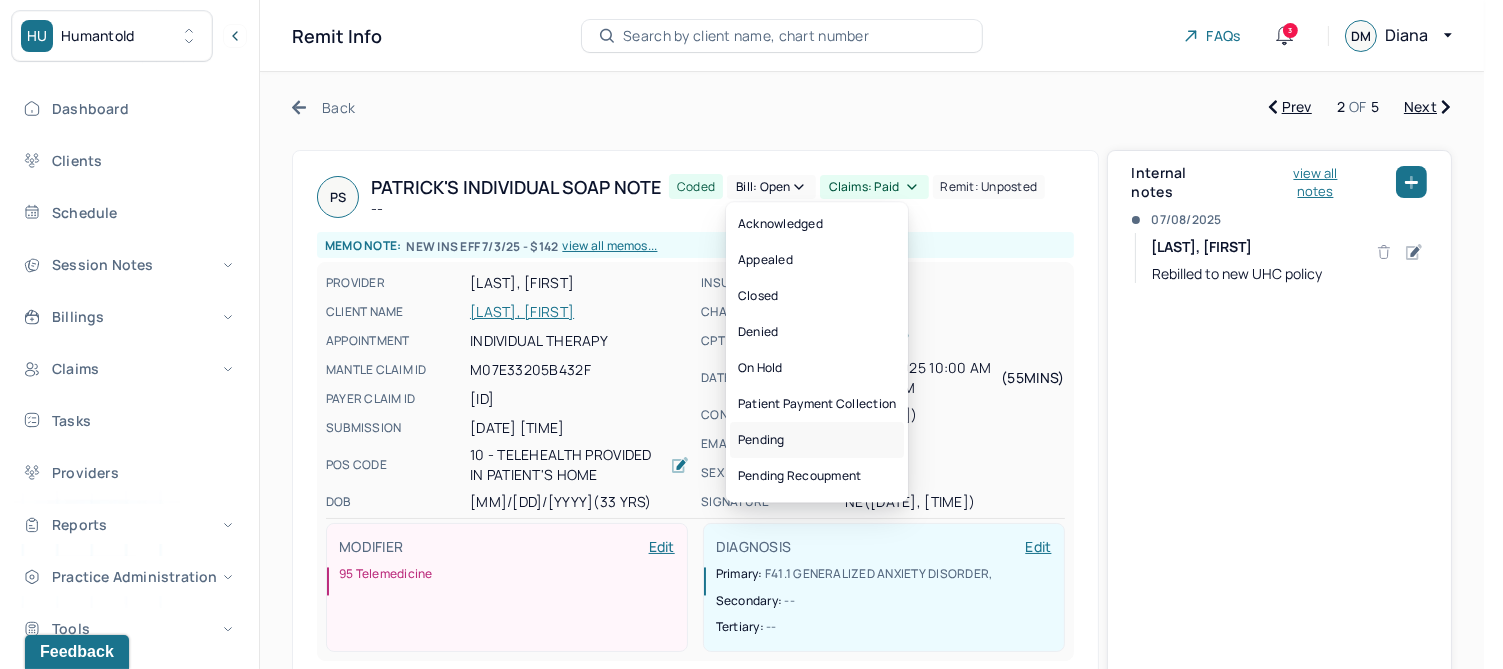 click on "Pending" at bounding box center [817, 440] 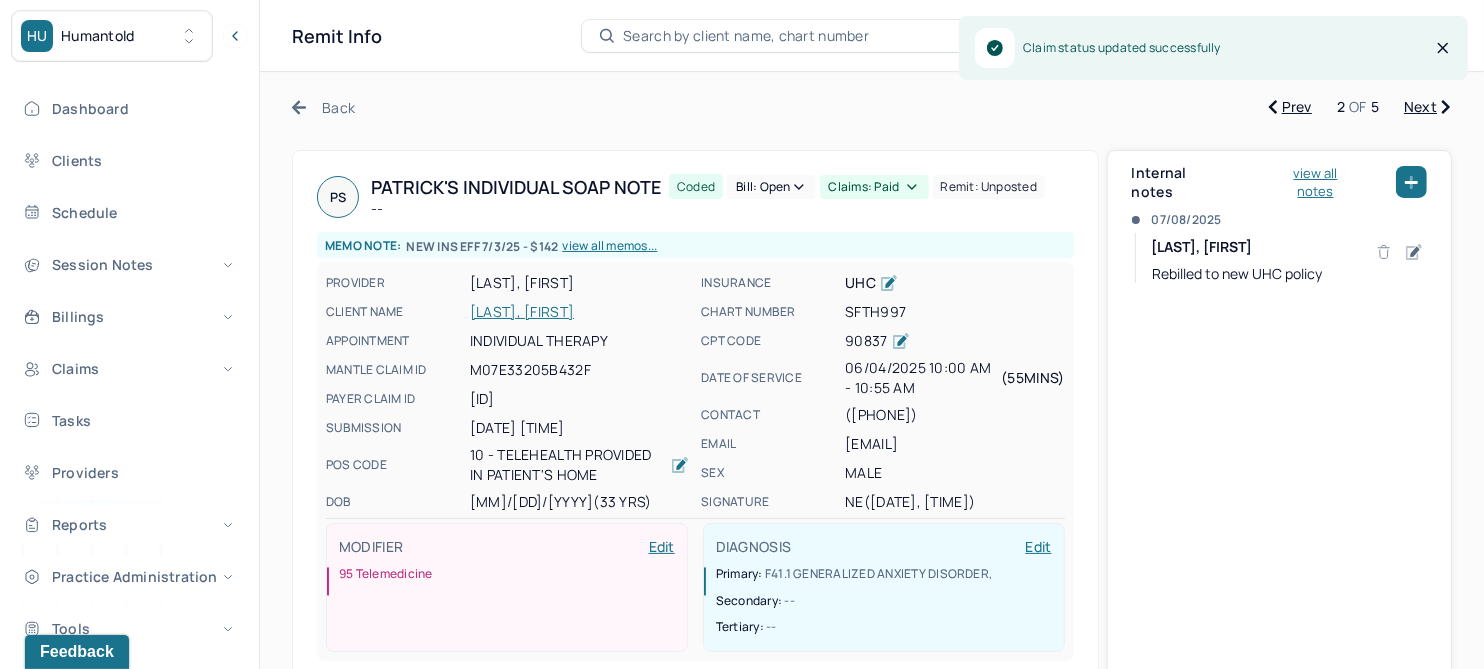 click 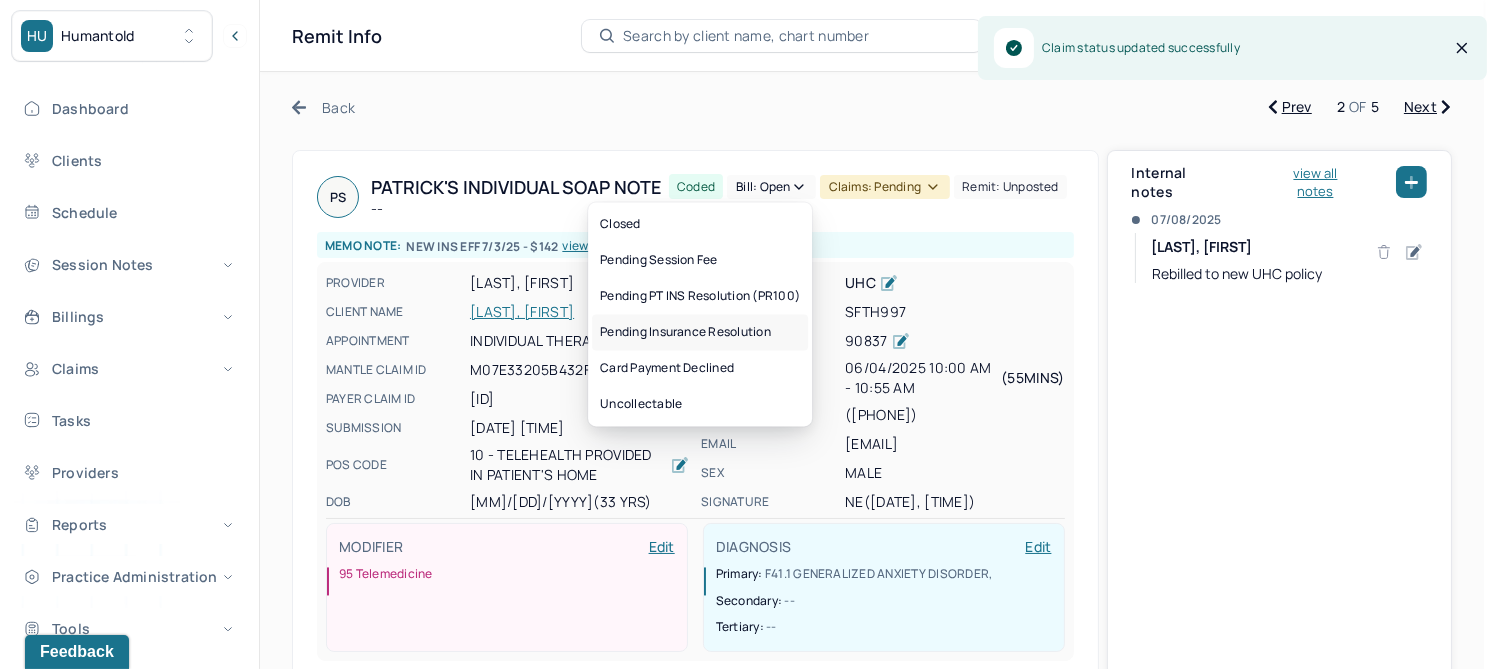 click on "Pending Insurance Resolution" at bounding box center [700, 332] 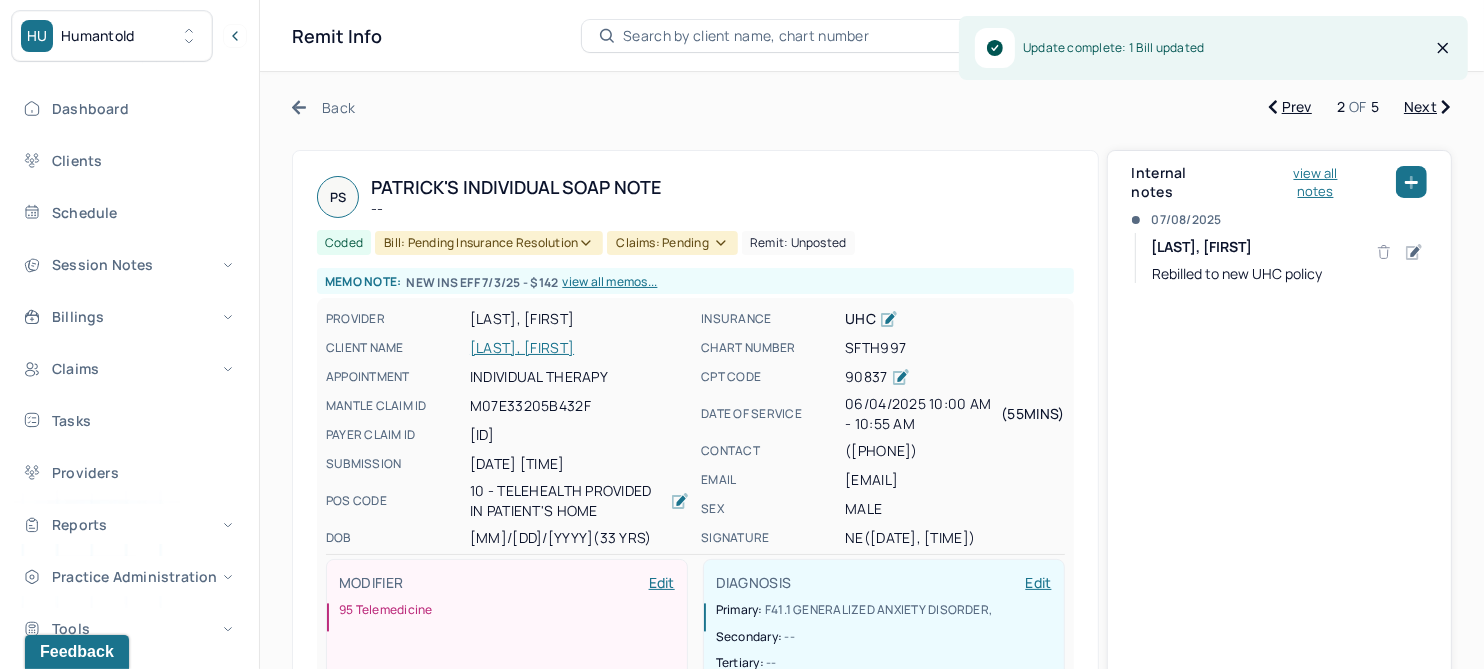 click on "Back" at bounding box center (323, 107) 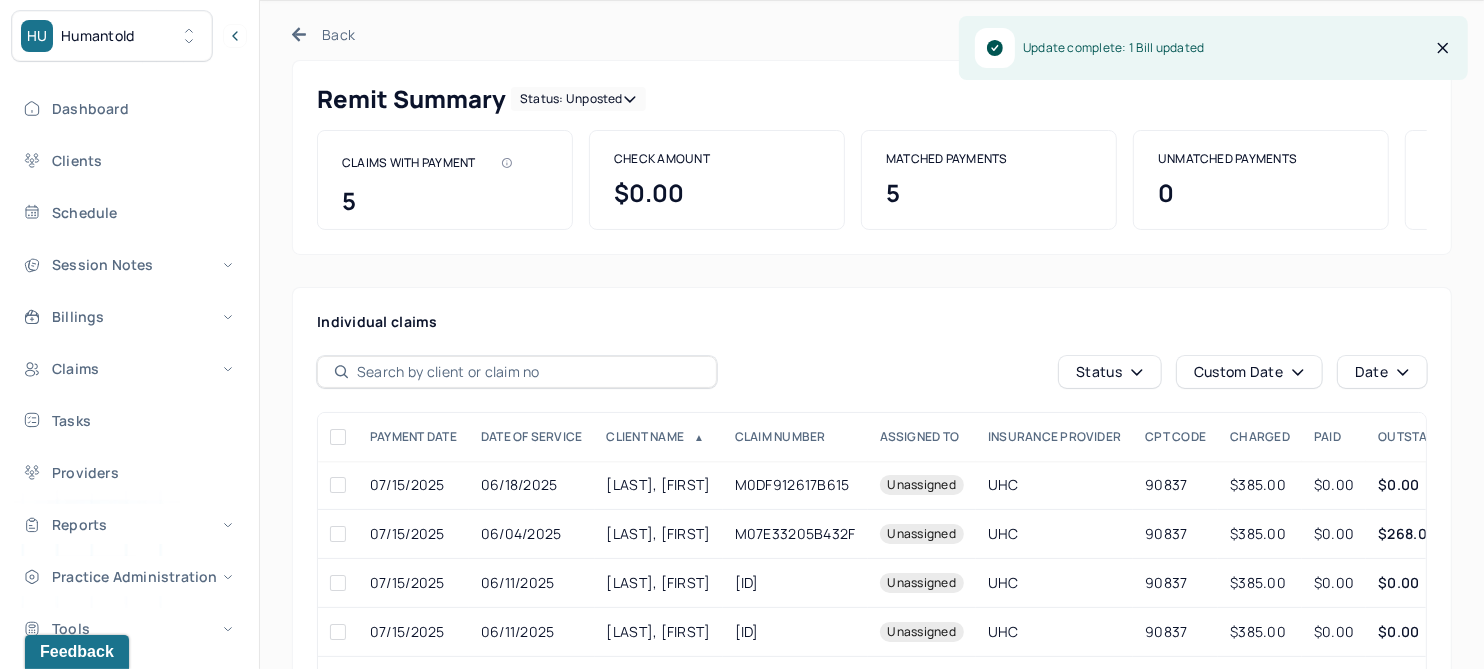 scroll, scrollTop: 192, scrollLeft: 0, axis: vertical 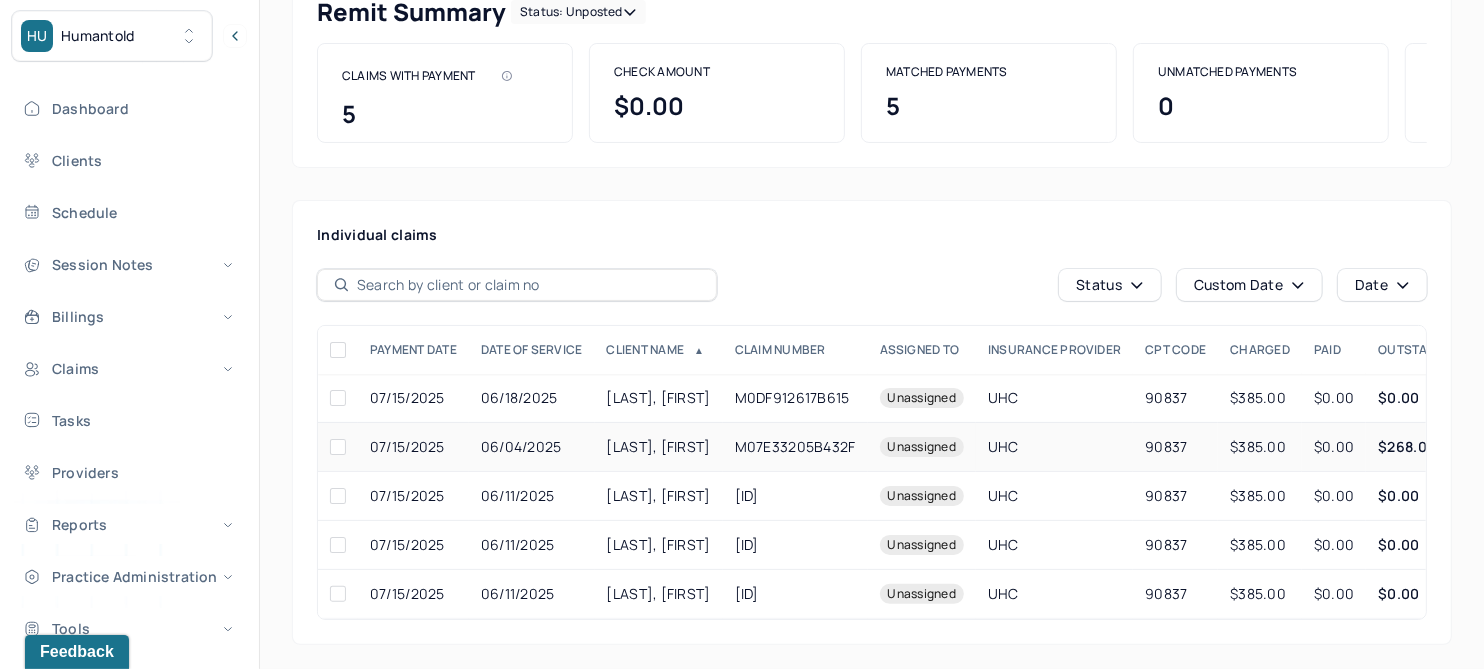click on "STOICA, PATRICK" at bounding box center (659, 446) 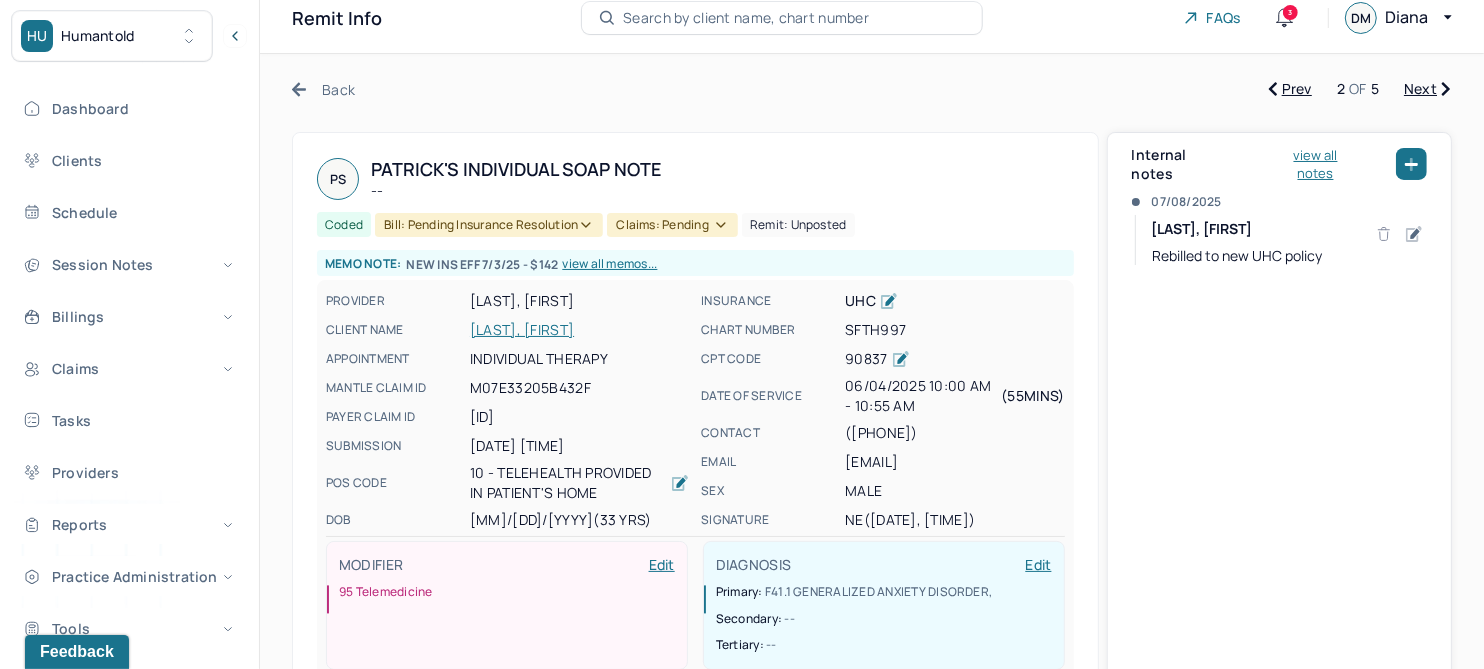 scroll, scrollTop: 0, scrollLeft: 0, axis: both 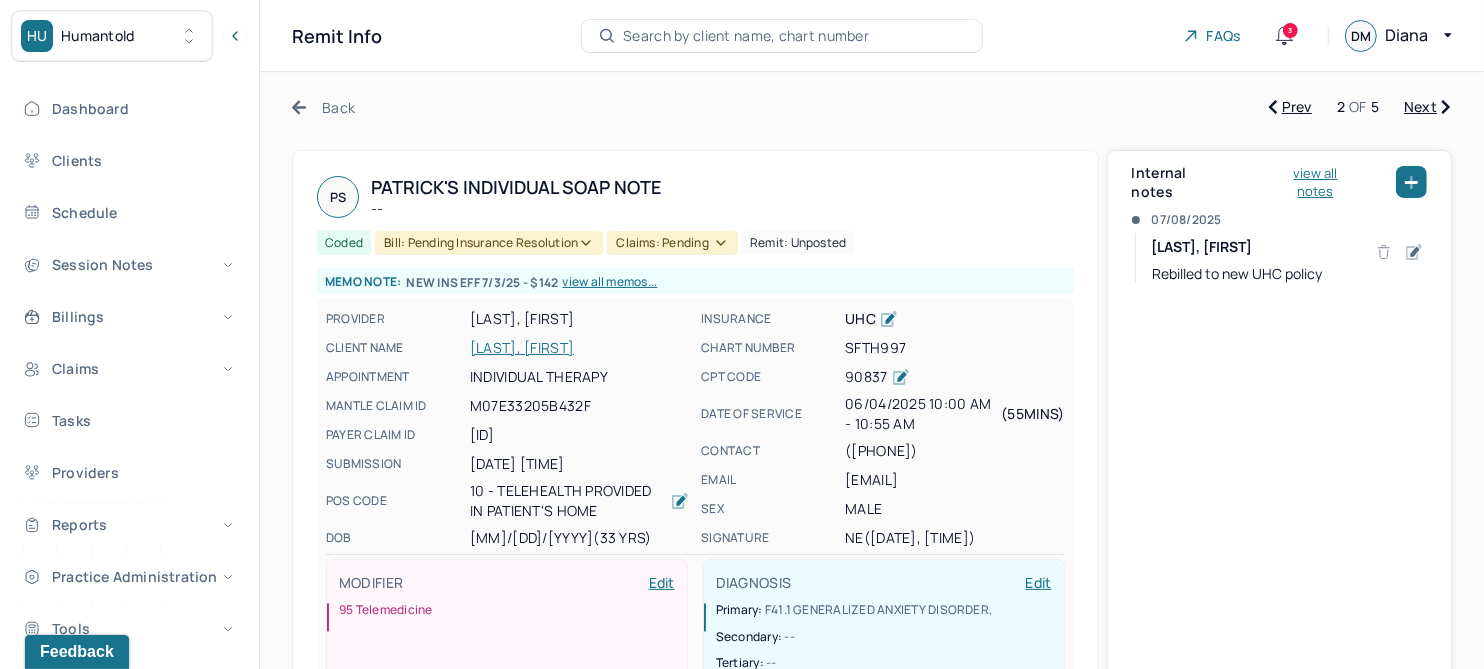 click on "Back" at bounding box center [323, 107] 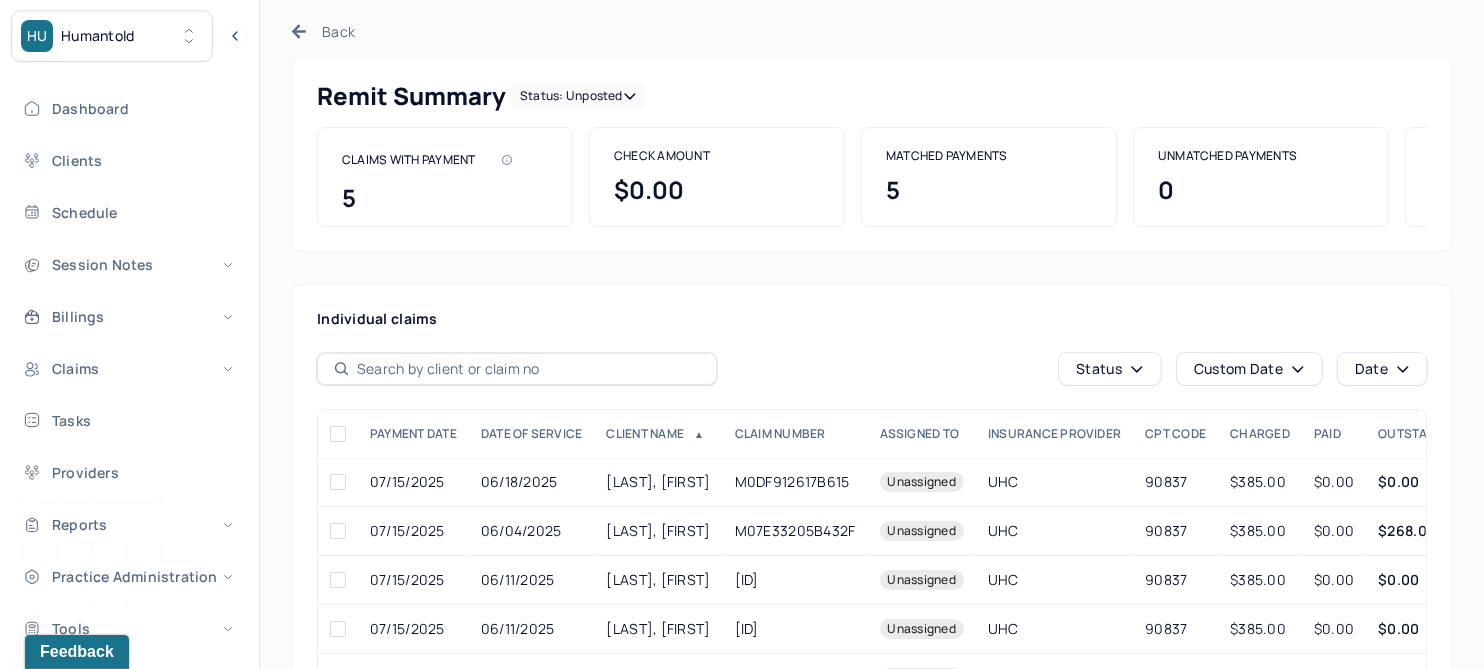 scroll, scrollTop: 0, scrollLeft: 0, axis: both 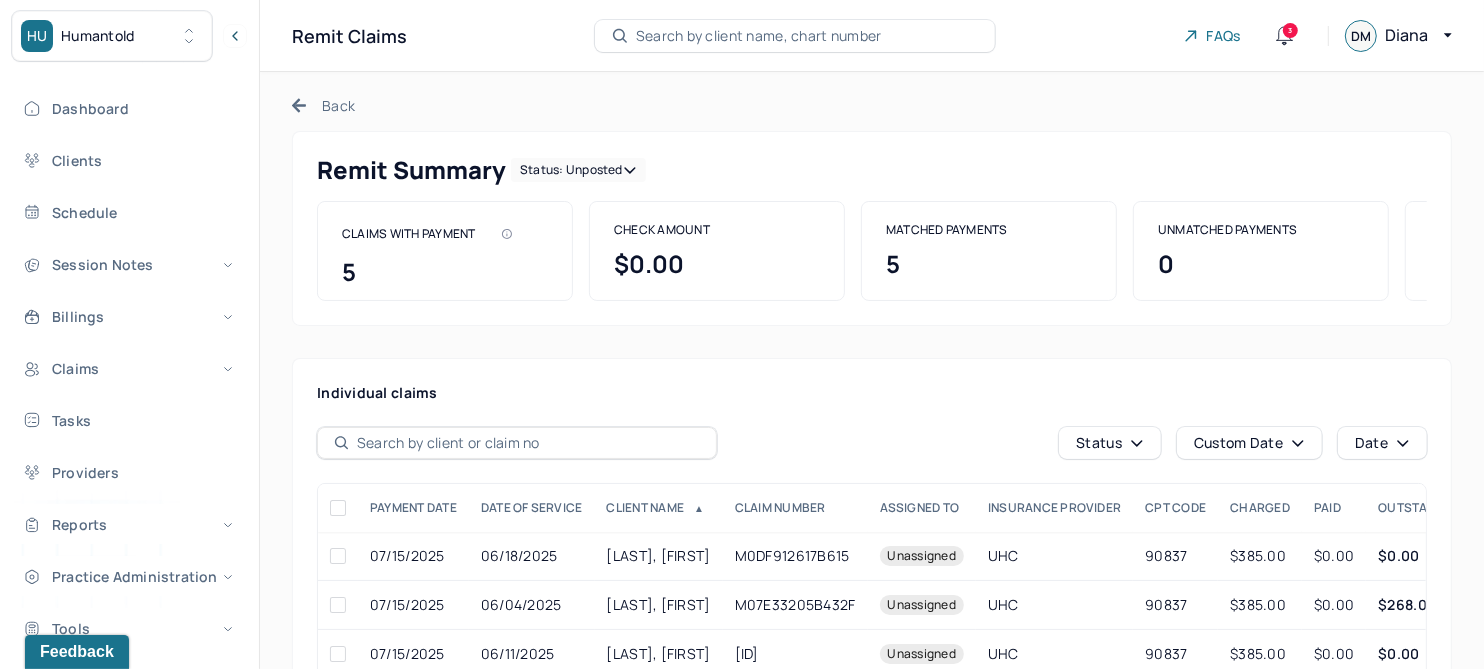 click on "Status: unposted" at bounding box center (578, 170) 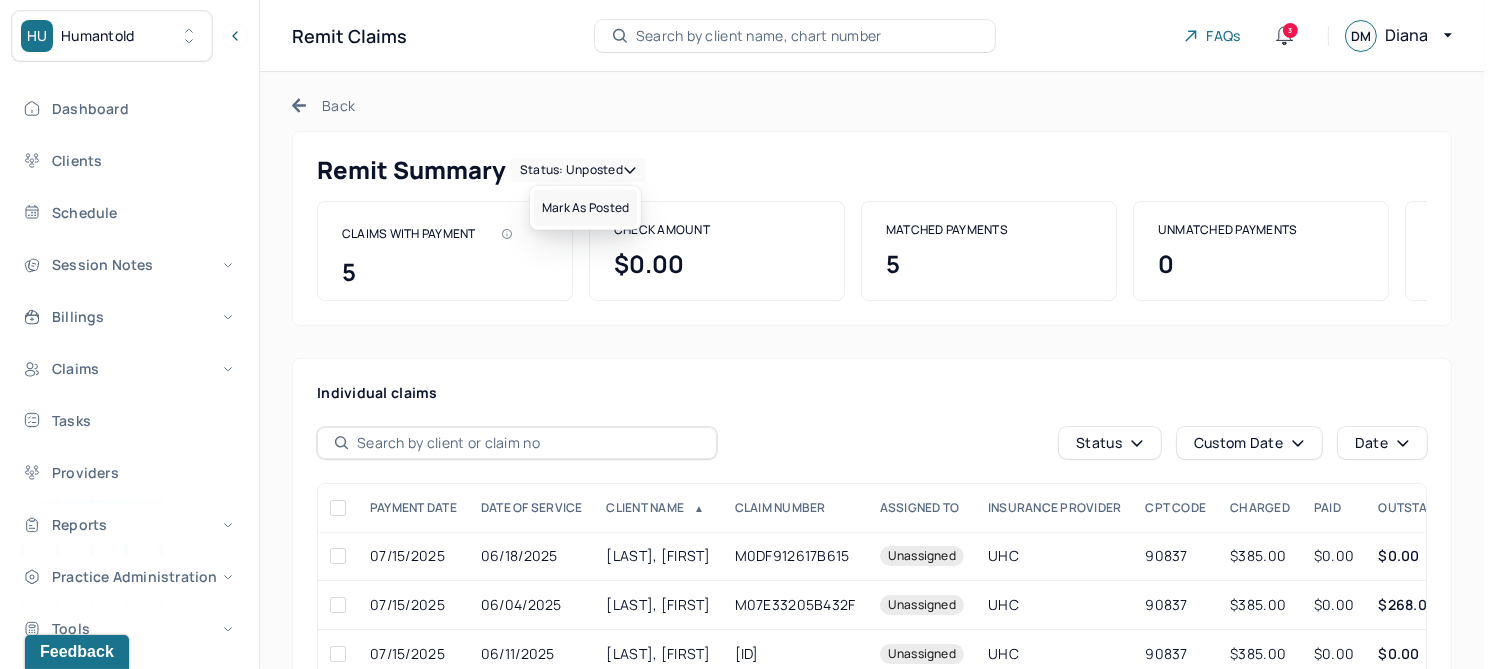 click on "Mark as Posted" at bounding box center (585, 208) 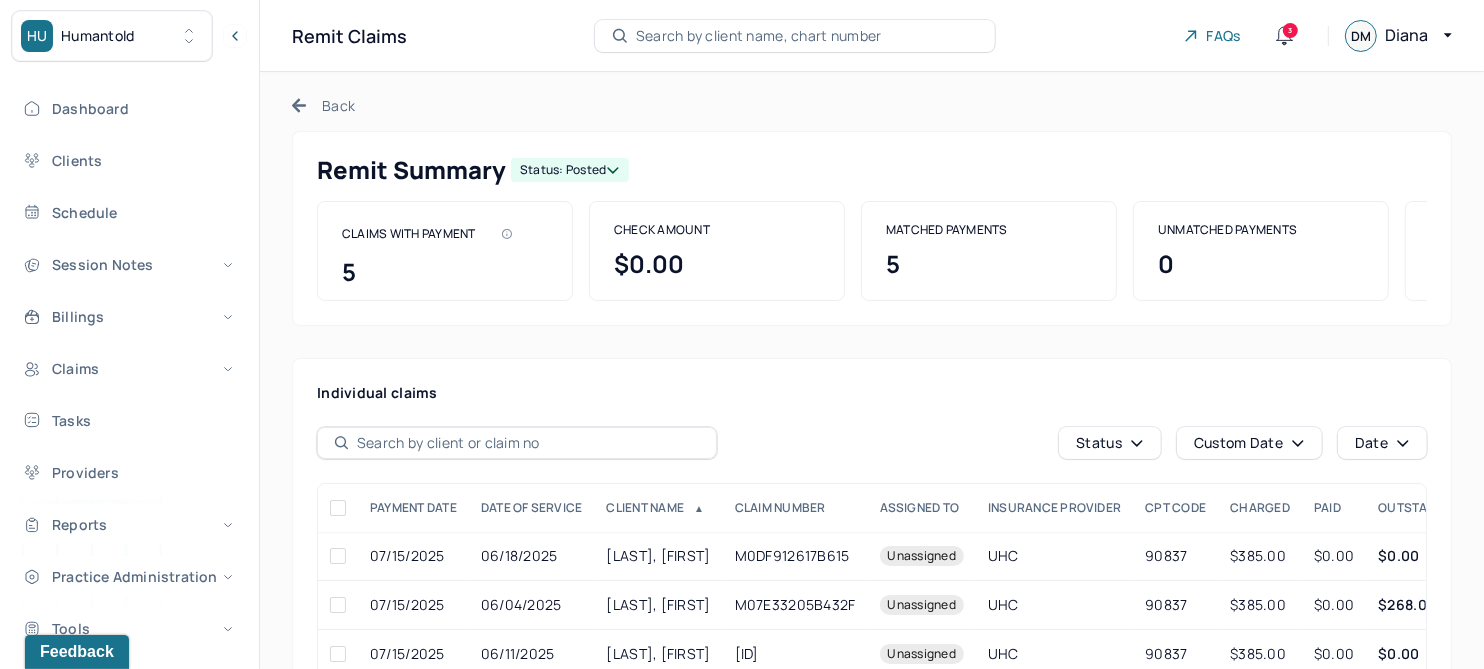 click on "Back" at bounding box center [323, 105] 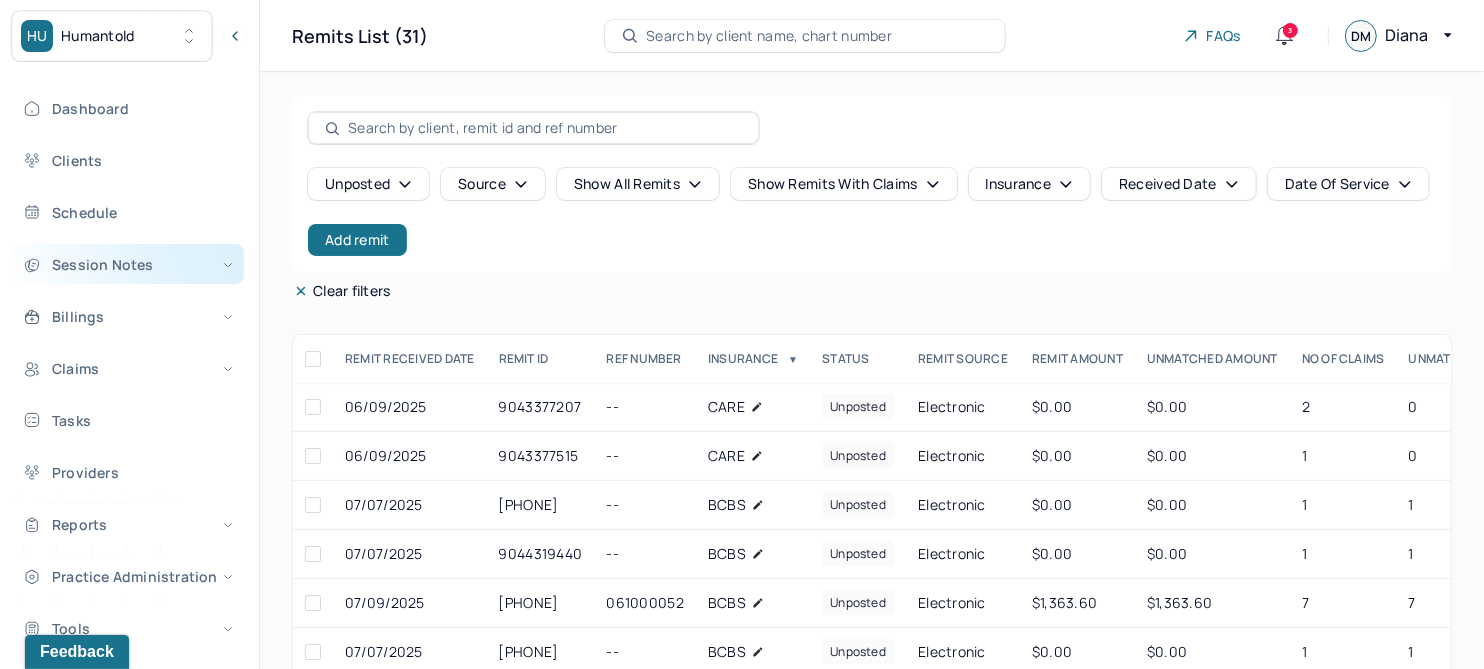 click on "Session Notes" at bounding box center [128, 264] 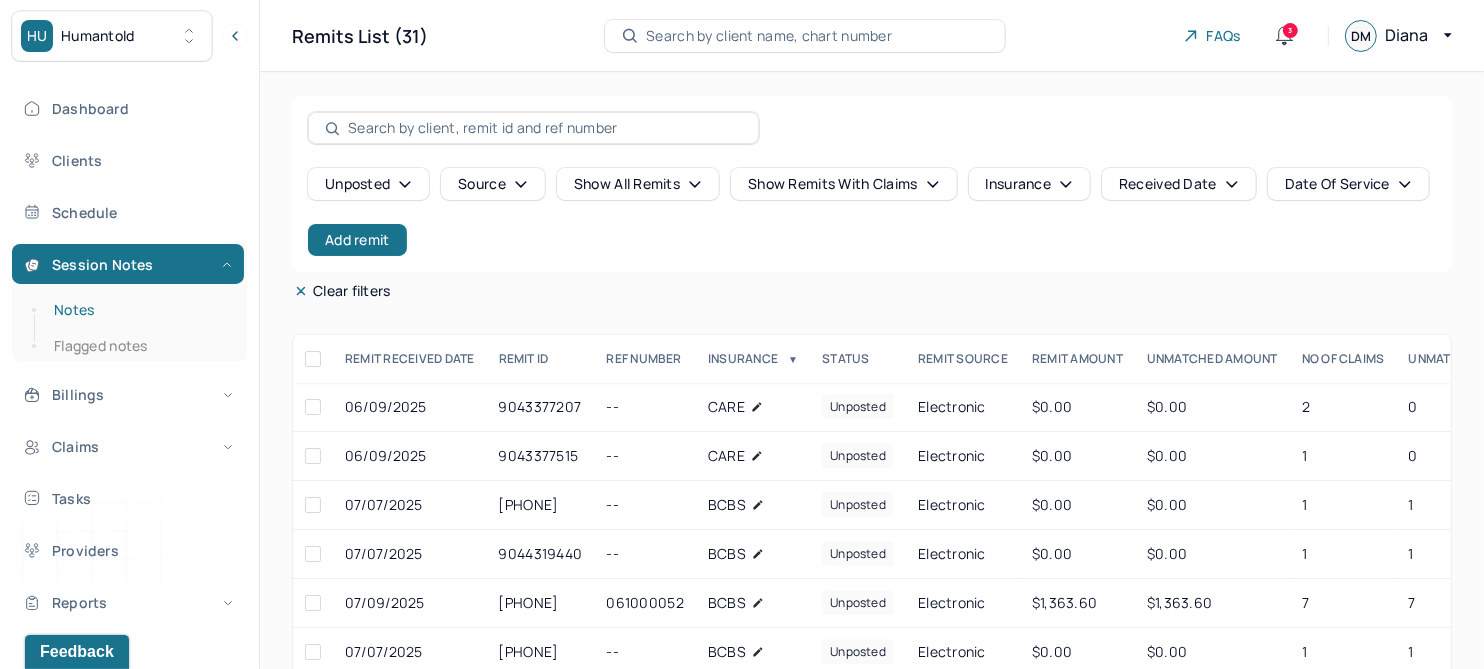 drag, startPoint x: 82, startPoint y: 308, endPoint x: 117, endPoint y: 308, distance: 35 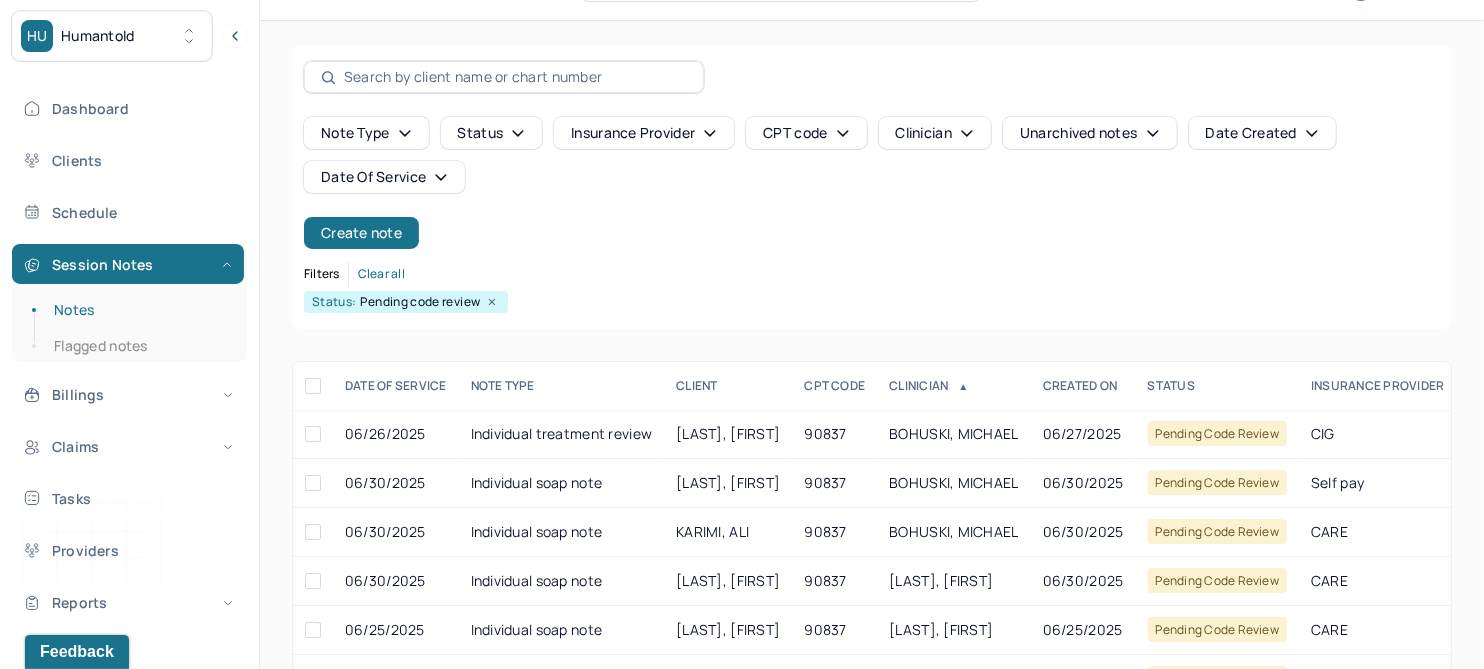 scroll, scrollTop: 0, scrollLeft: 0, axis: both 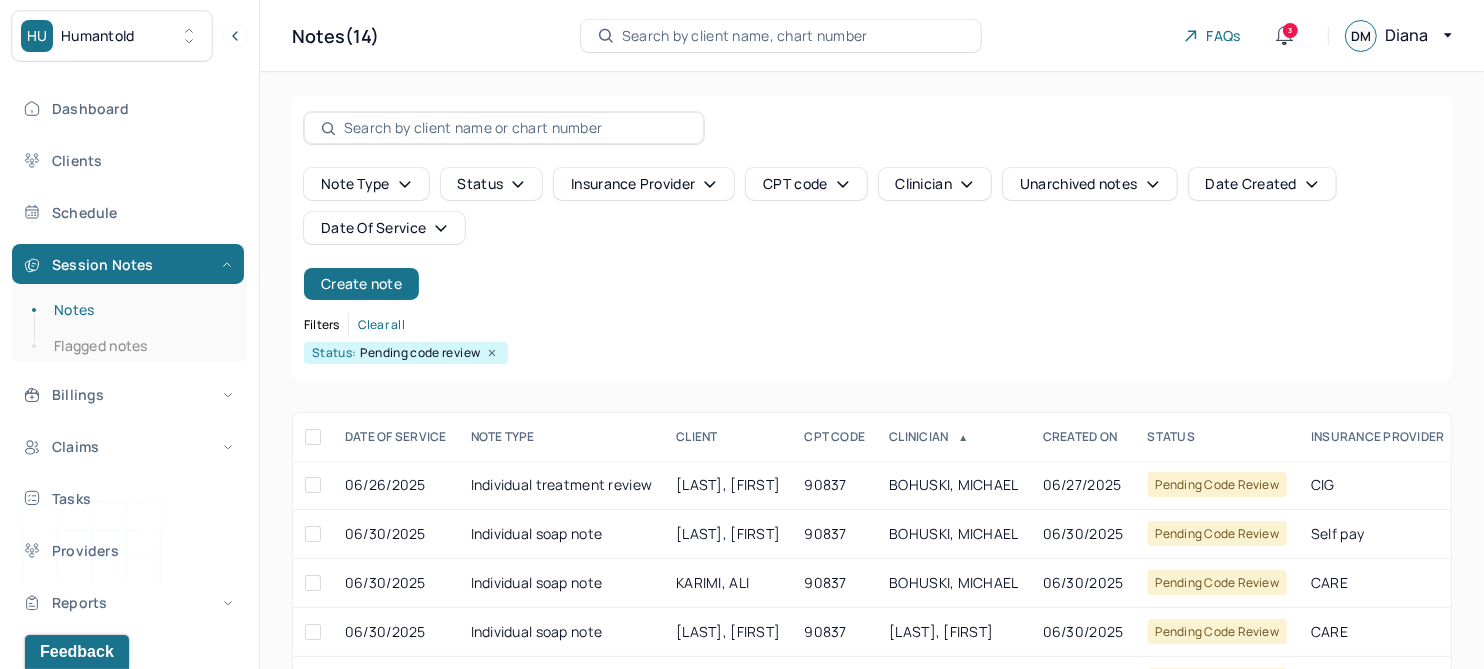 click 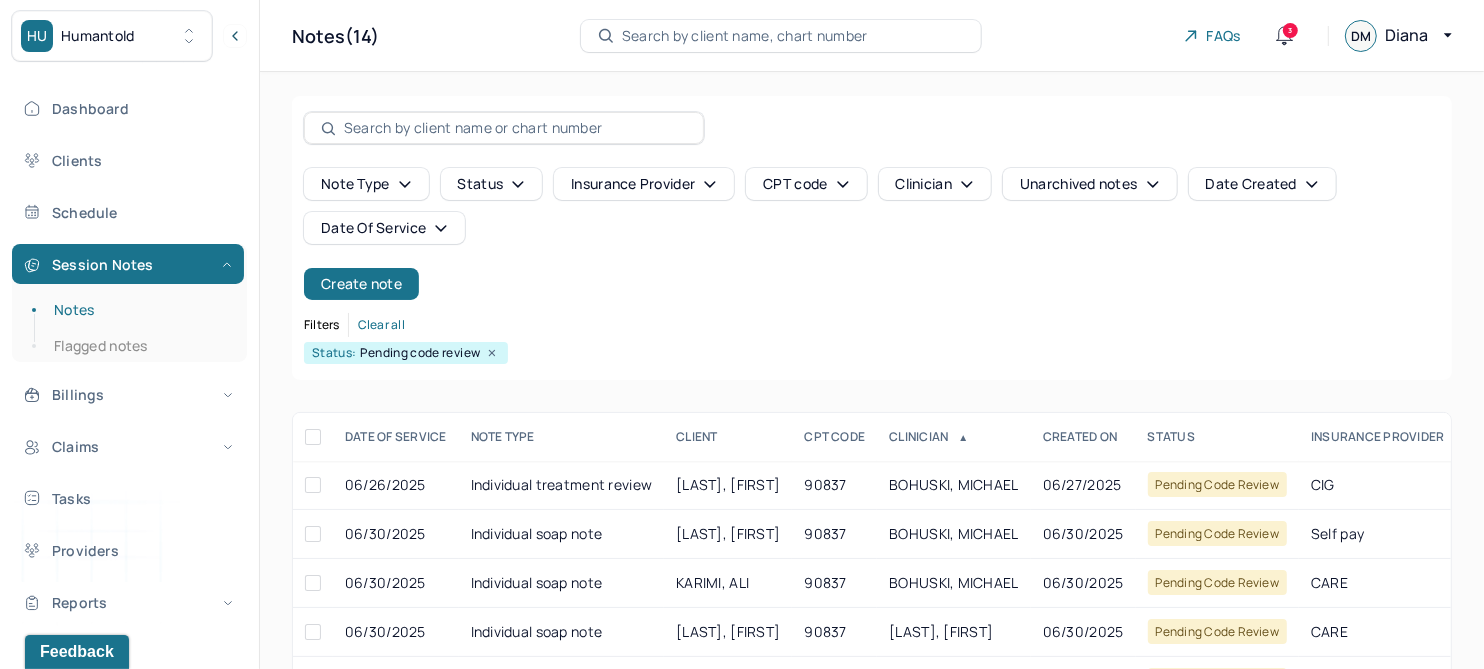 select on "5" 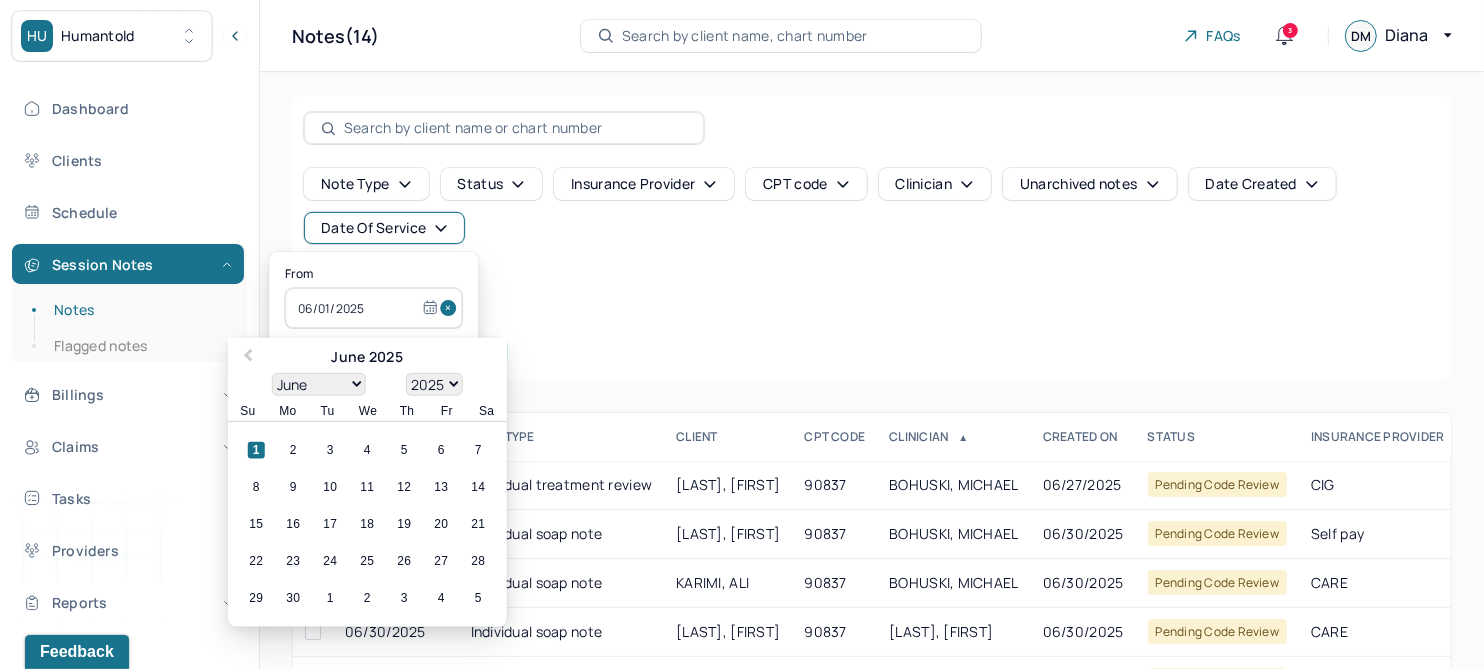 click at bounding box center (451, 308) 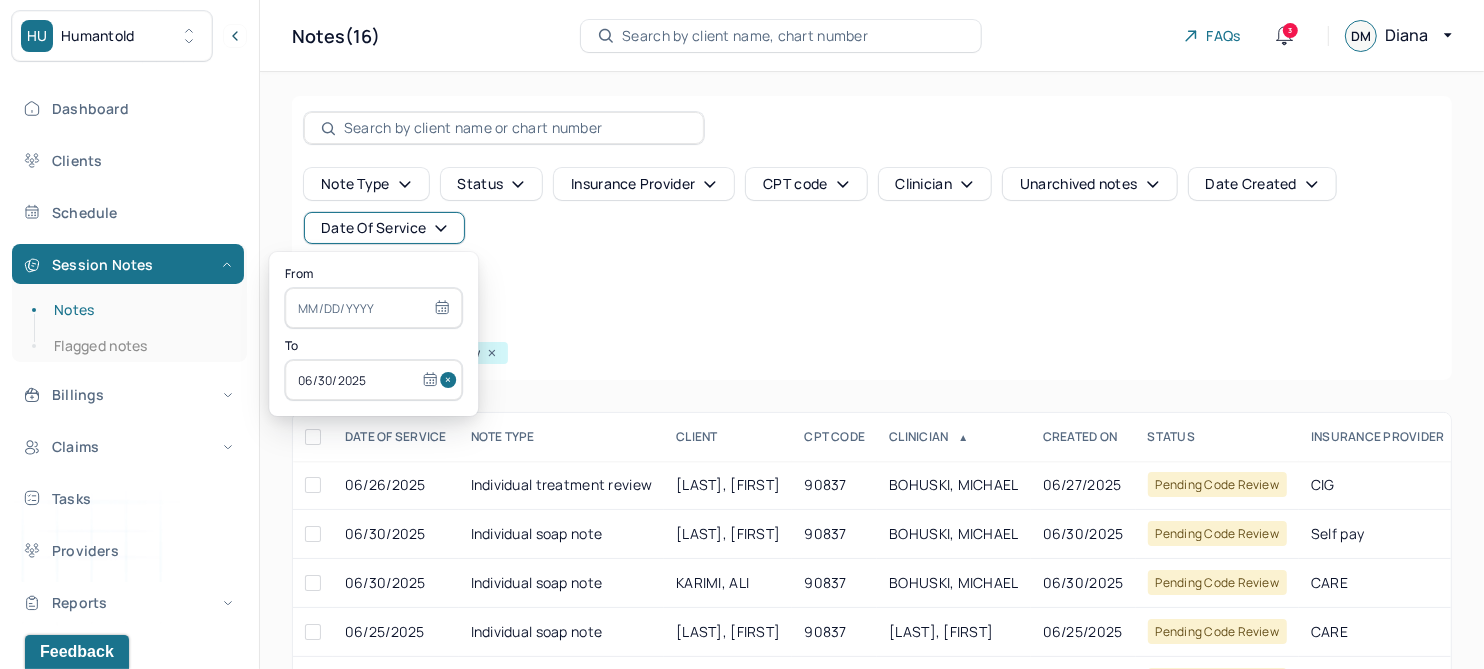 click at bounding box center (451, 380) 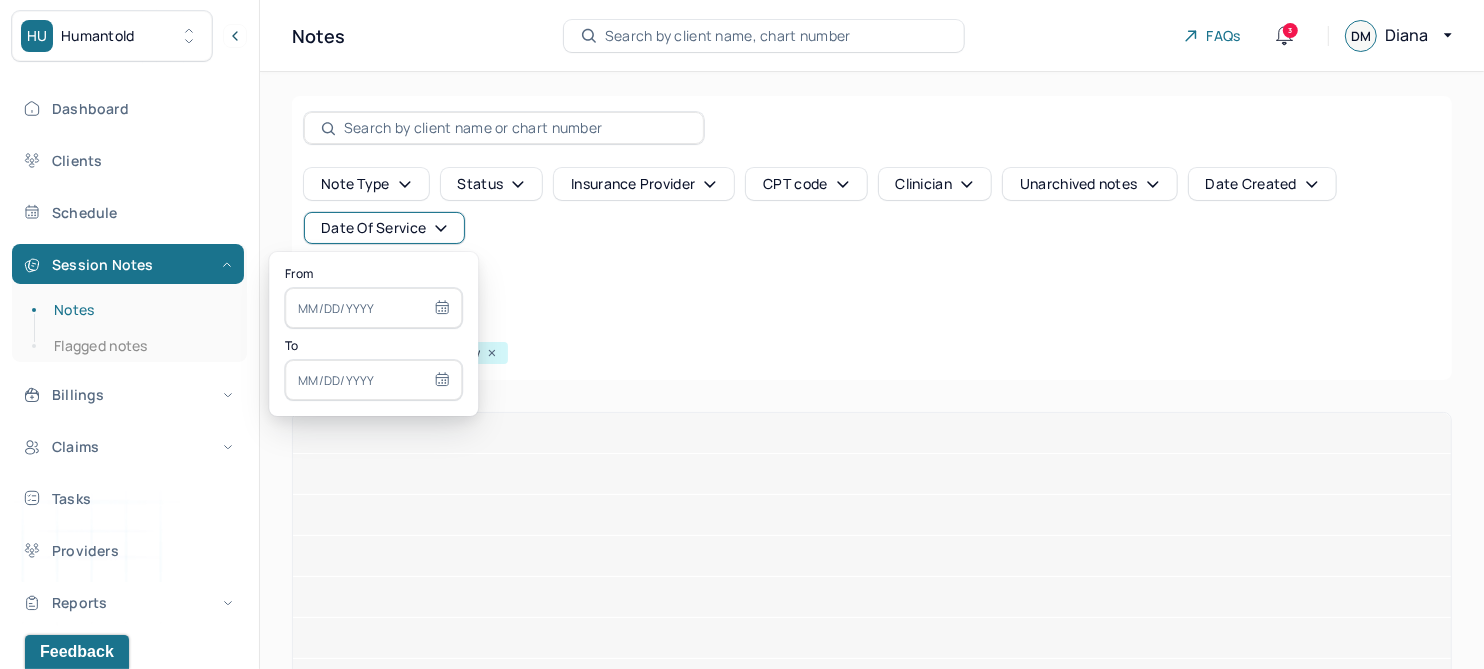 click at bounding box center (373, 308) 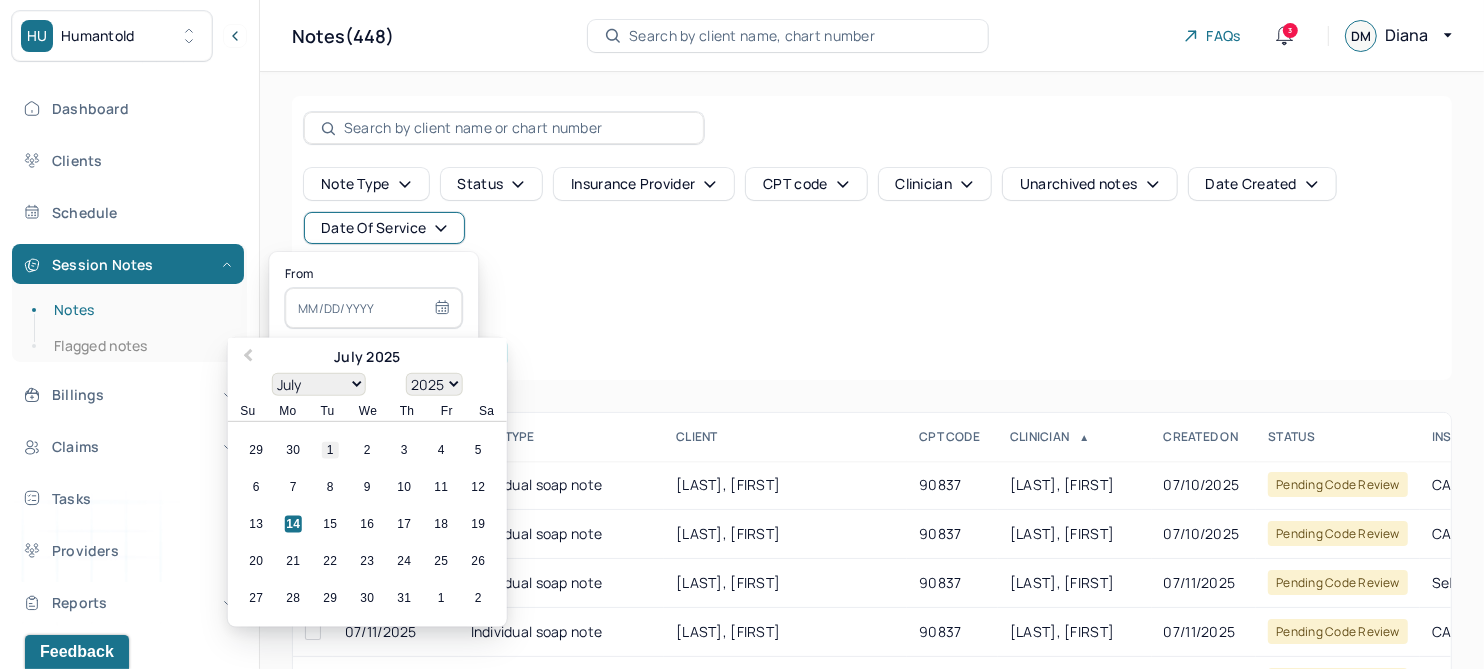 click on "1" at bounding box center (330, 450) 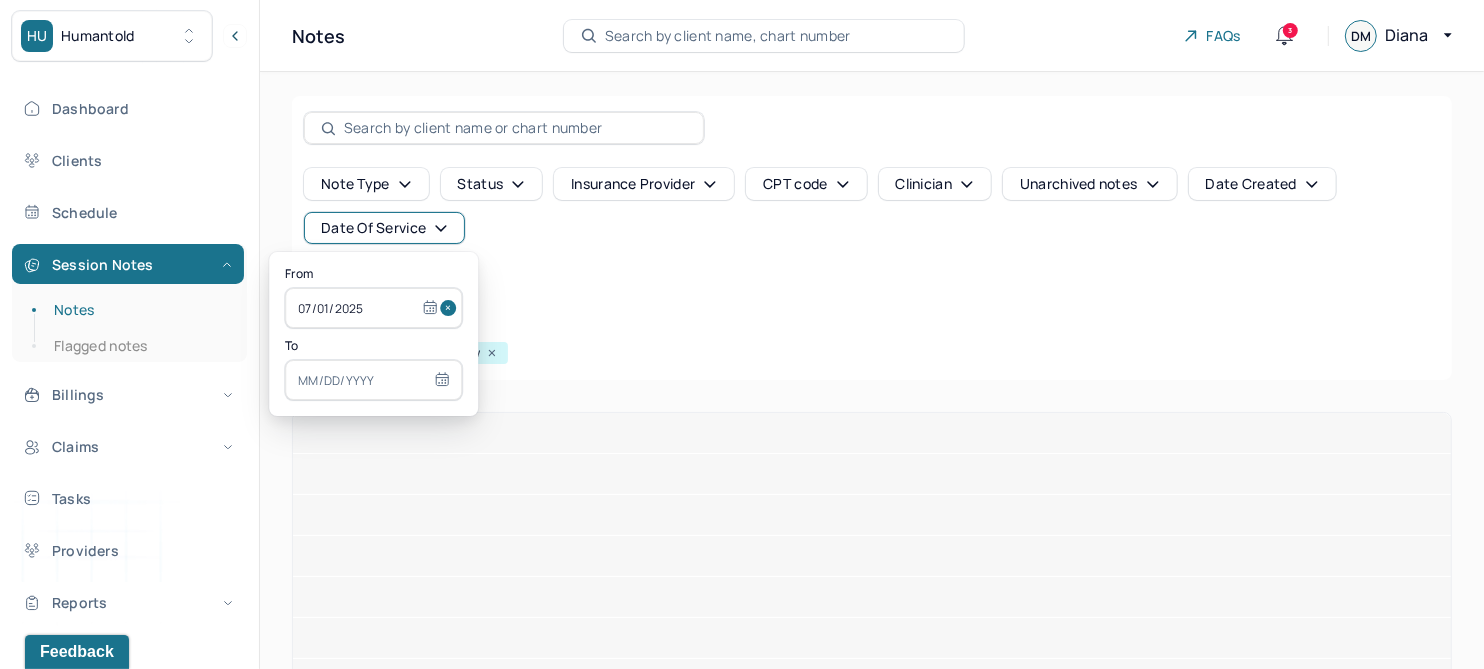 click at bounding box center [373, 380] 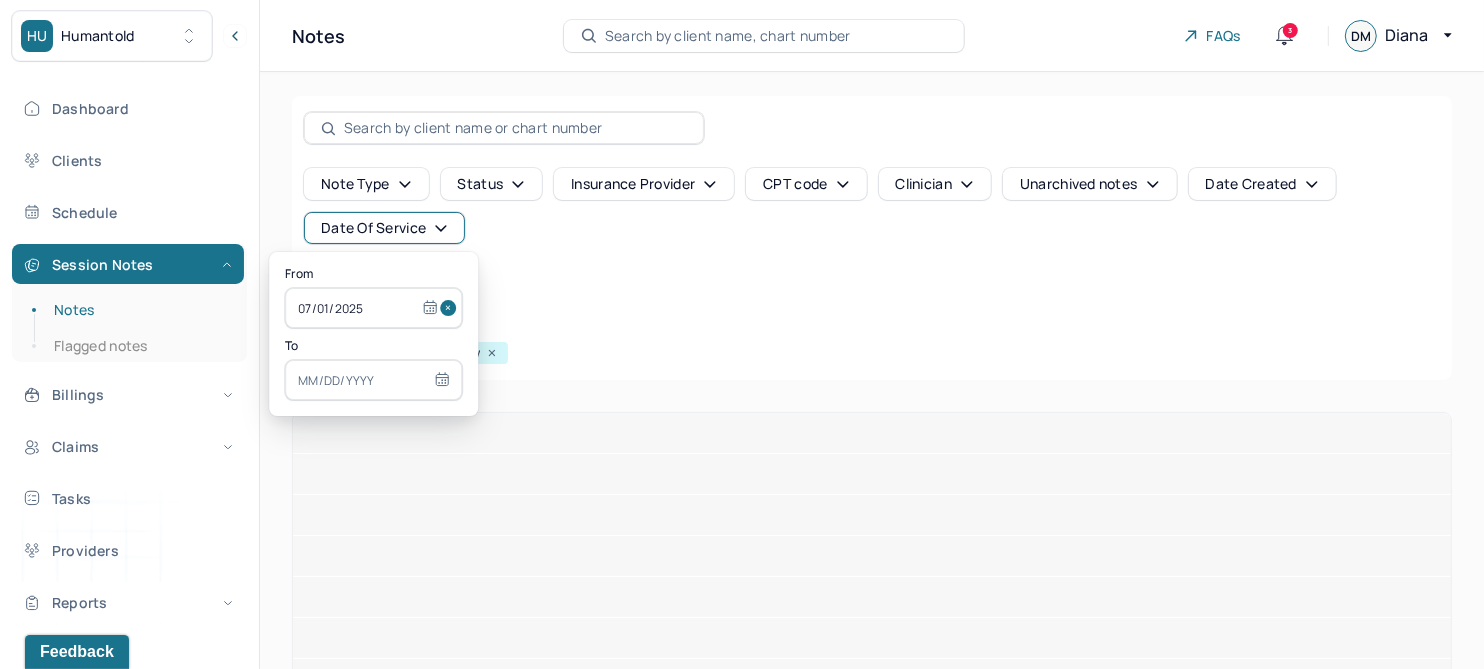 select on "6" 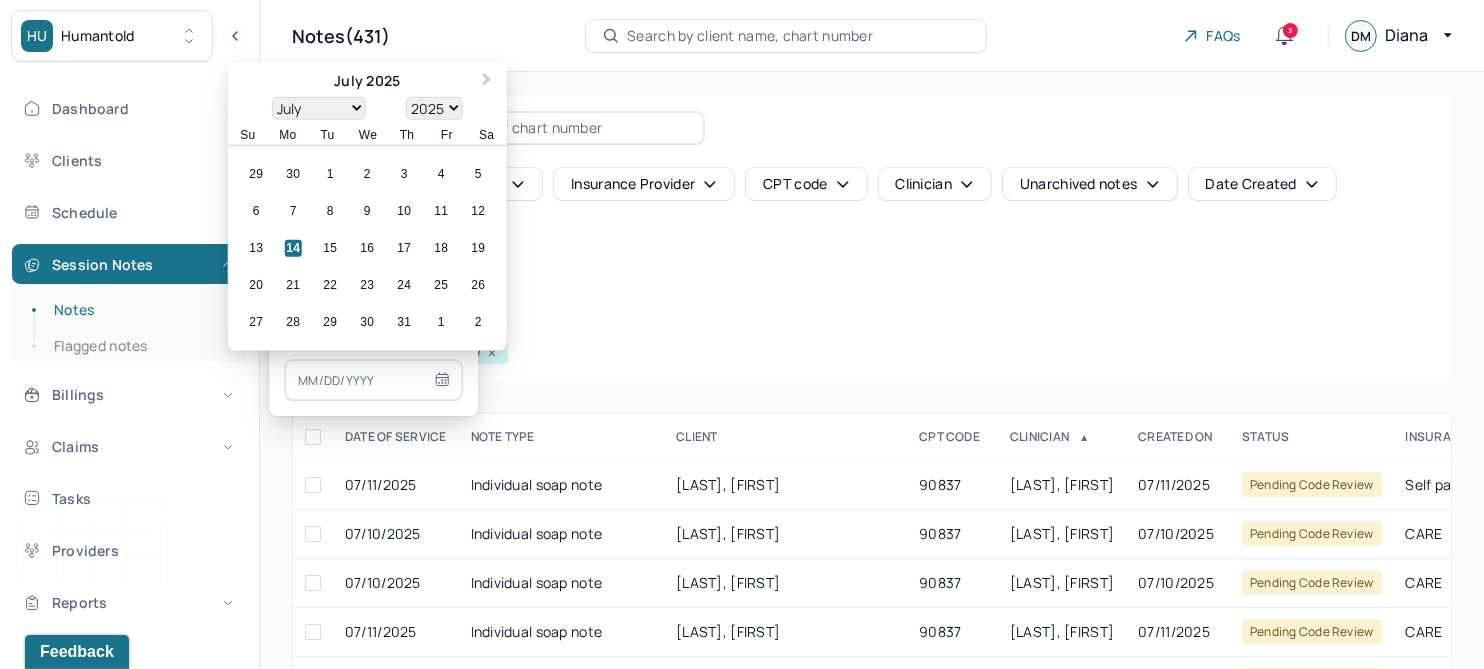 click on "2" at bounding box center (367, 174) 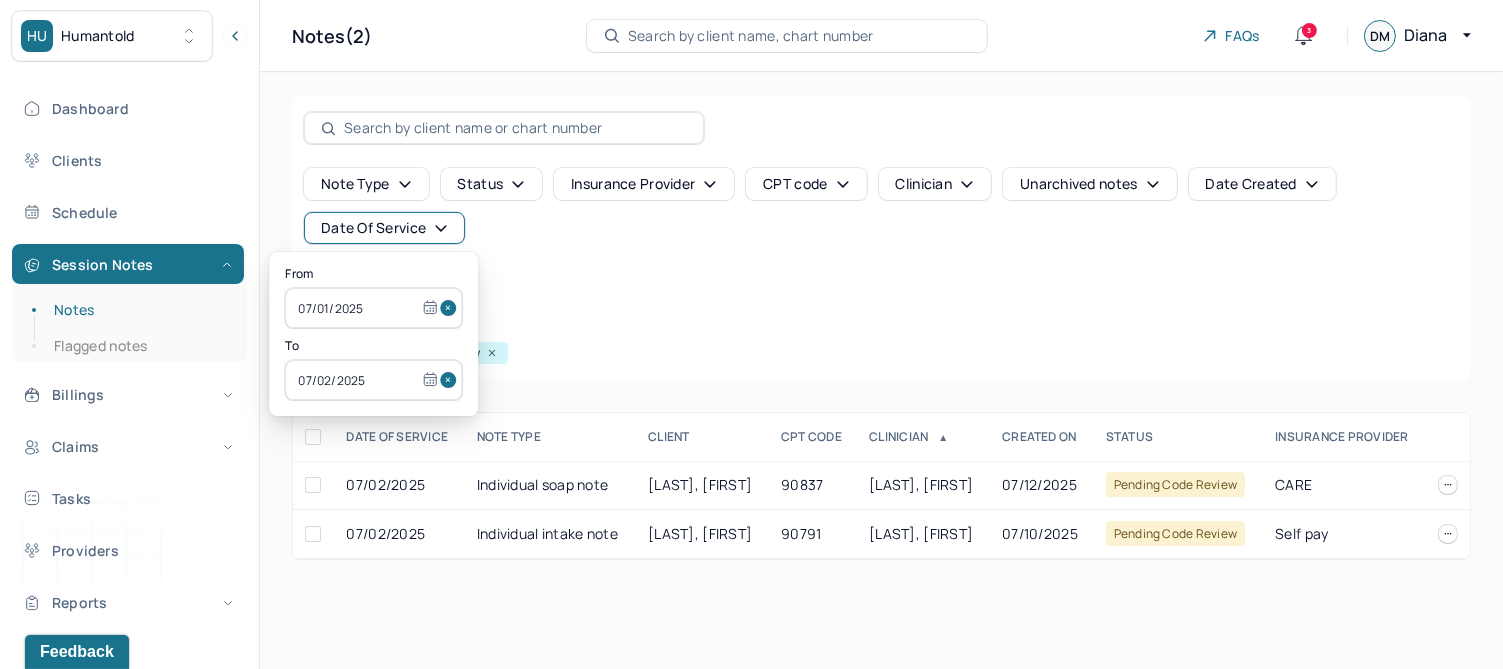 click on "Note type     Status     Insurance provider     CPT code     Clinician     Unarchived notes     Date Created     Date Of Service     Create note" at bounding box center (881, 234) 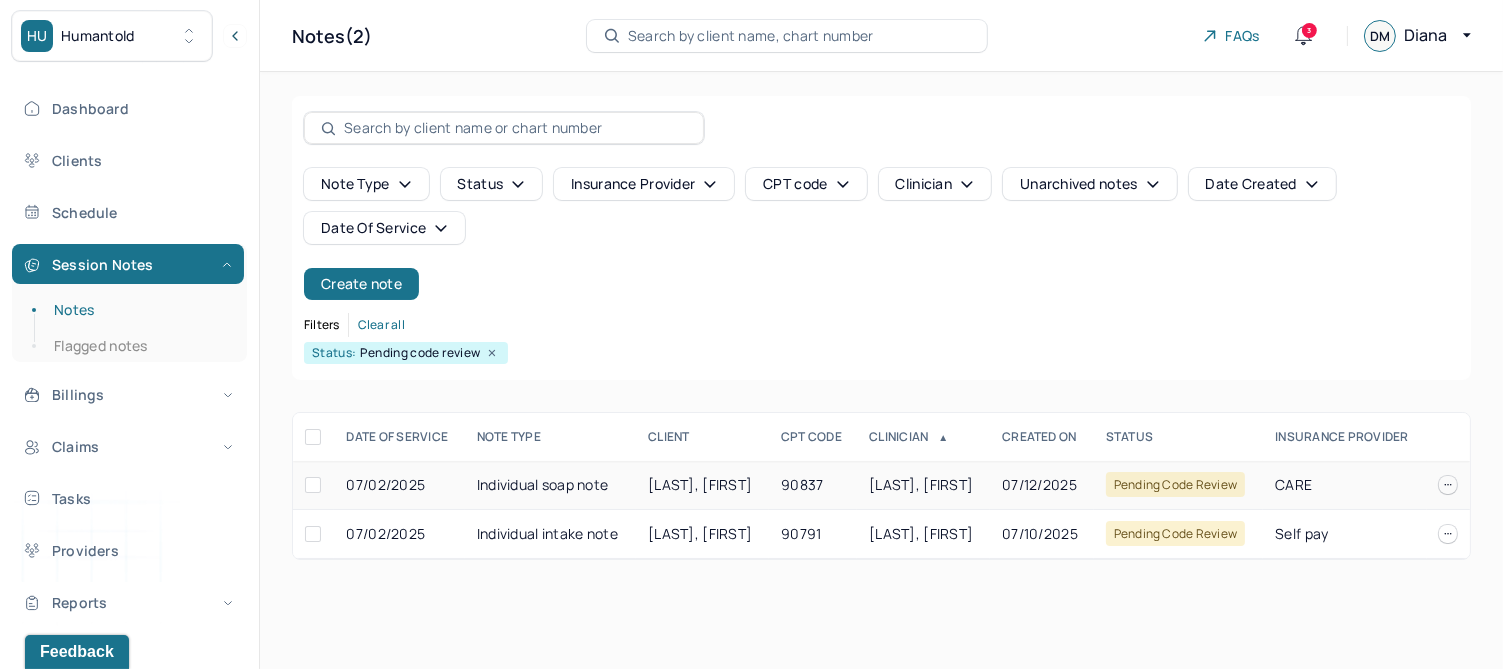 click on "KNODEL, LARISSA" at bounding box center [700, 484] 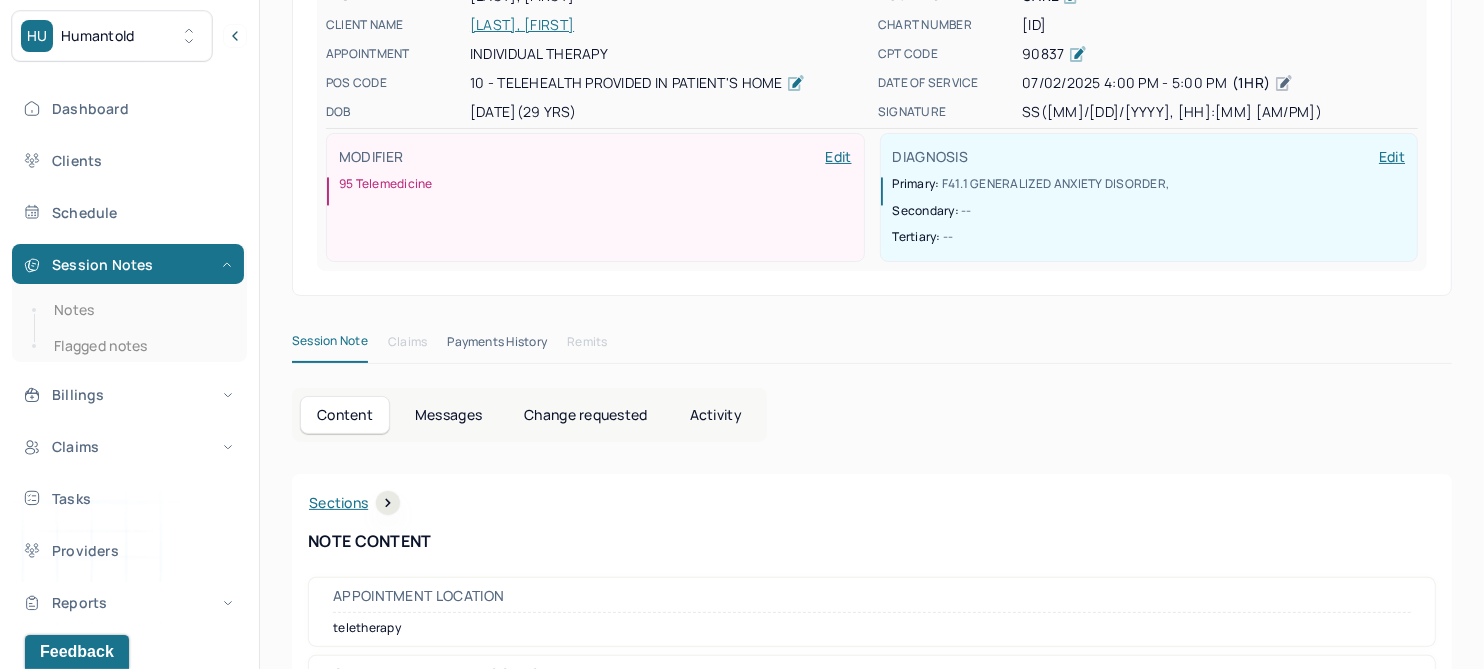 scroll, scrollTop: 0, scrollLeft: 0, axis: both 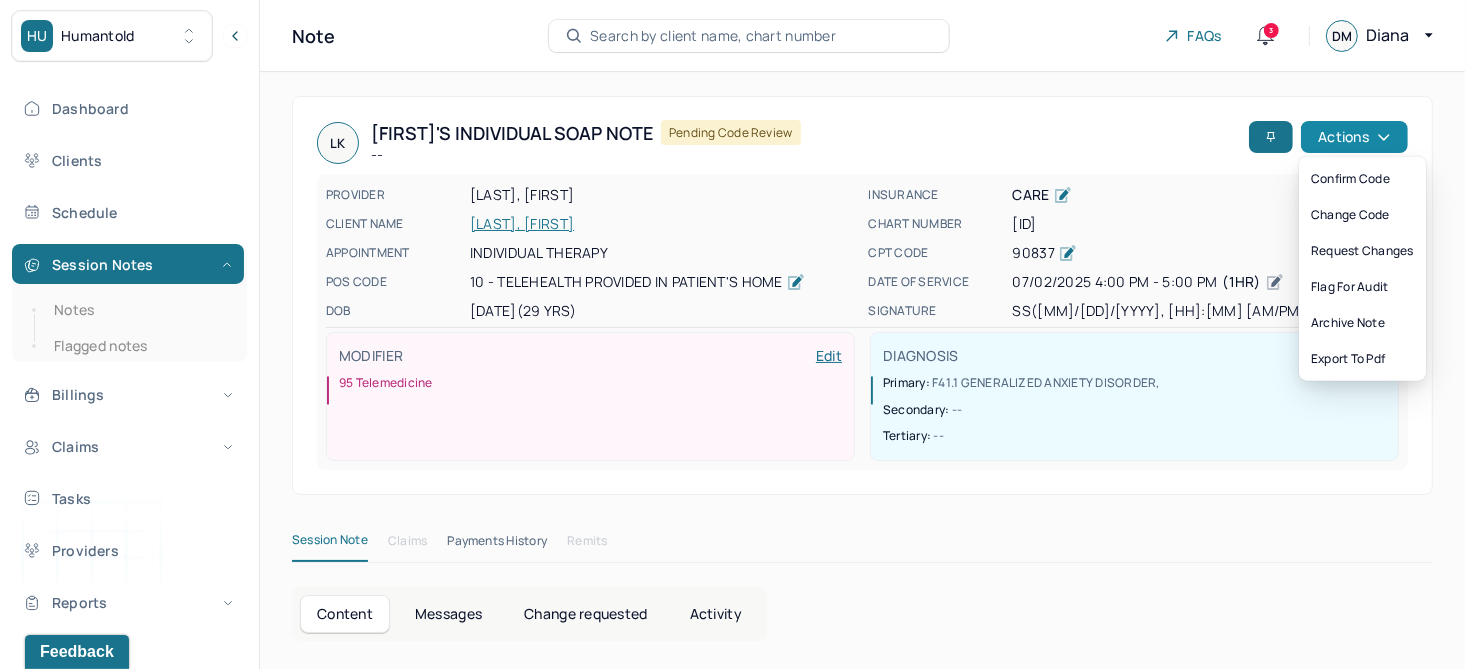 click on "Actions" at bounding box center (1354, 137) 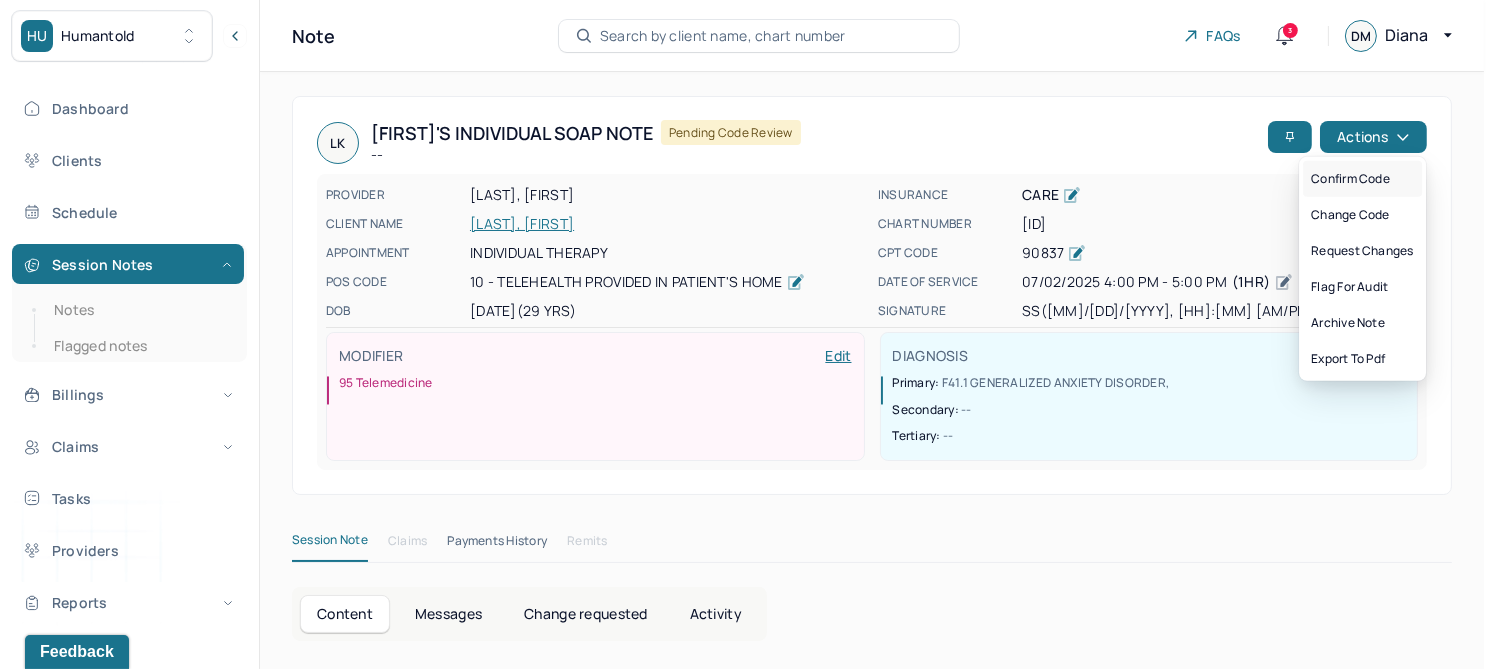 click on "Confirm code" at bounding box center [1362, 179] 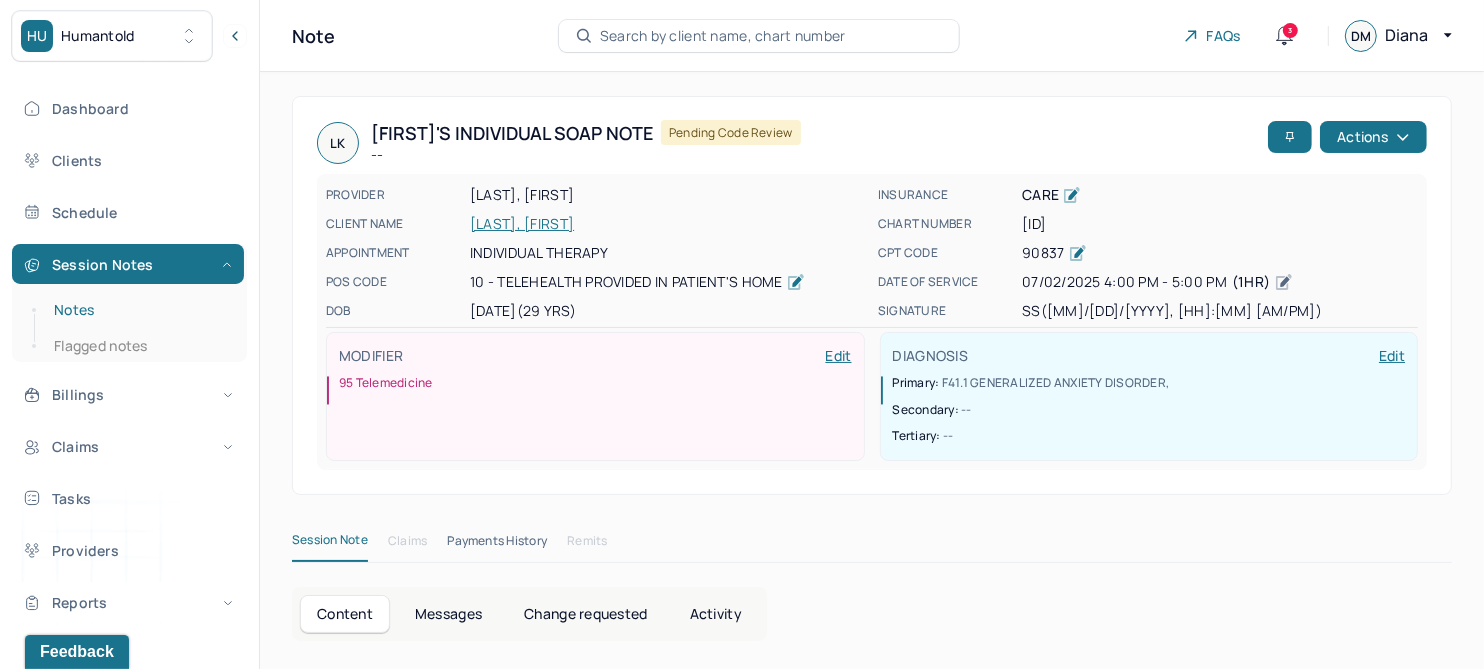 drag, startPoint x: 70, startPoint y: 308, endPoint x: 91, endPoint y: 307, distance: 21.023796 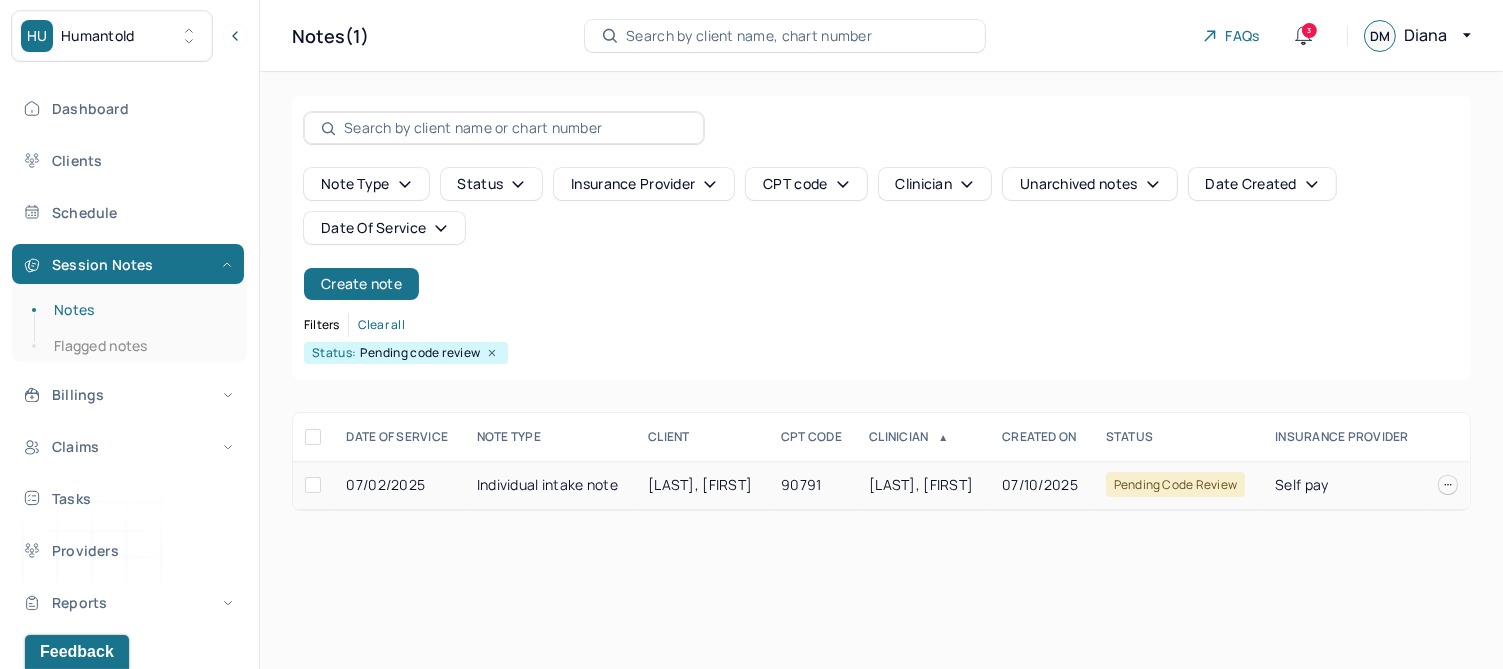 click on "DENTON, JOHN" at bounding box center [700, 484] 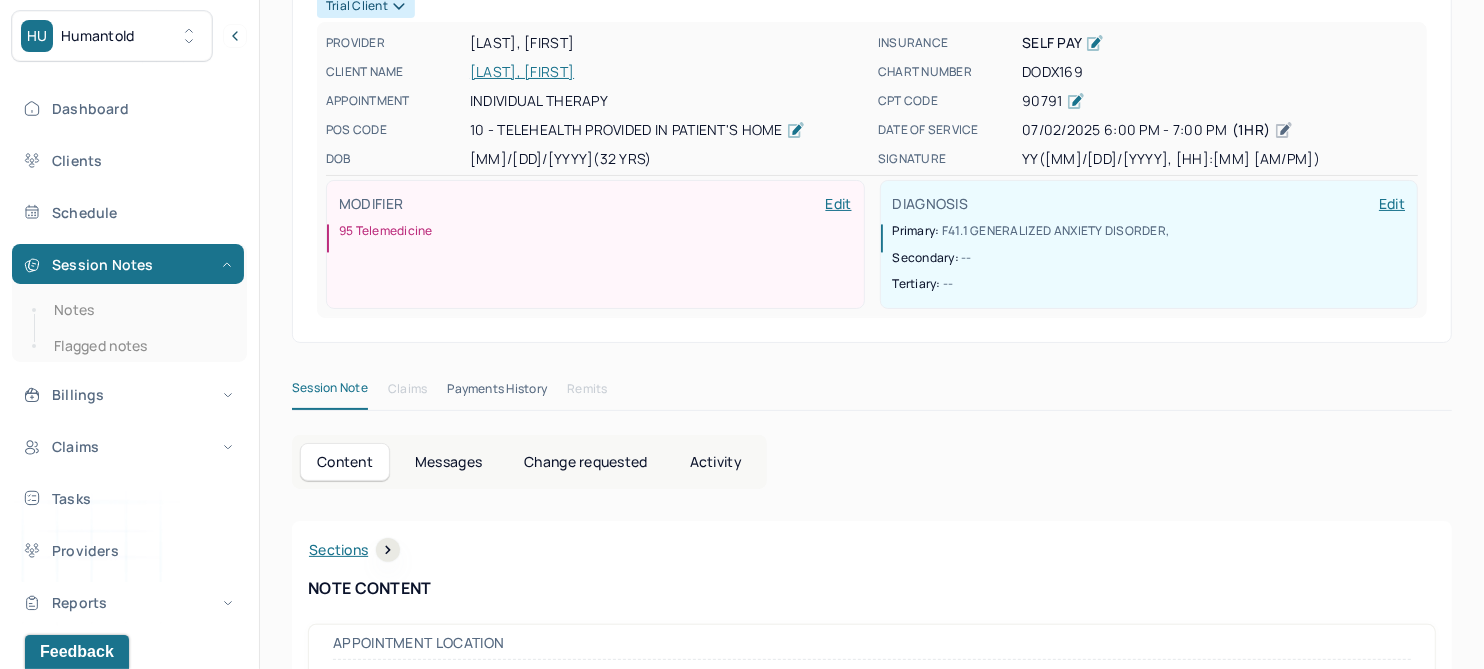 scroll, scrollTop: 0, scrollLeft: 0, axis: both 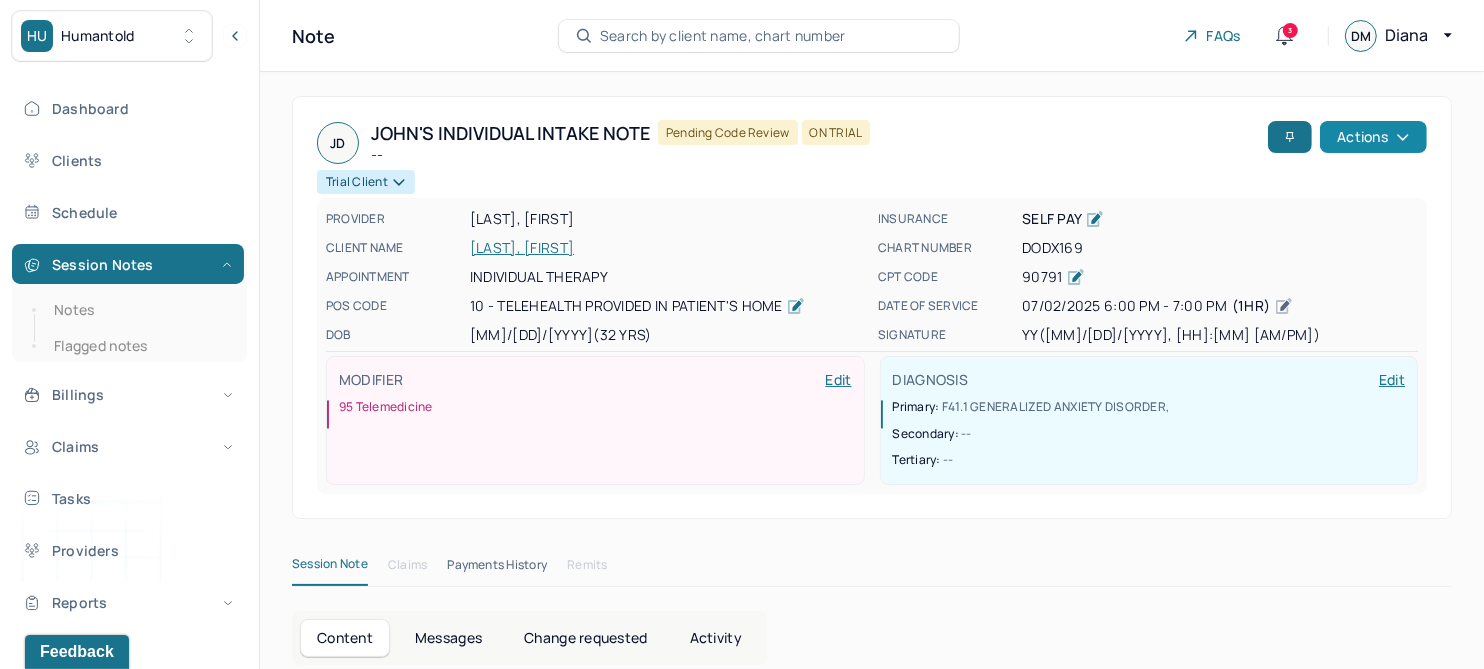 click 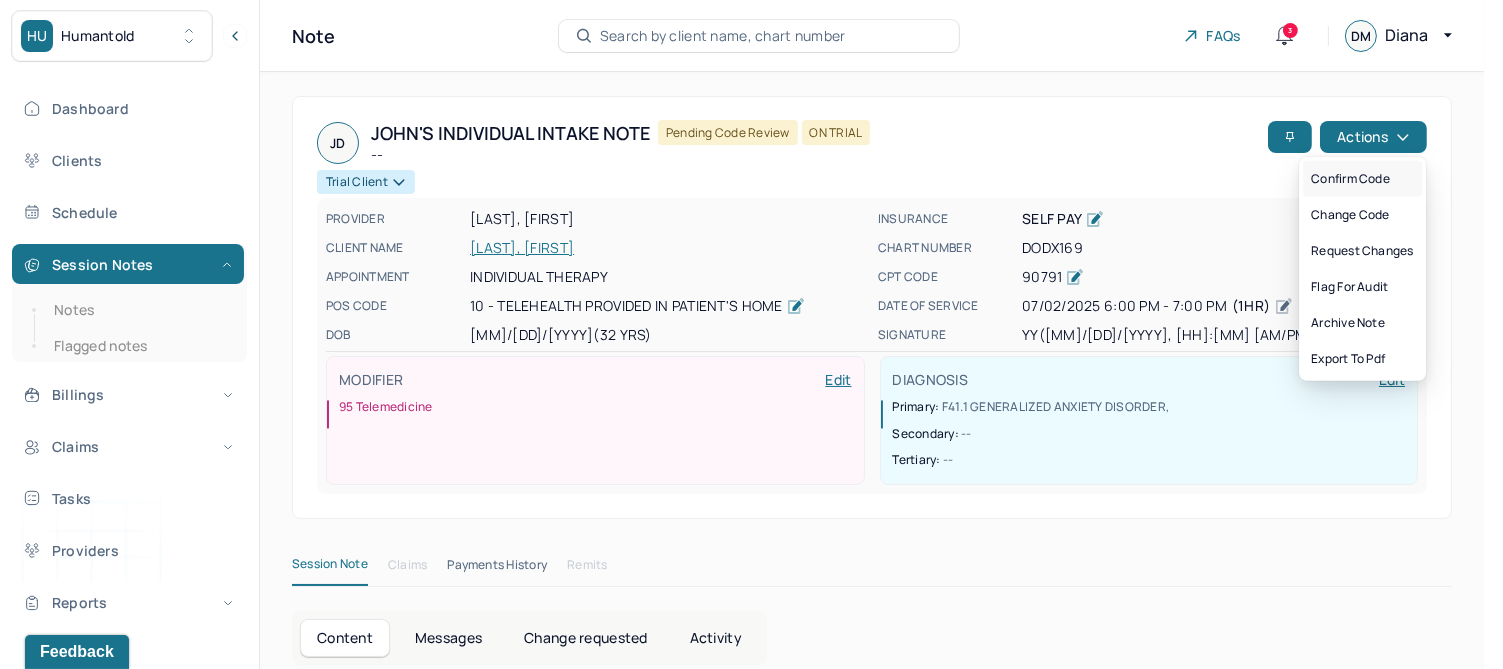 click on "Confirm code" at bounding box center [1362, 179] 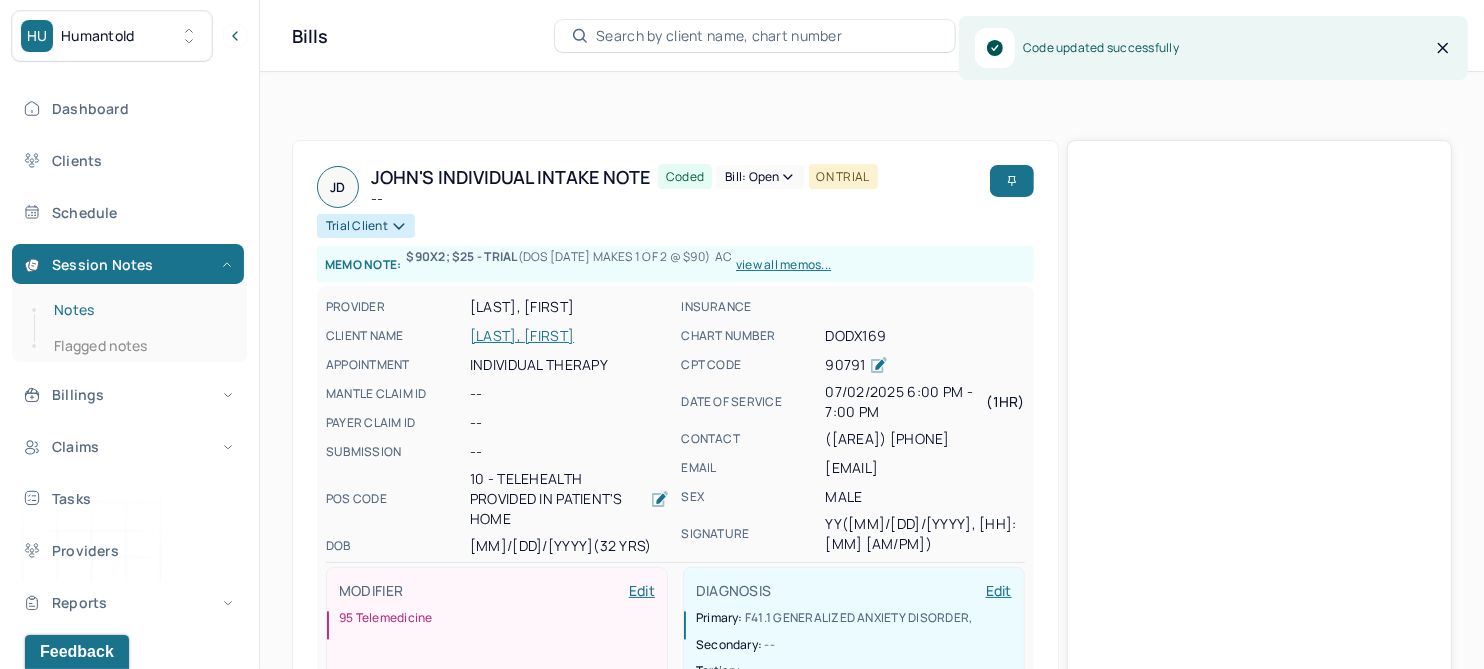 click on "Notes" at bounding box center (139, 310) 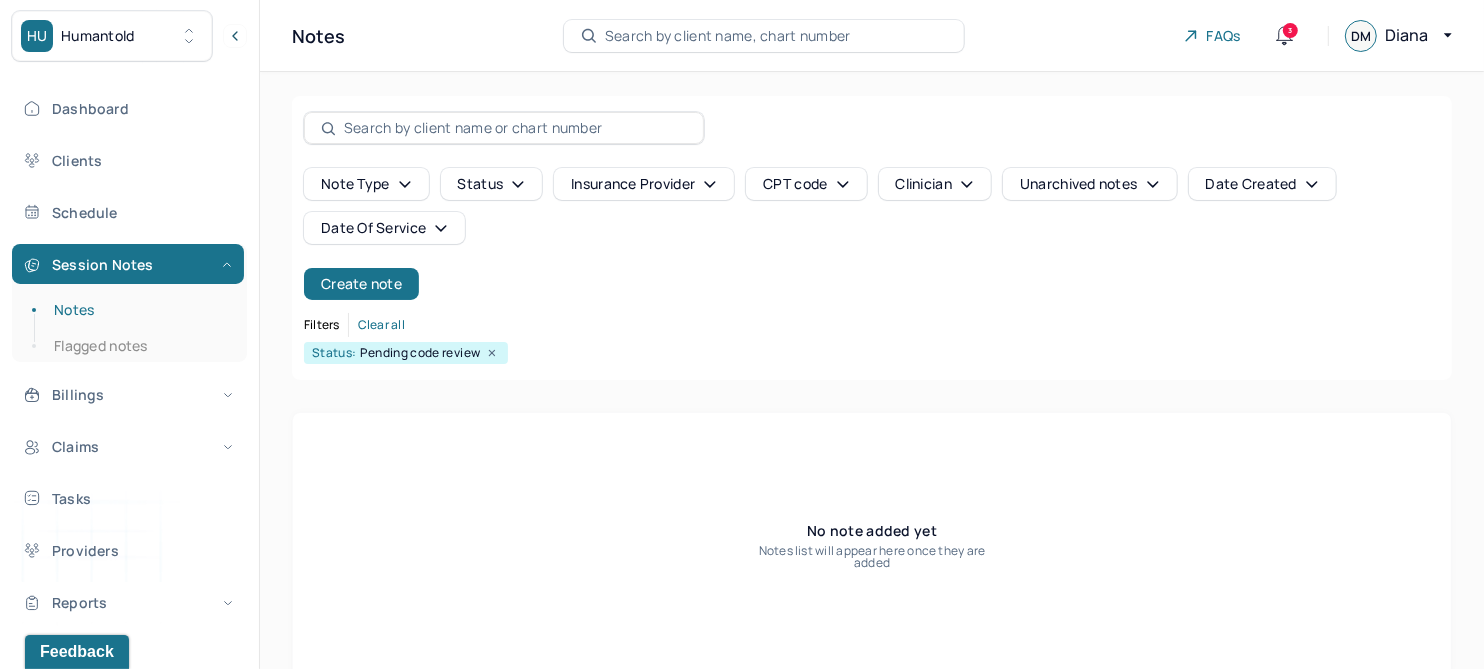 click 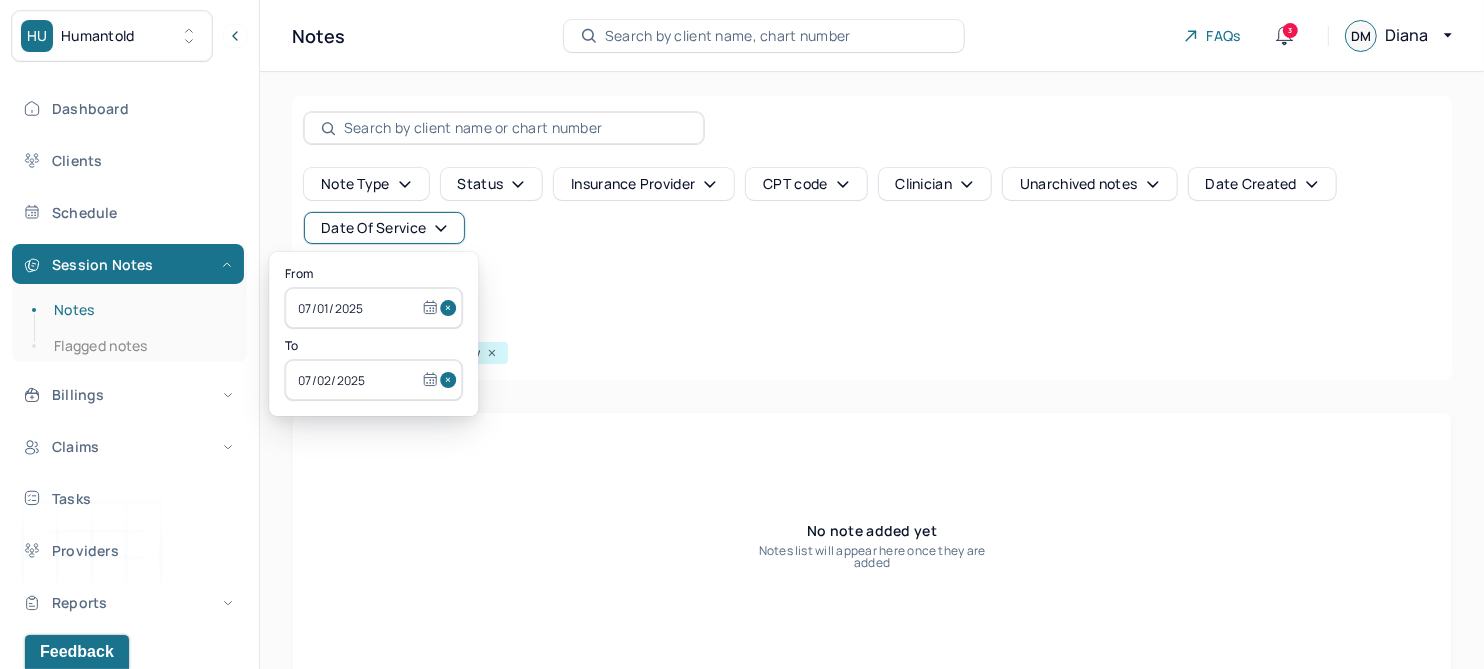 click at bounding box center (451, 308) 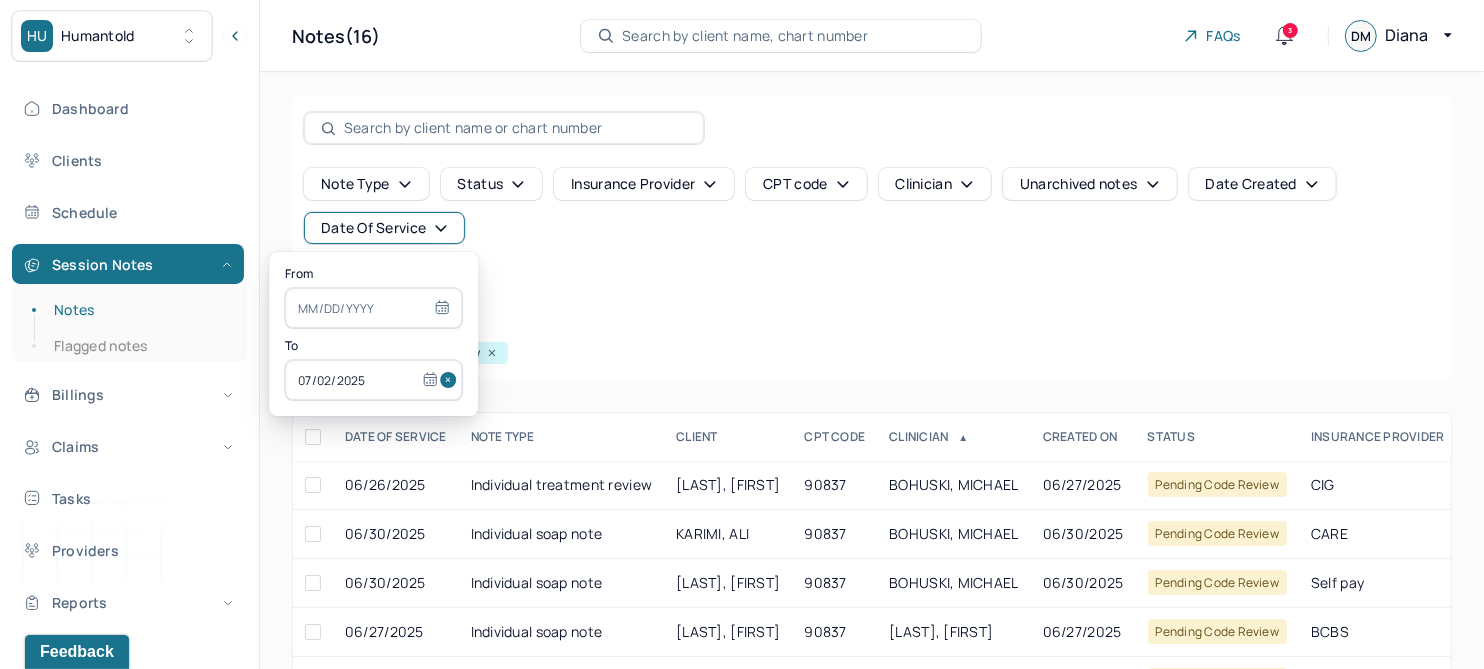 click at bounding box center [451, 380] 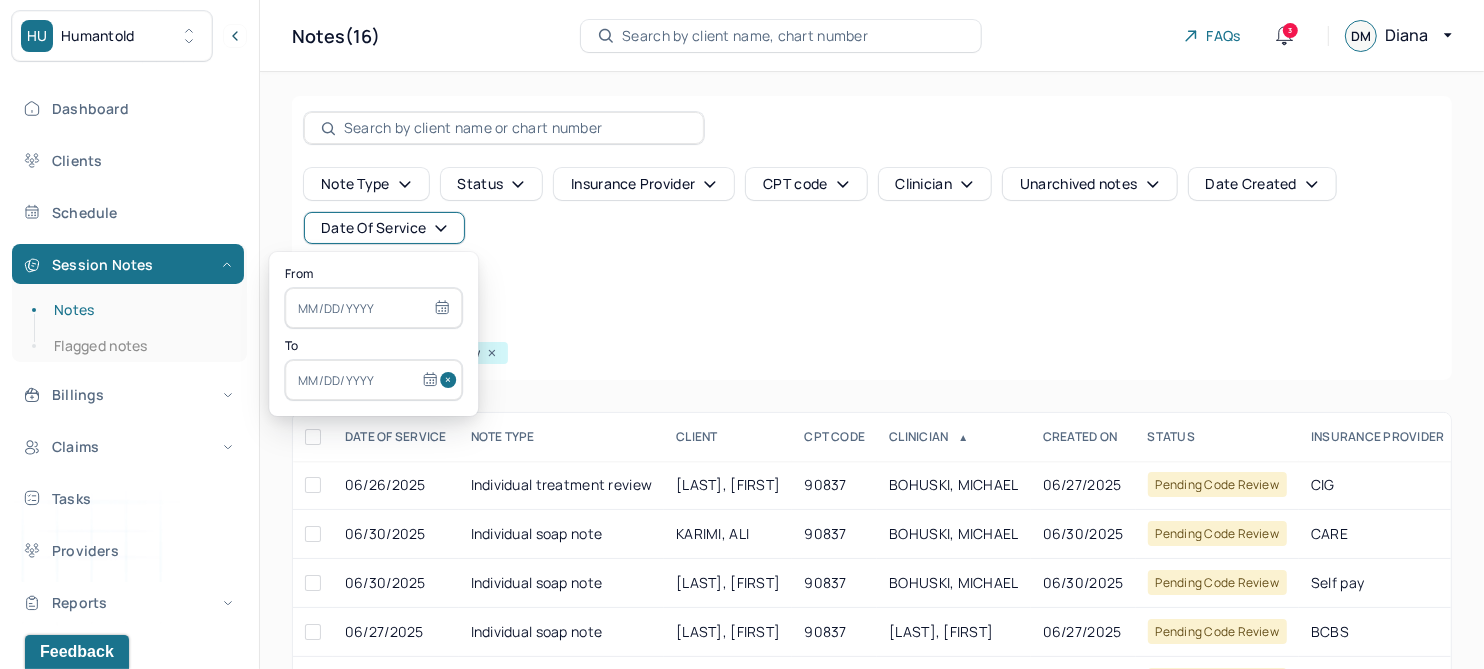 select on "6" 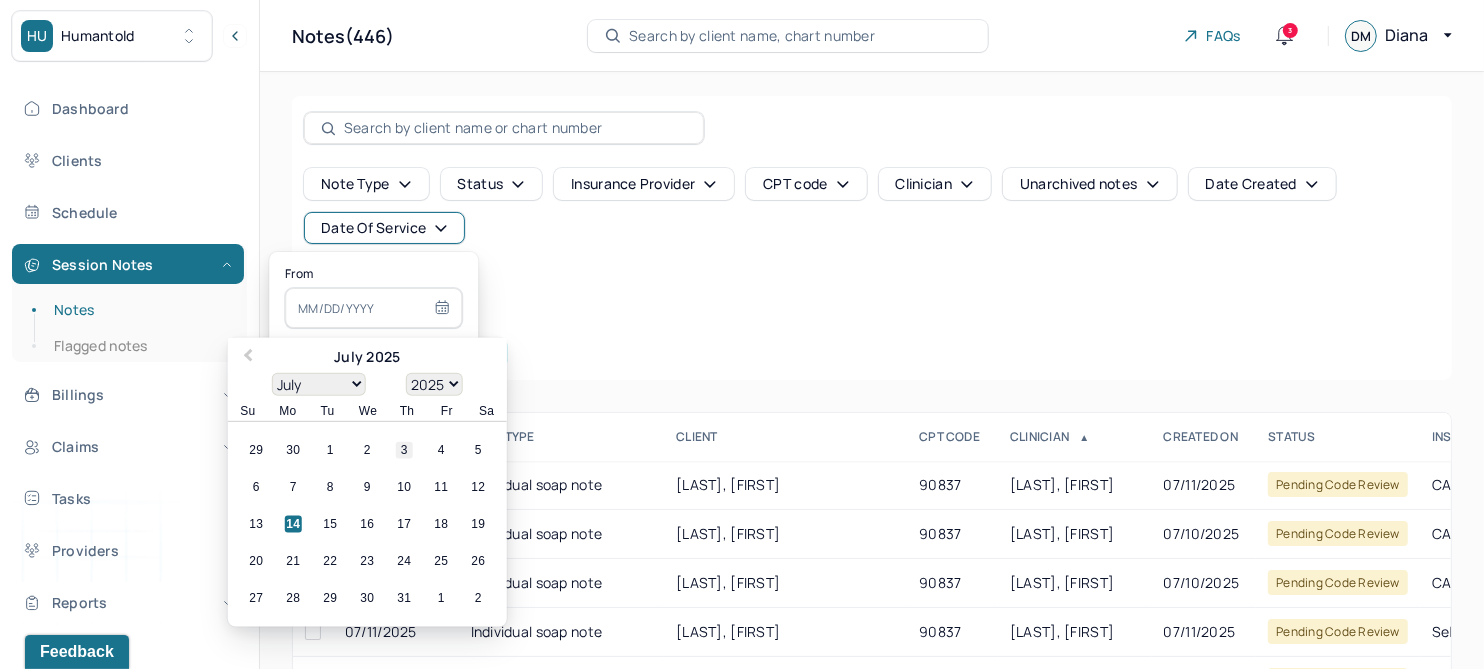 click on "3" at bounding box center [404, 450] 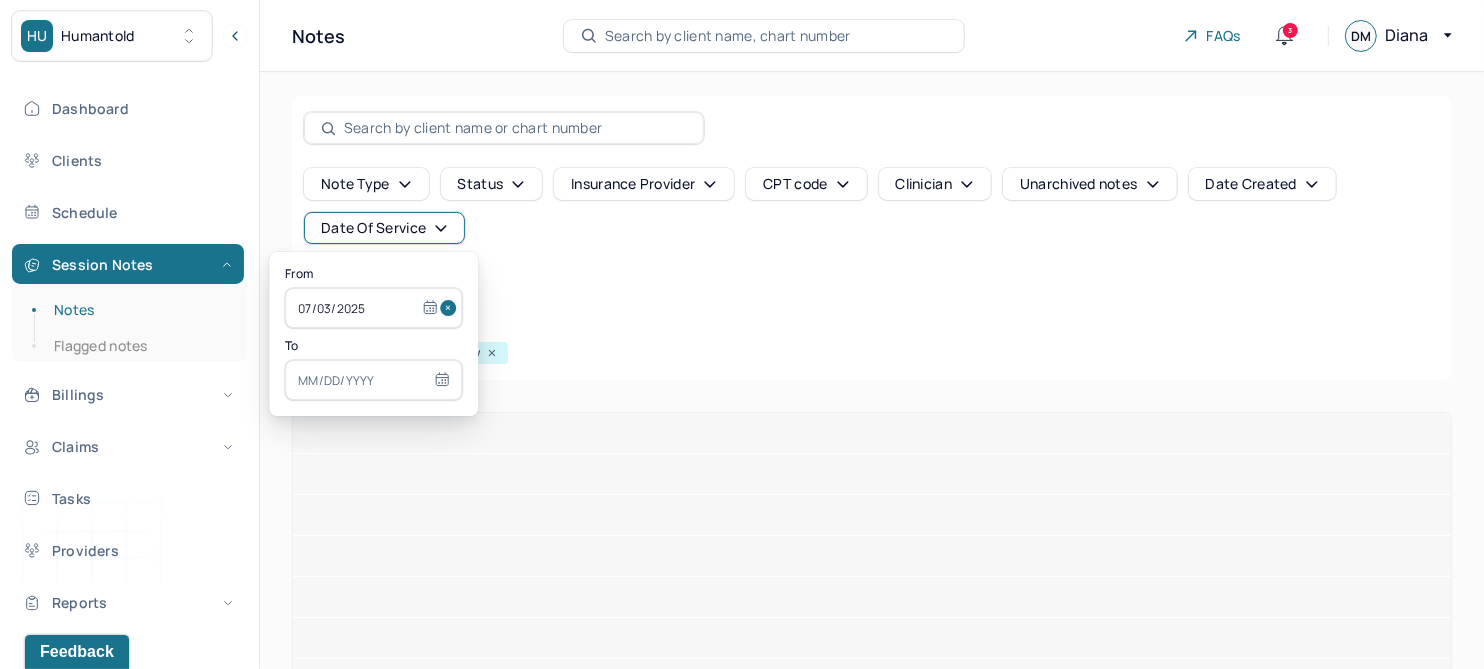 click at bounding box center [373, 380] 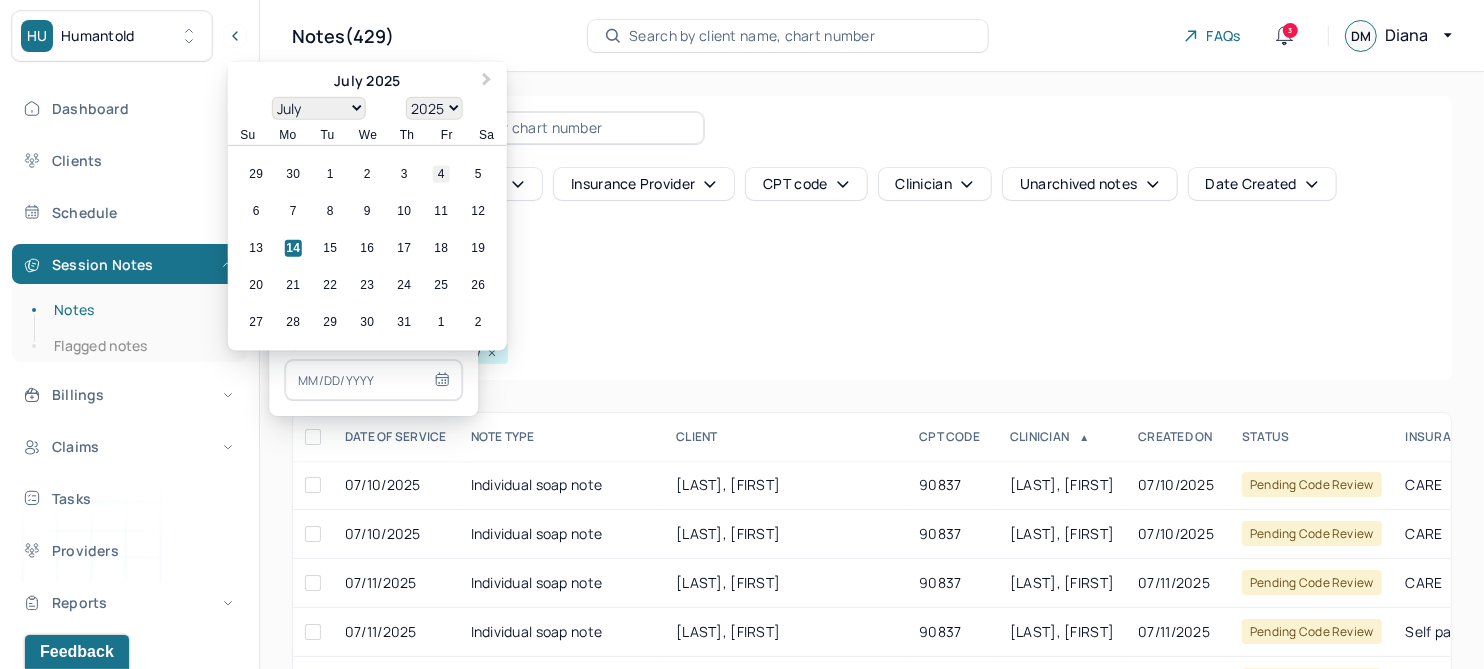 click on "4" at bounding box center [441, 174] 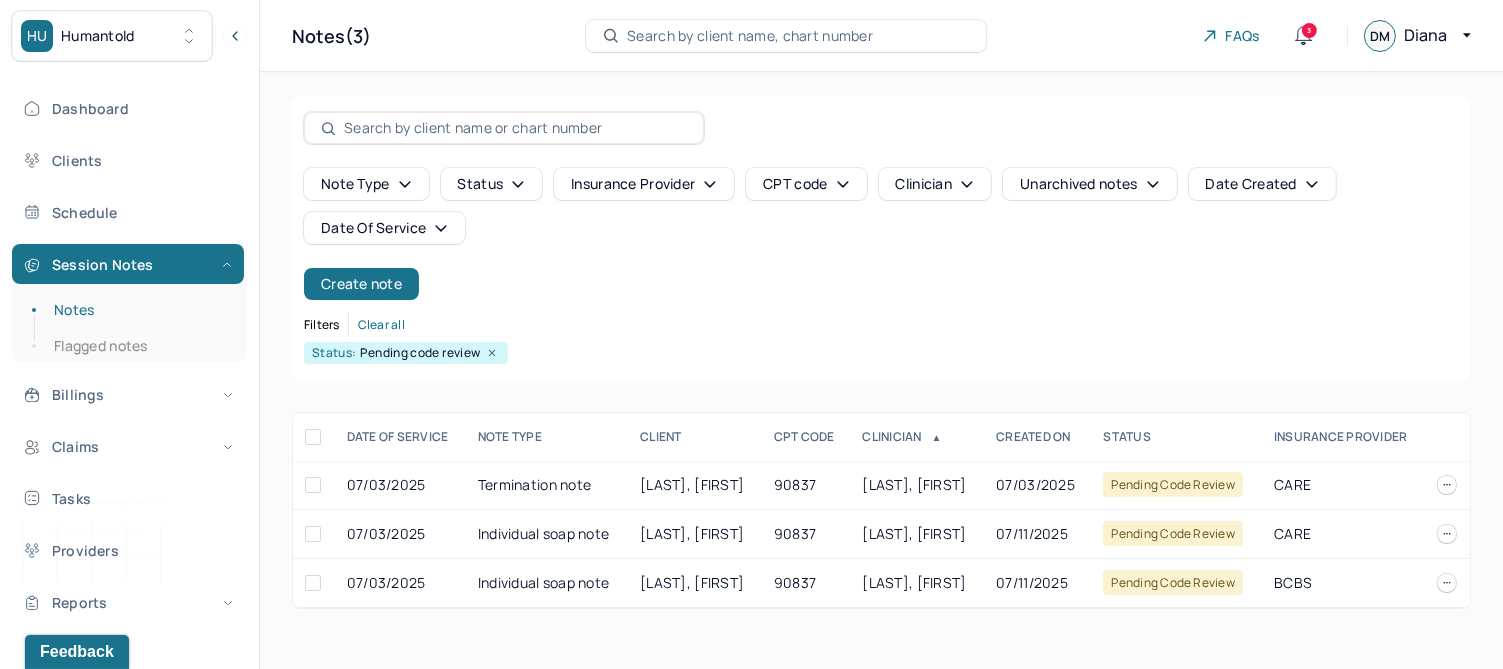 click on "Note type     Status     Insurance provider     CPT code     Clinician     Unarchived notes     Date Created     Date Of Service     Create note" at bounding box center [881, 234] 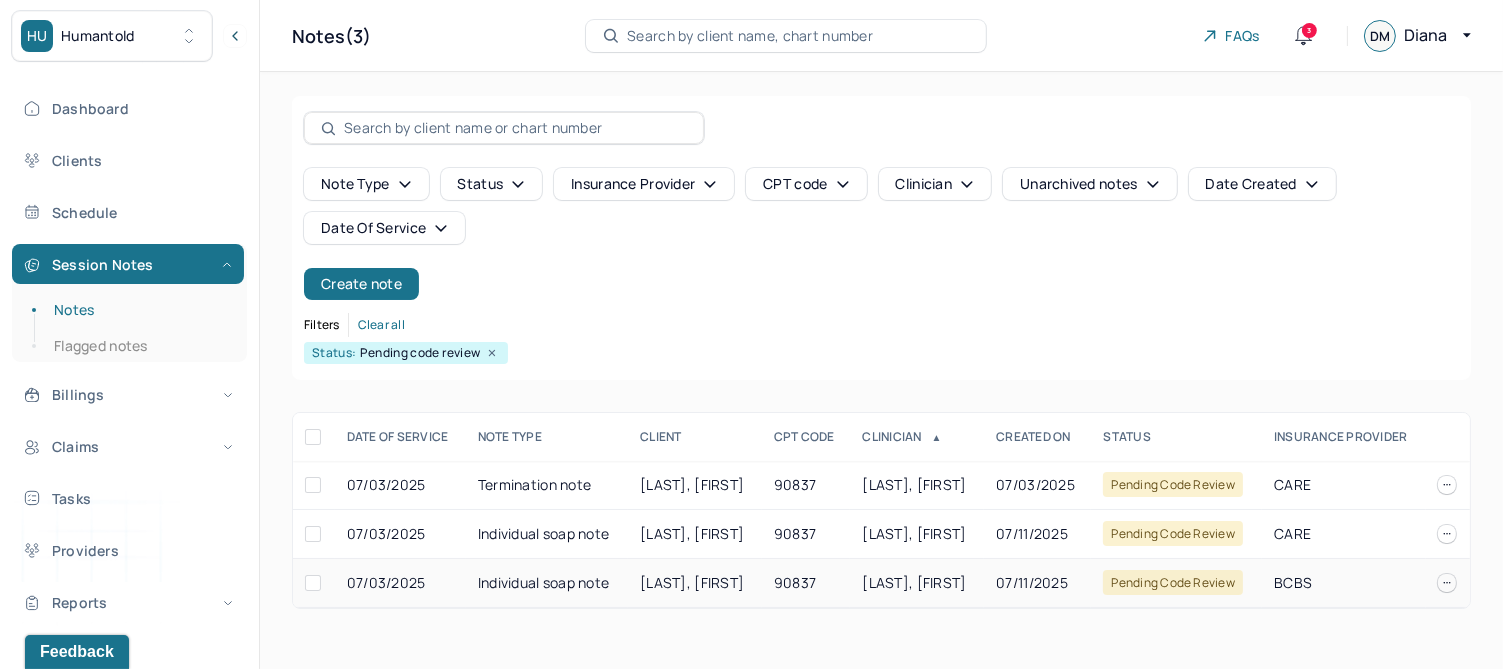 click on "[LAST], [FIRST]" at bounding box center (692, 582) 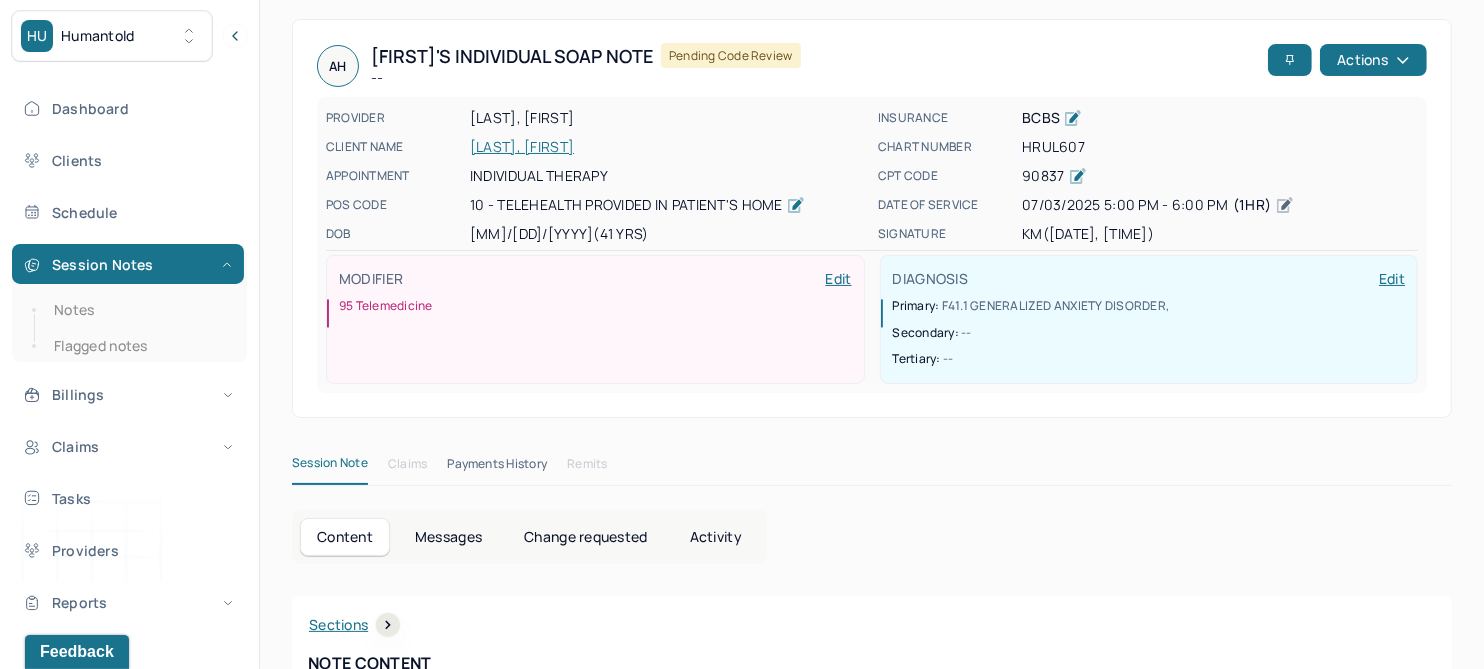 scroll, scrollTop: 0, scrollLeft: 0, axis: both 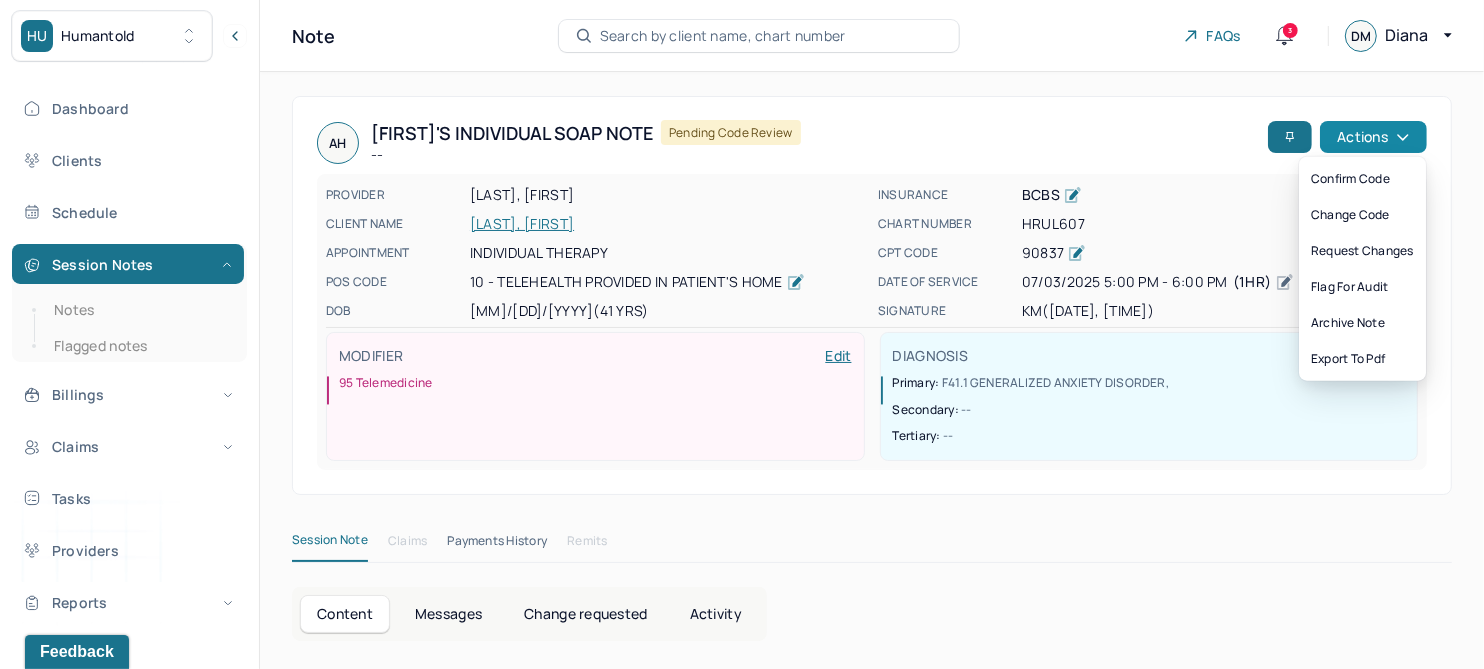 click on "Actions" at bounding box center [1373, 137] 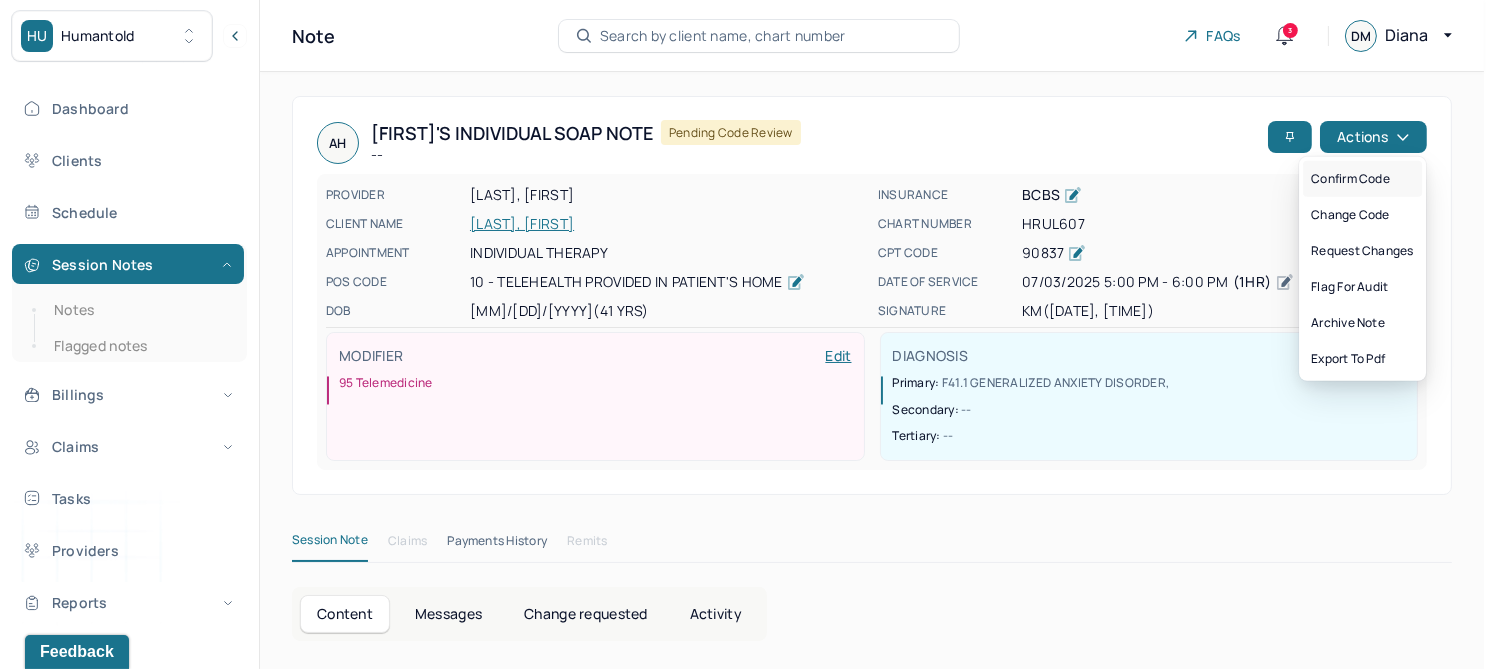 click on "Confirm code" at bounding box center [1362, 179] 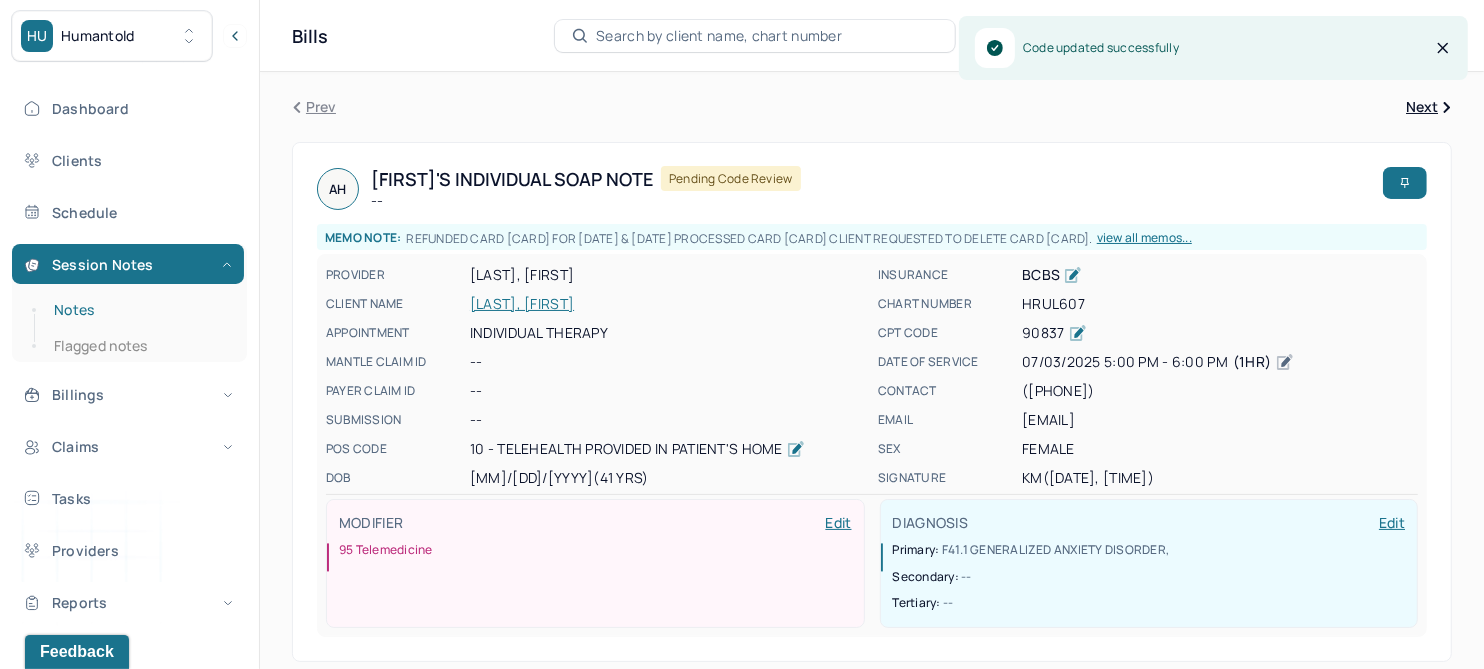 click on "Notes" at bounding box center [139, 310] 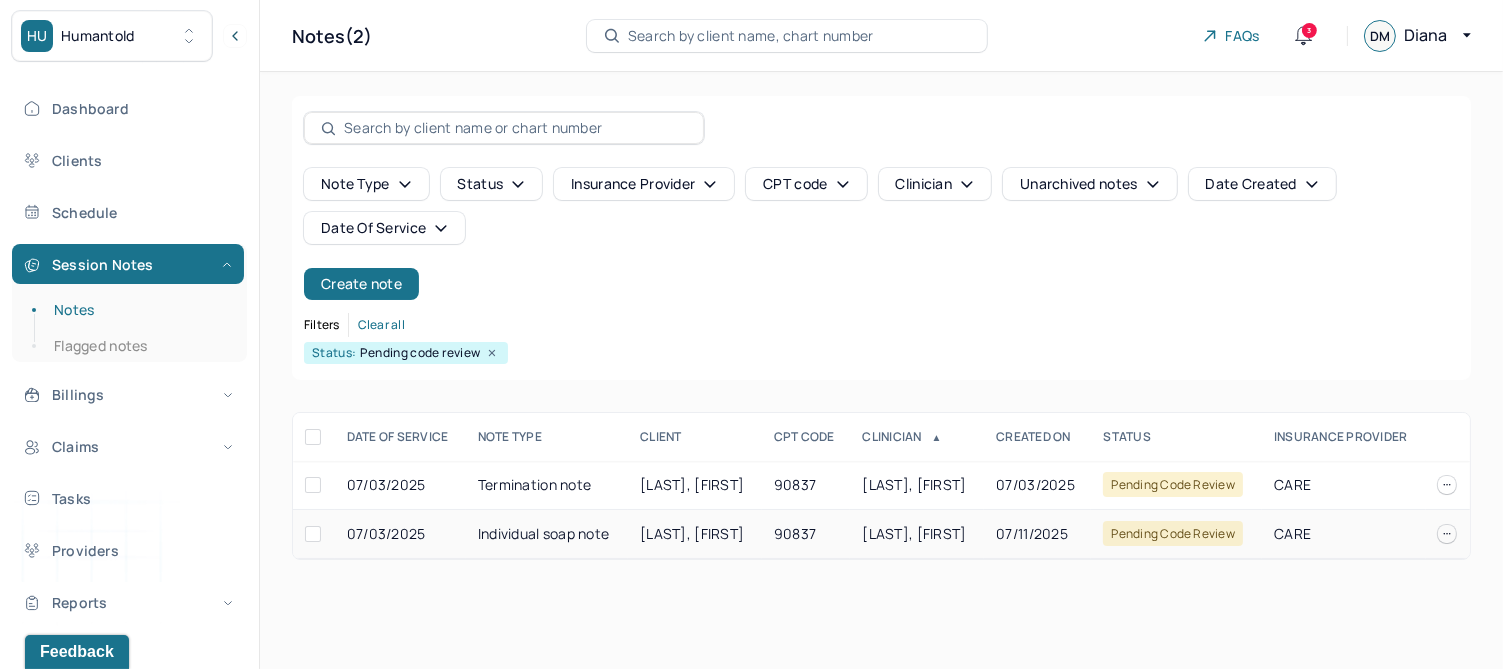 click on "[LAST], [FIRST]" at bounding box center (692, 533) 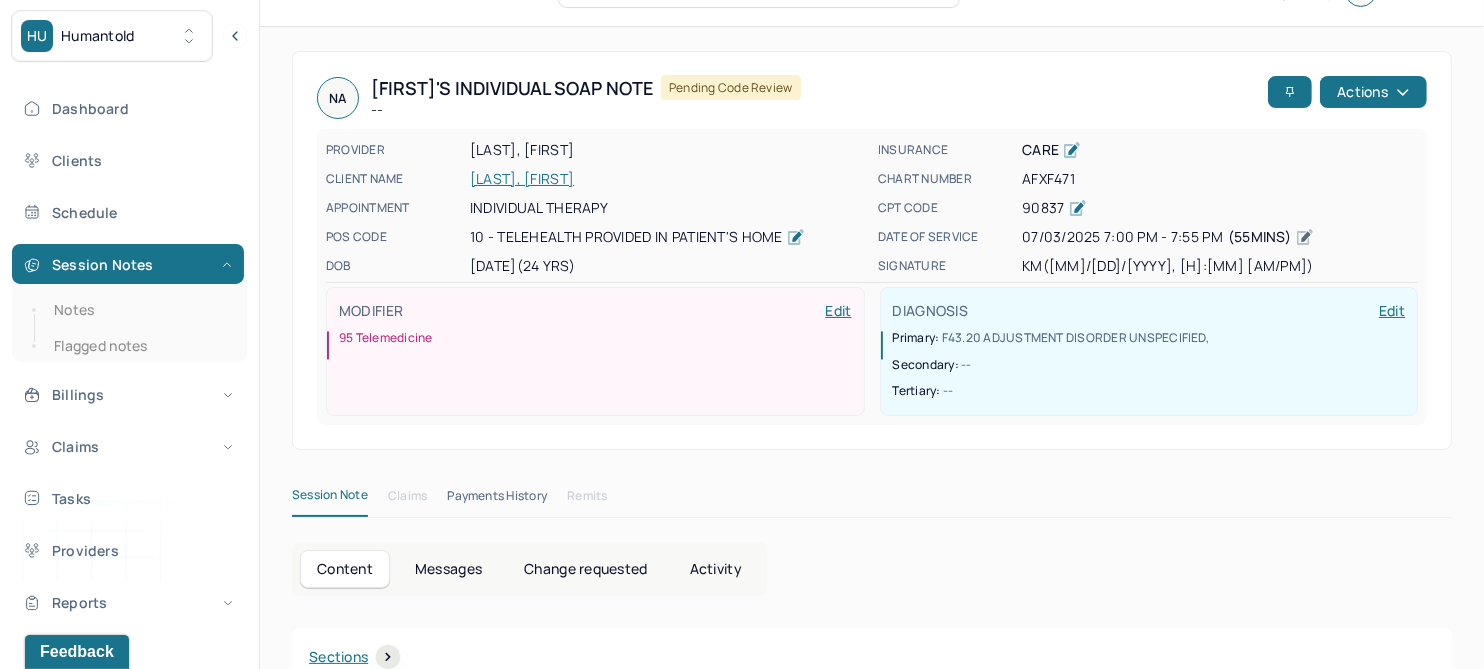 scroll, scrollTop: 0, scrollLeft: 0, axis: both 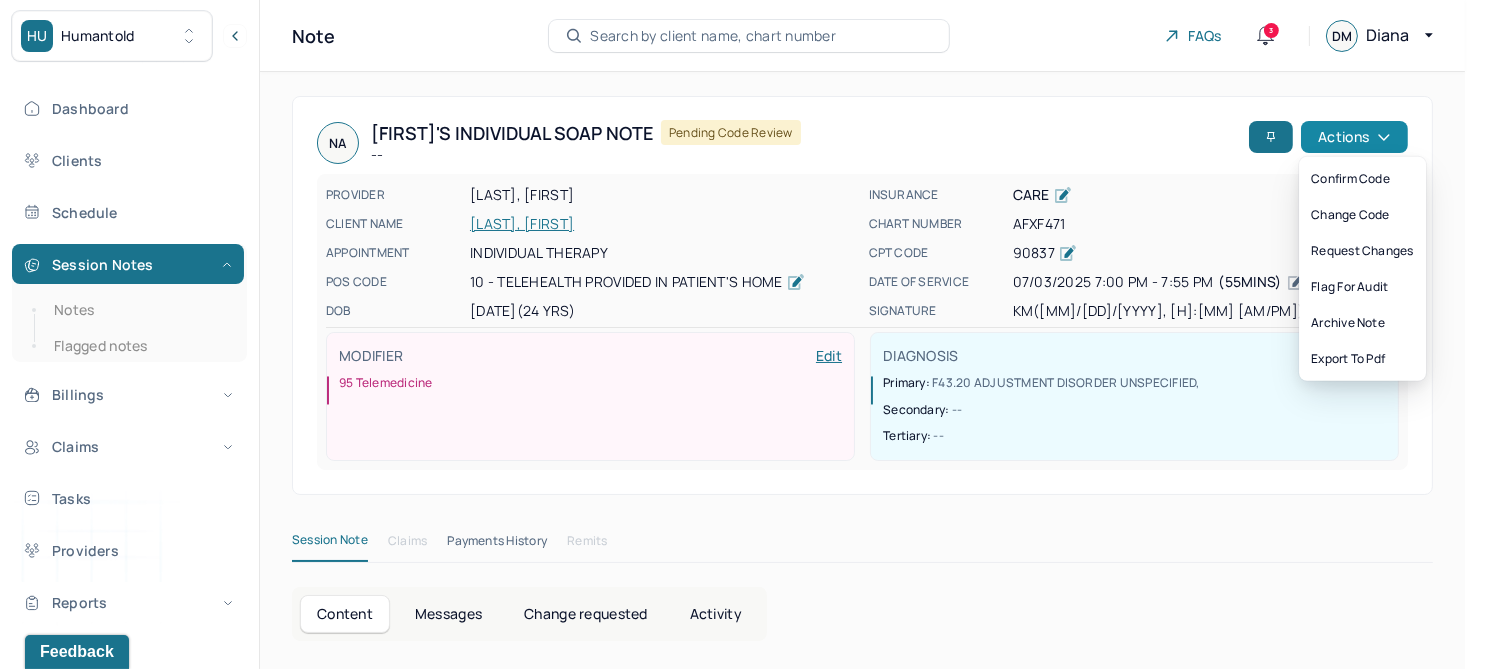click on "Actions" at bounding box center [1354, 137] 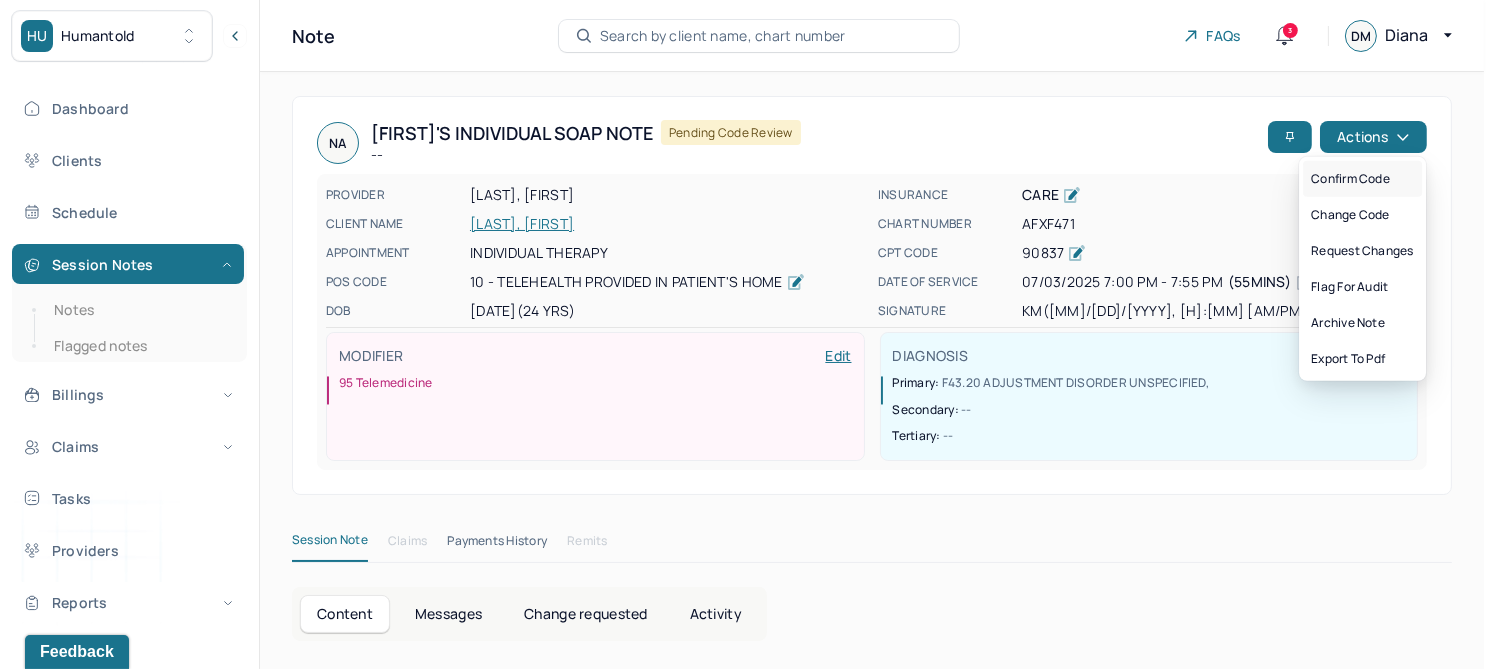 click on "Confirm code" at bounding box center [1362, 179] 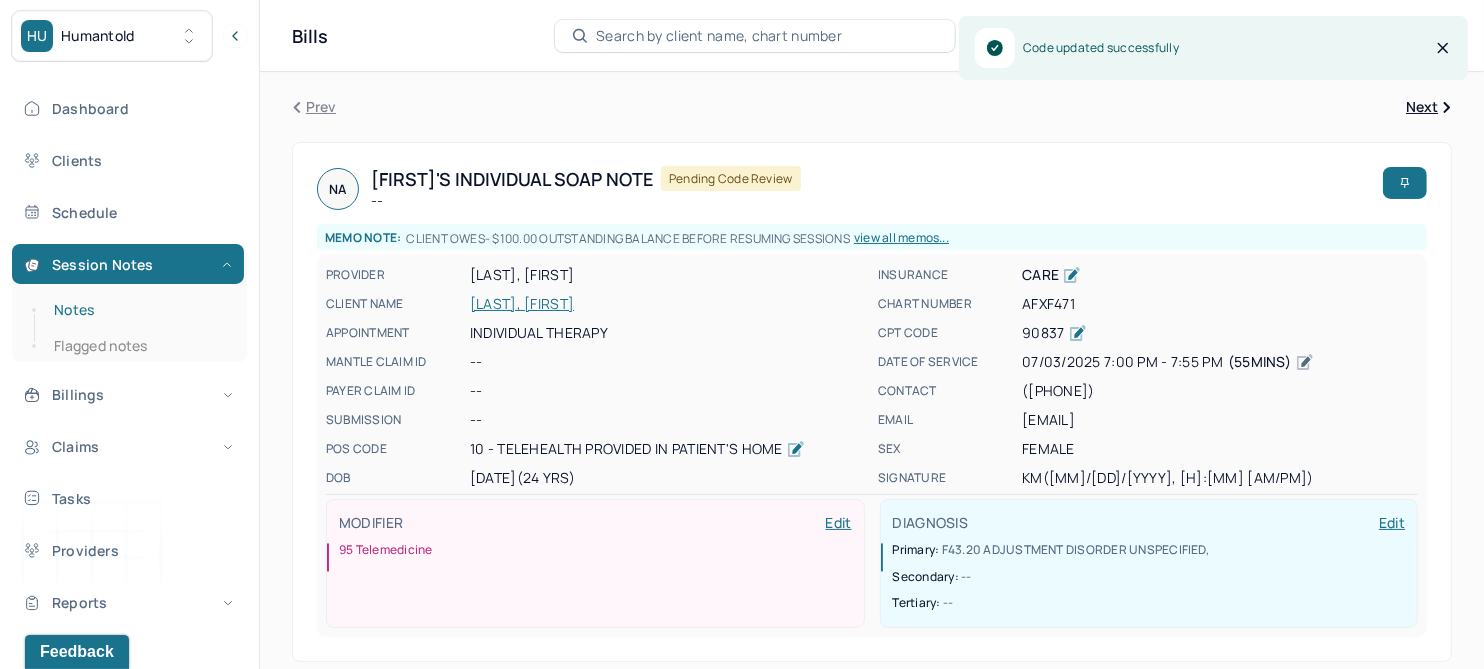 click on "Notes" at bounding box center [139, 310] 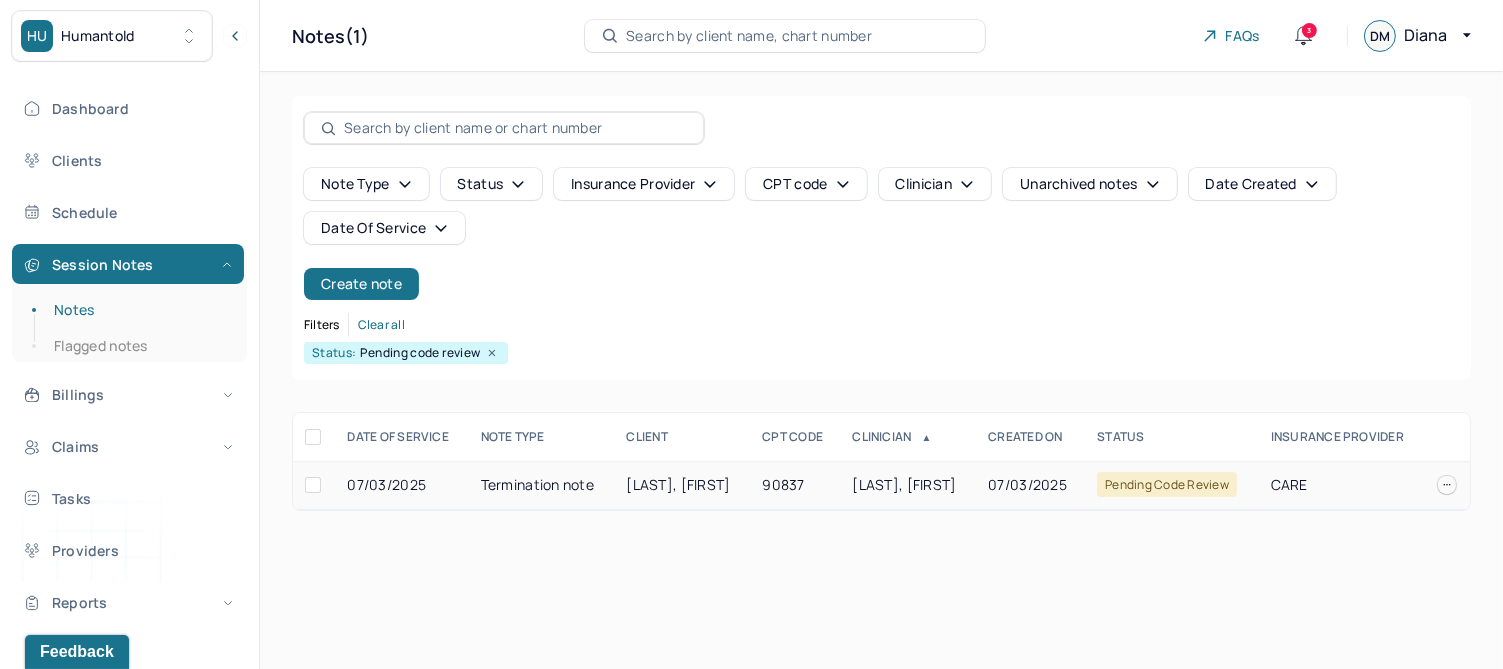 click on "SHAW, CLARISSA" at bounding box center [678, 484] 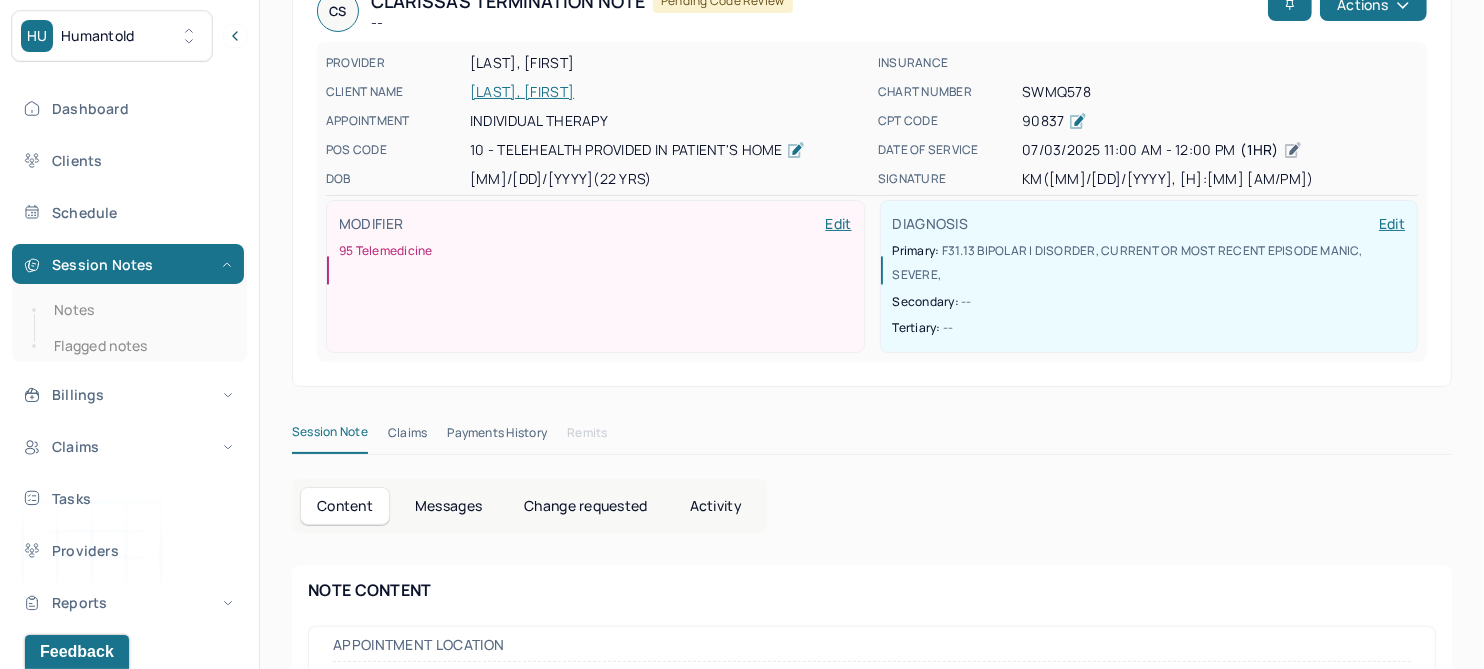 scroll, scrollTop: 250, scrollLeft: 0, axis: vertical 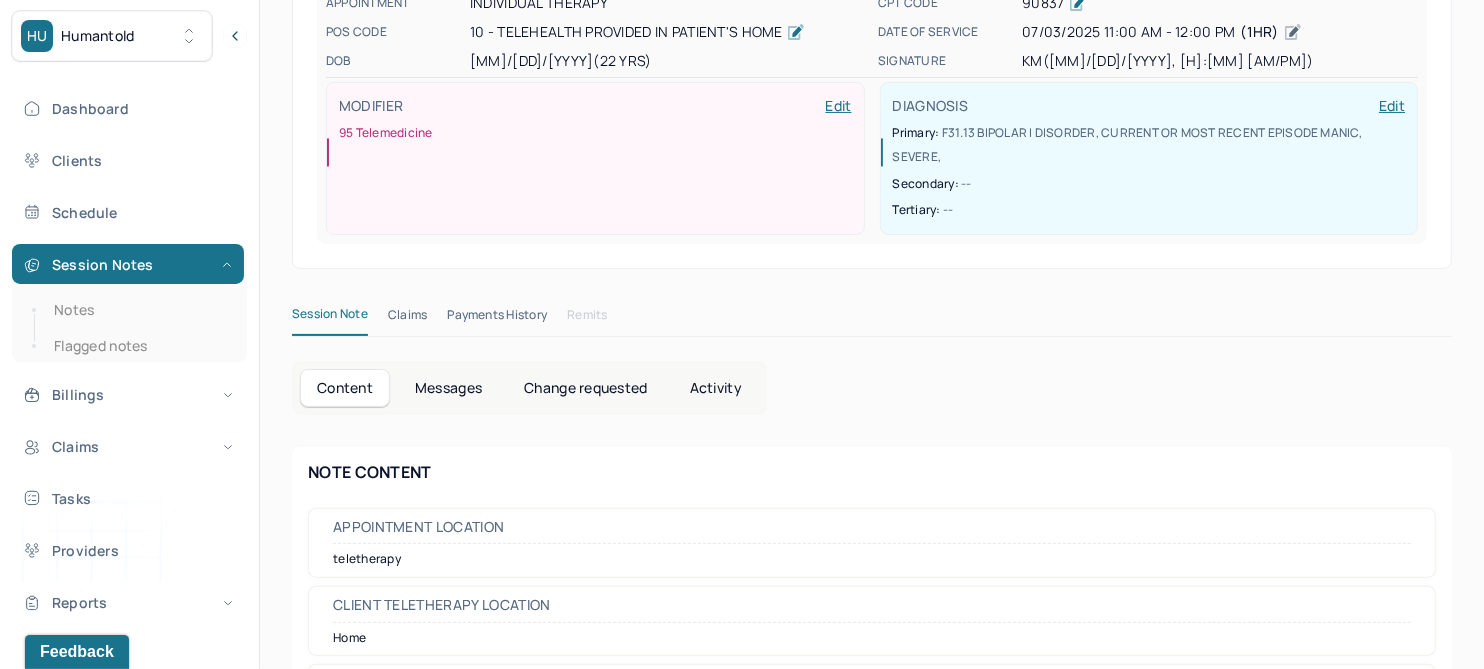click on "Change requested" at bounding box center (585, 388) 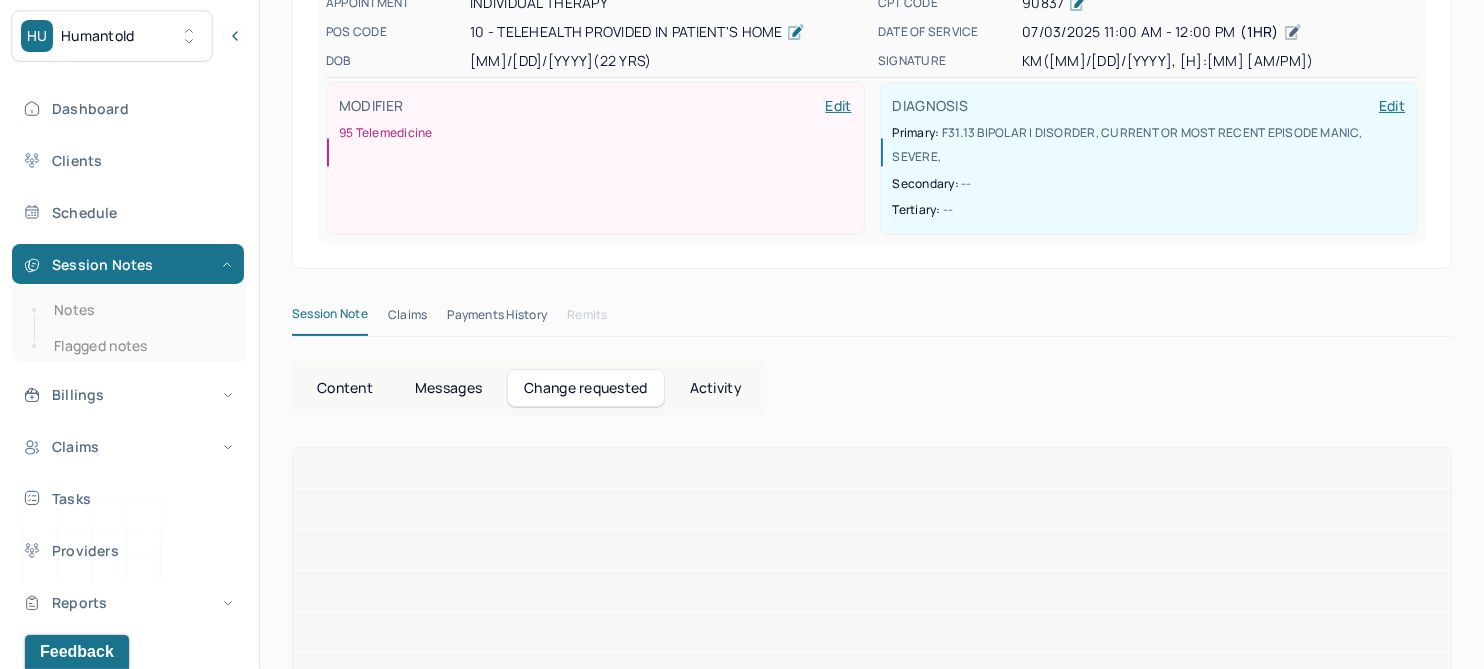 scroll, scrollTop: 142, scrollLeft: 0, axis: vertical 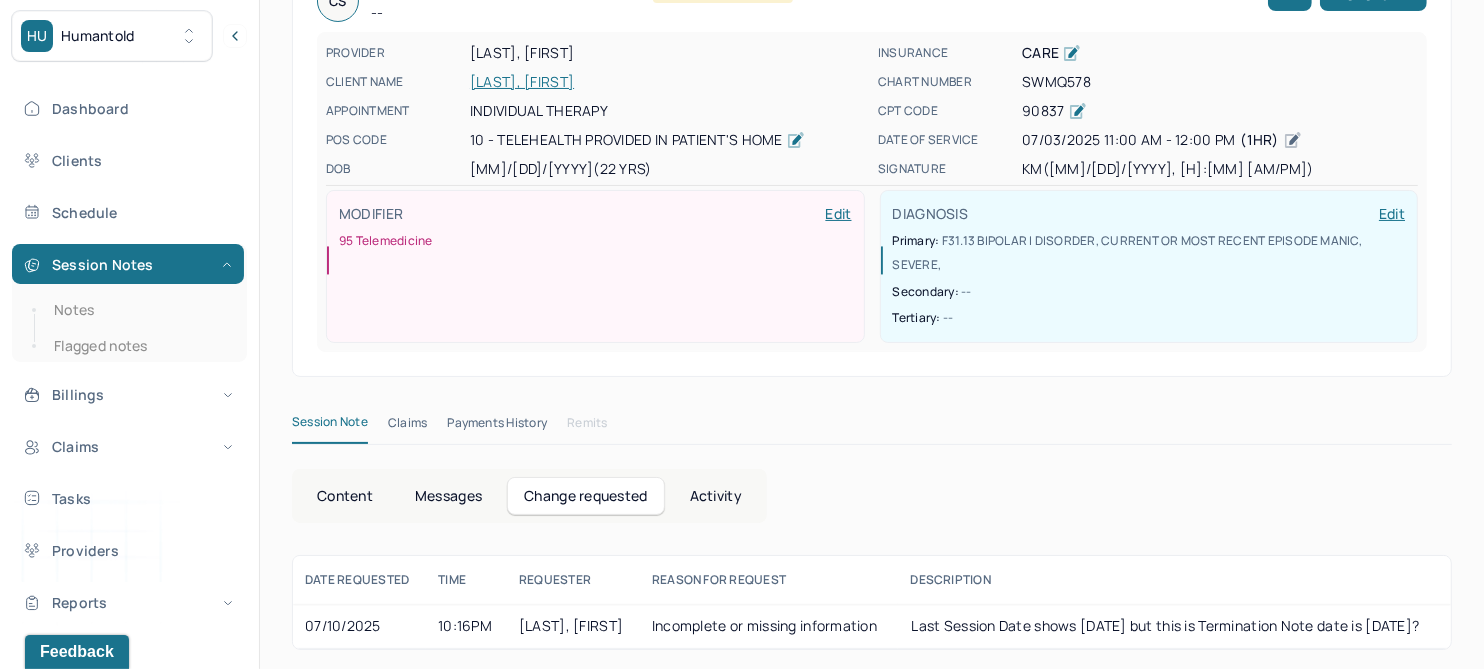 click on "Content" at bounding box center (345, 496) 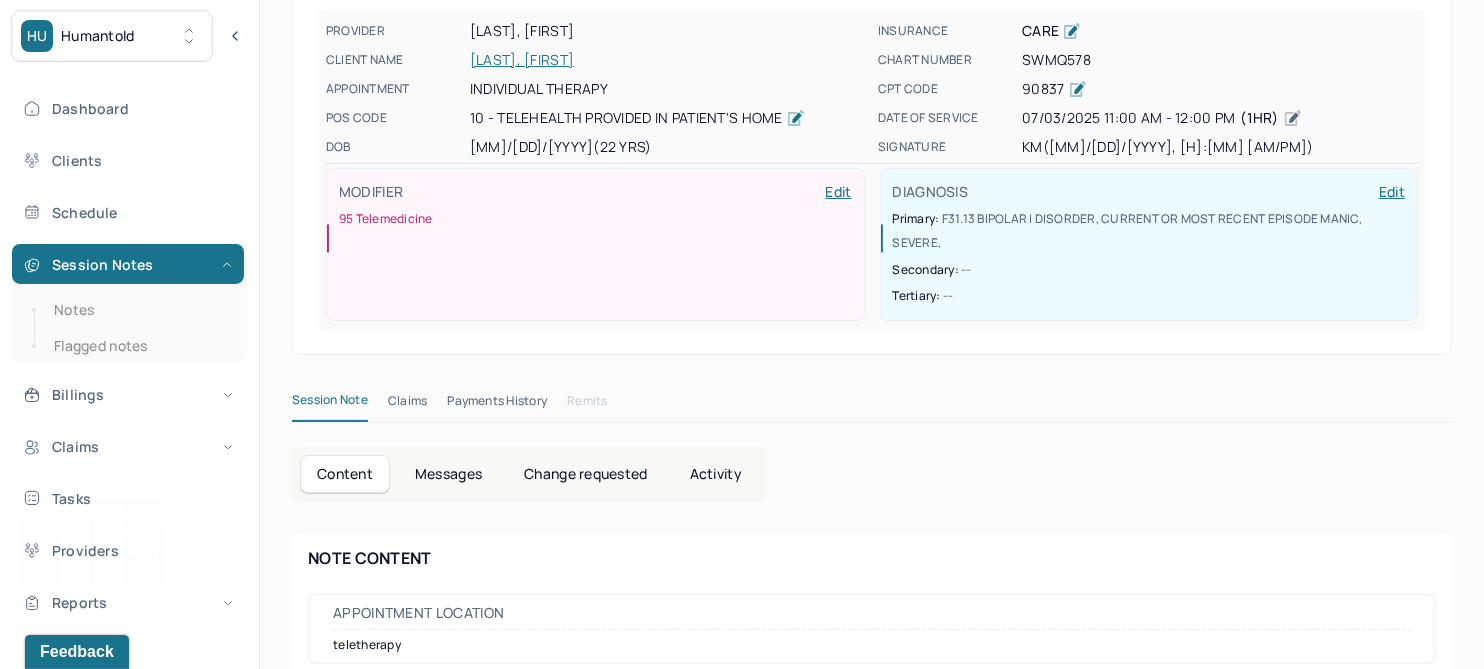 scroll, scrollTop: 0, scrollLeft: 0, axis: both 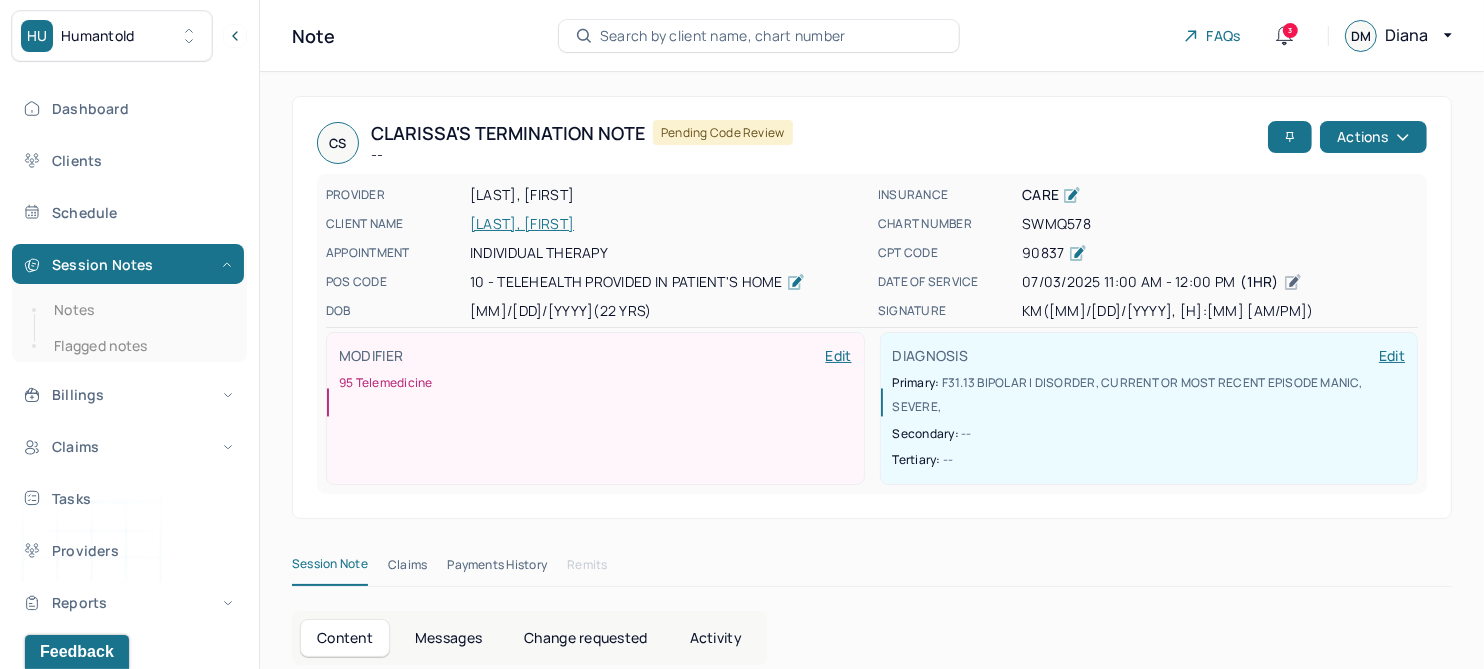 click on "Change requested" at bounding box center [585, 638] 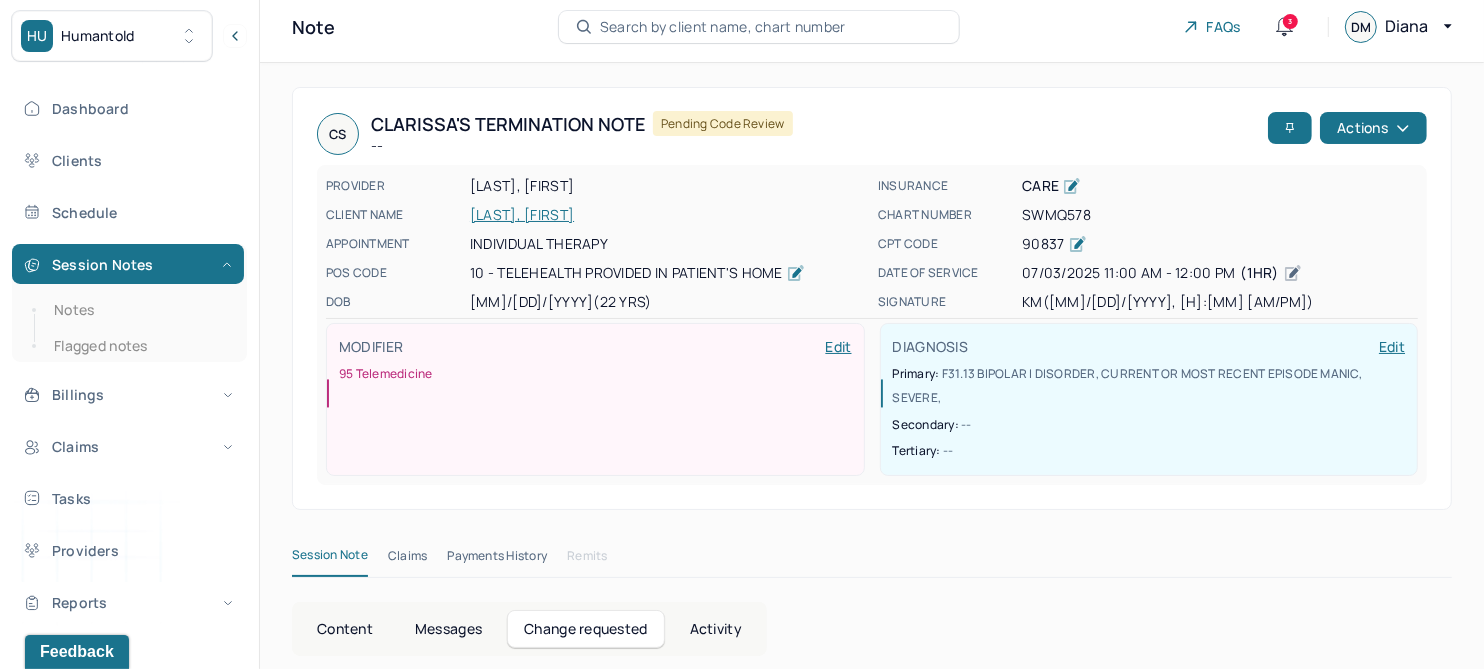 scroll, scrollTop: 0, scrollLeft: 0, axis: both 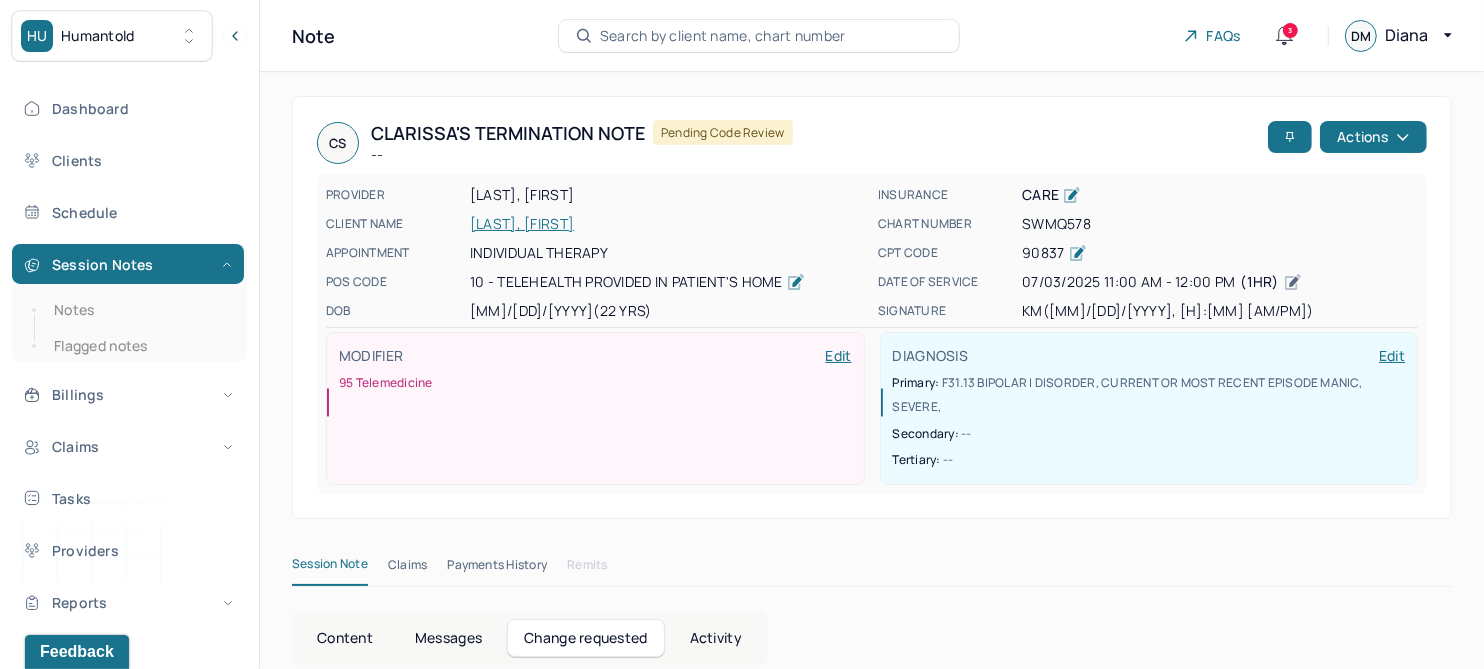 click on "SHAW, CLARISSA" at bounding box center (668, 224) 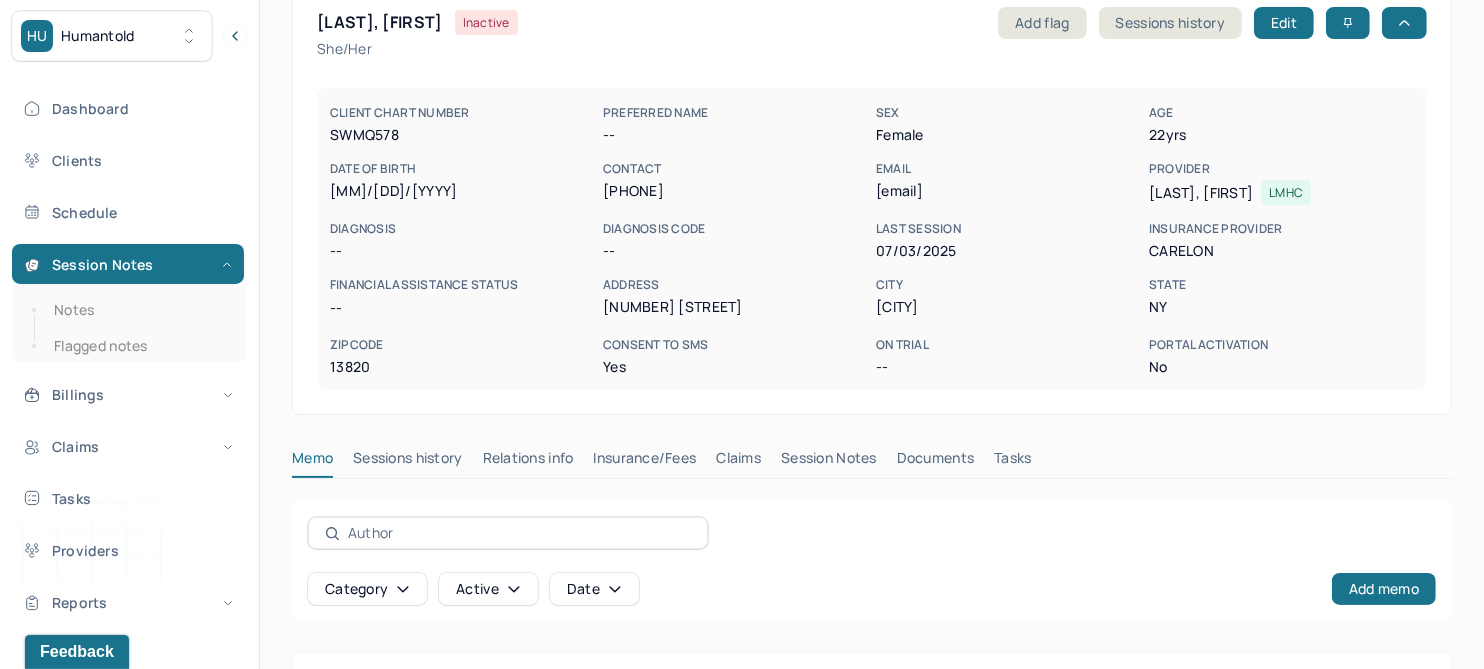 scroll, scrollTop: 250, scrollLeft: 0, axis: vertical 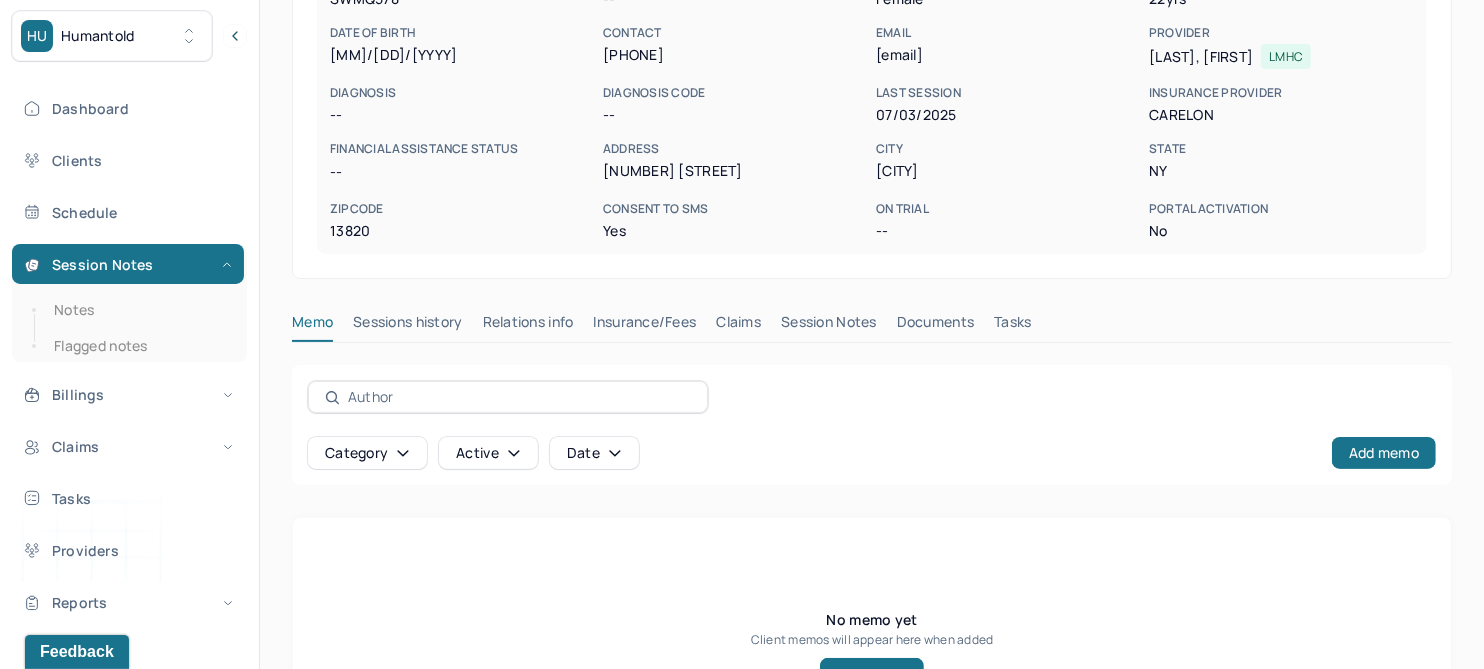 click on "Session Notes" at bounding box center [829, 326] 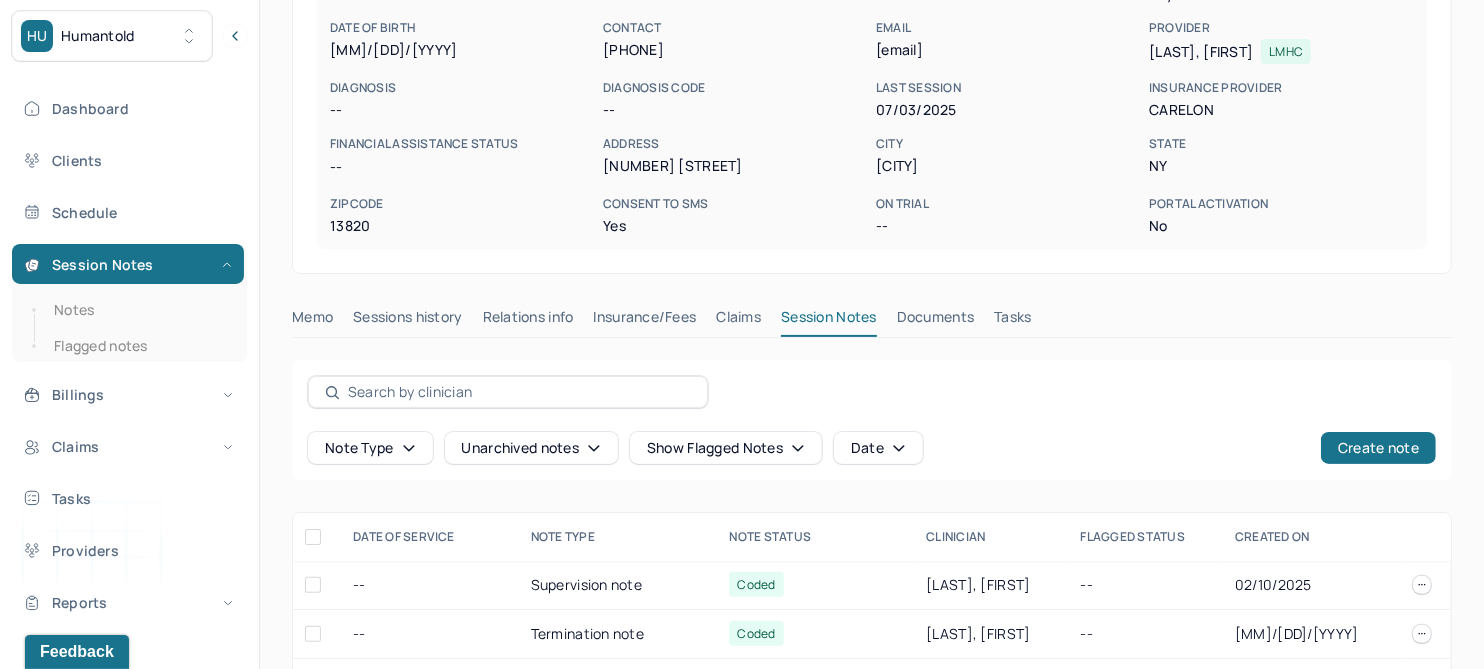 scroll, scrollTop: 250, scrollLeft: 0, axis: vertical 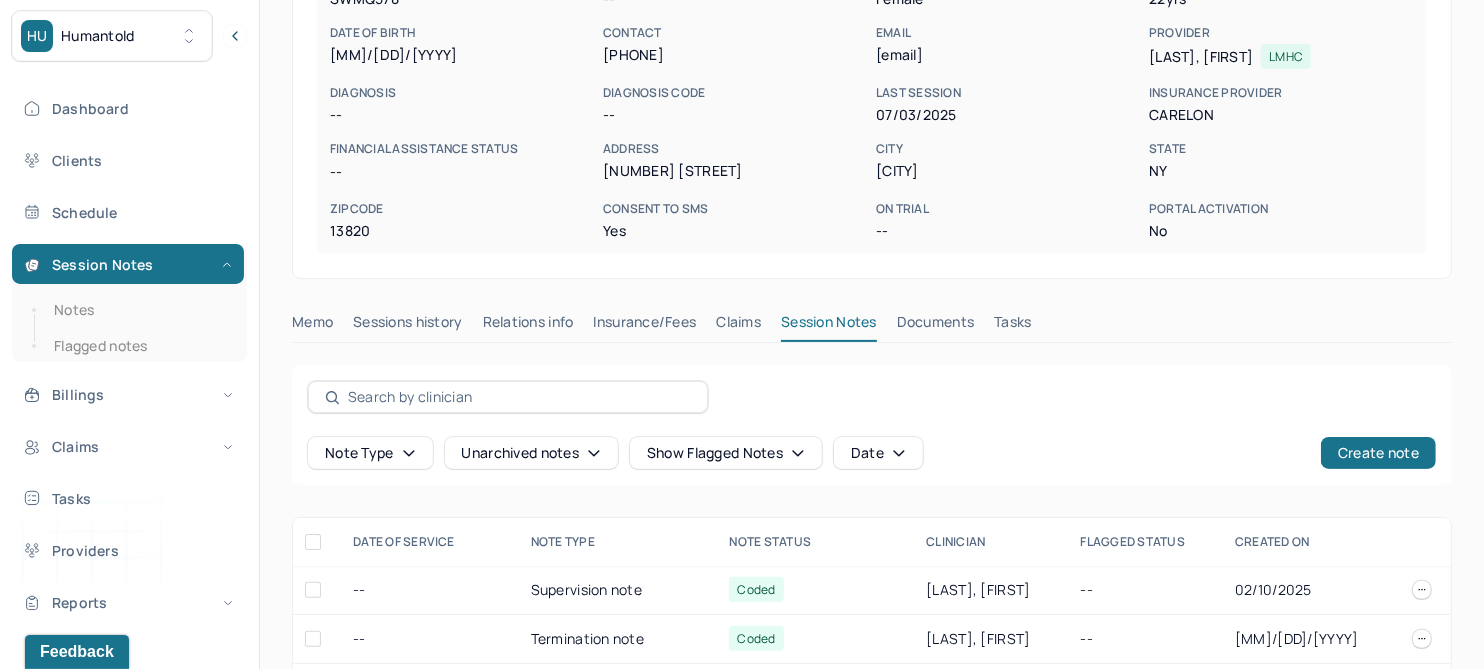 click on "Claims" at bounding box center (738, 326) 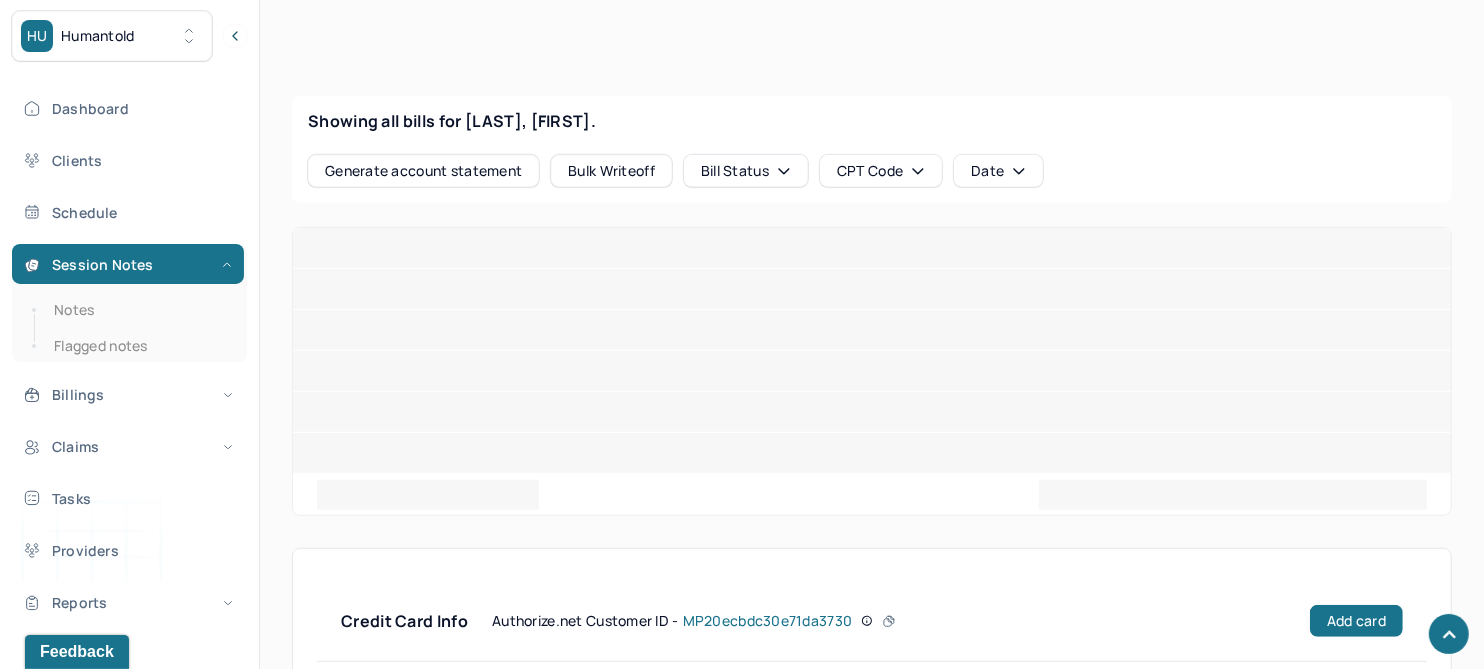 scroll, scrollTop: 791, scrollLeft: 0, axis: vertical 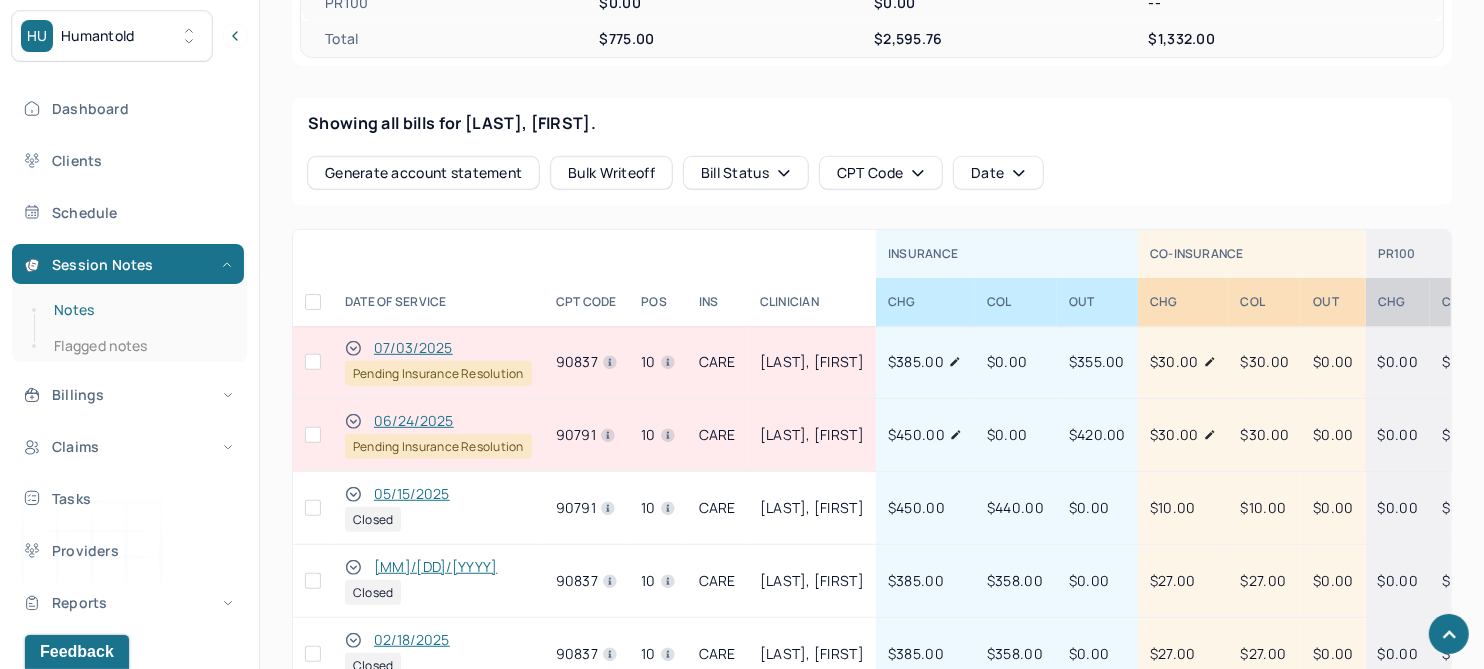 click on "Notes" at bounding box center [139, 310] 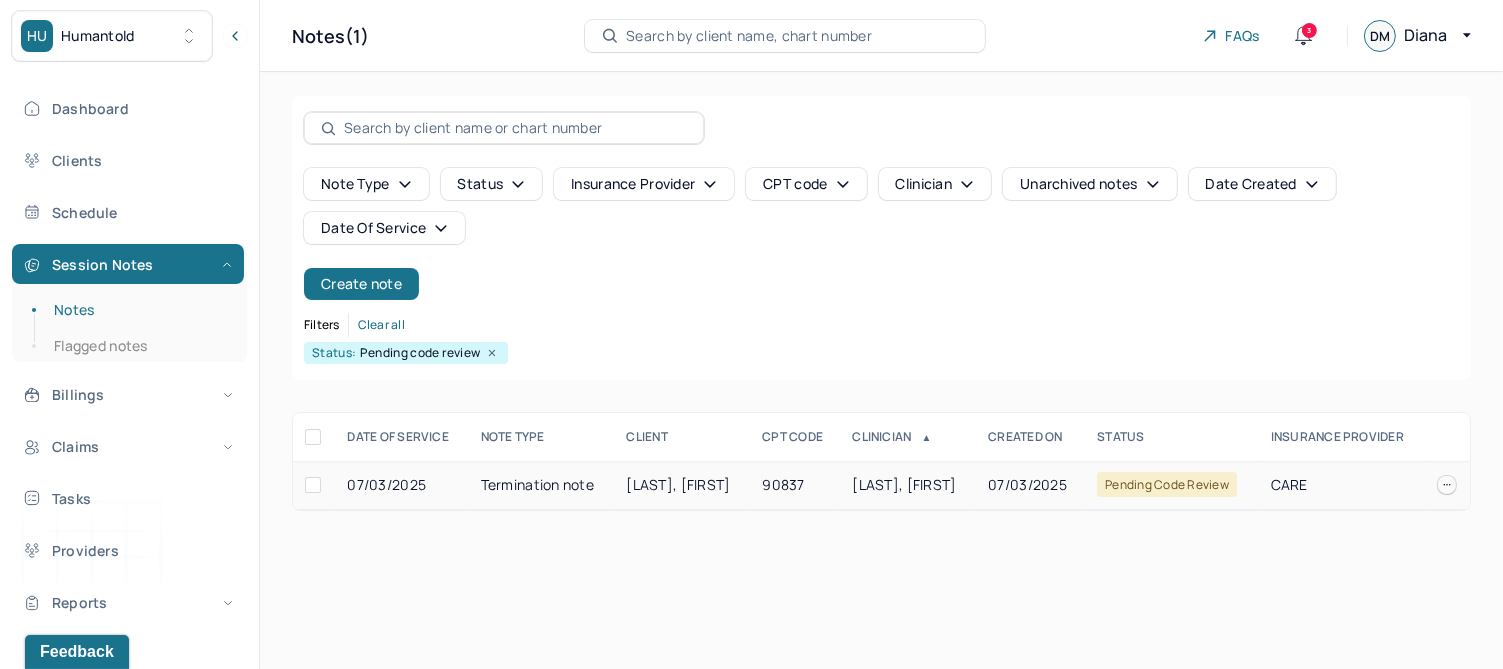 click on "SHAW, CLARISSA" at bounding box center (682, 485) 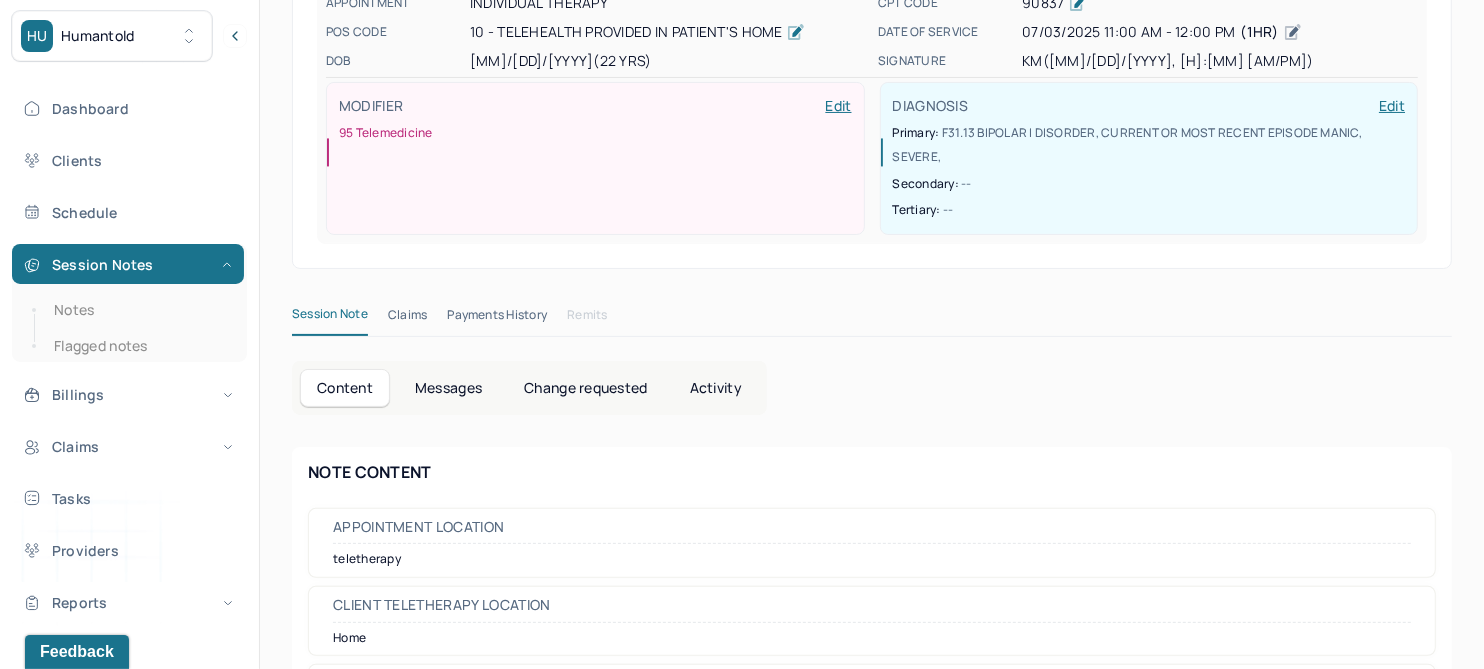 scroll, scrollTop: 0, scrollLeft: 0, axis: both 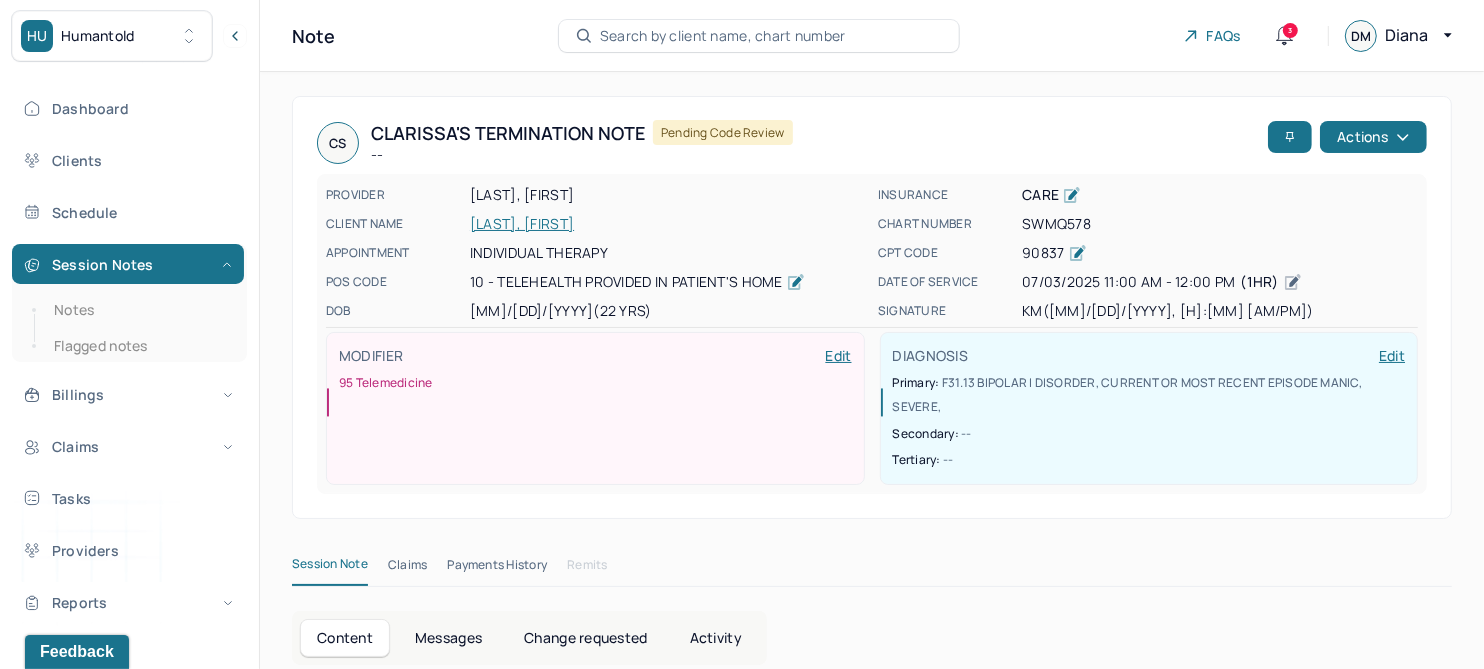 click on "SHAW, CLARISSA" at bounding box center (668, 224) 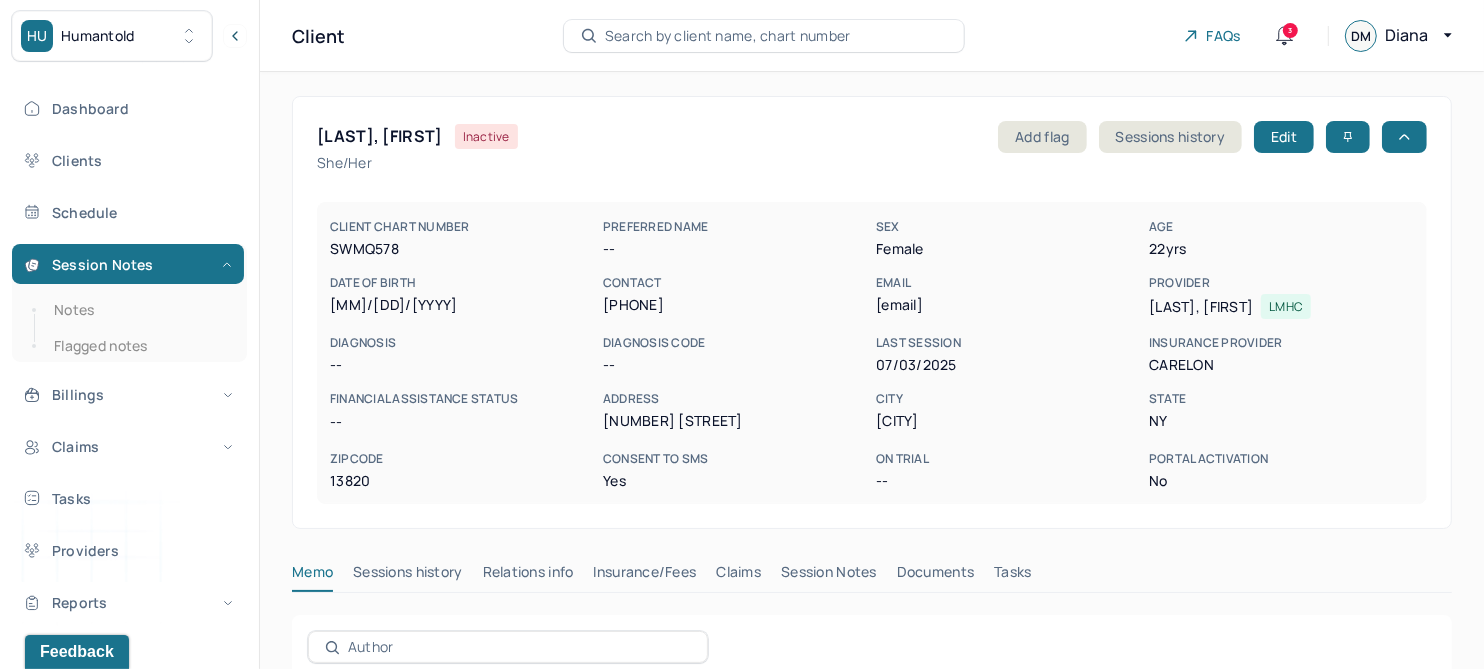 click on "Claims" at bounding box center [738, 576] 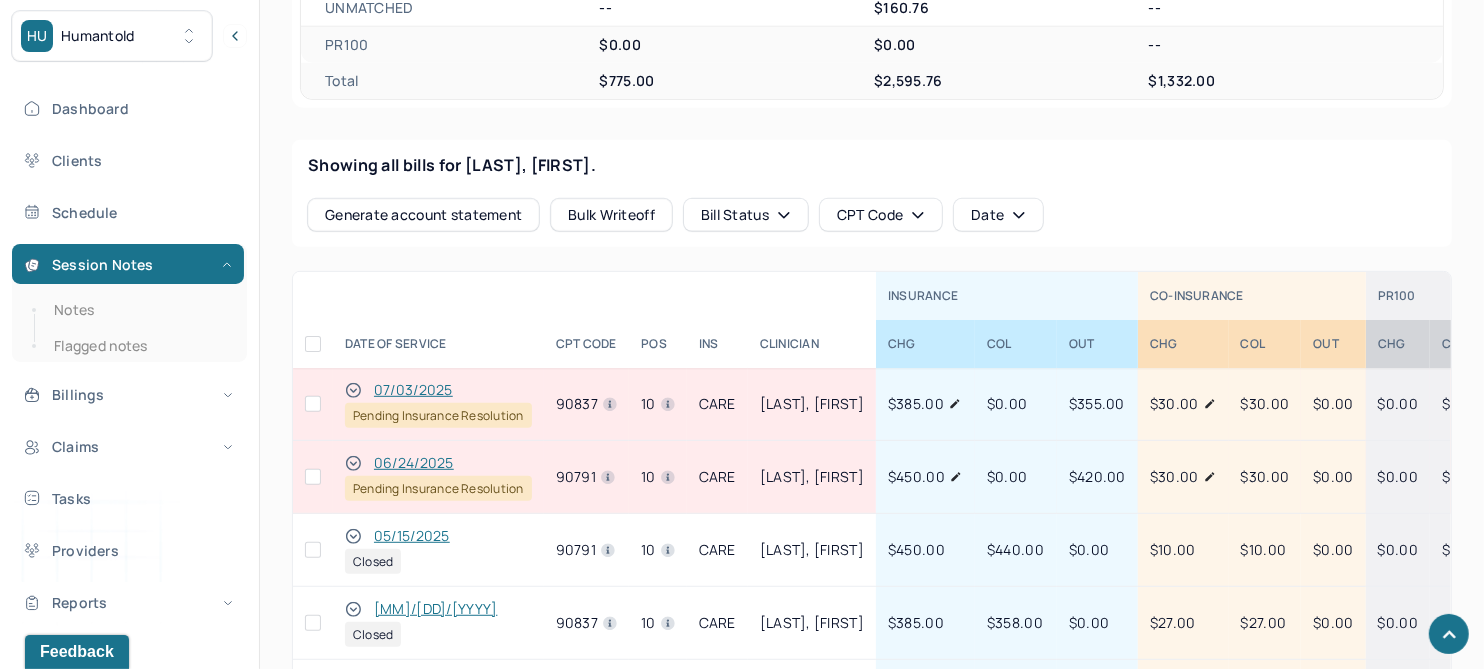 scroll, scrollTop: 750, scrollLeft: 0, axis: vertical 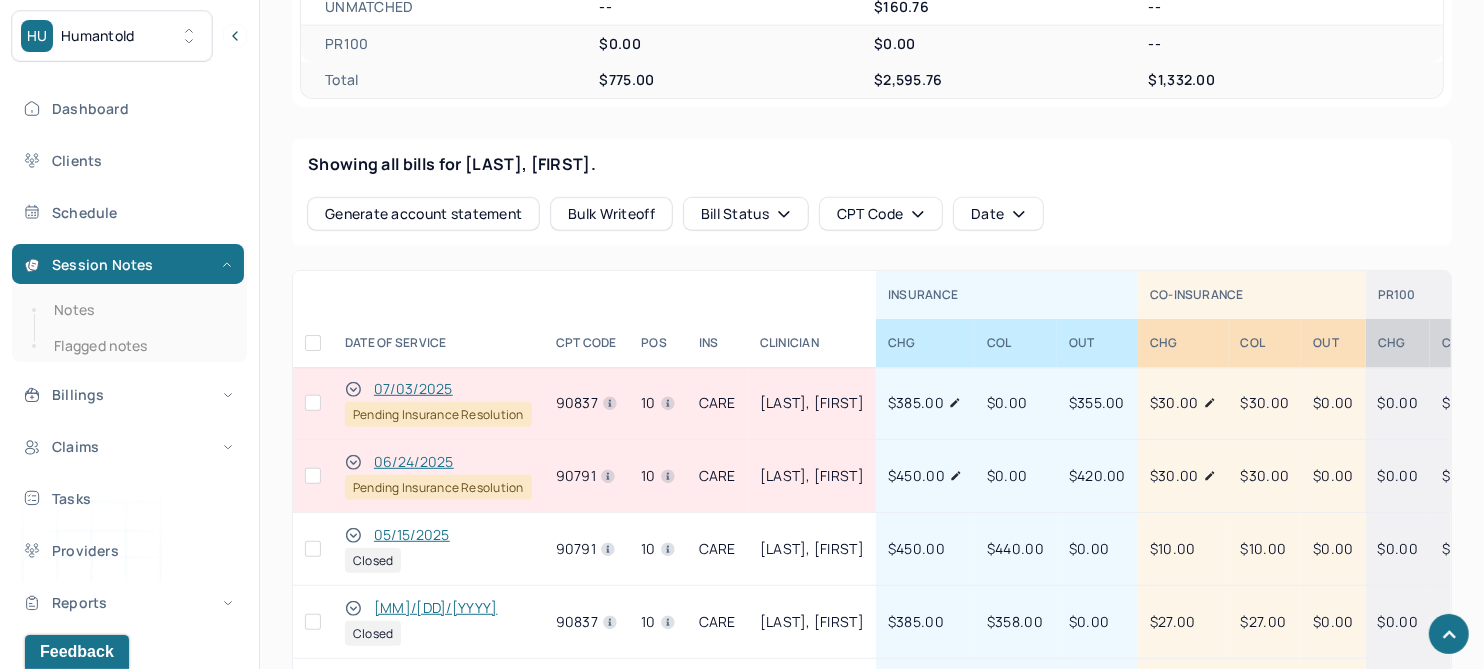 click on "07/03/2025" at bounding box center [413, 389] 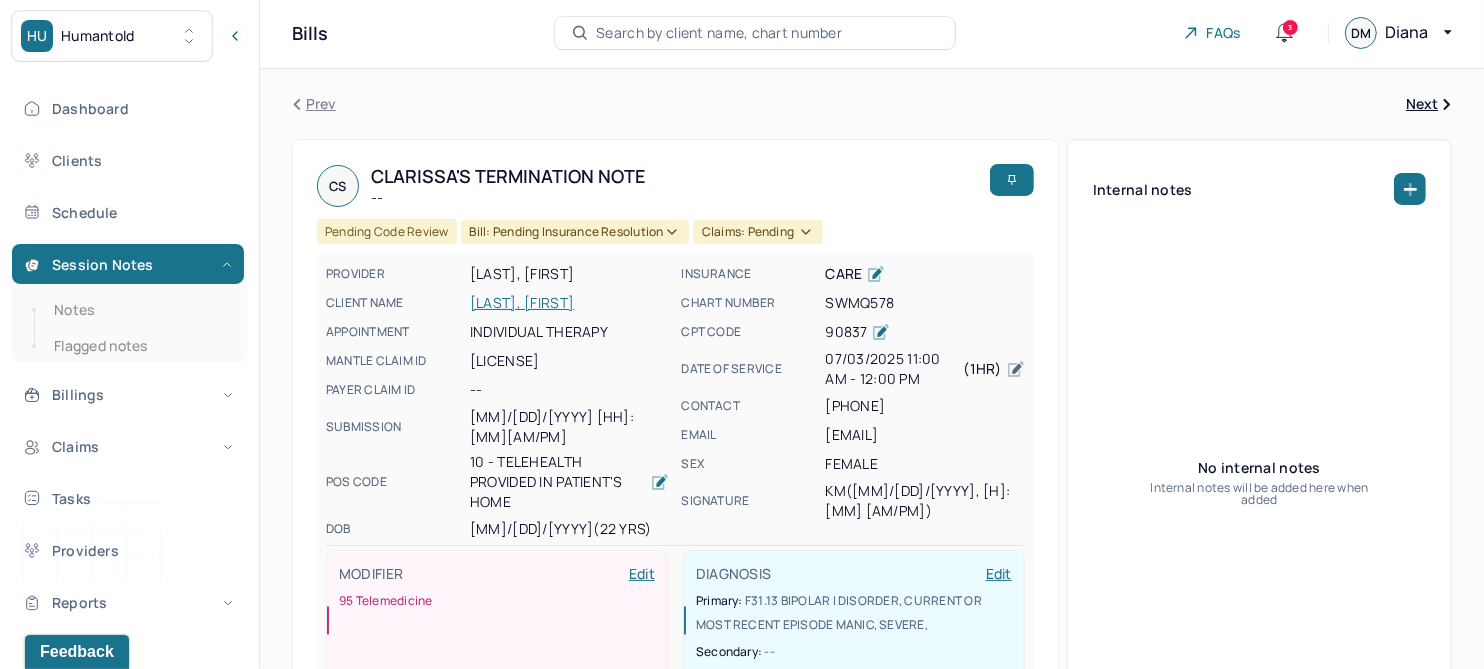 scroll, scrollTop: 0, scrollLeft: 0, axis: both 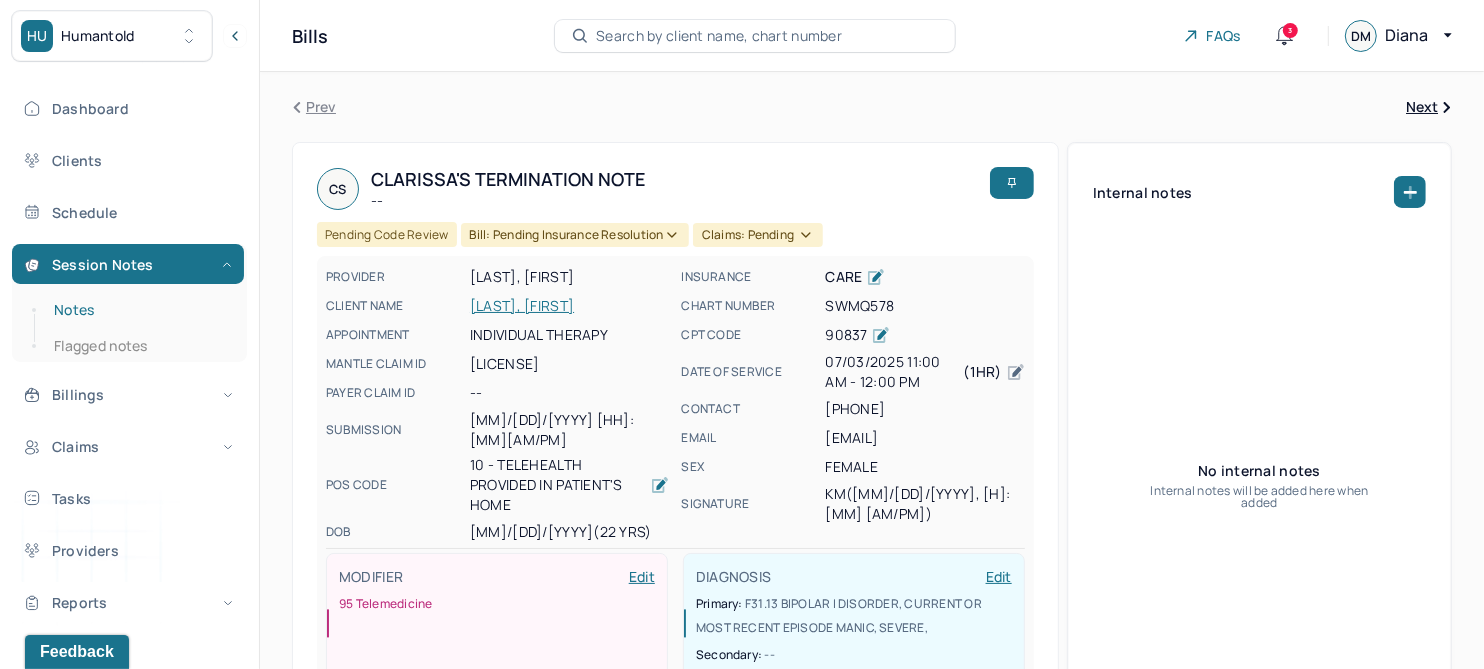 click on "Notes" at bounding box center (139, 310) 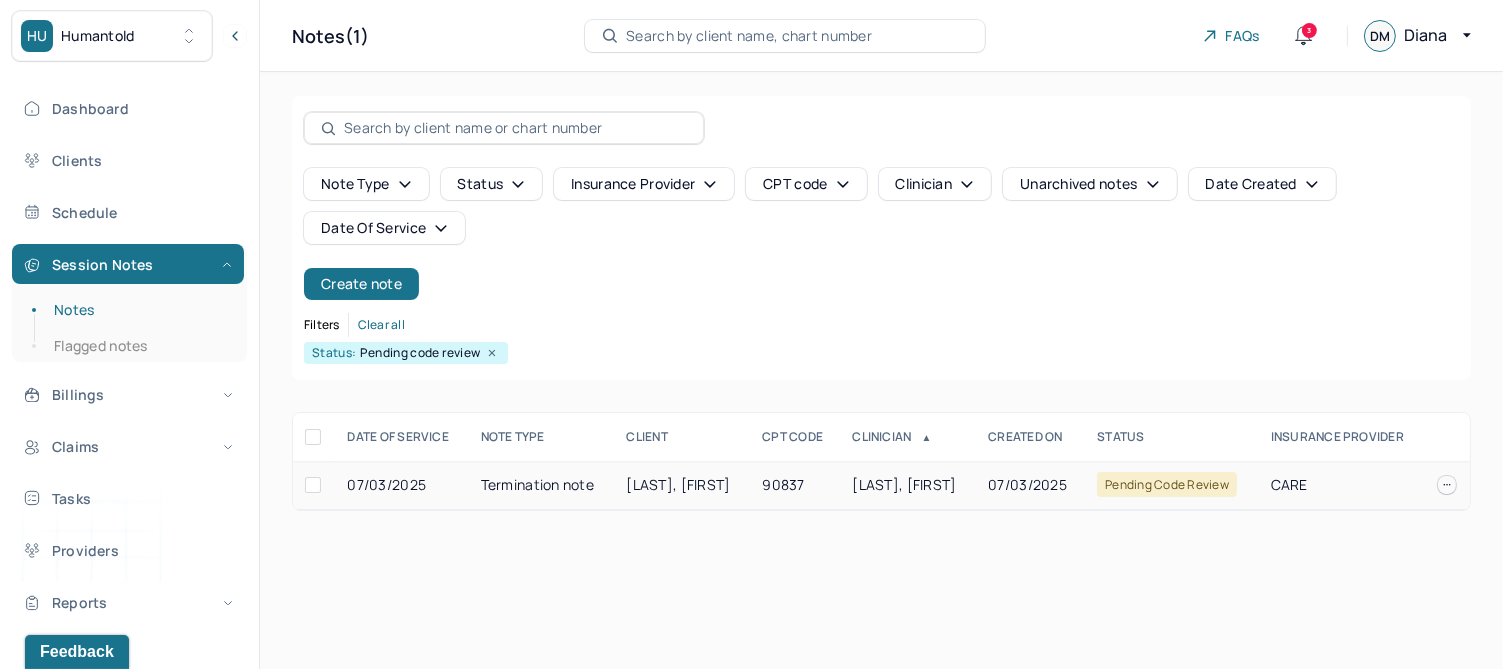 click on "[LAST], [FIRST]" at bounding box center (904, 484) 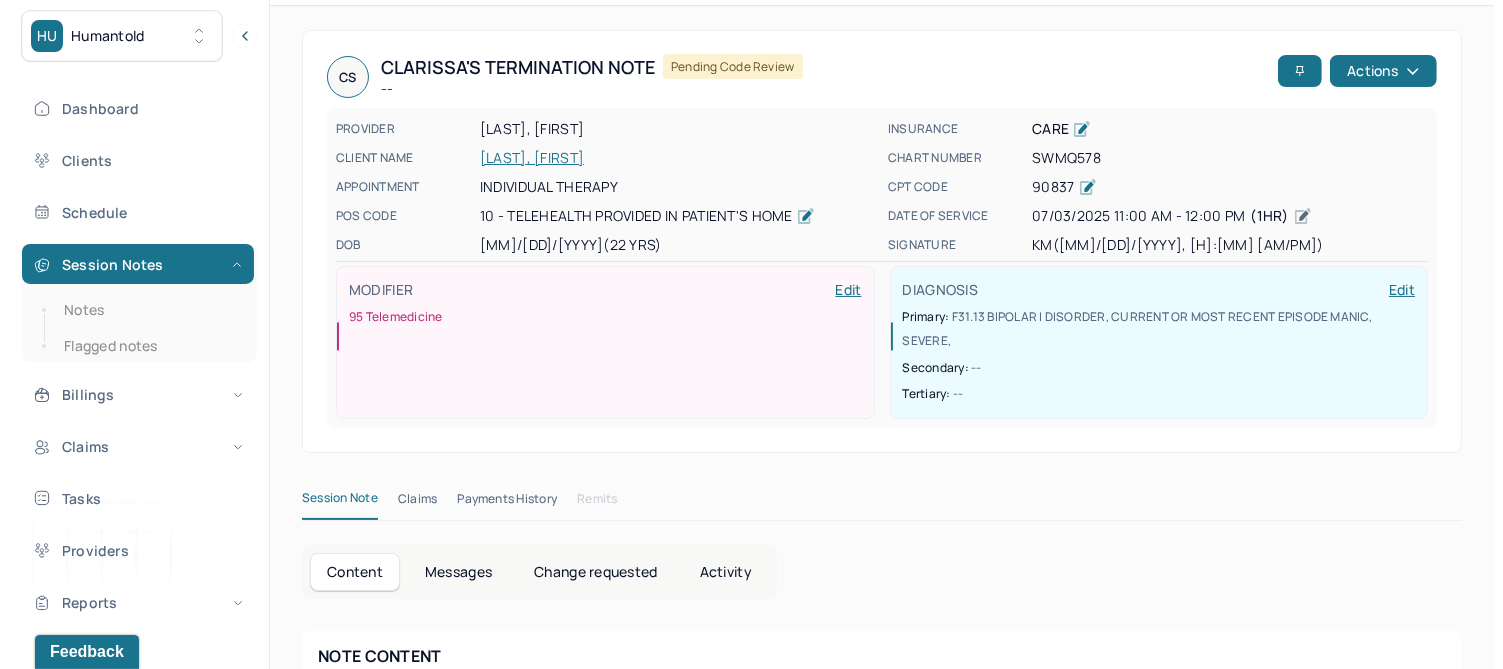 scroll, scrollTop: 0, scrollLeft: 0, axis: both 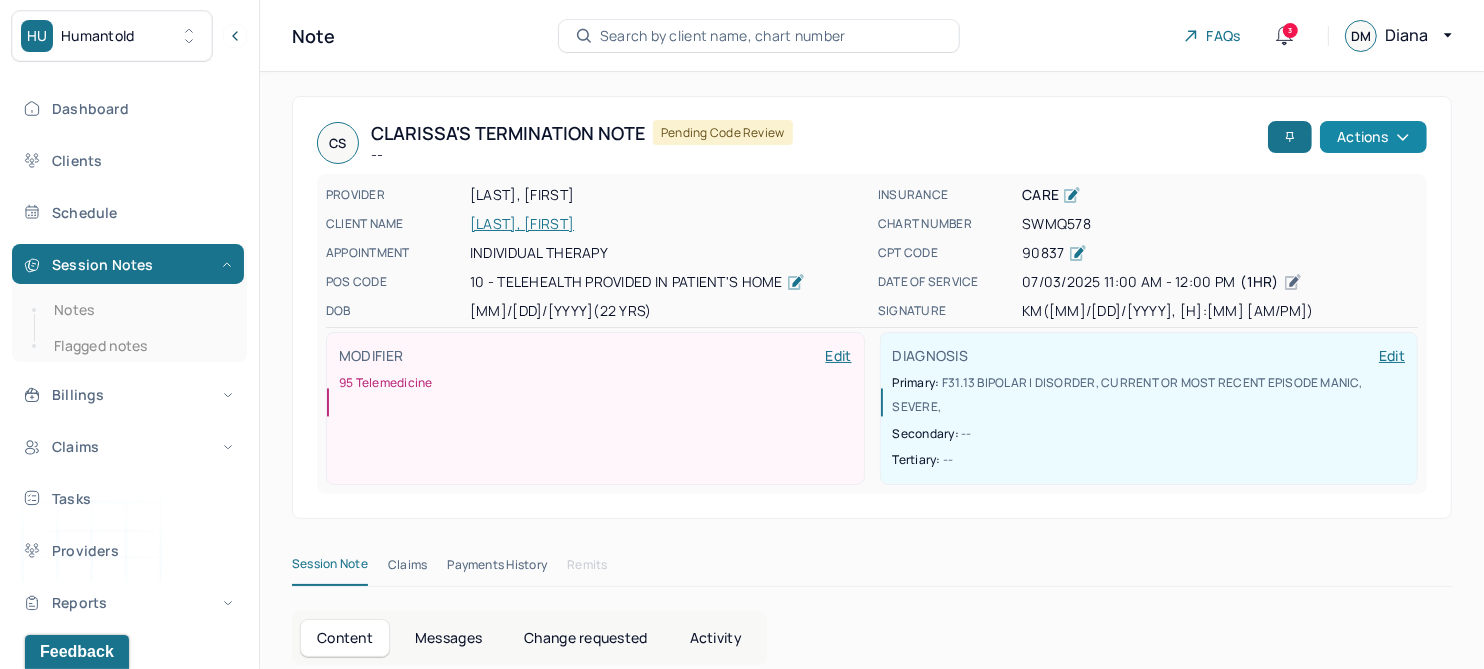 click on "Actions" at bounding box center (1373, 137) 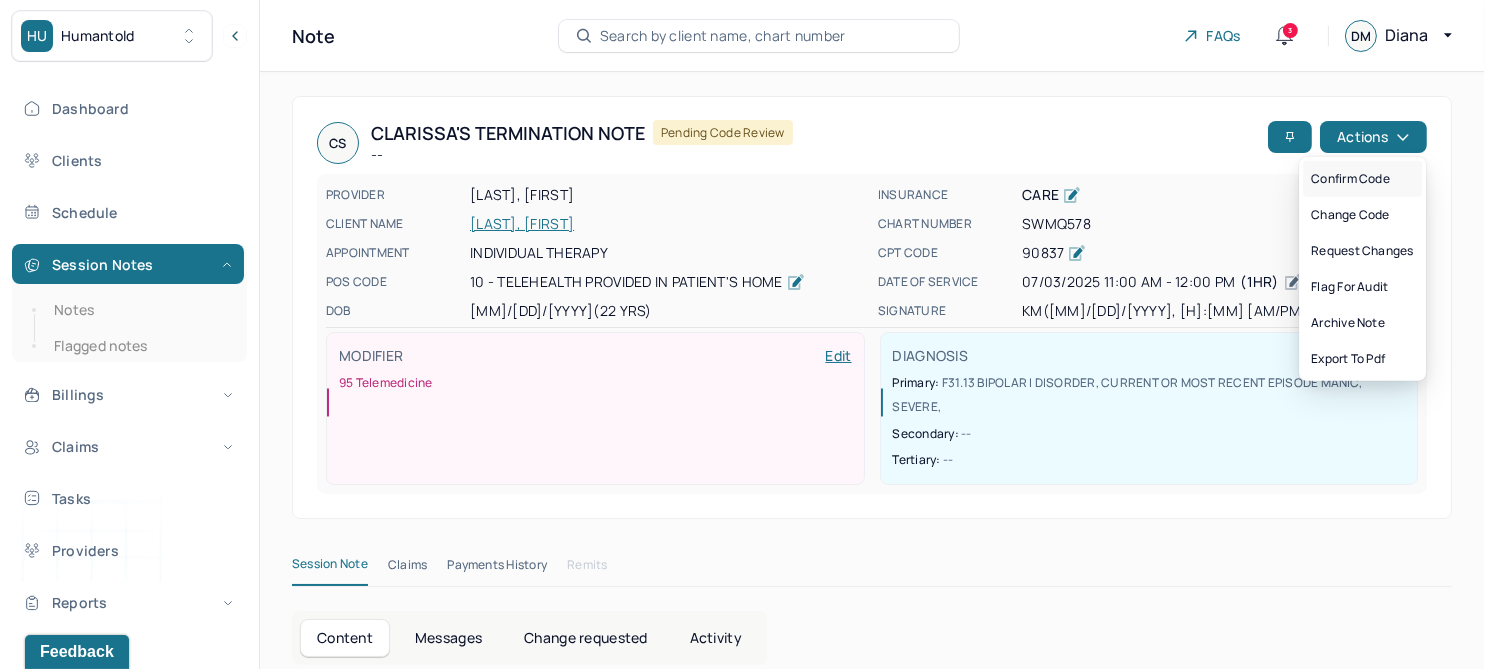 click on "Confirm code" at bounding box center [1362, 179] 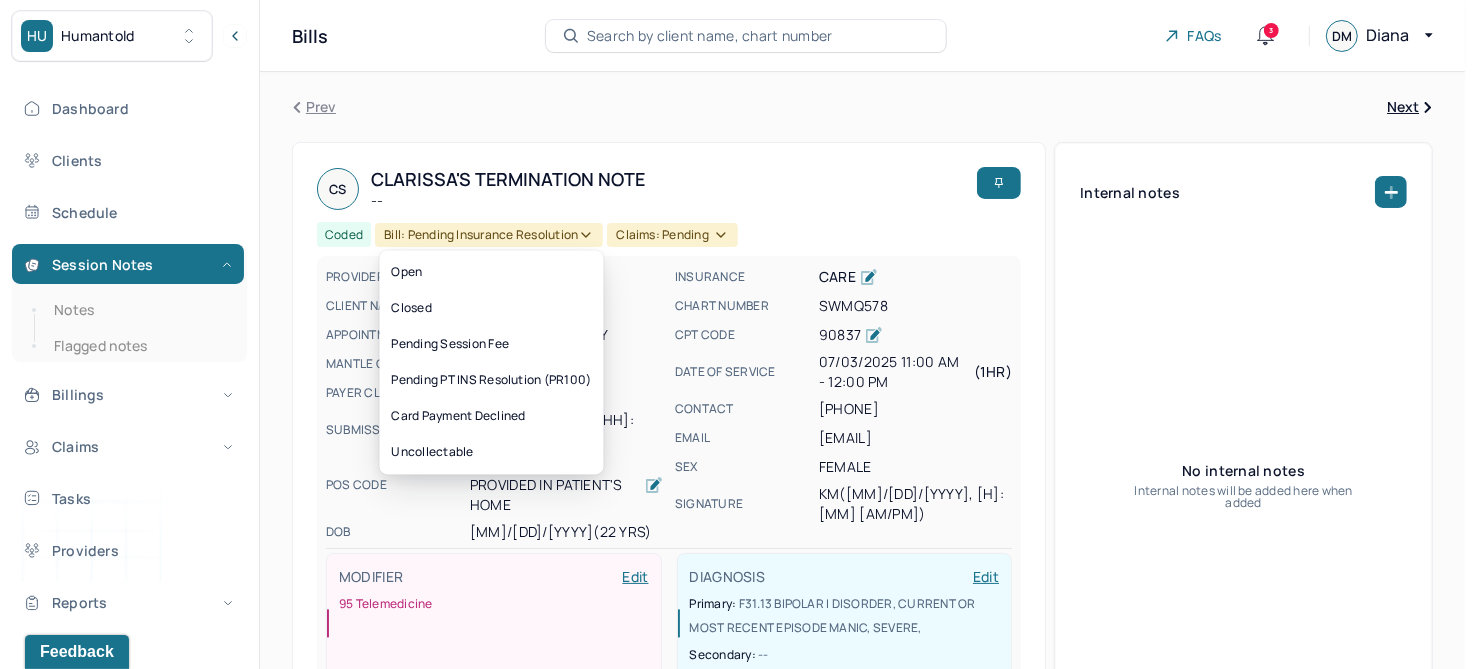 click on "Bill: Pending Insurance Resolution" at bounding box center (489, 235) 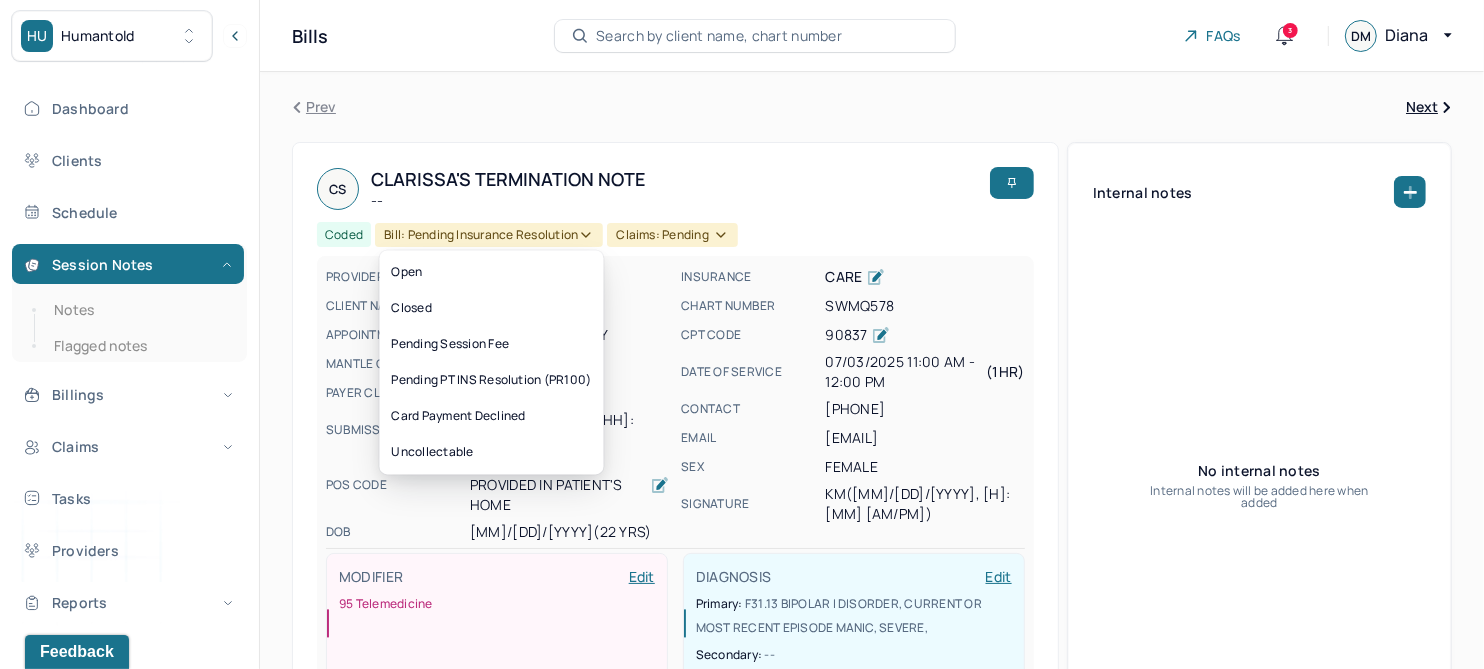 click on "CS Clarissa's   Termination note -- Coded   Bill: Pending Insurance Resolution     Claims: pending" at bounding box center (649, 207) 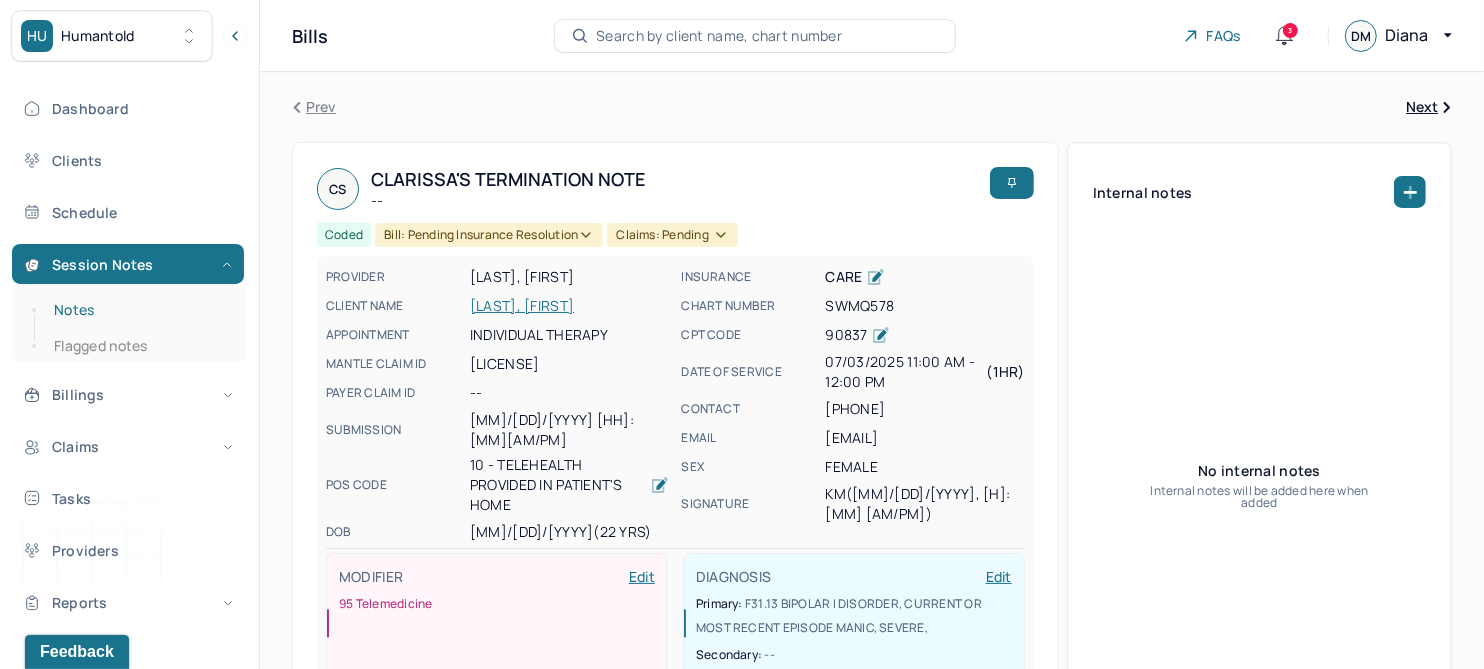 click on "Notes" at bounding box center (139, 310) 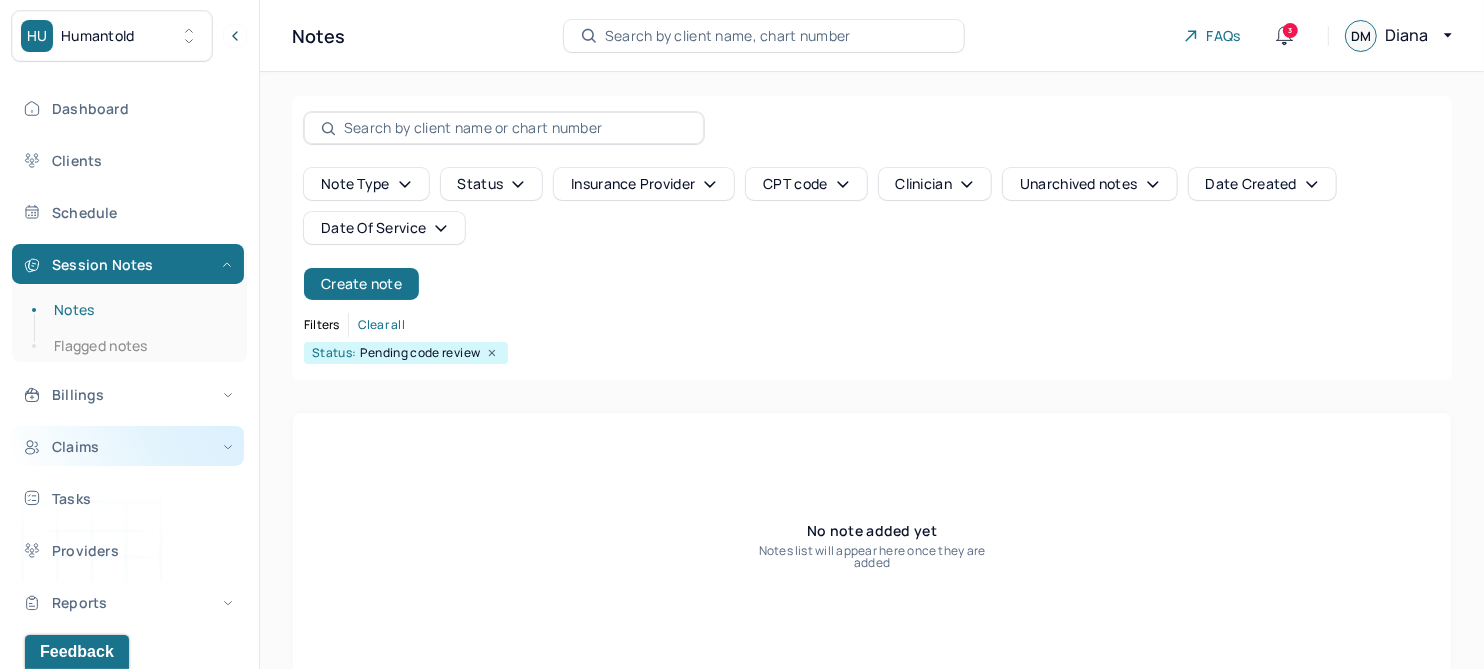 click on "Claims" at bounding box center [128, 446] 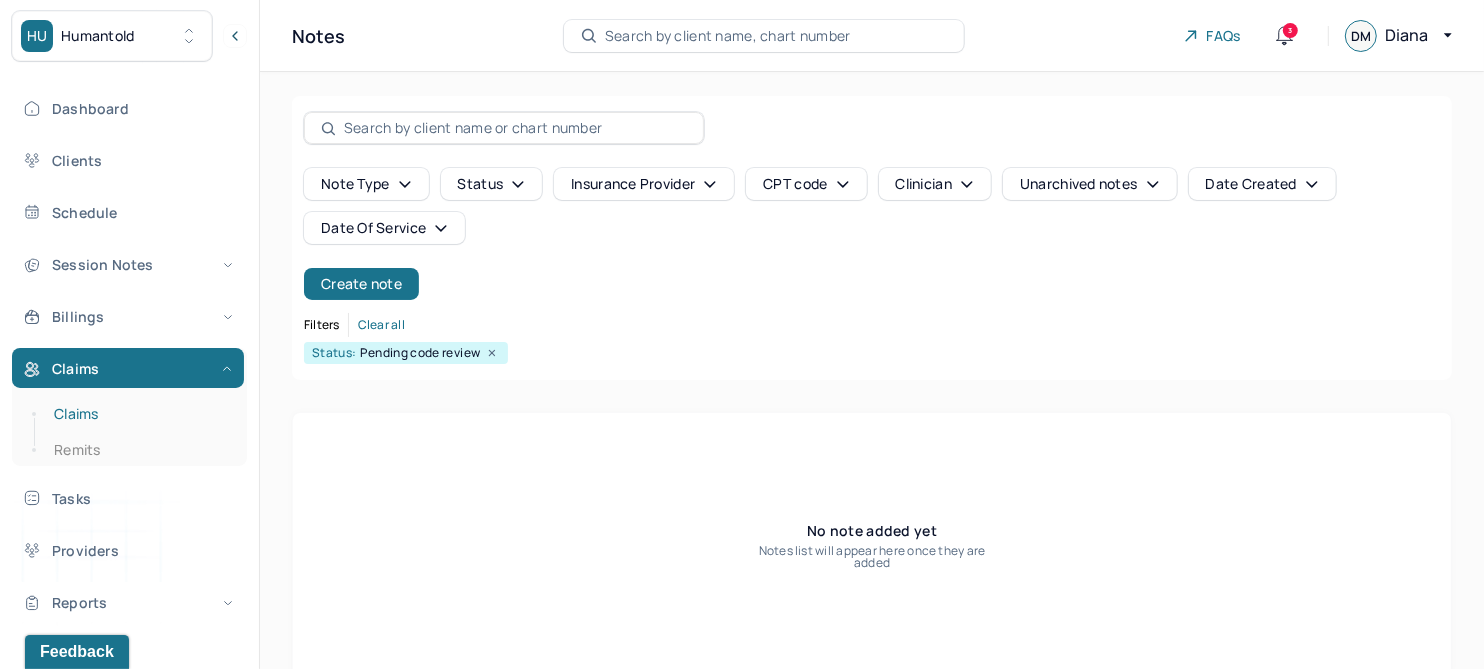 click on "Claims" at bounding box center [139, 414] 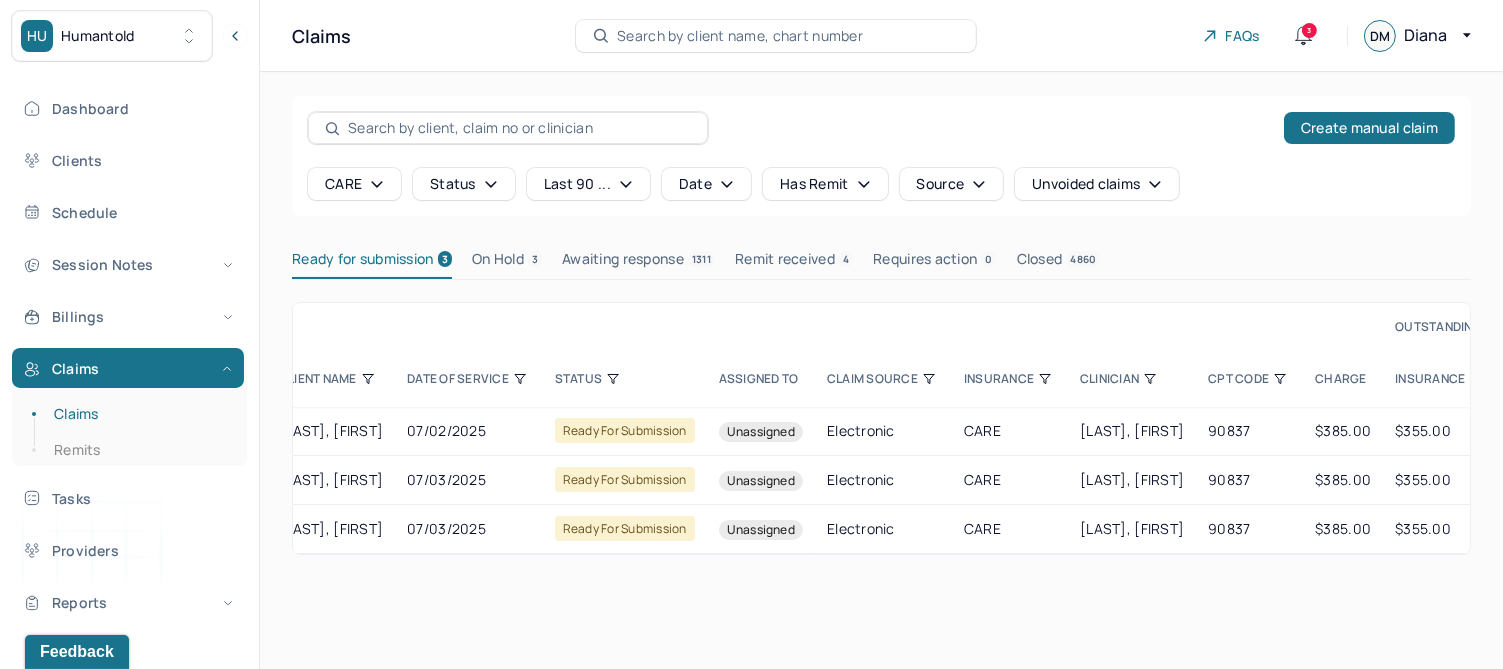 scroll, scrollTop: 0, scrollLeft: 59, axis: horizontal 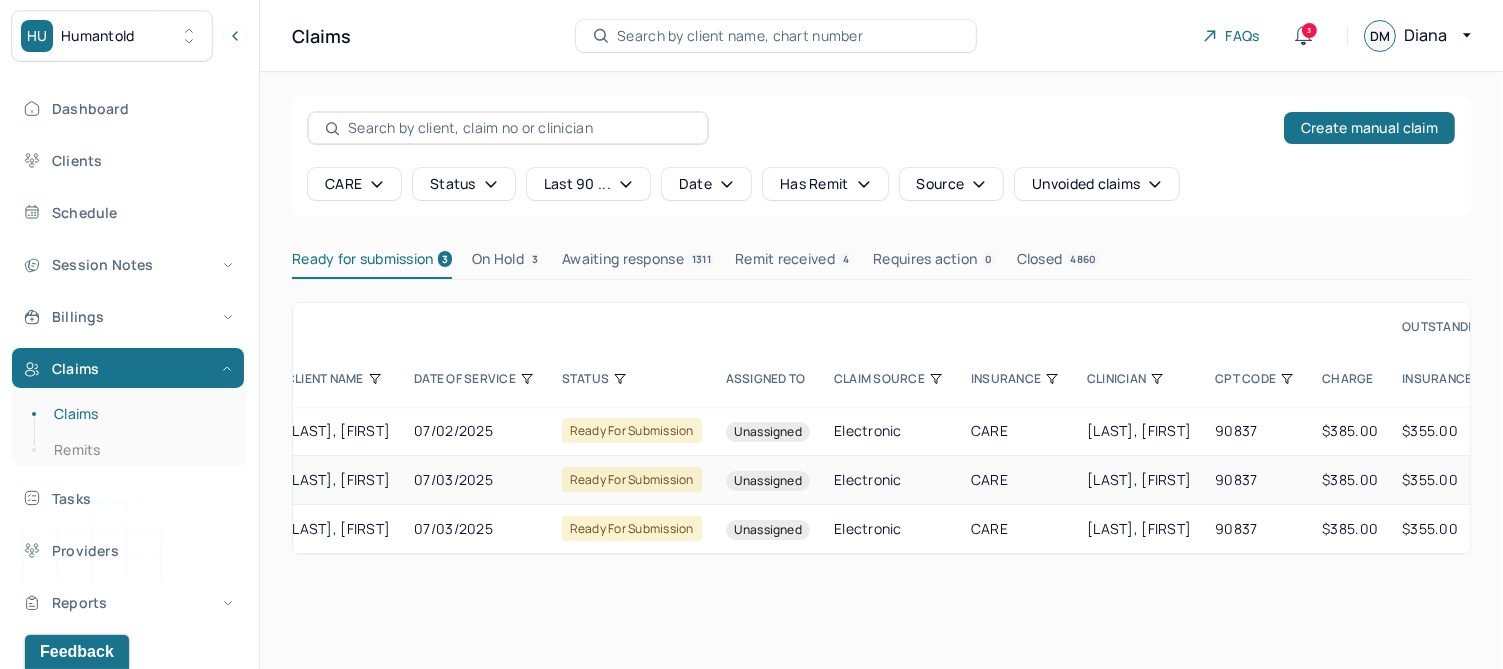 click on "SHAW, CLARISSA" at bounding box center [338, 479] 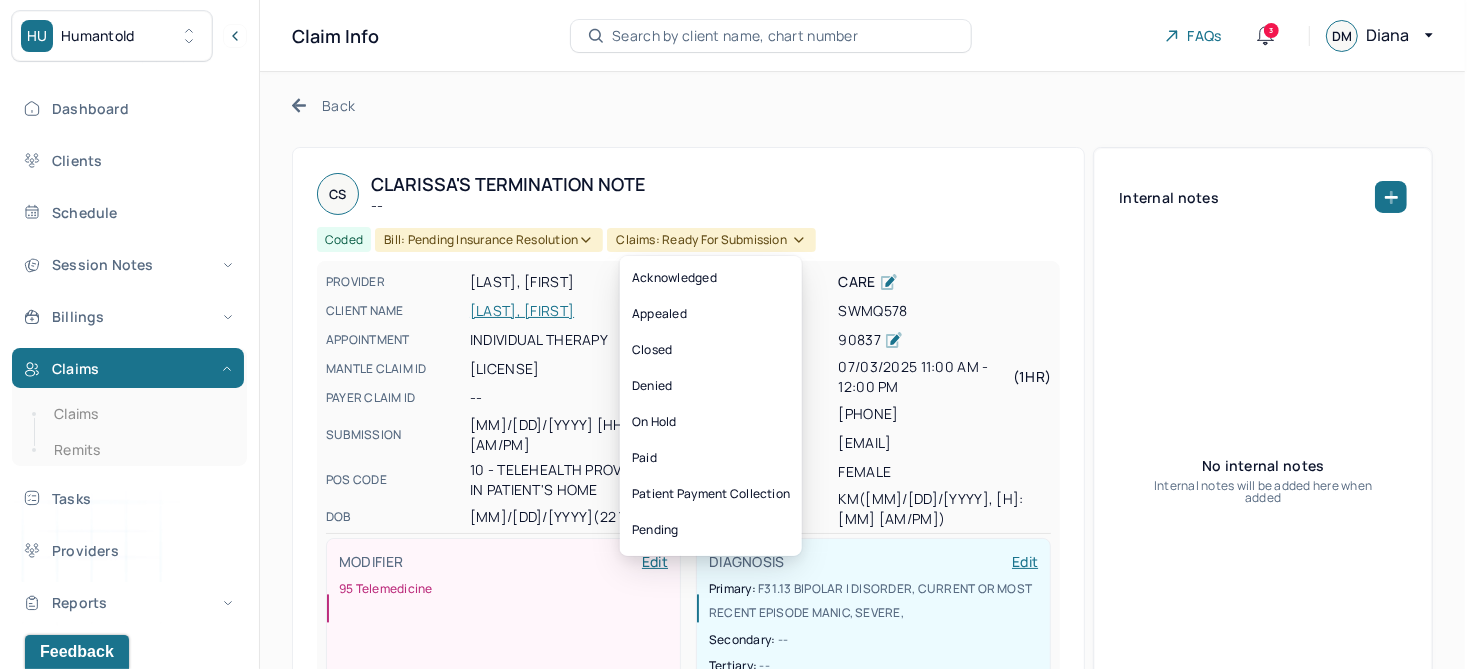 click 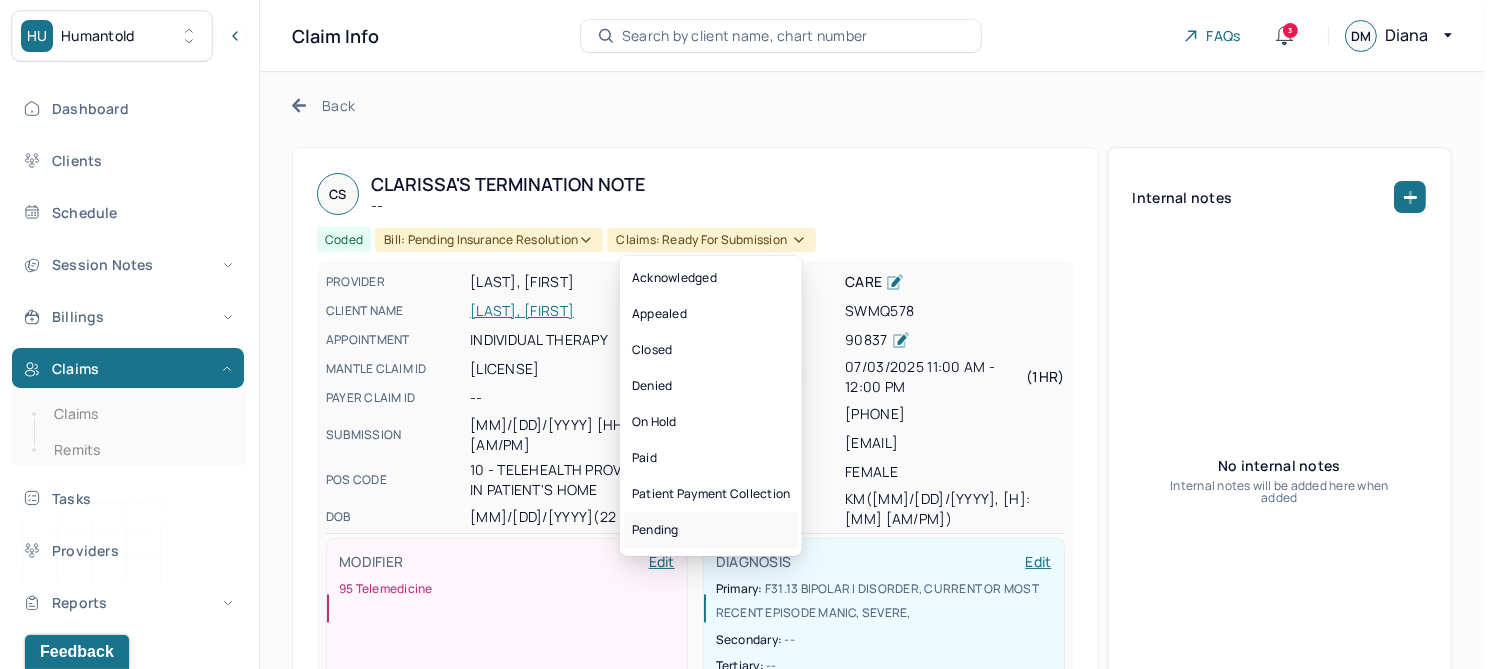 click on "Pending" at bounding box center [711, 530] 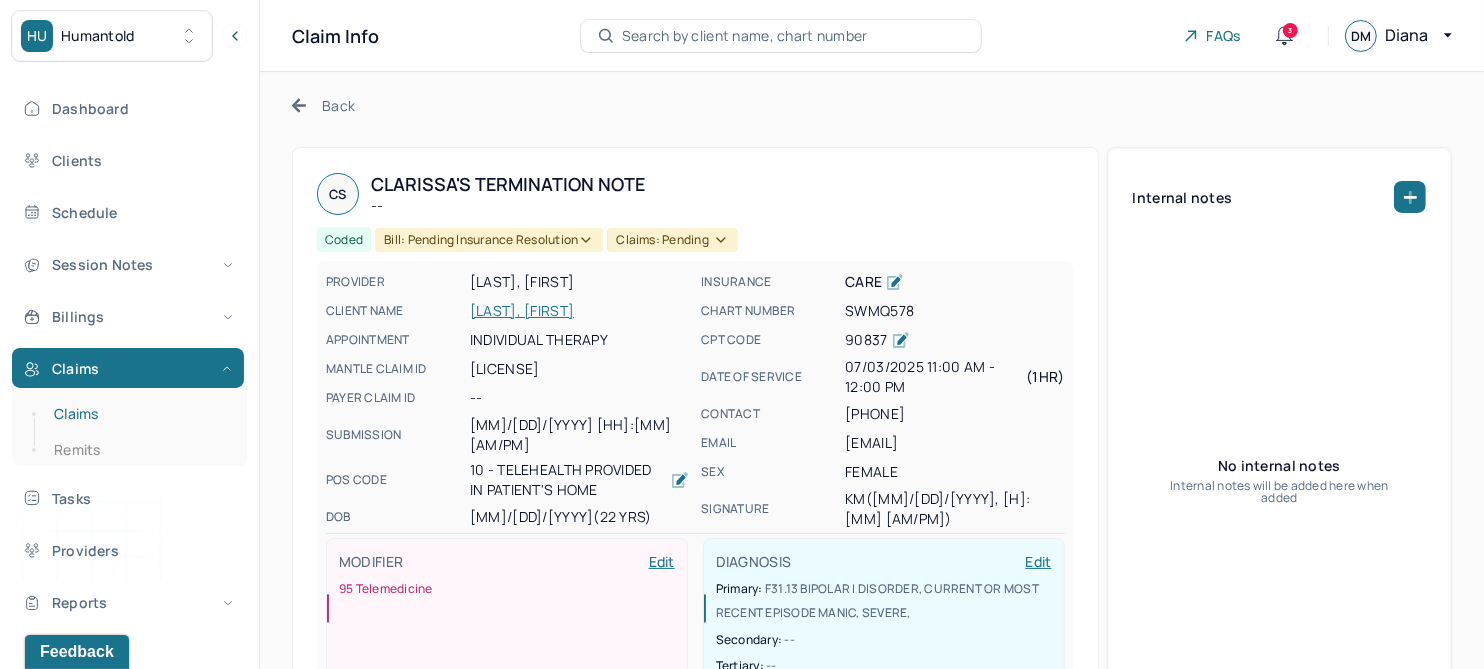 click on "Claims" at bounding box center (139, 414) 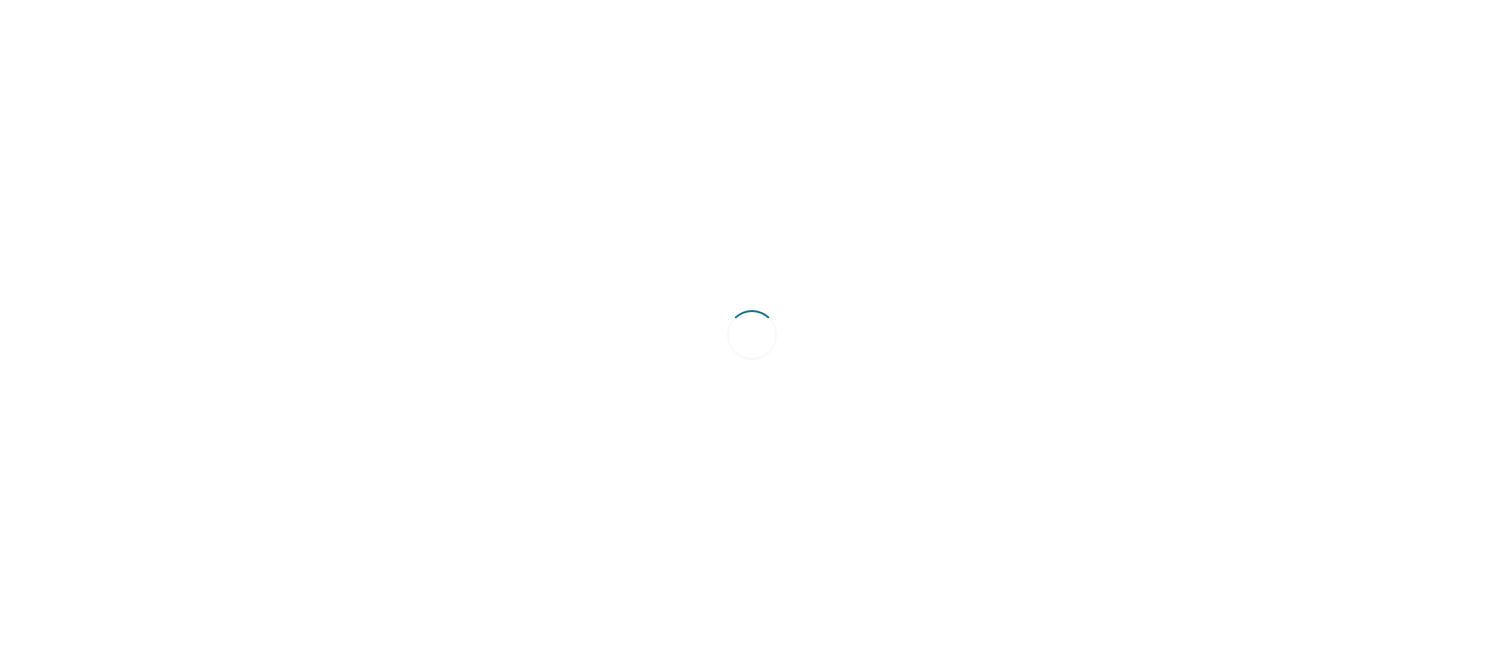 scroll, scrollTop: 0, scrollLeft: 0, axis: both 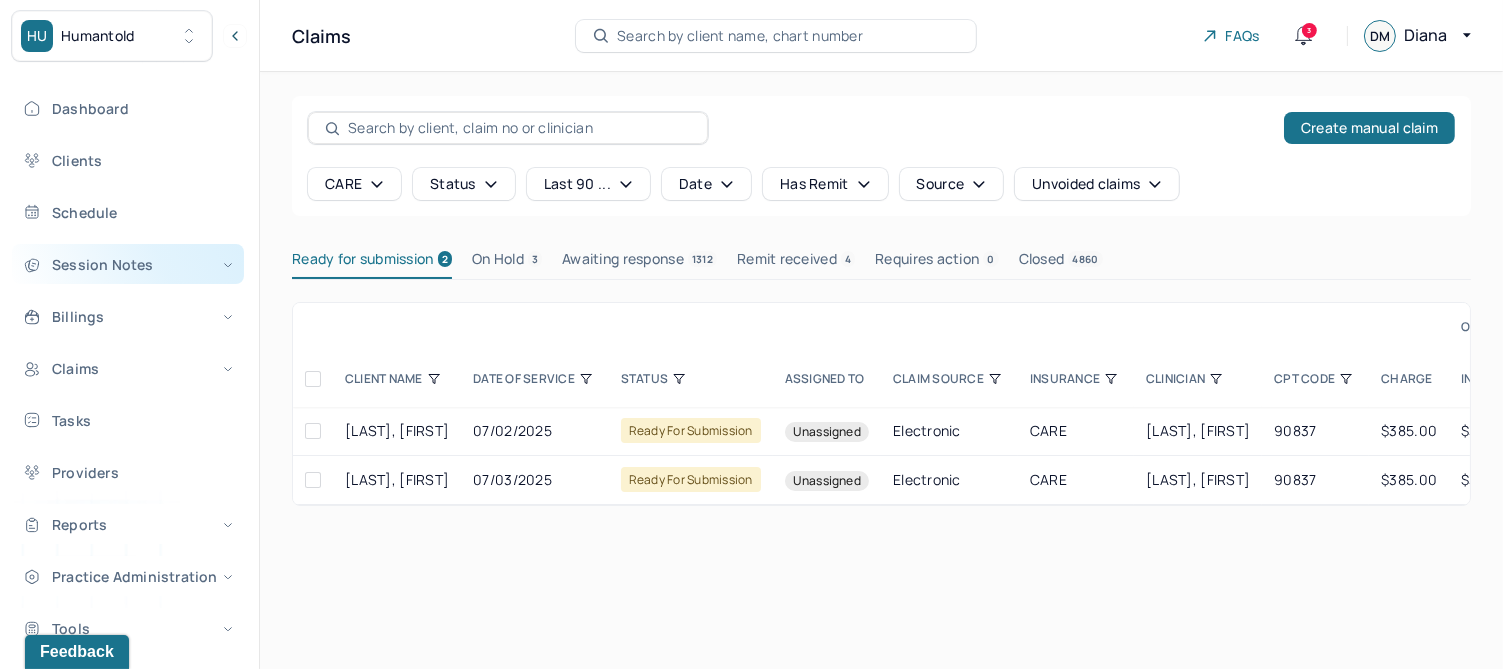 click on "Session Notes" at bounding box center (128, 264) 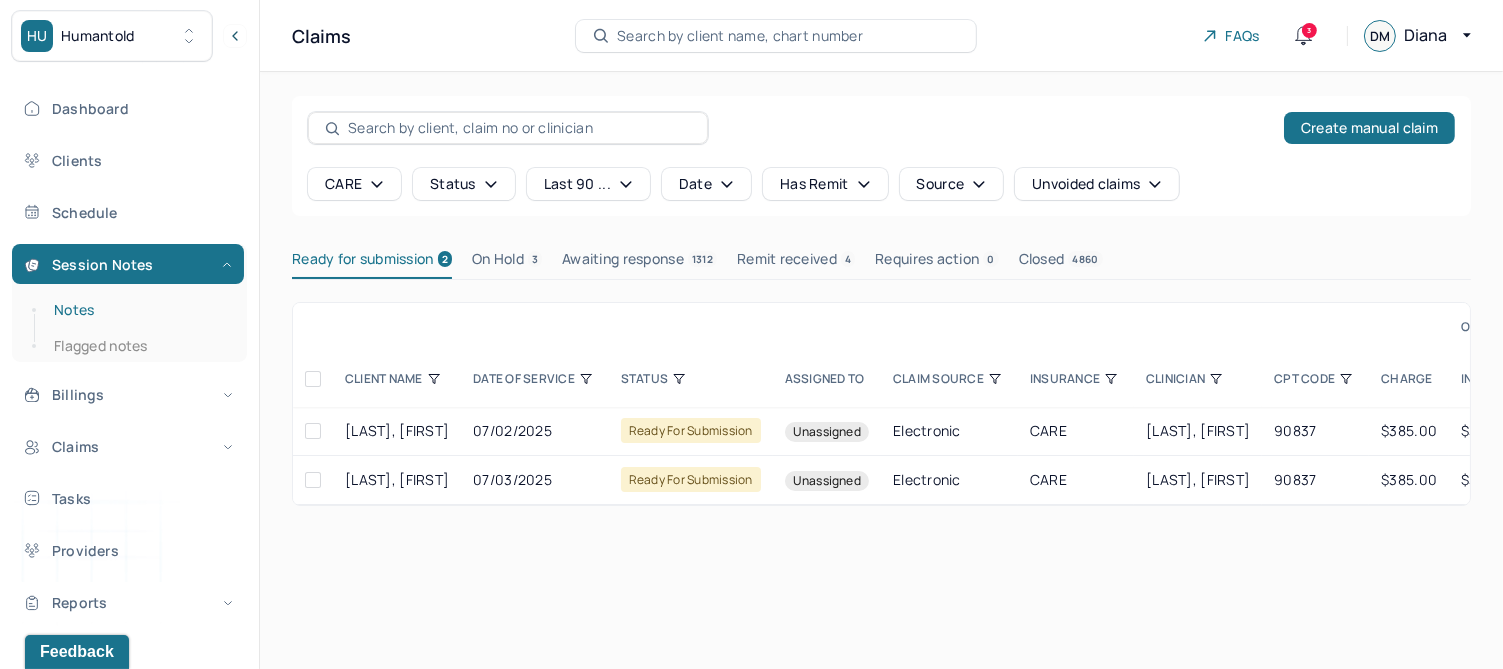 click on "Notes" at bounding box center [139, 310] 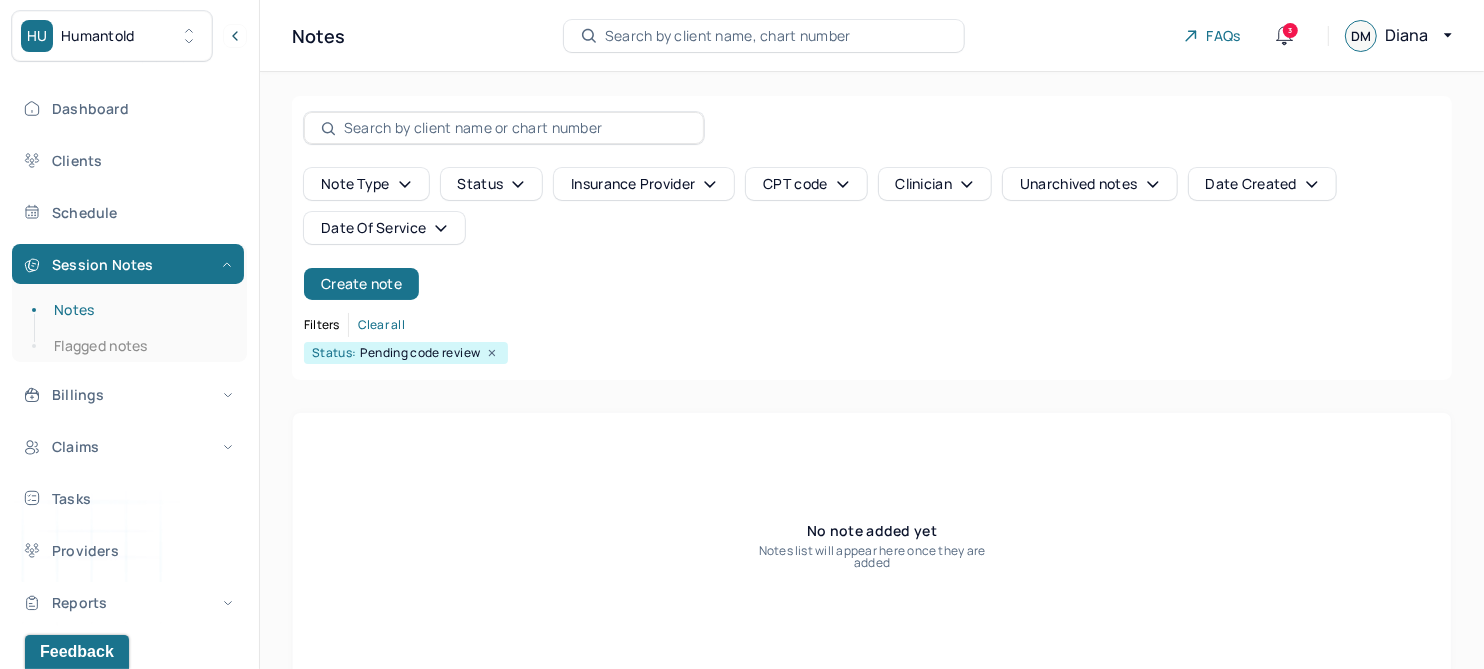 click 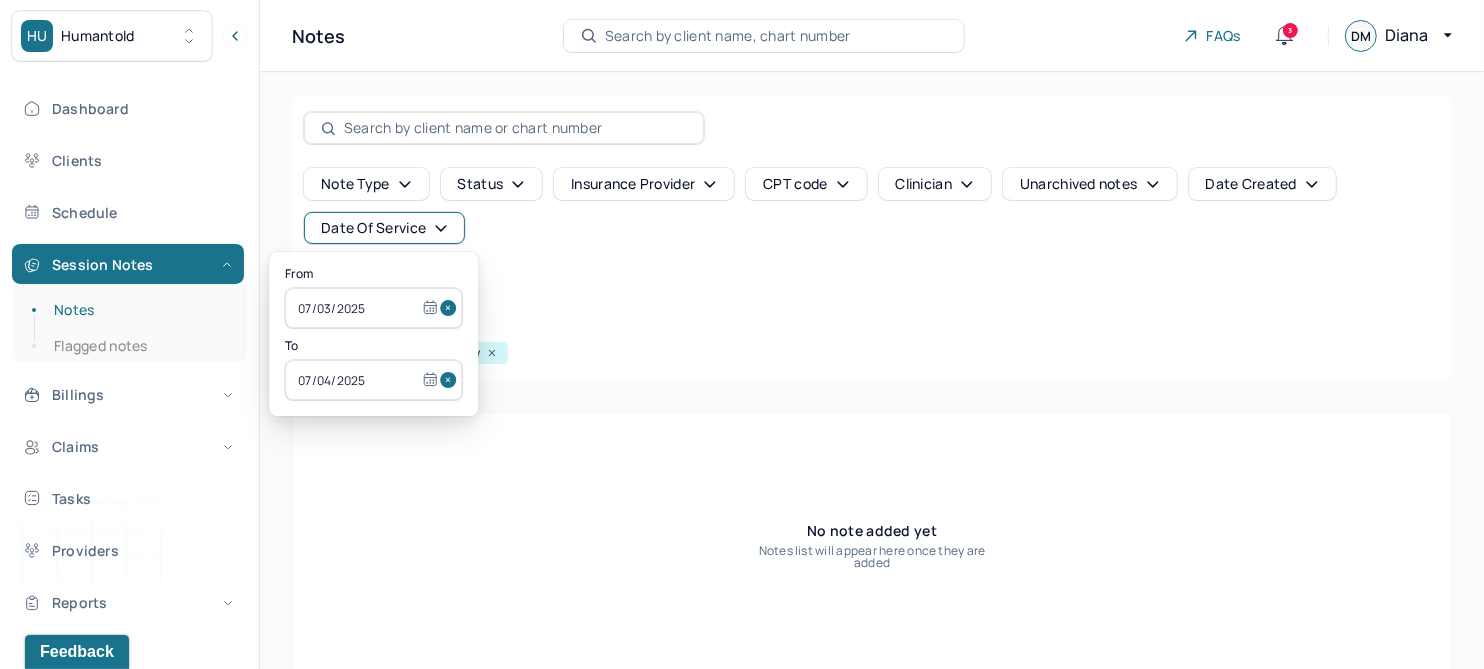 click at bounding box center [451, 308] 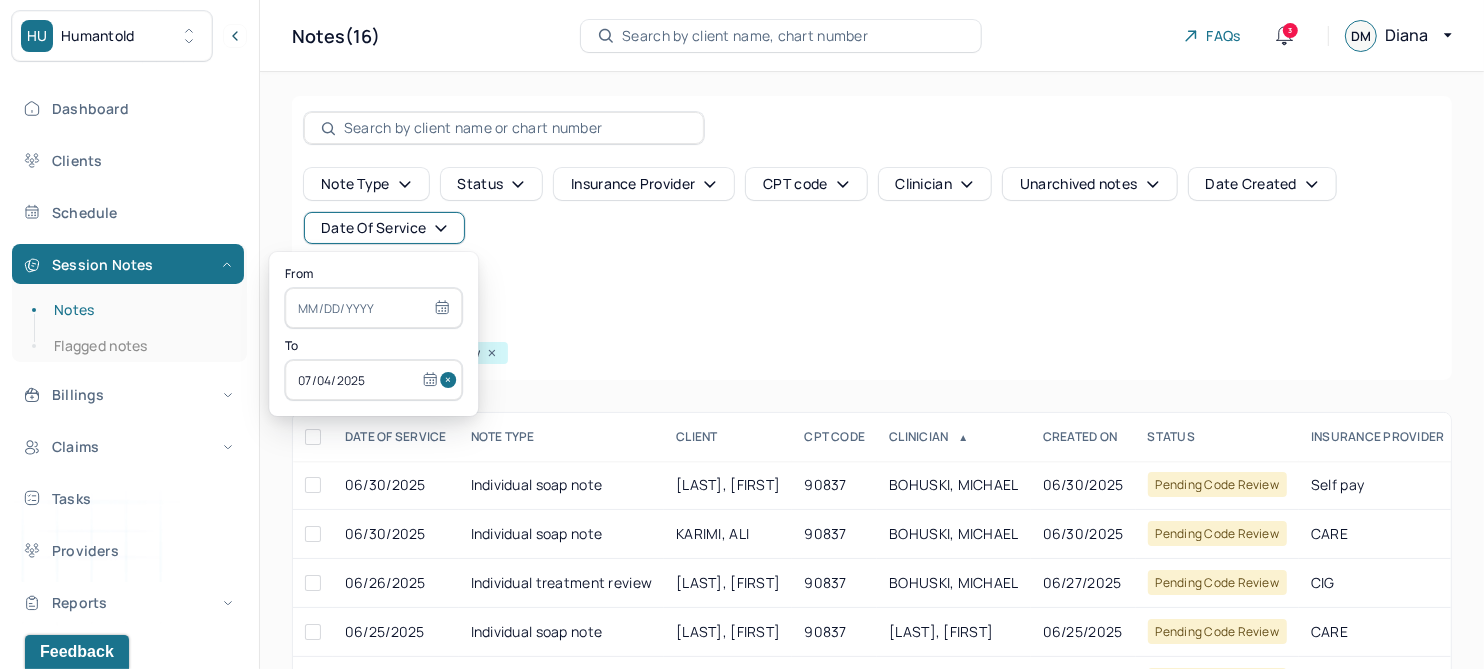 click at bounding box center [451, 380] 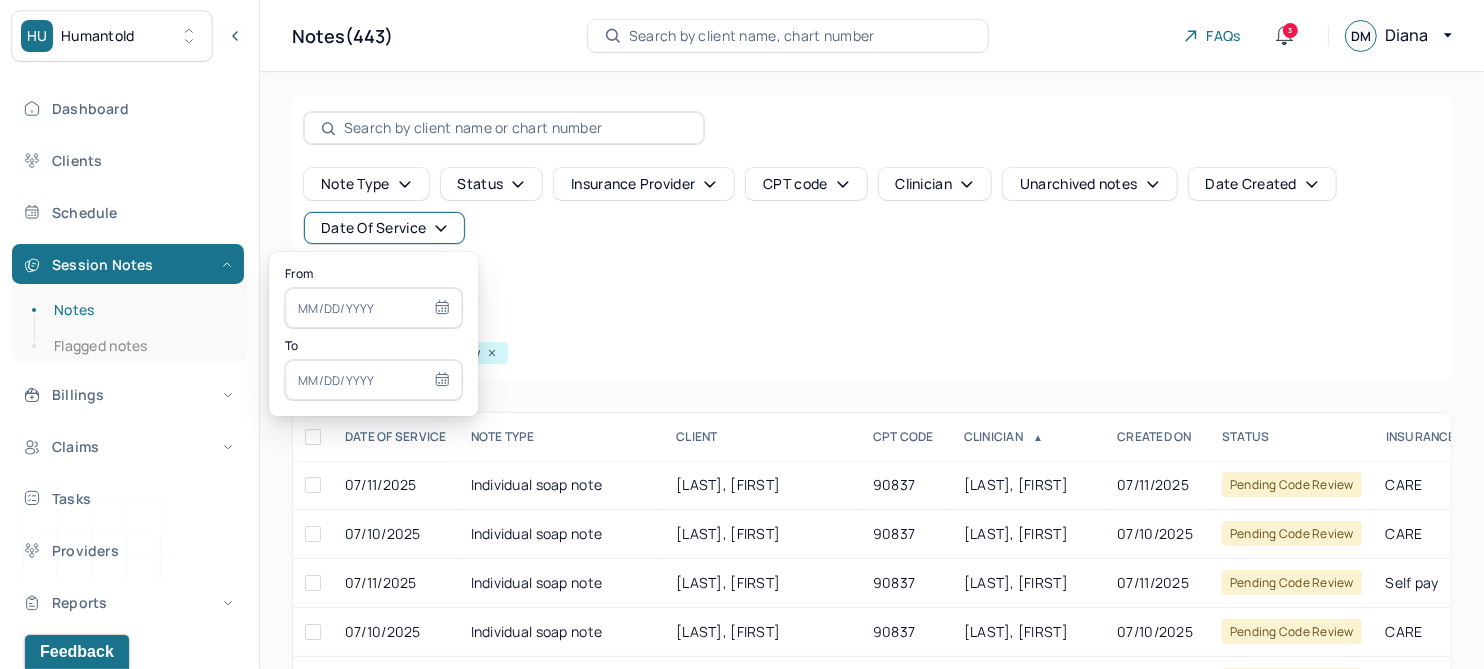 select on "6" 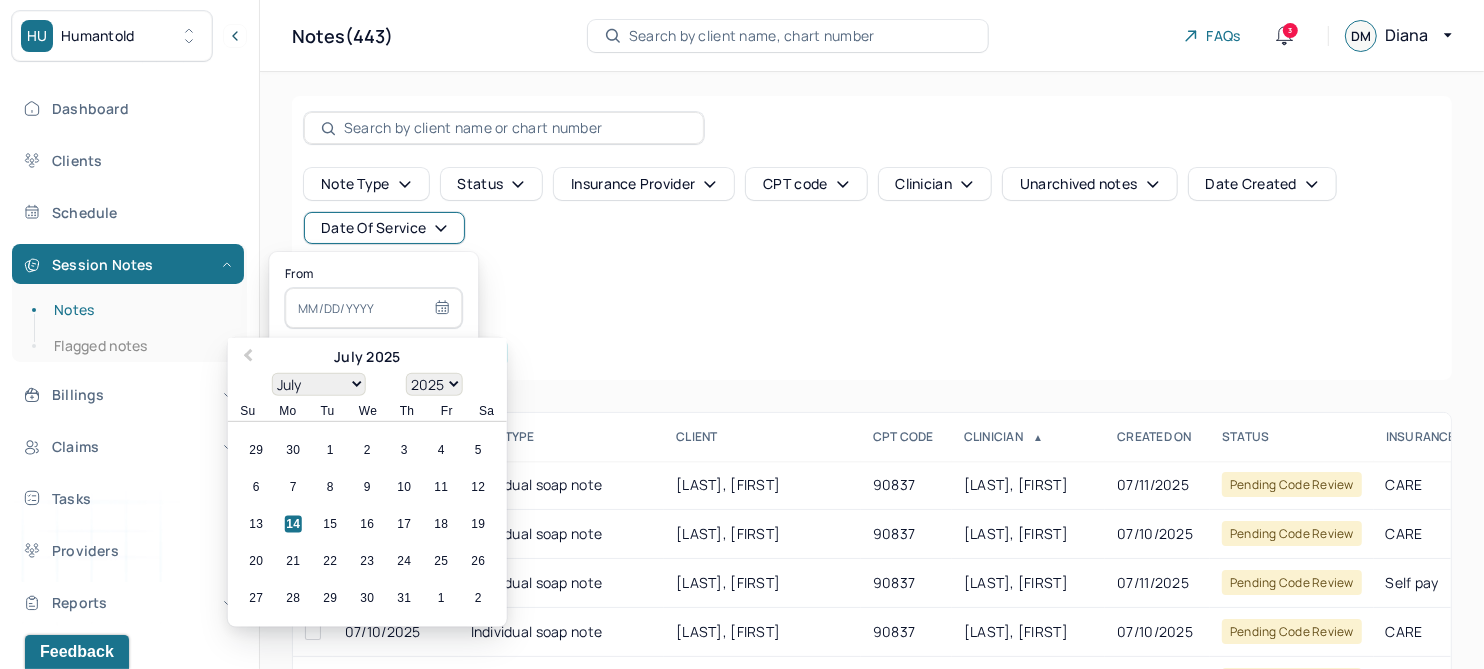 click at bounding box center [373, 308] 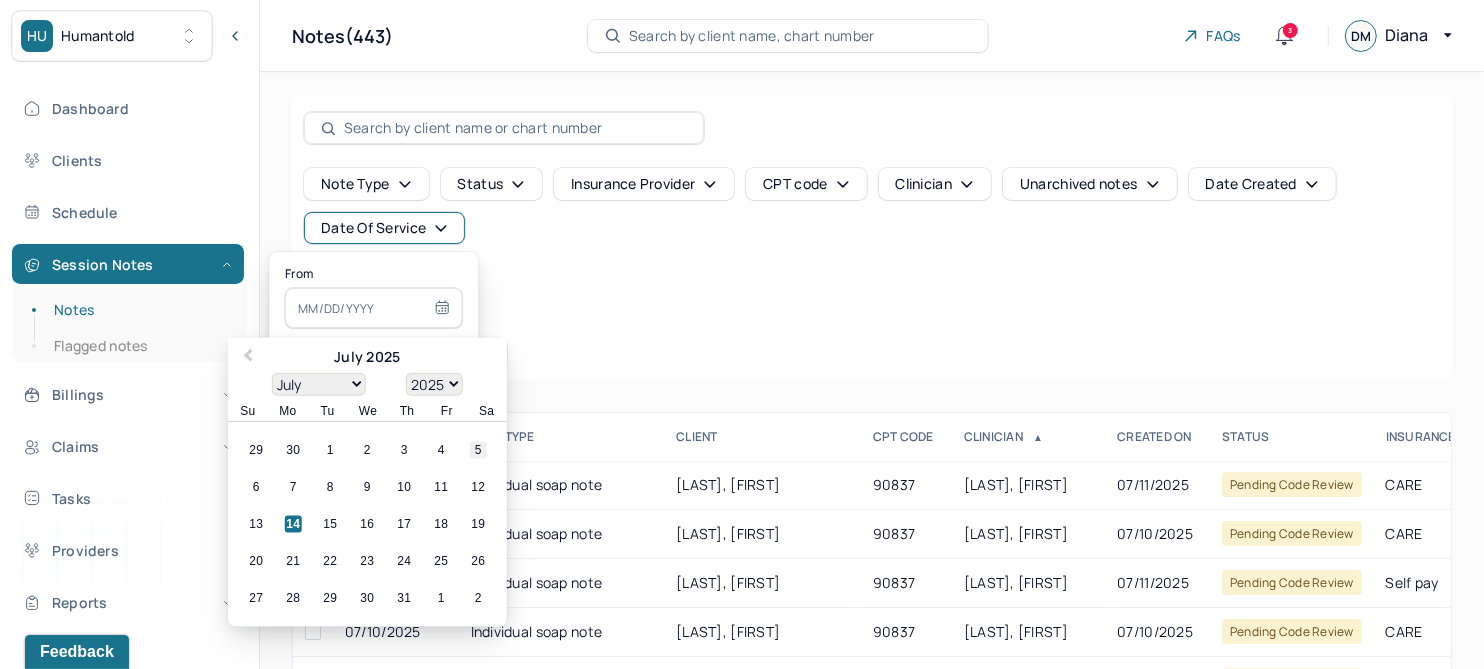 click on "5" at bounding box center (478, 450) 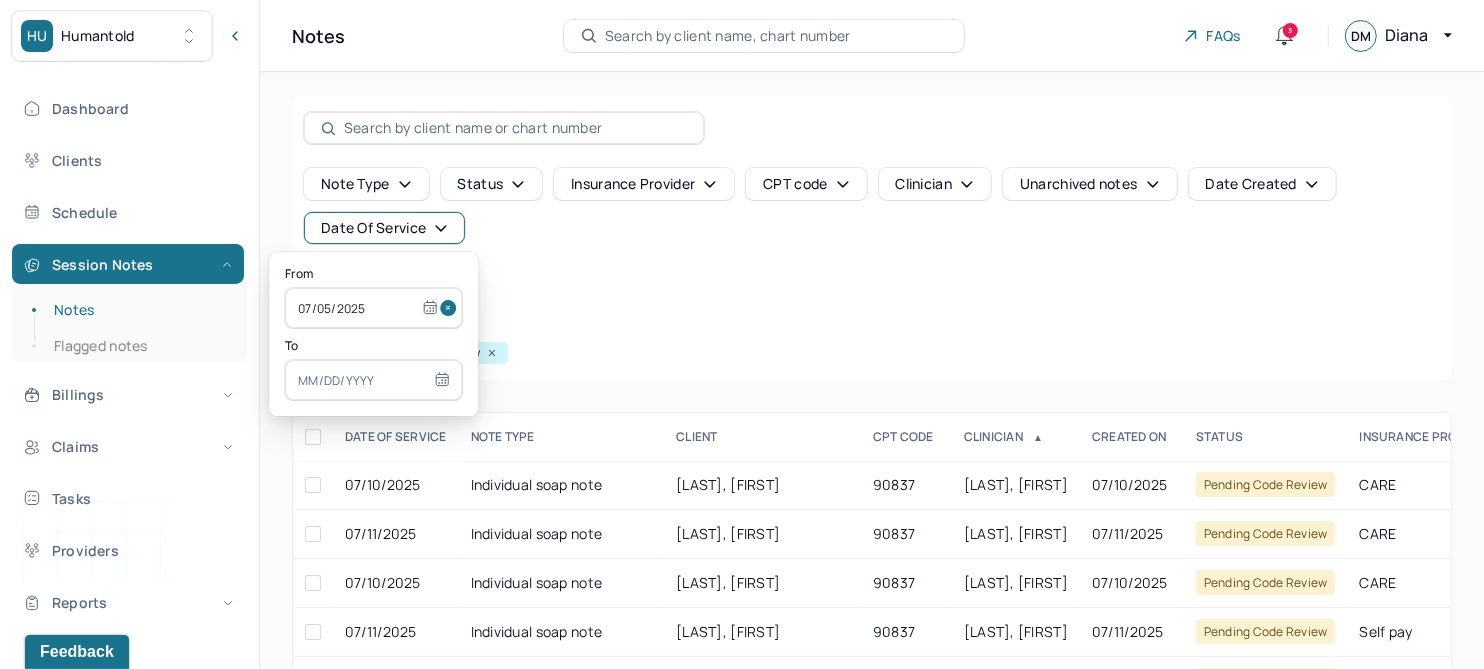 click at bounding box center (373, 380) 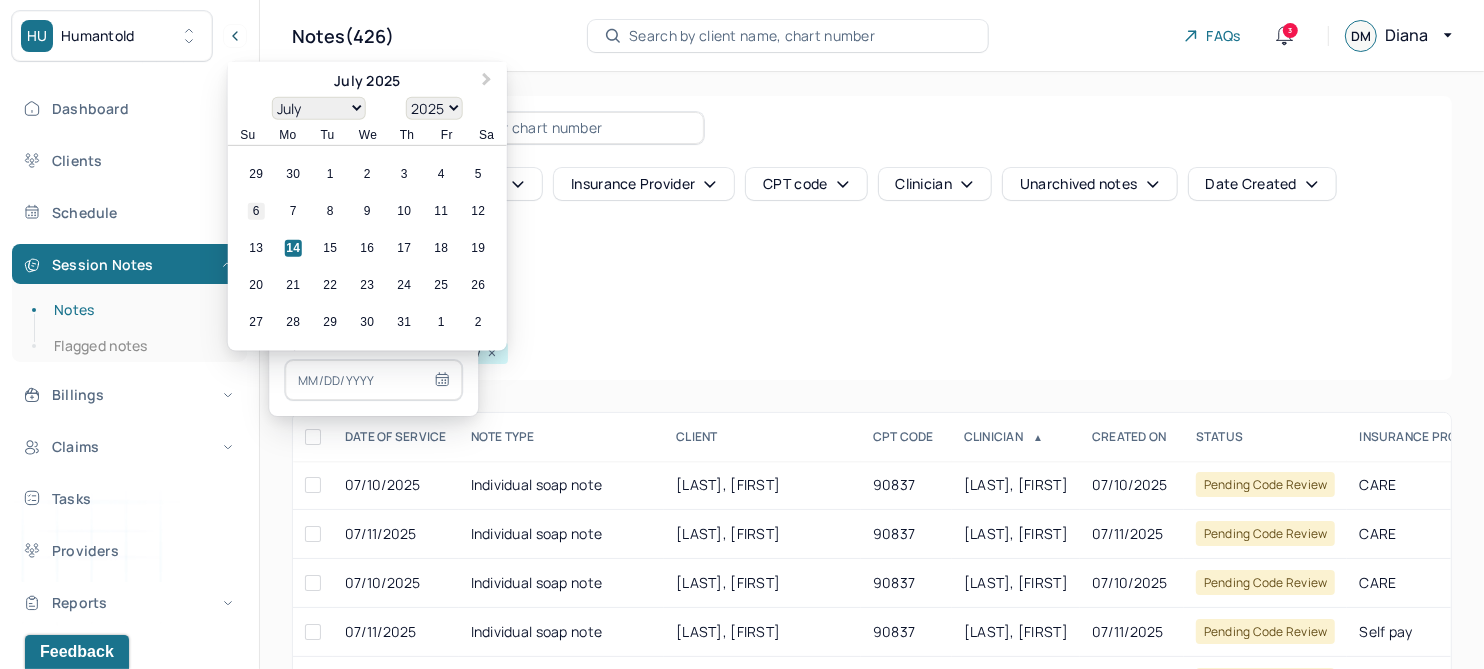 click on "6" at bounding box center (256, 211) 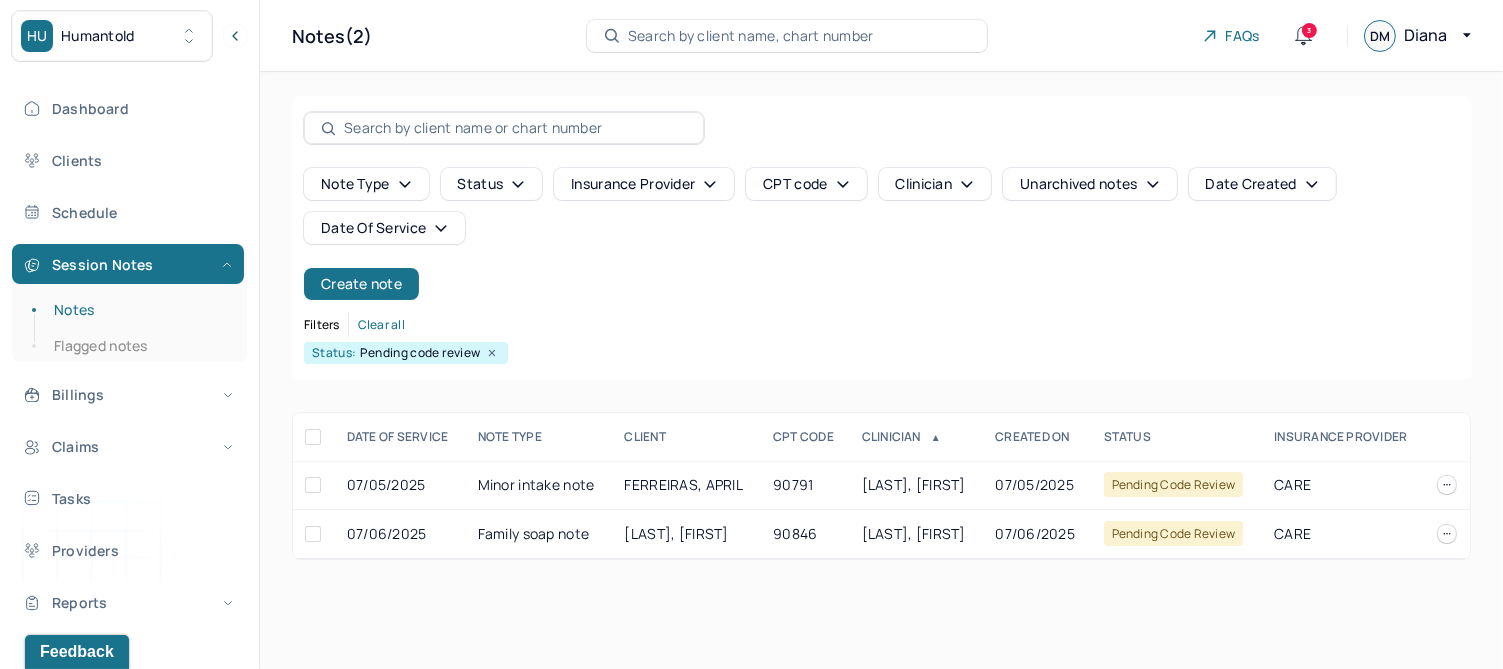 click on "Note type     Status     Insurance provider     CPT code     Clinician     Unarchived notes     Date Created     Date Of Service" at bounding box center [881, 206] 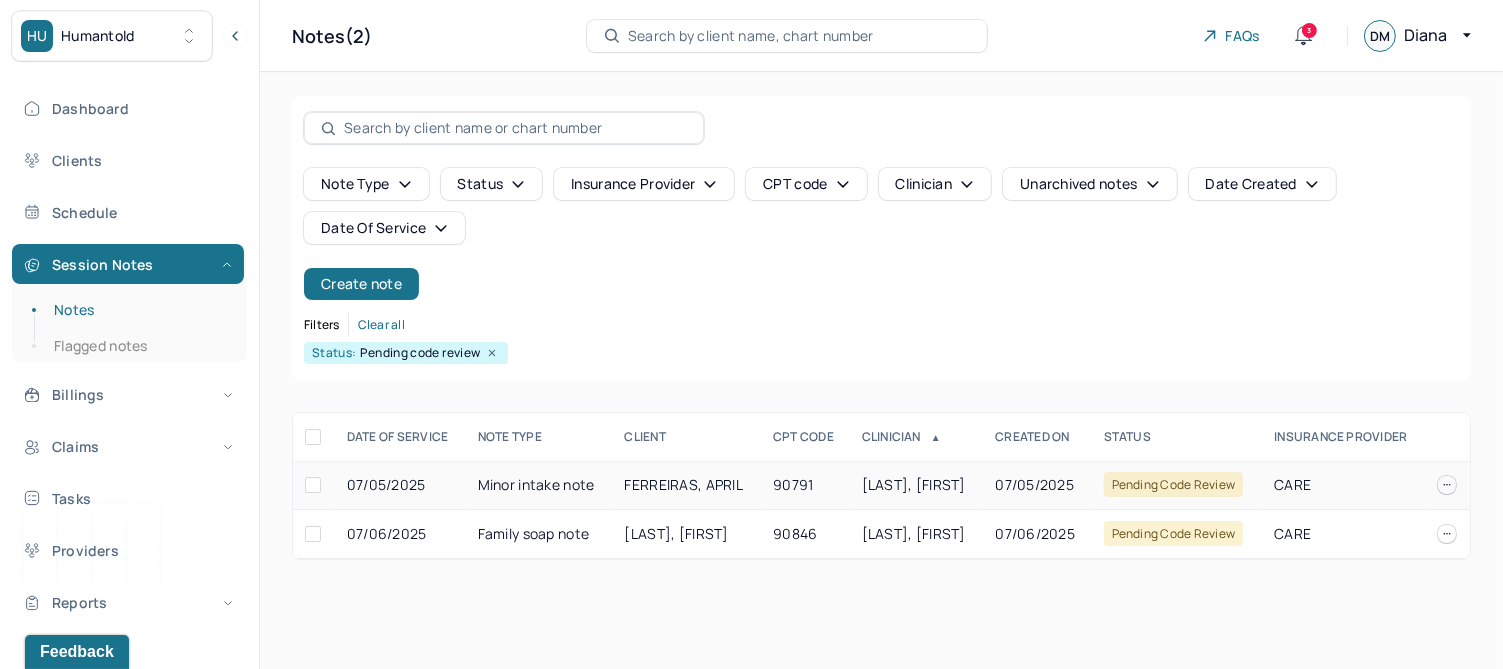 click on "FERREIRAS, APRIL" at bounding box center [684, 484] 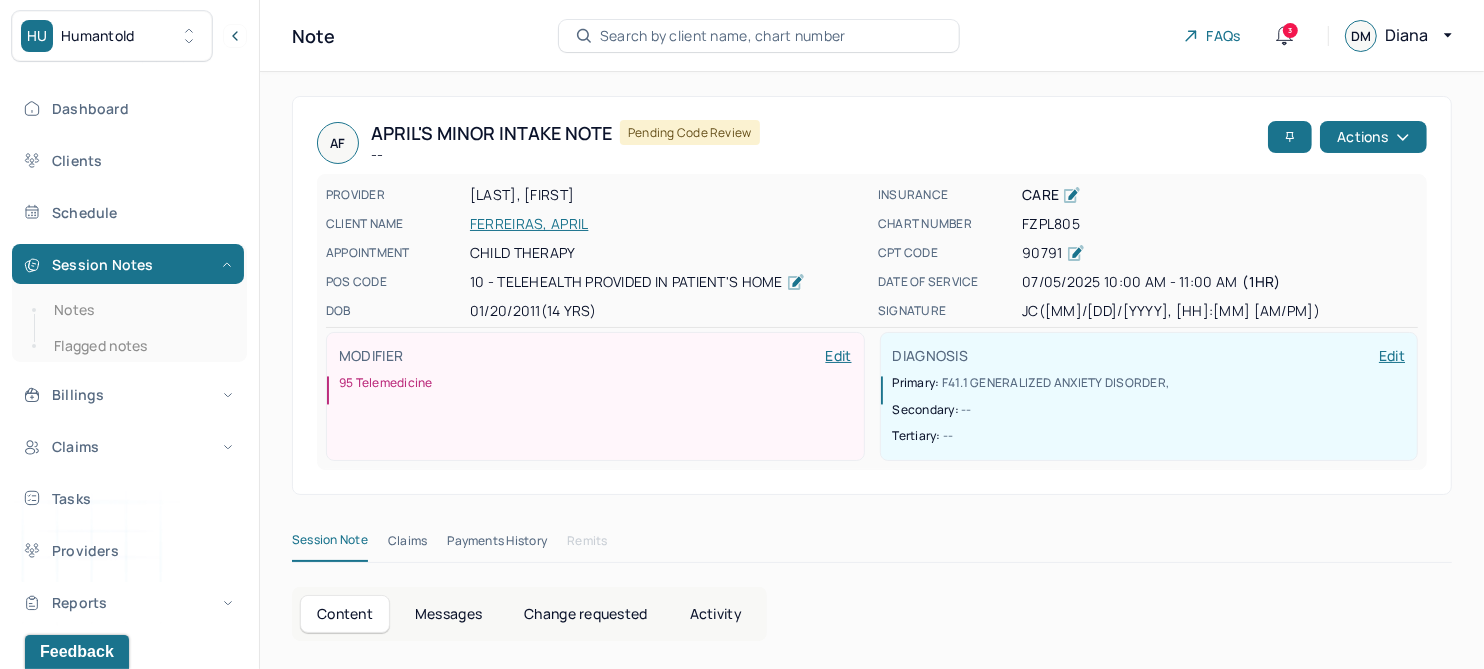 click on "Change requested" at bounding box center [585, 614] 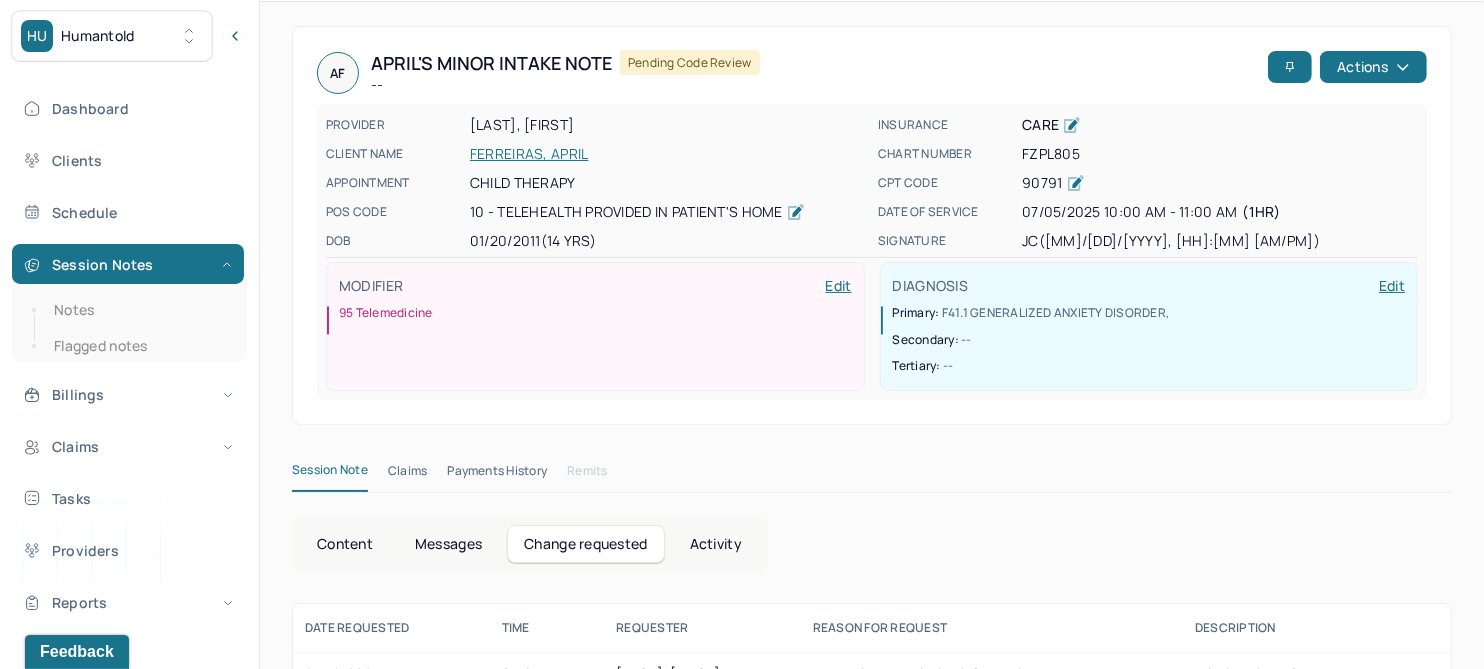 scroll, scrollTop: 118, scrollLeft: 0, axis: vertical 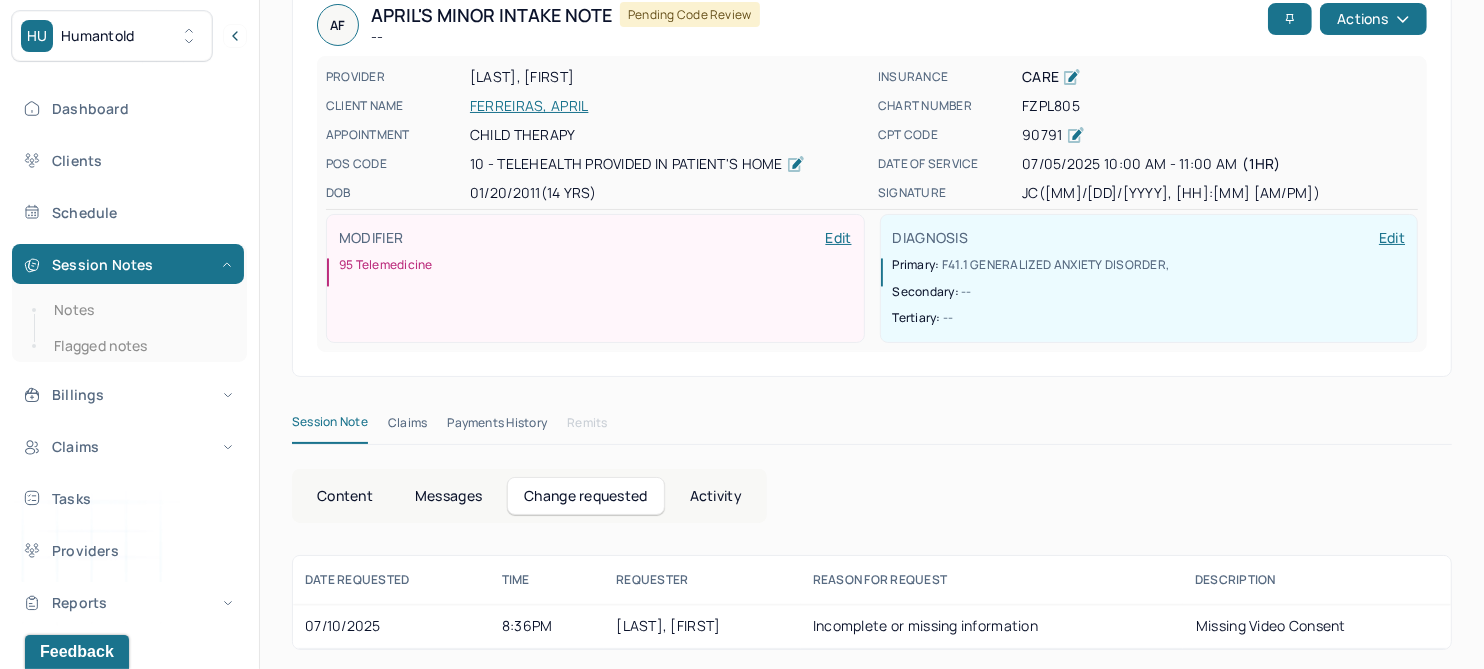 click on "Content" at bounding box center (345, 496) 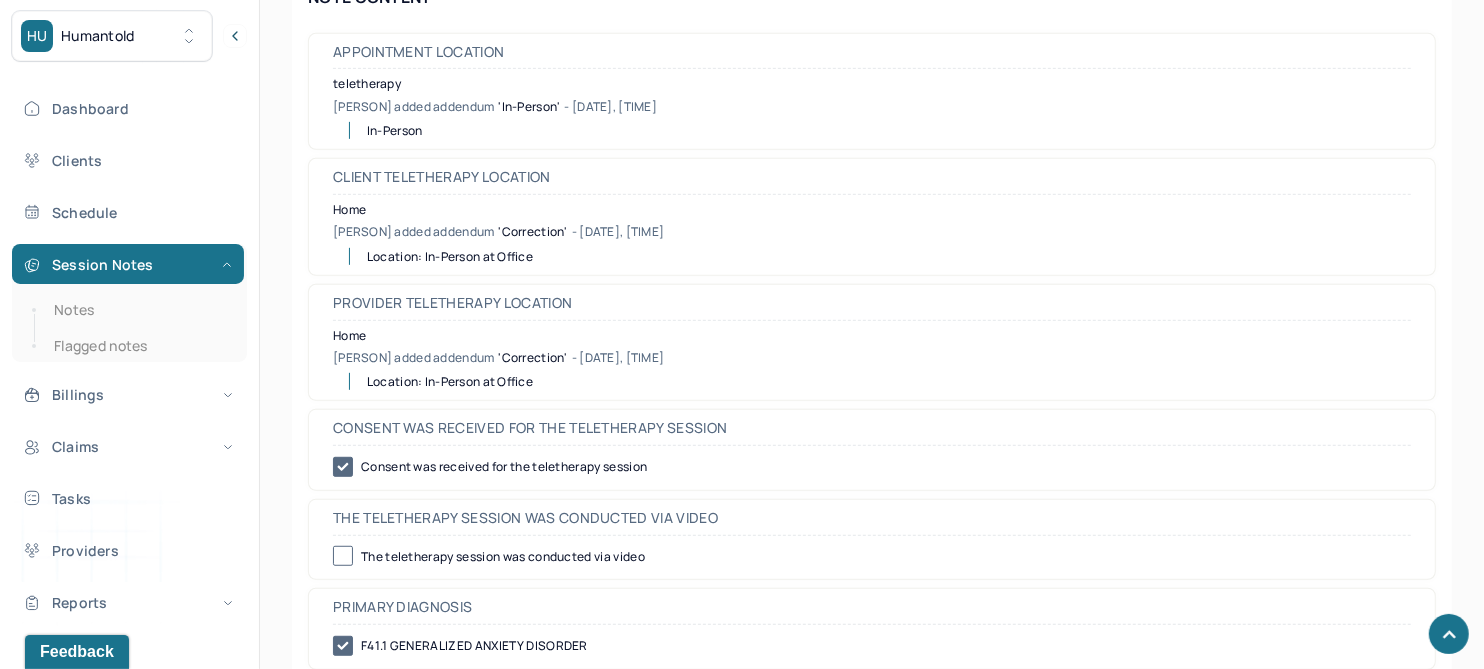 scroll, scrollTop: 368, scrollLeft: 0, axis: vertical 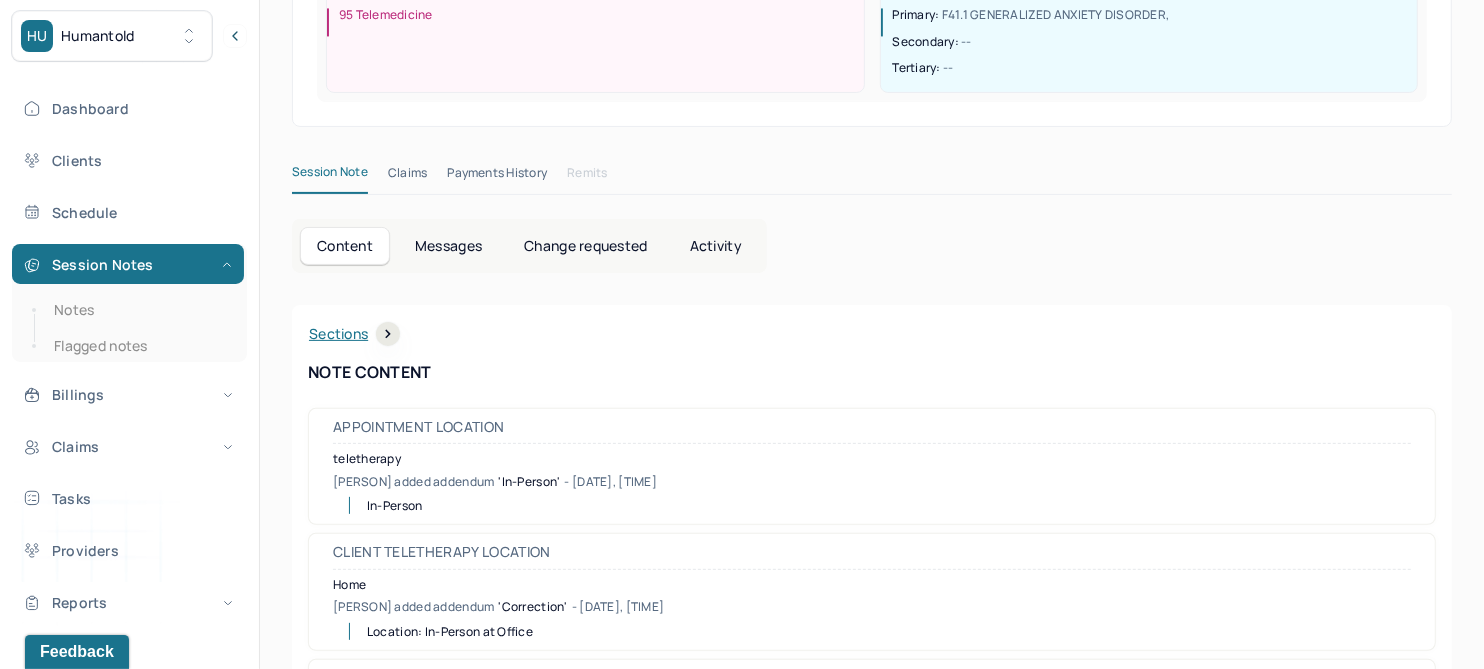 click on "Activity" at bounding box center (716, 246) 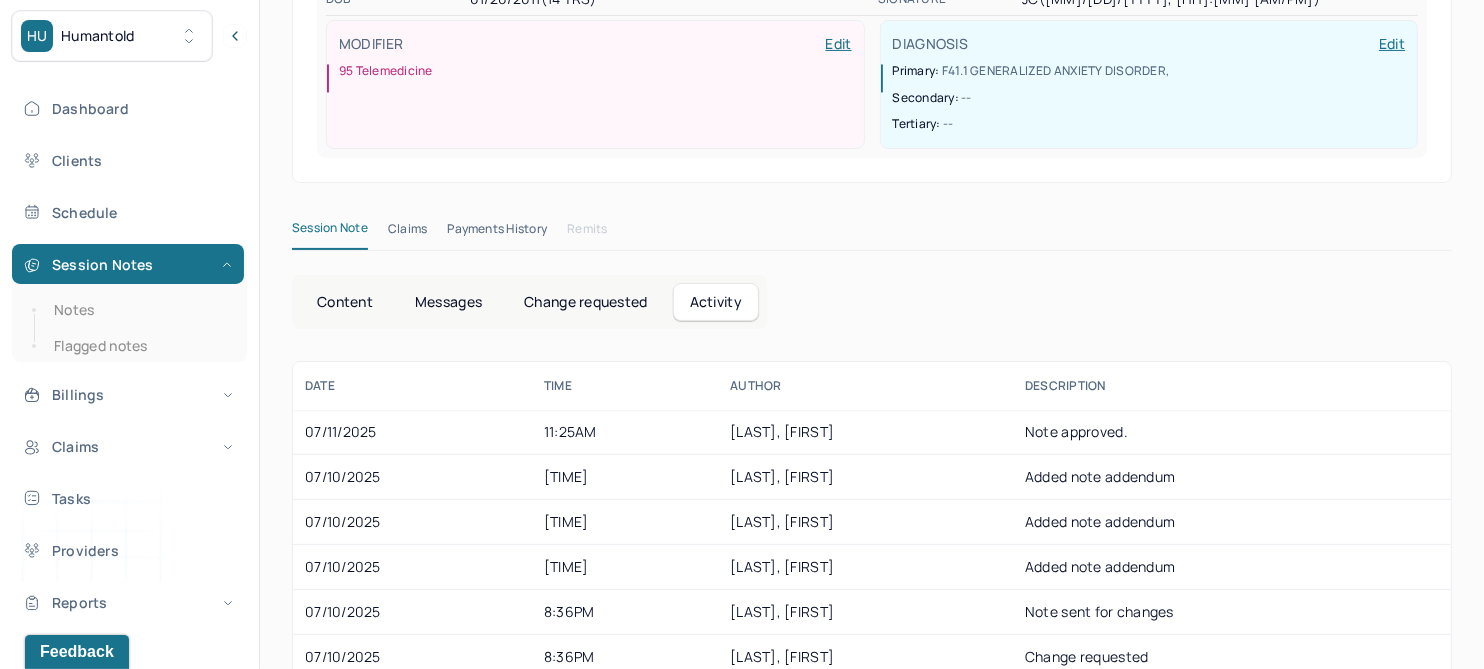 scroll, scrollTop: 368, scrollLeft: 0, axis: vertical 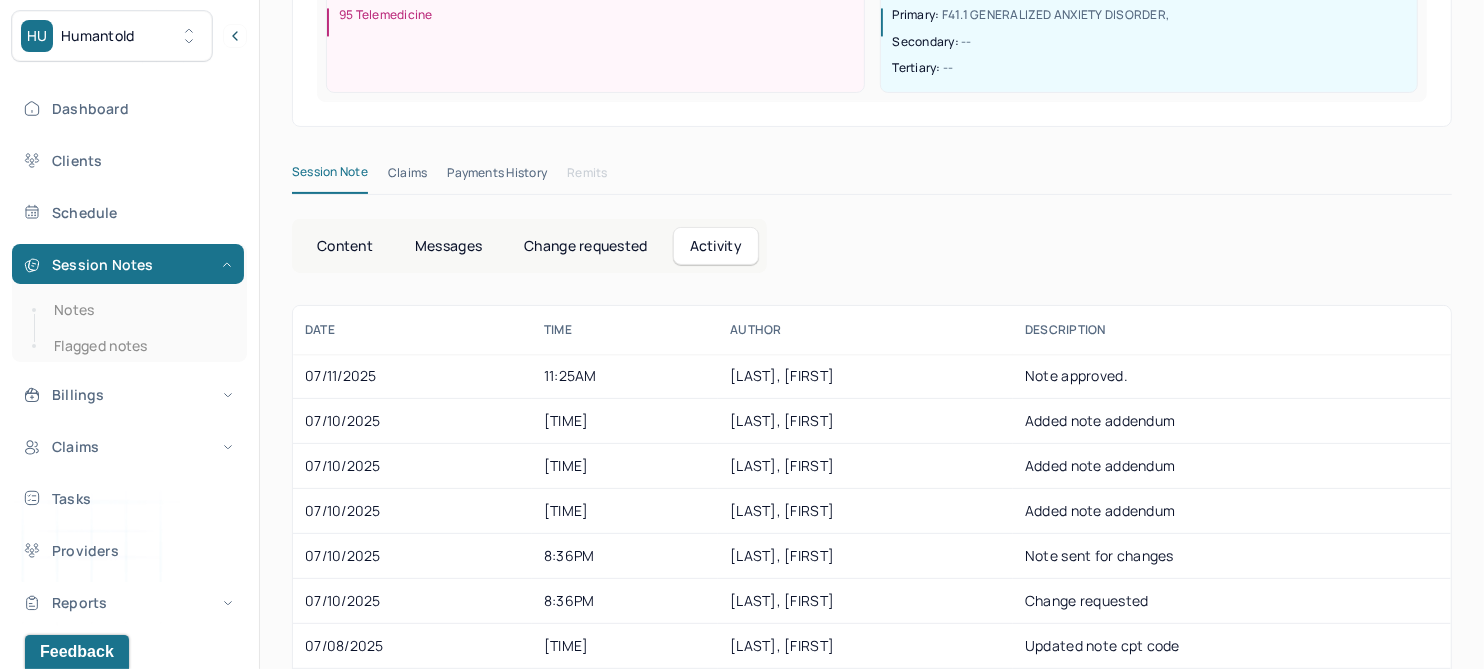 click on "Content" at bounding box center [345, 246] 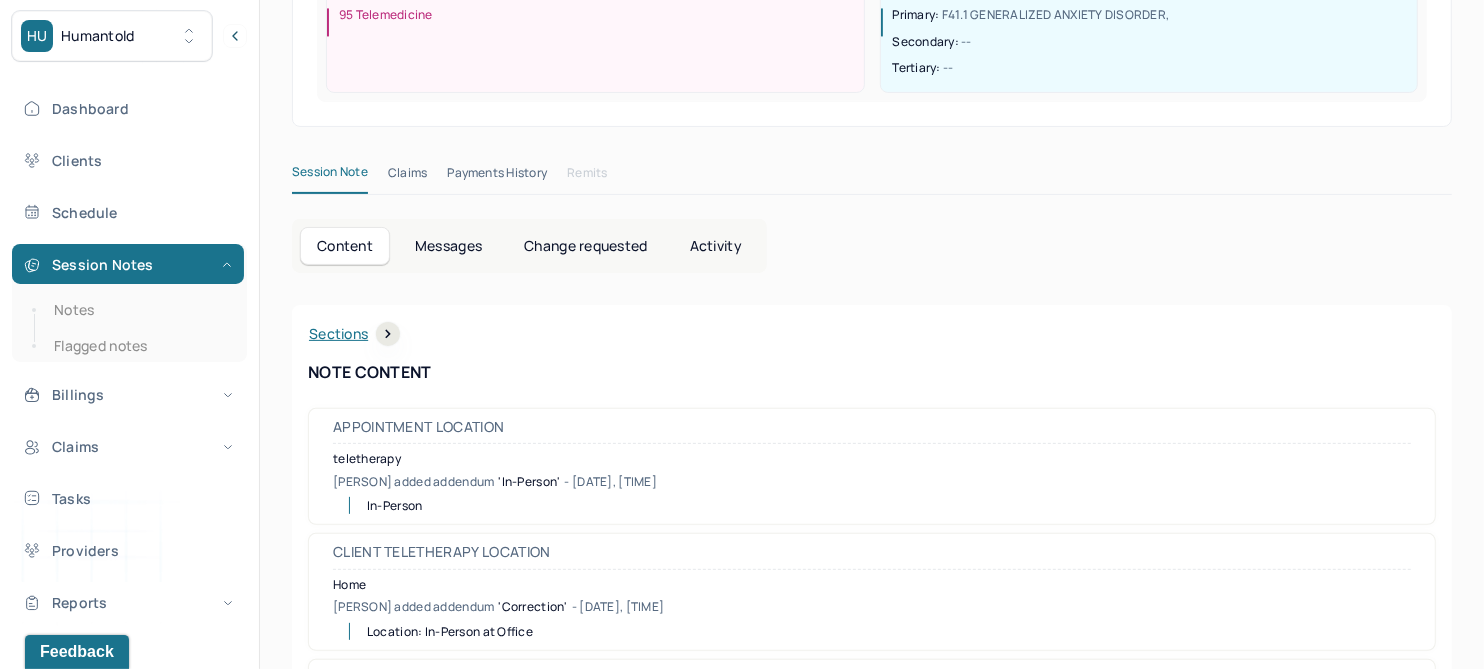 click on "Activity" at bounding box center [716, 246] 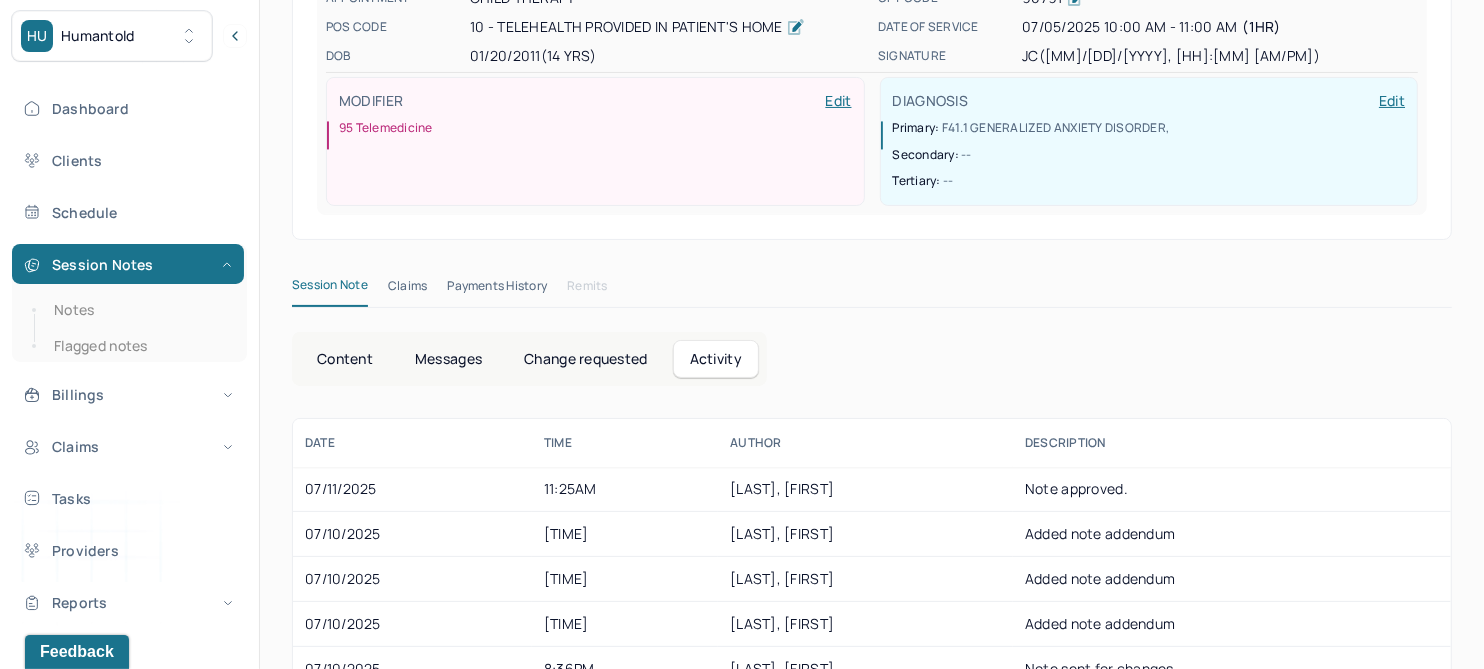 scroll, scrollTop: 0, scrollLeft: 0, axis: both 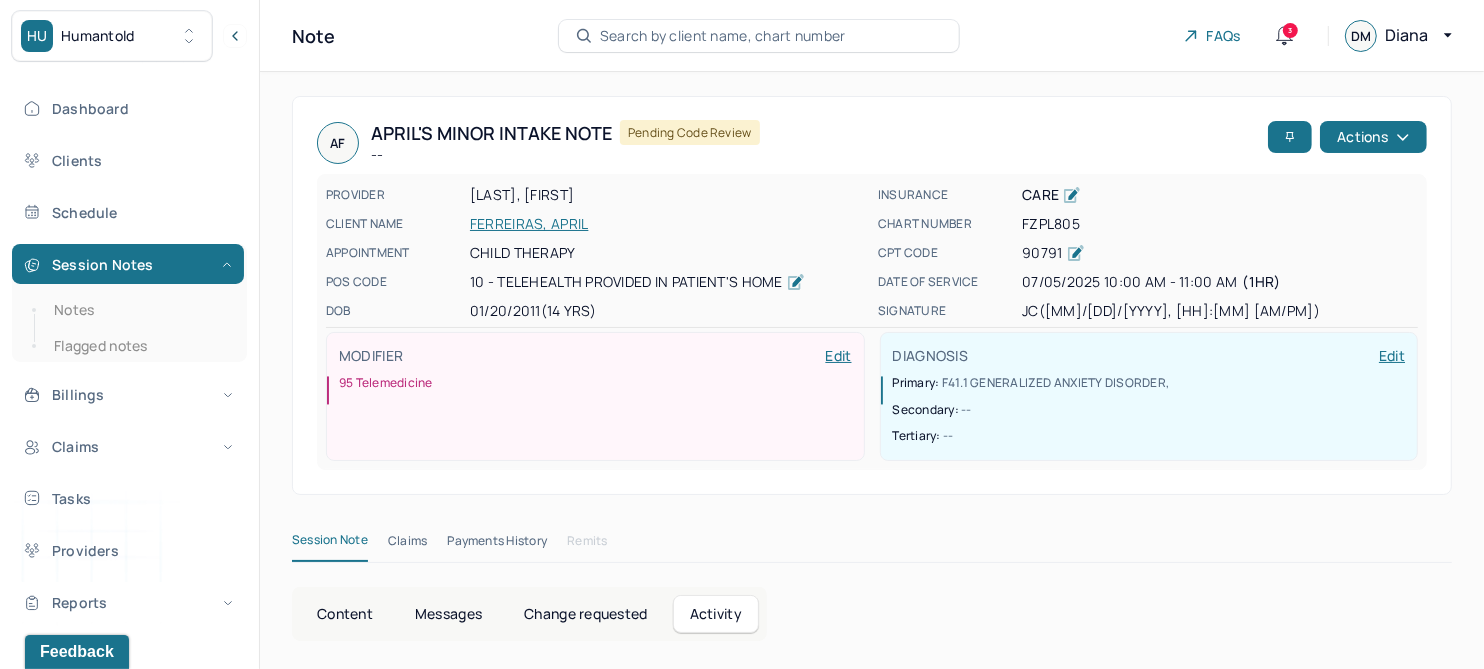 drag, startPoint x: 350, startPoint y: 610, endPoint x: 526, endPoint y: 498, distance: 208.61447 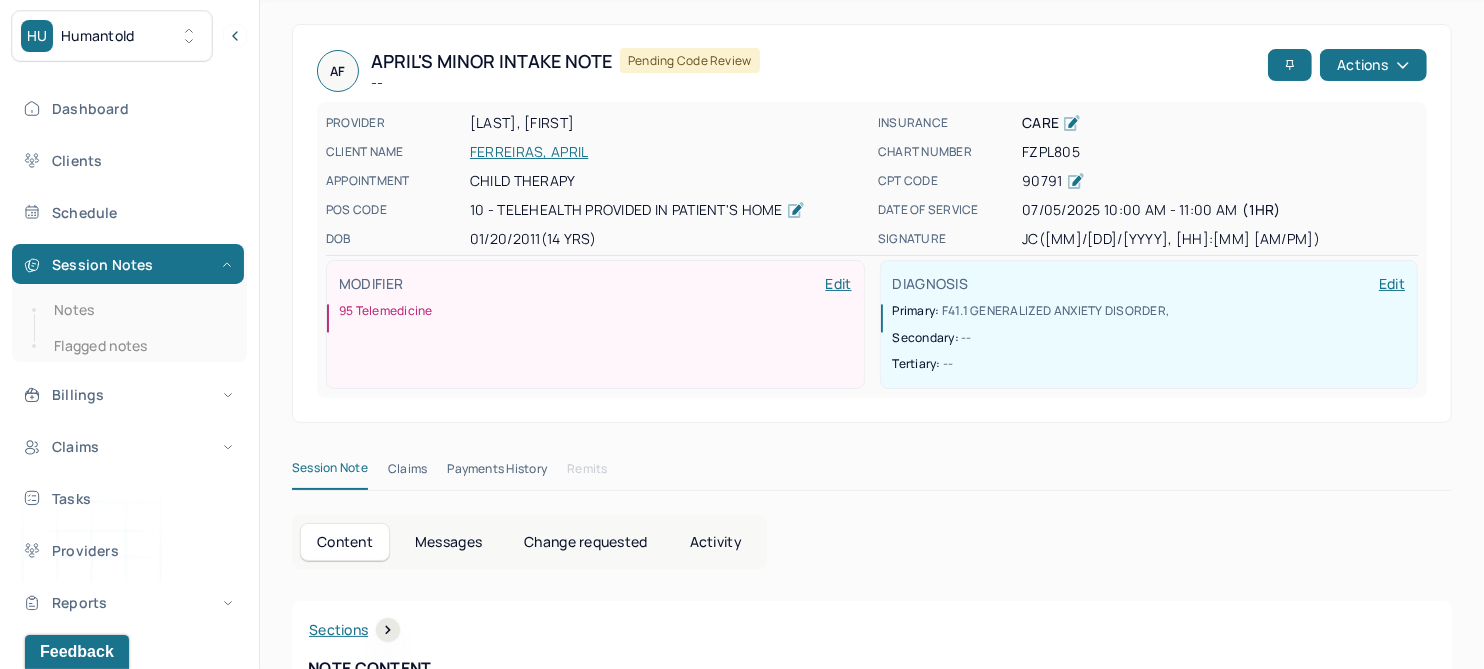 scroll, scrollTop: 125, scrollLeft: 0, axis: vertical 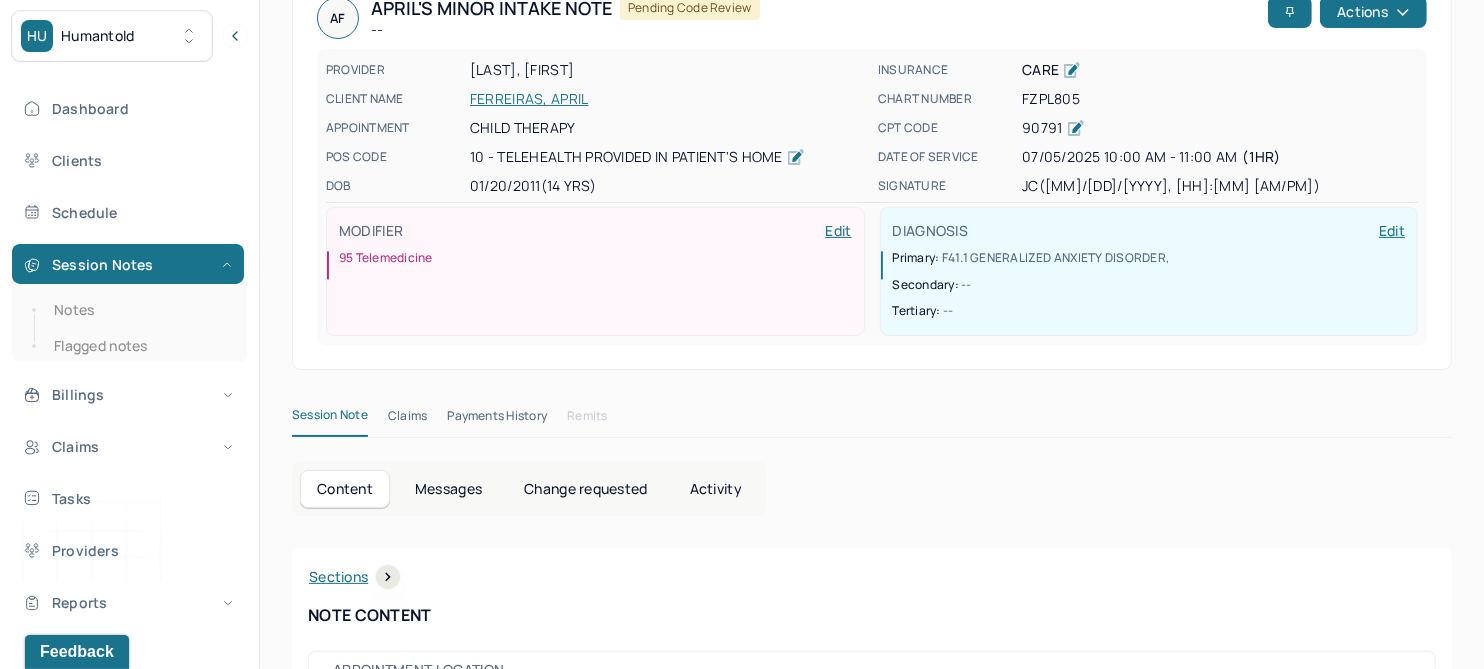 click on "FERREIRAS, APRIL" at bounding box center [668, 99] 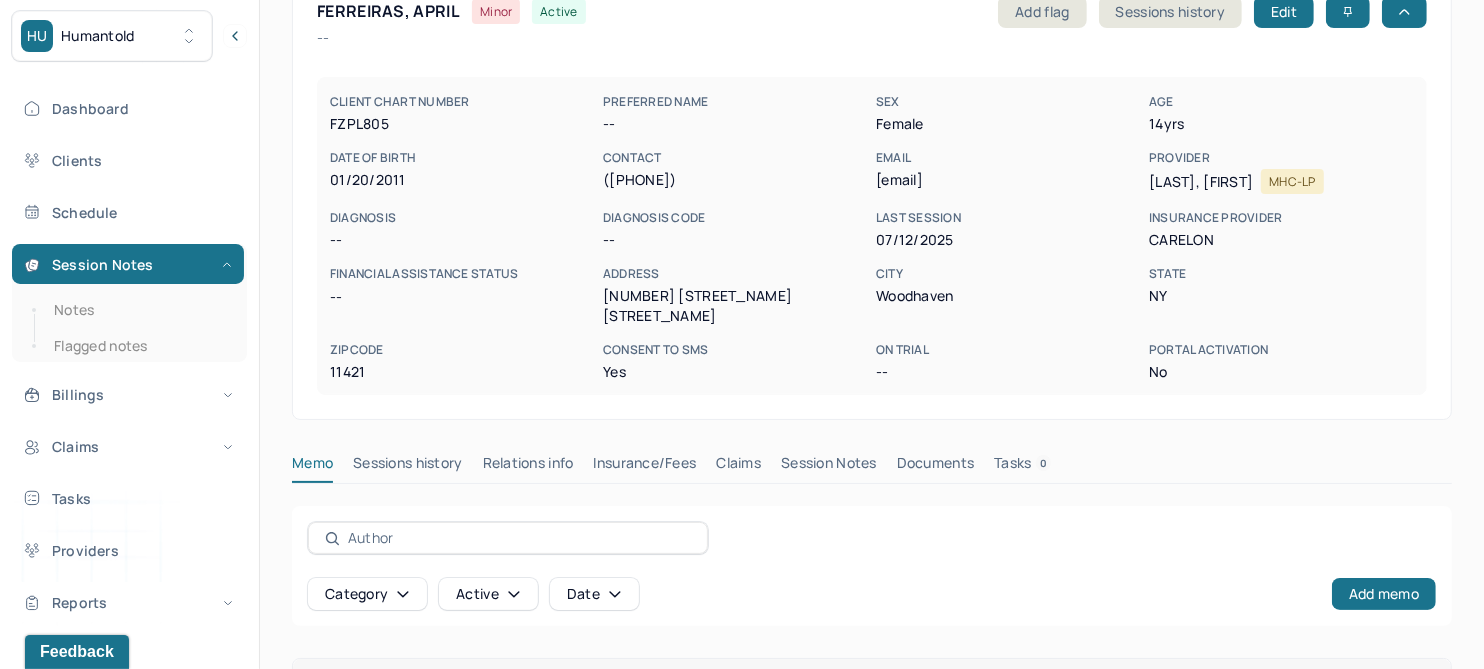 scroll, scrollTop: 52, scrollLeft: 0, axis: vertical 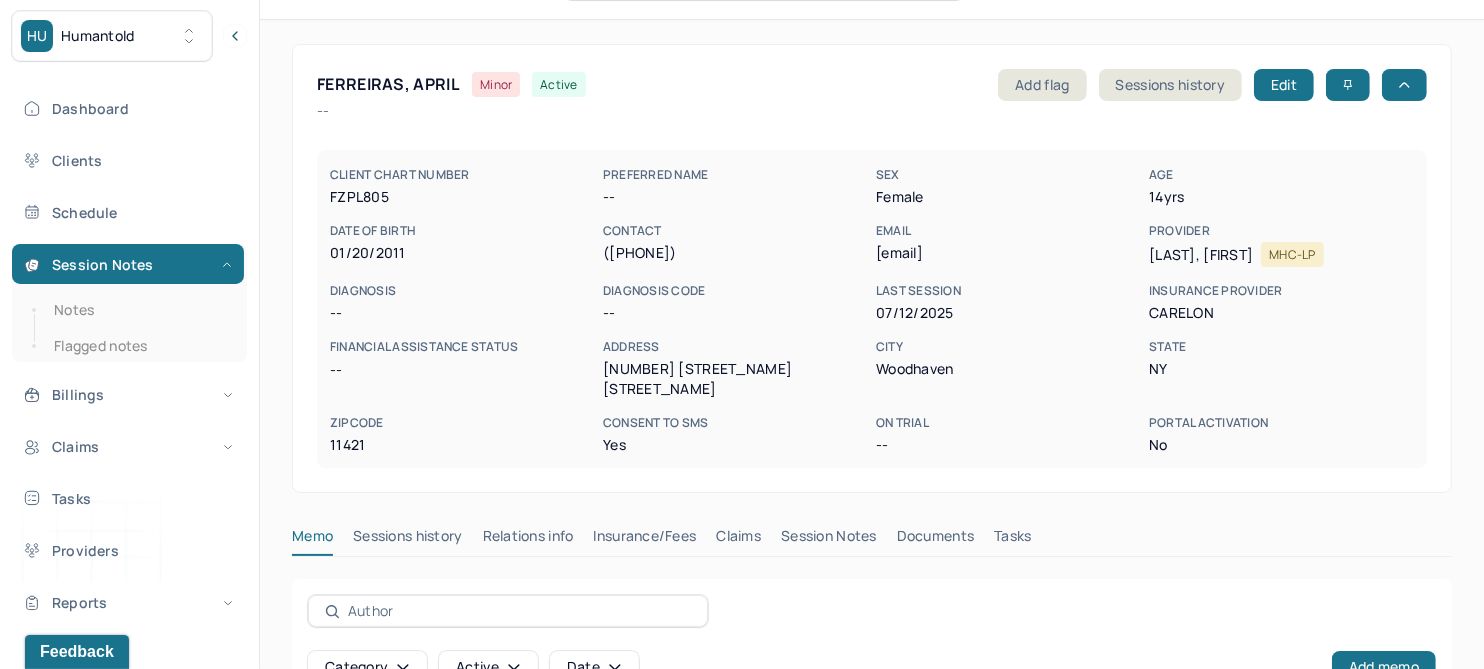 click on "Session Notes" at bounding box center (829, 540) 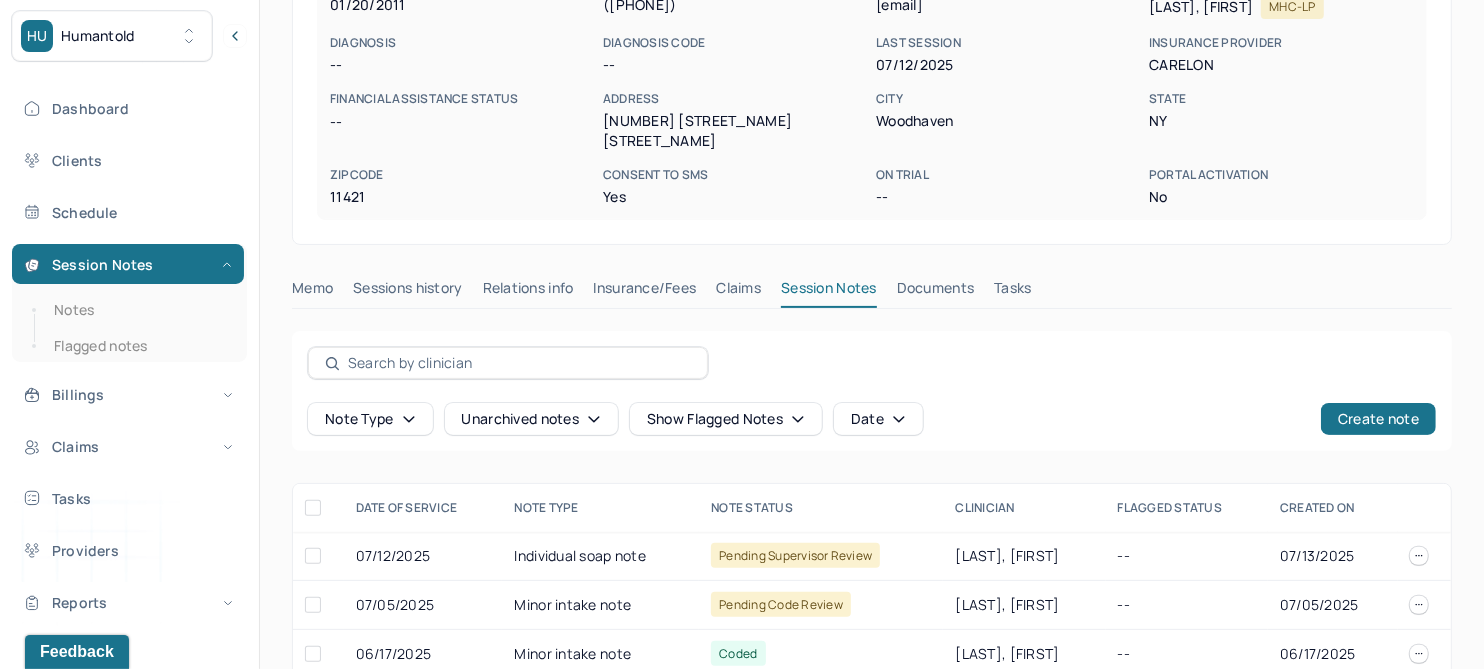 scroll, scrollTop: 302, scrollLeft: 0, axis: vertical 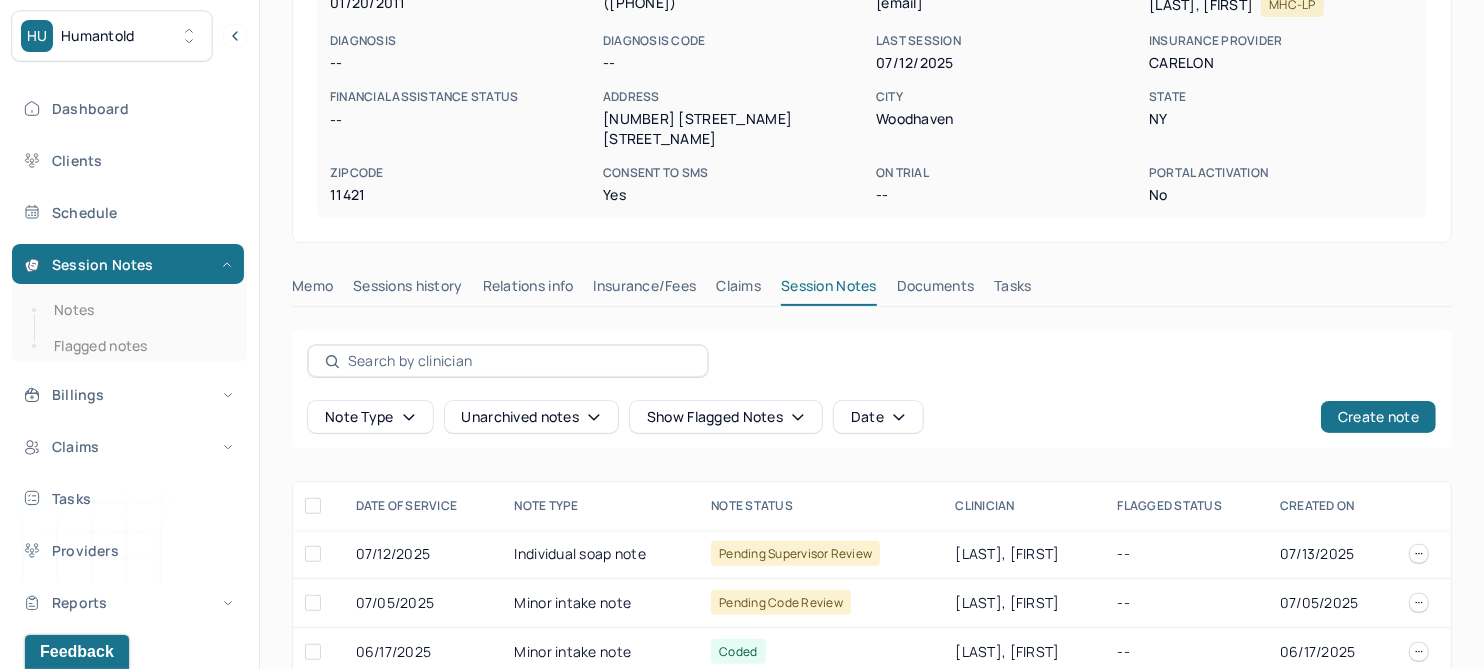 click on "Unarchived notes" at bounding box center [531, 417] 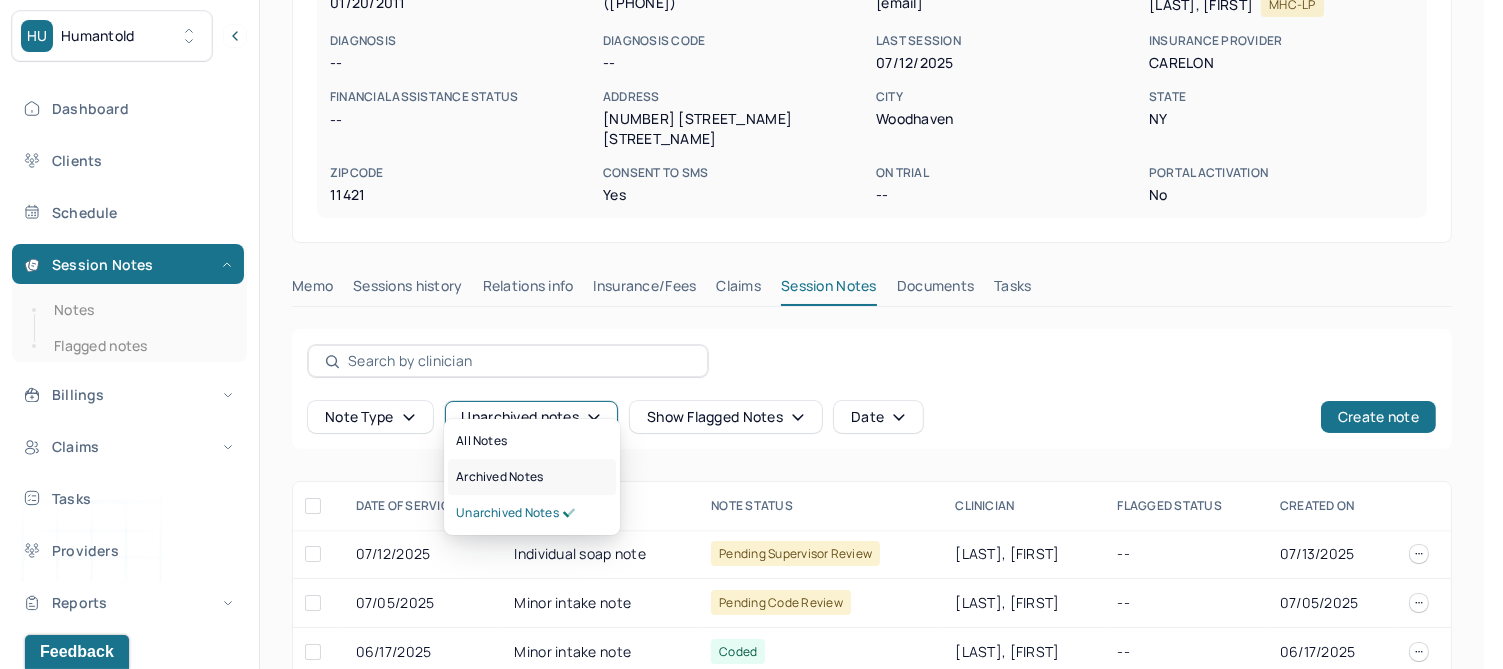 click on "Archived notes" at bounding box center (499, 477) 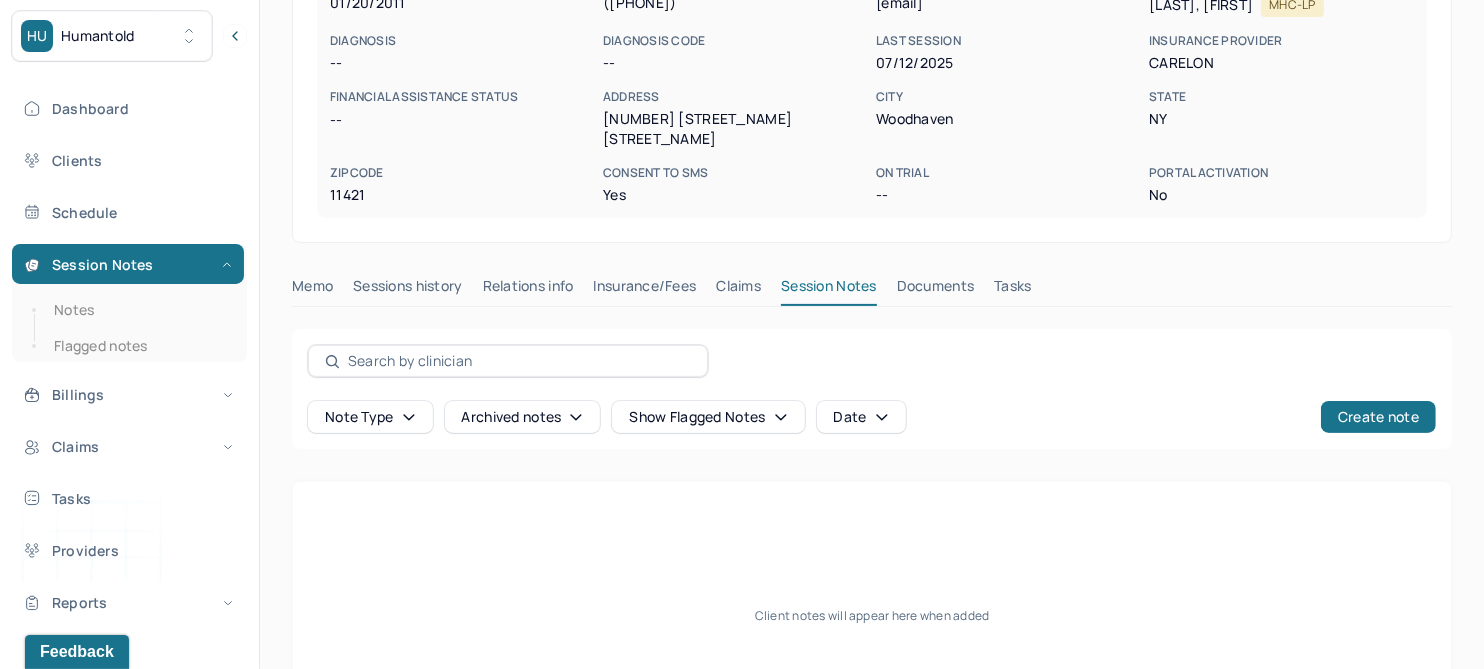 click on "Claims" at bounding box center [738, 290] 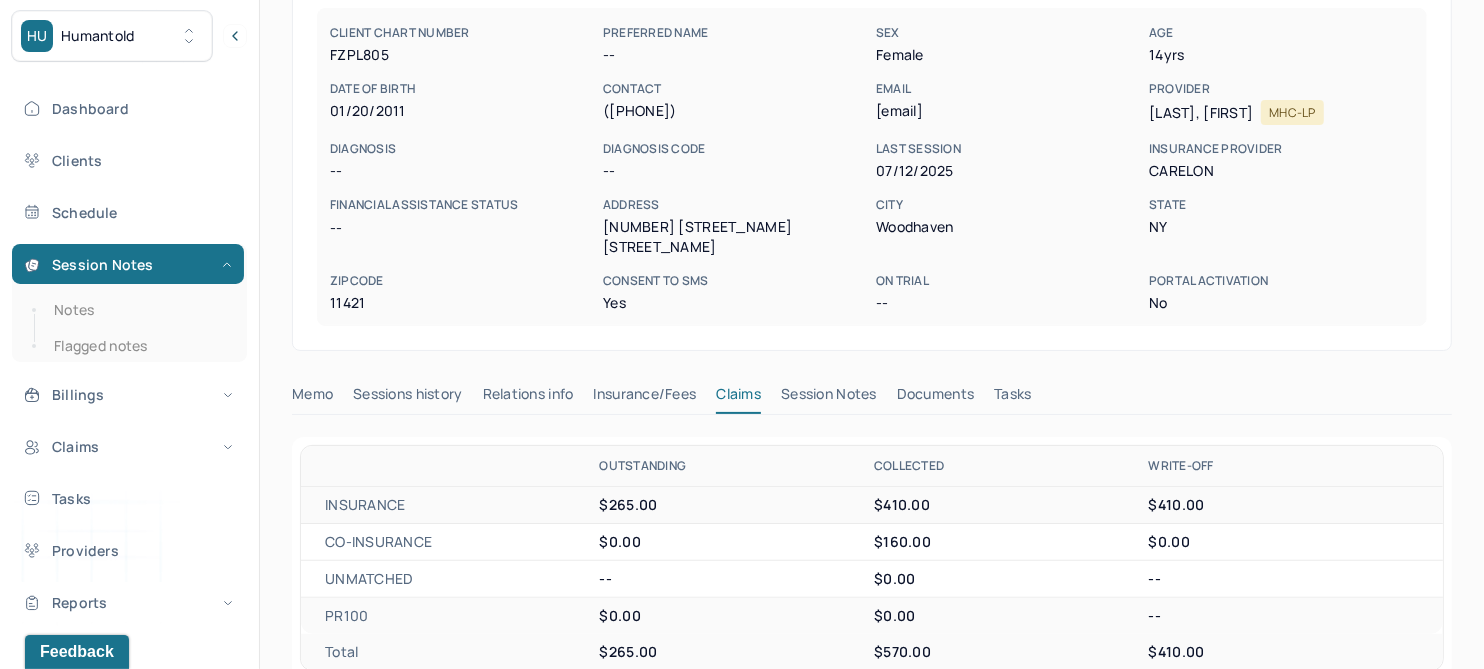 scroll, scrollTop: 93, scrollLeft: 0, axis: vertical 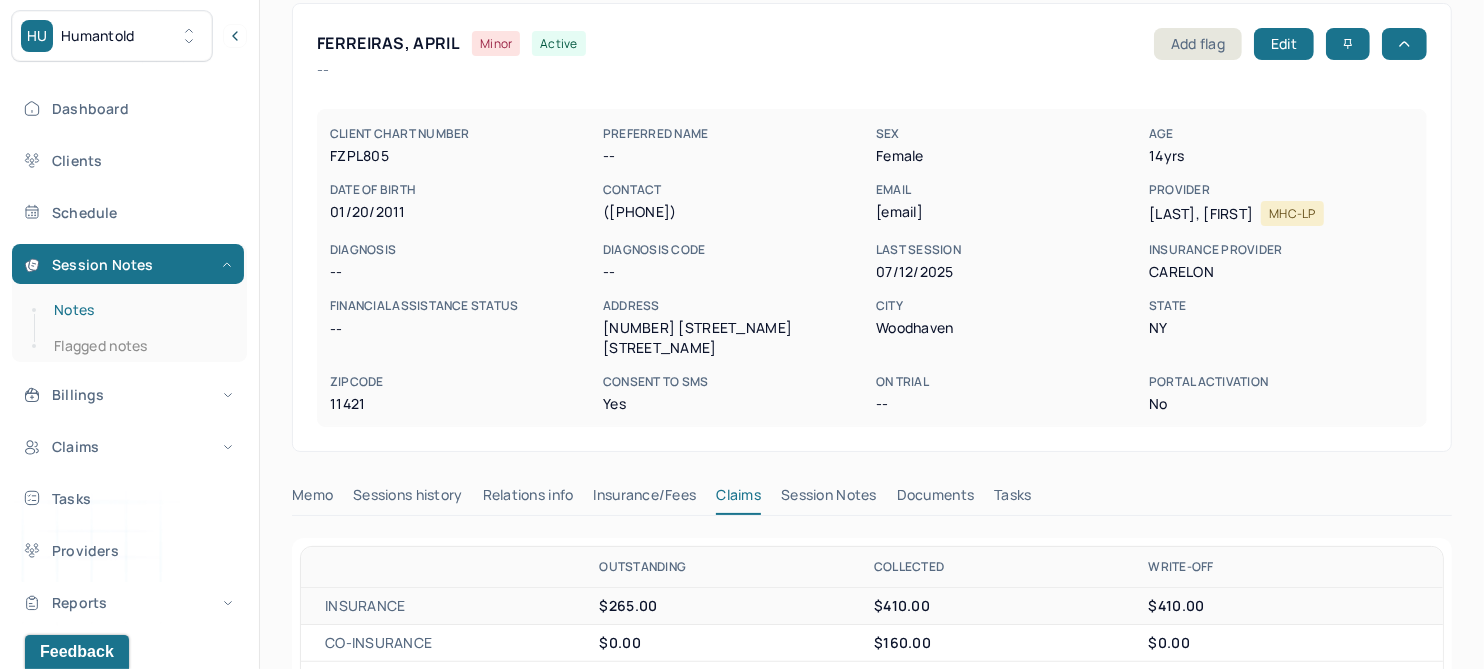drag, startPoint x: 73, startPoint y: 313, endPoint x: 103, endPoint y: 308, distance: 30.413813 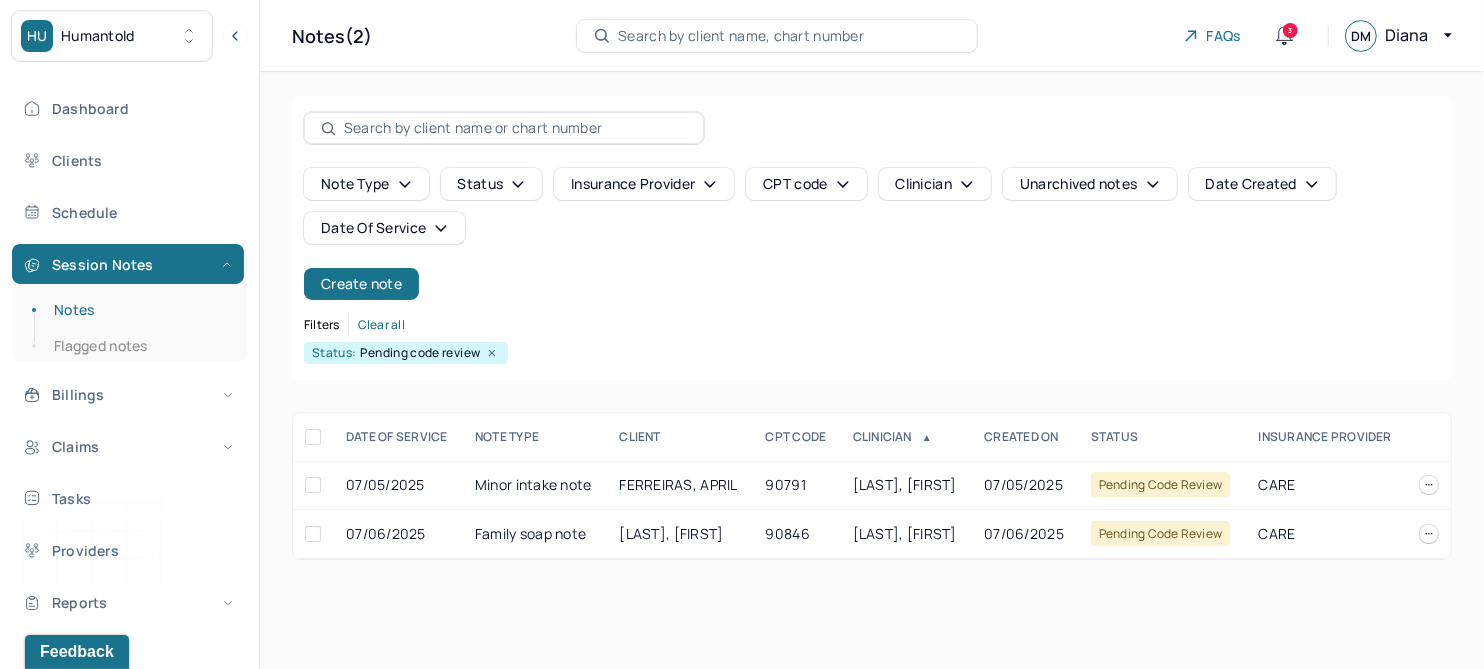 scroll, scrollTop: 0, scrollLeft: 0, axis: both 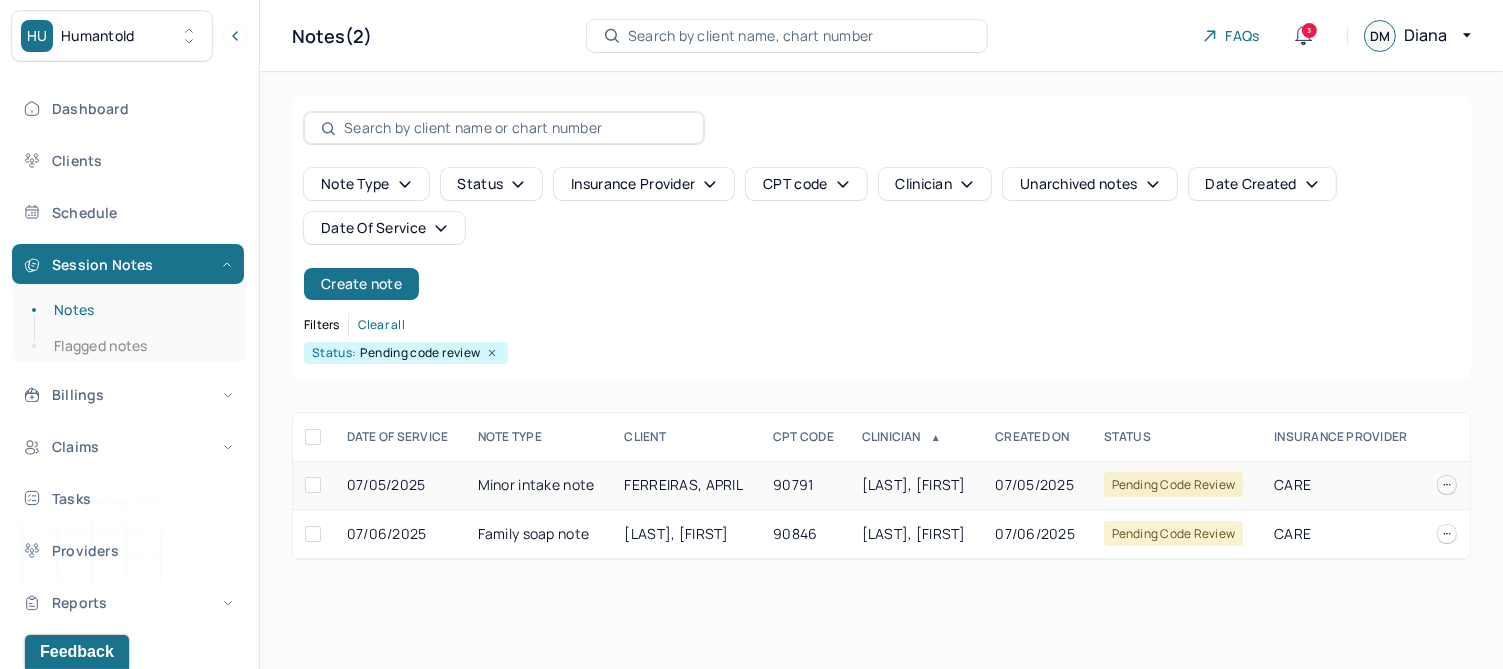 click on "FERREIRAS, APRIL" at bounding box center (684, 484) 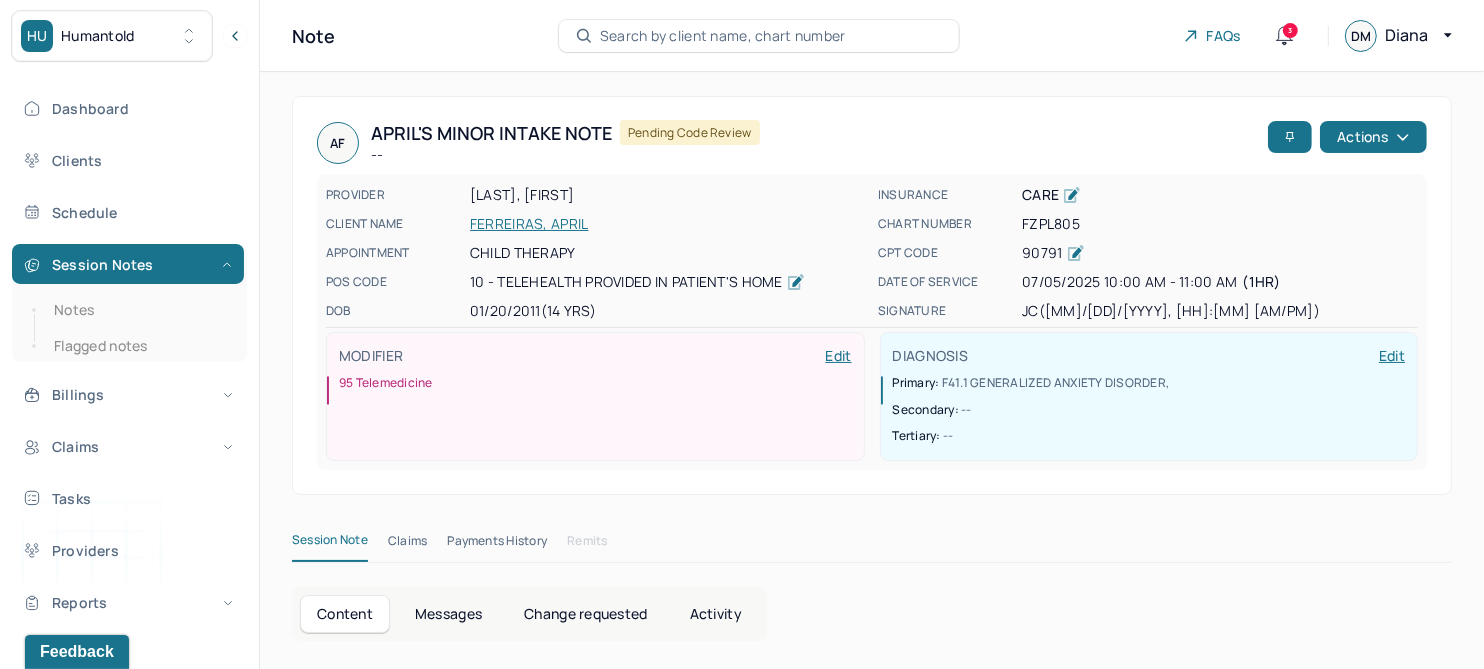 click on "FERREIRAS, APRIL" at bounding box center (668, 224) 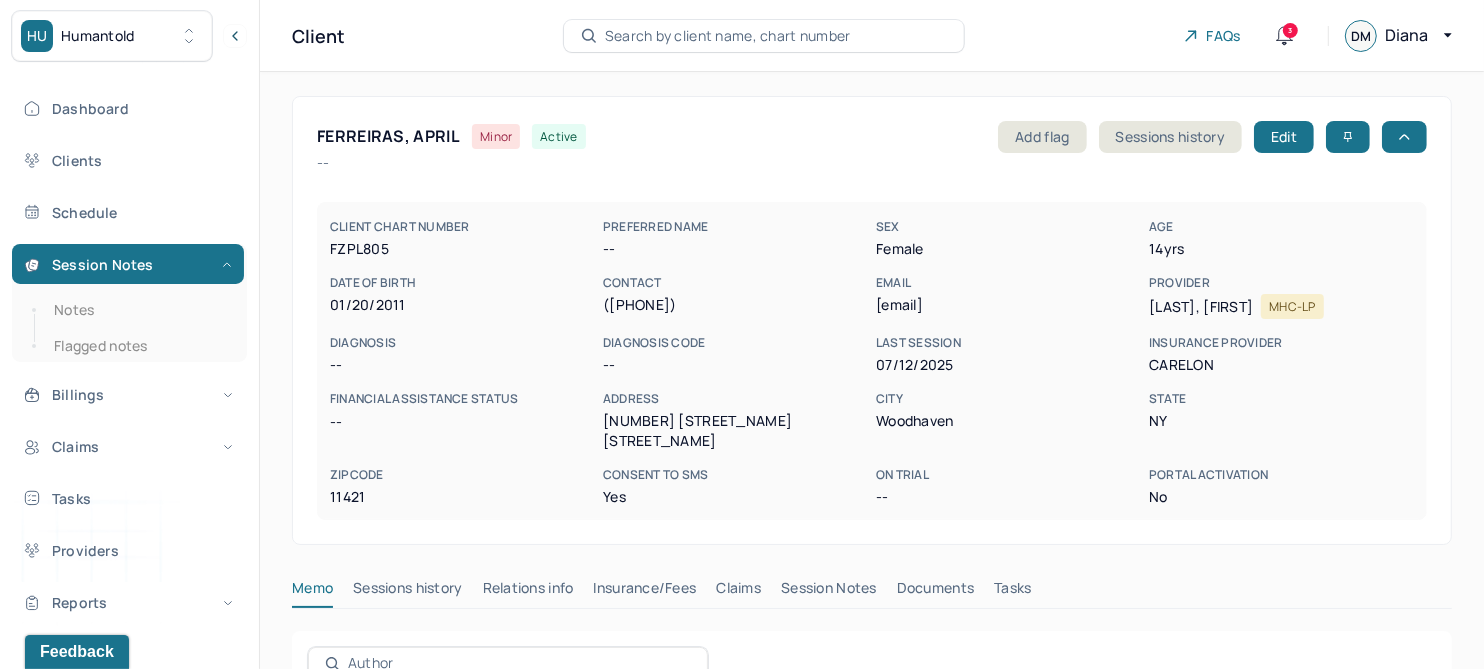 click on "Claims" at bounding box center [738, 592] 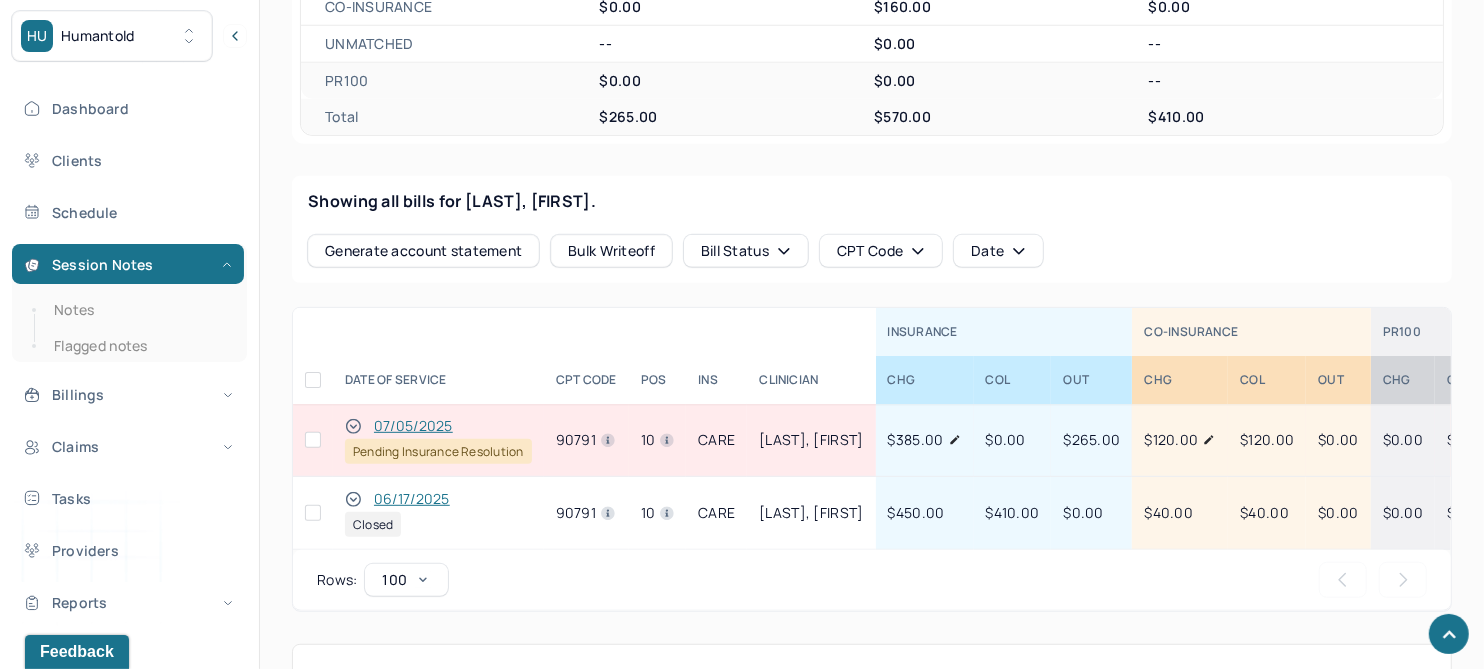 scroll, scrollTop: 750, scrollLeft: 0, axis: vertical 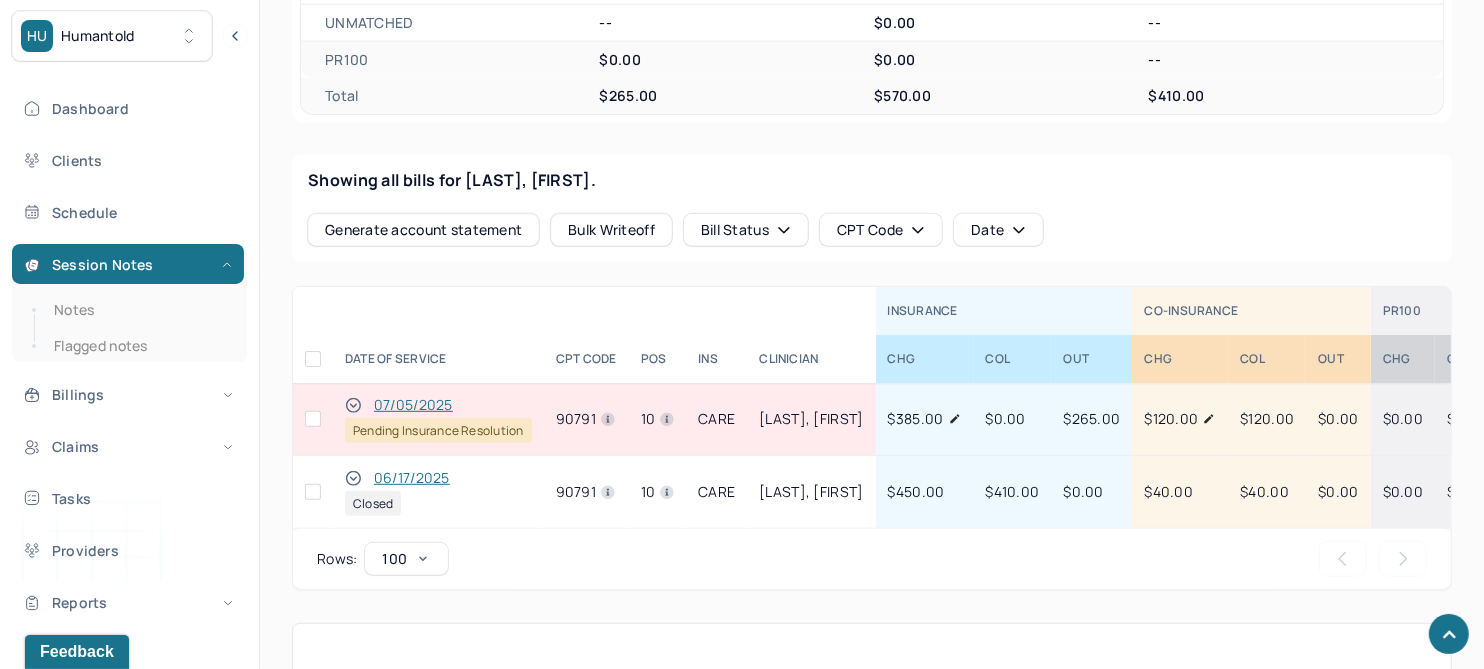 click on "07/05/2025" at bounding box center (413, 405) 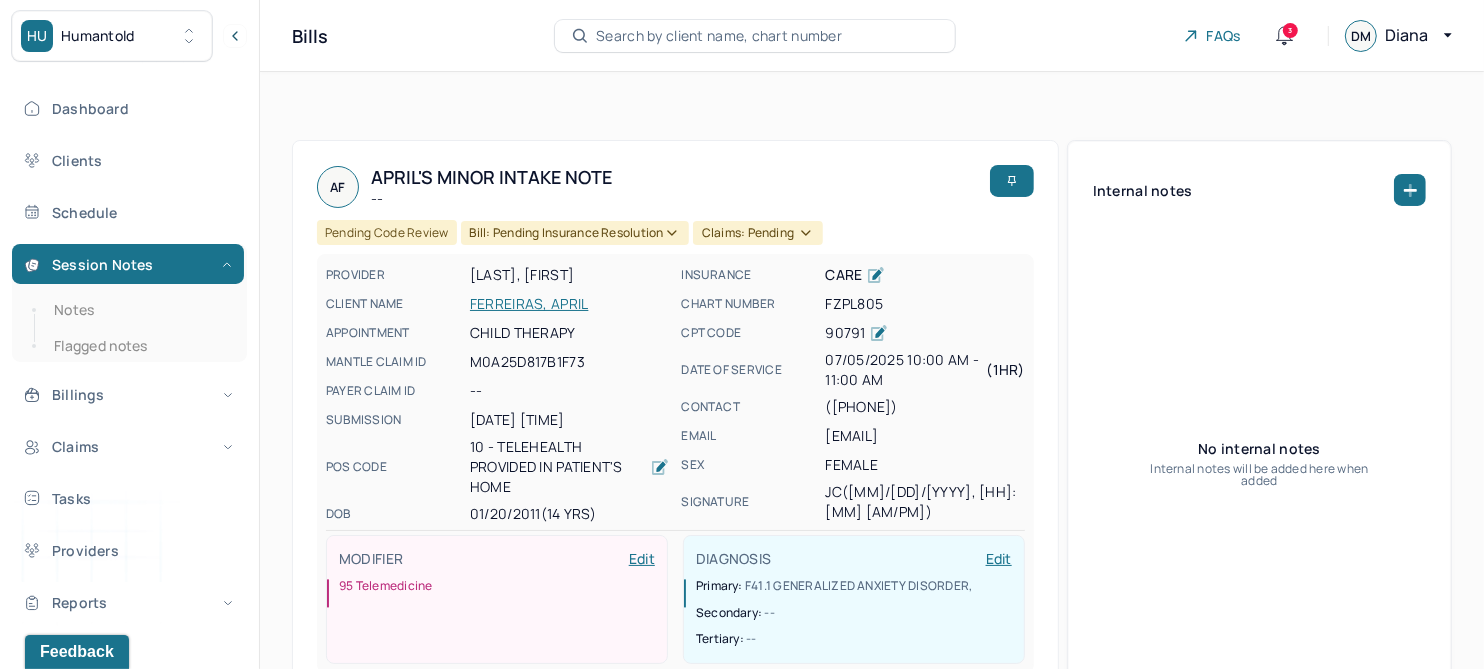 scroll, scrollTop: 0, scrollLeft: 0, axis: both 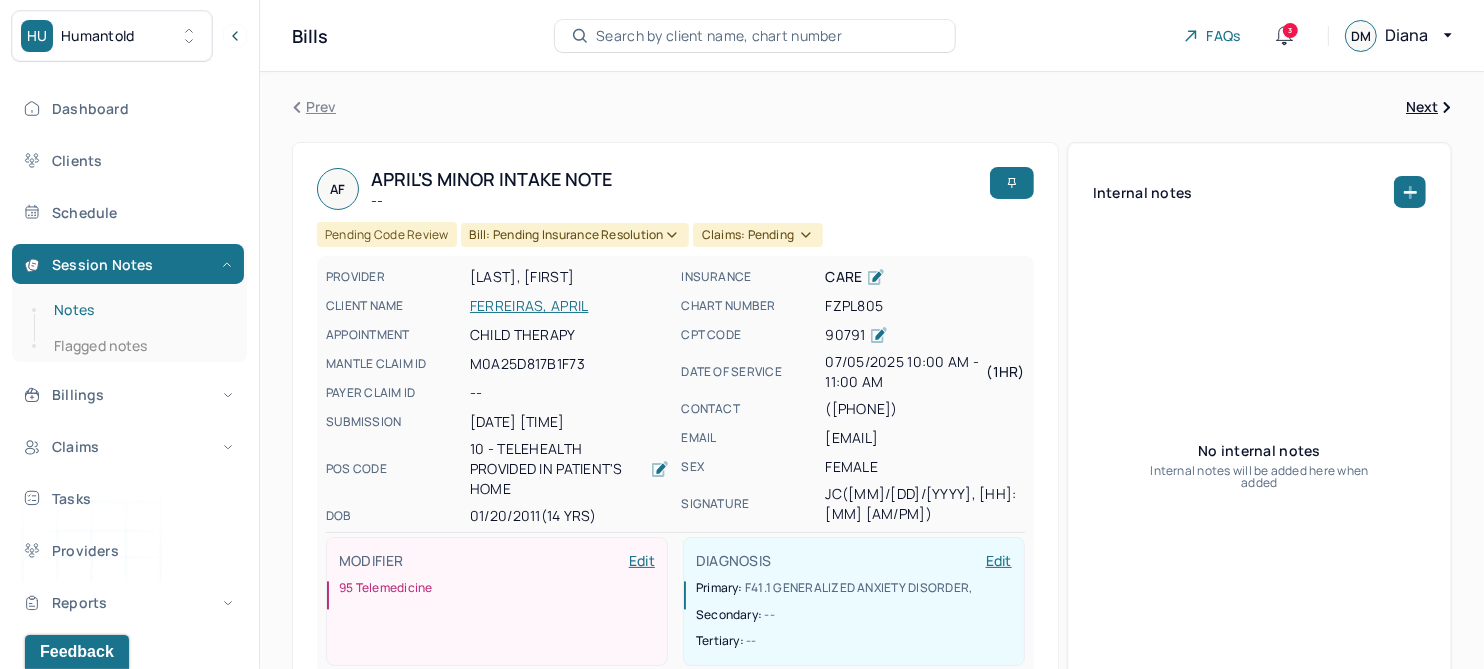 click on "Notes" at bounding box center [139, 310] 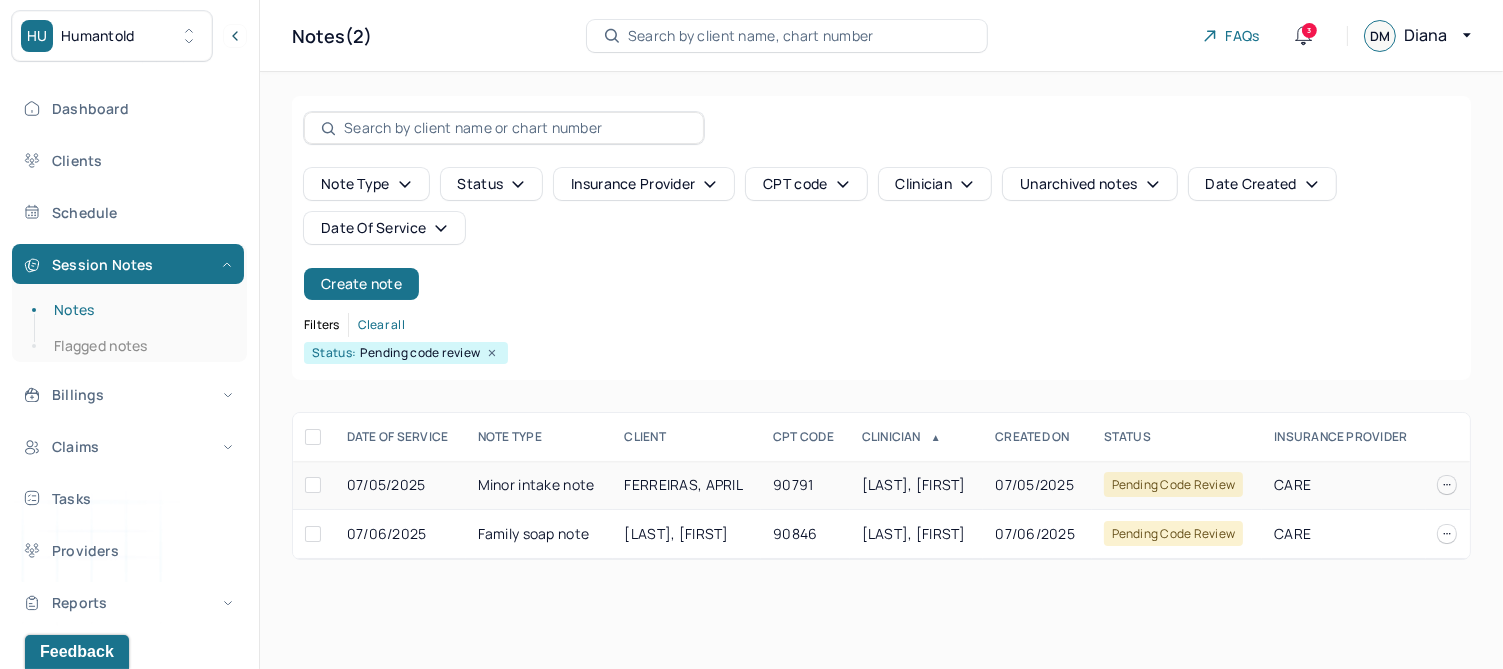 click on "FERREIRAS, APRIL" at bounding box center (684, 484) 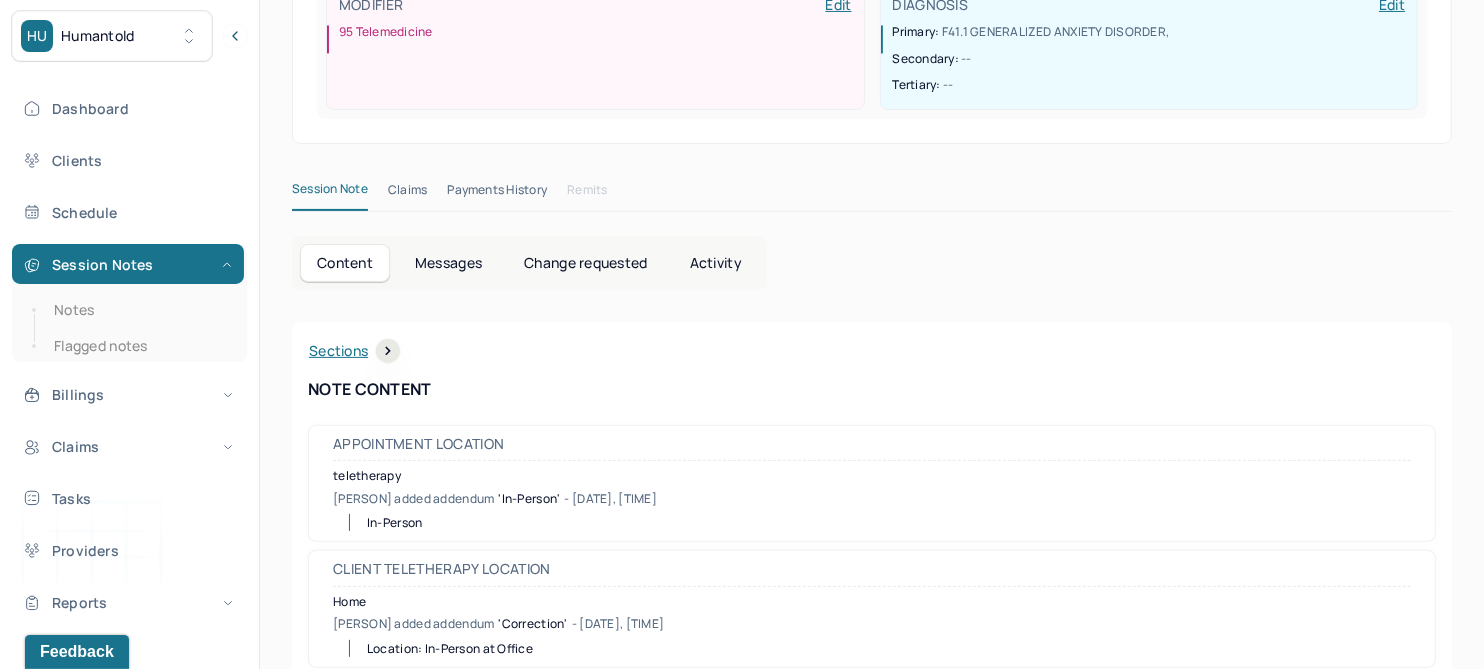 scroll, scrollTop: 374, scrollLeft: 0, axis: vertical 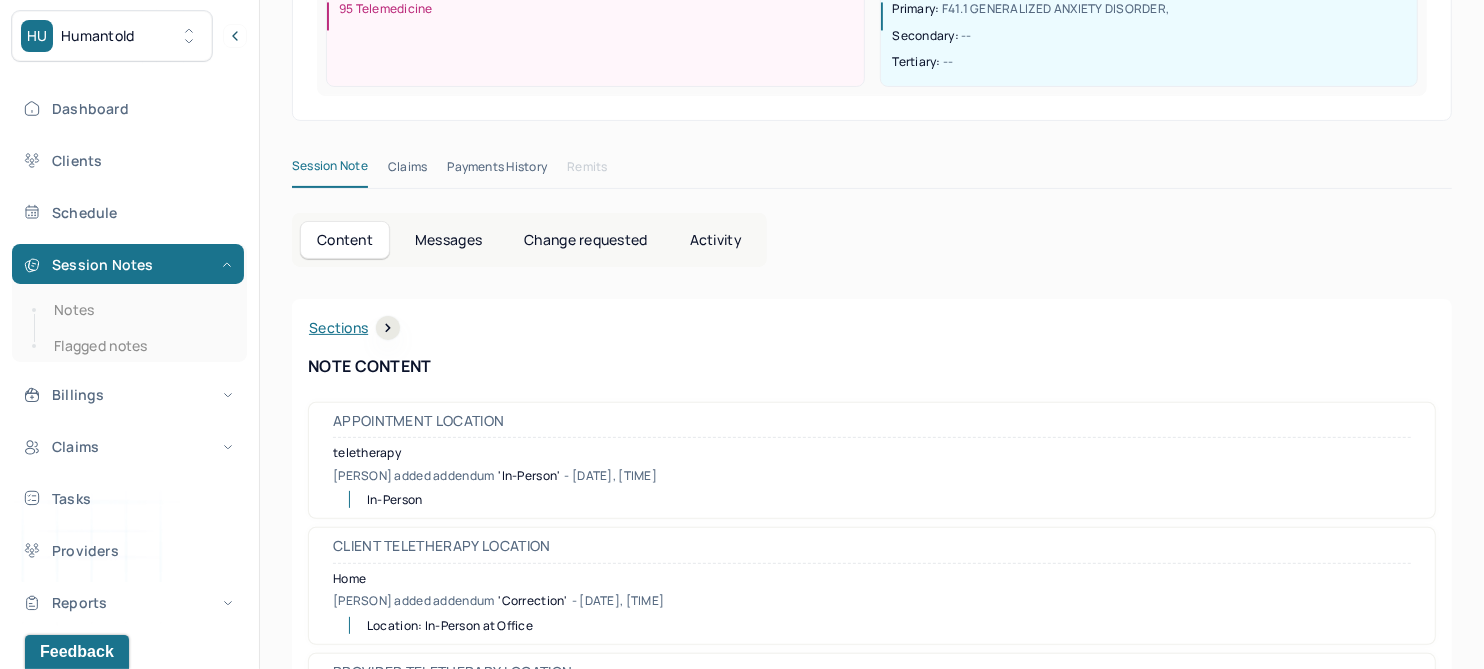 click on "Change requested" at bounding box center [585, 240] 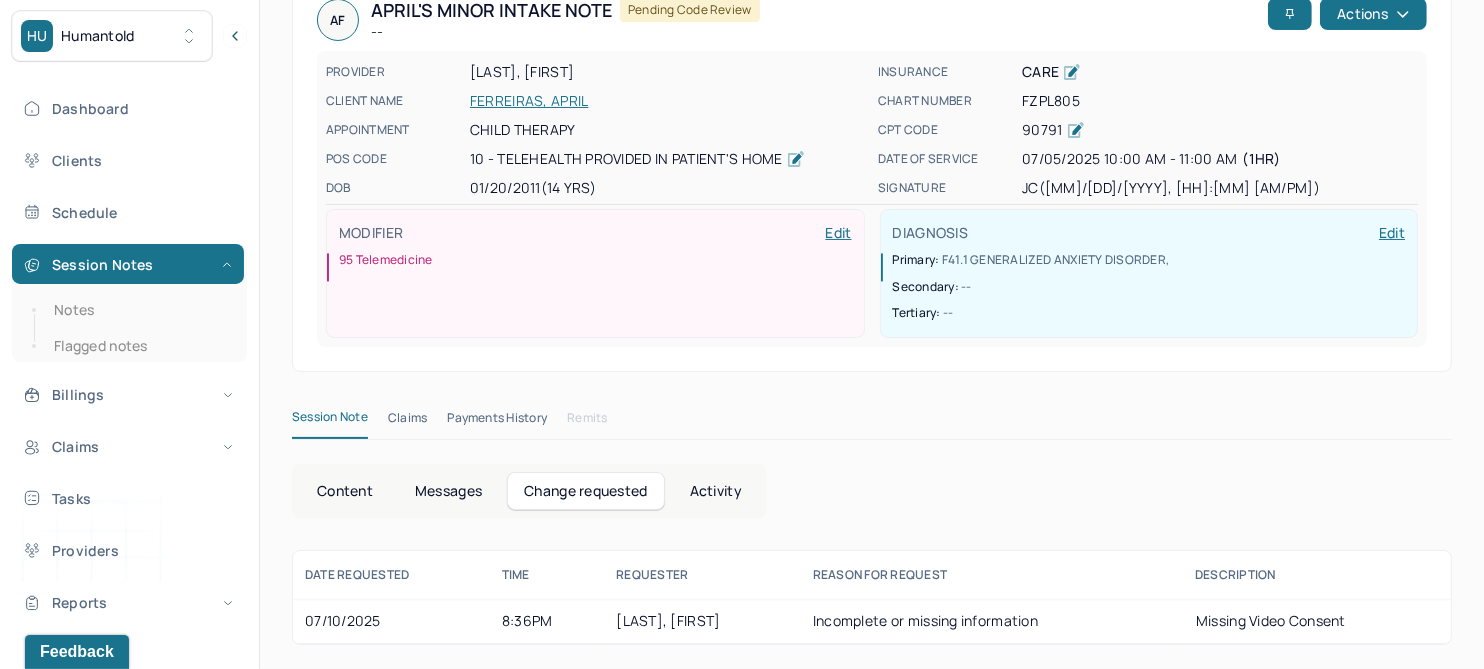scroll, scrollTop: 118, scrollLeft: 0, axis: vertical 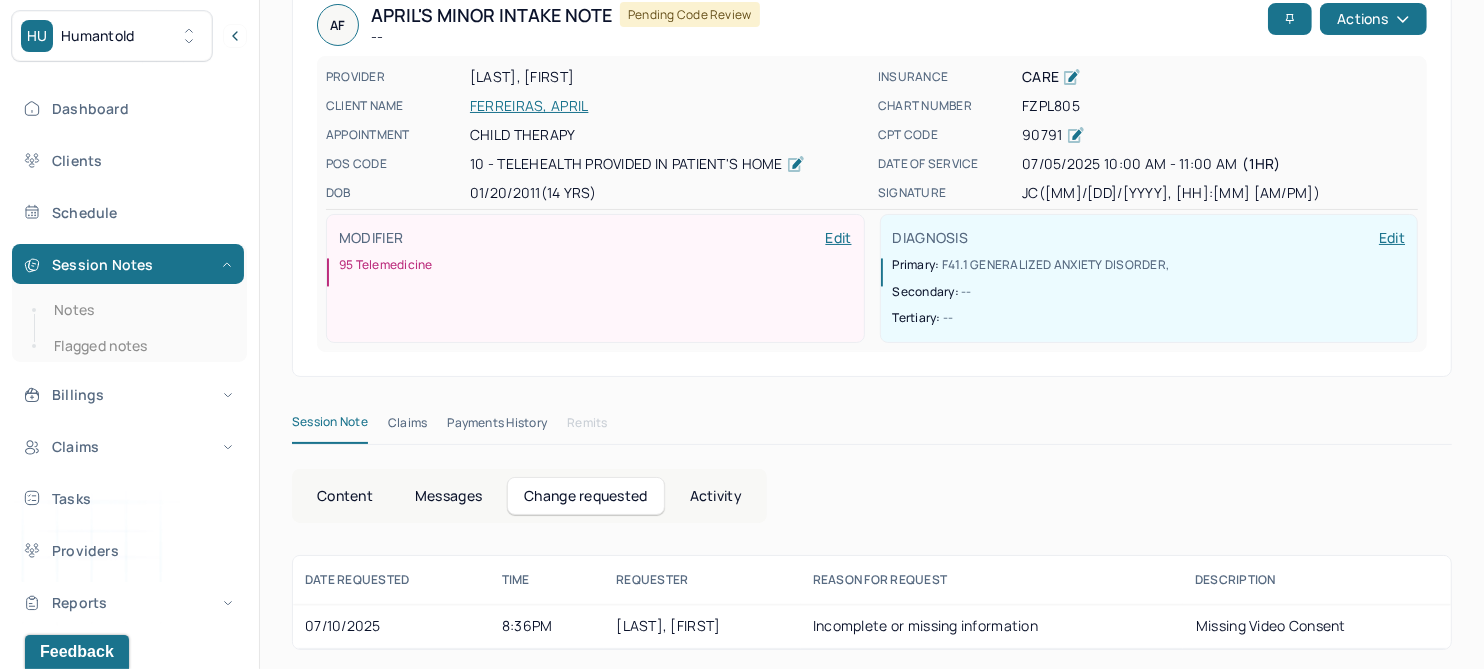 drag, startPoint x: 340, startPoint y: 492, endPoint x: 447, endPoint y: 432, distance: 122.67436 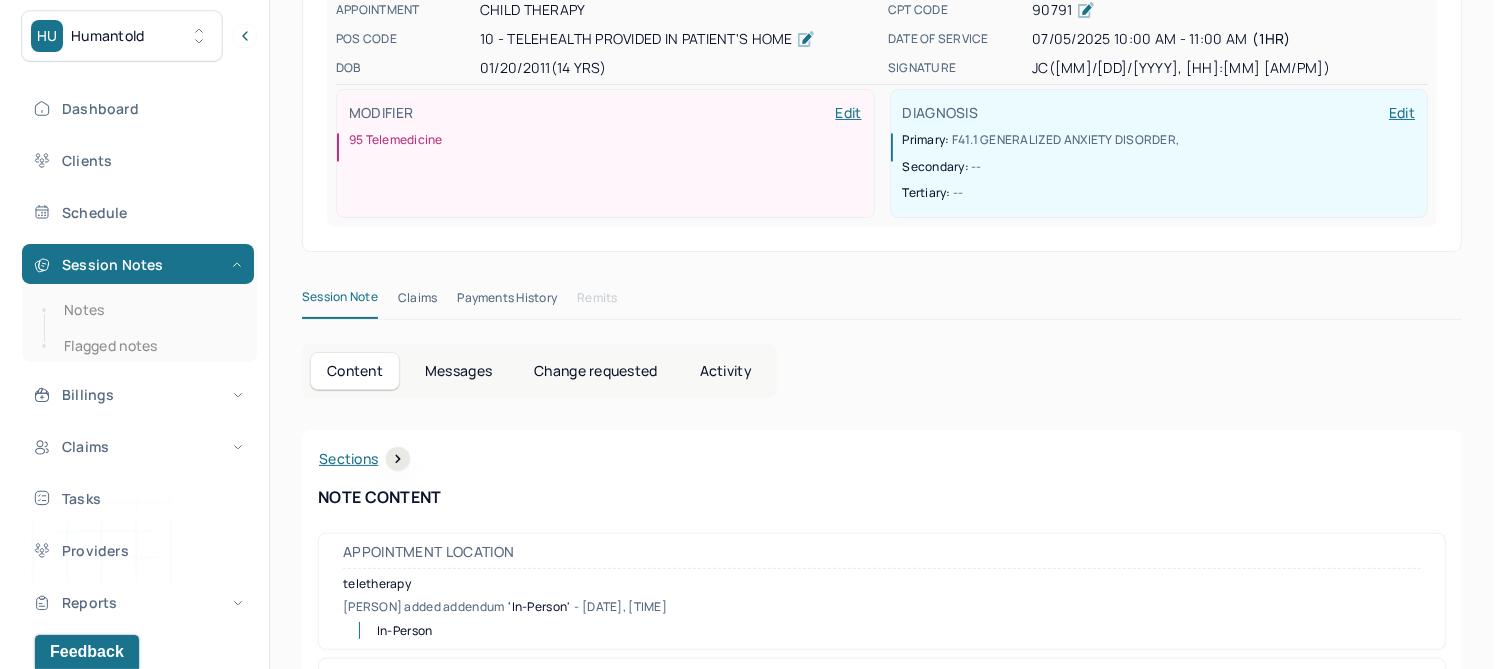 scroll, scrollTop: 118, scrollLeft: 0, axis: vertical 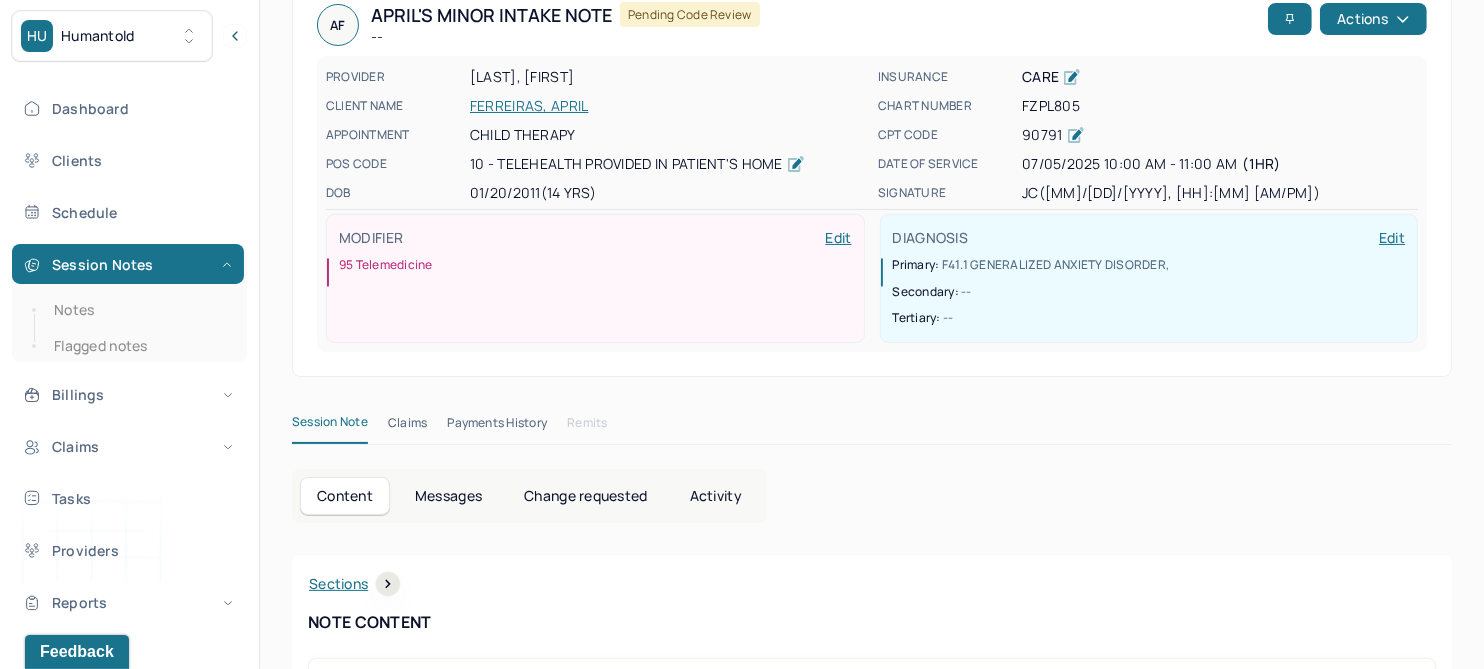 click 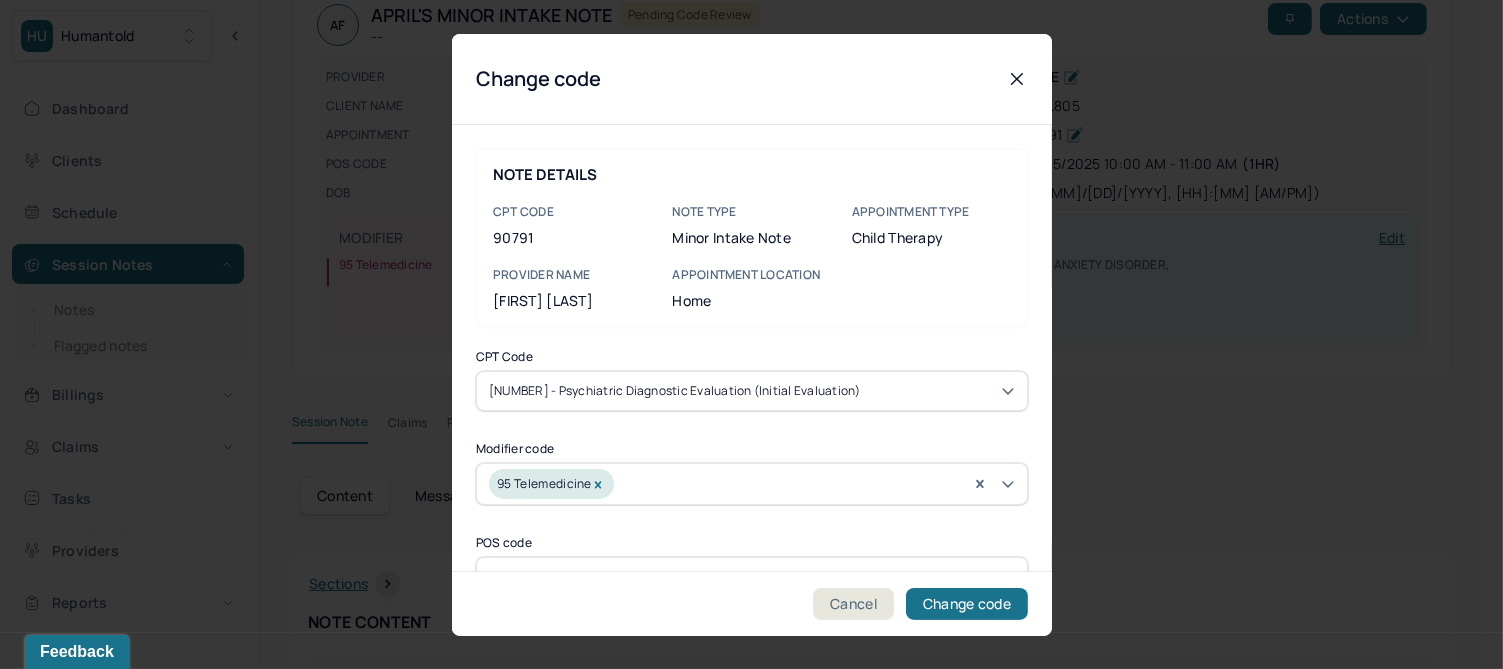 scroll, scrollTop: 71, scrollLeft: 0, axis: vertical 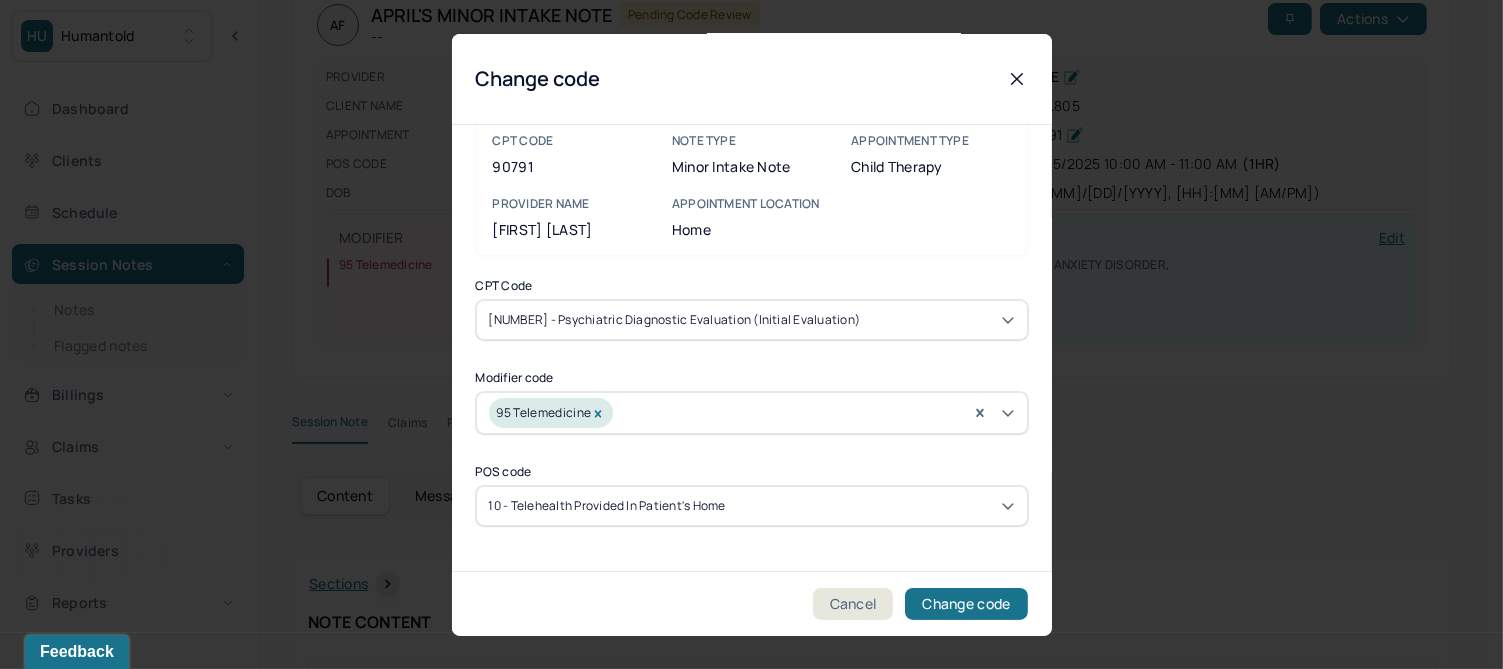 click 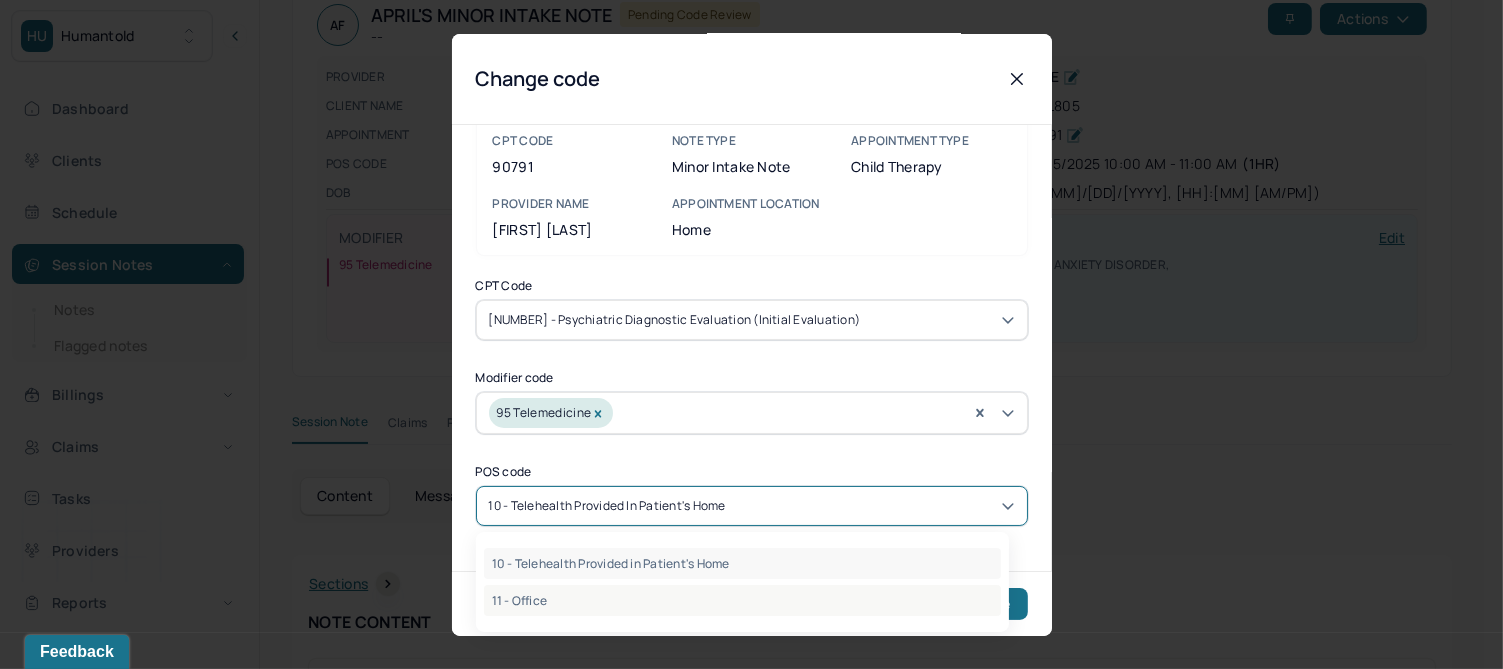 click on "11 - Office" at bounding box center [742, 600] 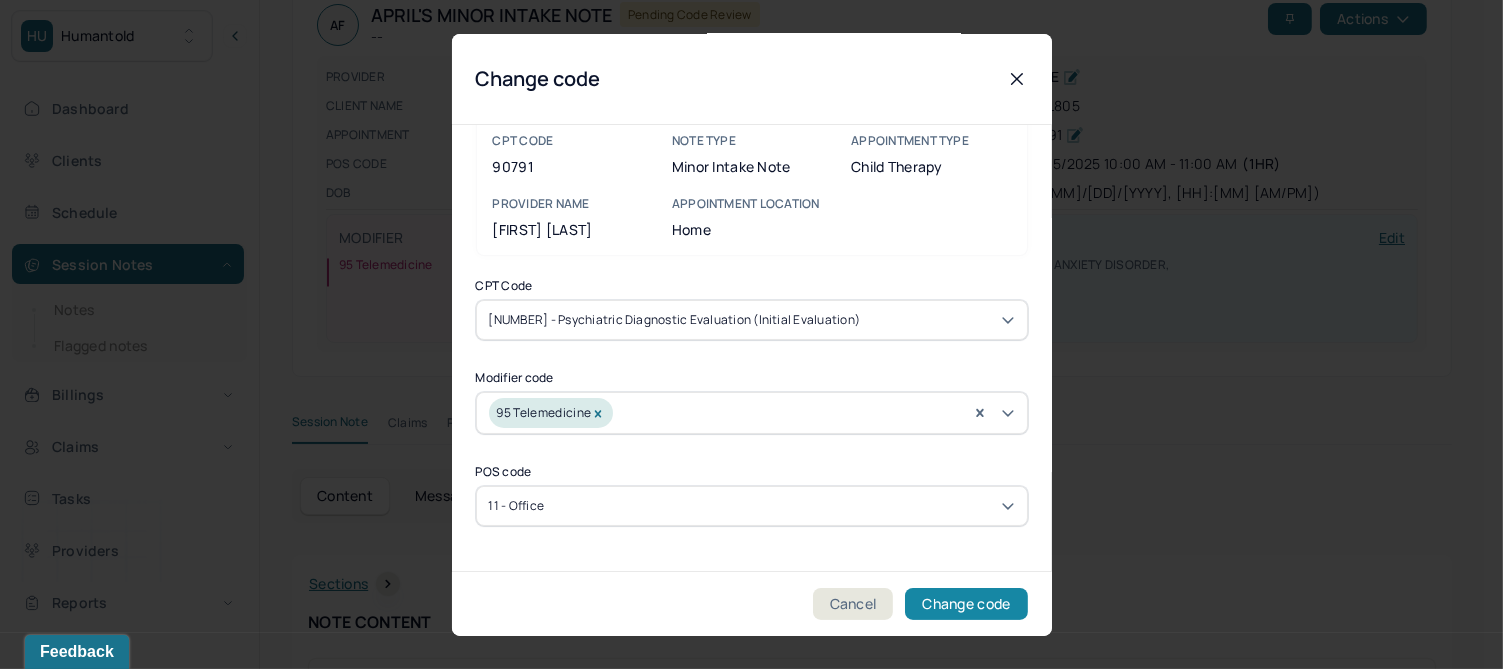 click on "Change code" at bounding box center [966, 604] 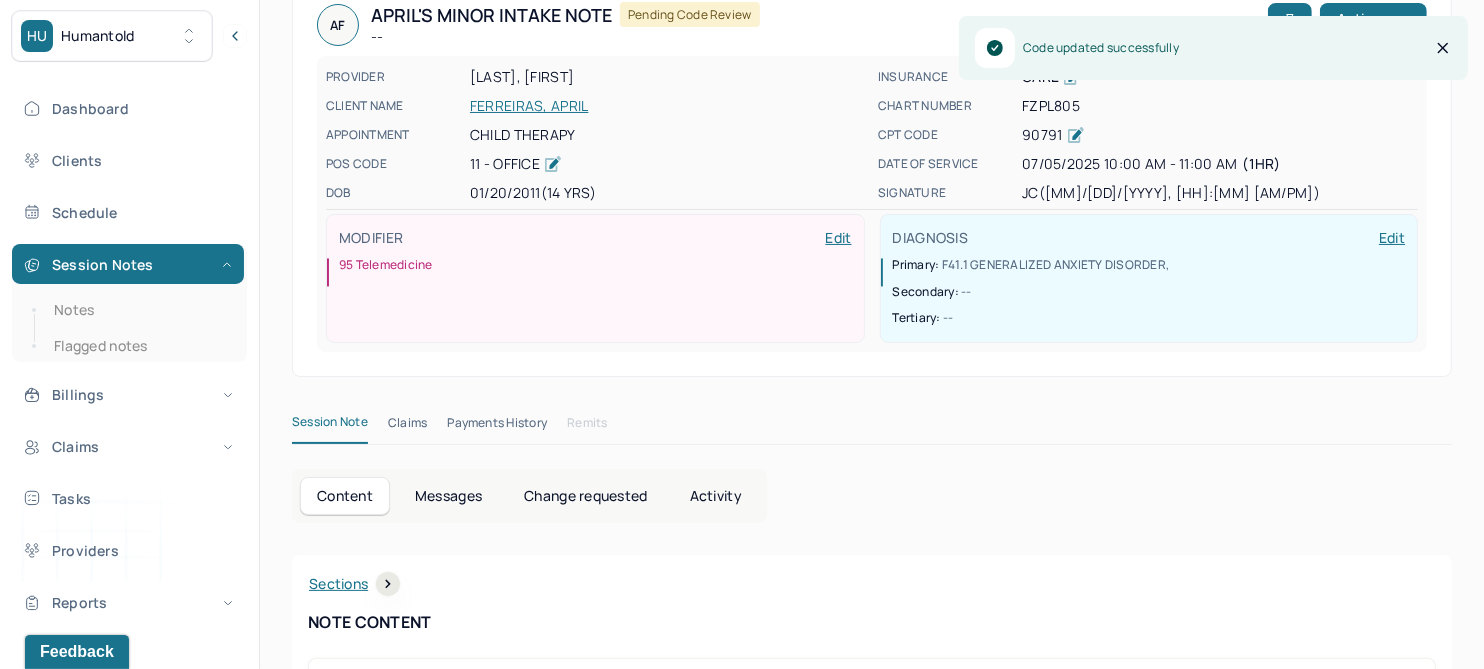 click on "Edit" at bounding box center [839, 238] 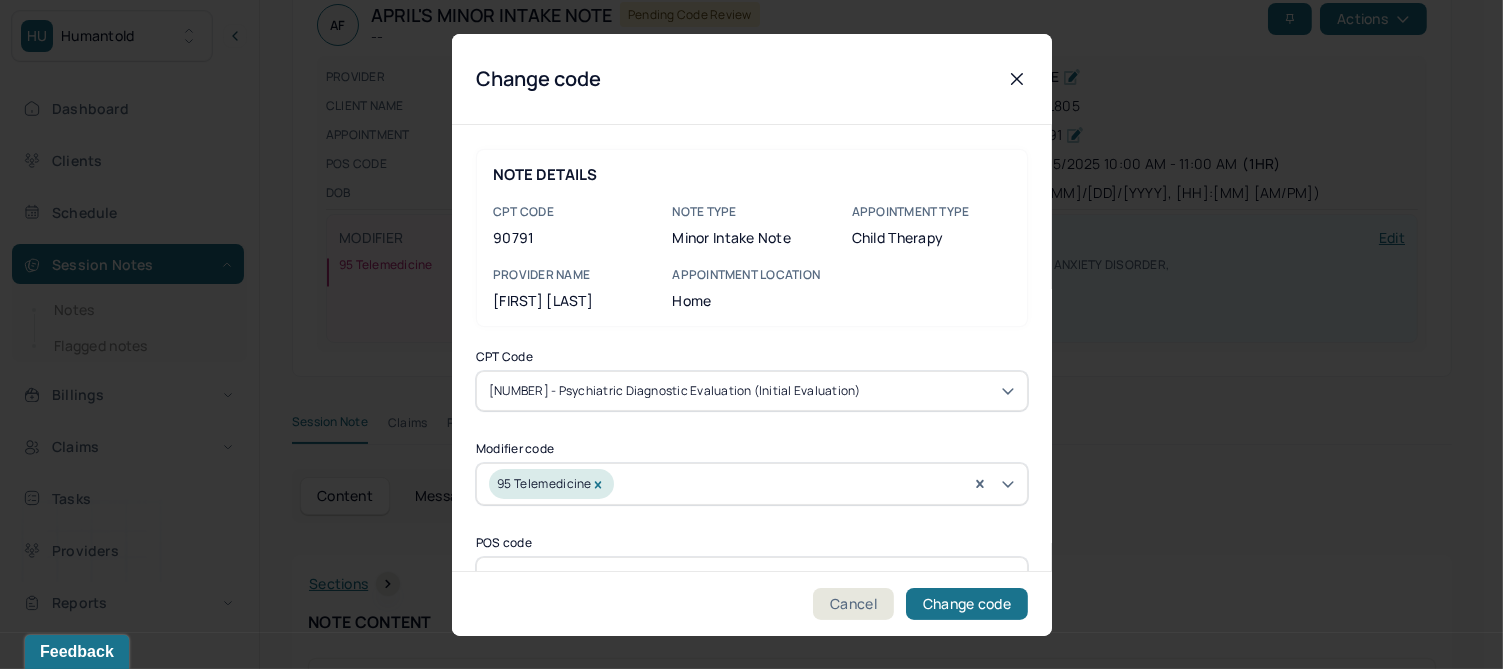 click 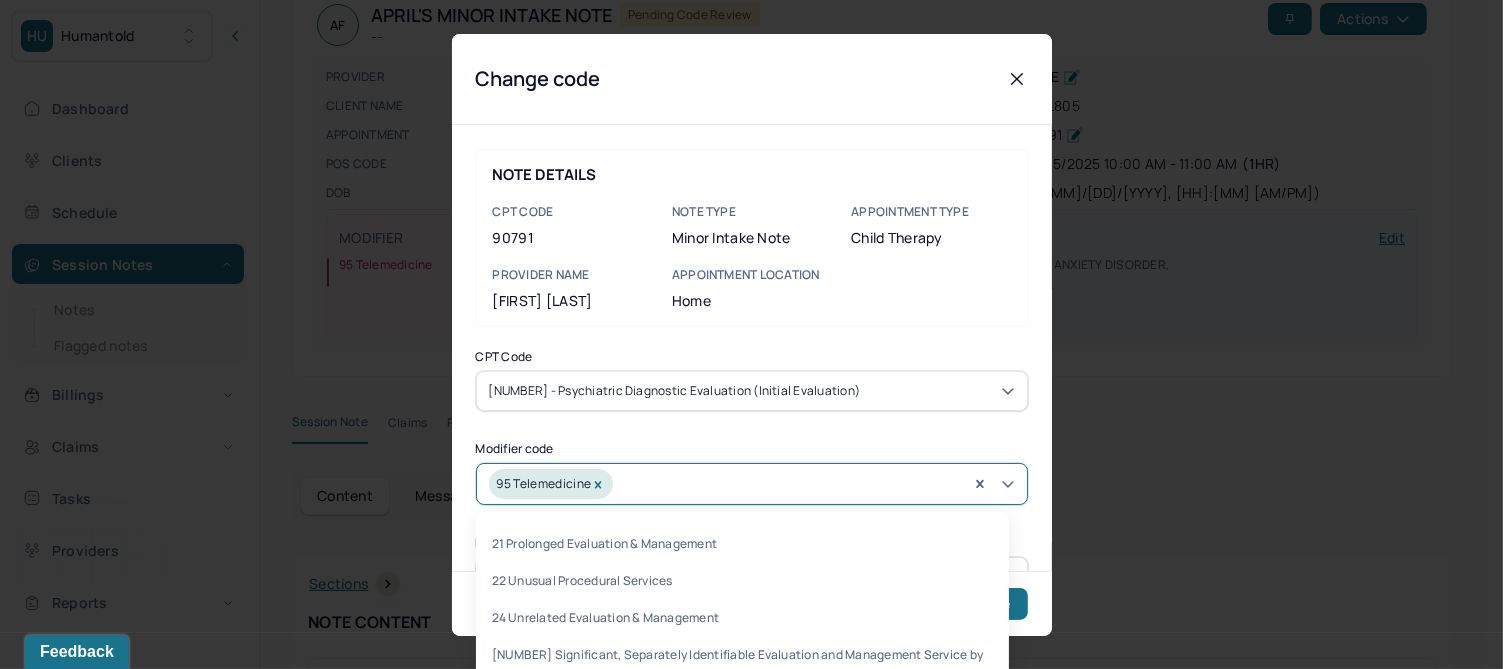 click 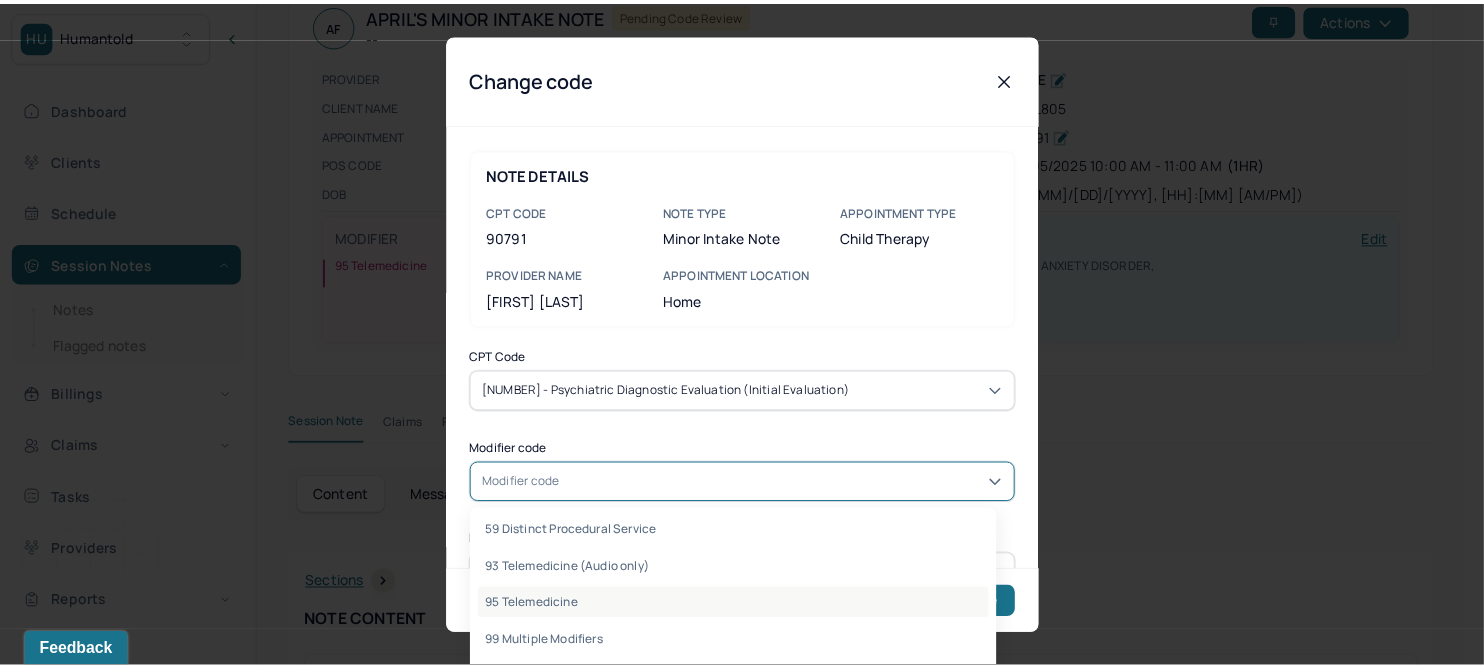 scroll, scrollTop: 0, scrollLeft: 0, axis: both 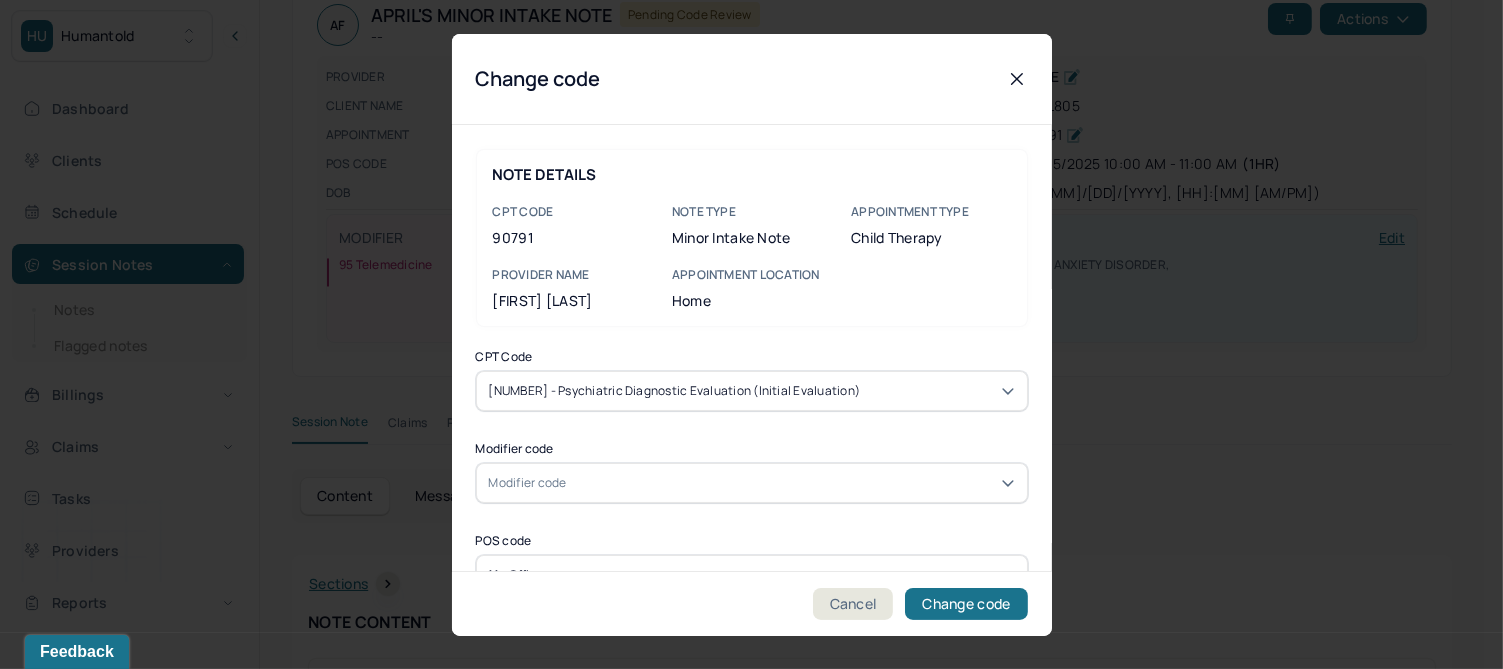 click on "CPT Code 90791 - Psychiatric diagnostic evaluation (Initial evaluation) Modifier code Modifier code POS code 11 - Office" at bounding box center (752, 472) 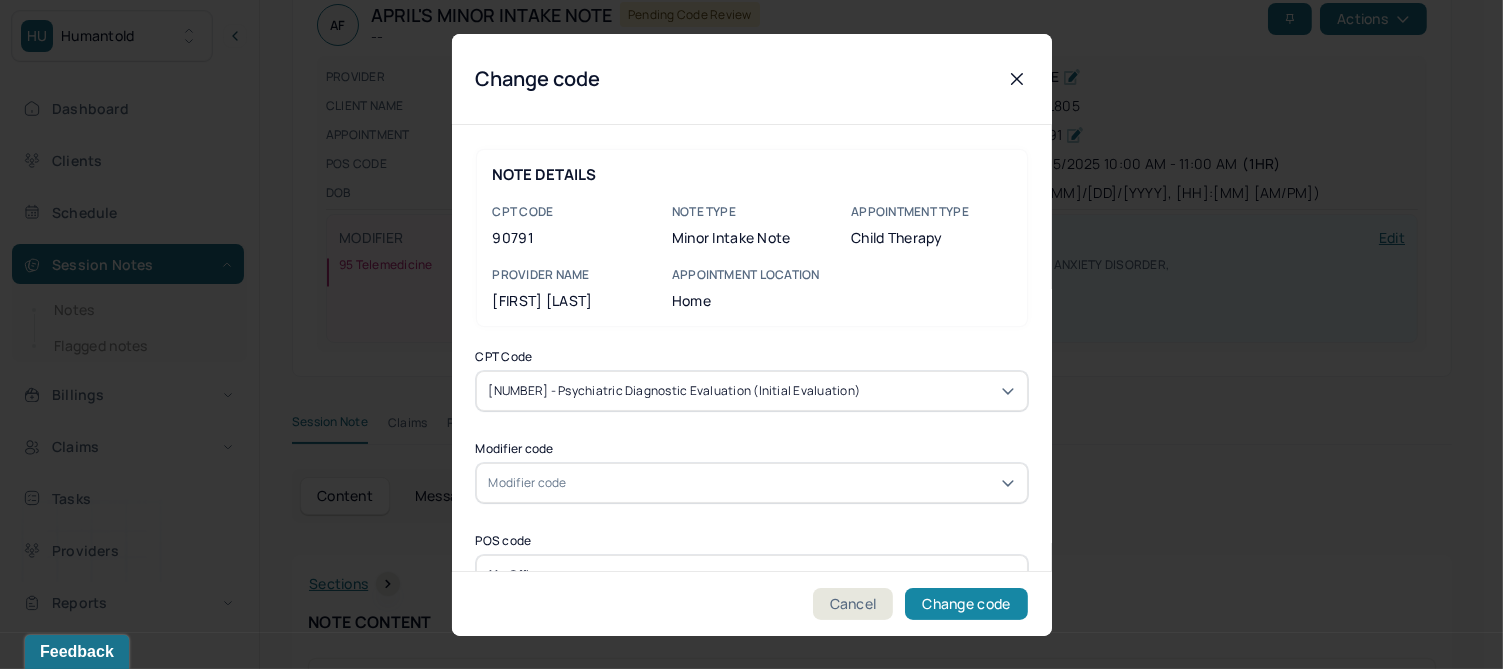click on "Change code" at bounding box center [966, 604] 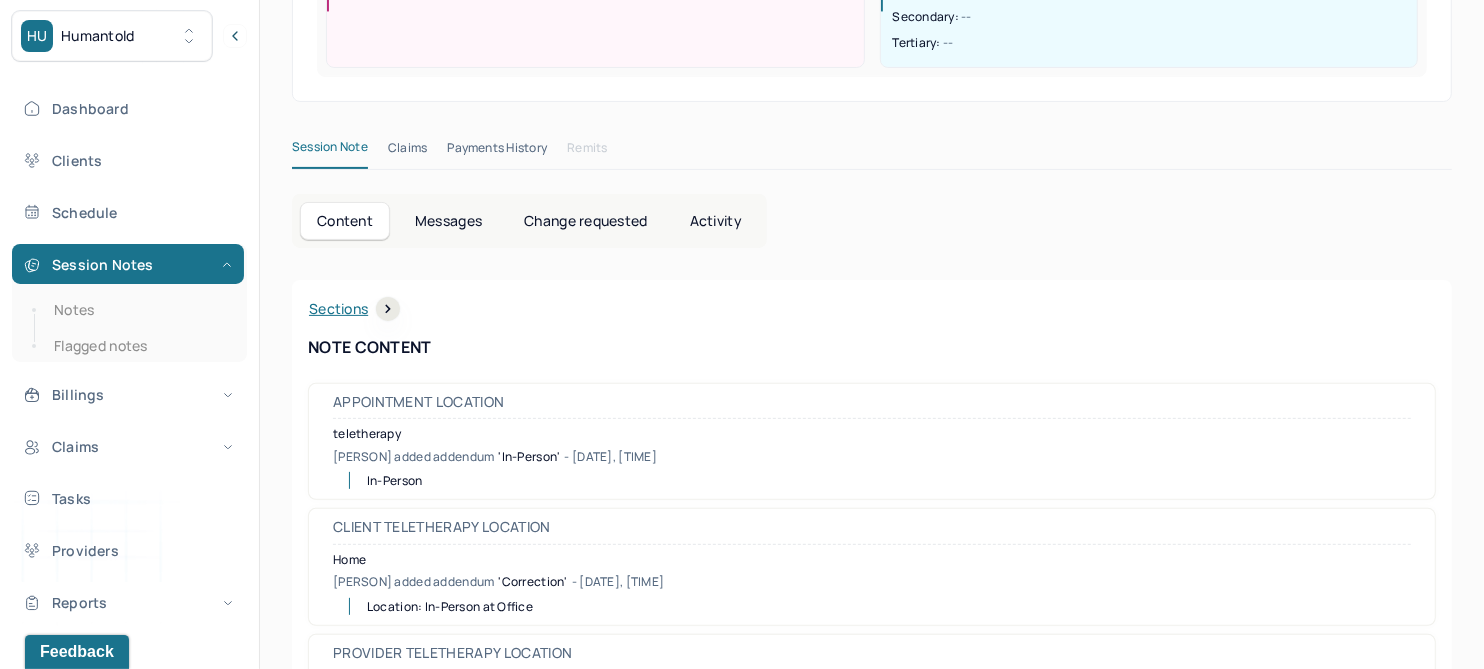 scroll, scrollTop: 0, scrollLeft: 0, axis: both 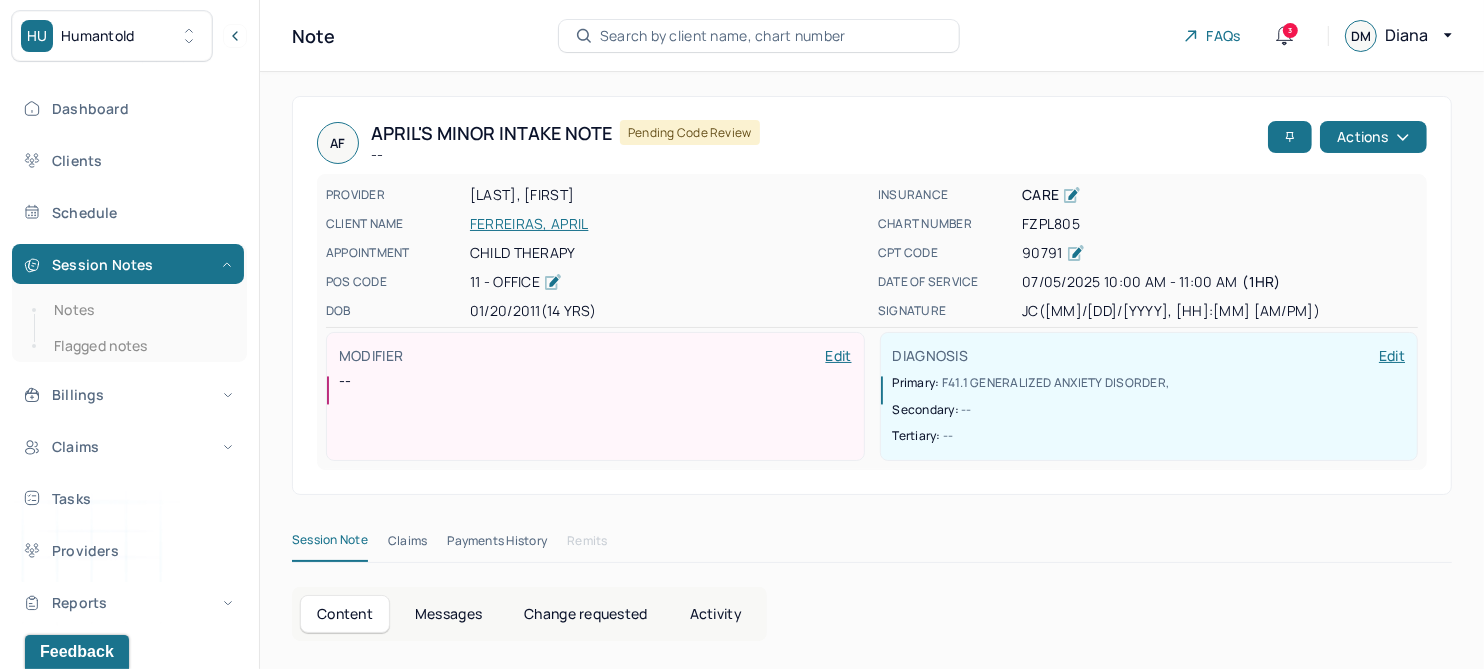 click on "FERREIRAS, APRIL" at bounding box center (668, 224) 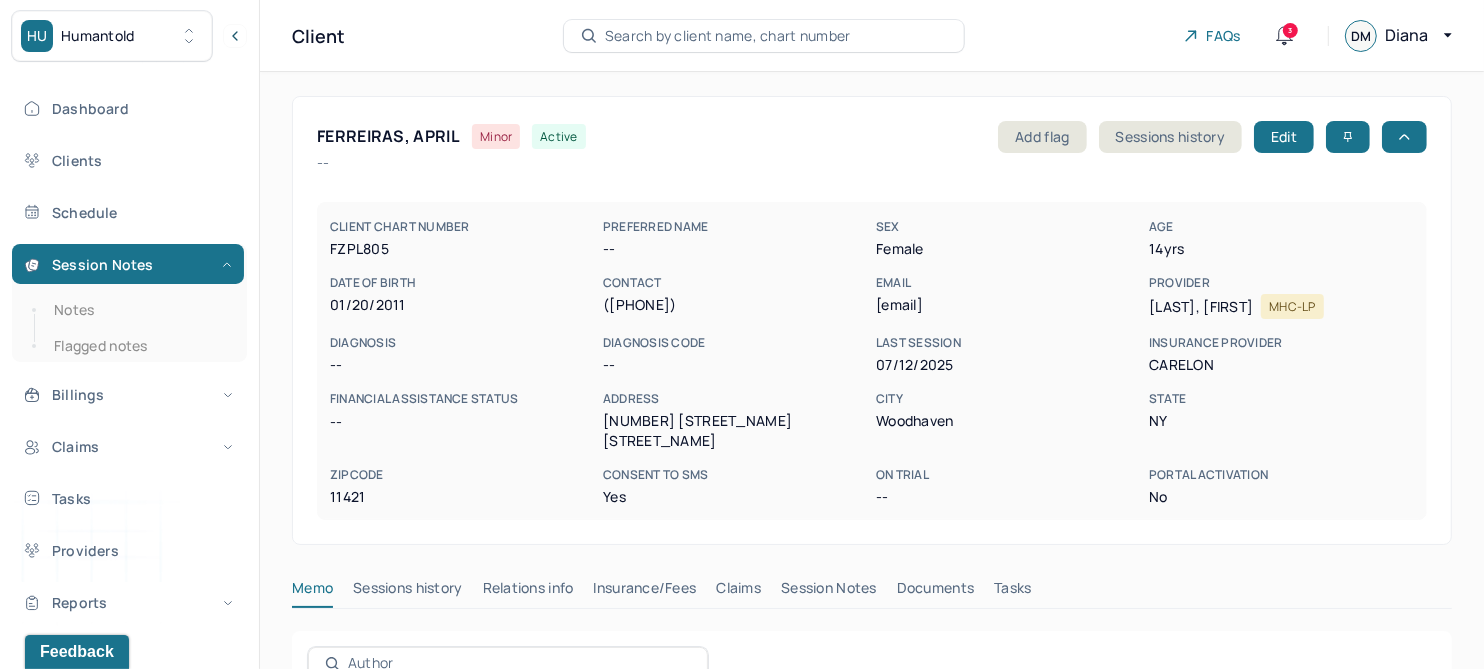 click on "Claims" at bounding box center [738, 592] 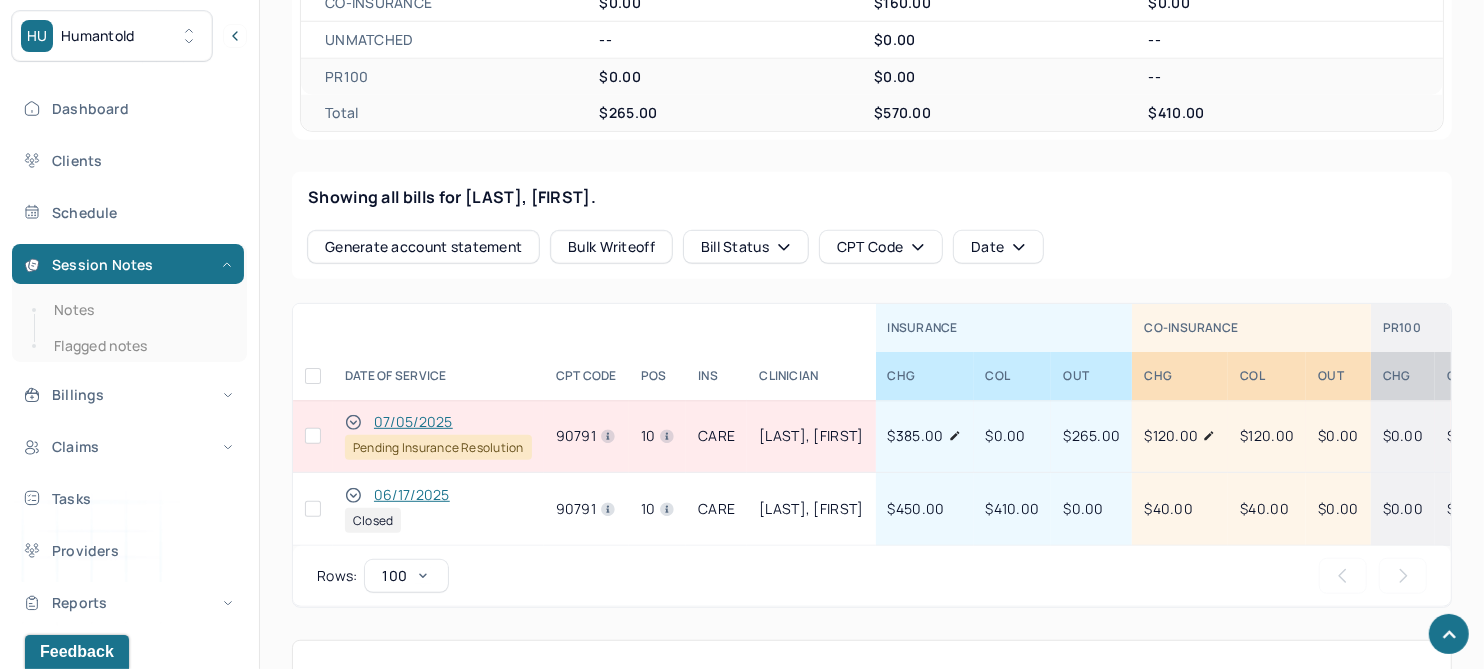 scroll, scrollTop: 750, scrollLeft: 0, axis: vertical 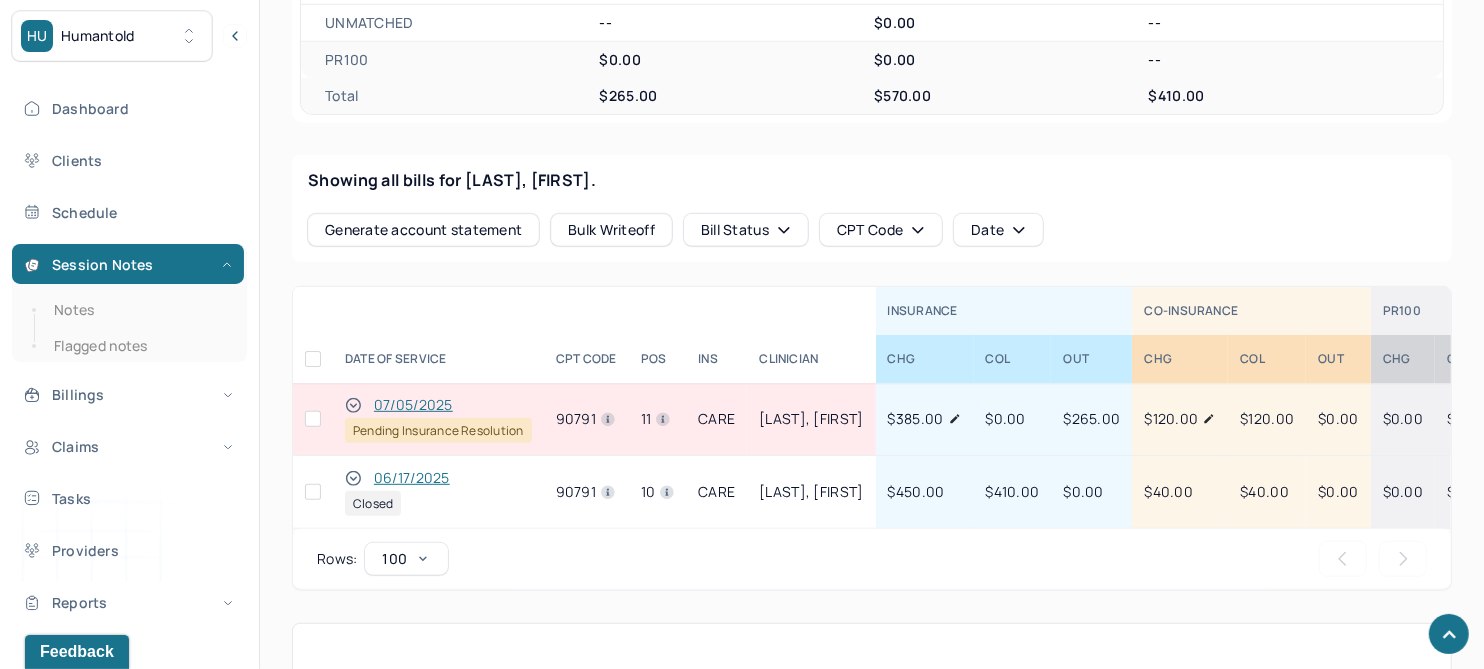 click on "07/05/2025" at bounding box center (413, 405) 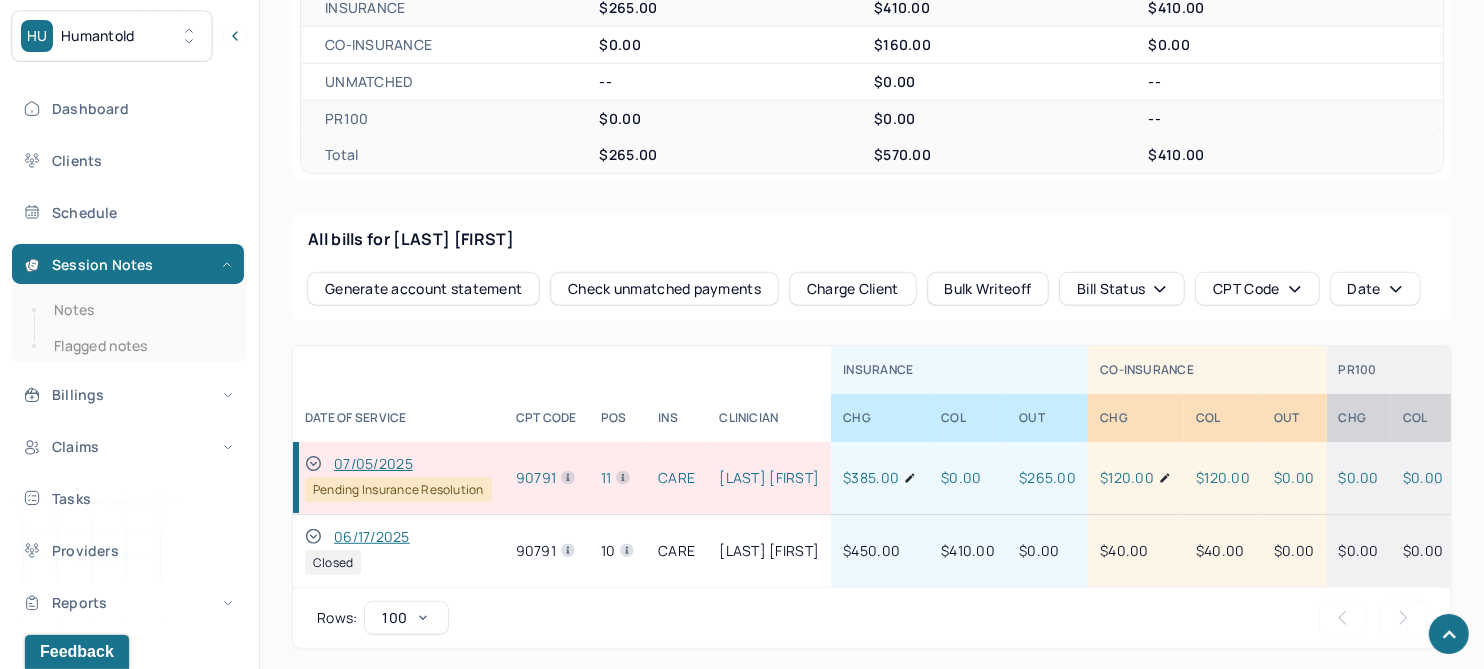 scroll, scrollTop: 841, scrollLeft: 0, axis: vertical 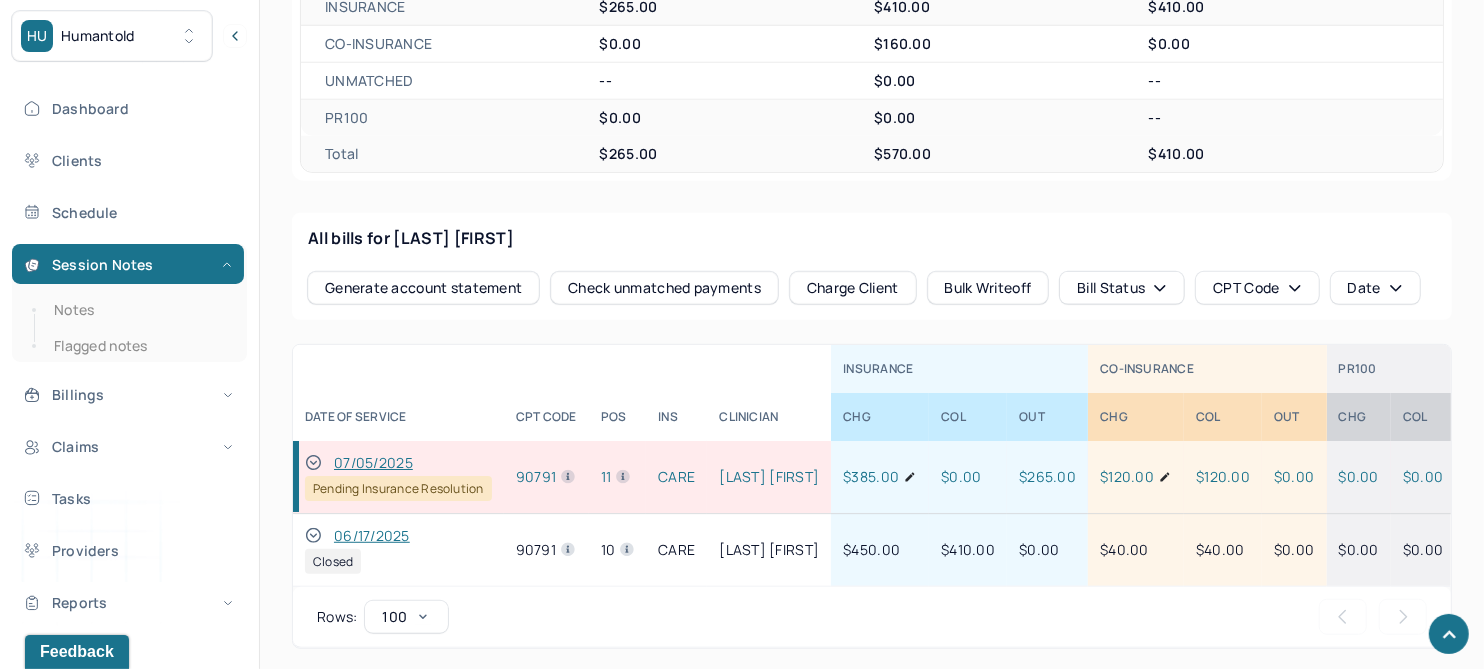 click on "07/05/2025" at bounding box center (373, 463) 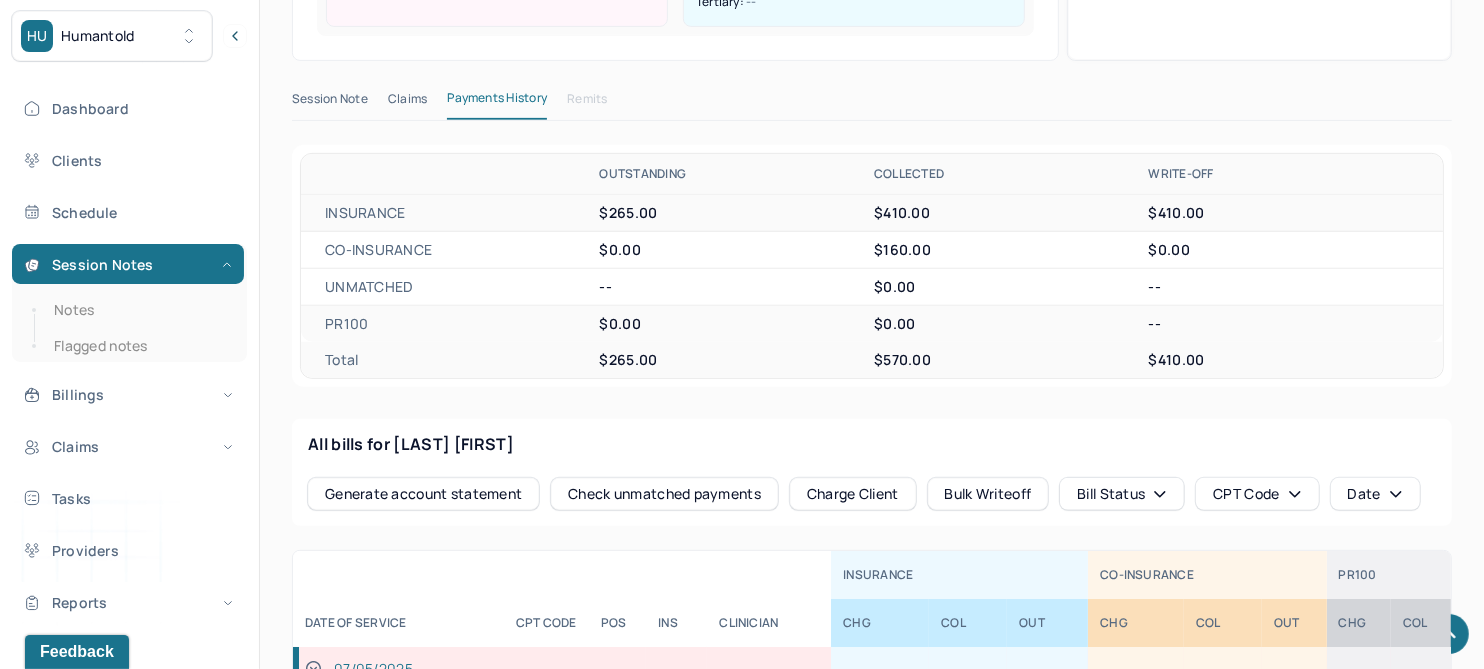 scroll, scrollTop: 341, scrollLeft: 0, axis: vertical 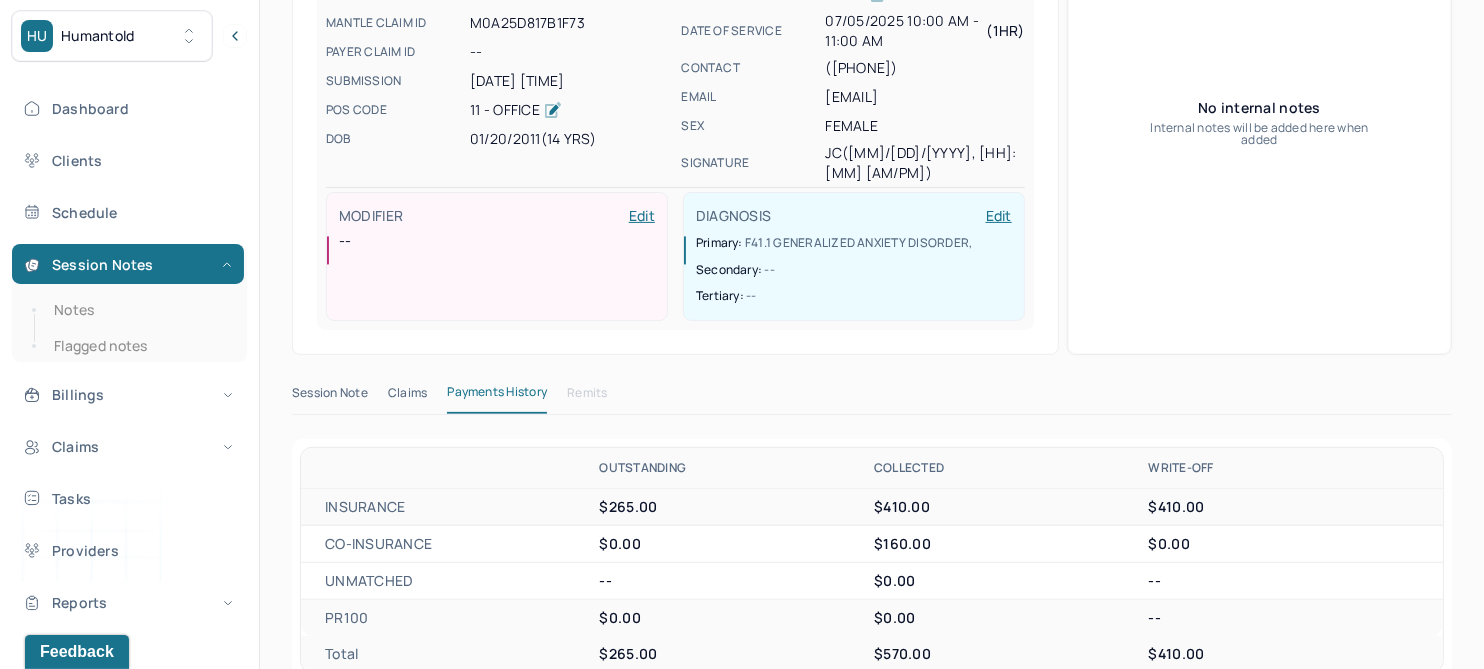 click on "Claims" at bounding box center [407, 397] 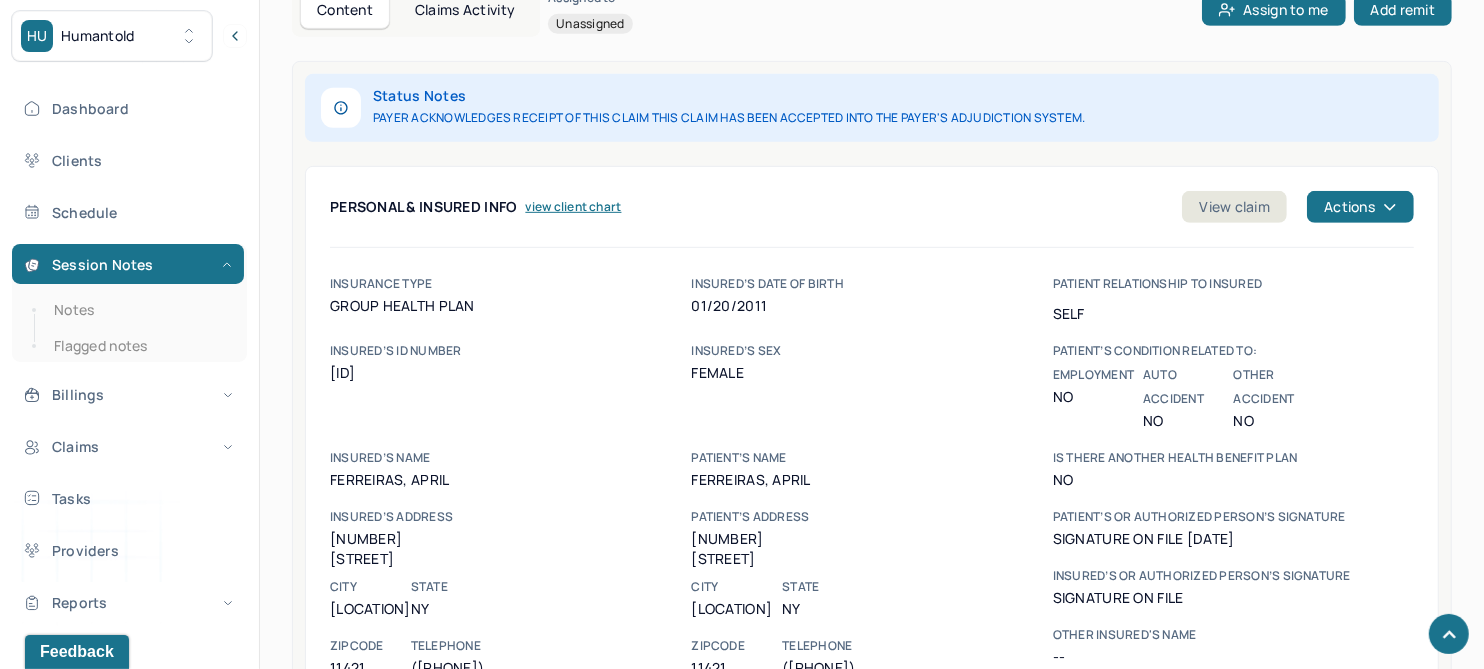 scroll, scrollTop: 841, scrollLeft: 0, axis: vertical 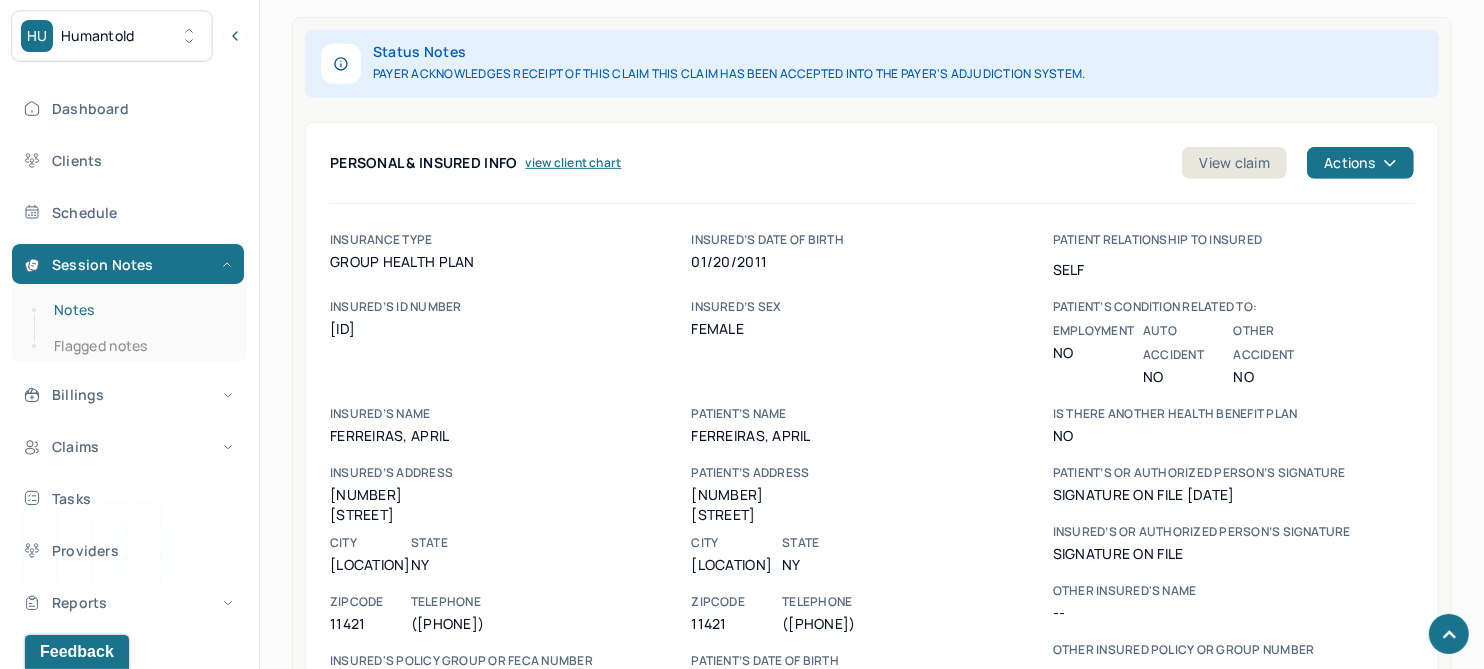 drag, startPoint x: 82, startPoint y: 310, endPoint x: 138, endPoint y: 301, distance: 56.718605 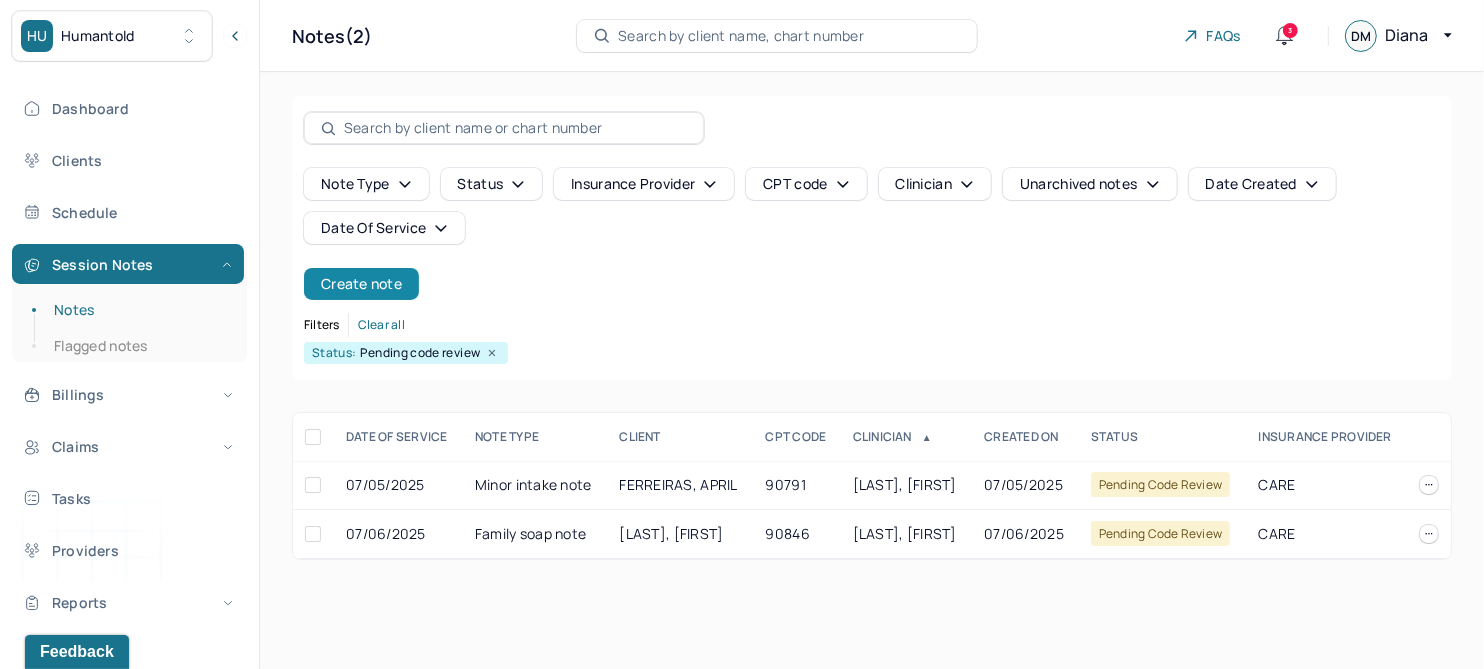 scroll, scrollTop: 0, scrollLeft: 0, axis: both 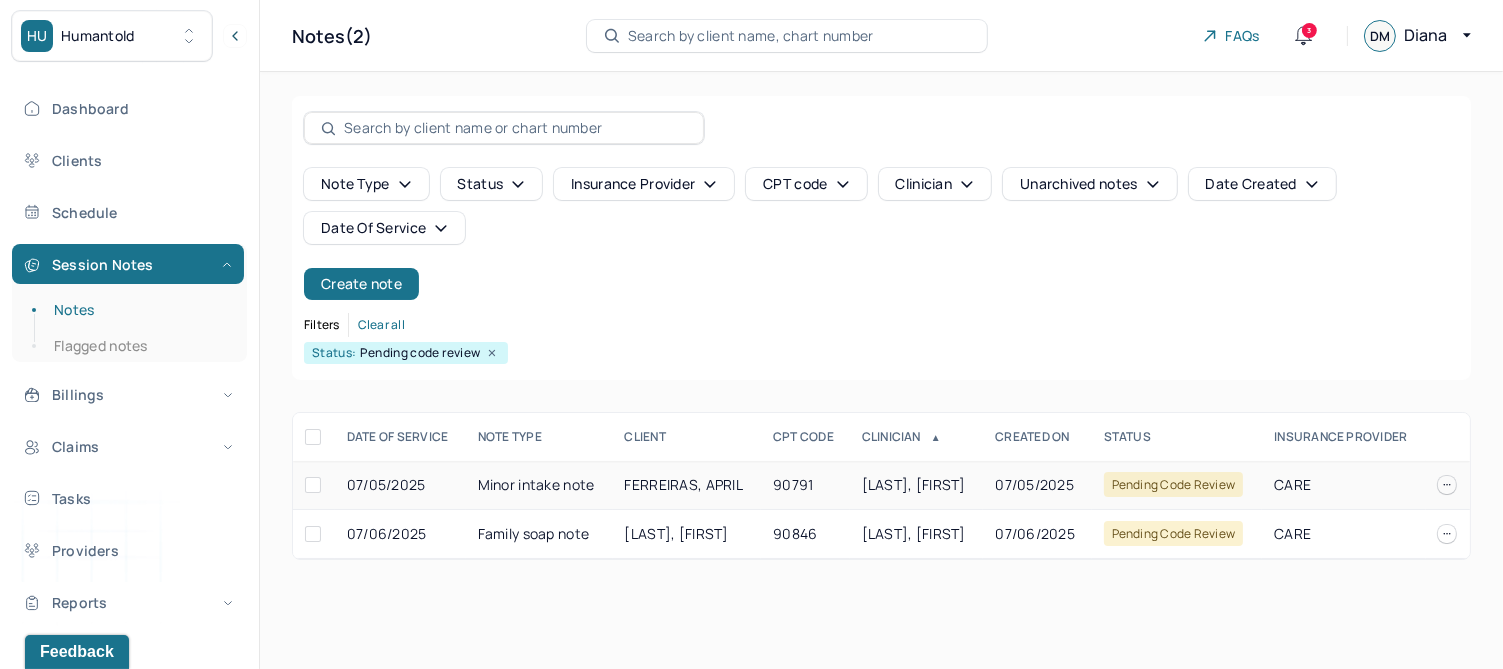 click on "FERREIRAS, APRIL" at bounding box center [684, 484] 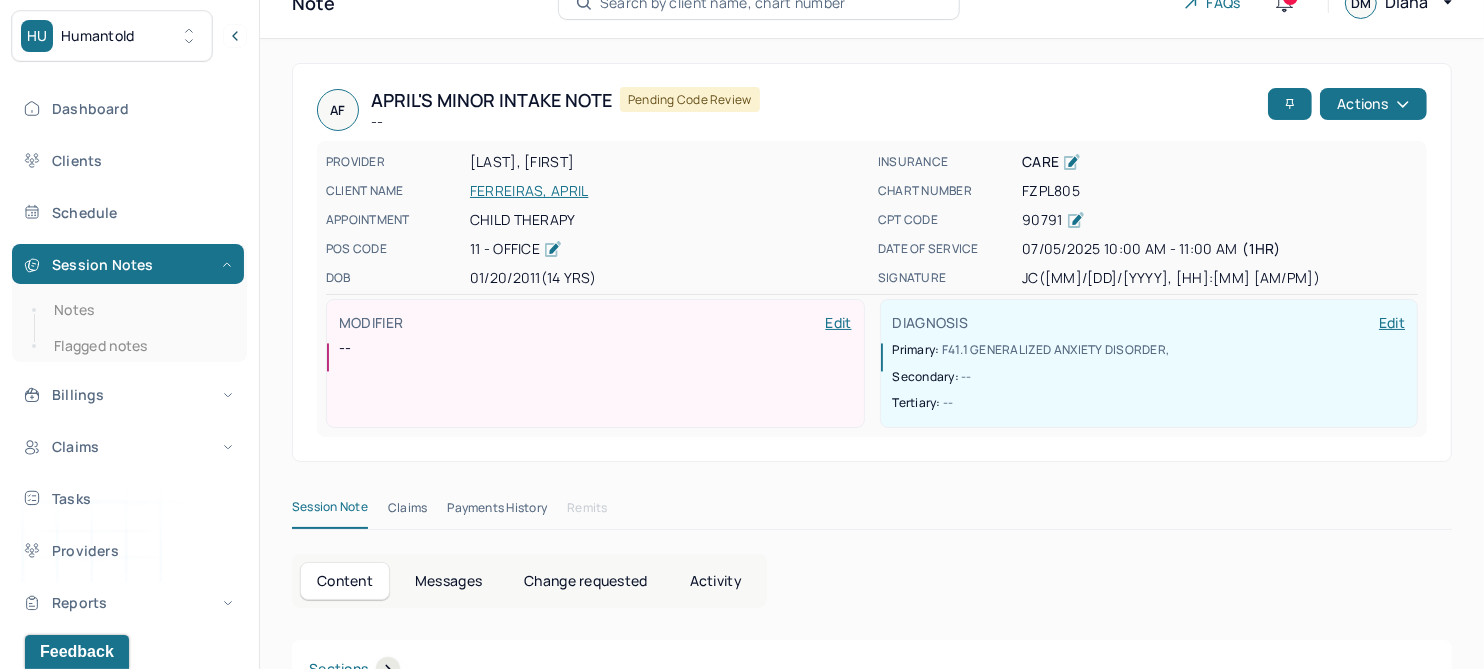 scroll, scrollTop: 0, scrollLeft: 0, axis: both 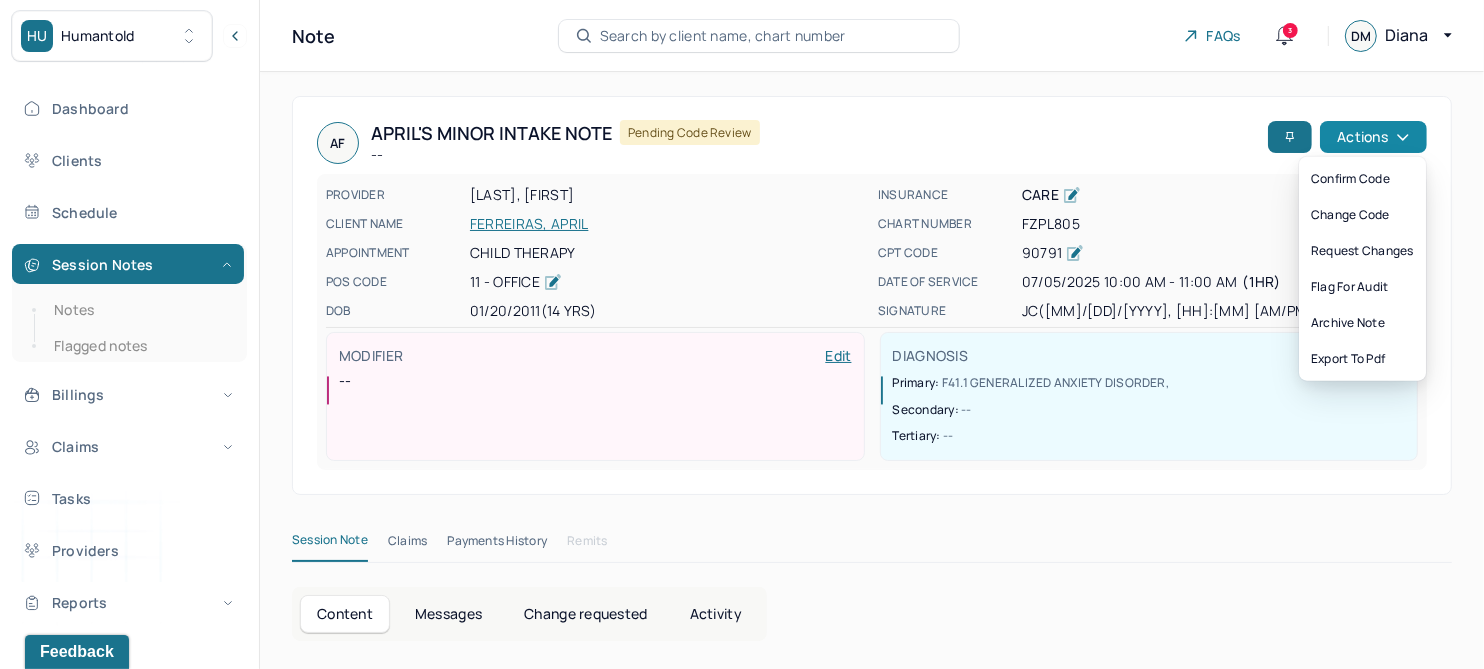 click on "Actions" at bounding box center [1373, 137] 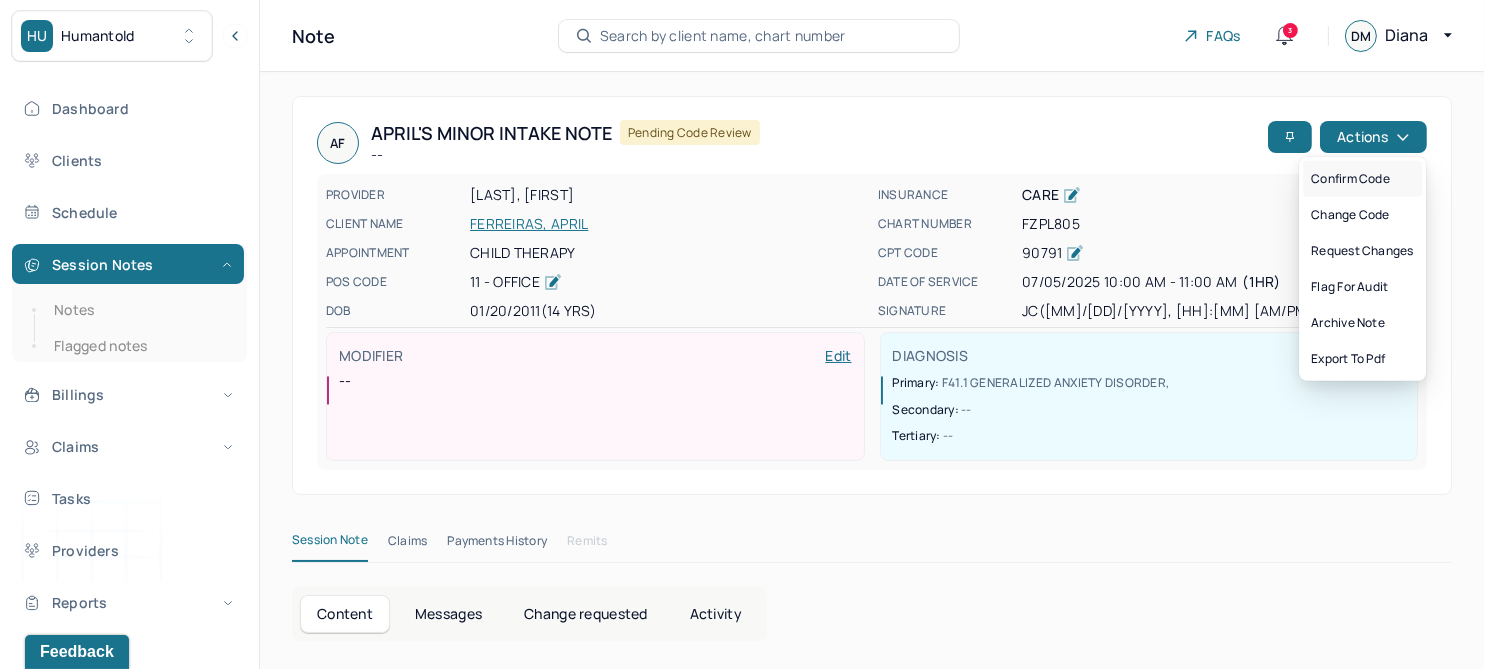 click on "Confirm code" at bounding box center (1362, 179) 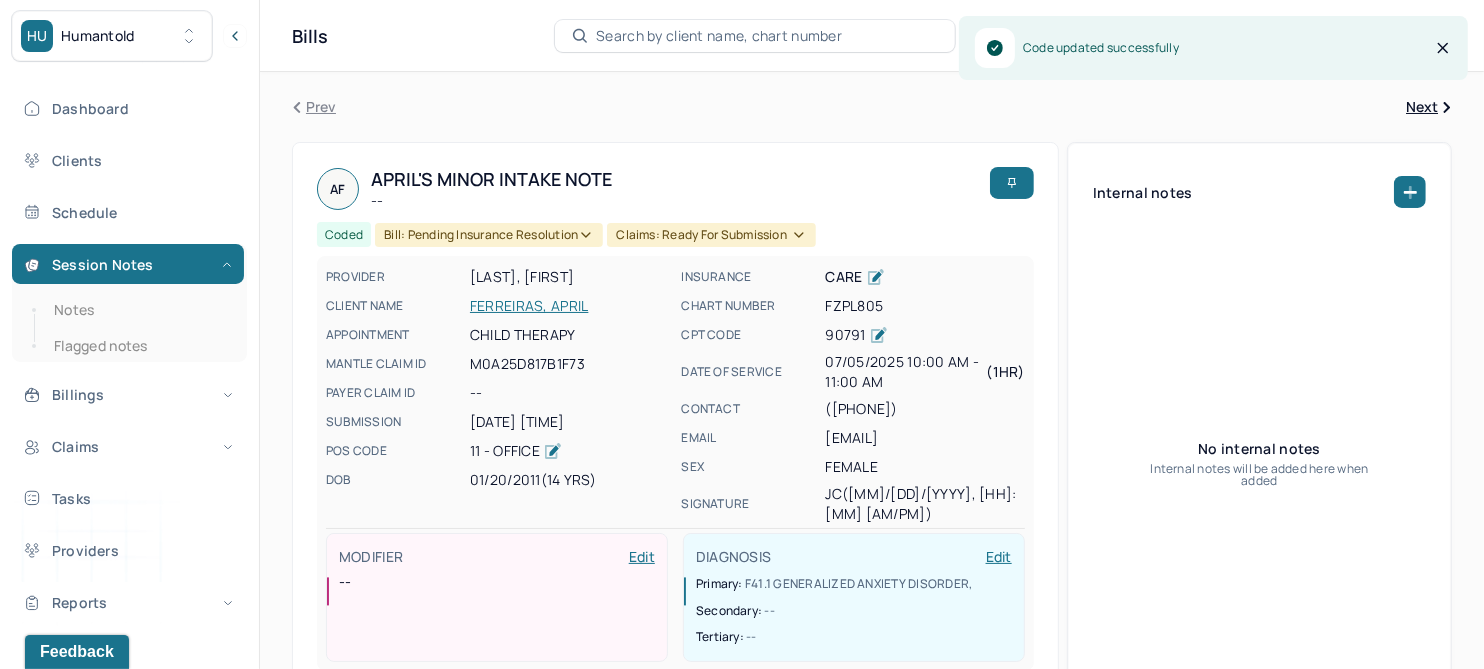click on "FERREIRAS, APRIL" at bounding box center (569, 306) 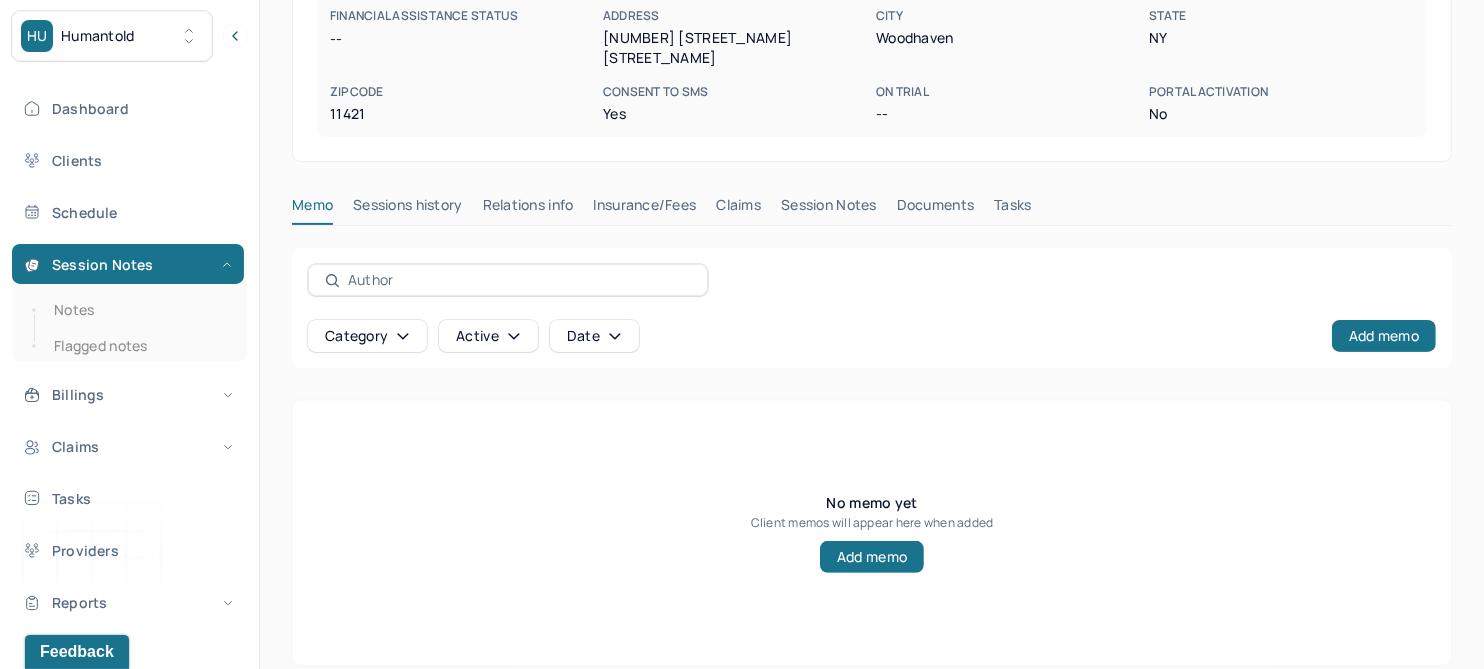 scroll, scrollTop: 385, scrollLeft: 0, axis: vertical 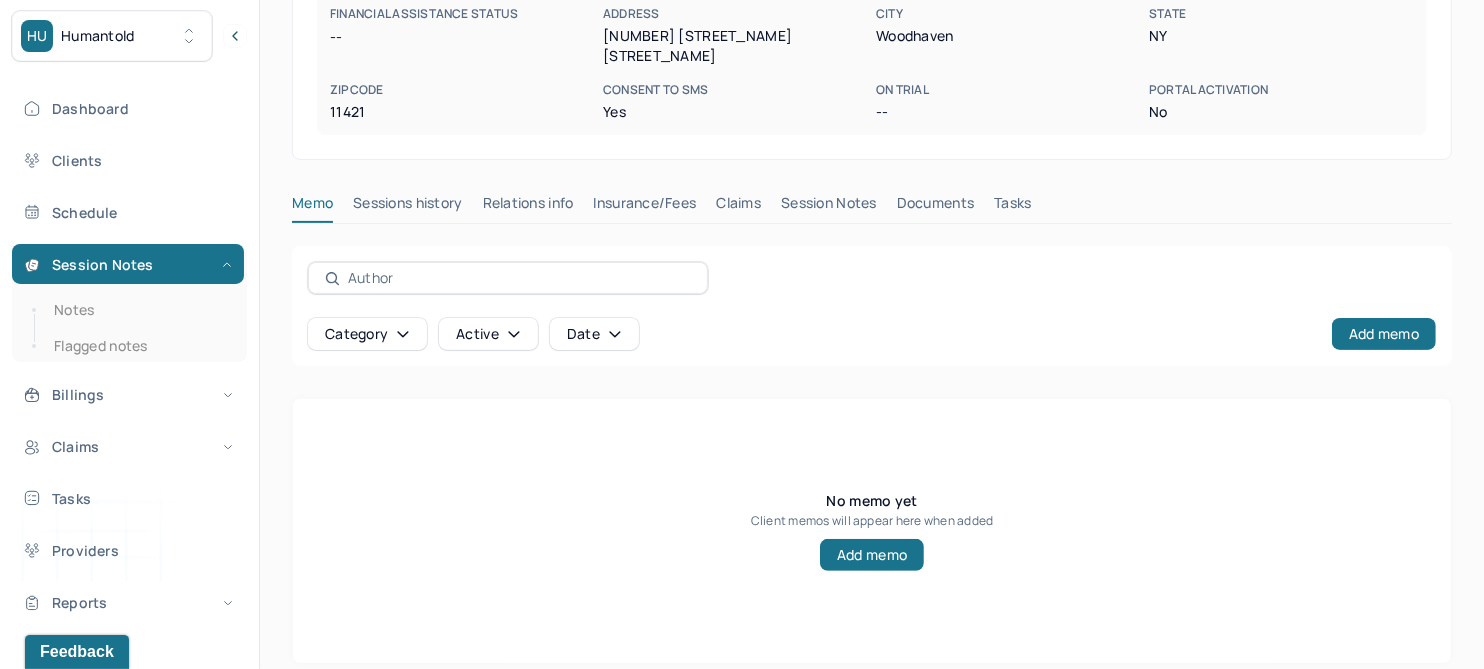 click on "Claims" at bounding box center [738, 207] 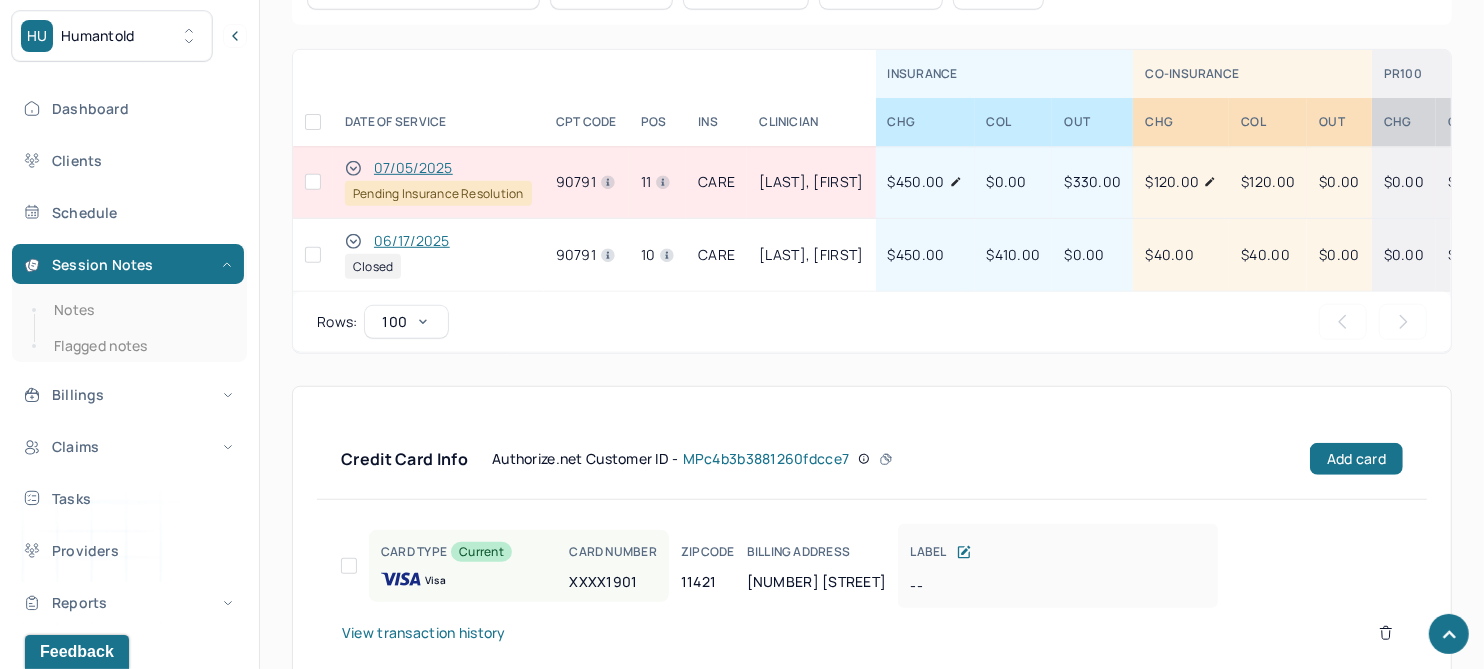 scroll, scrollTop: 1011, scrollLeft: 0, axis: vertical 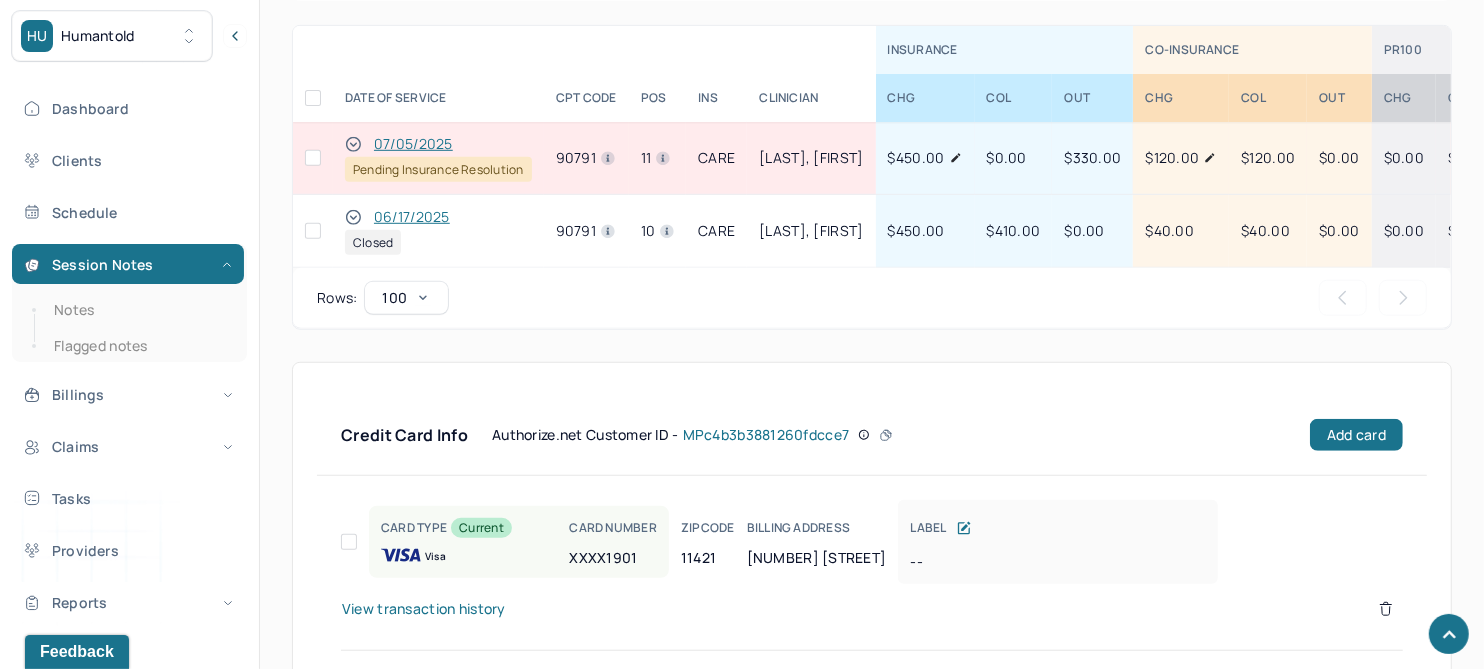 click on "07/05/2025" at bounding box center [413, 144] 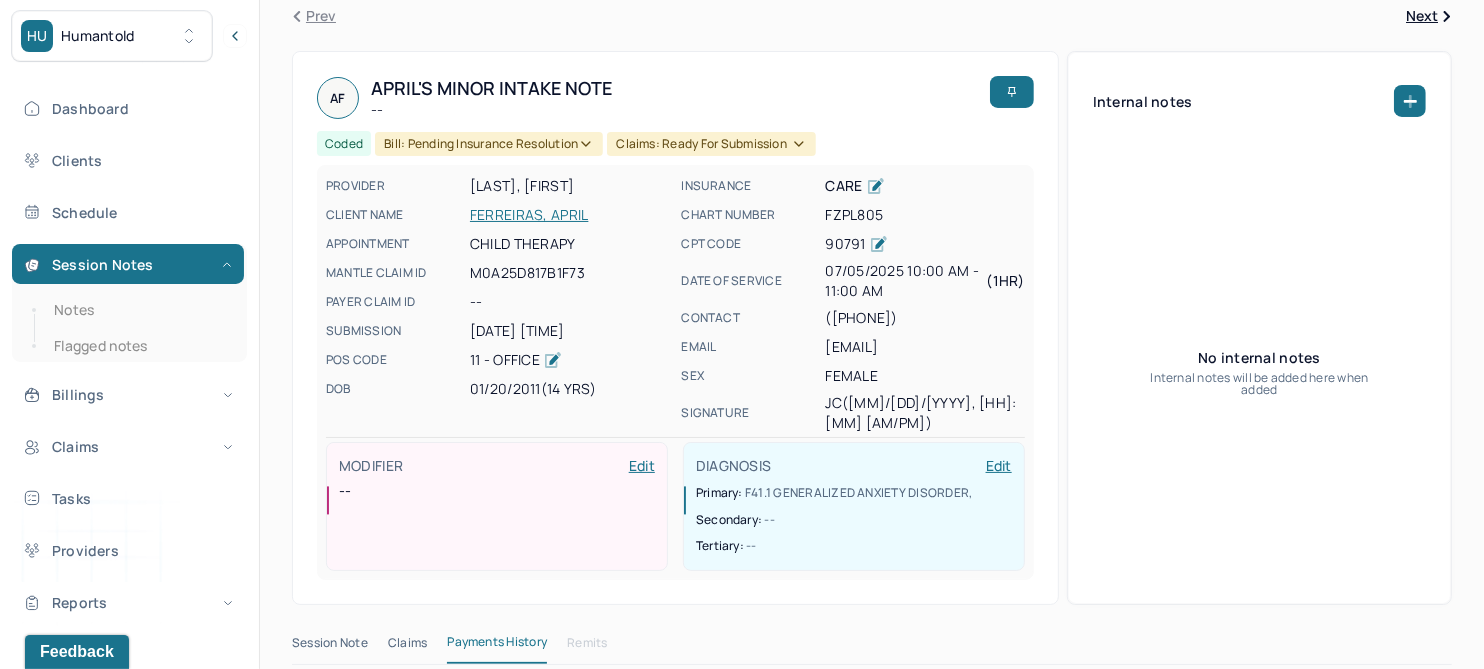 scroll, scrollTop: 0, scrollLeft: 0, axis: both 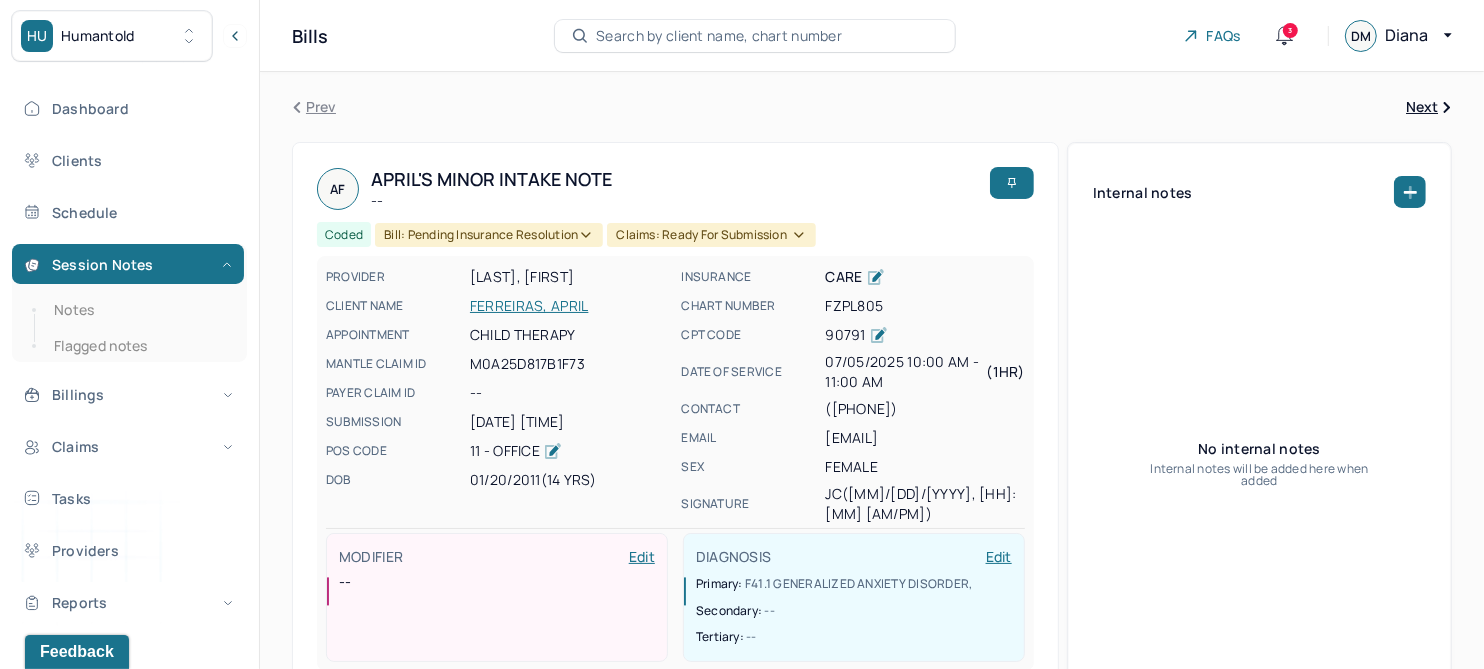 click on "Claims: ready for submission" at bounding box center (711, 235) 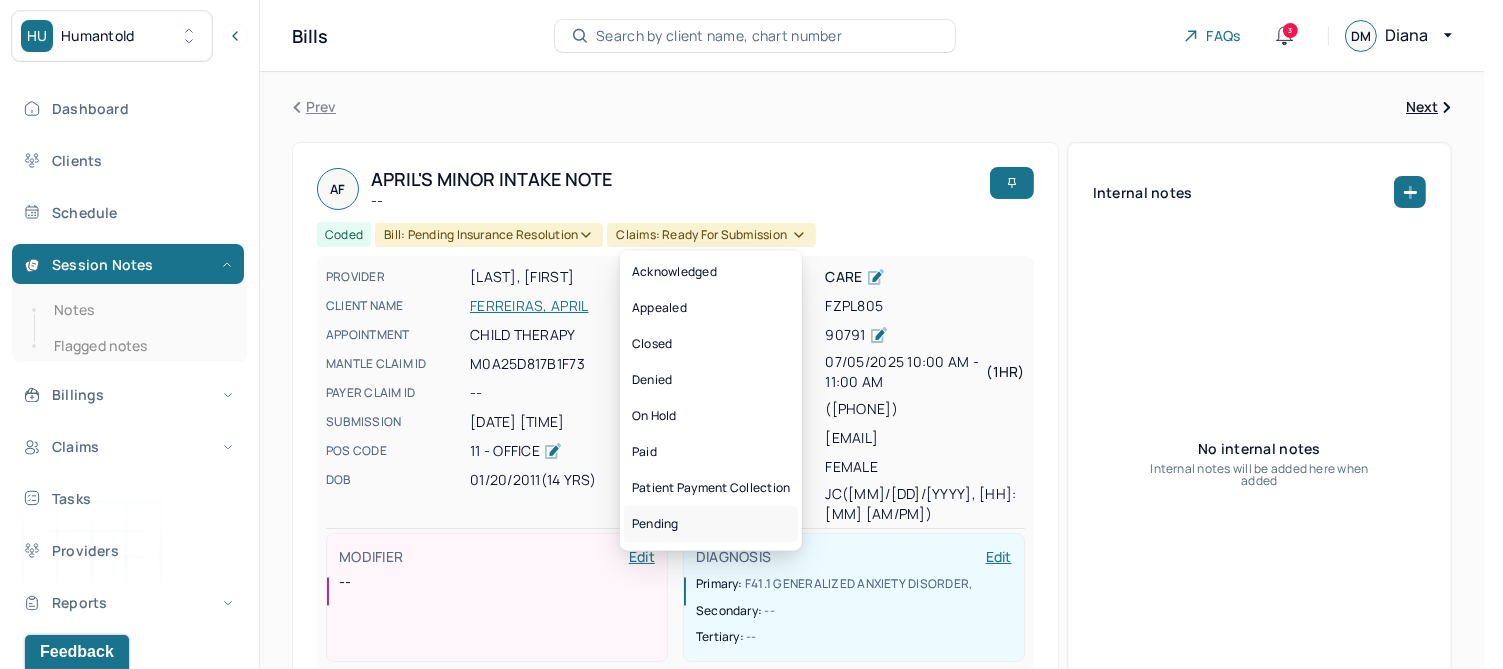 click on "Pending" at bounding box center [711, 524] 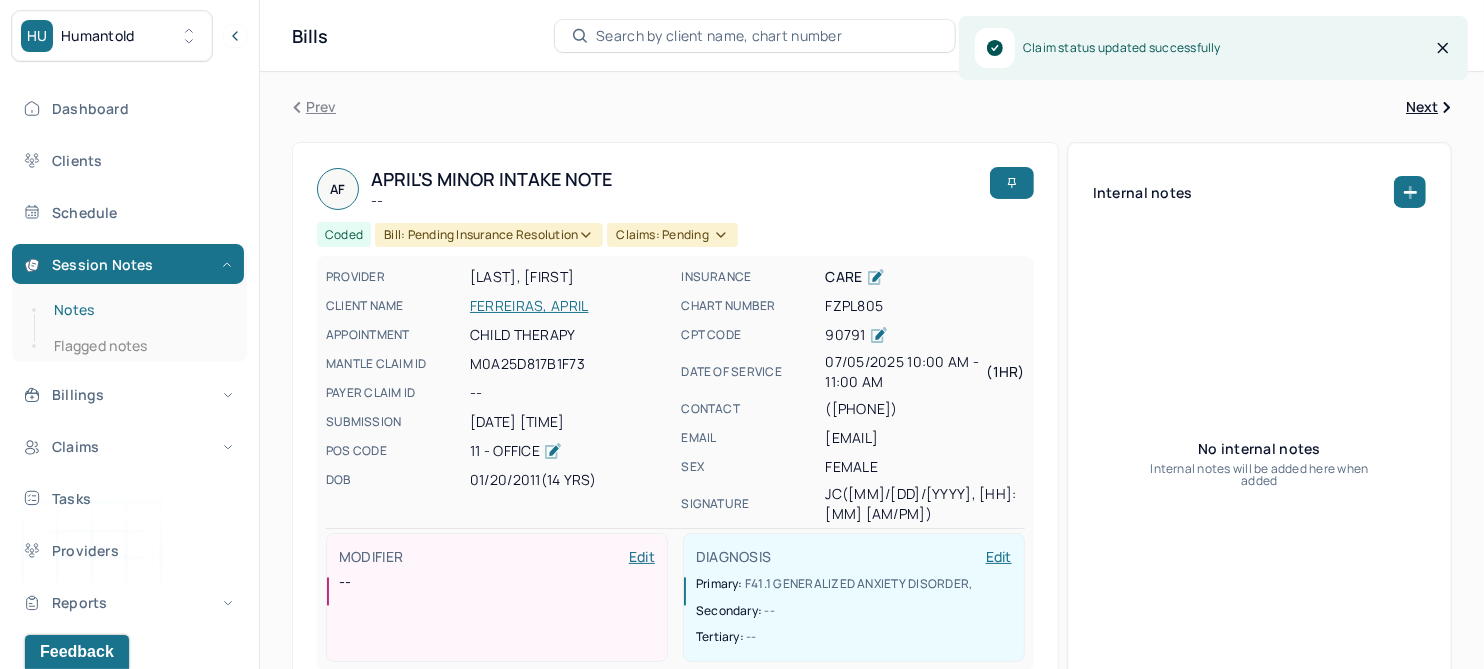click on "Notes" at bounding box center [139, 310] 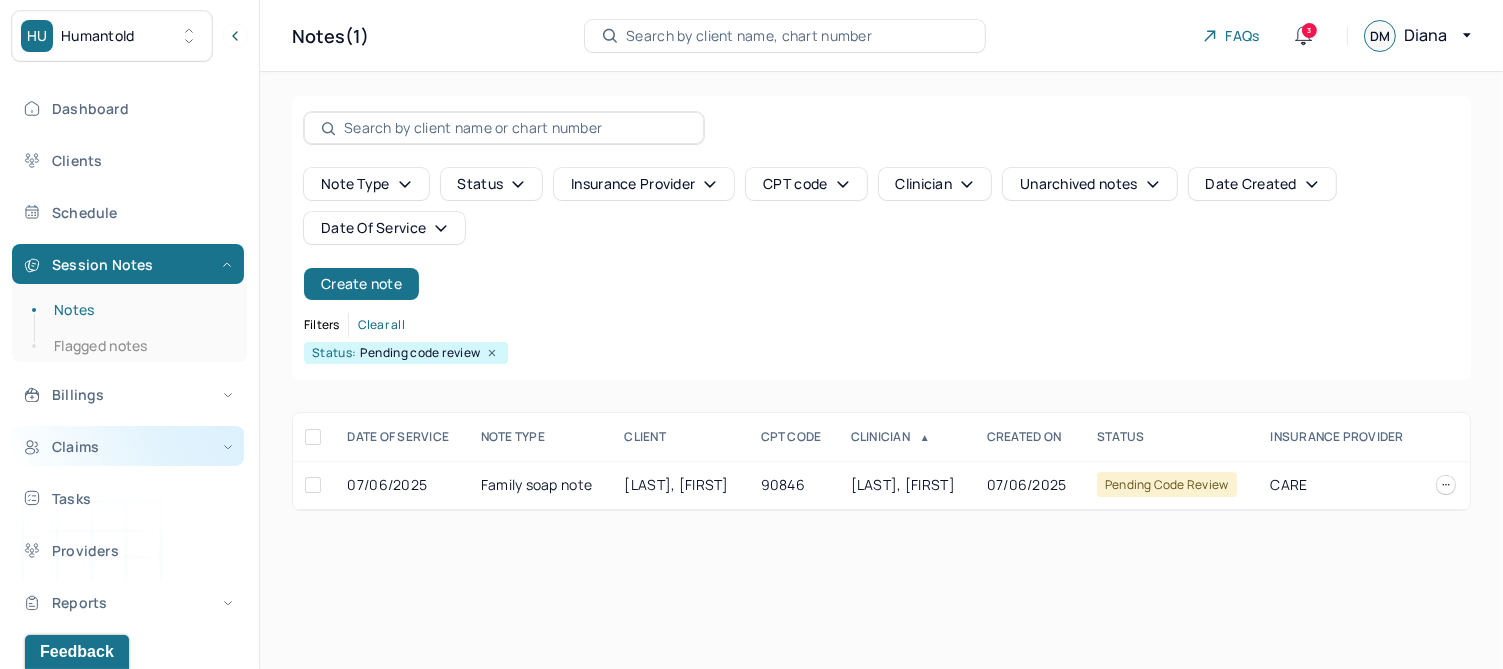 click on "Claims" at bounding box center [128, 446] 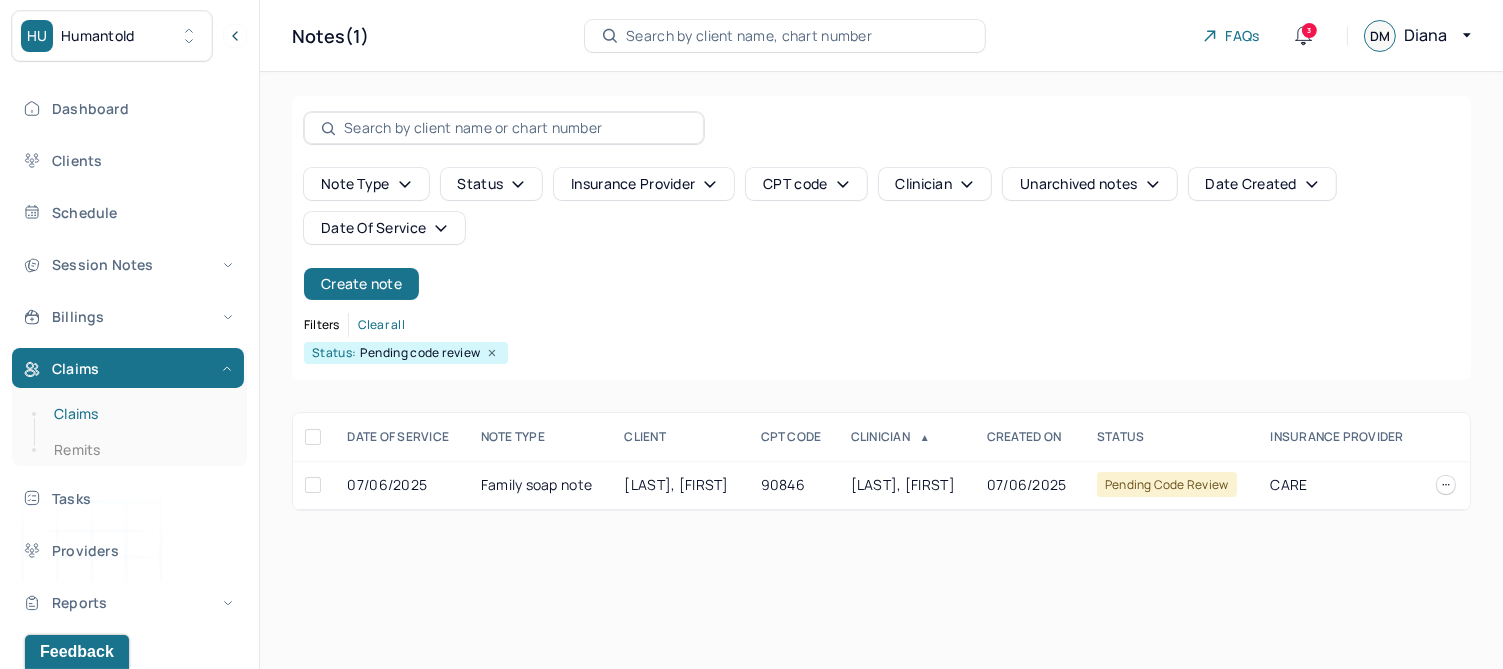 click on "Claims" at bounding box center [139, 414] 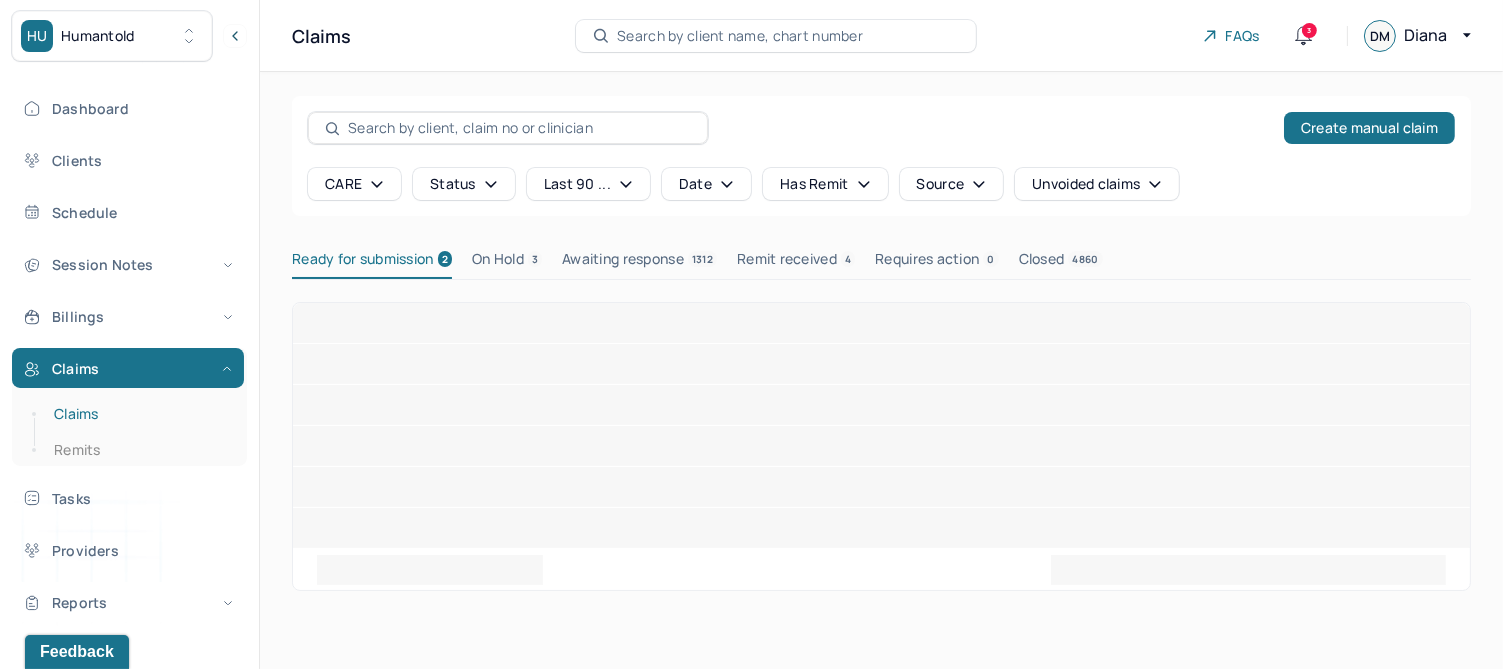 click on "Claims" at bounding box center (139, 414) 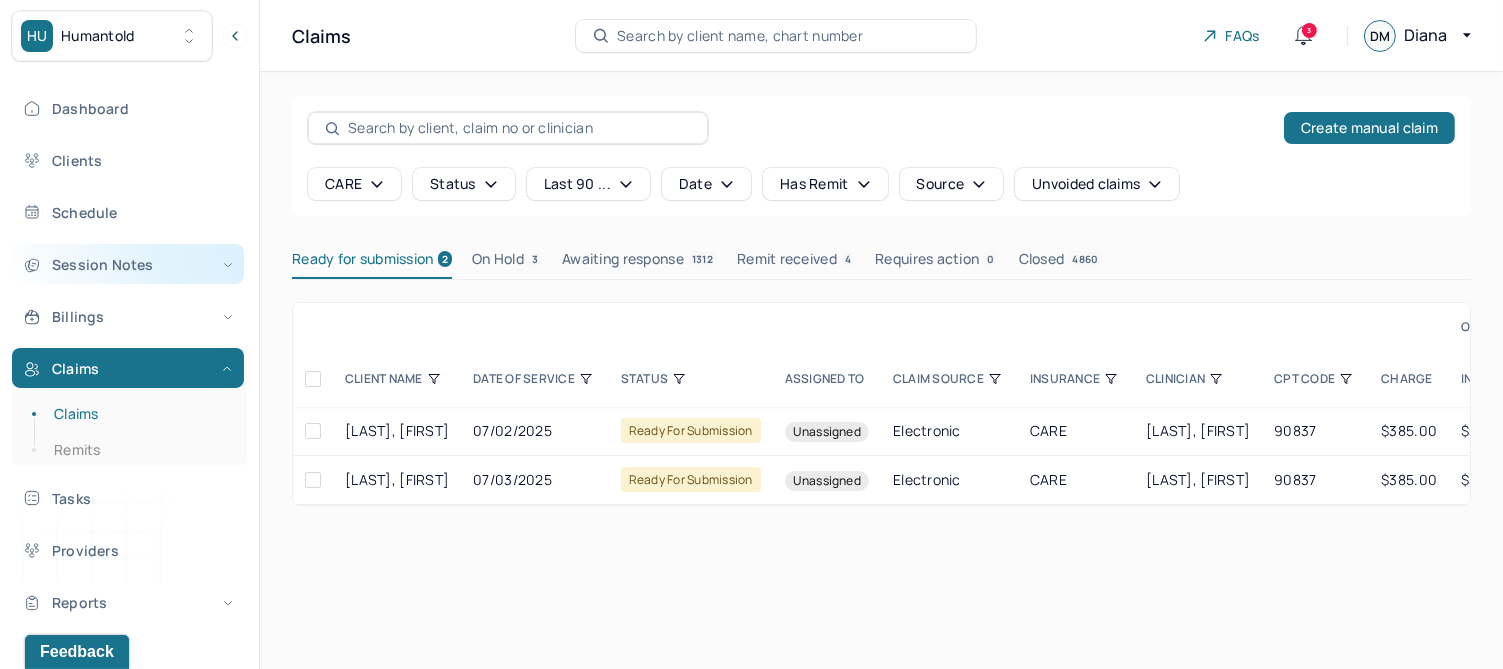 click on "Session Notes" at bounding box center [128, 264] 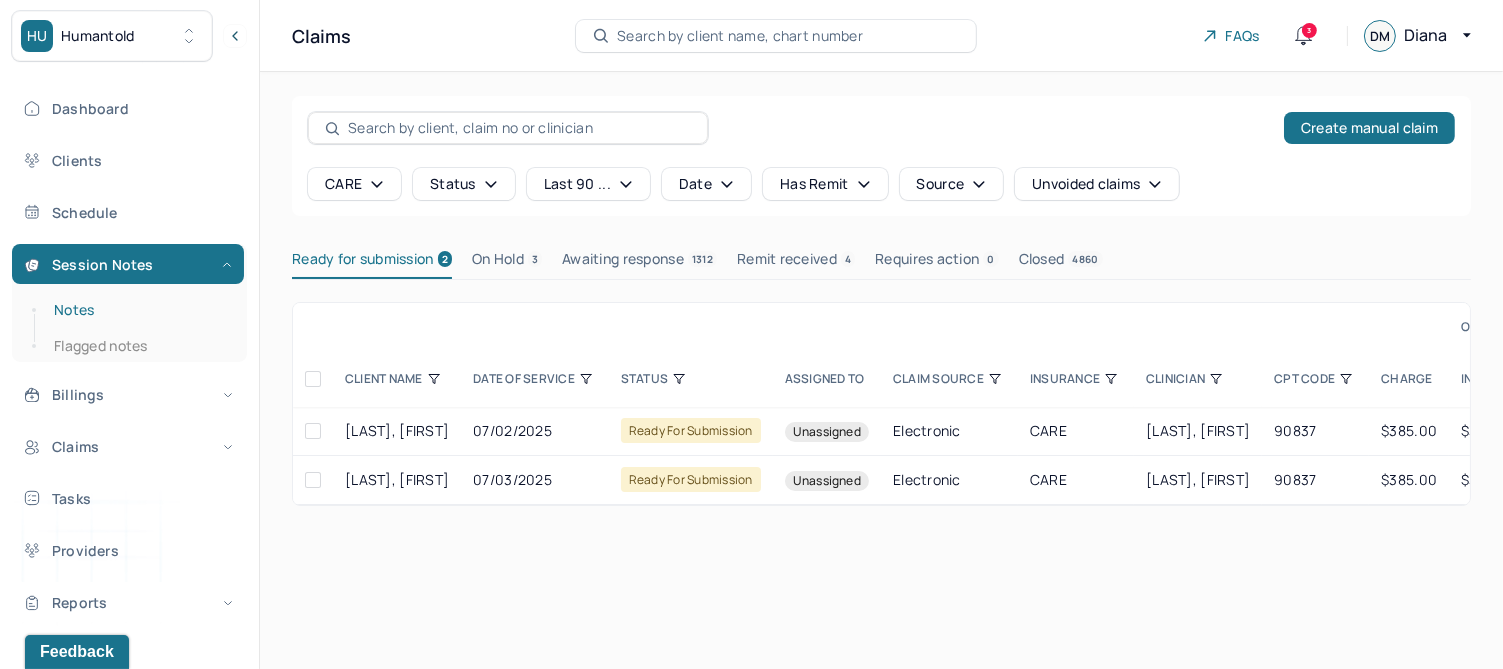 click on "Notes" at bounding box center (139, 310) 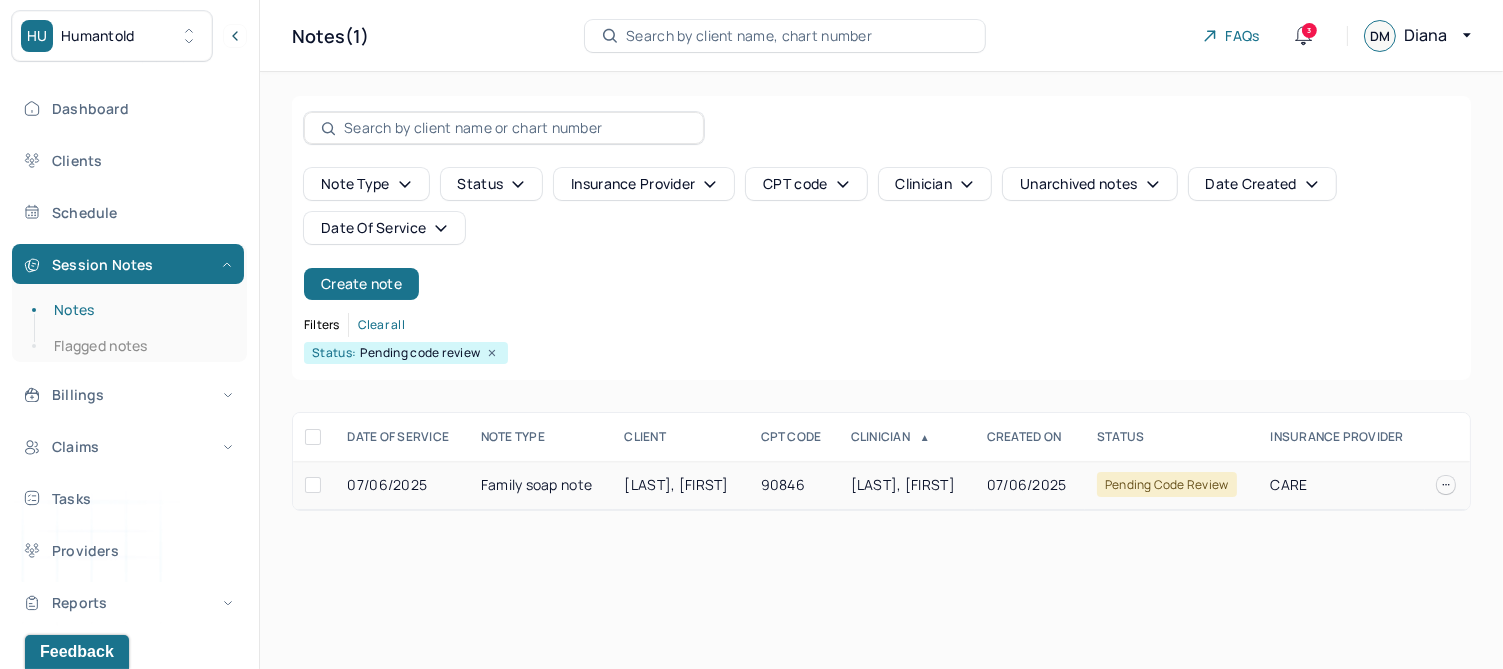 click on "HOLDEN, EBONIE" at bounding box center [677, 484] 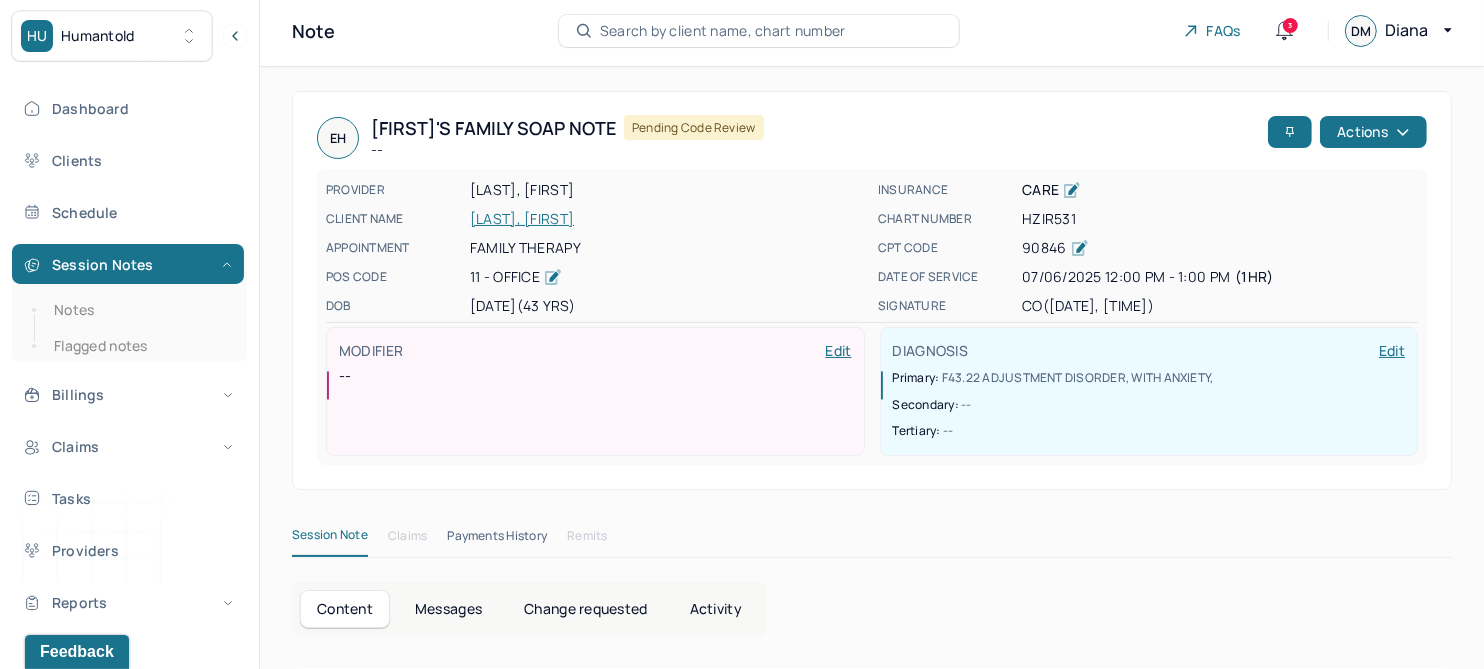 scroll, scrollTop: 0, scrollLeft: 0, axis: both 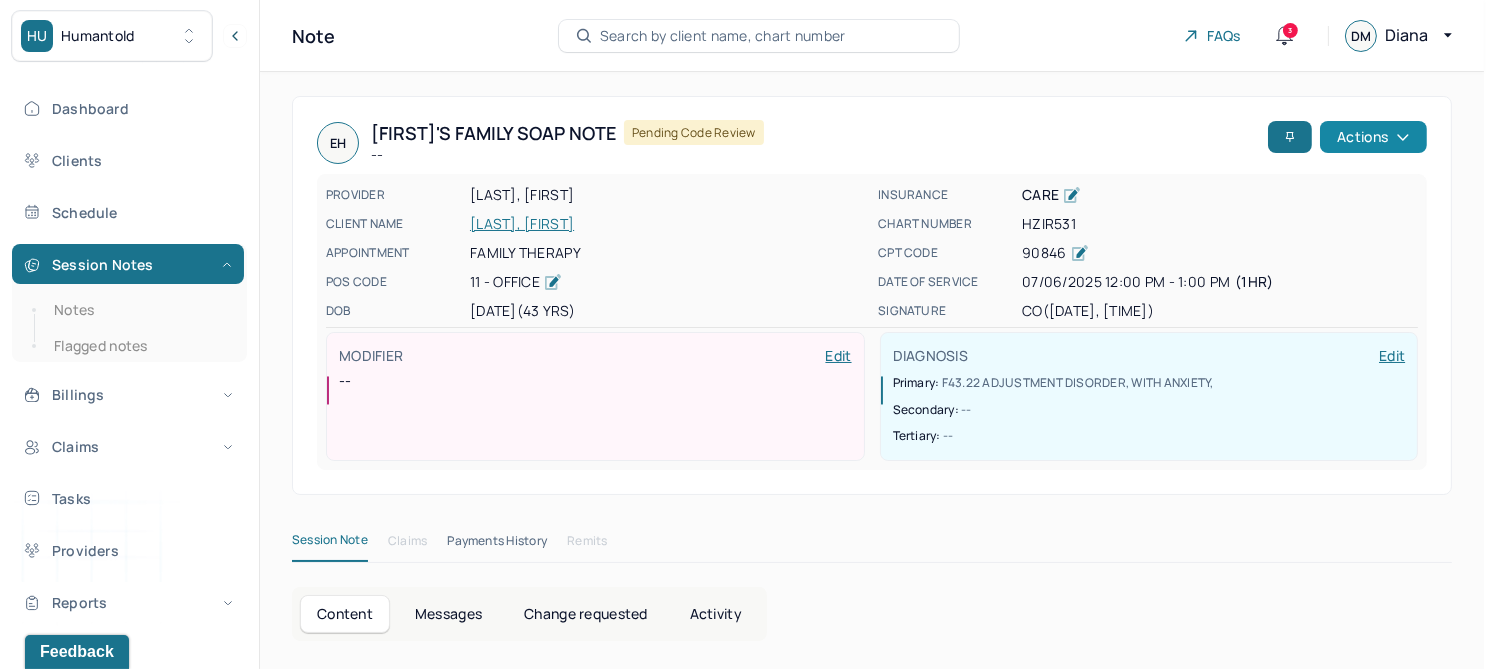 click on "Actions" at bounding box center (1373, 137) 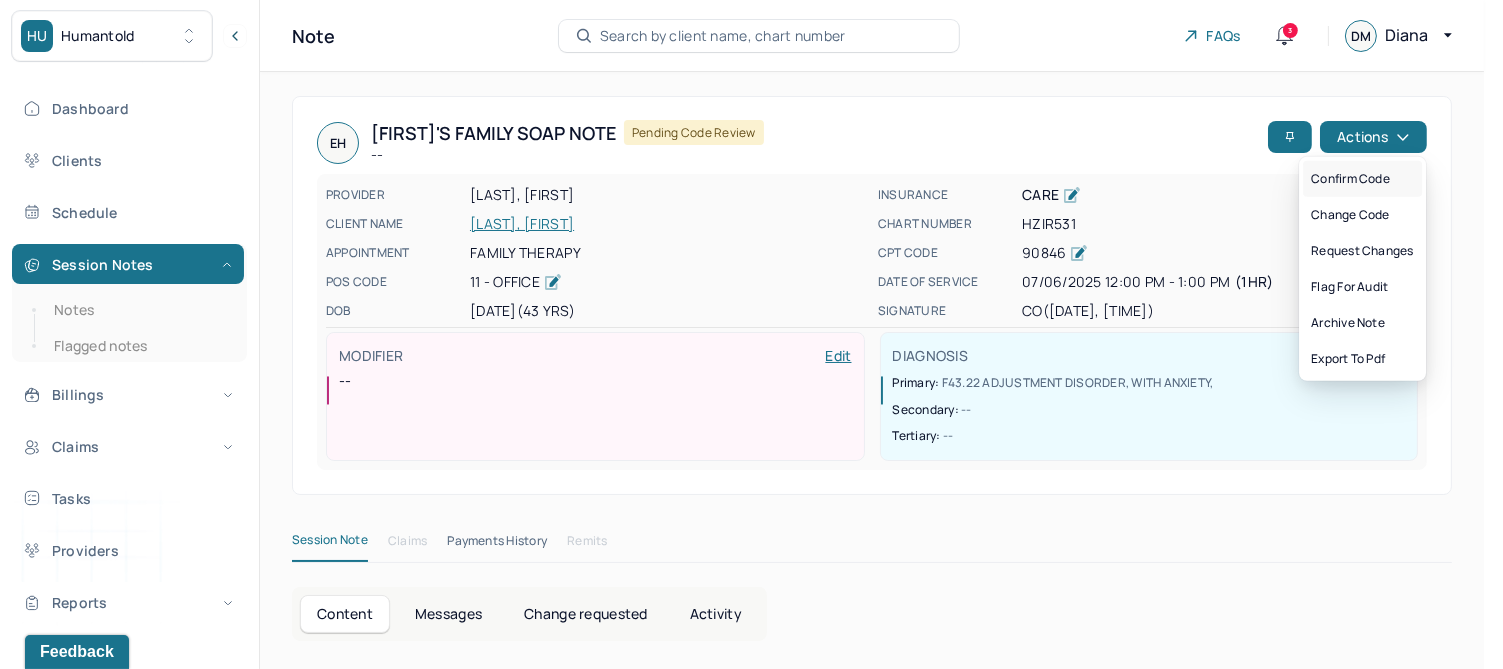 click on "Confirm code" at bounding box center [1362, 179] 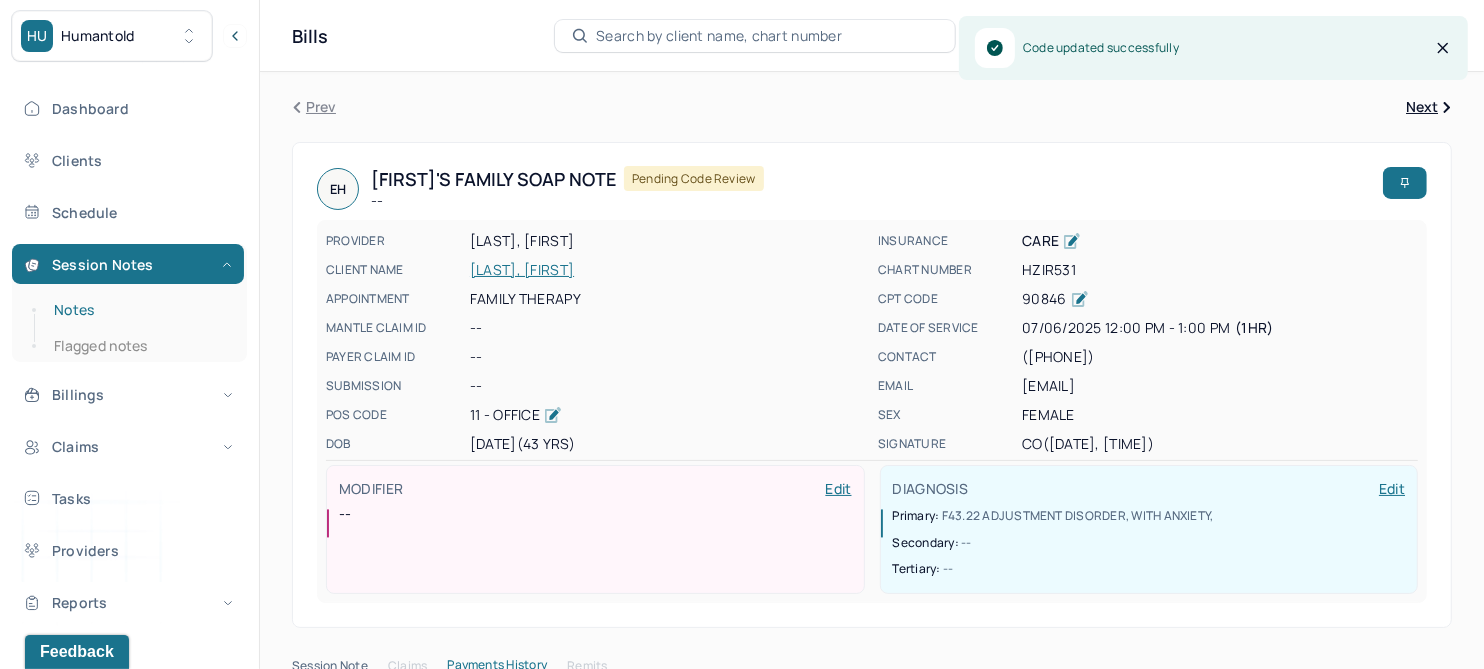click on "Notes" at bounding box center (139, 310) 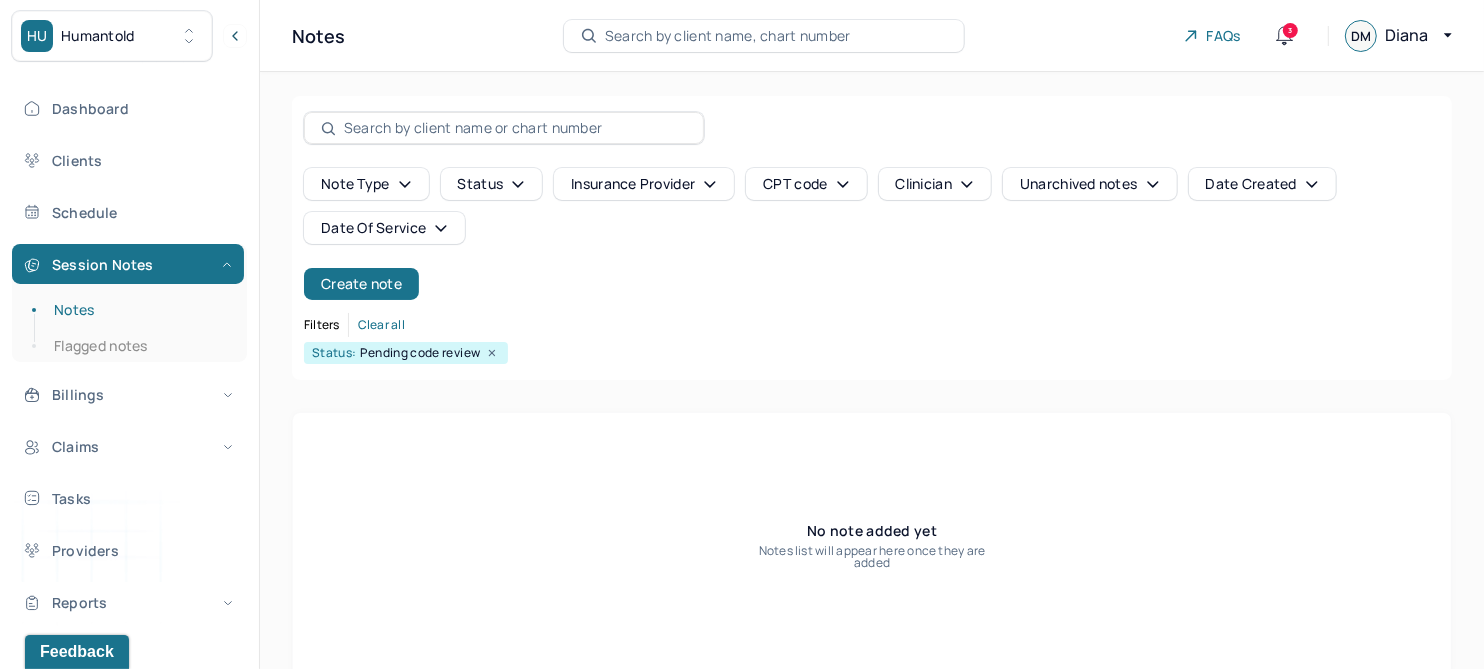 click 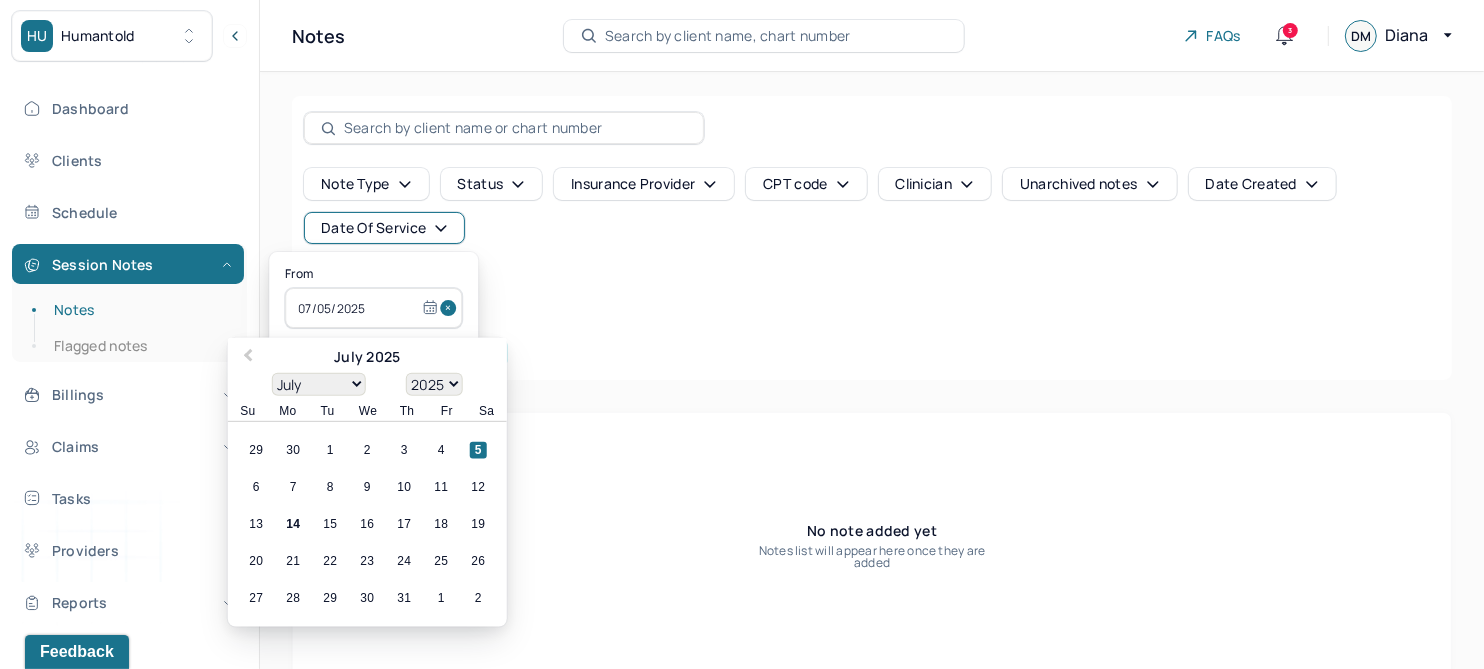 click at bounding box center [451, 308] 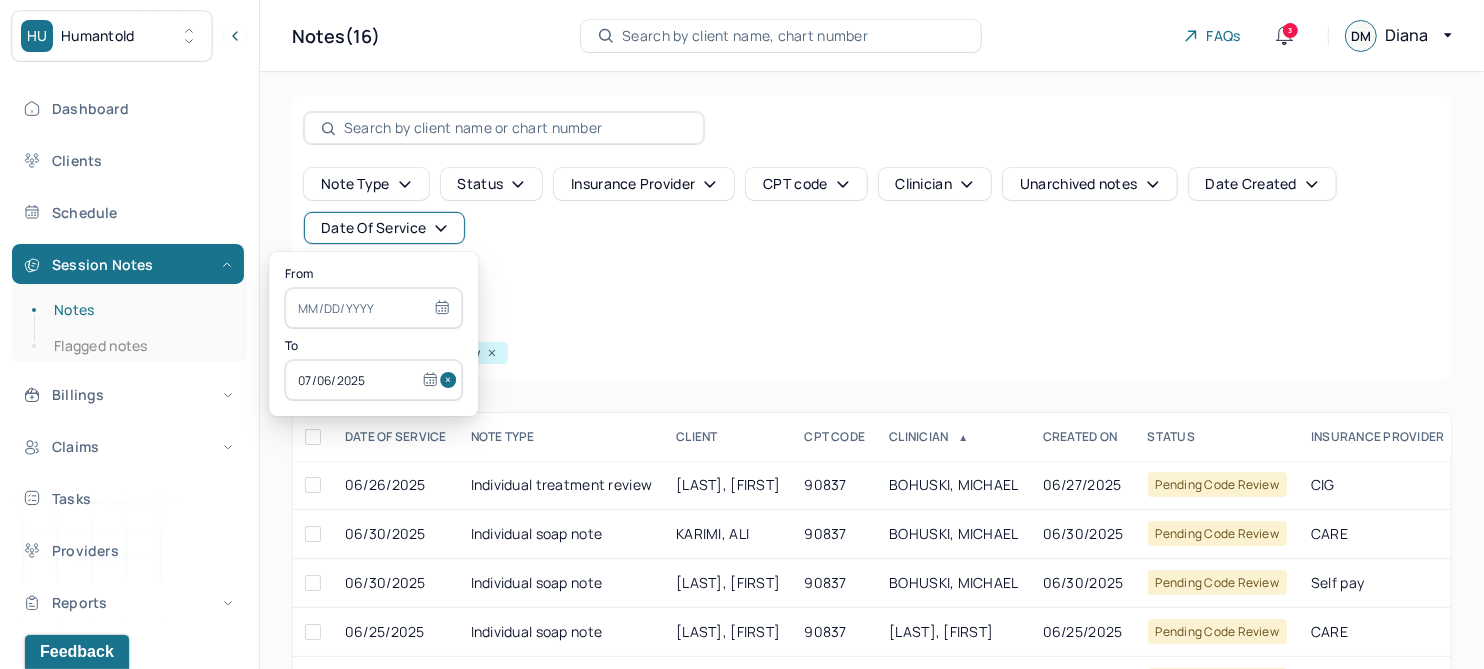click at bounding box center (451, 380) 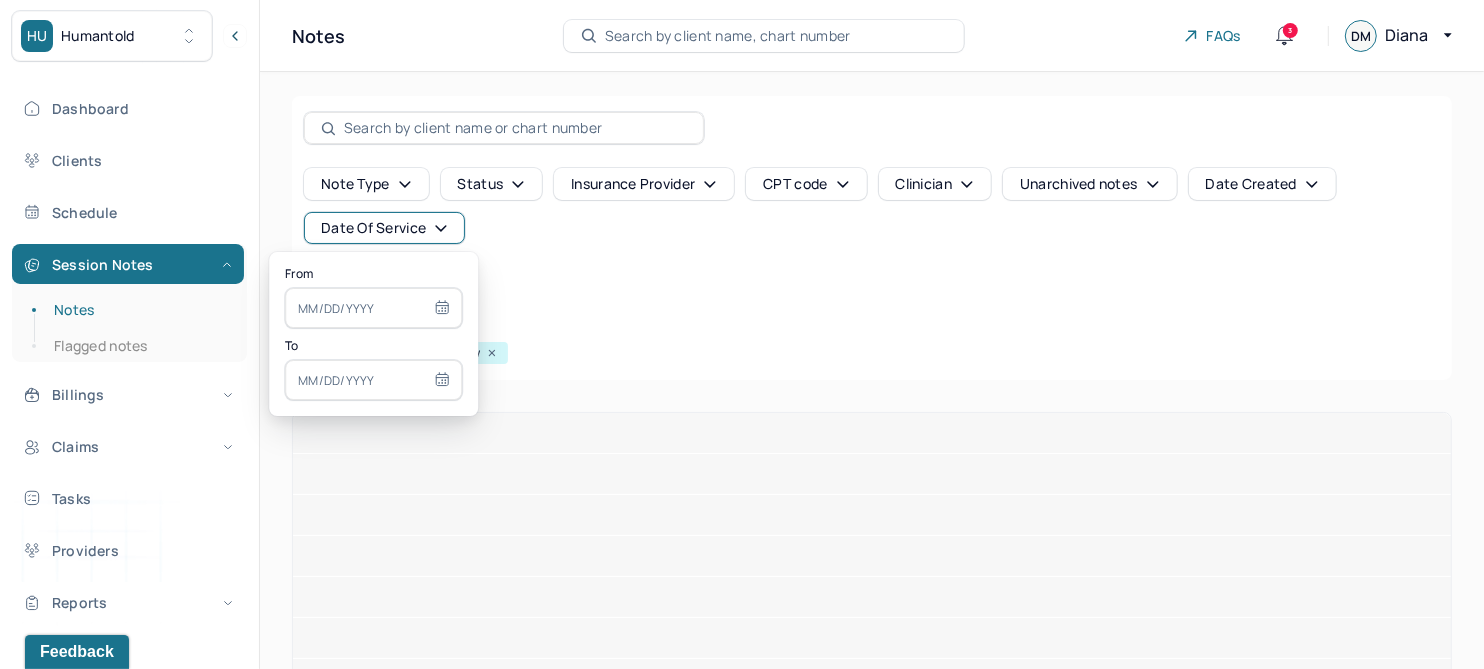 click at bounding box center [373, 308] 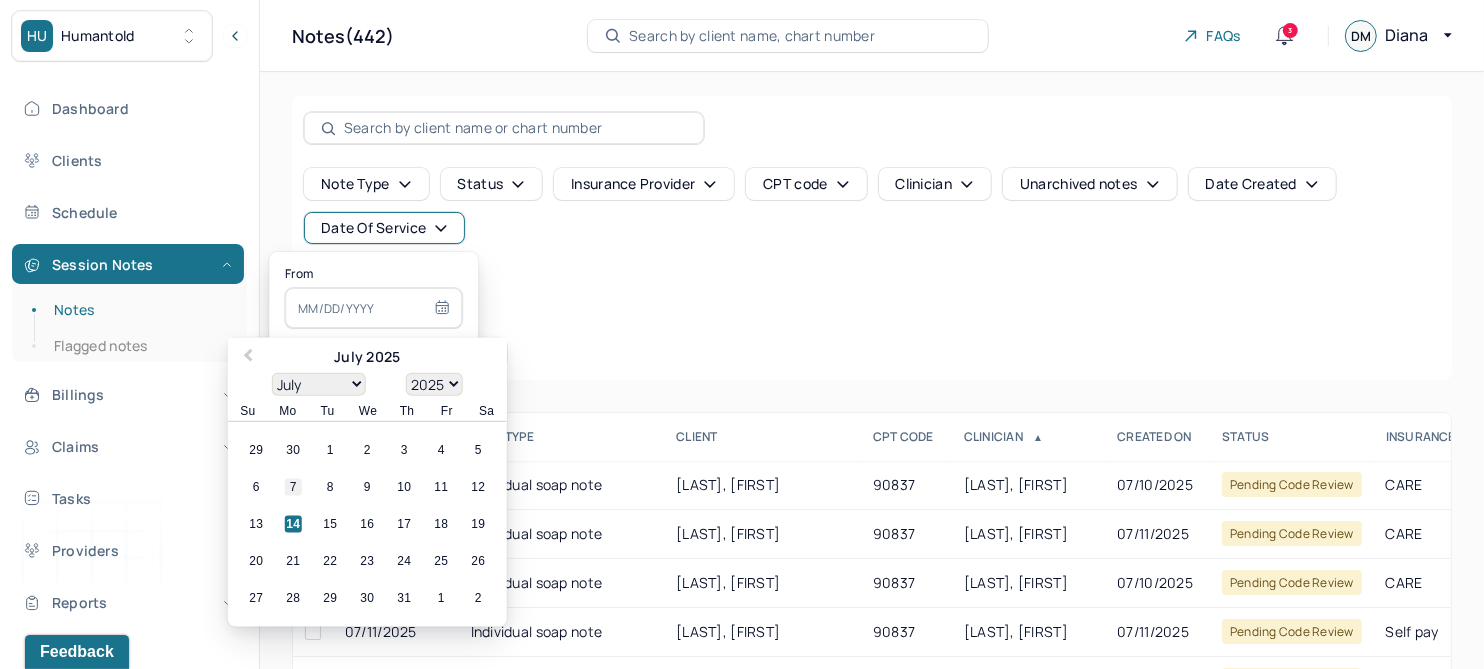 click on "7" at bounding box center (293, 487) 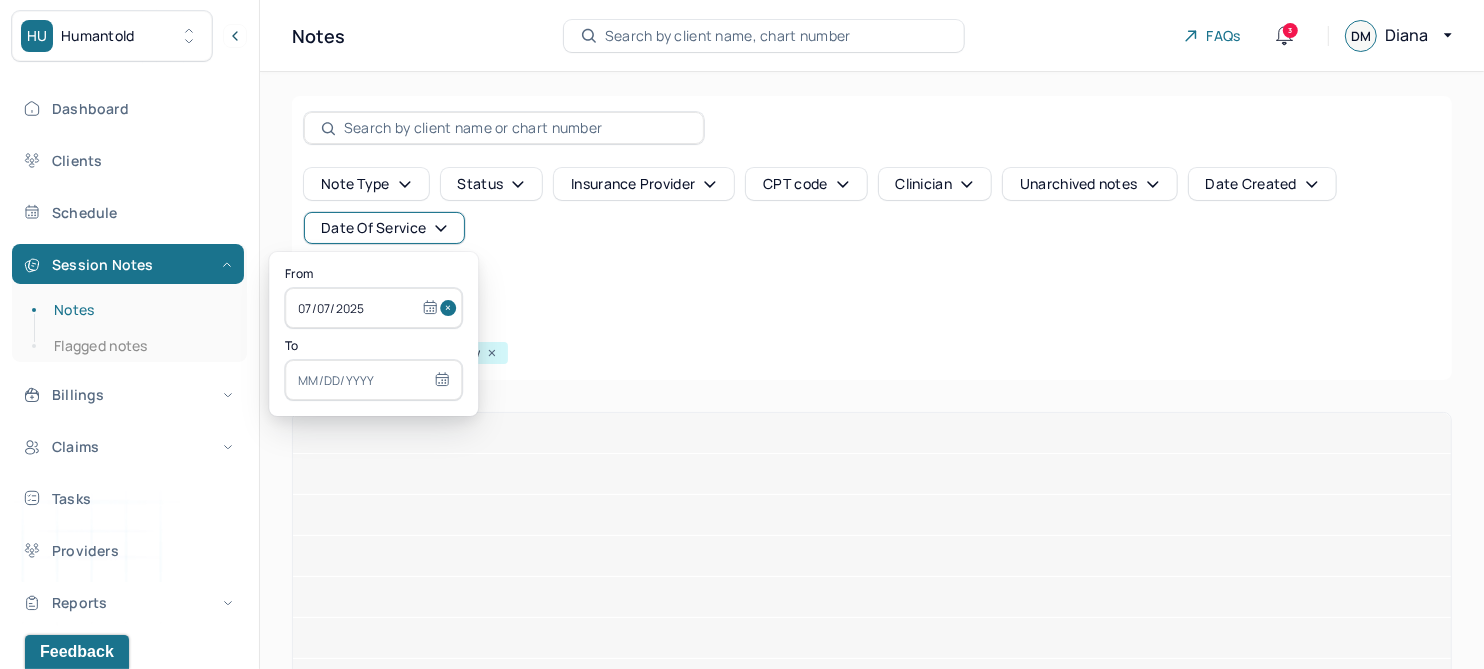 click at bounding box center [373, 380] 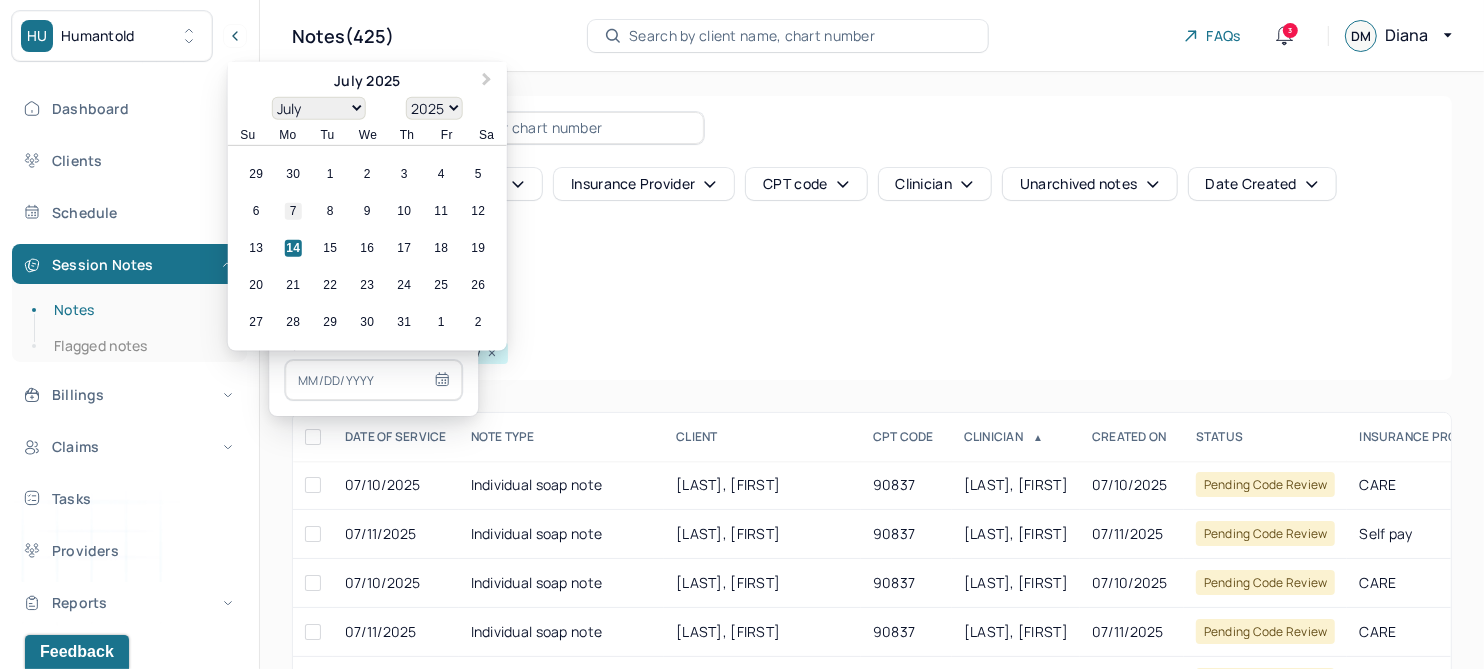 click on "7" at bounding box center (293, 211) 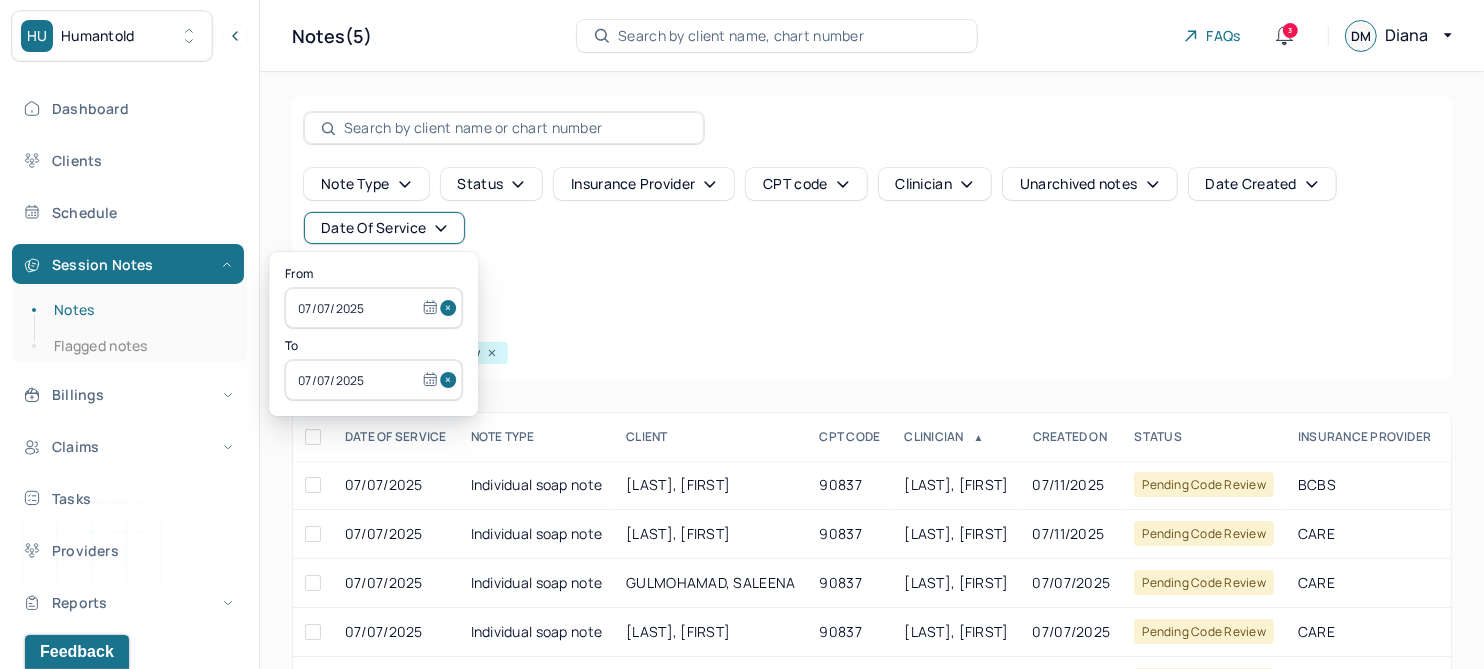 click on "Note type     Status     Insurance provider     CPT code     Clinician     Unarchived notes     Date Created     Date Of Service     Create note" at bounding box center (872, 234) 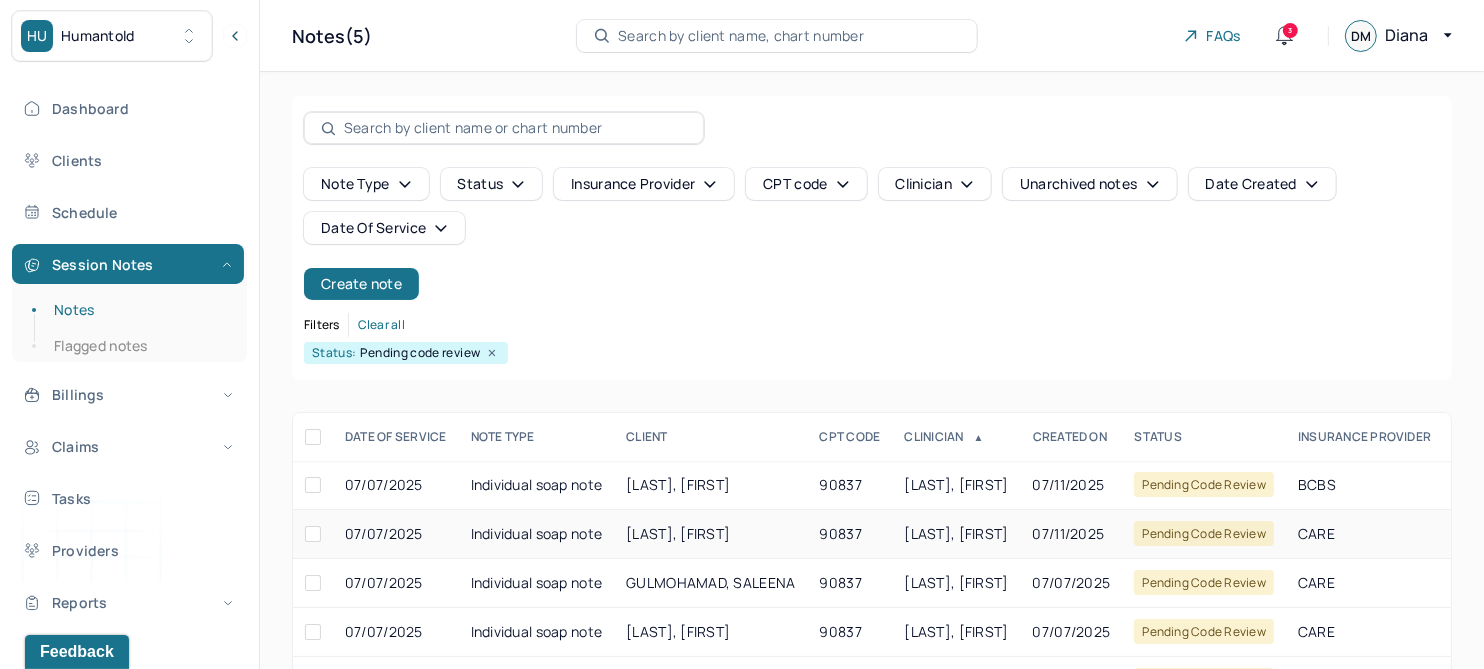 click on "MIGNONE, OLIVIA" at bounding box center (678, 533) 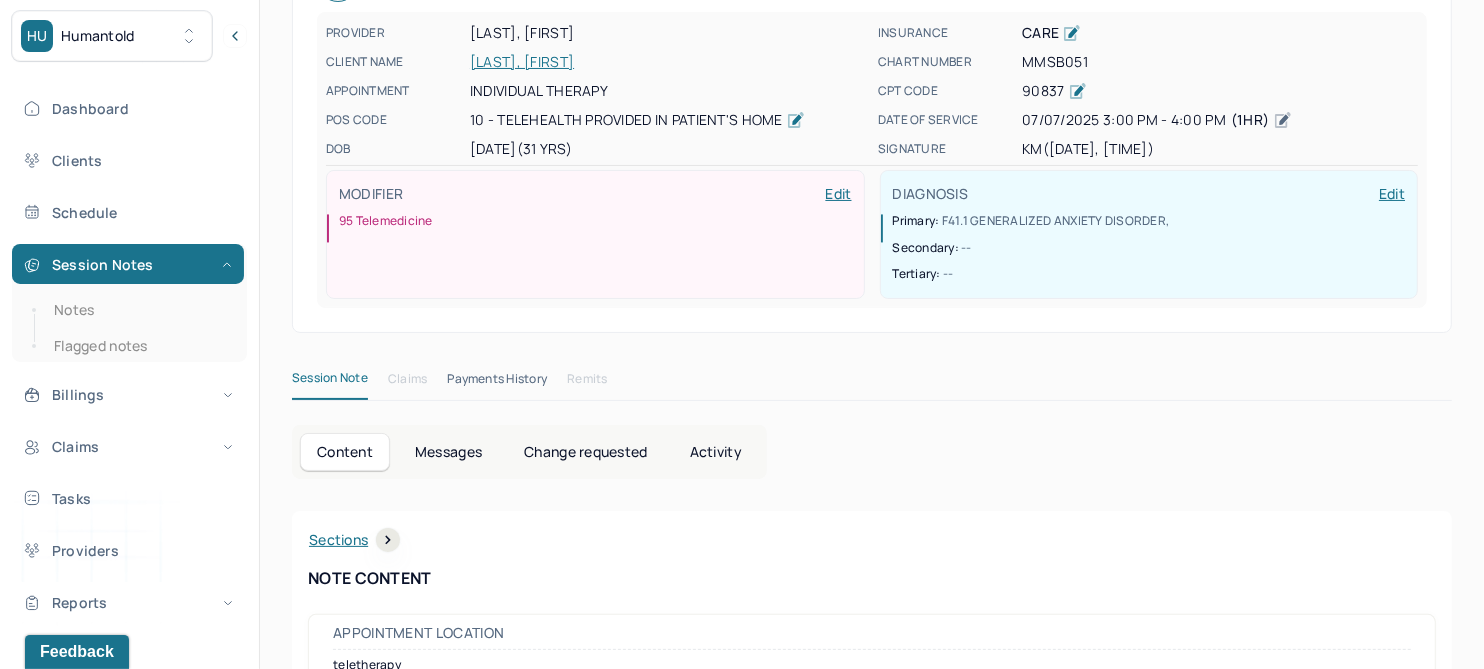 scroll, scrollTop: 0, scrollLeft: 0, axis: both 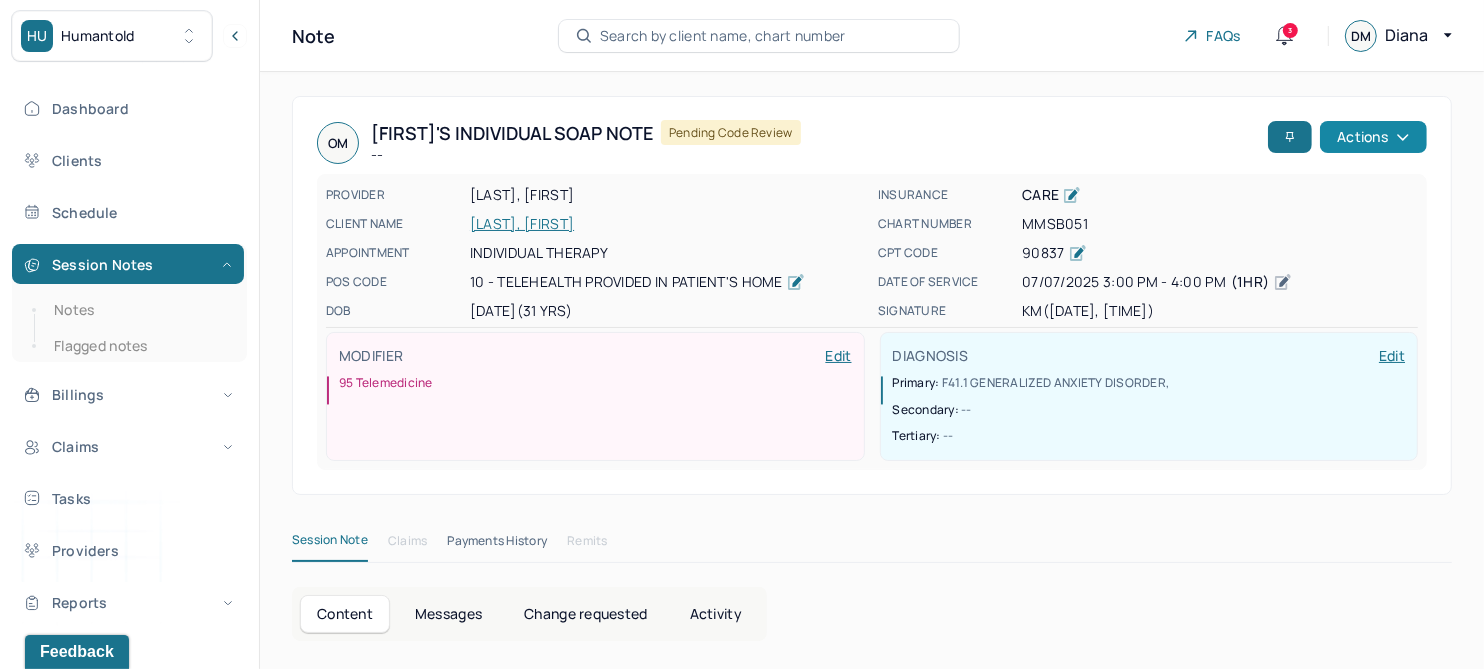 click 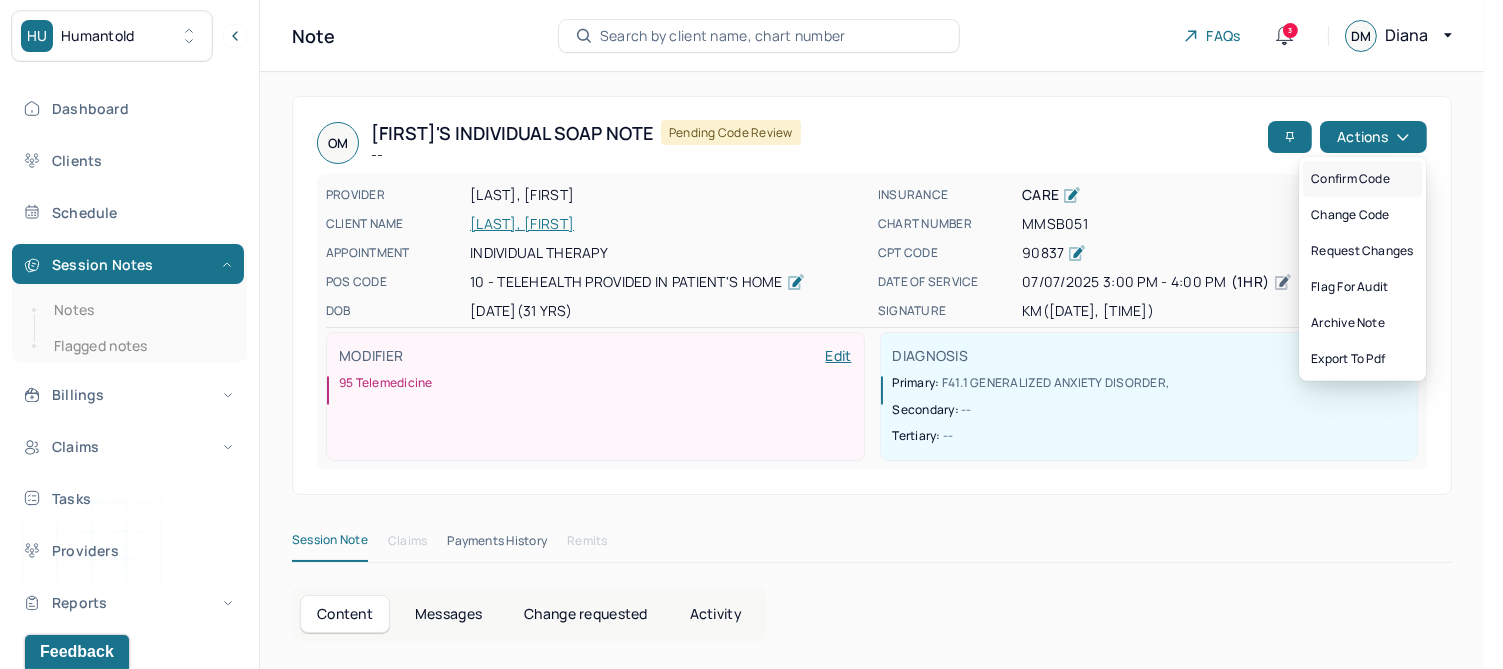 click on "Confirm code" at bounding box center (1362, 179) 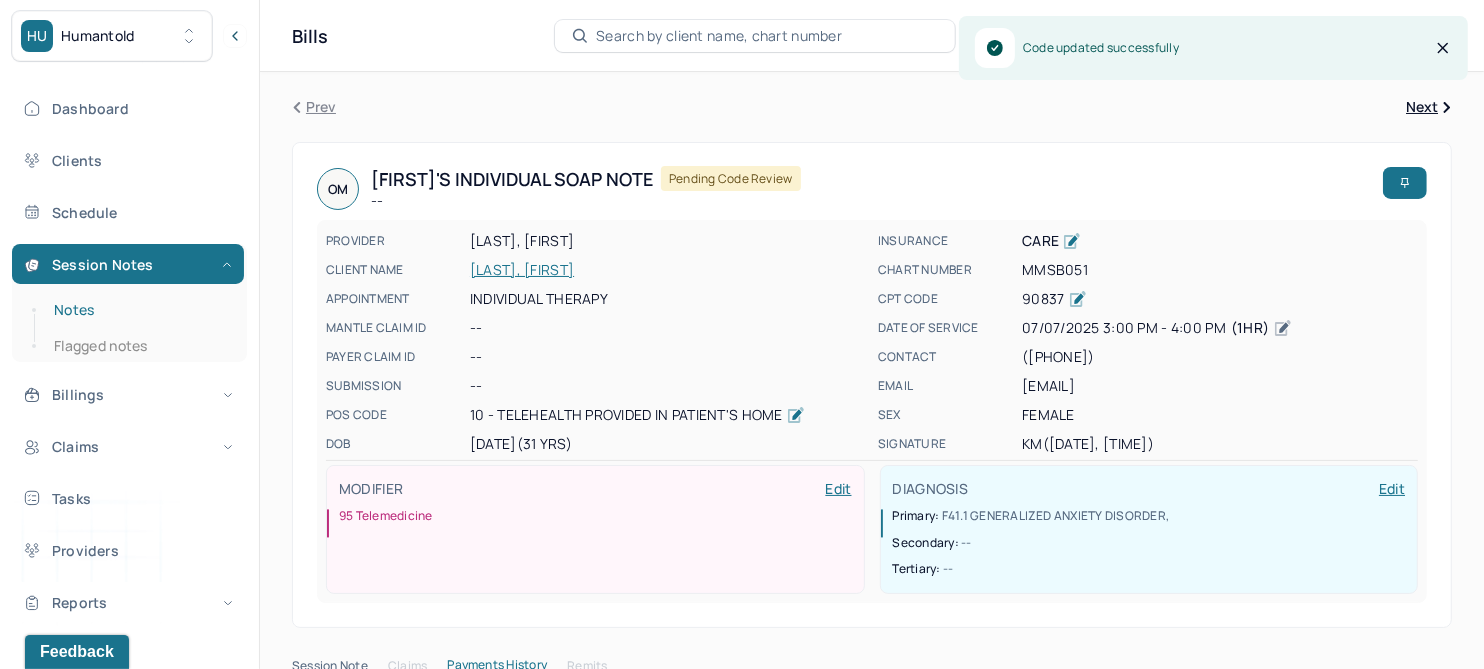 click on "Notes" at bounding box center [139, 310] 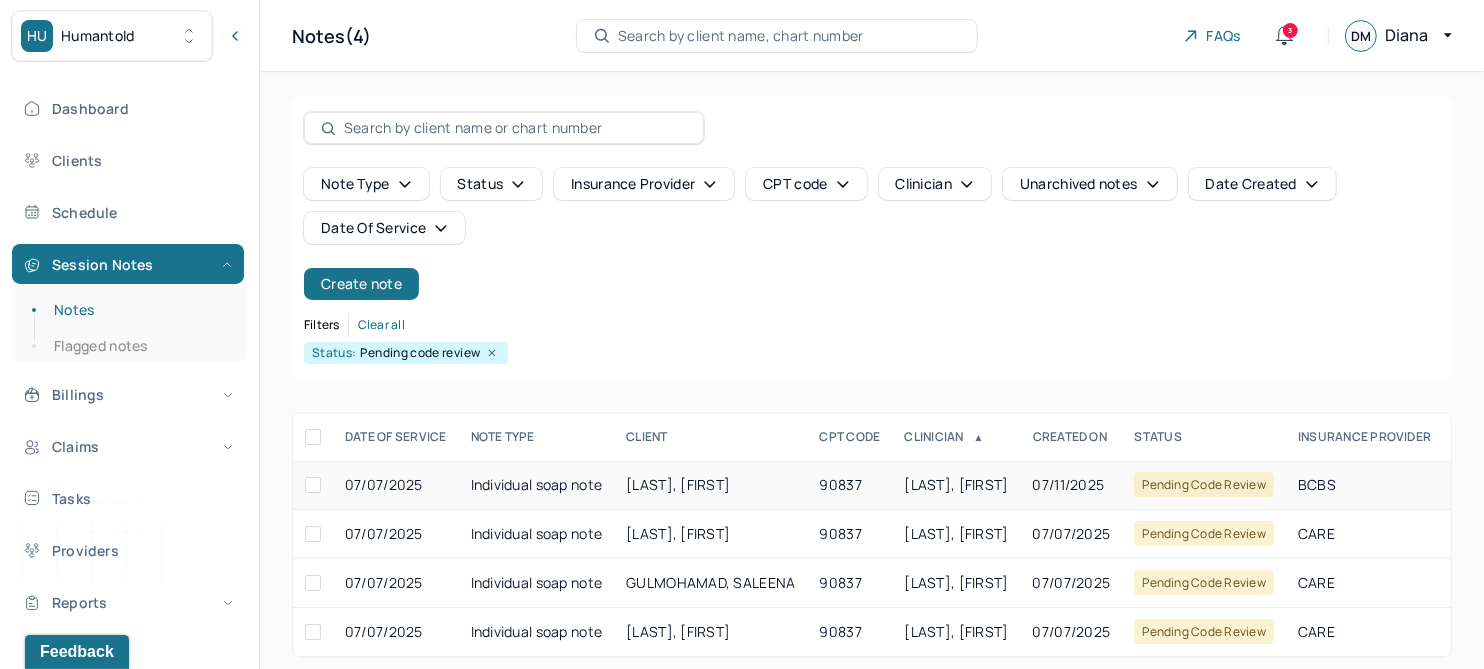 click on "LEVINGSTON, ZHAILON" at bounding box center (678, 484) 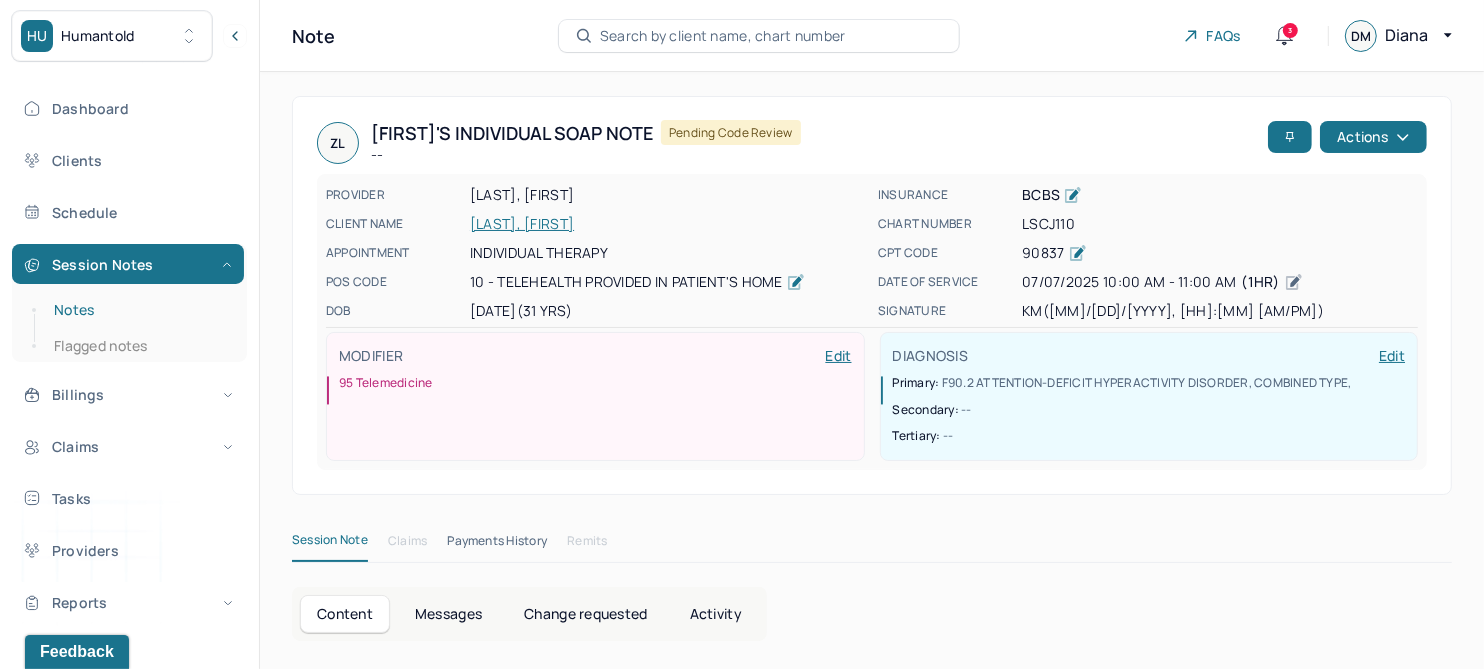 click on "Notes" at bounding box center [139, 310] 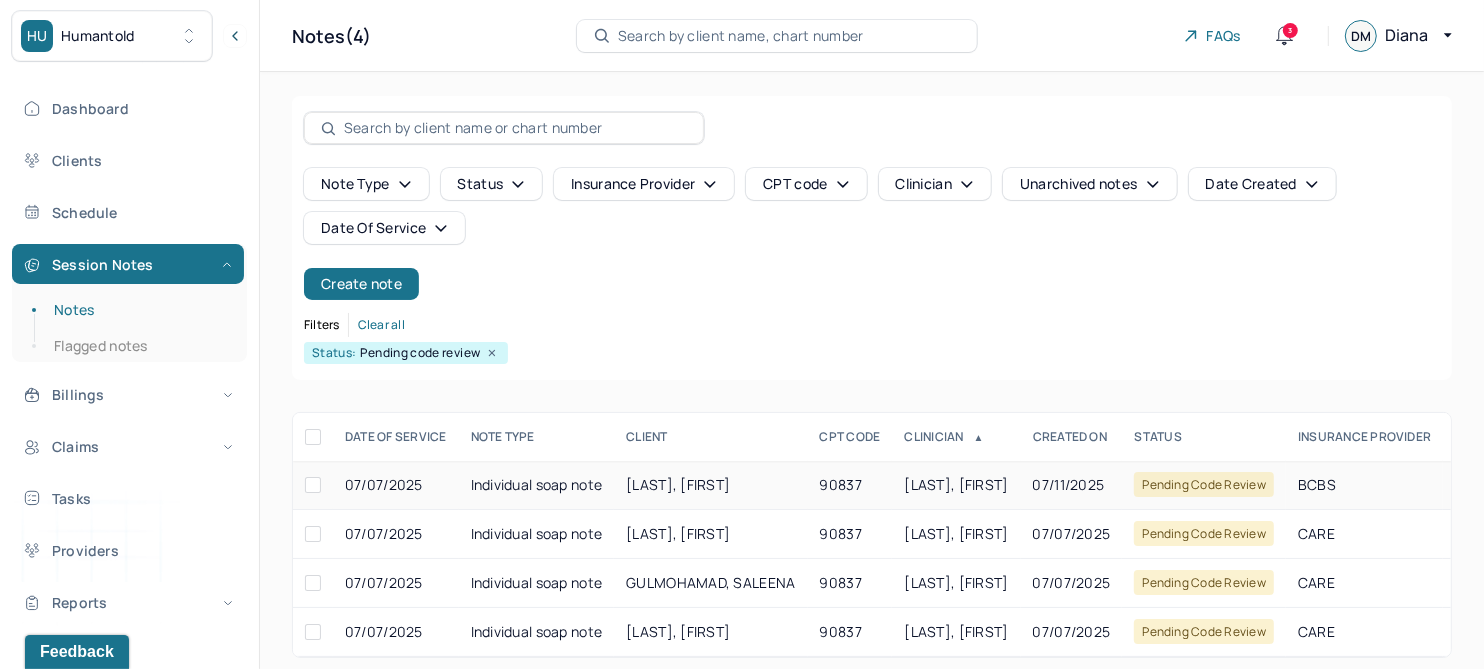 click on "LEVINGSTON, ZHAILON" at bounding box center (678, 484) 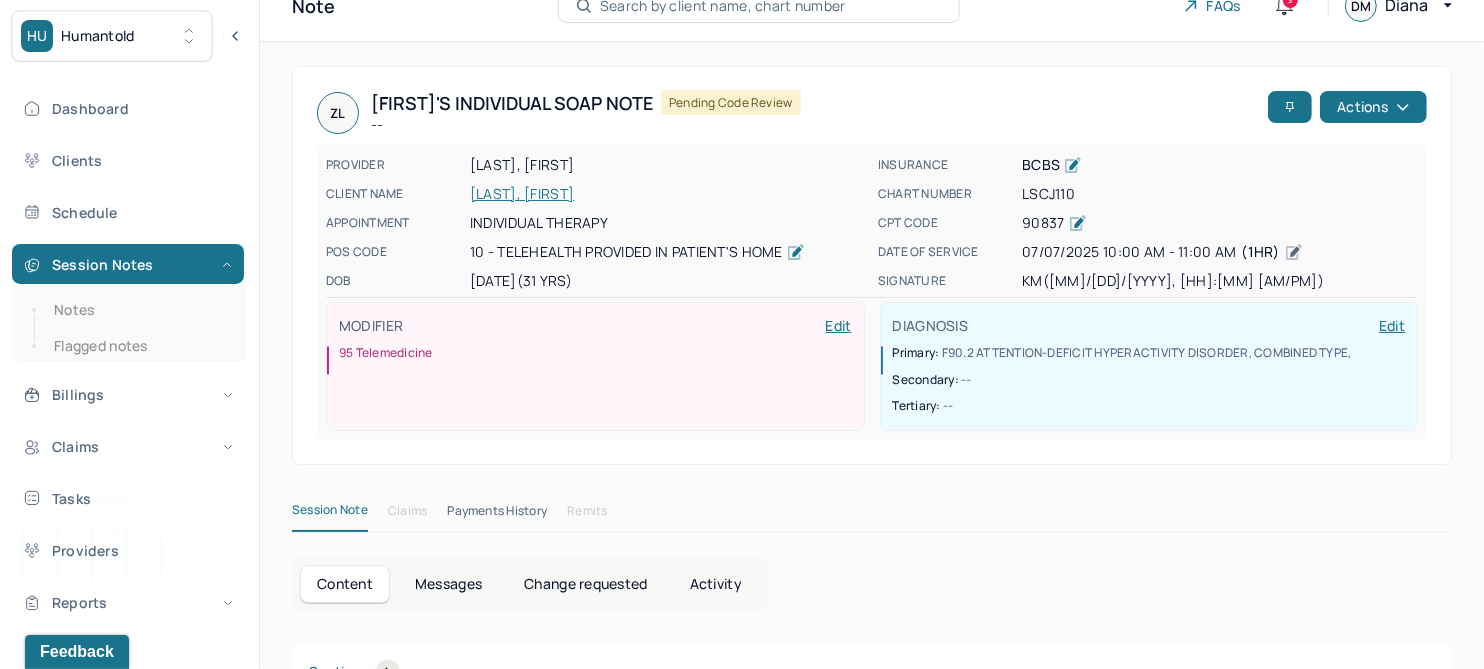 scroll, scrollTop: 0, scrollLeft: 0, axis: both 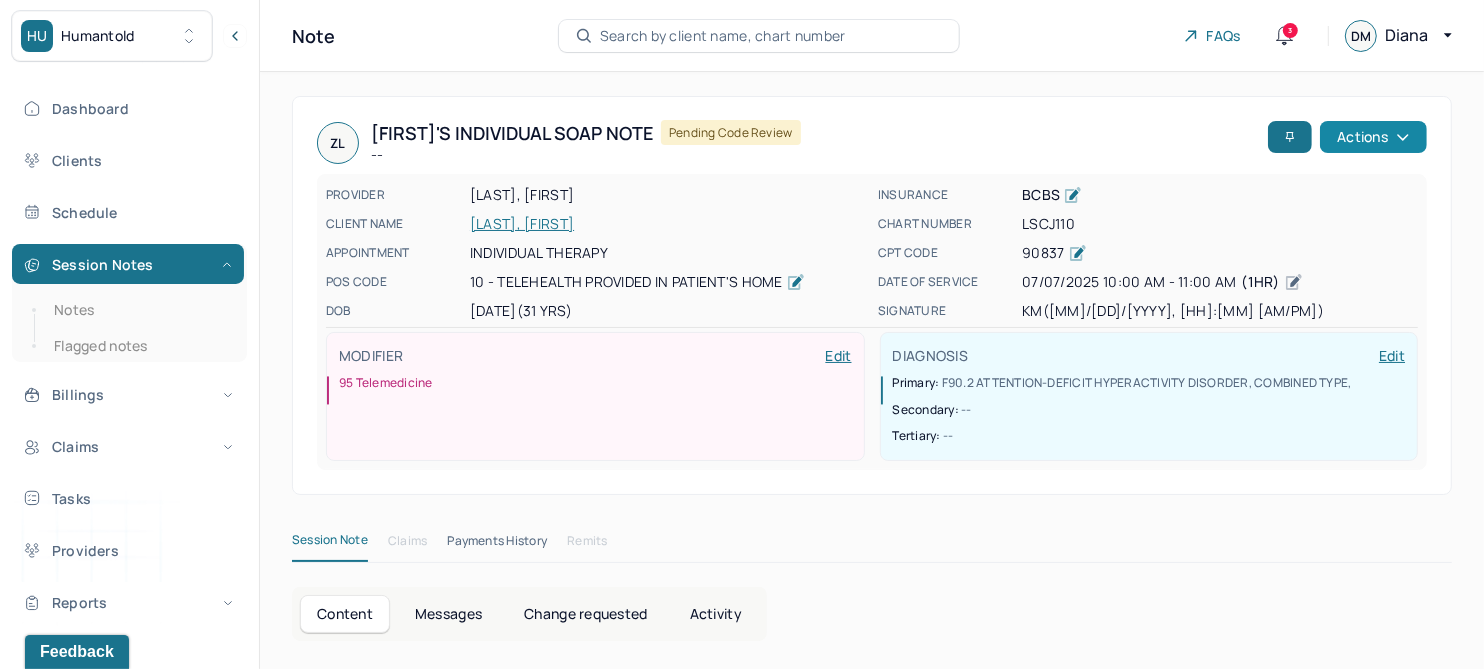 click on "Actions" at bounding box center (1373, 137) 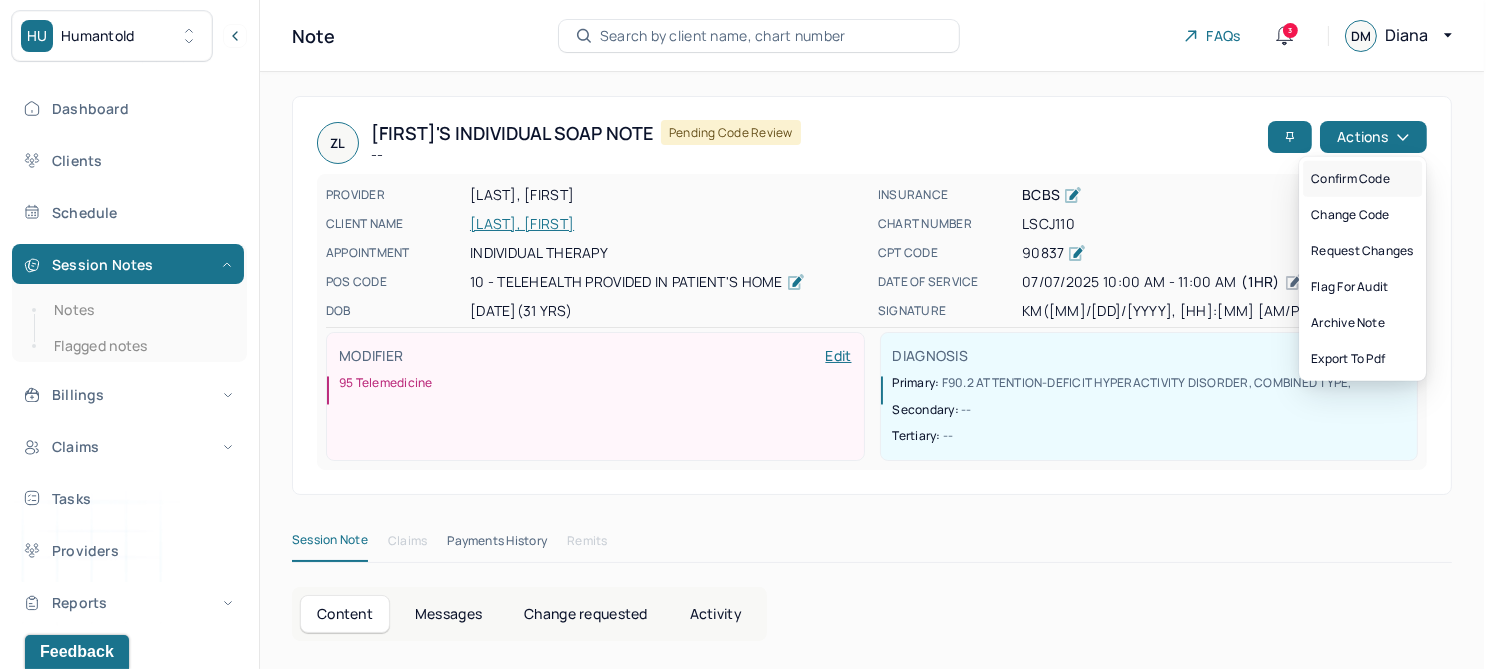 click on "Confirm code" at bounding box center [1362, 179] 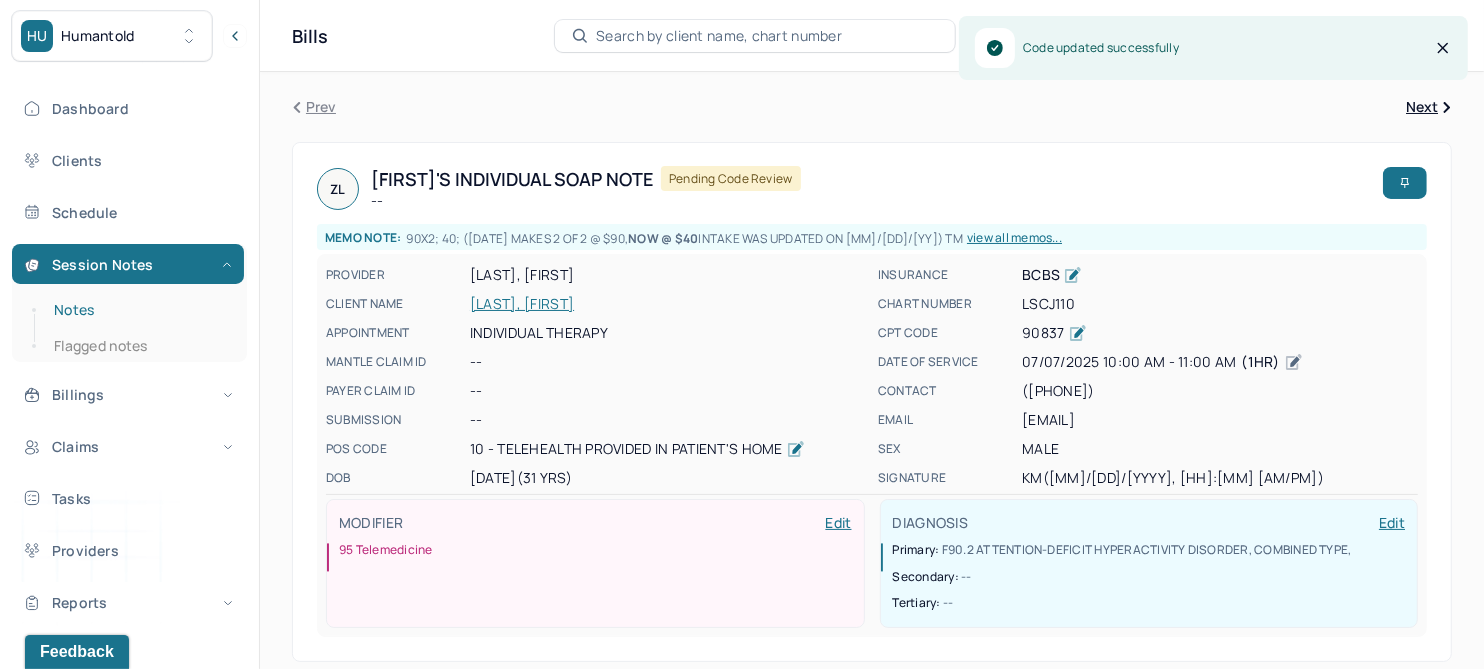 click on "Notes" at bounding box center (139, 310) 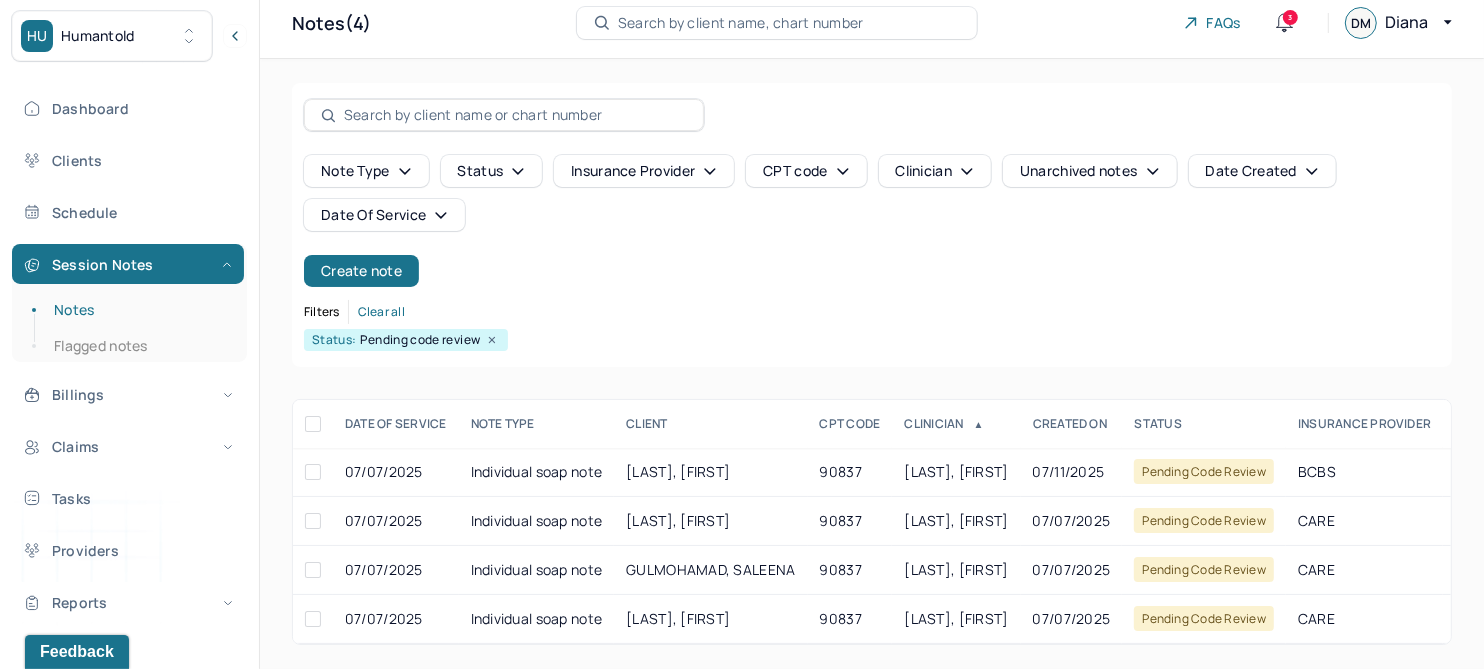 scroll, scrollTop: 0, scrollLeft: 0, axis: both 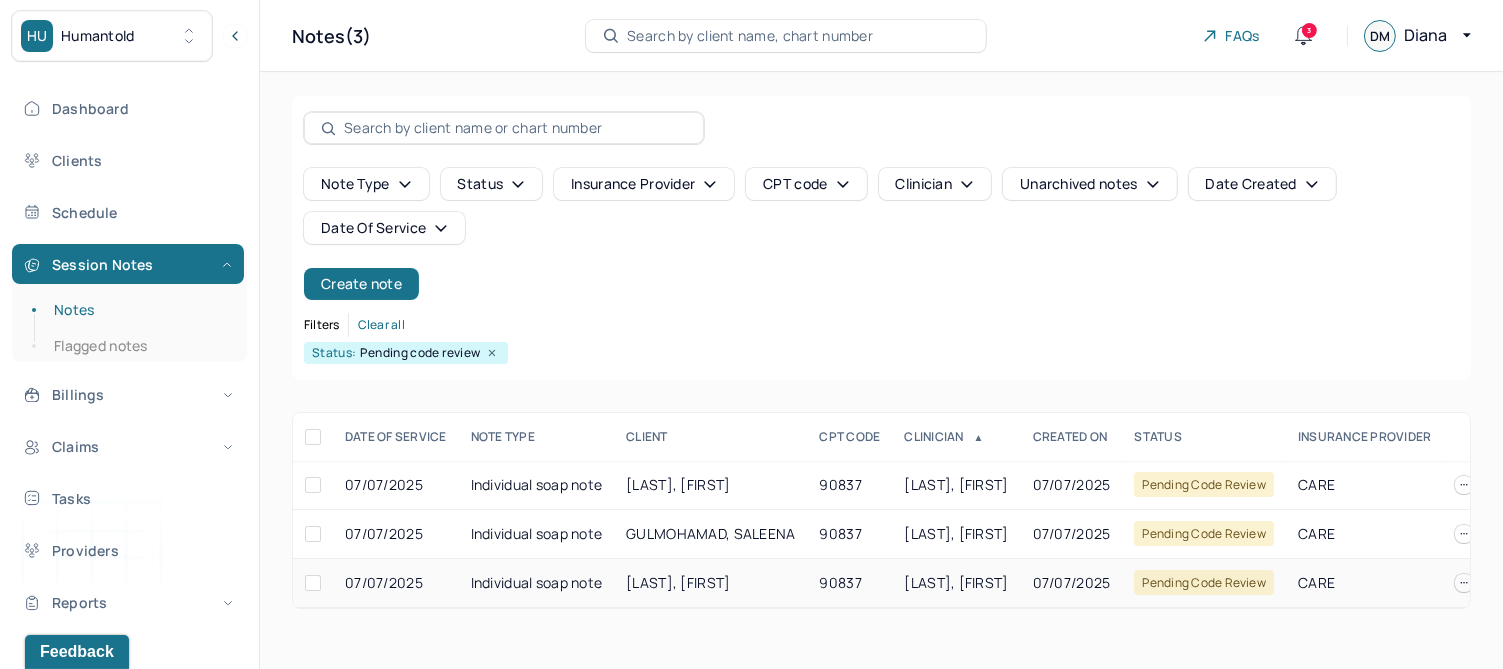click on "DANISHEFSKY, JOSHUA" at bounding box center [678, 582] 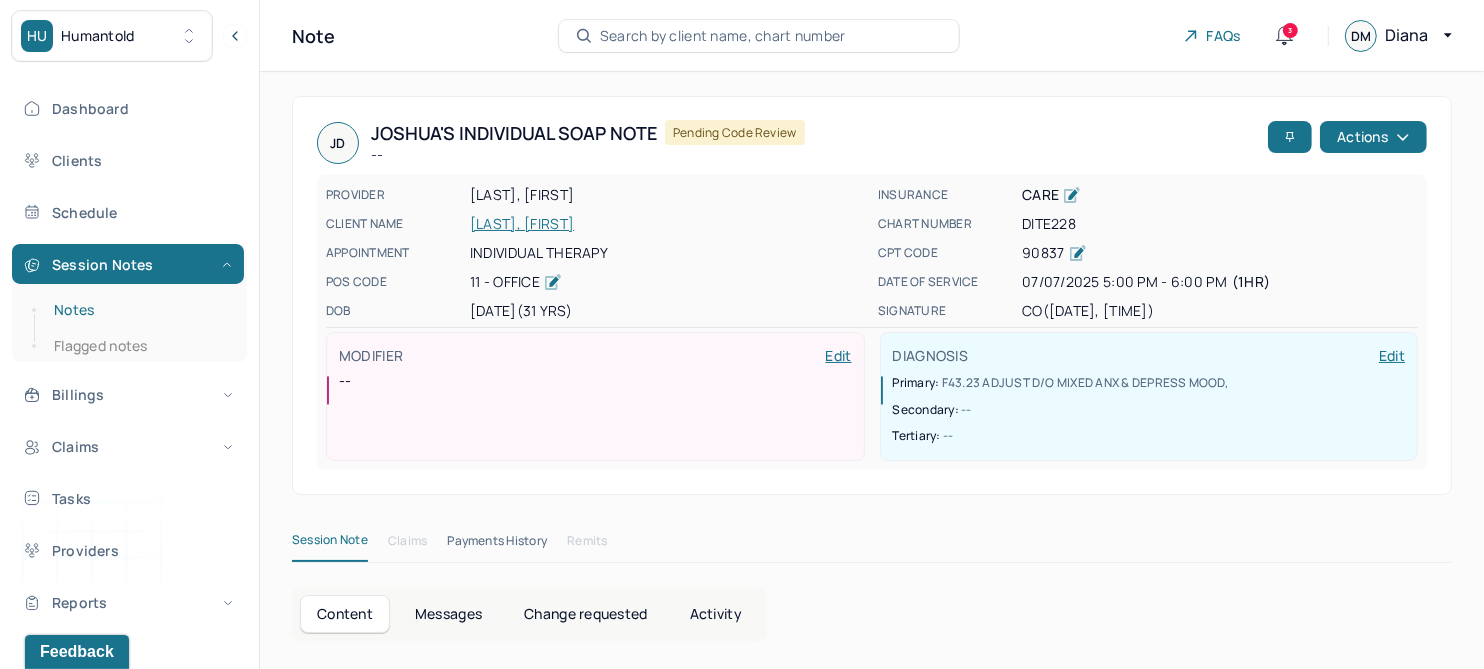 click on "Notes" at bounding box center [139, 310] 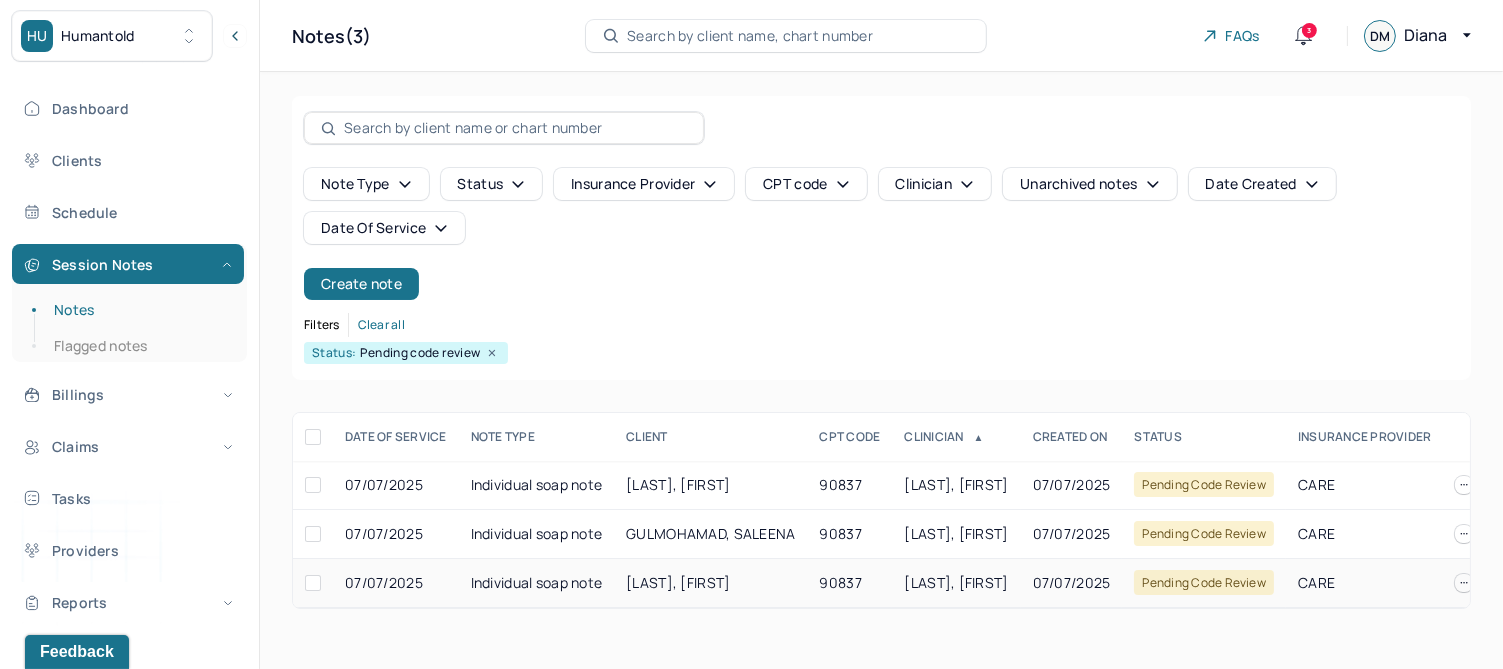 click on "DANISHEFSKY, JOSHUA" at bounding box center (678, 582) 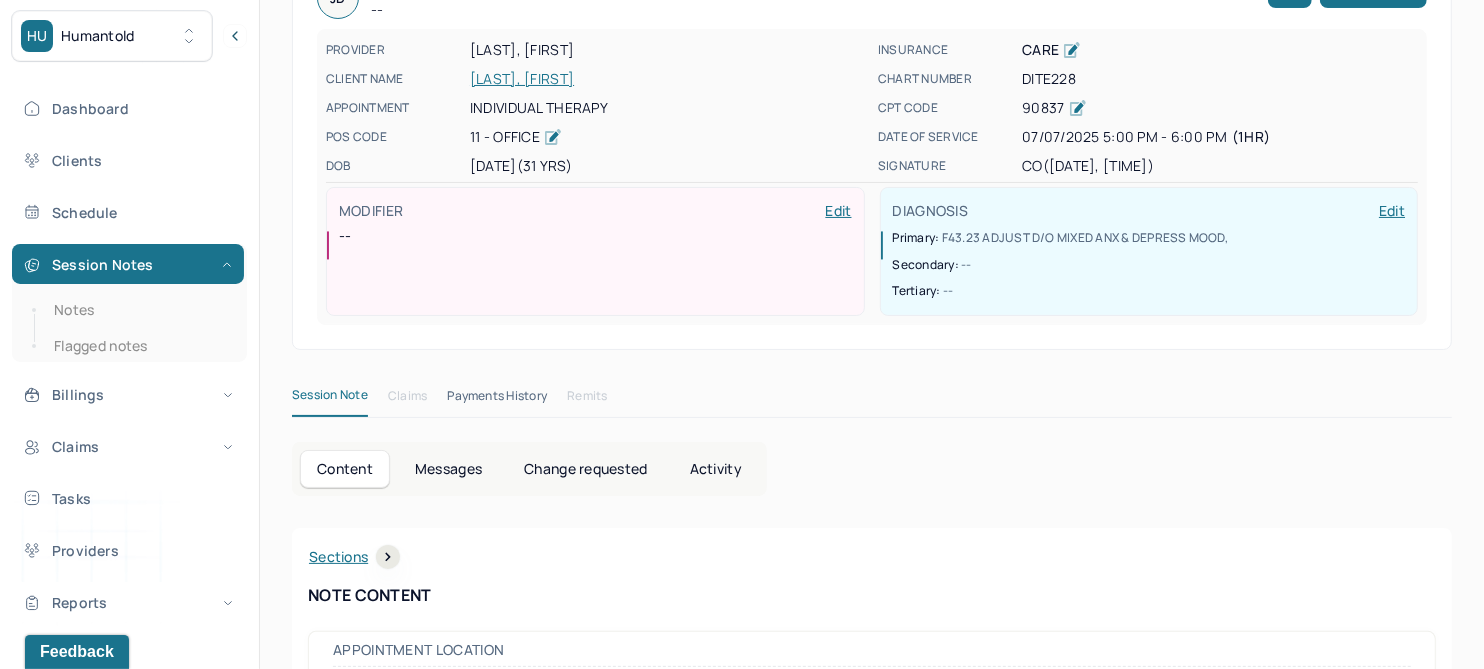 scroll, scrollTop: 0, scrollLeft: 0, axis: both 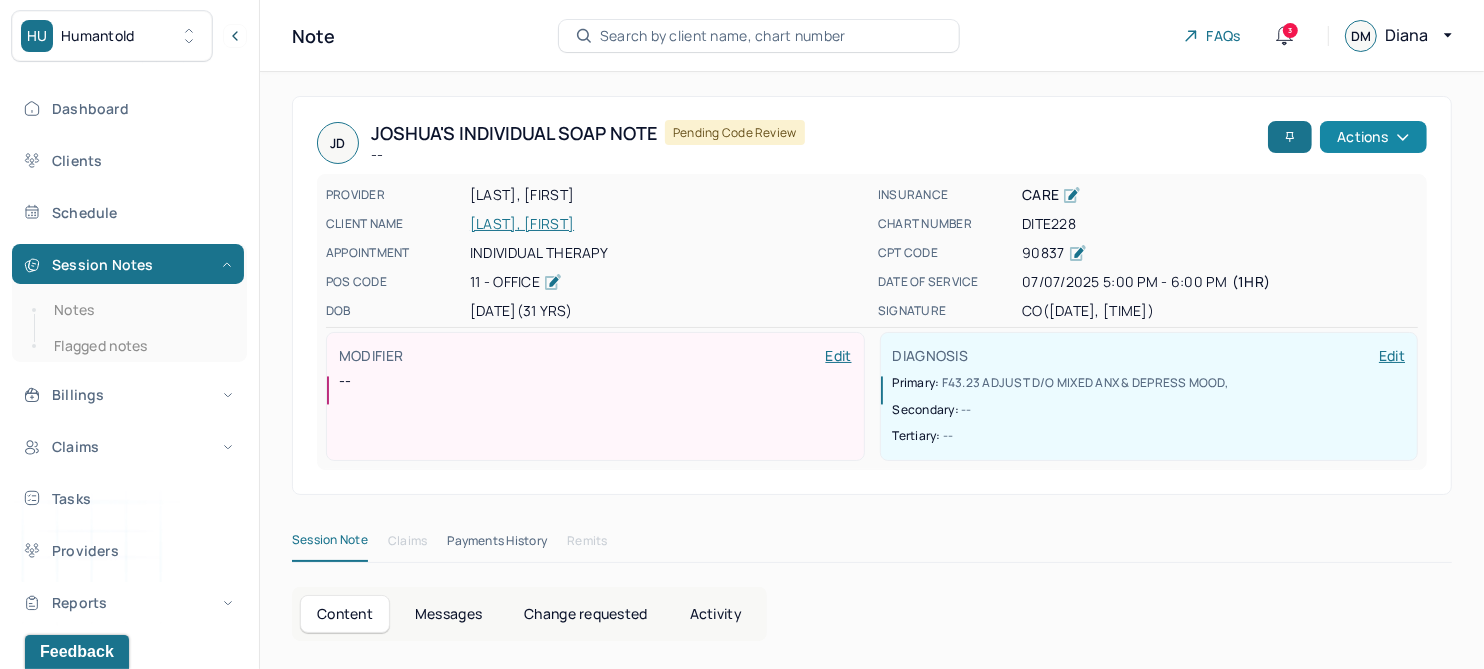 click 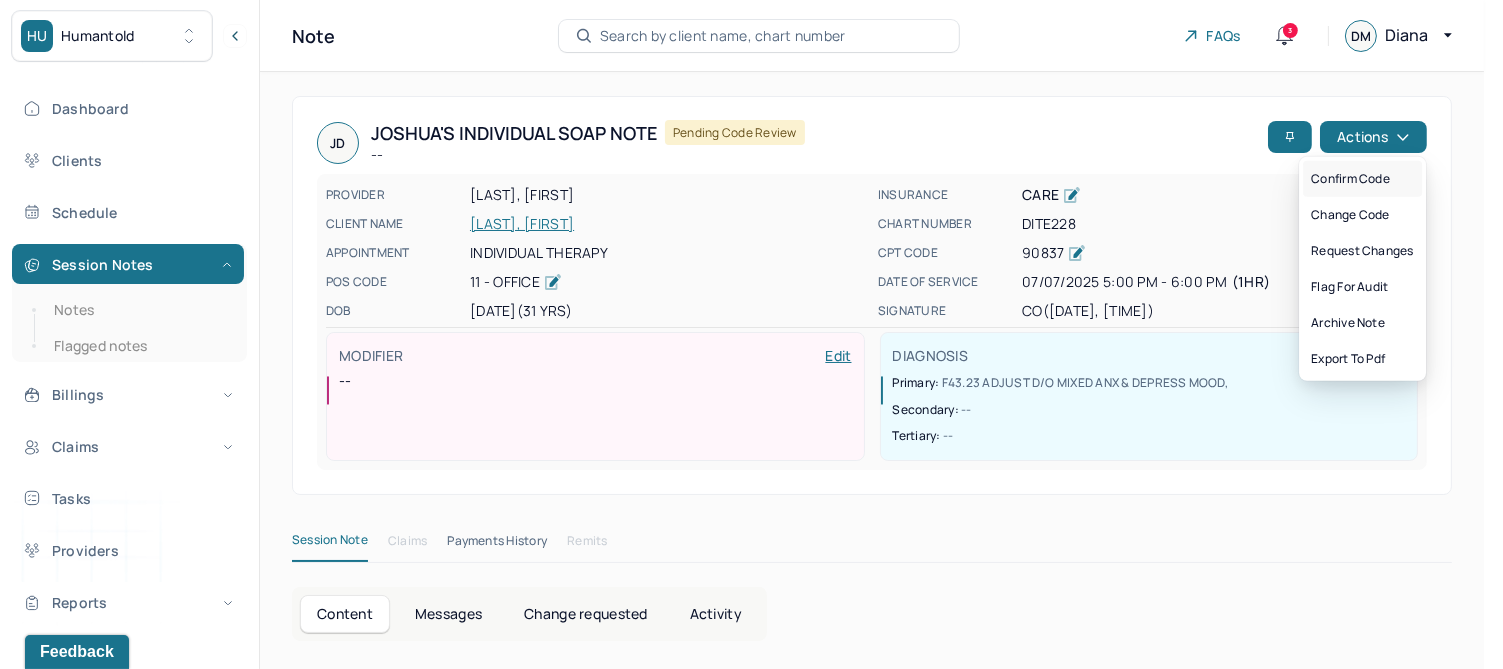 click on "Confirm code" at bounding box center (1362, 179) 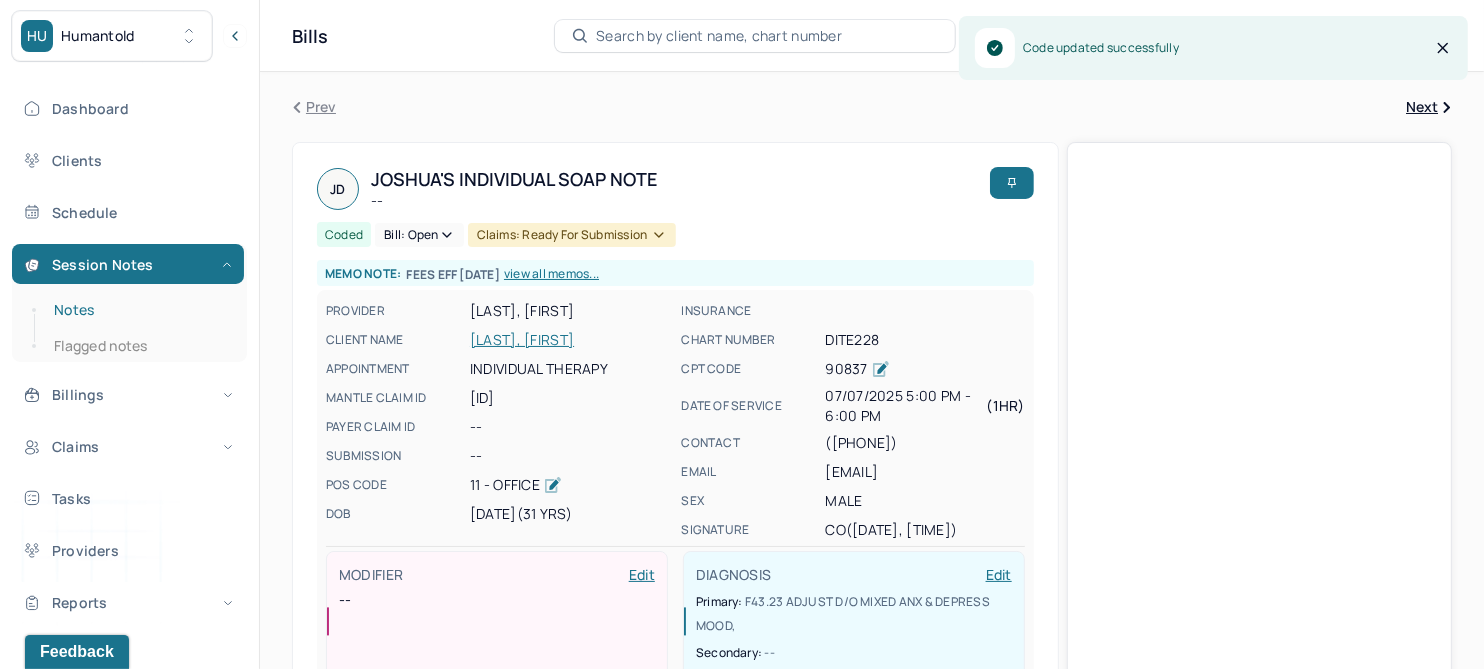 click on "Notes" at bounding box center [139, 310] 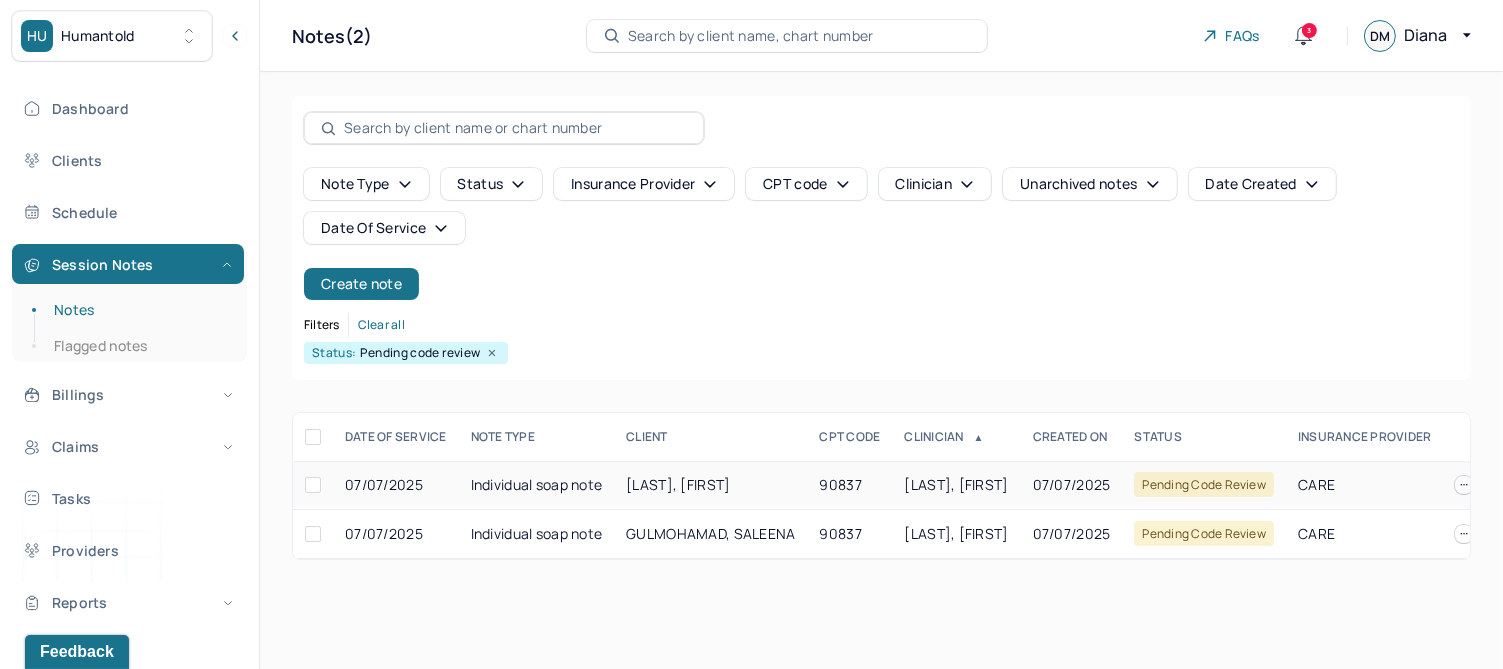 click on "RUSSELL, KHIRA" at bounding box center [678, 484] 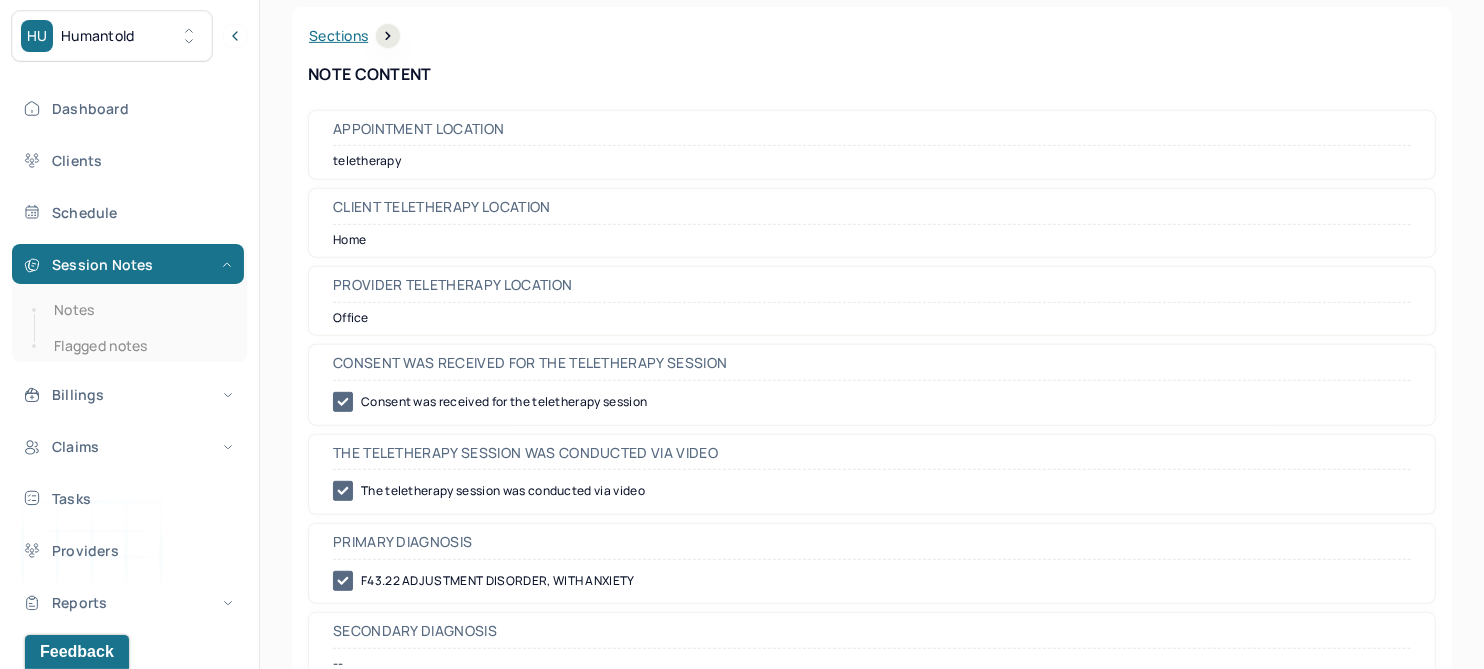 scroll, scrollTop: 0, scrollLeft: 0, axis: both 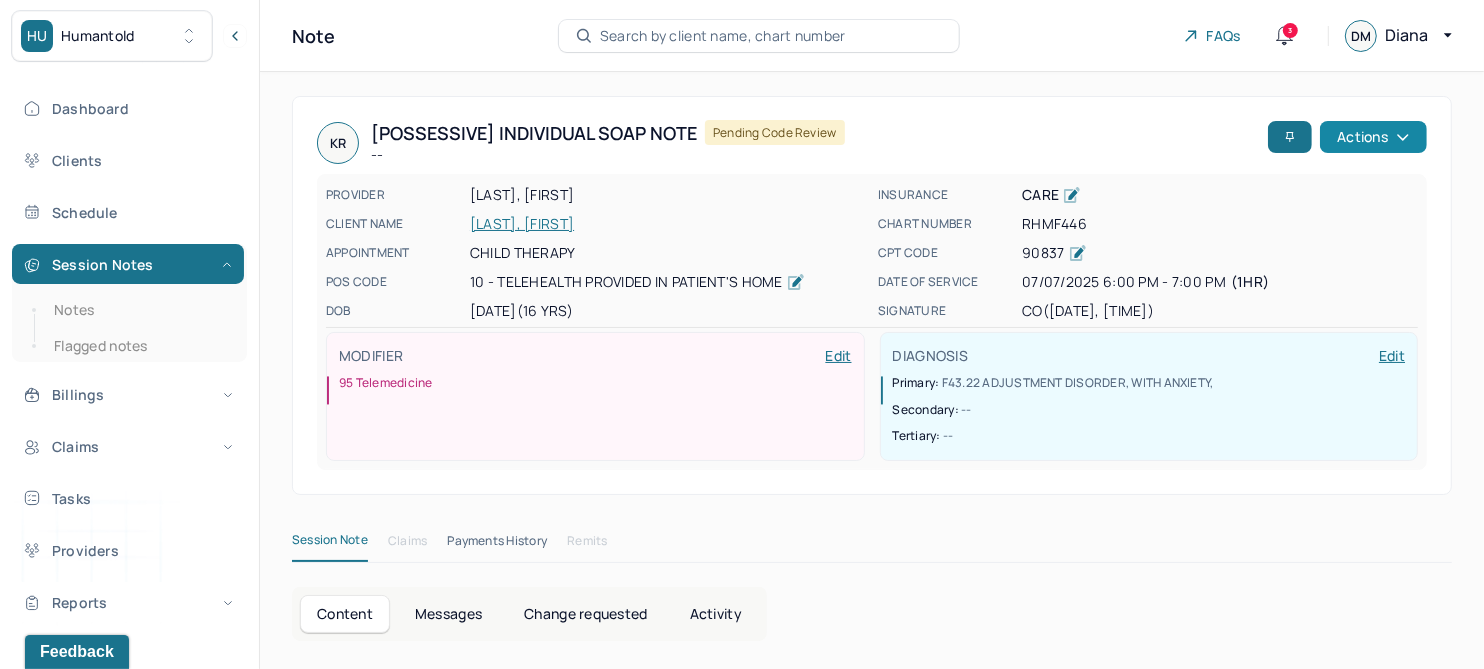 click 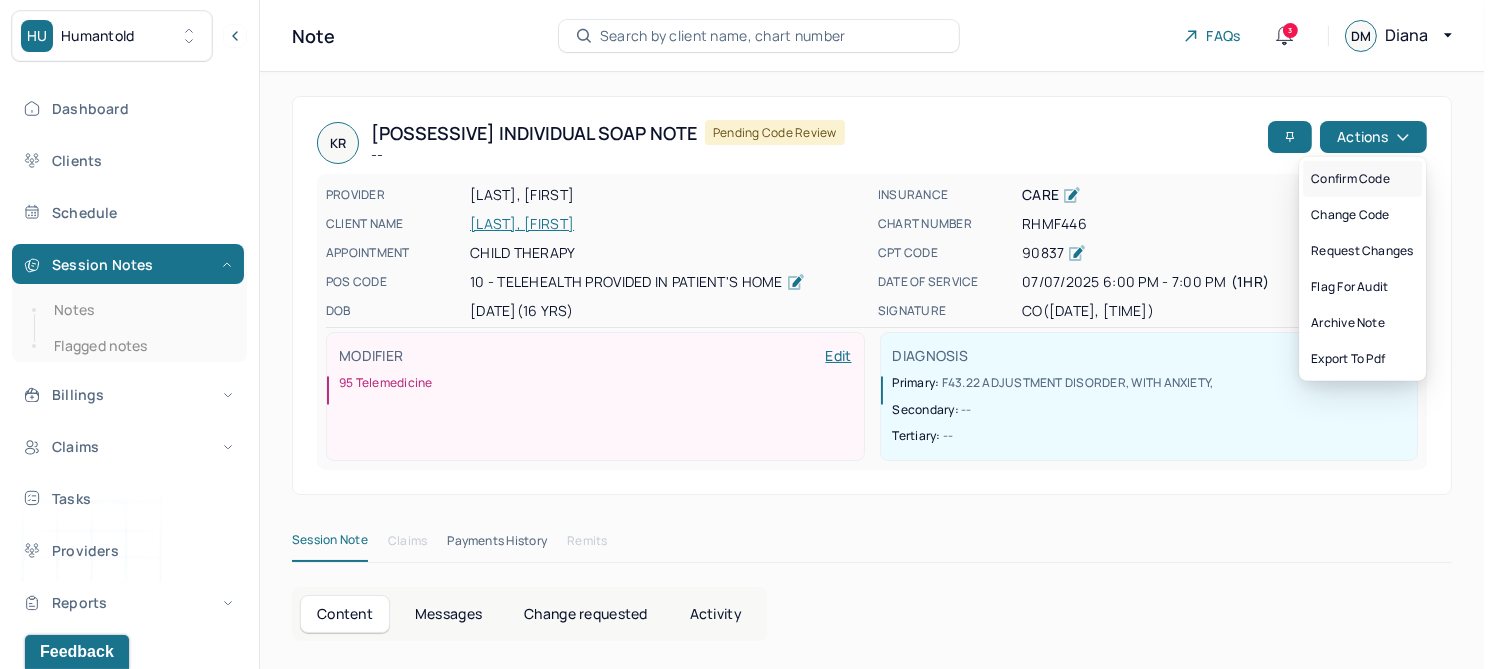 click on "Confirm code" at bounding box center (1362, 179) 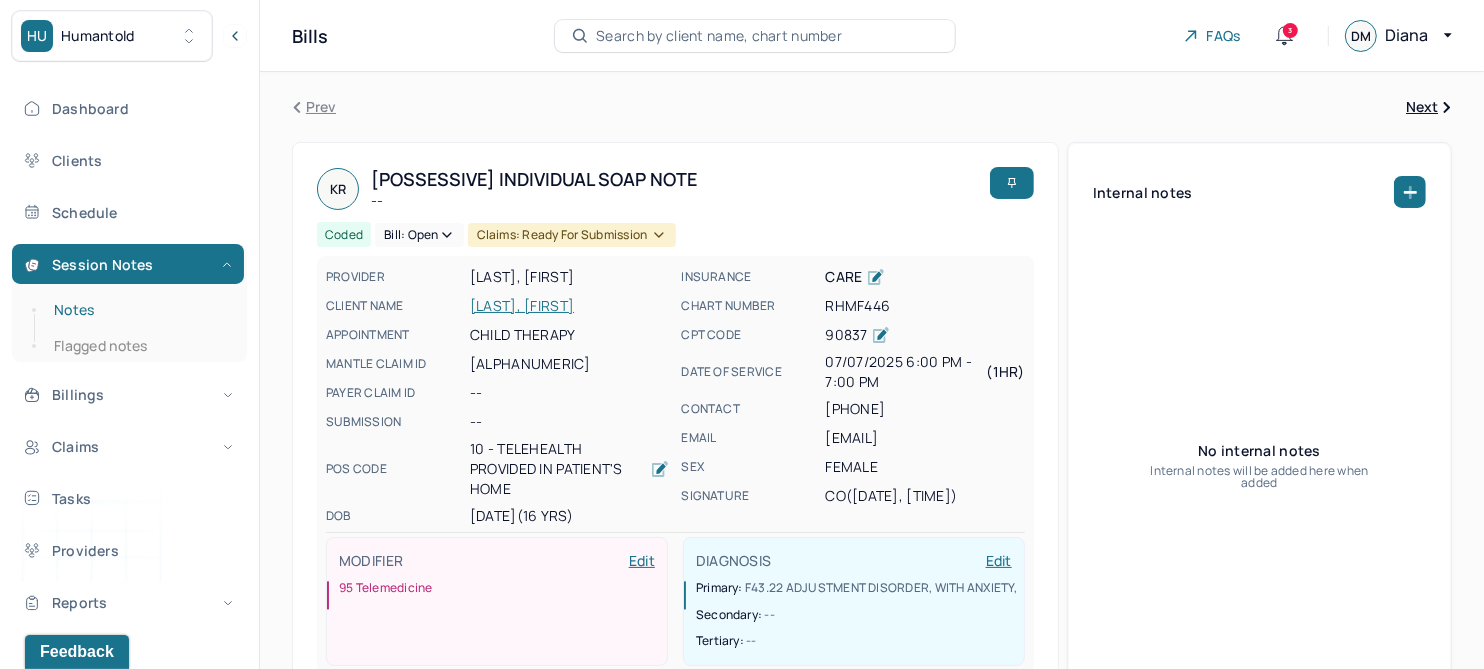 drag, startPoint x: 74, startPoint y: 310, endPoint x: 157, endPoint y: 296, distance: 84.17244 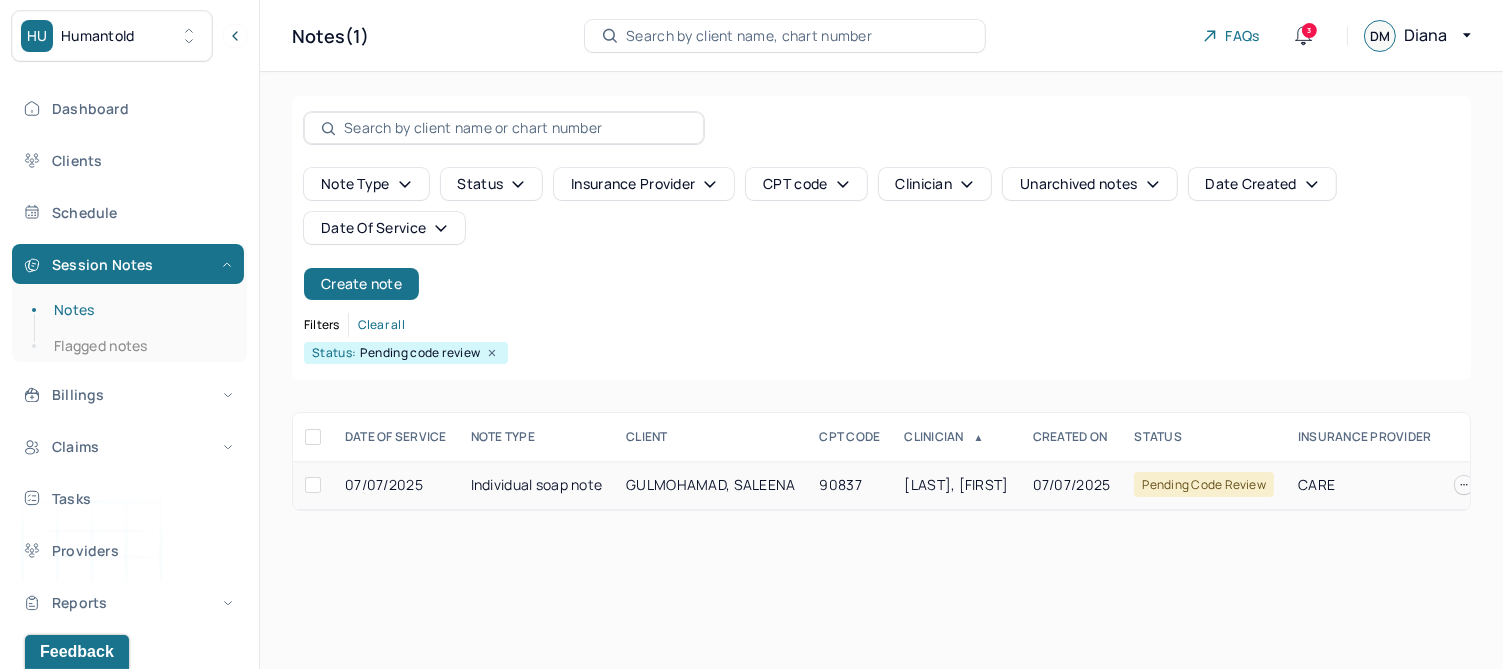 click on "GULMOHAMAD, SALEENA" at bounding box center (710, 484) 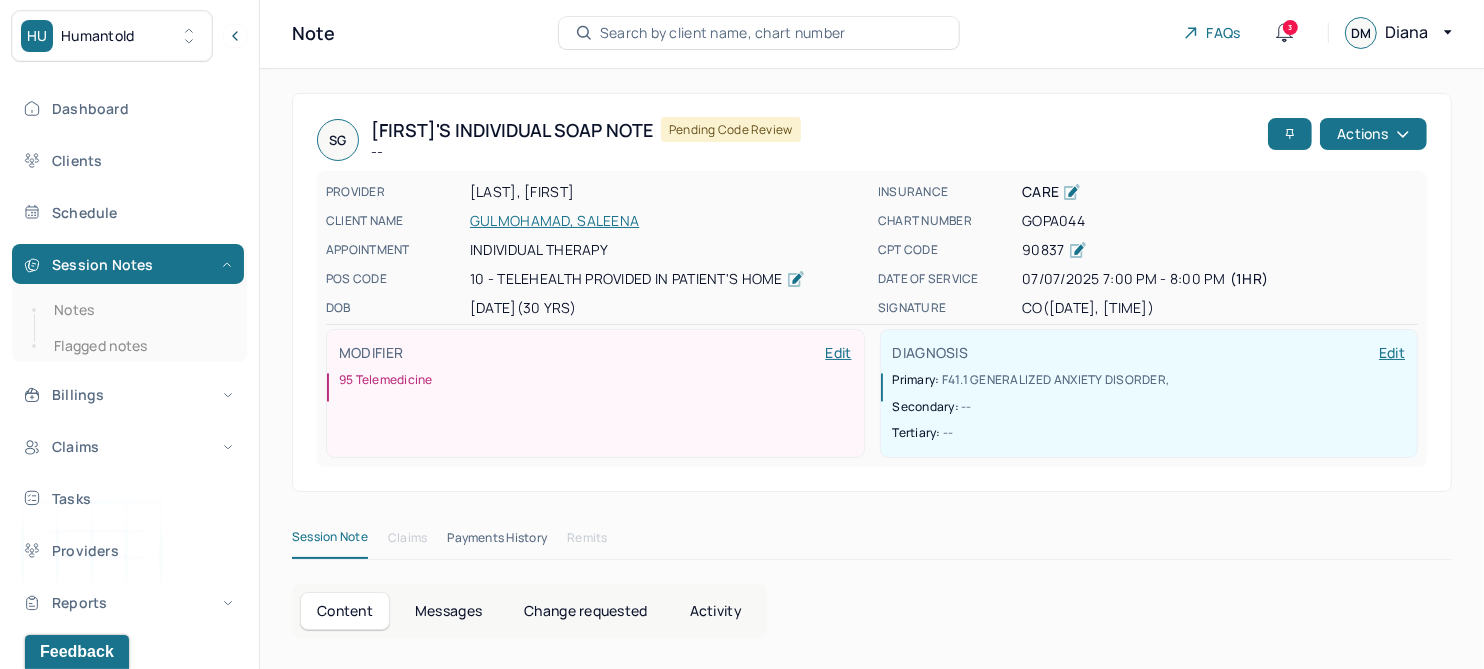 scroll, scrollTop: 0, scrollLeft: 0, axis: both 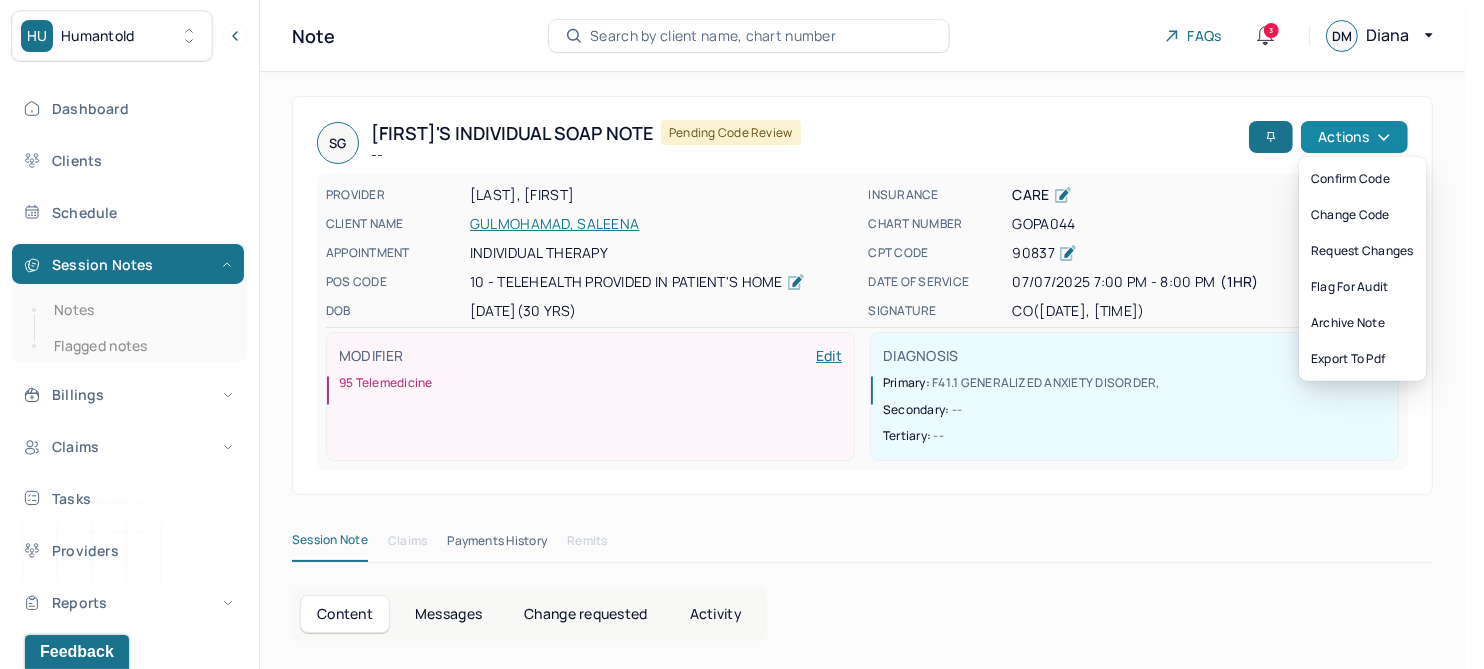 click on "Actions" at bounding box center [1354, 137] 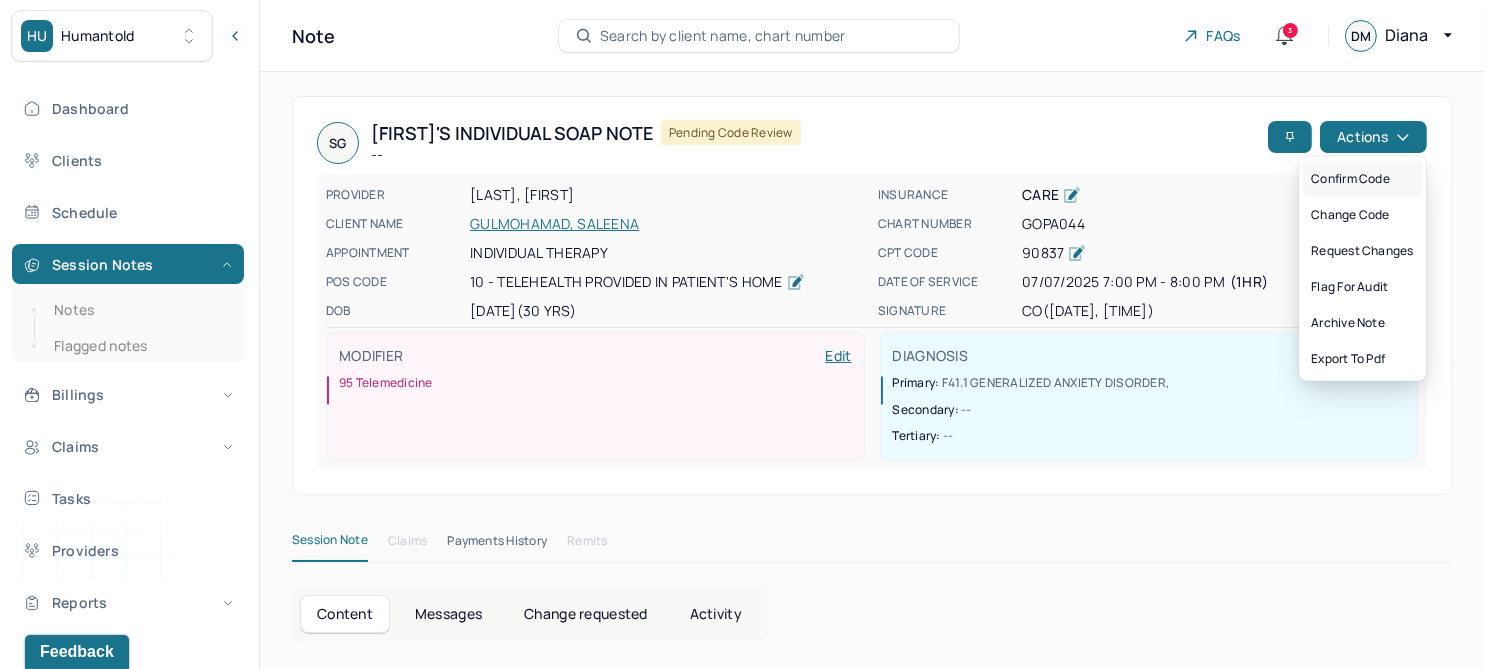 drag, startPoint x: 1363, startPoint y: 183, endPoint x: 1357, endPoint y: 173, distance: 11.661903 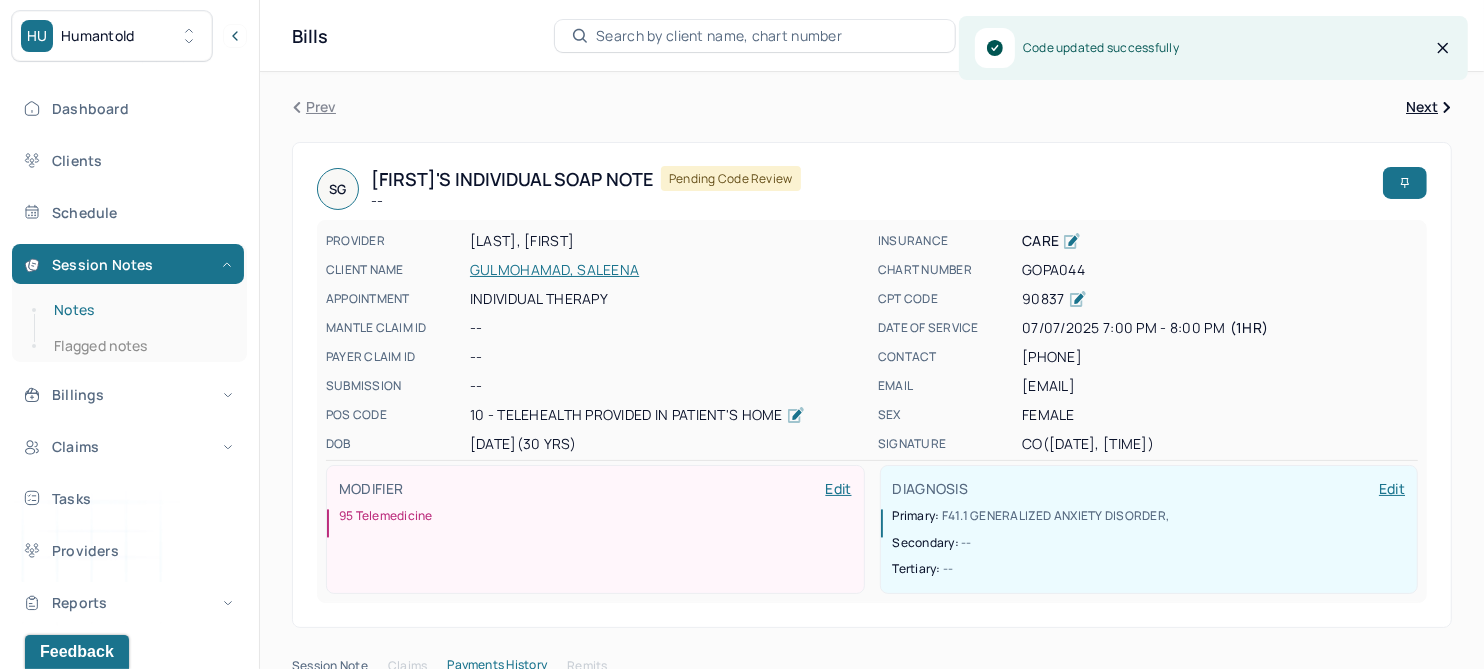 click on "Notes" at bounding box center (139, 310) 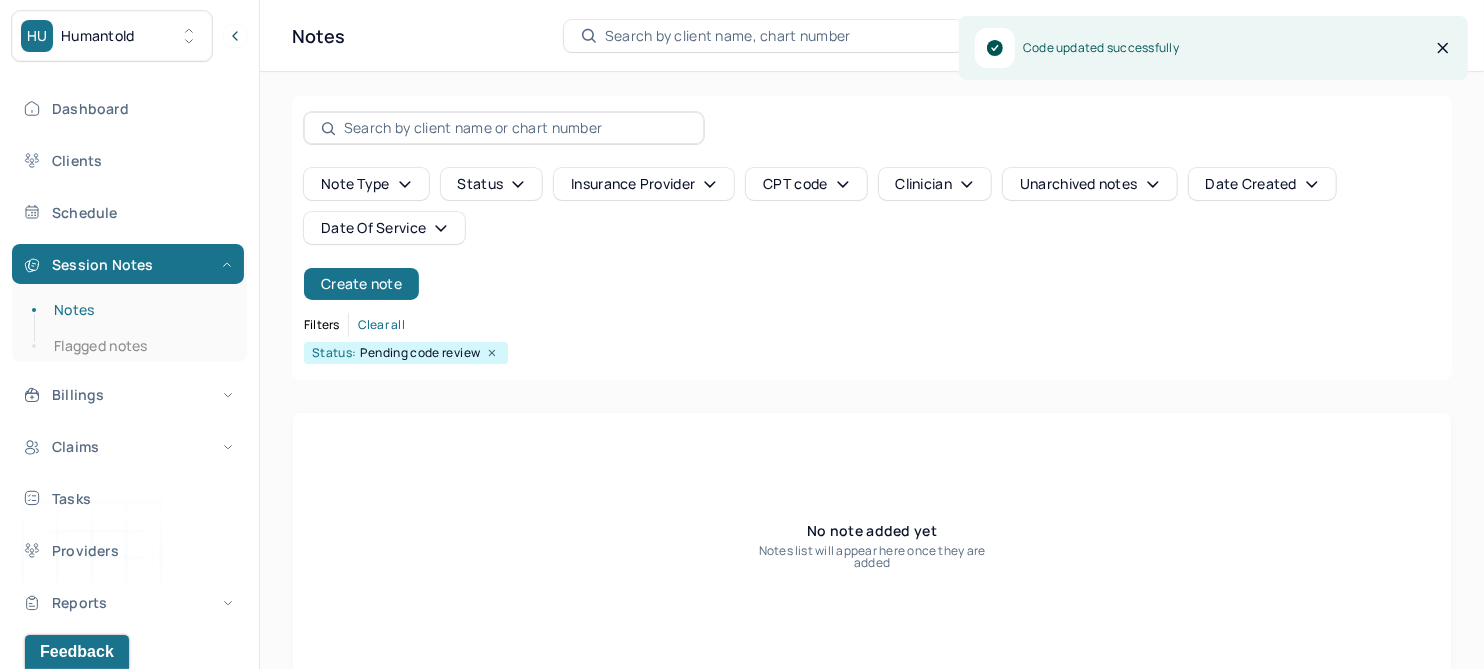 click on "Date Of Service" at bounding box center (384, 228) 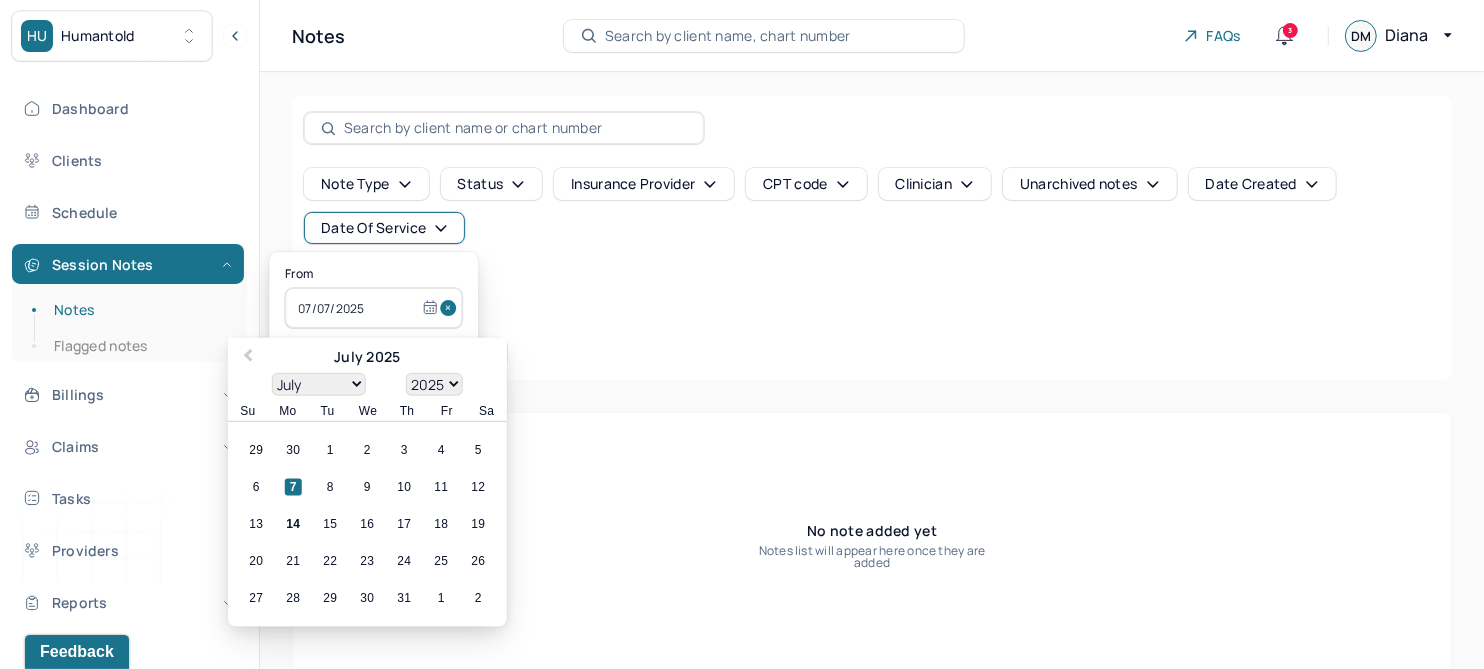 click at bounding box center (451, 308) 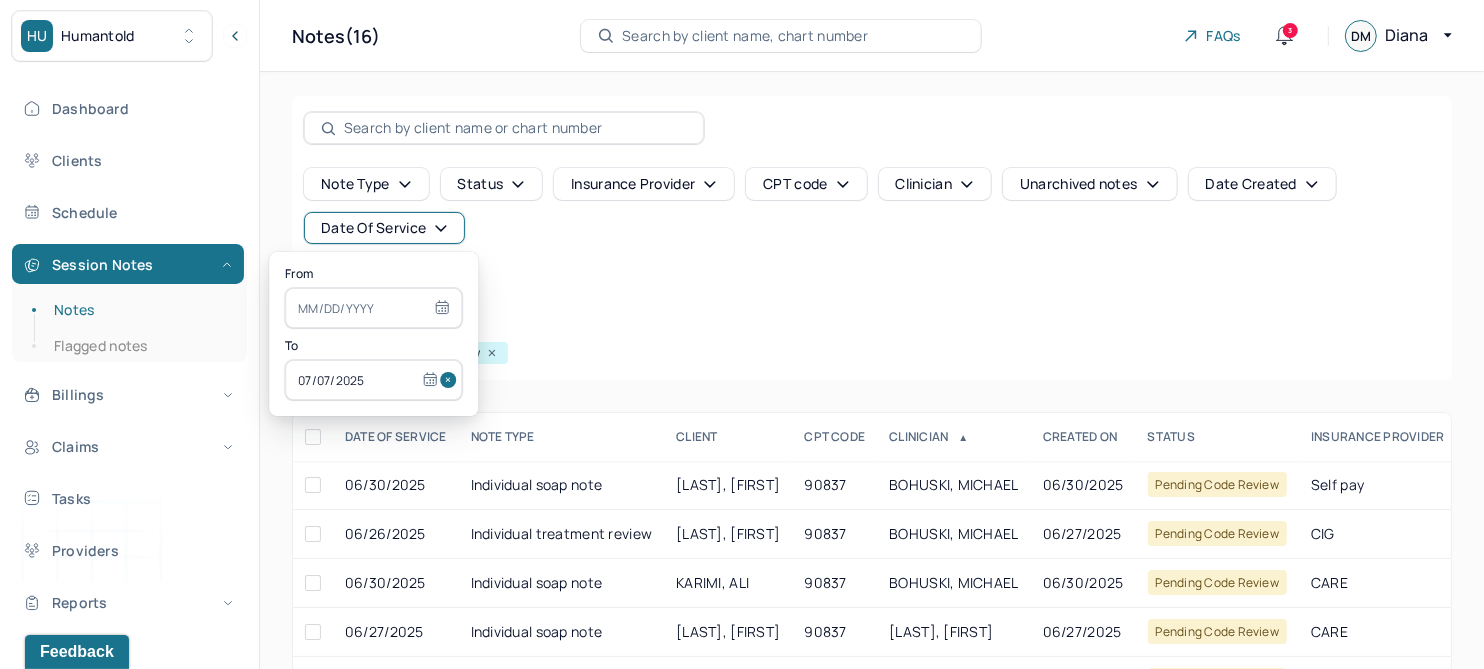 click at bounding box center (451, 380) 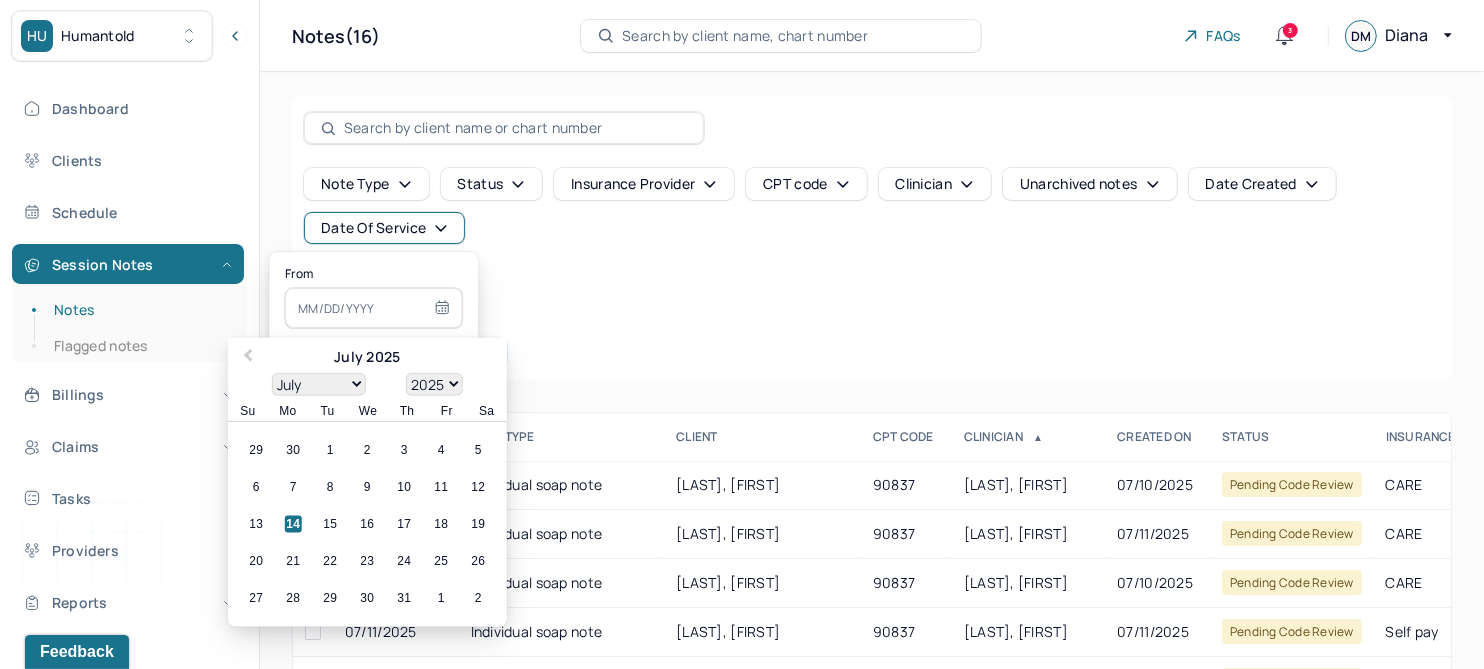 type 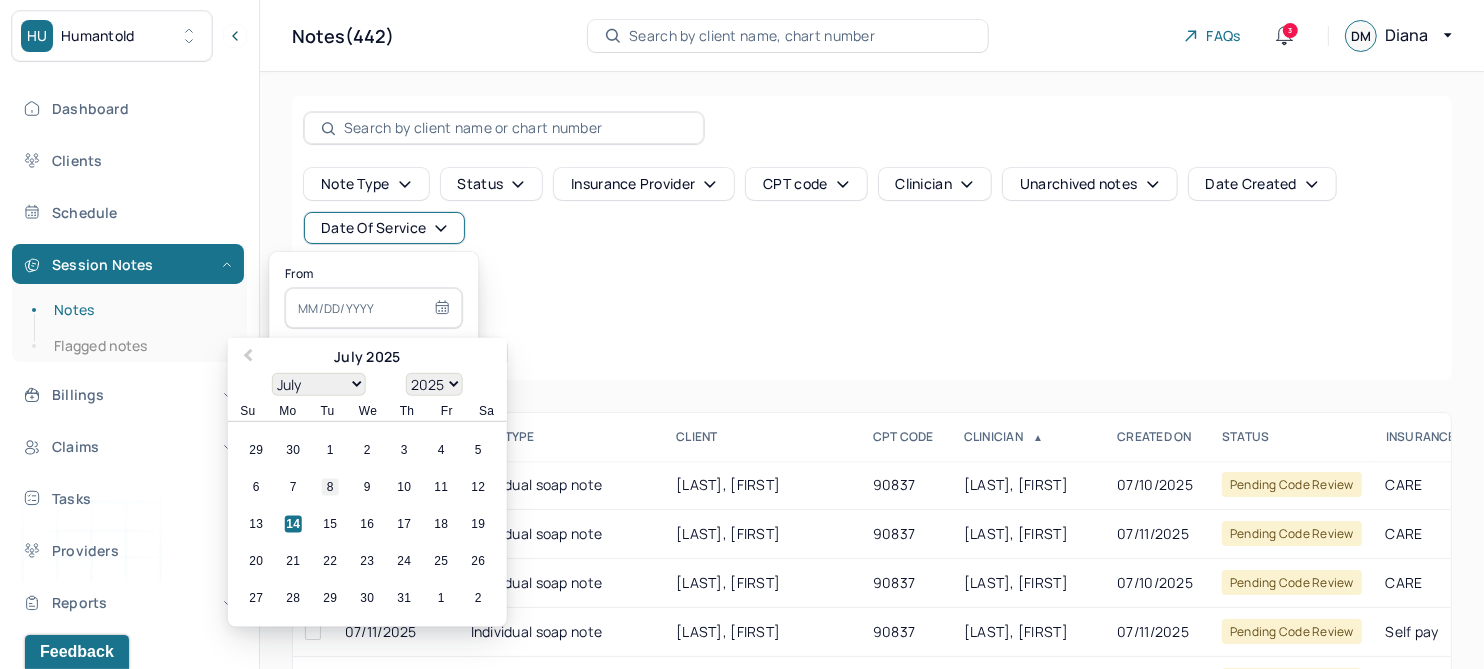 click on "8" at bounding box center (330, 487) 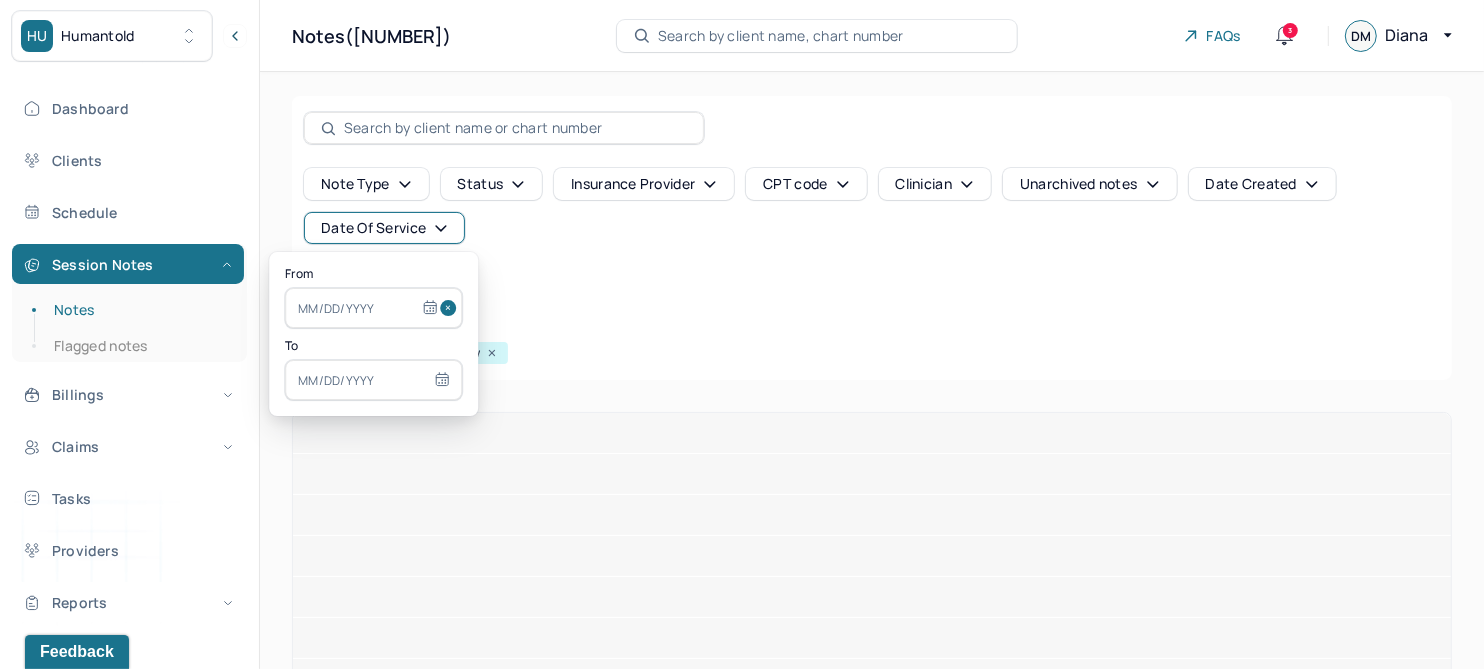 type on "07/08/2025" 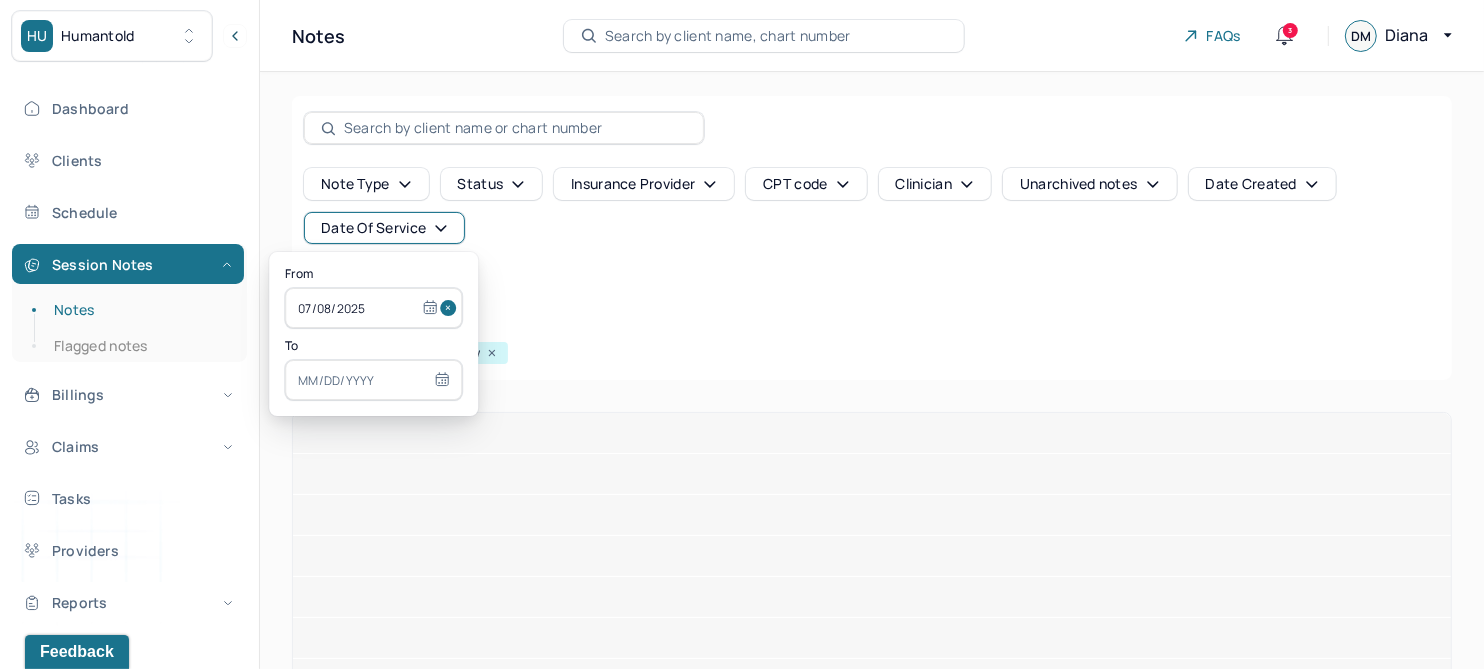 click at bounding box center [373, 380] 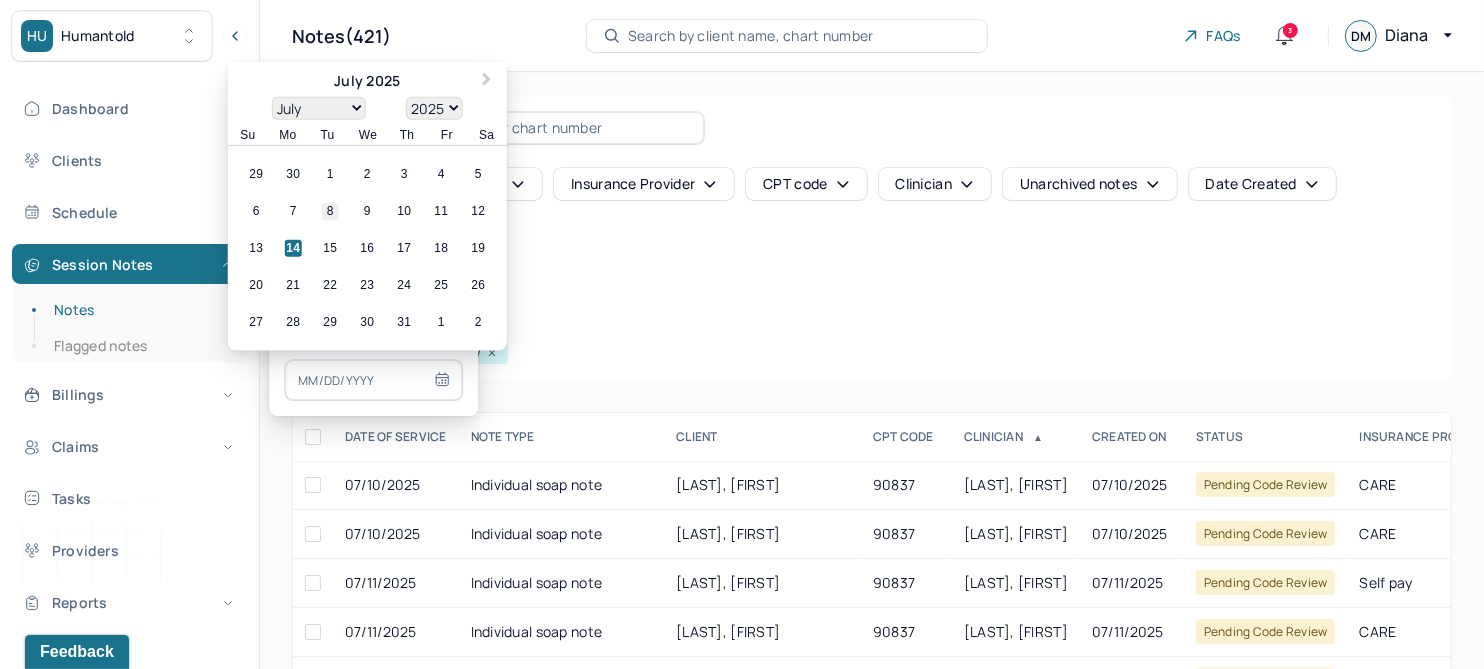 click on "8" at bounding box center [330, 211] 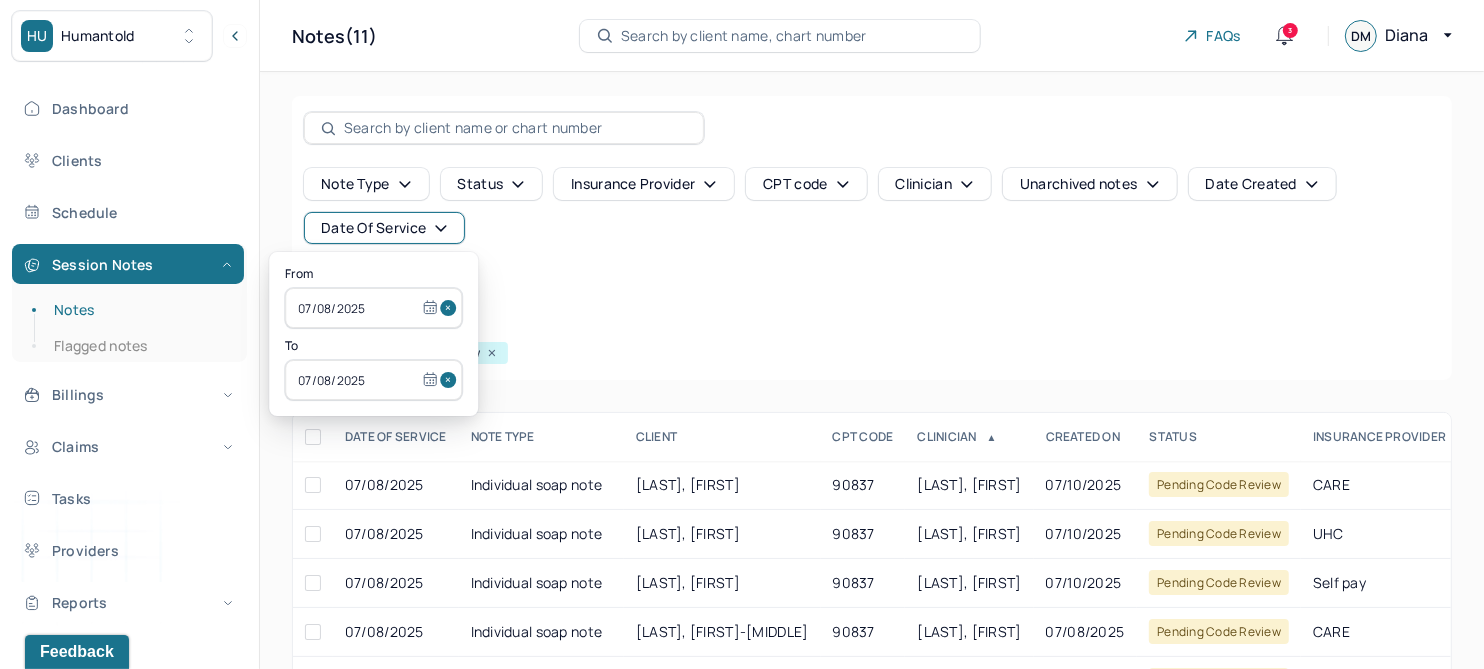 click on "Note type     Status     Insurance provider     CPT code     Clinician     Unarchived notes     Date Created     Date Of Service     Create note" at bounding box center (872, 234) 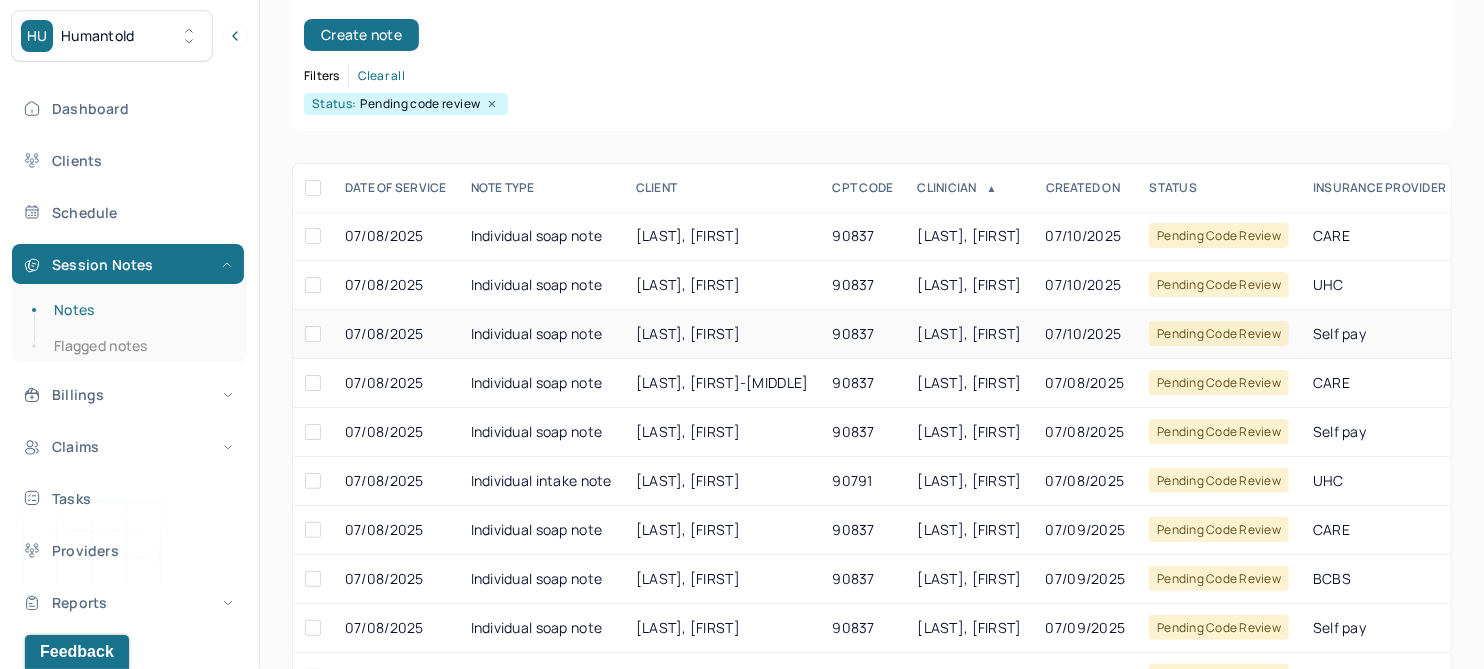 scroll, scrollTop: 250, scrollLeft: 0, axis: vertical 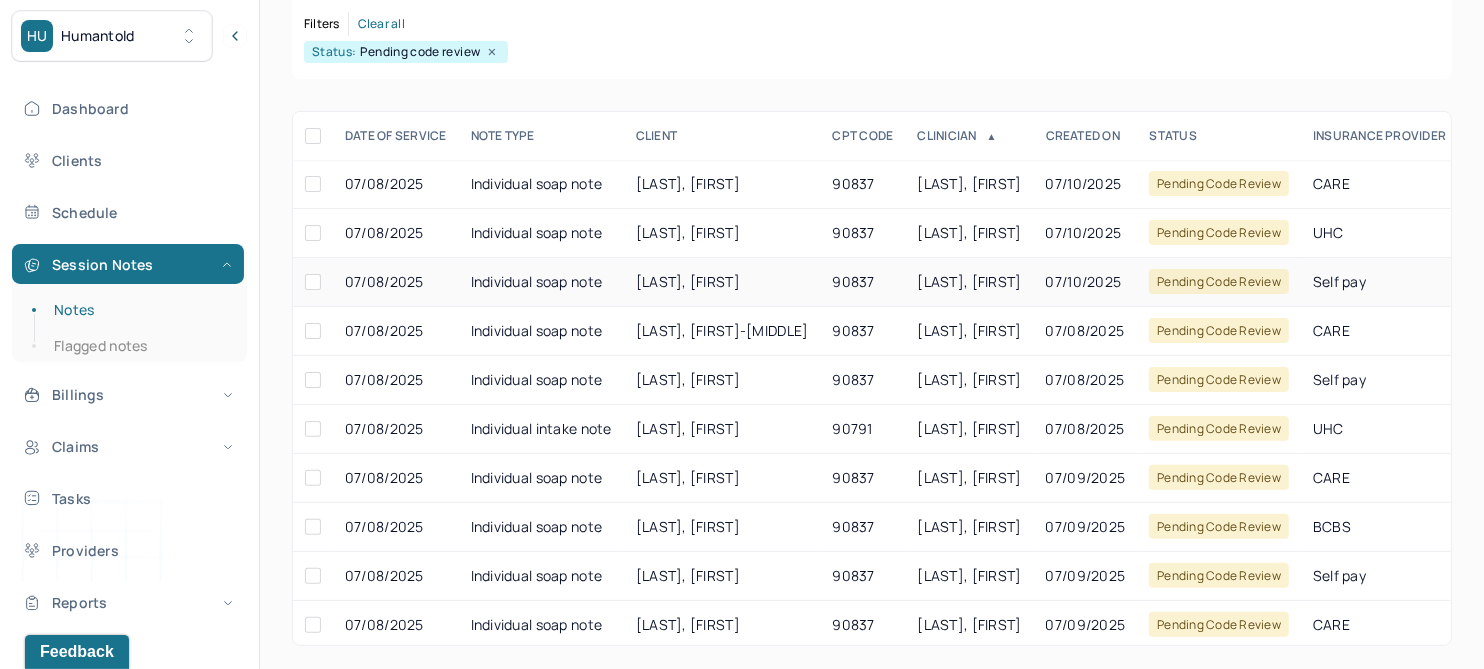 click on "ROJAS, BIANCA" at bounding box center [688, 281] 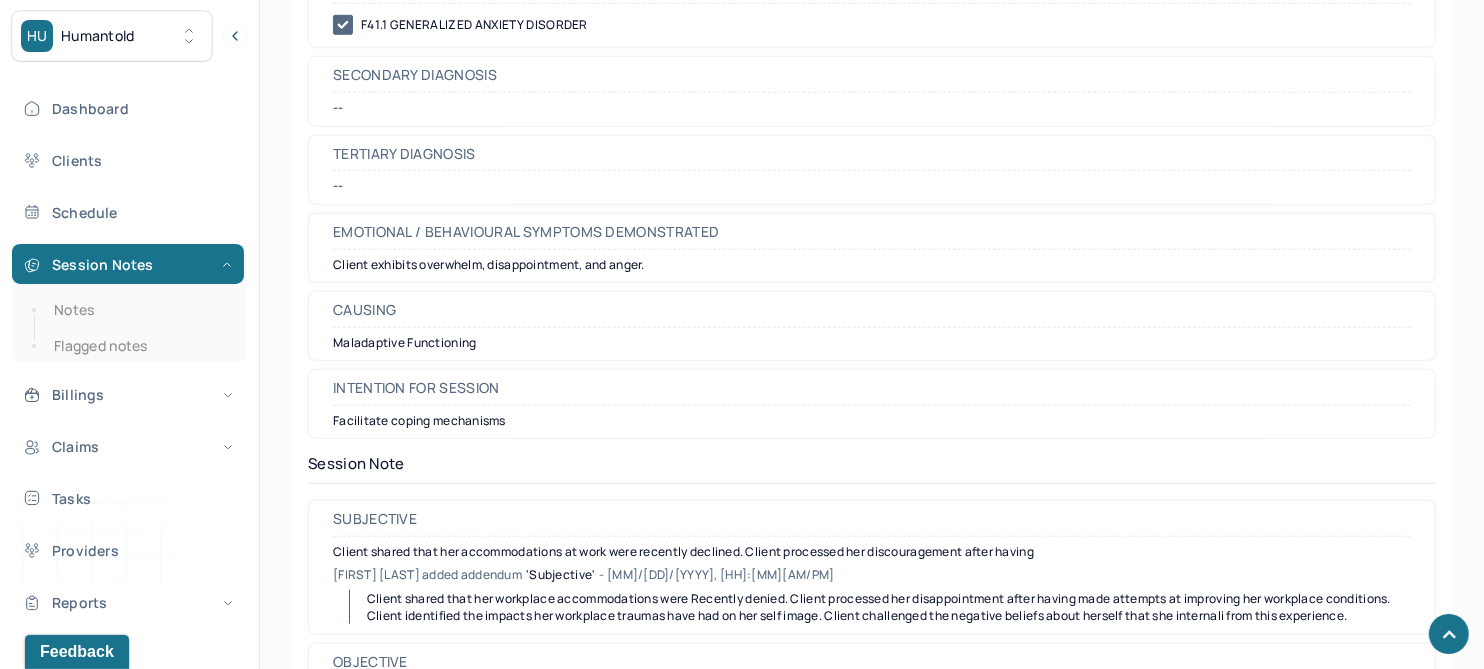 scroll, scrollTop: 1374, scrollLeft: 0, axis: vertical 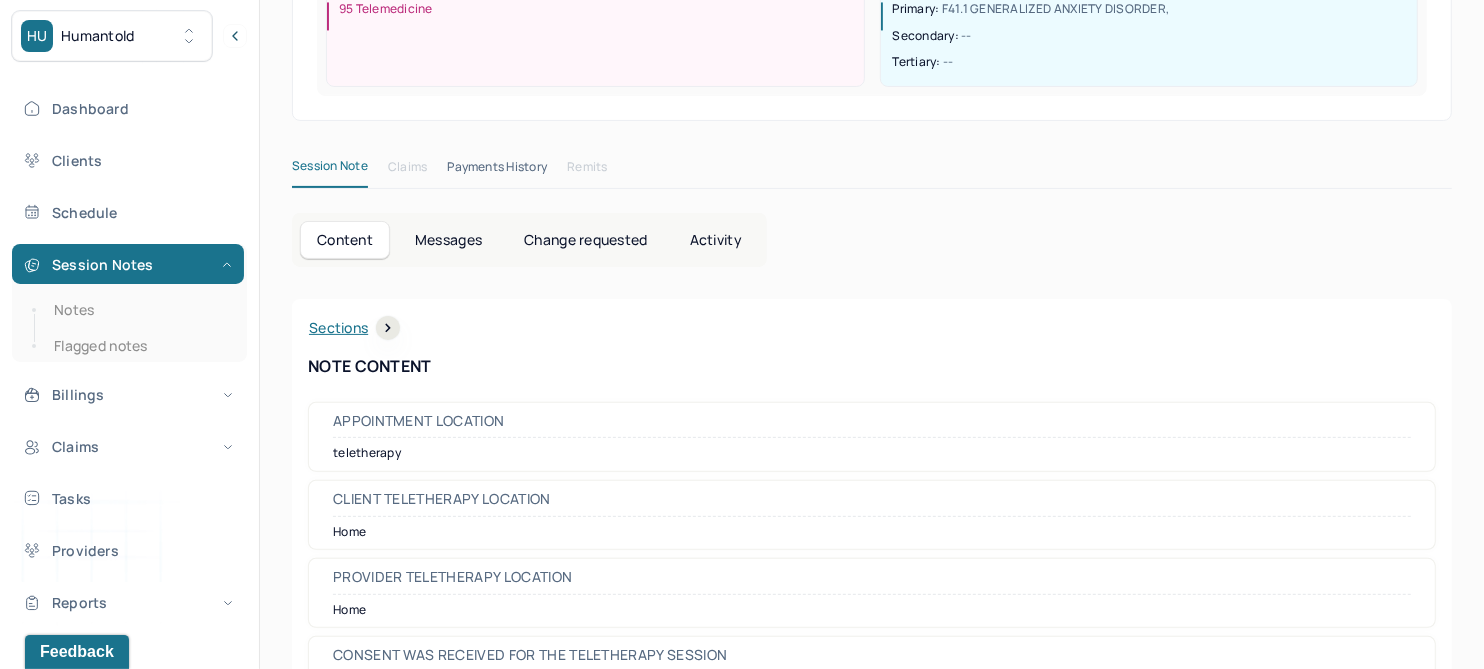click on "Change requested" at bounding box center [585, 240] 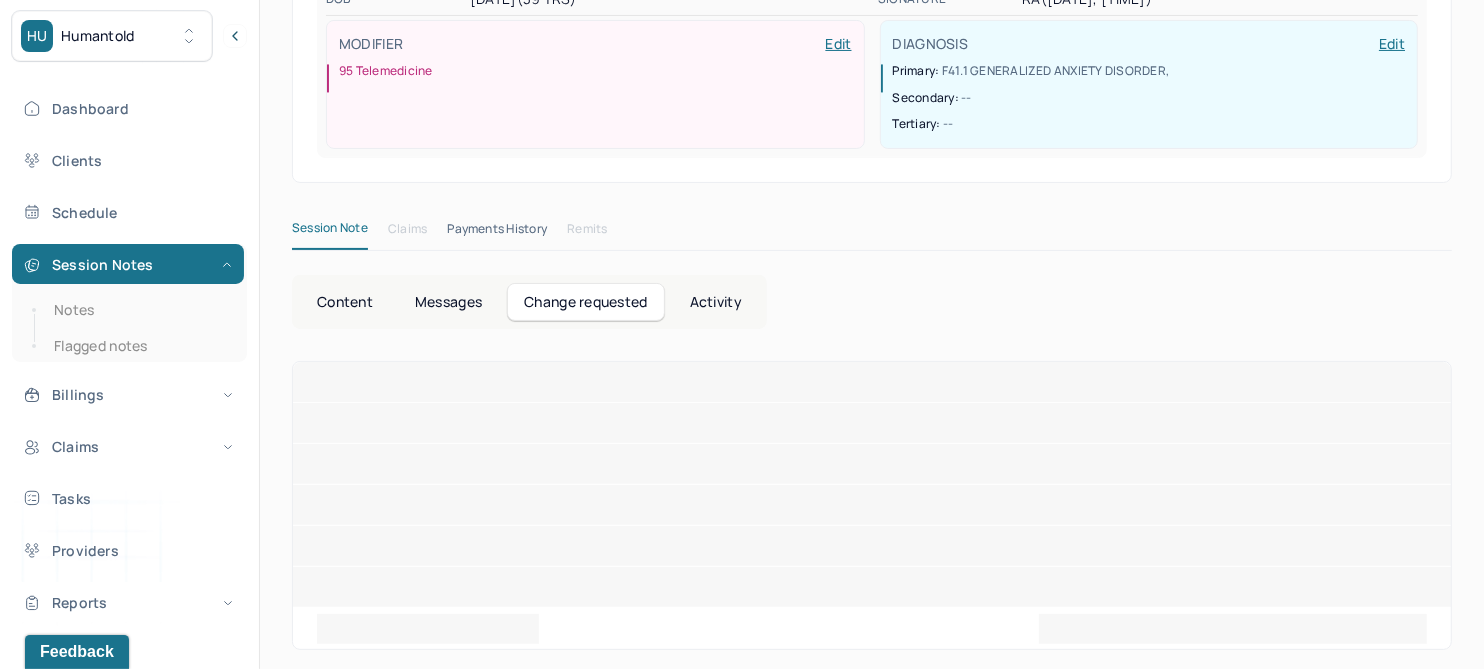 scroll, scrollTop: 289, scrollLeft: 0, axis: vertical 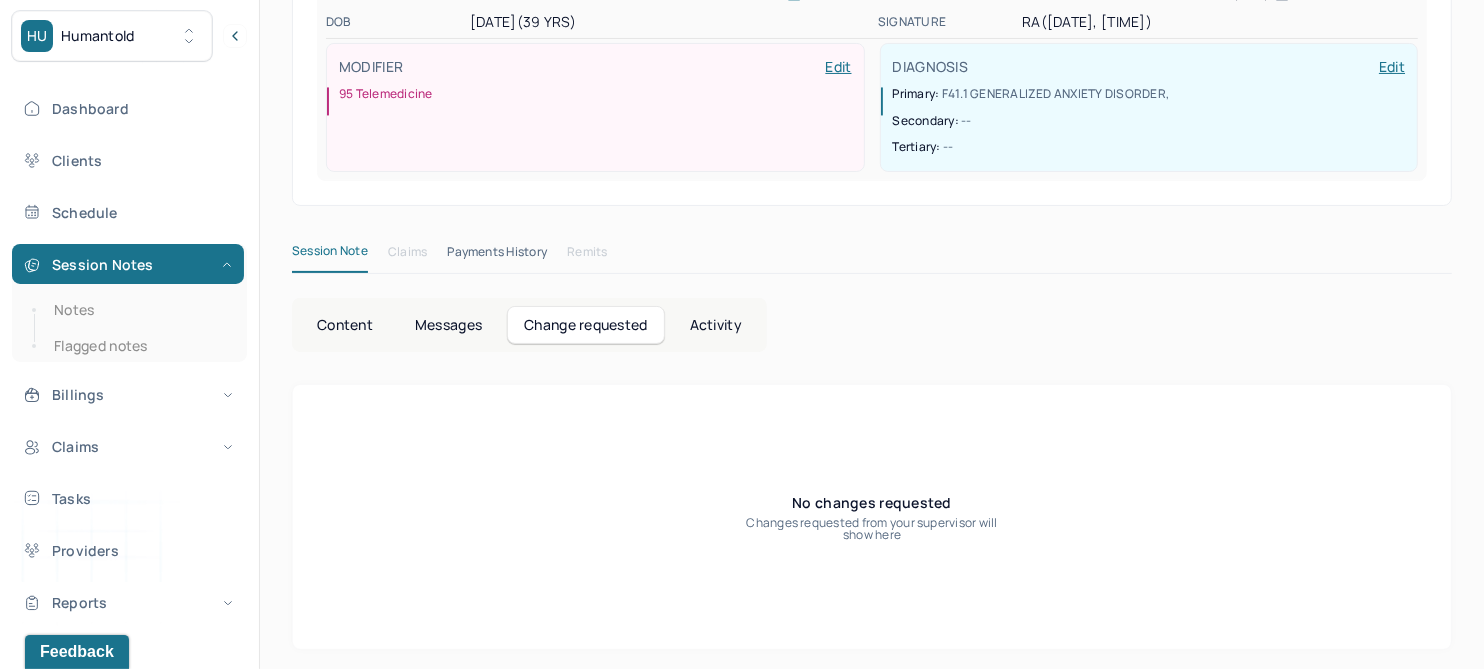 click on "Content" at bounding box center [345, 325] 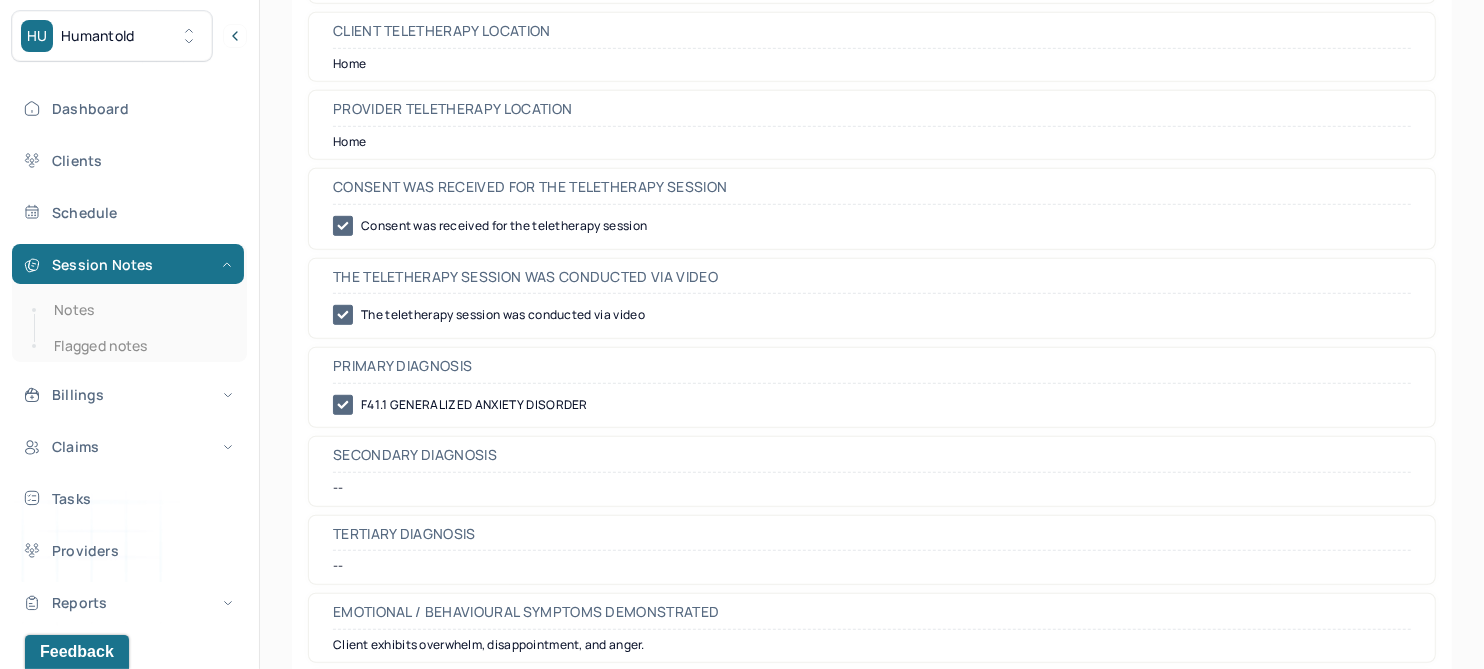scroll, scrollTop: 574, scrollLeft: 0, axis: vertical 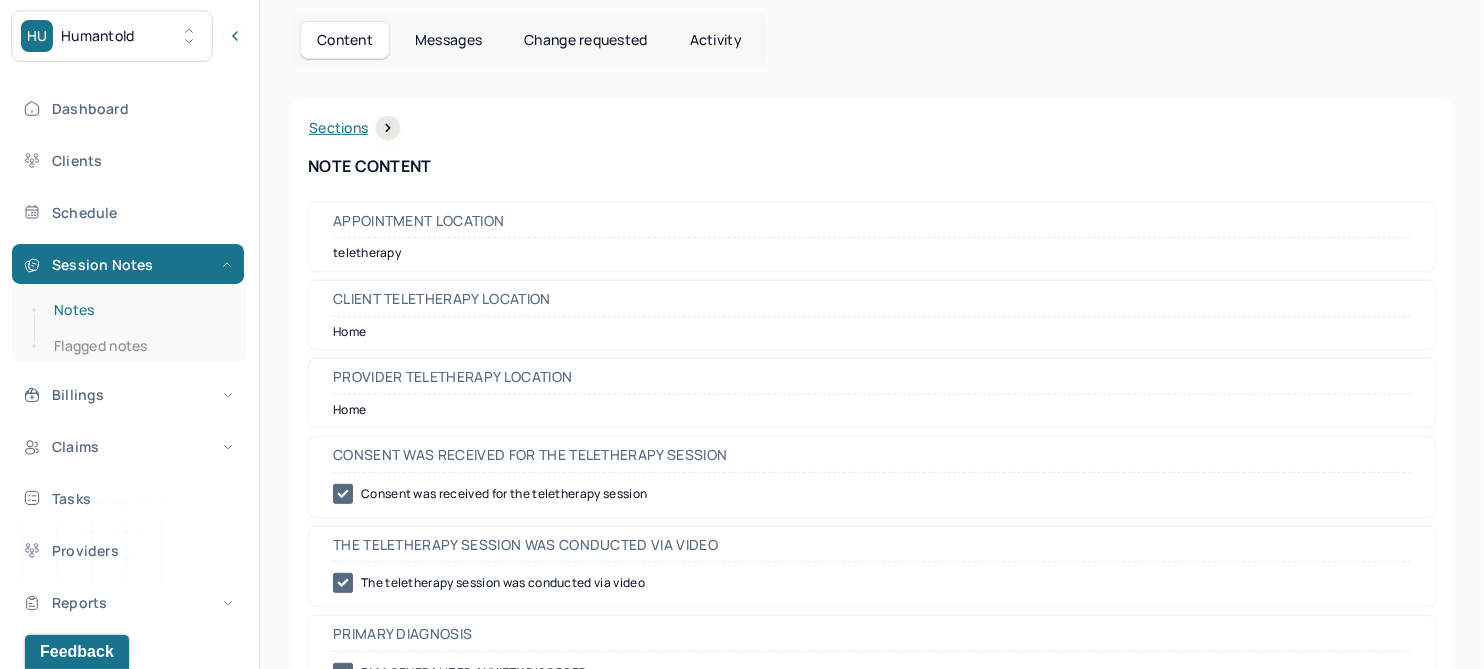 click on "Notes" at bounding box center [139, 310] 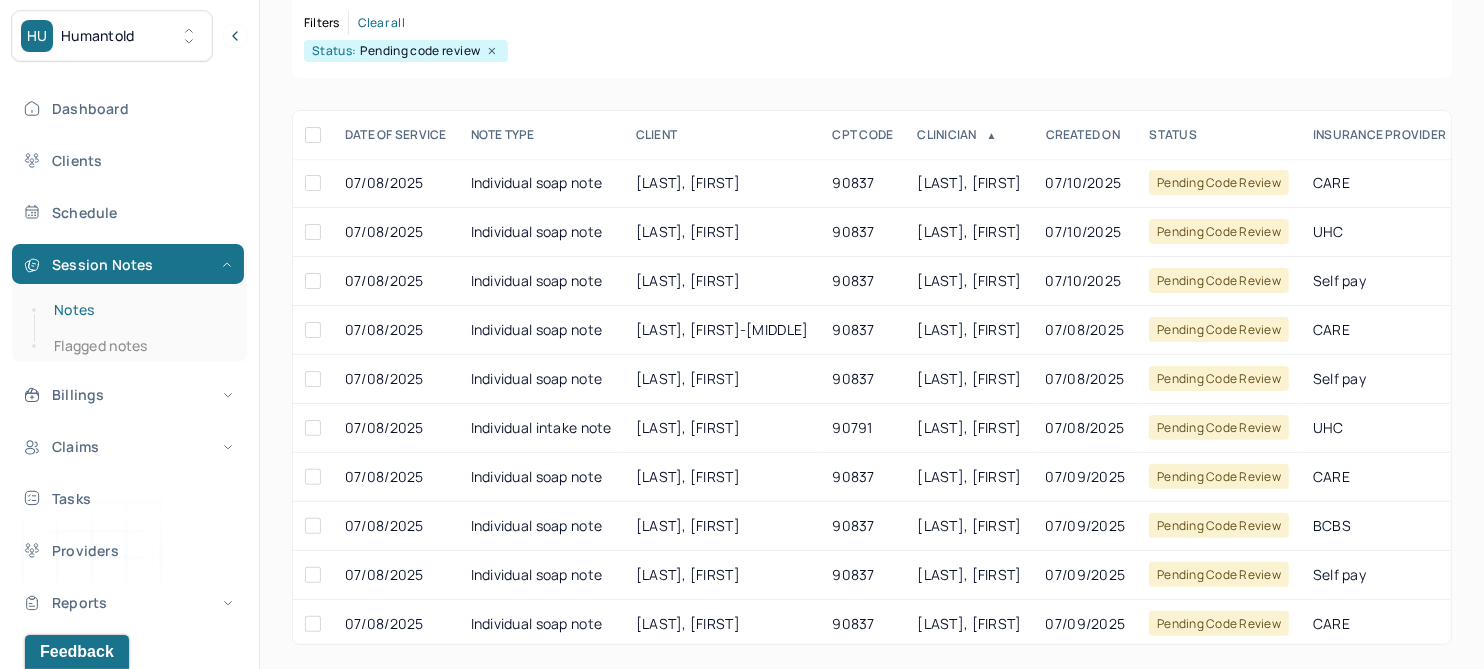 scroll, scrollTop: 301, scrollLeft: 0, axis: vertical 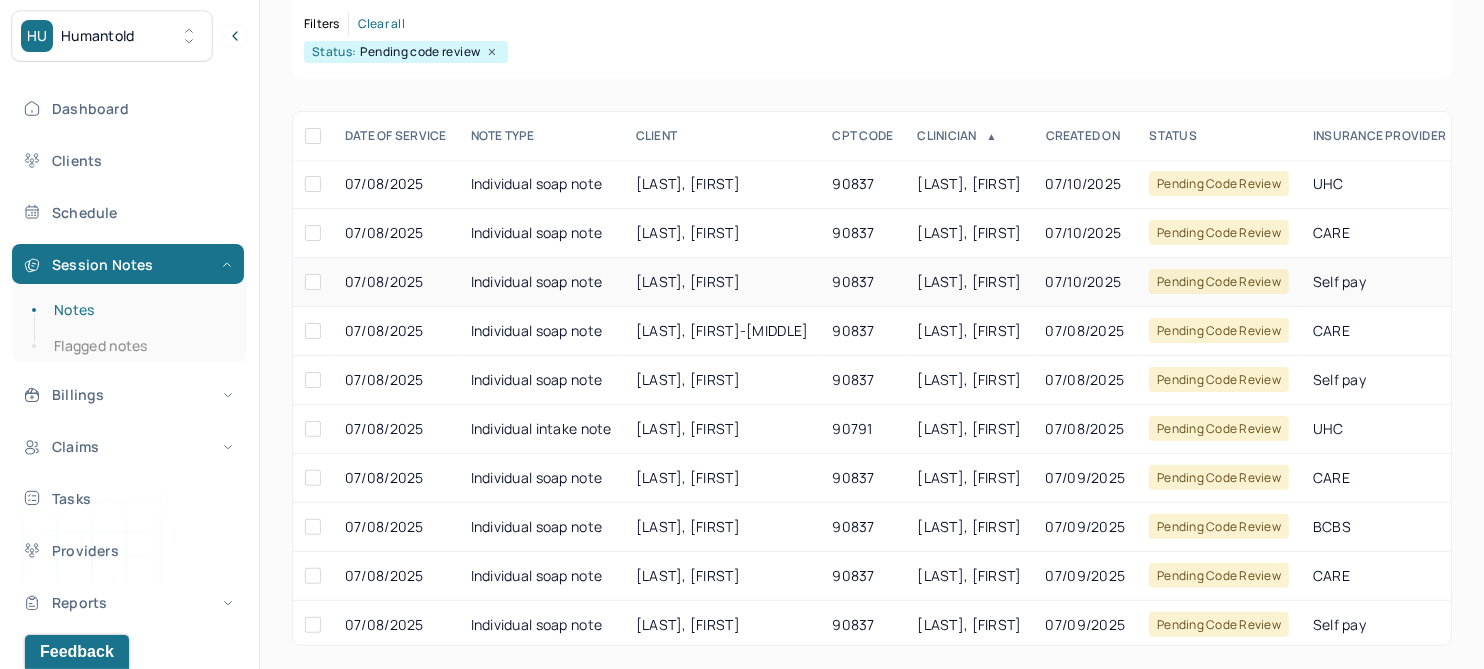 click on "ROJAS, BIANCA" at bounding box center (688, 281) 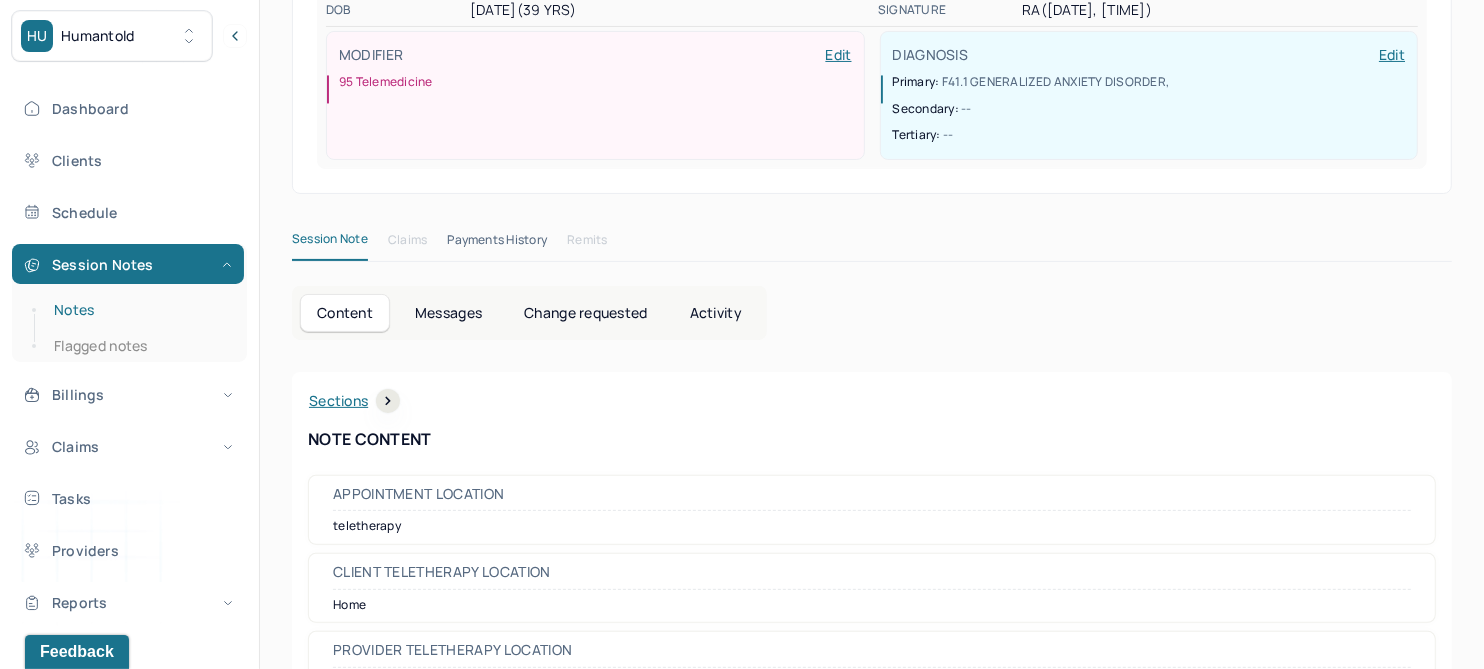 click on "Notes" at bounding box center (139, 310) 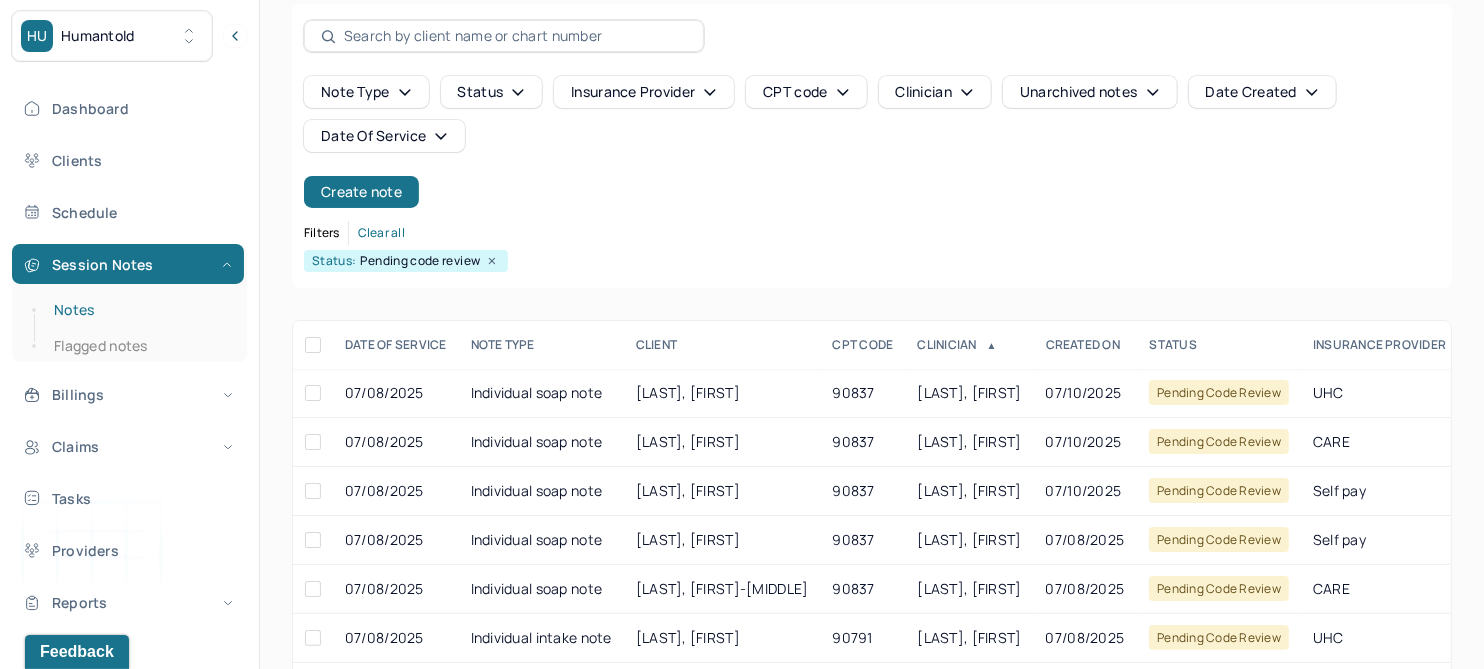 scroll, scrollTop: 301, scrollLeft: 0, axis: vertical 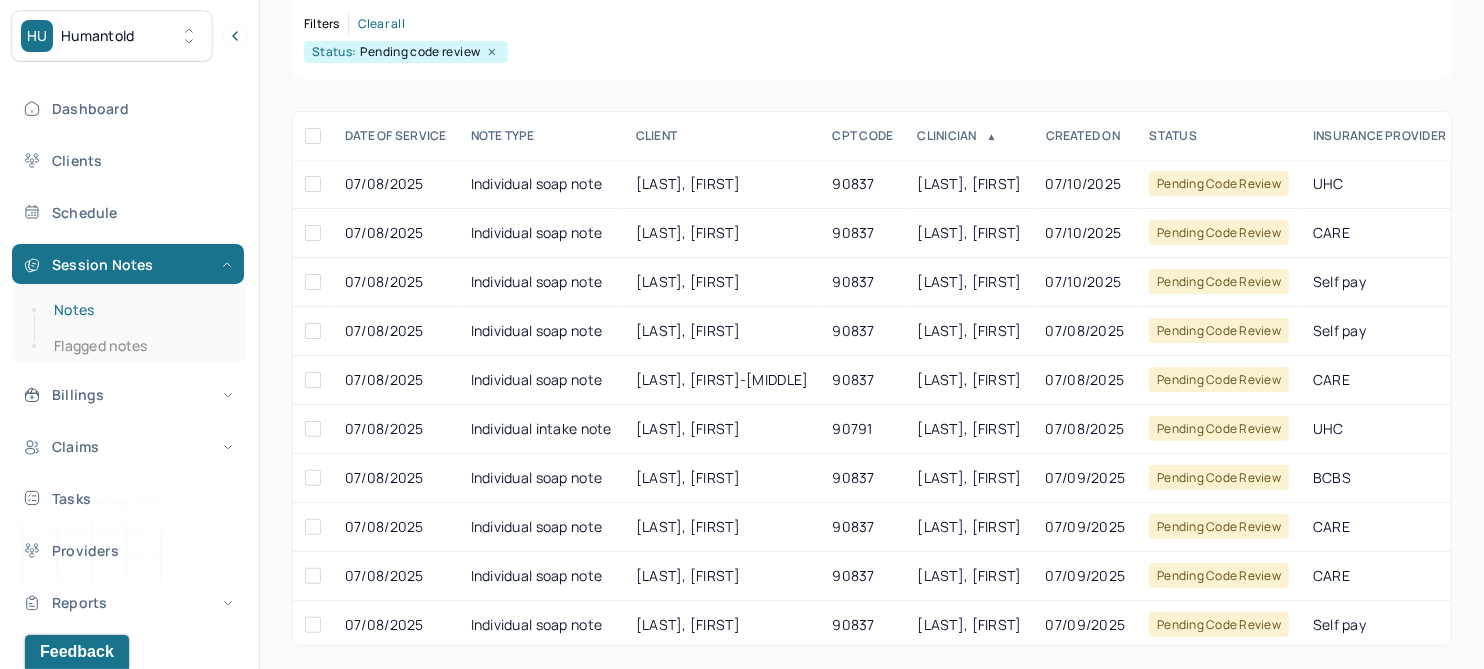 click on "Notes" at bounding box center [139, 310] 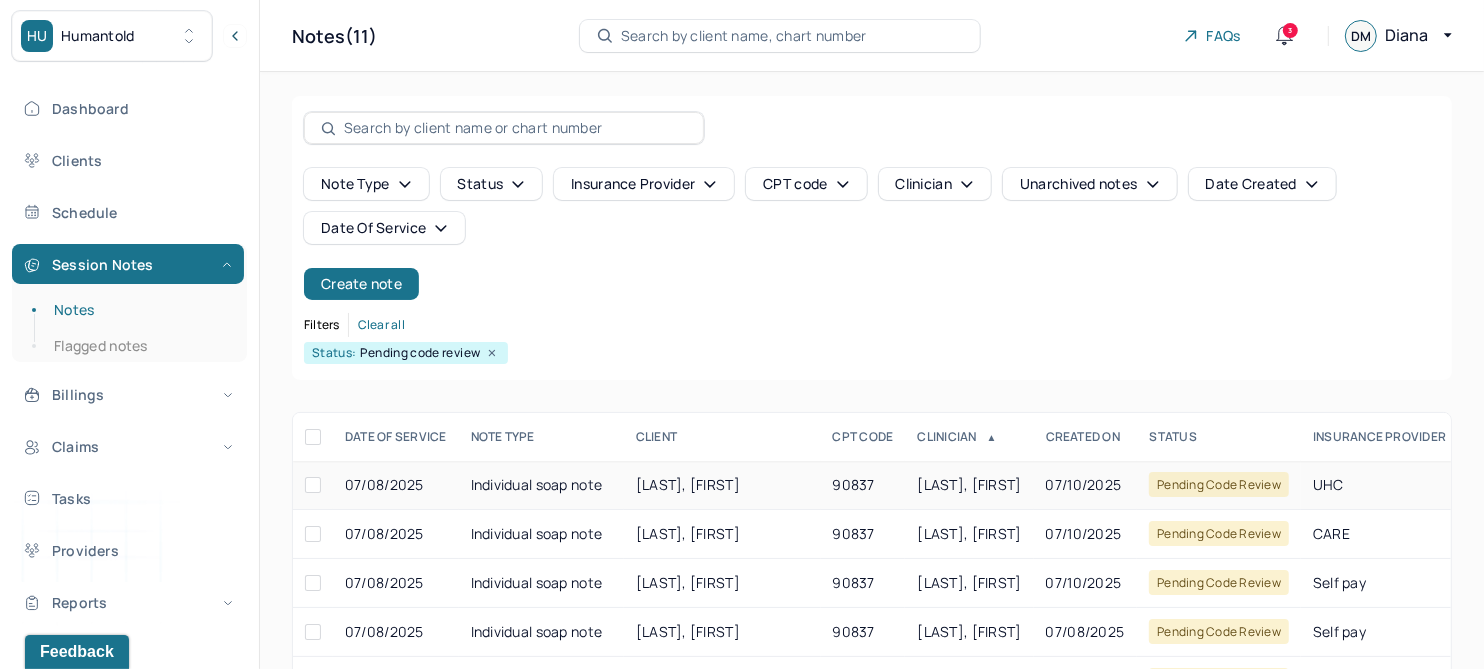 scroll, scrollTop: 125, scrollLeft: 0, axis: vertical 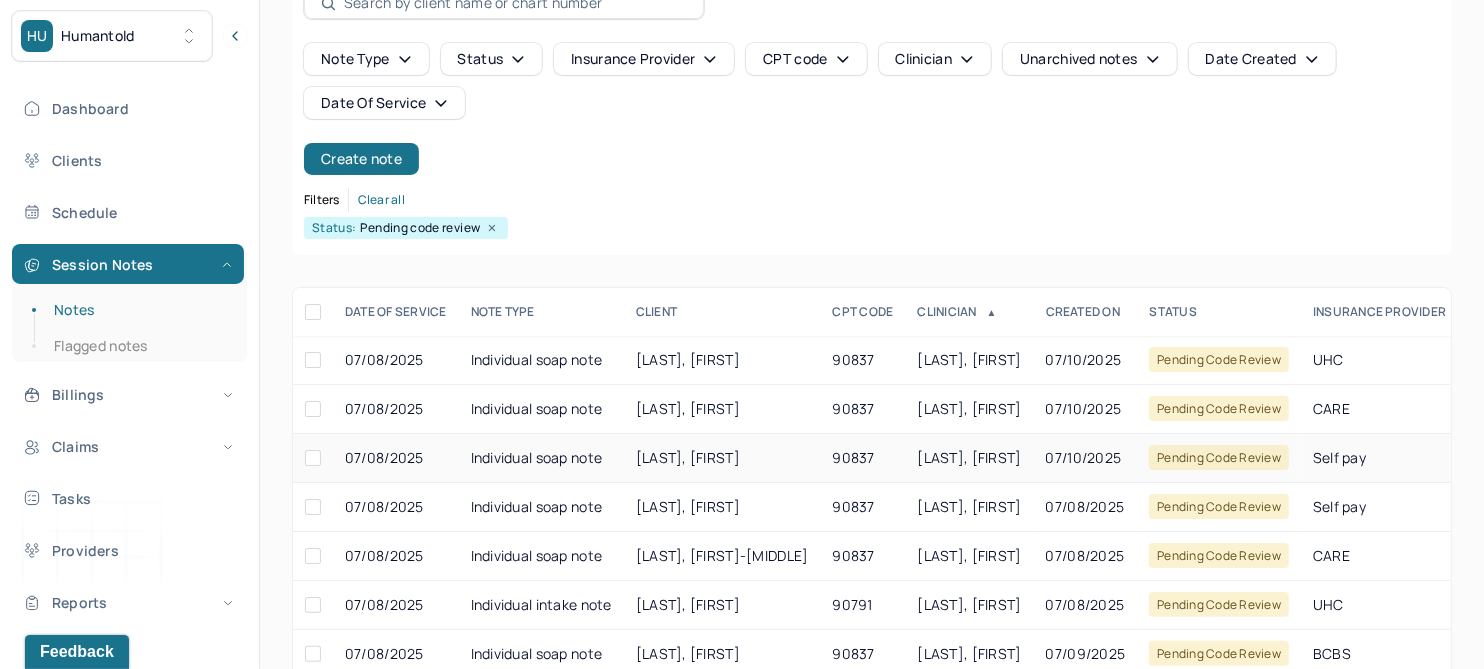 click on "ROJAS, BIANCA" at bounding box center (722, 458) 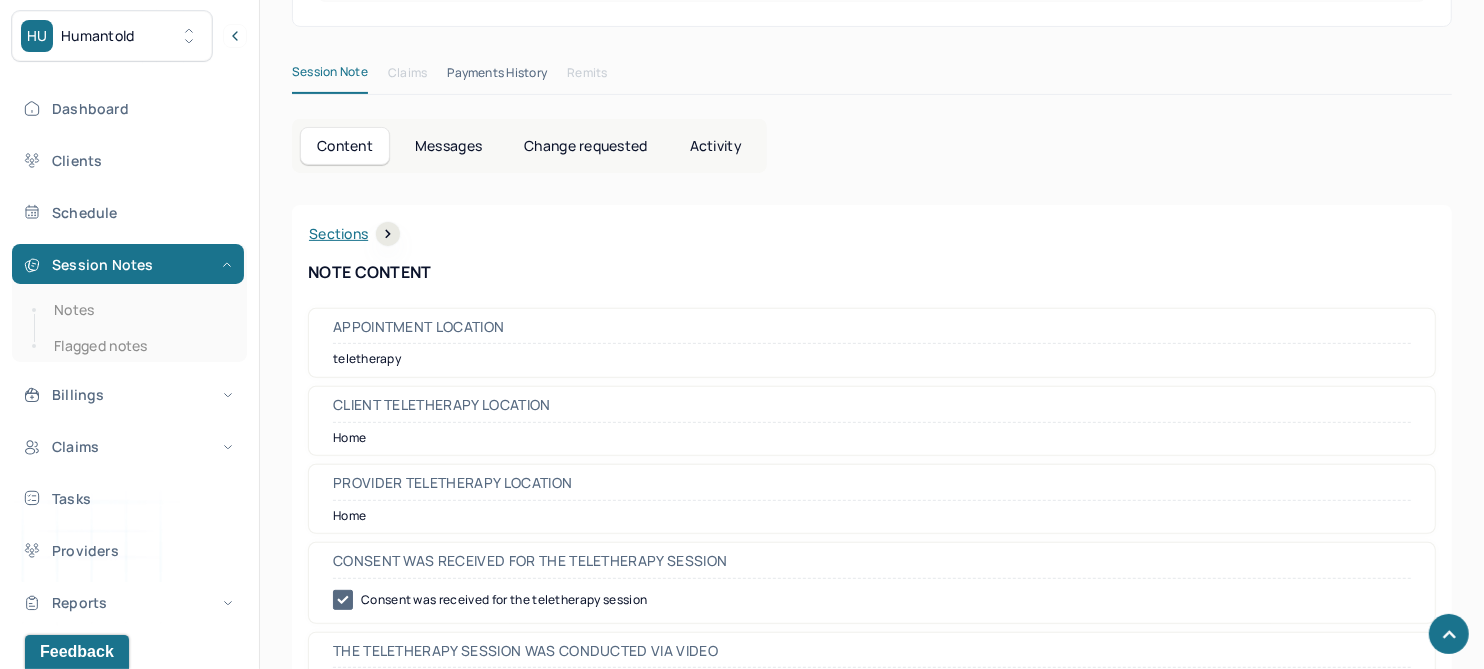 scroll, scrollTop: 0, scrollLeft: 0, axis: both 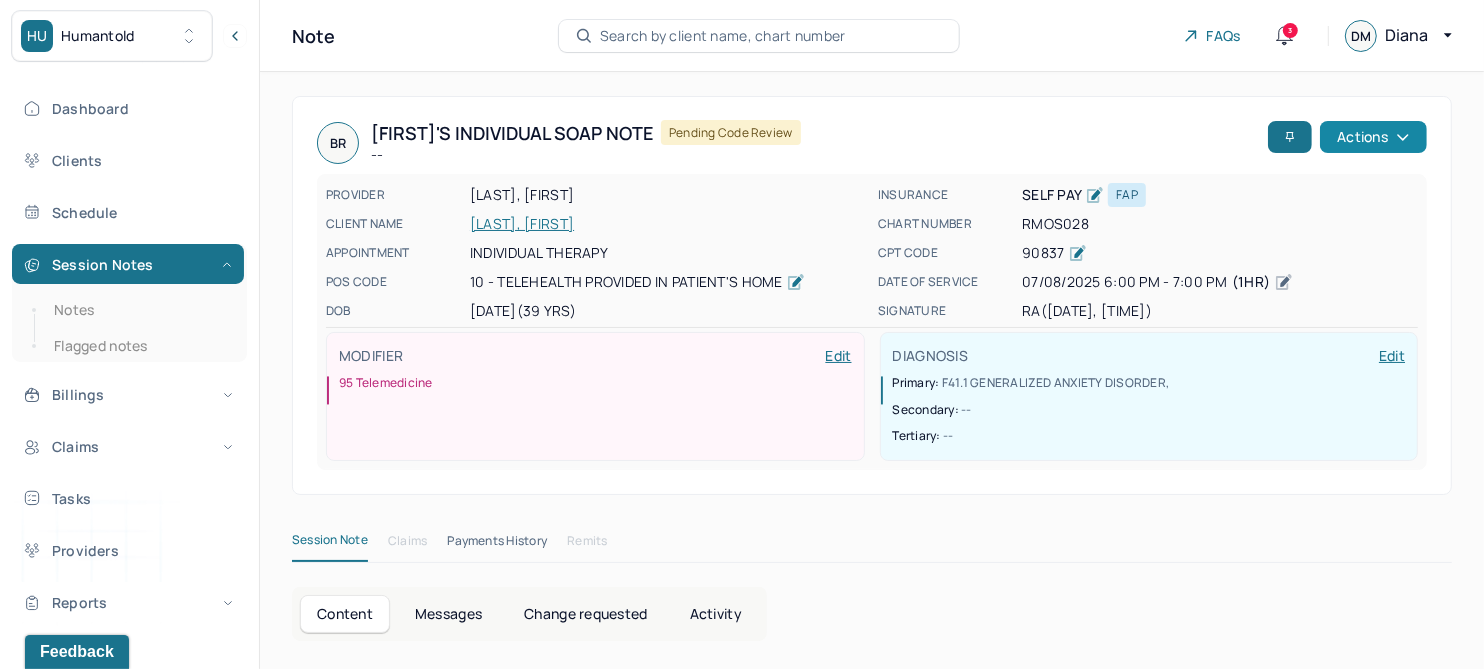 click 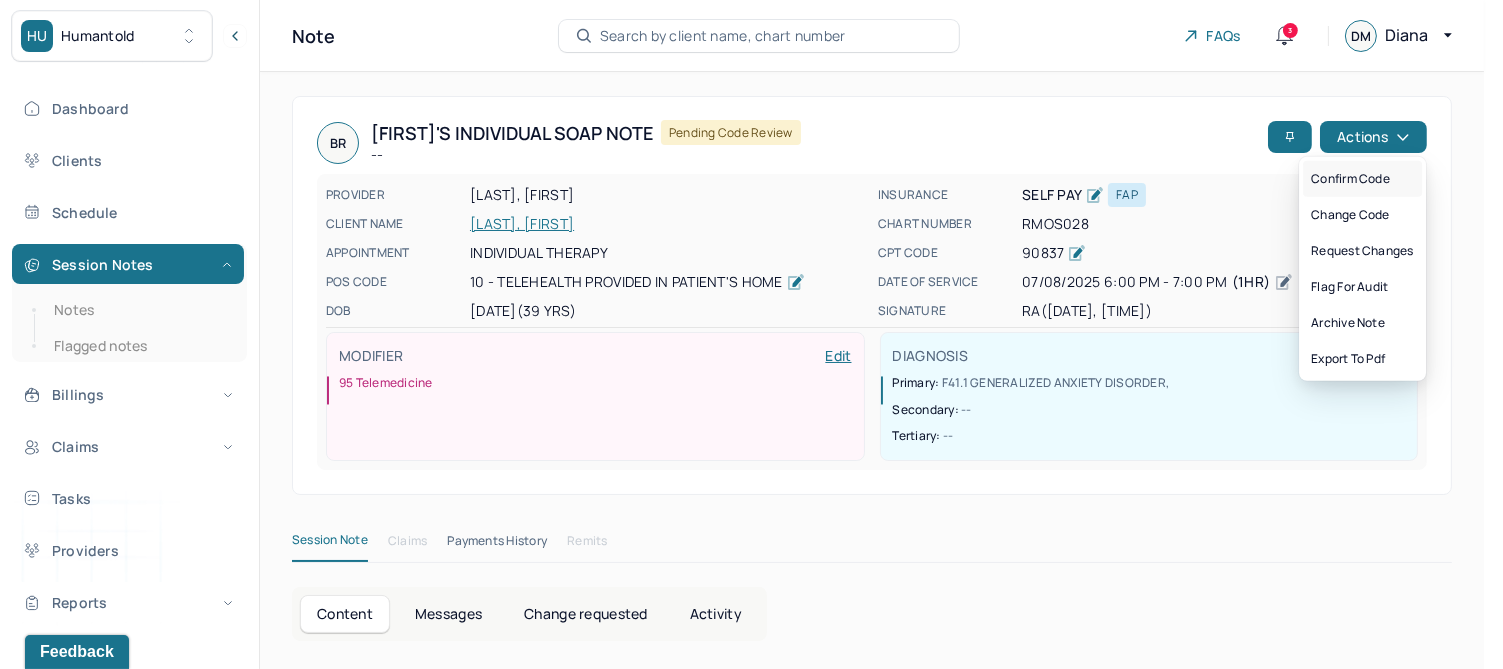 click on "Confirm code" at bounding box center [1362, 179] 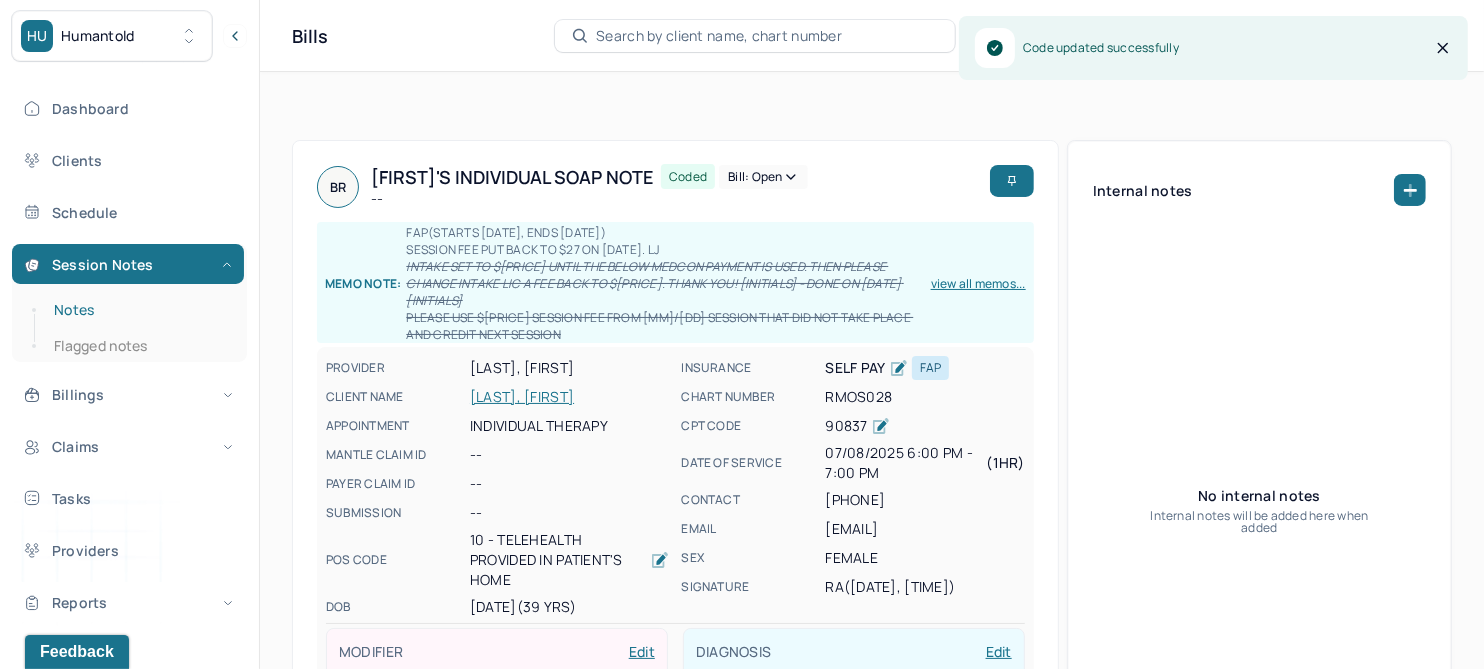 click on "Notes" at bounding box center [139, 310] 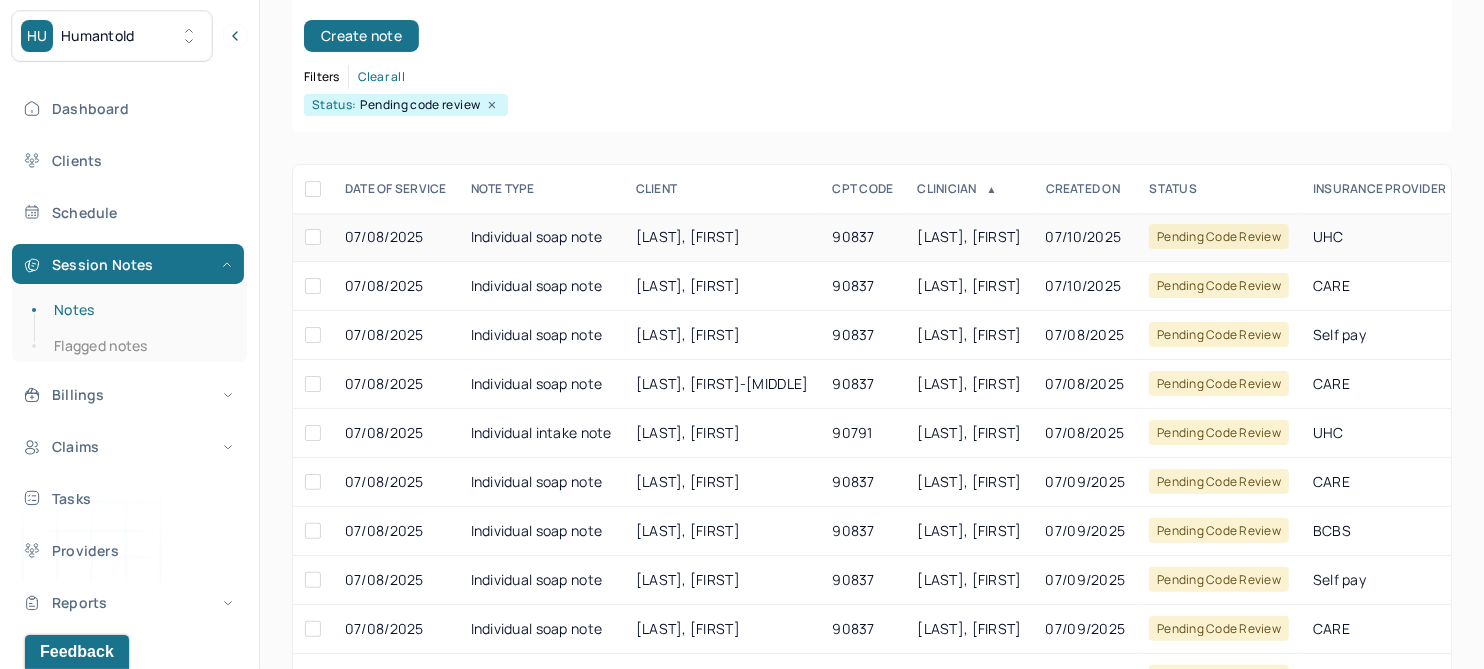 scroll, scrollTop: 250, scrollLeft: 0, axis: vertical 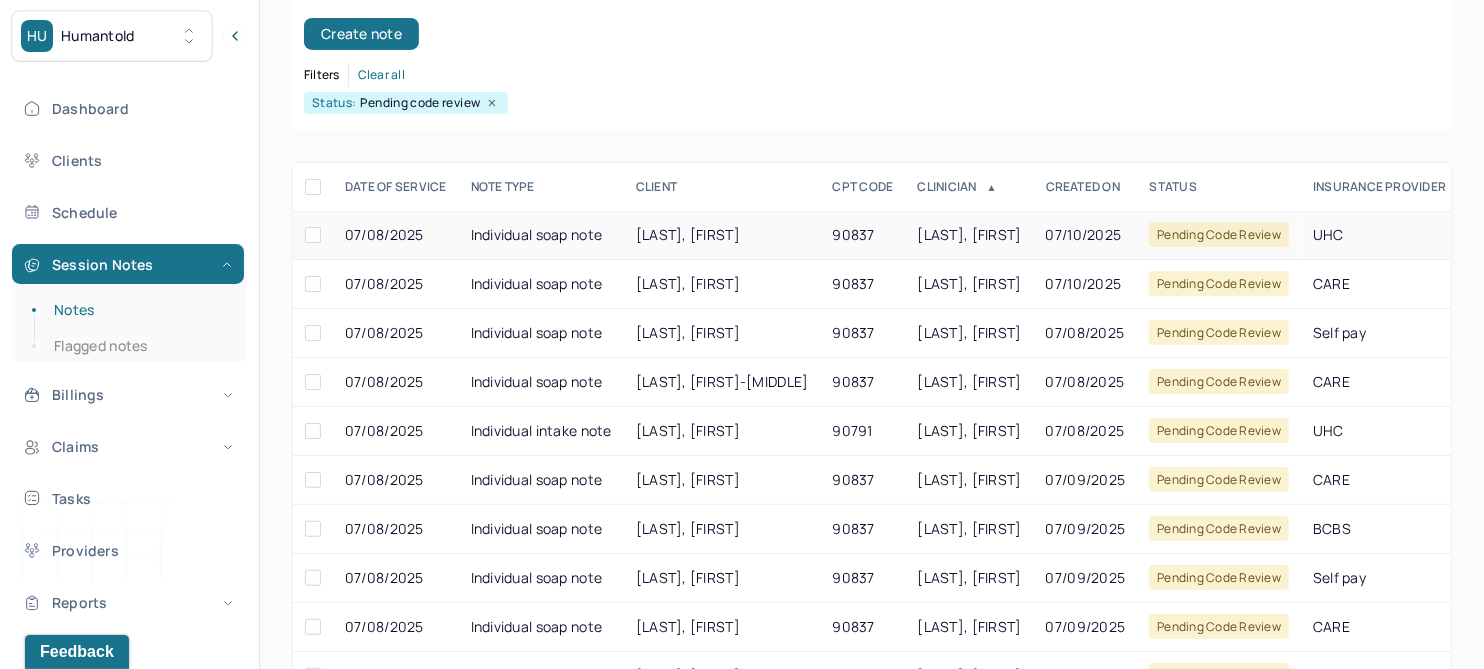 click on "CHRISTY, HARRISON" at bounding box center (688, 234) 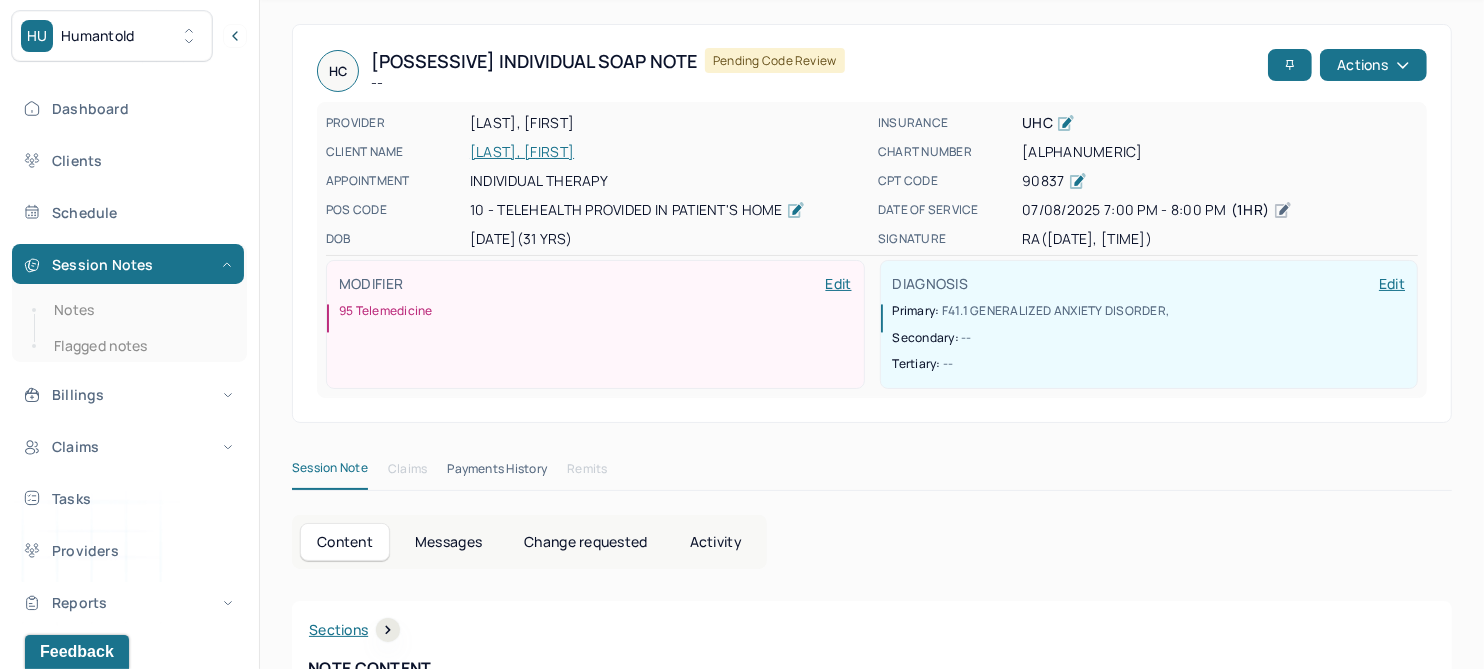 scroll, scrollTop: 0, scrollLeft: 0, axis: both 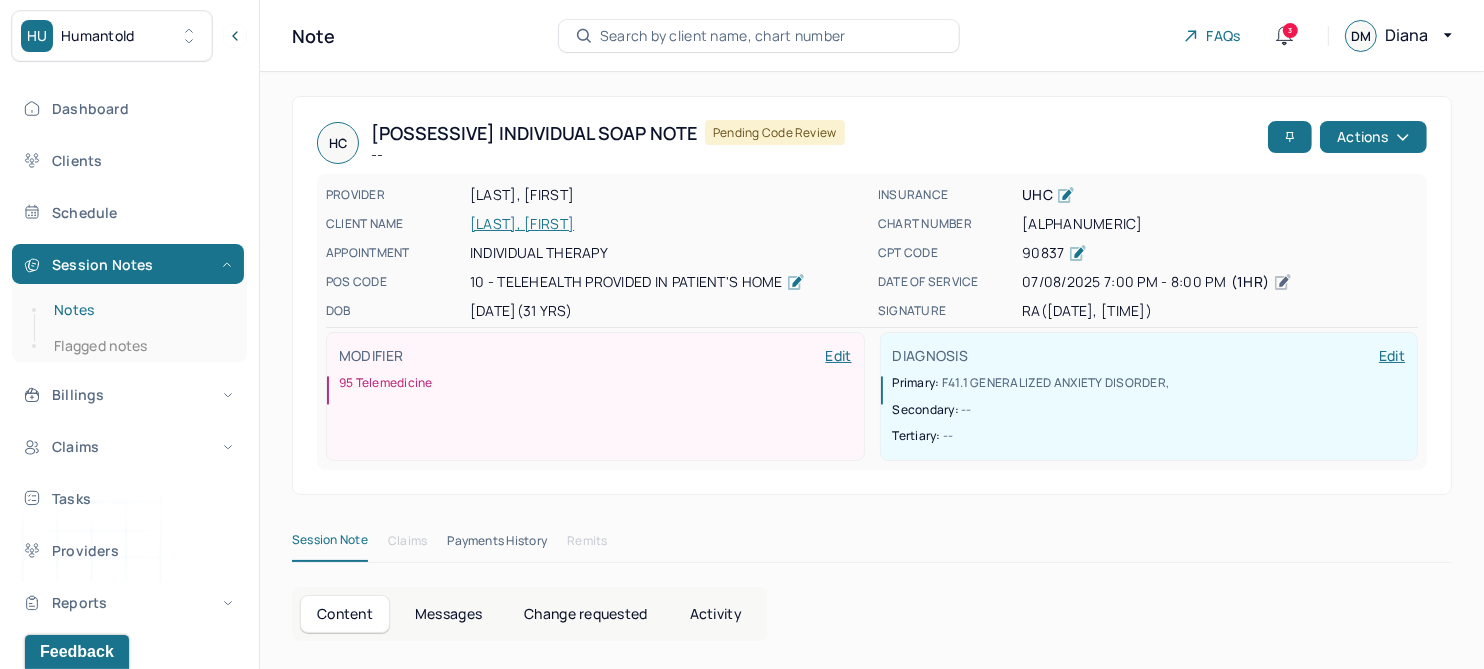 click on "Notes" at bounding box center (139, 310) 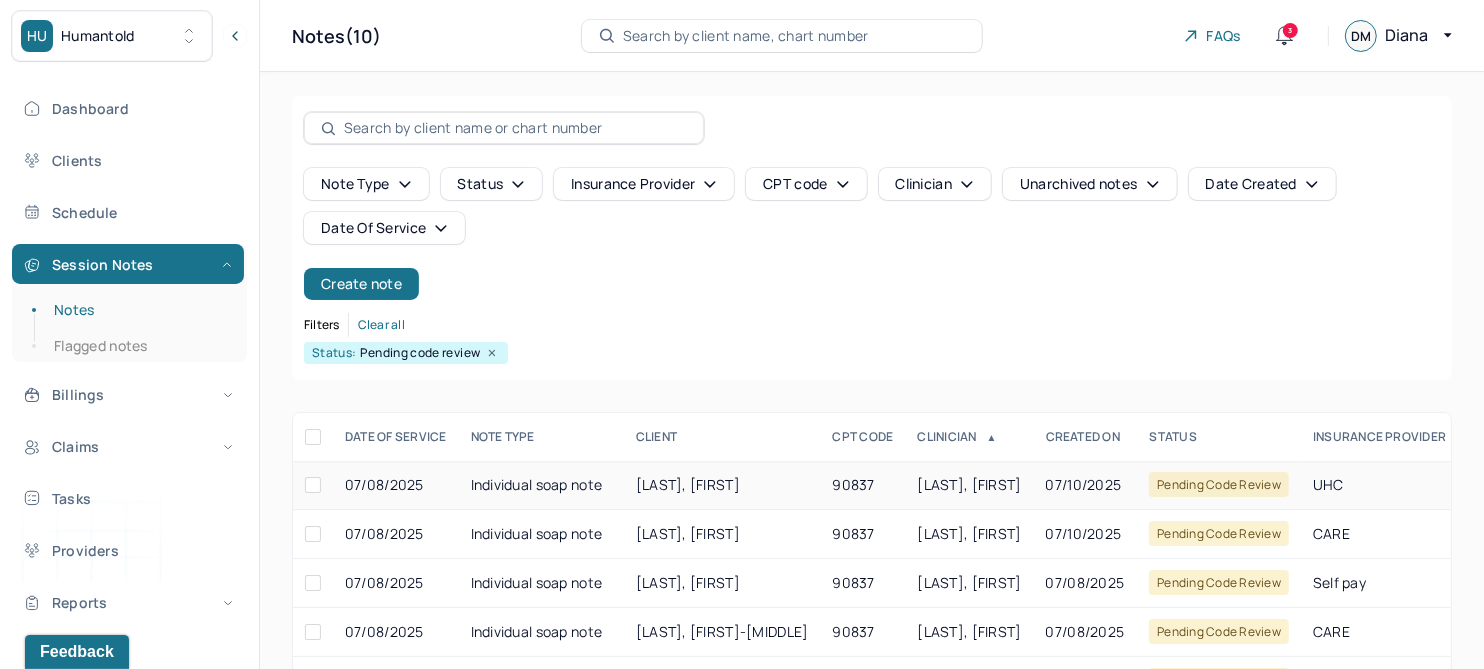 click on "CHRISTY, HARRISON" at bounding box center (688, 484) 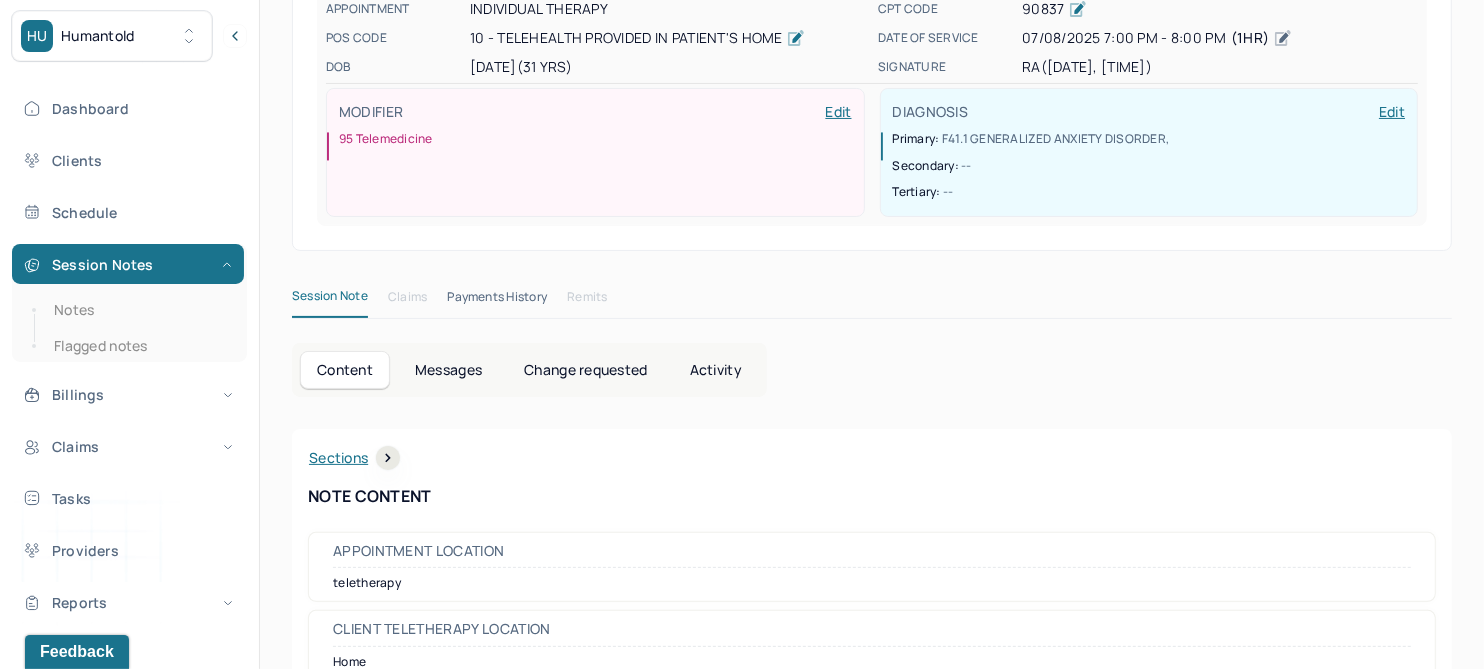 scroll, scrollTop: 0, scrollLeft: 0, axis: both 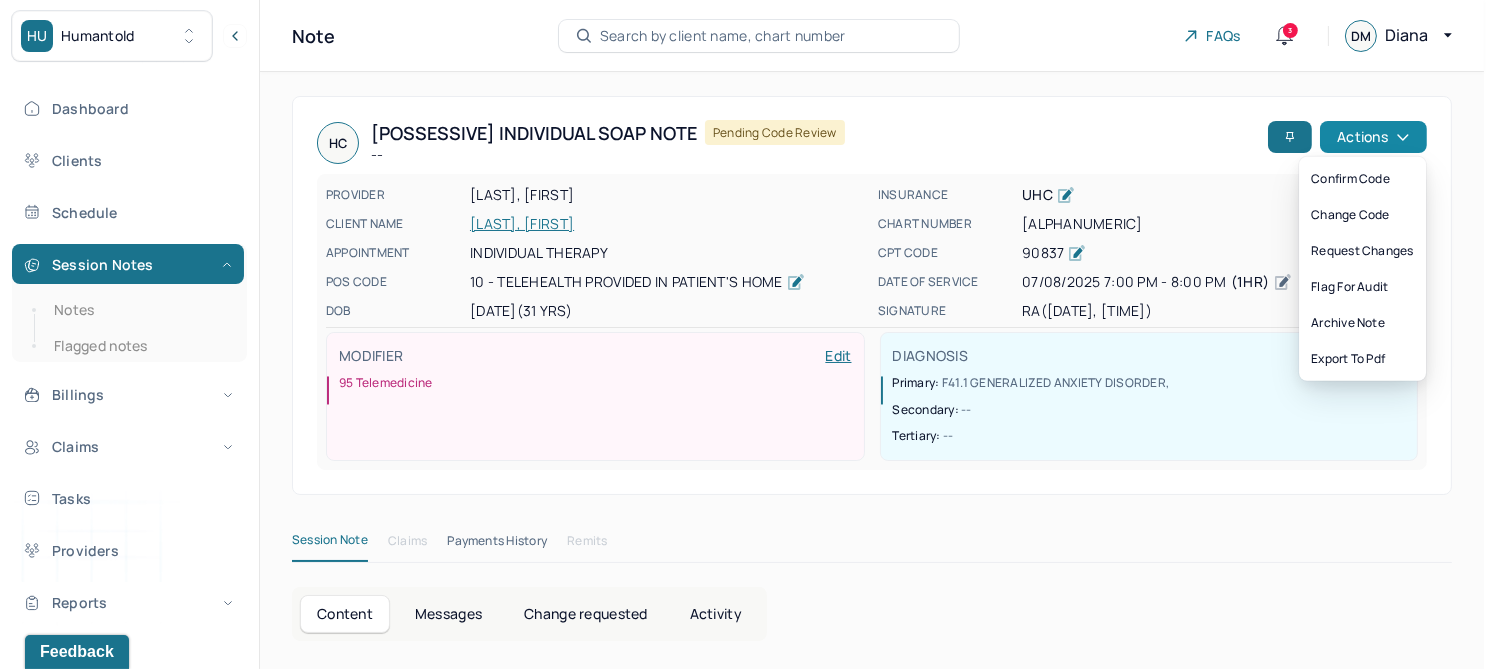 click on "Actions" at bounding box center [1373, 137] 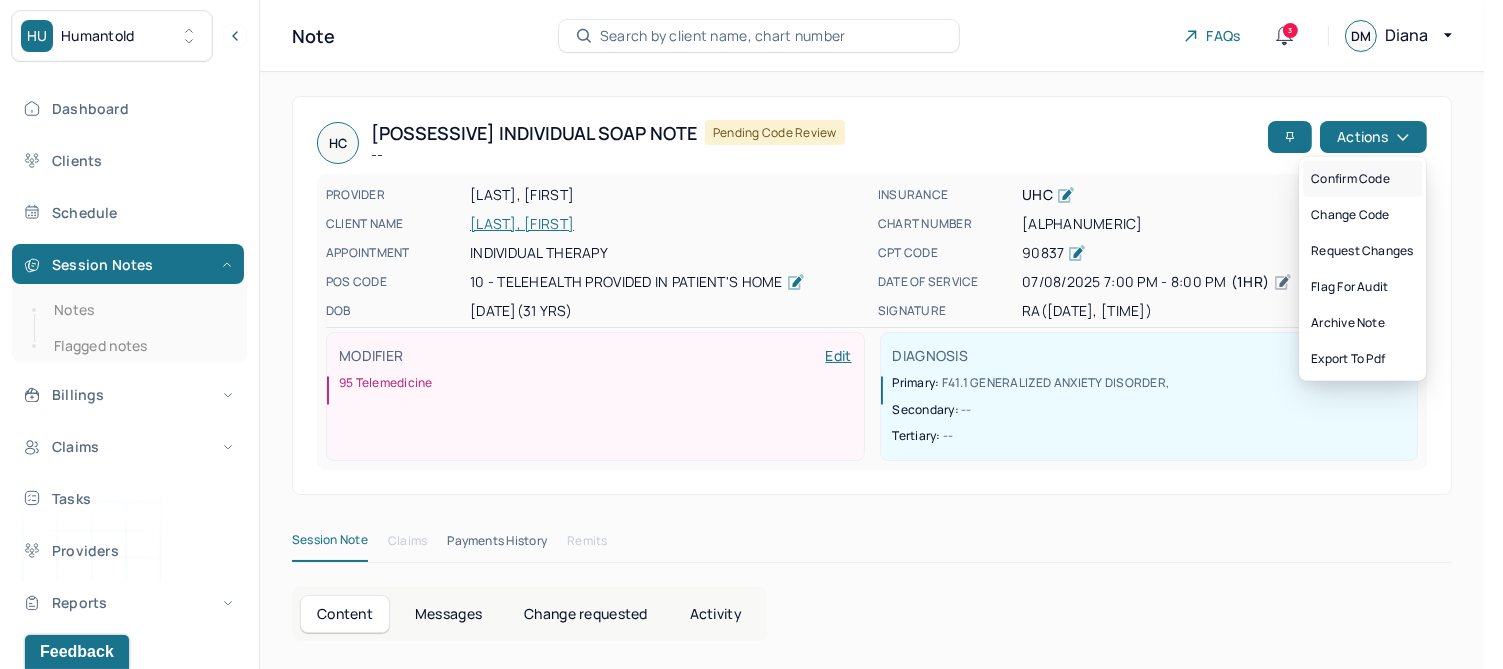 click on "Confirm code" at bounding box center [1362, 179] 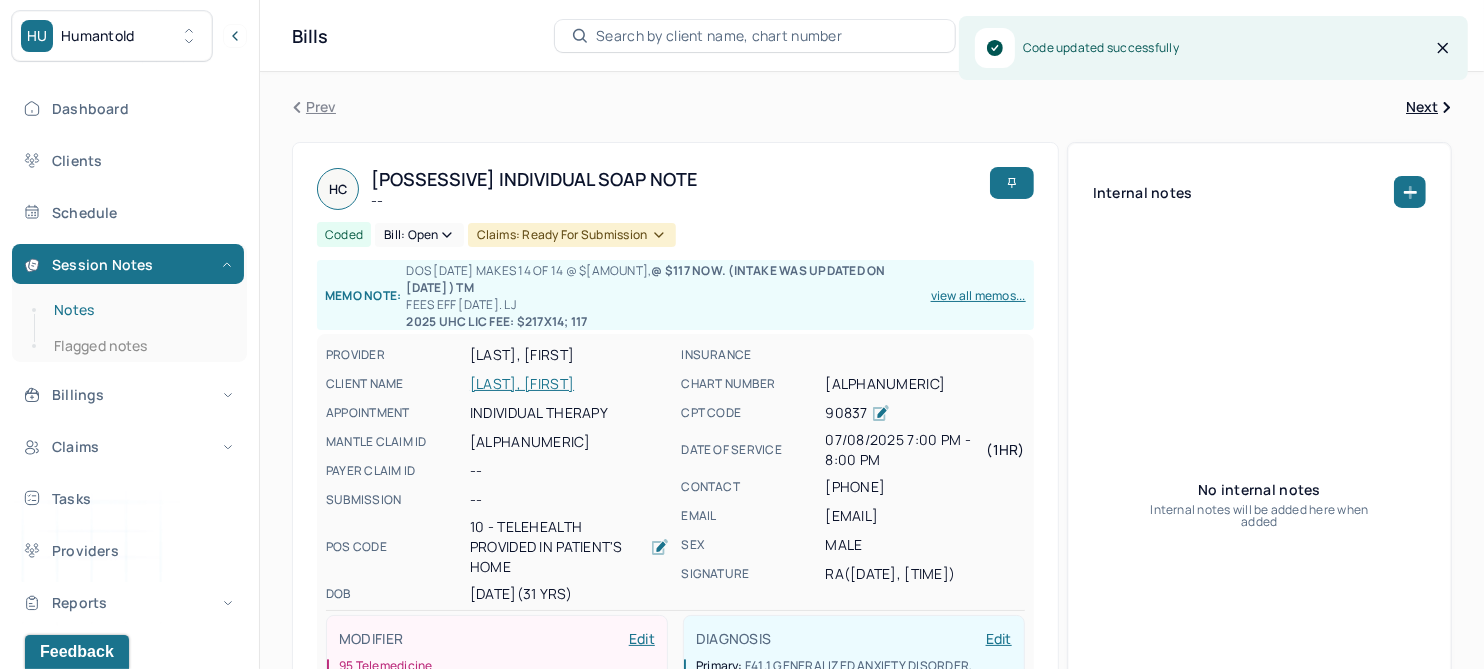 click on "Notes" at bounding box center [139, 310] 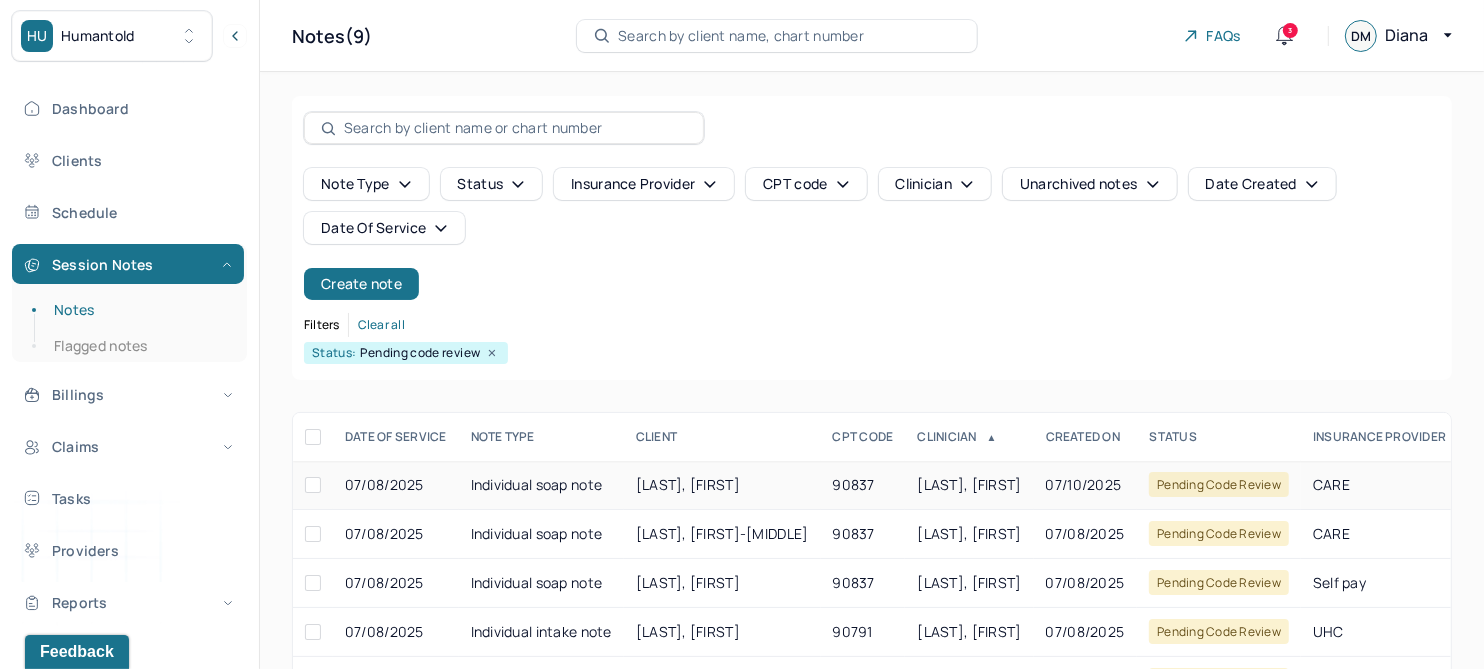 click on "CRONIN, KERI" at bounding box center (688, 484) 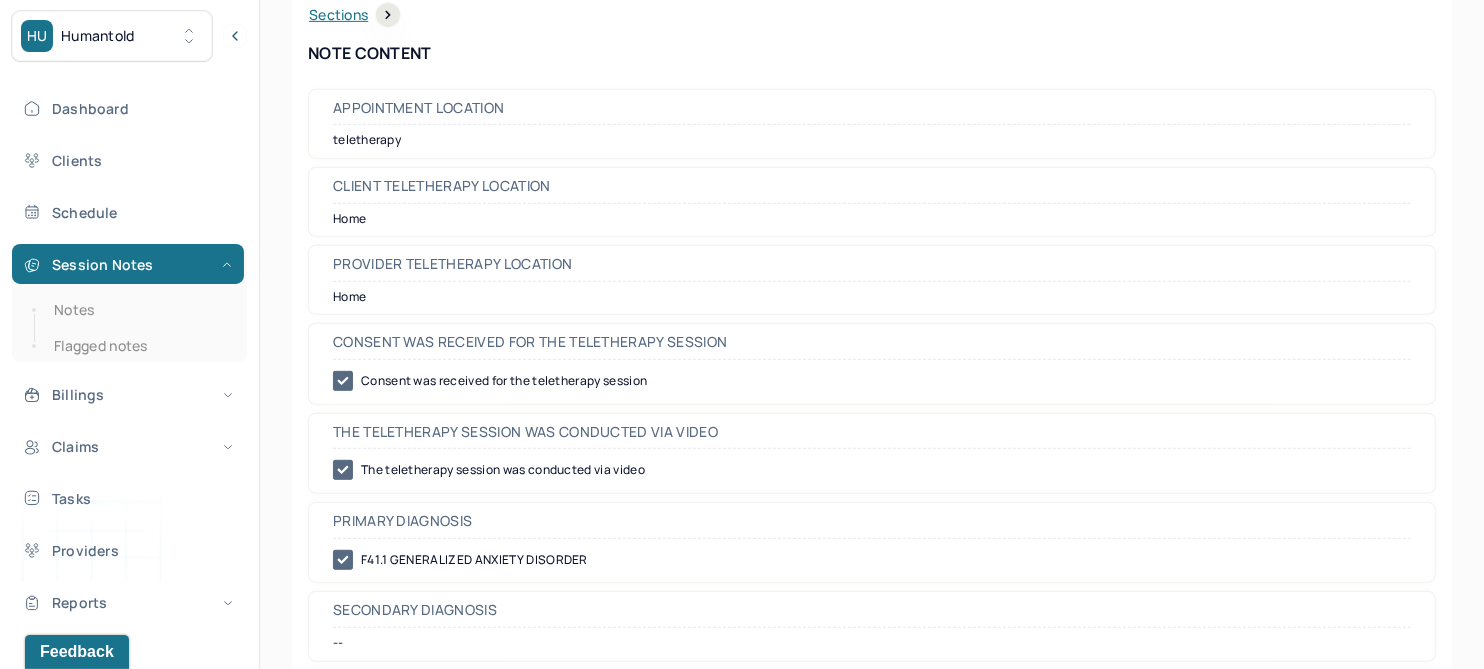 scroll, scrollTop: 0, scrollLeft: 0, axis: both 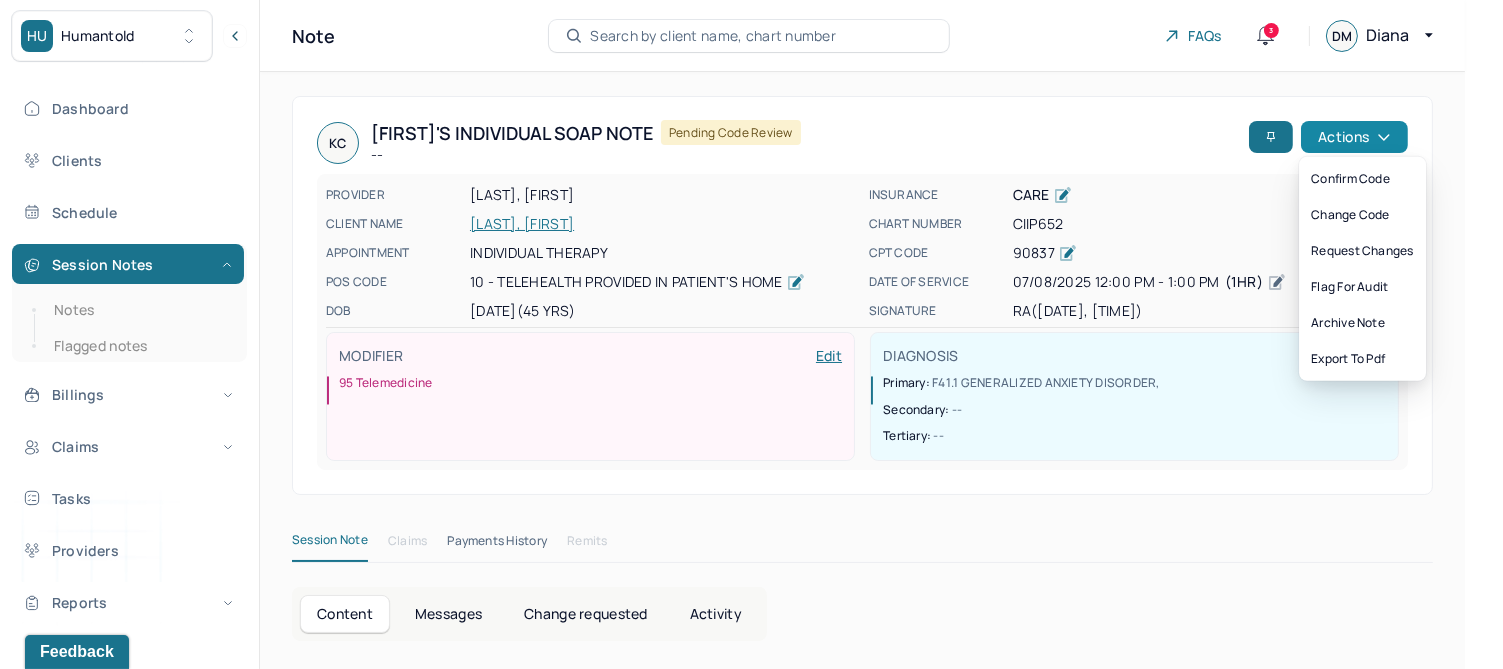 click on "Actions" at bounding box center [1354, 137] 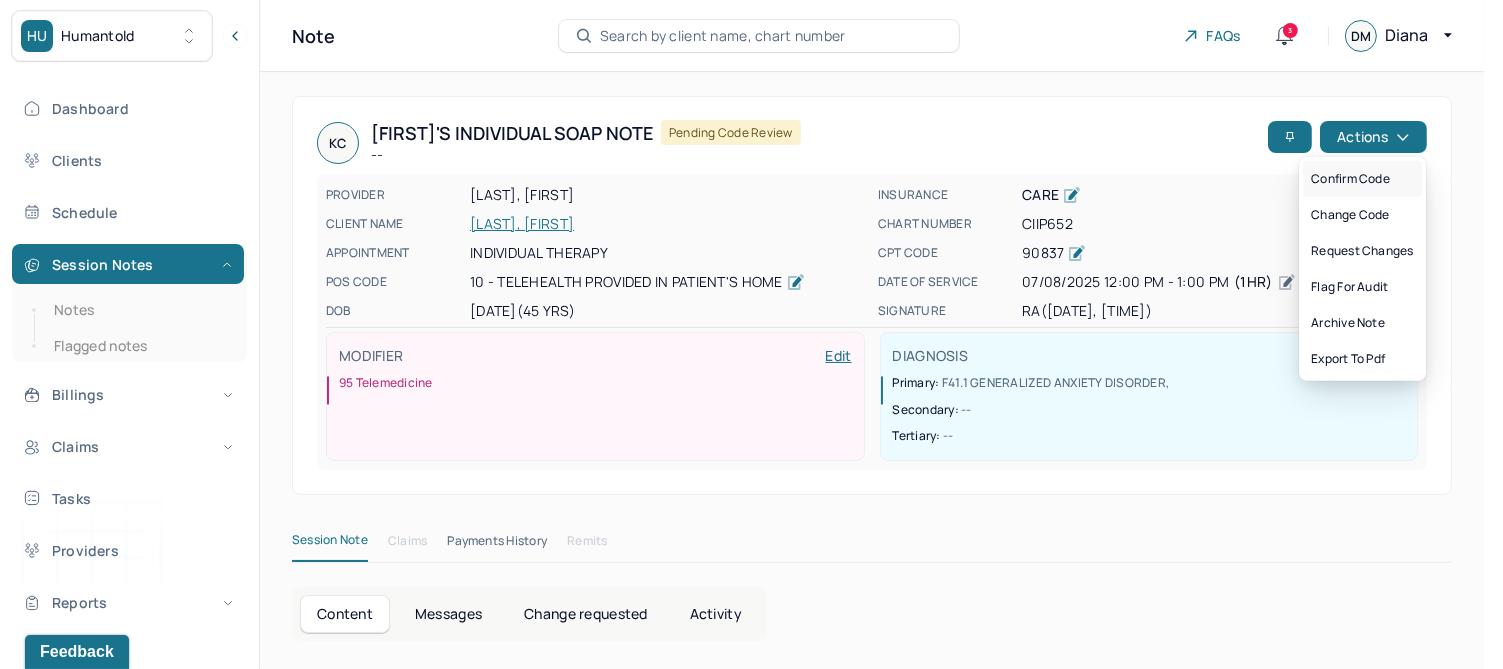 click on "Confirm code" at bounding box center [1362, 179] 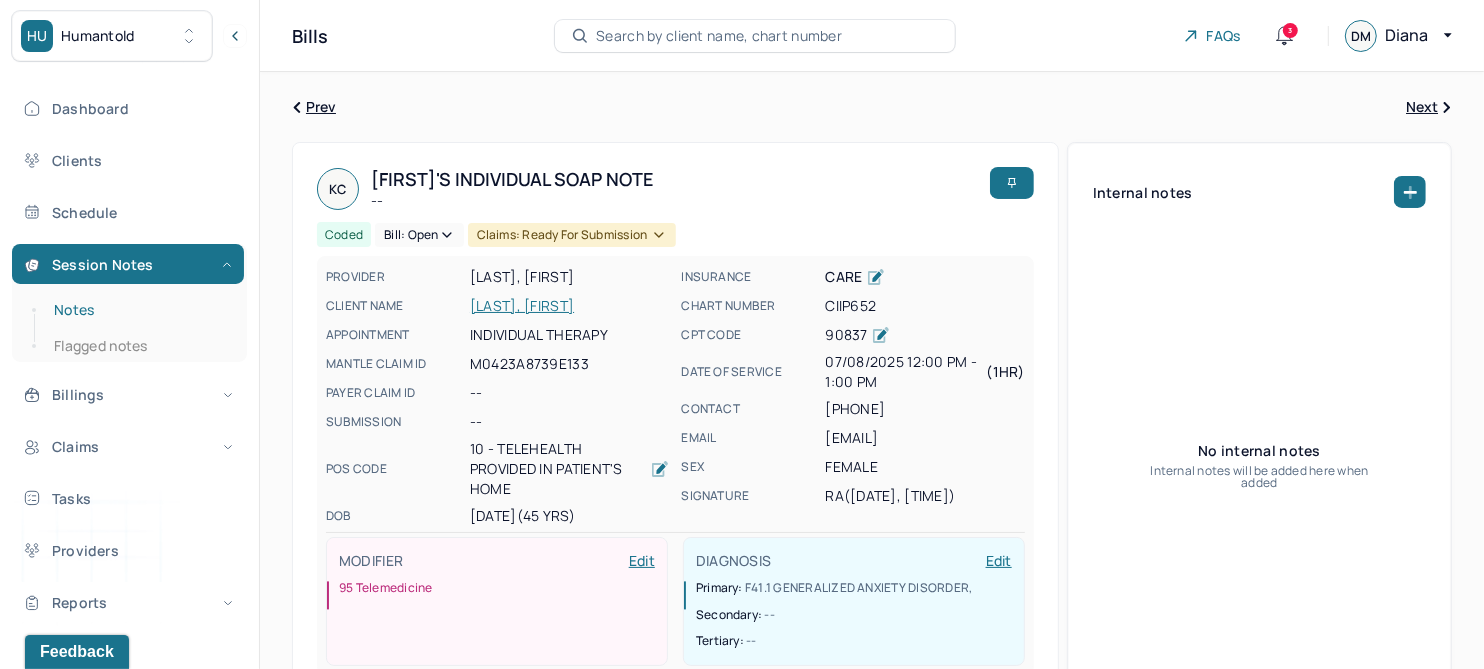 click on "Notes" at bounding box center [139, 310] 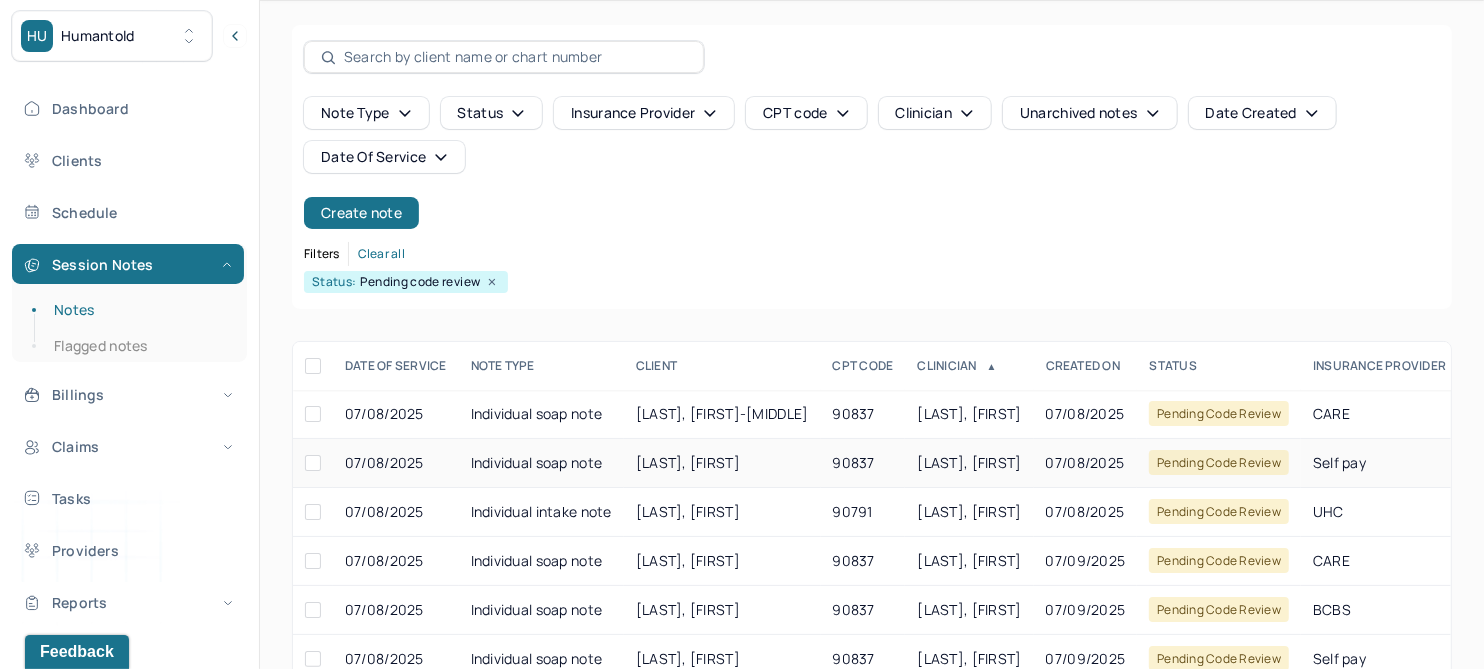 scroll, scrollTop: 225, scrollLeft: 0, axis: vertical 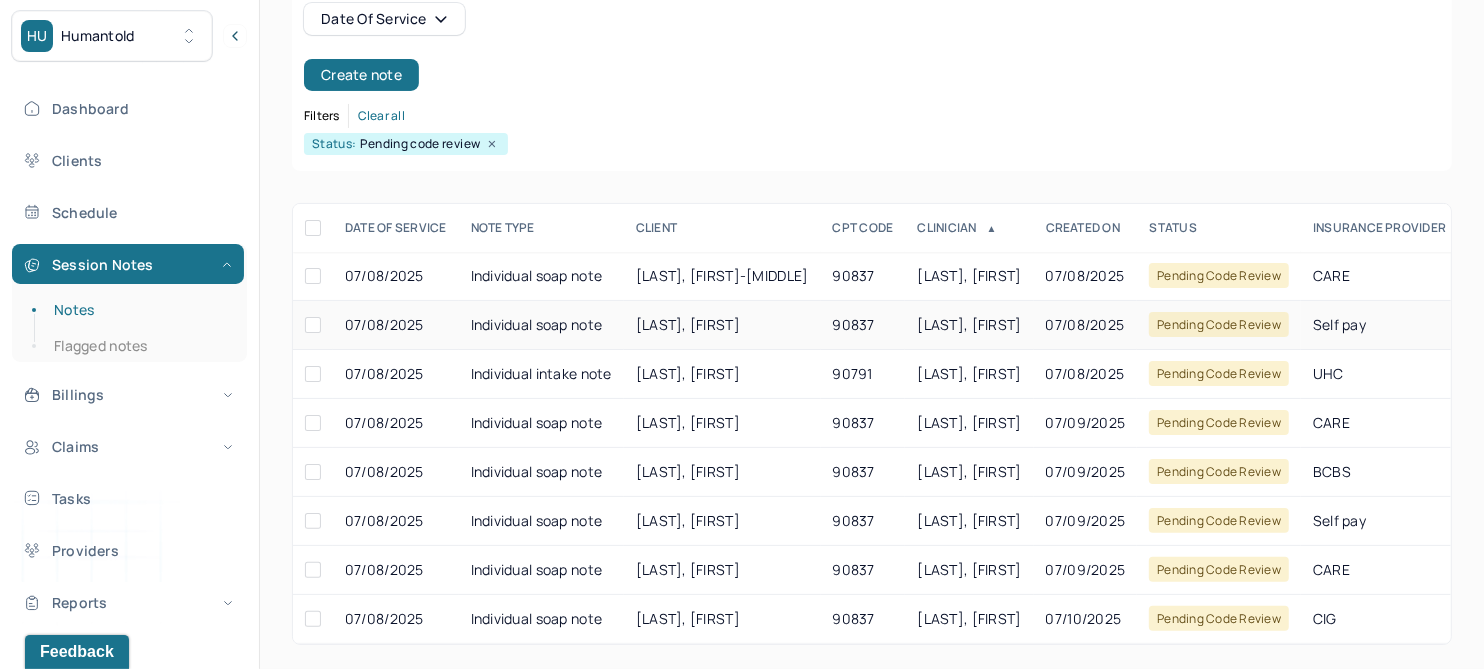 click on "KELLEHER, JAMES" at bounding box center [688, 324] 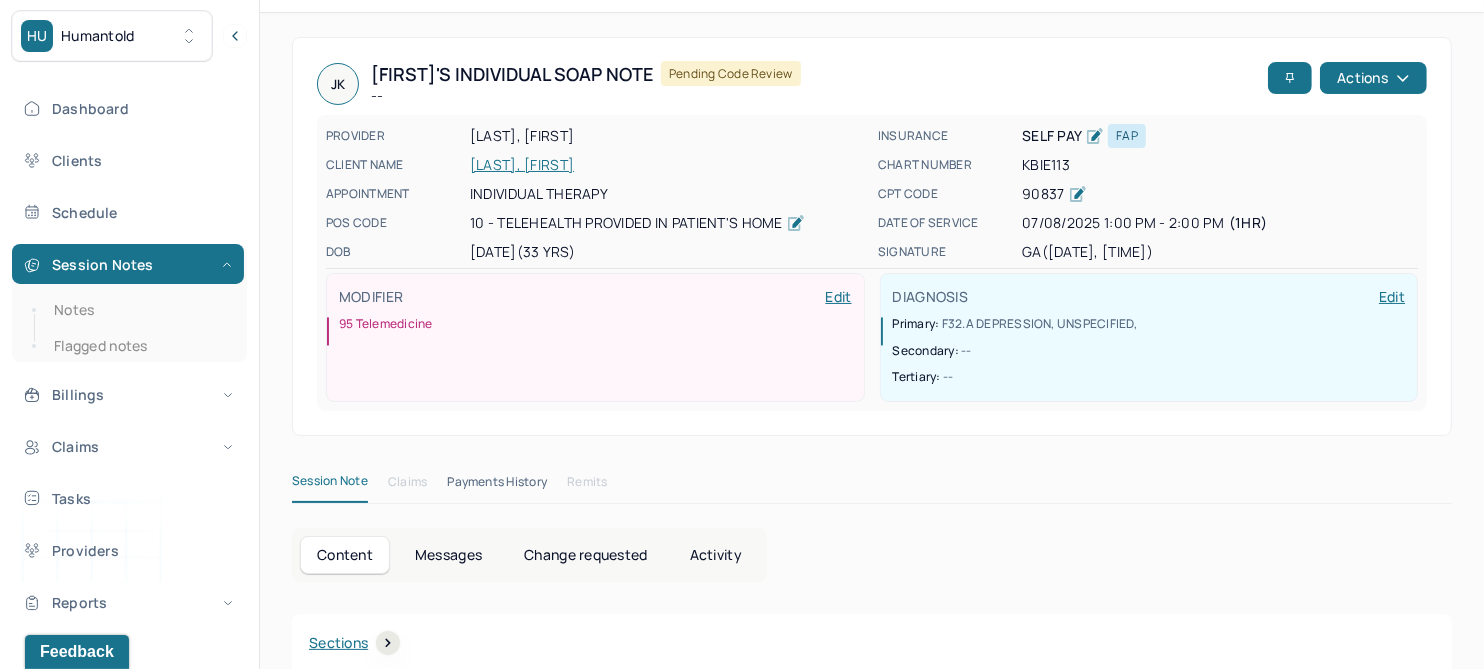scroll, scrollTop: 0, scrollLeft: 0, axis: both 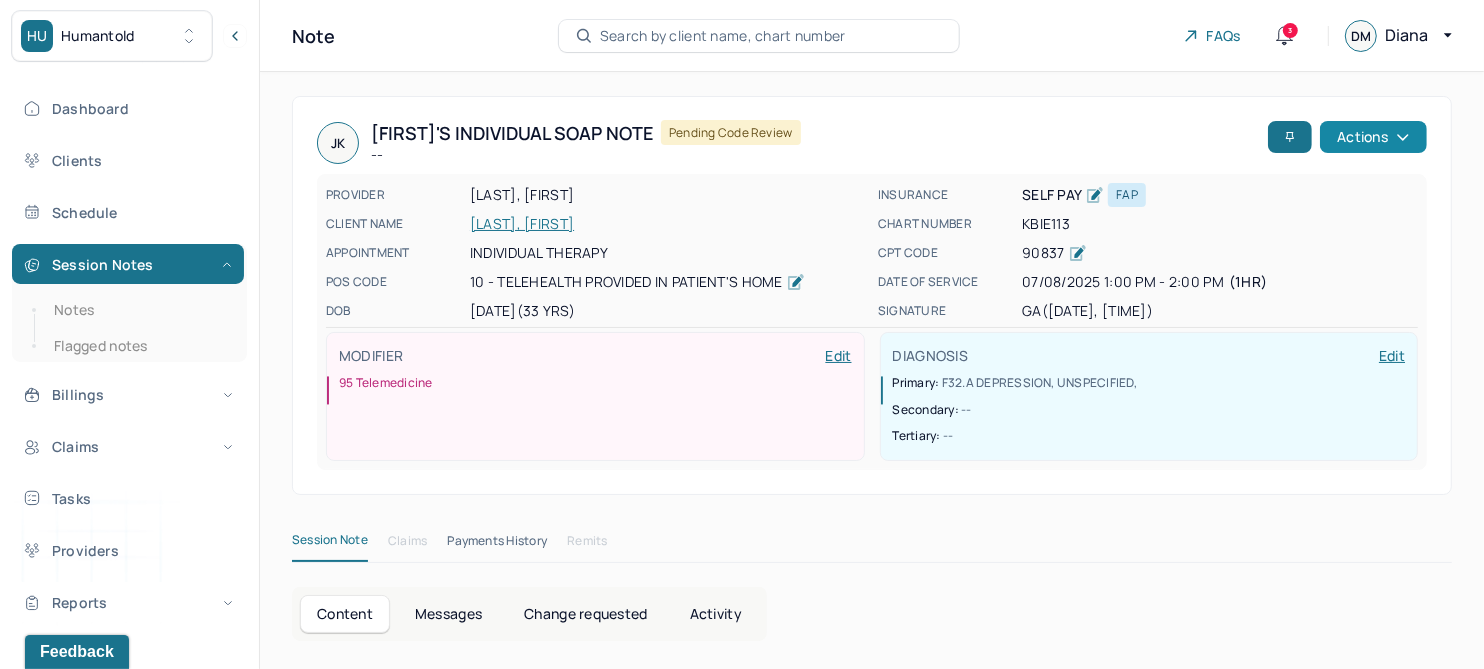 click 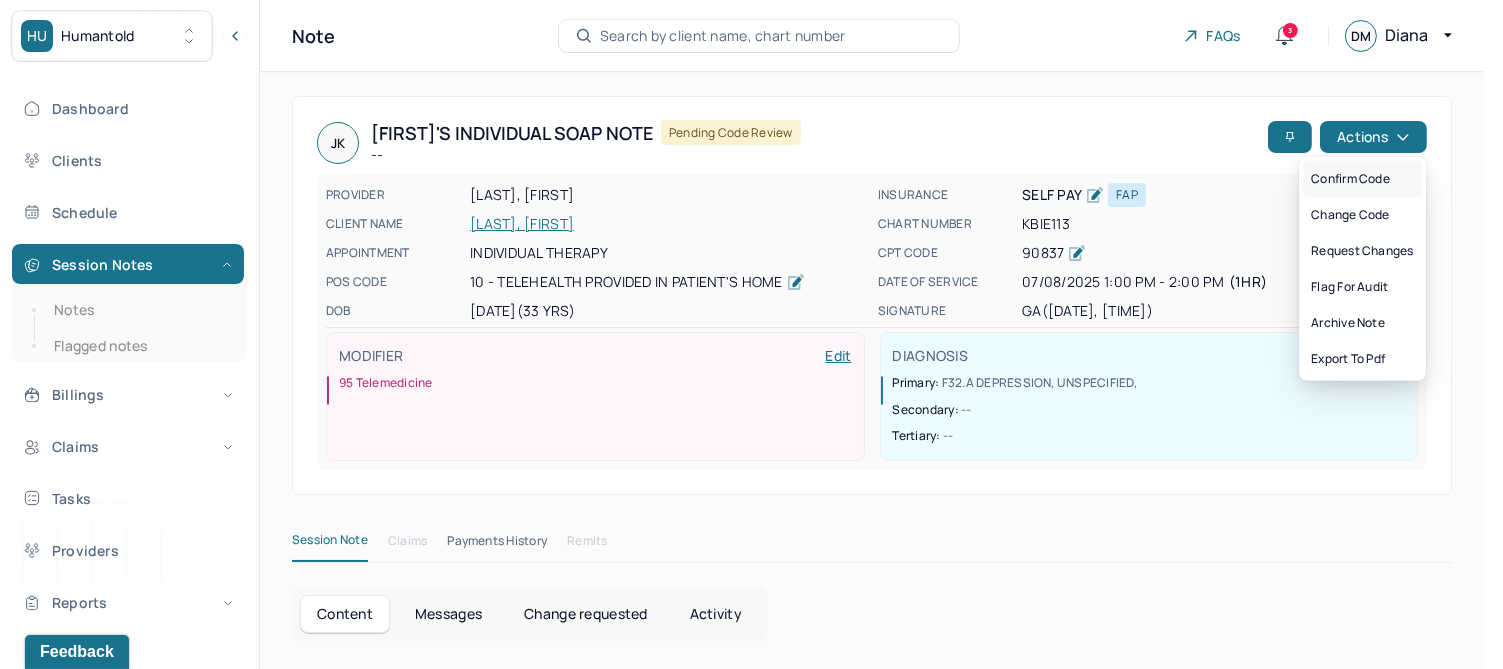 click on "Confirm code" at bounding box center [1362, 179] 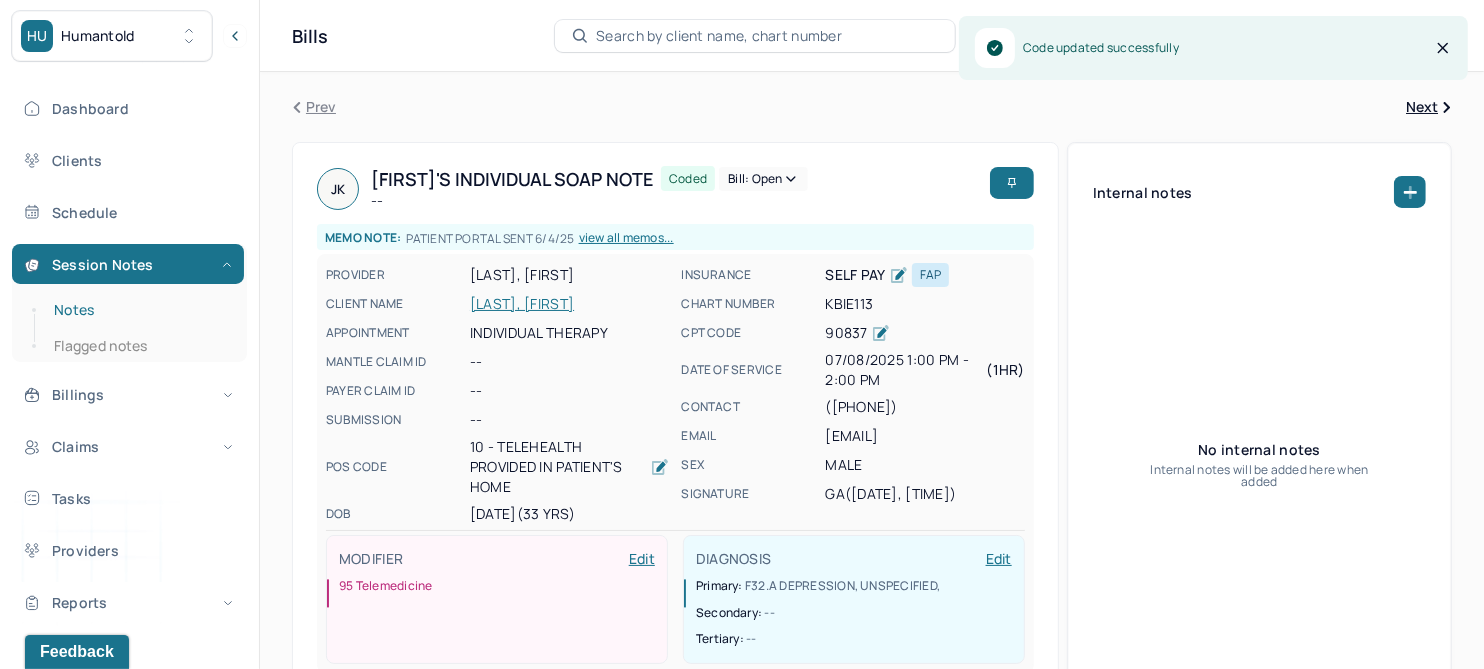 drag, startPoint x: 74, startPoint y: 318, endPoint x: 66, endPoint y: 310, distance: 11.313708 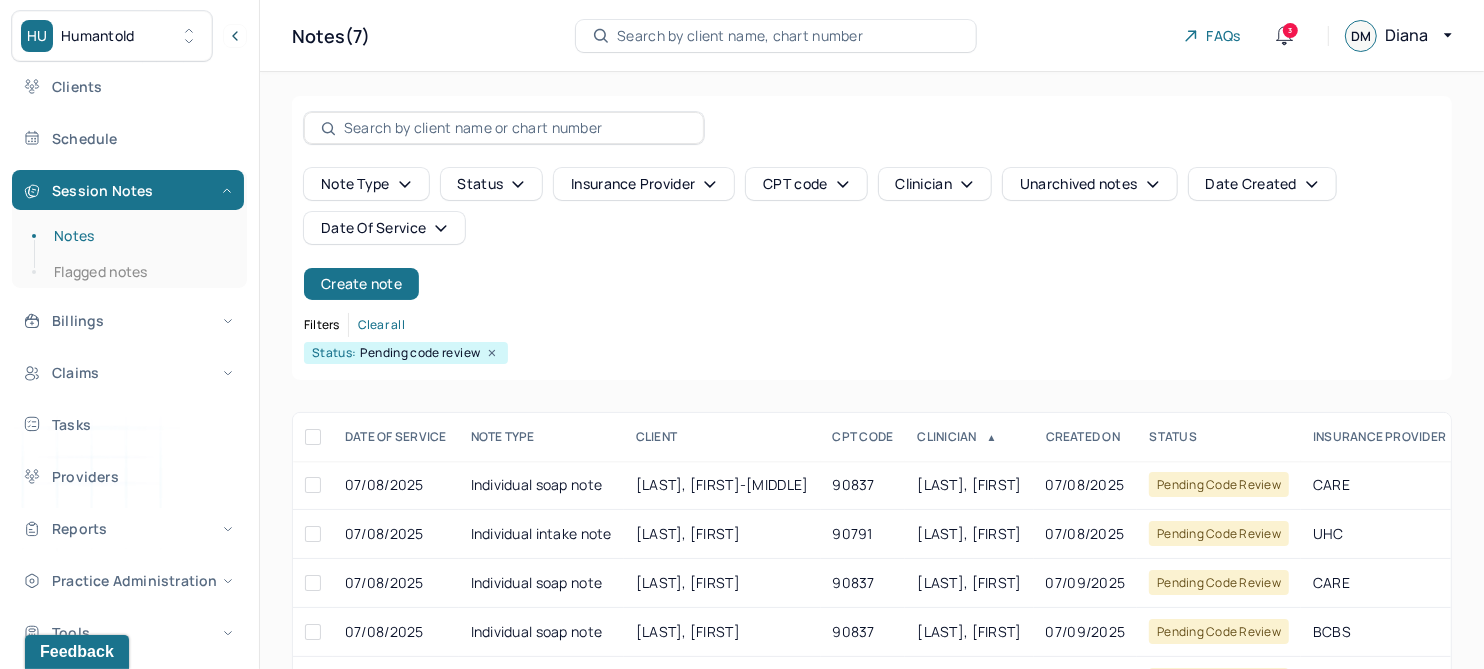 scroll, scrollTop: 125, scrollLeft: 0, axis: vertical 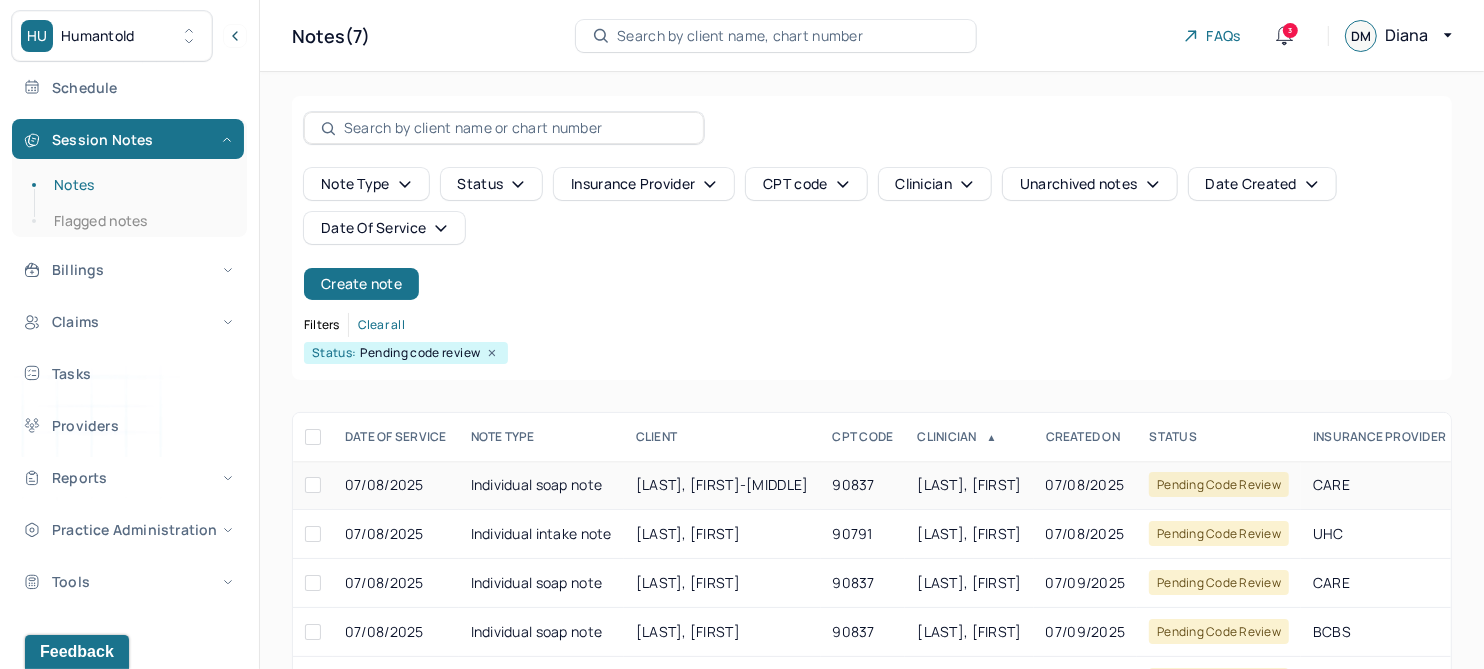 click on "JOHNSON, RAENA-LYNN" at bounding box center [722, 484] 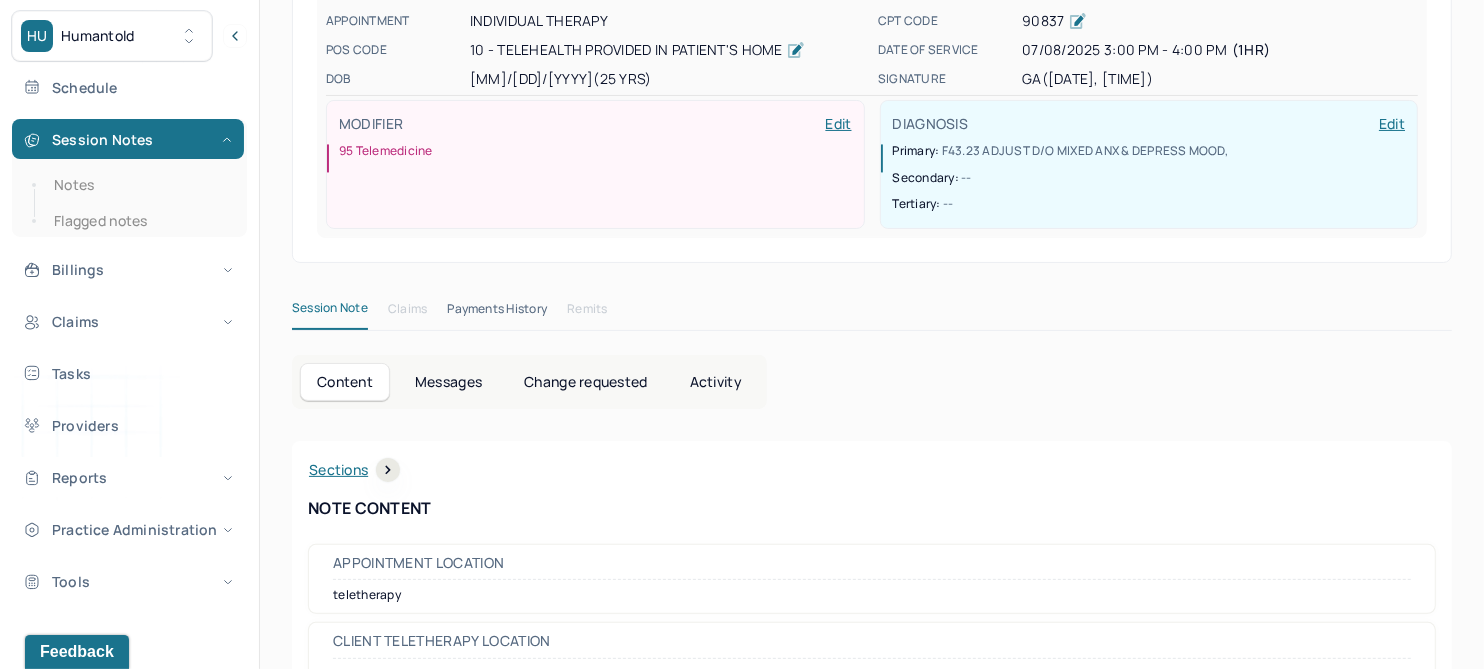 scroll, scrollTop: 0, scrollLeft: 0, axis: both 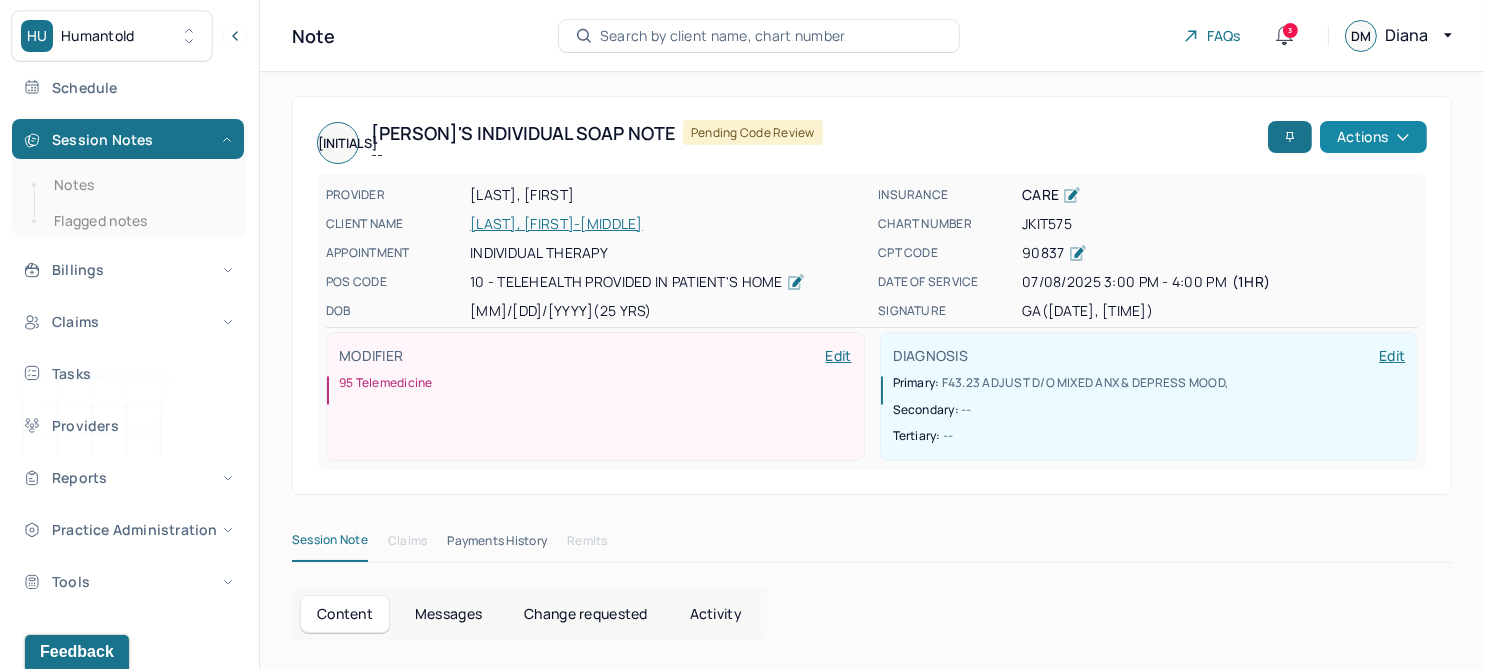 click 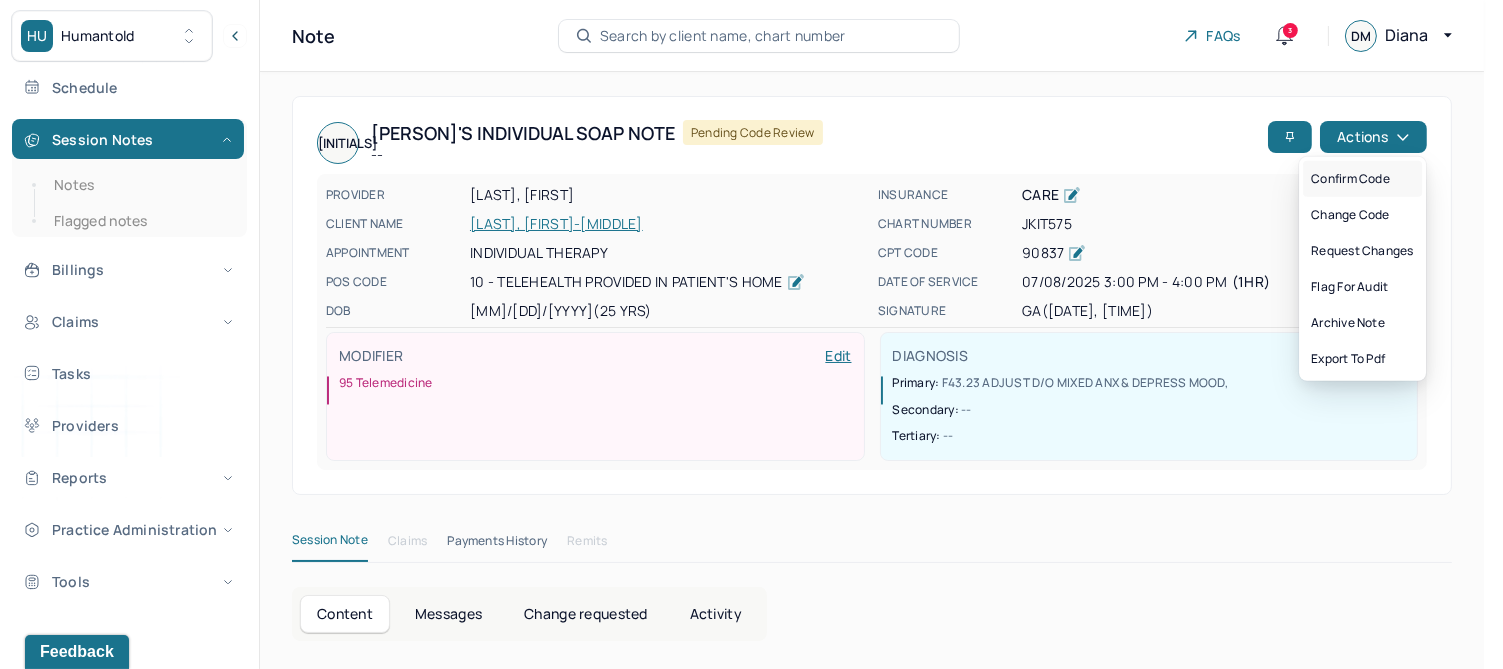 click on "Confirm code" at bounding box center (1362, 179) 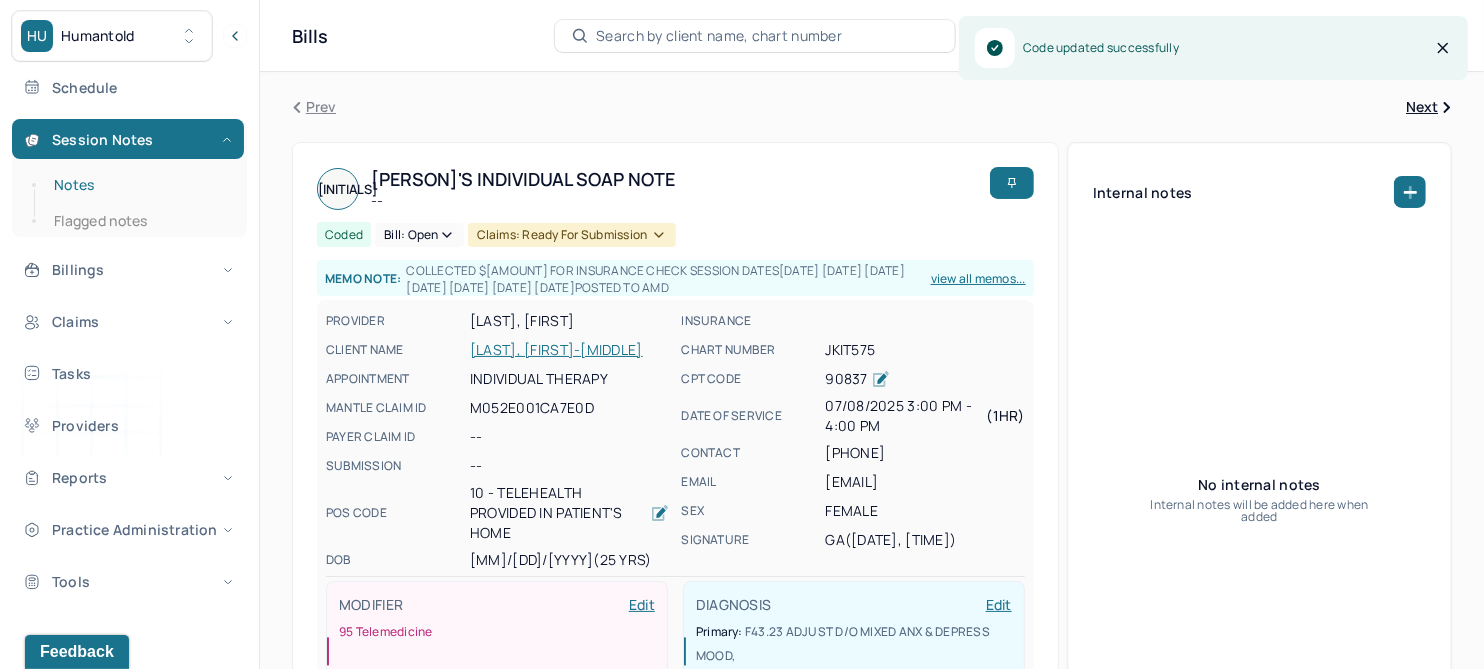 click on "Notes" at bounding box center [139, 185] 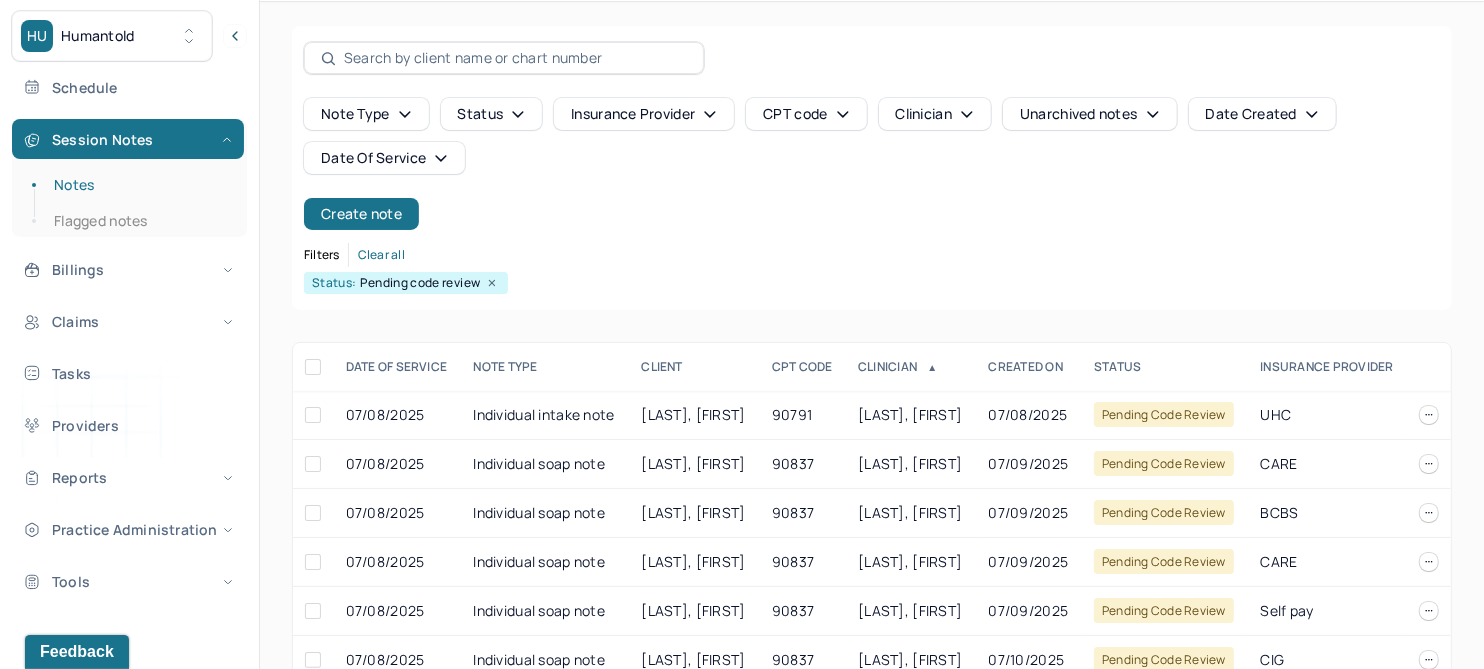 scroll, scrollTop: 125, scrollLeft: 0, axis: vertical 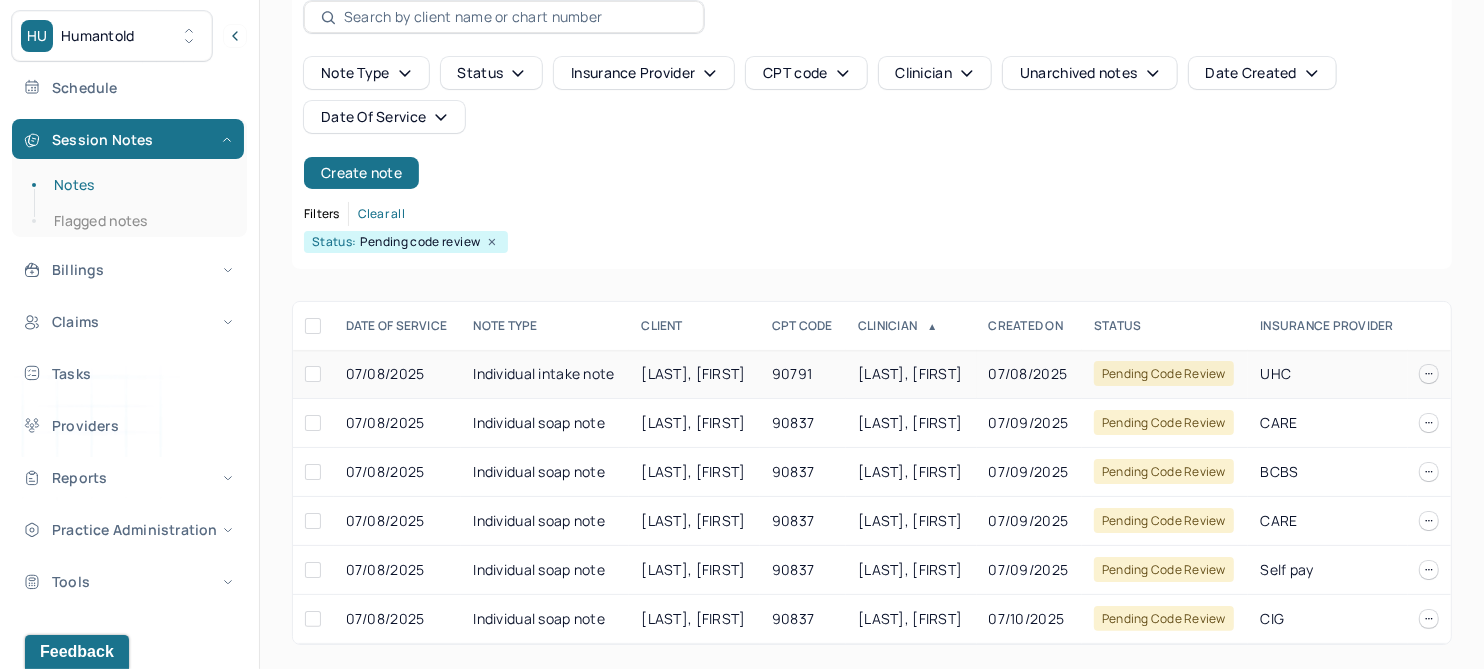 click on "KRAHN, LEANN" at bounding box center (693, 373) 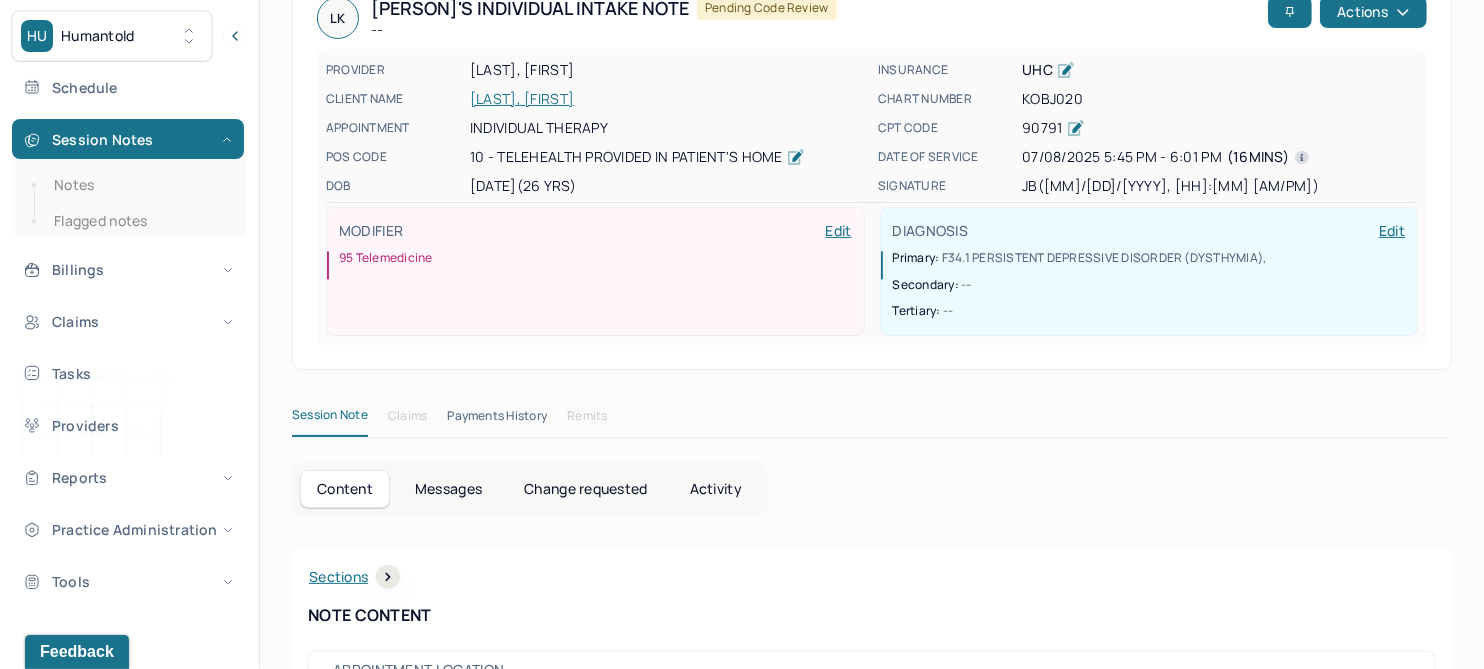 click on "LK Leann's   Individual intake note -- Pending code review       Actions   PROVIDER AZIEVA, GULSANAM CLIENT NAME KRAHN, LEANN APPOINTMENT Individual therapy POS CODE 10 - Telehealth Provided in Patient's Home     DOB 08/05/1998  (26 Yrs) INSURANCE UHC     CHART NUMBER KOBJ020 CPT CODE 90791     DATE OF SERVICE 07/08/2025   5:45 PM   -   6:01 PM ( 16mins )     SIGNATURE JB  (07/08/2025, 10:01 PM) MODIFIER   Edit   95 Telemedicine DIAGNOSIS   Edit   Primary:   F34.1 PERSISTENT DEPRESSIVE DISORDER (DYSTHYMIA) ,  Secondary:   -- Tertiary:   --   Session Note     Claims     Payments History     Remits     Content     Messages     Change requested     Activity       Sections Identity Presenting concerns Symptoms Family history Family psychiatric history Mental health history Suicide risk assessment Mental status exam Summary Treatment goals   Sections   NOTE CONTENT Appointment location teletherapy Client Teletherapy Location Home Provider Teletherapy Location Home Consent was received for the teletherapy session" at bounding box center [872, 4855] 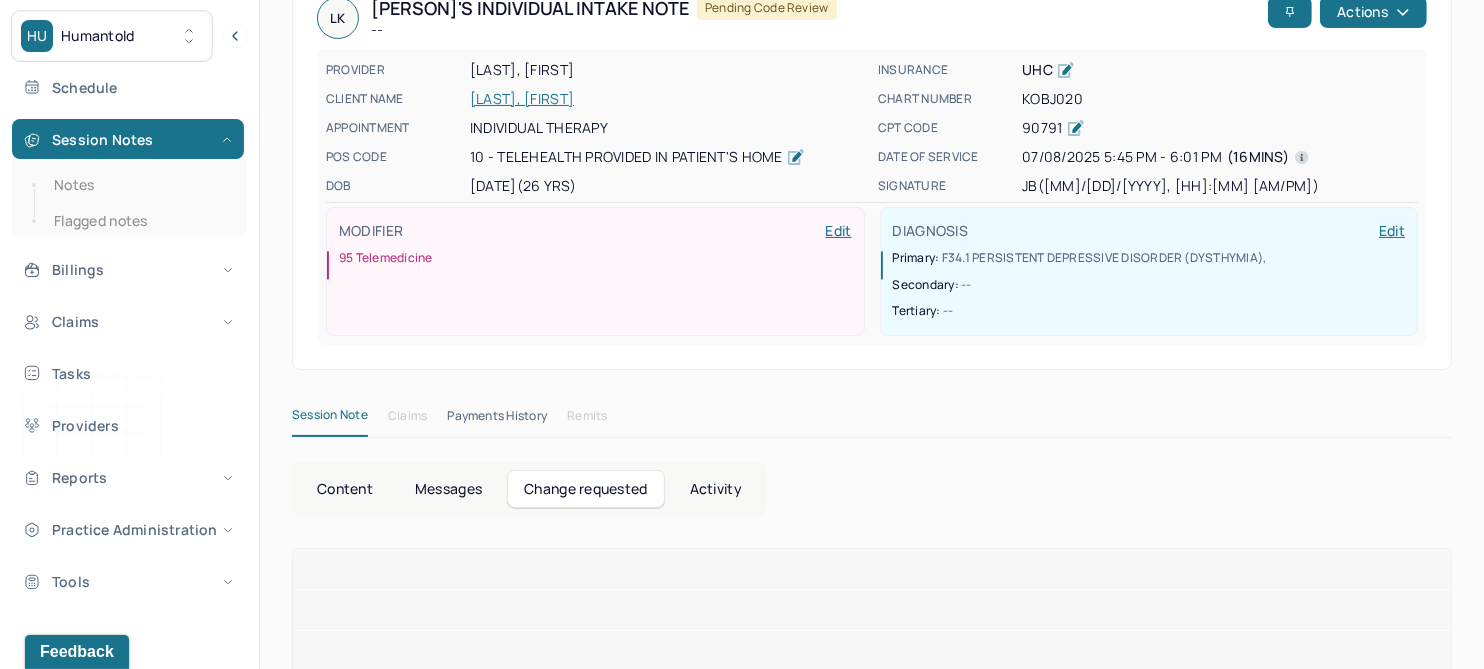 scroll, scrollTop: 118, scrollLeft: 0, axis: vertical 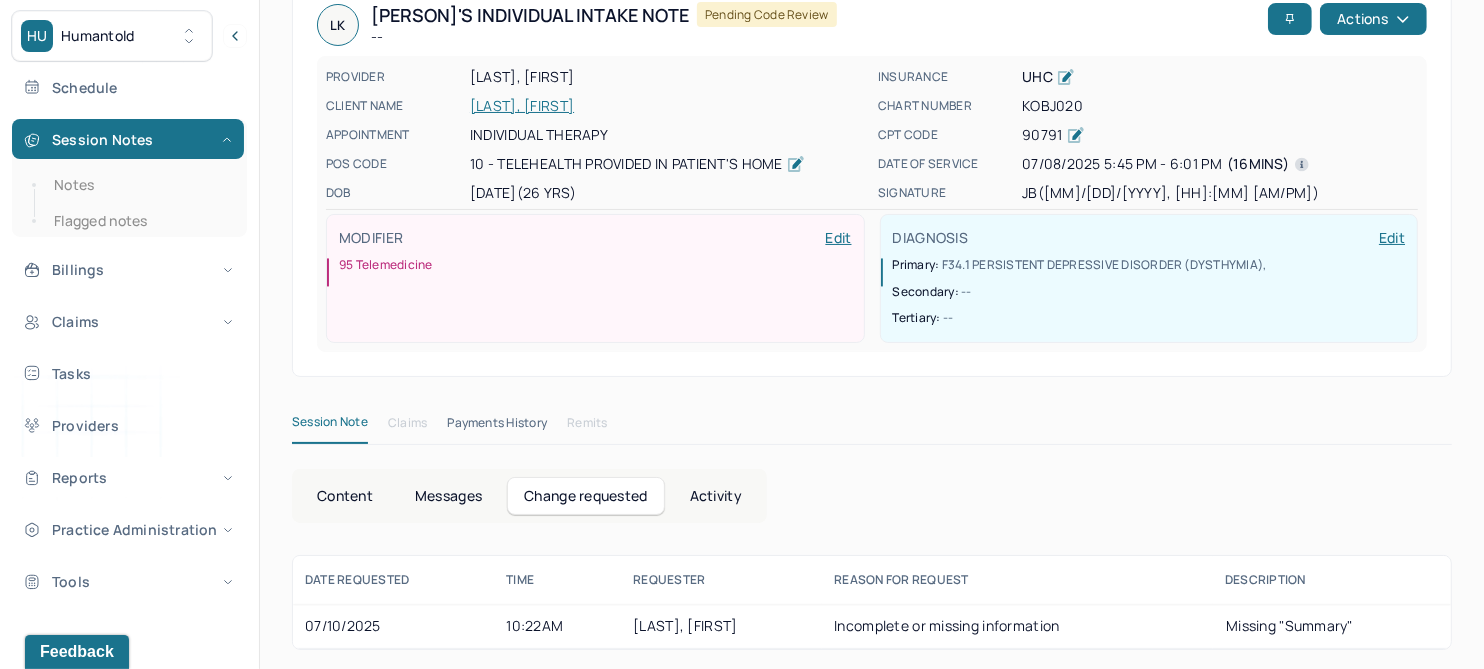 click on "Content" at bounding box center (345, 496) 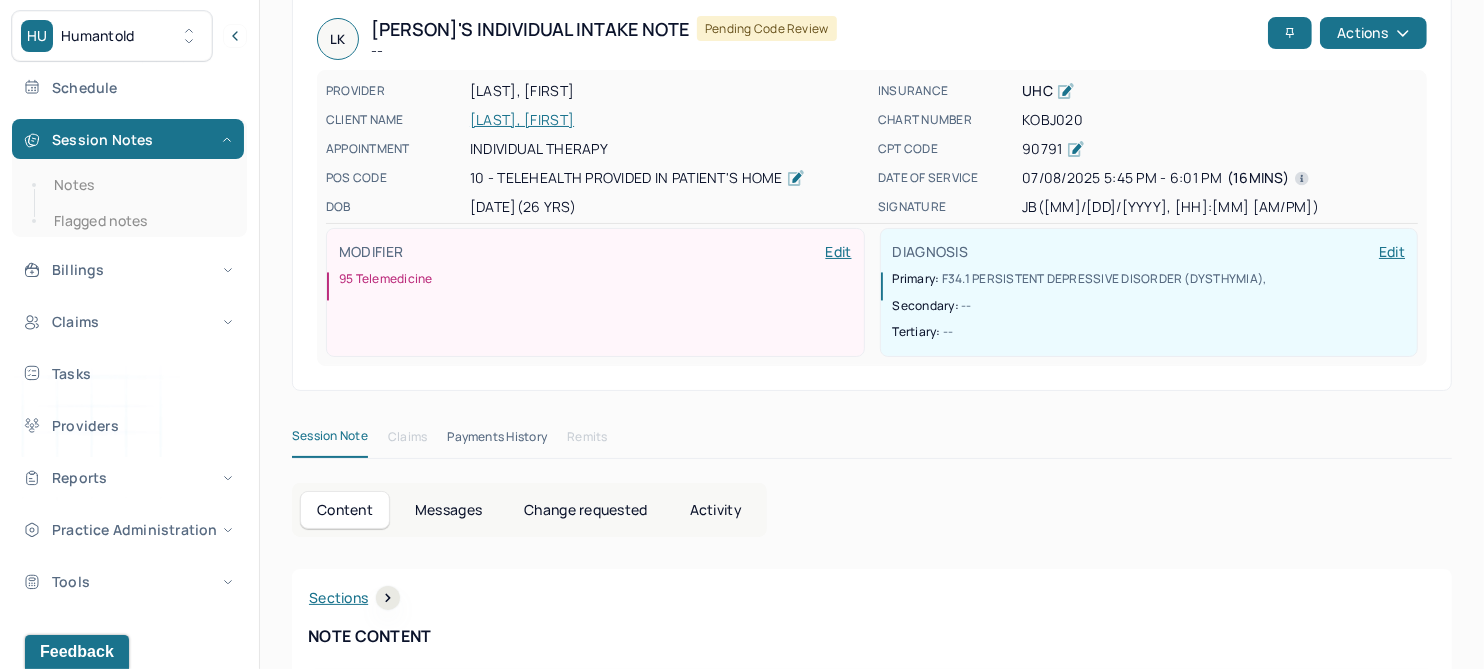 scroll, scrollTop: 0, scrollLeft: 0, axis: both 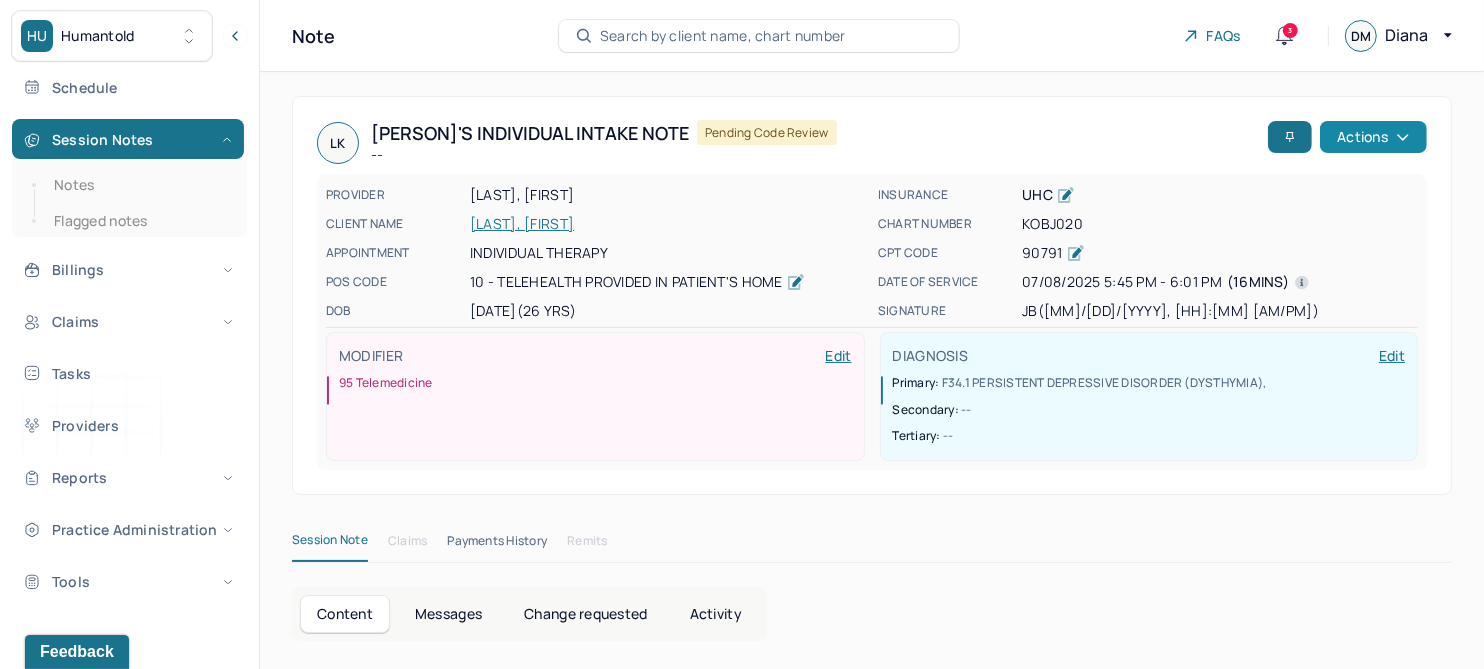 click on "Actions" at bounding box center [1373, 137] 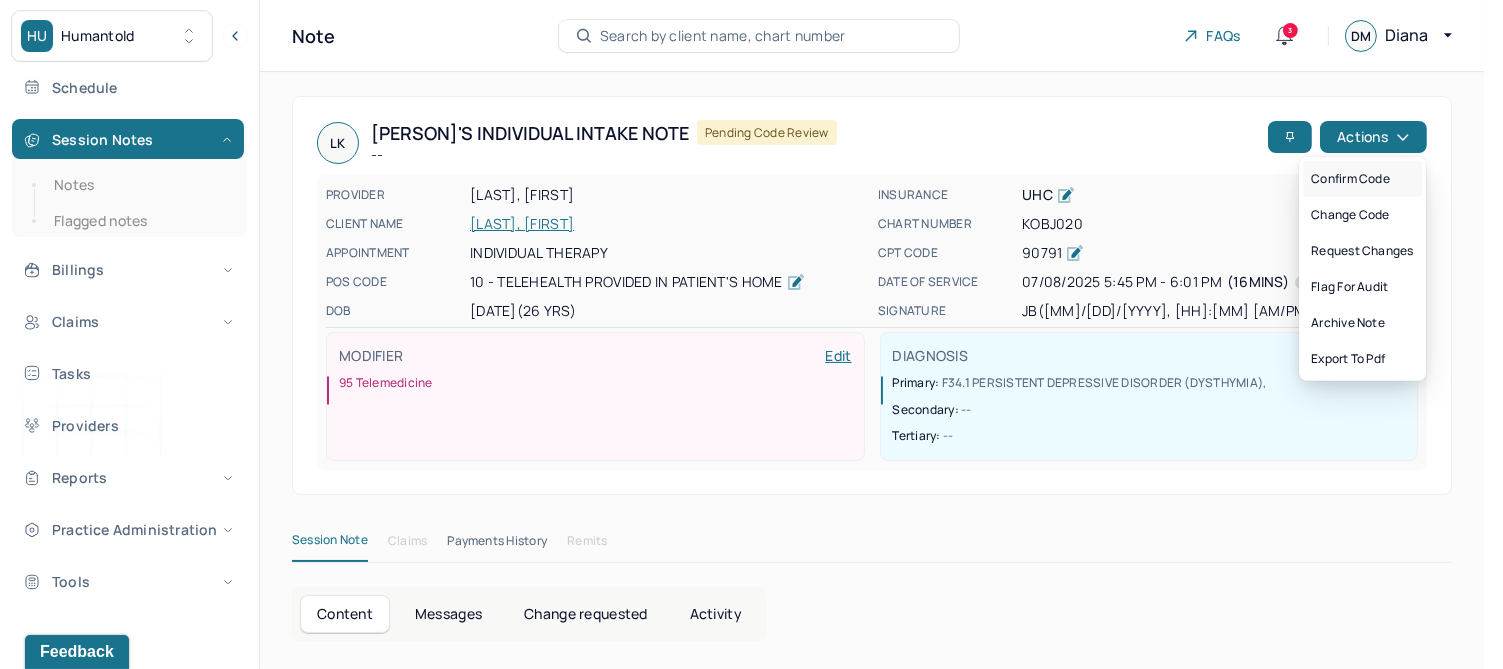 click on "Confirm code" at bounding box center [1362, 179] 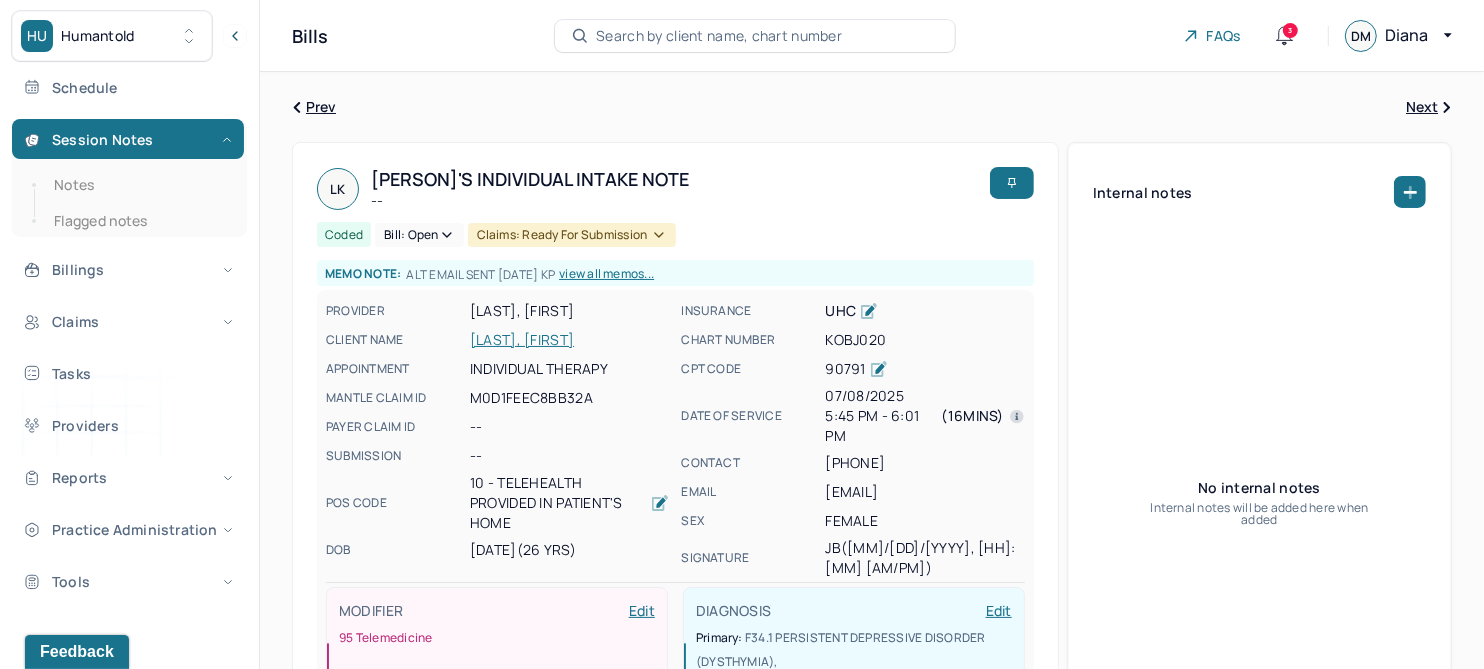 drag, startPoint x: 80, startPoint y: 182, endPoint x: 19, endPoint y: 211, distance: 67.54258 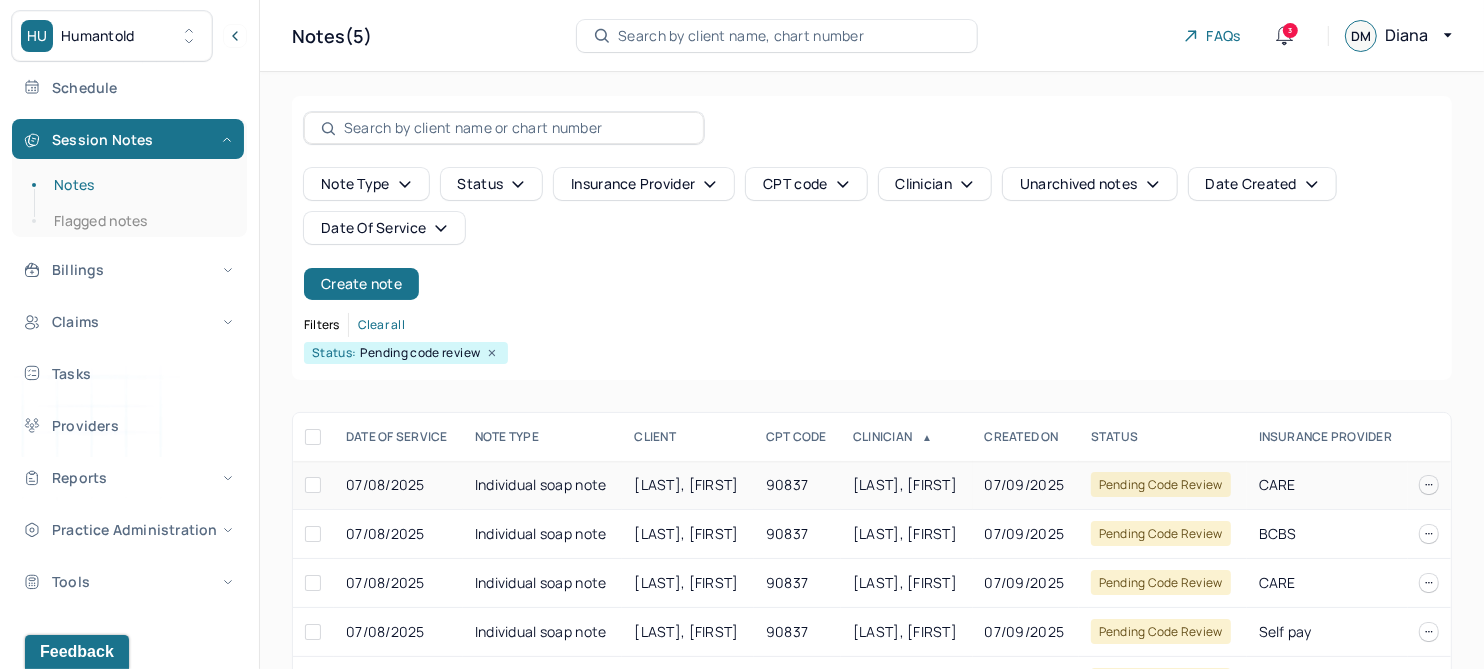 click on "MARINO, MELANIE" at bounding box center [686, 484] 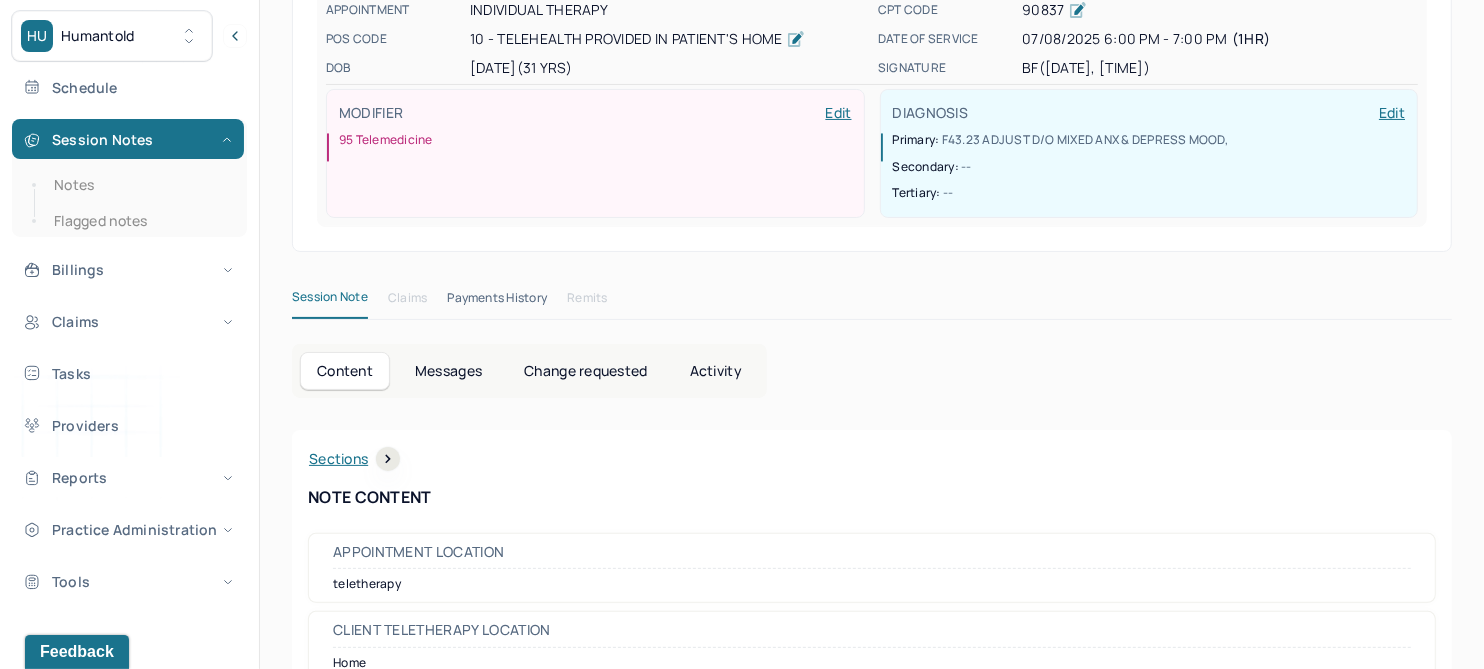 scroll, scrollTop: 0, scrollLeft: 0, axis: both 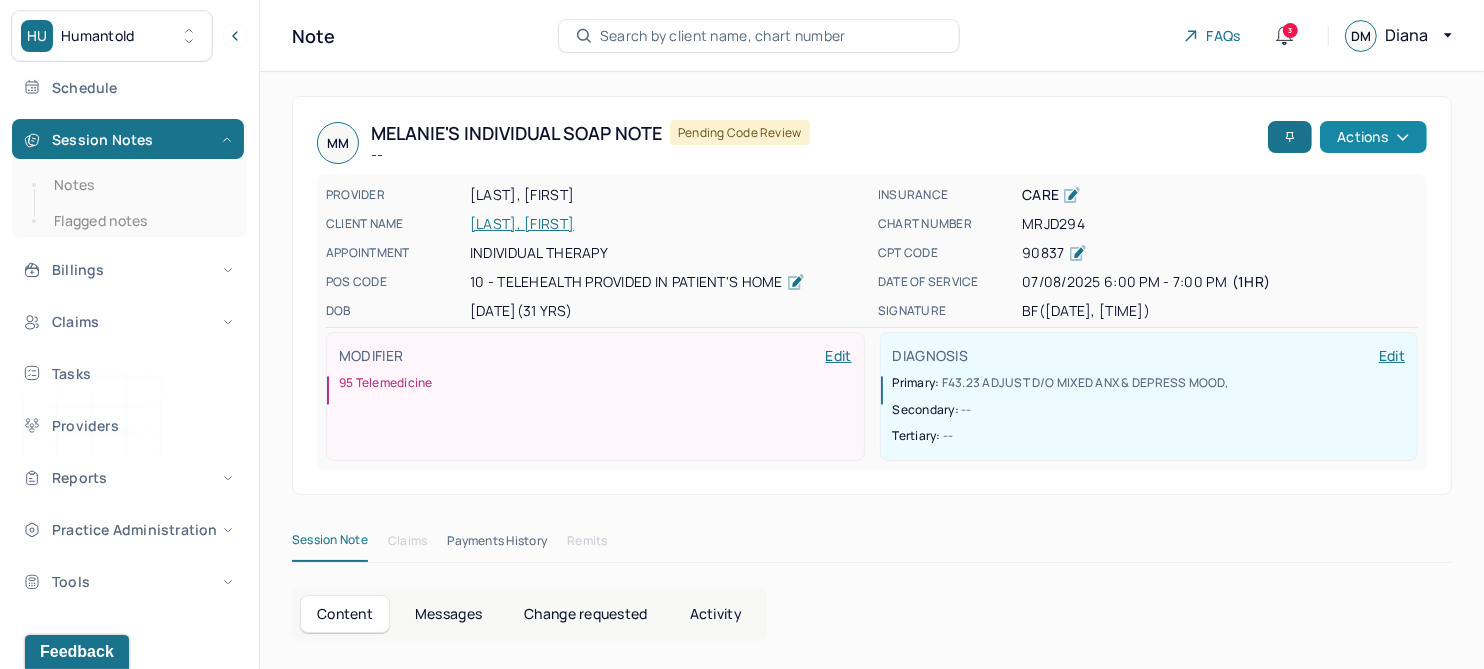 click on "Actions" at bounding box center (1373, 137) 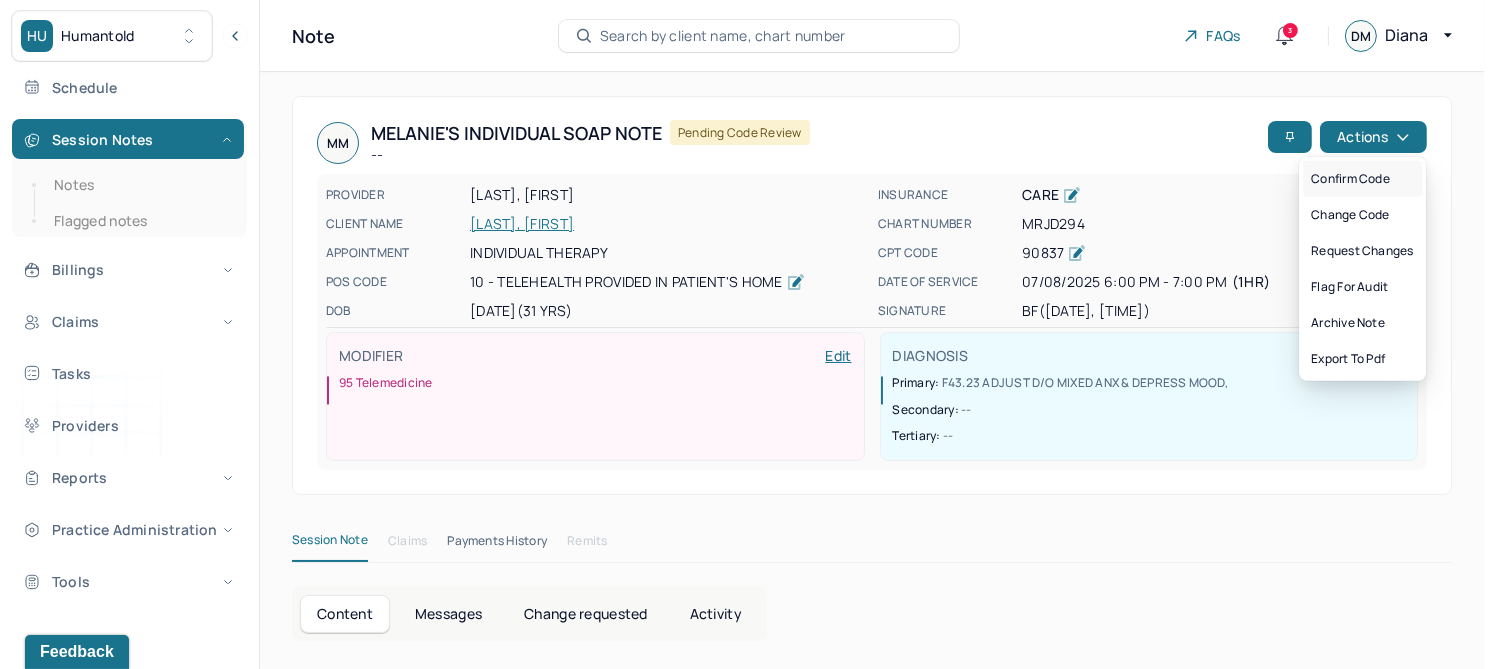 click on "Confirm code" at bounding box center [1362, 179] 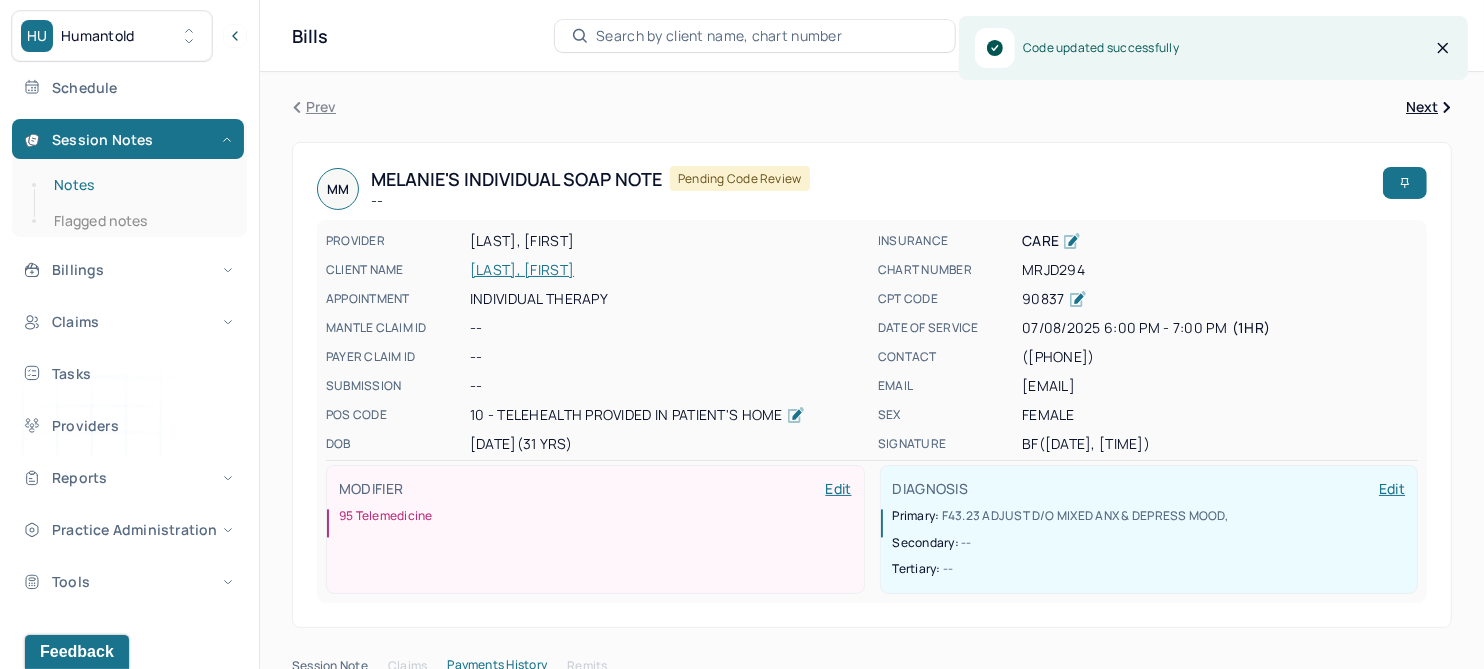 click on "Notes" at bounding box center (139, 185) 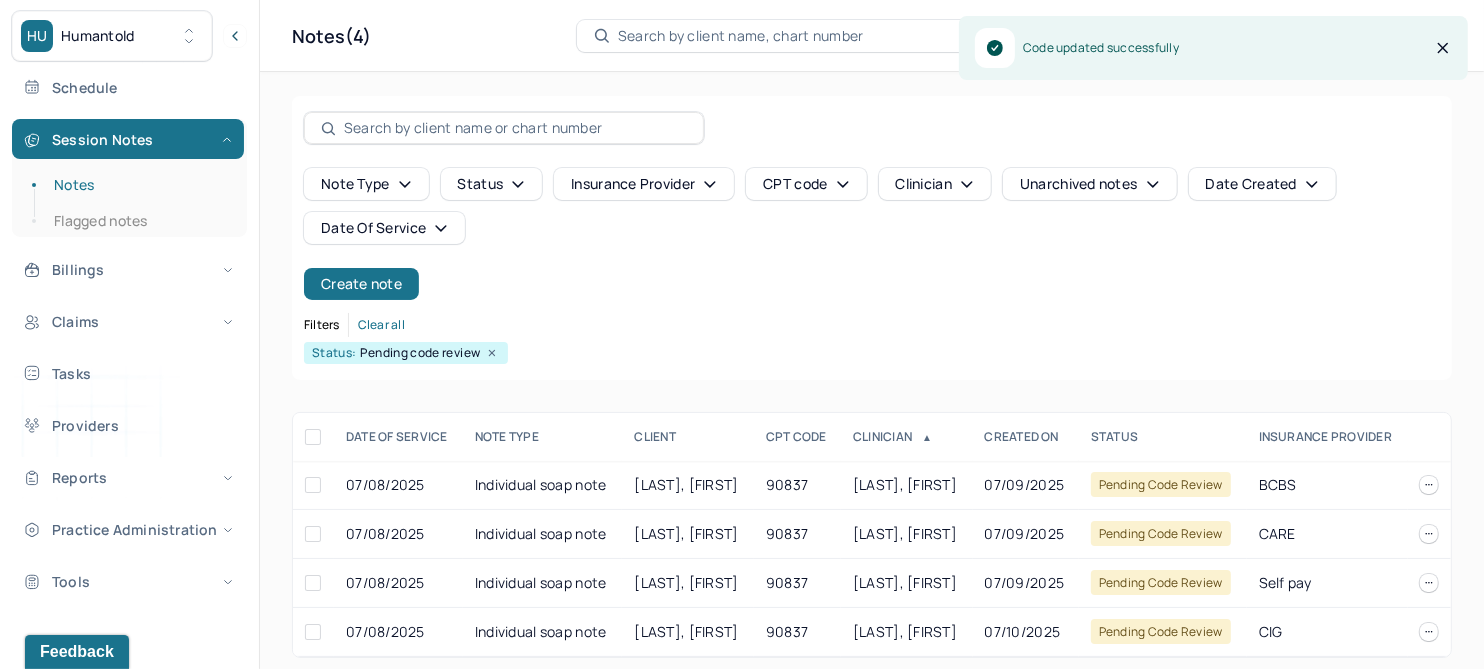 scroll, scrollTop: 29, scrollLeft: 0, axis: vertical 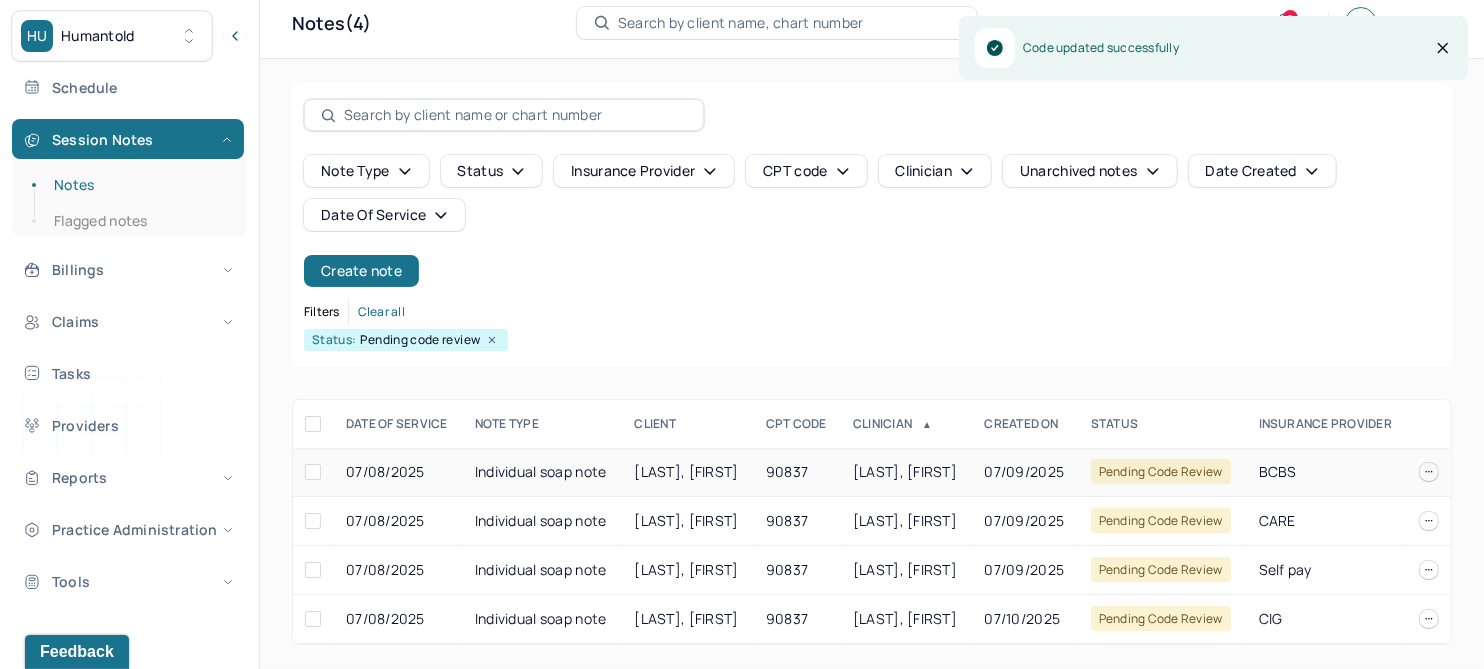 click on "FLOOD, THOMAS" at bounding box center [686, 471] 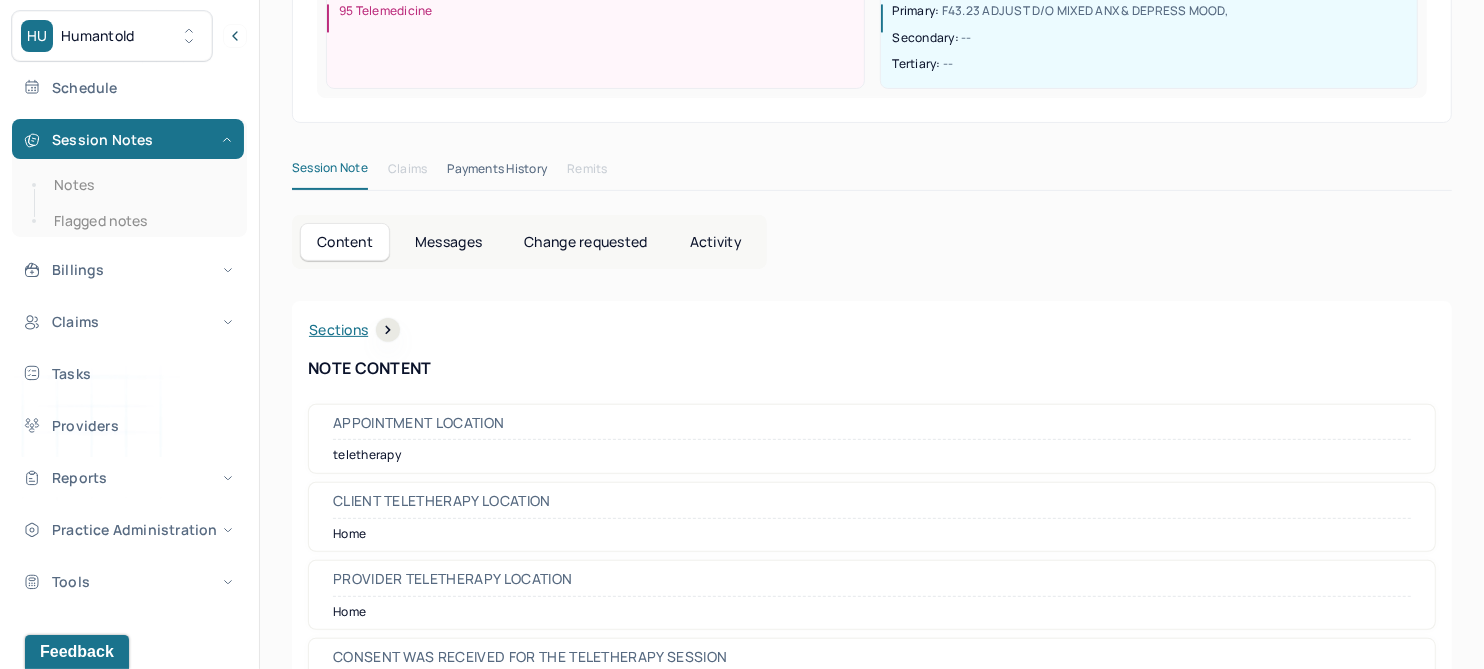 scroll, scrollTop: 0, scrollLeft: 0, axis: both 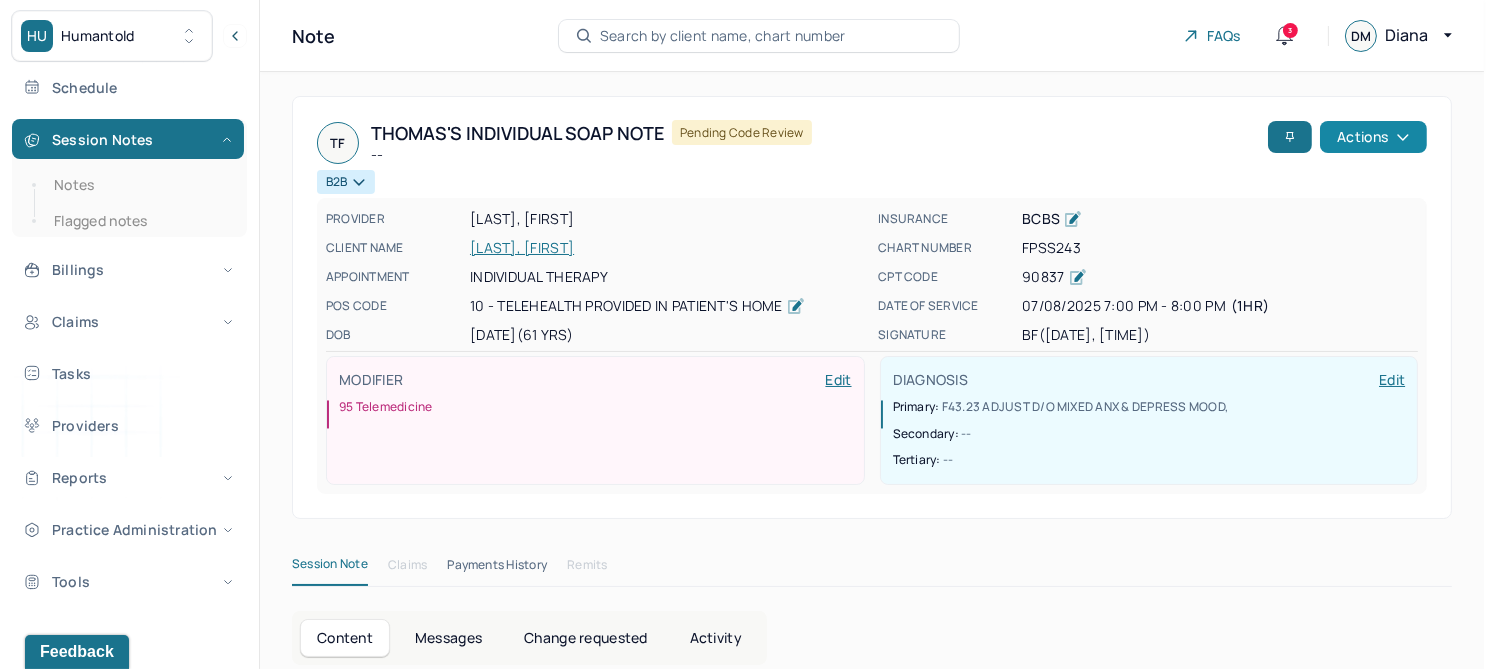 click 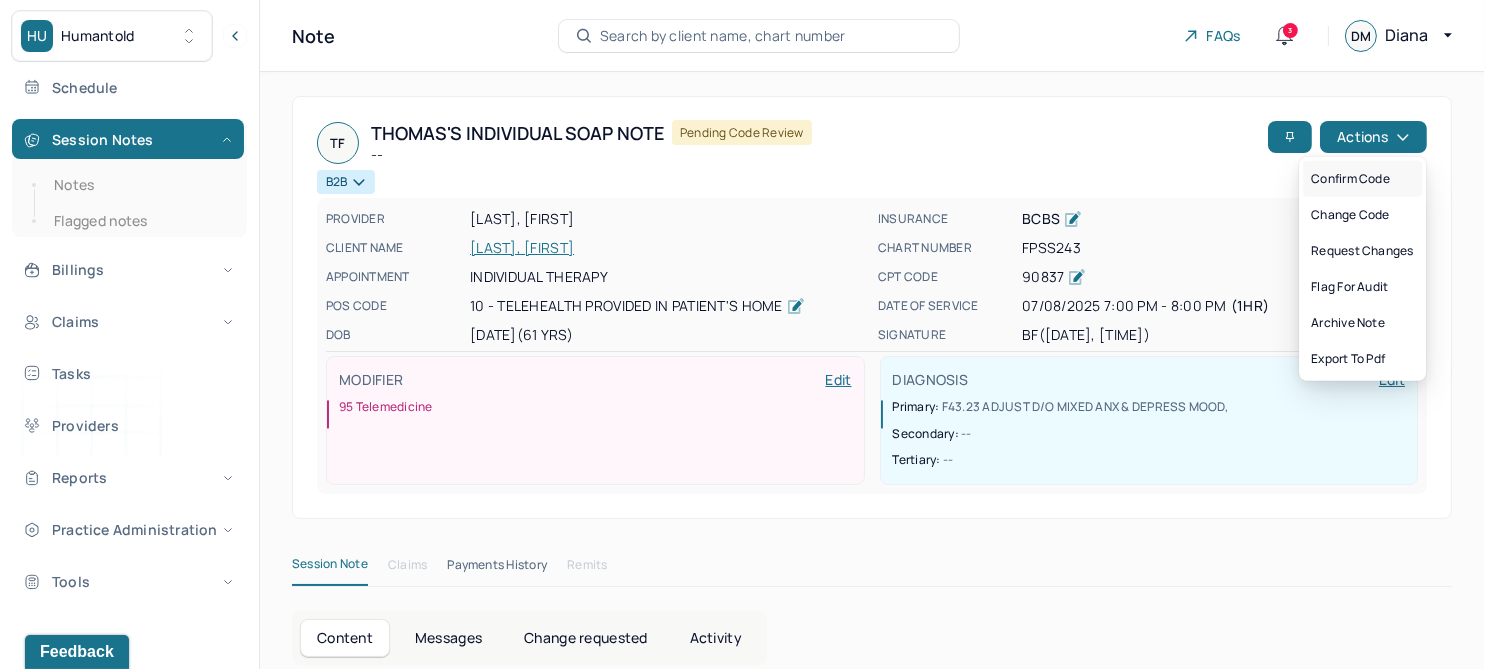 click on "Confirm code" at bounding box center (1362, 179) 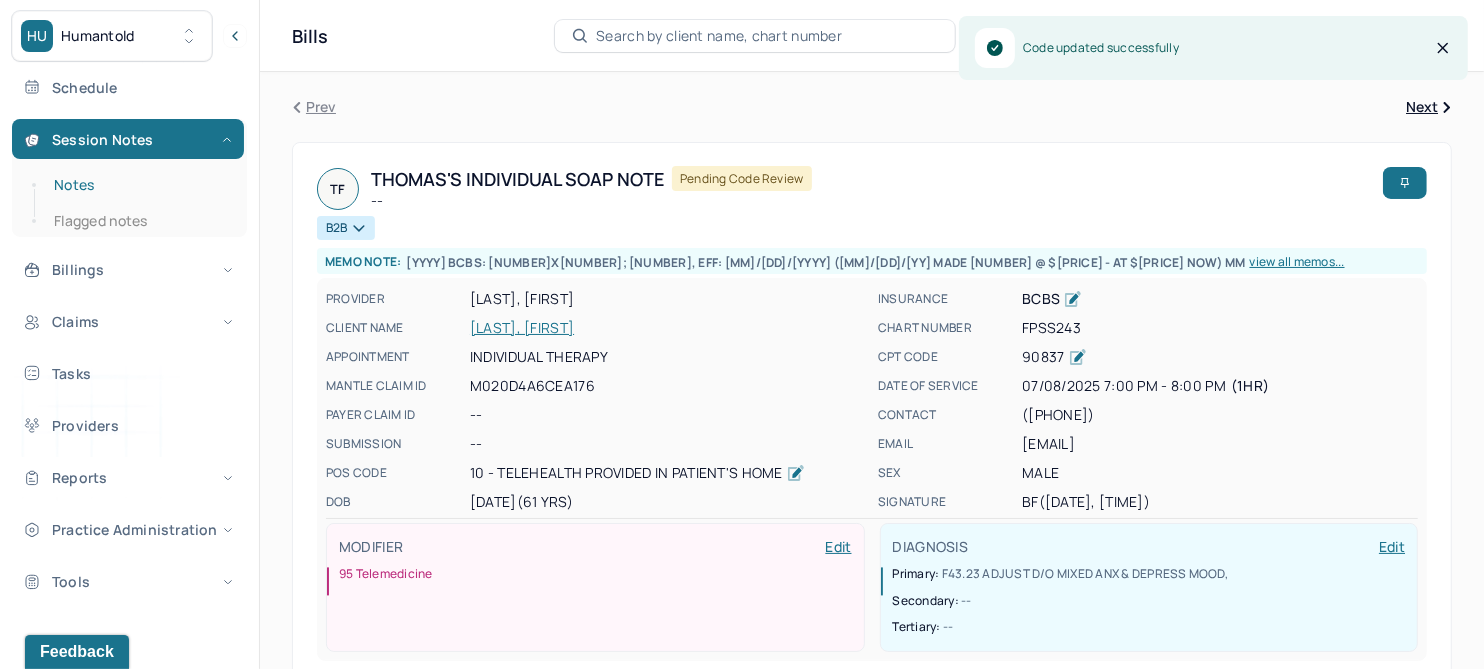 click on "Notes" at bounding box center [139, 185] 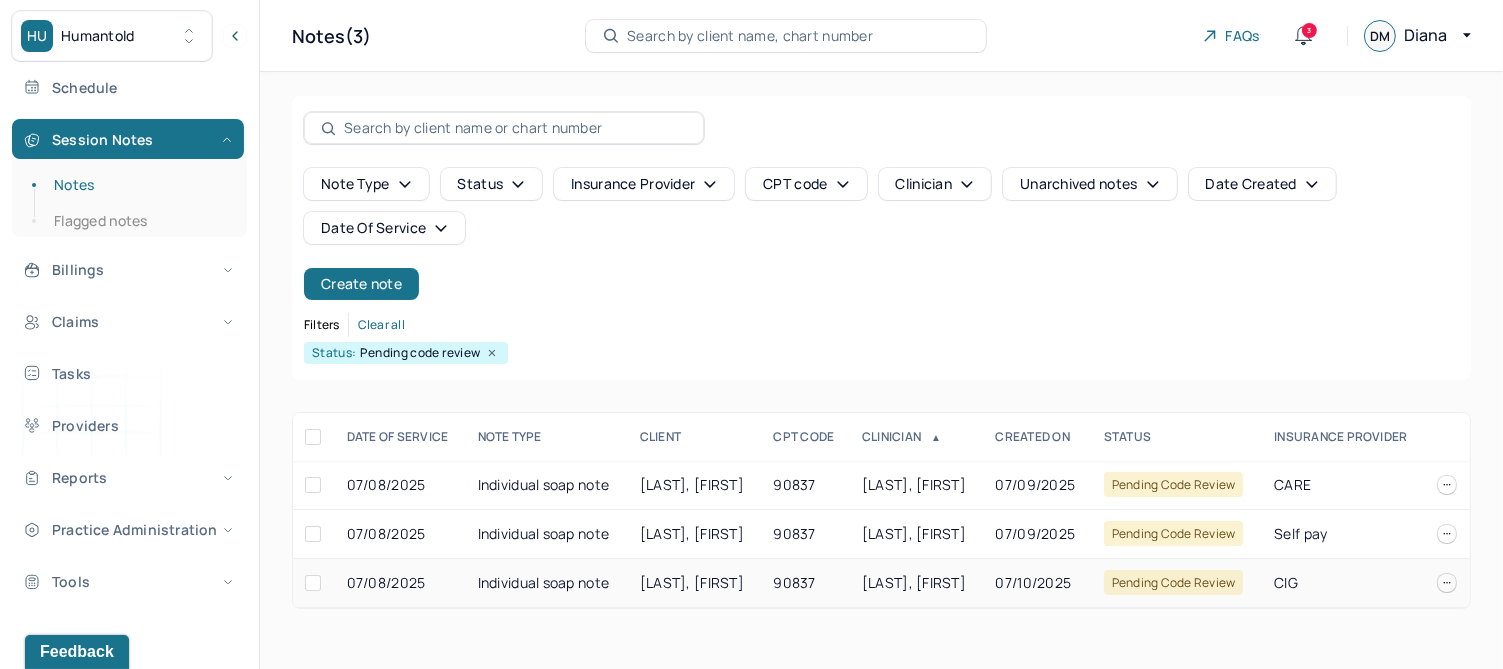 click on "BIONDI, AMANDA" at bounding box center (692, 582) 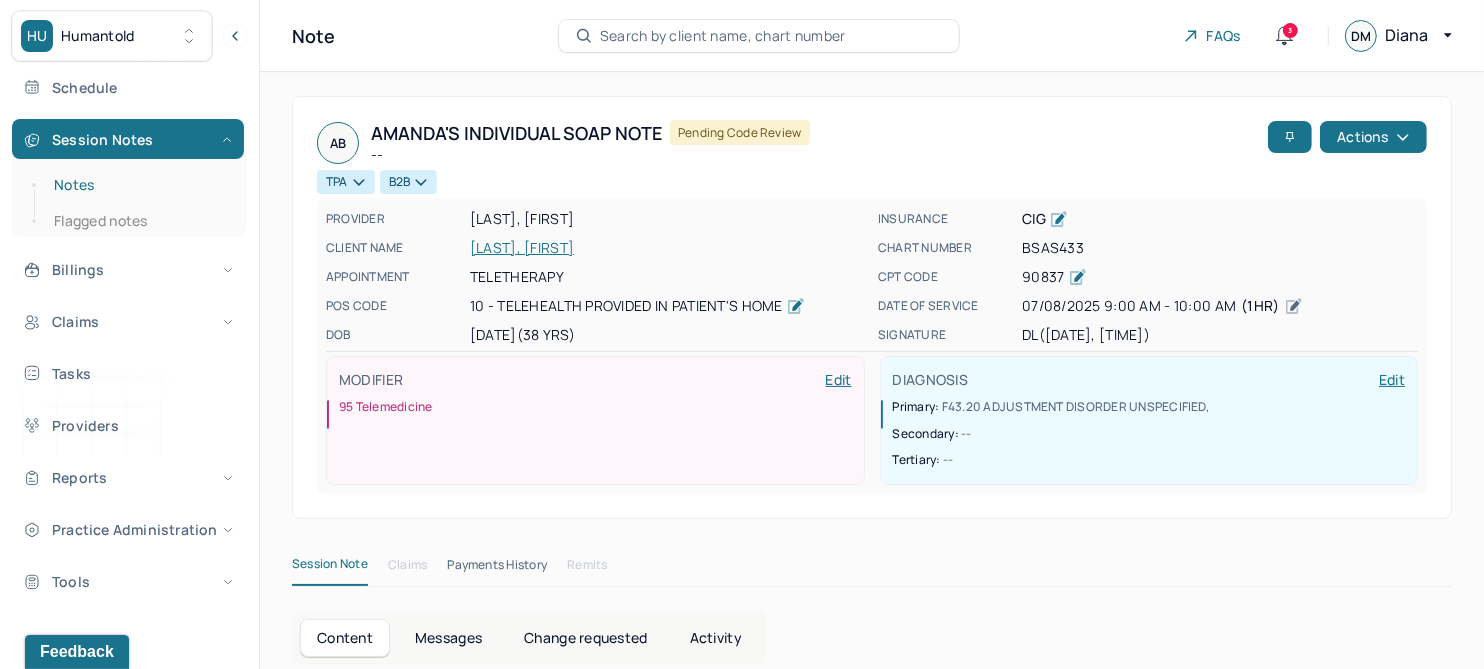 click on "Notes" at bounding box center [139, 185] 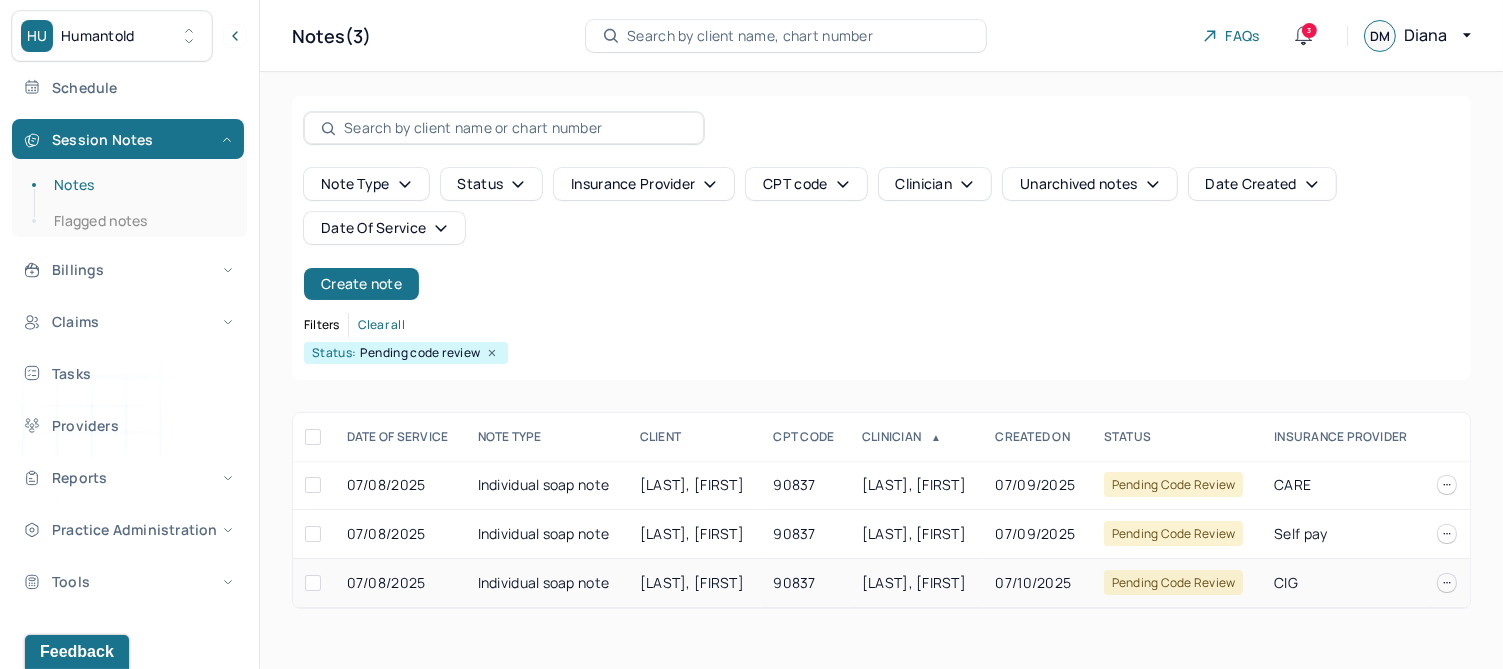 click on "BIONDI, AMANDA" at bounding box center [692, 582] 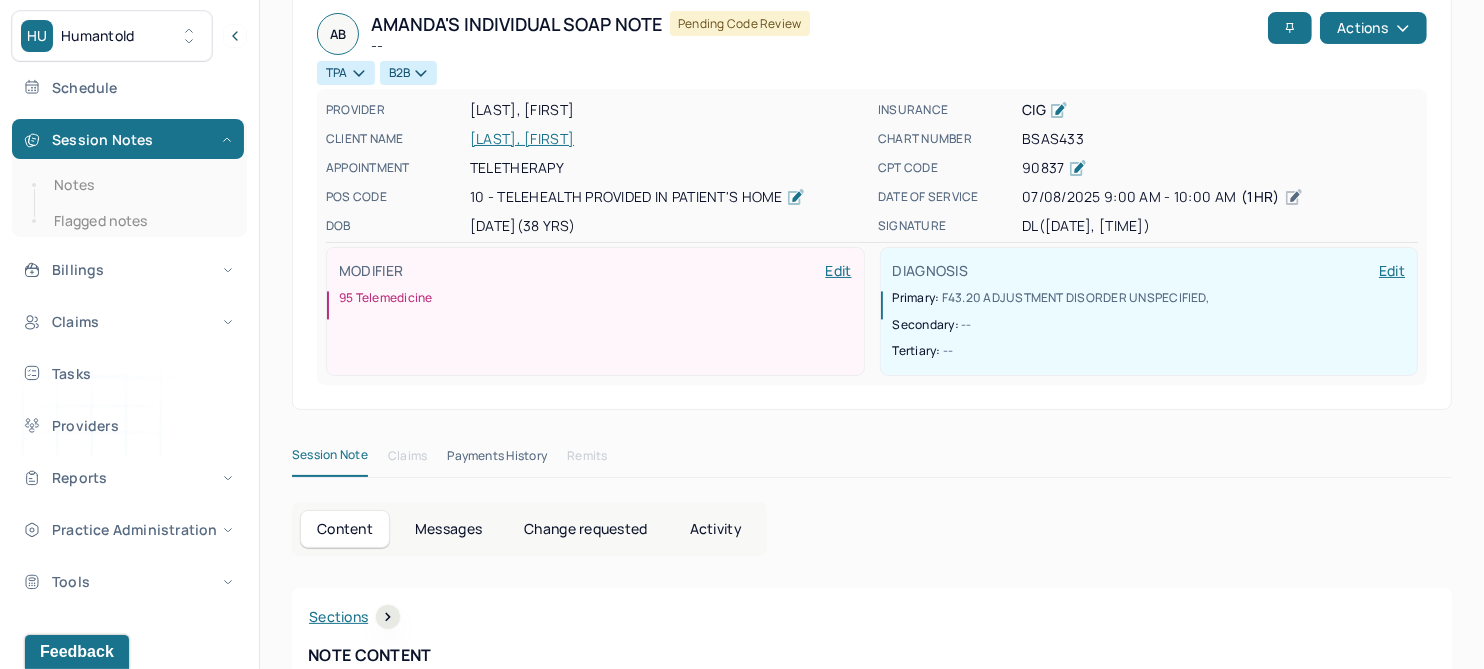 scroll, scrollTop: 0, scrollLeft: 0, axis: both 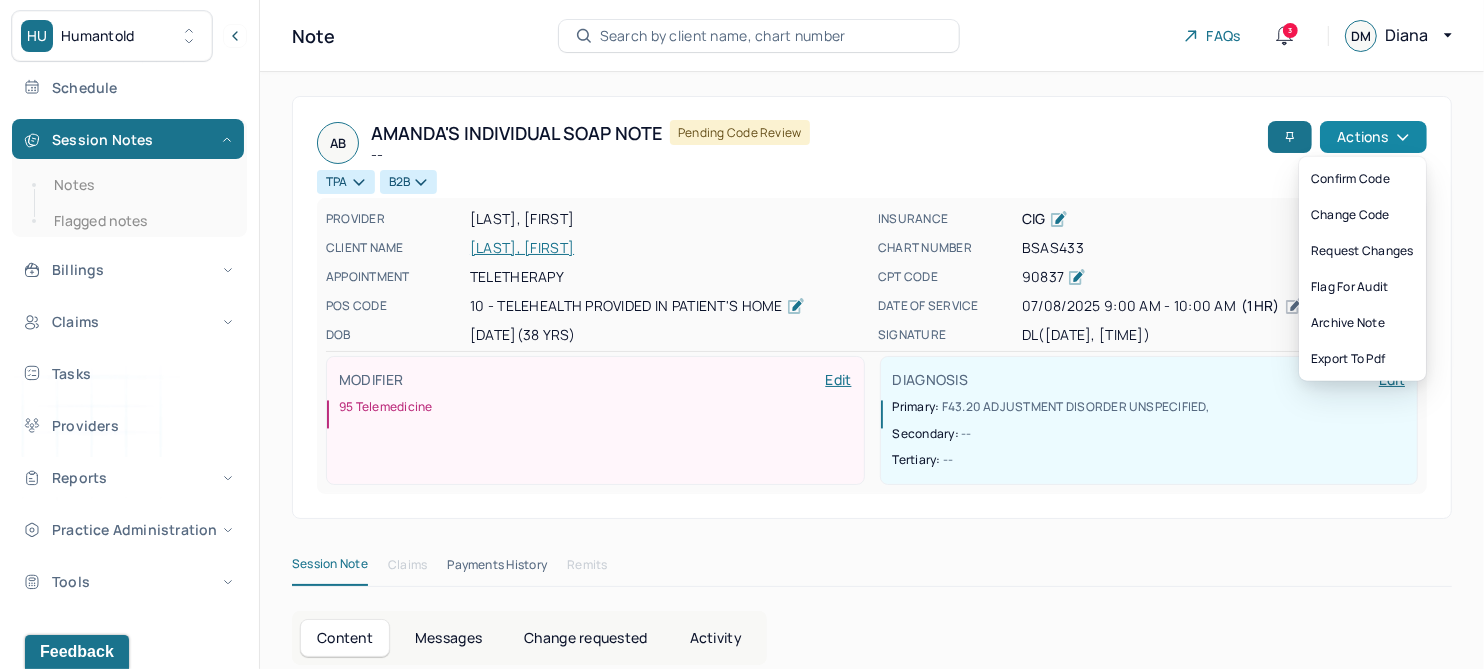 click 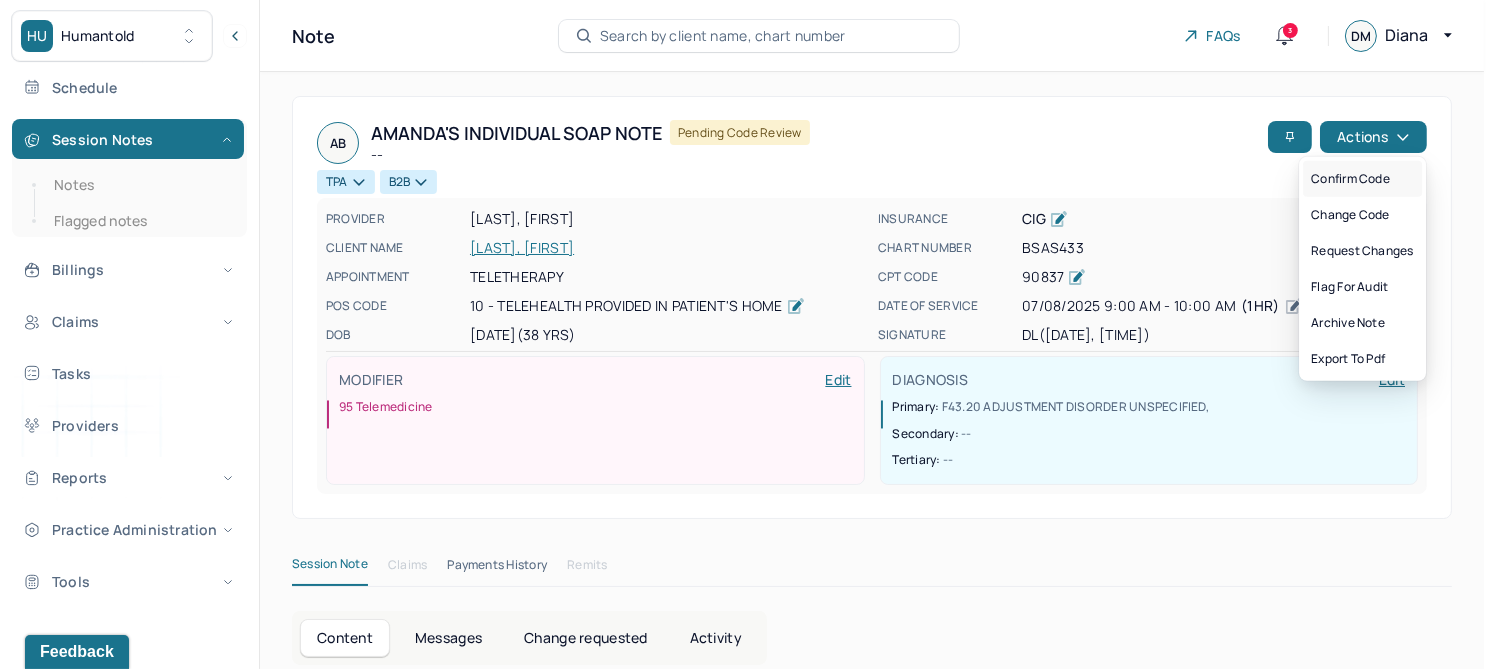 click on "Confirm code" at bounding box center (1362, 179) 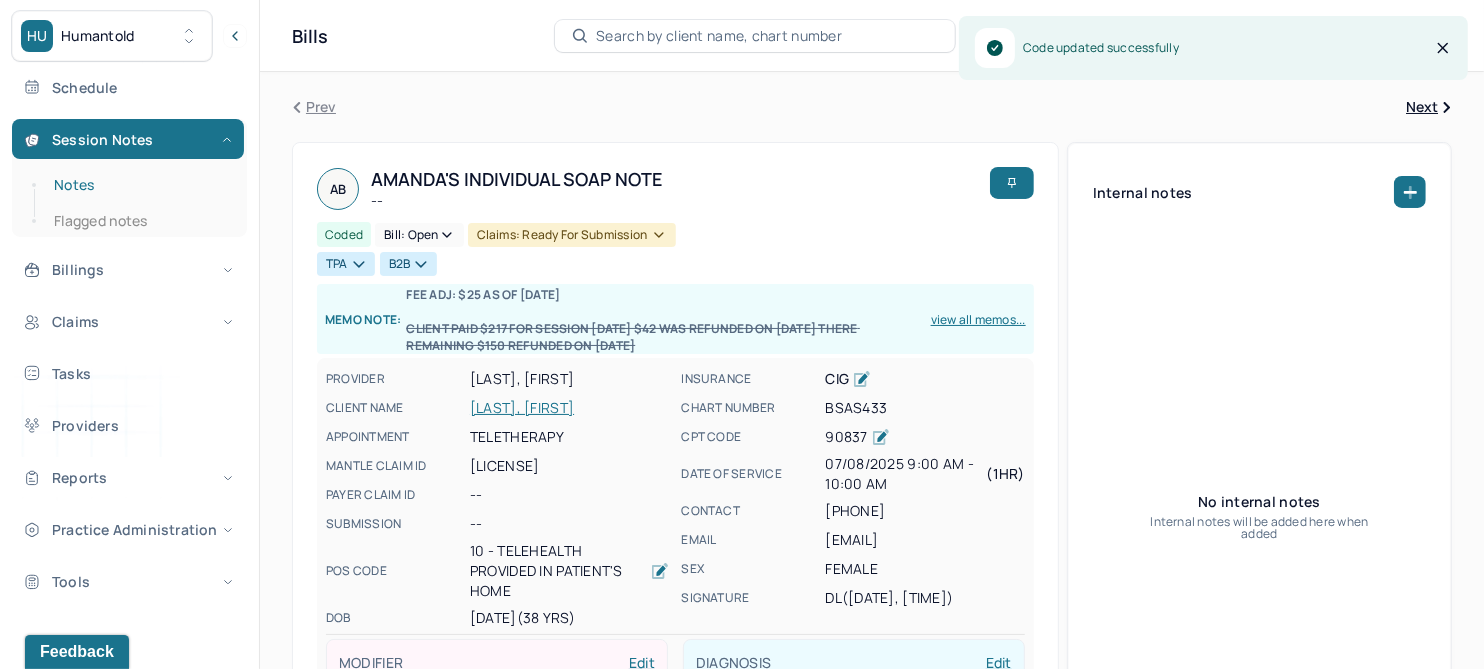 drag, startPoint x: 68, startPoint y: 184, endPoint x: 113, endPoint y: 176, distance: 45.705578 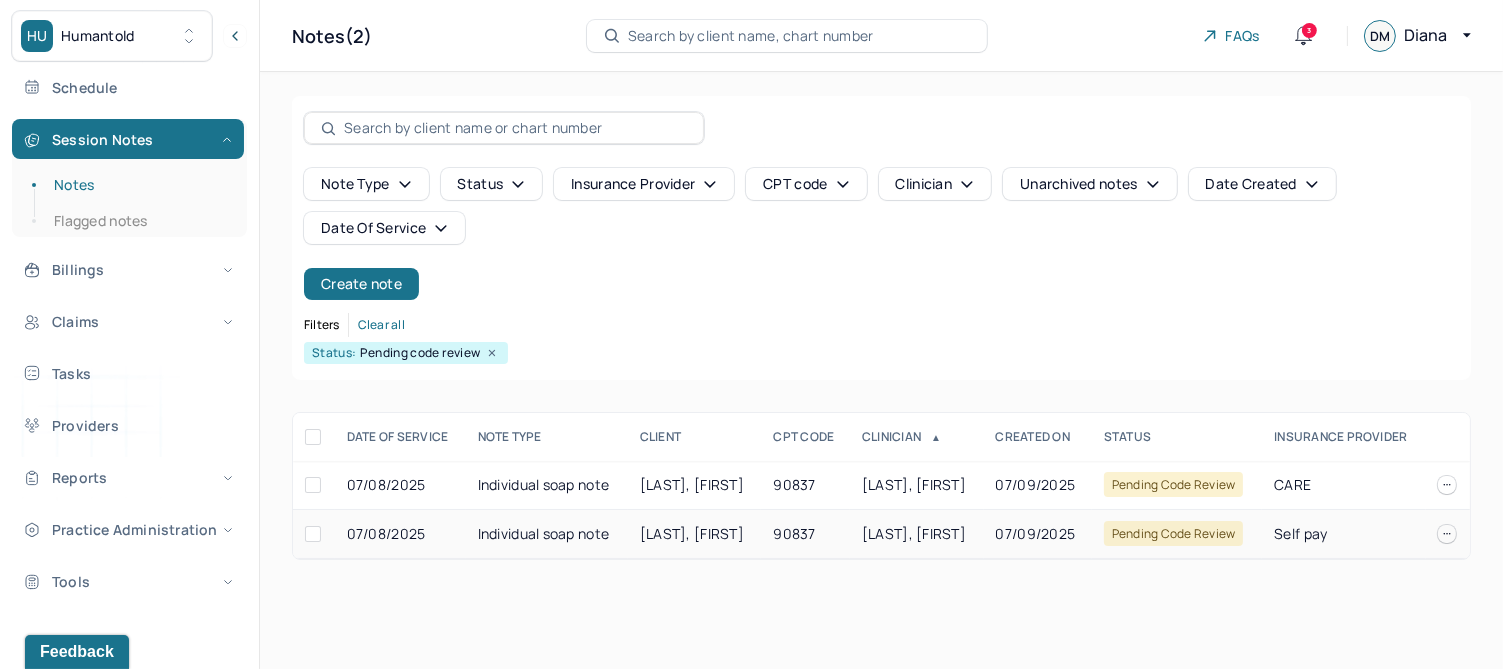 click on "JONES, COREEN" at bounding box center [692, 533] 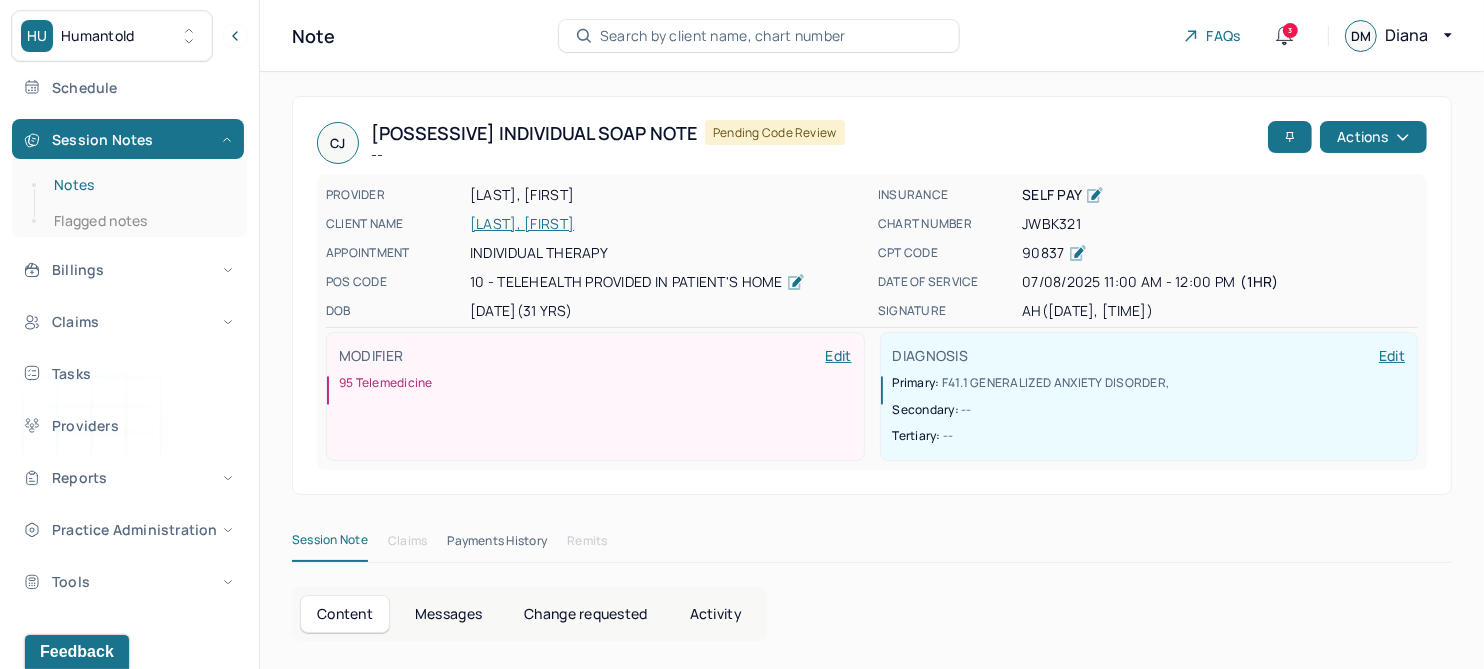 click on "Notes" at bounding box center (139, 185) 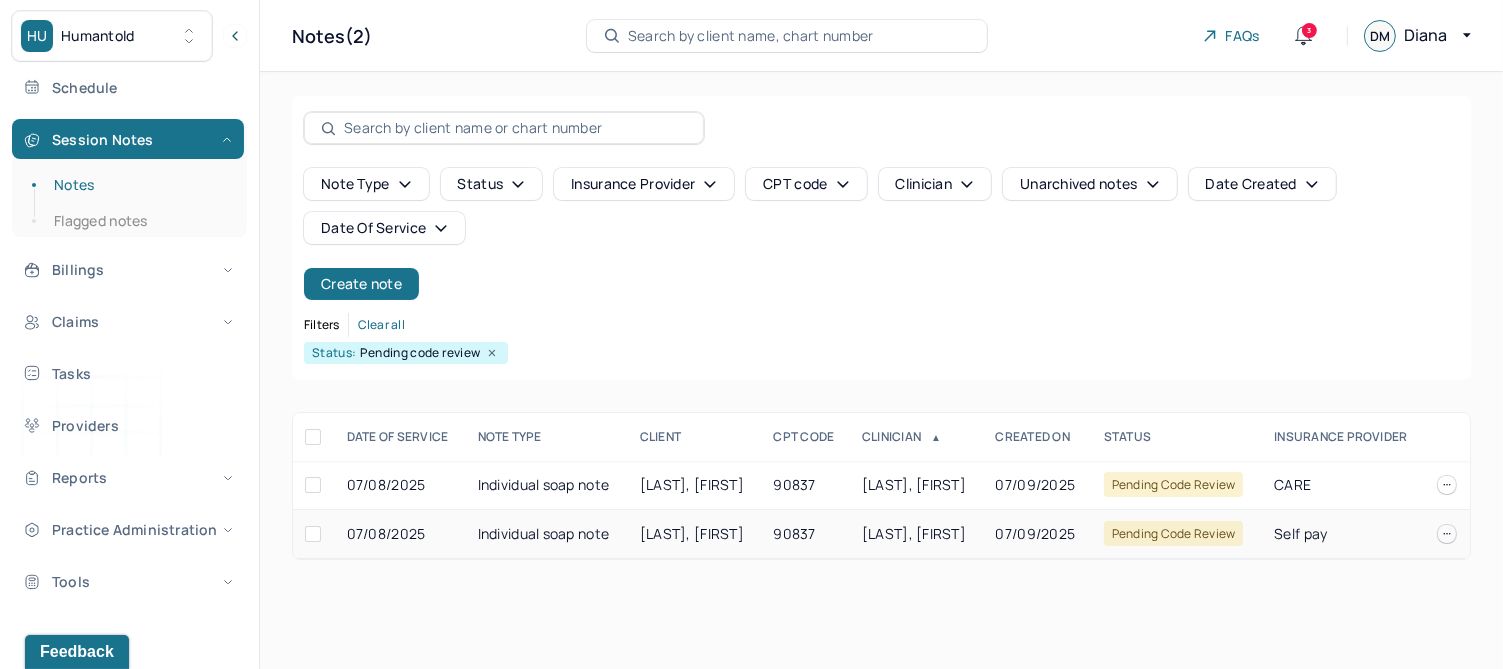 click on "JONES, COREEN" at bounding box center (692, 533) 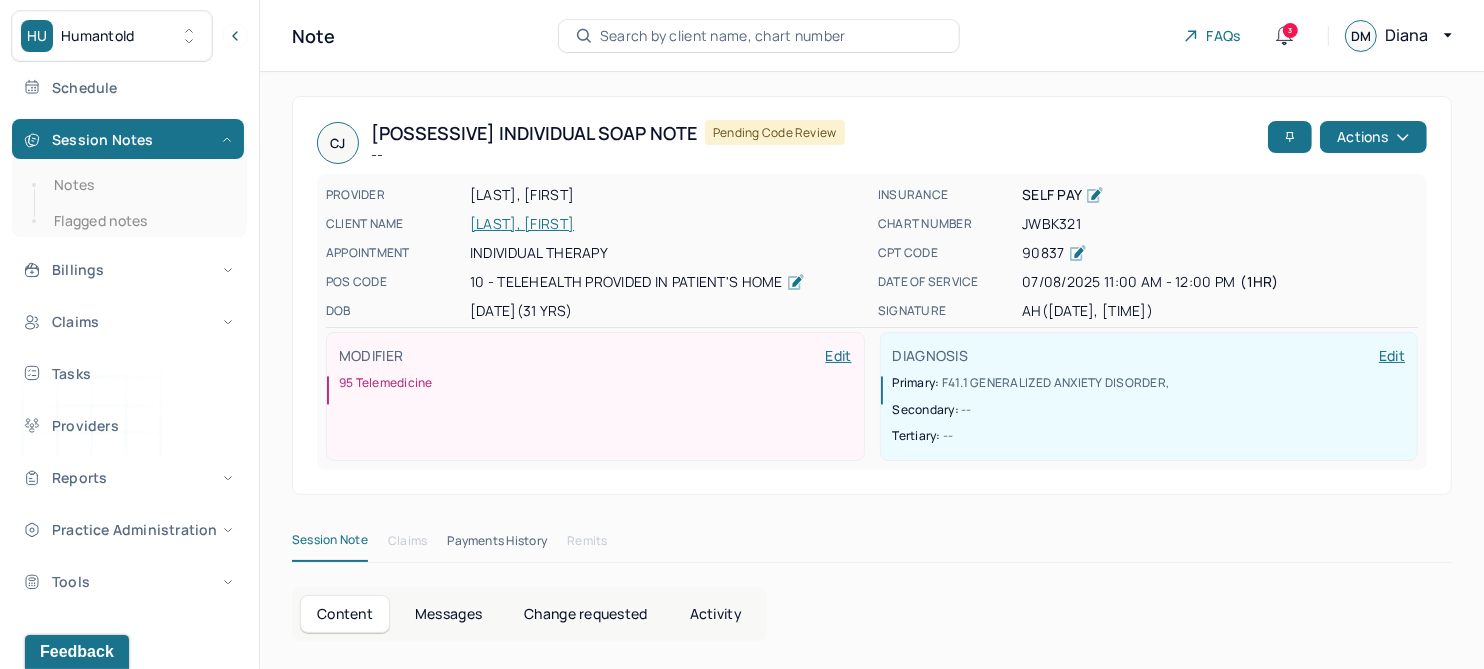 click on "Change requested" at bounding box center [585, 614] 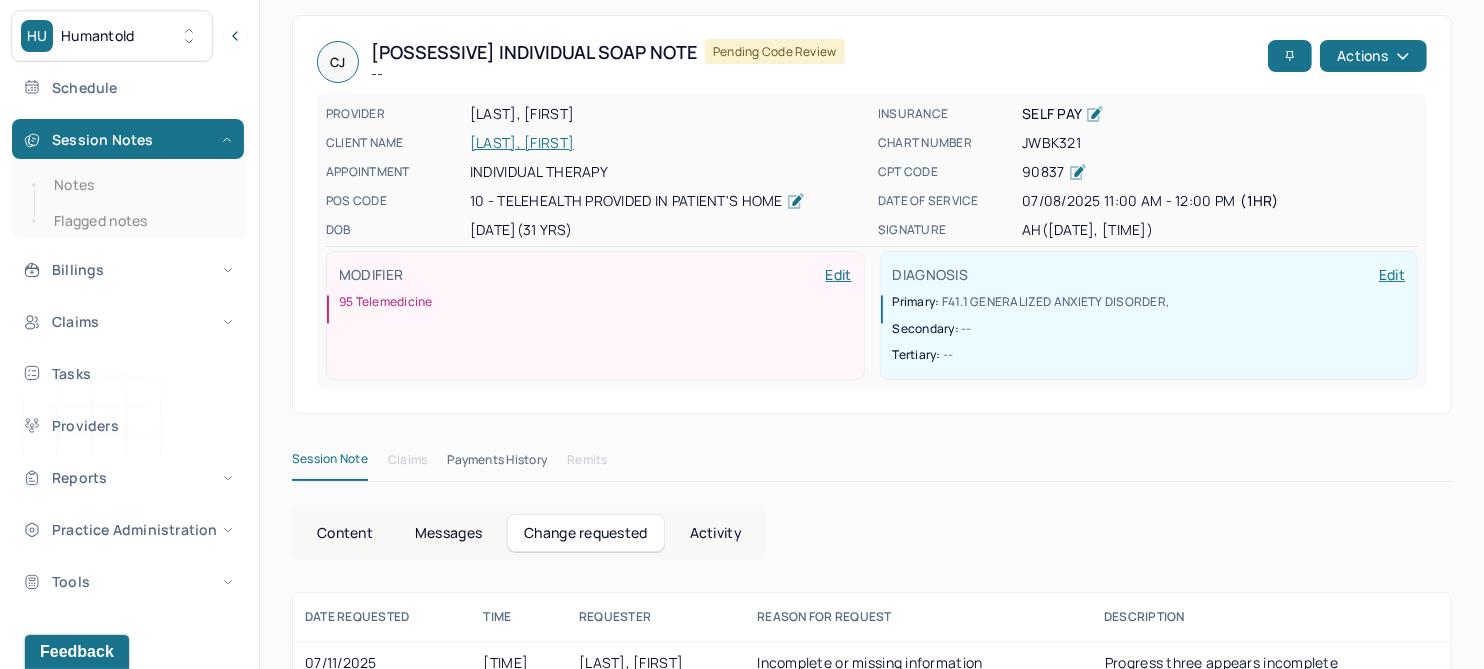 scroll, scrollTop: 118, scrollLeft: 0, axis: vertical 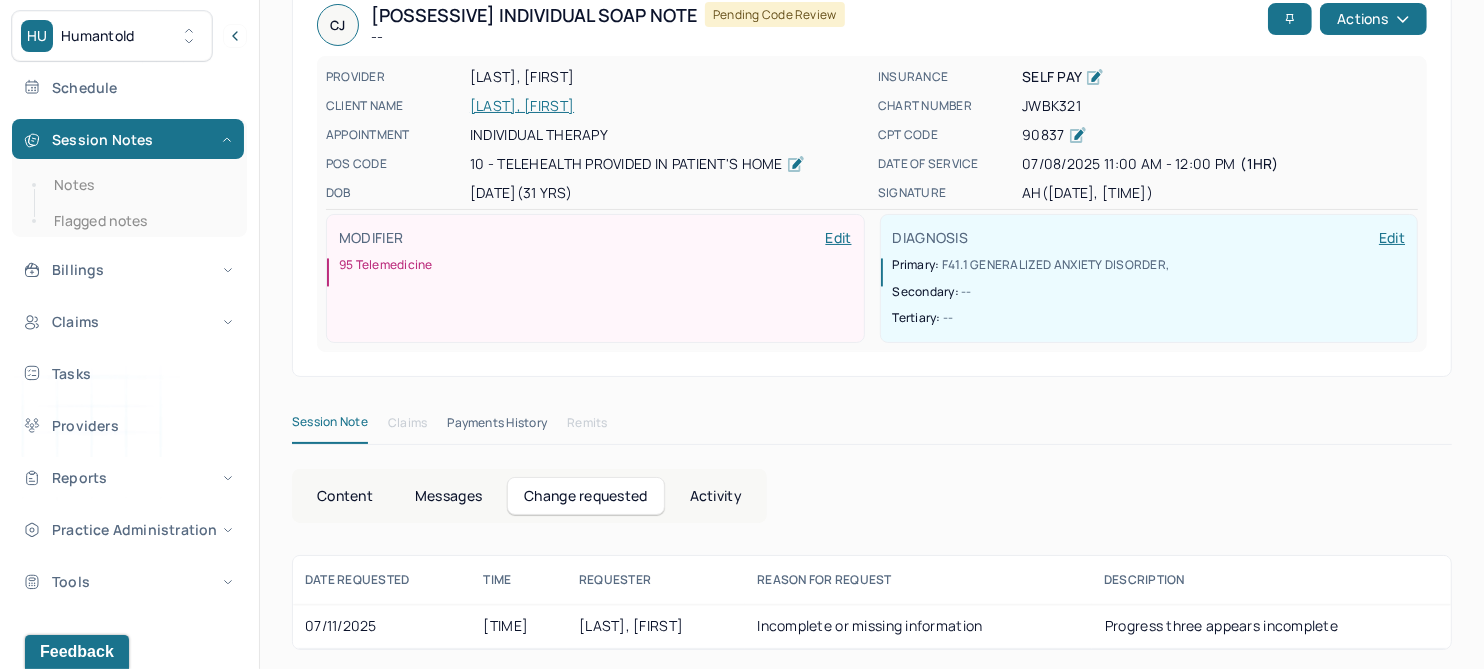 click on "Content" at bounding box center (345, 496) 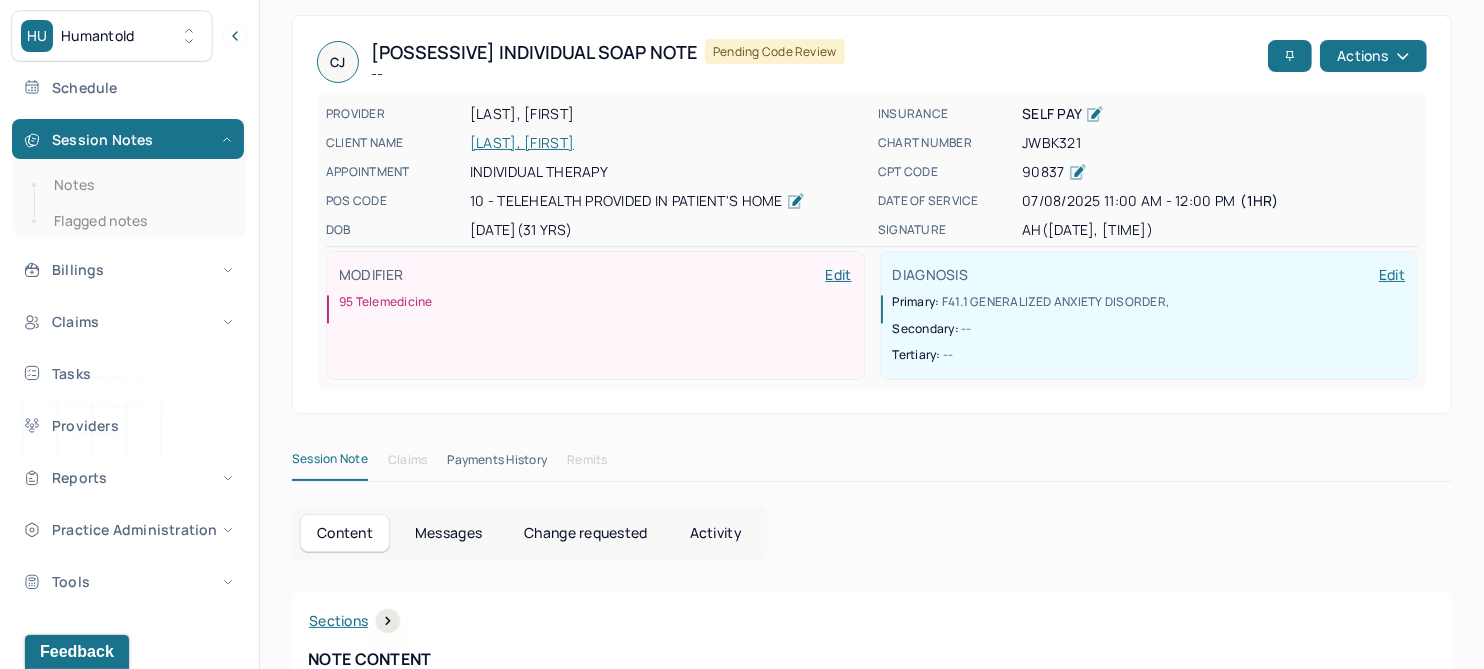 scroll, scrollTop: 0, scrollLeft: 0, axis: both 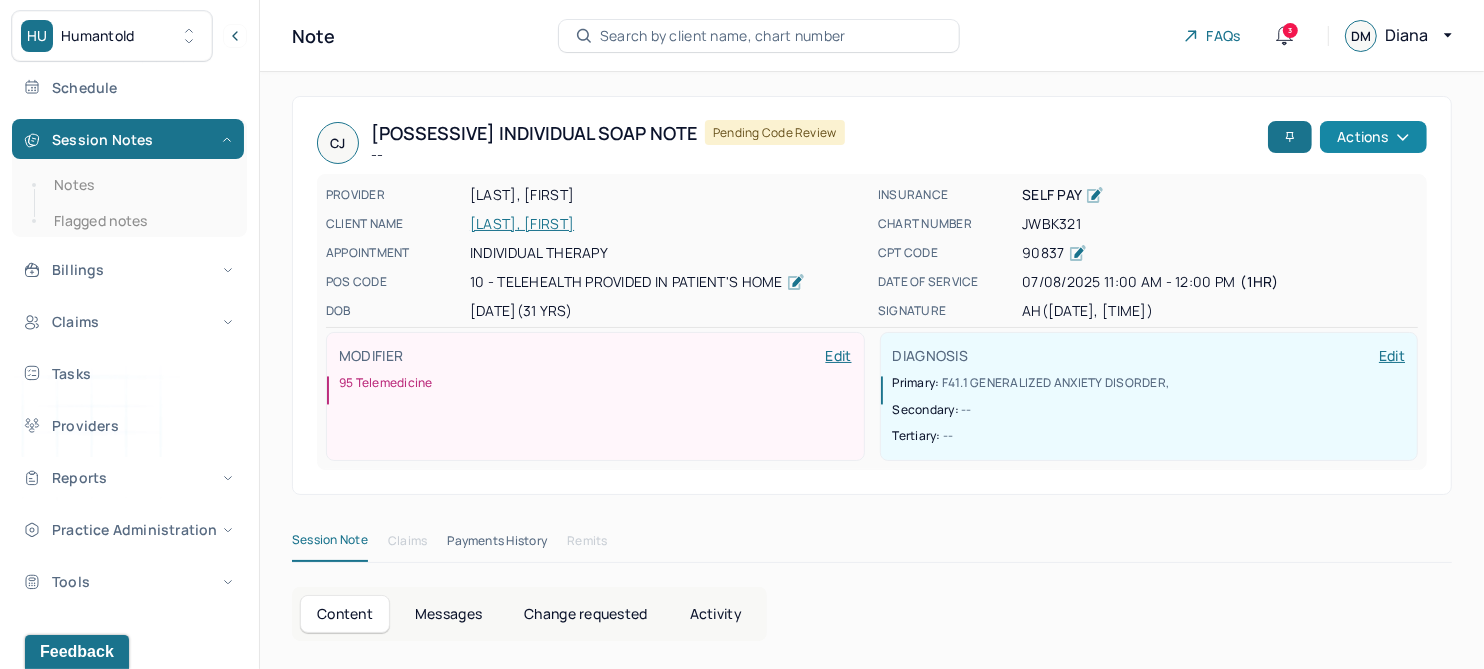 click 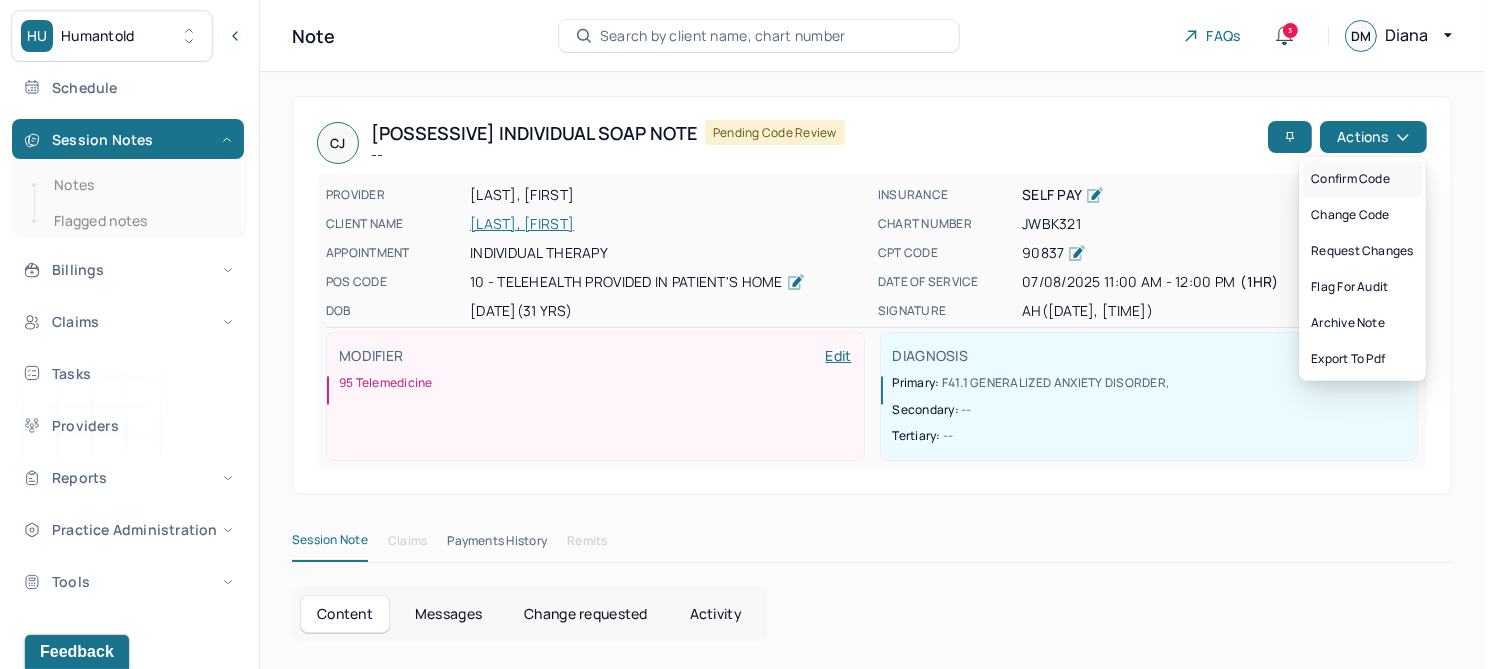 click on "Confirm code" at bounding box center [1362, 179] 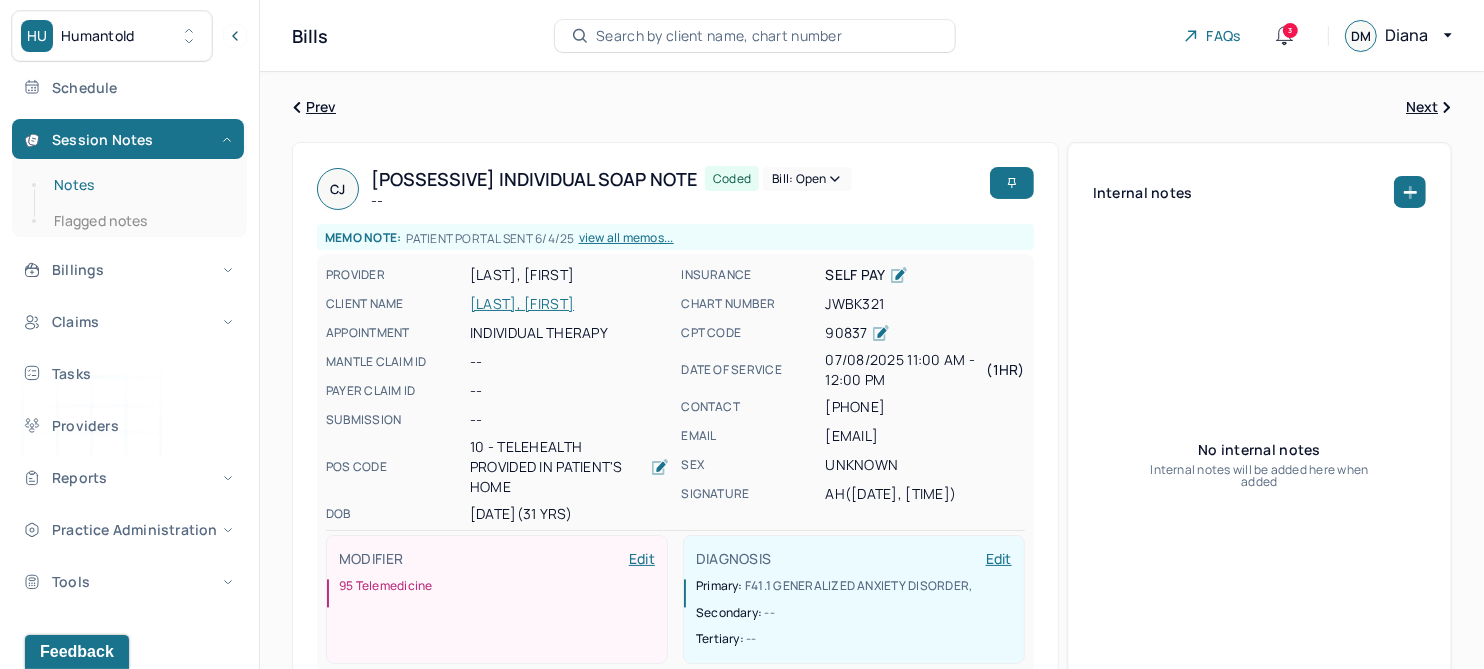 click on "Notes" at bounding box center (139, 185) 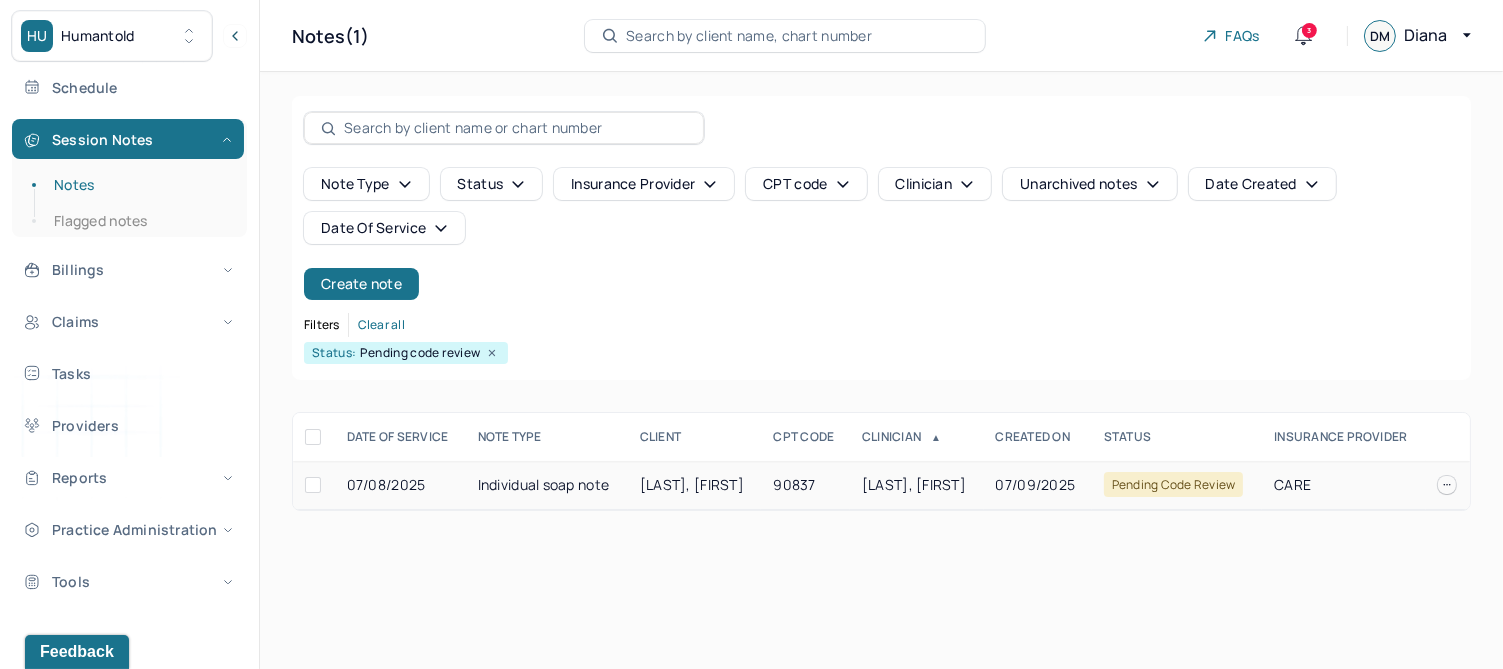 click on "MOORE, JULIETTE" at bounding box center [692, 484] 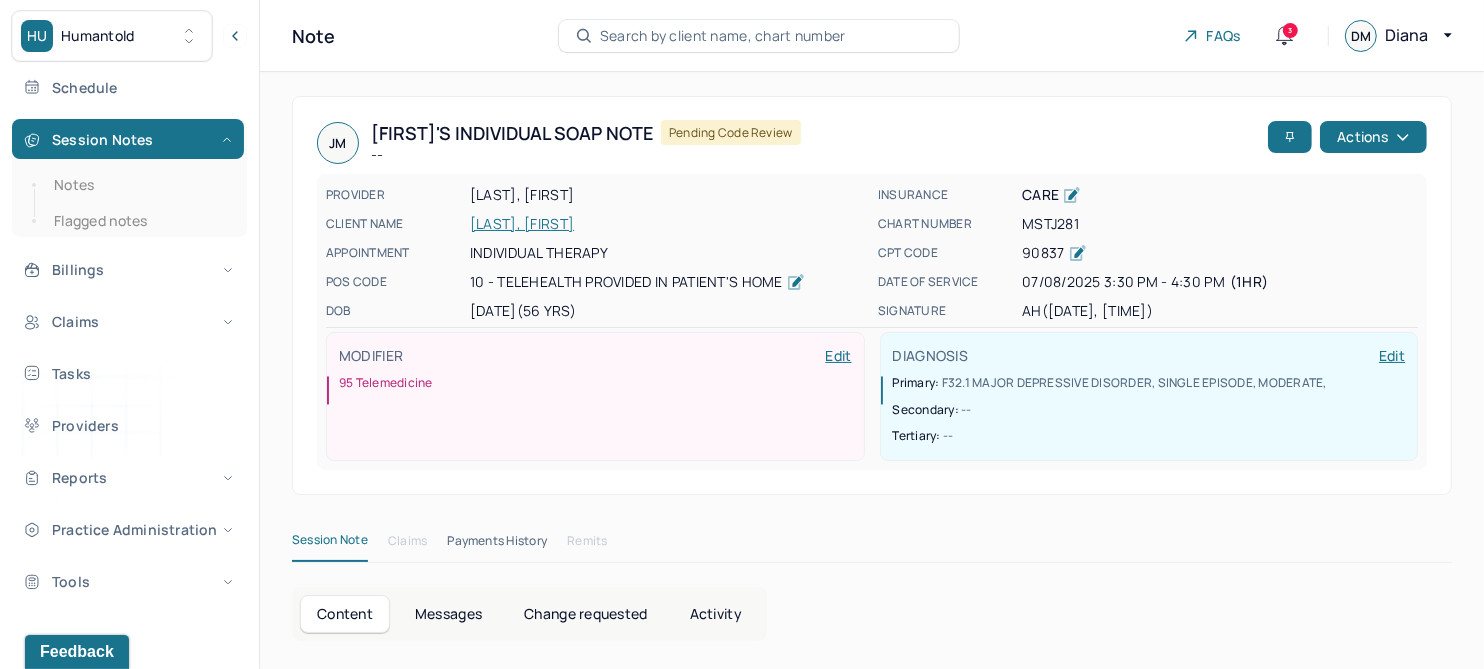 drag, startPoint x: 585, startPoint y: 610, endPoint x: 594, endPoint y: 520, distance: 90.44888 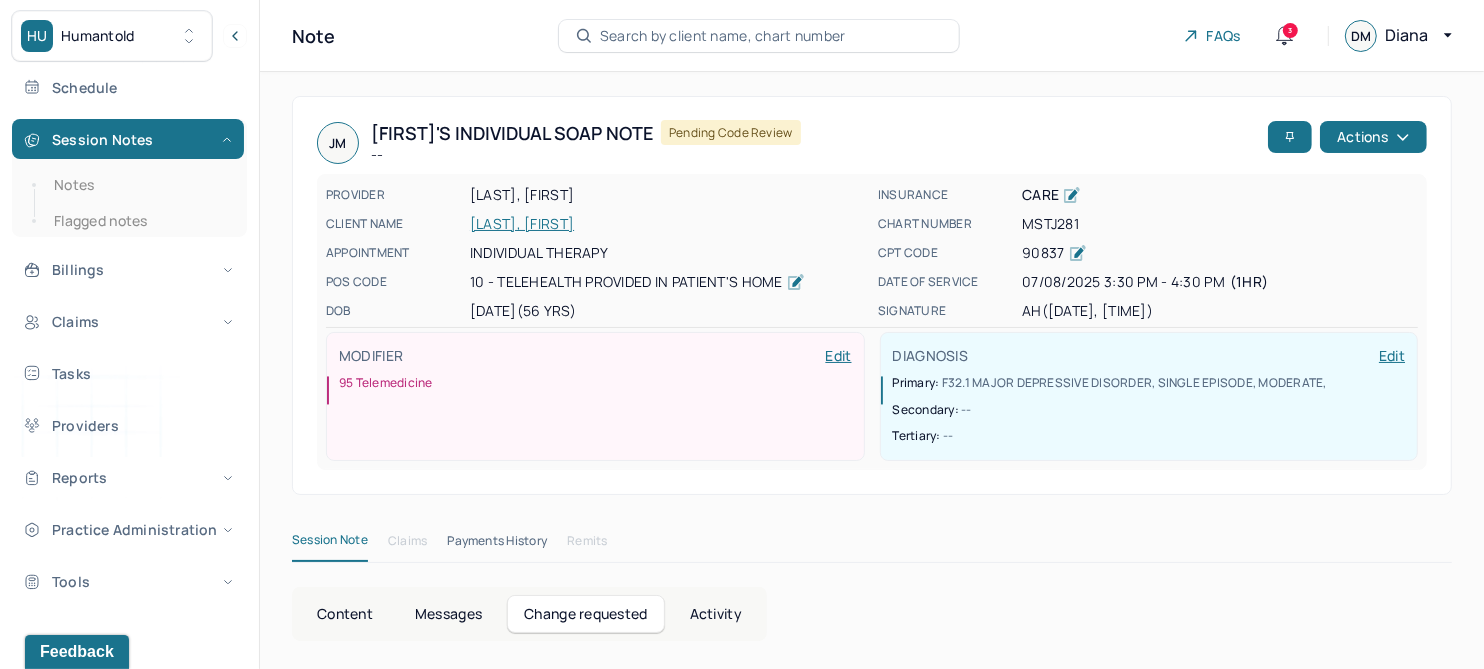 scroll, scrollTop: 118, scrollLeft: 0, axis: vertical 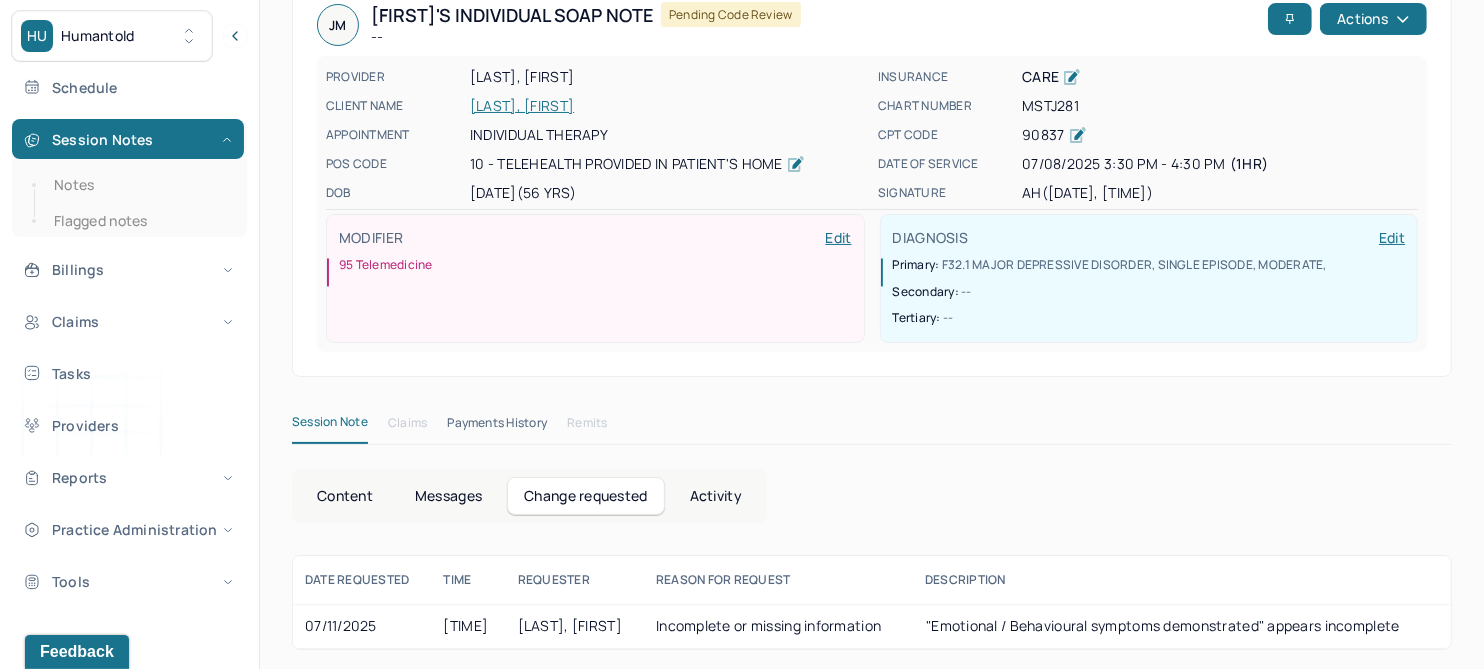 click on "Content" at bounding box center [345, 496] 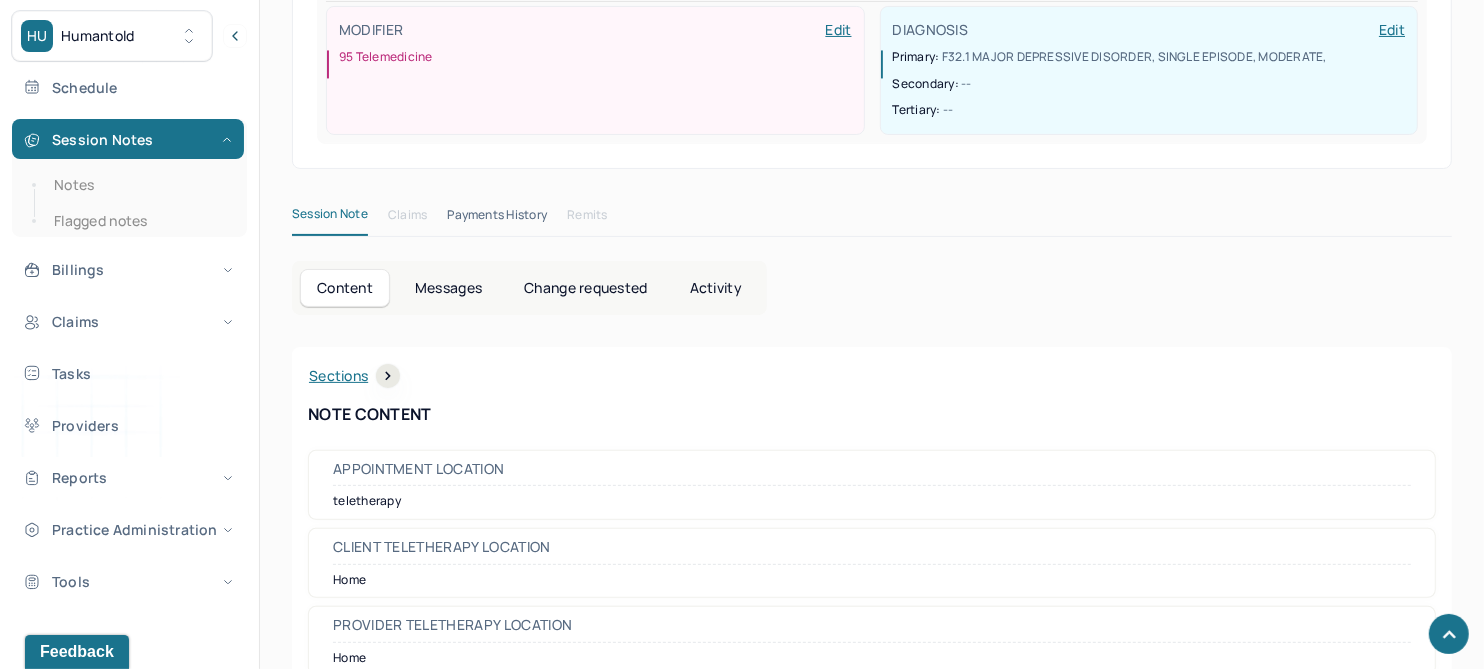scroll, scrollTop: 0, scrollLeft: 0, axis: both 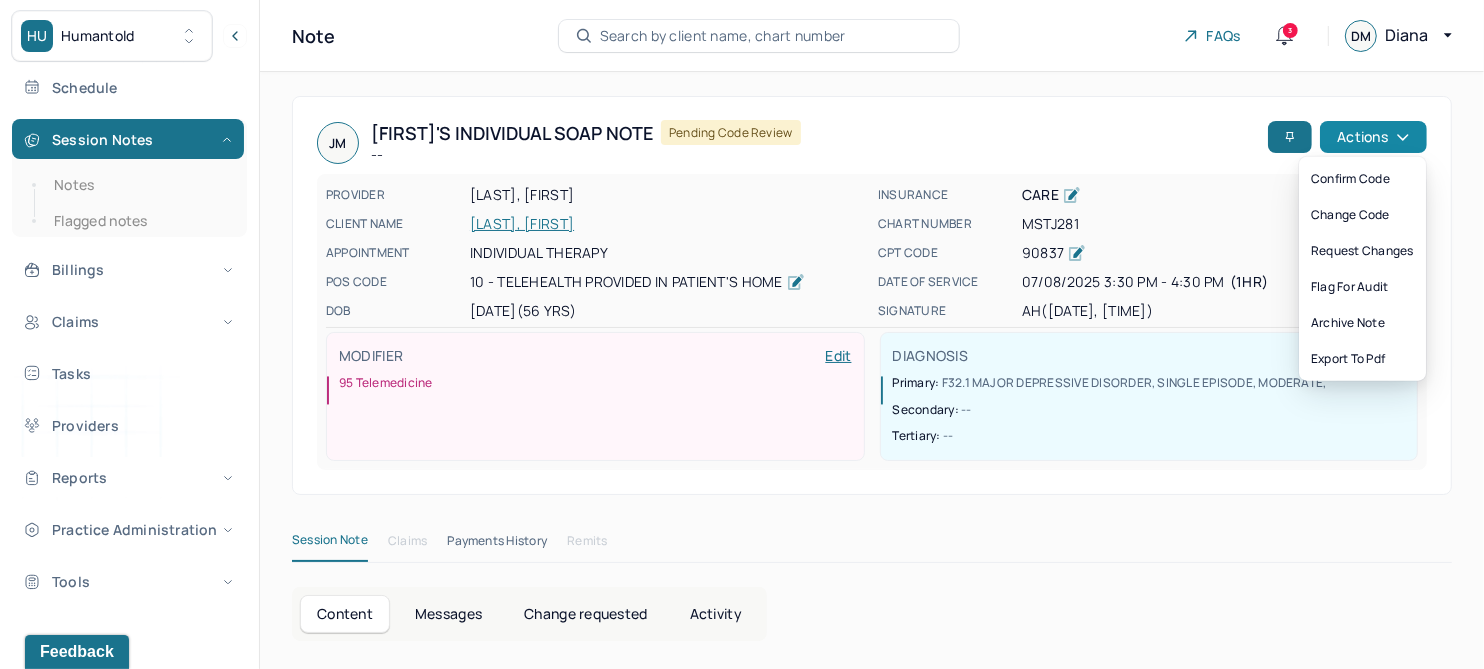 click 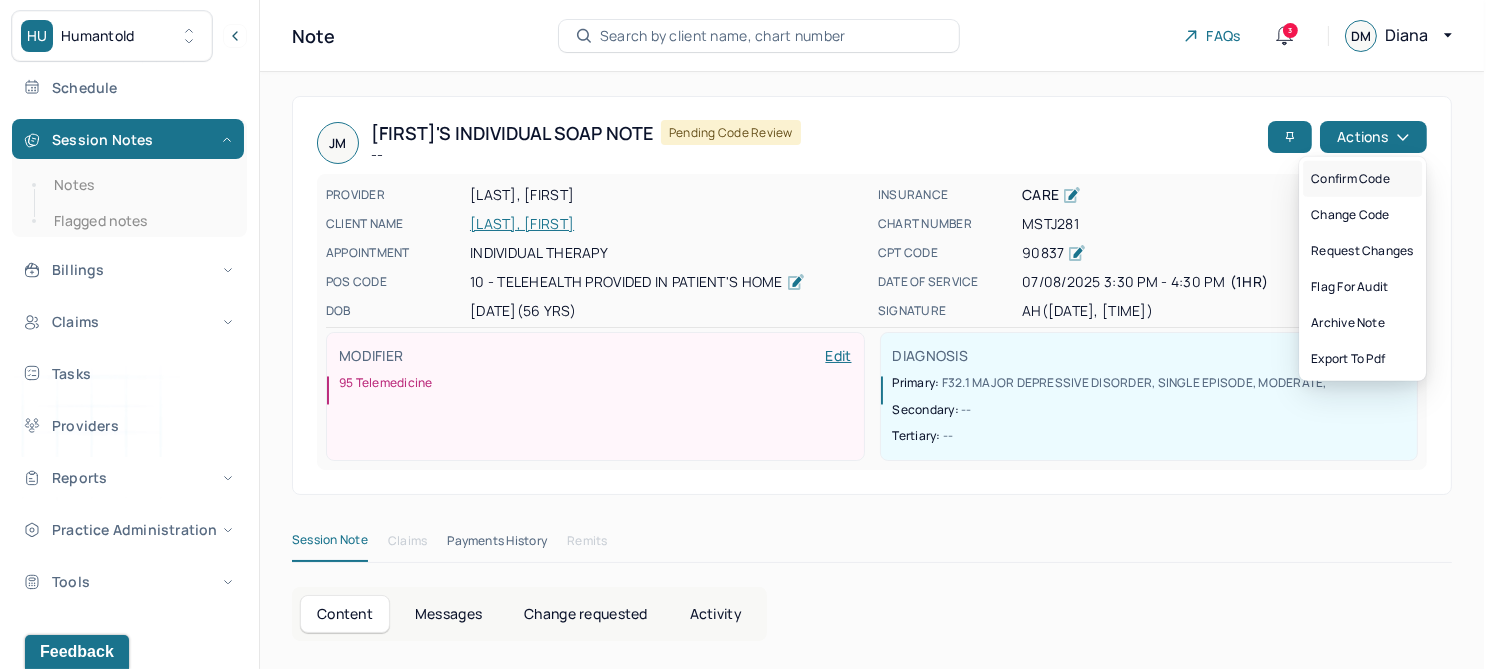click on "Confirm code" at bounding box center [1362, 179] 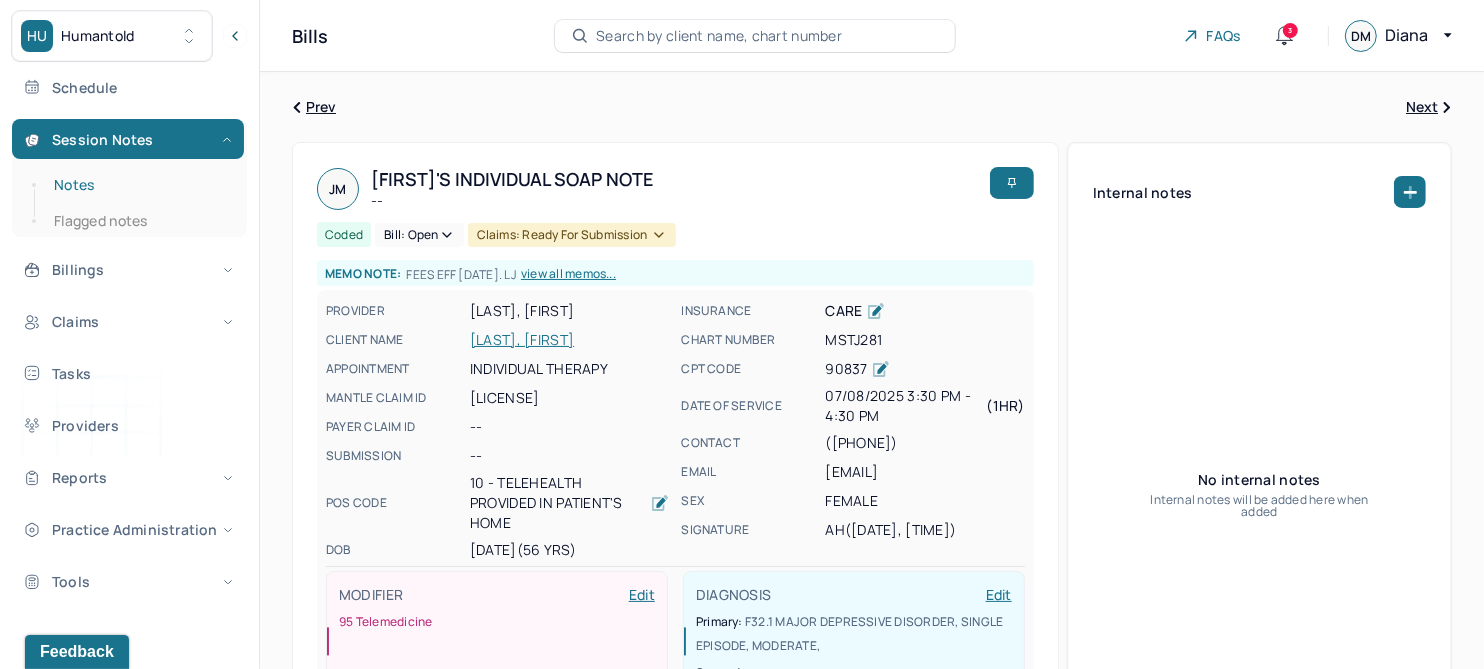click on "Notes" at bounding box center (139, 185) 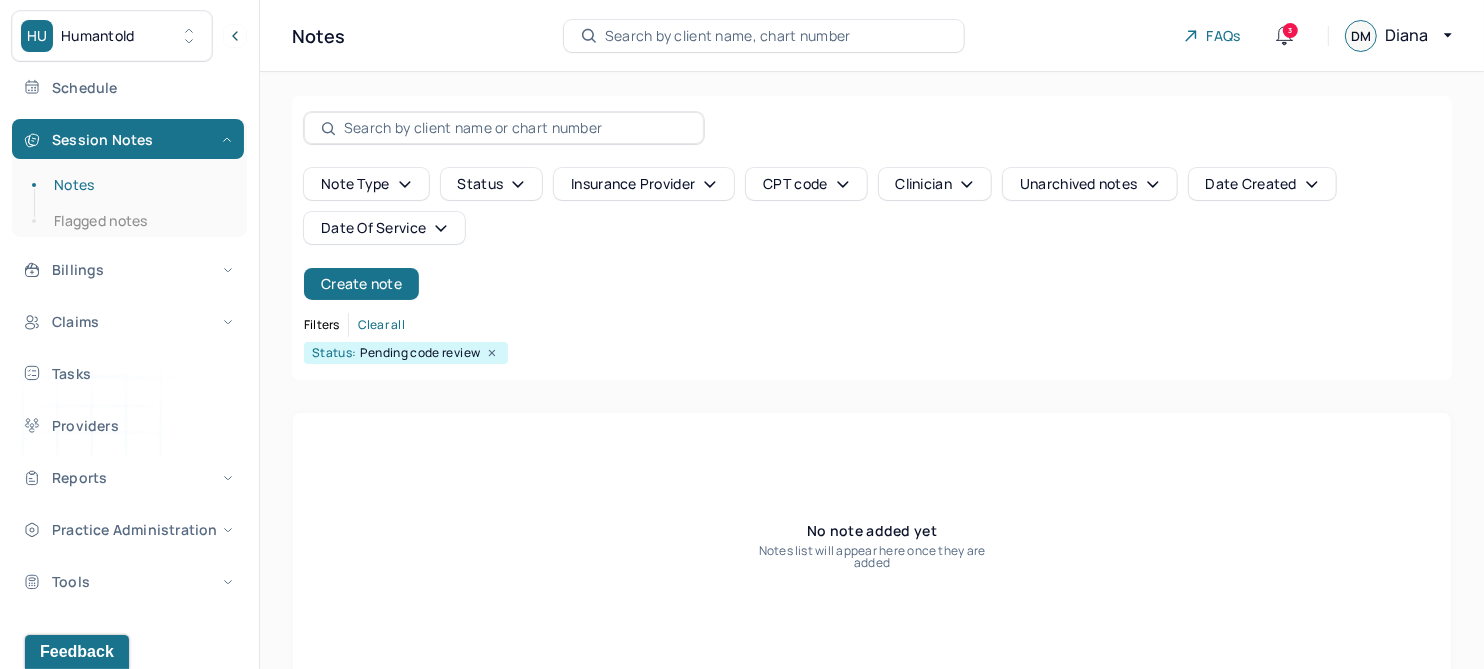 click on "Date Of Service" at bounding box center (384, 228) 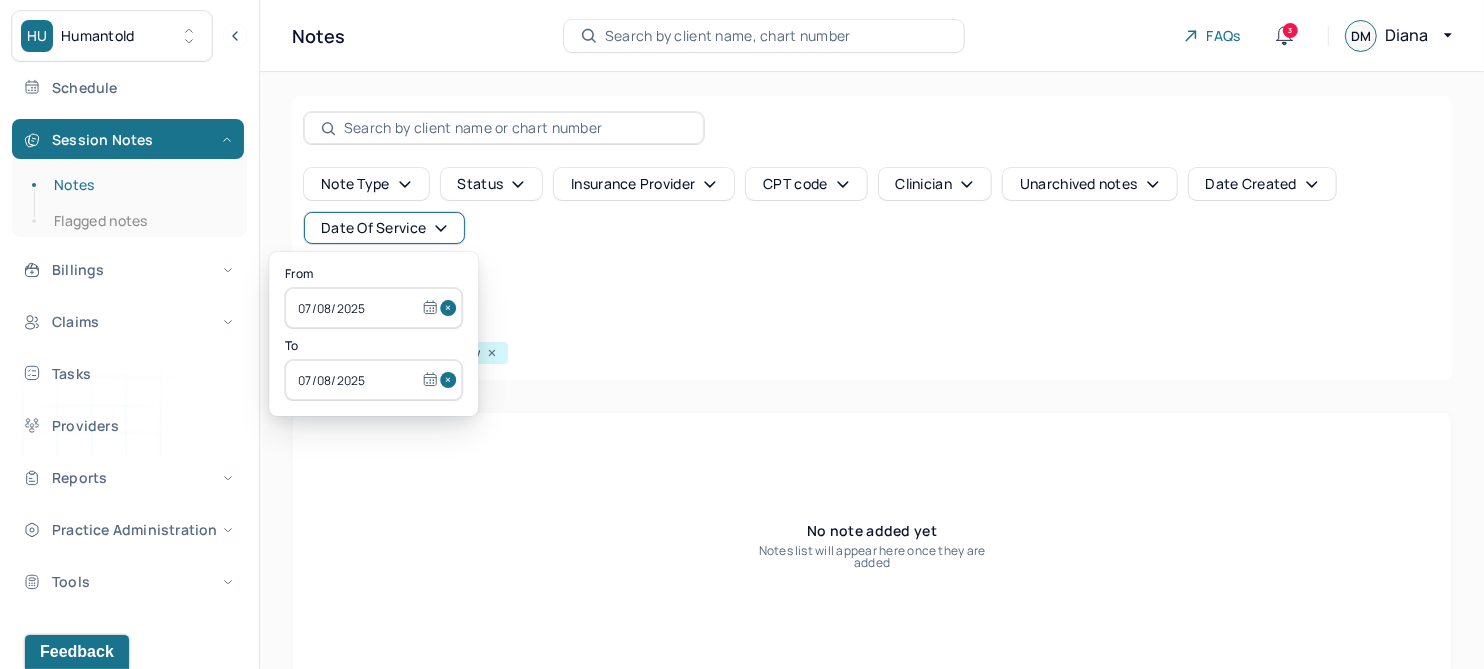 click at bounding box center (451, 308) 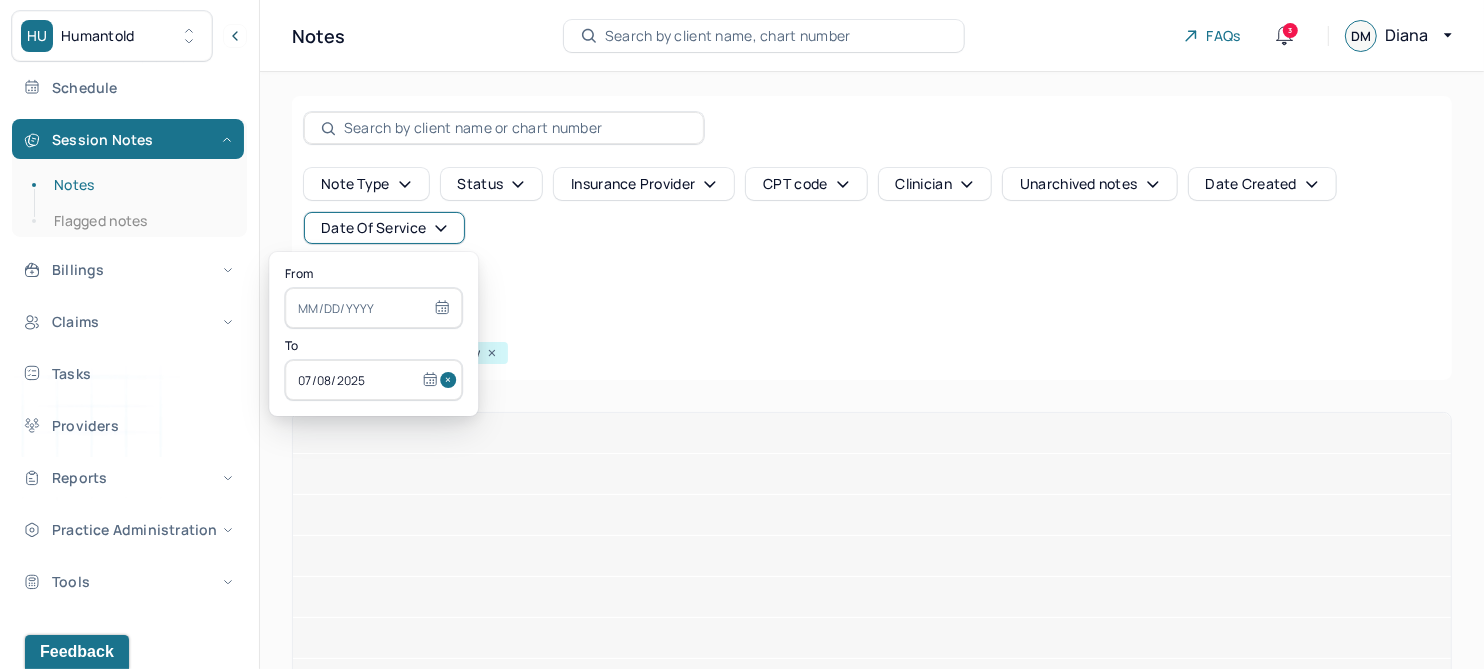 click at bounding box center [451, 380] 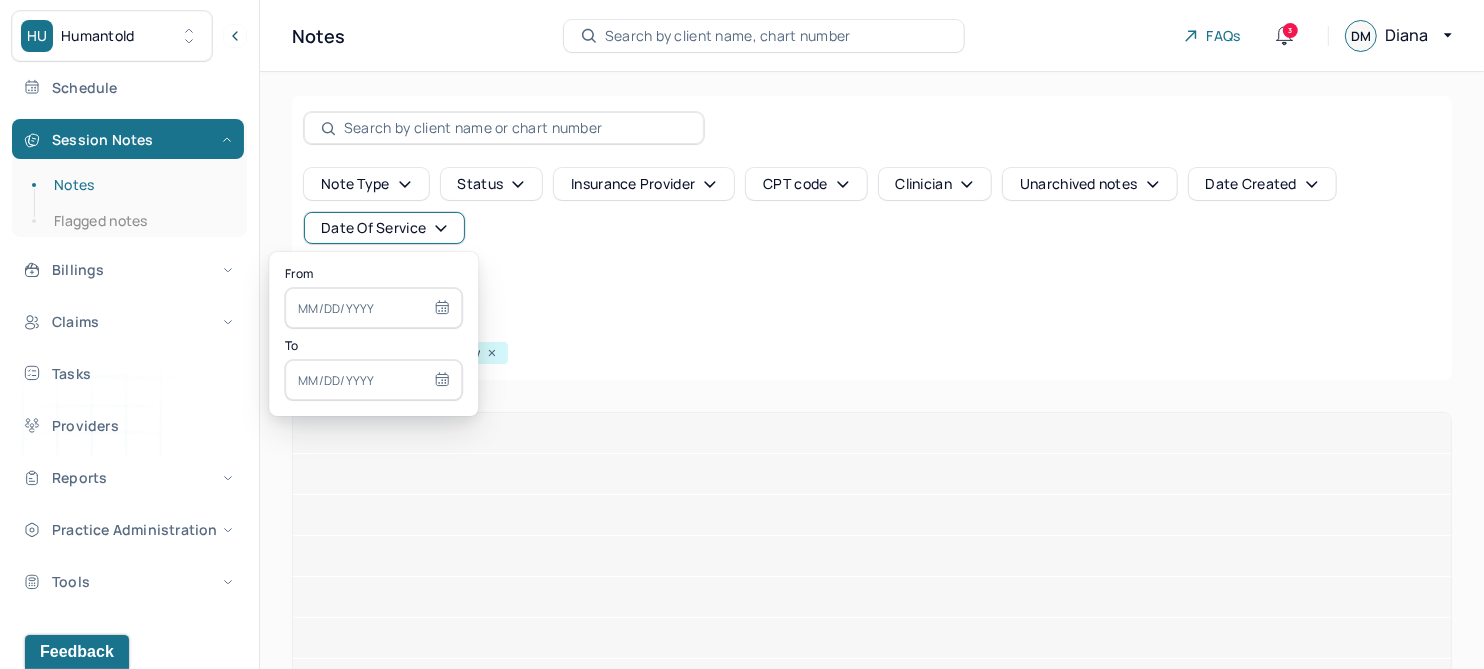 click at bounding box center (373, 308) 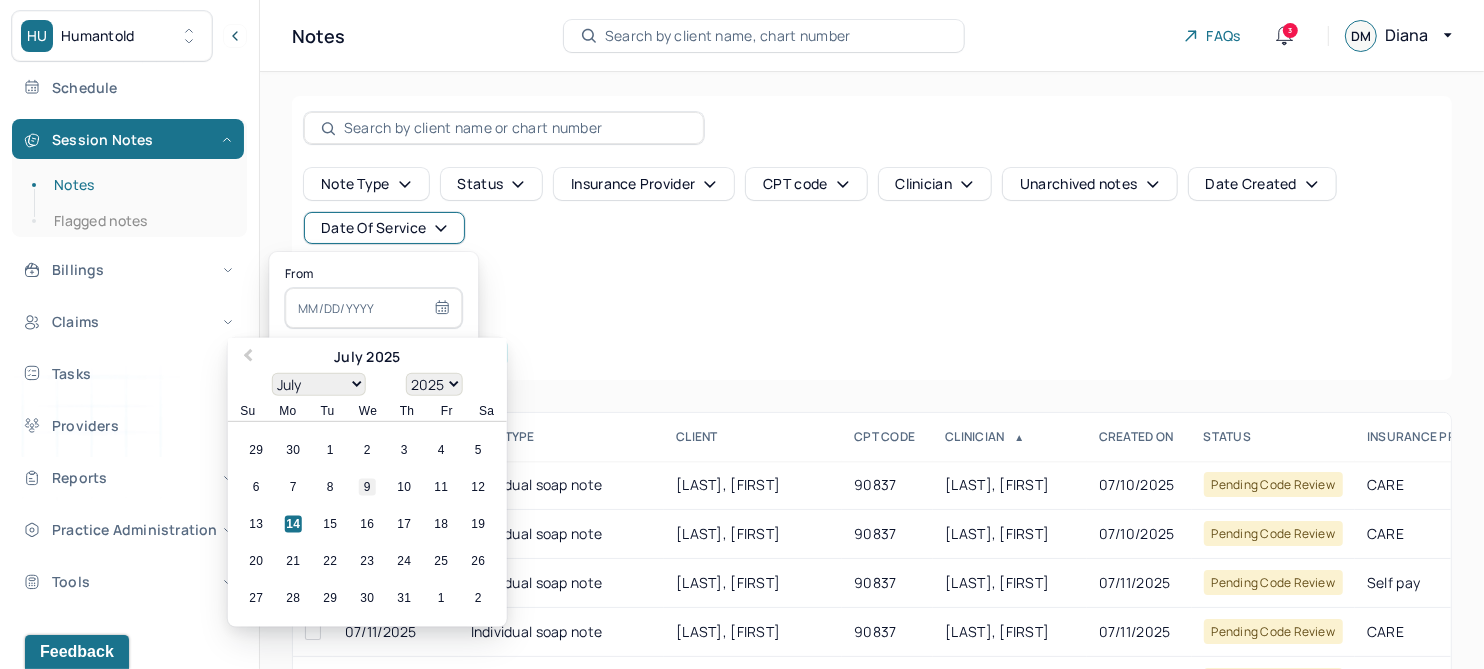 click on "9" at bounding box center (367, 487) 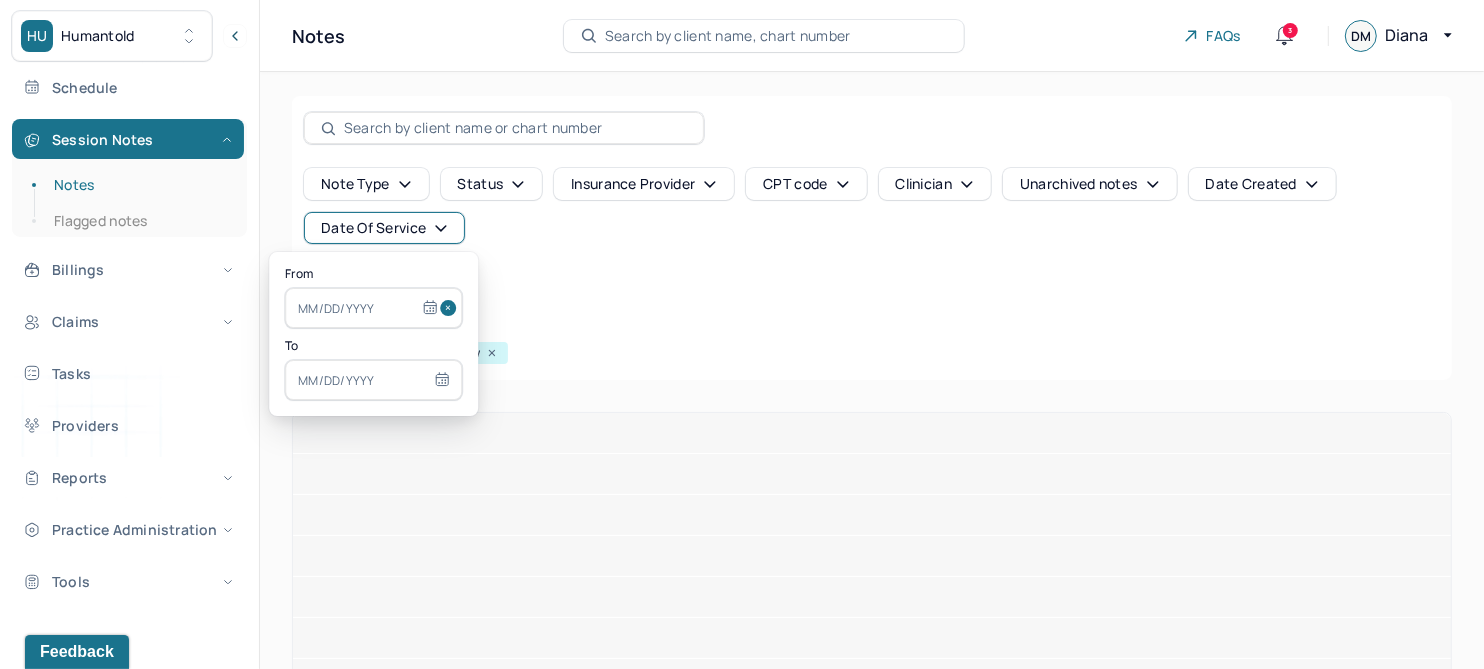 type on "07/09/2025" 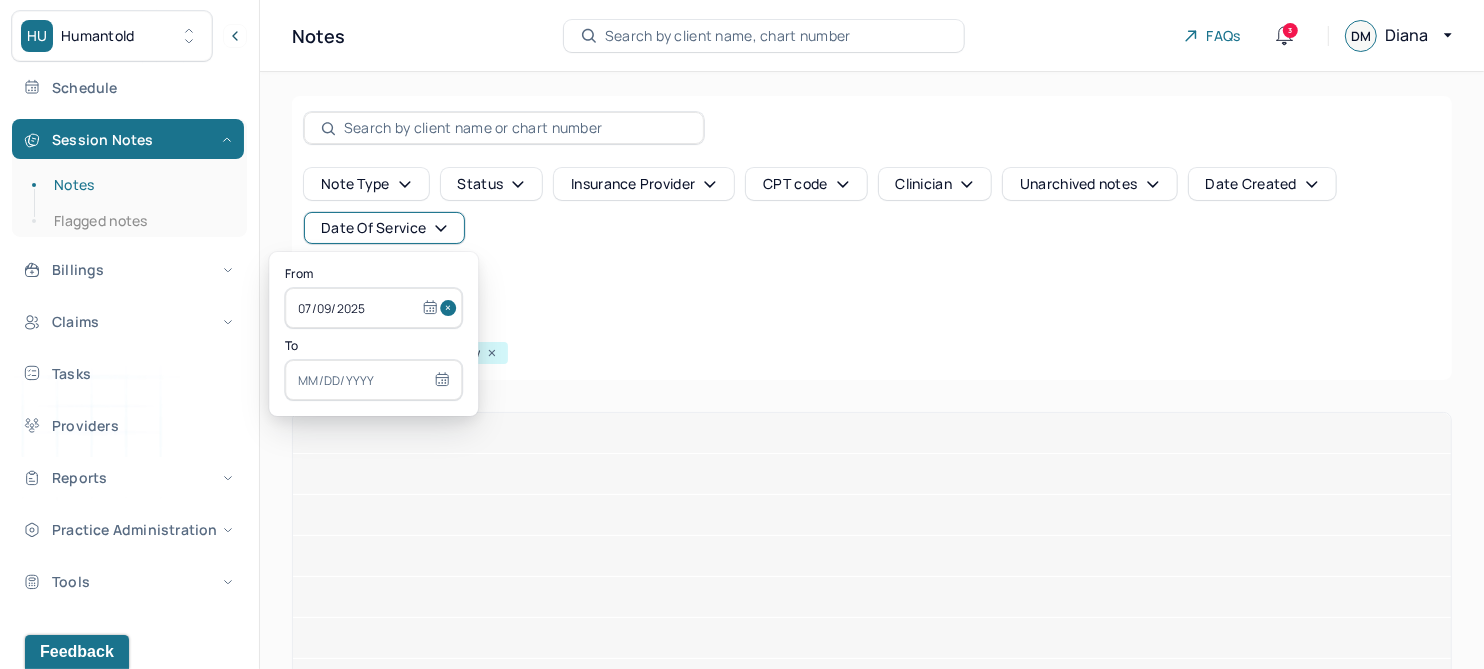 click at bounding box center (373, 380) 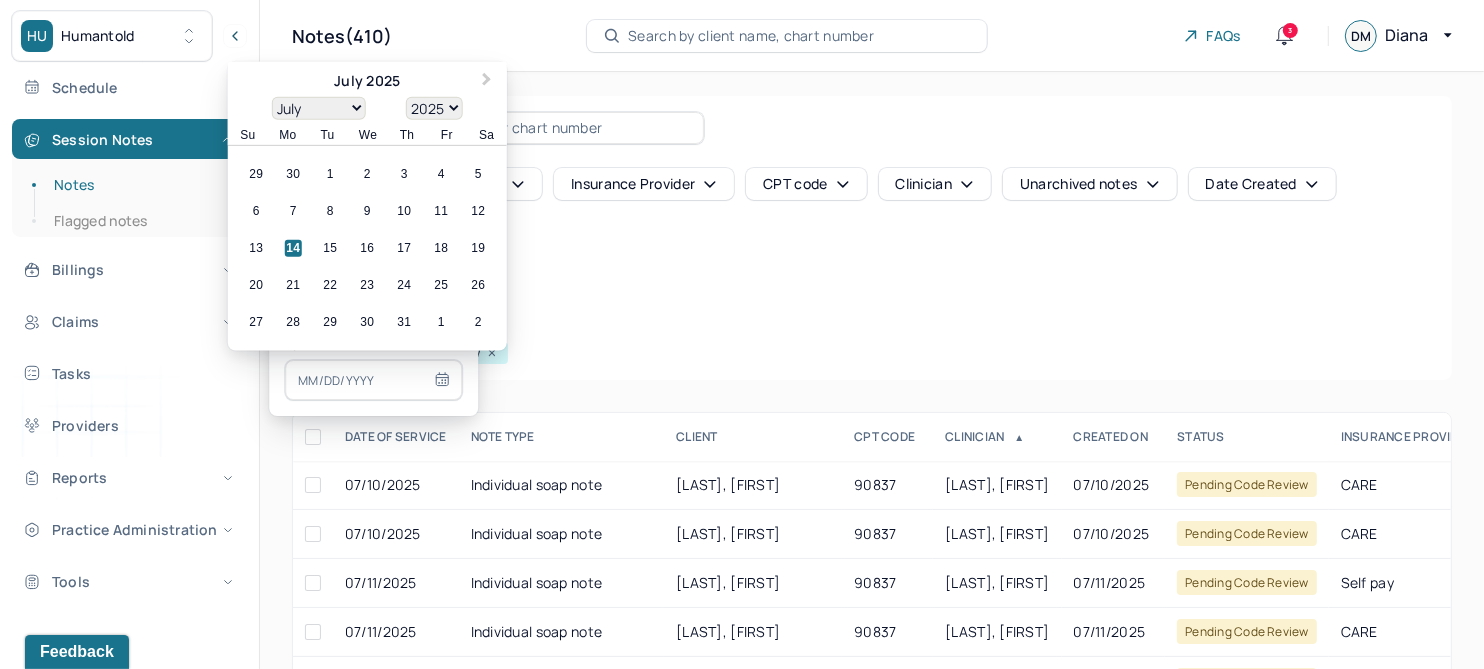 click on "9" at bounding box center [367, 211] 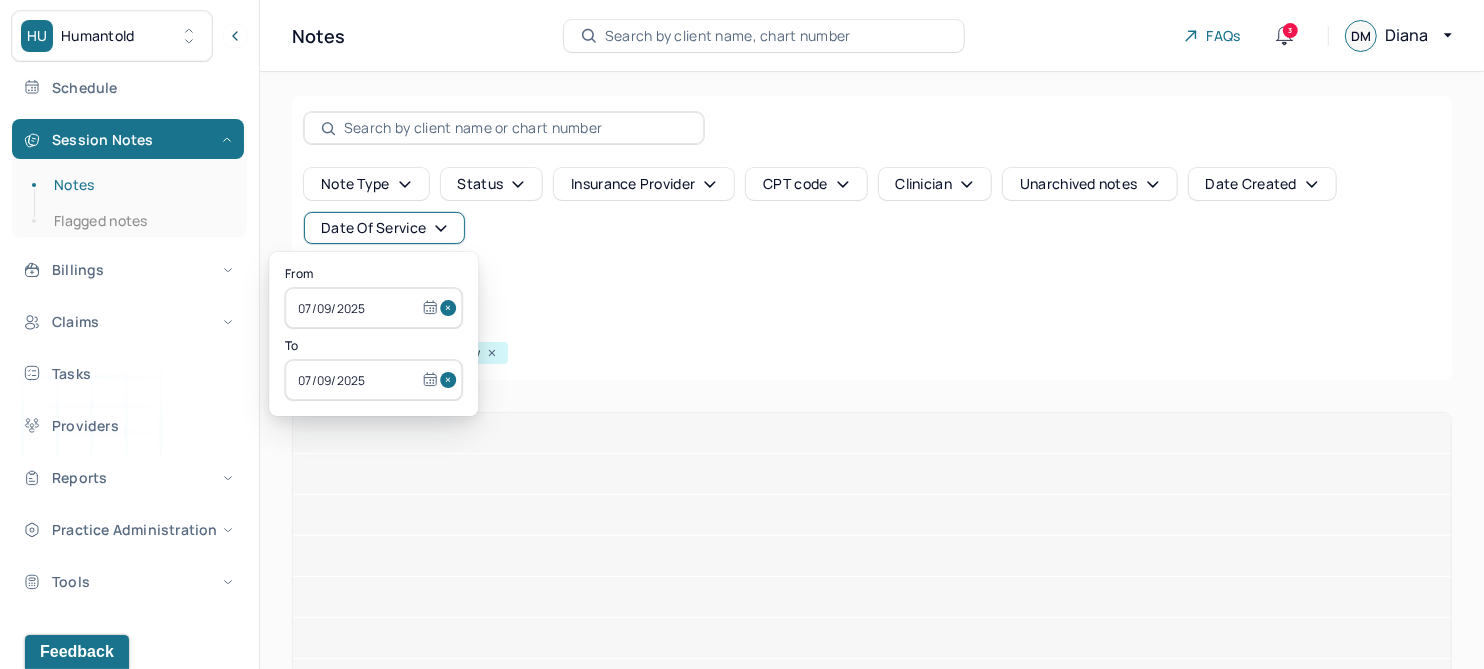 click on "Note type     Status     Insurance provider     CPT code     Clinician     Unarchived notes     Date Created     Date Of Service     Create note" at bounding box center [872, 234] 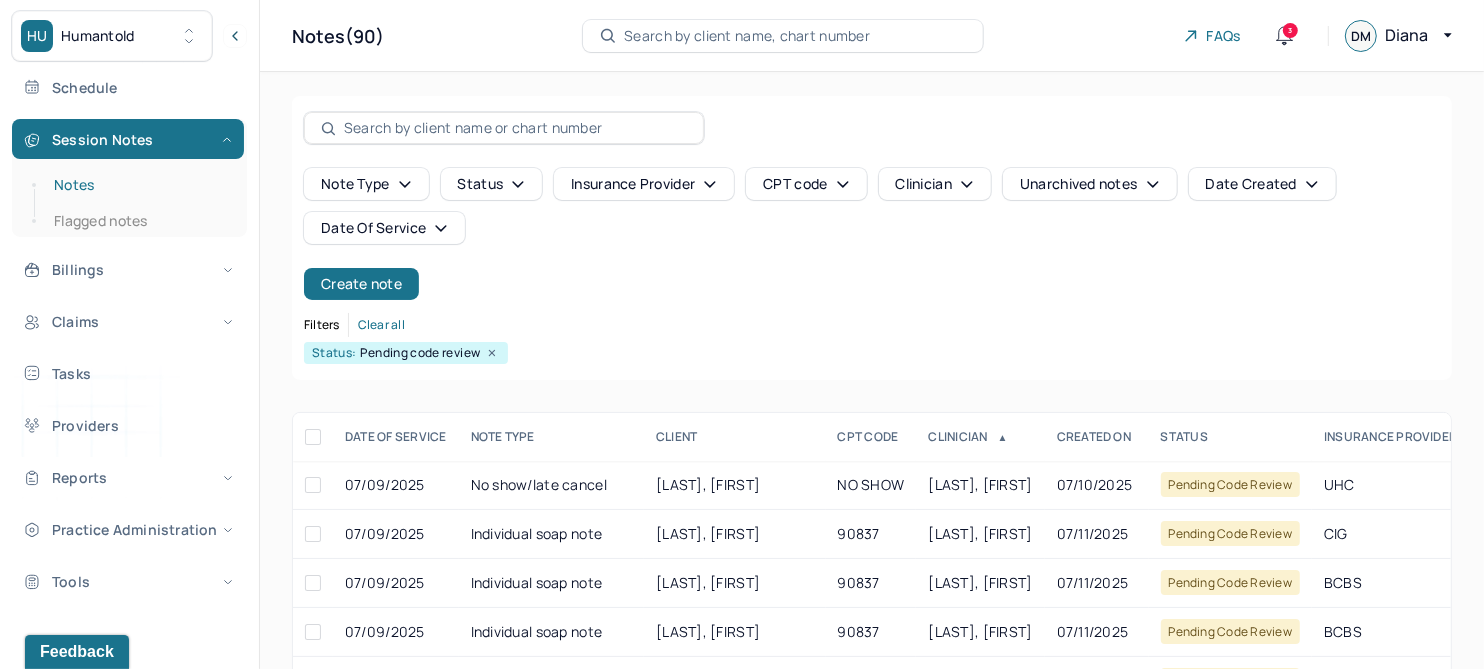click on "Notes" at bounding box center (139, 185) 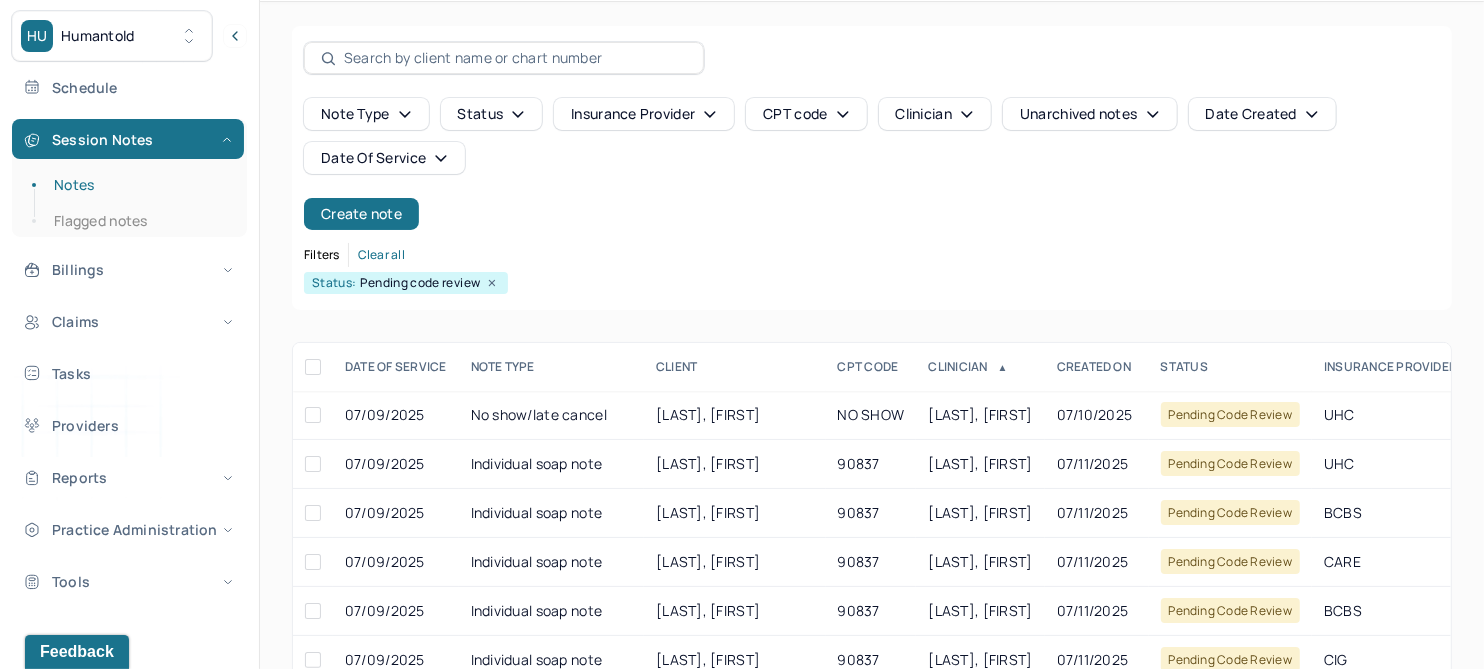 scroll, scrollTop: 125, scrollLeft: 0, axis: vertical 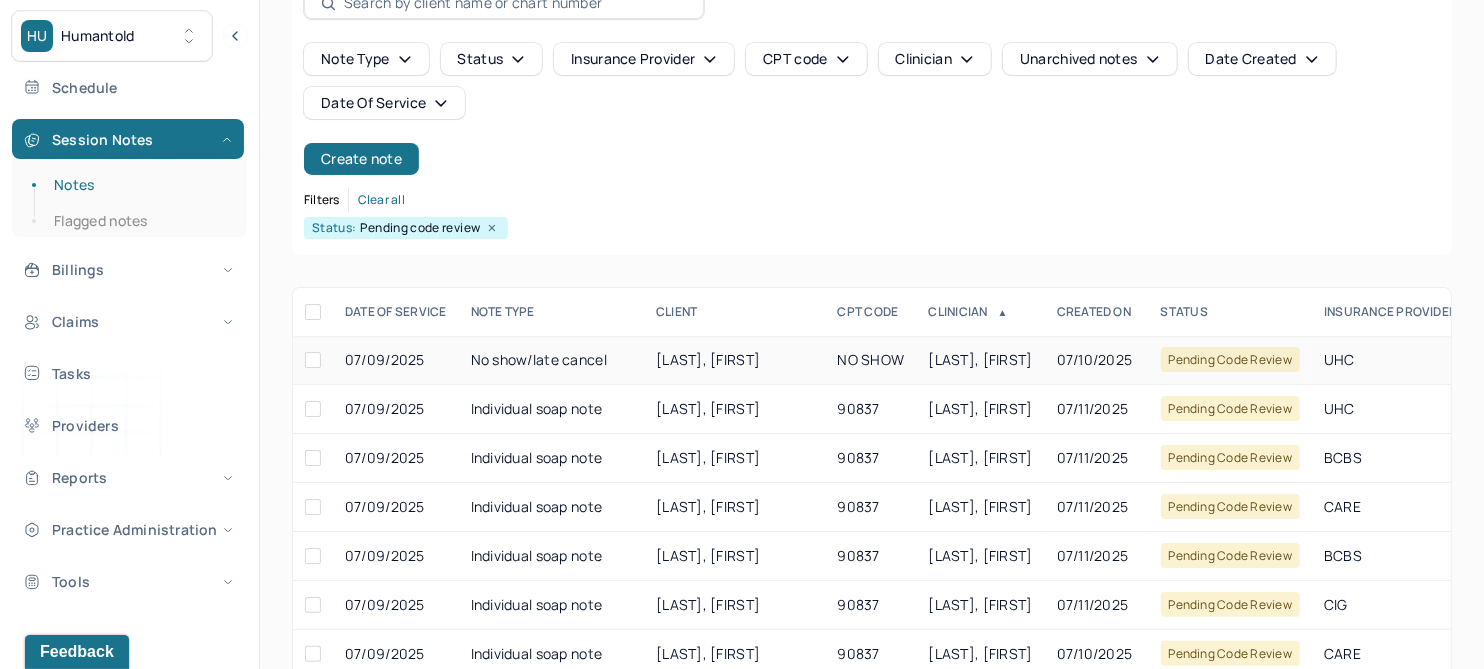 click on "GUERRA, ELIZABETH" at bounding box center (708, 359) 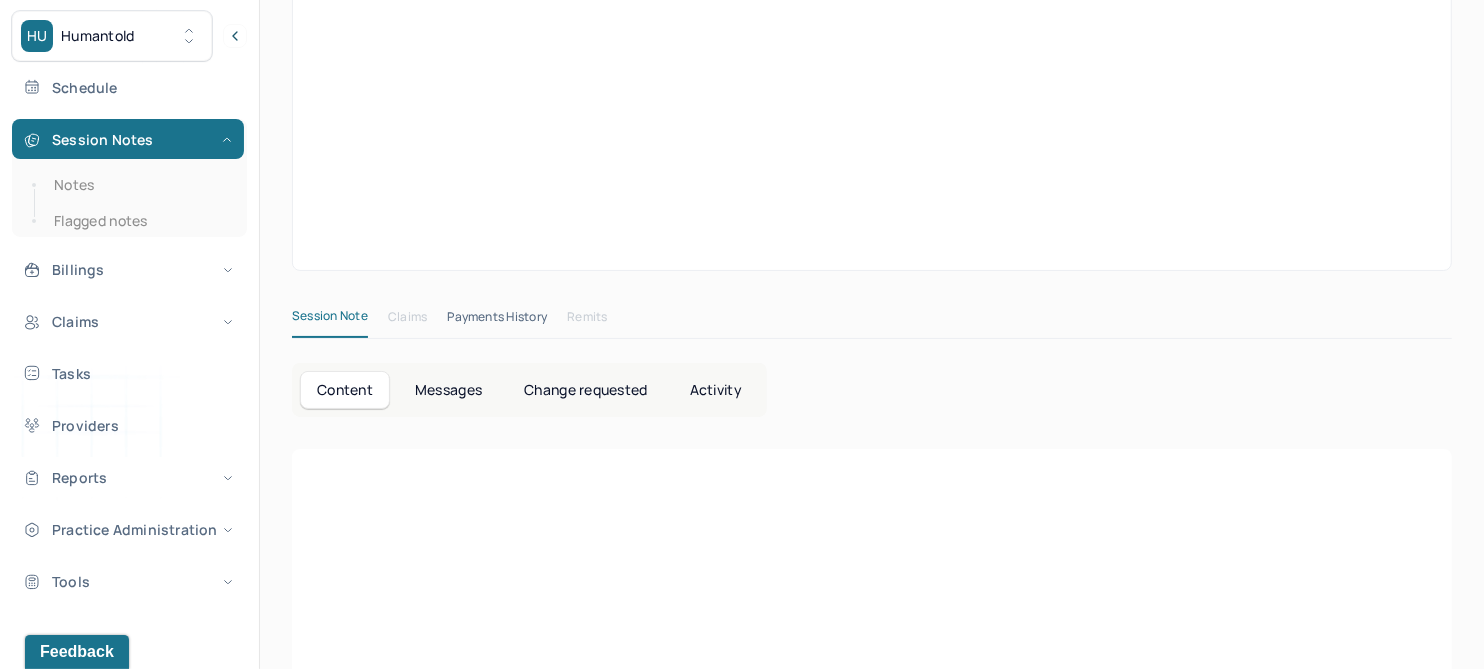 scroll, scrollTop: 48, scrollLeft: 0, axis: vertical 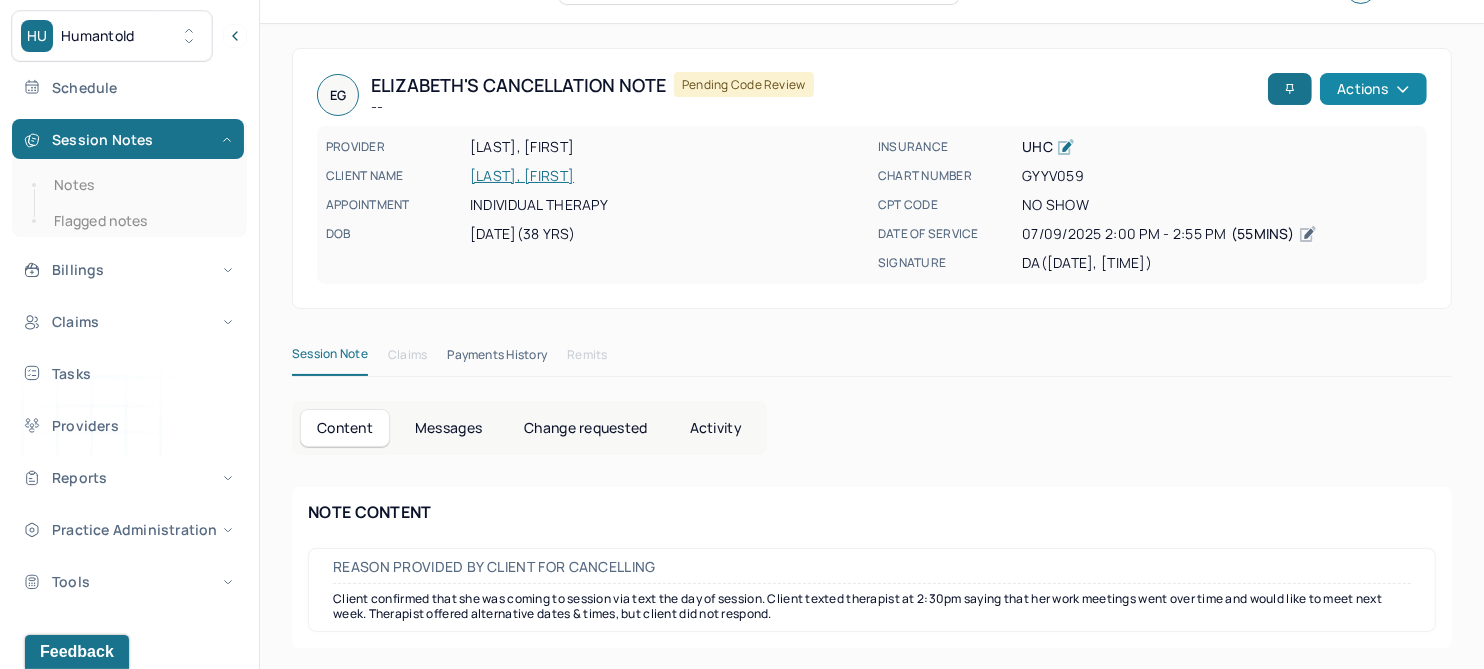 click on "Actions" at bounding box center (1373, 89) 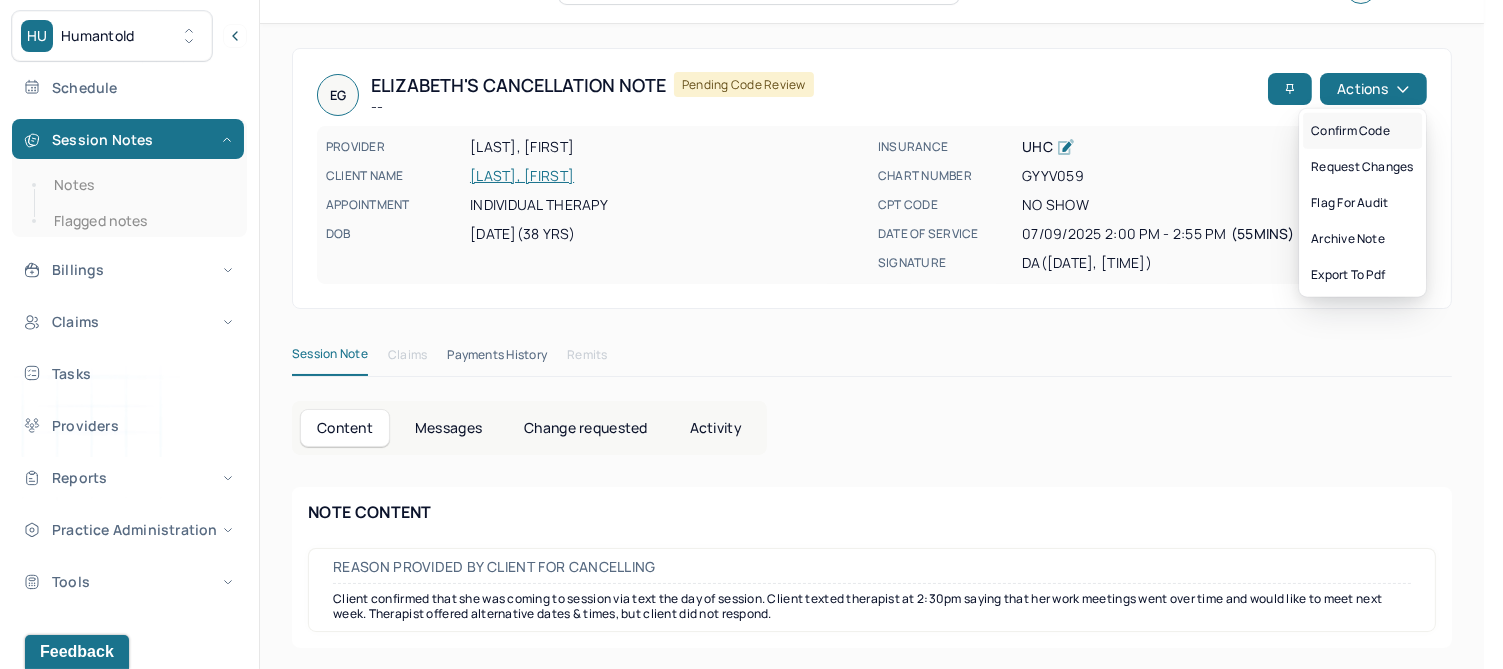 click on "Confirm code" at bounding box center (1362, 131) 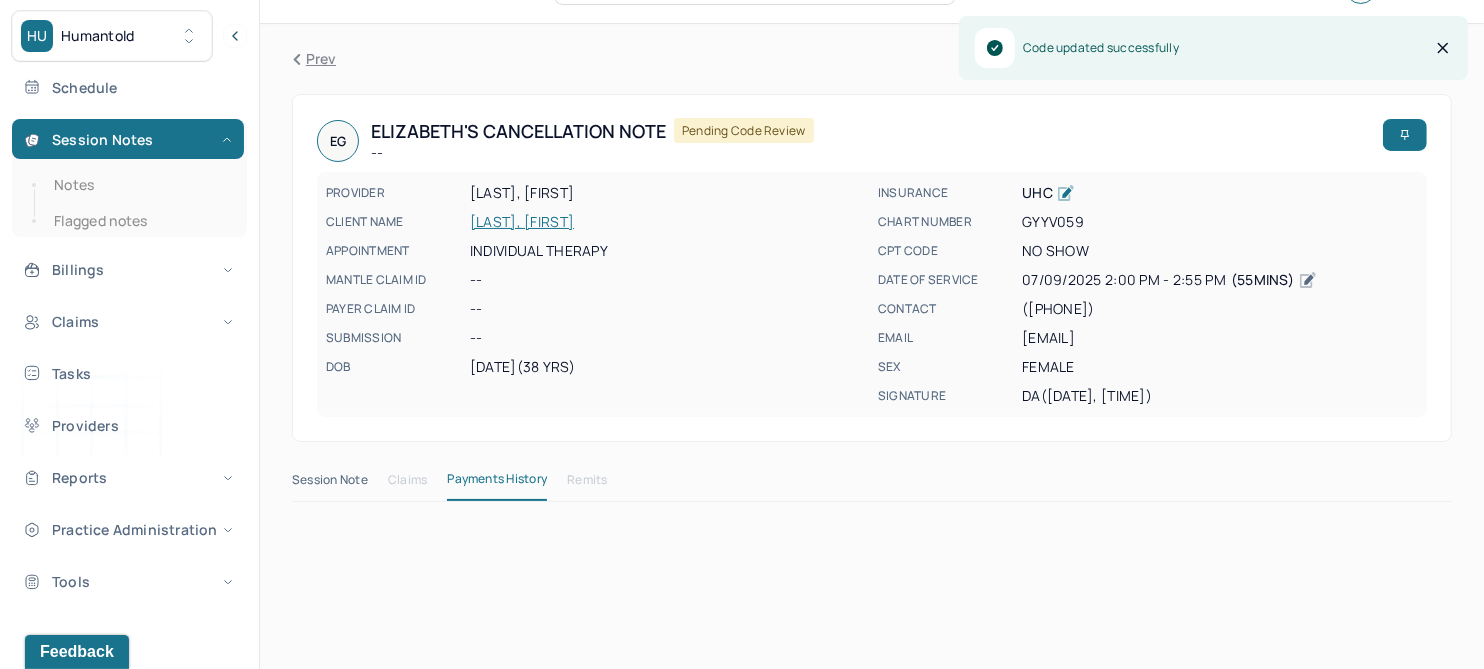 scroll, scrollTop: 0, scrollLeft: 0, axis: both 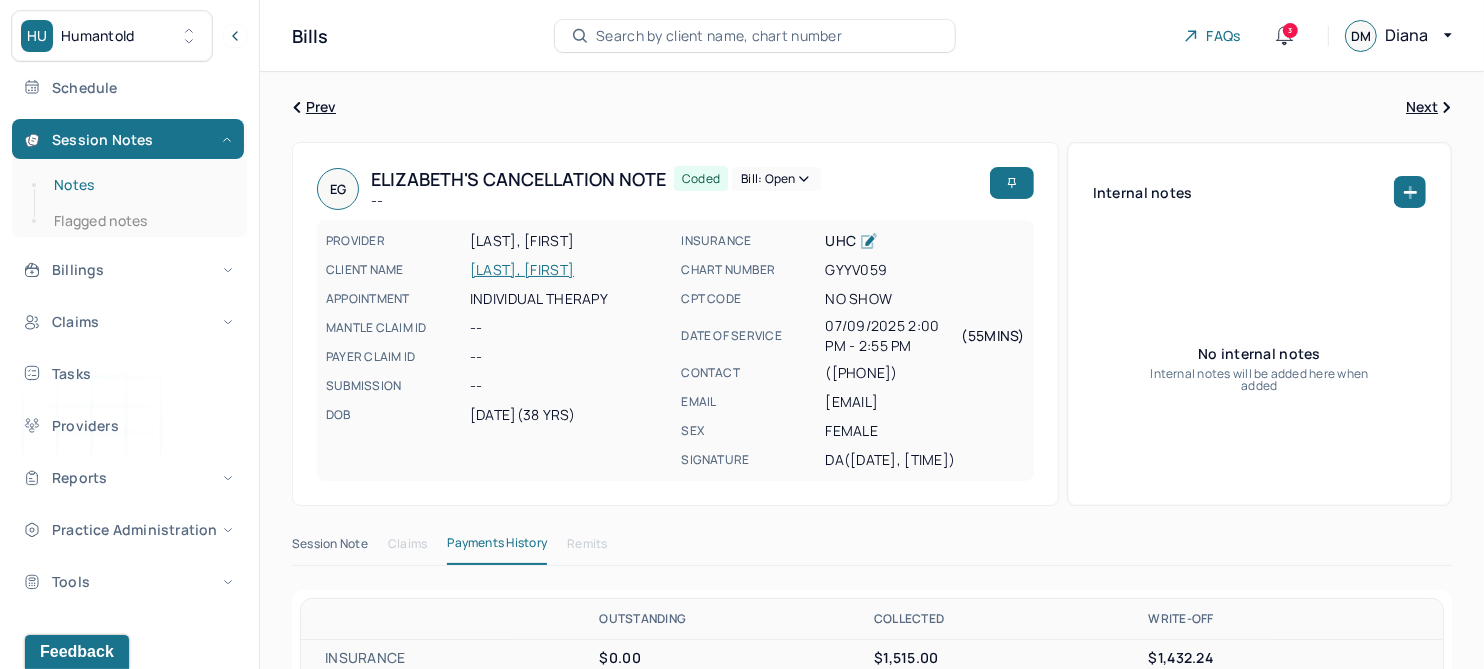 click on "Notes" at bounding box center [139, 185] 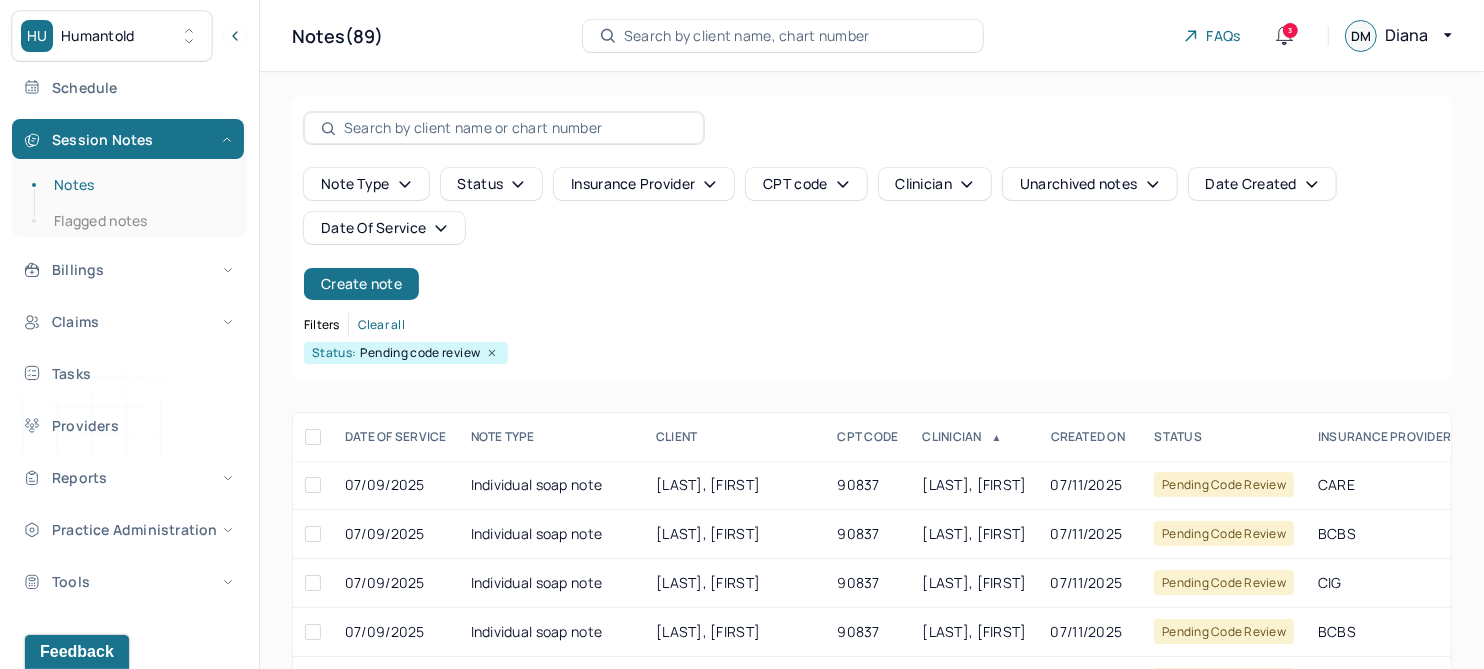 scroll, scrollTop: 125, scrollLeft: 0, axis: vertical 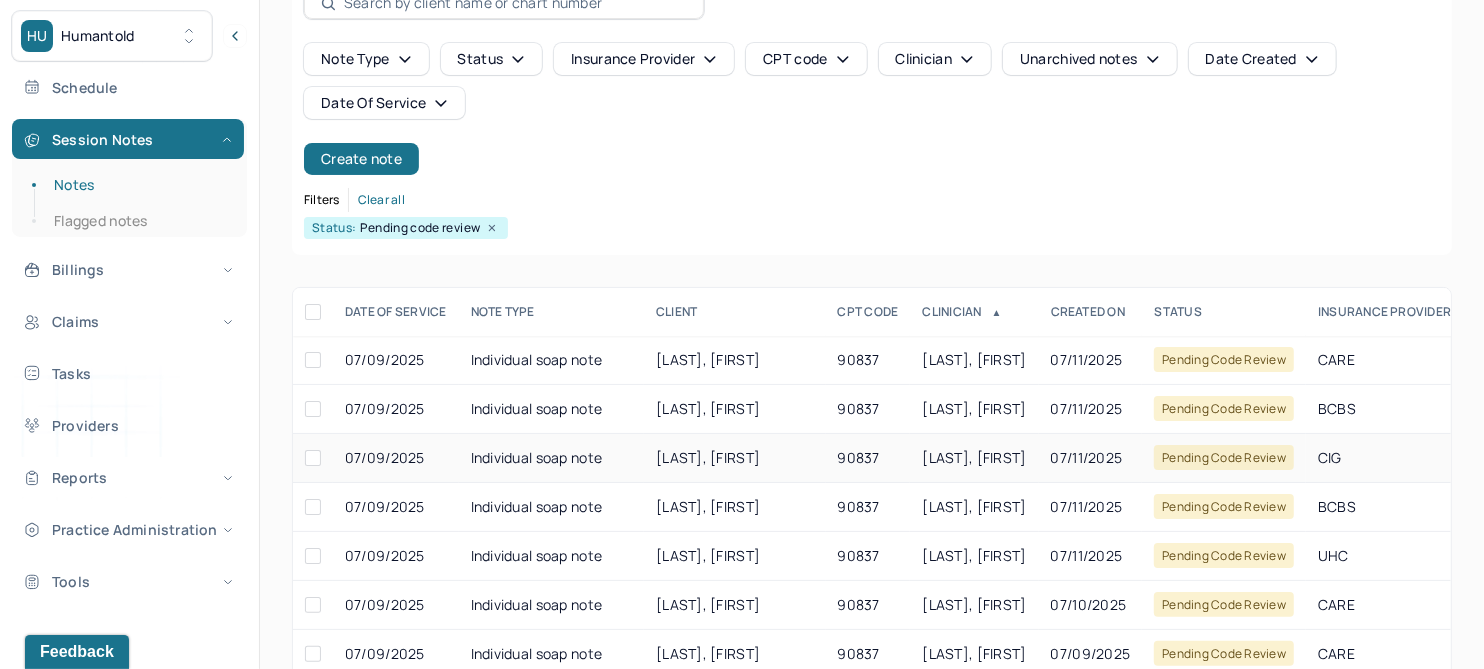 click on "KING, AALIYAH" at bounding box center [708, 457] 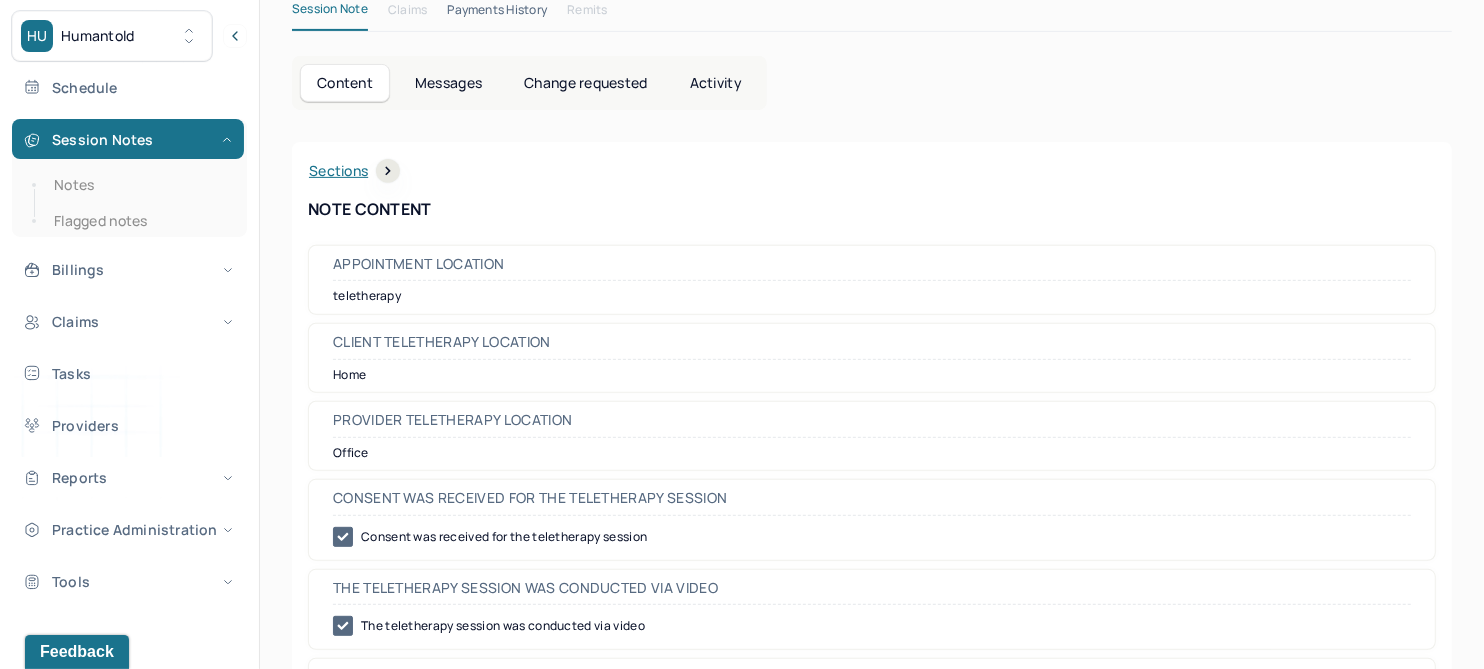 scroll, scrollTop: 0, scrollLeft: 0, axis: both 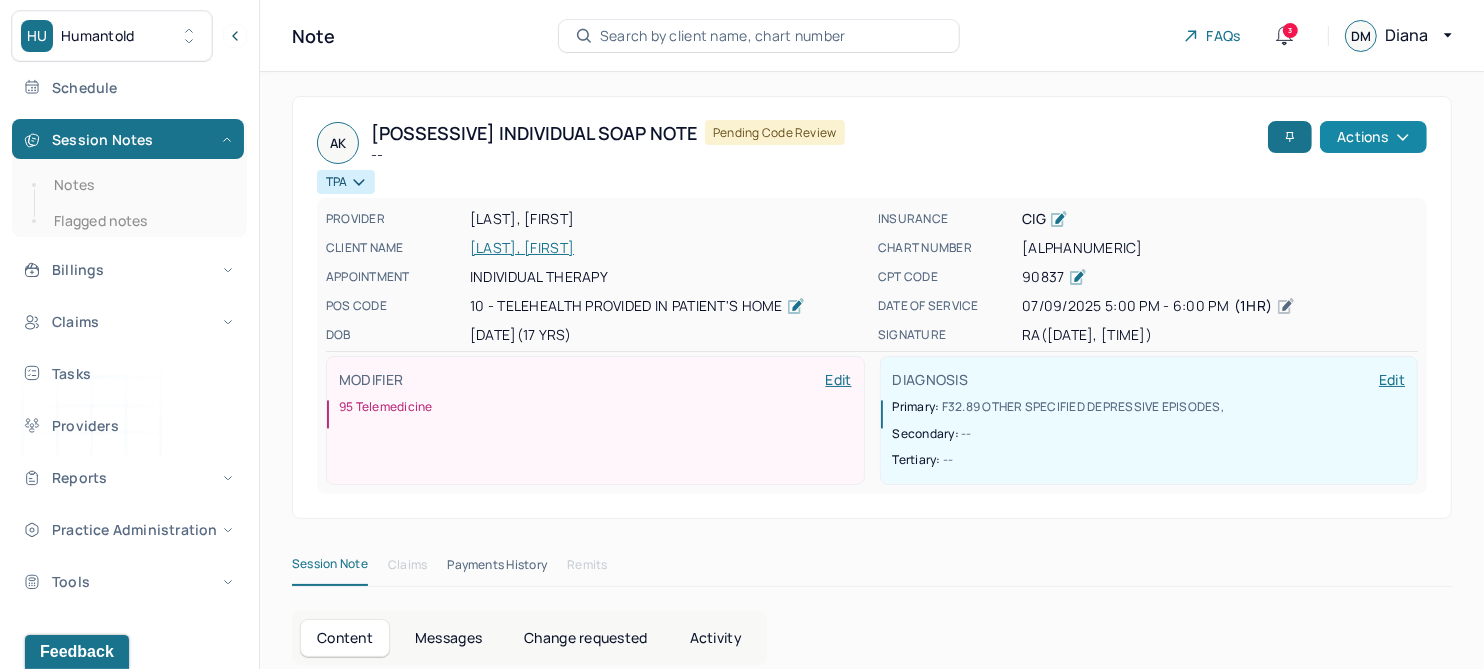 click 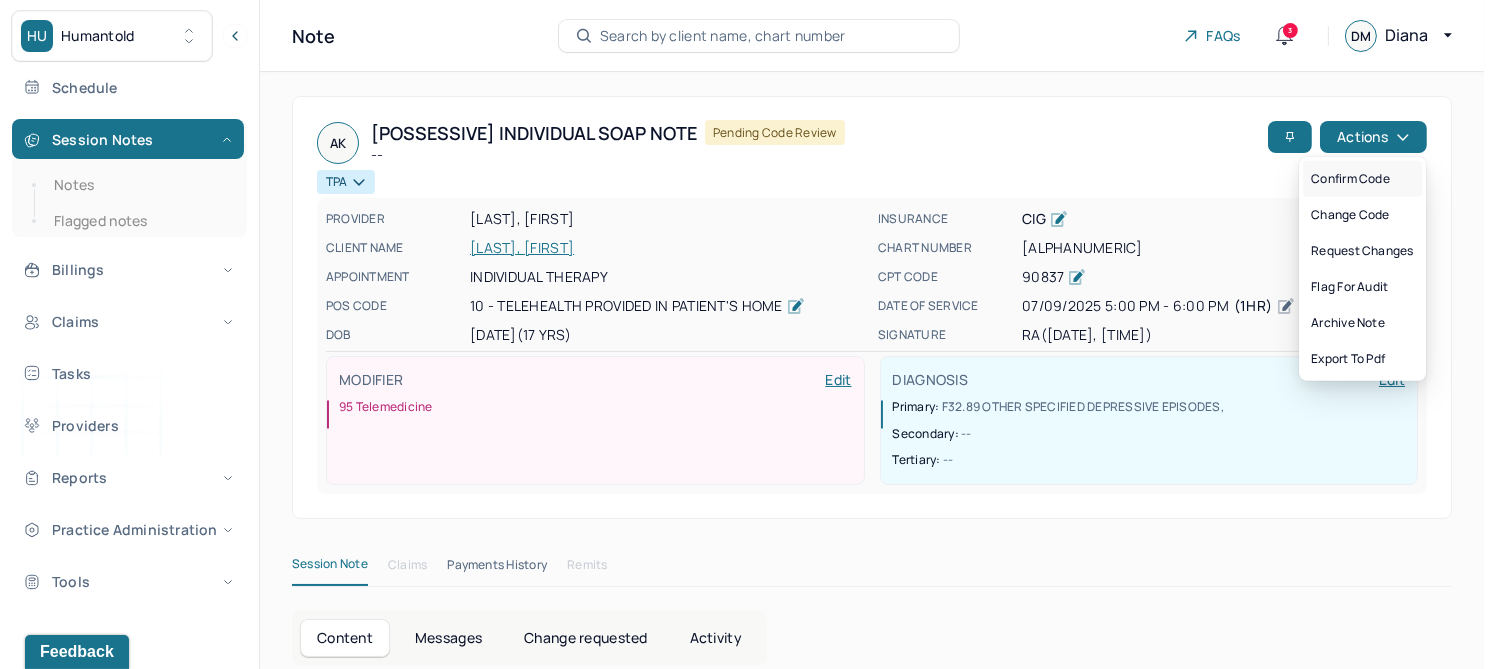 click on "Confirm code" at bounding box center [1362, 179] 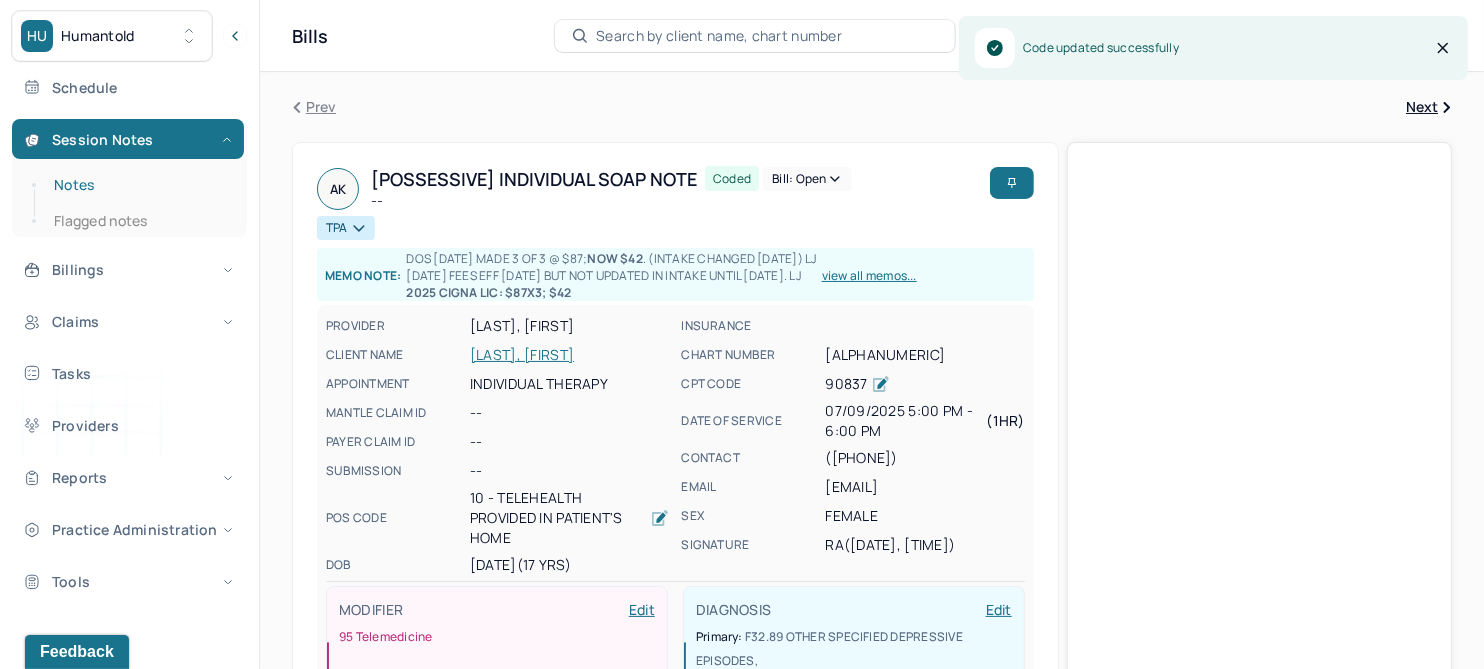 click on "Notes" at bounding box center [139, 185] 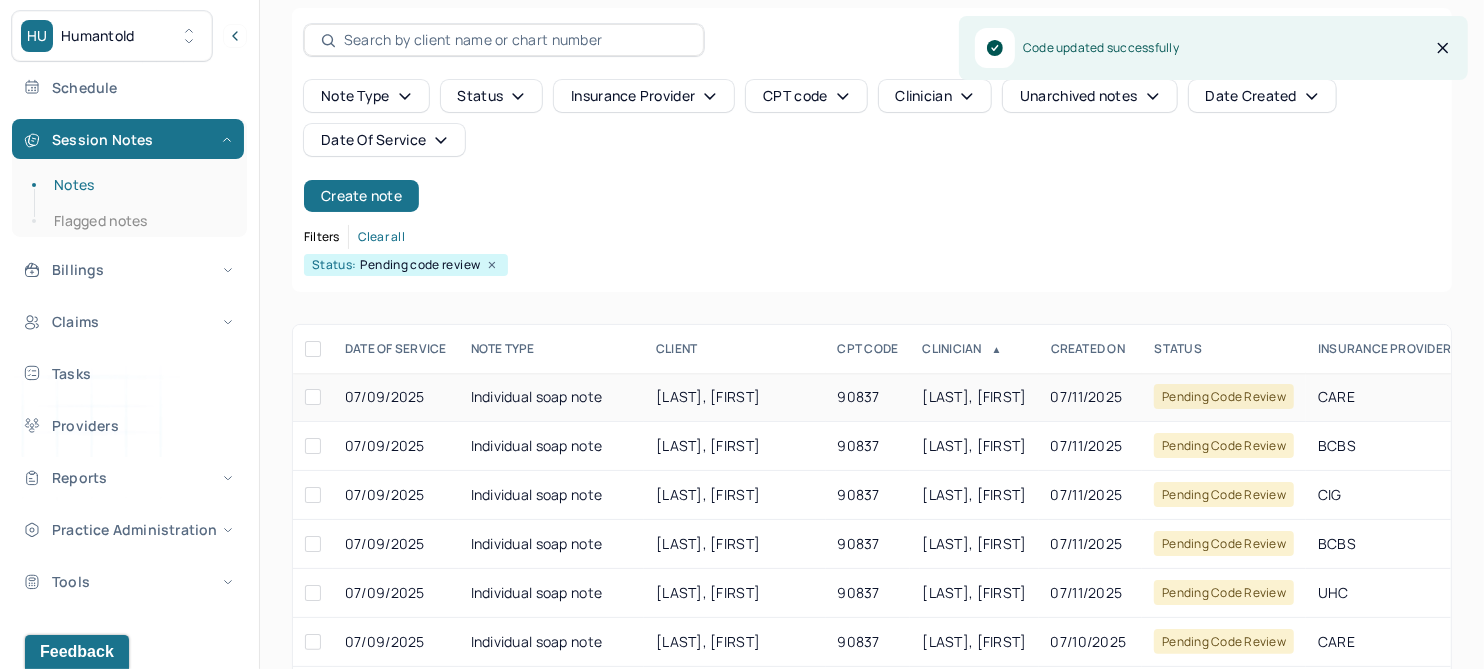 scroll, scrollTop: 250, scrollLeft: 0, axis: vertical 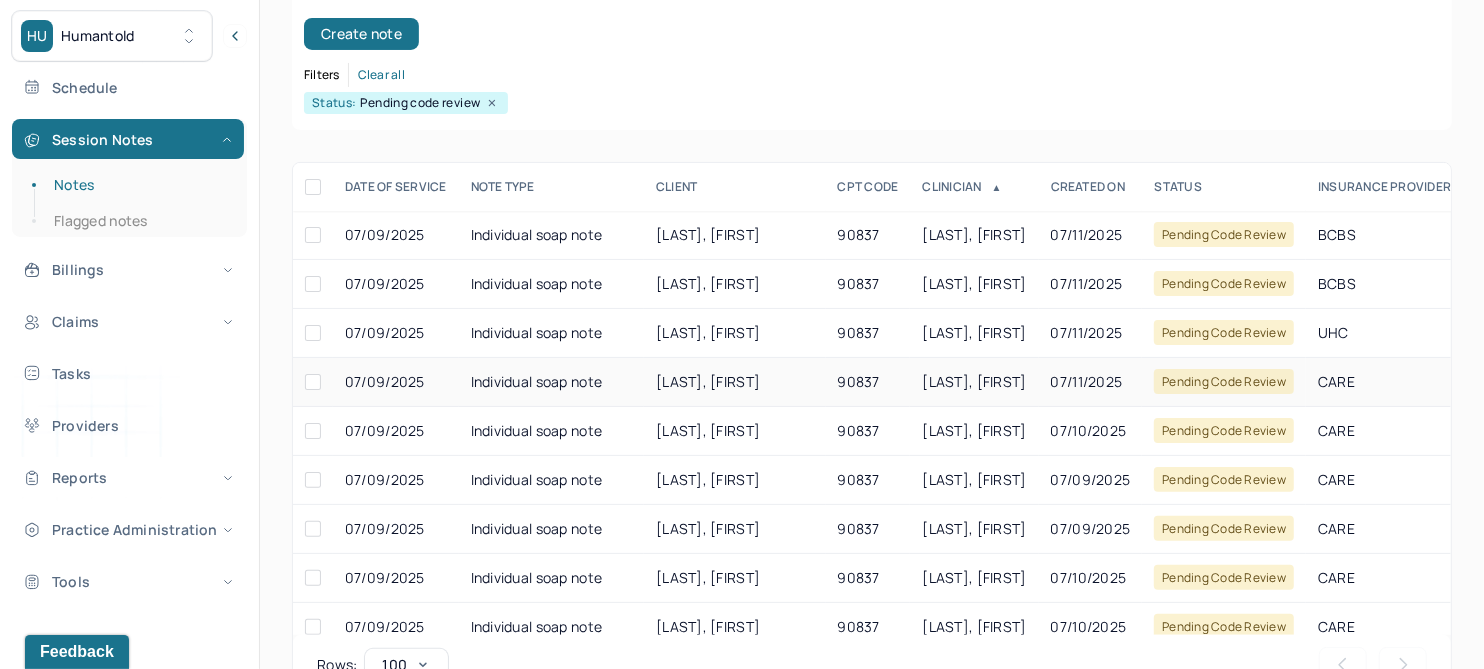 click on "HAGEMAN, CHERYL" at bounding box center (708, 381) 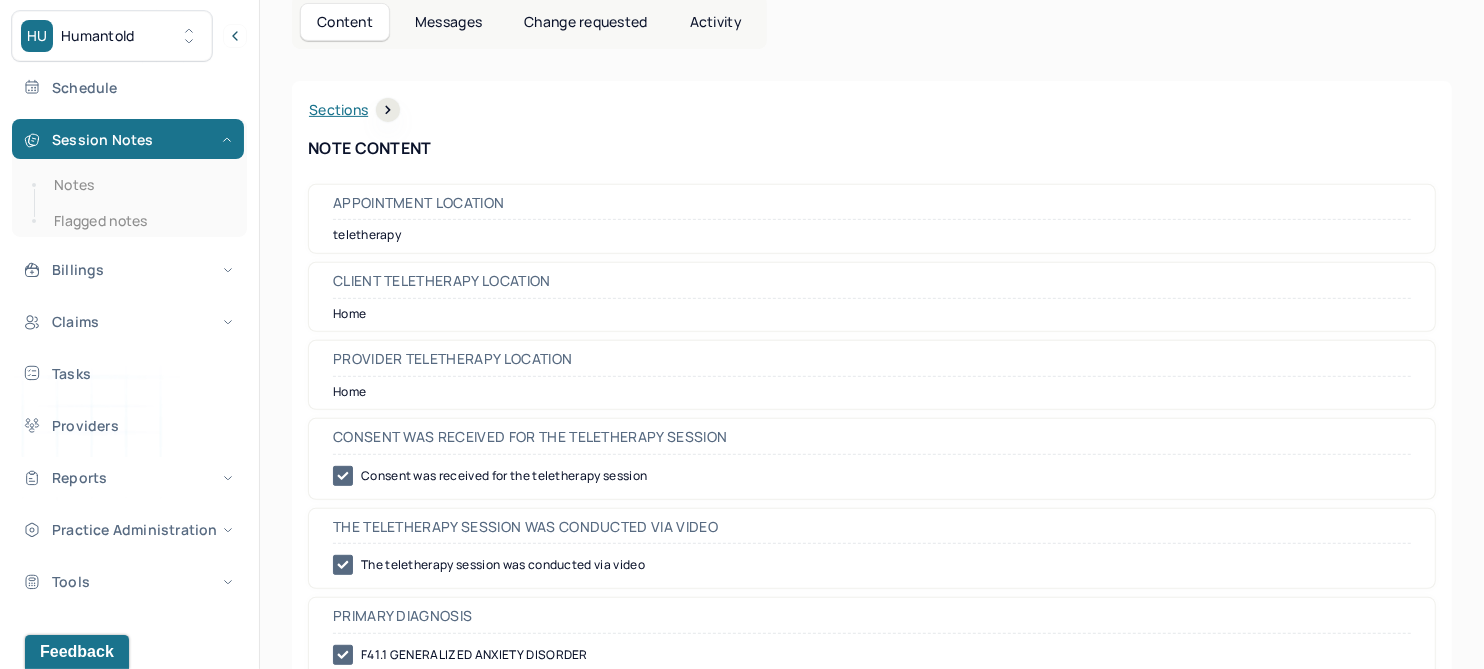 scroll, scrollTop: 0, scrollLeft: 0, axis: both 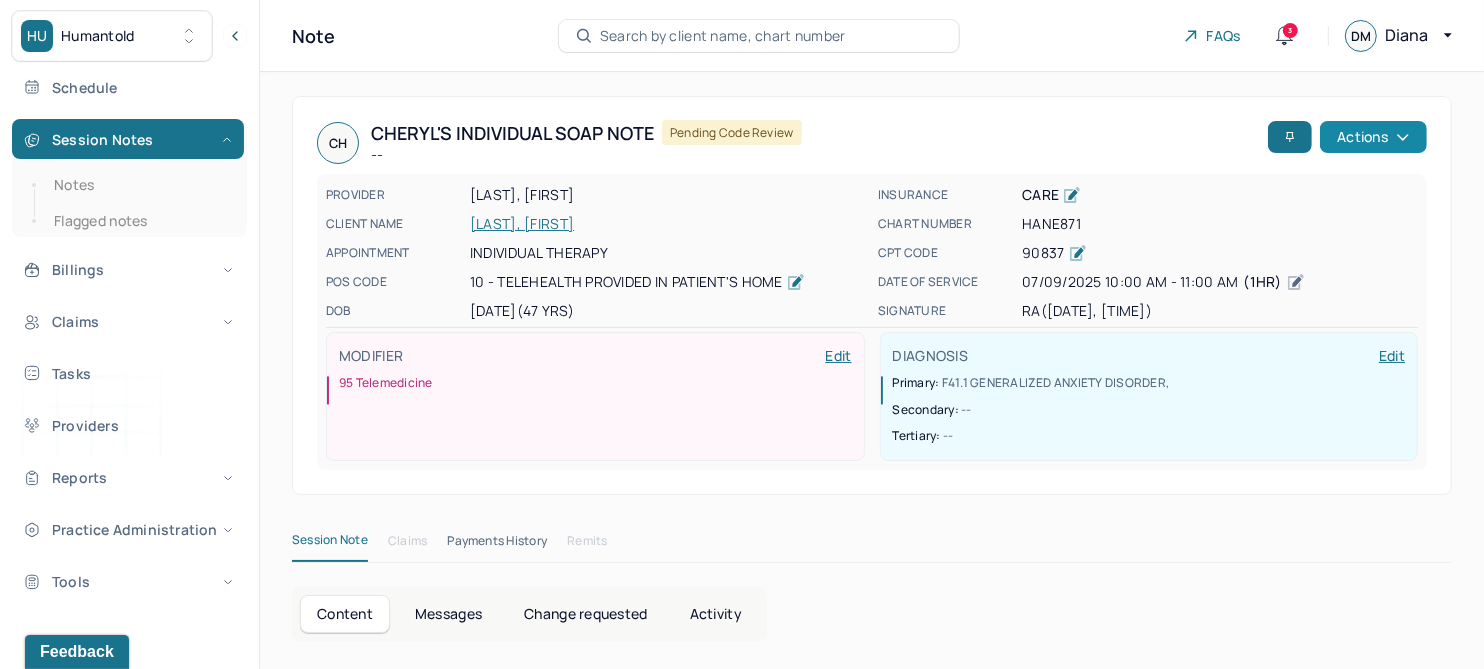 click on "Actions" at bounding box center (1373, 137) 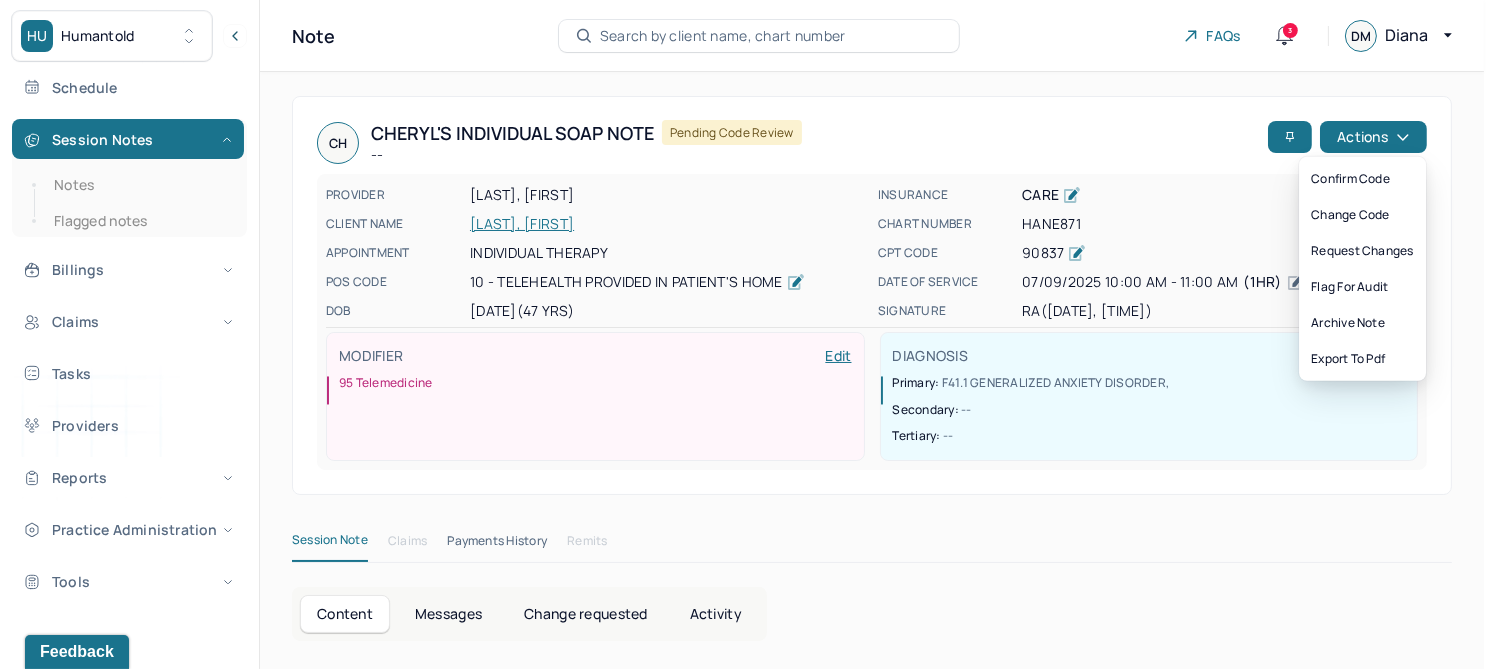 click on "Confirm code" at bounding box center [1362, 179] 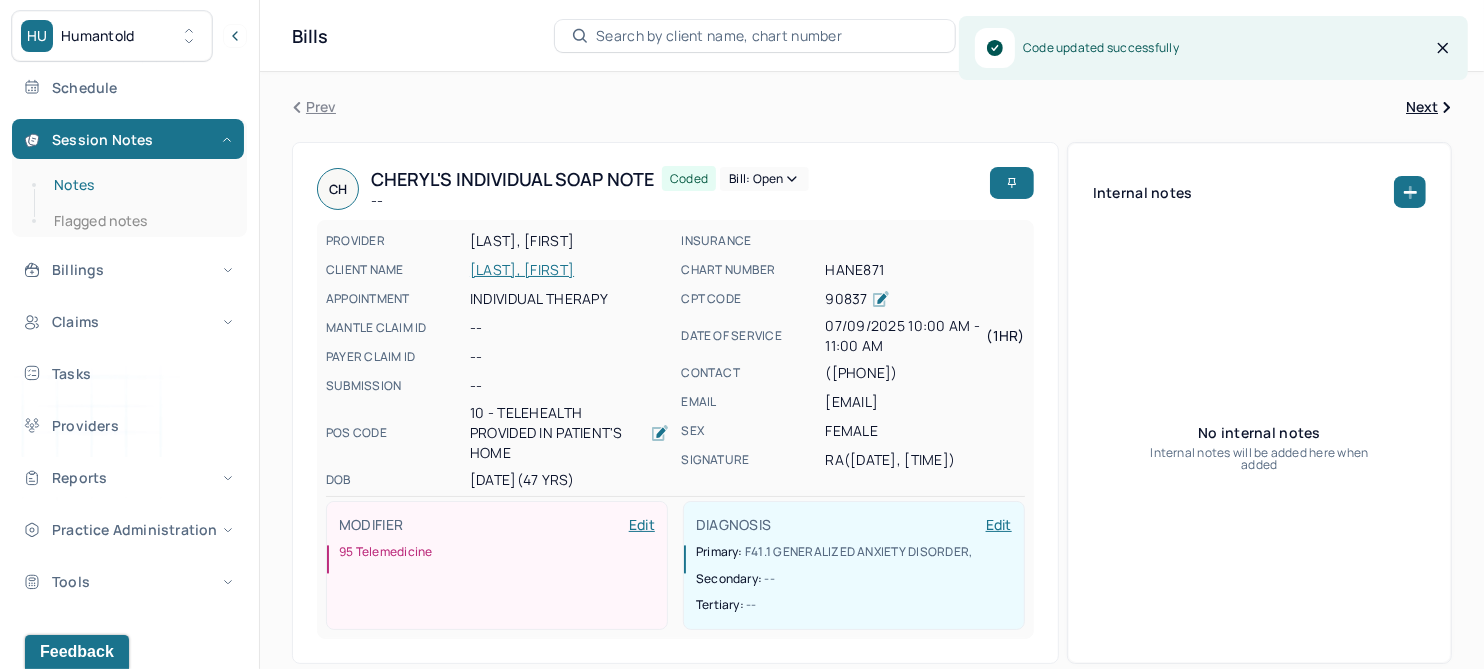 click on "Notes" at bounding box center [139, 185] 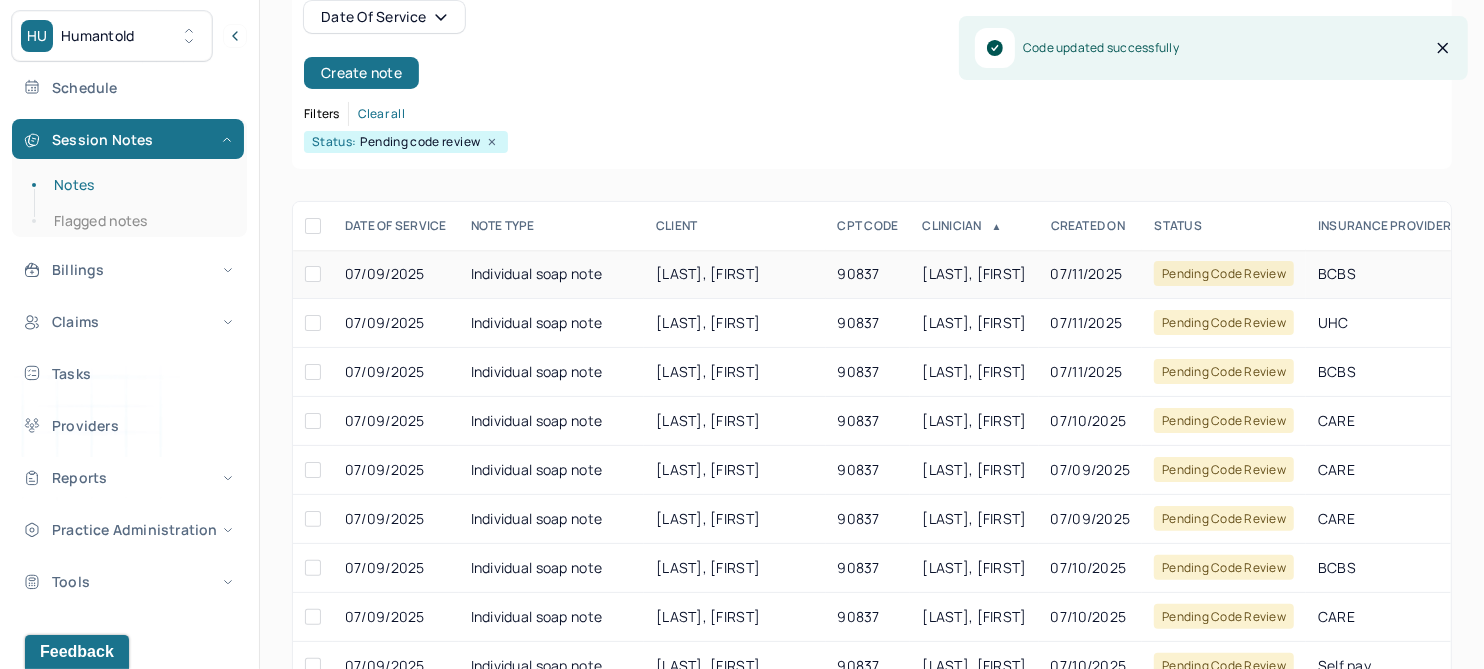 scroll, scrollTop: 250, scrollLeft: 0, axis: vertical 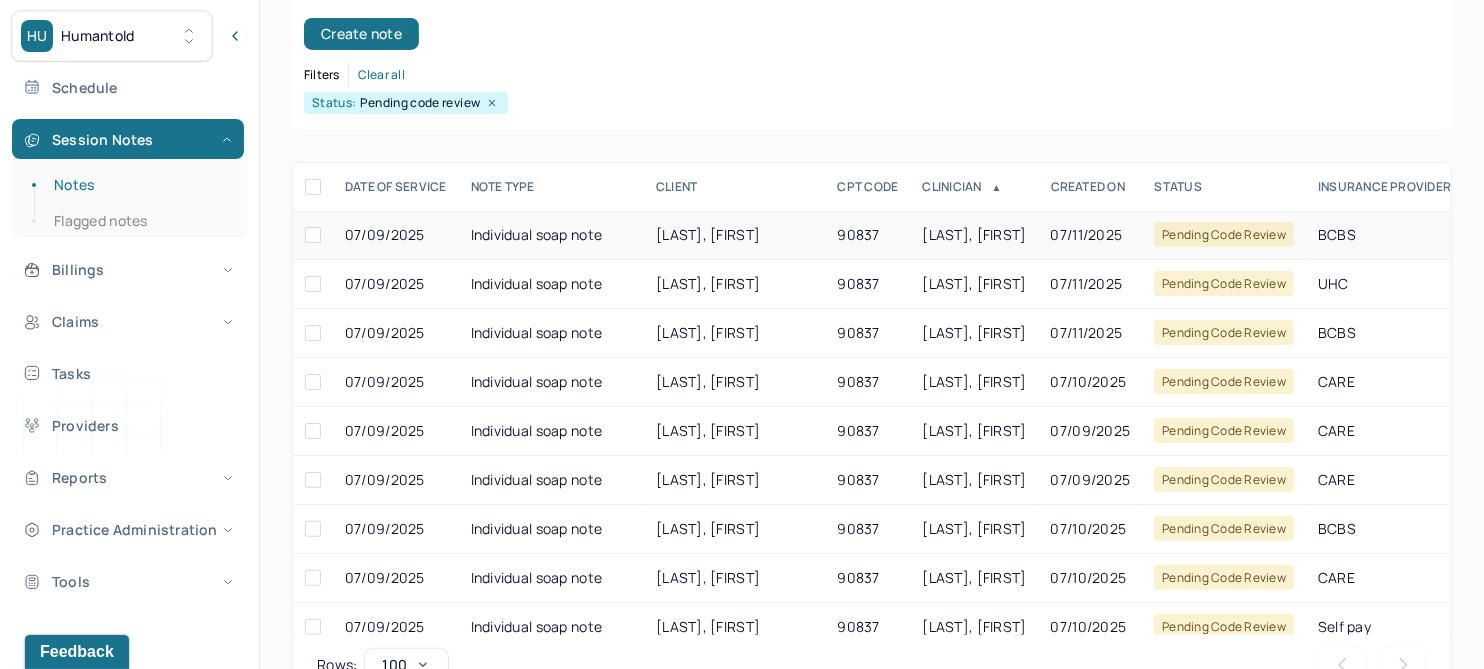 click on "TRABILSY, NOUR" at bounding box center (708, 234) 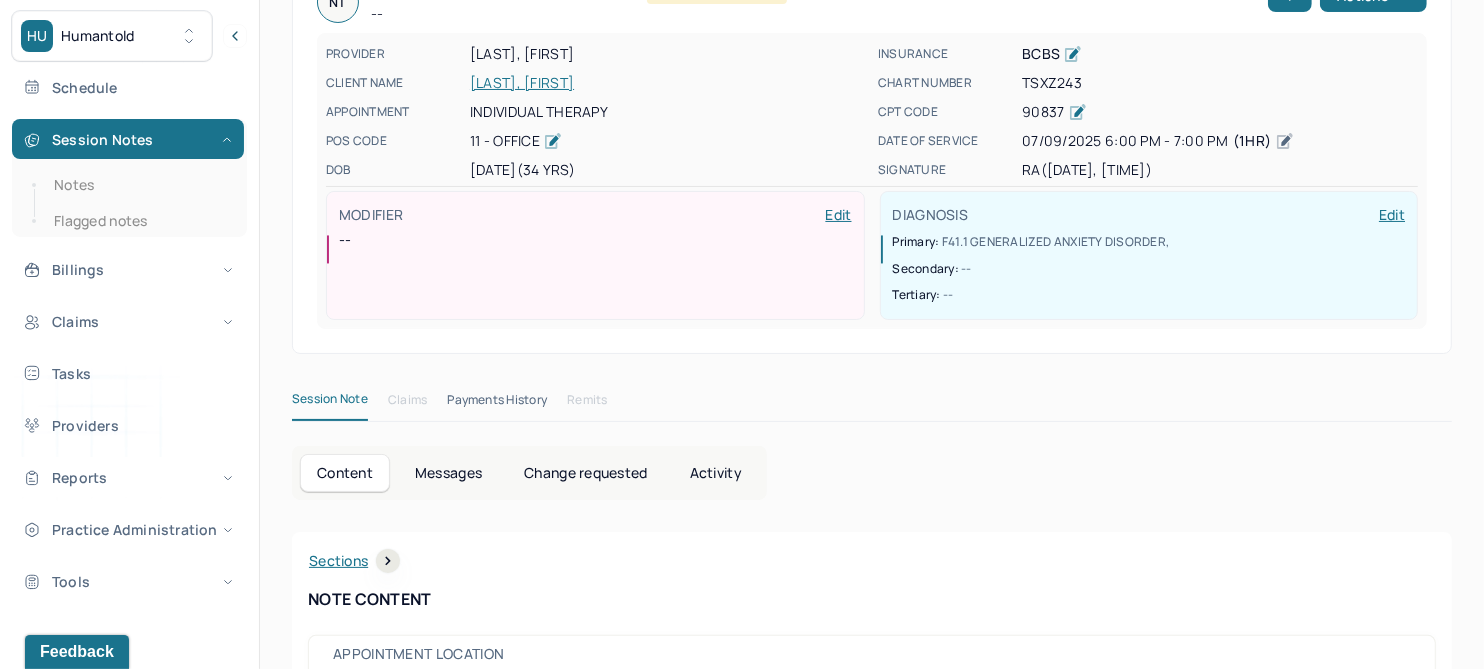 scroll, scrollTop: 0, scrollLeft: 0, axis: both 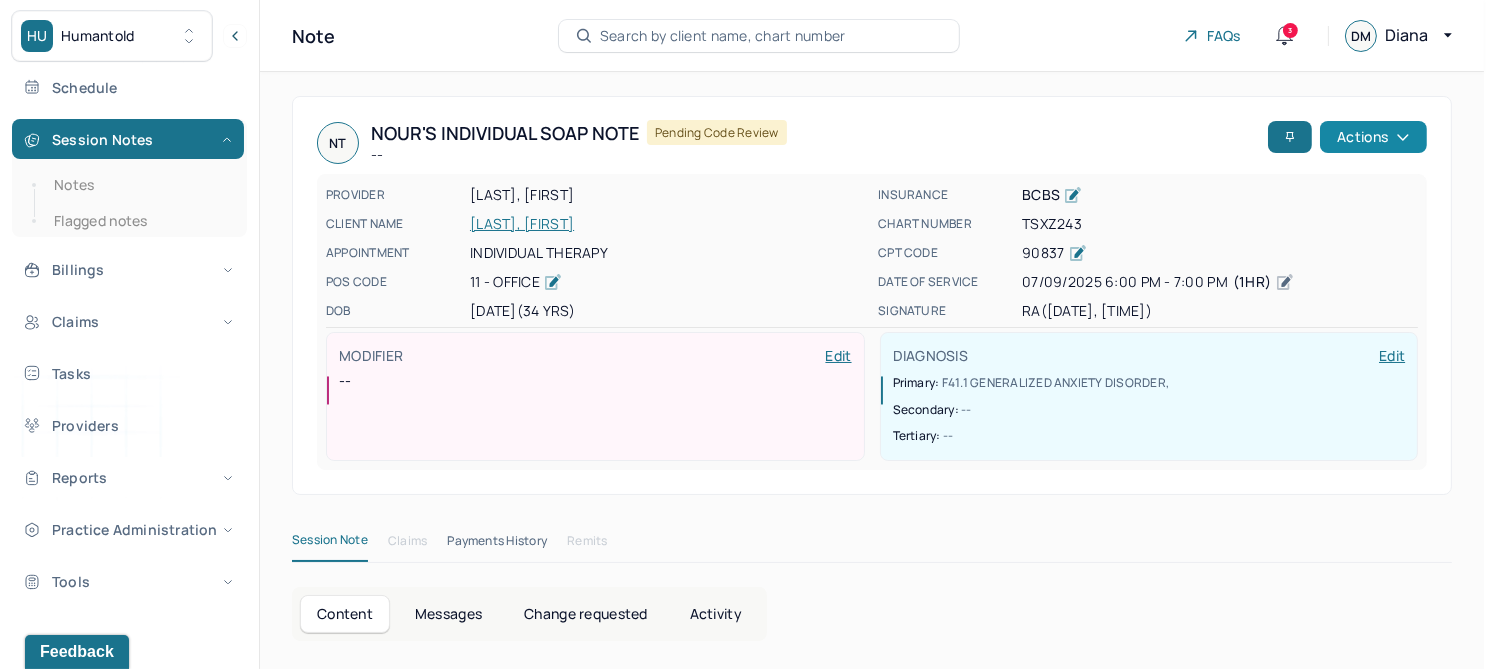 click on "Actions" at bounding box center [1373, 137] 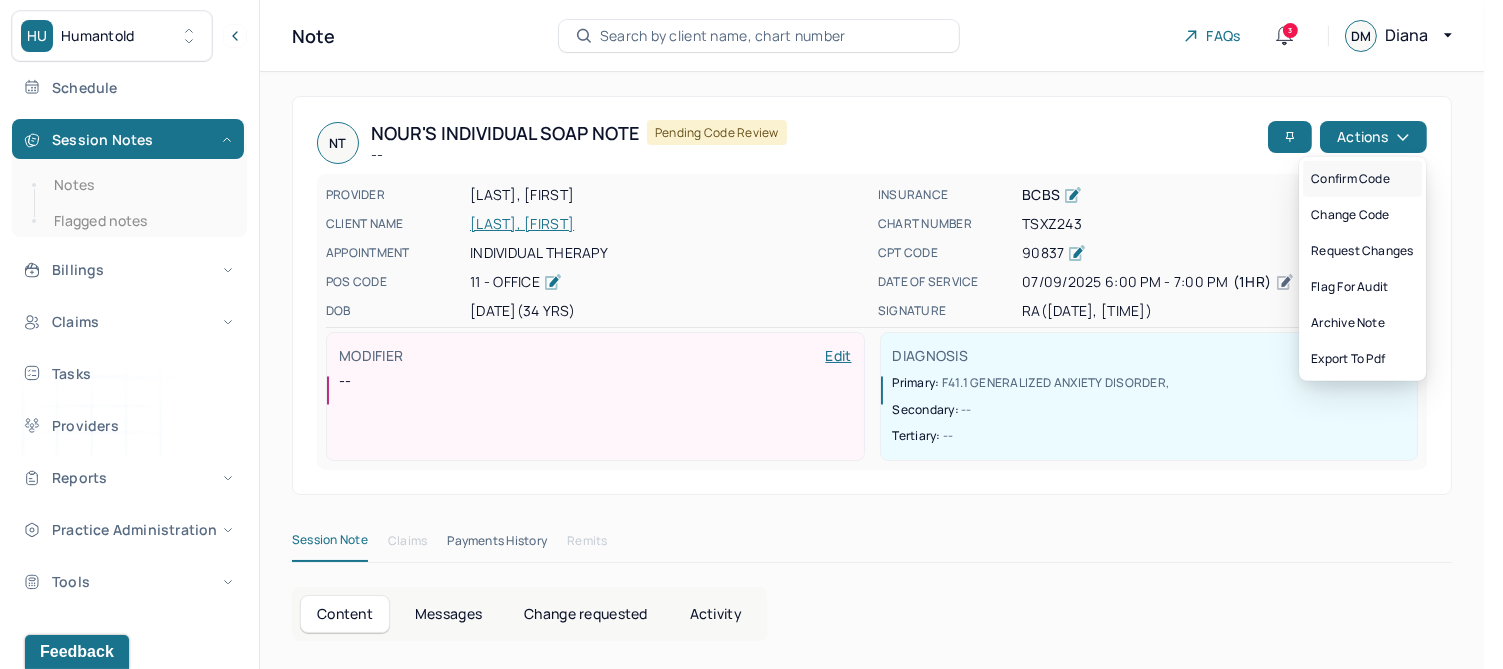 click on "Confirm code" at bounding box center (1362, 179) 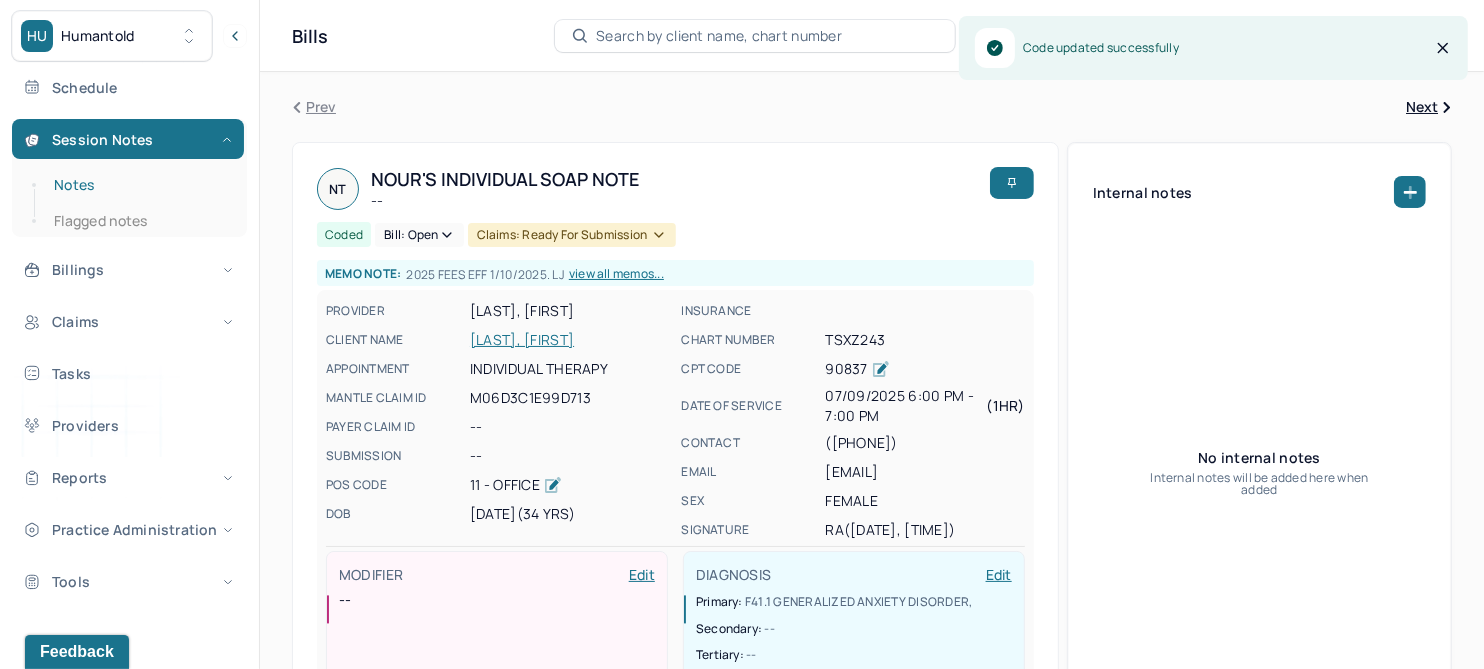 click on "Notes" at bounding box center [139, 185] 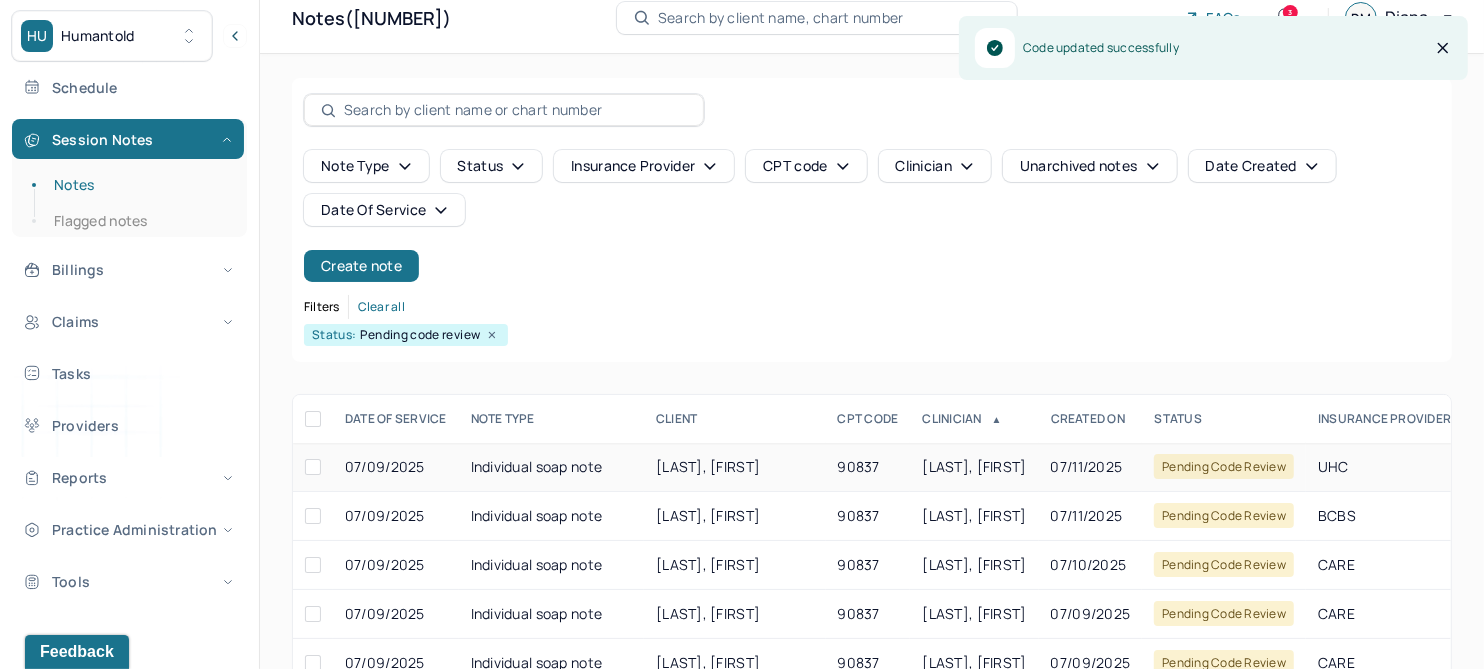 scroll, scrollTop: 250, scrollLeft: 0, axis: vertical 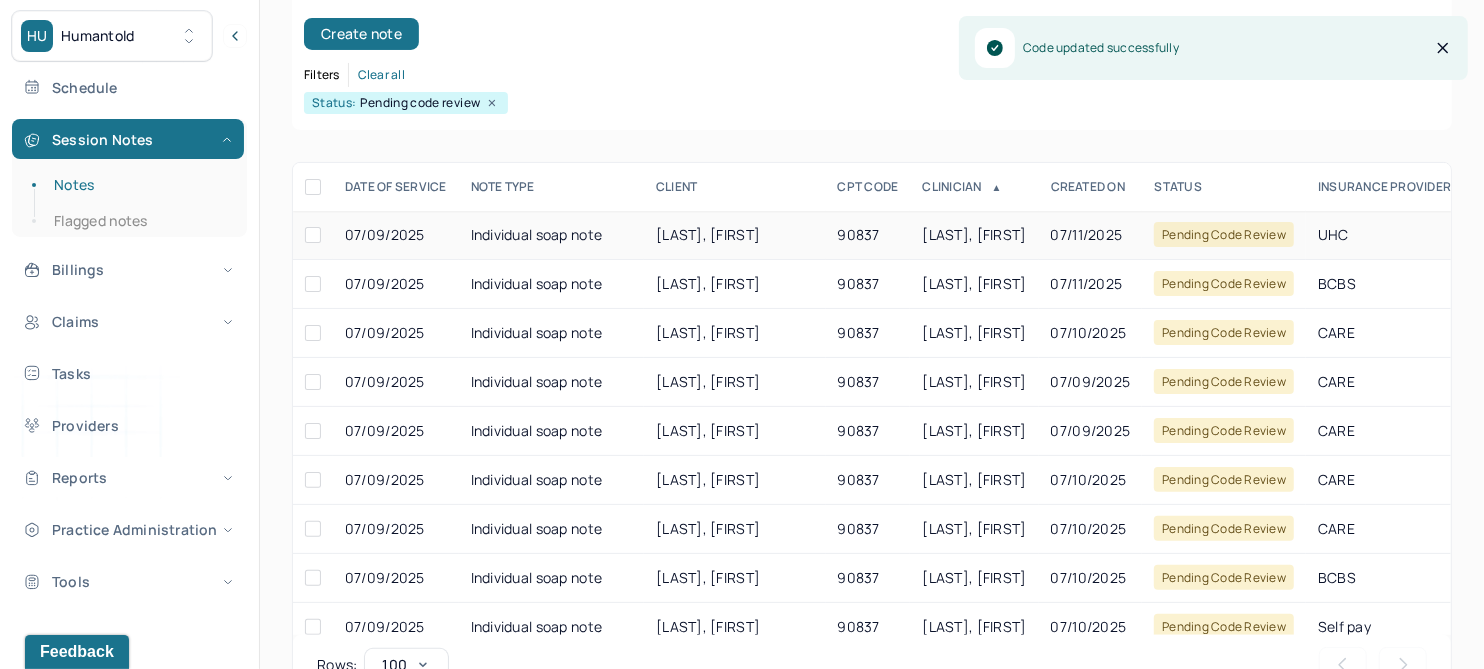 click on "HOROWITZ, SHANA" at bounding box center [708, 234] 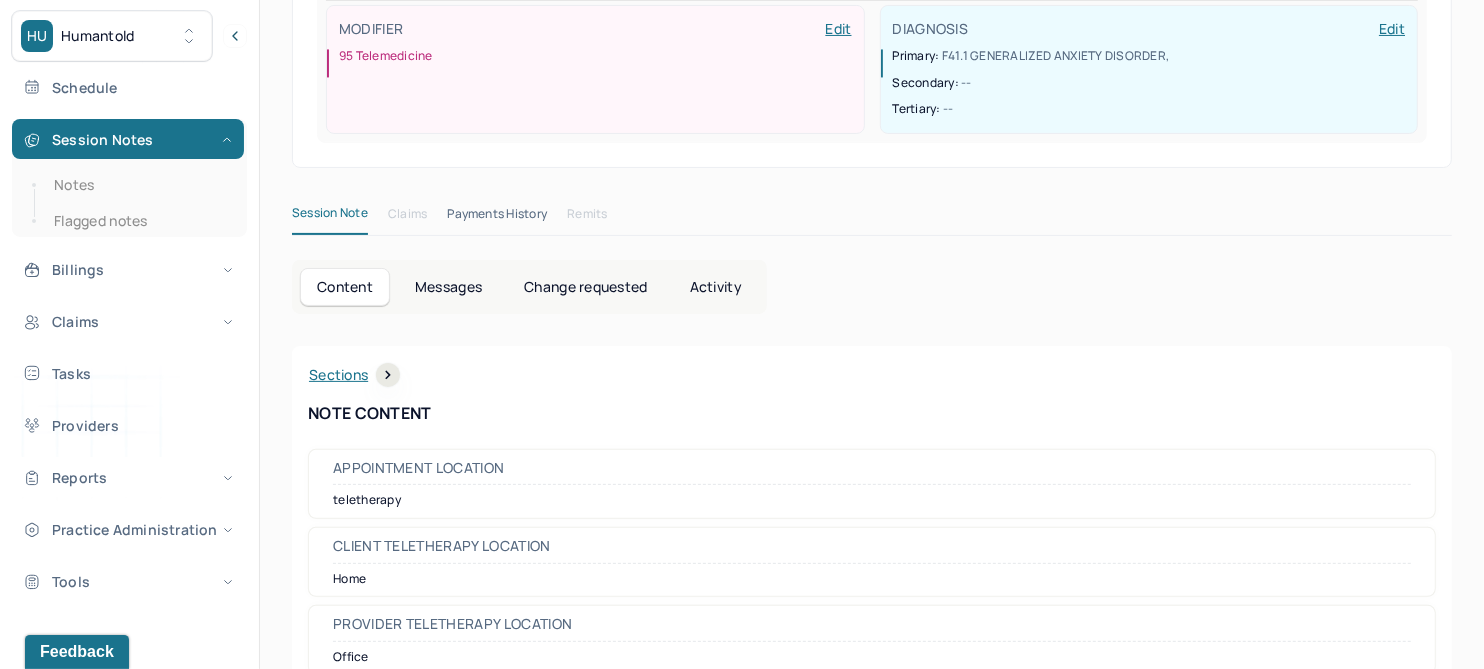 scroll, scrollTop: 0, scrollLeft: 0, axis: both 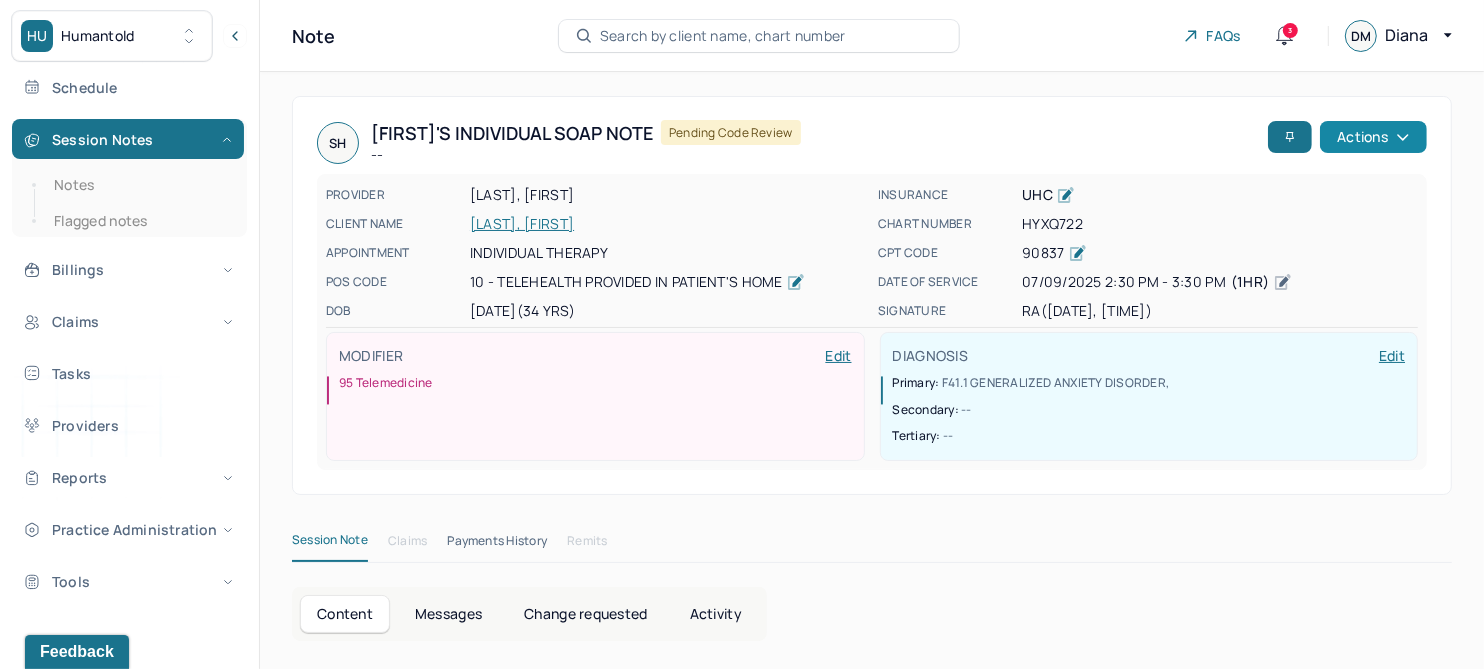 click on "Actions" at bounding box center (1373, 137) 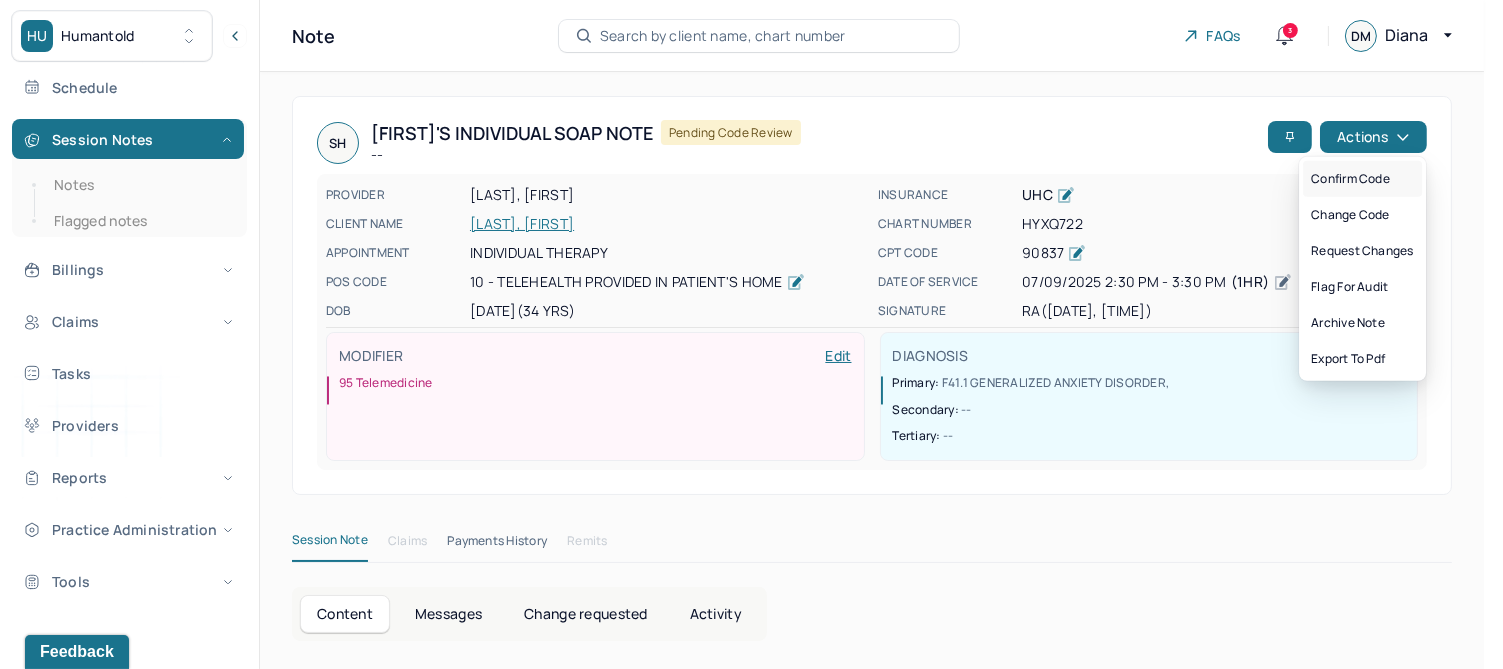 click on "Confirm code" at bounding box center [1362, 179] 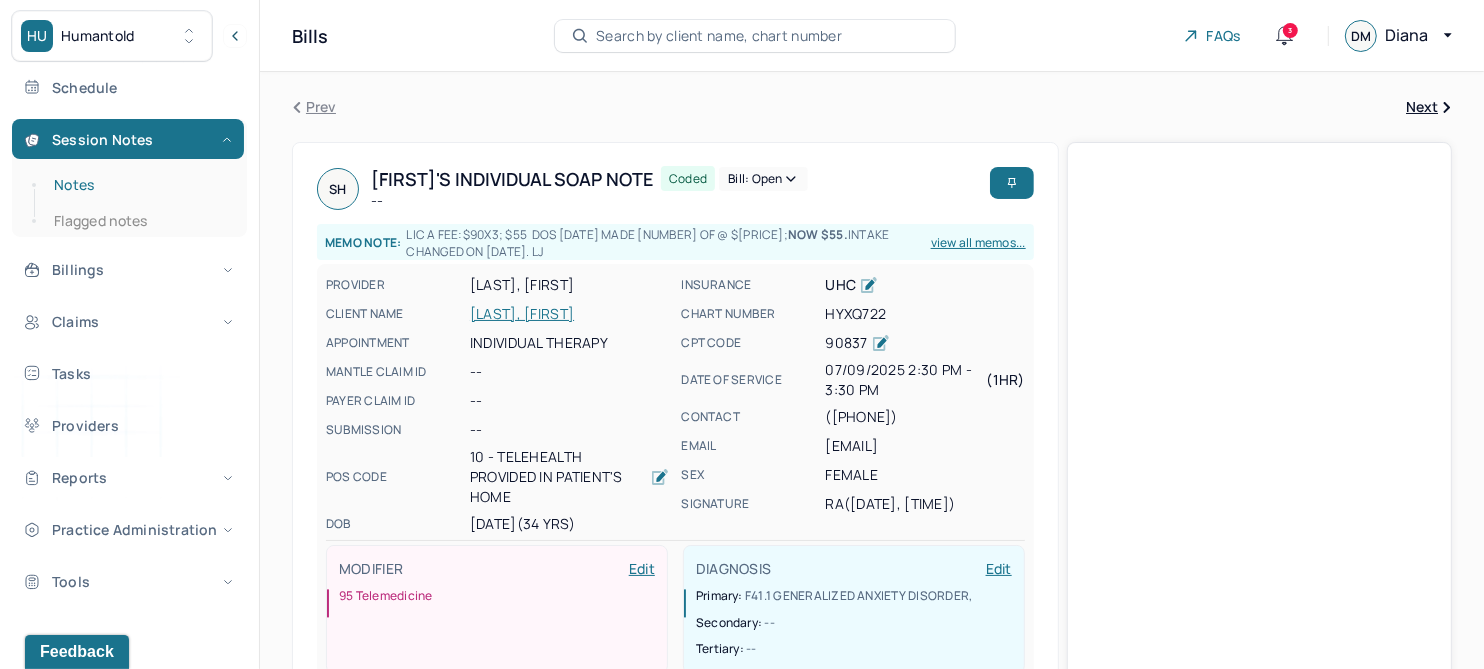 click on "Notes" at bounding box center [139, 185] 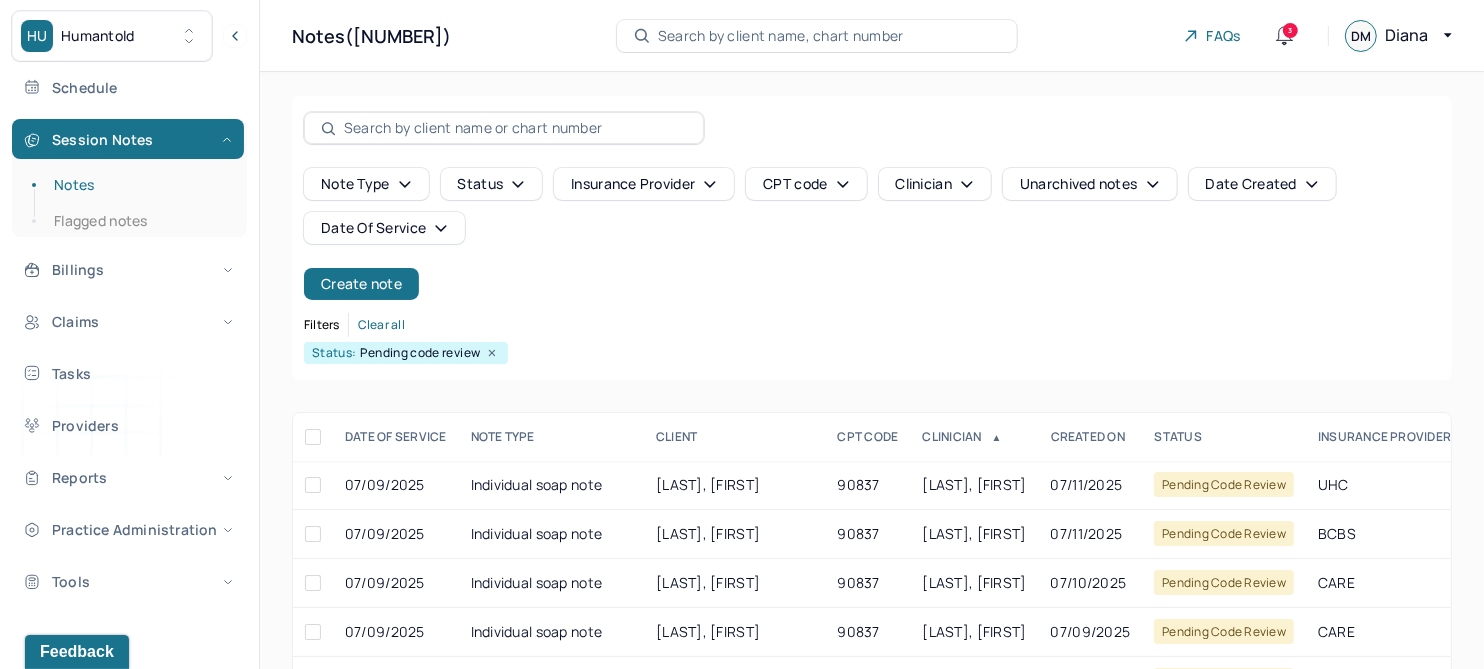 scroll, scrollTop: 250, scrollLeft: 0, axis: vertical 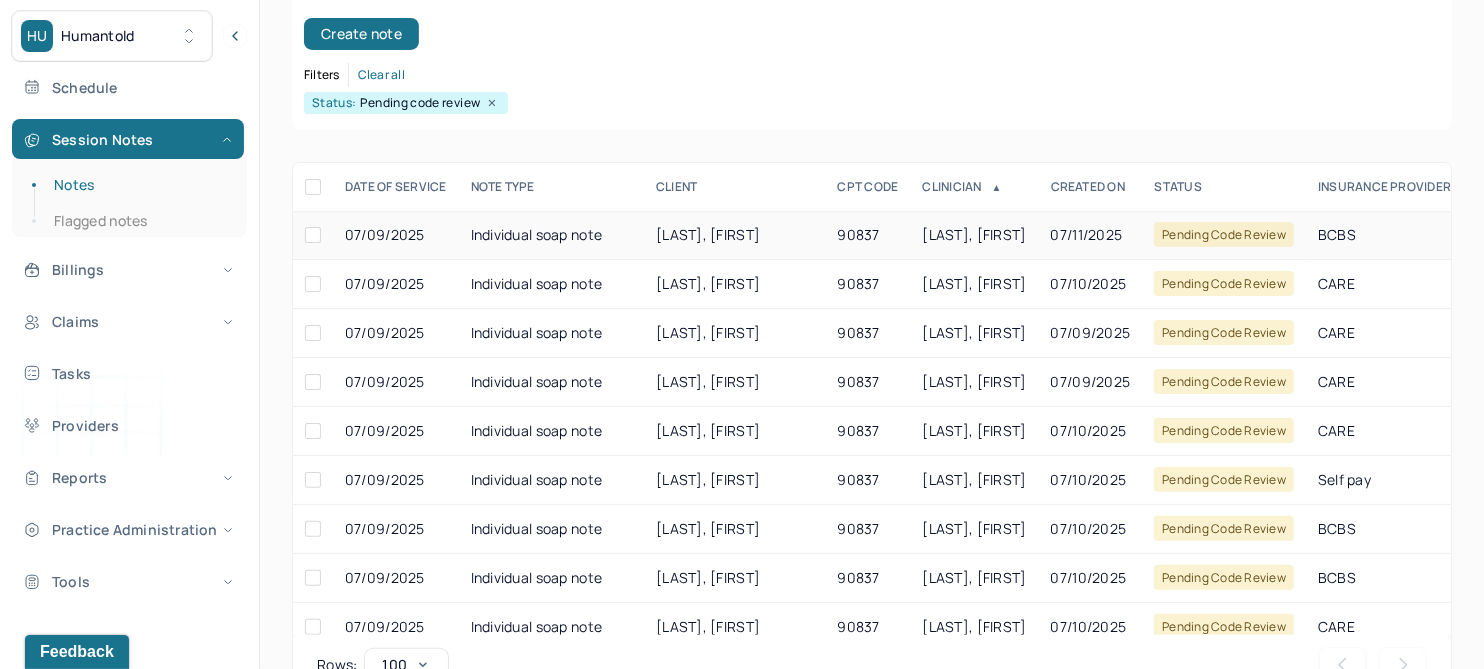 click on "NOSKEY, SHANA" at bounding box center (708, 234) 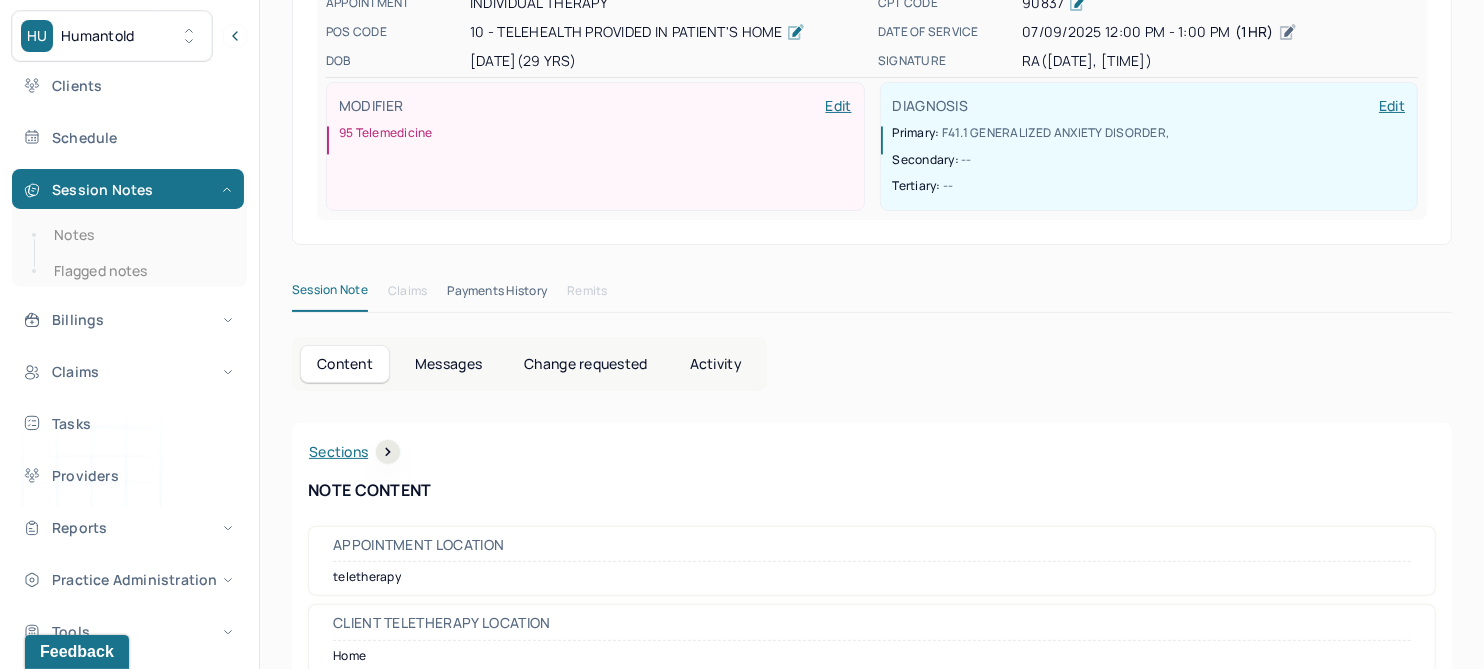scroll, scrollTop: 125, scrollLeft: 0, axis: vertical 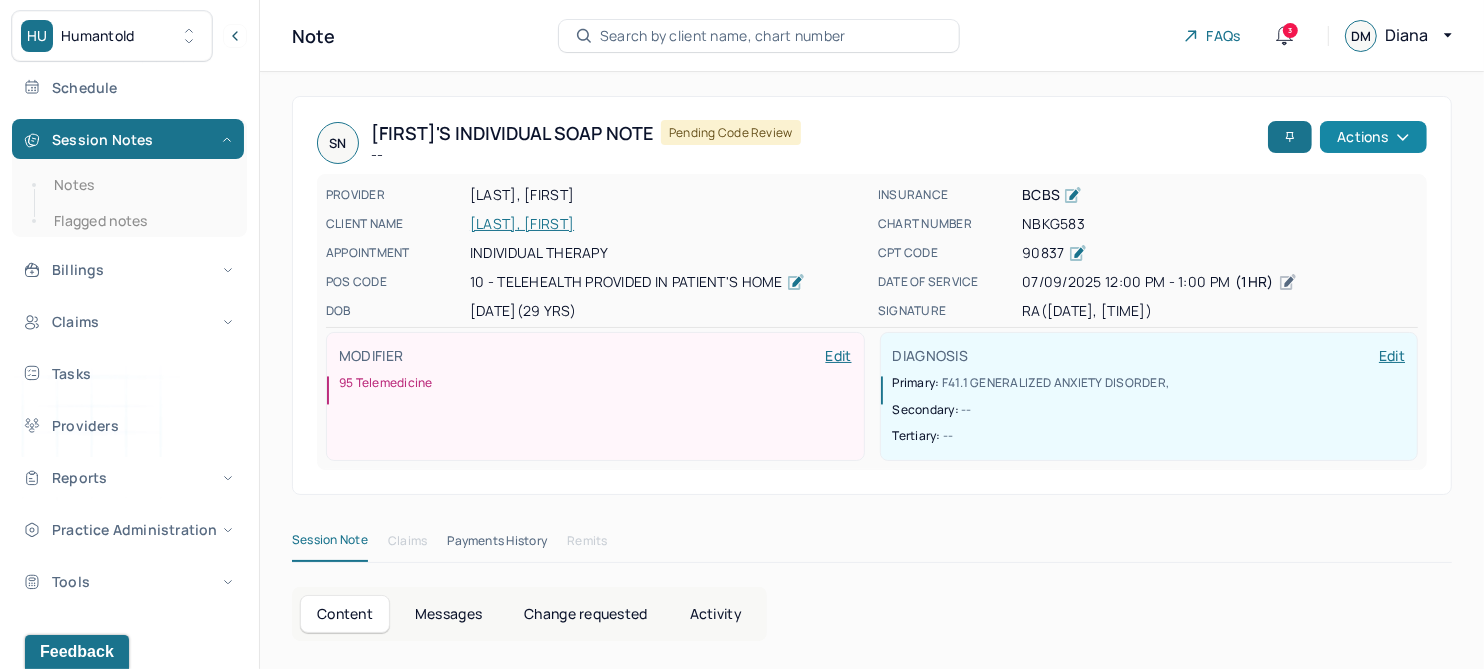 click on "Actions" at bounding box center [1373, 137] 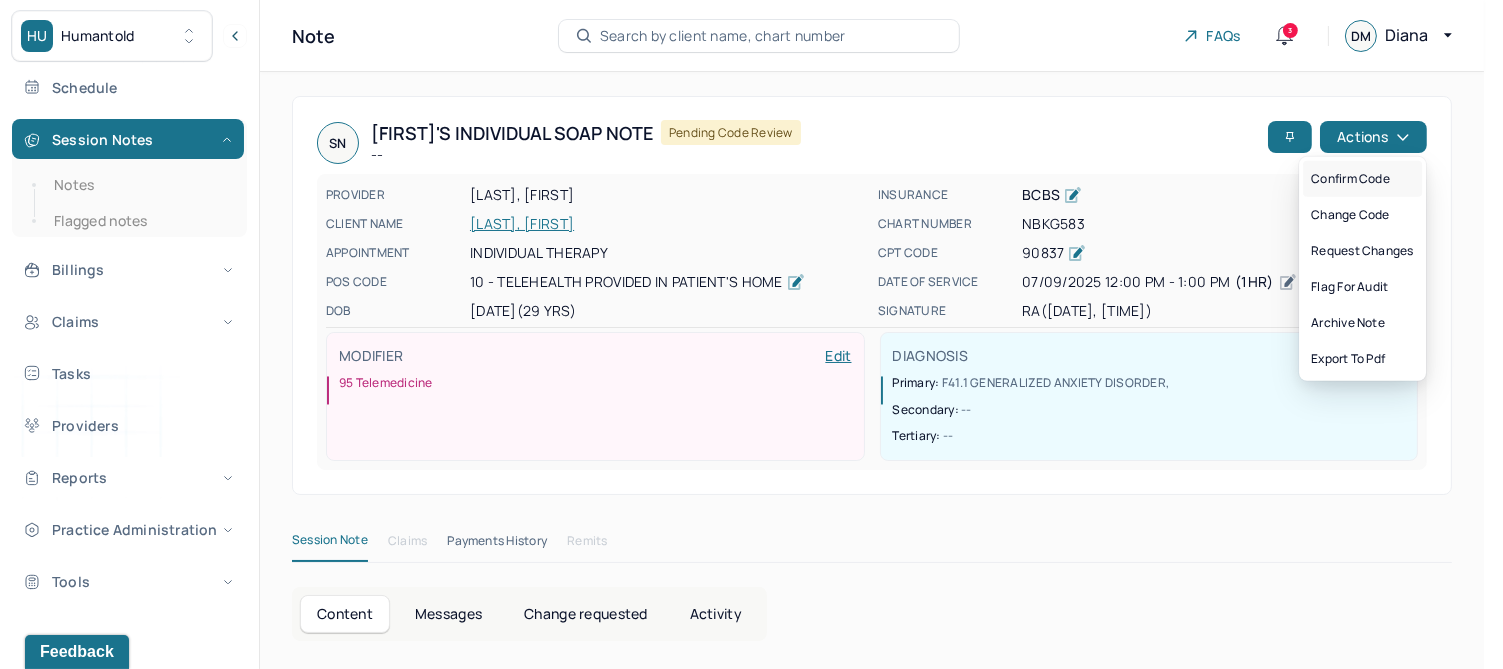 click on "Confirm code" at bounding box center [1362, 179] 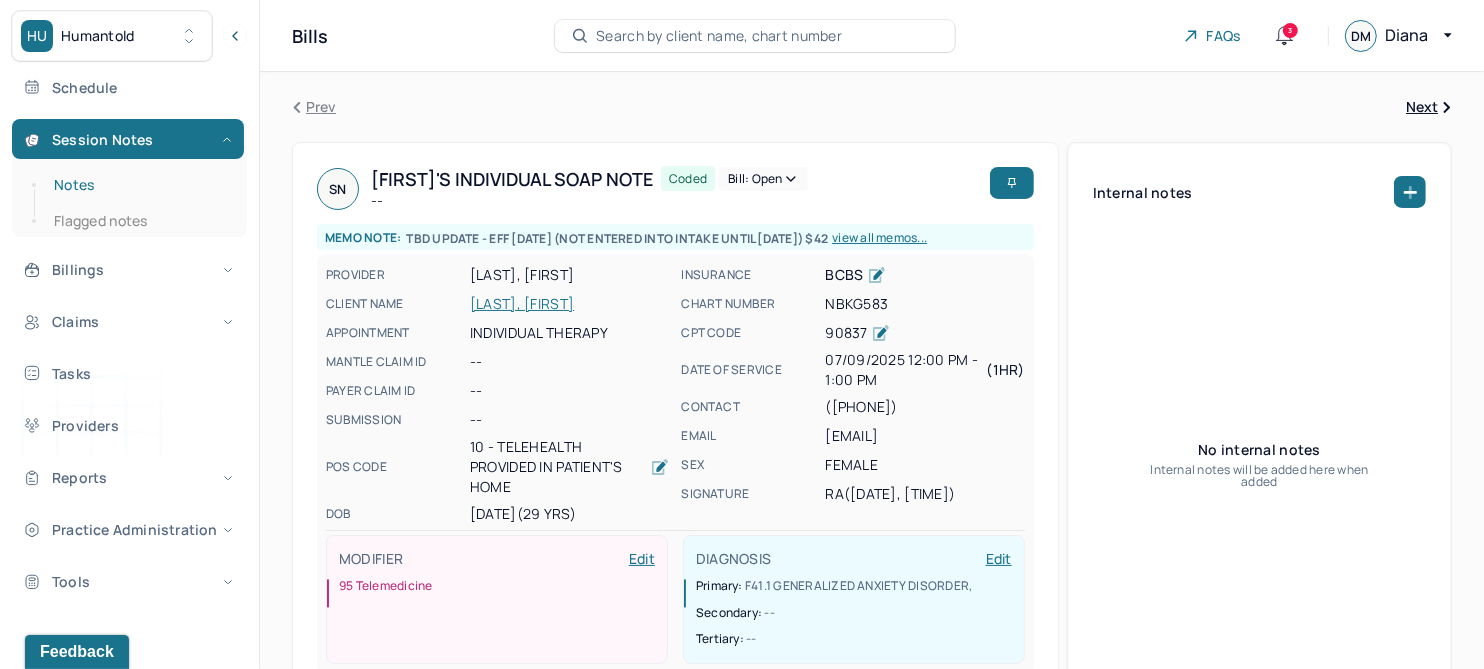 click on "Notes" at bounding box center (139, 185) 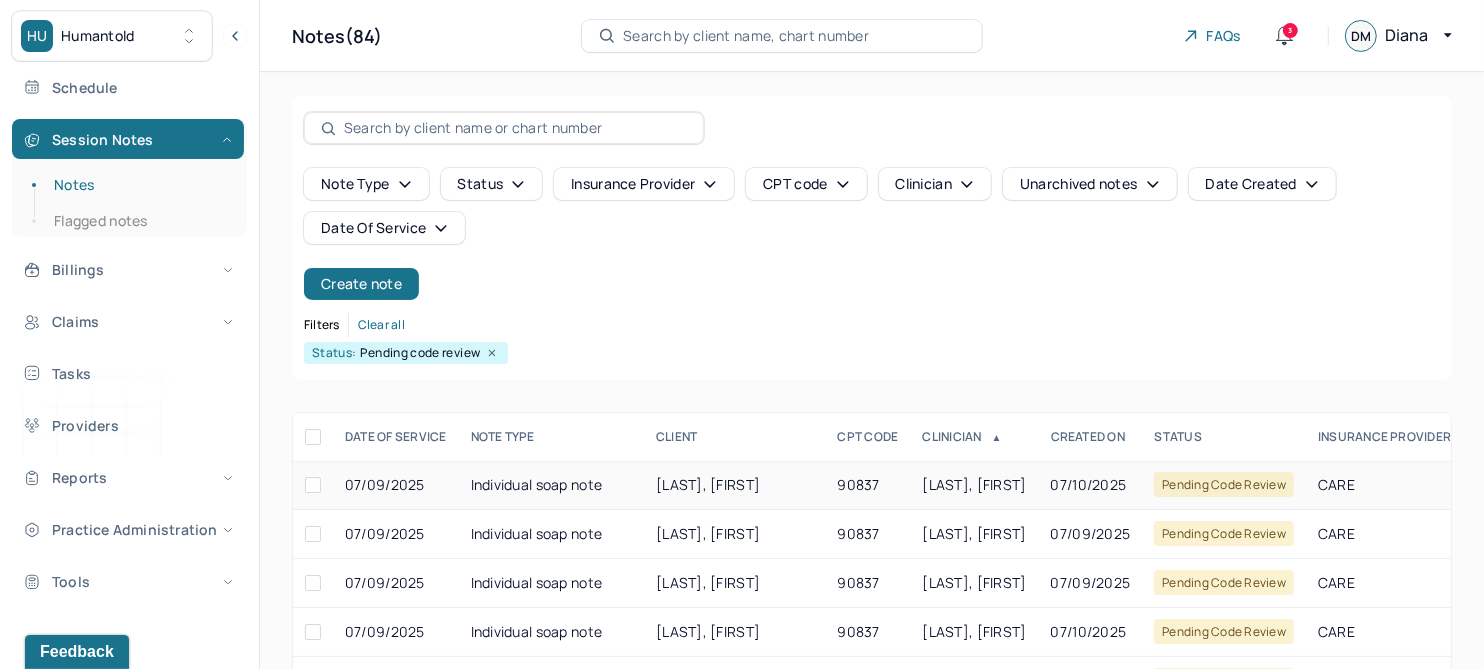 click on "JOHNSON, ANNA" at bounding box center [708, 484] 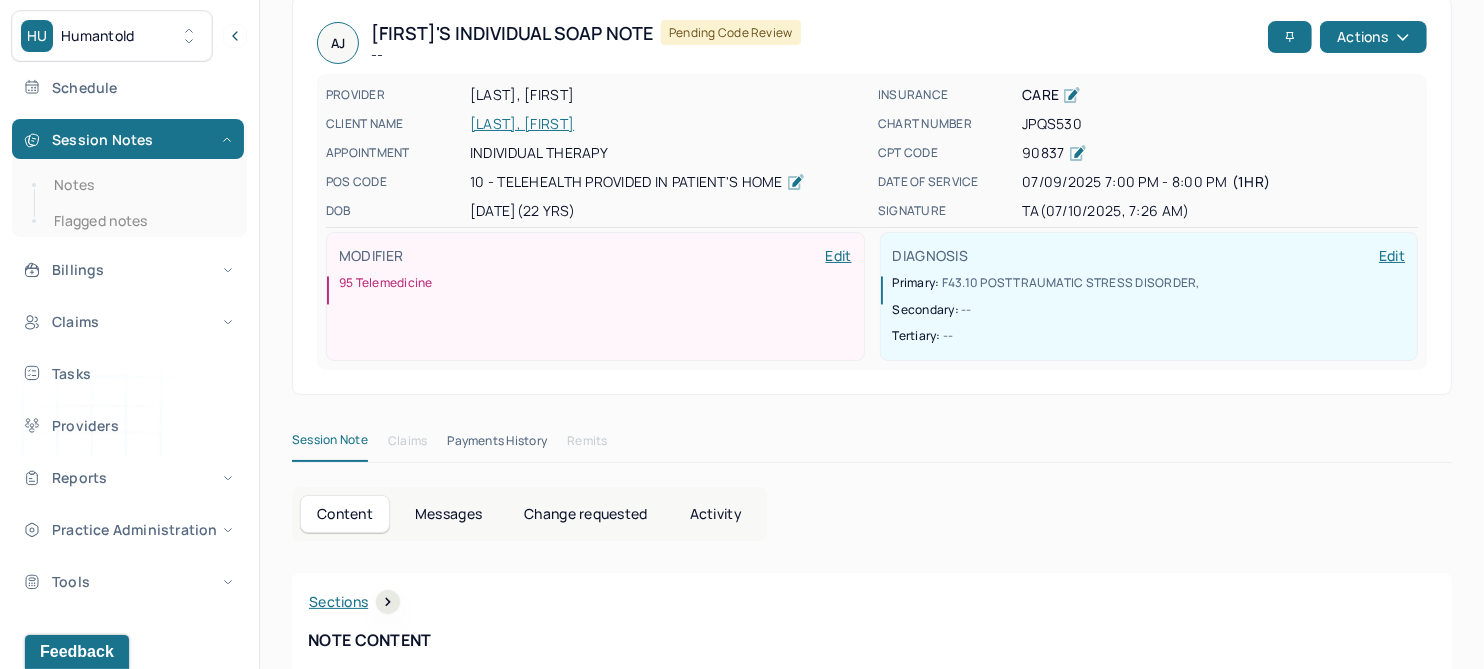 scroll, scrollTop: 0, scrollLeft: 0, axis: both 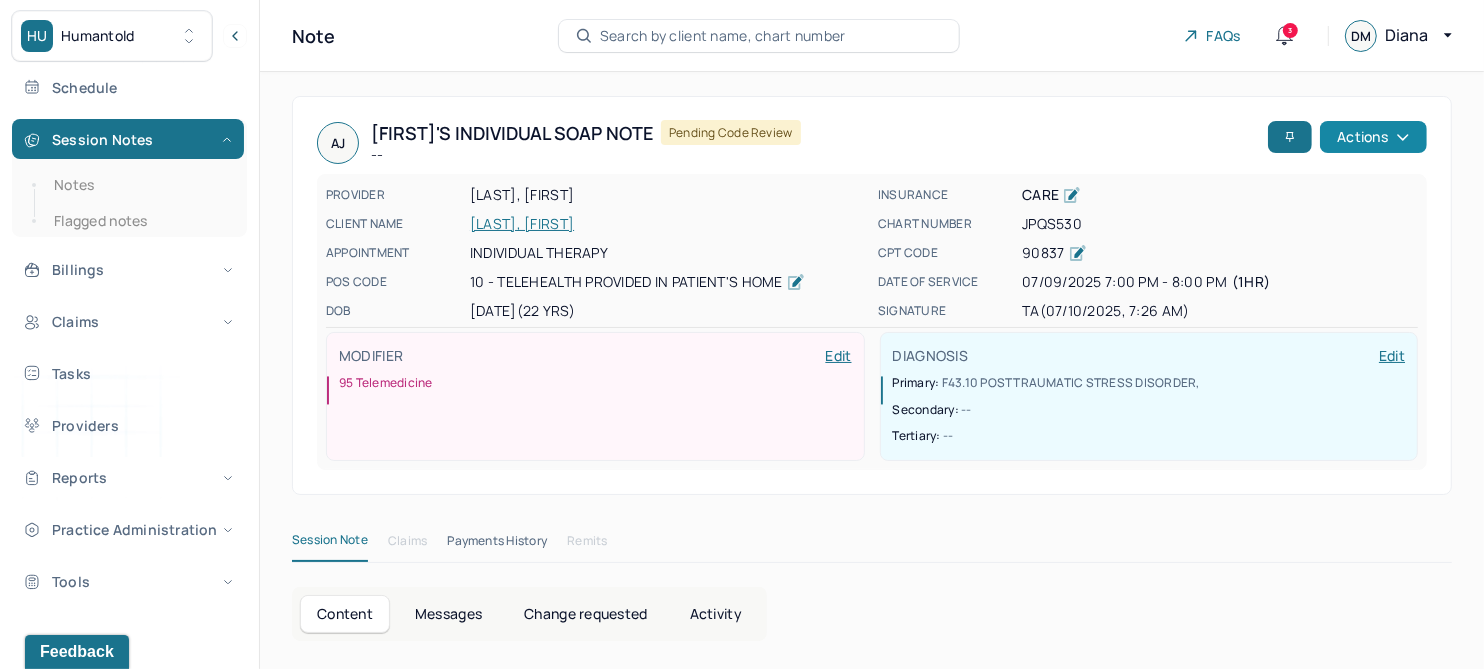 click 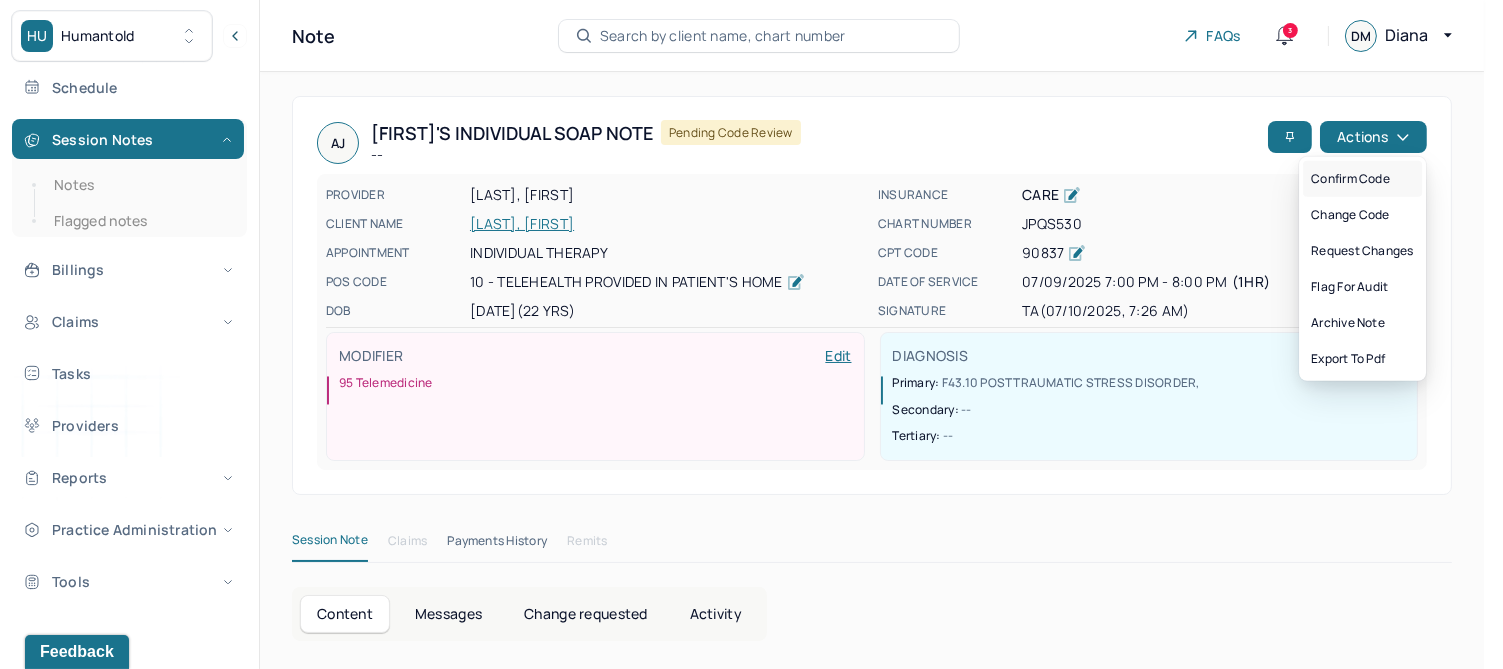 click on "Confirm code" at bounding box center (1362, 179) 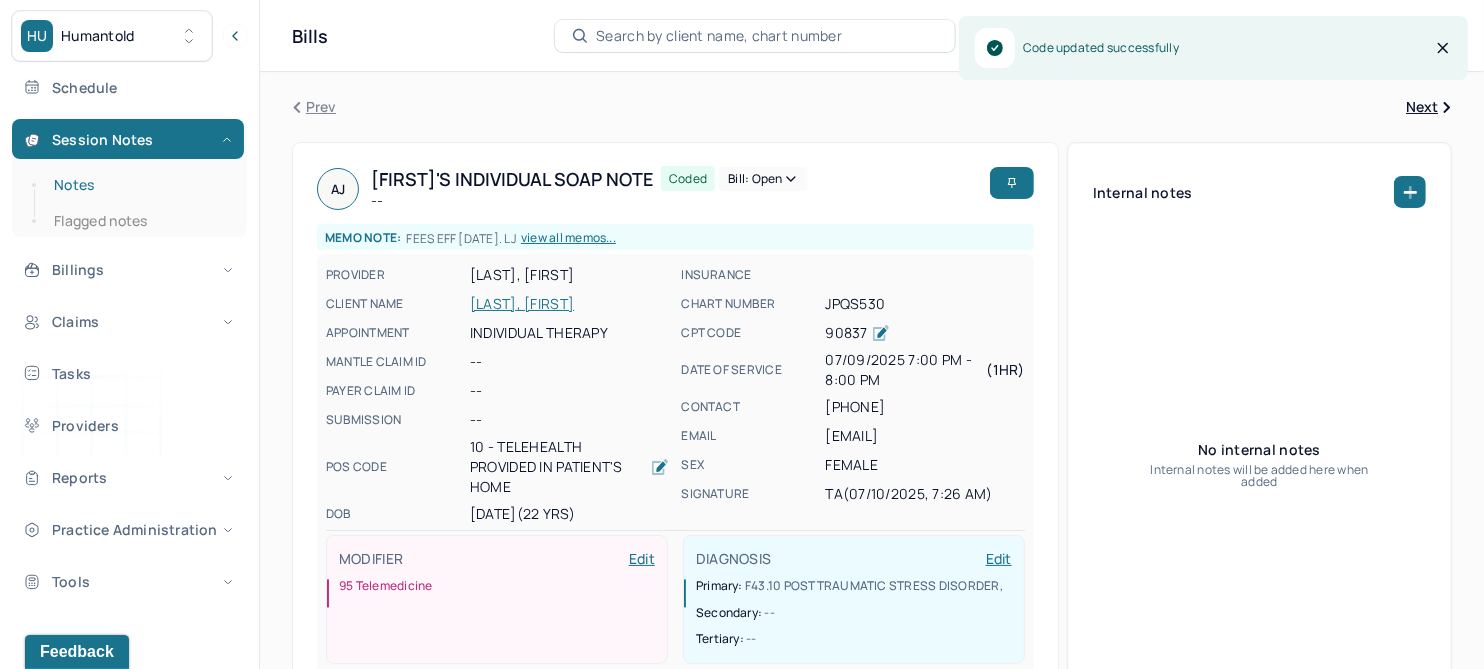 click on "Notes" at bounding box center (139, 185) 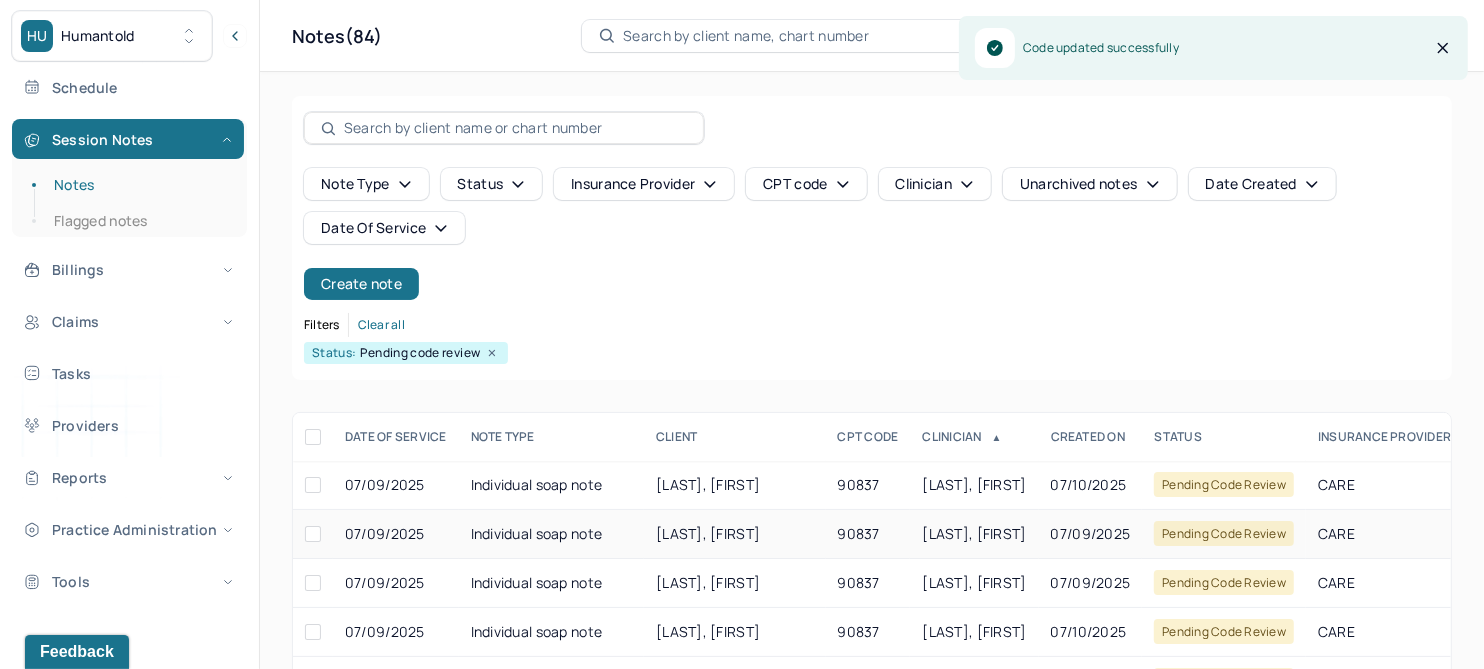 scroll, scrollTop: 301, scrollLeft: 0, axis: vertical 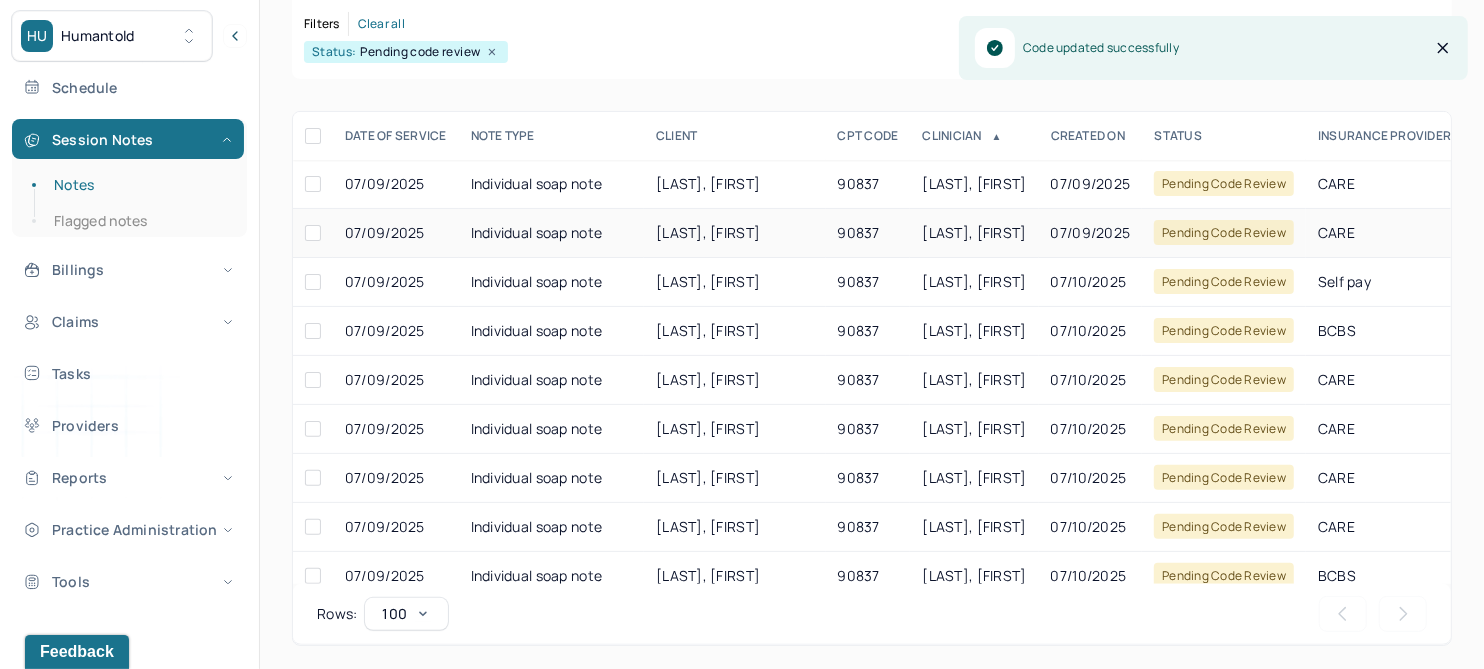 click on "BENTO, ISABELLA" at bounding box center (708, 232) 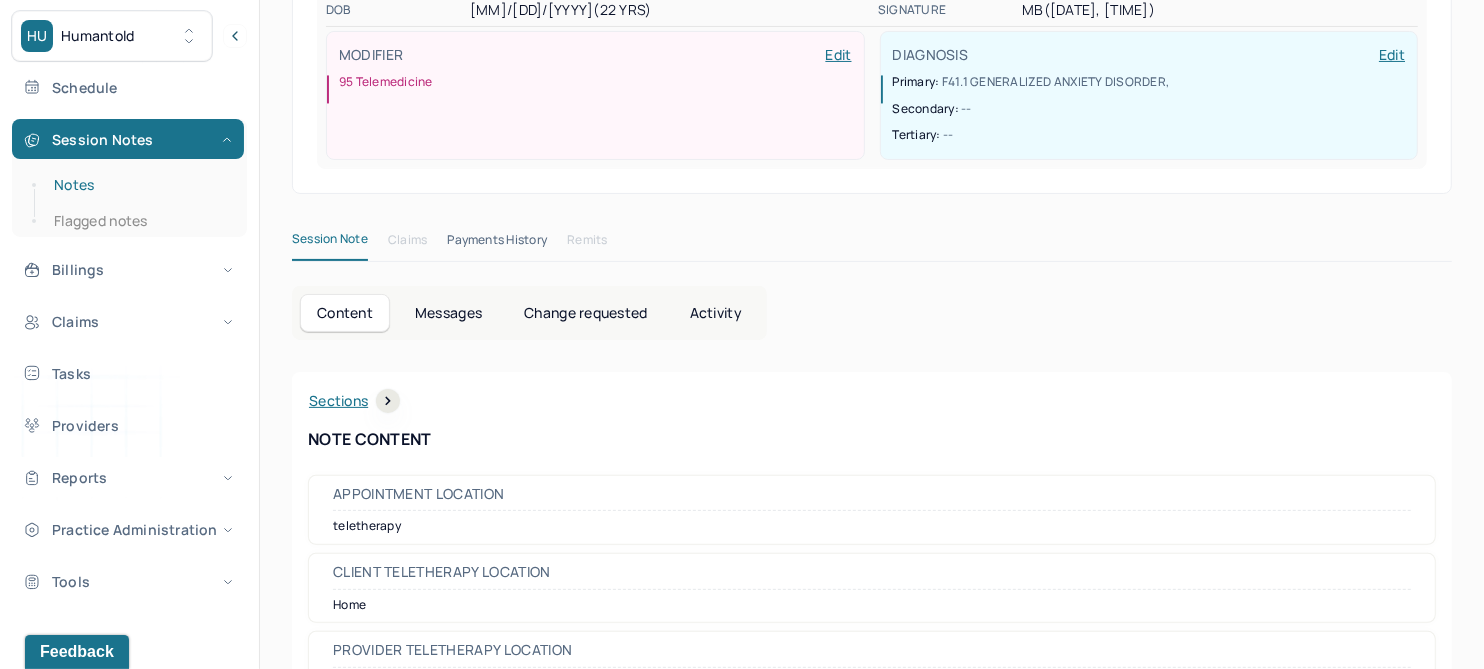 click on "Notes" at bounding box center (139, 185) 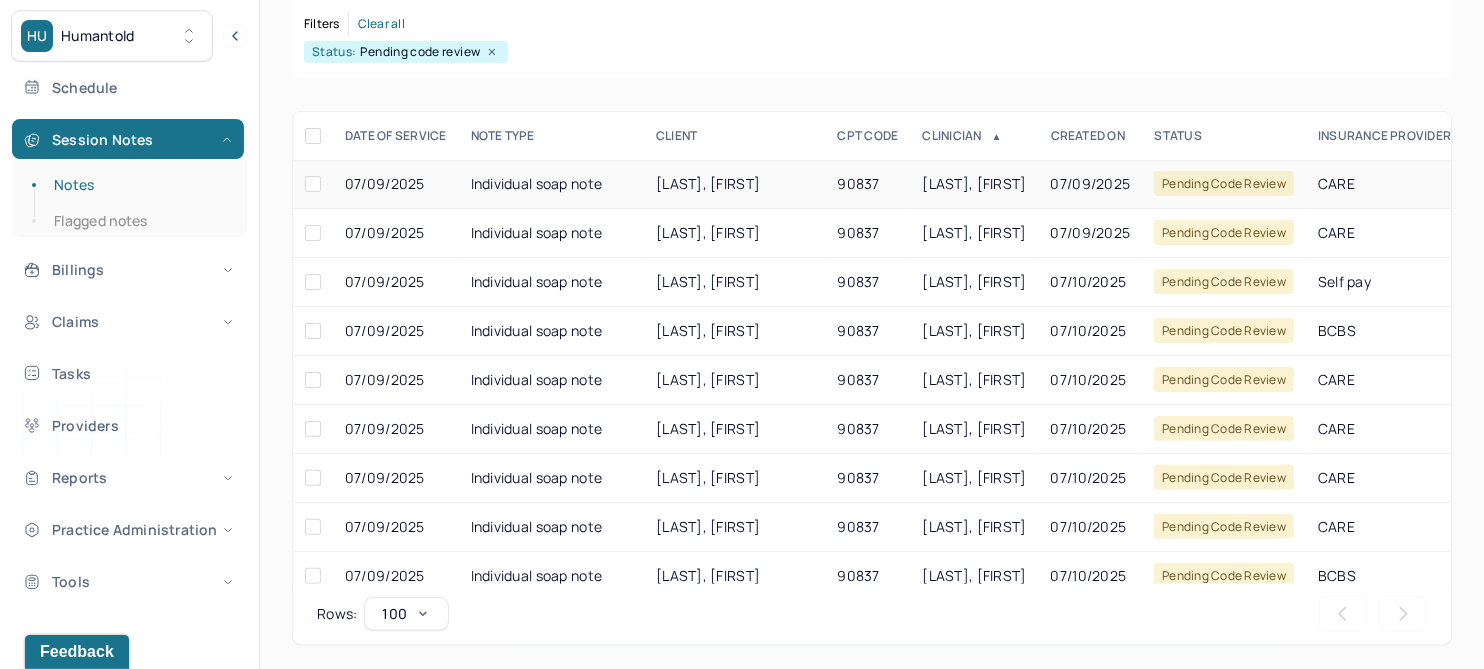 click on "TORRES, JULIA" at bounding box center (734, 184) 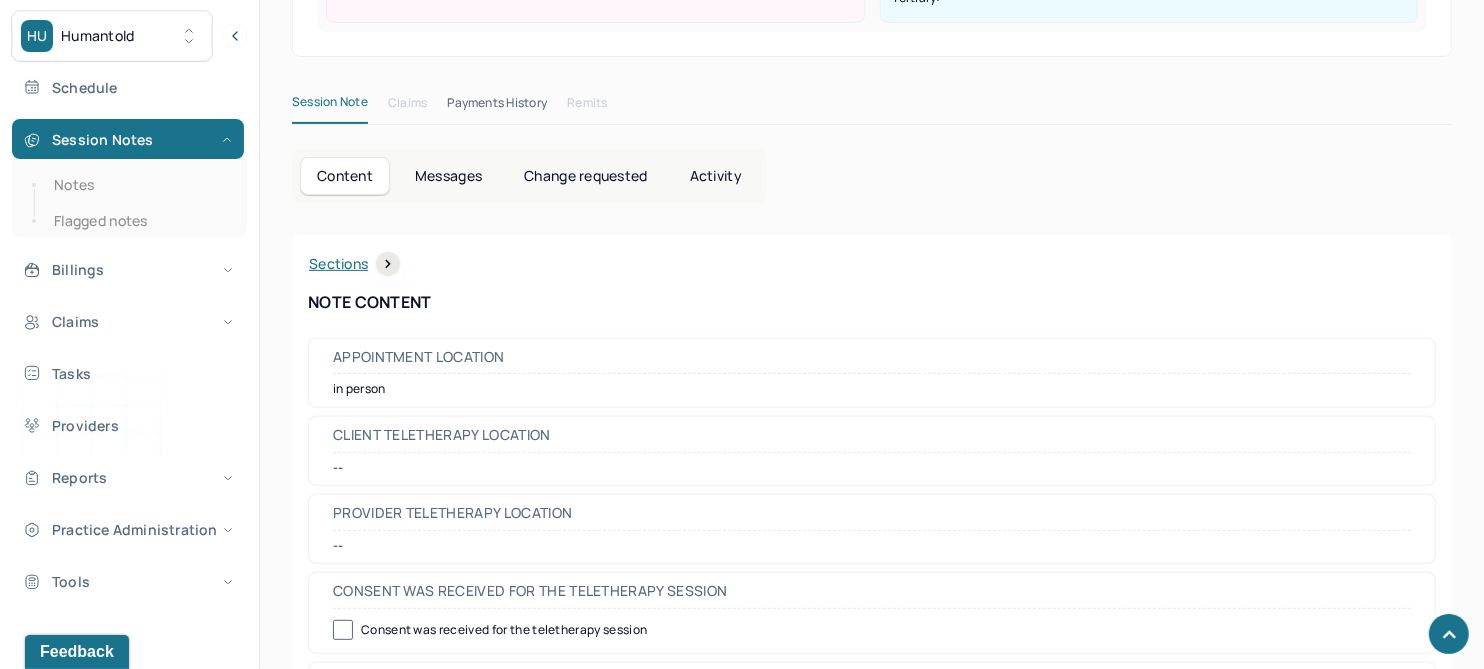 scroll, scrollTop: 0, scrollLeft: 0, axis: both 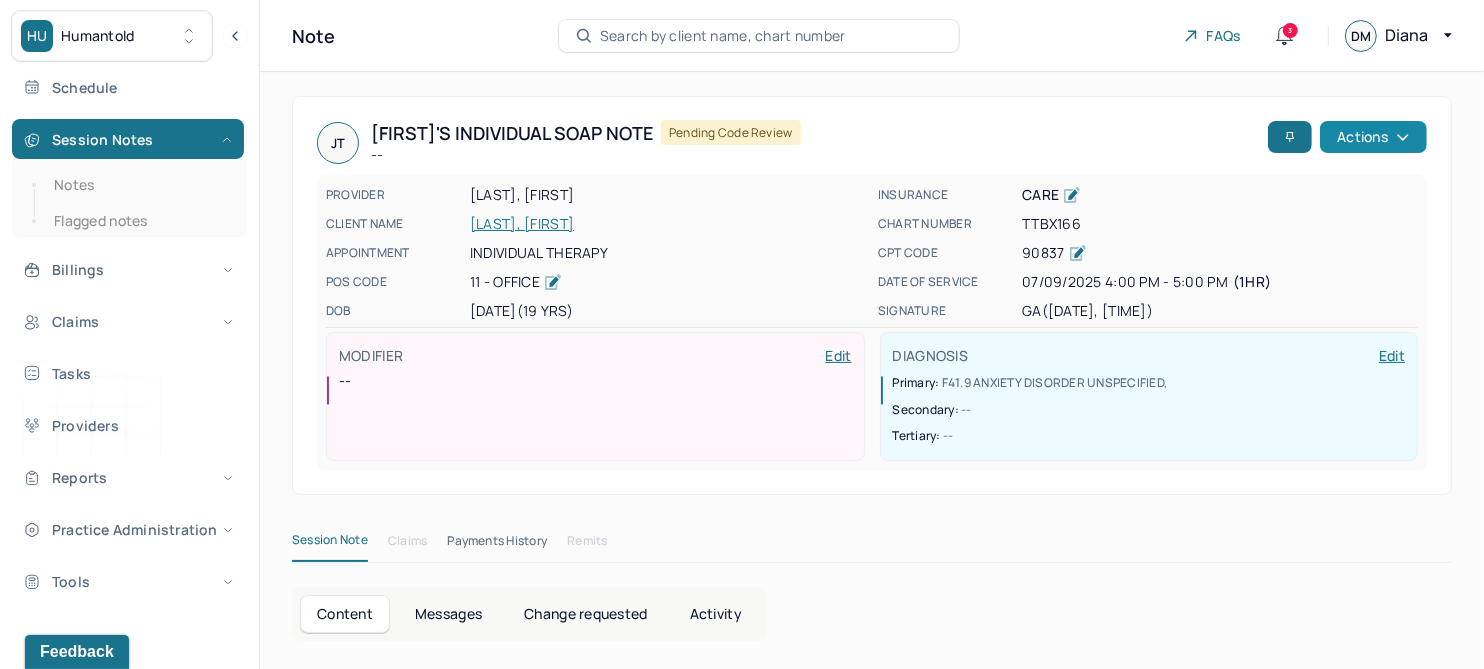 click 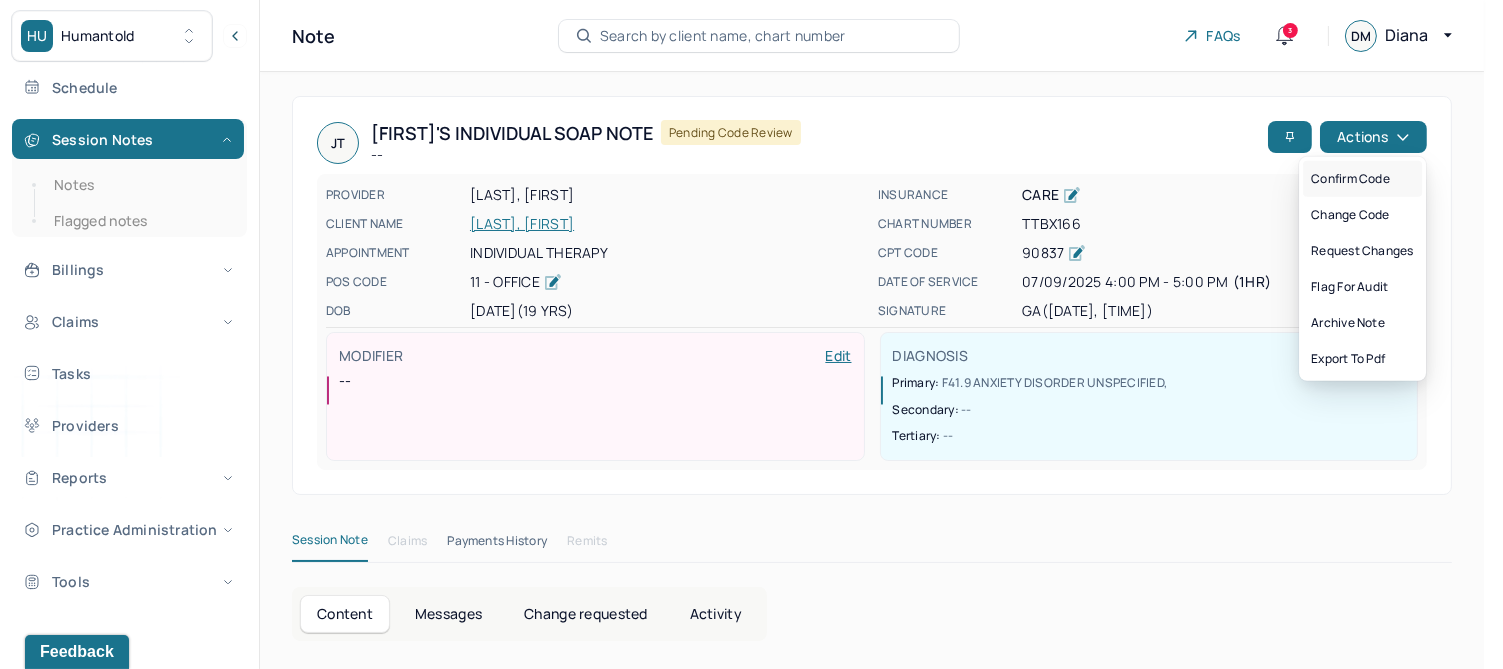 click on "Confirm code" at bounding box center (1362, 179) 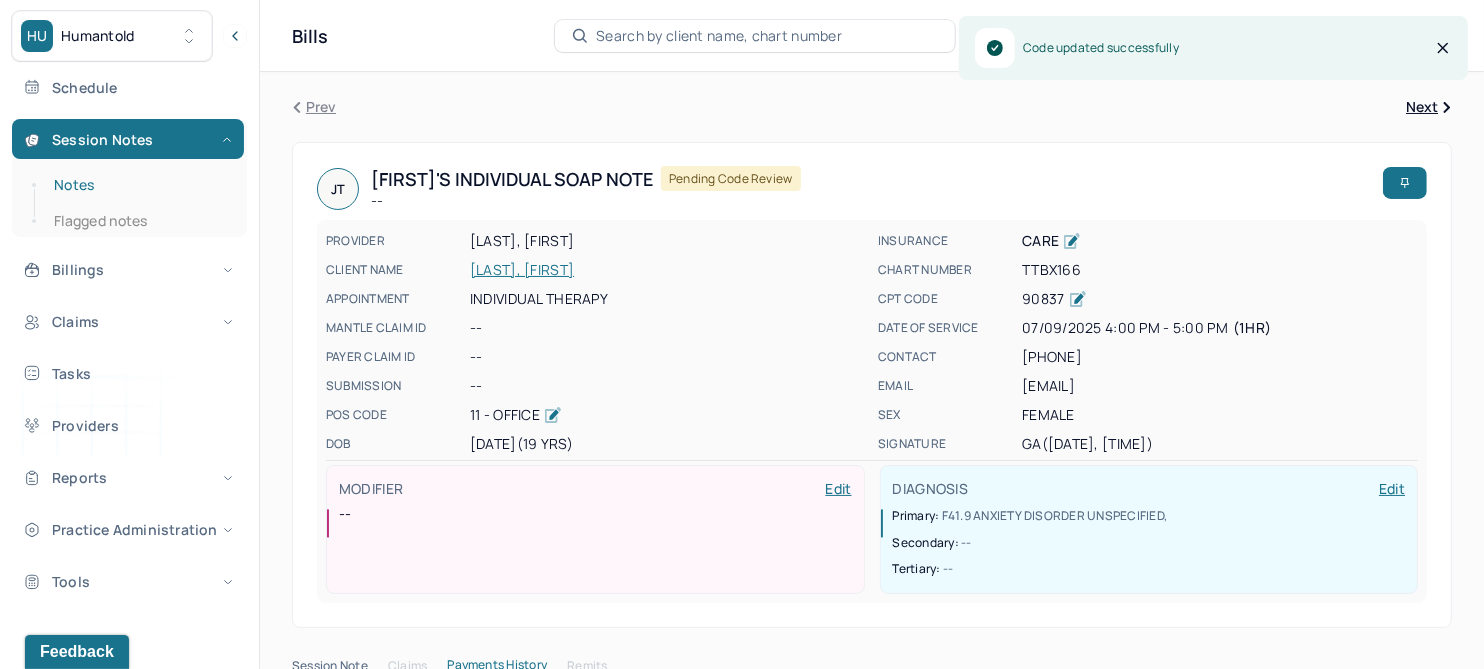 click on "Notes" at bounding box center (139, 185) 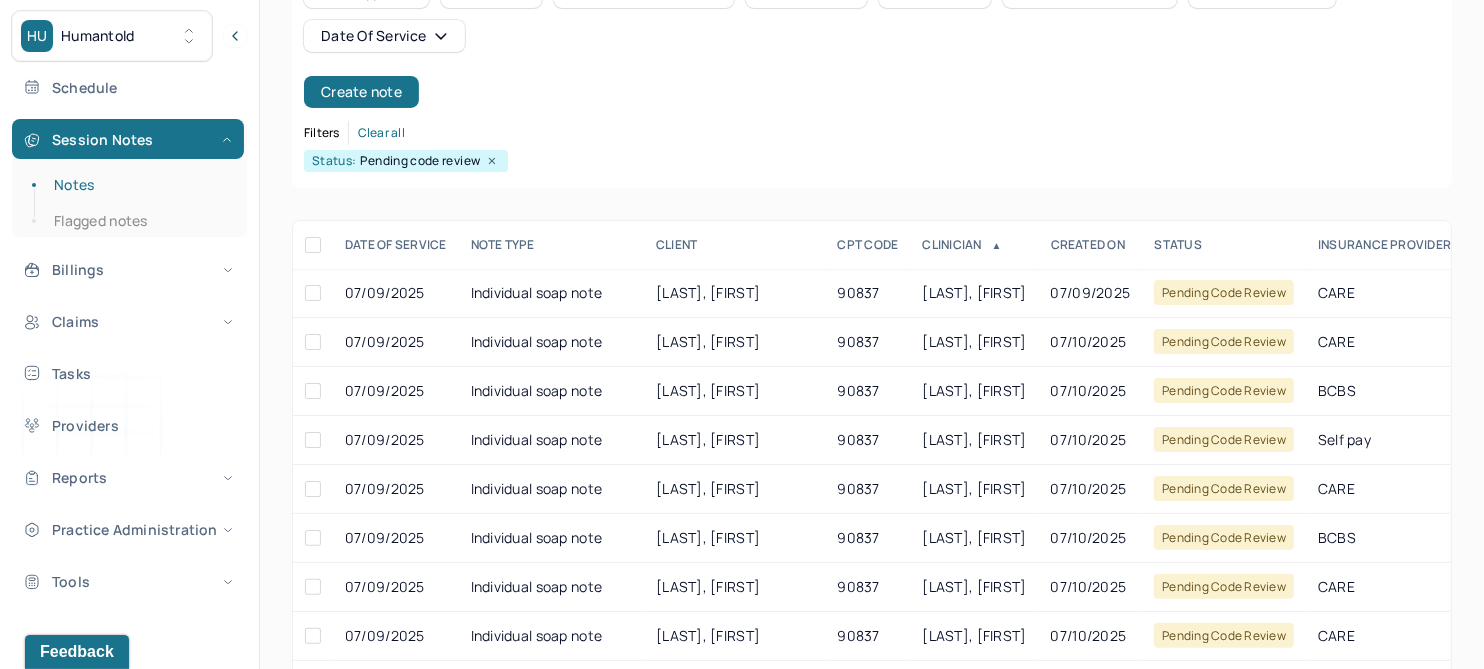 scroll, scrollTop: 250, scrollLeft: 0, axis: vertical 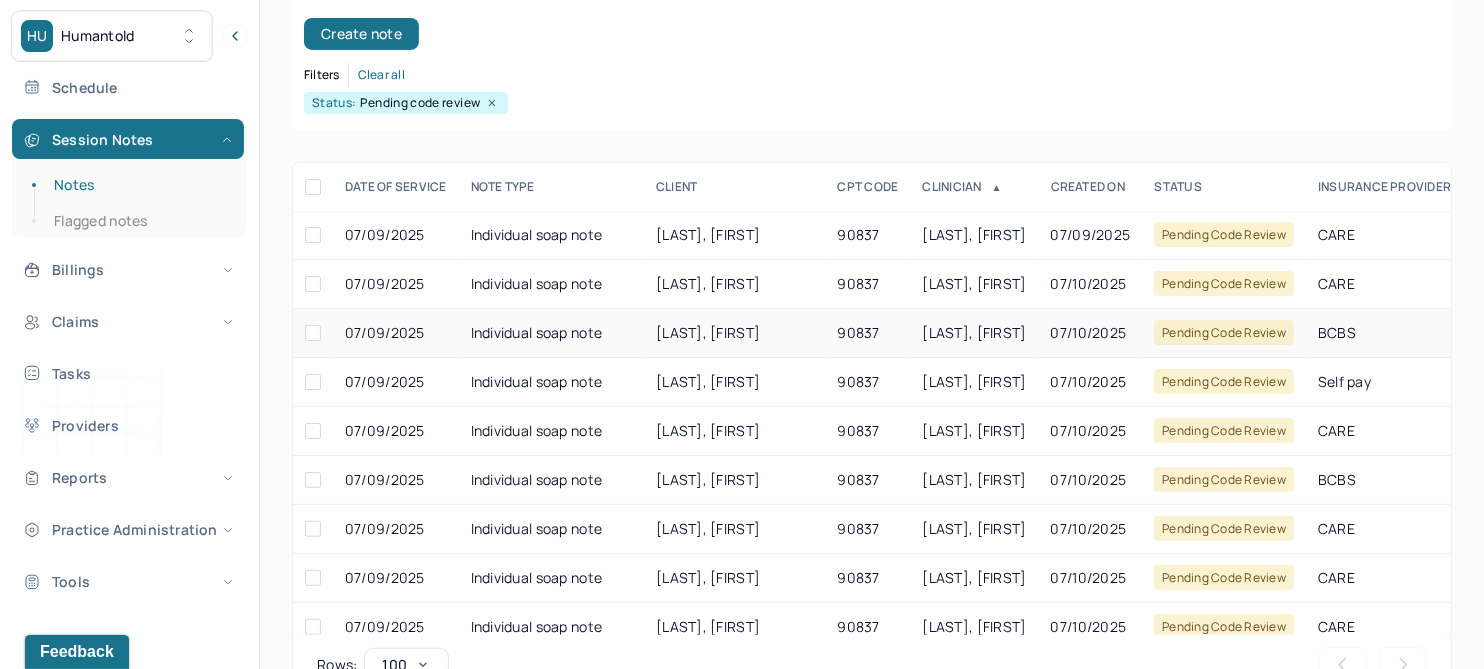 click on "SCHUR, DOUGLAS" at bounding box center (708, 332) 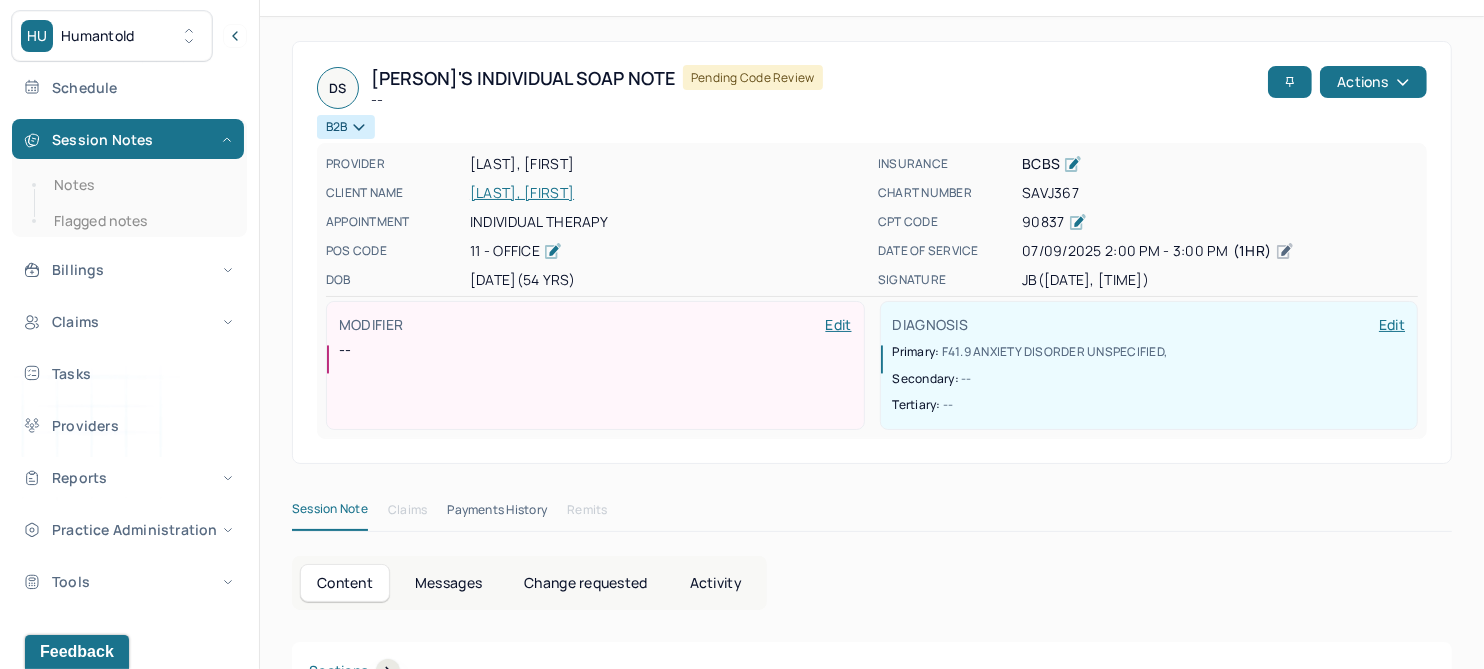 scroll, scrollTop: 0, scrollLeft: 0, axis: both 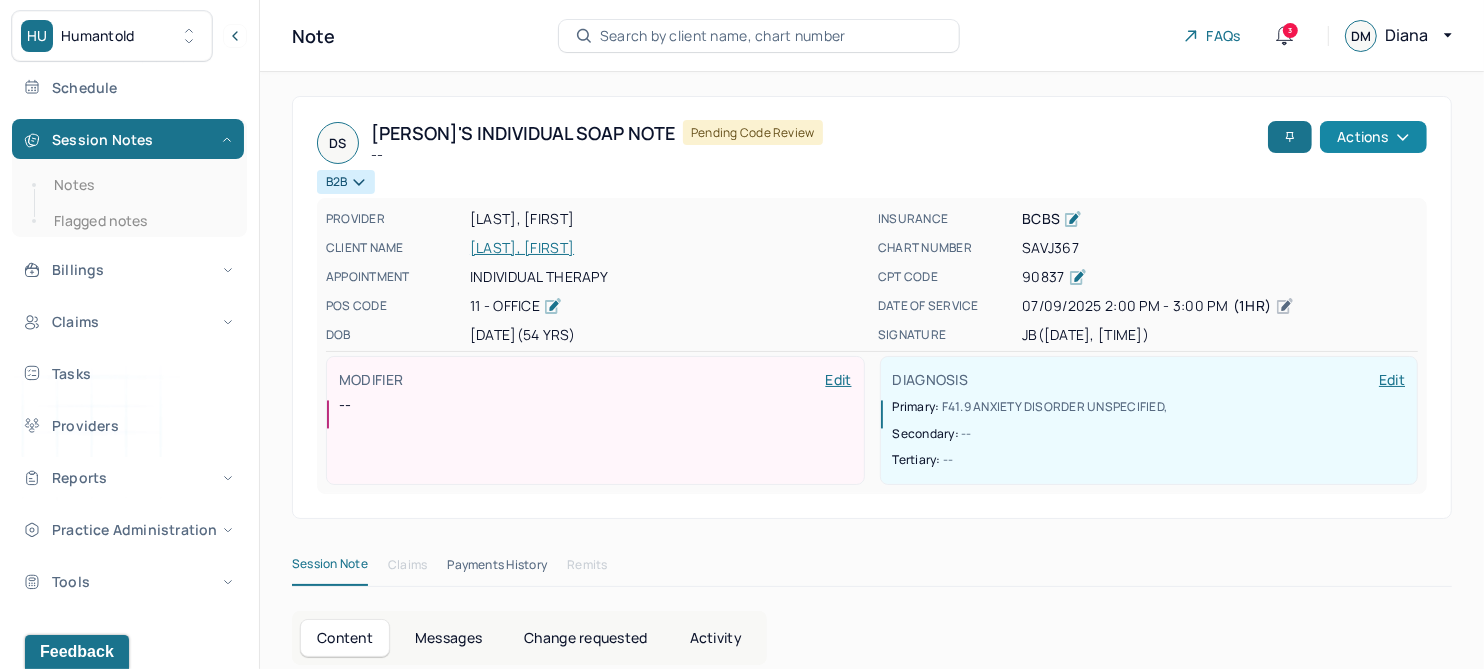 click 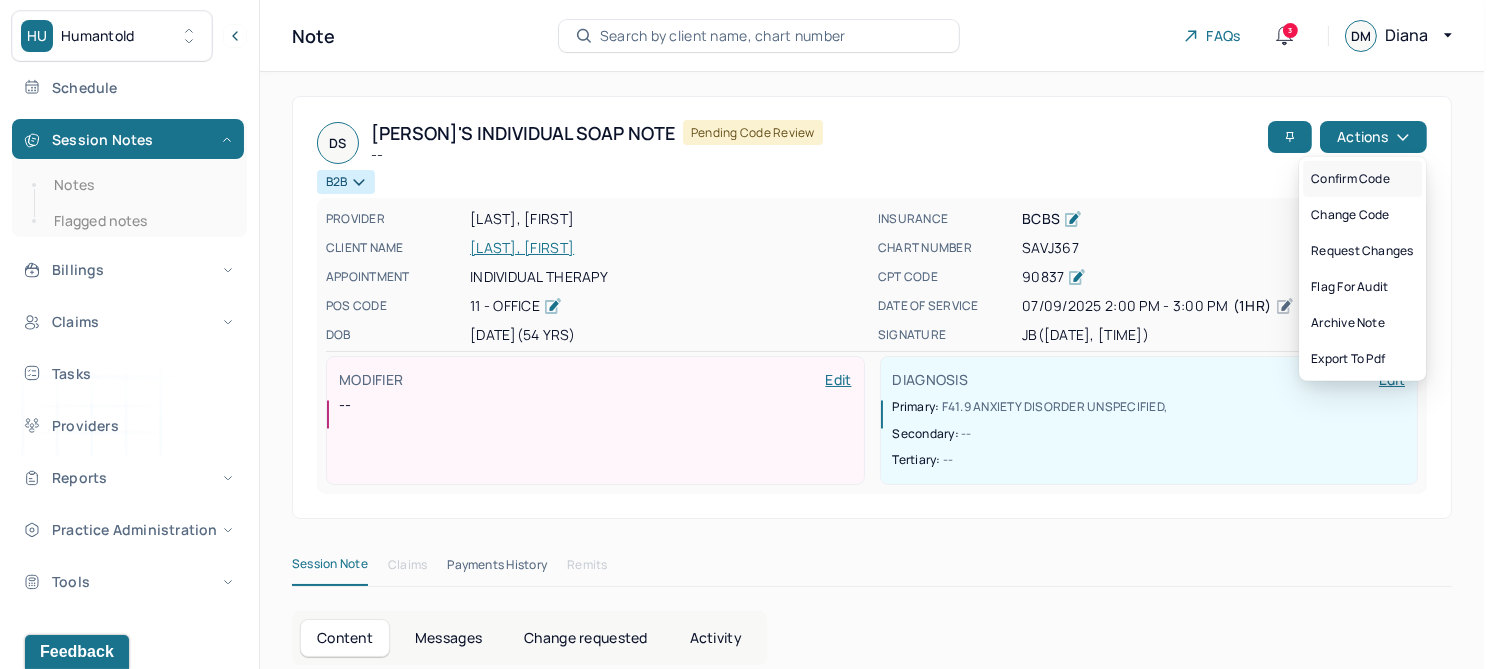 click on "Confirm code" at bounding box center [1362, 179] 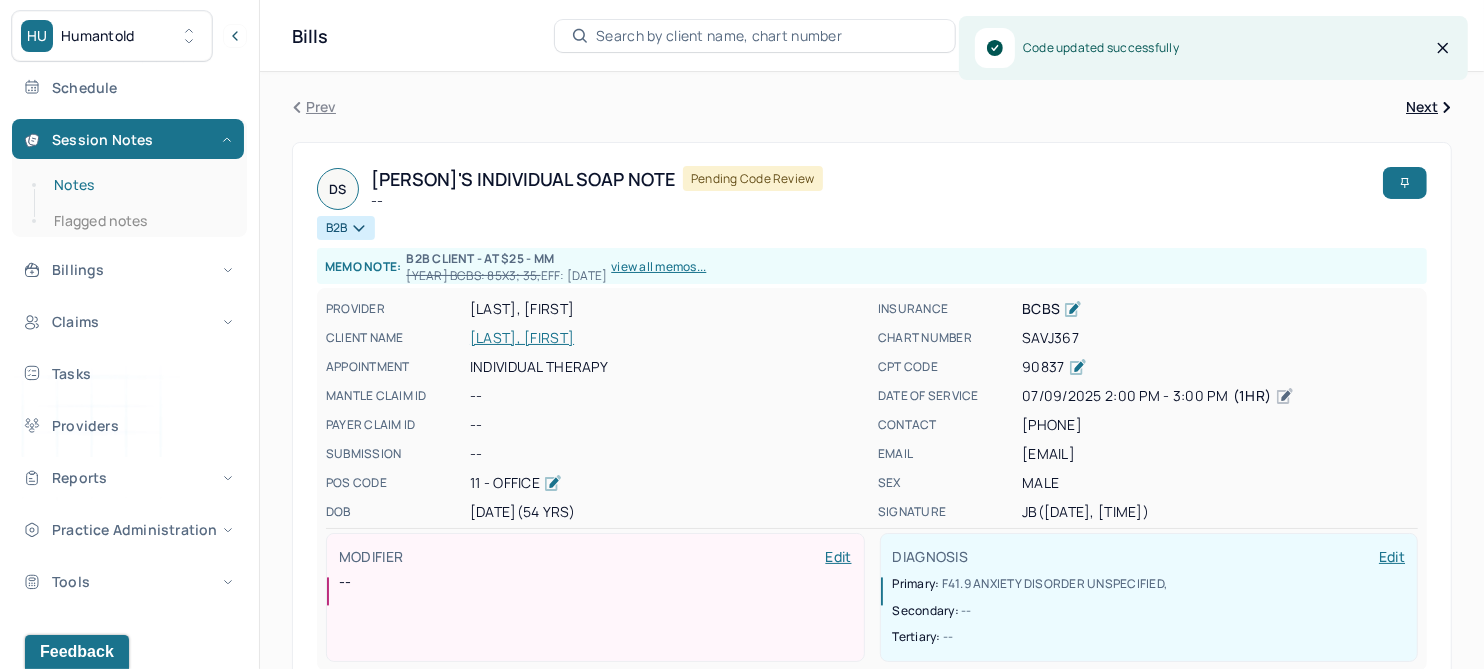 click on "Notes" at bounding box center (139, 185) 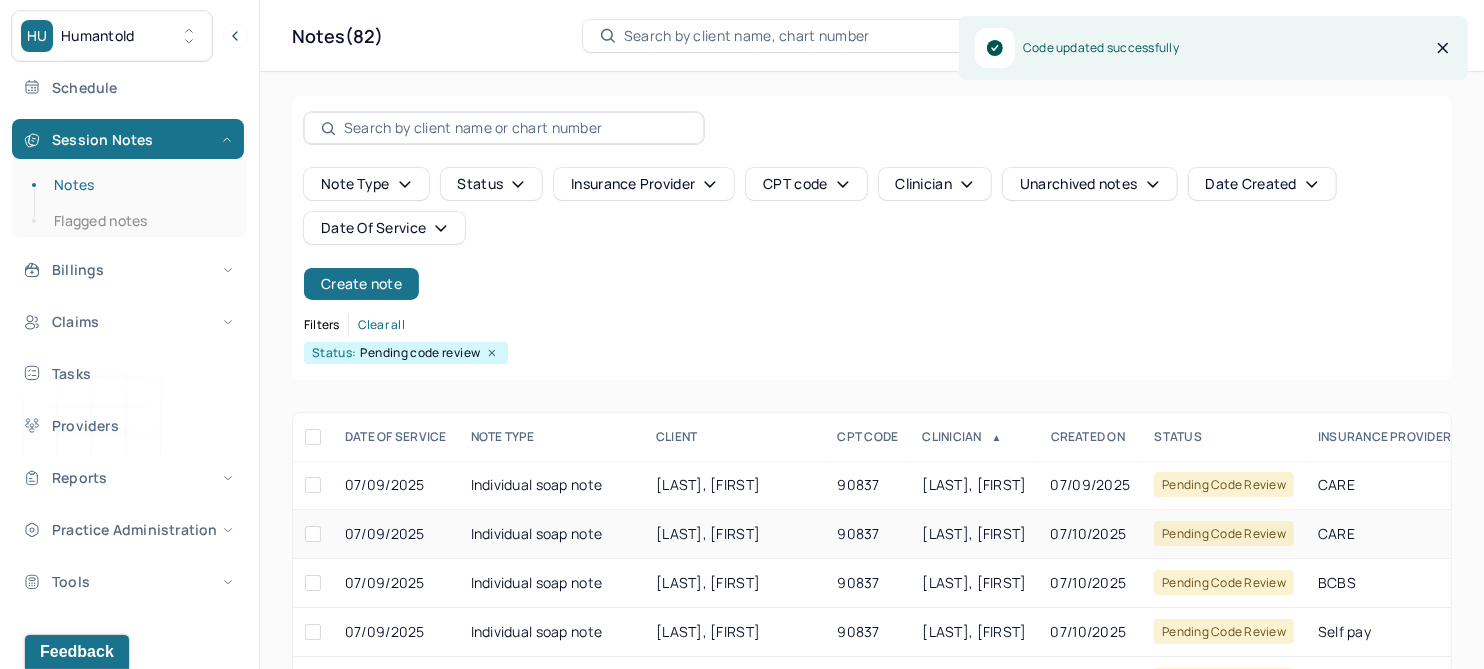 scroll, scrollTop: 301, scrollLeft: 0, axis: vertical 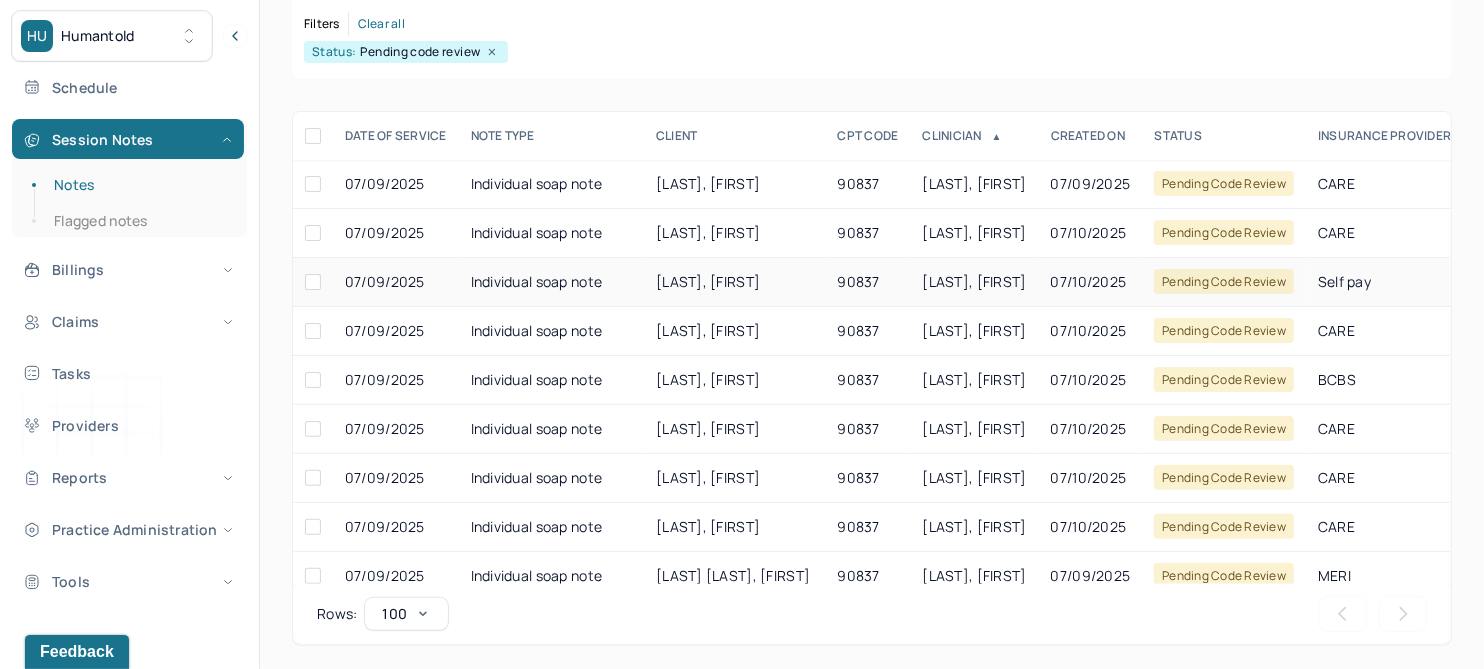 click on "KIM, JENNIFER" at bounding box center [708, 281] 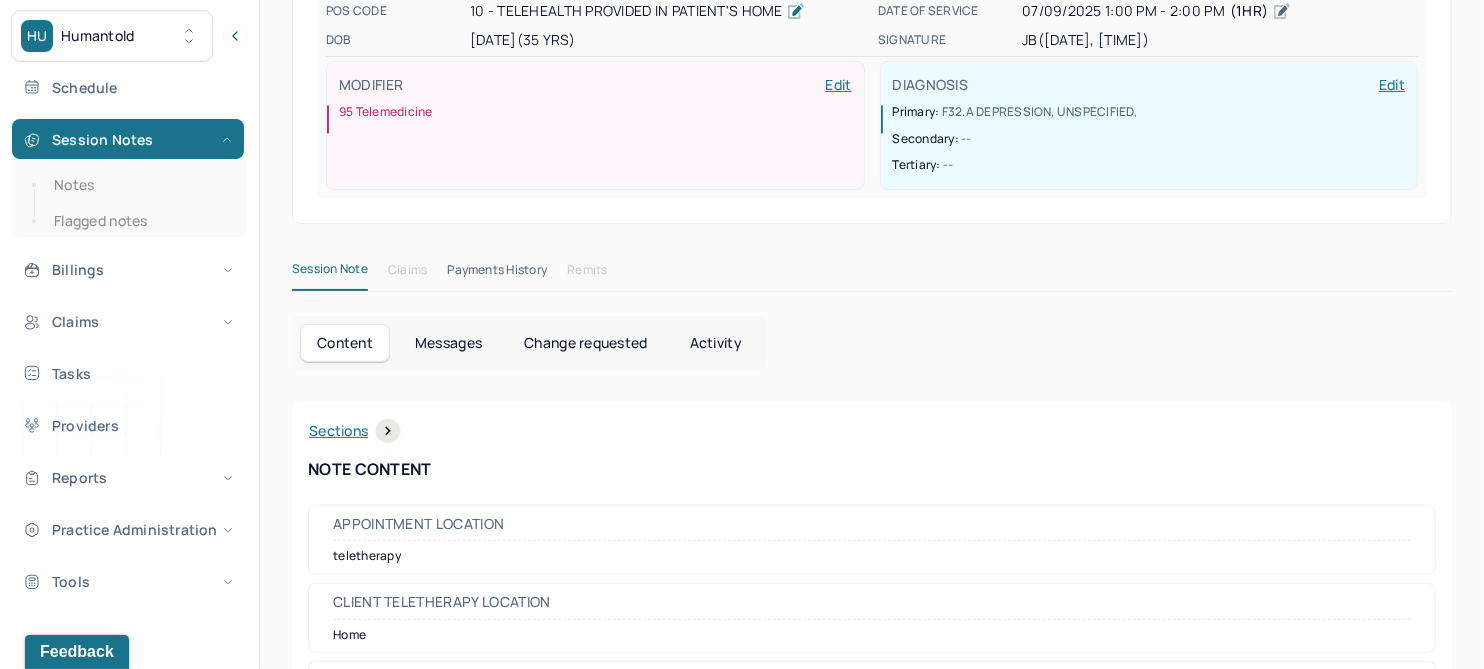 scroll, scrollTop: 0, scrollLeft: 0, axis: both 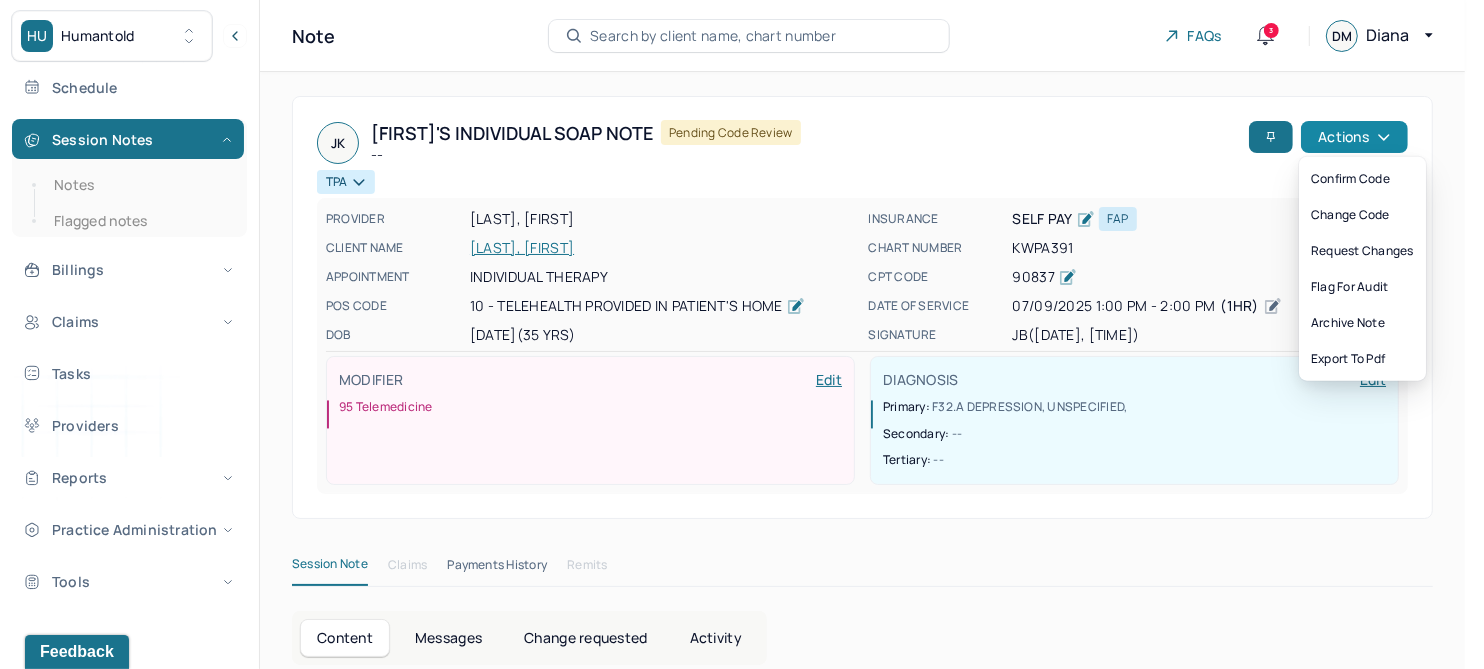 click on "Actions" at bounding box center (1354, 137) 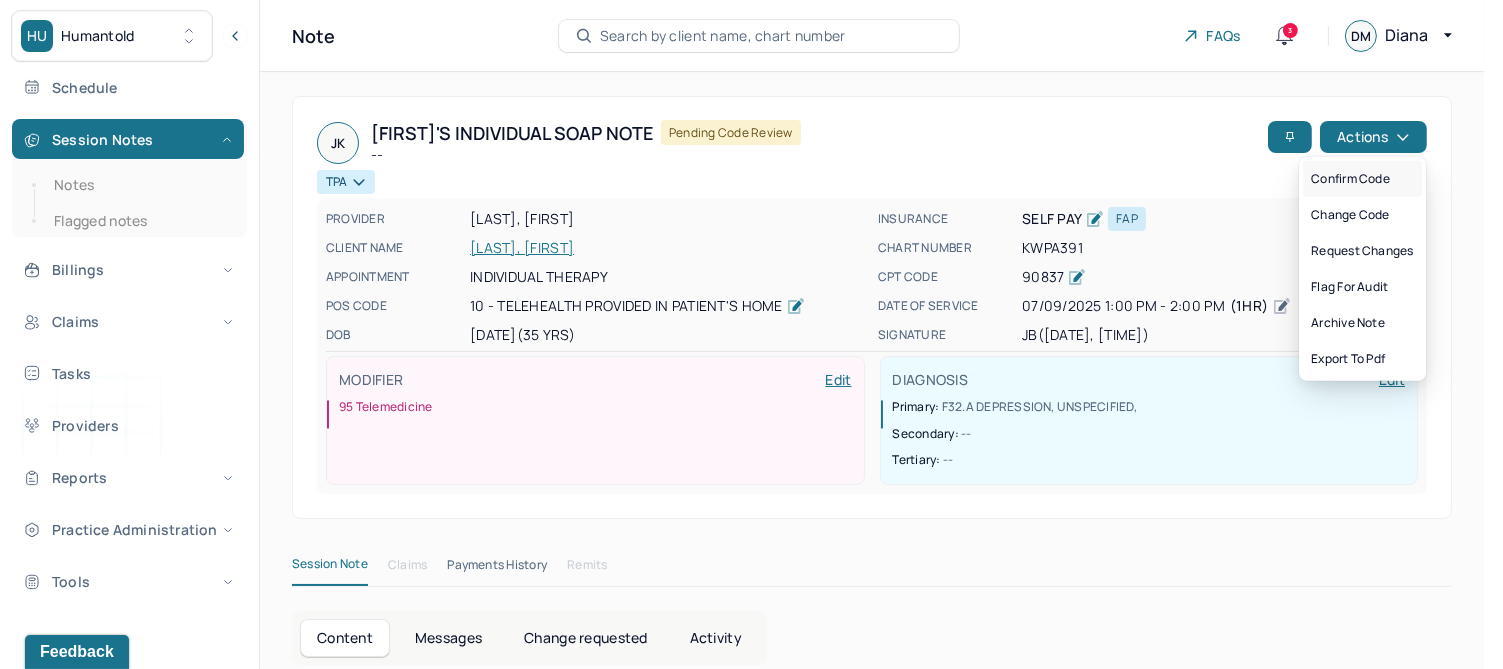 click on "Confirm code" at bounding box center [1362, 179] 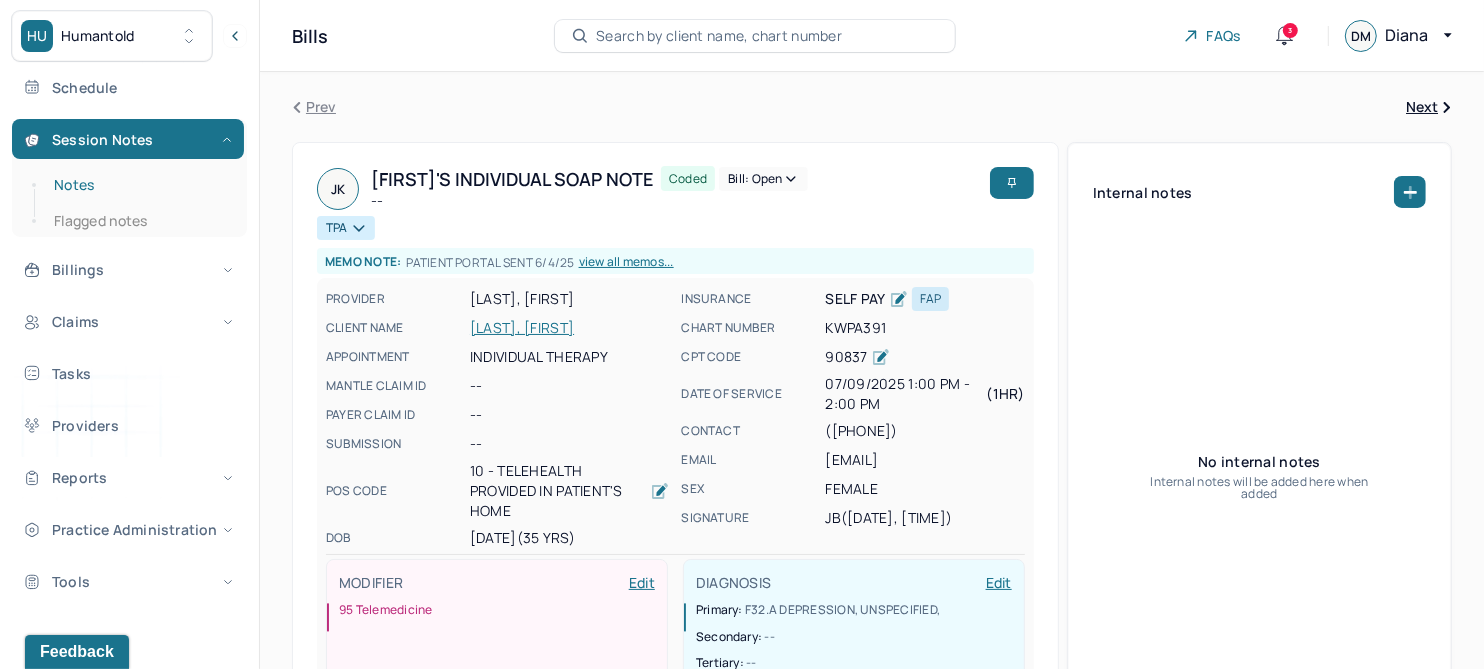 click on "Notes" at bounding box center [139, 185] 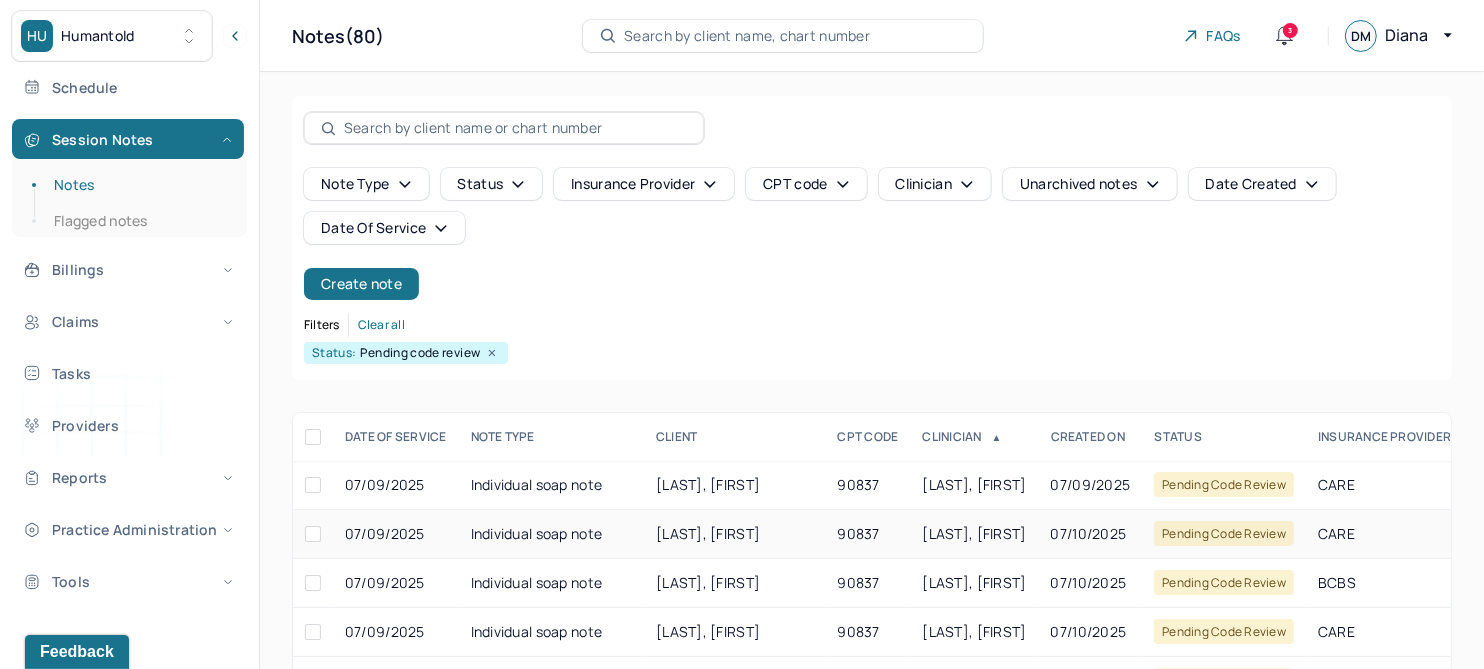 click on "HARRIS, LISA" at bounding box center [708, 533] 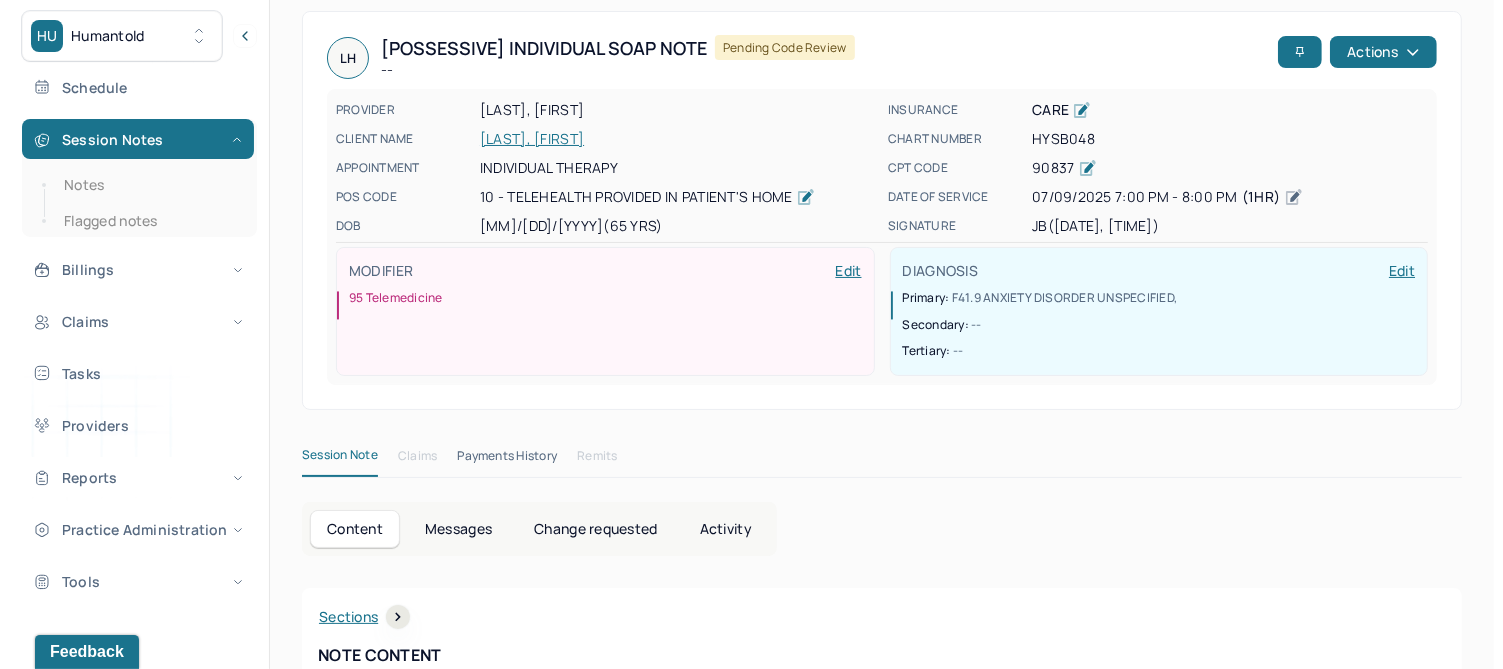 scroll, scrollTop: 0, scrollLeft: 0, axis: both 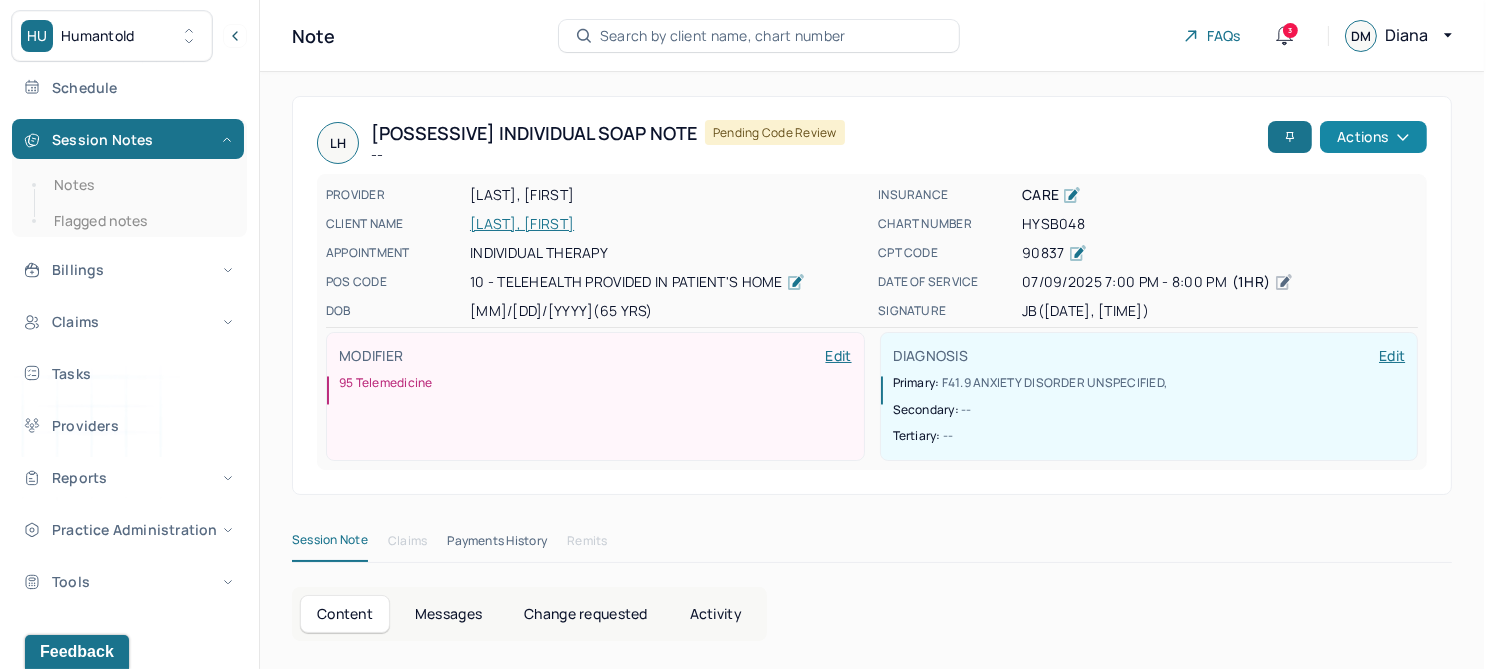 click 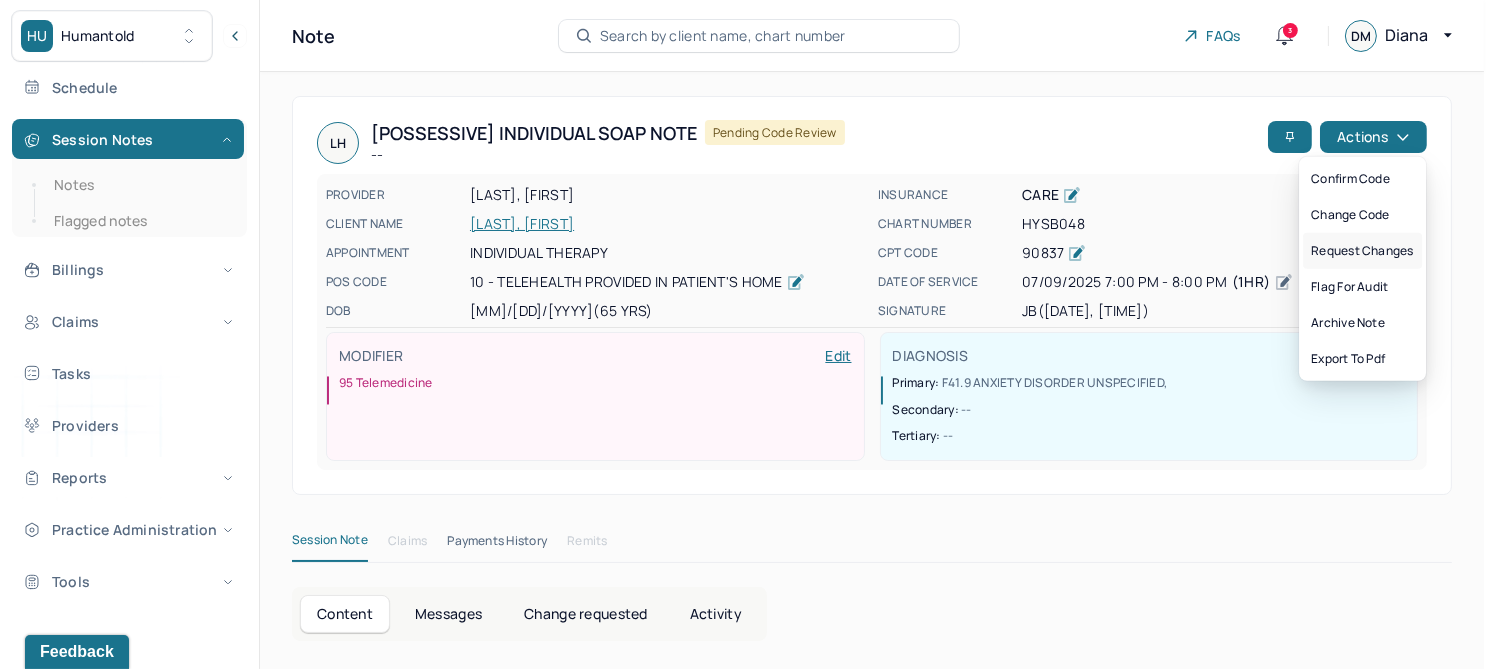 click on "Request changes" at bounding box center [1362, 251] 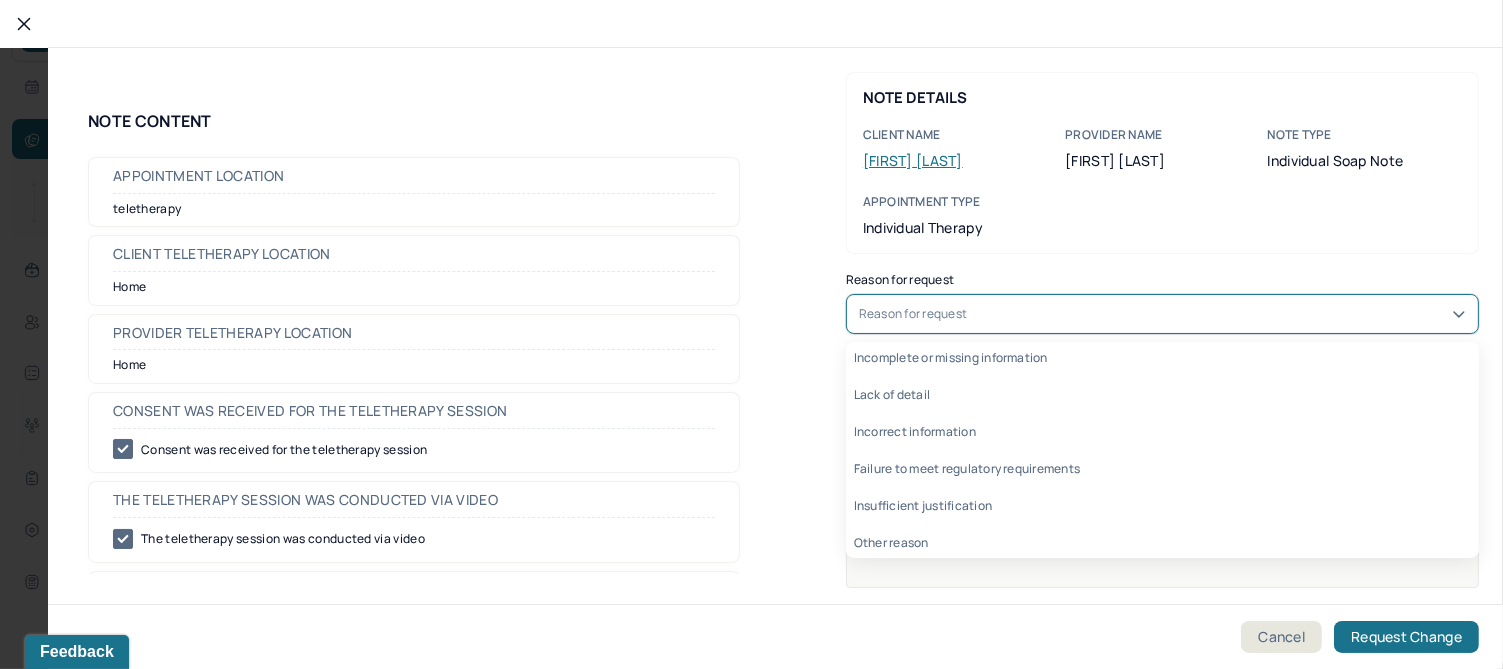 click on "Reason for request" at bounding box center (1162, 314) 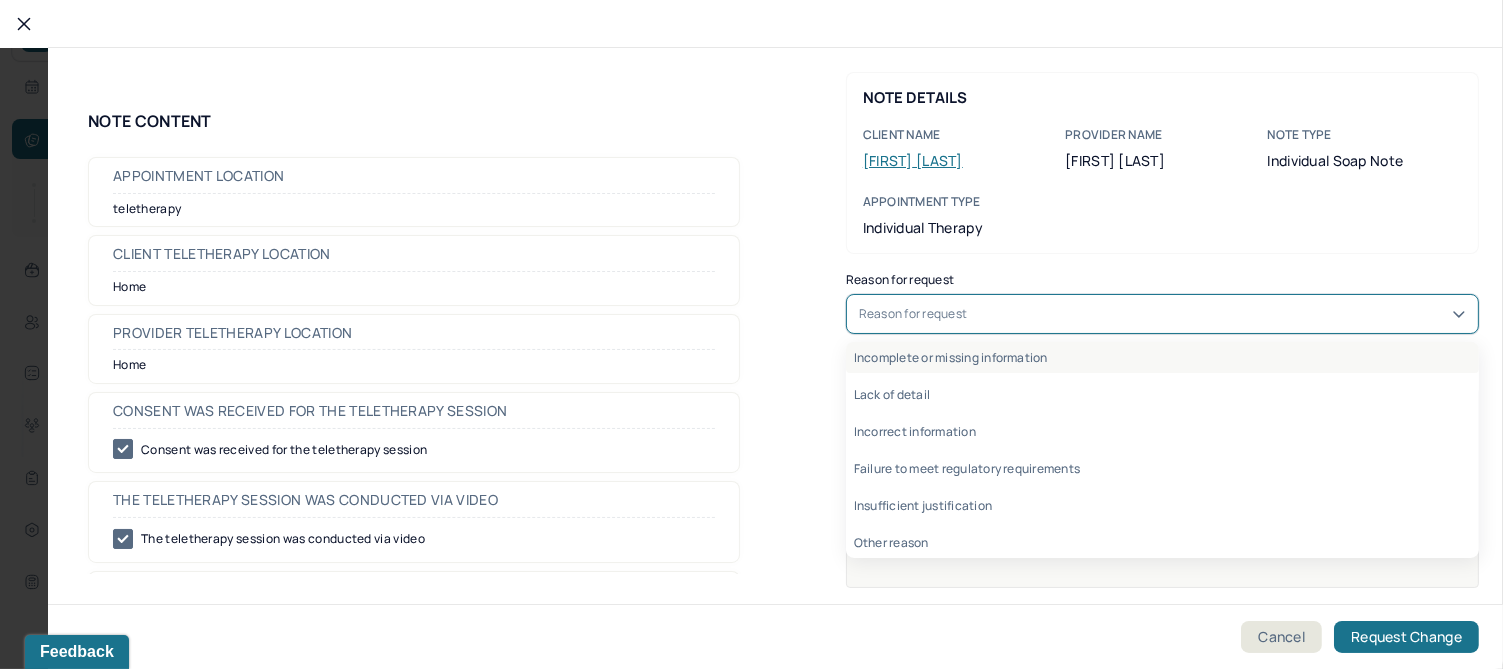click on "Incomplete or missing information" at bounding box center (1162, 357) 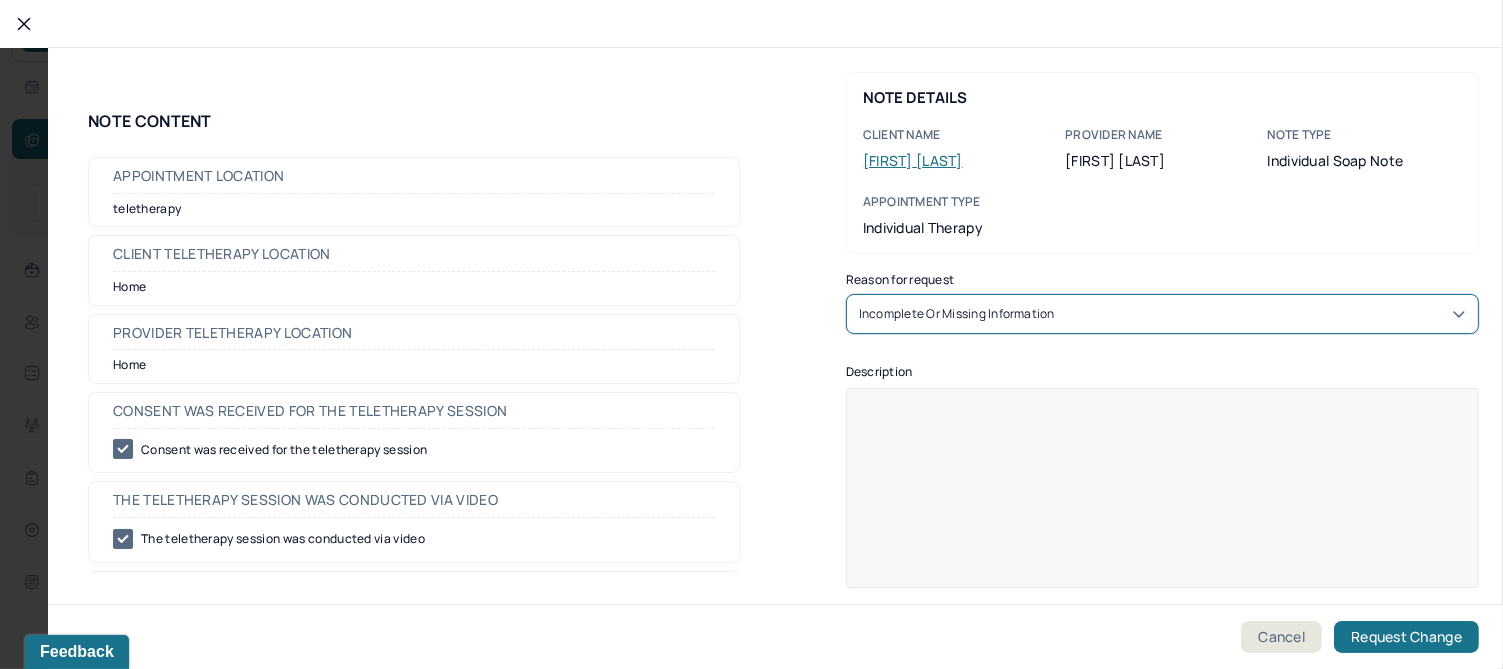 click at bounding box center (1163, 501) 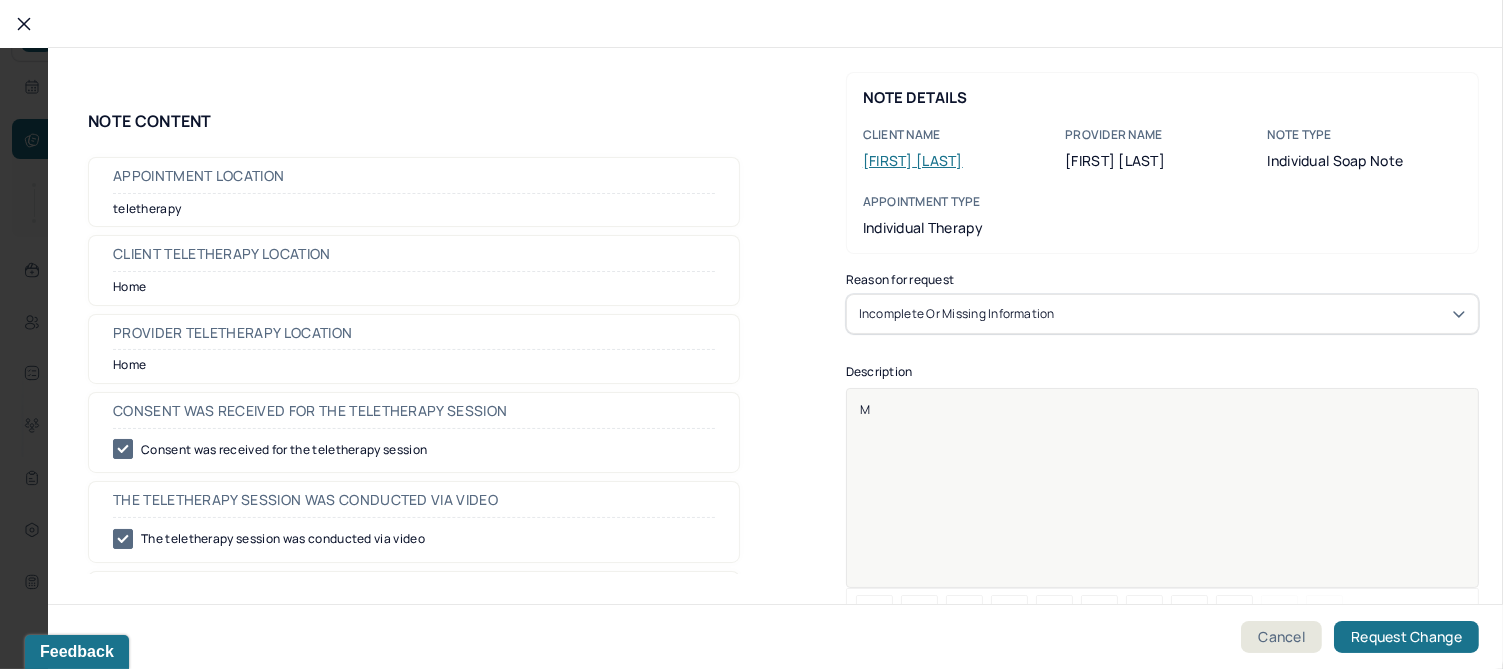 type 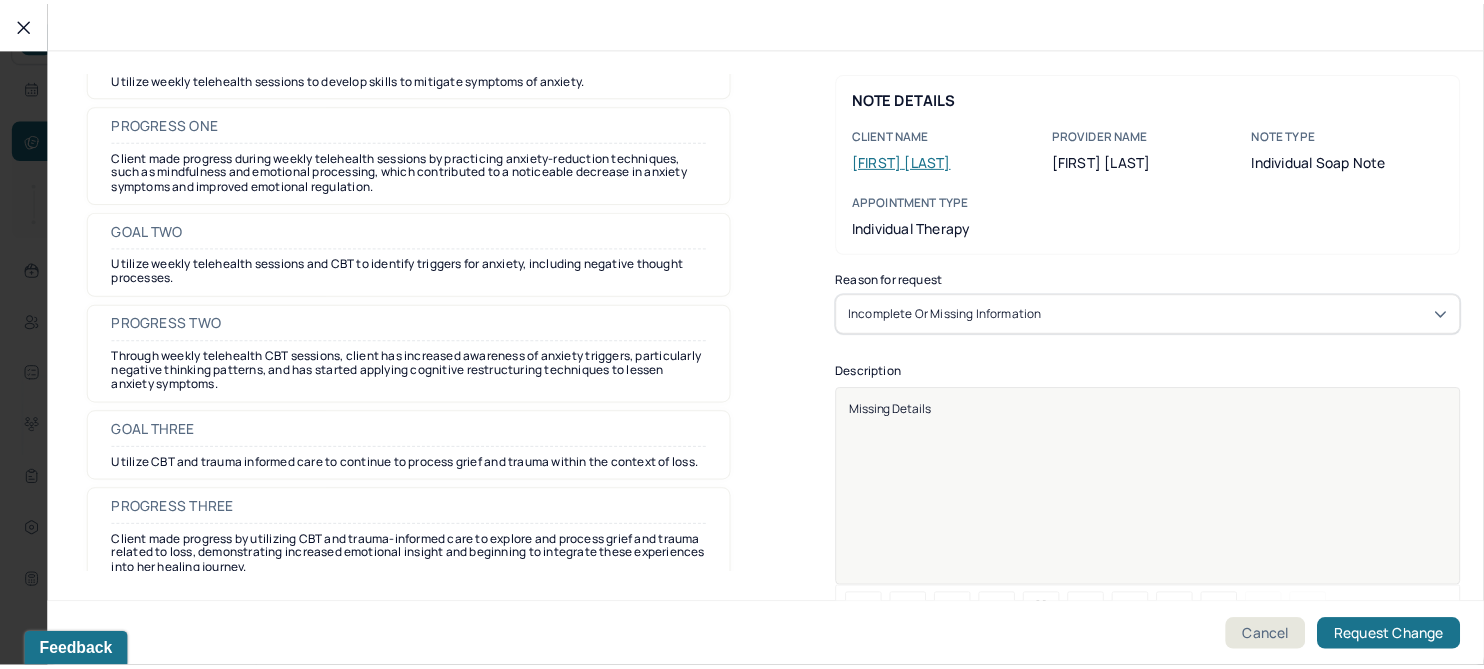 scroll, scrollTop: 2764, scrollLeft: 0, axis: vertical 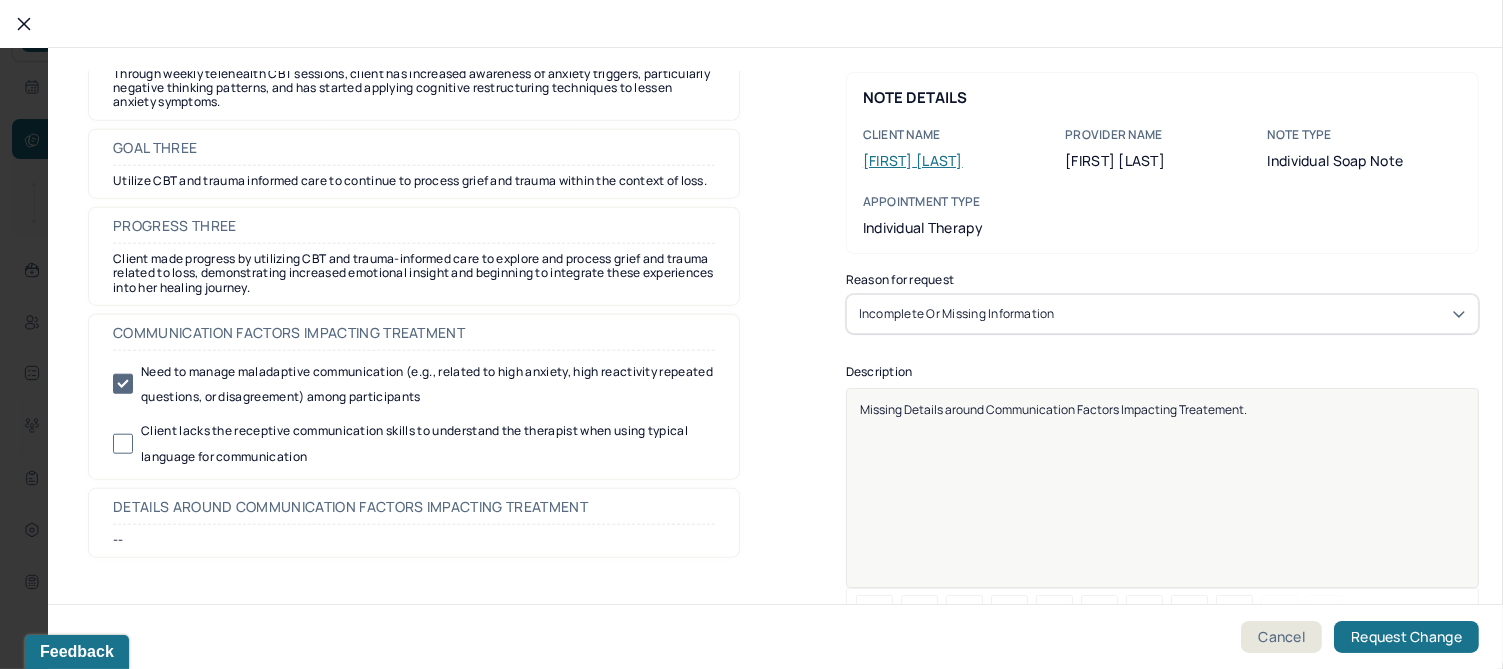 click on "Missing Details around Communication Factors Impacting Treatement." at bounding box center (1163, 501) 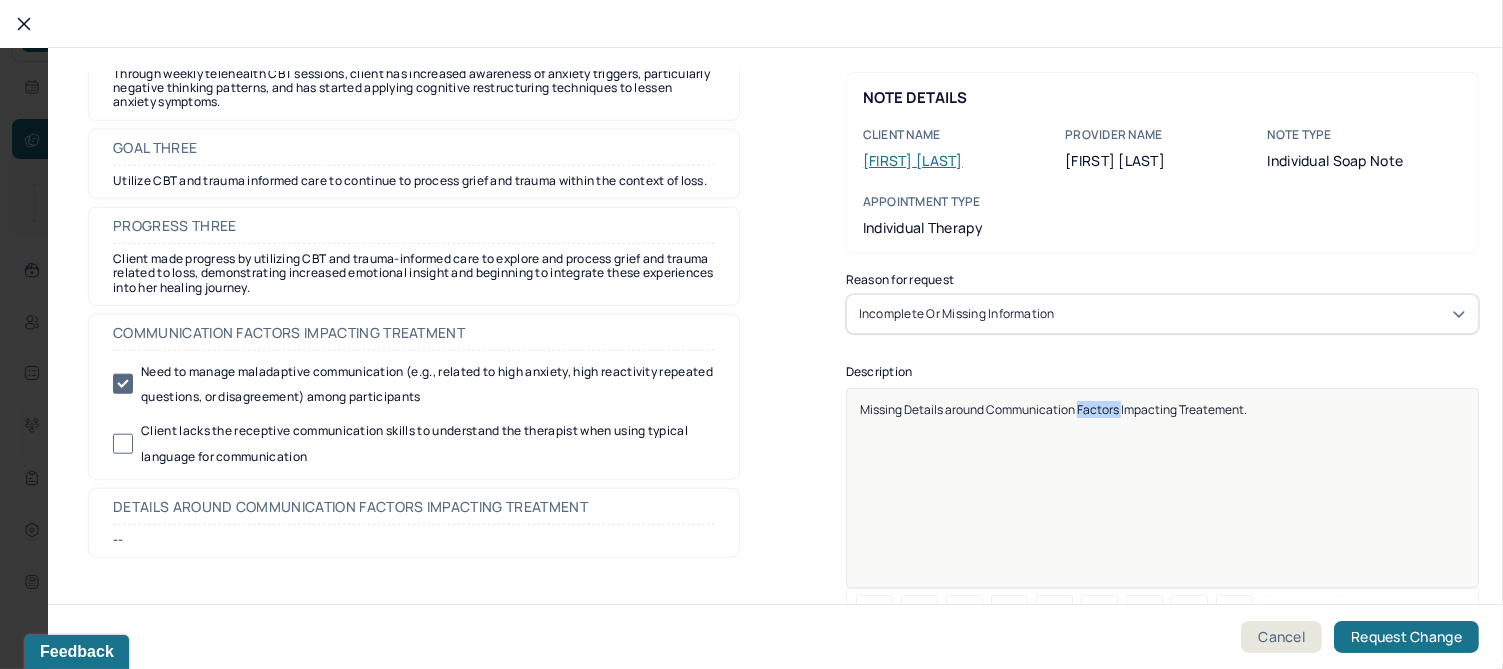 click on "Missing Details around Communication Factors Impacting Treatement." at bounding box center [1163, 501] 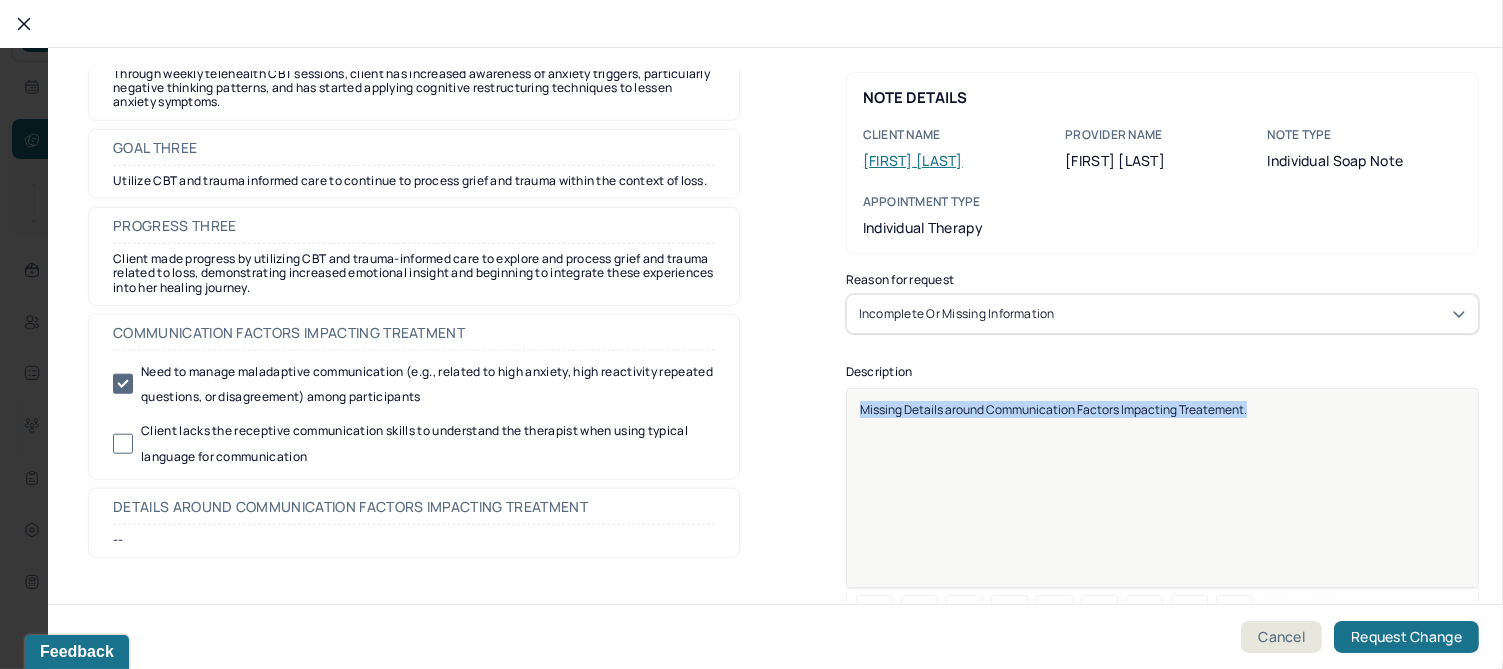 click on "Missing Details around Communication Factors Impacting Treatement." at bounding box center [1163, 501] 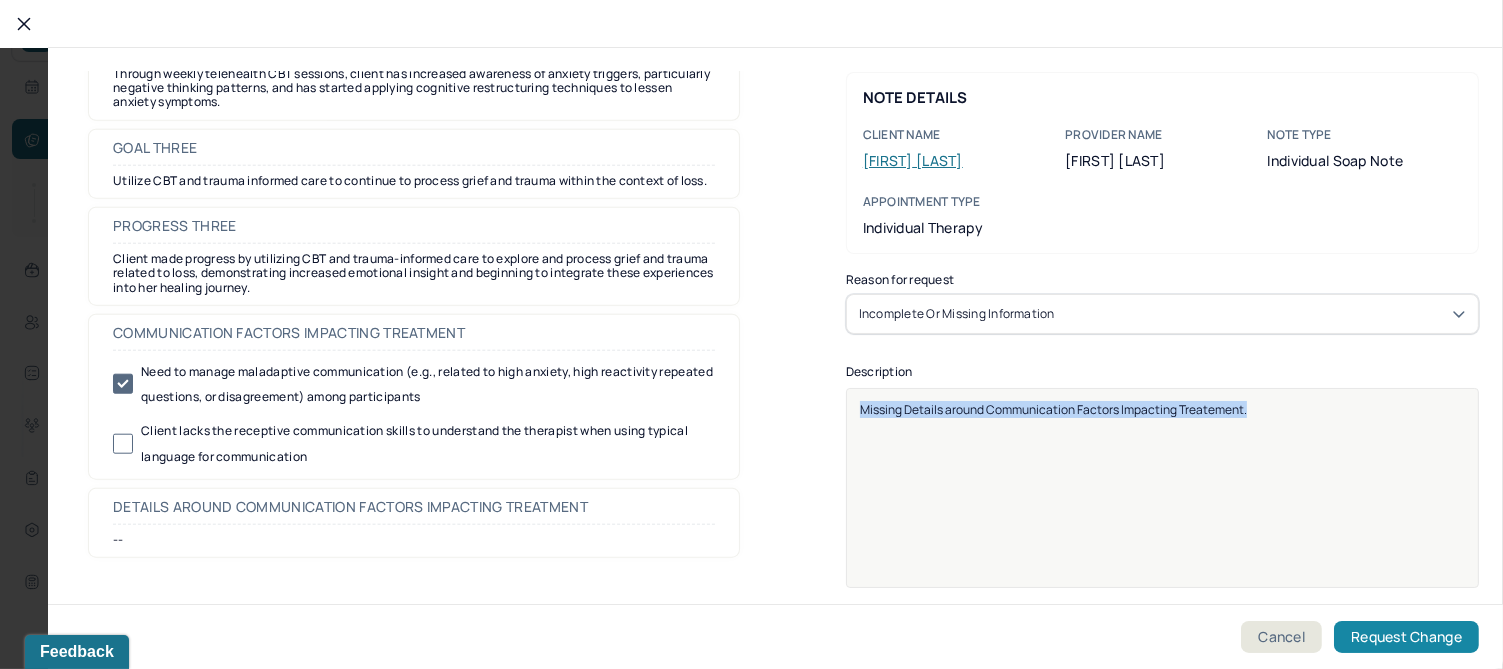 click on "Request Change" at bounding box center (1406, 637) 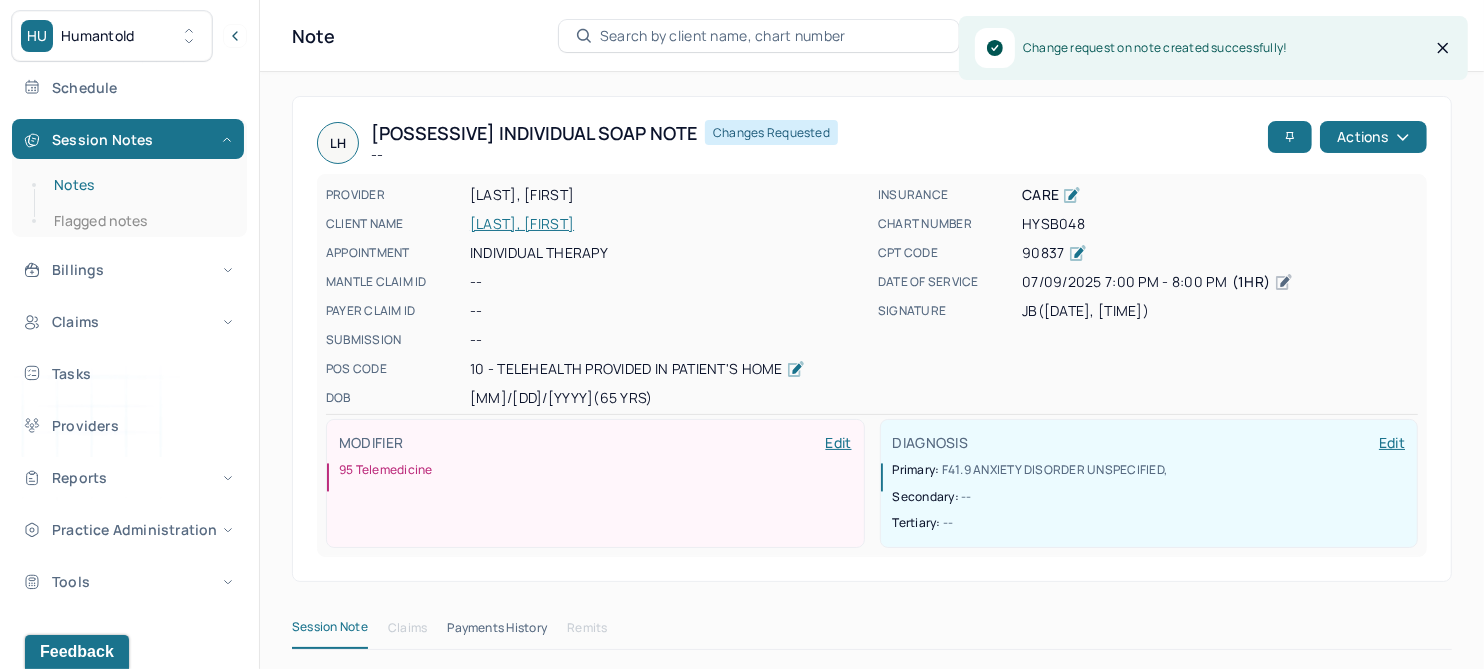 click on "Notes" at bounding box center (139, 185) 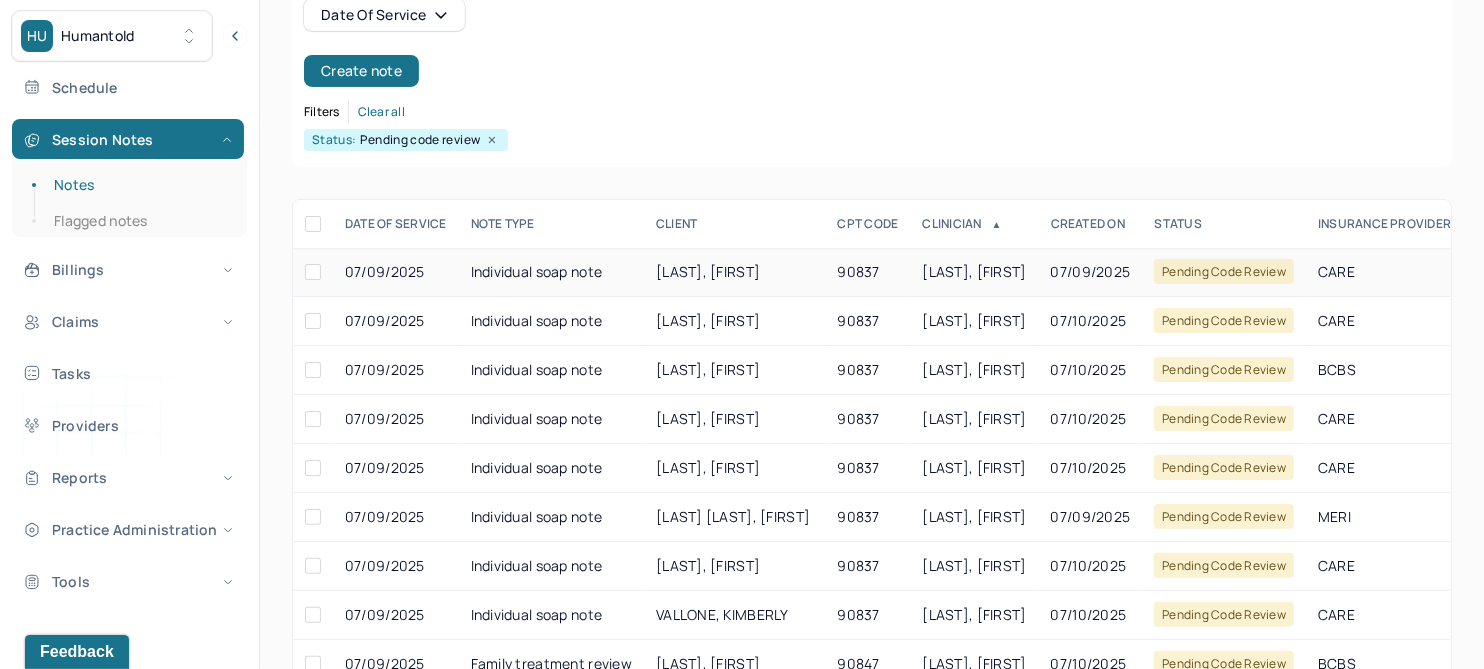 scroll, scrollTop: 250, scrollLeft: 0, axis: vertical 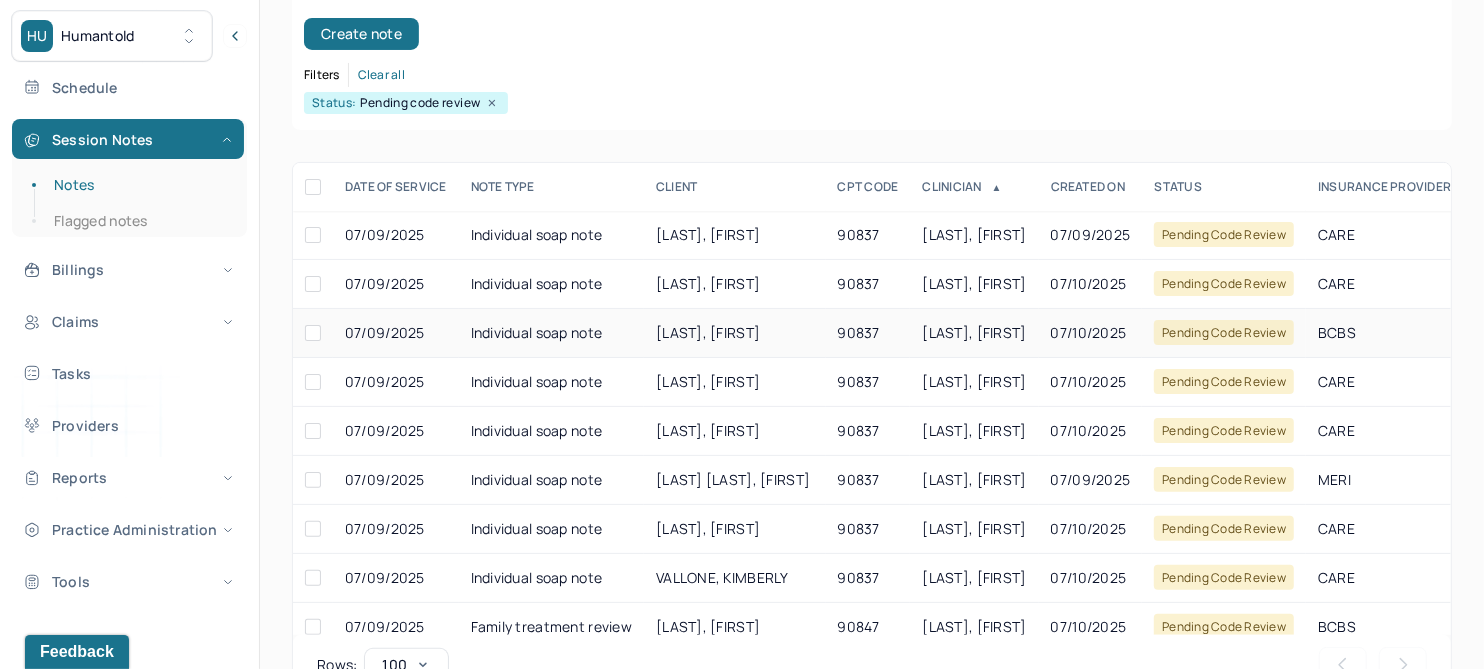 click on "MUSACCHIO, MARIE" at bounding box center [708, 332] 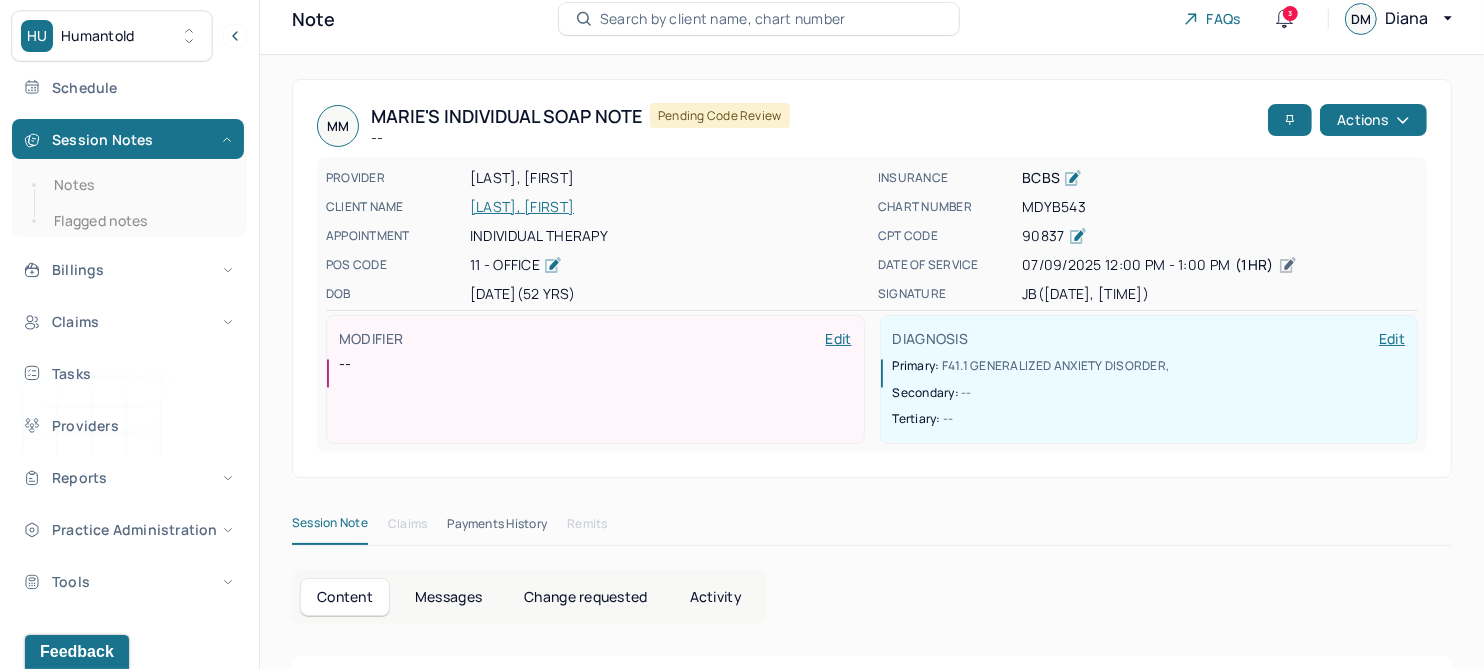 scroll, scrollTop: 0, scrollLeft: 0, axis: both 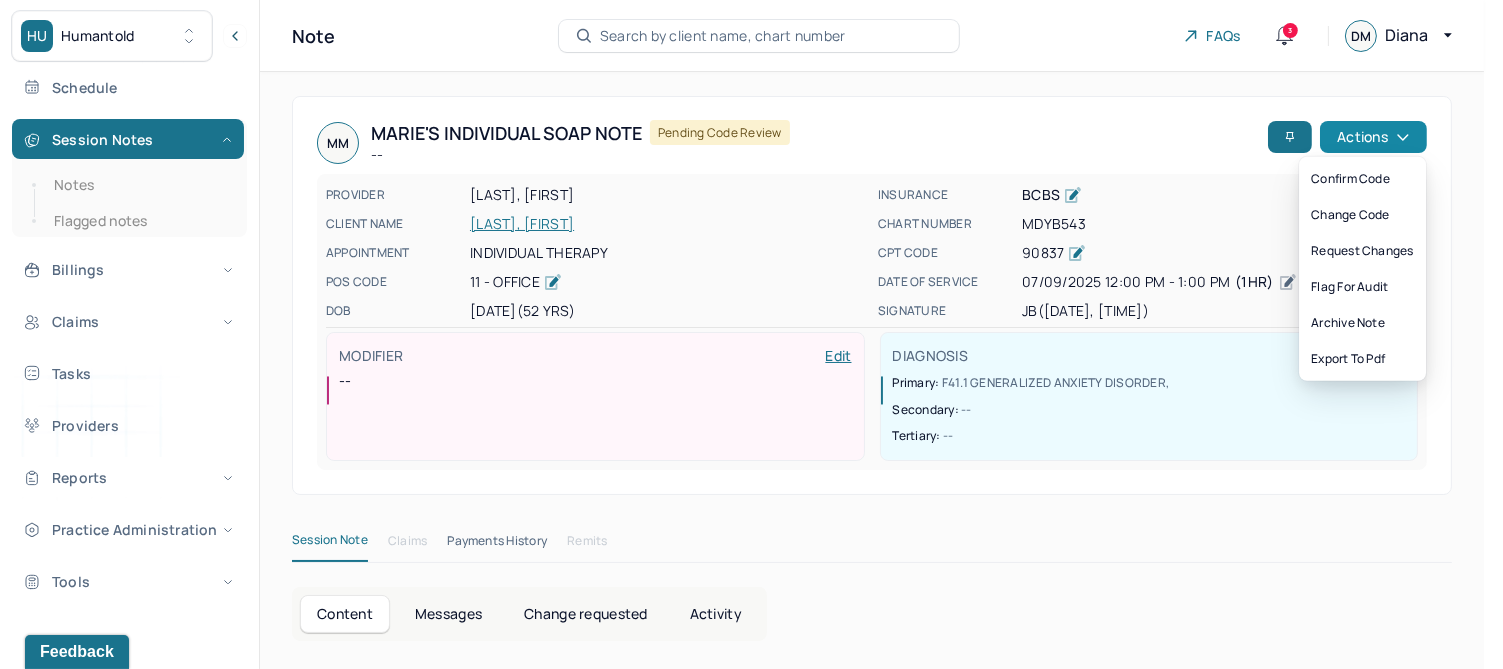 click 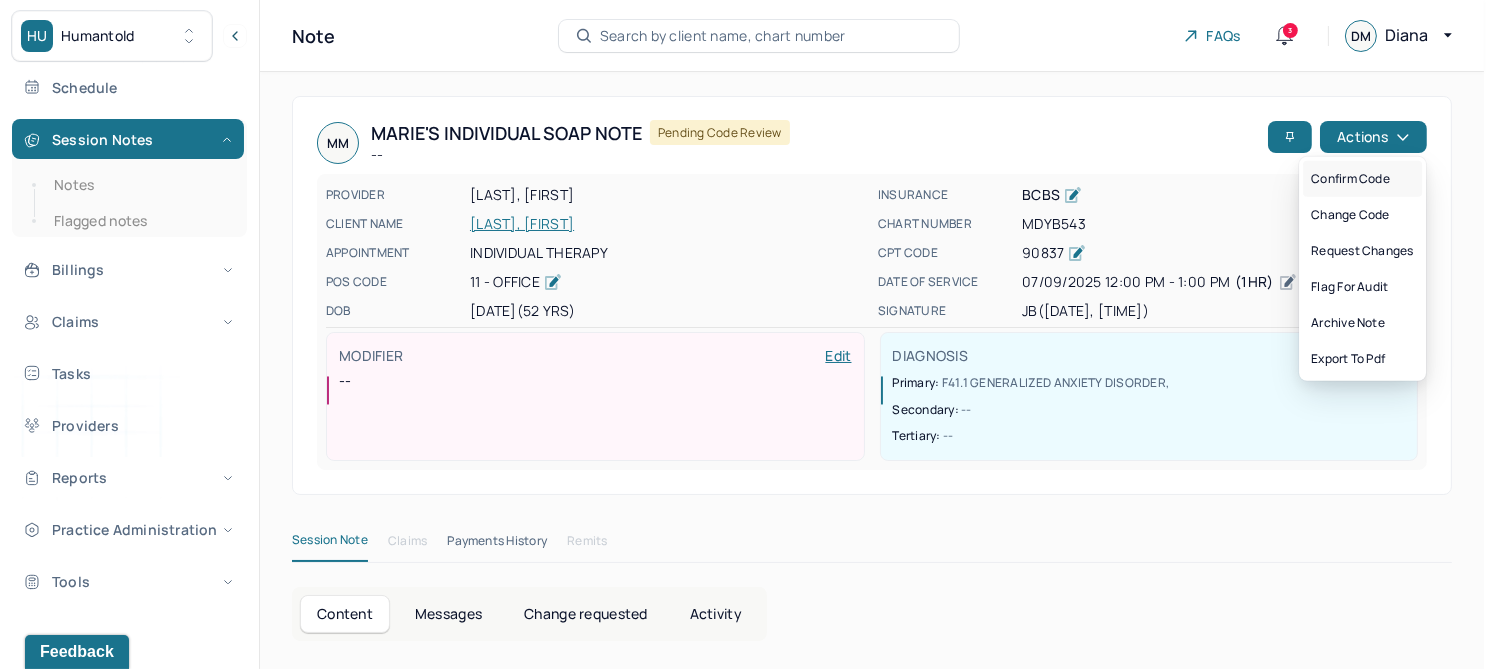 click on "Confirm code" at bounding box center [1362, 179] 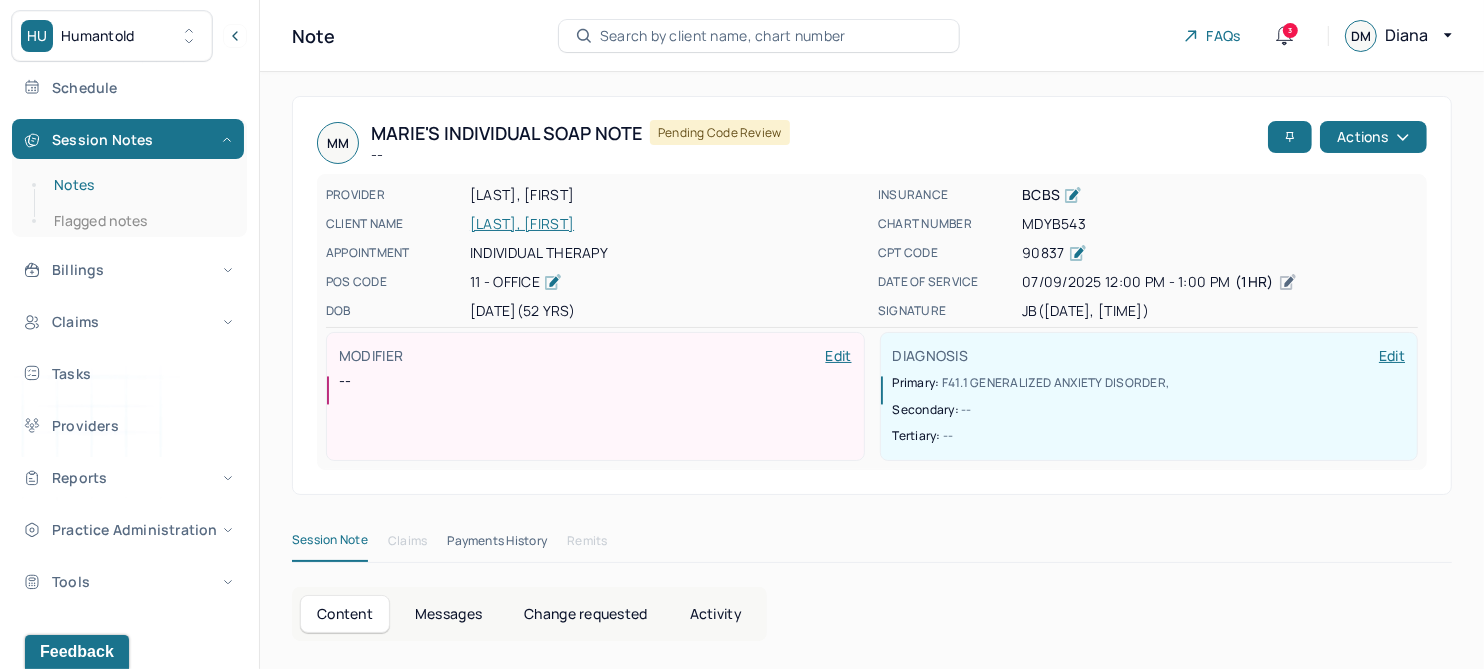 click on "Notes" at bounding box center [139, 185] 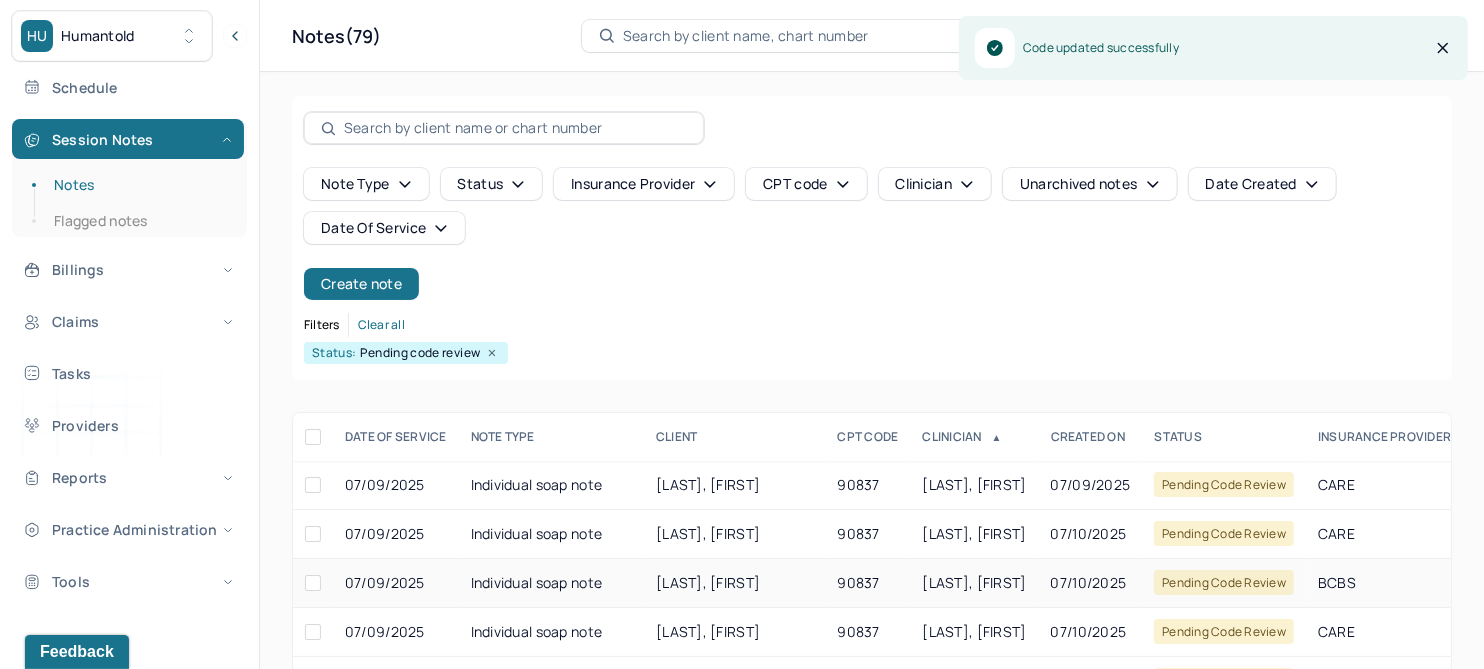 scroll, scrollTop: 301, scrollLeft: 0, axis: vertical 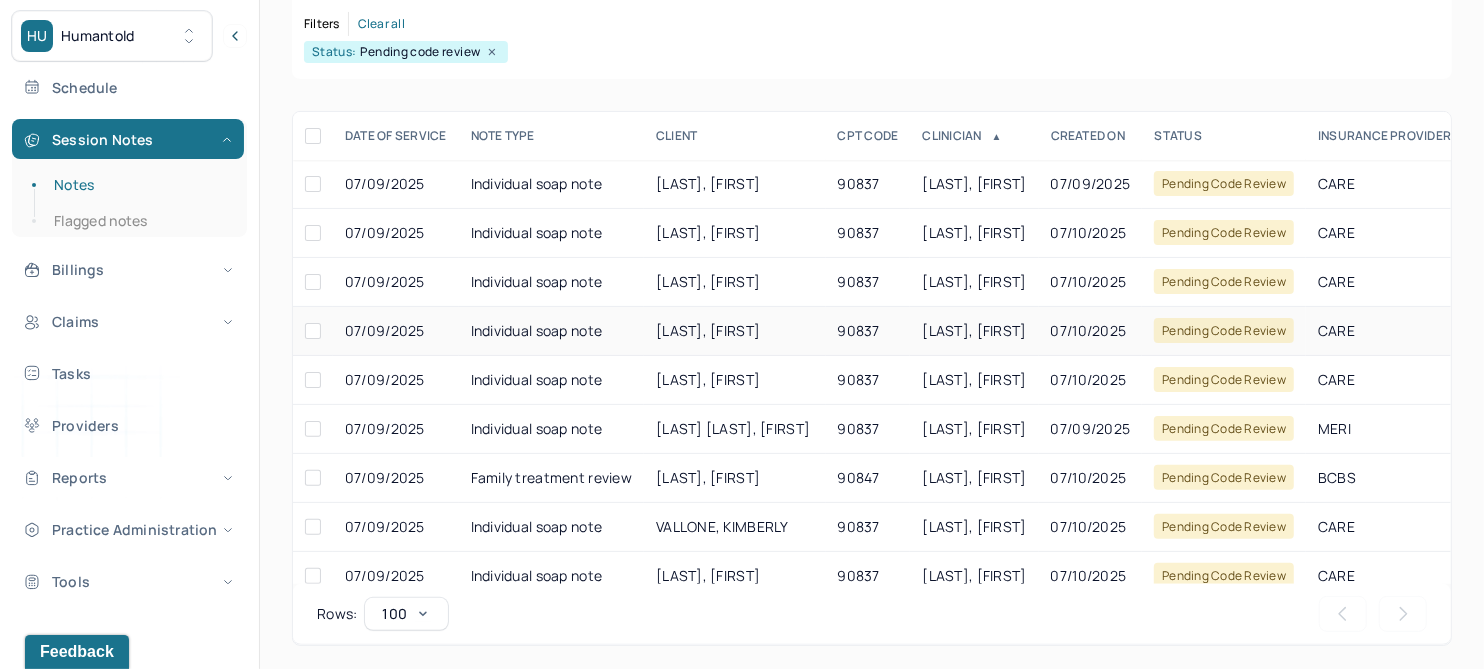 click on "MOSLEY, SHARON" at bounding box center [708, 330] 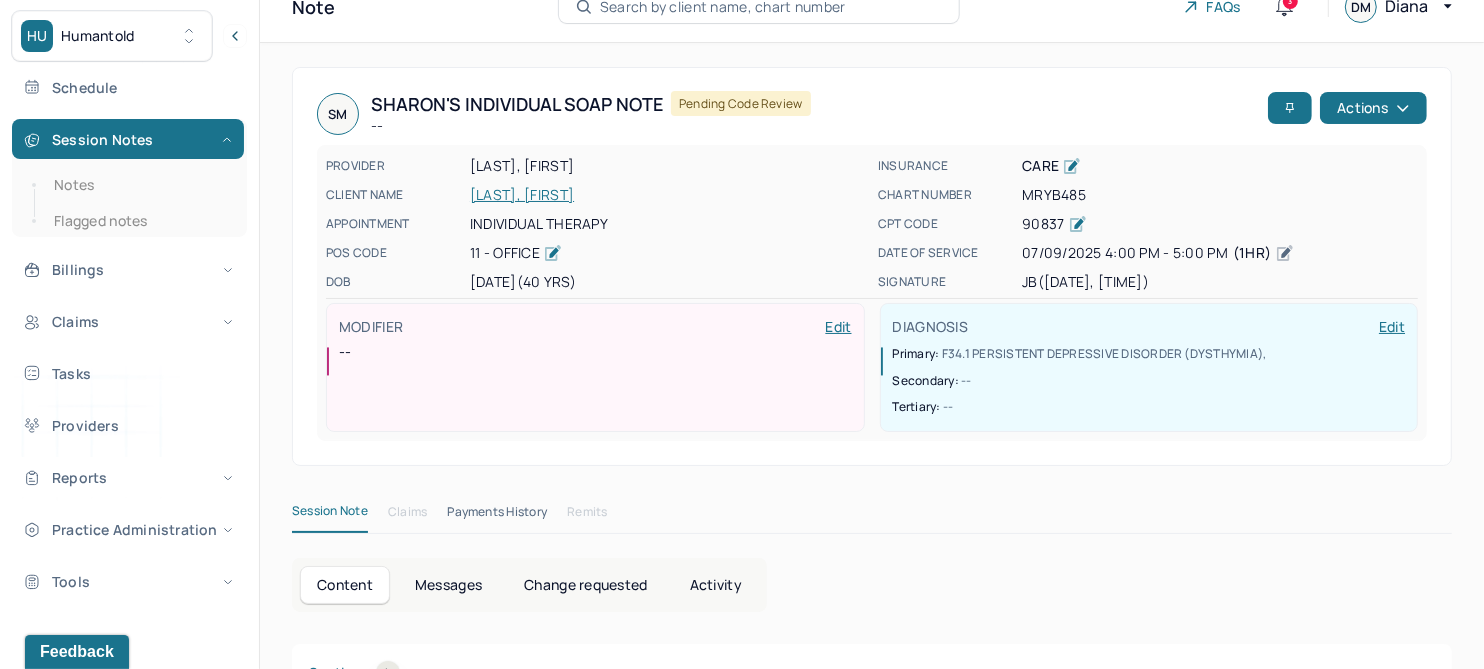scroll, scrollTop: 0, scrollLeft: 0, axis: both 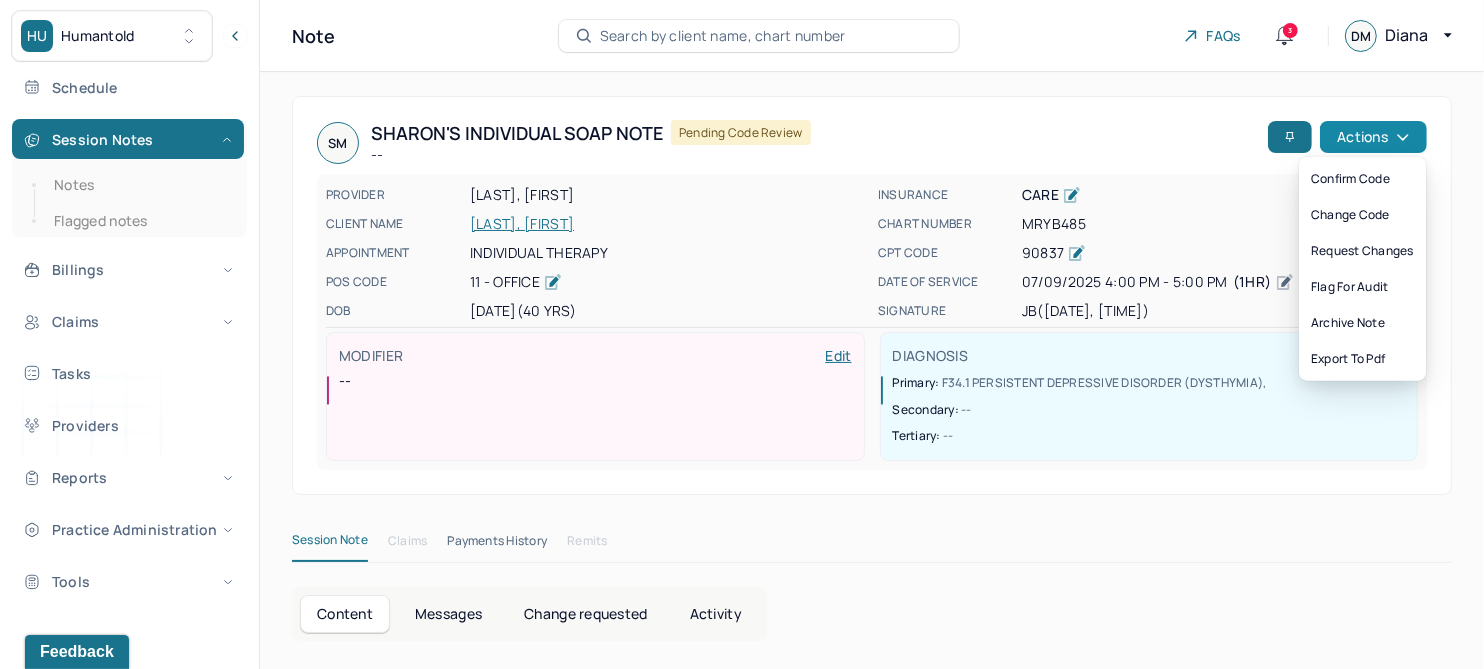 click 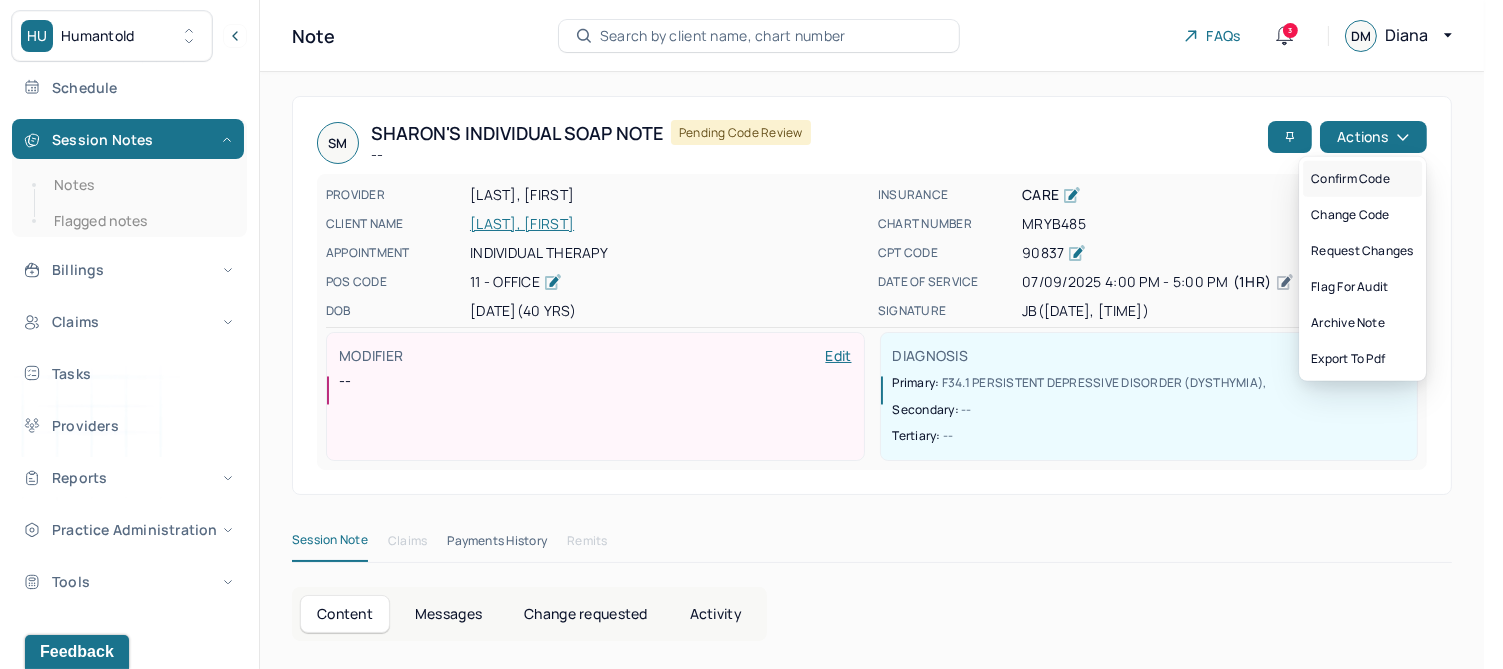 click on "Confirm code" at bounding box center (1362, 179) 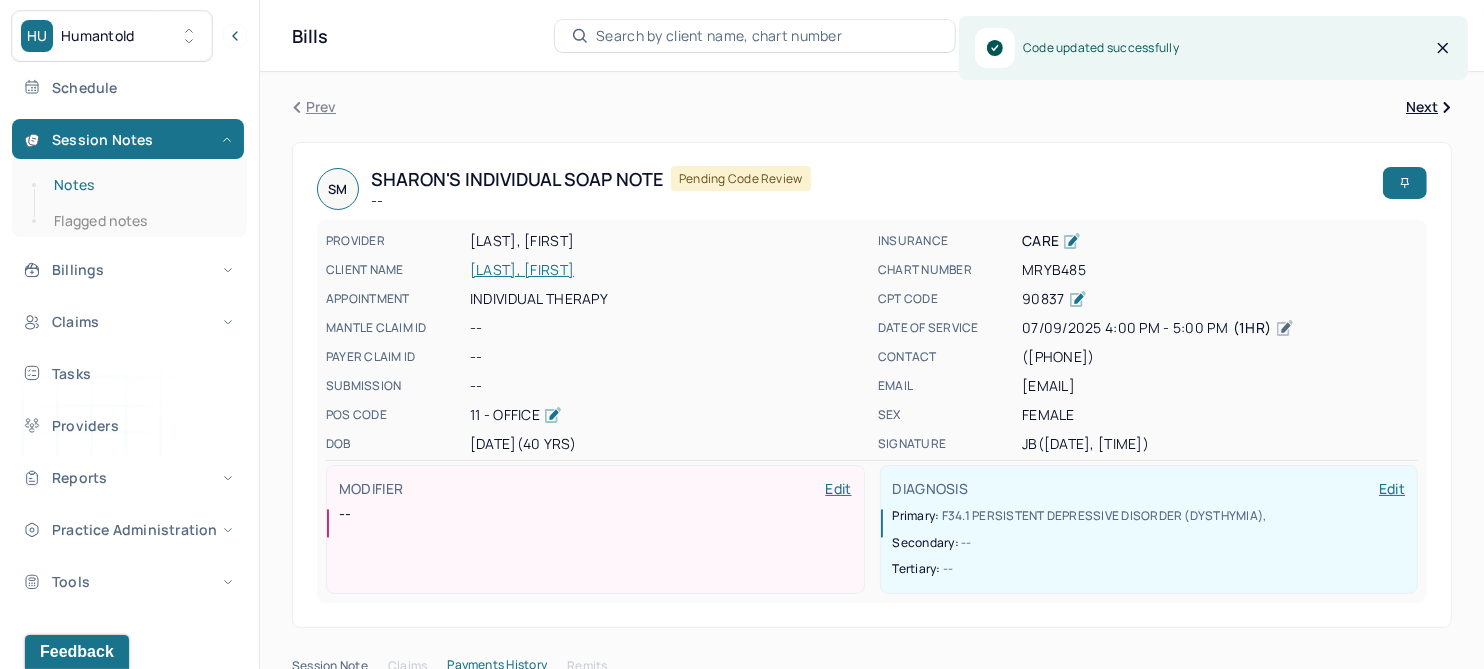 click on "Notes" at bounding box center [139, 185] 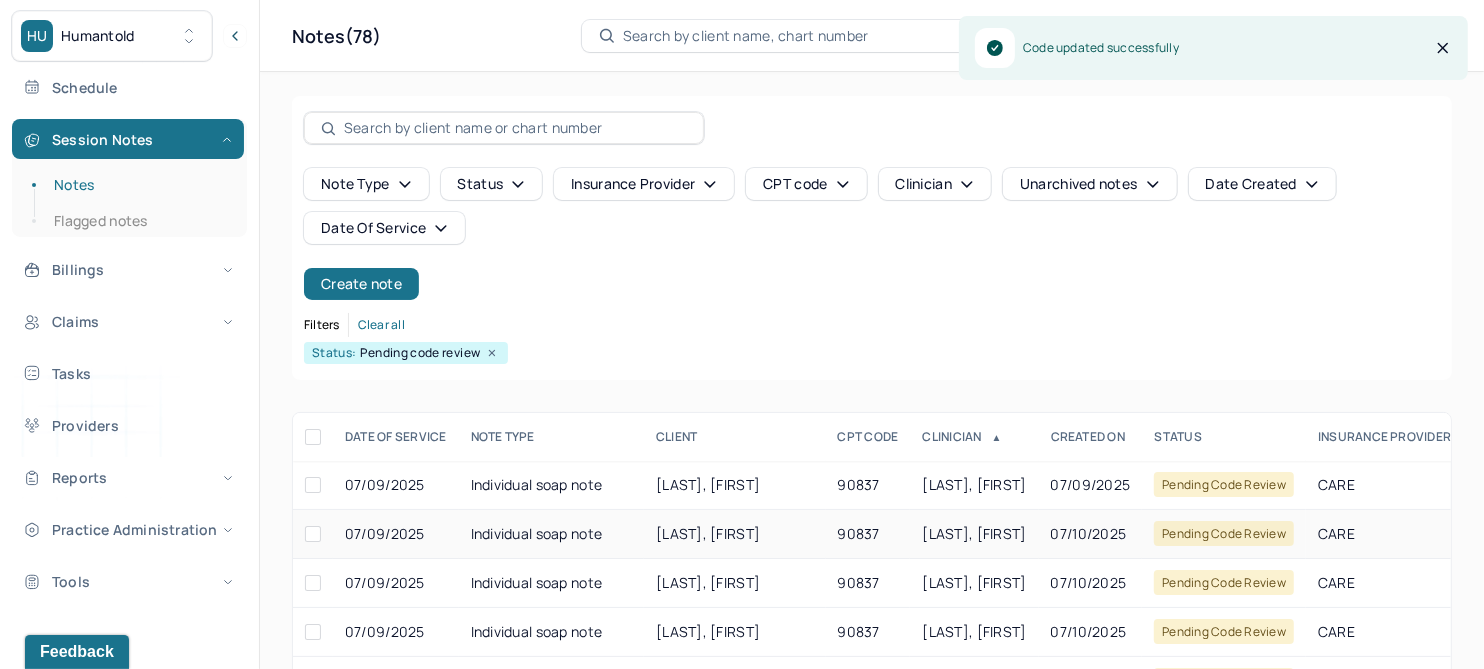 click on "NEWBURY, STELLA" at bounding box center [708, 533] 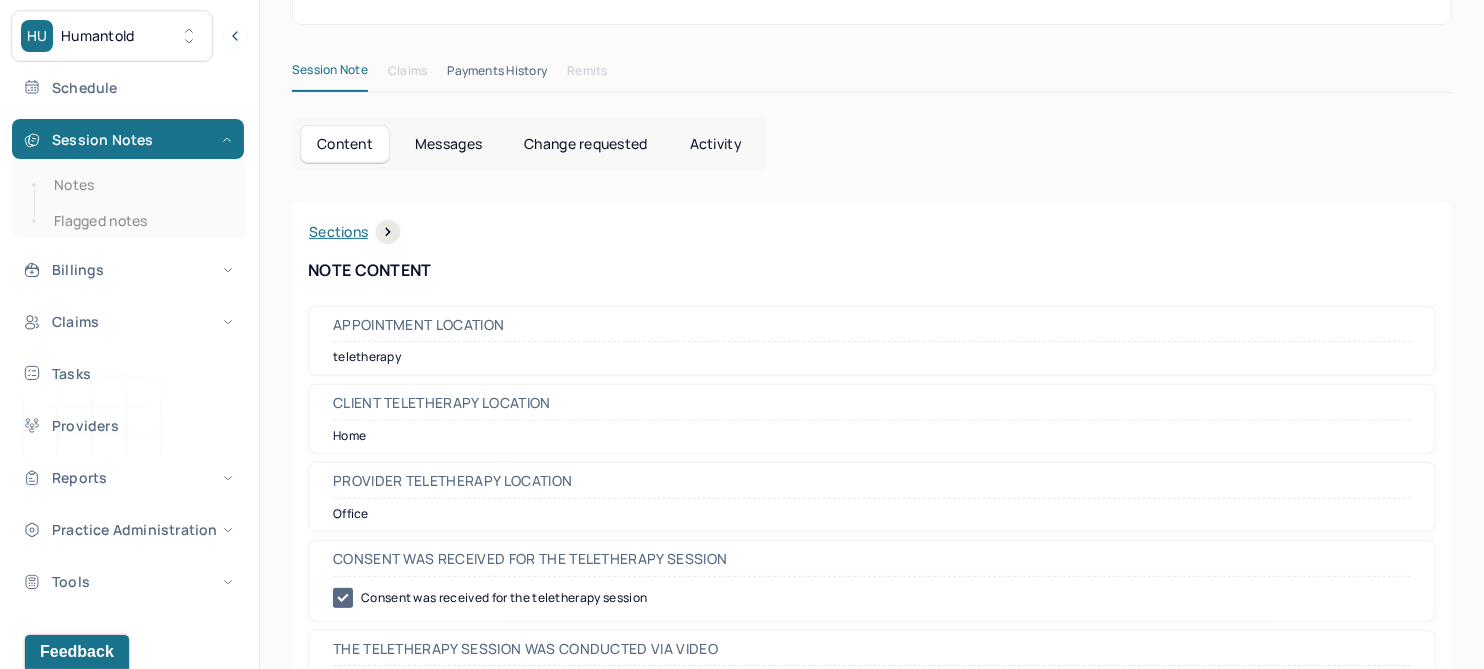 scroll, scrollTop: 0, scrollLeft: 0, axis: both 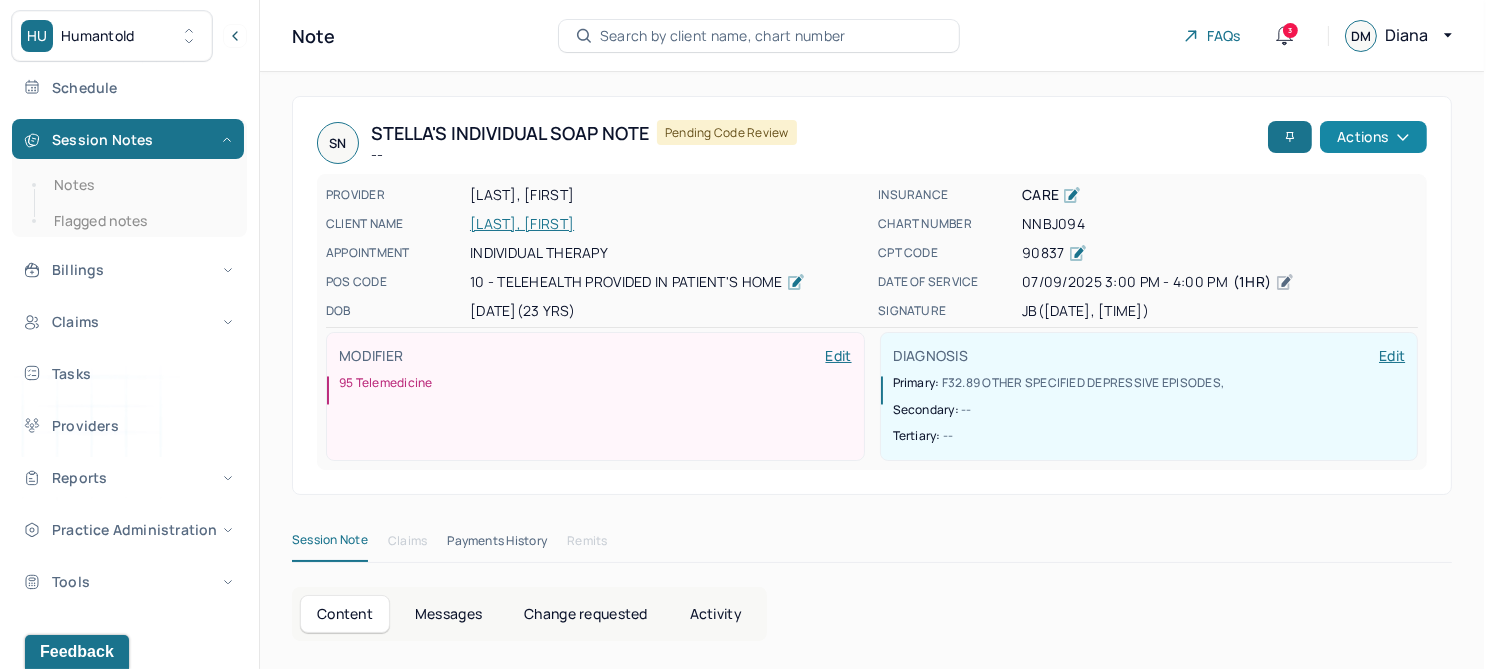 click 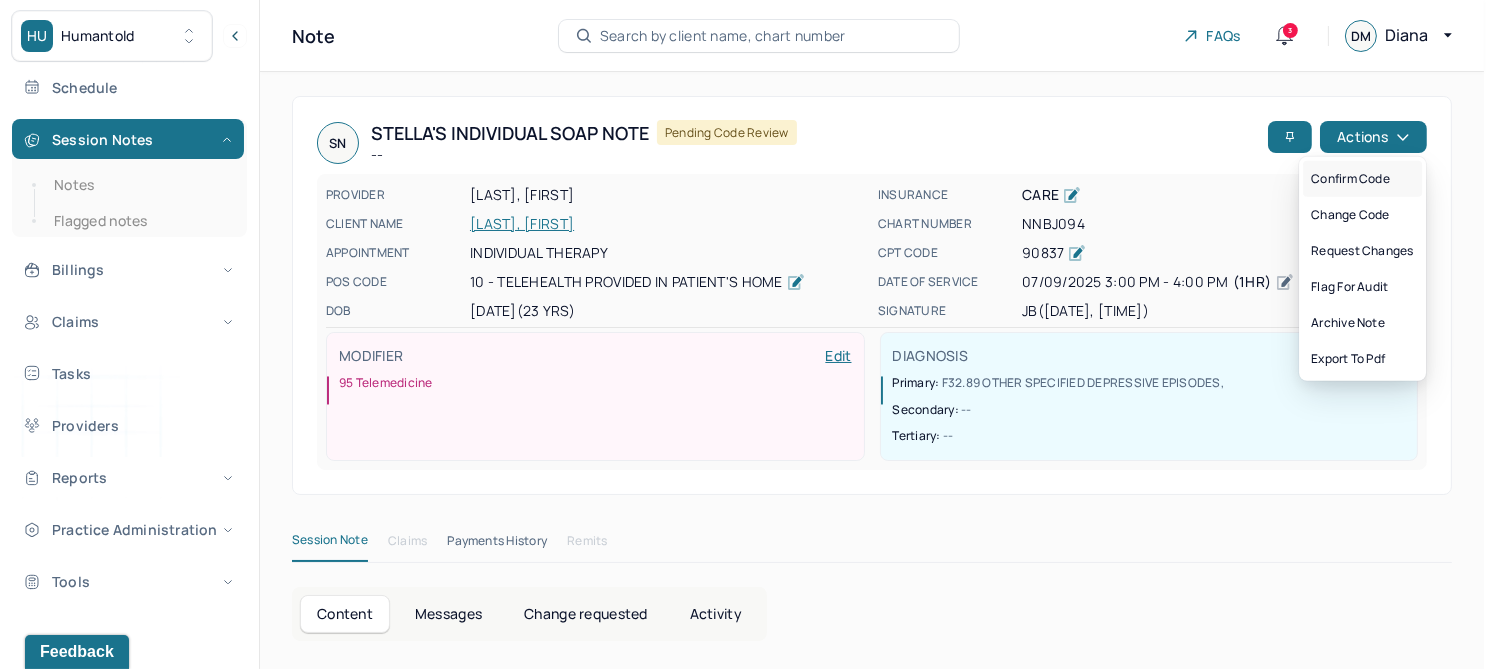 click on "Confirm code" at bounding box center (1362, 179) 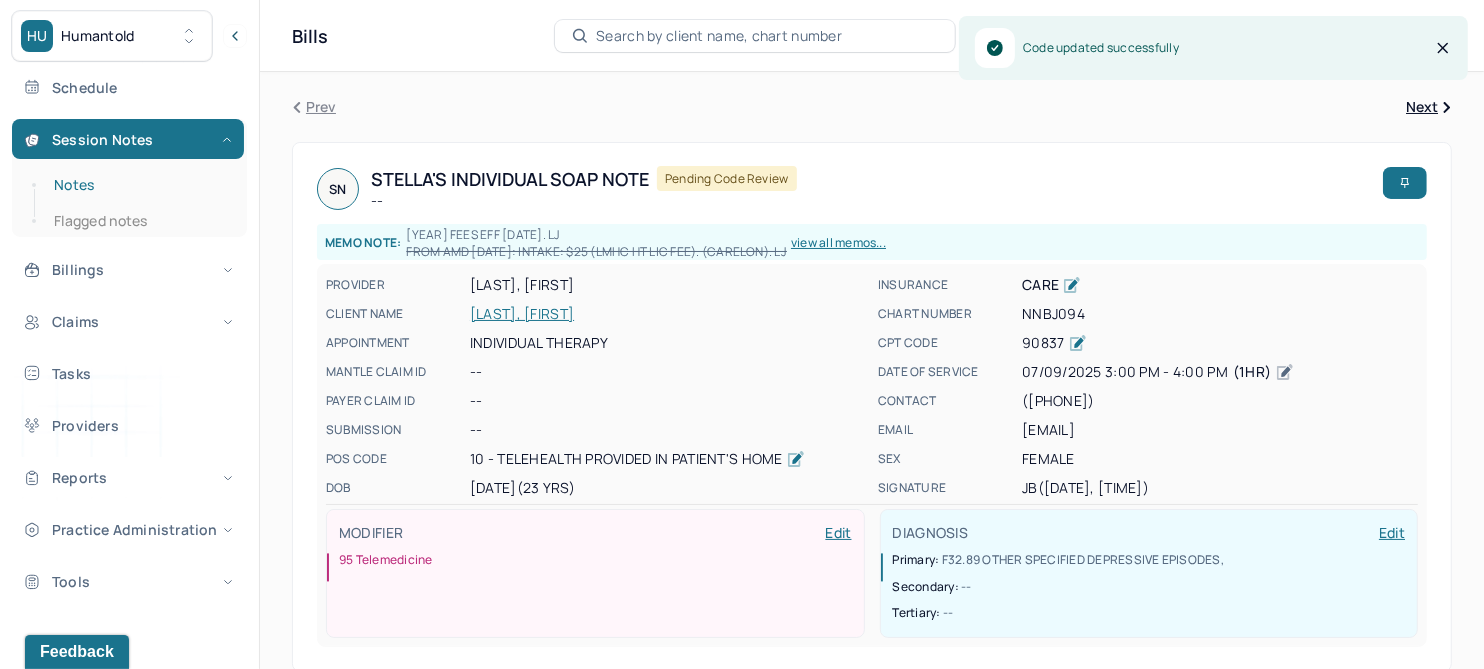 click on "Notes" at bounding box center (139, 185) 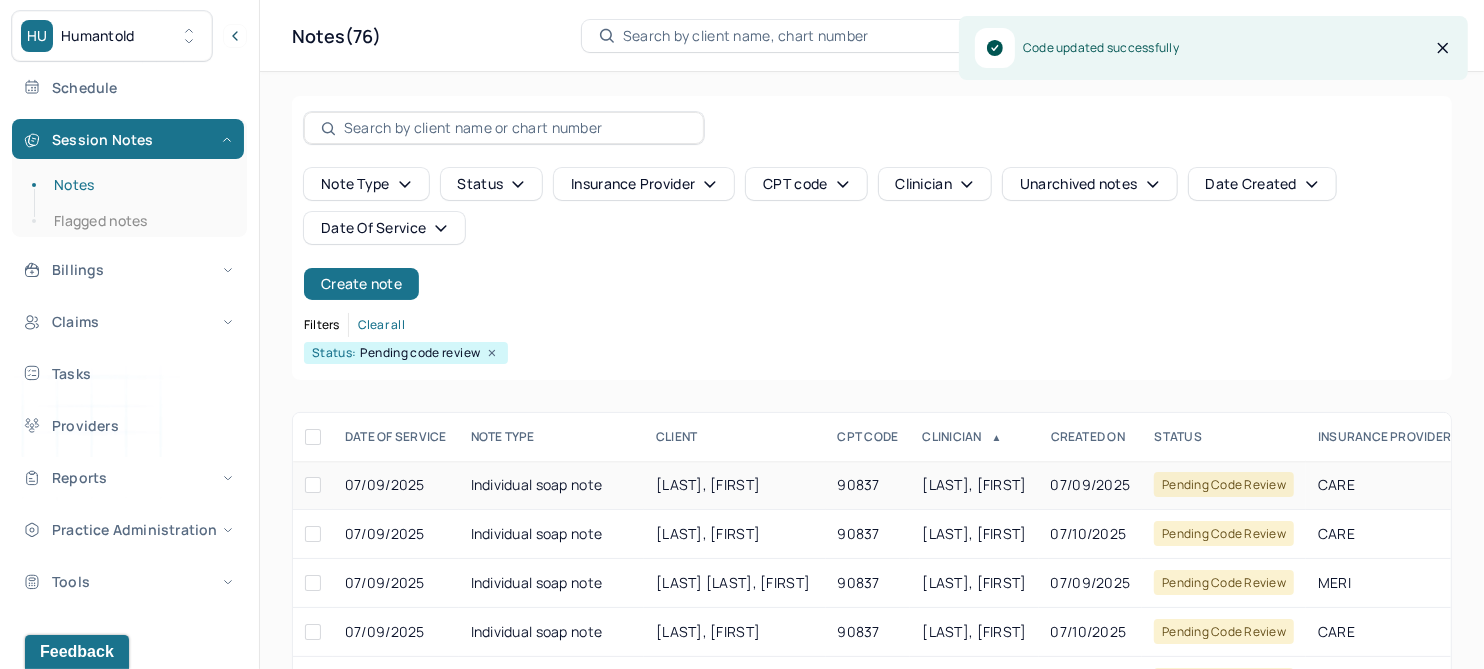 scroll, scrollTop: 250, scrollLeft: 0, axis: vertical 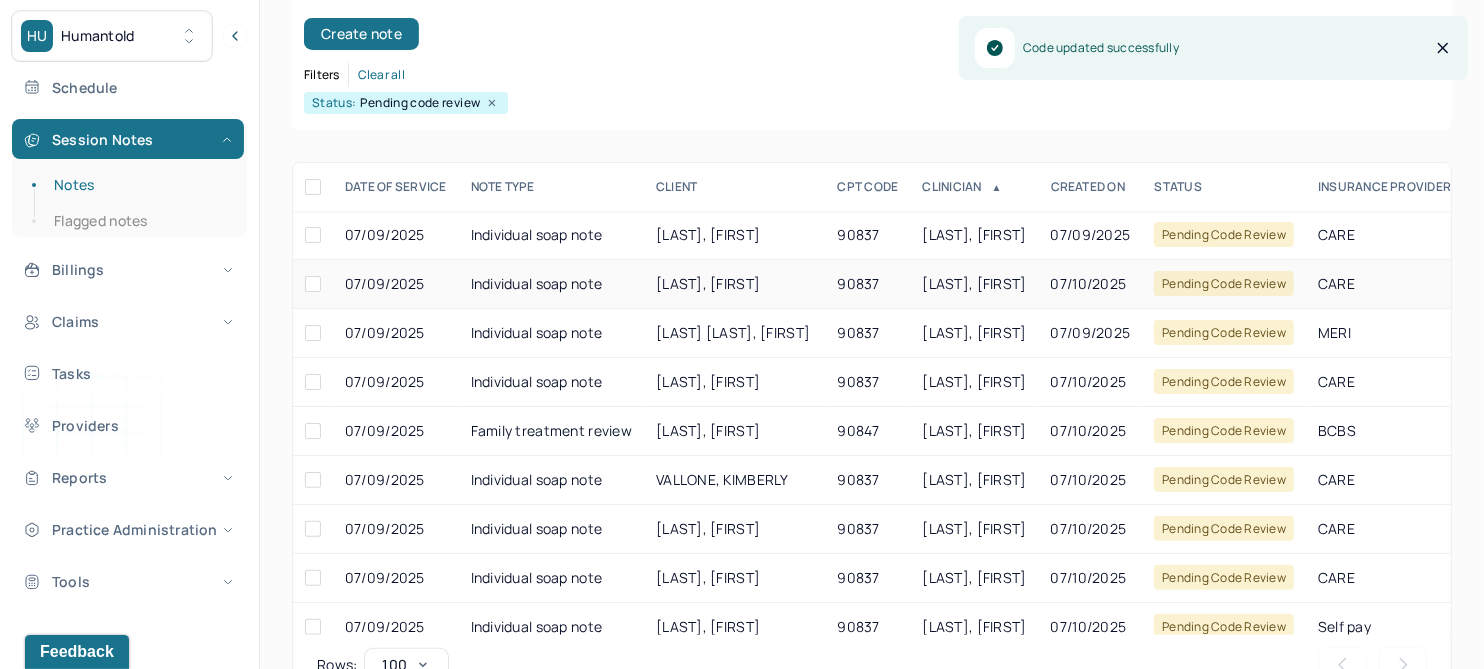 click on "MANGUS, TAYLOR" at bounding box center [708, 283] 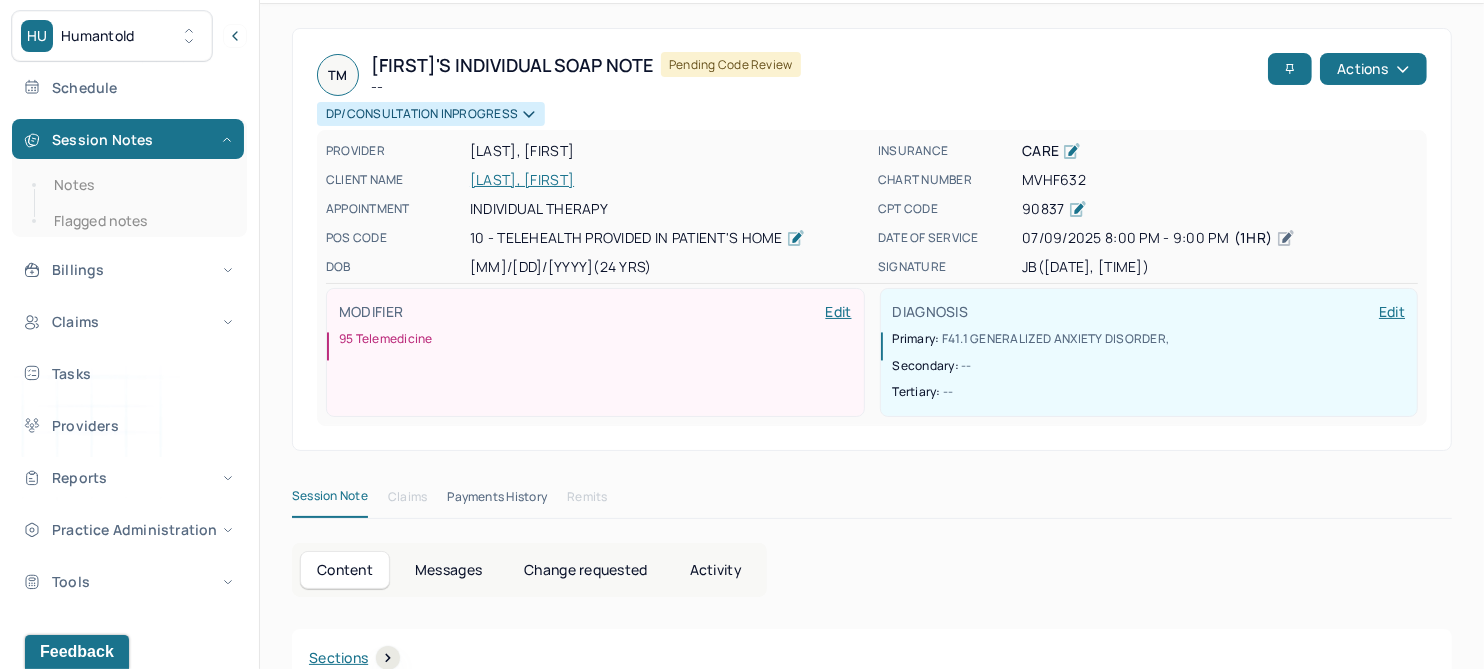scroll, scrollTop: 0, scrollLeft: 0, axis: both 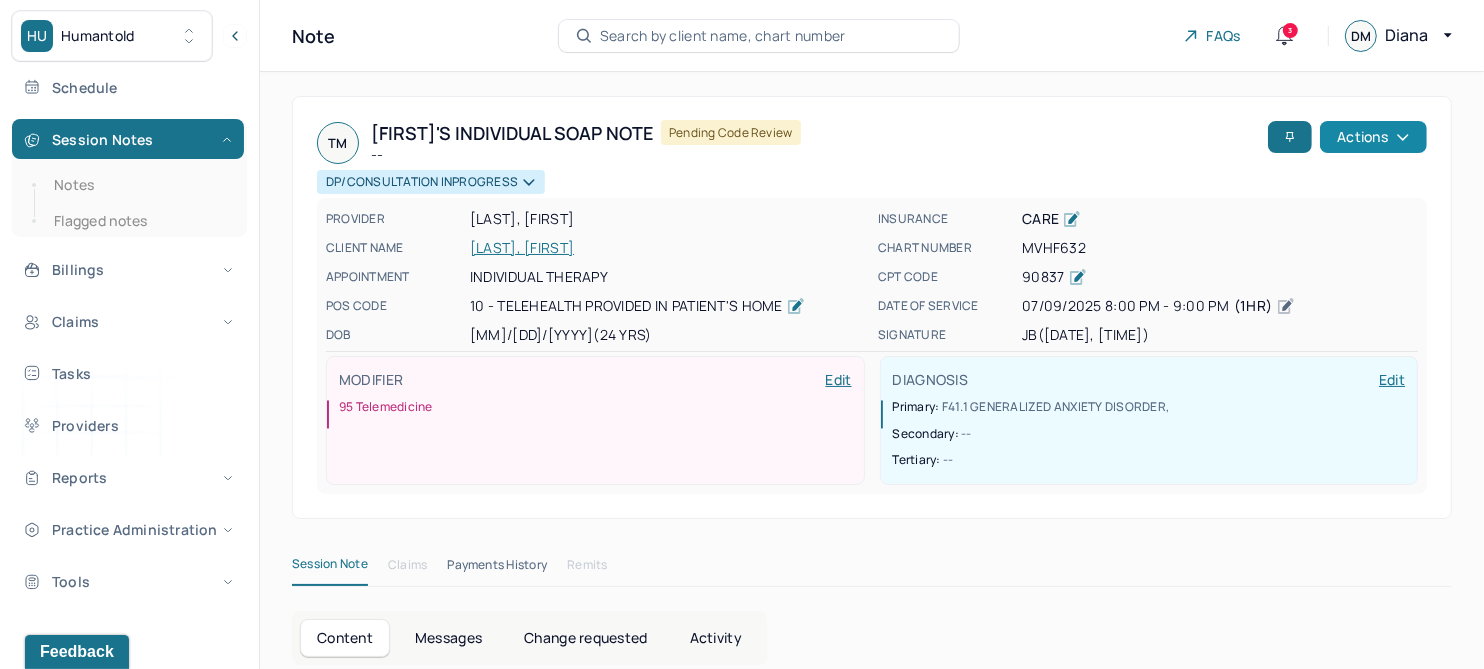 click on "Actions" at bounding box center [1373, 137] 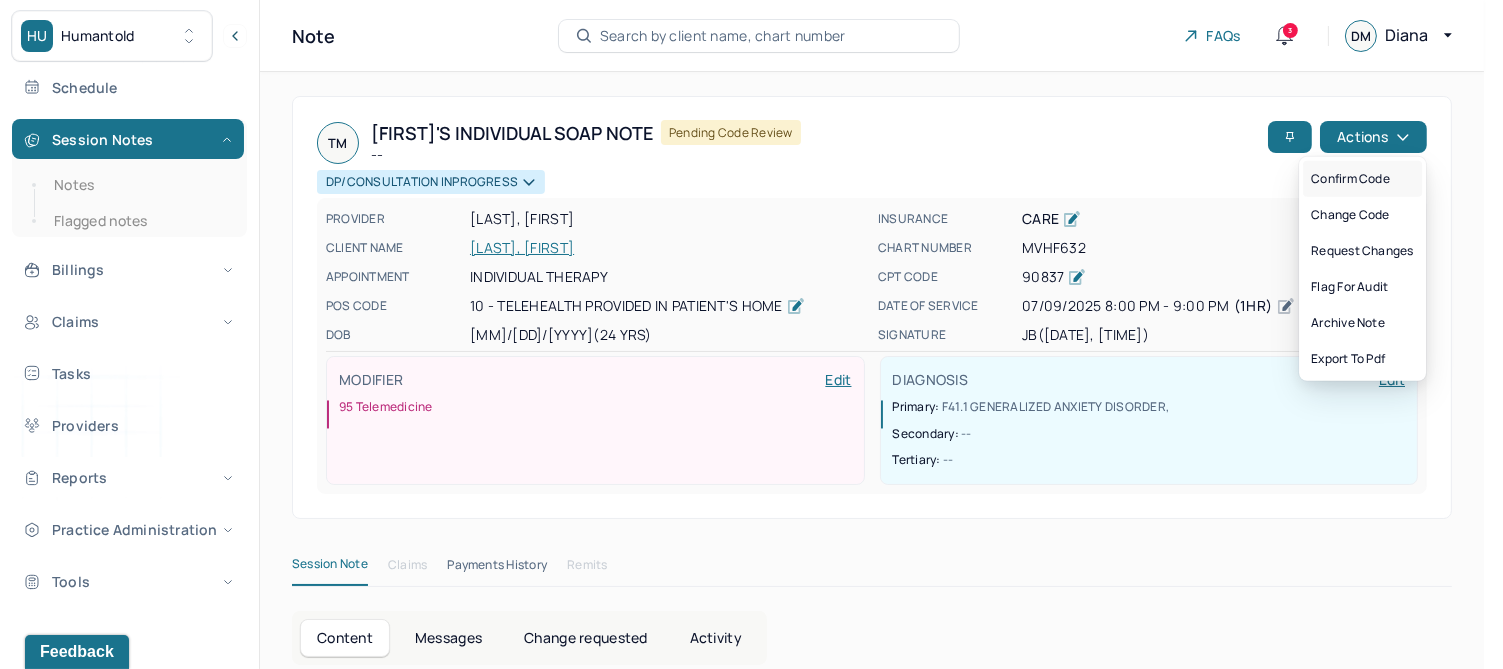 click on "Confirm code" at bounding box center (1362, 179) 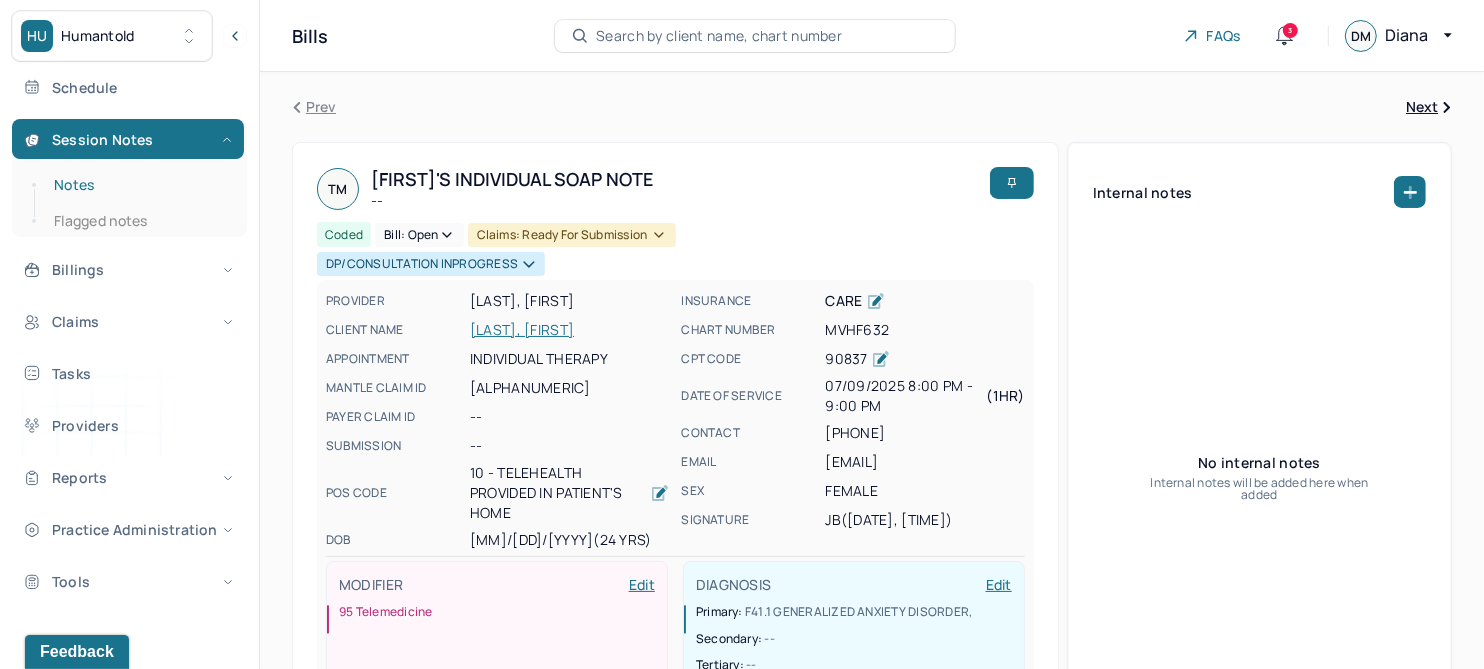 click on "Notes" at bounding box center [139, 185] 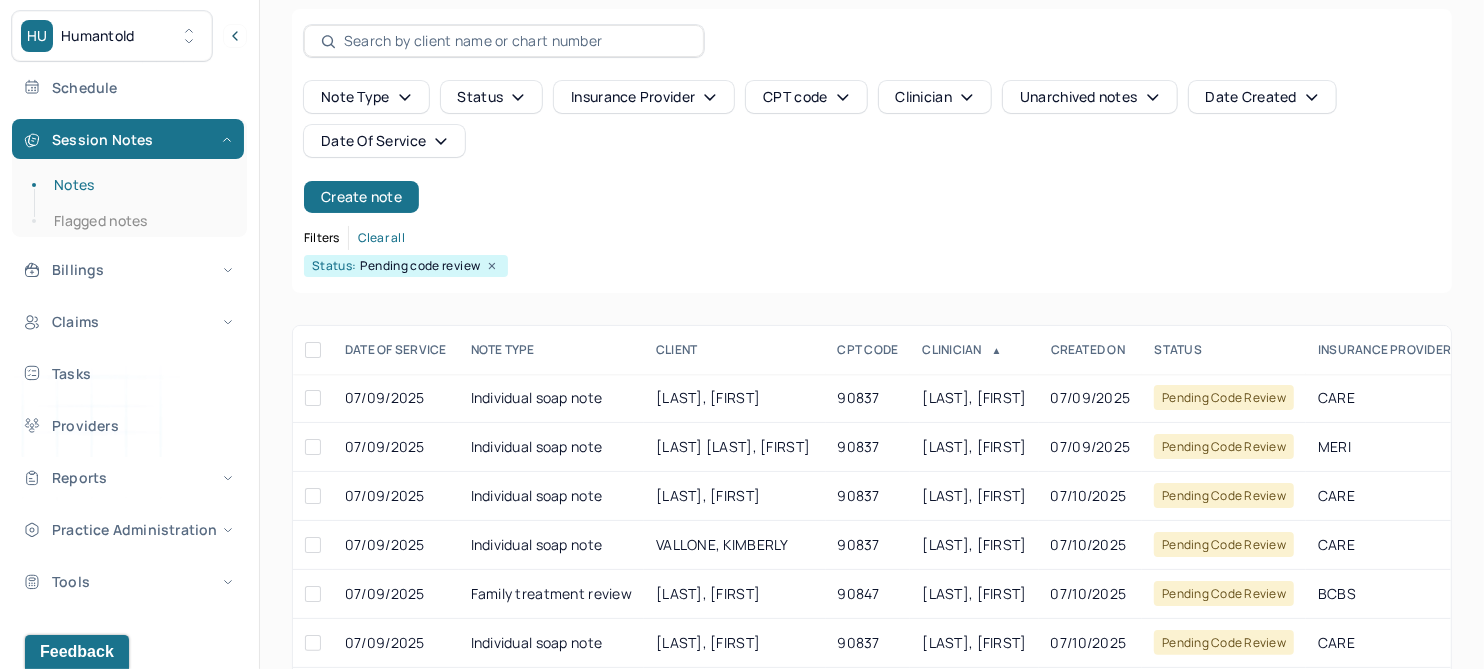 scroll, scrollTop: 250, scrollLeft: 0, axis: vertical 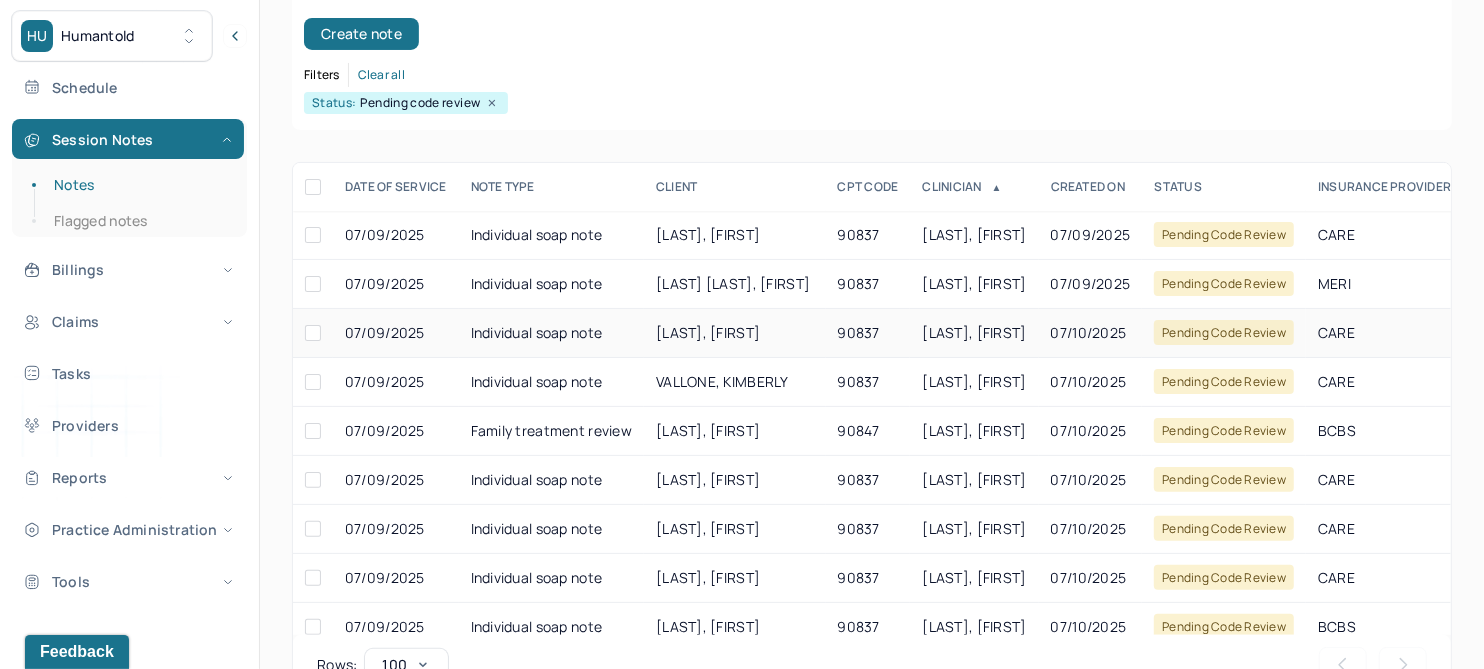 click on "OWEN, KATELYNN" at bounding box center [708, 332] 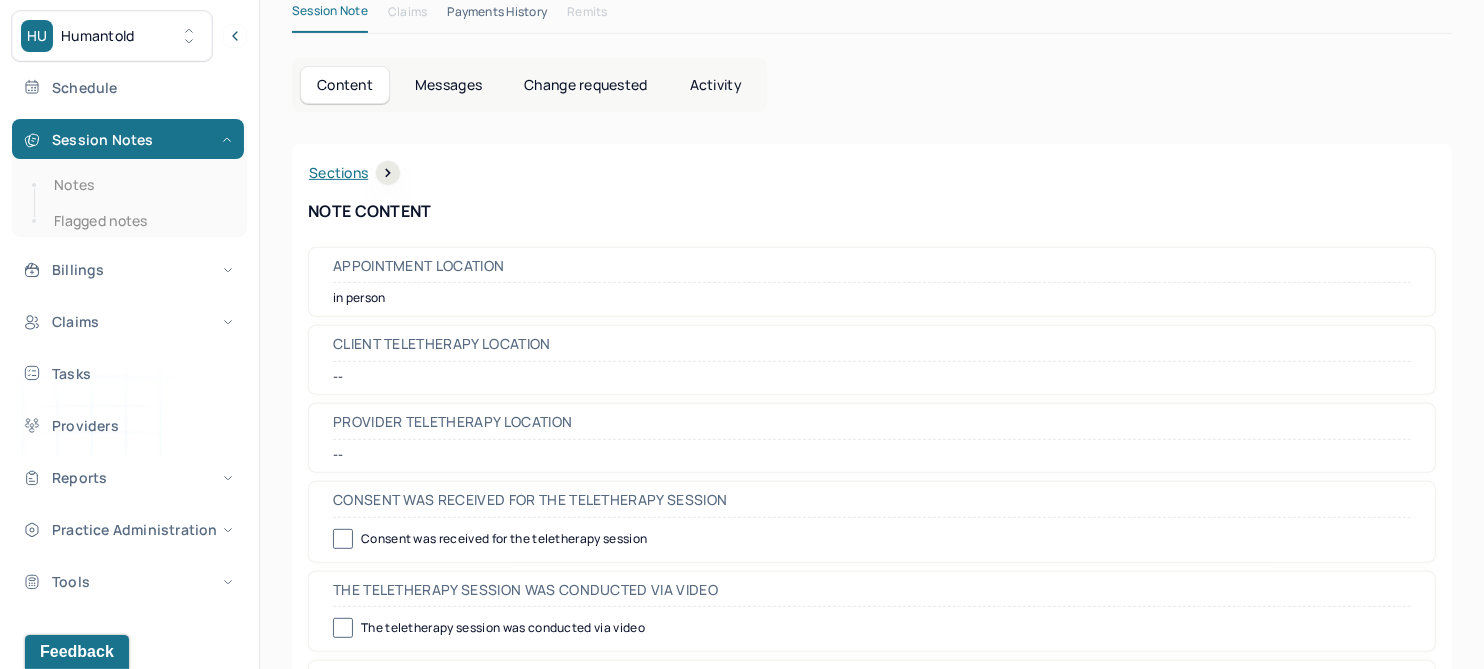 scroll, scrollTop: 0, scrollLeft: 0, axis: both 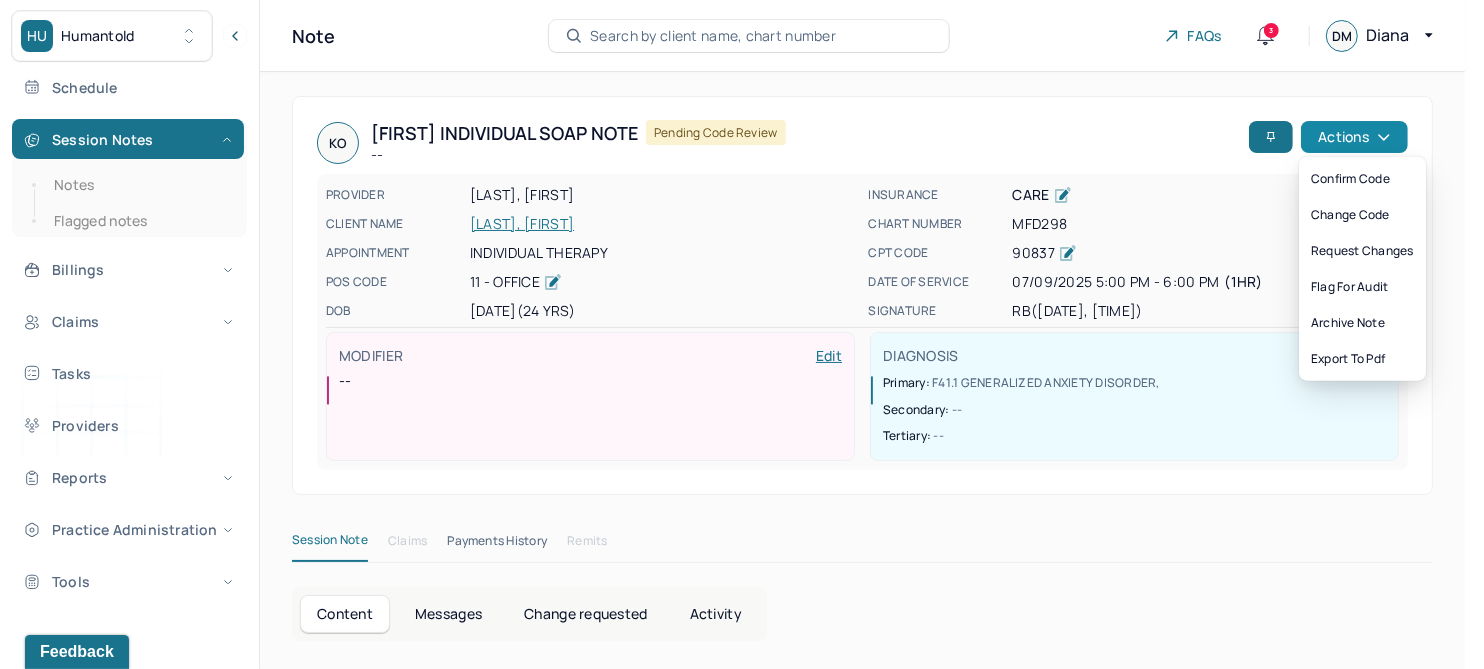 click on "Actions" at bounding box center (1354, 137) 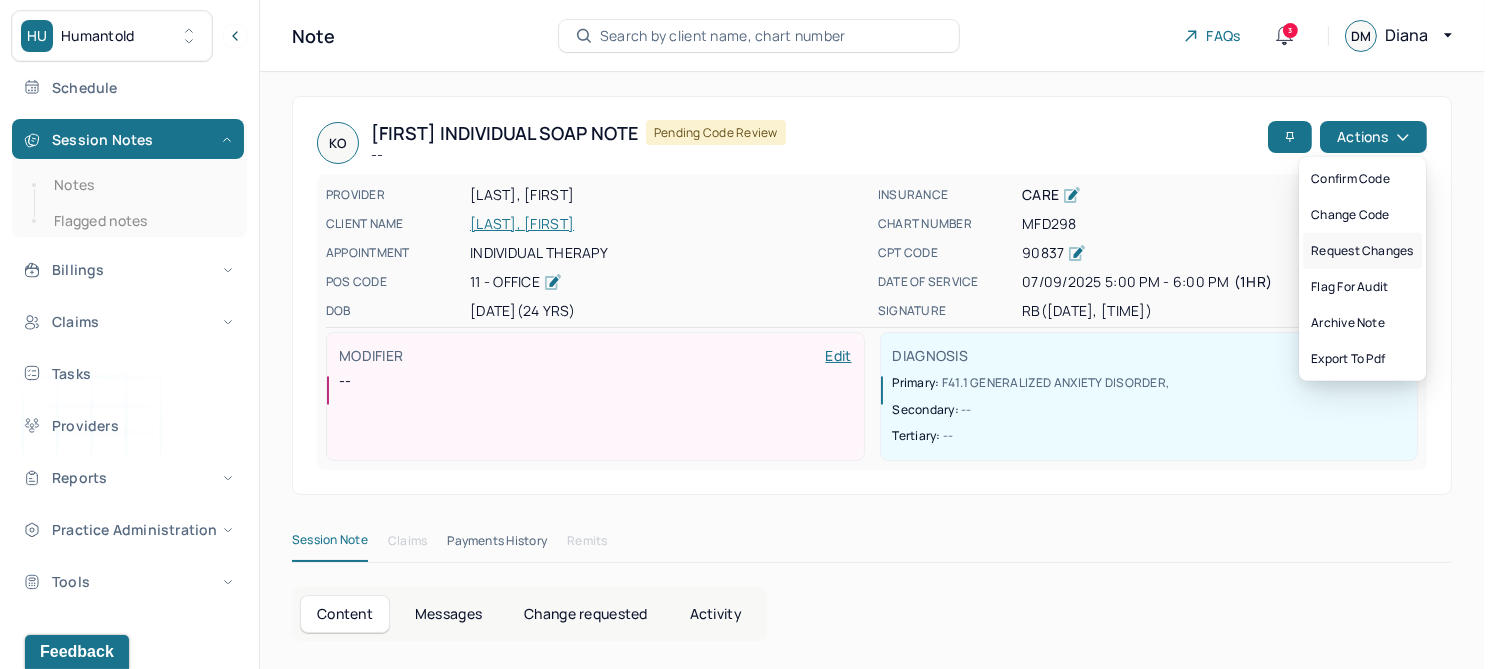click on "Request changes" at bounding box center (1362, 251) 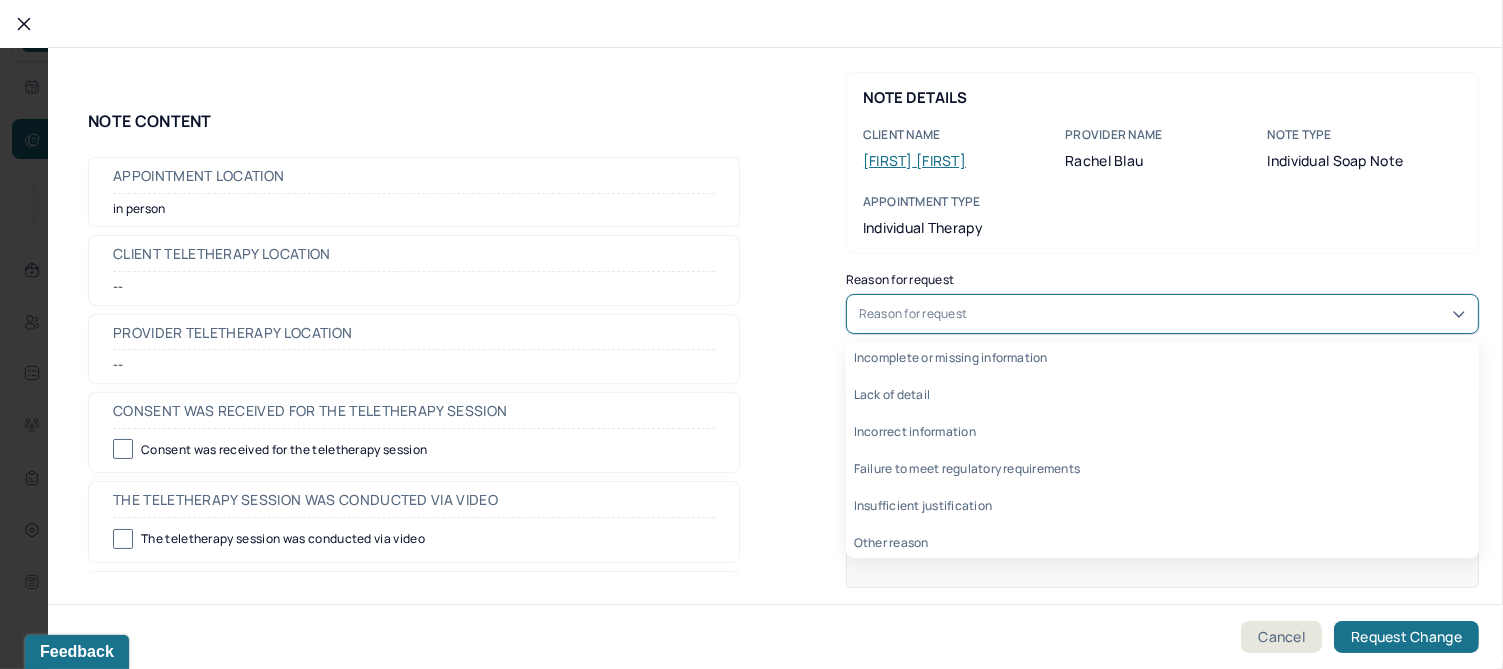 click on "Reason for request" at bounding box center [1162, 314] 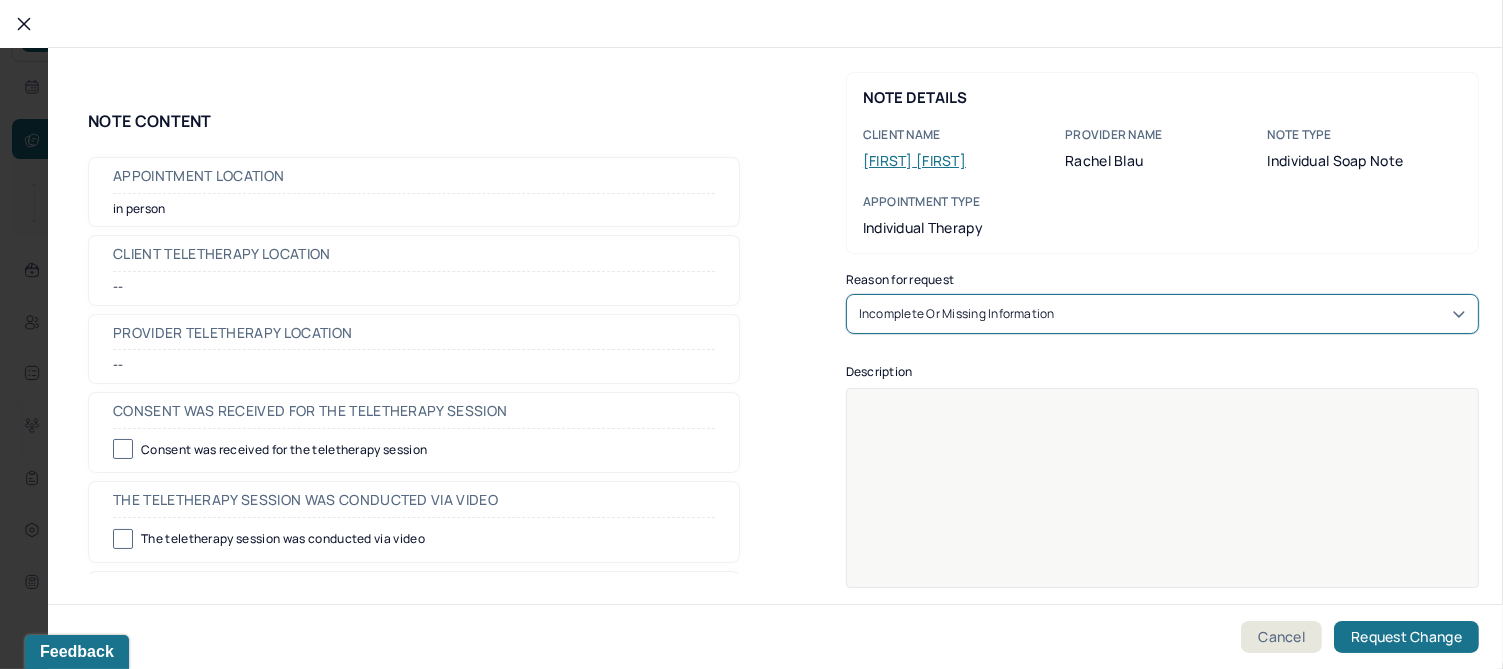 click at bounding box center [1163, 501] 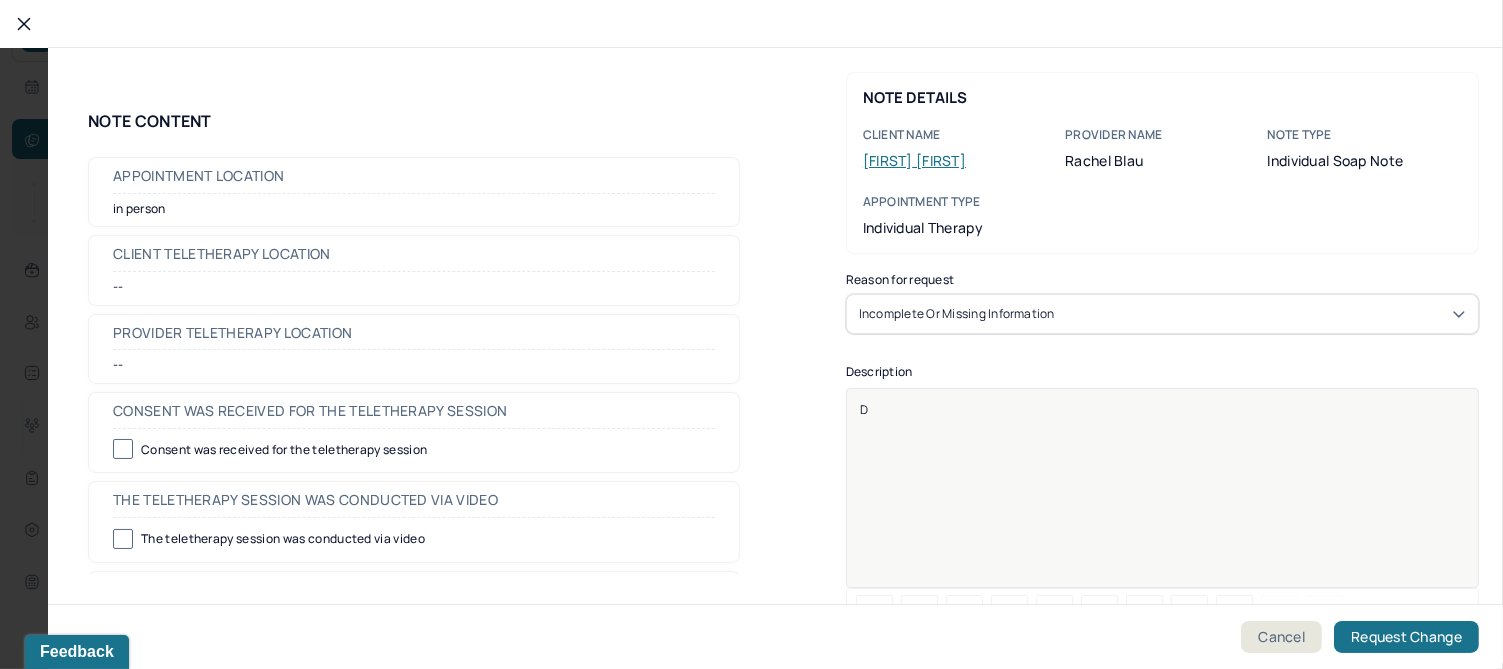 type 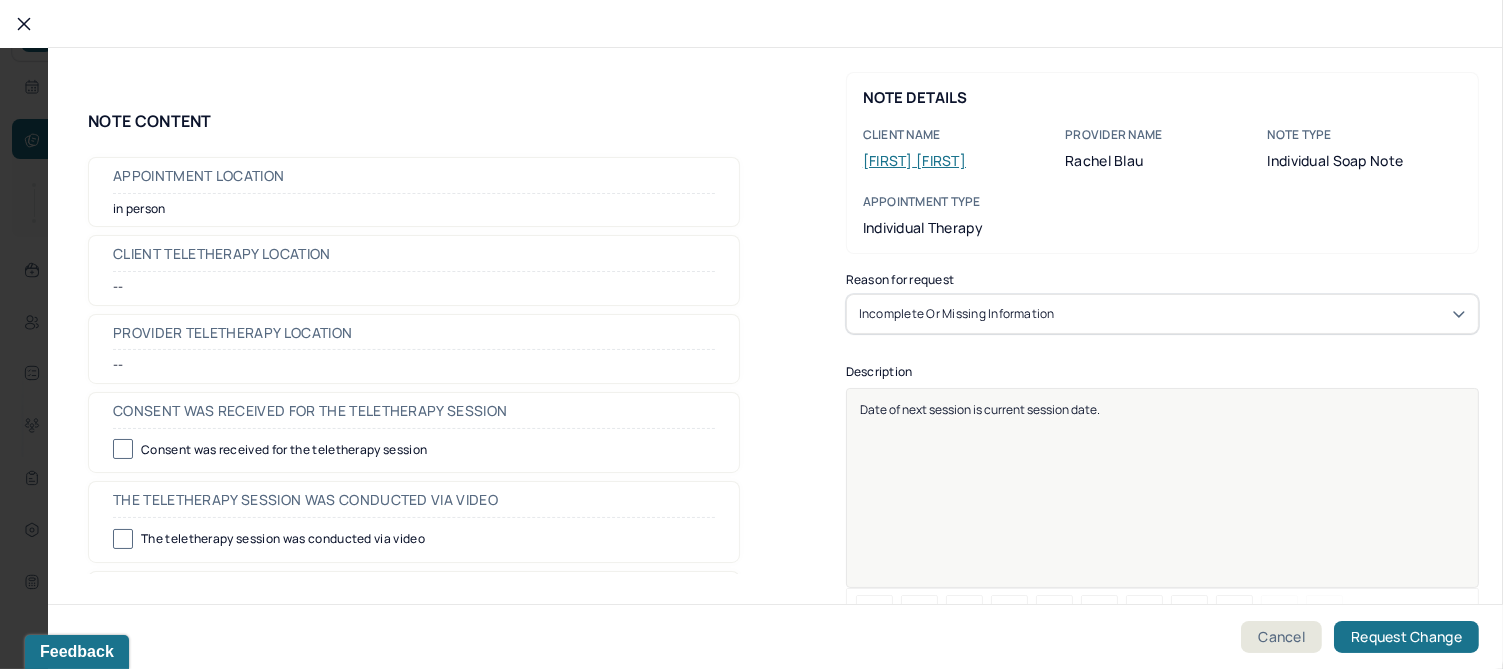 click on "Date of next session is current session date." at bounding box center (980, 409) 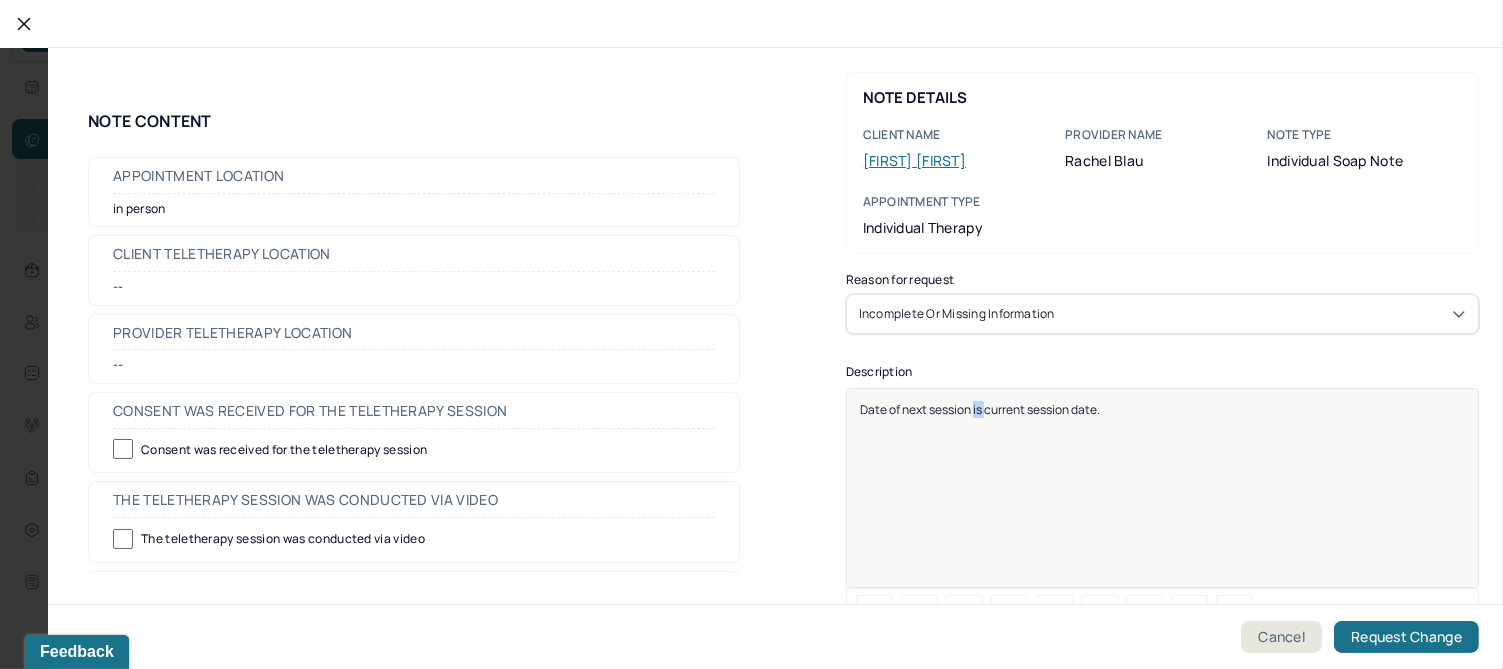 click on "Date of next session is current session date." at bounding box center [980, 409] 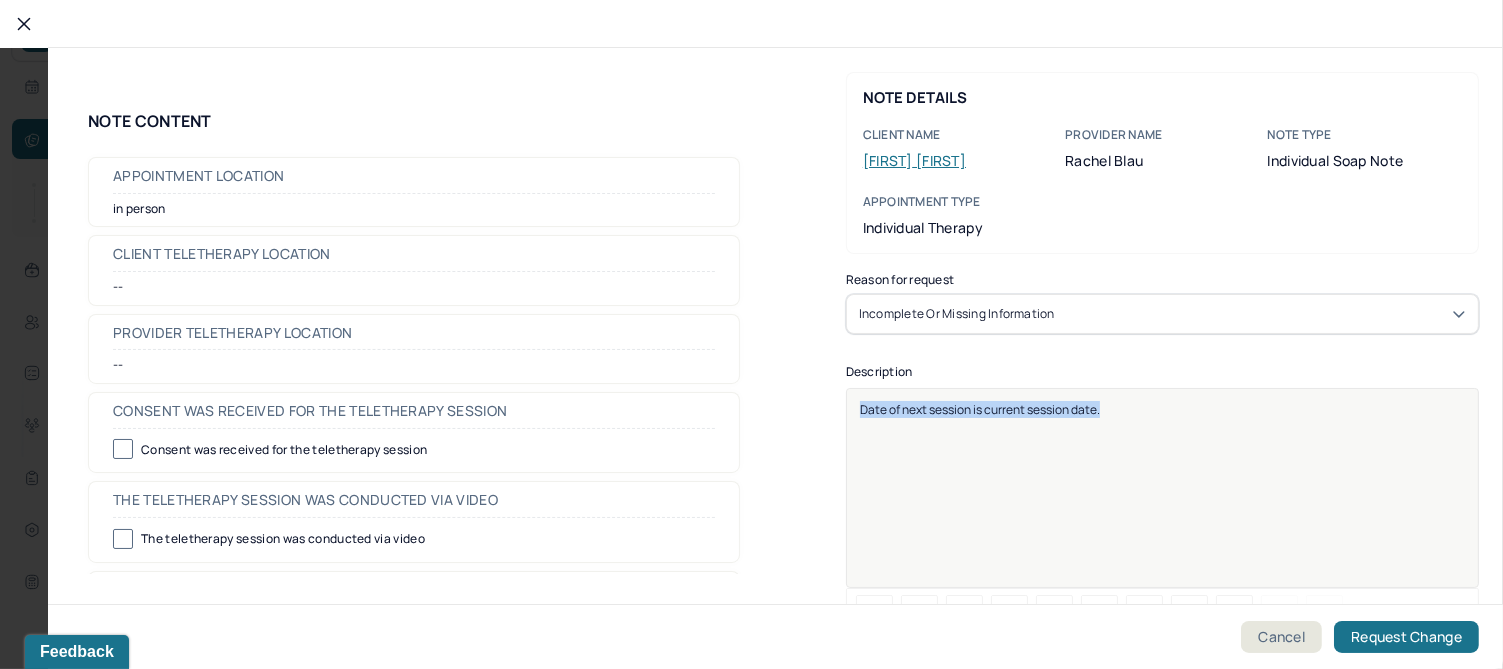 click on "Date of next session is current session date." at bounding box center (980, 409) 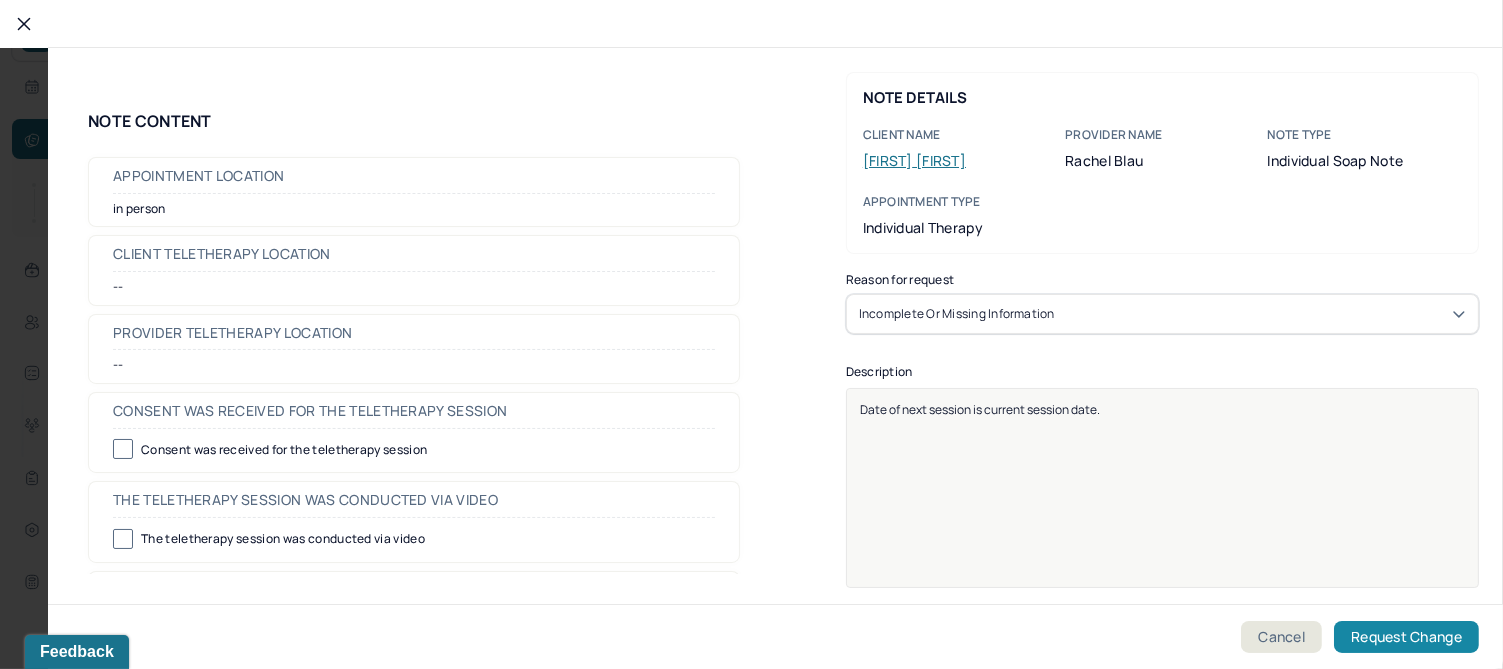 click on "Request Change" at bounding box center [1406, 637] 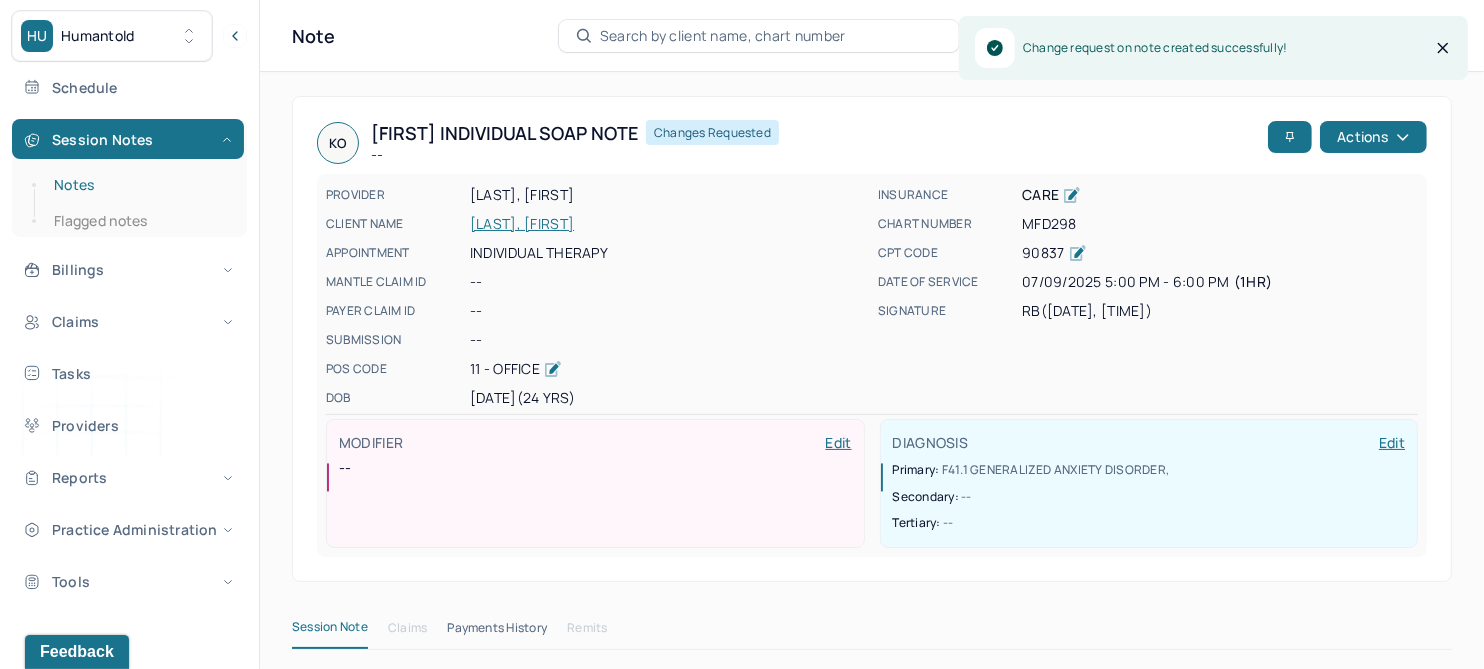 click on "Notes" at bounding box center [139, 185] 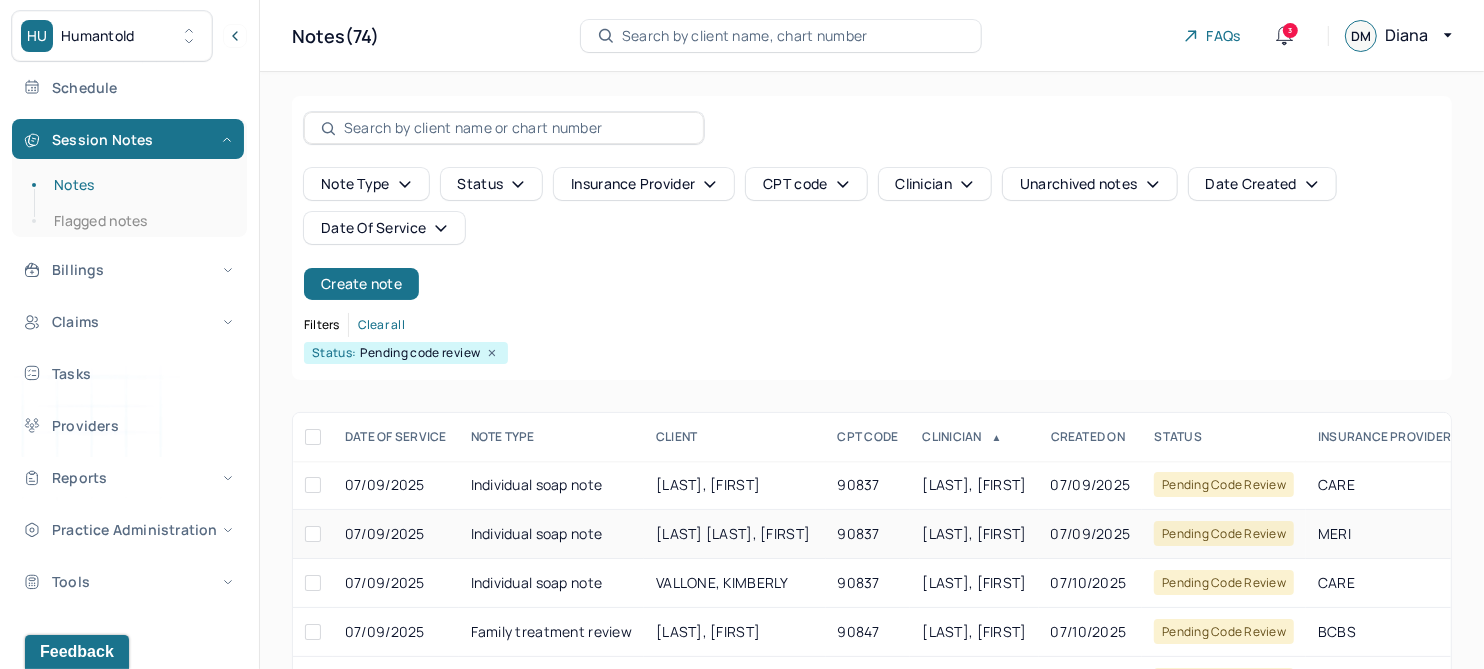 click on "SILVA DOS SANTOS, RODRIGO" at bounding box center (733, 533) 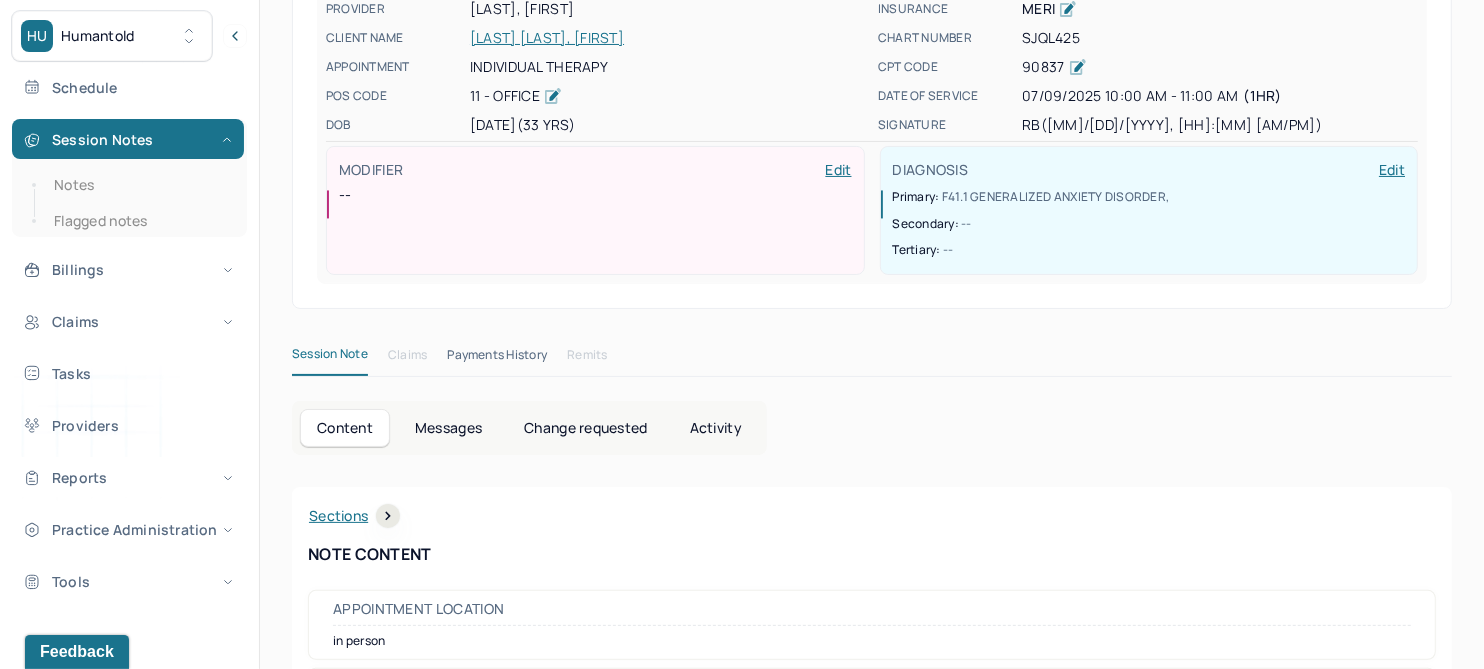 scroll, scrollTop: 0, scrollLeft: 0, axis: both 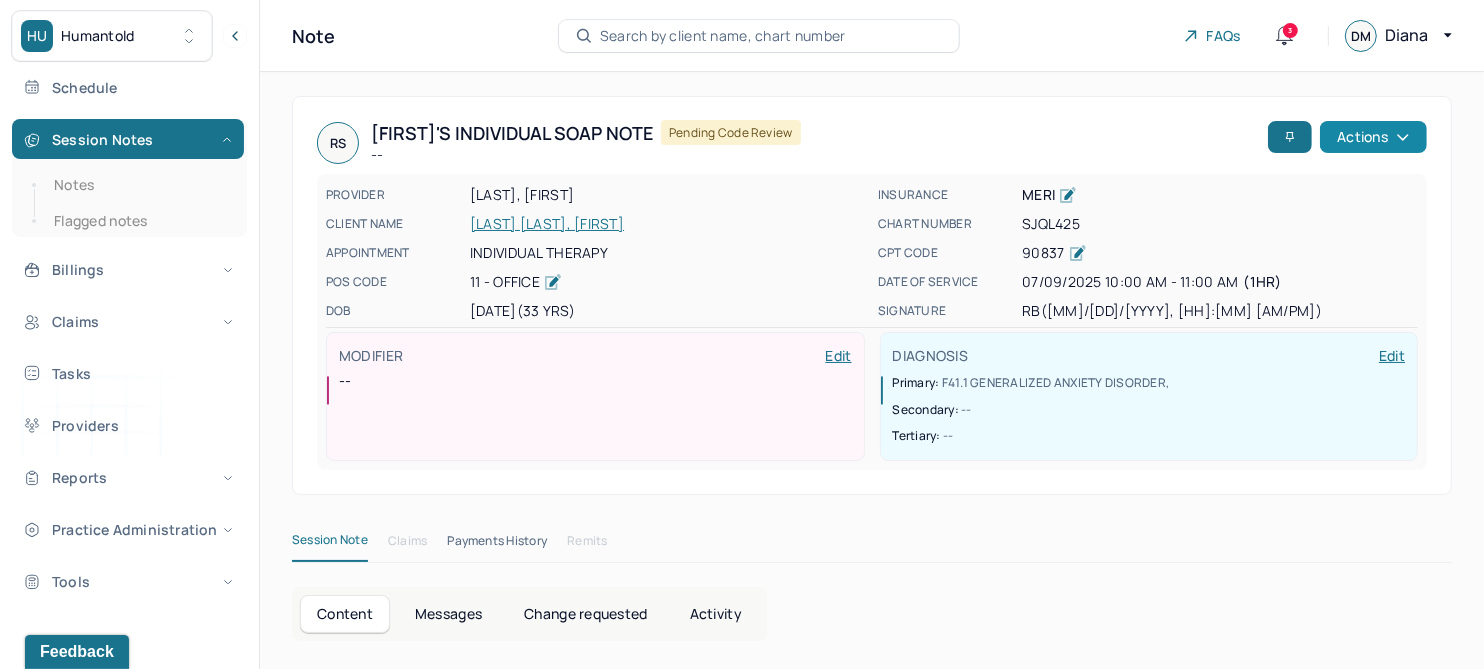 click on "Actions" at bounding box center [1373, 137] 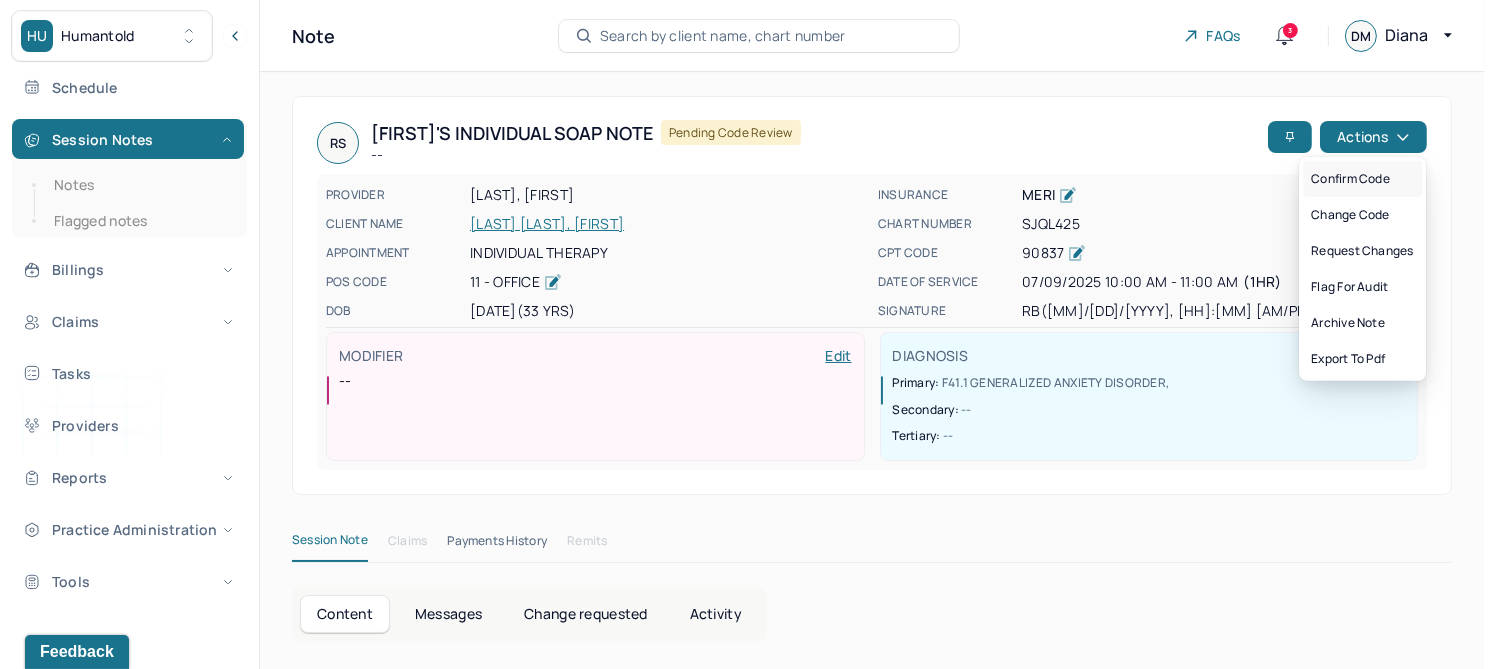 click on "Confirm code" at bounding box center (1362, 179) 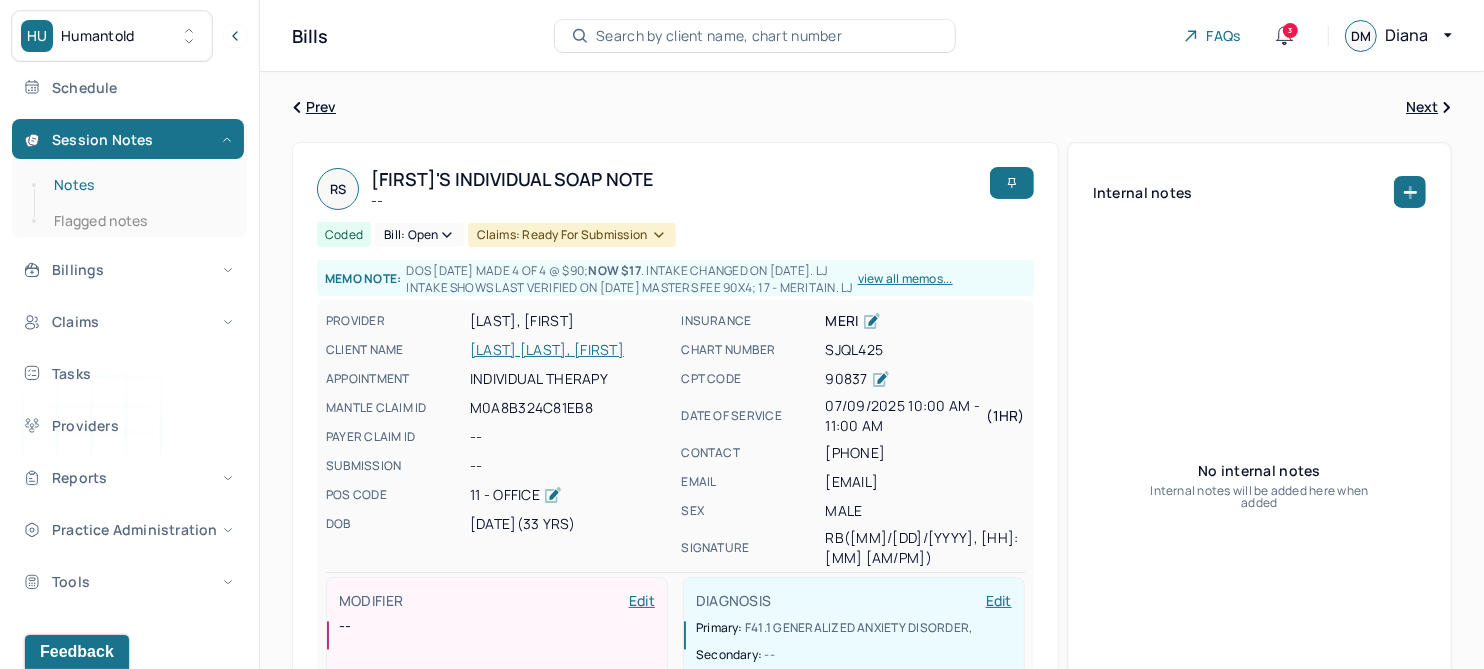 click on "Notes" at bounding box center [139, 185] 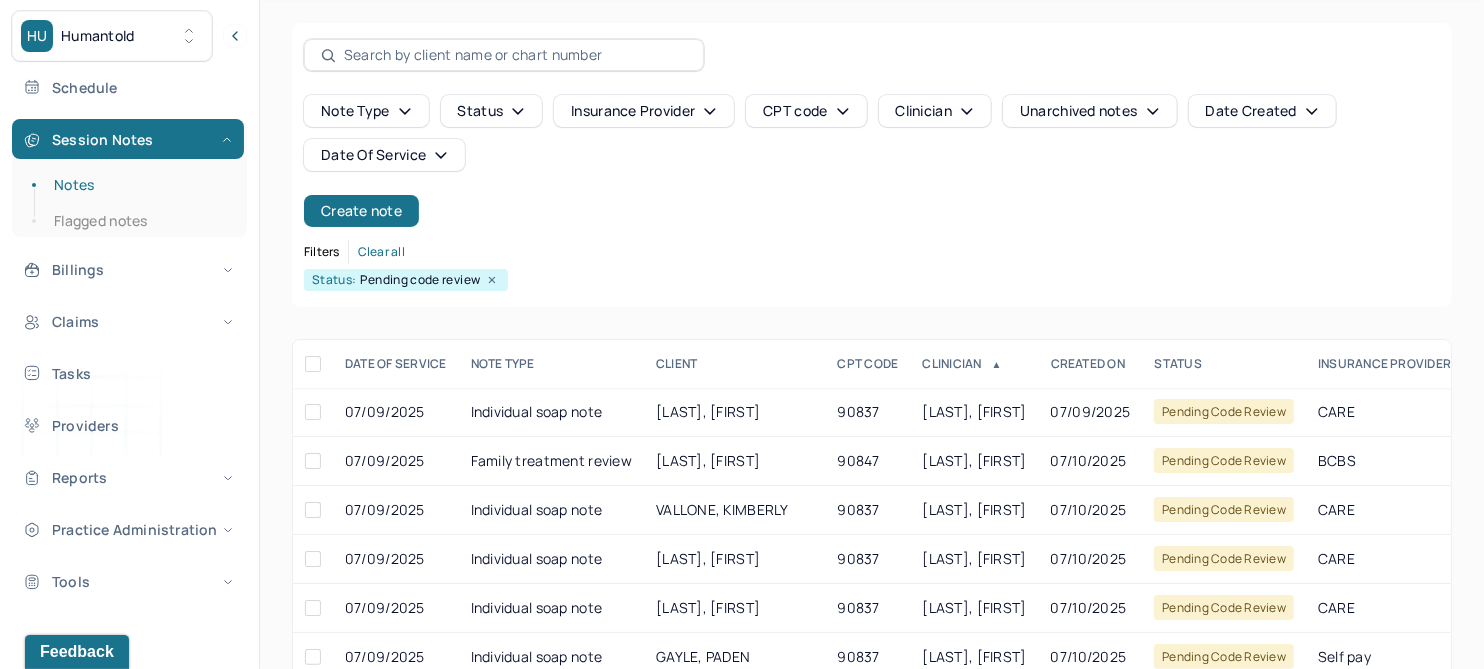 scroll, scrollTop: 250, scrollLeft: 0, axis: vertical 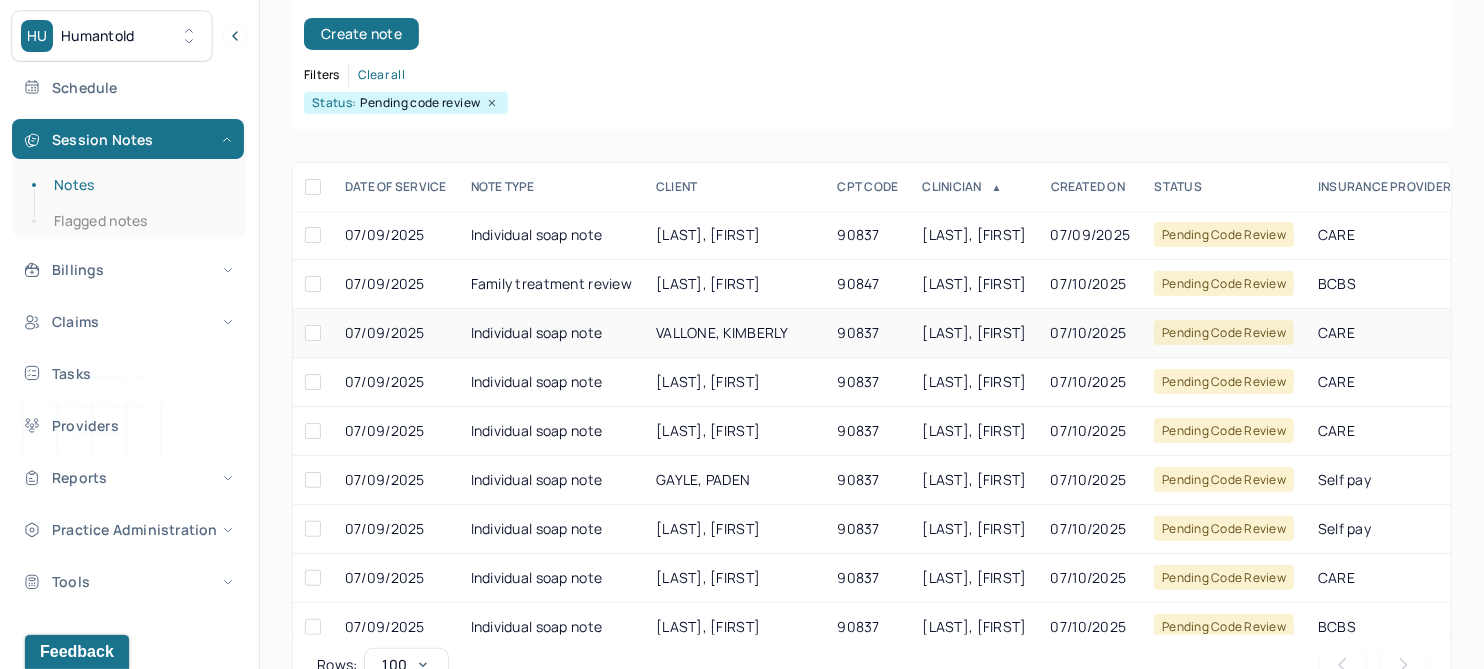 click on "VALLONE, KIMBERLY" at bounding box center (722, 332) 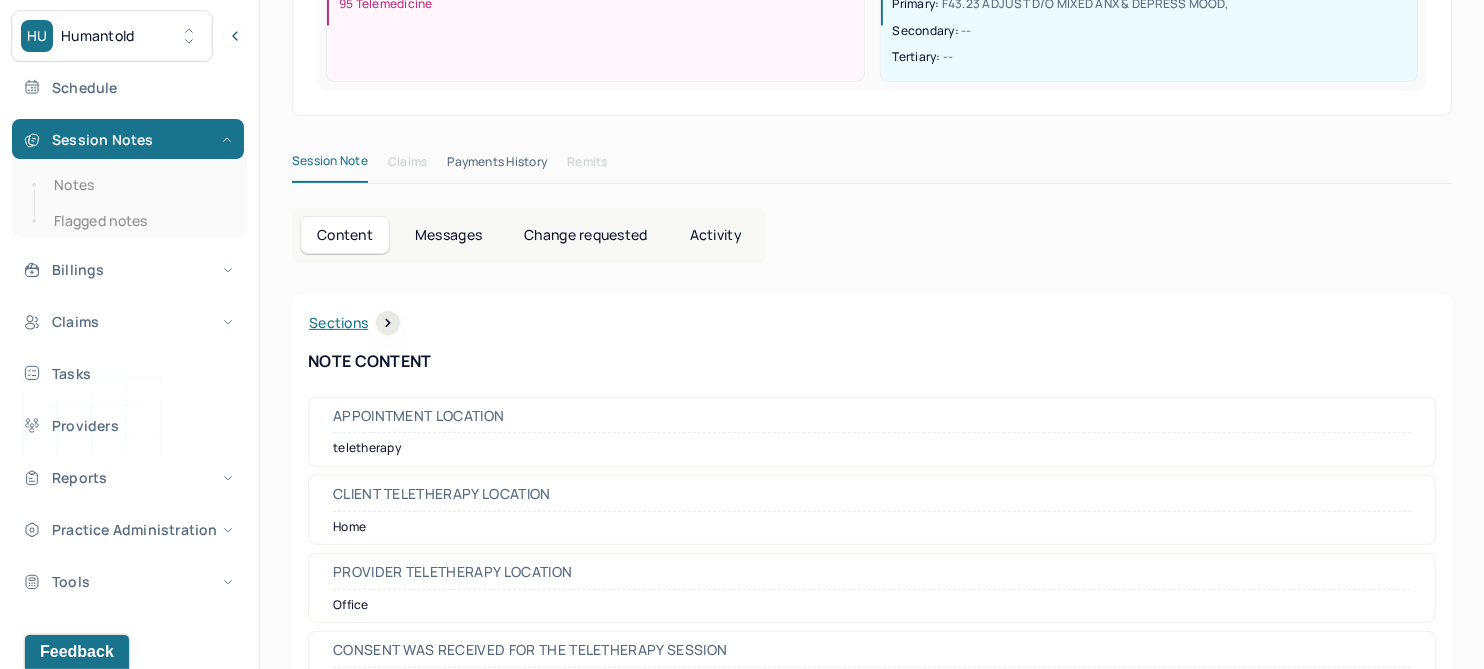 scroll, scrollTop: 0, scrollLeft: 0, axis: both 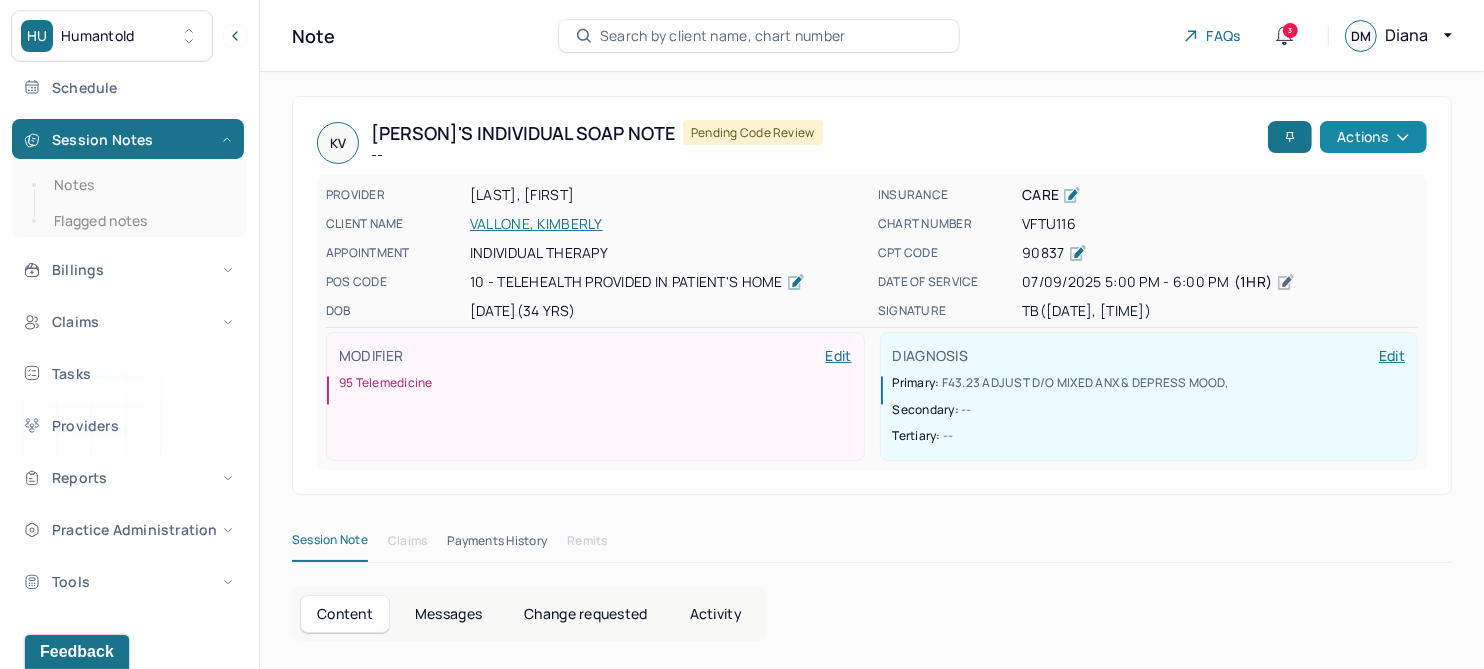 click 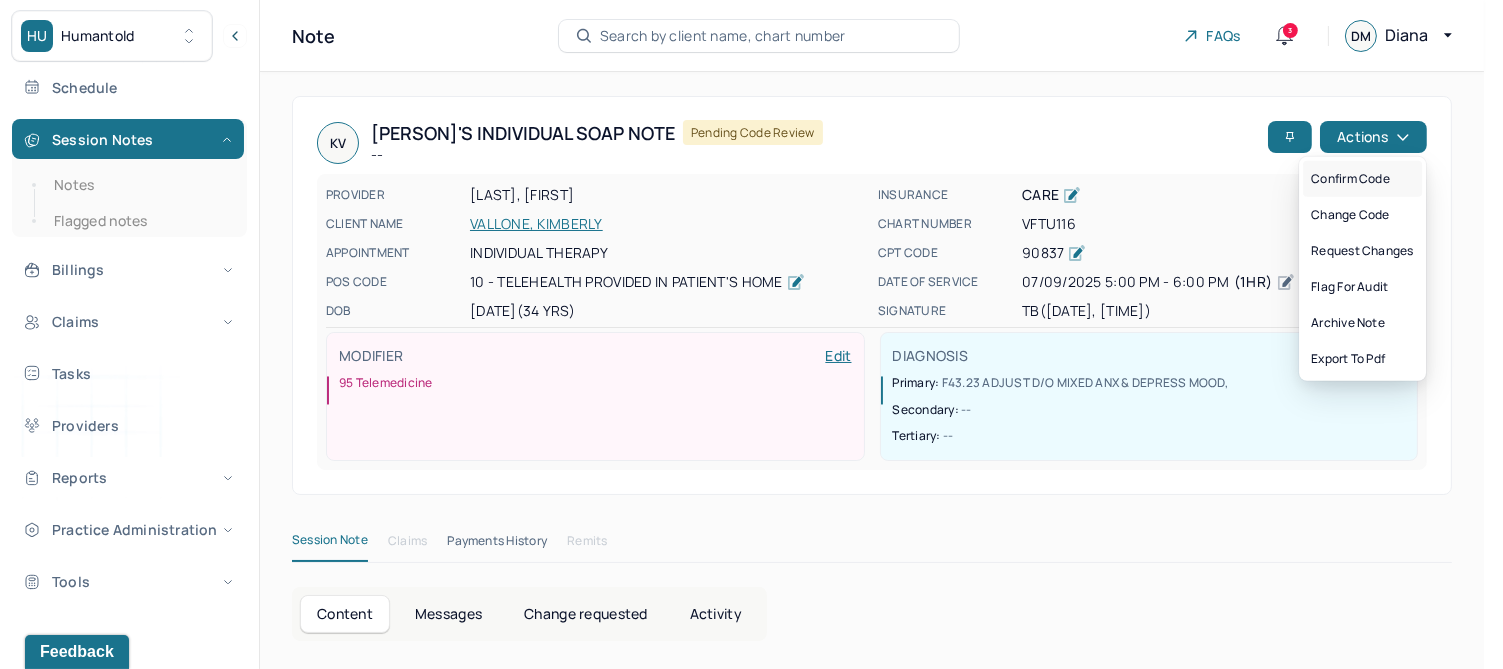 click on "Confirm code" at bounding box center (1362, 179) 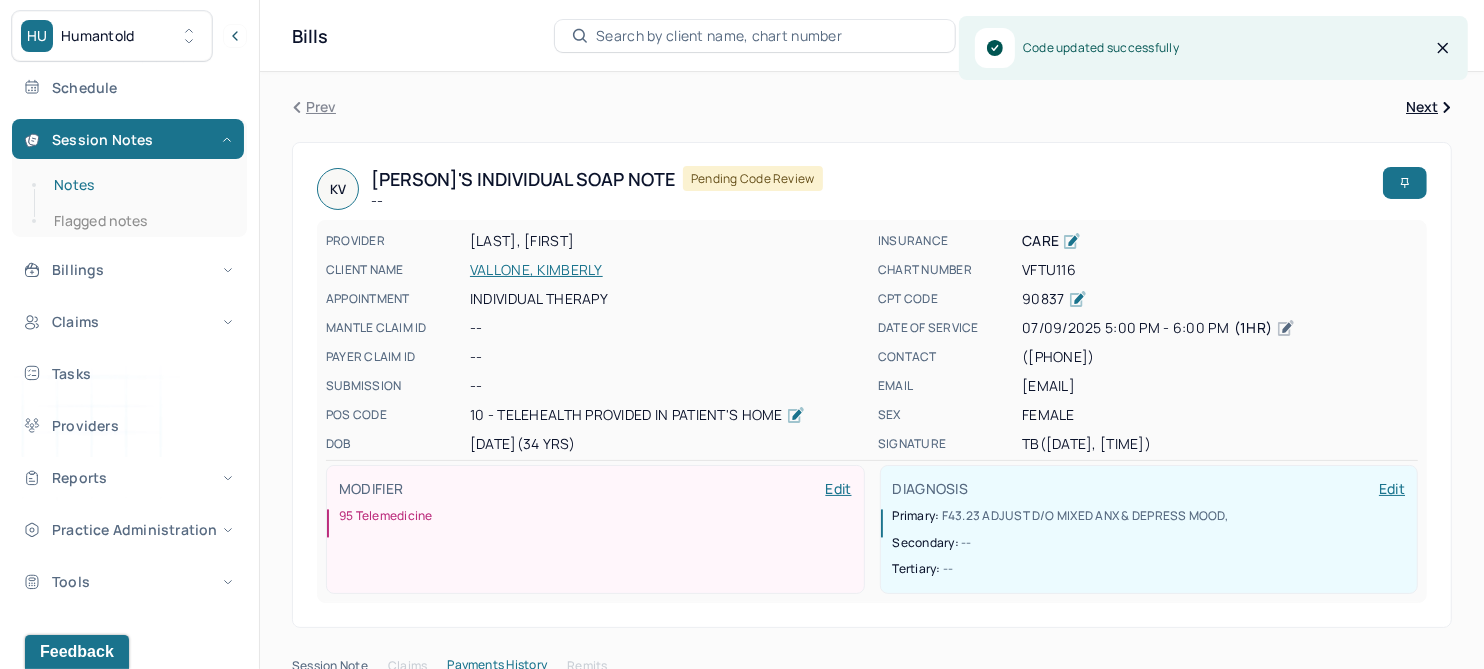 drag, startPoint x: 83, startPoint y: 182, endPoint x: 82, endPoint y: 192, distance: 10.049875 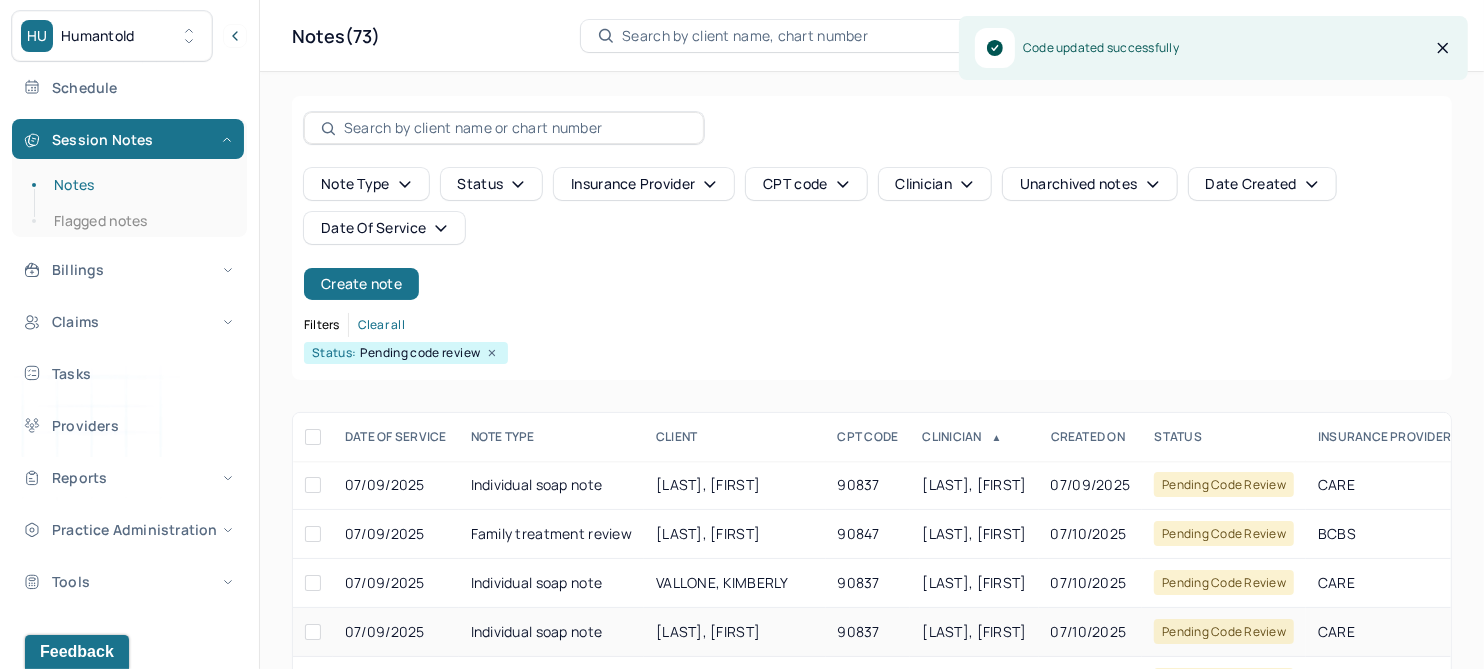 scroll, scrollTop: 301, scrollLeft: 0, axis: vertical 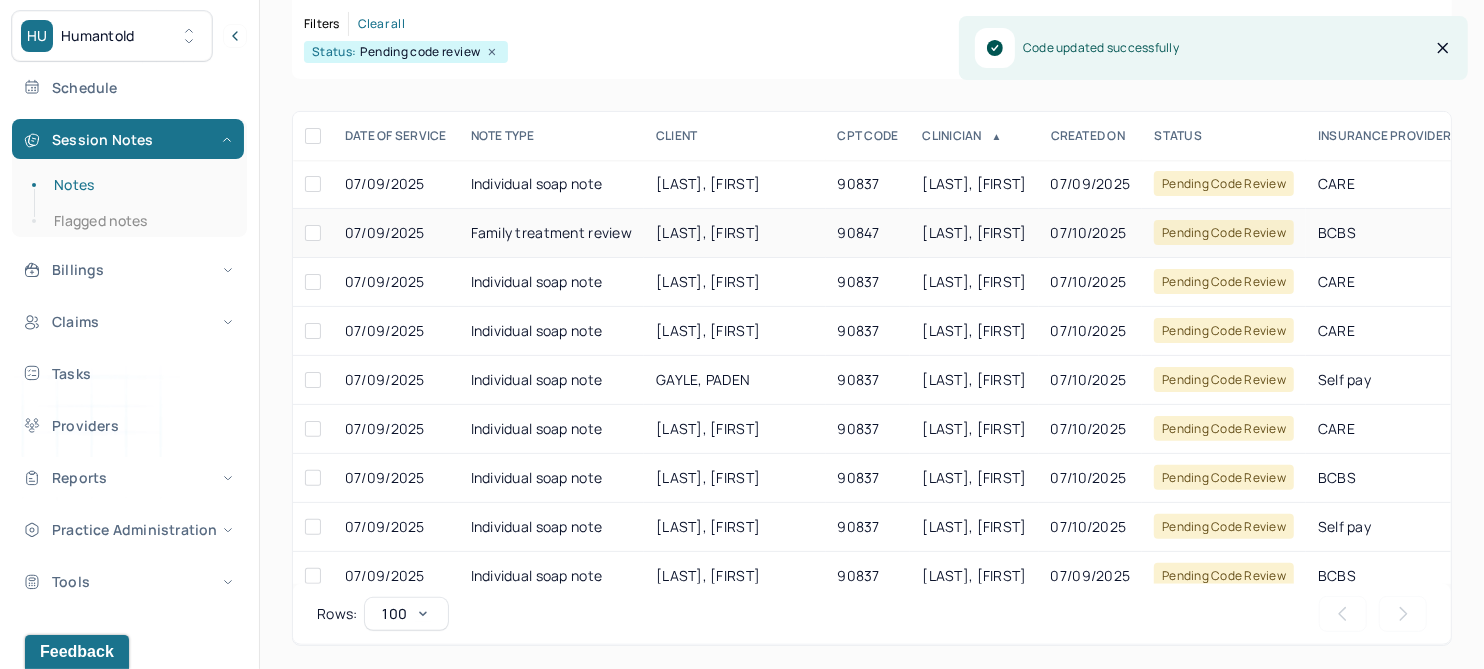 click on "ROZZI, MARISA" at bounding box center [708, 232] 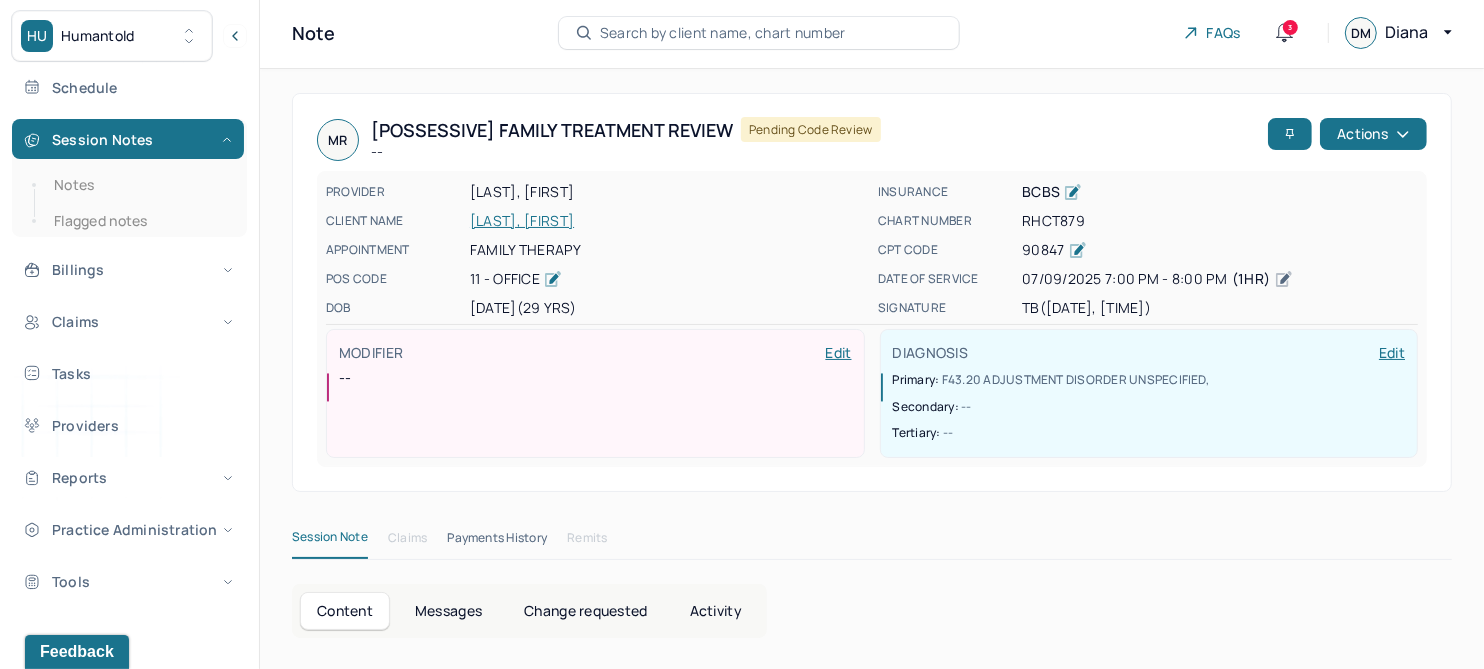scroll, scrollTop: 0, scrollLeft: 0, axis: both 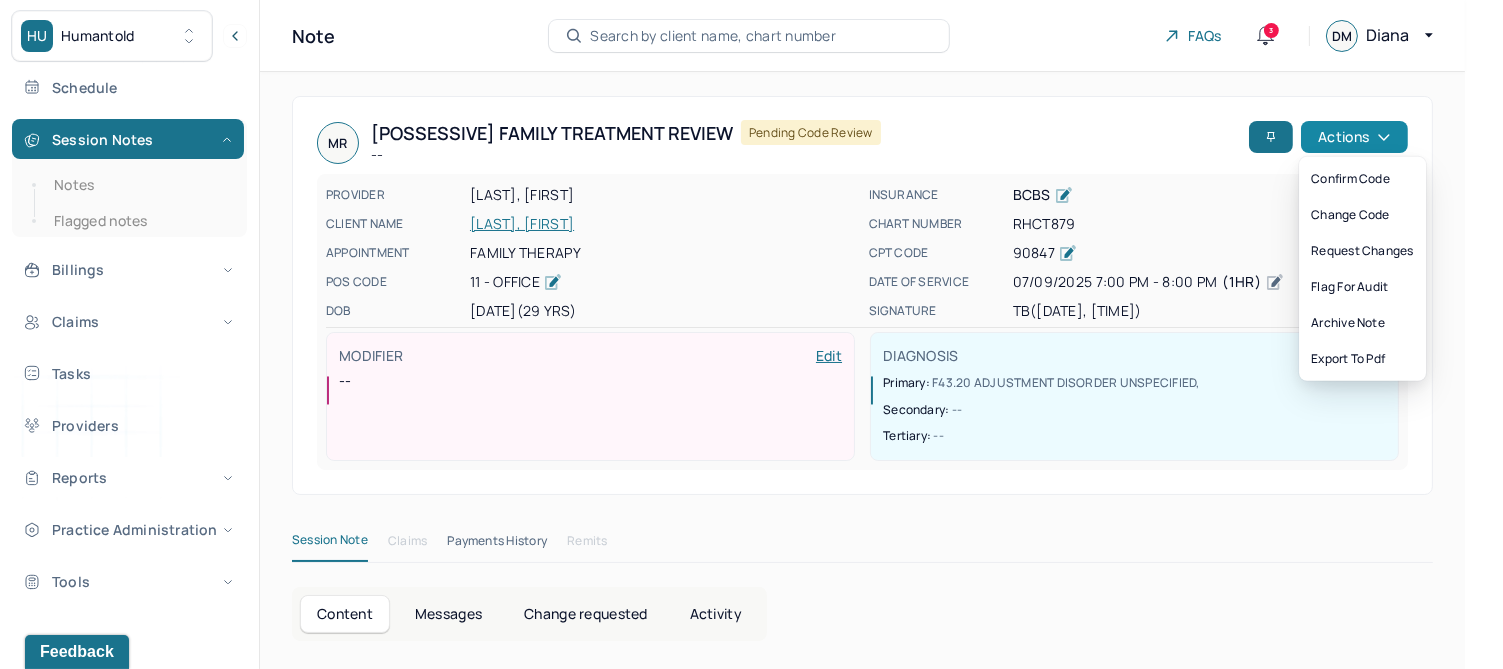 click 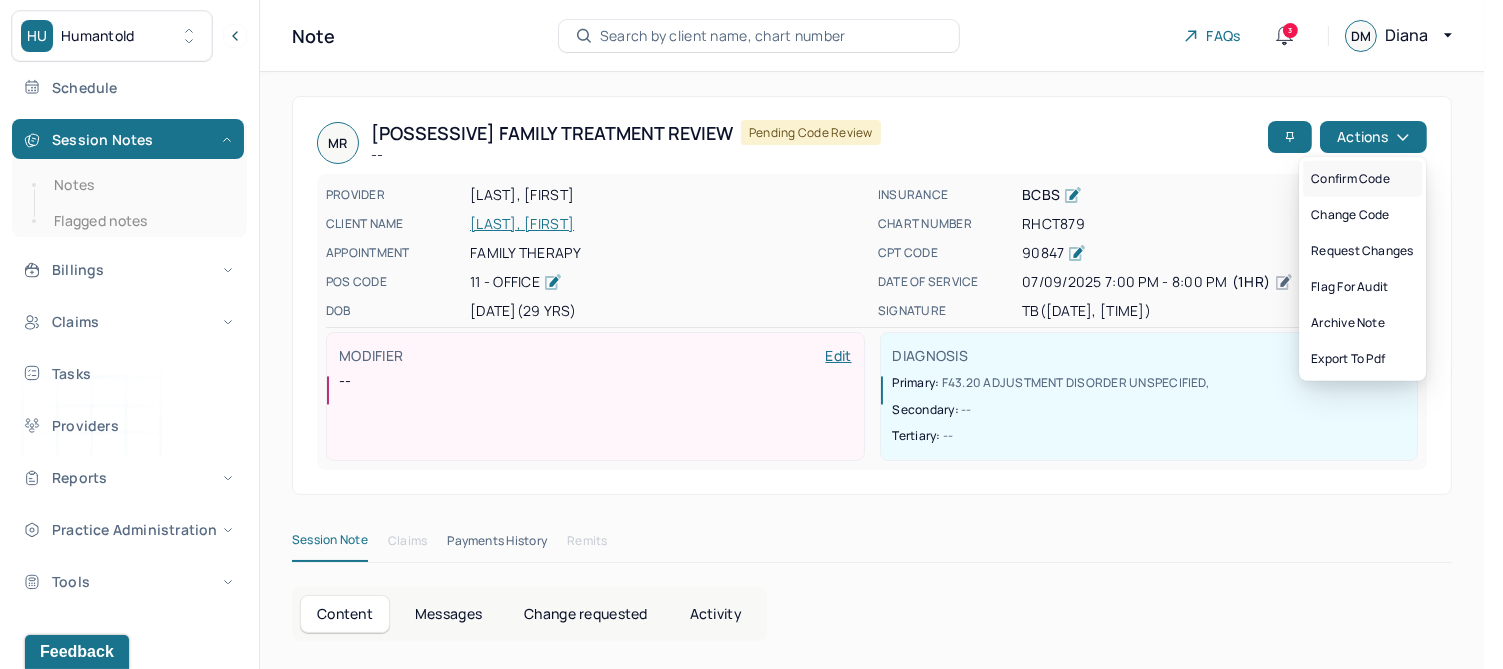 click on "Confirm code" at bounding box center [1362, 179] 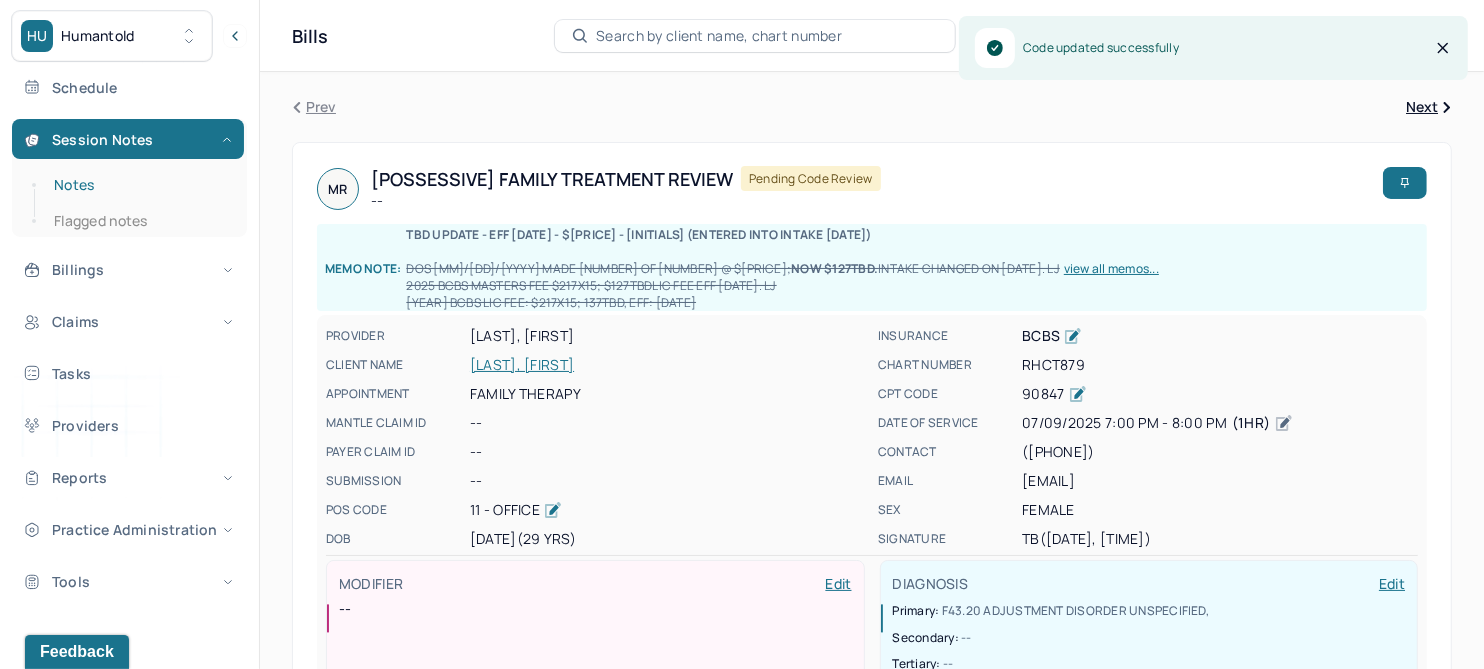 drag, startPoint x: 84, startPoint y: 178, endPoint x: 126, endPoint y: 177, distance: 42.0119 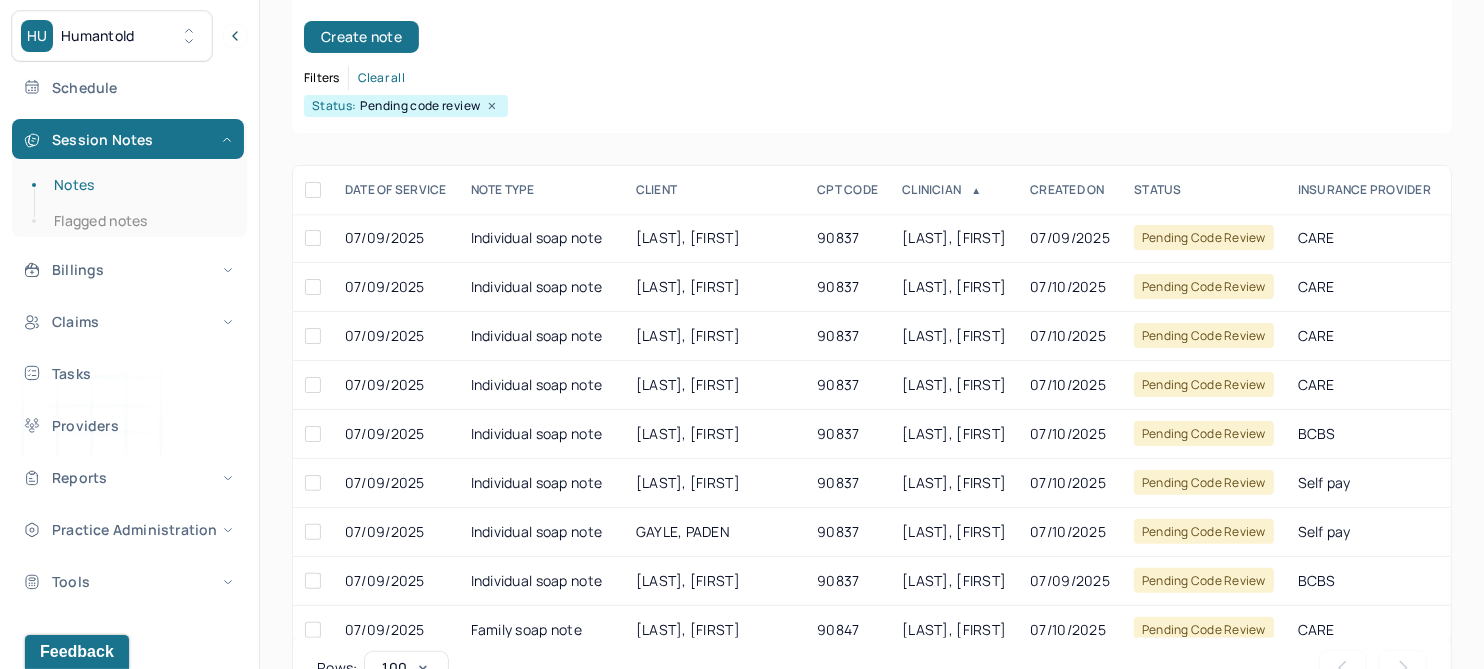 scroll, scrollTop: 250, scrollLeft: 0, axis: vertical 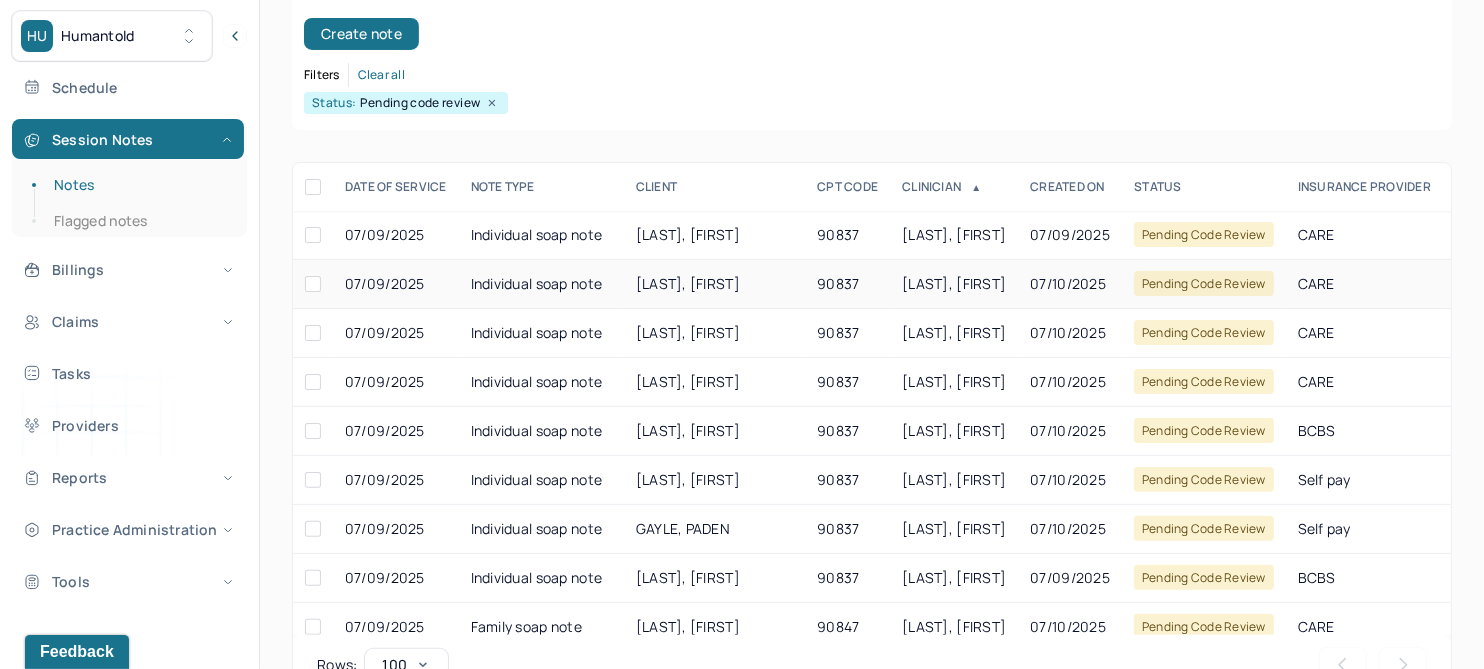 click on "AUSTIN, MARISSA" at bounding box center [688, 283] 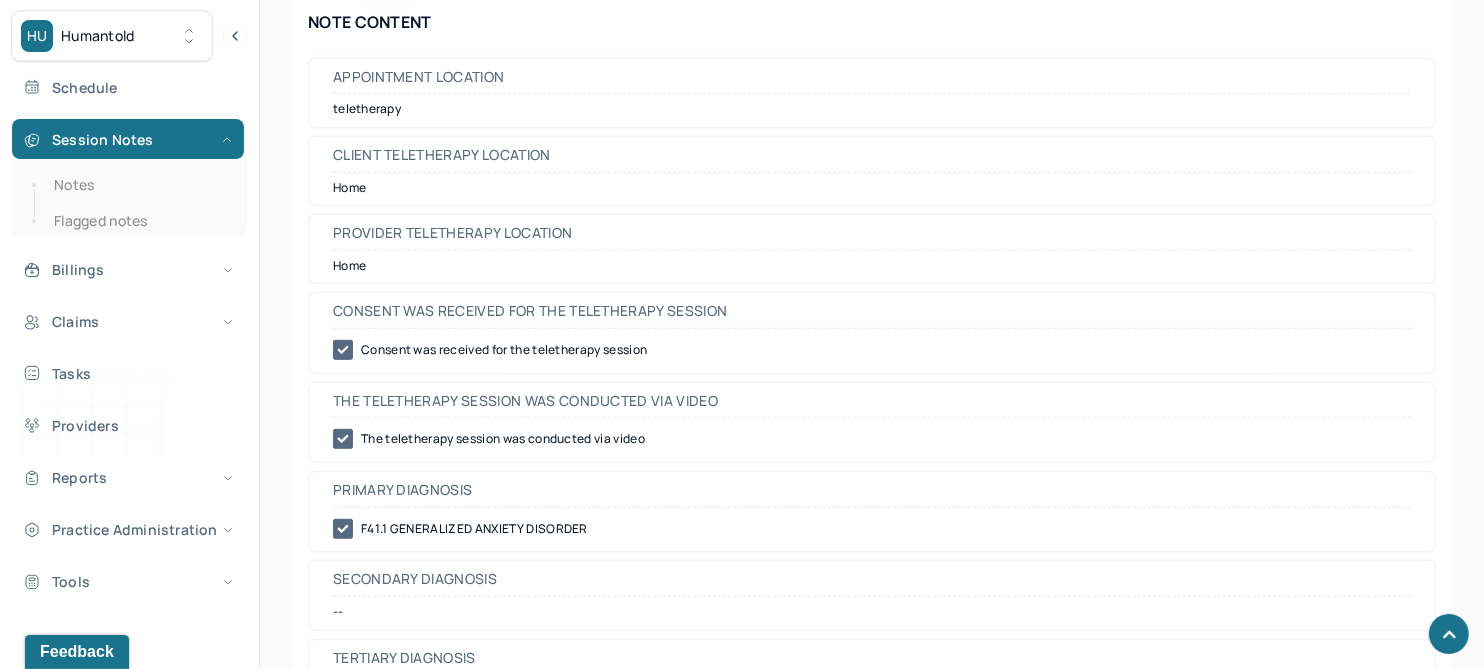 scroll, scrollTop: 0, scrollLeft: 0, axis: both 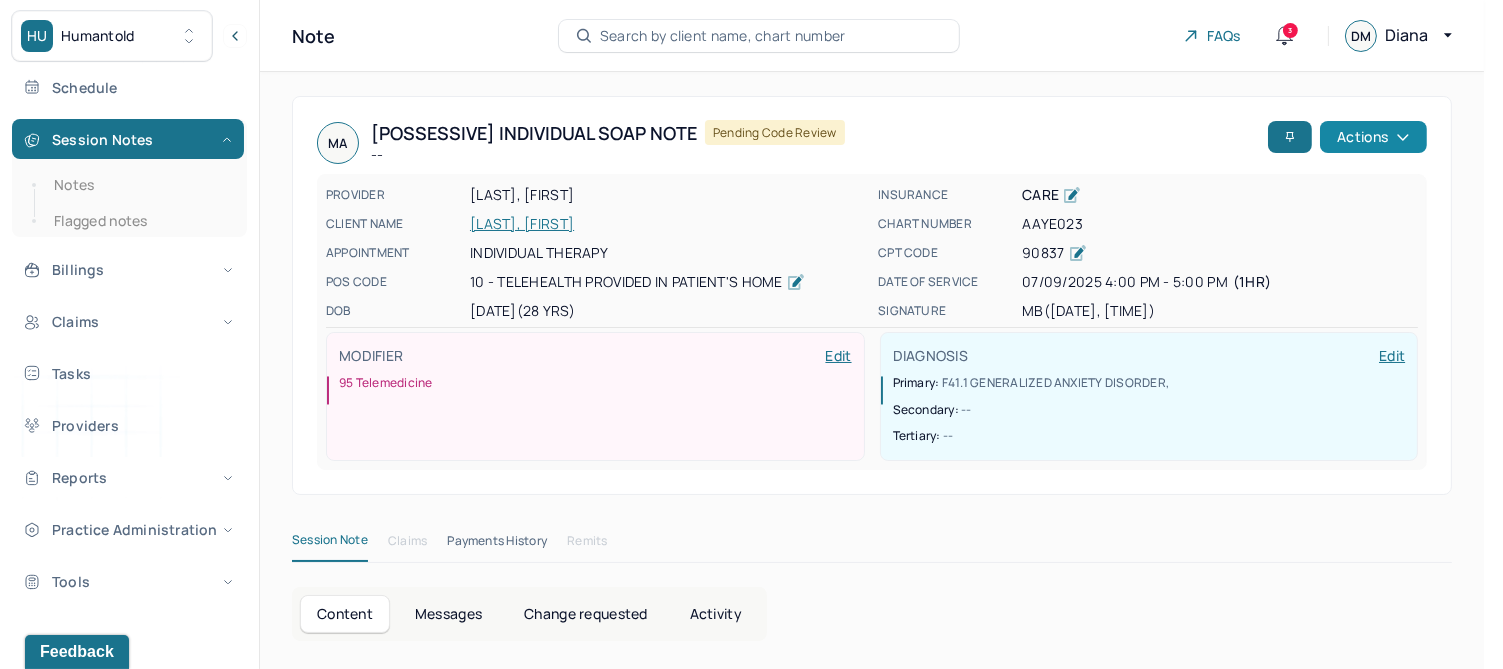 click on "Actions" at bounding box center [1373, 137] 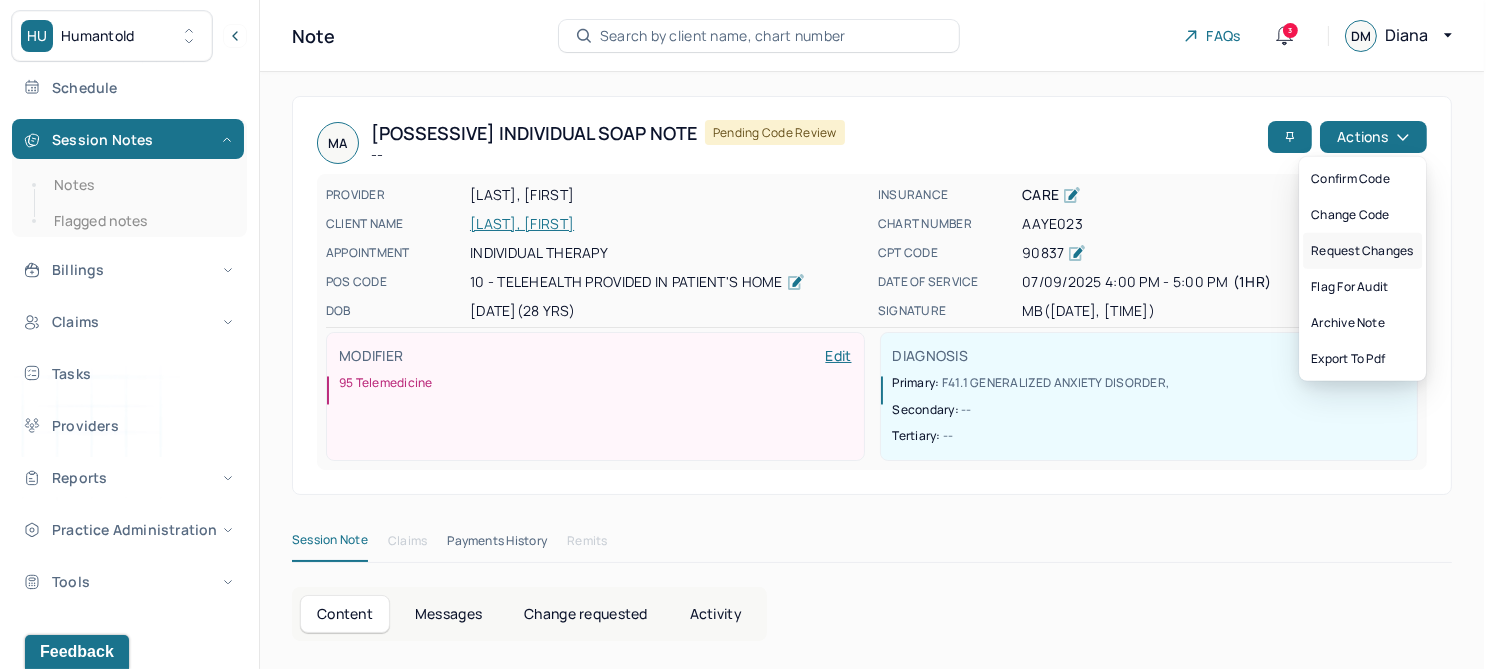 click on "Request changes" at bounding box center [1362, 251] 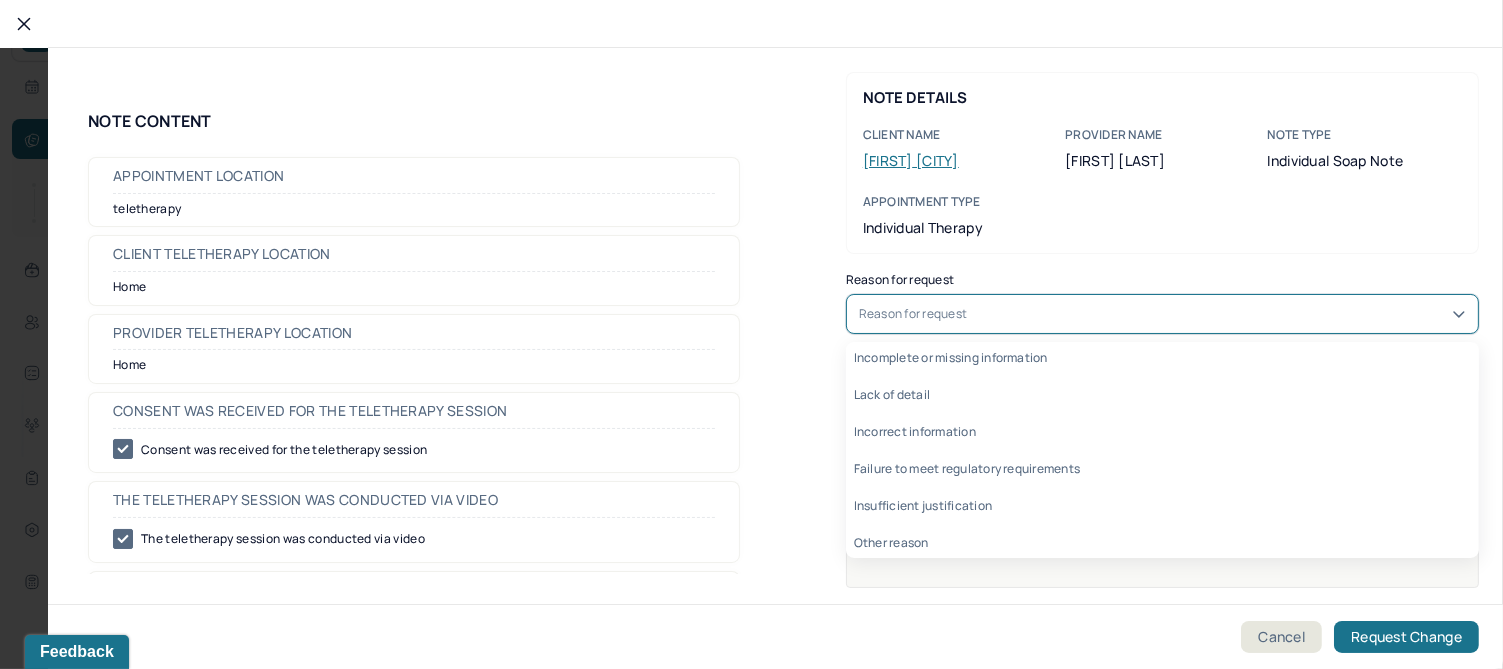 click on "Reason for request" at bounding box center [1162, 314] 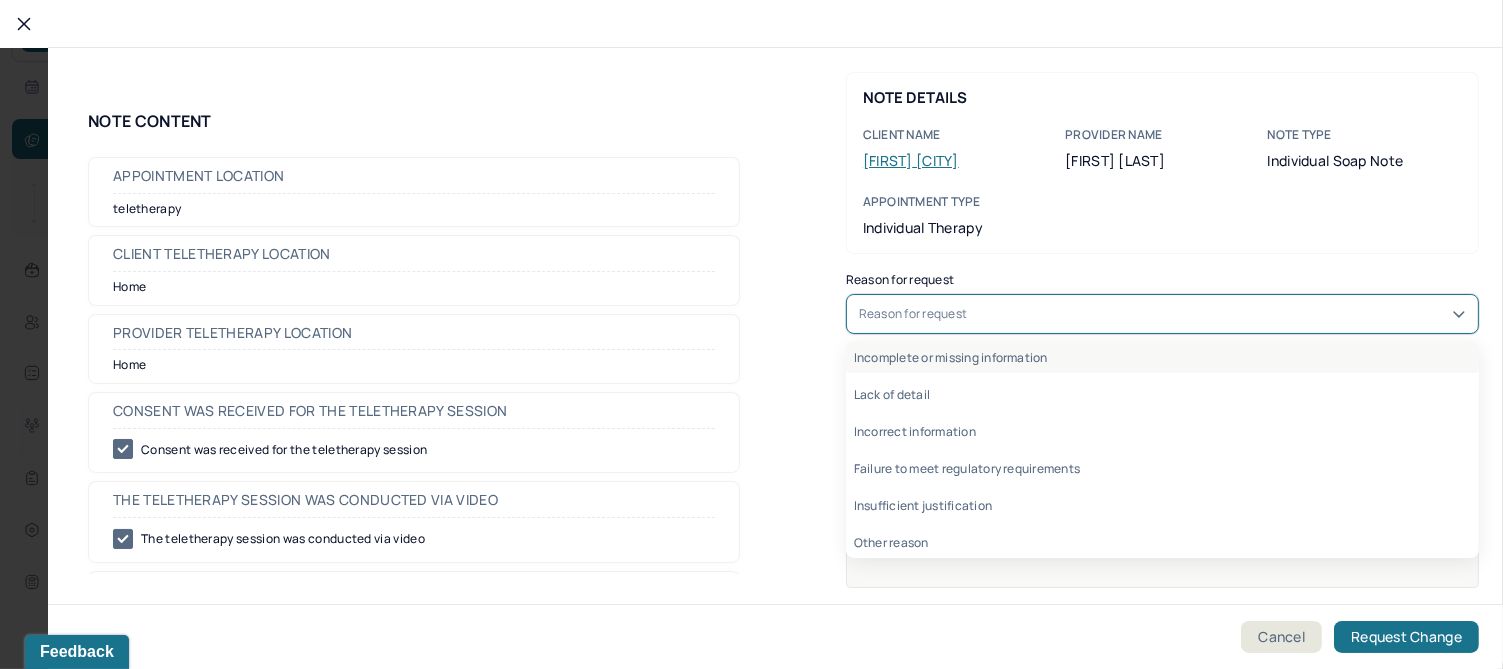 click on "Incomplete or missing information" at bounding box center [1162, 357] 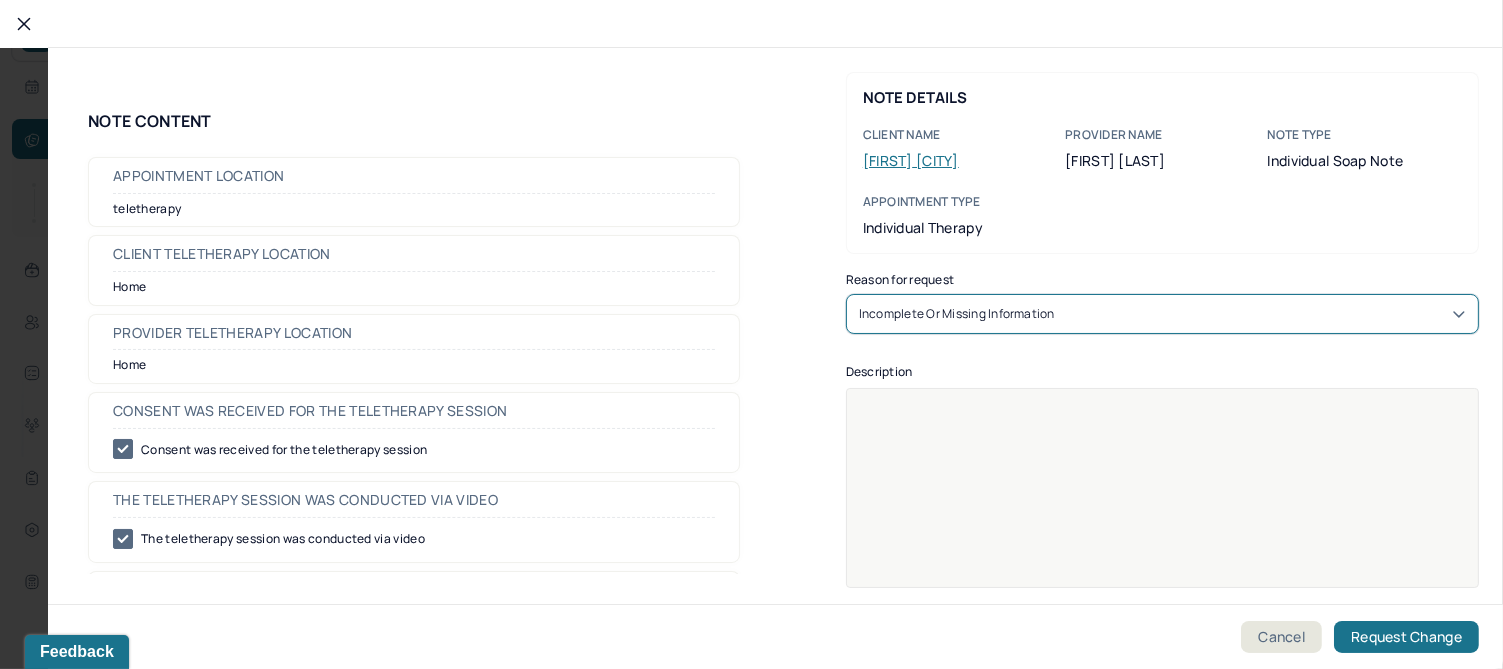 click at bounding box center [1163, 501] 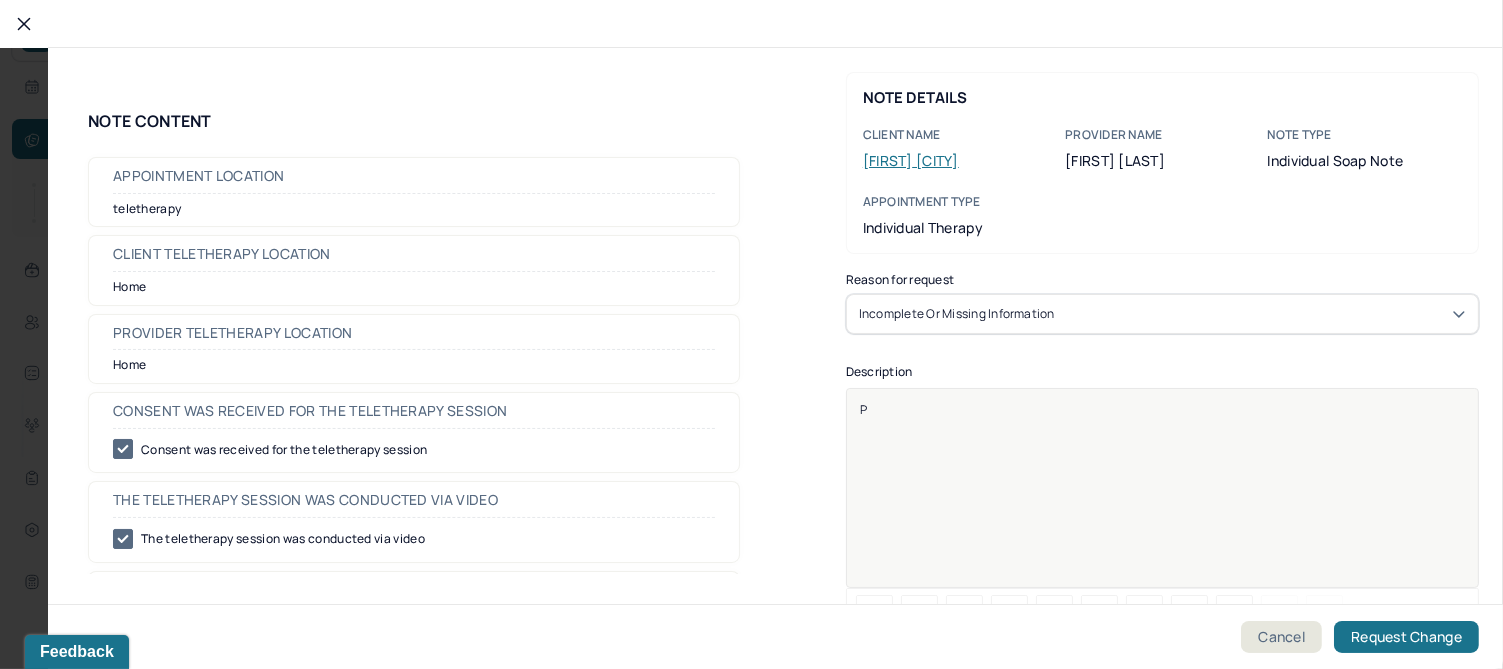 type 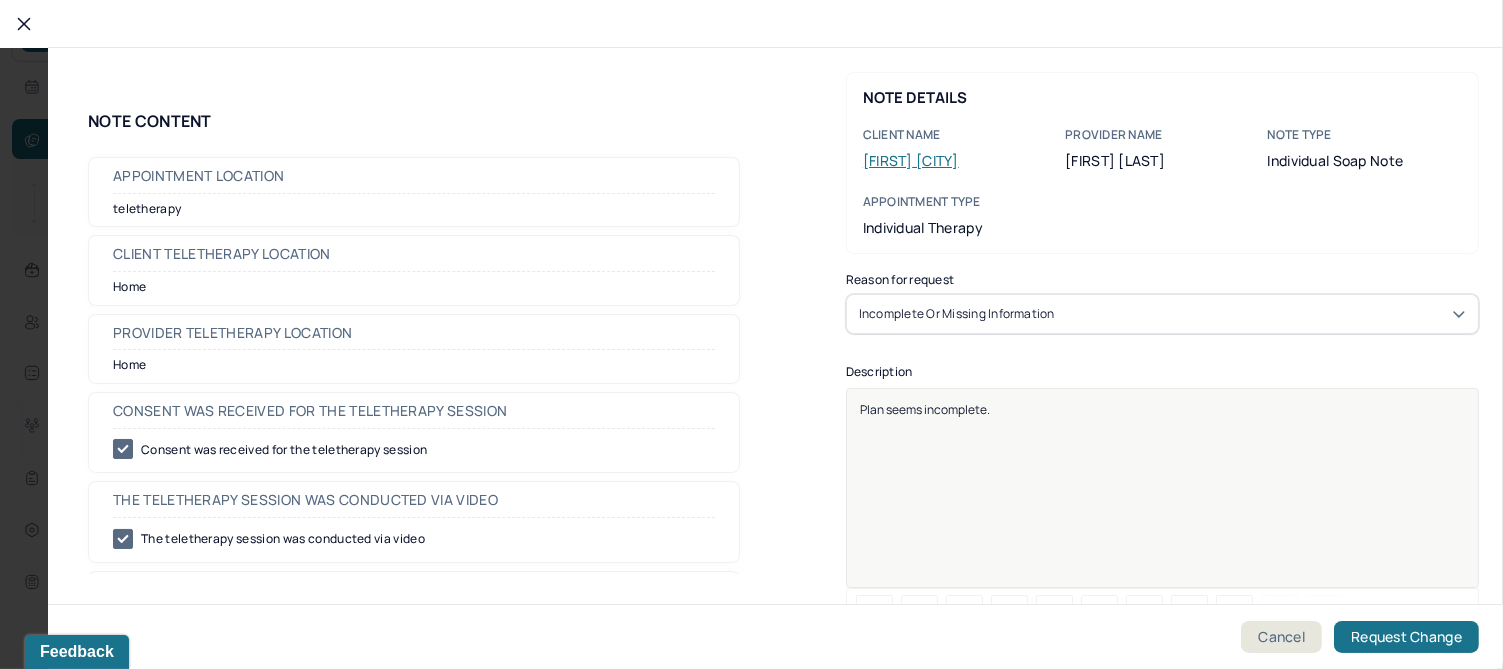 click on "Plan seems incomplete." at bounding box center (925, 409) 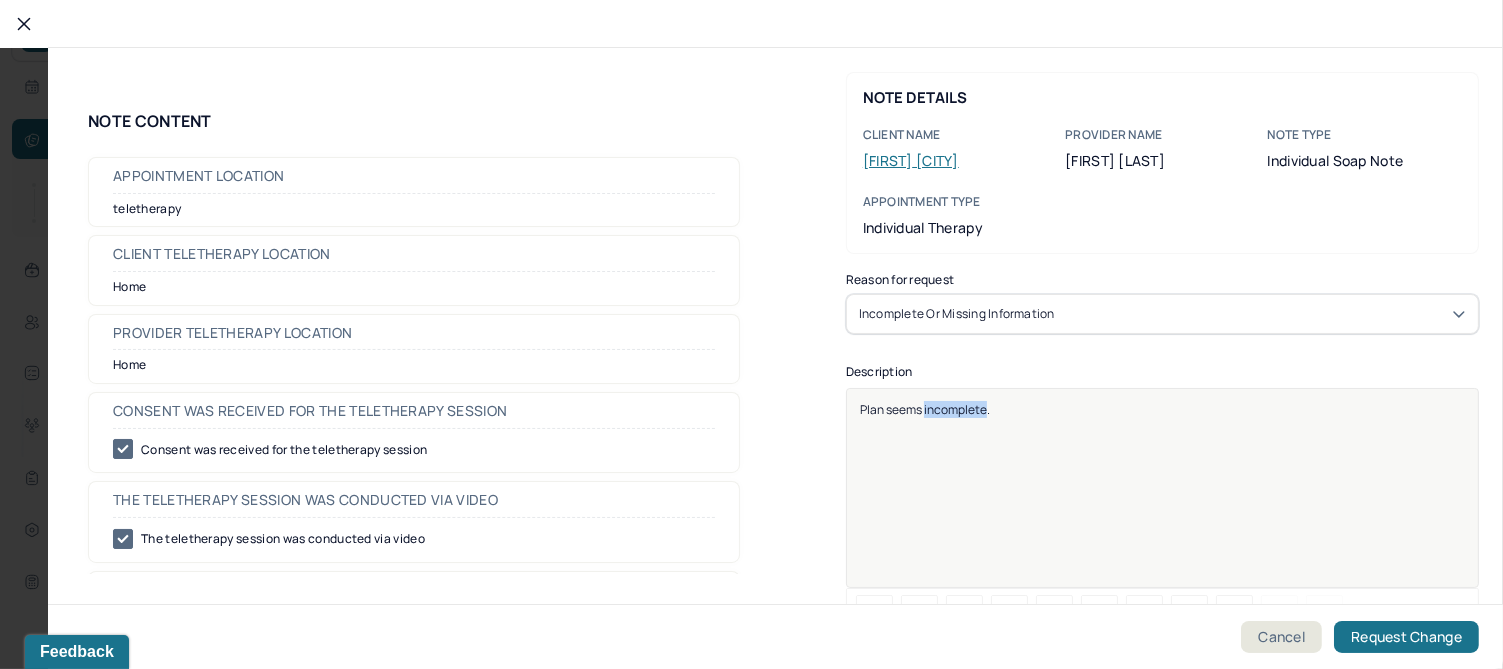 click on "Plan seems incomplete." at bounding box center (925, 409) 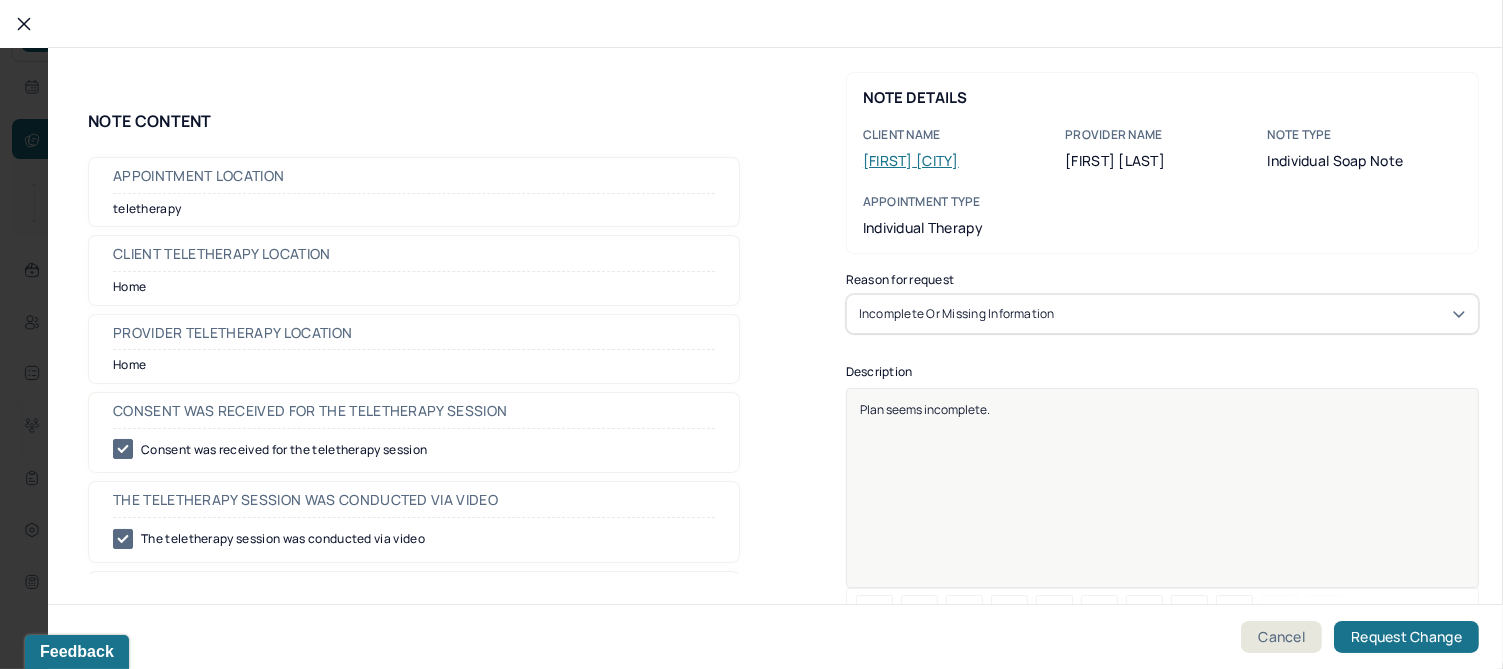 click on "Plan seems incomplete." at bounding box center [925, 409] 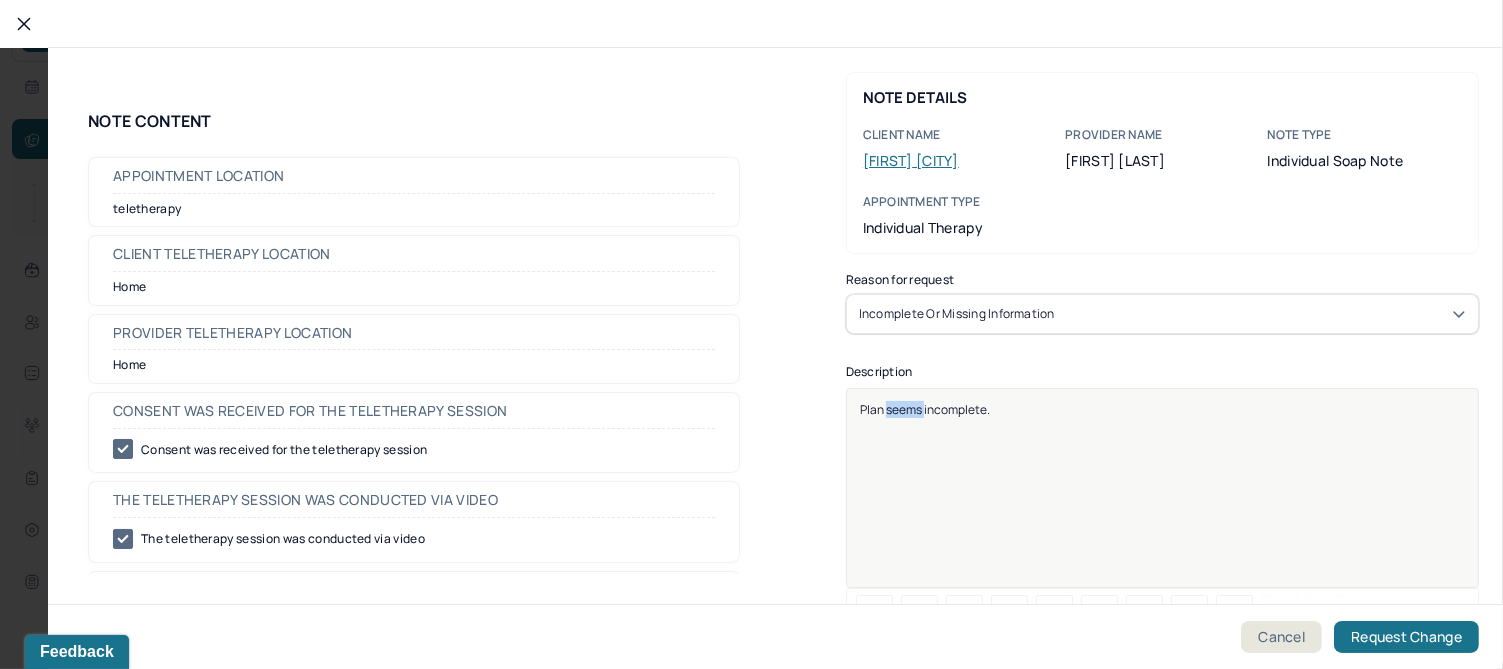 click on "Plan seems incomplete." at bounding box center (925, 409) 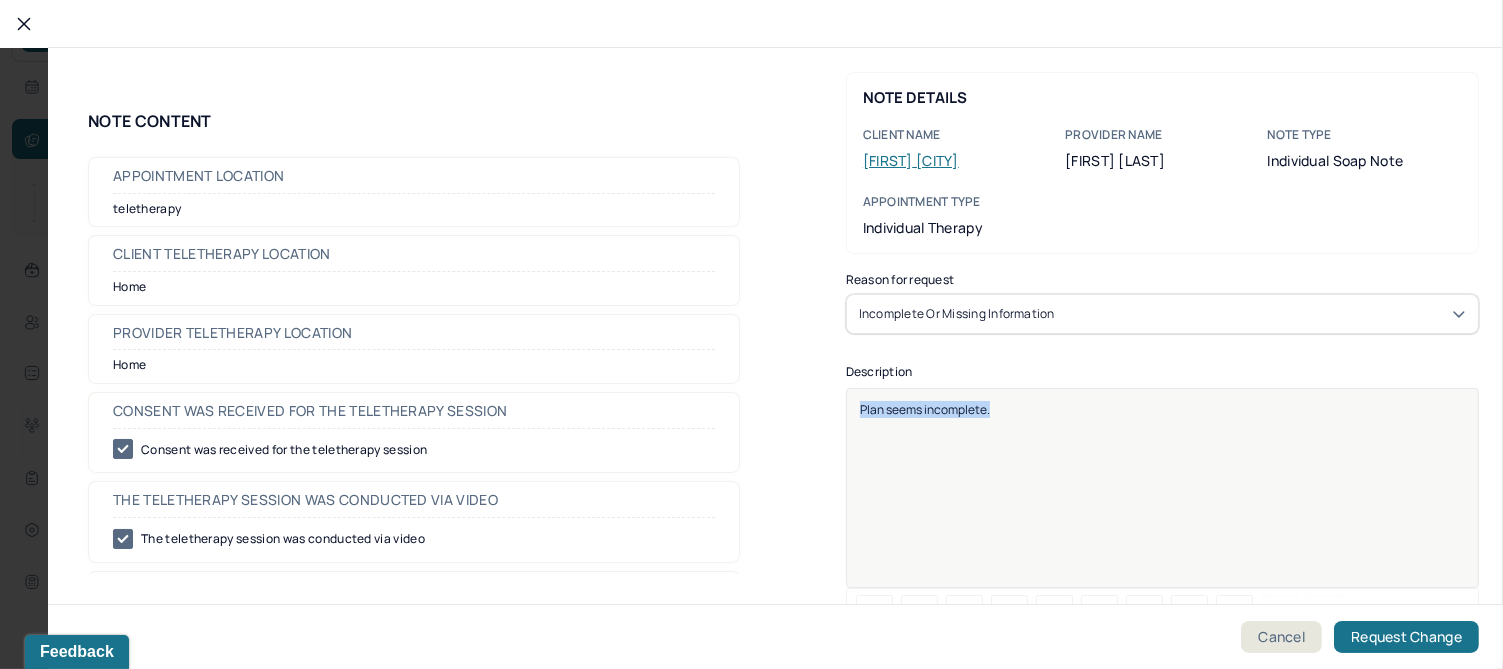 click on "Plan seems incomplete." at bounding box center [925, 409] 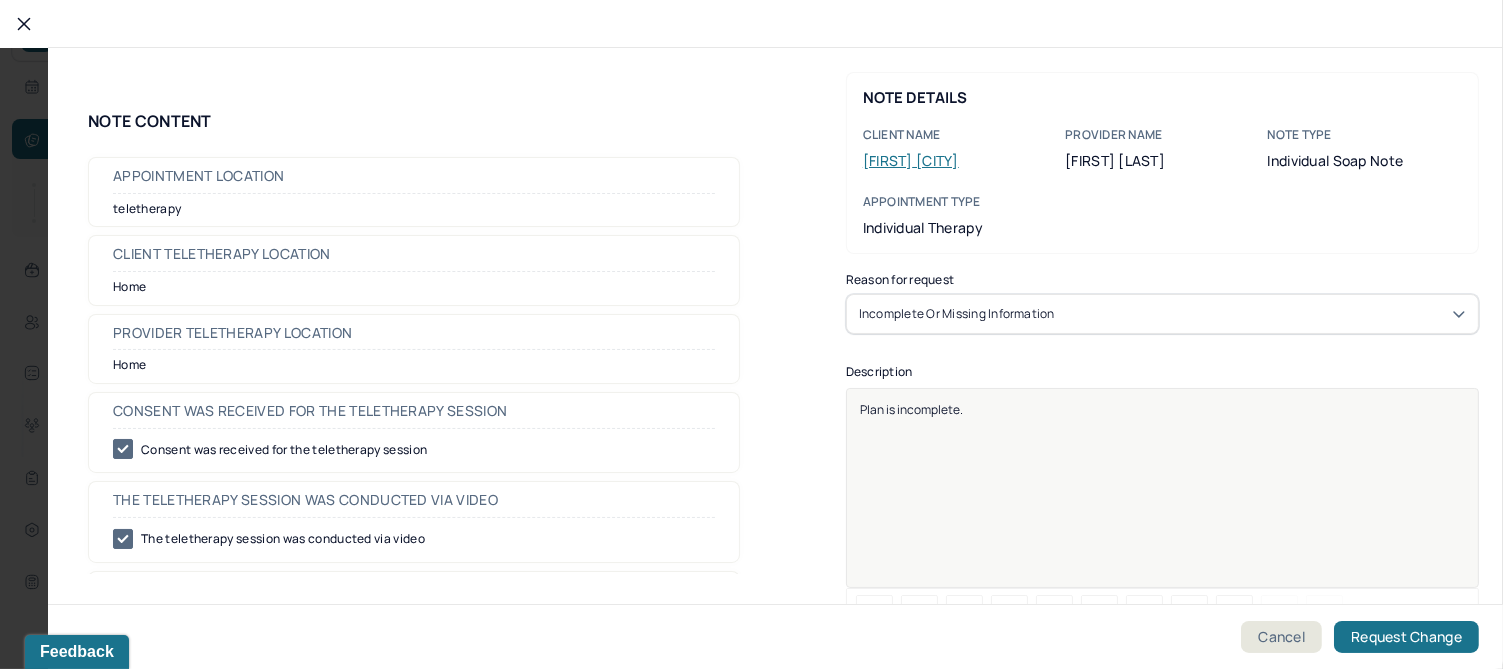 click on "Plan is incomplete." at bounding box center (911, 409) 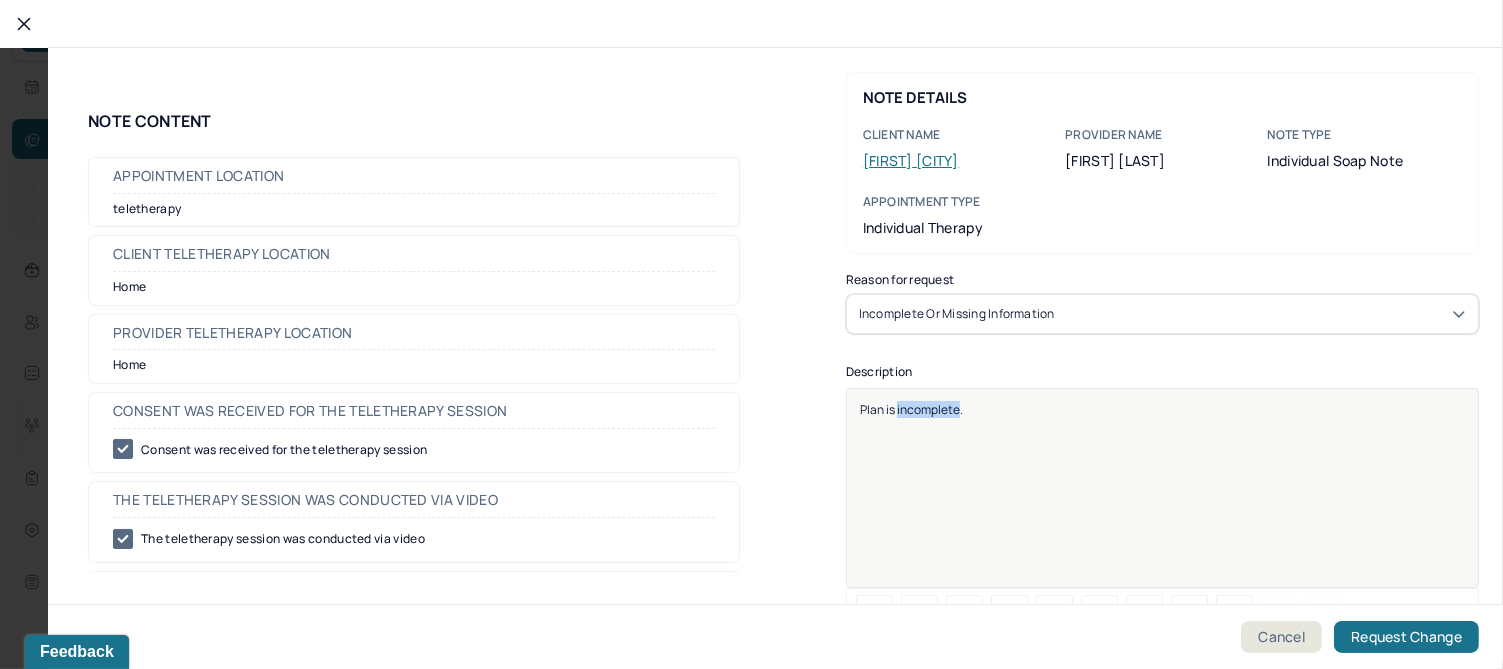 click on "Plan is incomplete." at bounding box center (911, 409) 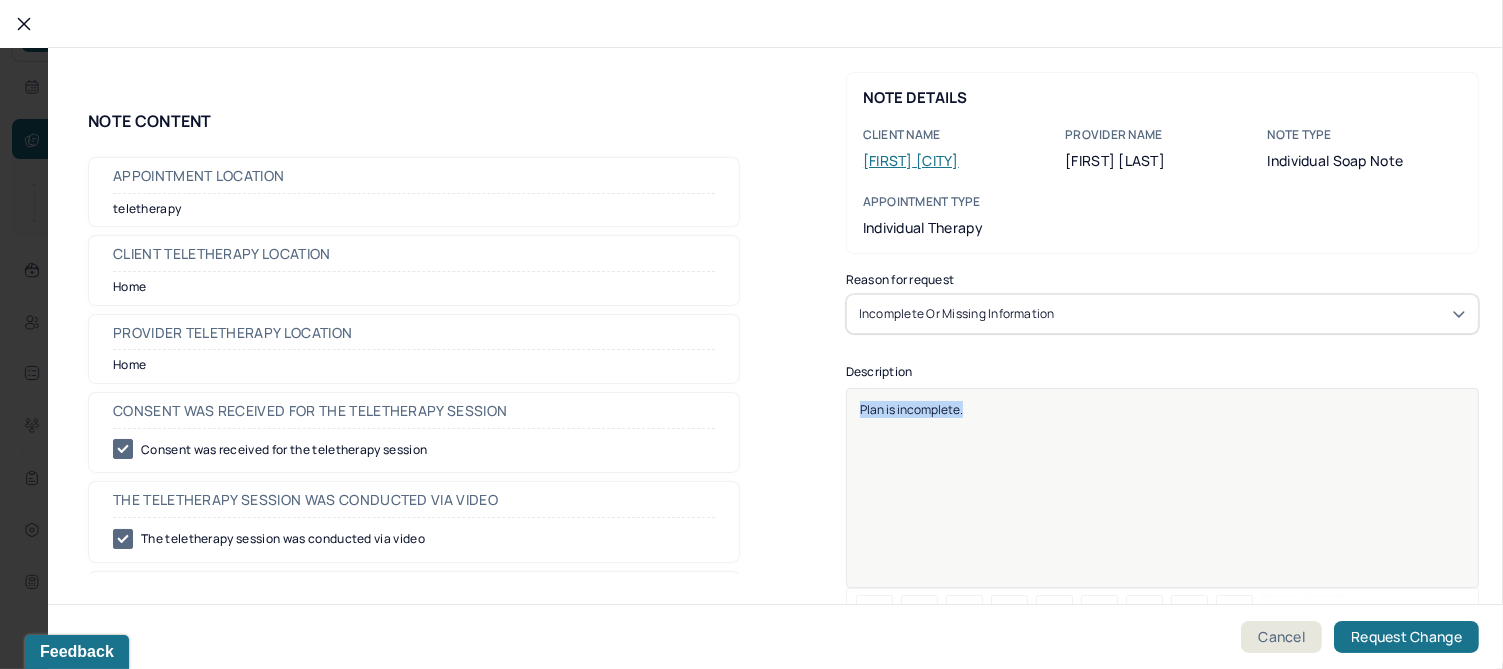 click on "Plan is incomplete." at bounding box center [911, 409] 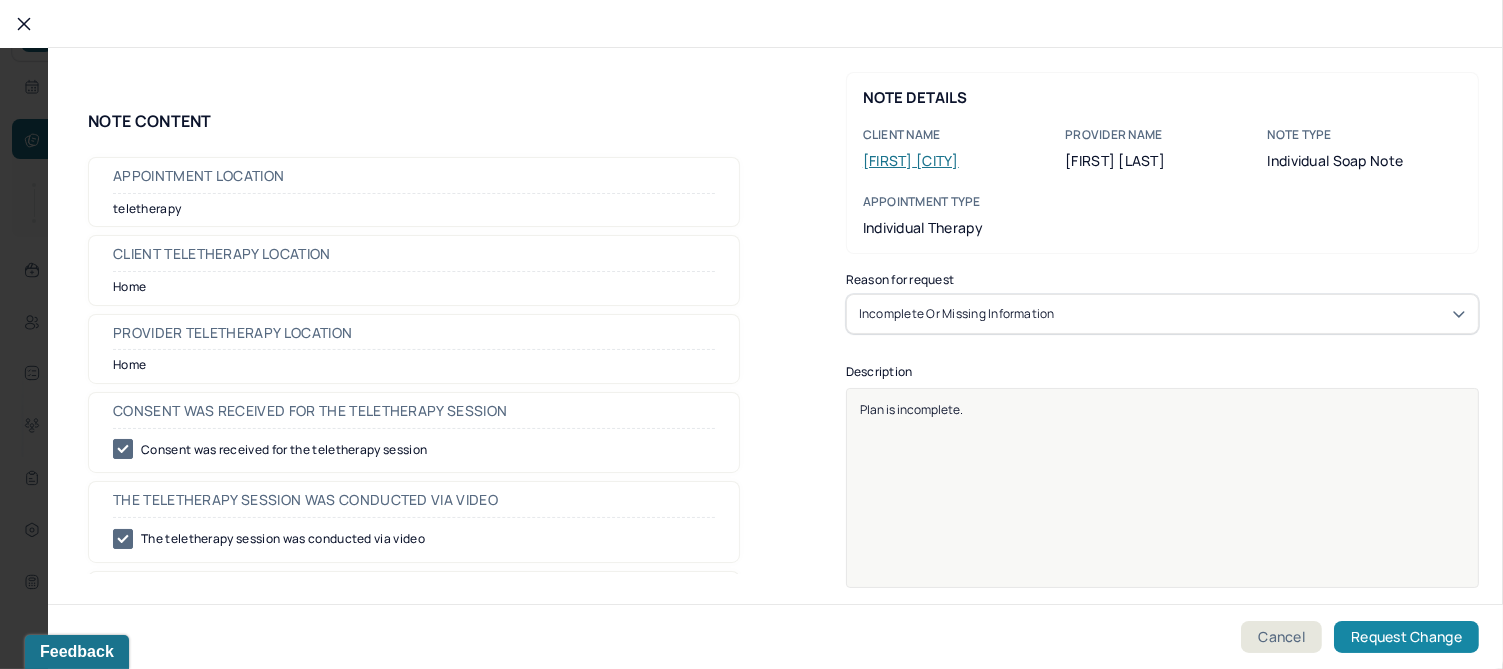 click on "Request Change" at bounding box center (1406, 637) 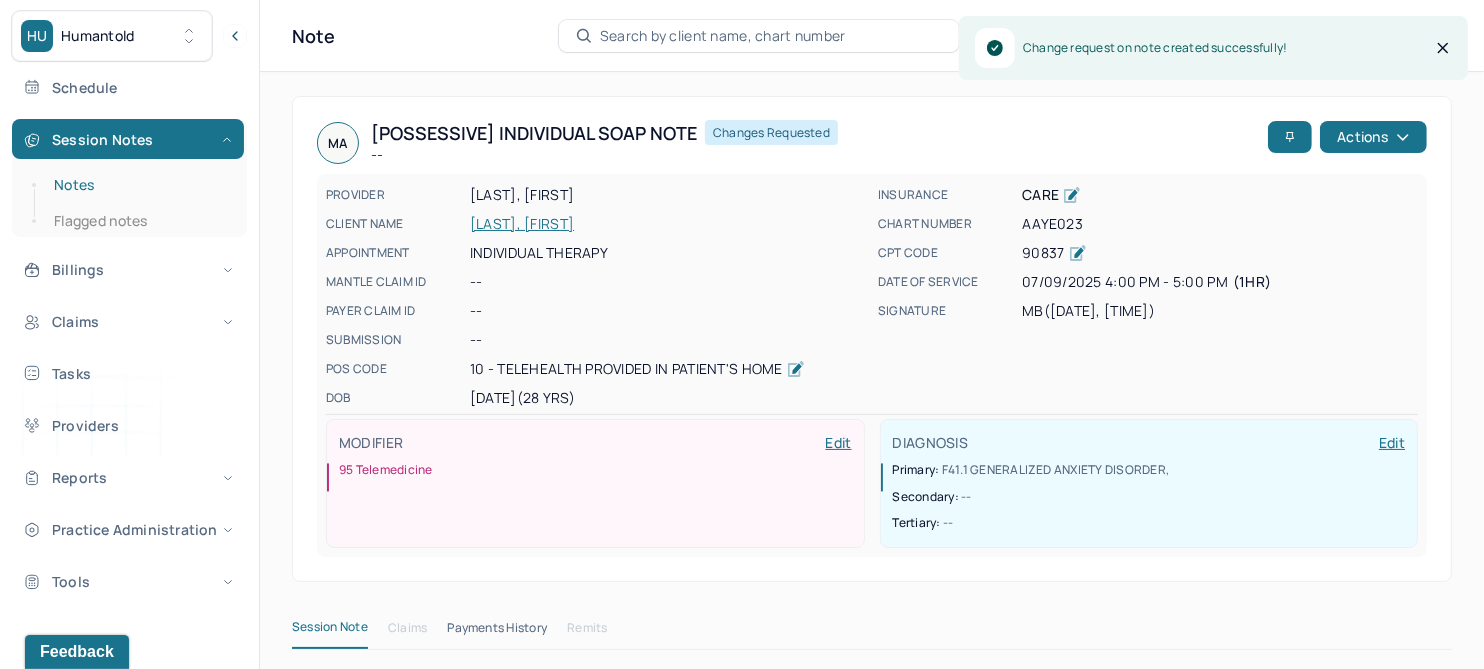 click on "Notes" at bounding box center (139, 185) 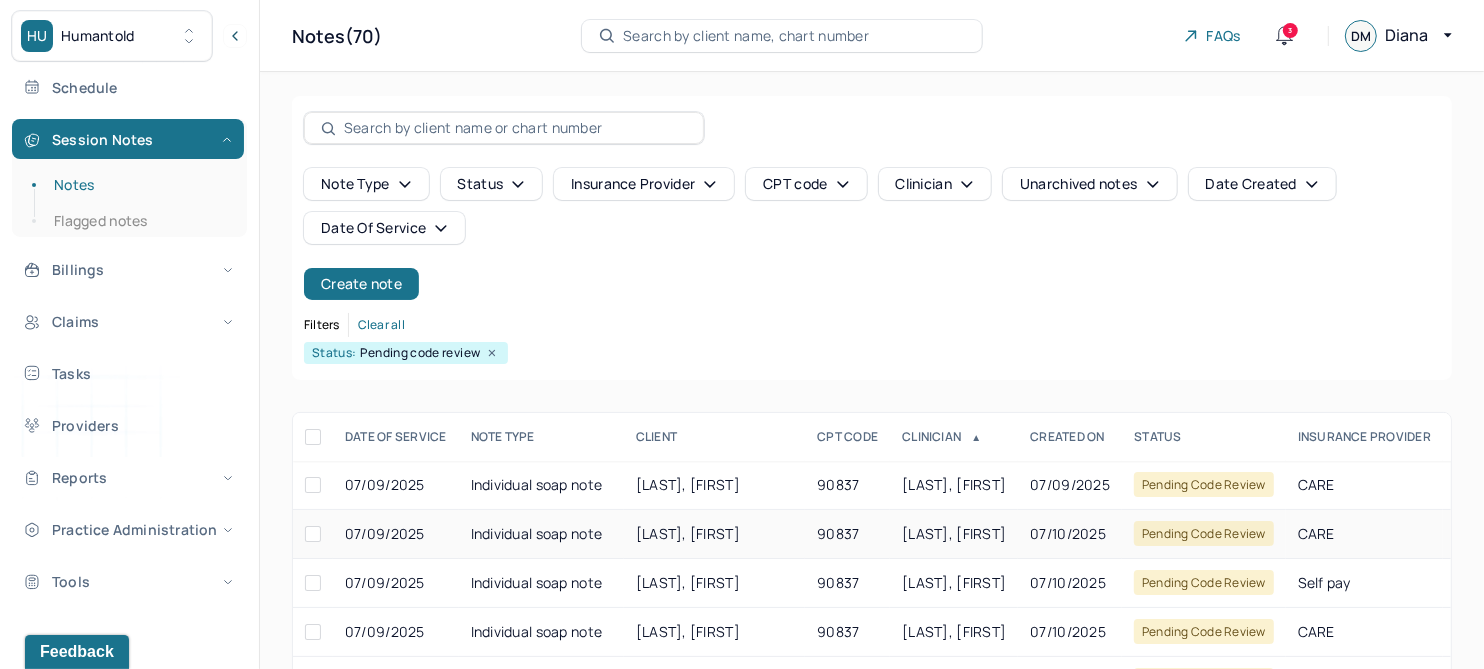 click on "CASTROGIOVANNI, KAYLEE" at bounding box center (714, 534) 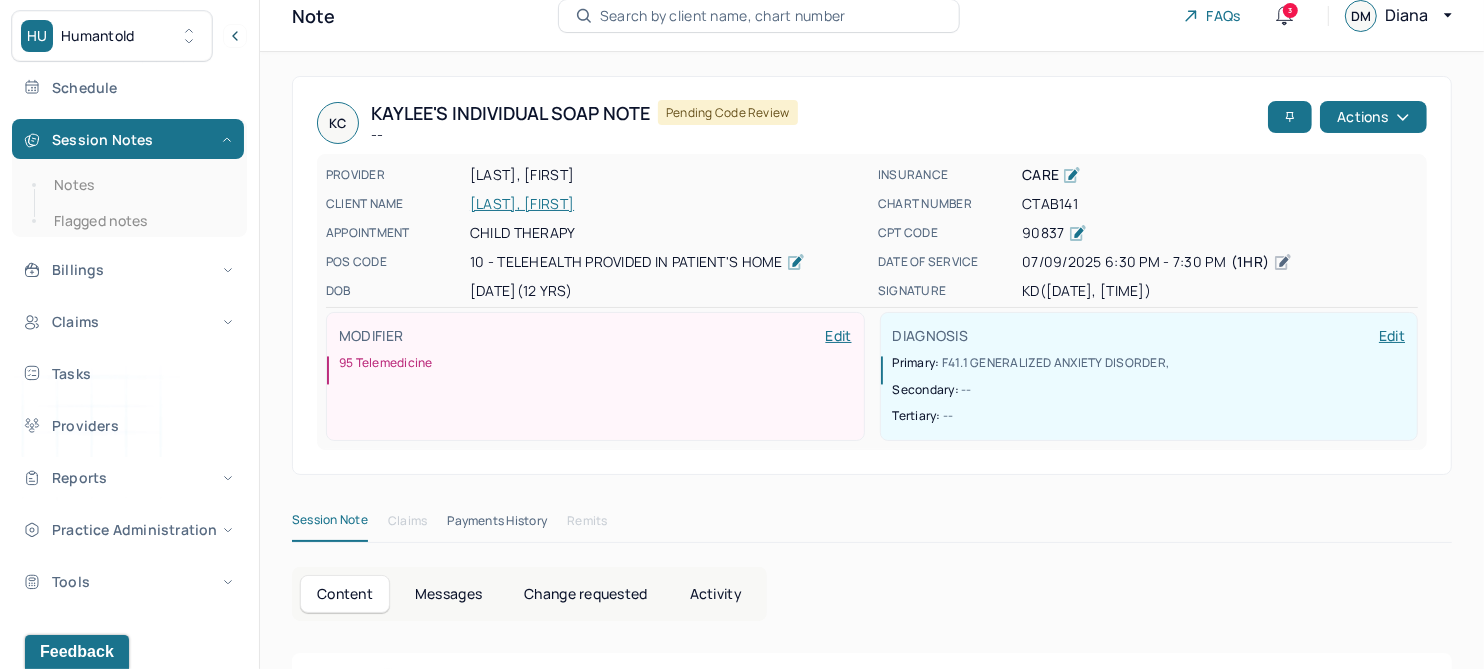 scroll, scrollTop: 0, scrollLeft: 0, axis: both 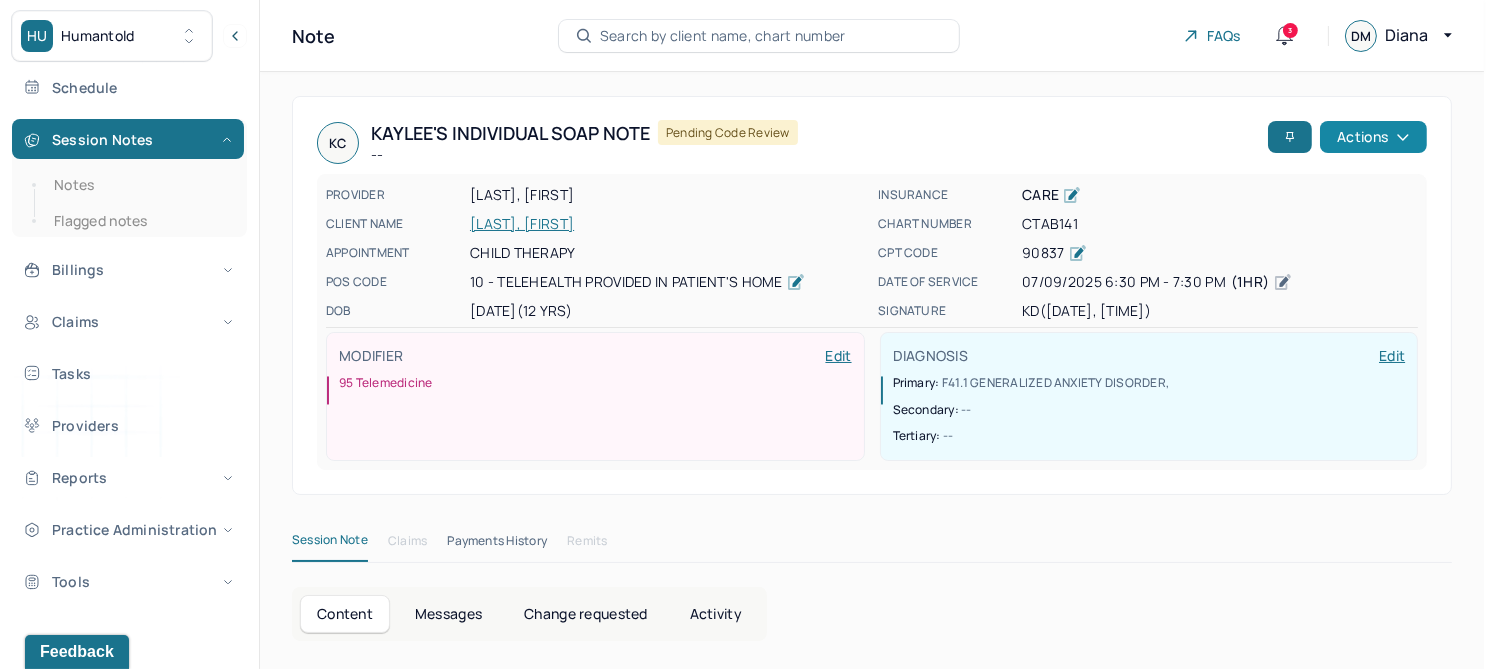 click on "Actions" at bounding box center (1373, 137) 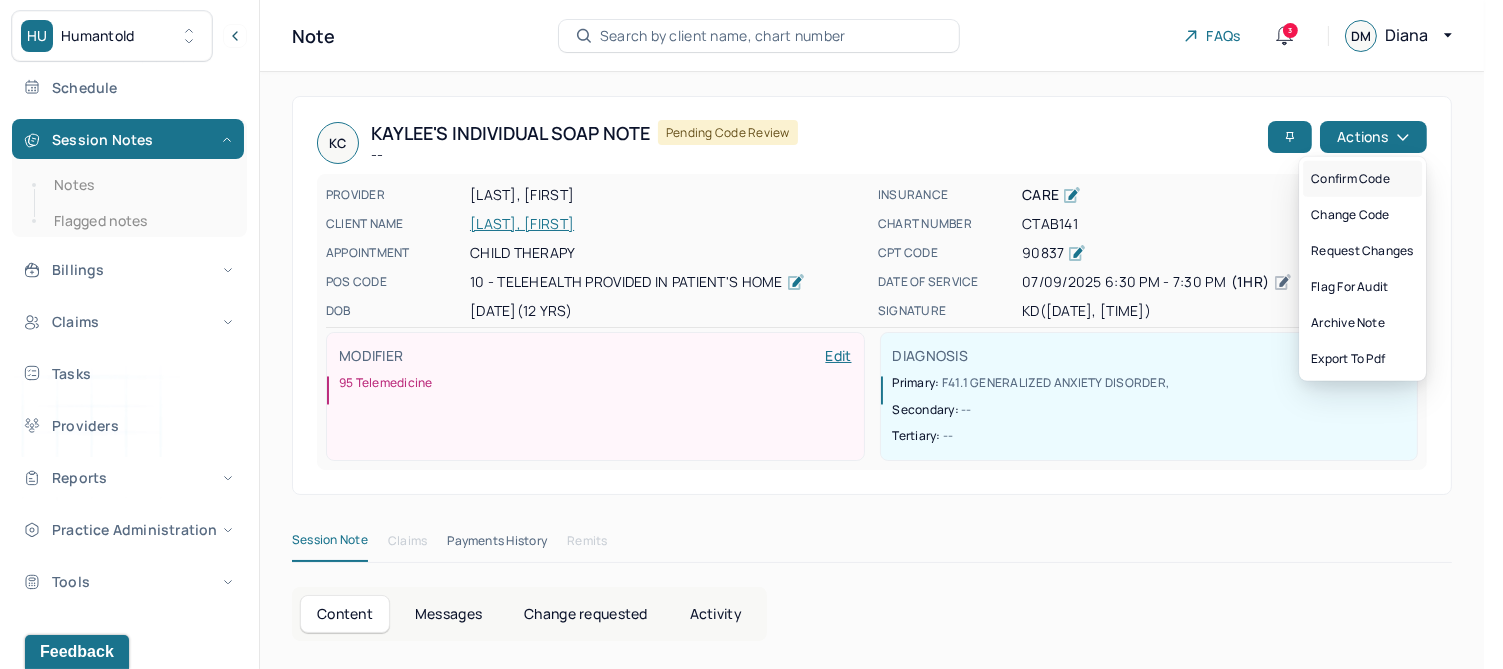 click on "Confirm code" at bounding box center [1362, 179] 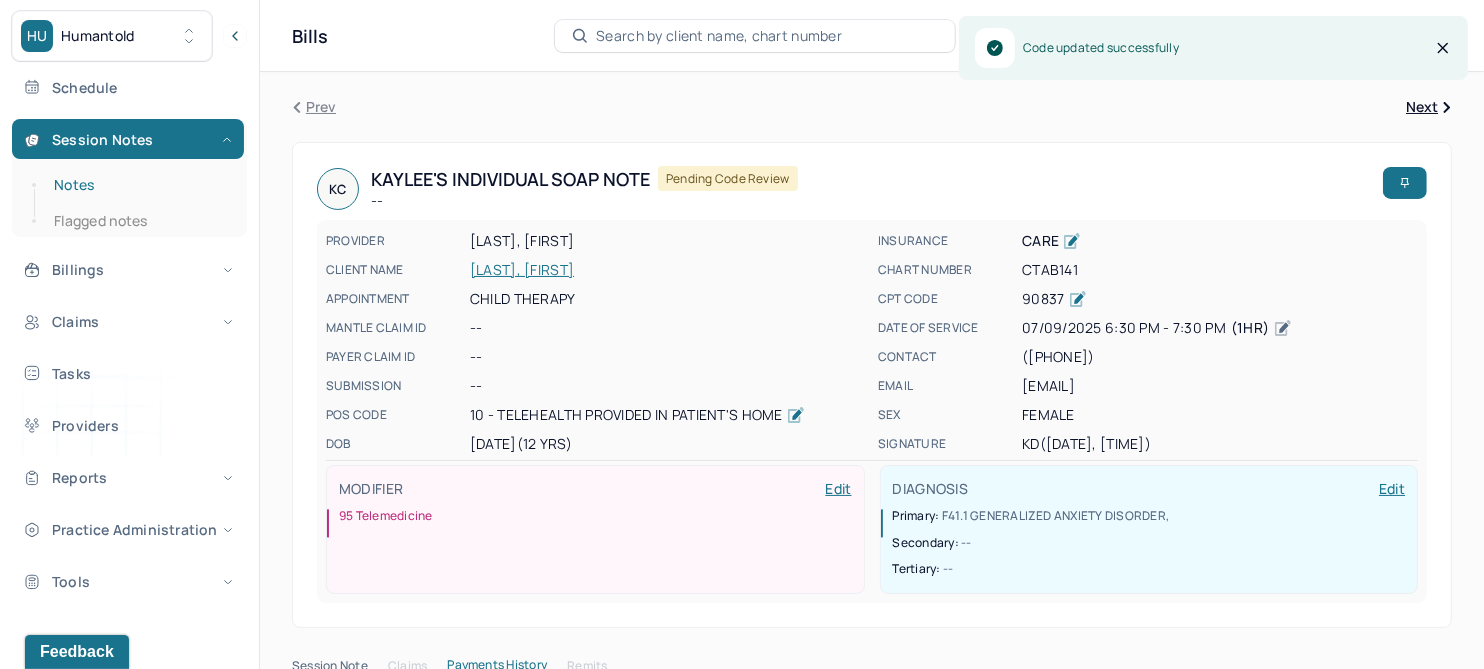 click on "Notes" at bounding box center (139, 185) 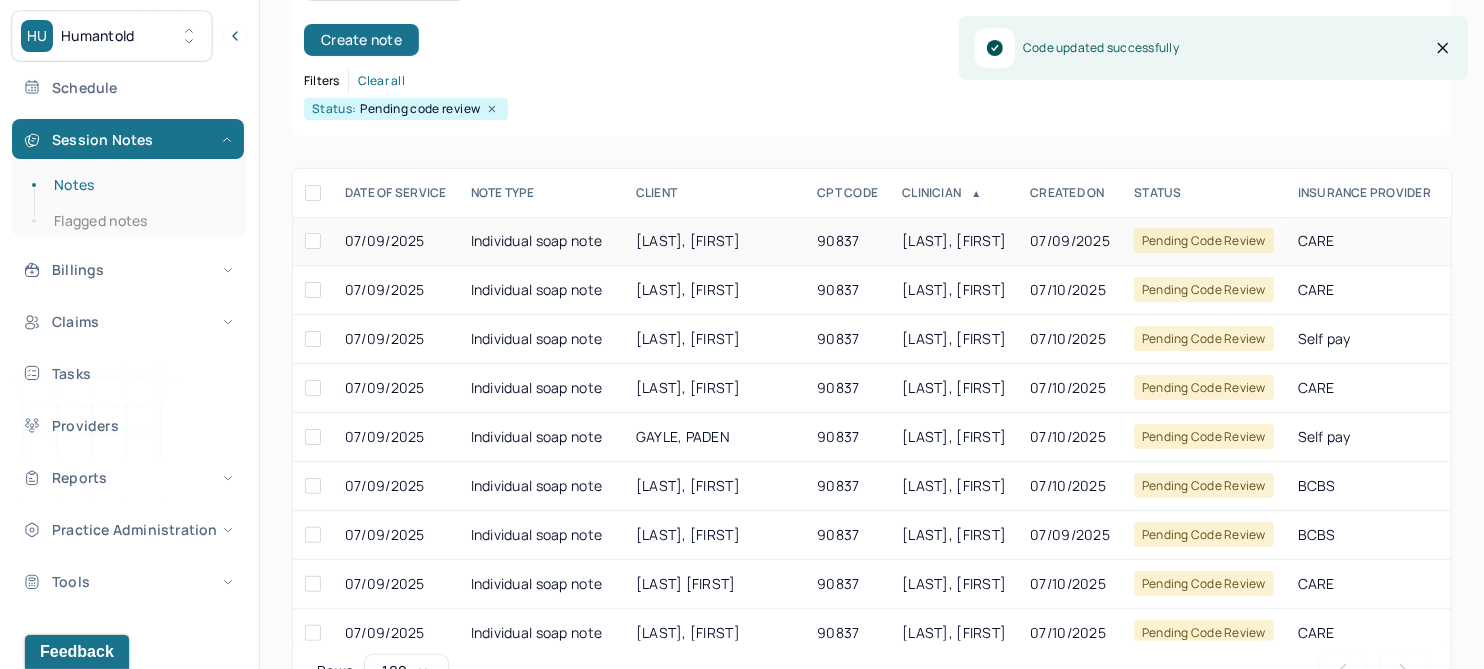 scroll, scrollTop: 250, scrollLeft: 0, axis: vertical 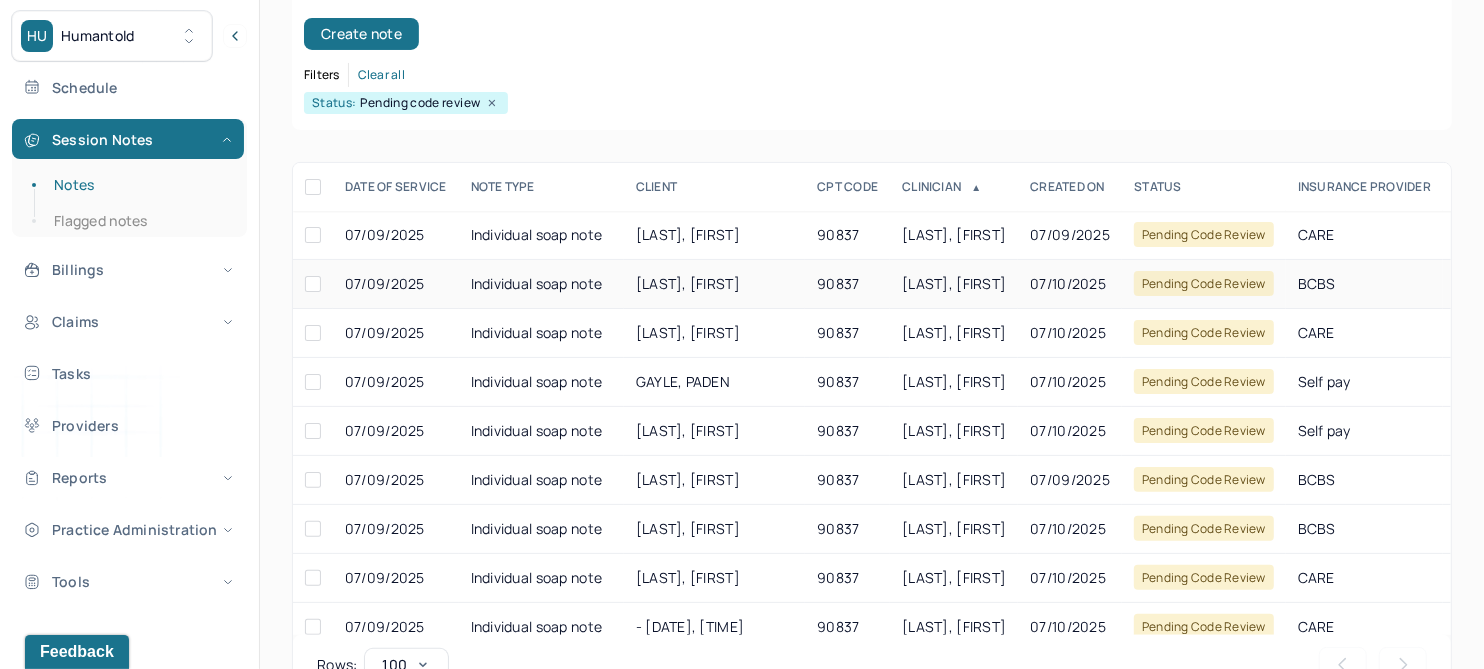 click on "KNIGHT, CHRISTINA" at bounding box center (688, 283) 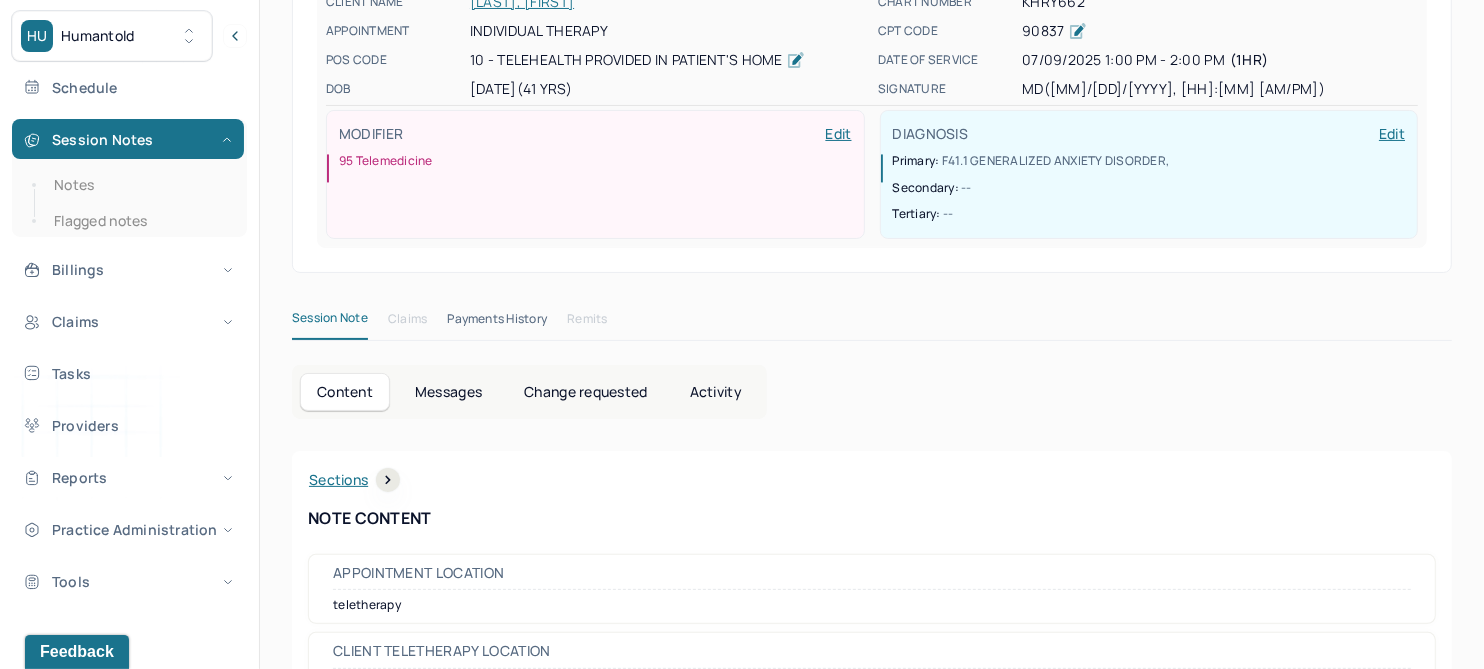 scroll, scrollTop: 0, scrollLeft: 0, axis: both 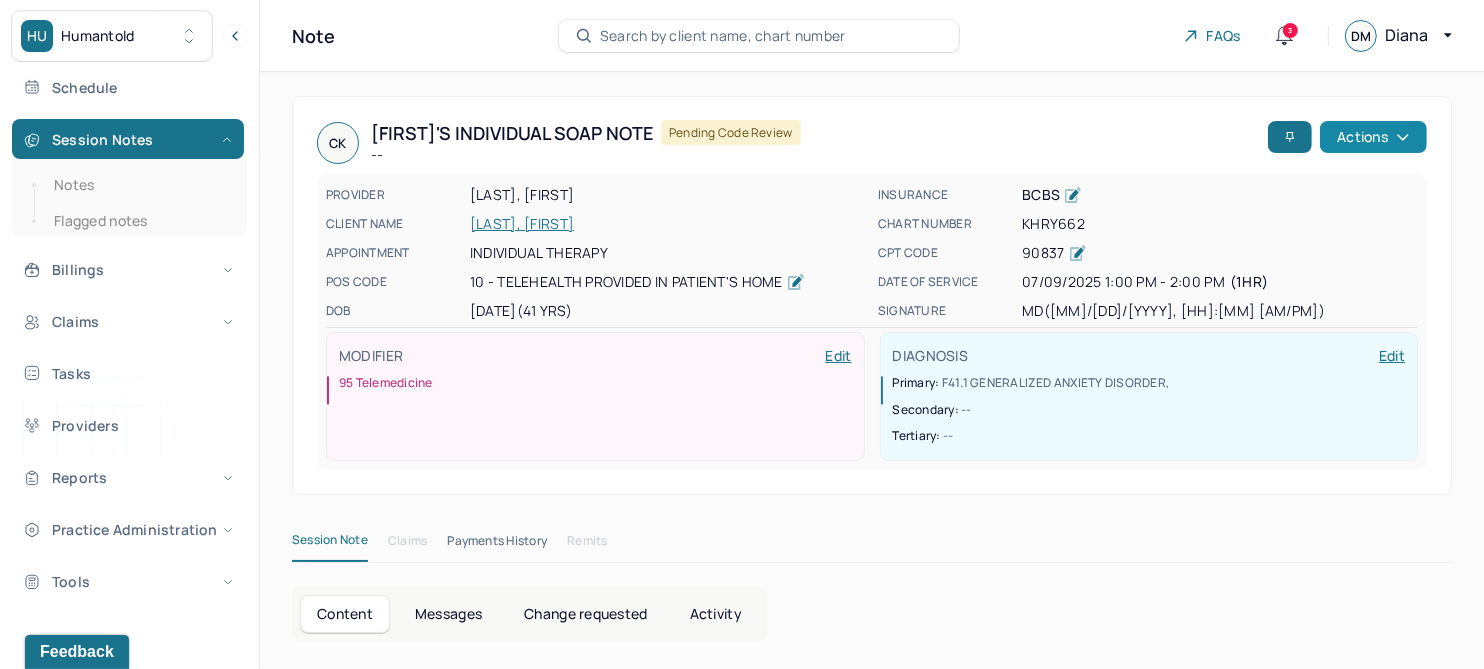 click 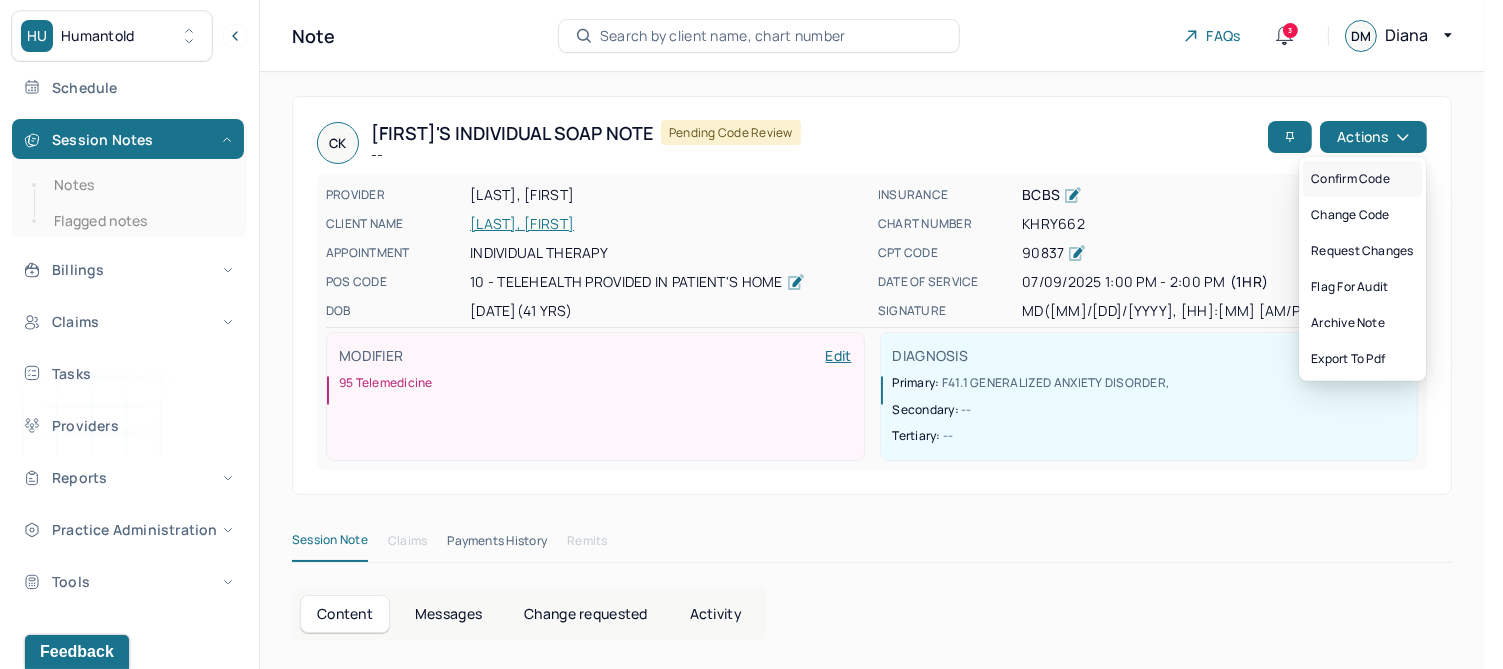 click on "Confirm code" at bounding box center (1362, 179) 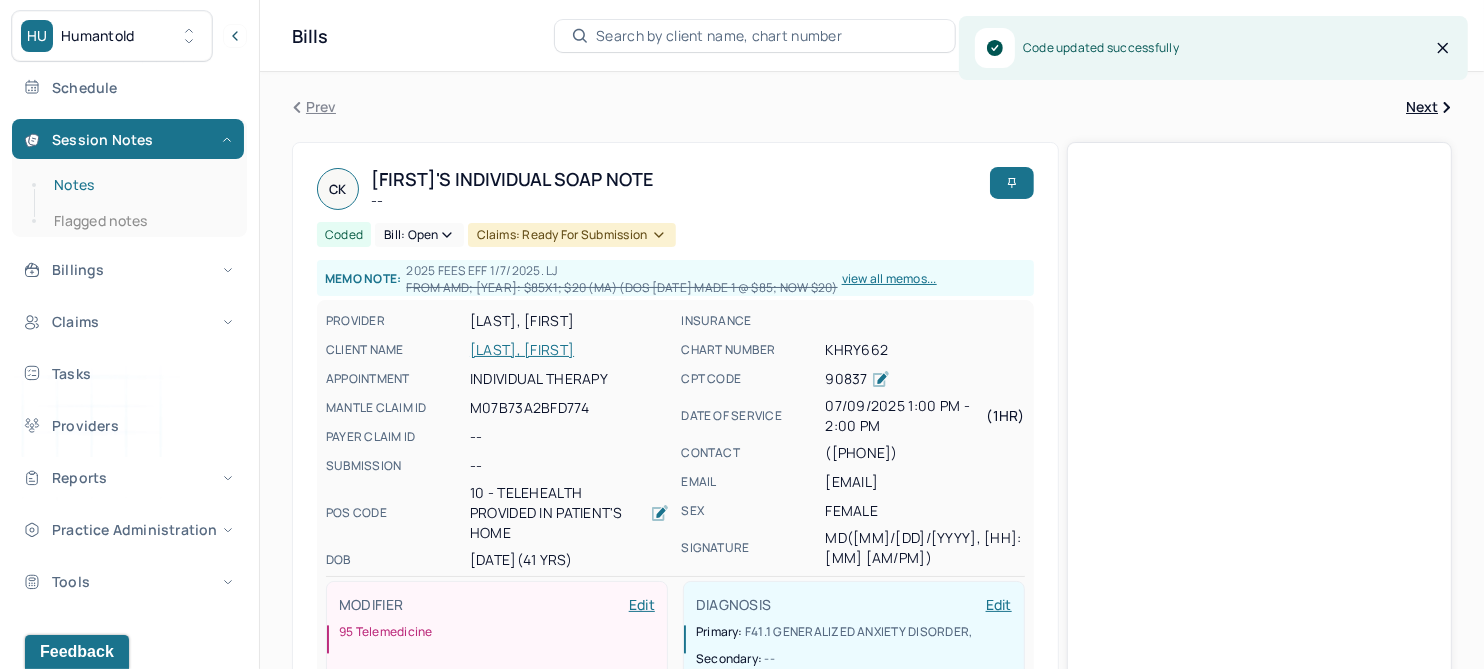 click on "Notes" at bounding box center [139, 185] 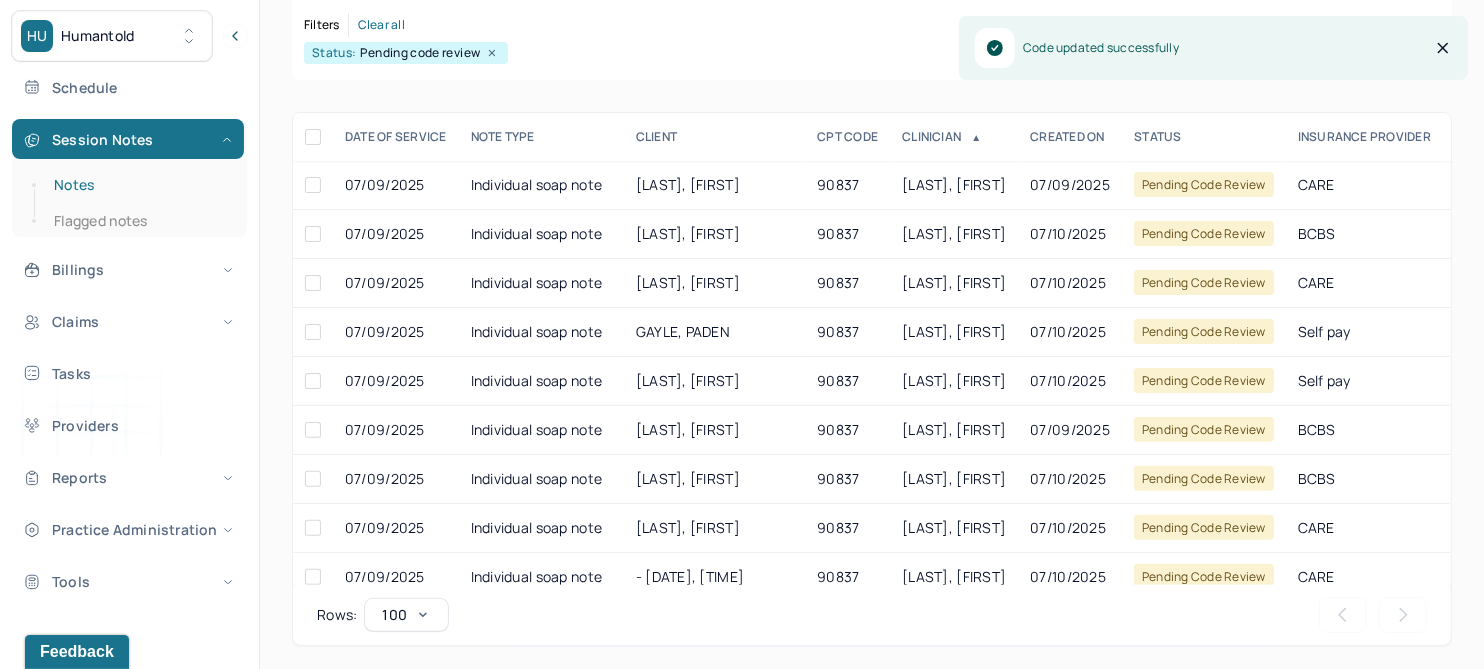 scroll, scrollTop: 301, scrollLeft: 0, axis: vertical 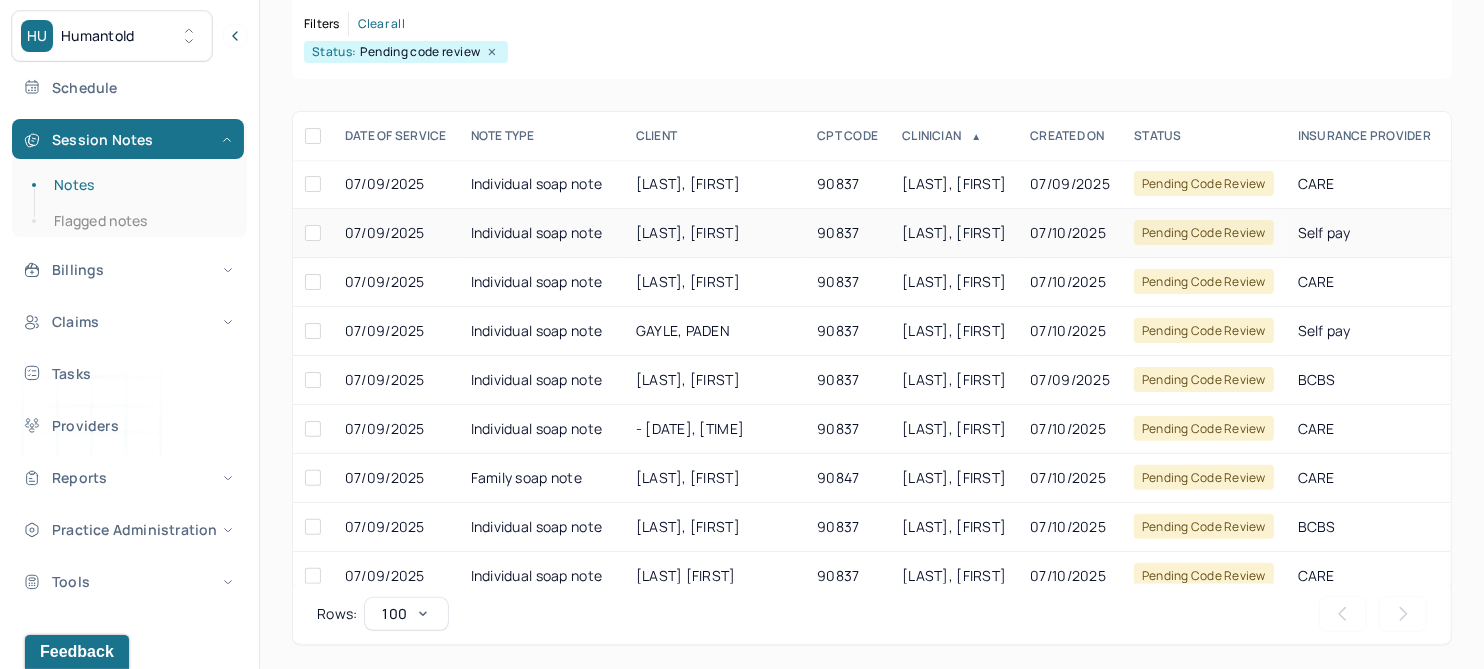 click on "MARSHALL, KEREN" at bounding box center (688, 232) 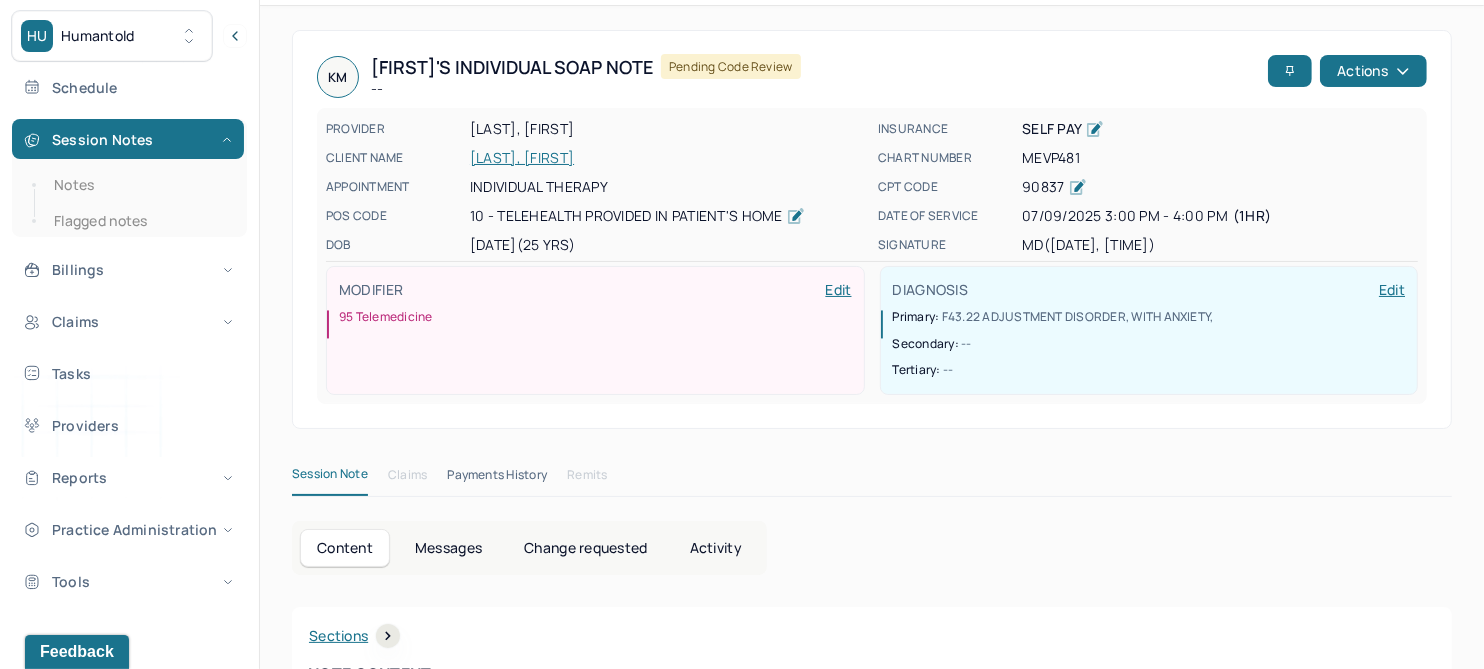 scroll, scrollTop: 0, scrollLeft: 0, axis: both 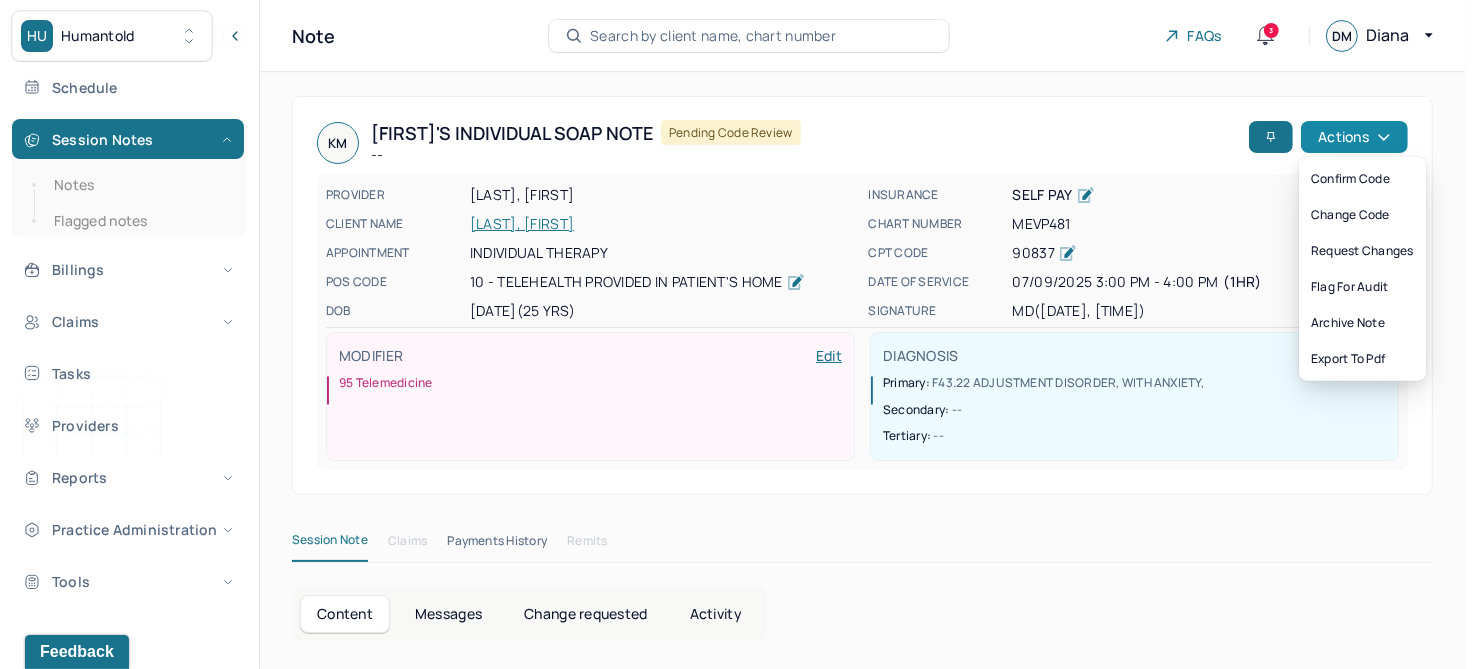 click on "Actions" at bounding box center (1354, 137) 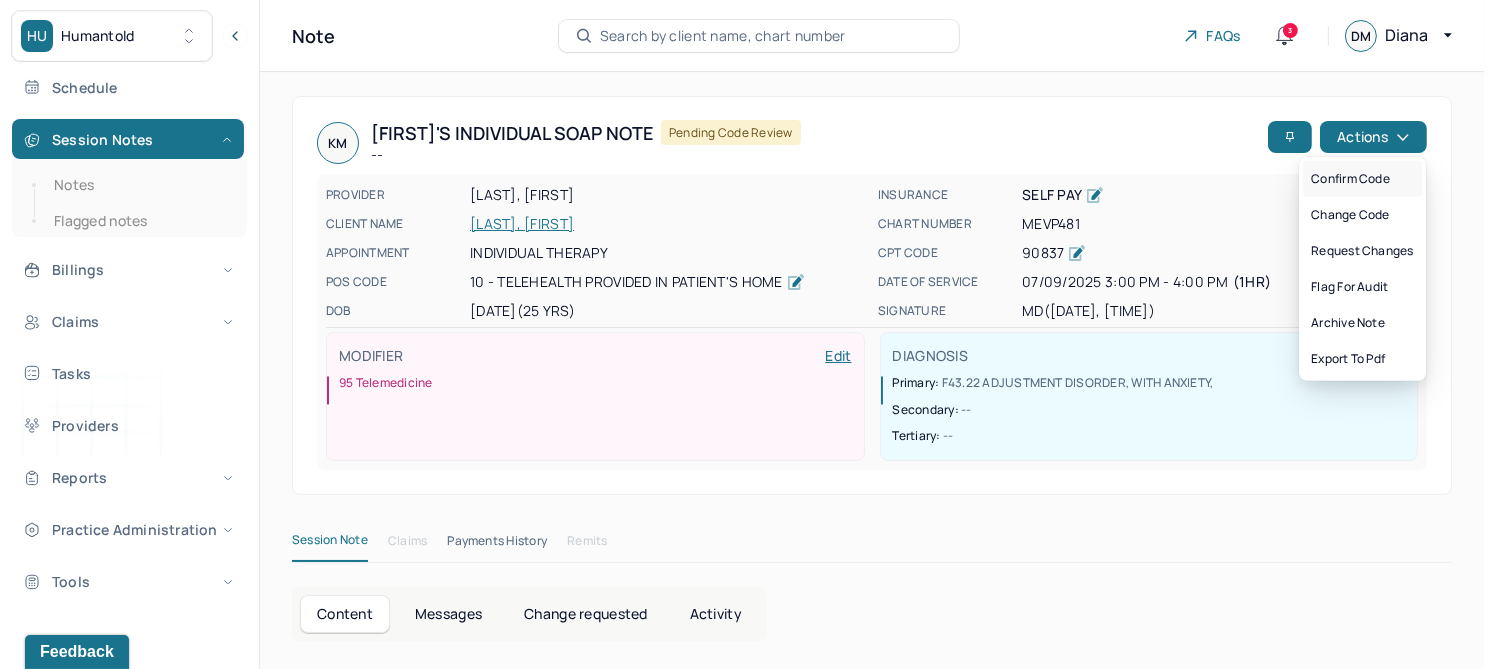 click on "Confirm code" at bounding box center [1362, 179] 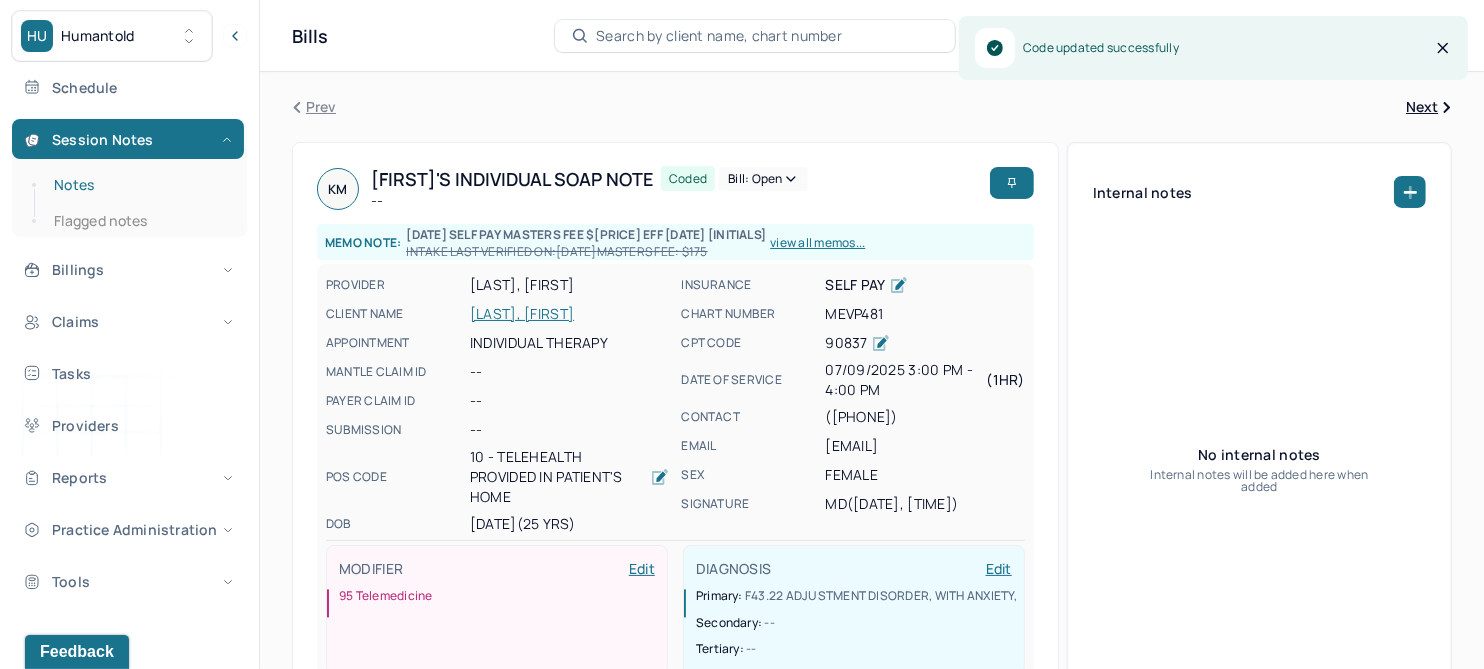 click on "Notes" at bounding box center [139, 185] 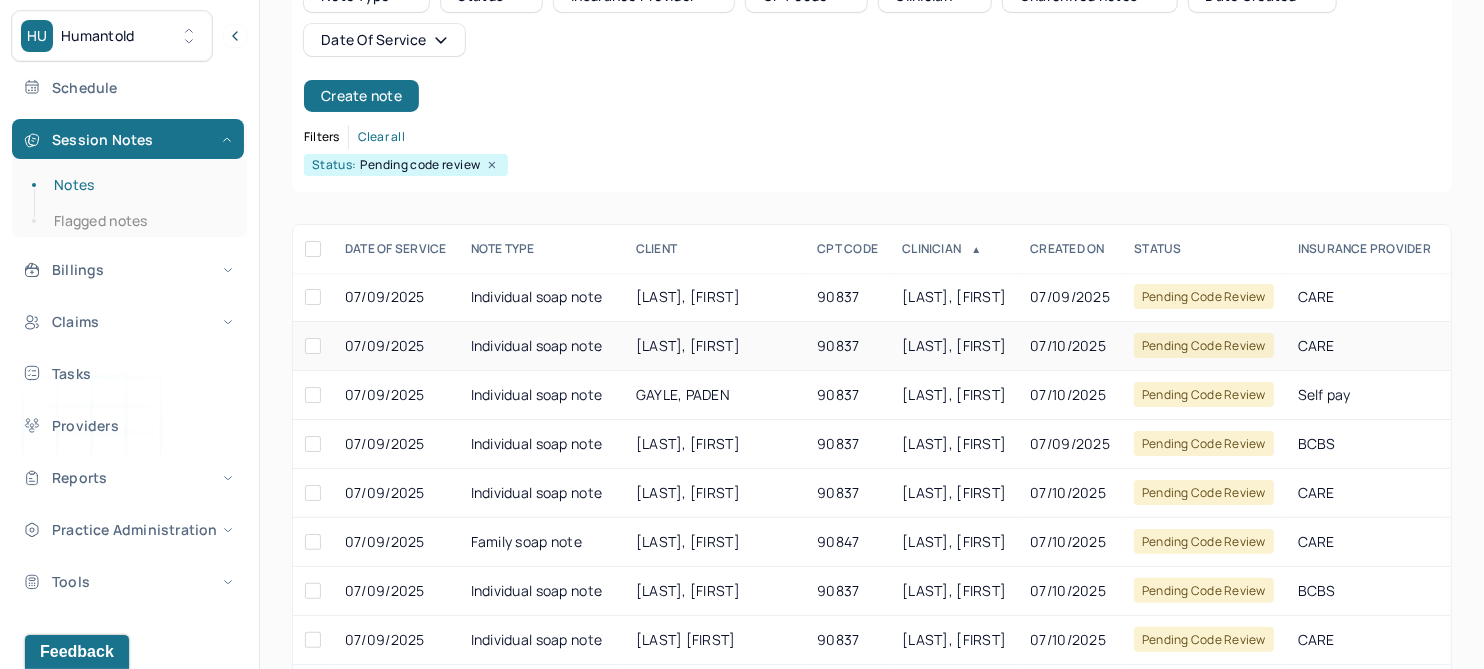 scroll, scrollTop: 301, scrollLeft: 0, axis: vertical 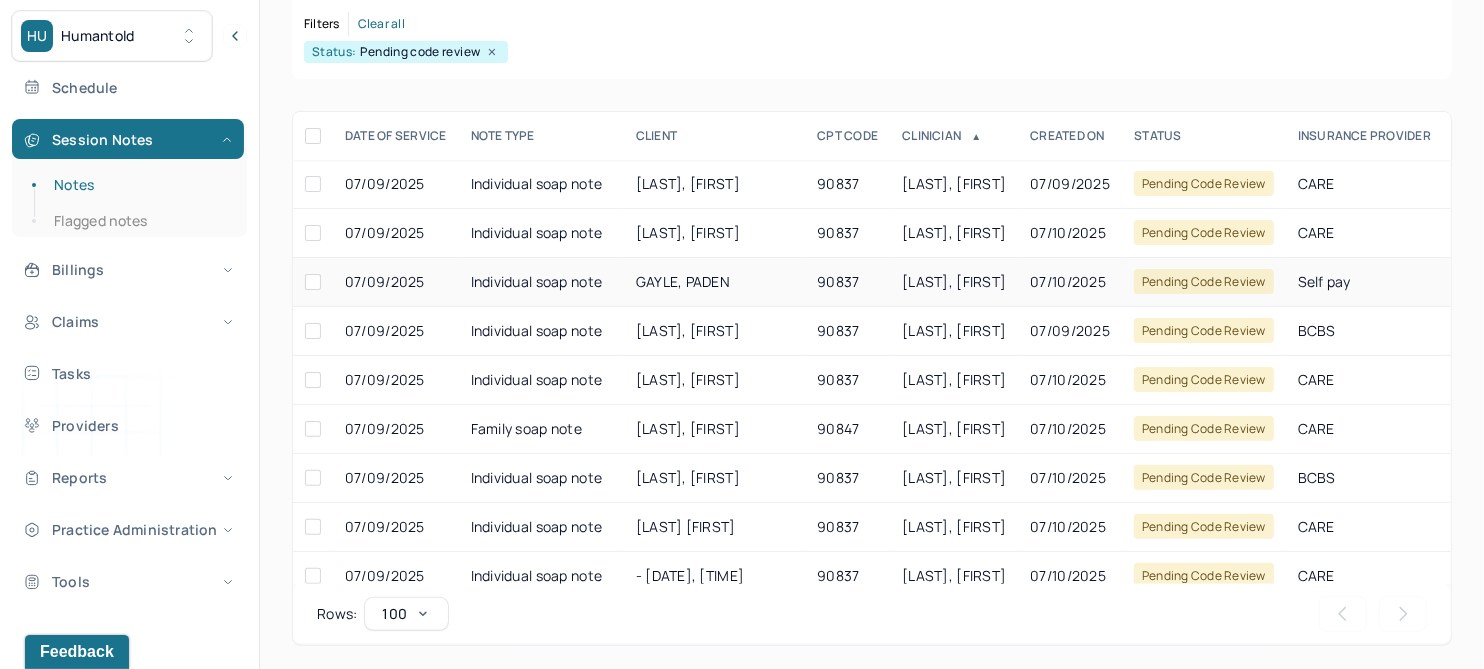 click on "GAYLE, PADEN" at bounding box center (683, 281) 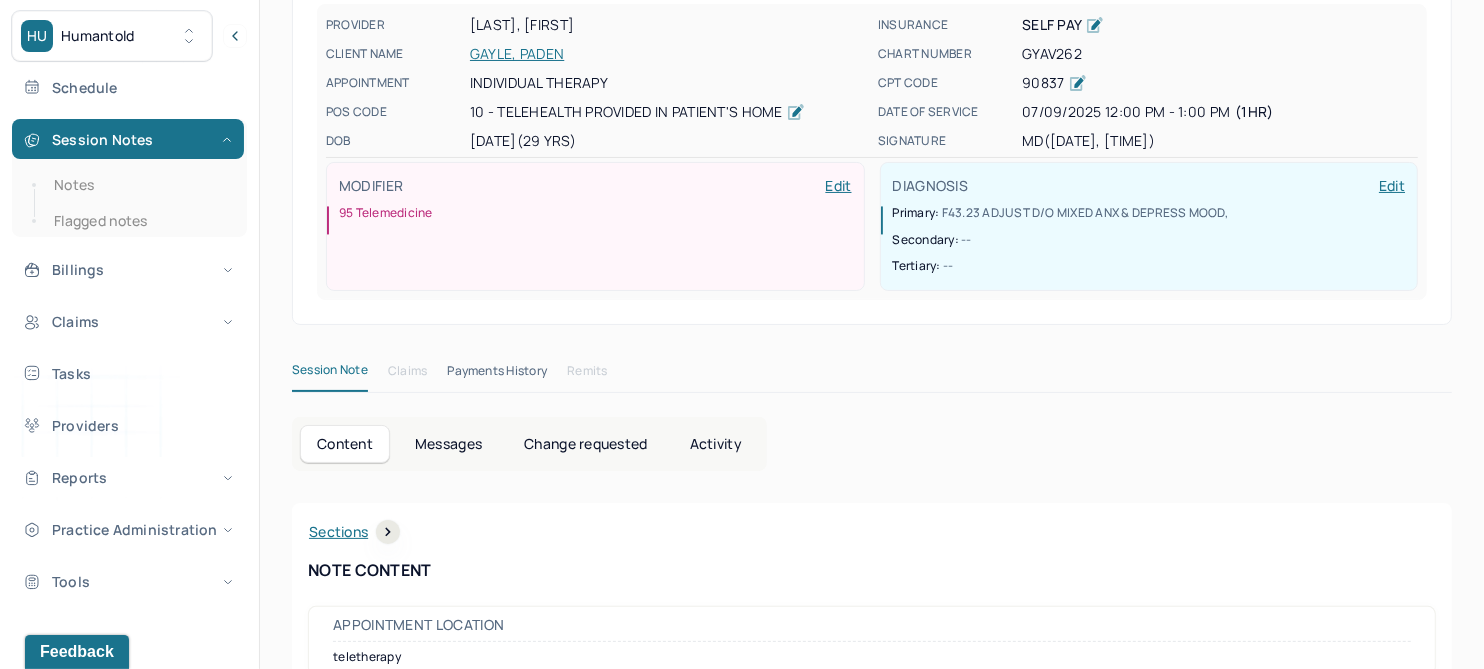 scroll, scrollTop: 0, scrollLeft: 0, axis: both 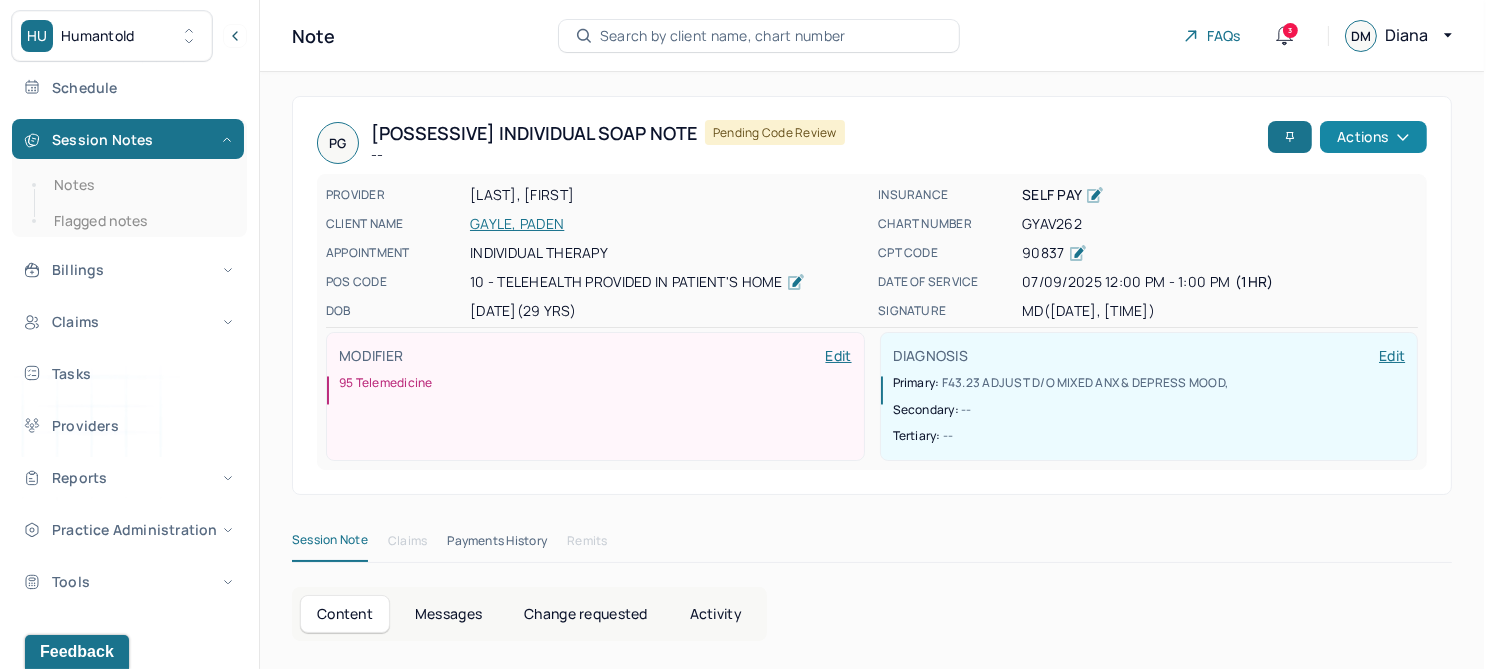 click on "Actions" at bounding box center (1373, 137) 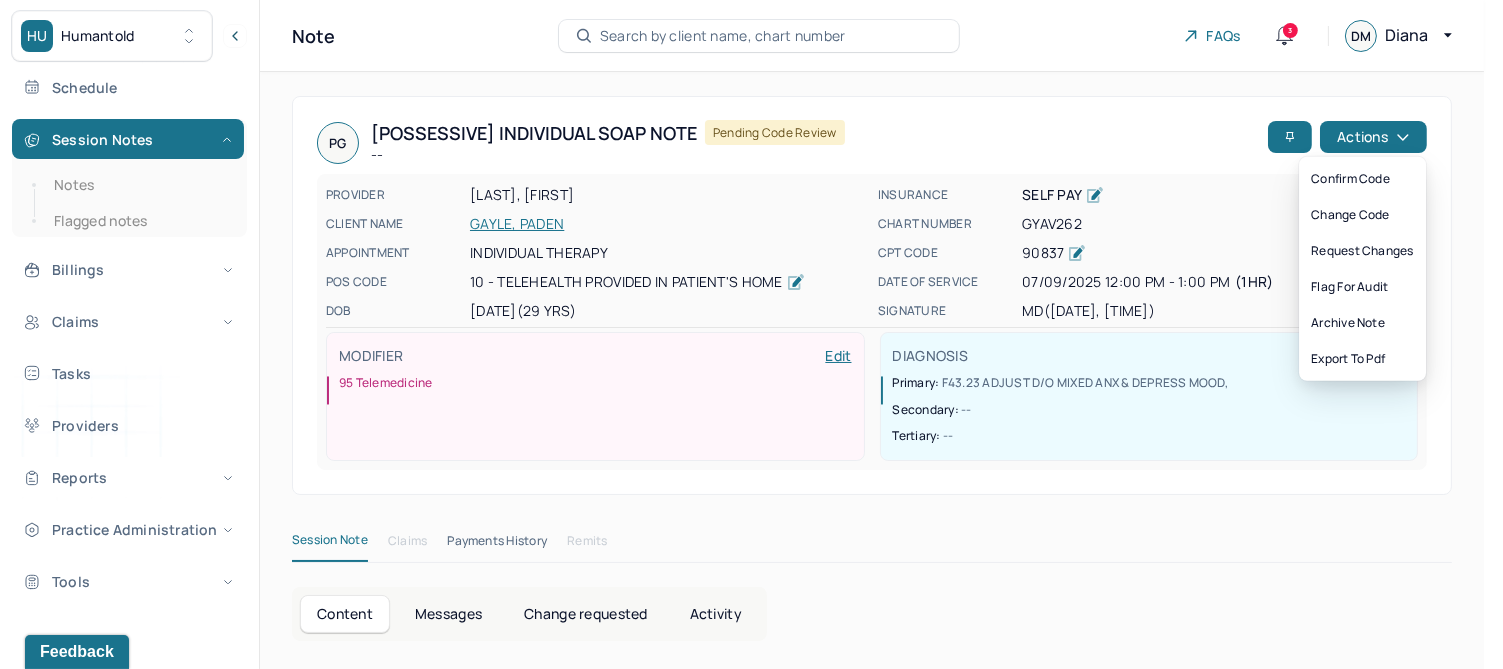 click on "Confirm code" at bounding box center (1362, 179) 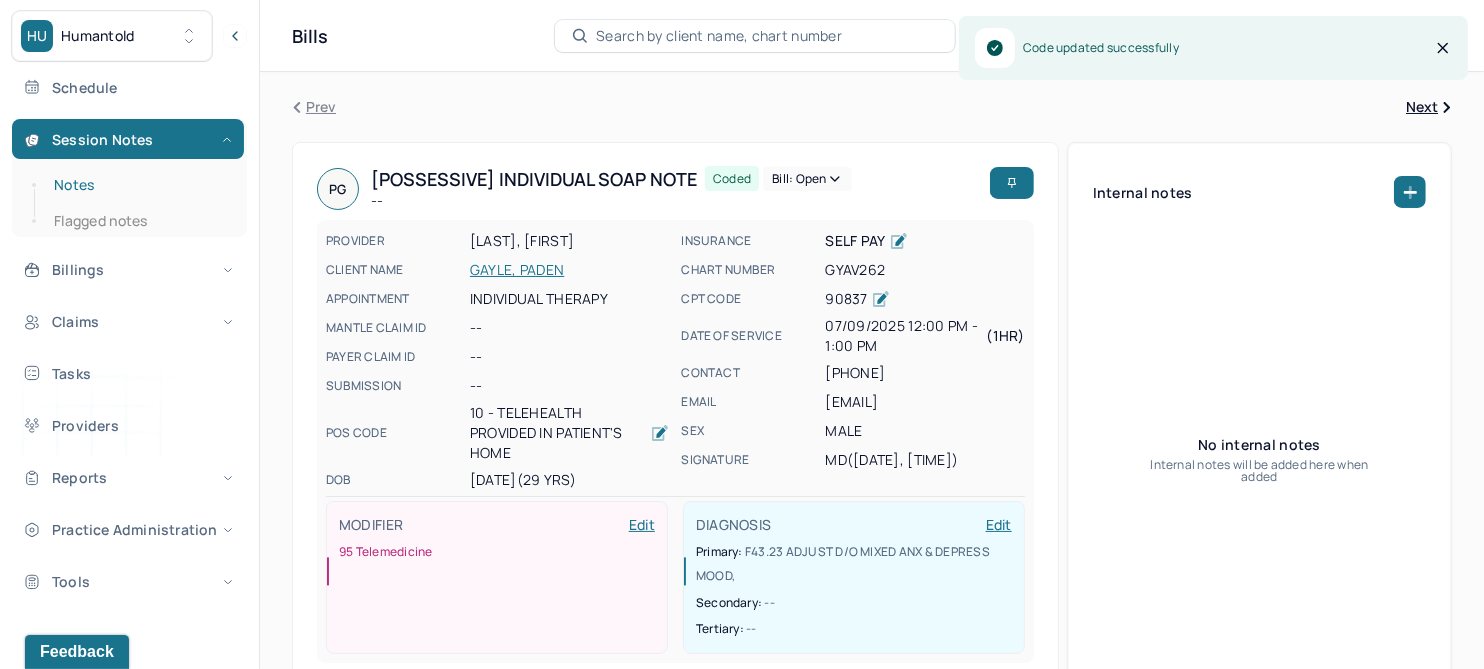 click on "Notes" at bounding box center (139, 185) 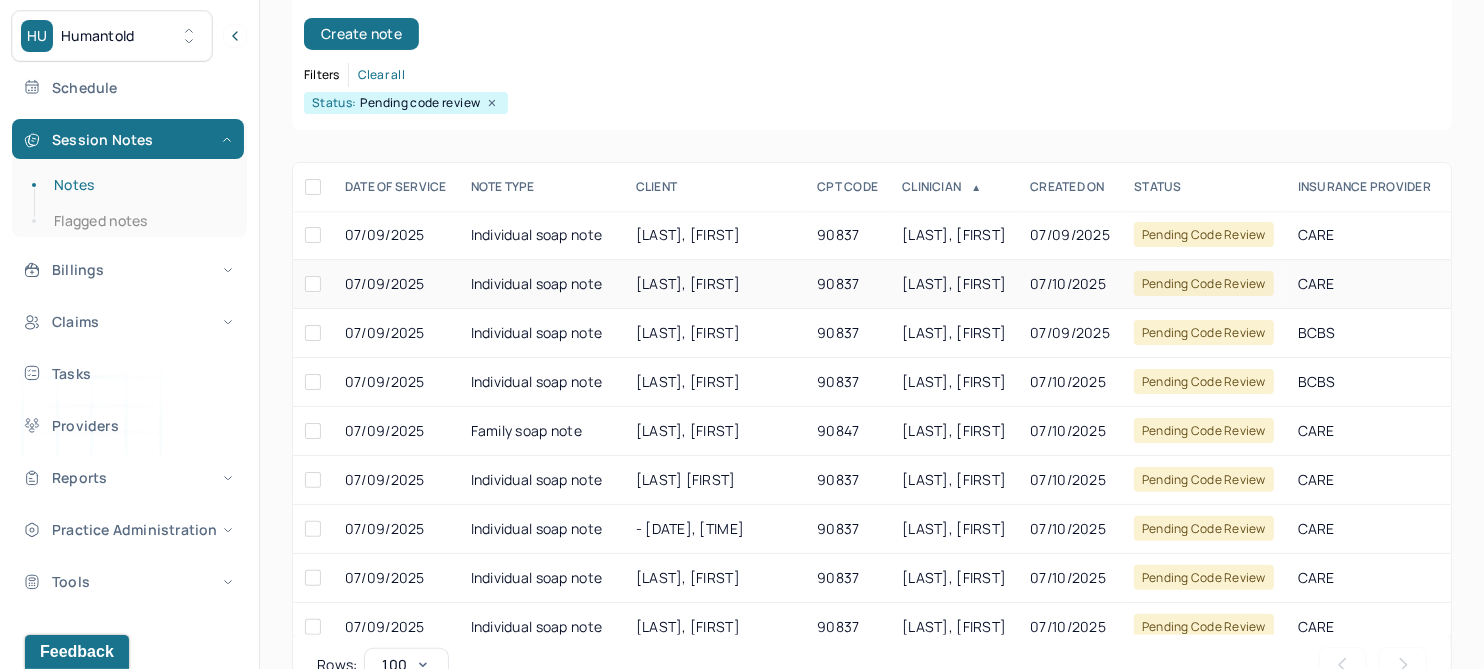 click on "ALTSCHUL, REBECCA" at bounding box center [688, 283] 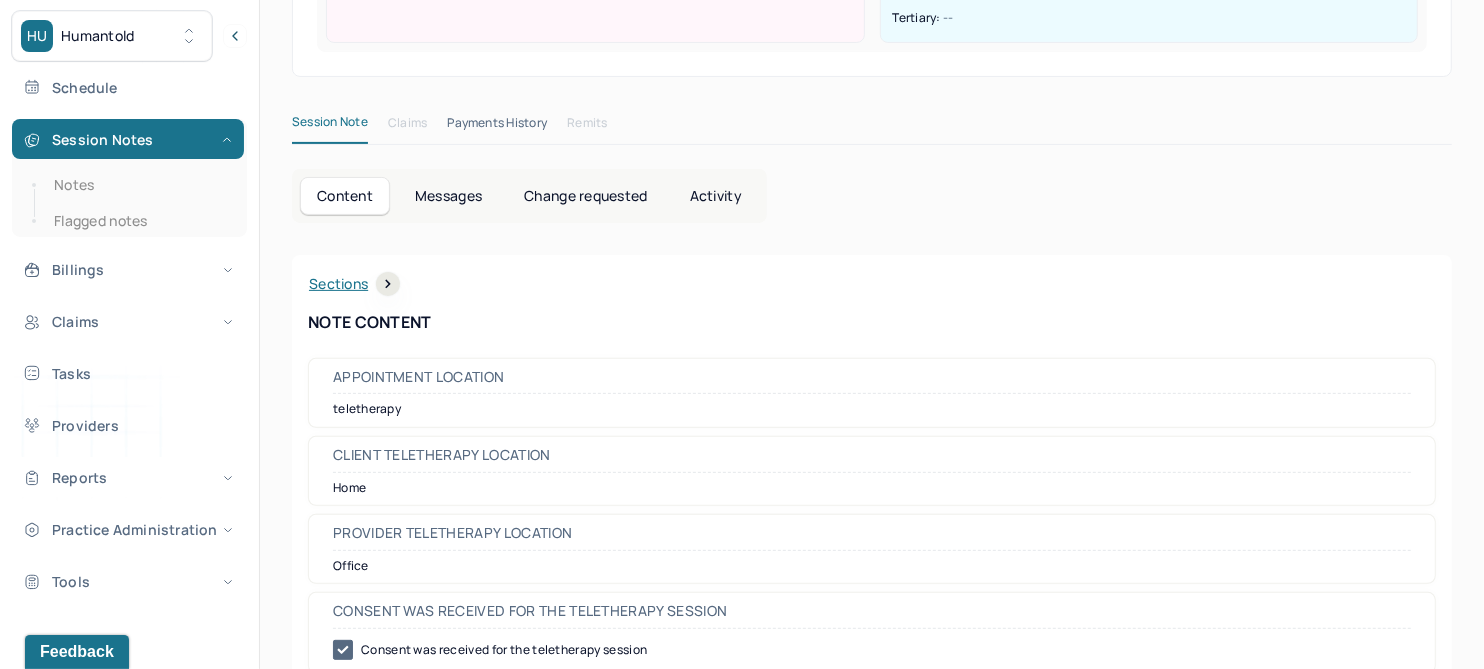 scroll, scrollTop: 0, scrollLeft: 0, axis: both 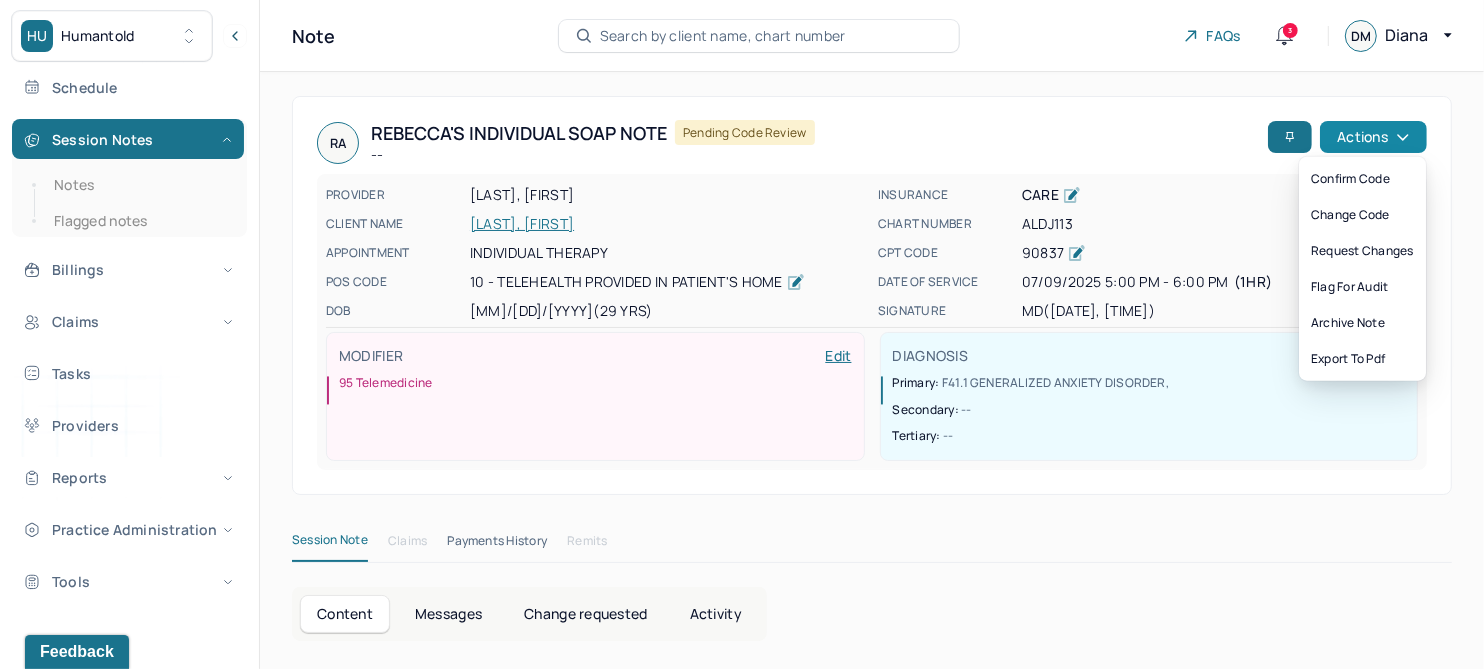 click on "Actions" at bounding box center (1373, 137) 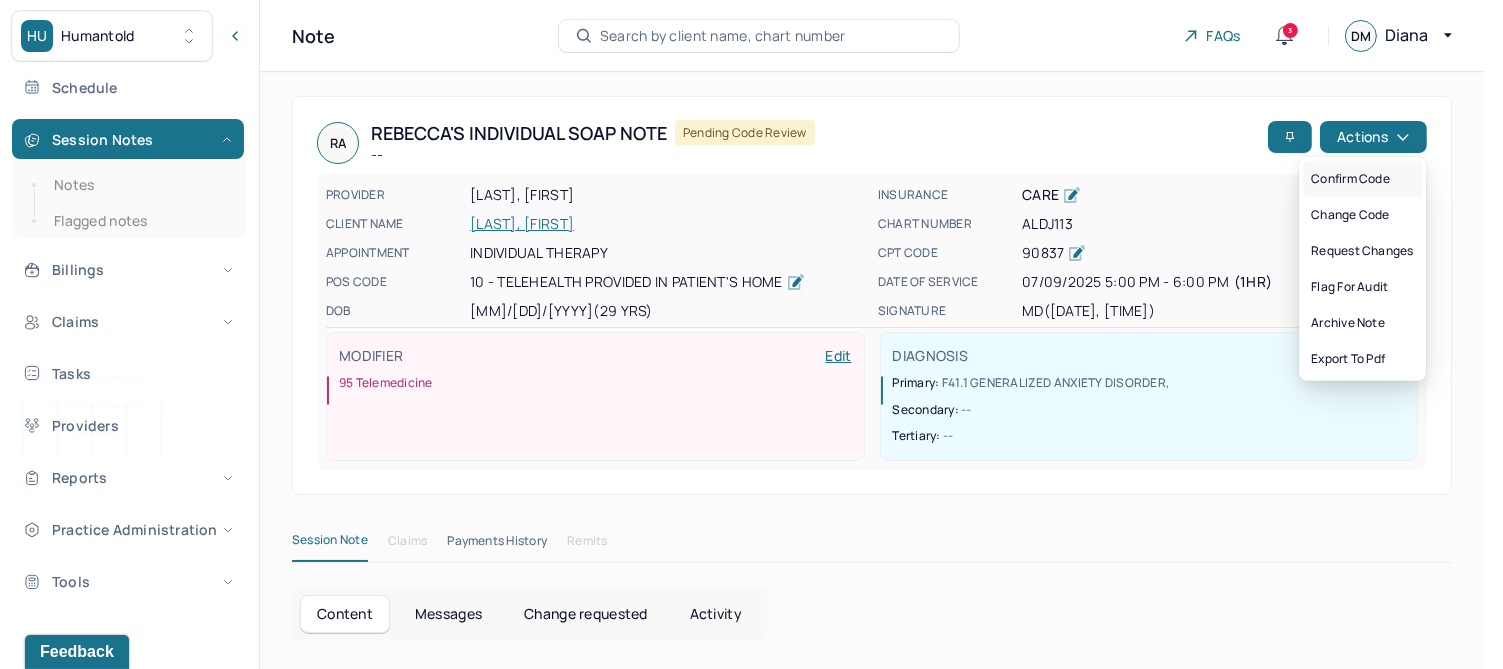 click on "Confirm code" at bounding box center [1362, 179] 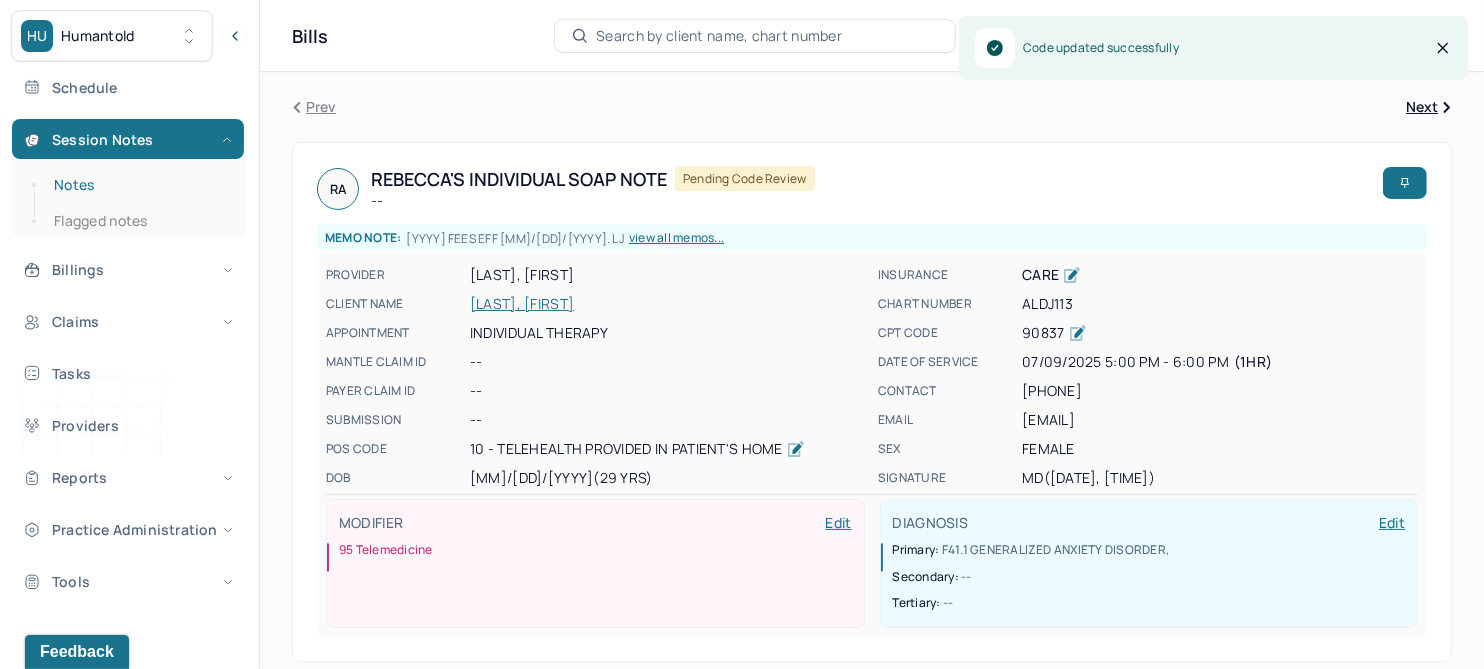 click on "Notes" at bounding box center (139, 185) 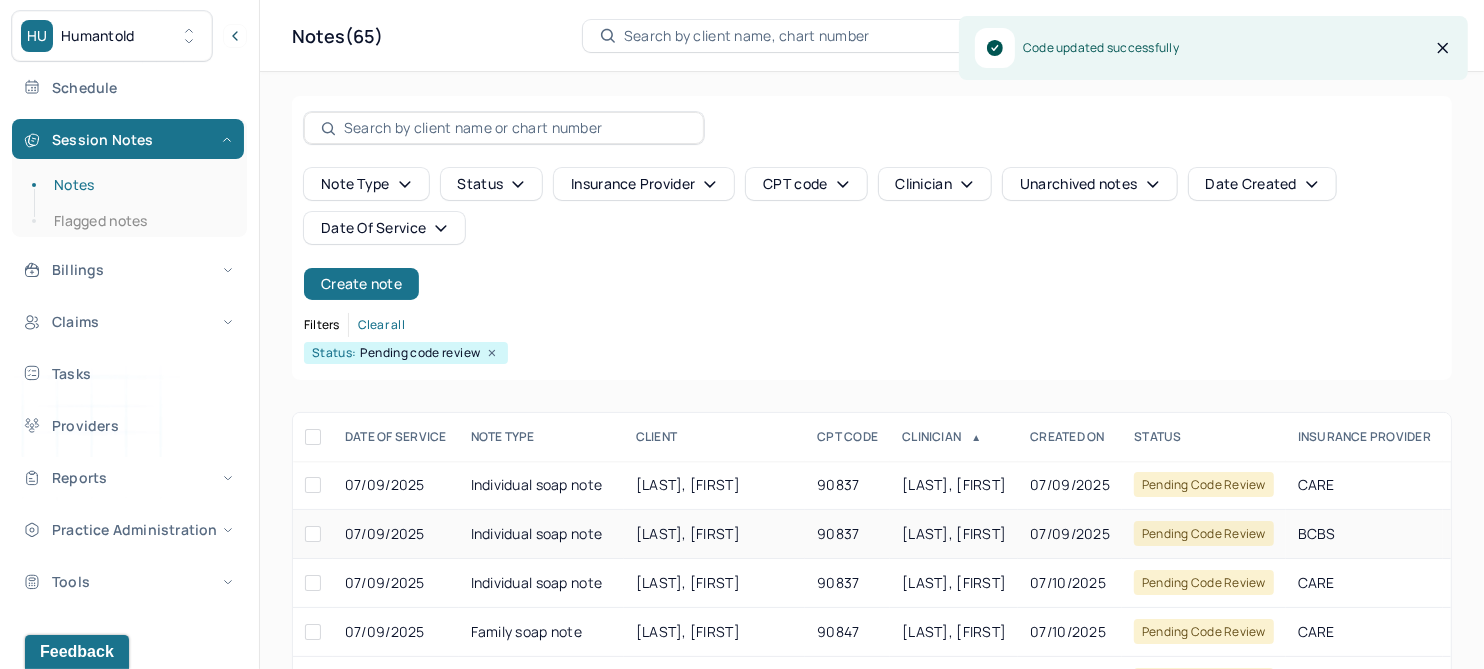 click on "CAMERA, JOHN" at bounding box center (688, 533) 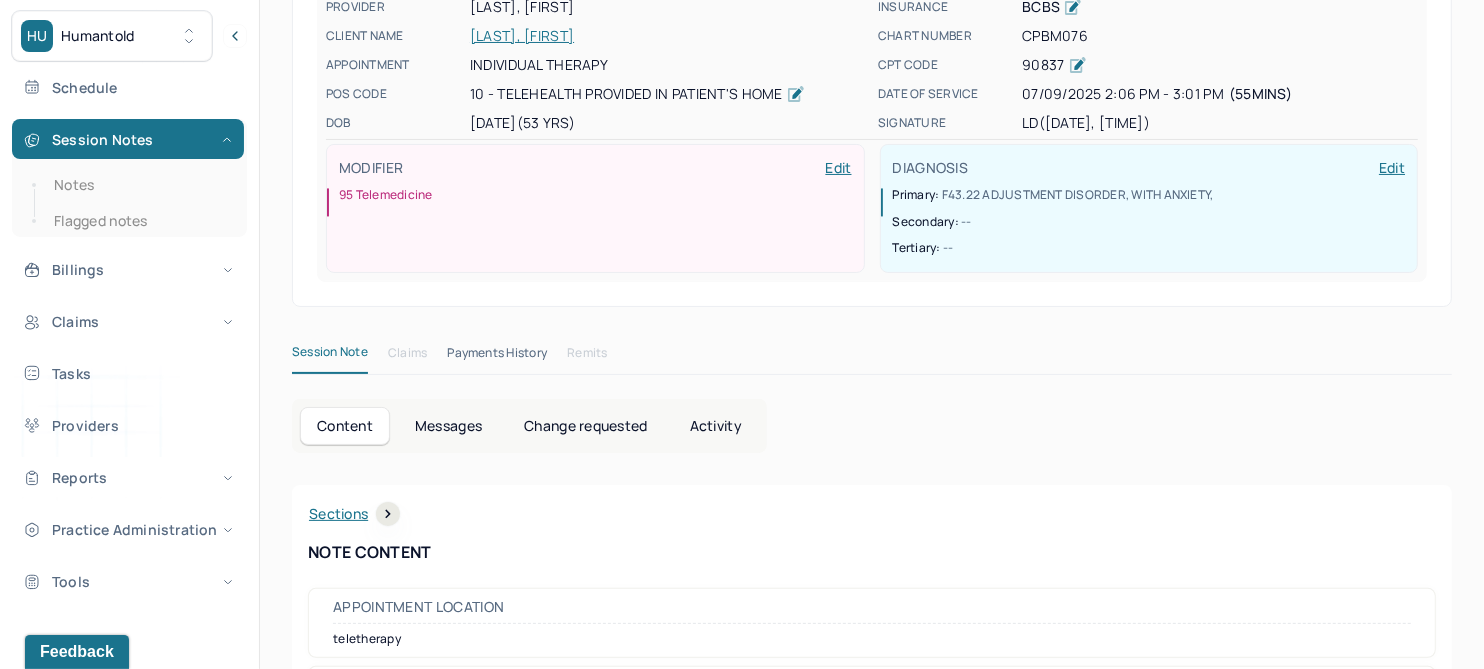 scroll, scrollTop: 0, scrollLeft: 0, axis: both 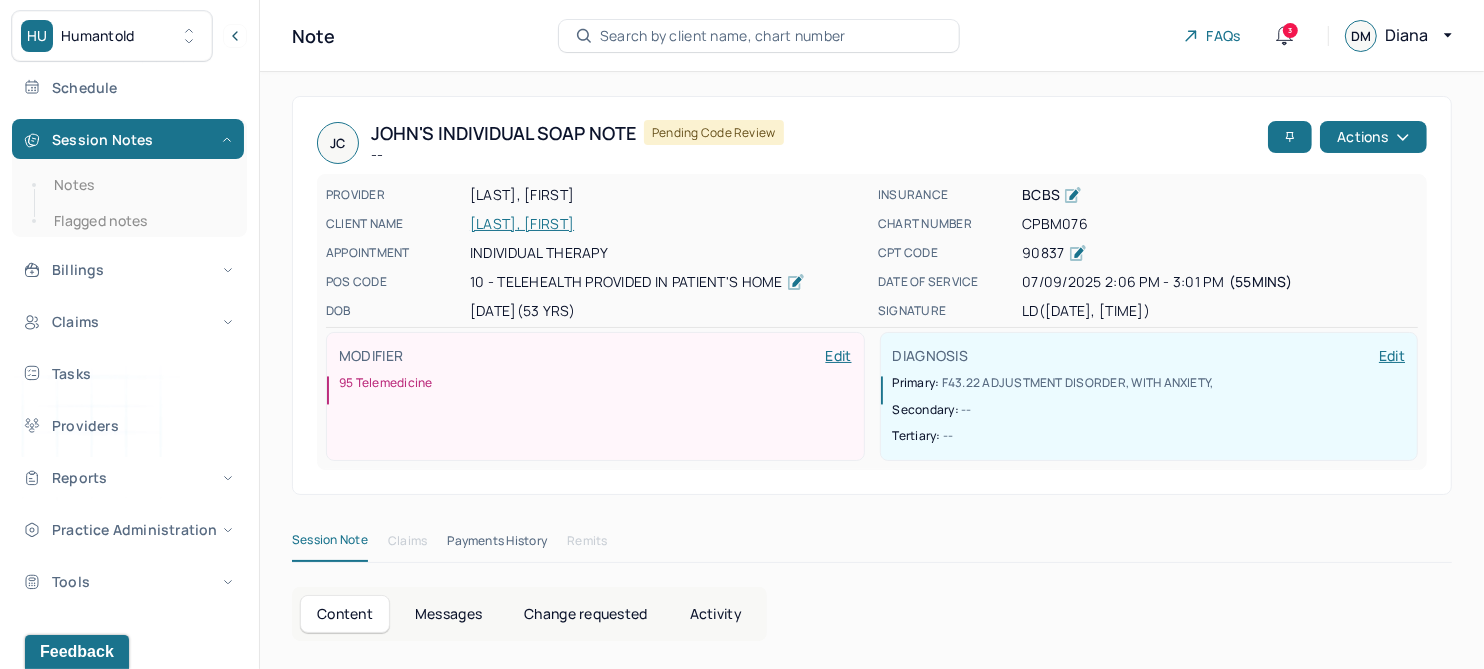 click on "CAMERA, JOHN" at bounding box center (668, 224) 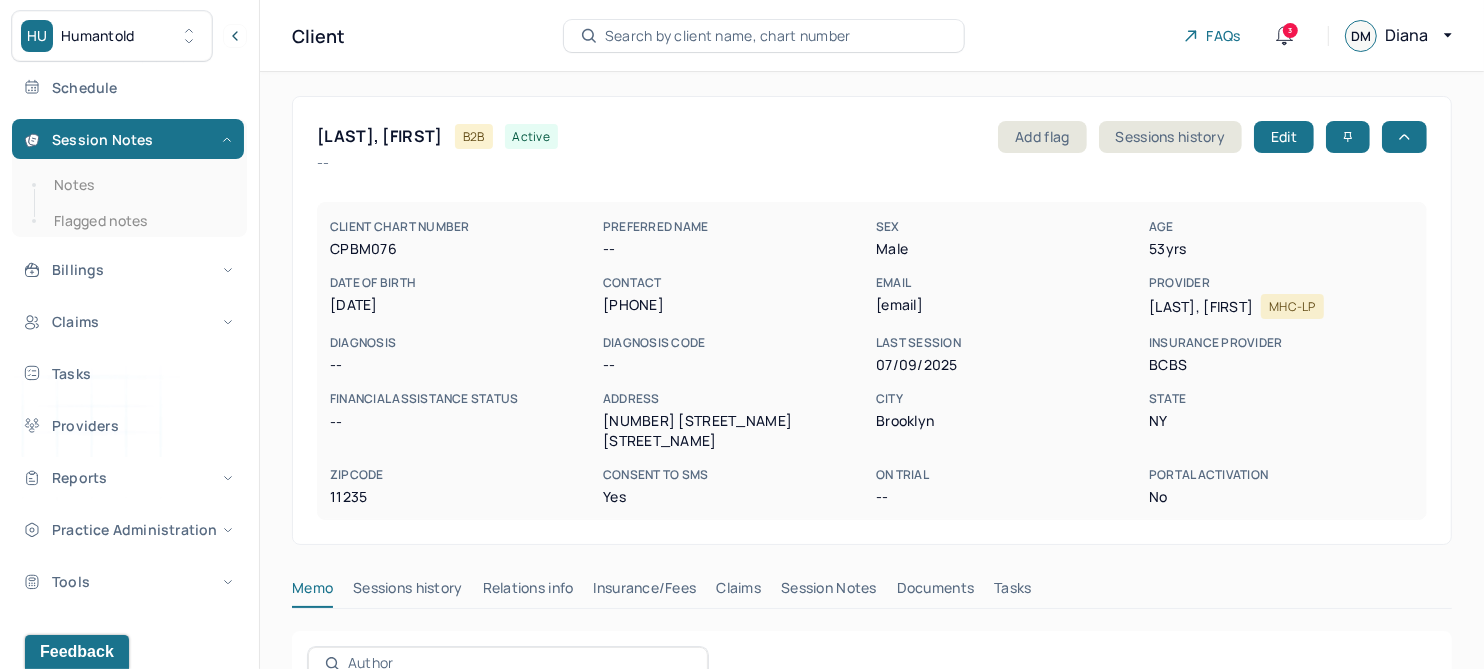 click on "Claims" at bounding box center [738, 592] 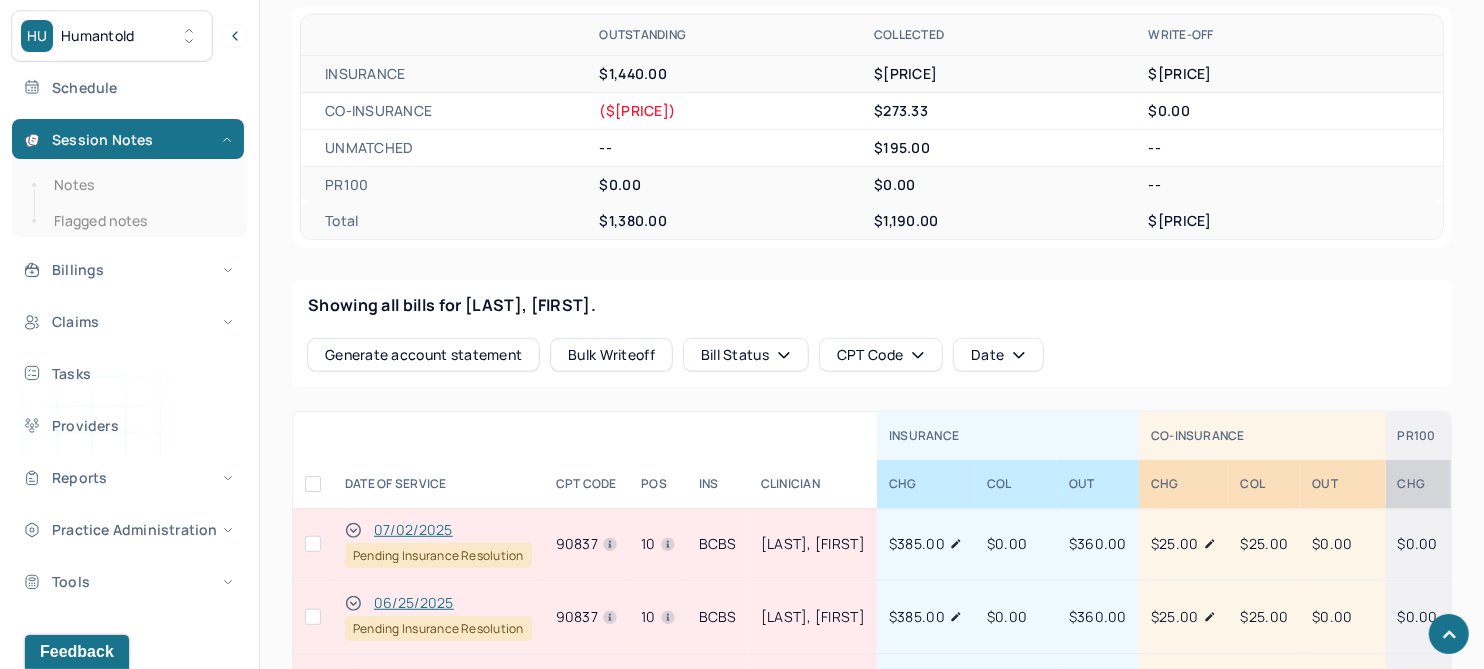 scroll, scrollTop: 666, scrollLeft: 0, axis: vertical 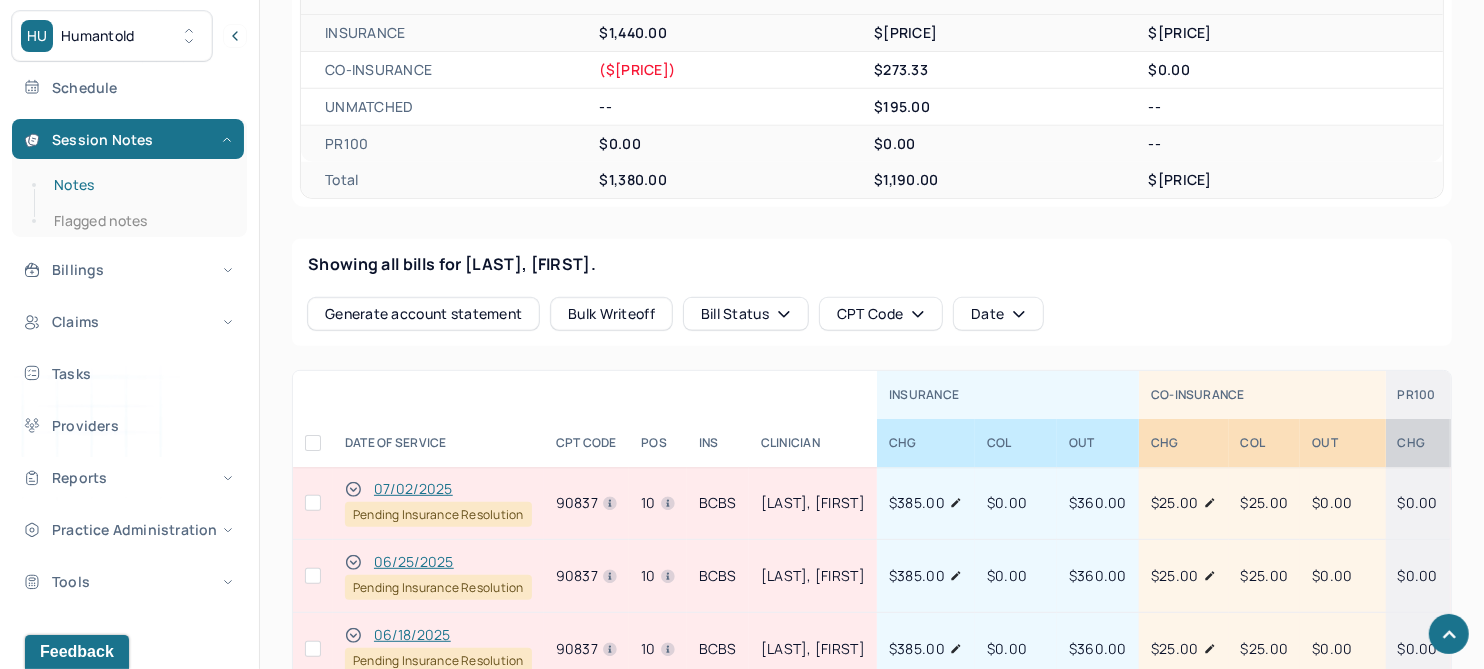 click on "Notes" at bounding box center (139, 185) 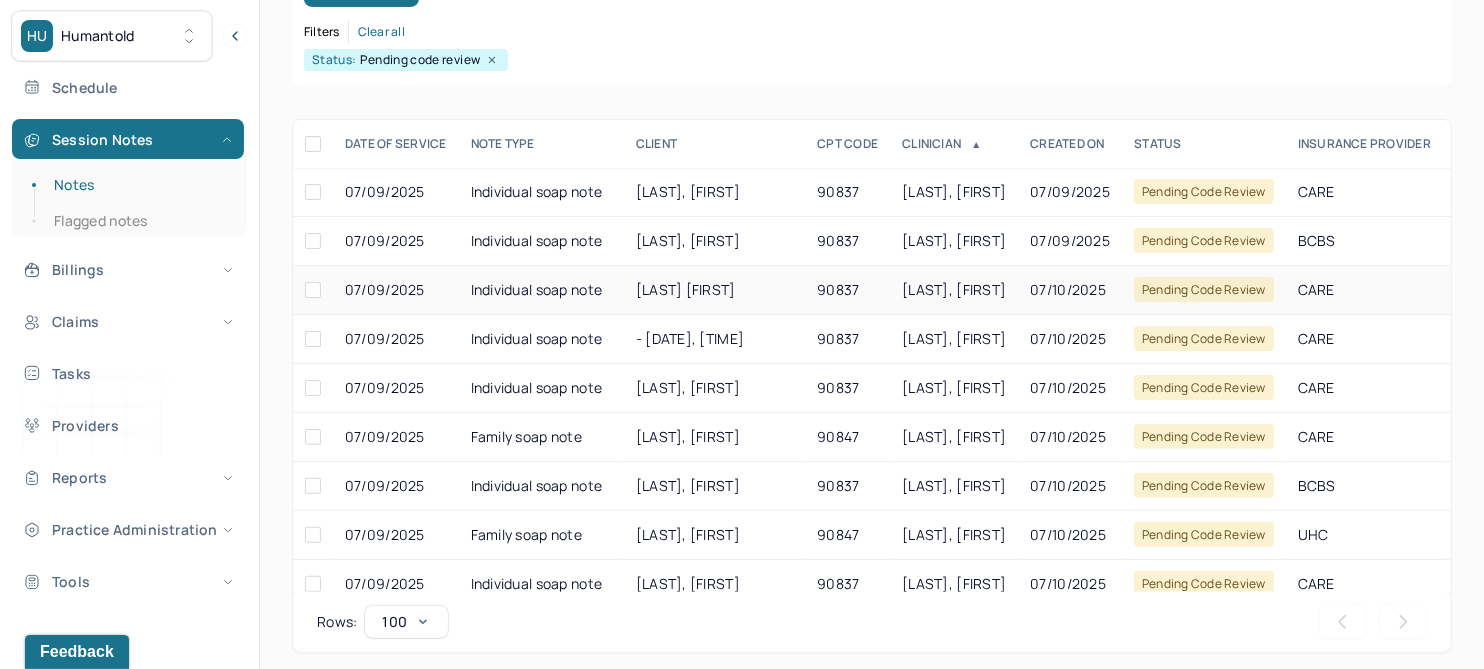 scroll, scrollTop: 301, scrollLeft: 0, axis: vertical 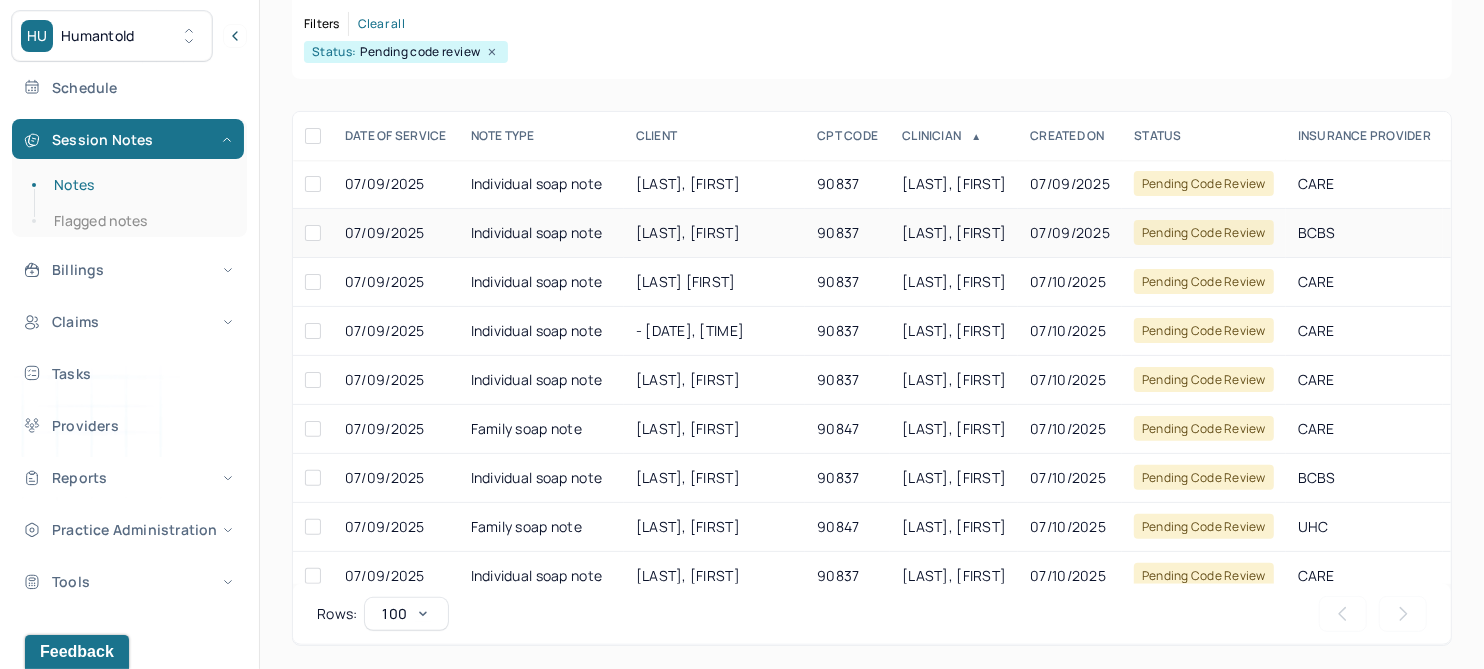 click on "CAMERA, JOHN" at bounding box center (714, 233) 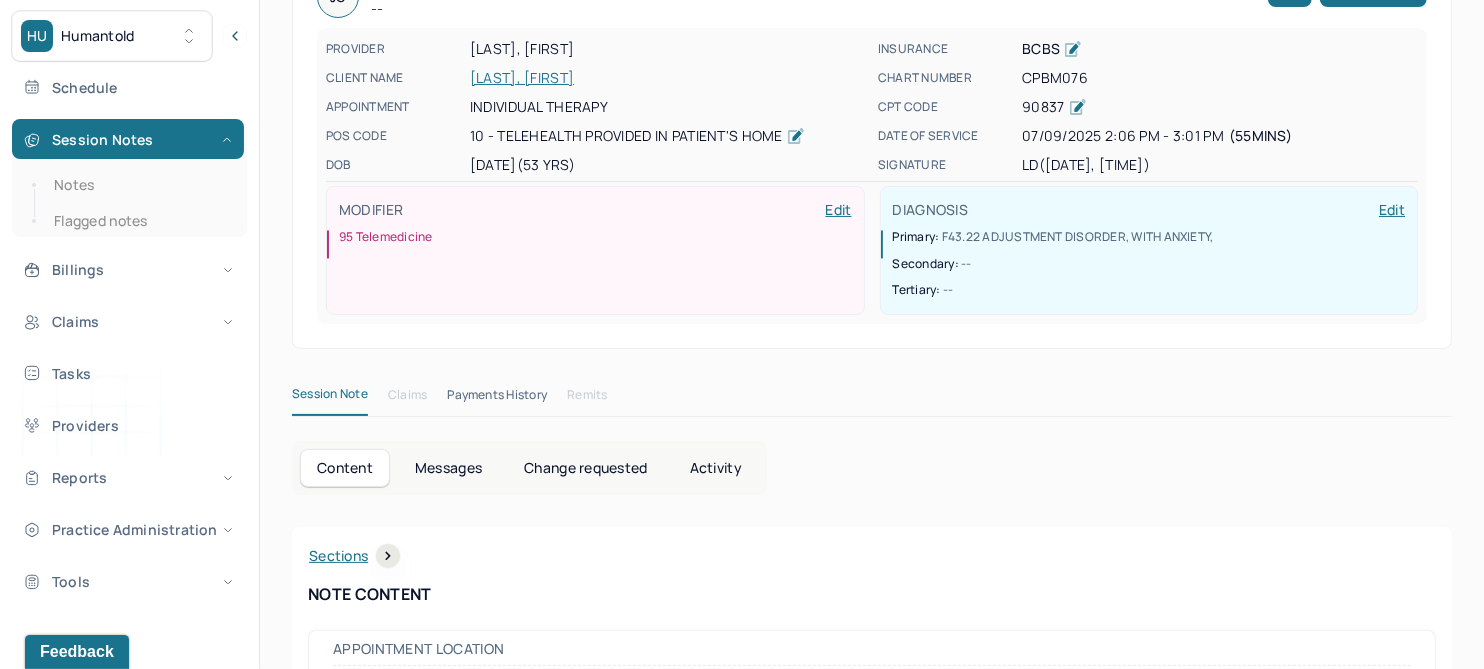 scroll, scrollTop: 0, scrollLeft: 0, axis: both 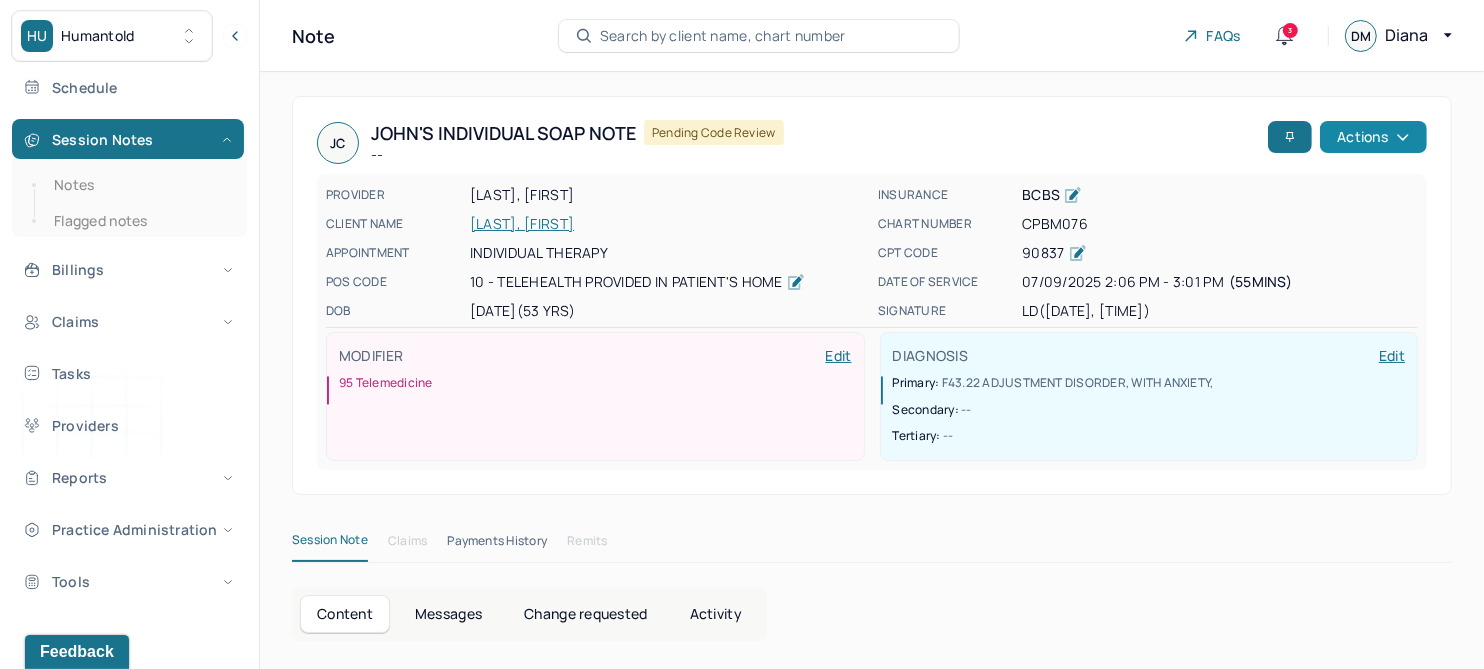 click 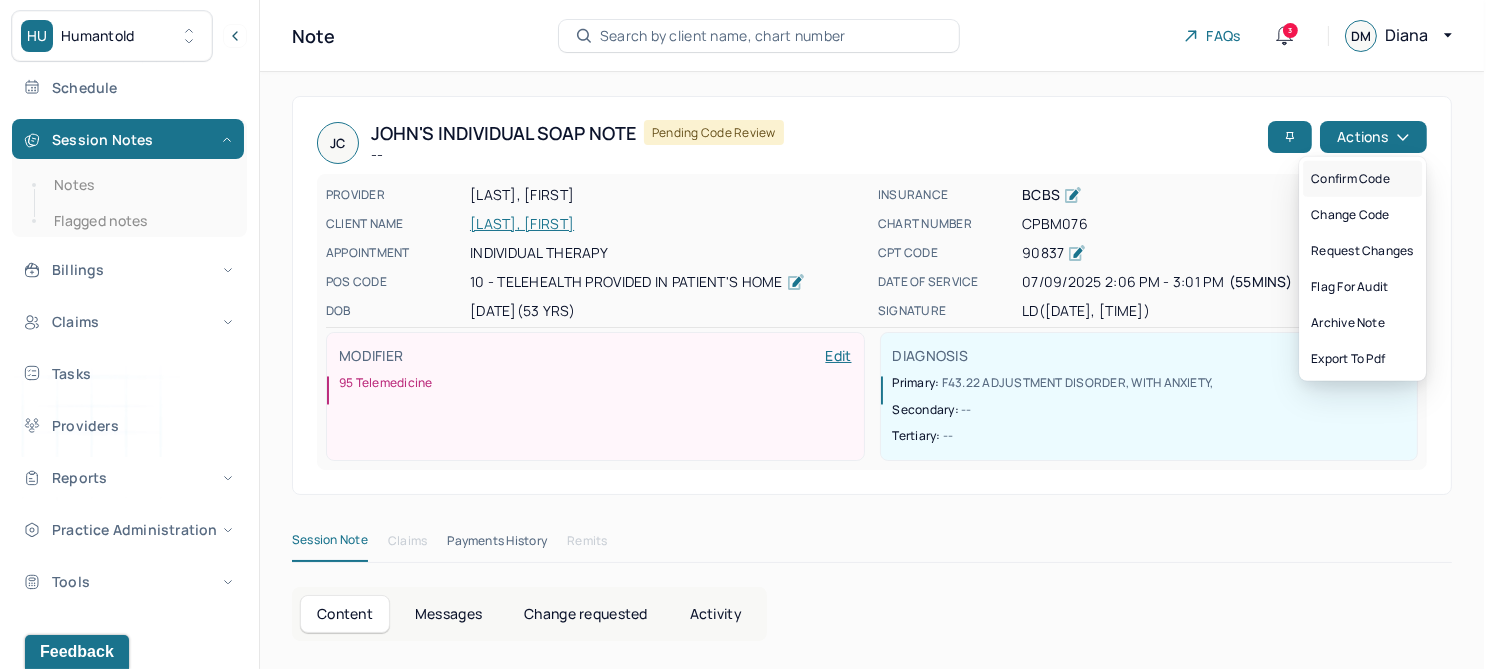 click on "Confirm code" at bounding box center (1362, 179) 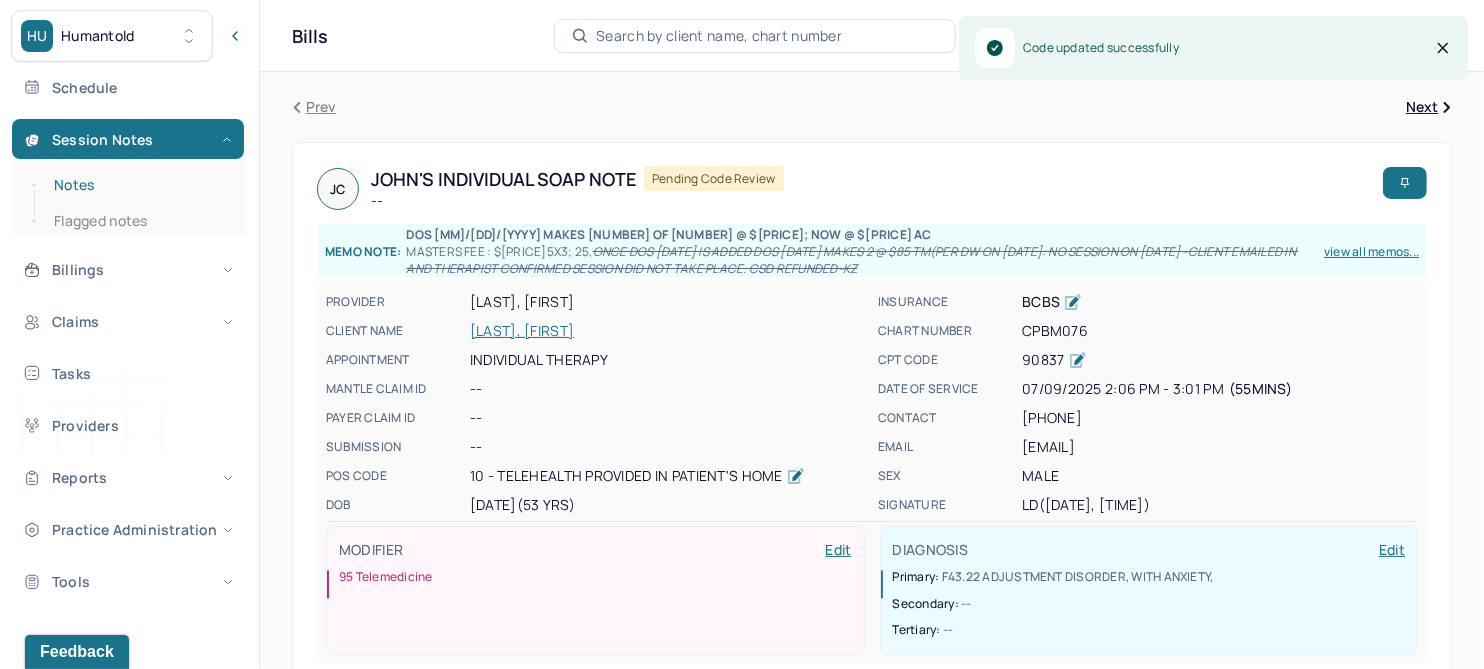 click on "Notes" at bounding box center [139, 185] 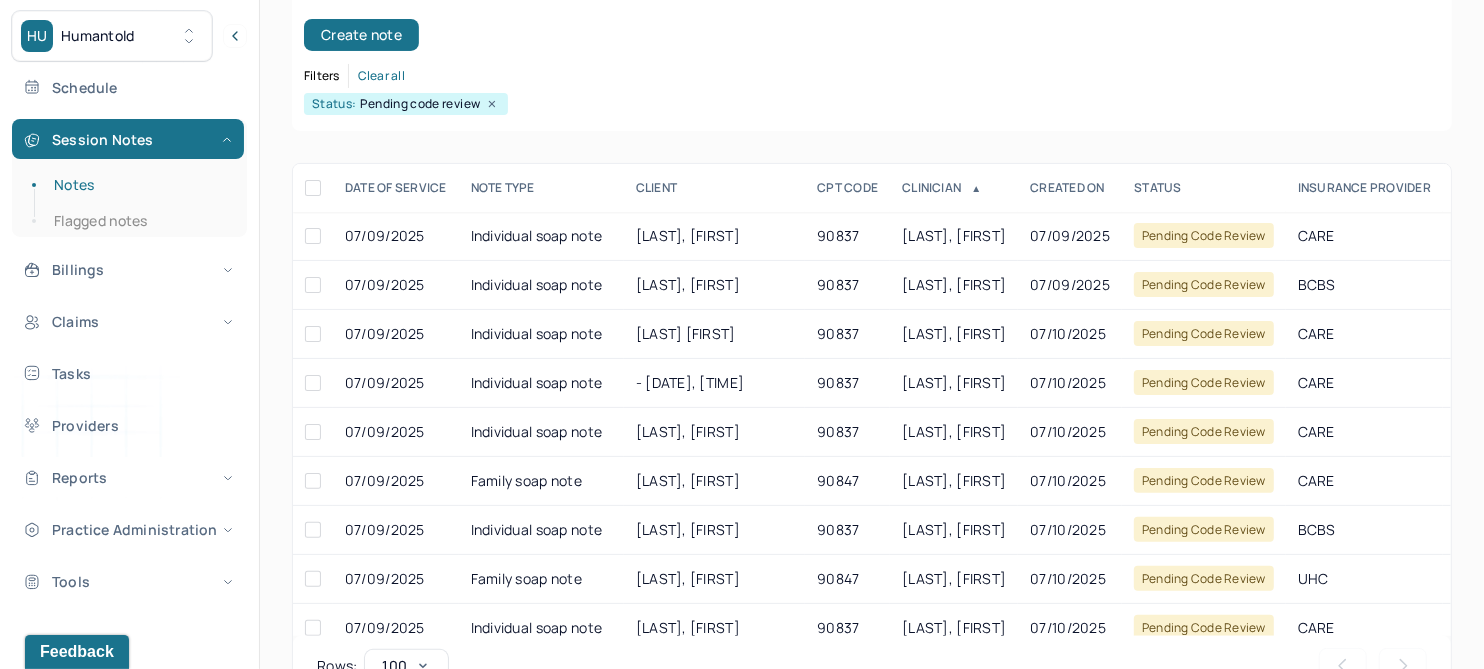 scroll, scrollTop: 250, scrollLeft: 0, axis: vertical 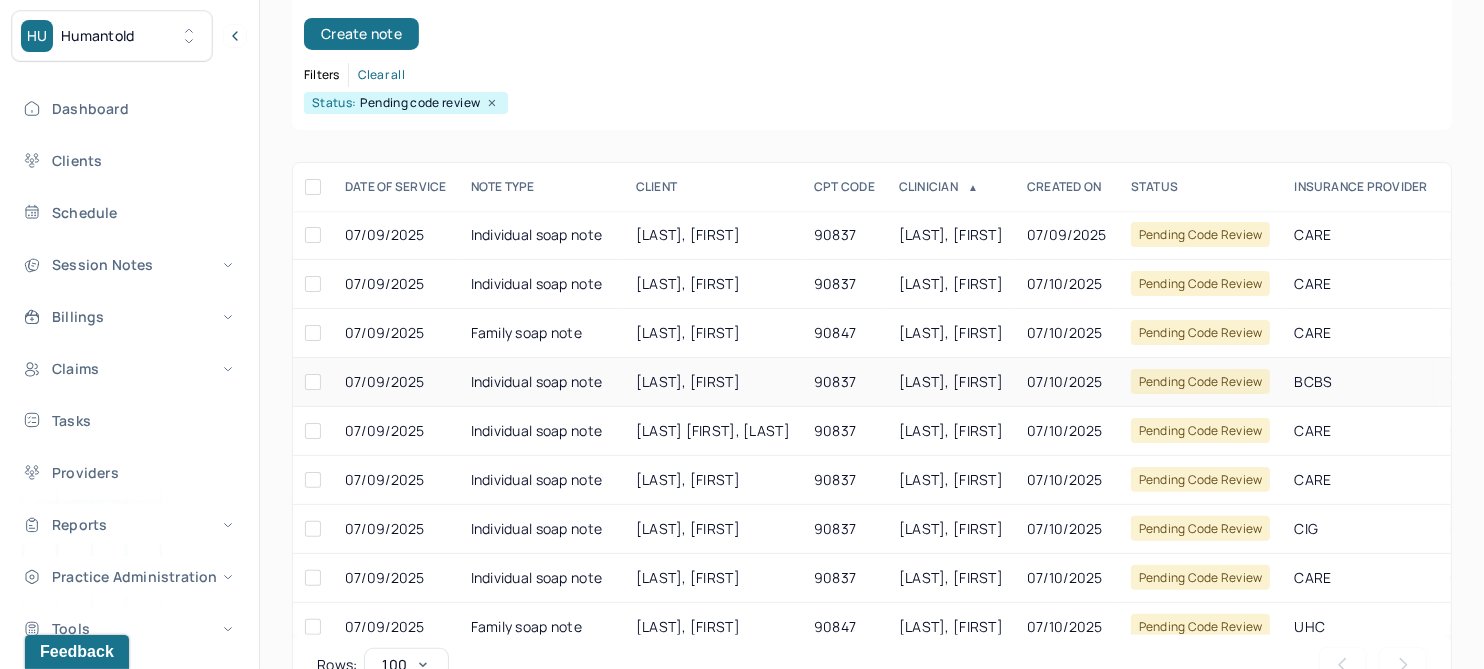 click on "[LAST], [FIRST]" at bounding box center (688, 381) 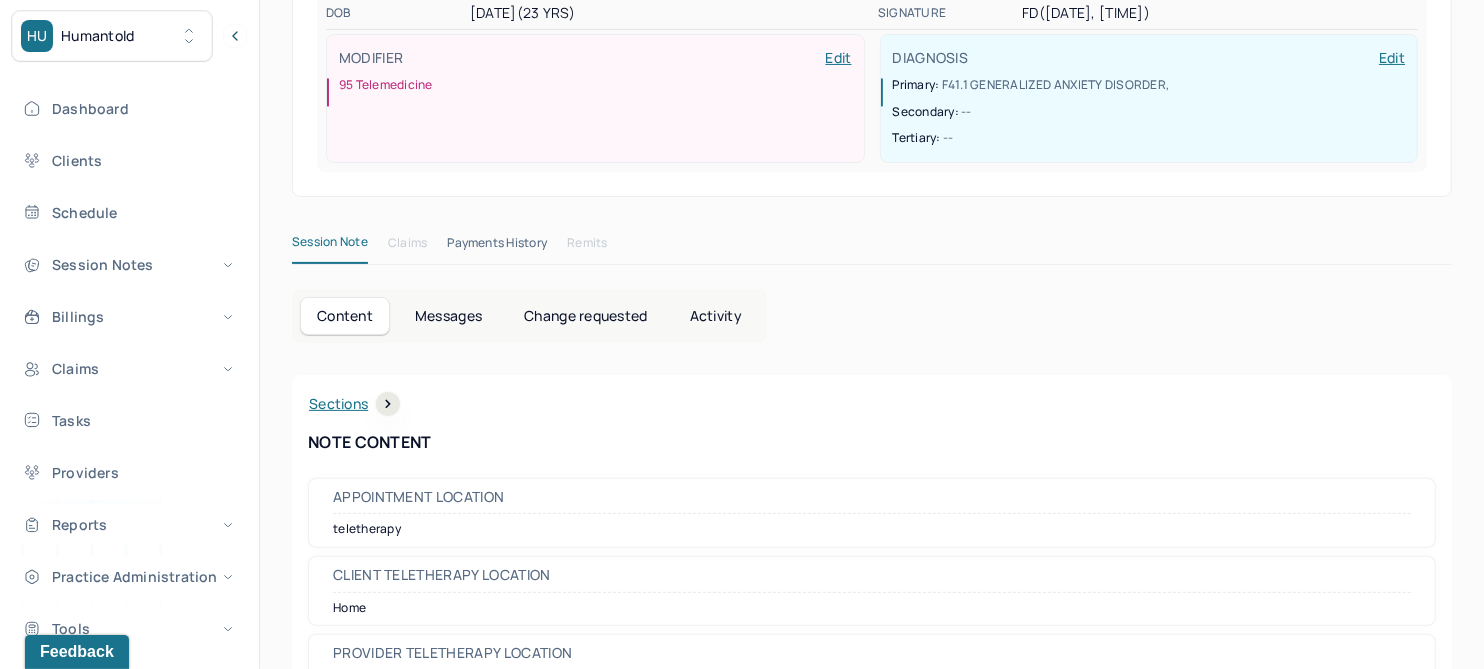 scroll, scrollTop: 0, scrollLeft: 0, axis: both 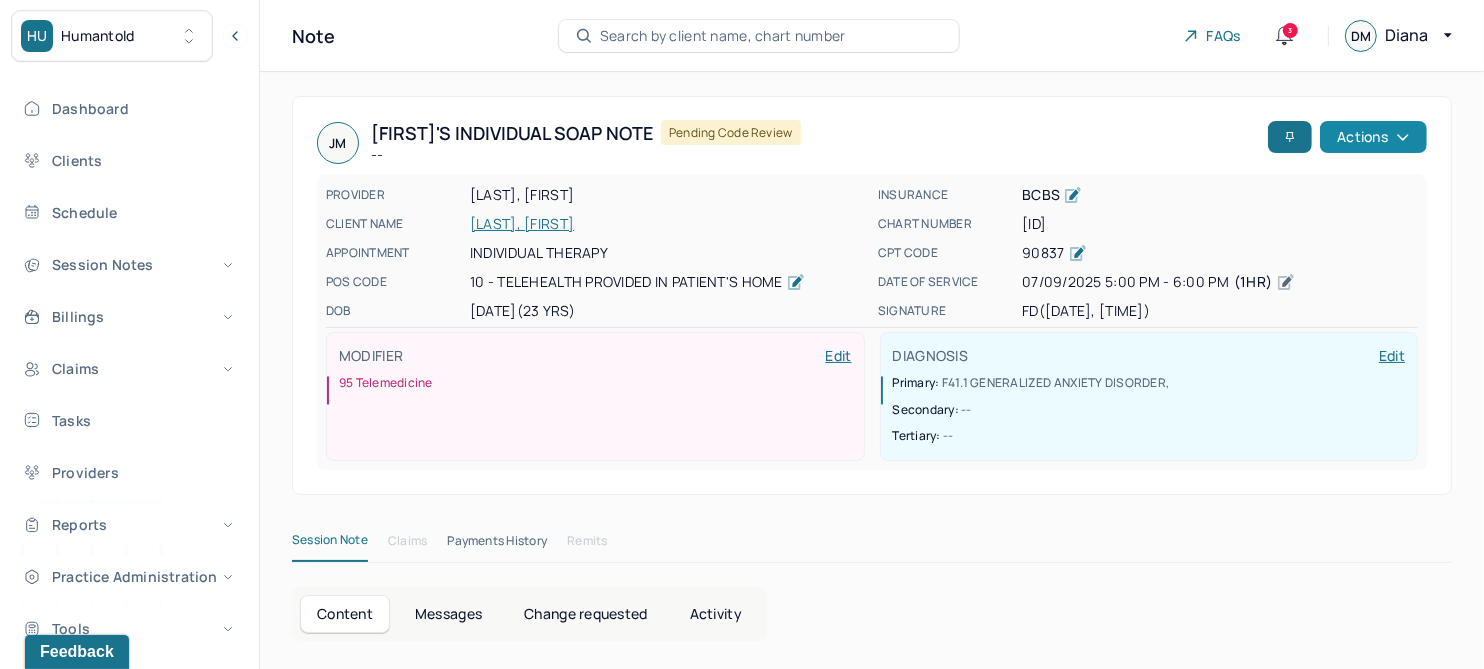 click 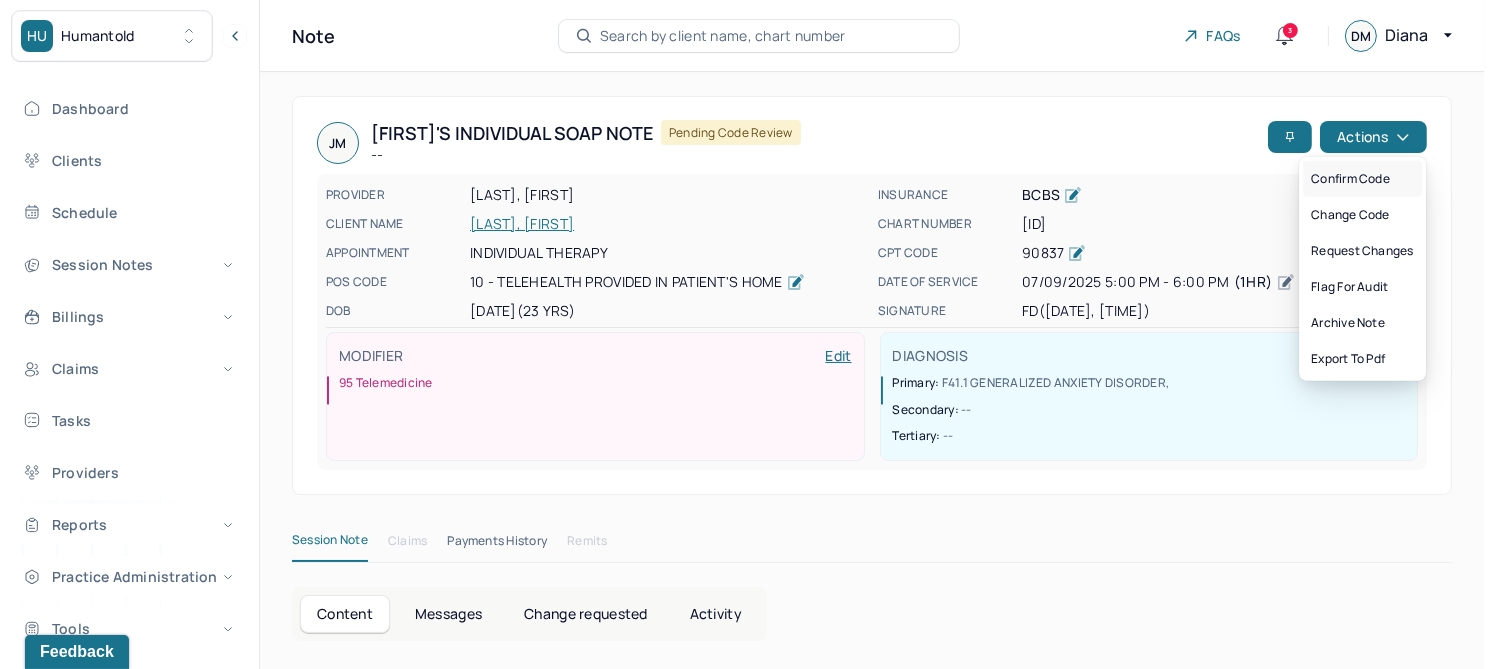 click on "Confirm code" at bounding box center (1362, 179) 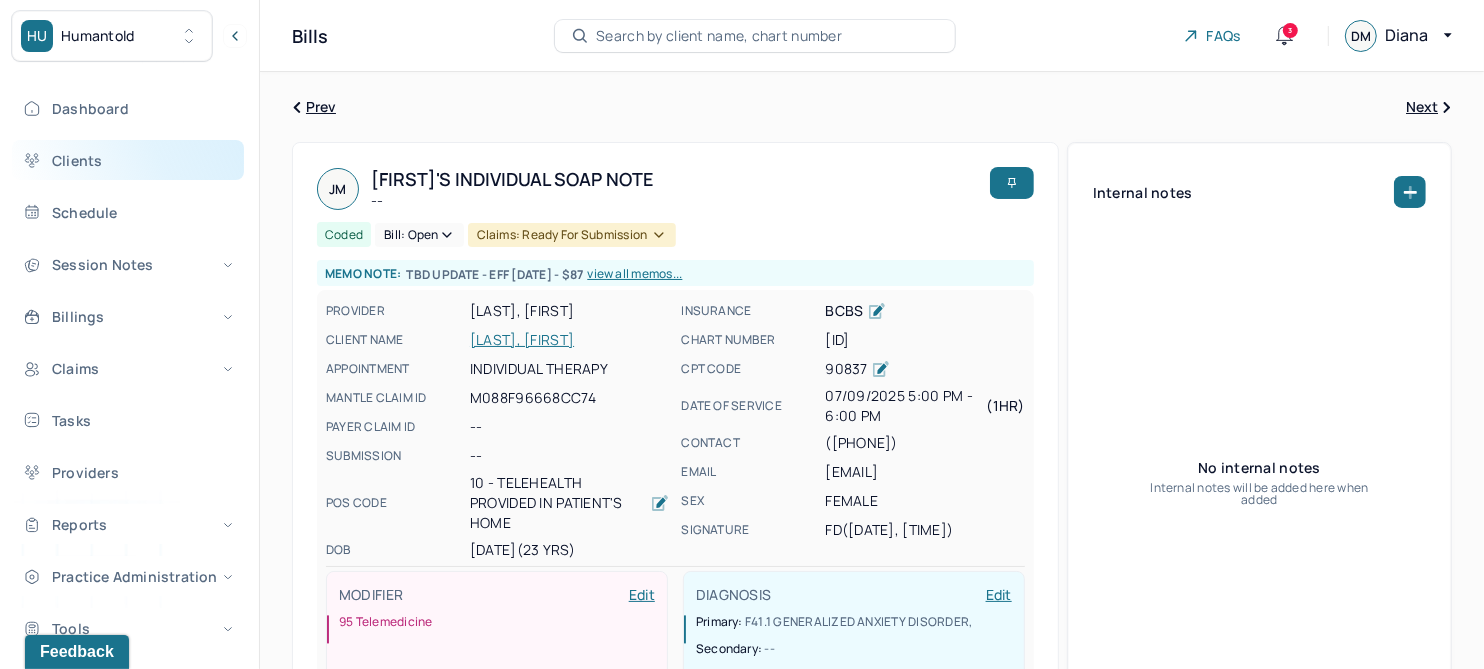 click on "Clients" at bounding box center [128, 160] 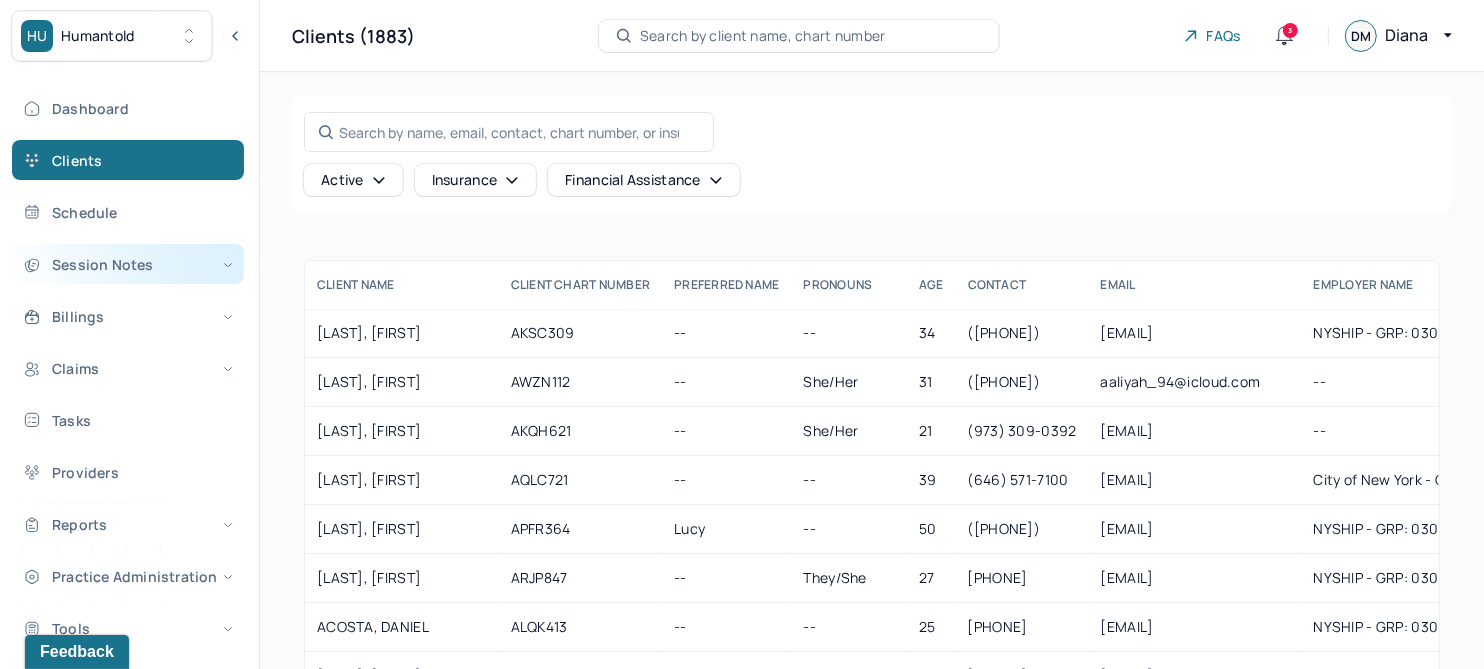 click on "Session Notes" at bounding box center [128, 264] 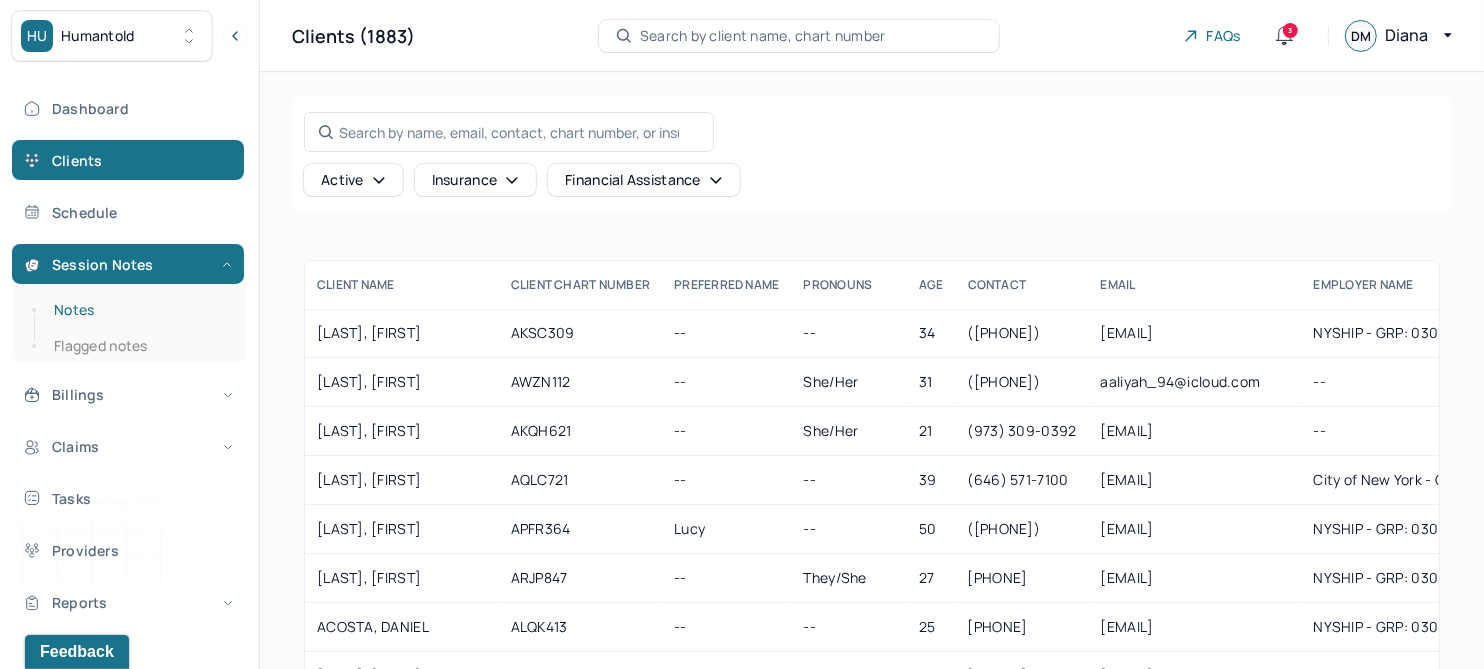 click on "Notes" at bounding box center (139, 310) 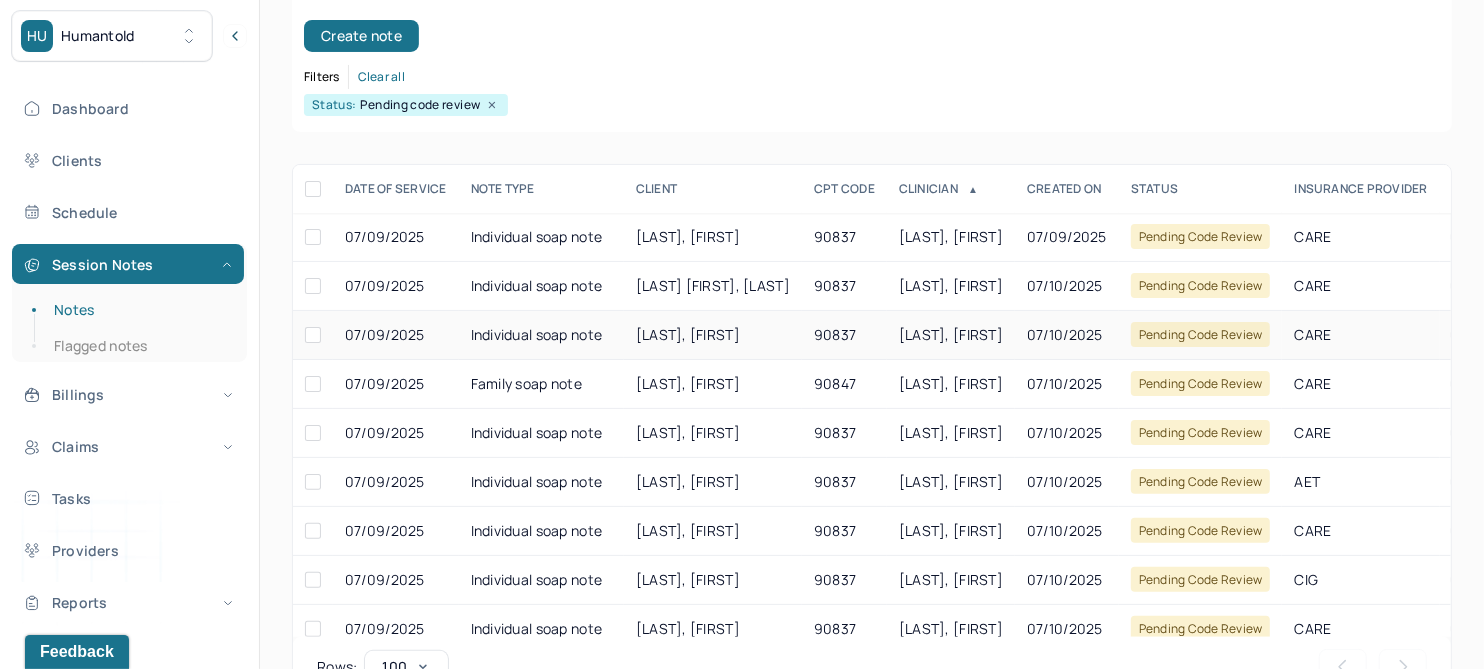 scroll, scrollTop: 250, scrollLeft: 0, axis: vertical 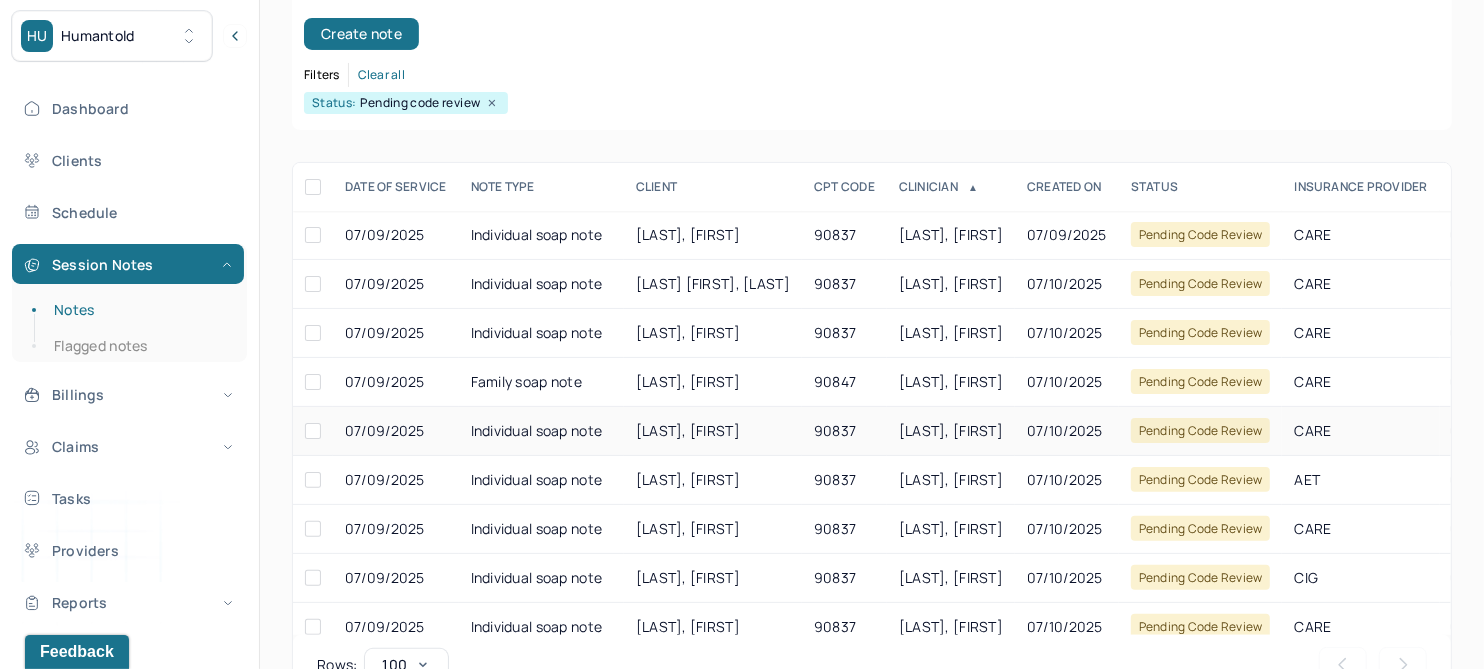 click on "[LAST], [FIRST]" at bounding box center (688, 430) 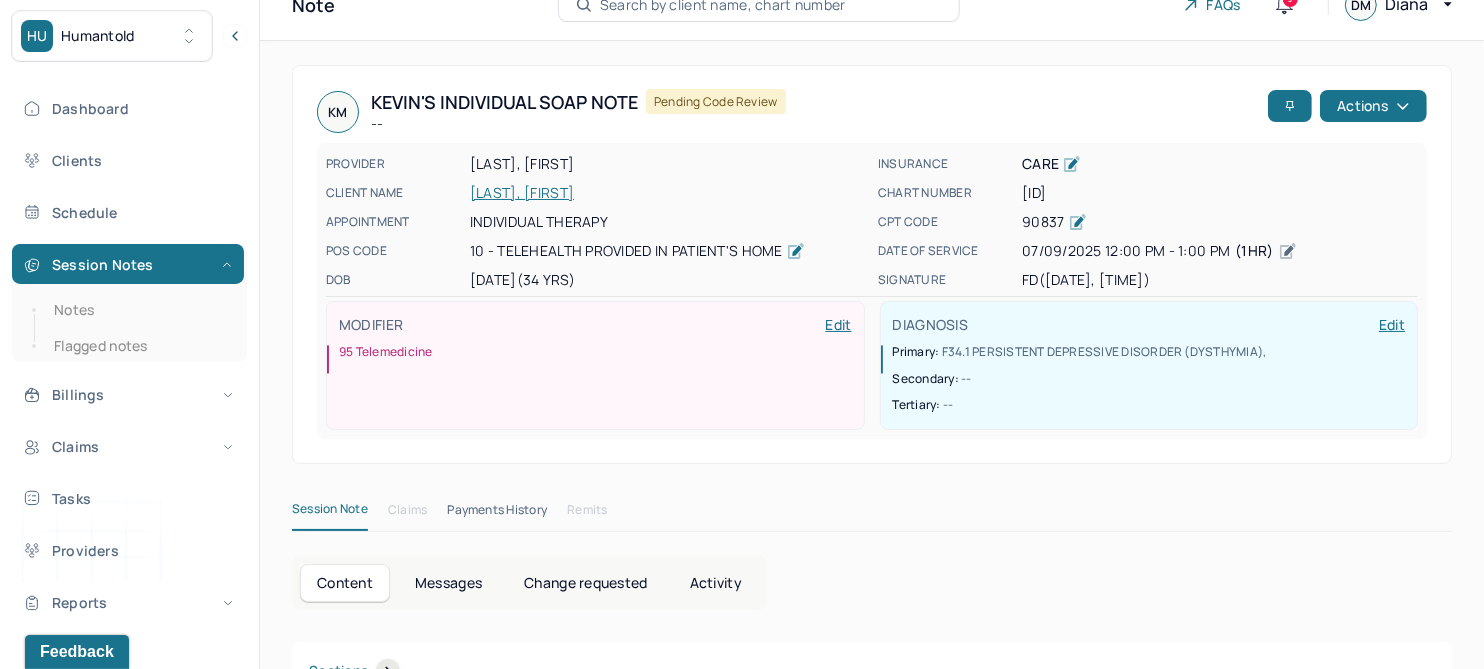 scroll, scrollTop: 0, scrollLeft: 0, axis: both 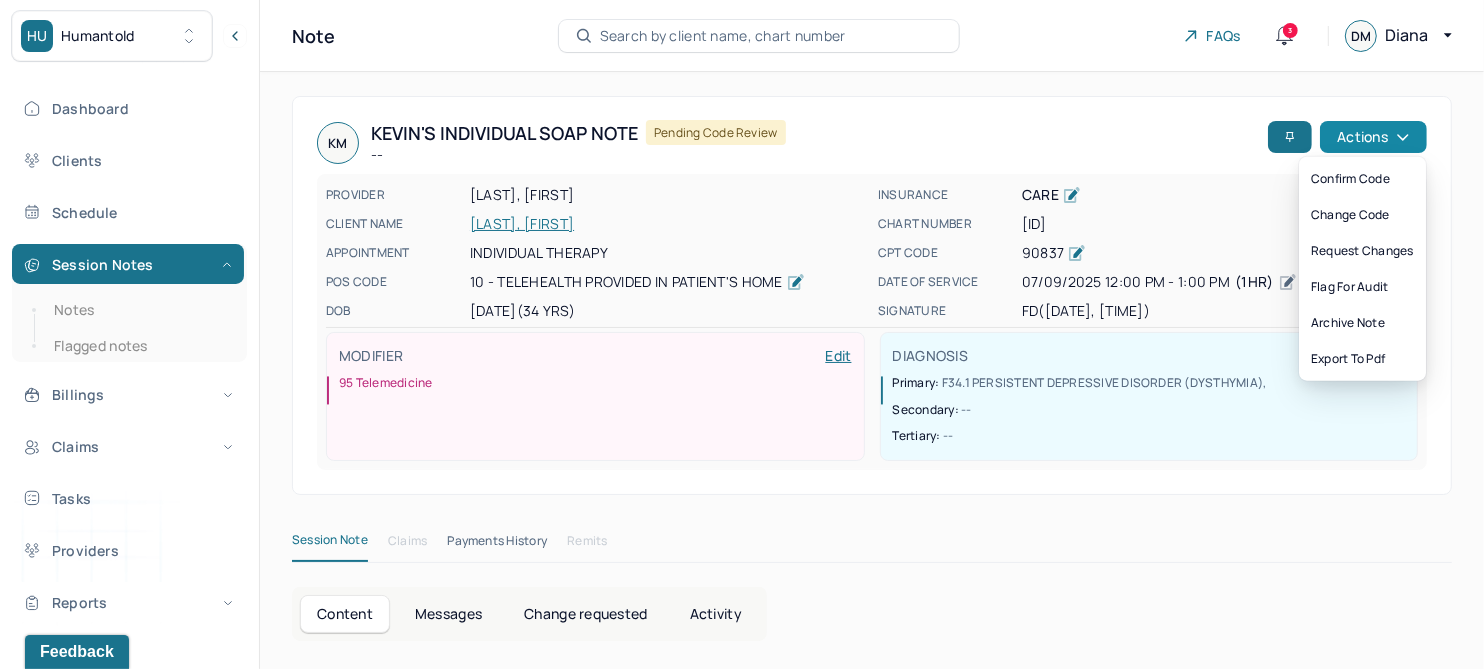 click on "Actions" at bounding box center [1373, 137] 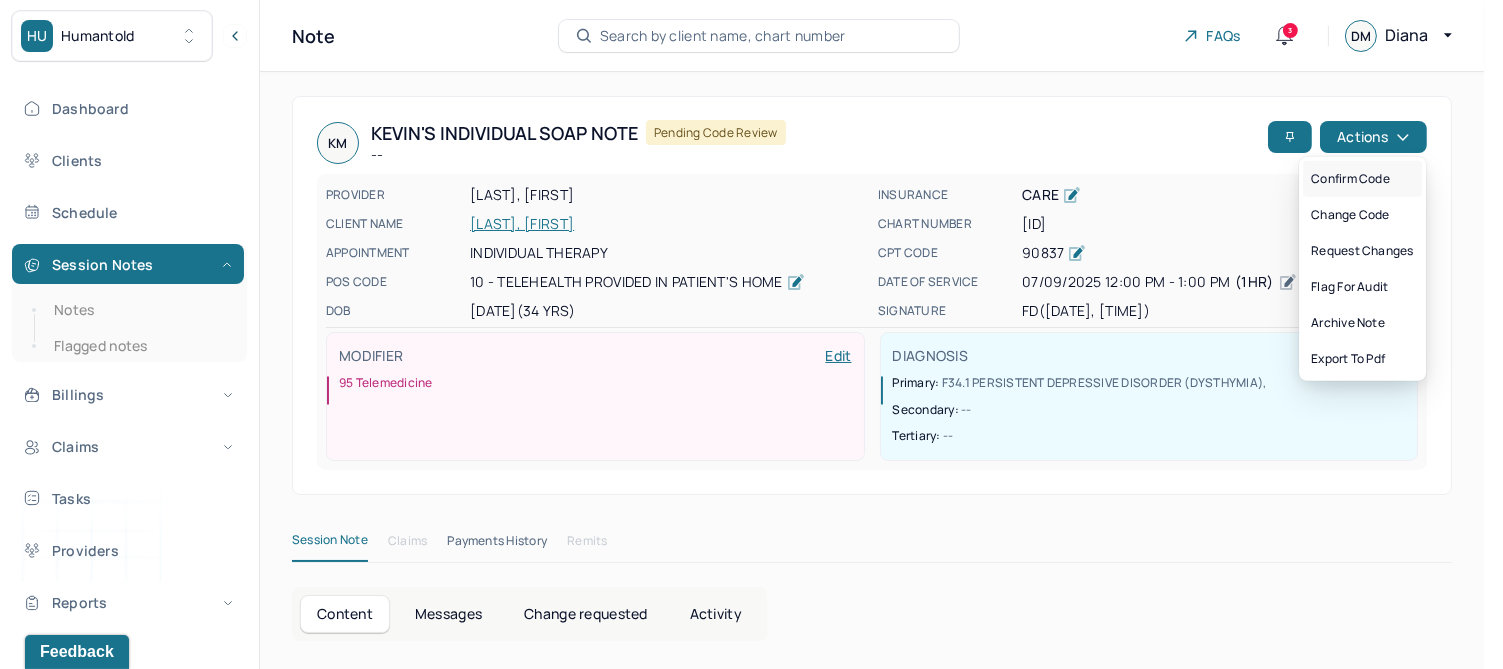 click on "Confirm code" at bounding box center (1362, 179) 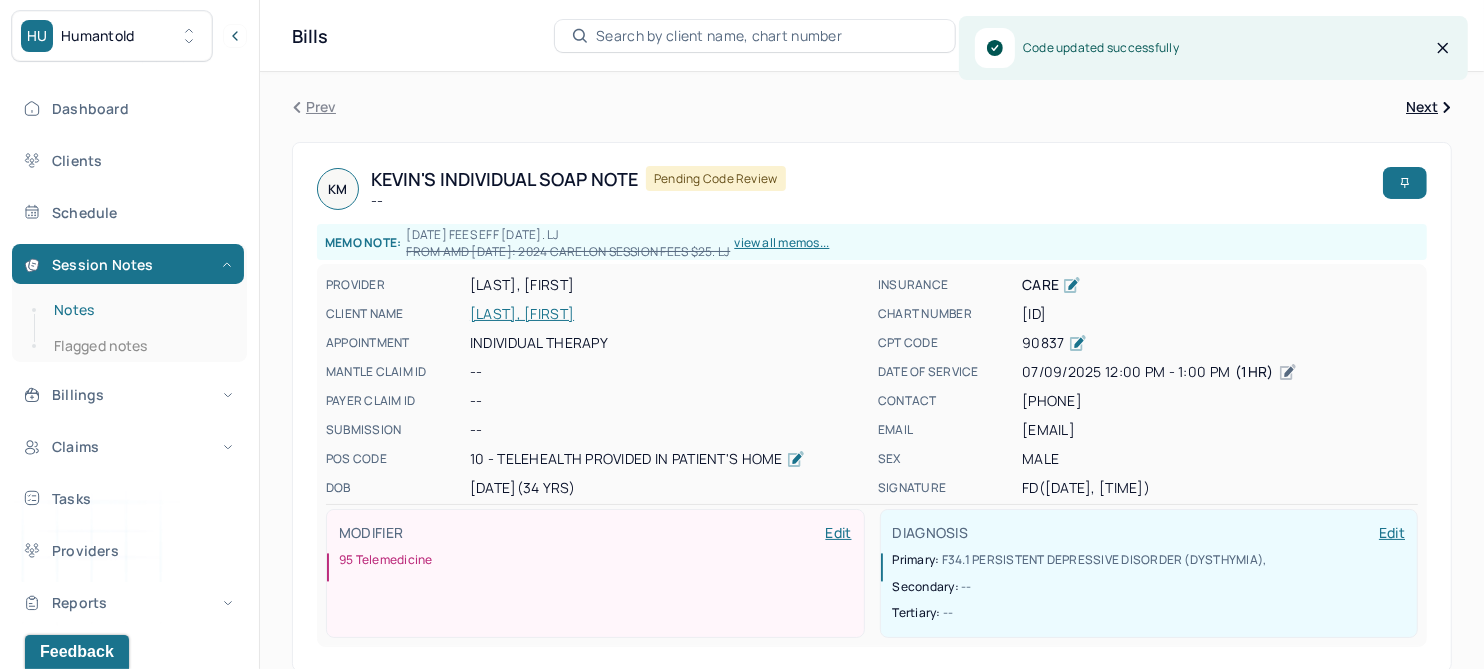 click on "Notes" at bounding box center [139, 310] 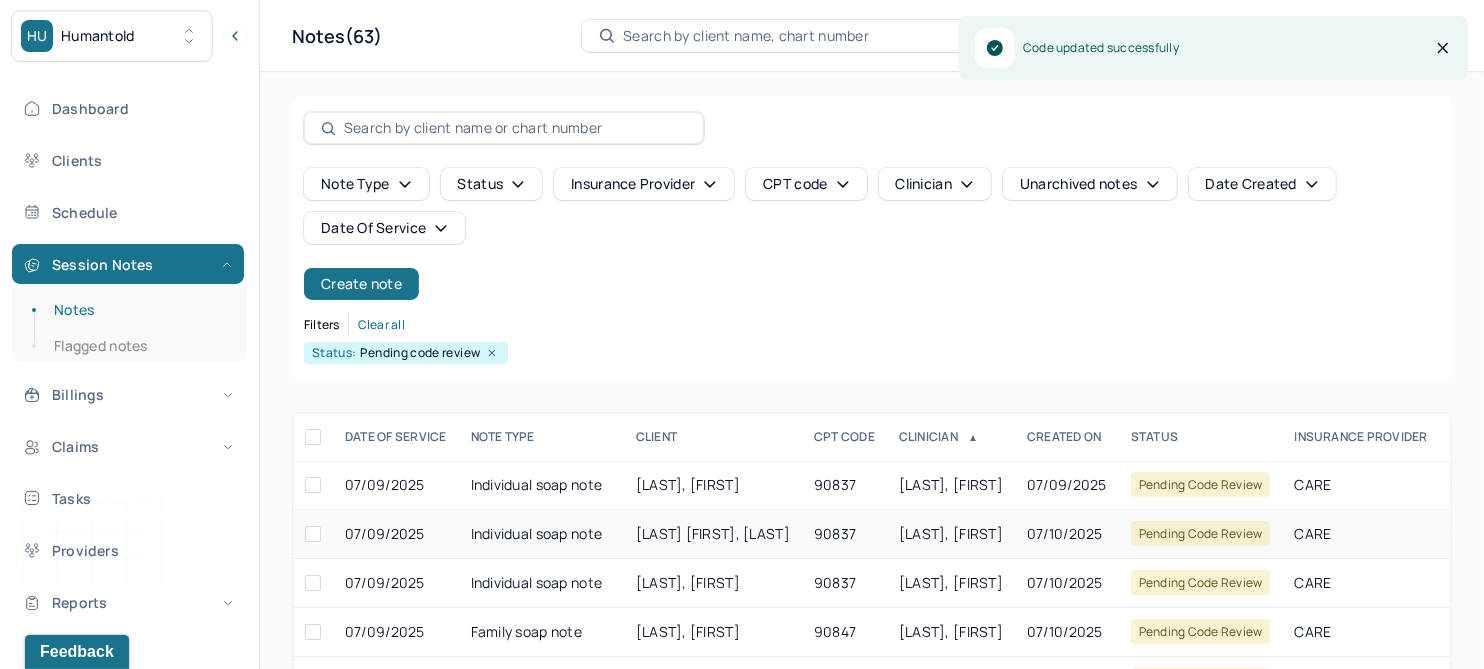 scroll, scrollTop: 250, scrollLeft: 0, axis: vertical 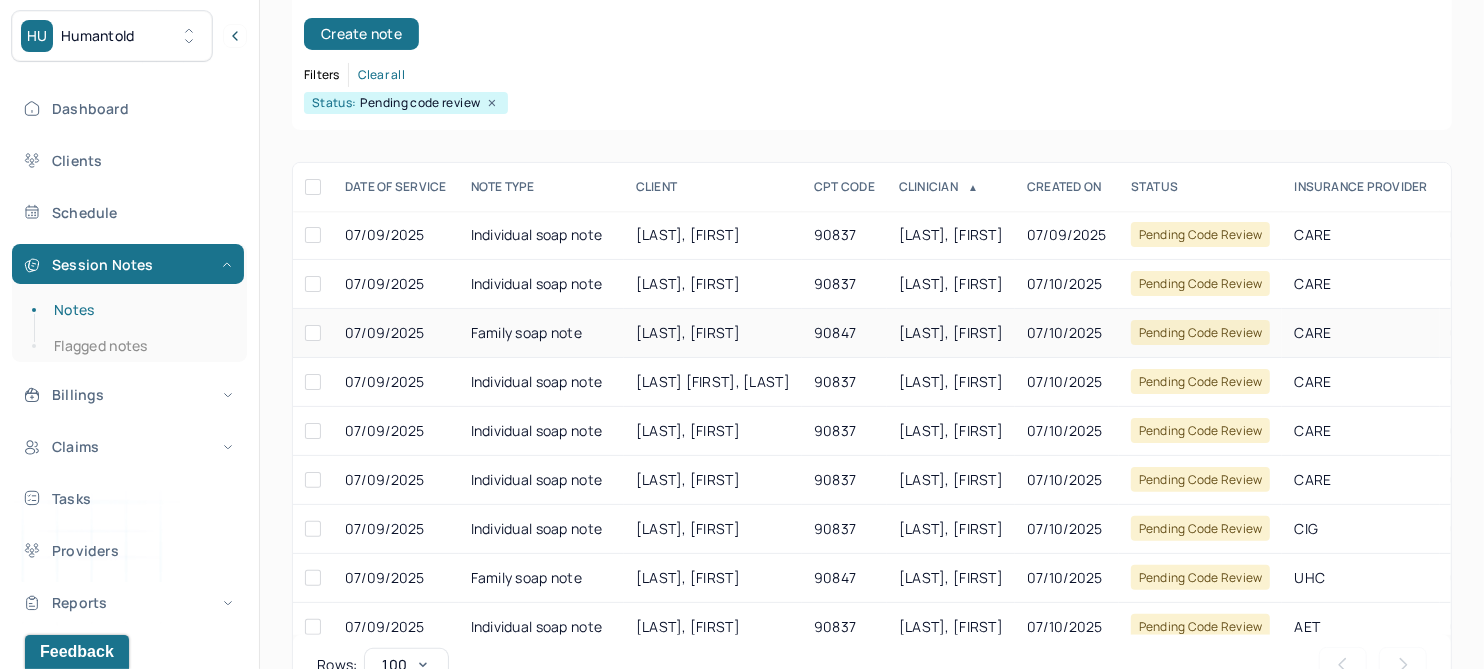 click on "[LAST], [FIRST]" at bounding box center (688, 332) 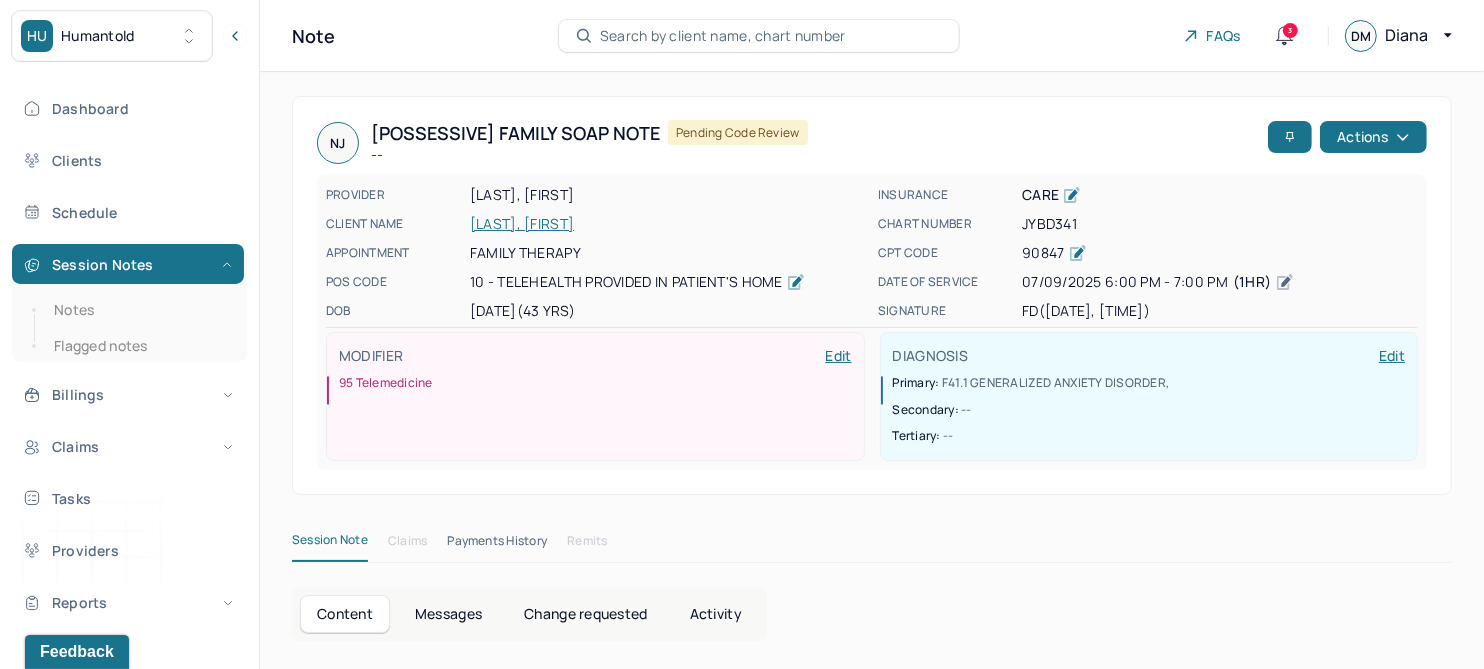 scroll, scrollTop: 0, scrollLeft: 0, axis: both 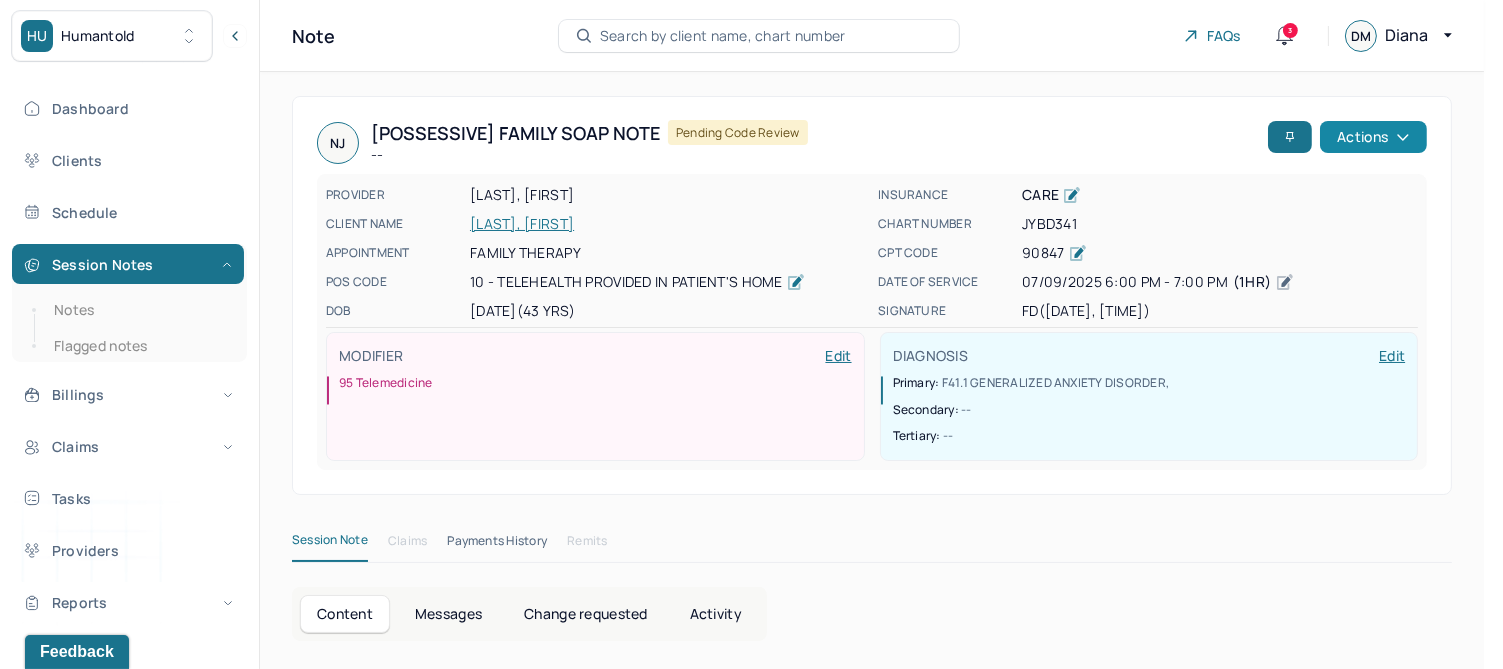 click on "Actions" at bounding box center (1373, 137) 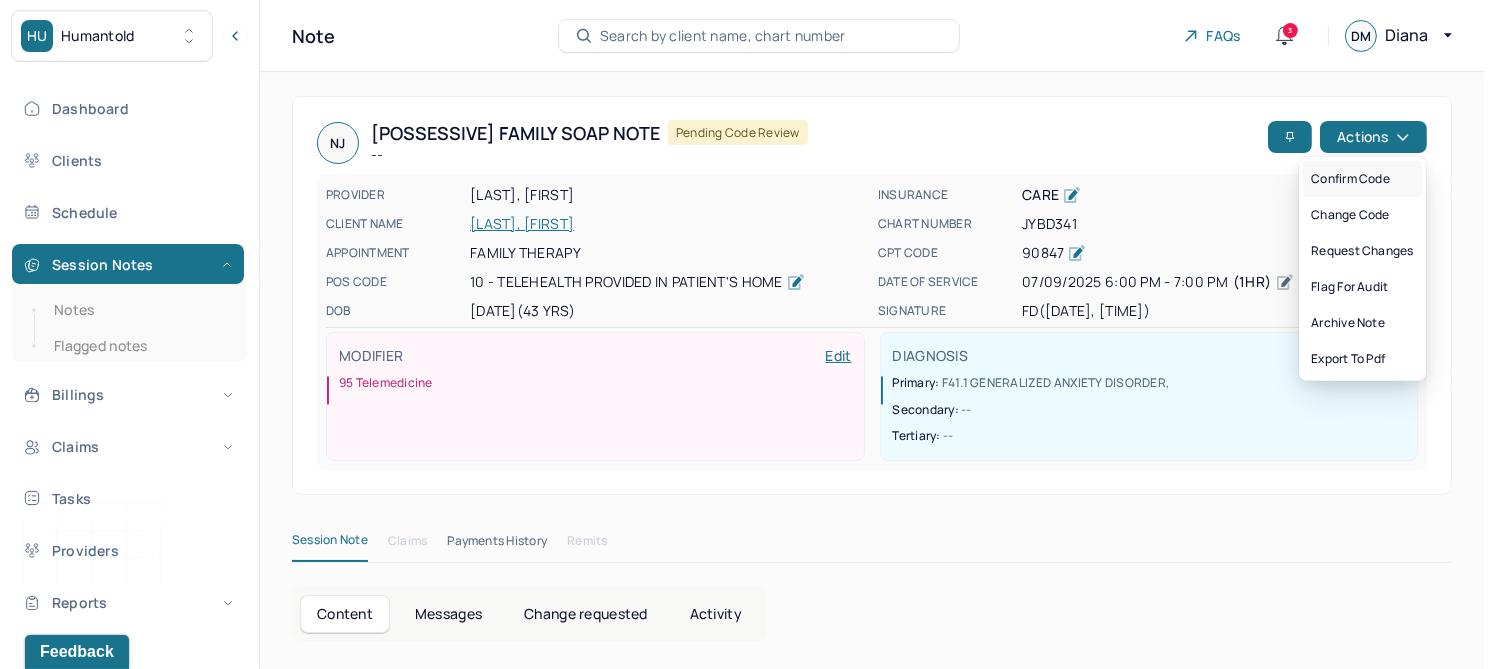 click on "Confirm code" at bounding box center (1362, 179) 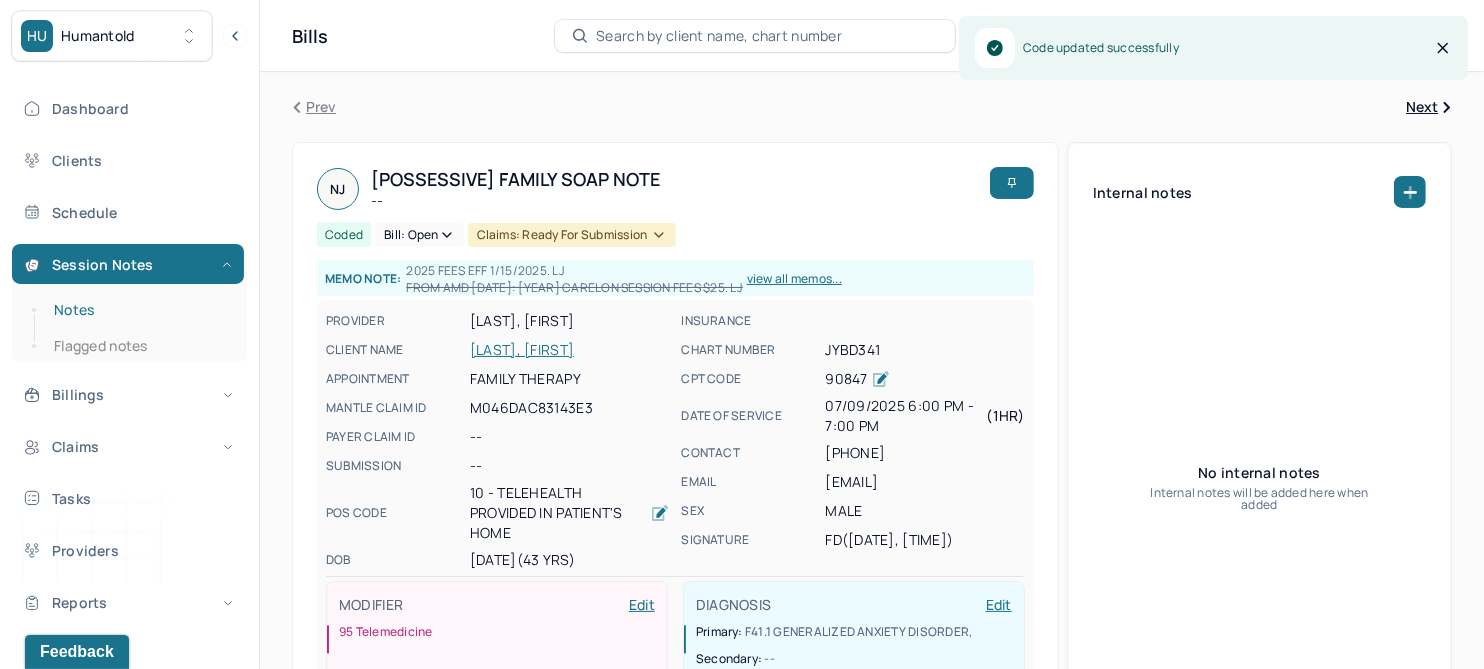 click on "Notes" at bounding box center (139, 310) 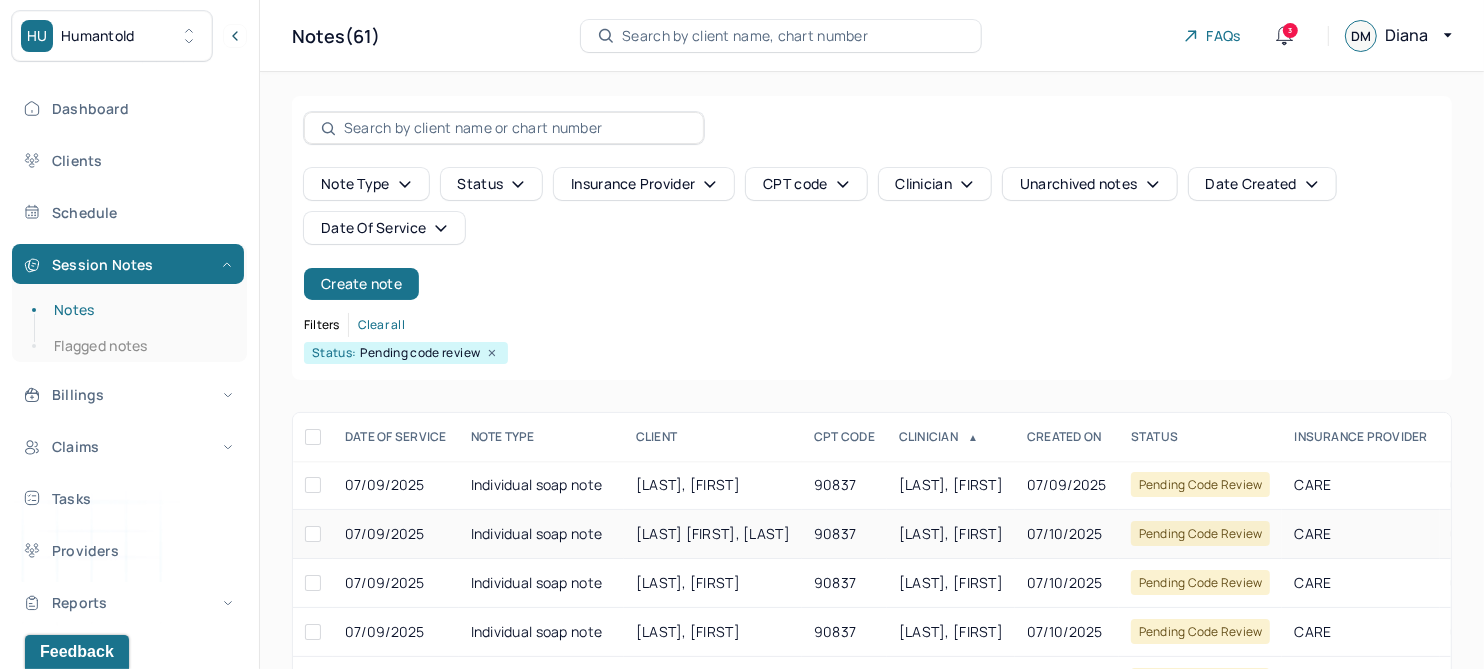 click on "[LAST] [FIRST], [LAST]" at bounding box center (713, 533) 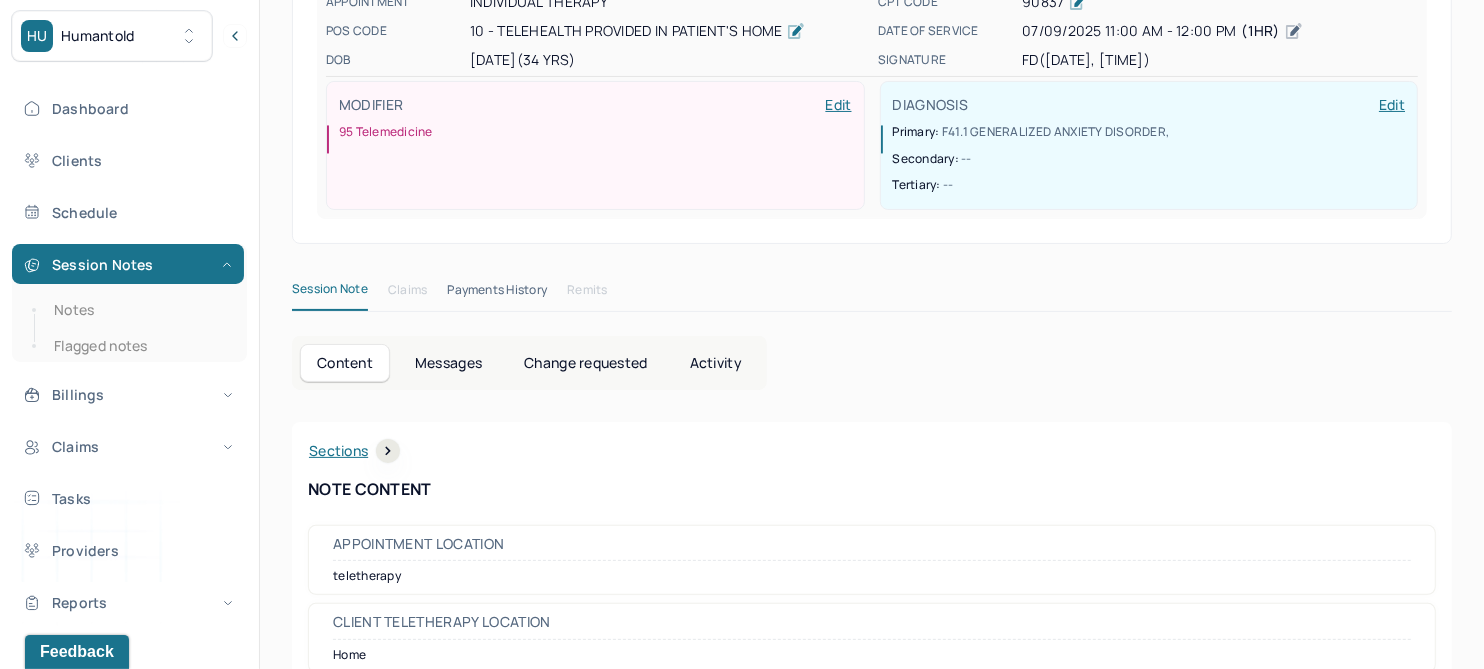 scroll, scrollTop: 0, scrollLeft: 0, axis: both 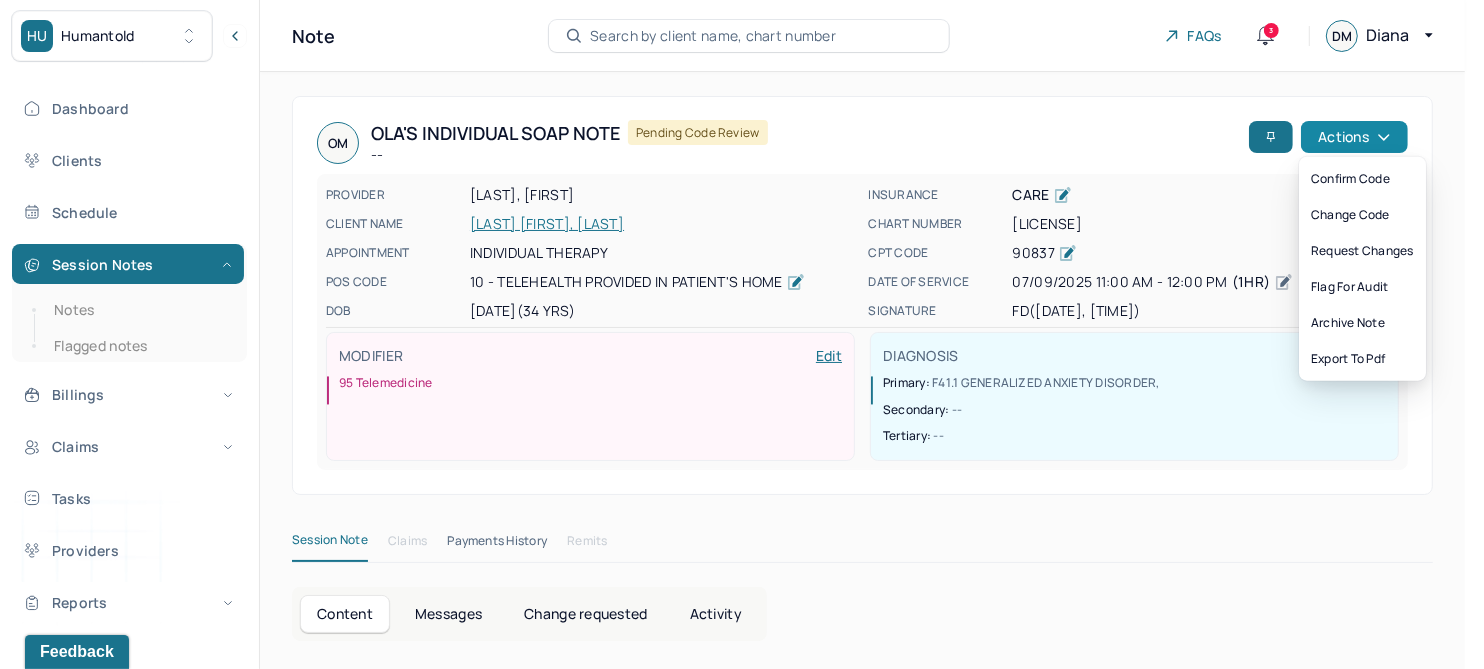 click on "Actions" at bounding box center [1354, 137] 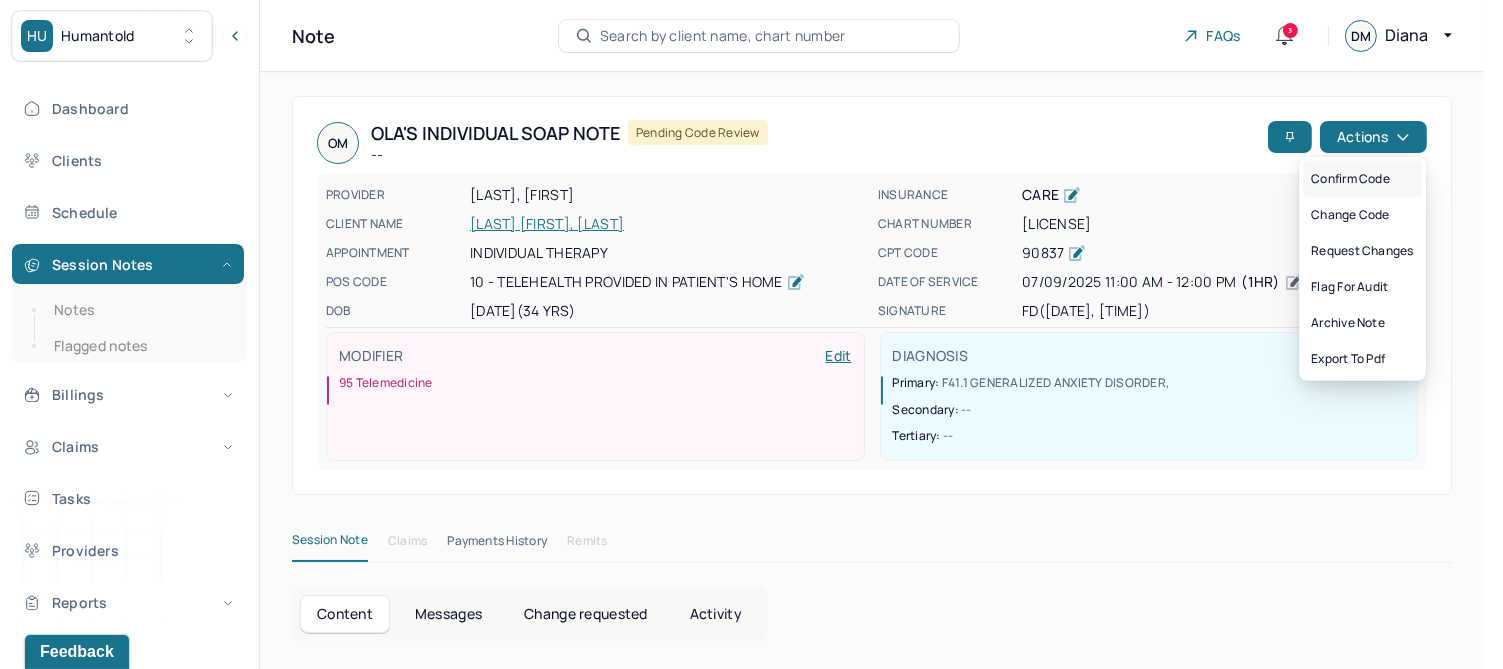 click on "Confirm code" at bounding box center [1362, 179] 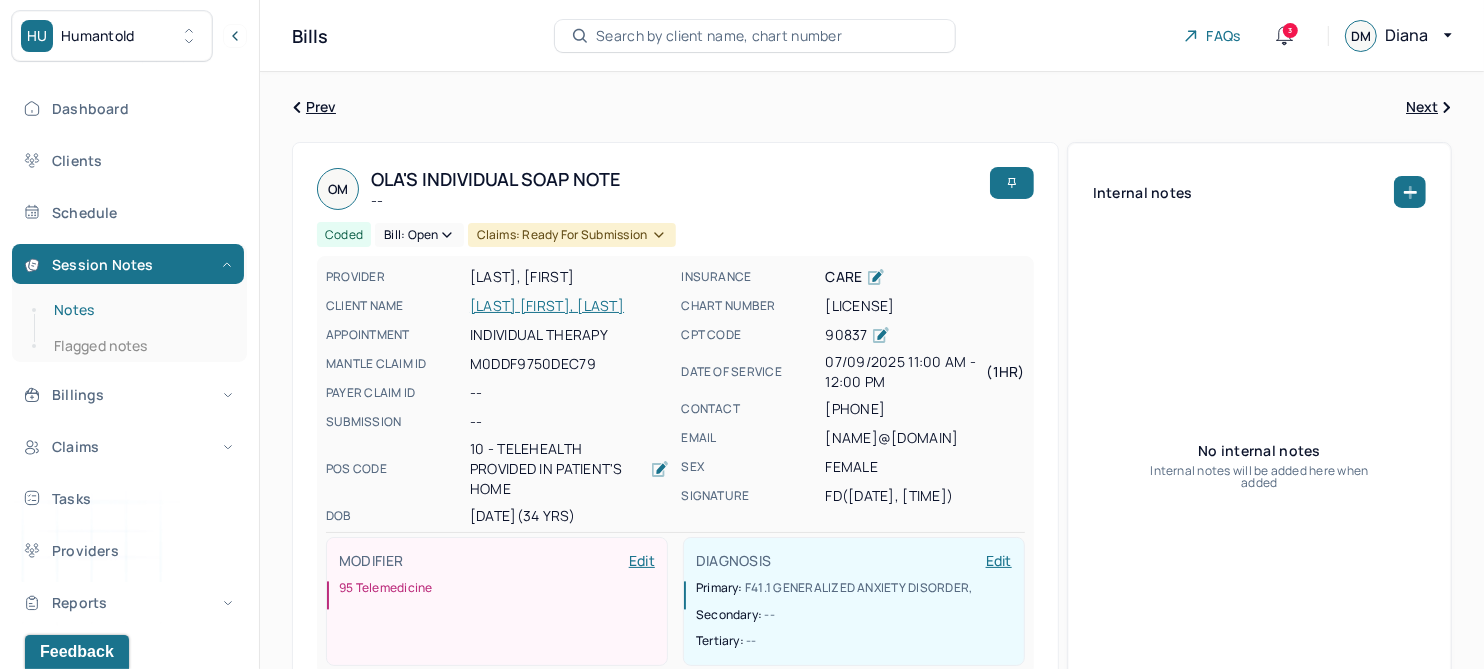 click on "Notes" at bounding box center (139, 310) 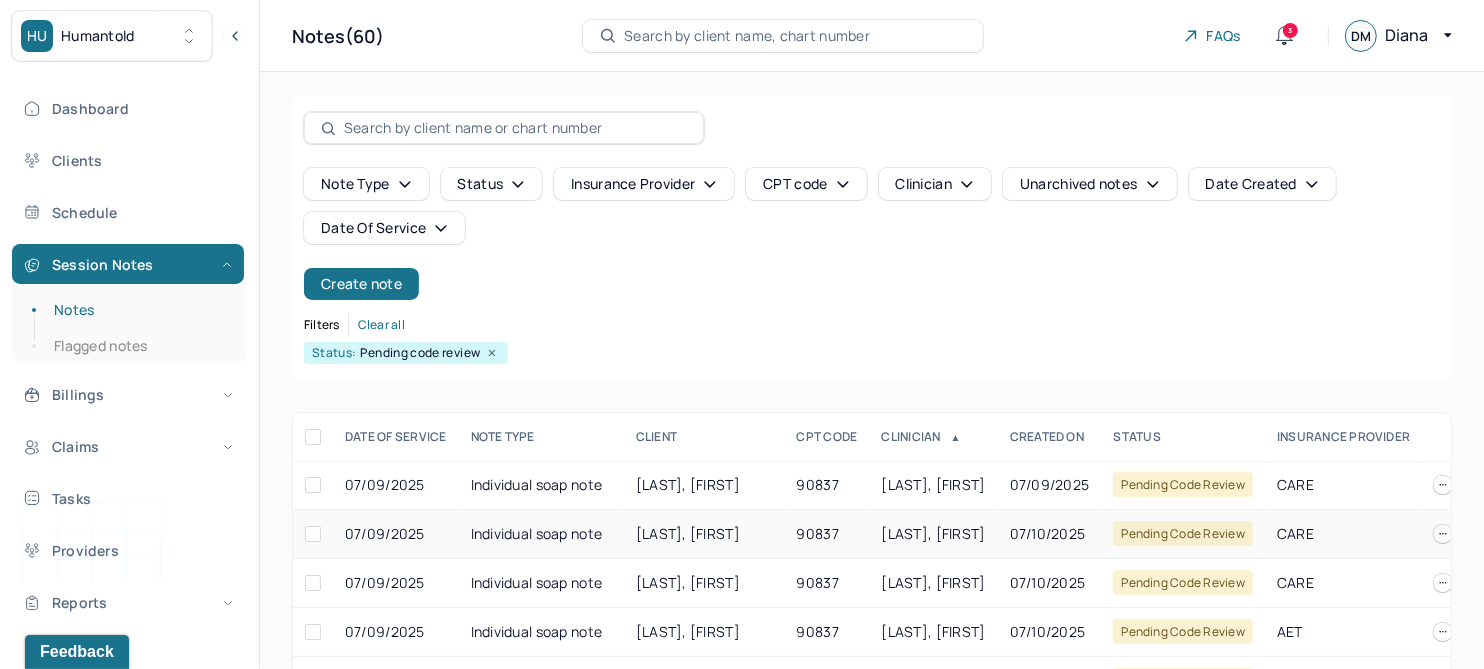 click on "[LAST], [FIRST]" at bounding box center [688, 533] 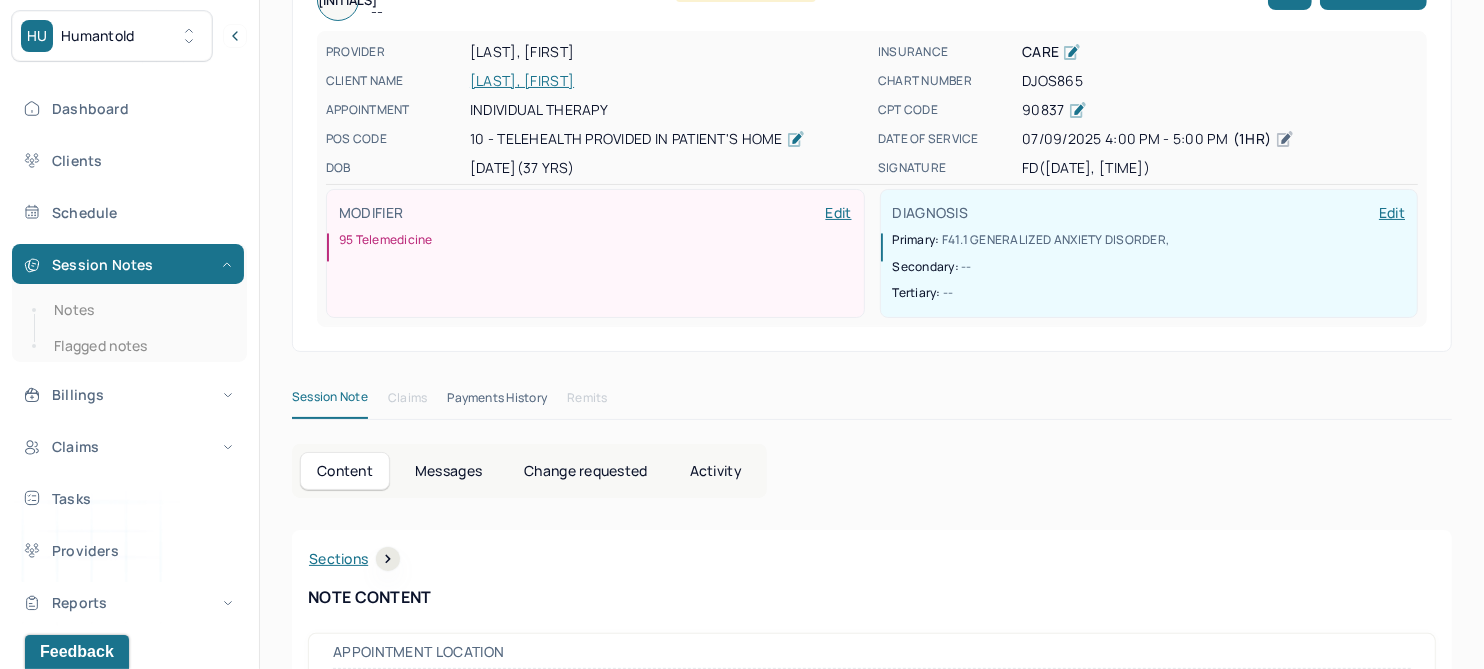 scroll, scrollTop: 0, scrollLeft: 0, axis: both 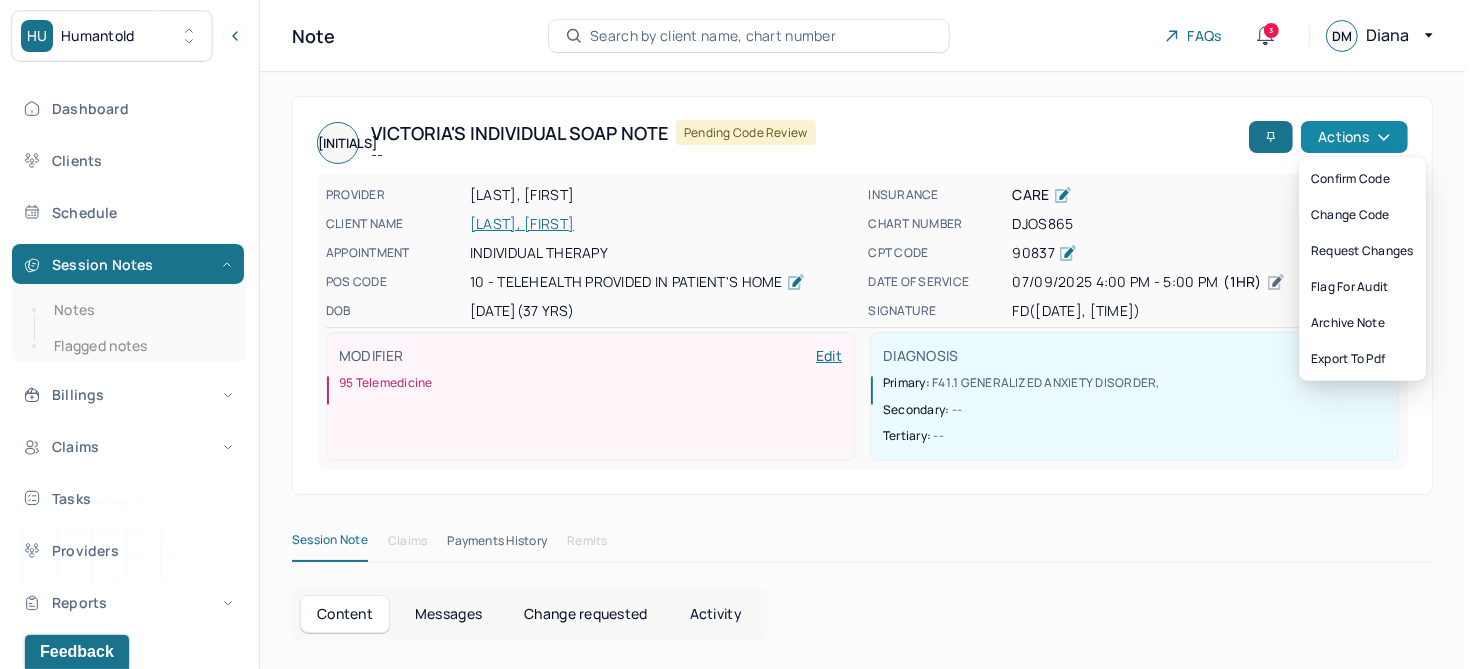 click on "Actions" at bounding box center [1354, 137] 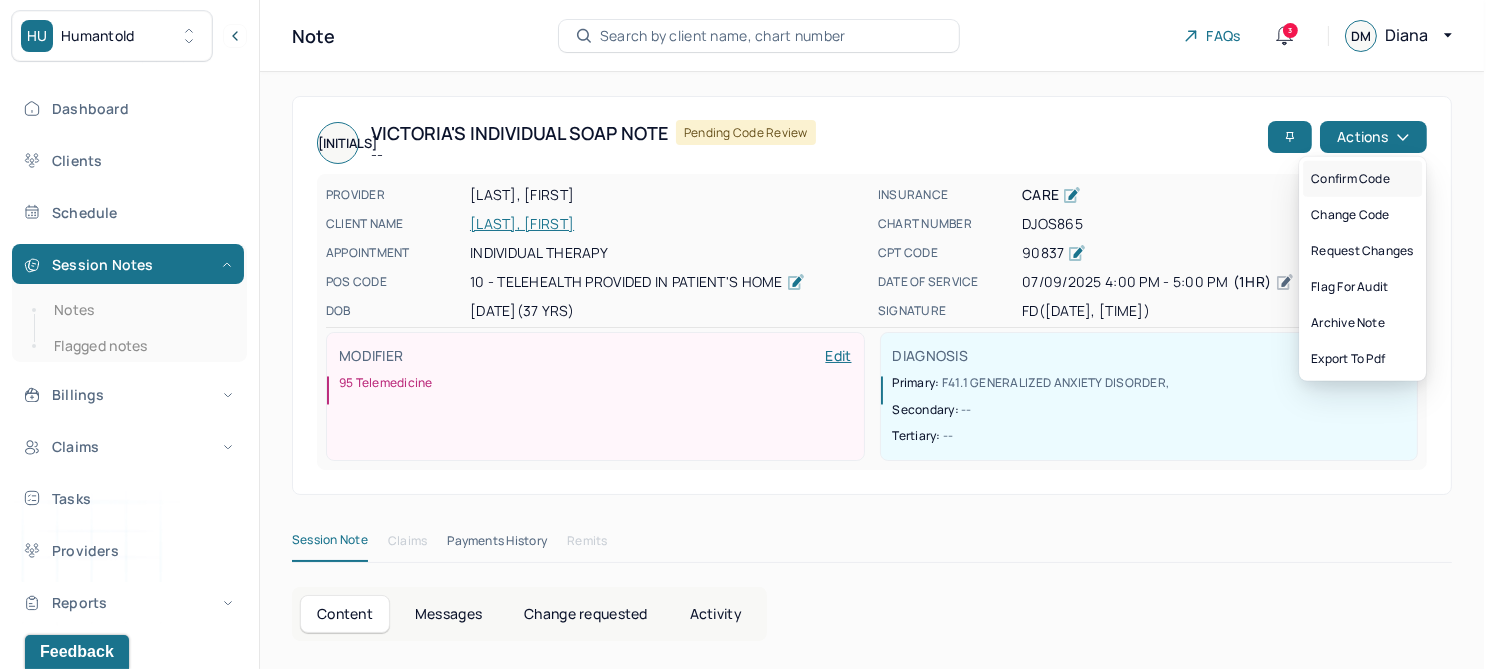 click on "Confirm code" at bounding box center [1362, 179] 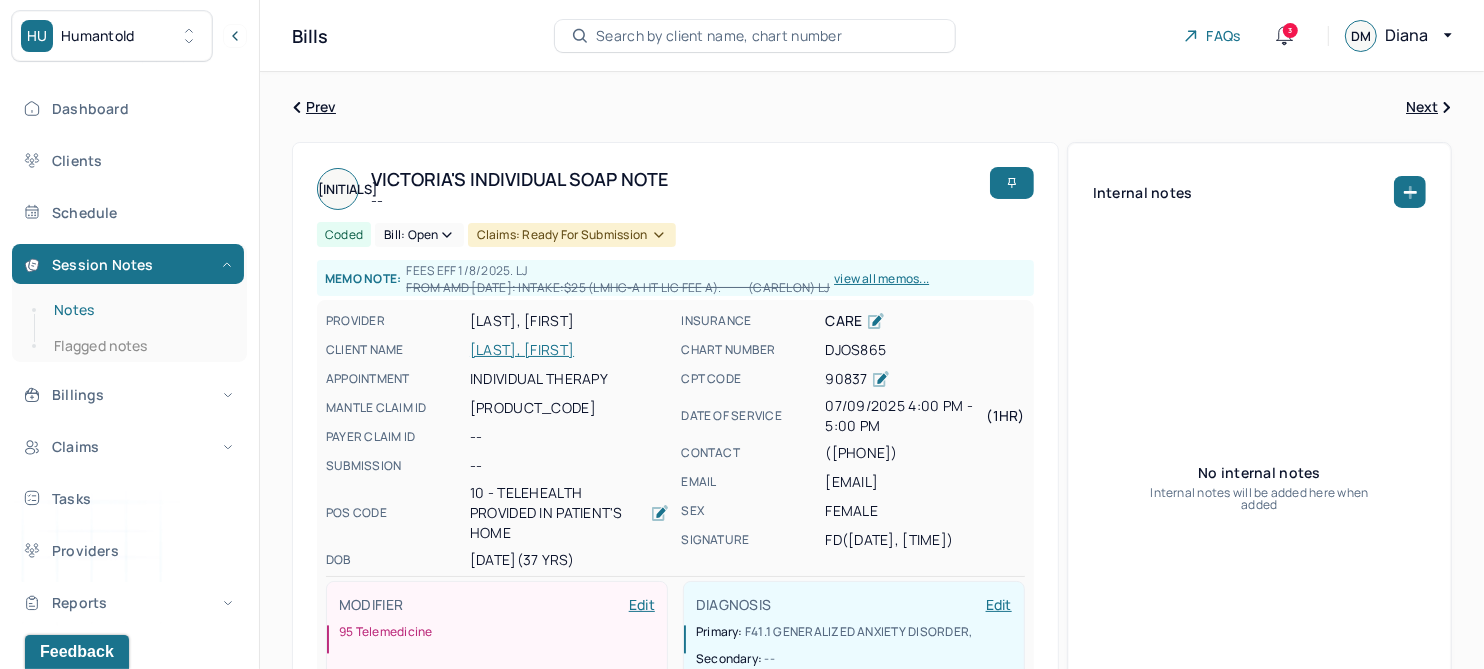 click on "Notes" at bounding box center [139, 310] 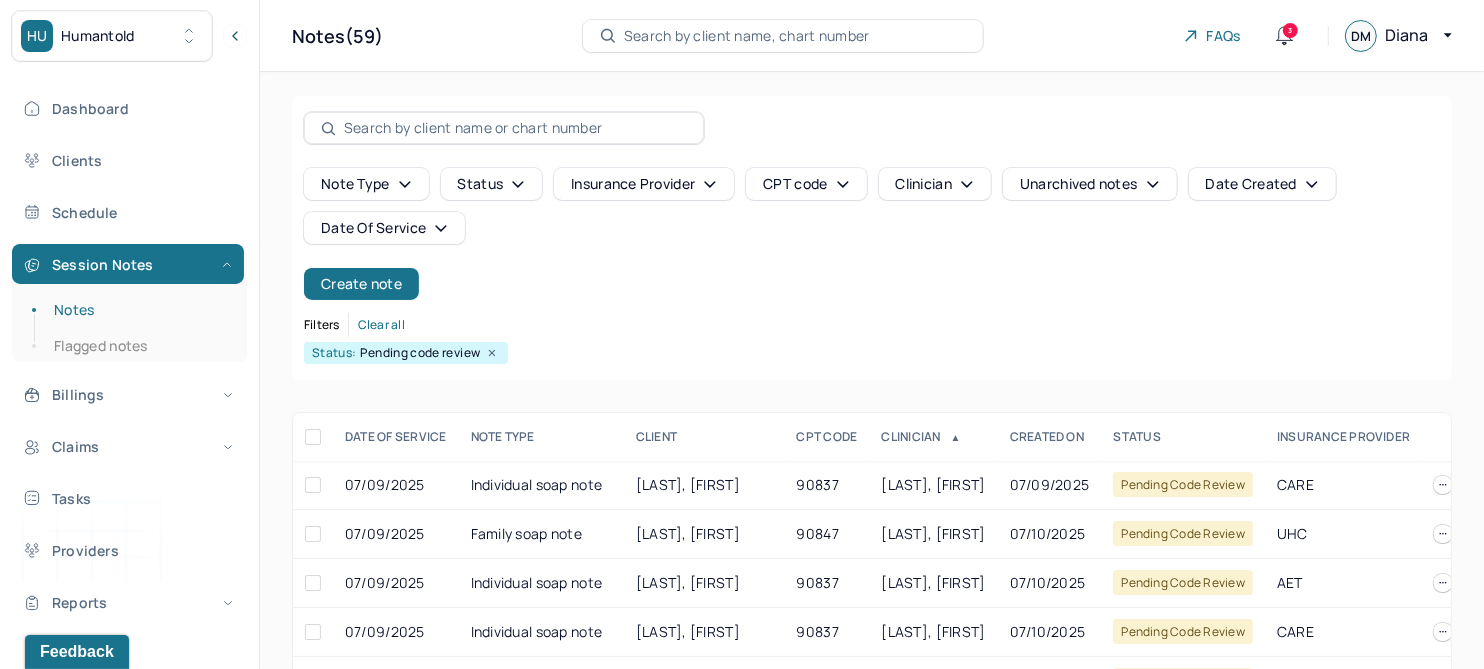 scroll, scrollTop: 250, scrollLeft: 0, axis: vertical 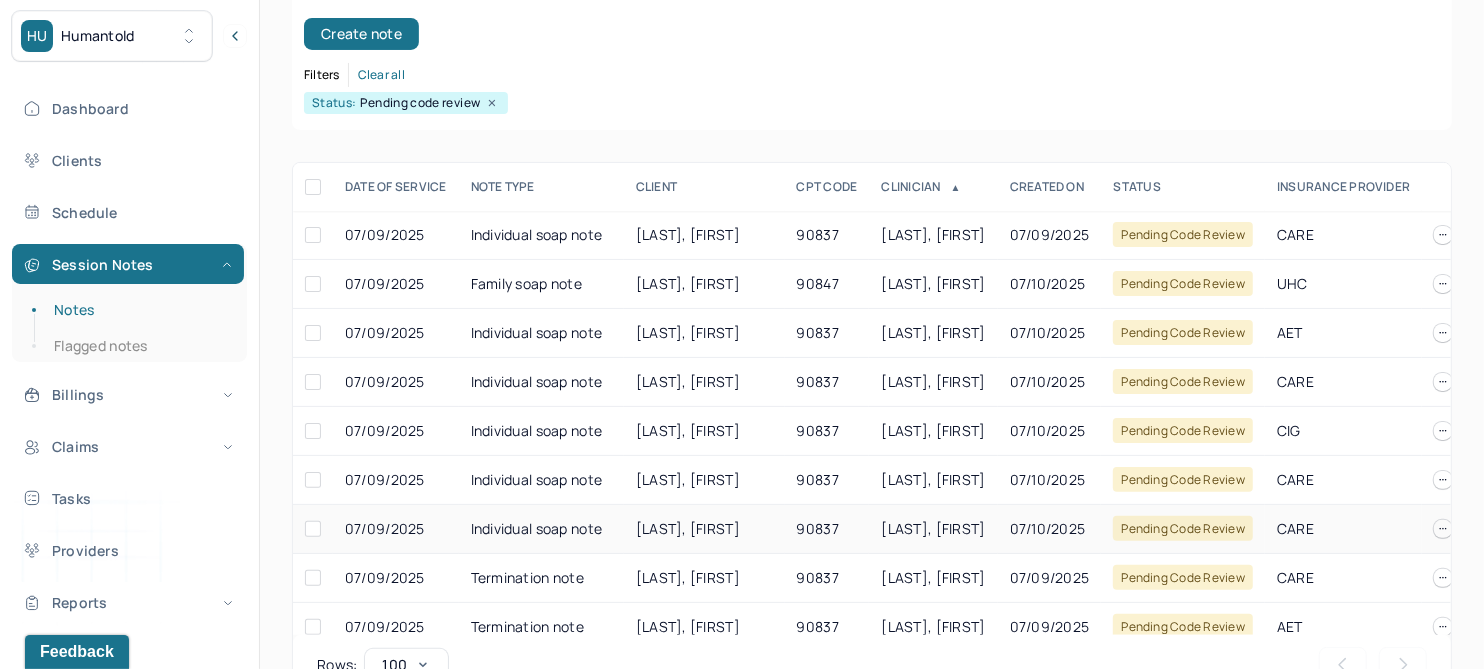 click on "[LAST], [FIRST]" at bounding box center [688, 528] 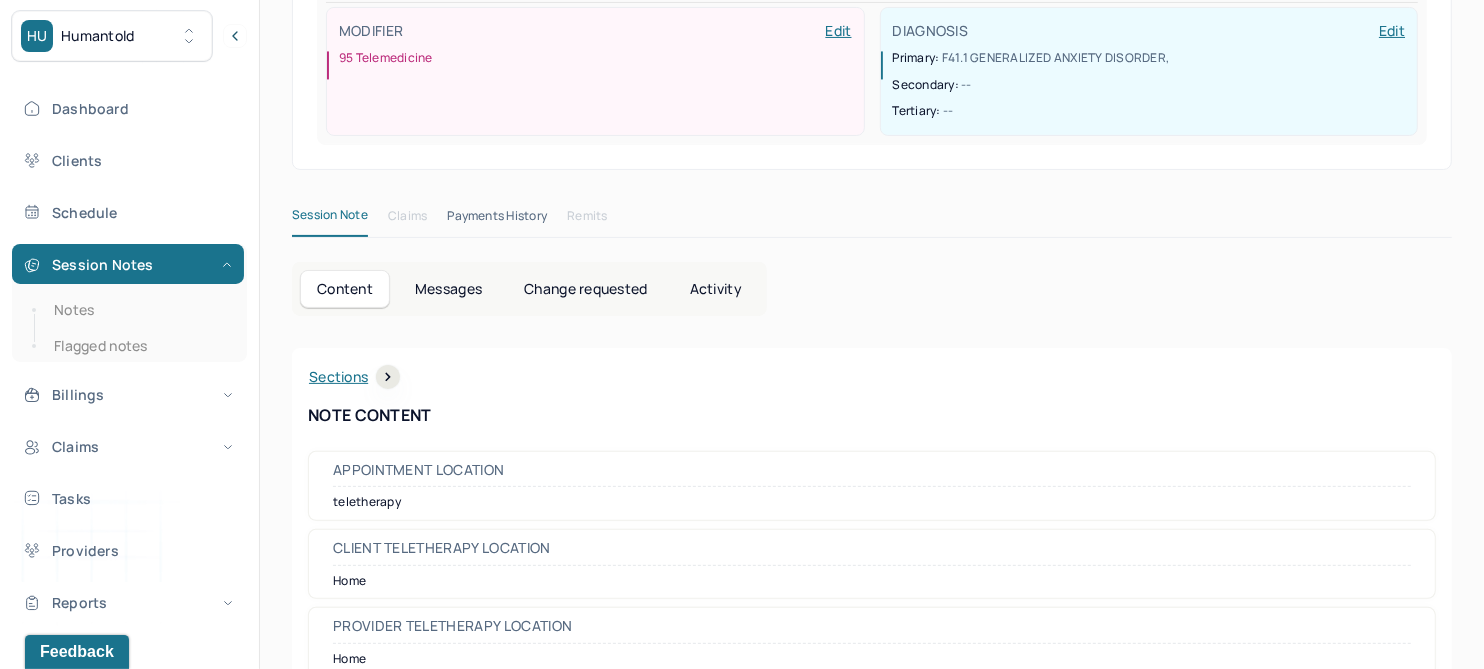 scroll, scrollTop: 0, scrollLeft: 0, axis: both 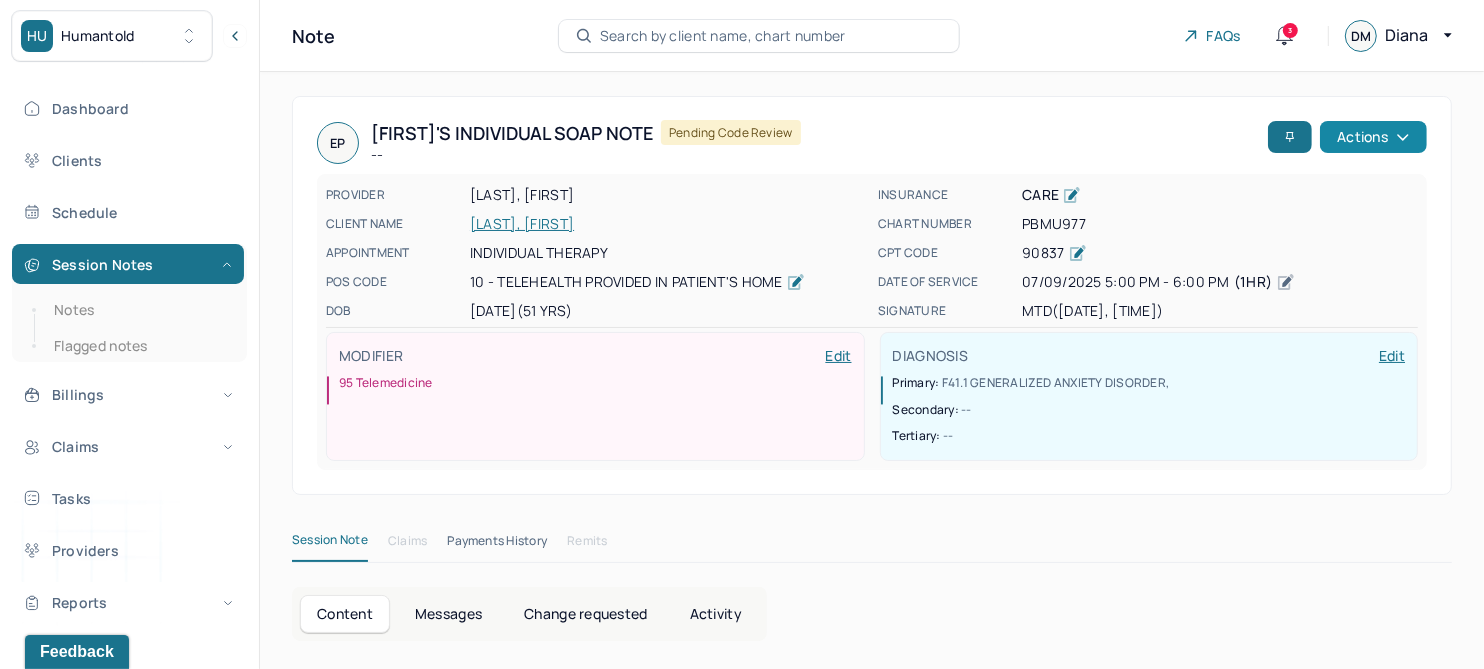 click 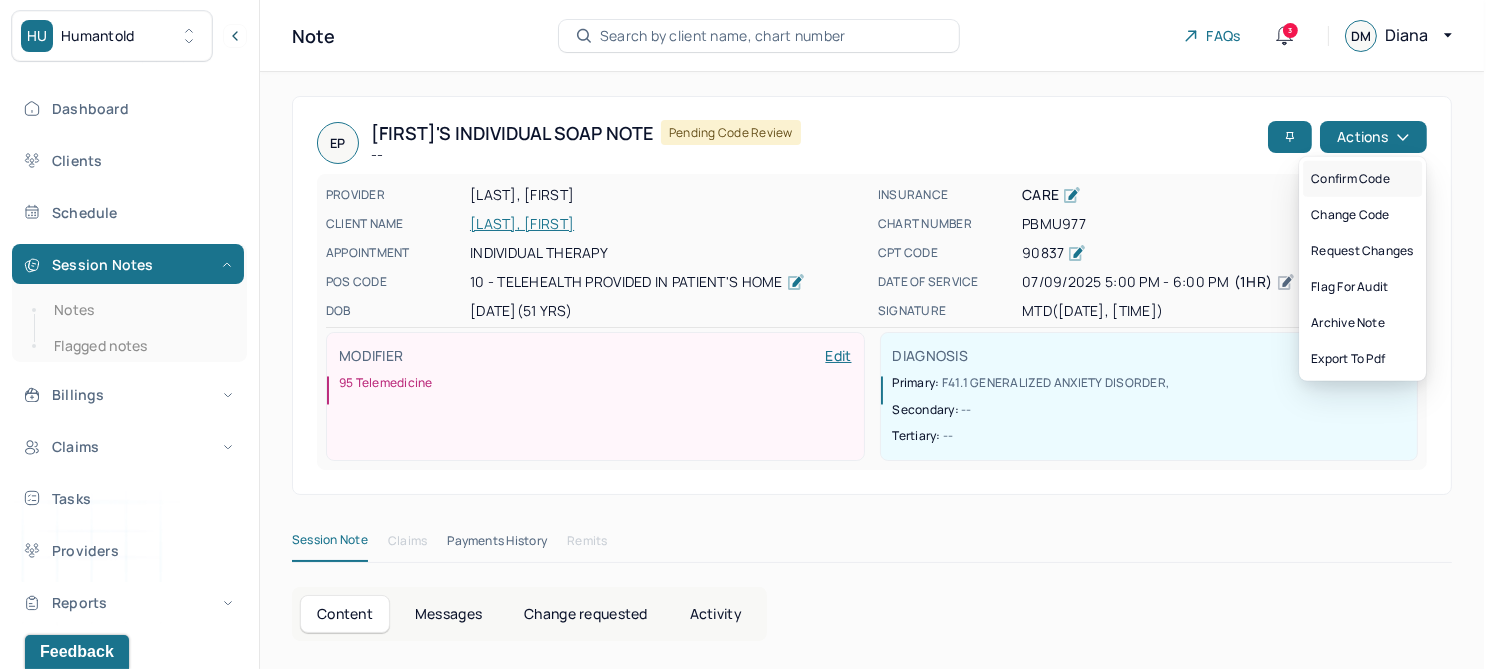 click on "Confirm code" at bounding box center (1362, 179) 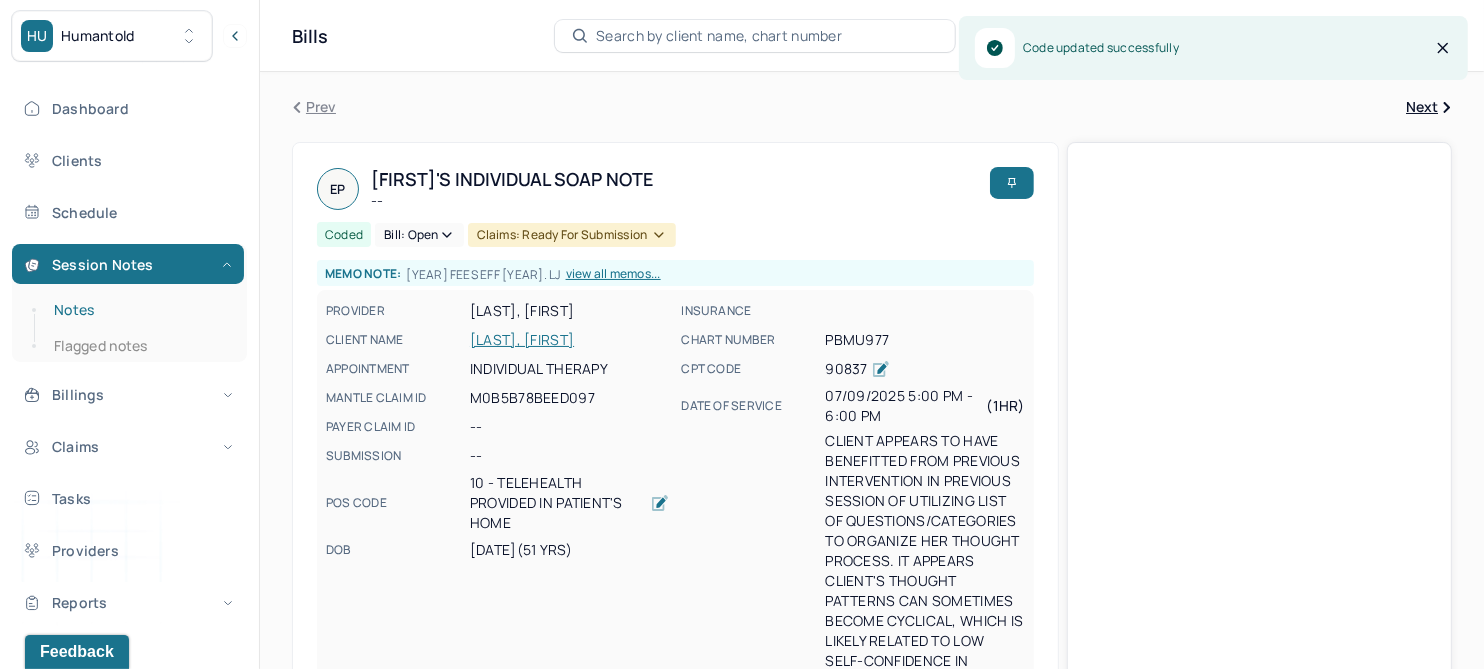 click on "Notes" at bounding box center [139, 310] 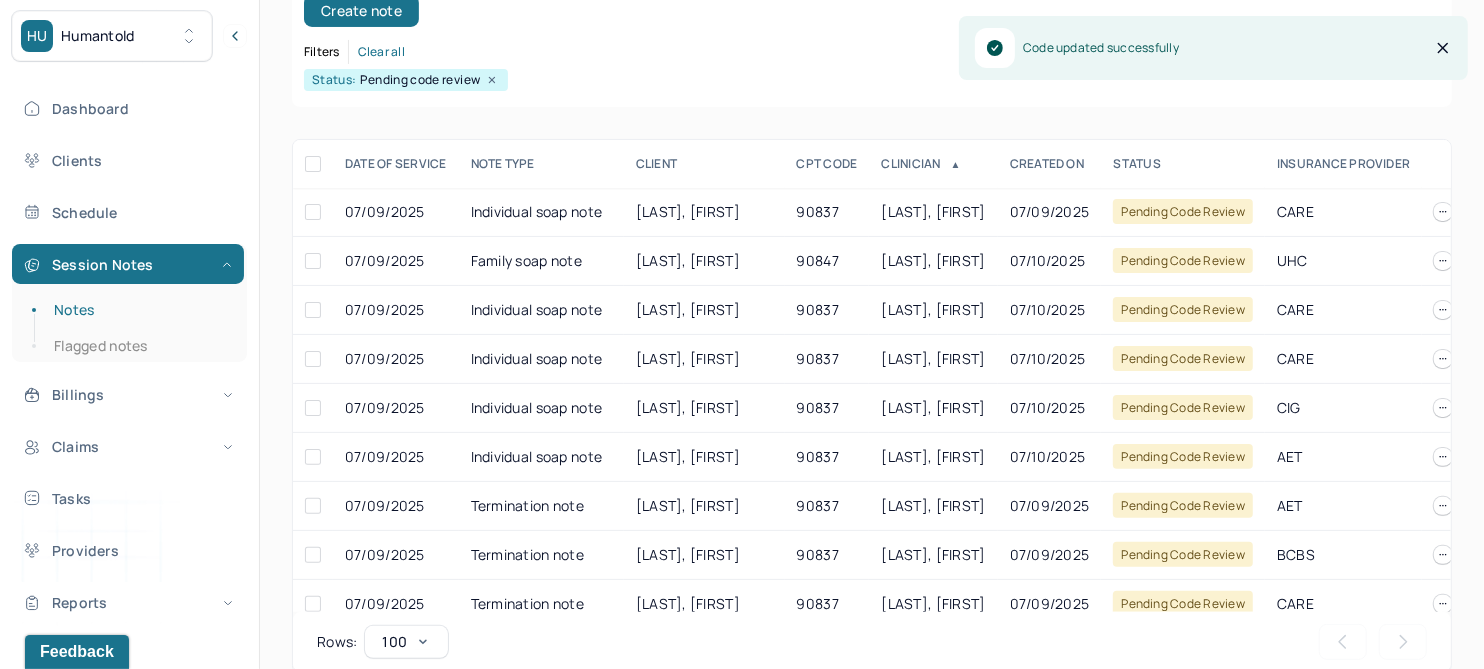 scroll, scrollTop: 301, scrollLeft: 0, axis: vertical 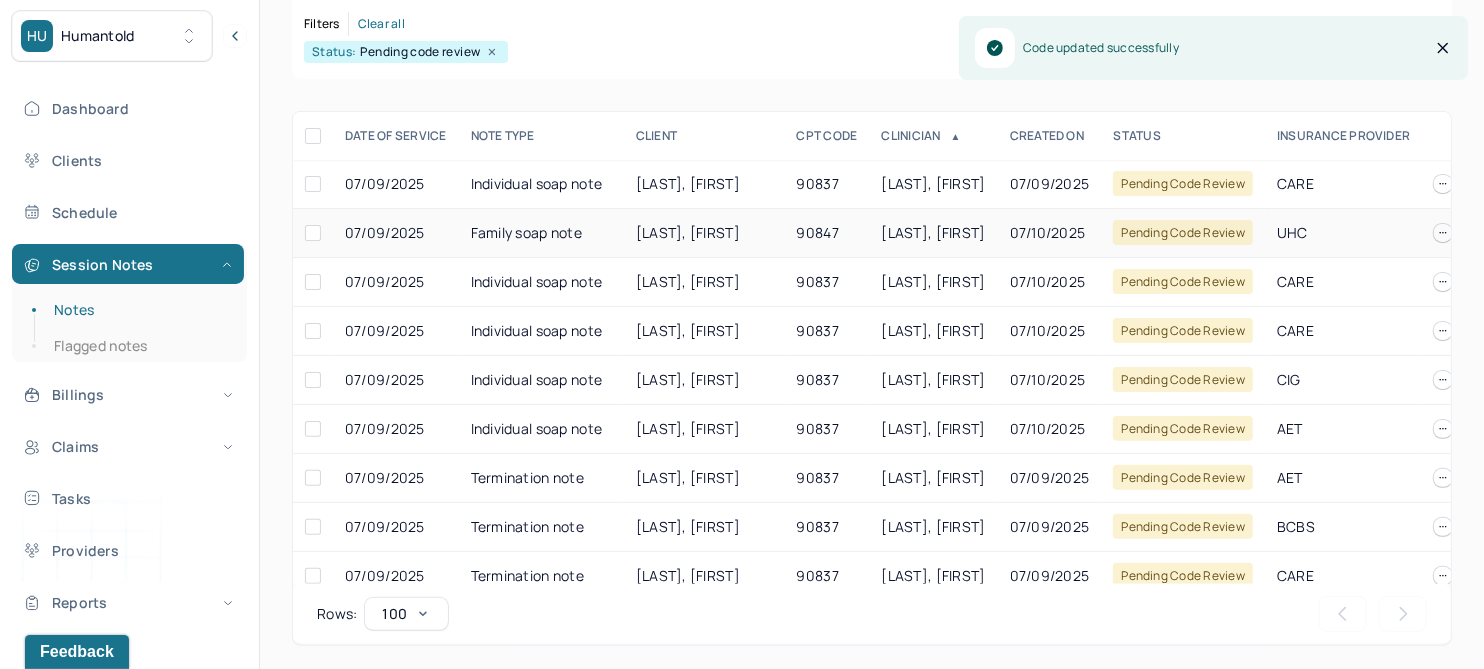click on "[LAST], [FIRST]" at bounding box center [704, 233] 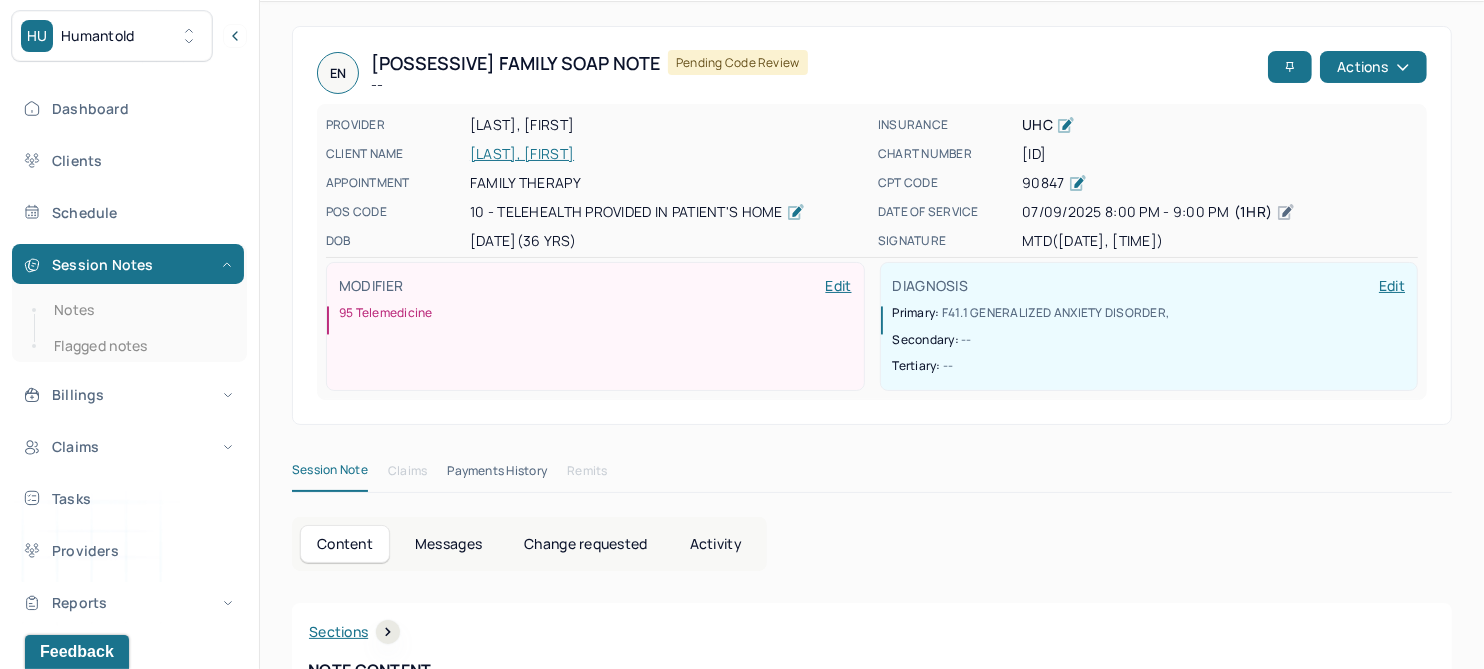 scroll, scrollTop: 0, scrollLeft: 0, axis: both 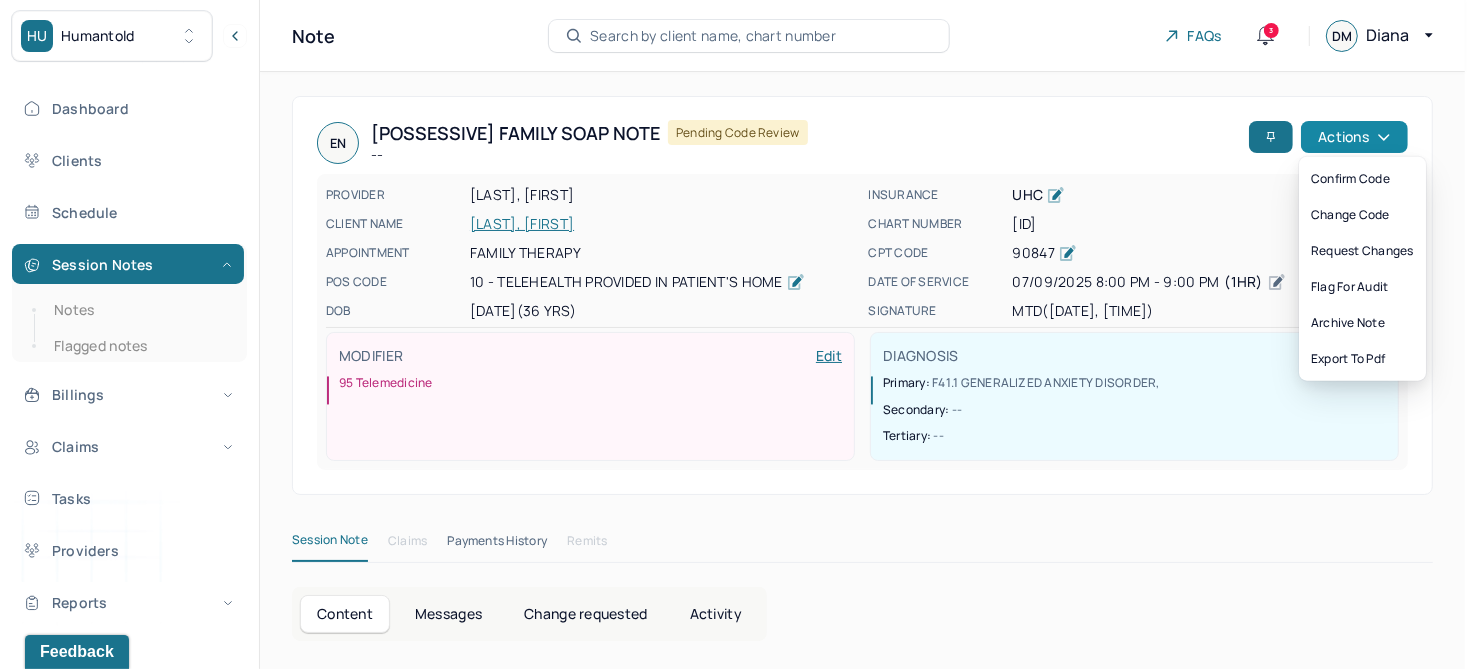 click 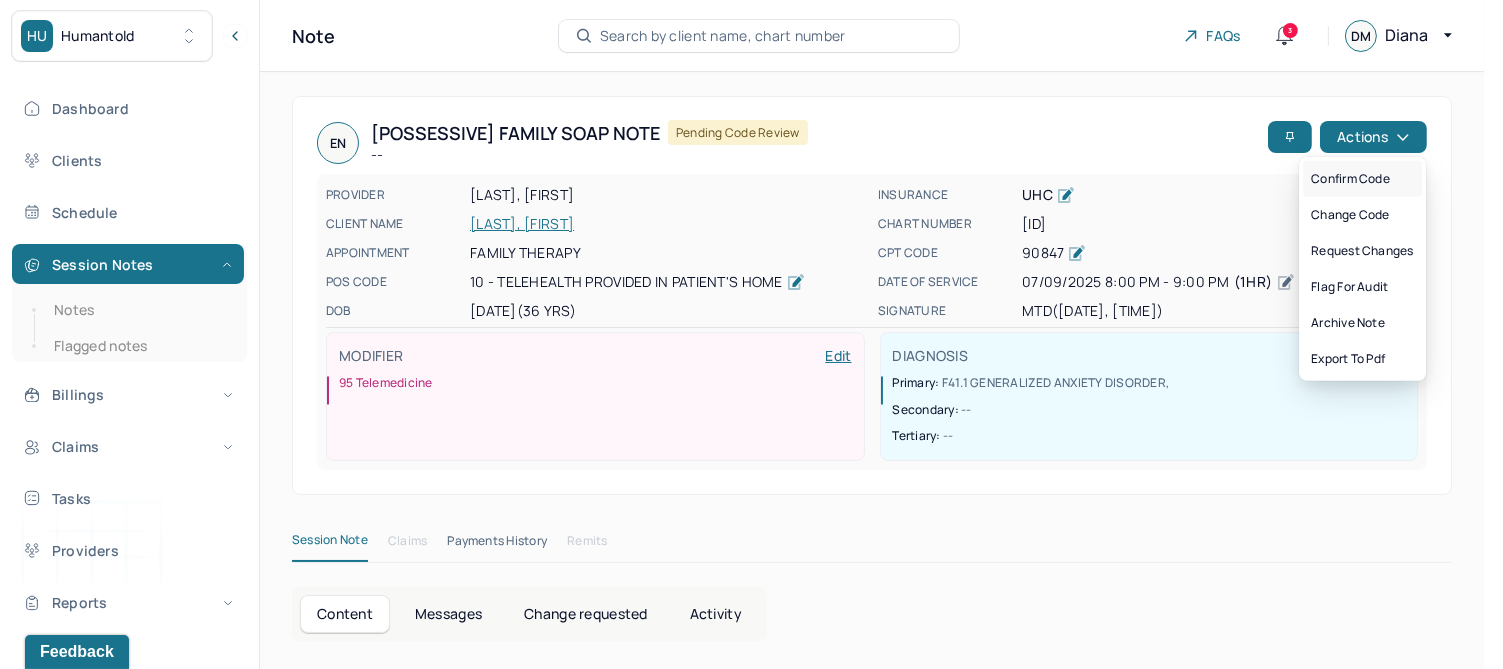 click on "Confirm code" at bounding box center [1362, 179] 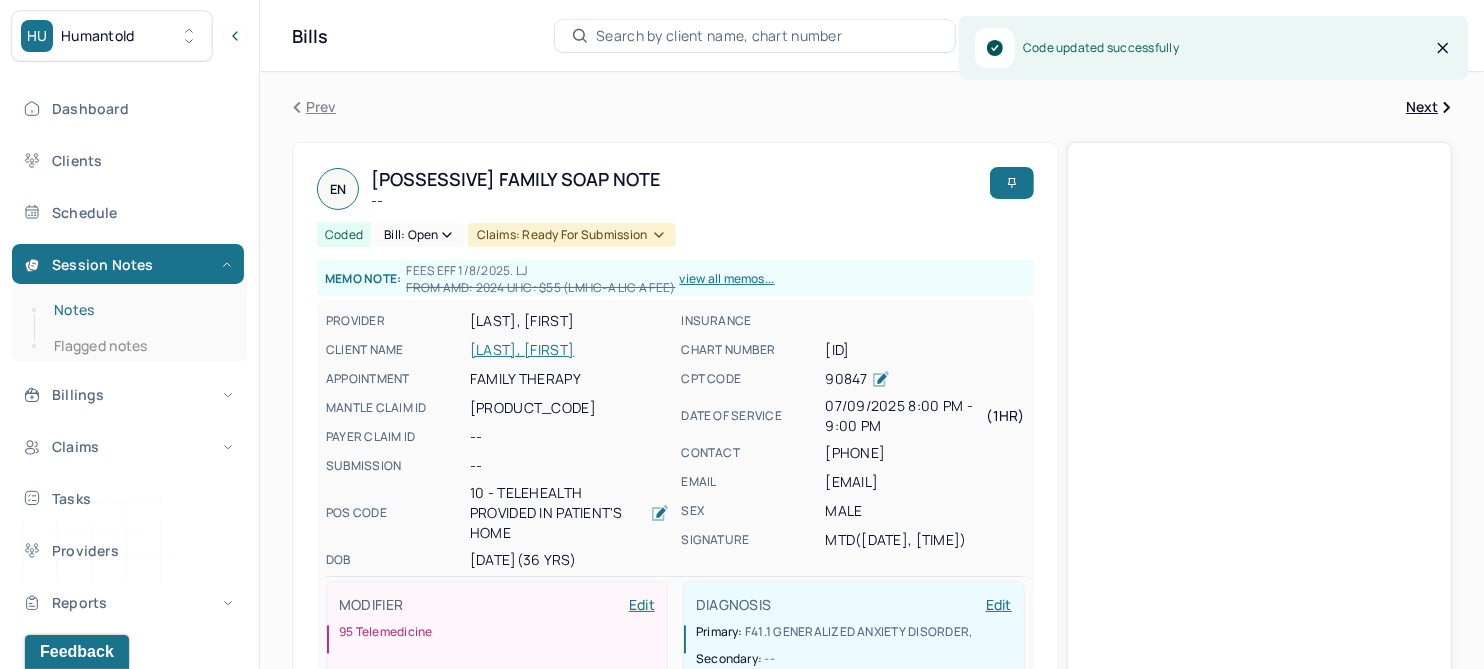 click on "Notes" at bounding box center (139, 310) 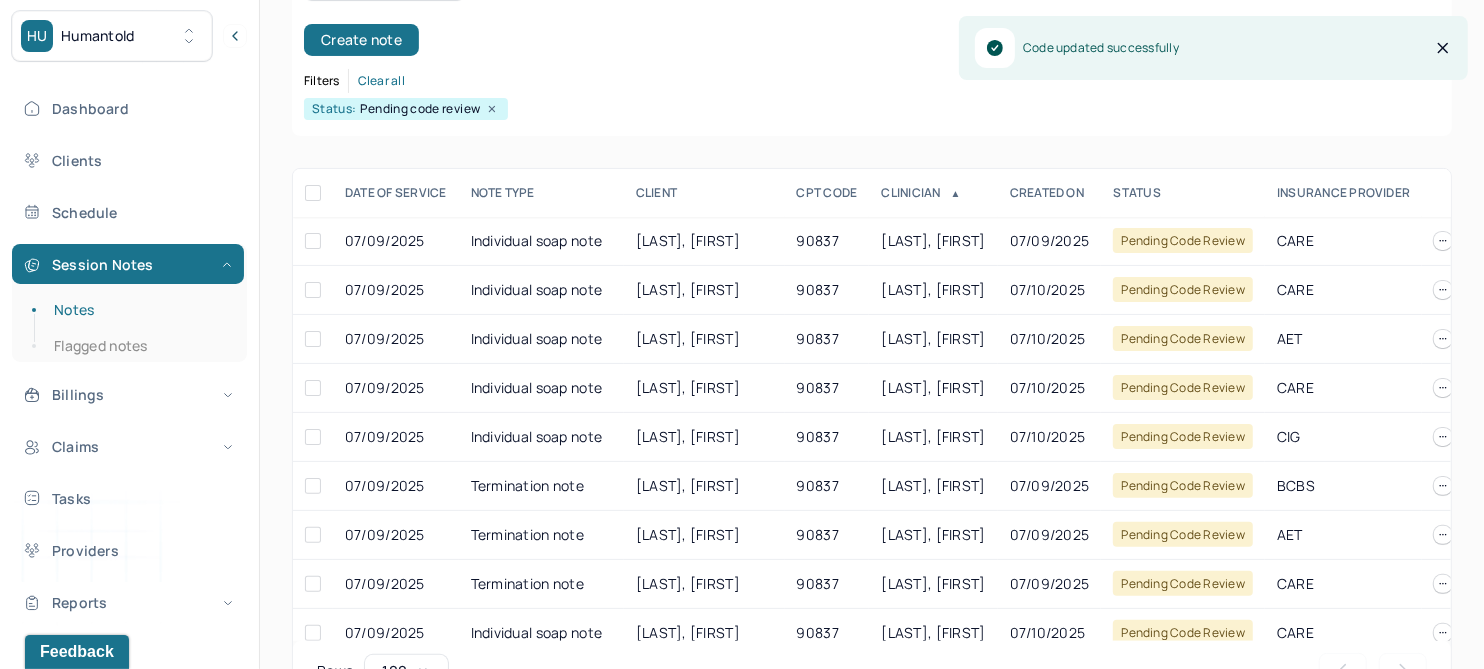 scroll, scrollTop: 250, scrollLeft: 0, axis: vertical 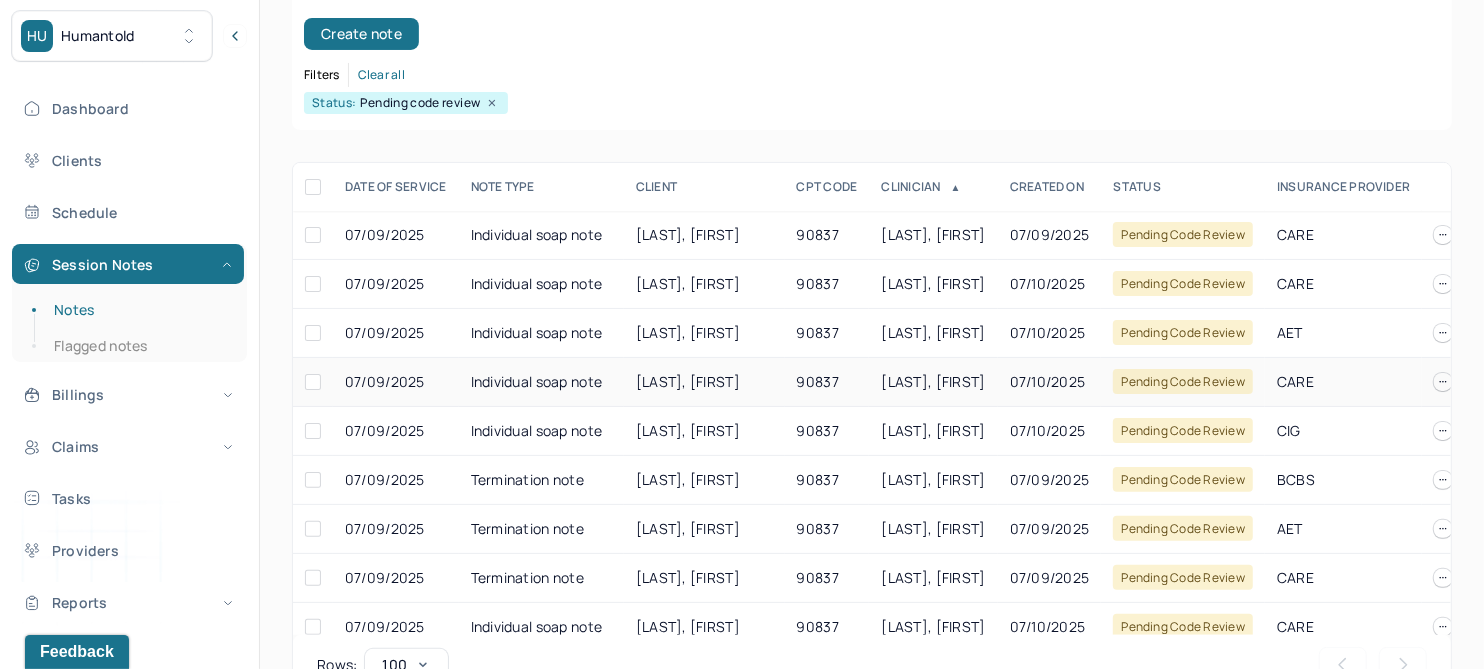 click on "[LAST], [FIRST]" at bounding box center (688, 381) 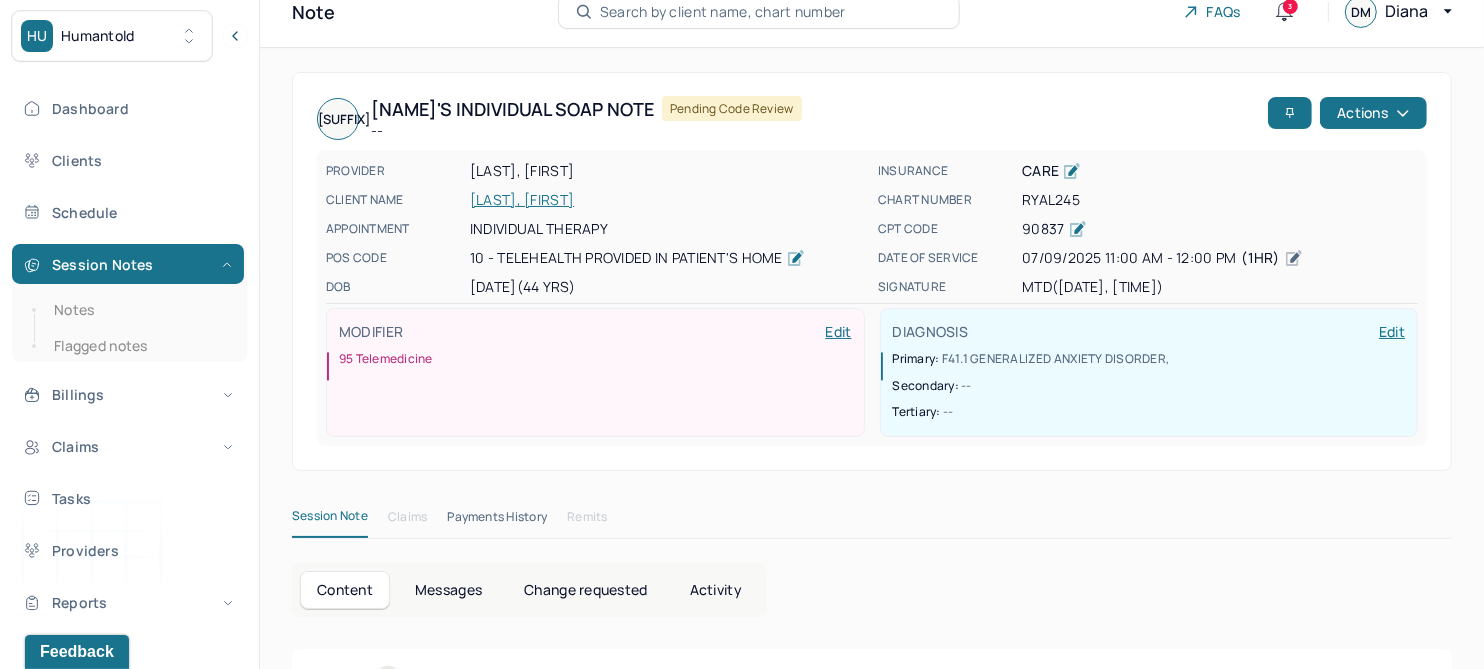 scroll, scrollTop: 0, scrollLeft: 0, axis: both 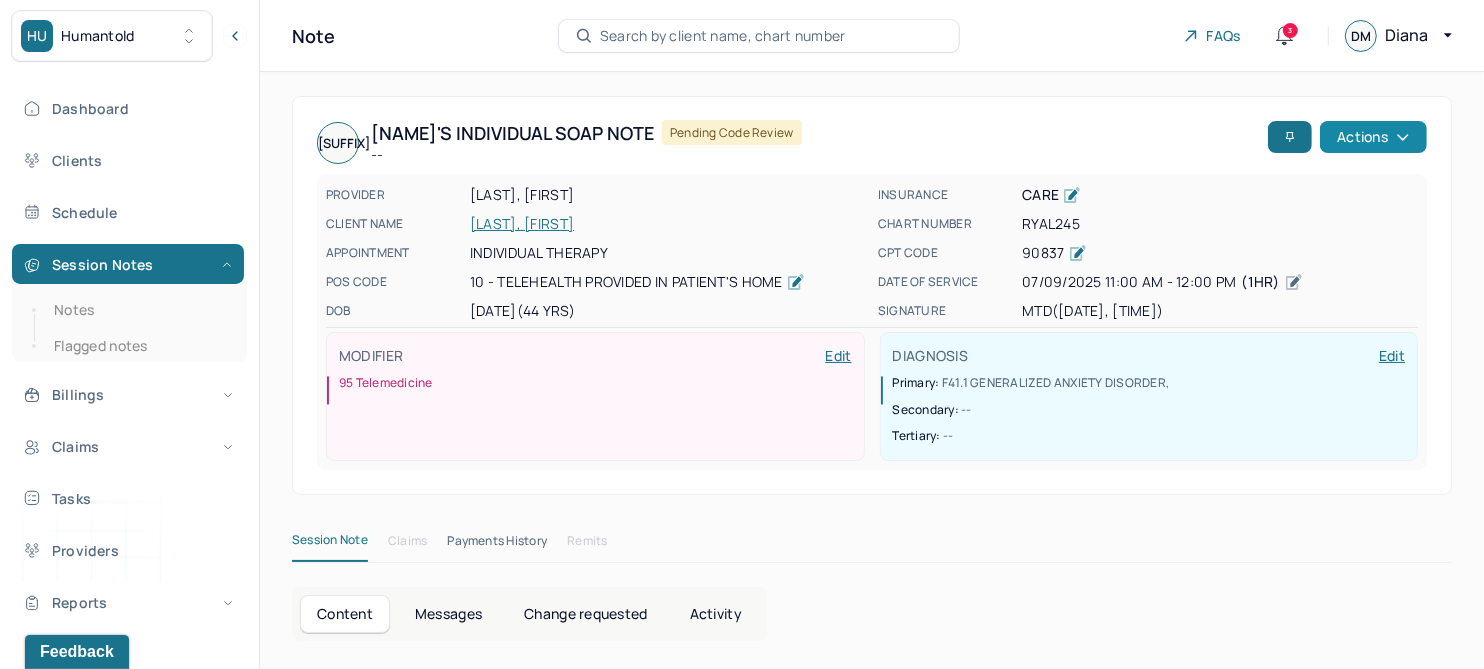 click on "Actions" at bounding box center (1373, 137) 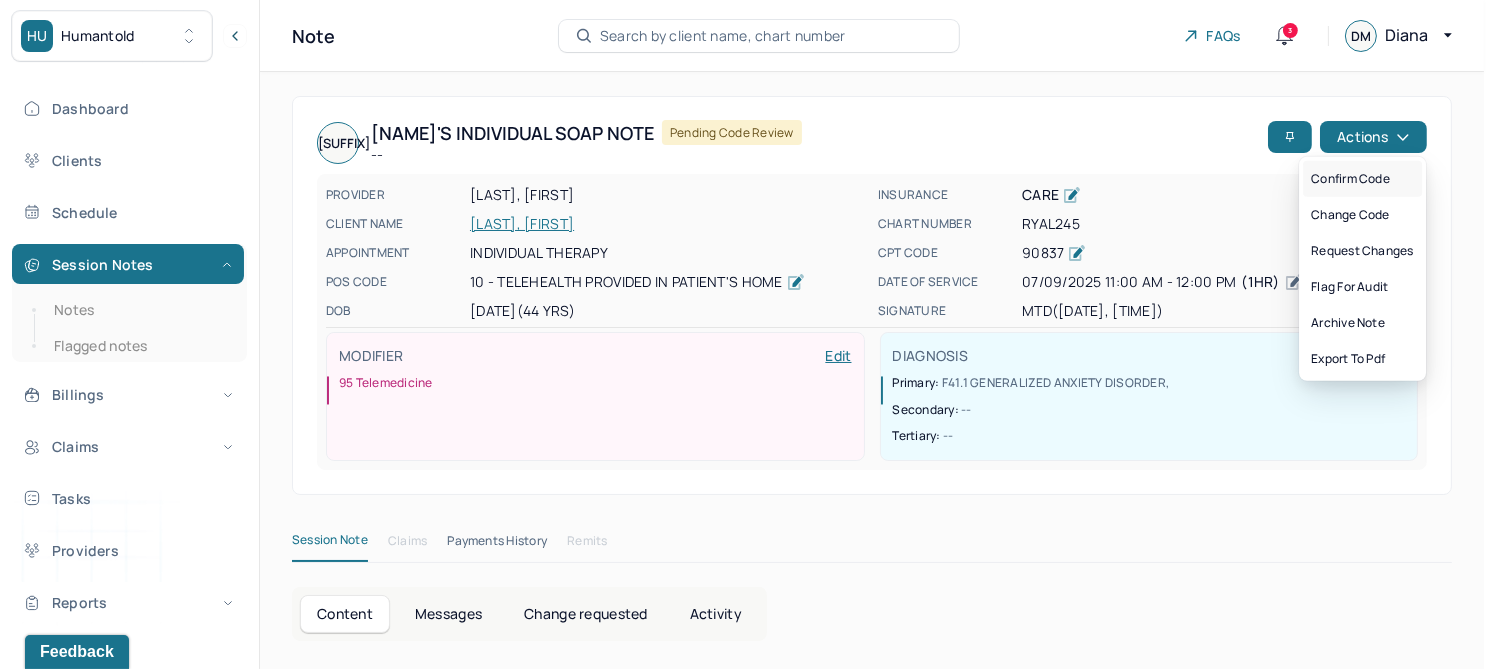 click on "Confirm code" at bounding box center [1362, 179] 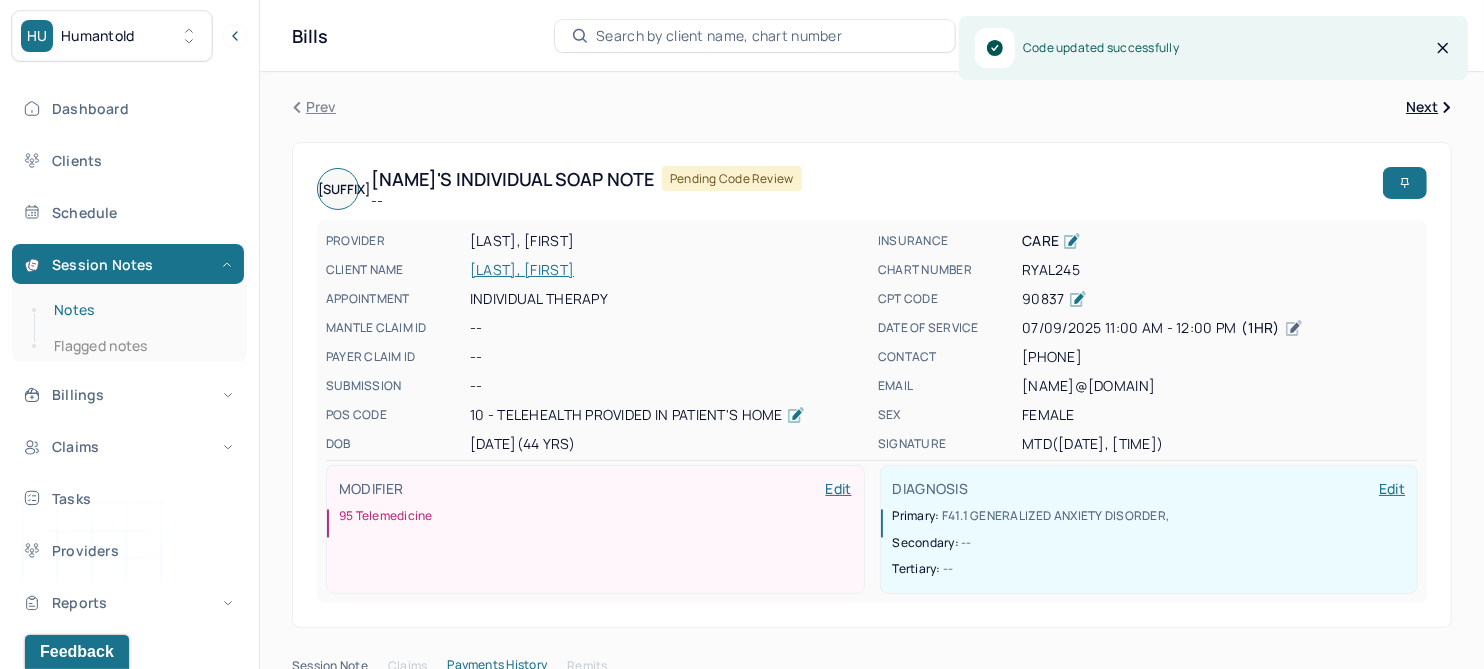 click on "Notes" at bounding box center [139, 310] 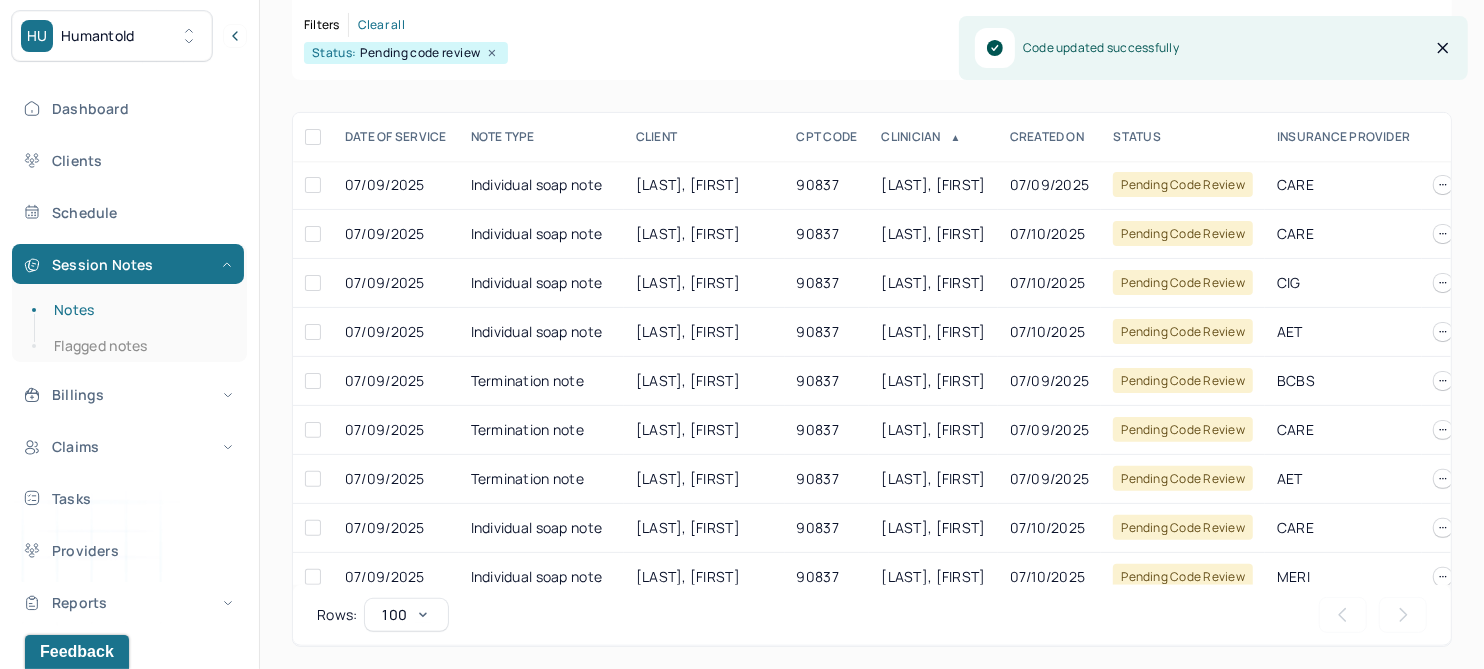 scroll, scrollTop: 301, scrollLeft: 0, axis: vertical 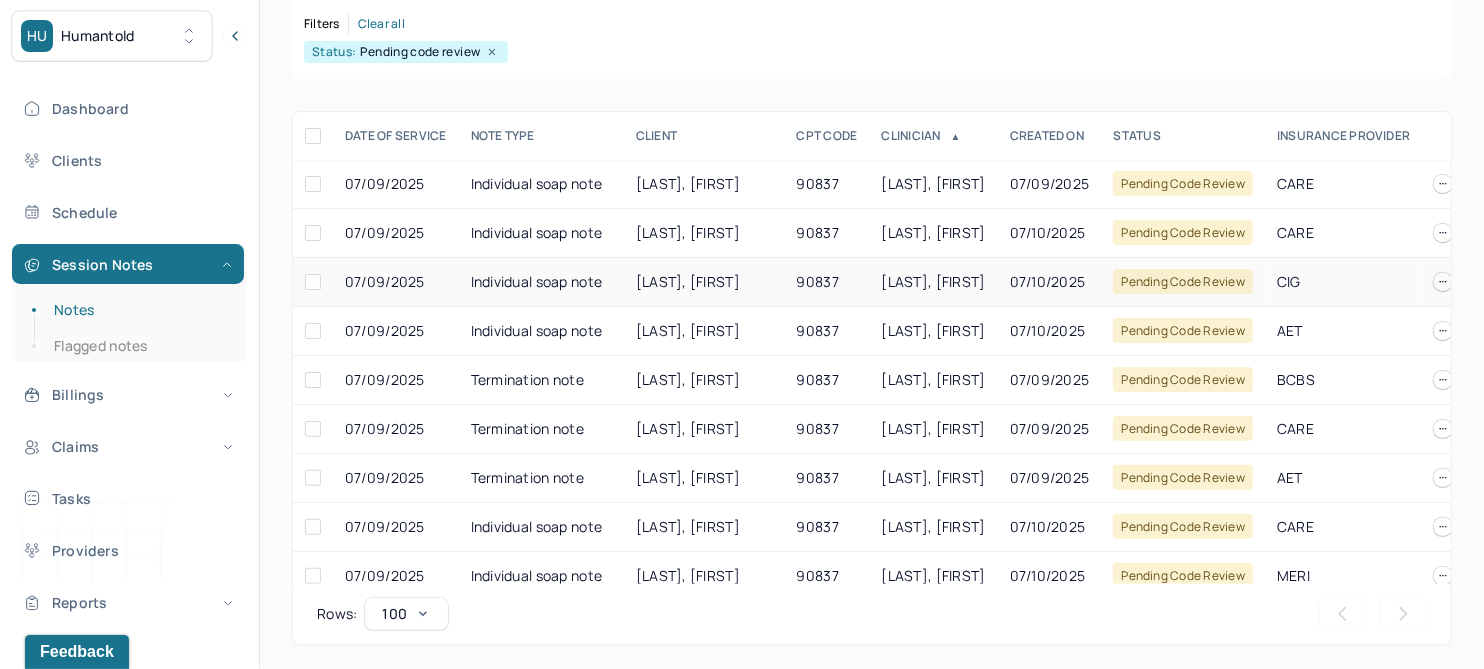 click on "COSTANZO, PETER" at bounding box center (688, 281) 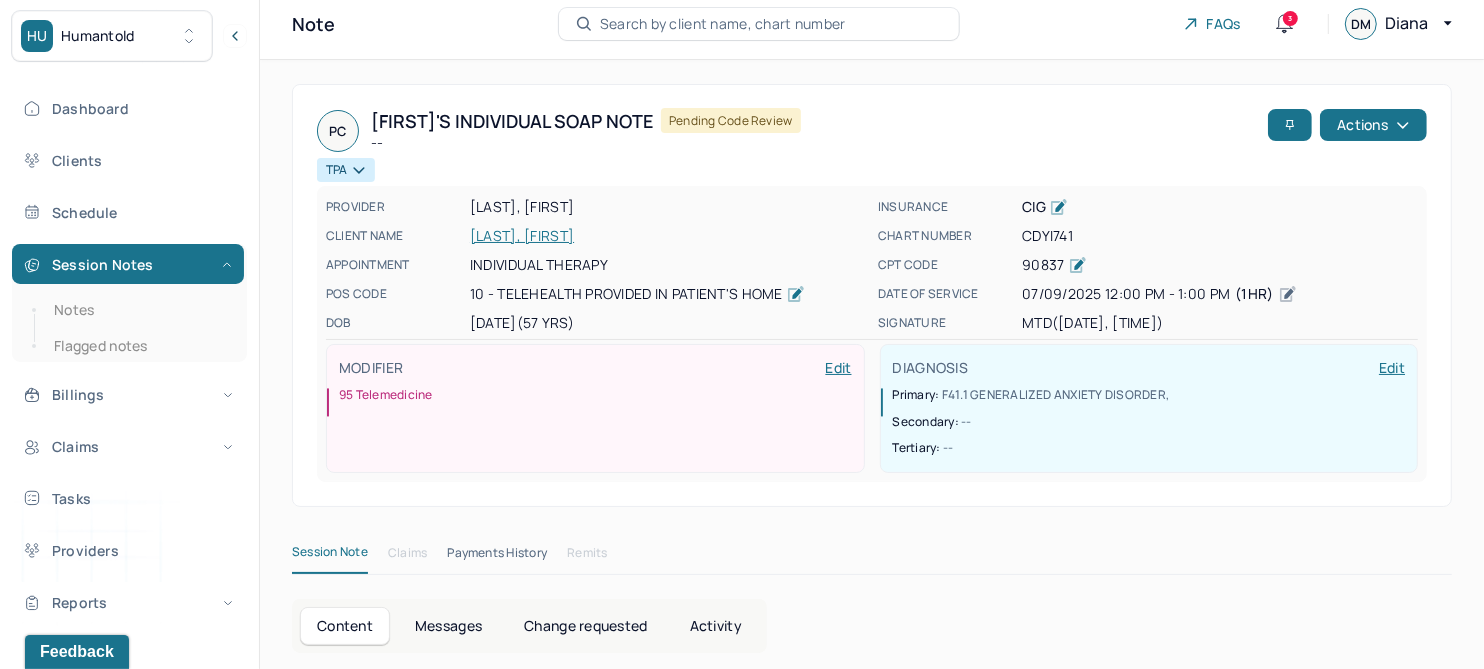 scroll, scrollTop: 0, scrollLeft: 0, axis: both 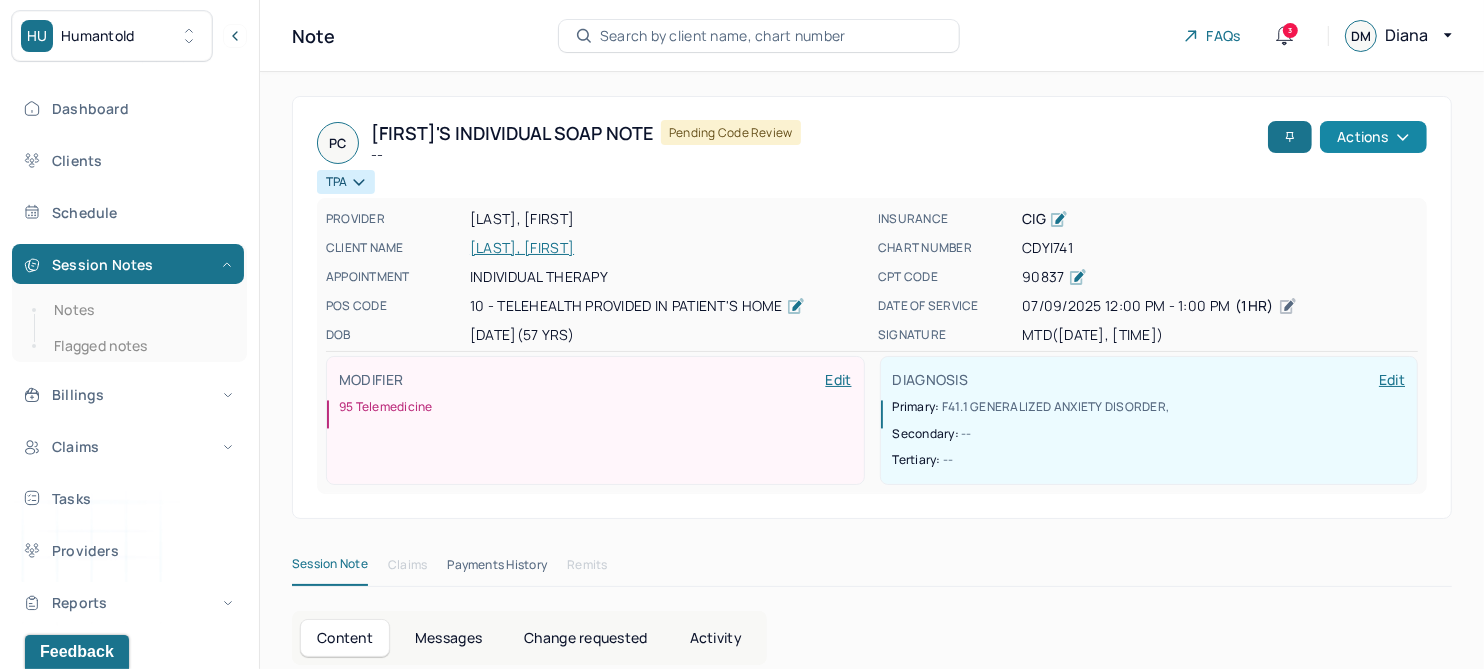 click on "Actions" at bounding box center [1373, 137] 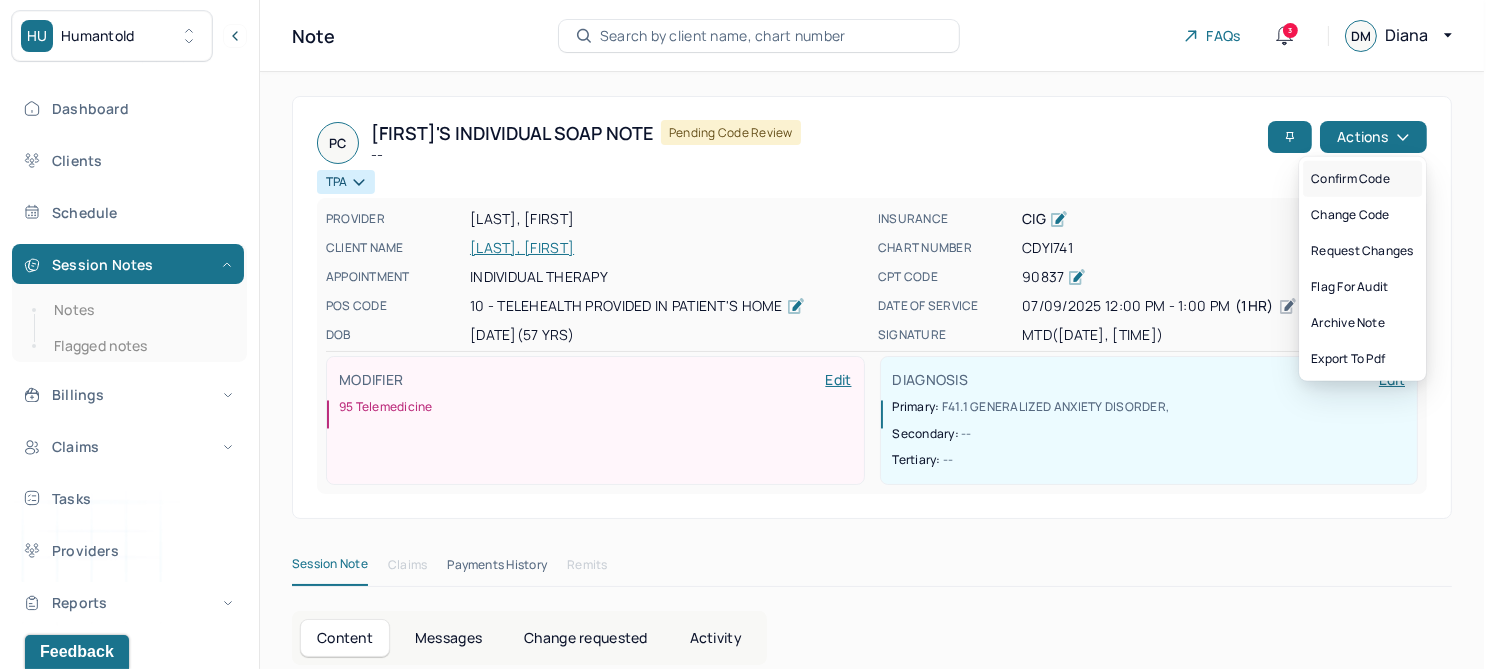 click on "Confirm code" at bounding box center [1362, 179] 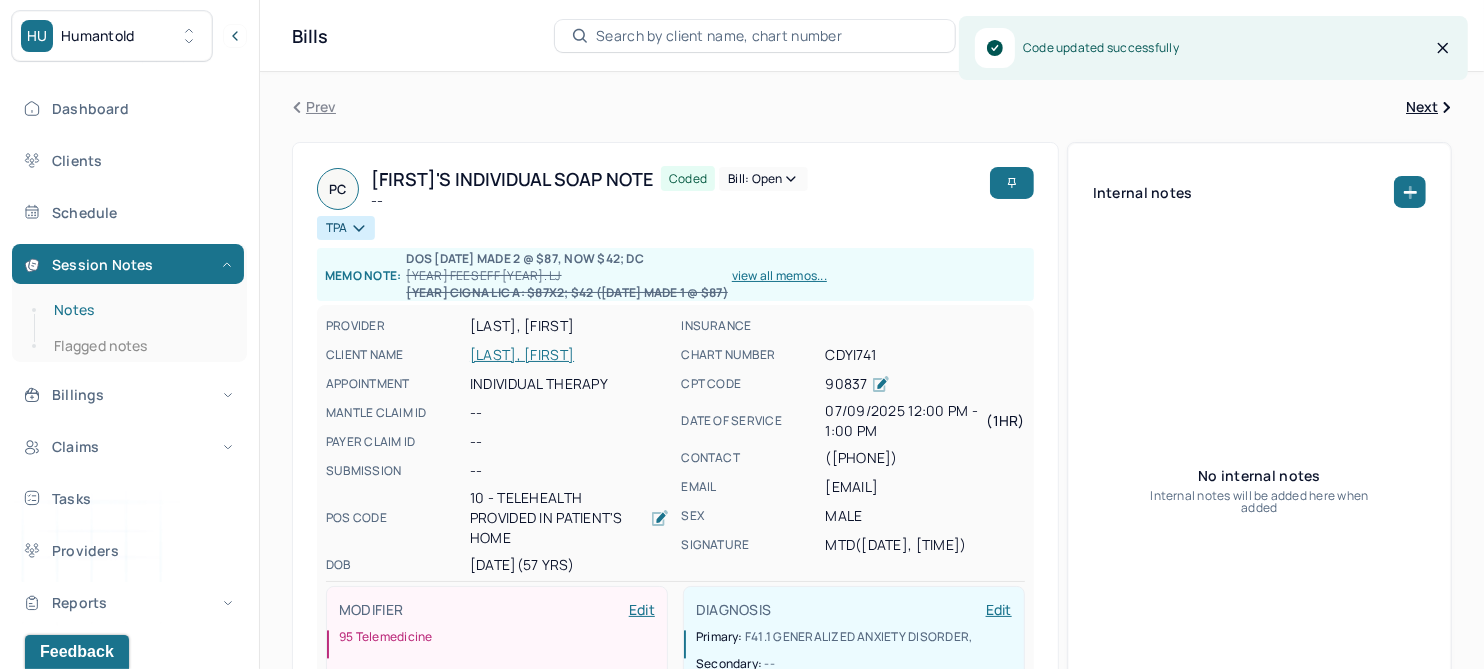 click on "Notes" at bounding box center (139, 310) 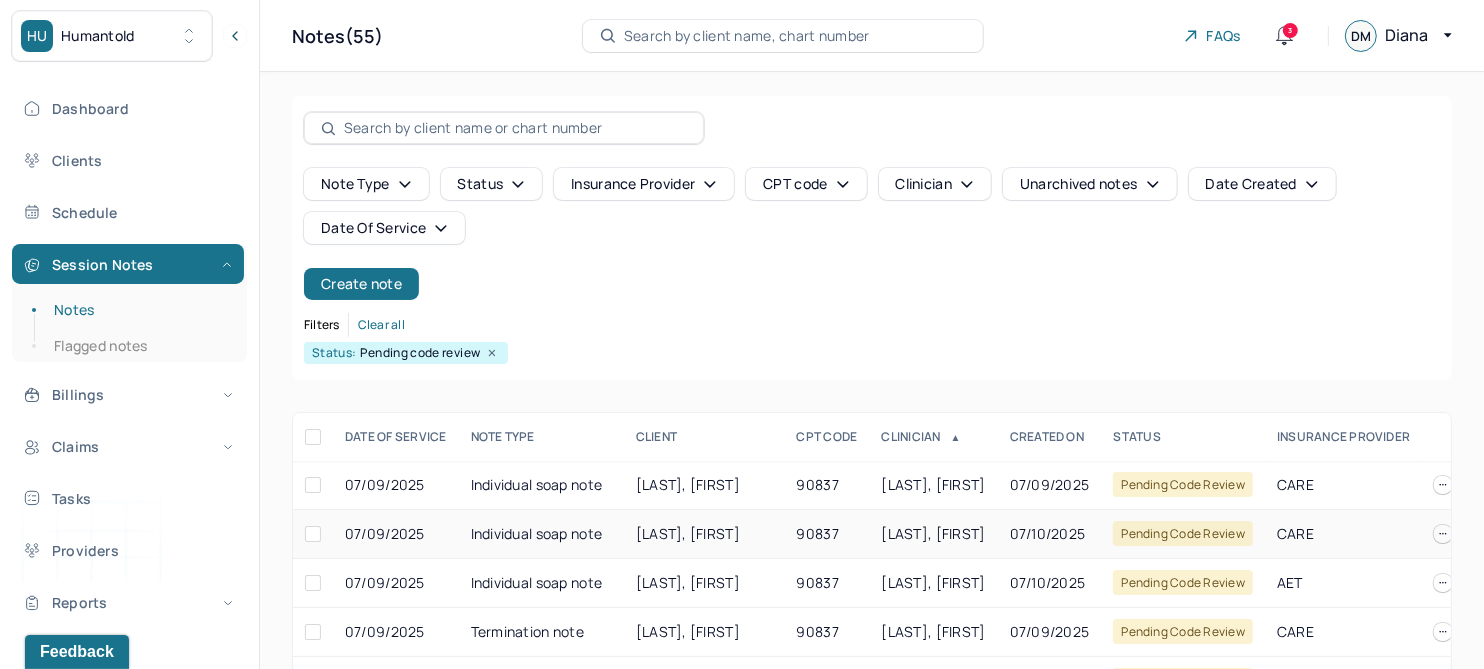click on "OLIVIERI, REBECCA" at bounding box center (688, 533) 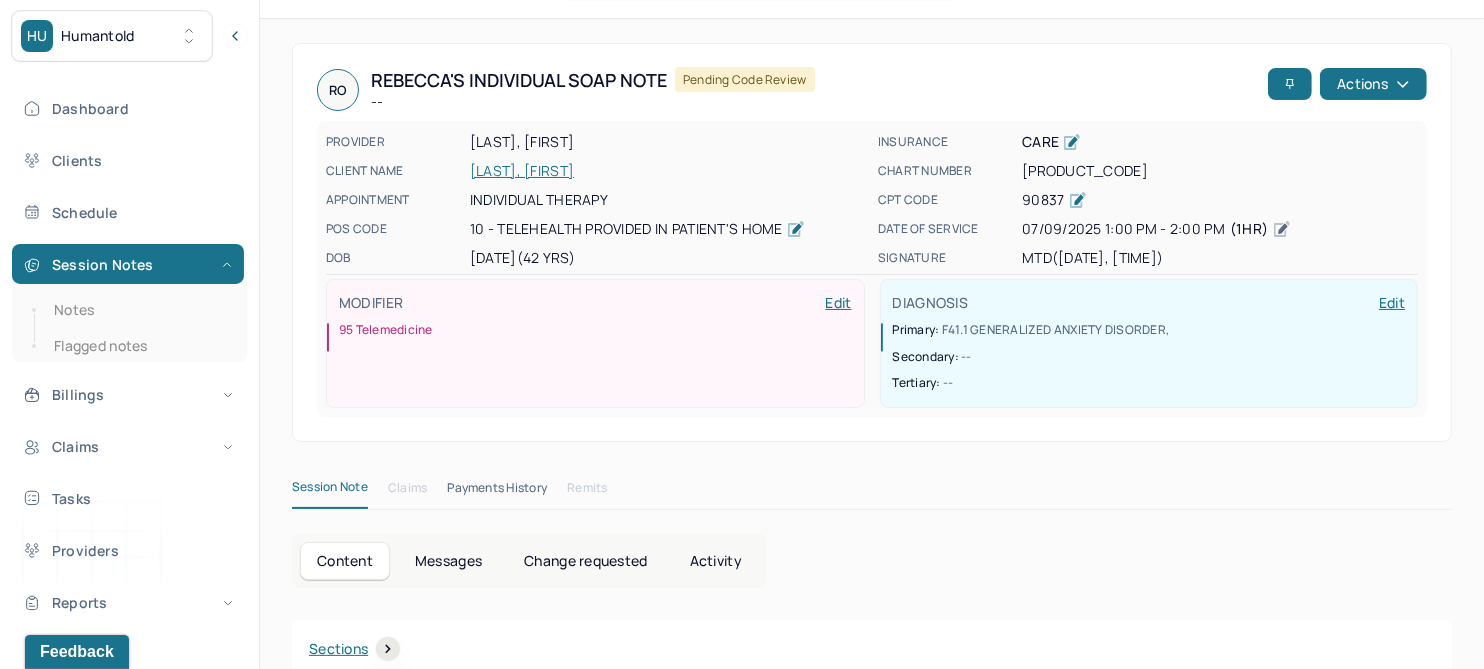 scroll, scrollTop: 0, scrollLeft: 0, axis: both 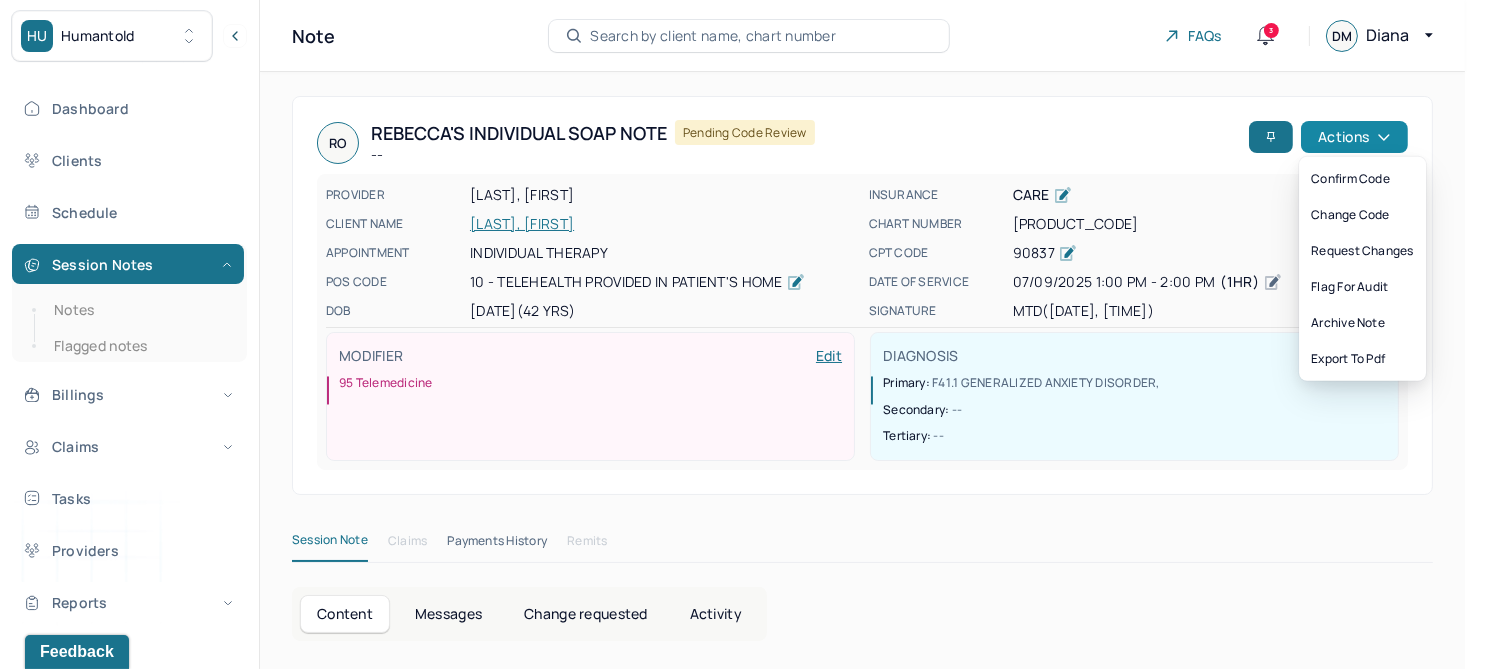 click on "Actions" at bounding box center [1354, 137] 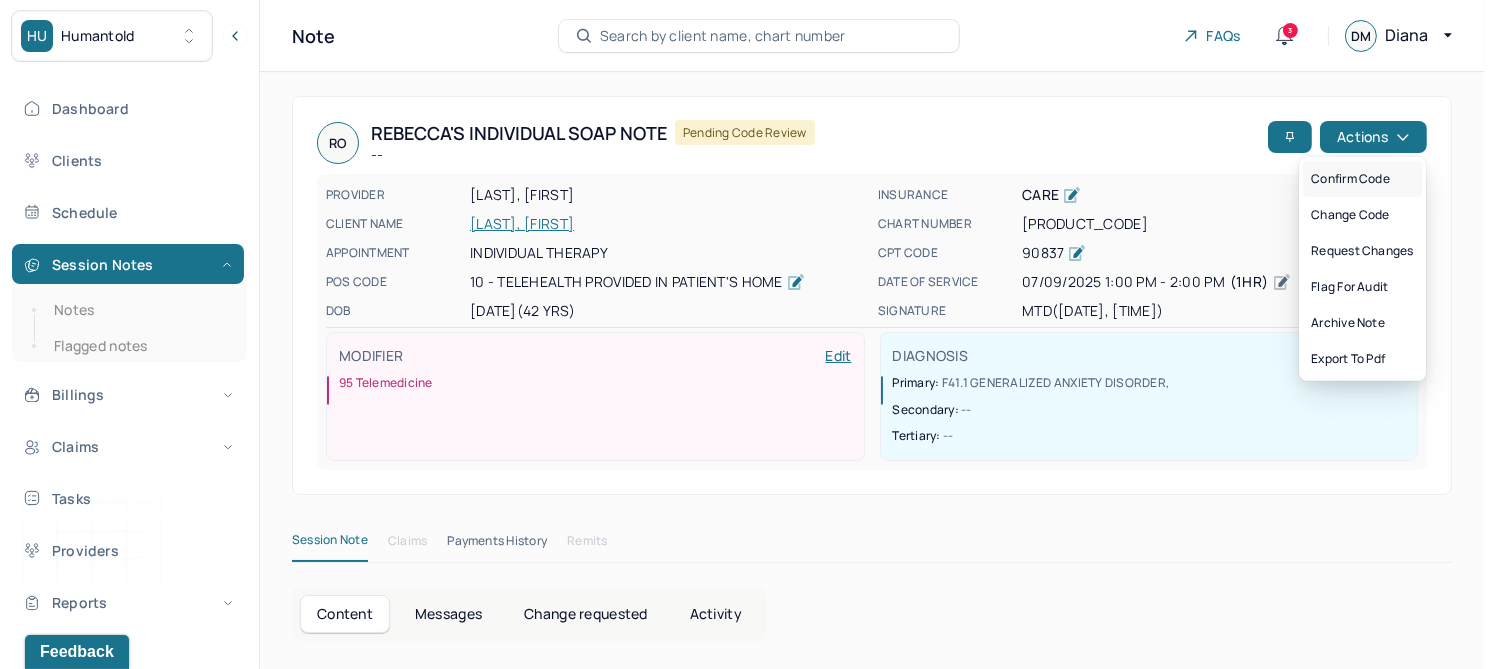 click on "Confirm code" at bounding box center (1362, 179) 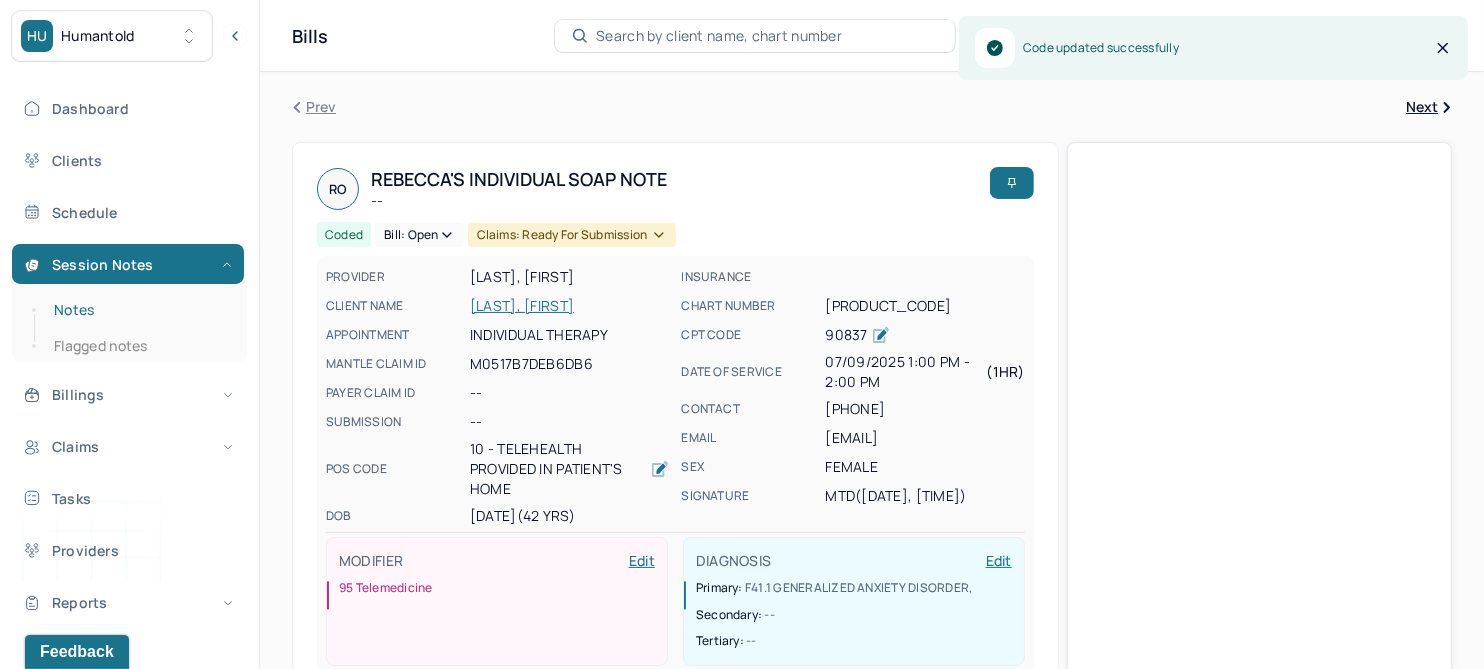 click on "Notes" at bounding box center (139, 310) 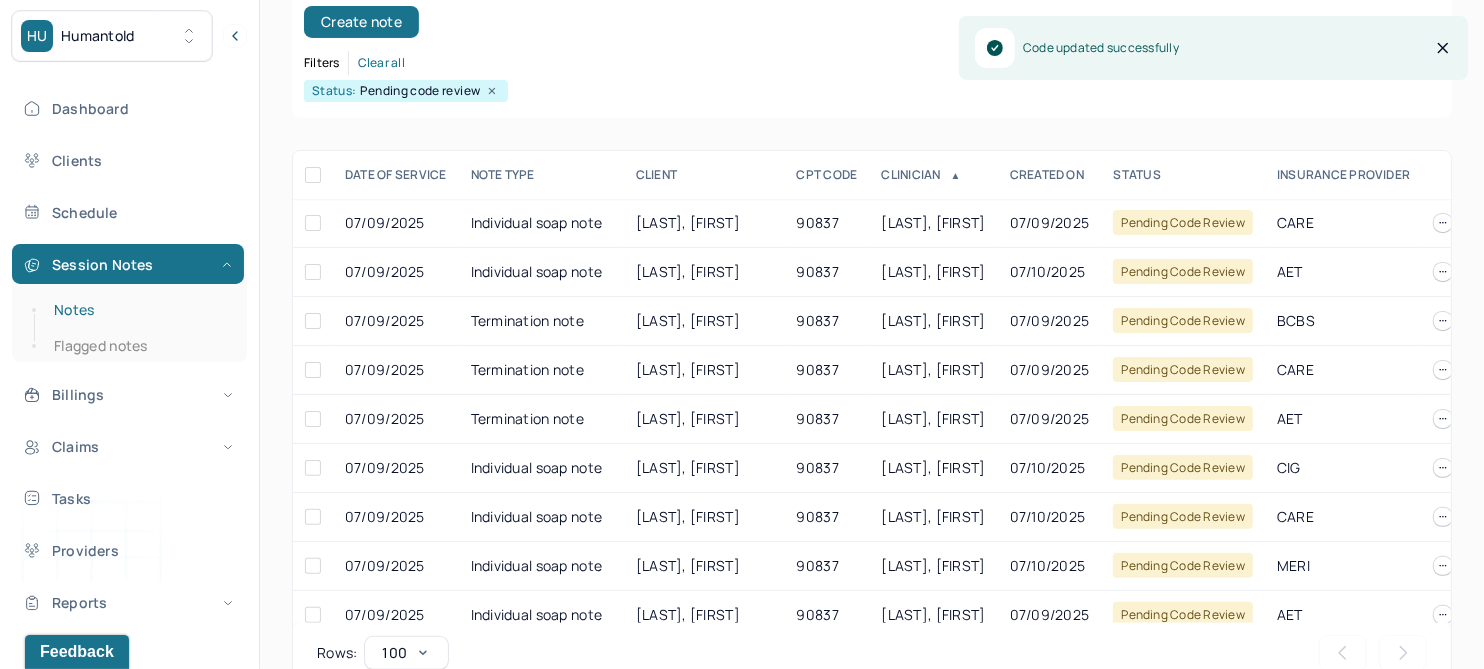 scroll, scrollTop: 301, scrollLeft: 0, axis: vertical 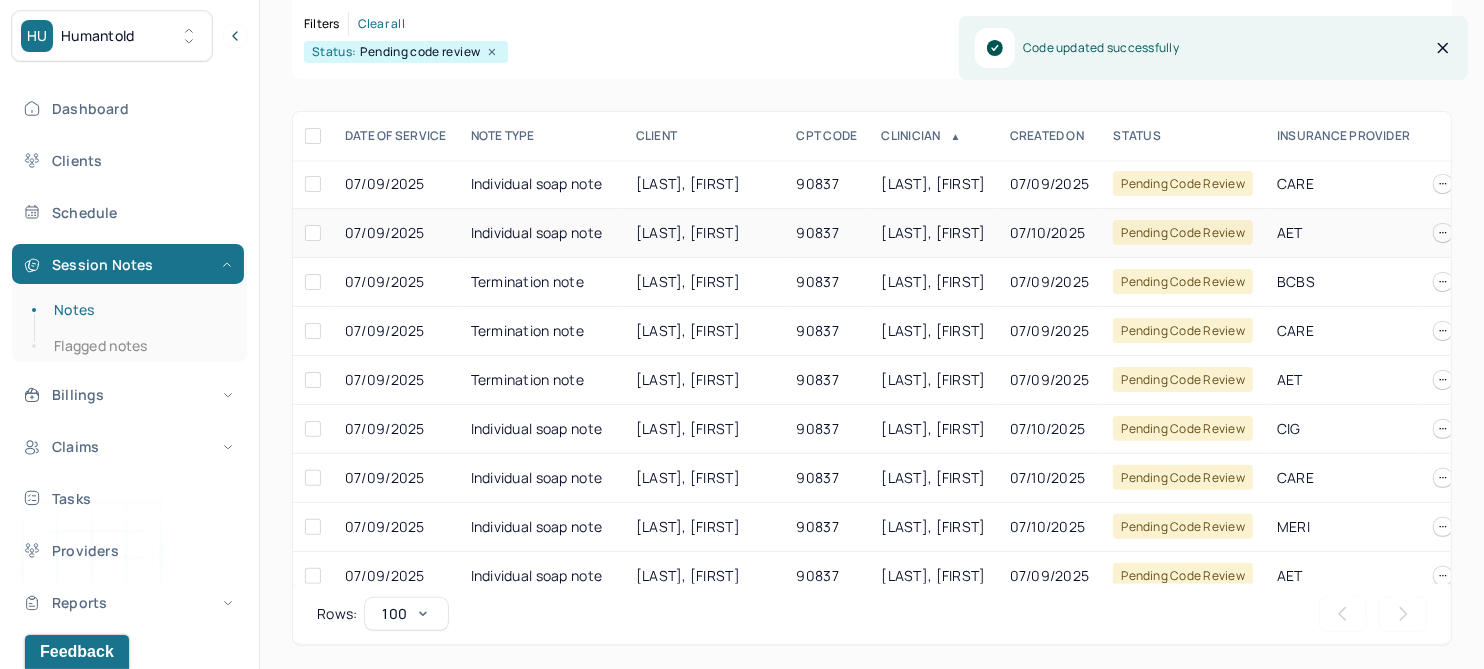 click on "ZUBKO, SAMANTHA" at bounding box center (688, 232) 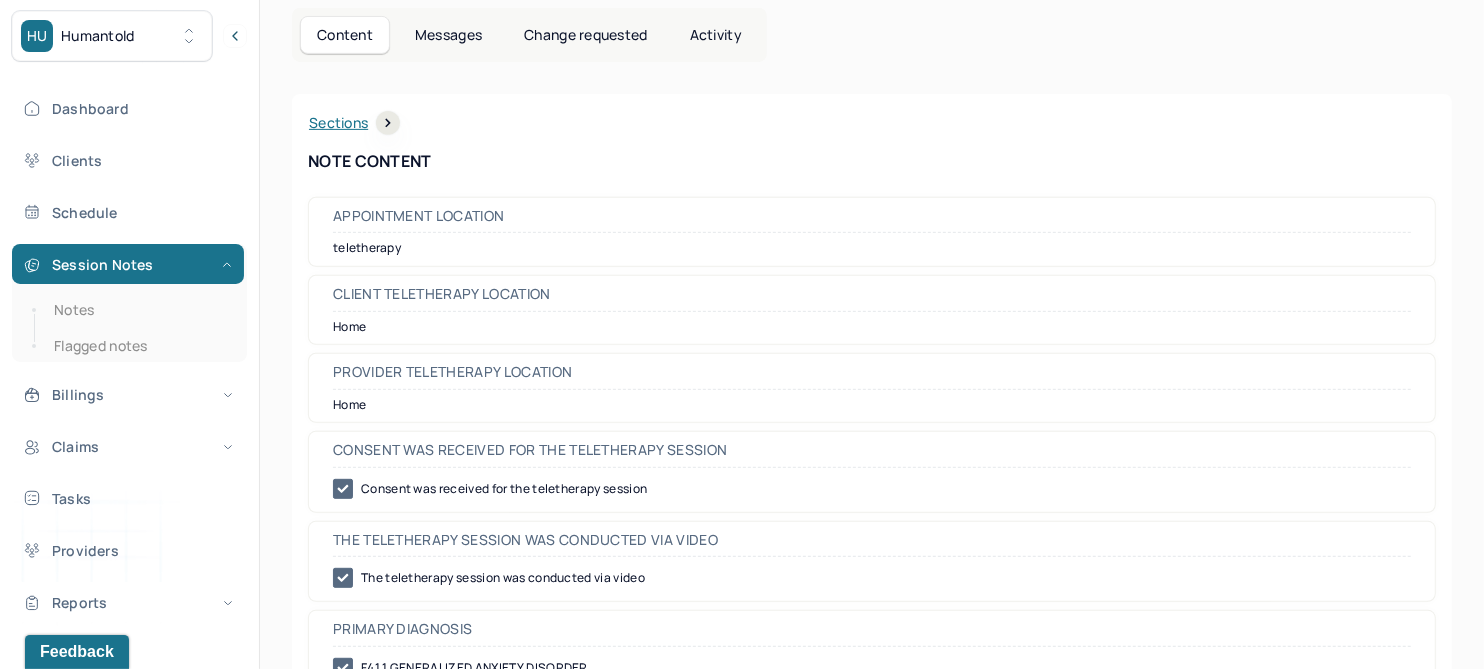 scroll, scrollTop: 0, scrollLeft: 0, axis: both 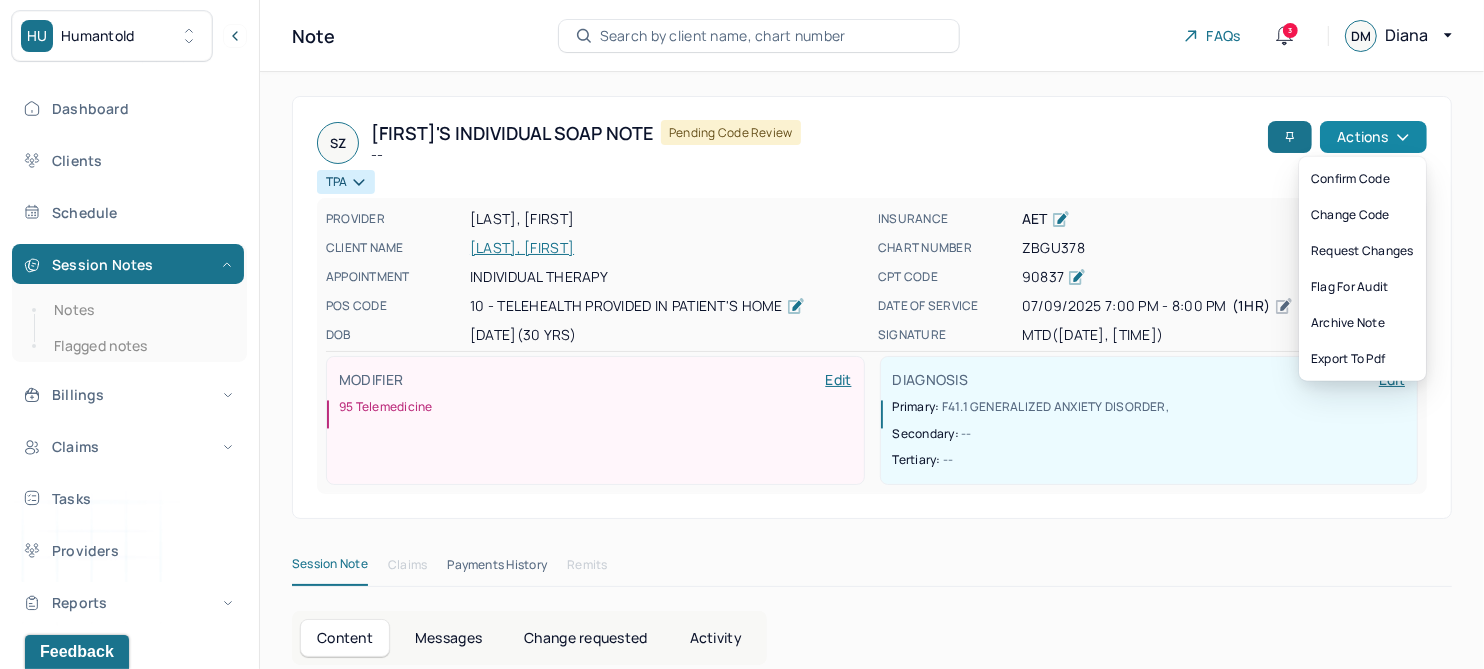 click 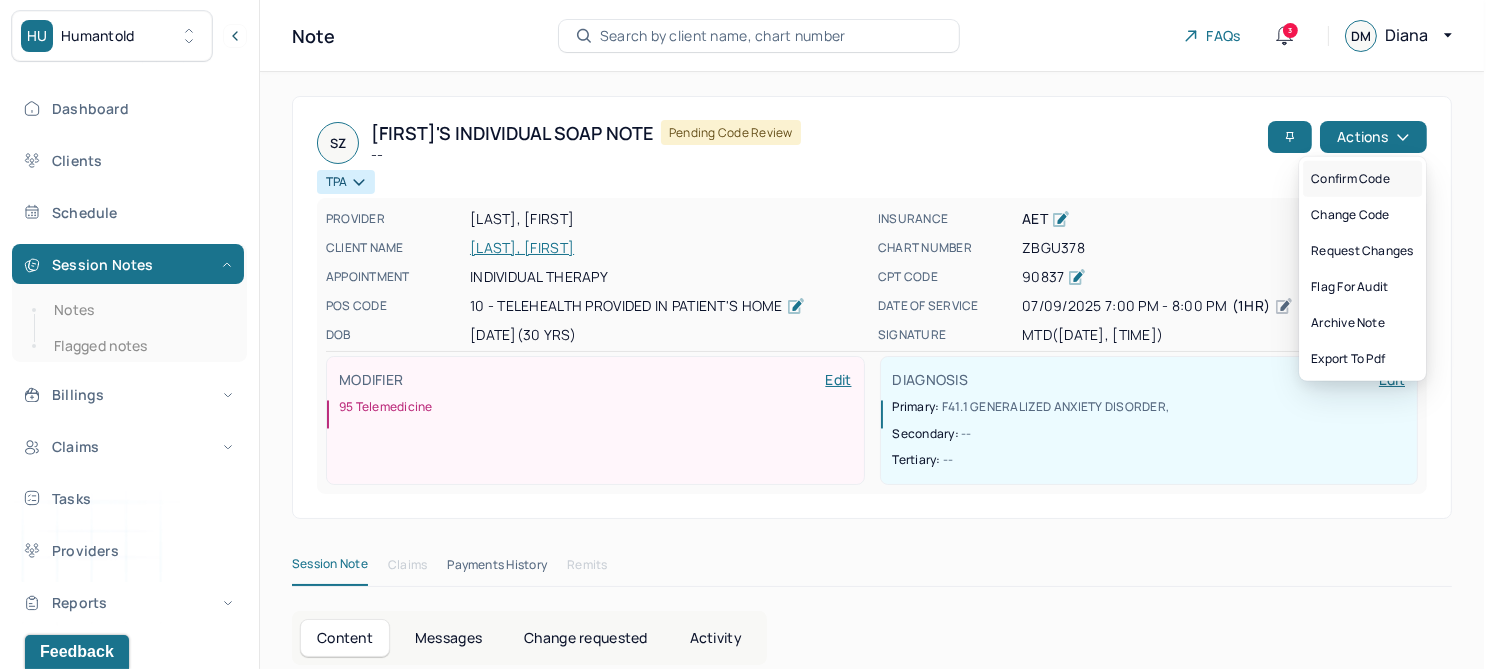 click on "Confirm code" at bounding box center (1362, 179) 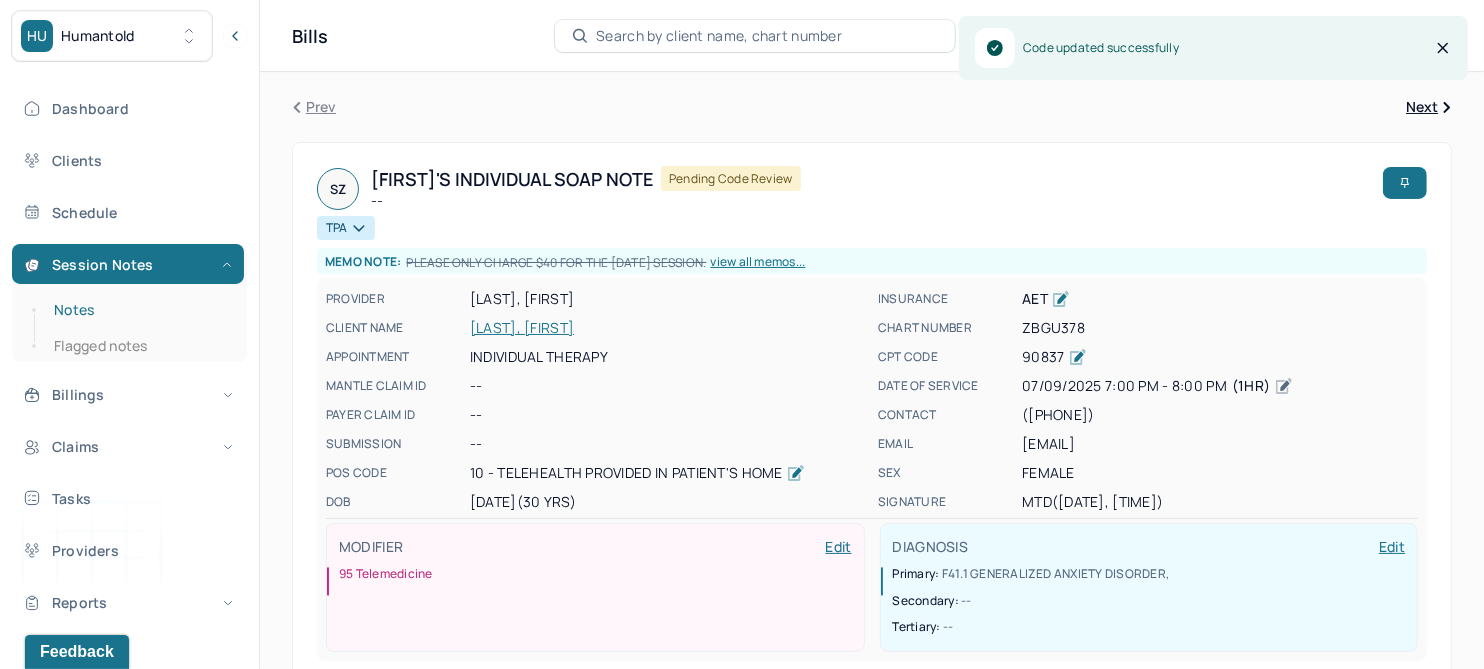 click on "Notes" at bounding box center (139, 310) 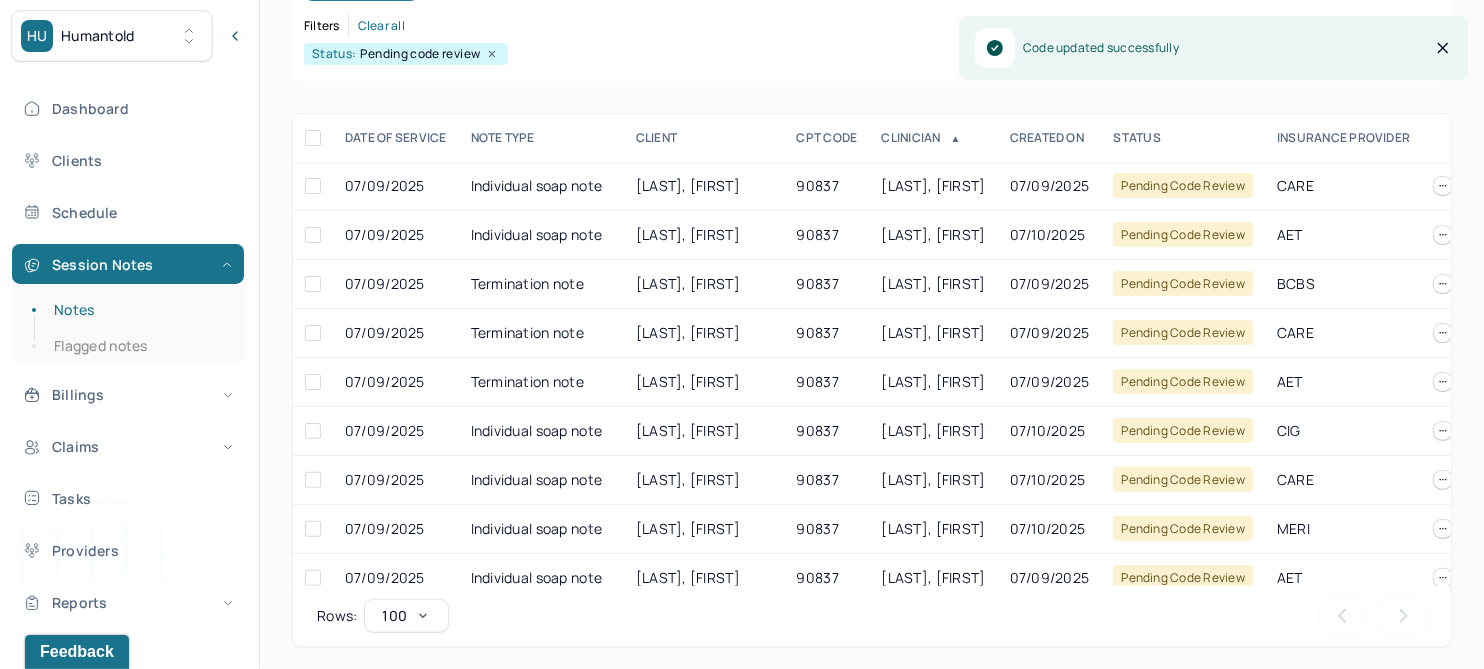 scroll, scrollTop: 301, scrollLeft: 0, axis: vertical 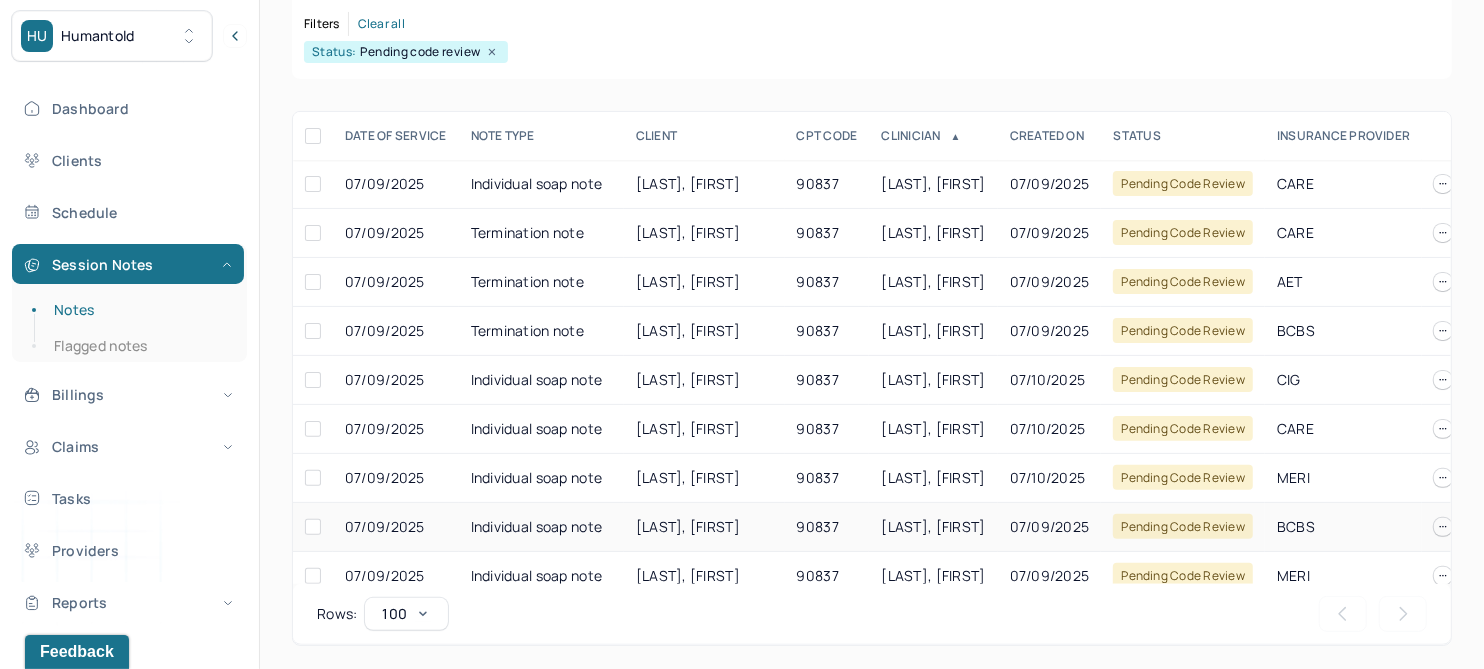 click on "BASHEER, AAMIR" at bounding box center [688, 526] 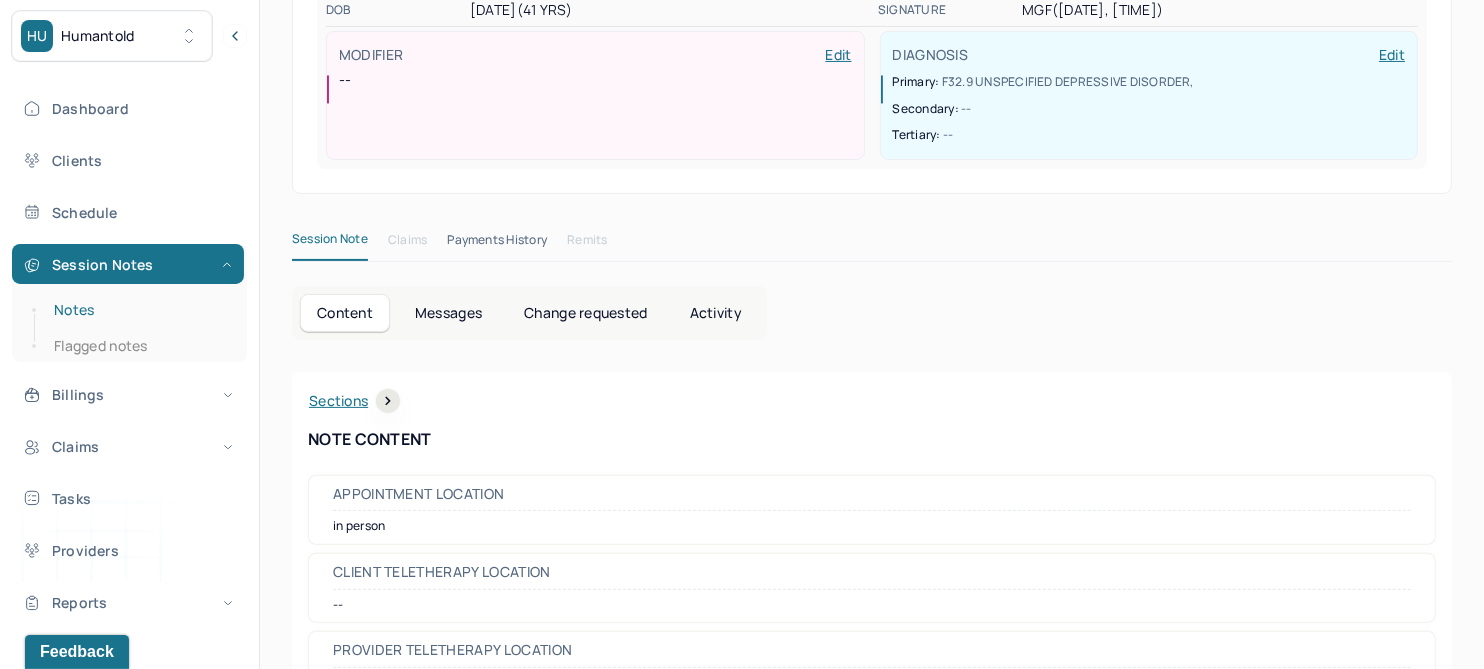 click on "Notes" at bounding box center [139, 310] 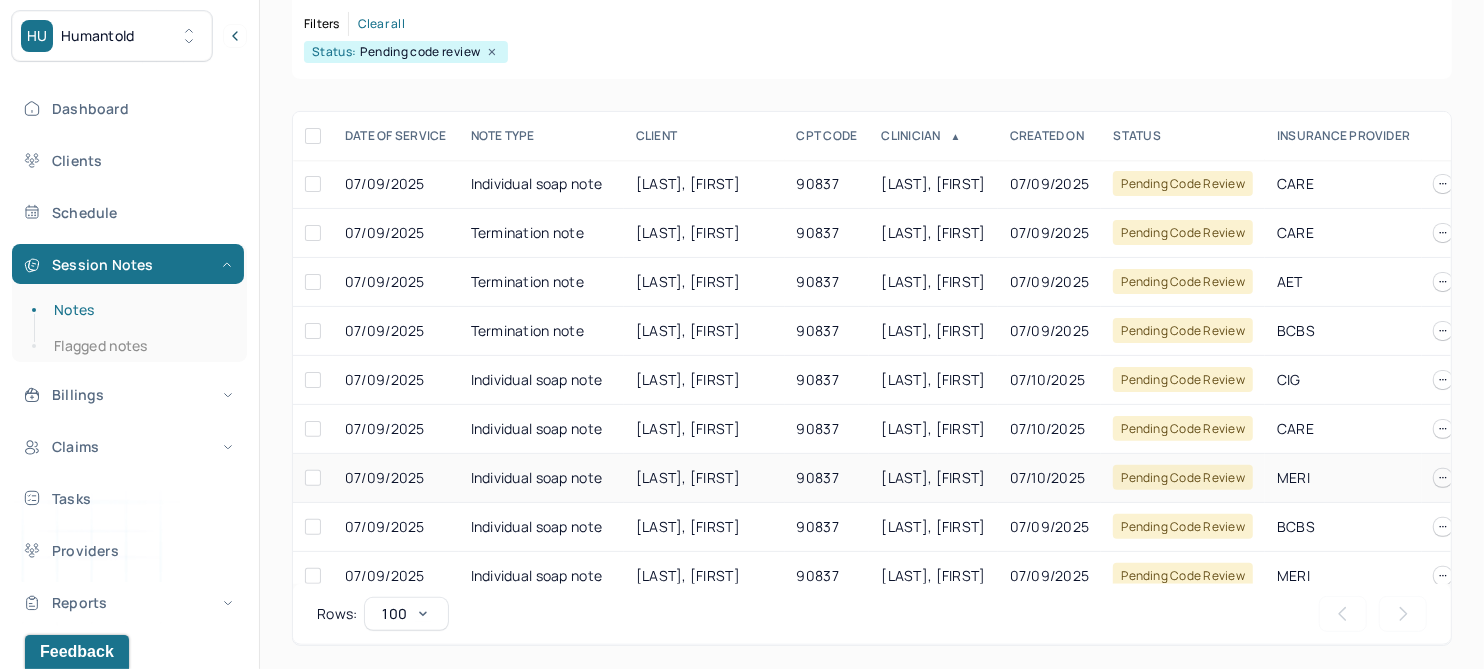 click on "REINER, ALLISON" at bounding box center (688, 477) 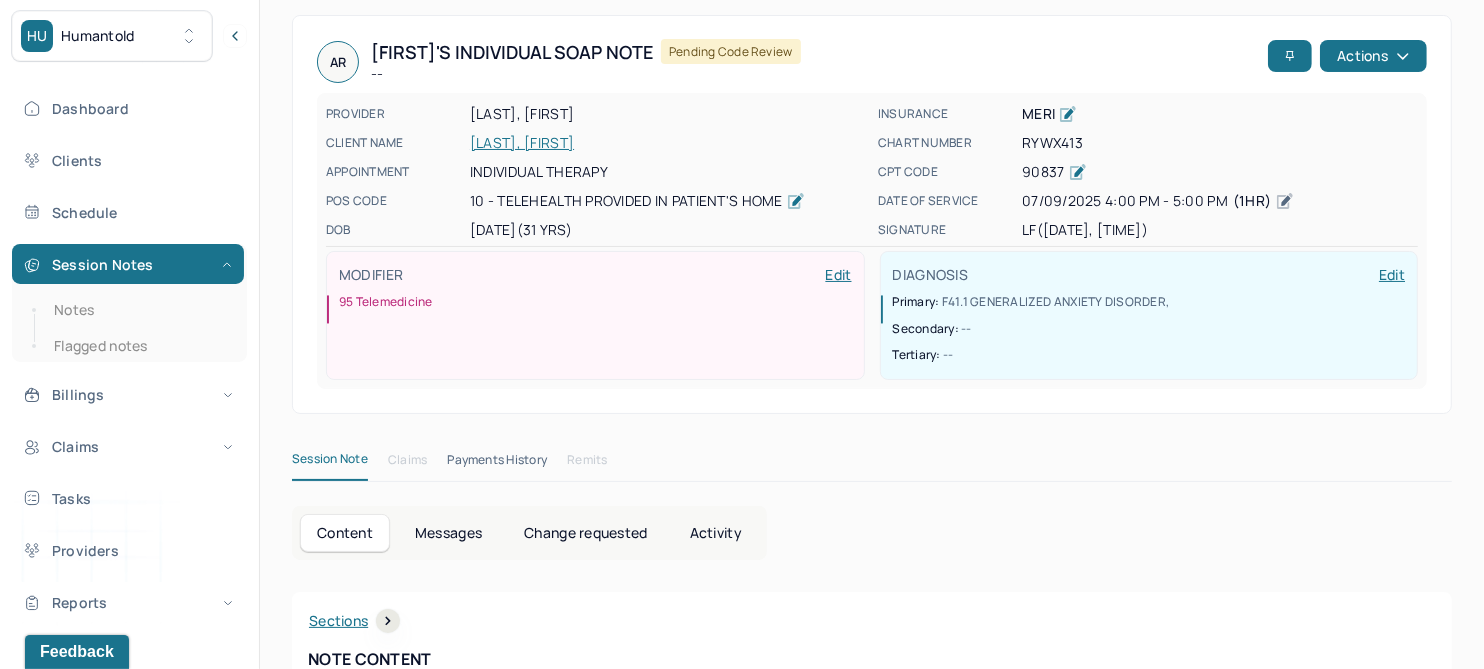 scroll, scrollTop: 0, scrollLeft: 0, axis: both 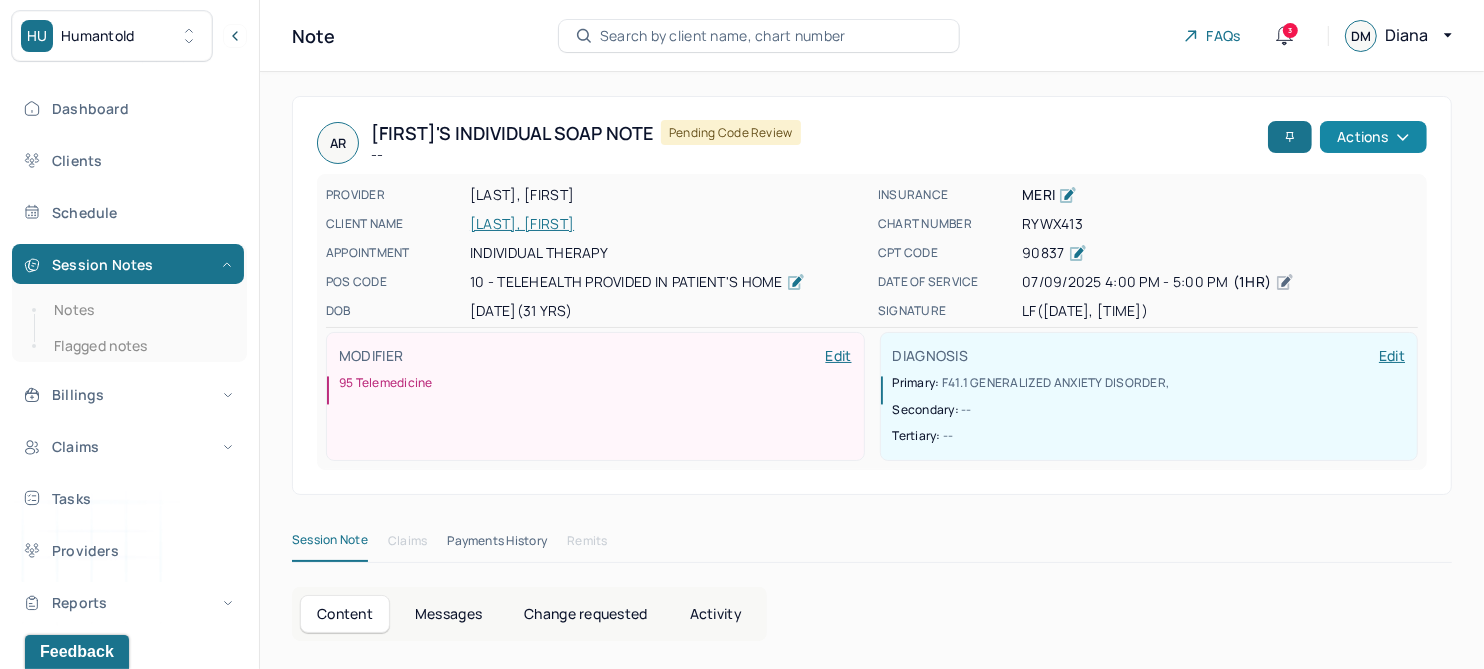 click 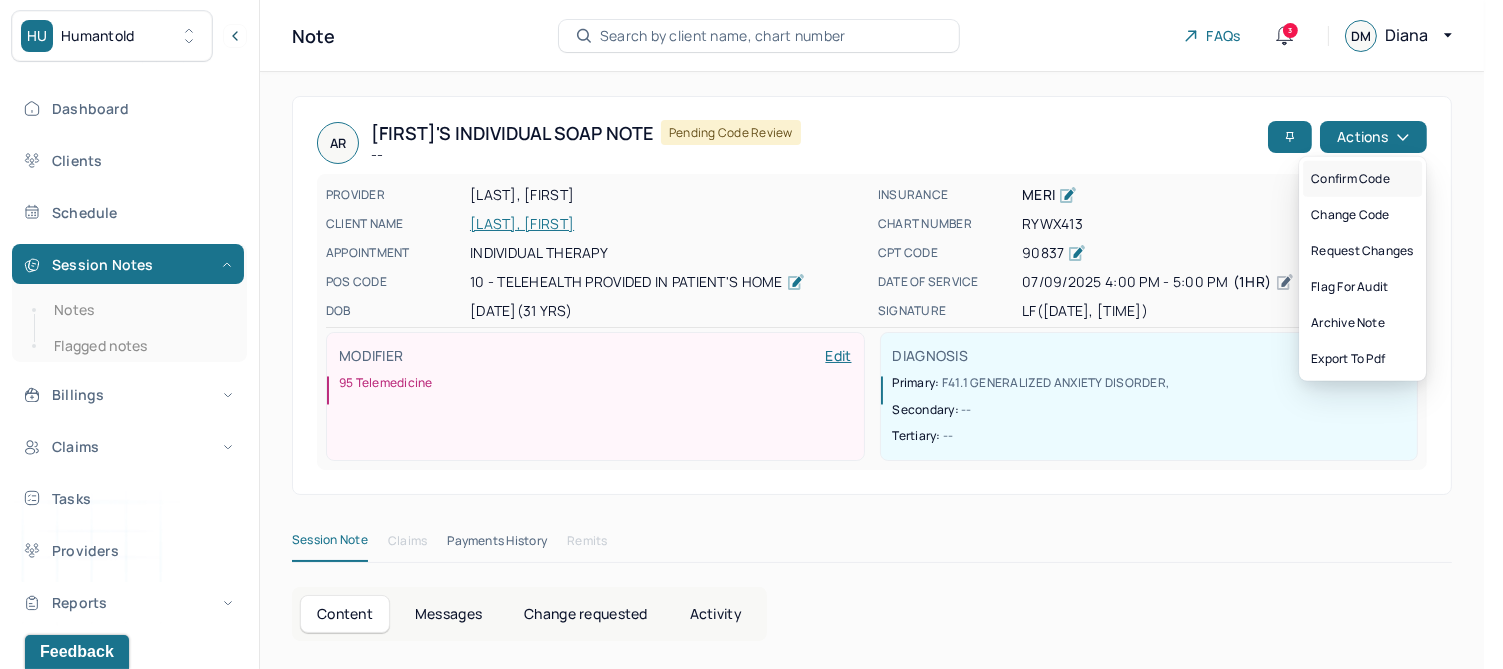 click on "Confirm code" at bounding box center [1362, 179] 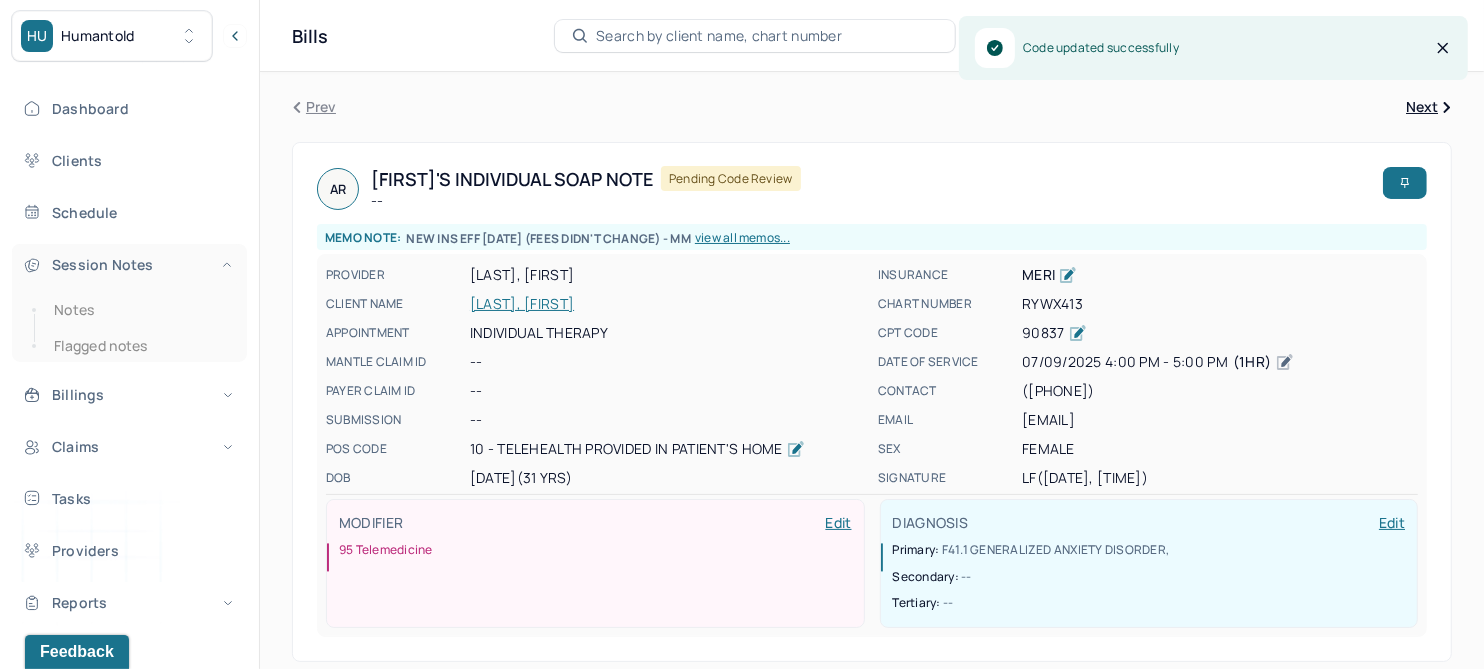 click on "Notes" at bounding box center [139, 310] 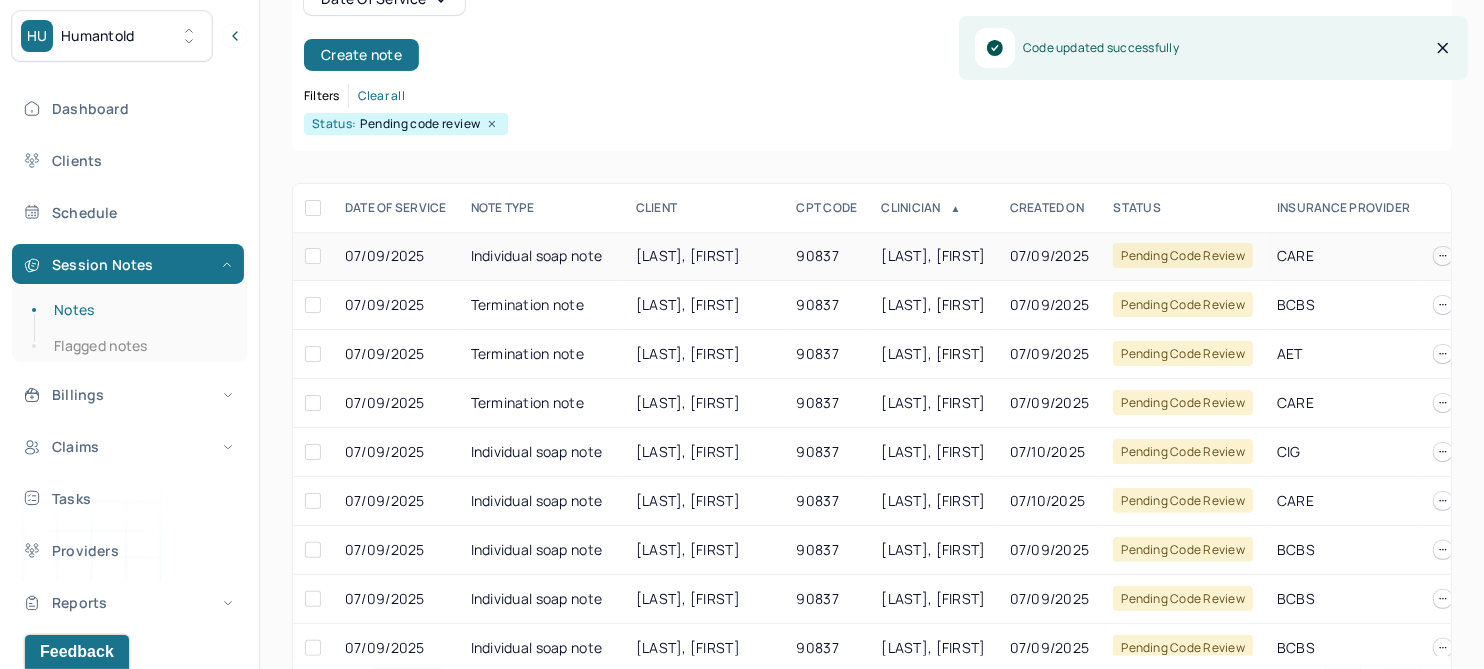 scroll, scrollTop: 250, scrollLeft: 0, axis: vertical 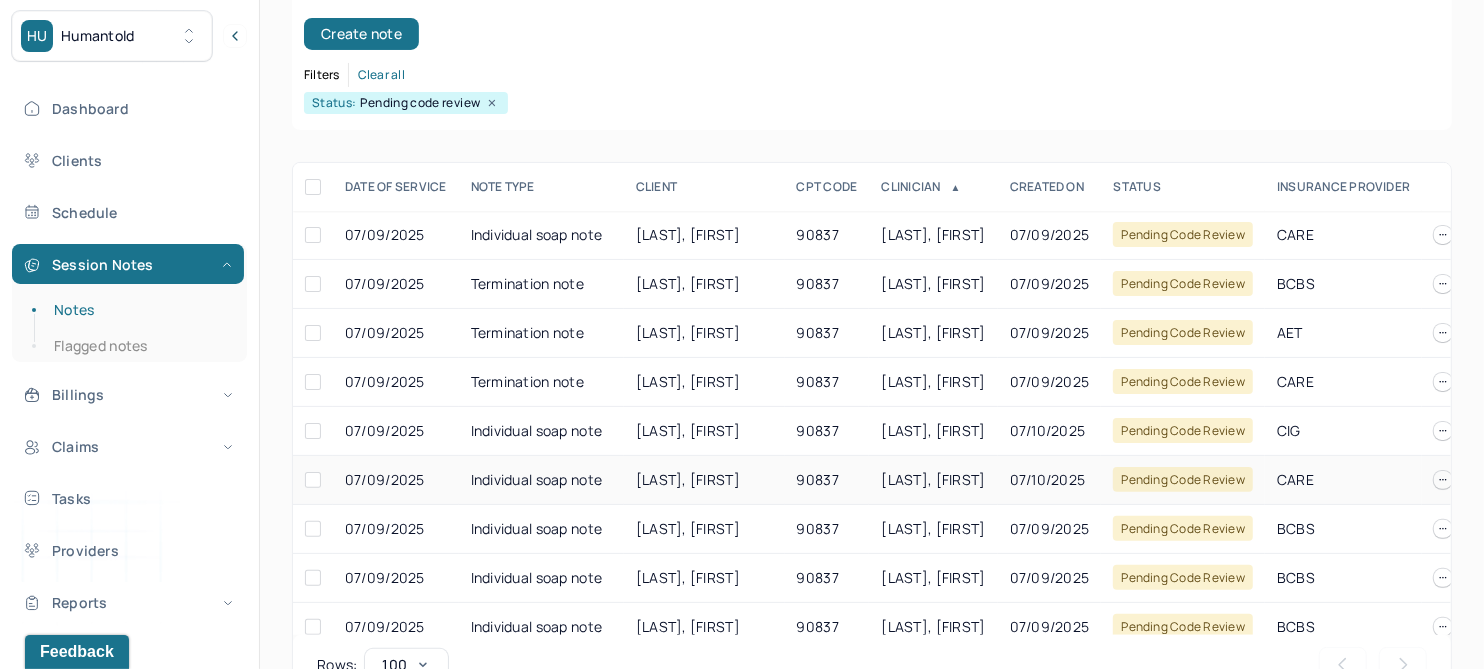 click on "MULVEY, JENNIFER" at bounding box center (688, 479) 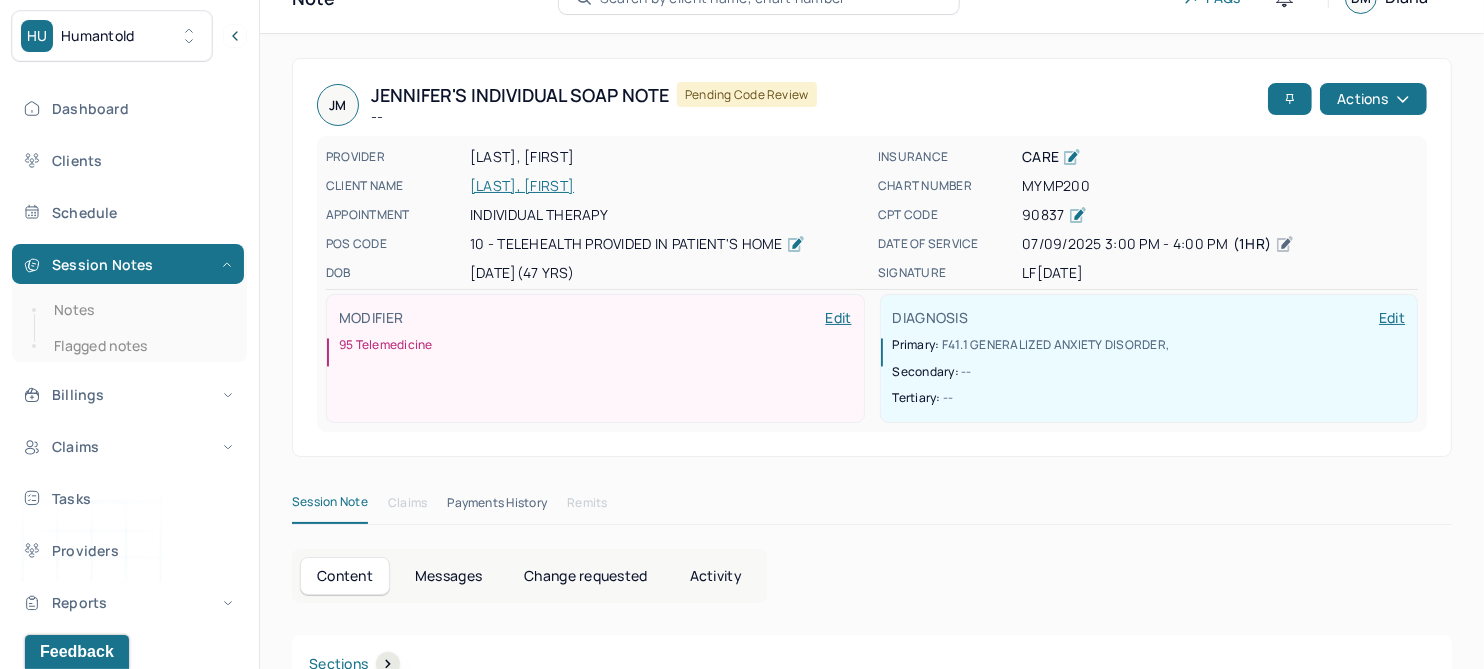 scroll, scrollTop: 0, scrollLeft: 0, axis: both 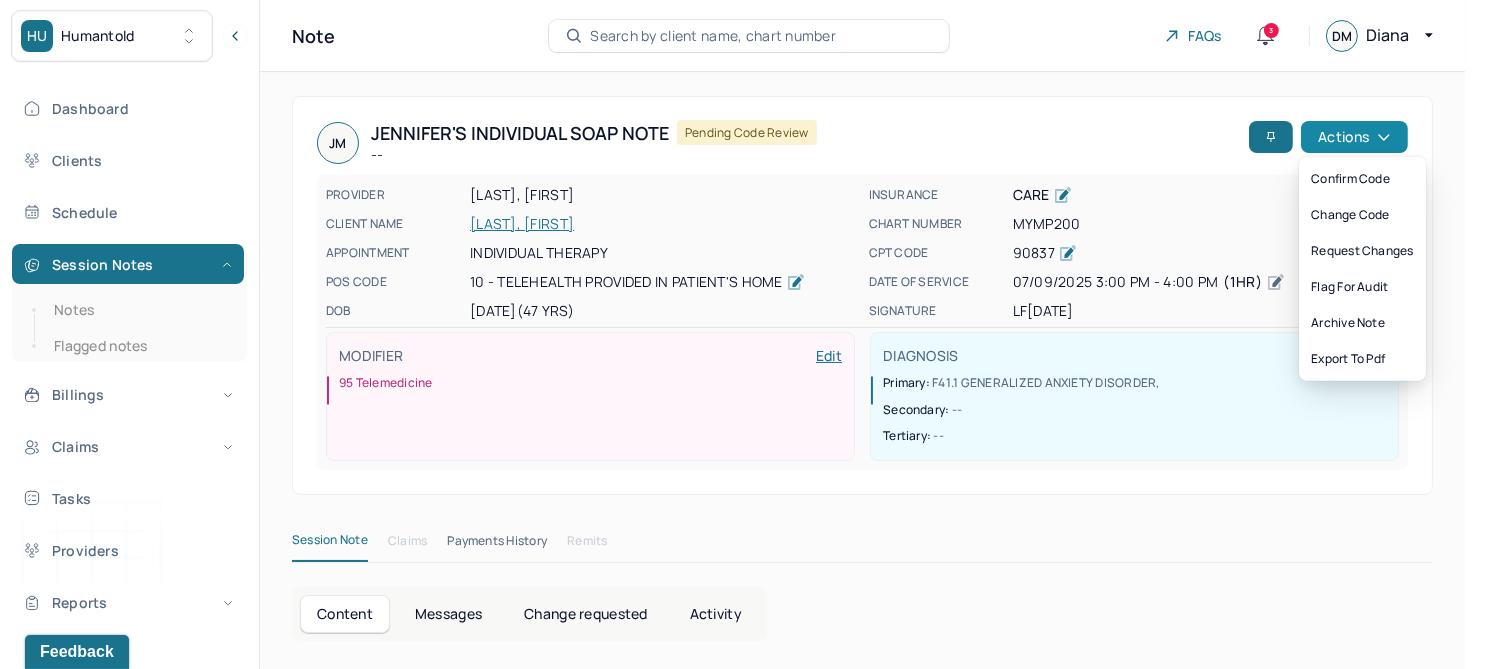 click on "Actions" at bounding box center [1354, 137] 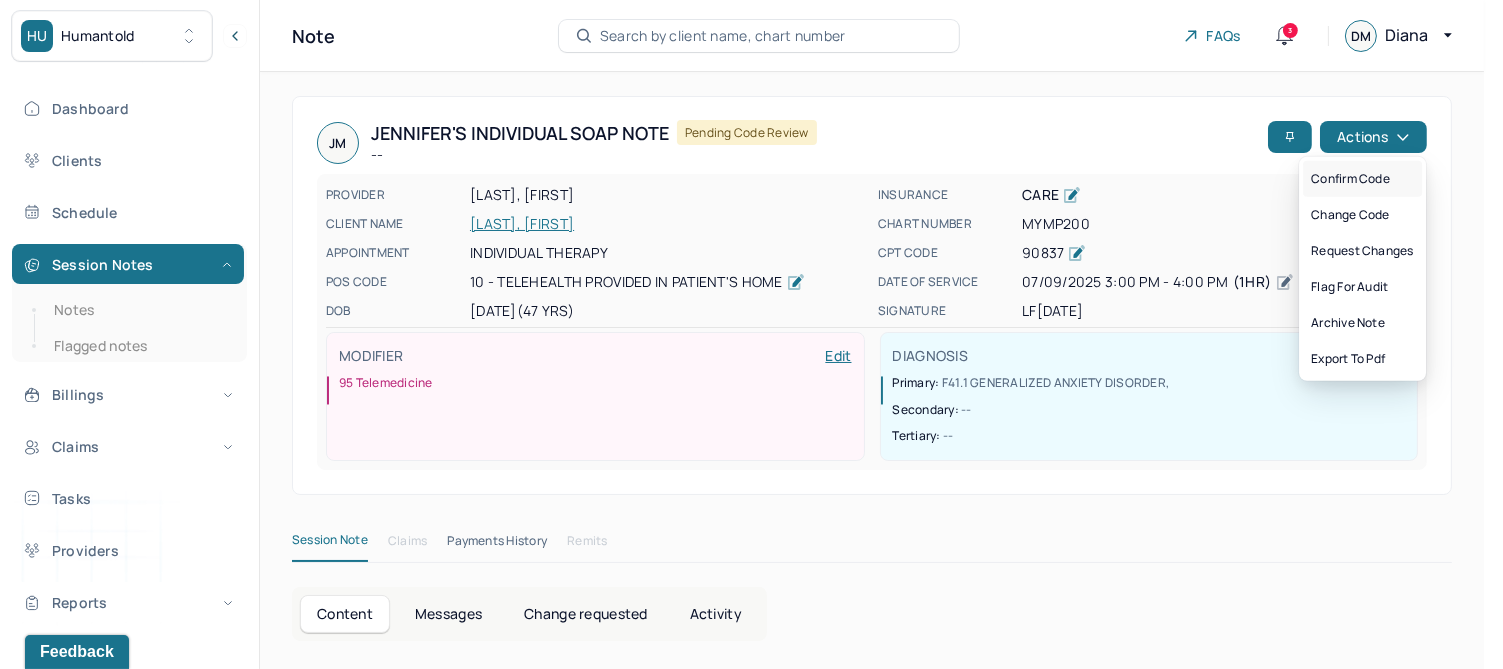 click on "Confirm code" at bounding box center (1362, 179) 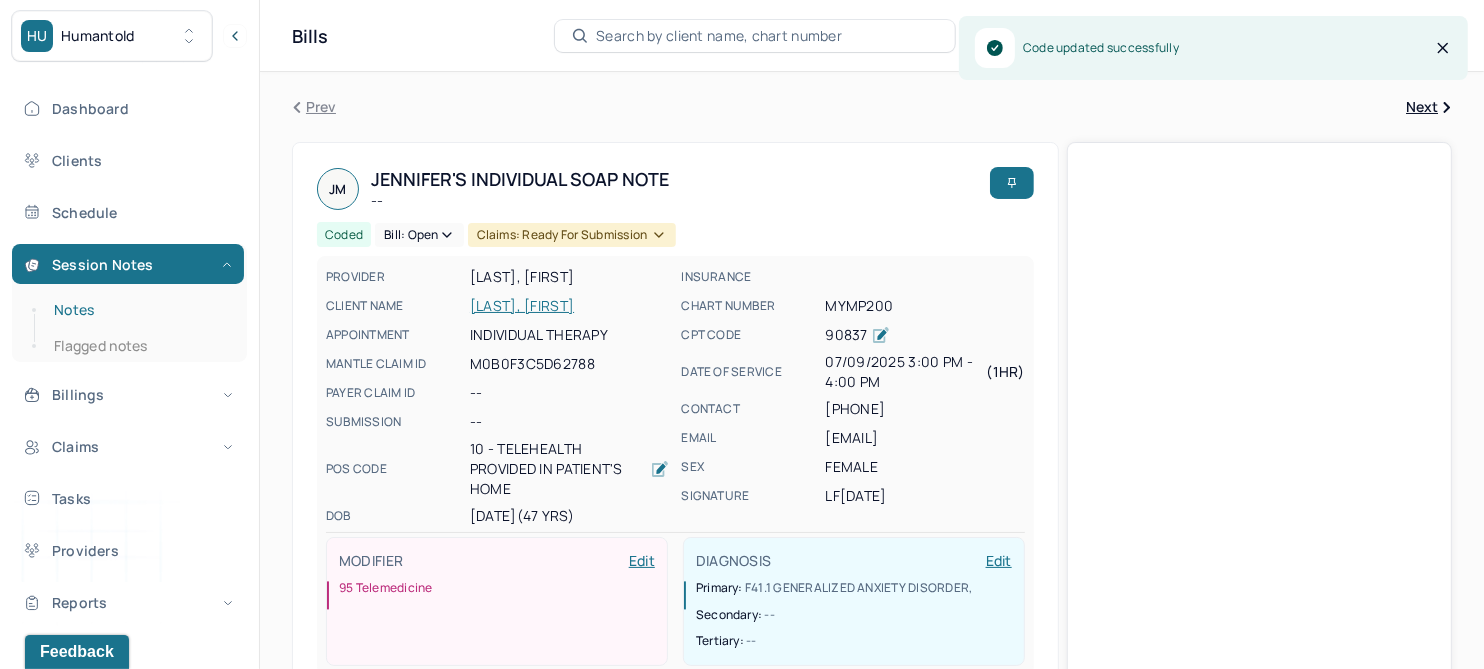 click on "Notes" at bounding box center (139, 310) 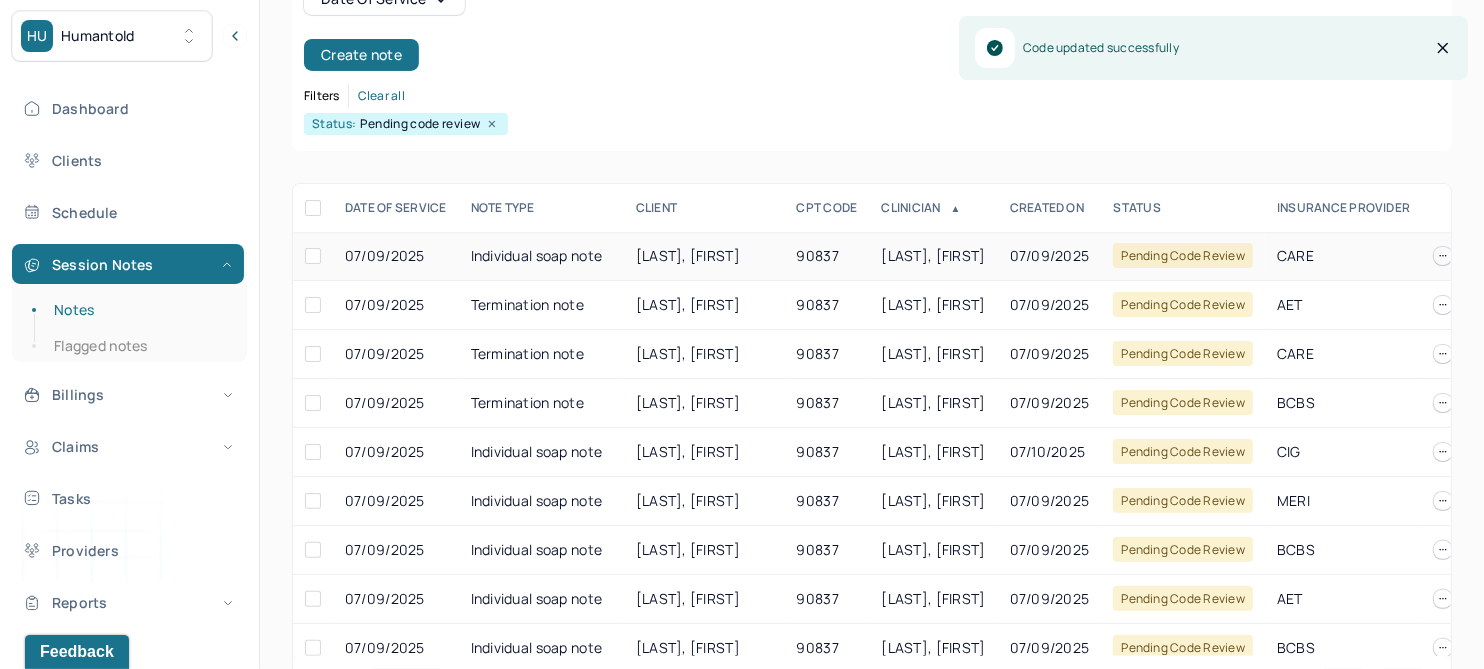 scroll, scrollTop: 250, scrollLeft: 0, axis: vertical 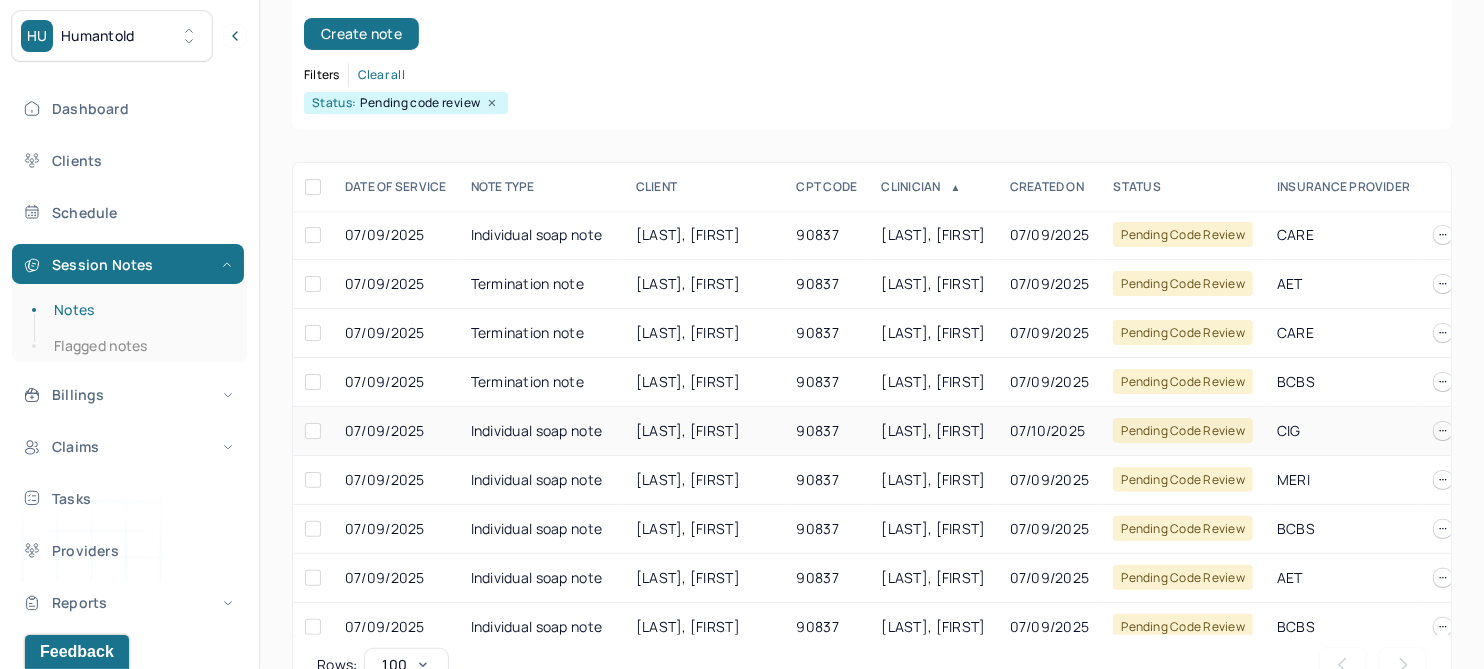 click on "MANNING, TRINITY" at bounding box center (688, 430) 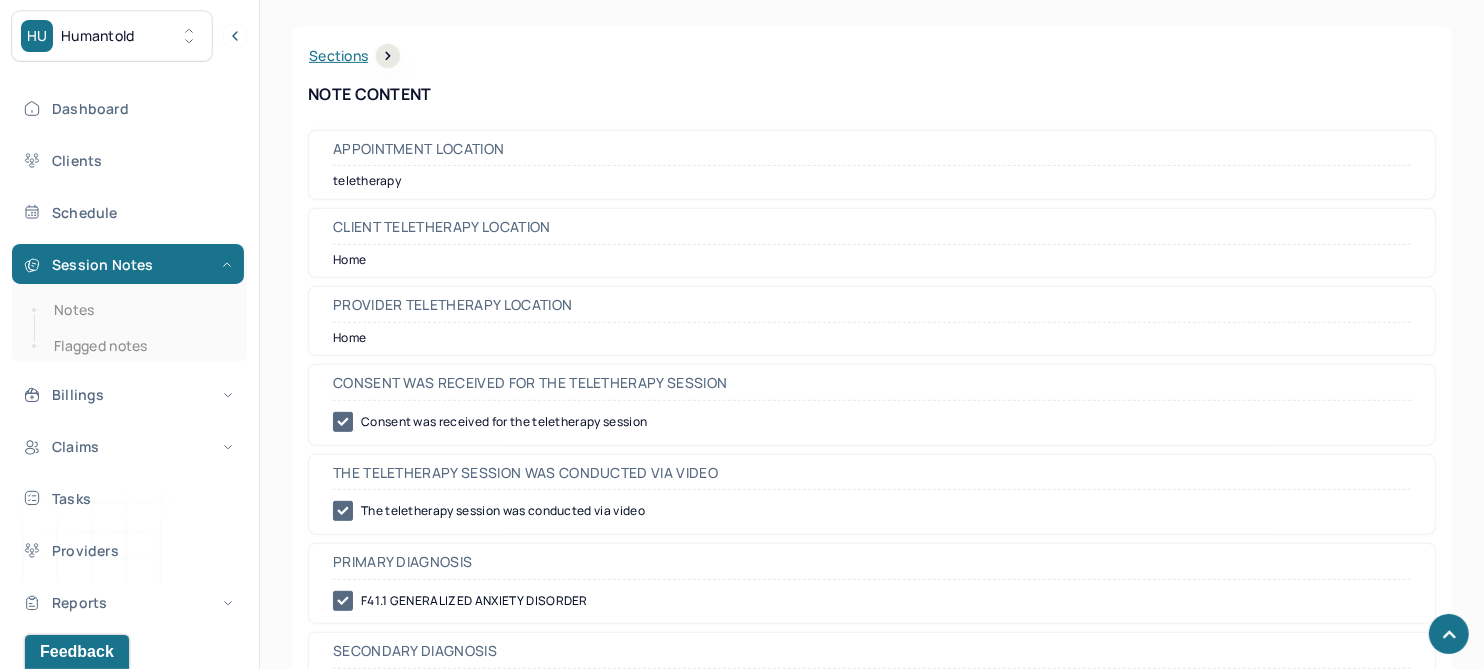 scroll, scrollTop: 0, scrollLeft: 0, axis: both 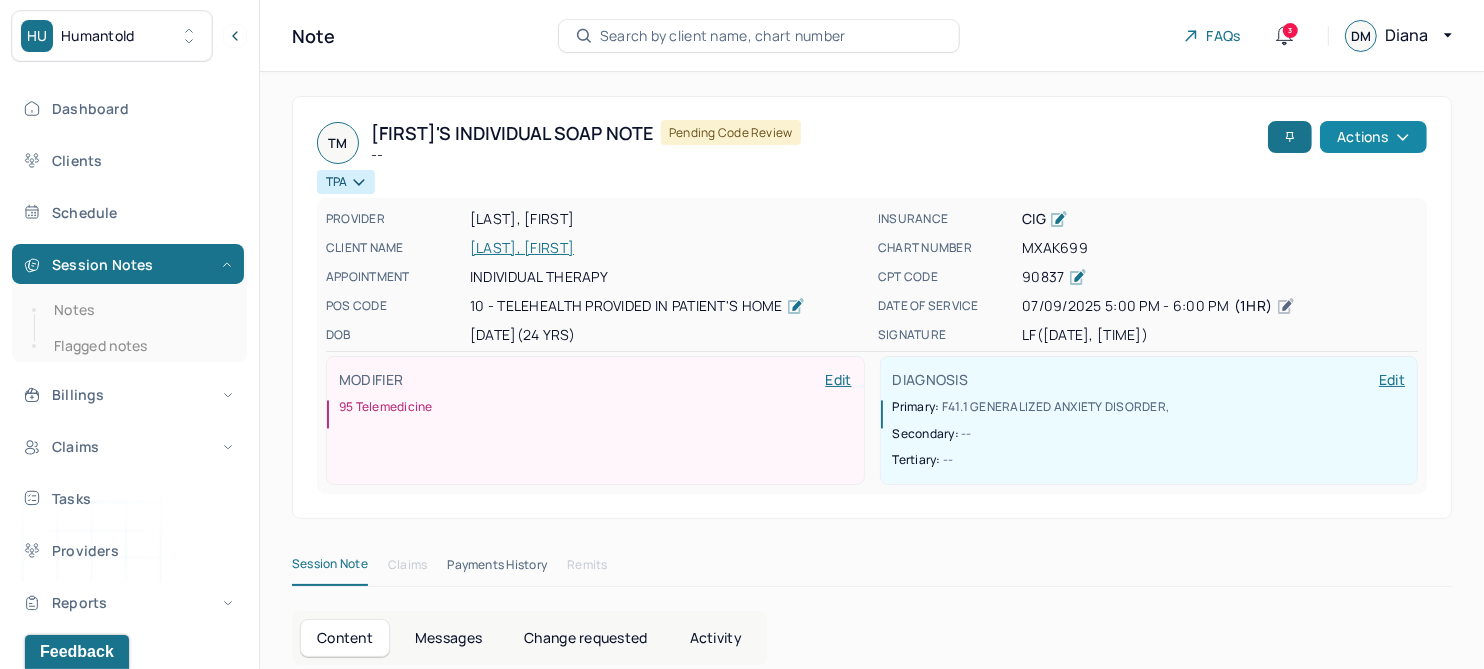 click on "Actions" at bounding box center [1373, 137] 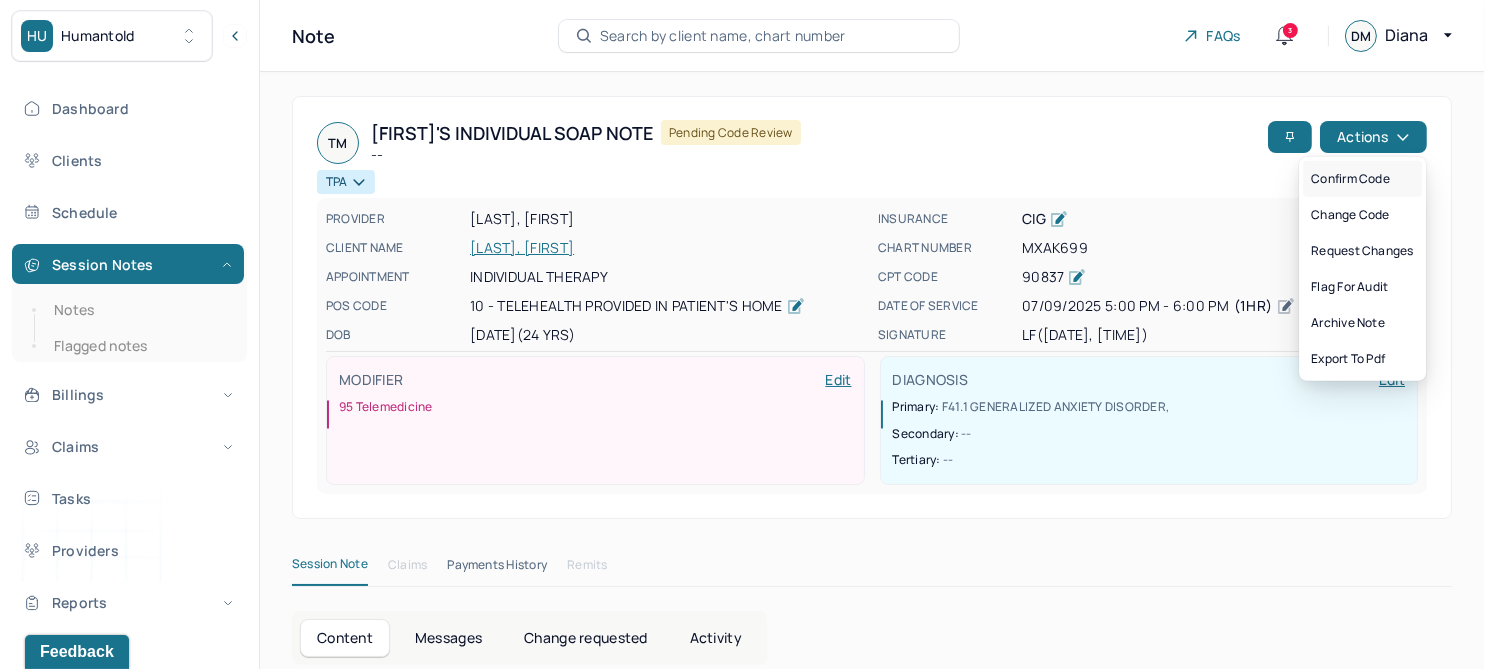 click on "Confirm code" at bounding box center (1362, 179) 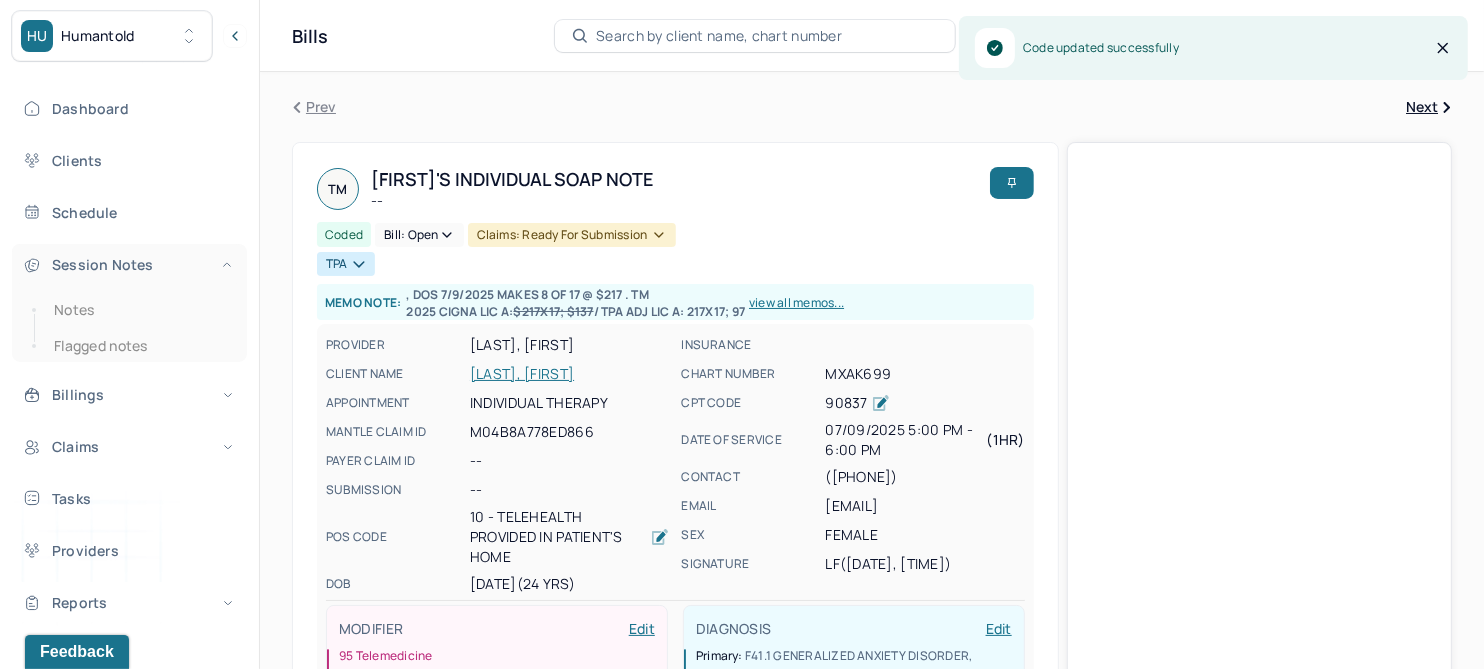 click on "Notes" at bounding box center (139, 310) 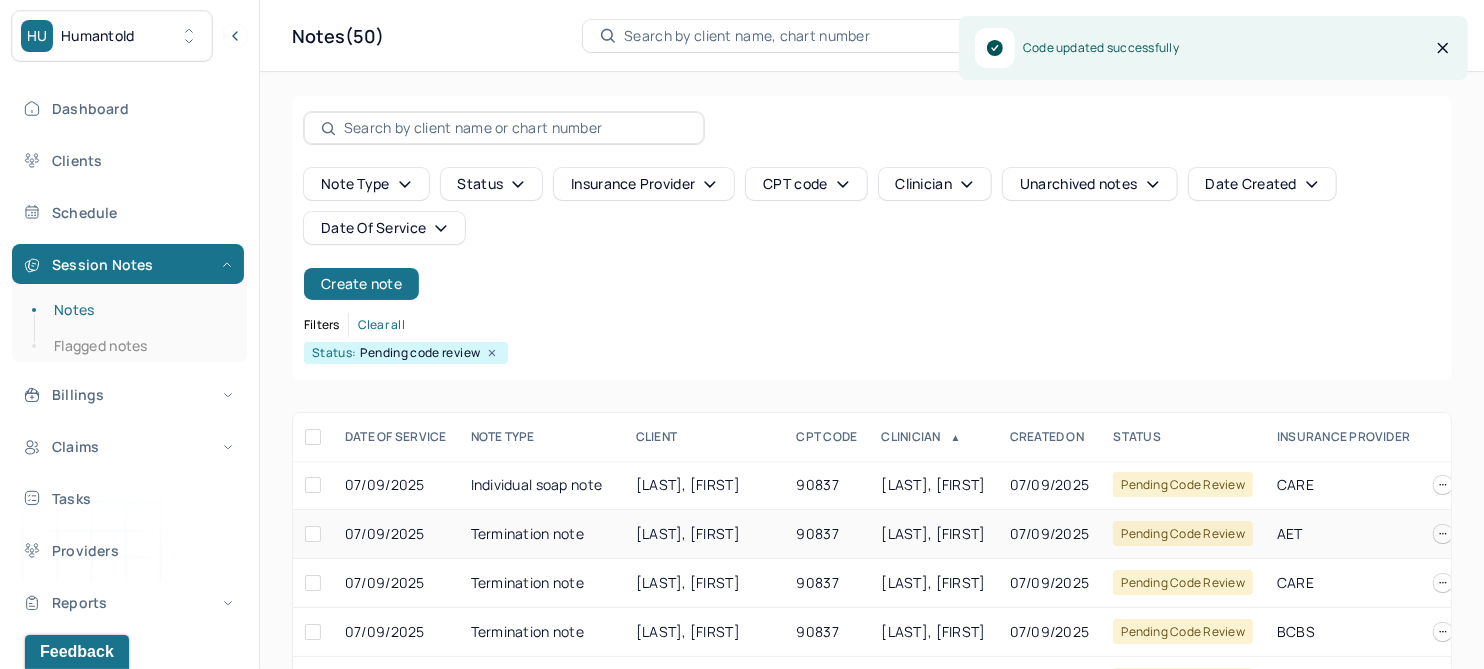 scroll, scrollTop: 301, scrollLeft: 0, axis: vertical 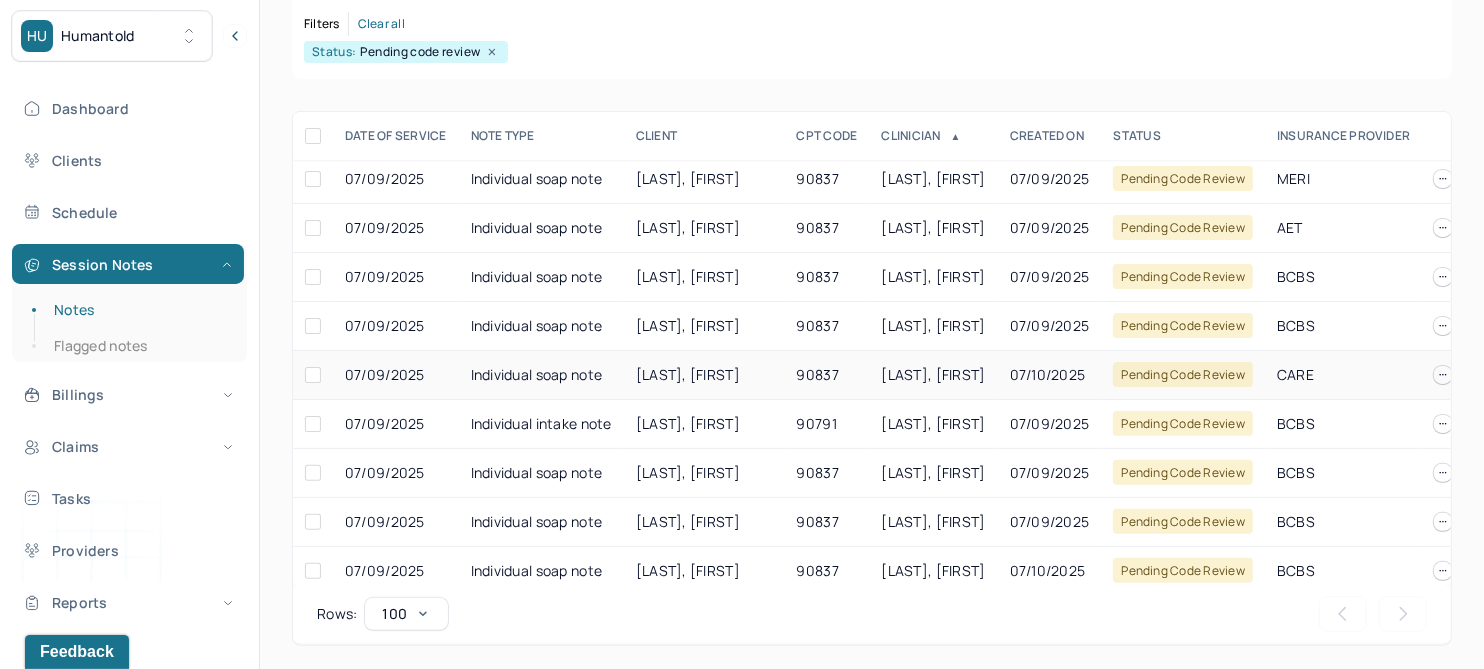 click on "CHRISTIAN, KATHERINE" at bounding box center [688, 374] 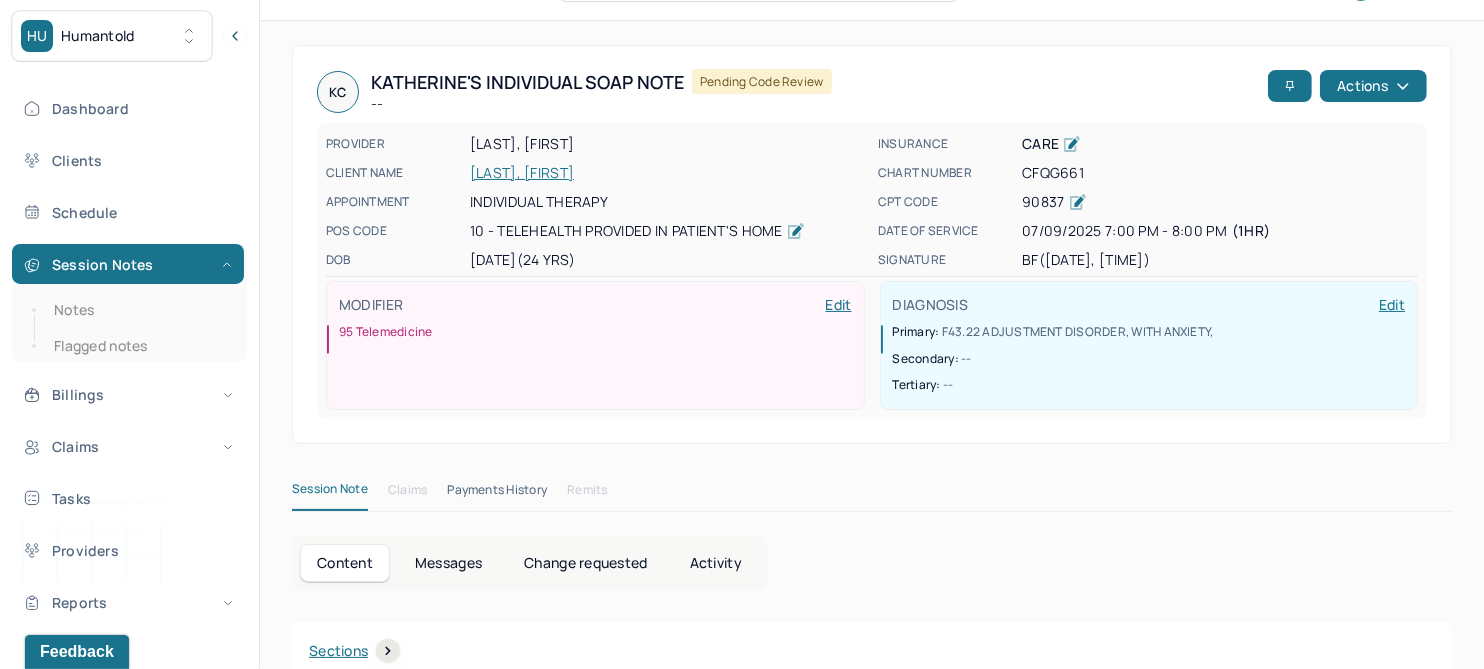 scroll, scrollTop: 0, scrollLeft: 0, axis: both 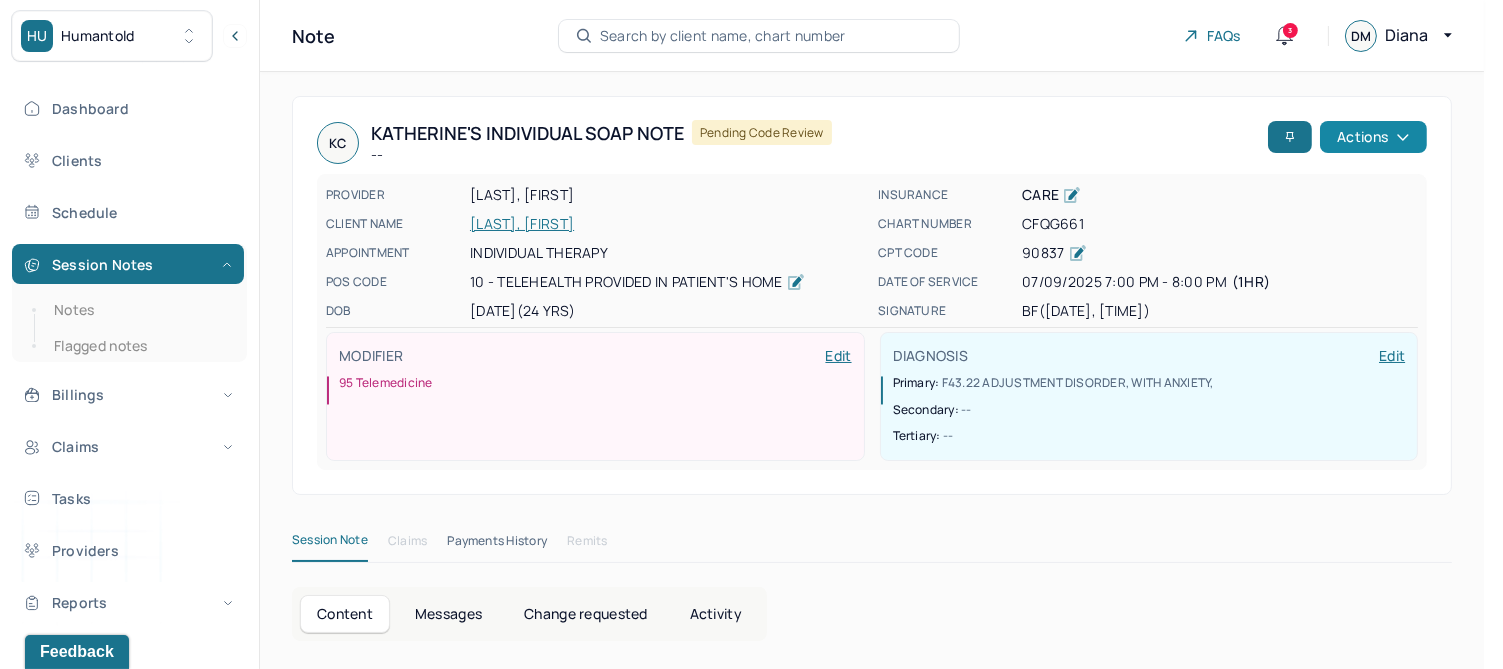 click on "Actions" at bounding box center [1373, 137] 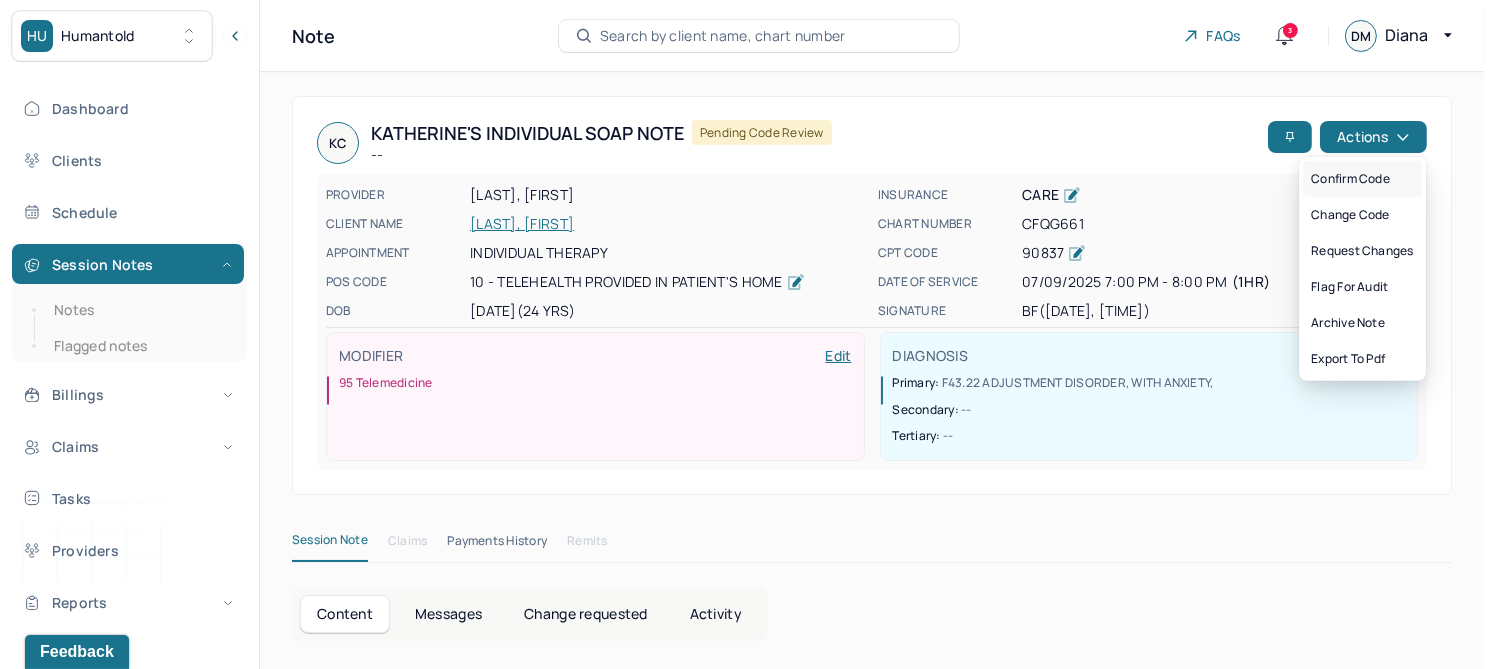 click on "Confirm code" at bounding box center [1362, 179] 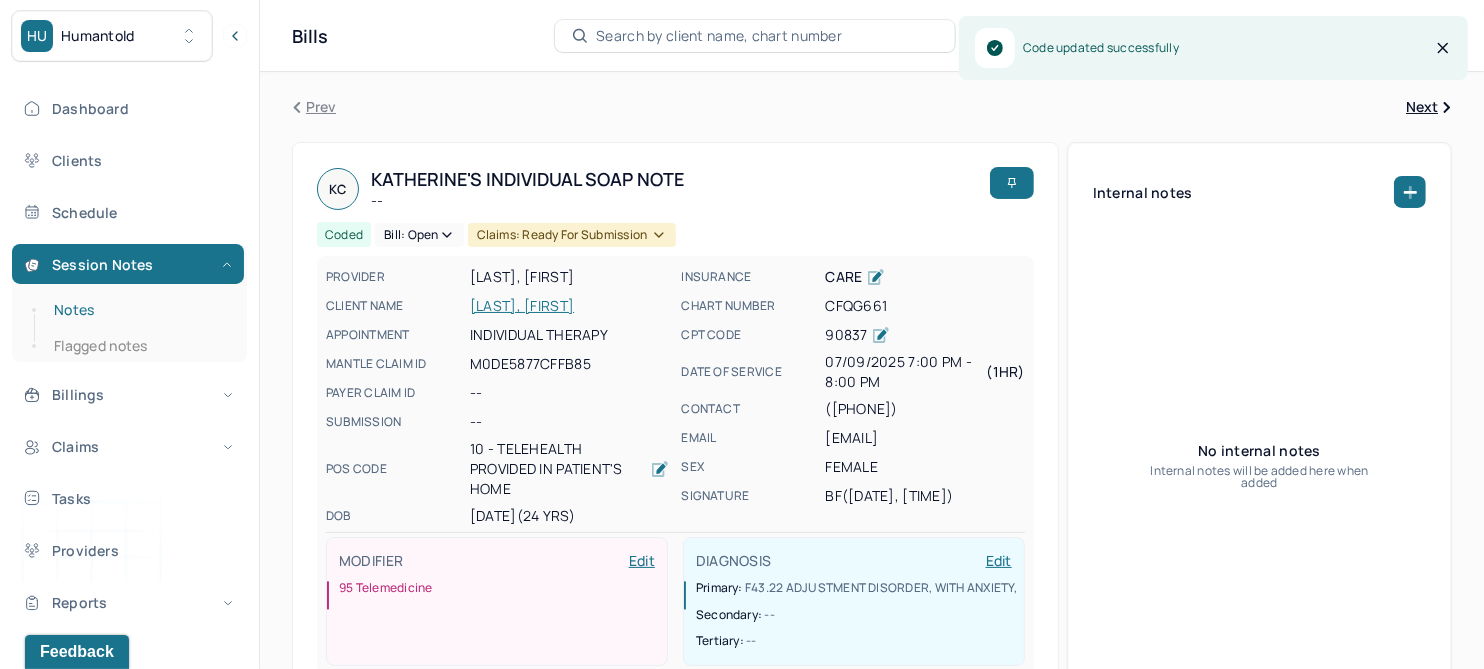 click on "Notes" at bounding box center [139, 310] 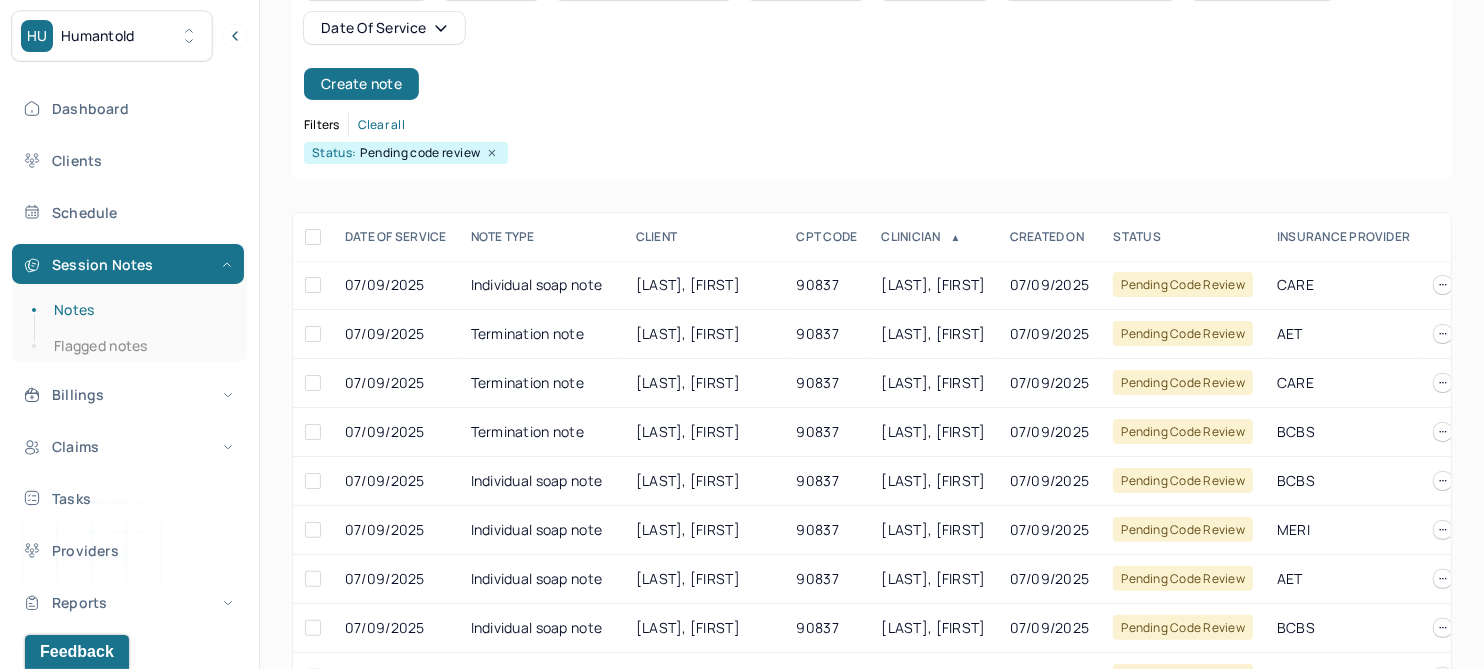 scroll, scrollTop: 250, scrollLeft: 0, axis: vertical 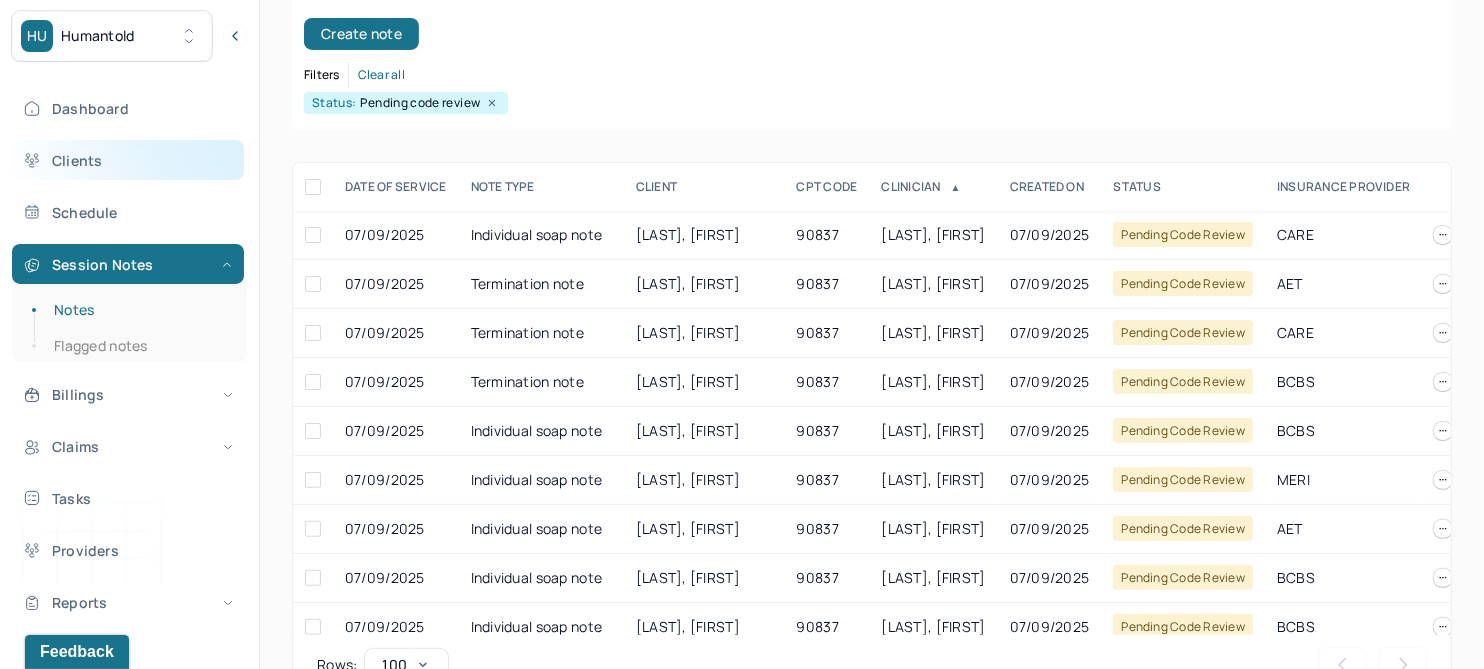 click on "Clients" at bounding box center [128, 160] 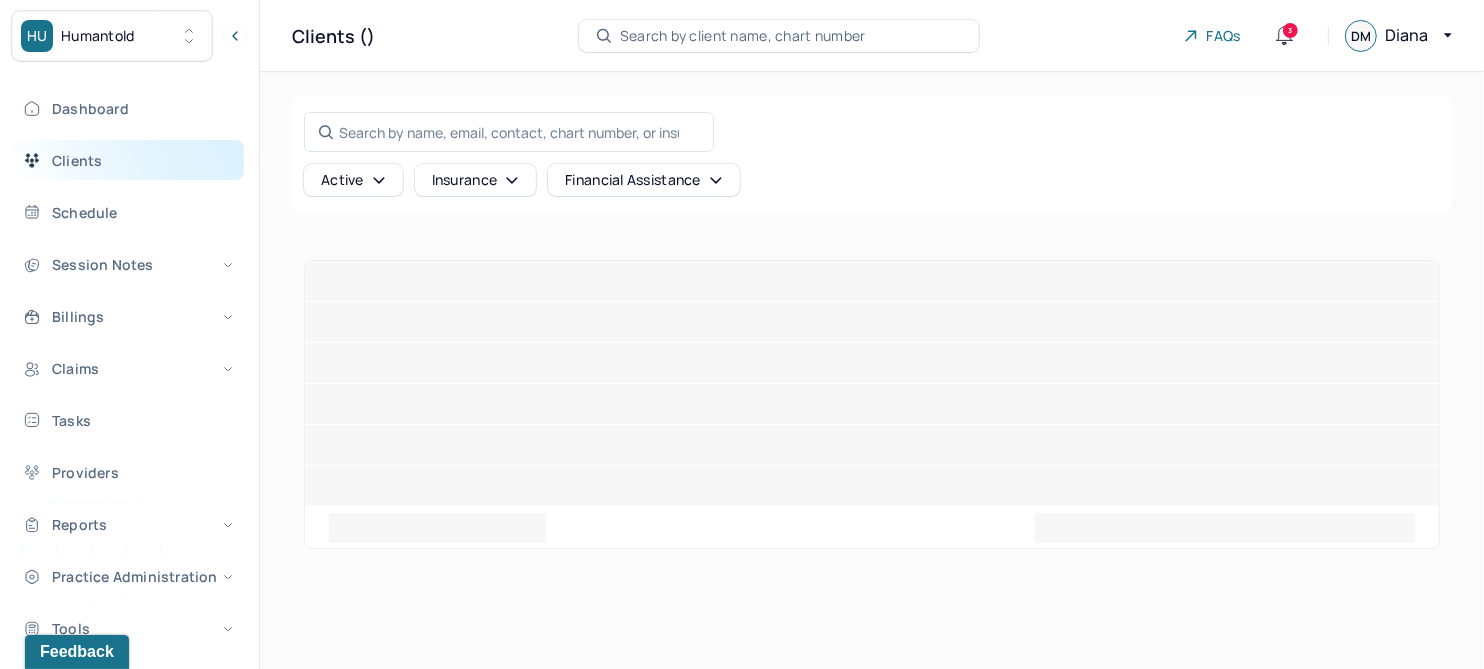 scroll, scrollTop: 0, scrollLeft: 0, axis: both 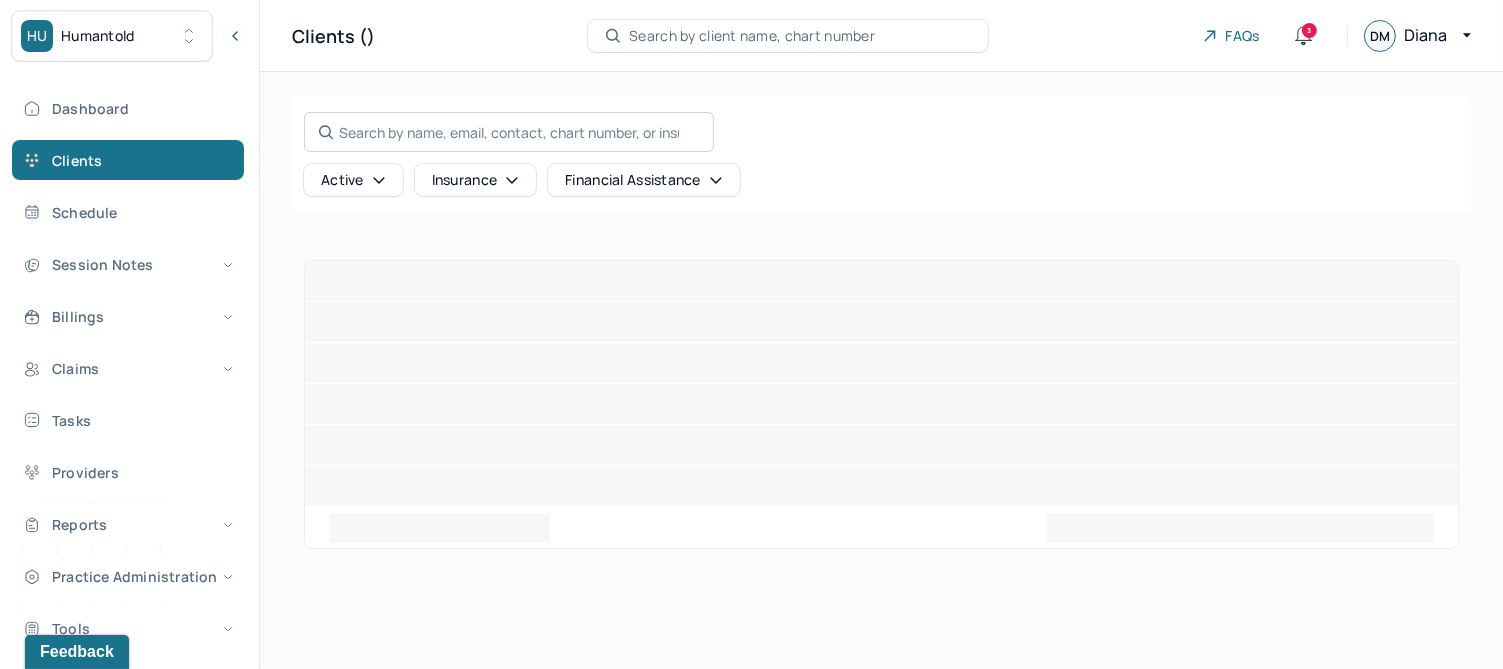 click on "Search by name, email, contact, chart number, or insurance id..." at bounding box center (509, 132) 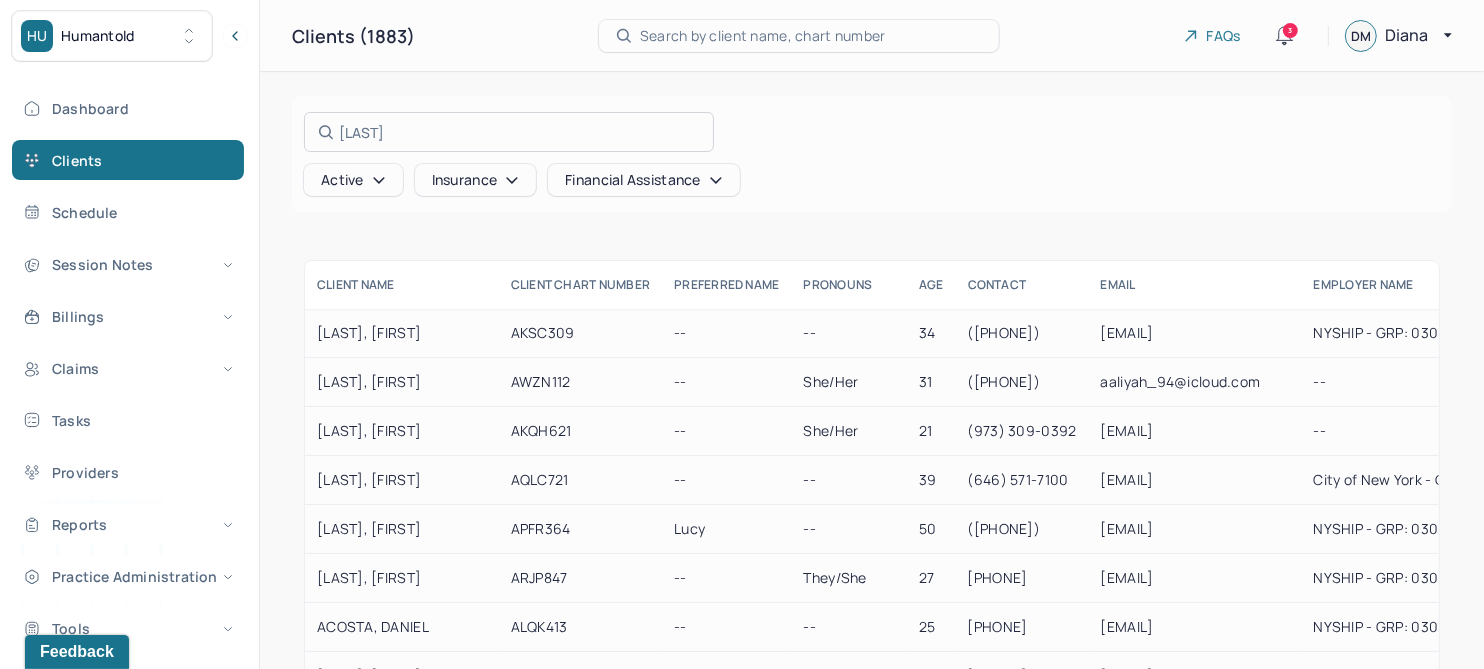 type on "bailey" 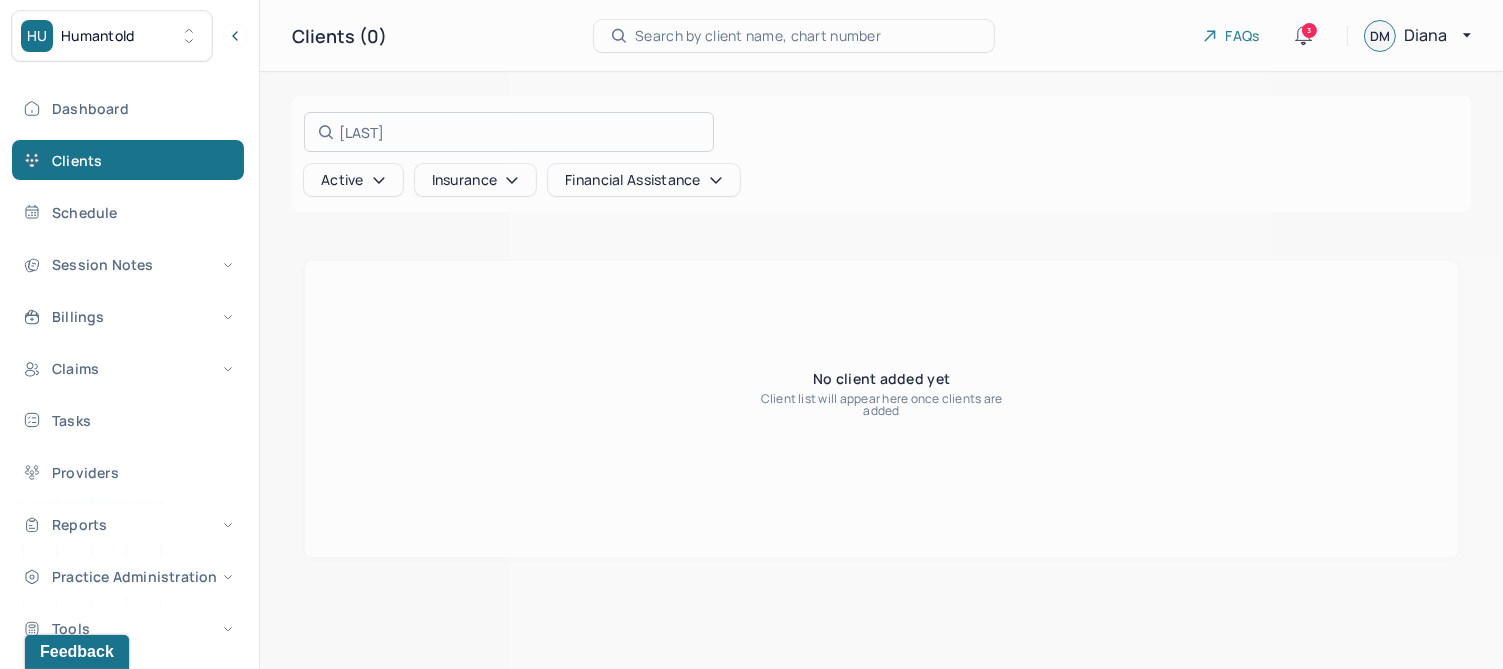 drag, startPoint x: 394, startPoint y: 130, endPoint x: 293, endPoint y: 137, distance: 101.24229 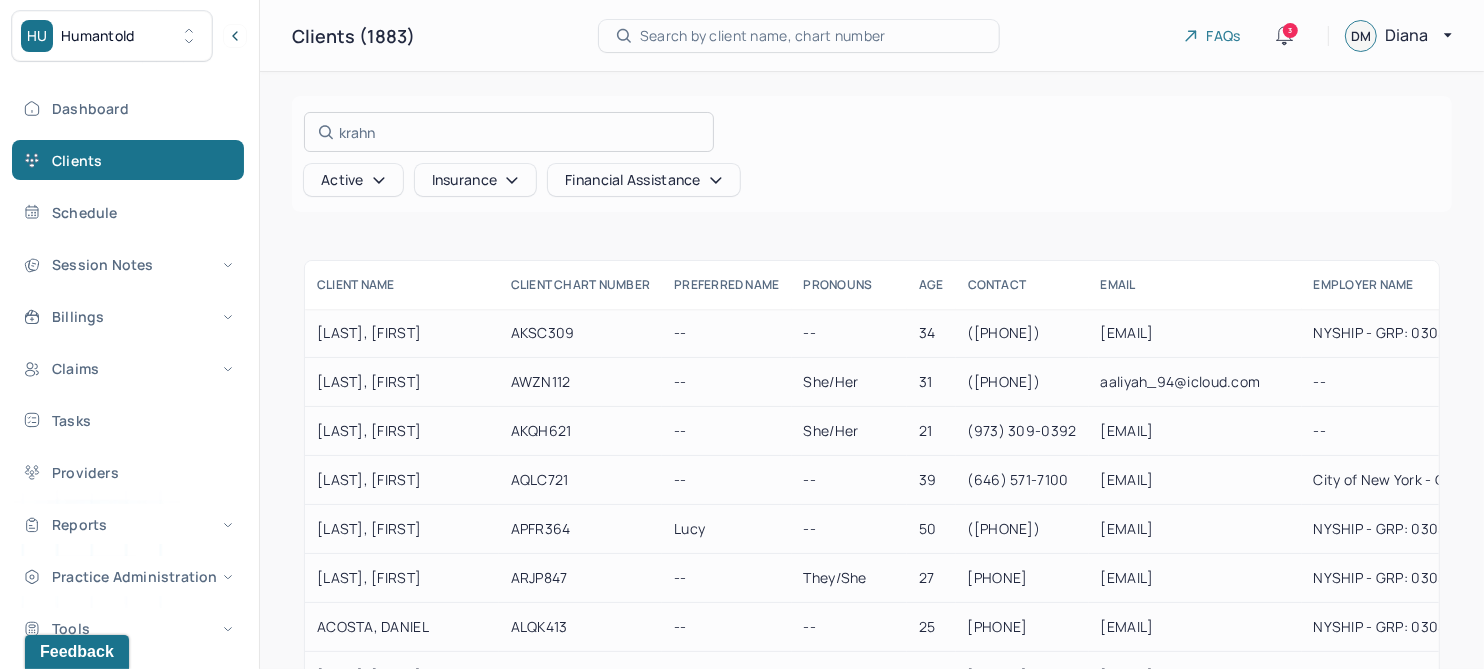 type on "krahn" 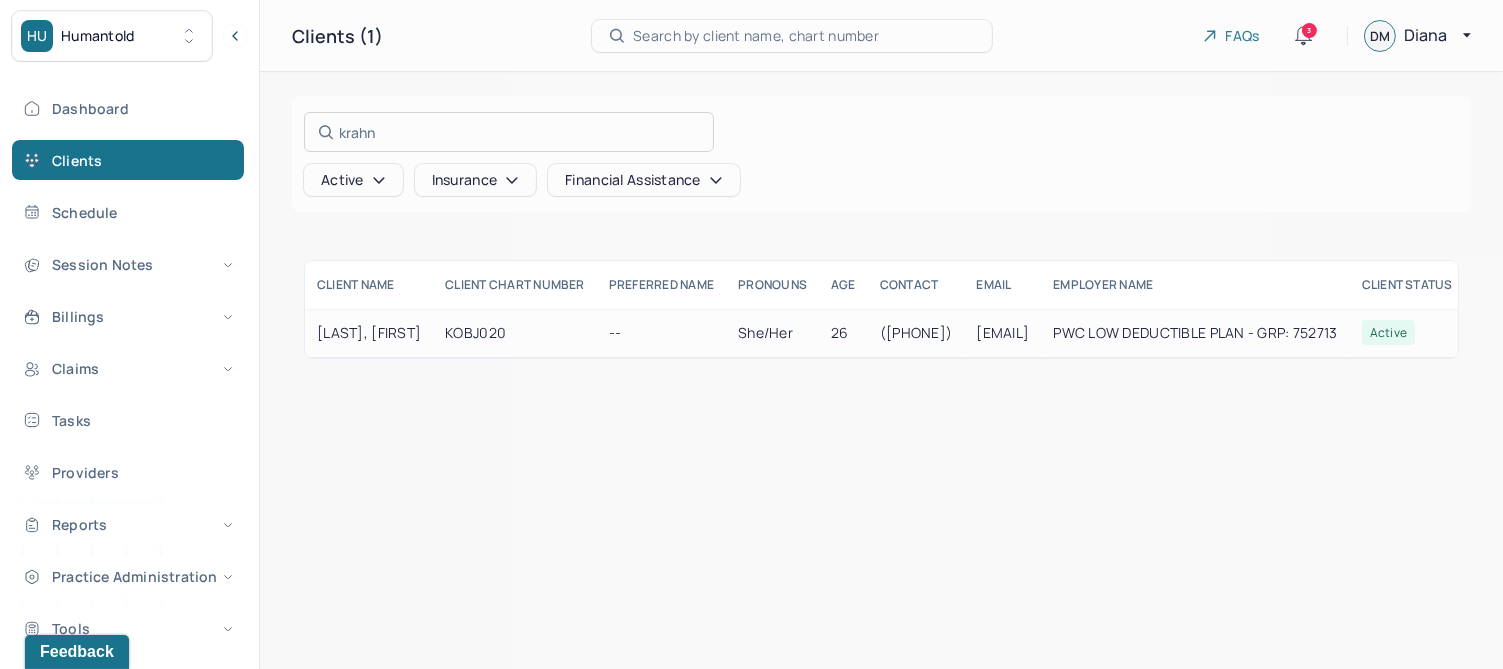 click at bounding box center (751, 334) 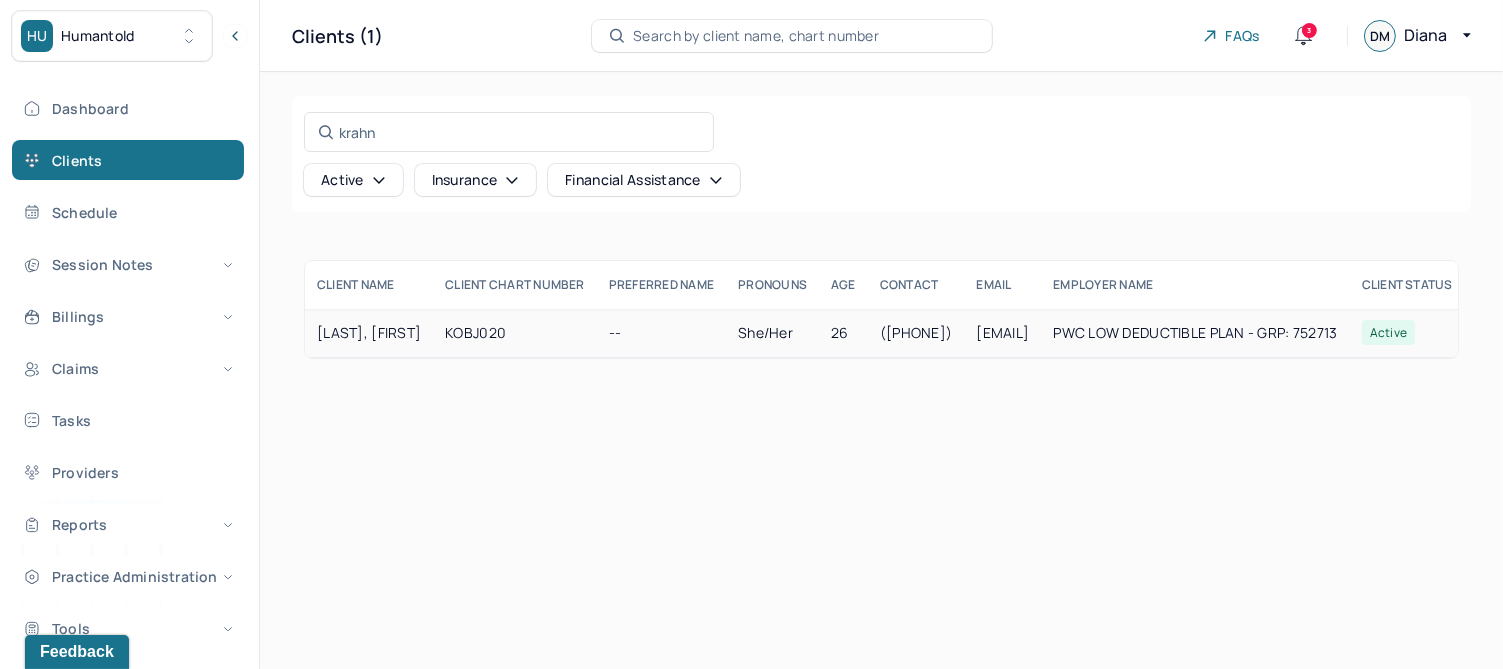 click on "KRAHN, LEANN" at bounding box center (369, 333) 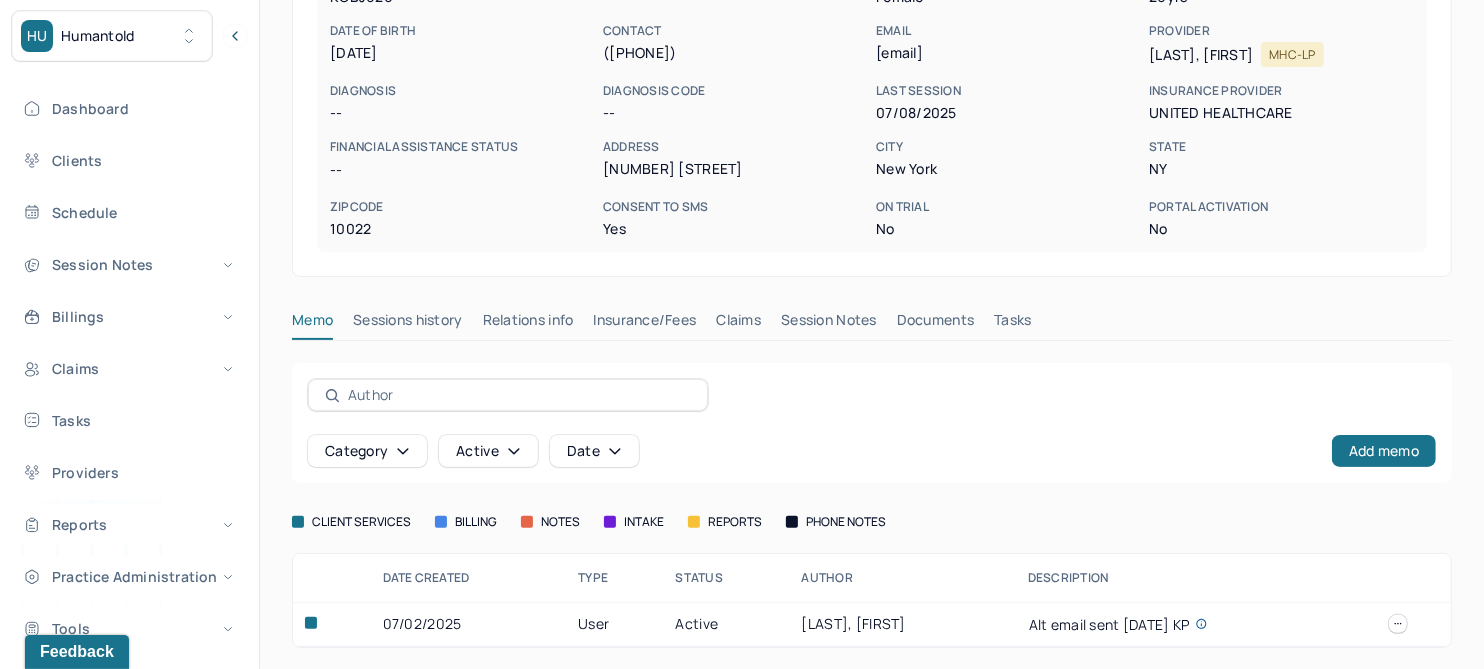 click on "Session Notes" at bounding box center [829, 324] 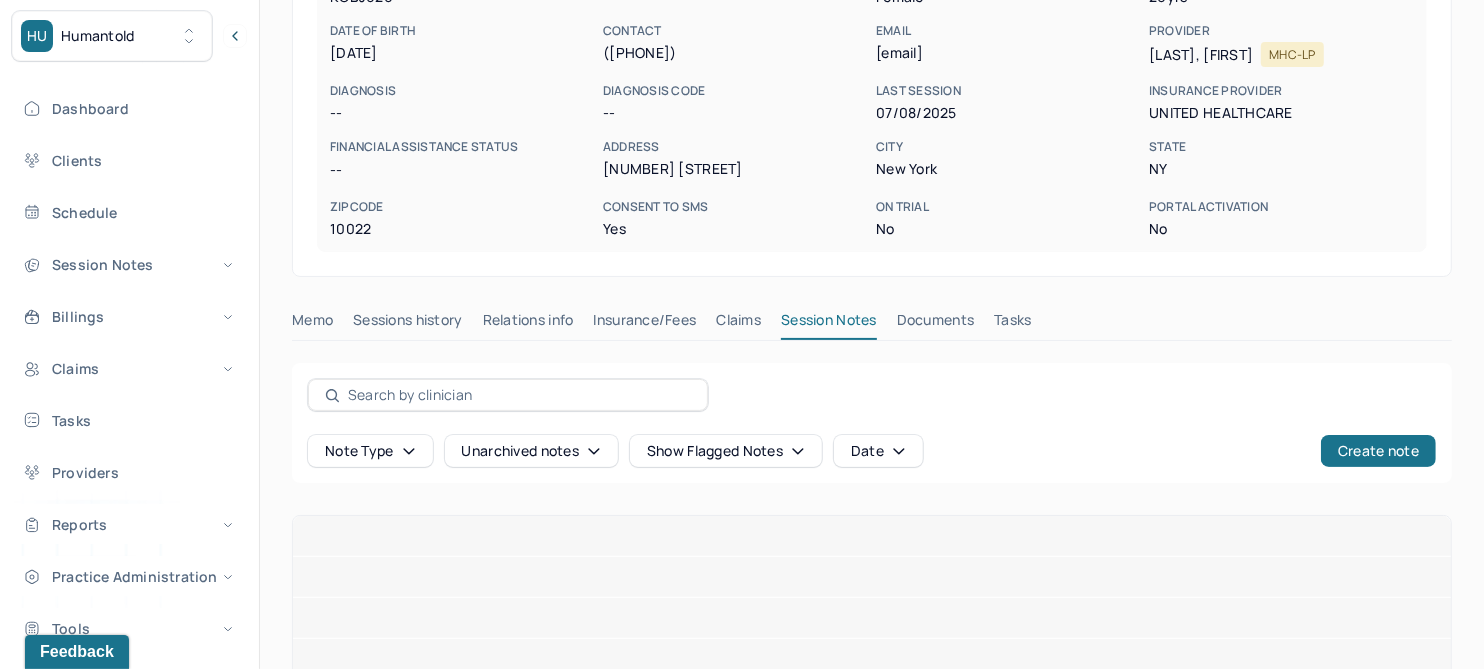 scroll, scrollTop: 218, scrollLeft: 0, axis: vertical 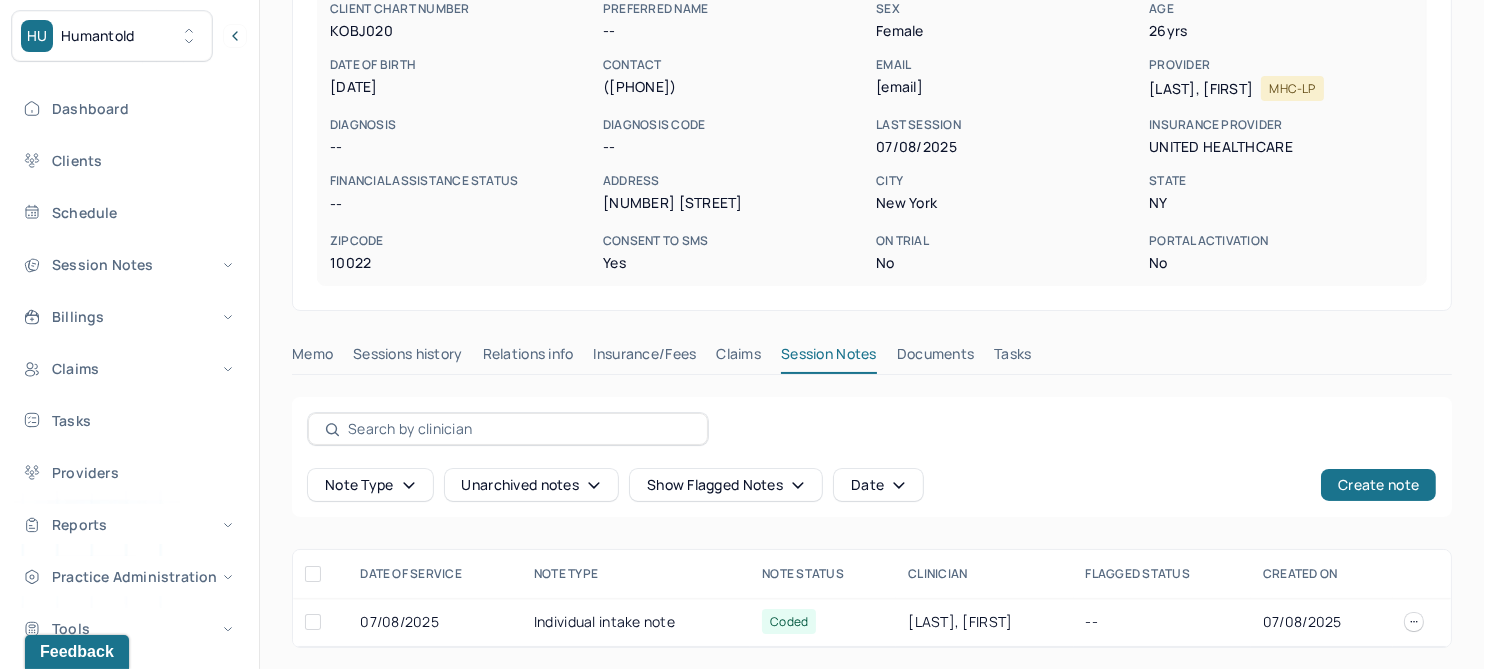 click 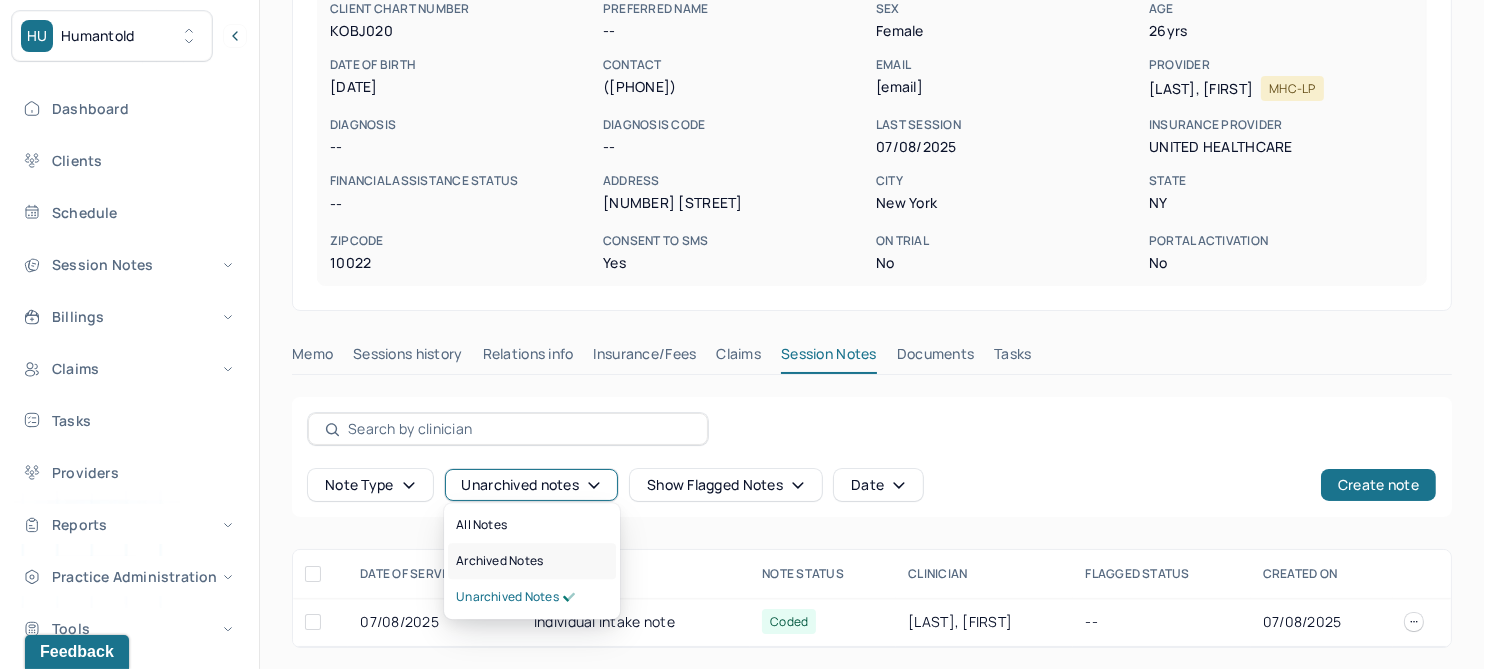 click on "Archived notes" at bounding box center [499, 561] 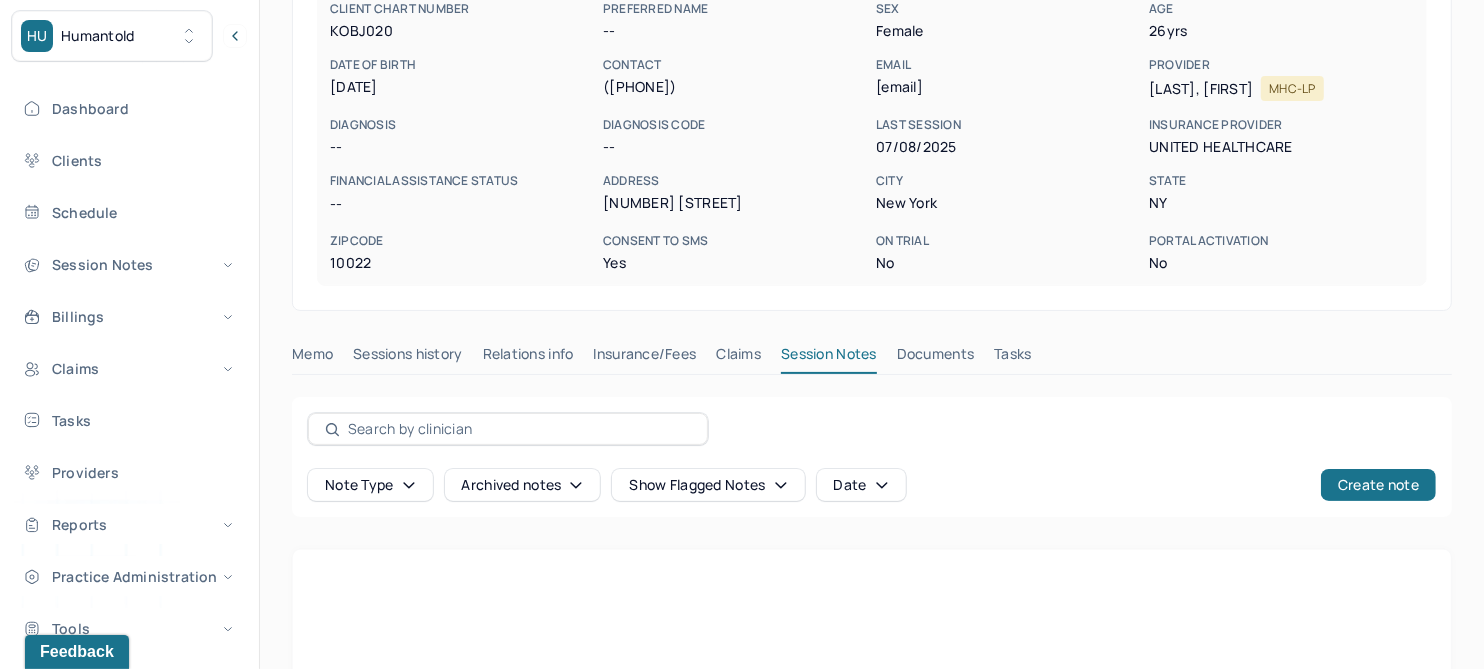click on "Claims" at bounding box center (738, 358) 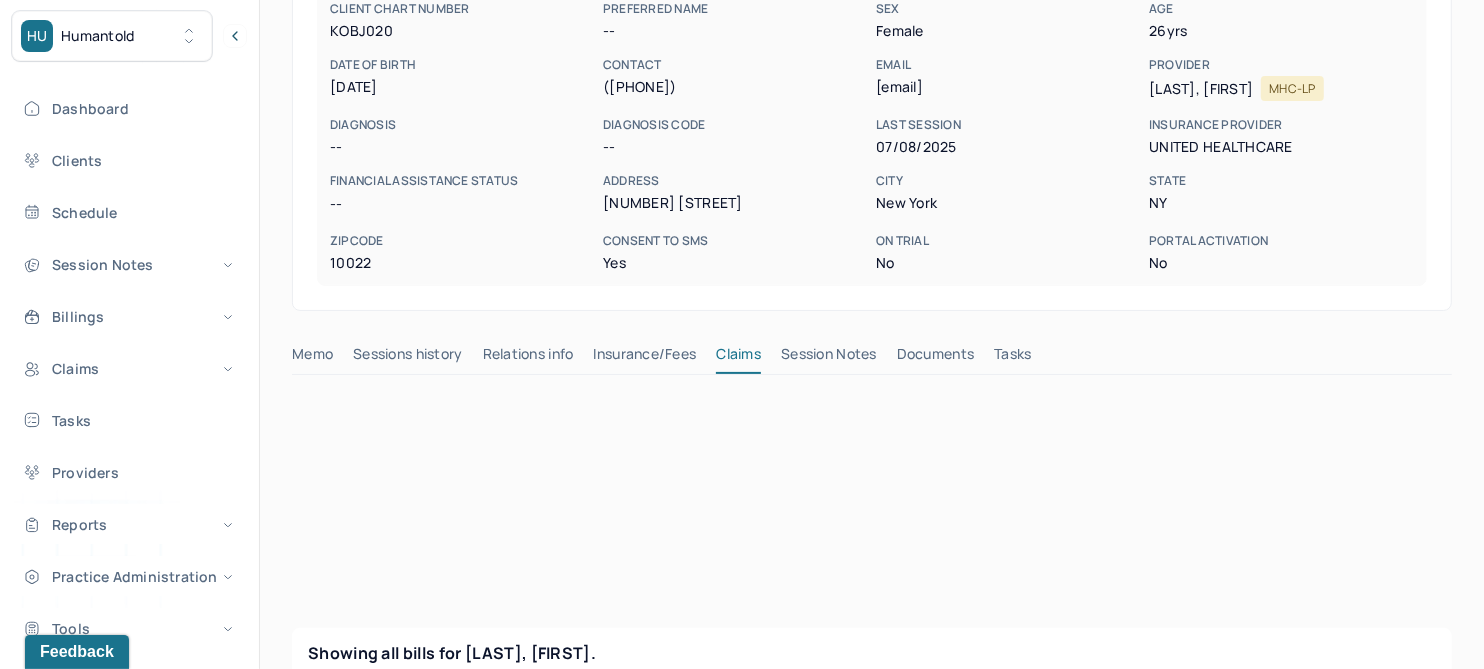 scroll, scrollTop: 592, scrollLeft: 0, axis: vertical 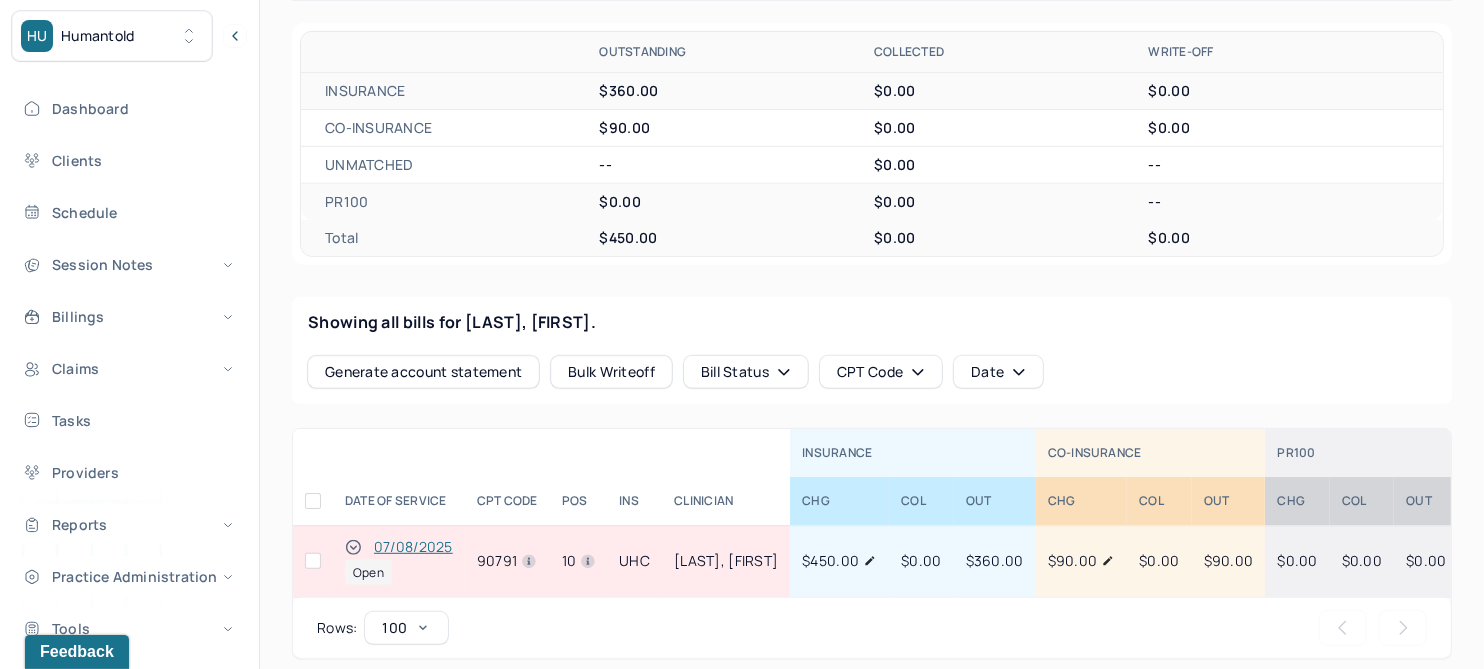 click on "07/08/2025" at bounding box center [413, 547] 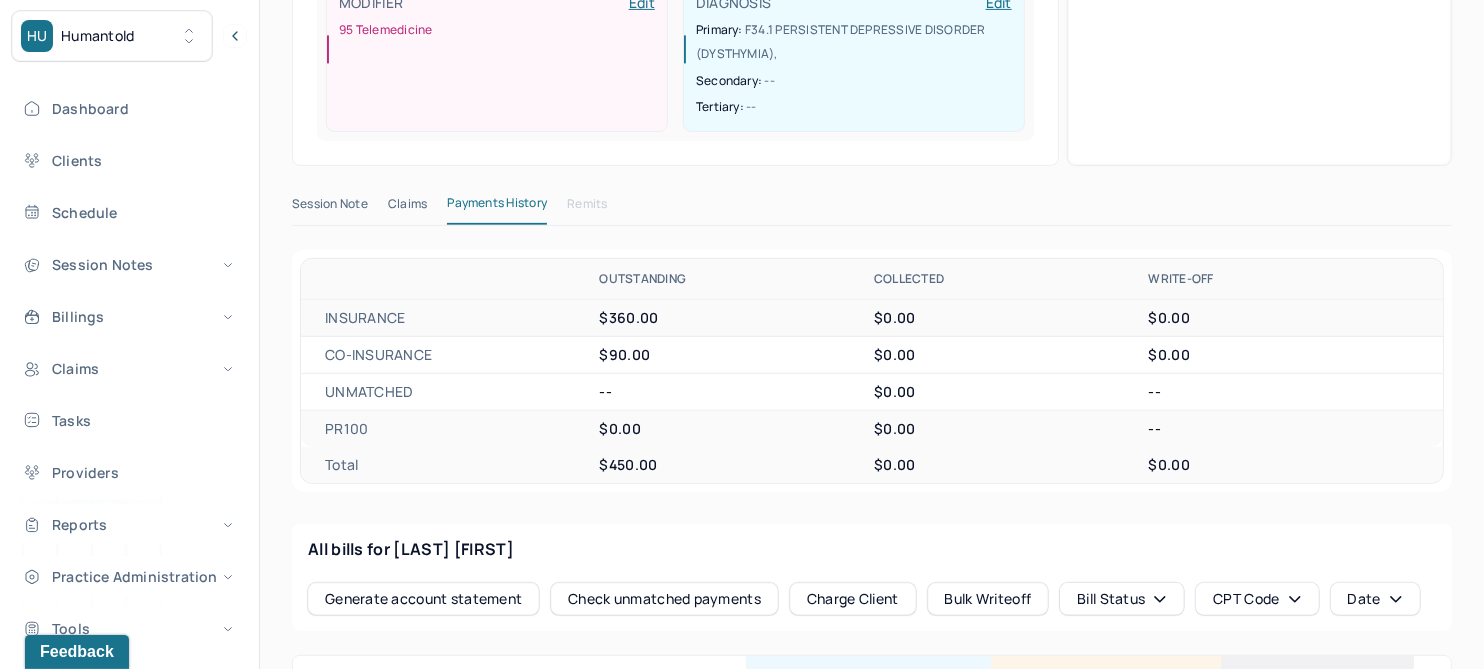 scroll, scrollTop: 218, scrollLeft: 0, axis: vertical 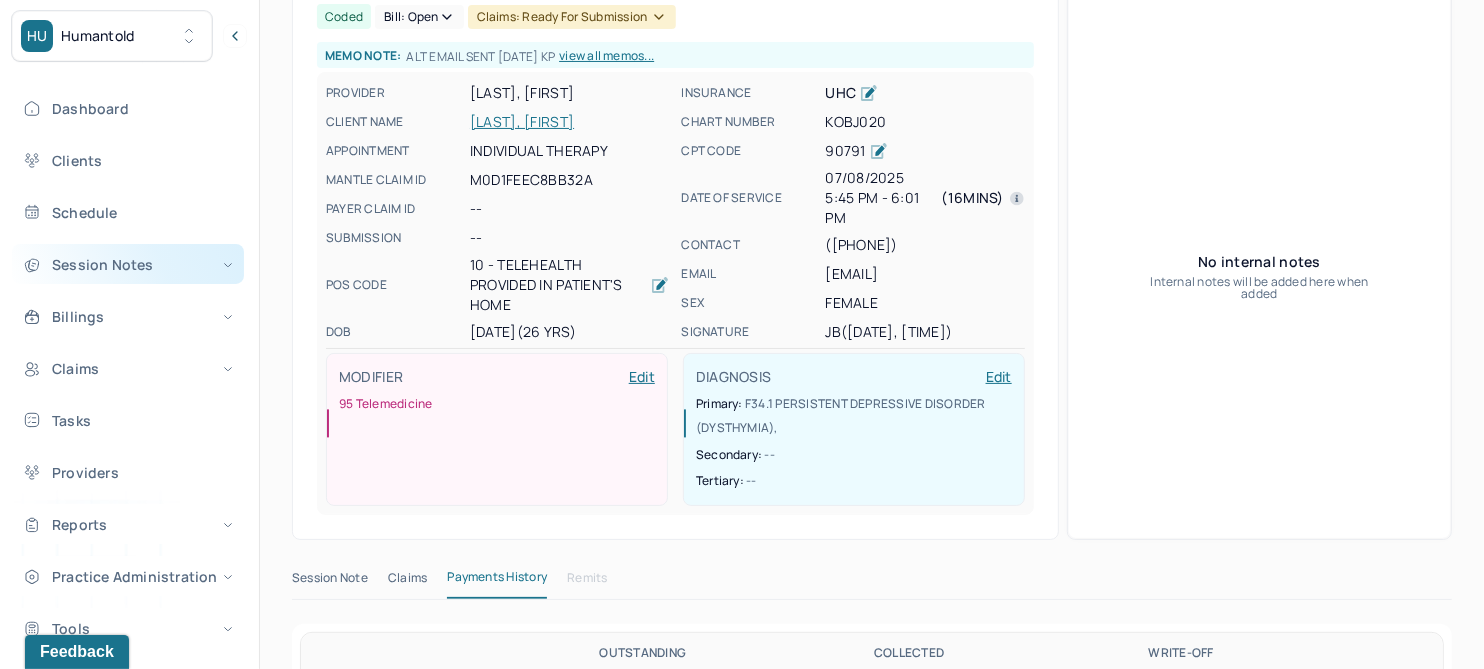 click on "Session Notes" at bounding box center [128, 264] 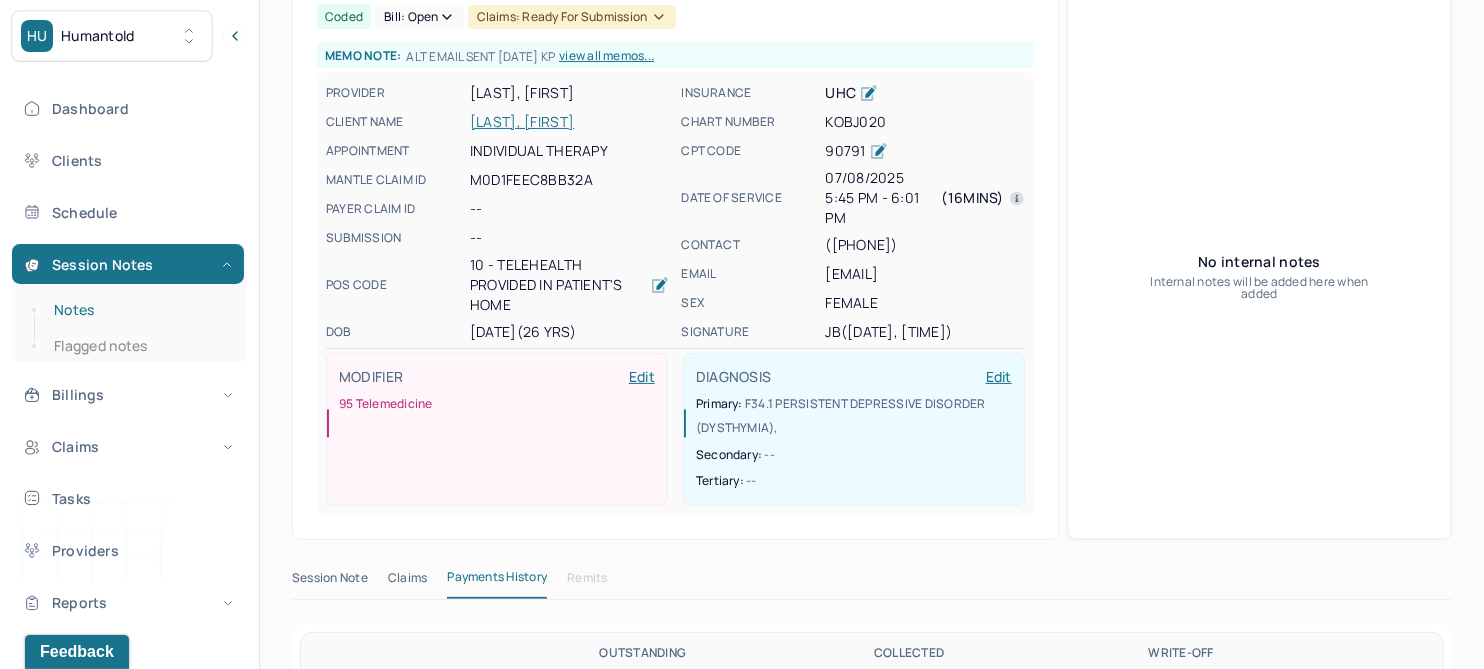 click on "Notes" at bounding box center [139, 310] 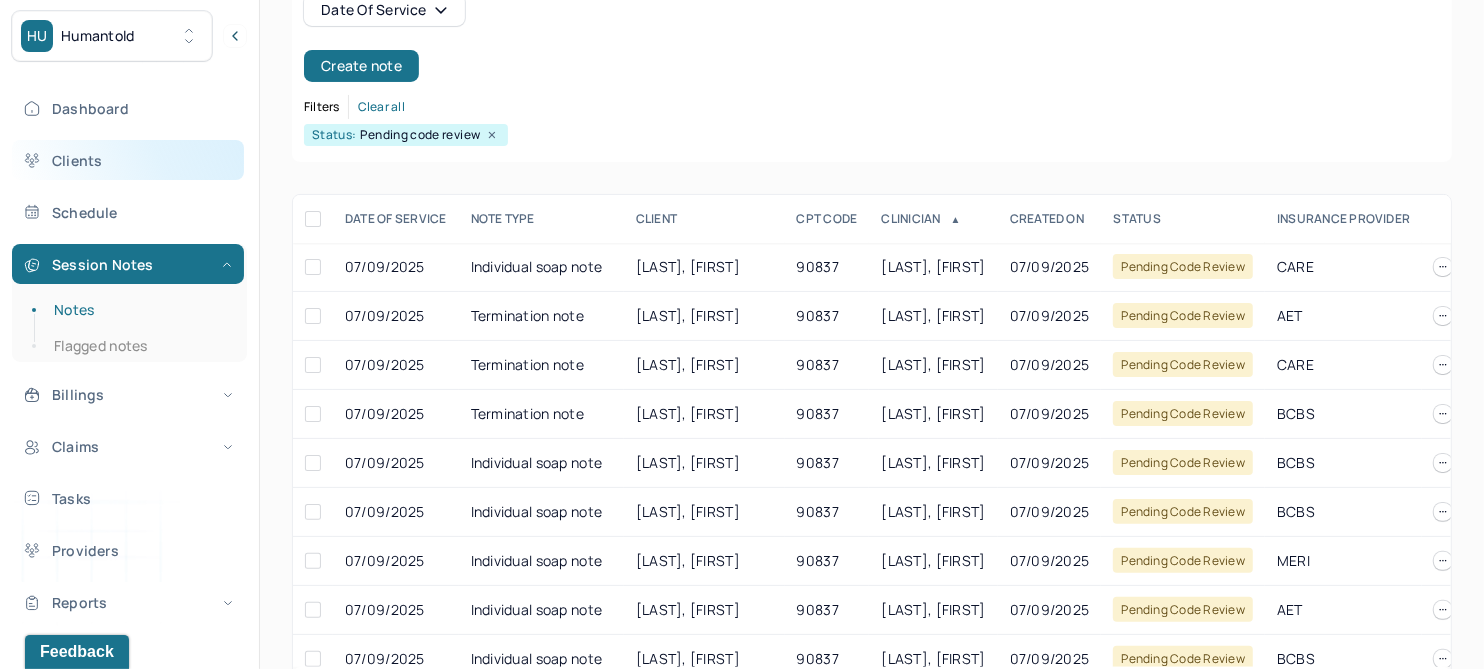 click on "Clients" at bounding box center (128, 160) 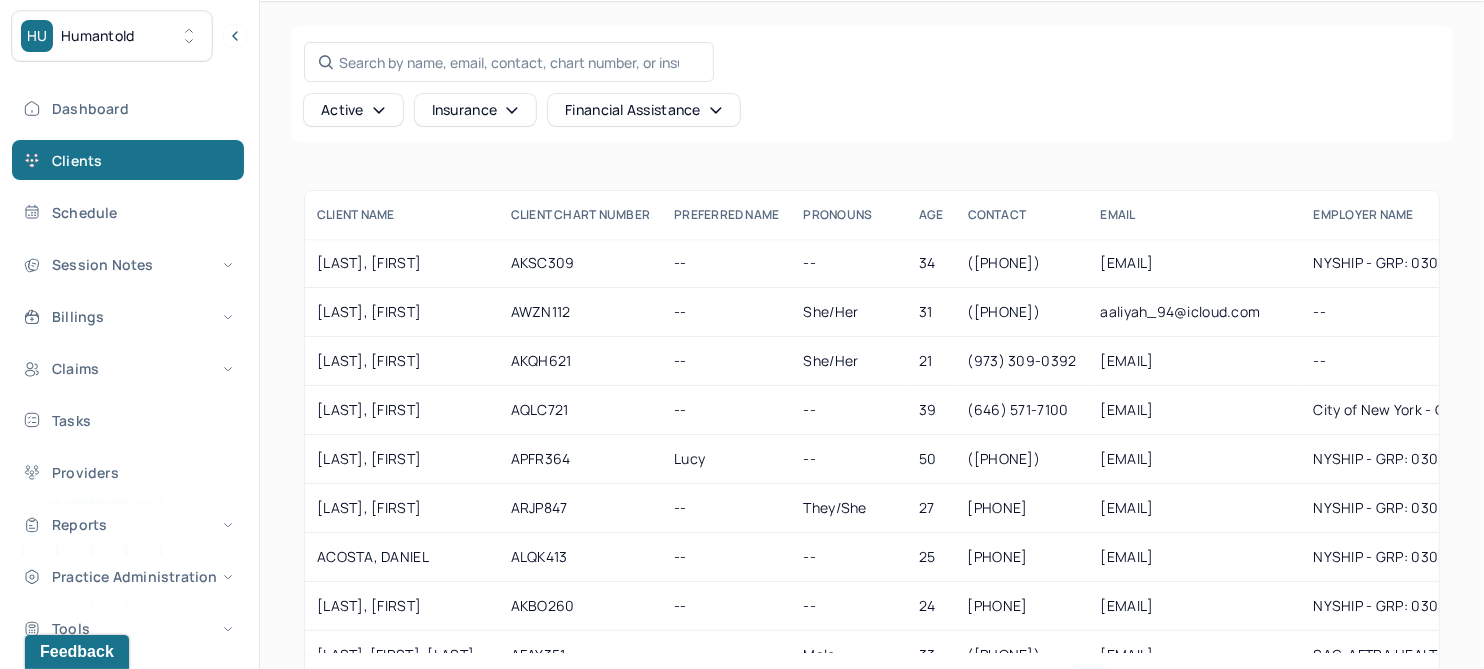 scroll, scrollTop: 0, scrollLeft: 0, axis: both 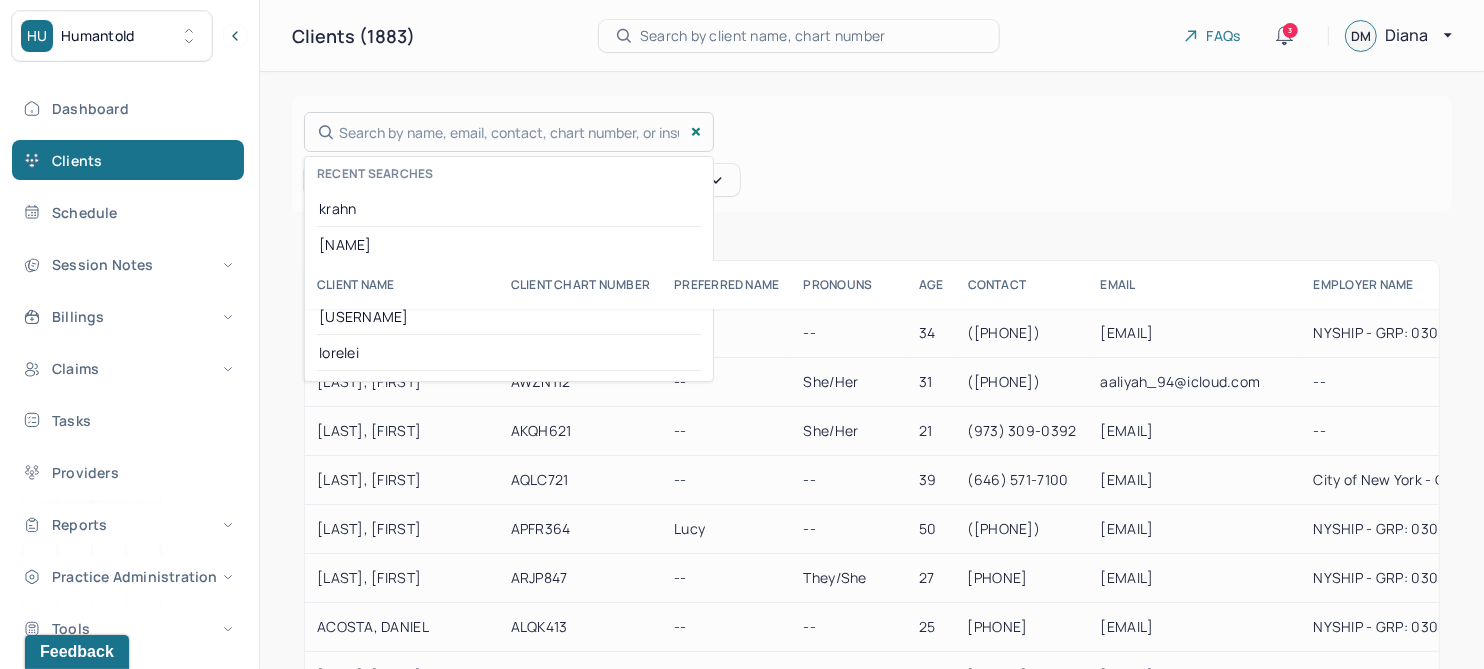click on "Search by name, email, contact, chart number, or insurance id... Recent searches krahn owens sacks sultemeier lorelei" at bounding box center [509, 132] 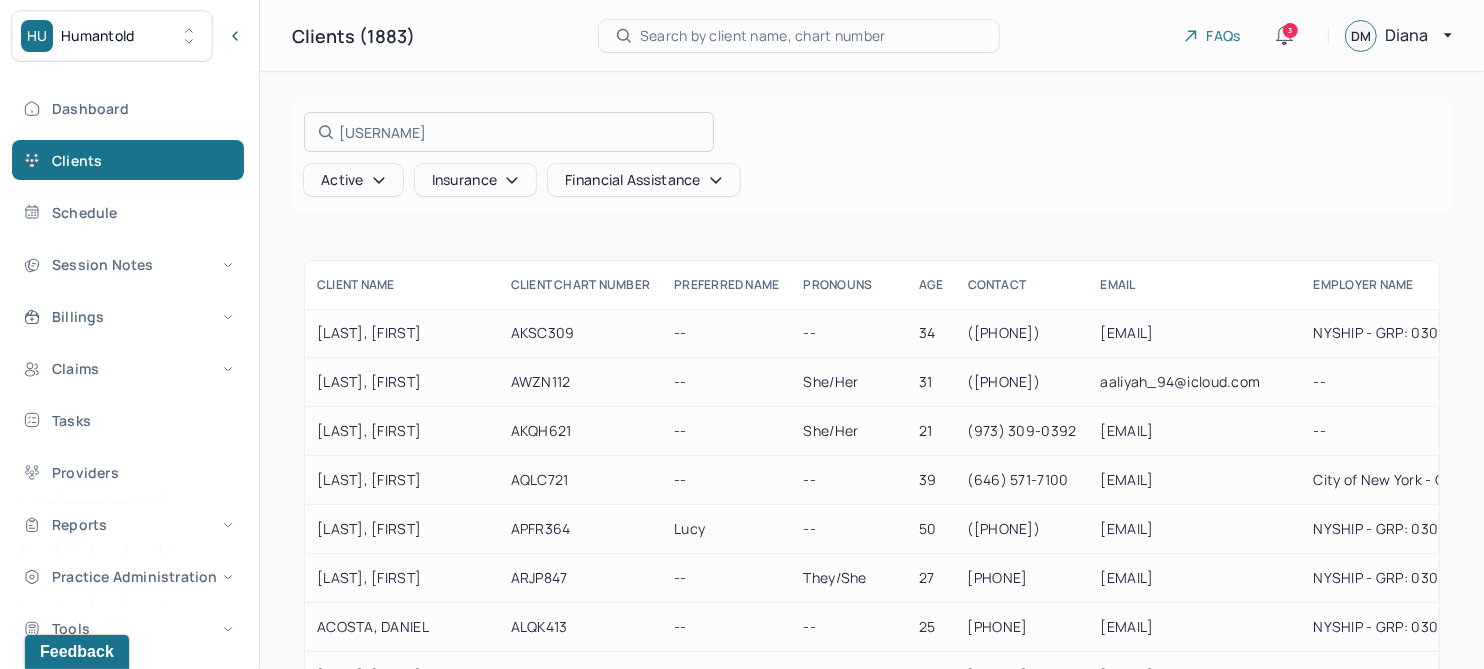 type on "hayes" 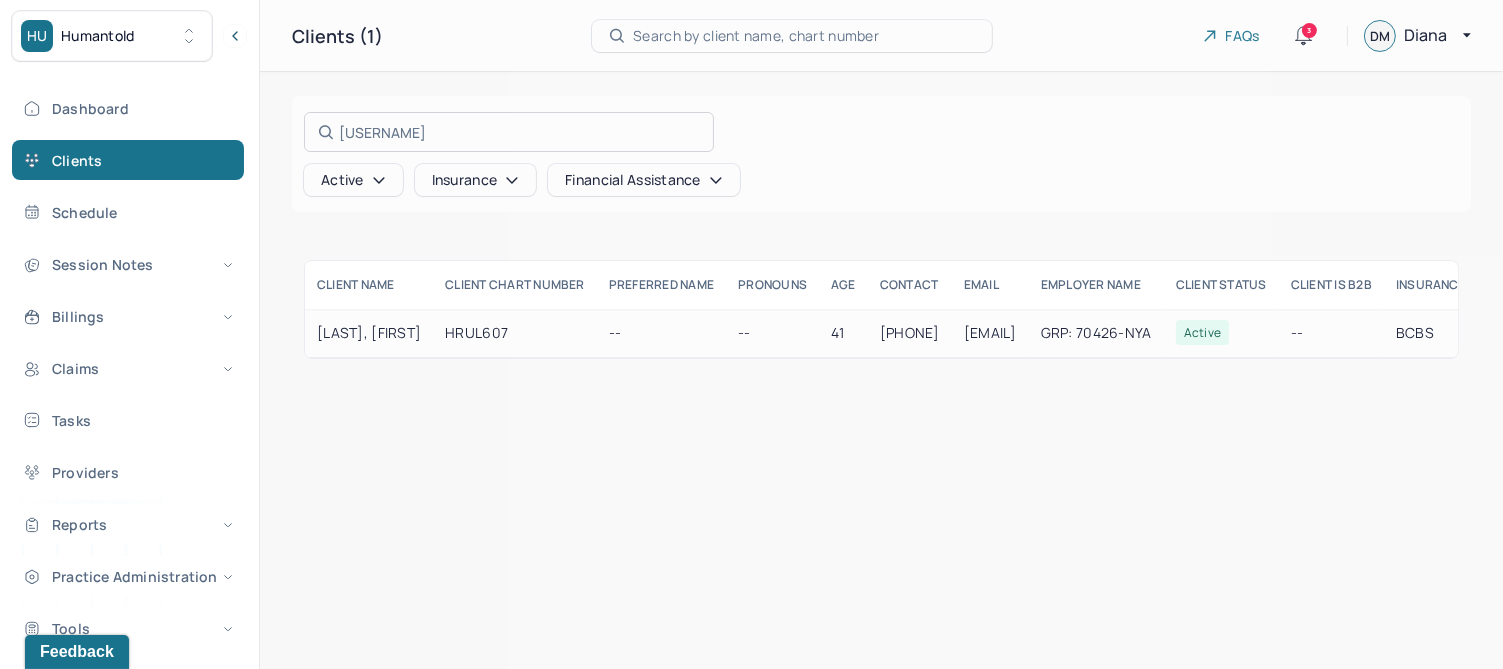 click at bounding box center (751, 334) 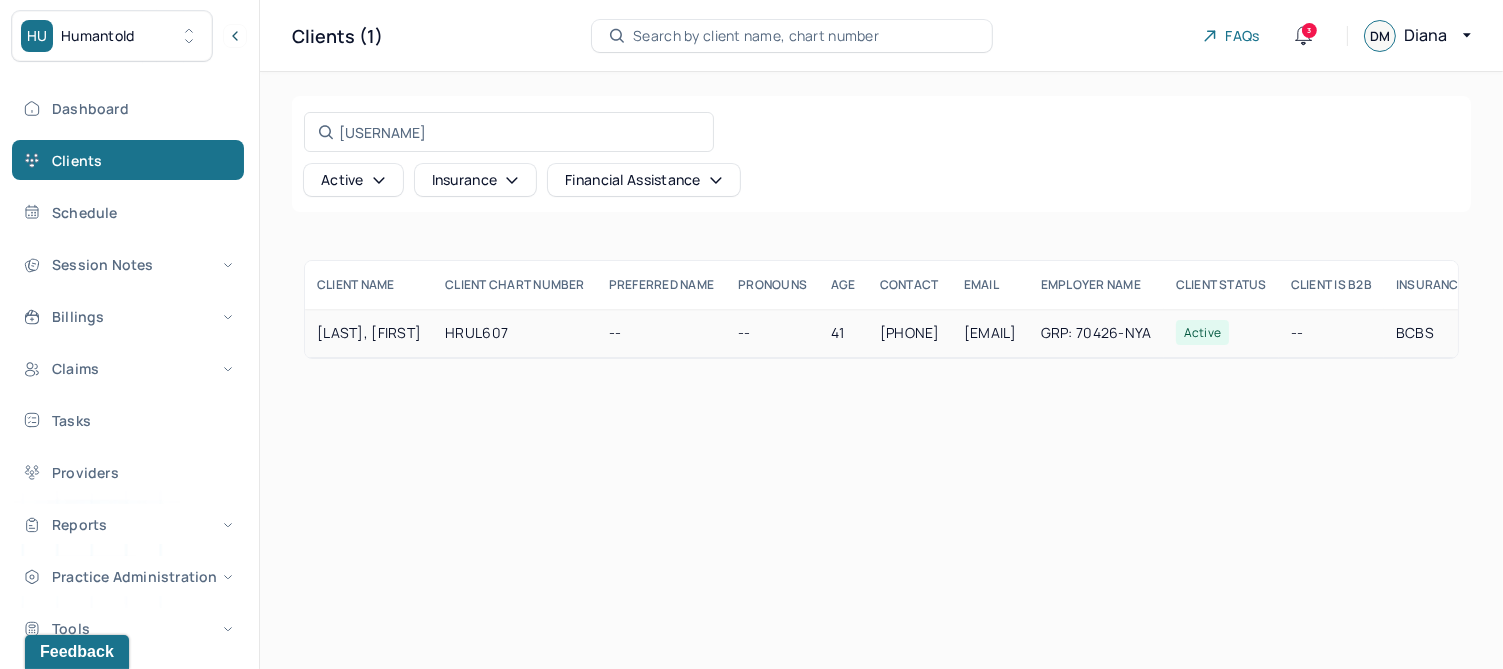 click on "HAYES, ANDREA" at bounding box center (369, 333) 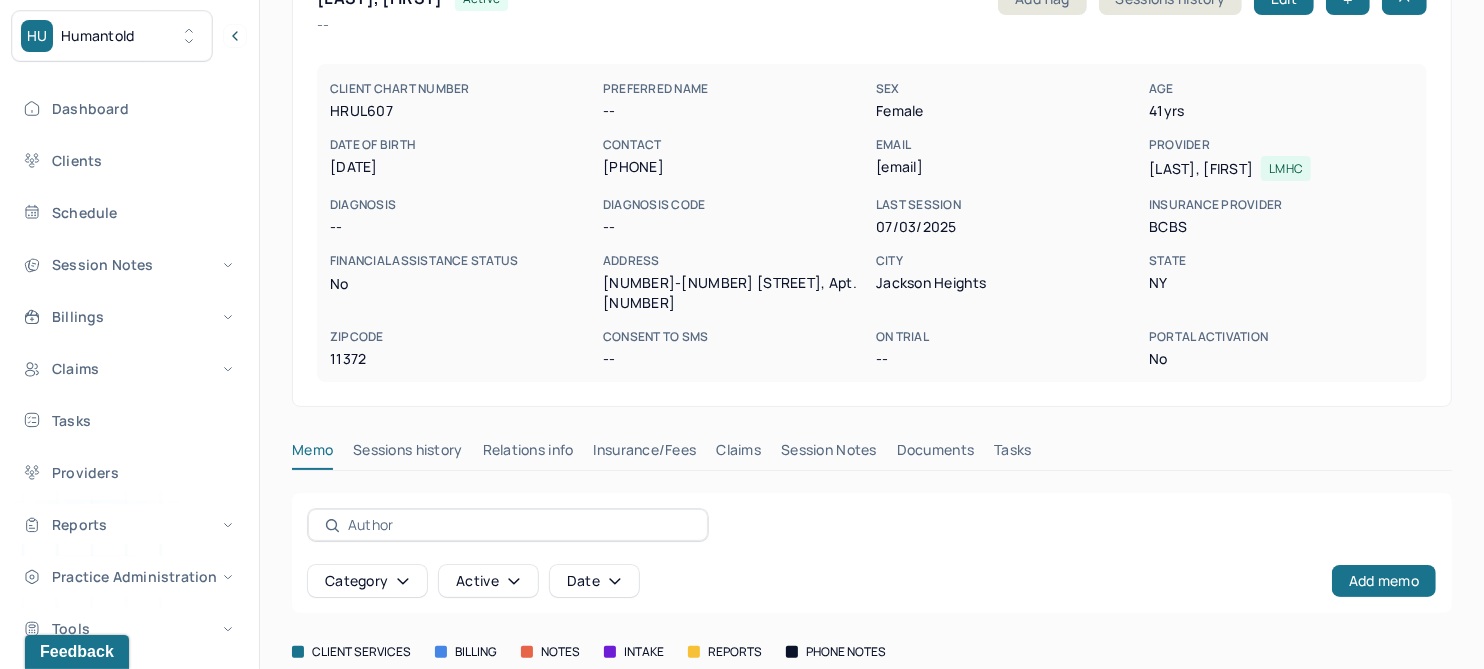 scroll, scrollTop: 250, scrollLeft: 0, axis: vertical 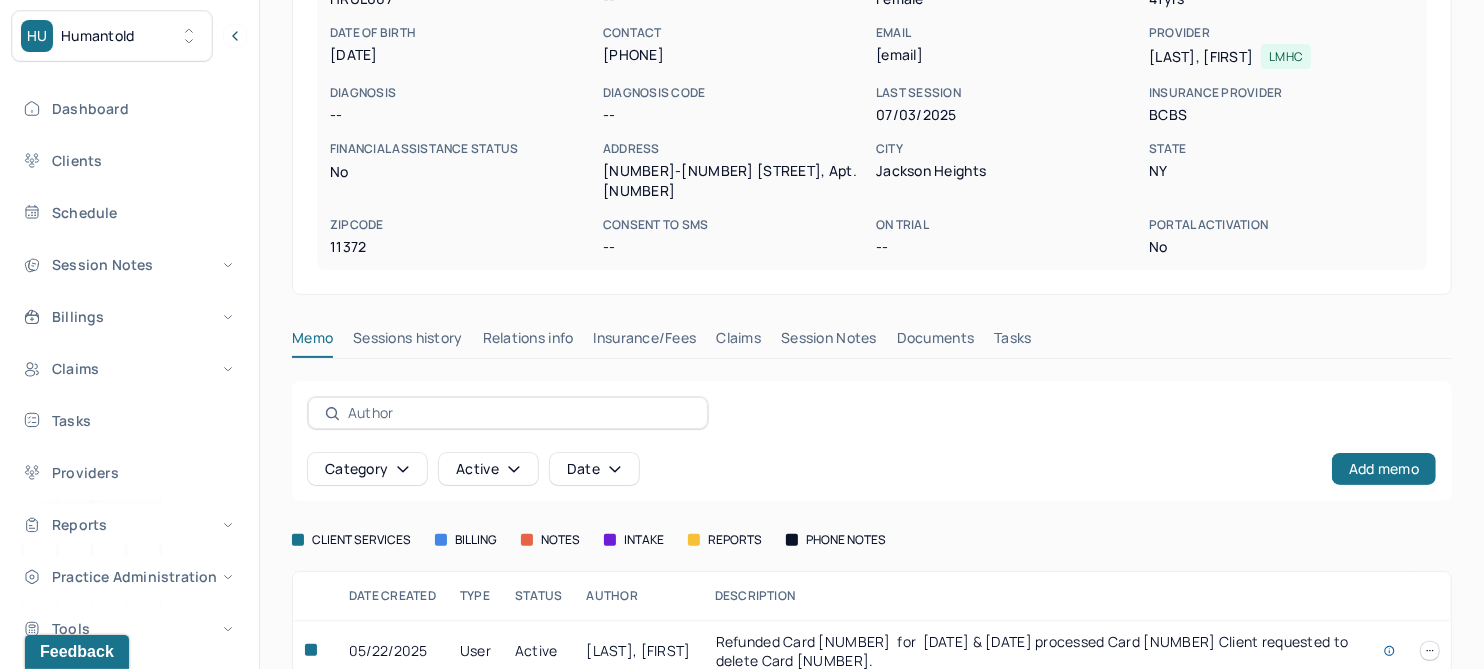click on "Claims" at bounding box center [738, 342] 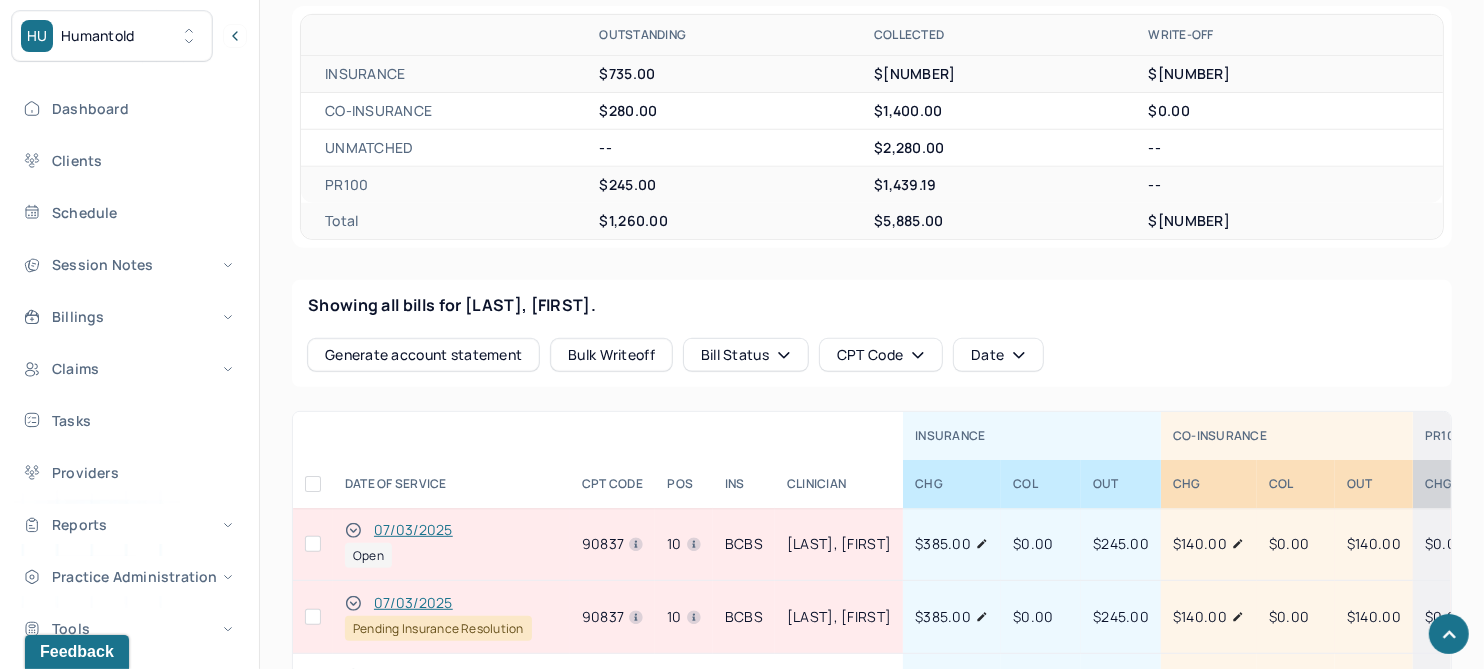 scroll, scrollTop: 666, scrollLeft: 0, axis: vertical 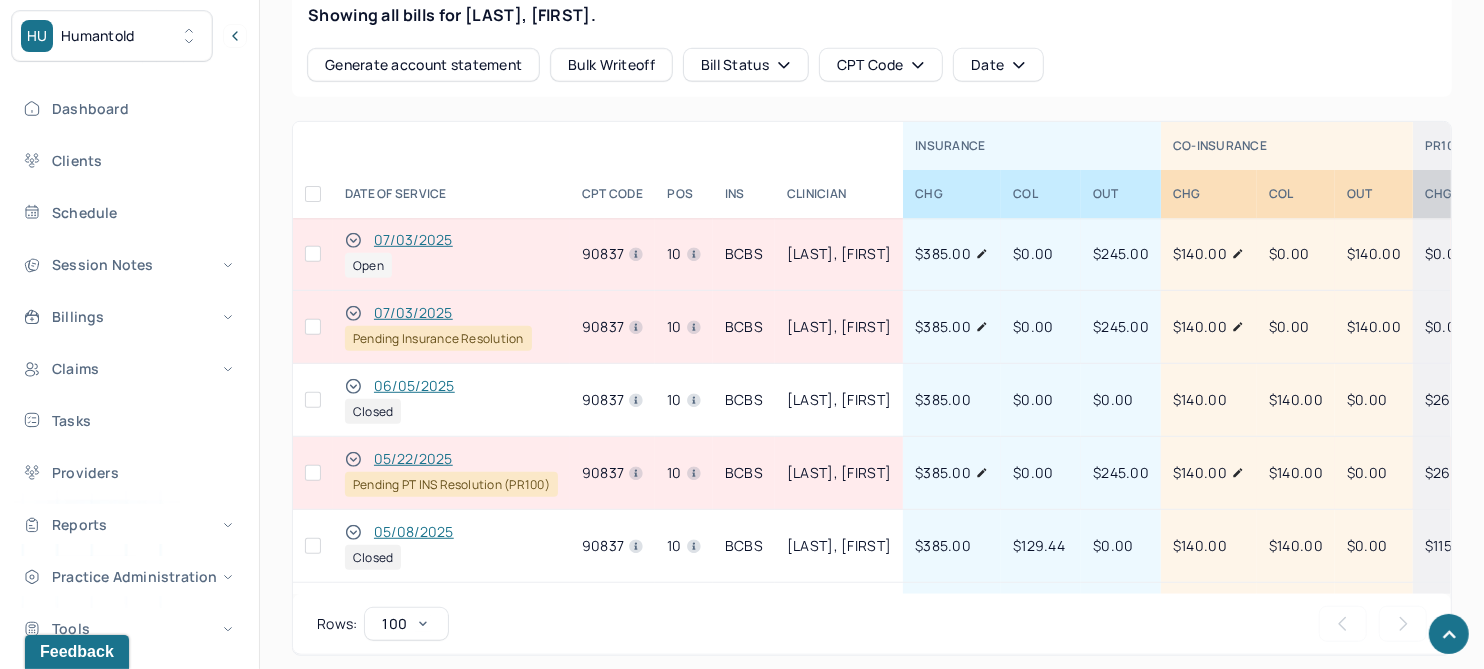 click on "07/03/2025" at bounding box center (413, 313) 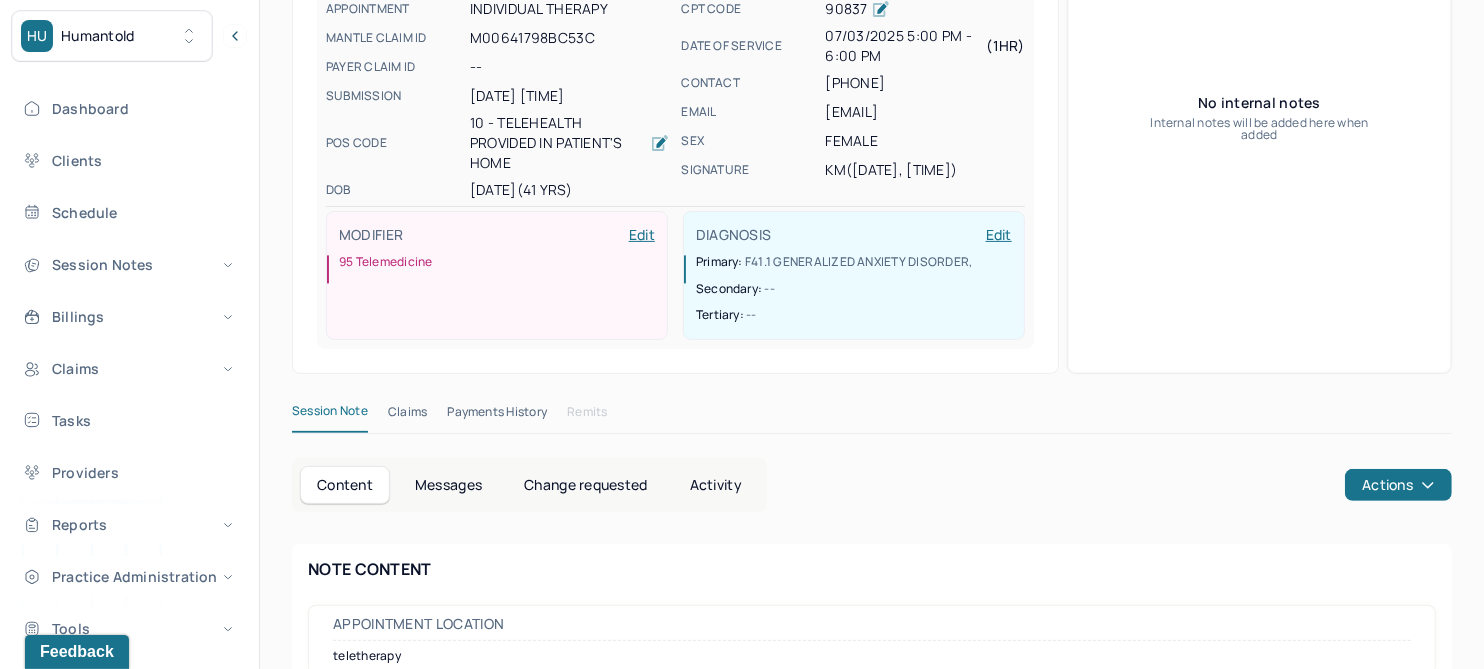 scroll, scrollTop: 374, scrollLeft: 0, axis: vertical 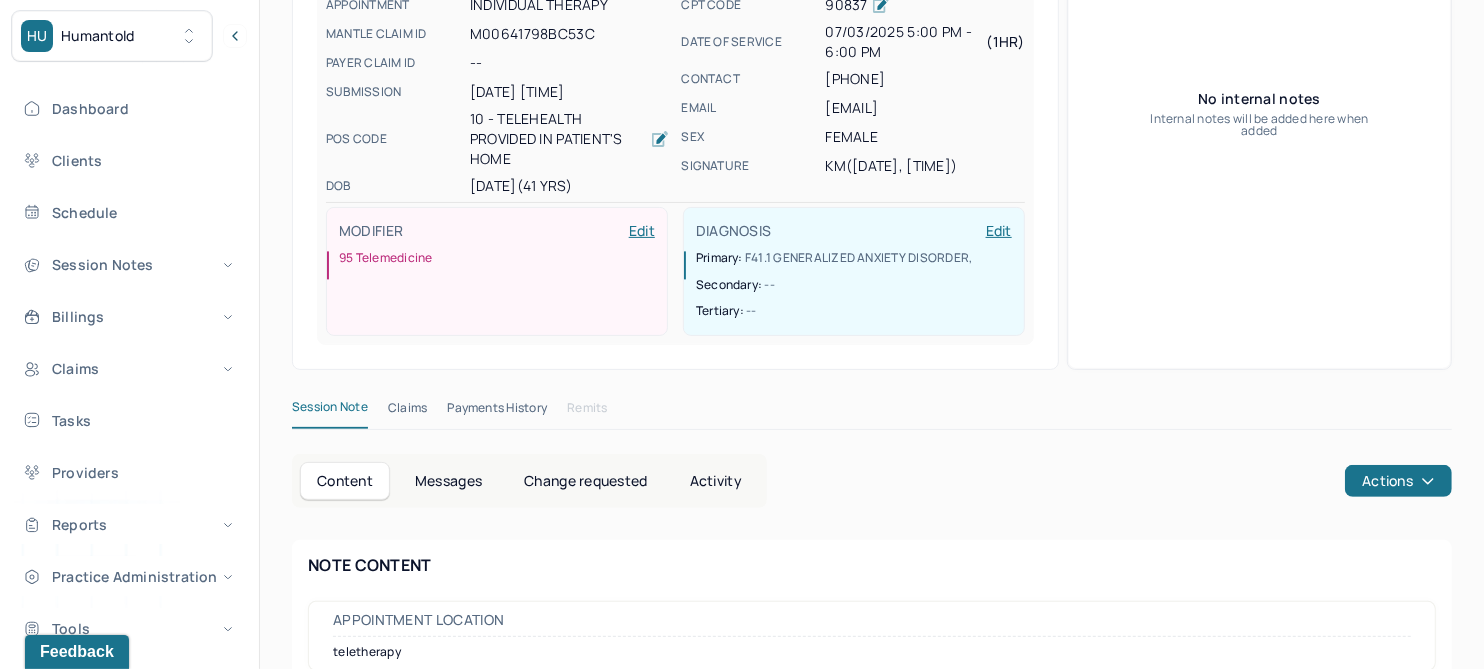 click on "Activity" at bounding box center (716, 481) 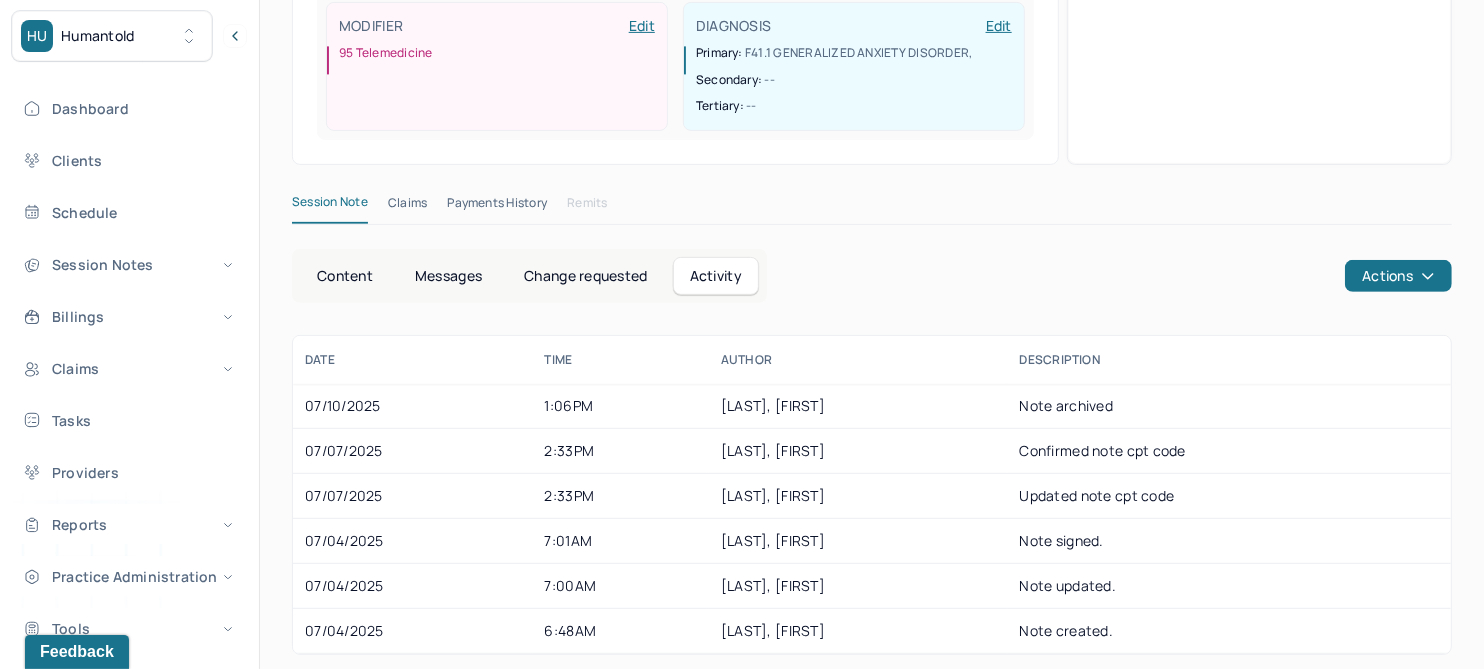 scroll, scrollTop: 207, scrollLeft: 0, axis: vertical 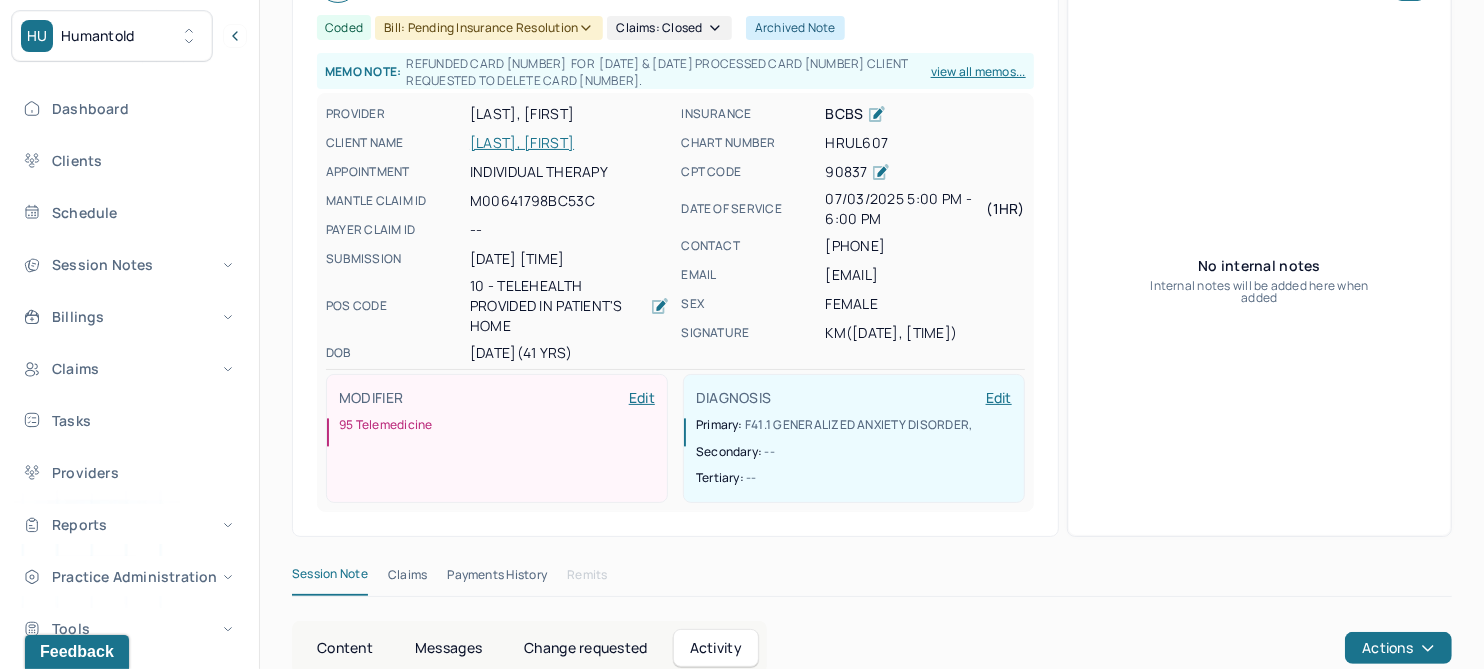 click on "HAYES, ANDREA" at bounding box center (569, 143) 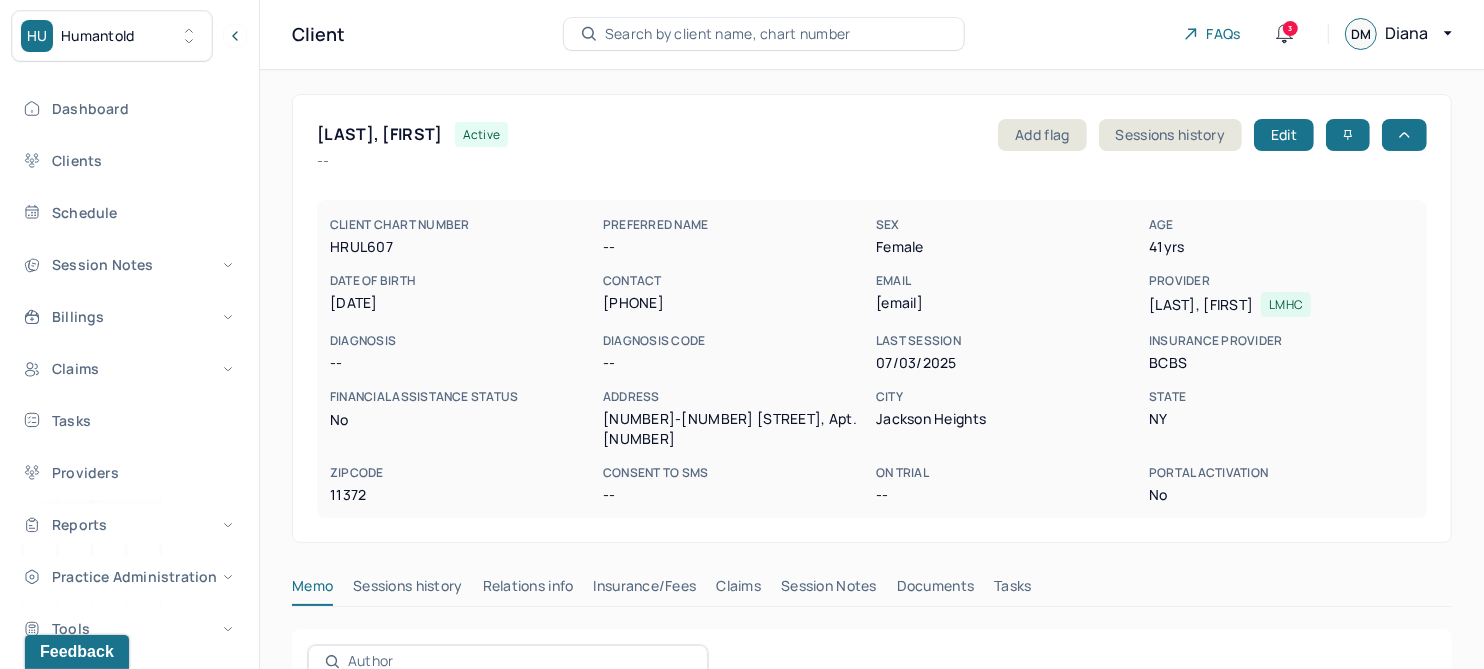 scroll, scrollTop: 125, scrollLeft: 0, axis: vertical 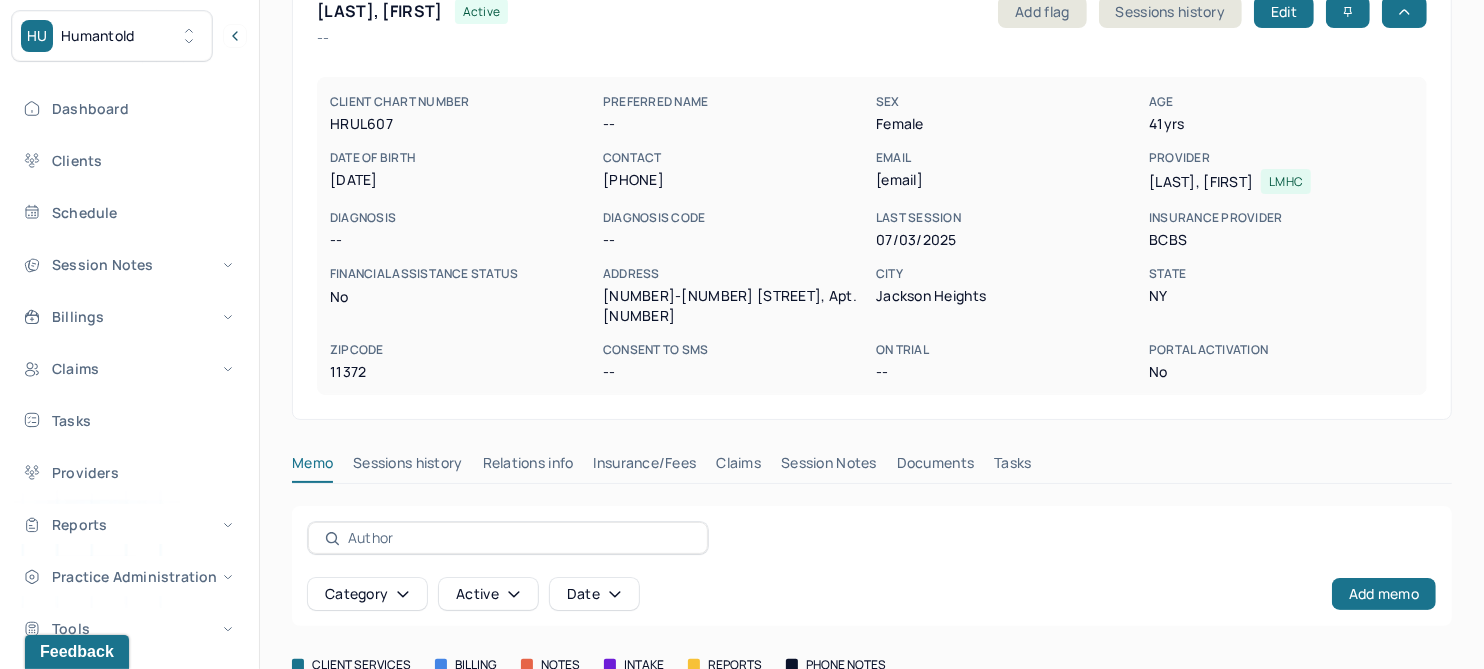 click on "Session Notes" at bounding box center [829, 467] 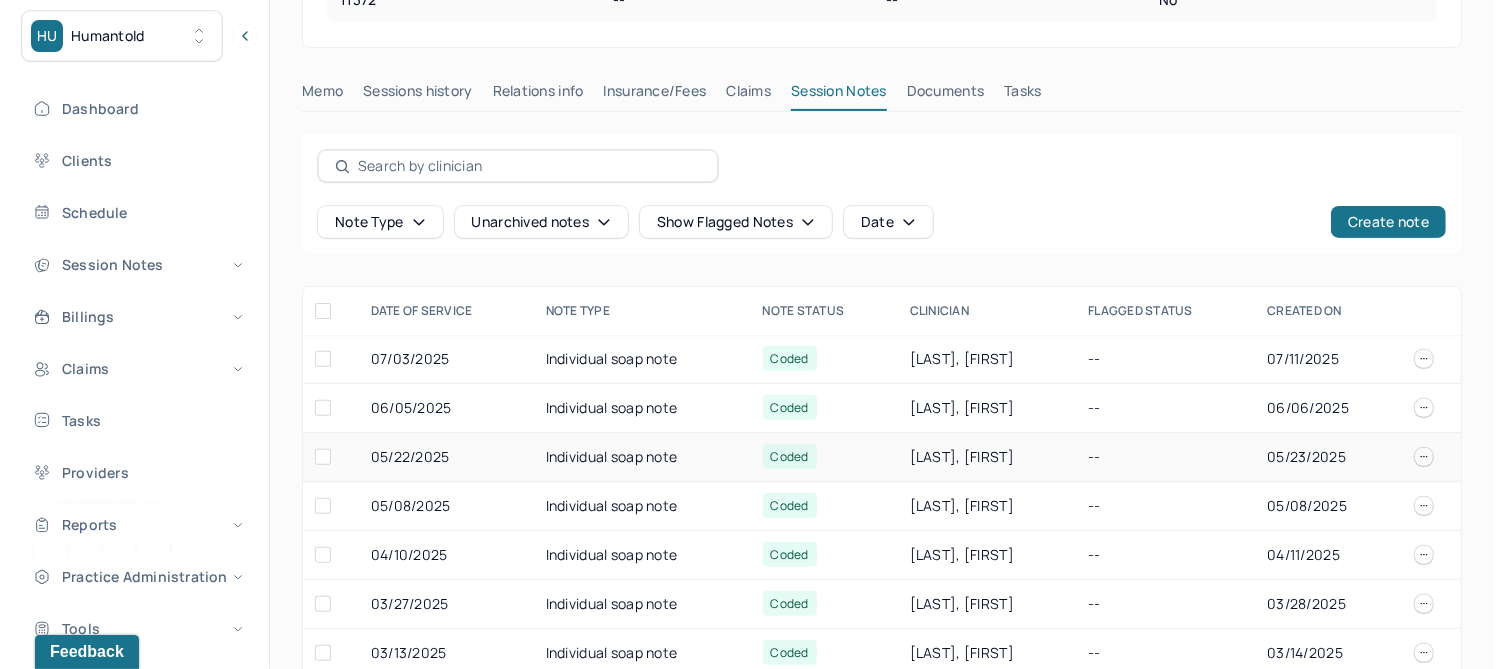scroll, scrollTop: 500, scrollLeft: 0, axis: vertical 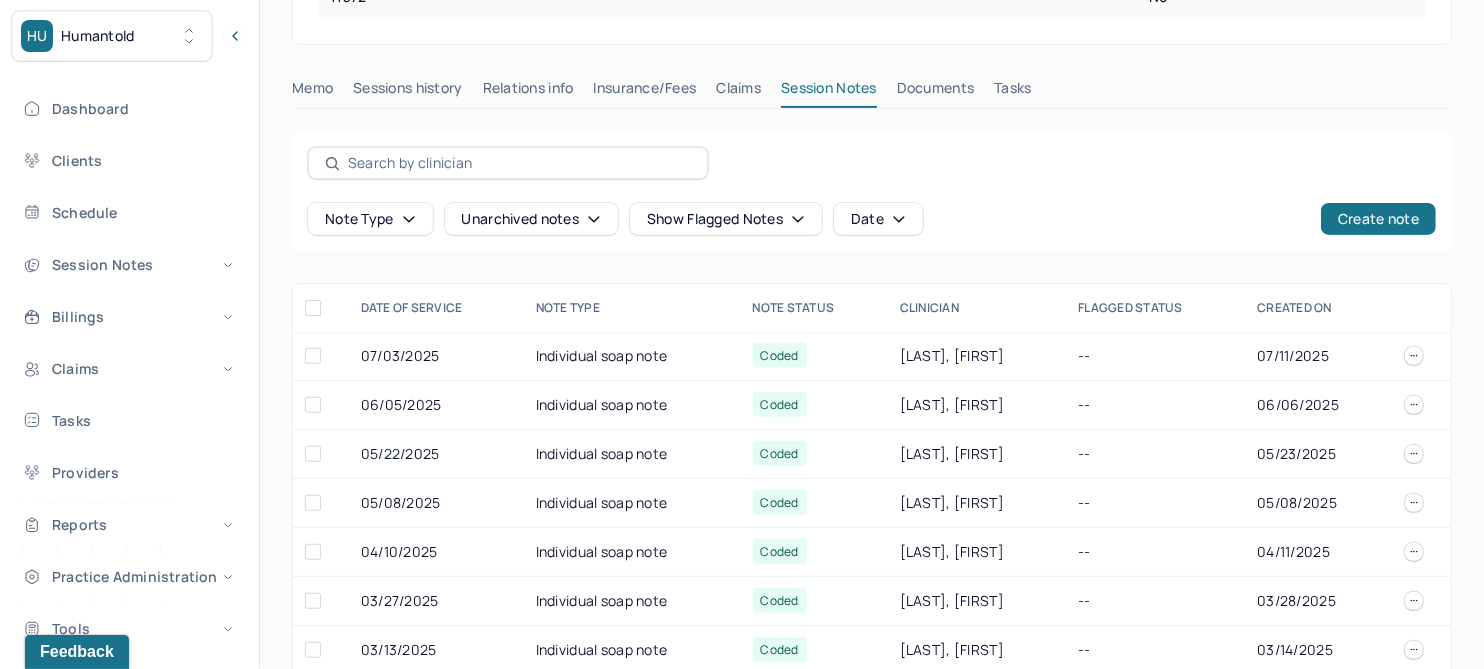 click on "Unarchived notes" at bounding box center [531, 219] 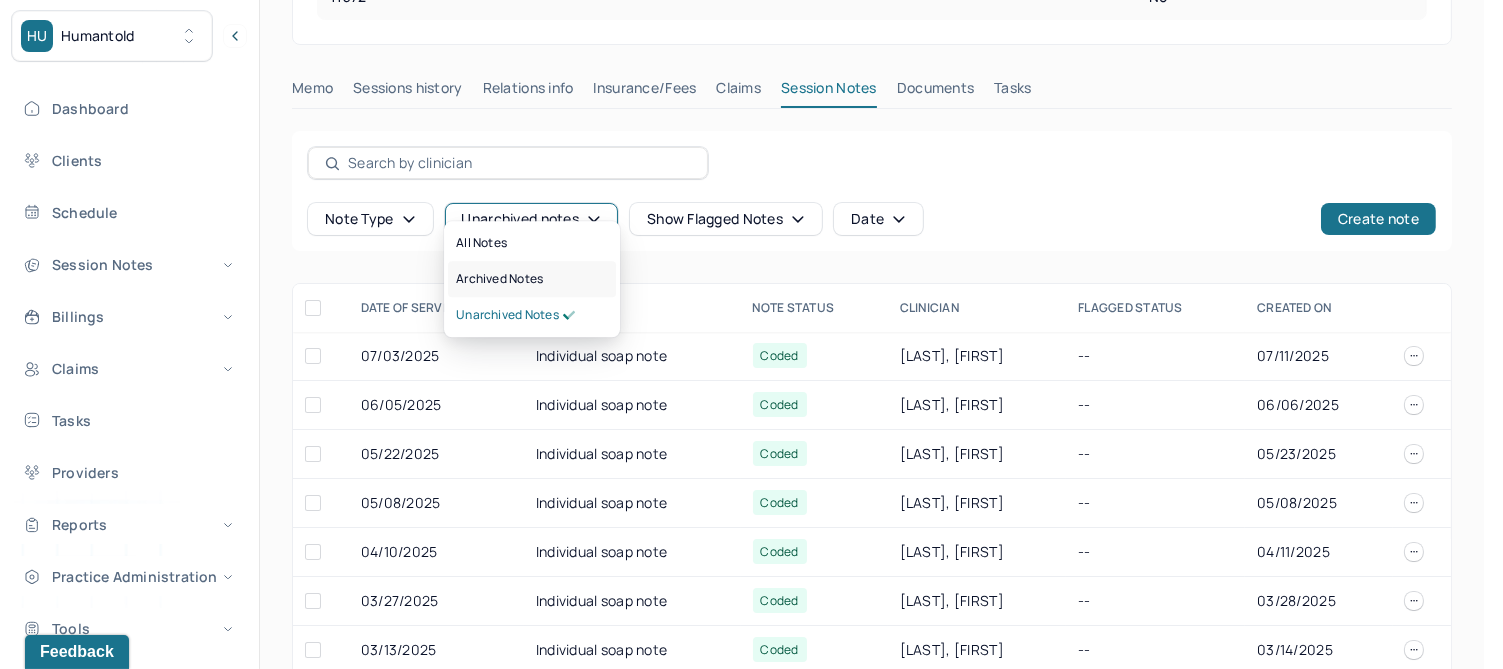 click on "Archived notes" at bounding box center [499, 279] 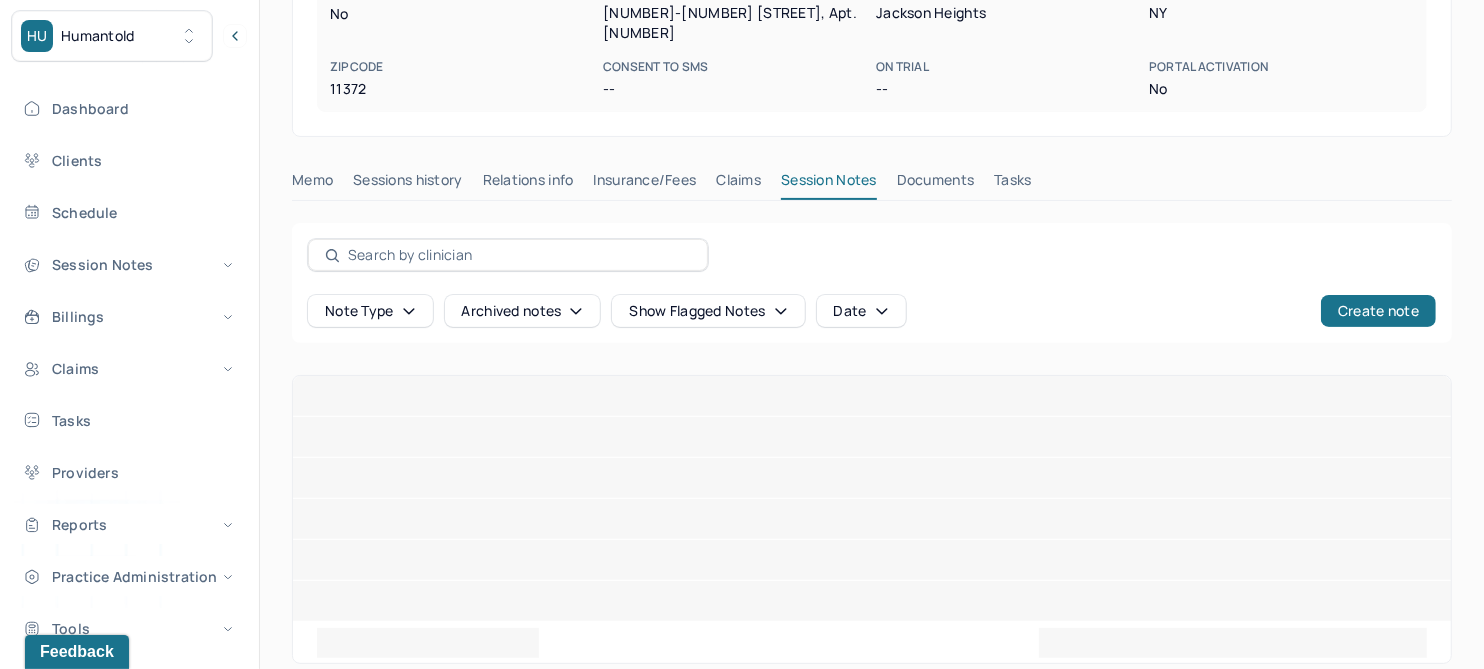 scroll, scrollTop: 218, scrollLeft: 0, axis: vertical 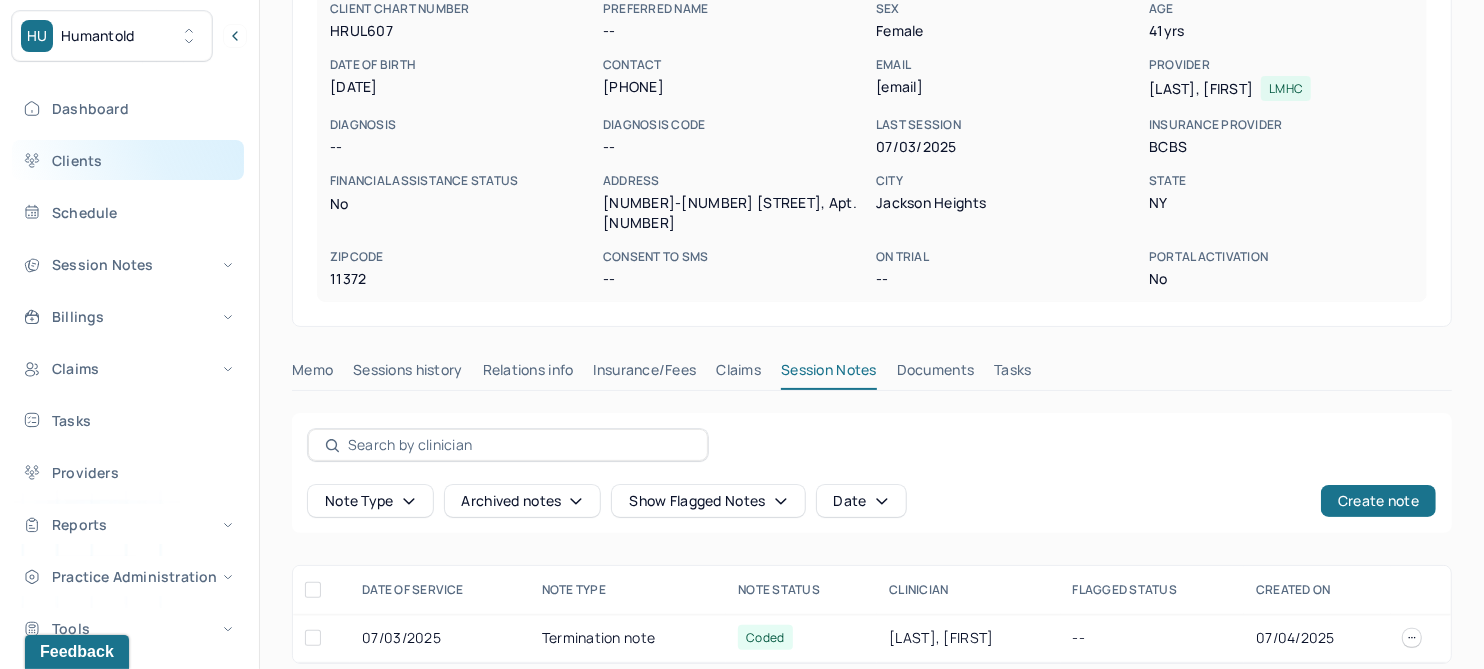 click on "Clients" at bounding box center (128, 160) 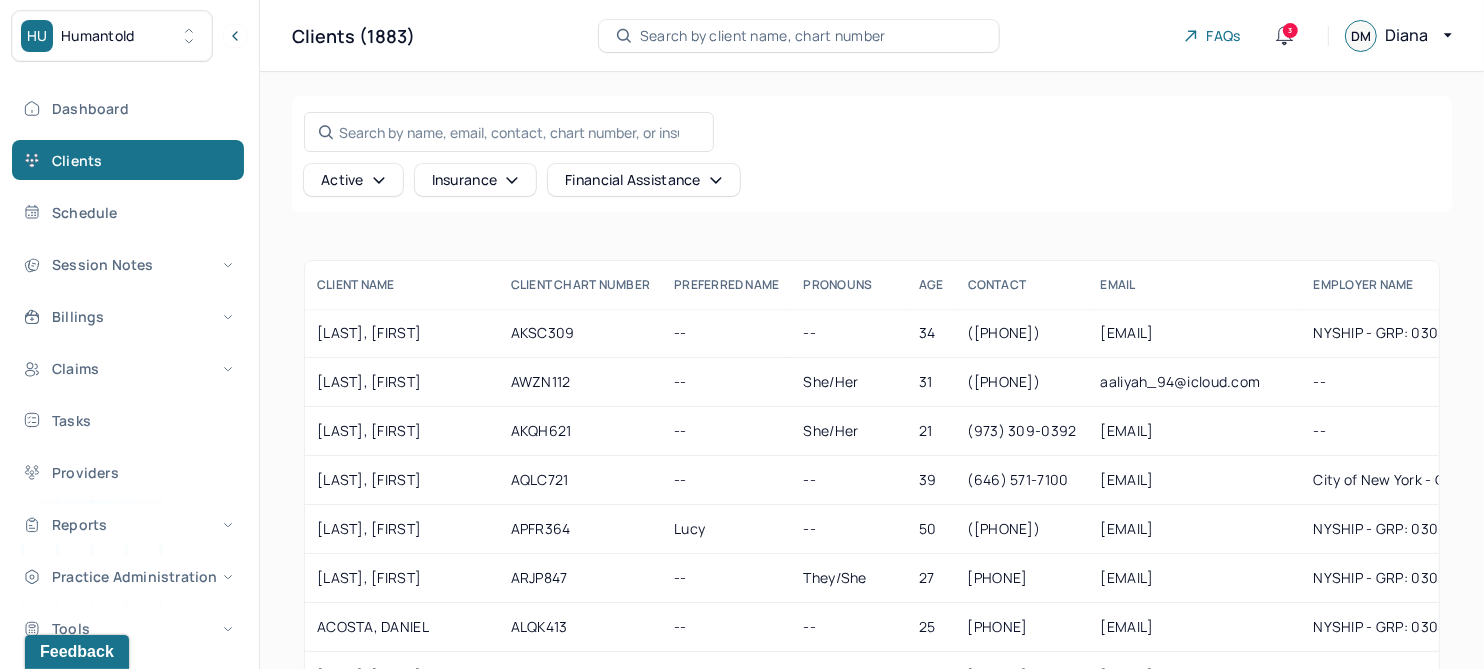 scroll, scrollTop: 0, scrollLeft: 0, axis: both 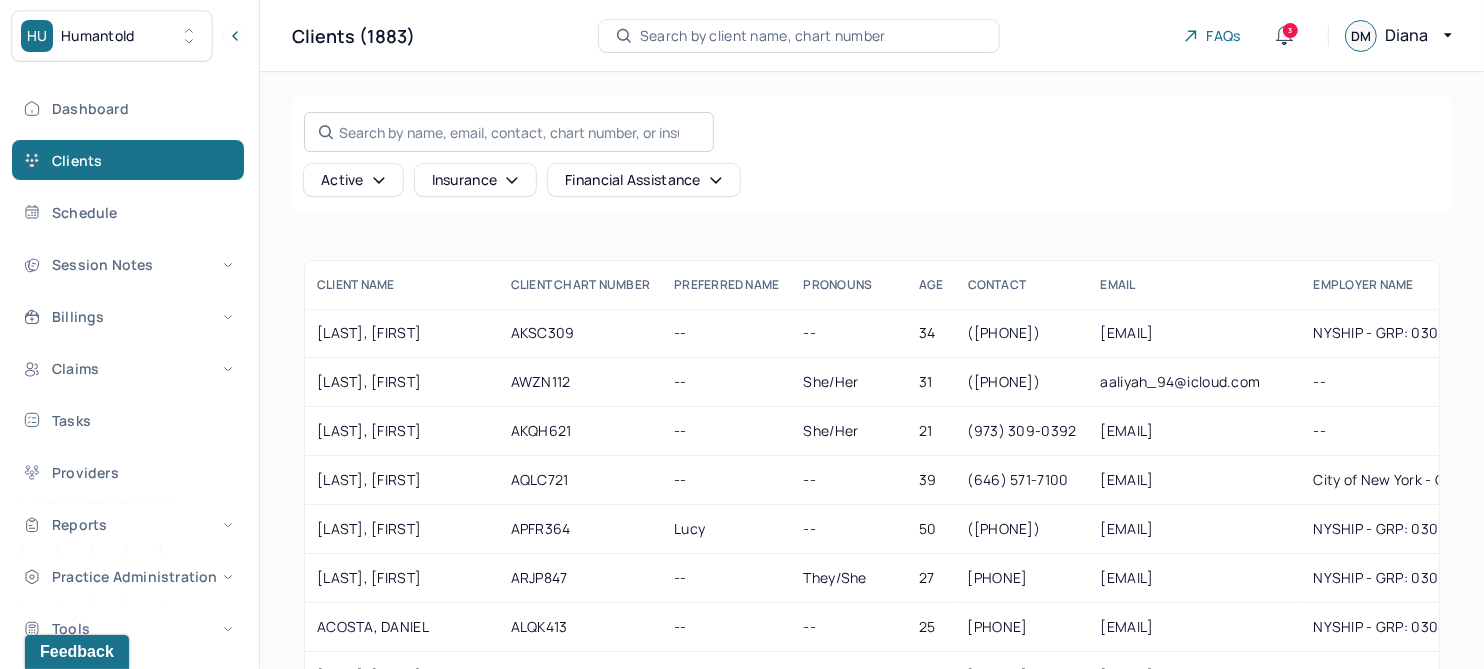 click on "Search by name, email, contact, chart number, or insurance id..." at bounding box center (509, 132) 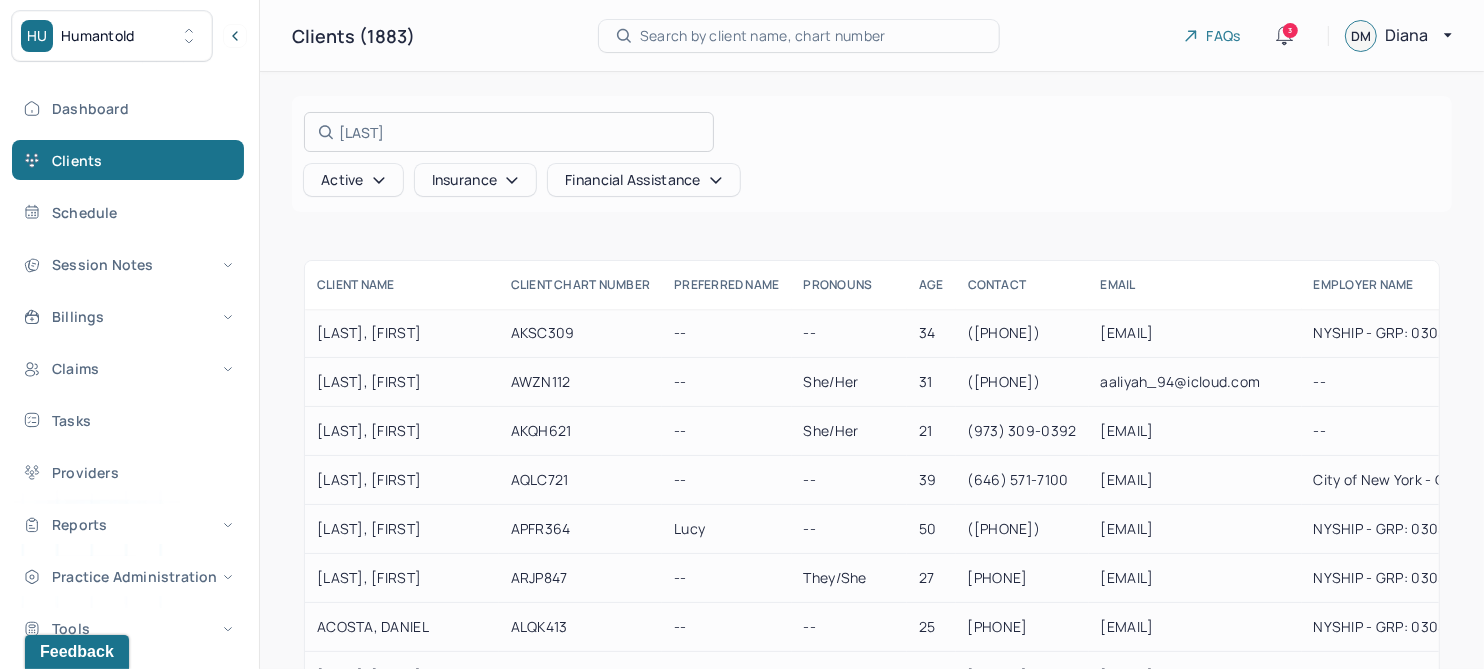 type on "anderson" 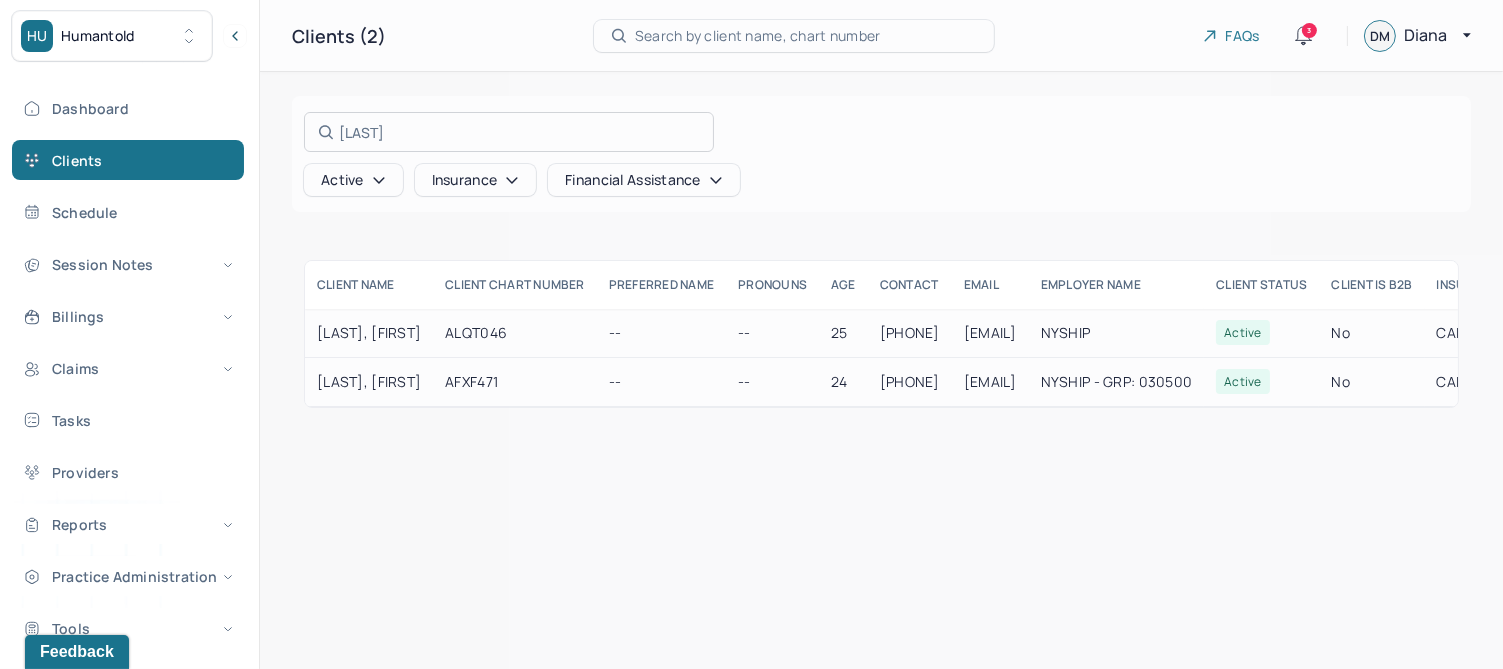 click at bounding box center [751, 334] 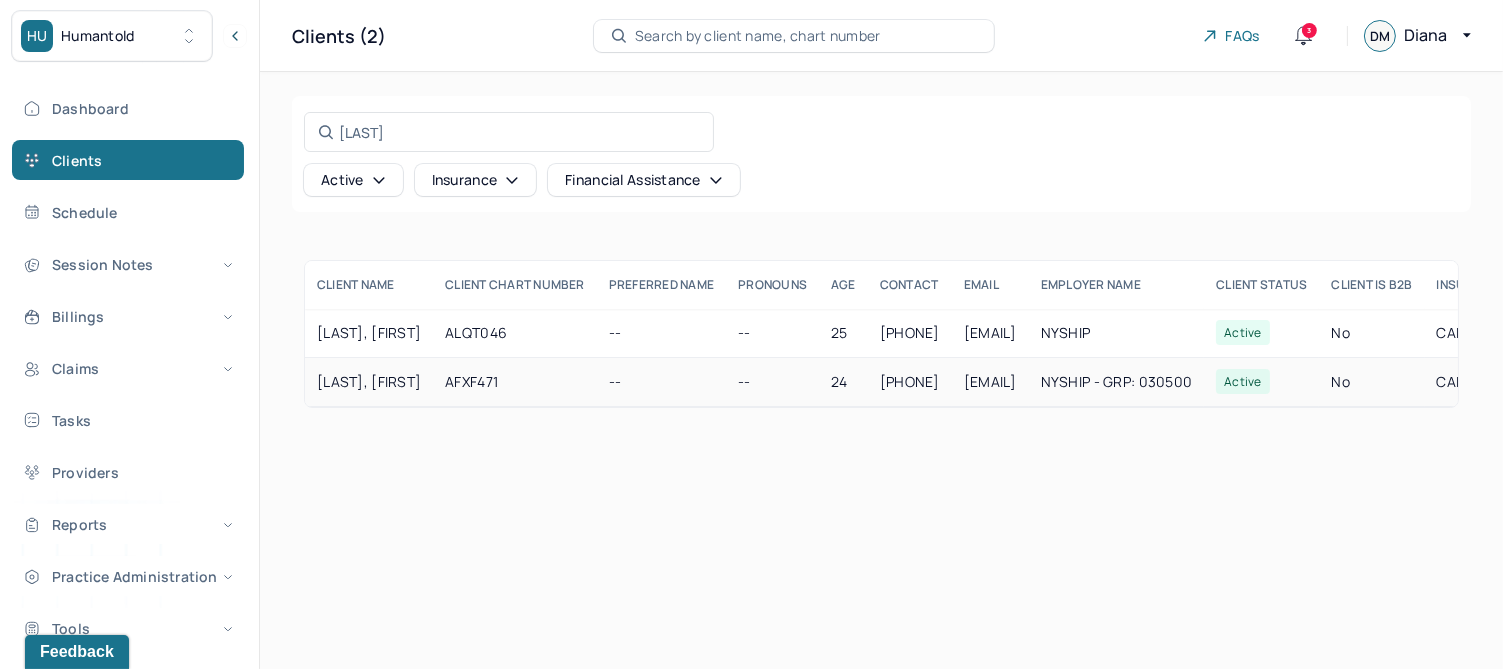 click on "ANDERSON, NAILEAH" at bounding box center (369, 382) 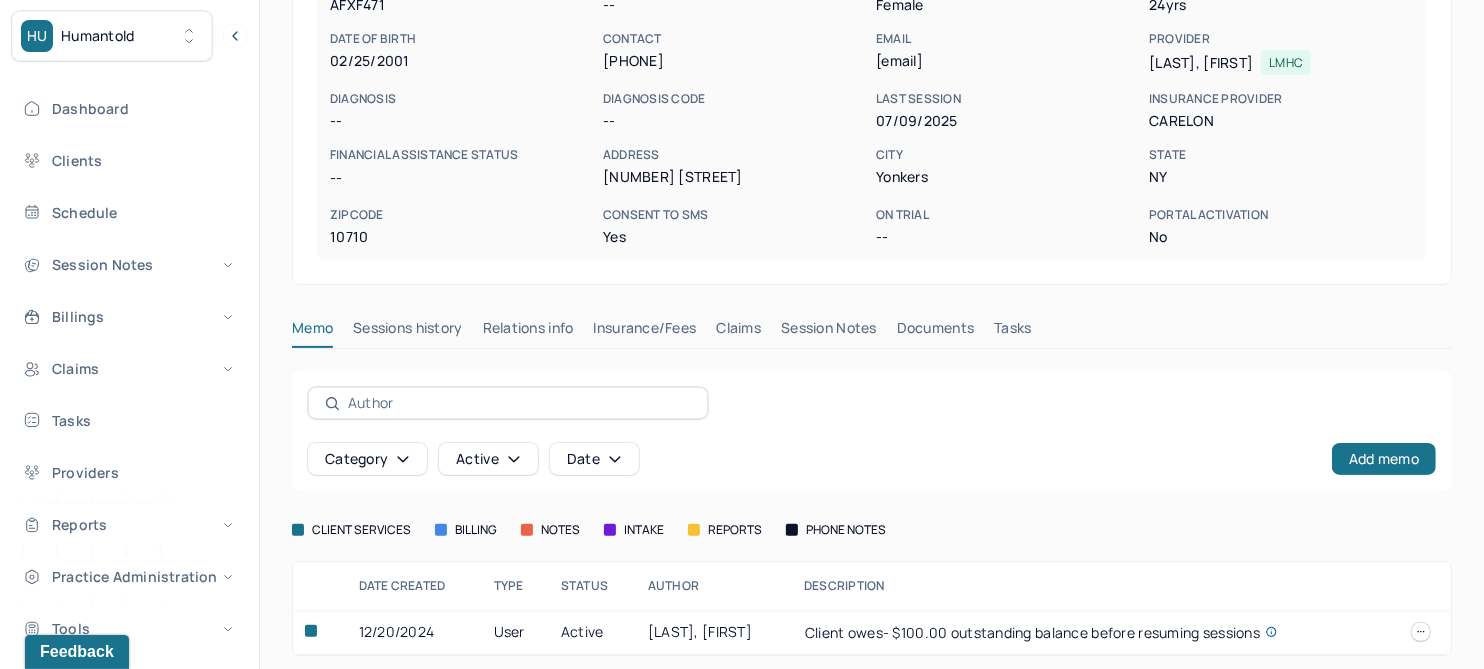 scroll, scrollTop: 250, scrollLeft: 0, axis: vertical 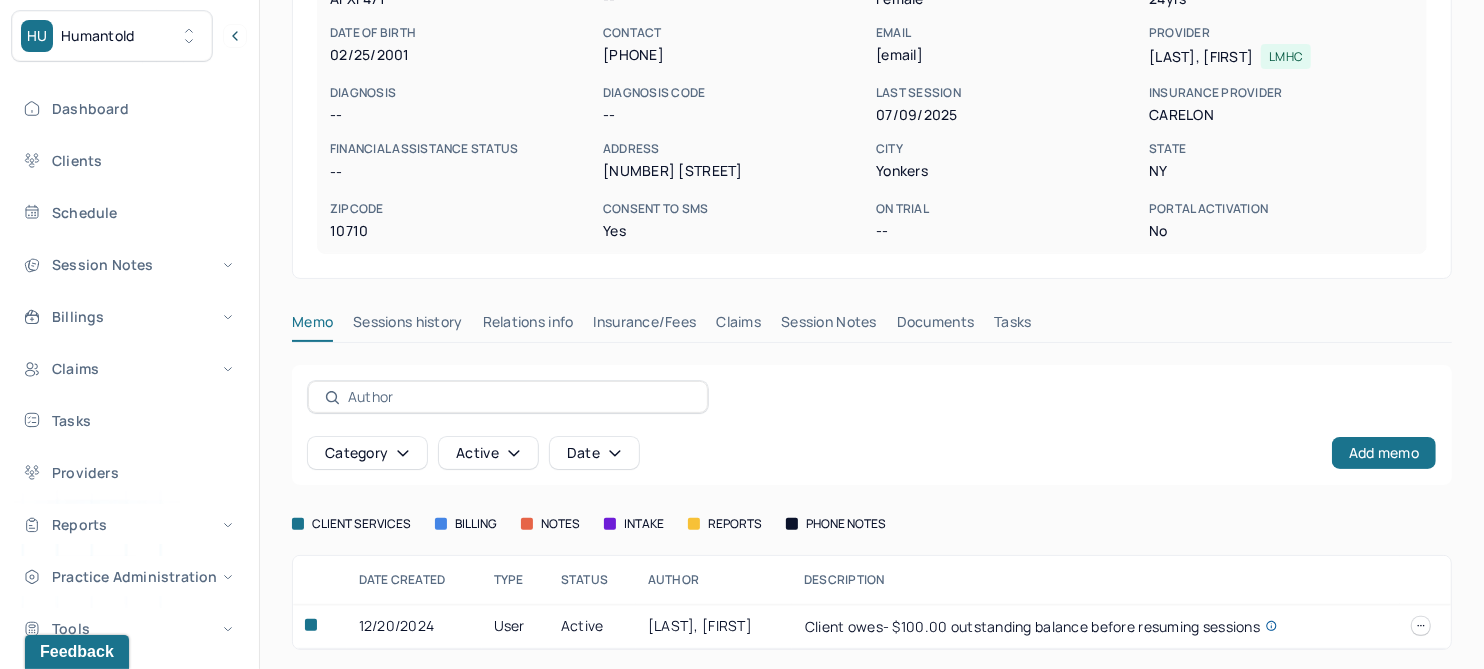 click on "Session Notes" at bounding box center [829, 326] 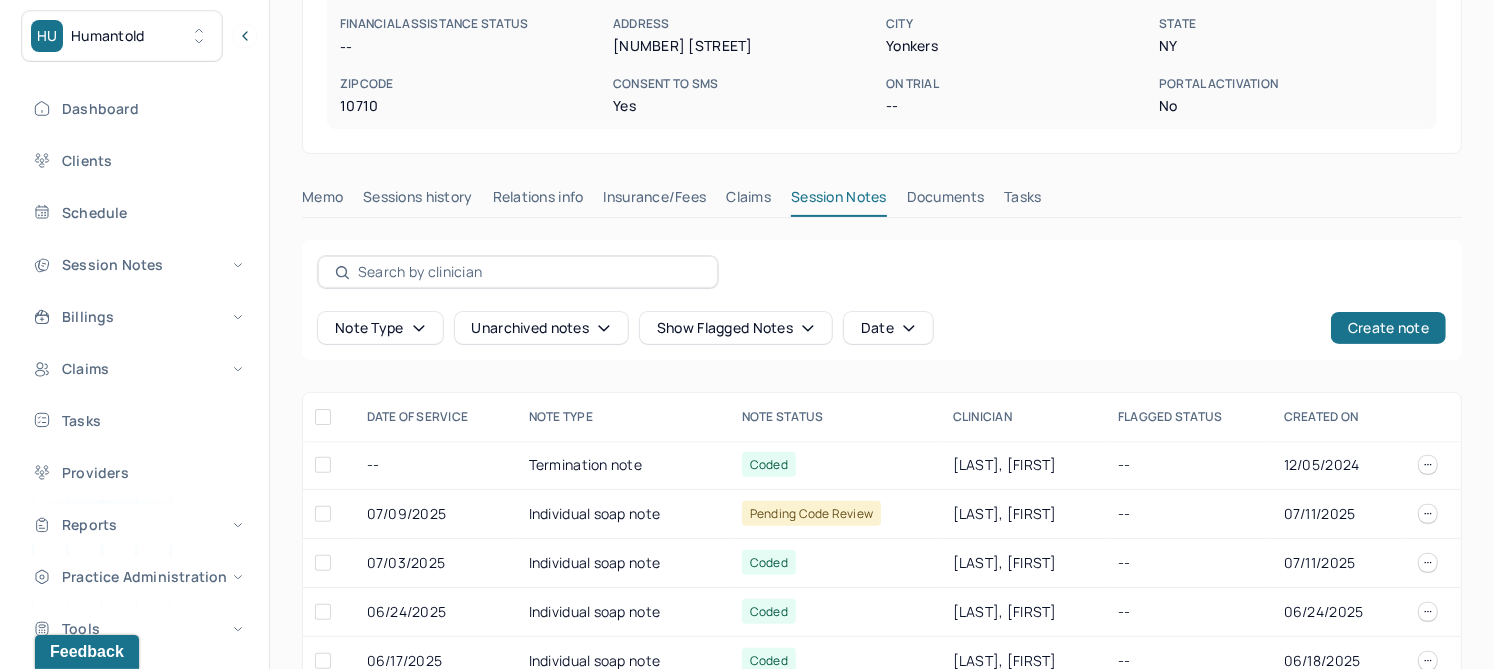 scroll, scrollTop: 625, scrollLeft: 0, axis: vertical 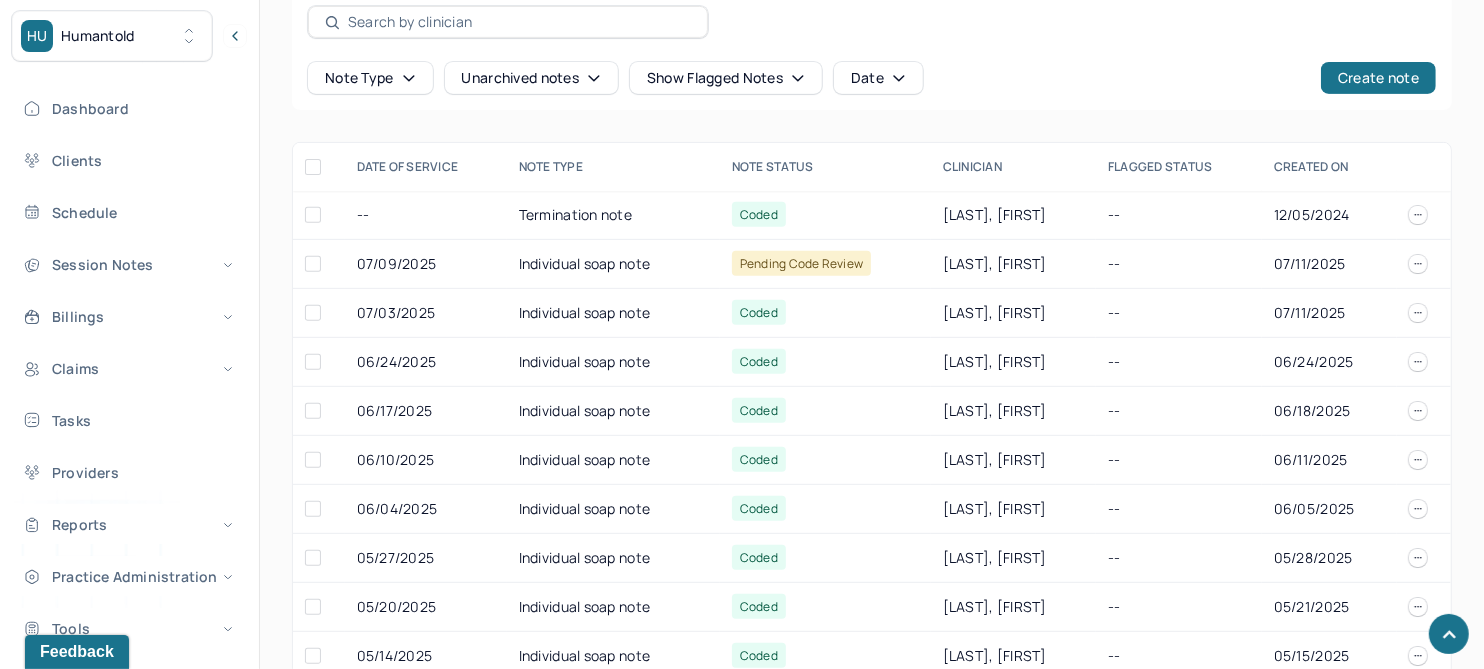 click on "Unarchived notes" at bounding box center (531, 78) 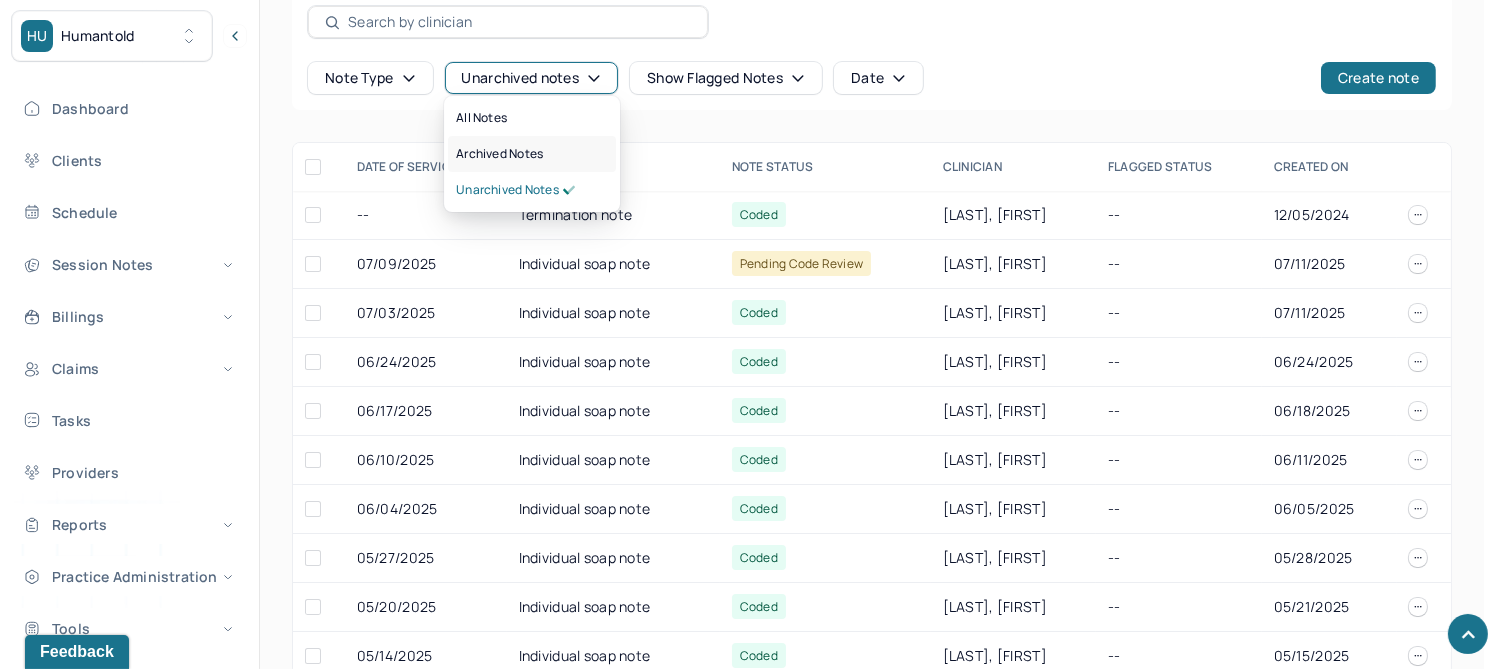 click on "Archived notes" at bounding box center (499, 154) 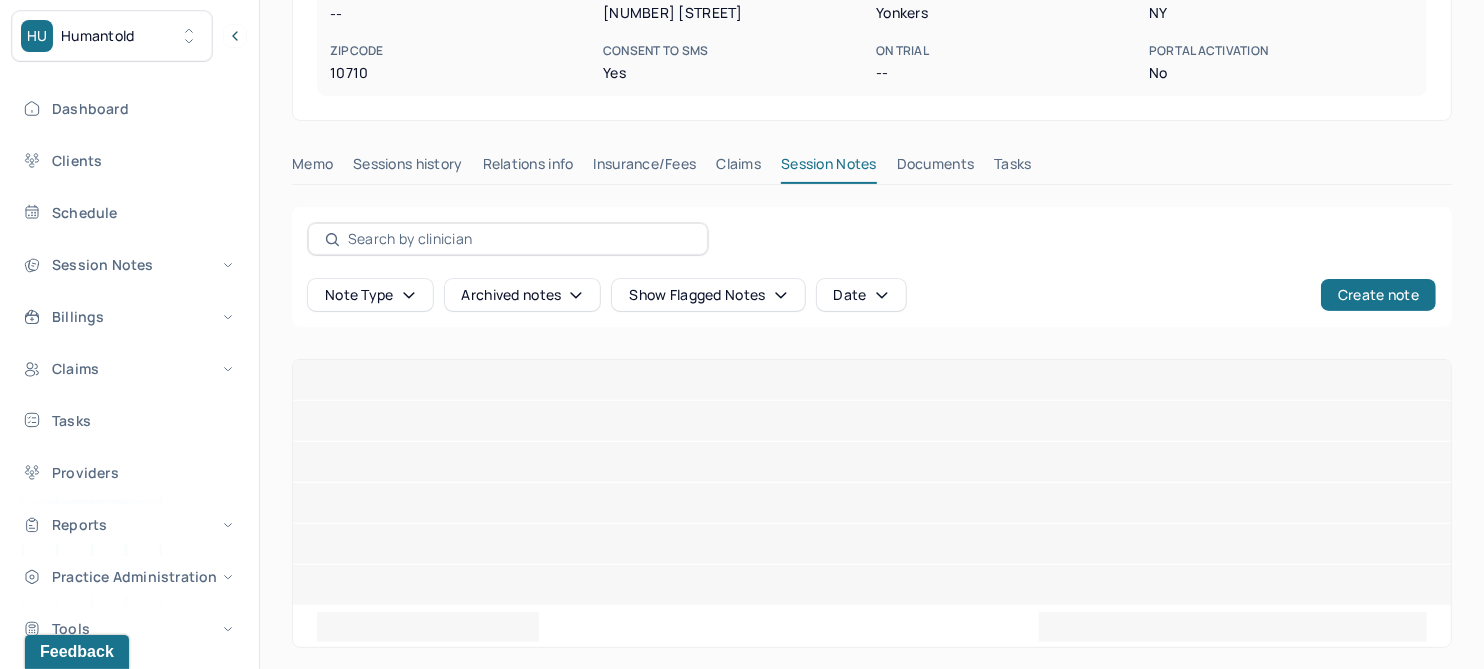 scroll, scrollTop: 218, scrollLeft: 0, axis: vertical 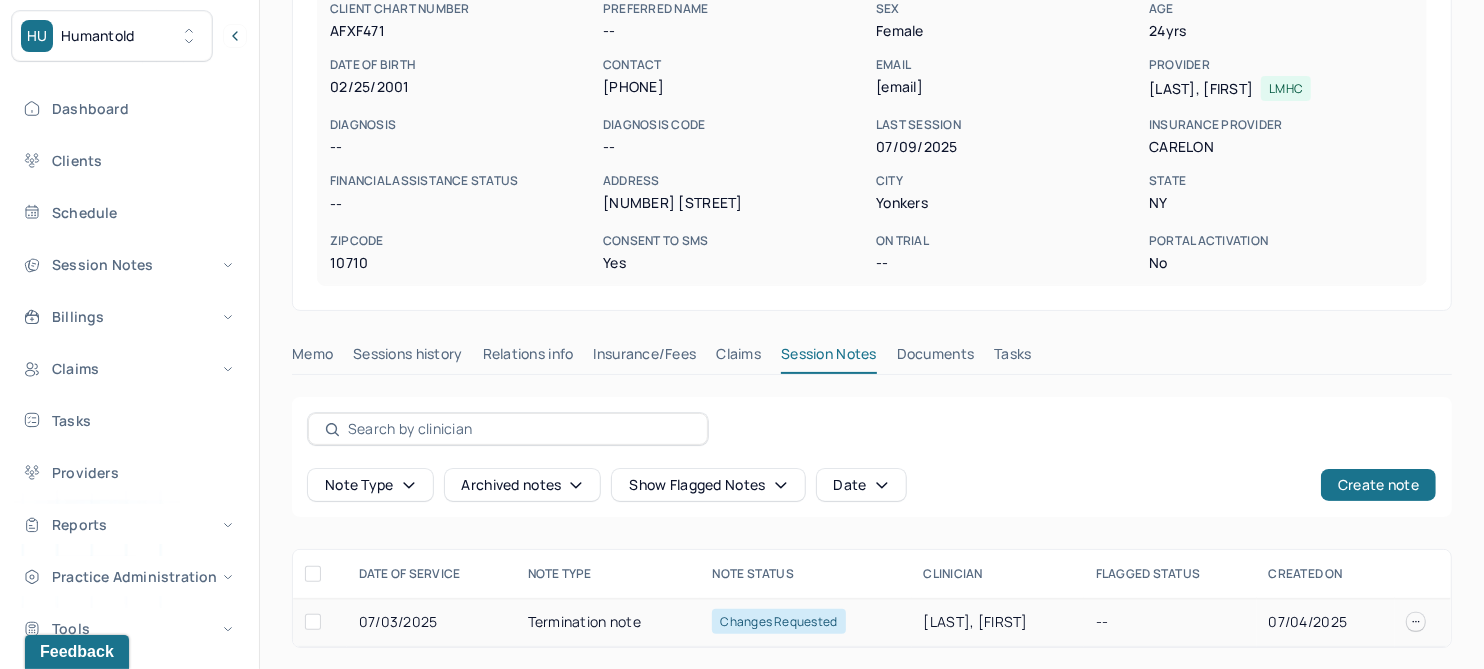 click on "Termination note" at bounding box center [608, 622] 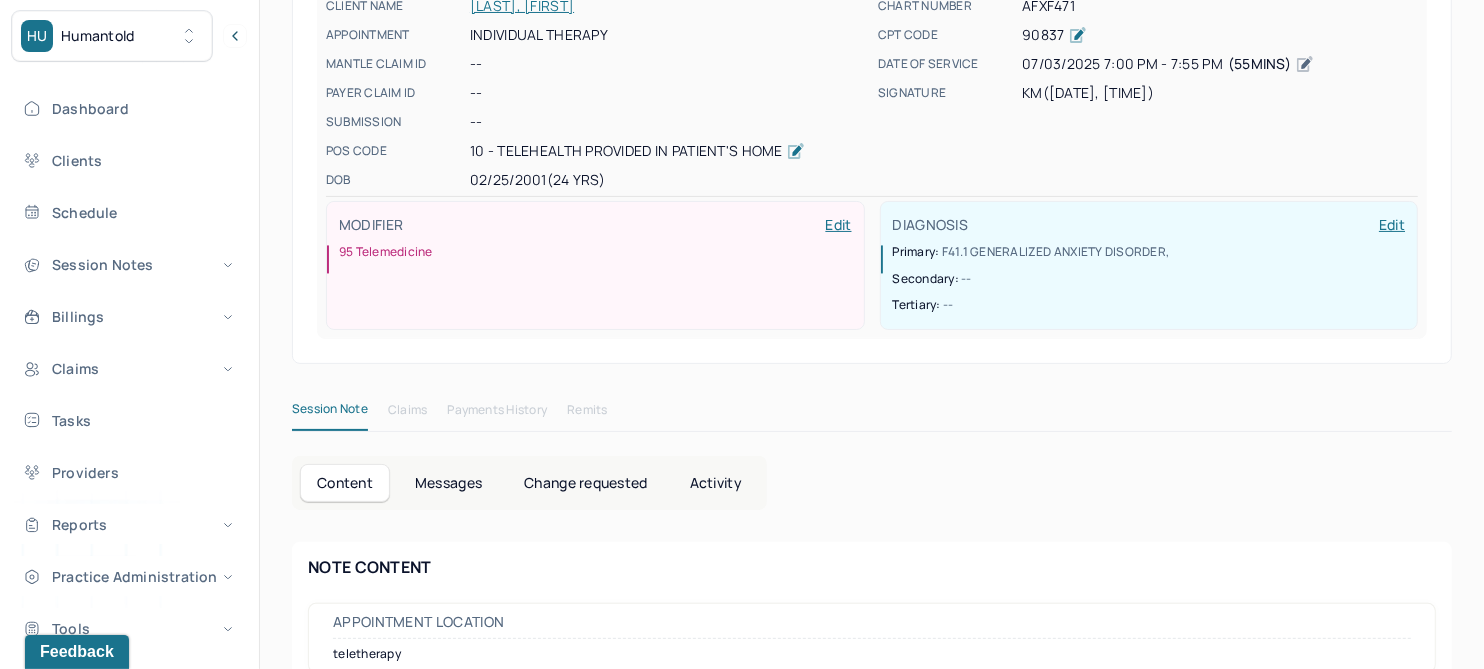 click on "Change requested" at bounding box center (585, 483) 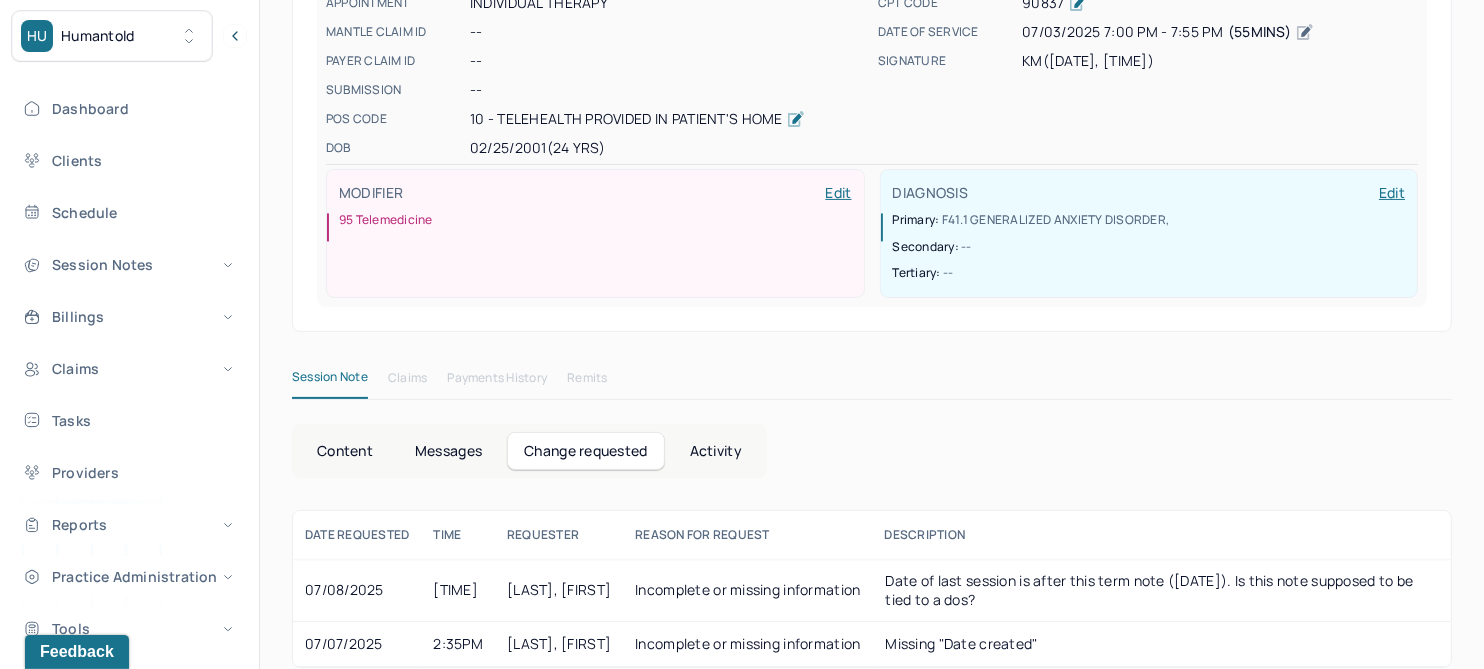 scroll, scrollTop: 267, scrollLeft: 0, axis: vertical 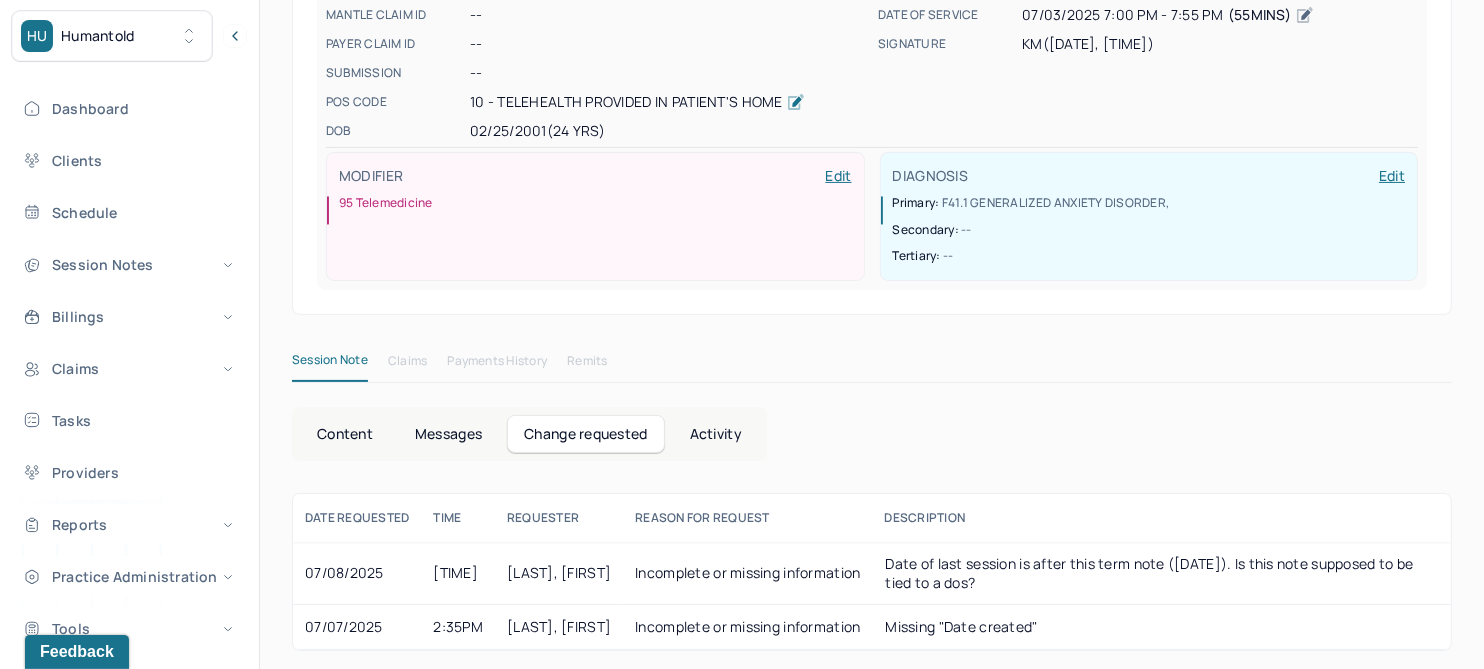 click on "Content" at bounding box center [345, 434] 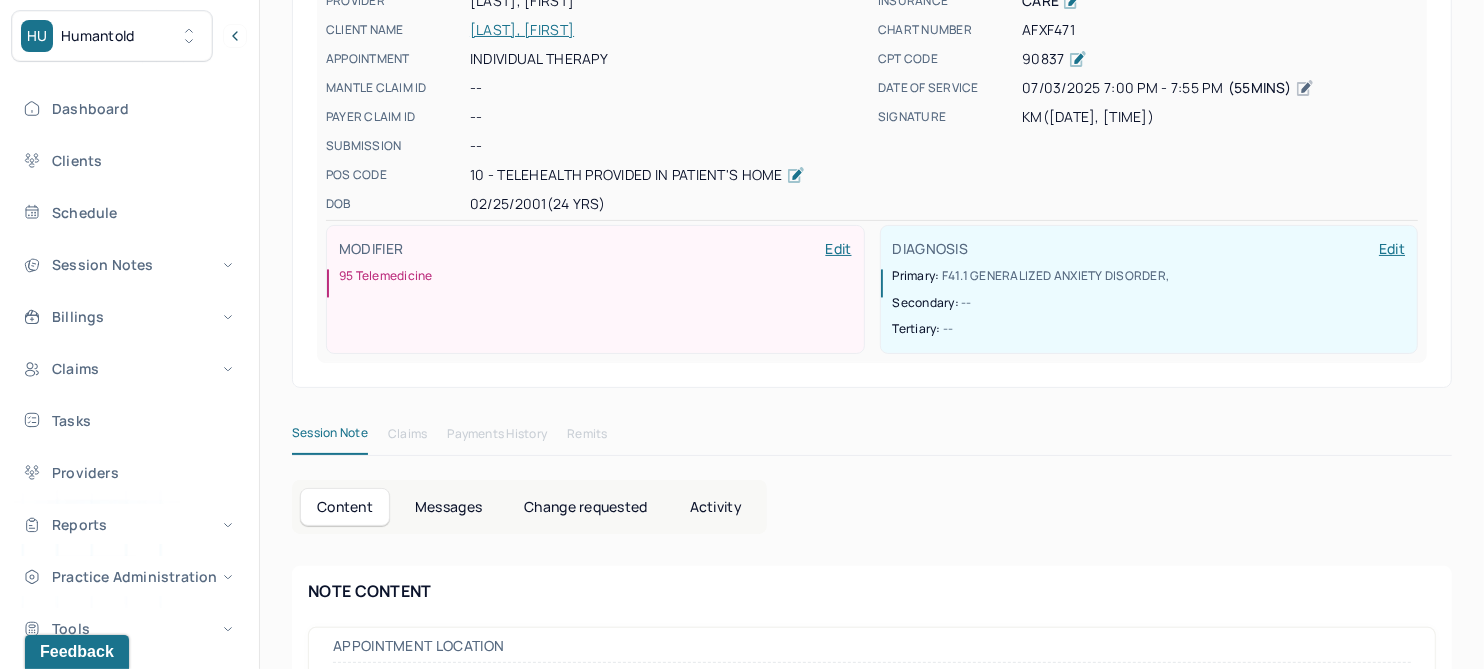 scroll, scrollTop: 142, scrollLeft: 0, axis: vertical 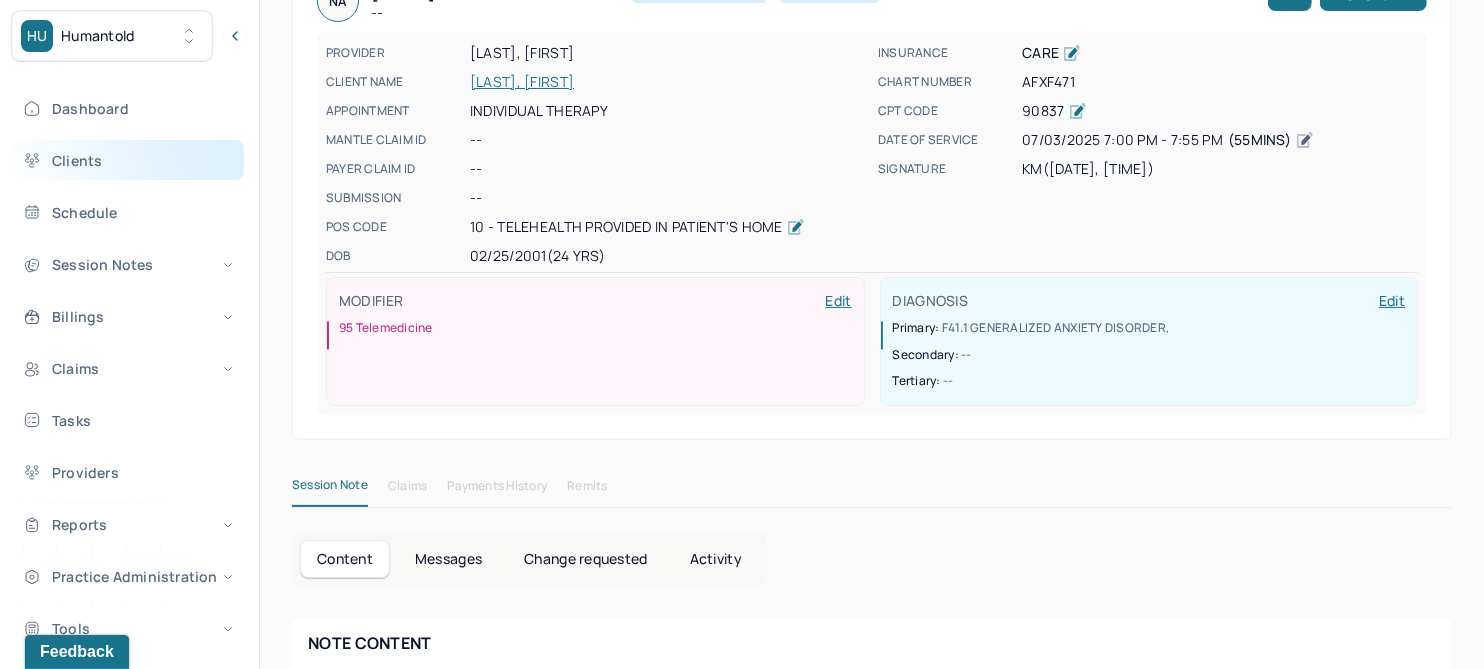 click on "Clients" at bounding box center [128, 160] 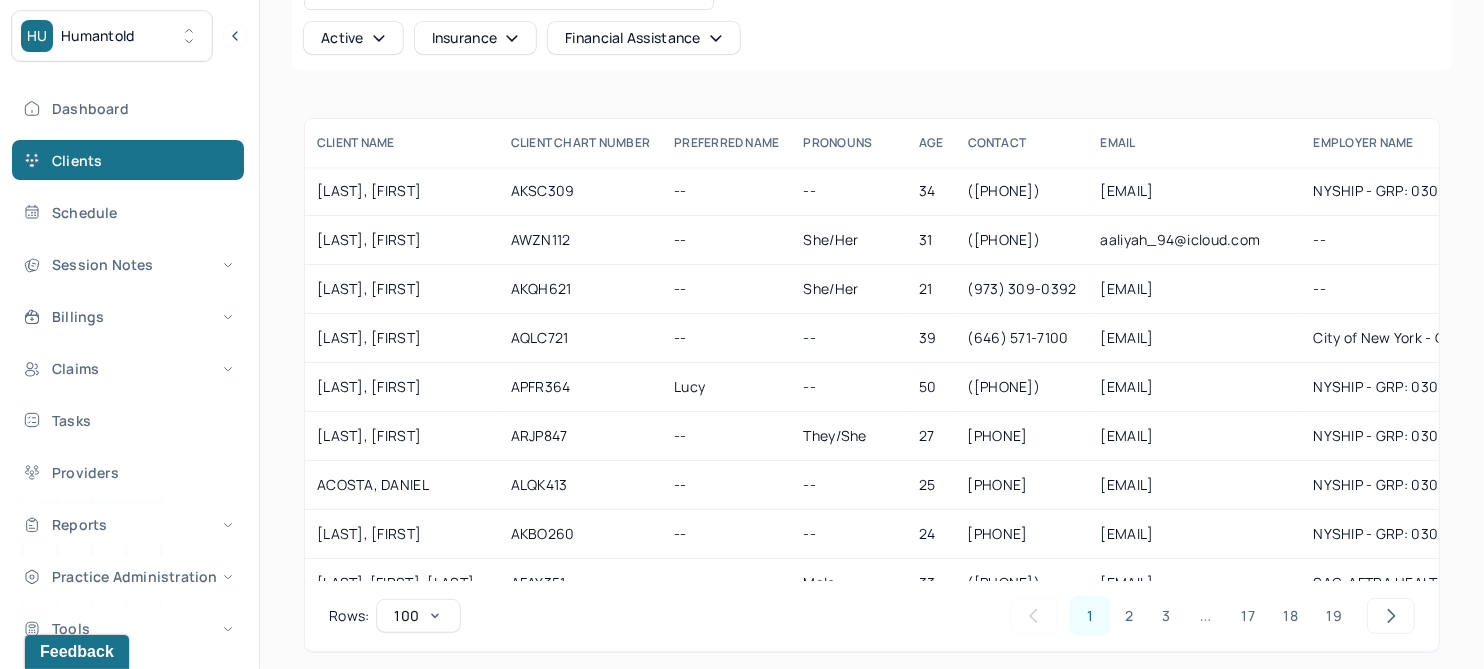 scroll, scrollTop: 0, scrollLeft: 0, axis: both 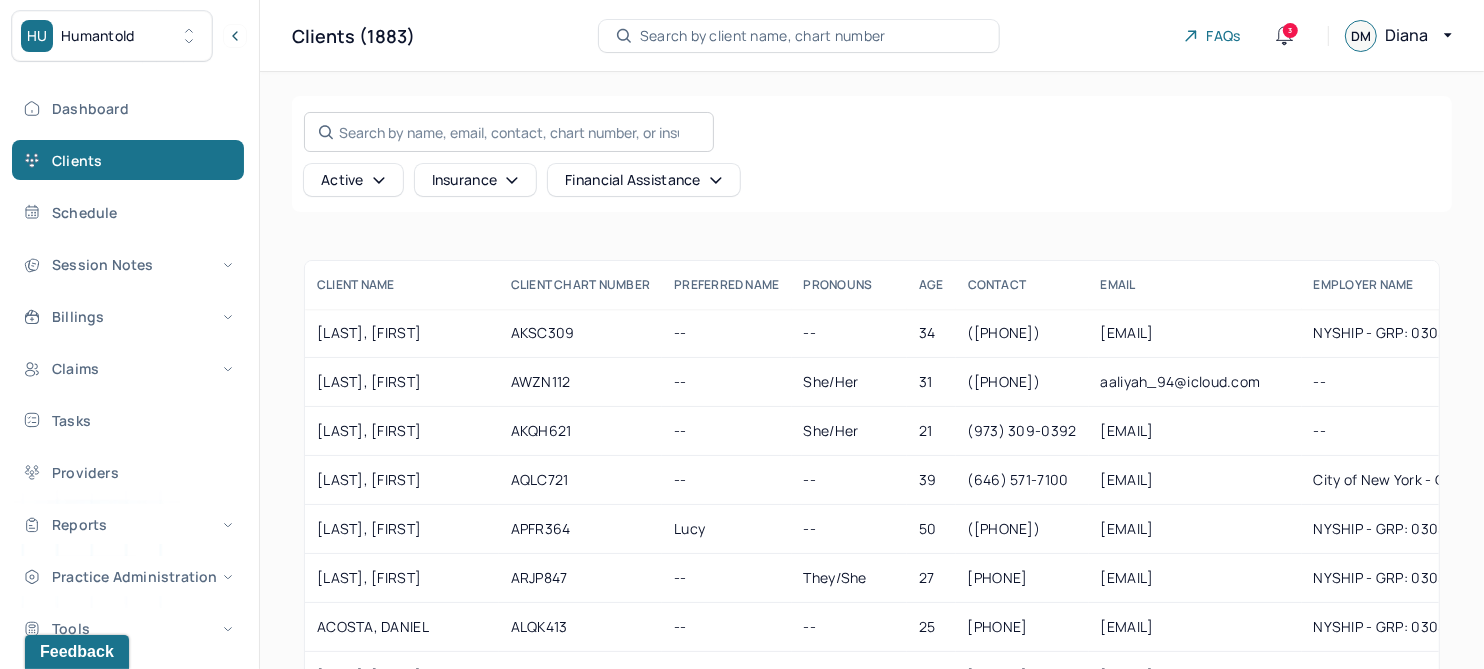 click on "Search by name, email, contact, chart number, or insurance id..." at bounding box center [509, 132] 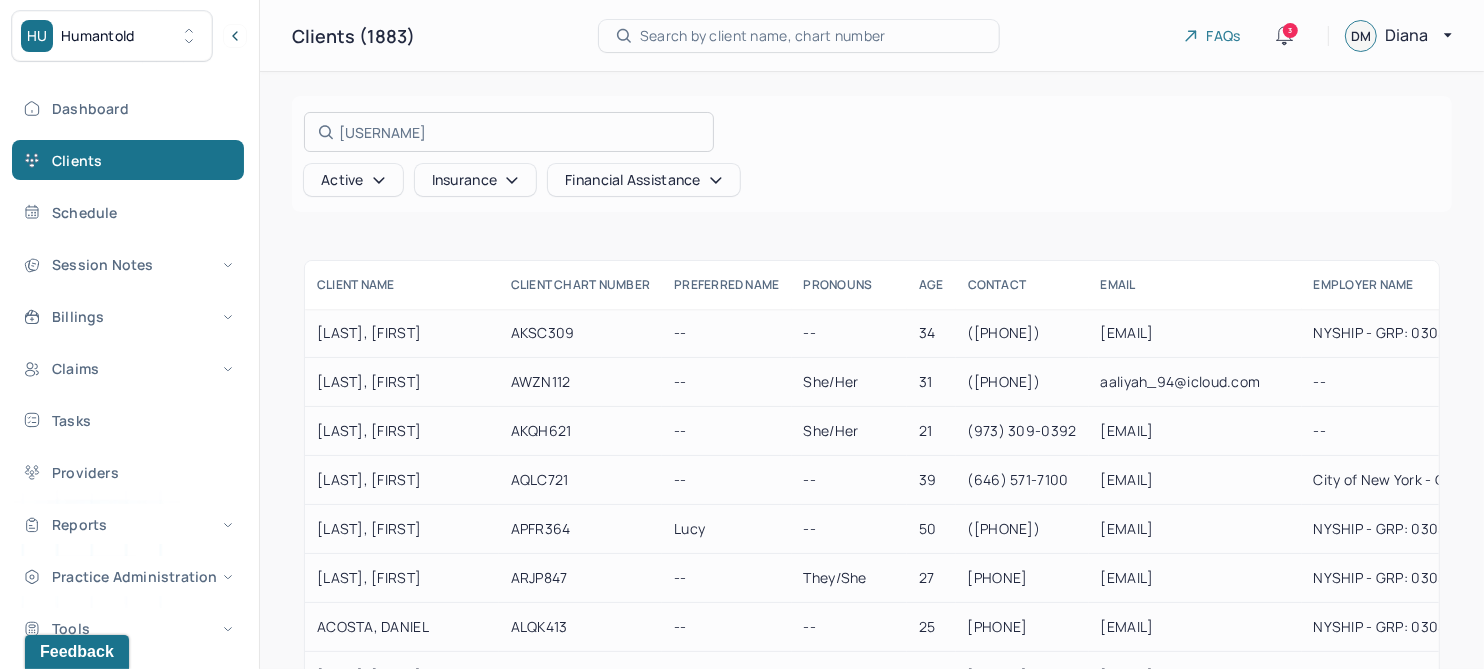 type on "hayes" 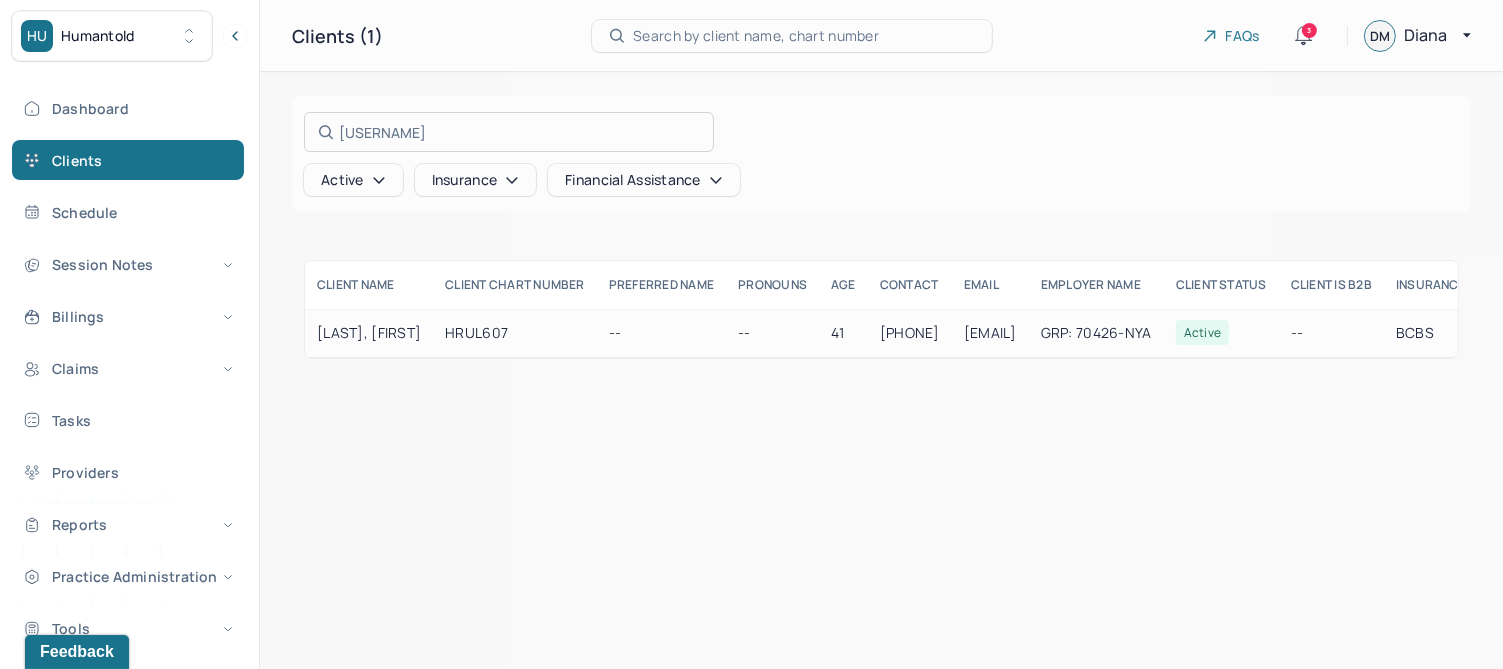 click at bounding box center (751, 334) 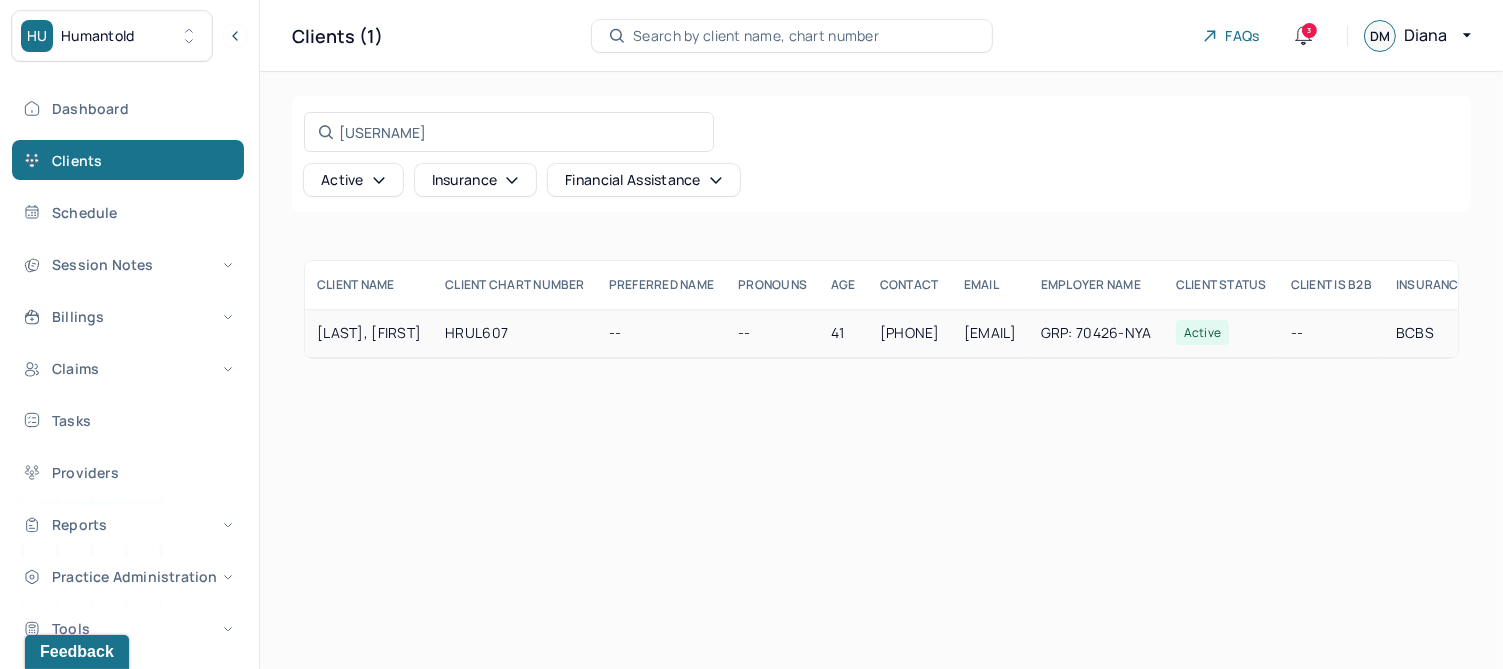 click on "HAYES, ANDREA" at bounding box center (369, 333) 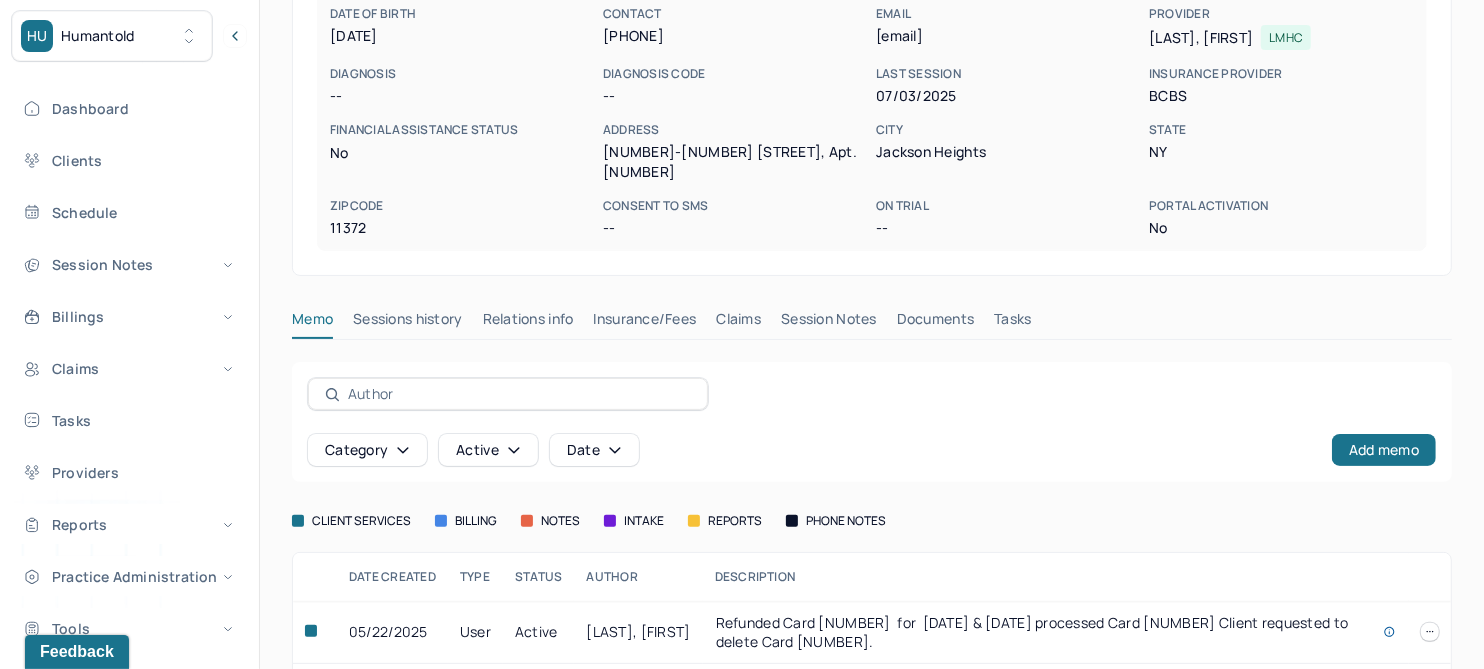scroll, scrollTop: 314, scrollLeft: 0, axis: vertical 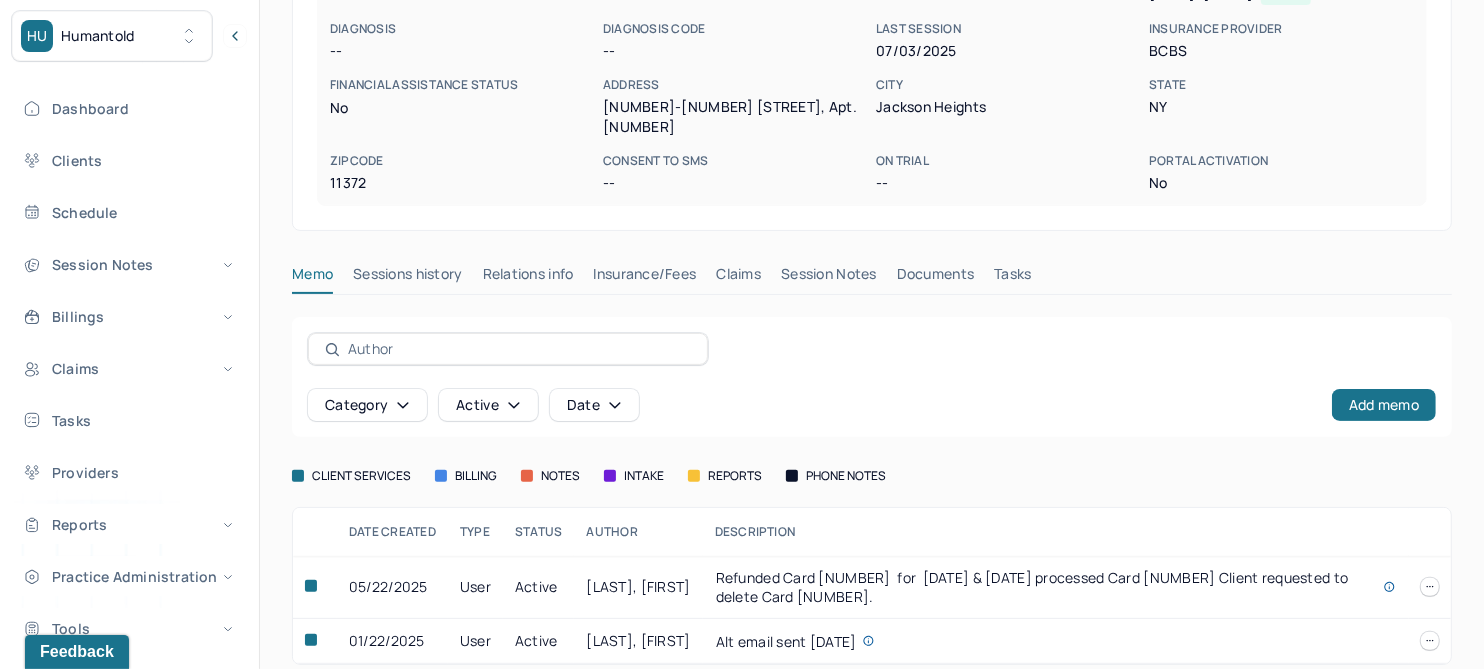 click on "Session Notes" at bounding box center (829, 278) 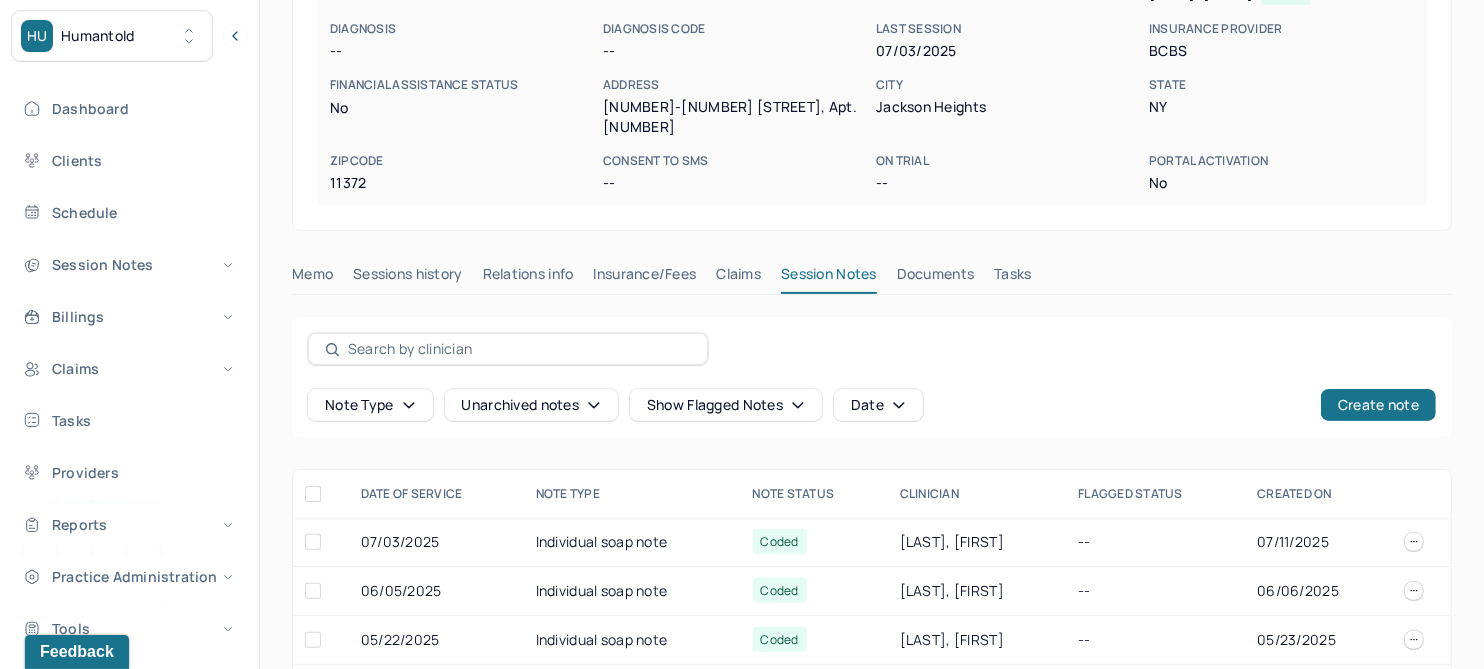 scroll, scrollTop: 565, scrollLeft: 0, axis: vertical 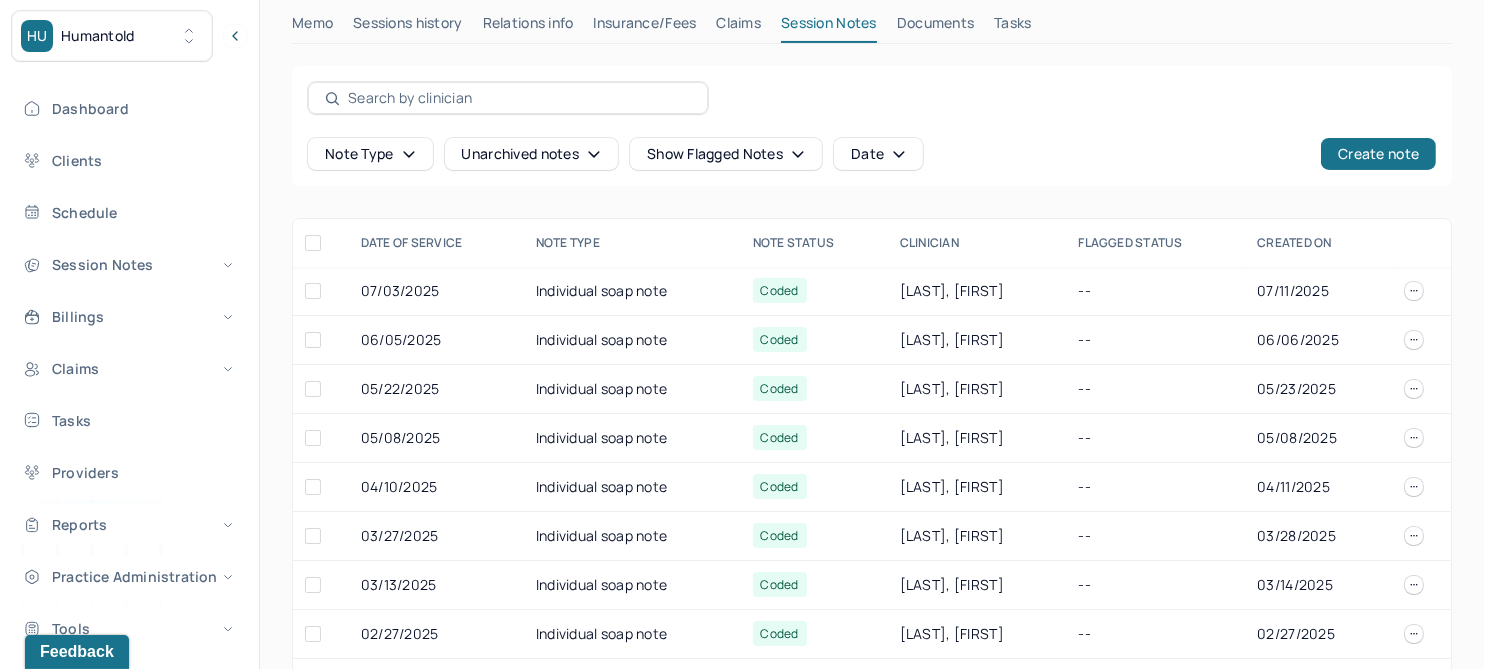 click 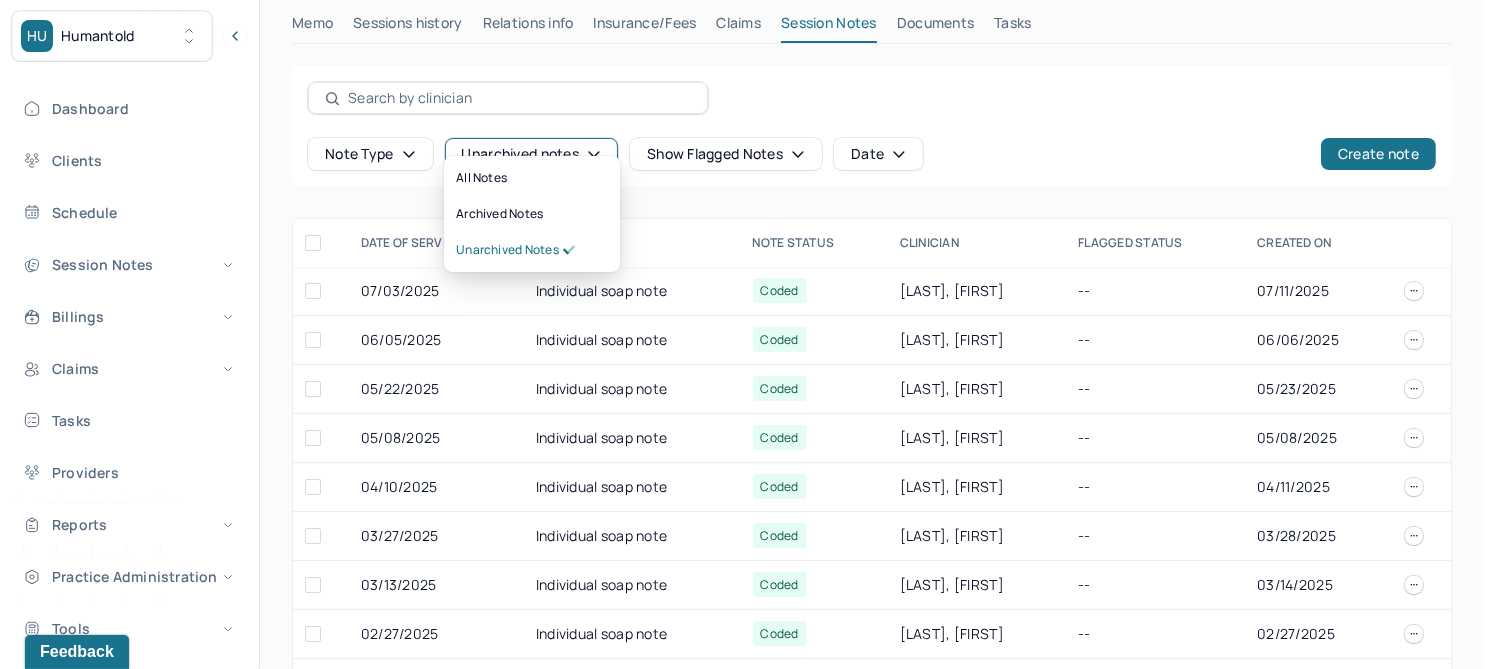 click on "Note type     Unarchived notes     Show flagged notes     Date     Create note   DATE OF SERVICE Note Type Note Status Clinician Flagged Status CREATED ON 07/03/2025 Individual soap note Coded MOORE, KALISA -- 07/11/2025     06/05/2025 Individual soap note Coded MOORE, KALISA -- 06/06/2025     05/22/2025 Individual soap note Coded MOORE, KALISA -- 05/23/2025     05/08/2025 Individual soap note Coded MOORE, KALISA -- 05/08/2025     04/10/2025 Individual soap note Coded MOORE, KALISA -- 04/11/2025     03/27/2025 Individual soap note Coded MOORE, KALISA -- 03/28/2025     03/13/2025 Individual soap note Coded MOORE, KALISA -- 03/14/2025     02/27/2025 Individual soap note Coded MOORE, KALISA -- 02/27/2025     02/13/2025 Individual soap note Coded MOORE, KALISA -- 02/14/2025     01/30/2025 Individual soap note Coded MOORE, KALISA -- 01/31/2025     01/22/2025 Individual soap note Coded MOORE, KALISA -- 01/22/2025     Coded         07/03/2025 Individual soap note Clinician: MOORE, KALISA Created on: 07/11/2025" at bounding box center [872, 409] 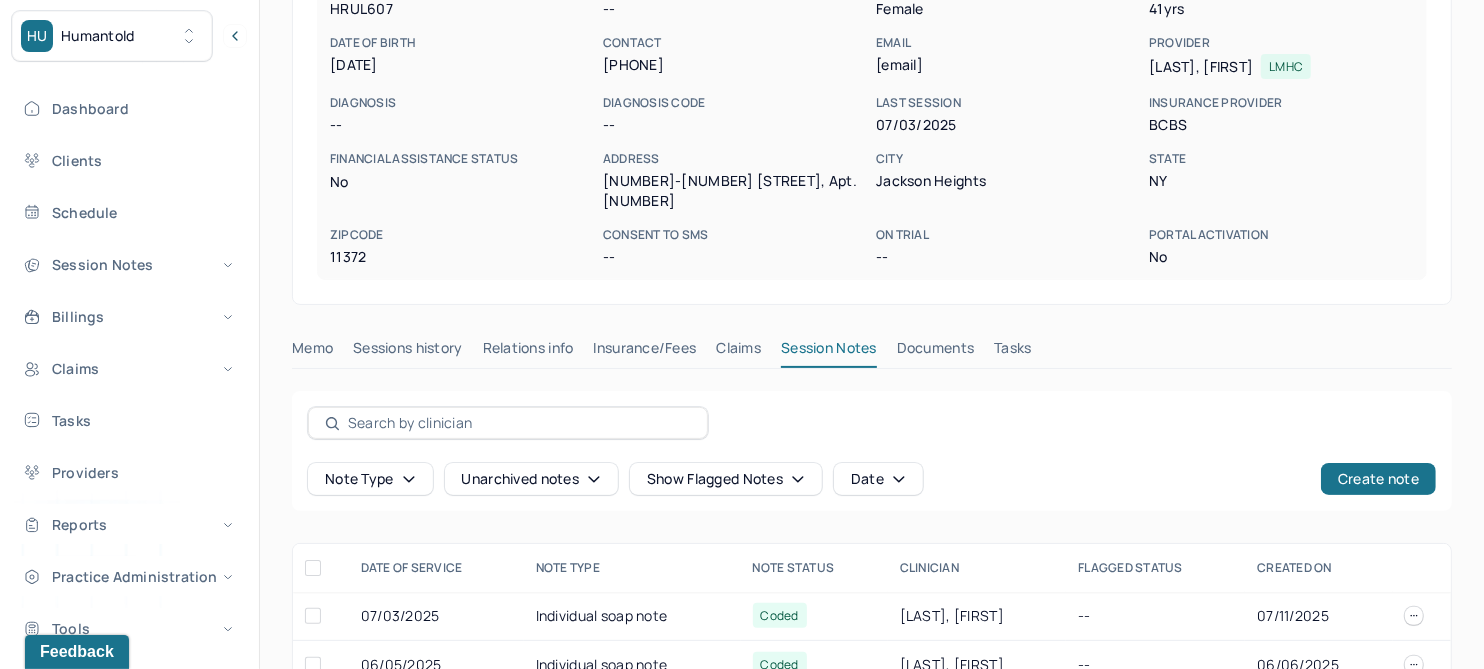 scroll, scrollTop: 189, scrollLeft: 0, axis: vertical 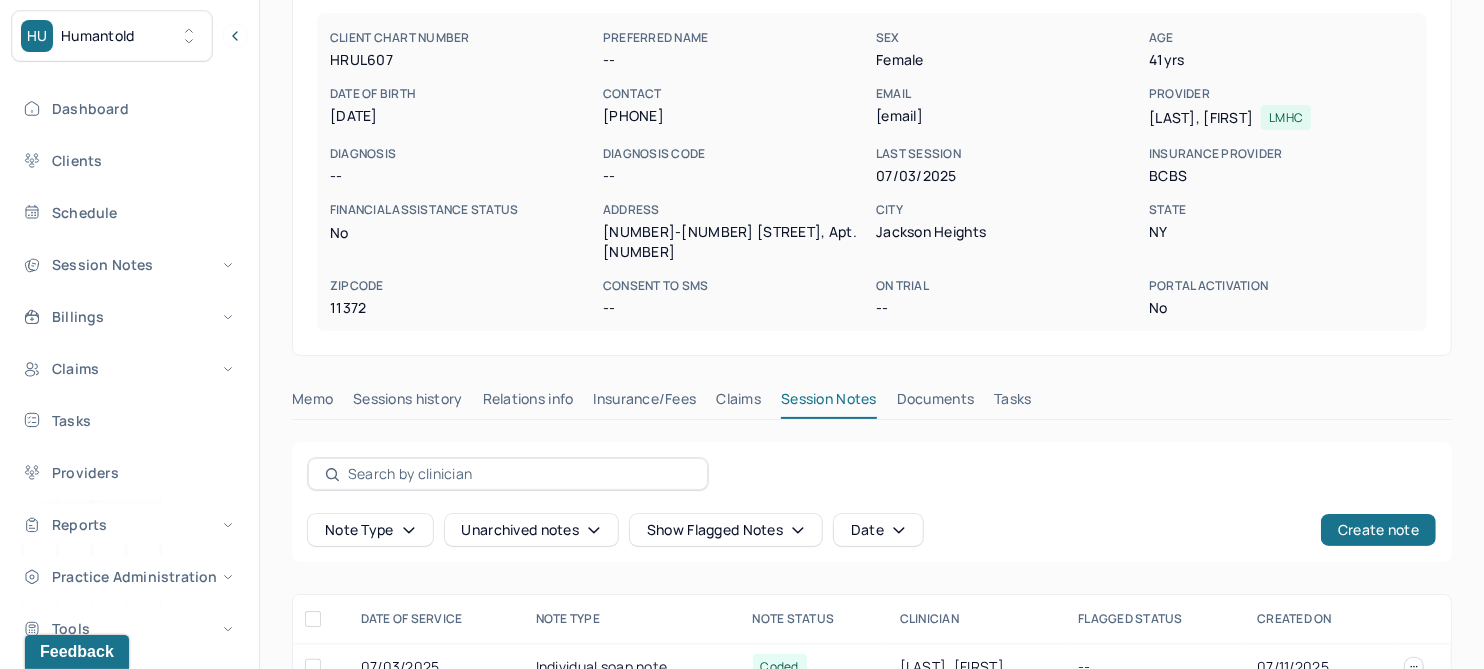 drag, startPoint x: 752, startPoint y: 377, endPoint x: 742, endPoint y: 379, distance: 10.198039 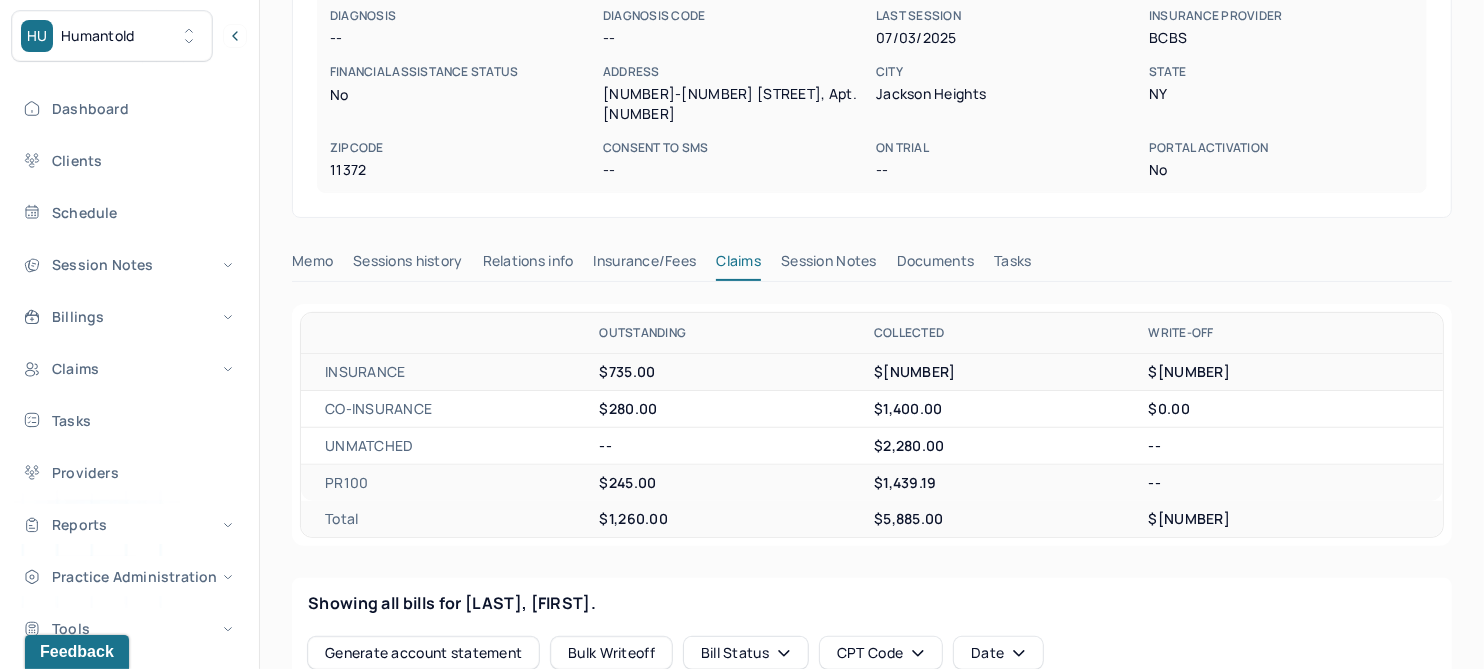 scroll, scrollTop: 314, scrollLeft: 0, axis: vertical 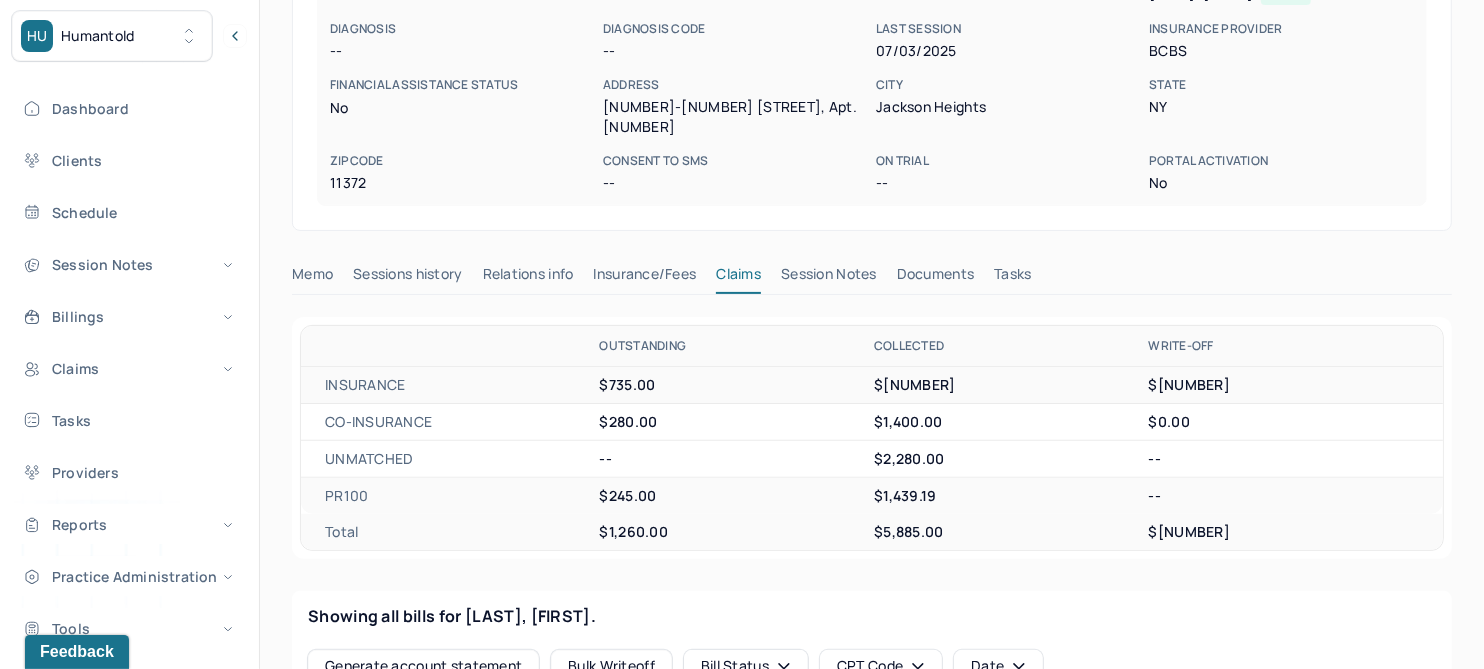 click on "Session Notes" at bounding box center (829, 278) 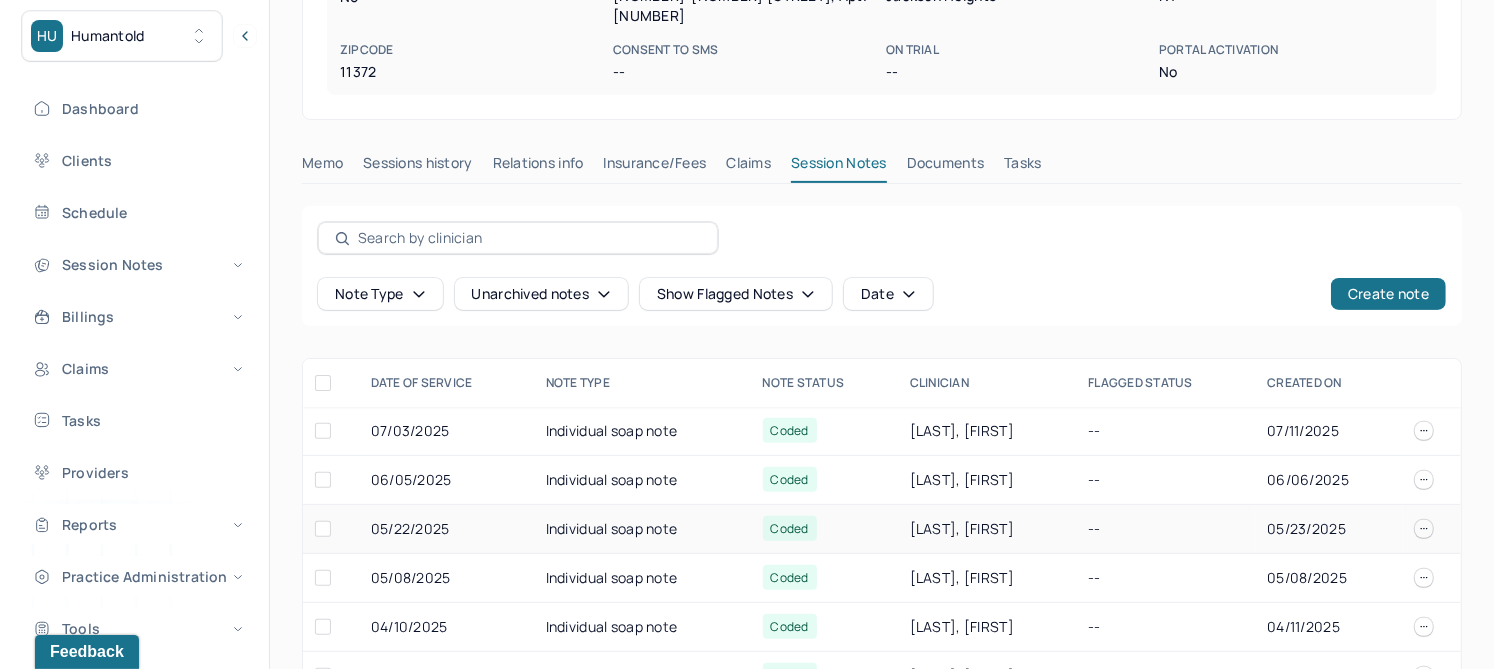 scroll, scrollTop: 565, scrollLeft: 0, axis: vertical 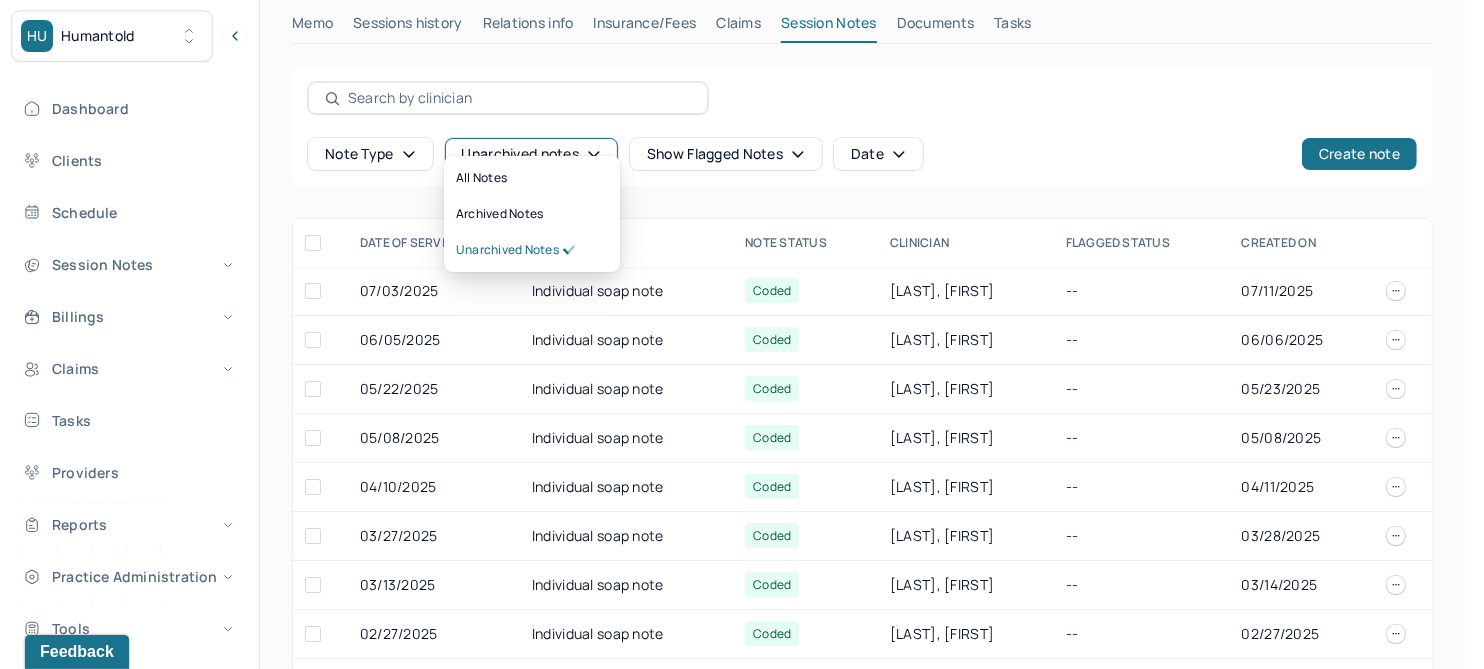 click on "Unarchived notes" at bounding box center (531, 154) 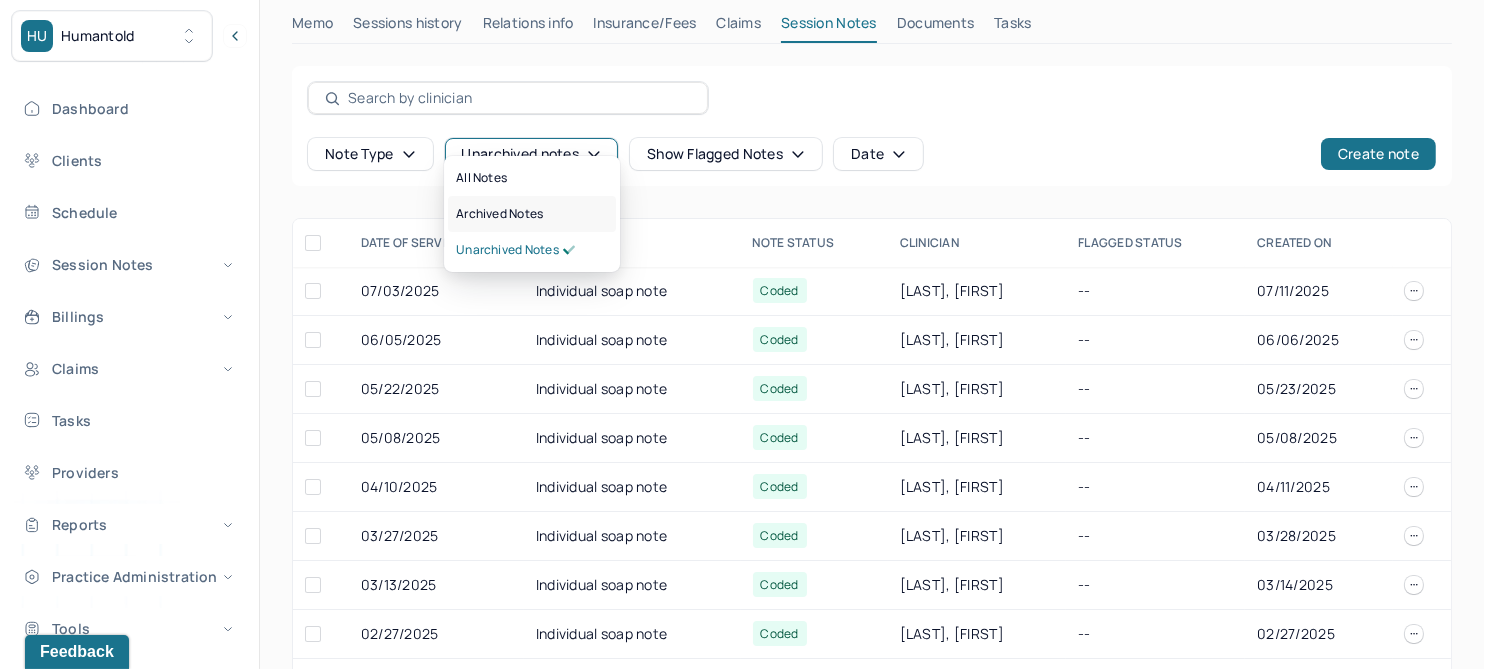 click on "Archived notes" at bounding box center (499, 214) 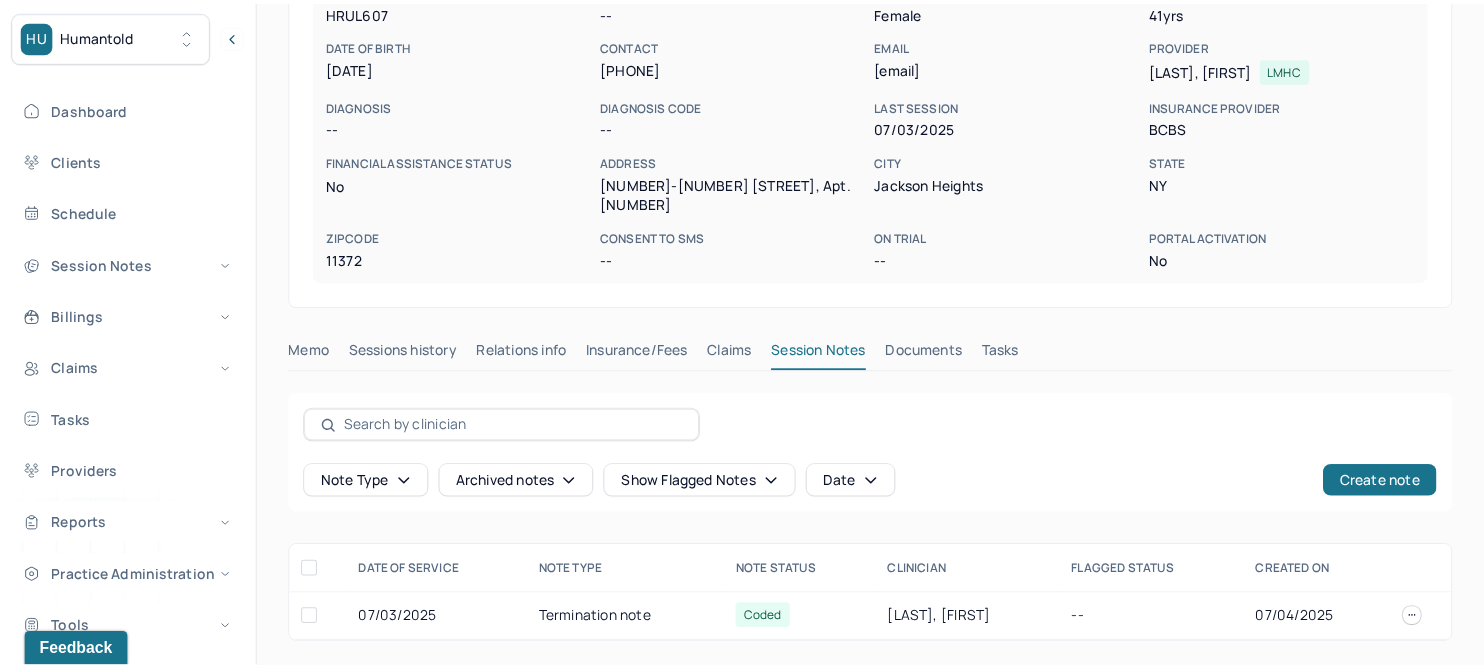 scroll, scrollTop: 218, scrollLeft: 0, axis: vertical 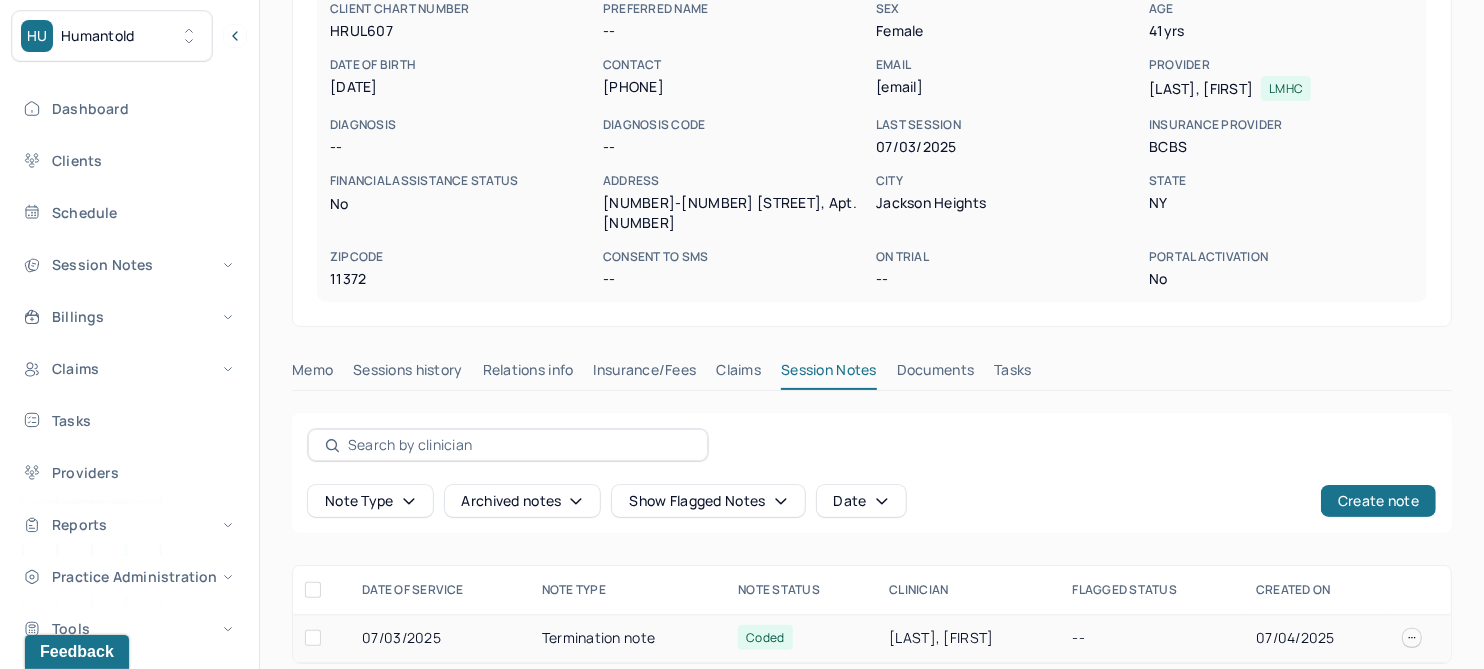 click on "Termination note" at bounding box center (628, 638) 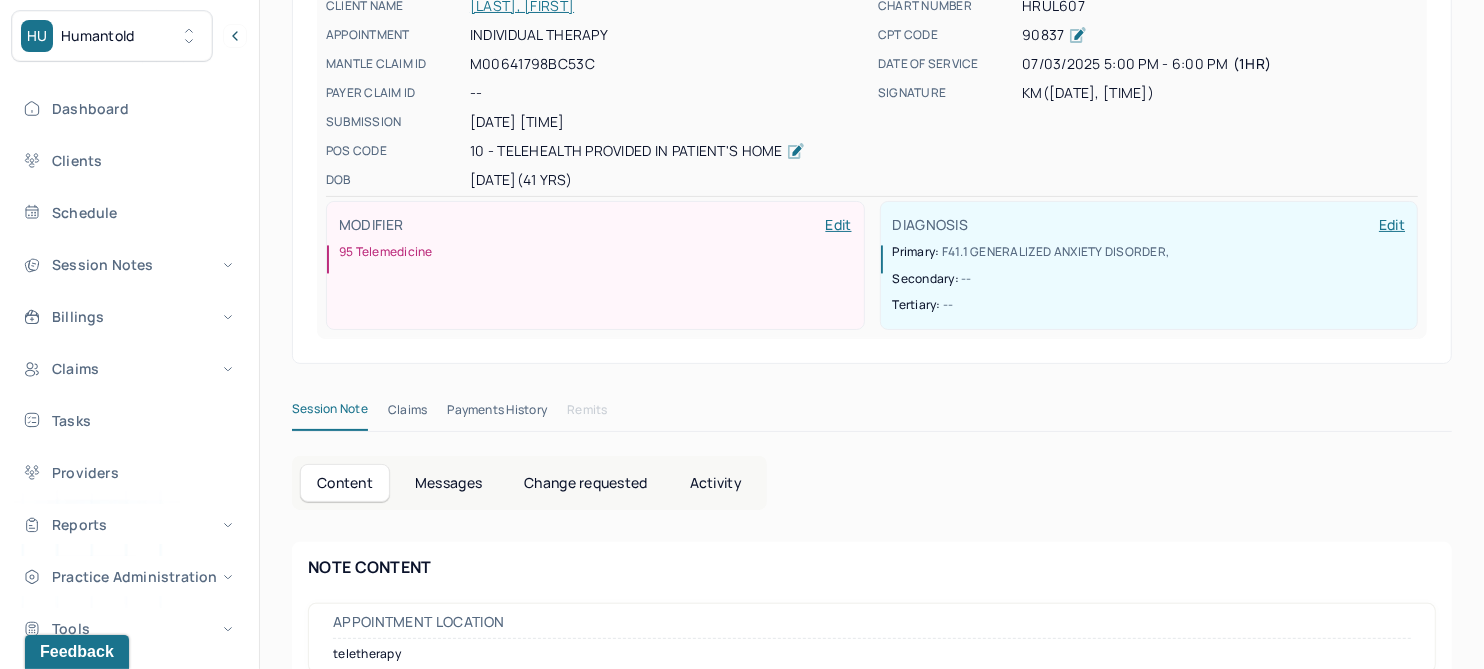 scroll, scrollTop: 342, scrollLeft: 0, axis: vertical 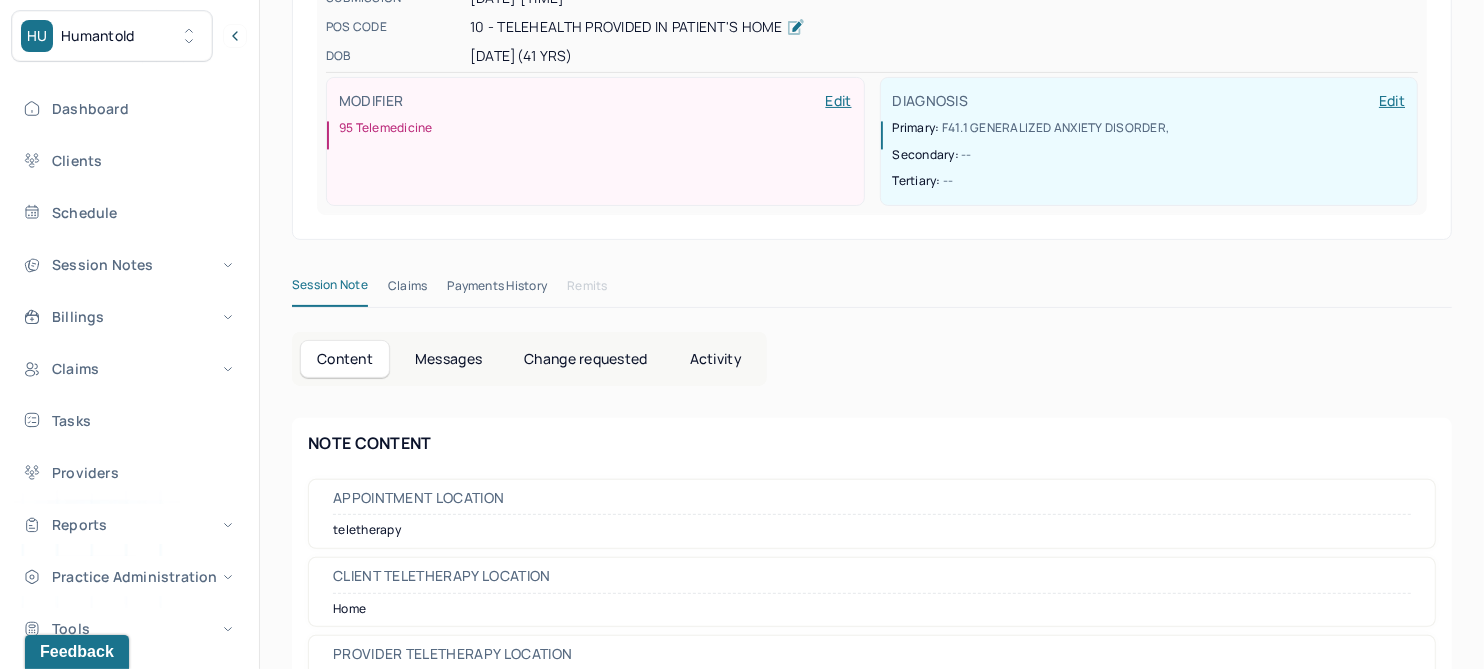 click on "Change requested" at bounding box center (585, 359) 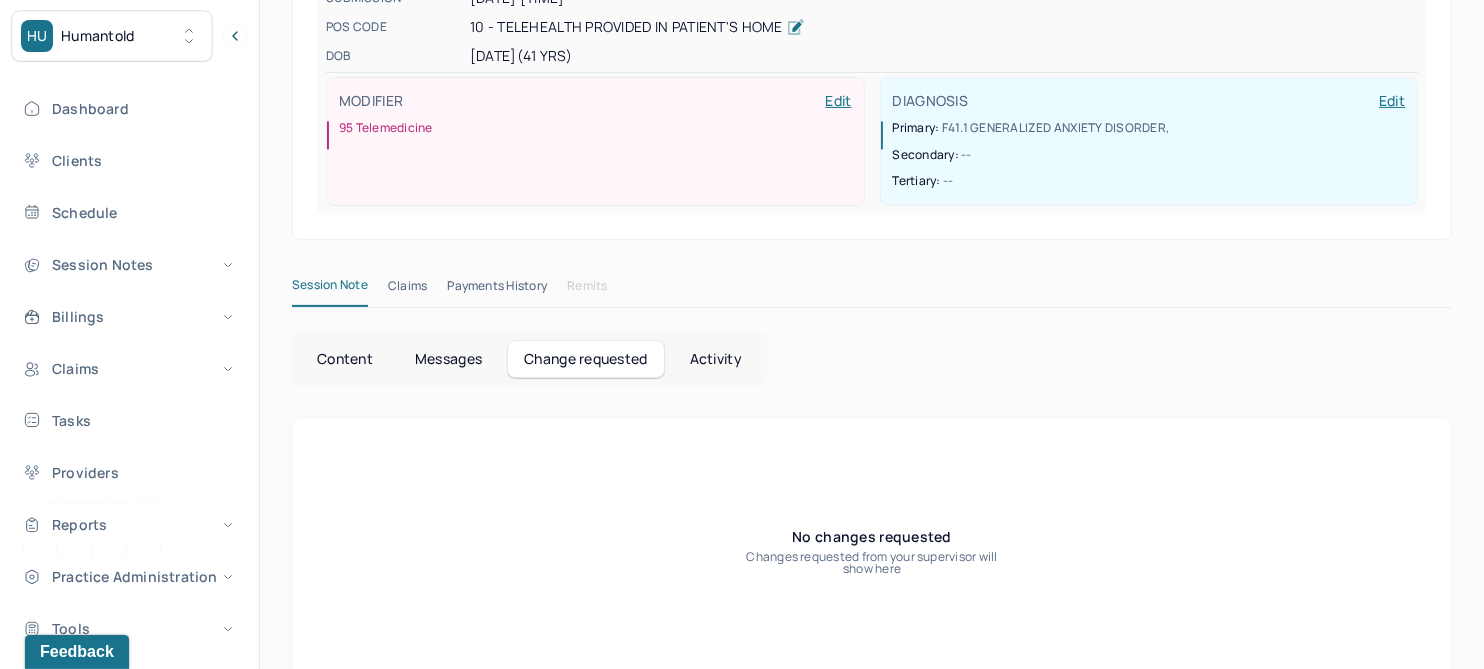 click on "Content" at bounding box center [345, 359] 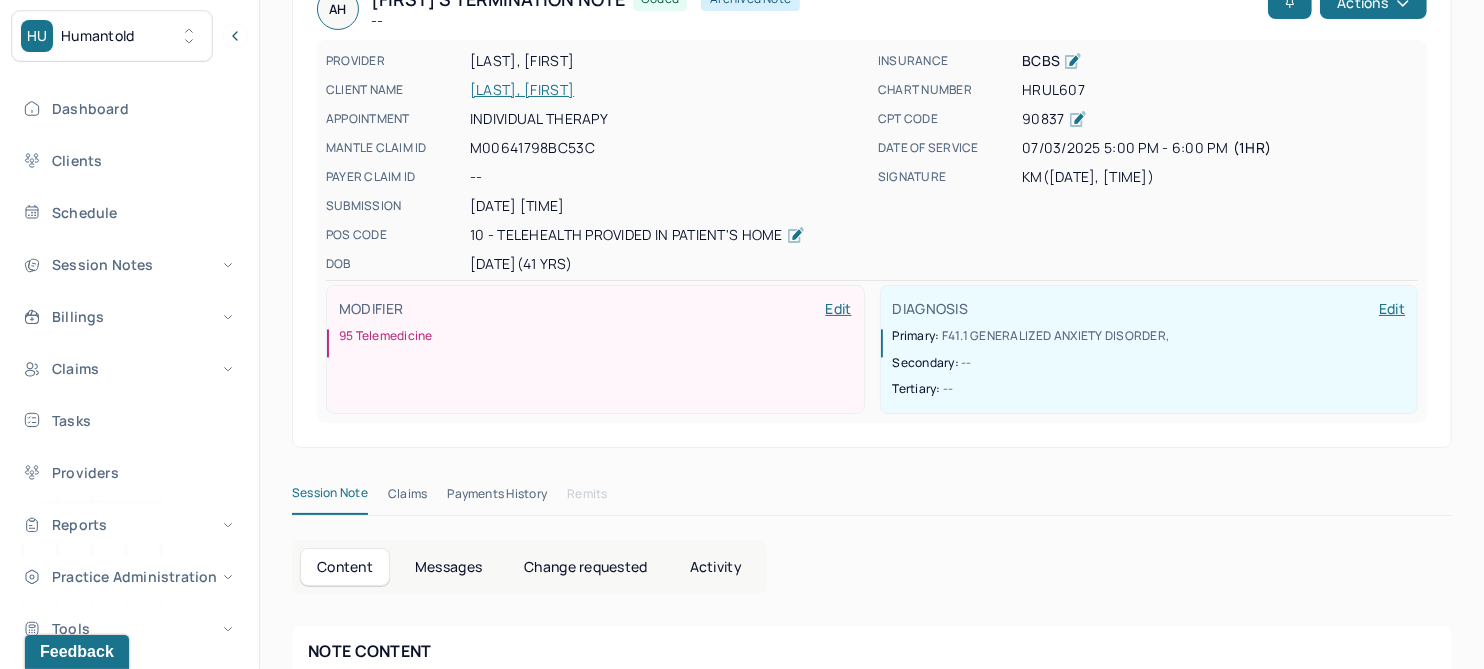 scroll, scrollTop: 0, scrollLeft: 0, axis: both 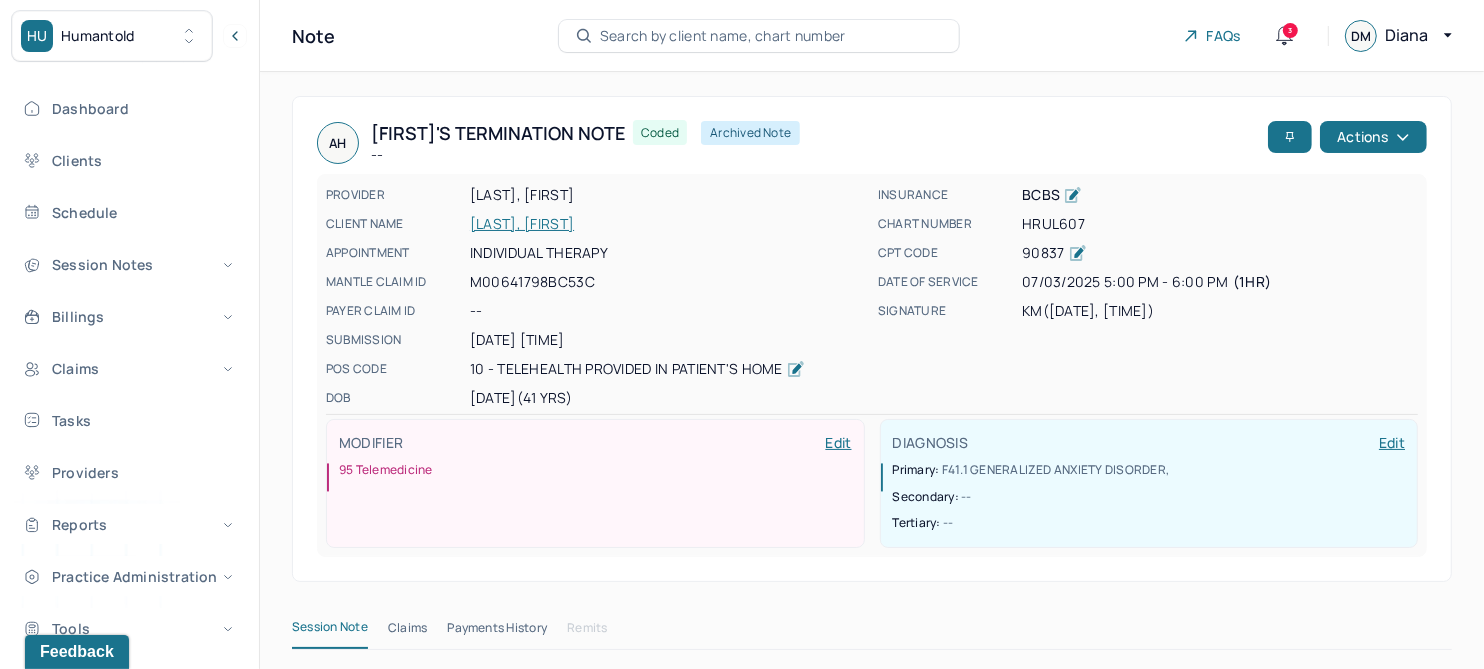 click on "HAYES, ANDREA" at bounding box center [668, 224] 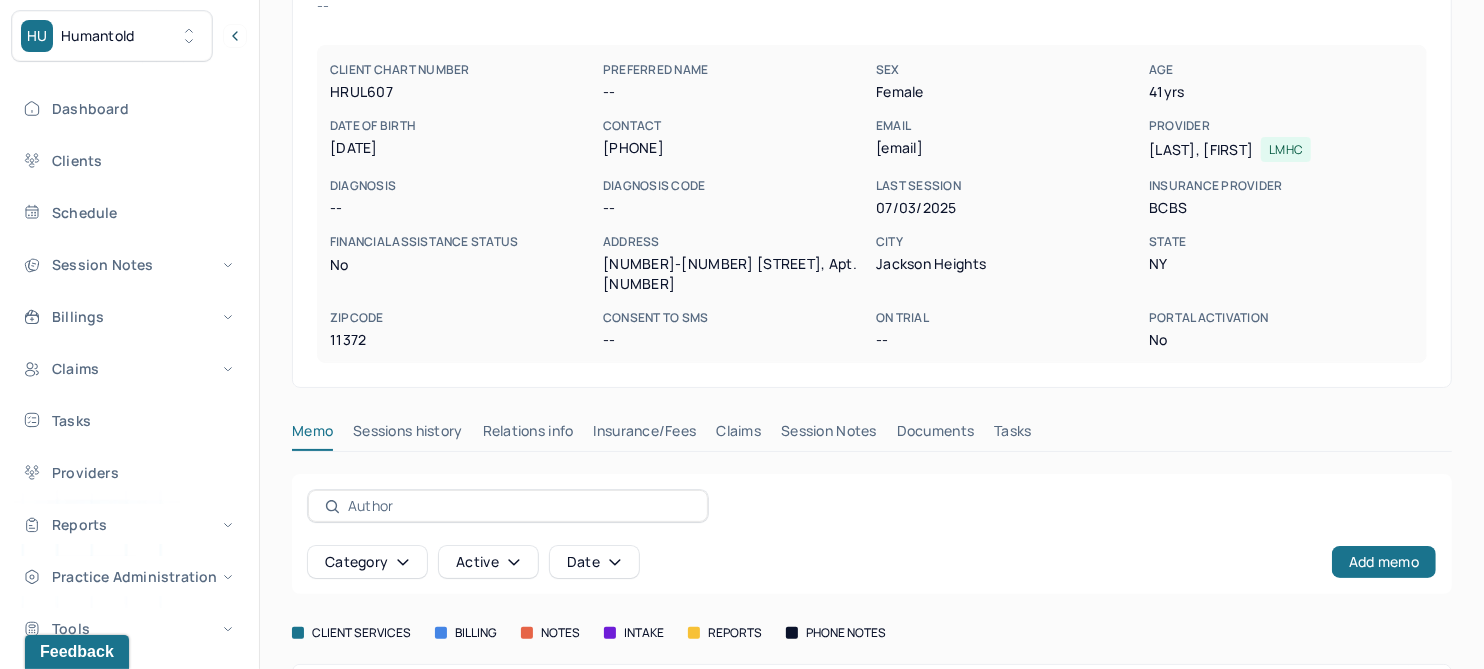 scroll, scrollTop: 314, scrollLeft: 0, axis: vertical 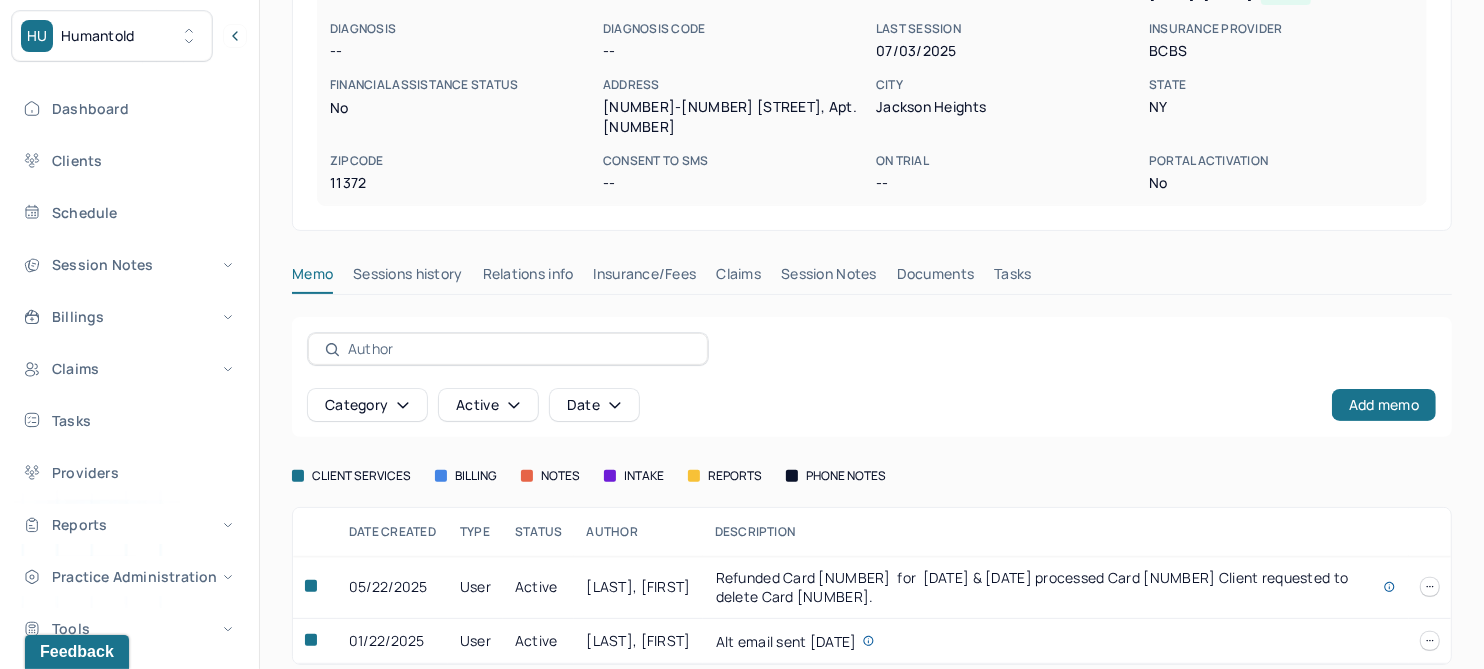 click on "Claims" at bounding box center [738, 278] 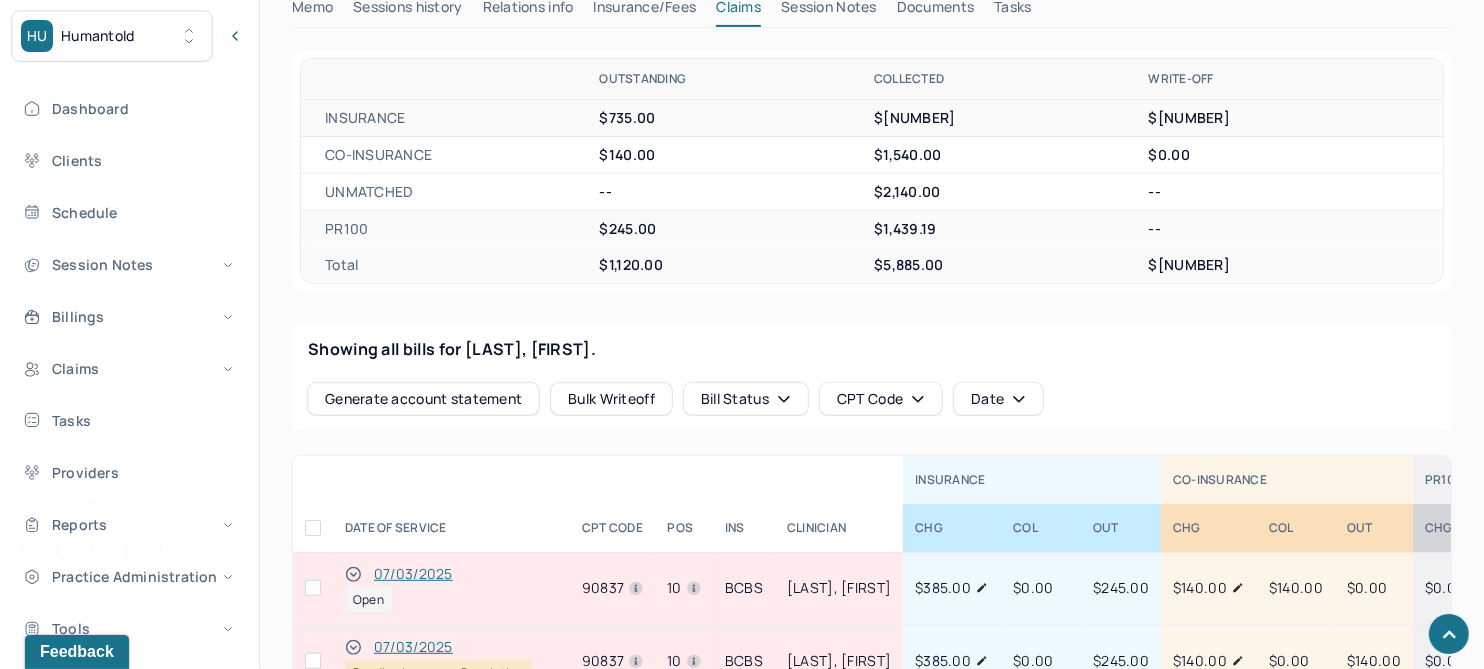 scroll, scrollTop: 940, scrollLeft: 0, axis: vertical 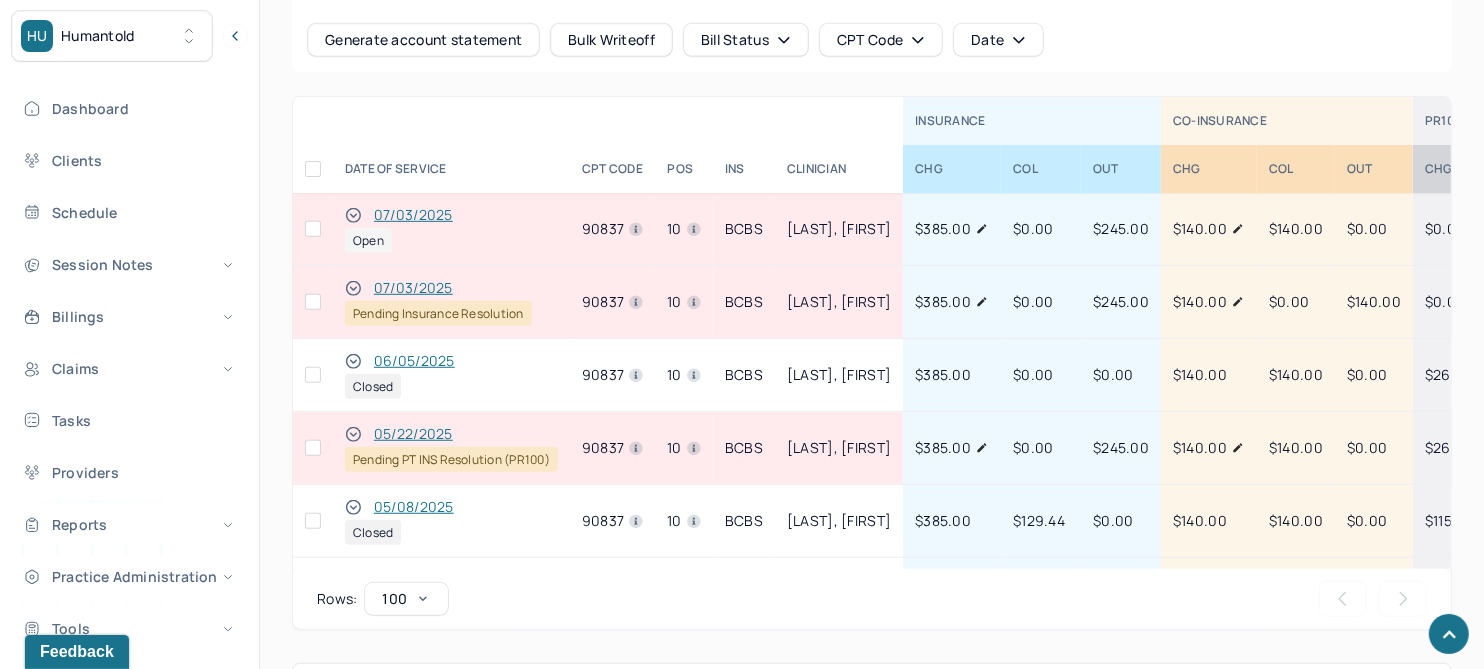 click on "07/03/2025" at bounding box center [413, 288] 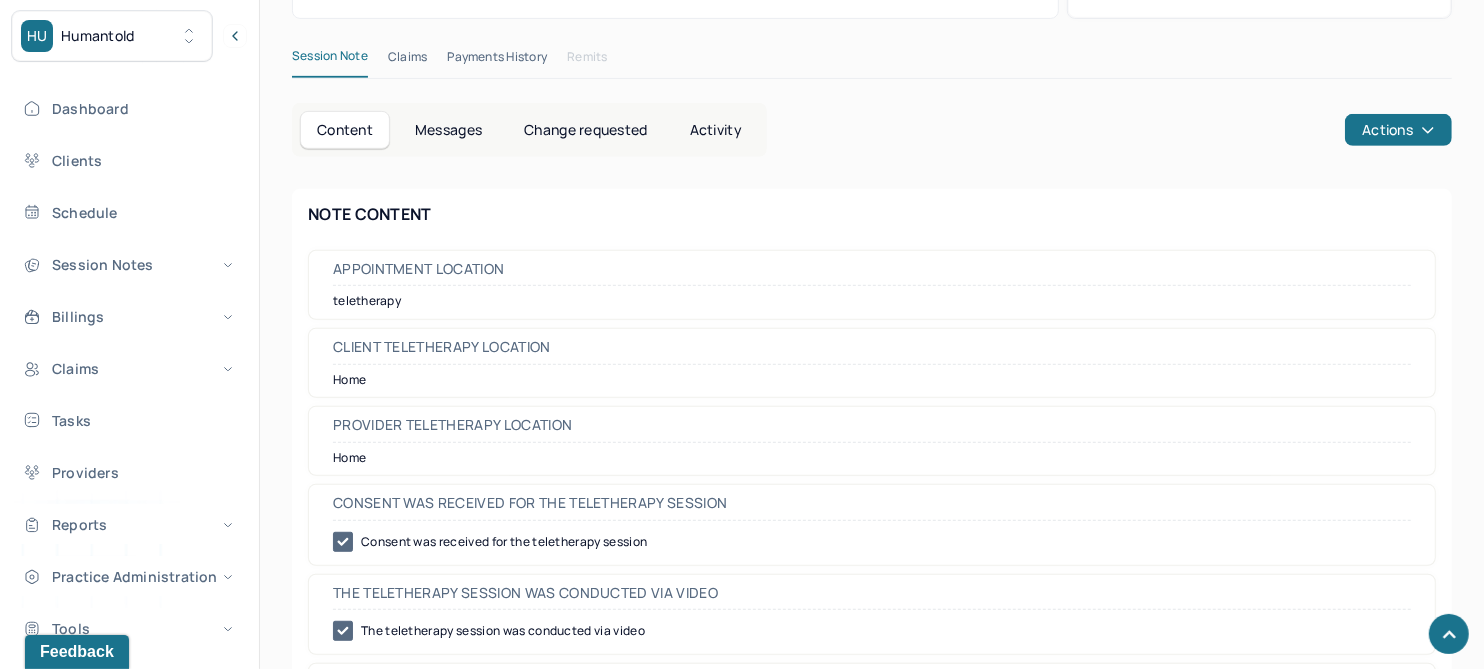 scroll, scrollTop: 440, scrollLeft: 0, axis: vertical 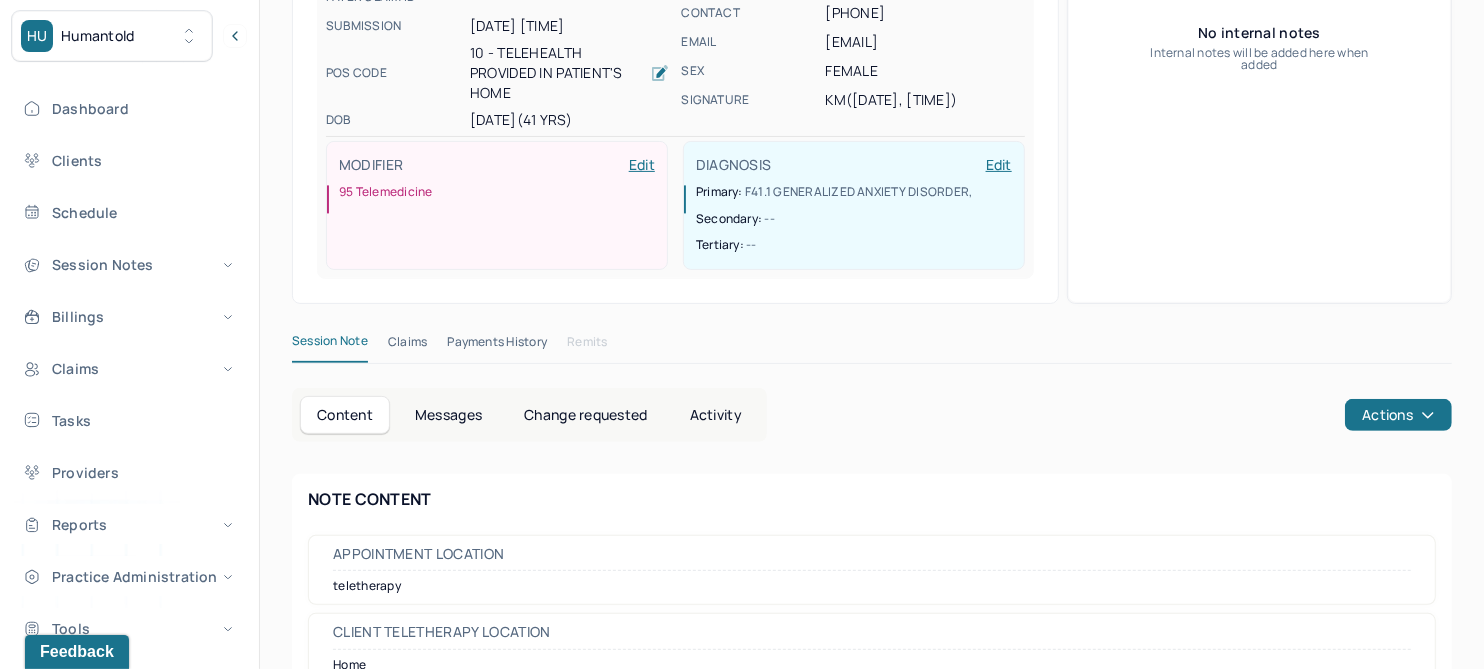 click on "Activity" at bounding box center [716, 415] 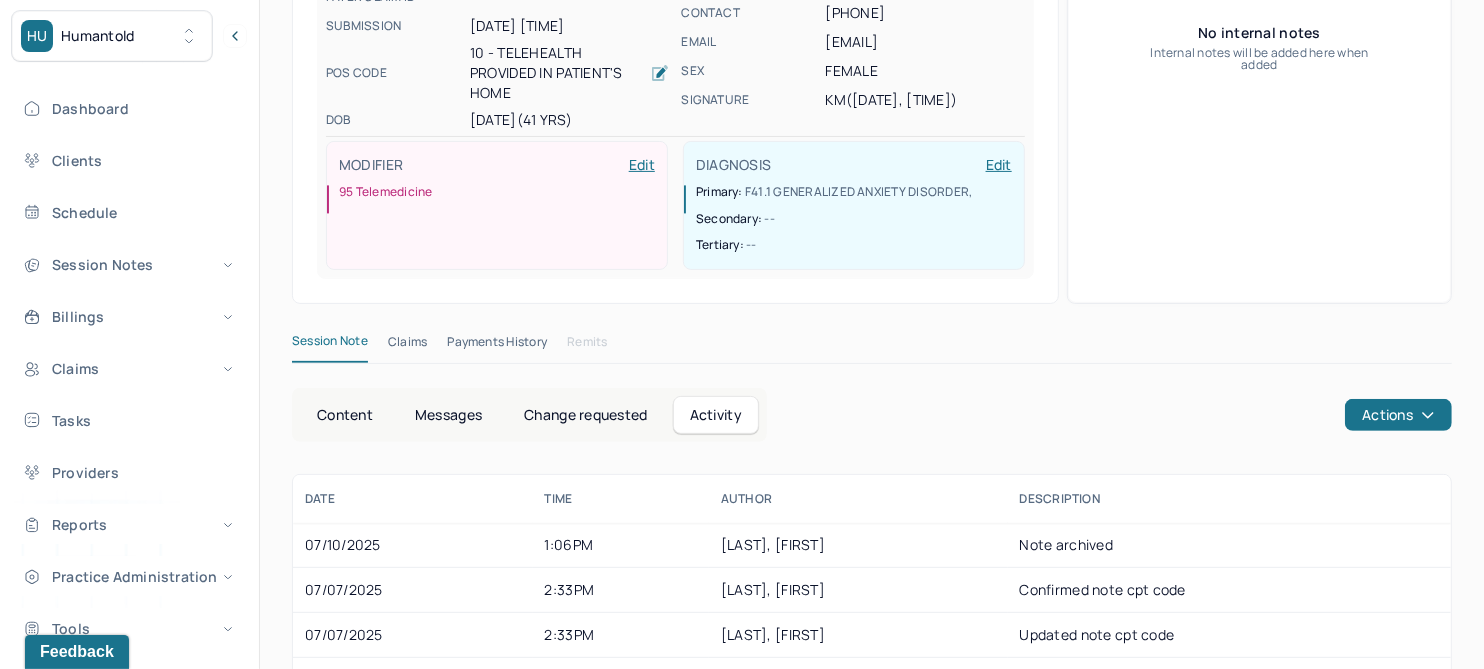 click on "Session Note" at bounding box center (330, 345) 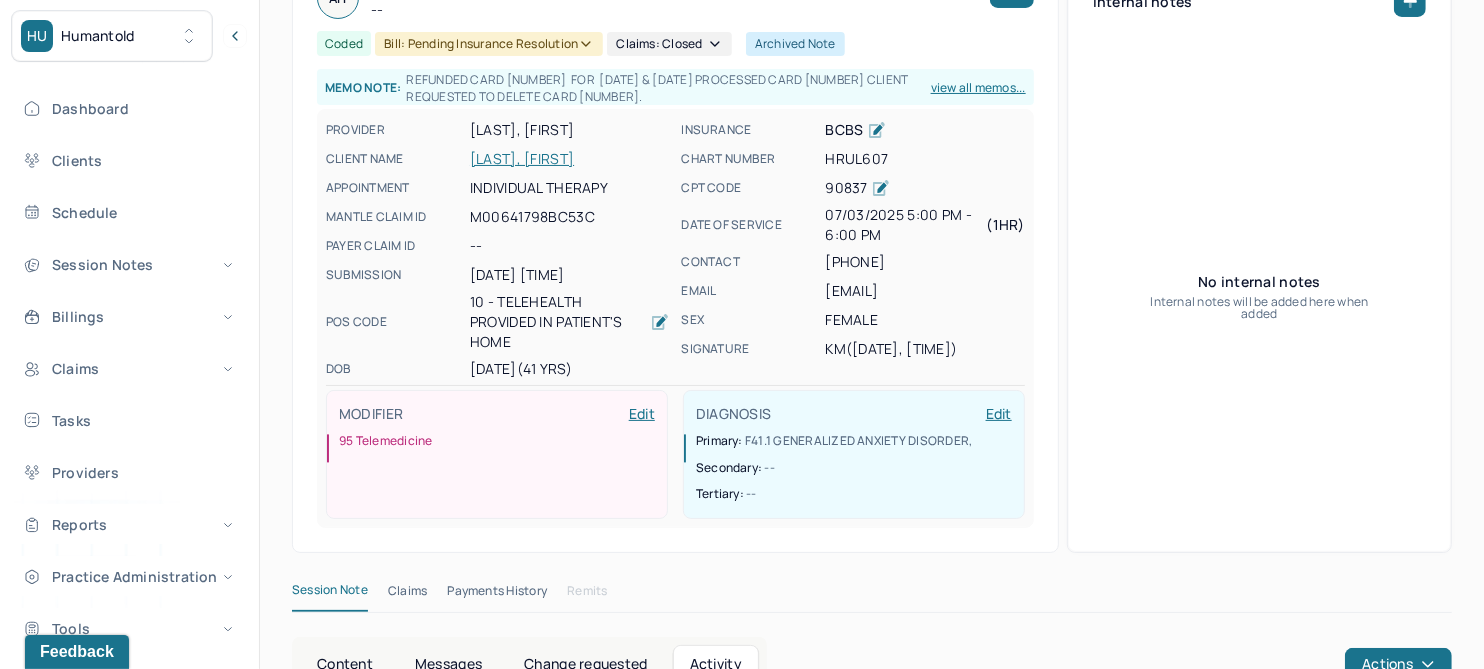 scroll, scrollTop: 189, scrollLeft: 0, axis: vertical 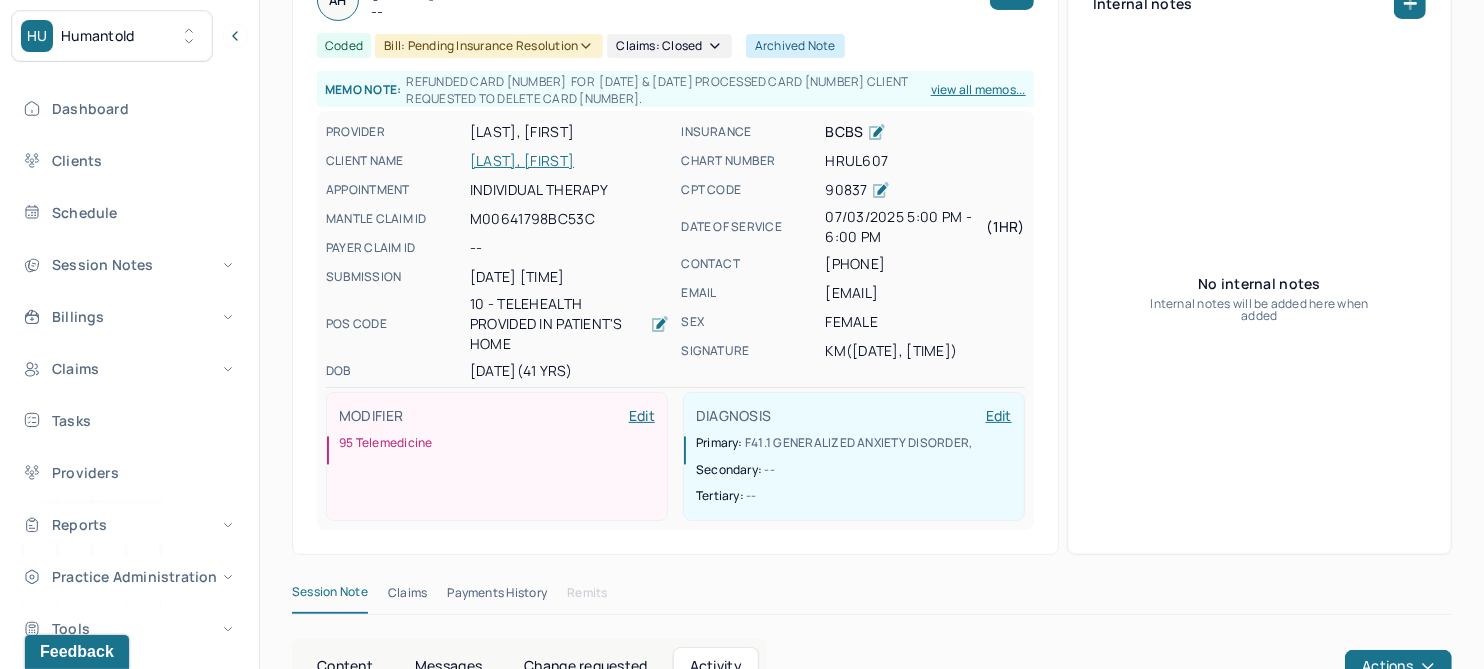 click on "HAYES, ANDREA" at bounding box center (569, 161) 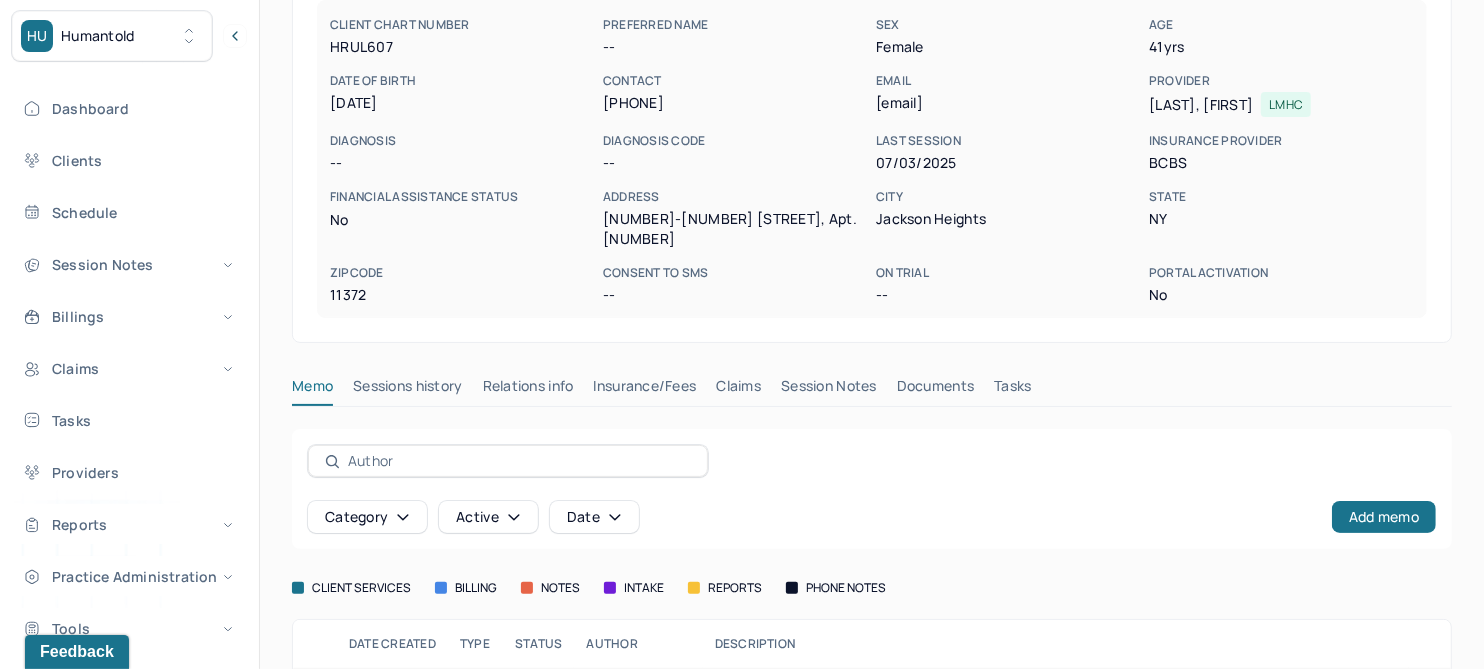 scroll, scrollTop: 250, scrollLeft: 0, axis: vertical 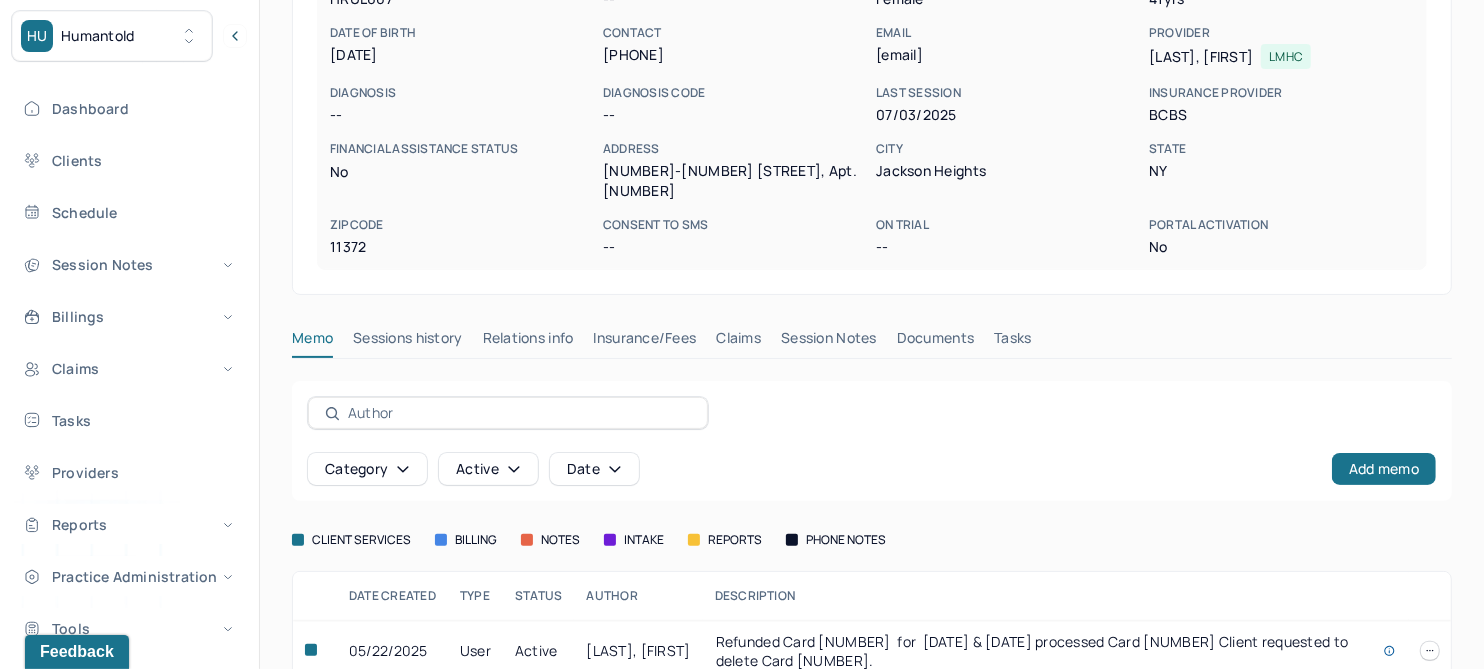 click on "Claims" at bounding box center (738, 342) 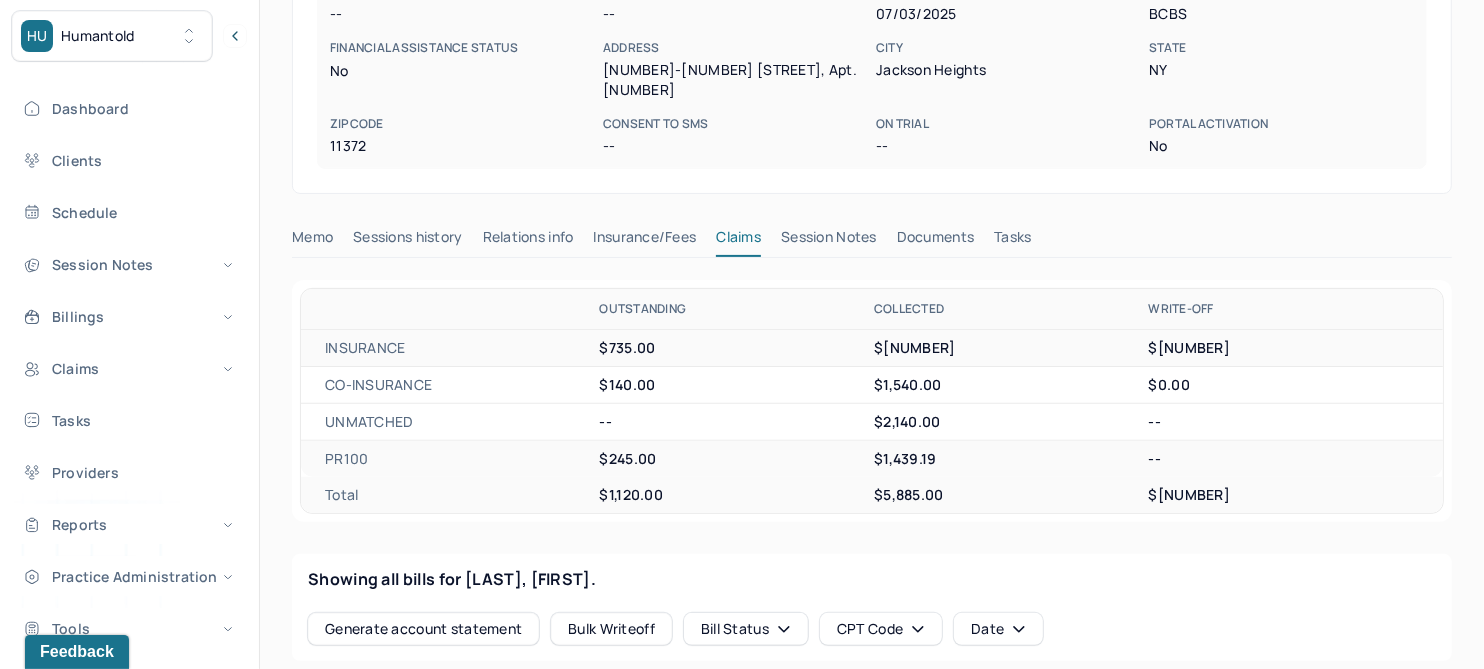 scroll, scrollTop: 625, scrollLeft: 0, axis: vertical 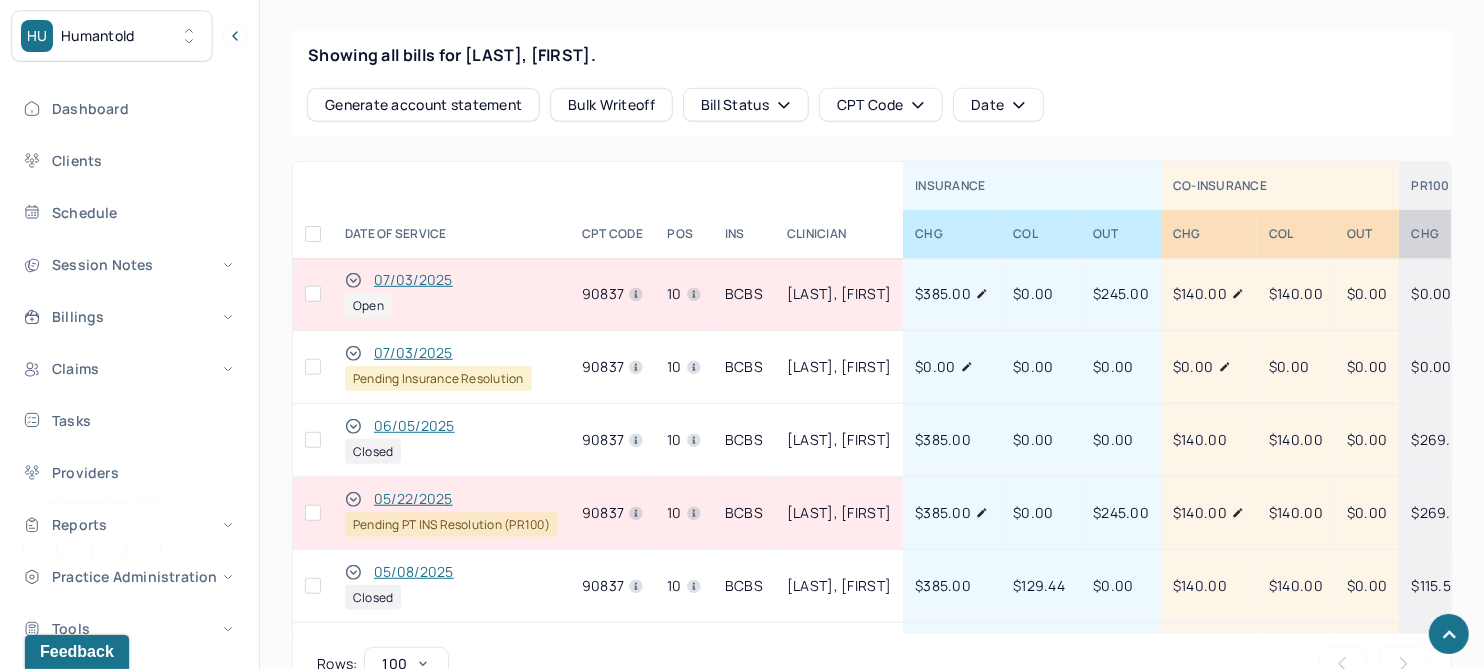 click 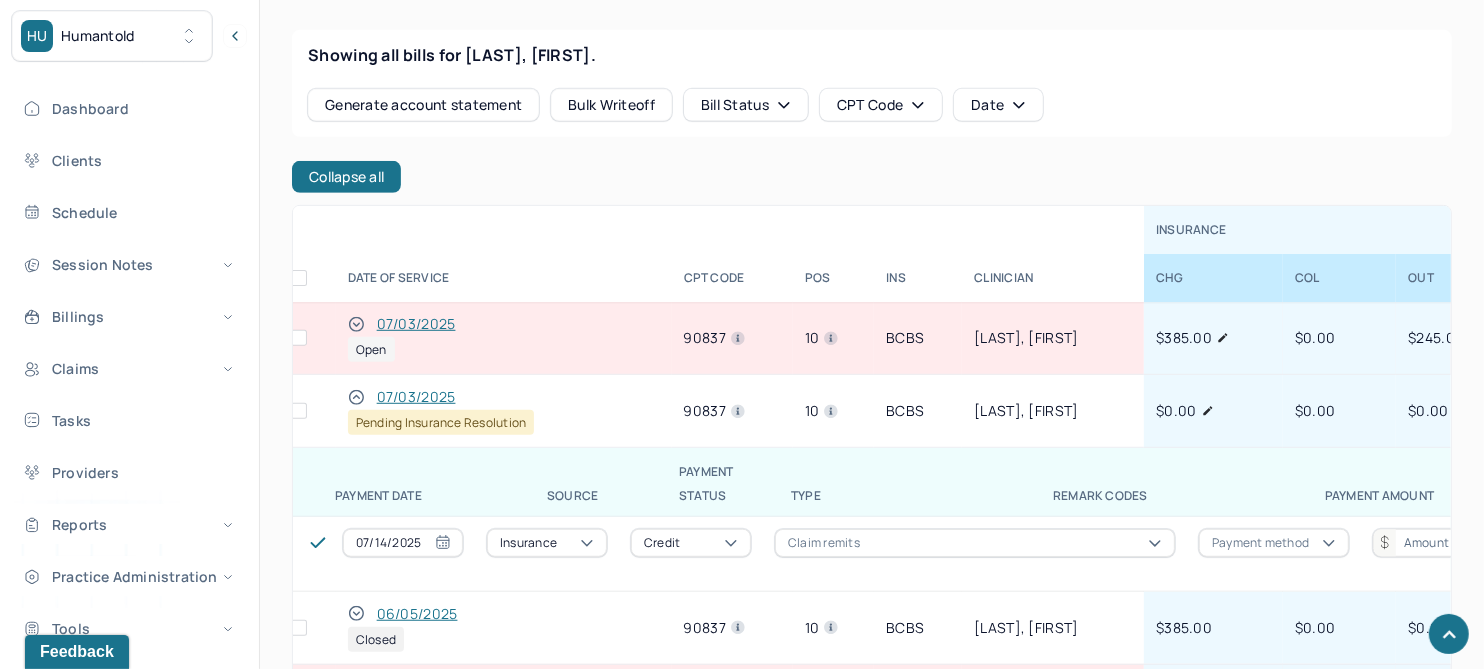 scroll, scrollTop: 0, scrollLeft: 0, axis: both 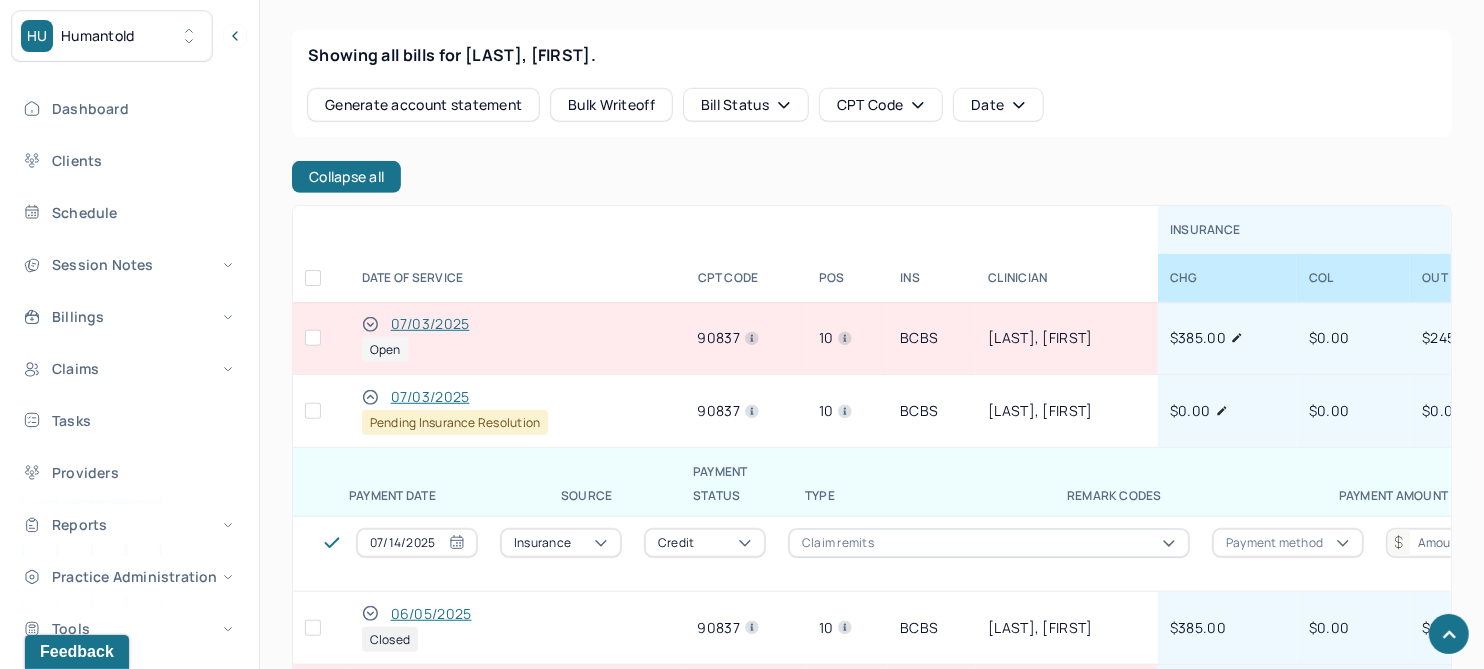 click 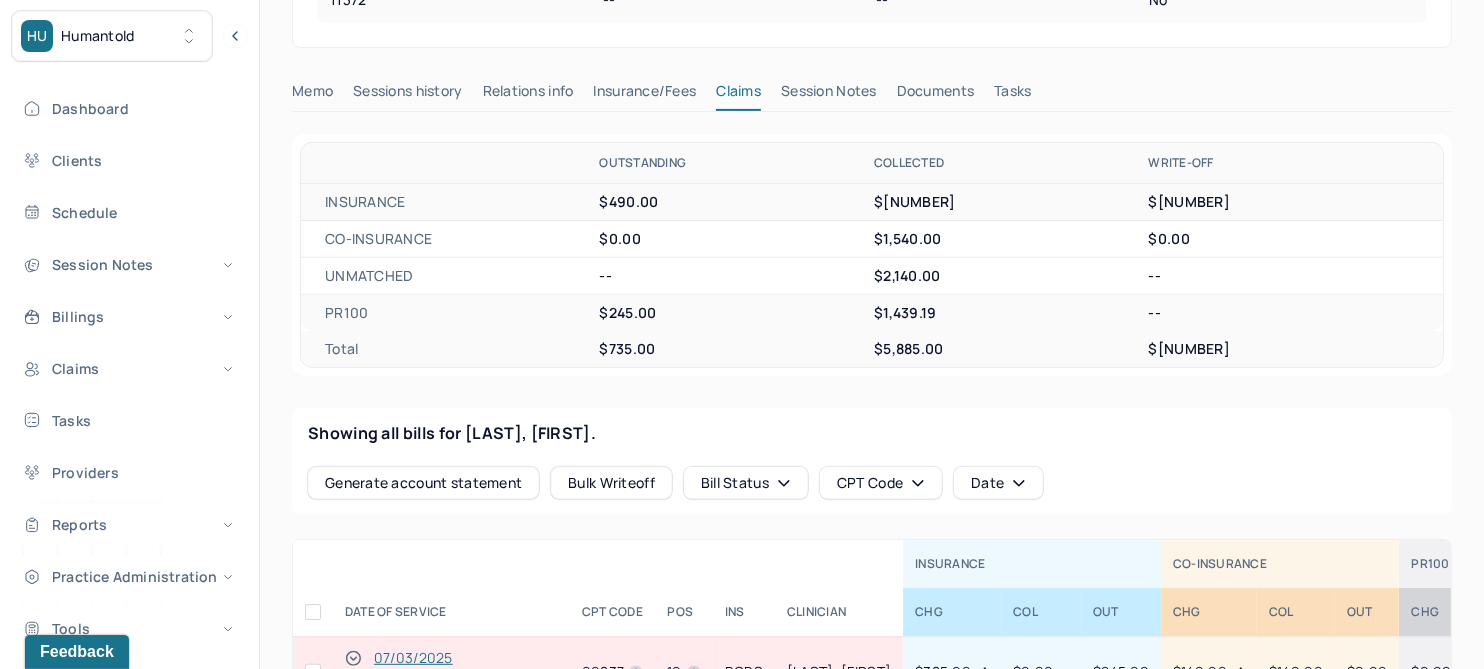 scroll, scrollTop: 125, scrollLeft: 0, axis: vertical 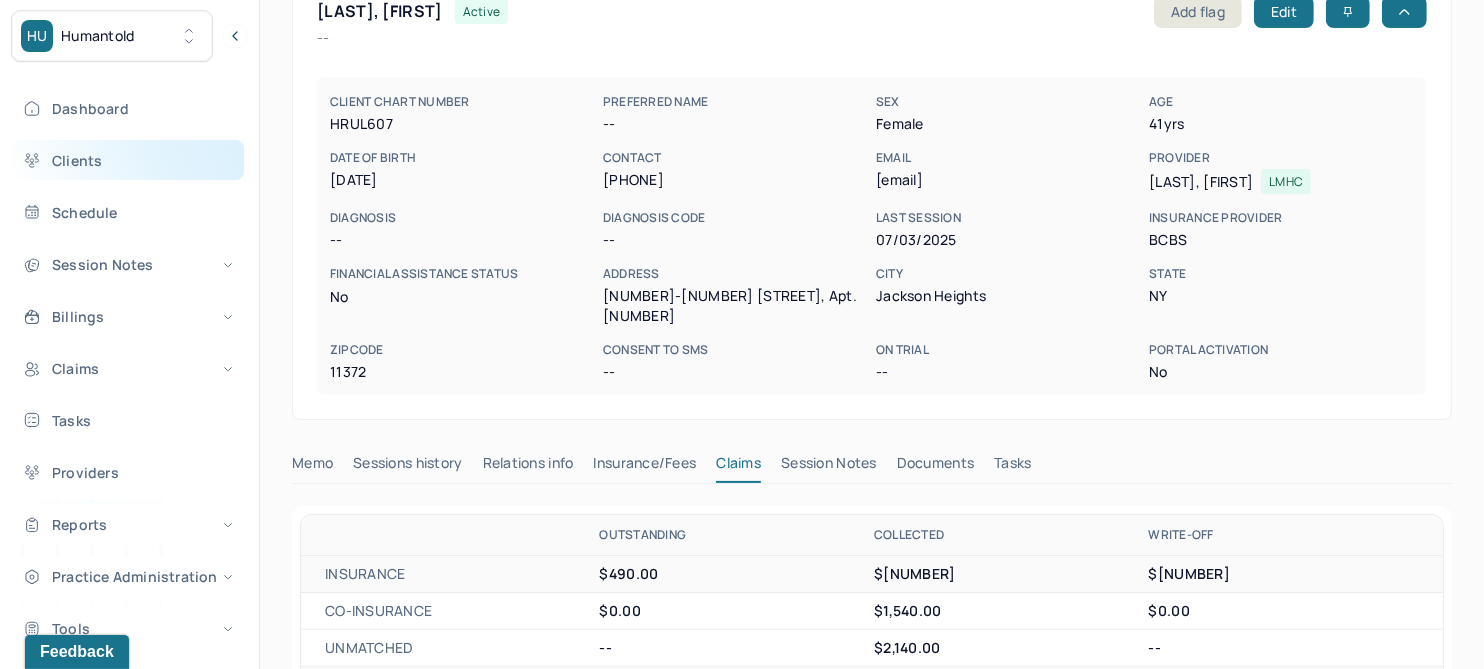 click on "Clients" at bounding box center (128, 160) 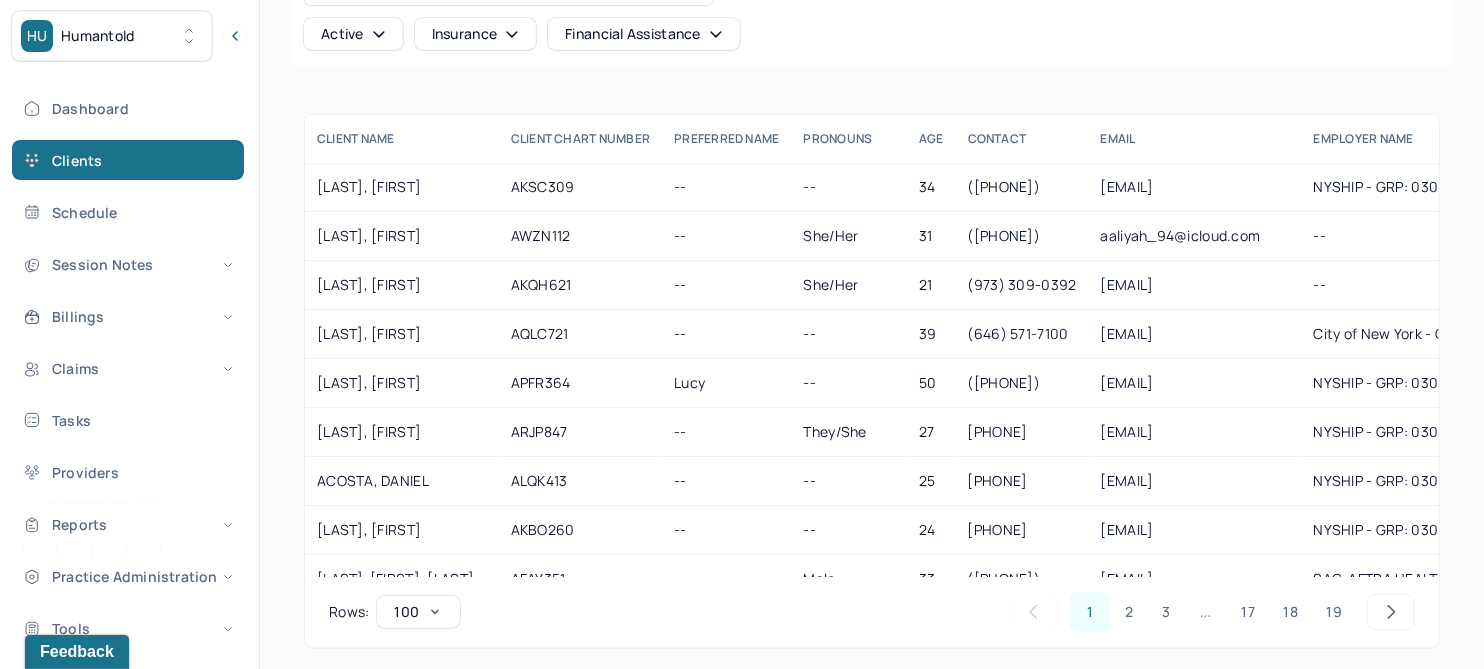 scroll, scrollTop: 166, scrollLeft: 0, axis: vertical 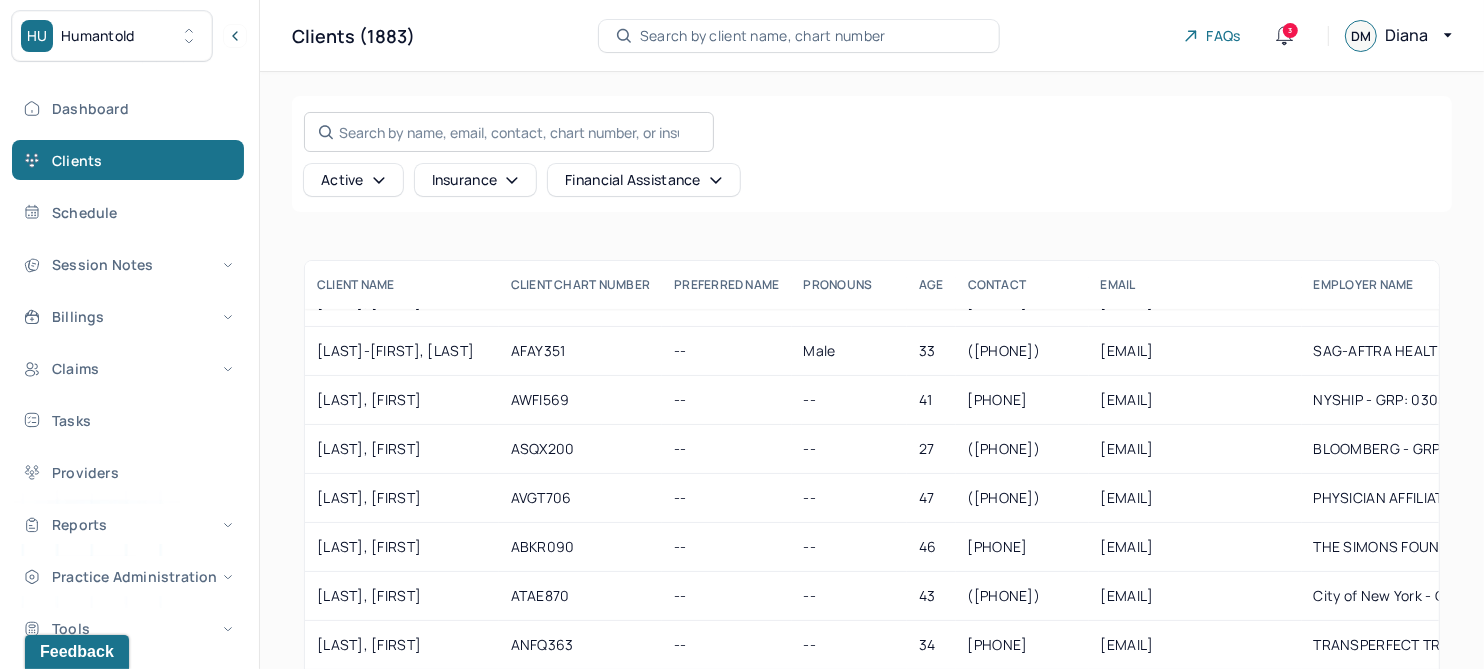 click on "Search by name, email, contact, chart number, or insurance id..." at bounding box center (509, 132) 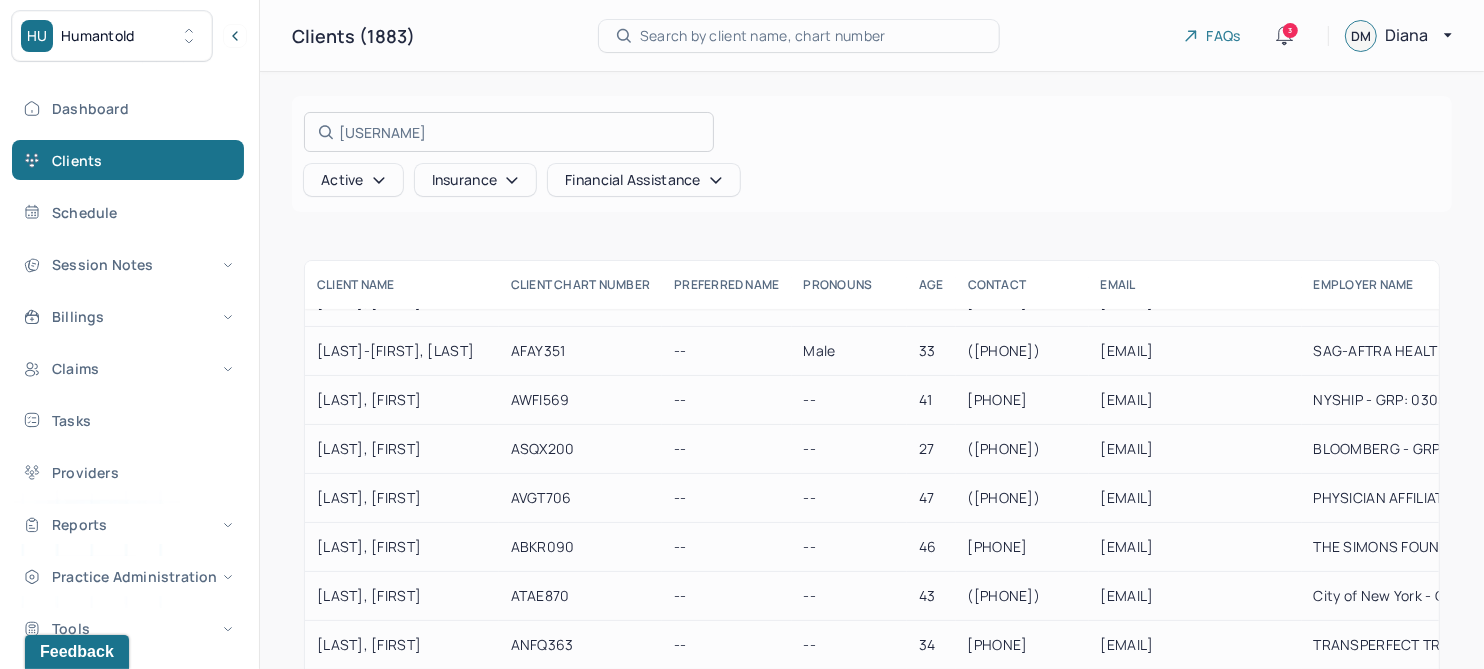 type on "hayes" 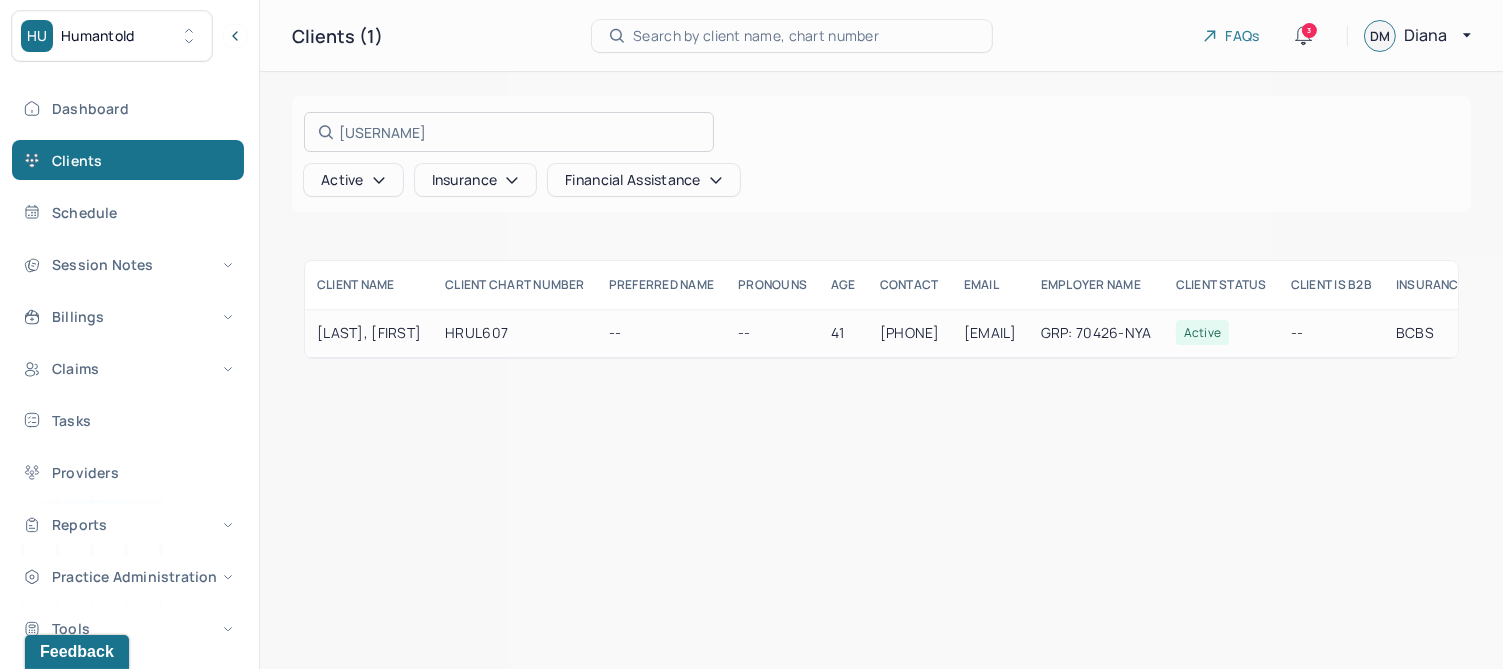 click at bounding box center [751, 334] 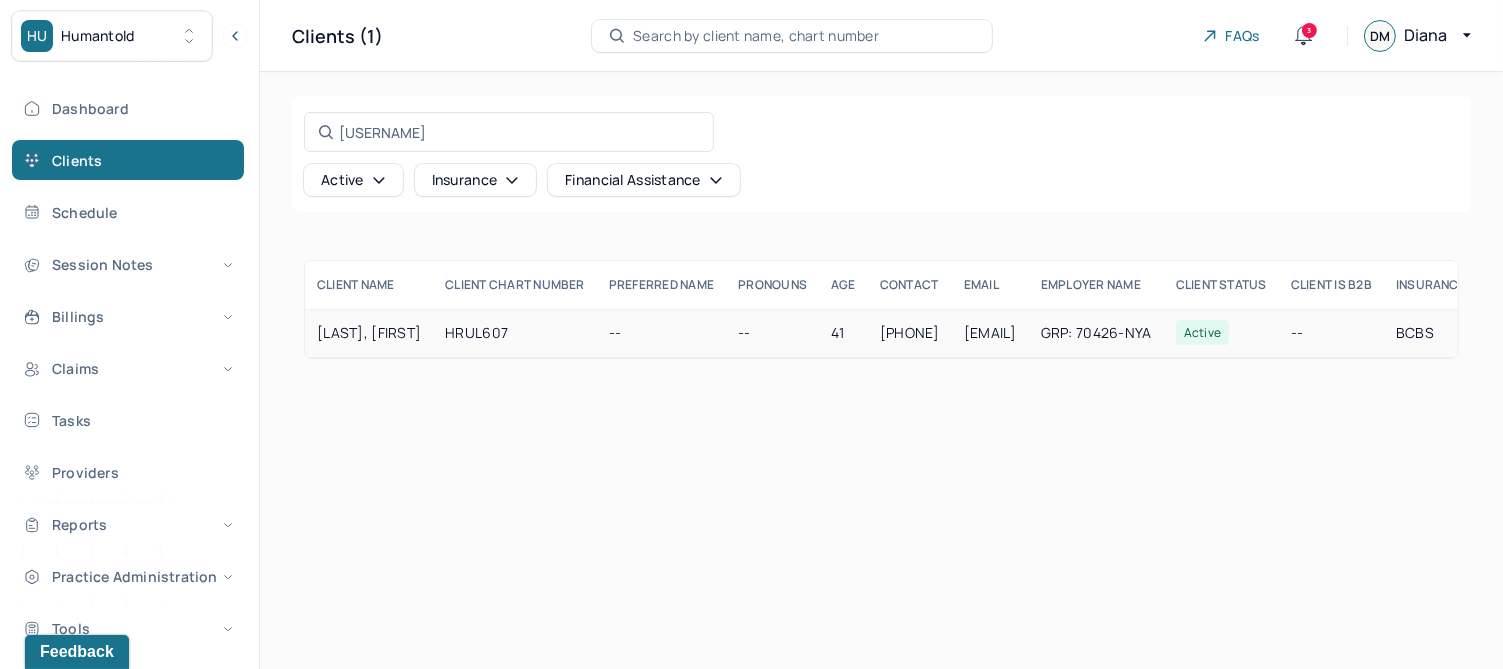 click on "HAYES, ANDREA" at bounding box center [369, 333] 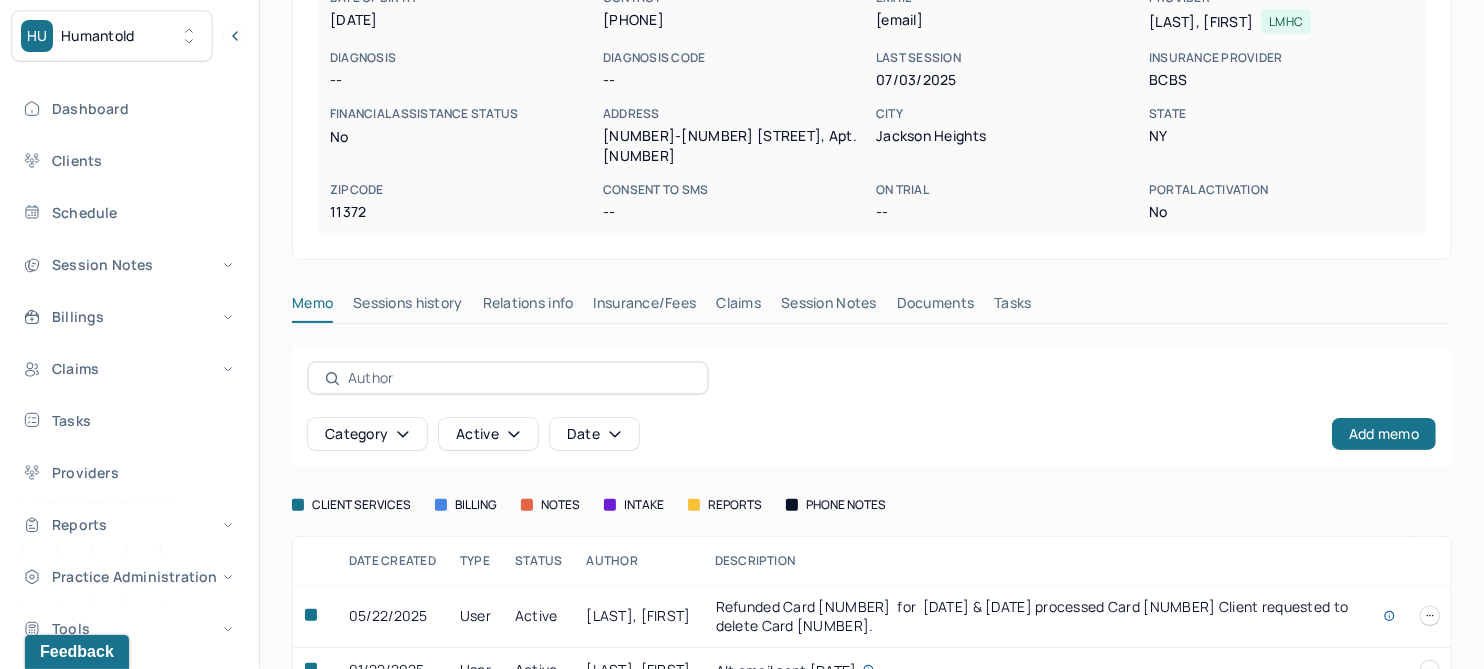 scroll, scrollTop: 314, scrollLeft: 0, axis: vertical 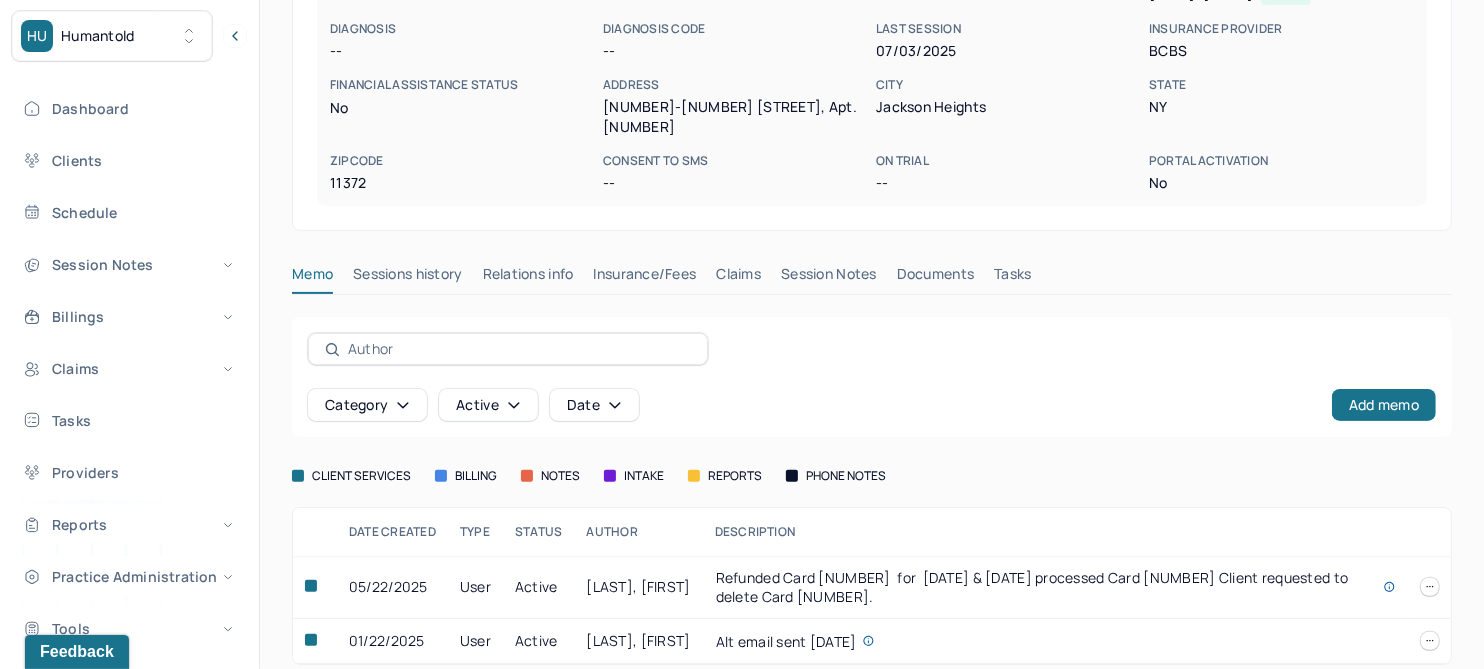 click on "Claims" at bounding box center (738, 278) 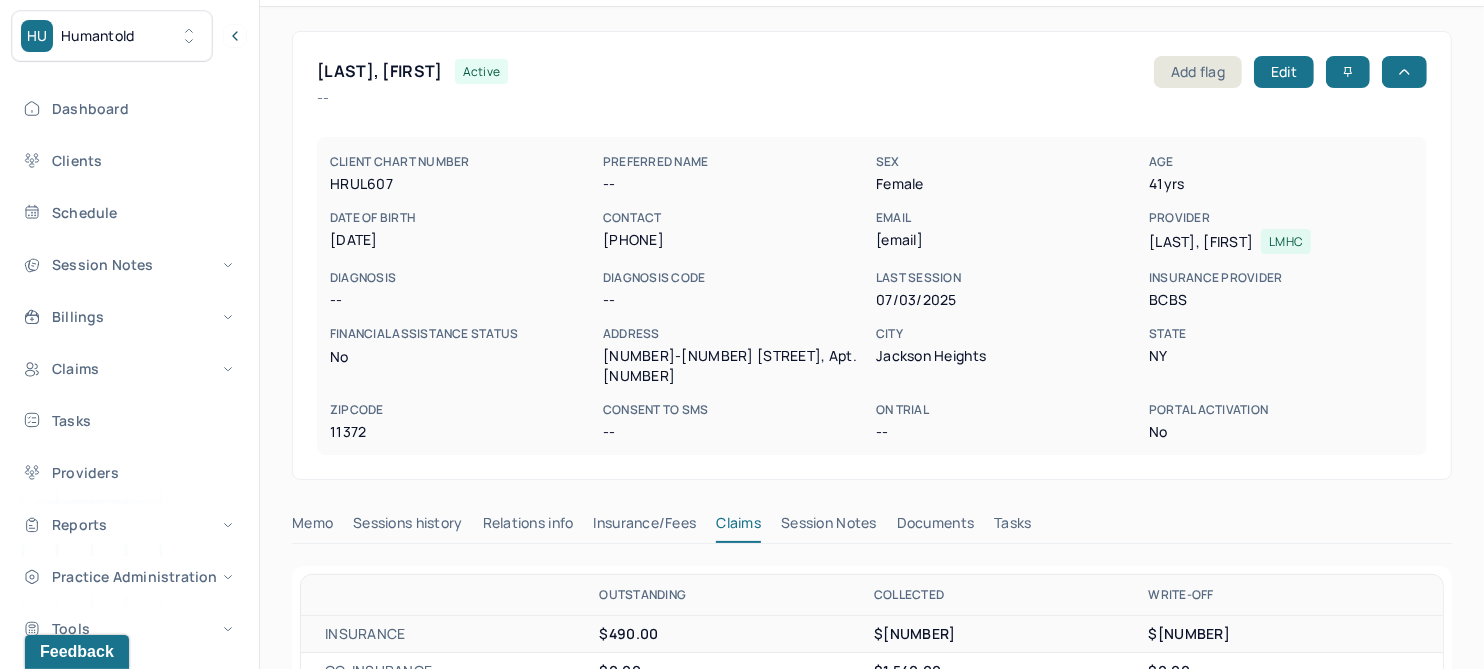 scroll, scrollTop: 0, scrollLeft: 0, axis: both 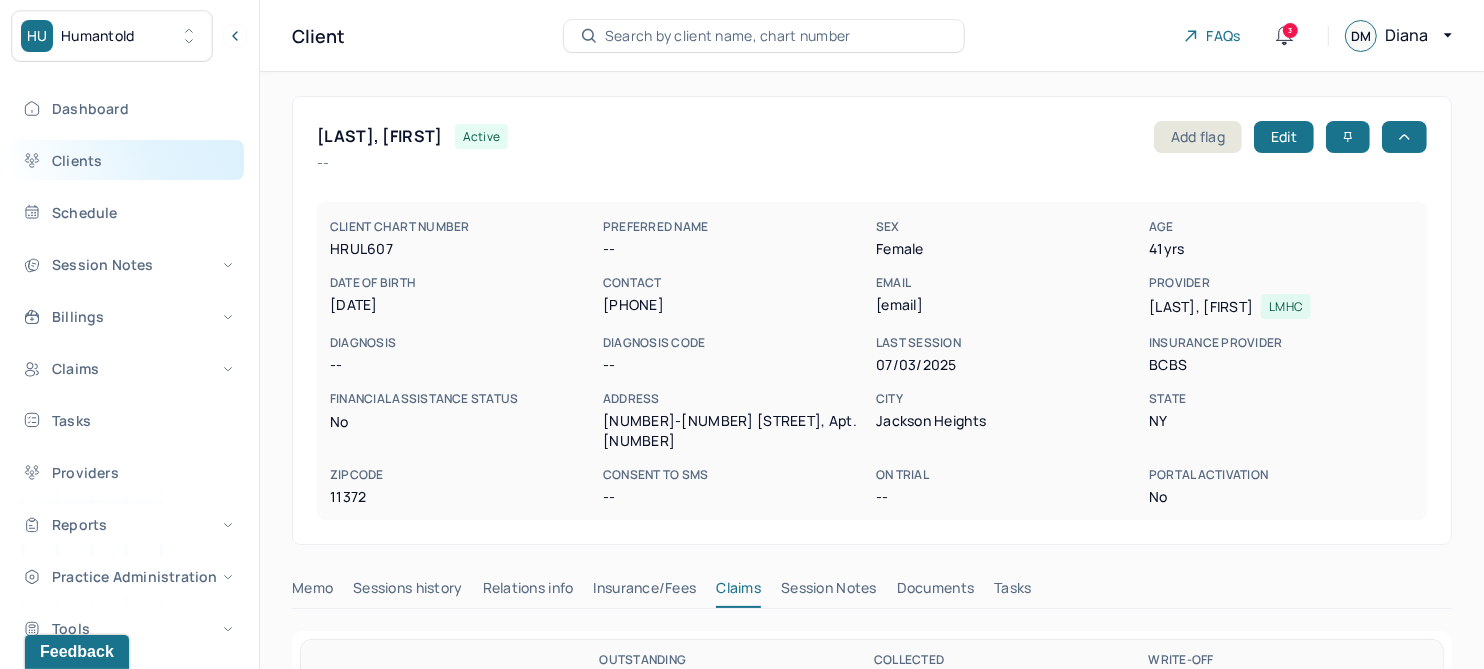 click on "Clients" at bounding box center [128, 160] 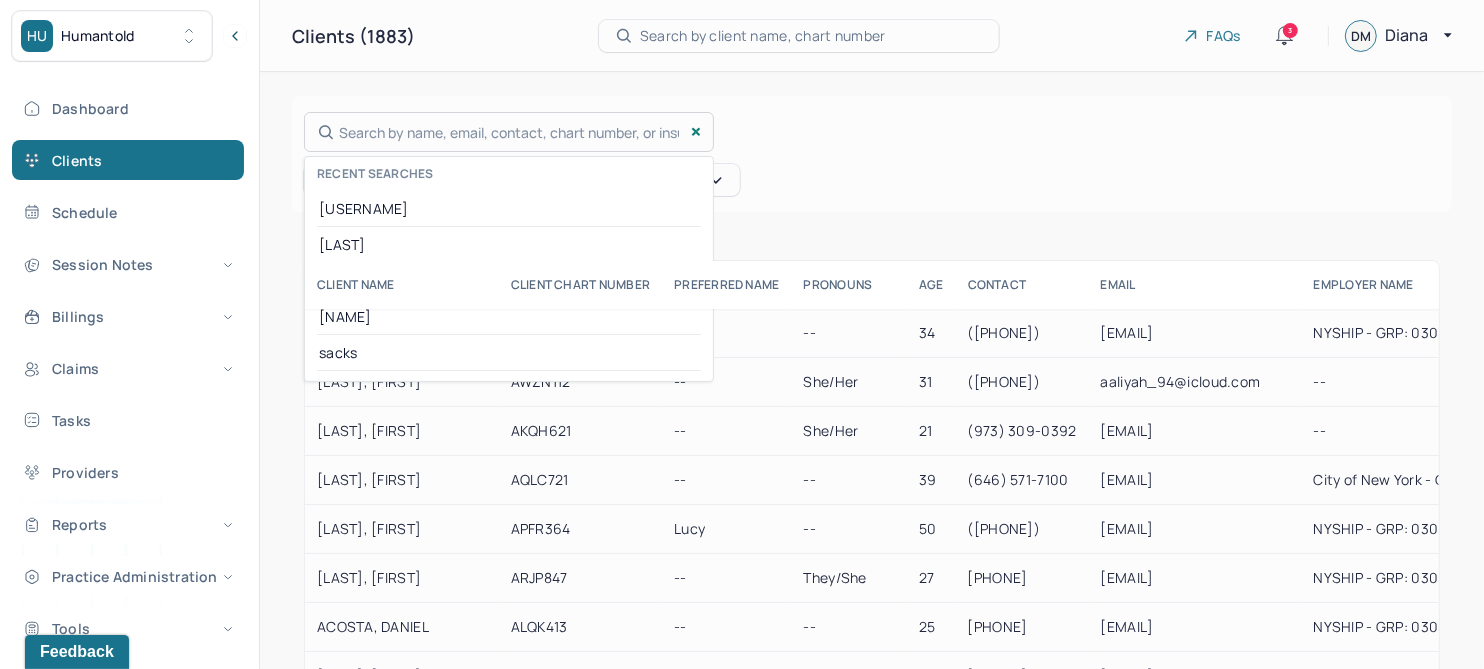click on "Search by name, email, contact, chart number, or insurance id... Recent searches hayes anderson krahn owens sacks" at bounding box center [509, 132] 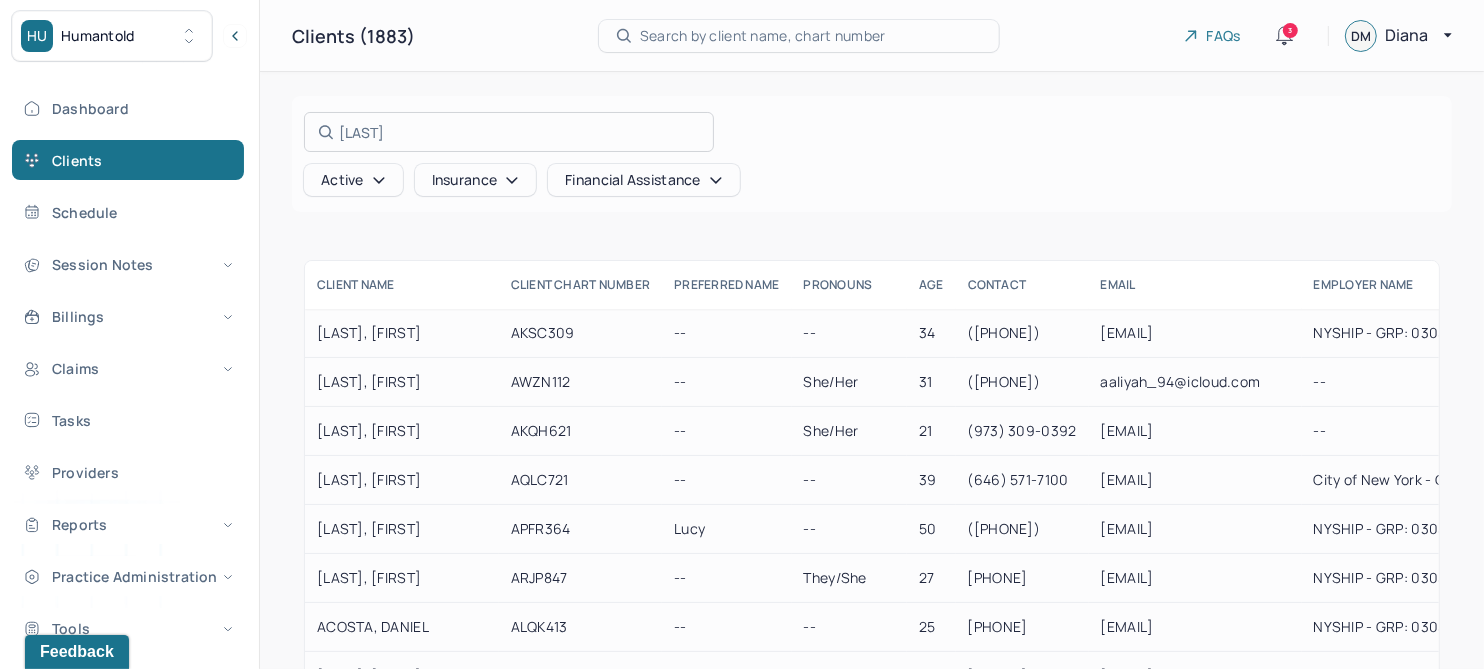 type on "anderson" 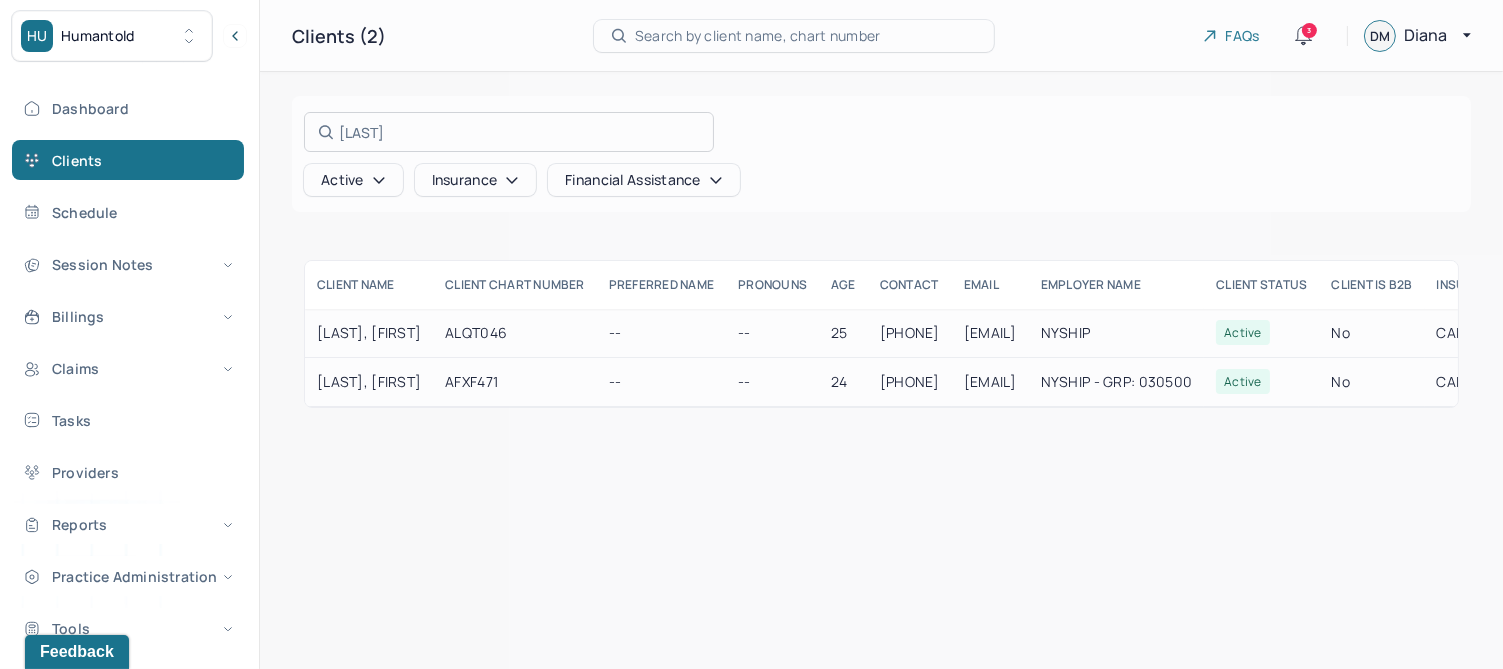 click at bounding box center (751, 334) 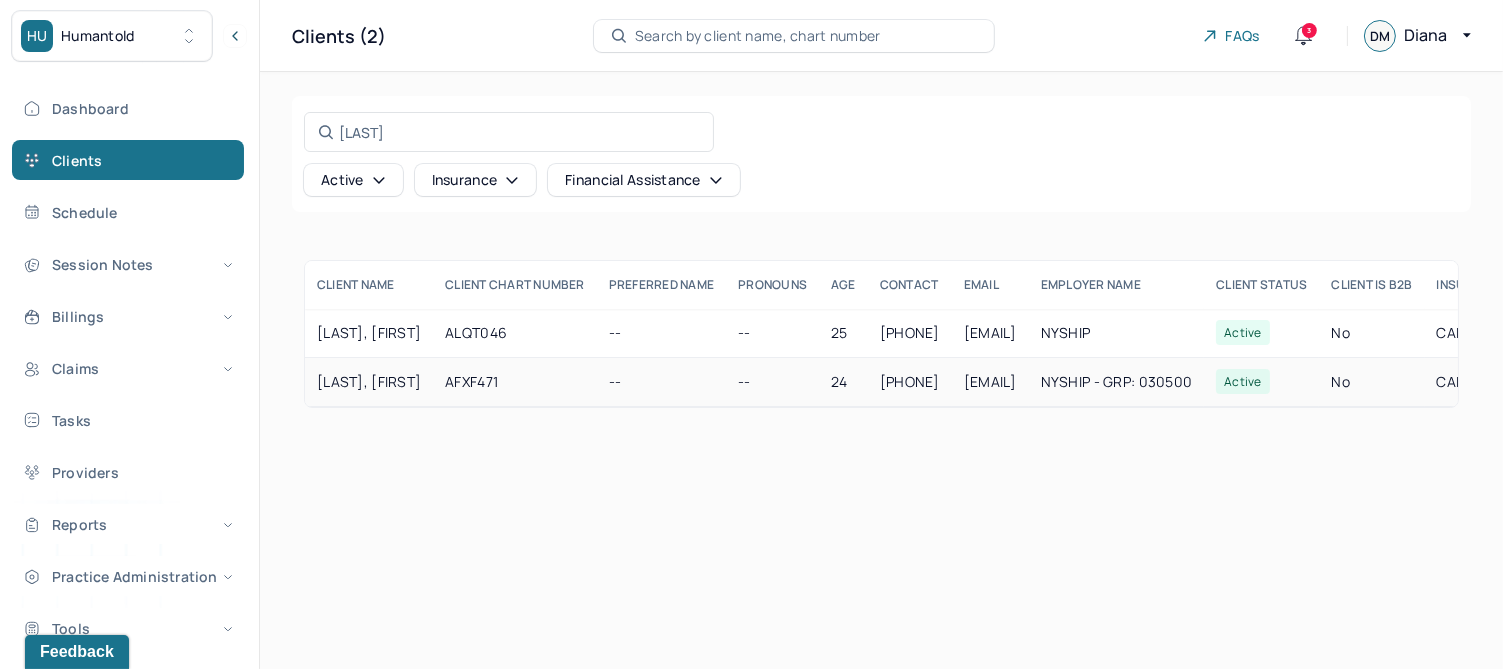 click on "ANDERSON, NAILEAH" at bounding box center [369, 382] 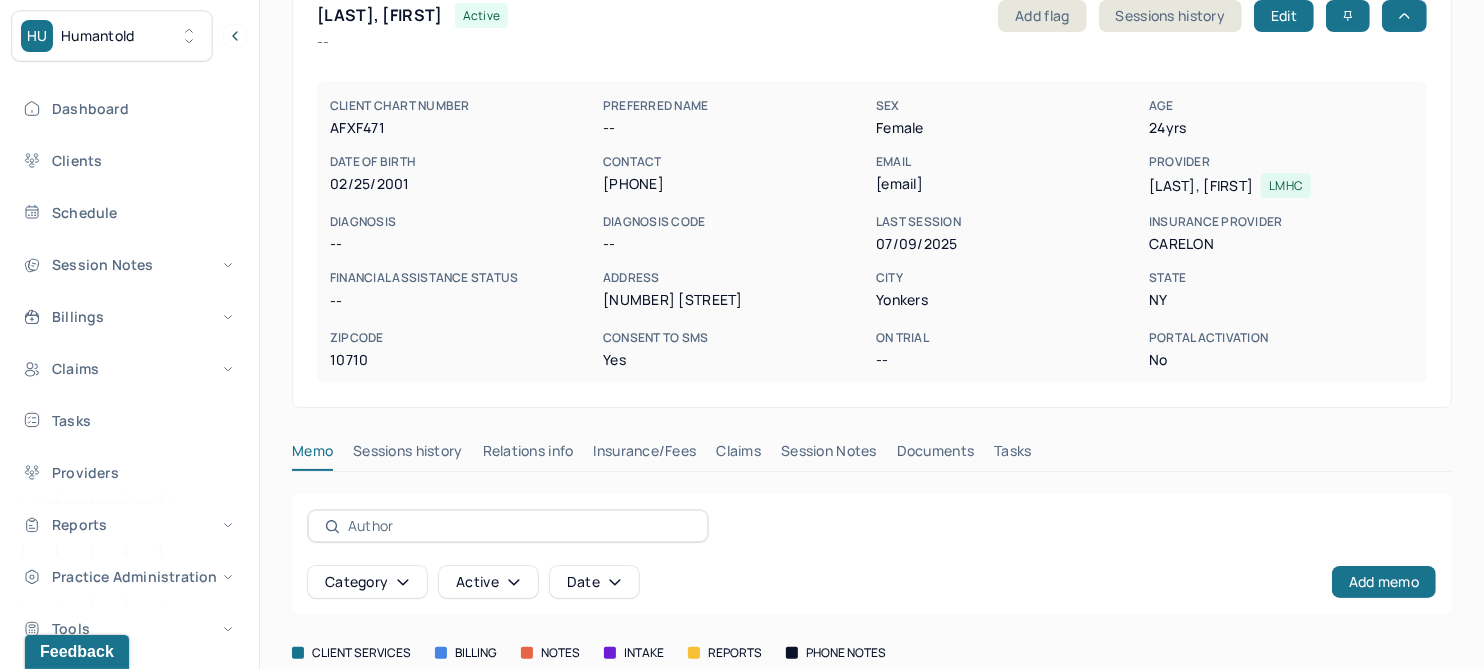 scroll, scrollTop: 252, scrollLeft: 0, axis: vertical 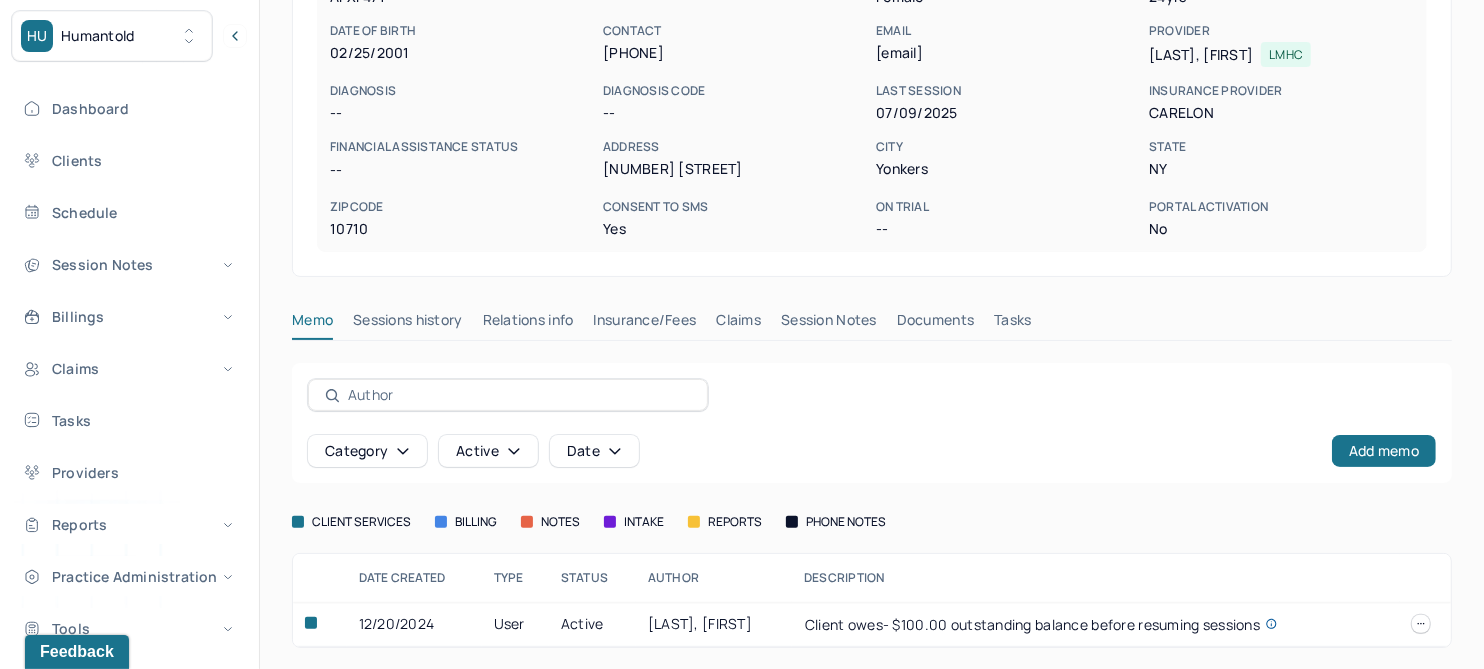 click on "Claims" at bounding box center [738, 324] 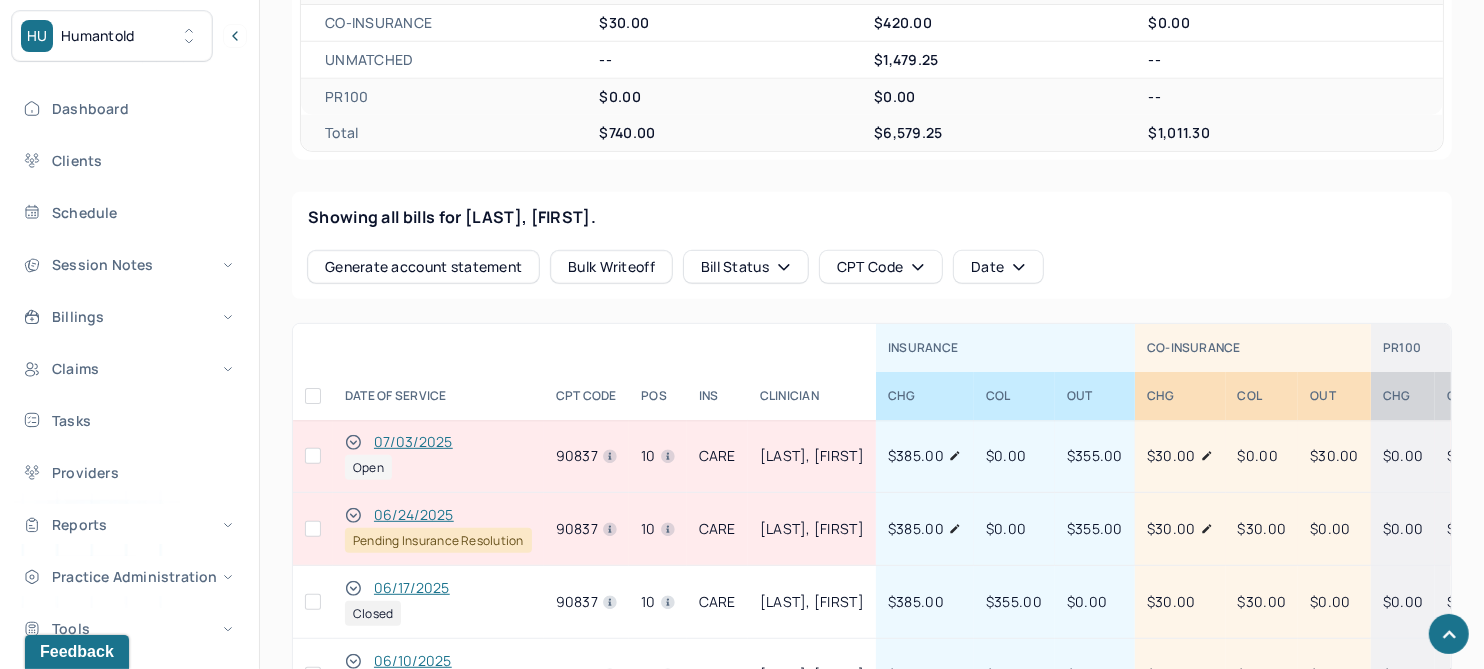 scroll, scrollTop: 544, scrollLeft: 0, axis: vertical 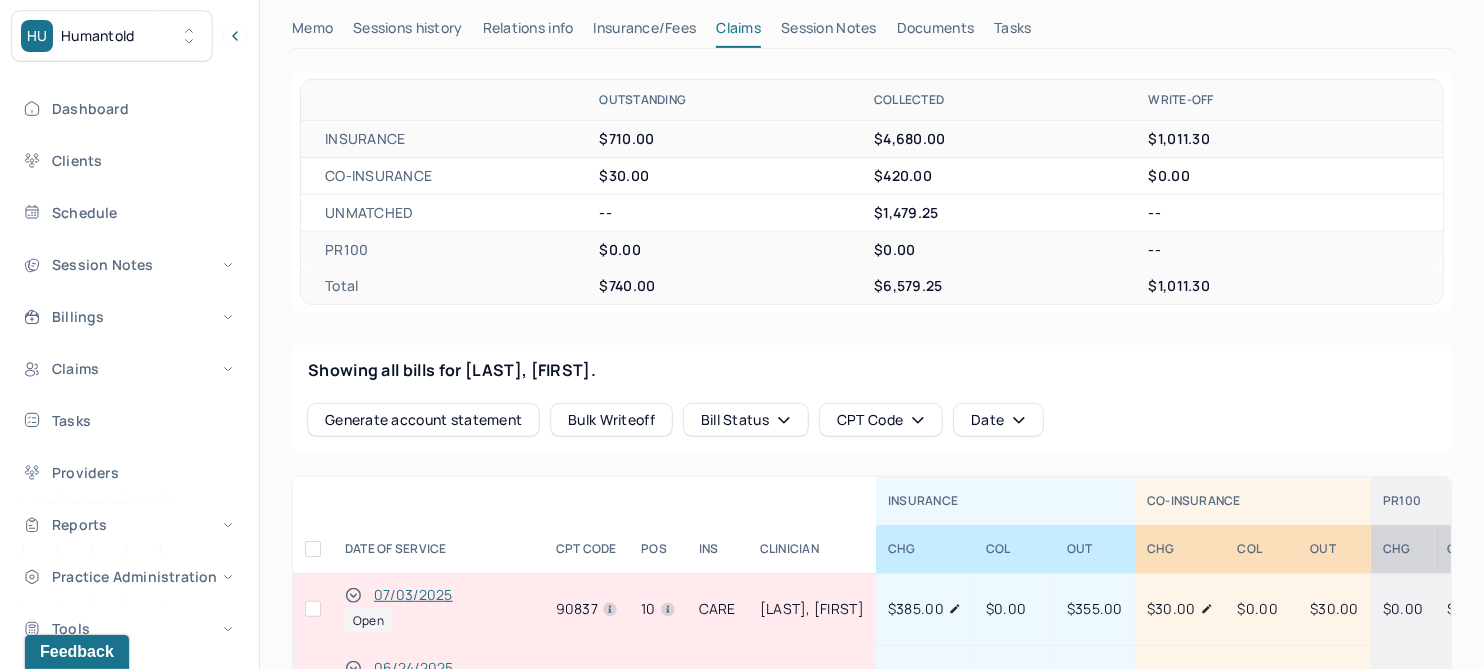 drag, startPoint x: 852, startPoint y: 25, endPoint x: 273, endPoint y: 358, distance: 667.9296 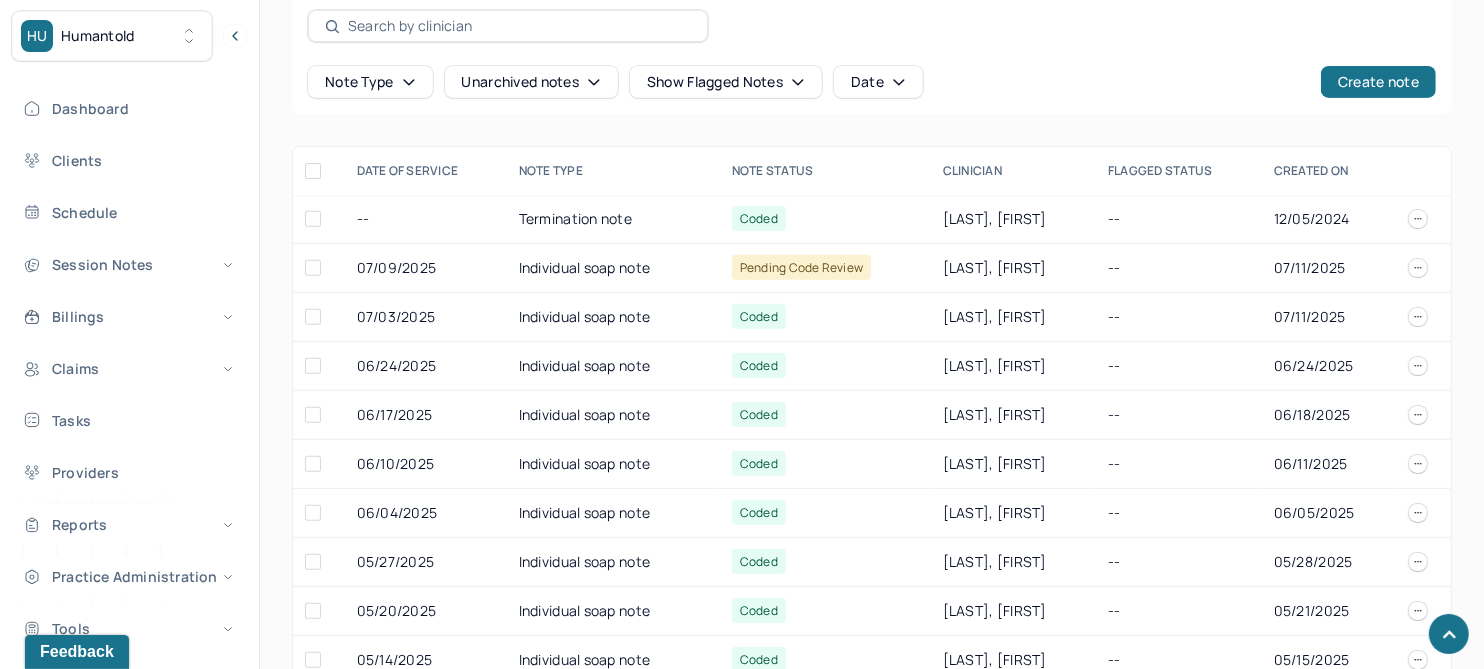 scroll, scrollTop: 655, scrollLeft: 0, axis: vertical 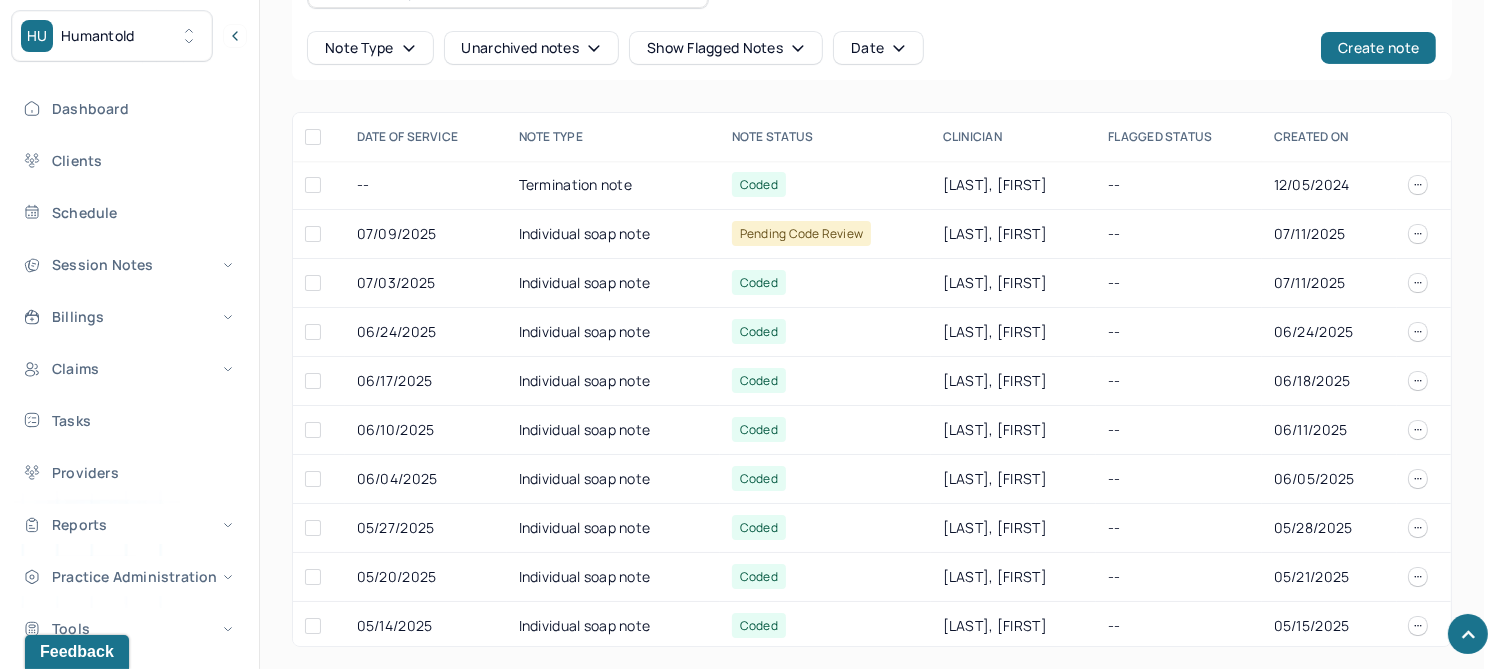 click 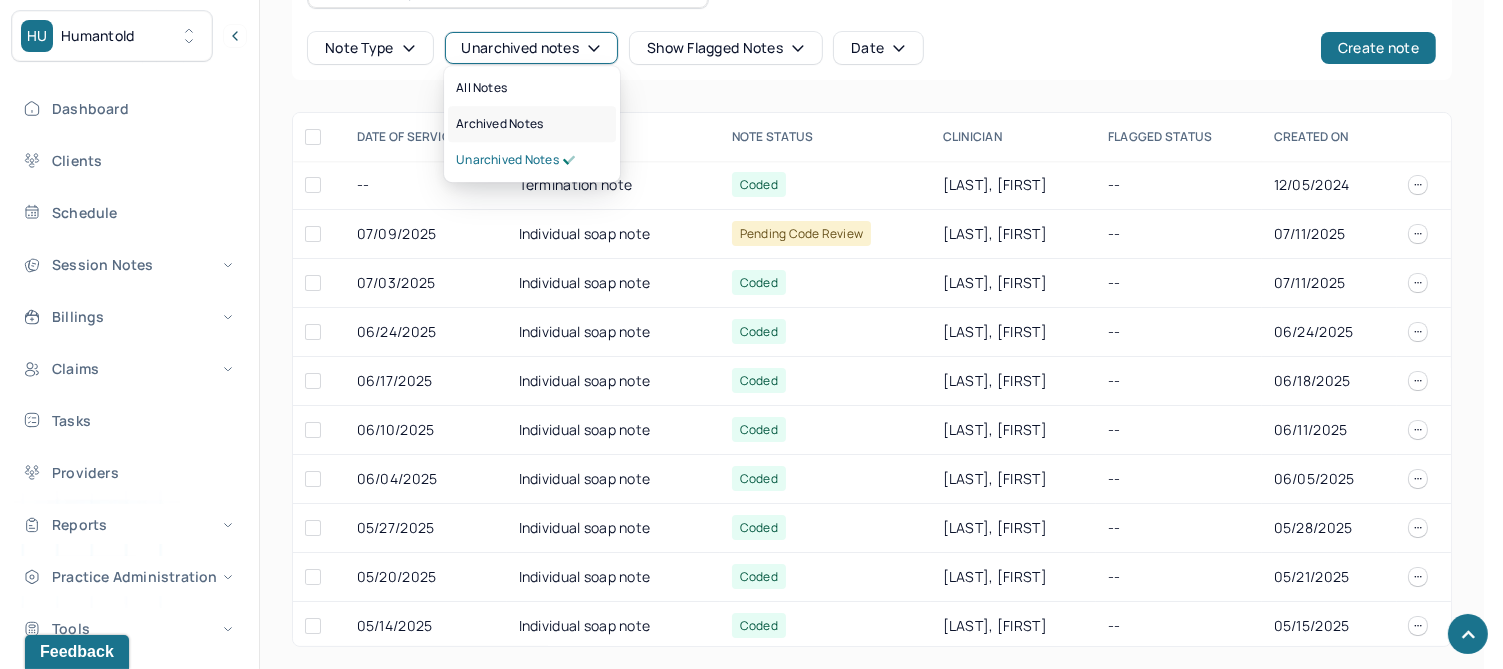 click on "Archived notes" at bounding box center (499, 124) 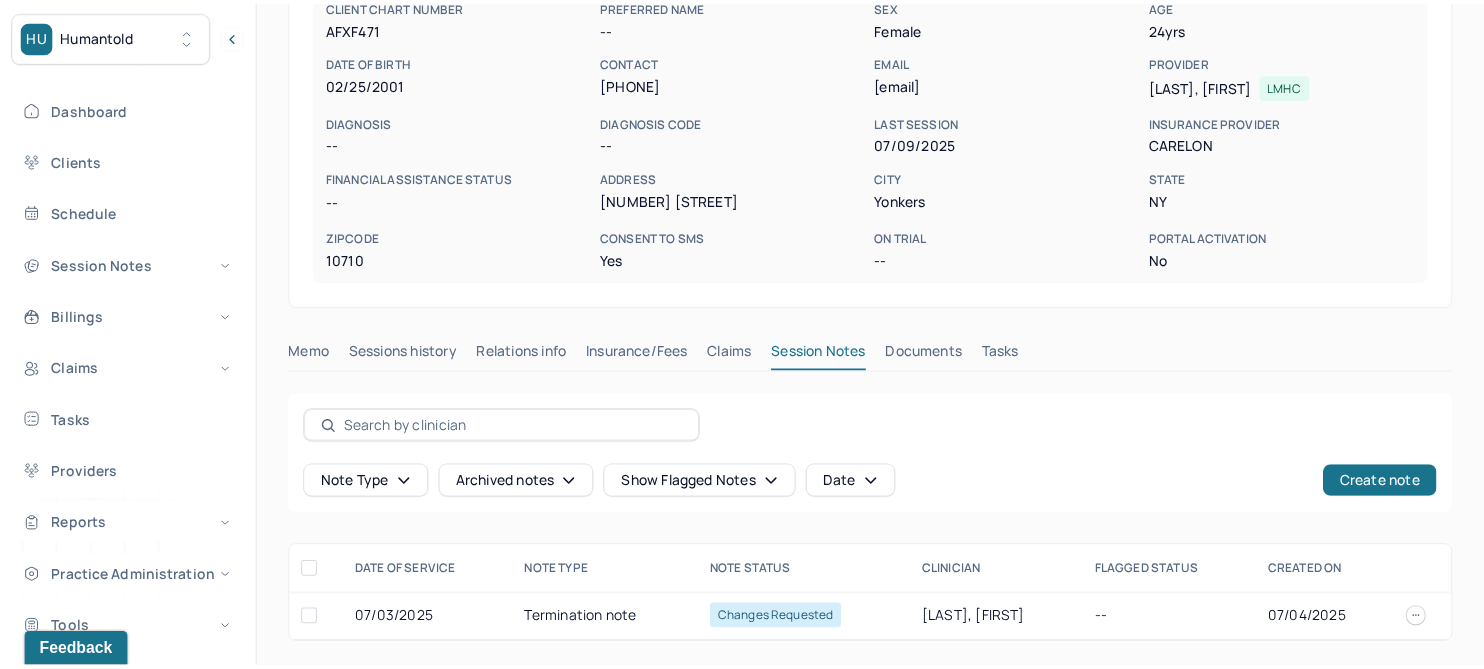 scroll, scrollTop: 218, scrollLeft: 0, axis: vertical 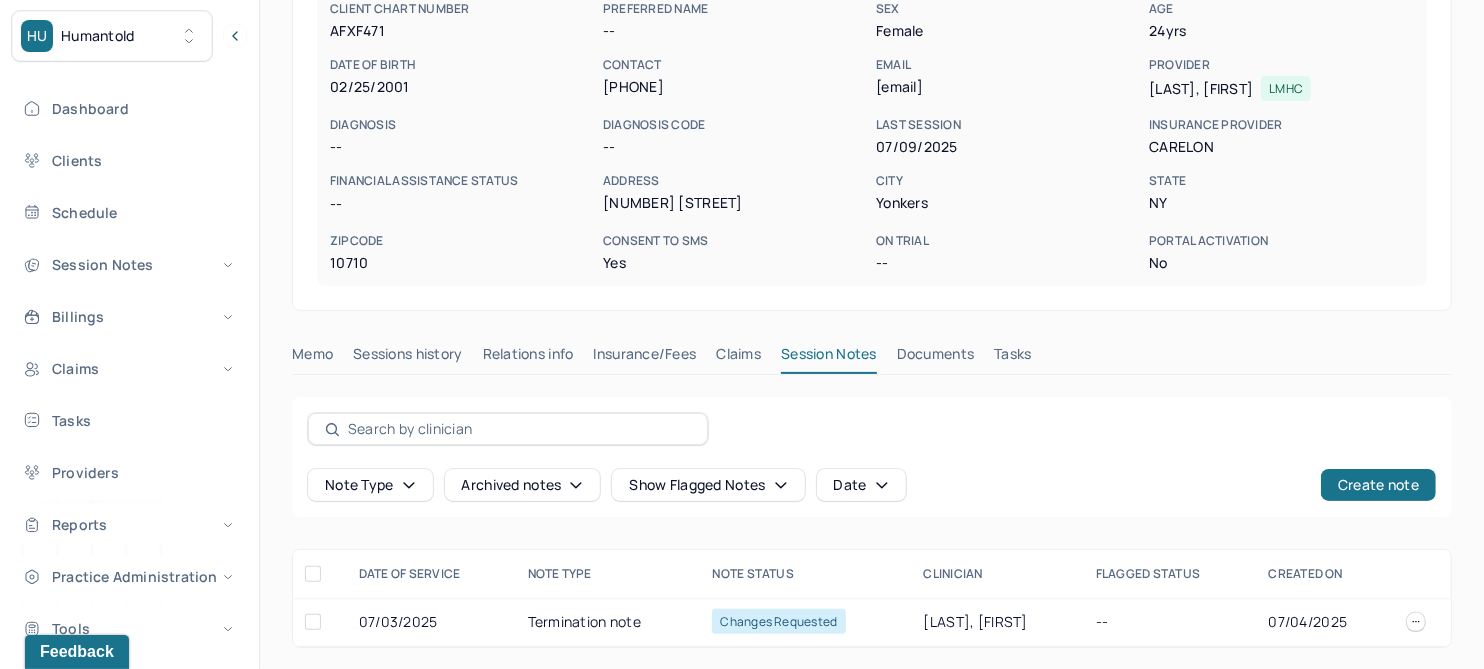 click on "Claims" at bounding box center [738, 358] 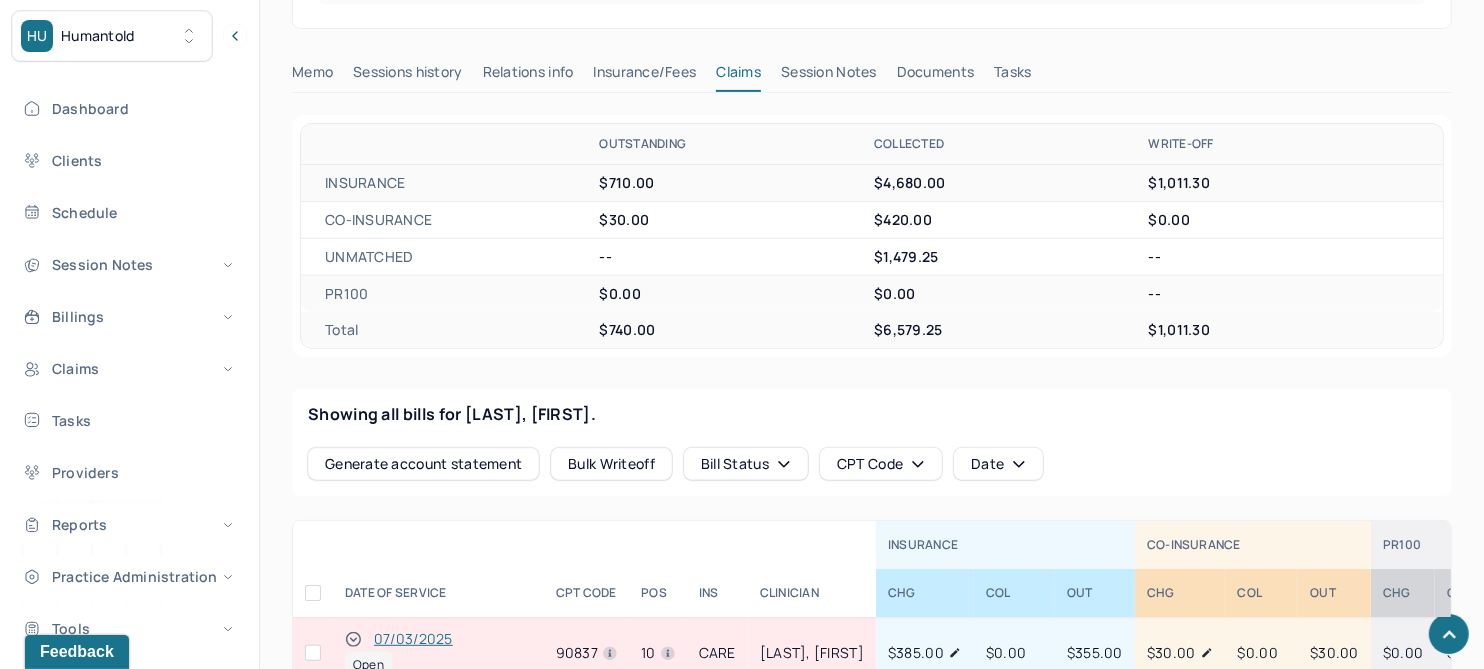 scroll, scrollTop: 718, scrollLeft: 0, axis: vertical 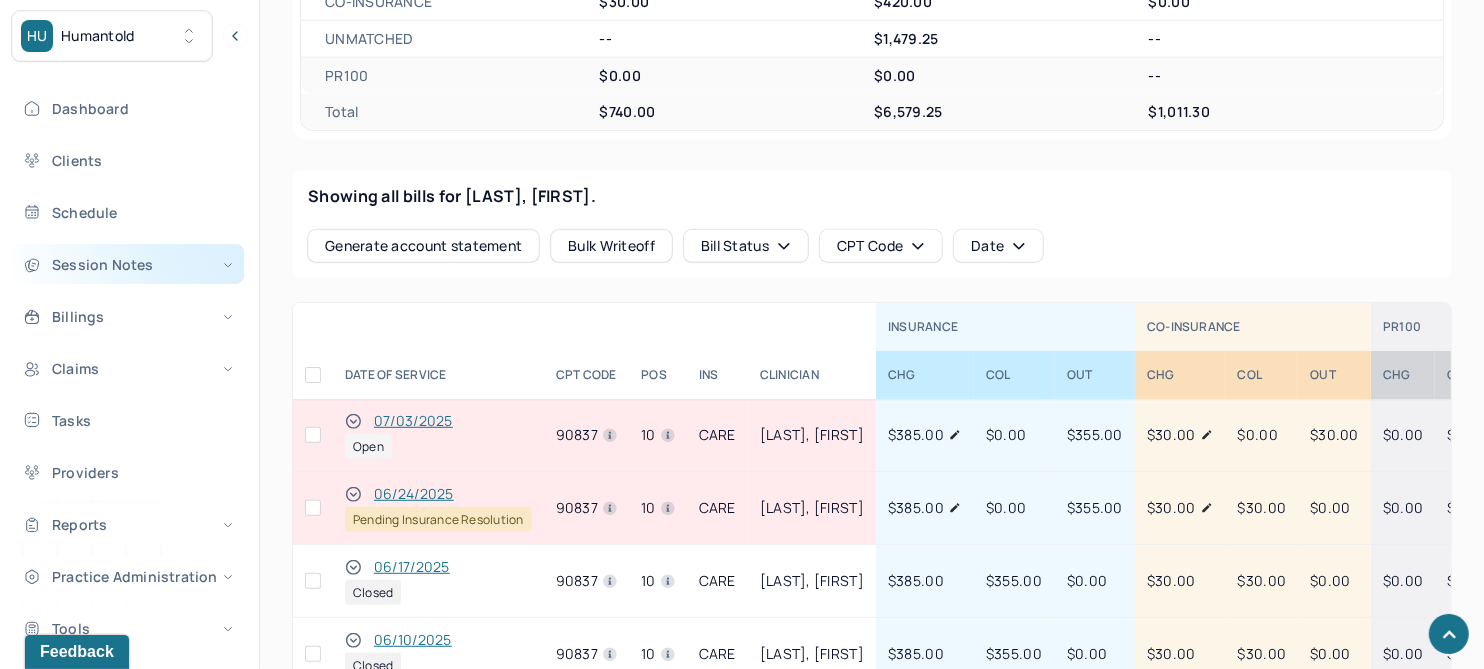 drag, startPoint x: 116, startPoint y: 265, endPoint x: 109, endPoint y: 274, distance: 11.401754 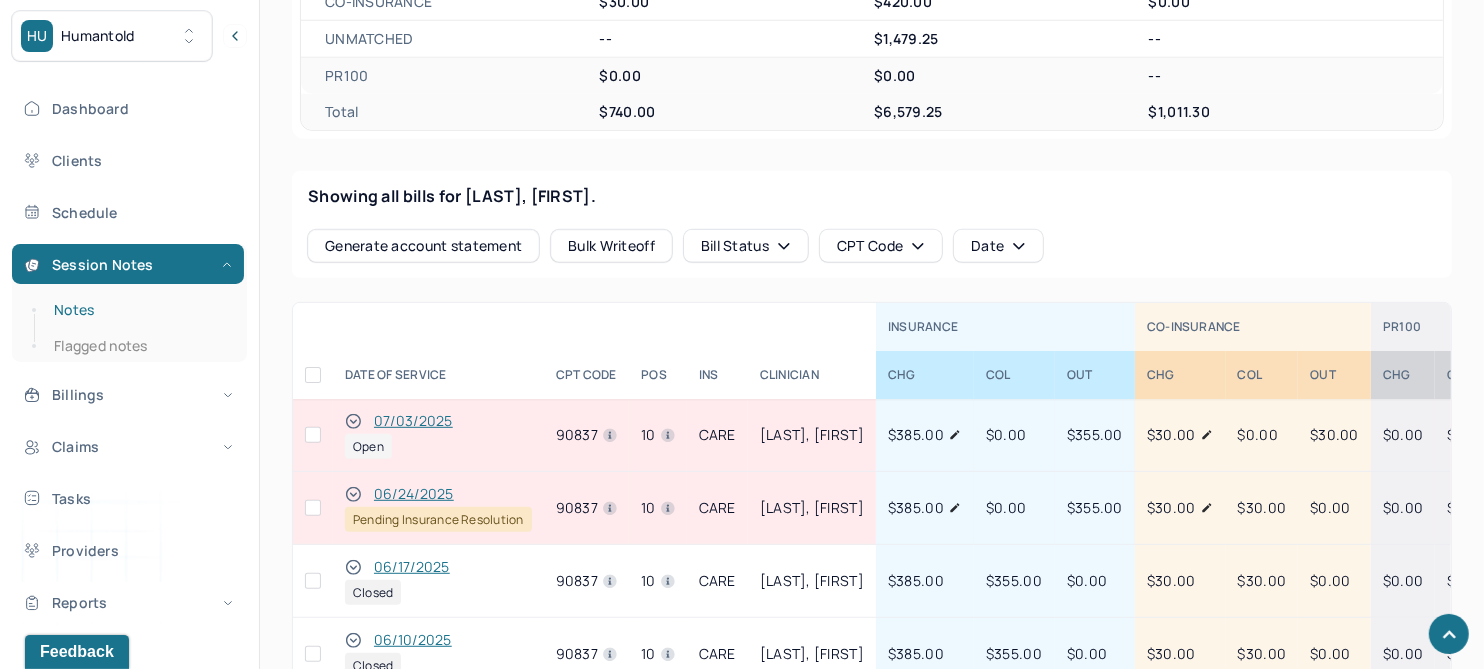 click on "Notes" at bounding box center [139, 310] 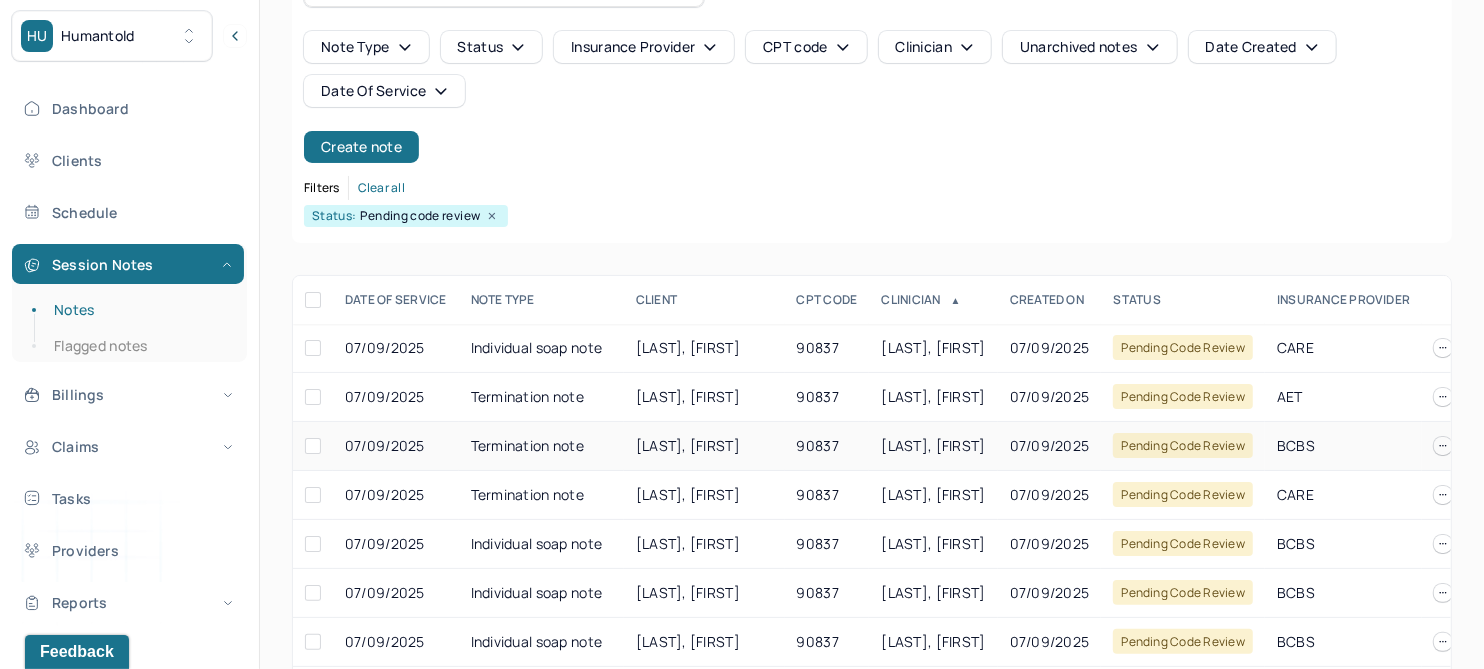 scroll, scrollTop: 176, scrollLeft: 0, axis: vertical 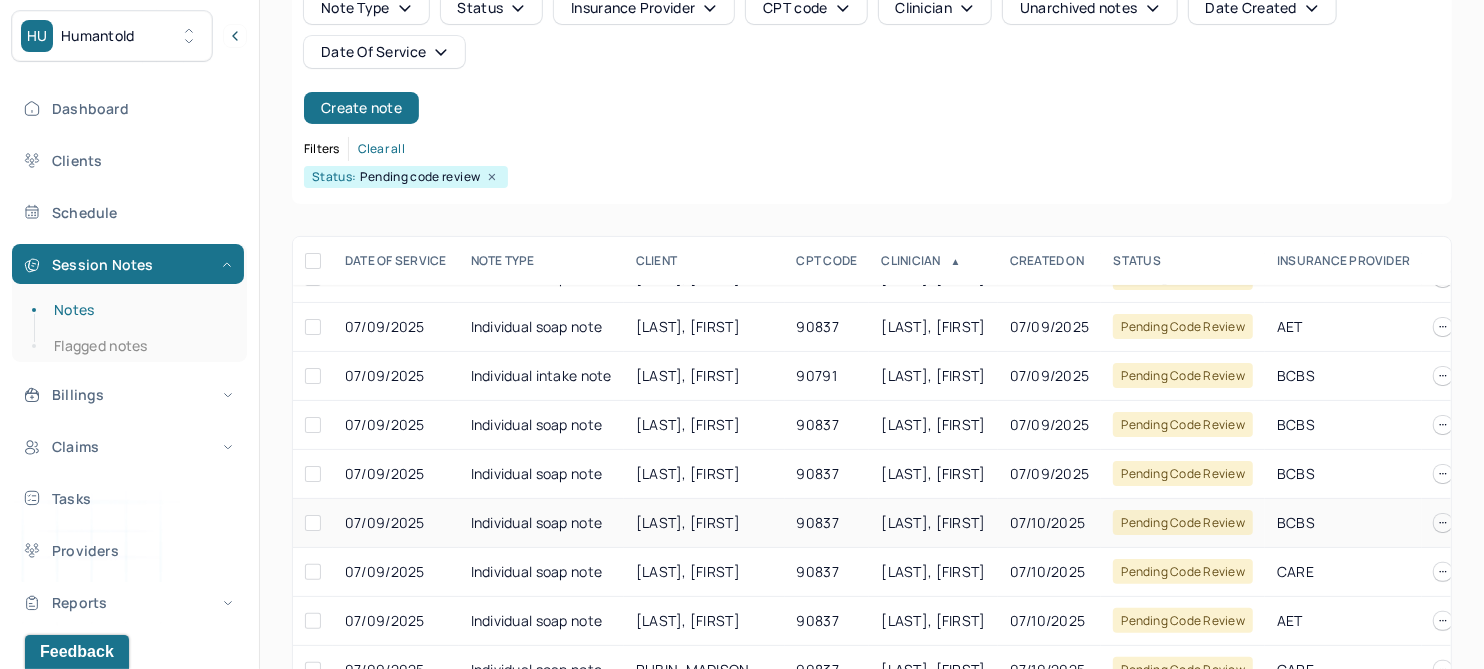 click on "SCHULTZ, KELLY" at bounding box center (688, 522) 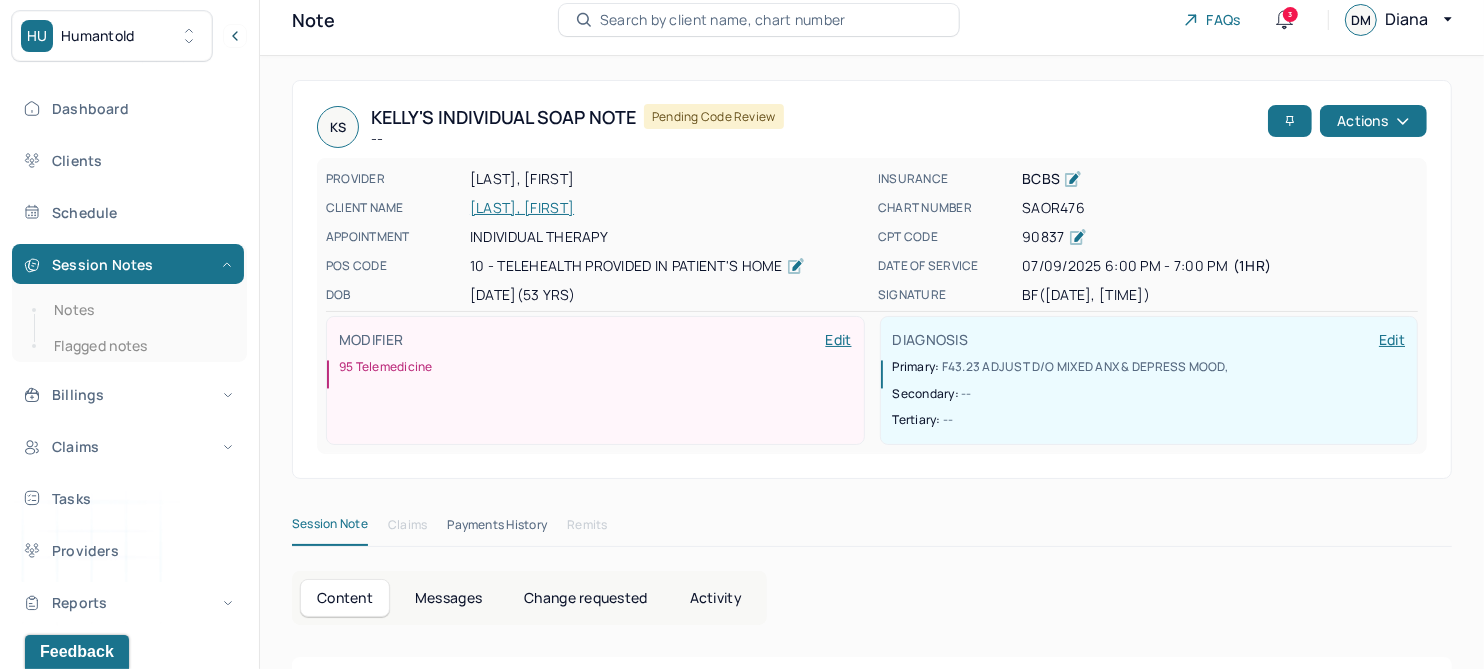 scroll, scrollTop: 0, scrollLeft: 0, axis: both 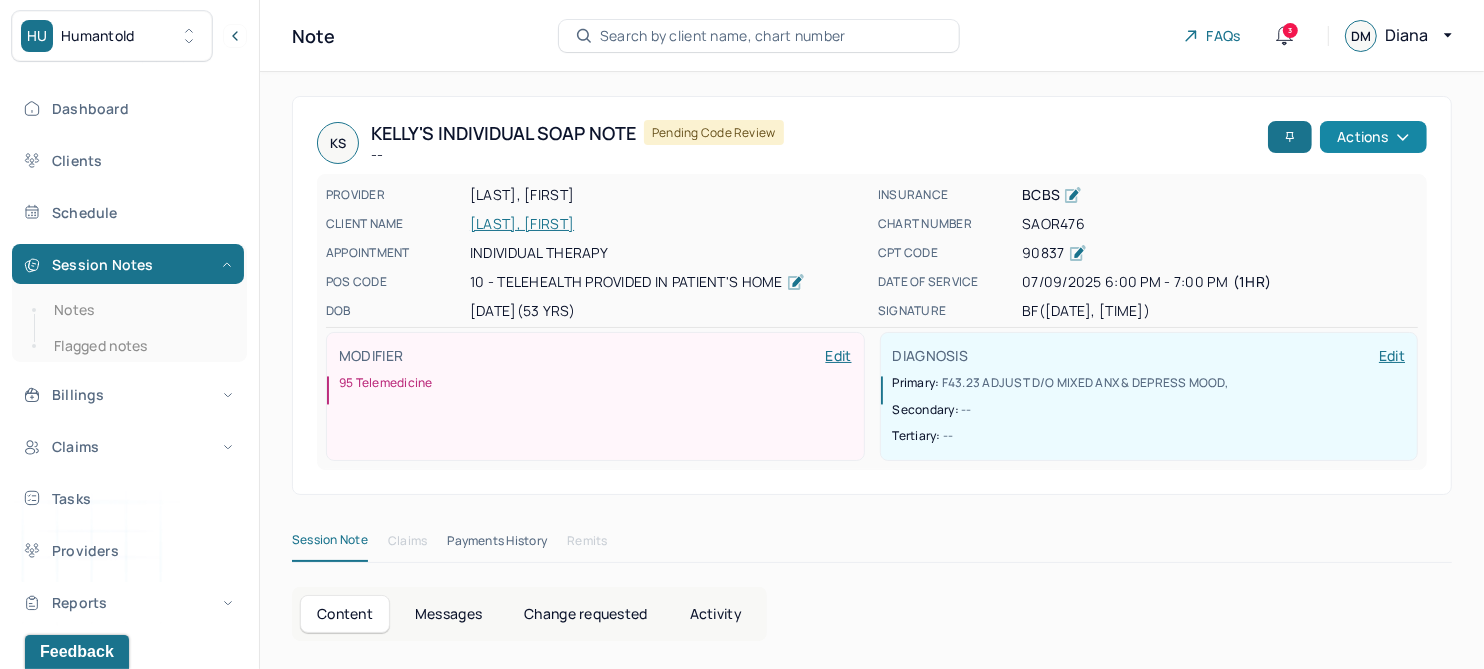 click on "Actions" at bounding box center [1373, 137] 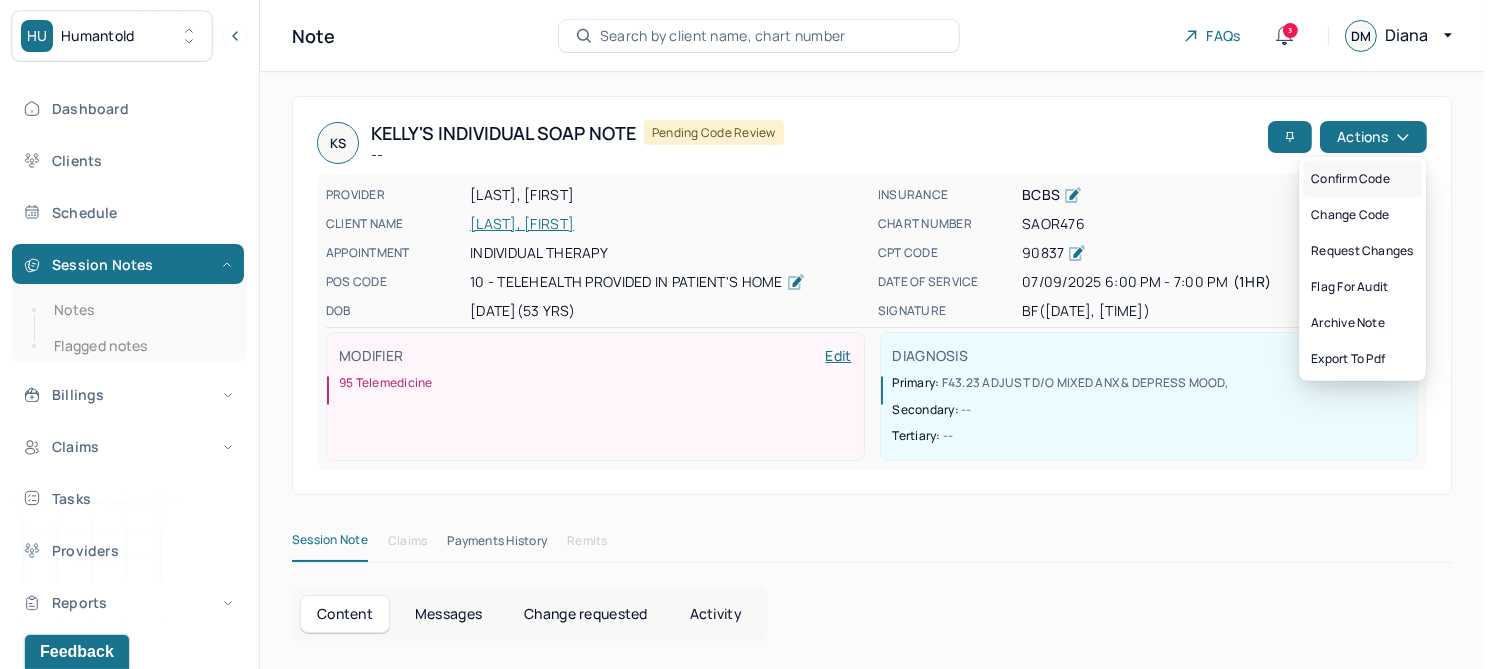 click on "Confirm code" at bounding box center [1362, 179] 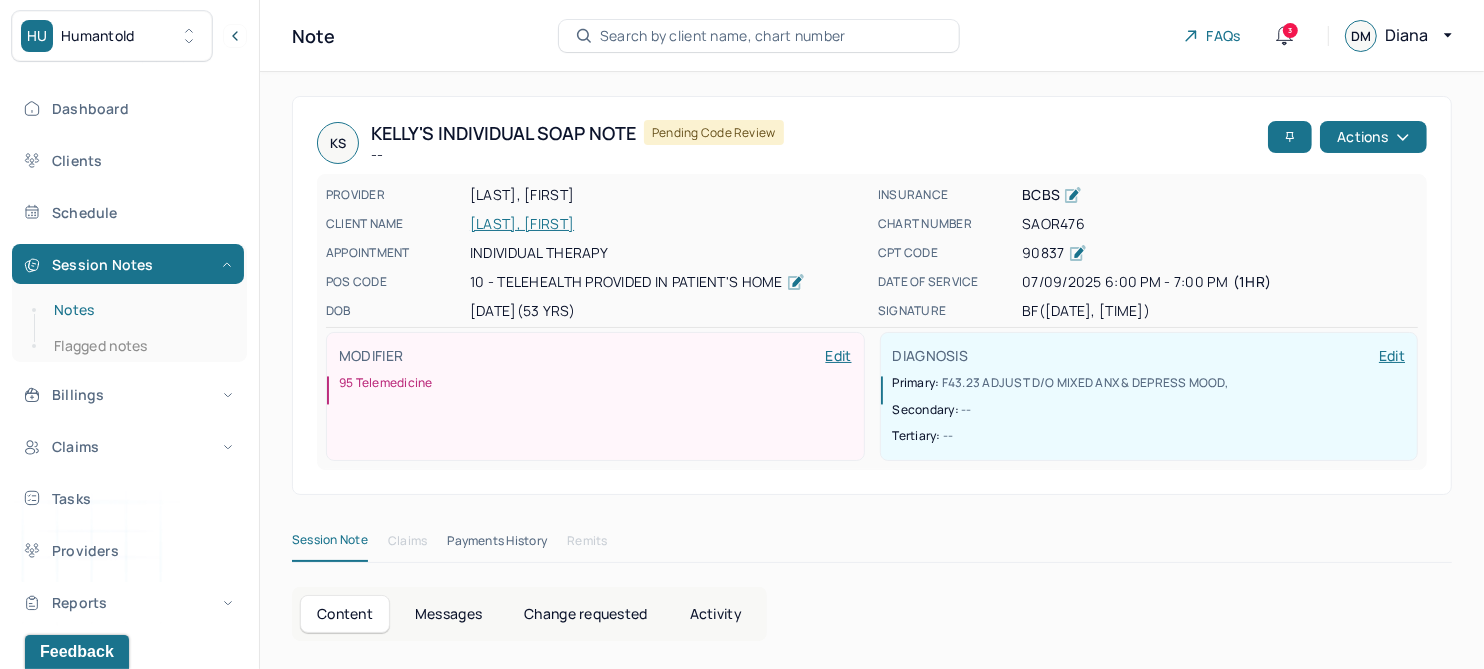click on "Notes" at bounding box center (139, 310) 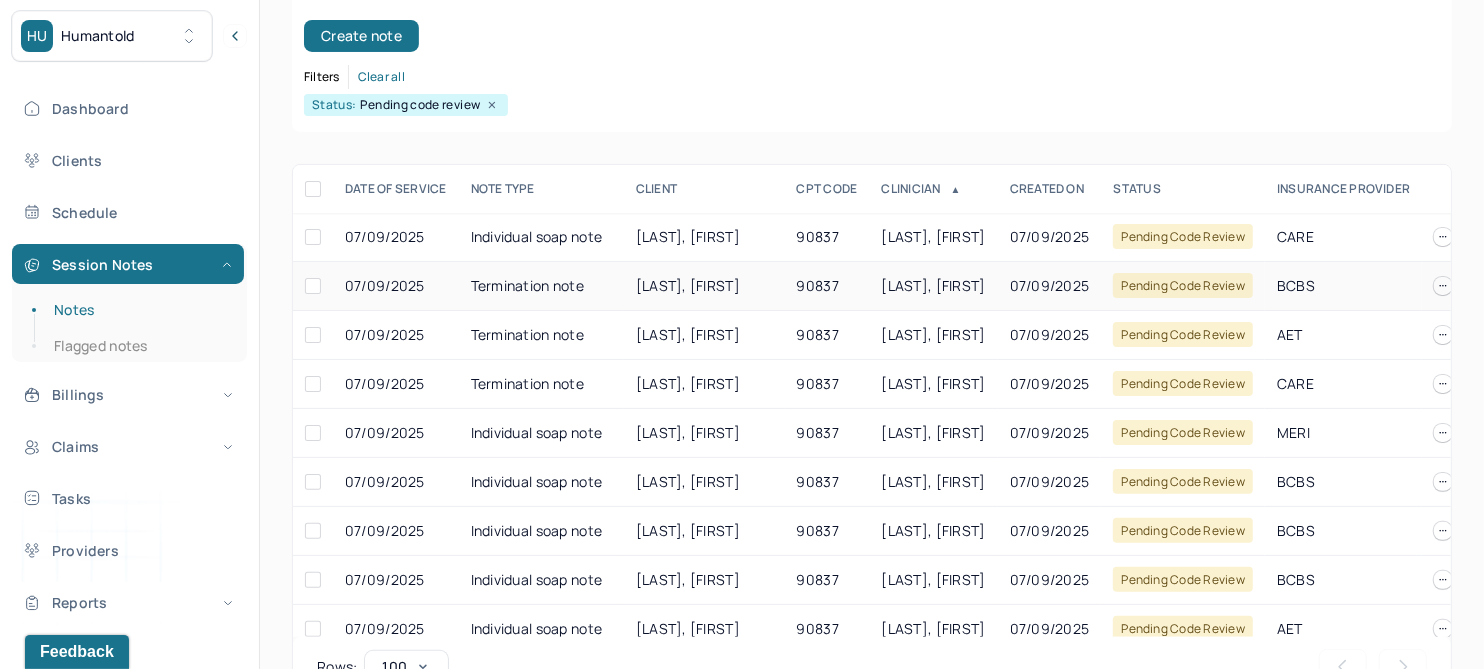 scroll, scrollTop: 250, scrollLeft: 0, axis: vertical 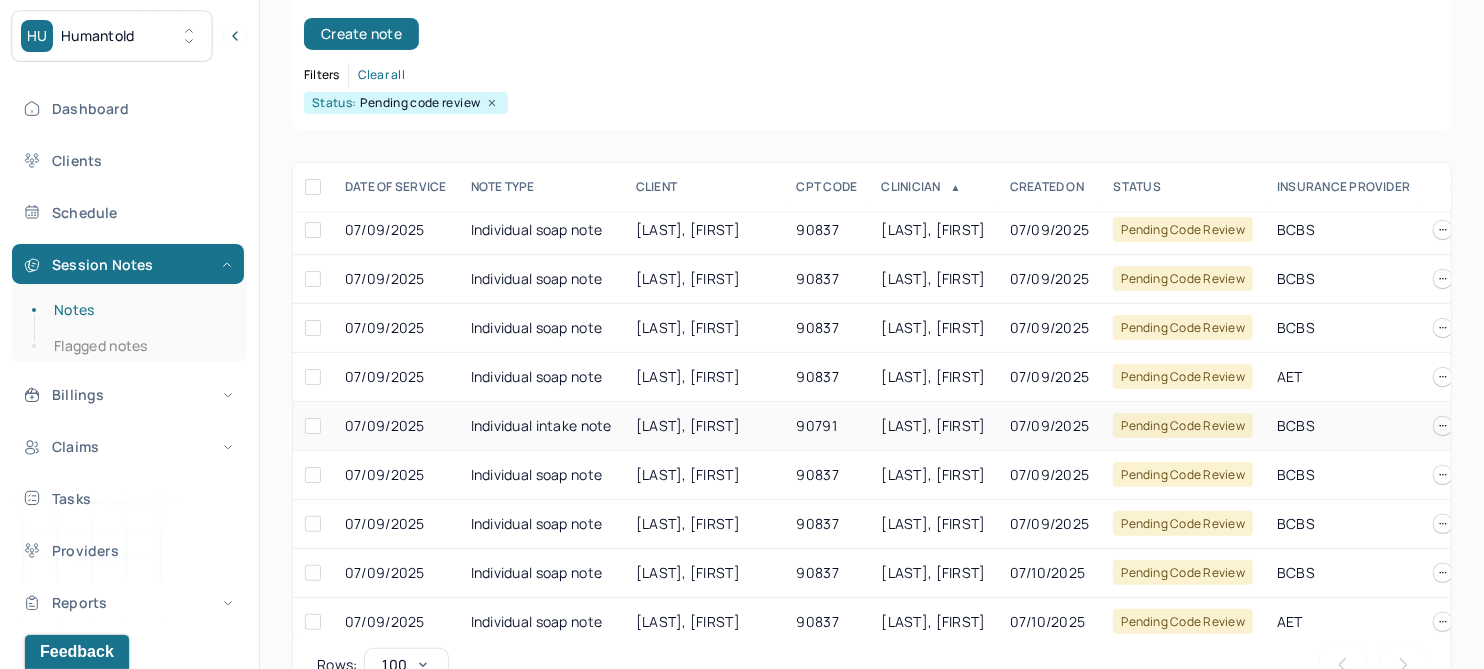 click on "SALONY, MICHAEL" at bounding box center [688, 425] 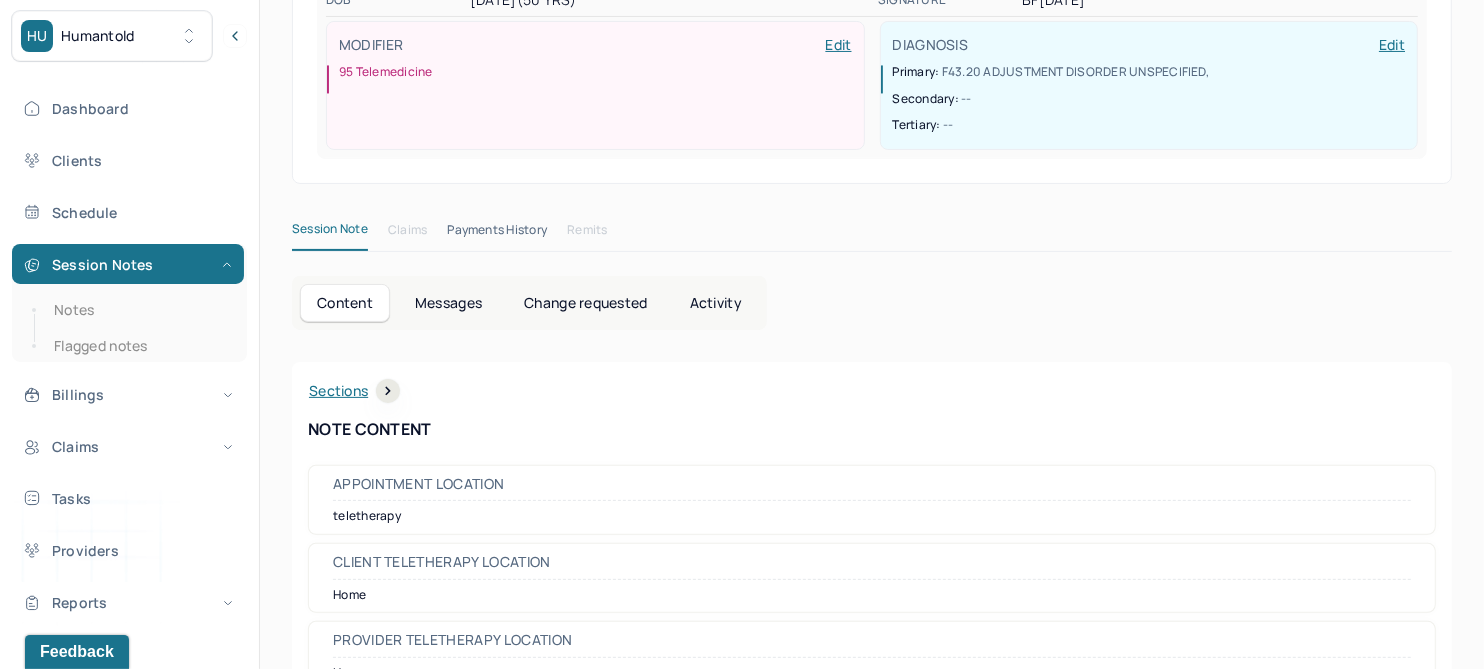 scroll, scrollTop: 0, scrollLeft: 0, axis: both 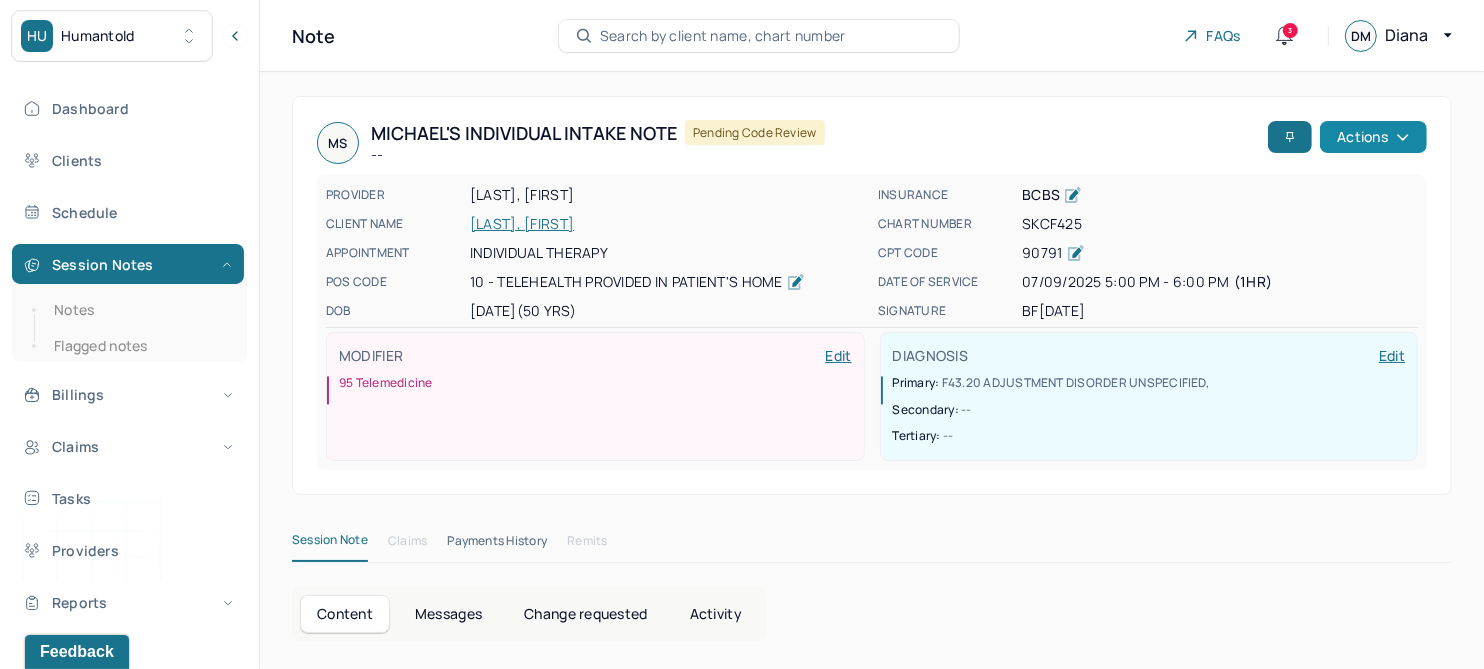 click 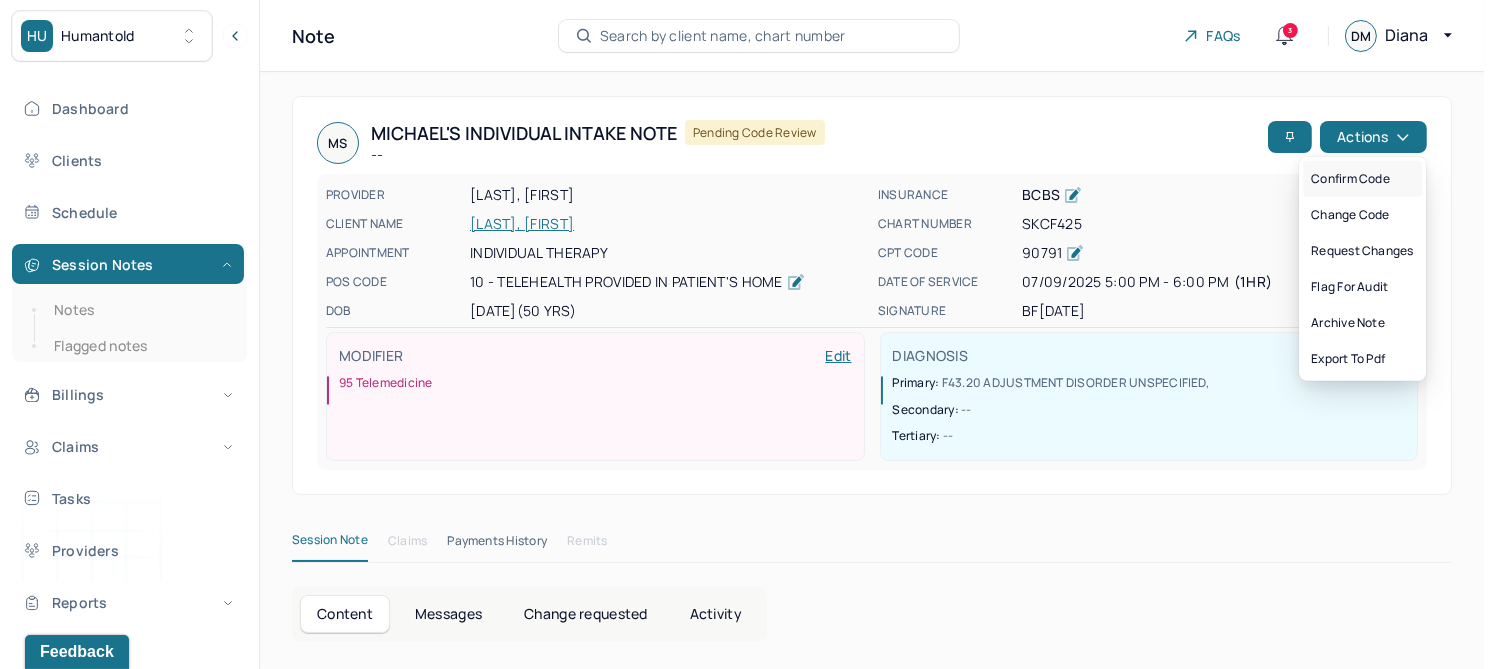 click on "Confirm code" at bounding box center [1362, 179] 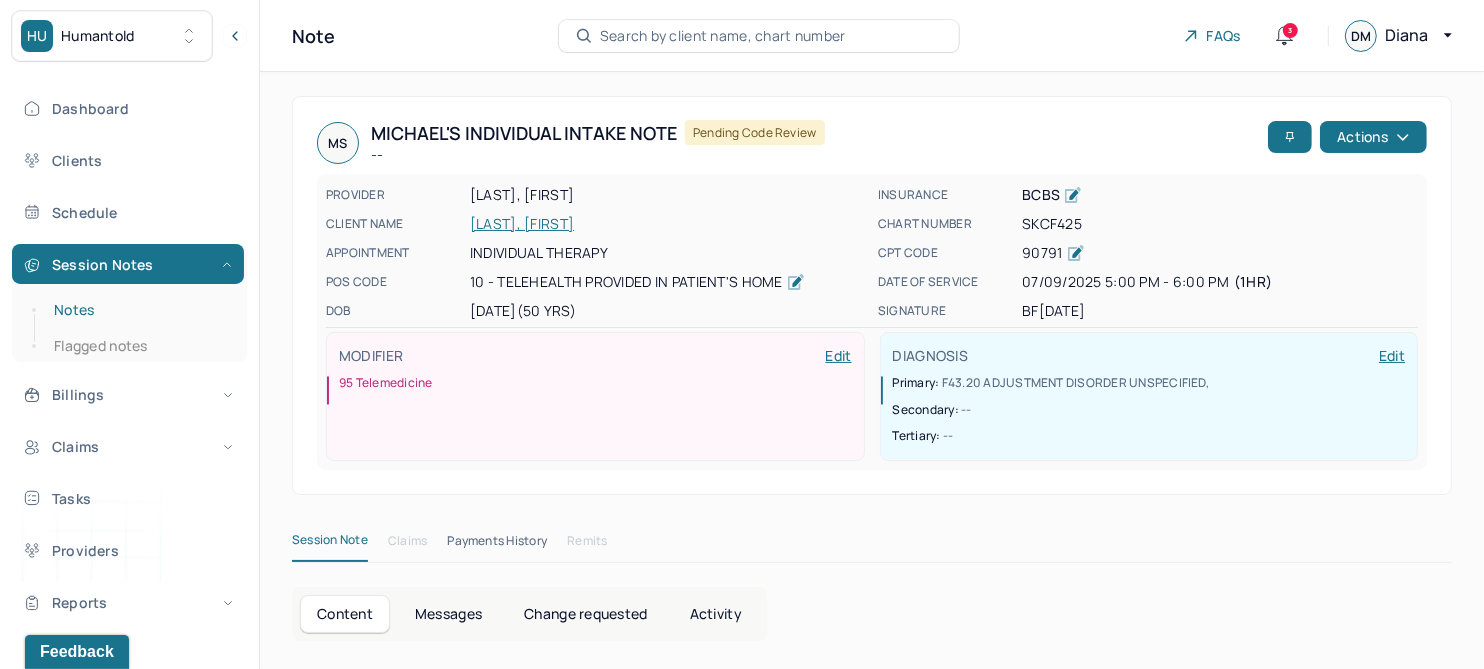click on "Notes" at bounding box center (139, 310) 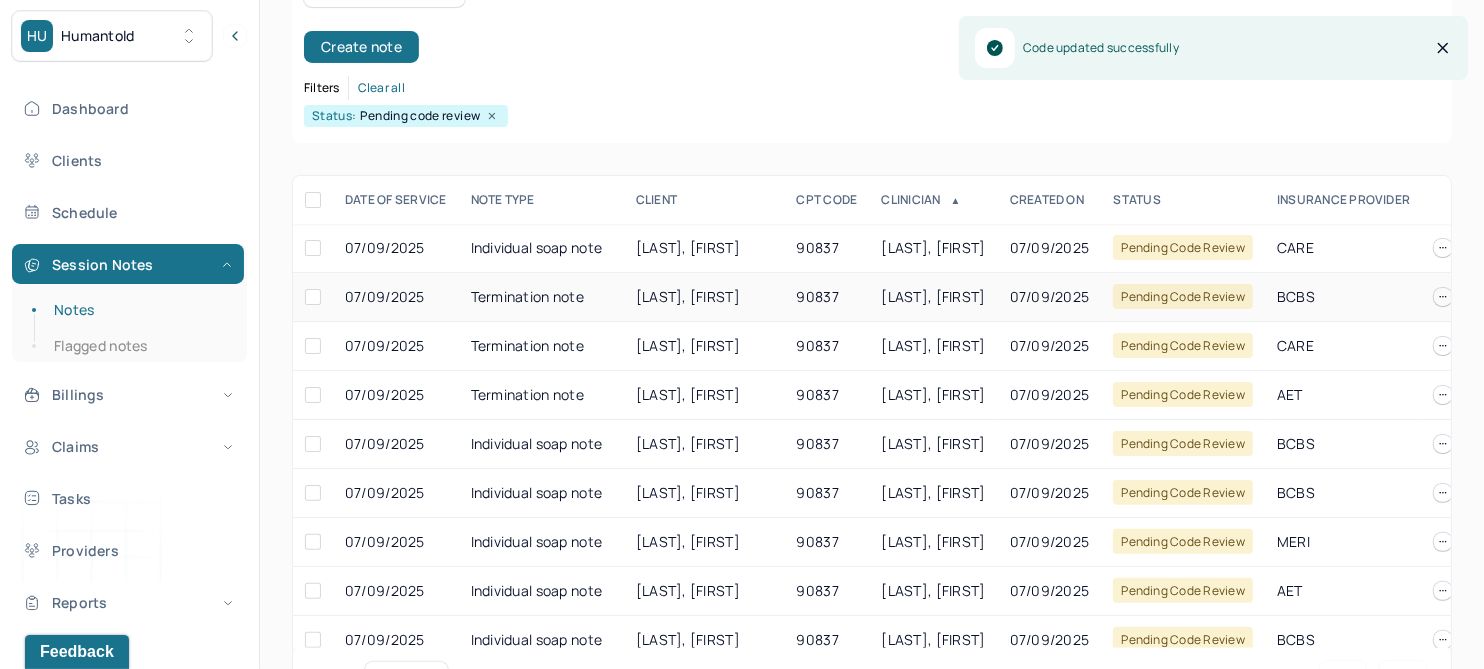 scroll, scrollTop: 250, scrollLeft: 0, axis: vertical 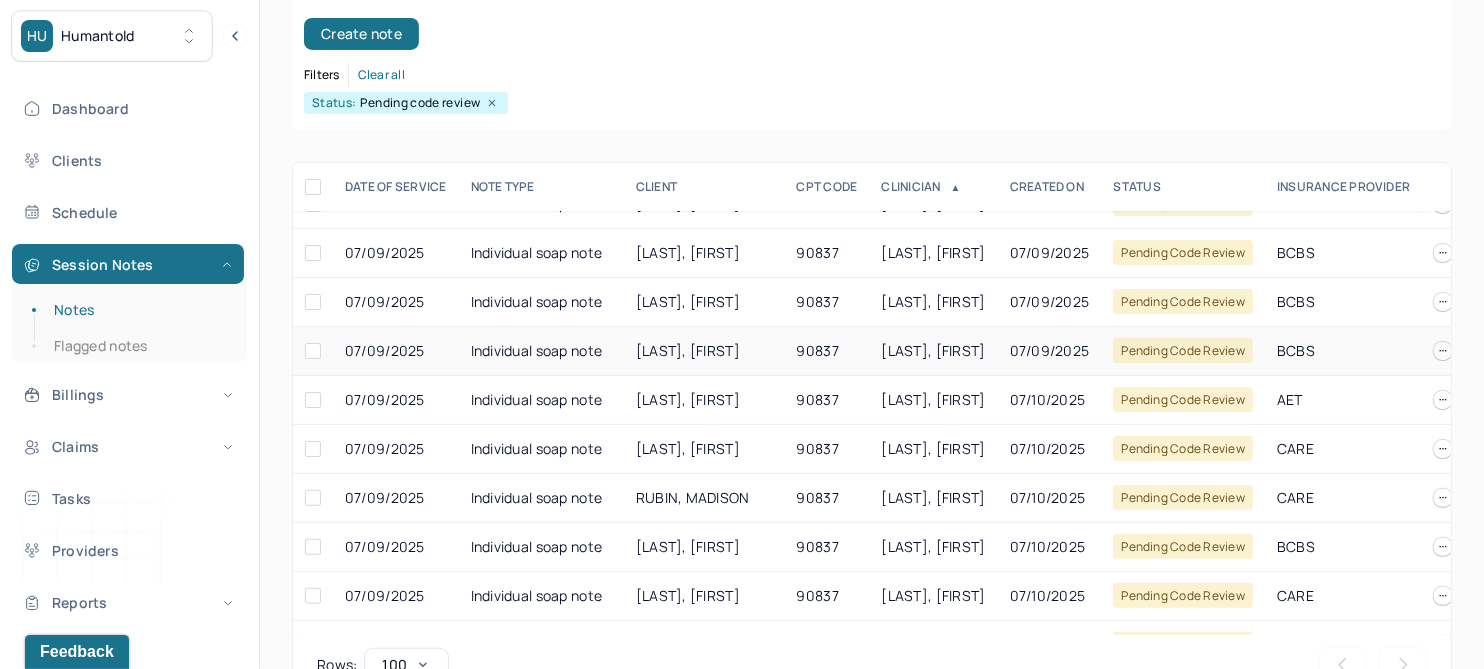 click on "OBRIEN, TIMOTHY" at bounding box center [688, 350] 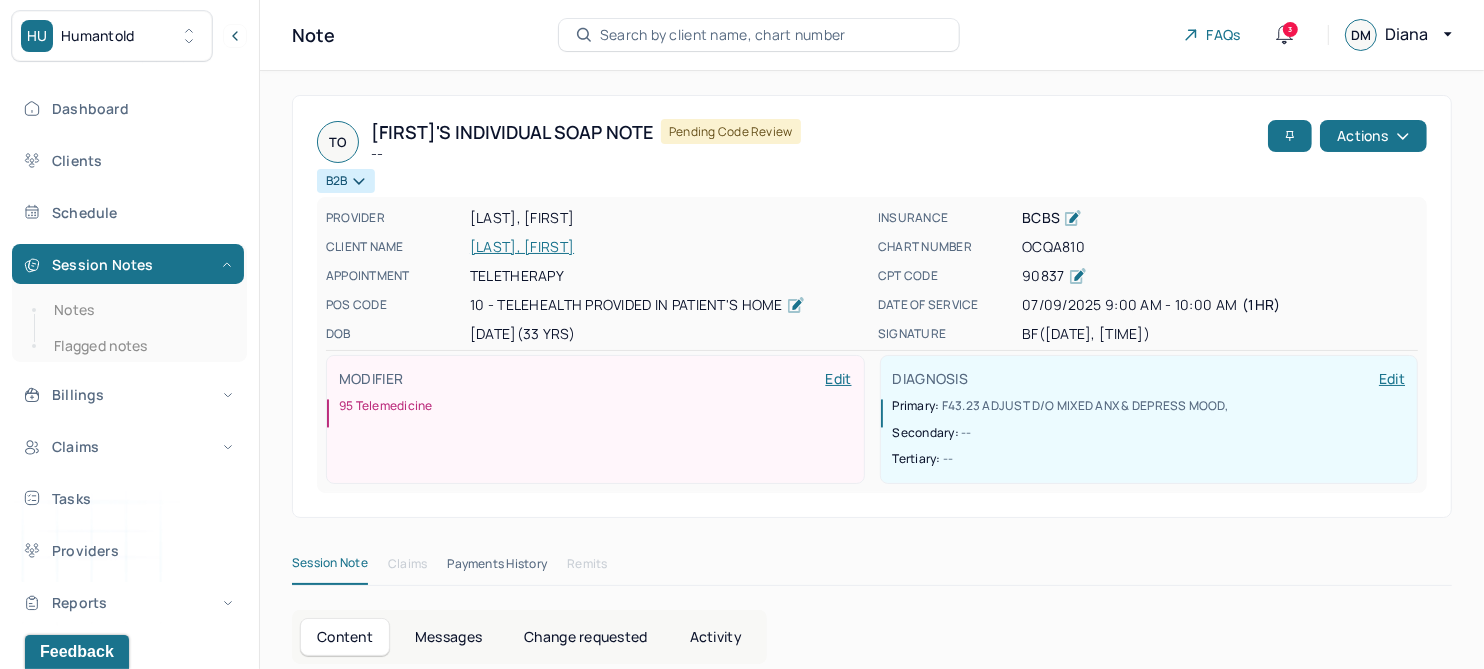 scroll, scrollTop: 0, scrollLeft: 0, axis: both 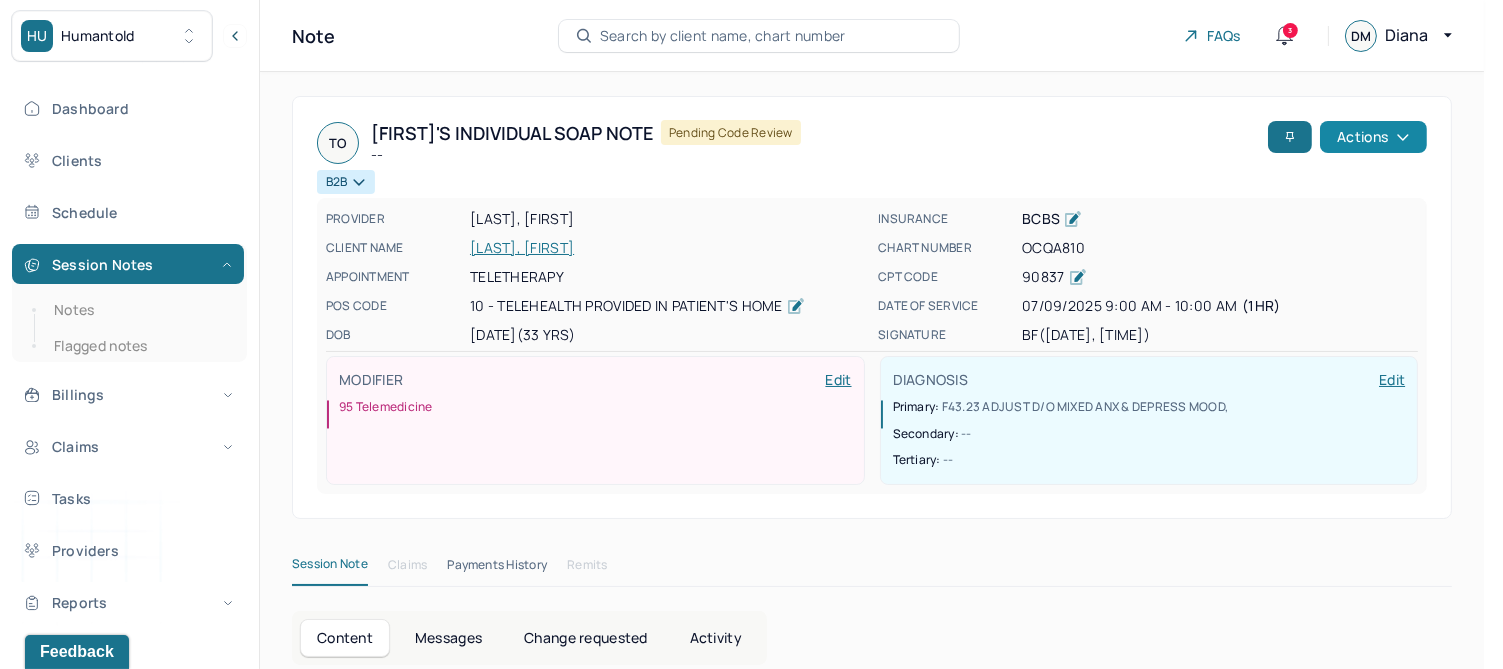 click 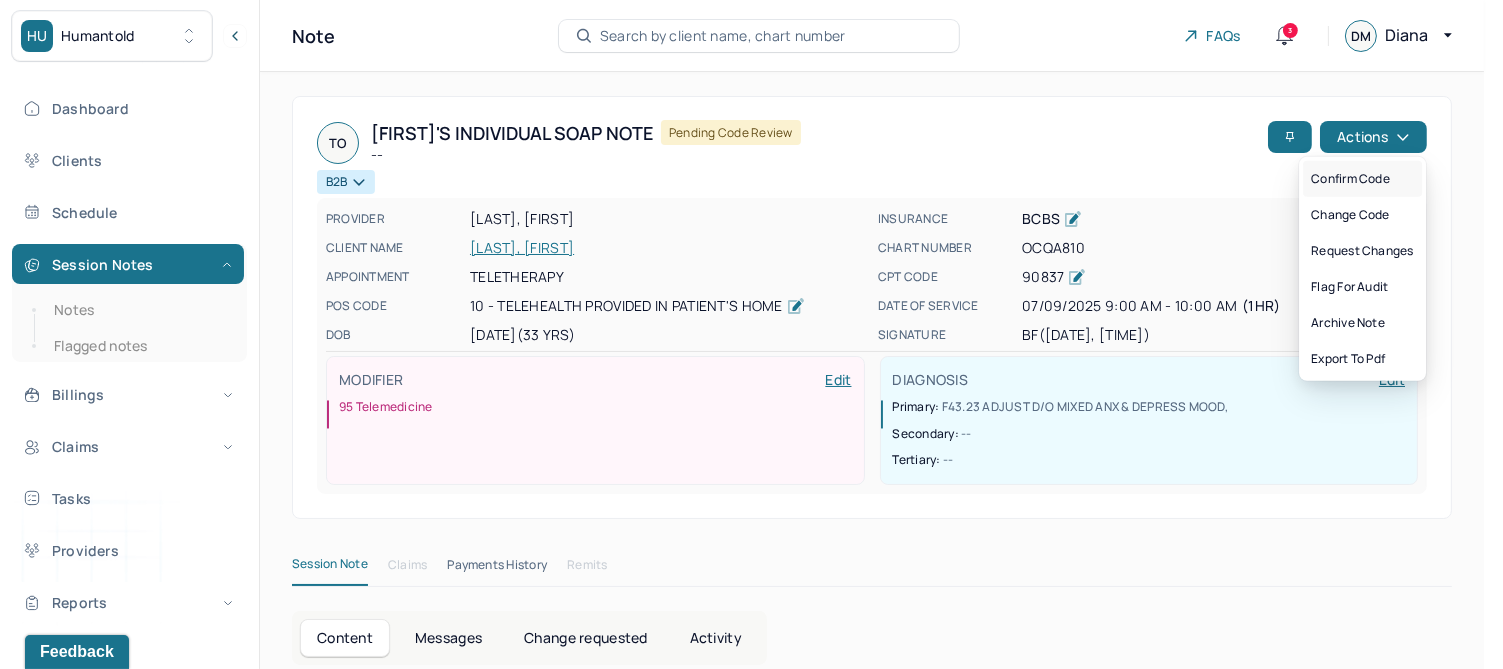 click on "Confirm code" at bounding box center (1362, 179) 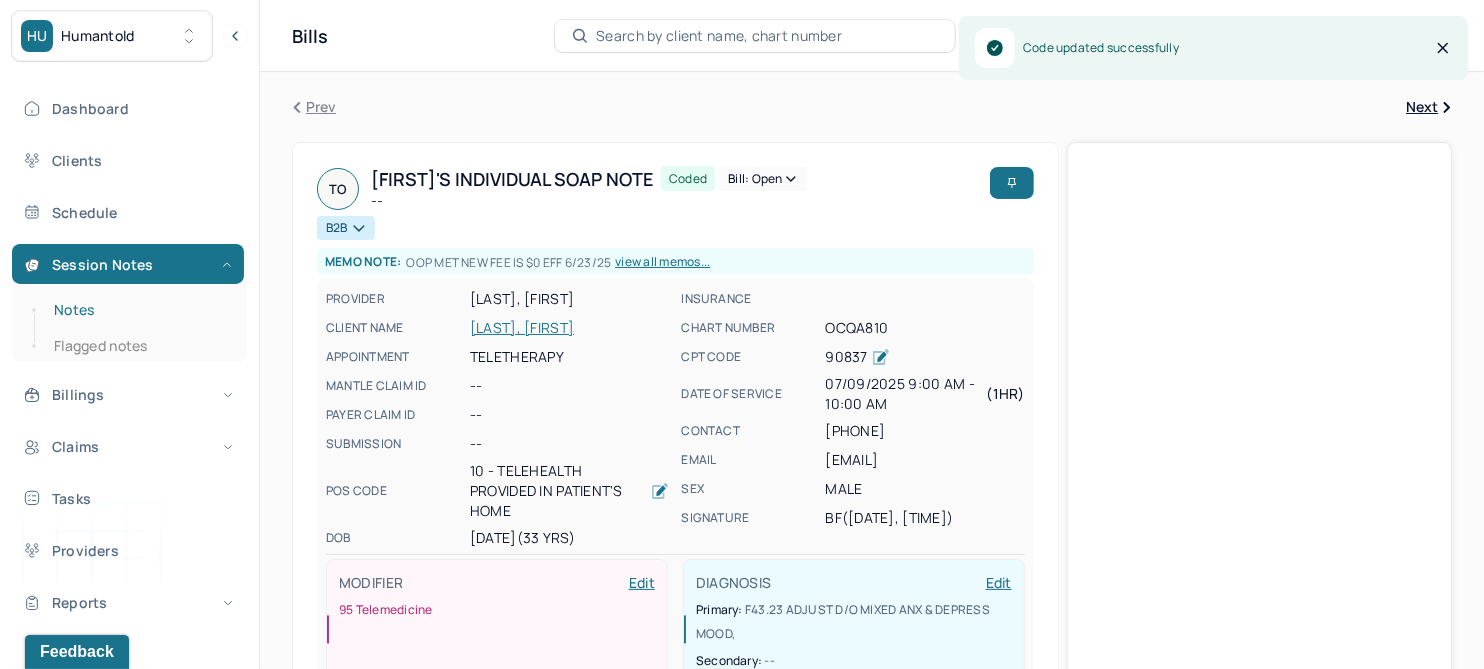click on "Notes" at bounding box center (139, 310) 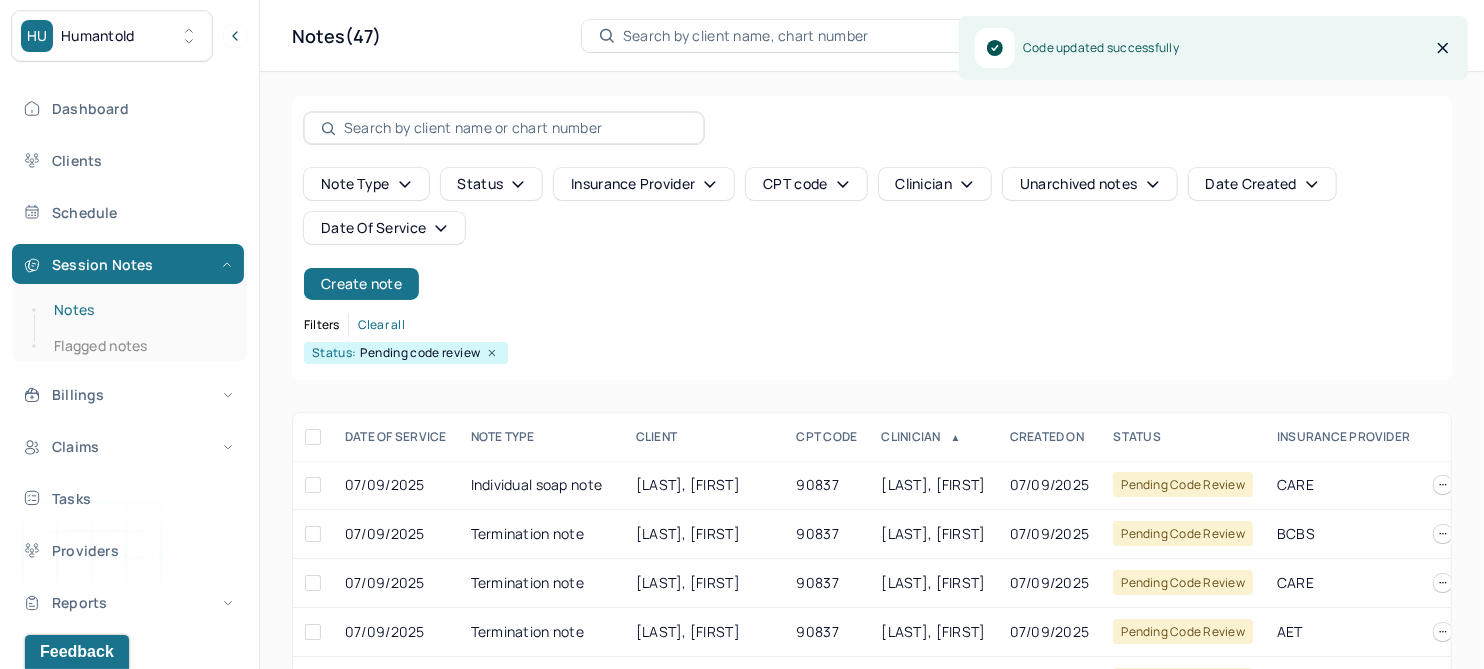 scroll, scrollTop: 301, scrollLeft: 0, axis: vertical 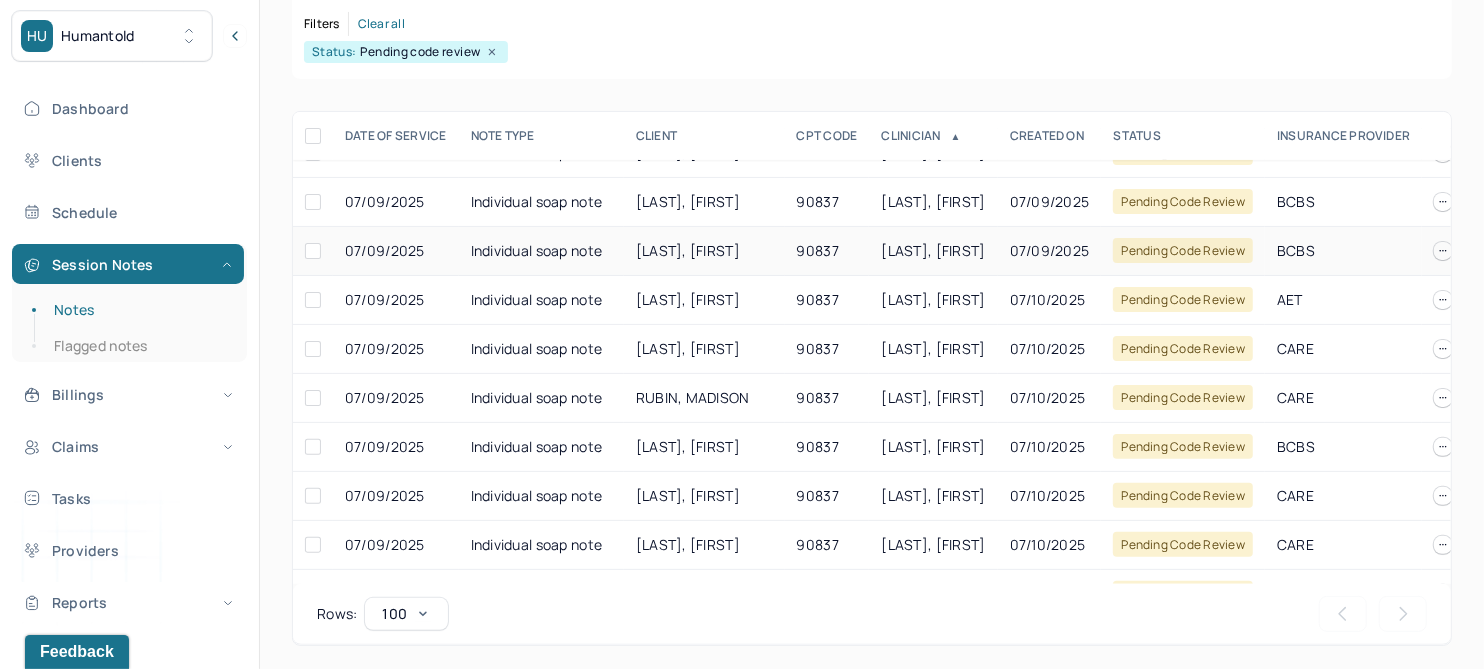 click on "DOMINGUEZ, WELLINGTON" at bounding box center [688, 250] 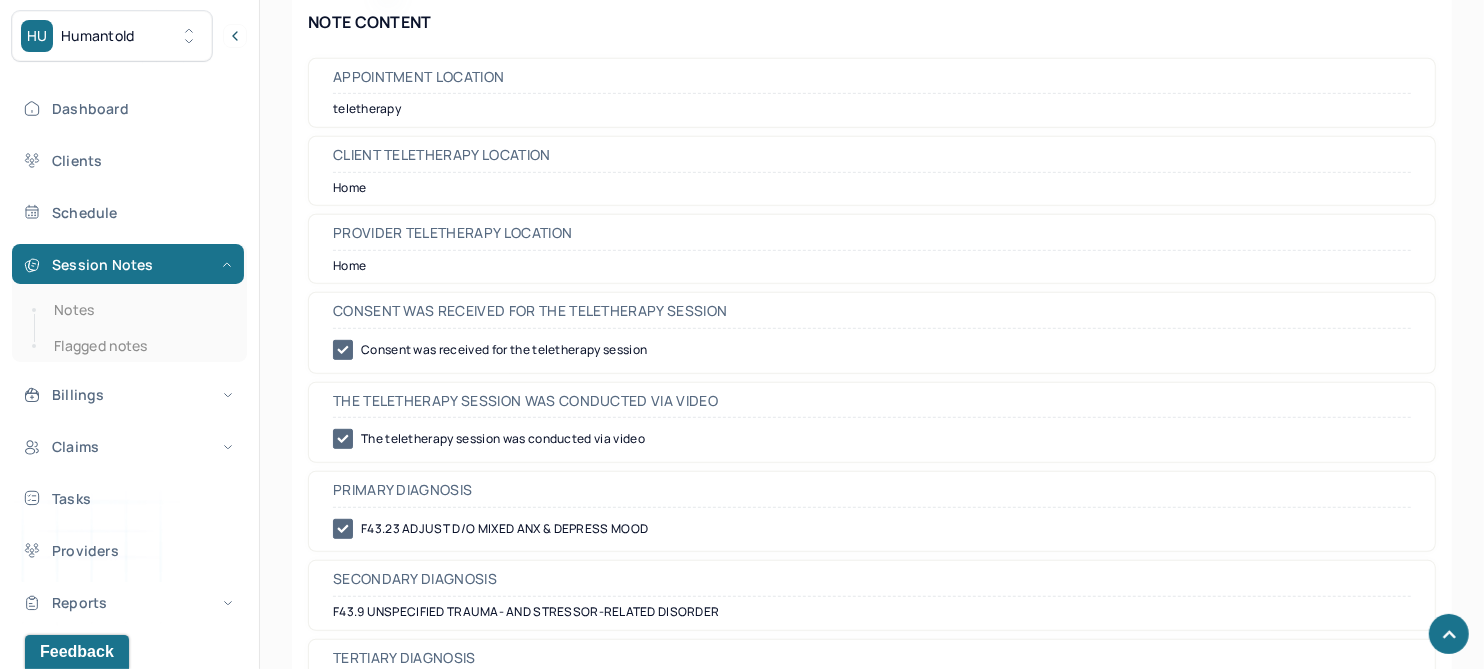 scroll, scrollTop: 0, scrollLeft: 0, axis: both 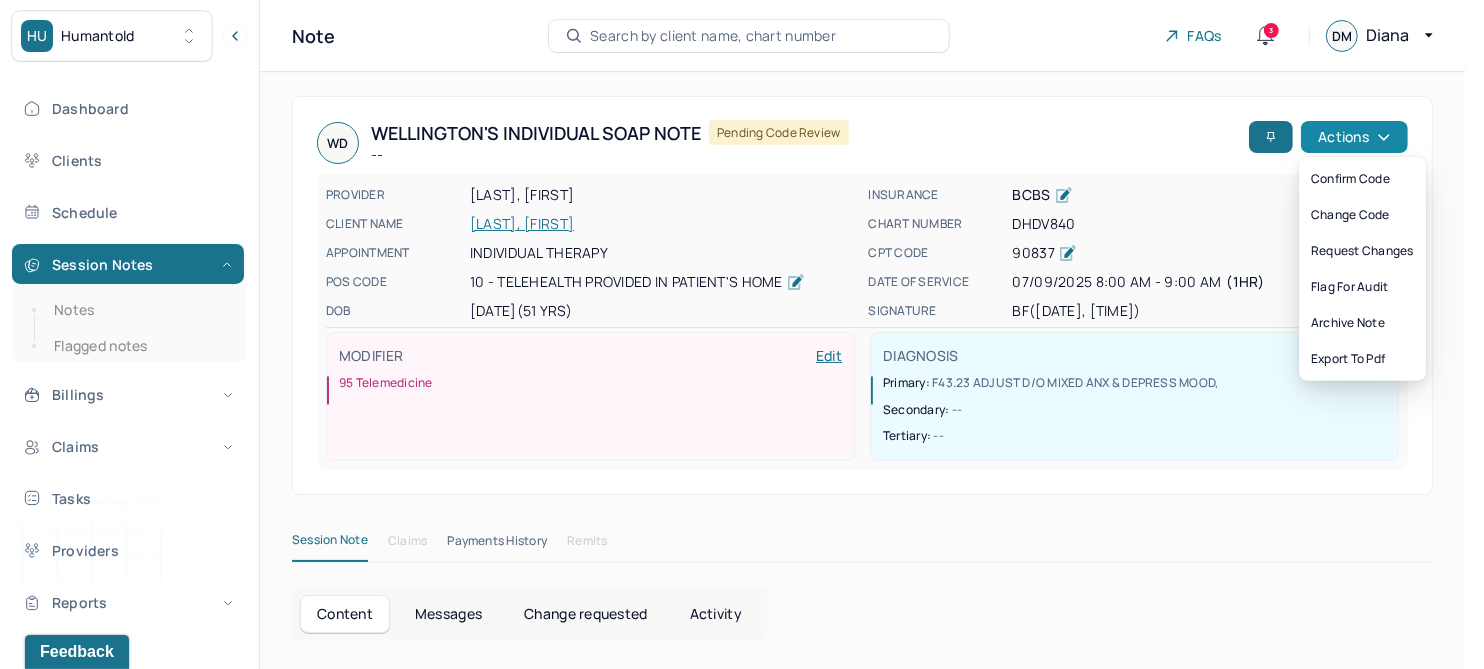 click on "Actions" at bounding box center (1354, 137) 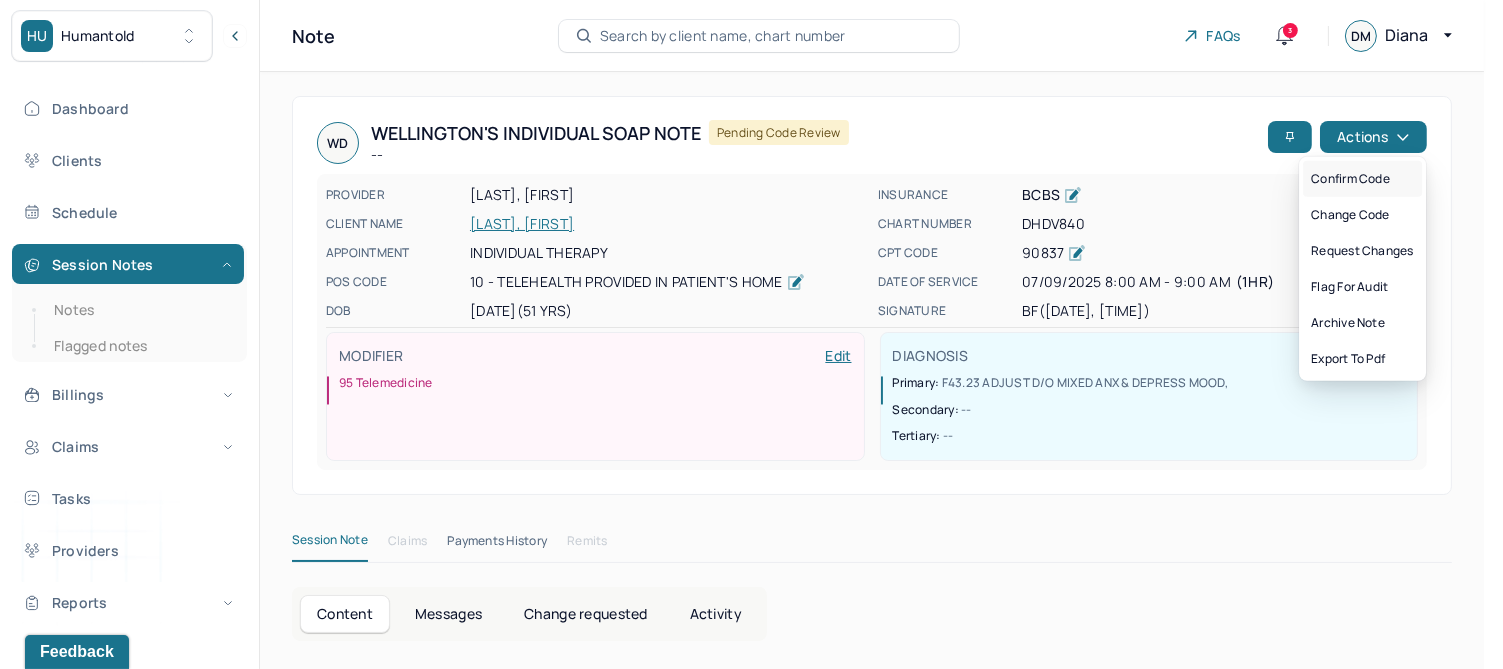 click on "Confirm code" at bounding box center [1362, 179] 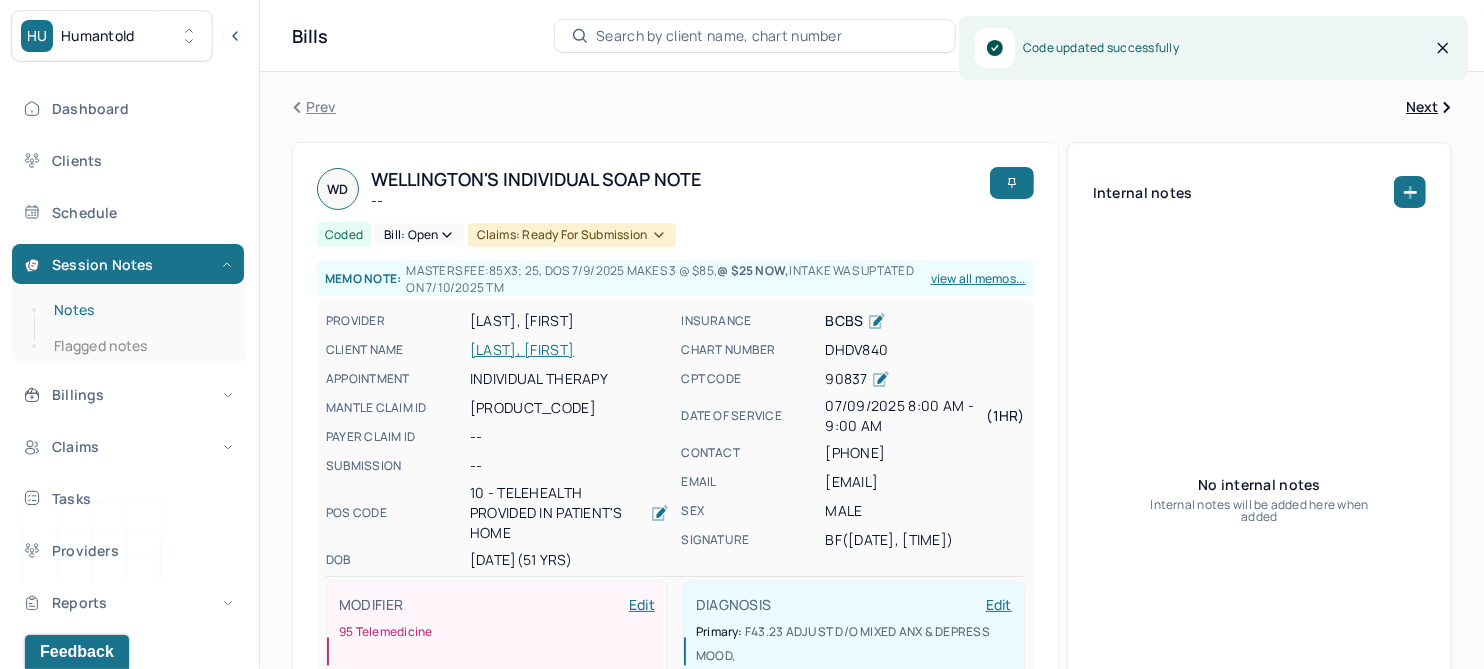 click on "Notes" at bounding box center (139, 310) 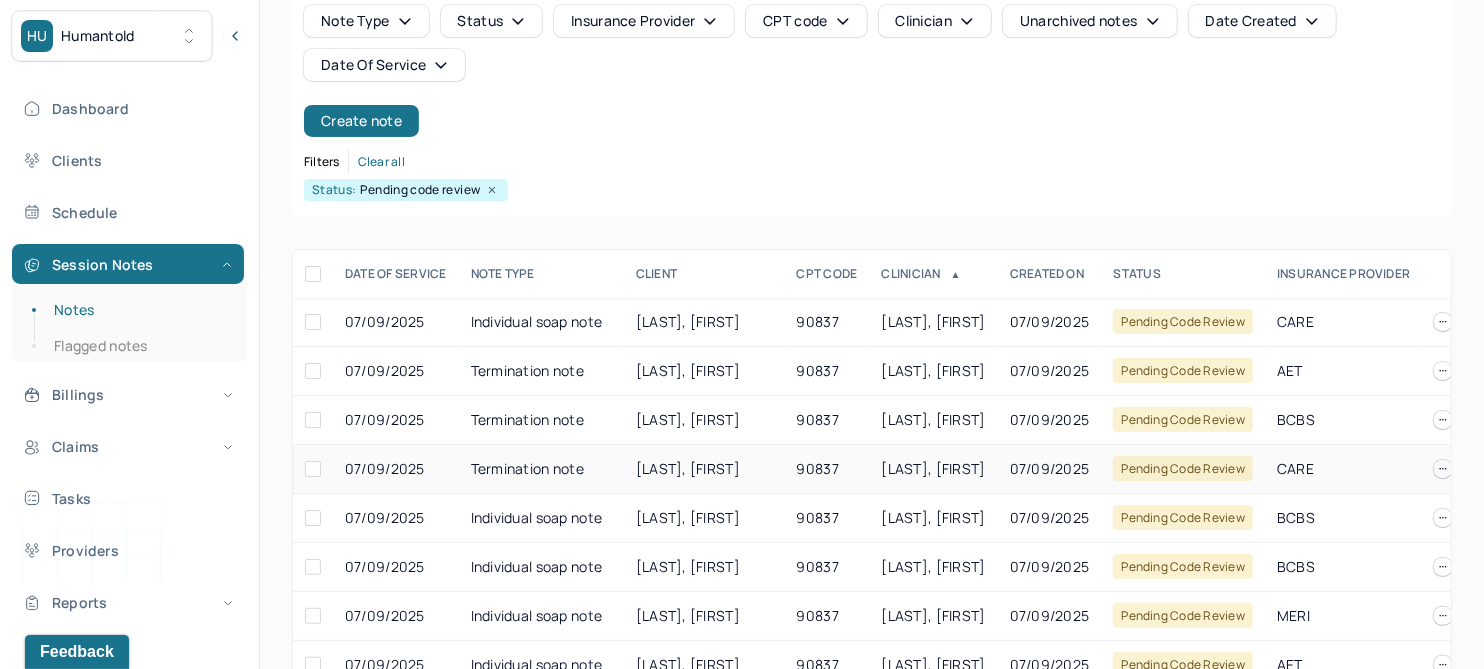 scroll, scrollTop: 301, scrollLeft: 0, axis: vertical 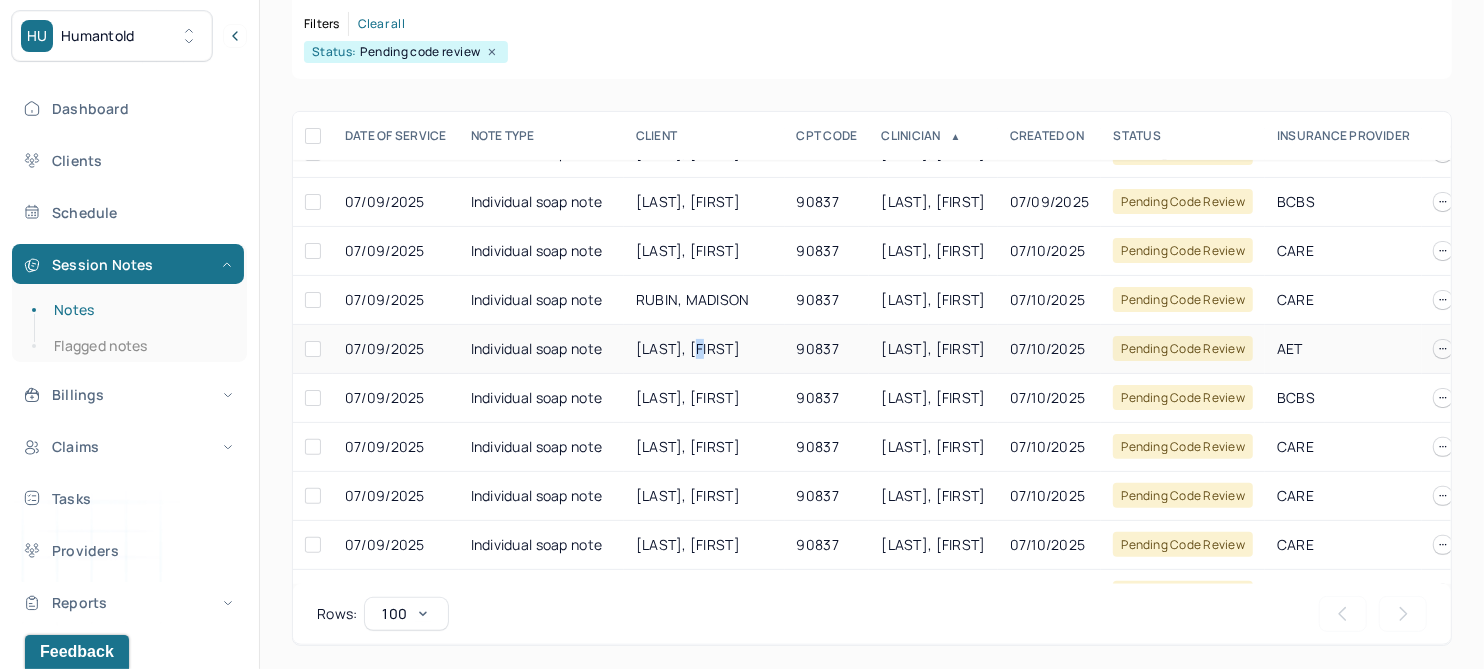 click on "BARTKOWIAK, LAURA" at bounding box center (688, 348) 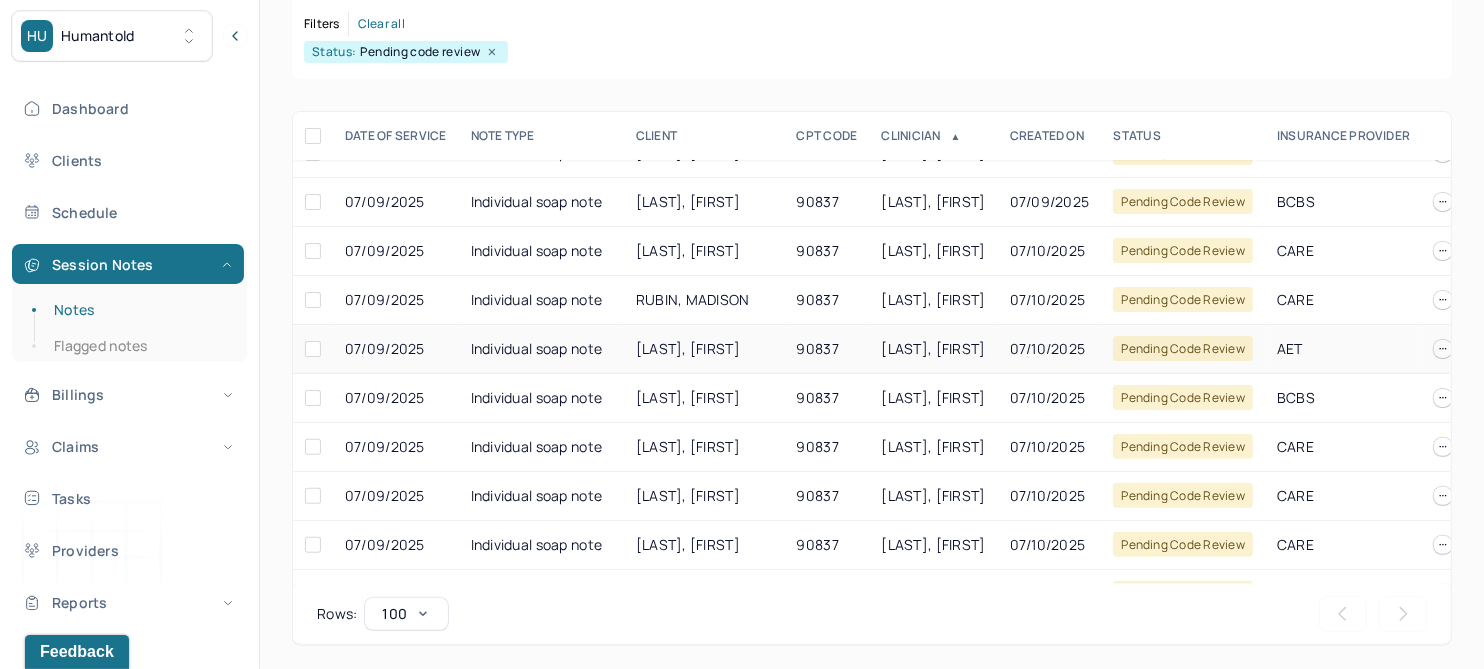 drag, startPoint x: 722, startPoint y: 345, endPoint x: 665, endPoint y: 345, distance: 57 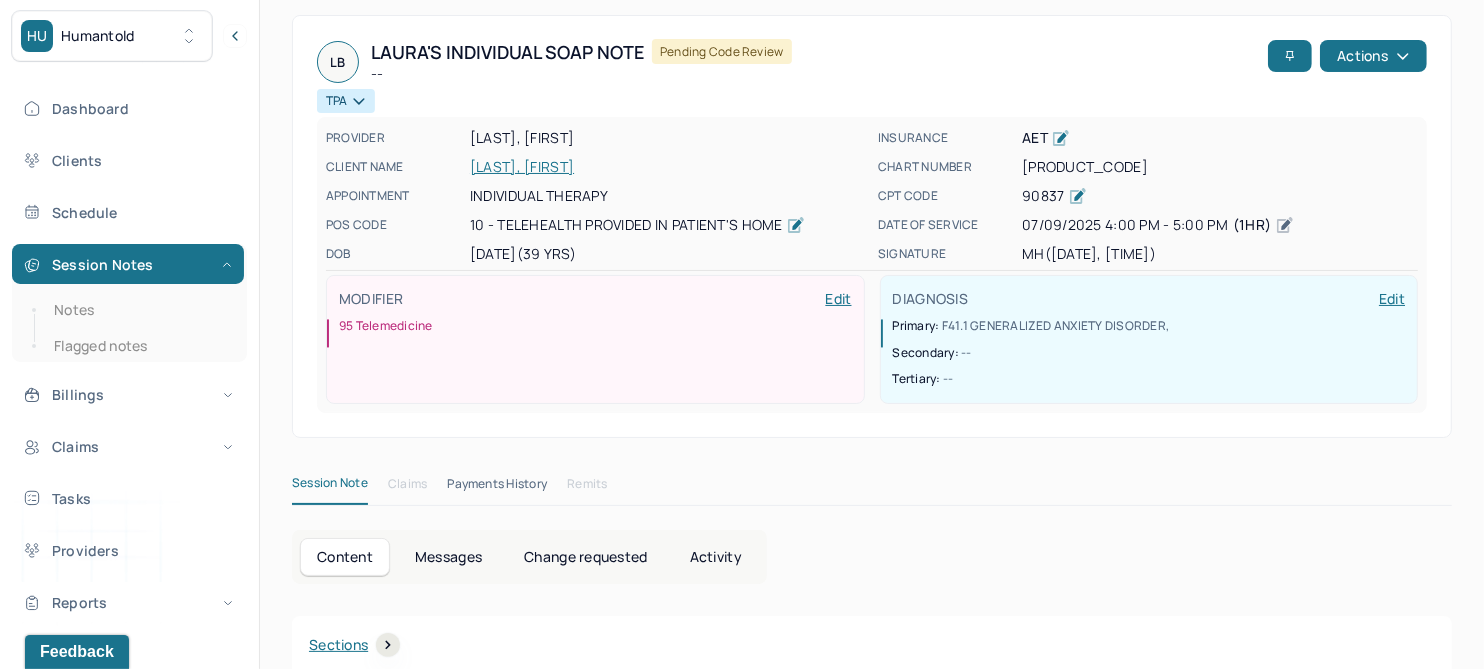 scroll, scrollTop: 0, scrollLeft: 0, axis: both 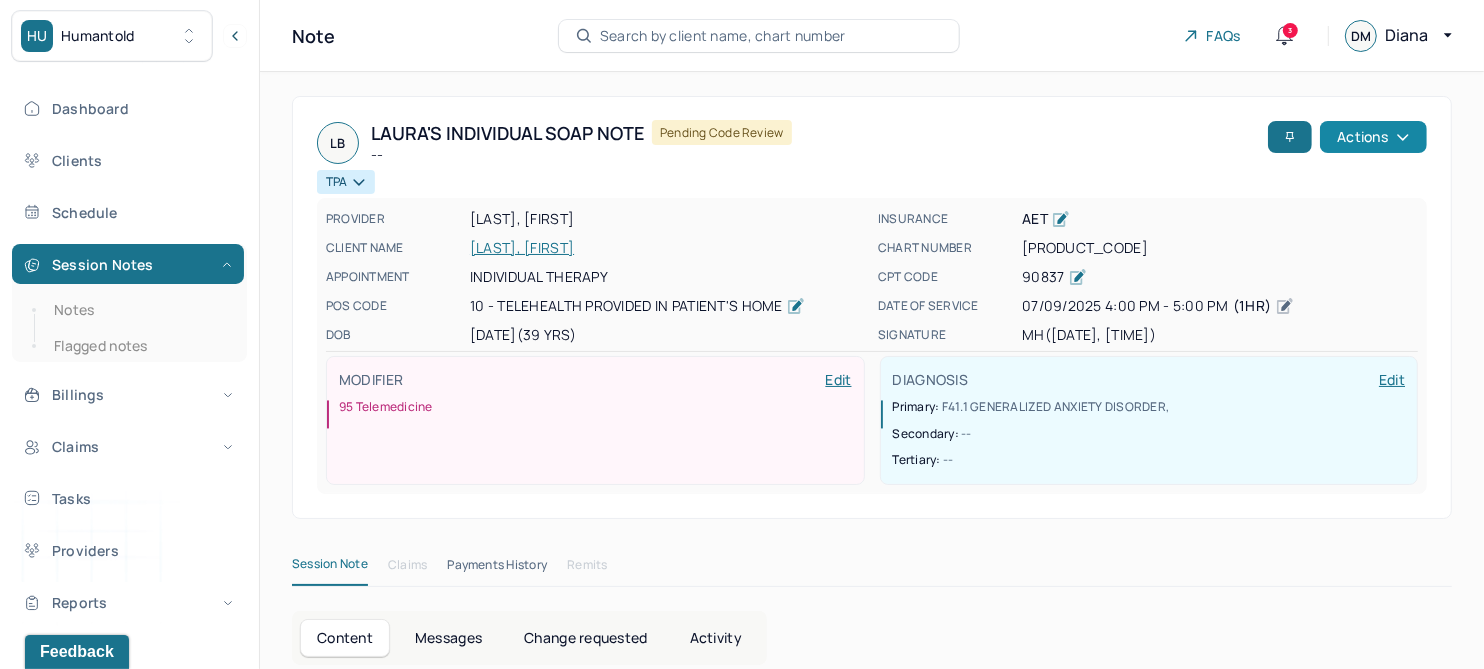 click on "Actions" at bounding box center (1373, 137) 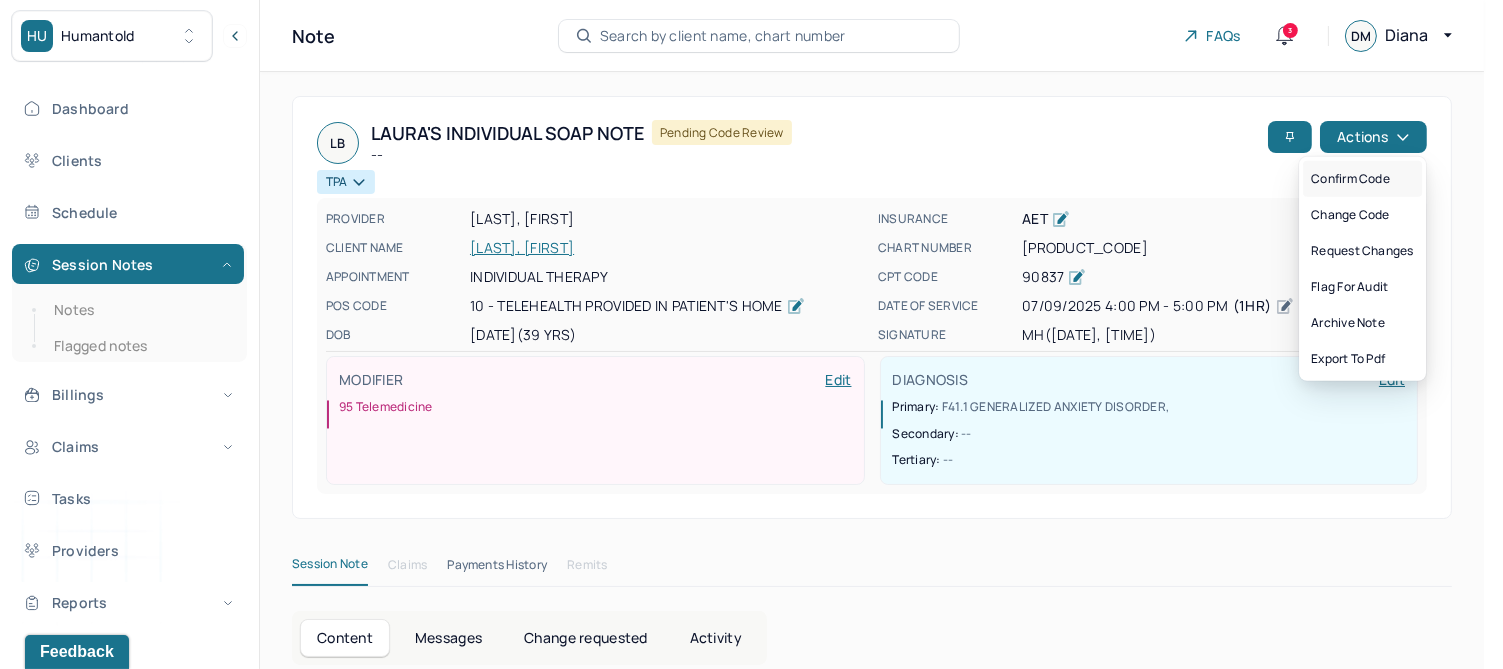 click on "Confirm code" at bounding box center [1362, 179] 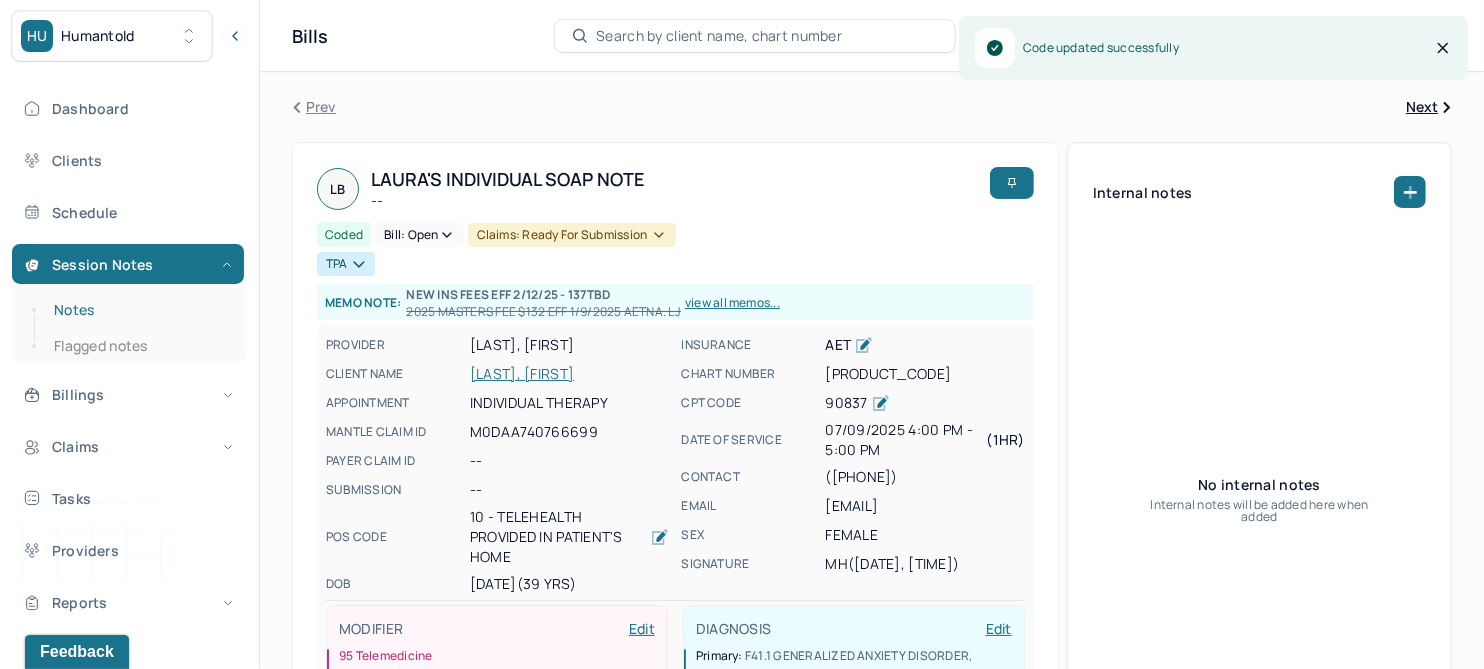 click on "Notes" at bounding box center (139, 310) 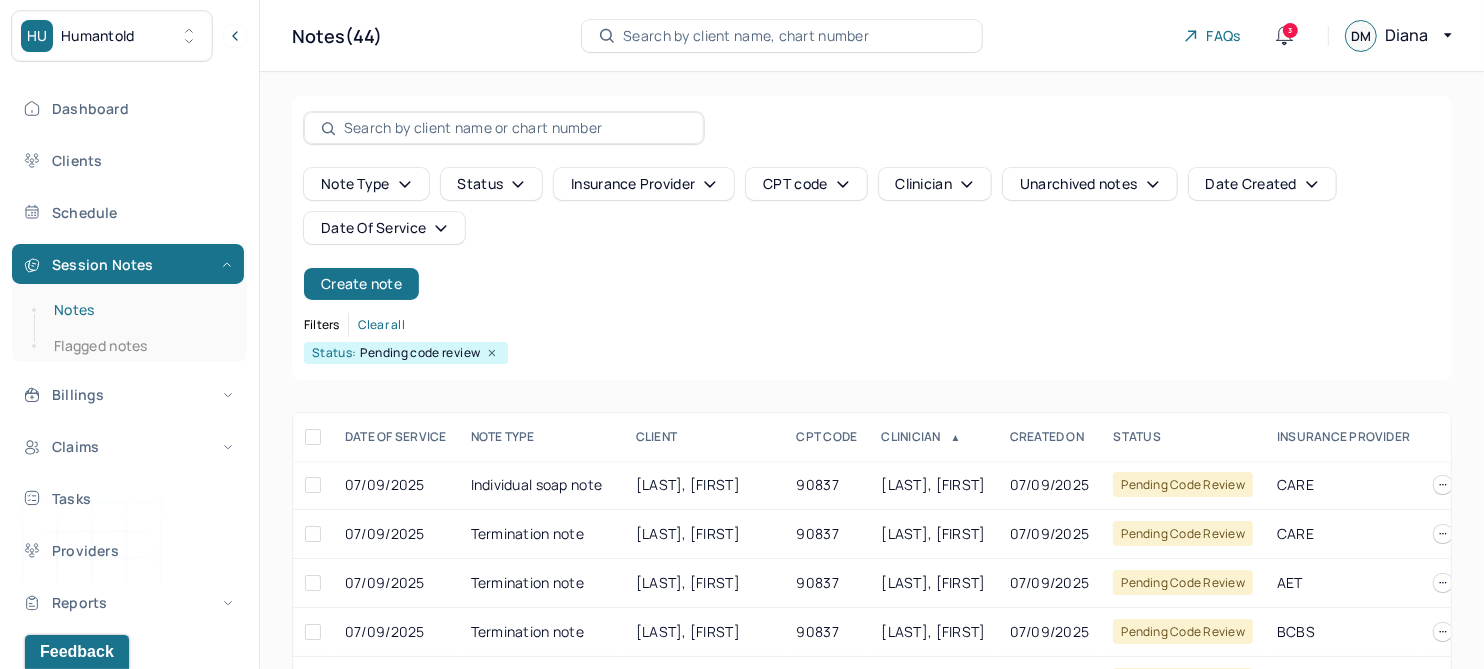 scroll, scrollTop: 250, scrollLeft: 0, axis: vertical 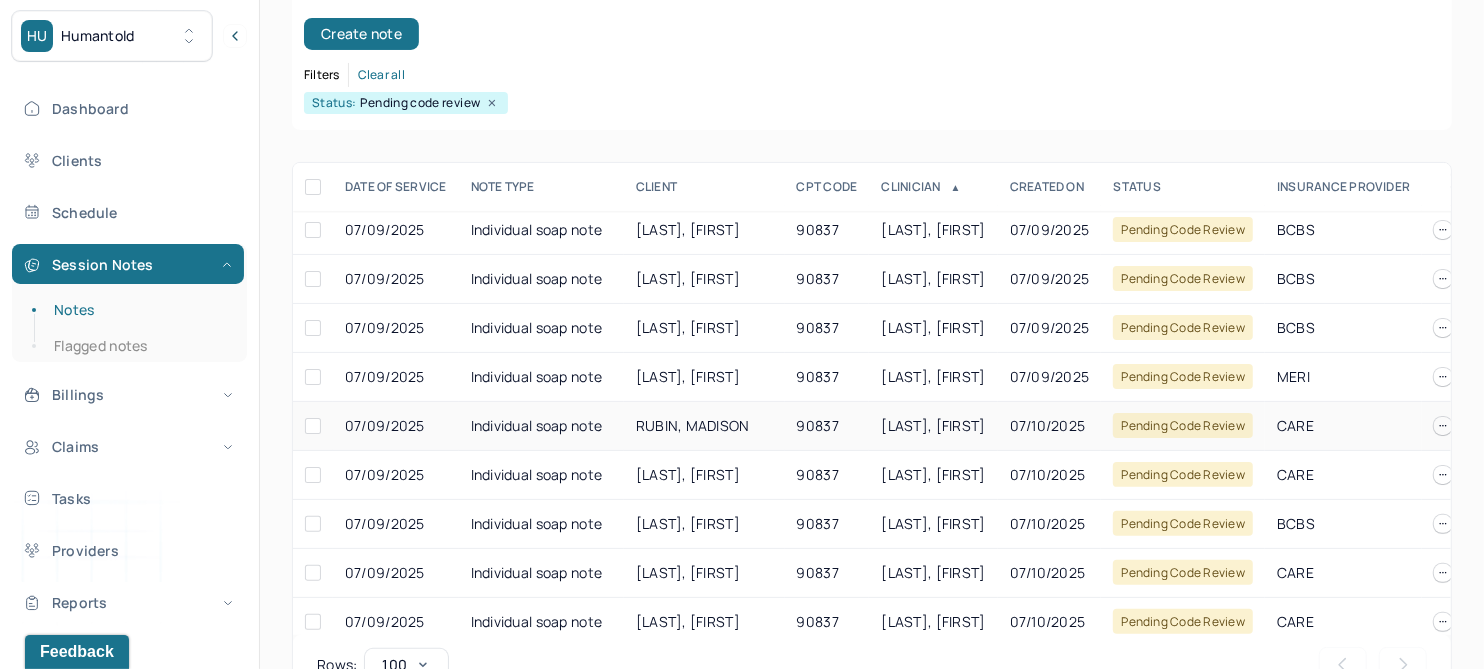 click on "RUBIN, MADISON" at bounding box center [693, 425] 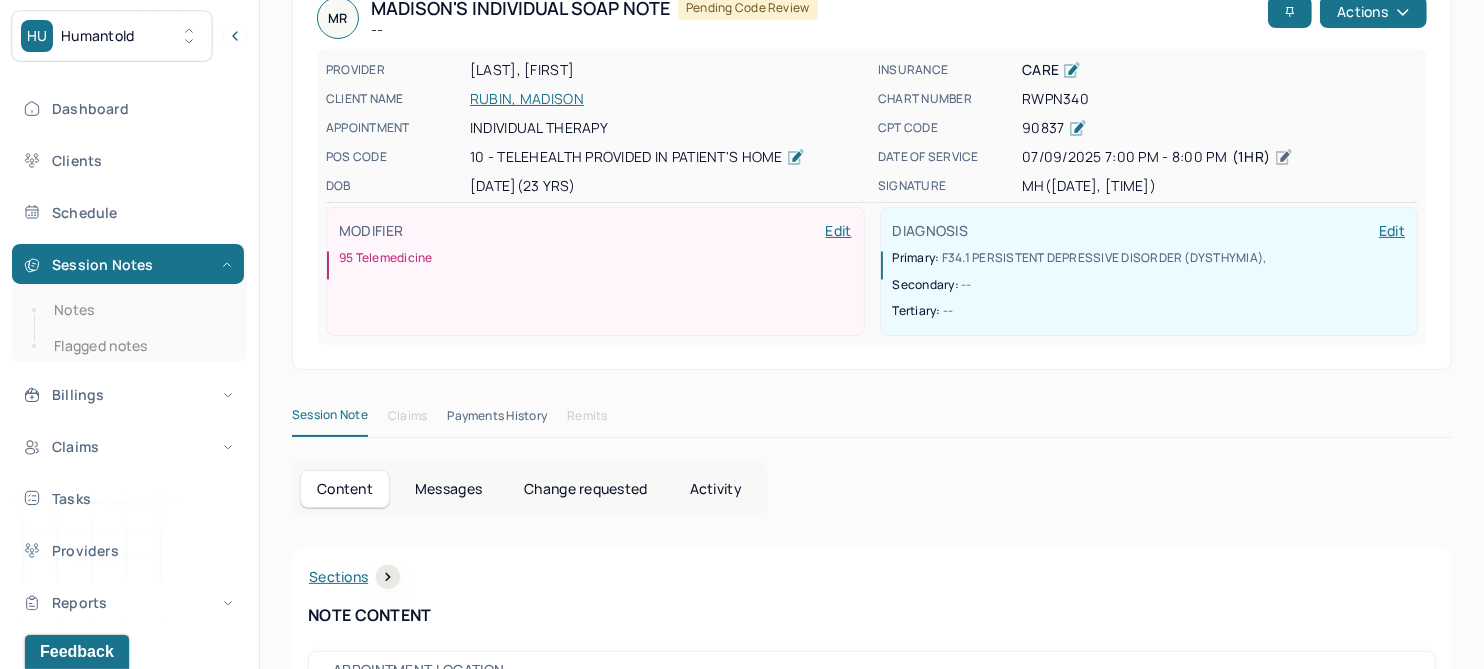 scroll, scrollTop: 0, scrollLeft: 0, axis: both 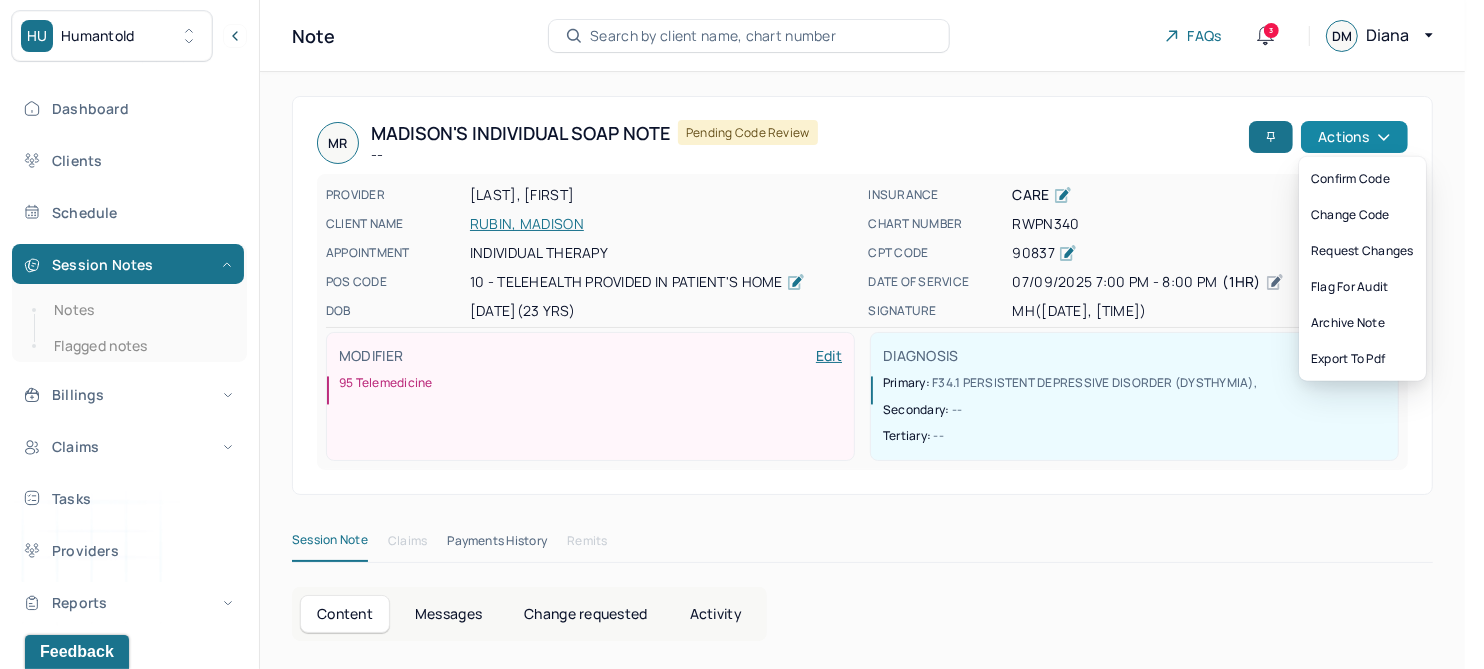 click on "Actions" at bounding box center (1354, 137) 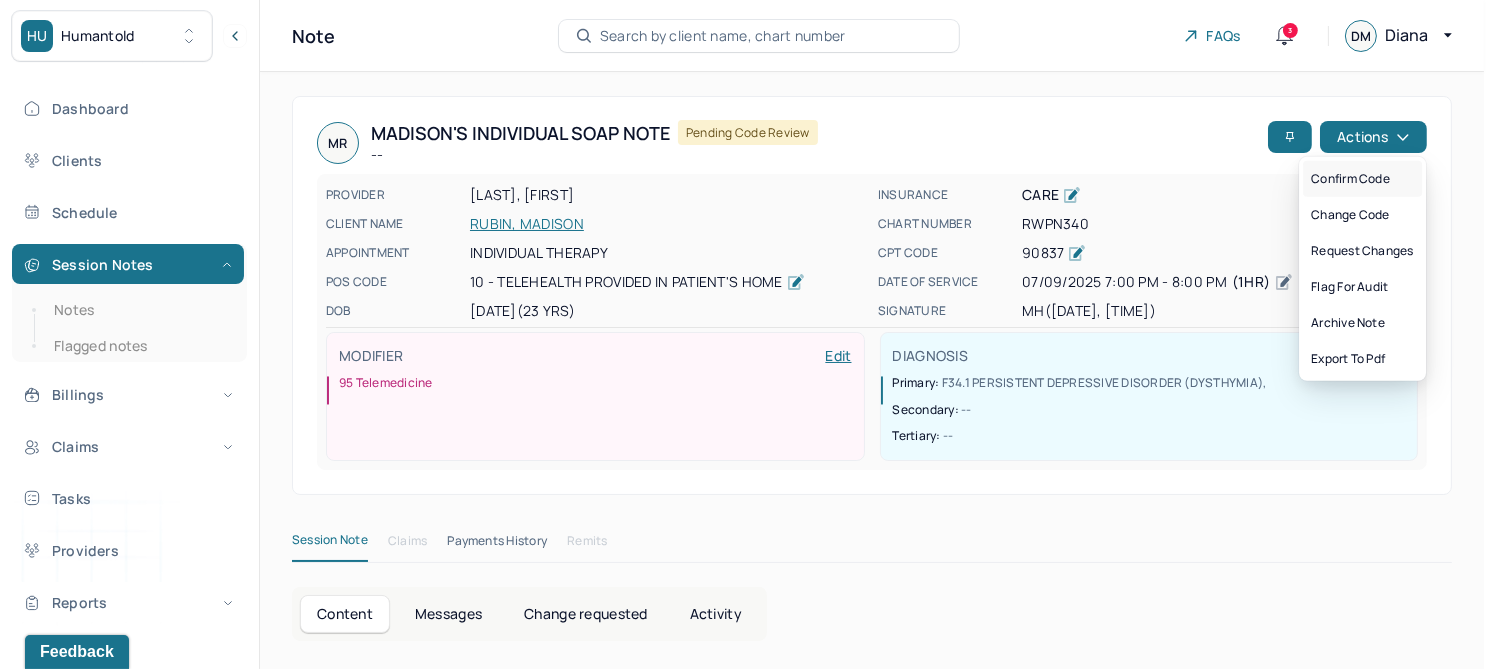 click on "Confirm code" at bounding box center (1362, 179) 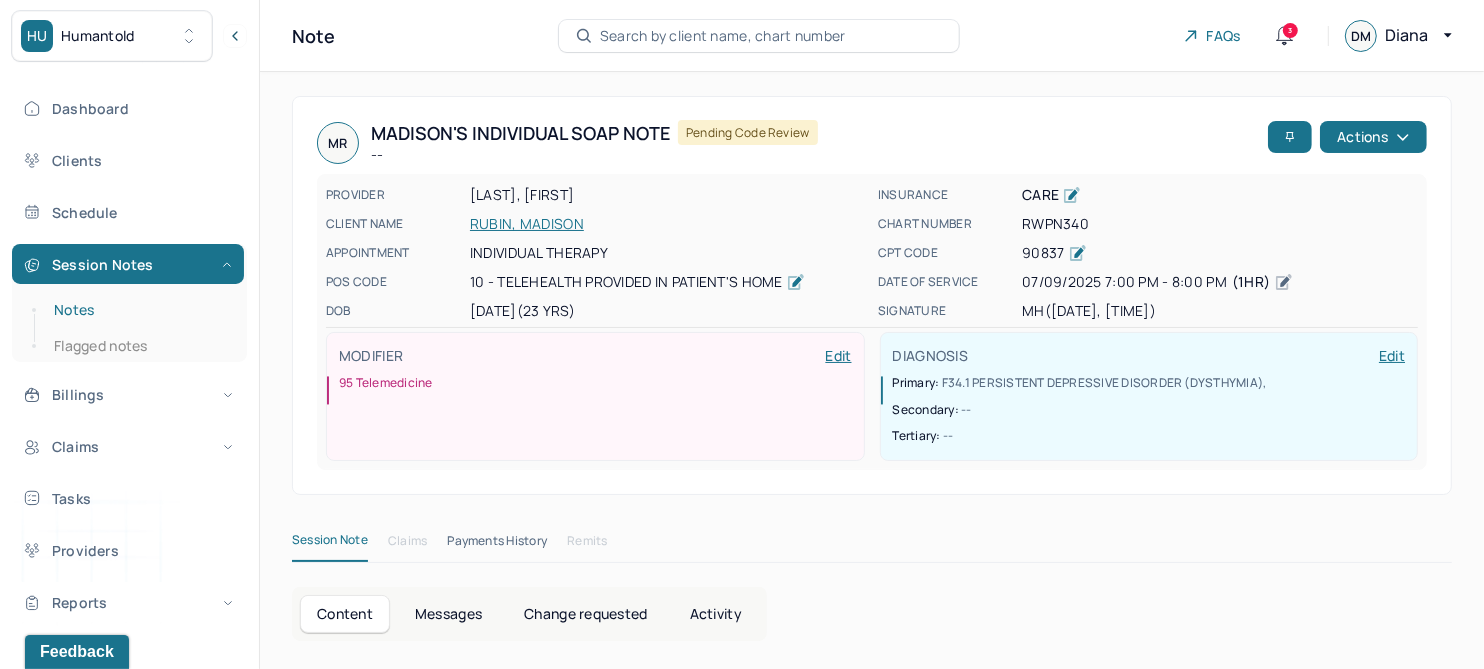 click on "Notes" at bounding box center [139, 310] 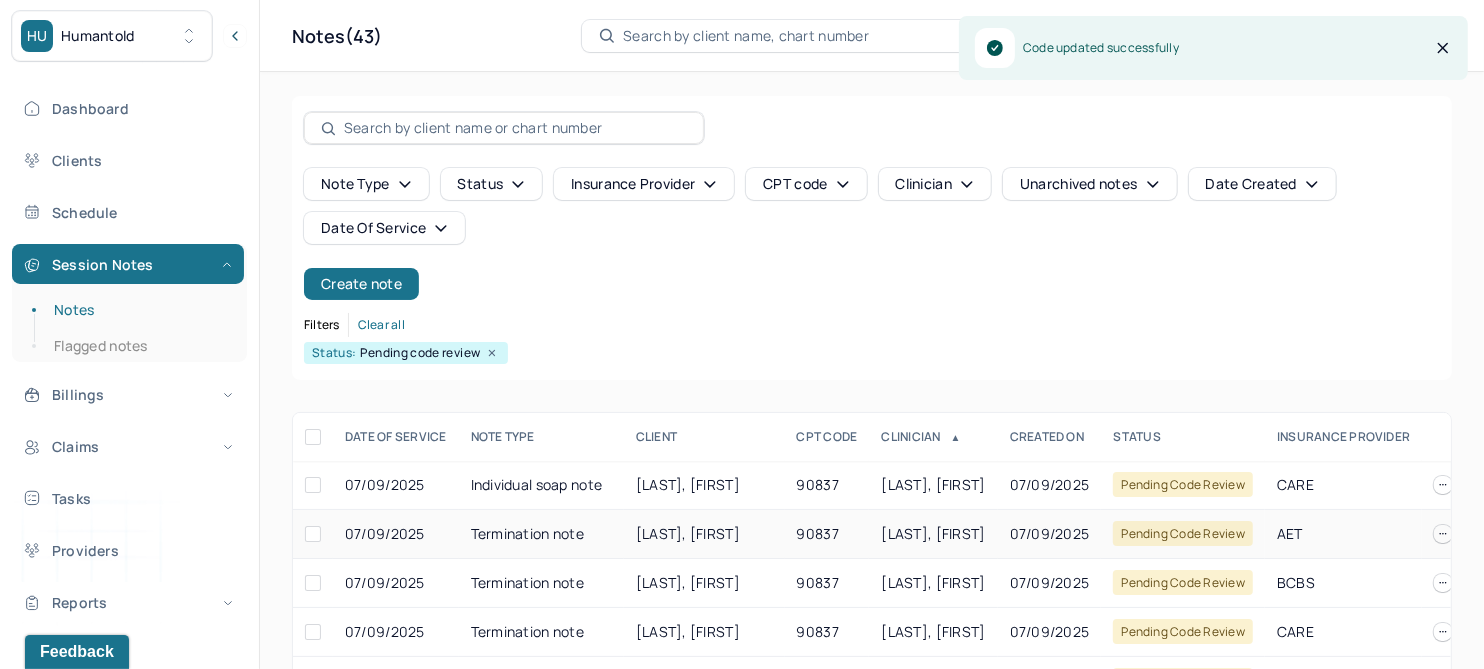 scroll, scrollTop: 301, scrollLeft: 0, axis: vertical 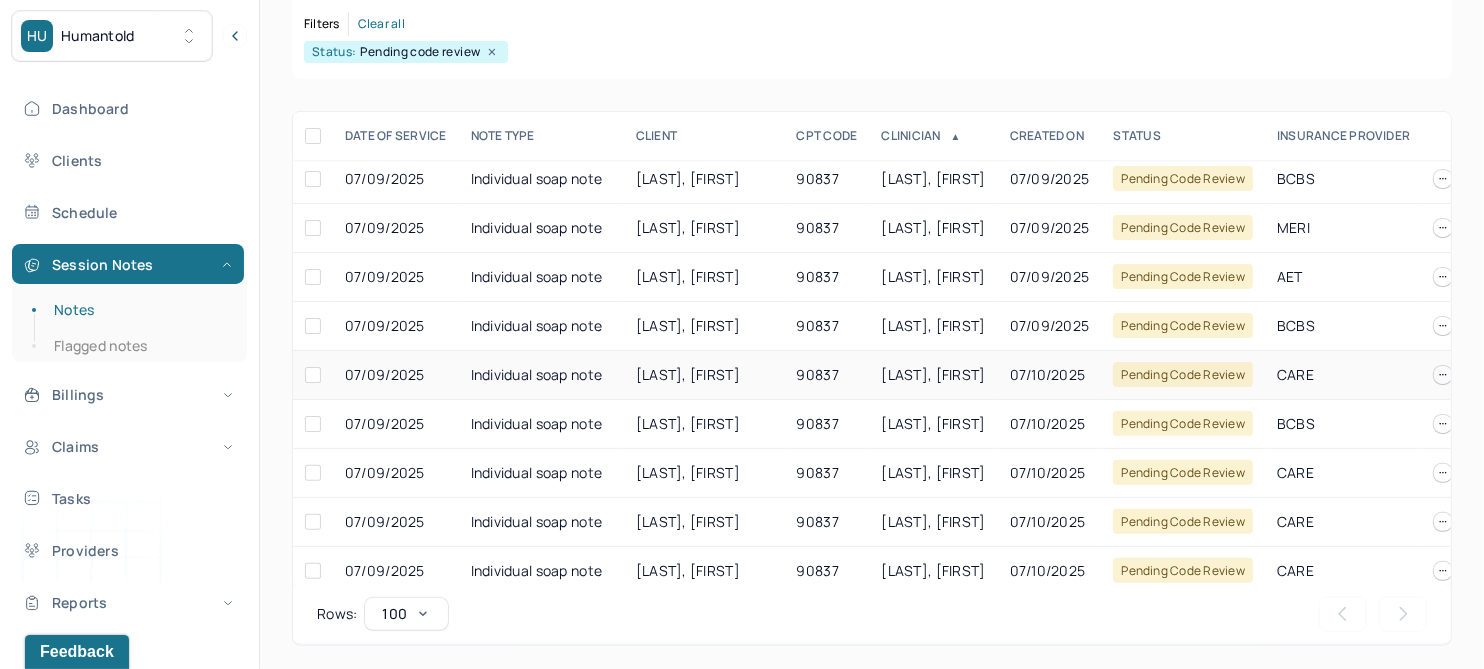 click on "KORTSARZ, YAEL" at bounding box center (704, 375) 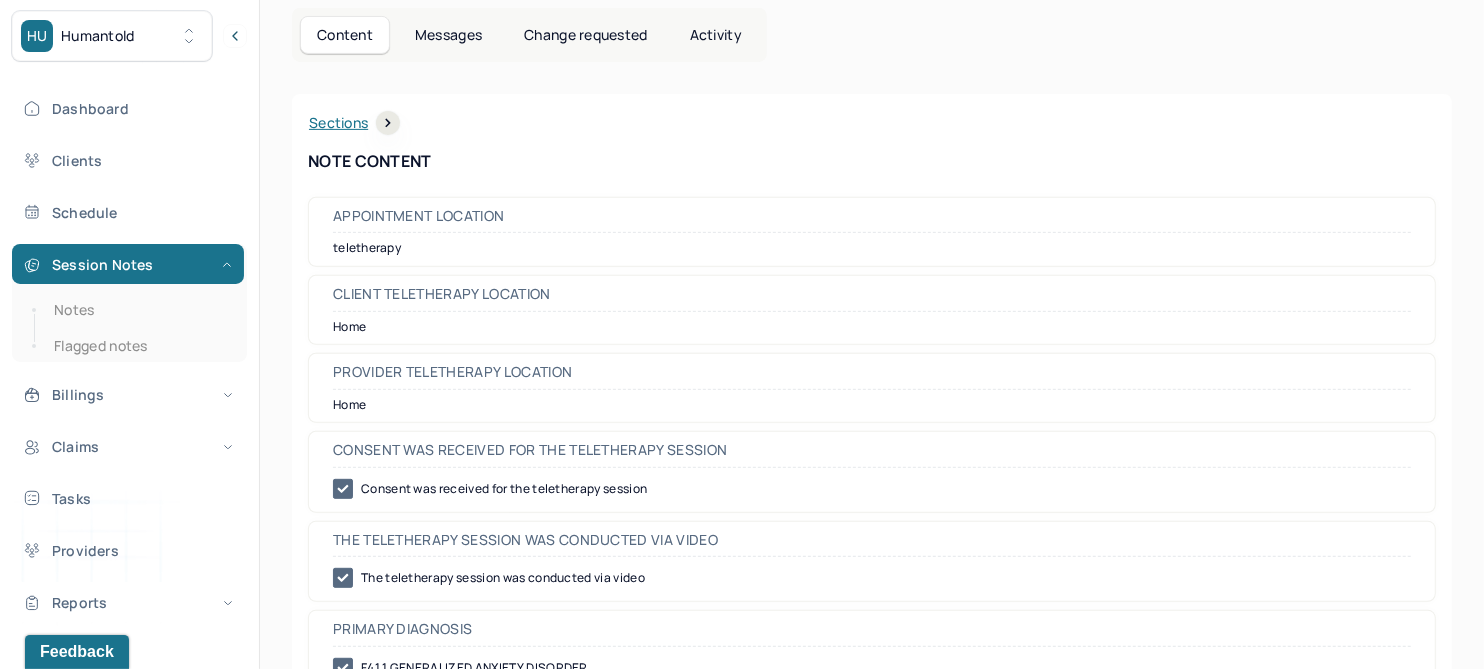 scroll, scrollTop: 0, scrollLeft: 0, axis: both 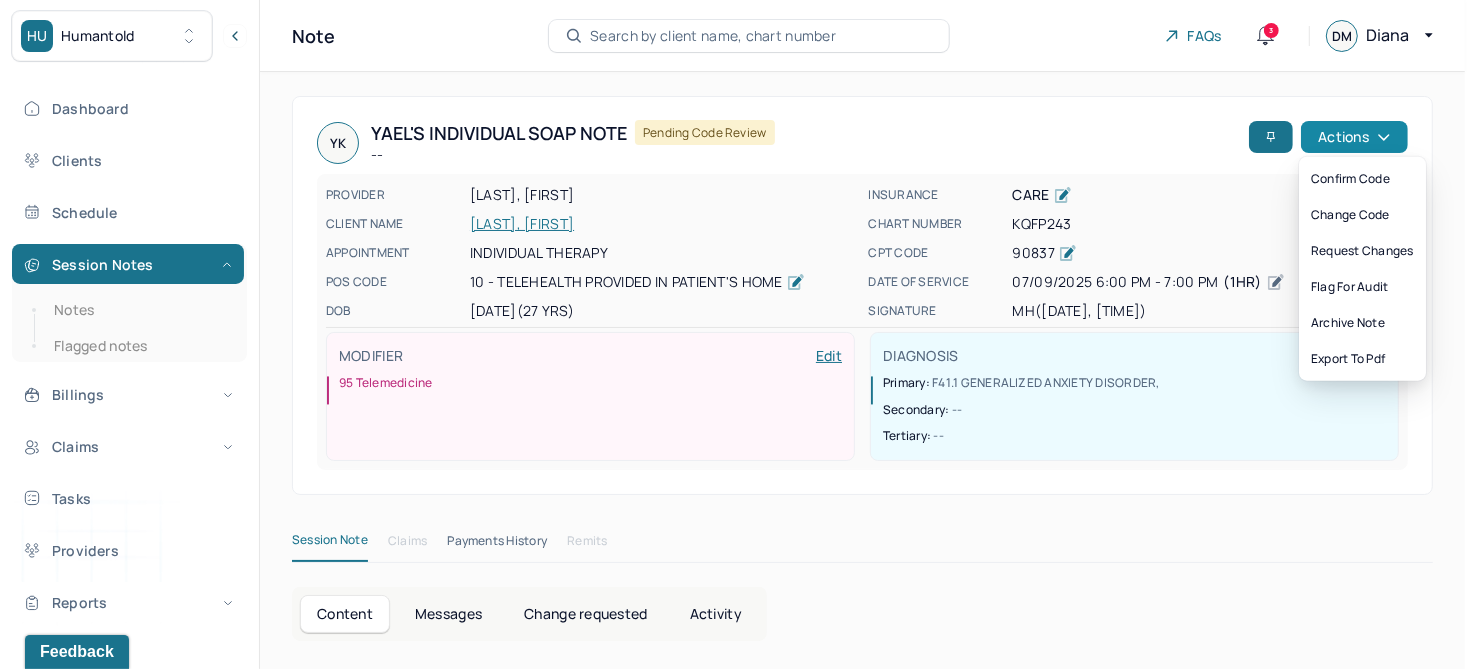click on "Actions" at bounding box center [1354, 137] 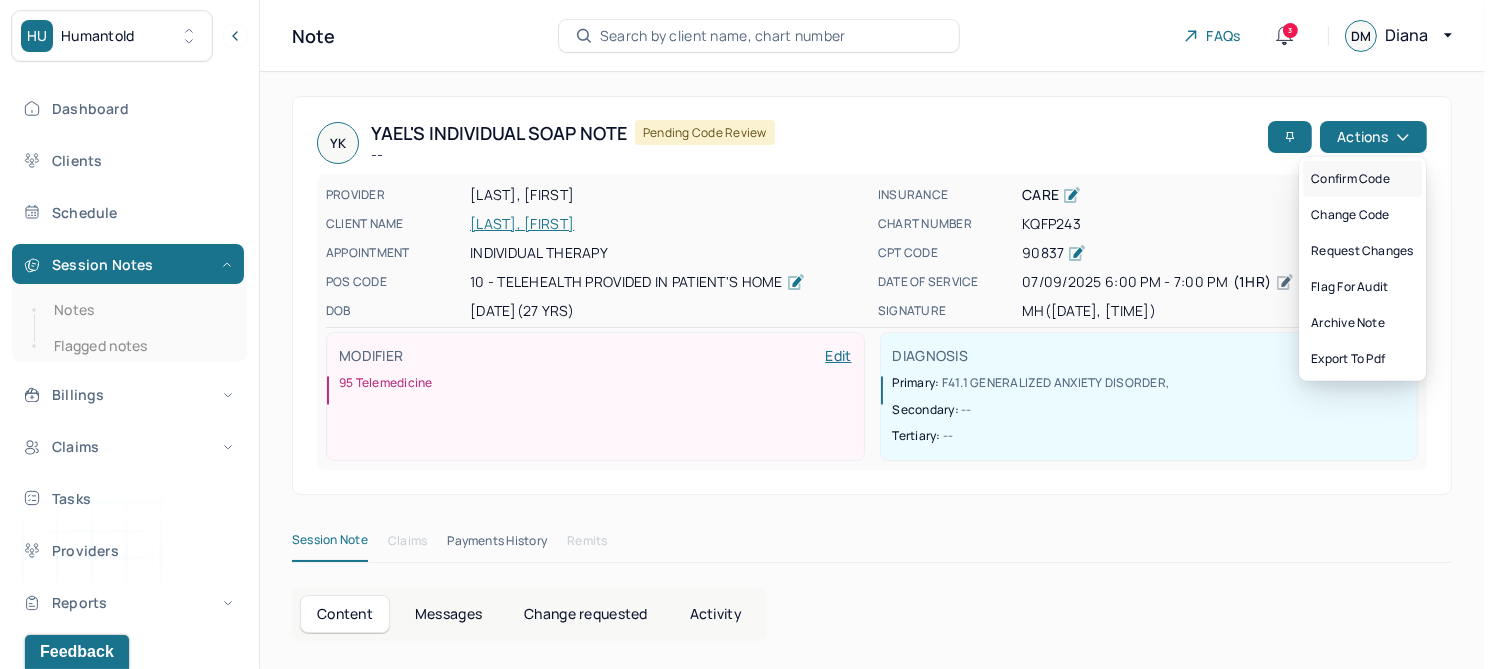 click on "Confirm code" at bounding box center (1362, 179) 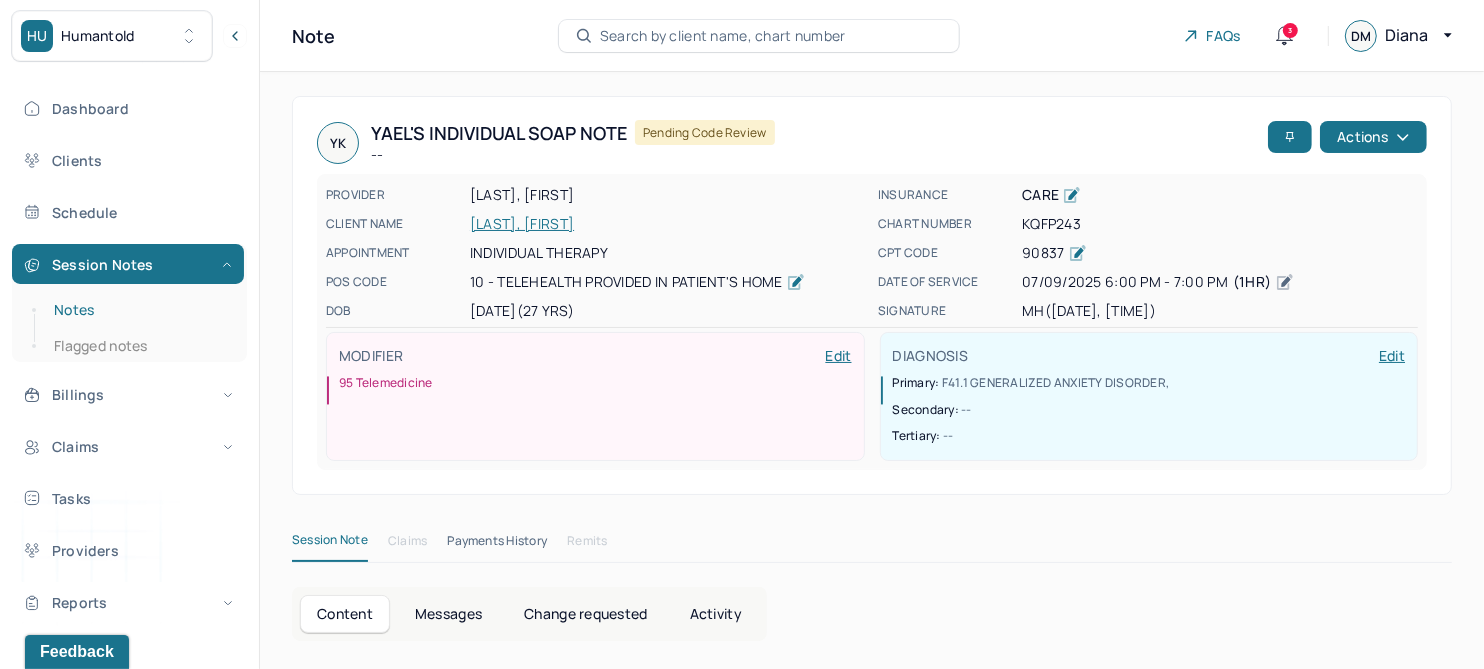 click on "Notes" at bounding box center [139, 310] 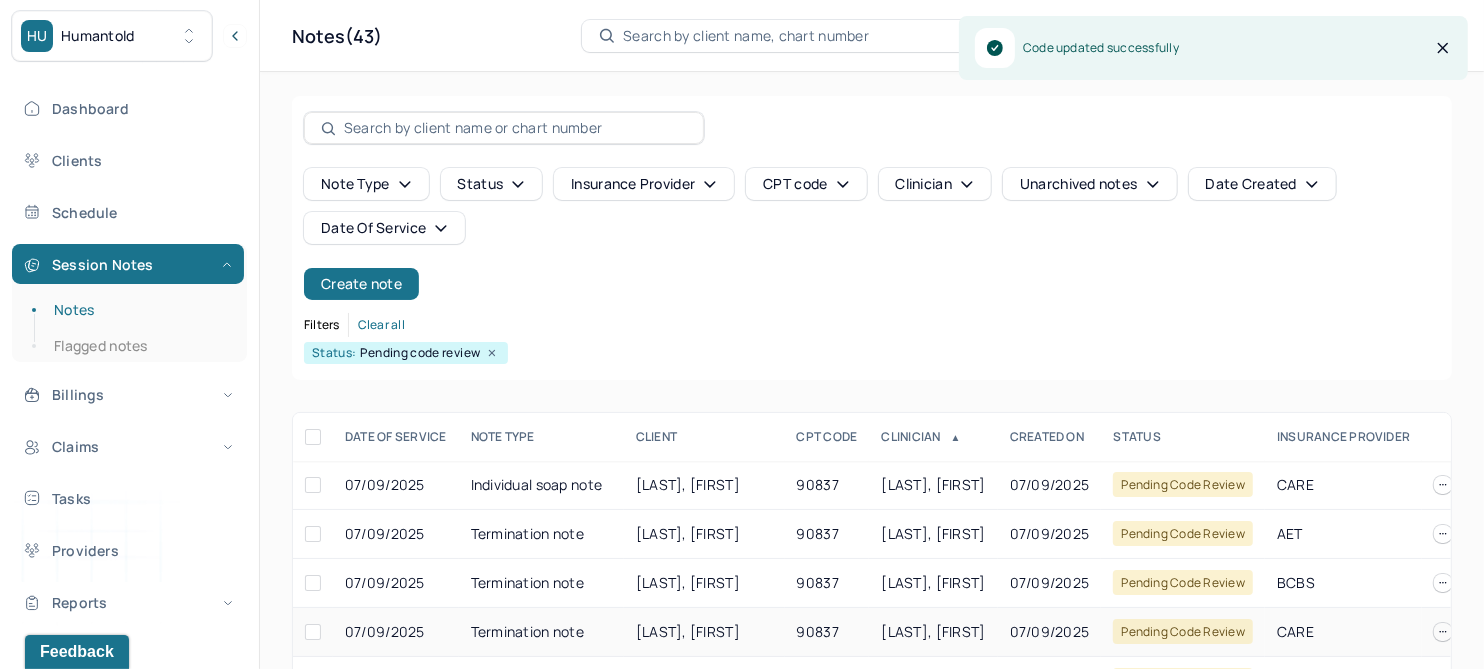 scroll, scrollTop: 301, scrollLeft: 0, axis: vertical 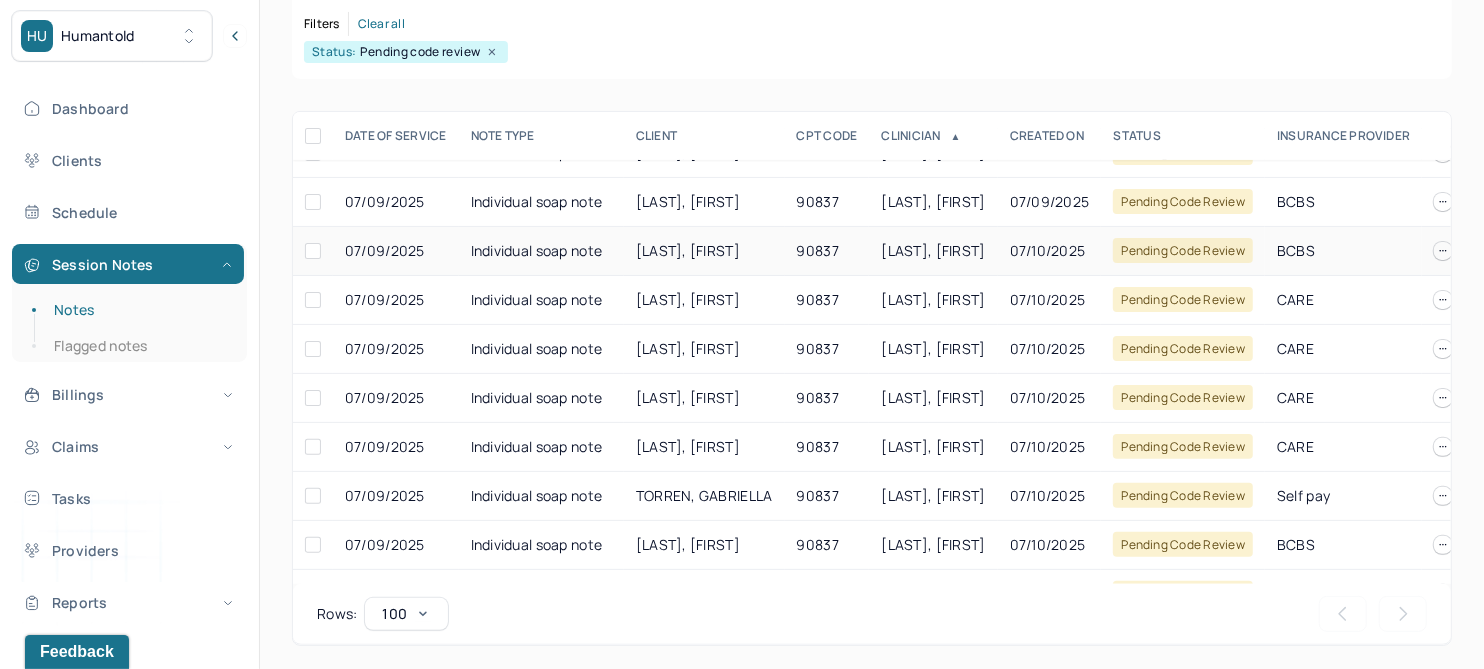 click on "VALMORES, FRANCES FAYE" at bounding box center (688, 250) 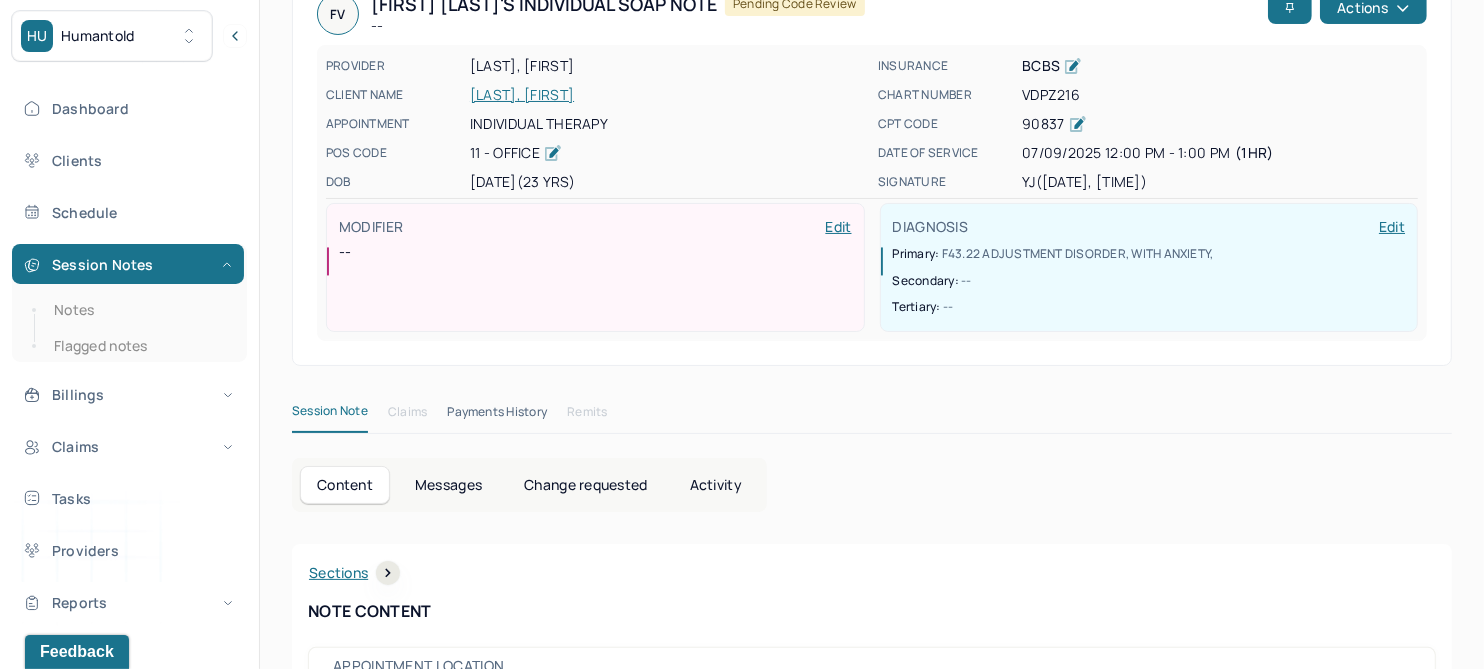 scroll, scrollTop: 0, scrollLeft: 0, axis: both 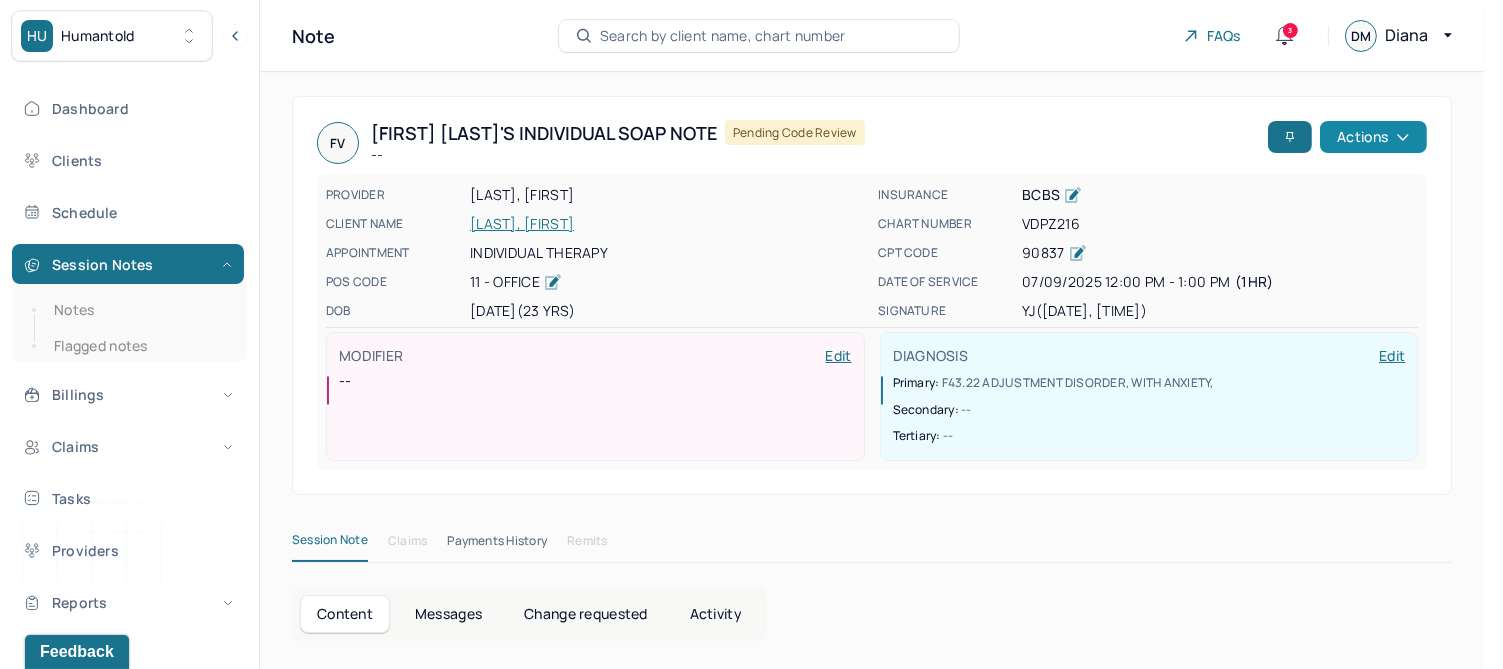 click on "Actions" at bounding box center (1373, 137) 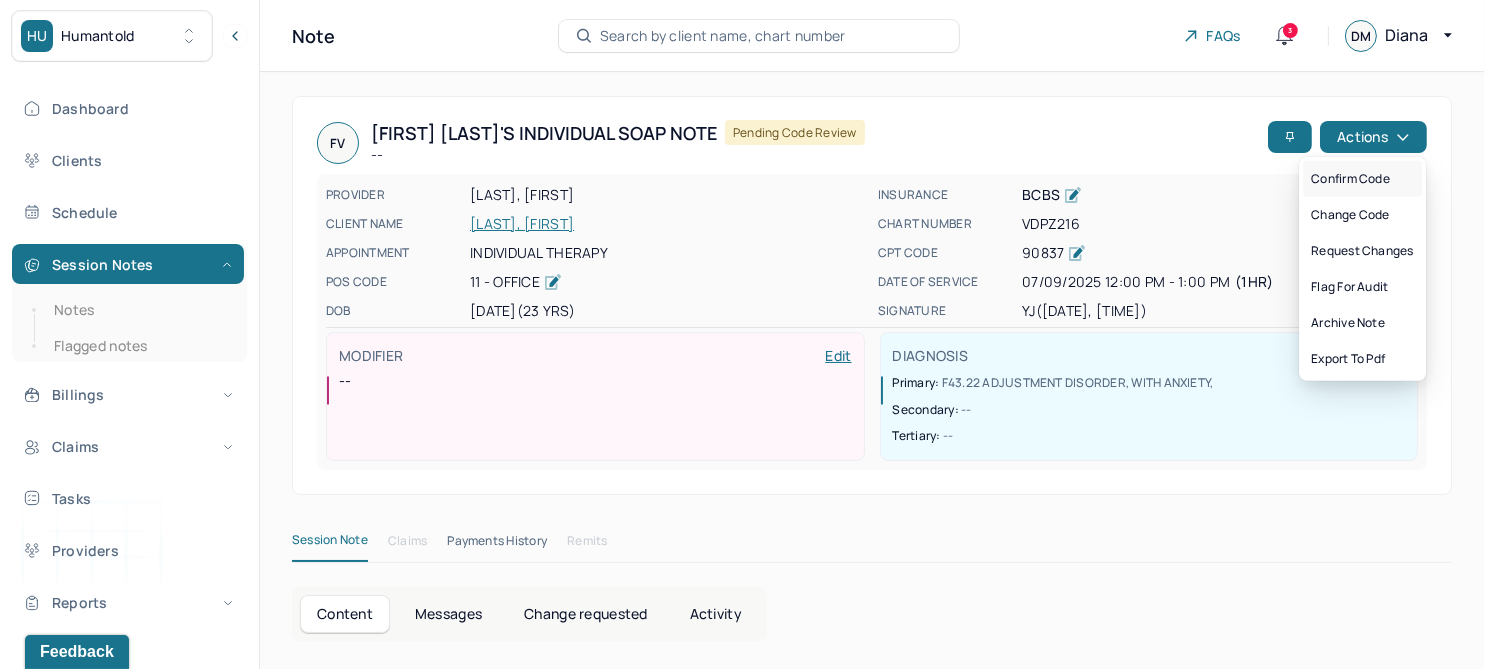 click on "Confirm code" at bounding box center (1362, 179) 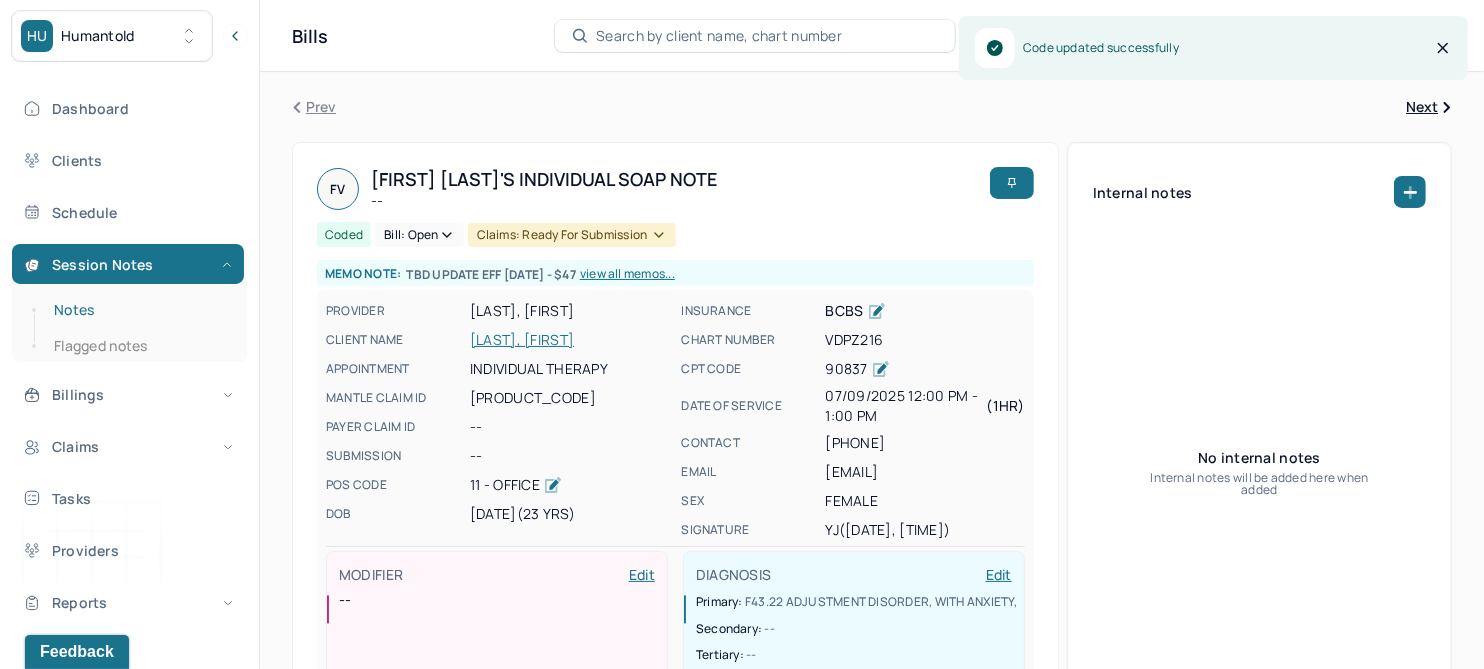 click on "Notes" at bounding box center (139, 310) 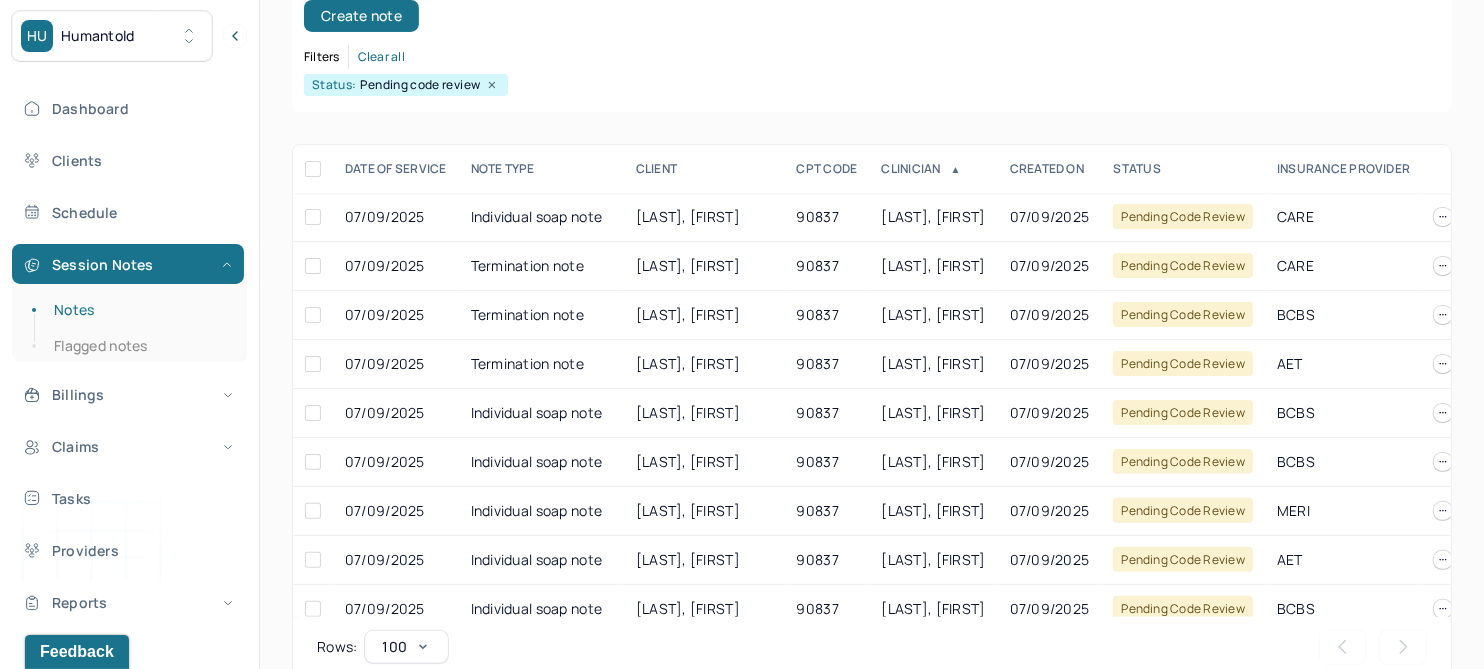 scroll, scrollTop: 301, scrollLeft: 0, axis: vertical 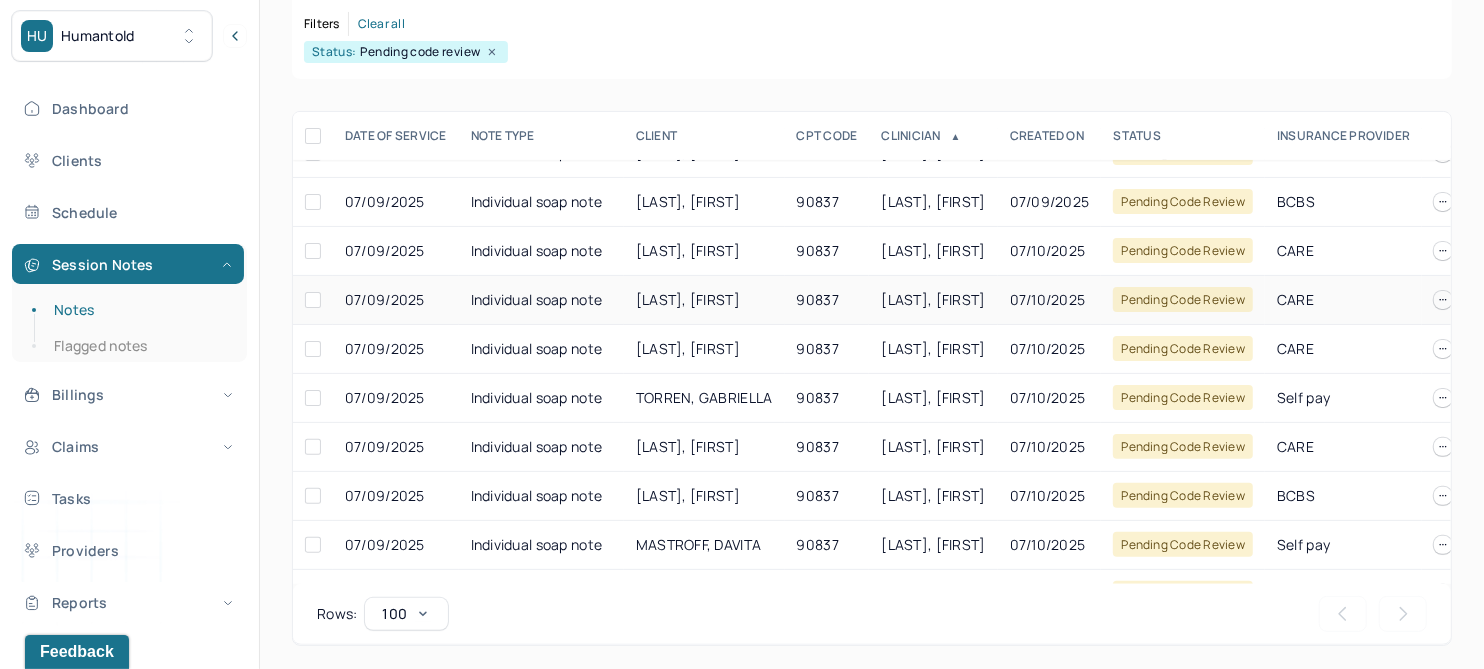 click on "COWAN, CONNOR" at bounding box center (688, 299) 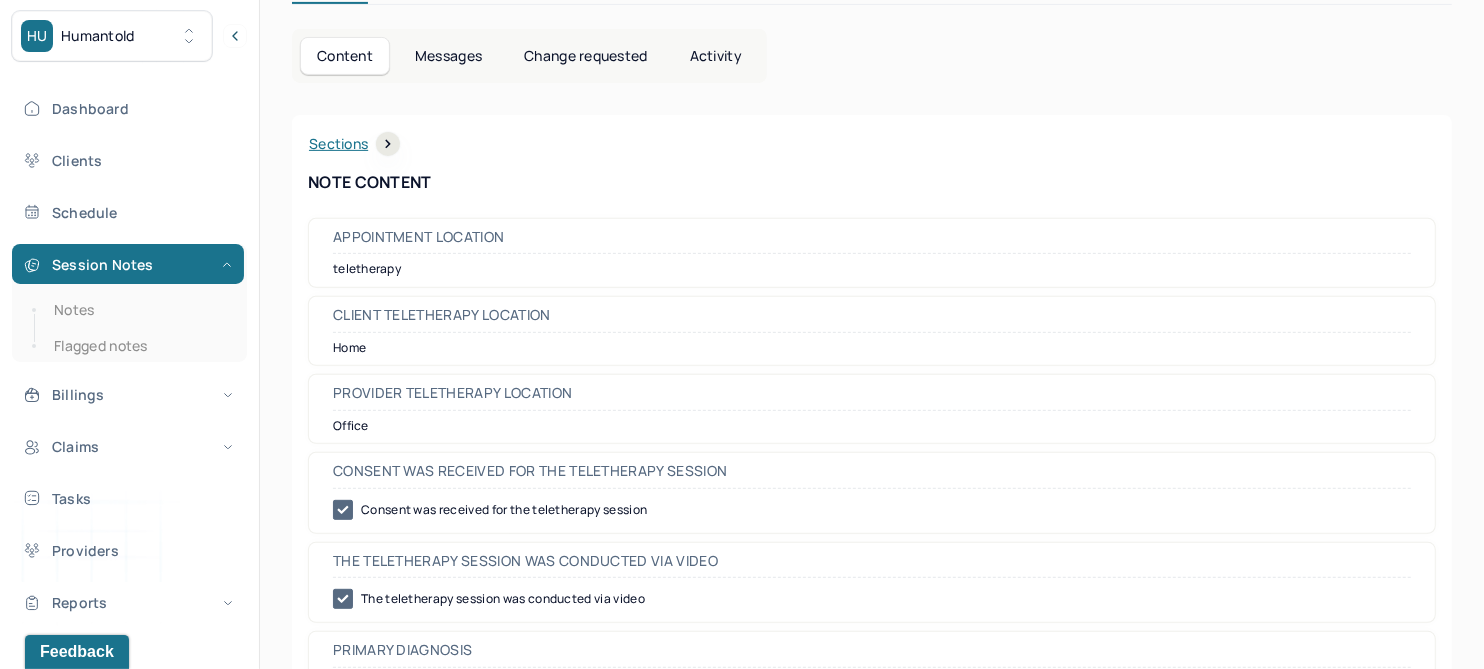 scroll, scrollTop: 0, scrollLeft: 0, axis: both 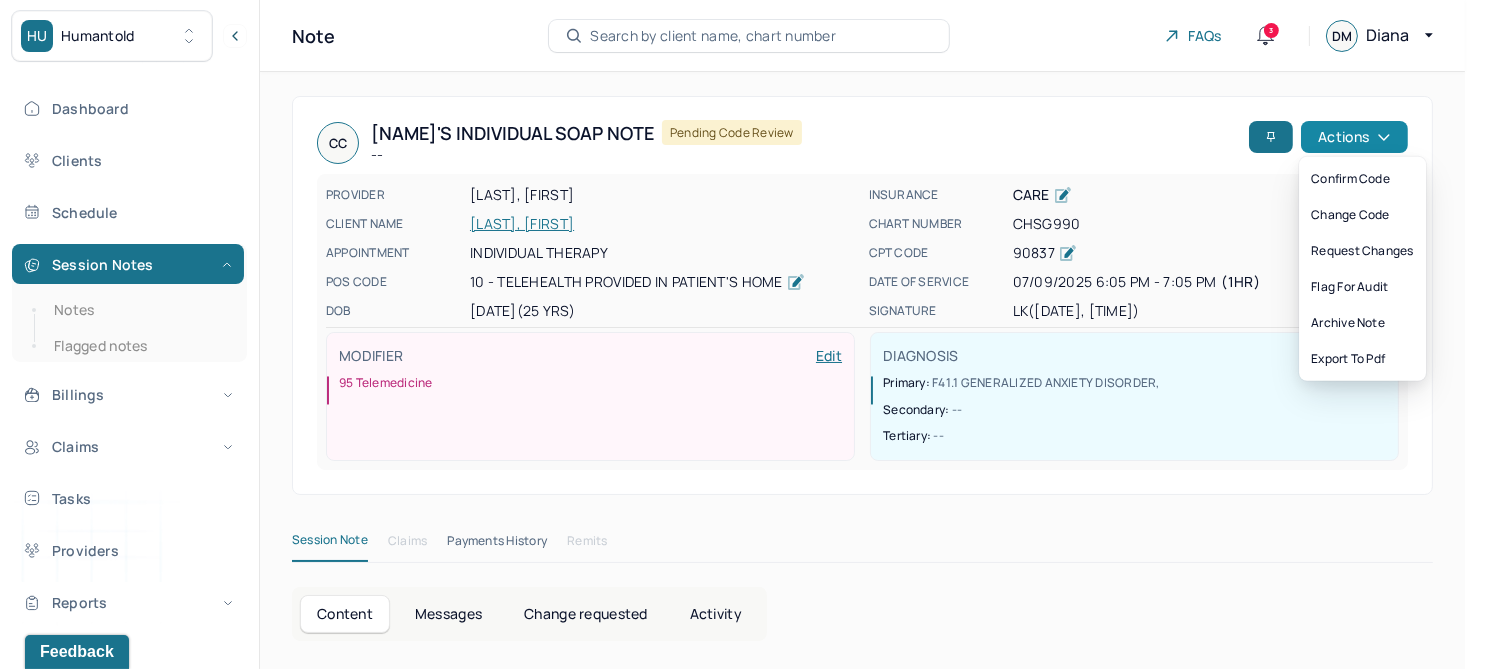 click on "Actions" at bounding box center (1354, 137) 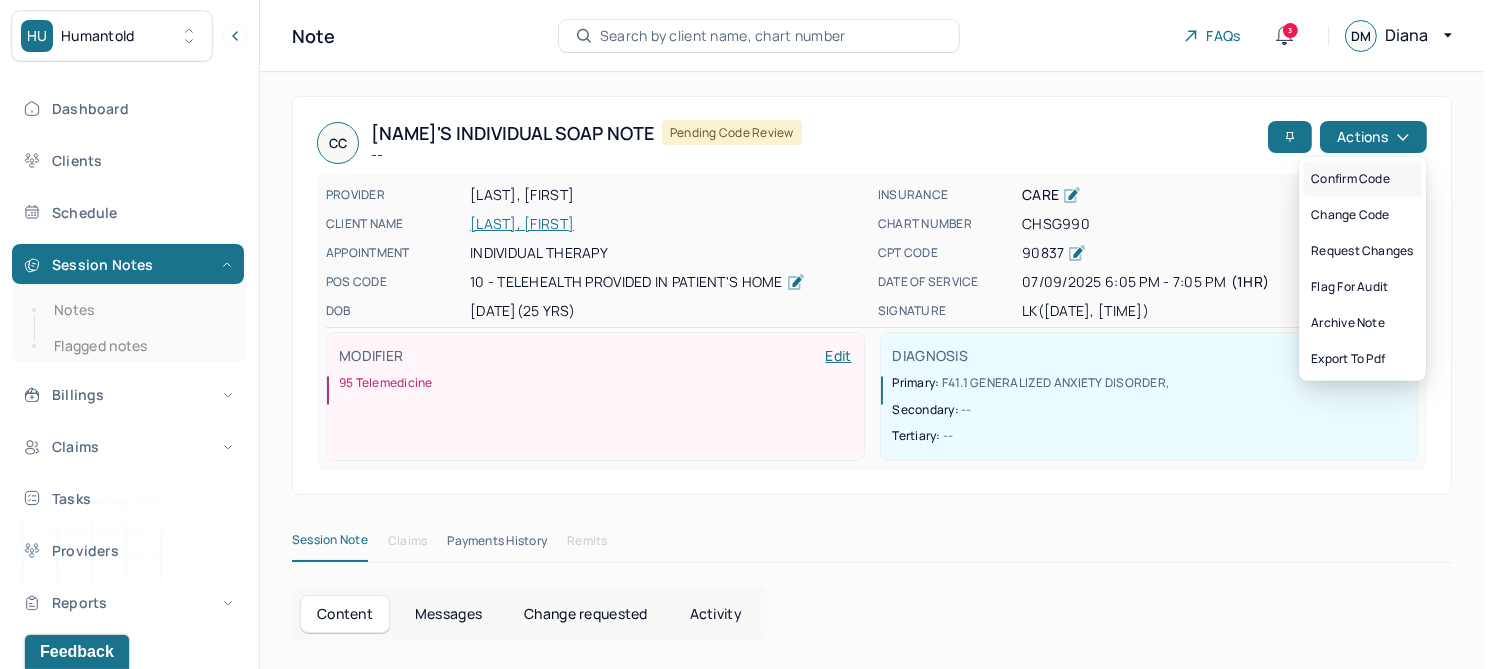 click on "Confirm code" at bounding box center (1362, 179) 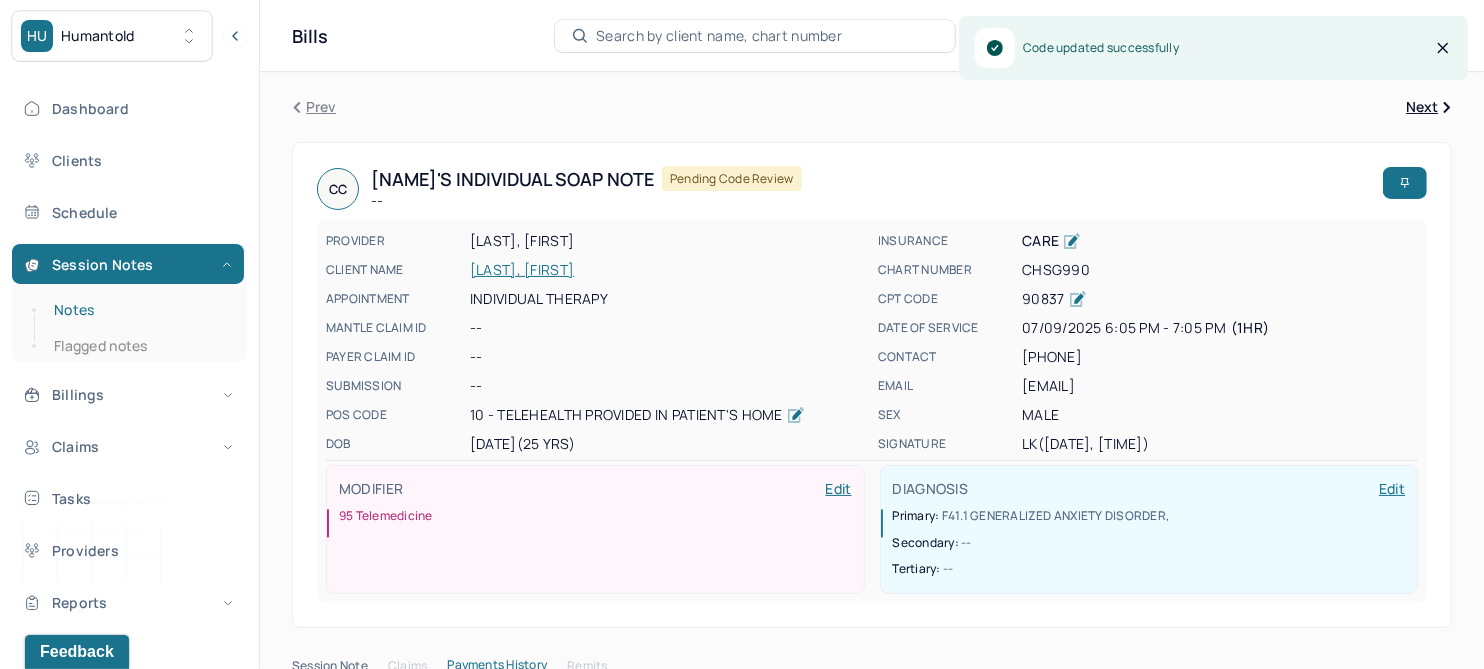 click on "Notes" at bounding box center [139, 310] 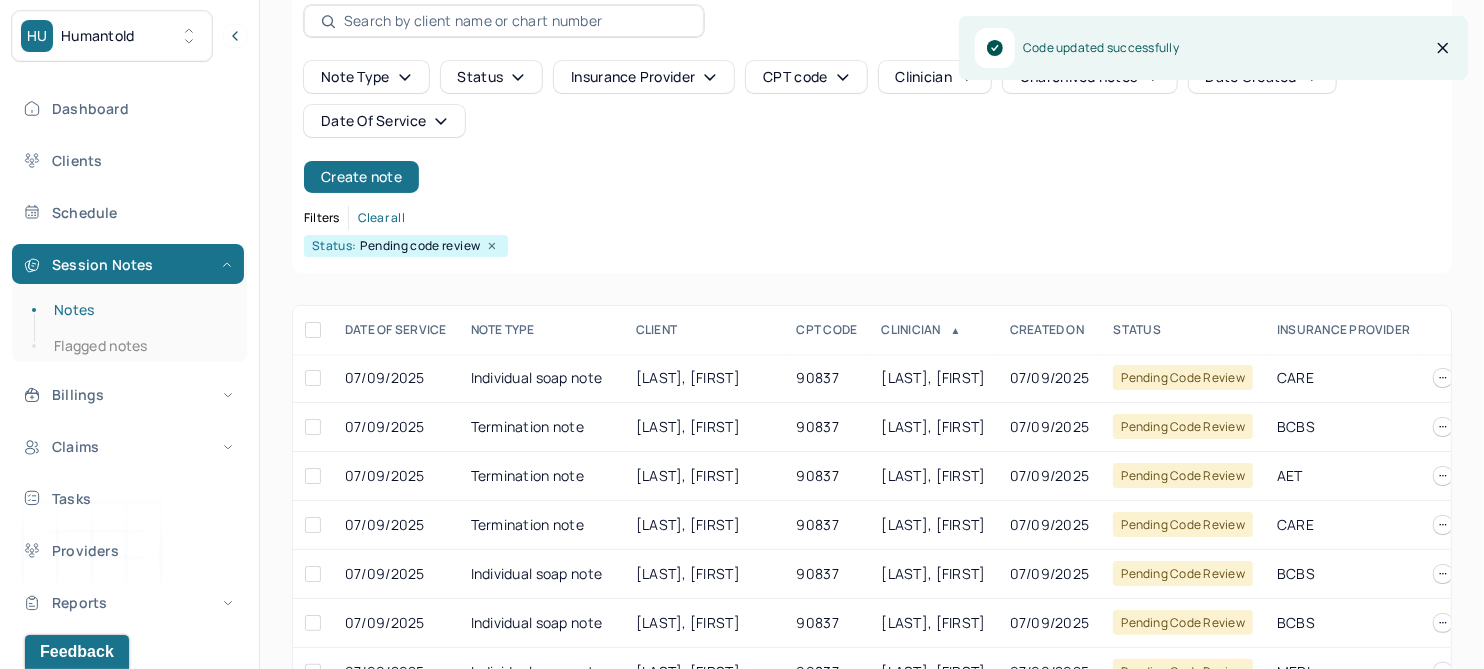 scroll, scrollTop: 250, scrollLeft: 0, axis: vertical 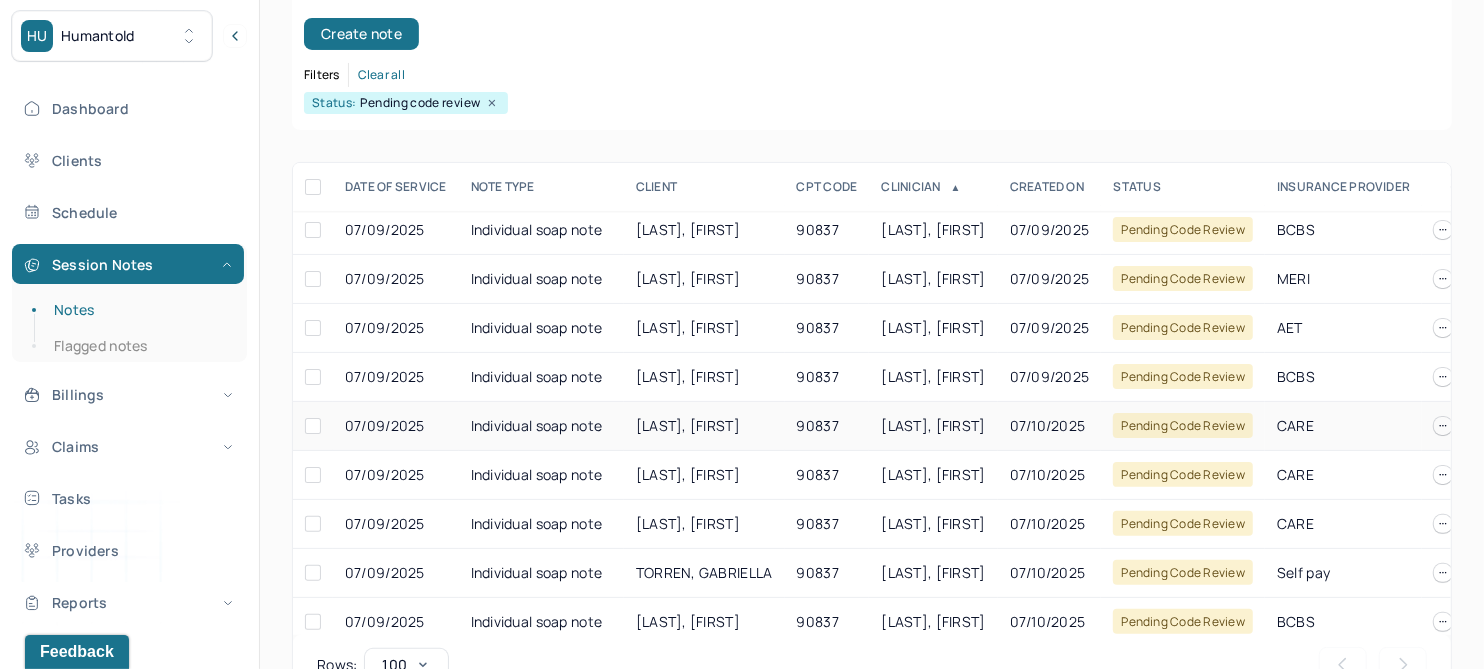 click on "EBERT, STEFANI" at bounding box center (688, 425) 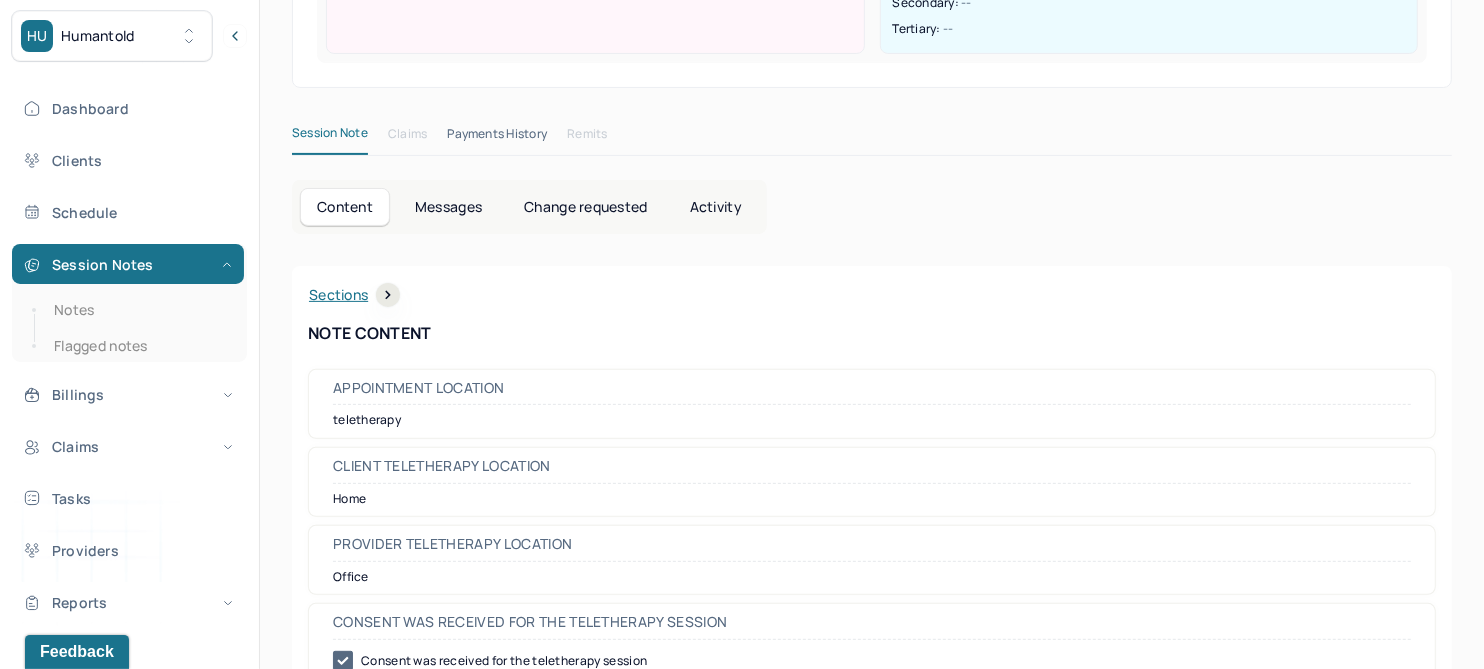 scroll, scrollTop: 0, scrollLeft: 0, axis: both 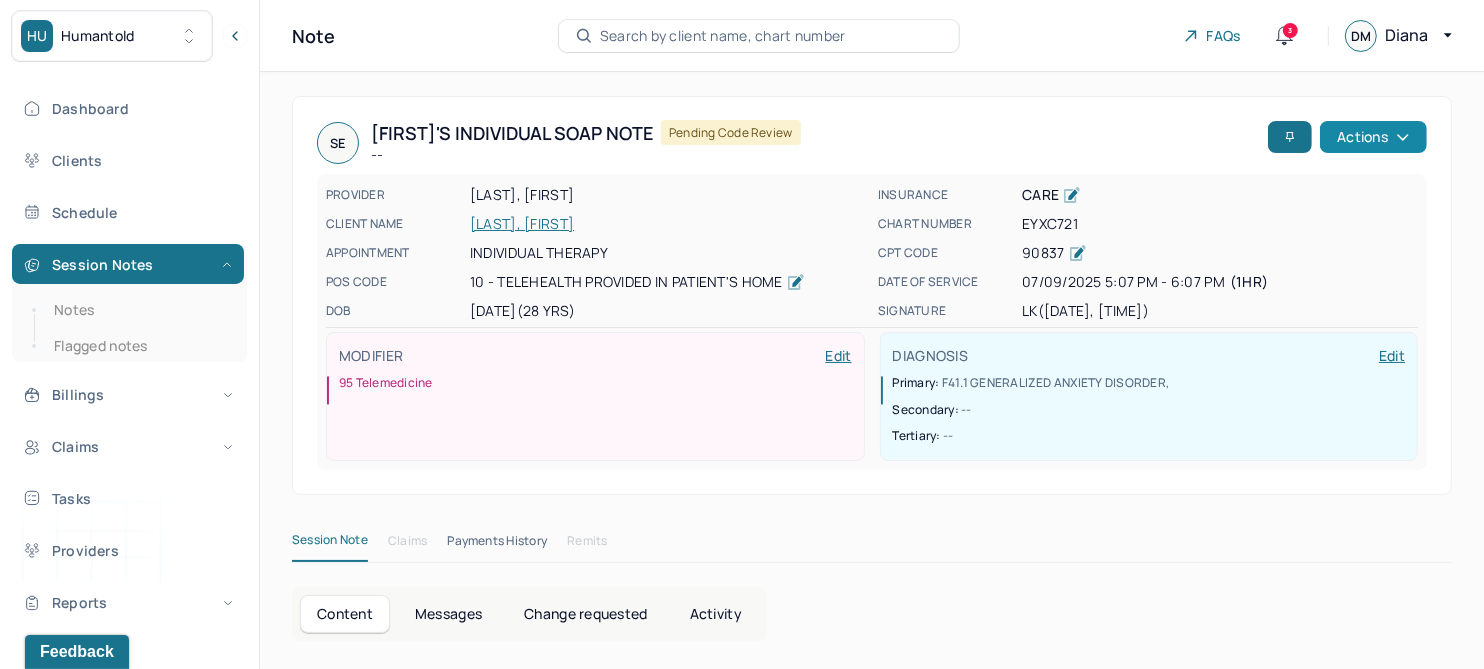 click on "Actions" at bounding box center [1373, 137] 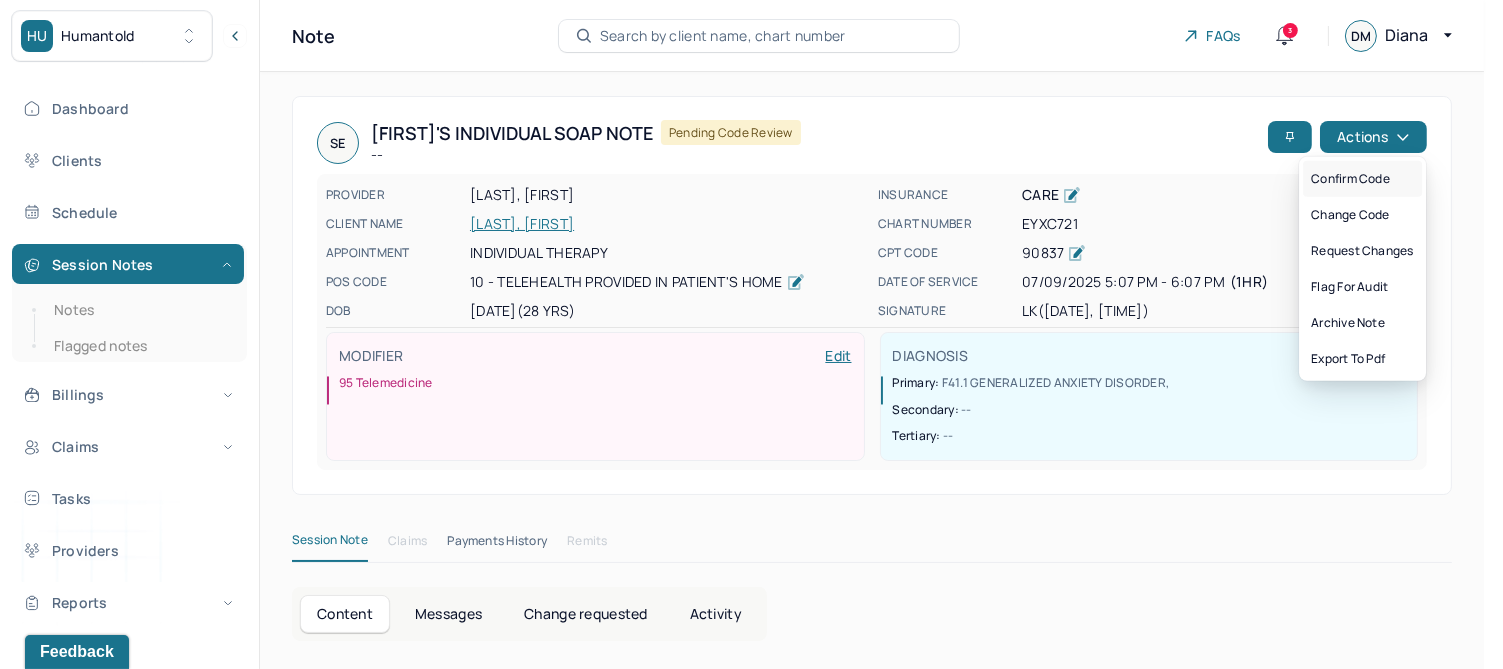 click on "Confirm code" at bounding box center [1362, 179] 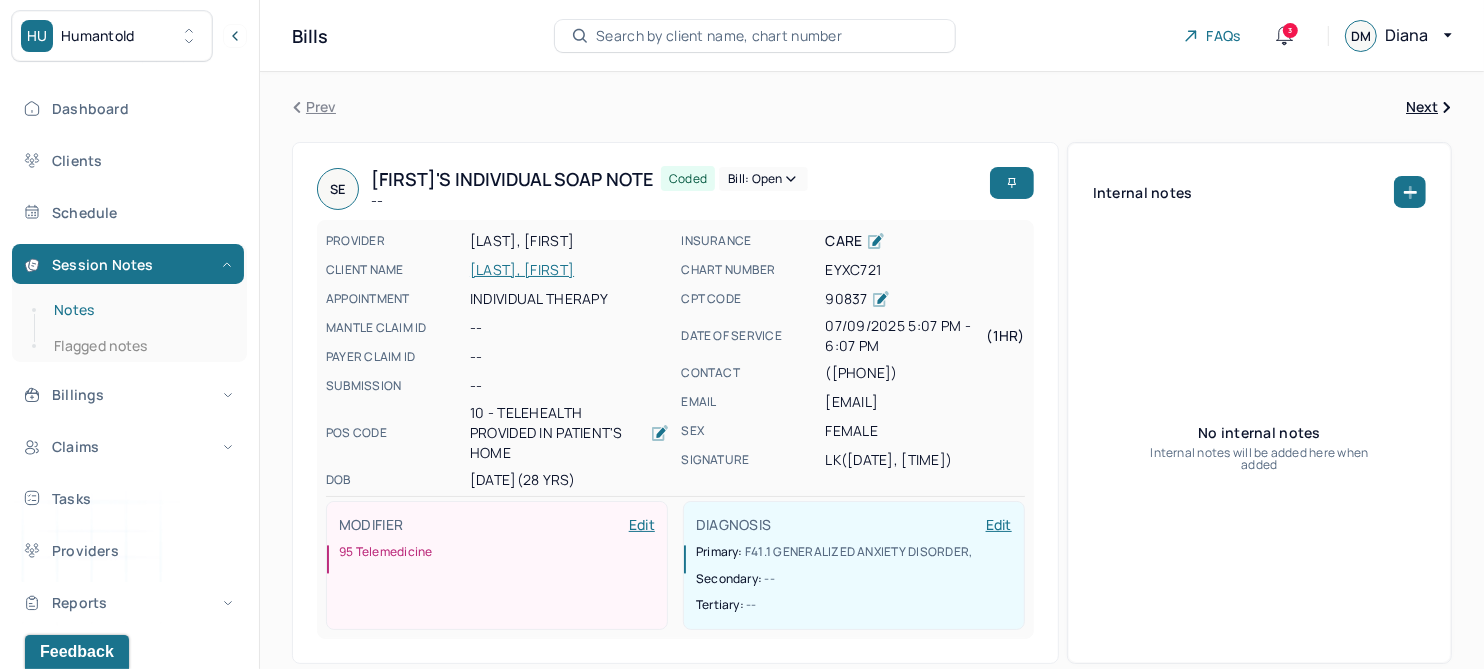 click on "Notes" at bounding box center [139, 310] 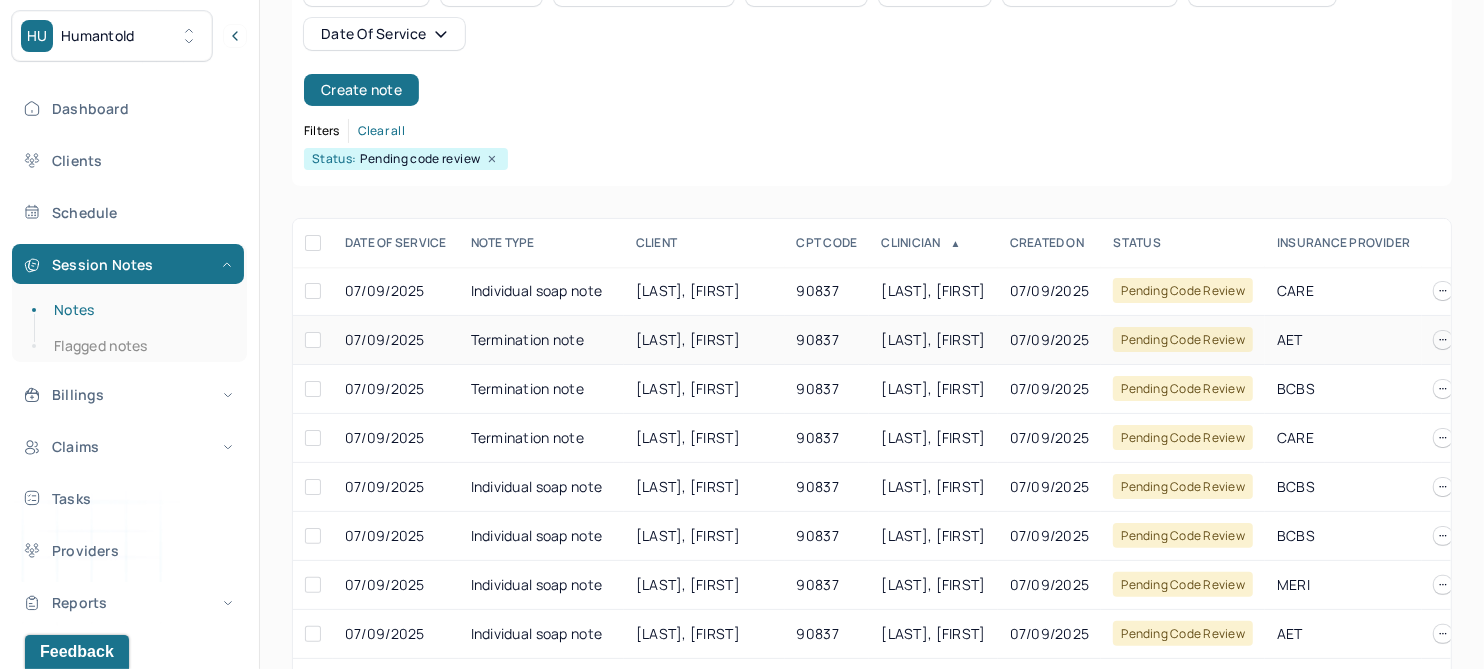 scroll, scrollTop: 250, scrollLeft: 0, axis: vertical 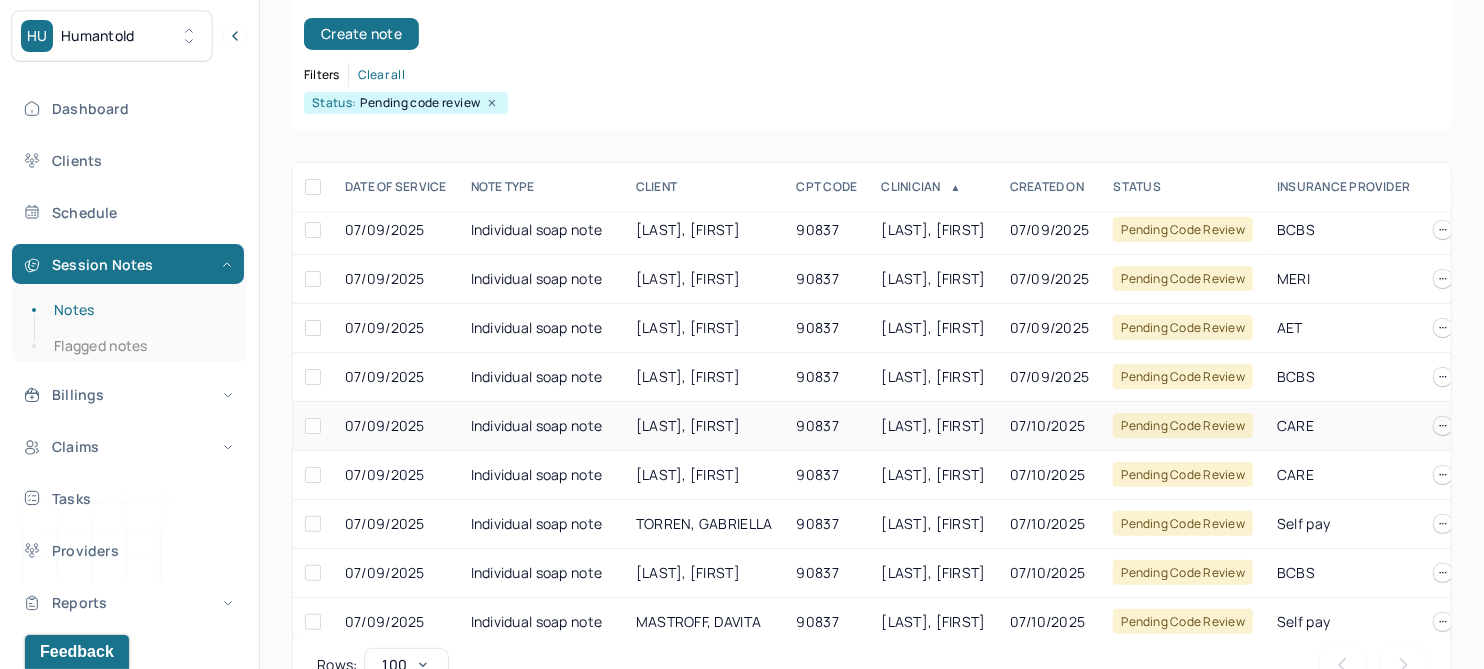 click on "LOGAN, CECILIA" at bounding box center (688, 425) 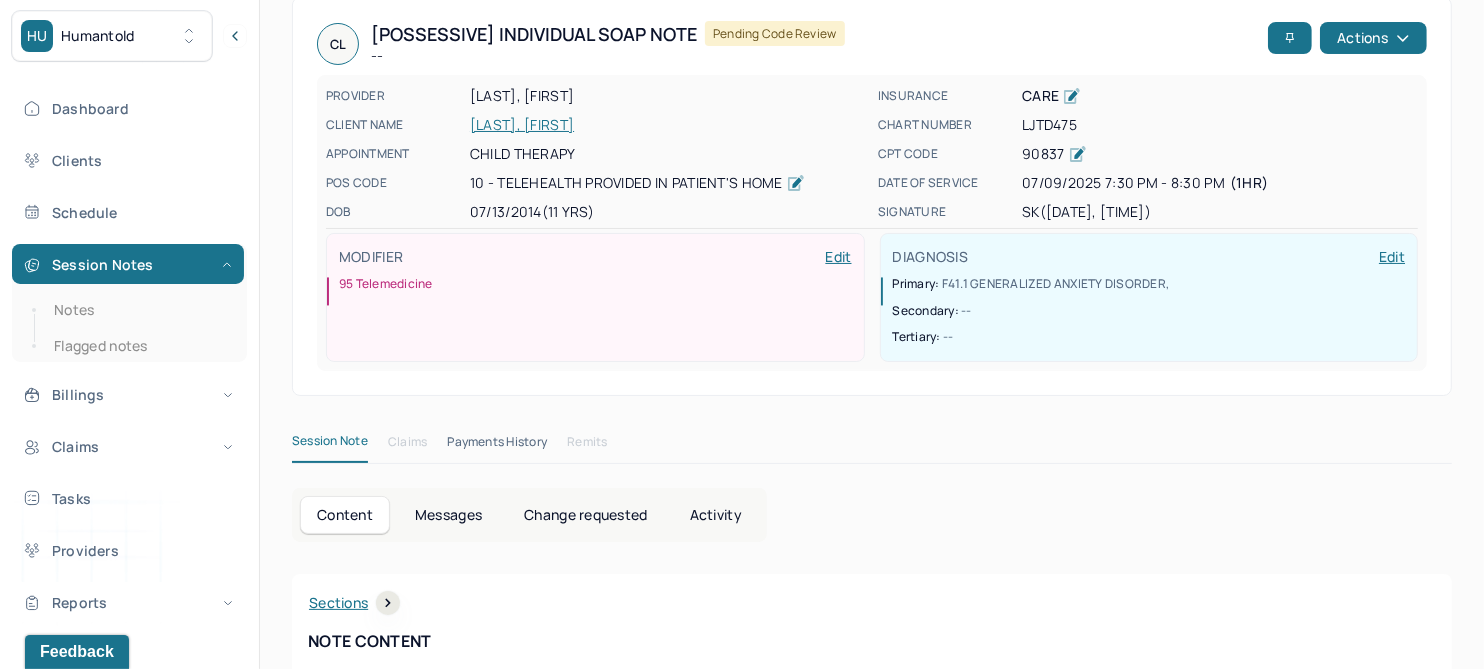 scroll, scrollTop: 0, scrollLeft: 0, axis: both 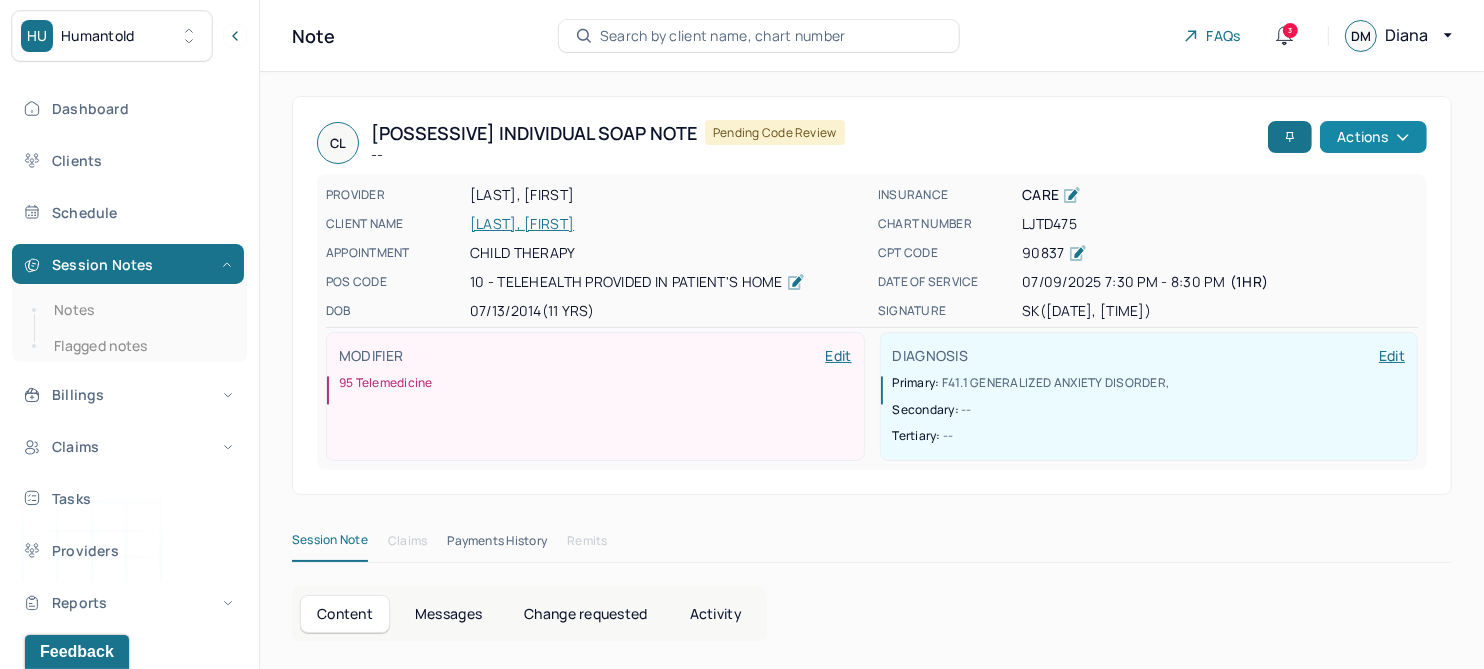 click 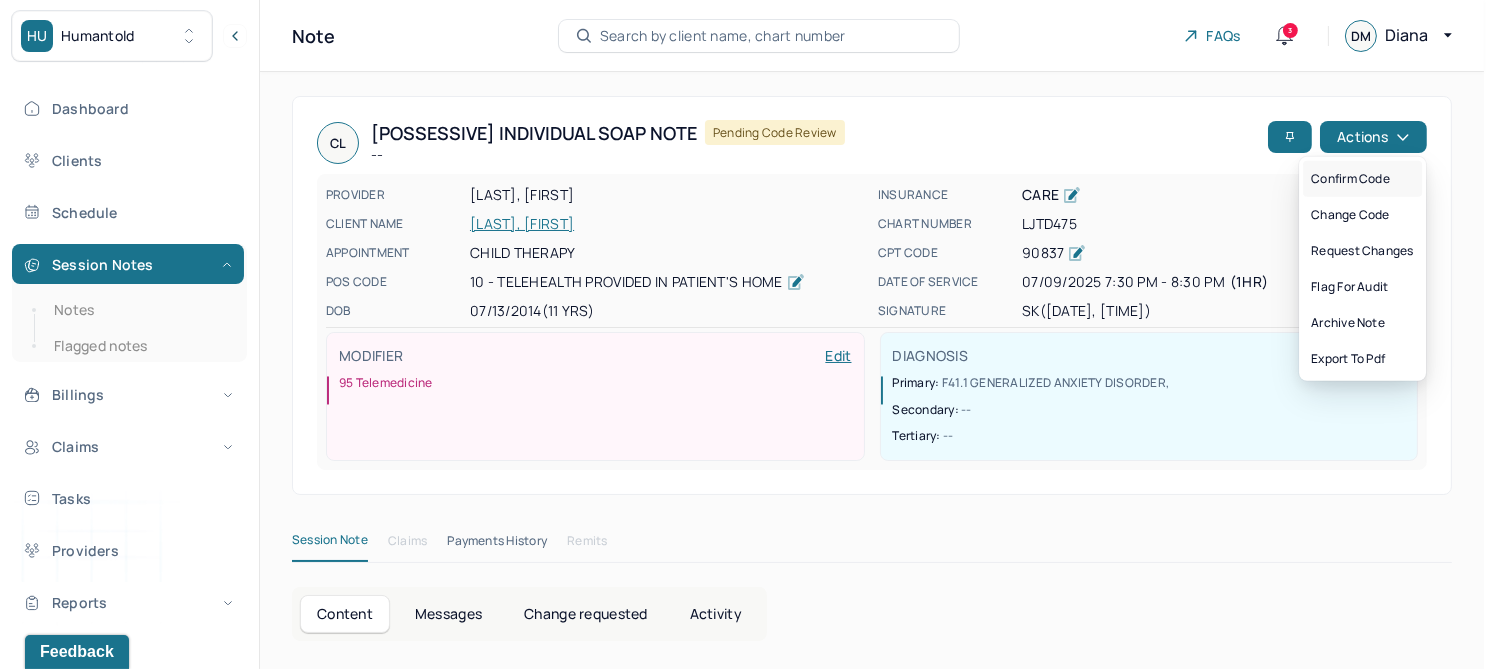 click on "Confirm code" at bounding box center [1362, 179] 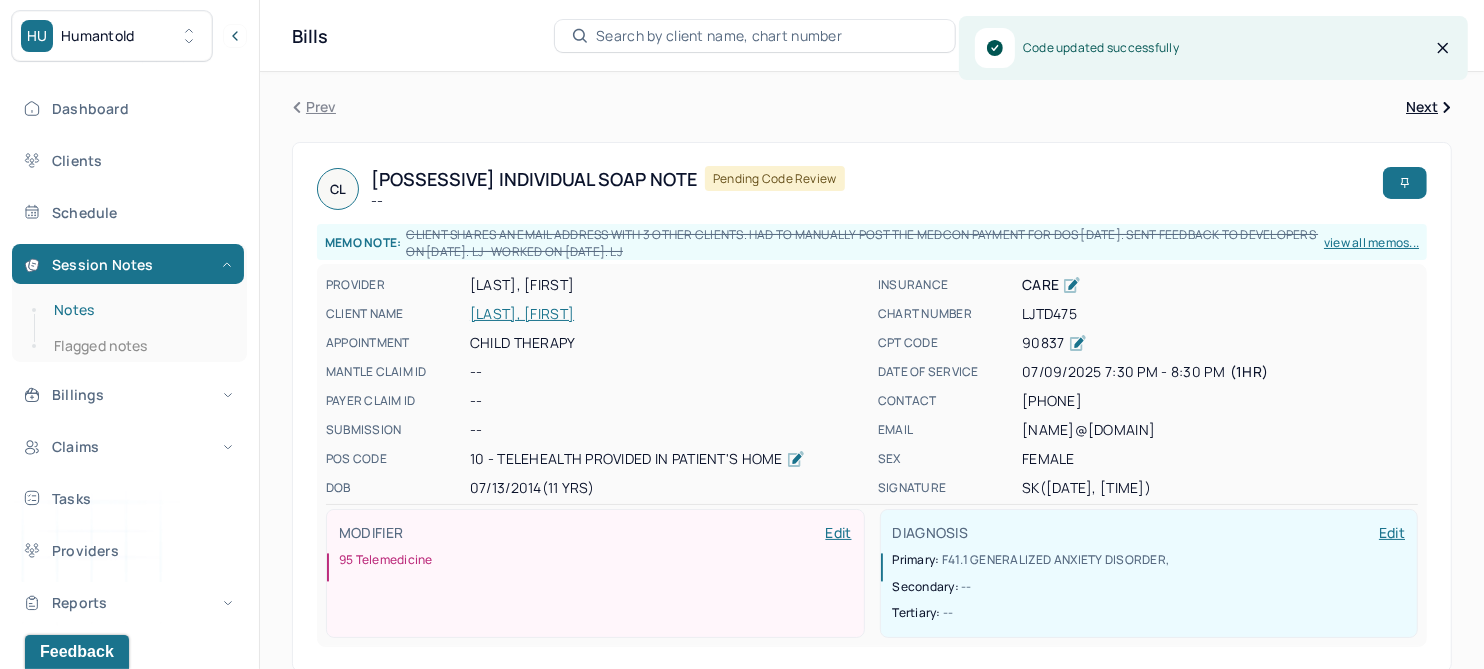 click on "Notes" at bounding box center (139, 310) 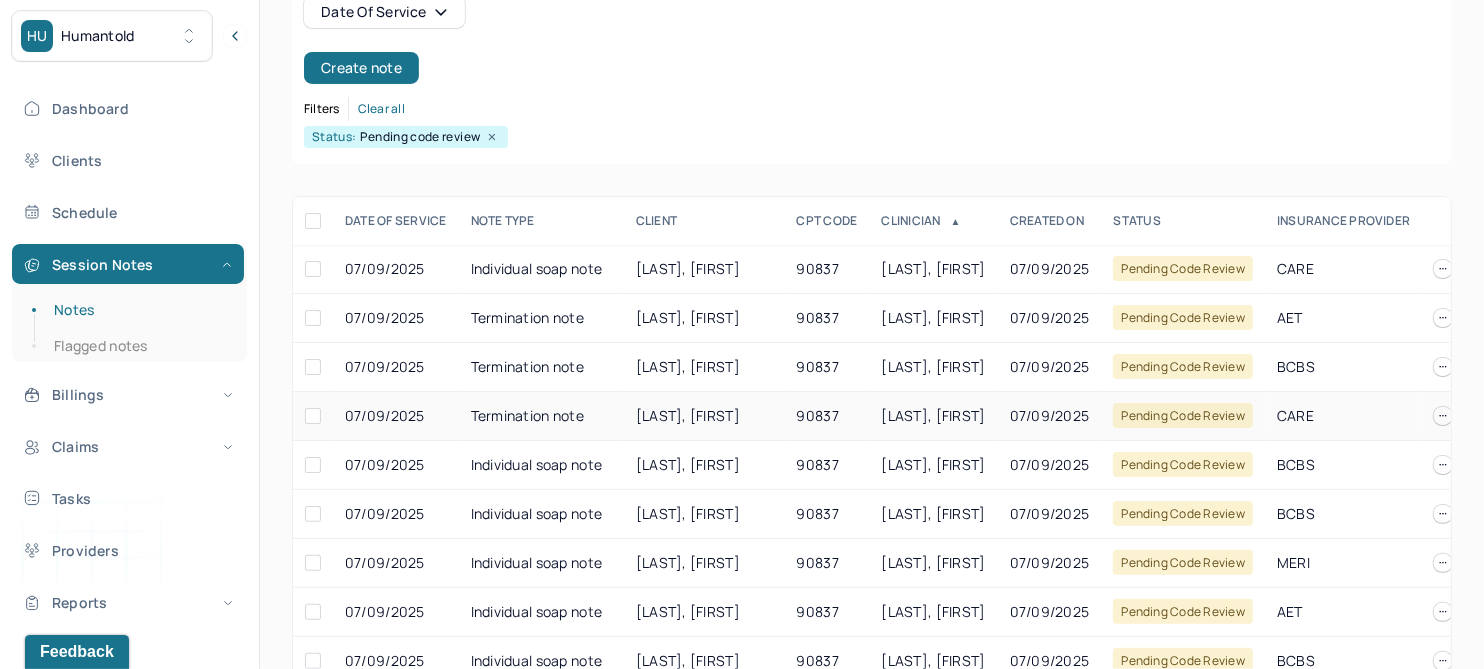 scroll, scrollTop: 250, scrollLeft: 0, axis: vertical 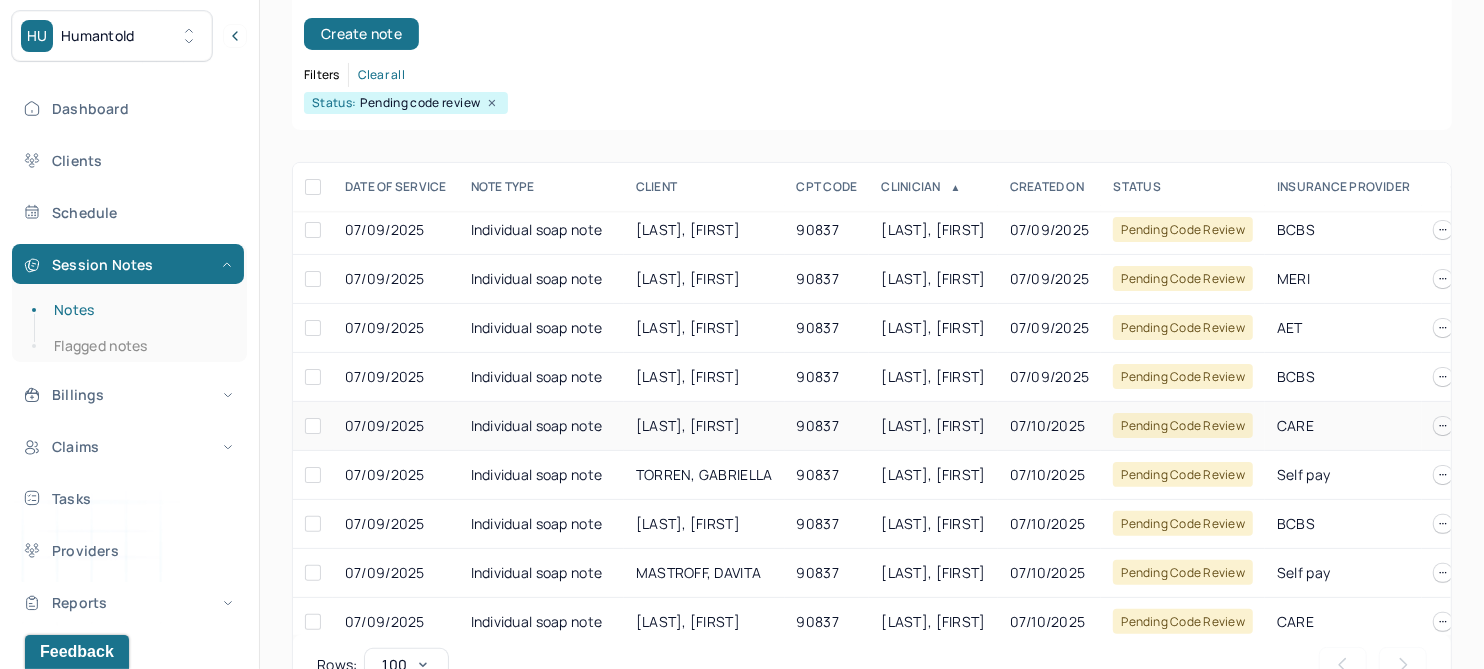 click on "LEGENKA, ANASTASIA" at bounding box center [688, 425] 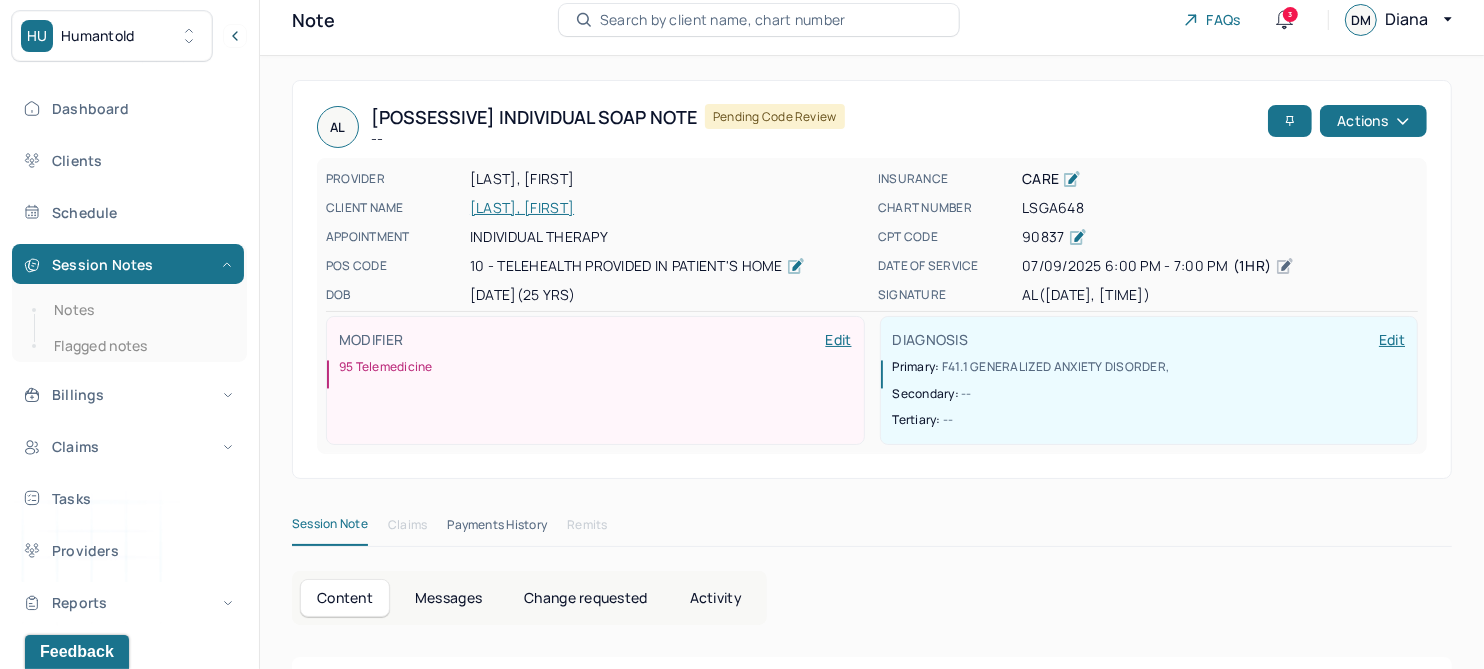 scroll, scrollTop: 0, scrollLeft: 0, axis: both 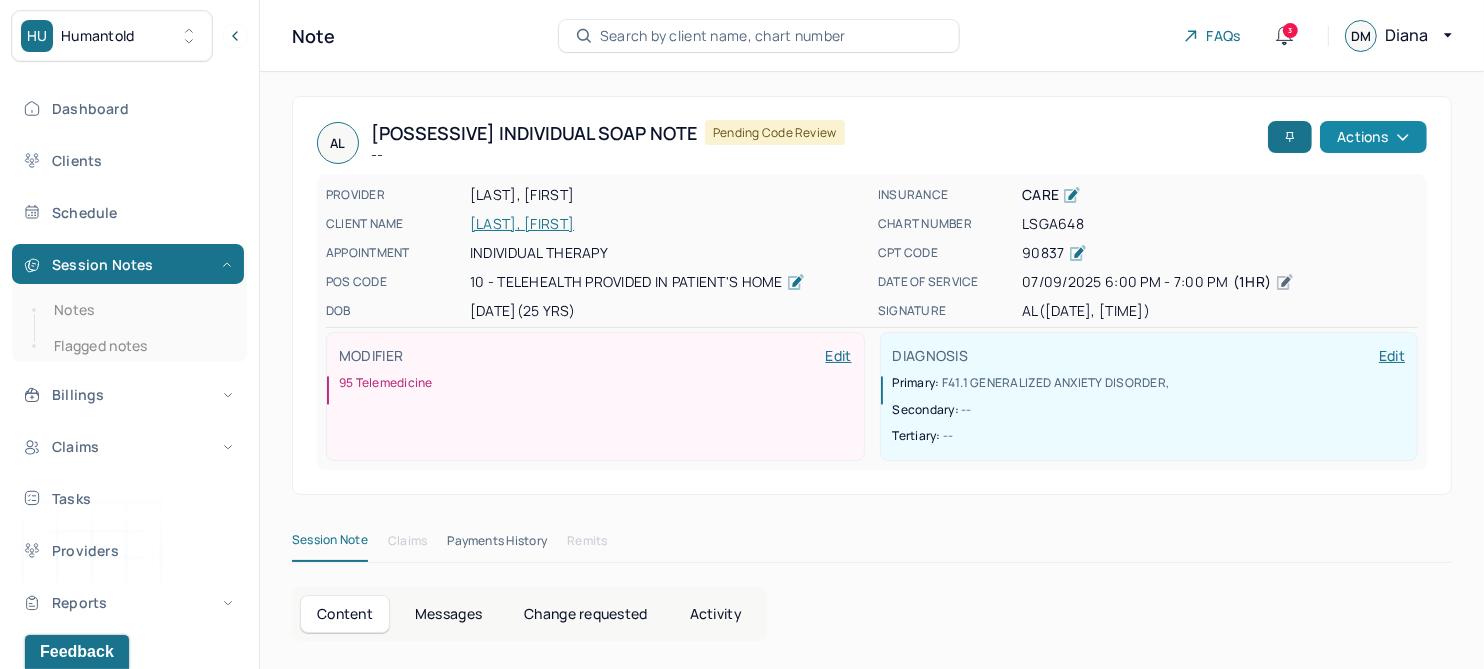 click on "Actions" at bounding box center [1373, 137] 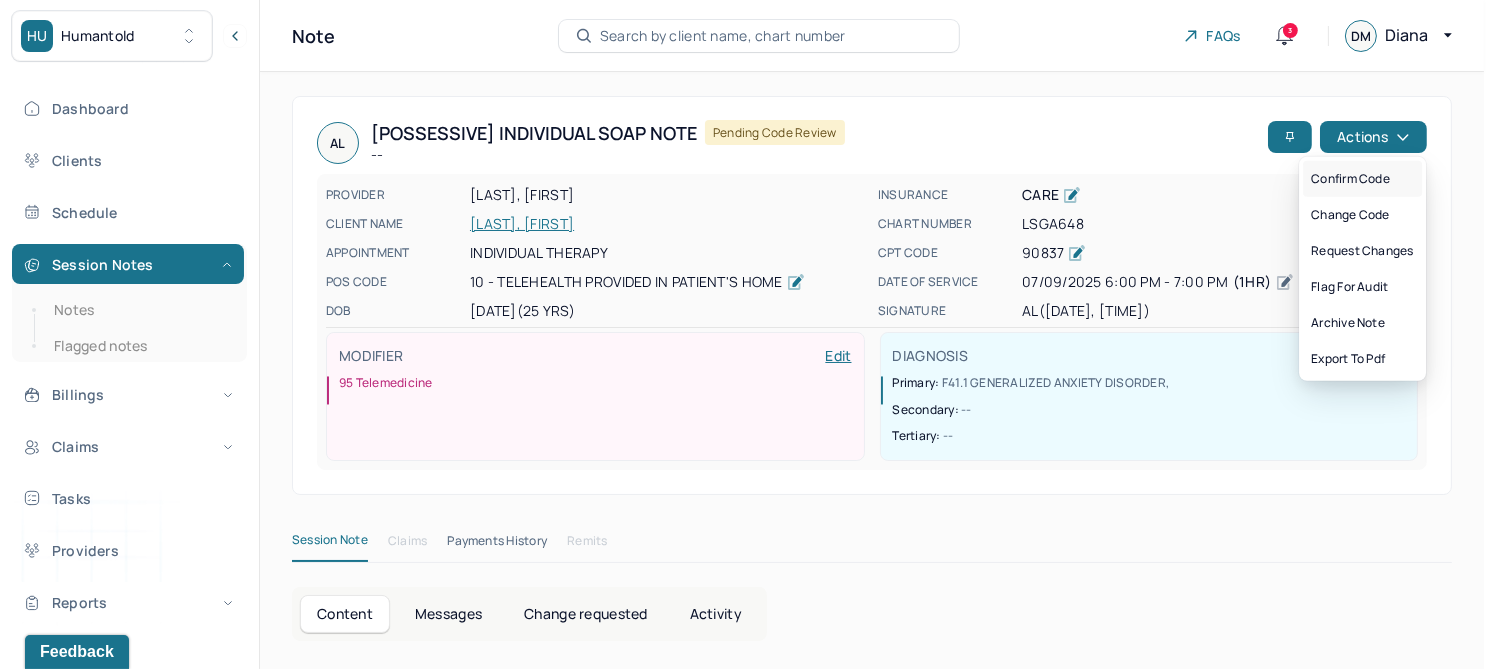 click on "Confirm code" at bounding box center [1362, 179] 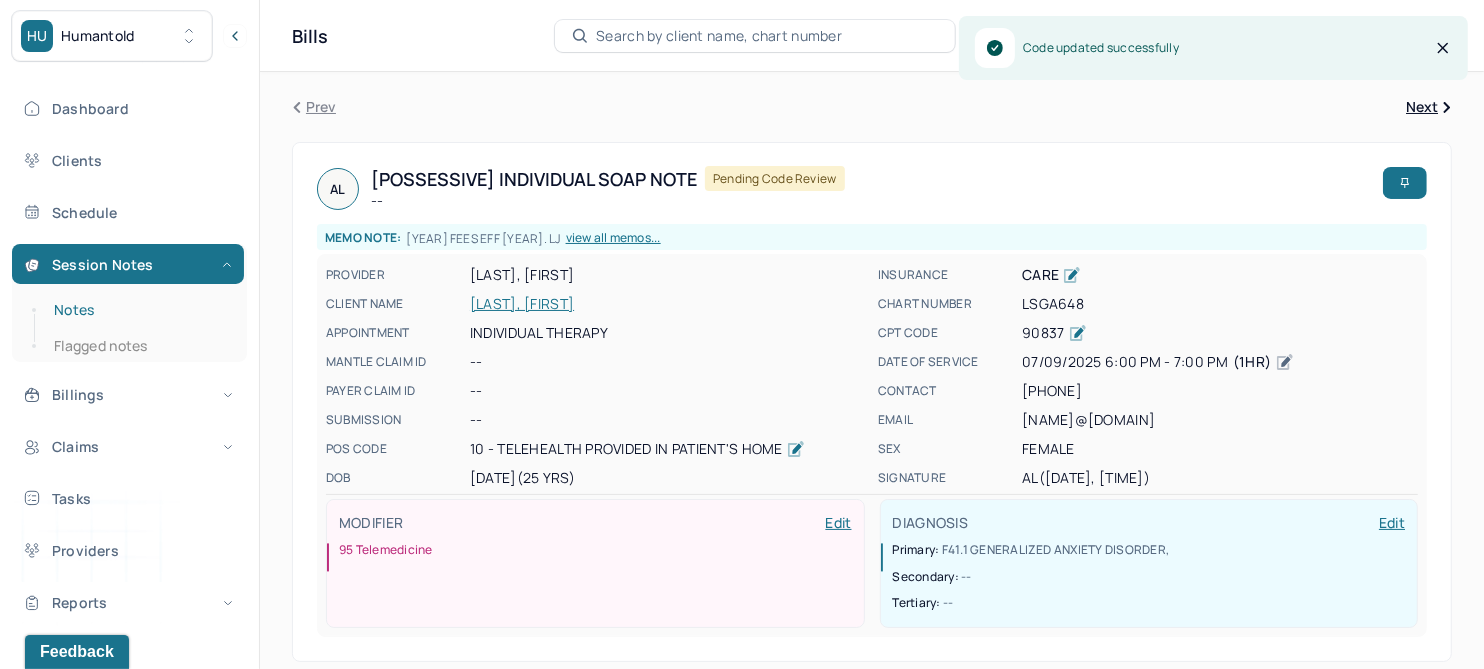 click on "Notes" at bounding box center [139, 310] 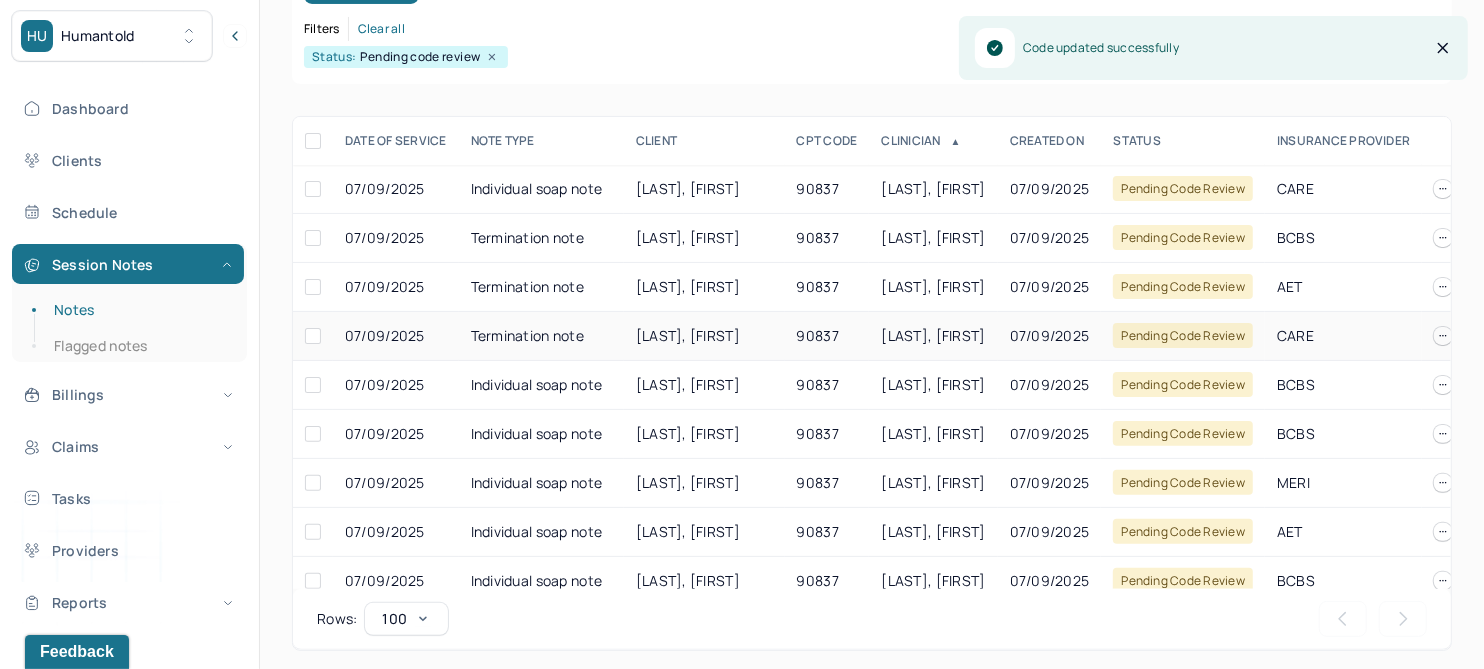 scroll, scrollTop: 301, scrollLeft: 0, axis: vertical 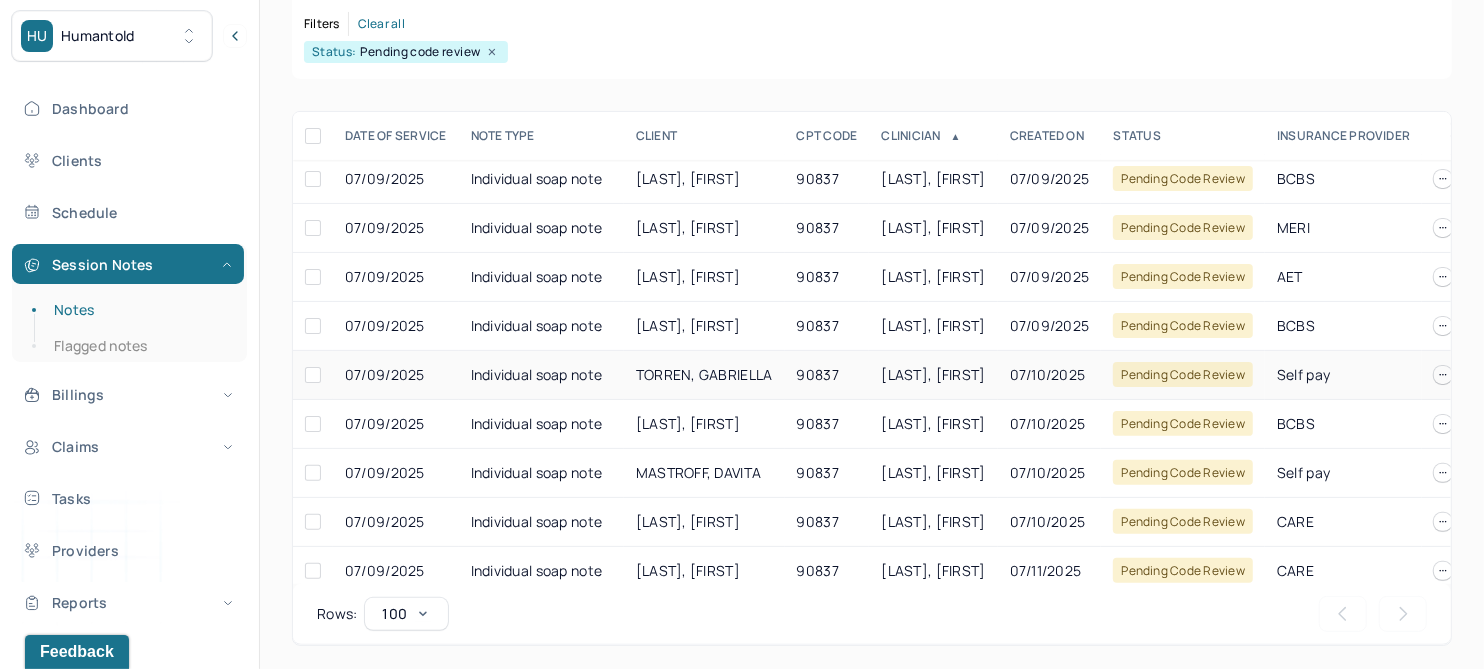 click on "TORREN, GABRIELLA" at bounding box center (704, 375) 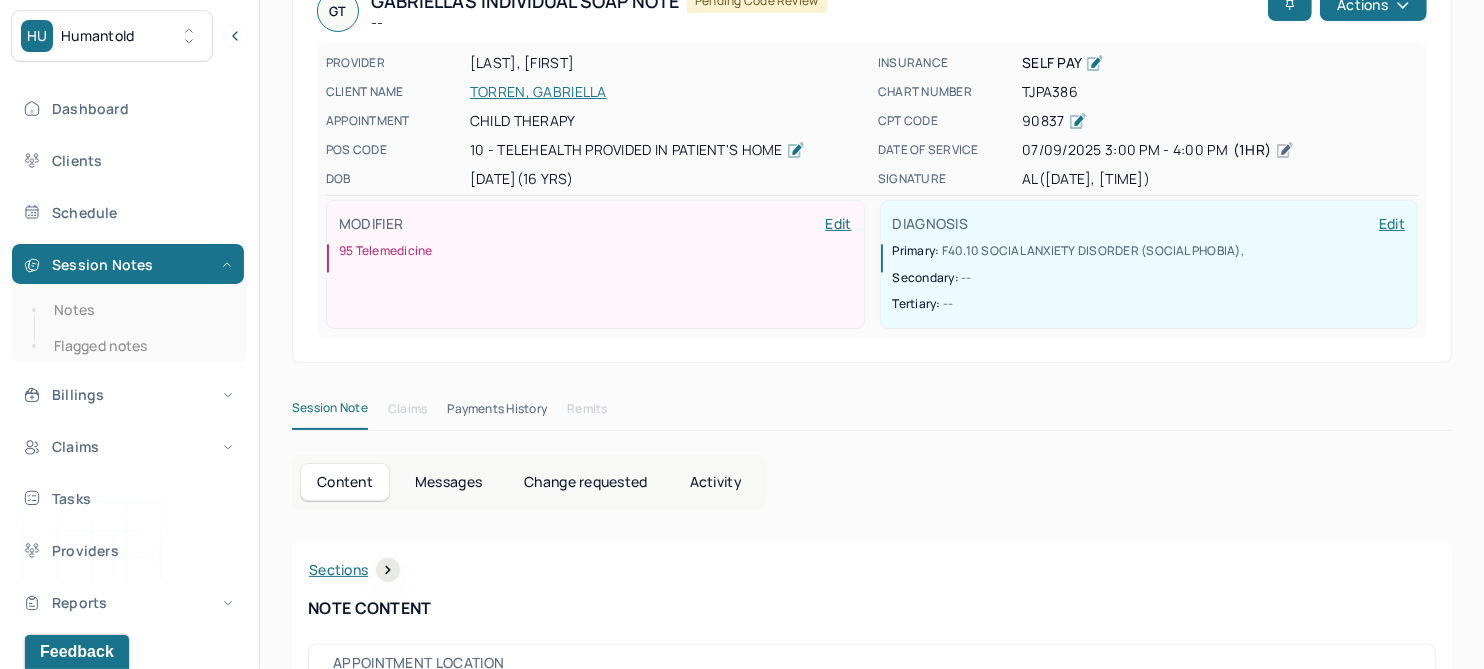 scroll, scrollTop: 0, scrollLeft: 0, axis: both 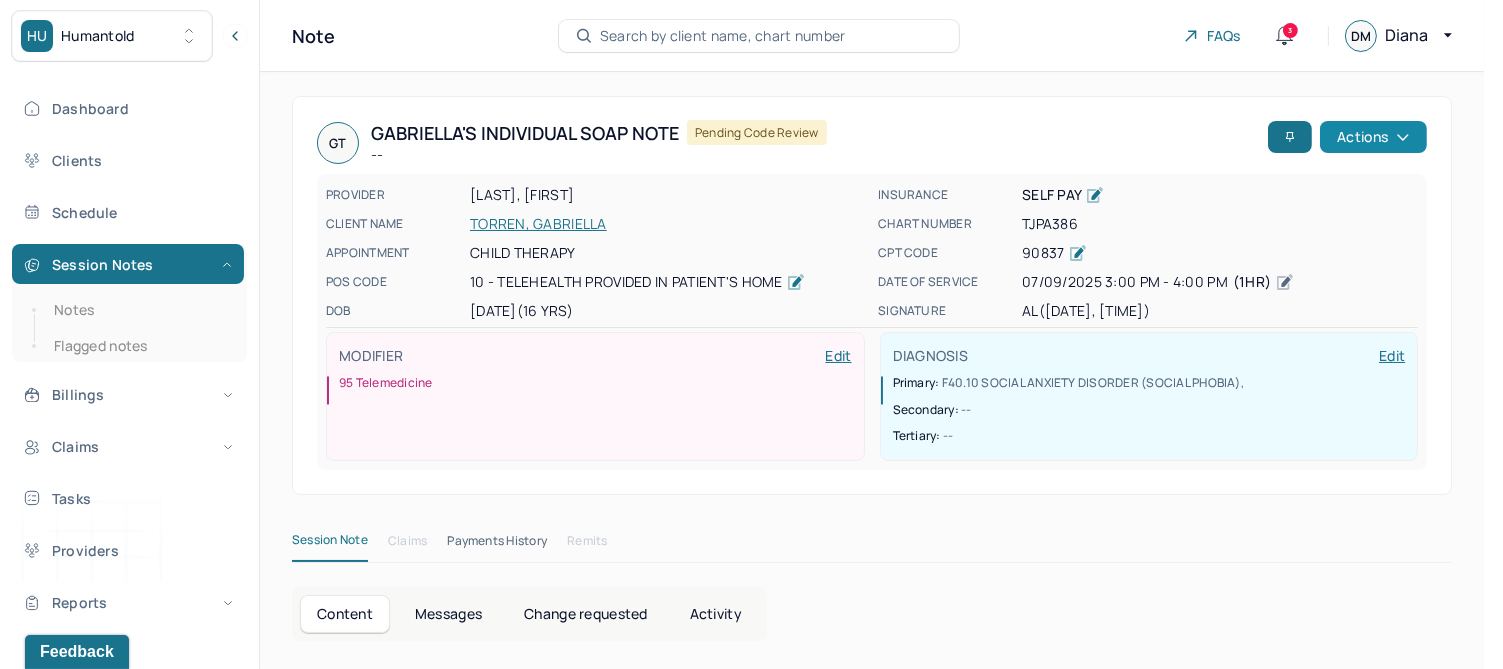 click on "Actions" at bounding box center (1373, 137) 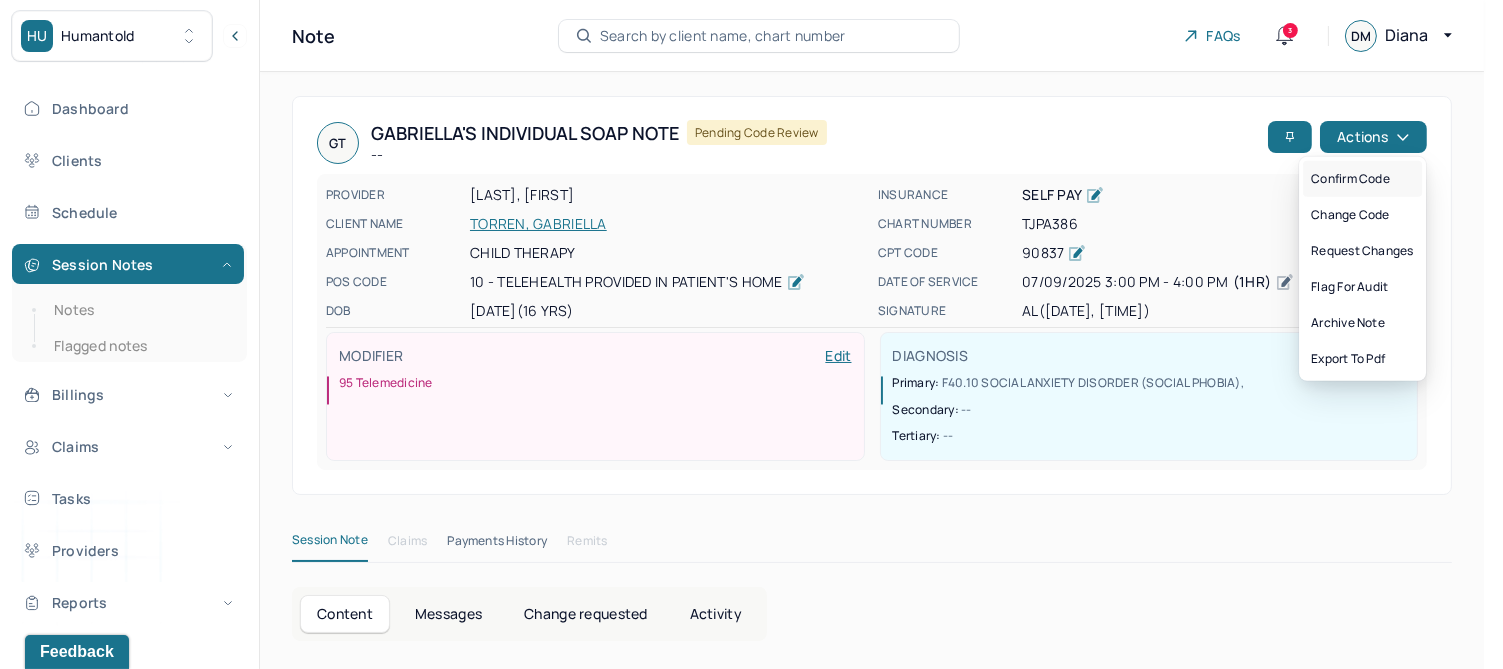 click on "Confirm code" at bounding box center [1362, 179] 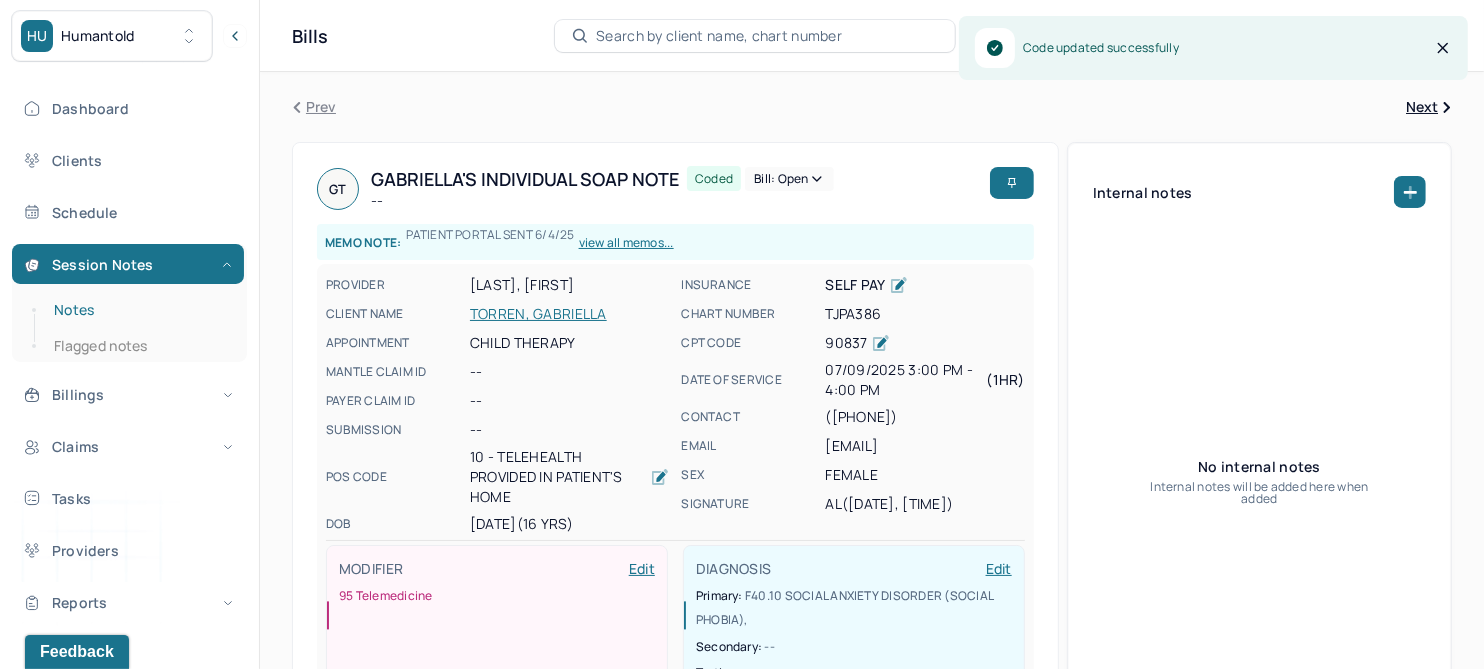click on "Notes" at bounding box center [139, 310] 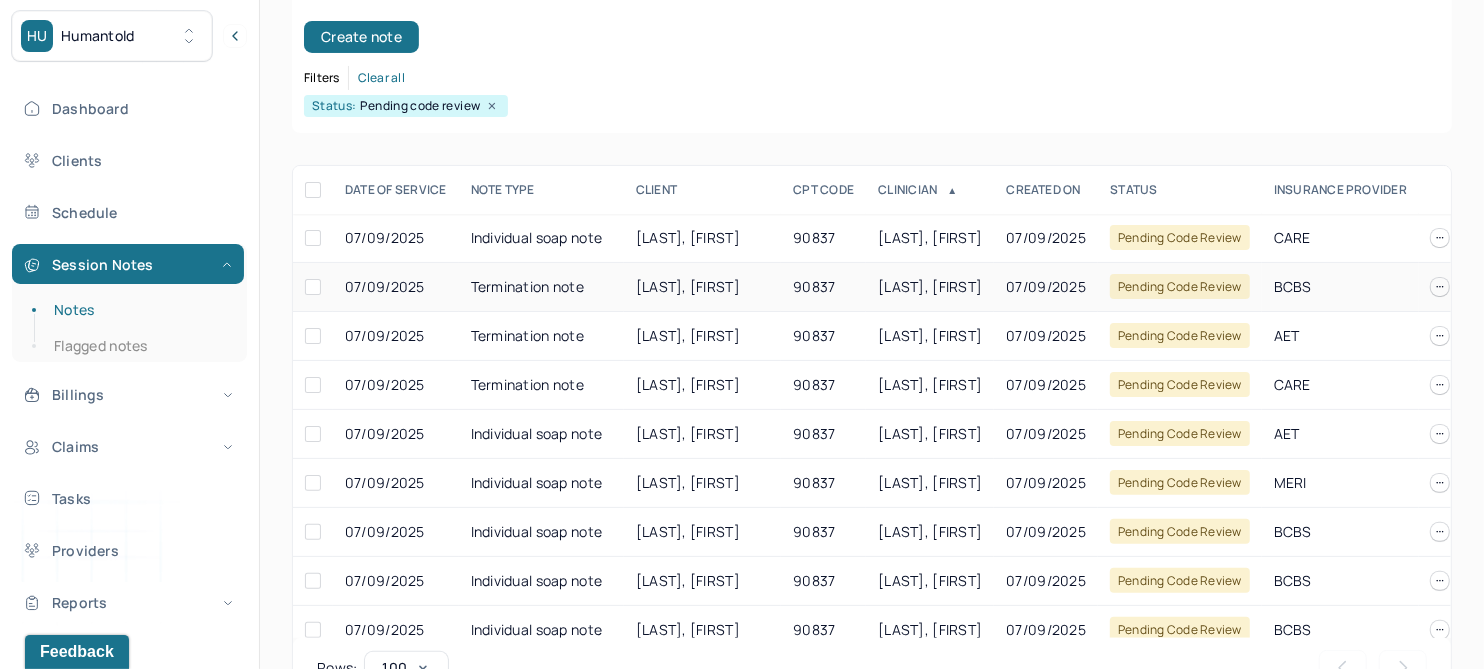 scroll, scrollTop: 250, scrollLeft: 0, axis: vertical 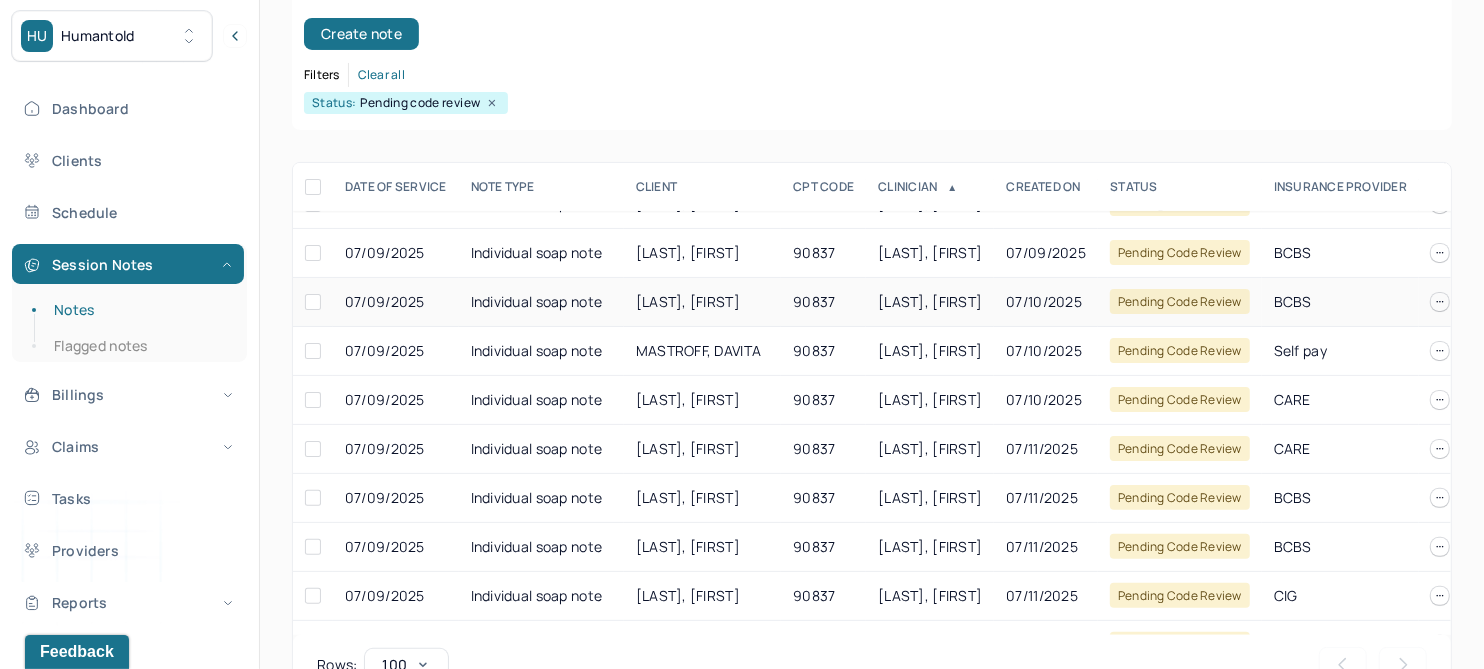 click on "MCNEAL, KYLE" at bounding box center (688, 301) 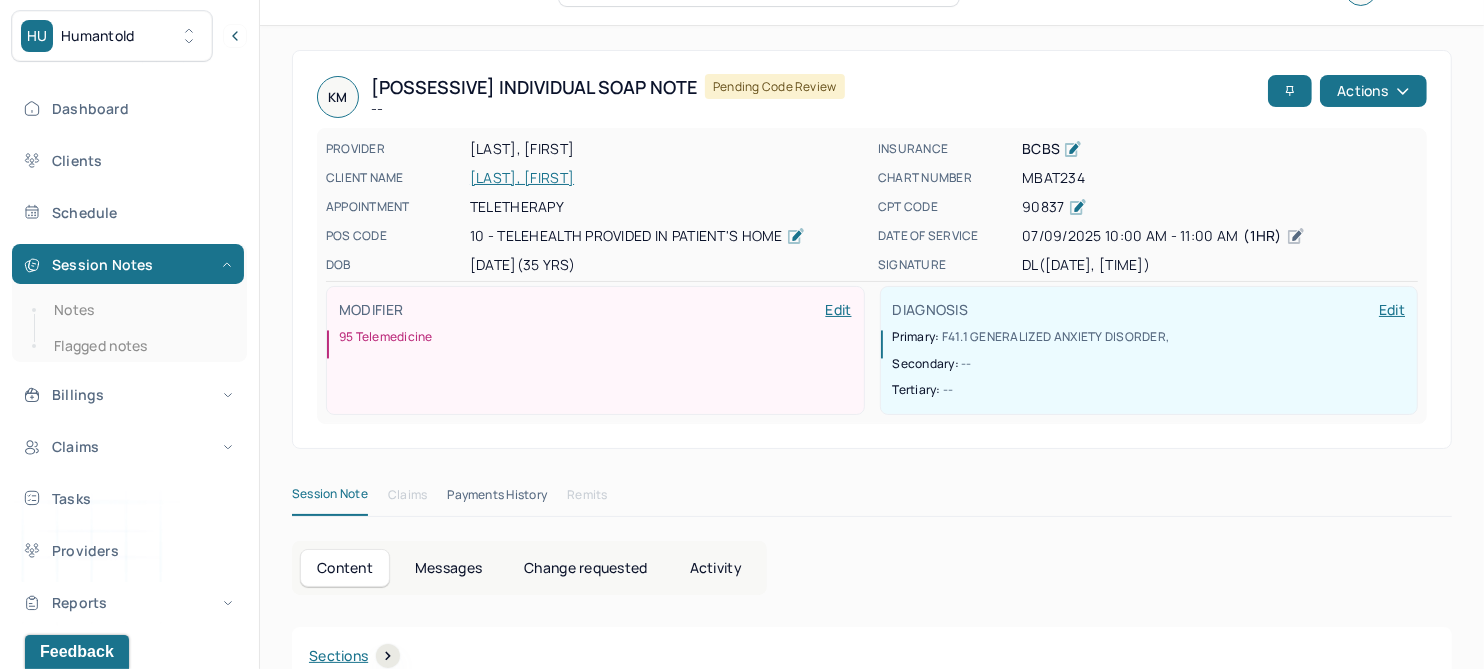 scroll, scrollTop: 0, scrollLeft: 0, axis: both 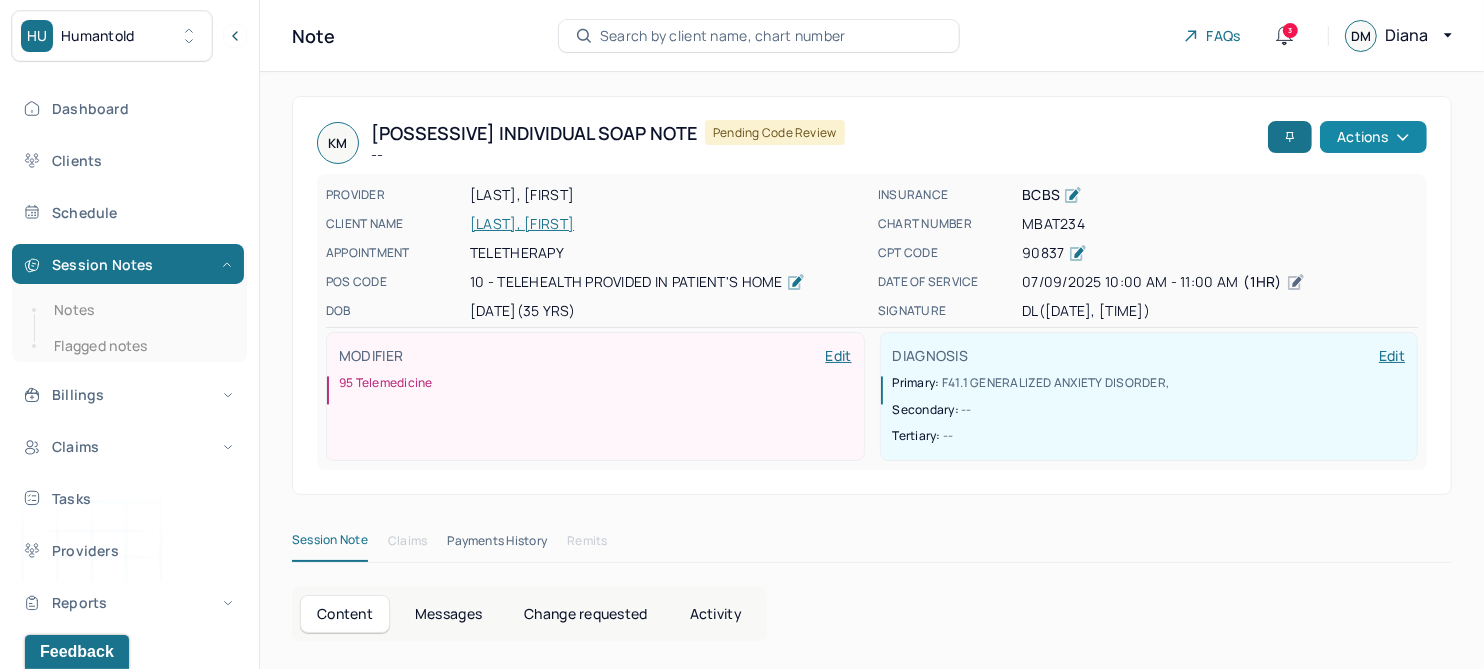 click 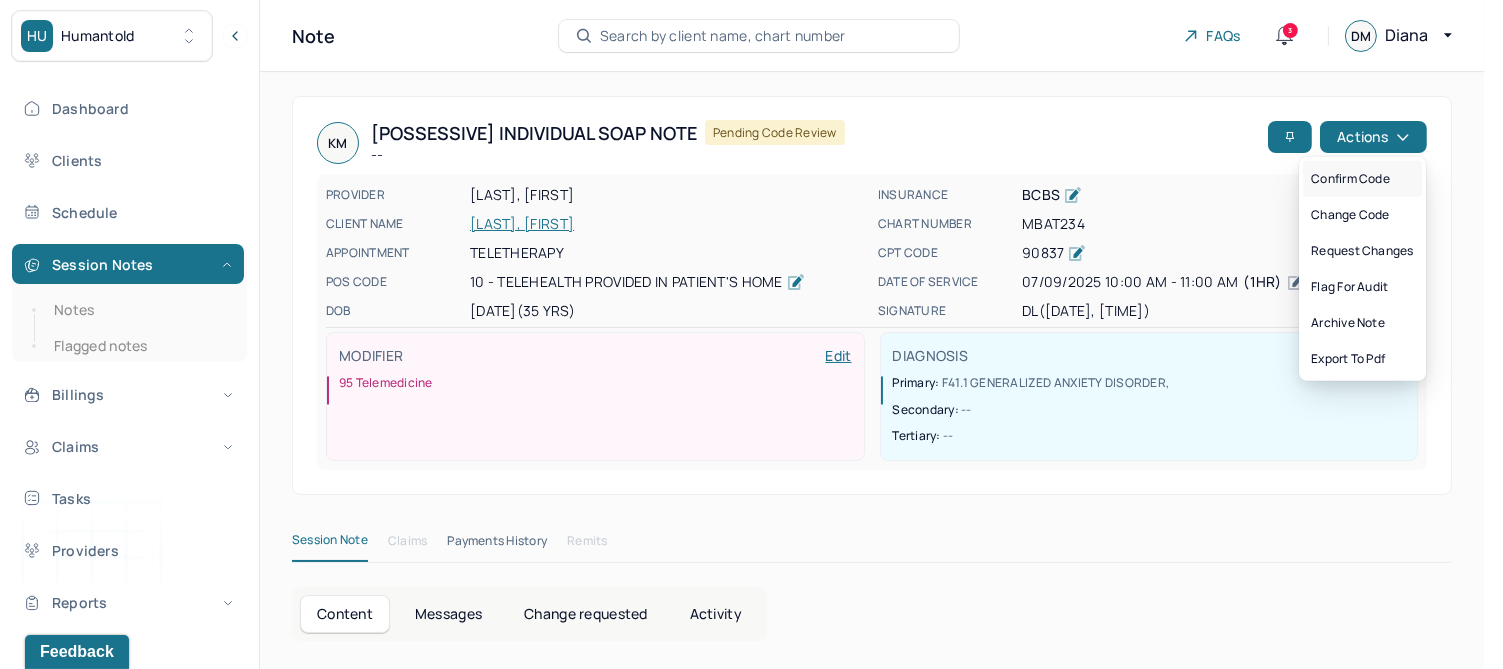 click on "Confirm code" at bounding box center (1362, 179) 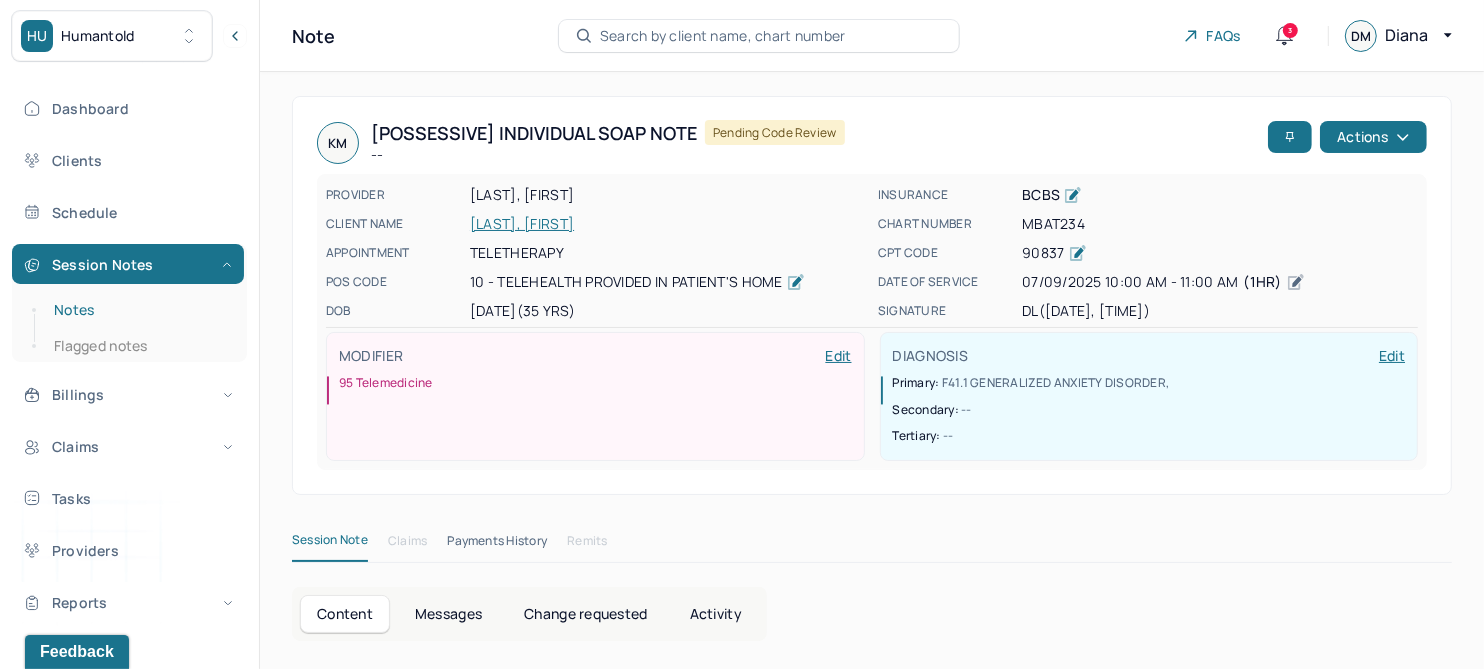 click on "Notes" at bounding box center [139, 310] 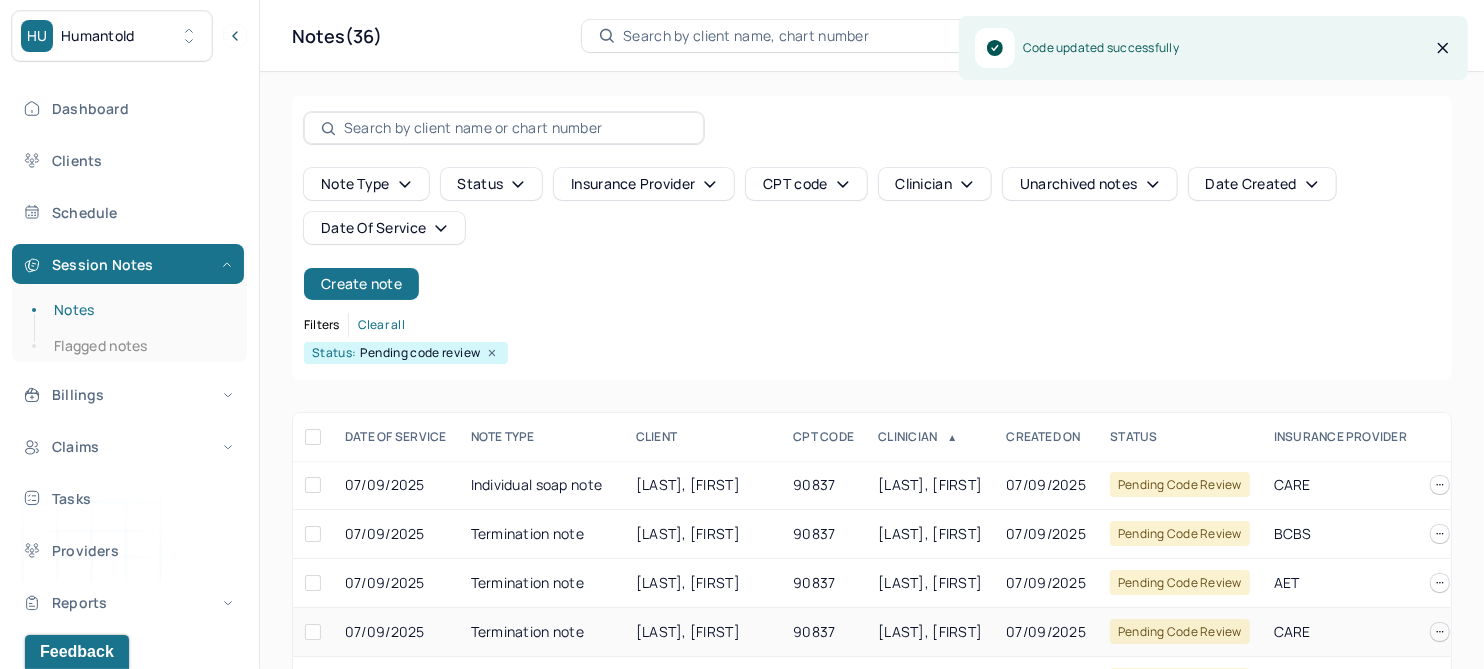 scroll, scrollTop: 250, scrollLeft: 0, axis: vertical 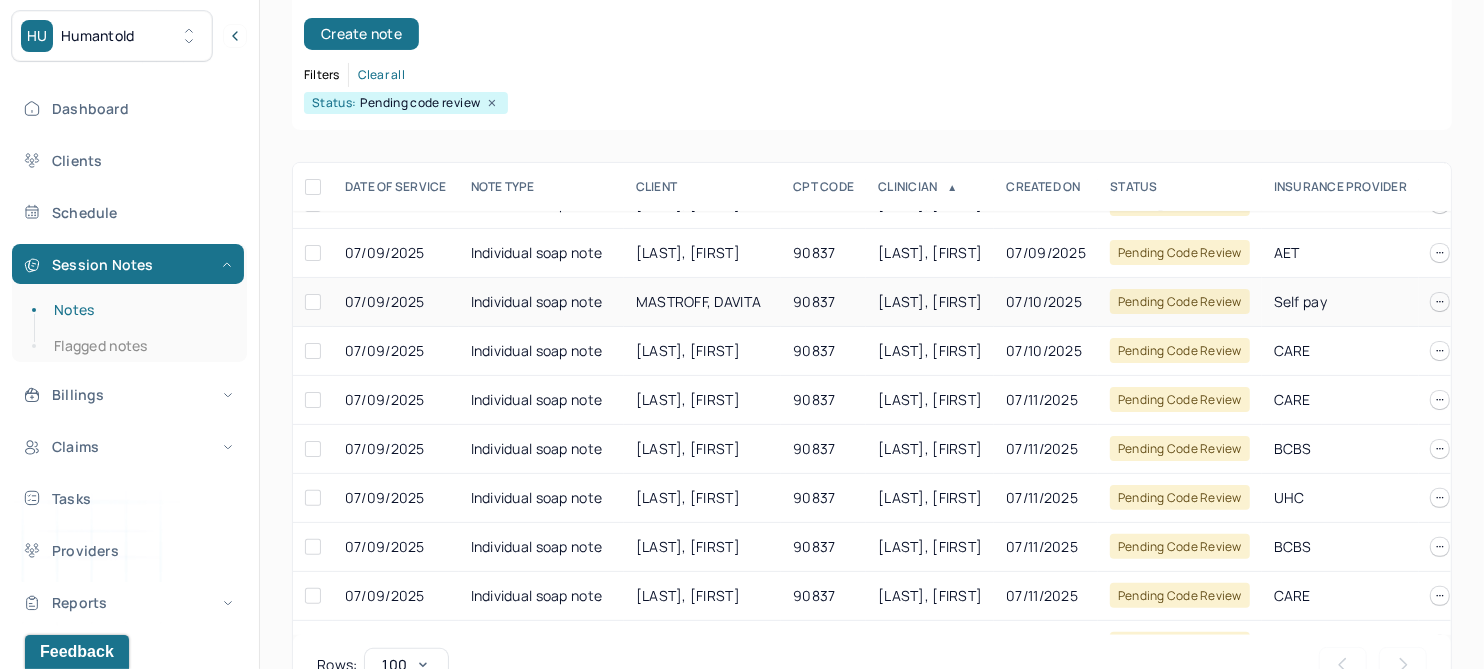 click on "MASTROFF, DAVITA" at bounding box center [698, 301] 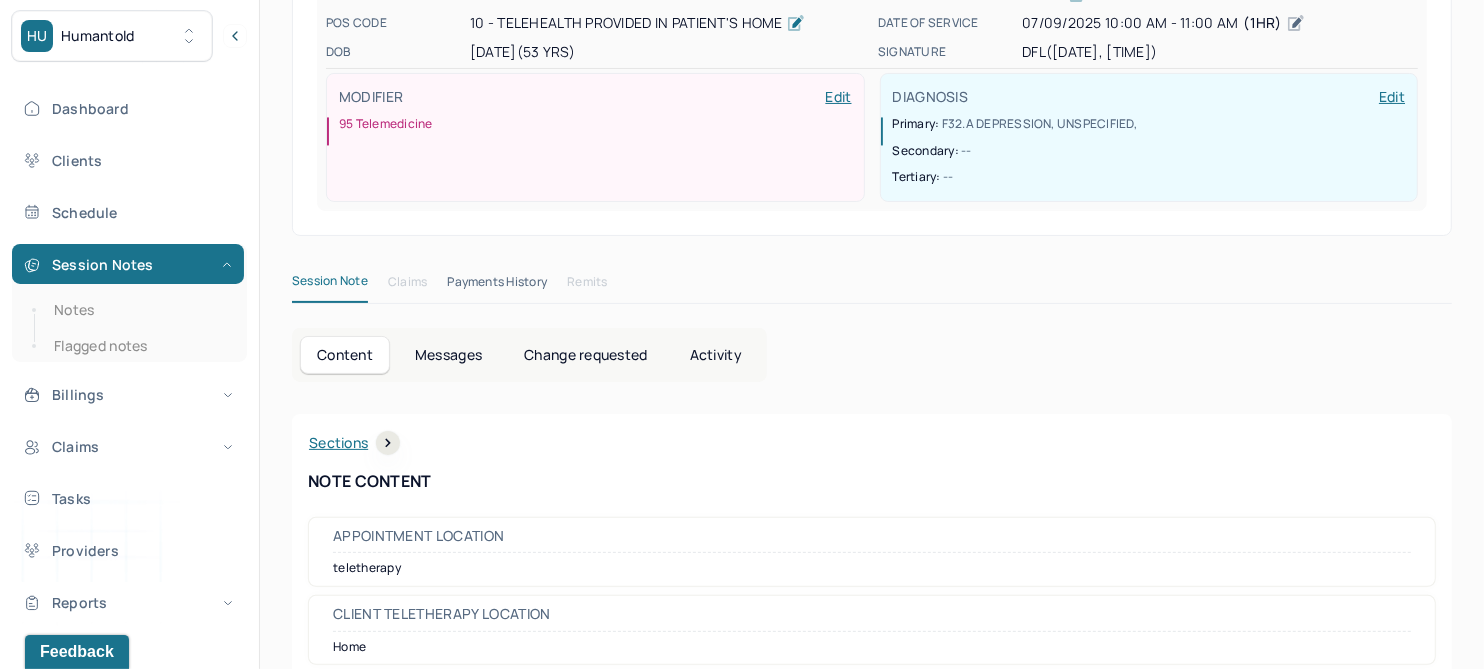 scroll, scrollTop: 0, scrollLeft: 0, axis: both 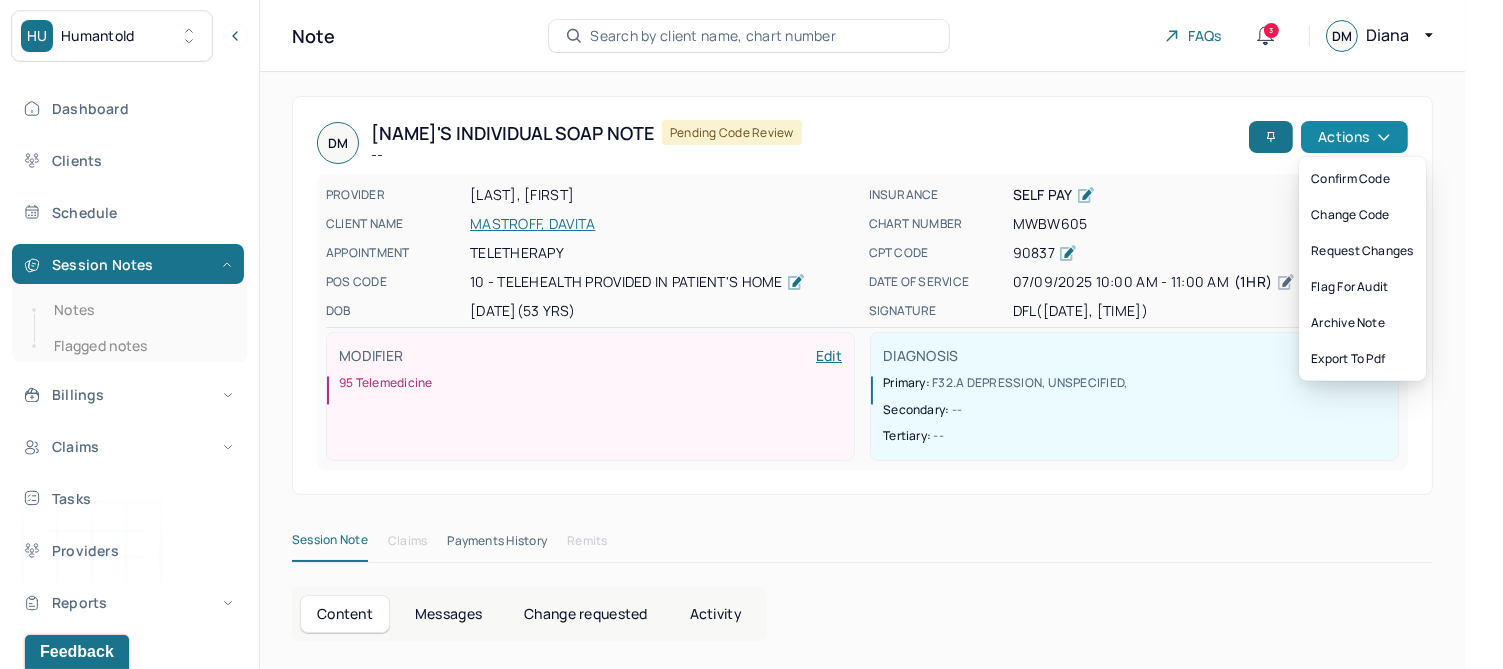 click on "Actions" at bounding box center [1354, 137] 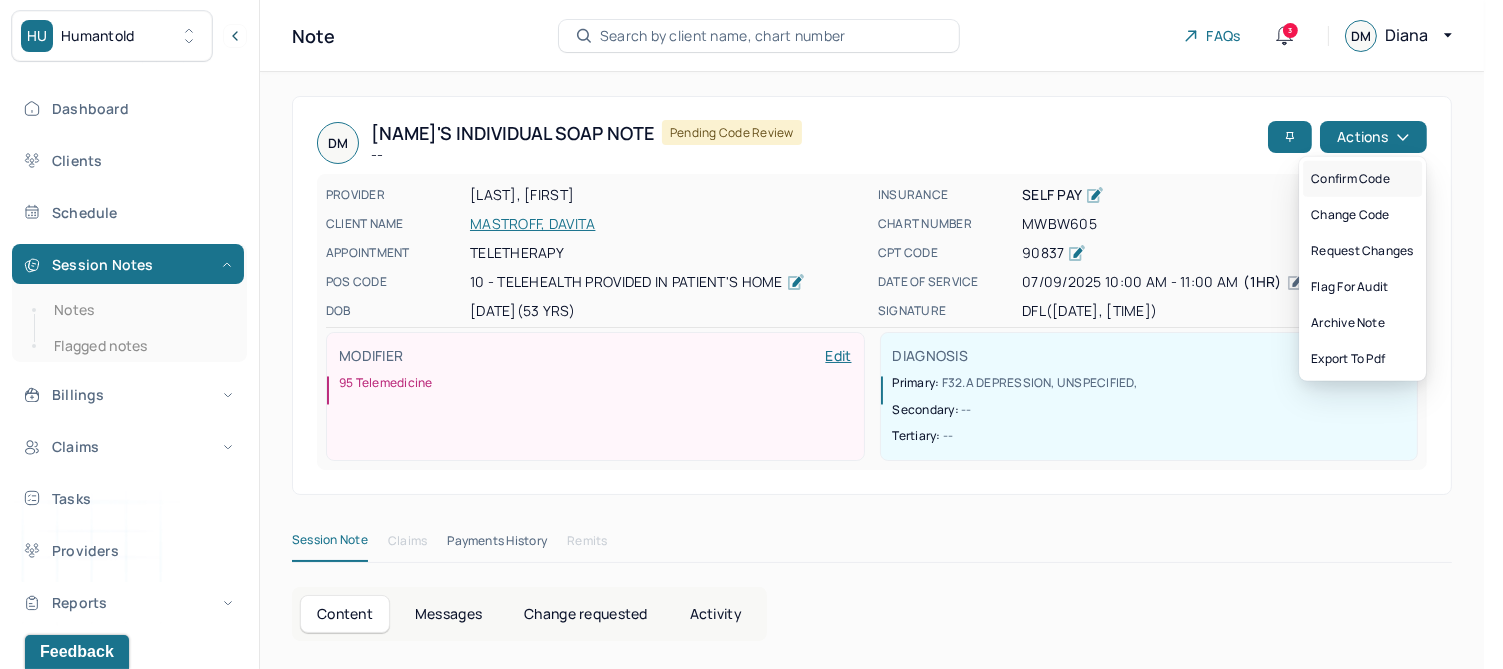 click on "Confirm code" at bounding box center (1362, 179) 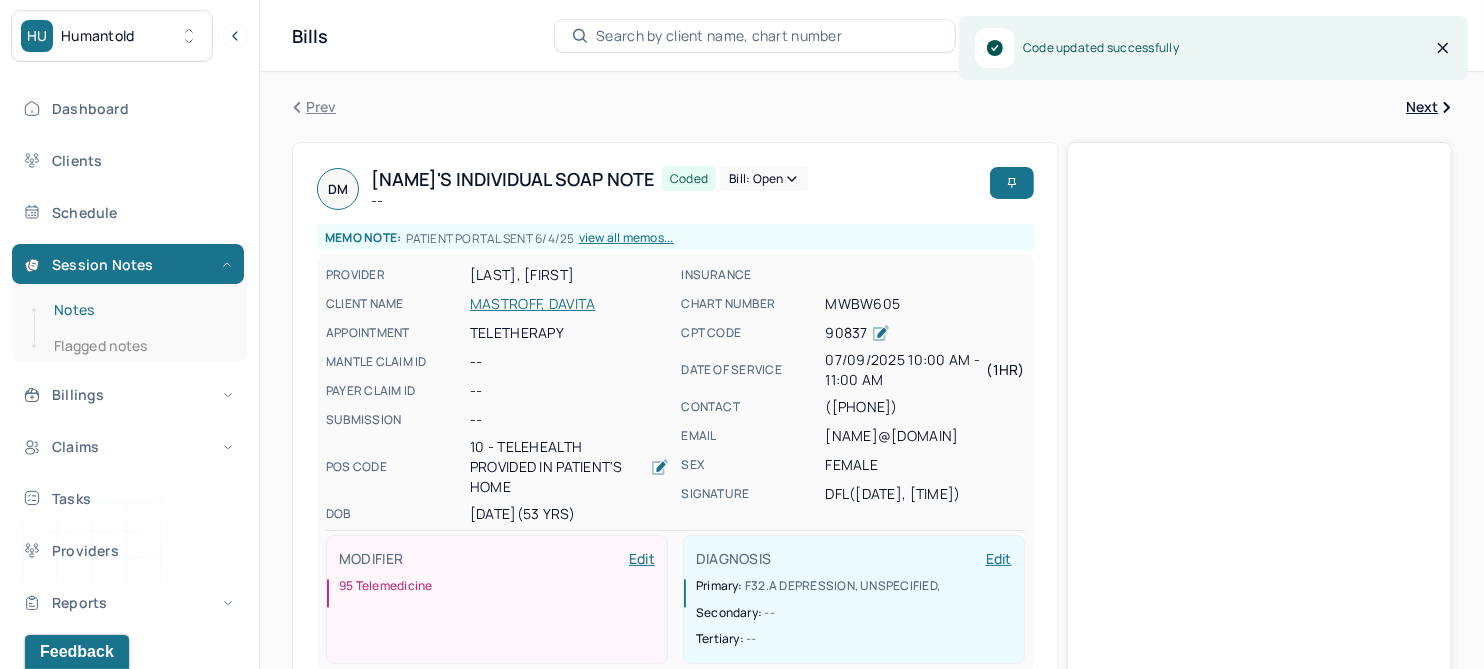 click on "Notes" at bounding box center [139, 310] 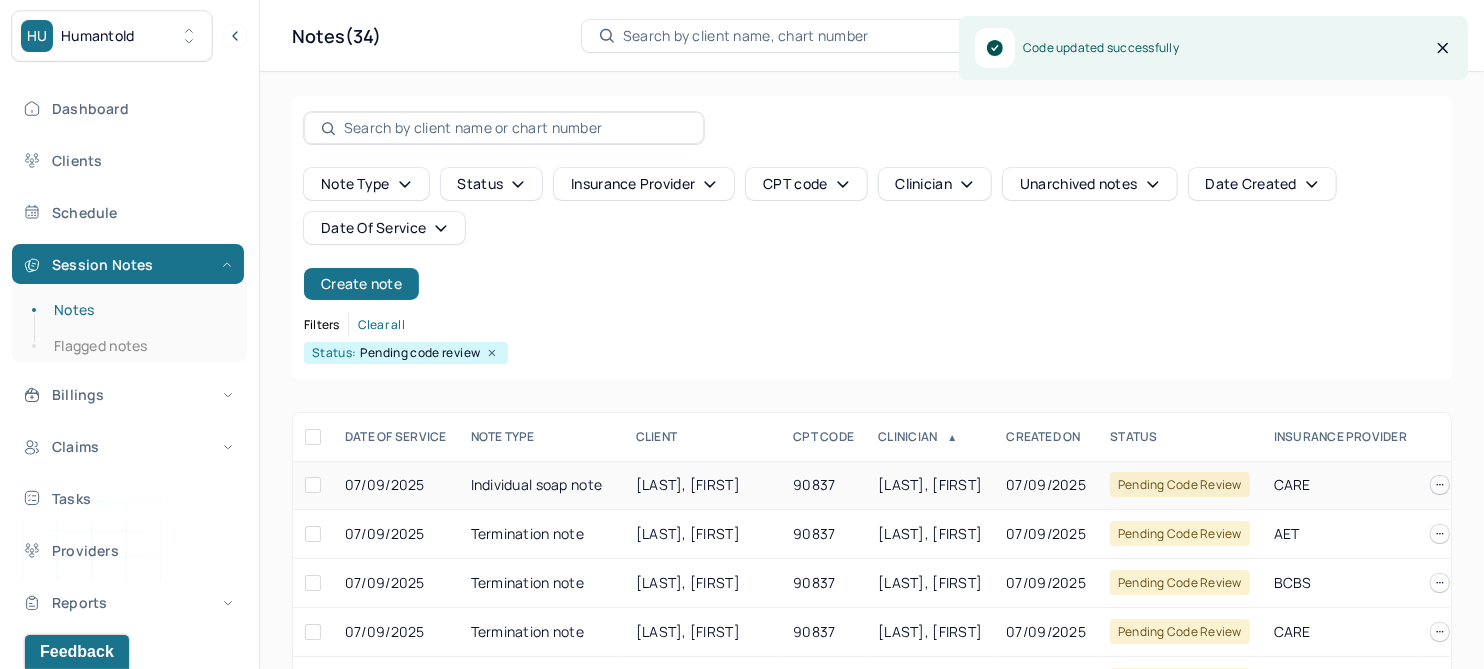 scroll, scrollTop: 250, scrollLeft: 0, axis: vertical 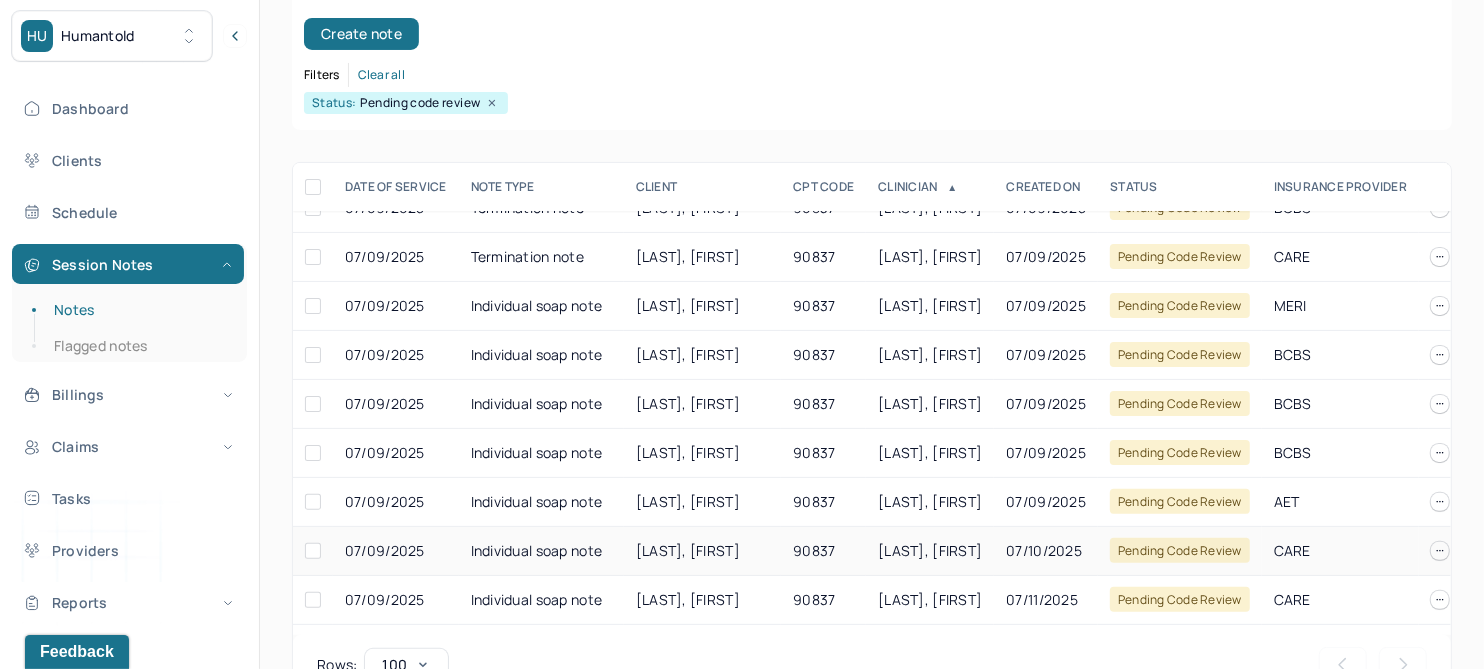 click on "GORVOKAJ, RINA" at bounding box center [688, 550] 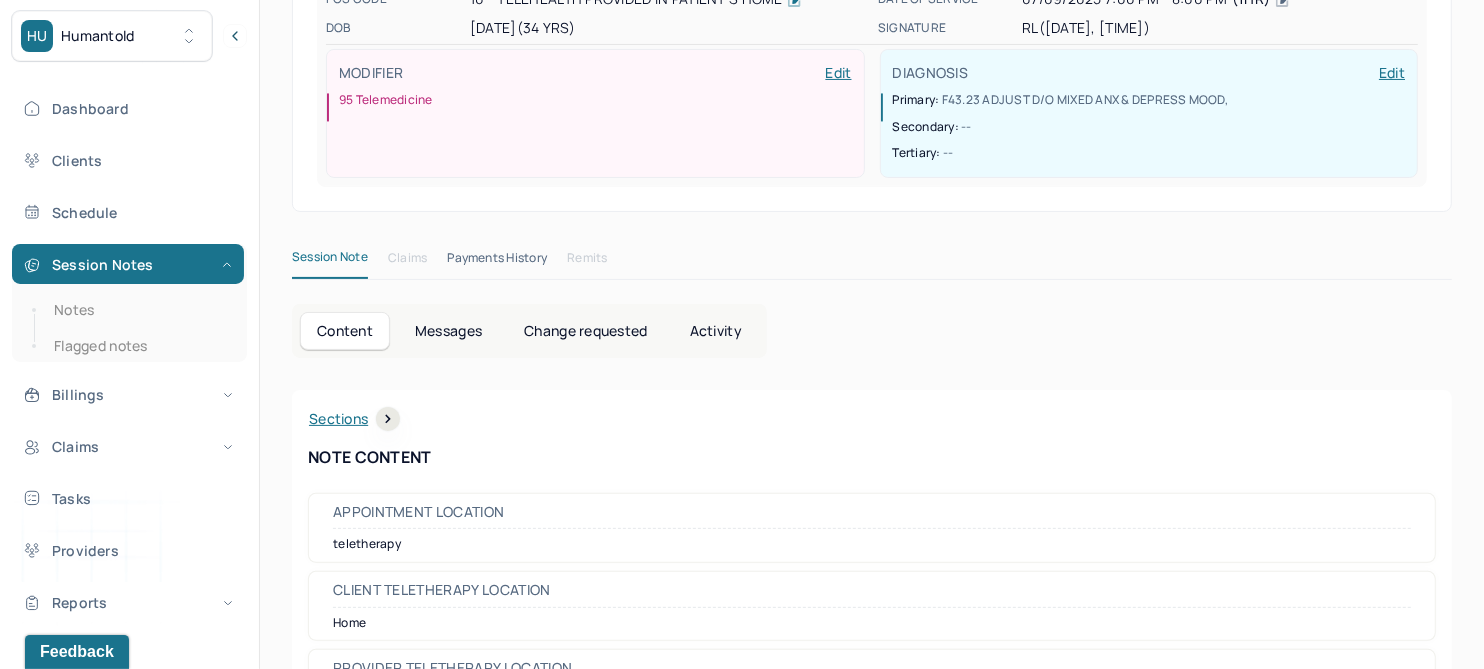 scroll, scrollTop: 0, scrollLeft: 0, axis: both 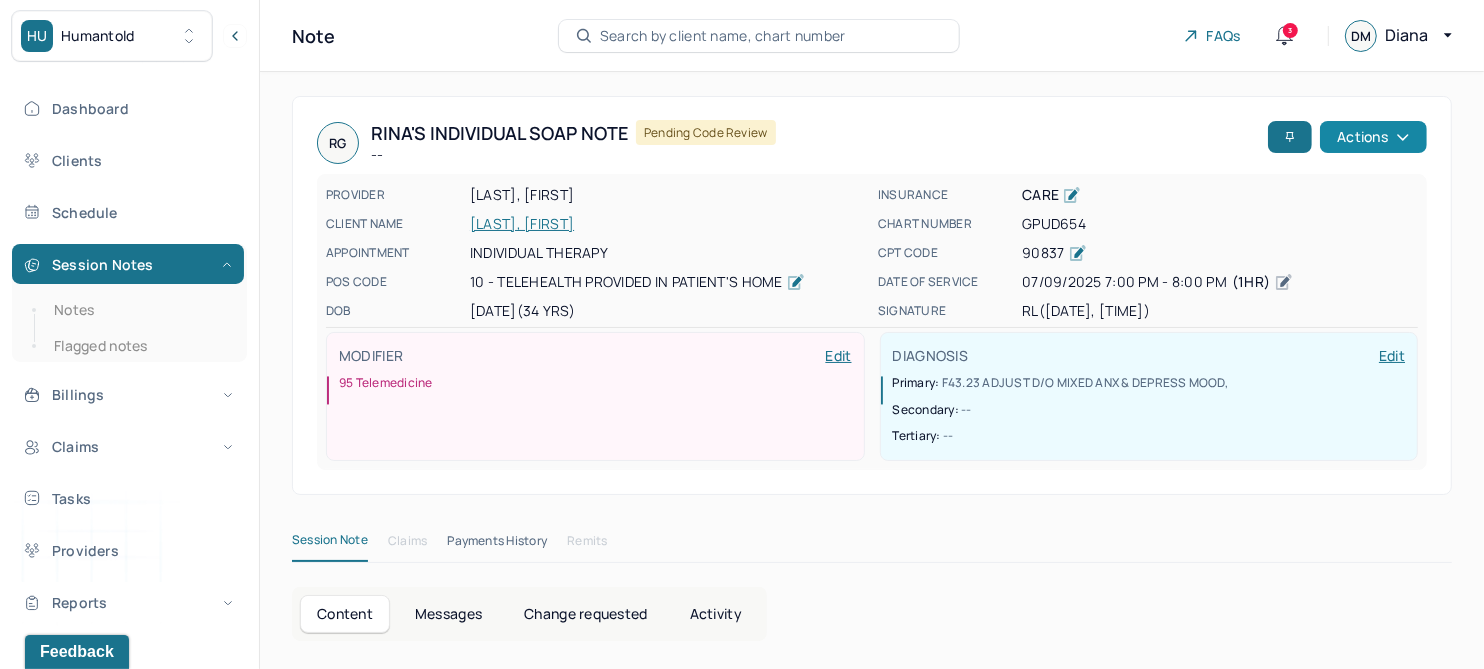 click on "Actions" at bounding box center (1373, 137) 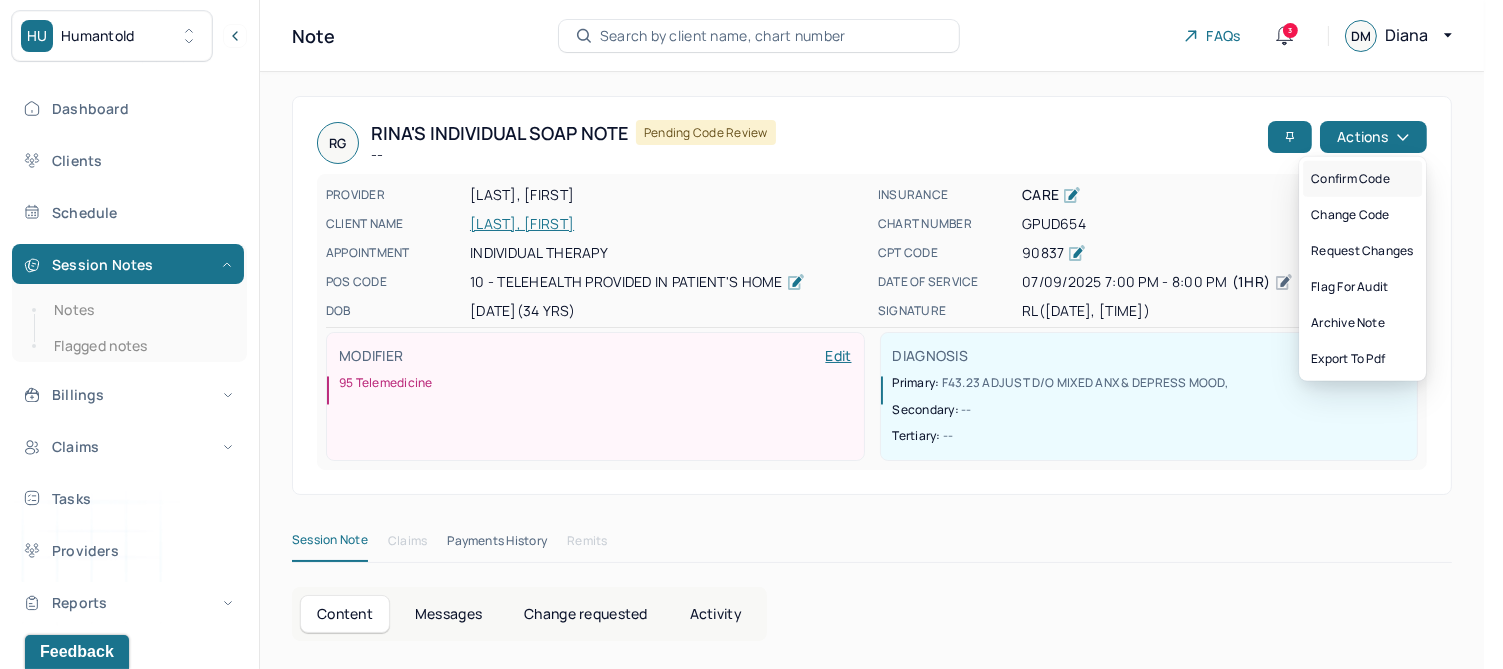 click on "Confirm code" at bounding box center (1362, 179) 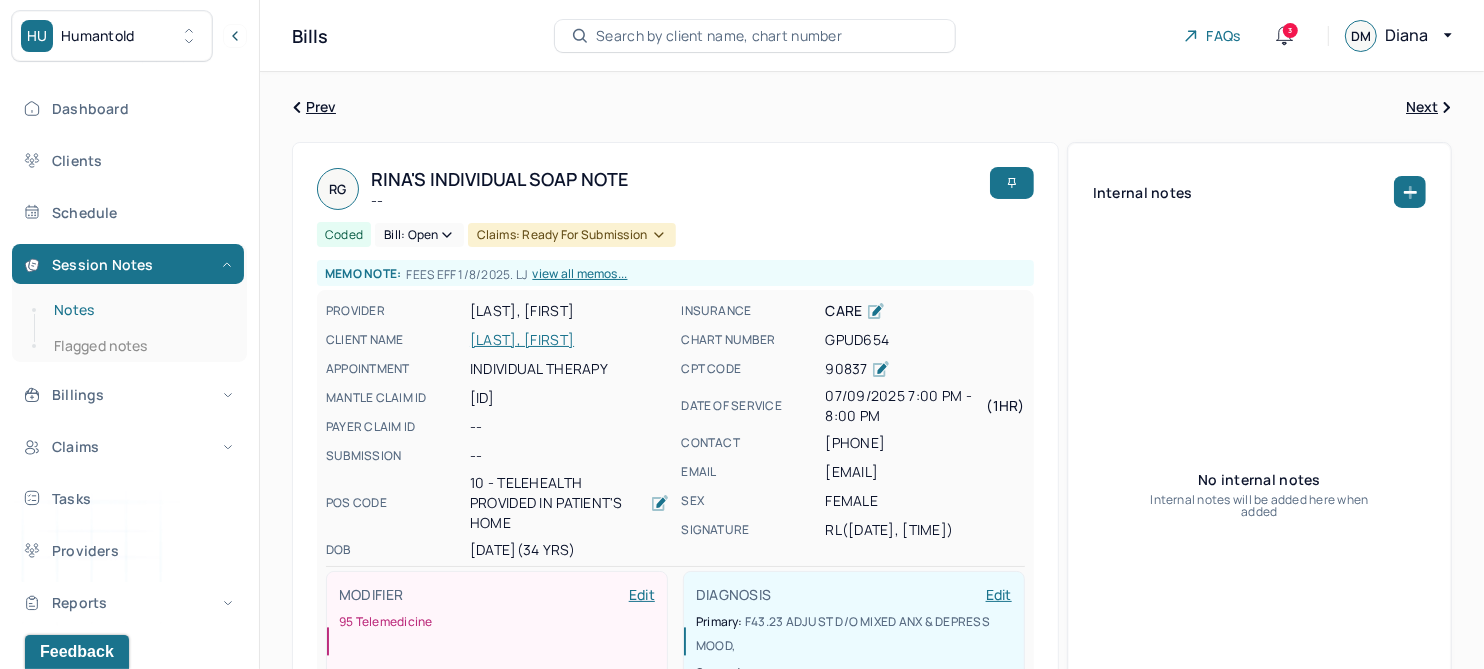 click on "Notes" at bounding box center (139, 310) 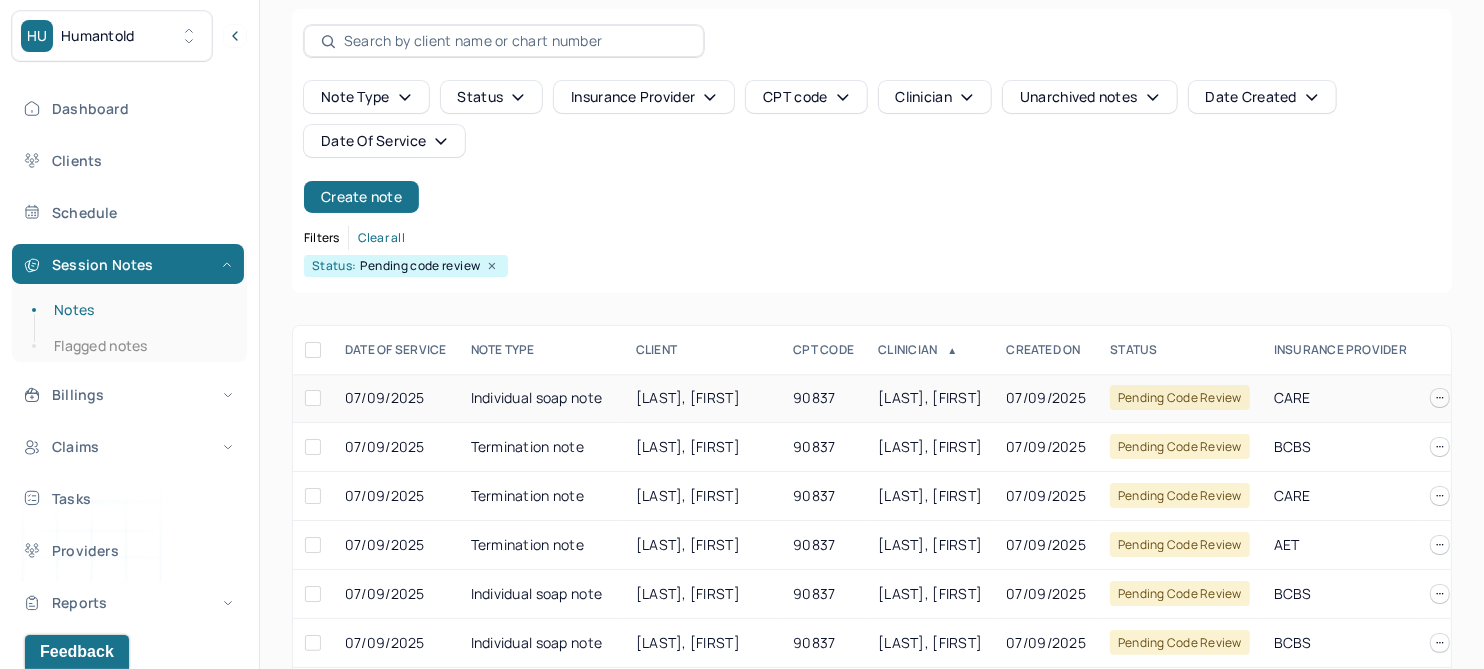 scroll, scrollTop: 125, scrollLeft: 0, axis: vertical 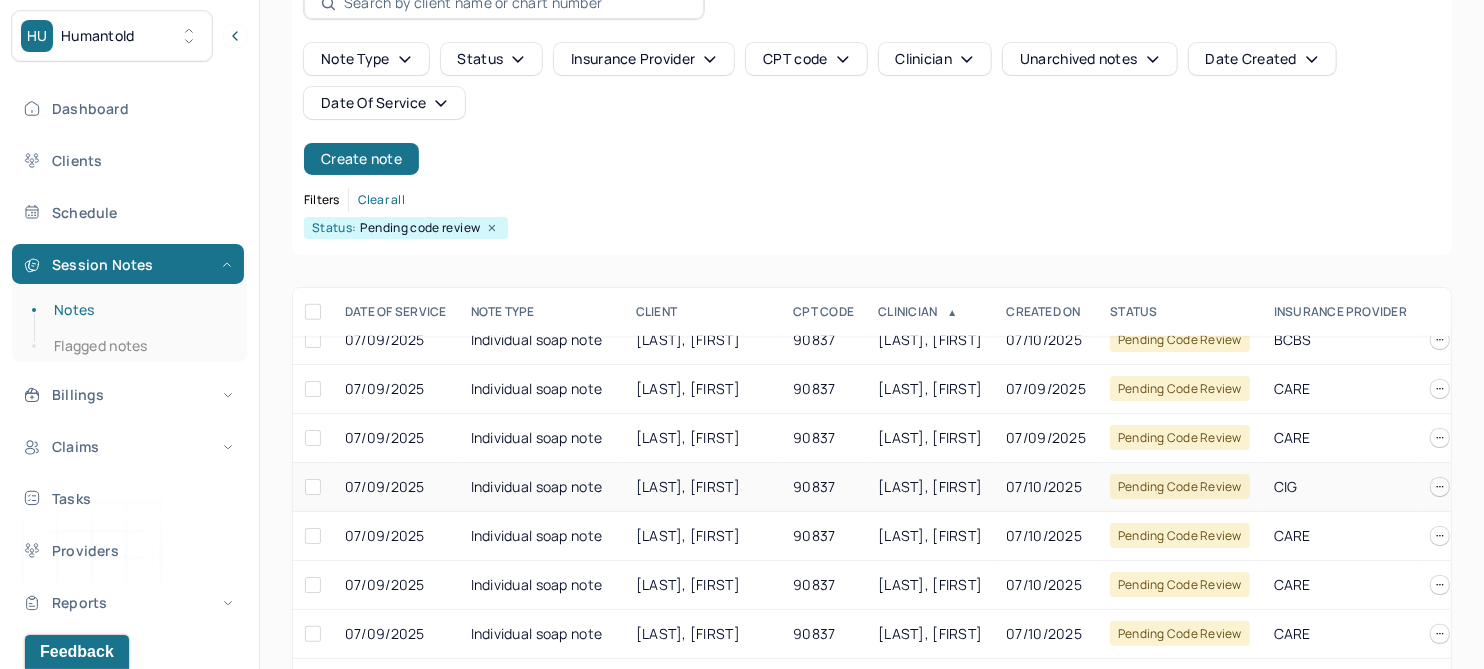 click on "MARKHIANI, HAMAAD" at bounding box center (688, 486) 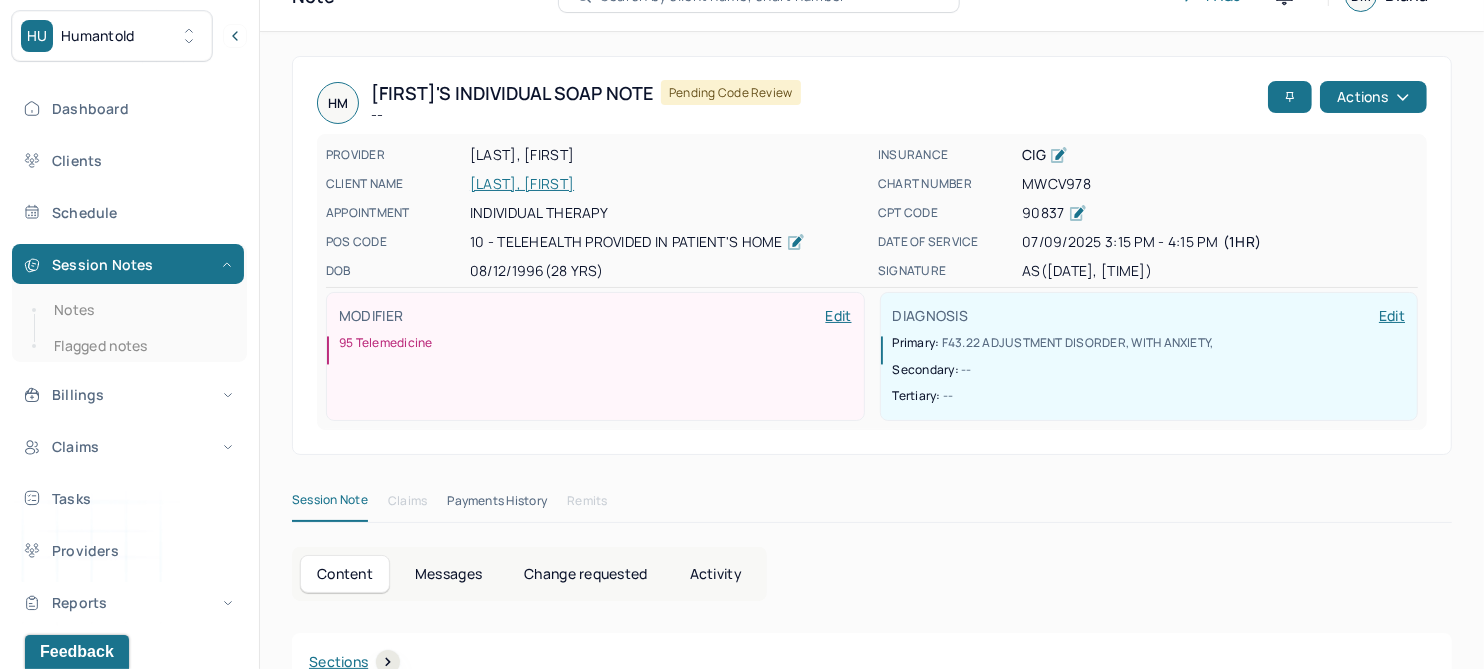 scroll, scrollTop: 0, scrollLeft: 0, axis: both 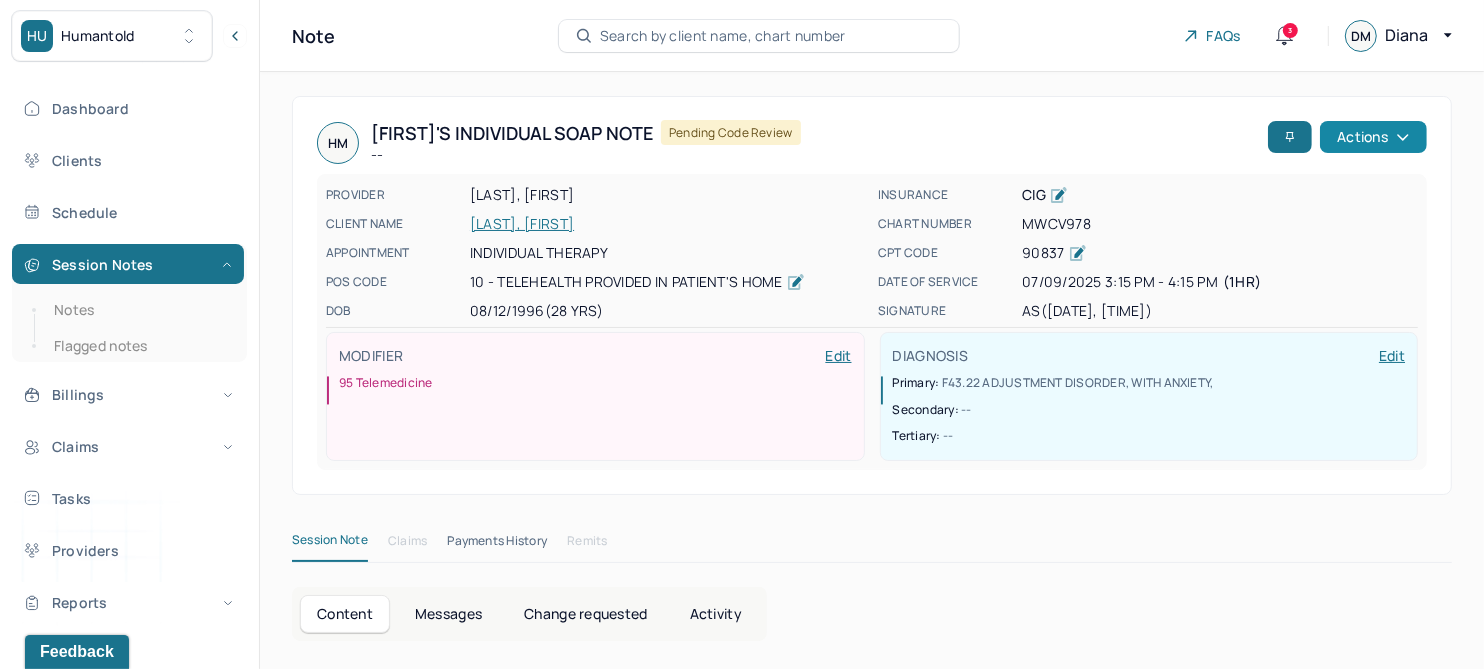 click on "Actions" at bounding box center [1373, 137] 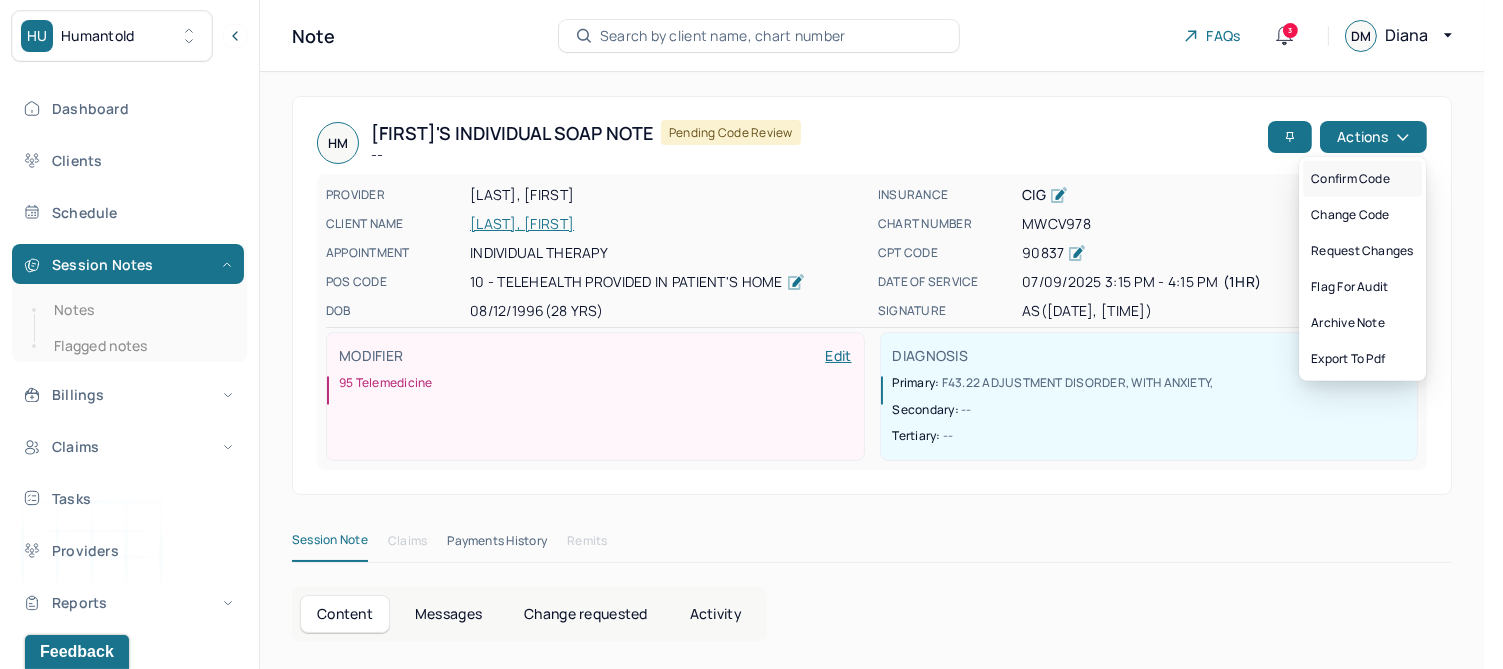 click on "Confirm code" at bounding box center [1362, 179] 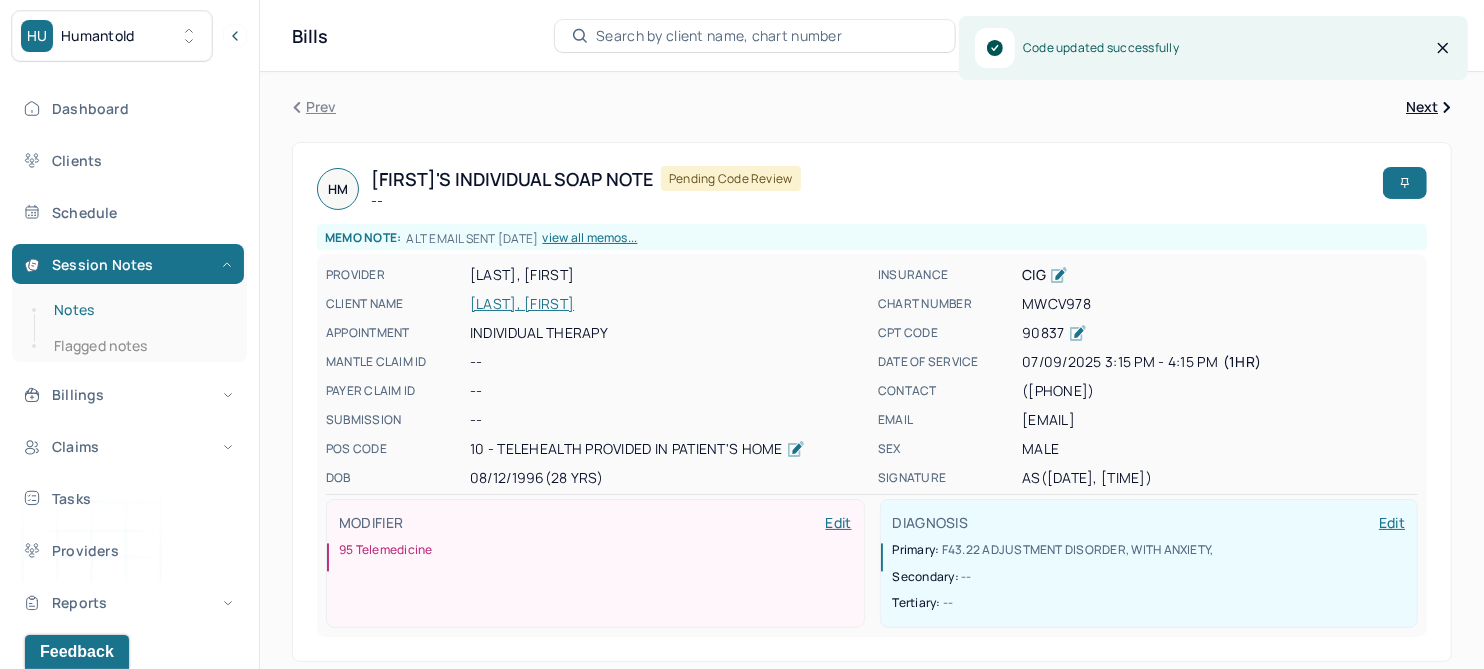 click on "Notes" at bounding box center (139, 310) 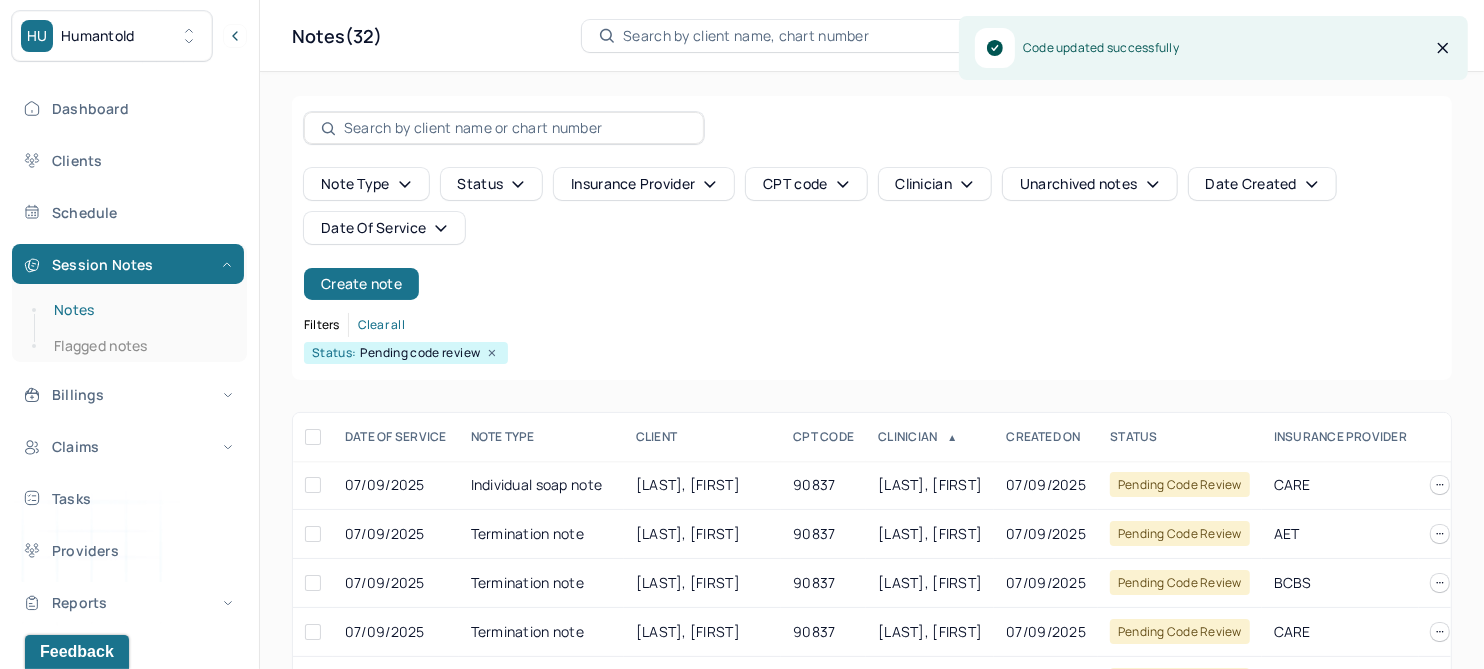click on "Notes" at bounding box center (139, 310) 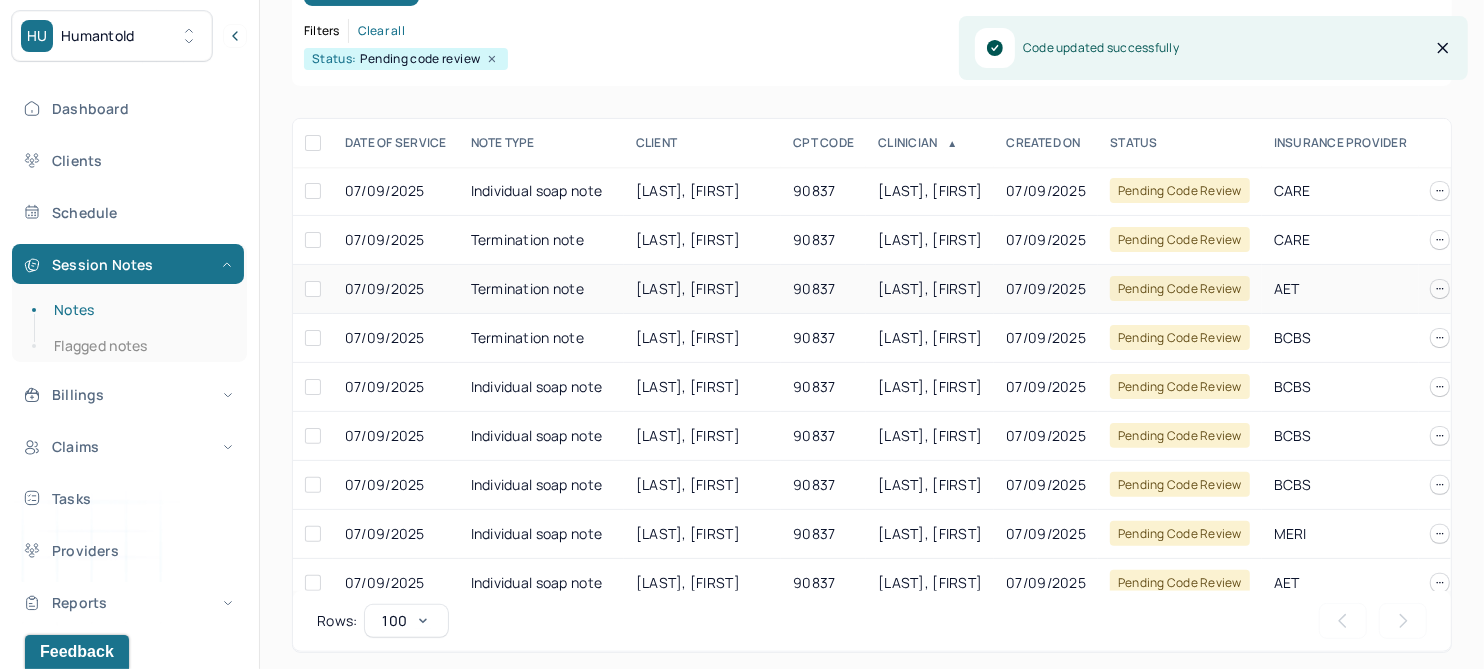 scroll, scrollTop: 301, scrollLeft: 0, axis: vertical 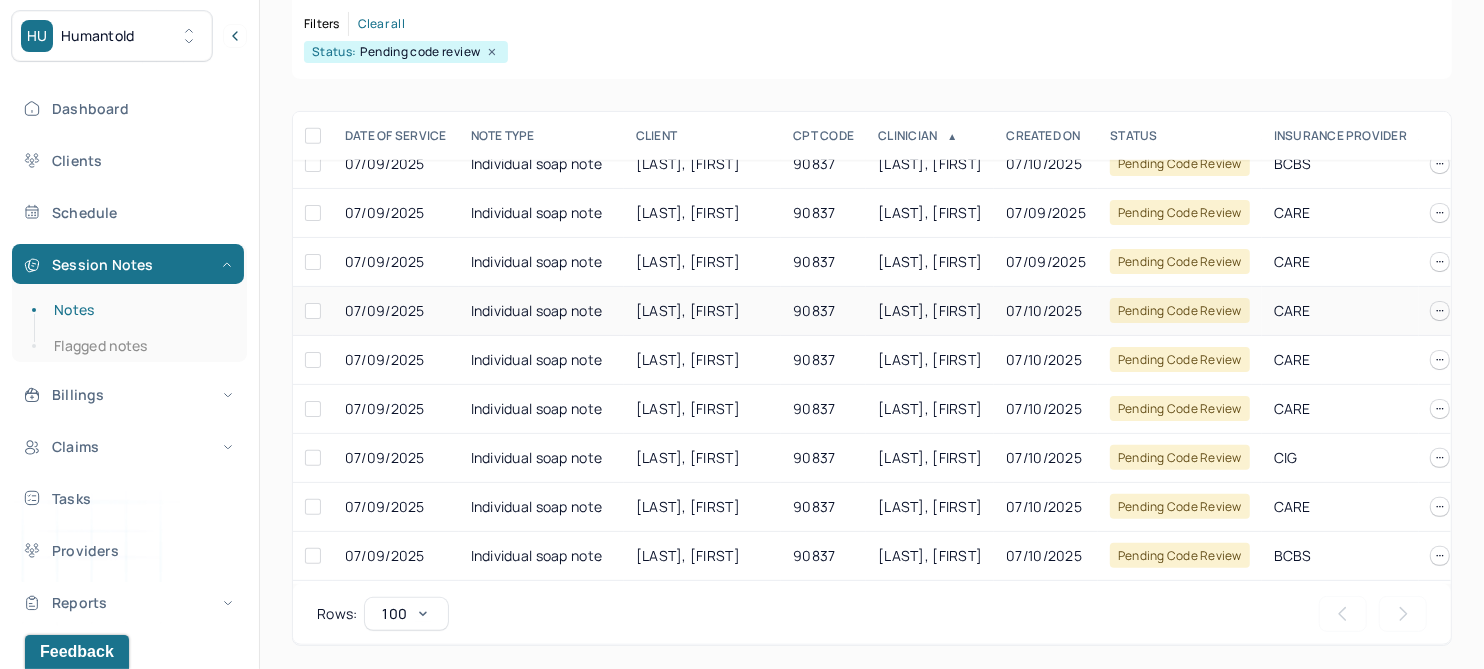 click on "CONTI, AIDEN" at bounding box center [688, 310] 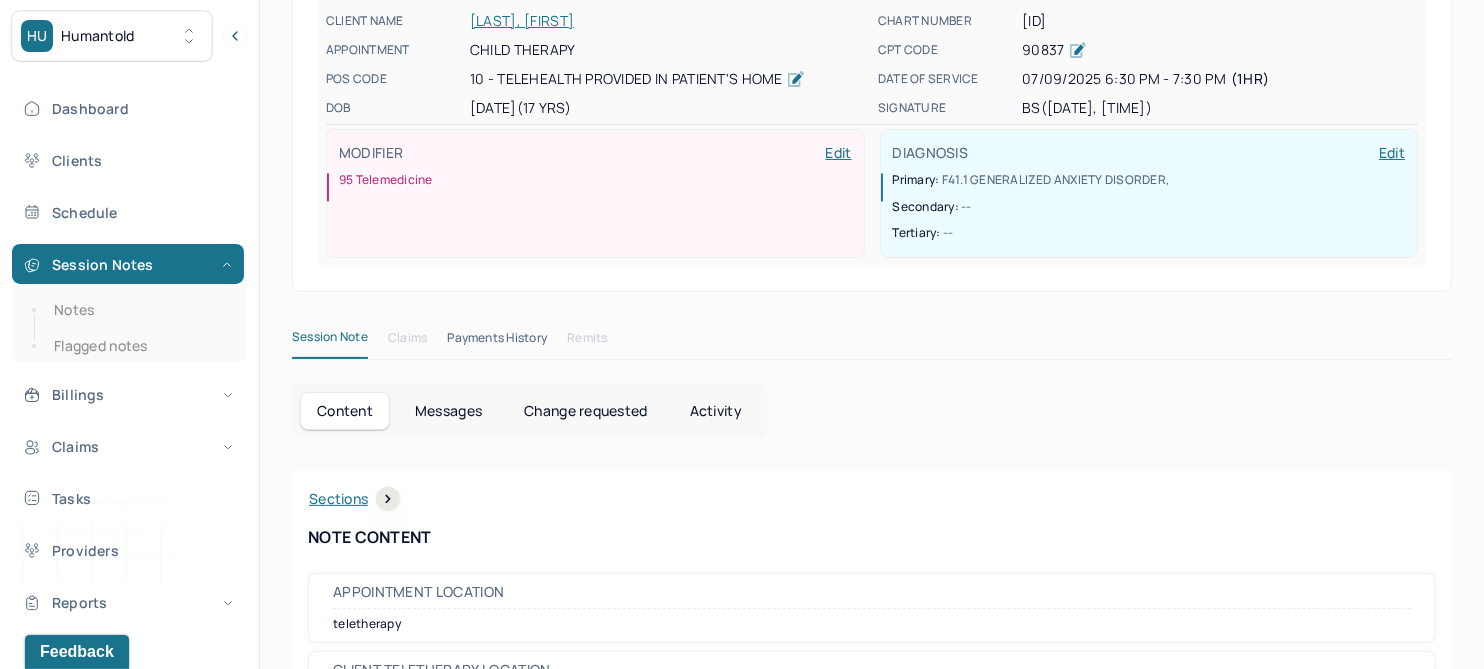 scroll, scrollTop: 0, scrollLeft: 0, axis: both 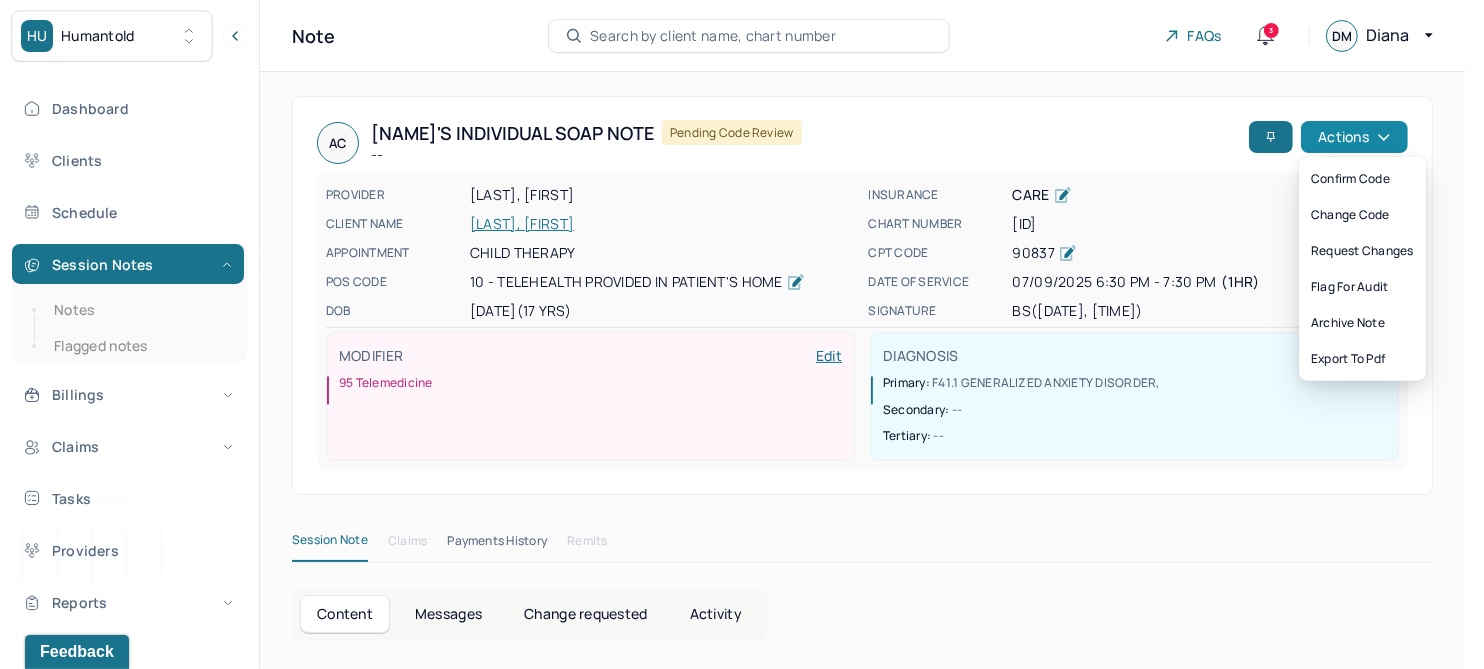 click 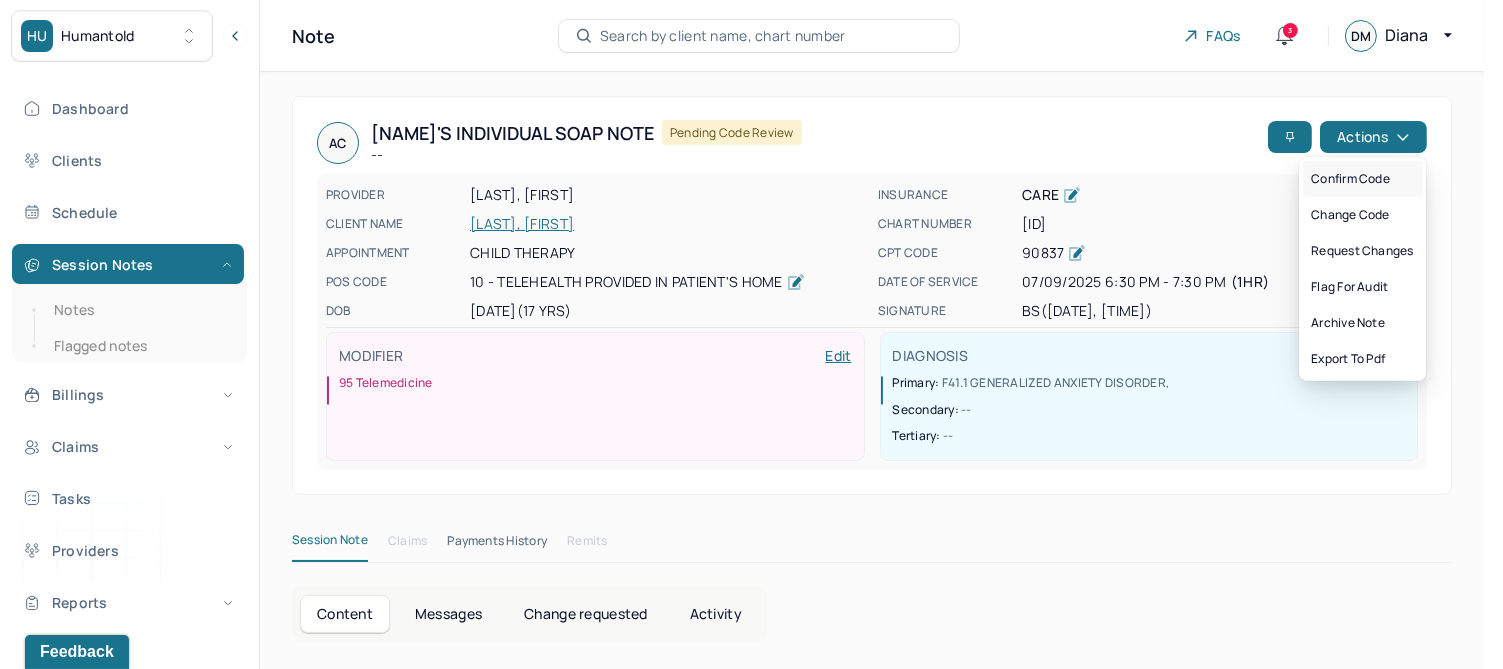 click on "Confirm code" at bounding box center (1362, 179) 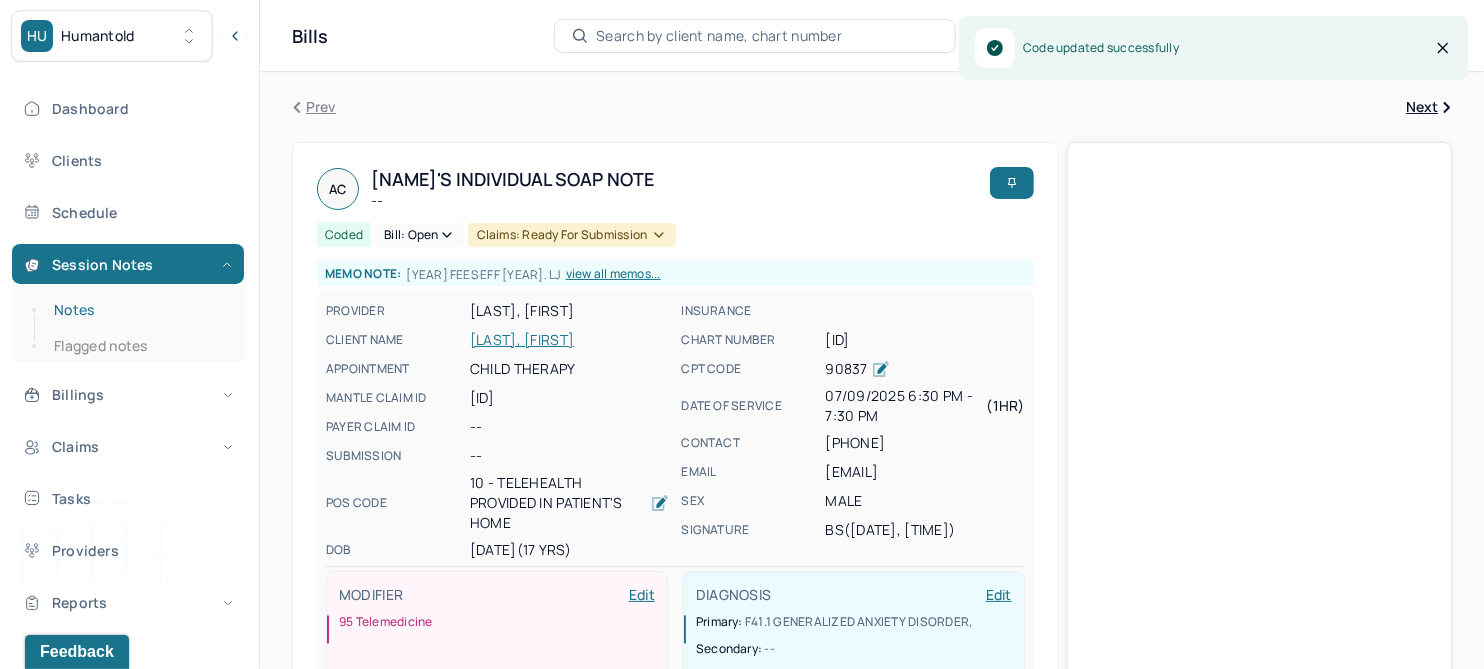 click on "Notes" at bounding box center [139, 310] 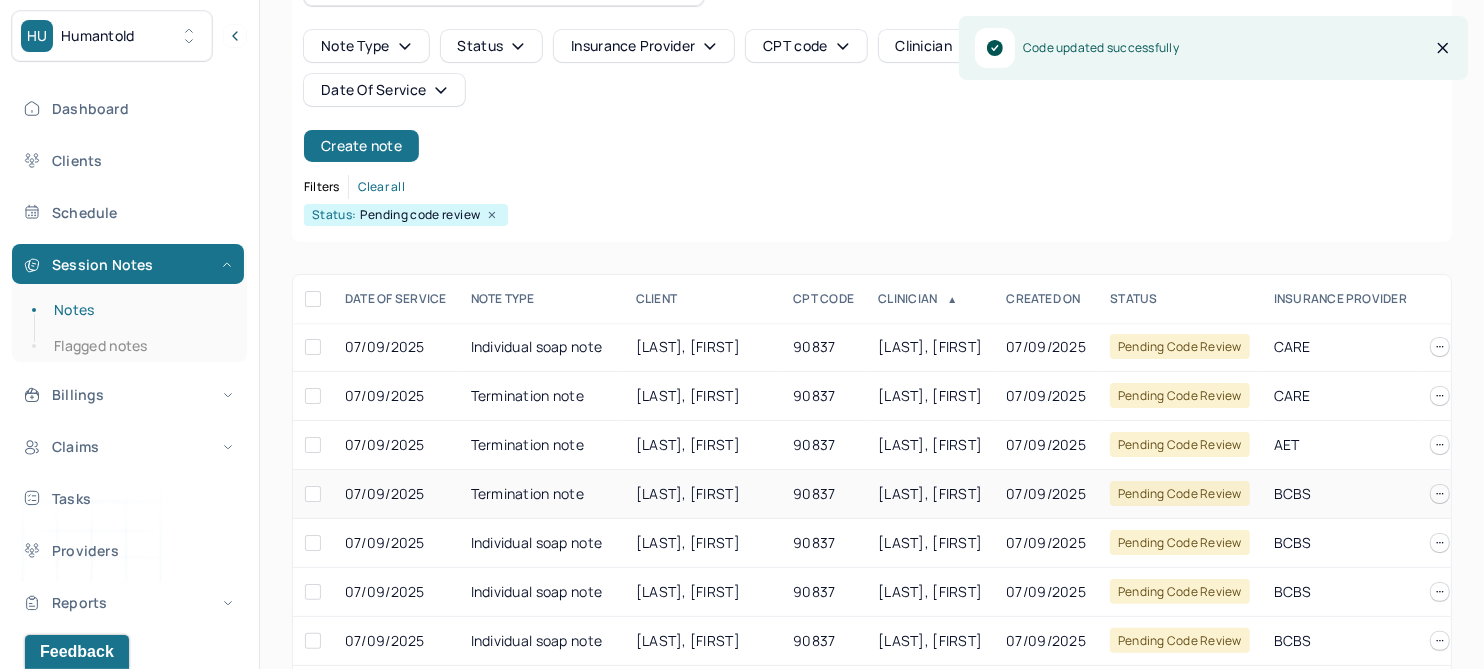 scroll, scrollTop: 301, scrollLeft: 0, axis: vertical 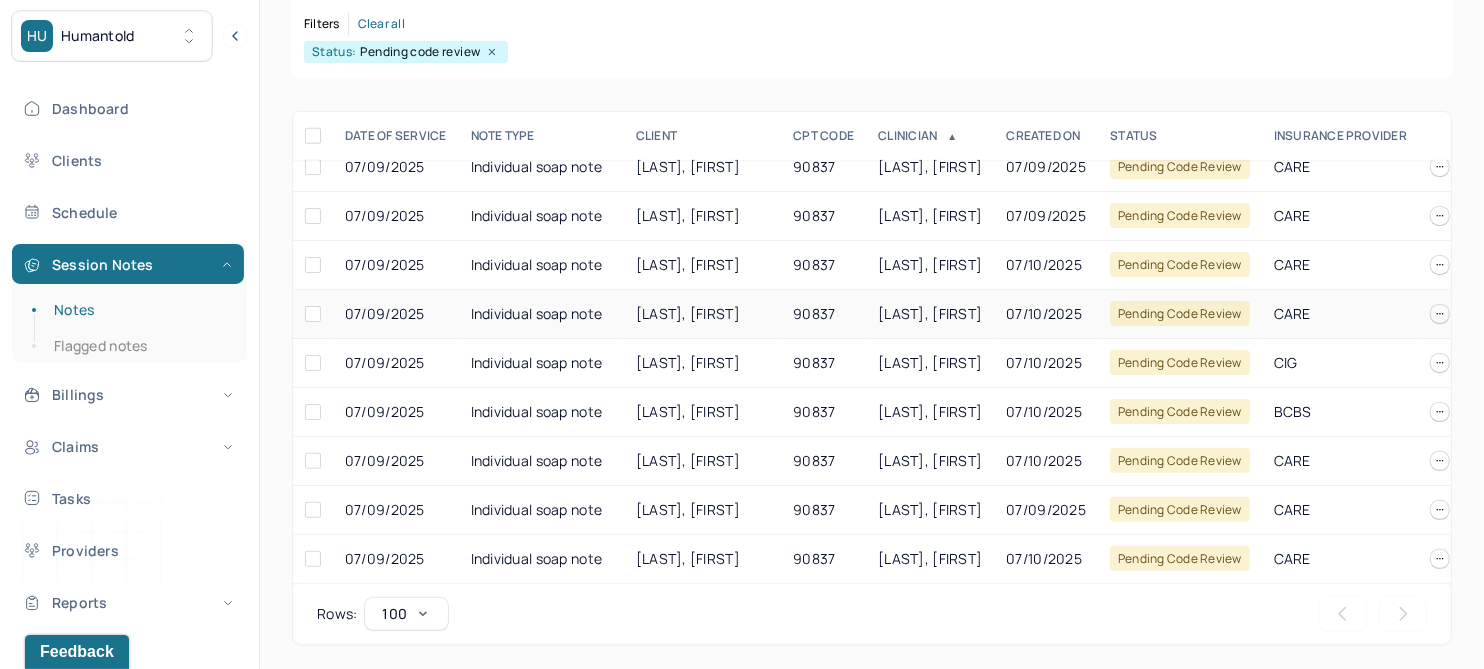 click on "SARAVIA, LAURA" at bounding box center (688, 313) 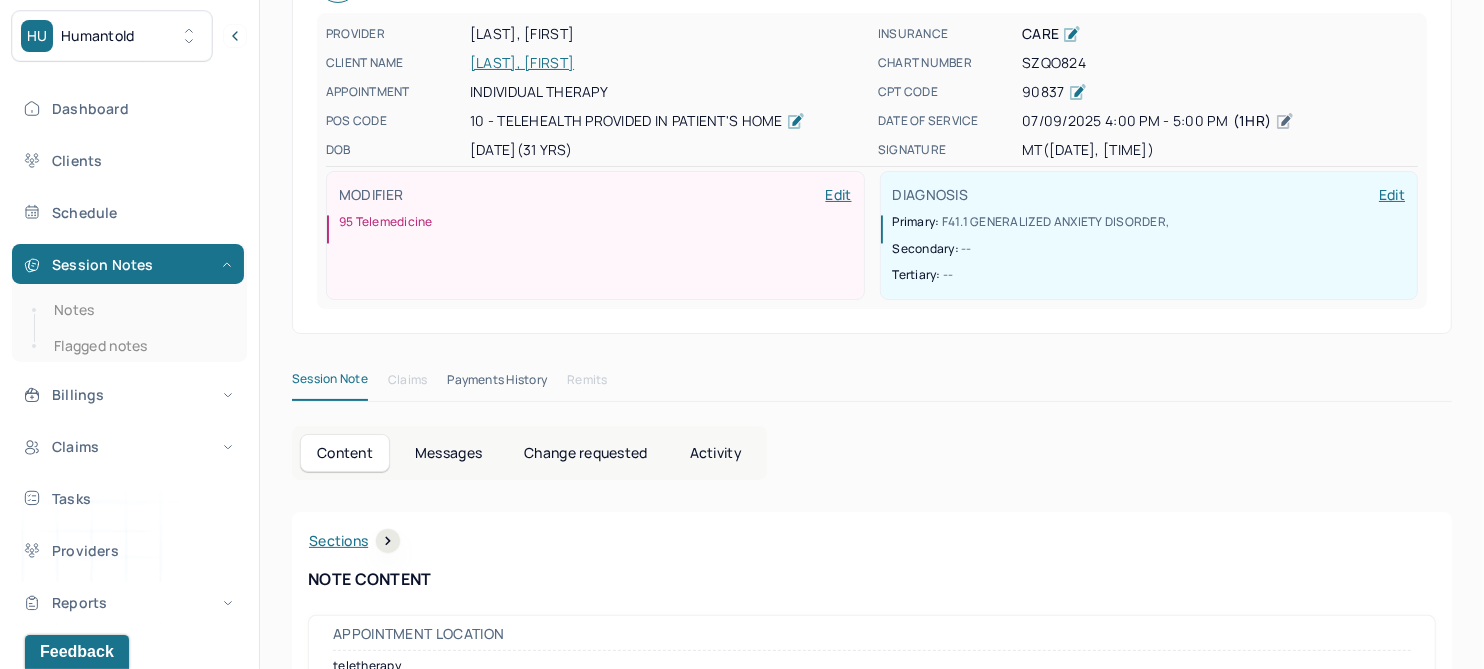 scroll, scrollTop: 0, scrollLeft: 0, axis: both 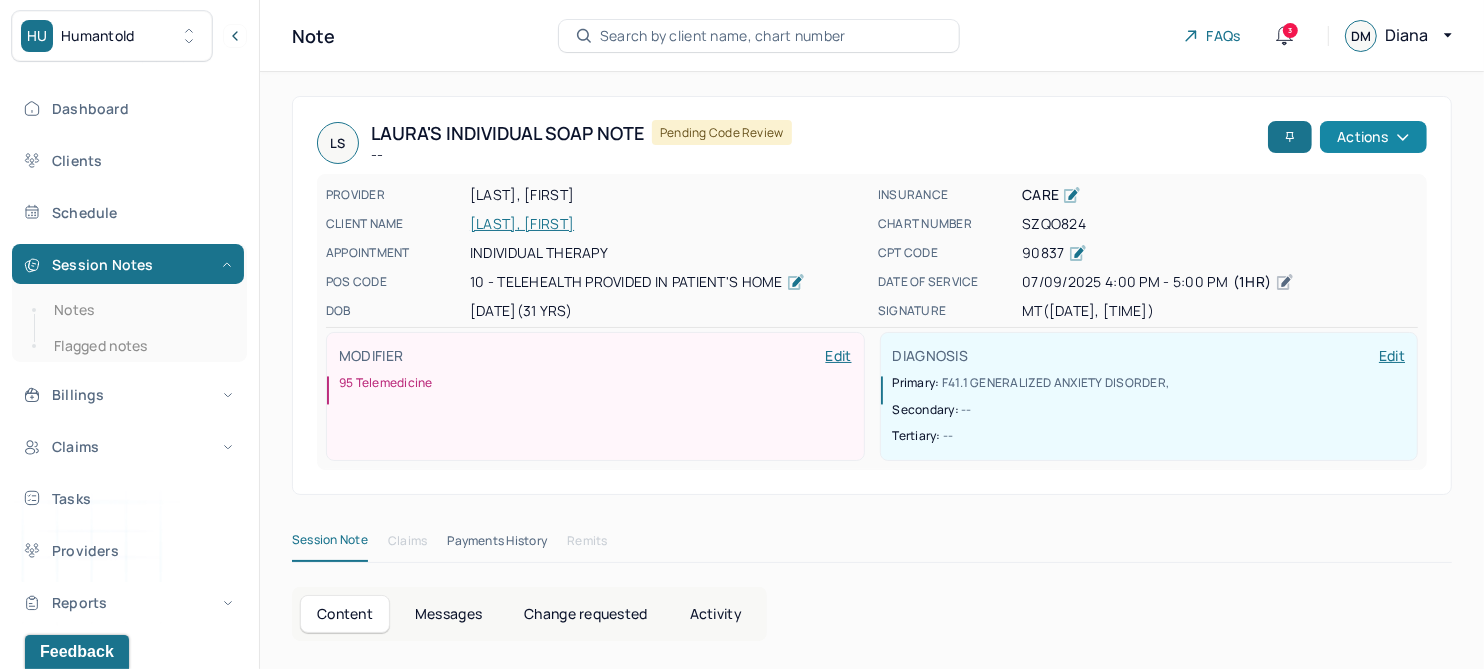 click on "Actions" at bounding box center (1373, 137) 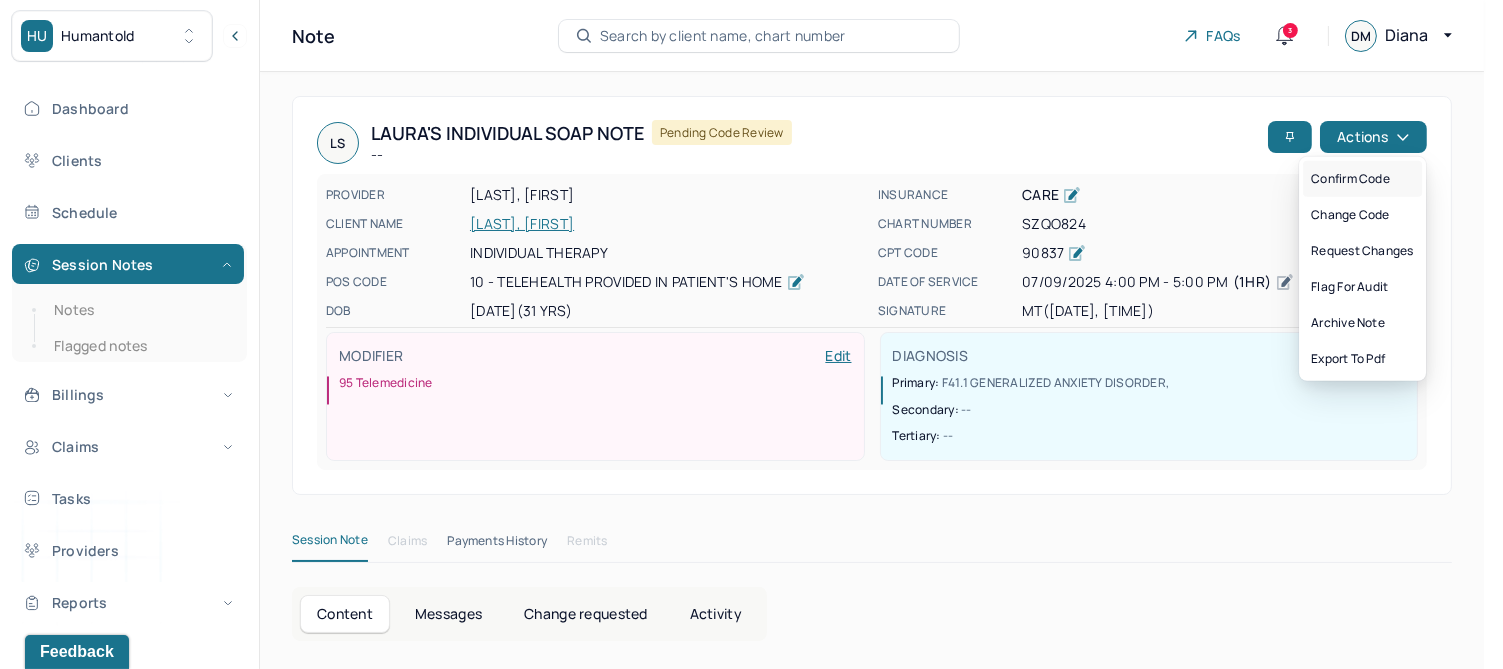 click on "Confirm code" at bounding box center [1362, 179] 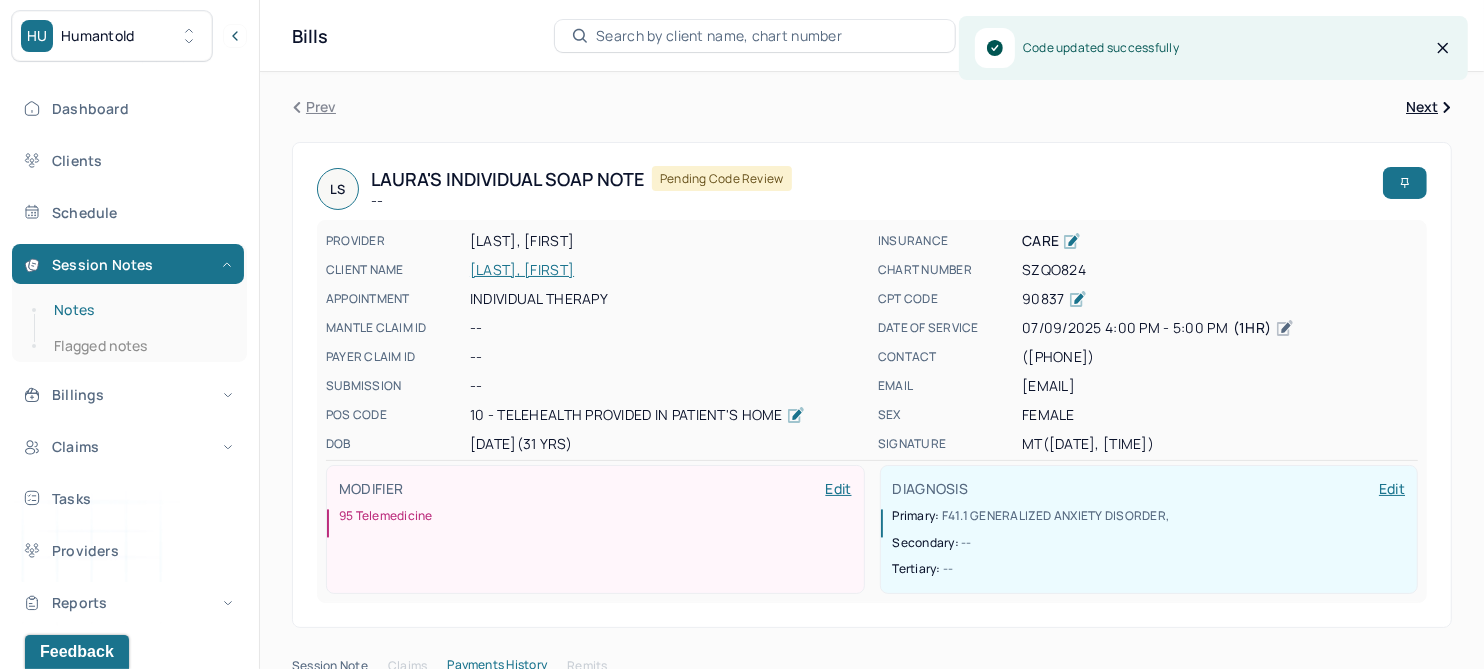 click on "Notes" at bounding box center (139, 310) 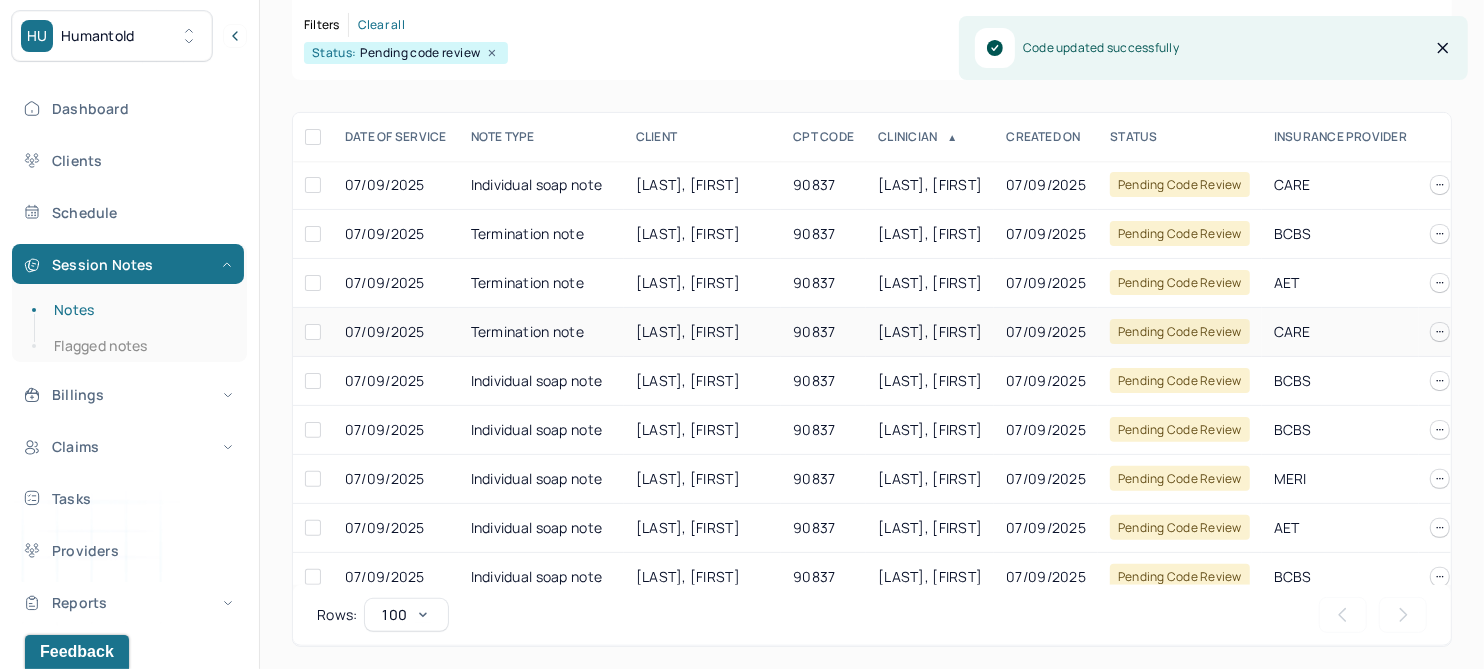scroll, scrollTop: 301, scrollLeft: 0, axis: vertical 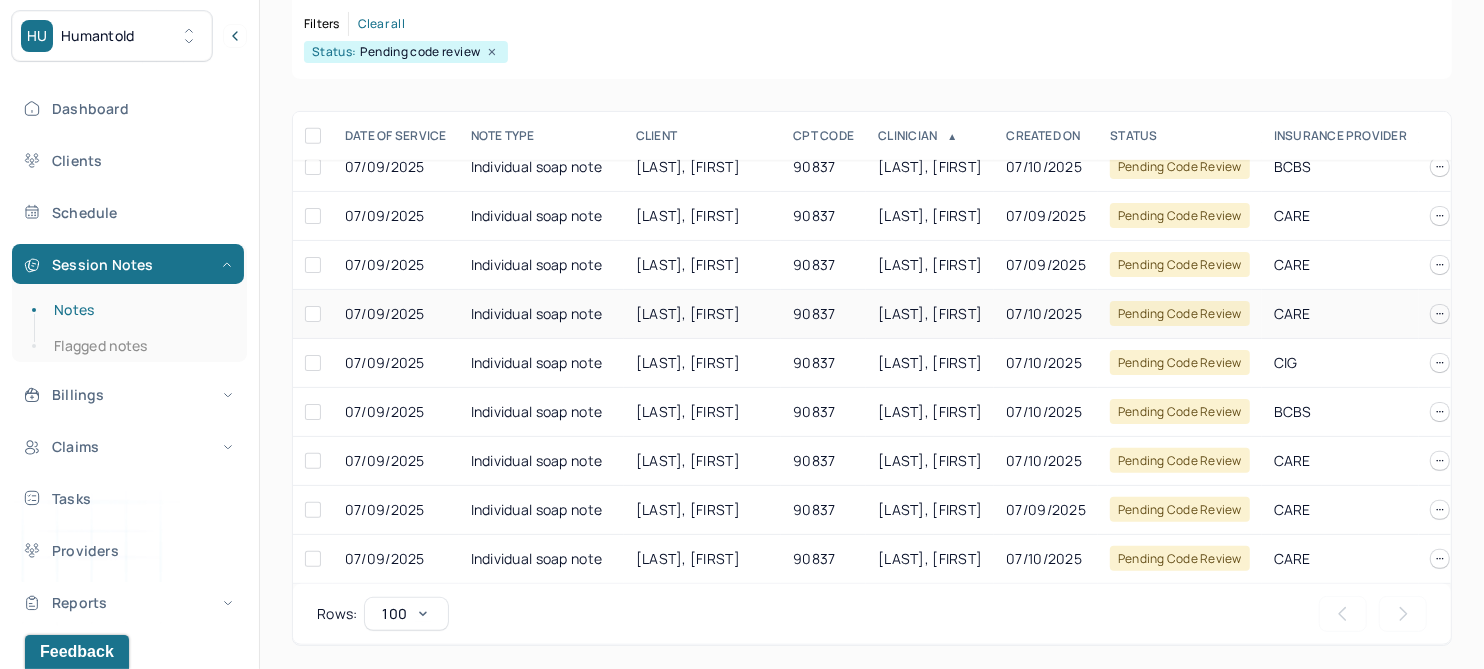 click on "TORRES, PAUL" at bounding box center [688, 313] 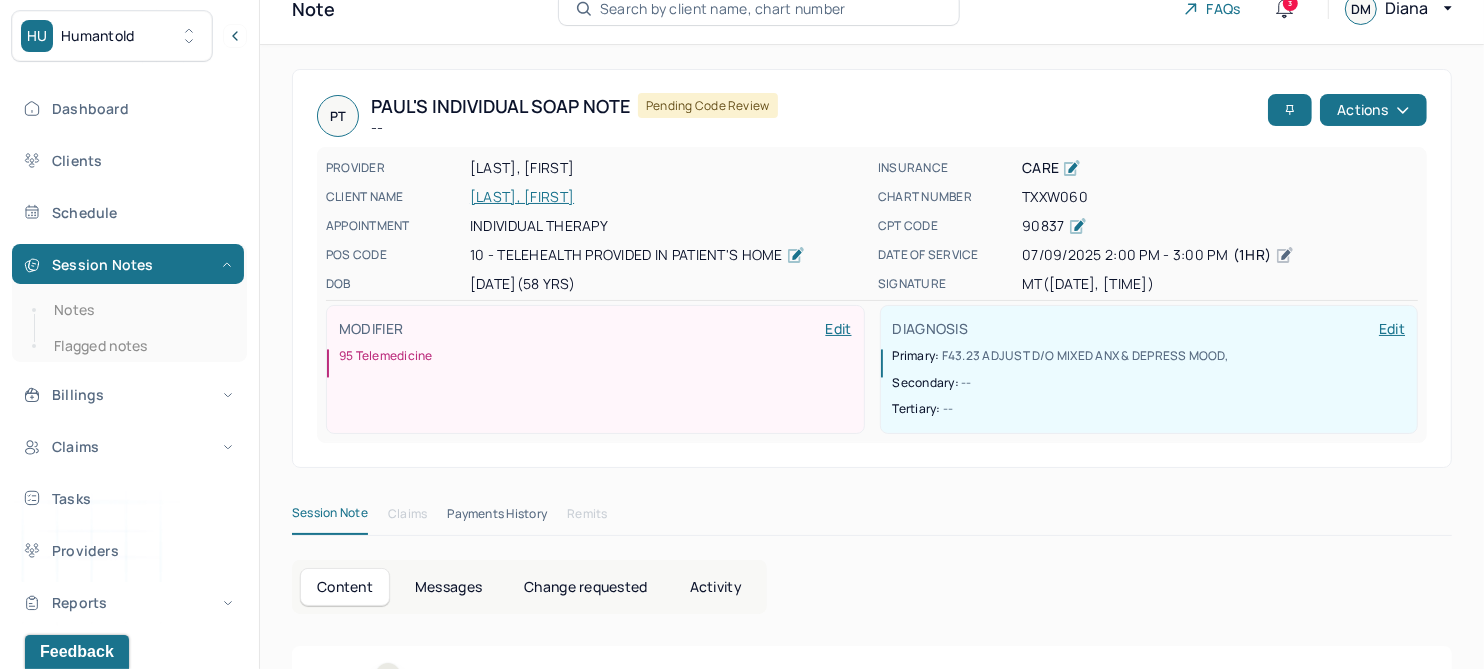 scroll, scrollTop: 0, scrollLeft: 0, axis: both 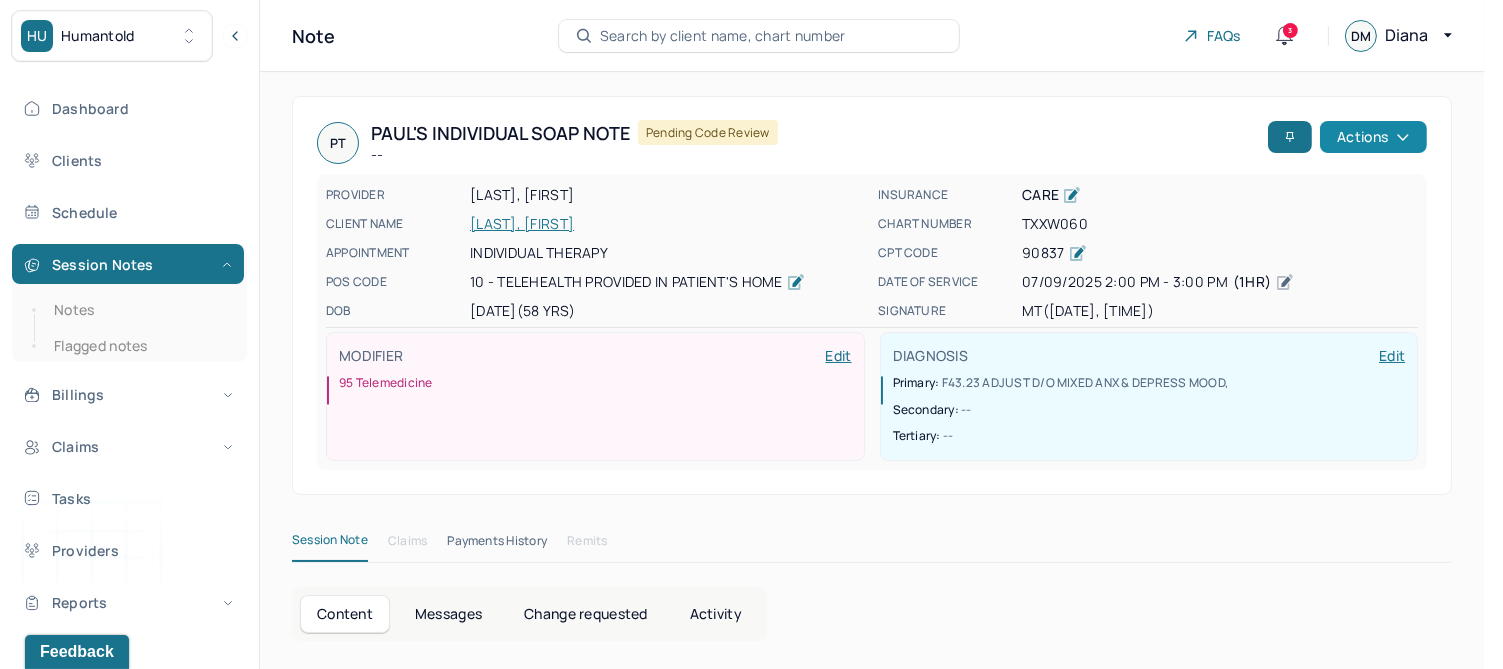 click on "Actions" at bounding box center (1373, 137) 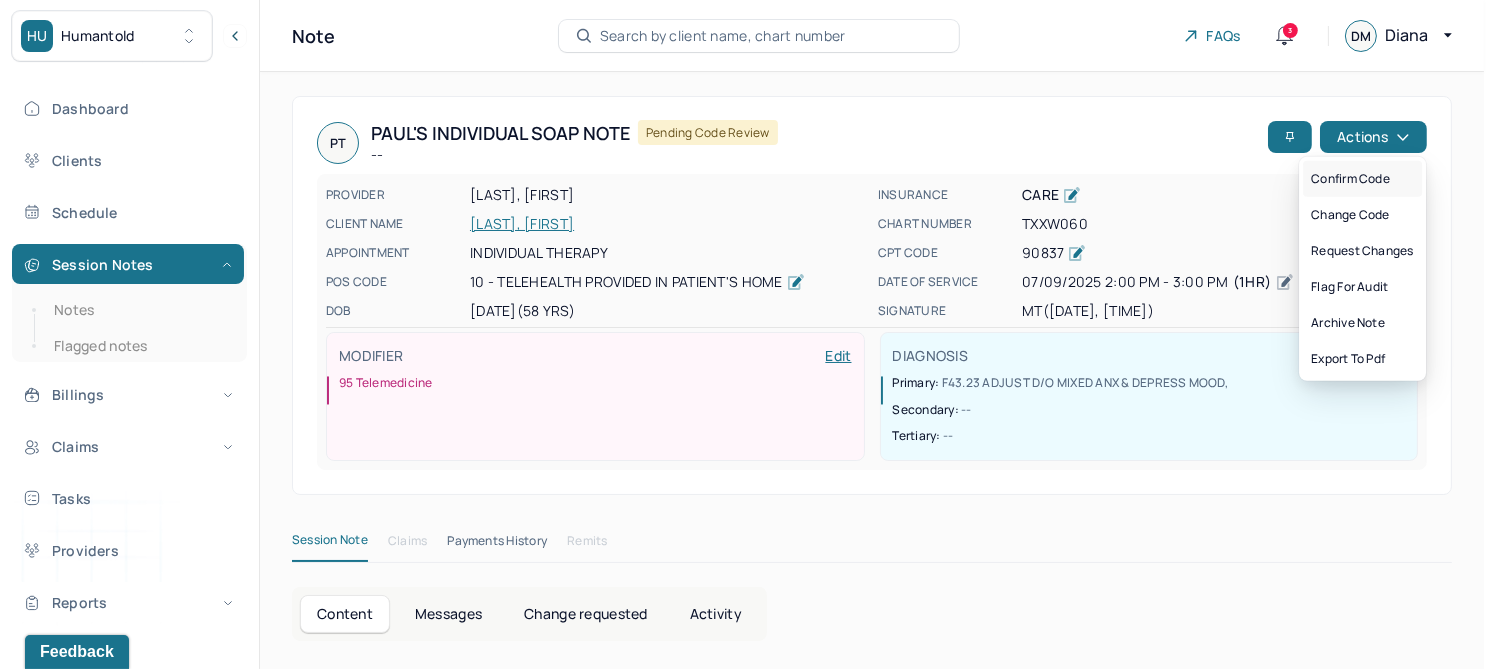 click on "Confirm code" at bounding box center (1362, 179) 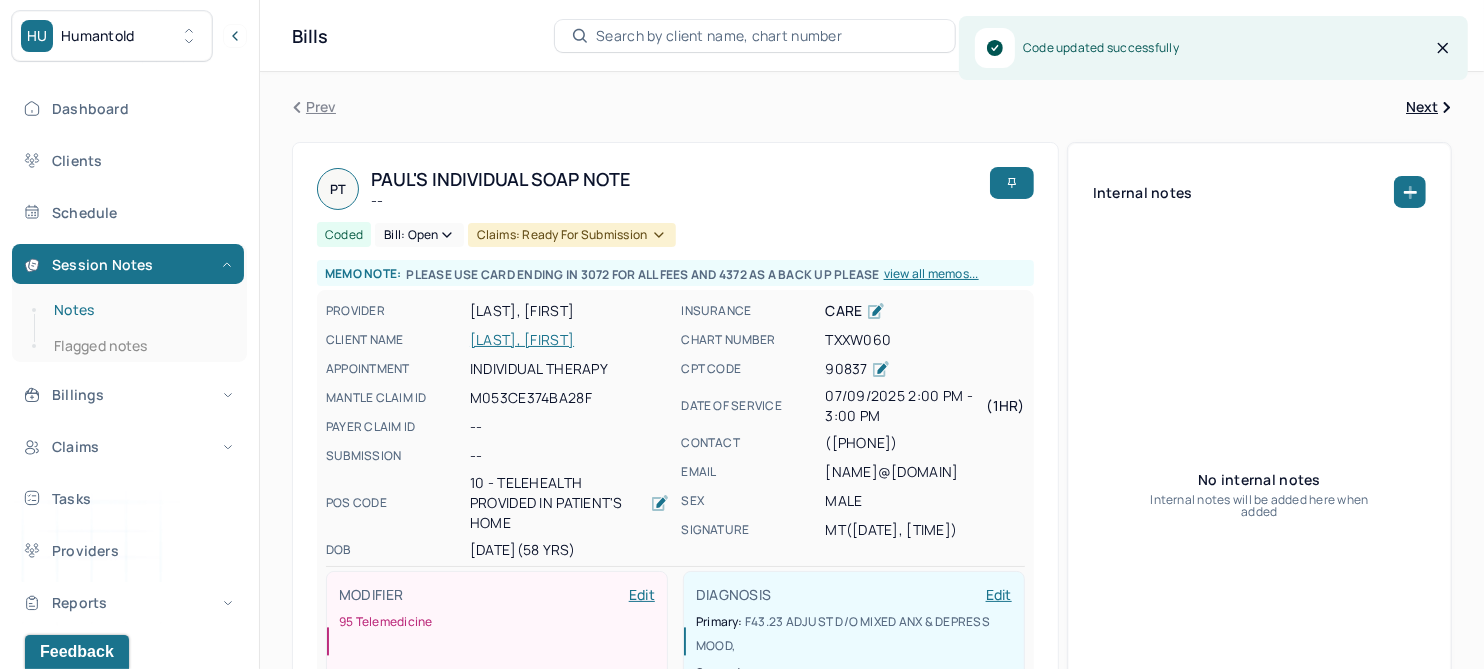click on "Notes" at bounding box center (139, 310) 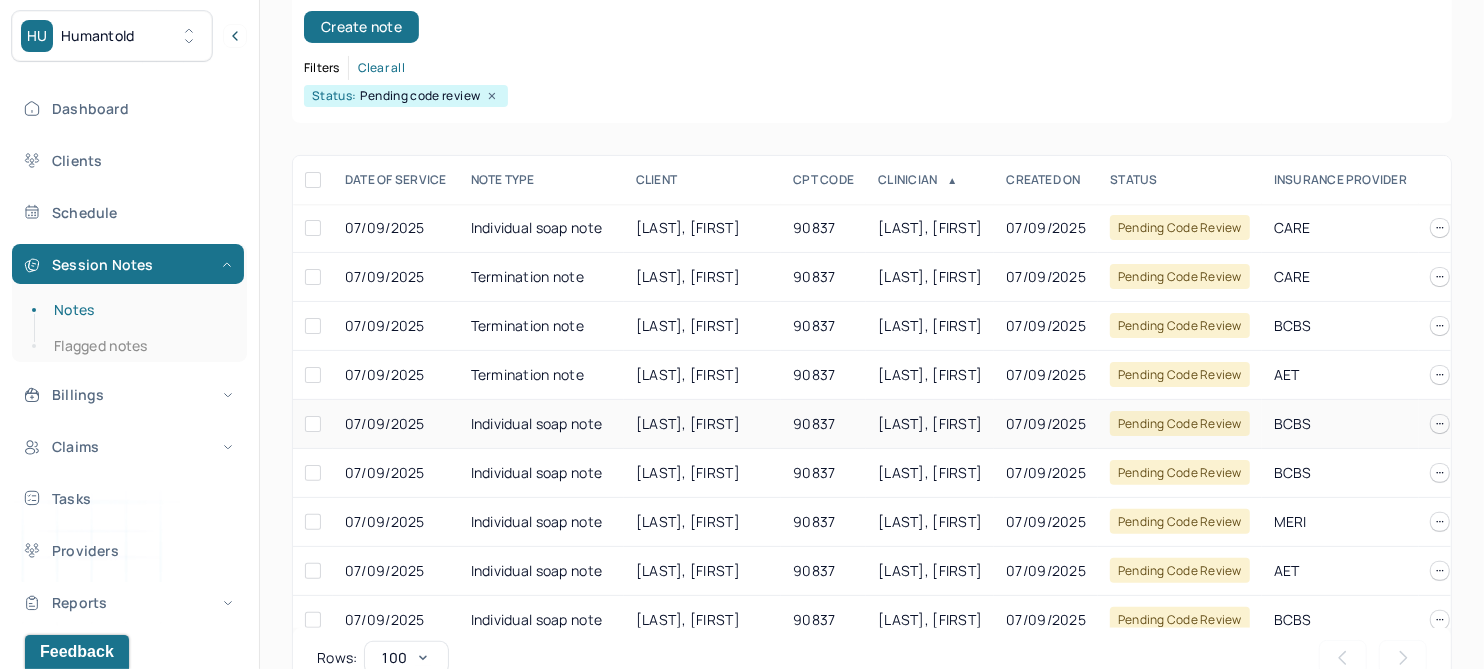 scroll, scrollTop: 301, scrollLeft: 0, axis: vertical 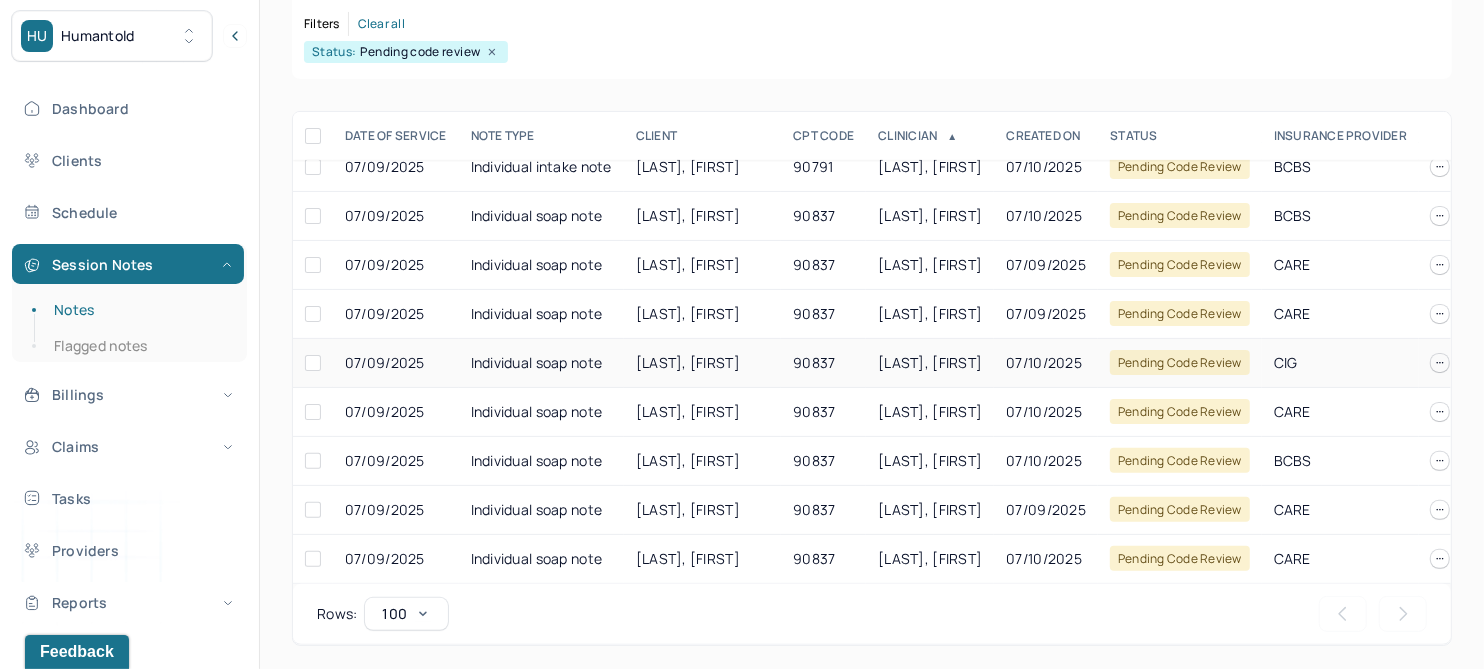 click on "RODRIGUEZ, REECE" at bounding box center [688, 362] 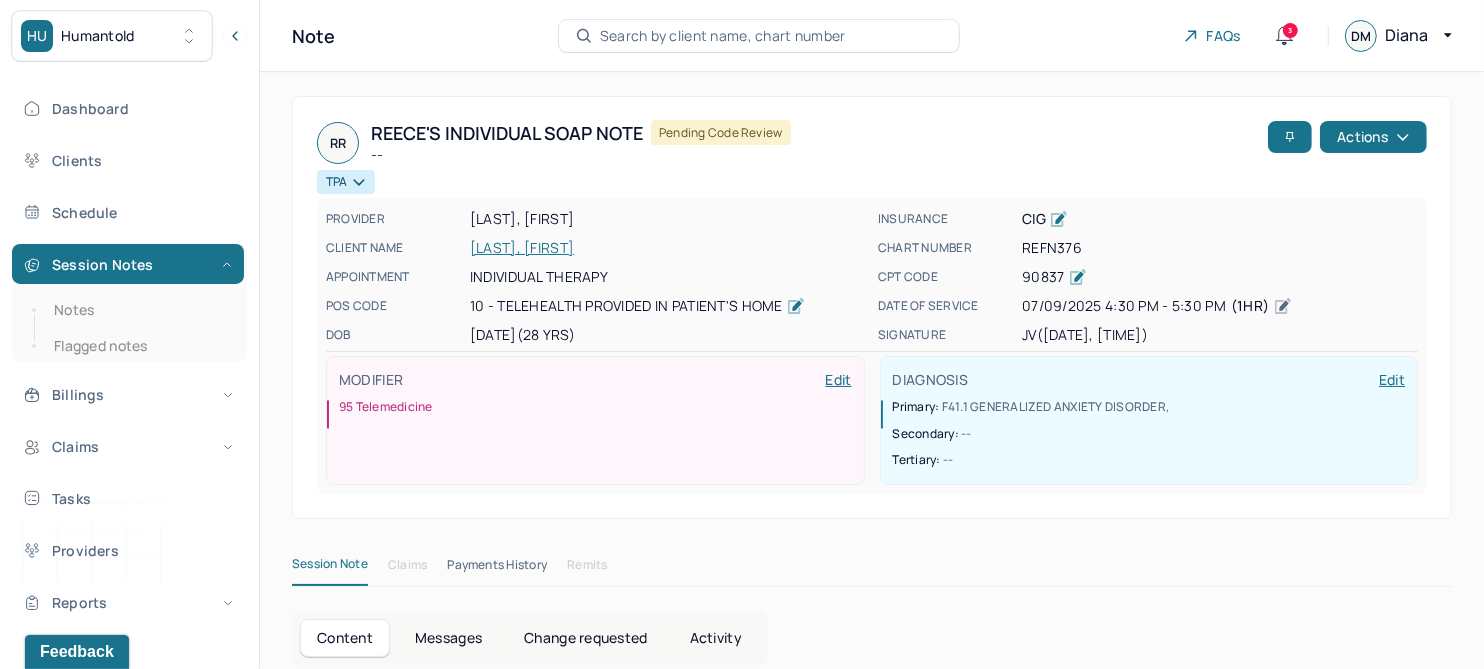 scroll, scrollTop: 0, scrollLeft: 0, axis: both 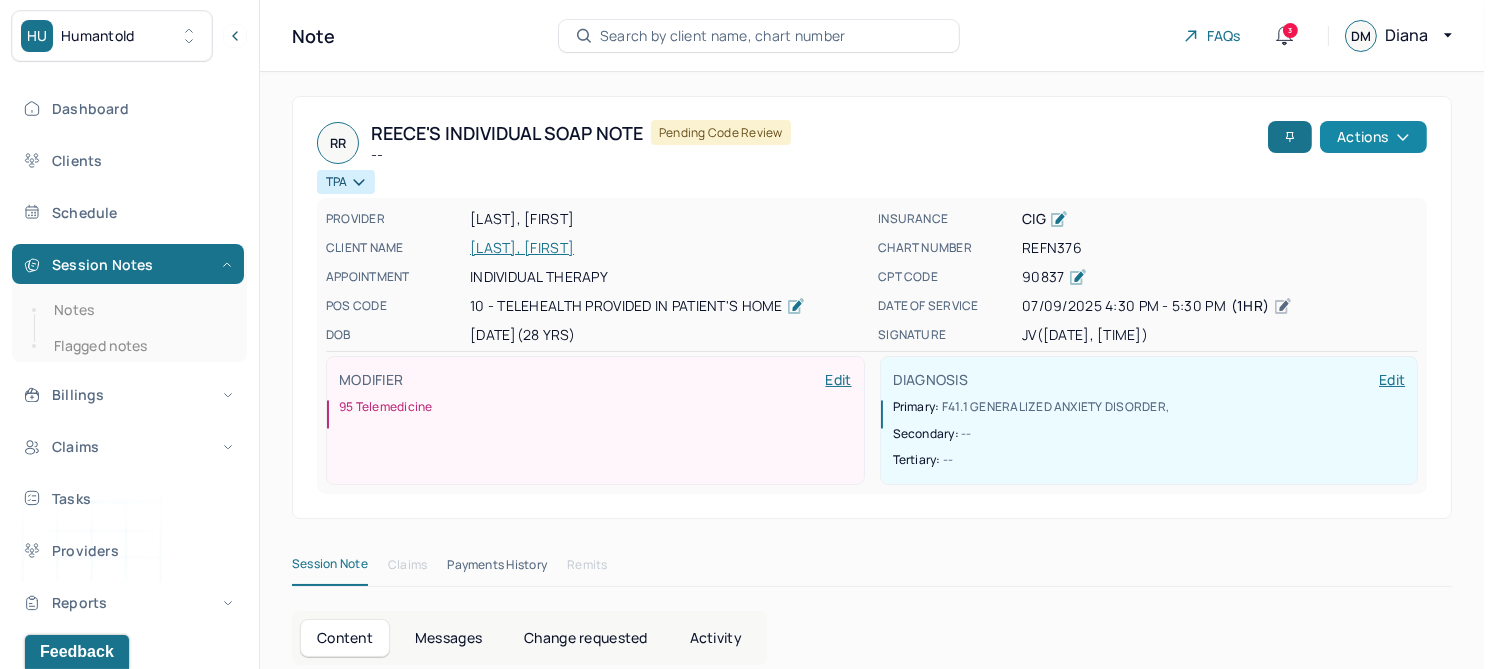 click 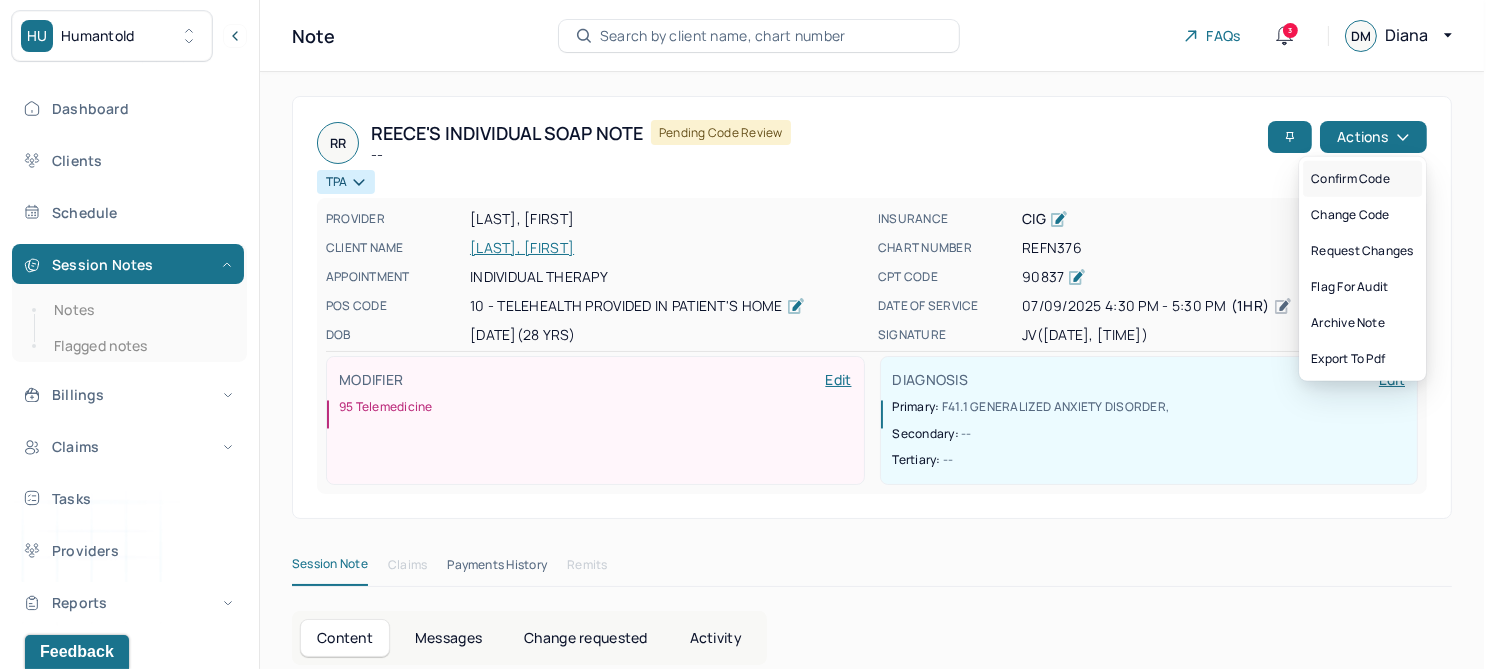 click on "Confirm code" at bounding box center [1362, 179] 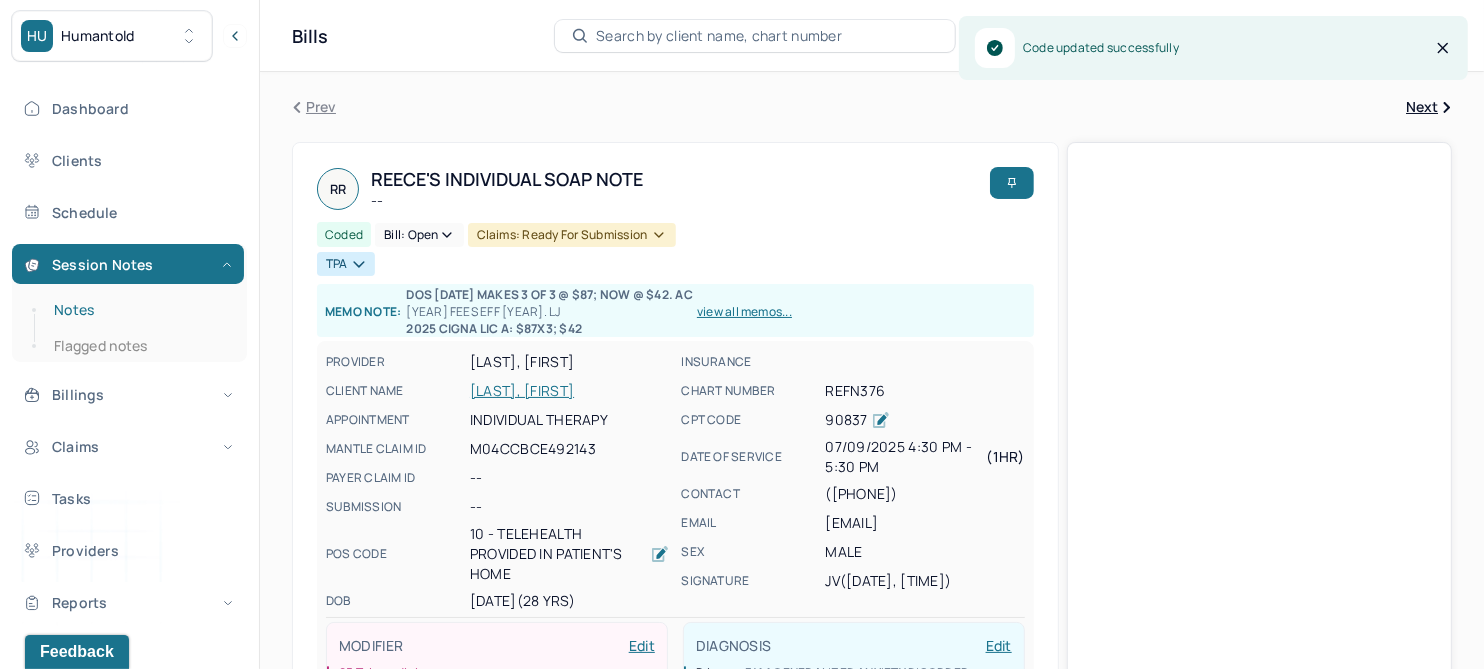 click on "Notes" at bounding box center (139, 310) 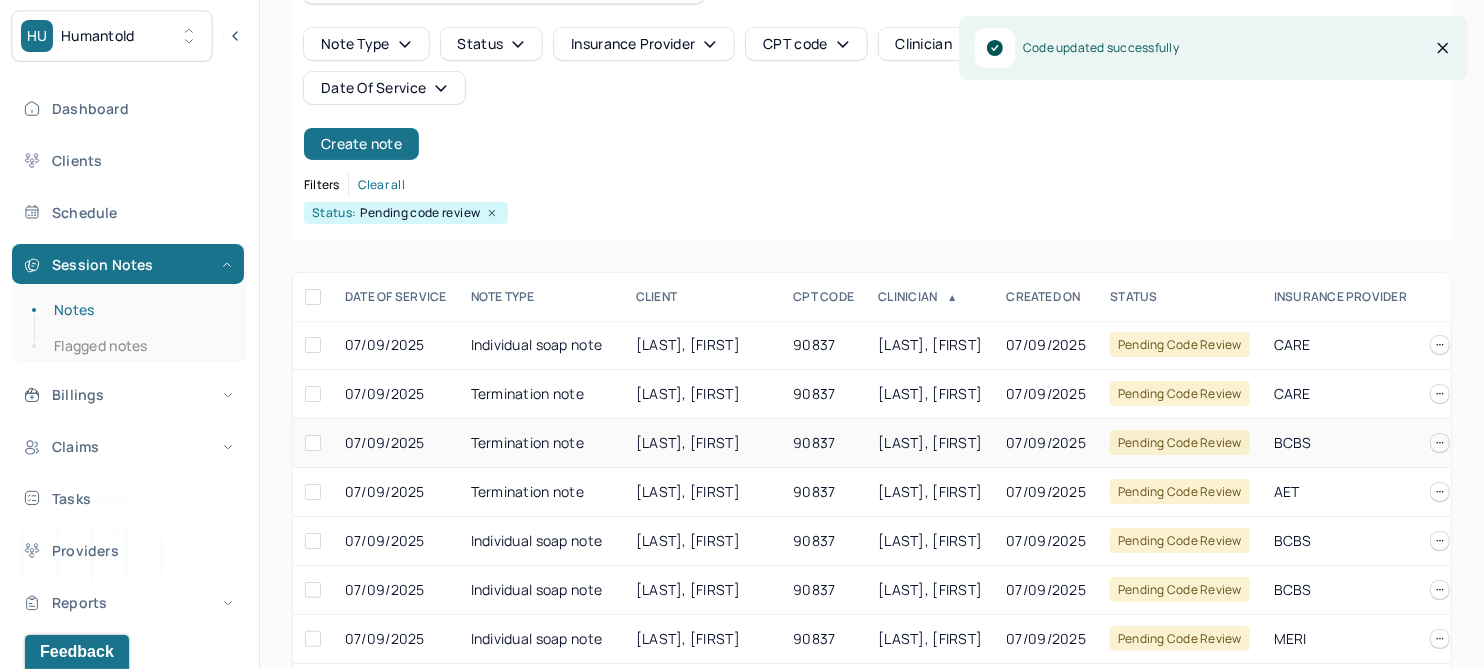 scroll, scrollTop: 301, scrollLeft: 0, axis: vertical 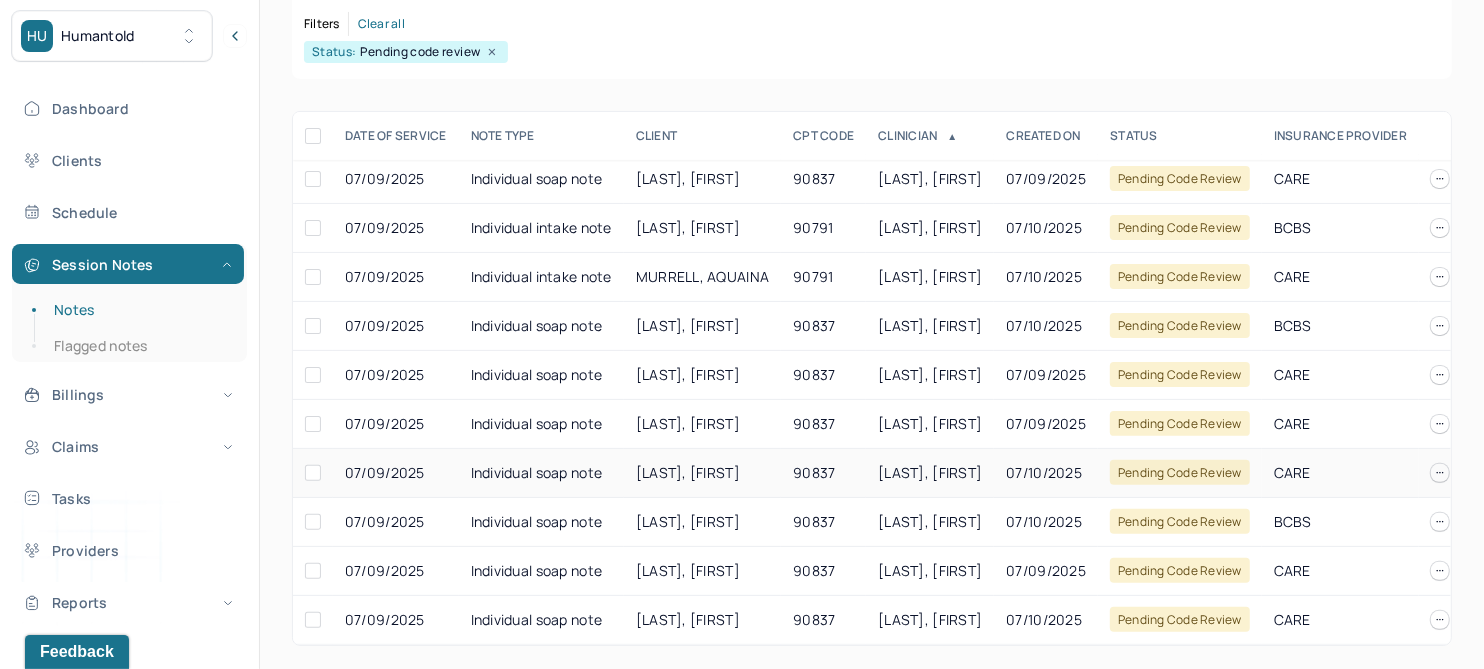click on "HEALEY, DAVID" at bounding box center [688, 472] 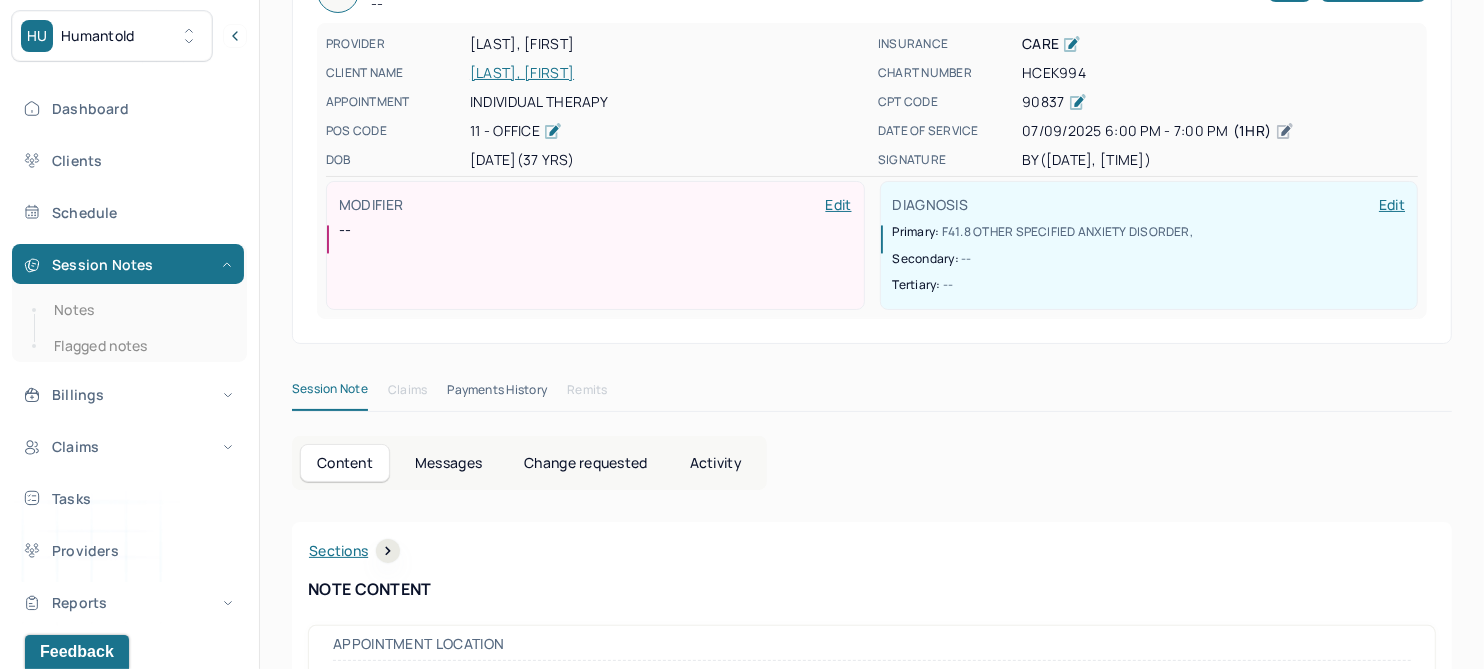 scroll, scrollTop: 0, scrollLeft: 0, axis: both 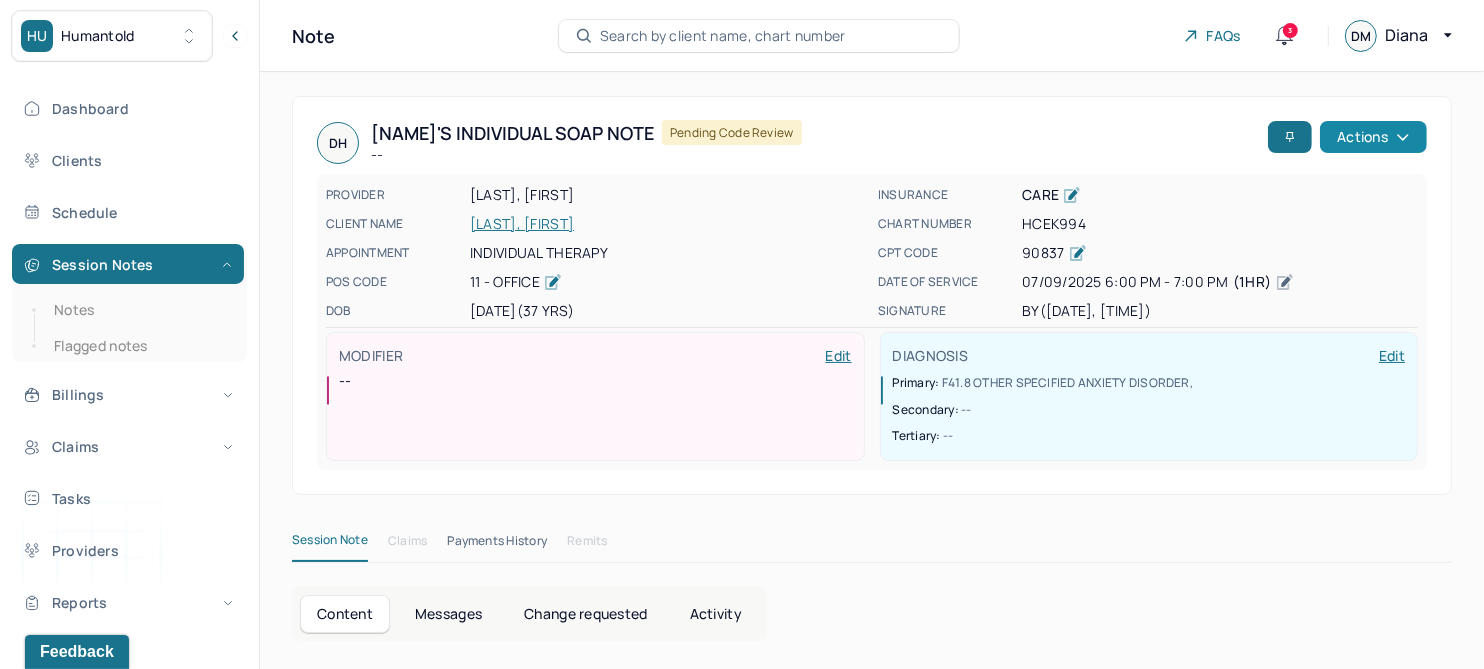 click 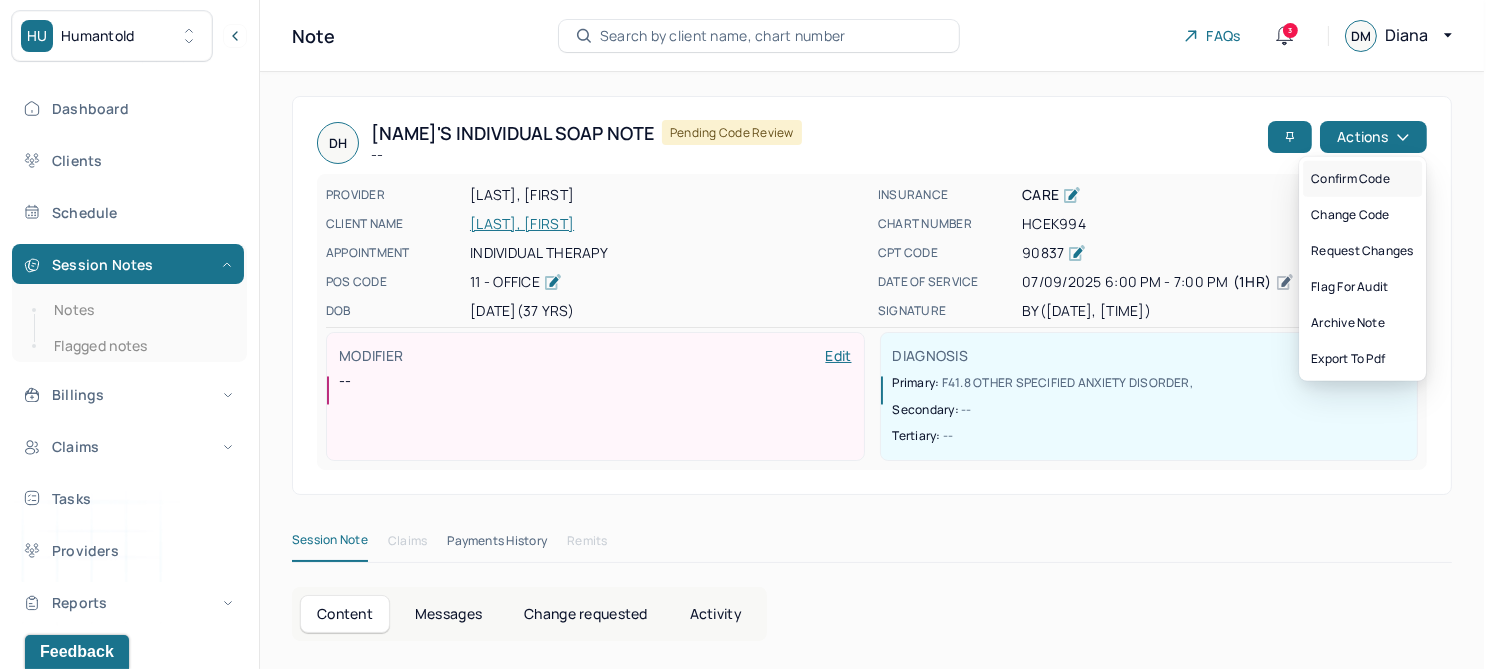 click on "Confirm code" at bounding box center (1362, 179) 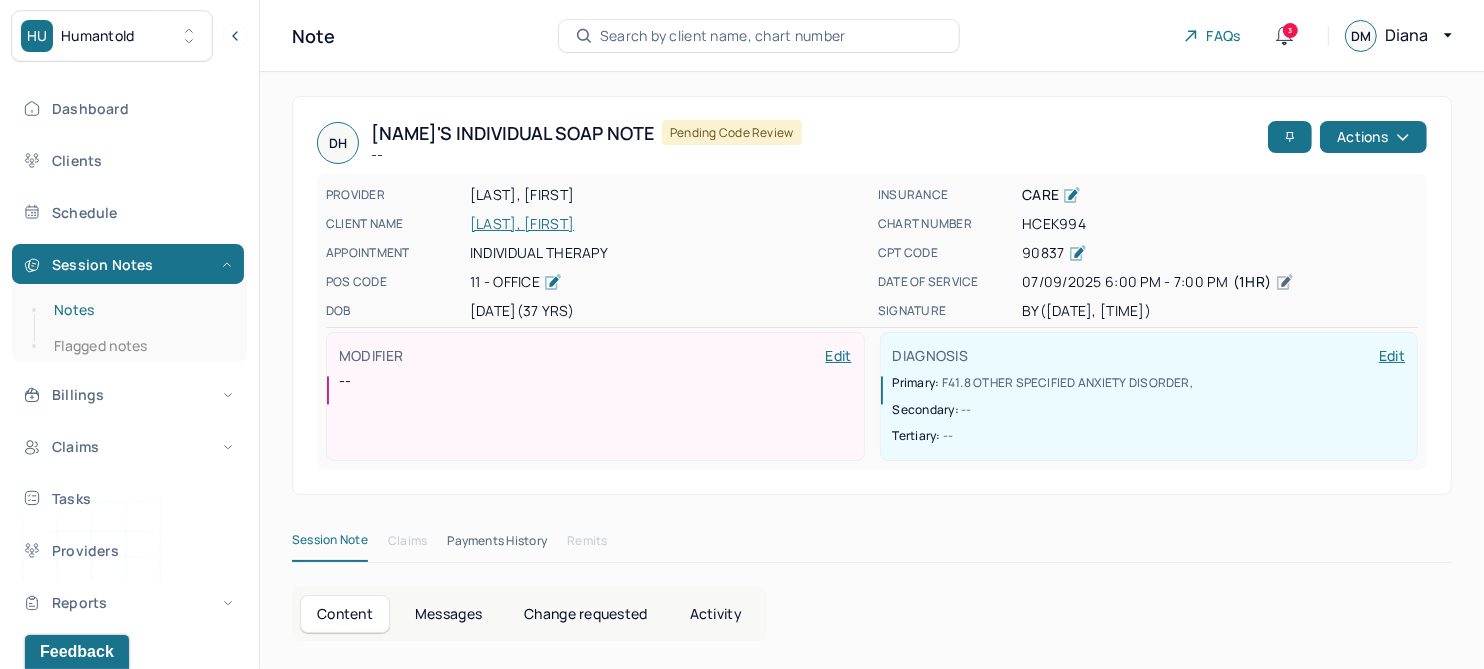click on "Notes" at bounding box center [139, 310] 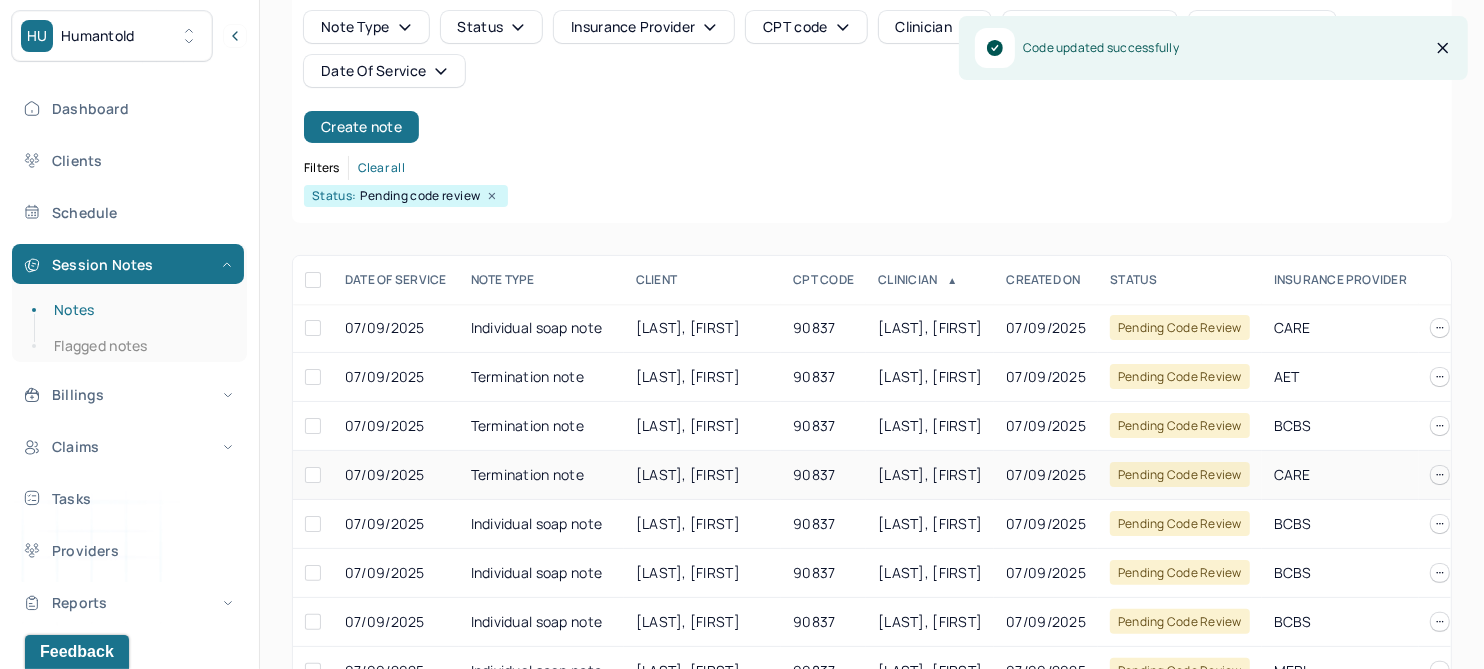 scroll, scrollTop: 301, scrollLeft: 0, axis: vertical 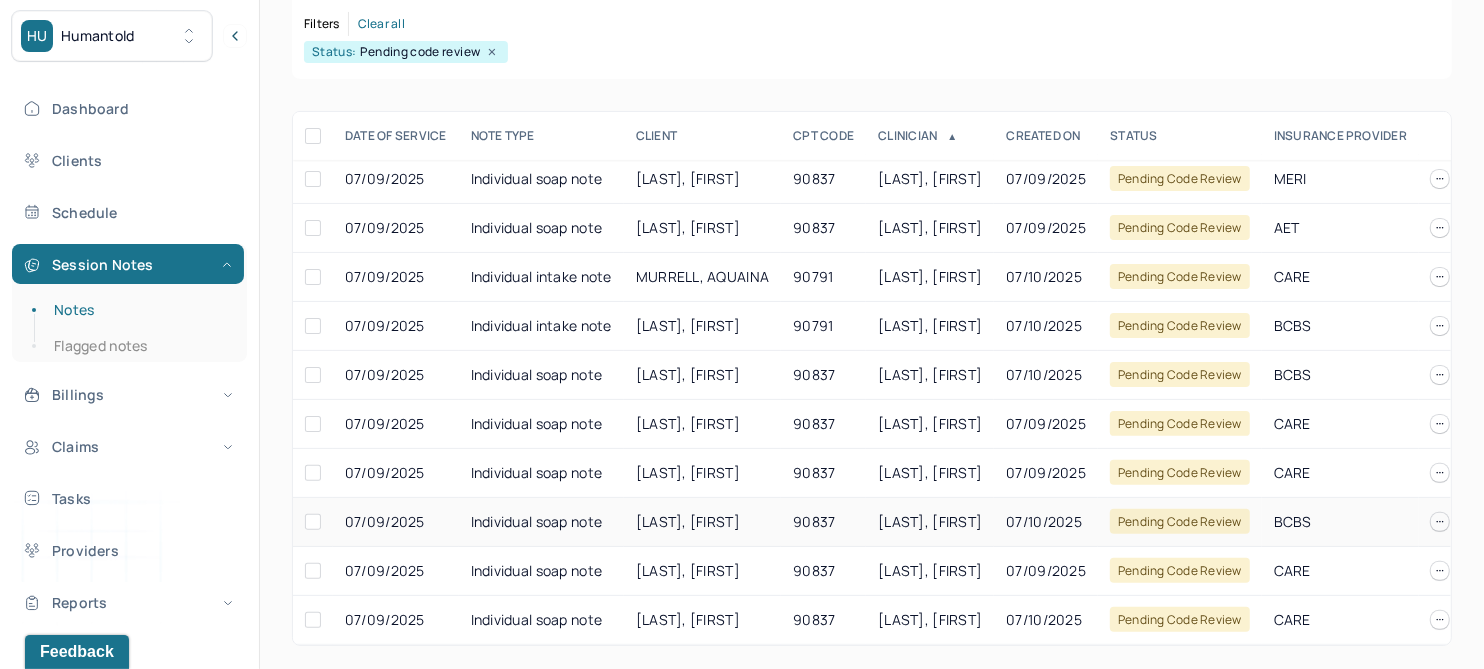 click on "SINGH, VARTIKA" at bounding box center [688, 521] 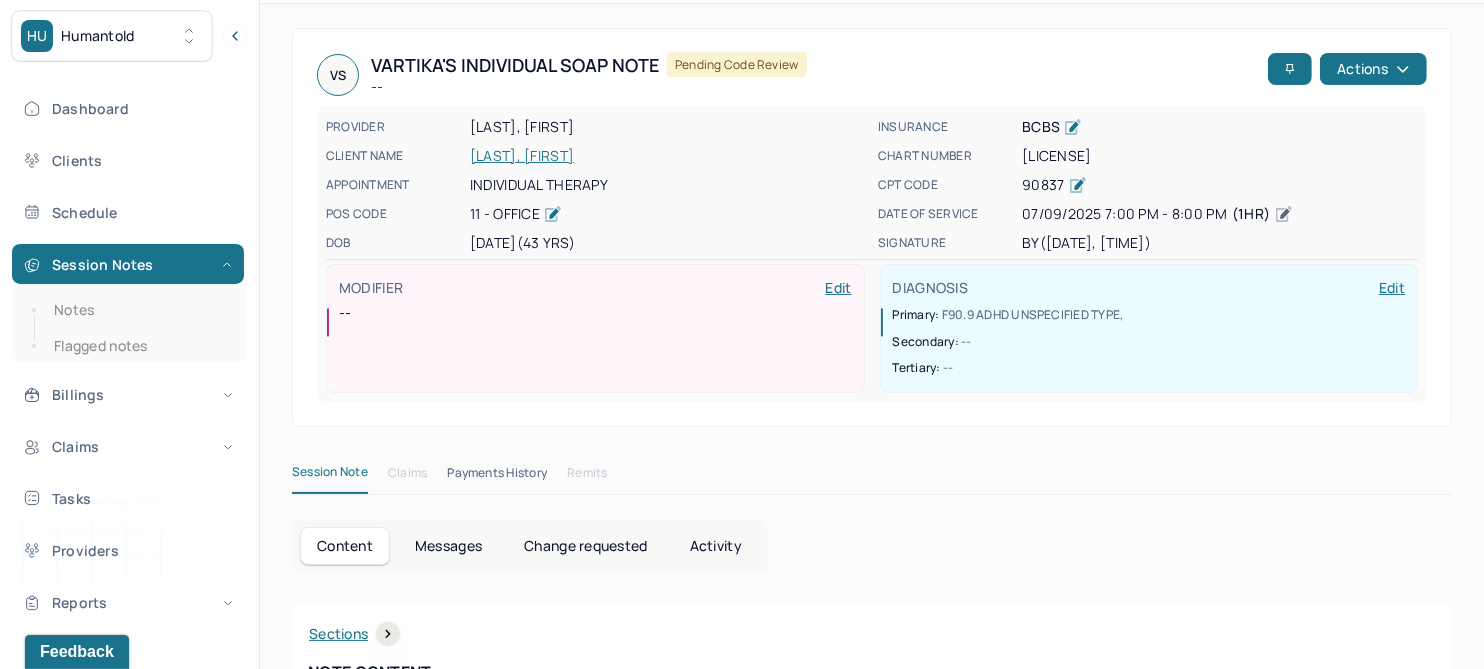 scroll, scrollTop: 0, scrollLeft: 0, axis: both 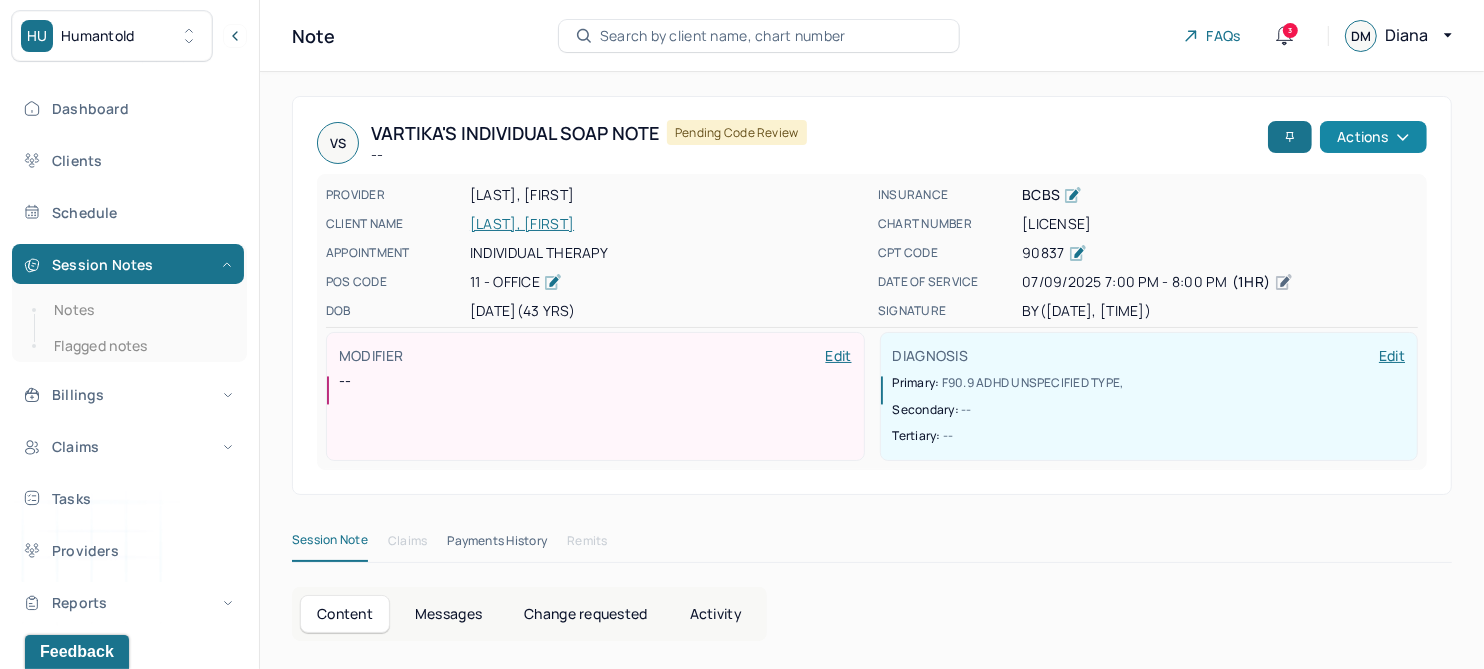 click on "Actions" at bounding box center [1373, 137] 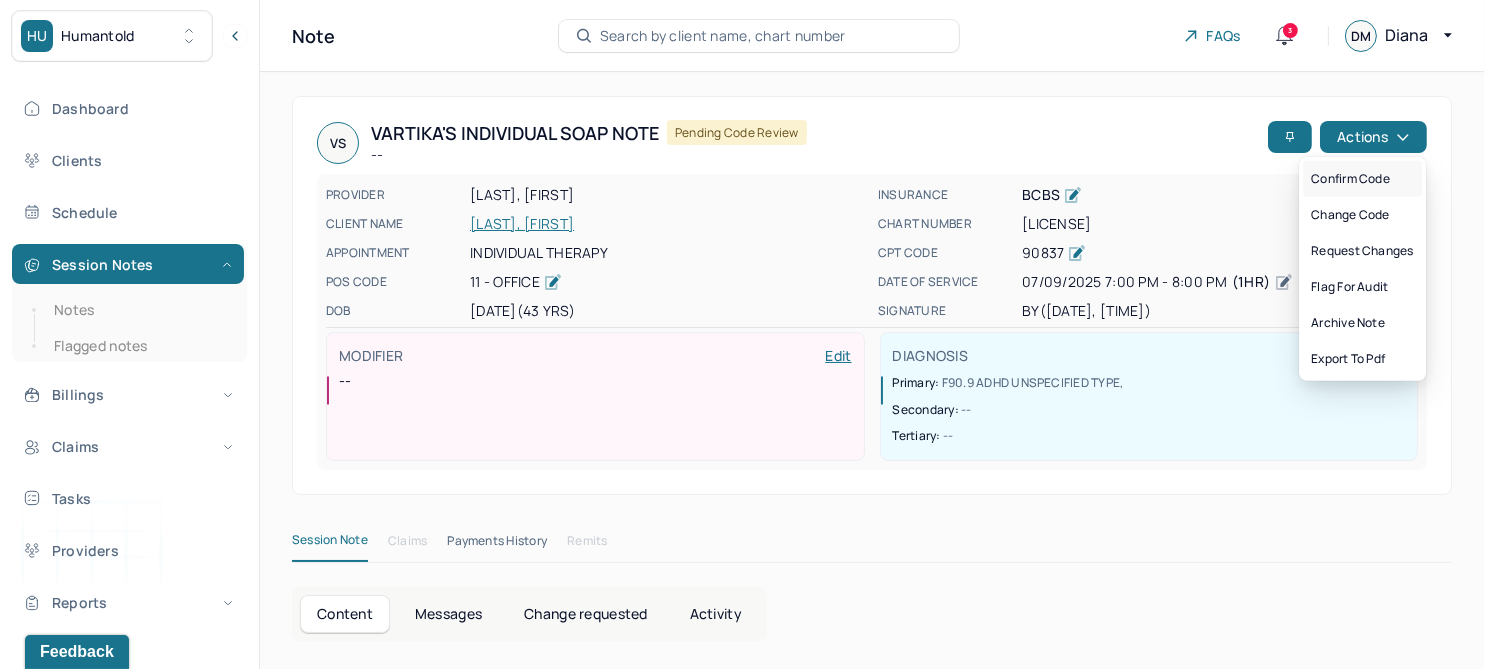 click on "Confirm code" at bounding box center (1362, 179) 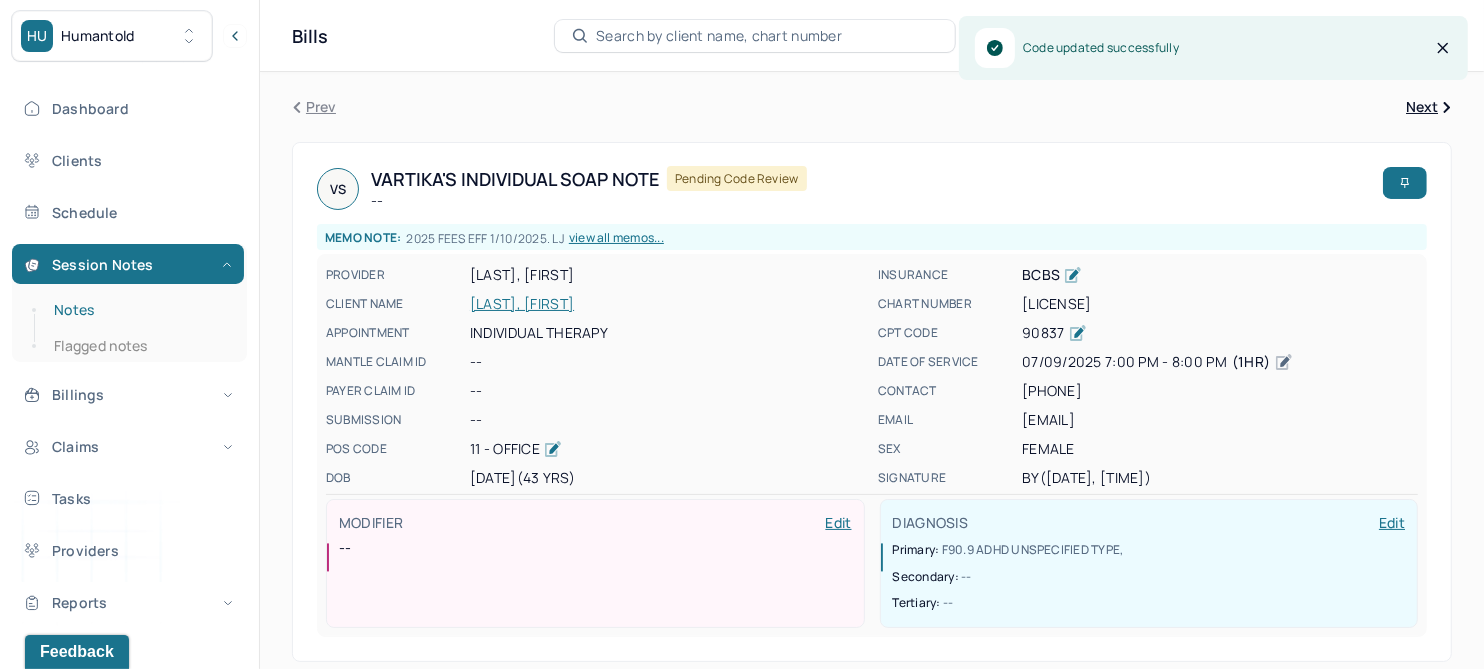 click on "Notes" at bounding box center [139, 310] 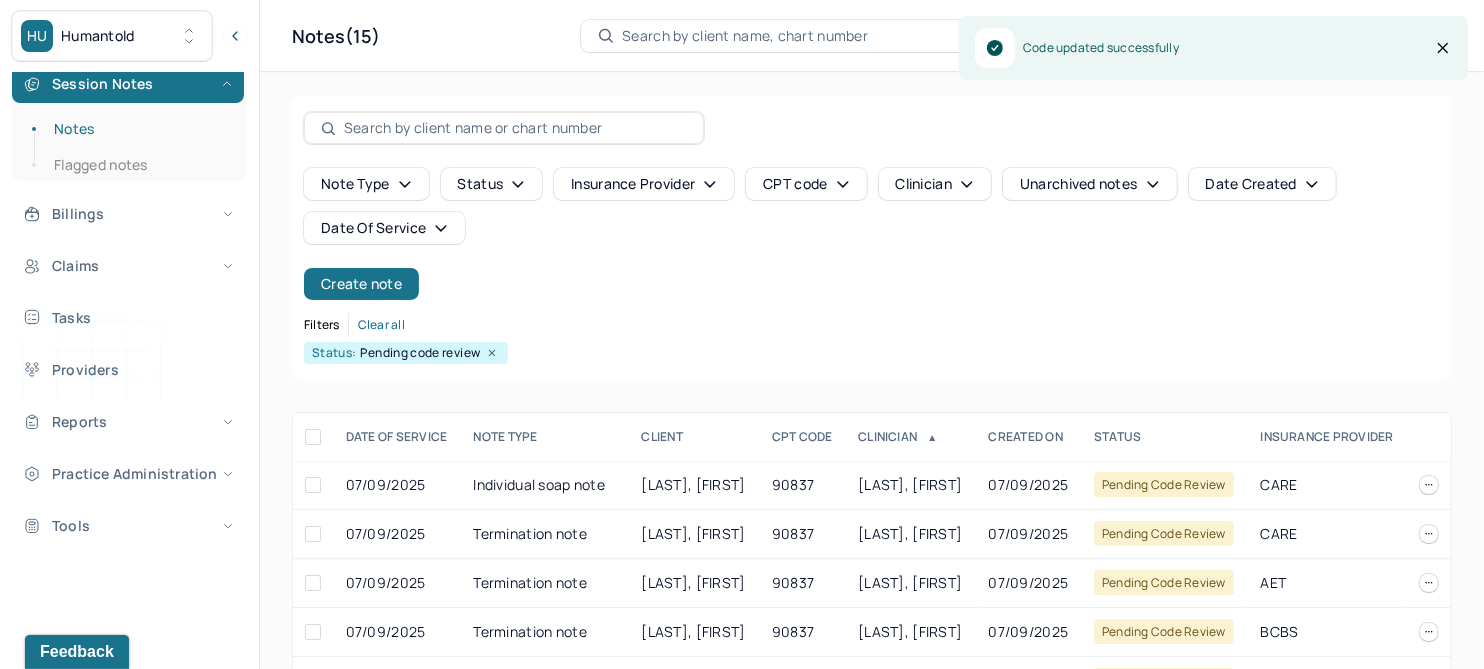 scroll, scrollTop: 192, scrollLeft: 0, axis: vertical 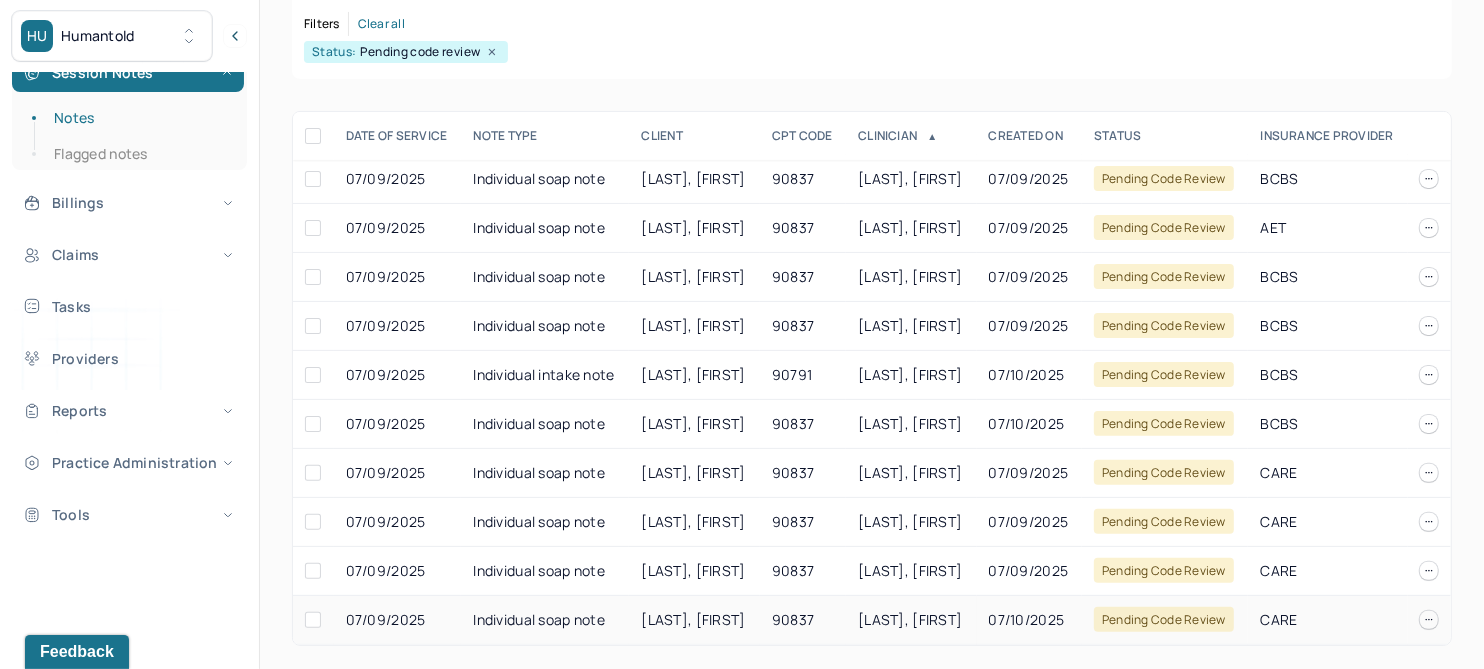 click on "DETURRIS, SAMANTHA" at bounding box center (694, 620) 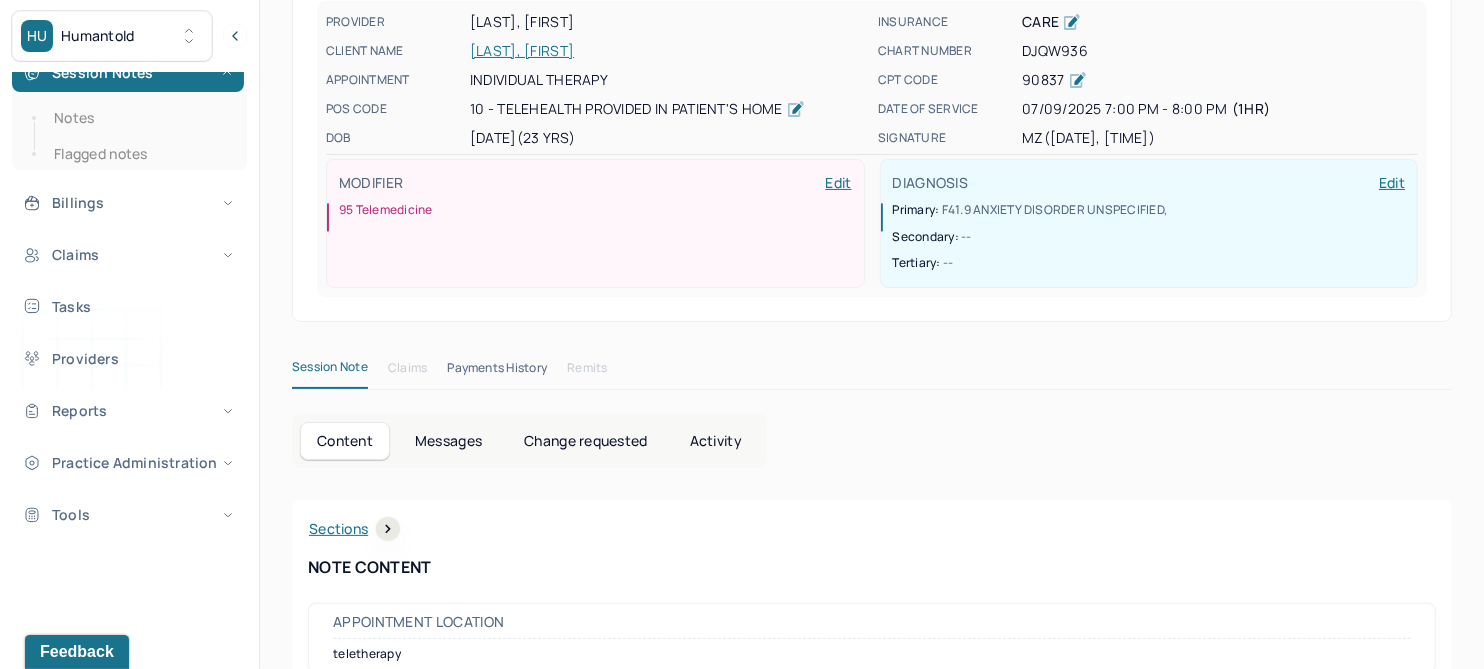 scroll, scrollTop: 0, scrollLeft: 0, axis: both 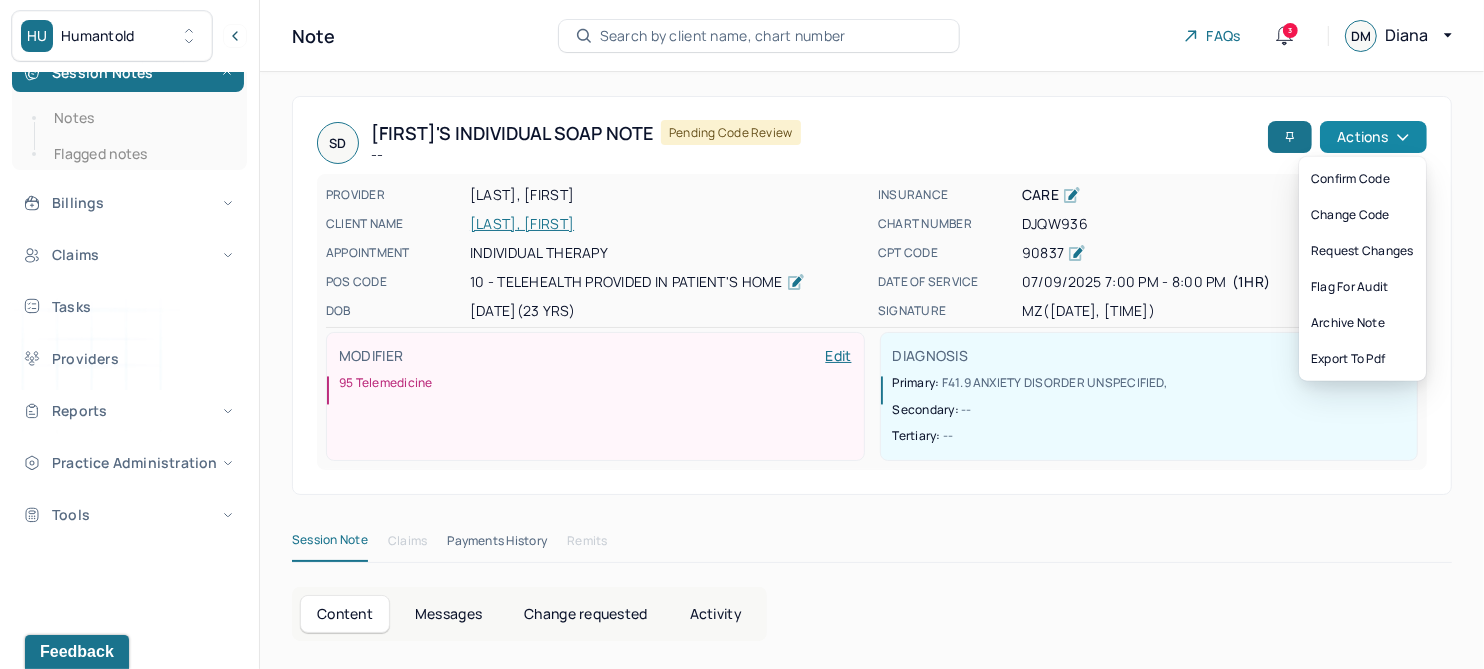 click on "Actions" at bounding box center [1373, 137] 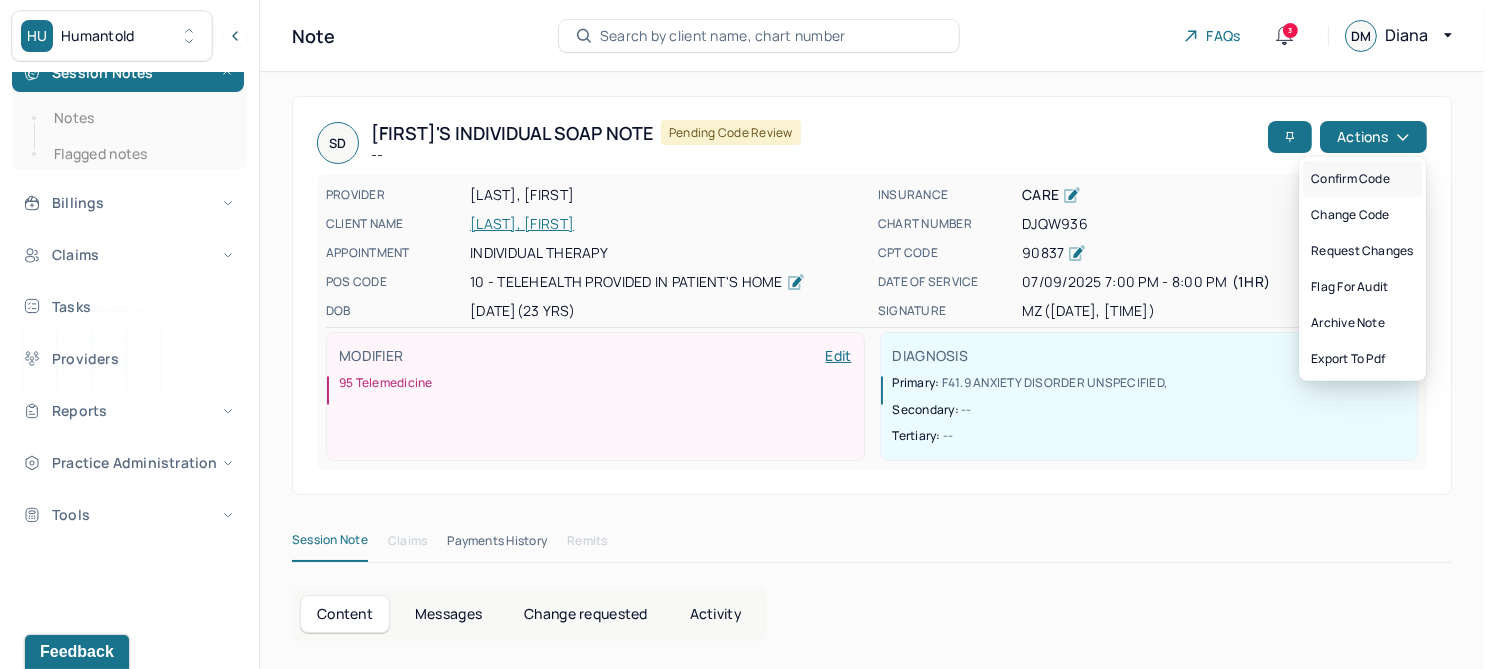 click on "Confirm code" at bounding box center [1362, 179] 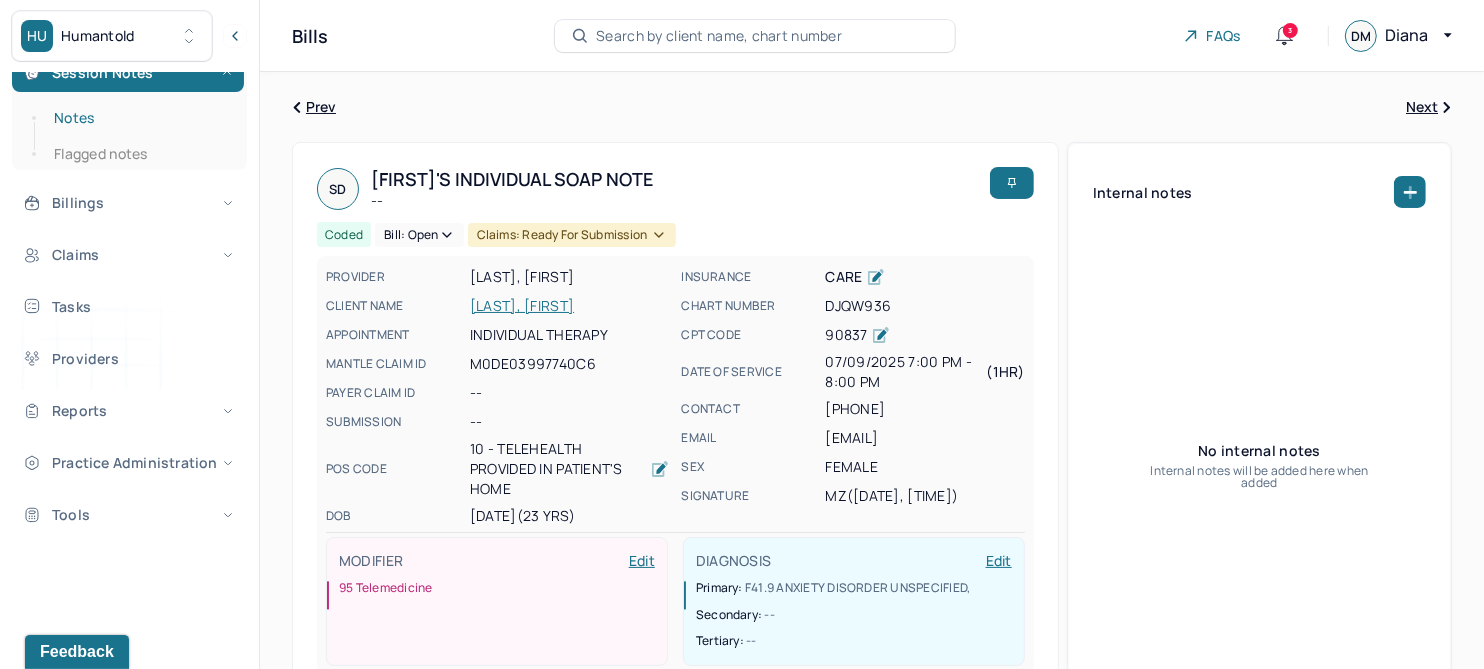 click on "Notes" at bounding box center [139, 118] 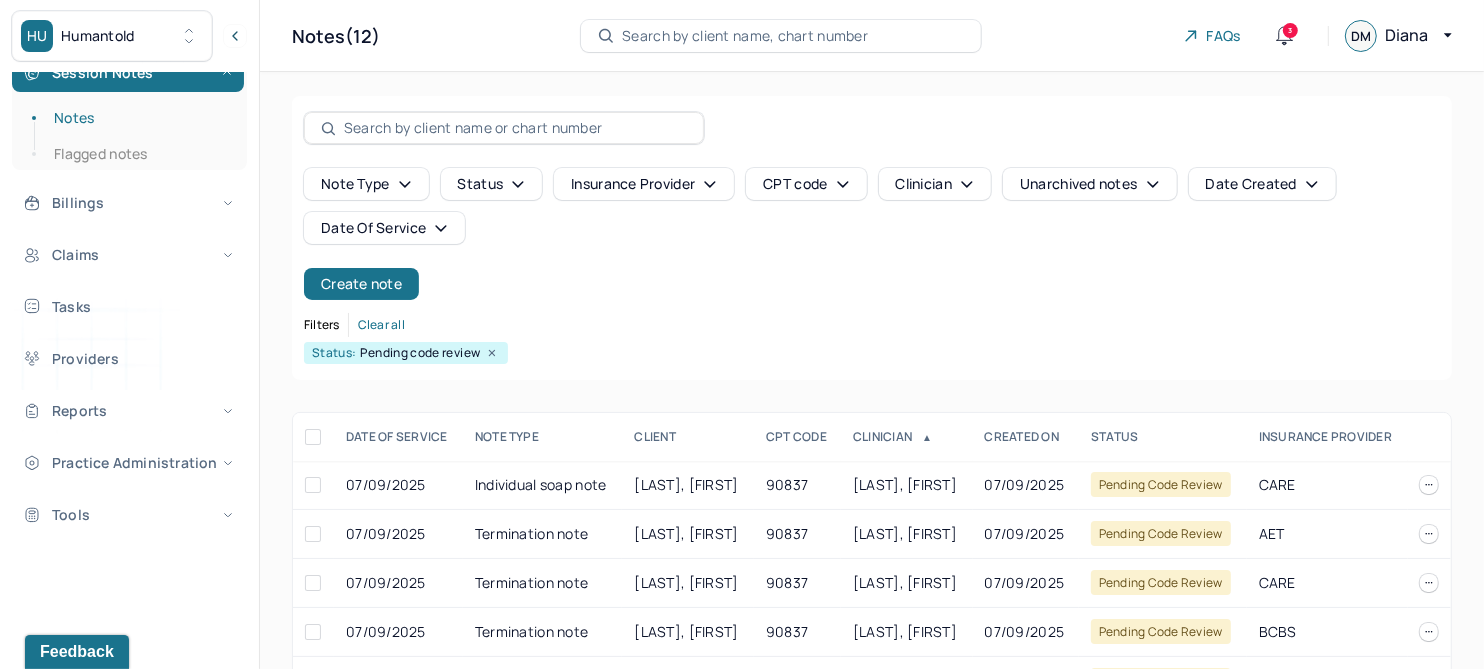 click 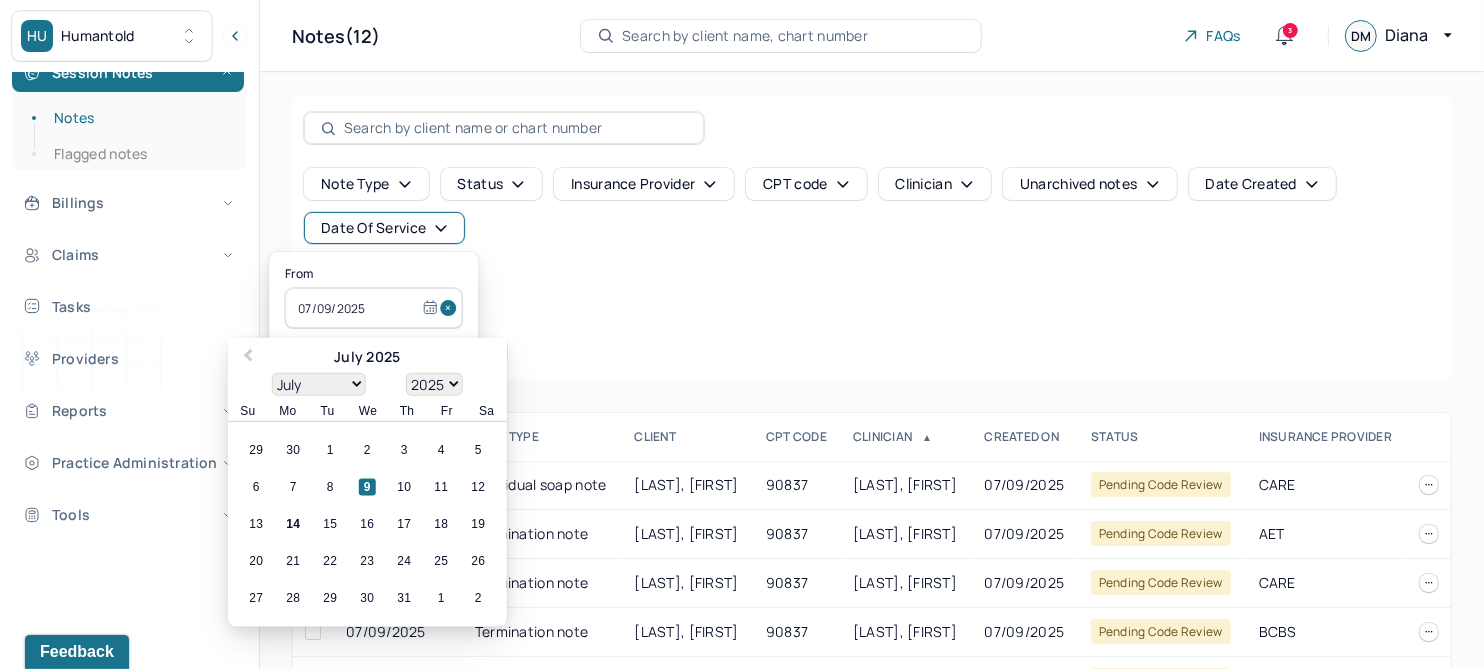 click at bounding box center (451, 308) 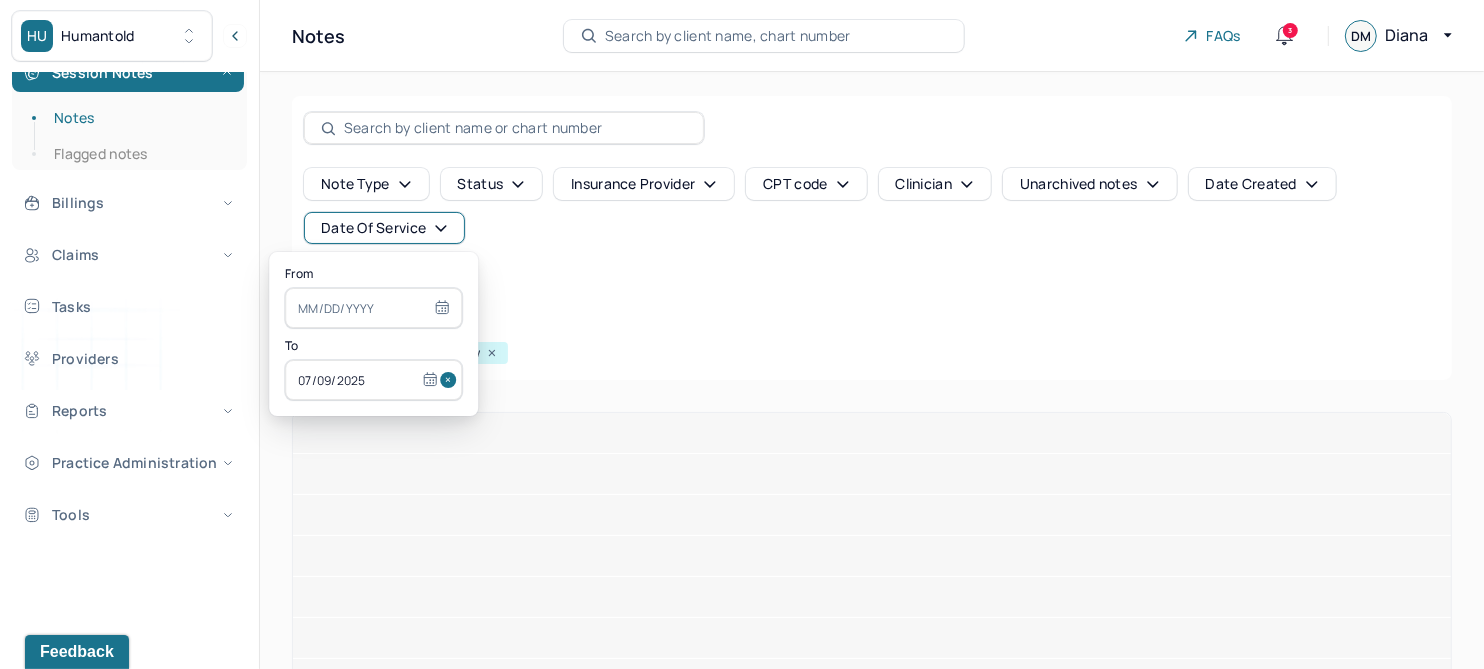 click at bounding box center (451, 380) 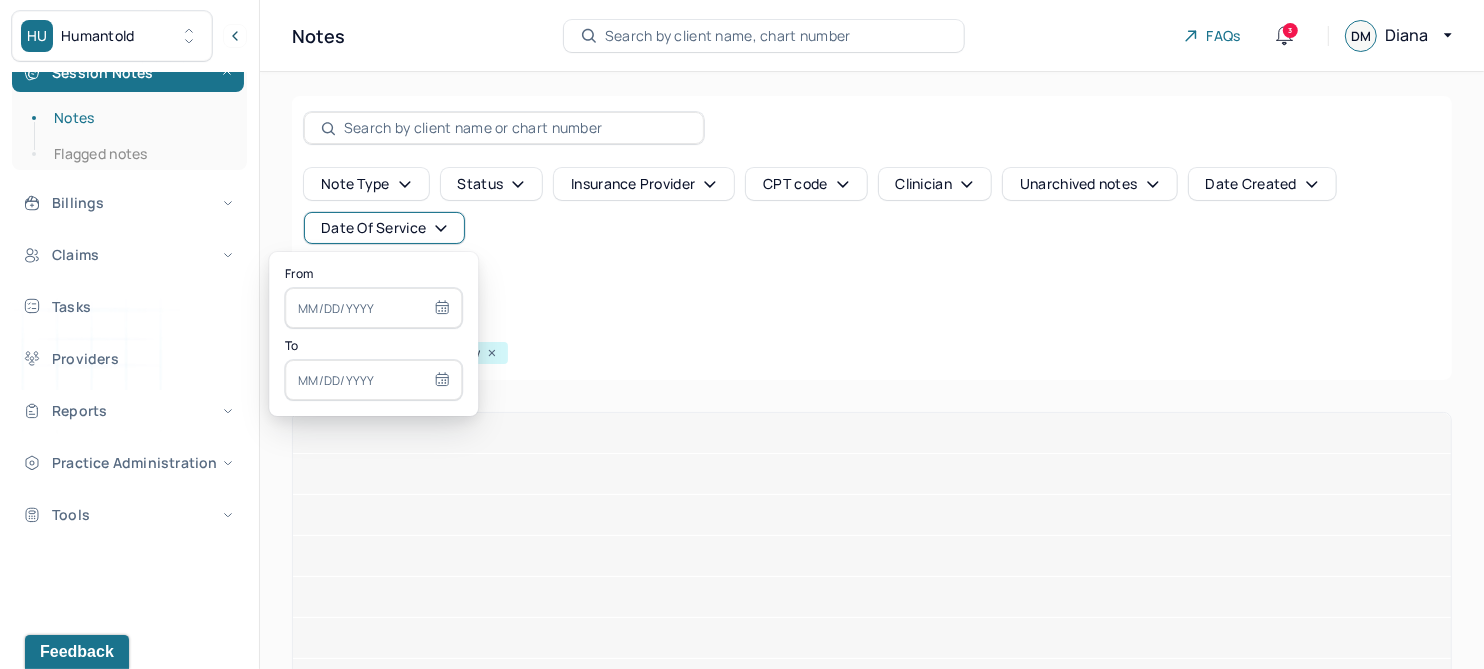 click at bounding box center [373, 308] 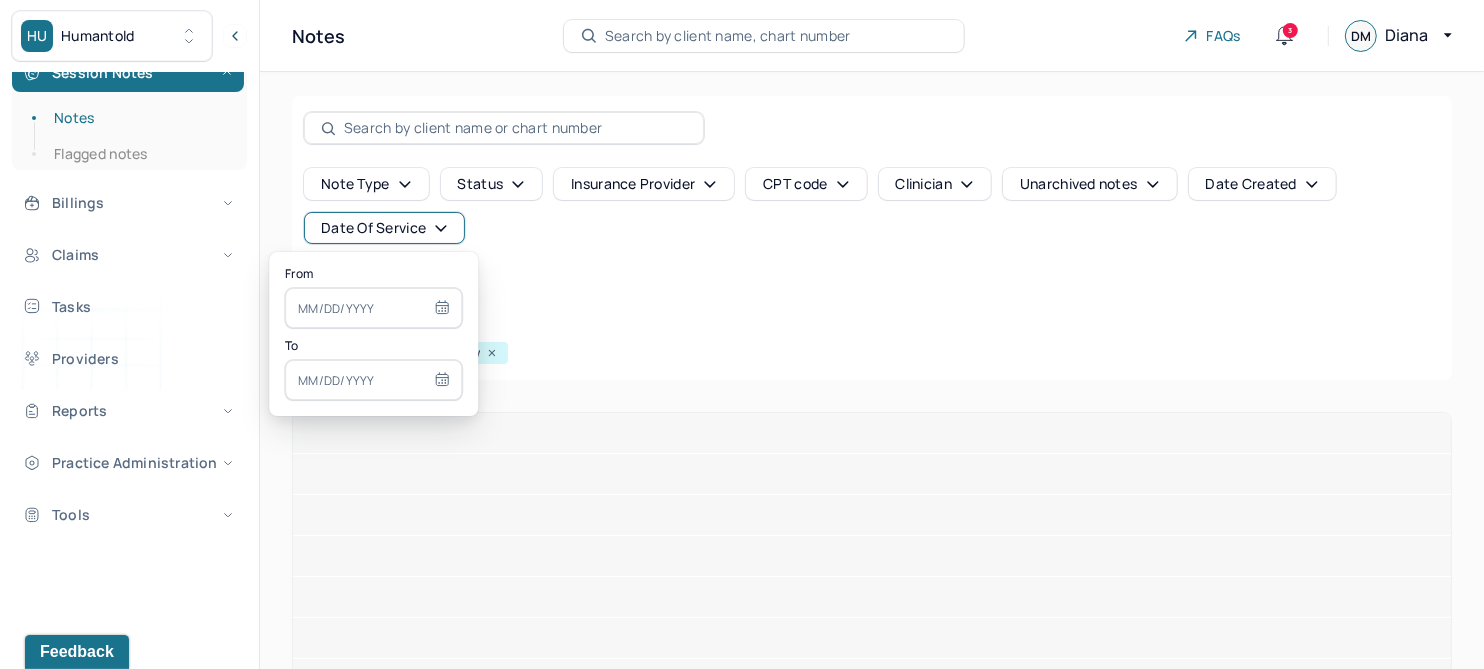 select on "6" 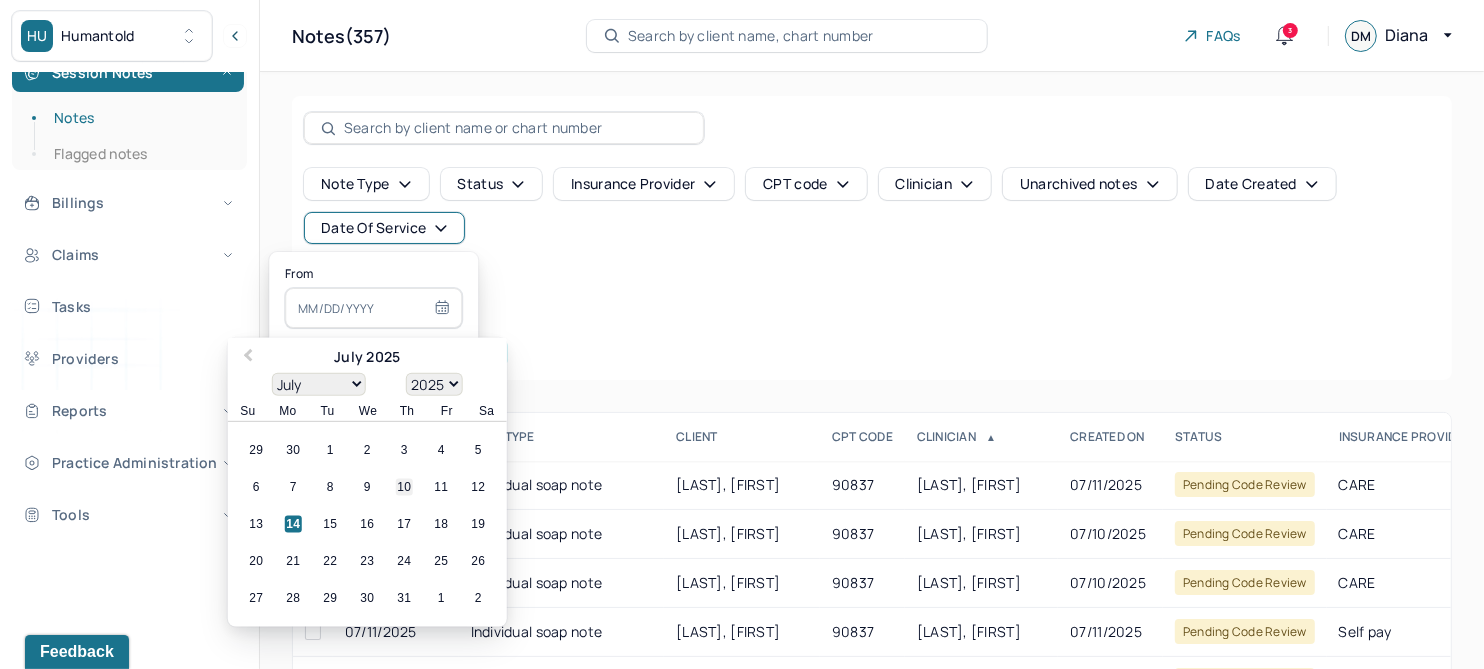 click on "10" at bounding box center [404, 487] 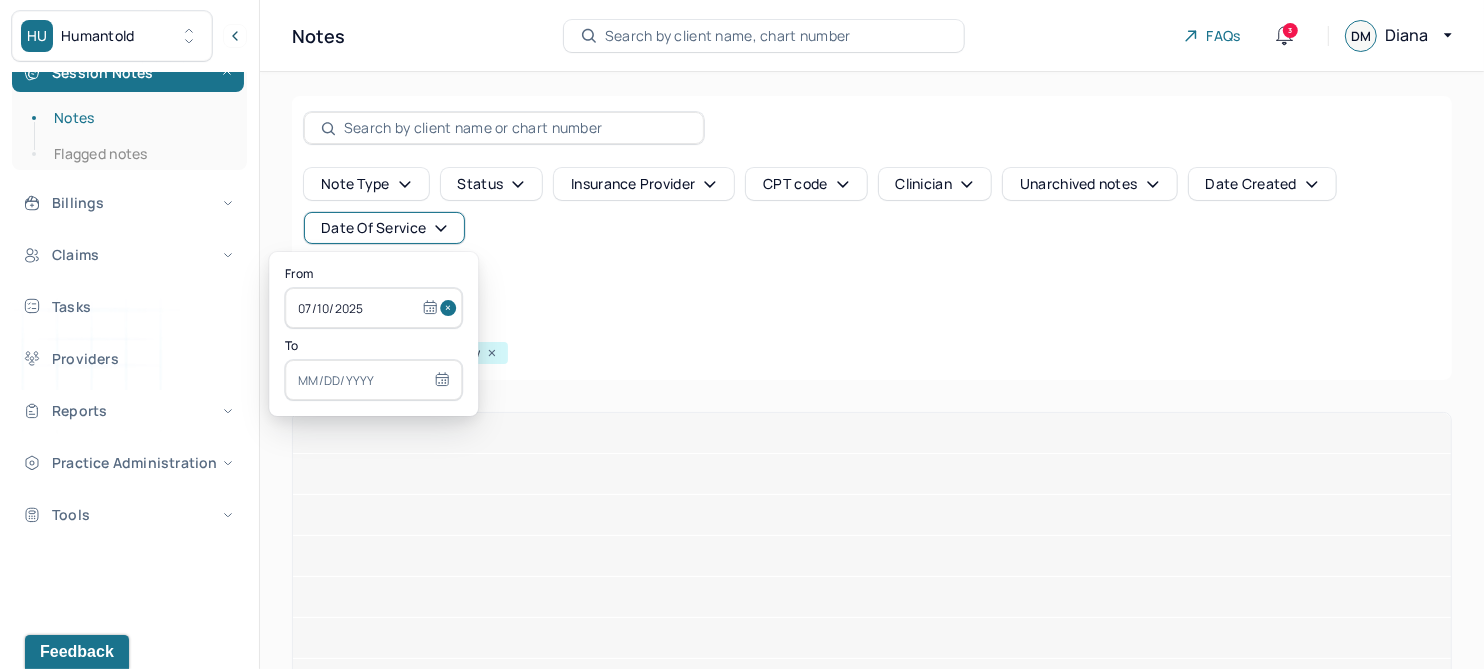 click at bounding box center [373, 380] 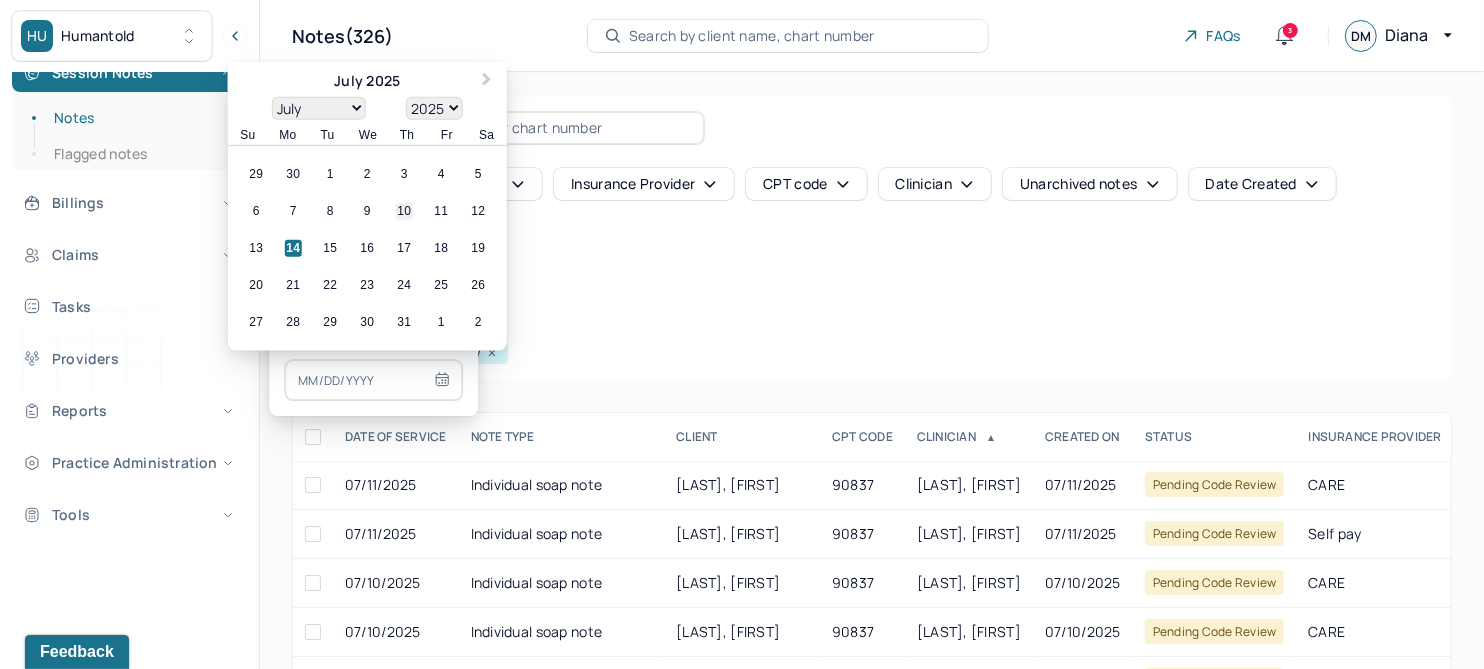 click on "10" at bounding box center (404, 211) 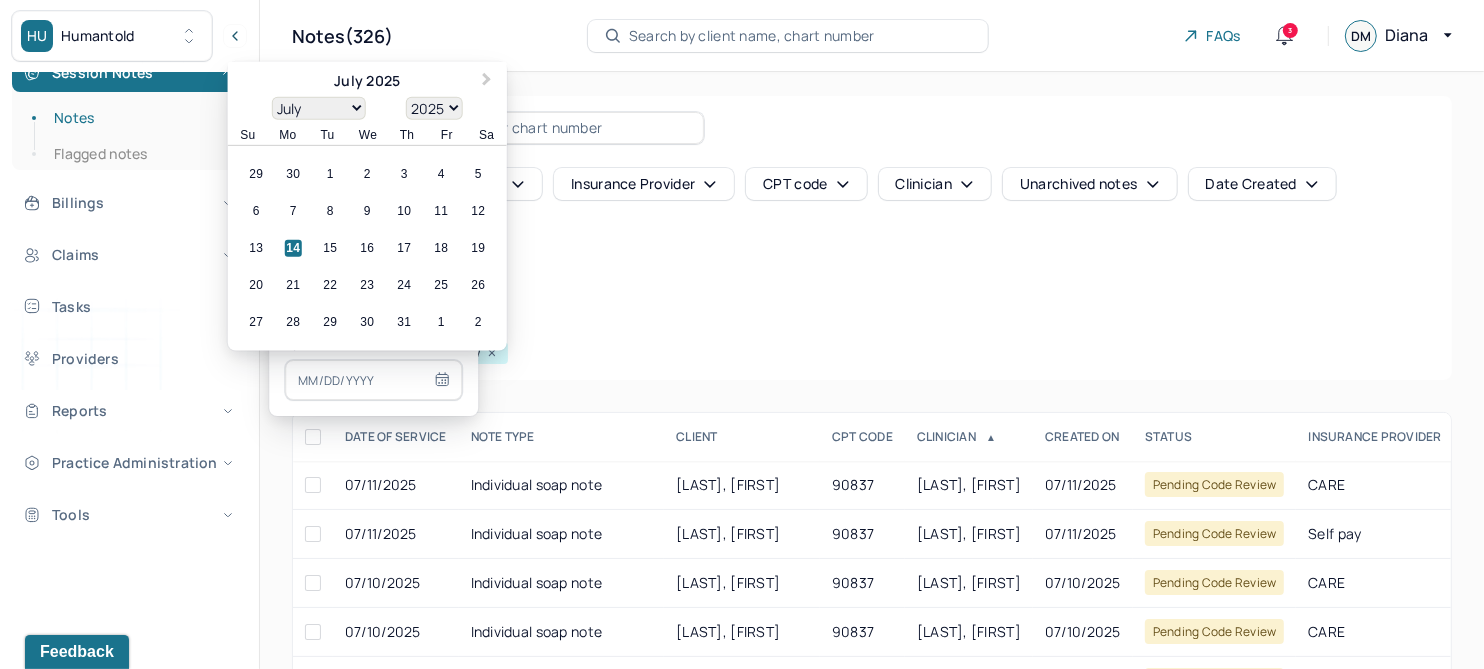 type on "07/10/2025" 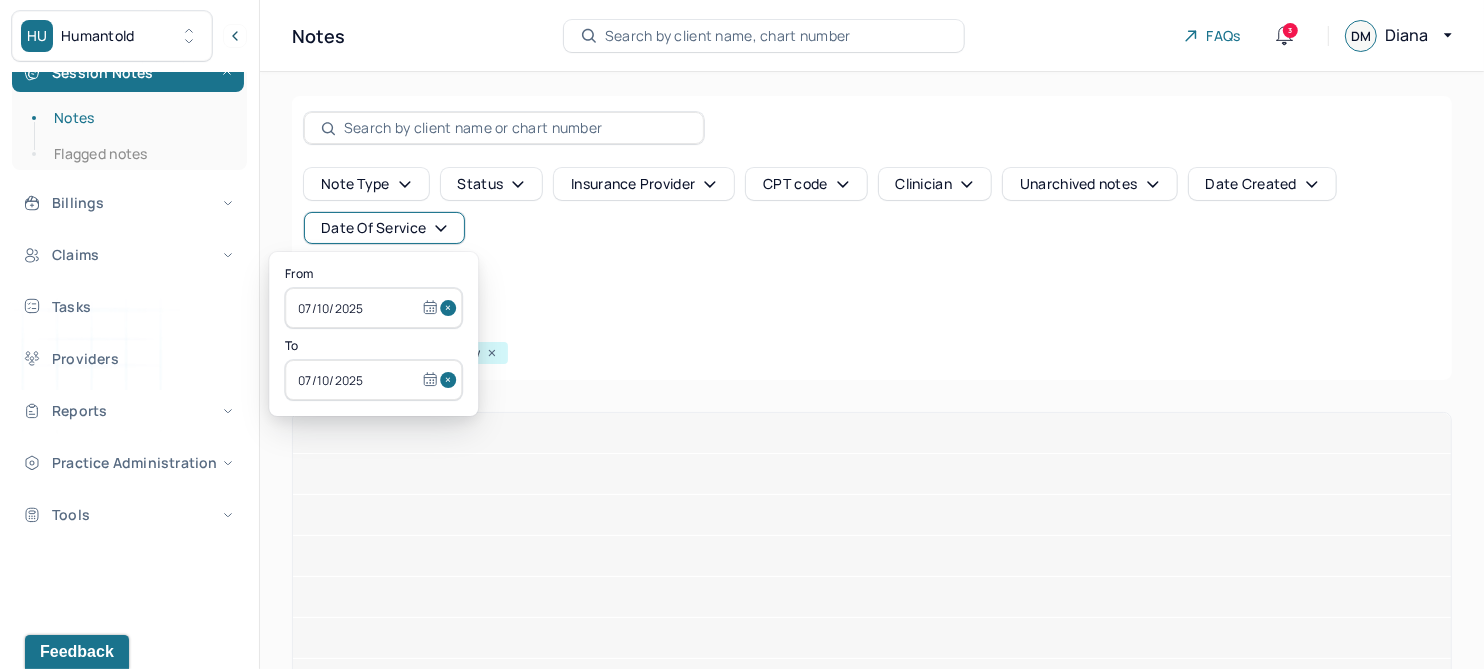 click on "Note type     Status     Insurance provider     CPT code     Clinician     Unarchived notes     Date Created     Date Of Service" at bounding box center (872, 206) 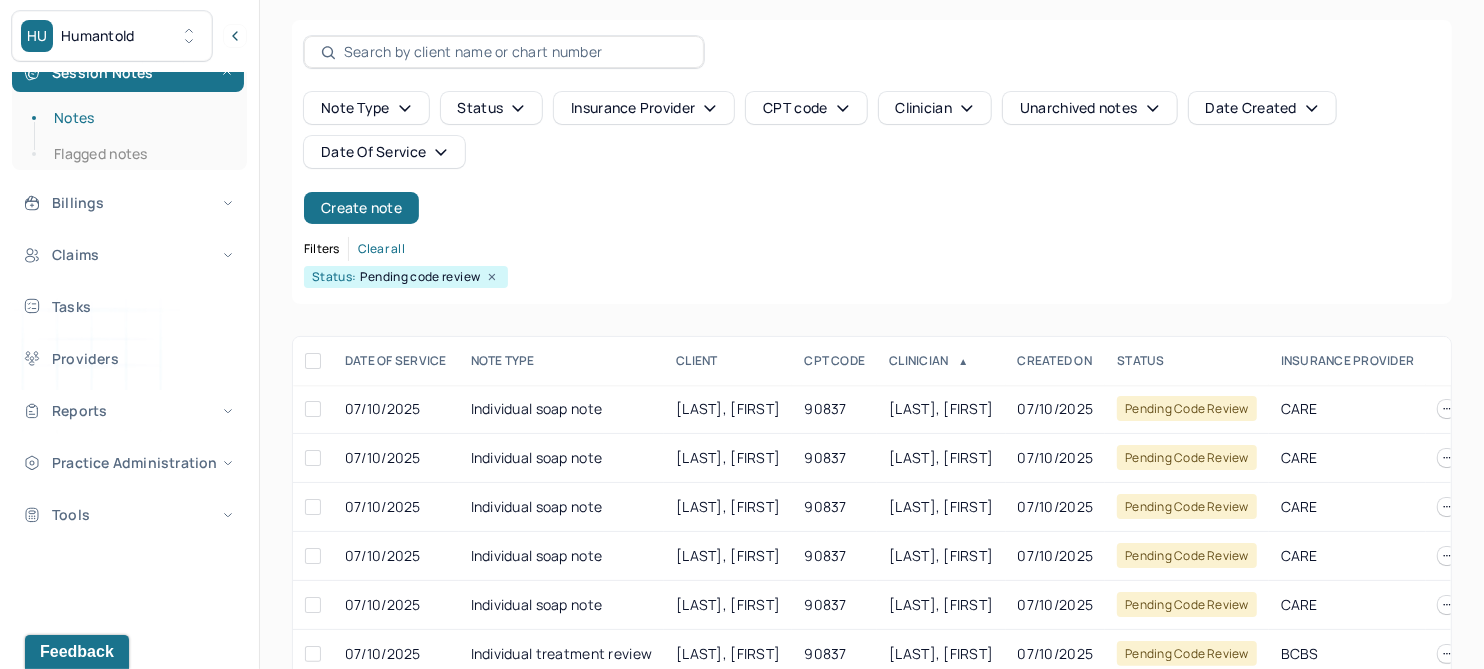 scroll, scrollTop: 250, scrollLeft: 0, axis: vertical 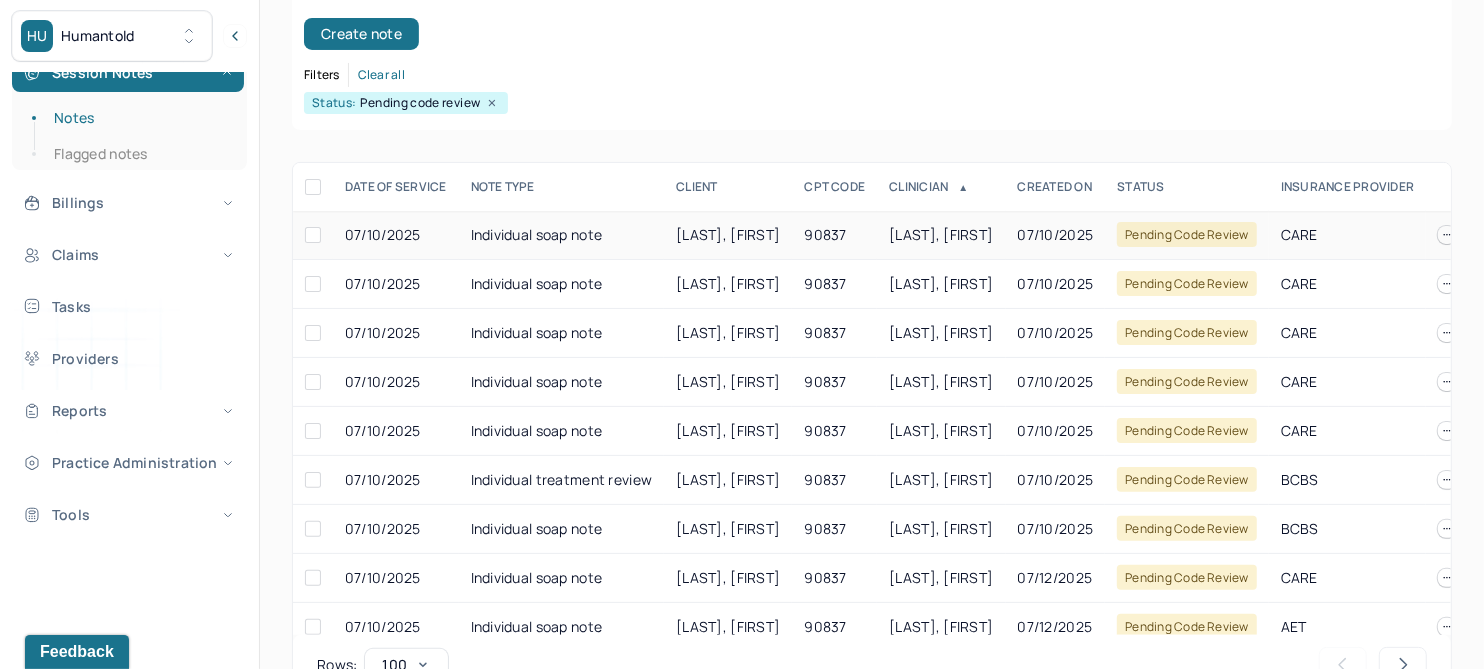 click on "[LAST], [NAME]" at bounding box center [728, 234] 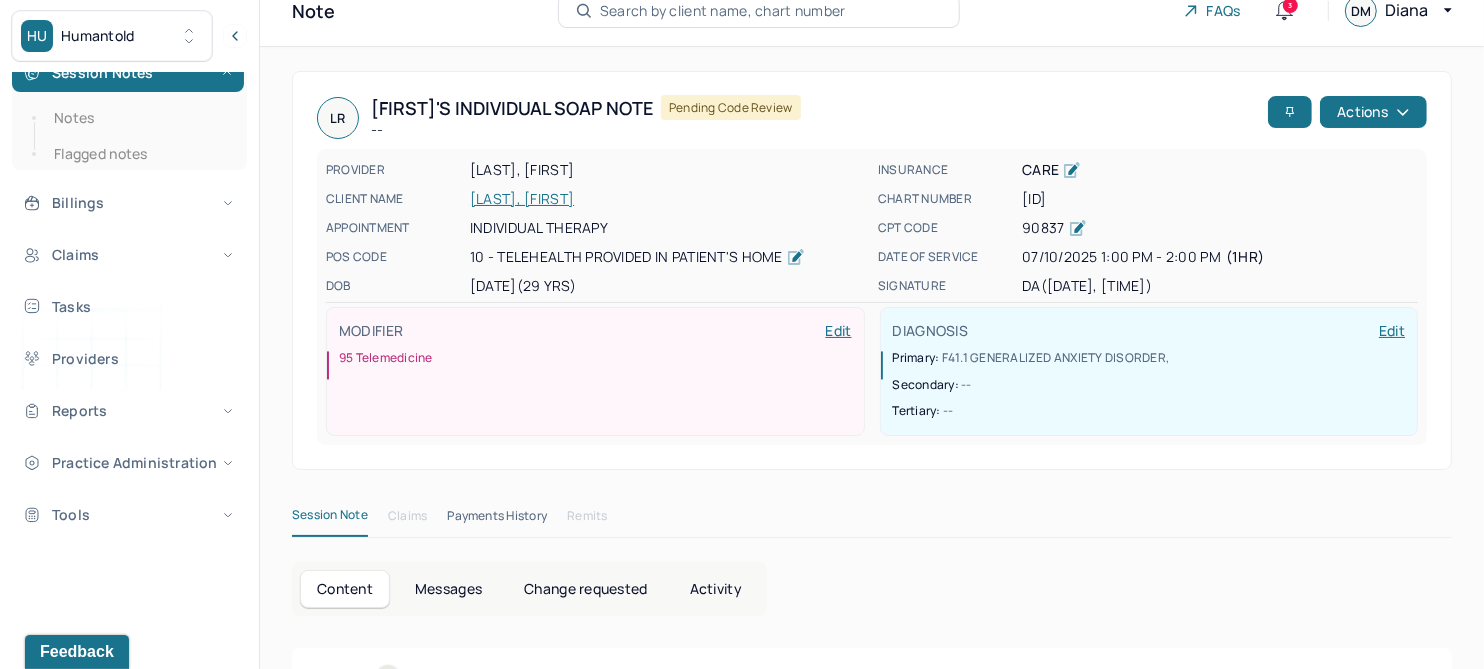 scroll, scrollTop: 0, scrollLeft: 0, axis: both 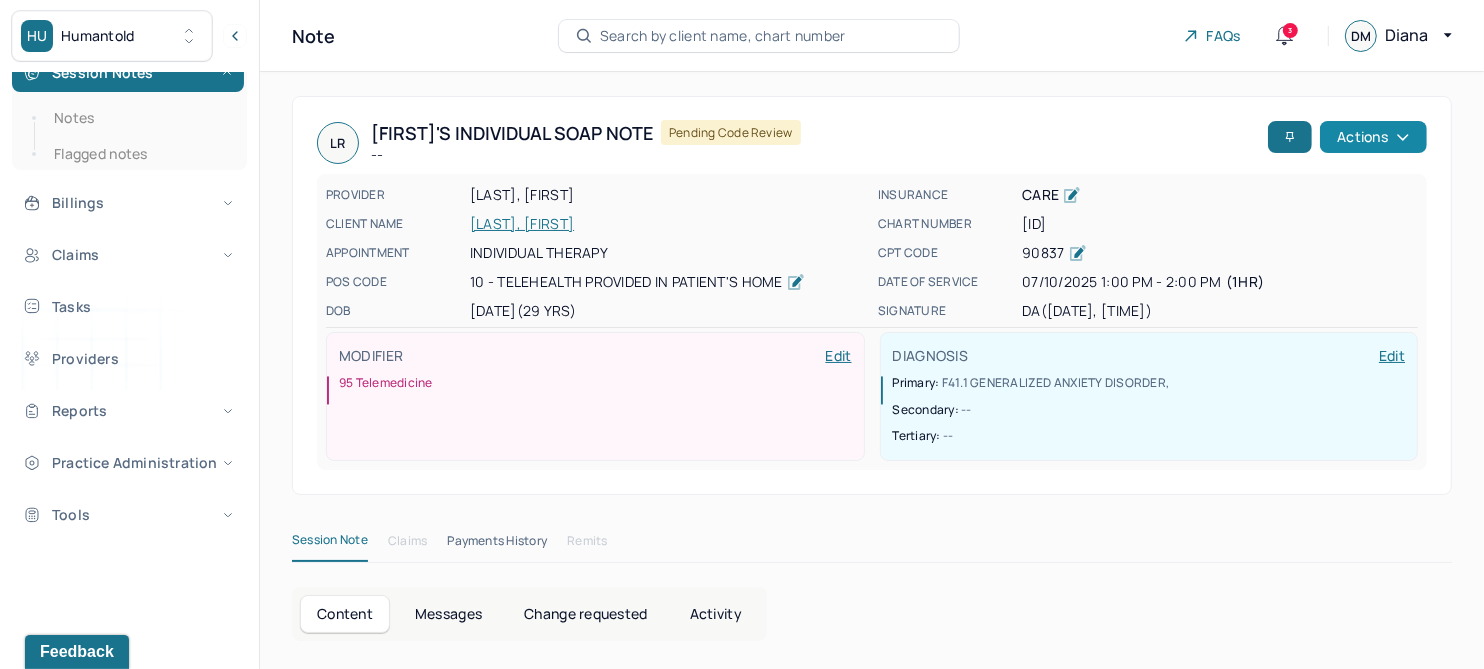 click on "Actions" at bounding box center (1373, 137) 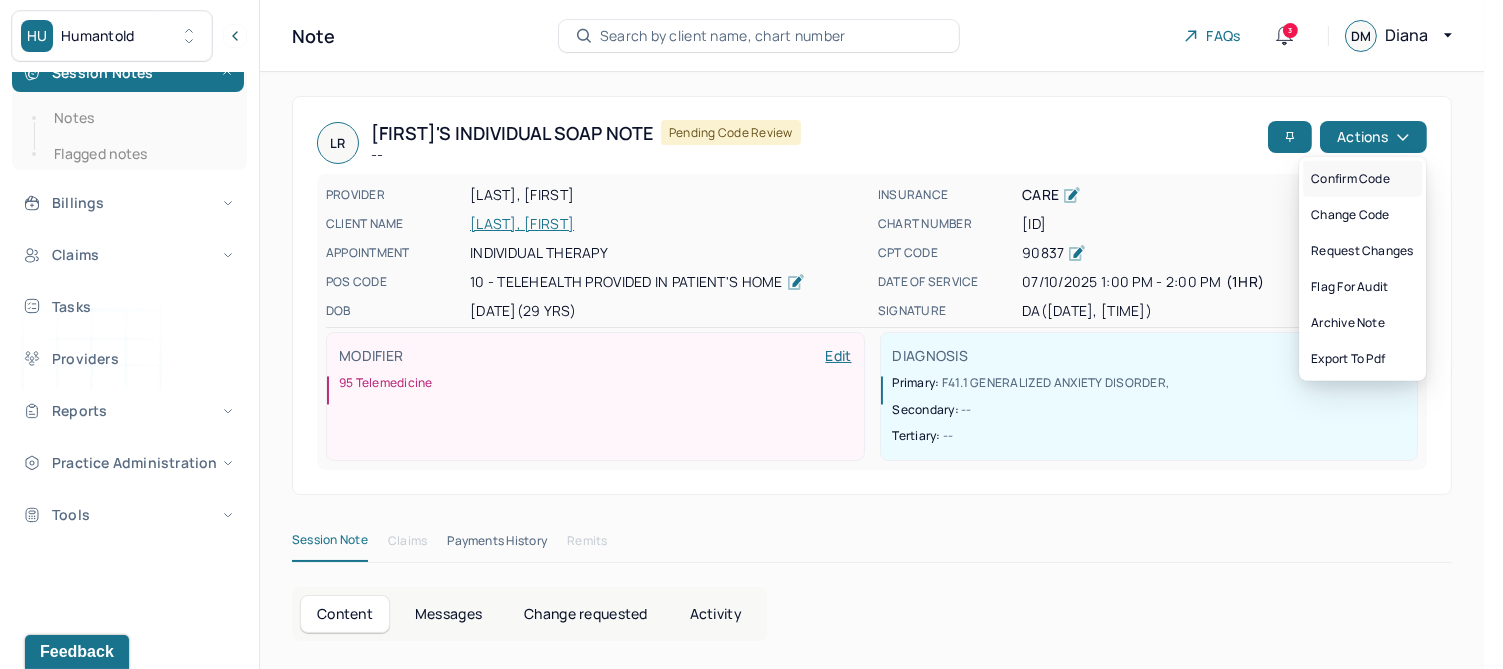 click on "Confirm code" at bounding box center [1362, 179] 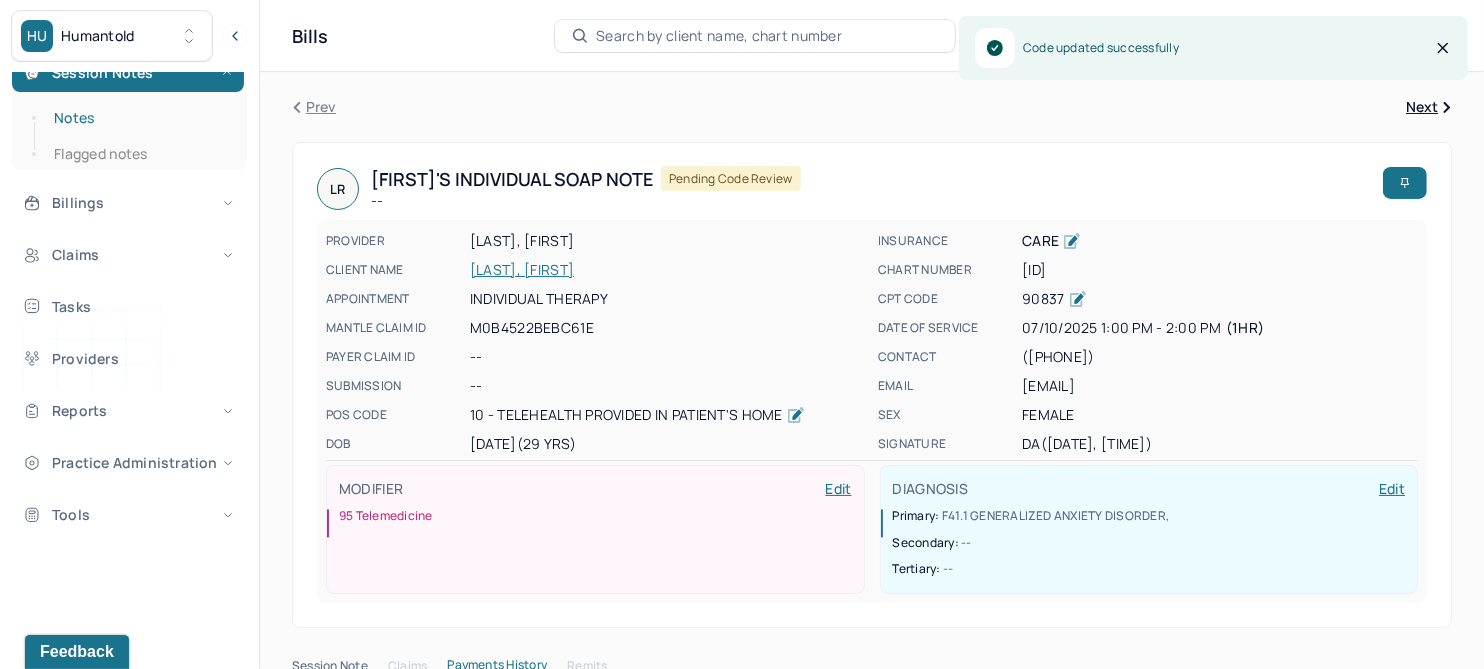drag, startPoint x: 76, startPoint y: 121, endPoint x: 127, endPoint y: 323, distance: 208.33867 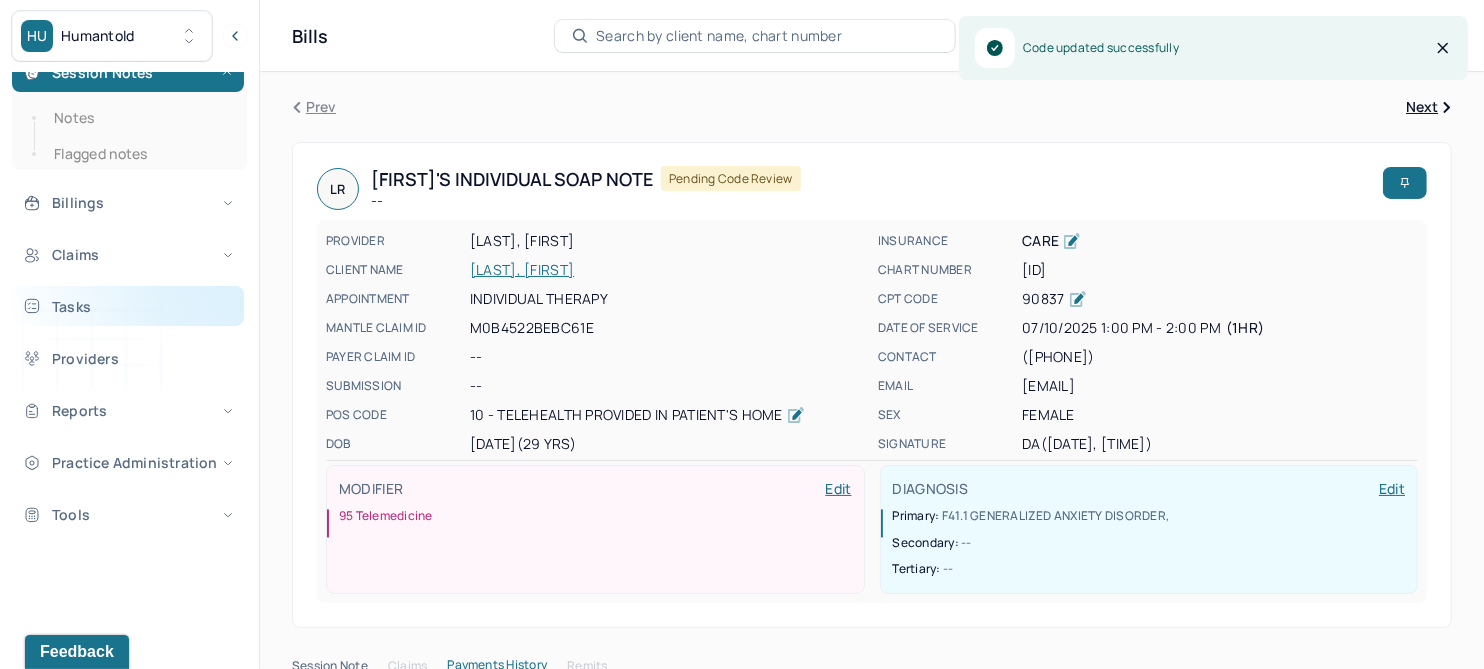 click on "Notes" at bounding box center (139, 118) 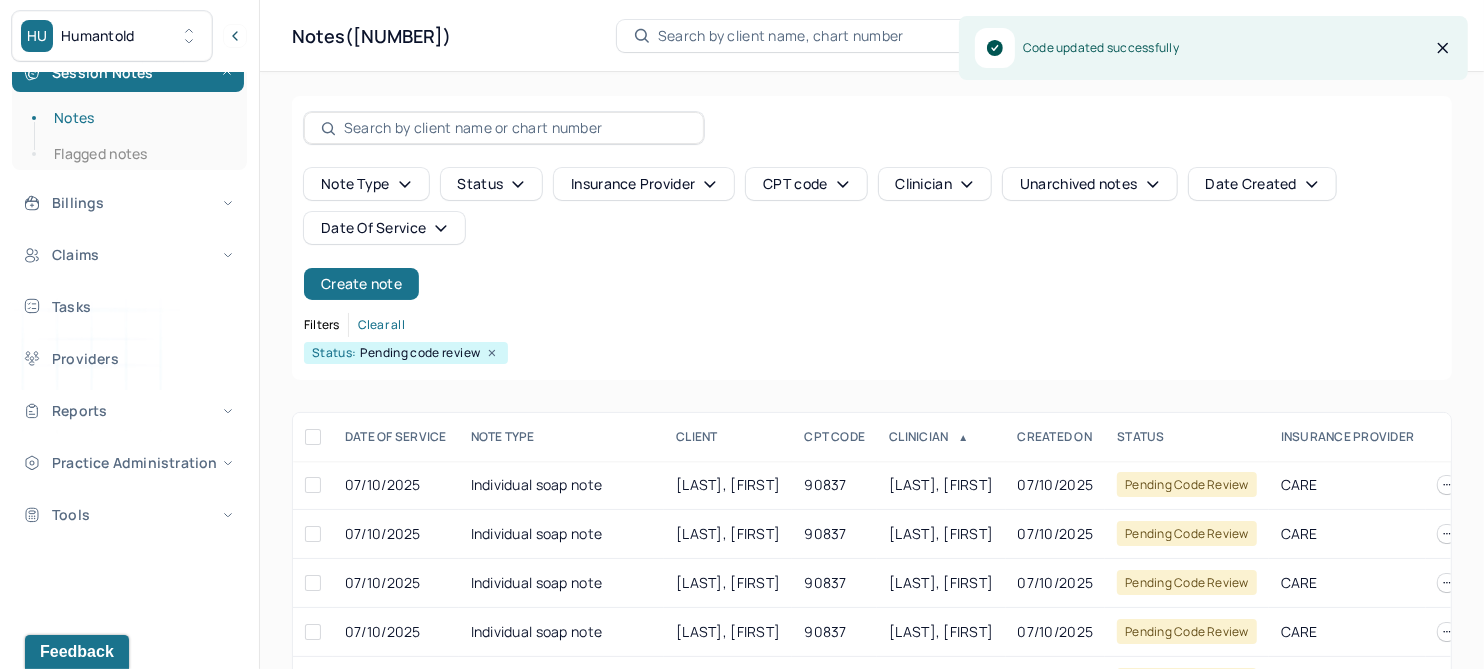 scroll, scrollTop: 2, scrollLeft: 0, axis: vertical 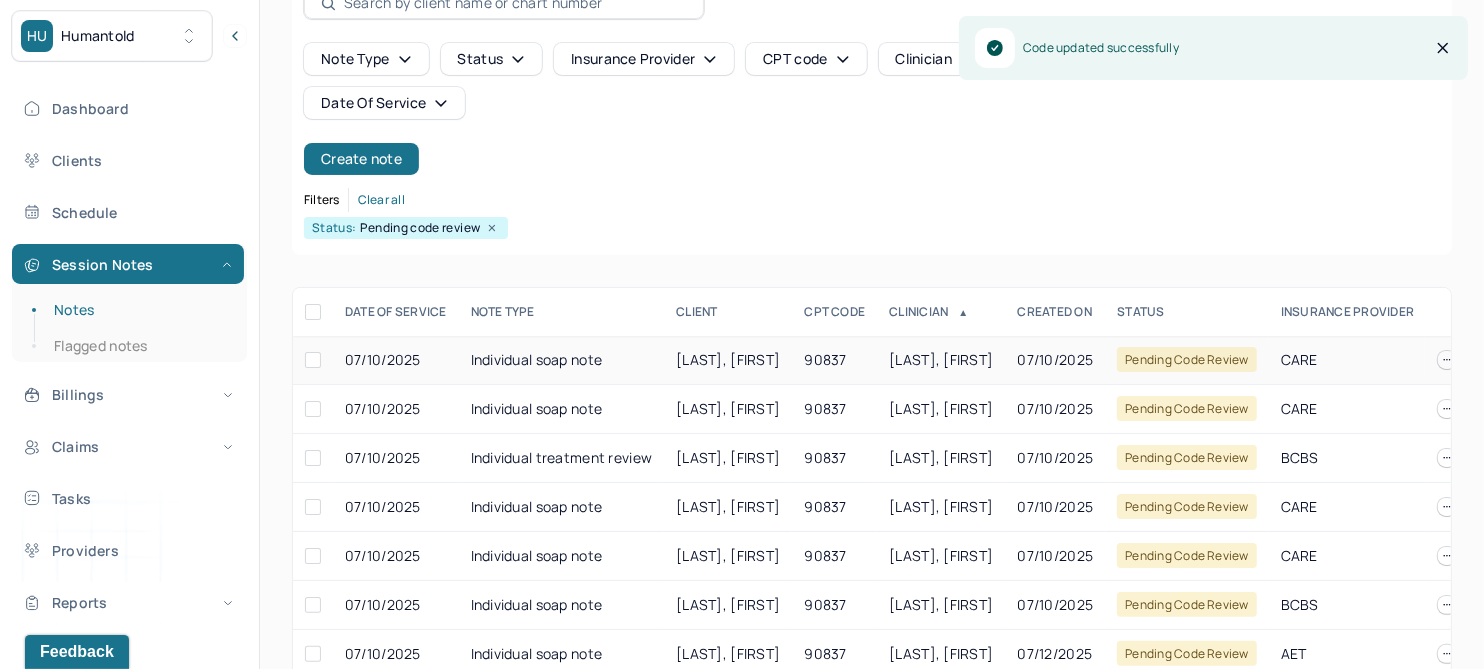 click on "[LAST], [FIRST]" at bounding box center [728, 359] 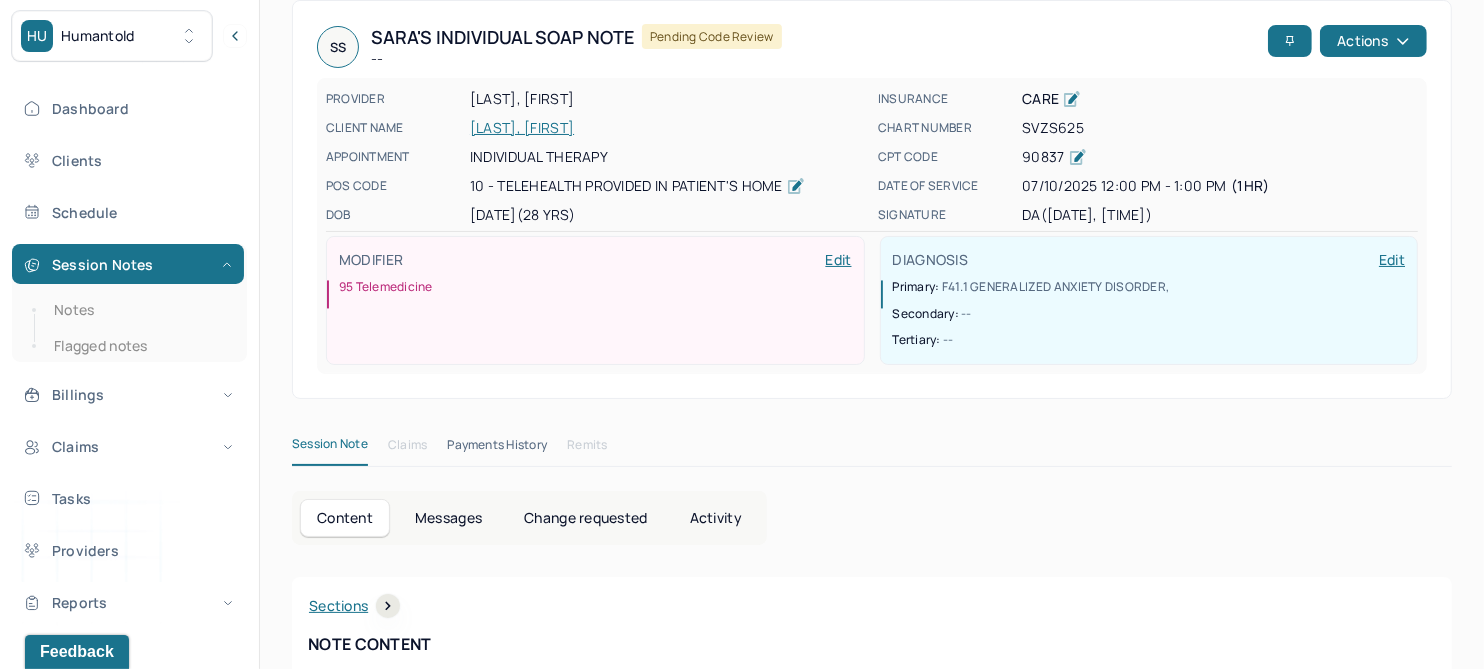 scroll, scrollTop: 0, scrollLeft: 0, axis: both 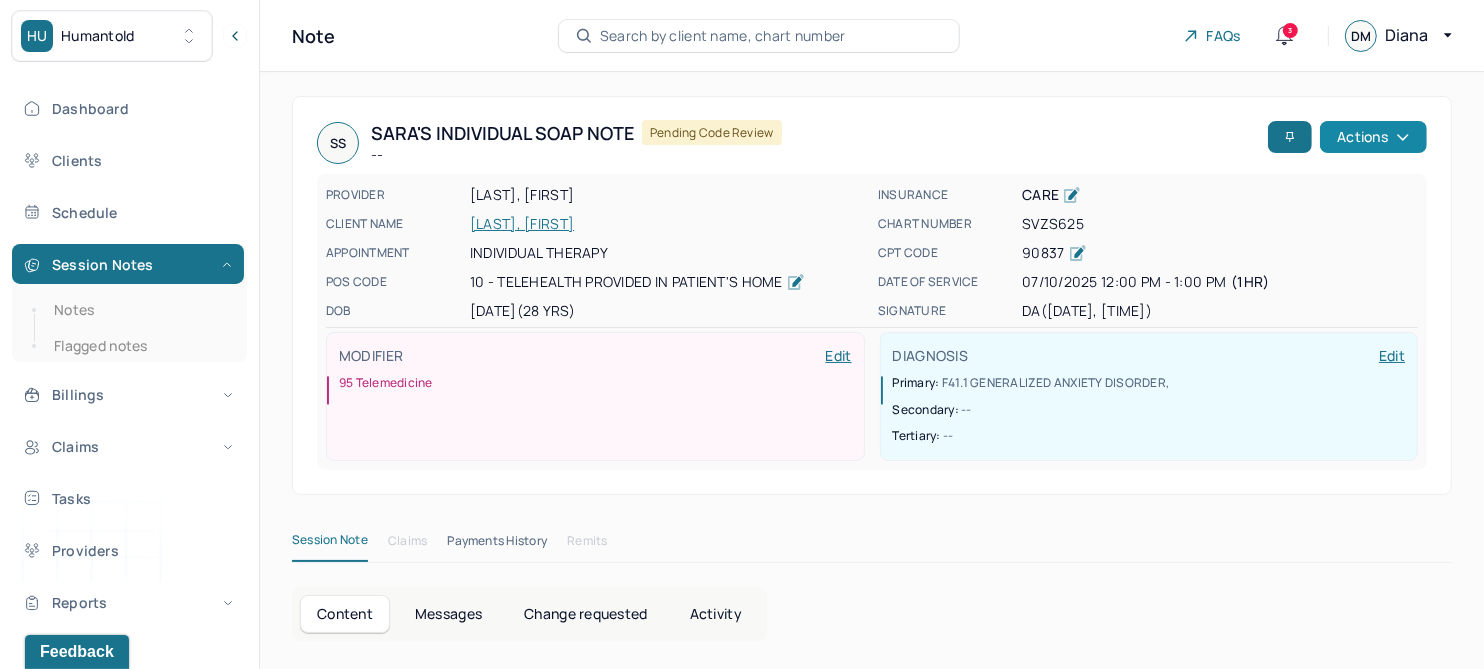 click on "Actions" at bounding box center [1373, 137] 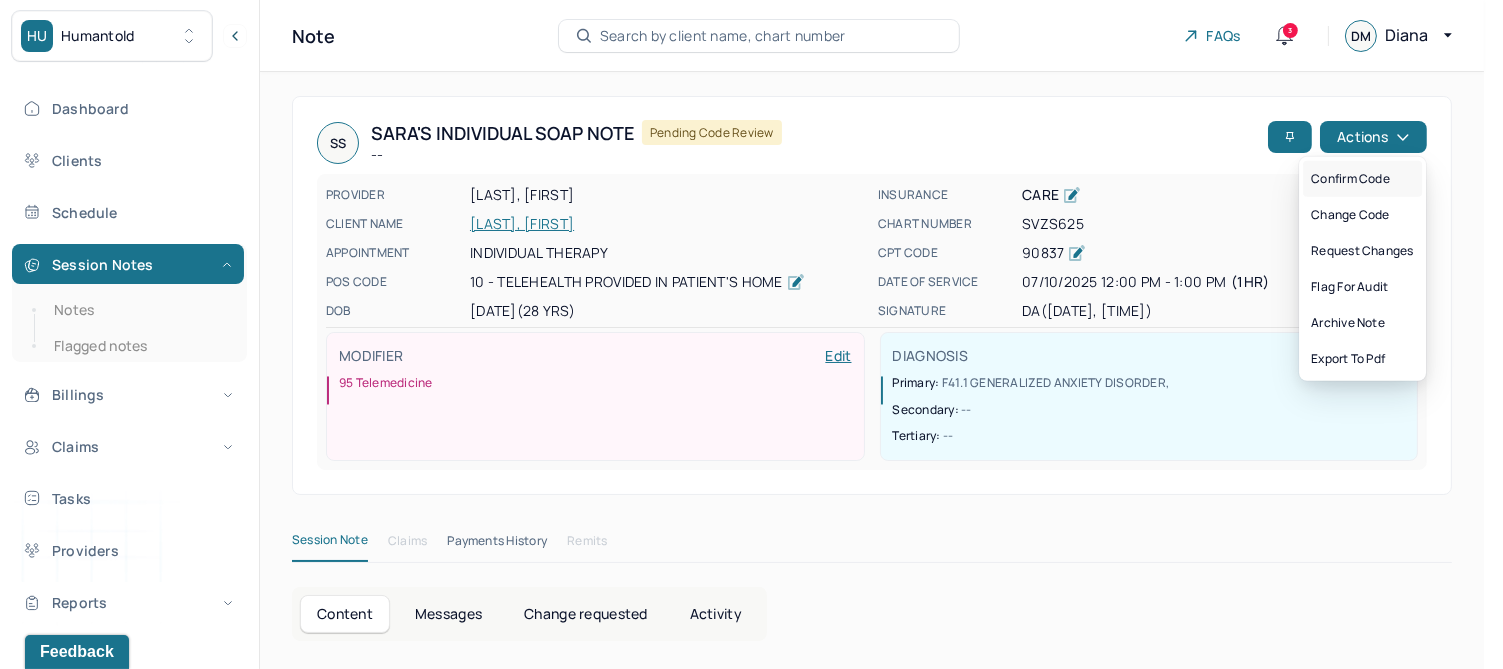 click on "Confirm code" at bounding box center (1362, 179) 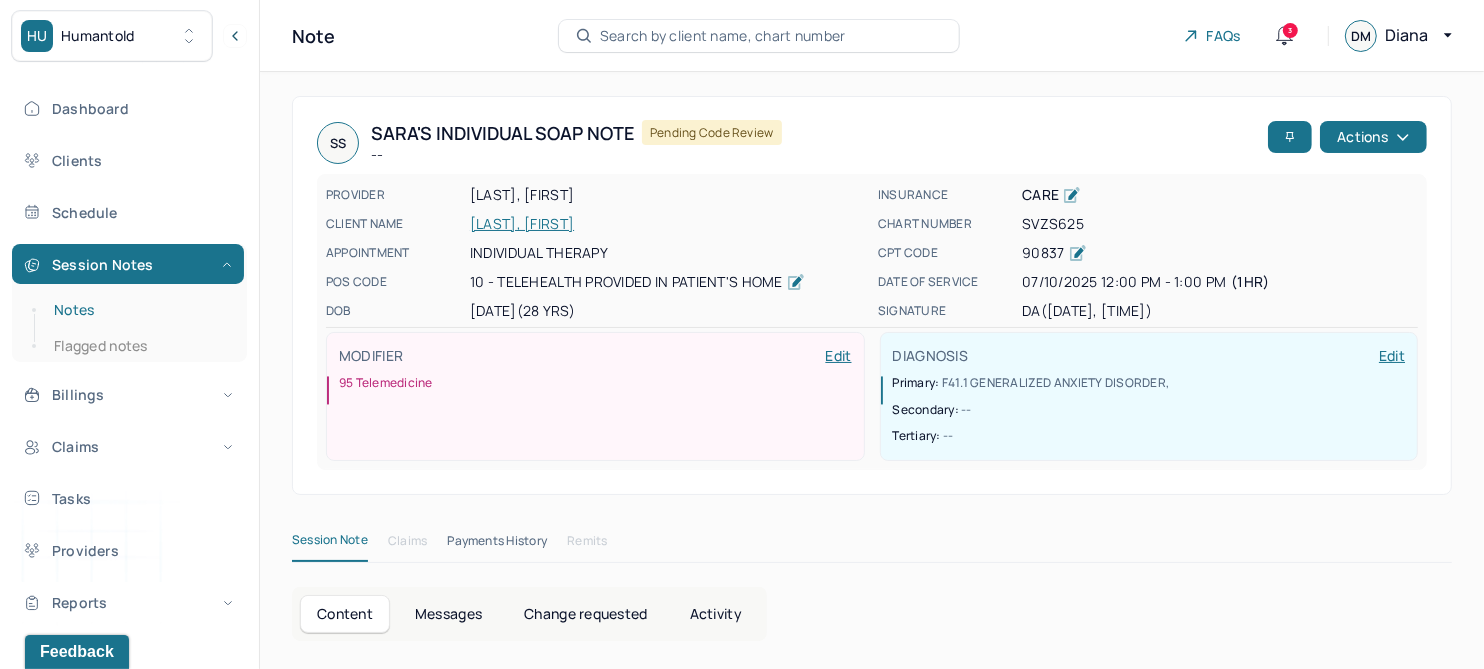 click on "Notes" at bounding box center (139, 310) 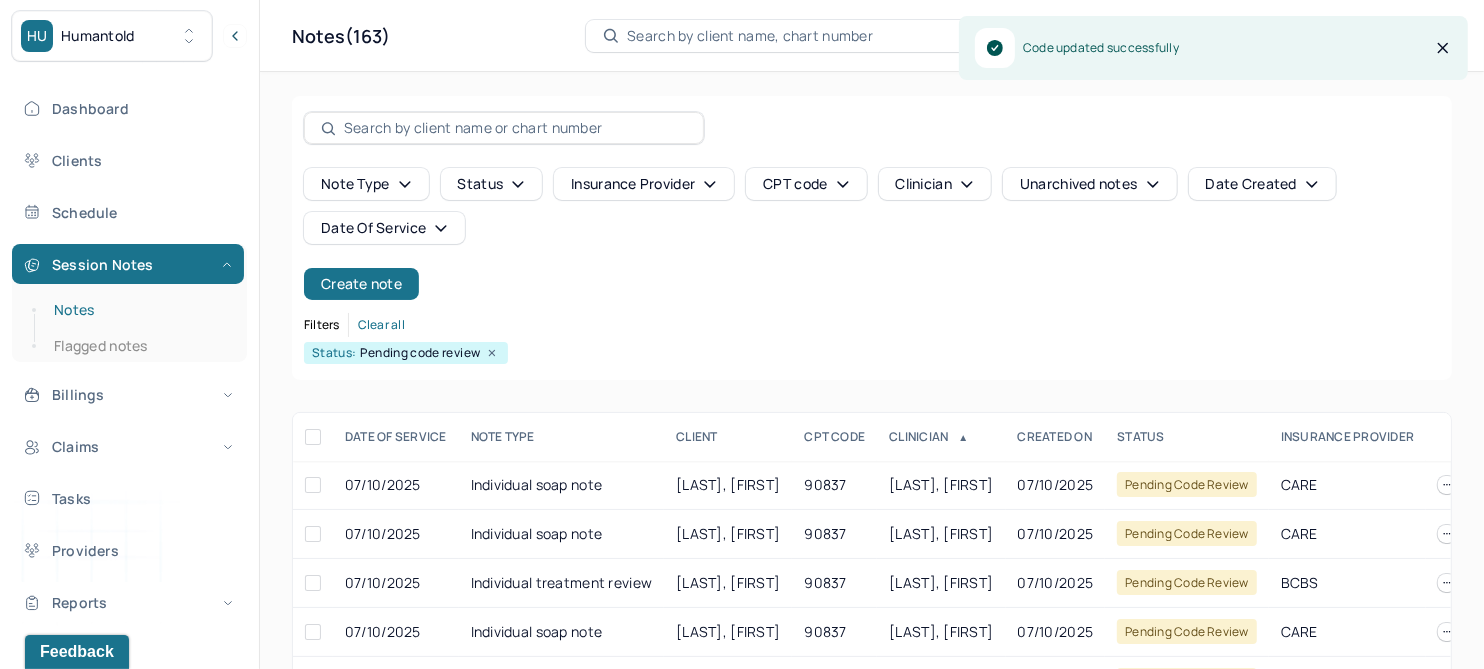 click on "Notes" at bounding box center (139, 310) 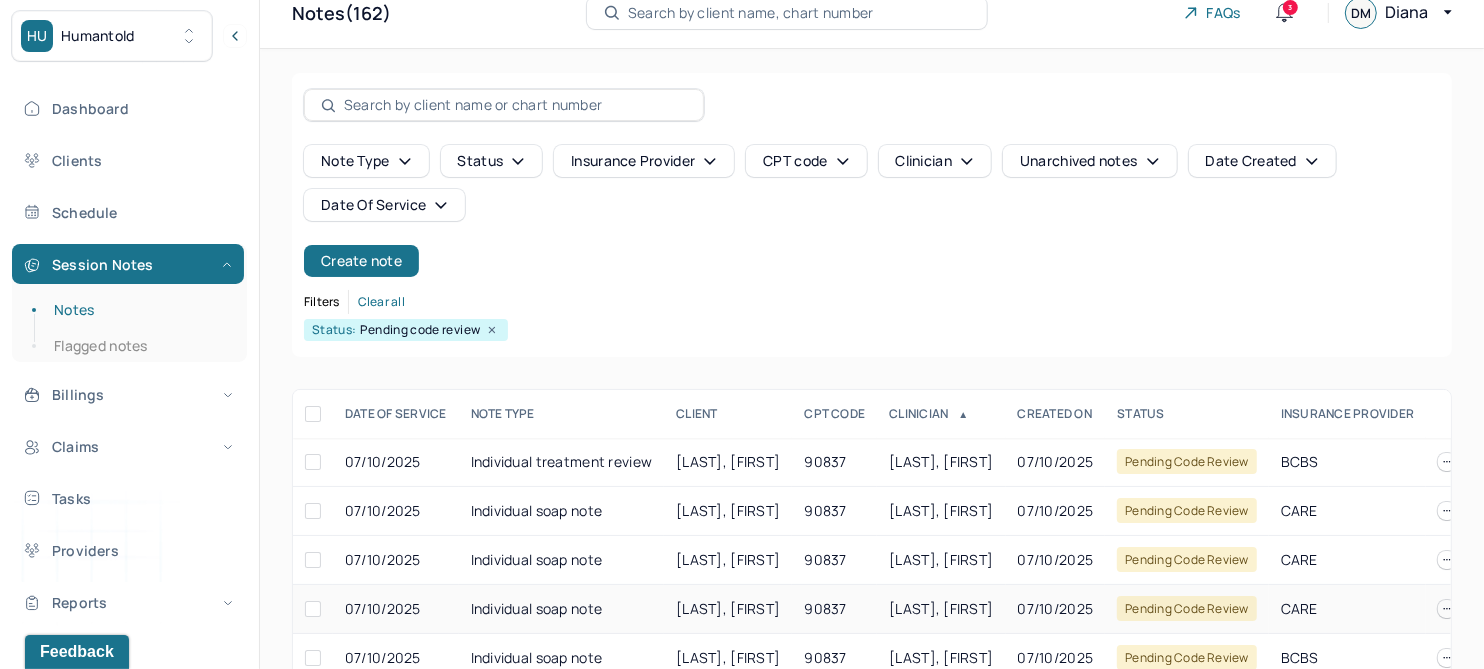 scroll, scrollTop: 250, scrollLeft: 0, axis: vertical 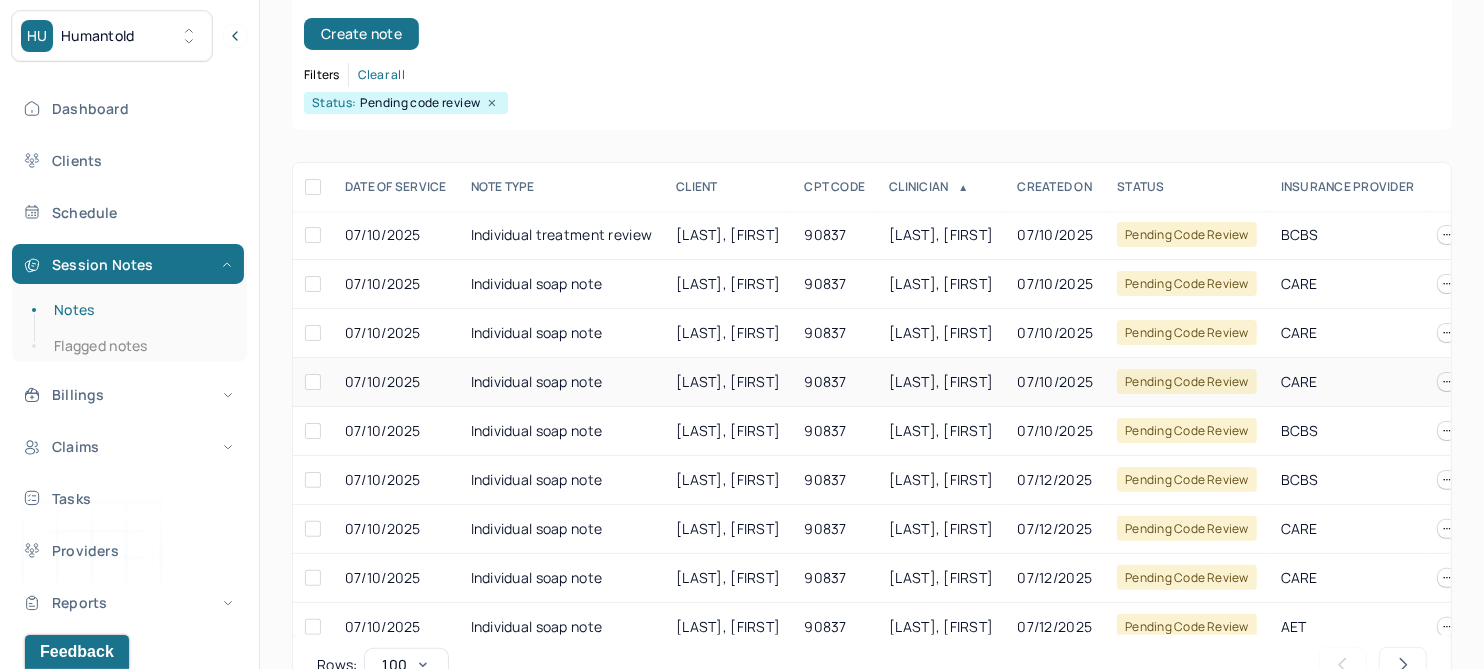 click on "[LAST], [FIRST]" at bounding box center [728, 381] 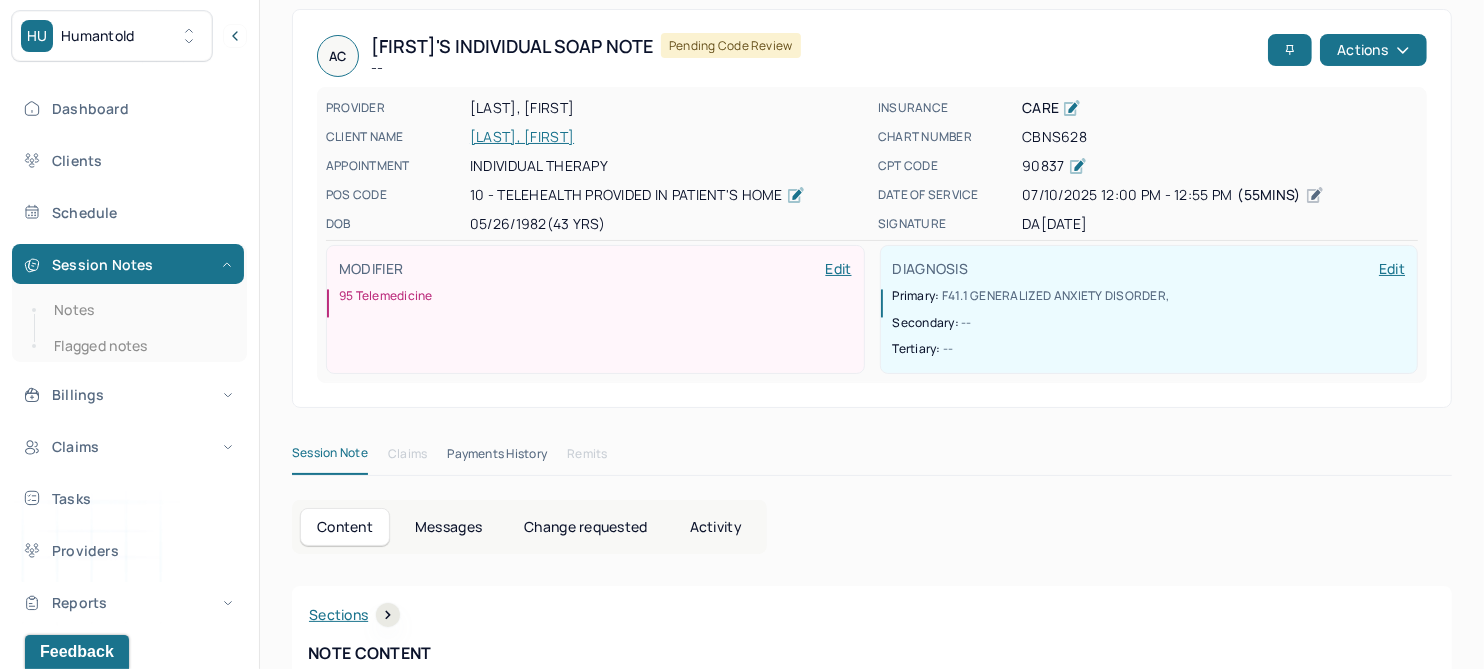 scroll, scrollTop: 0, scrollLeft: 0, axis: both 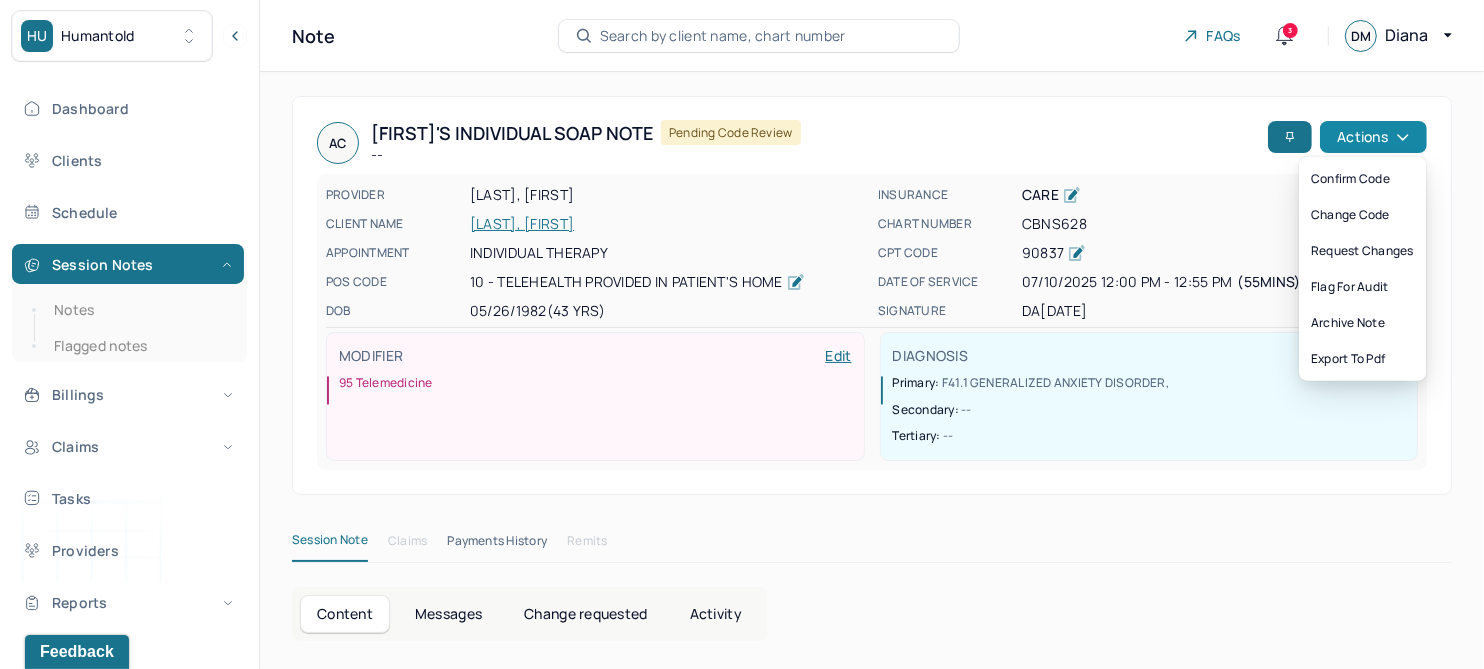 click on "Actions" at bounding box center [1373, 137] 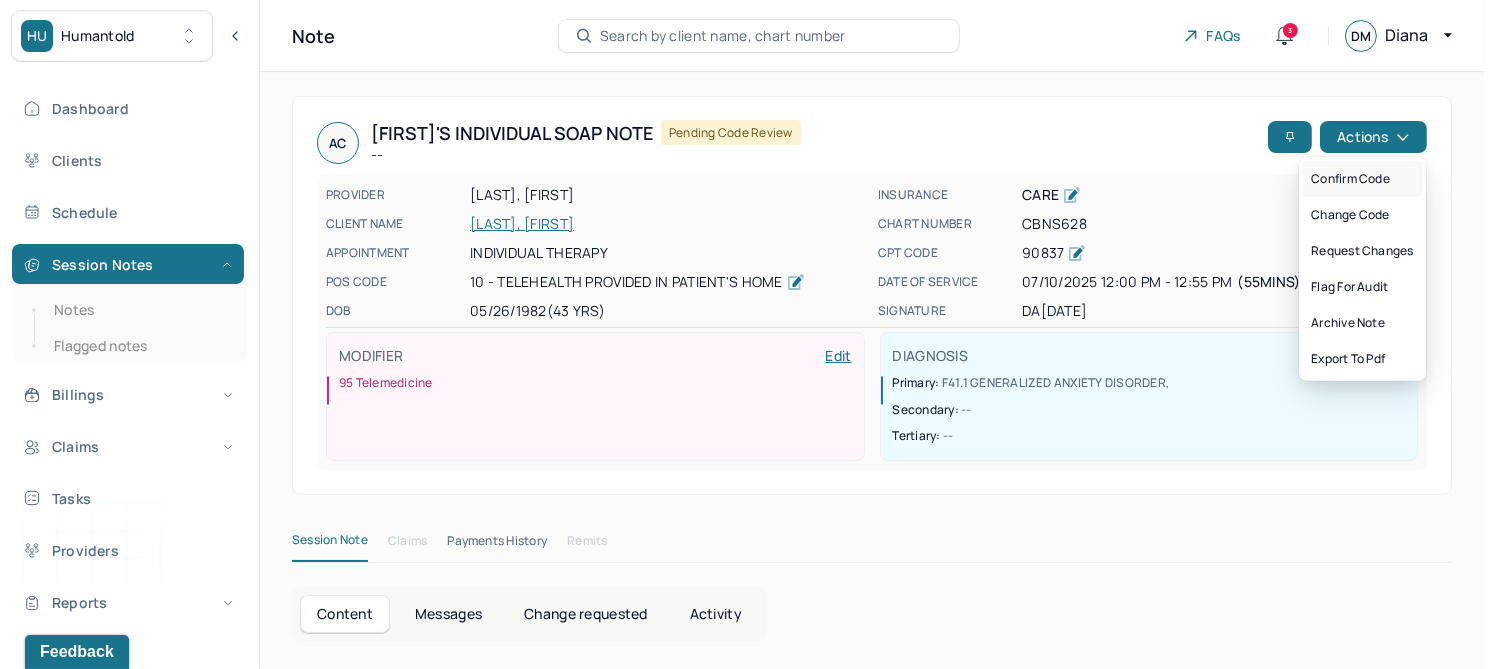 click on "Confirm code" at bounding box center [1362, 179] 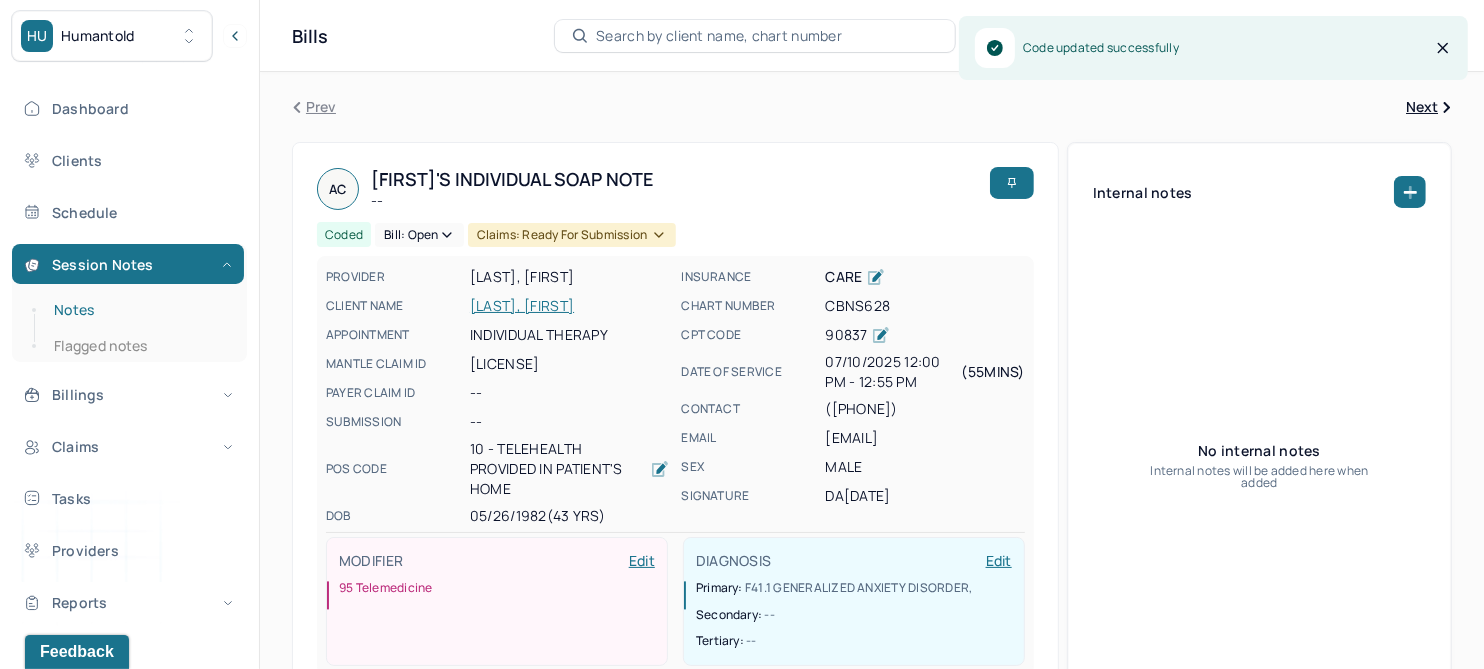 click on "Notes" at bounding box center [139, 310] 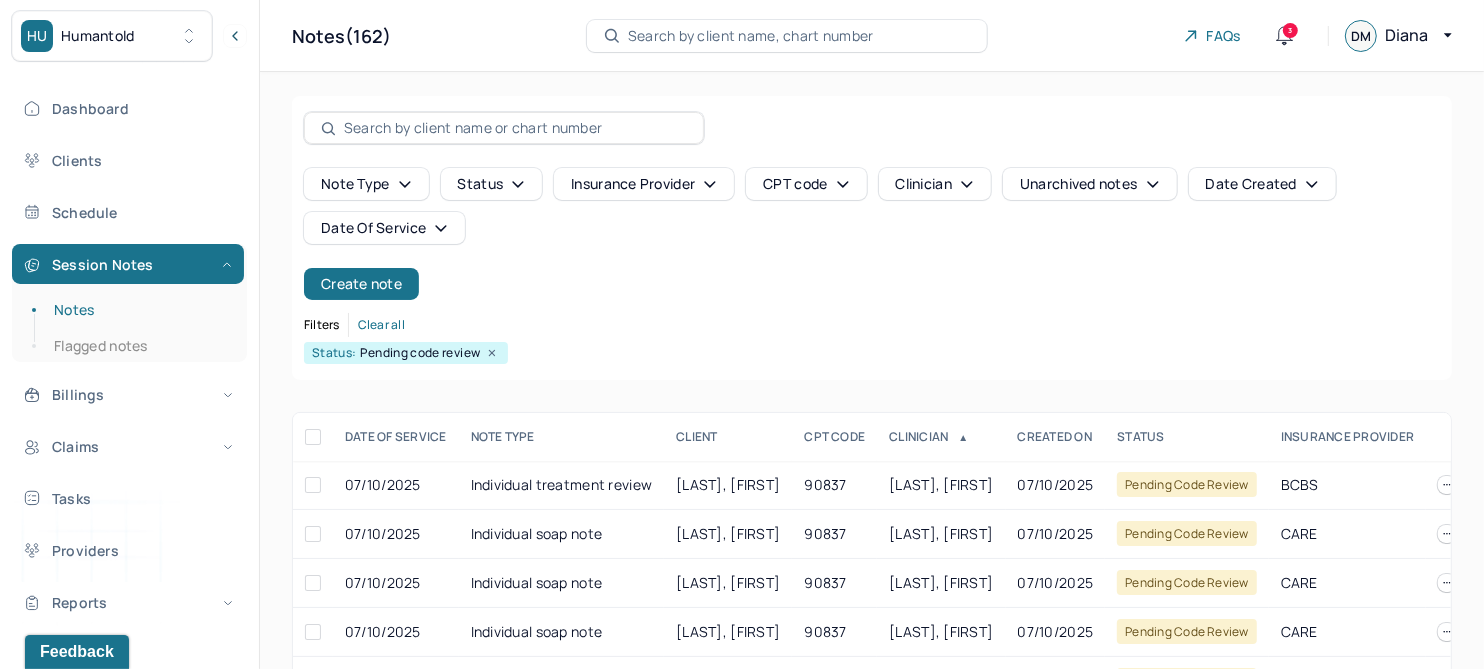 scroll, scrollTop: 250, scrollLeft: 0, axis: vertical 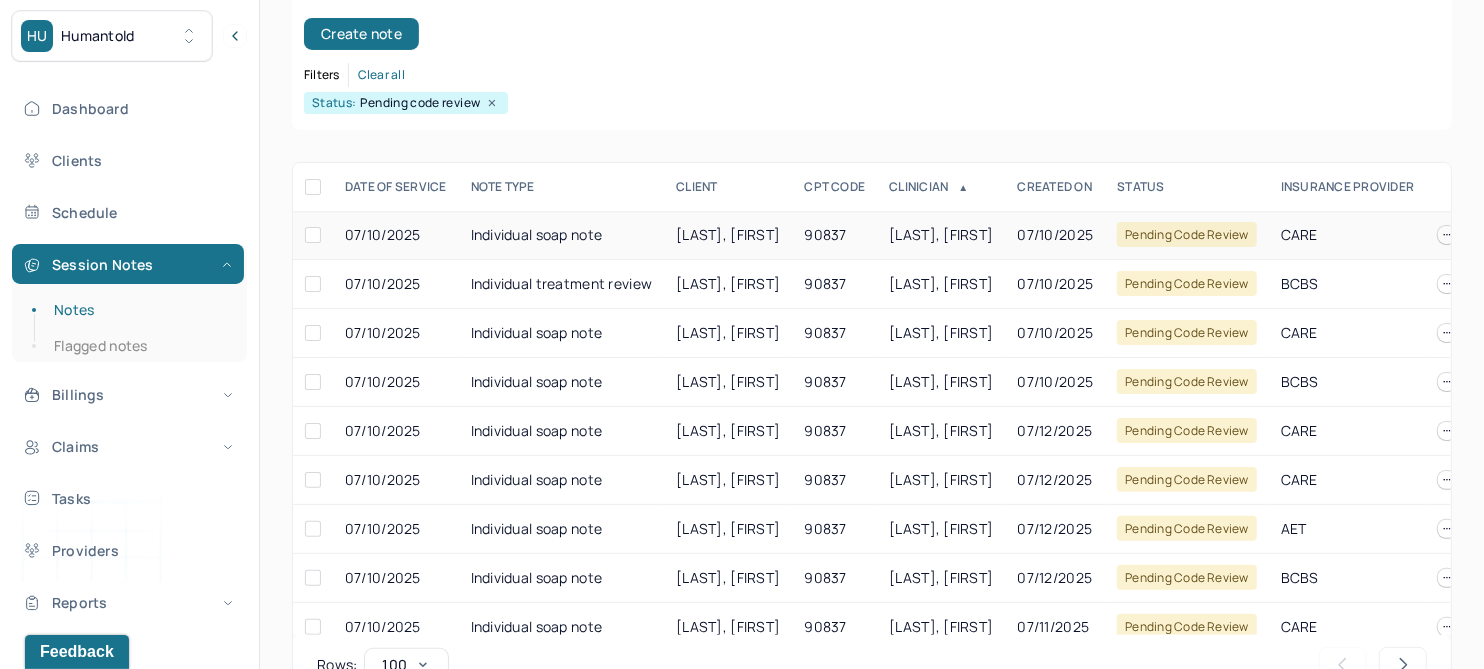 click on "[LAST], [FIRST]" at bounding box center [728, 234] 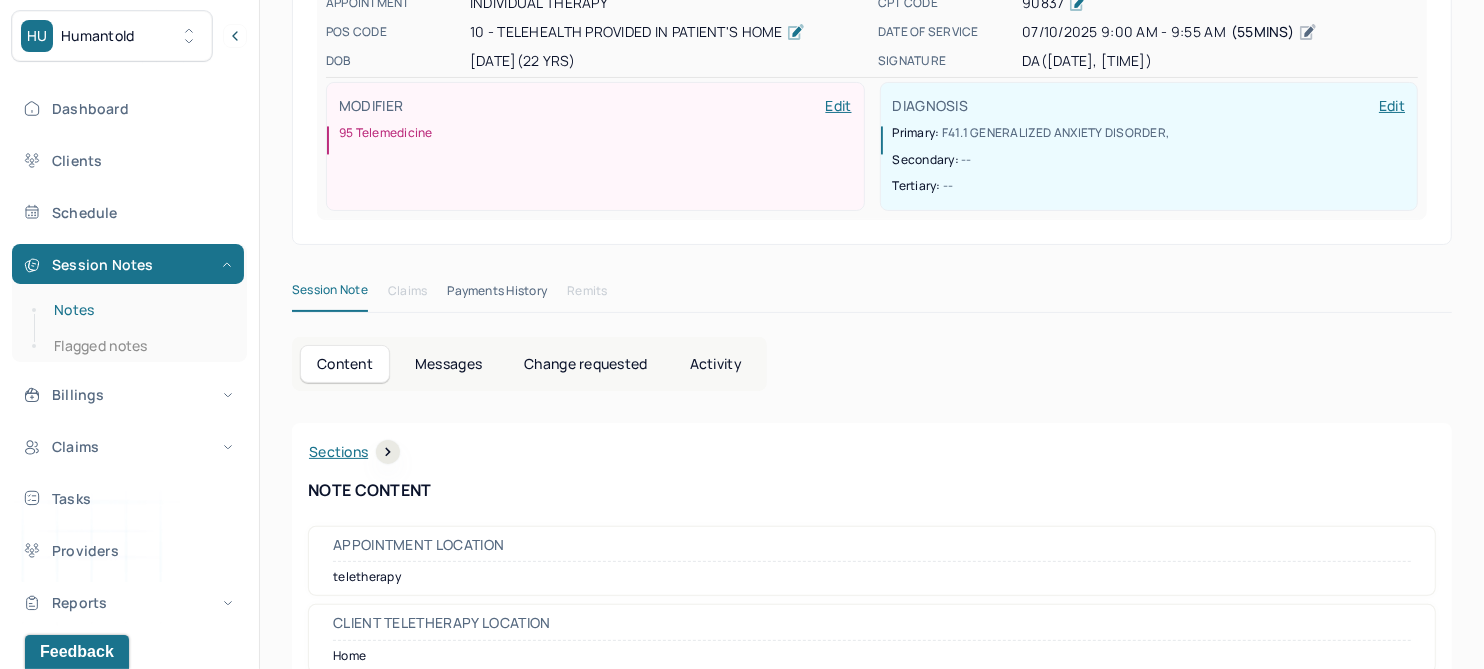 click on "Notes" at bounding box center (139, 310) 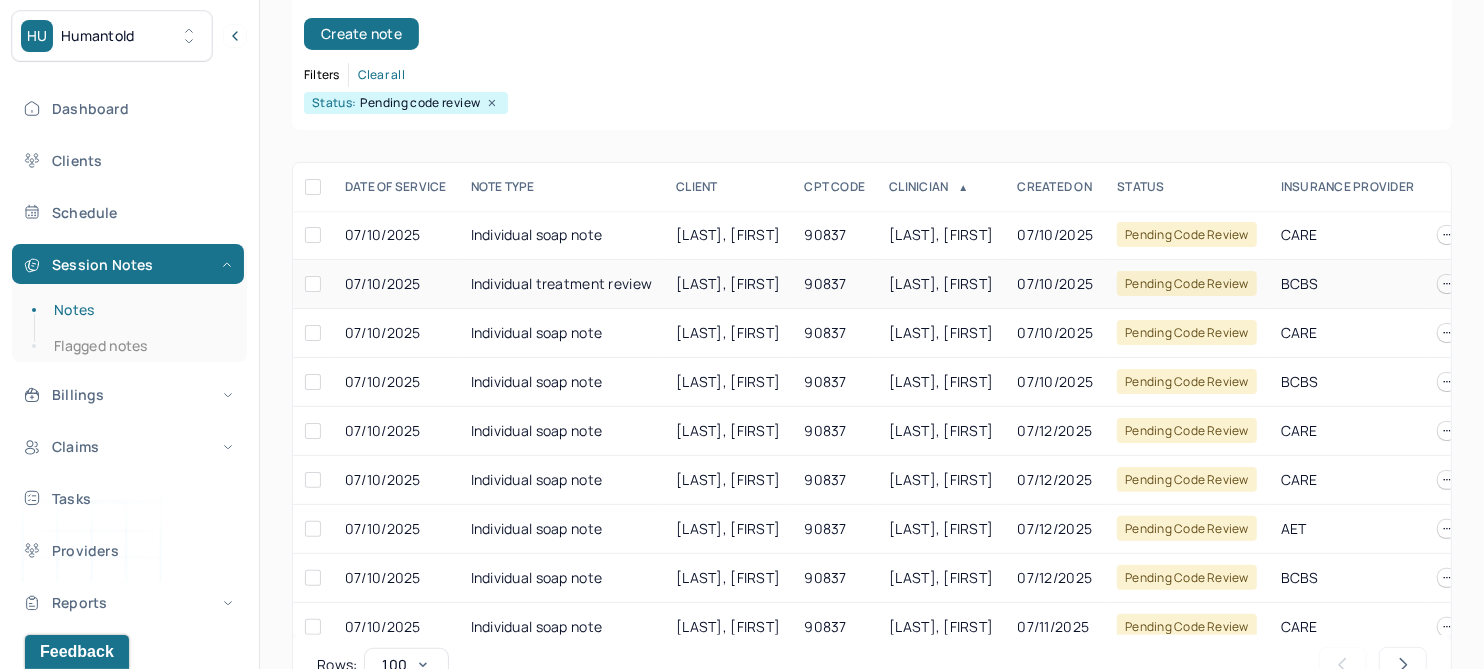 click on "[LAST], [FIRST]" at bounding box center (728, 283) 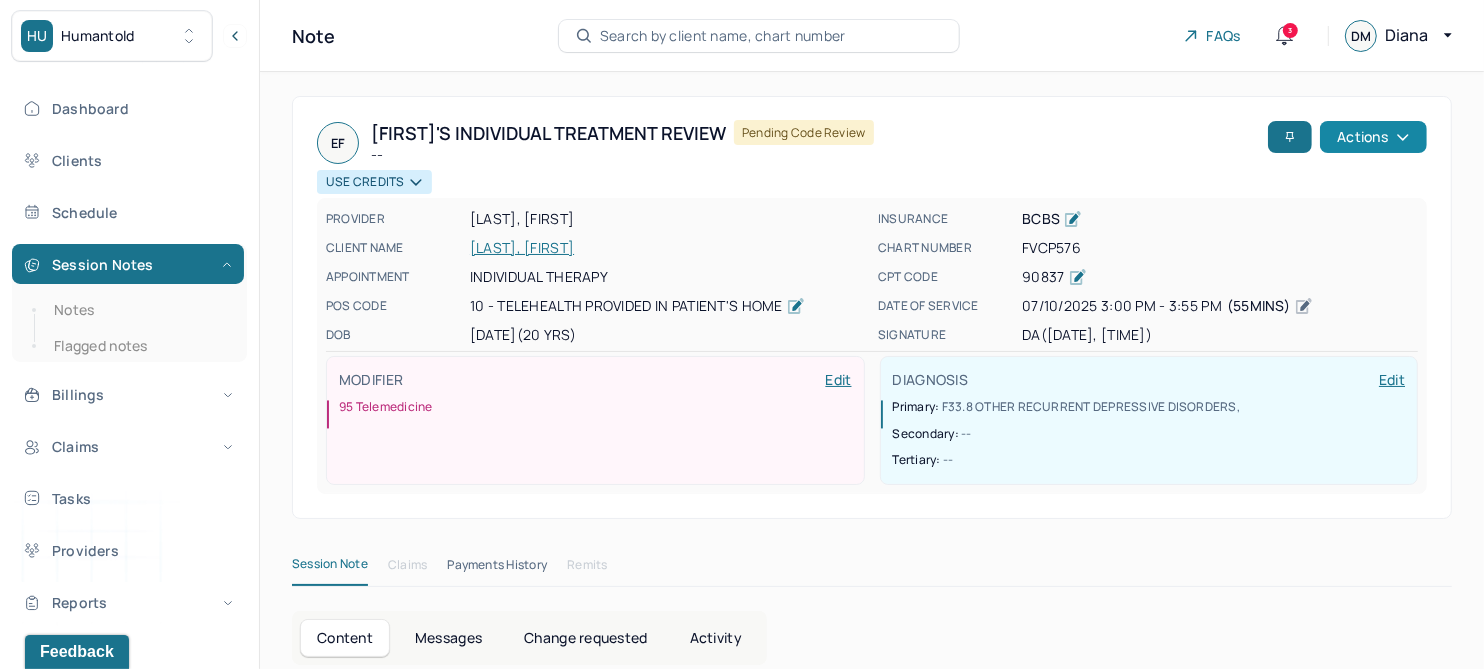 scroll, scrollTop: 0, scrollLeft: 0, axis: both 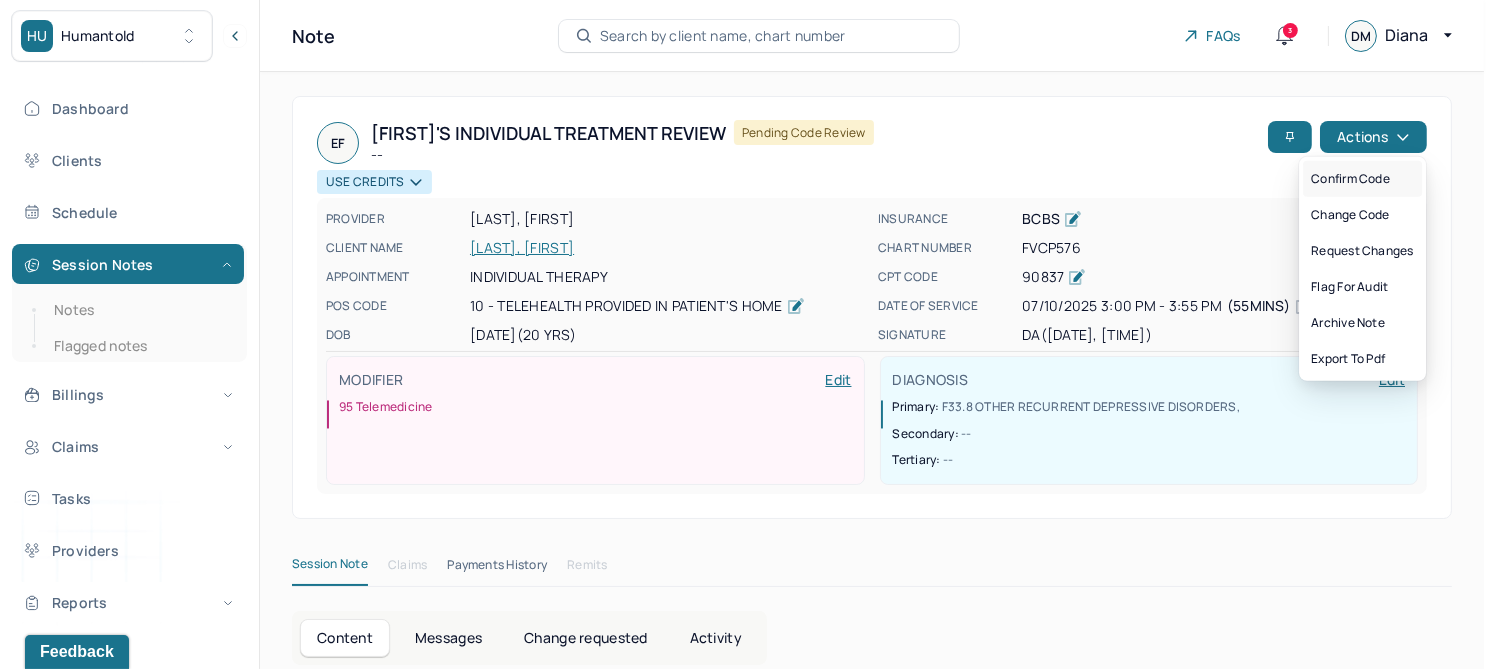 click on "Confirm code" at bounding box center [1362, 179] 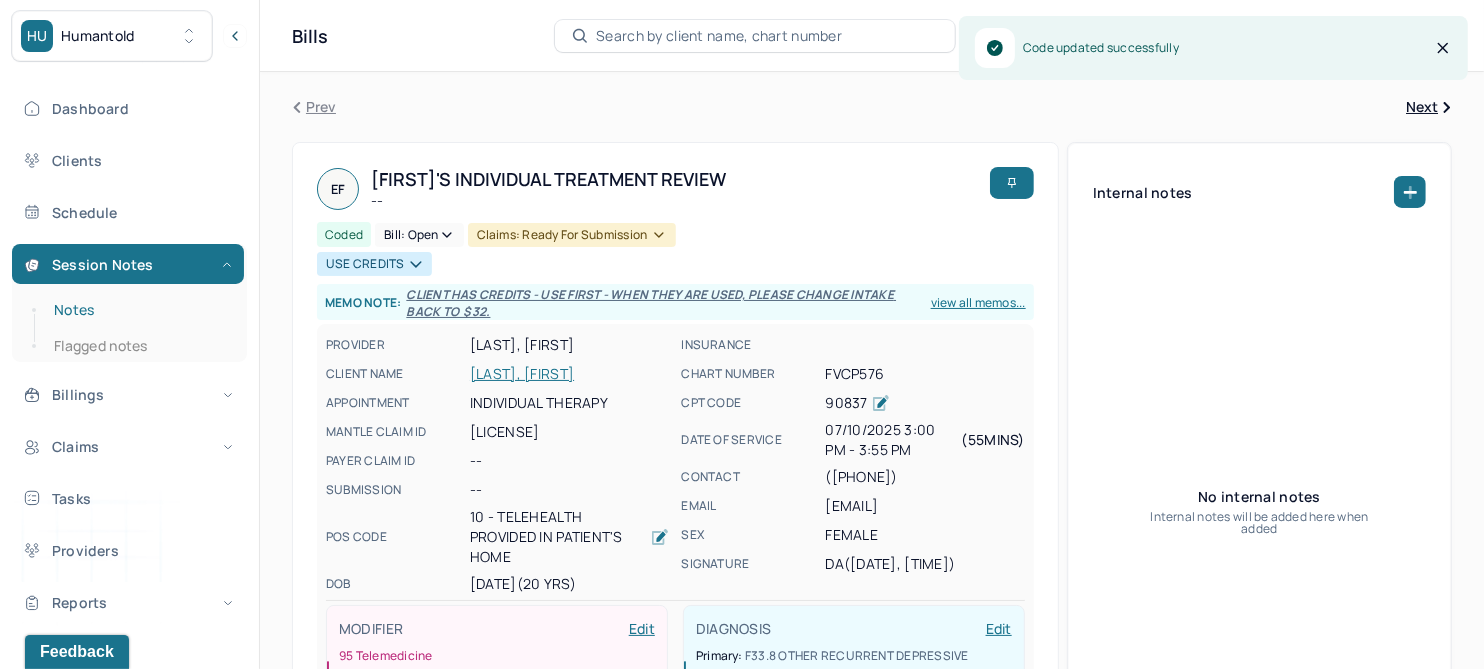 click on "Notes" at bounding box center (139, 310) 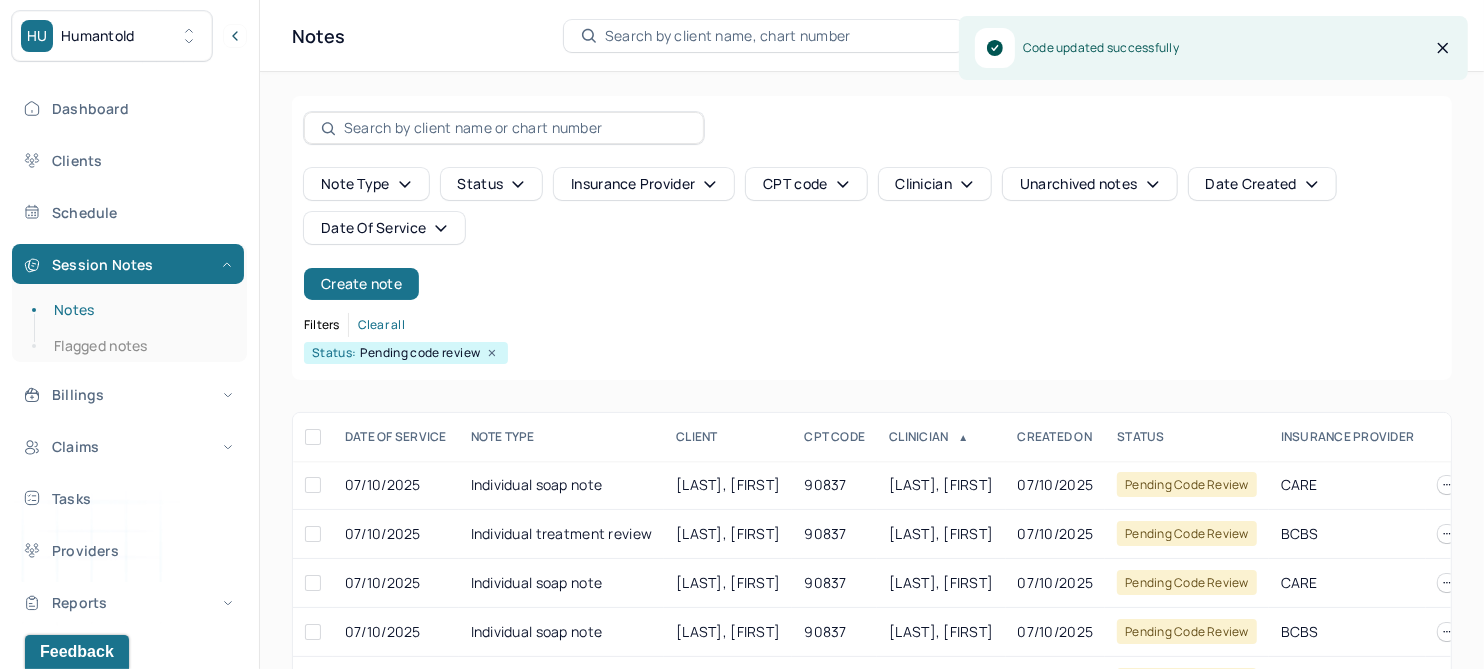 click on "Notes" at bounding box center (139, 310) 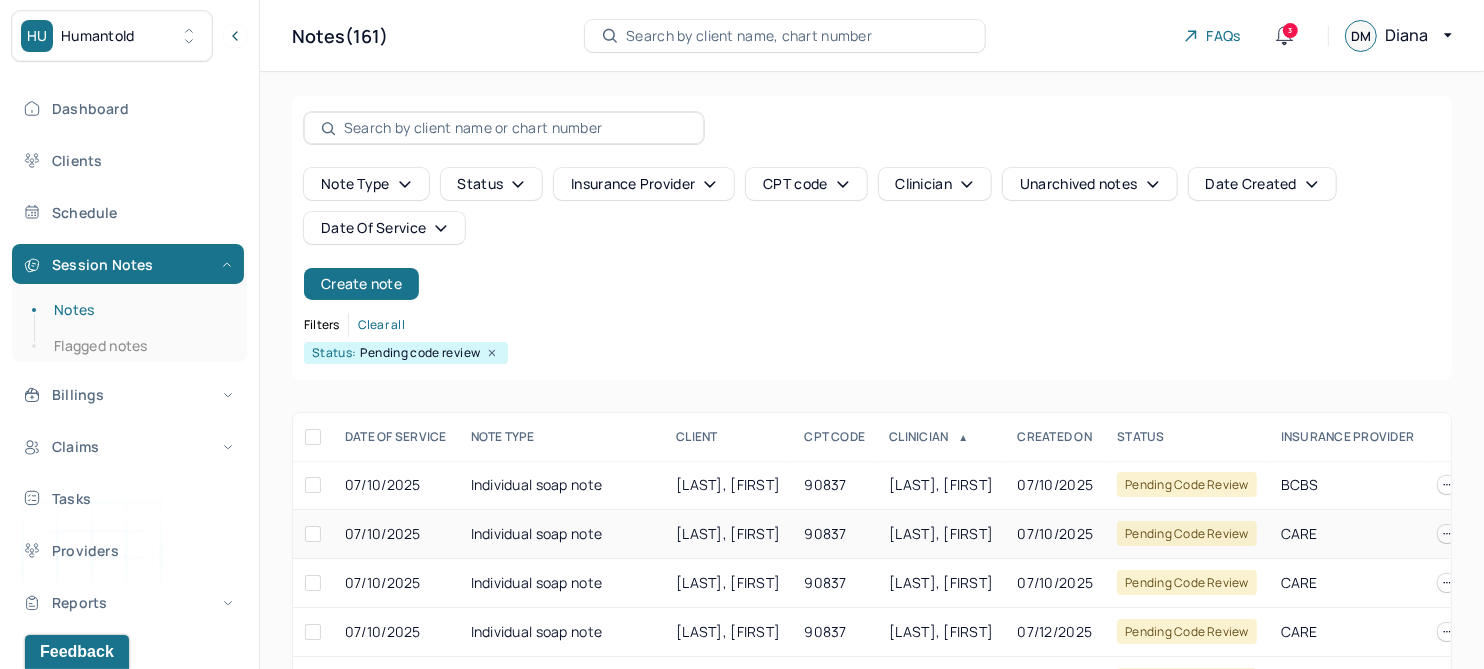 scroll, scrollTop: 250, scrollLeft: 0, axis: vertical 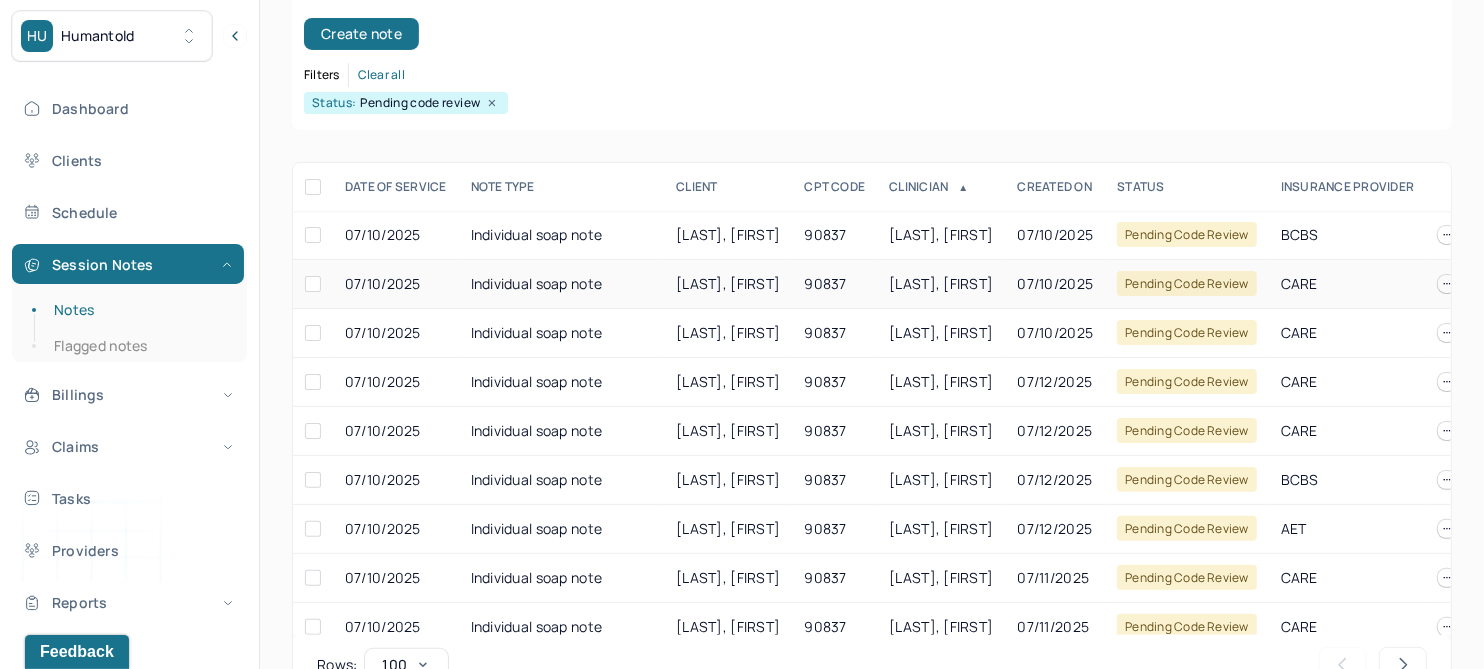 click on "[LAST], [FIRST]" at bounding box center [728, 283] 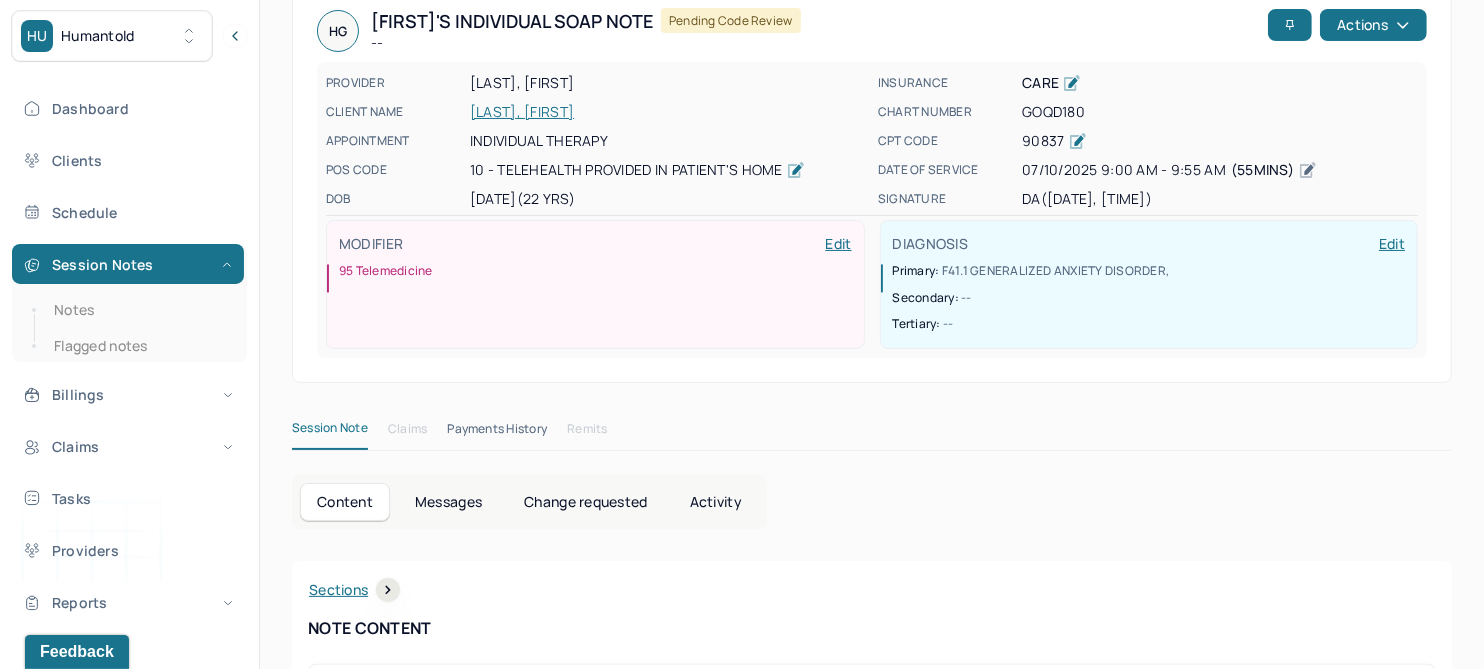 scroll, scrollTop: 0, scrollLeft: 0, axis: both 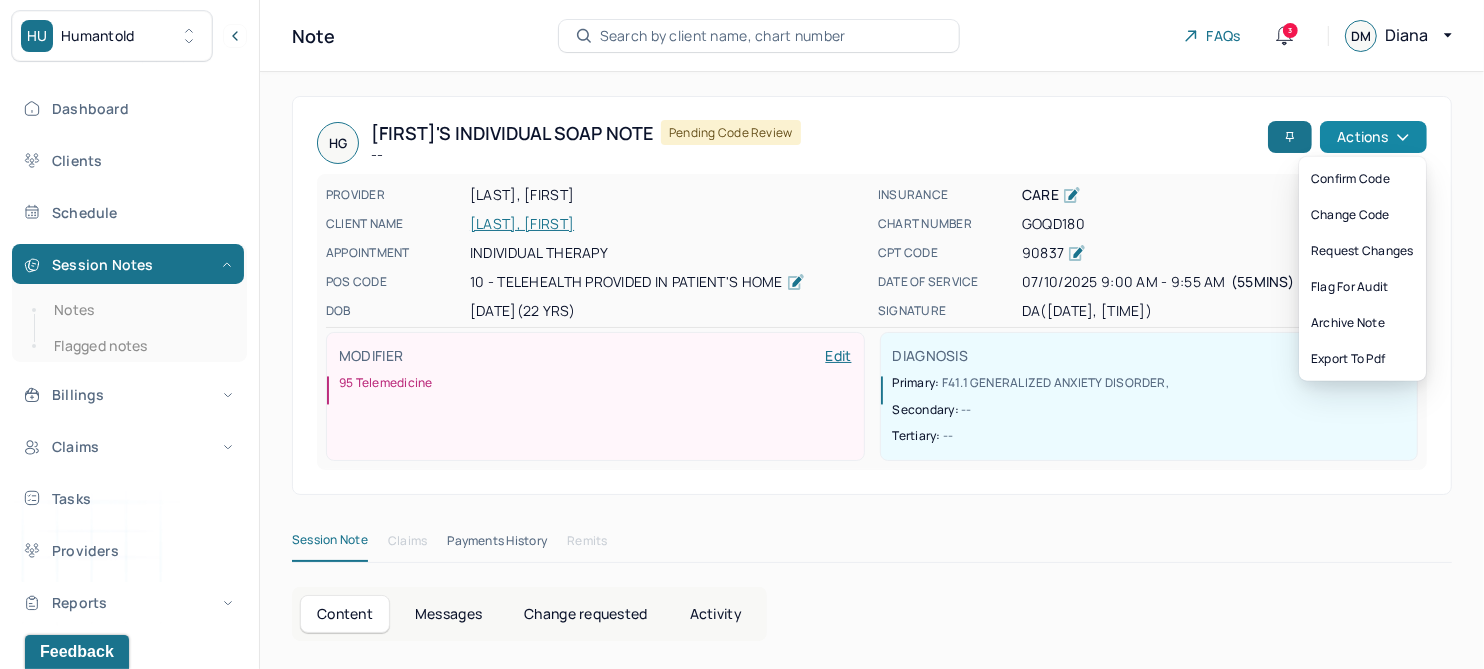 click on "Actions" at bounding box center (1373, 137) 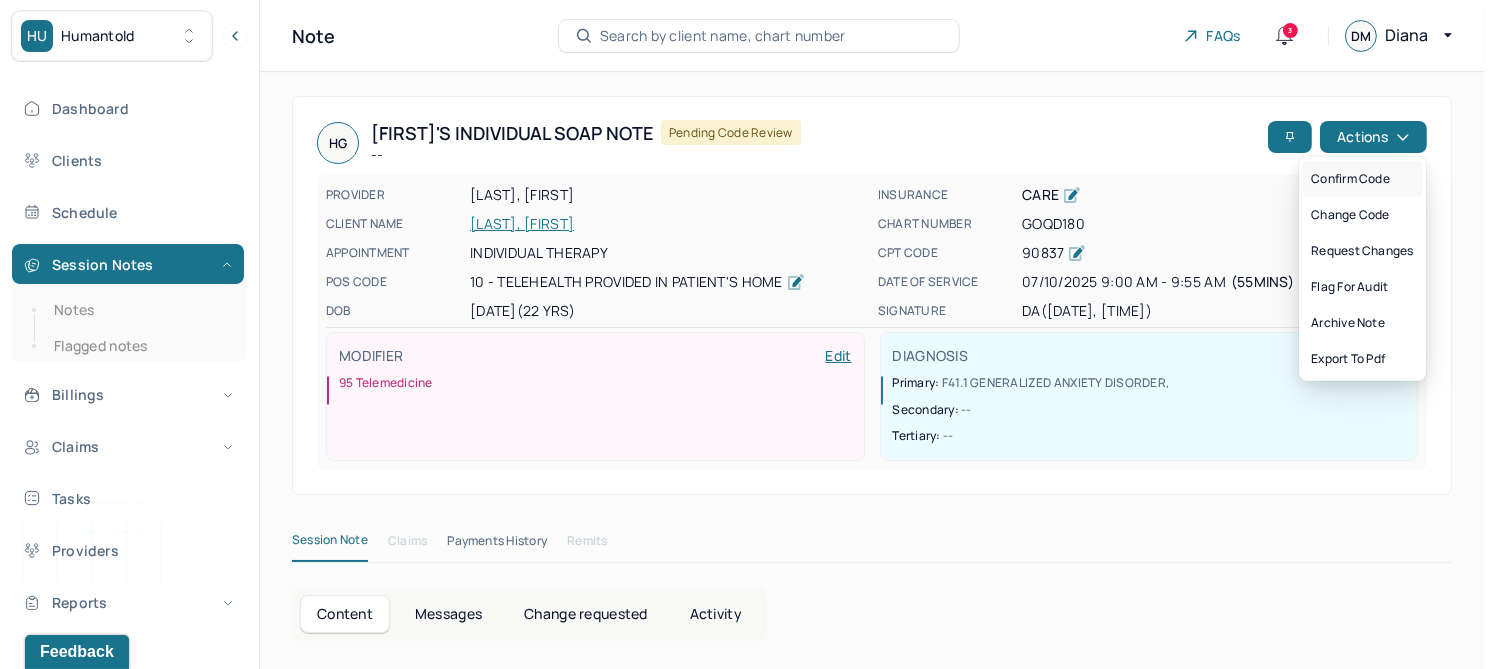 click on "Confirm code" at bounding box center (1362, 179) 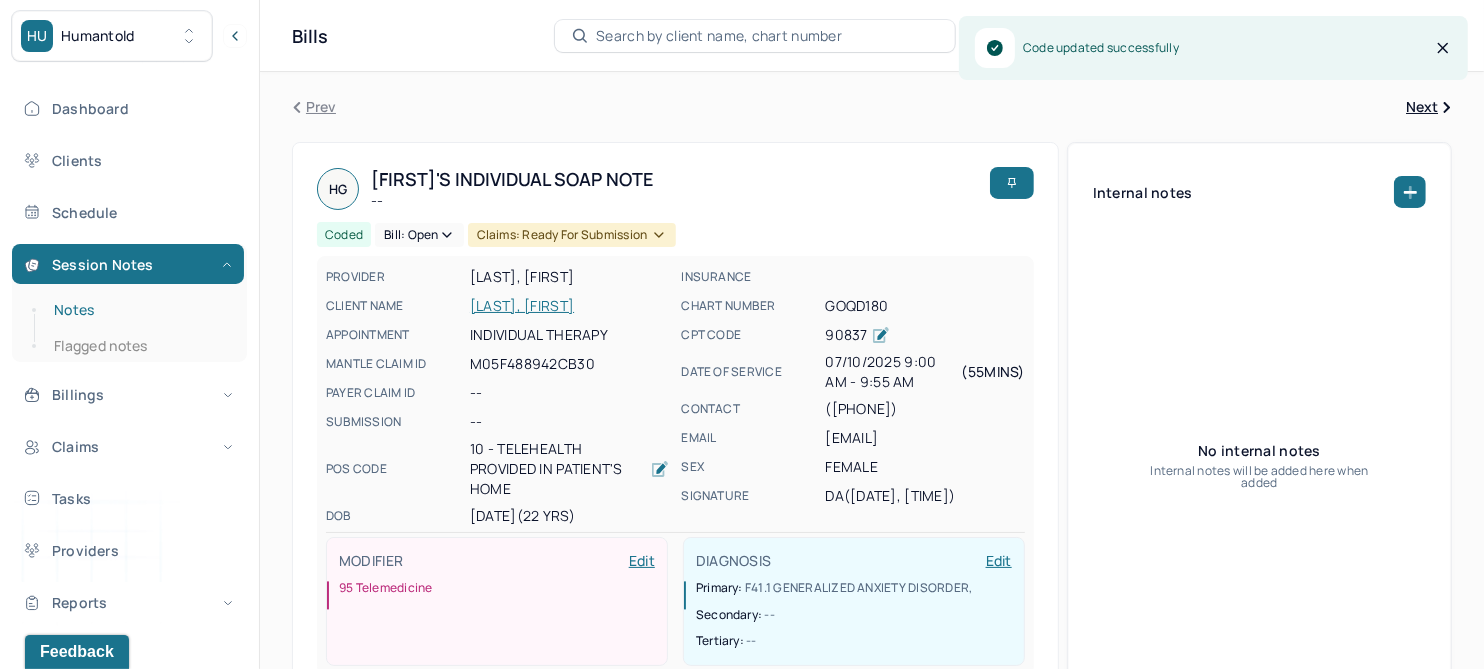 click on "Notes" at bounding box center (139, 310) 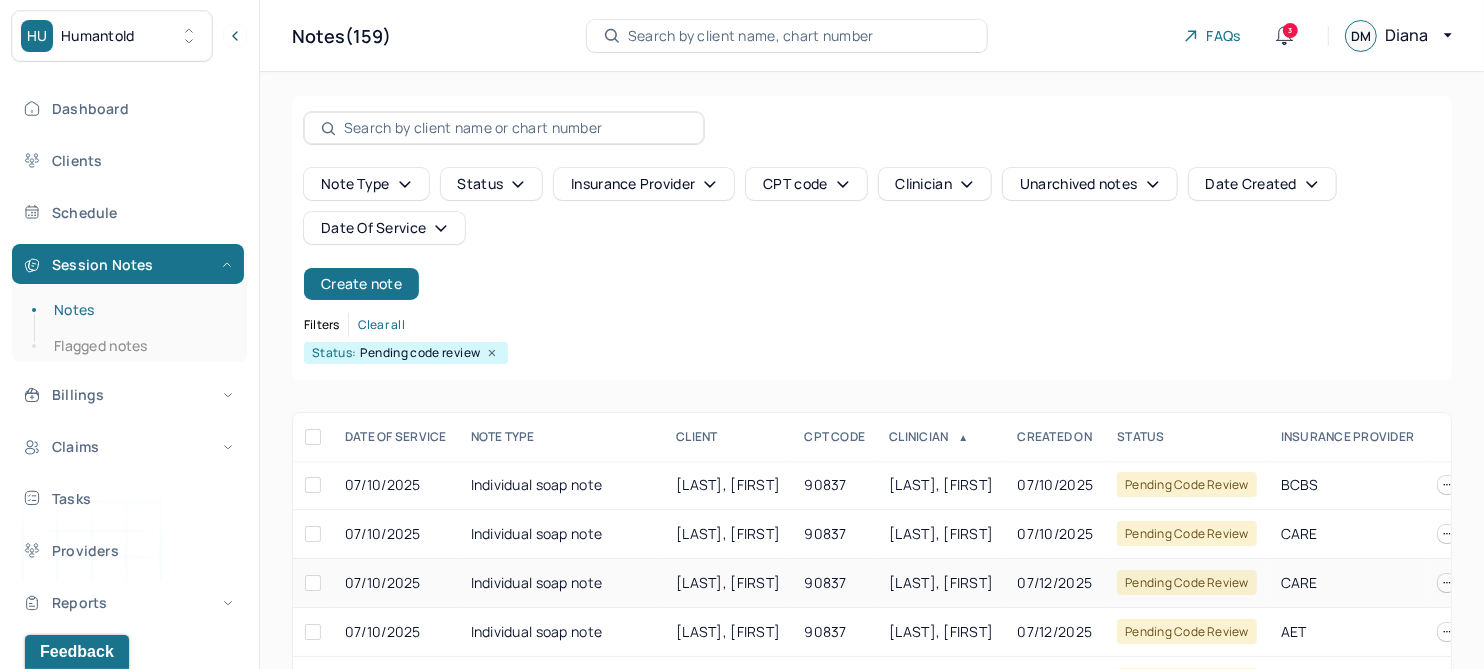 scroll, scrollTop: 250, scrollLeft: 0, axis: vertical 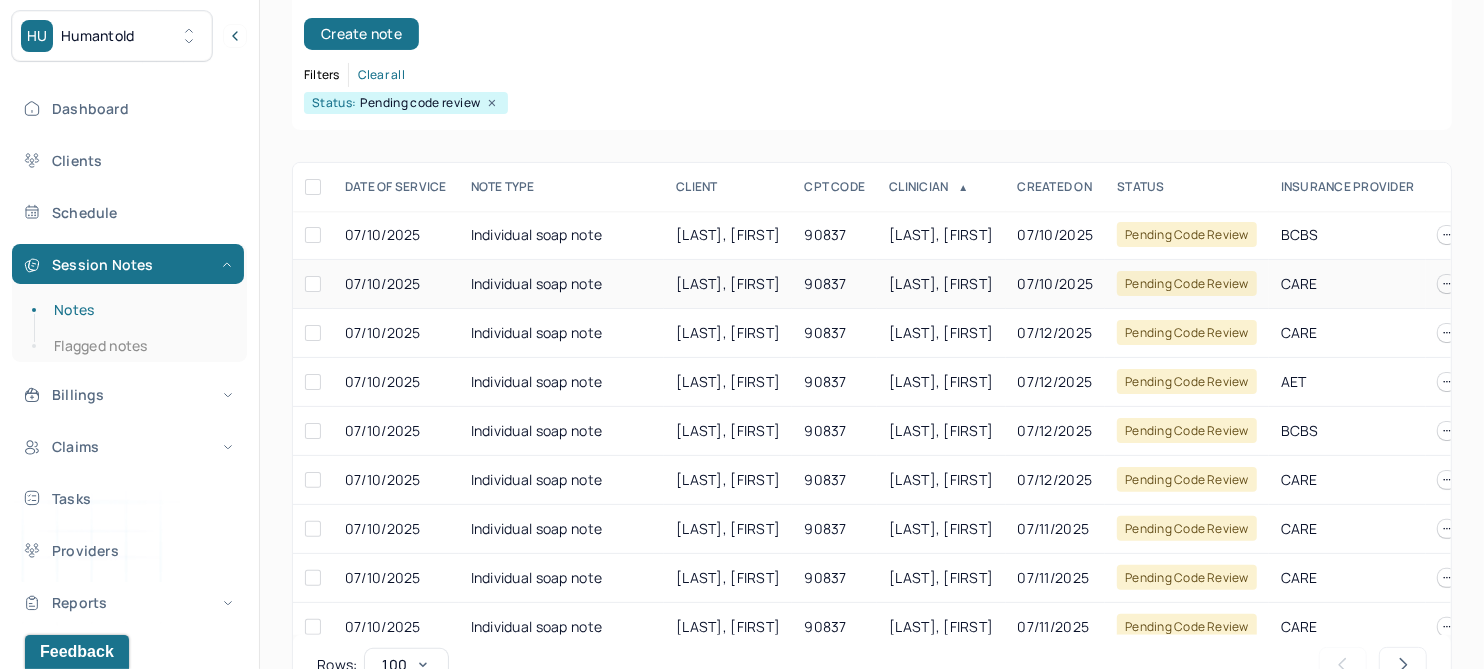 click on "[LAST], [FIRST]" at bounding box center (728, 283) 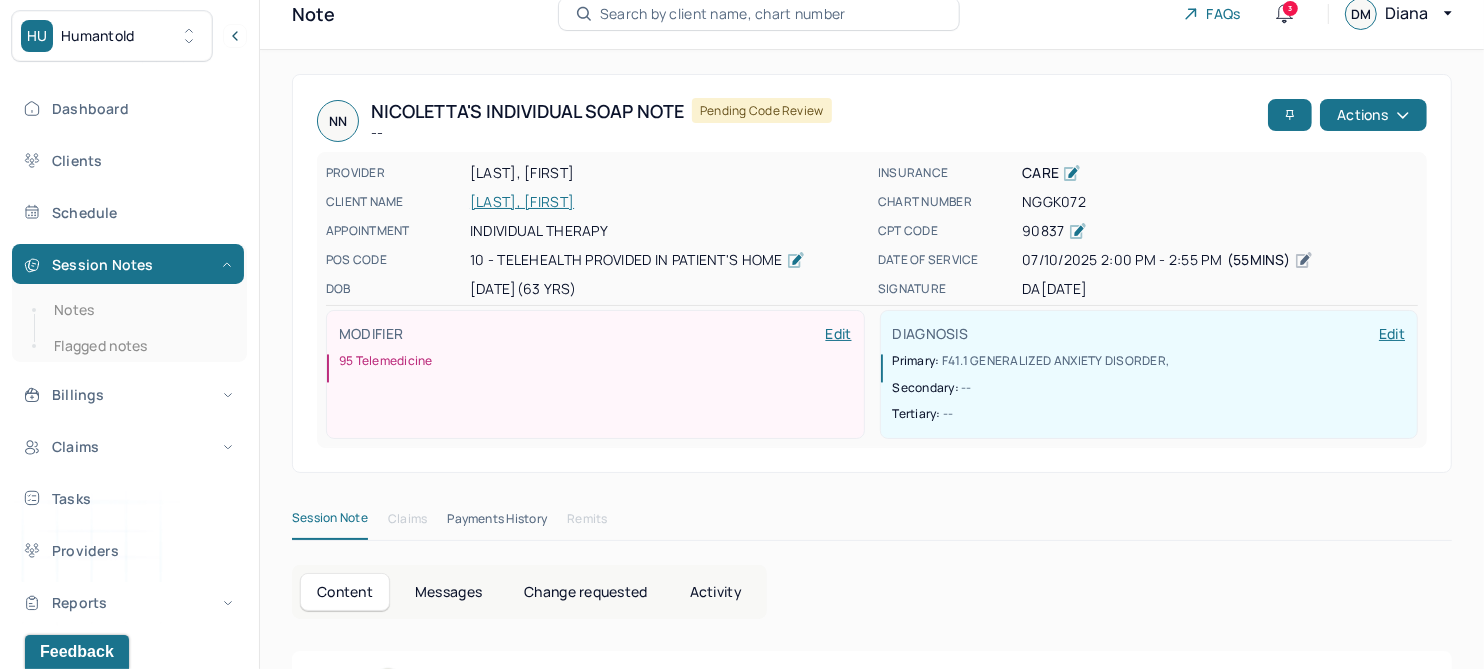 scroll, scrollTop: 0, scrollLeft: 0, axis: both 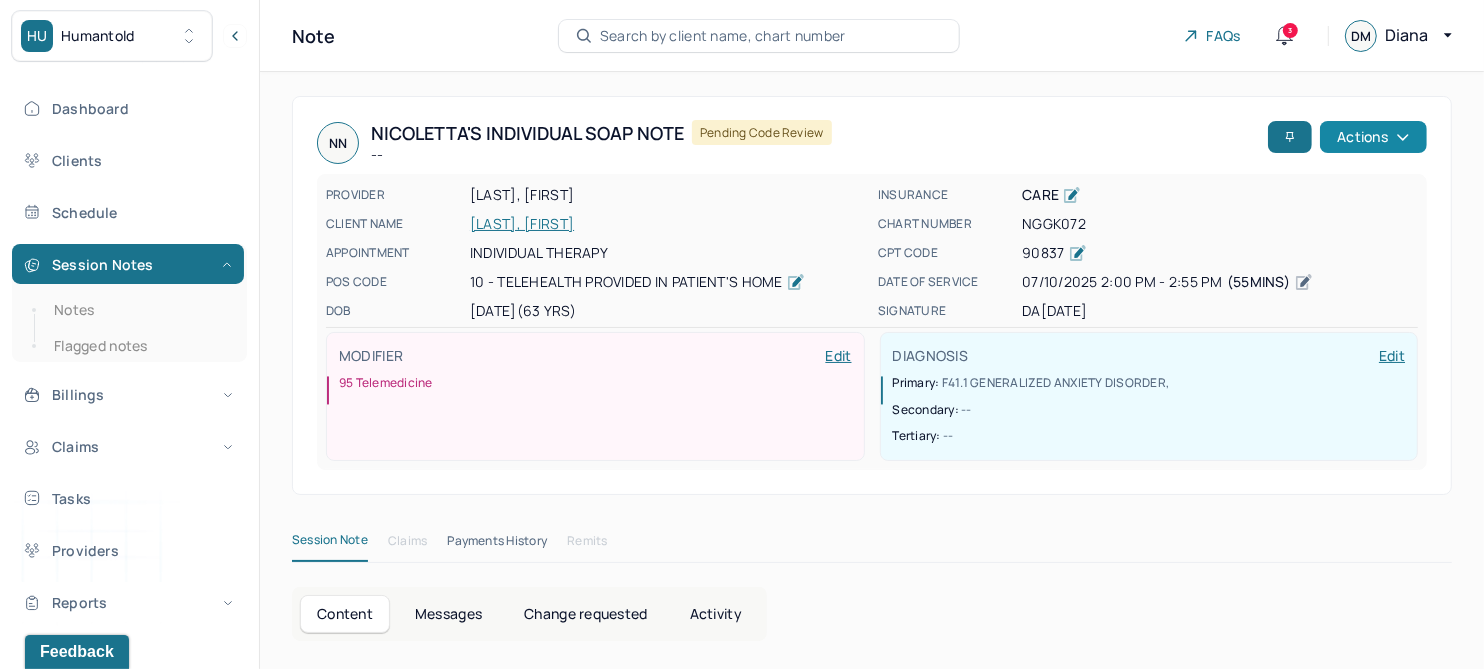 click on "Actions" at bounding box center [1373, 137] 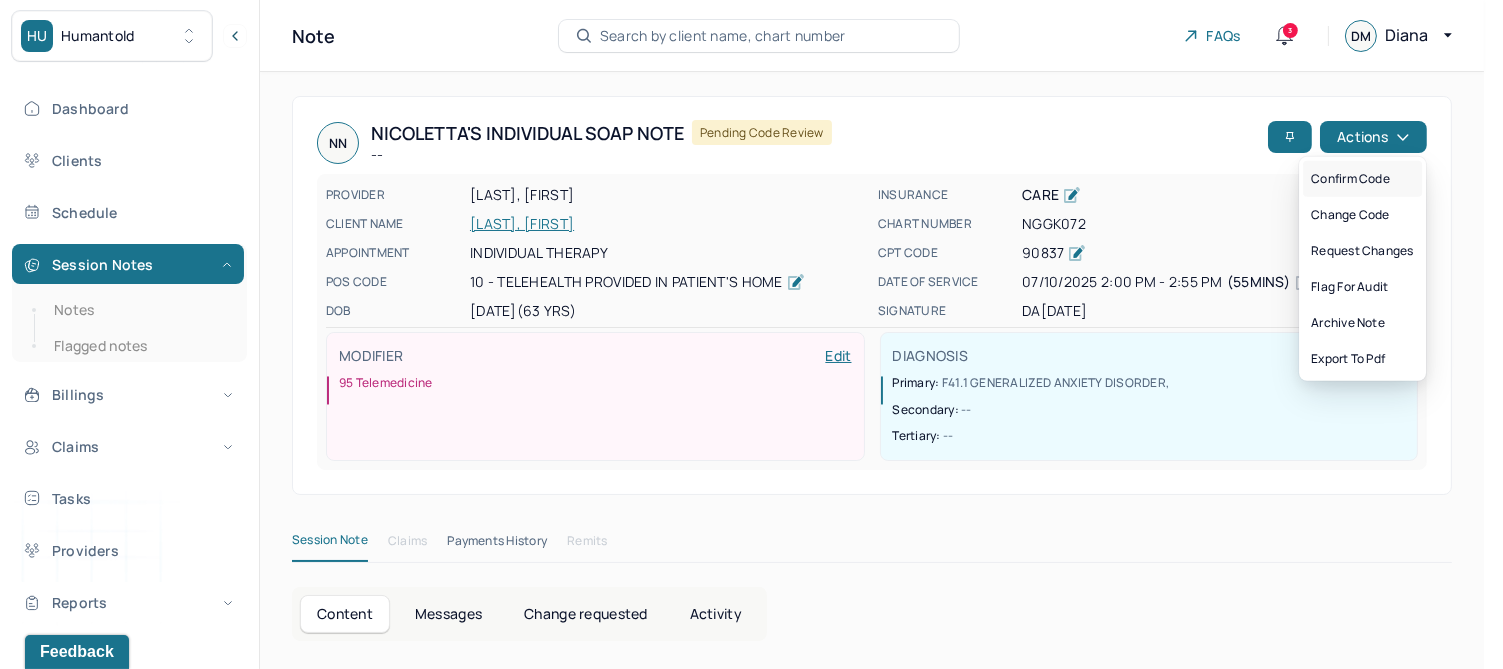 click on "Confirm code" at bounding box center (1362, 179) 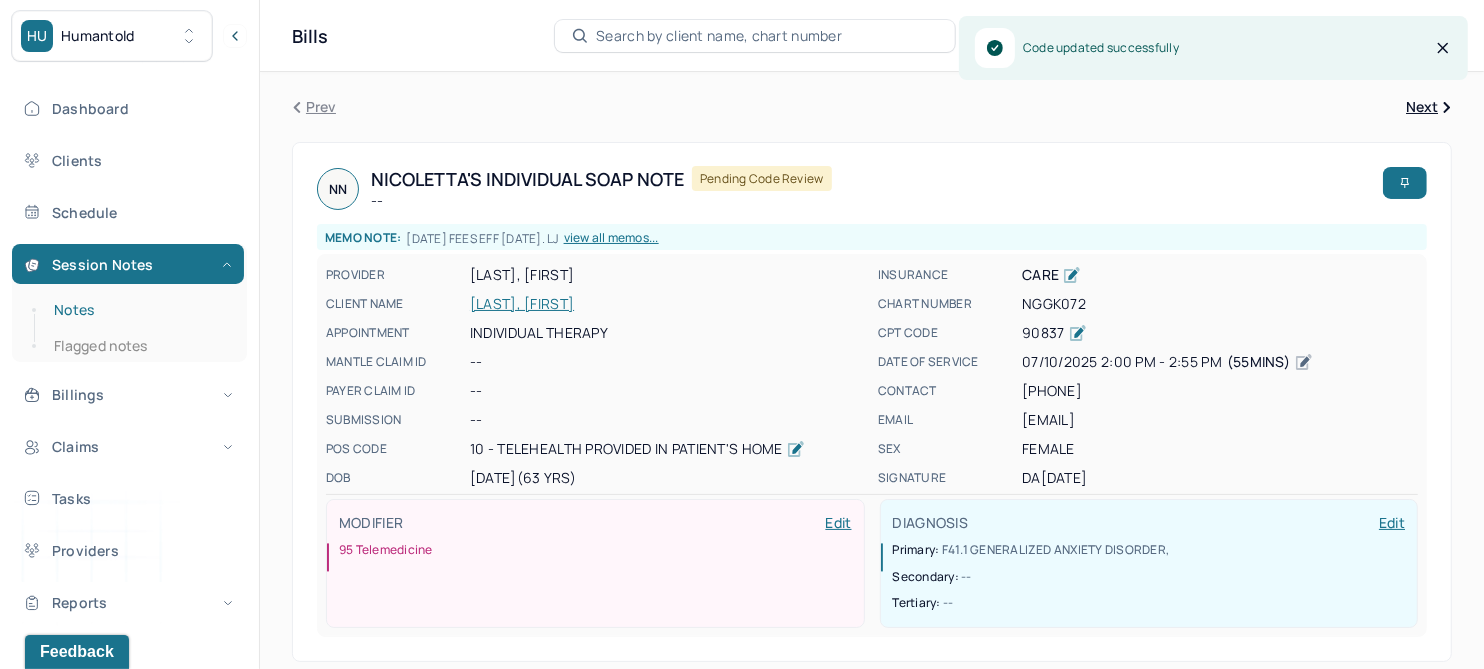 click on "Notes" at bounding box center [139, 310] 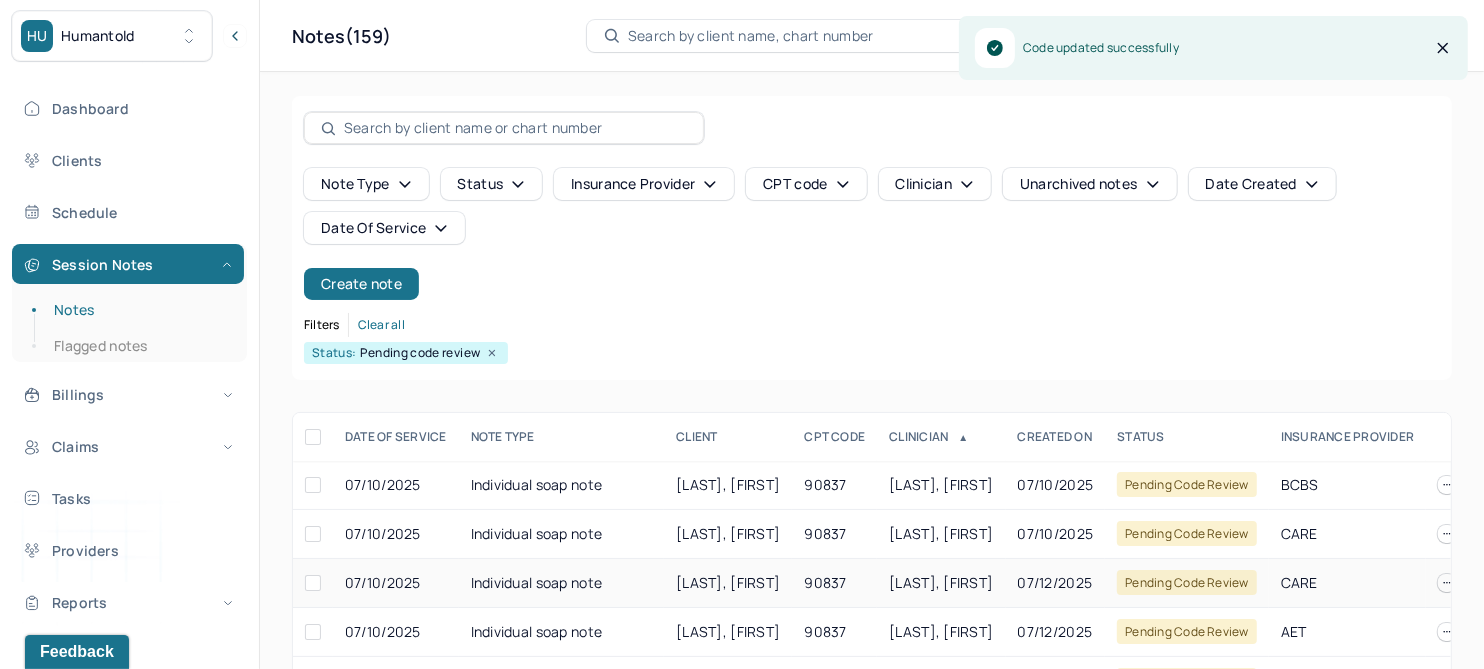 scroll, scrollTop: 250, scrollLeft: 0, axis: vertical 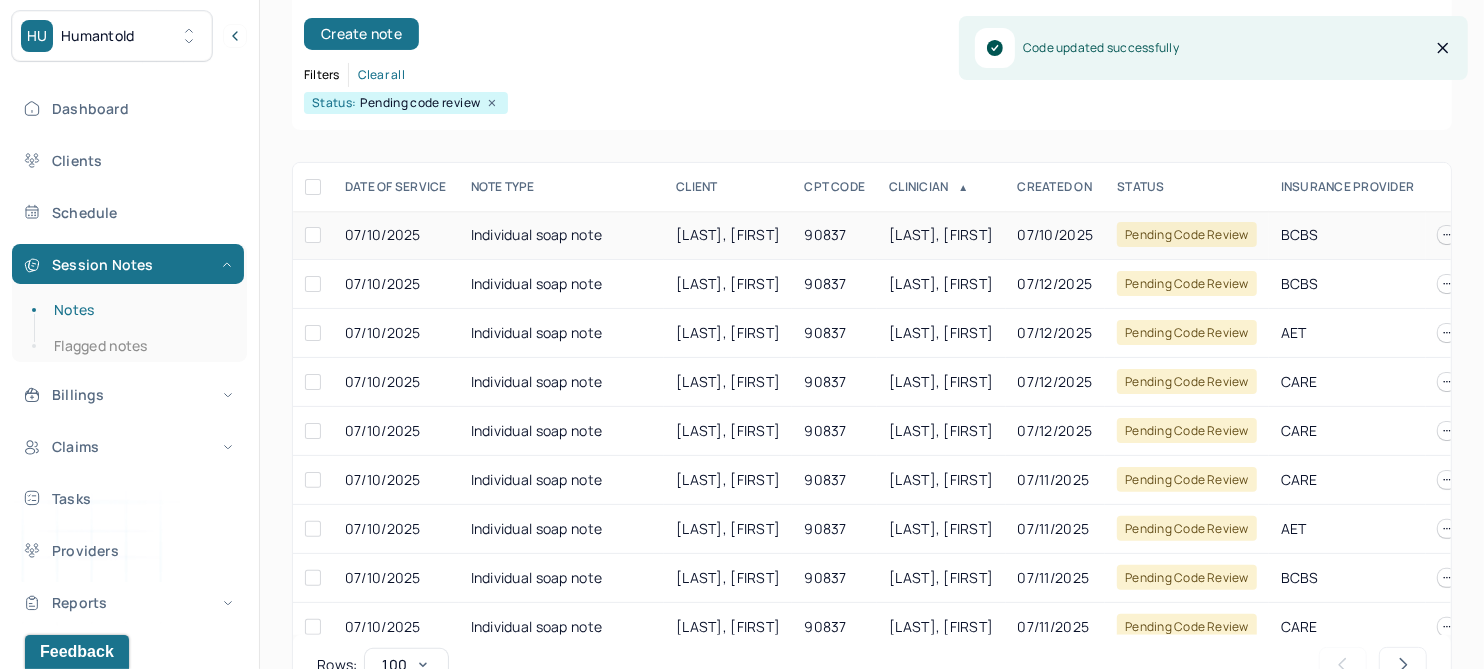 click on "[LAST], [FIRST]" at bounding box center [728, 234] 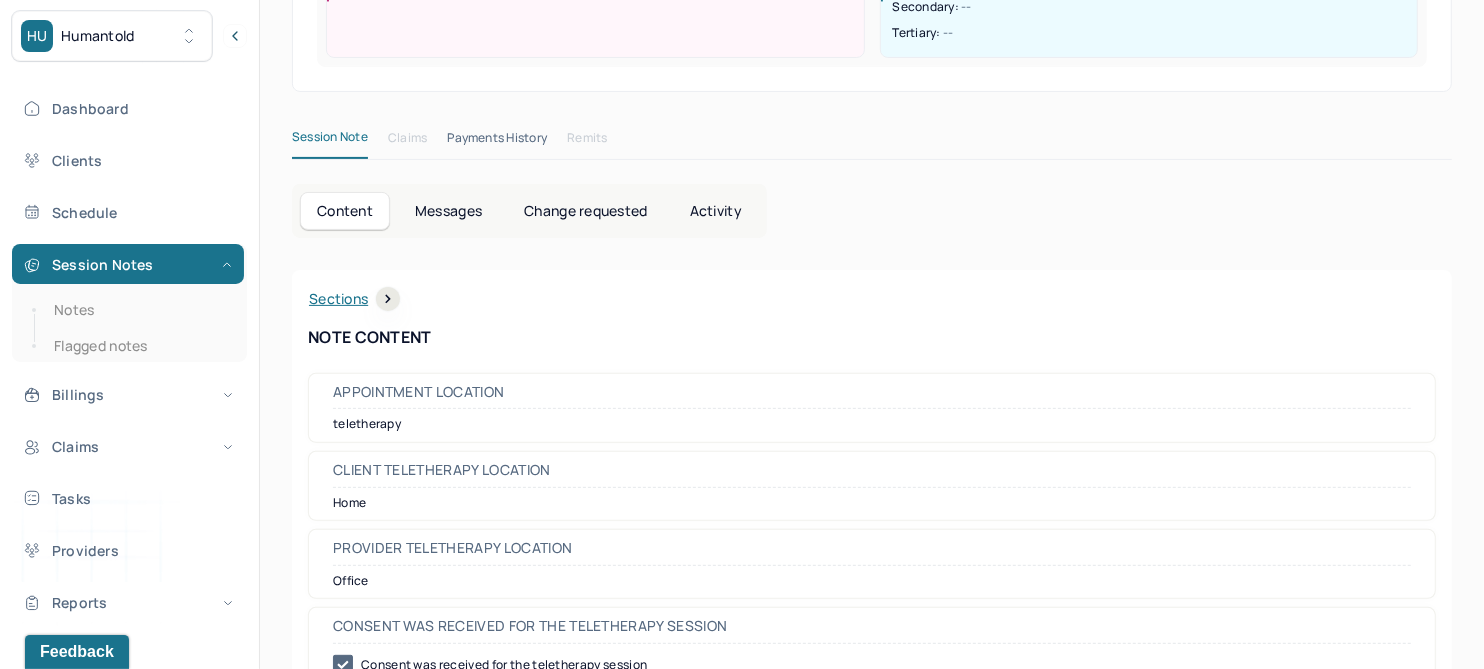 scroll, scrollTop: 0, scrollLeft: 0, axis: both 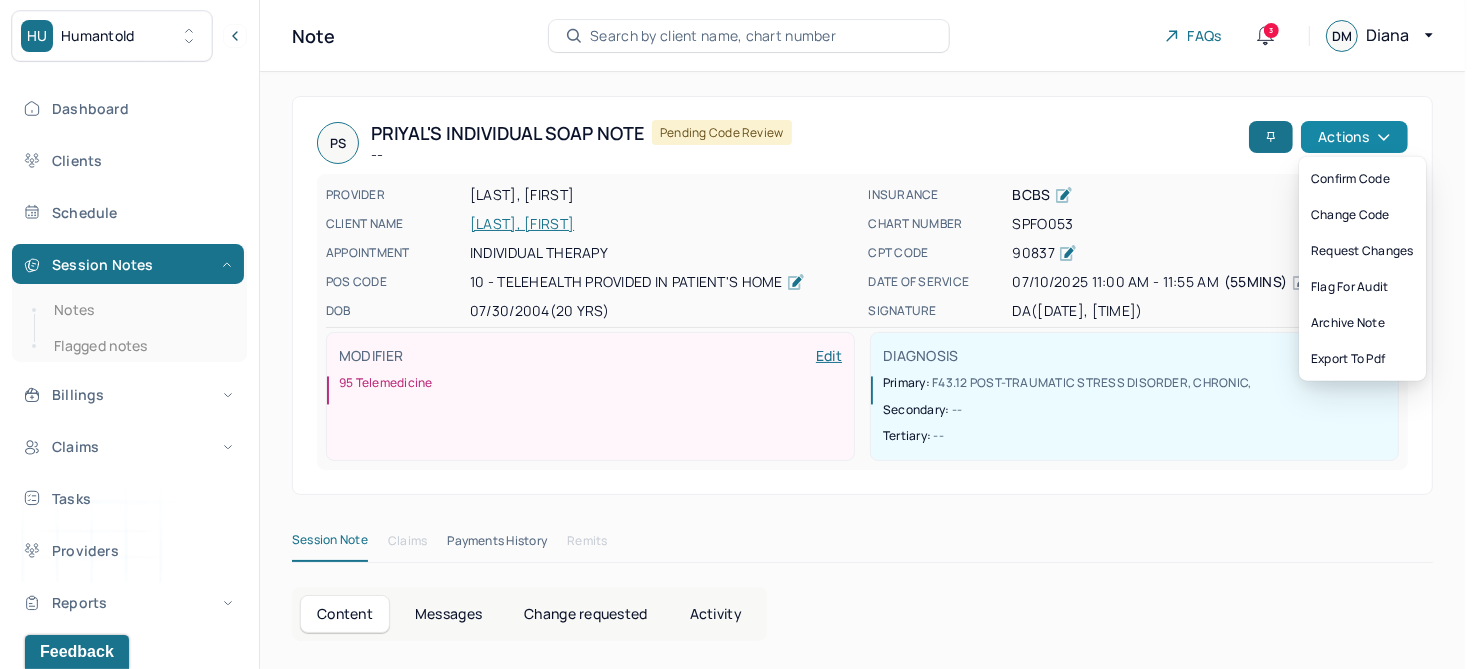 click 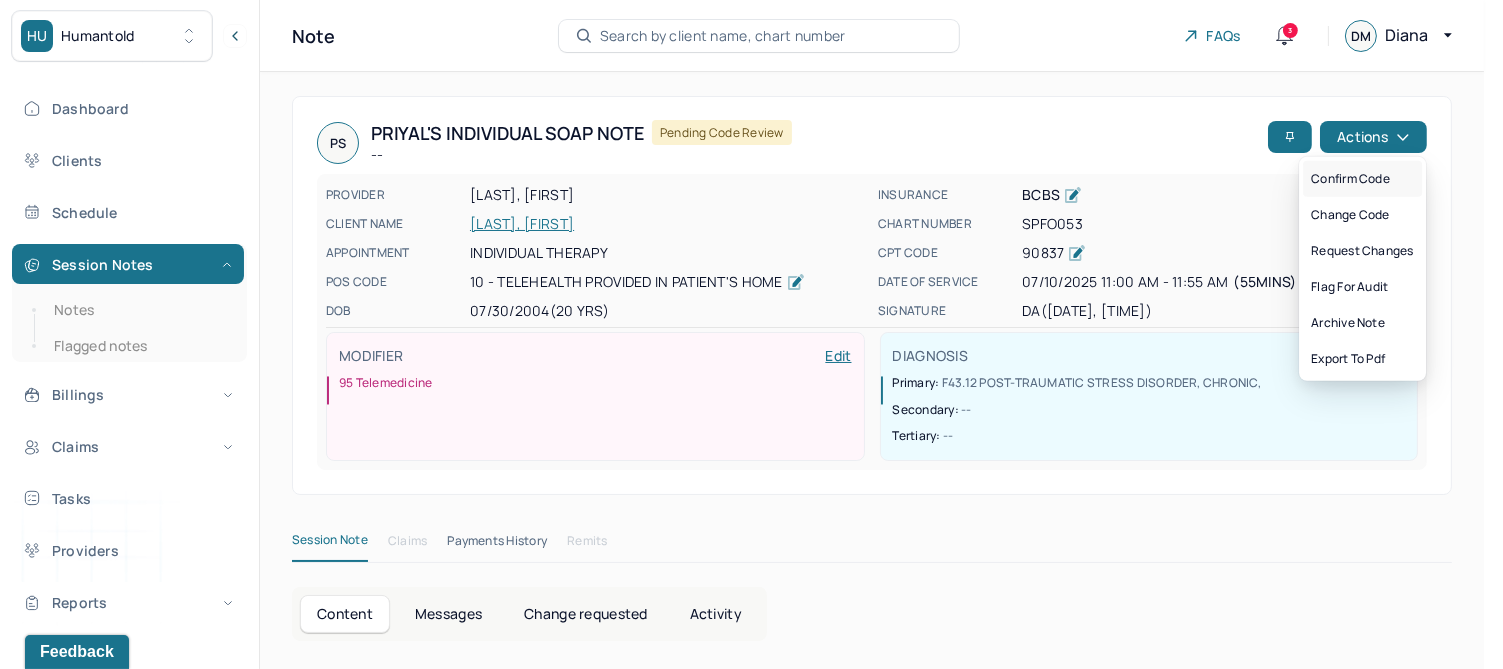 click on "Confirm code" at bounding box center (1362, 179) 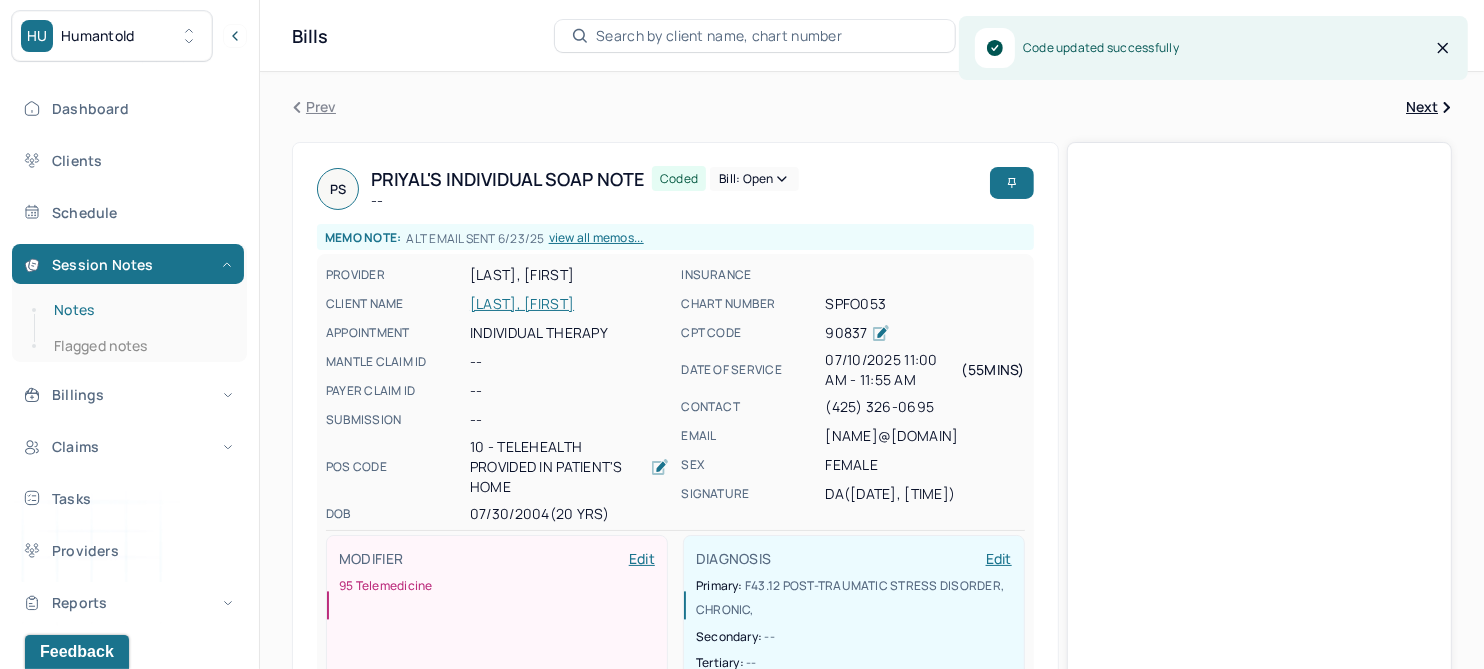 click on "Notes" at bounding box center [139, 310] 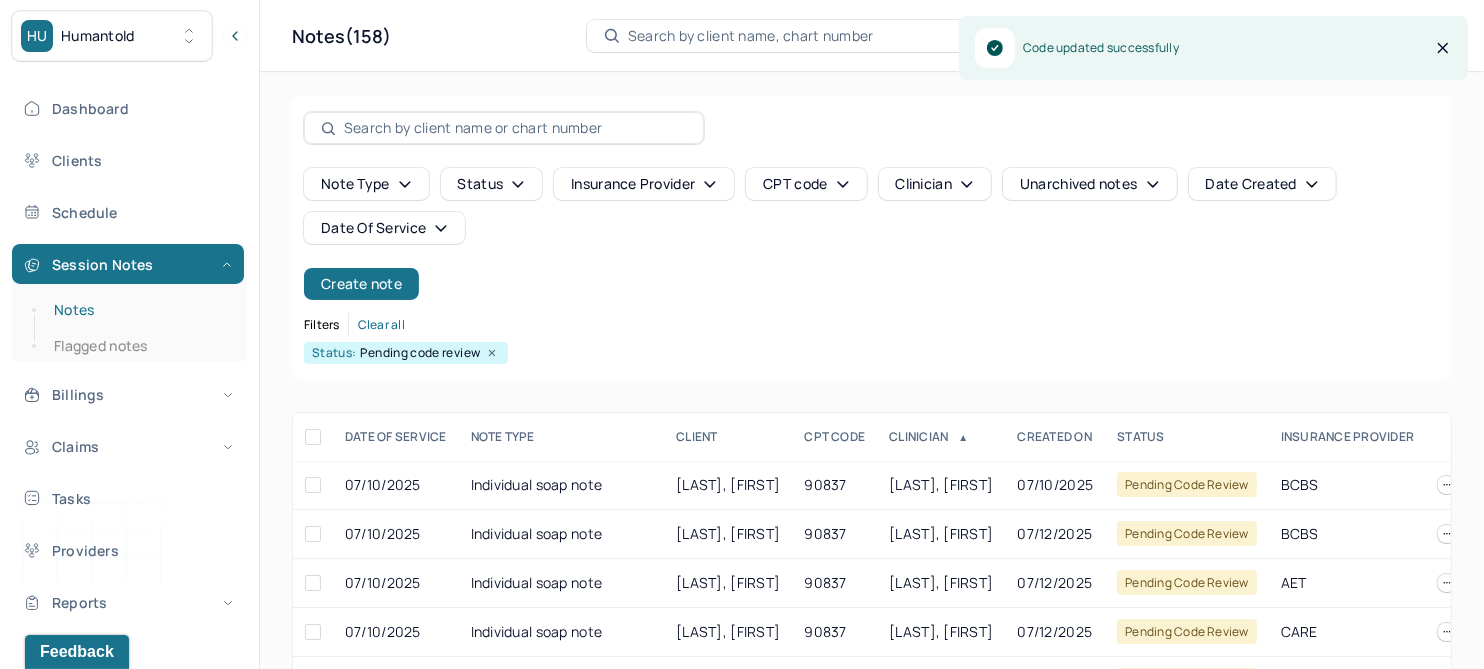 scroll, scrollTop: 250, scrollLeft: 0, axis: vertical 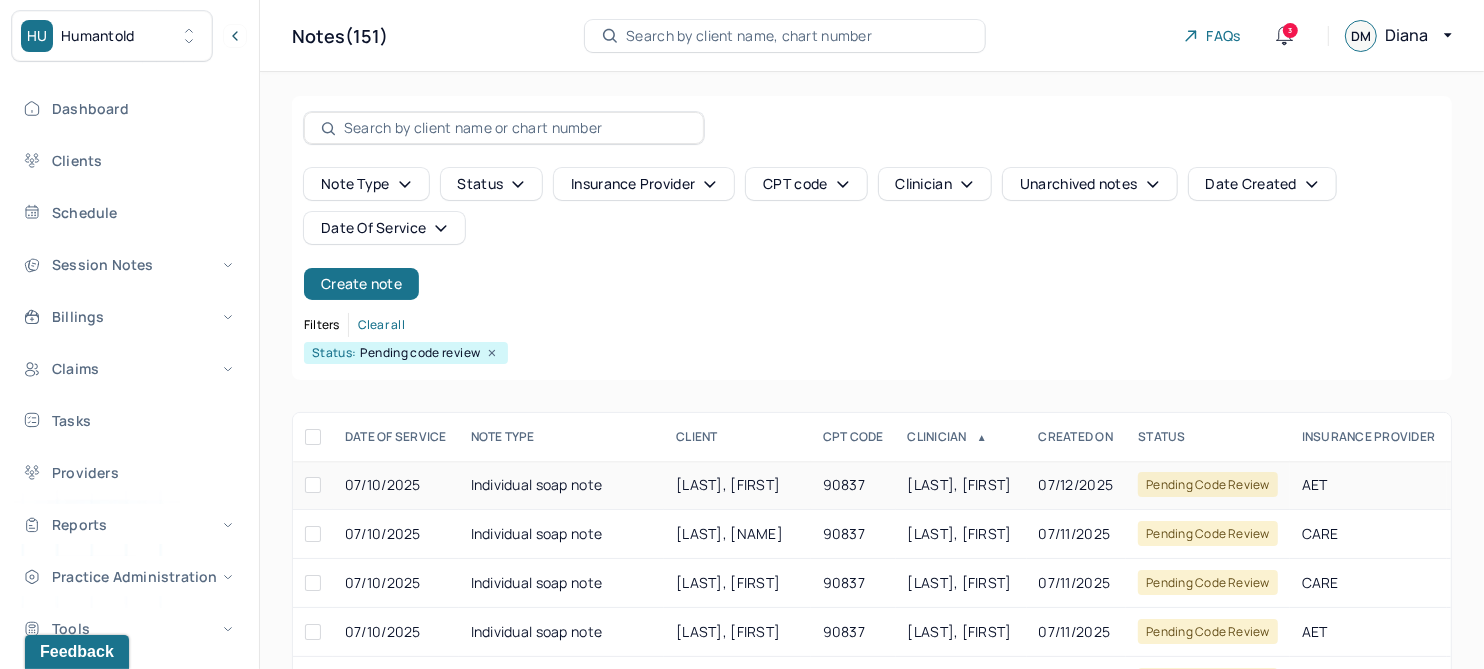 click on "[LAST], [FIRST]" at bounding box center [728, 484] 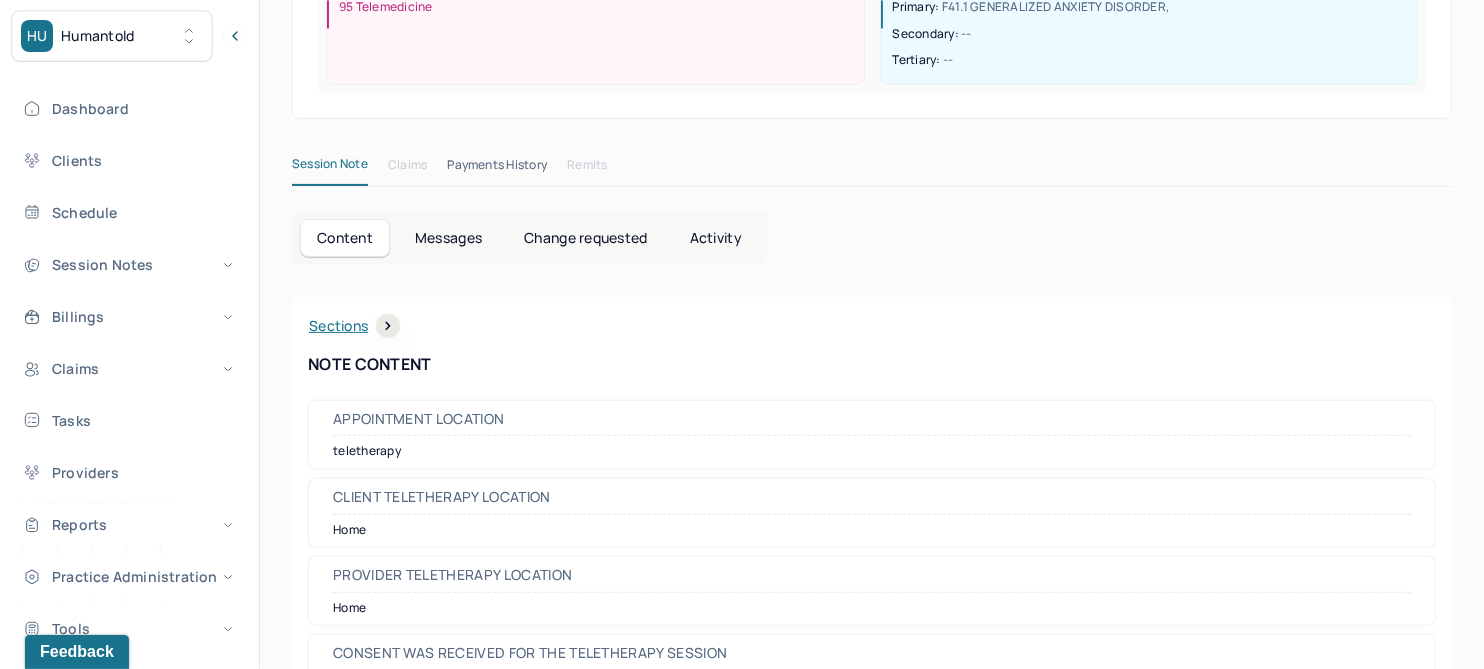 scroll, scrollTop: 0, scrollLeft: 0, axis: both 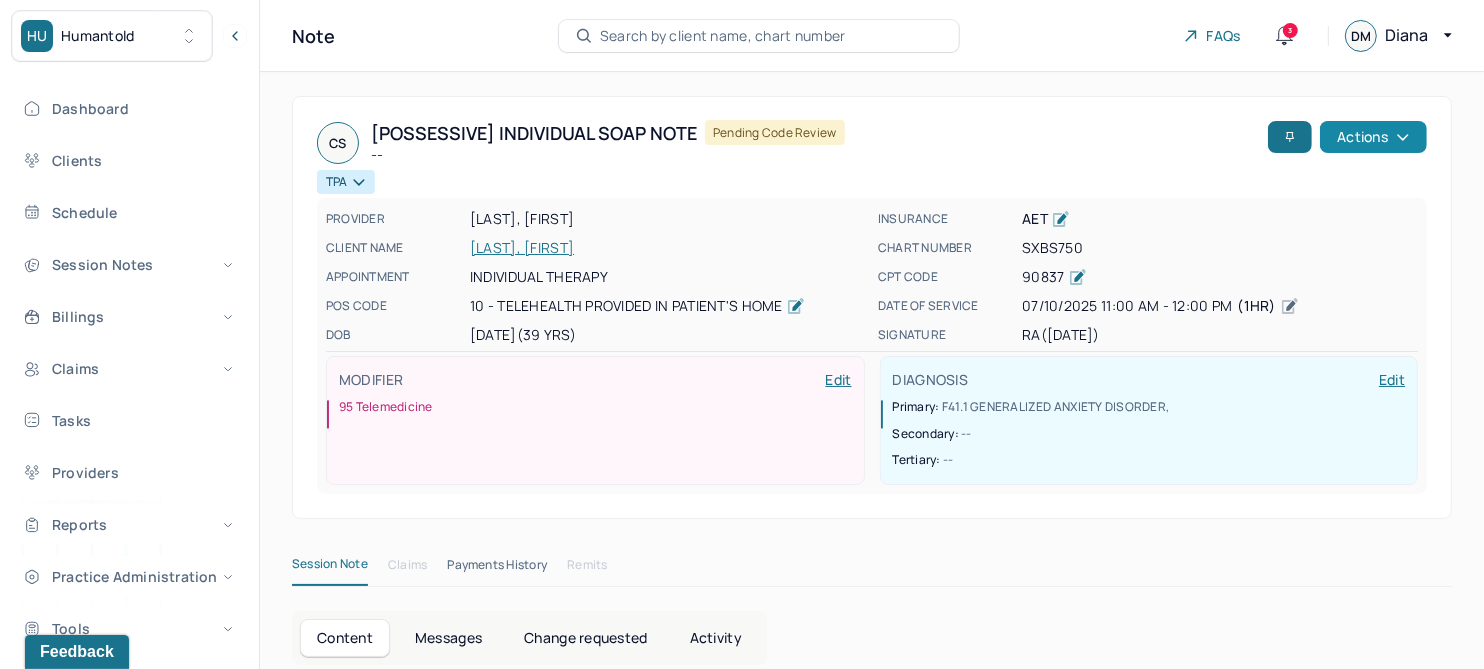 click on "Actions" at bounding box center [1373, 137] 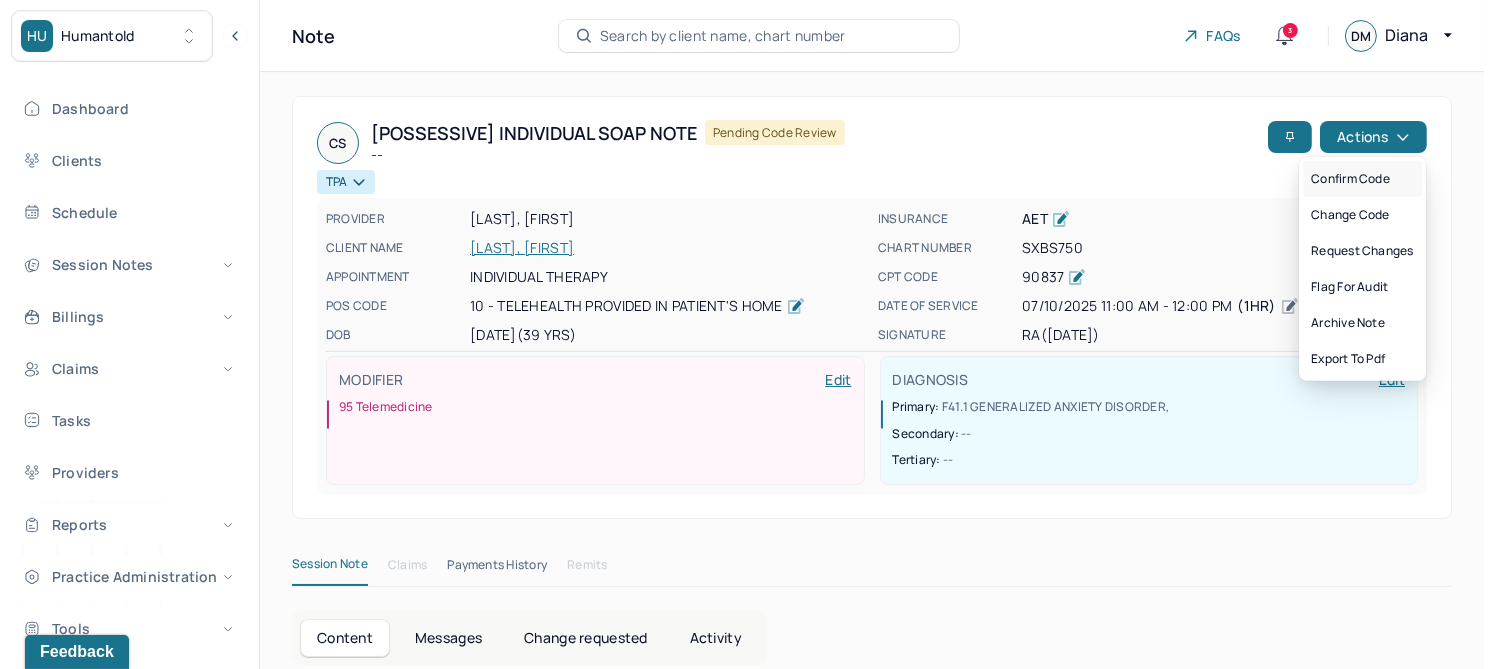 click on "Confirm code" at bounding box center (1362, 179) 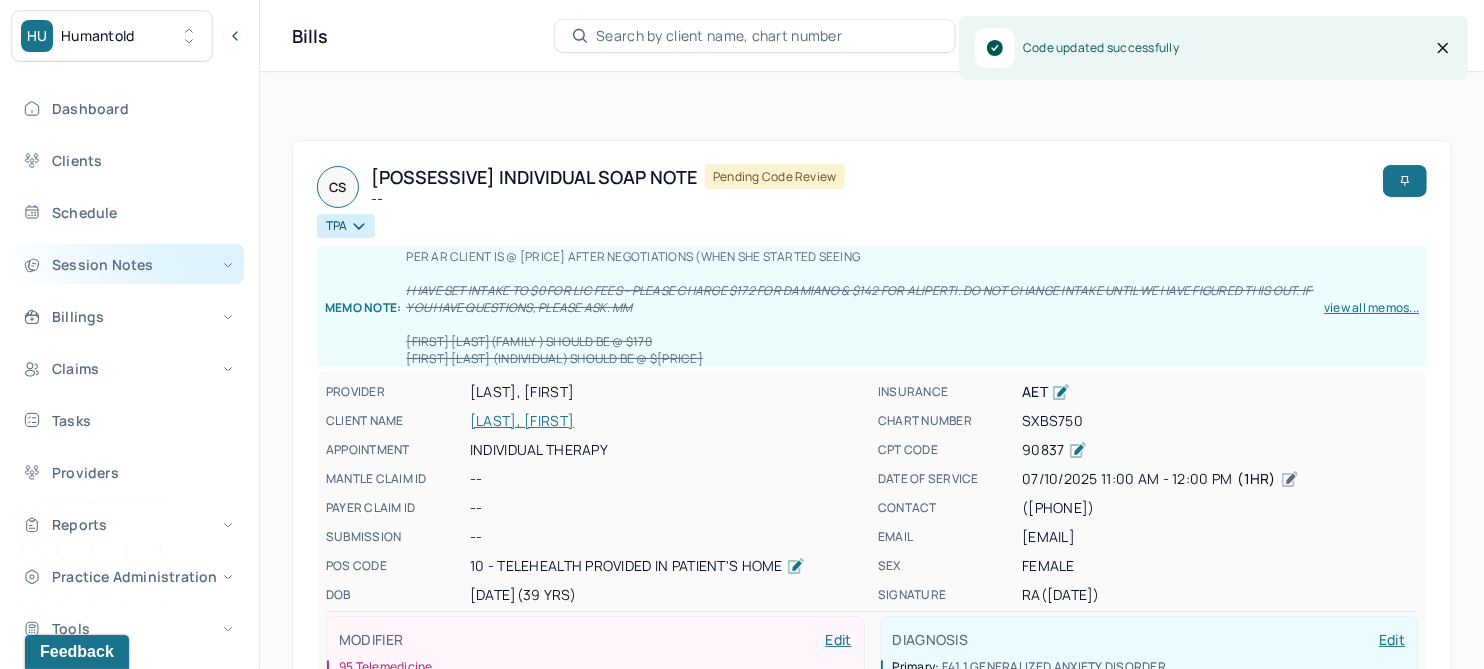 click on "Session Notes" at bounding box center [128, 264] 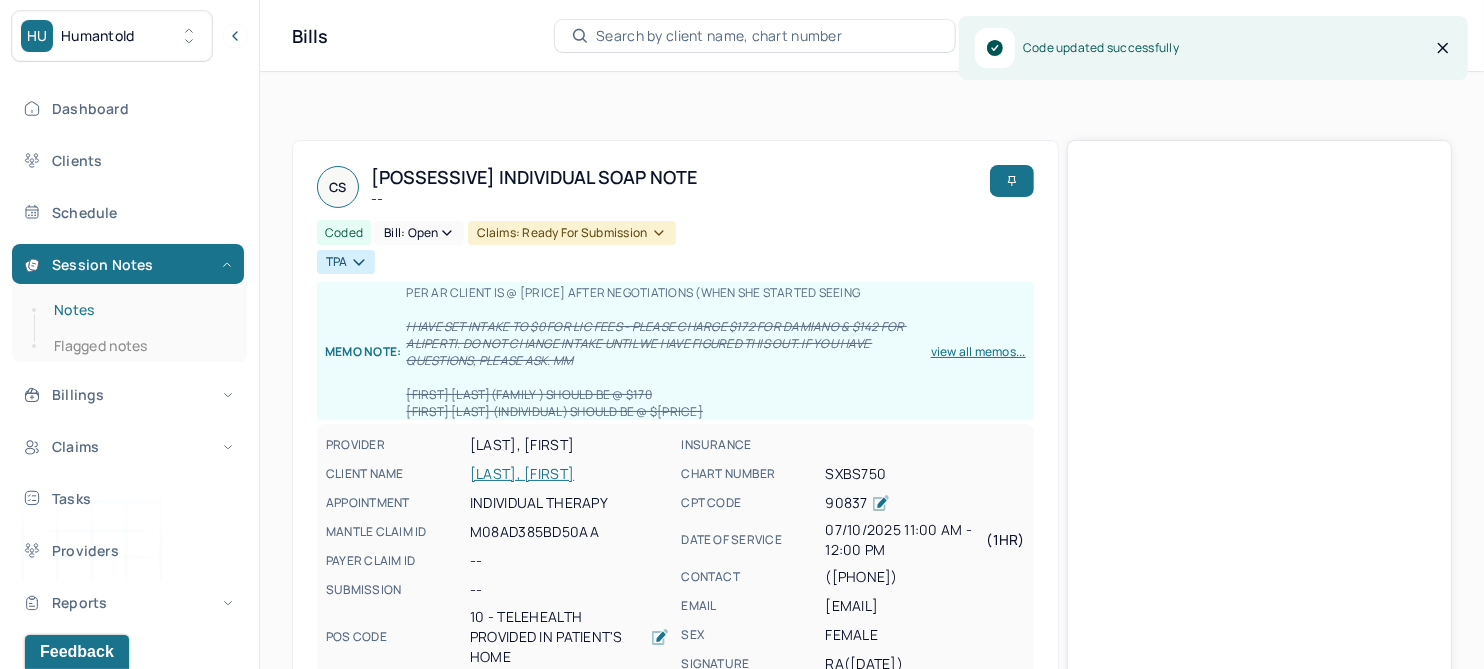 click on "Notes" at bounding box center [139, 310] 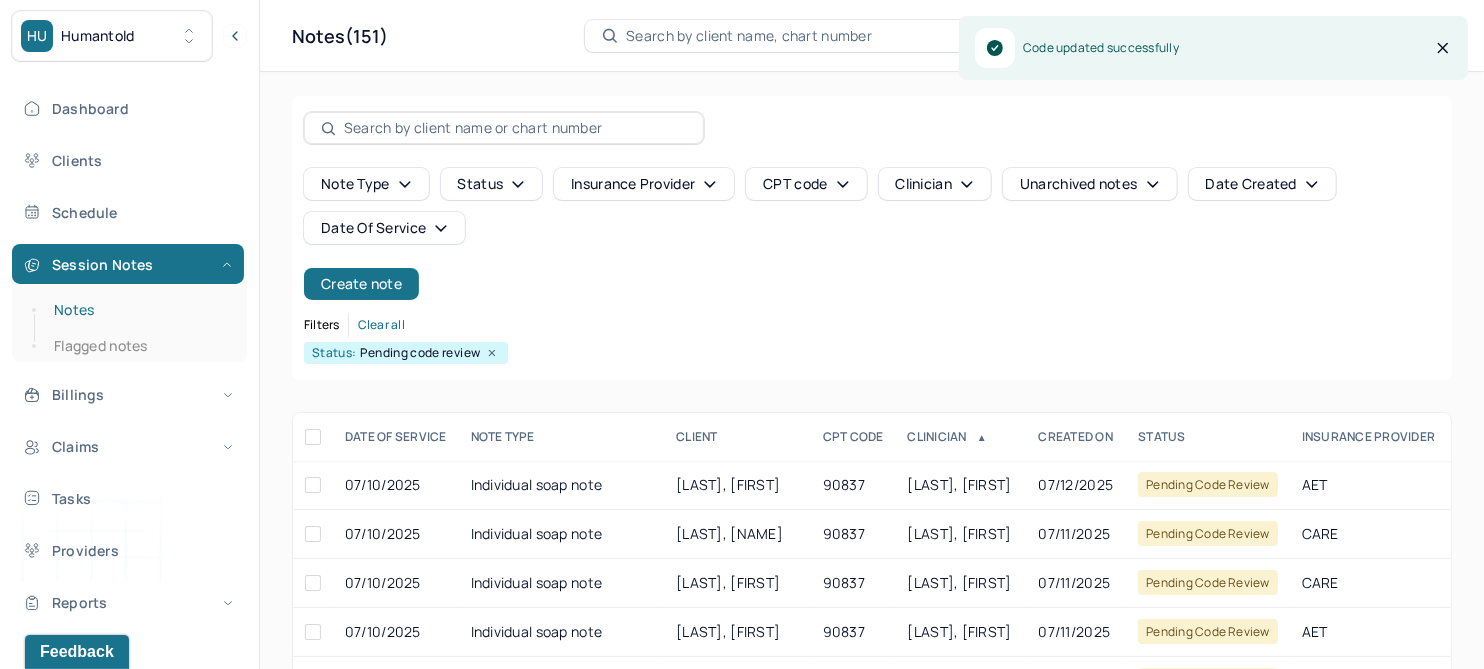 click on "Notes" at bounding box center [139, 310] 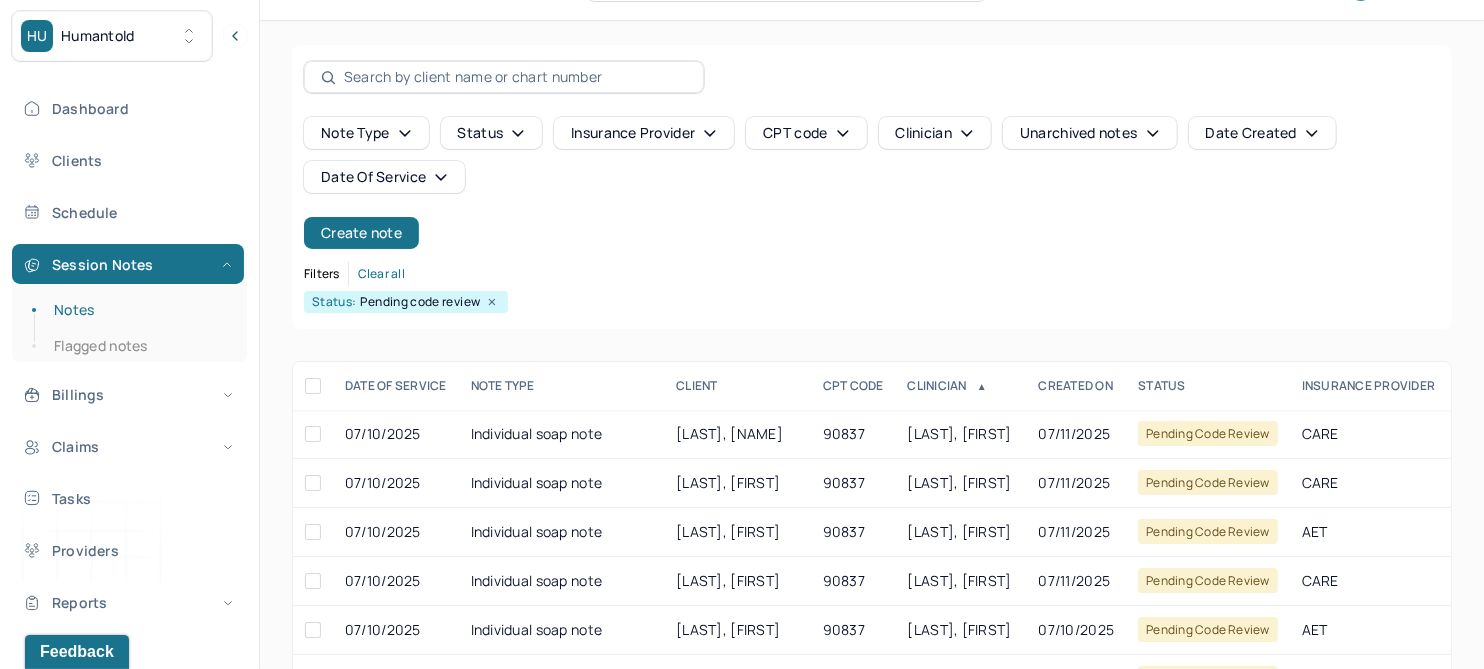 scroll, scrollTop: 0, scrollLeft: 0, axis: both 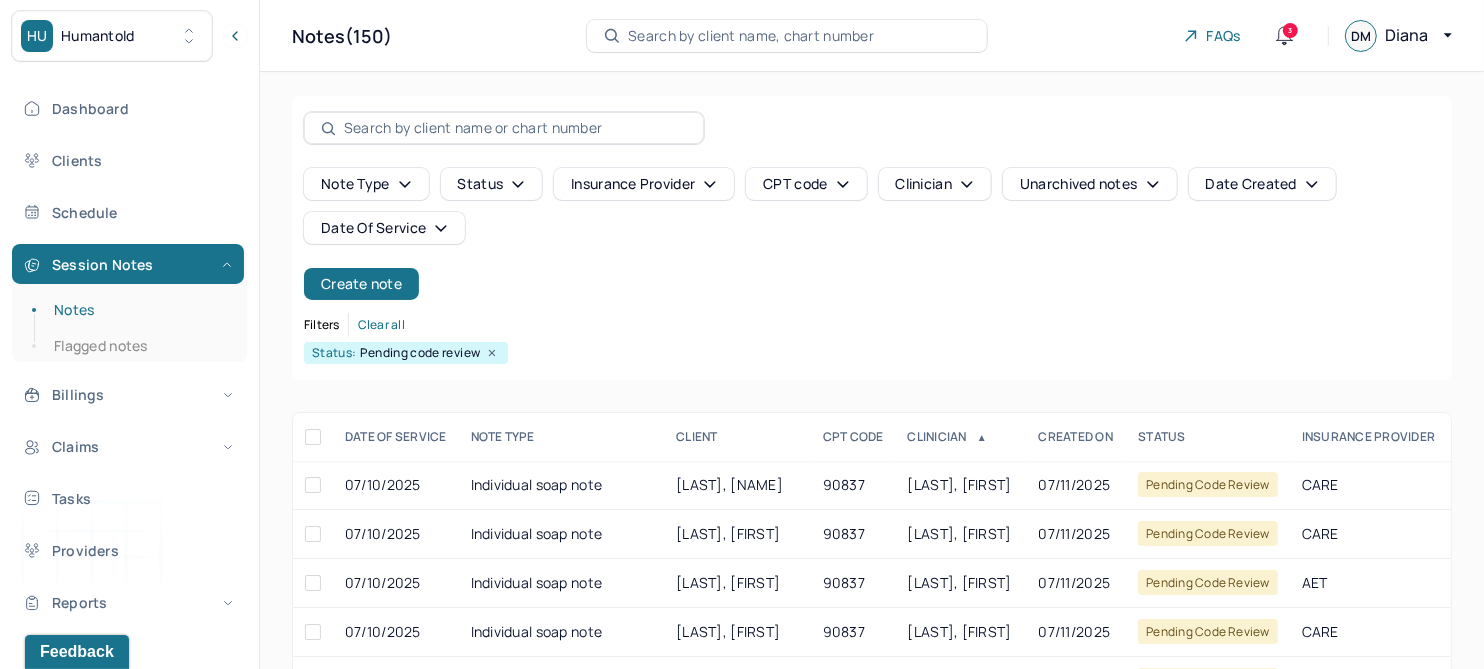 click 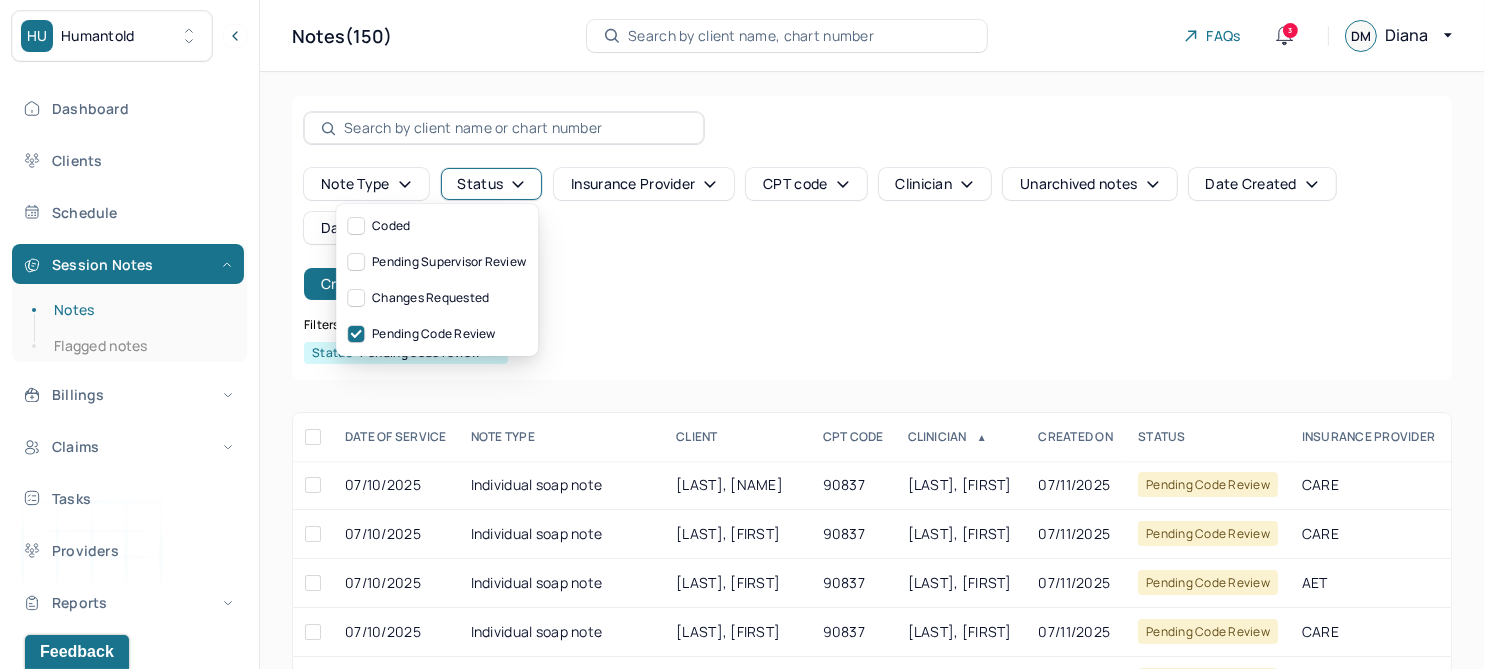 click 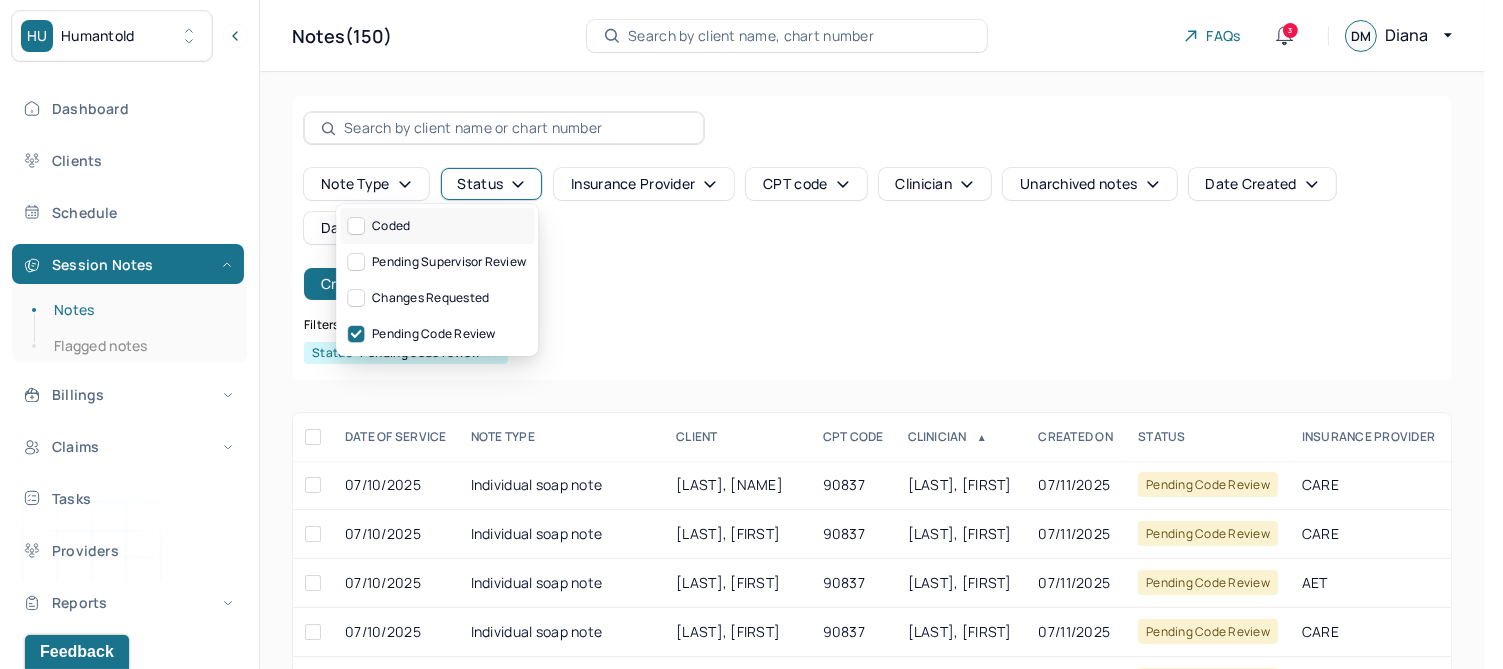 click at bounding box center (356, 226) 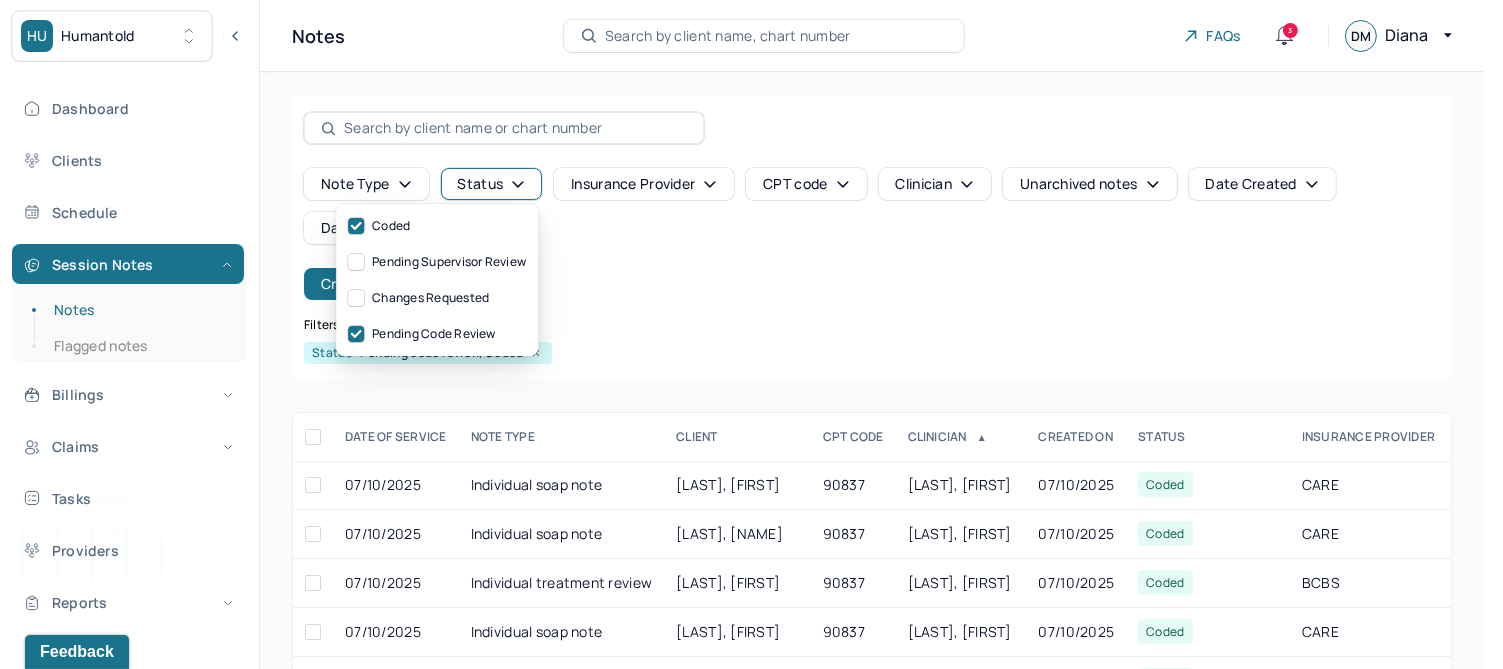 click on "Note type     Status     Insurance provider     CPT code     Clinician     Unarchived notes     Date Created     Date Of Service     Create note   Filters   Clear all   Status: Pending code review, Coded" at bounding box center [872, 238] 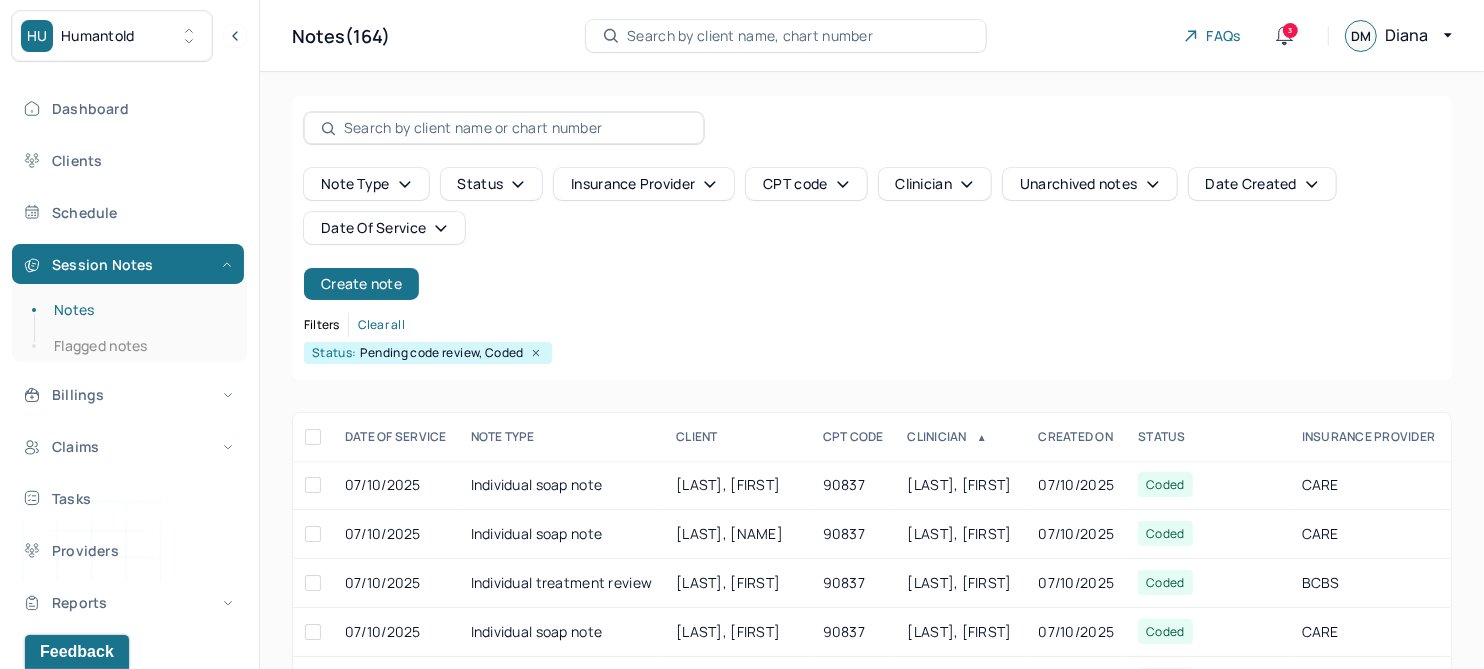 scroll, scrollTop: 125, scrollLeft: 0, axis: vertical 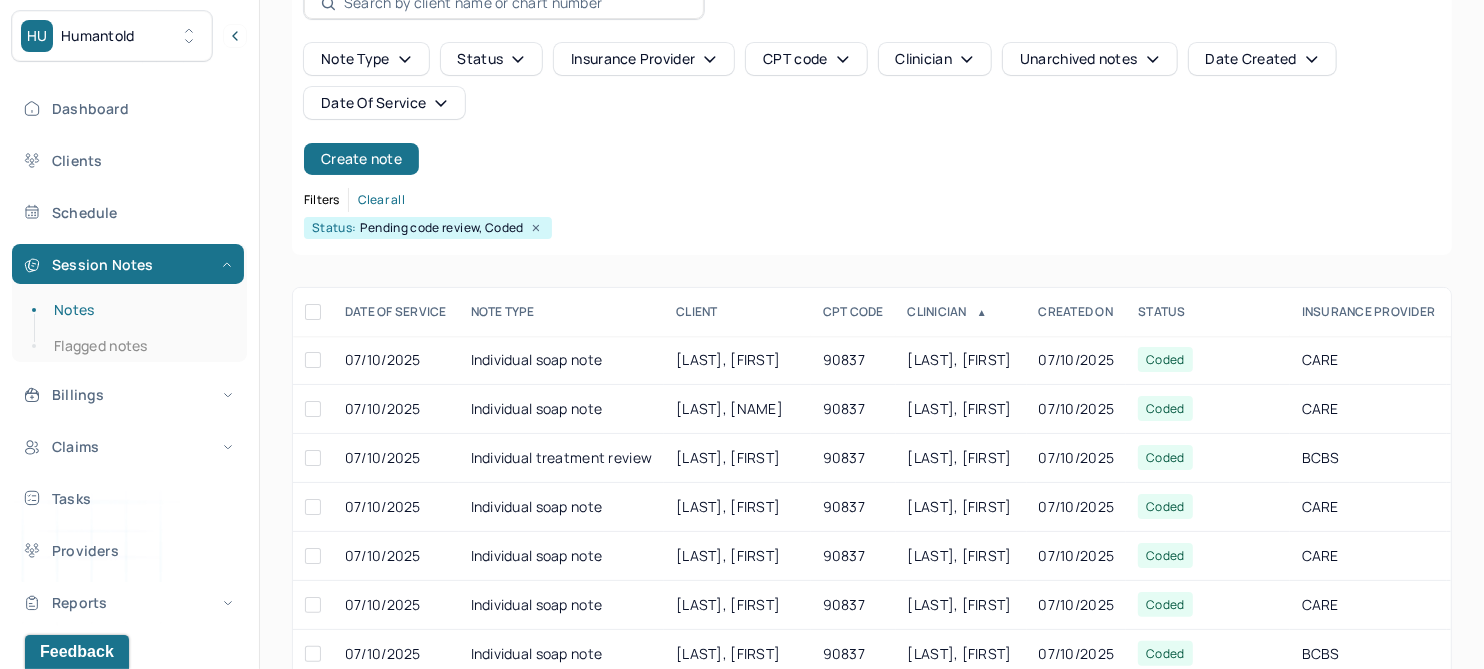 click on "CLIENT" at bounding box center (737, 312) 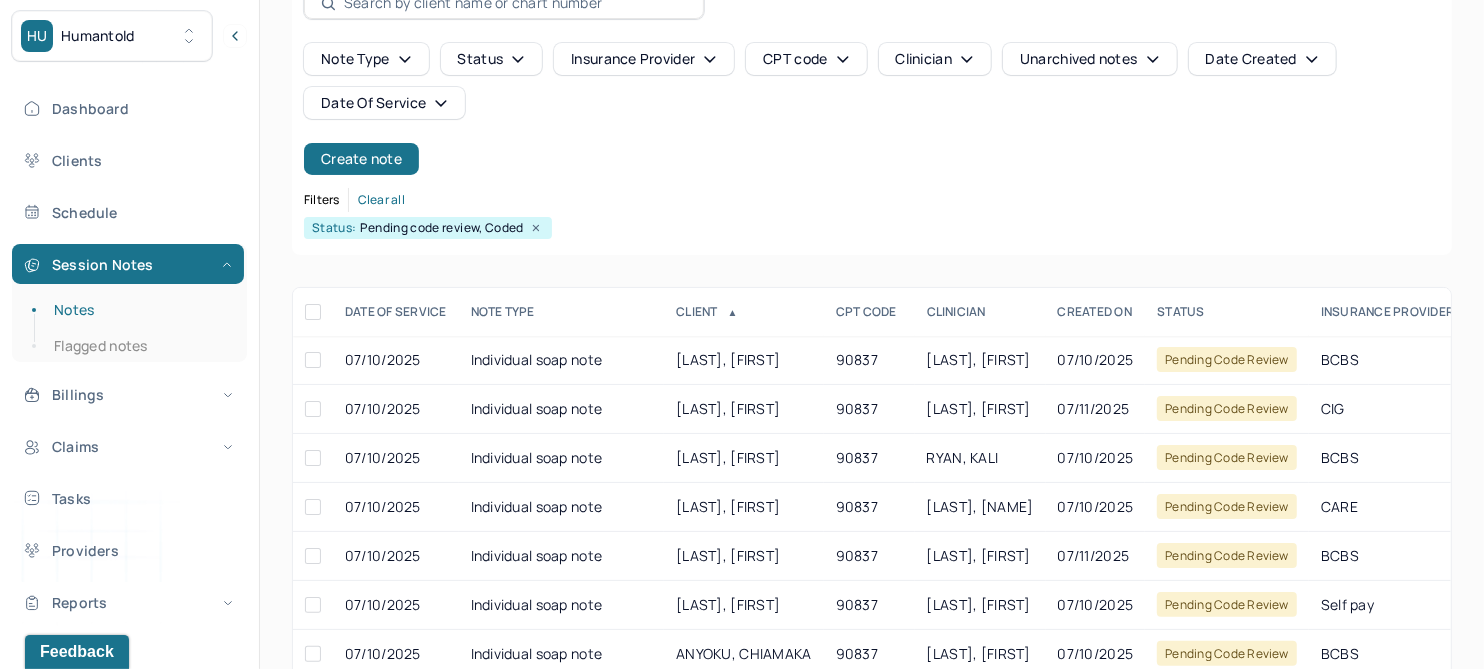 click on "CLIENT ▲" at bounding box center (743, 312) 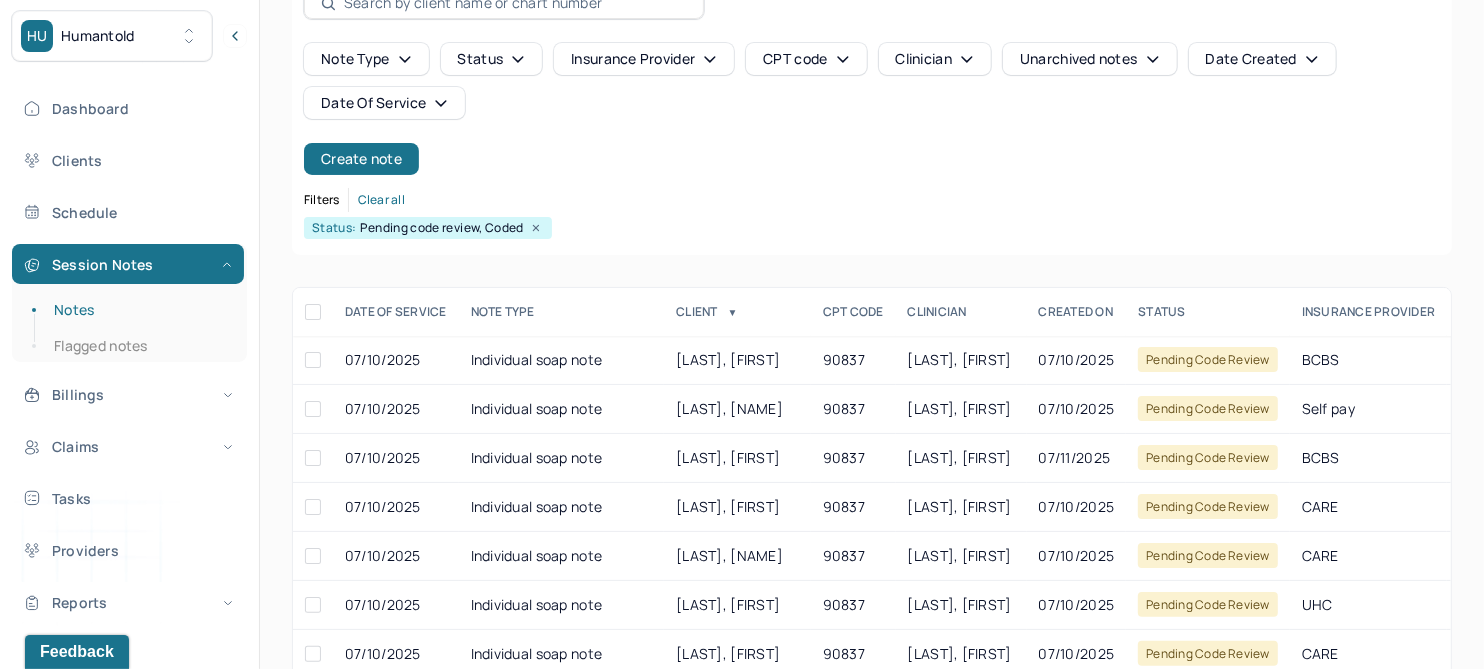 click on "CLINICIAN" at bounding box center (961, 312) 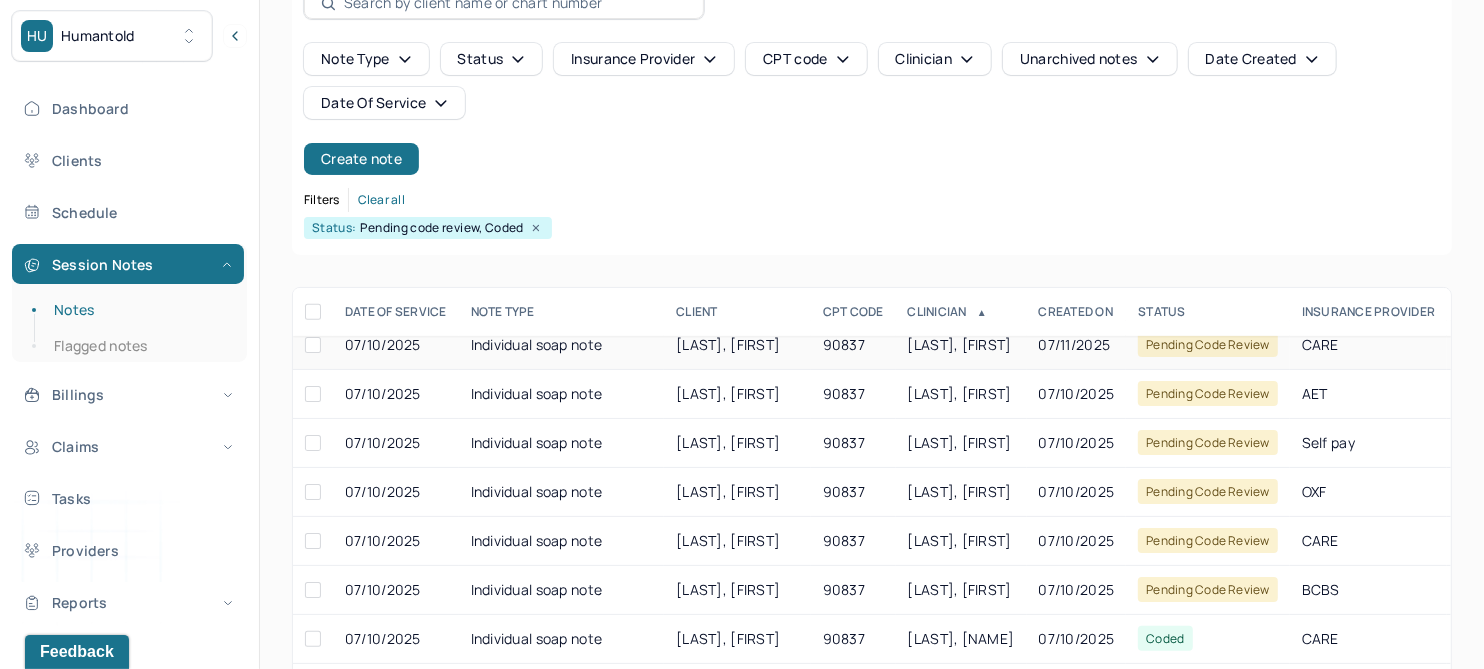 scroll, scrollTop: 625, scrollLeft: 0, axis: vertical 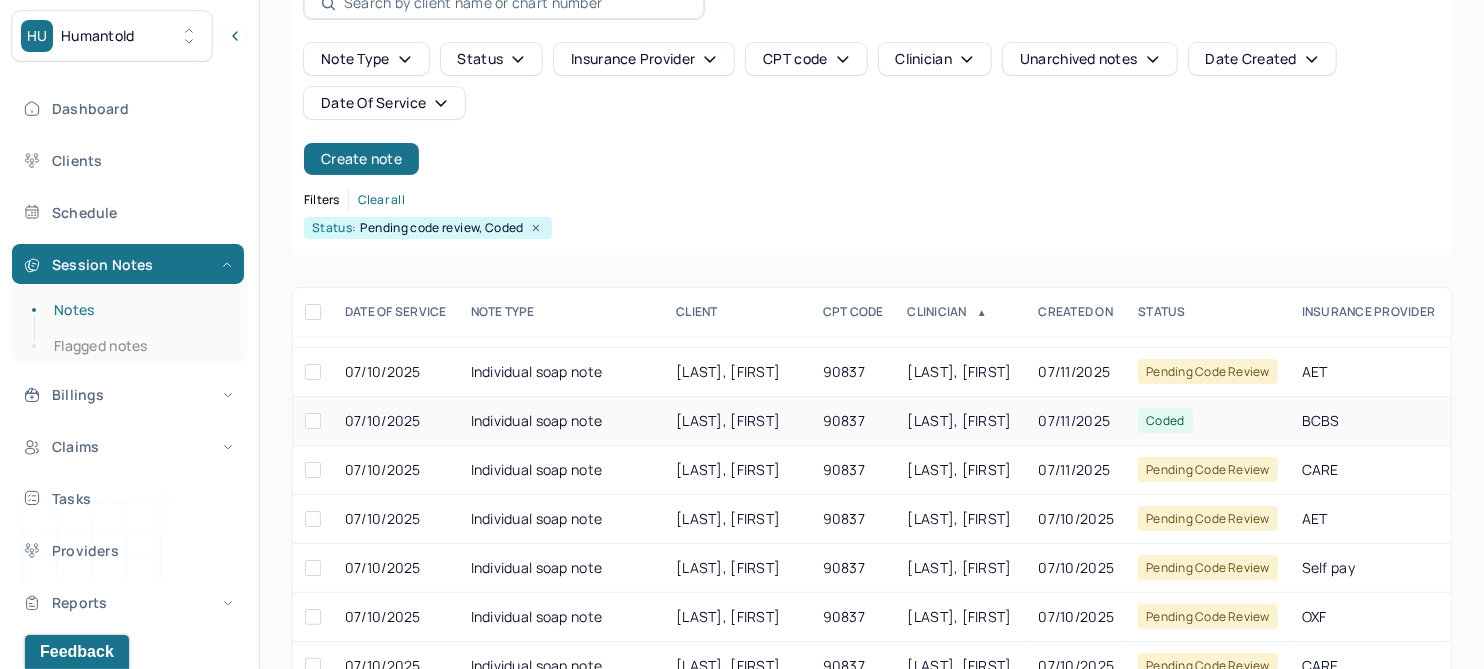 click on "[LAST], [FIRST]" at bounding box center [728, 420] 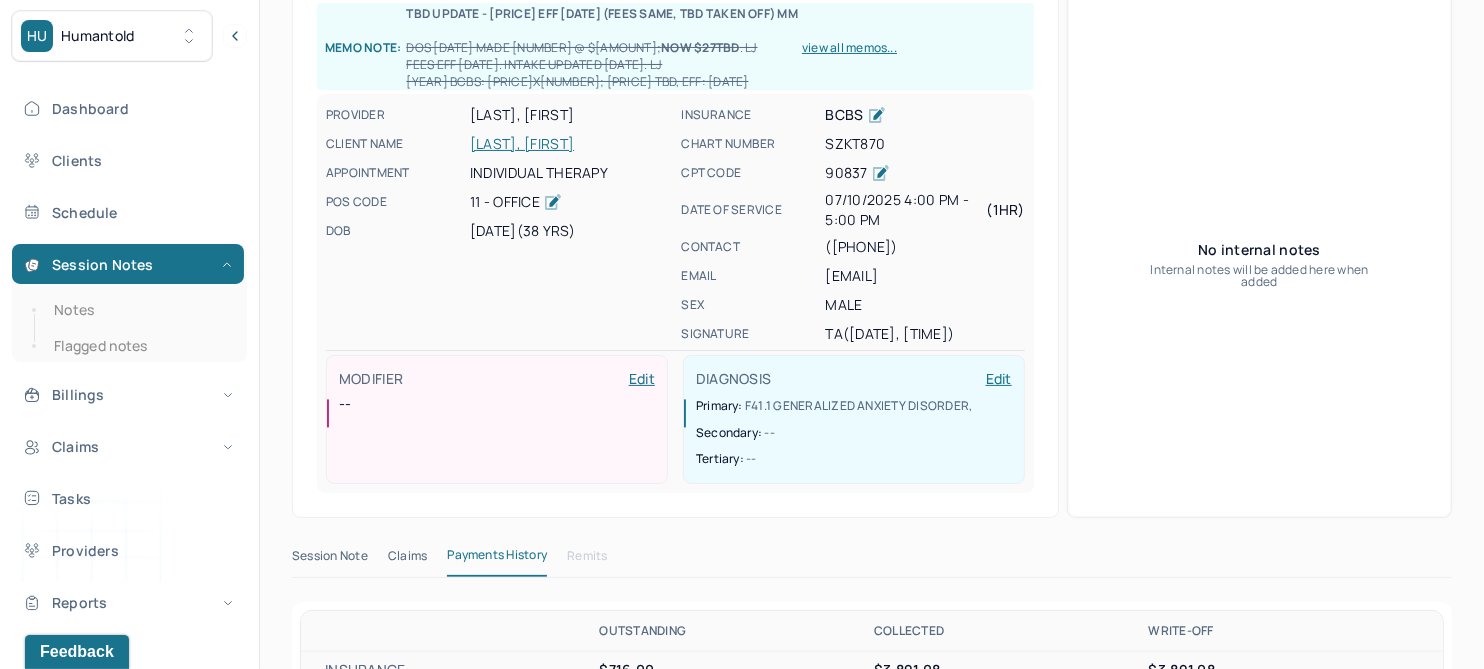 scroll, scrollTop: 250, scrollLeft: 0, axis: vertical 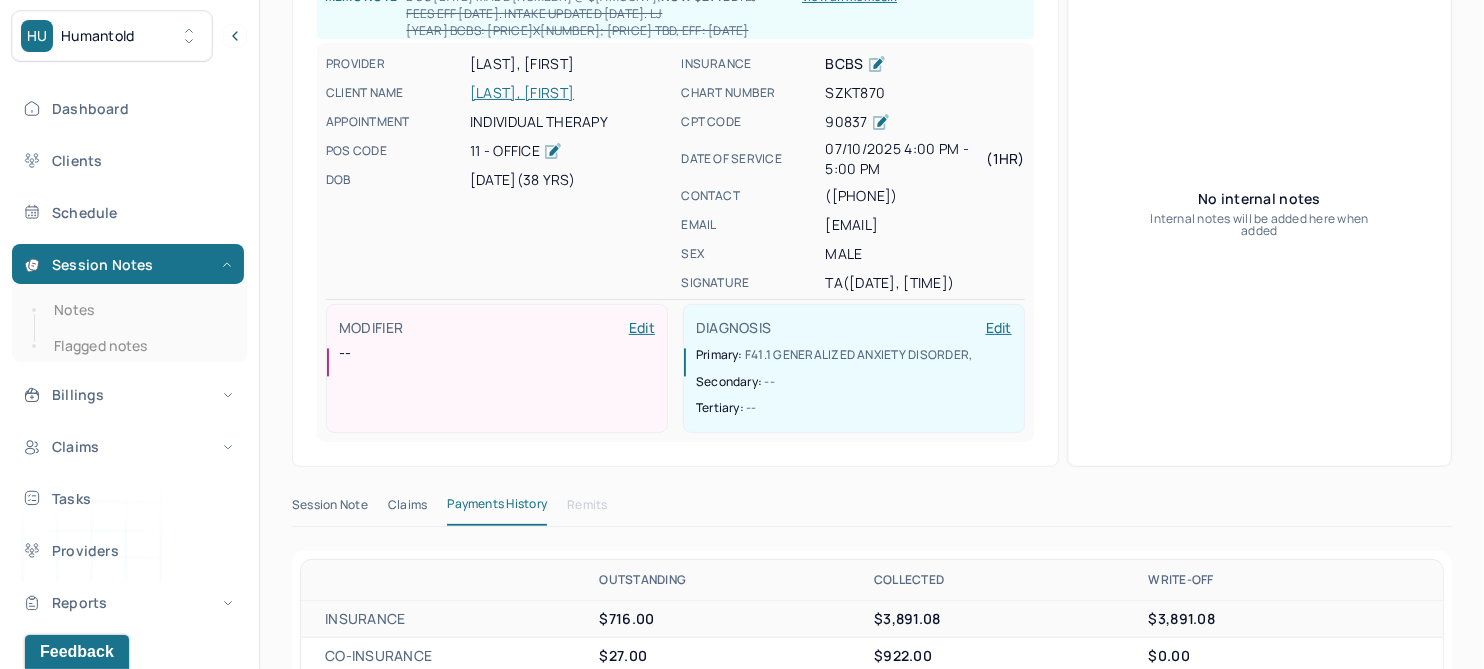 click on "Session Note" at bounding box center [330, 509] 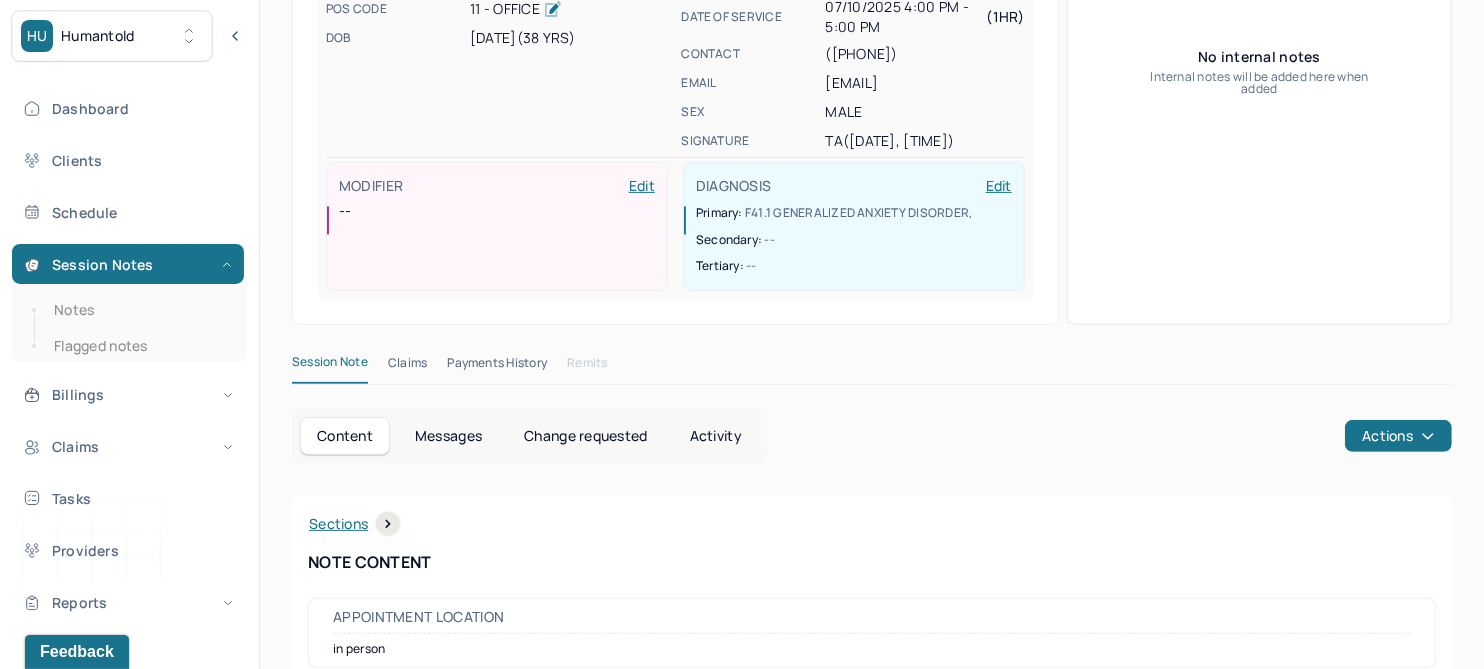 scroll, scrollTop: 0, scrollLeft: 0, axis: both 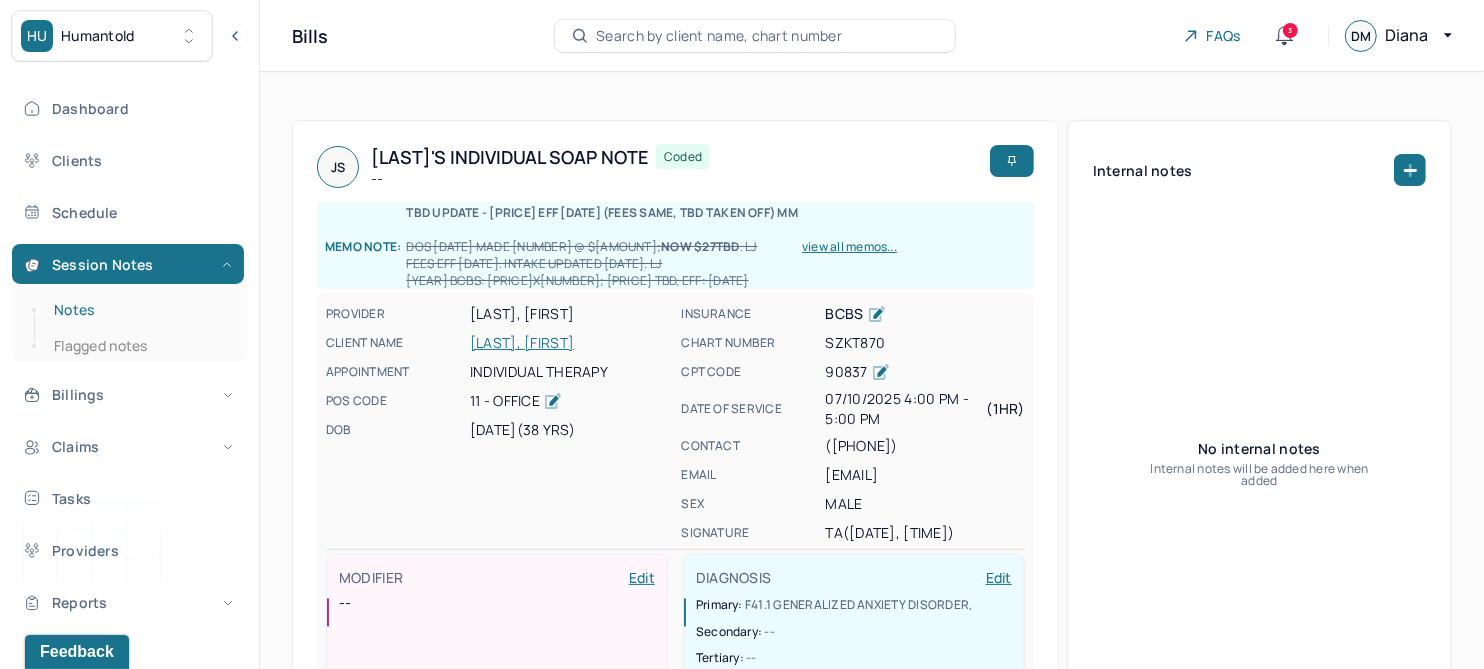 click on "Notes" at bounding box center [139, 310] 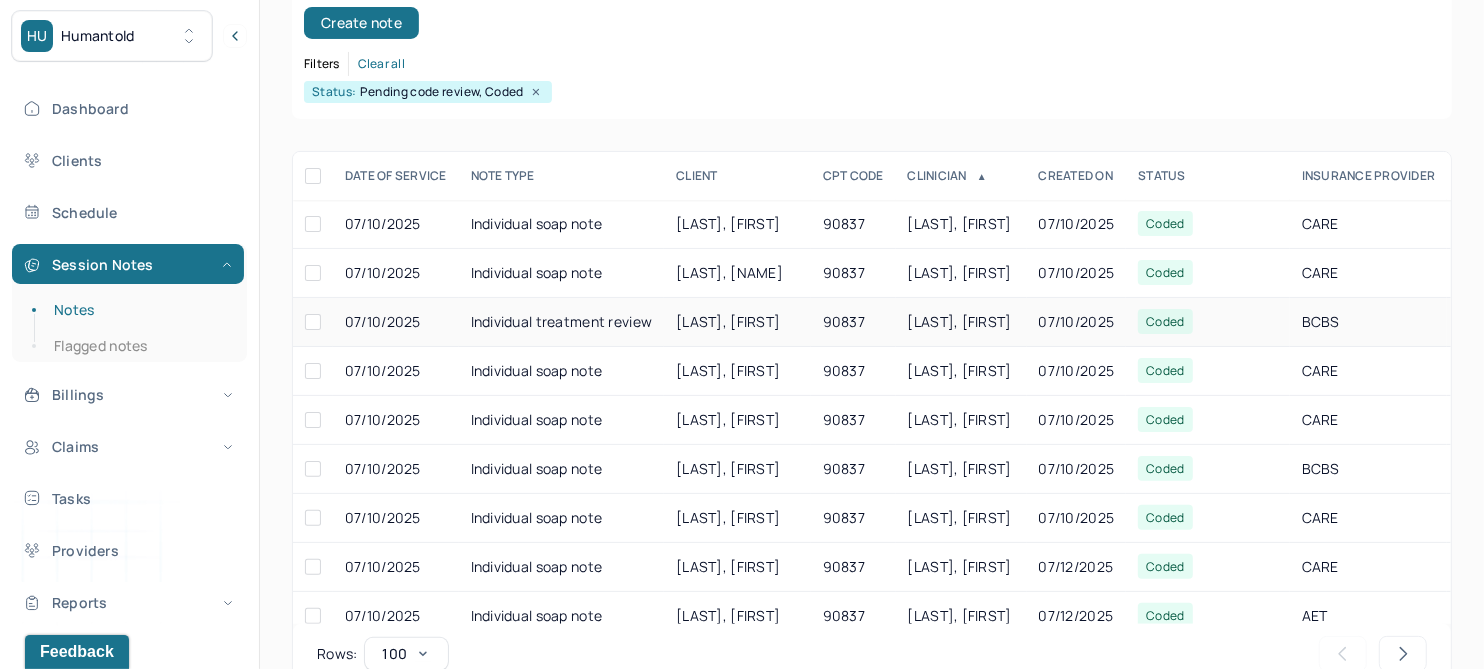 scroll, scrollTop: 301, scrollLeft: 0, axis: vertical 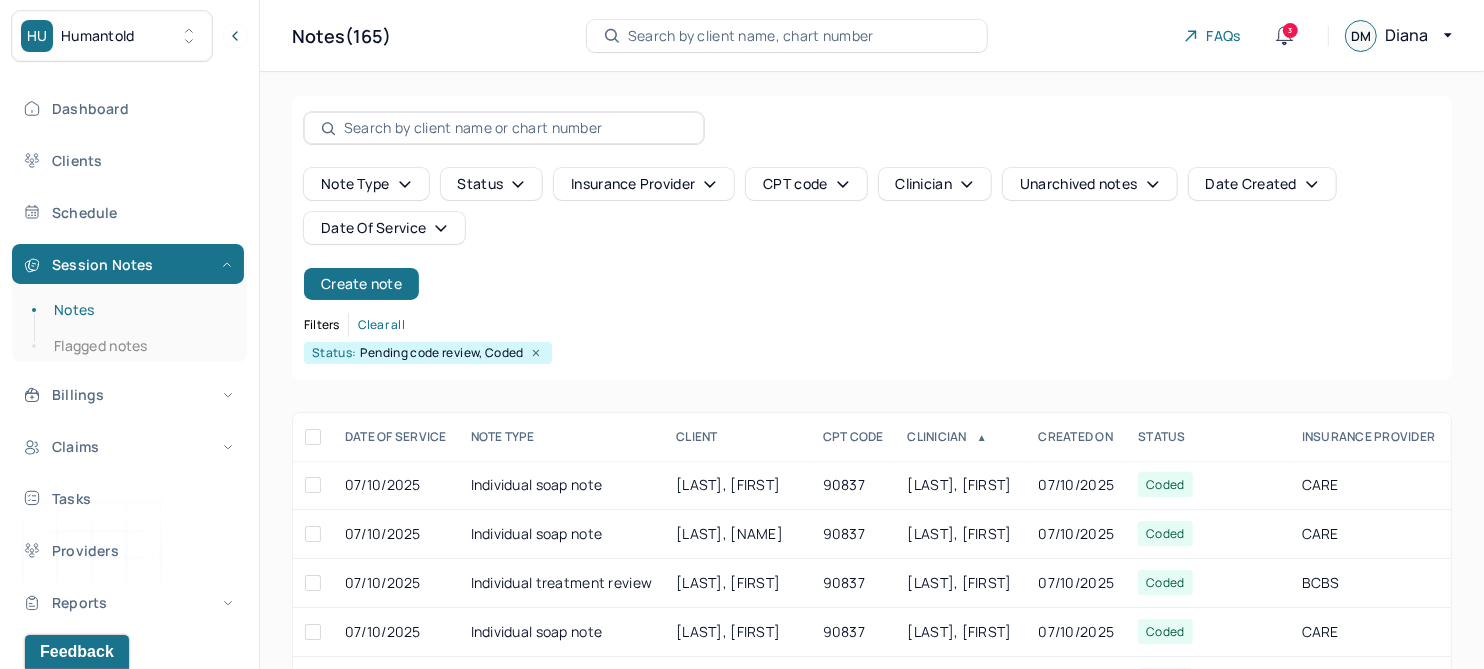 click 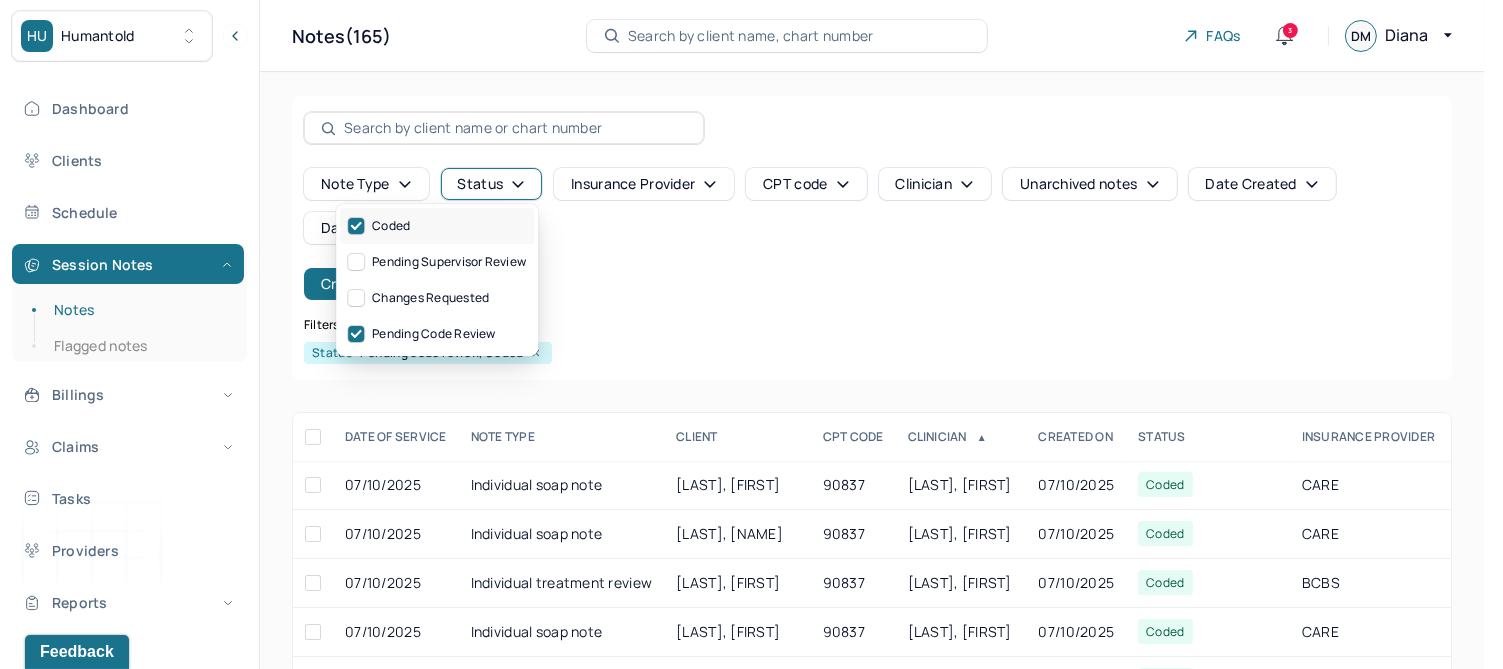 click at bounding box center (356, 226) 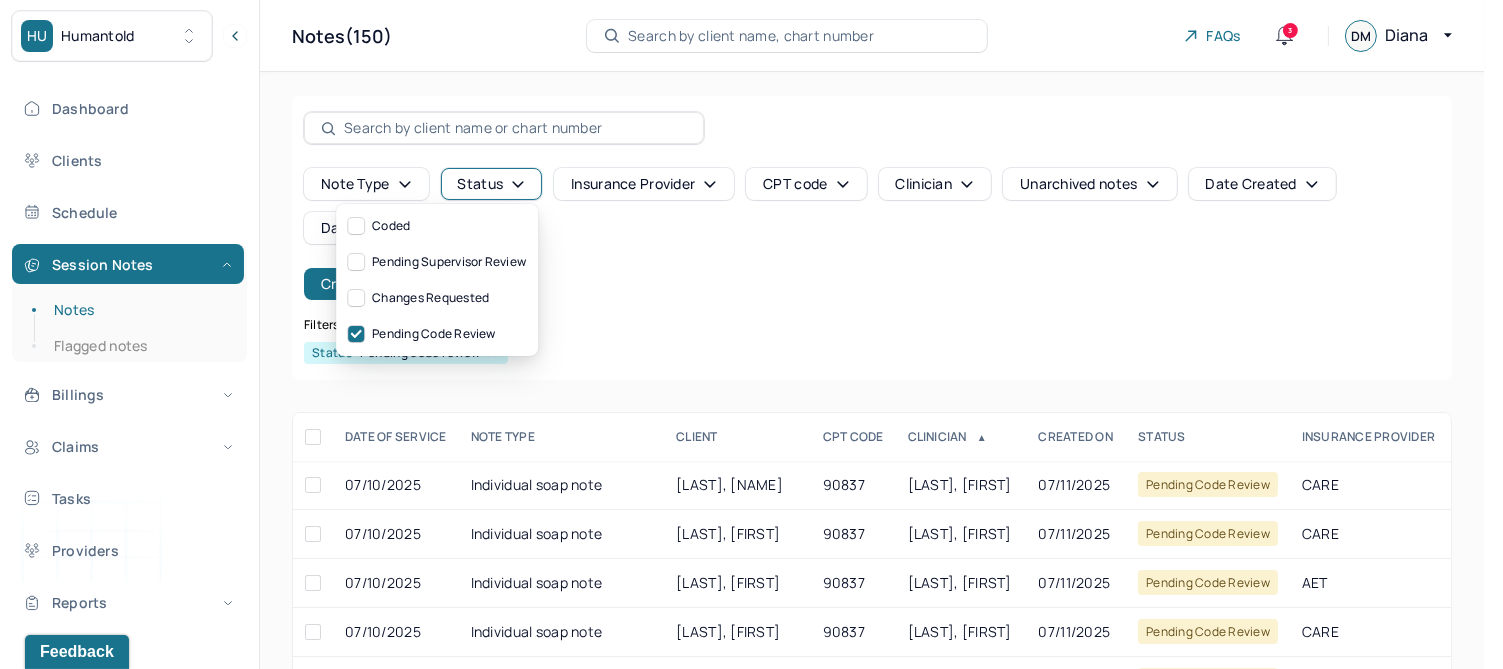 click on "Note type     Status     Insurance provider     CPT code     Clinician     Unarchived notes     Date Created     Date Of Service     Create note" at bounding box center (872, 234) 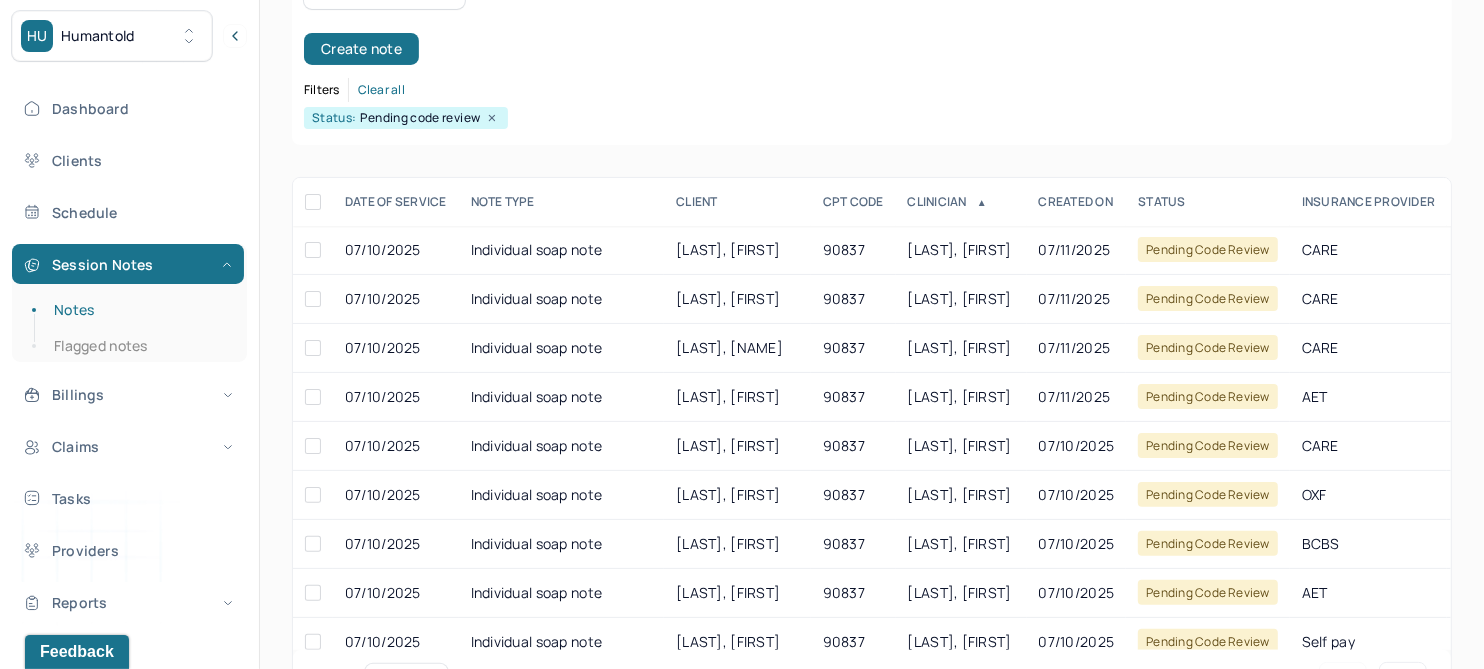 scroll, scrollTop: 250, scrollLeft: 0, axis: vertical 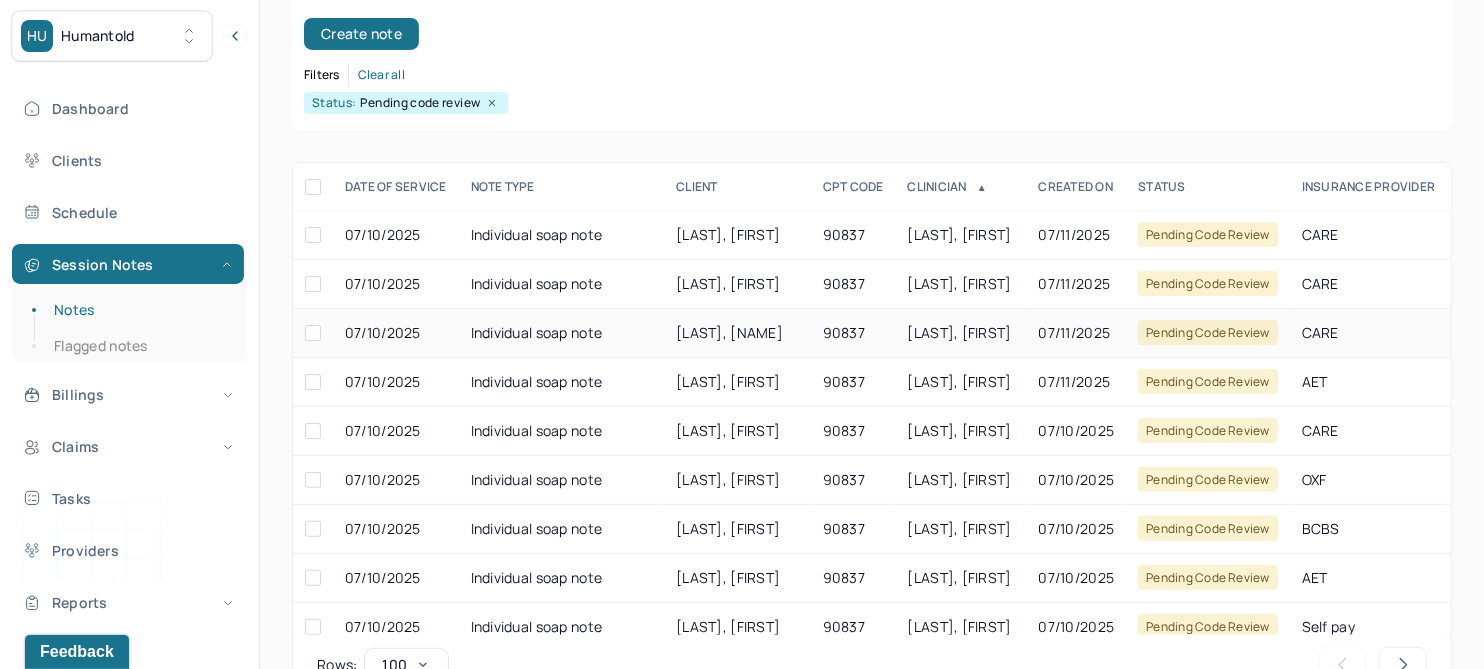 click on "[LAST], [NAME]" at bounding box center (729, 332) 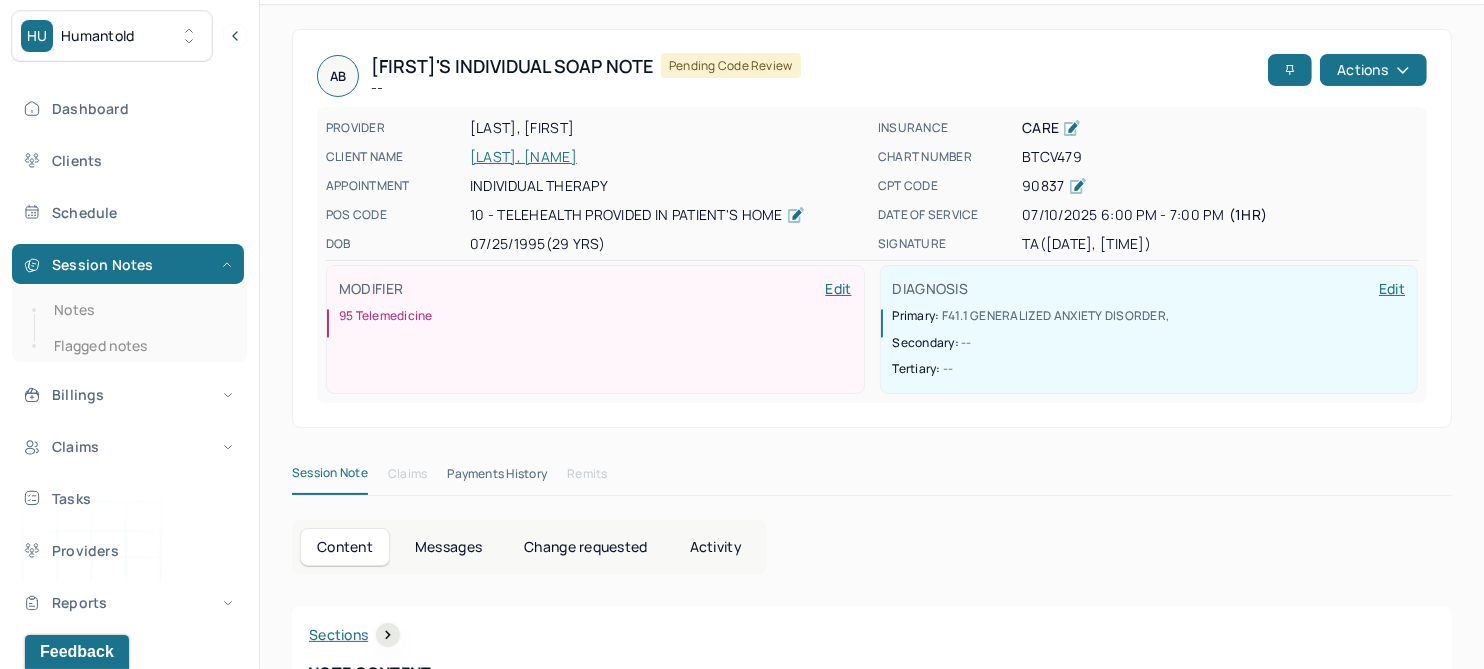 scroll, scrollTop: 0, scrollLeft: 0, axis: both 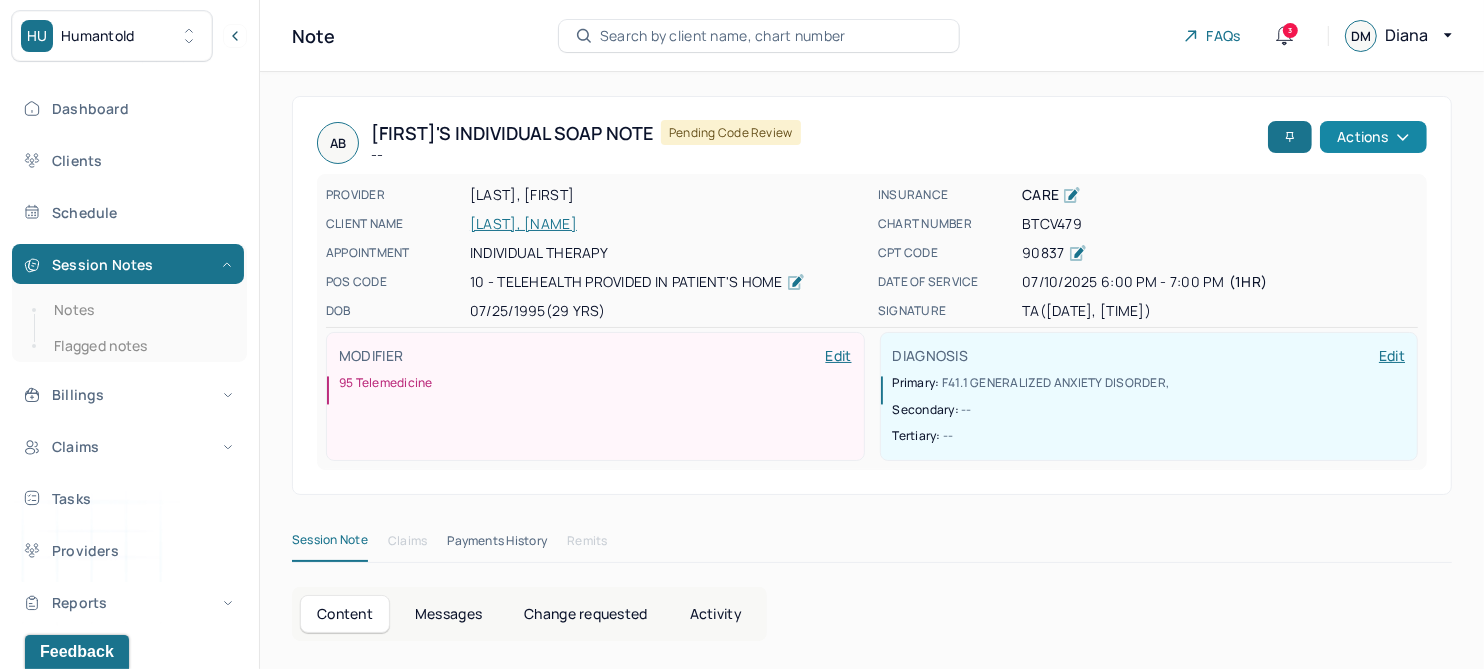 click on "Actions" at bounding box center (1373, 137) 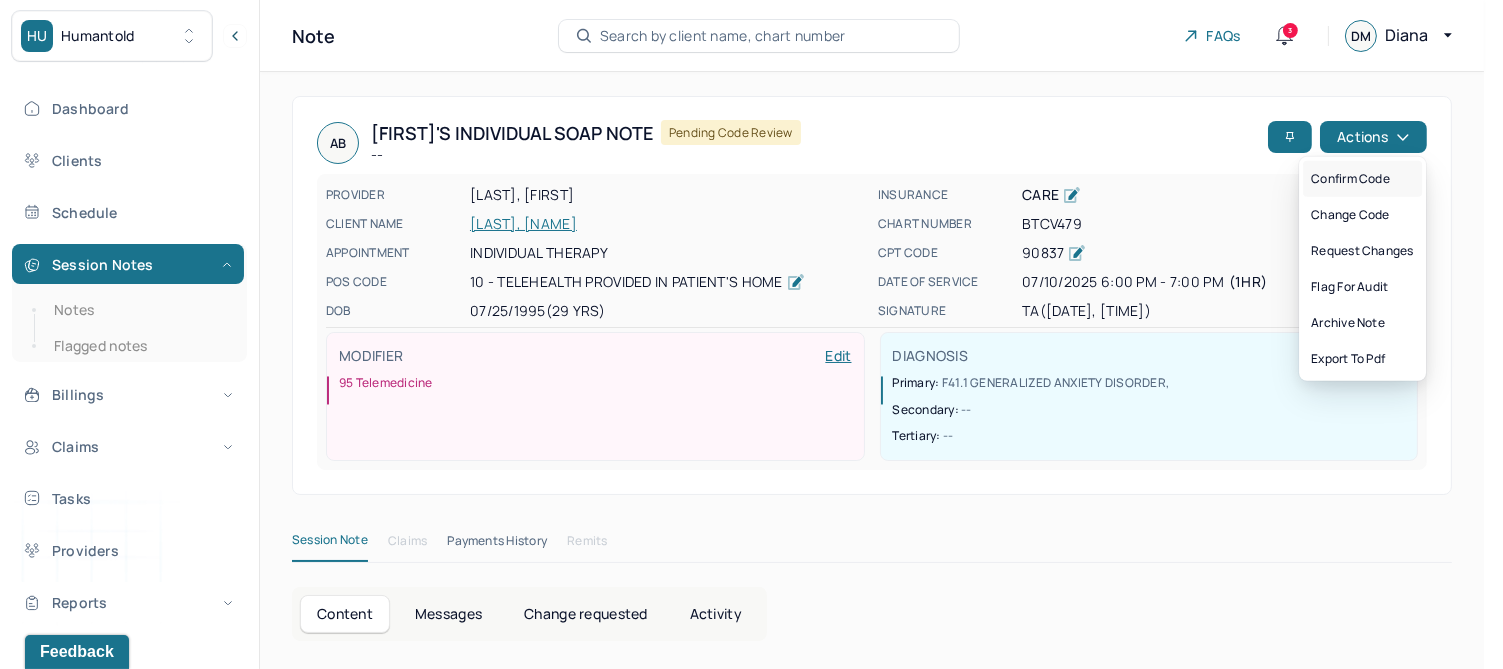 click on "Confirm code" at bounding box center (1362, 179) 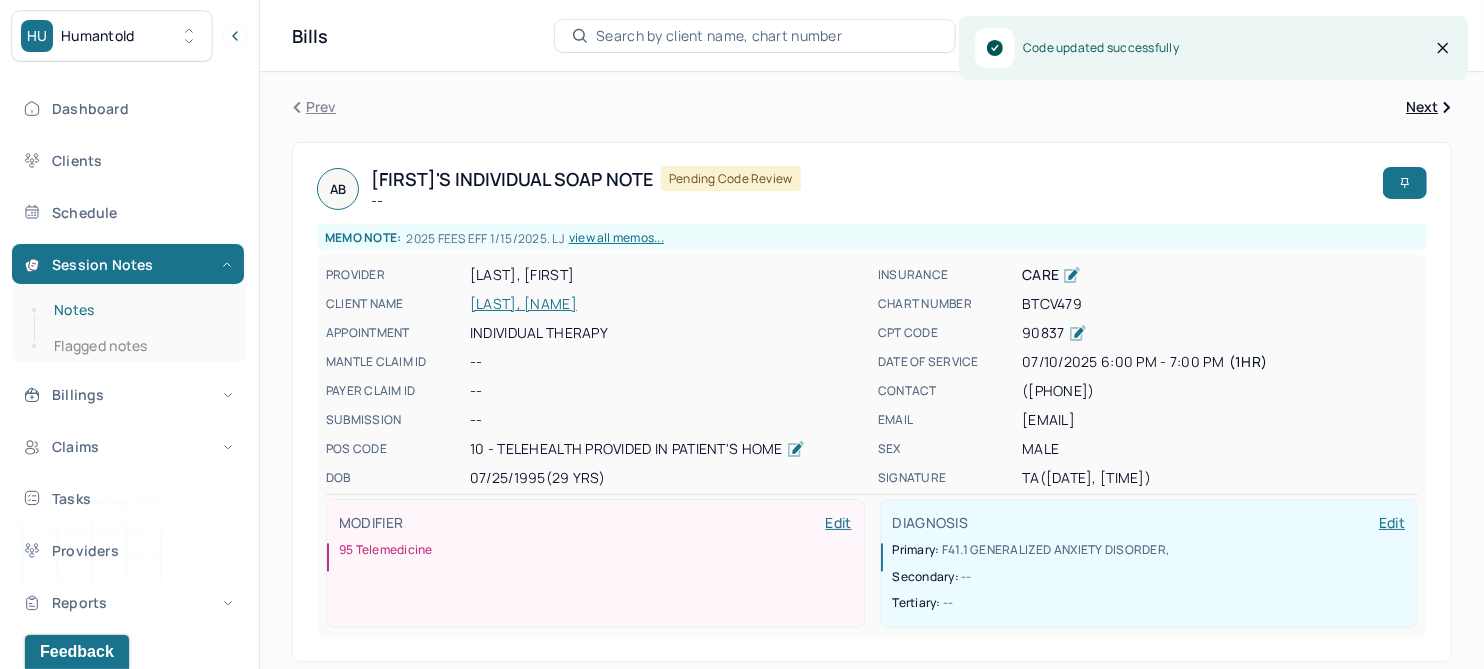 click on "Notes" at bounding box center [139, 310] 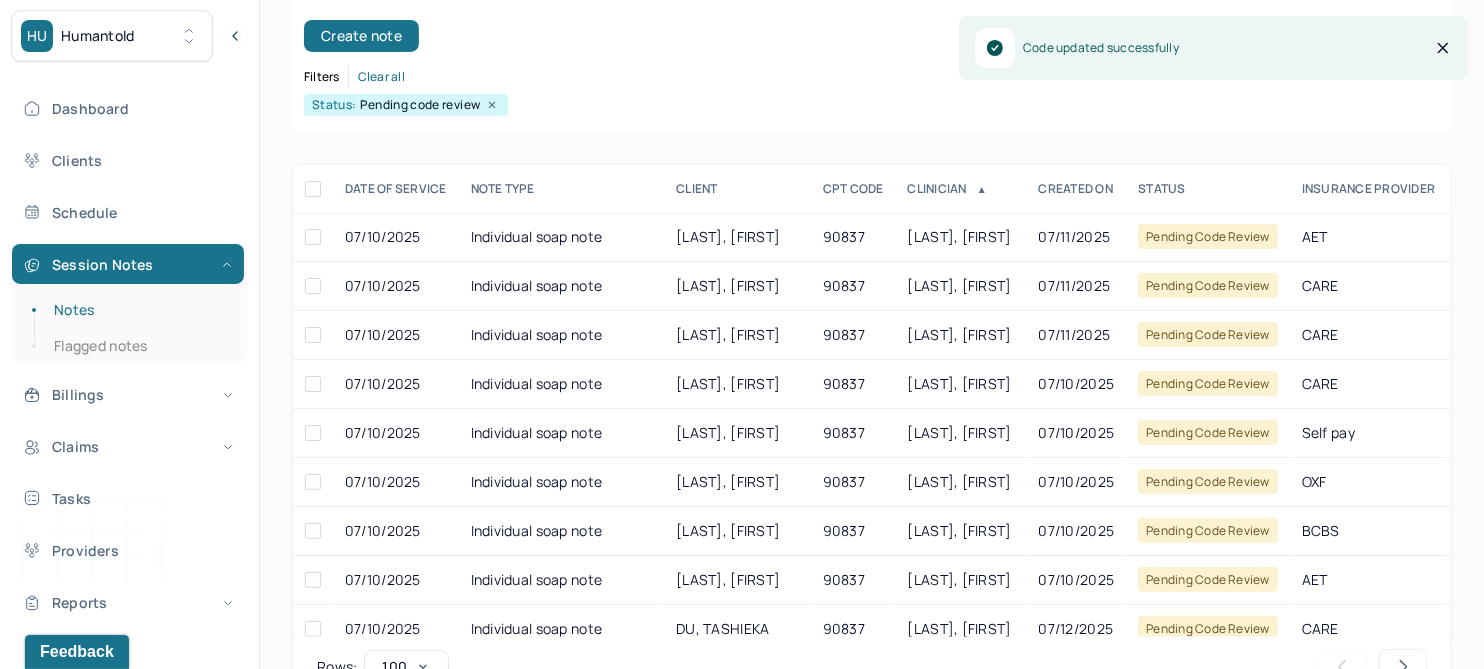 scroll, scrollTop: 250, scrollLeft: 0, axis: vertical 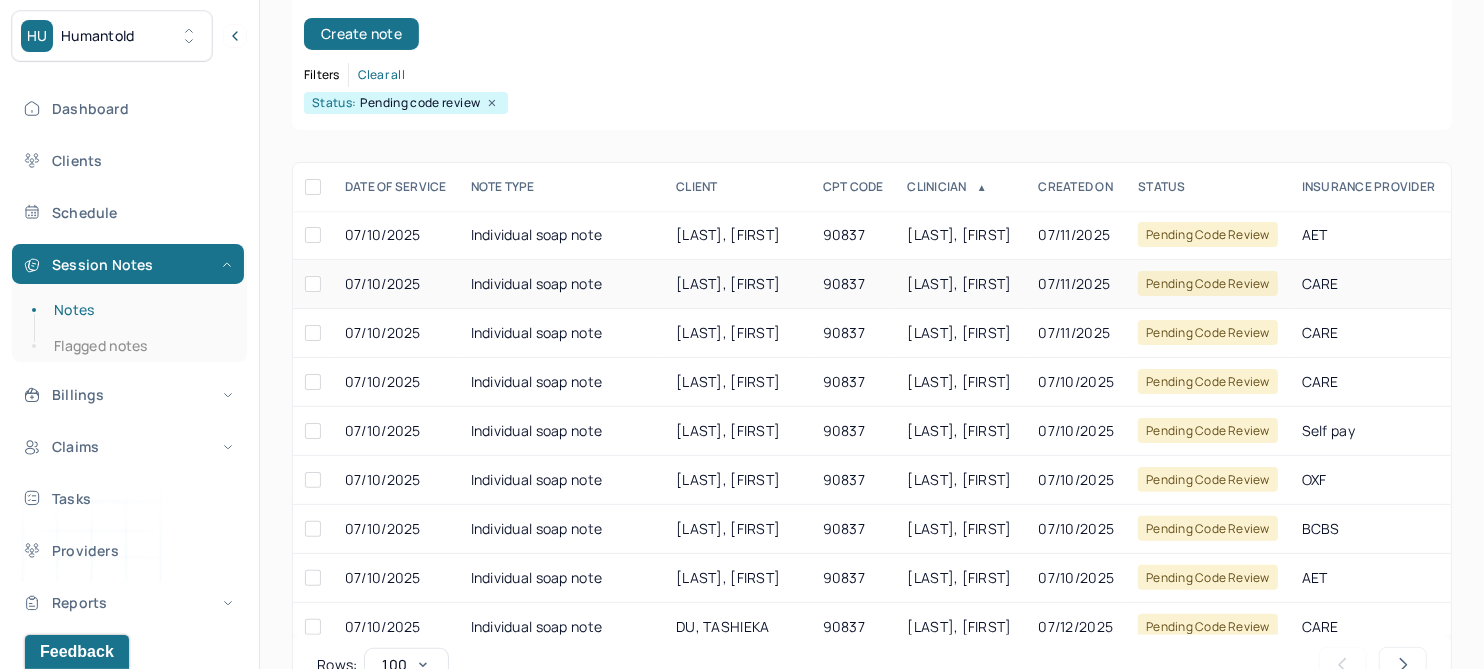 click on "[LAST], [FIRST]" at bounding box center (728, 283) 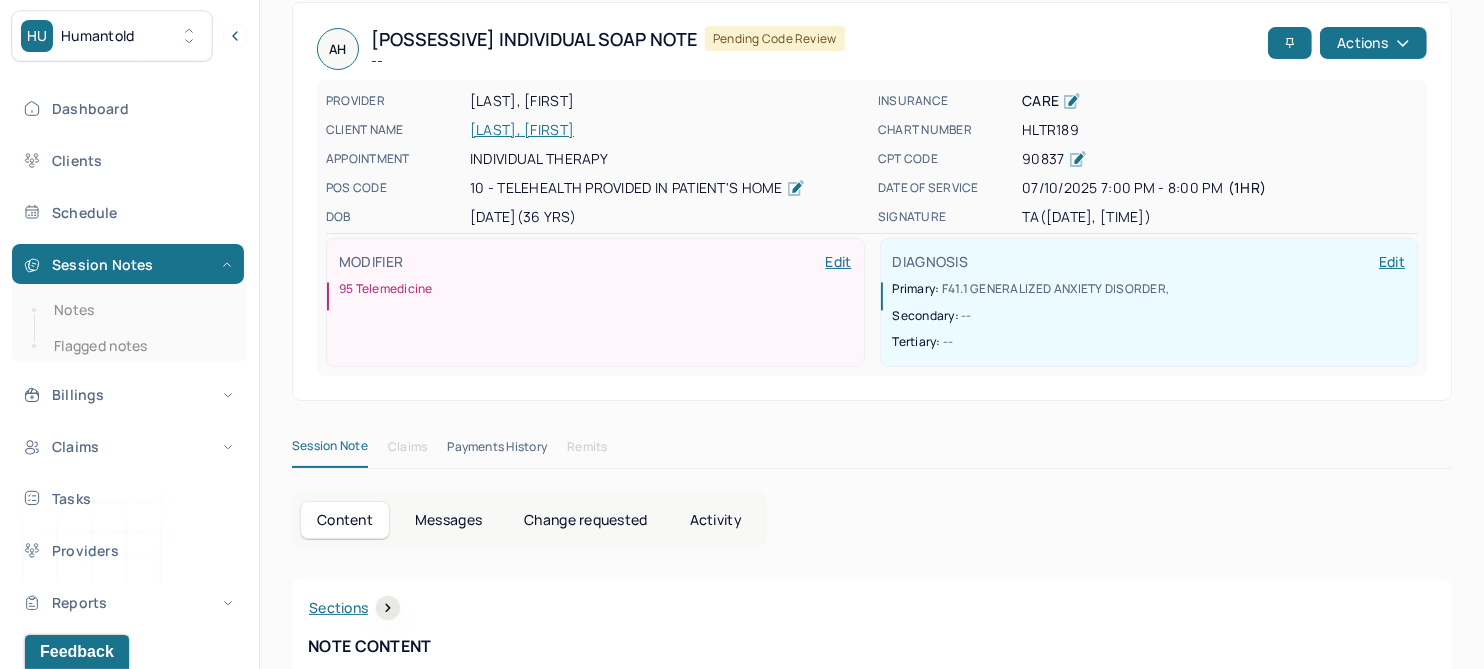 scroll, scrollTop: 0, scrollLeft: 0, axis: both 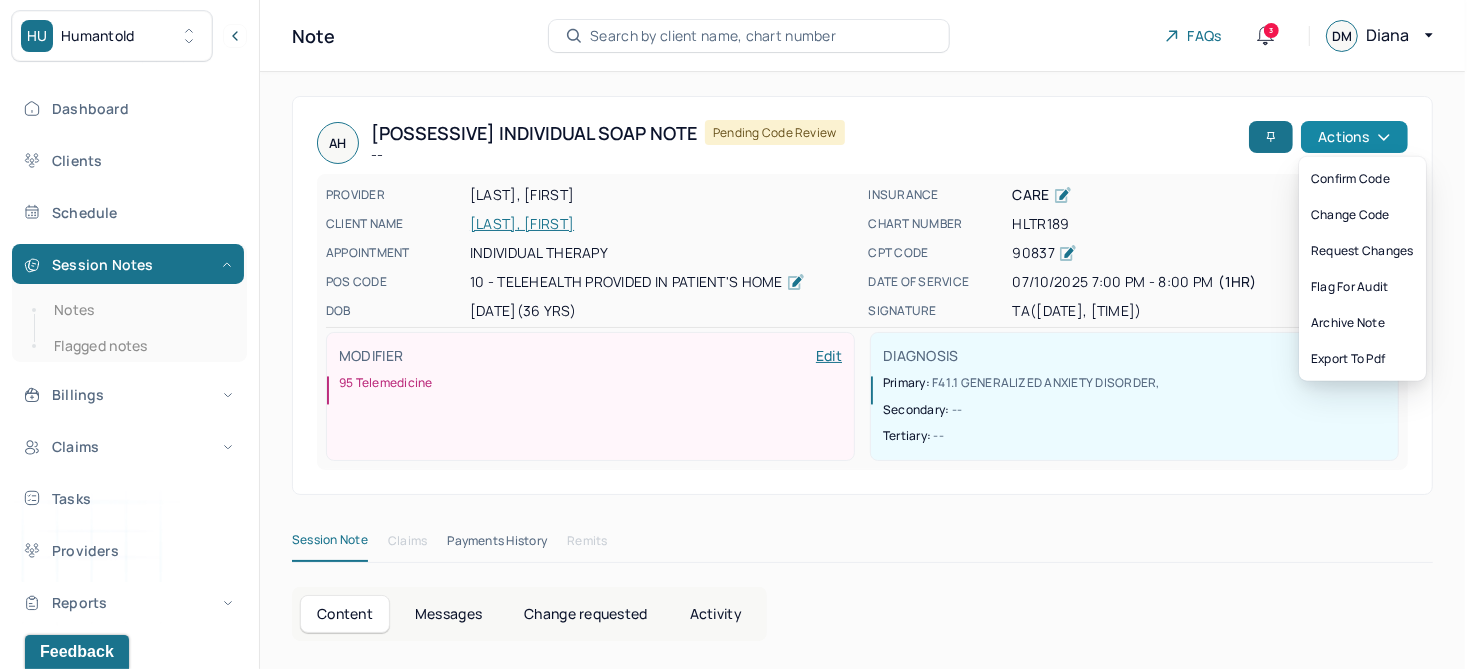 click 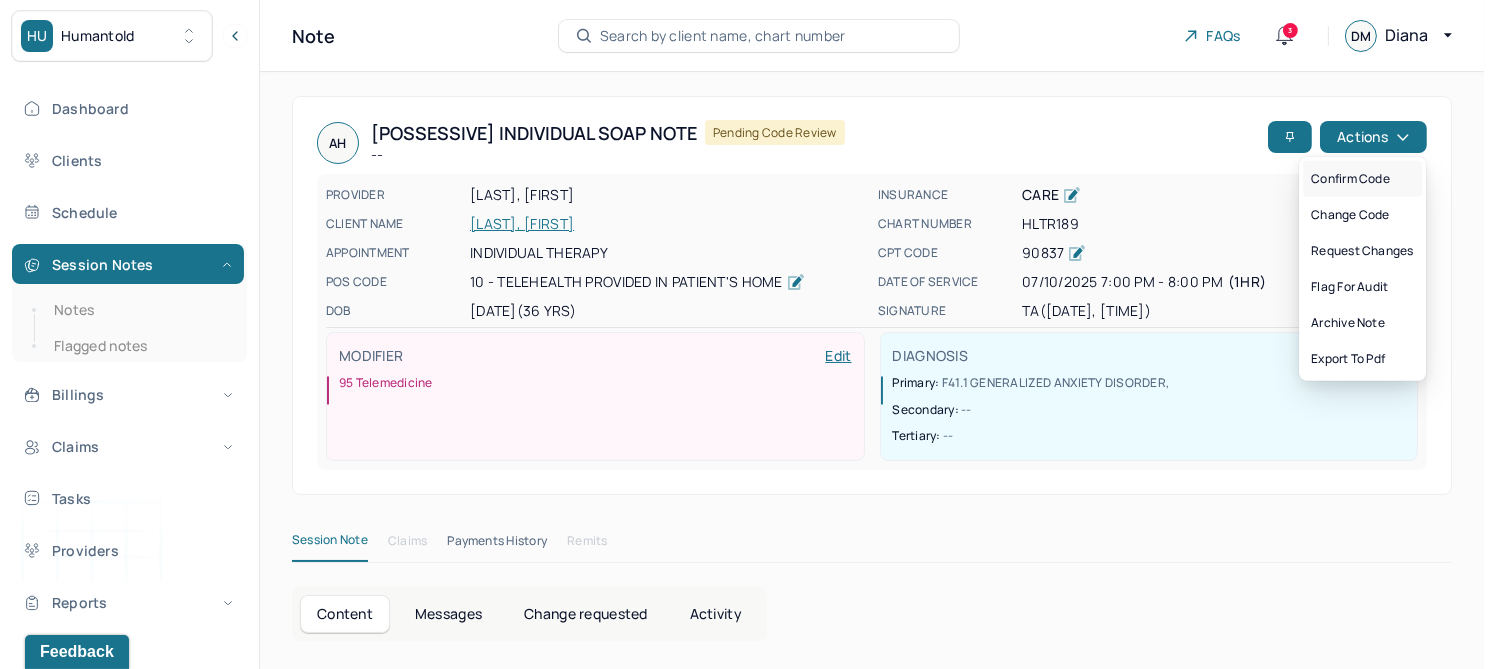 click on "Confirm code" at bounding box center [1362, 179] 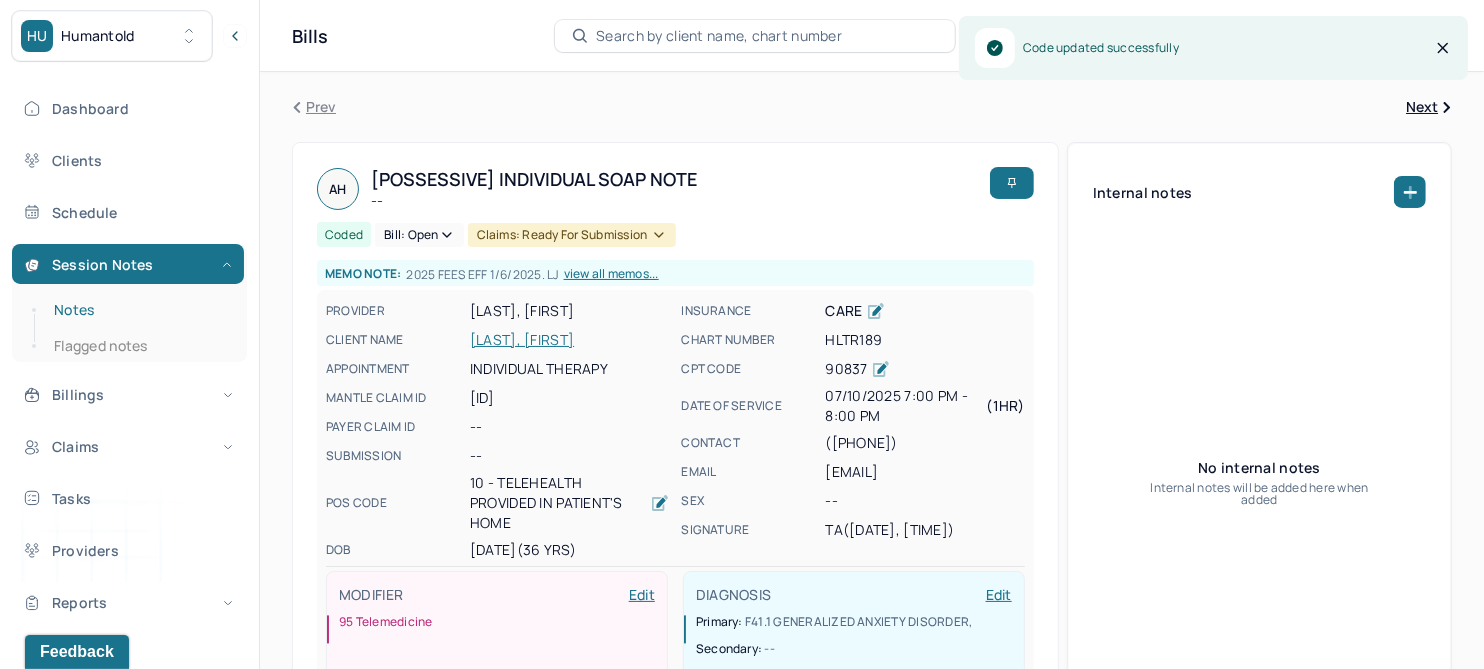 click on "Notes" at bounding box center (139, 310) 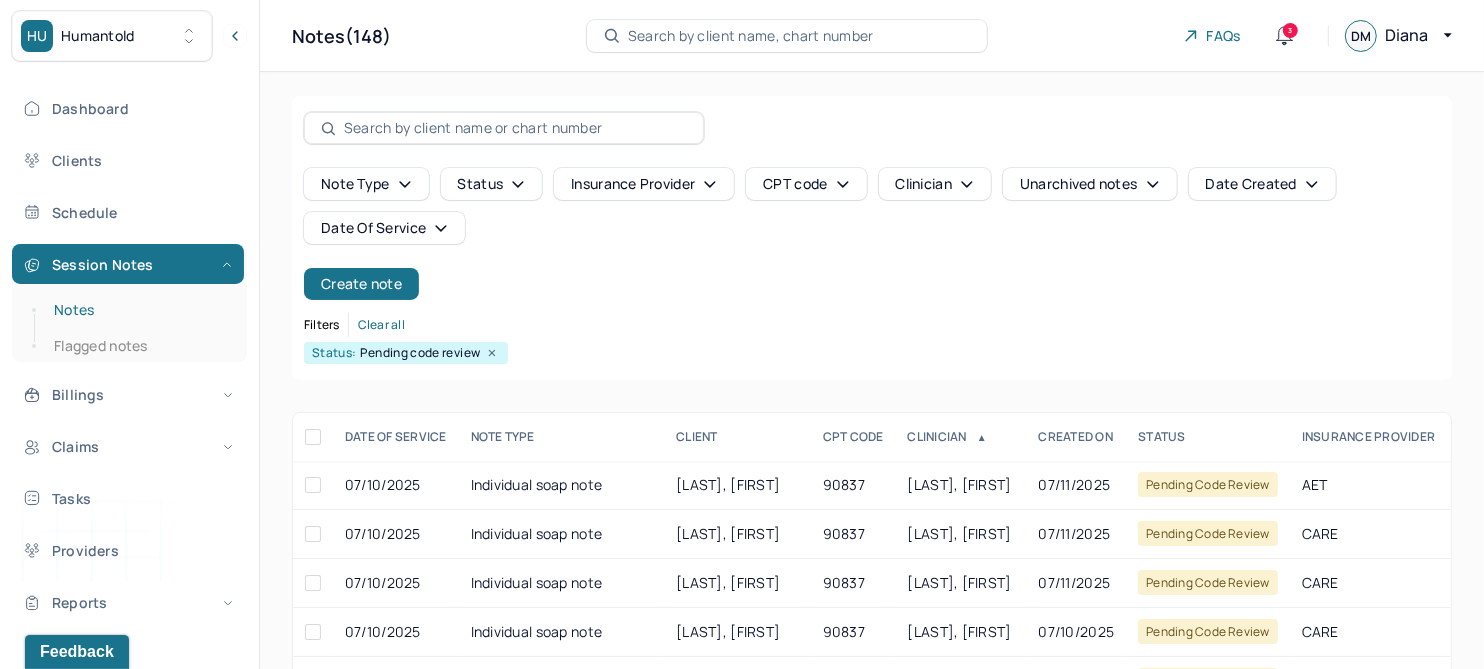 scroll, scrollTop: 301, scrollLeft: 0, axis: vertical 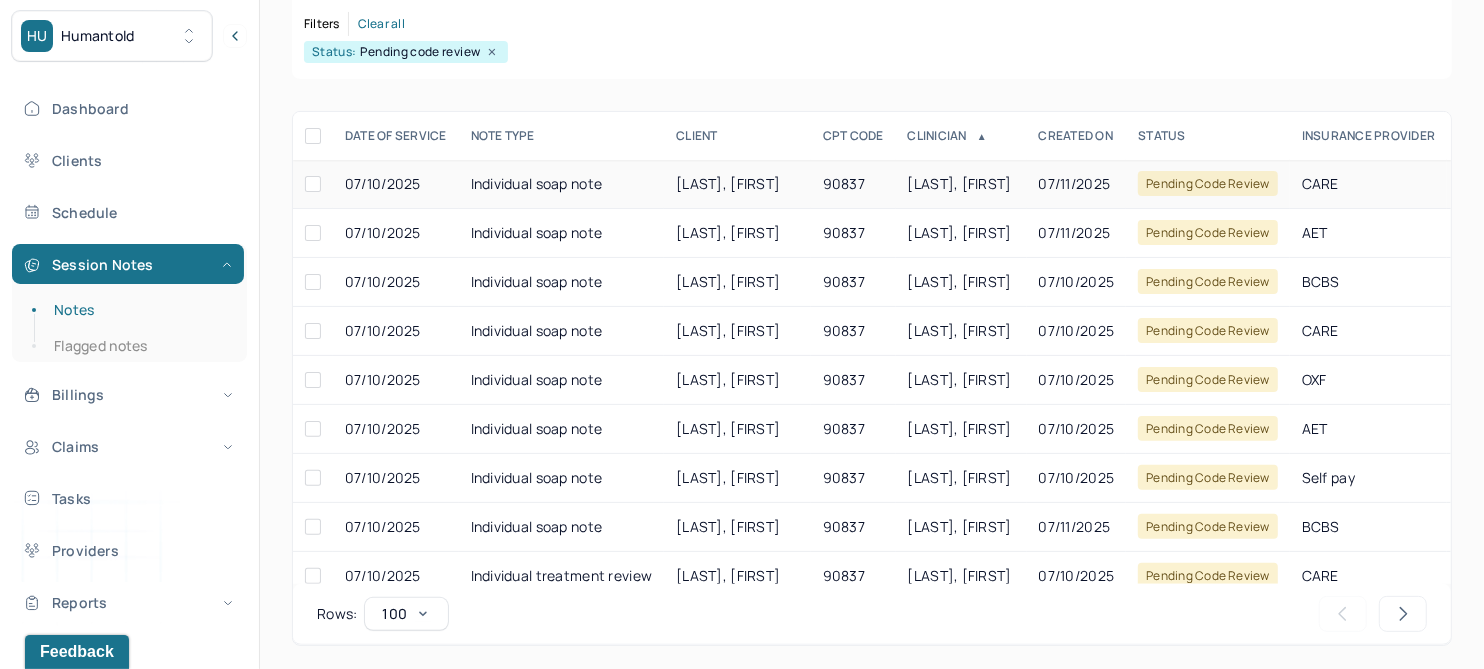 click on "[LAST], [FIRST]" at bounding box center (728, 183) 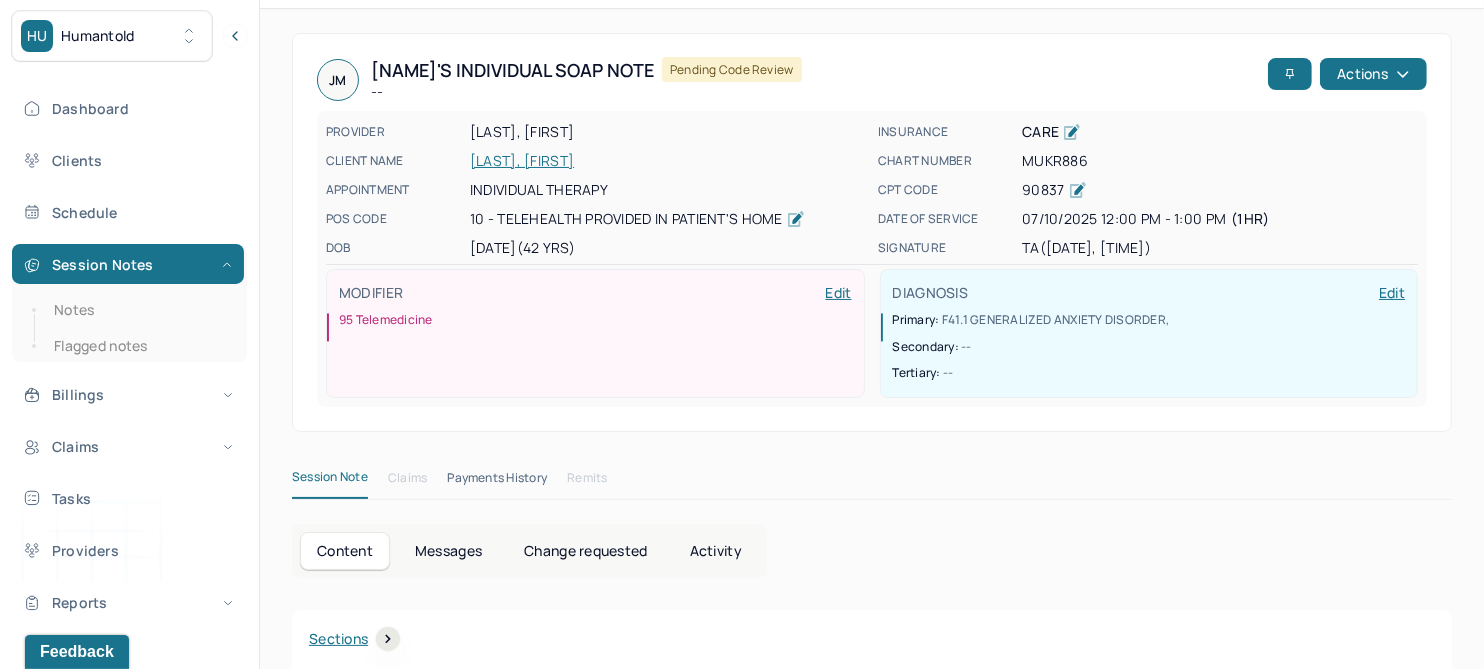 scroll, scrollTop: 0, scrollLeft: 0, axis: both 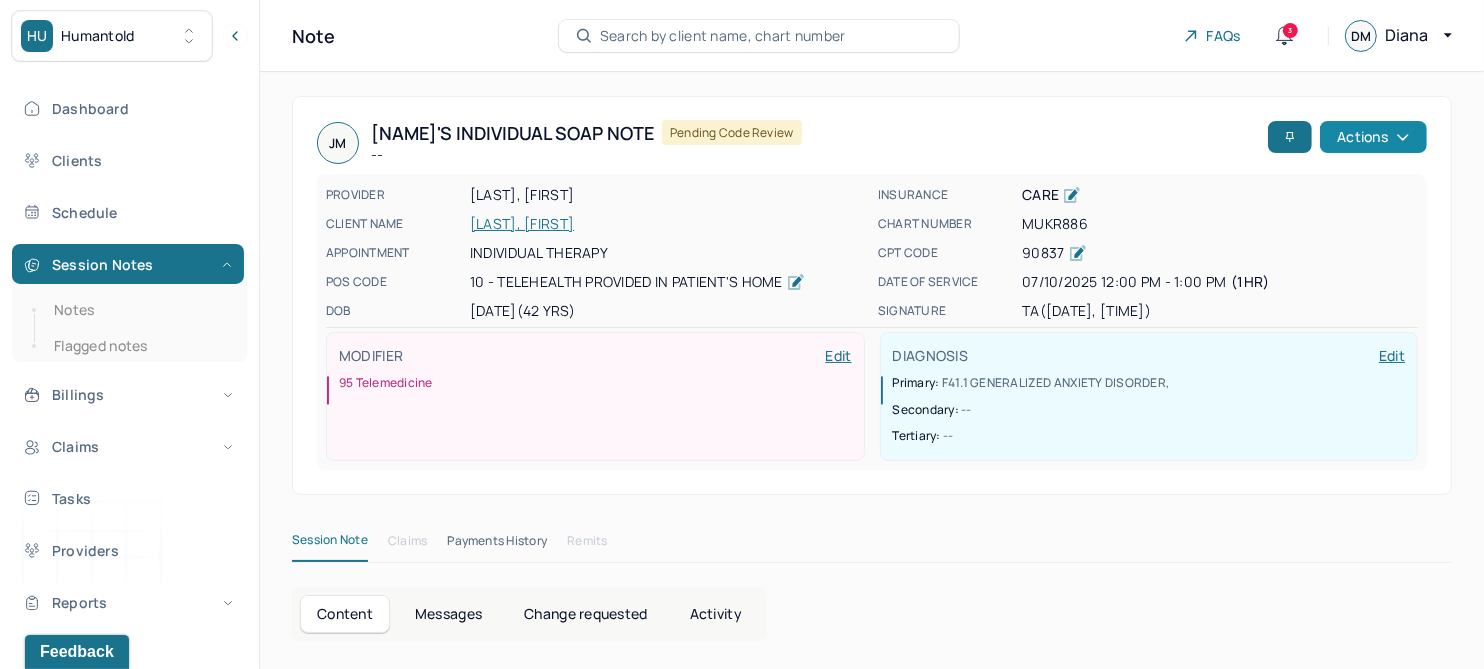 click 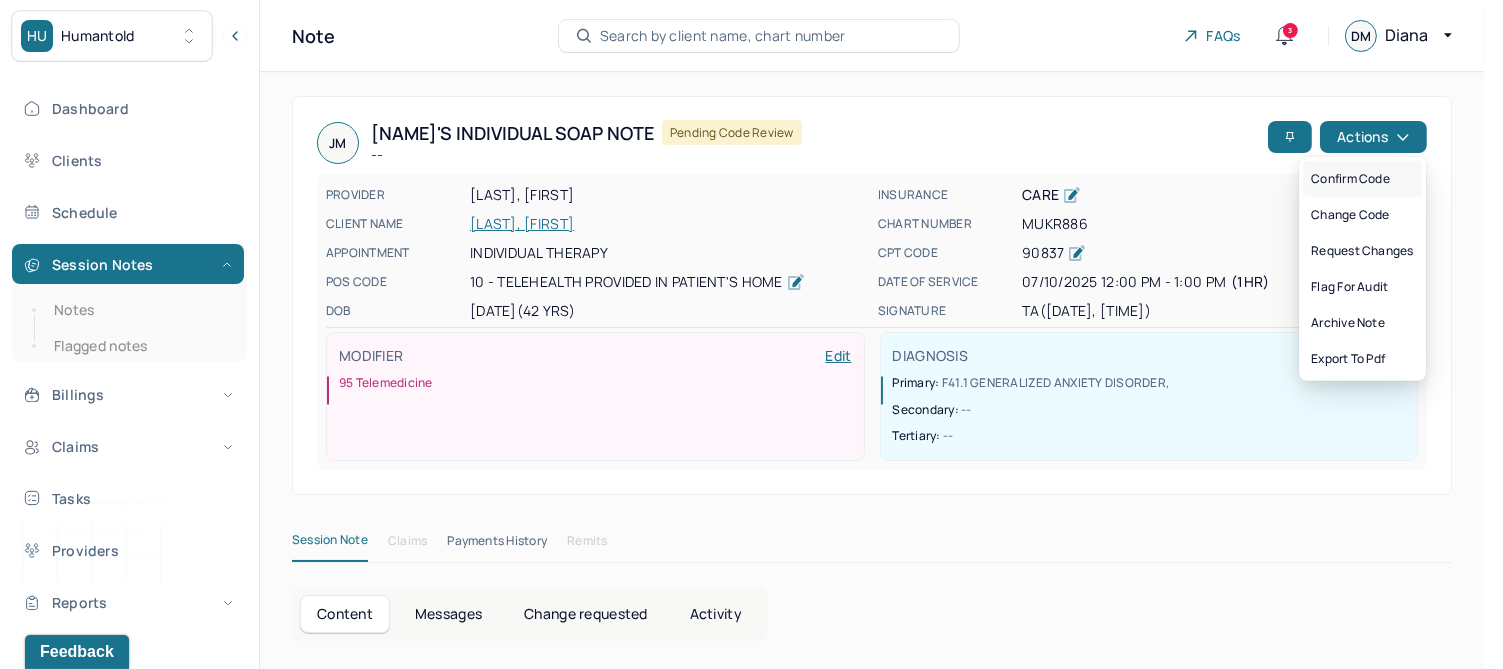click on "Confirm code" at bounding box center (1362, 179) 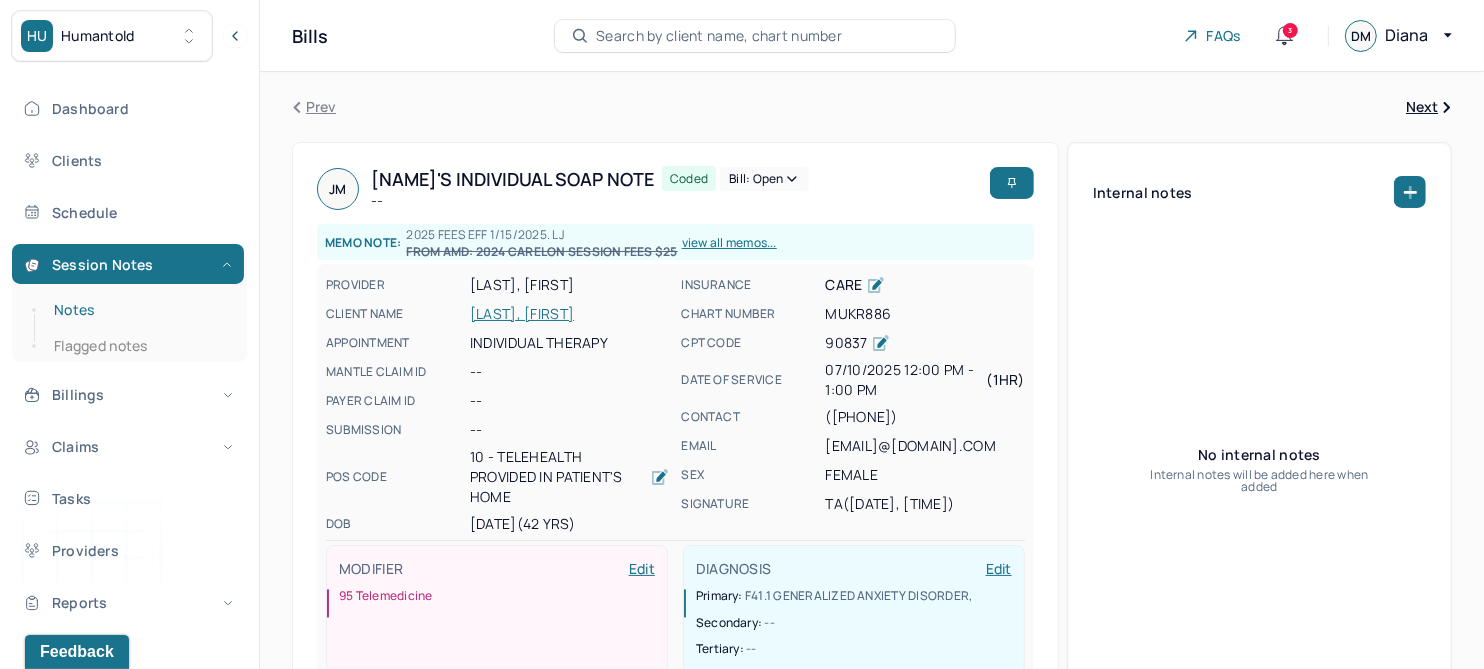 click on "Notes" at bounding box center [139, 310] 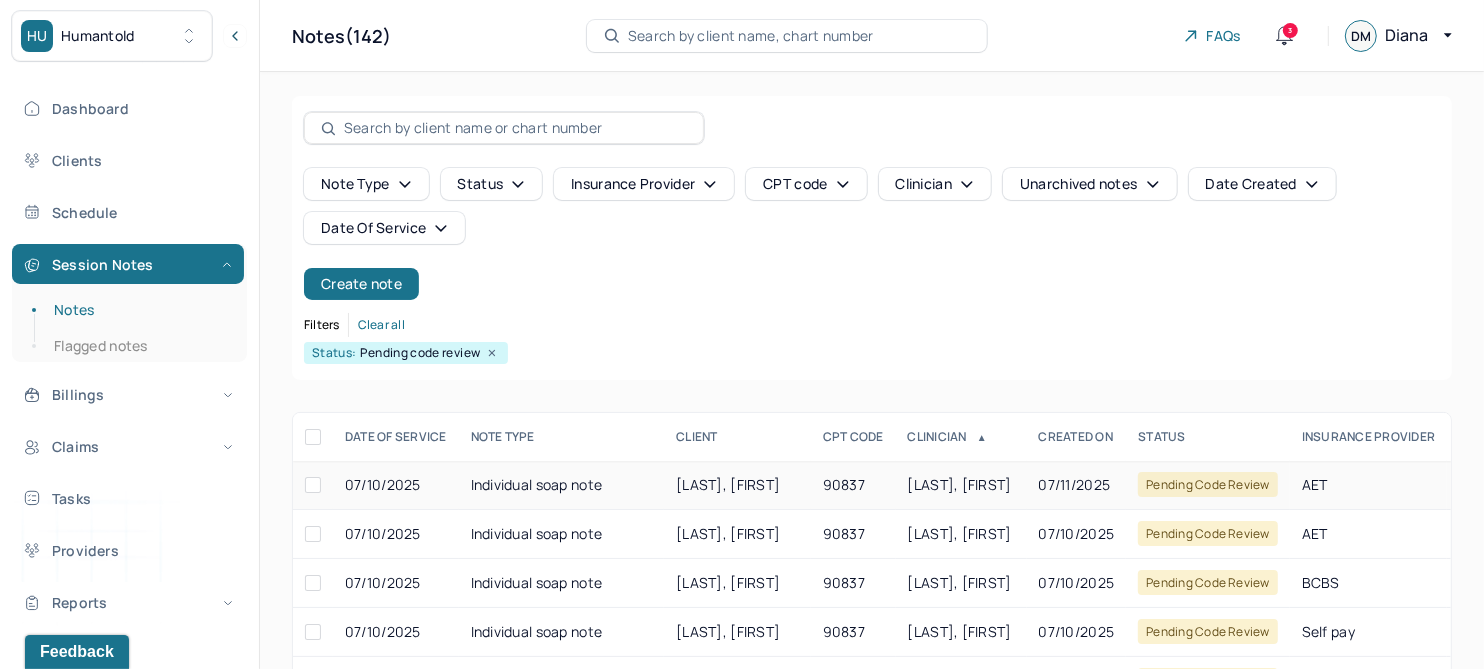 scroll, scrollTop: 250, scrollLeft: 0, axis: vertical 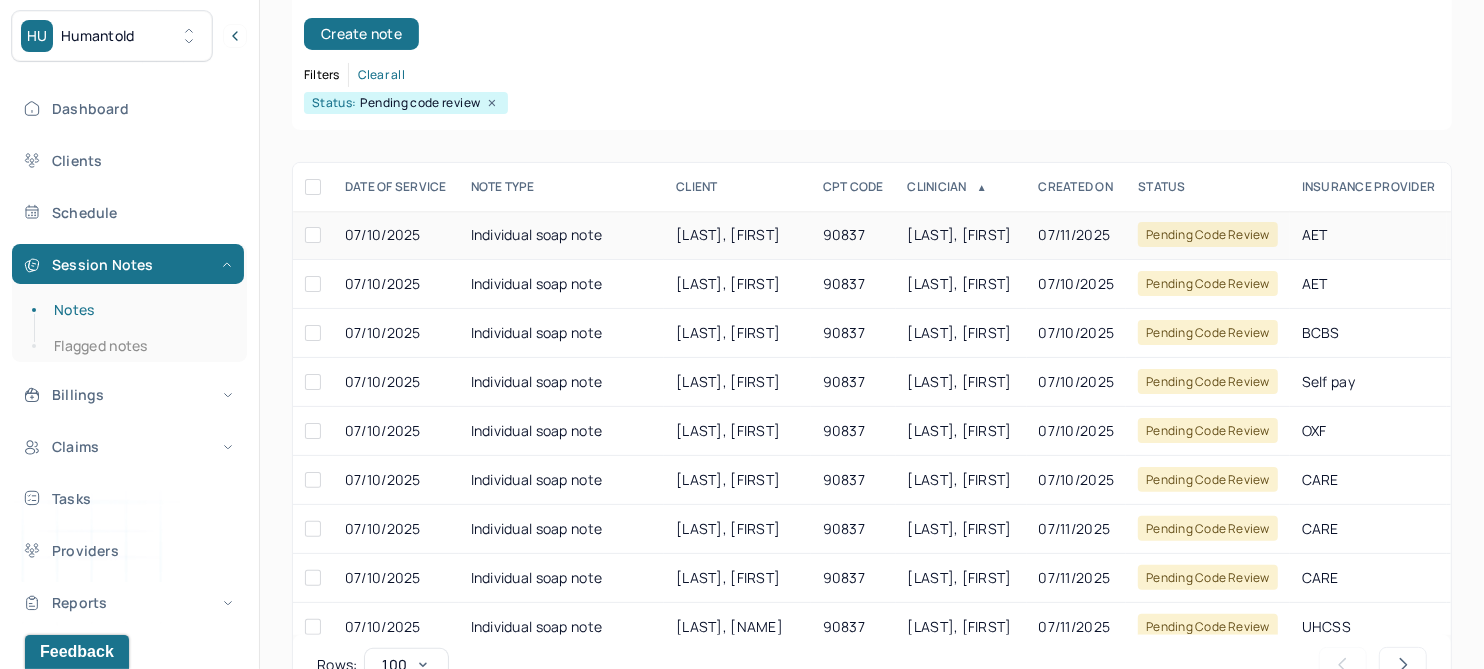 click on "[LAST], [FIRST]" at bounding box center (728, 234) 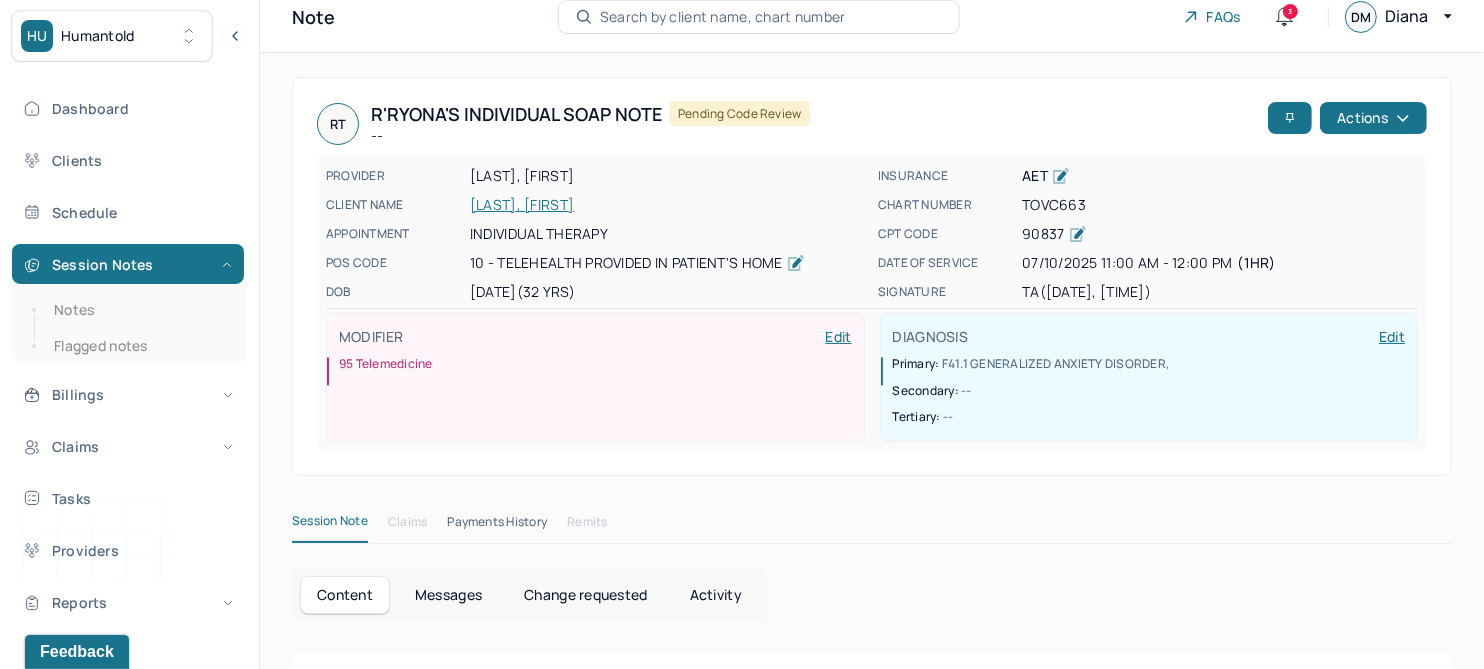 scroll, scrollTop: 0, scrollLeft: 0, axis: both 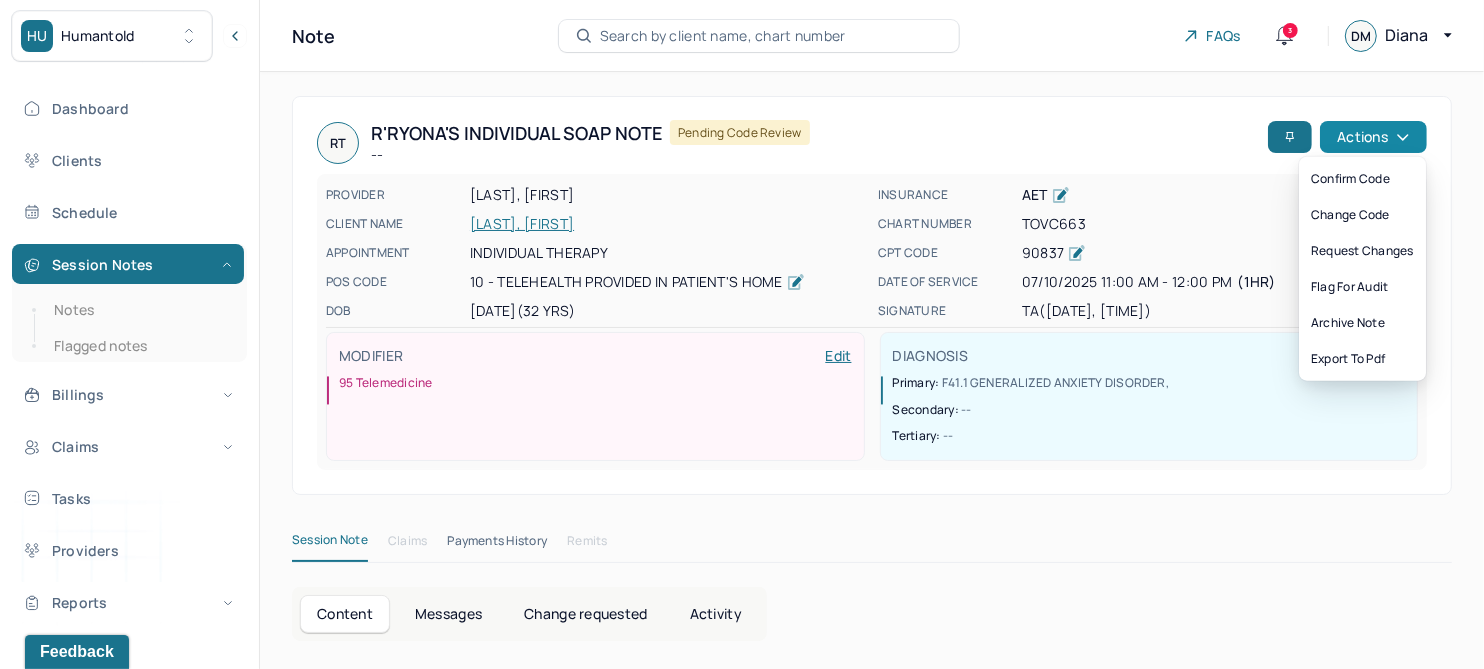 click on "Actions" at bounding box center [1373, 137] 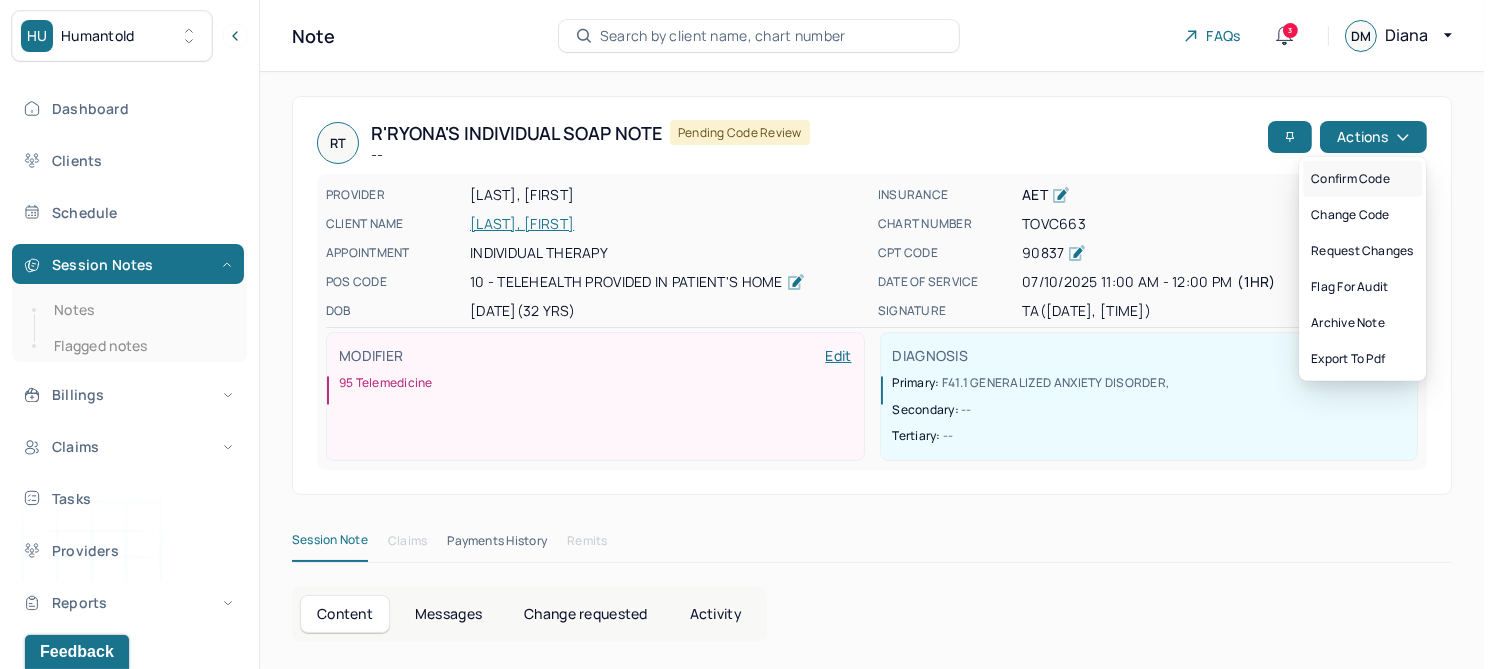 click on "Confirm code" at bounding box center (1362, 179) 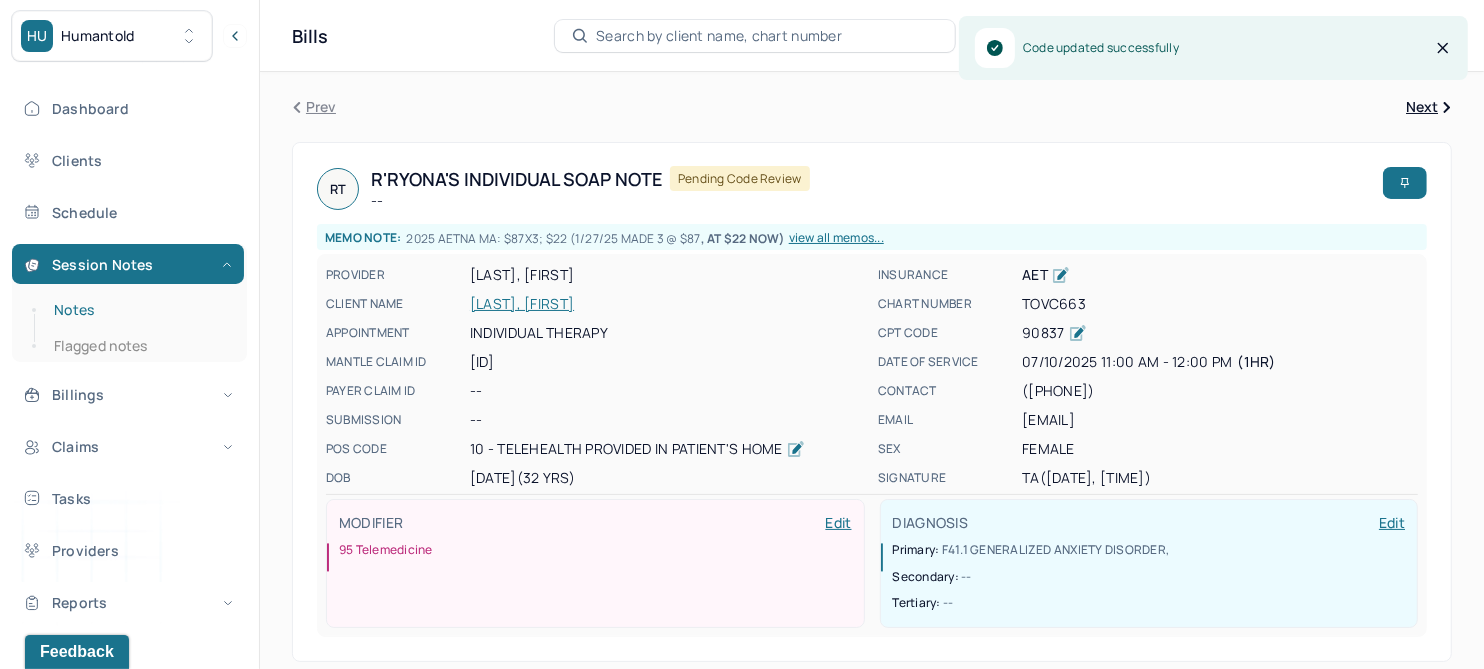 click on "Notes" at bounding box center [139, 310] 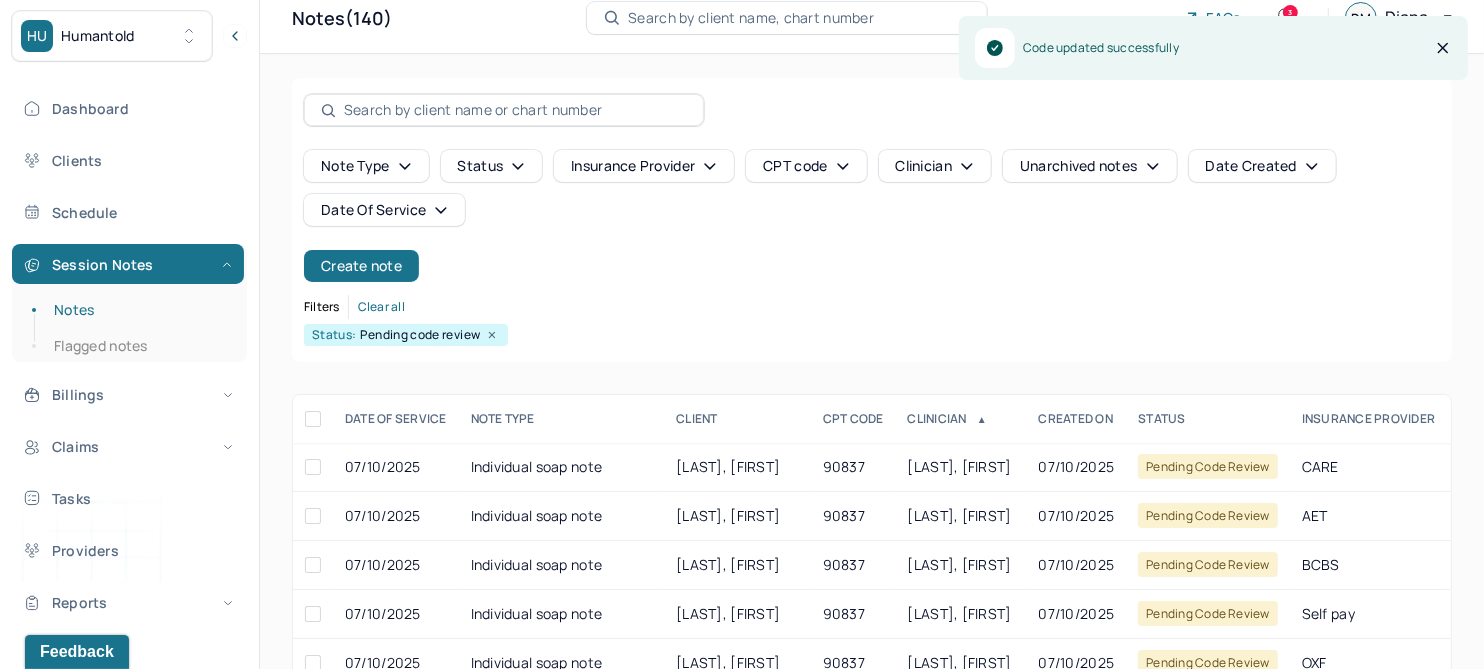 scroll, scrollTop: 301, scrollLeft: 0, axis: vertical 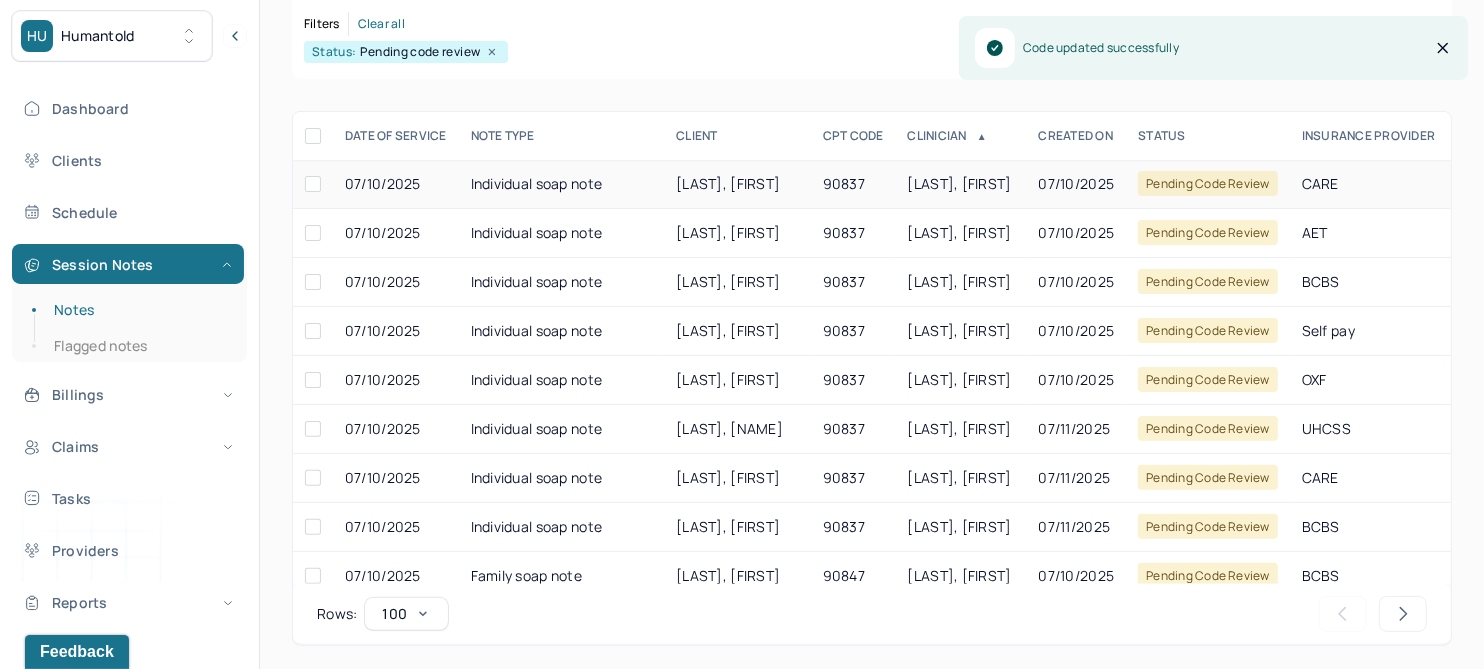 click on "[LAST], [FIRST]" at bounding box center [728, 183] 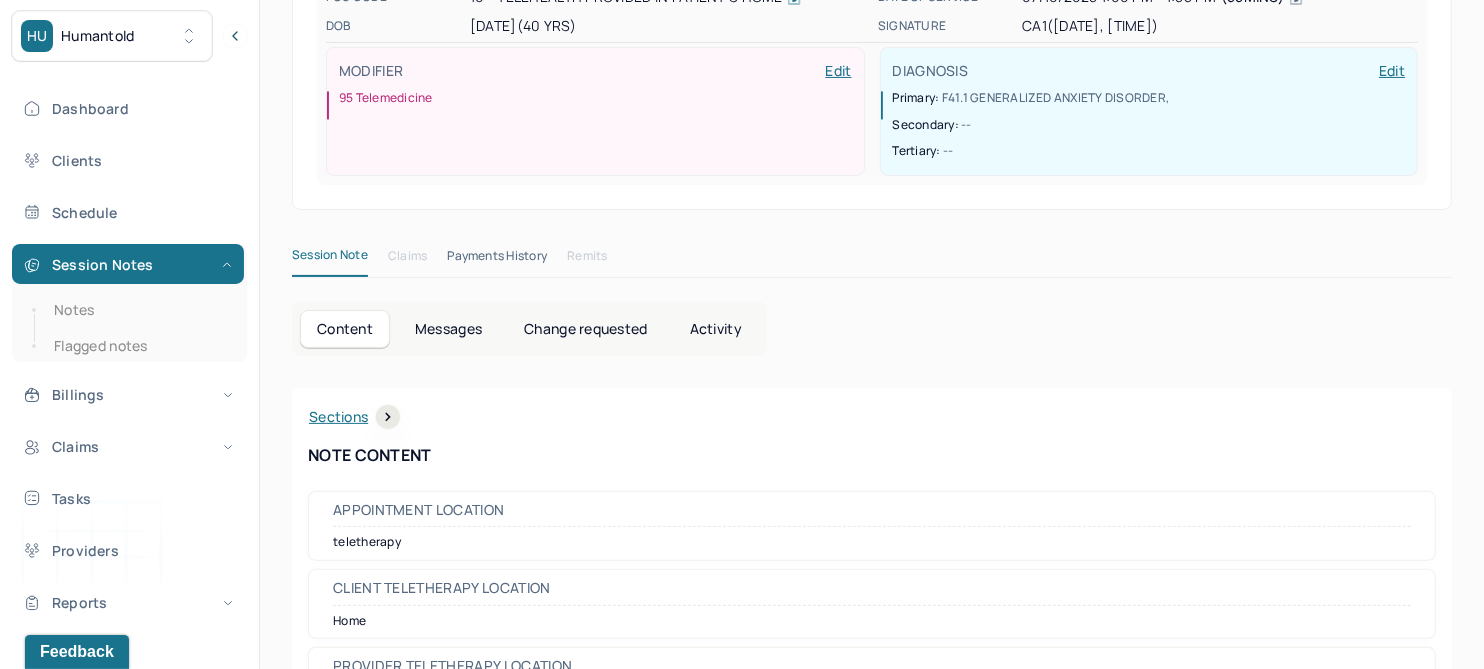 scroll, scrollTop: 0, scrollLeft: 0, axis: both 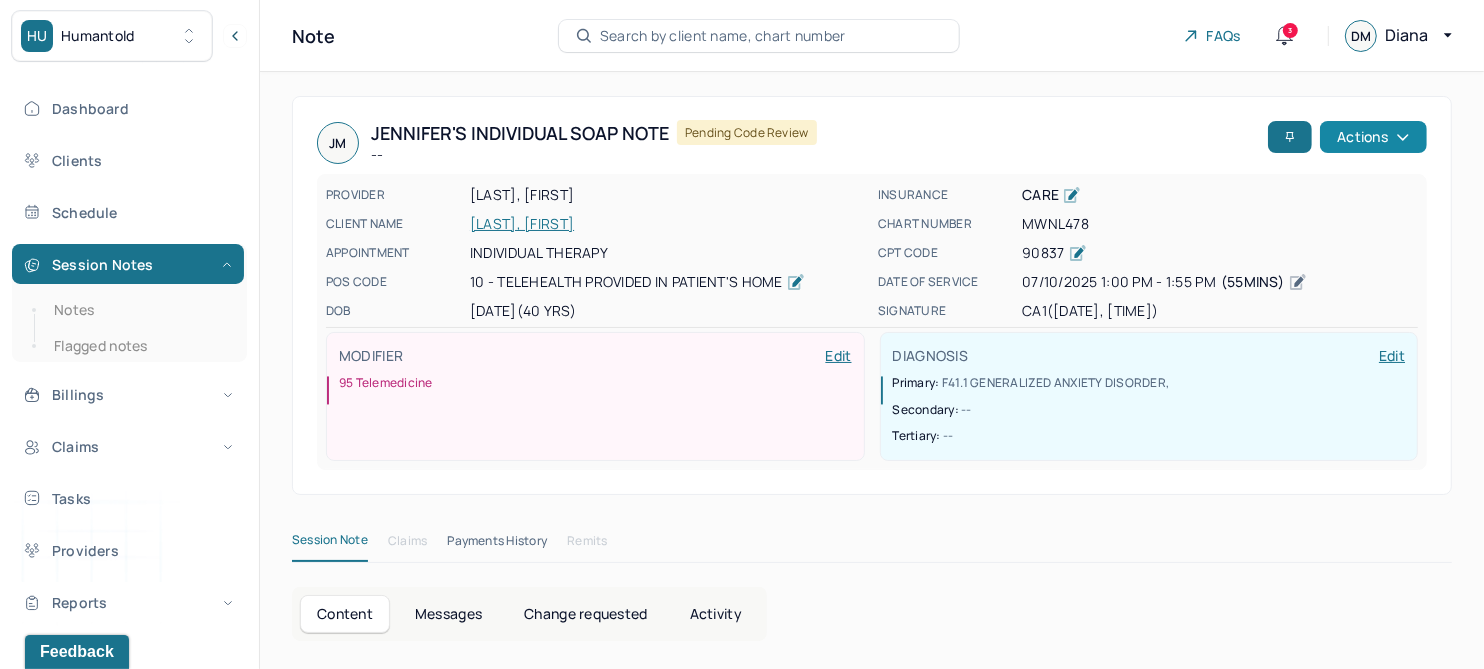 click on "Actions" at bounding box center (1373, 137) 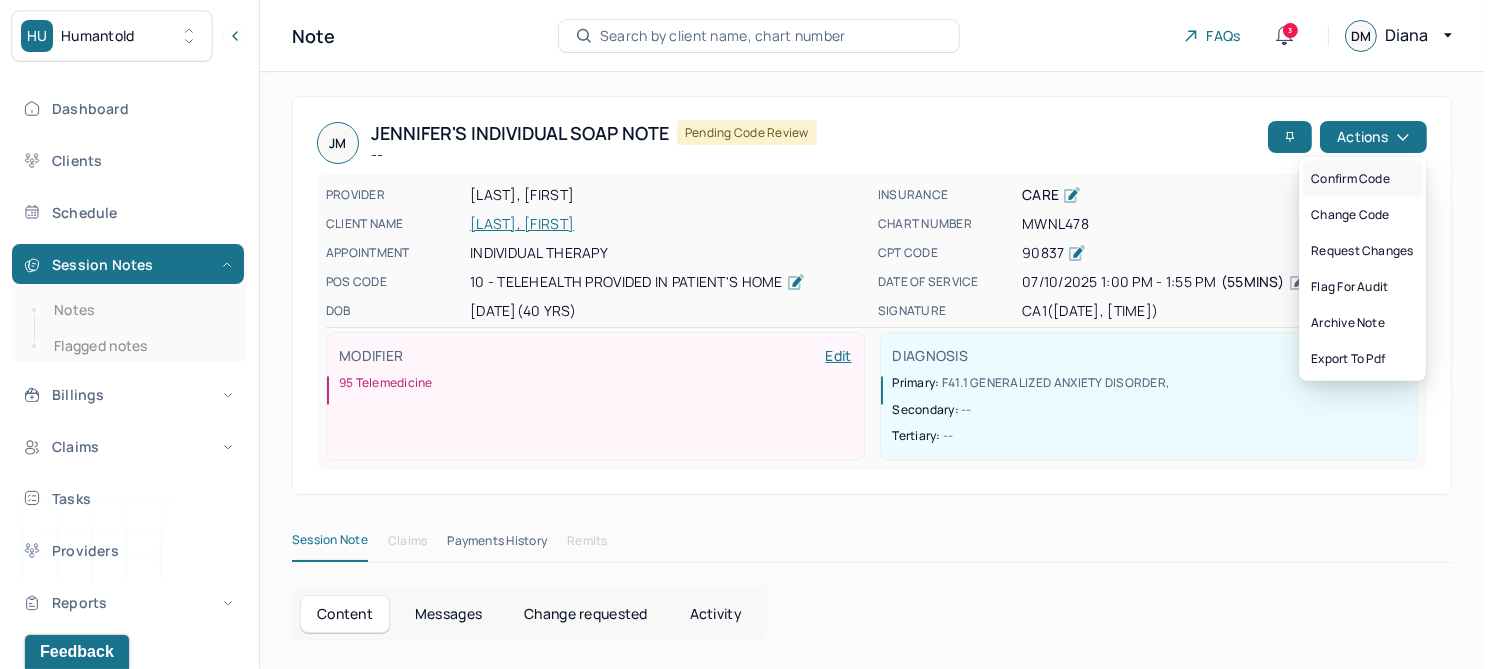 click on "Confirm code" at bounding box center [1362, 179] 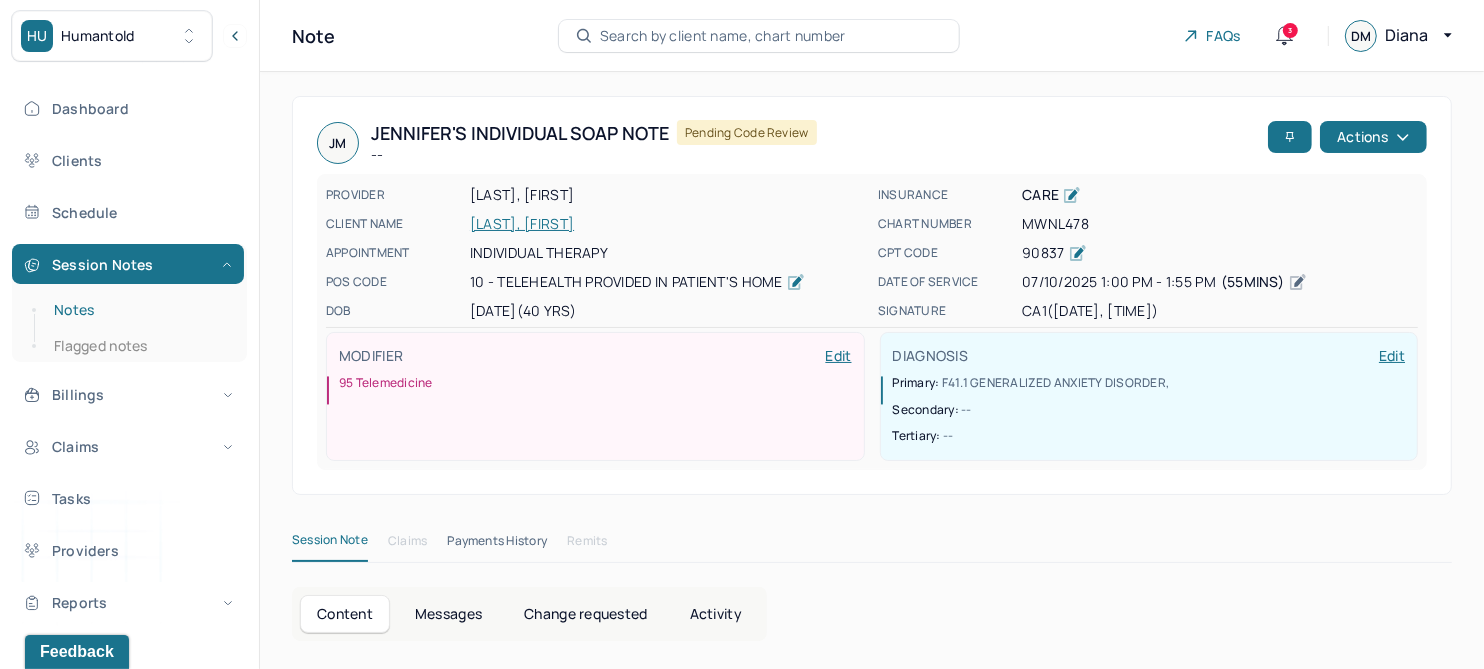 click on "Notes" at bounding box center [139, 310] 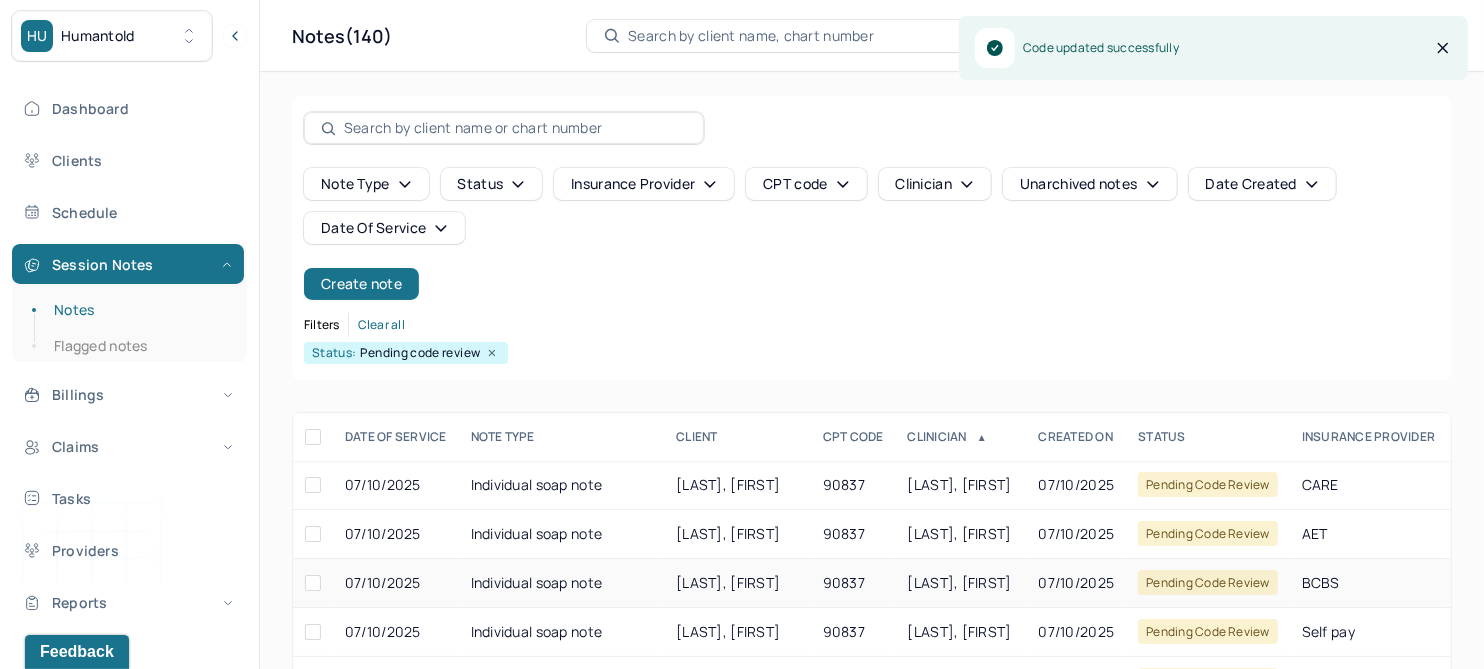 scroll, scrollTop: 301, scrollLeft: 0, axis: vertical 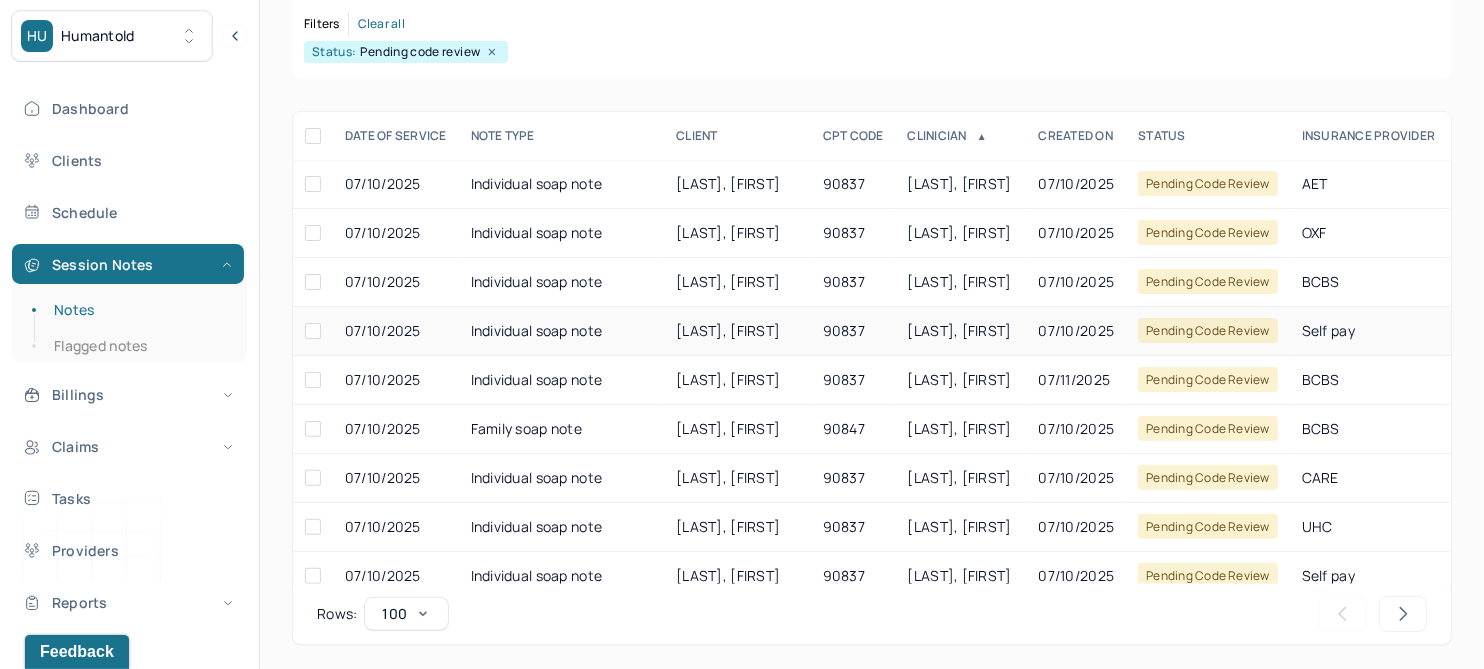 click on "[LAST], [FIRST]" at bounding box center [737, 331] 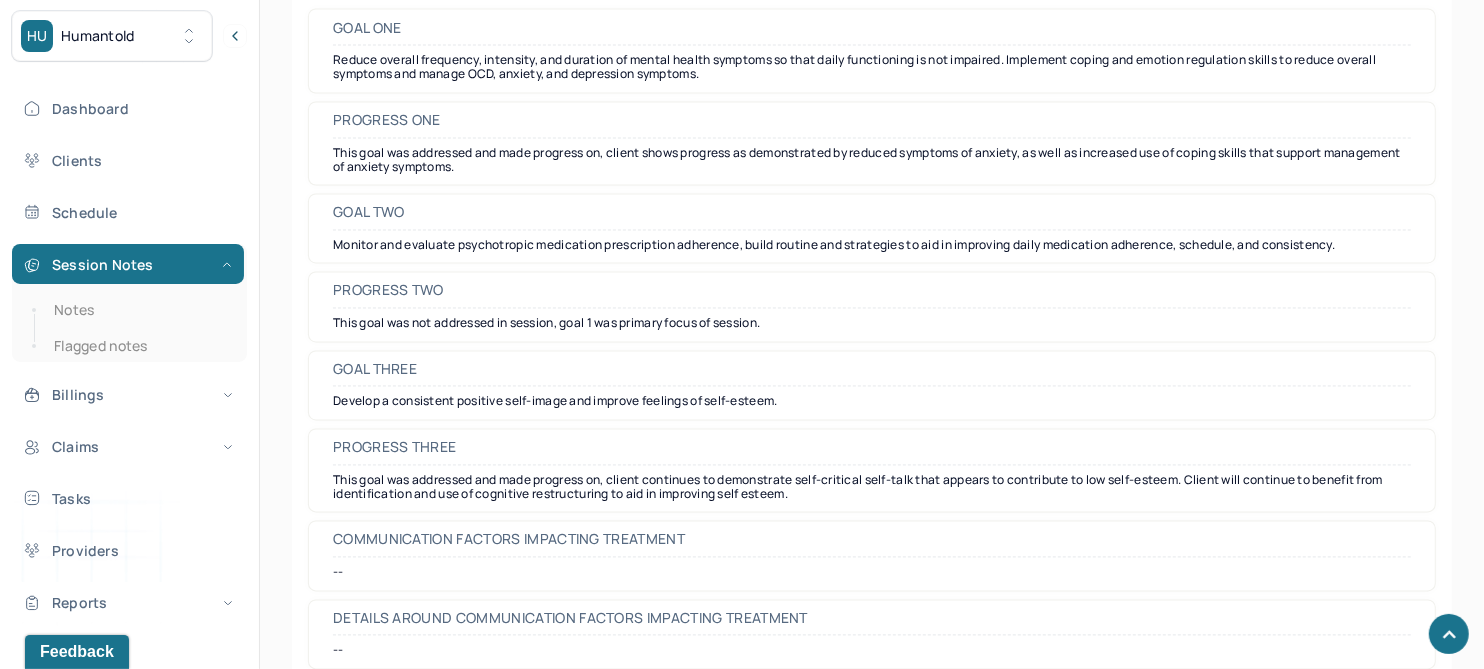 scroll, scrollTop: 2910, scrollLeft: 0, axis: vertical 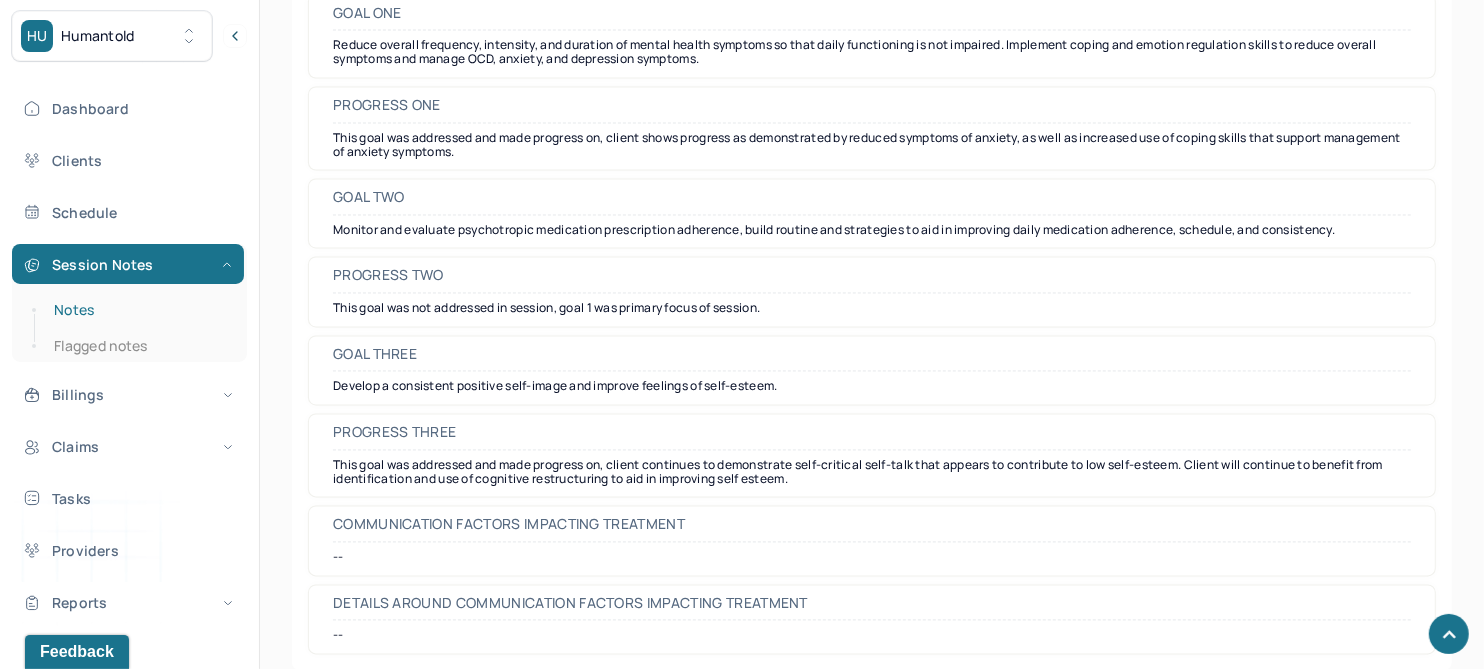click on "Notes" at bounding box center [139, 310] 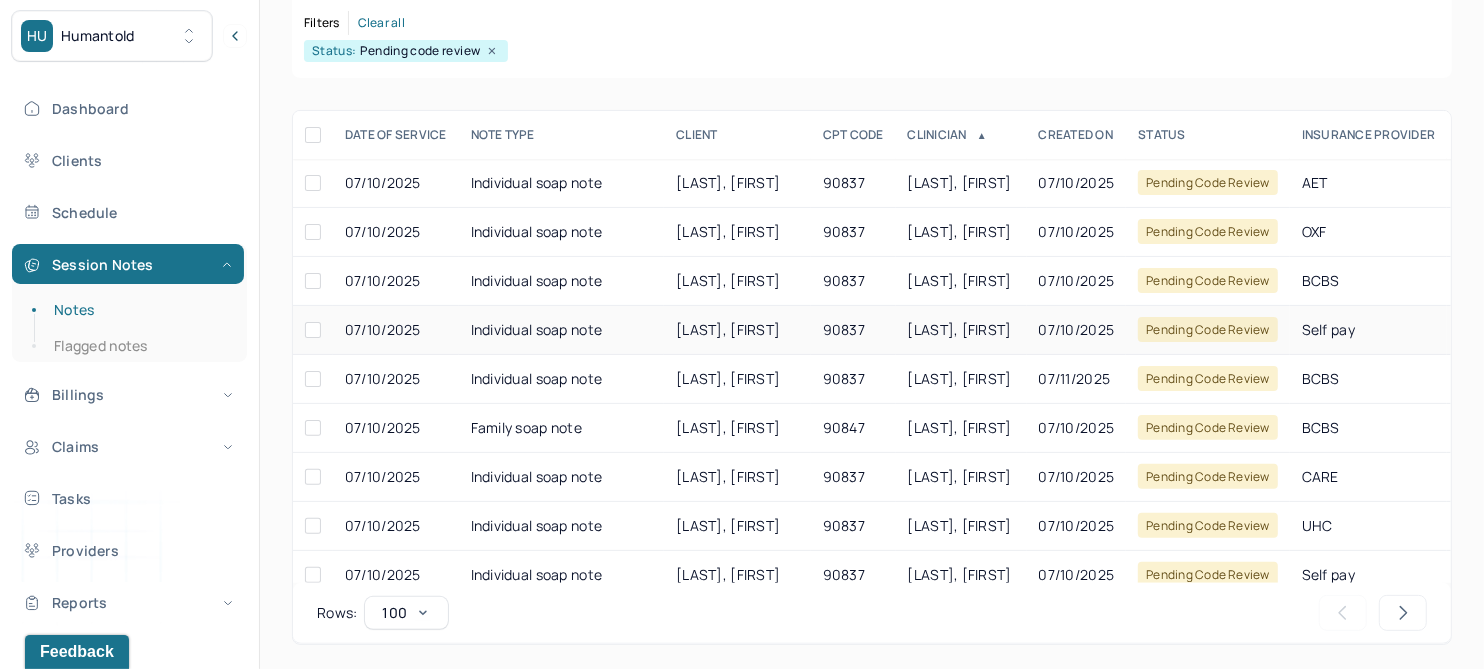 scroll, scrollTop: 301, scrollLeft: 0, axis: vertical 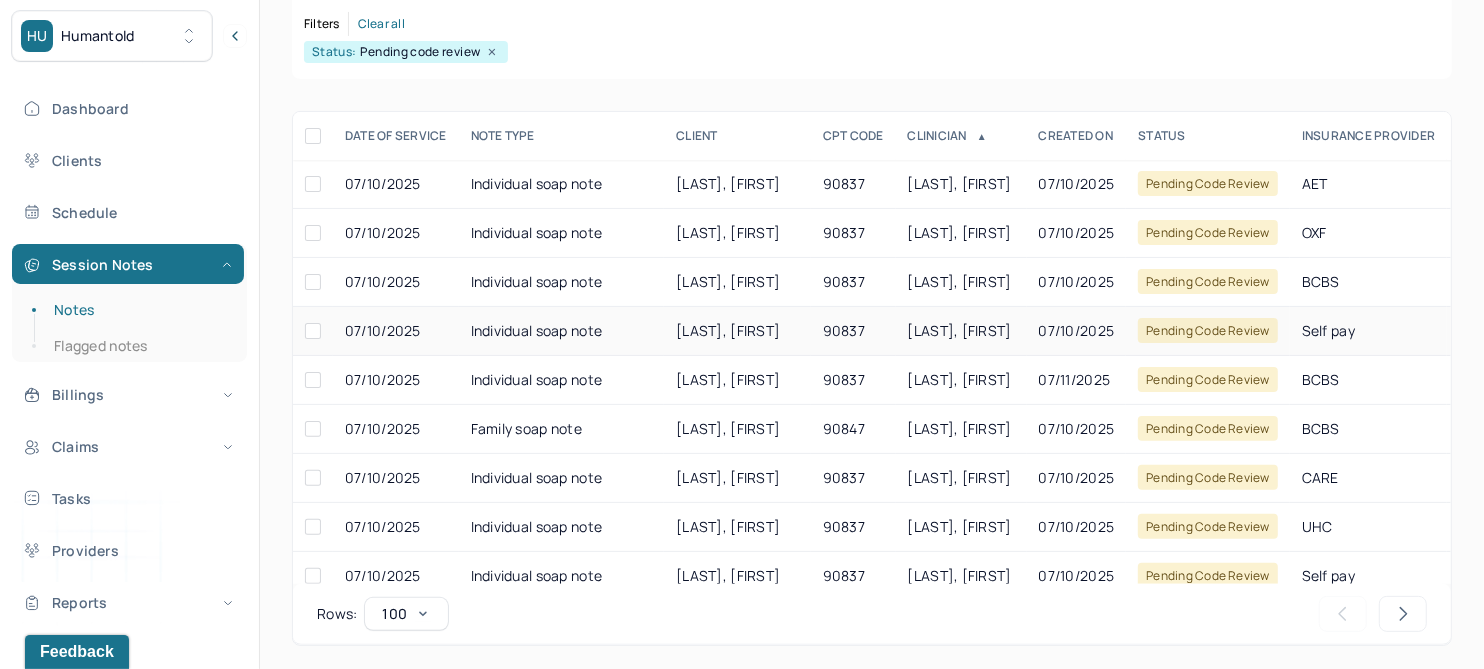 click on "[LAST], [FIRST]" at bounding box center [728, 330] 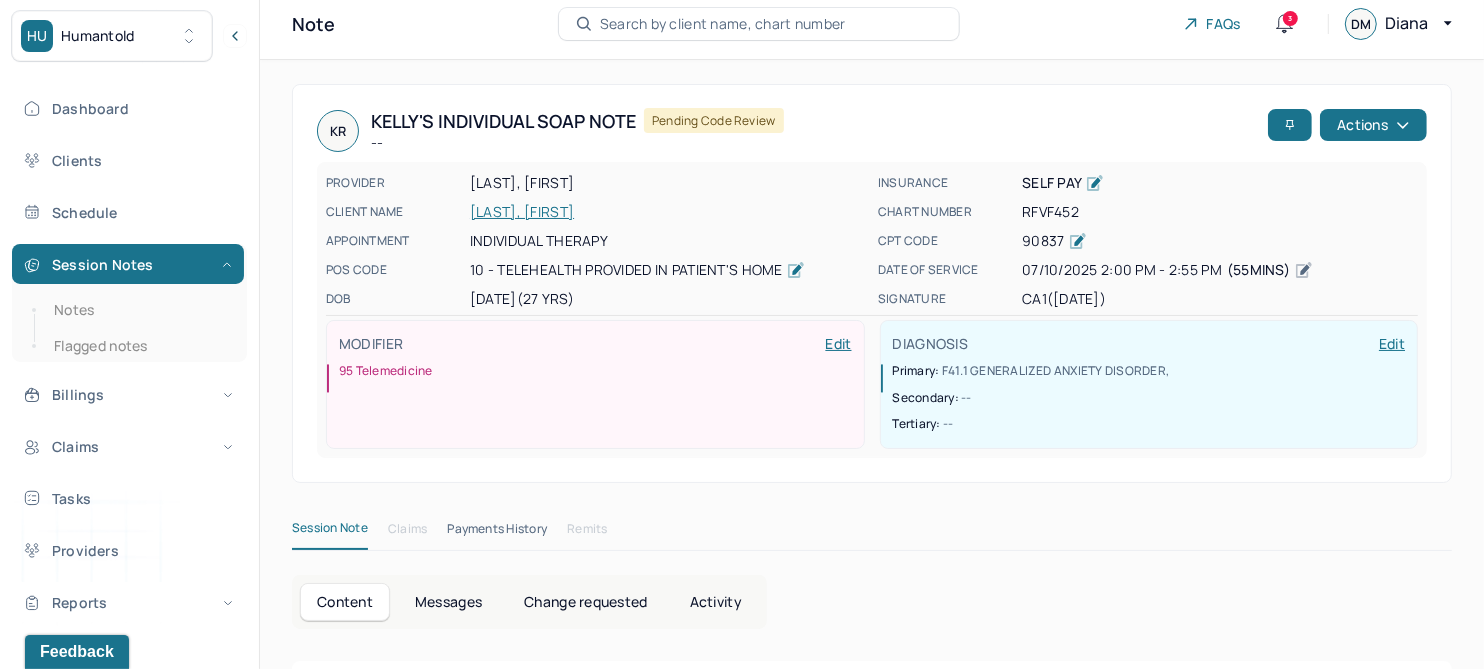 scroll, scrollTop: 0, scrollLeft: 0, axis: both 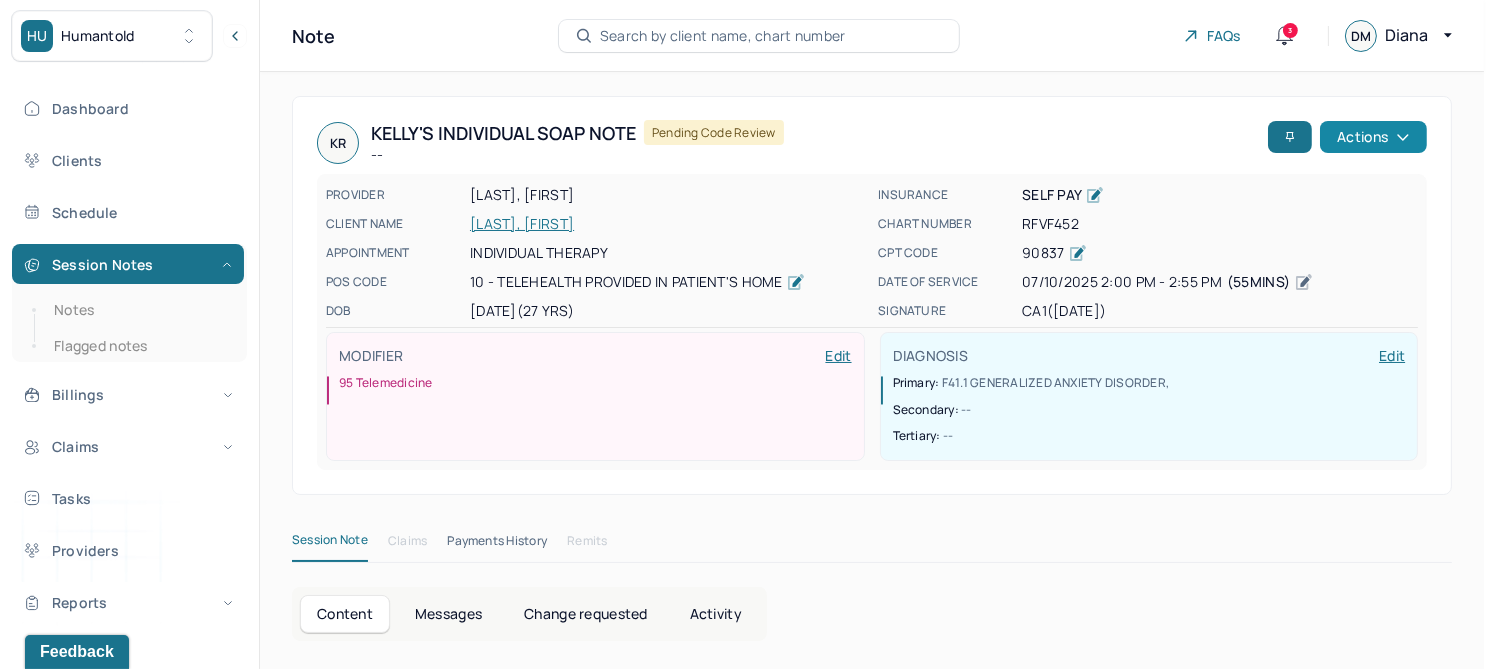 click 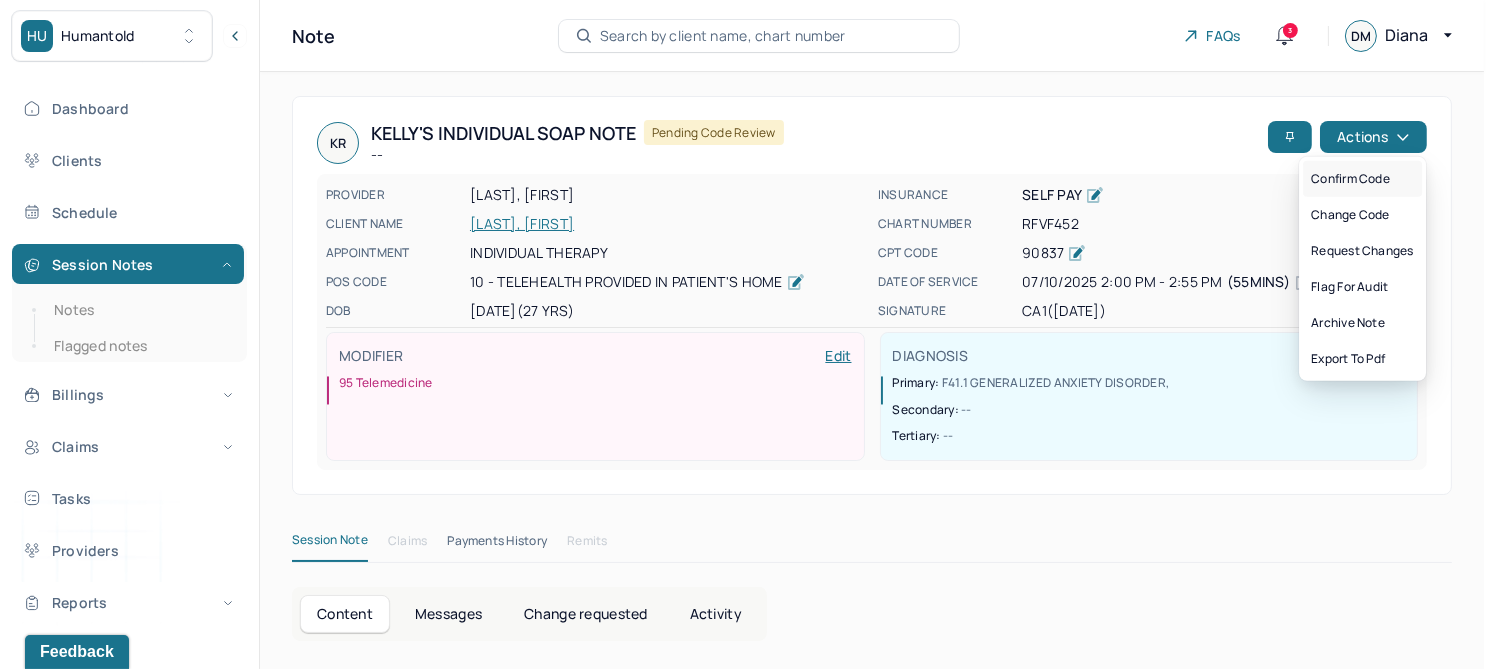 click on "Confirm code" at bounding box center (1362, 179) 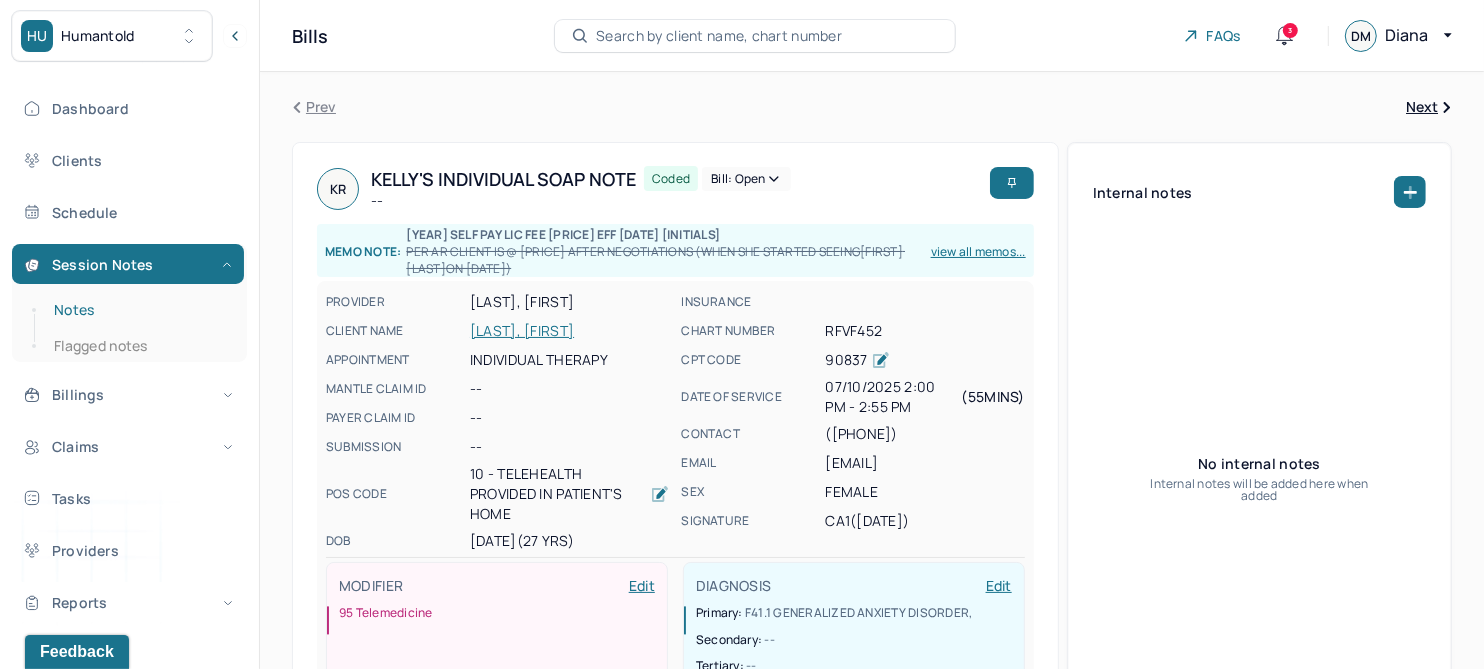 click on "Notes" at bounding box center (139, 310) 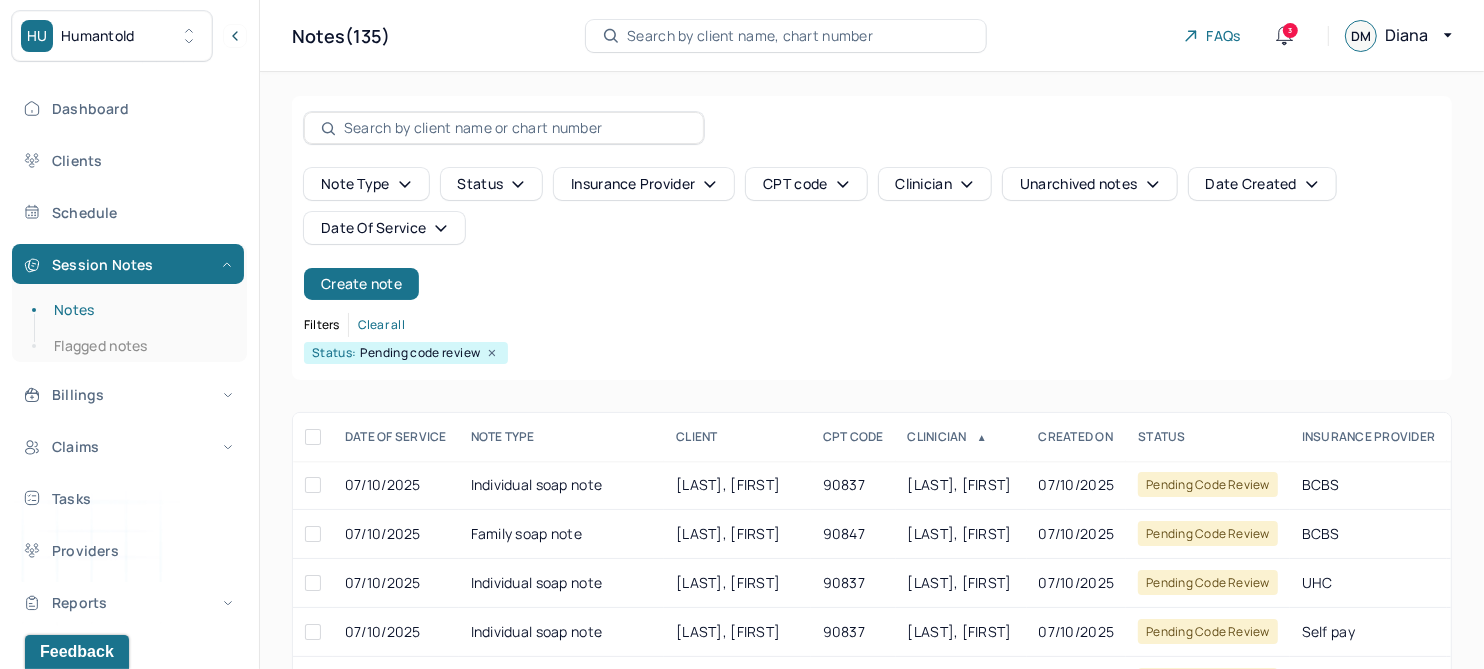 scroll, scrollTop: 0, scrollLeft: 0, axis: both 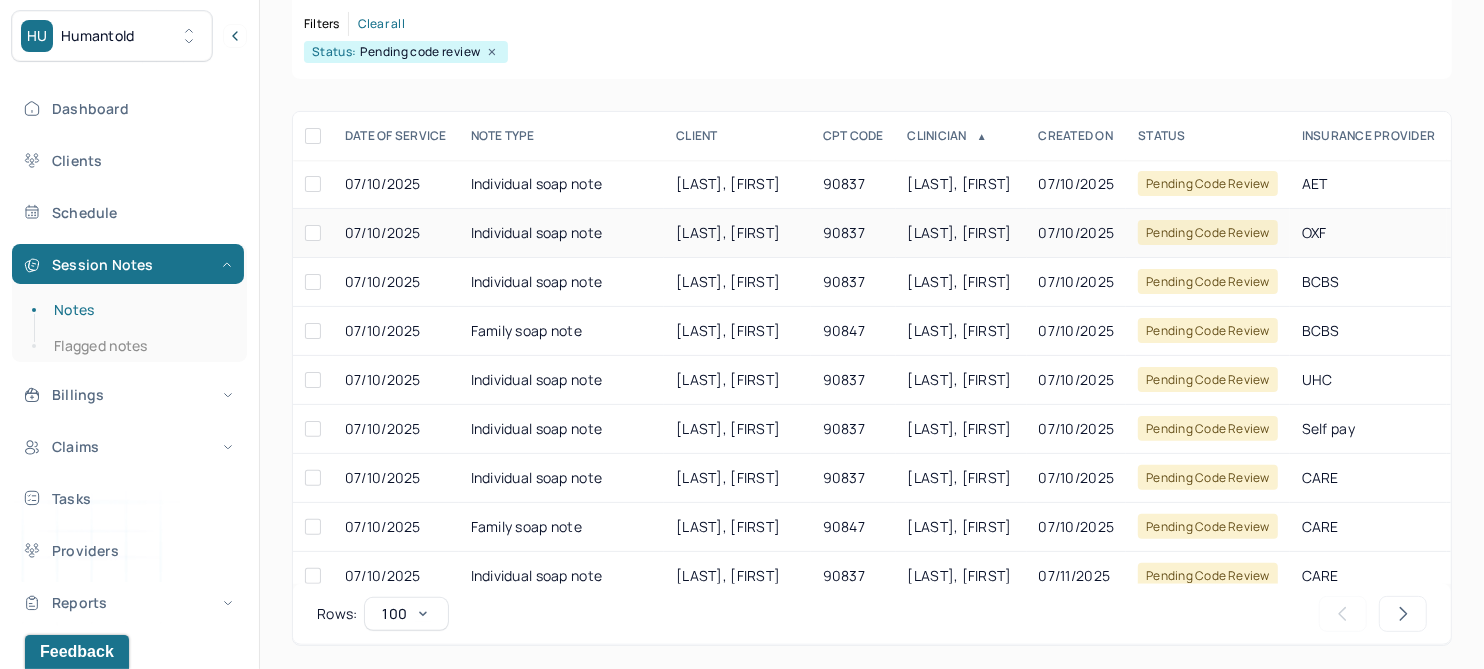 click on "[LAST], [FIRST]" at bounding box center [737, 233] 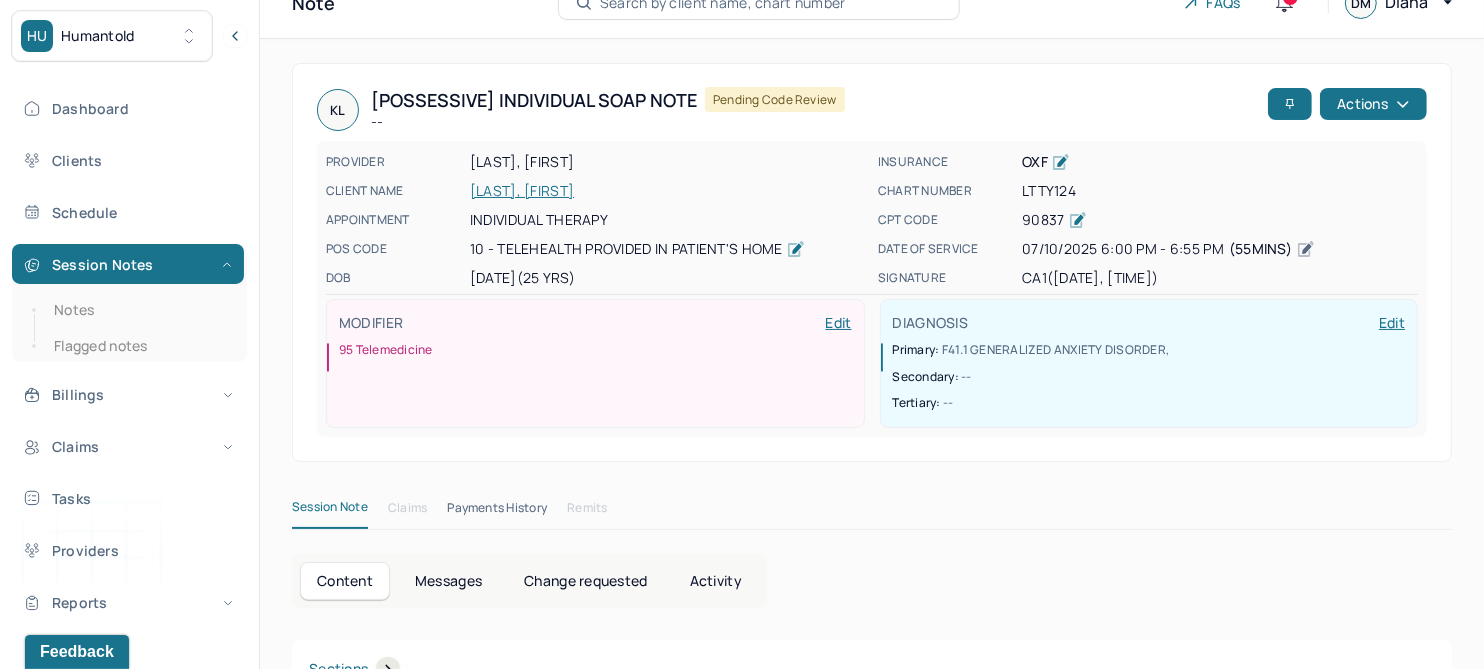 scroll, scrollTop: 0, scrollLeft: 0, axis: both 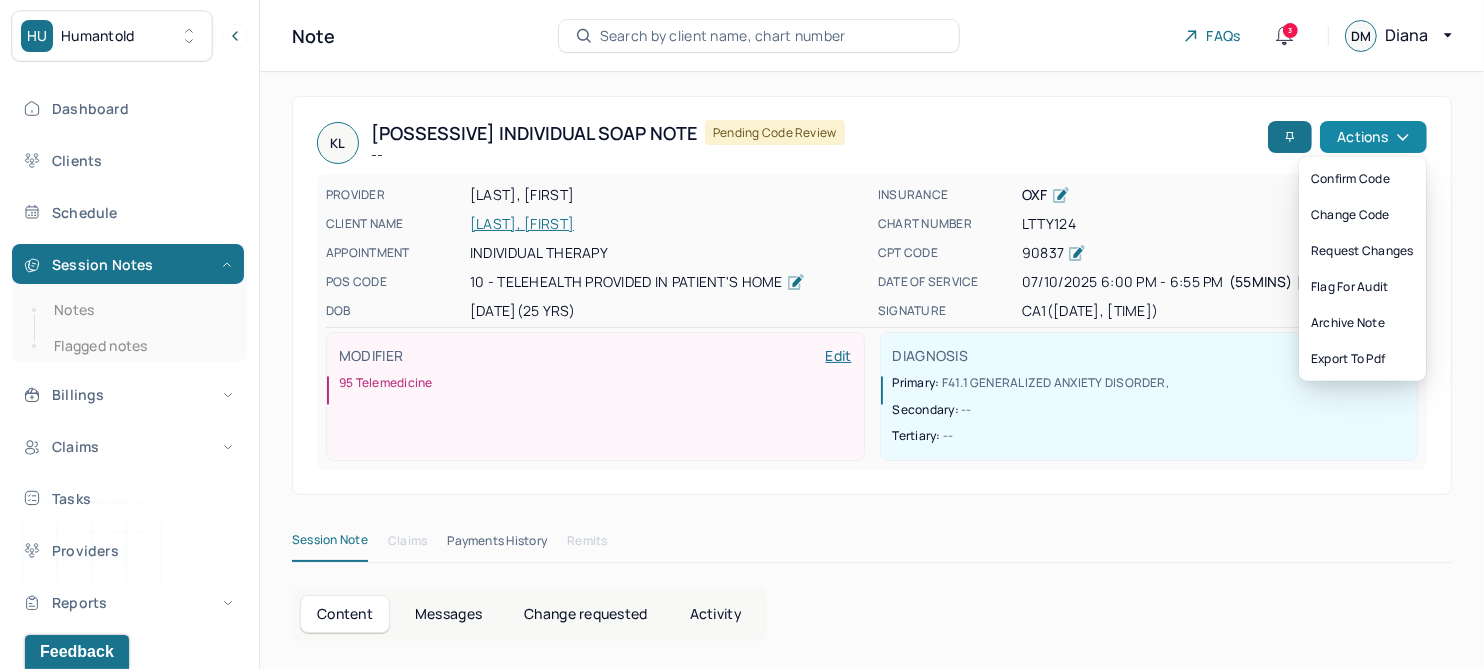 click on "Actions" at bounding box center [1373, 137] 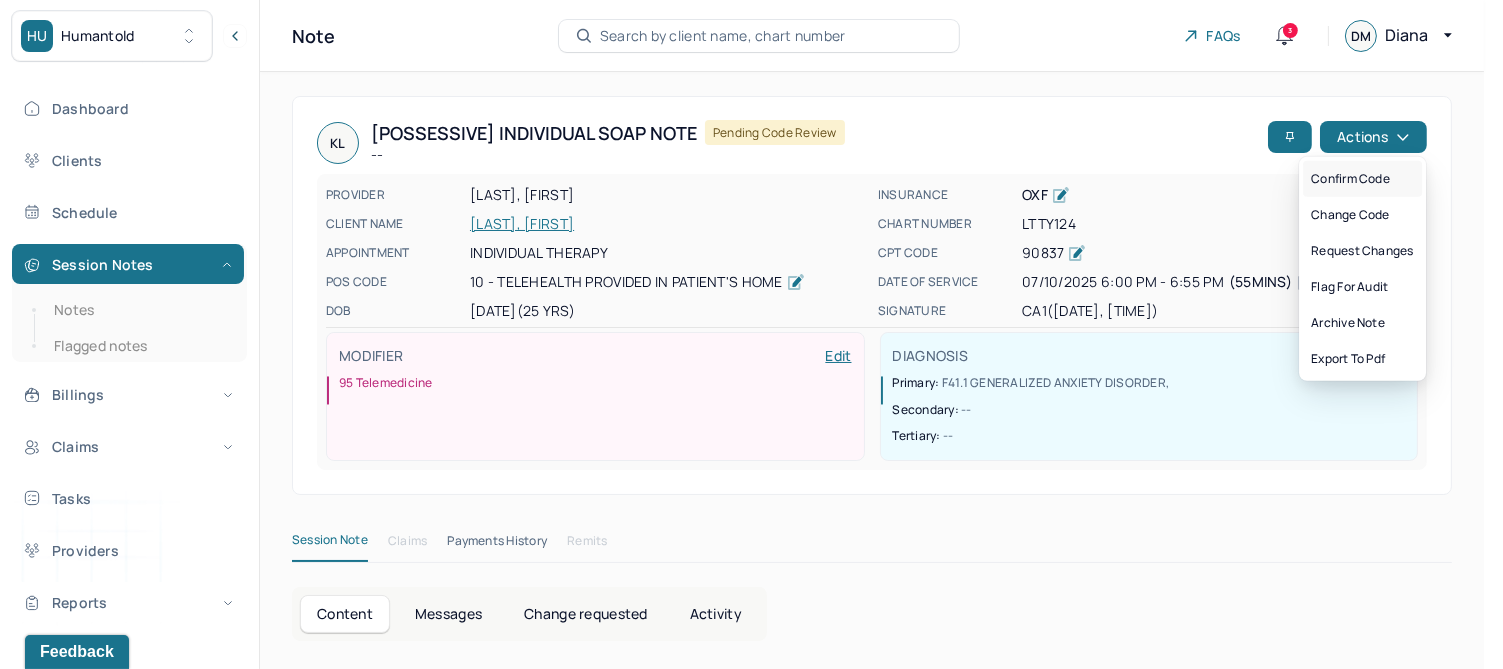 click on "Confirm code" at bounding box center (1362, 179) 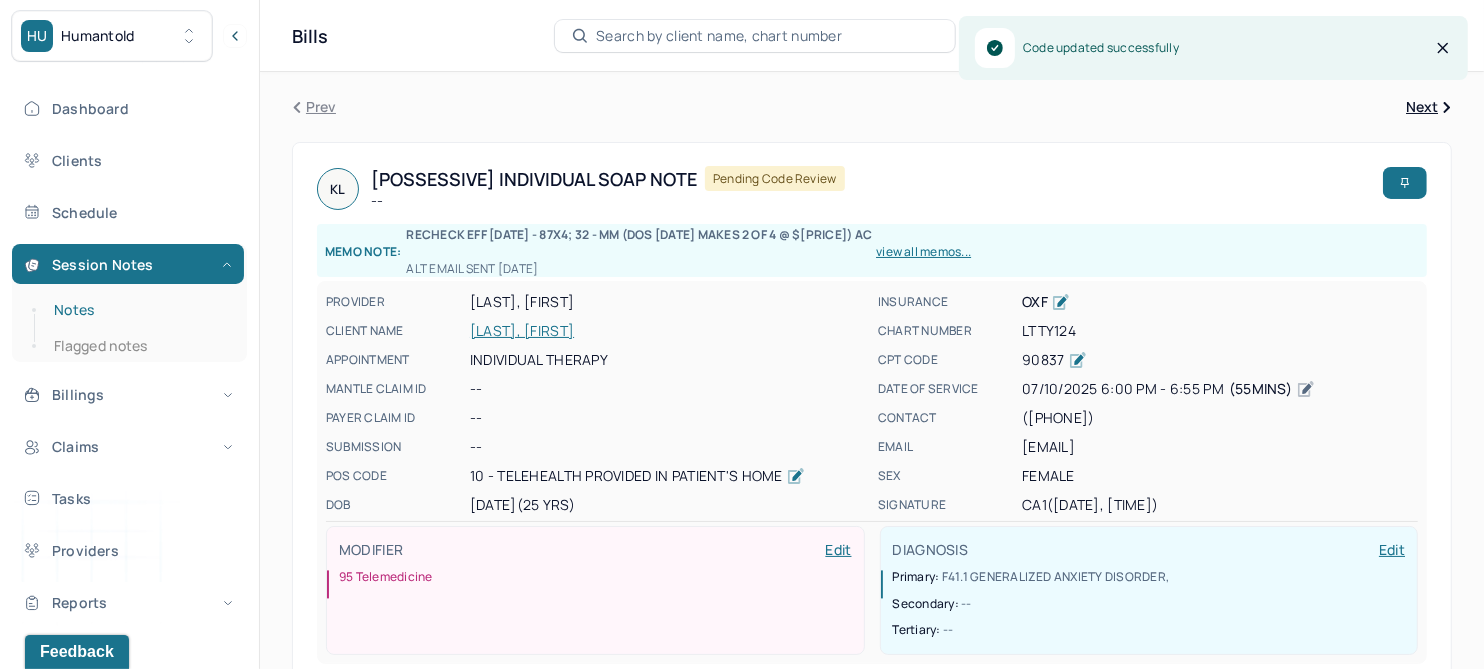 click on "Notes" at bounding box center [139, 310] 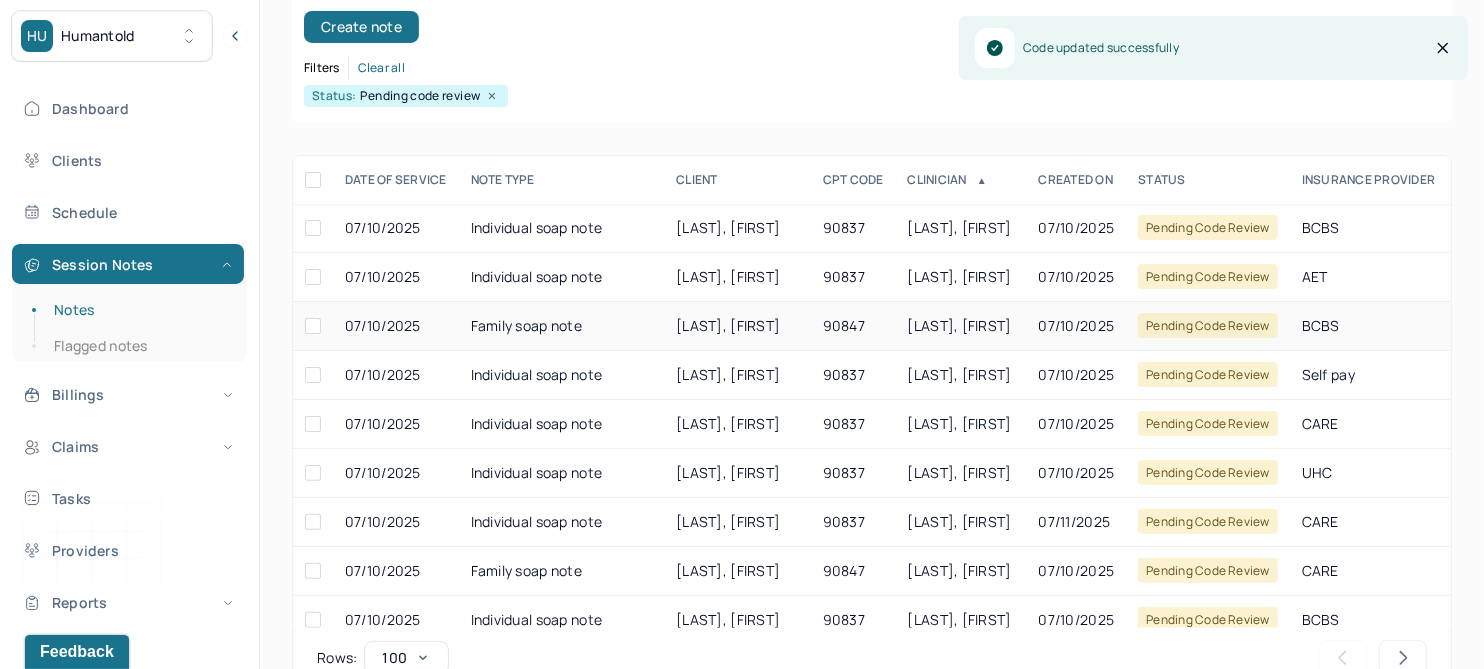 scroll, scrollTop: 301, scrollLeft: 0, axis: vertical 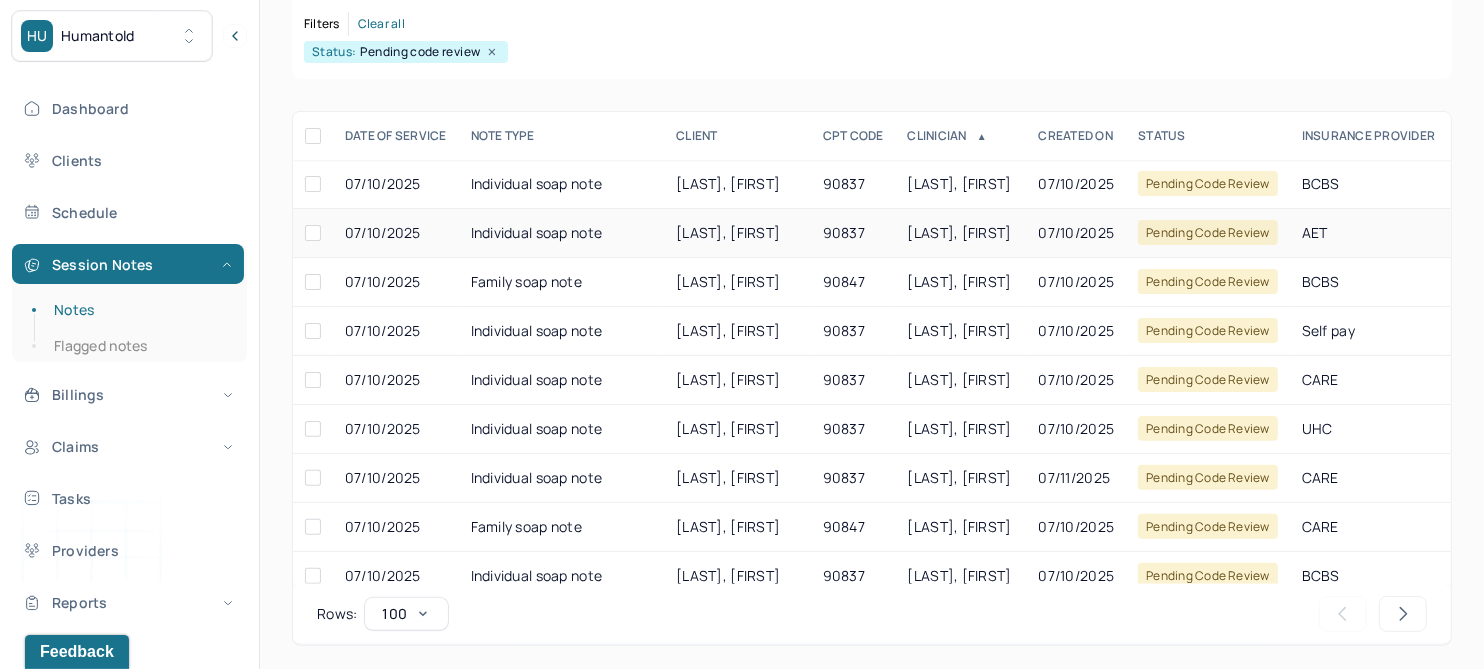 click on "[LAST], [FIRST]" at bounding box center (728, 232) 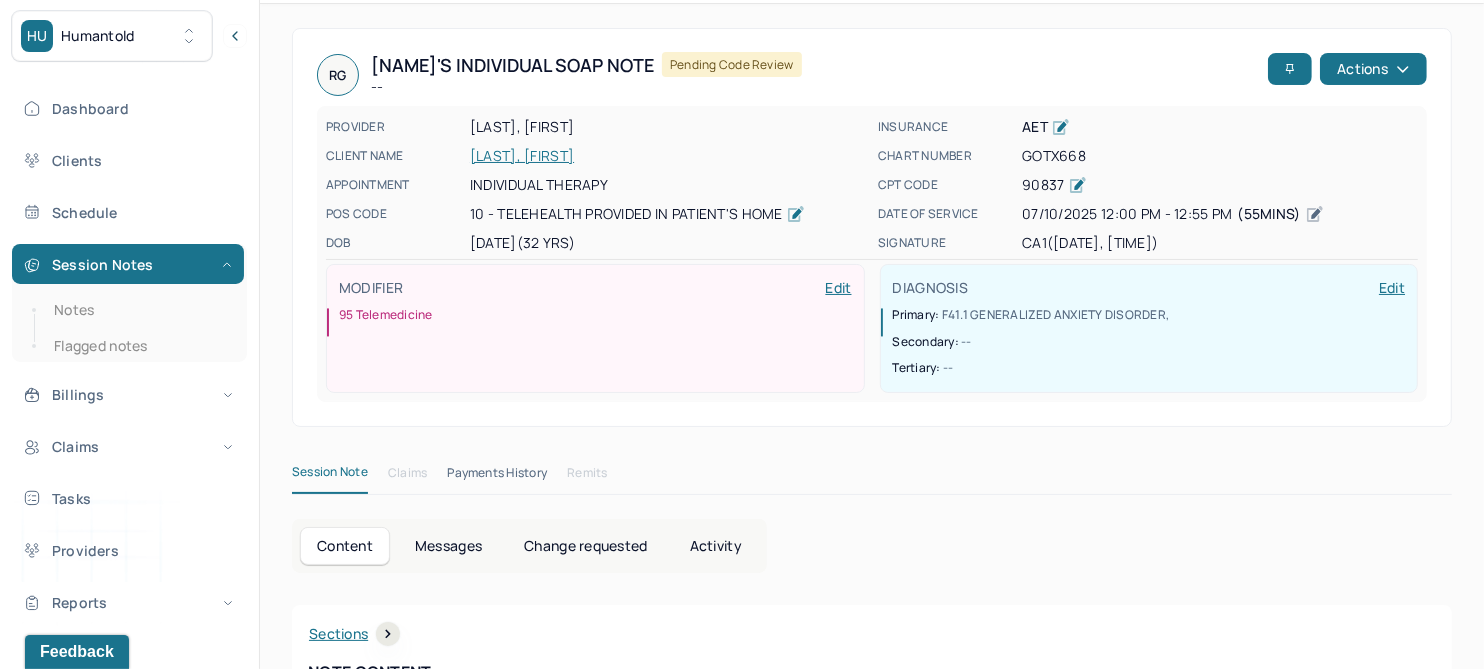 scroll, scrollTop: 0, scrollLeft: 0, axis: both 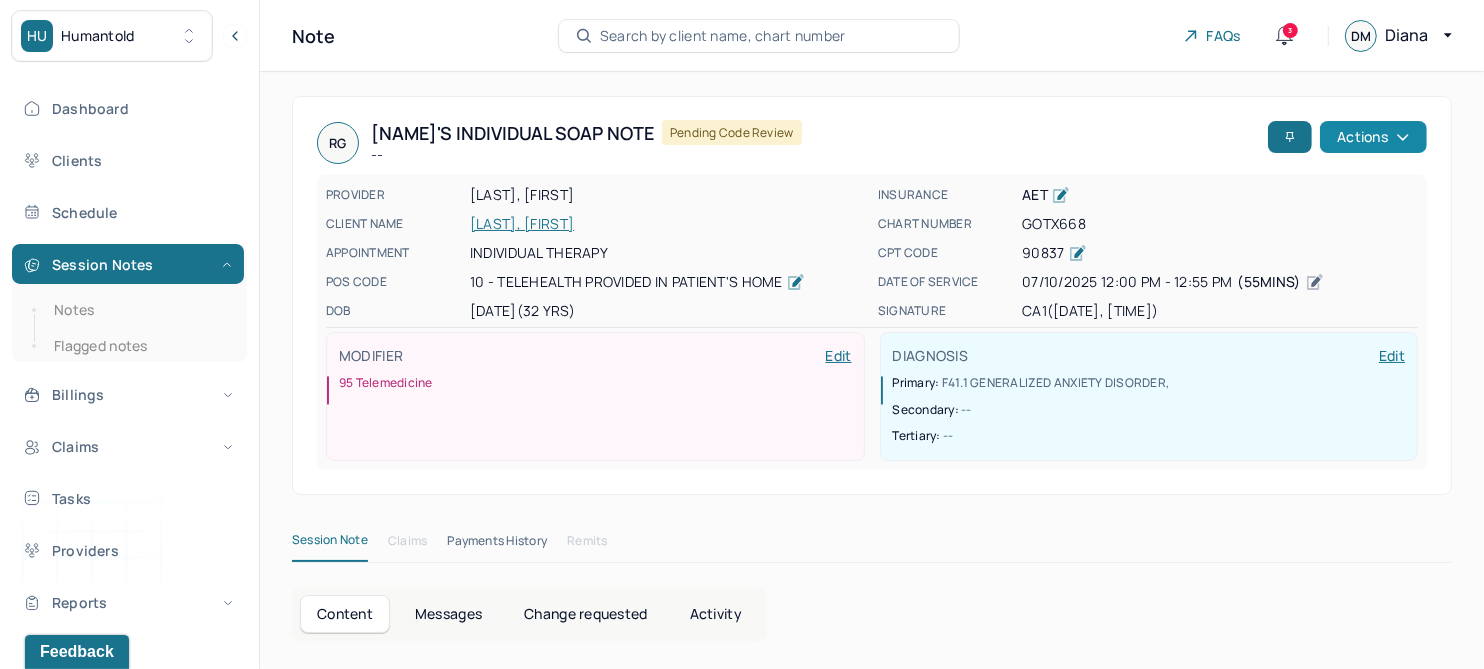 click 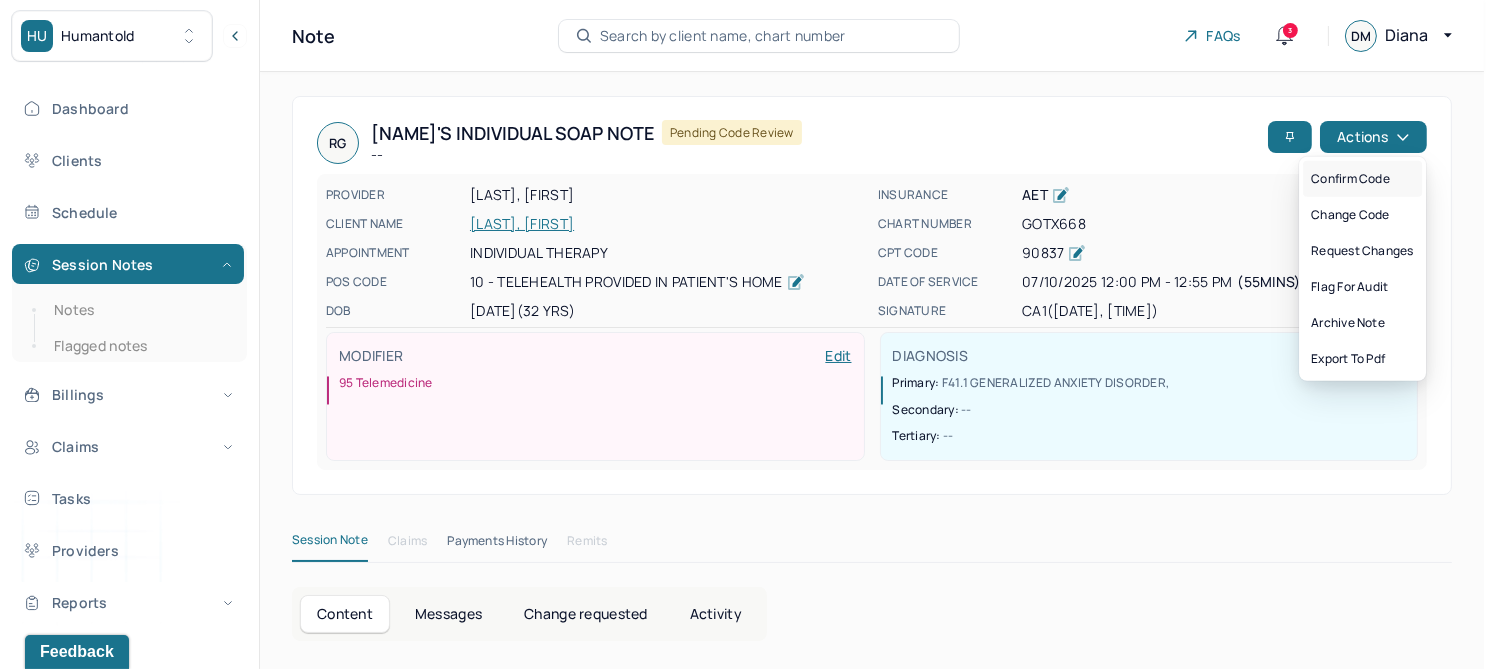 click on "Confirm code" at bounding box center [1362, 179] 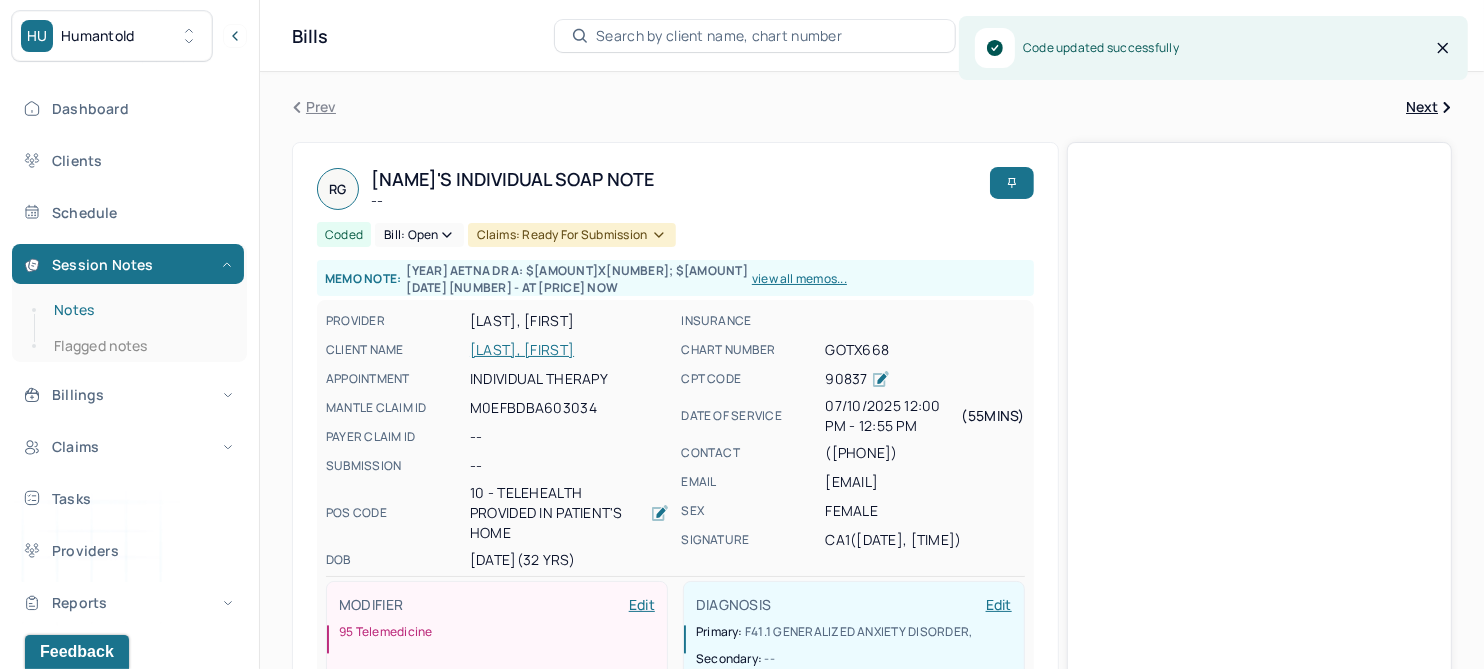 click on "Notes" at bounding box center (139, 310) 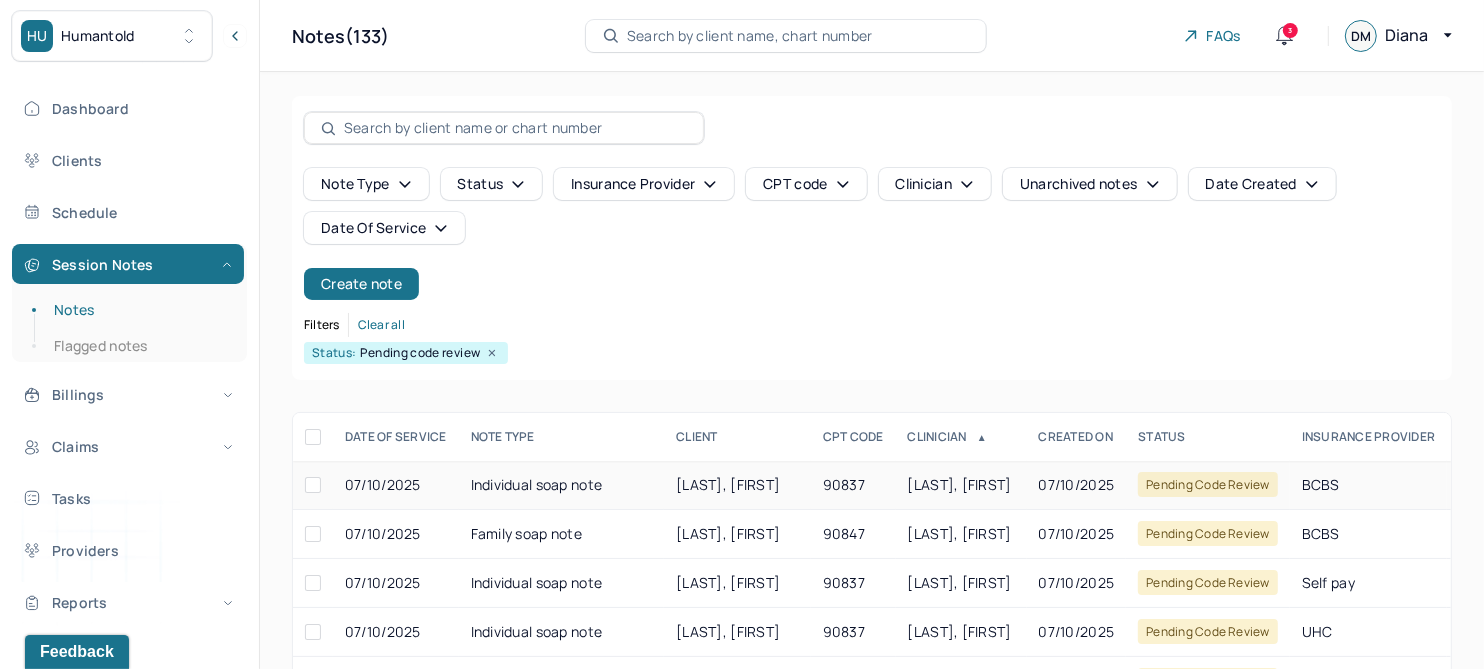 click on "[LAST], [FIRST]" at bounding box center [728, 484] 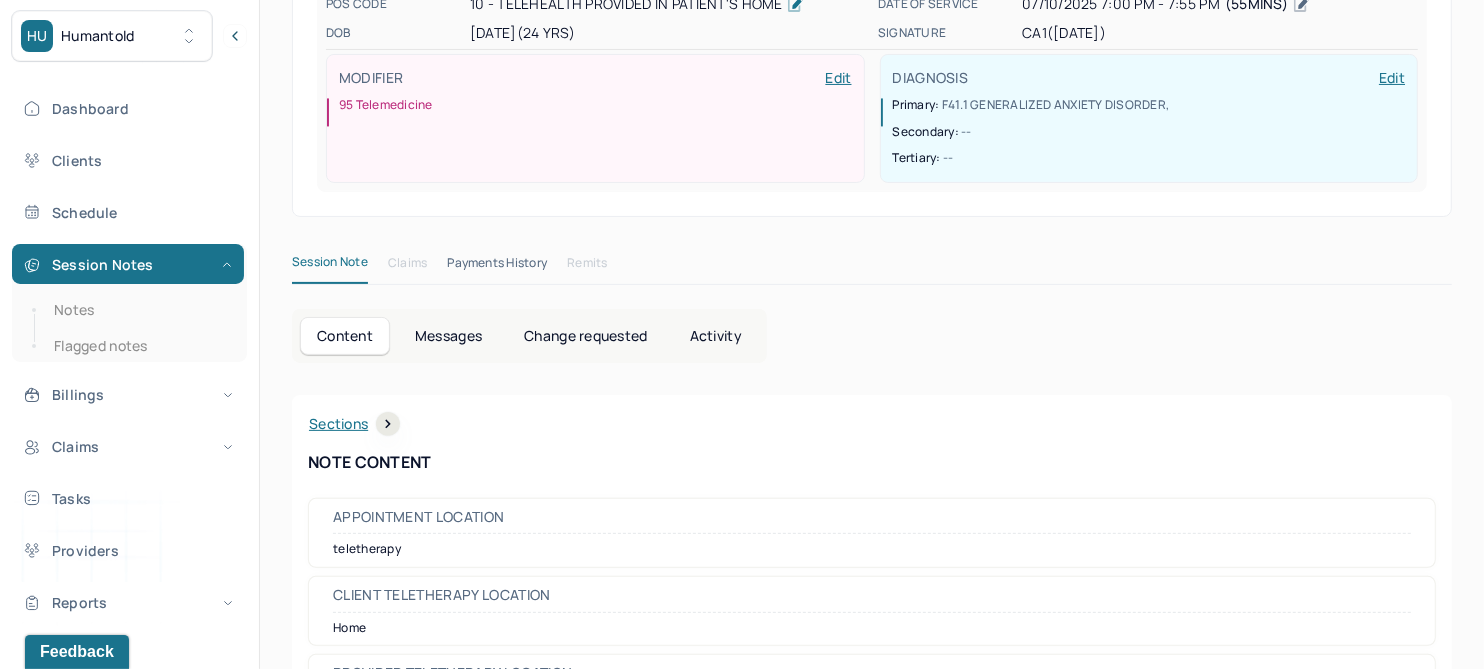 scroll, scrollTop: 0, scrollLeft: 0, axis: both 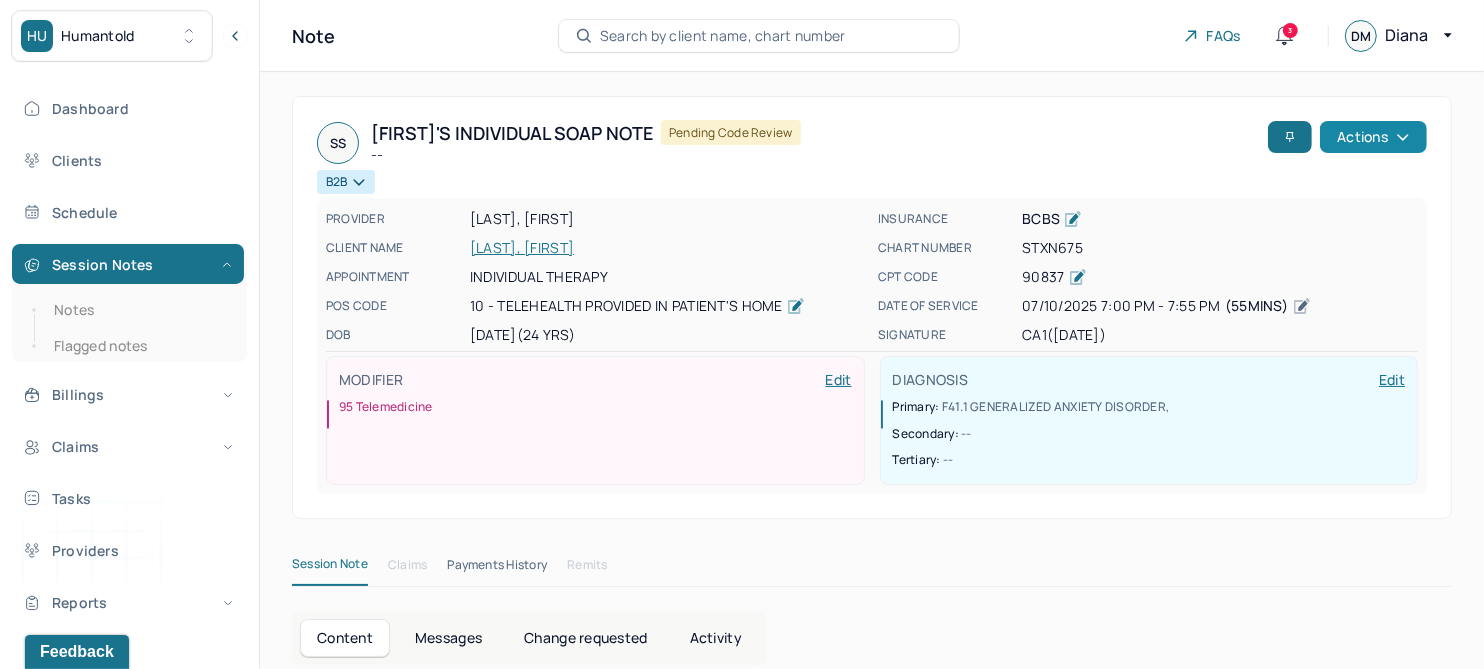 click on "Actions" at bounding box center (1373, 137) 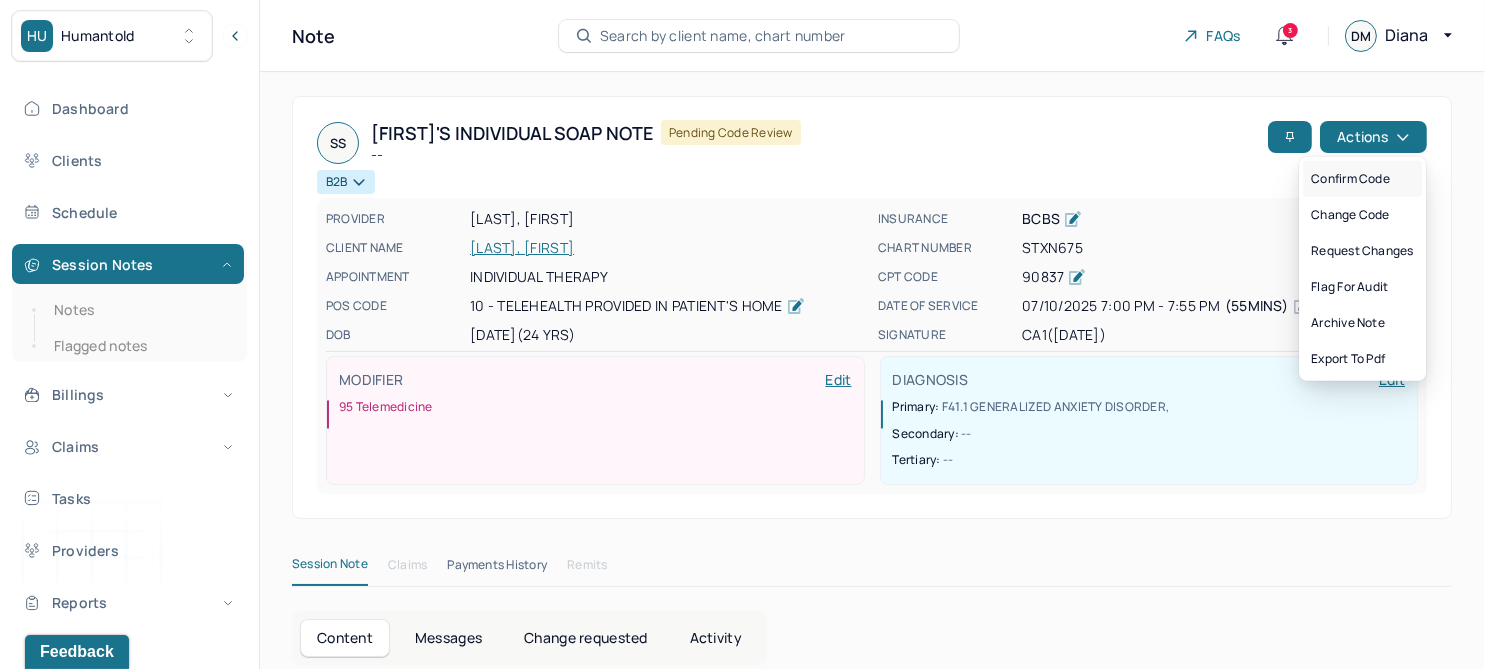 click on "Confirm code" at bounding box center [1362, 179] 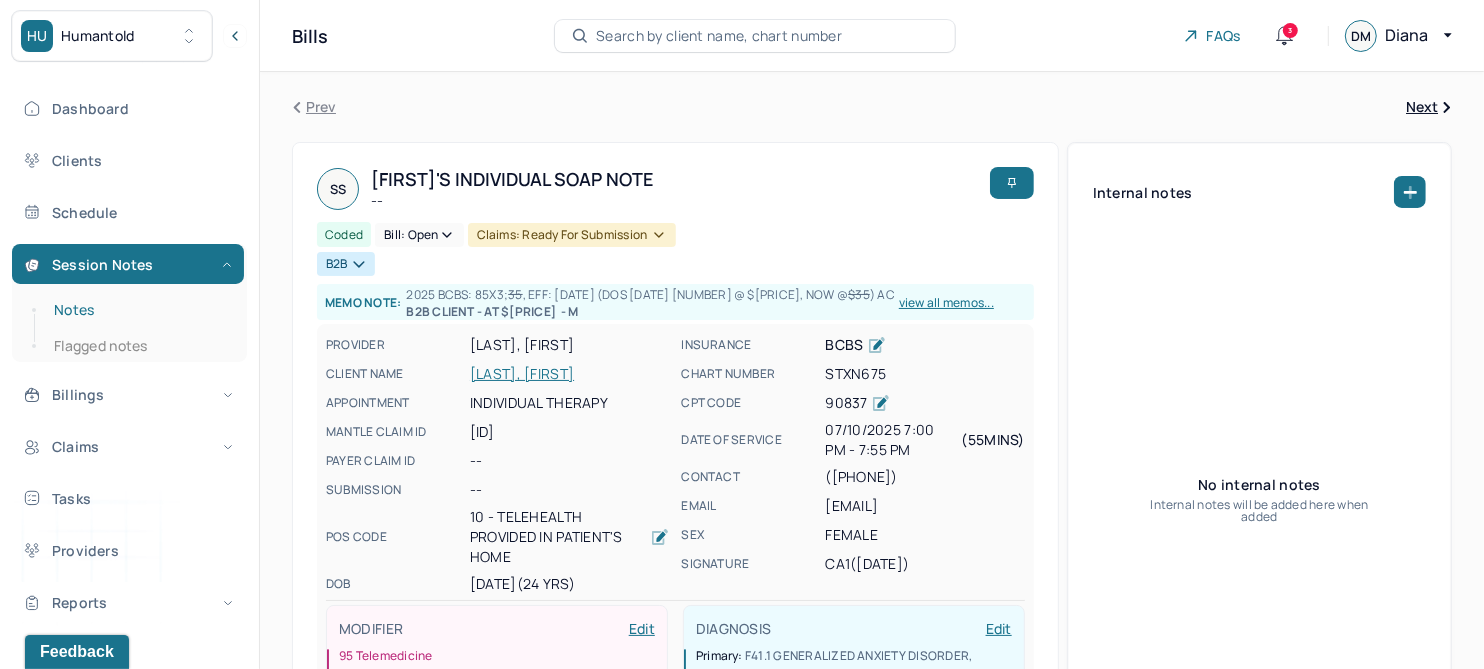 drag, startPoint x: 71, startPoint y: 304, endPoint x: 100, endPoint y: 303, distance: 29.017237 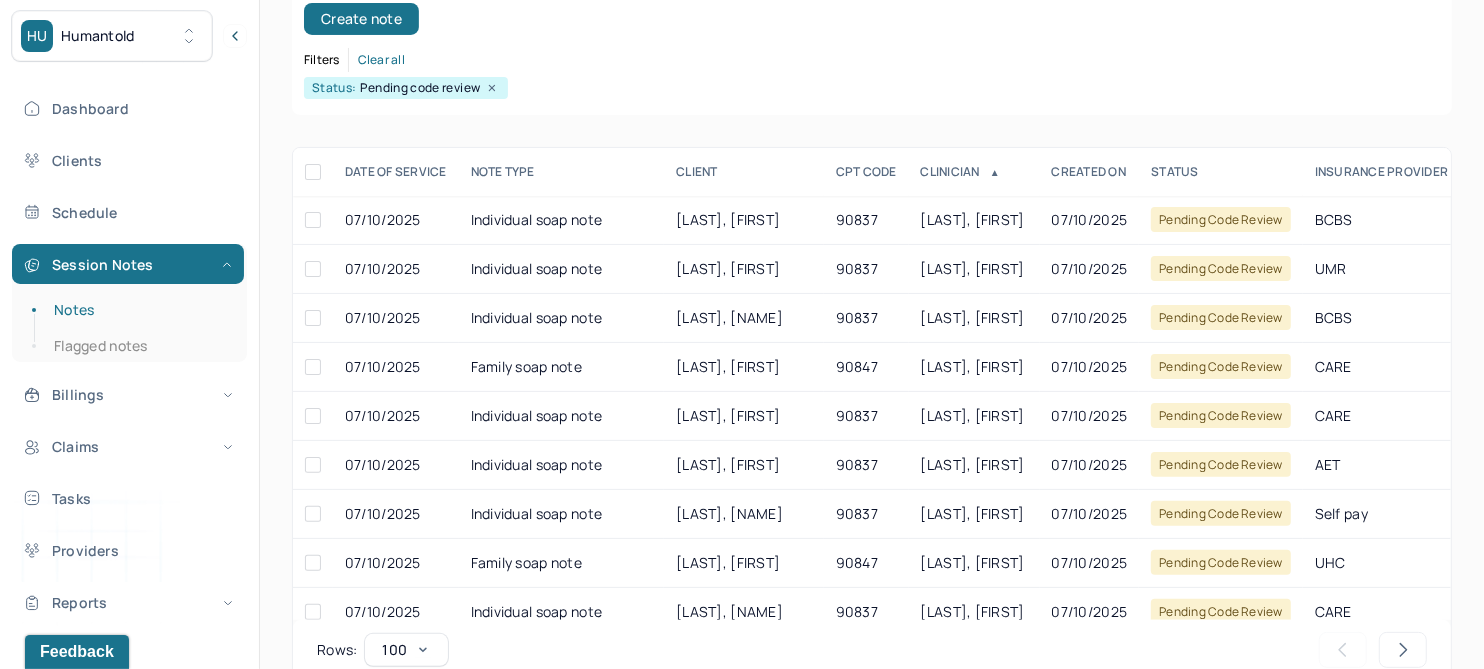 scroll, scrollTop: 301, scrollLeft: 0, axis: vertical 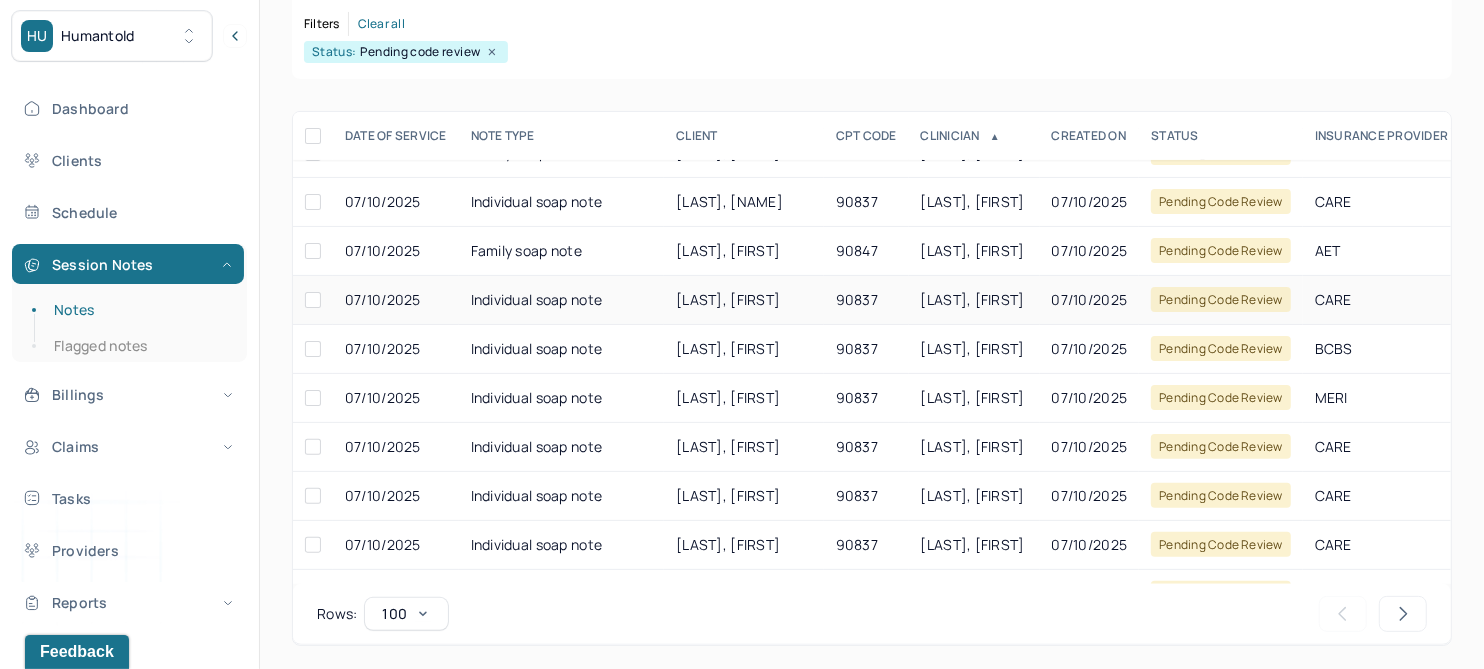 click on "[LAST], [FIRST]" at bounding box center (728, 299) 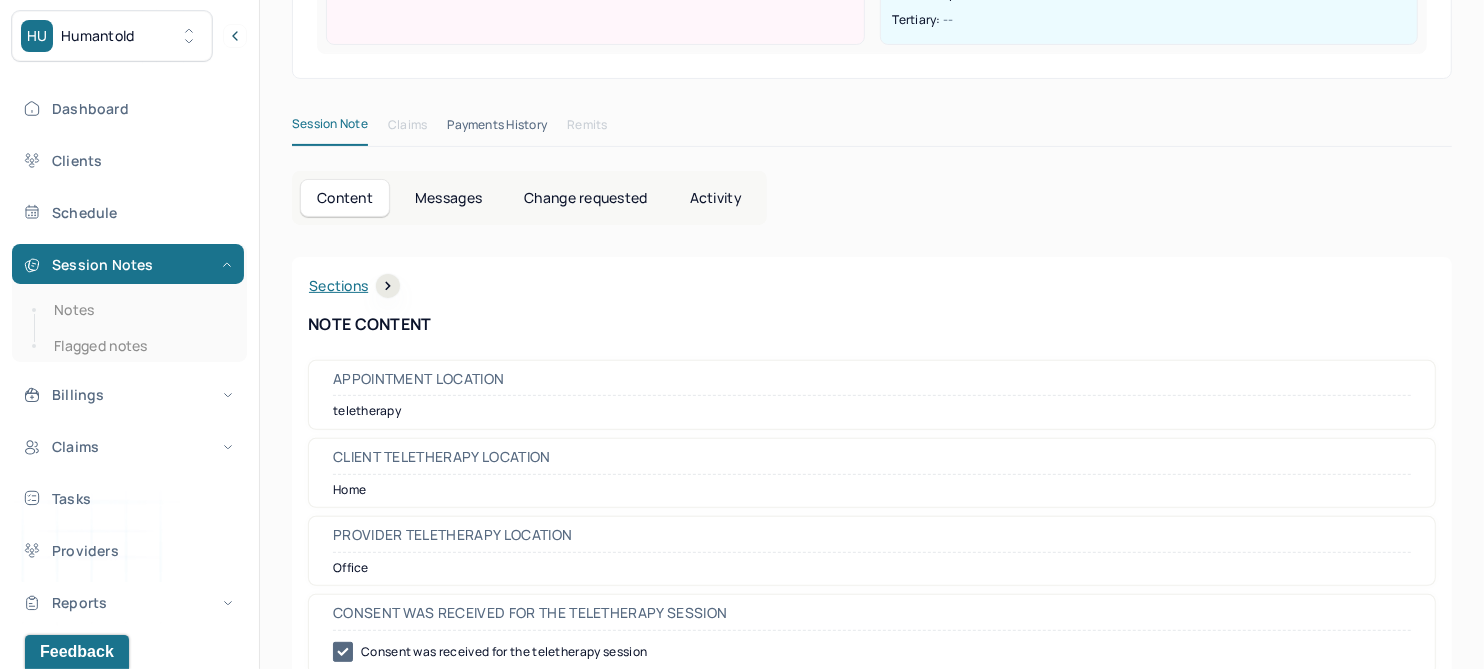 scroll, scrollTop: 0, scrollLeft: 0, axis: both 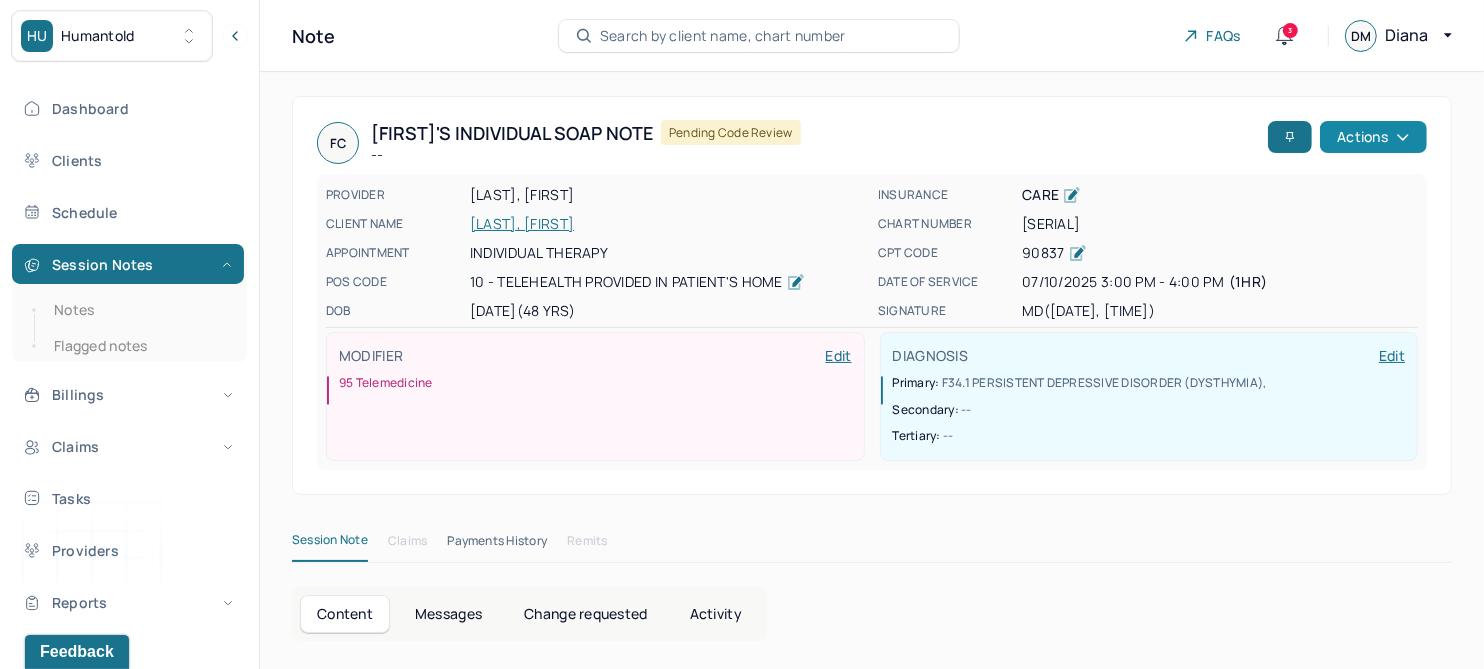click 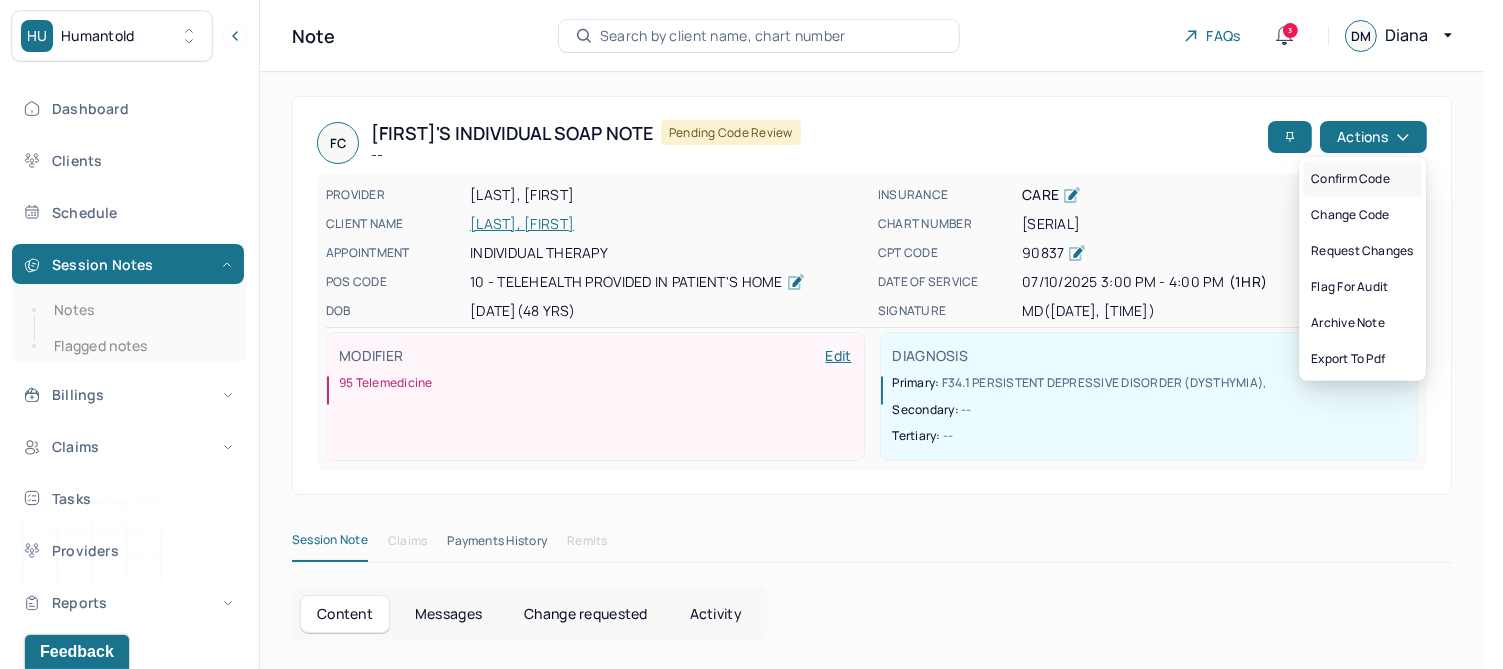 click on "Confirm code" at bounding box center (1362, 179) 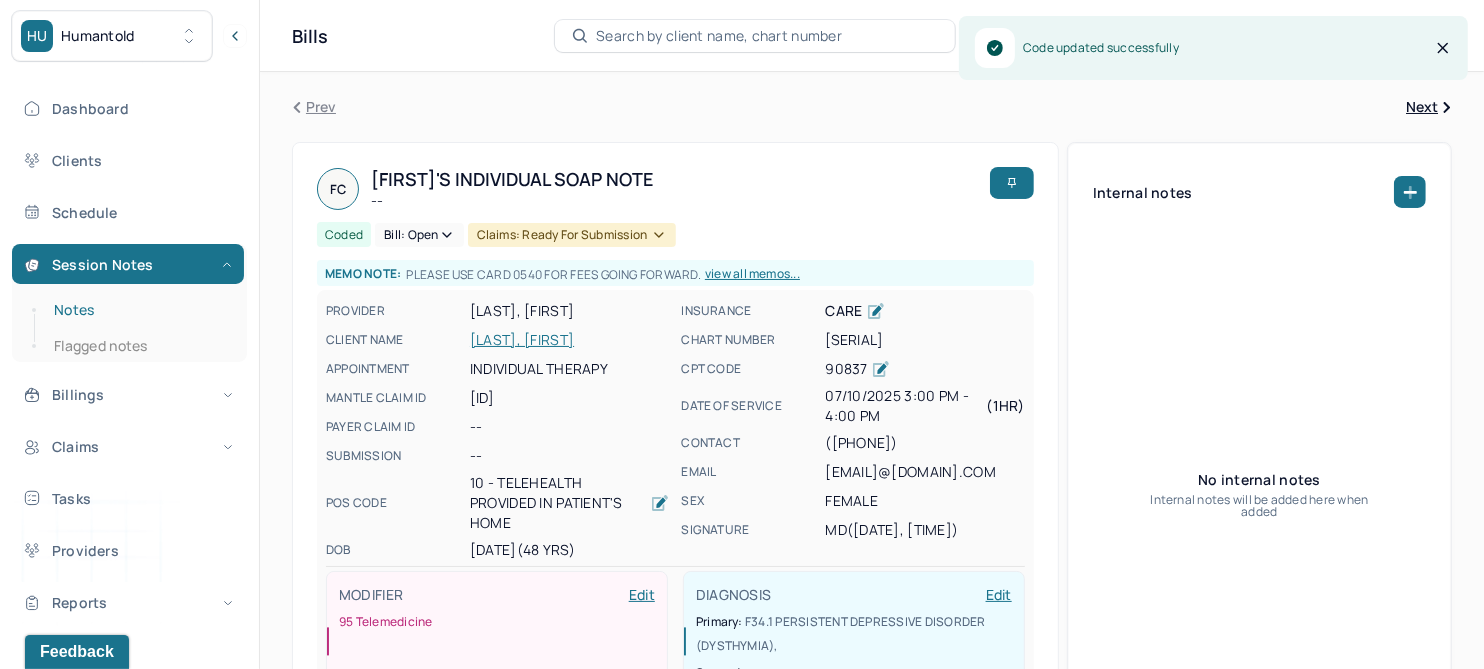 click on "Notes" at bounding box center [139, 310] 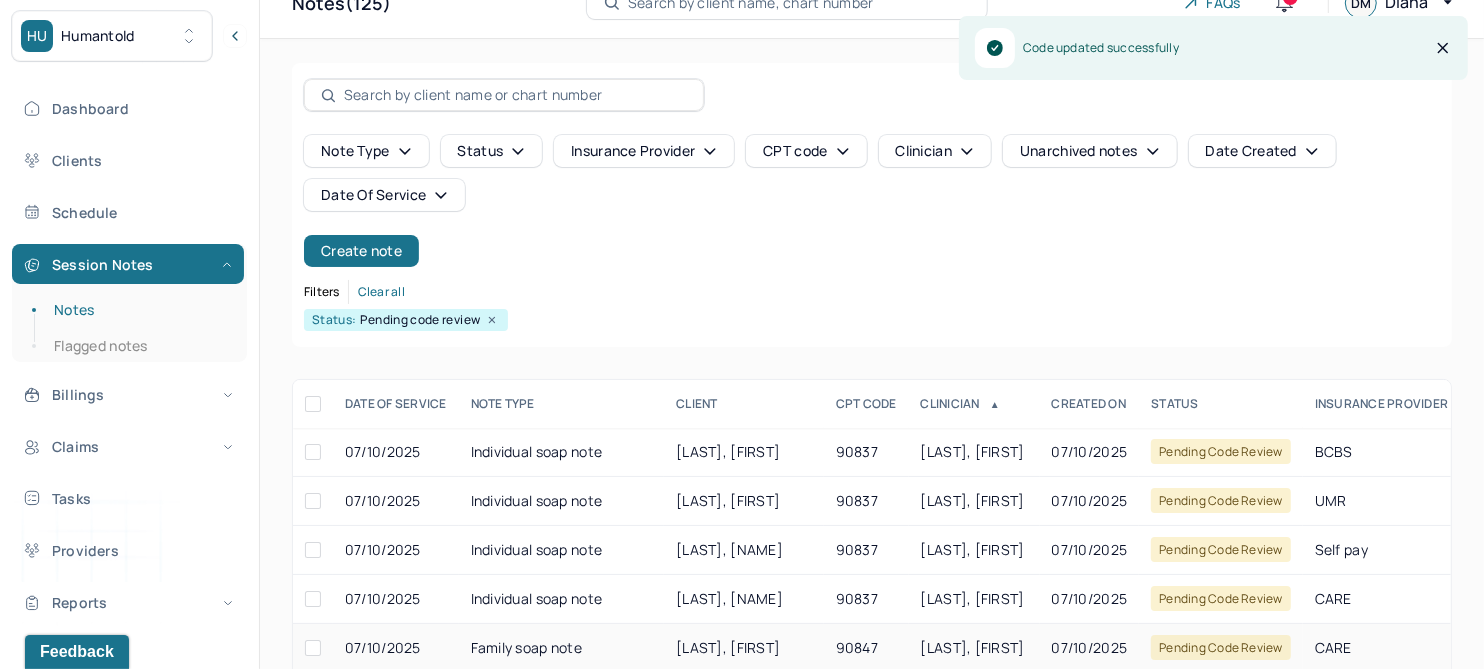 scroll, scrollTop: 250, scrollLeft: 0, axis: vertical 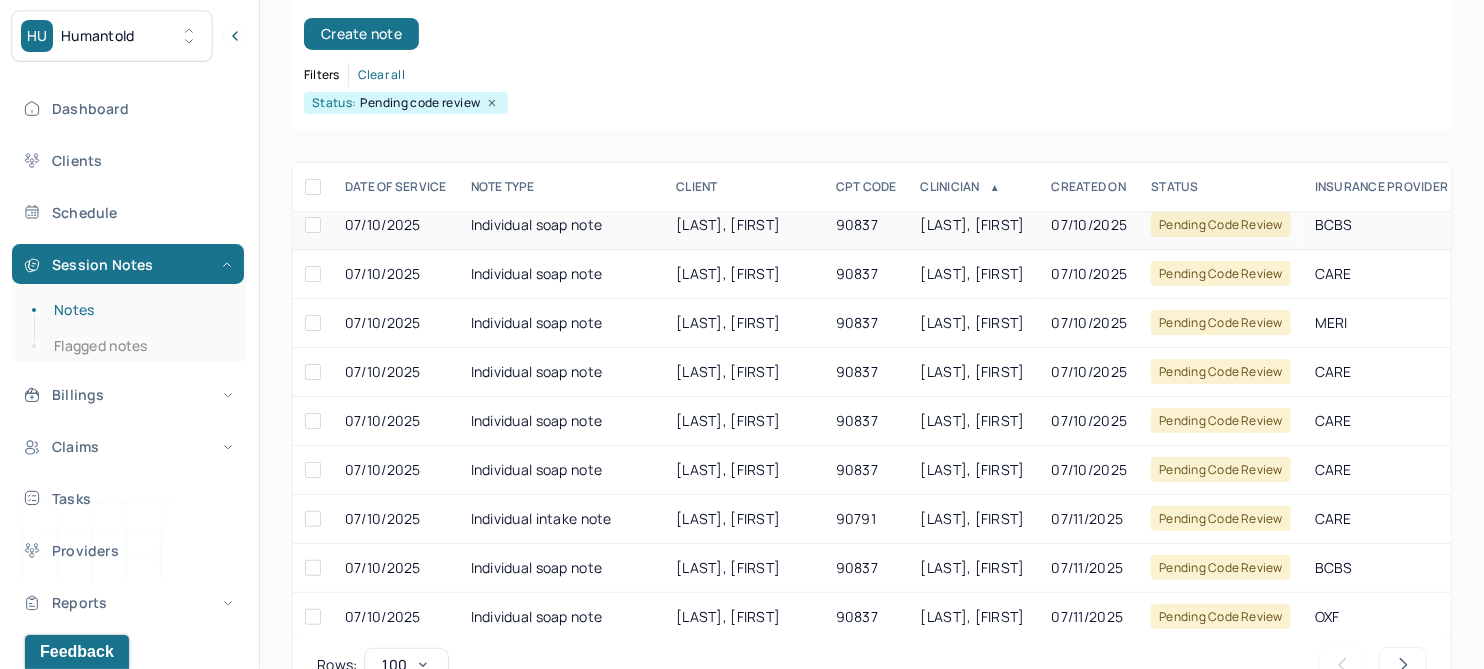 click on "[LAST], [FIRST]" at bounding box center (728, 224) 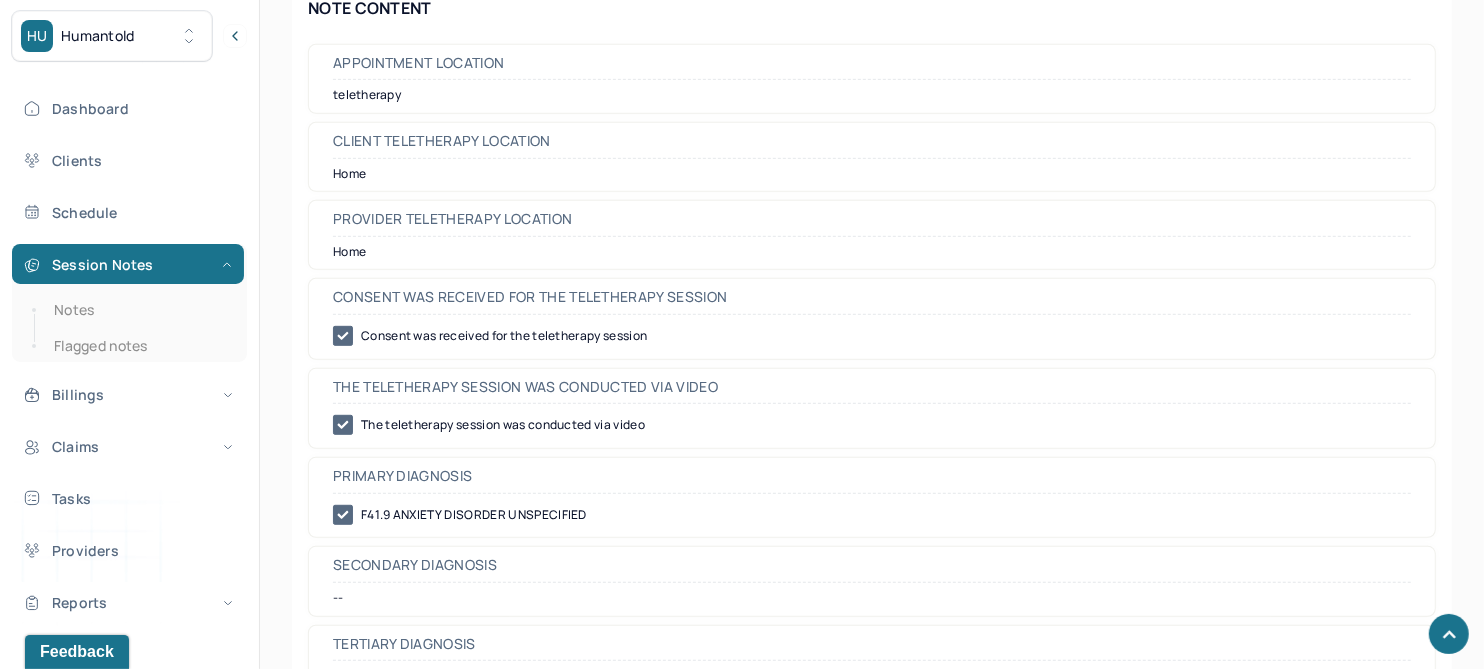 scroll, scrollTop: 0, scrollLeft: 0, axis: both 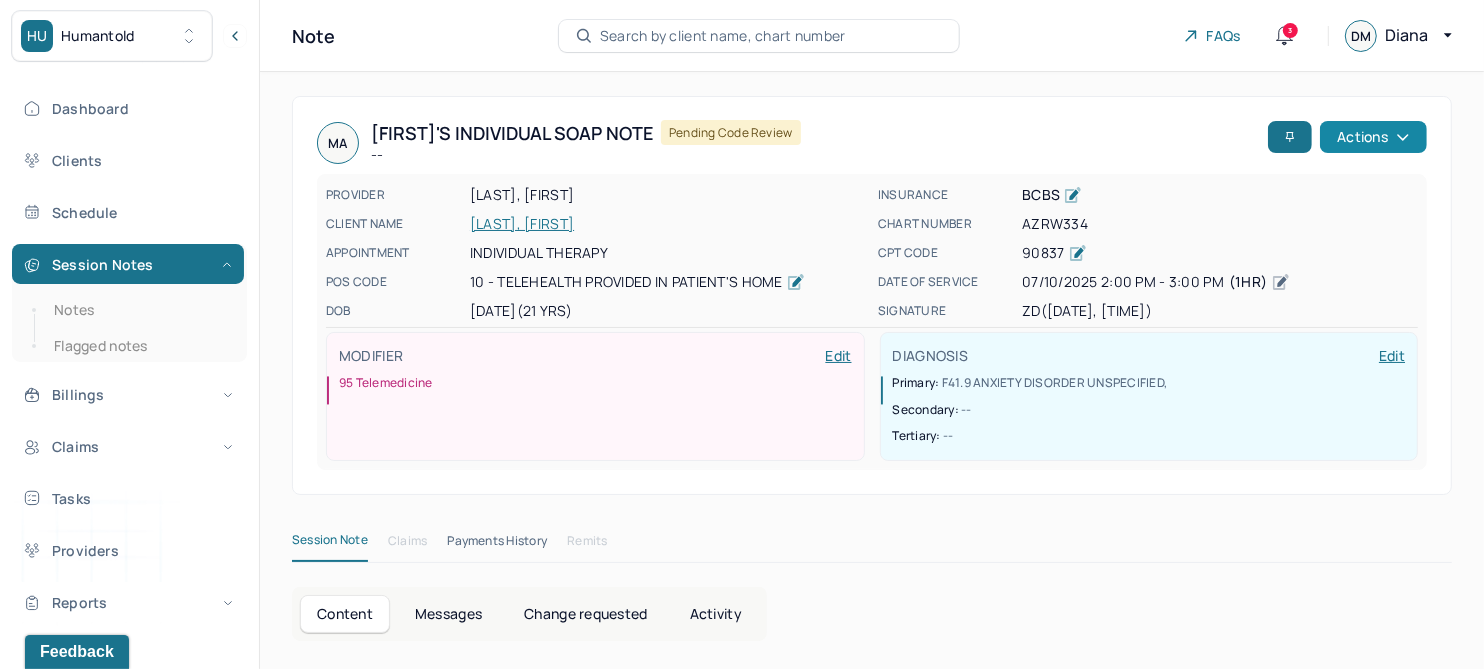 click 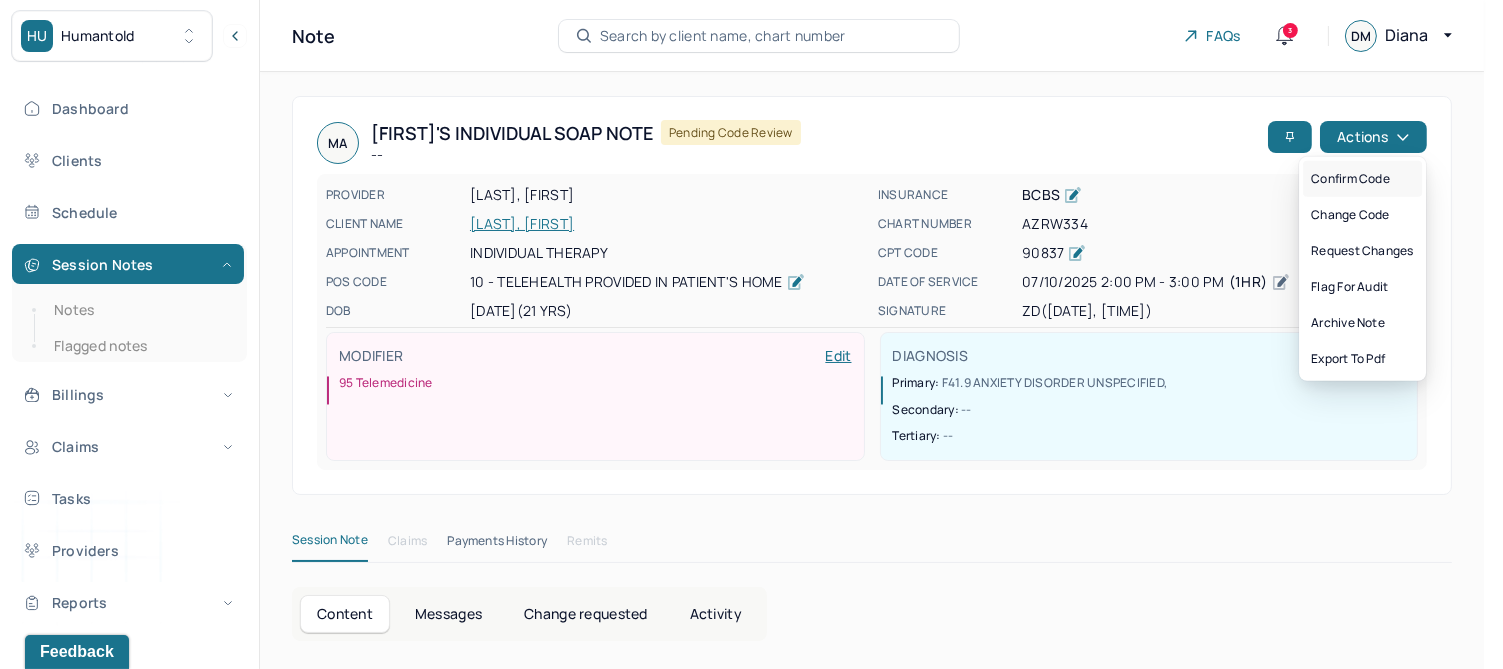 click on "Confirm code" at bounding box center (1362, 179) 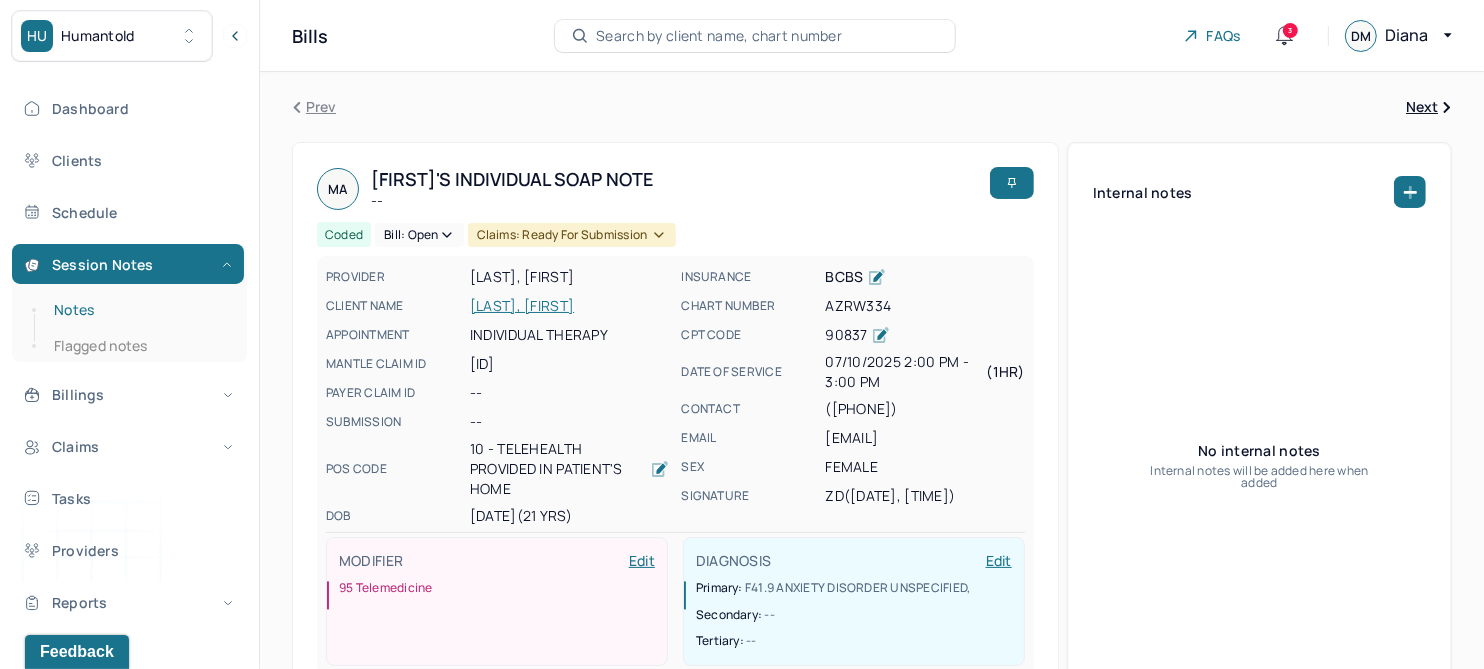 click on "Notes" at bounding box center (139, 310) 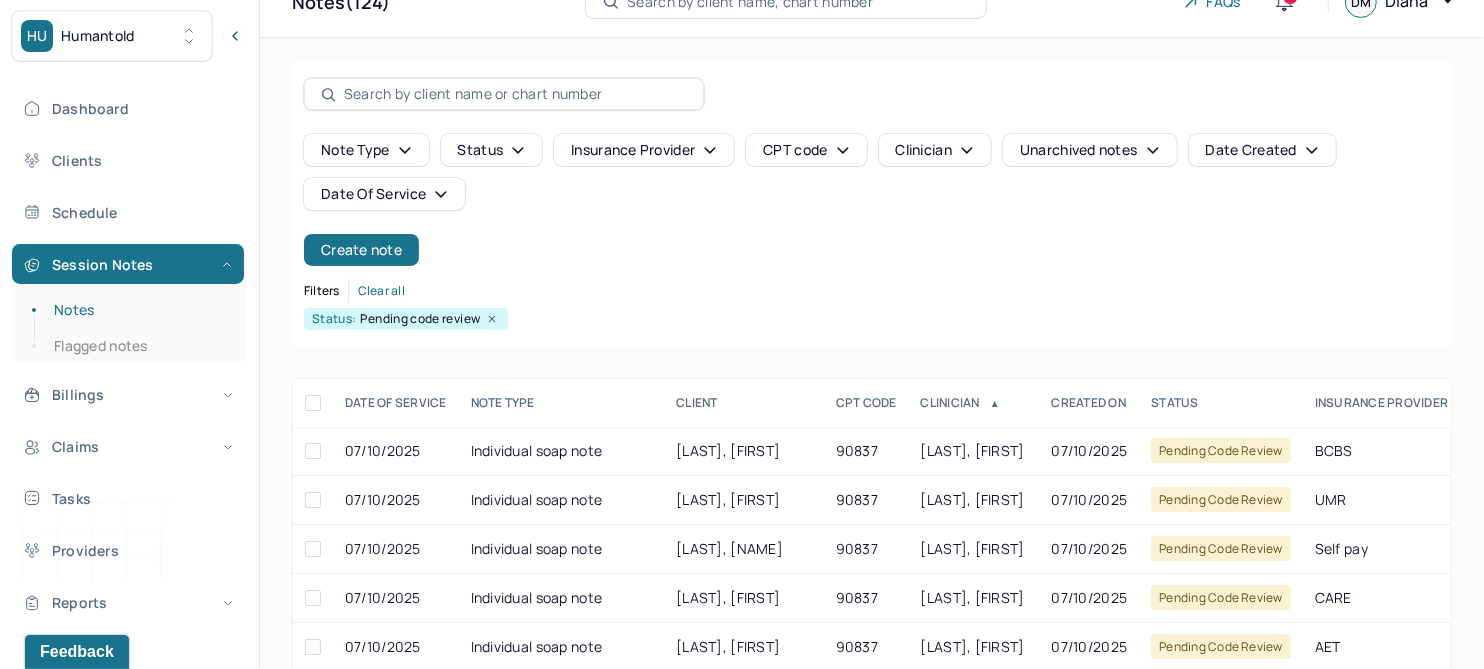 scroll, scrollTop: 301, scrollLeft: 0, axis: vertical 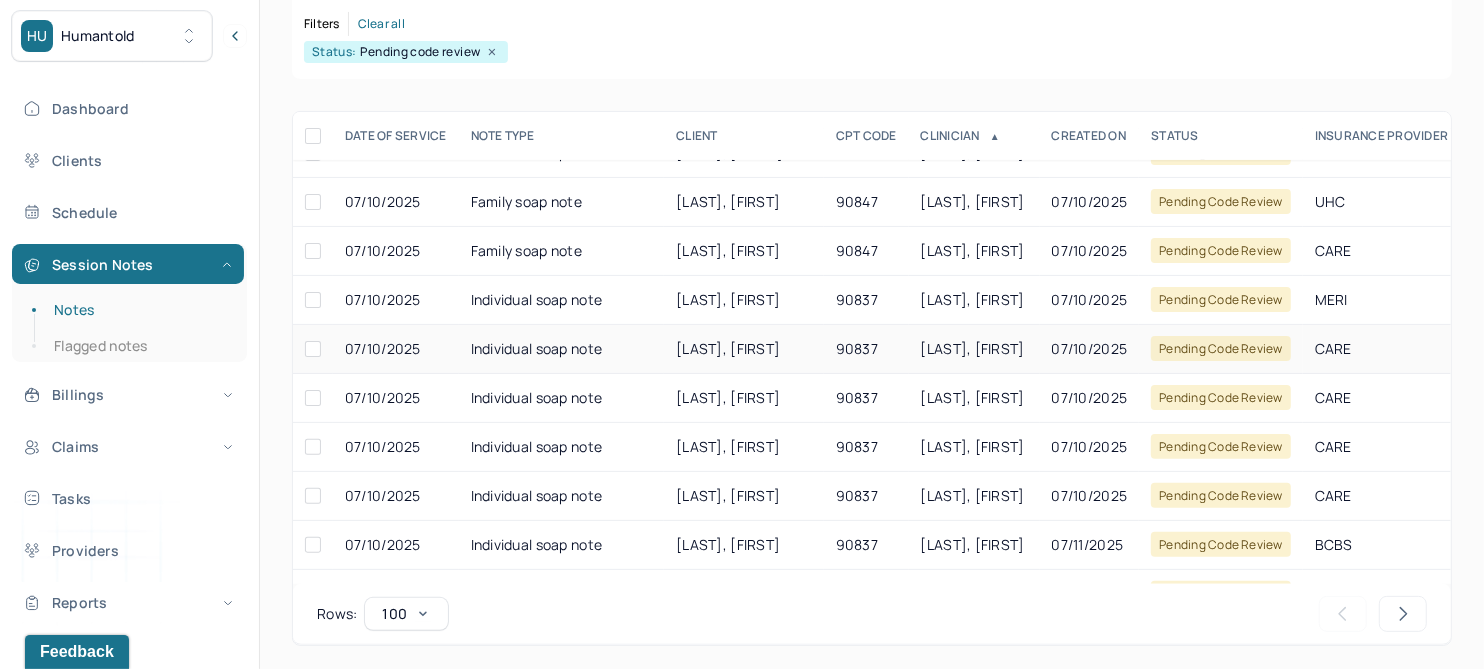 click on "[LAST], [FIRST]" at bounding box center [728, 348] 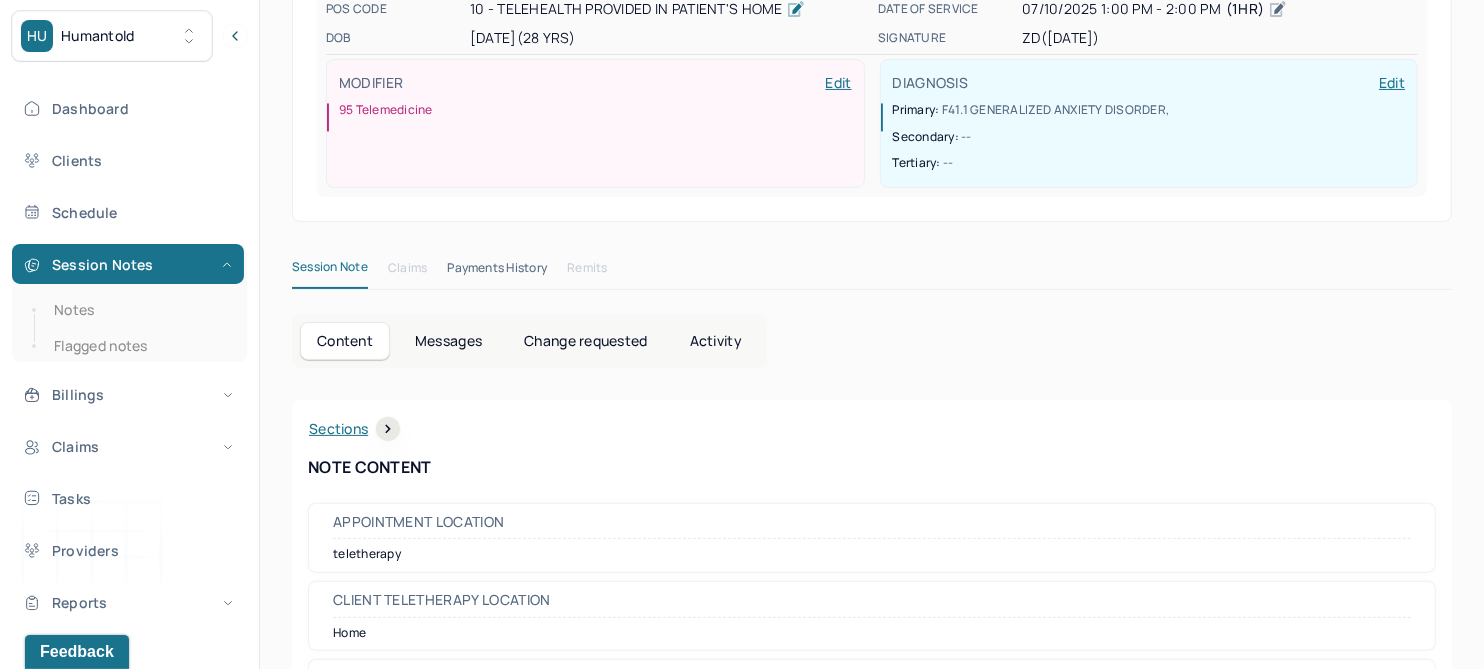 scroll, scrollTop: 0, scrollLeft: 0, axis: both 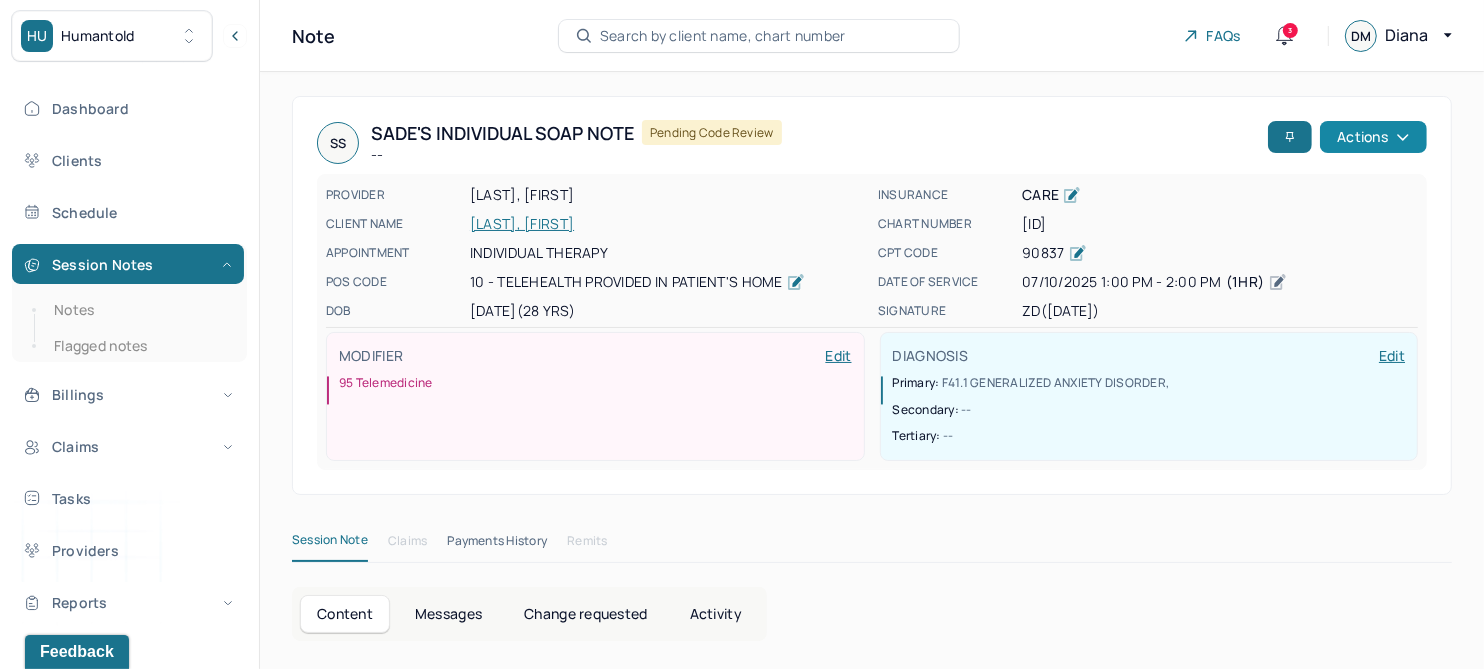 click 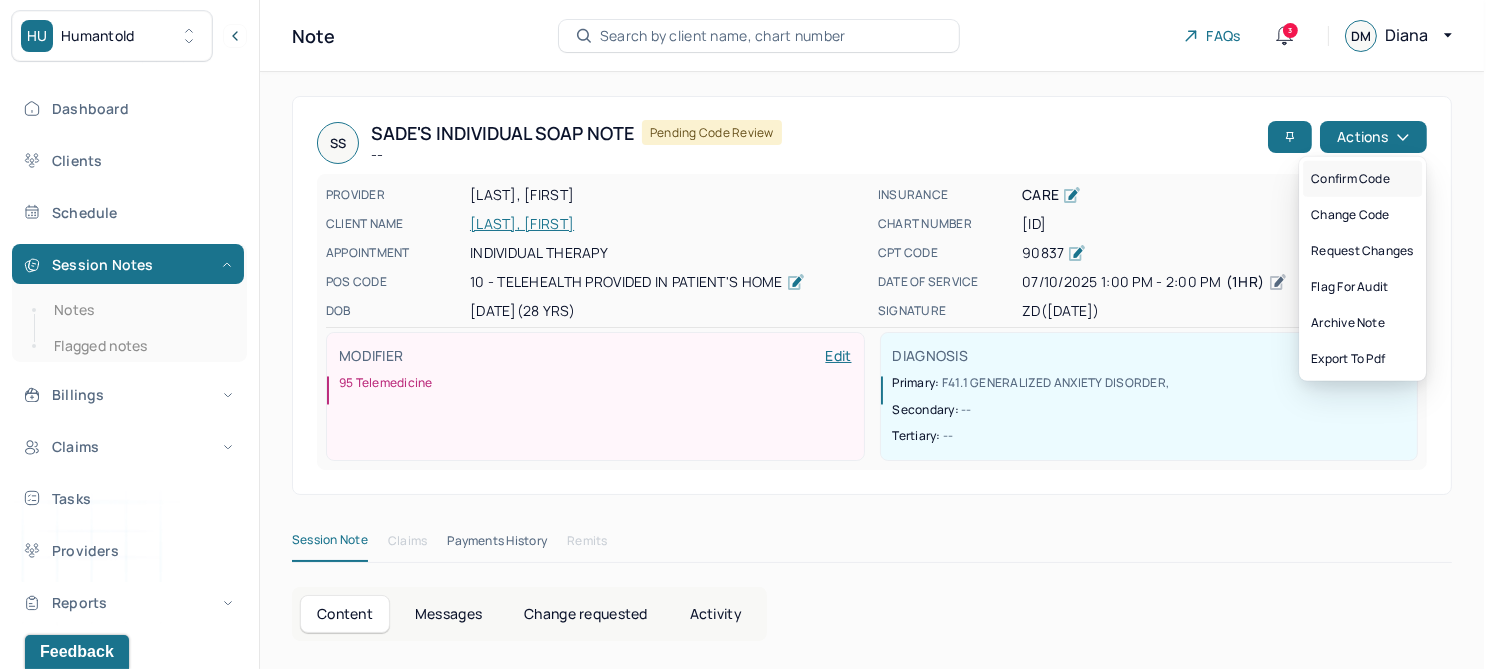 click on "Confirm code" at bounding box center [1362, 179] 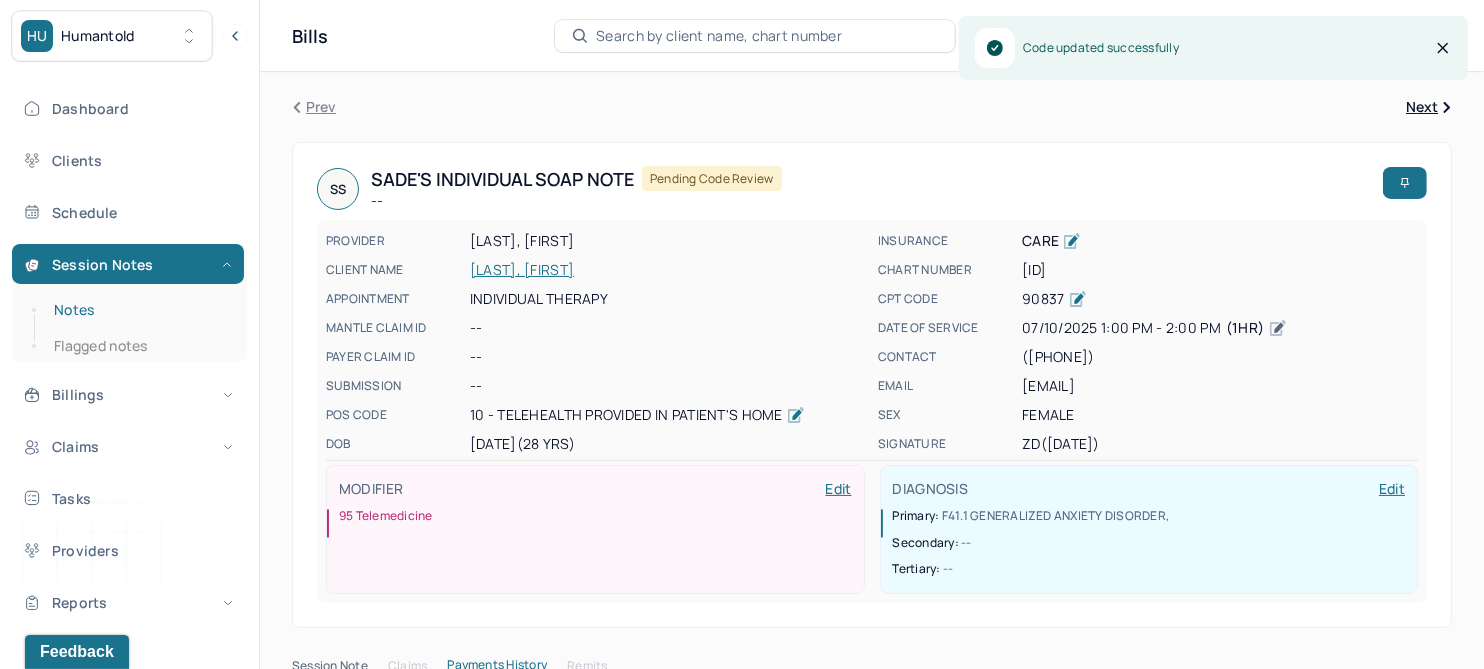 click on "Notes" at bounding box center (139, 310) 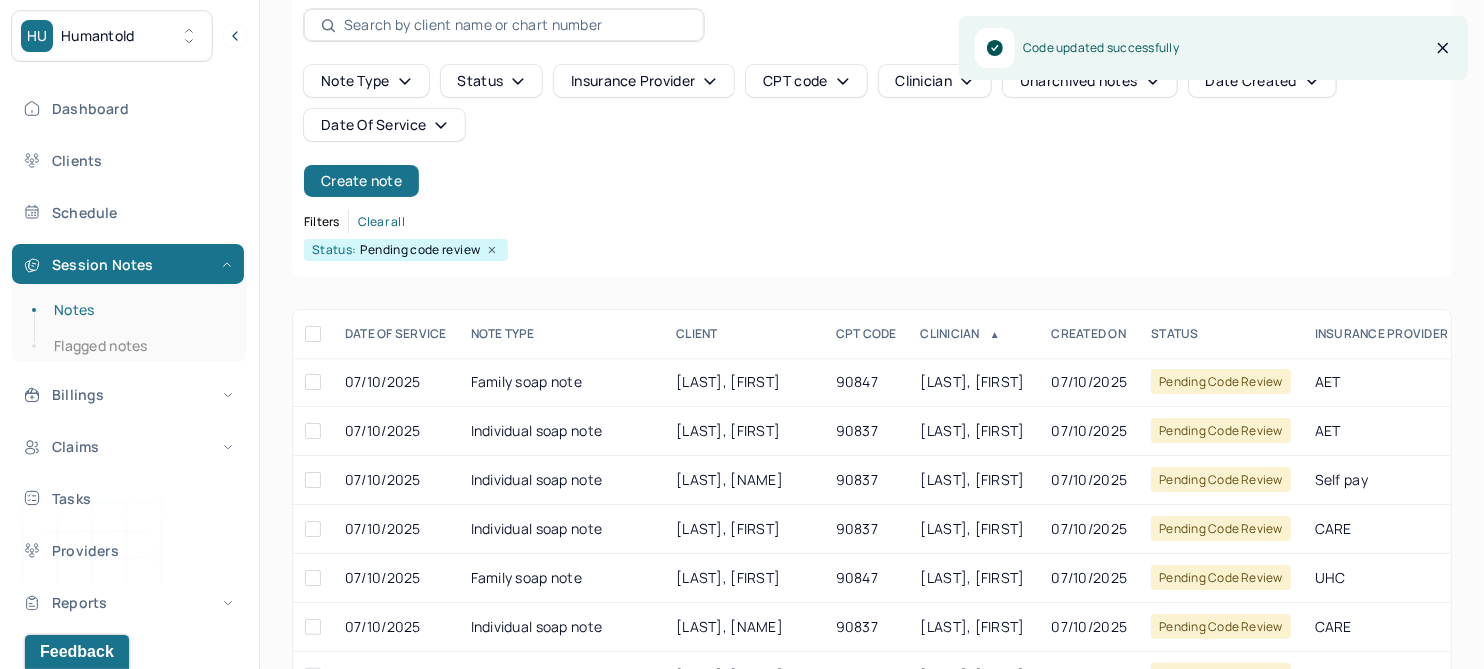 scroll, scrollTop: 250, scrollLeft: 0, axis: vertical 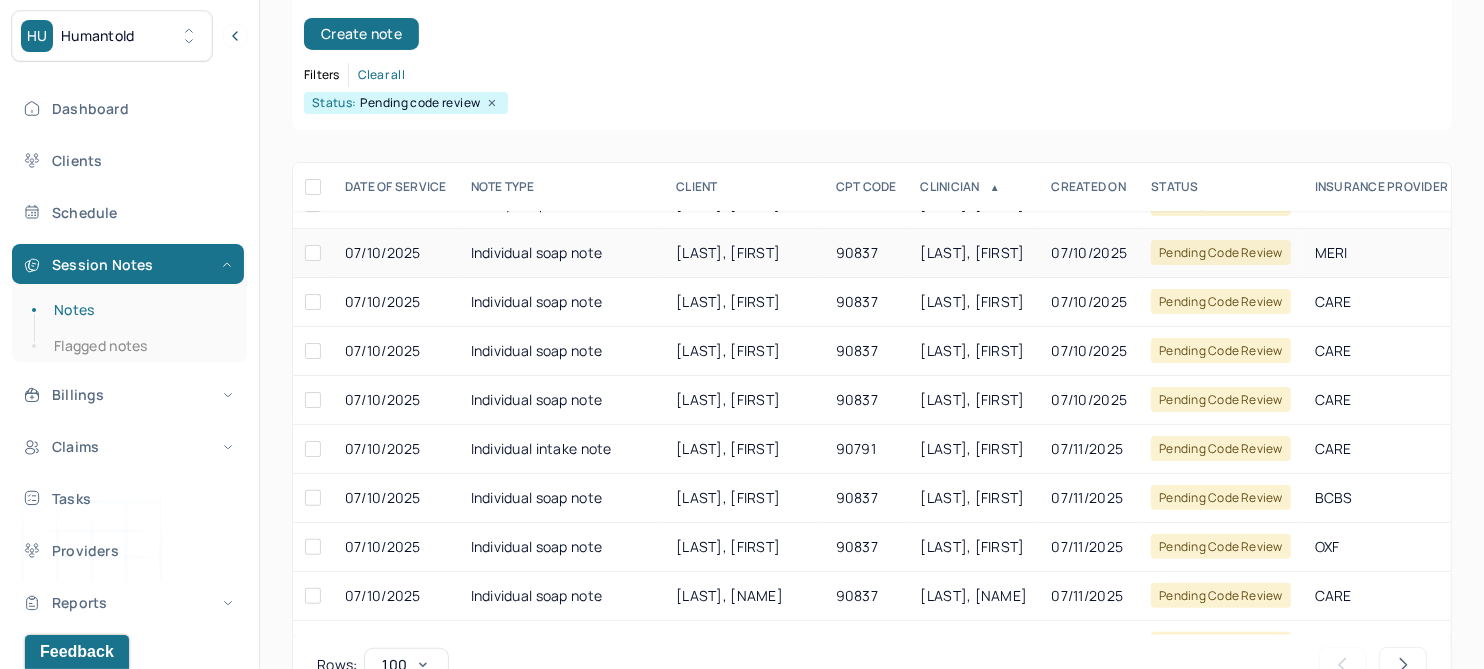 click on "[LAST], [FIRST]" at bounding box center [728, 252] 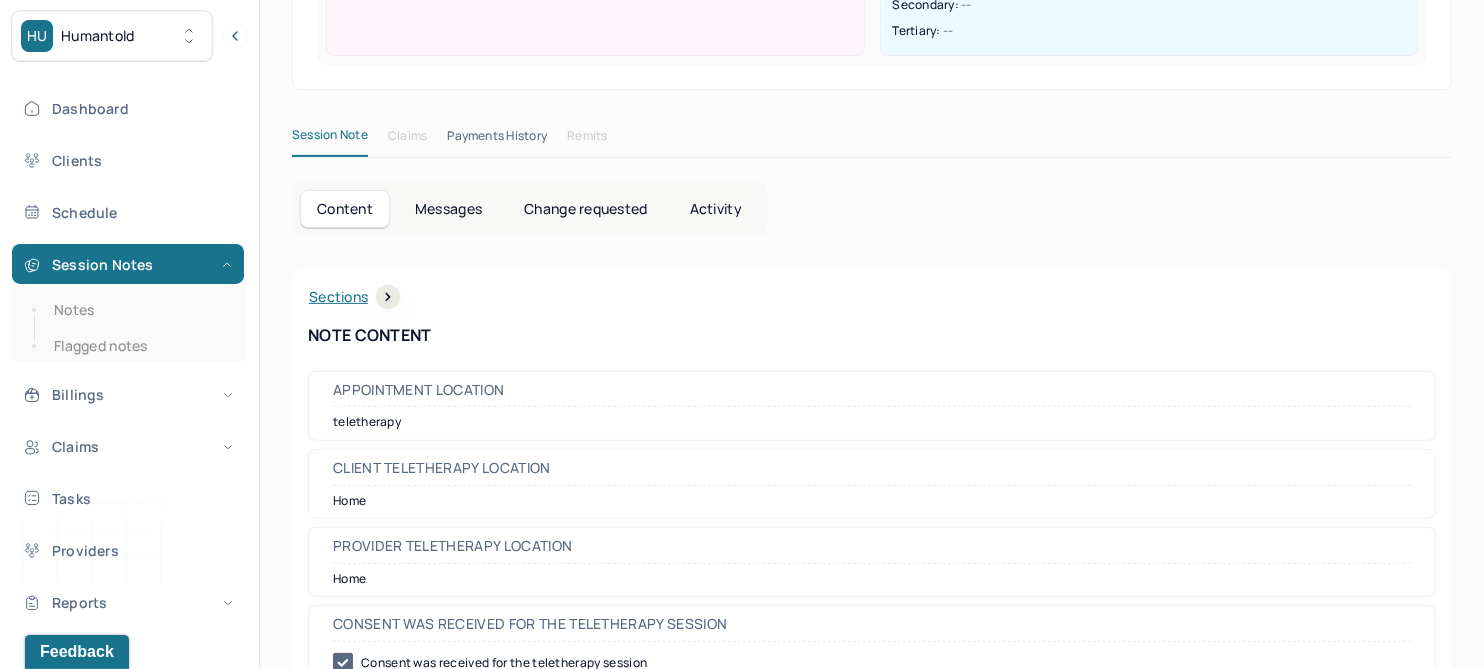 scroll, scrollTop: 0, scrollLeft: 0, axis: both 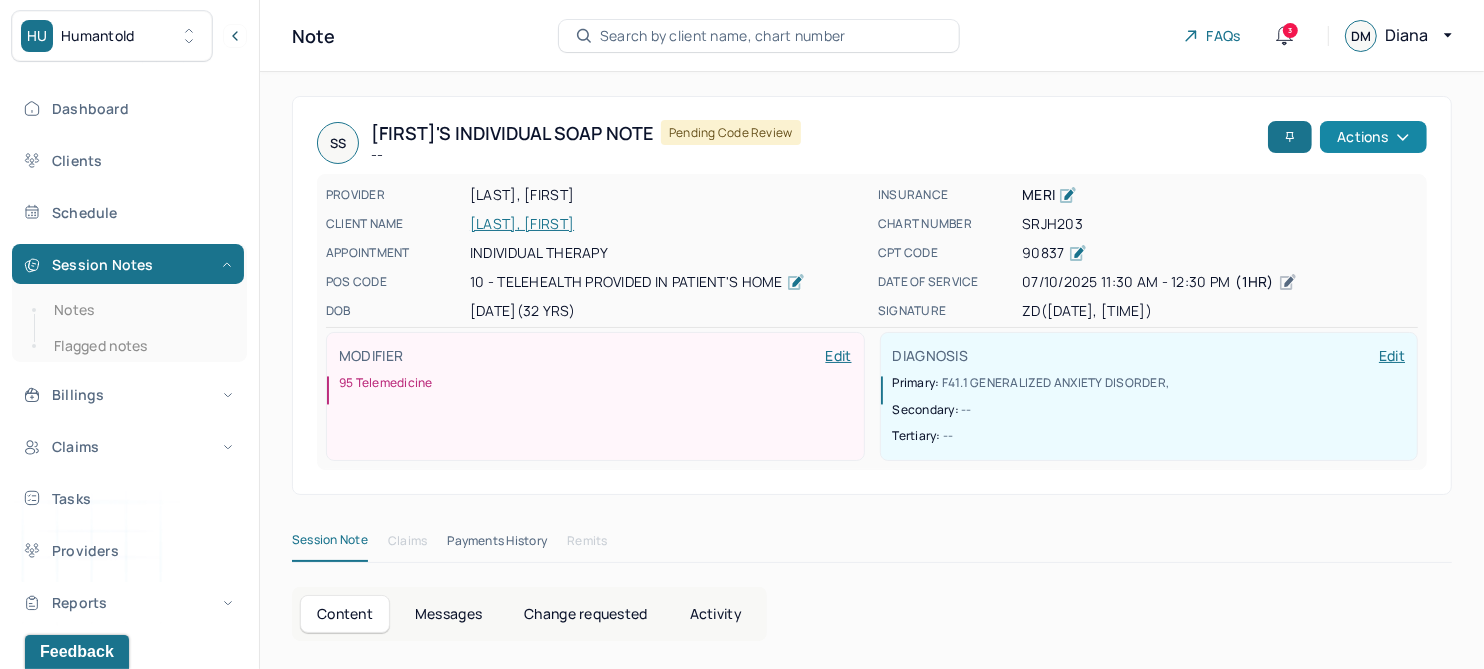 click 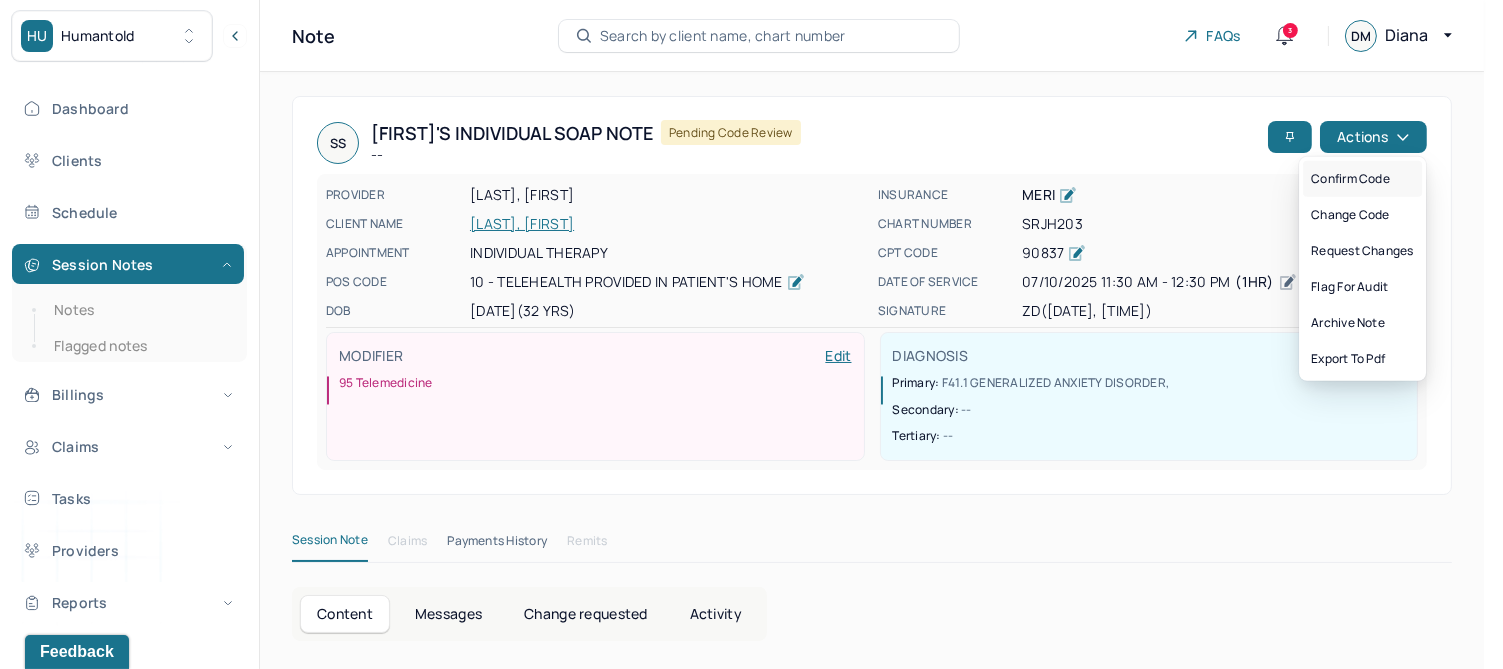 click on "Confirm code" at bounding box center (1362, 179) 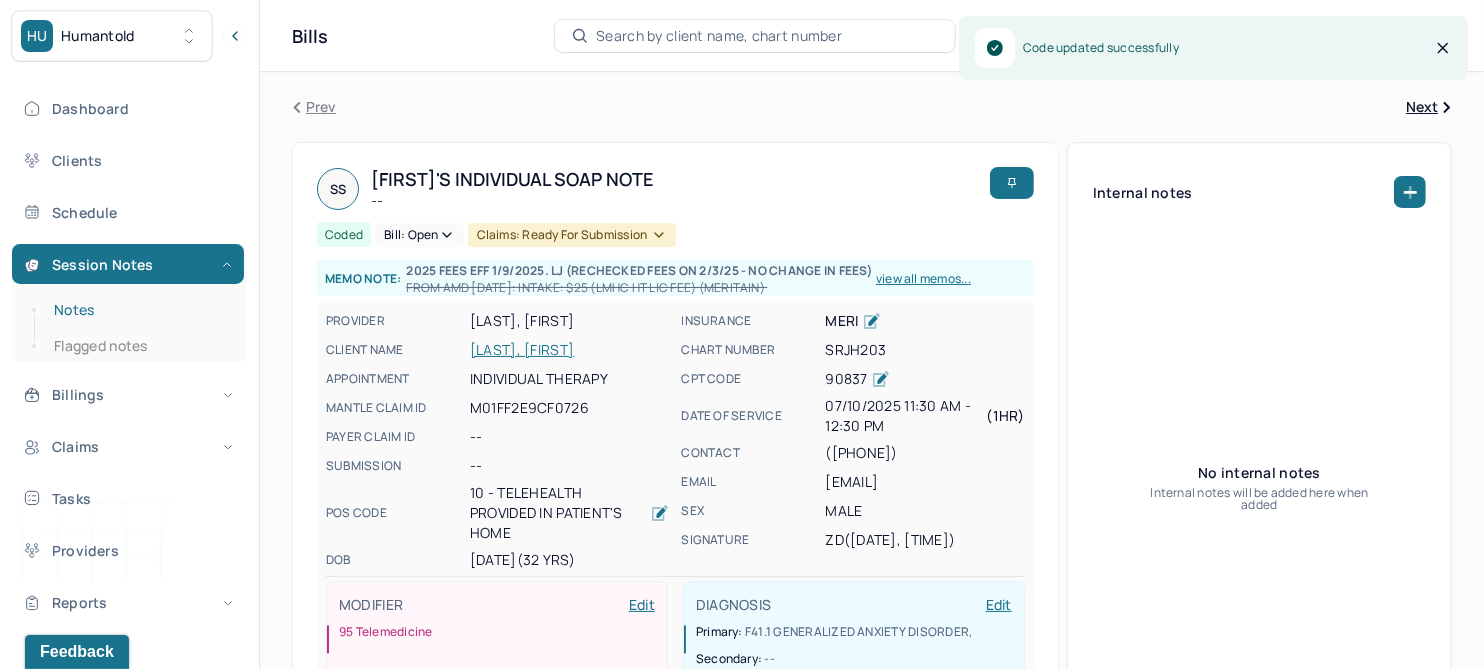 click on "Notes" at bounding box center (139, 310) 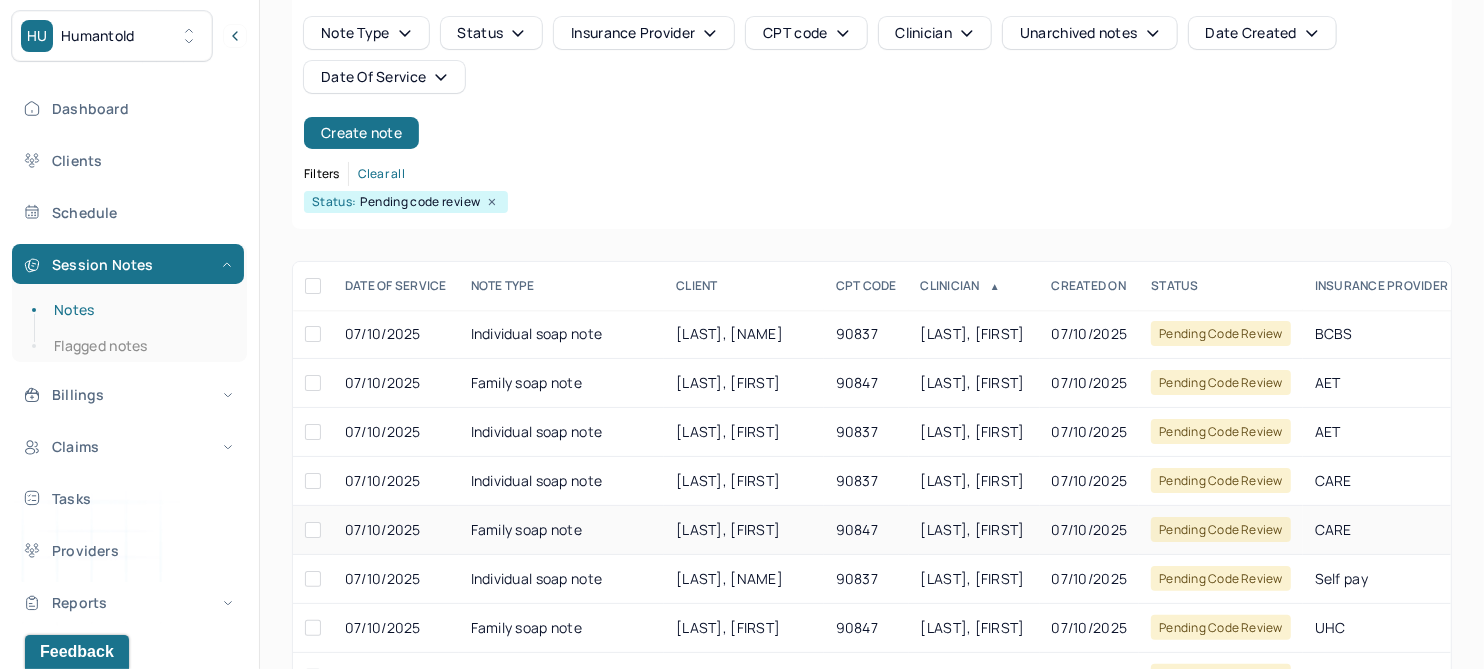 scroll, scrollTop: 301, scrollLeft: 0, axis: vertical 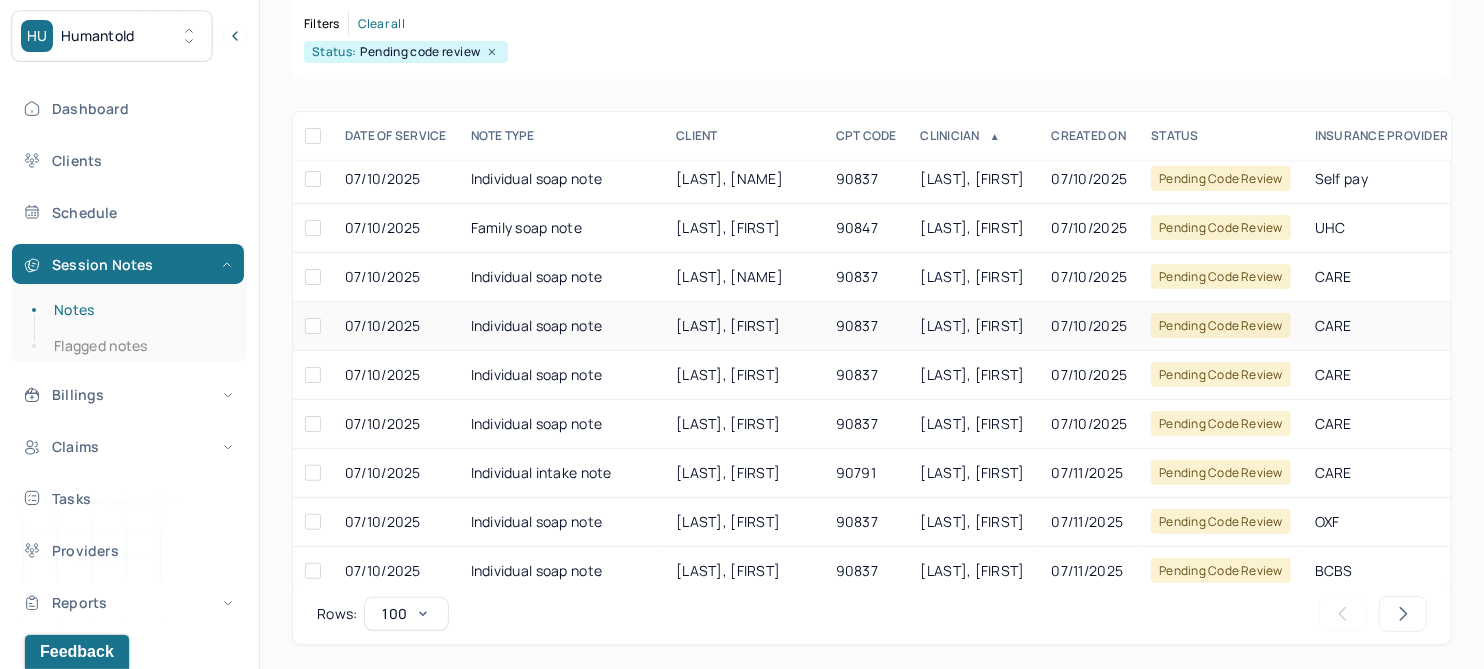 click on "[LAST], [FIRST]" at bounding box center [728, 325] 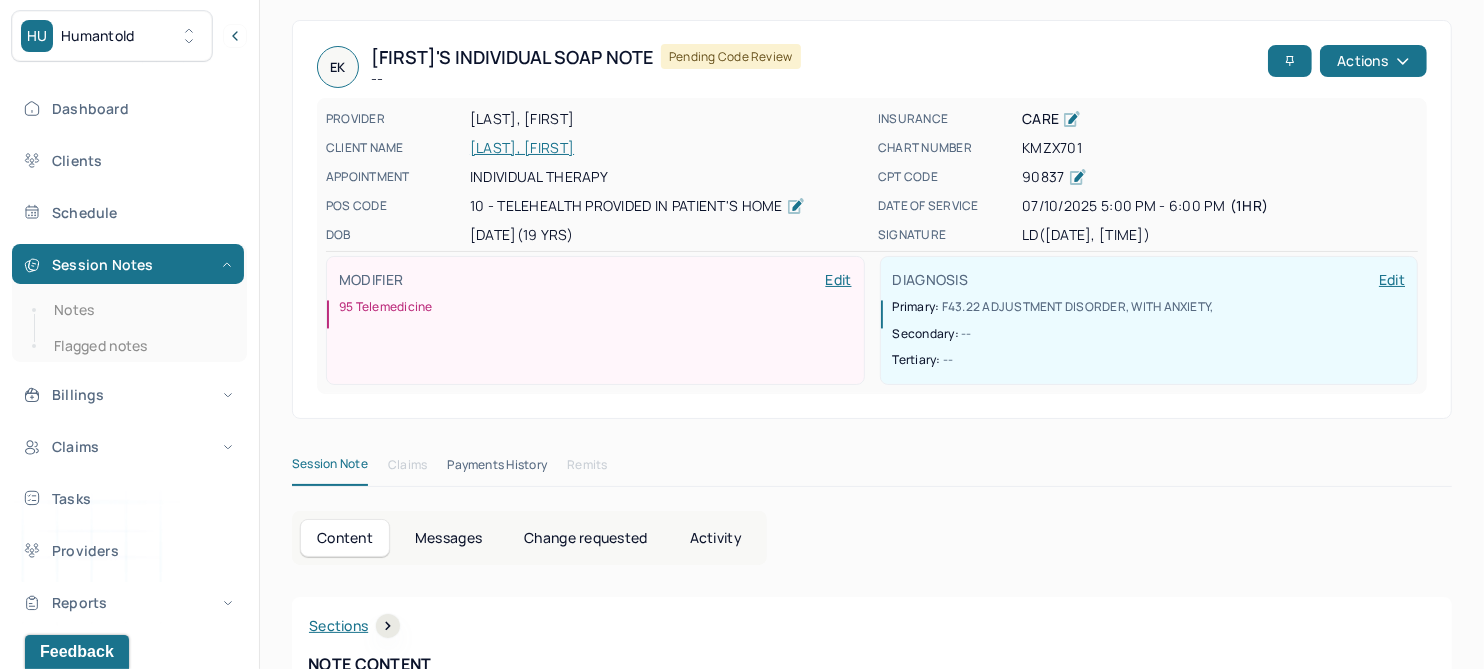 scroll, scrollTop: 0, scrollLeft: 0, axis: both 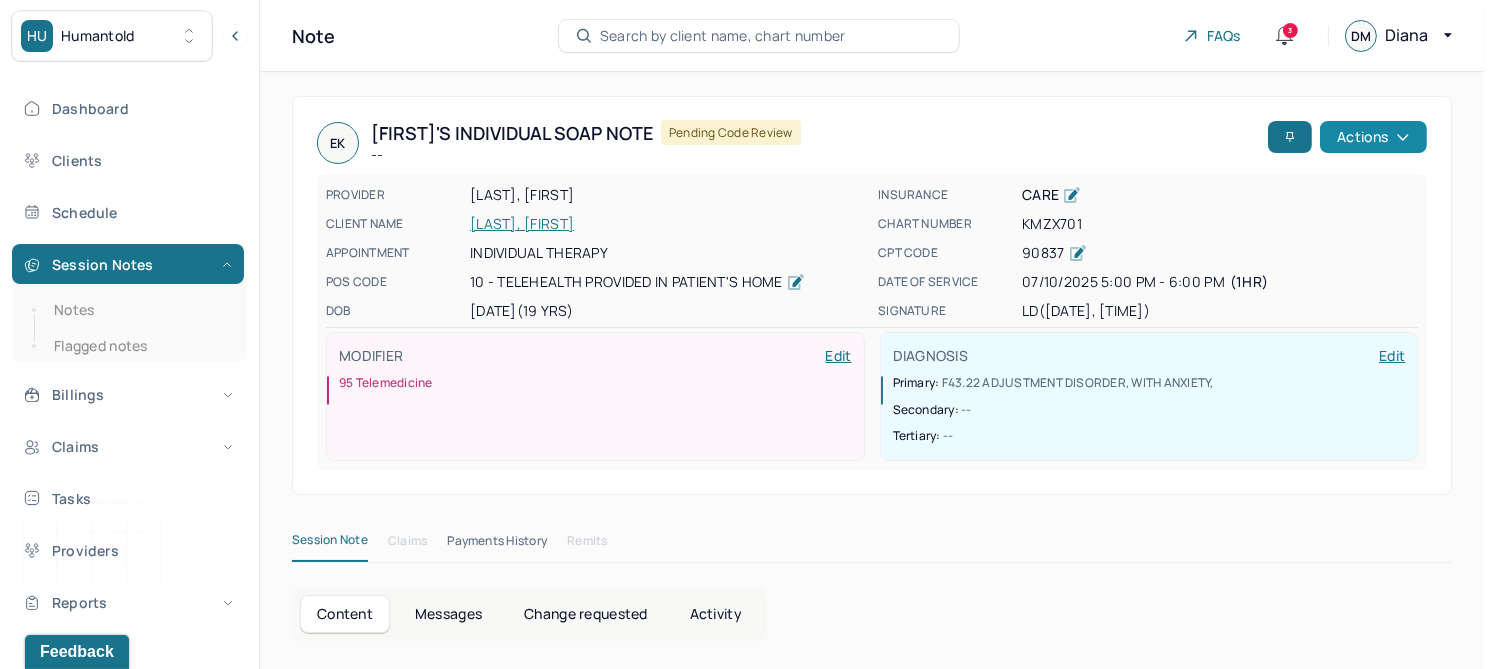 click 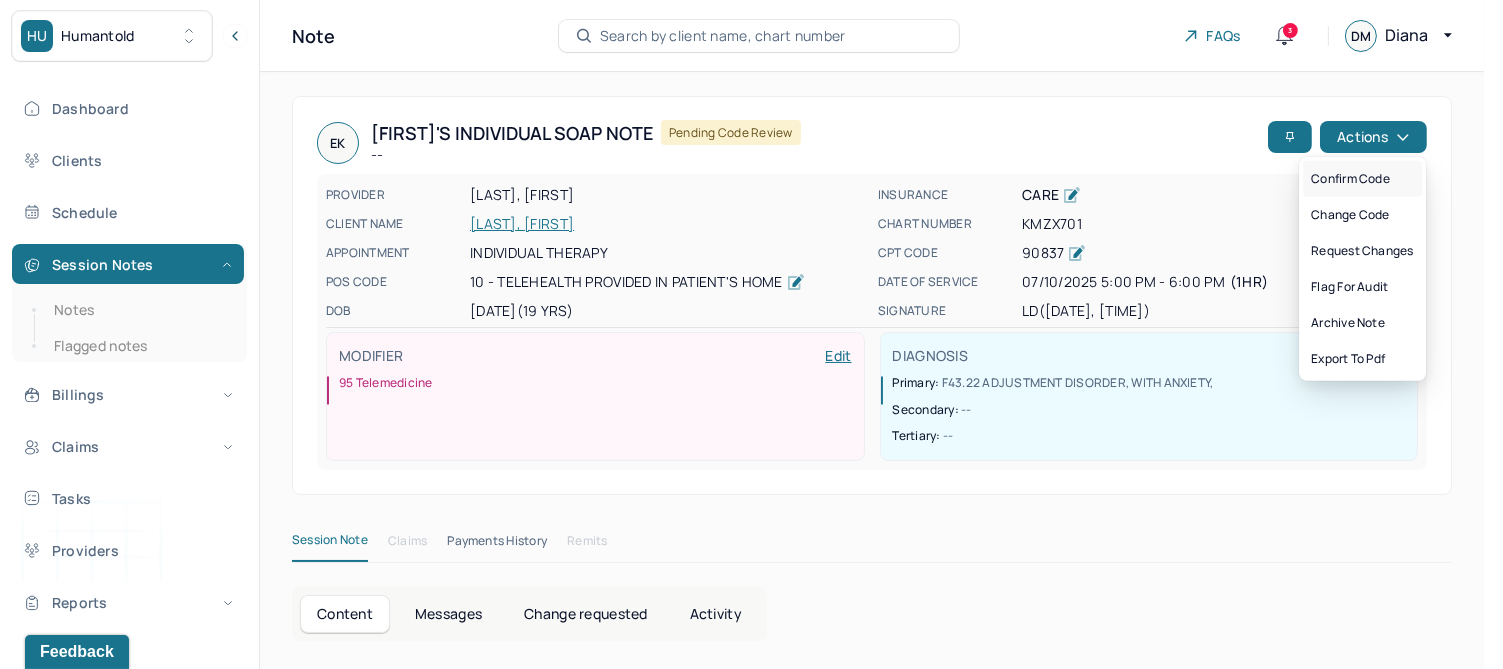 click on "Confirm code" at bounding box center (1362, 179) 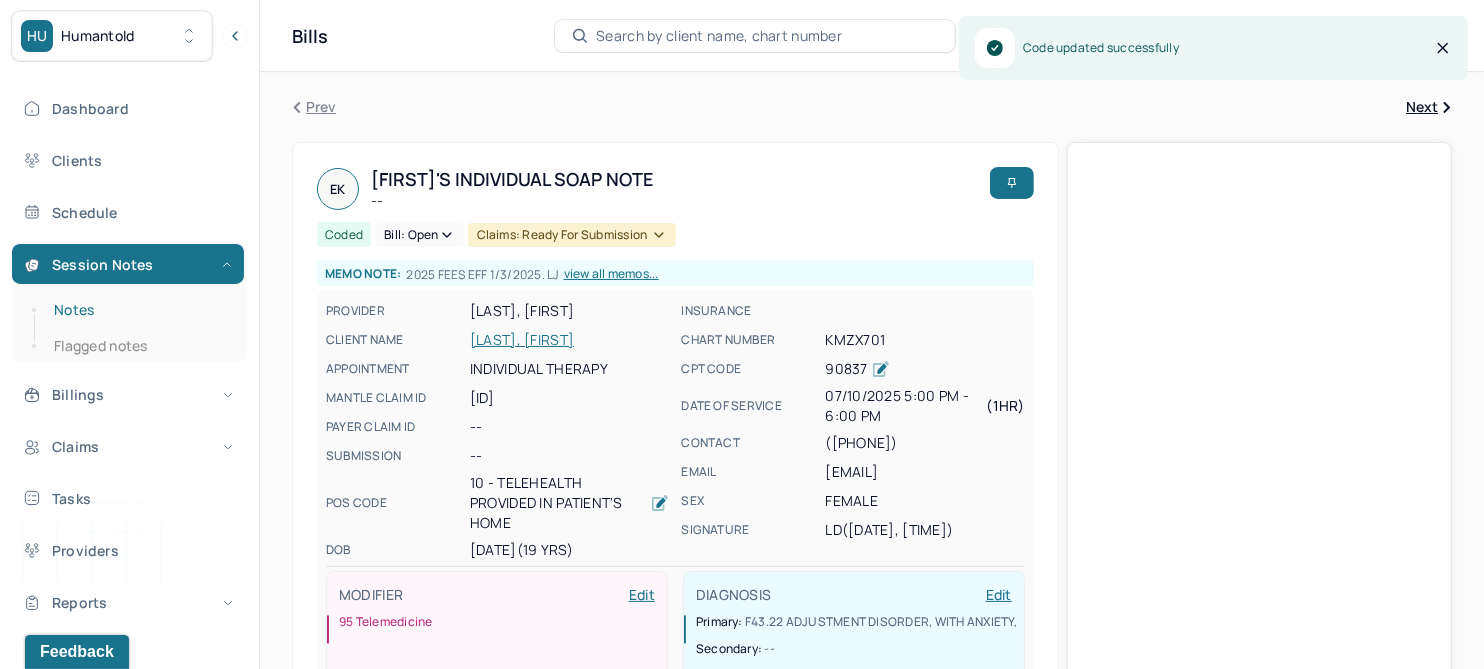 click on "Notes" at bounding box center (139, 310) 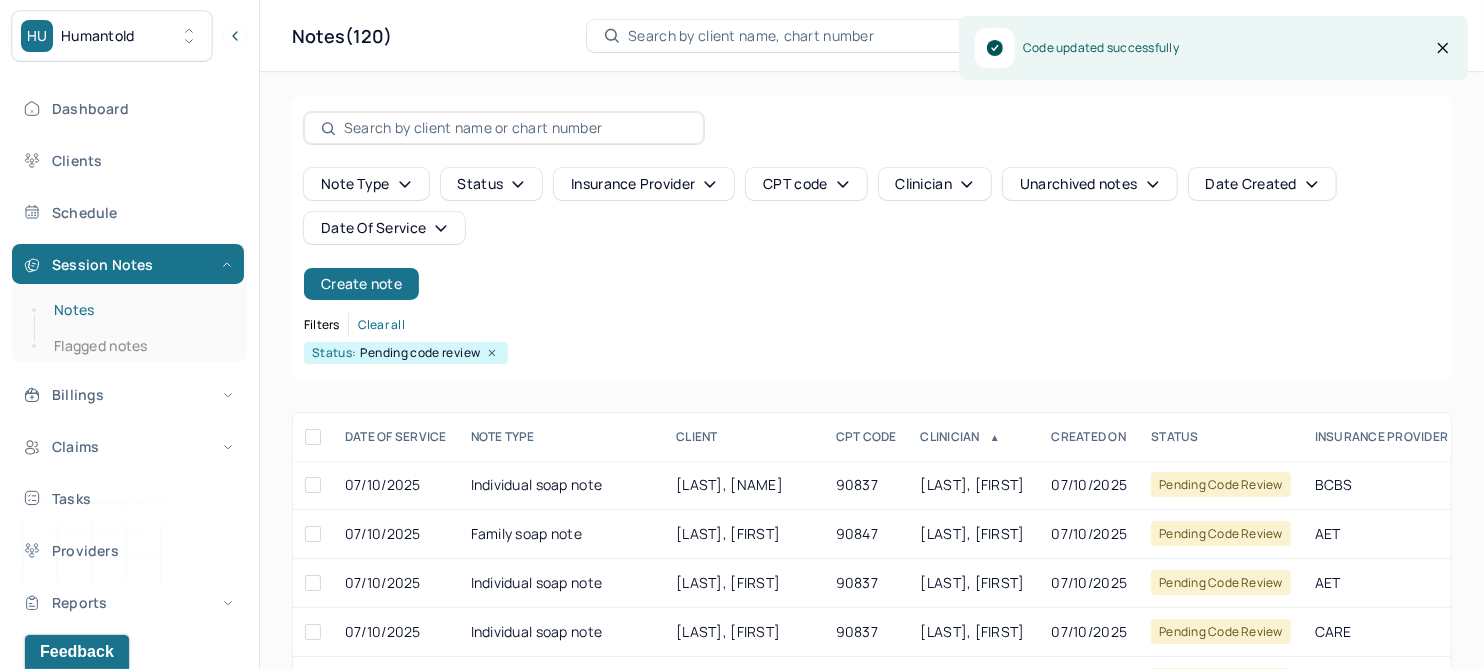 scroll, scrollTop: 301, scrollLeft: 0, axis: vertical 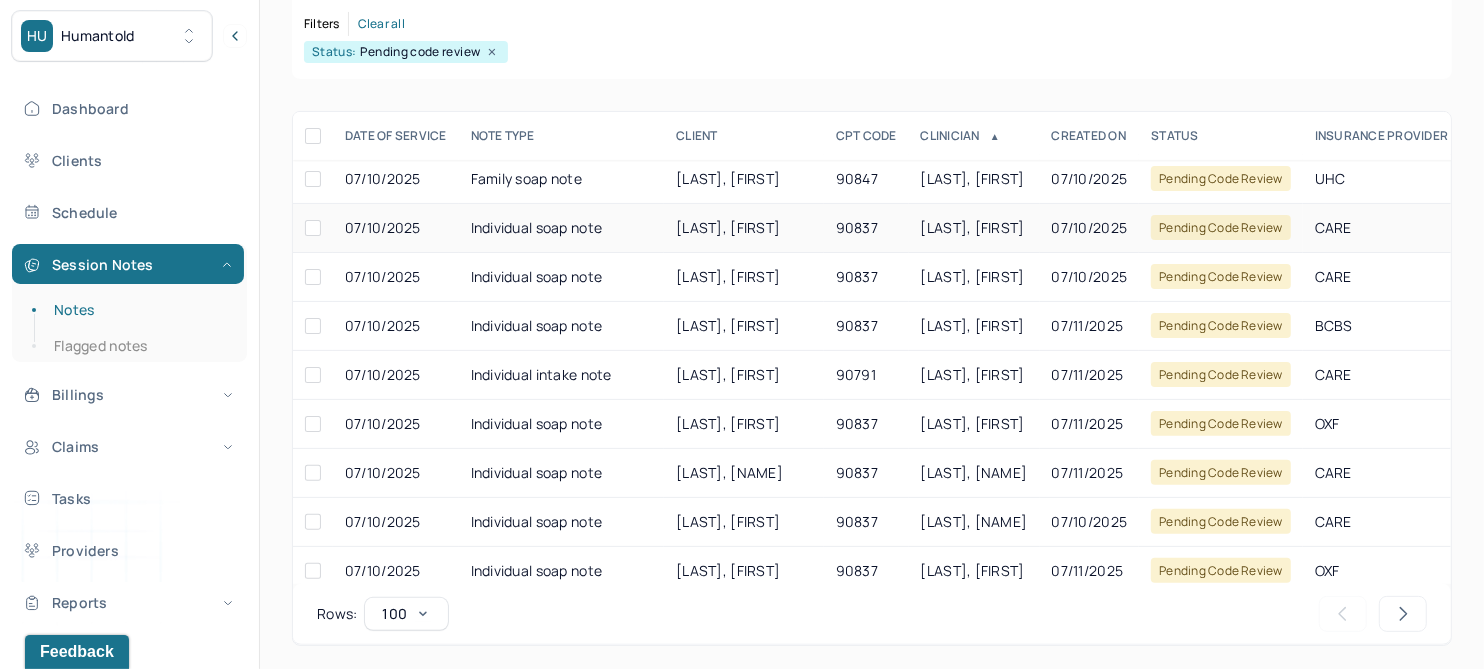 click on "[LAST], [FIRST]" at bounding box center (728, 227) 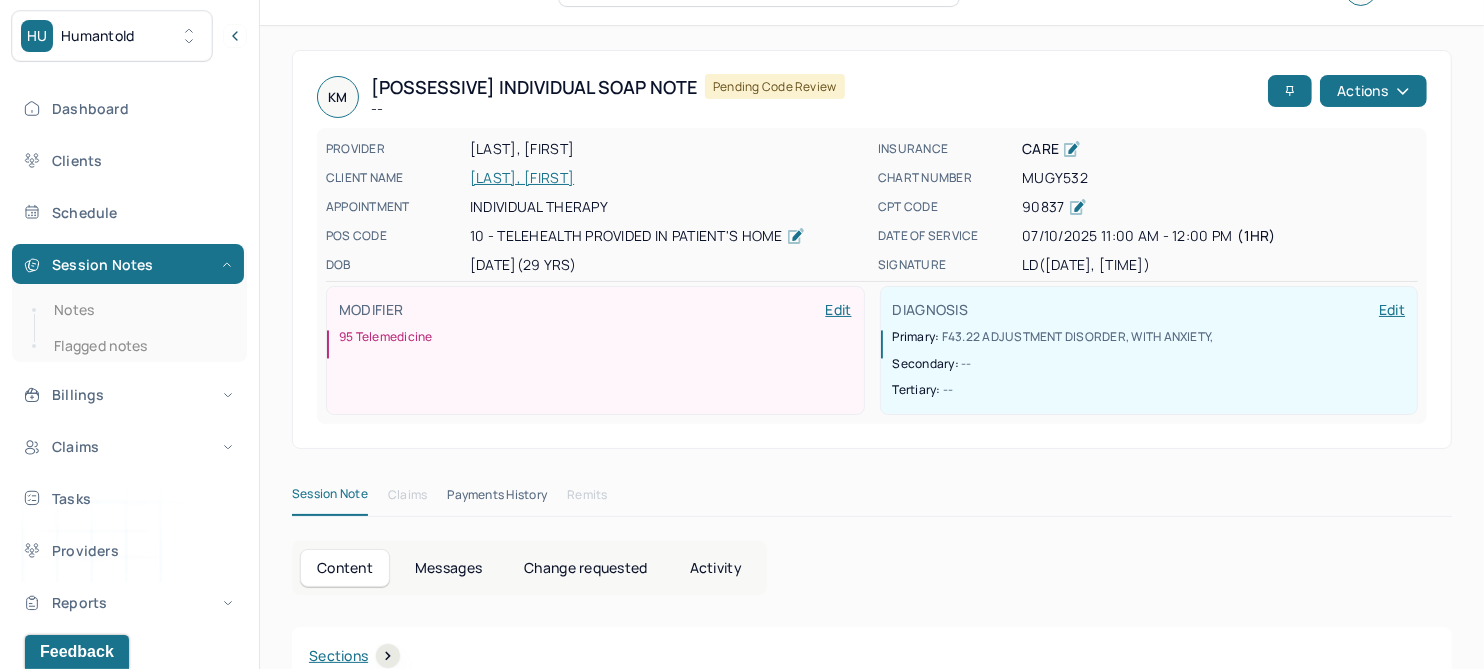 scroll, scrollTop: 0, scrollLeft: 0, axis: both 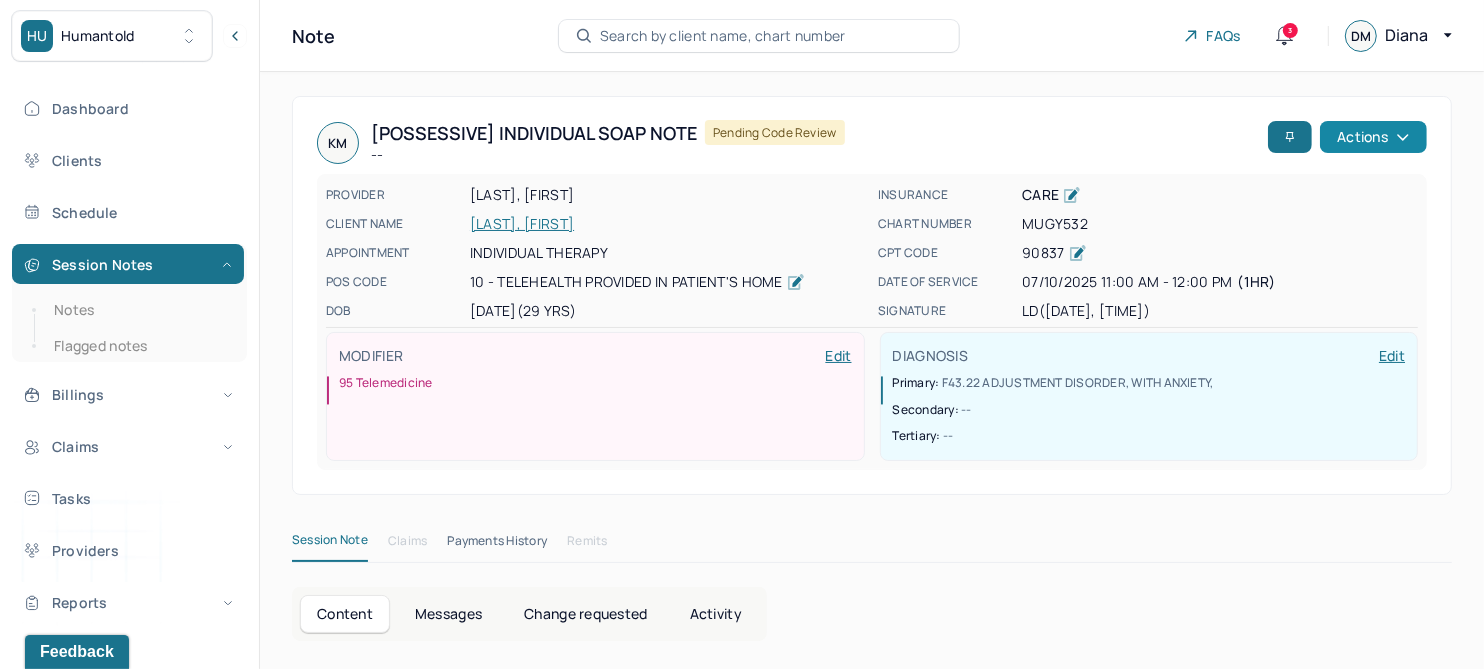 click 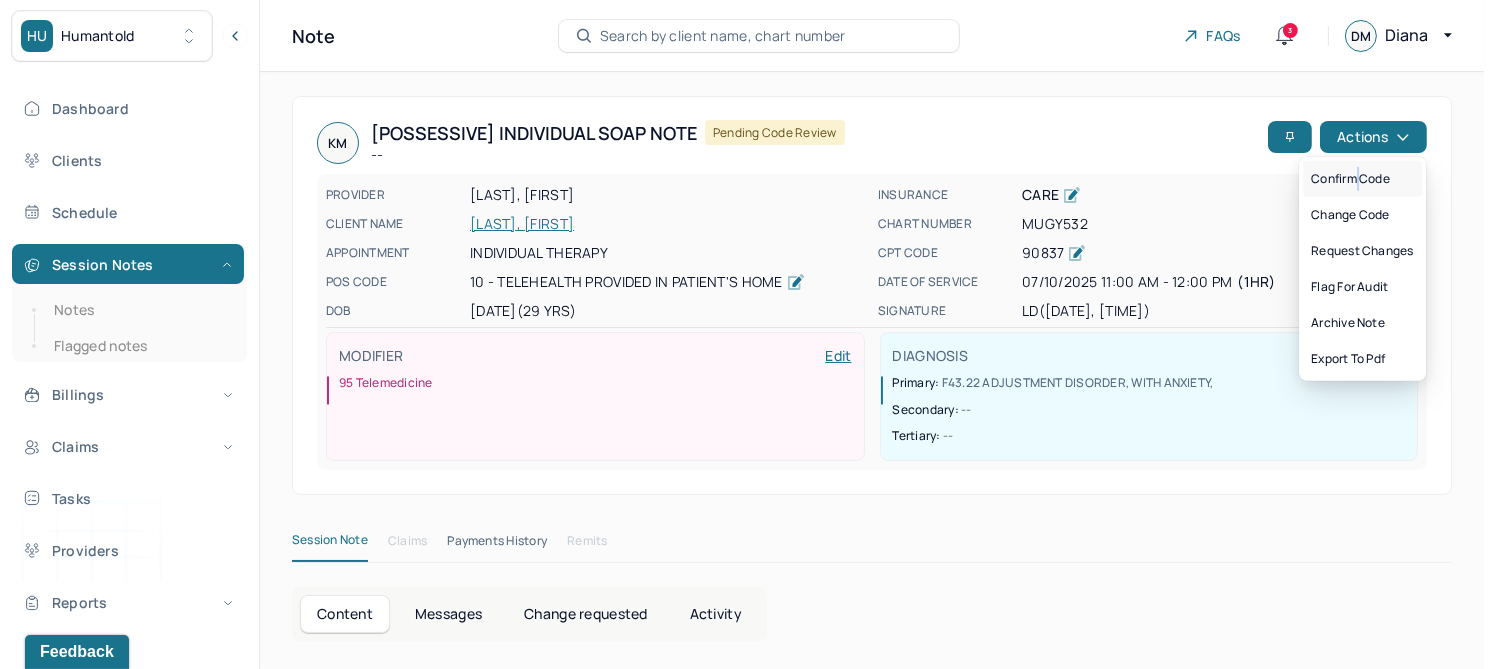 click on "Confirm code" at bounding box center [1362, 179] 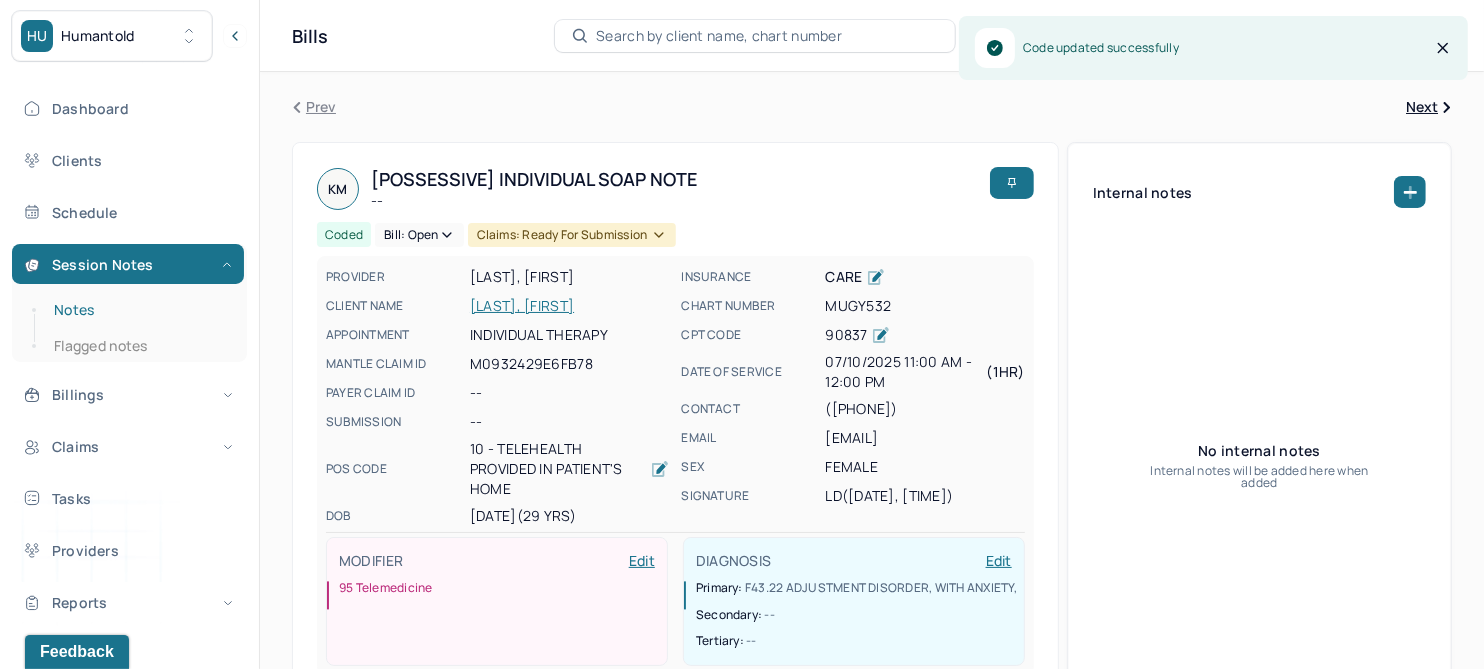click on "Notes" at bounding box center (139, 310) 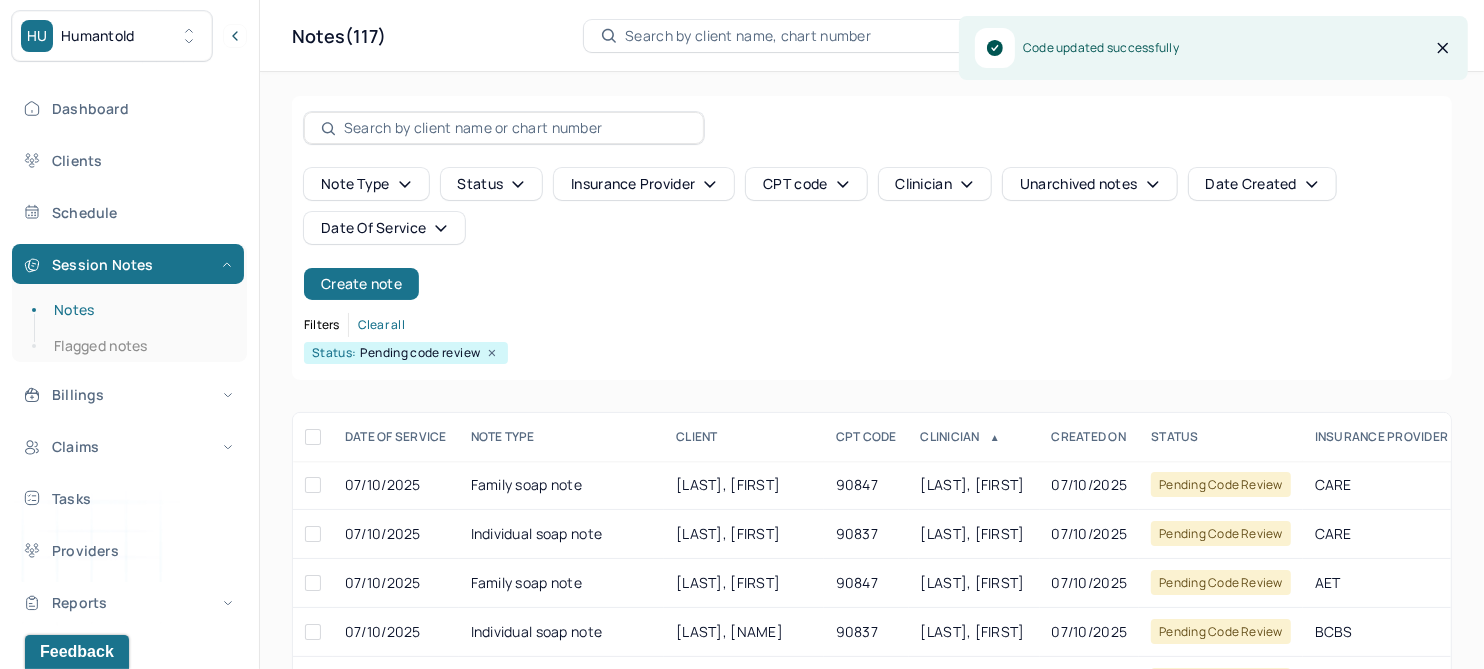 scroll, scrollTop: 301, scrollLeft: 0, axis: vertical 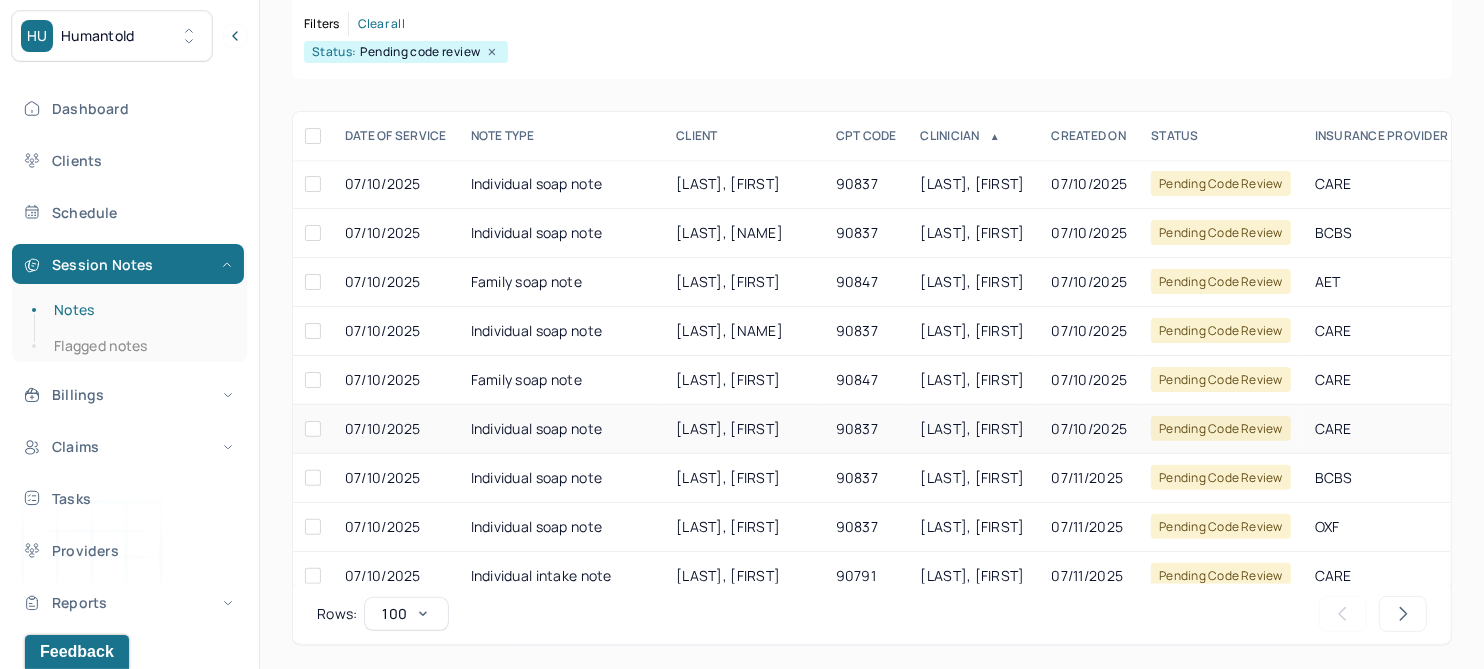 click on "[LAST], [FIRST]" at bounding box center [743, 429] 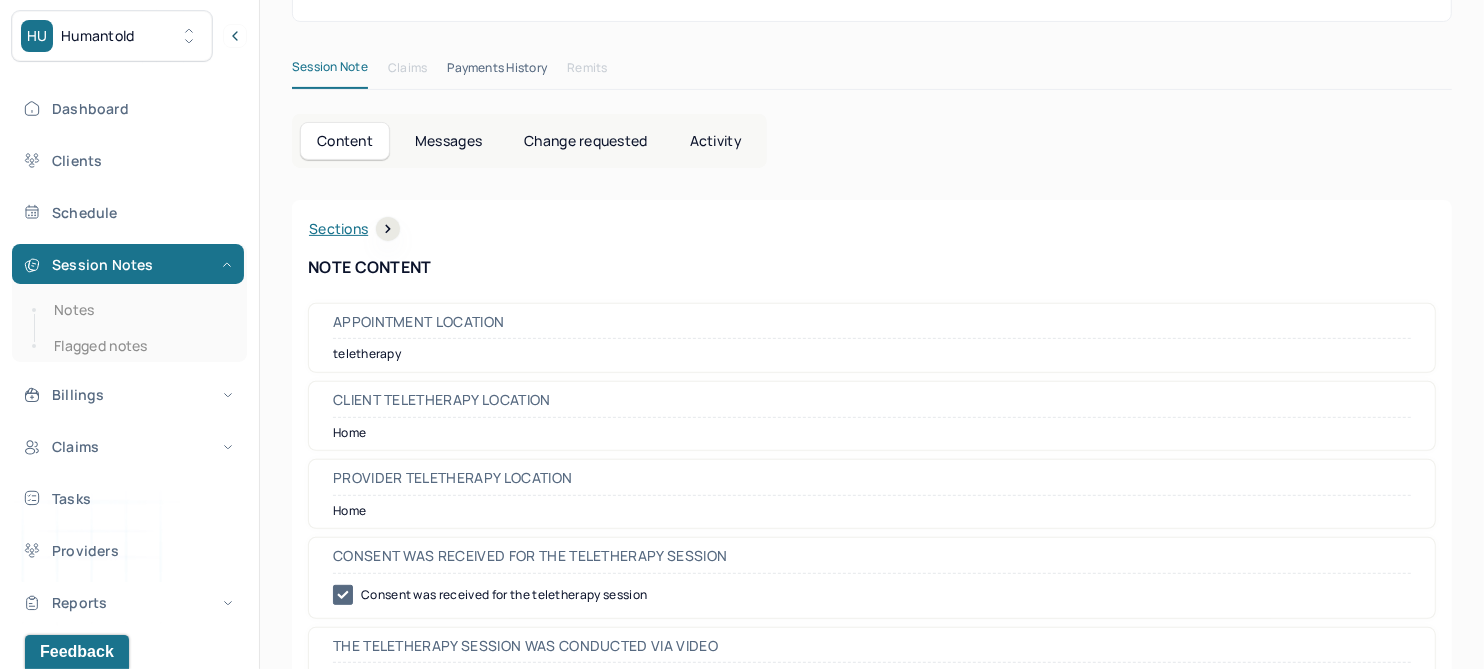 scroll, scrollTop: 0, scrollLeft: 0, axis: both 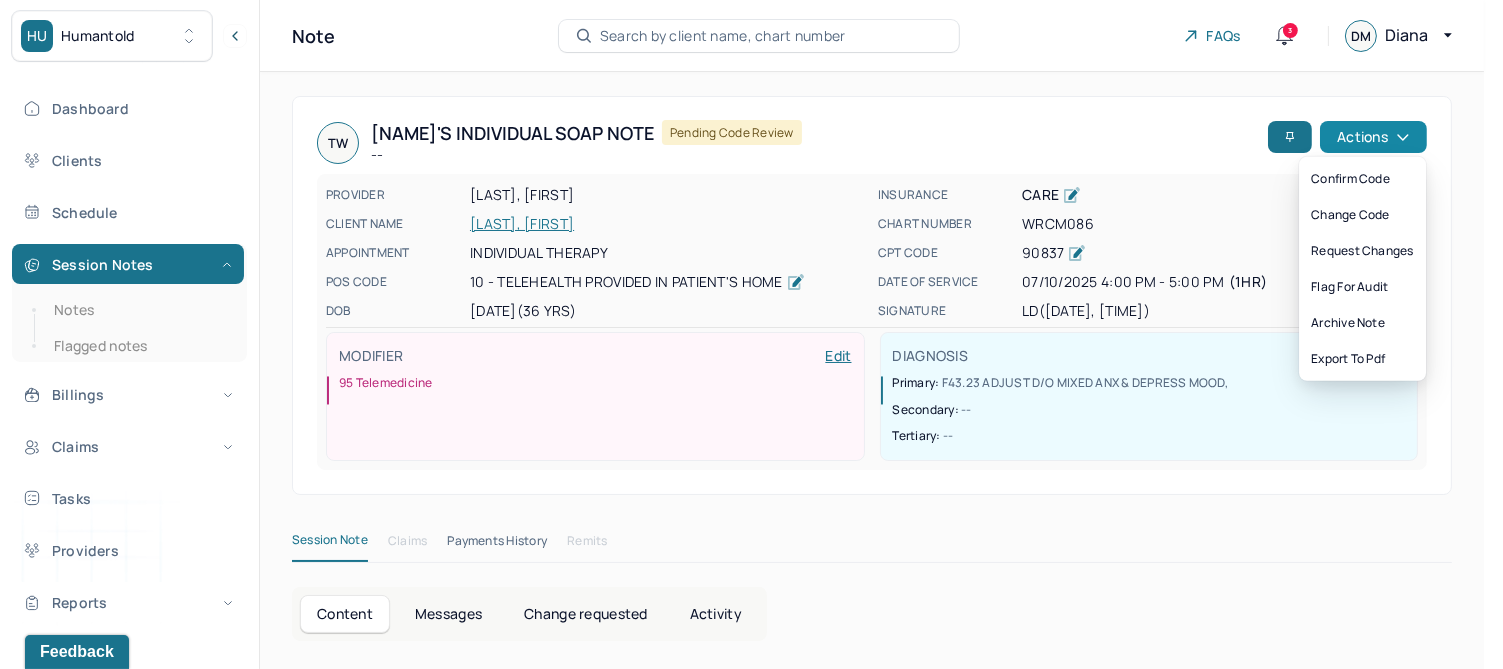click 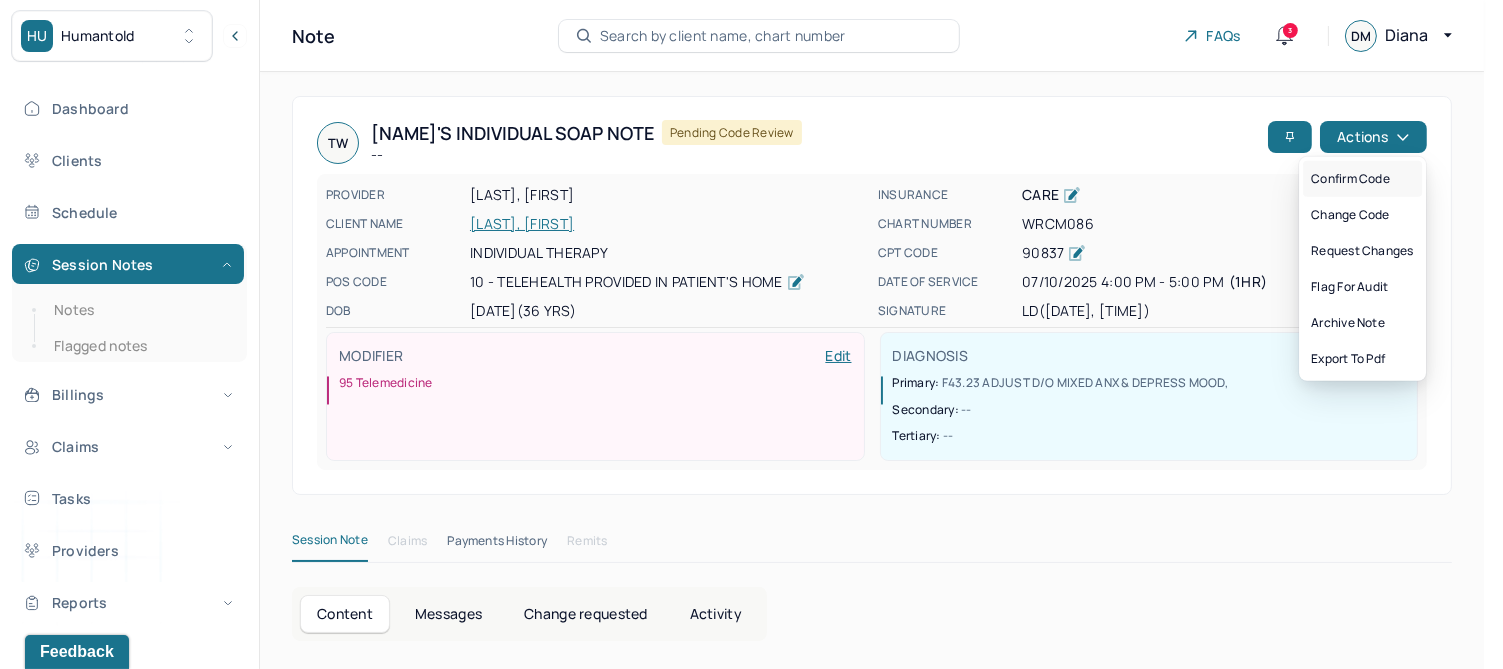 click on "Confirm code" at bounding box center [1362, 179] 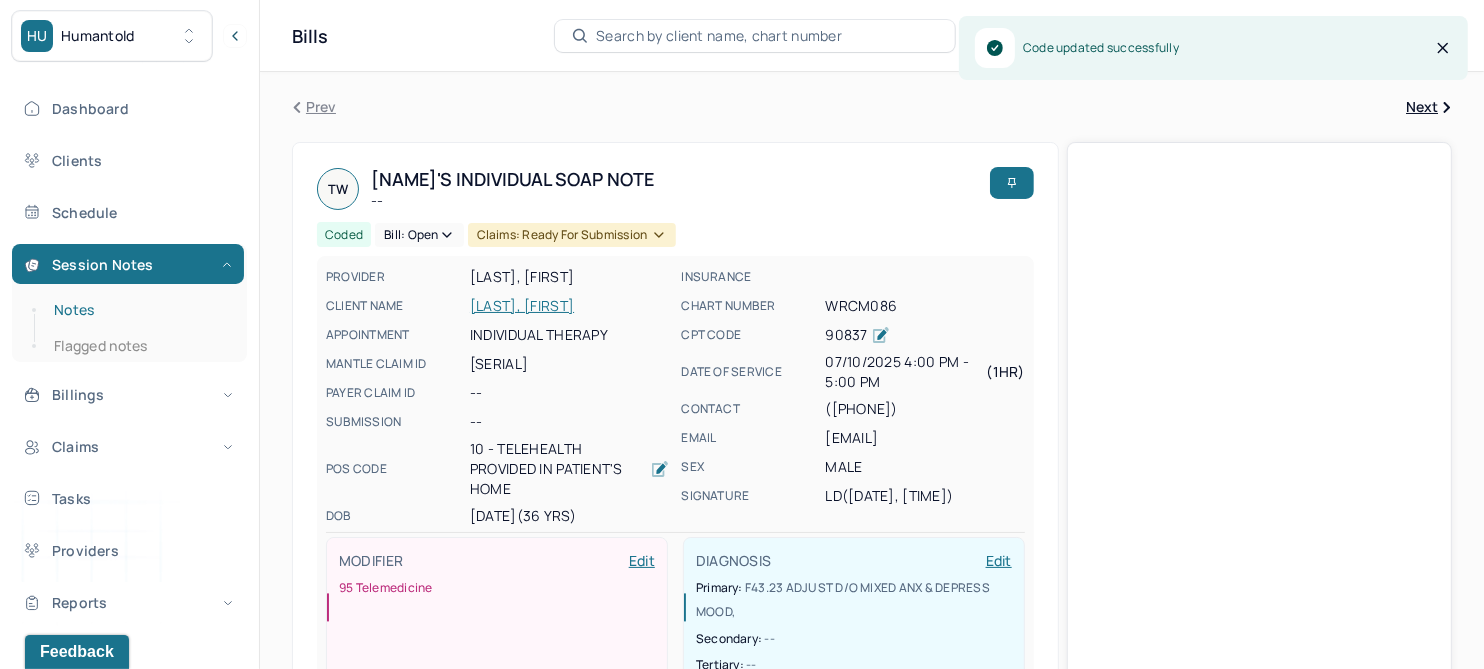 click on "Notes" at bounding box center (139, 310) 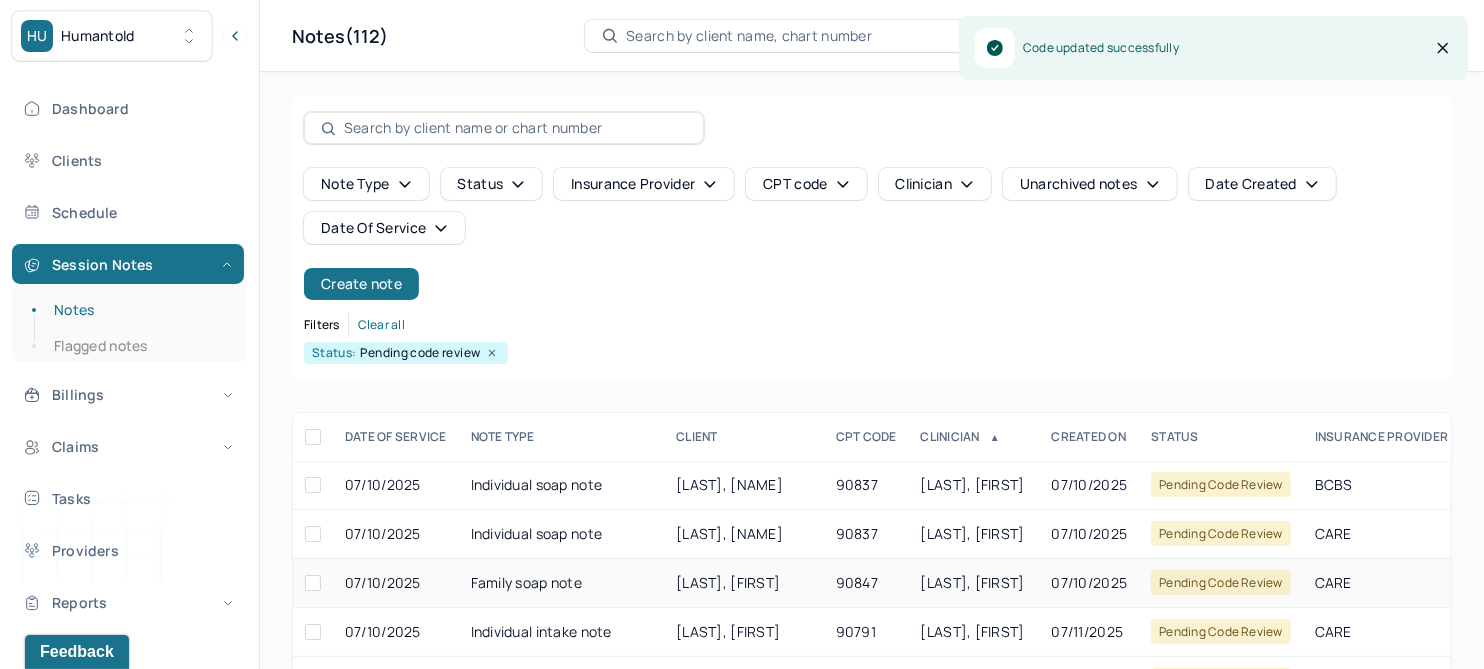 scroll, scrollTop: 250, scrollLeft: 0, axis: vertical 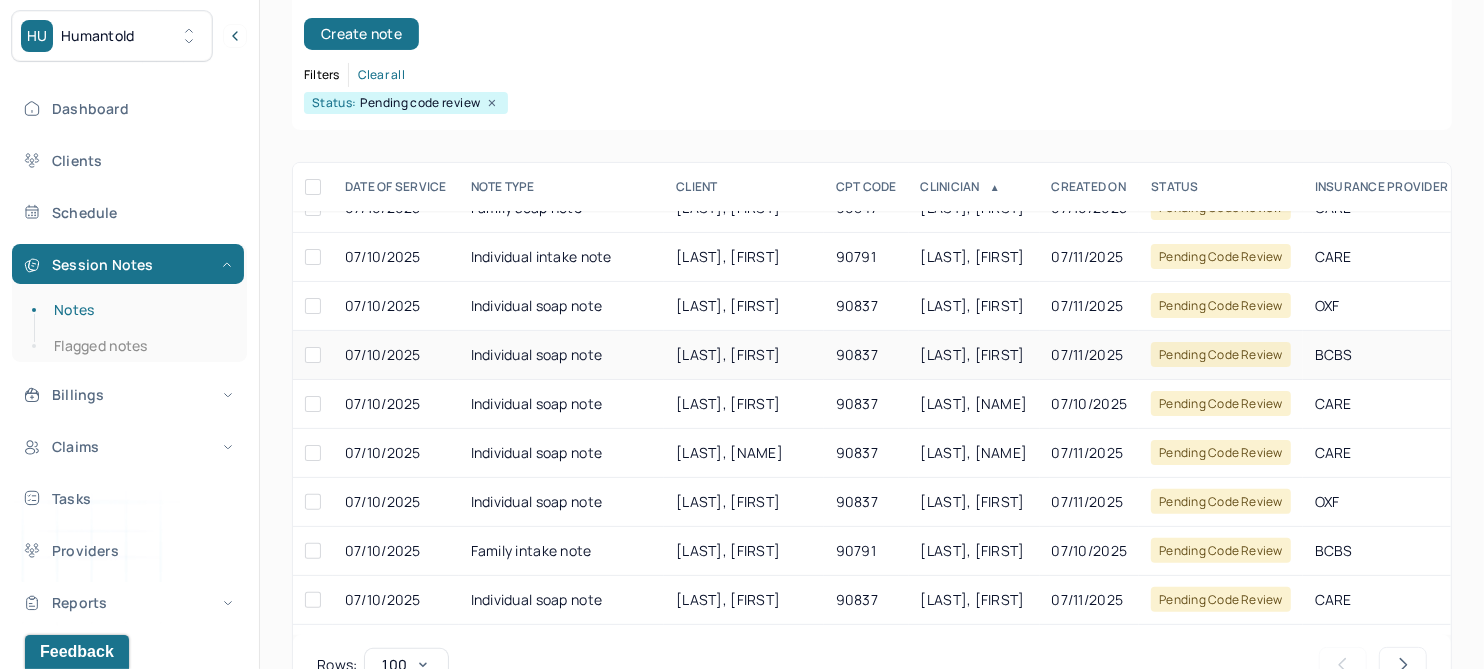 click on "[LAST], [FIRST]" at bounding box center (728, 354) 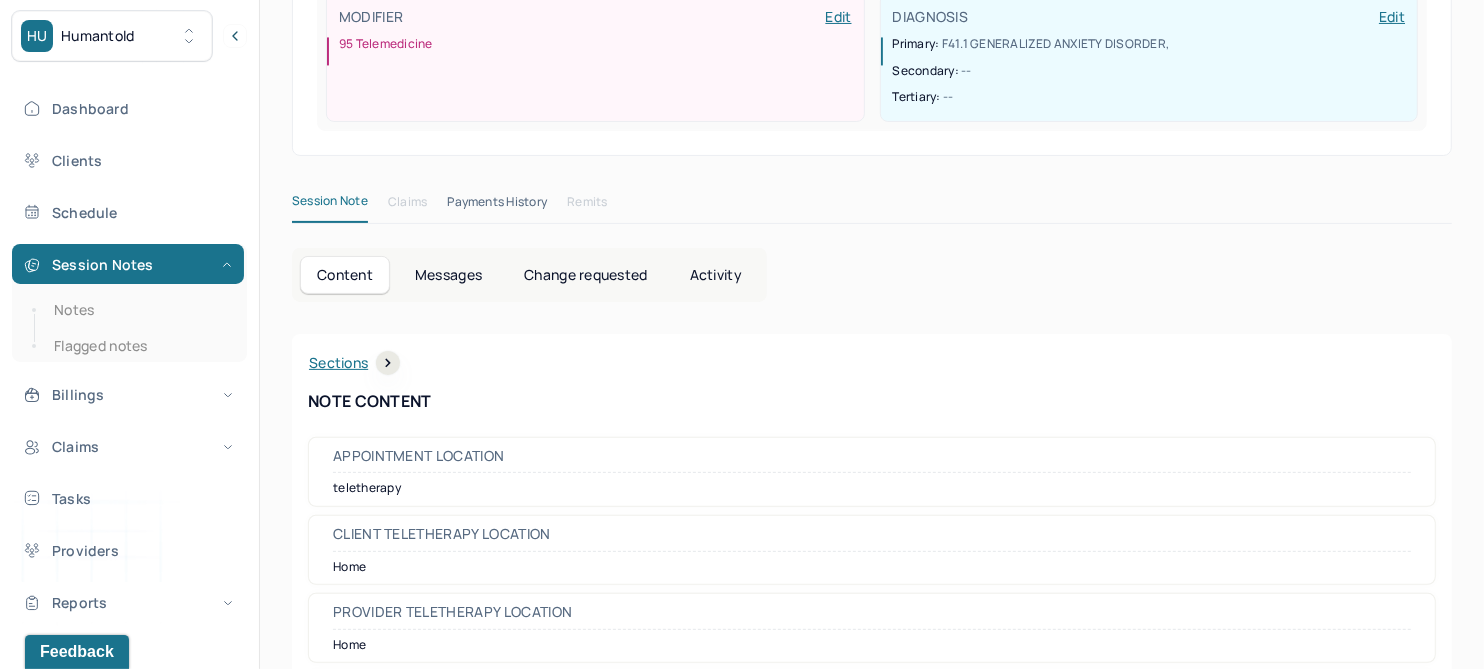 scroll, scrollTop: 0, scrollLeft: 0, axis: both 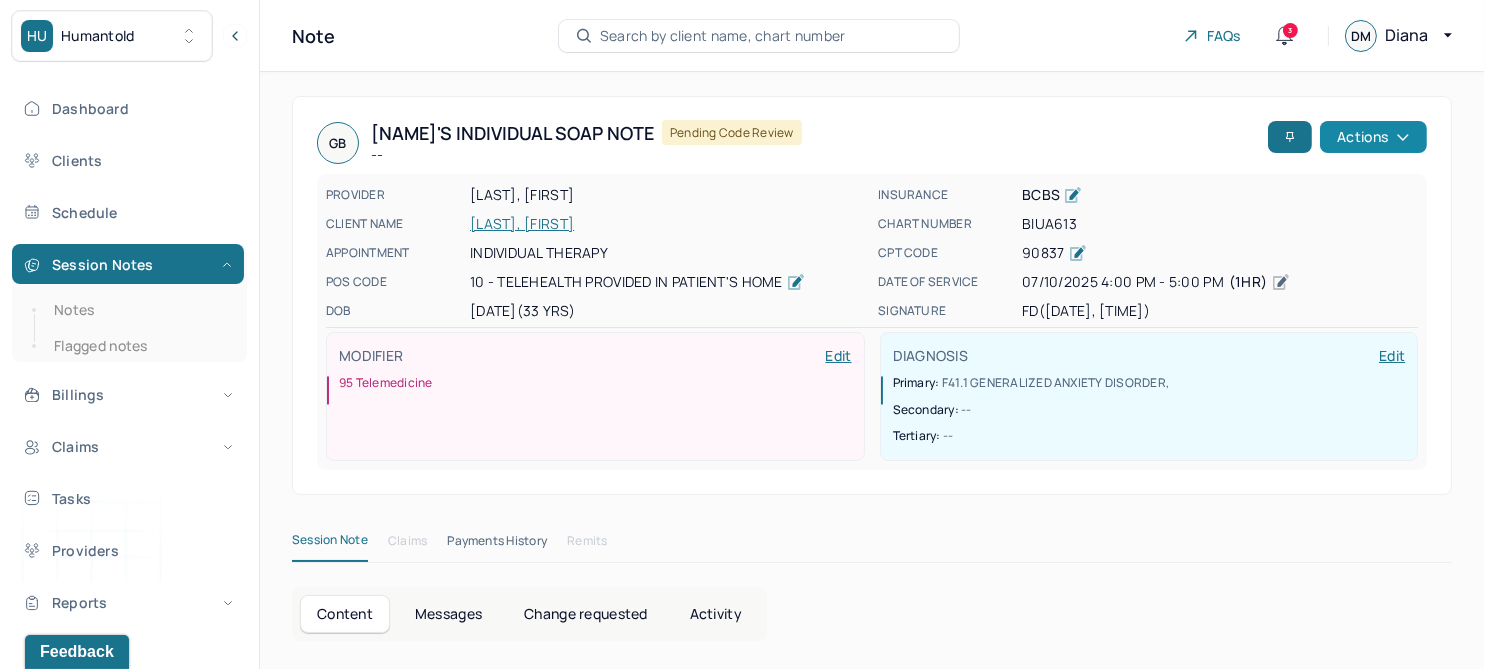 click on "Actions" at bounding box center (1373, 137) 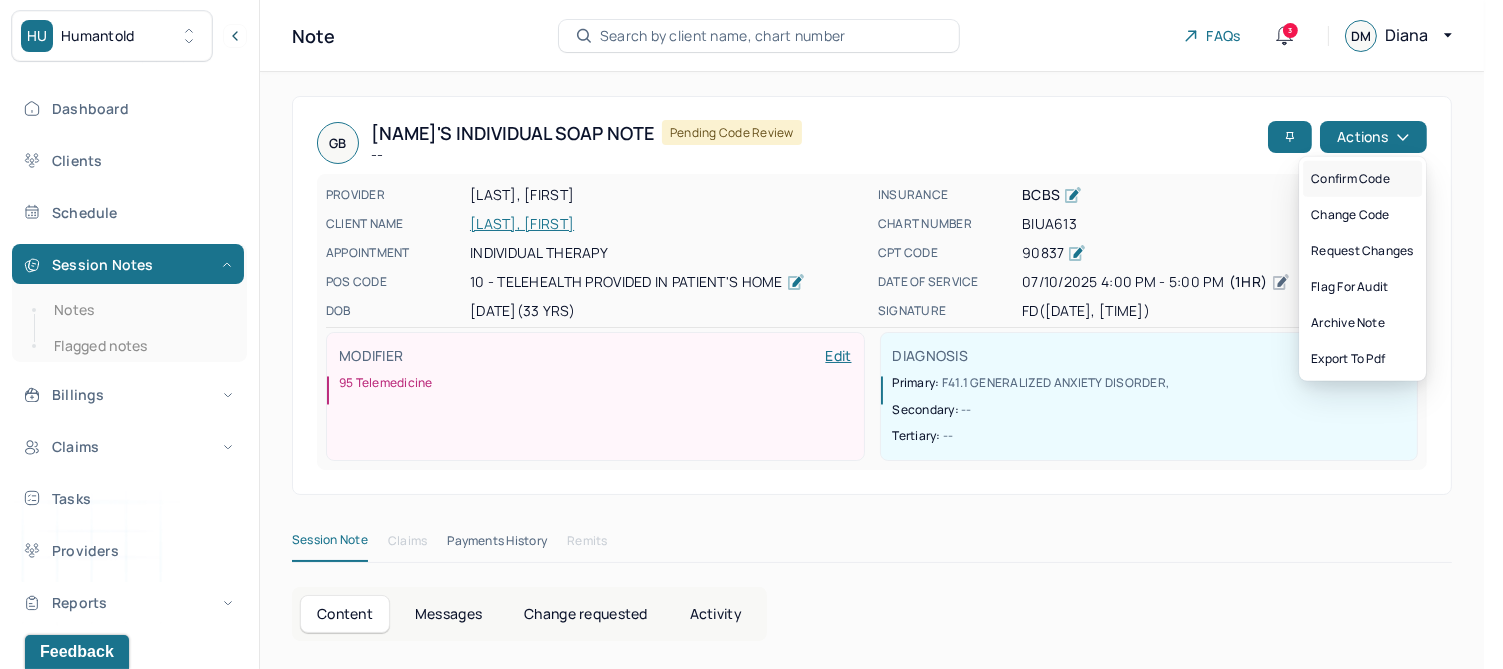 click on "Confirm code" at bounding box center (1362, 179) 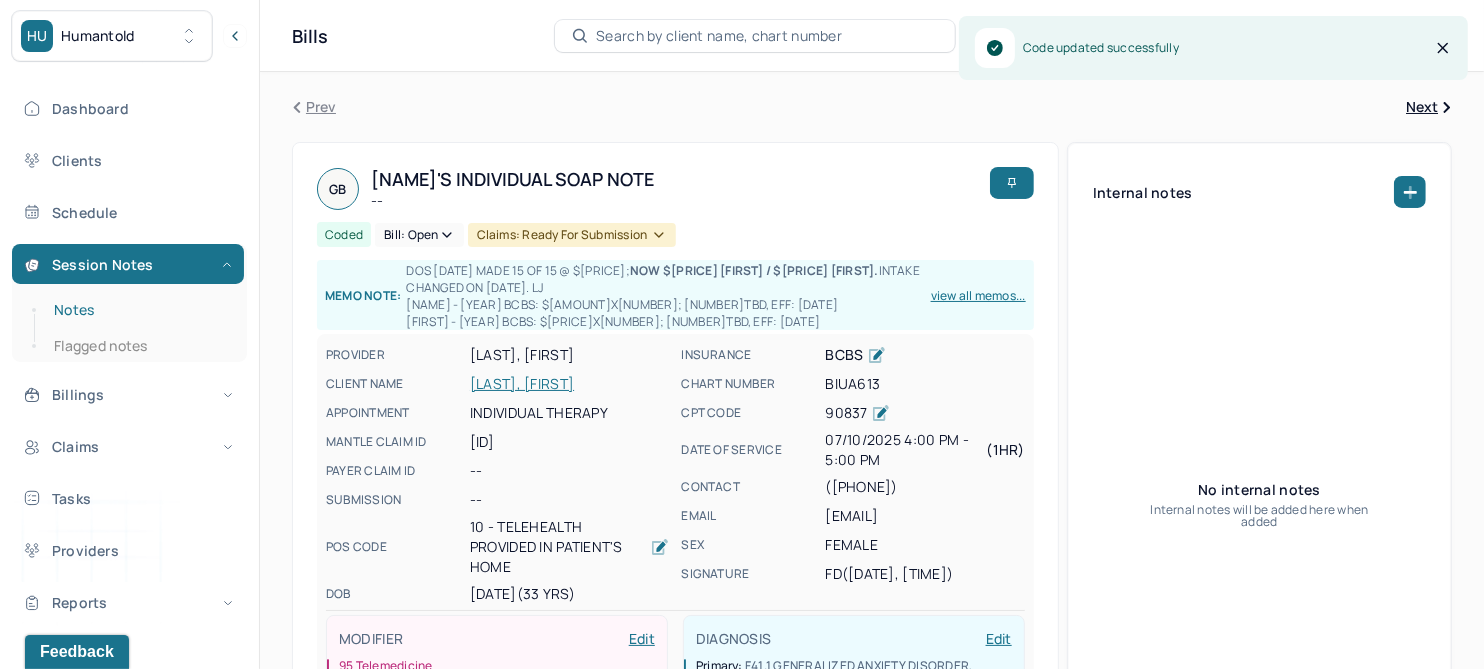 click on "Notes" at bounding box center (139, 310) 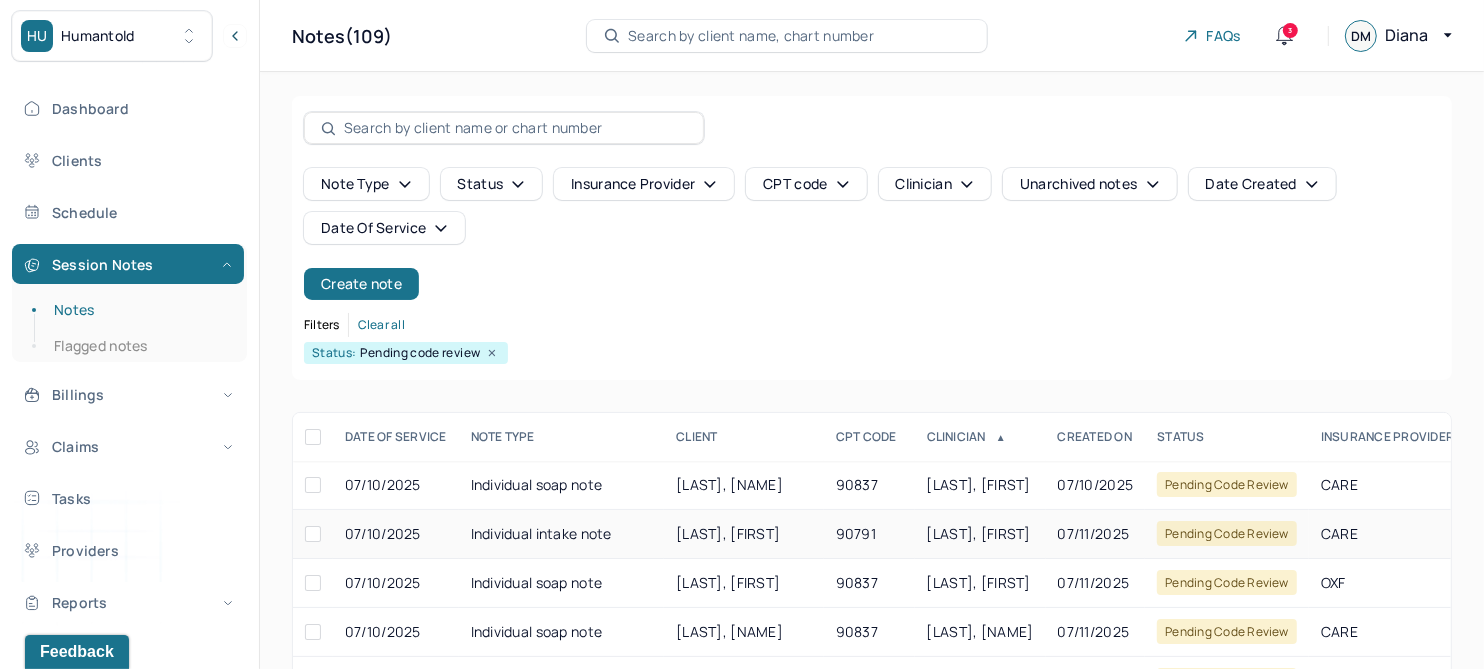 scroll, scrollTop: 250, scrollLeft: 0, axis: vertical 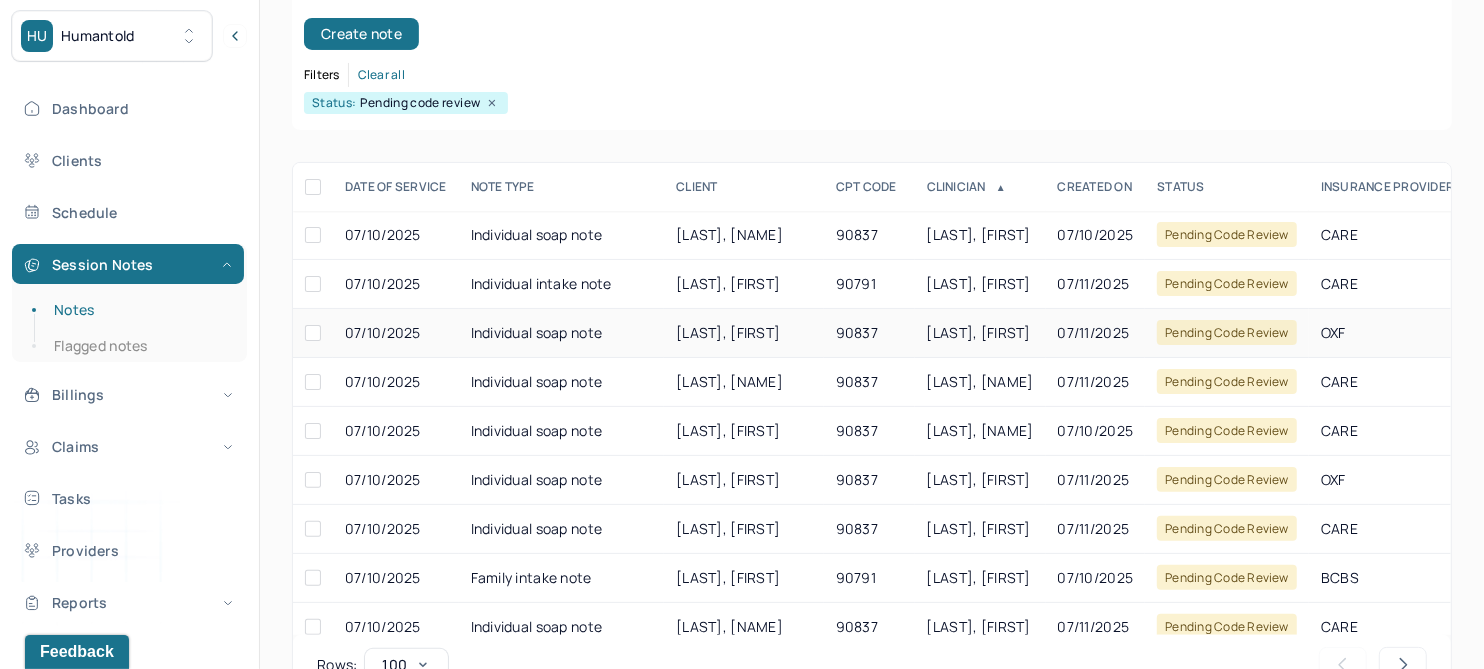 click on "[LAST], [FIRST]" at bounding box center (728, 332) 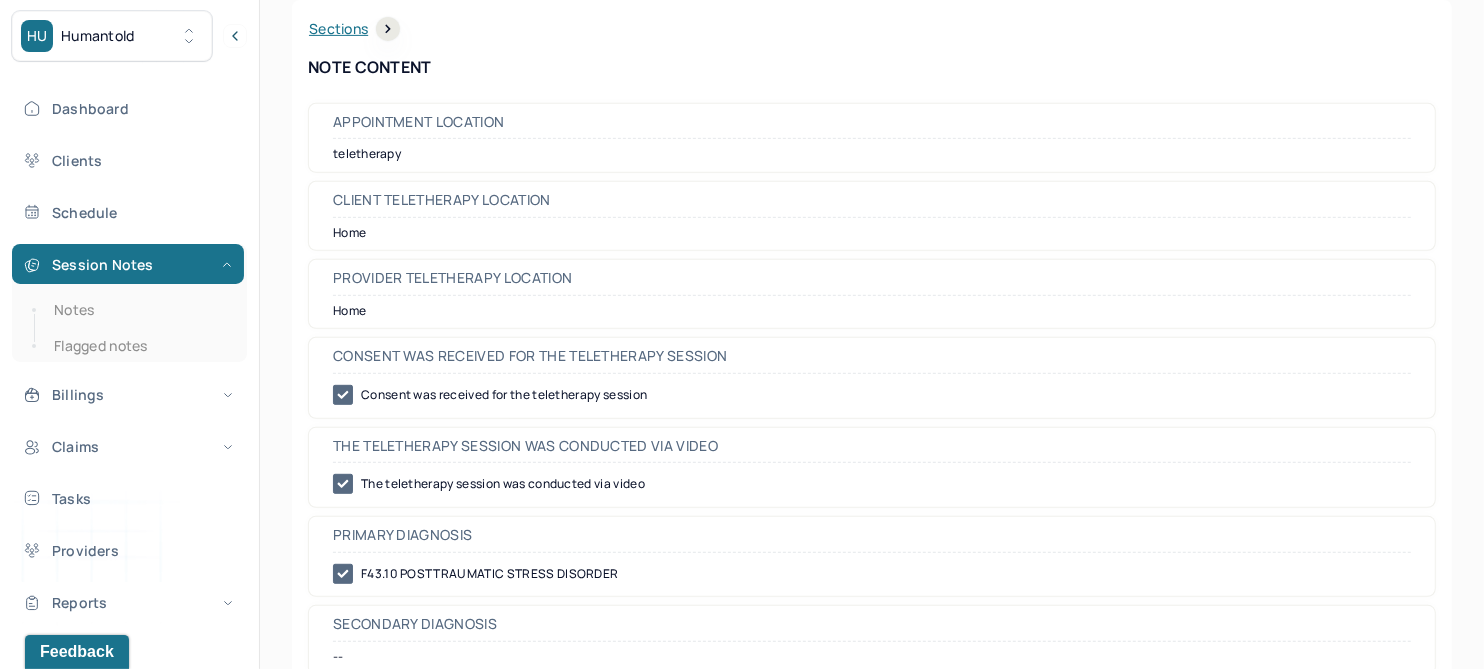 scroll, scrollTop: 0, scrollLeft: 0, axis: both 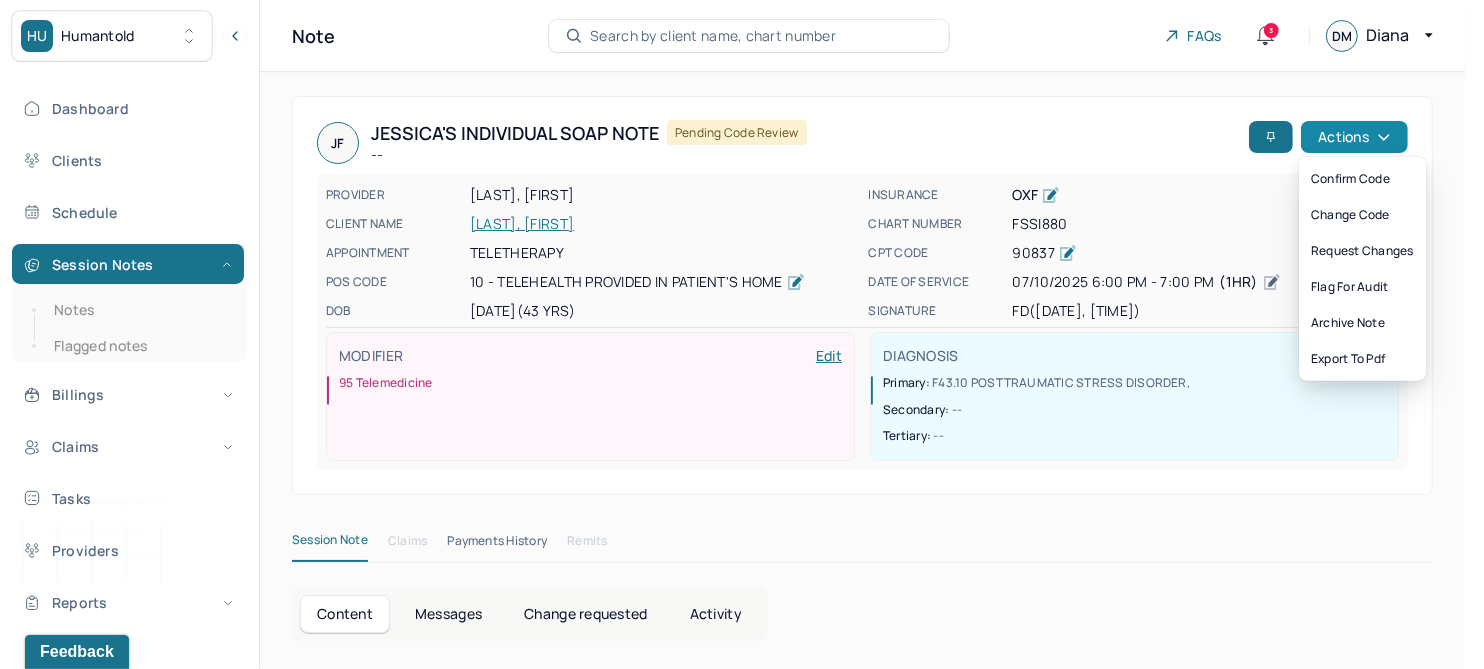 click 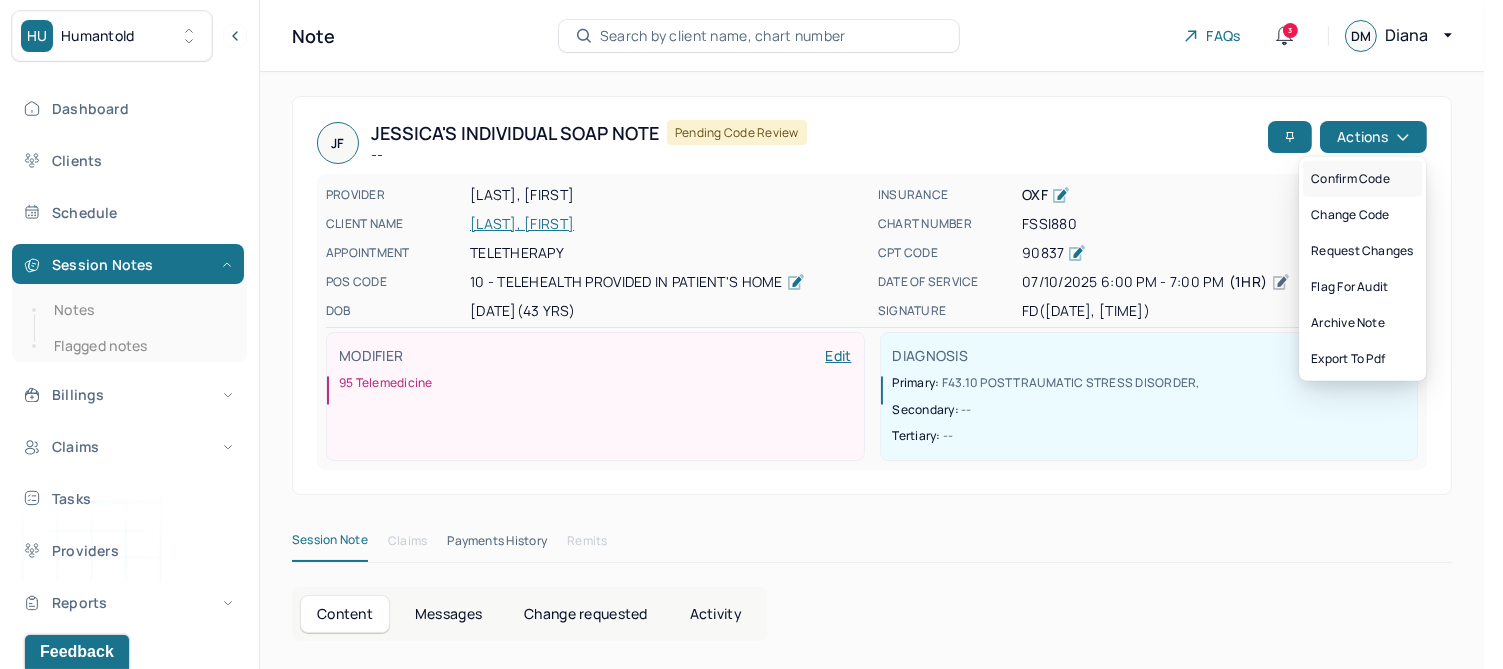 drag, startPoint x: 1367, startPoint y: 169, endPoint x: 1403, endPoint y: 174, distance: 36.345562 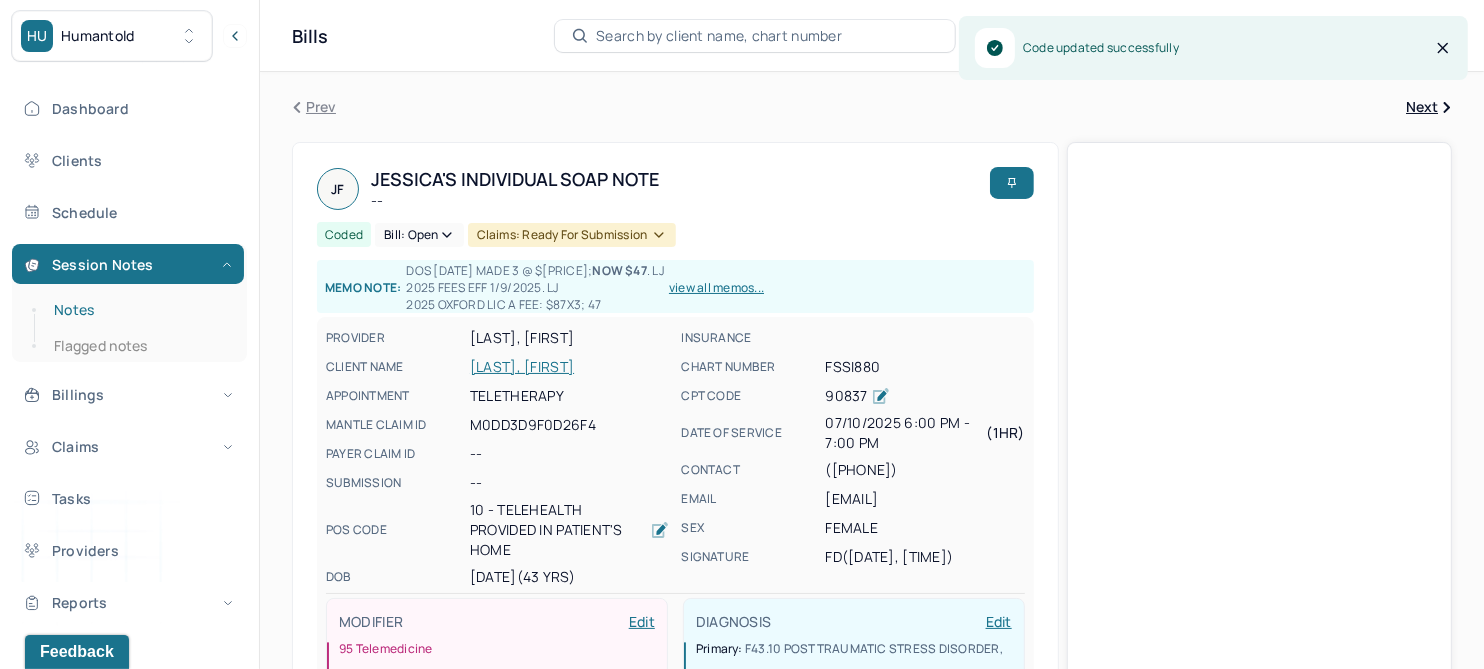click on "Notes" at bounding box center [139, 310] 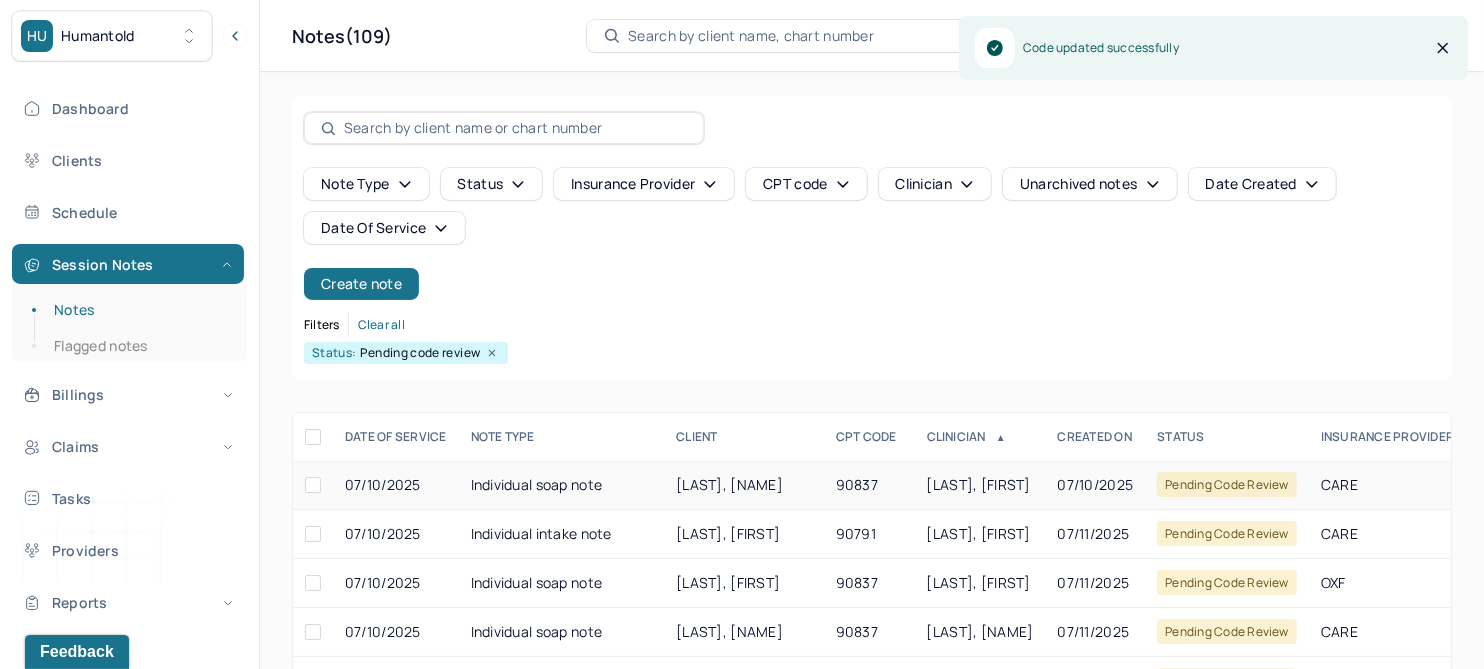 scroll, scrollTop: 301, scrollLeft: 0, axis: vertical 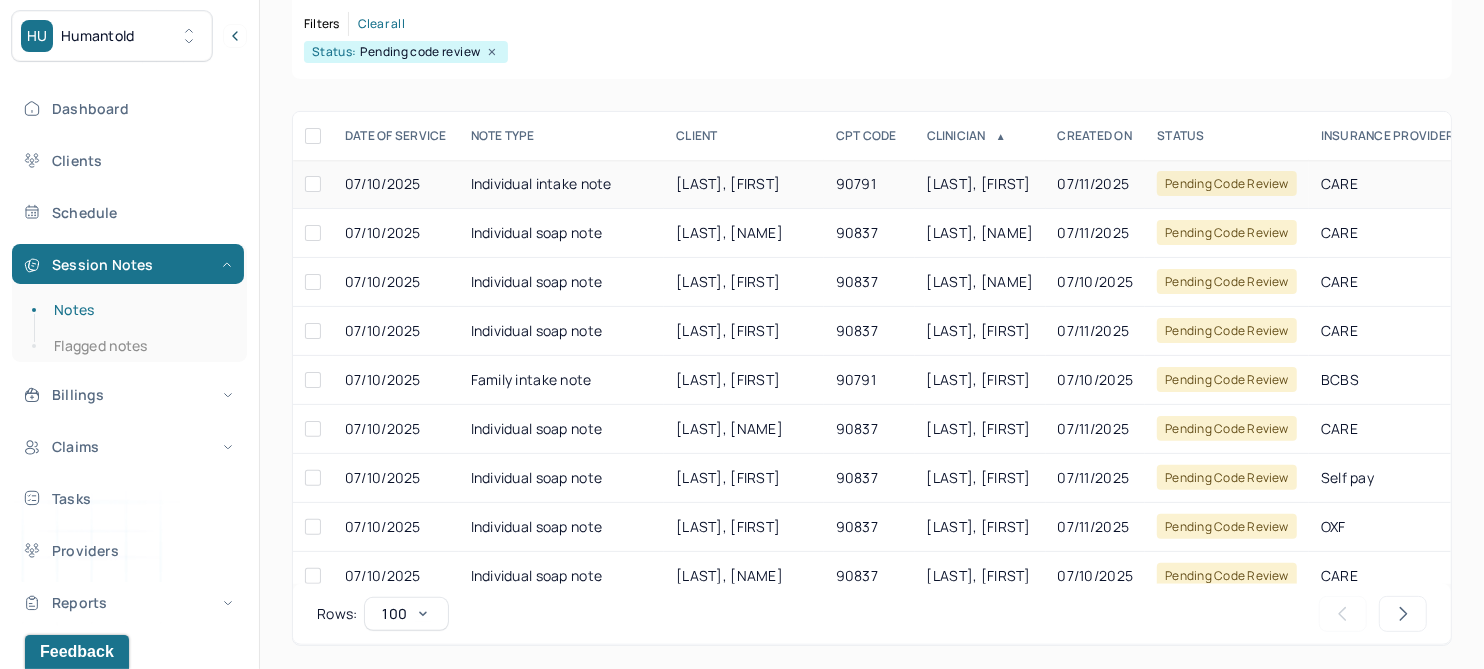 click on "[LAST], [FIRST]" at bounding box center (728, 183) 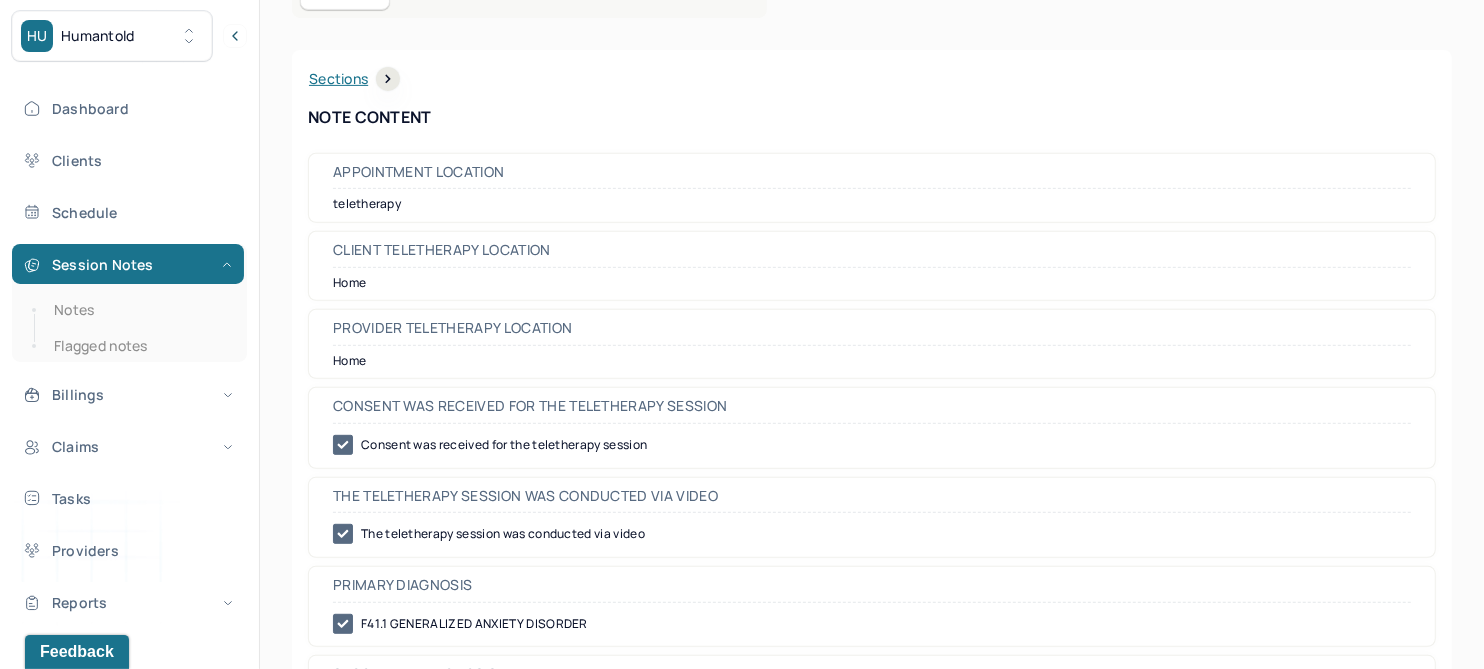 scroll, scrollTop: 0, scrollLeft: 0, axis: both 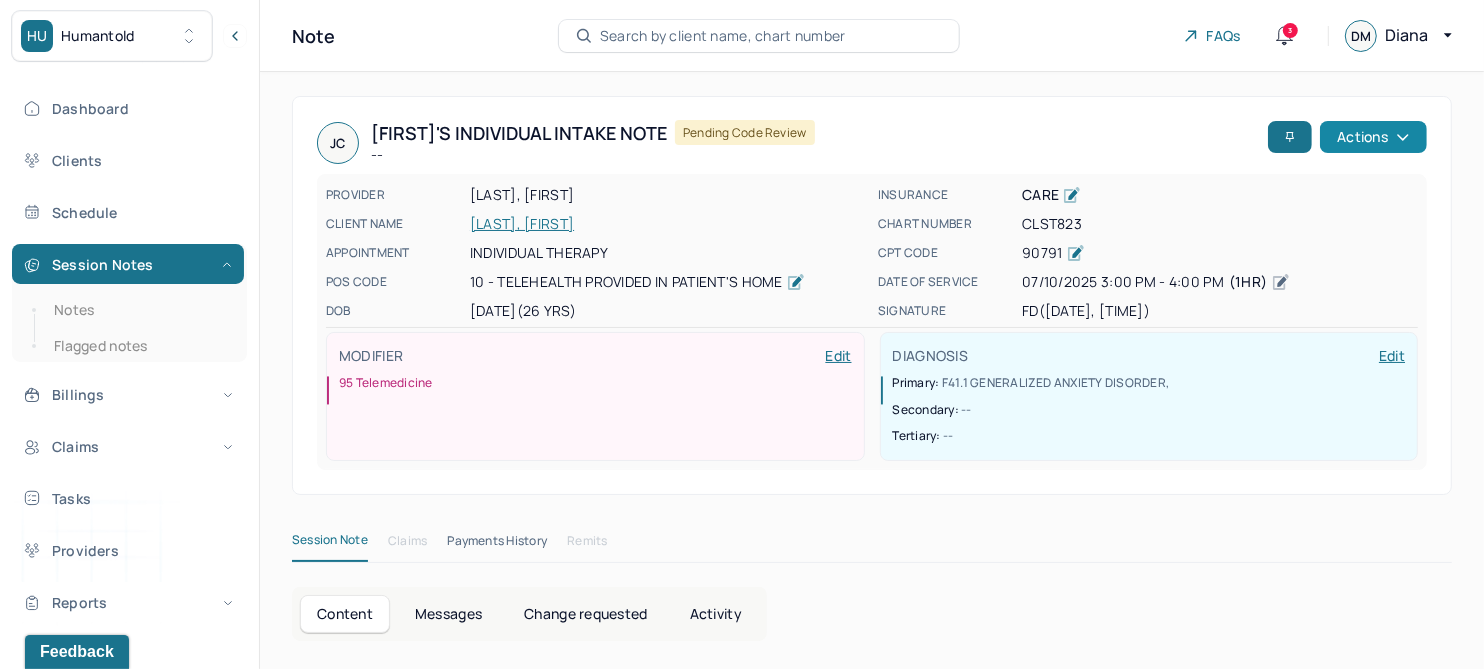 click 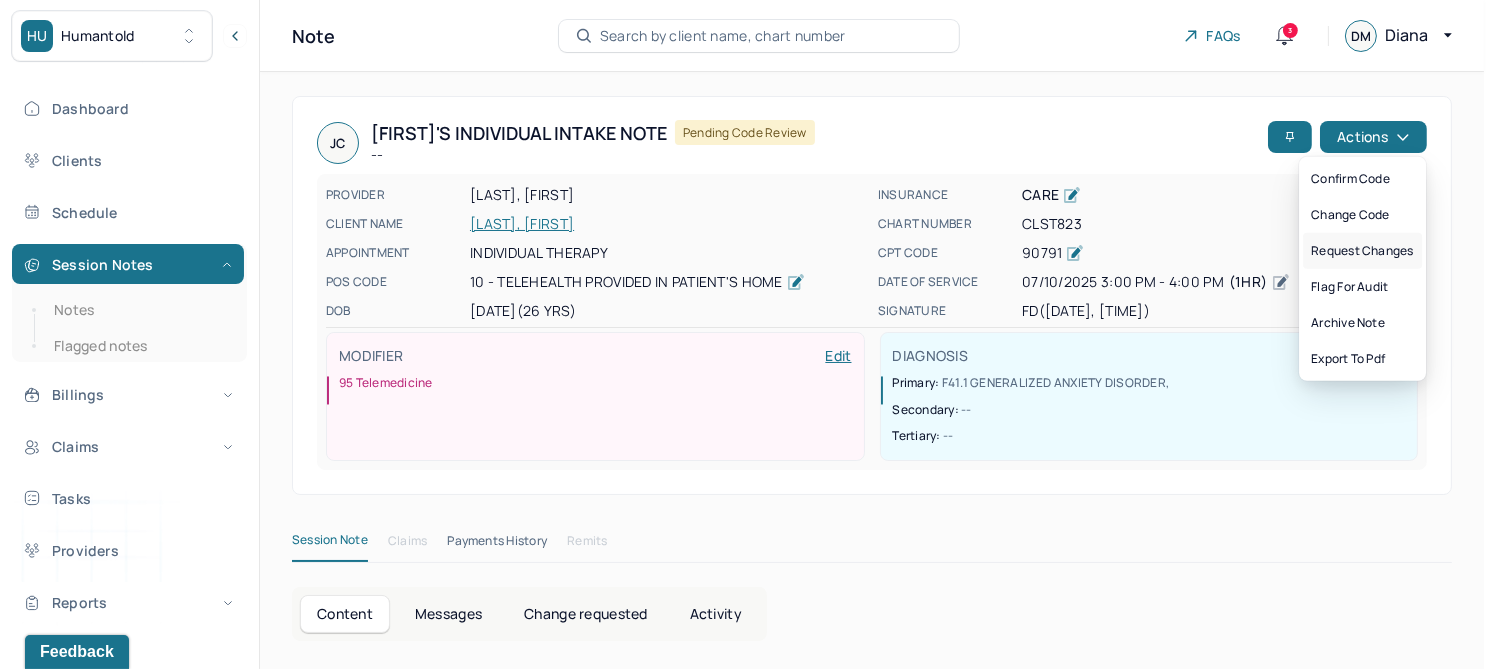 click on "Request changes" at bounding box center [1362, 251] 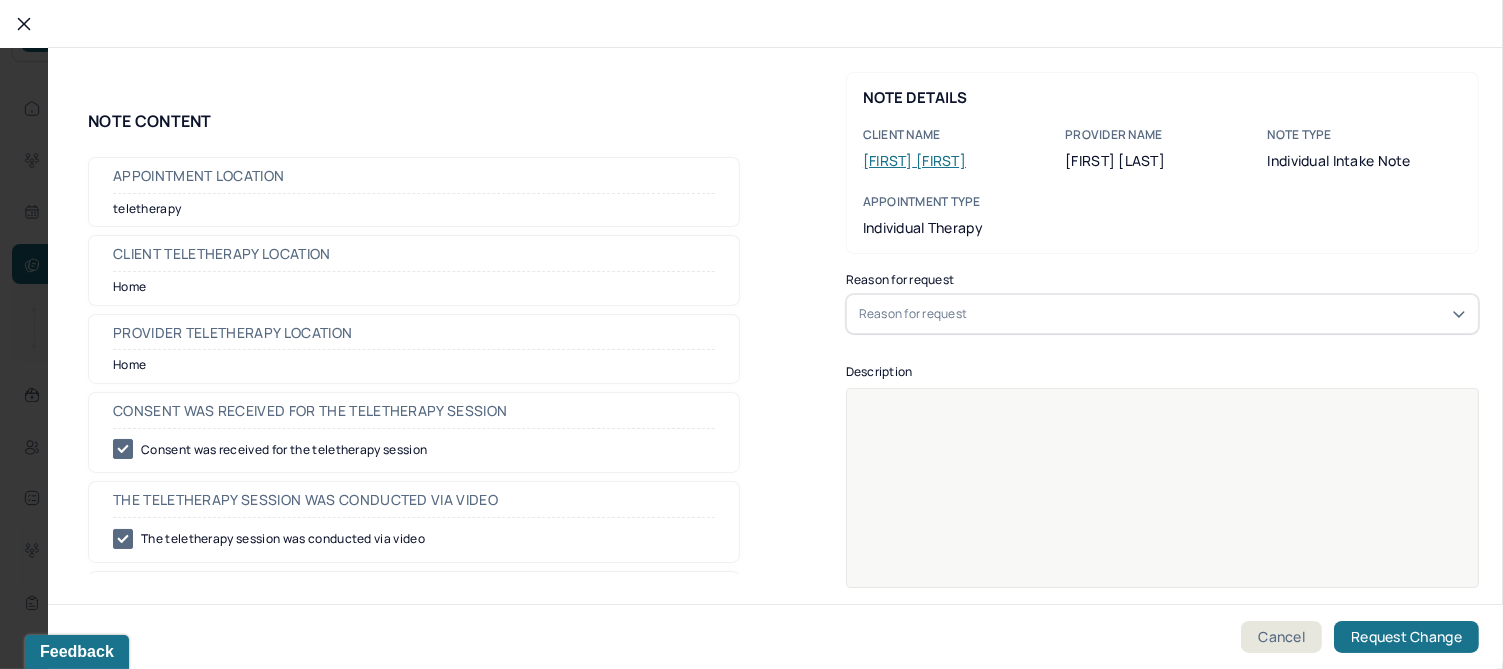click on "Reason for request" at bounding box center (1162, 314) 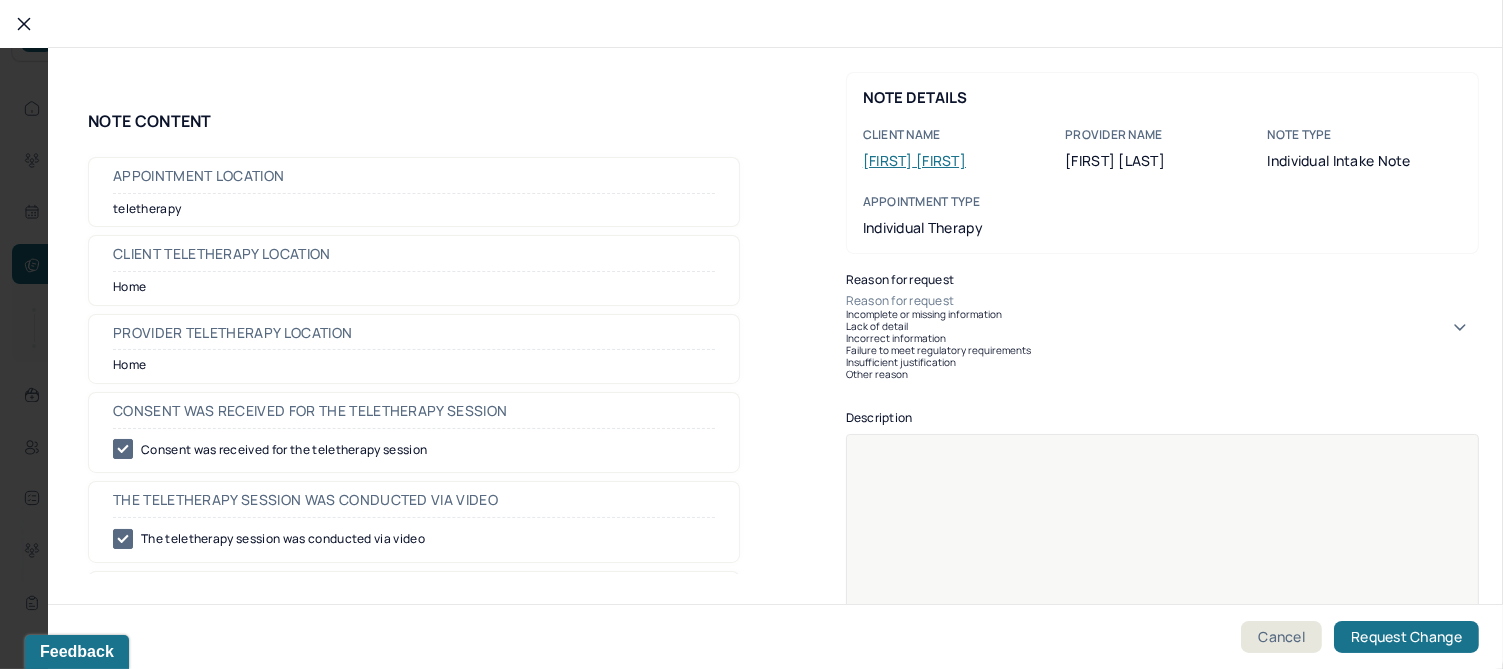 click on "Incomplete or missing information" at bounding box center [1162, 314] 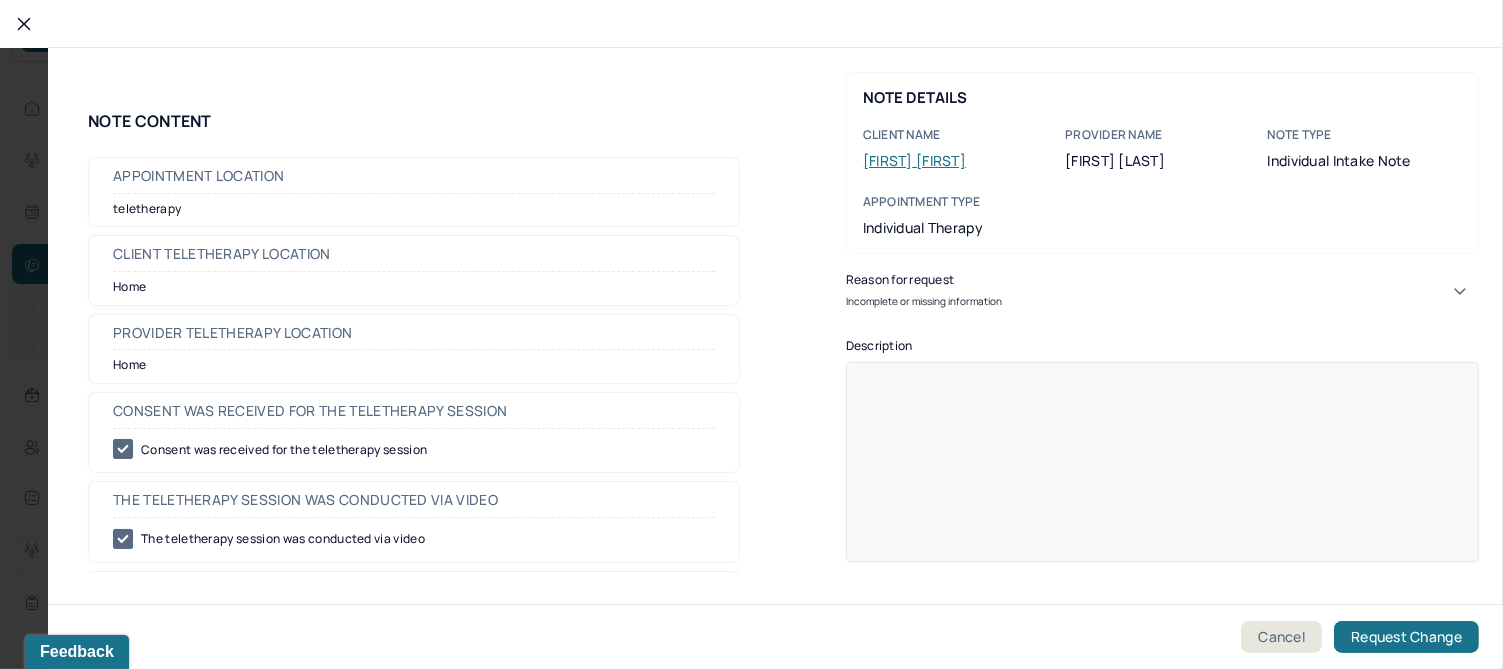 click at bounding box center (1163, 475) 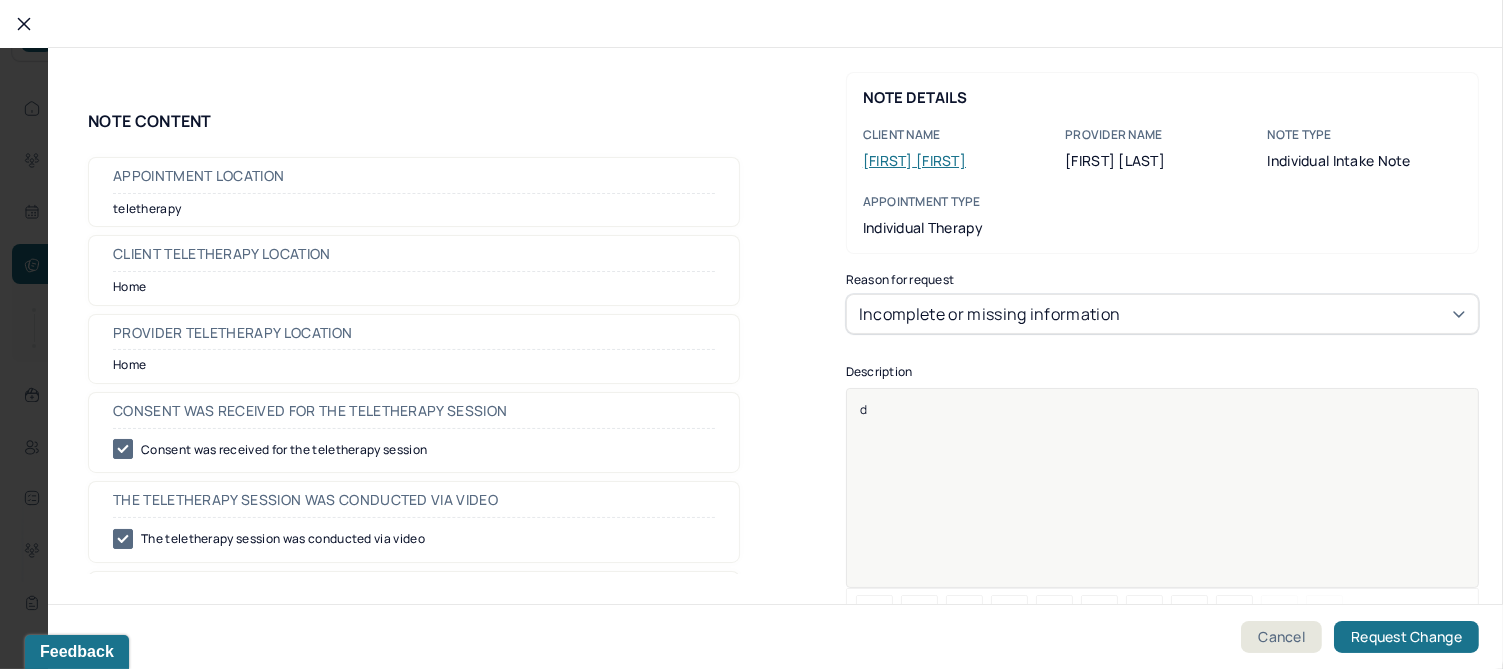 type 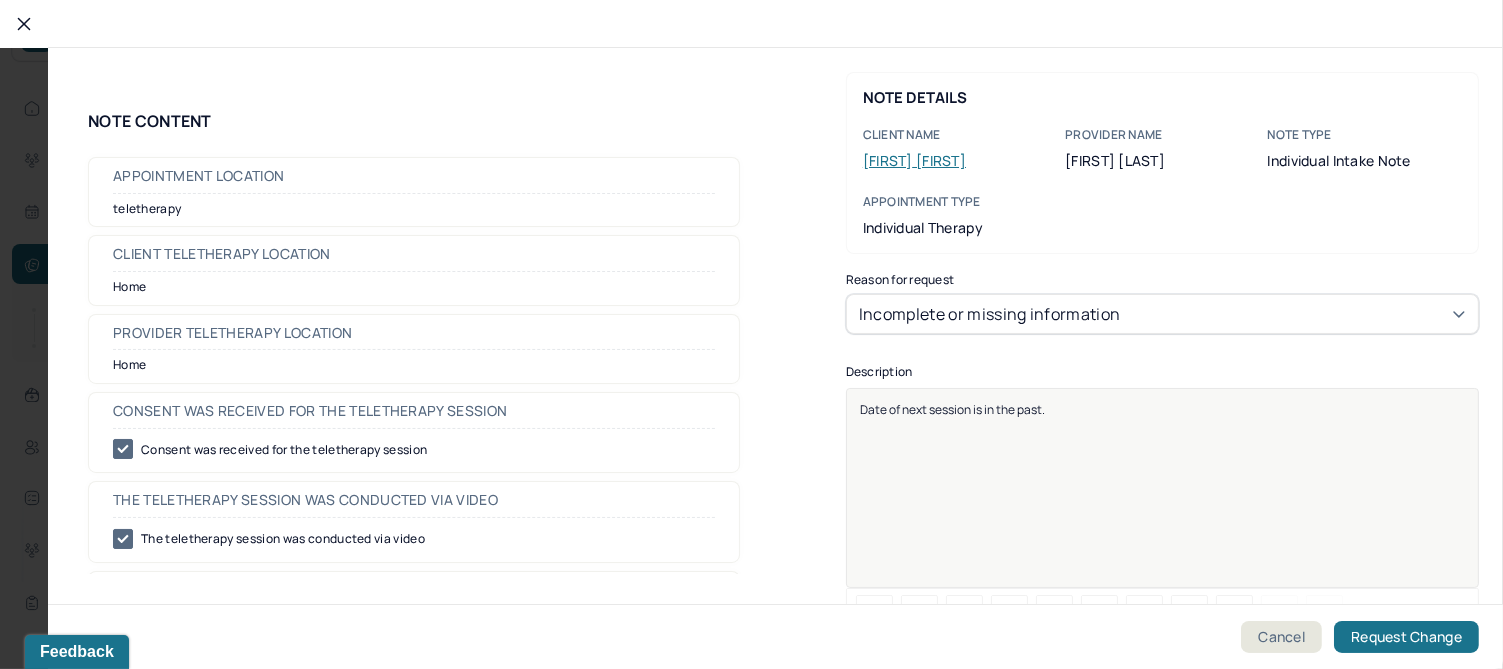 click on "Date of next session is in the past." at bounding box center [952, 409] 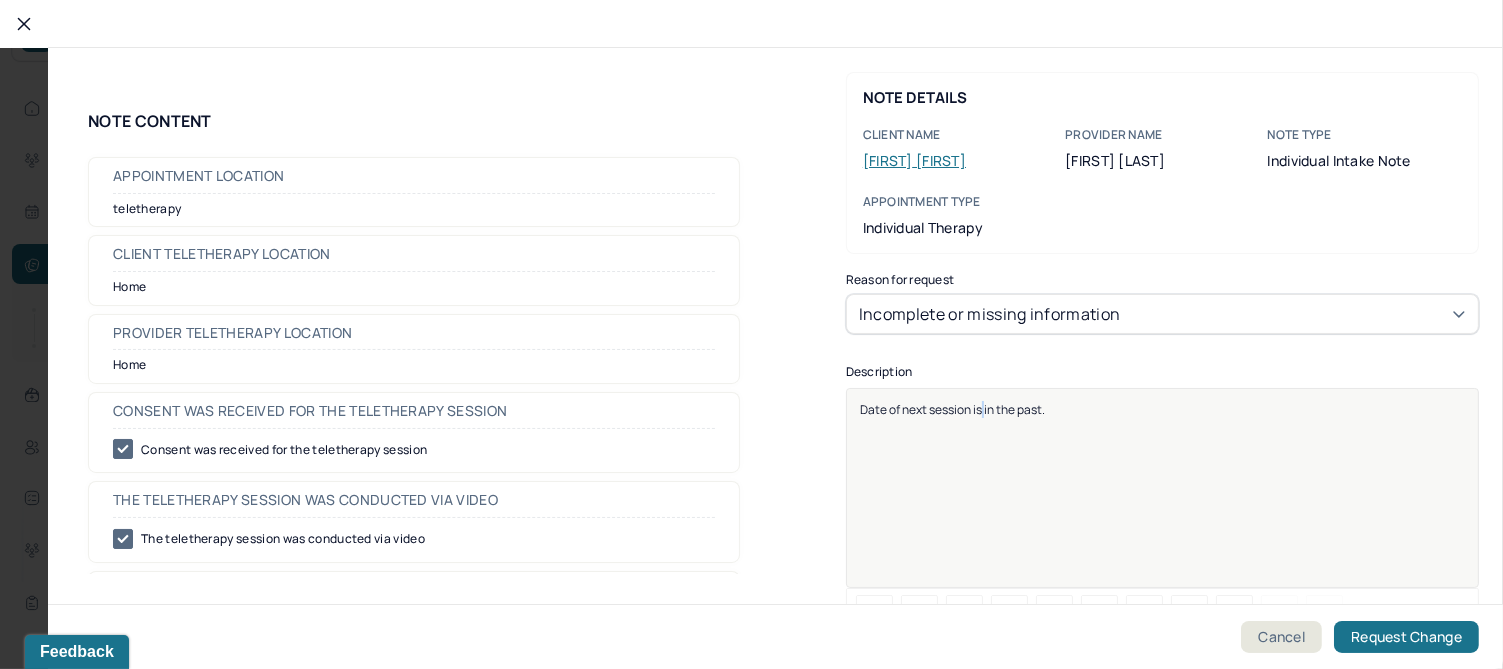 click on "Date of next session is in the past." at bounding box center [952, 409] 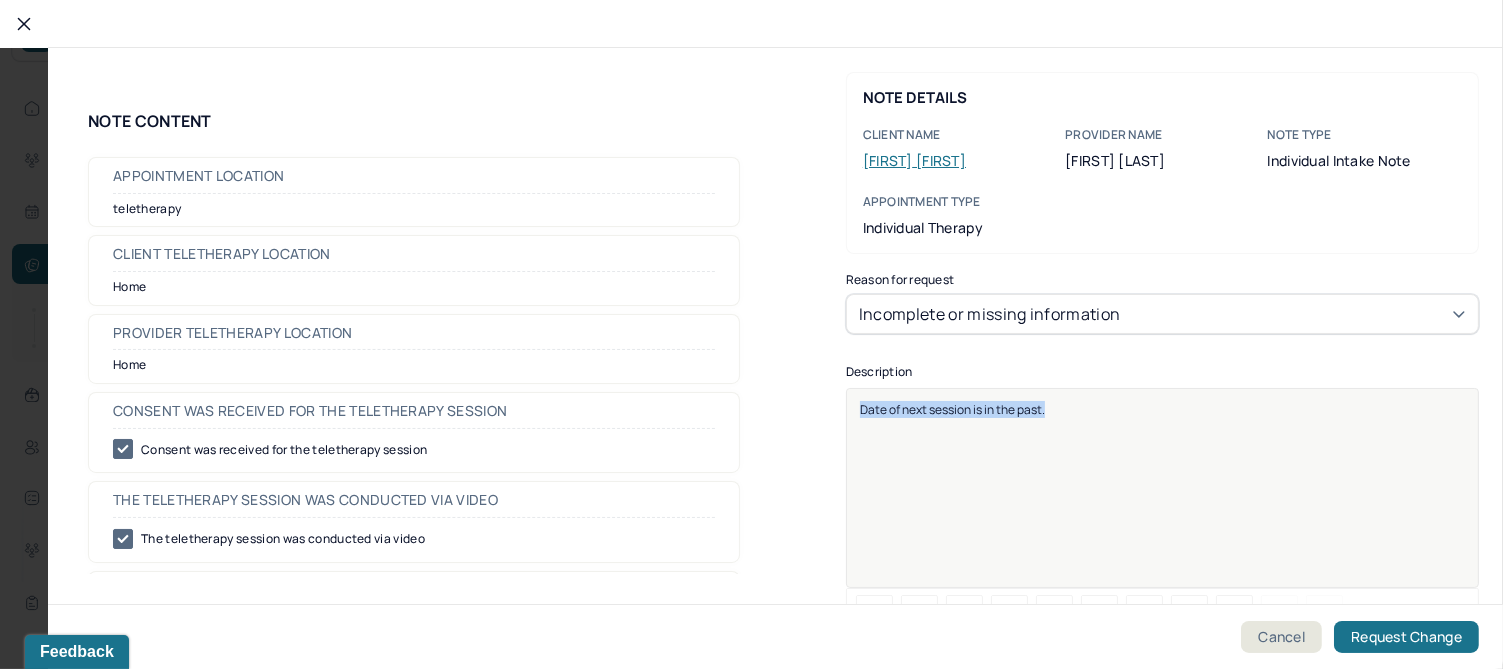 click on "Date of next session is in the past." at bounding box center (952, 409) 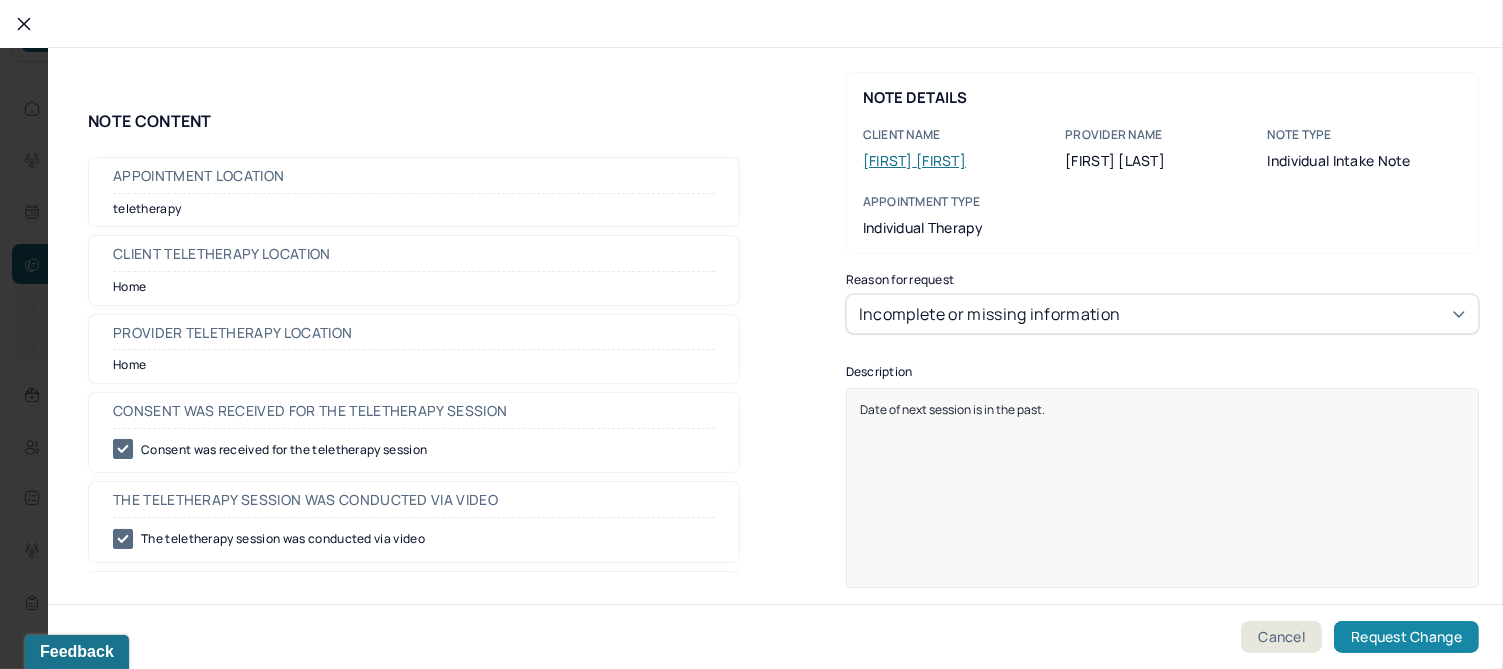click on "Request Change" at bounding box center (1406, 637) 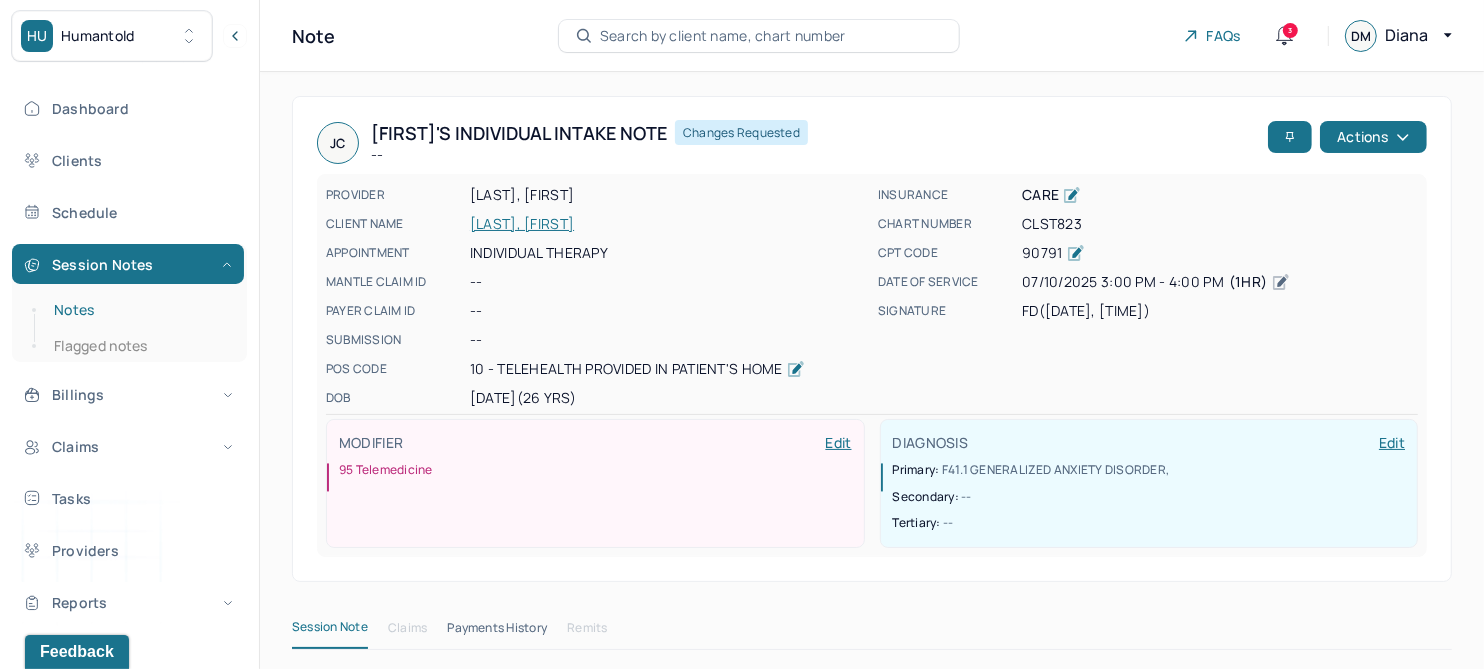 click on "Notes" at bounding box center [139, 310] 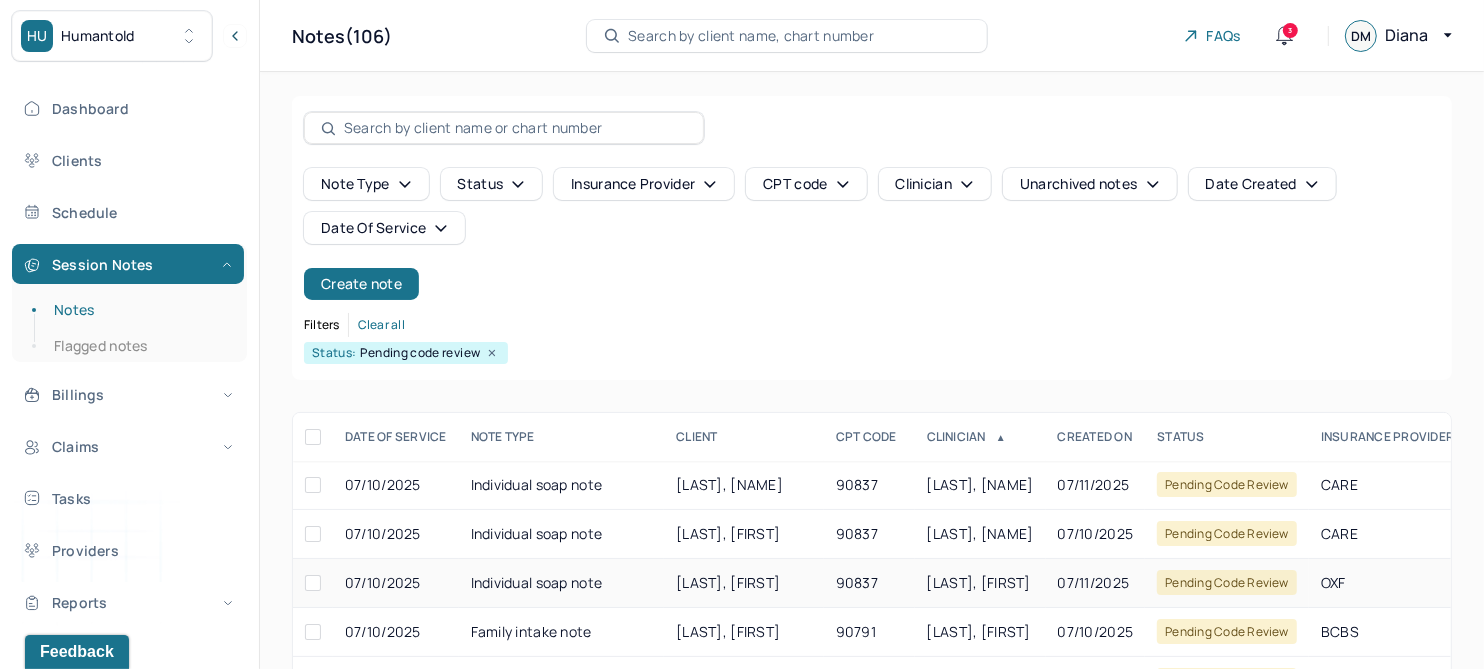 scroll, scrollTop: 301, scrollLeft: 0, axis: vertical 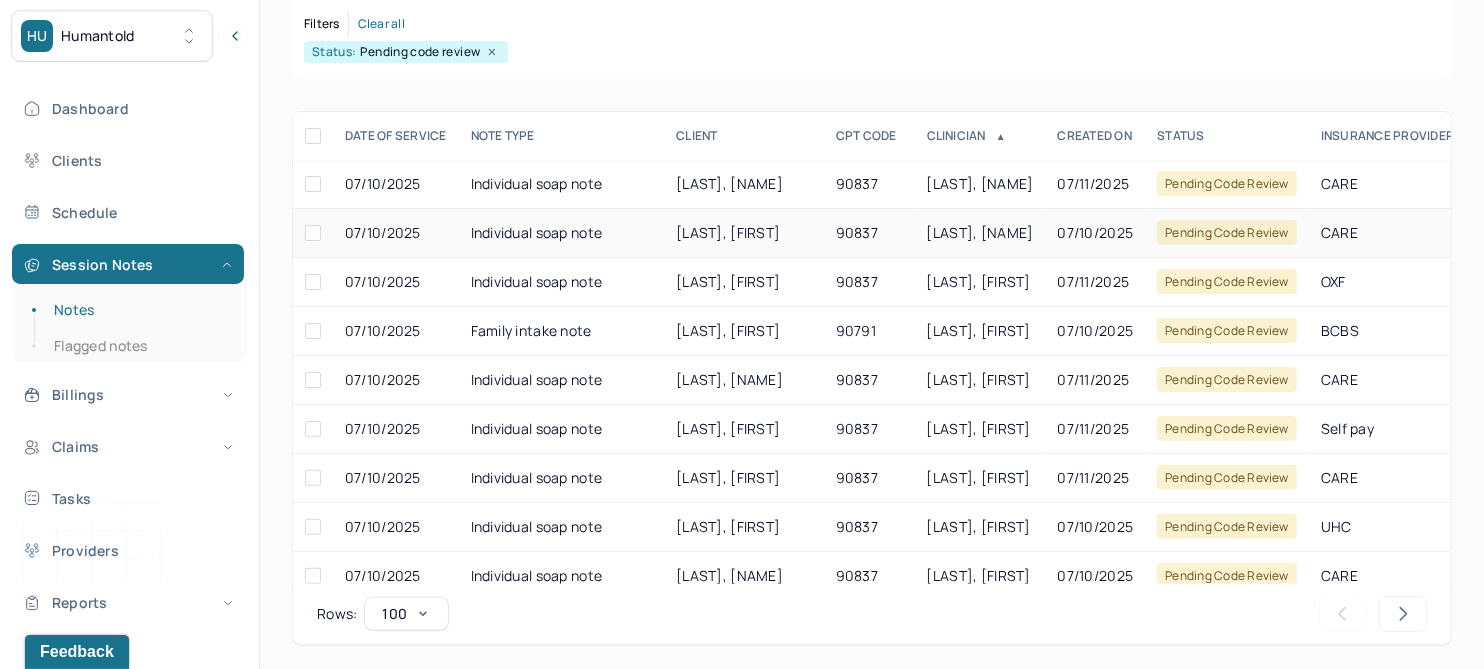 click on "[LAST], [FIRST]" at bounding box center (728, 232) 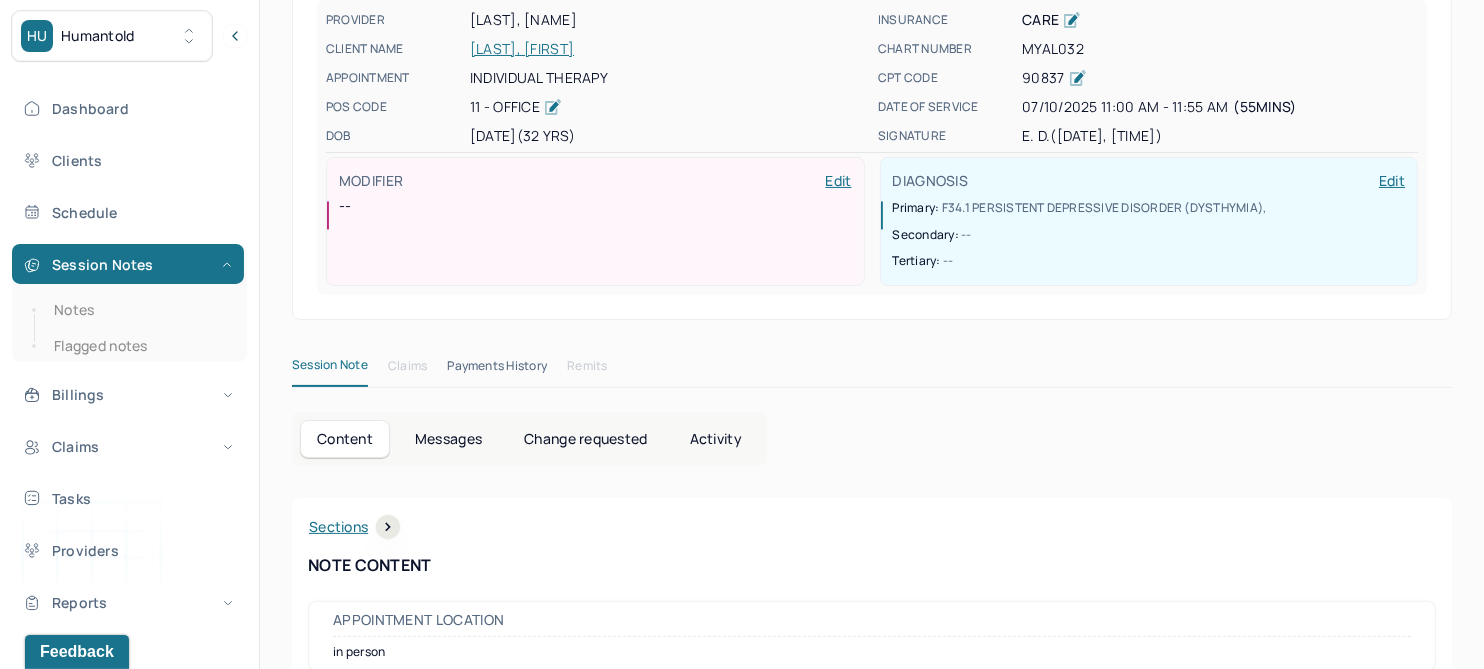 scroll, scrollTop: 0, scrollLeft: 0, axis: both 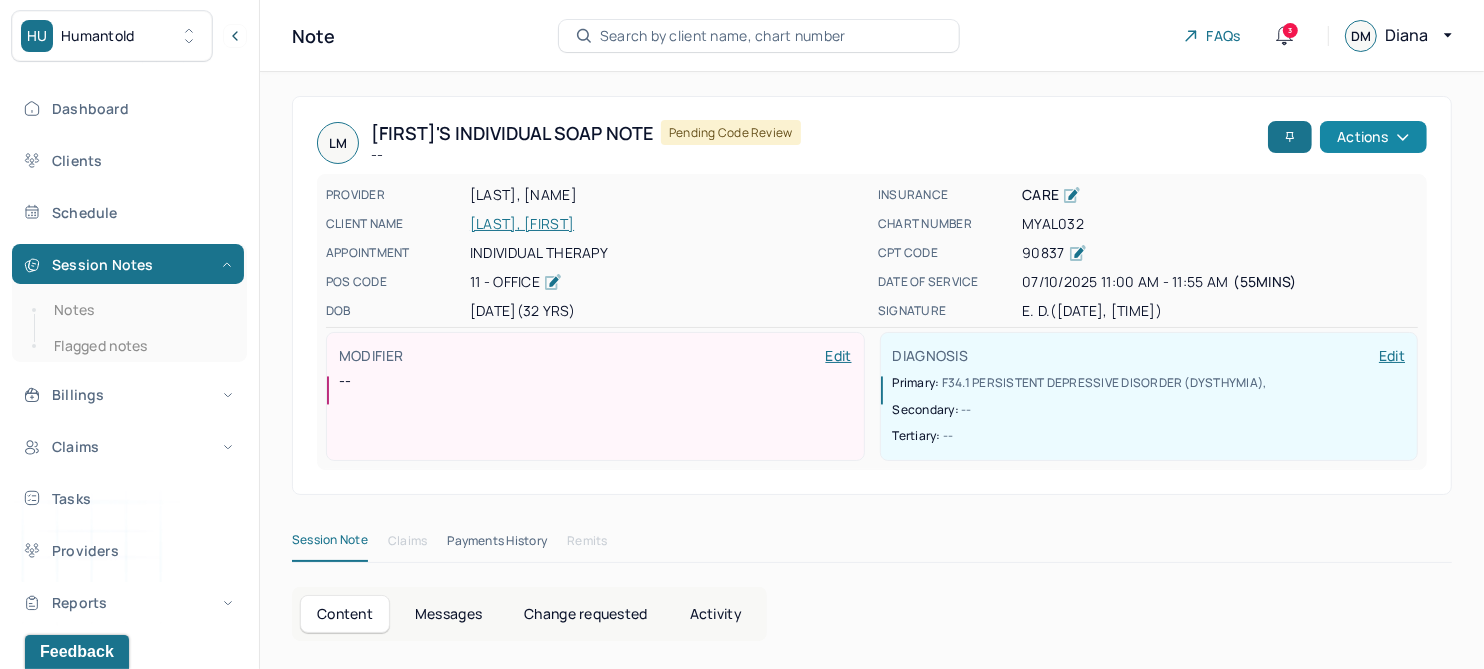 click on "Individual soap note -- Pending code review Actions PROVIDER DISTLER, EMMA CLIENT NAME MUNFORD, LANEISHA APPOINTMENT Individual therapy POS CODE 11 - Office DOB [DATE] ([AGE] Yrs) INSURANCE CARE CHART NUMBER MYAL032 CPT CODE 90837 DATE OF SERVICE [DATE] [TIME] - [TIME] ( 55mins ) SIGNATURE E. D. ([DATE], [TIME]) MODIFIER Edit -- DIAGNOSIS Edit Primary: F34.1 PERSISTENT DEPRESSIVE DISORDER (DYSTHYMIA) , Secondary: -- Tertiary: --" at bounding box center (872, 295) 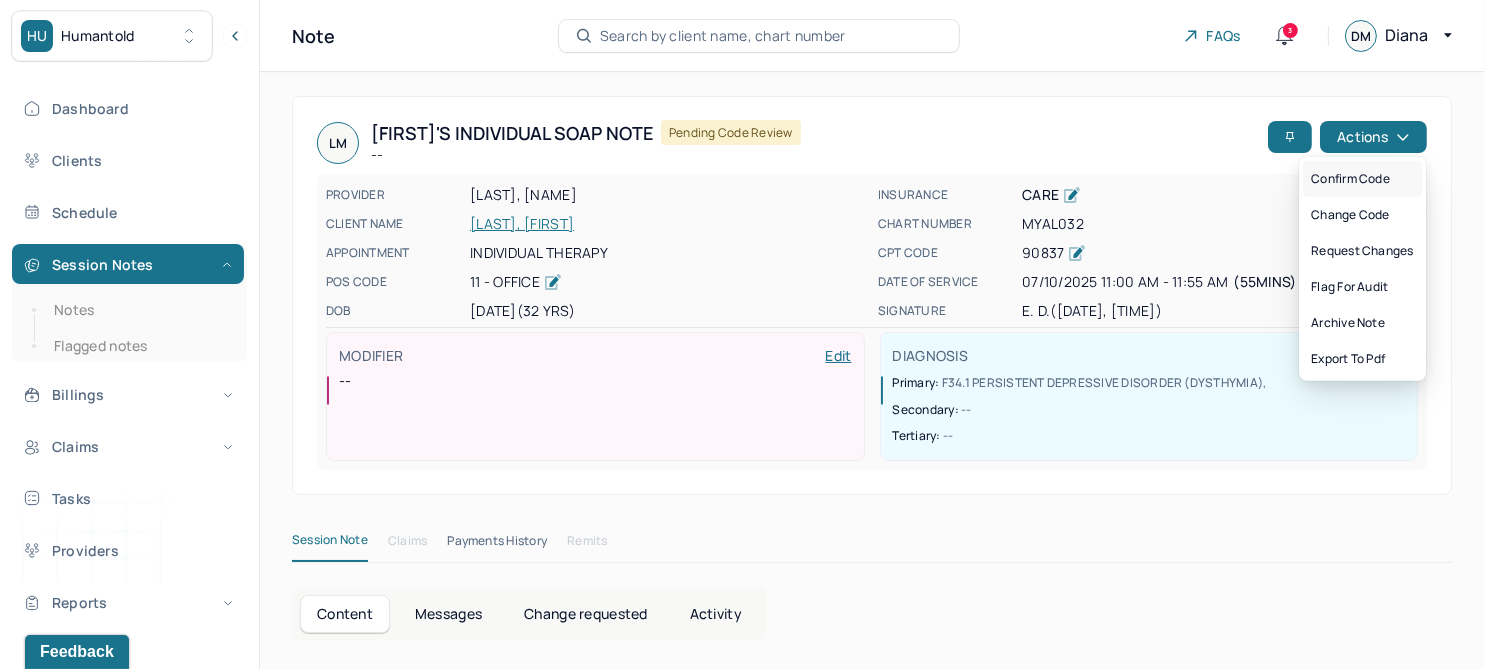 click on "Confirm code" at bounding box center (1362, 179) 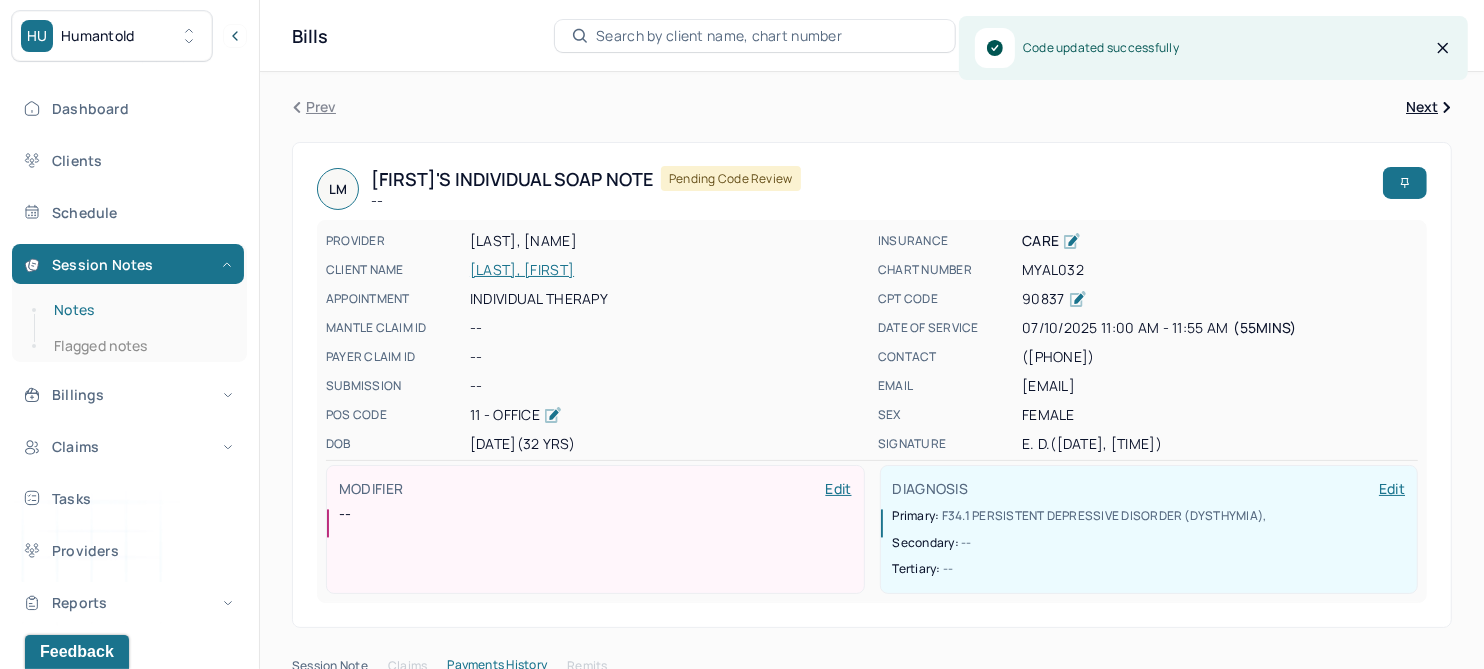 click on "Notes" at bounding box center (139, 310) 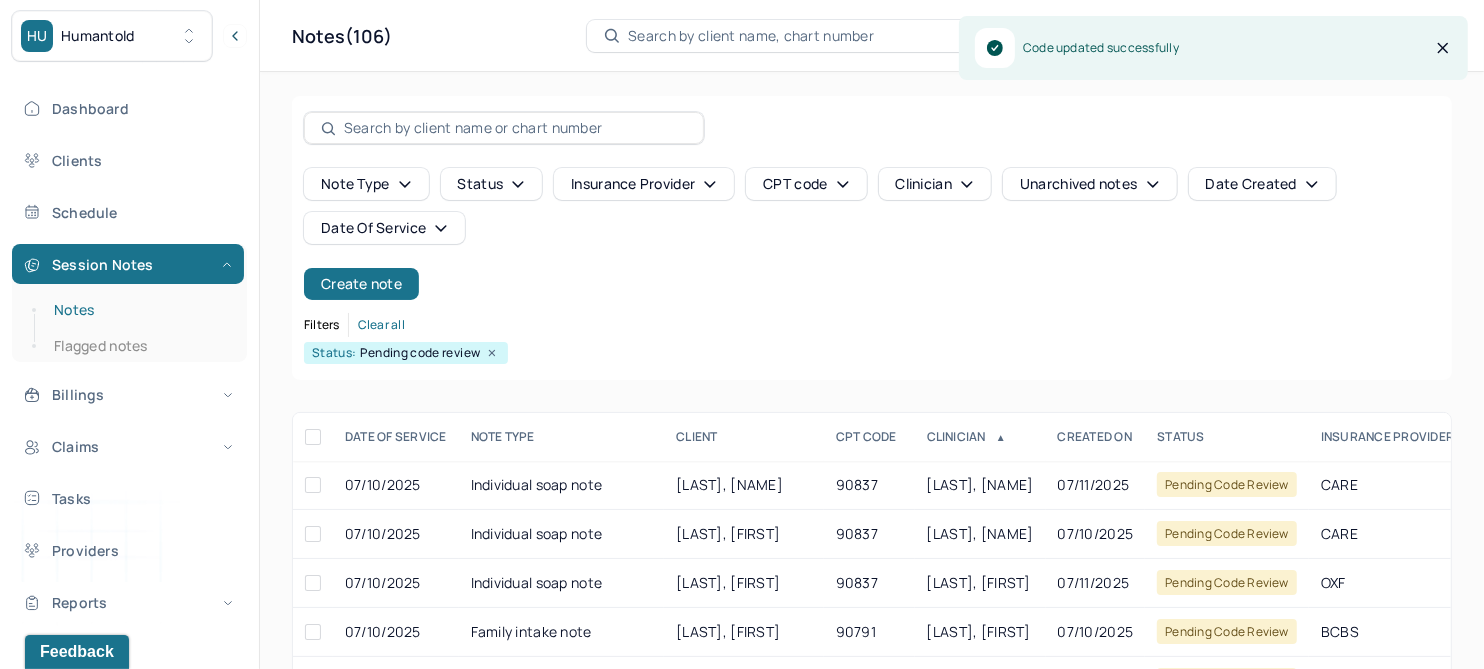 scroll, scrollTop: 301, scrollLeft: 0, axis: vertical 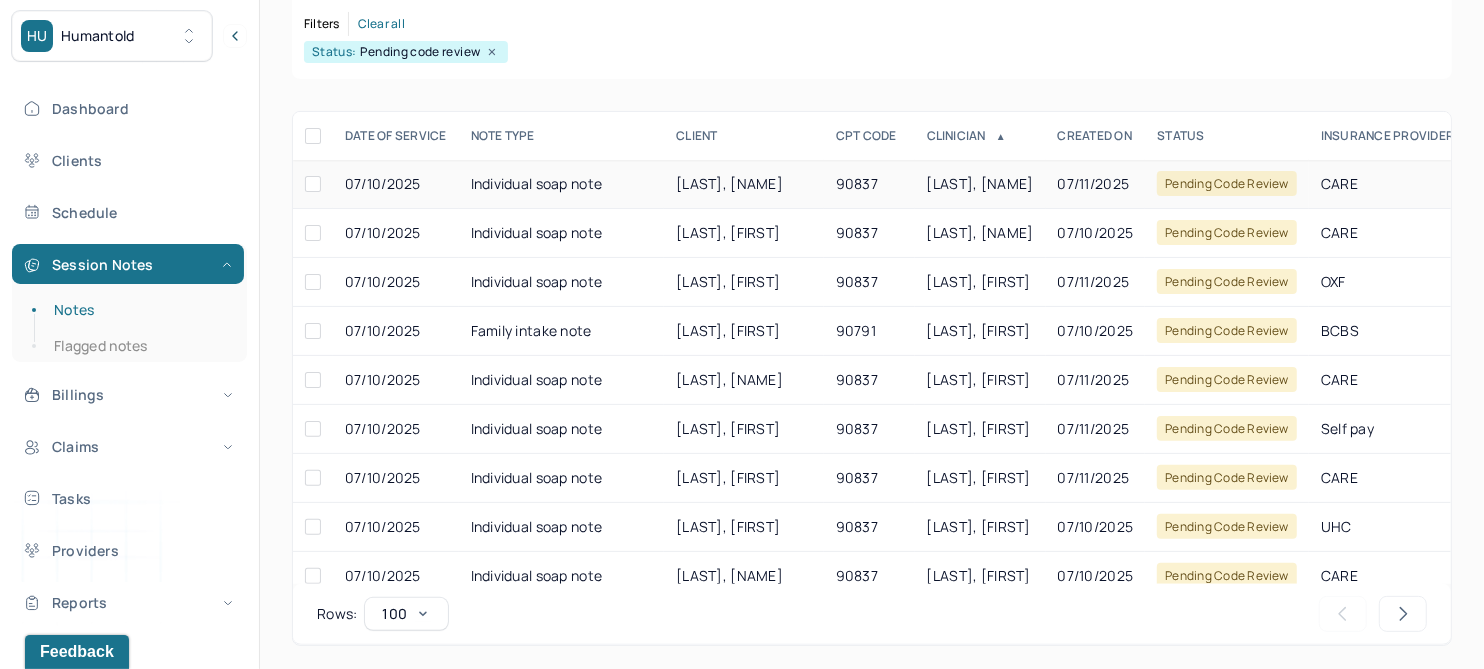 click on "[LAST], [NAME]" at bounding box center (729, 183) 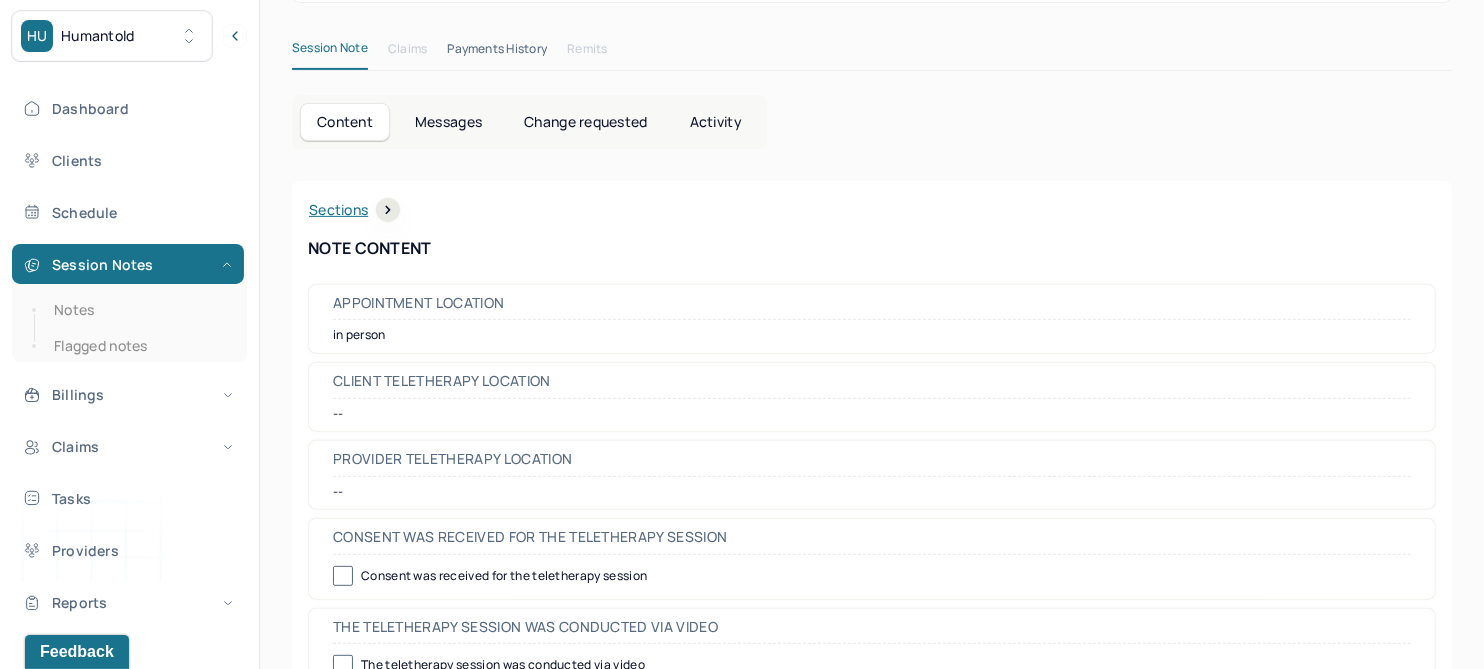 scroll, scrollTop: 0, scrollLeft: 0, axis: both 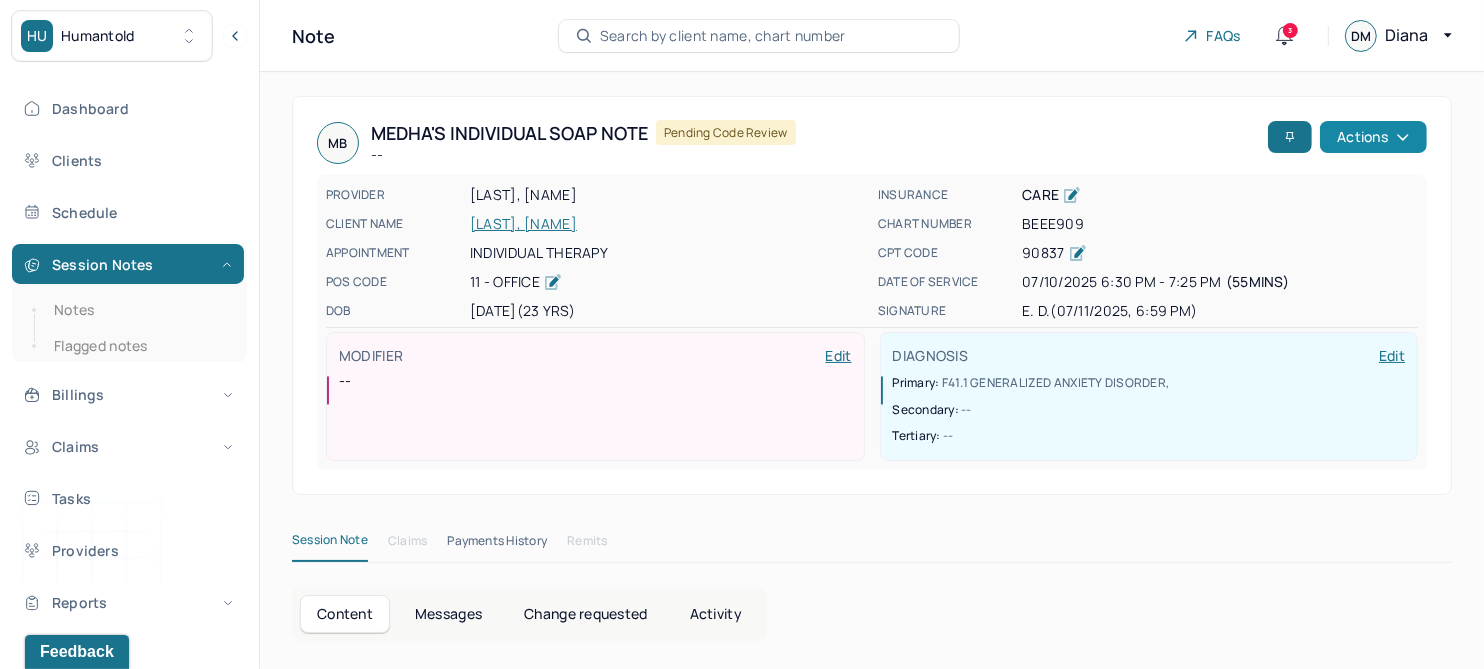 click 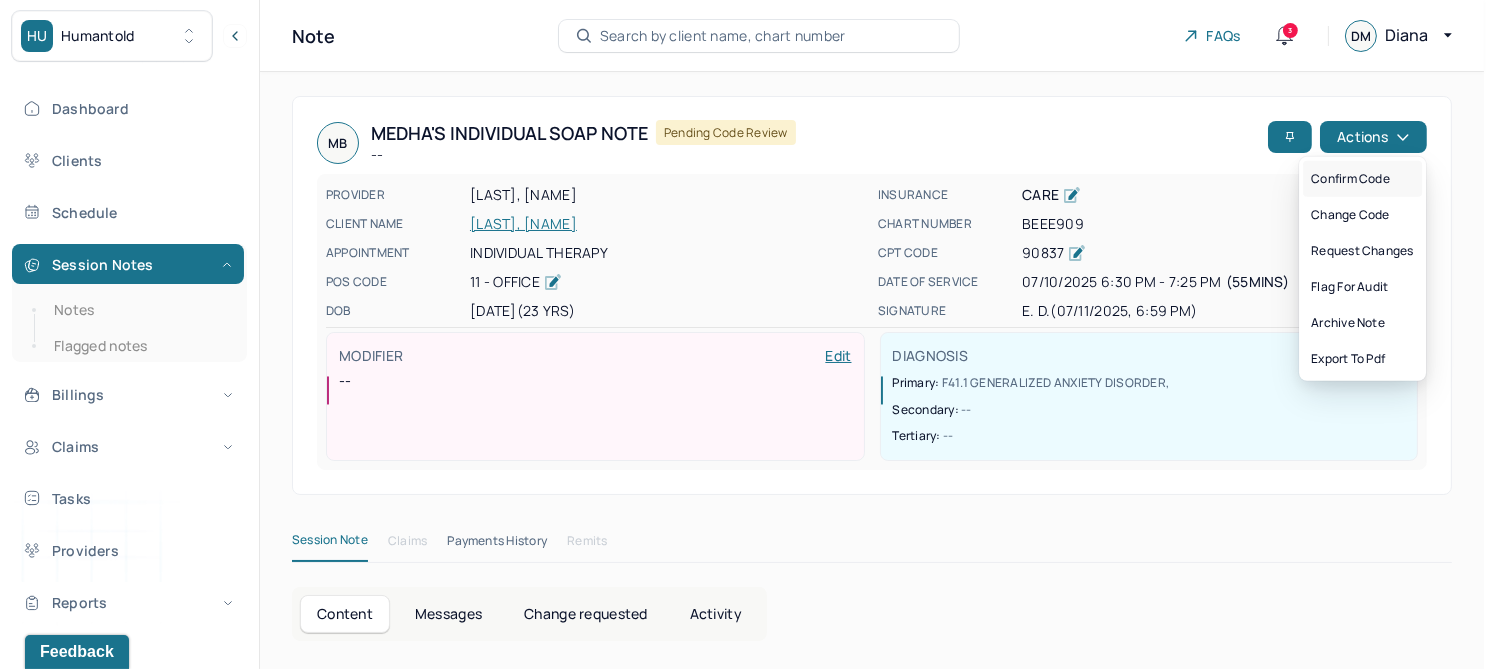 click on "Confirm code" at bounding box center [1362, 179] 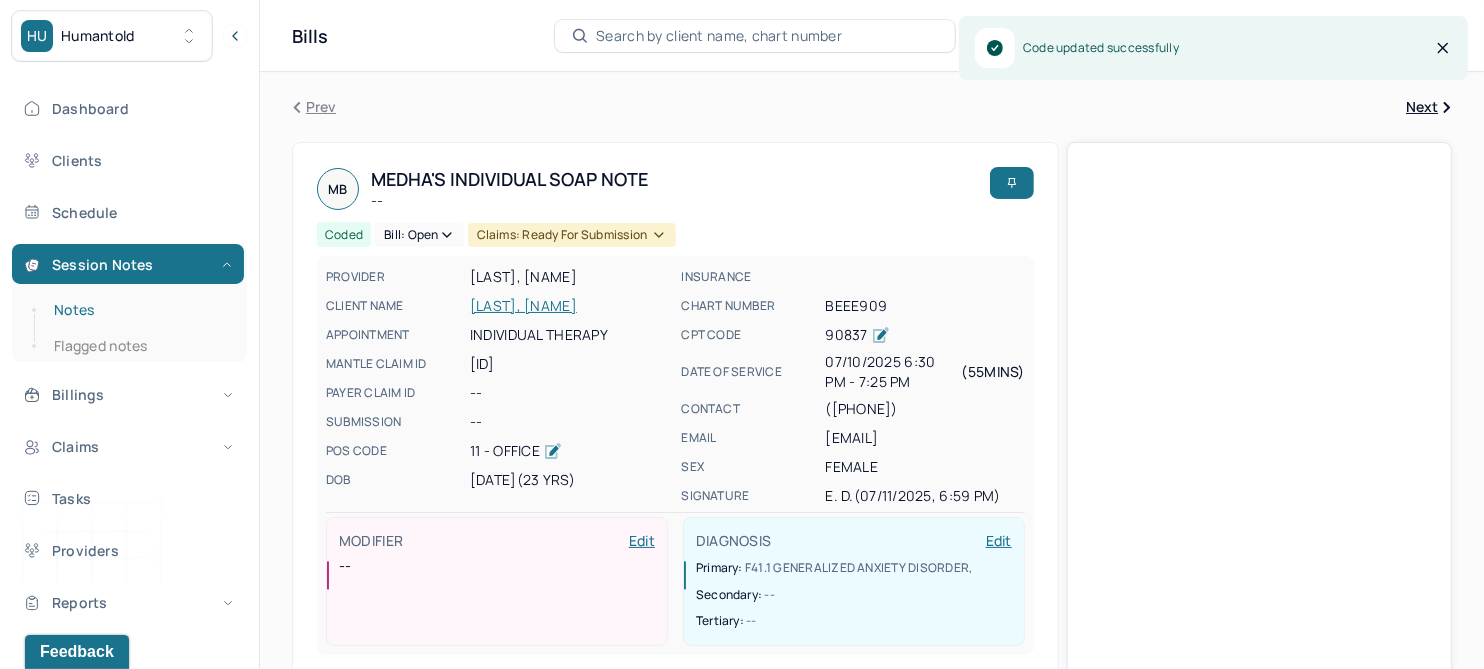 click on "Notes" at bounding box center [139, 310] 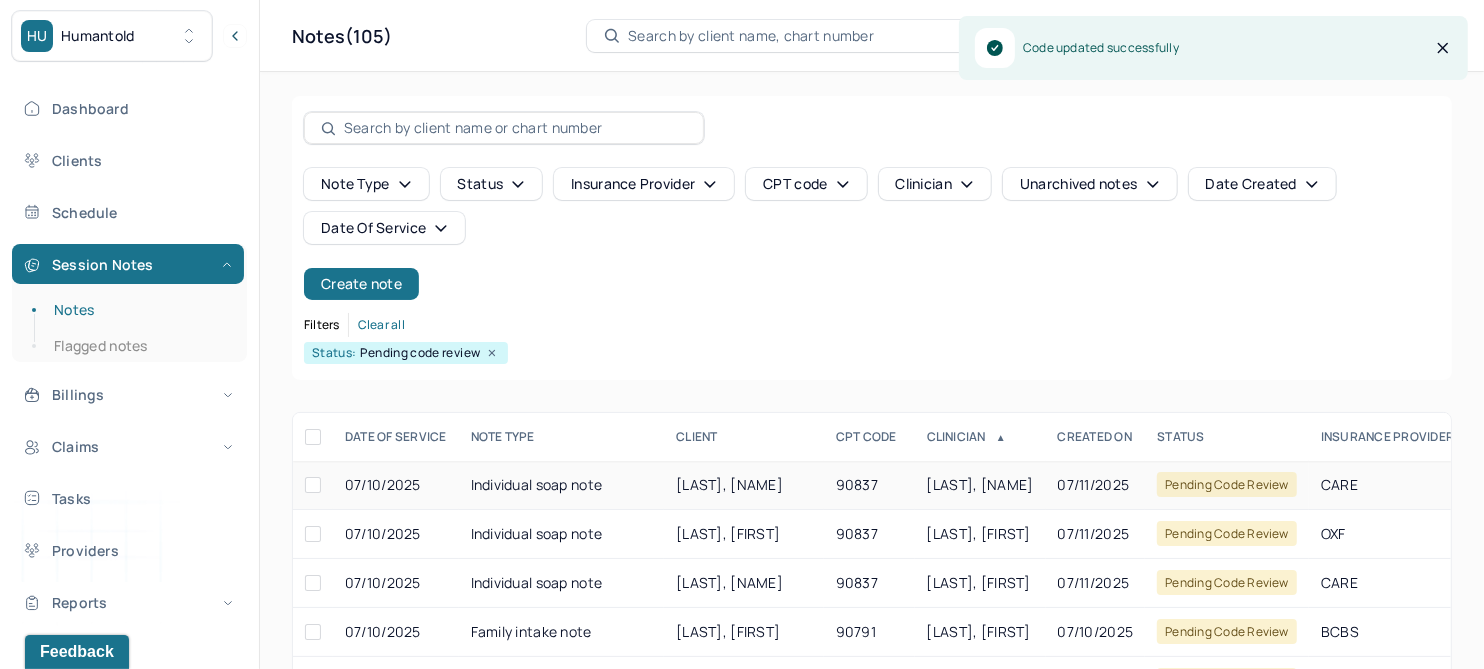 scroll, scrollTop: 250, scrollLeft: 0, axis: vertical 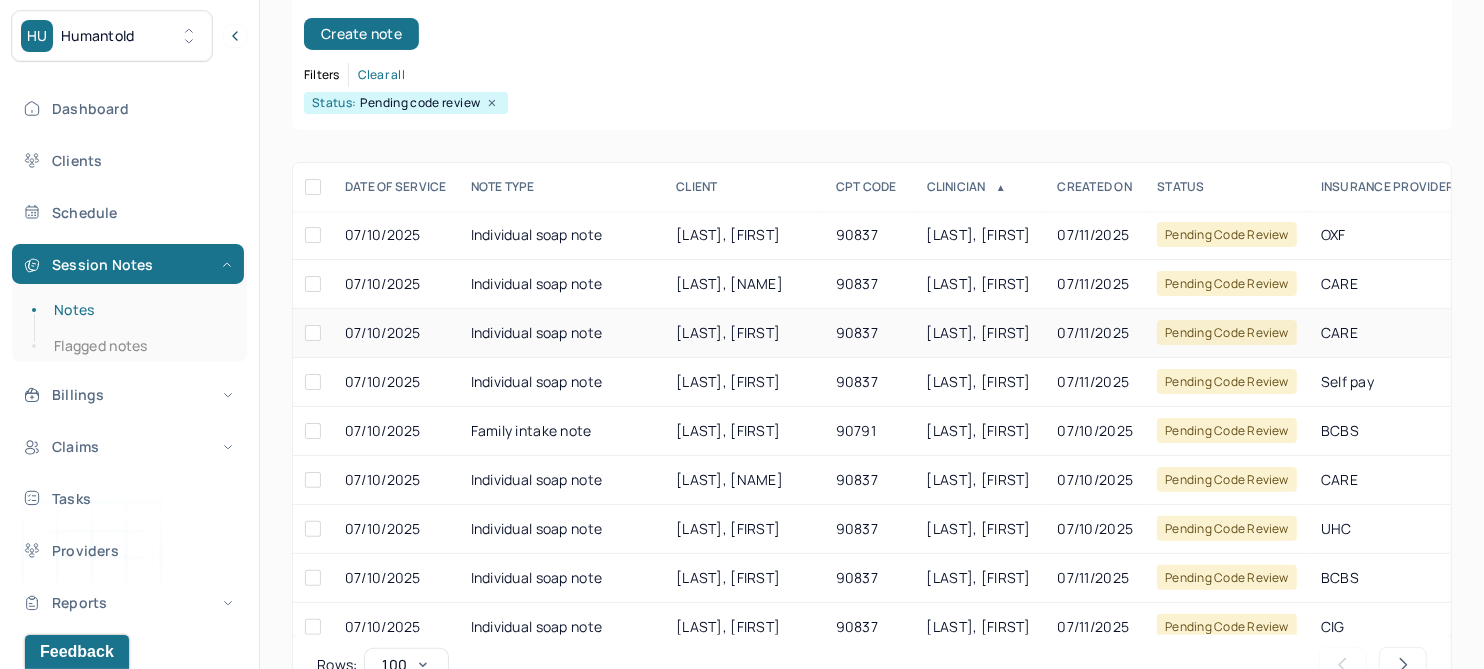 click on "[LAST], [FIRST]" at bounding box center [728, 332] 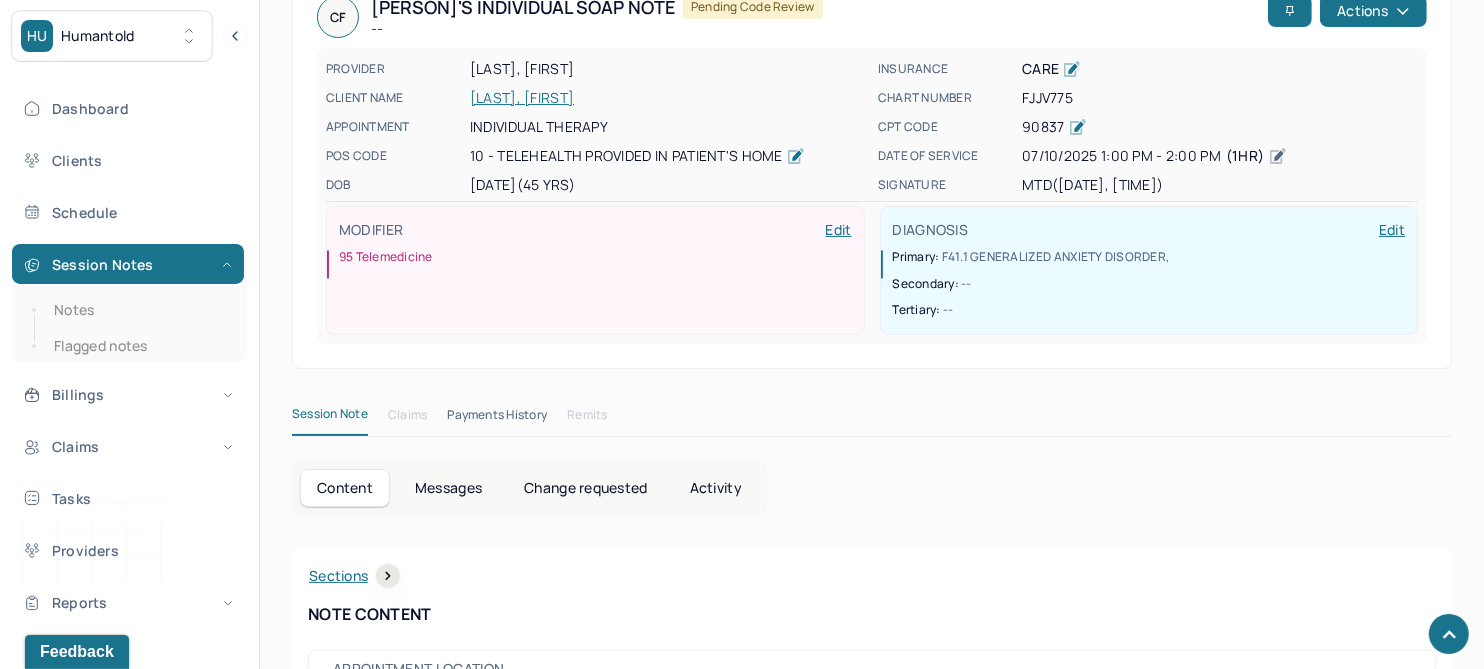 scroll, scrollTop: 0, scrollLeft: 0, axis: both 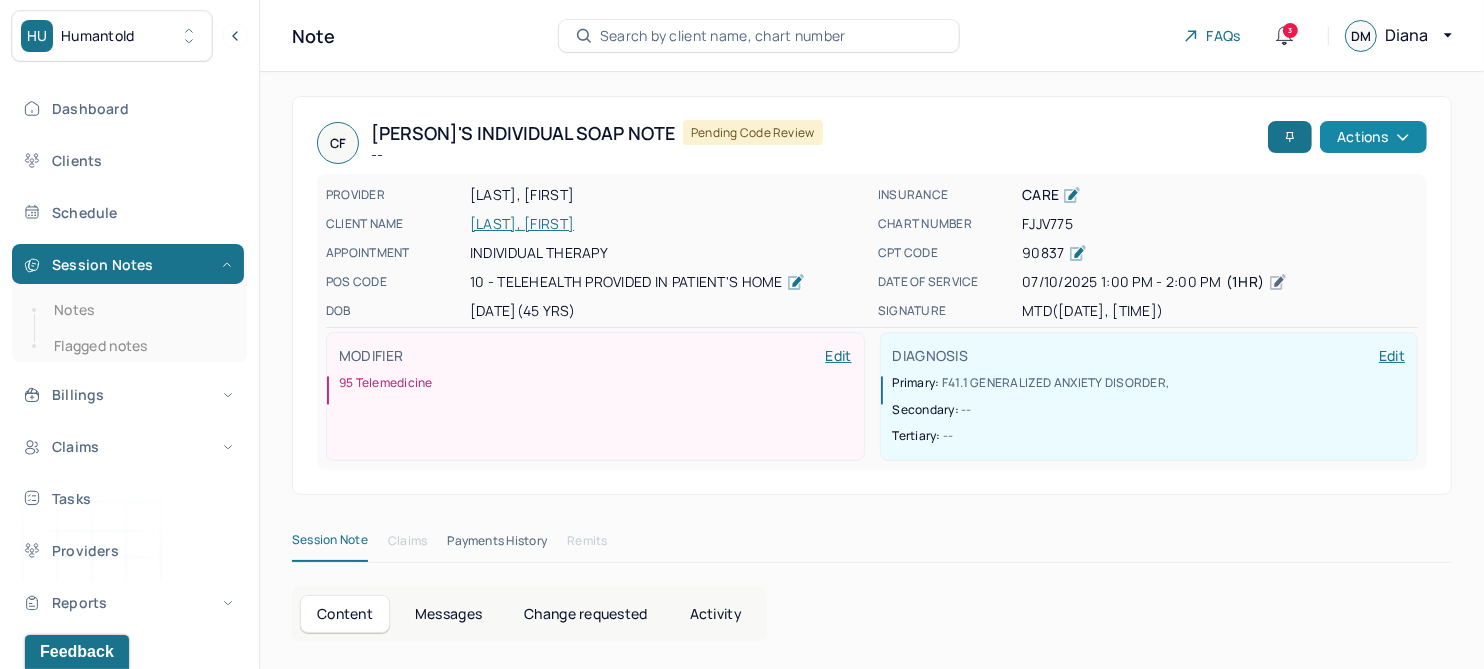 click 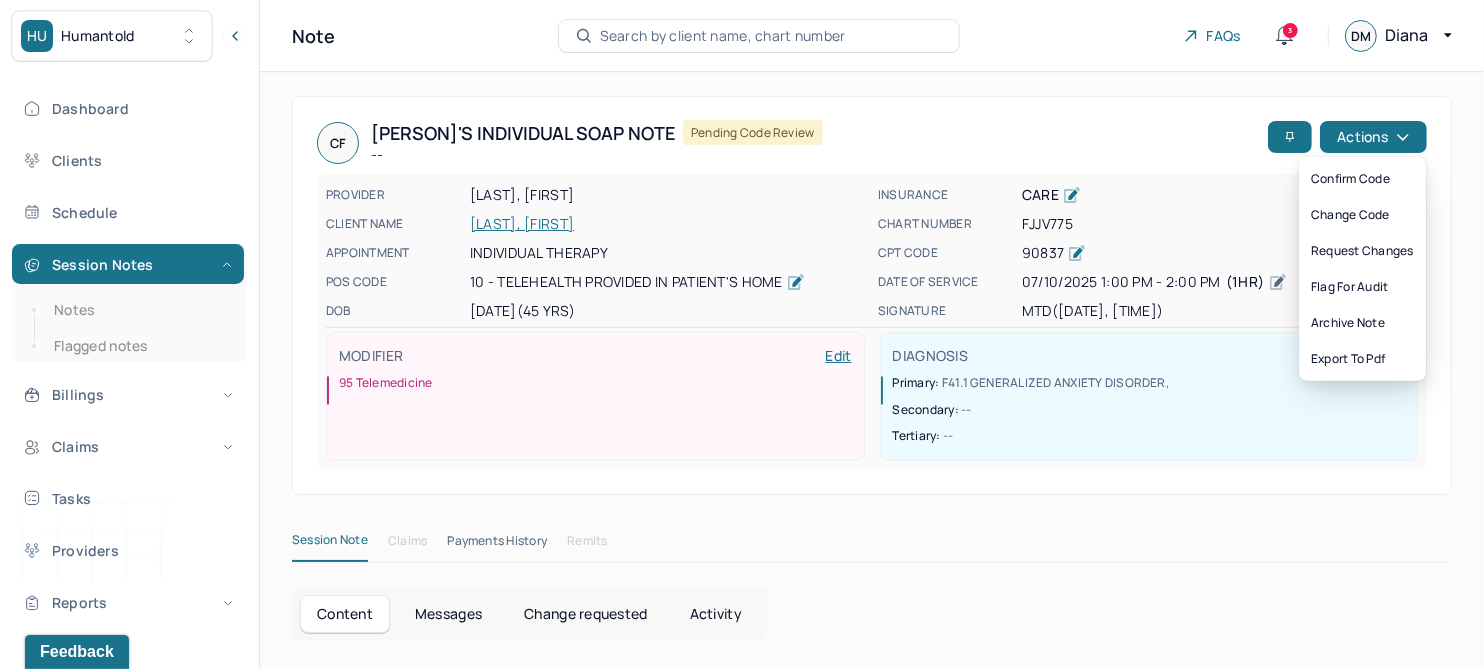 click on "CF [FIRST]'s   Individual soap note -- Pending code review       Actions   PROVIDER [LAST], [FIRST] CLIENT NAME [LAST], [FIRST] APPOINTMENT Individual therapy POS CODE 10 - Telehealth Provided in Patient's Home     DOB [DATE] ([AGE] Yrs) INSURANCE CARE     CHART NUMBER [ID] CPT CODE 90837     DATE OF SERVICE [DATE]   1:00 PM   -   2:00 PM ( 1hr )     SIGNATURE MTD  ([DATE], 12:48 PM) MODIFIER   Edit   95 Telemedicine DIAGNOSIS   Edit   Primary:   F41.1 GENERALIZED ANXIETY DISORDER ,  Secondary:   -- Tertiary:   --   Session Note     Claims     Payments History     Remits     Content     Messages     Change requested     Activity       Sections Session note Therapy intervention techniques Treatment plan/ progress   Sections   NOTE CONTENT Appointment location teletherapy Client Teletherapy Location Home Provider Teletherapy Location Home Consent was received for the teletherapy session Consent was received for the teletherapy session The teletherapy session was conducted via video -- Causing --" at bounding box center [872, 1819] 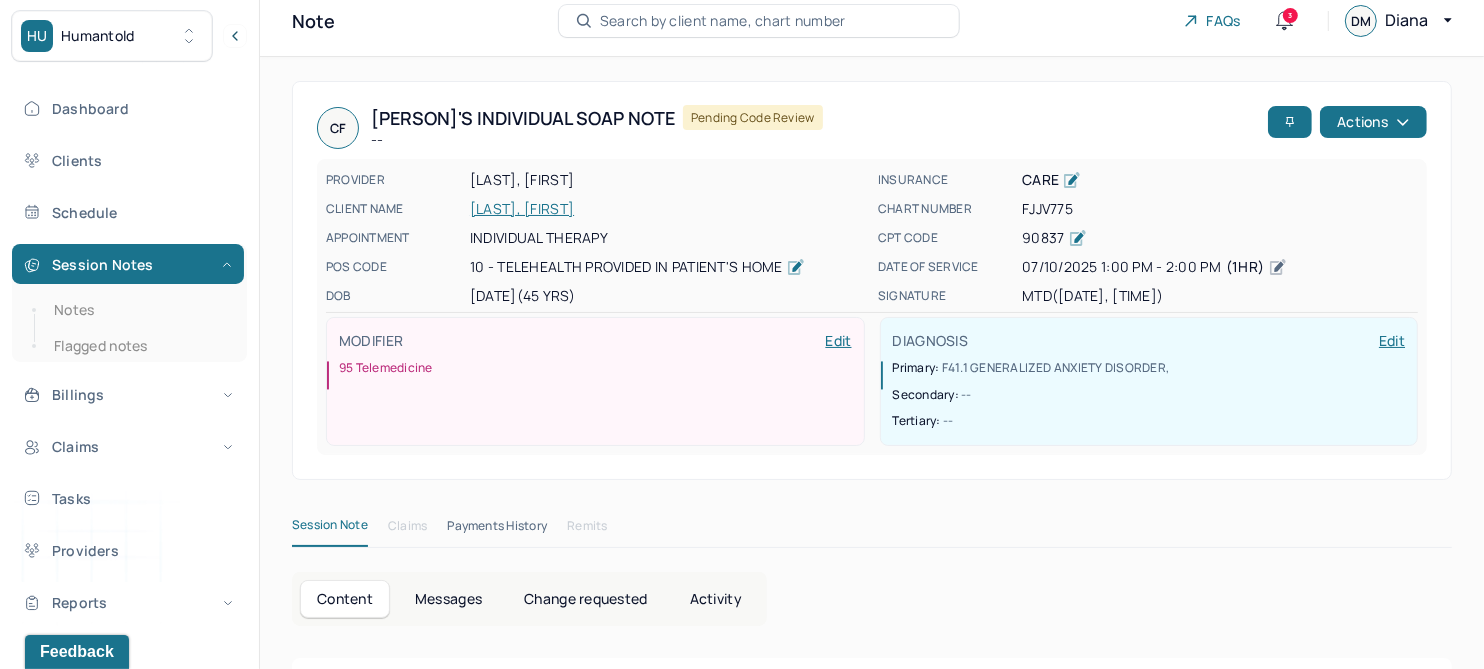 scroll, scrollTop: 0, scrollLeft: 0, axis: both 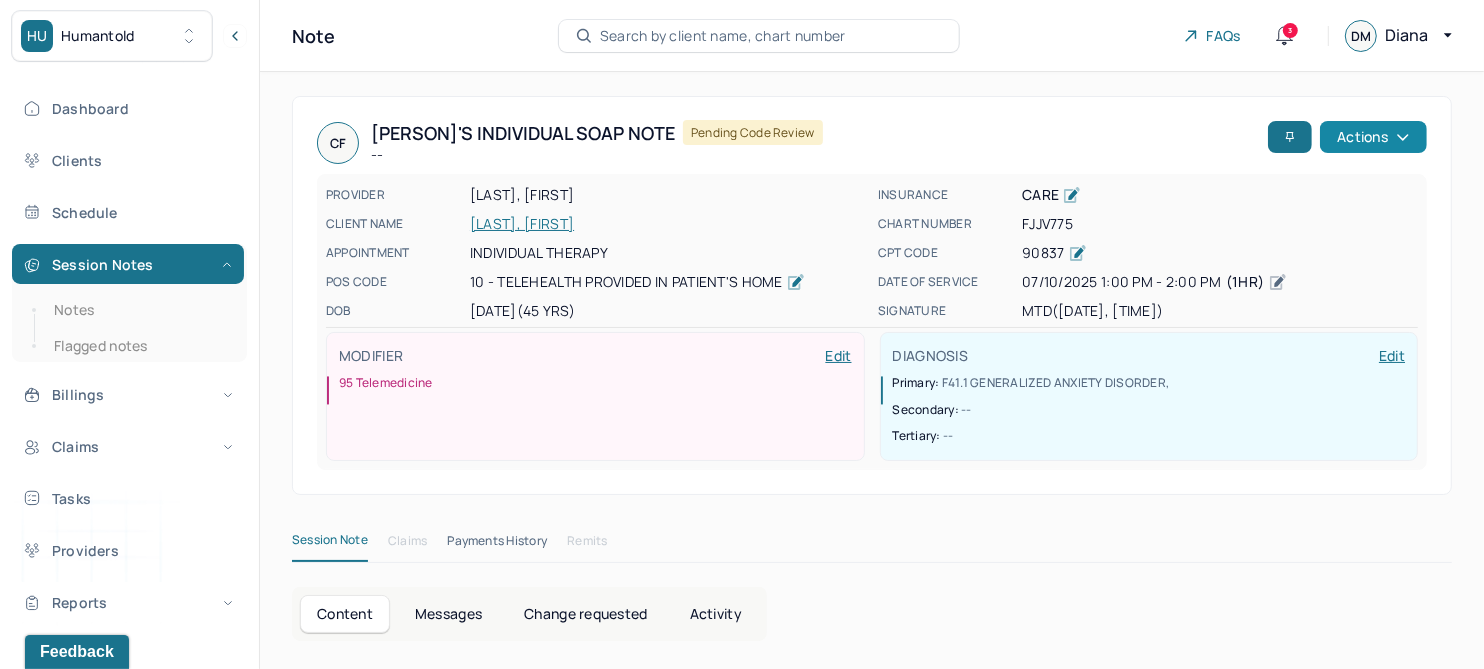 click on "Actions" at bounding box center [1373, 137] 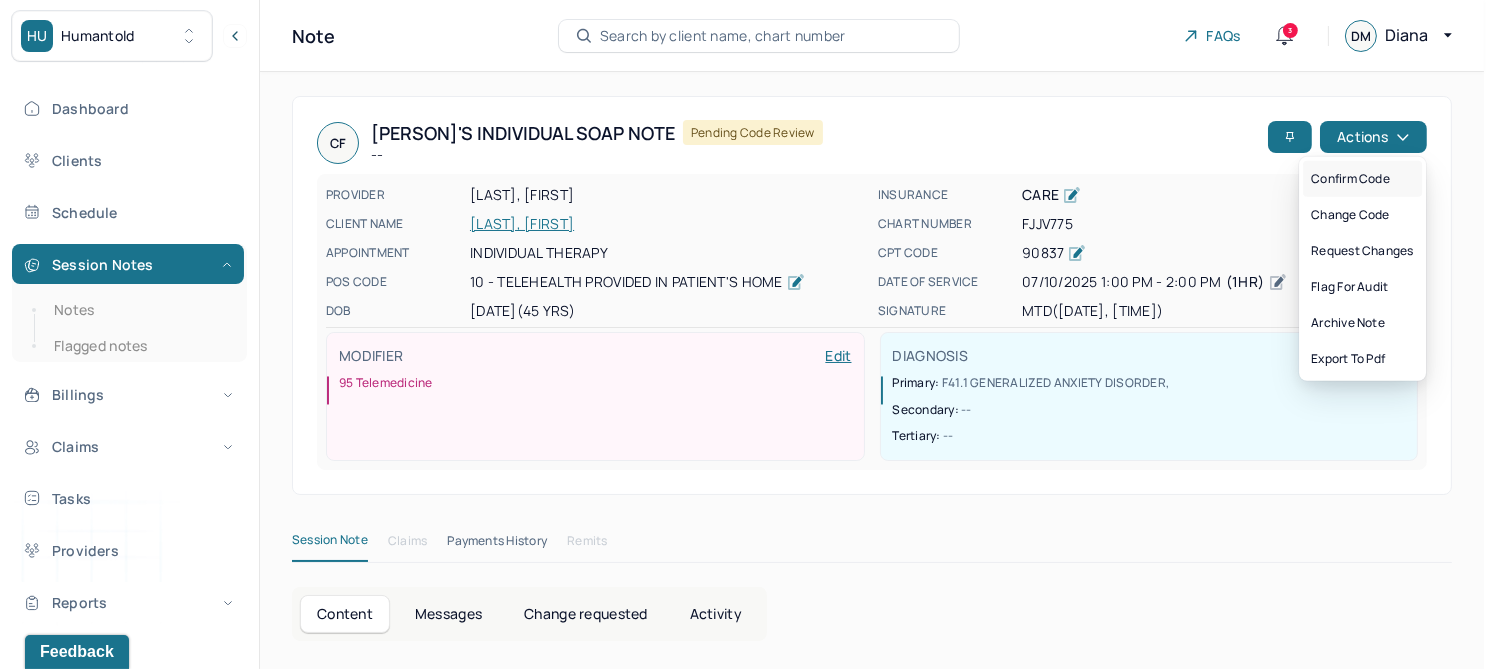 click on "Confirm code" at bounding box center (1362, 179) 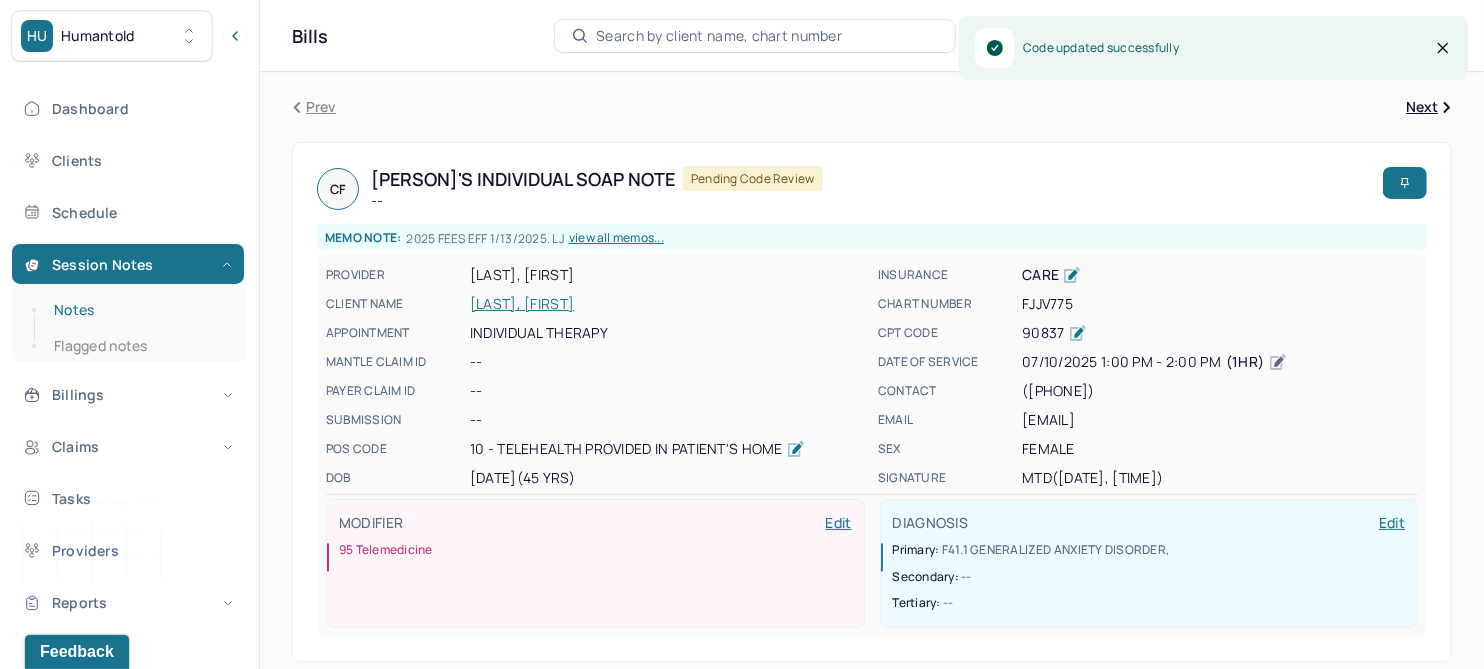 click on "Notes" at bounding box center [139, 310] 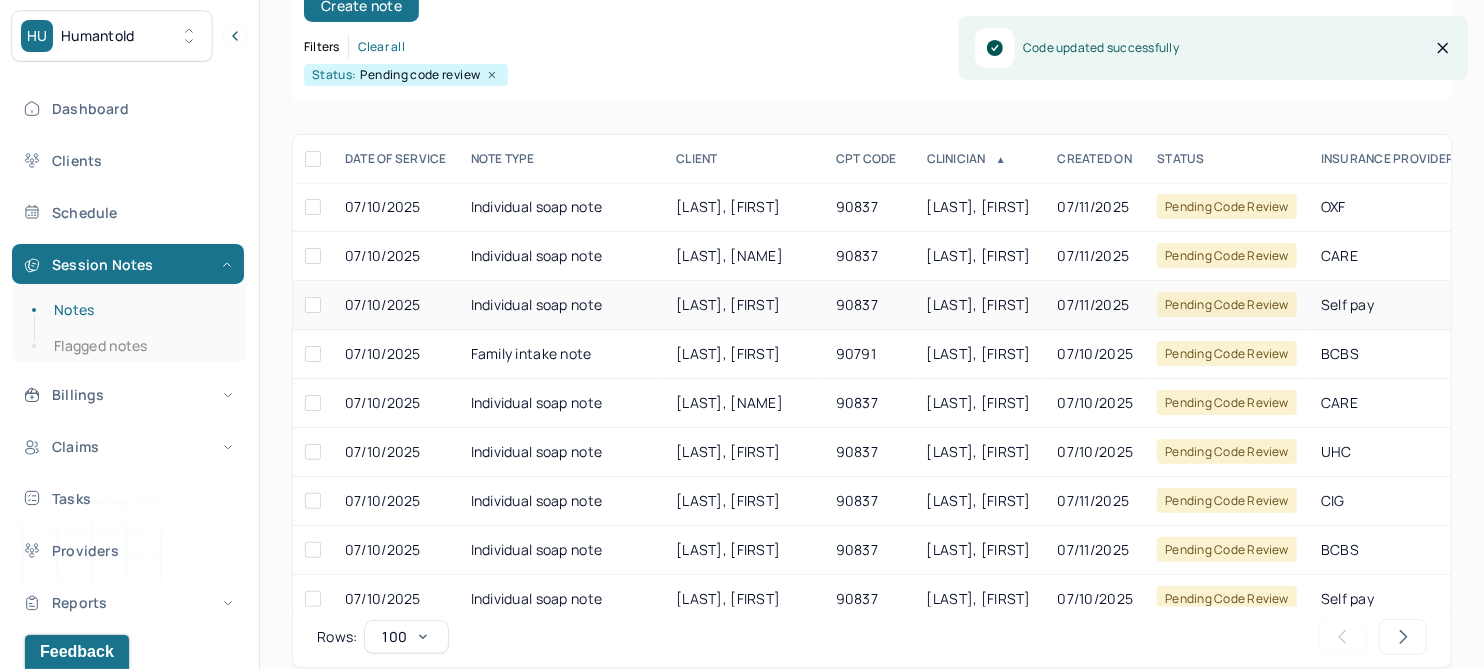 scroll, scrollTop: 301, scrollLeft: 0, axis: vertical 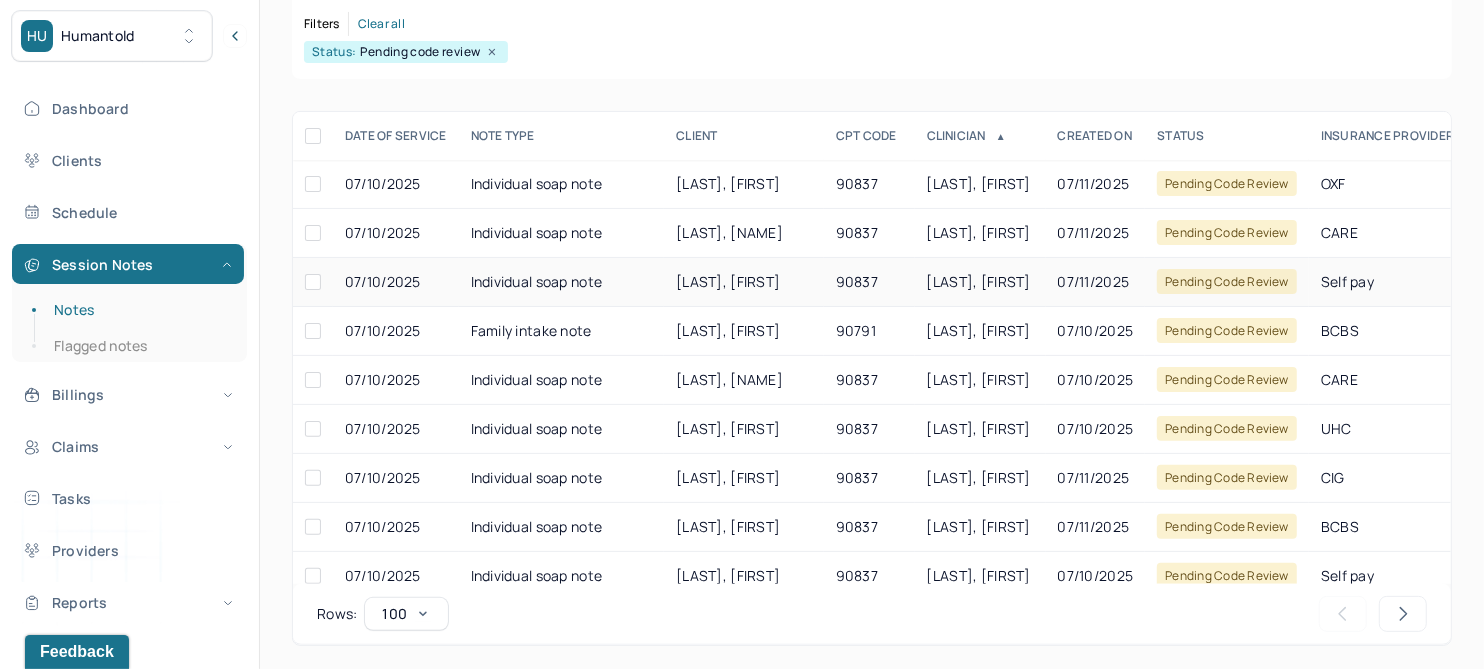 click on "[LAST], [FIRST]" at bounding box center [728, 281] 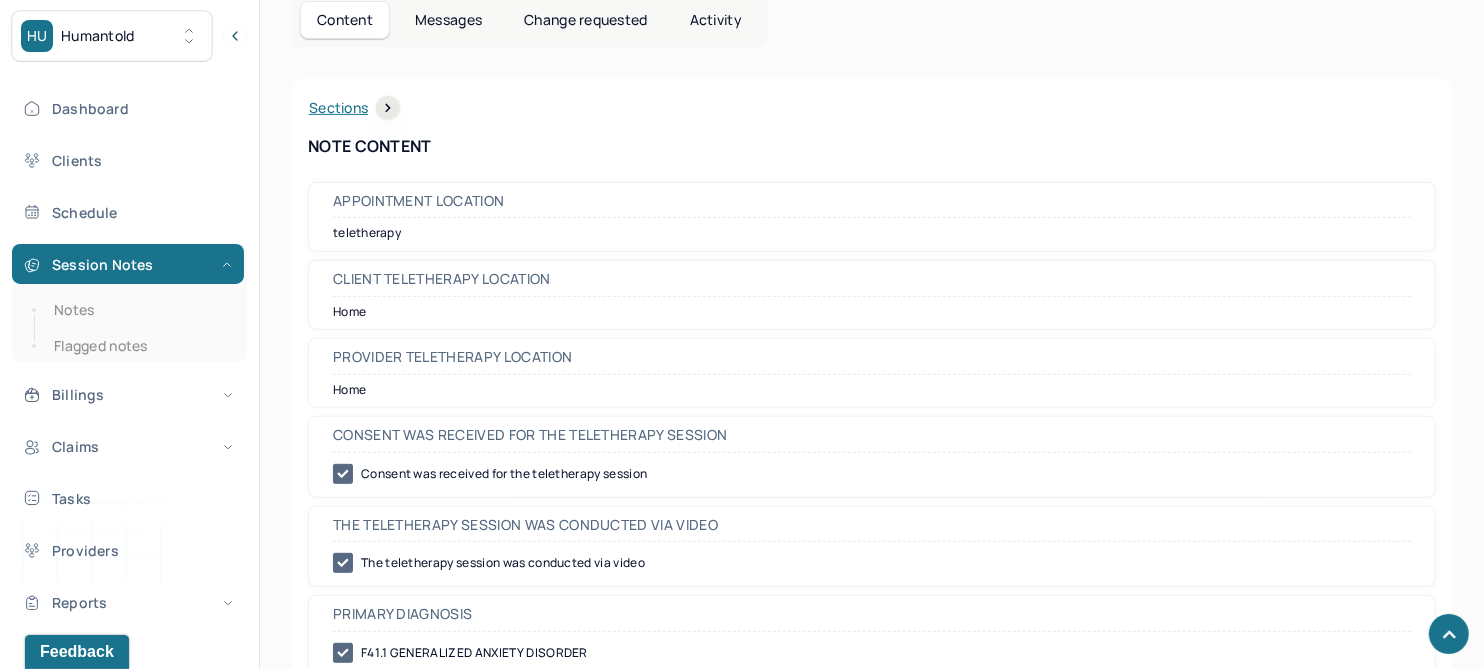 scroll, scrollTop: 0, scrollLeft: 0, axis: both 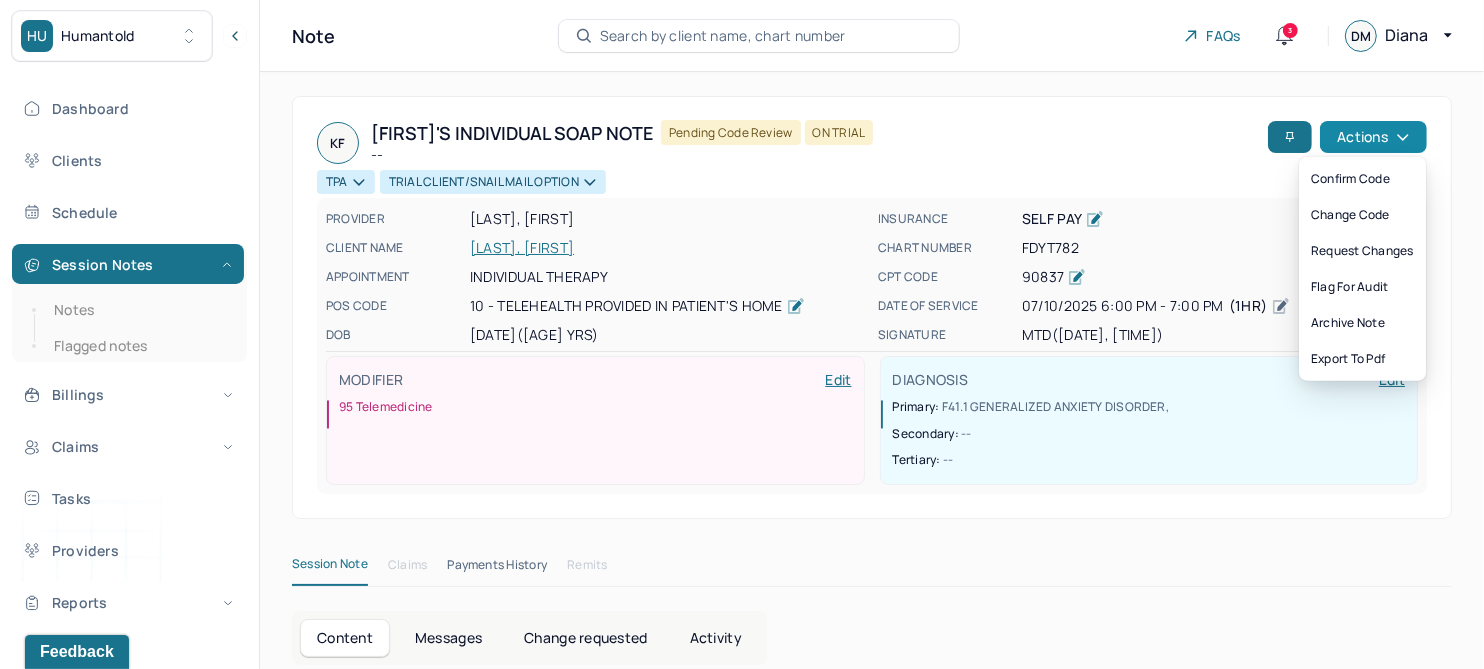 click on "Actions" at bounding box center [1373, 137] 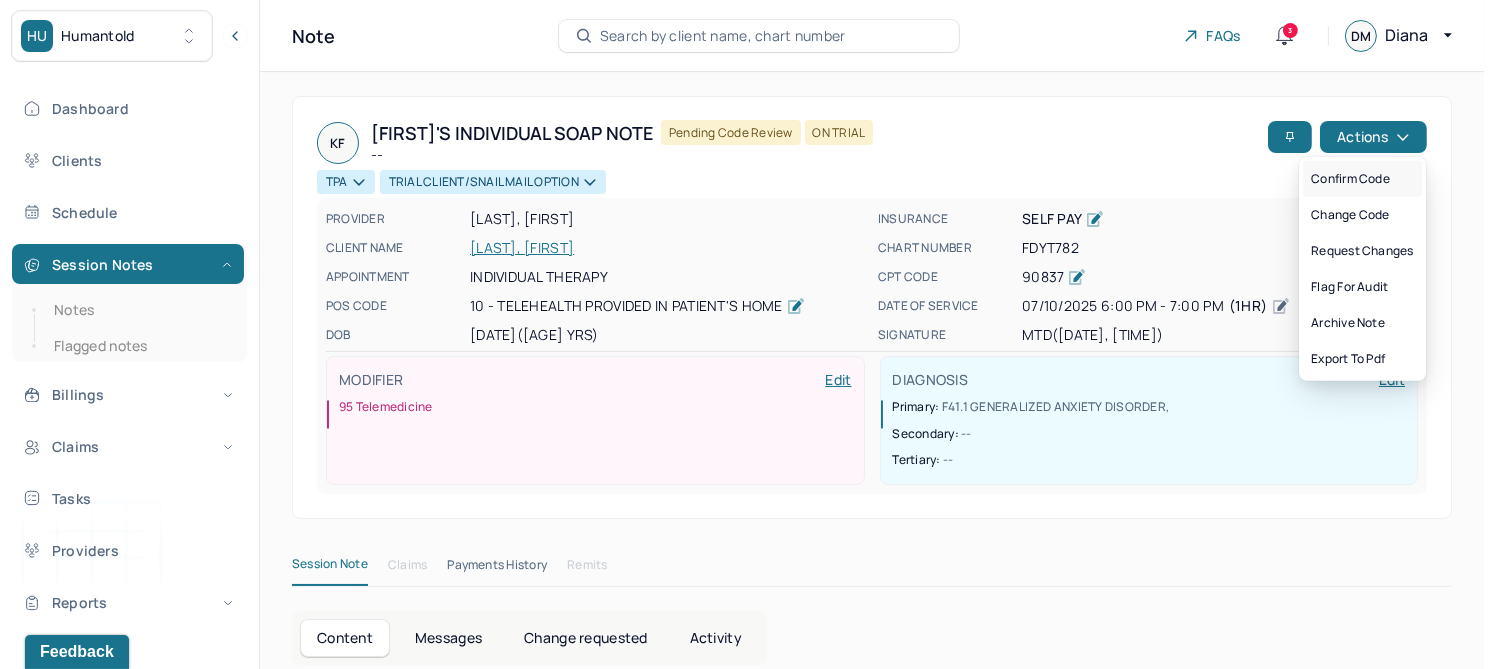 click on "Confirm code" at bounding box center (1362, 179) 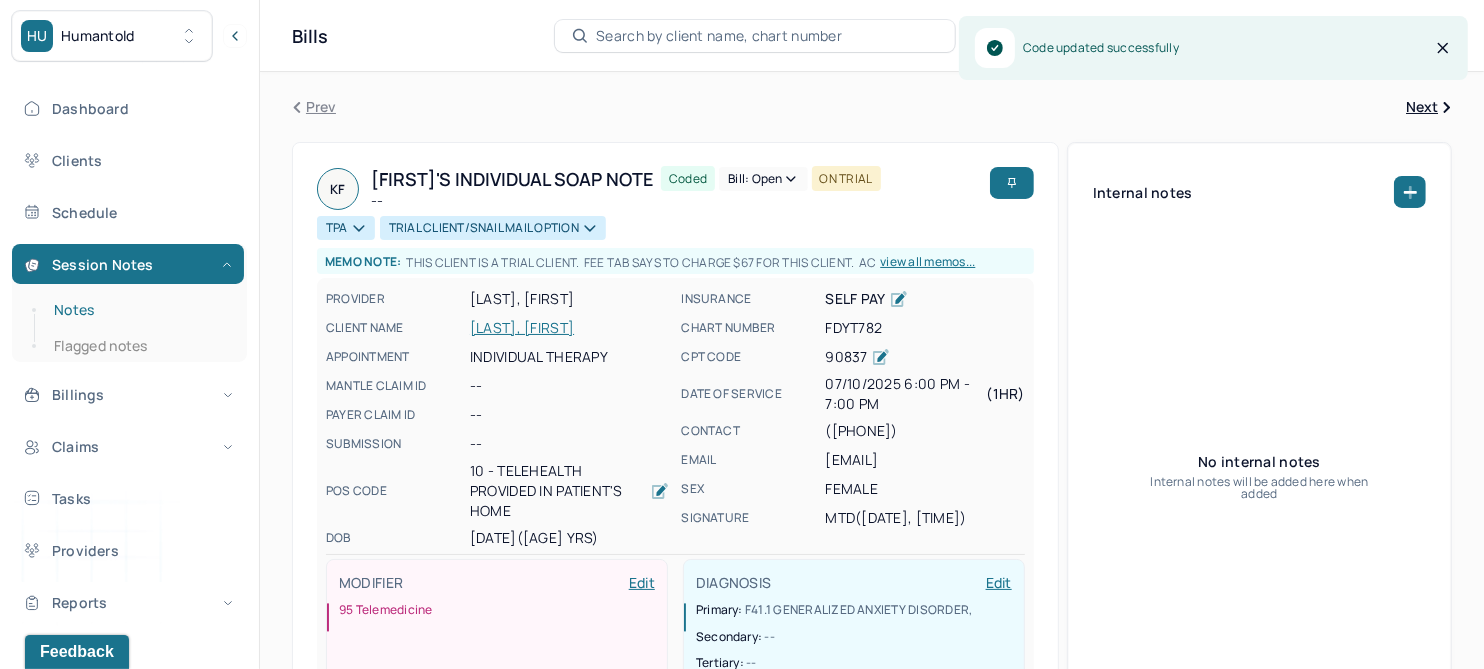 click on "Notes" at bounding box center [139, 310] 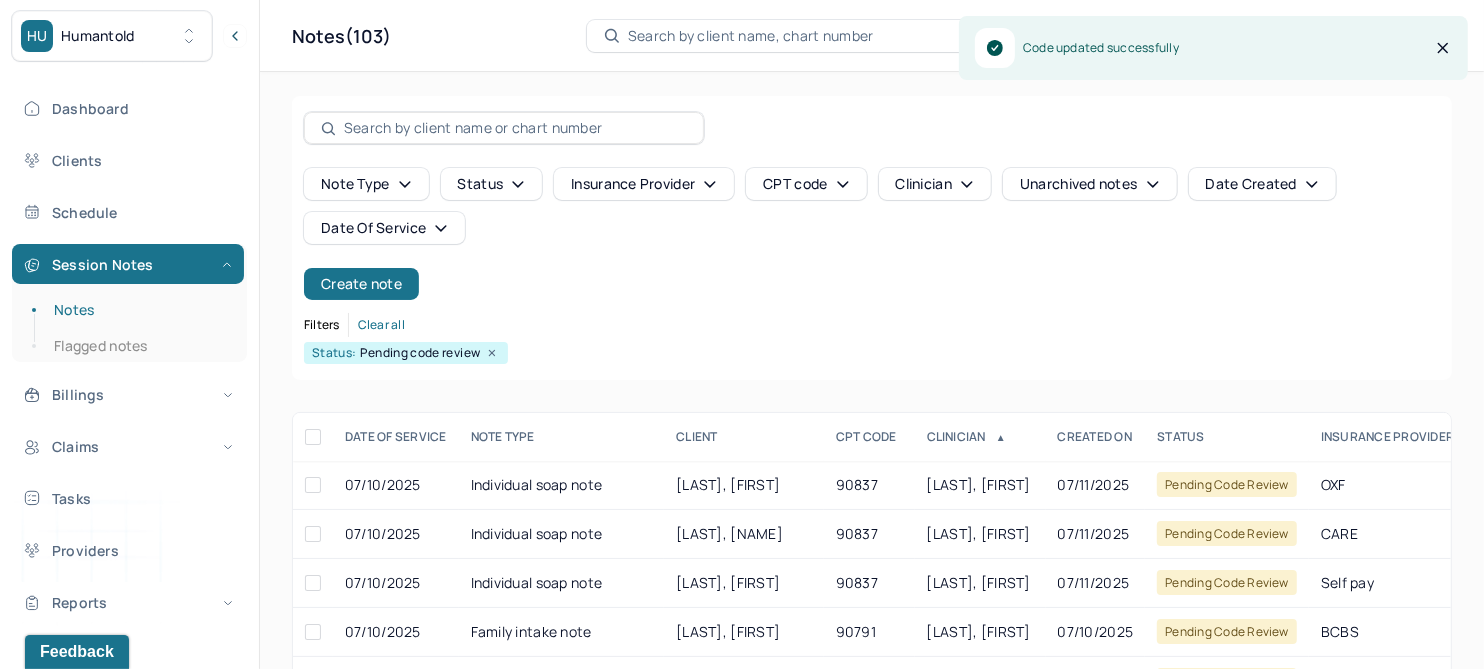 scroll, scrollTop: 301, scrollLeft: 0, axis: vertical 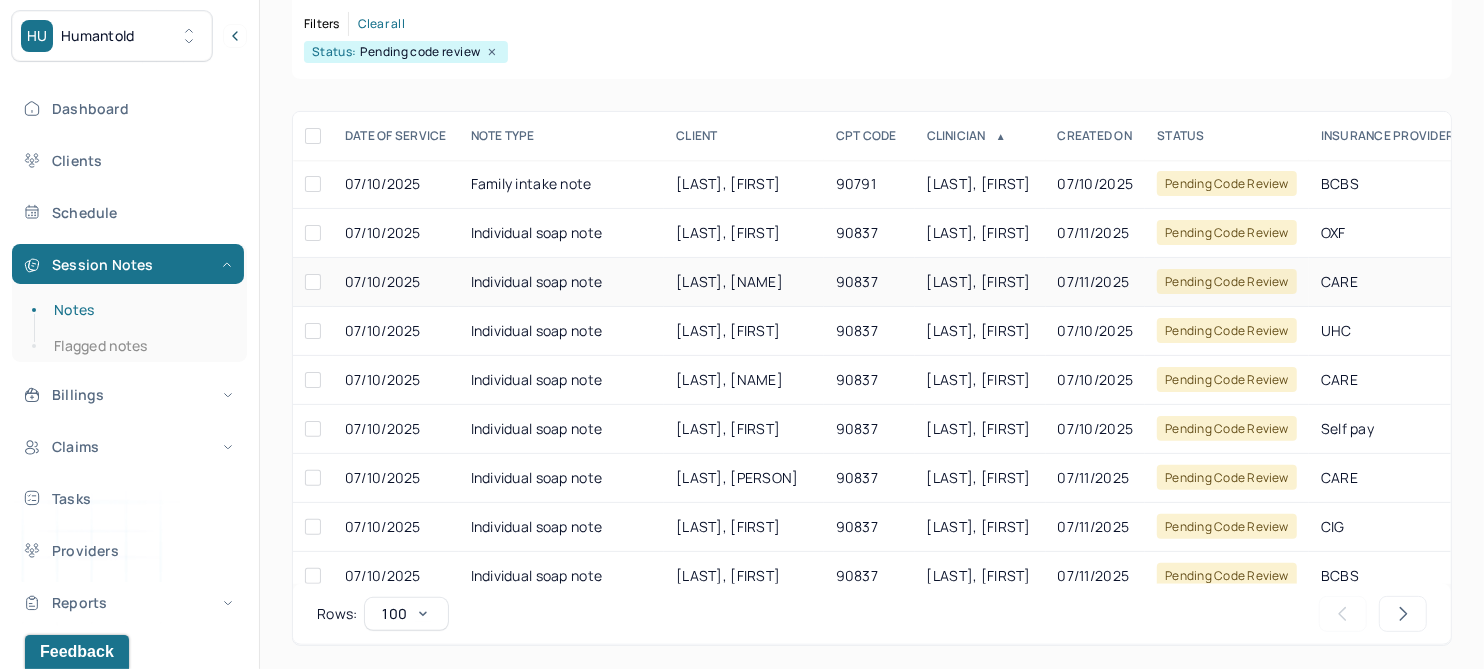 click on "[LAST], [NAME]" at bounding box center [729, 281] 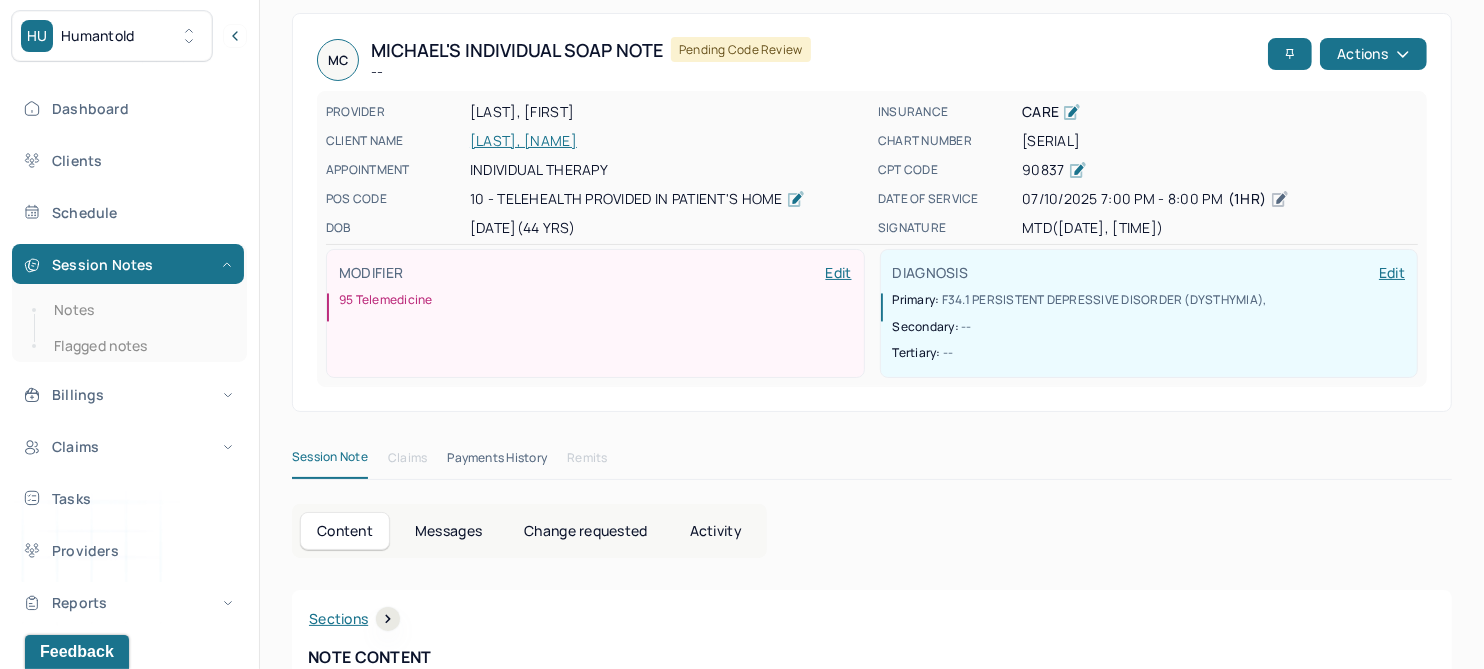 scroll, scrollTop: 0, scrollLeft: 0, axis: both 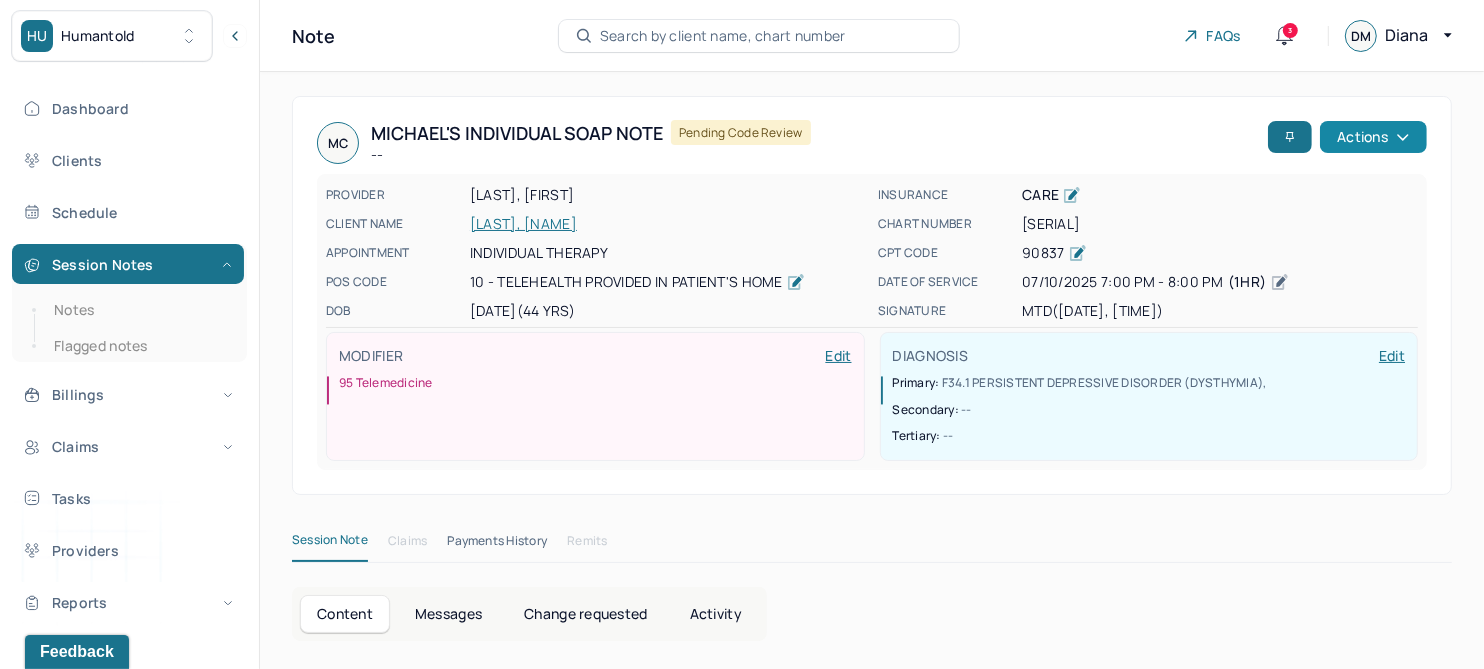 click on "Actions" at bounding box center (1373, 137) 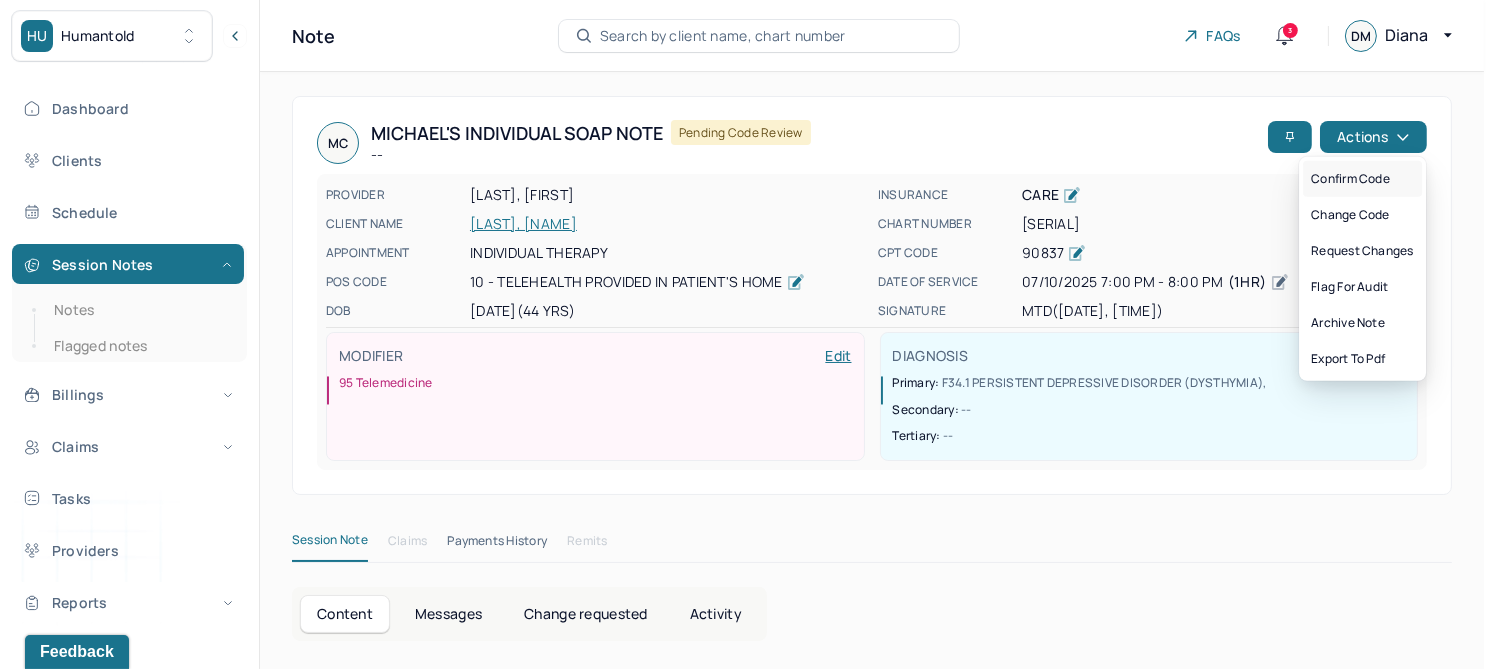 click on "Confirm code" at bounding box center [1362, 179] 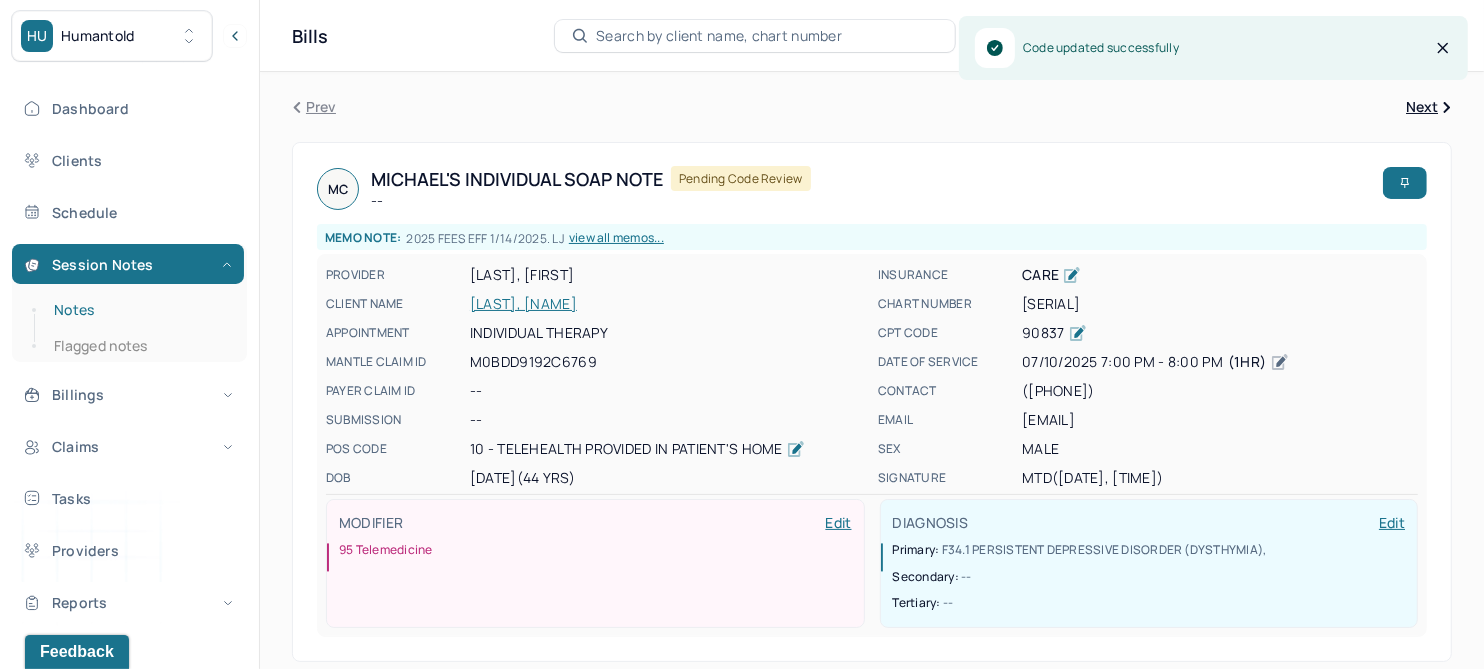 click on "Notes" at bounding box center (139, 310) 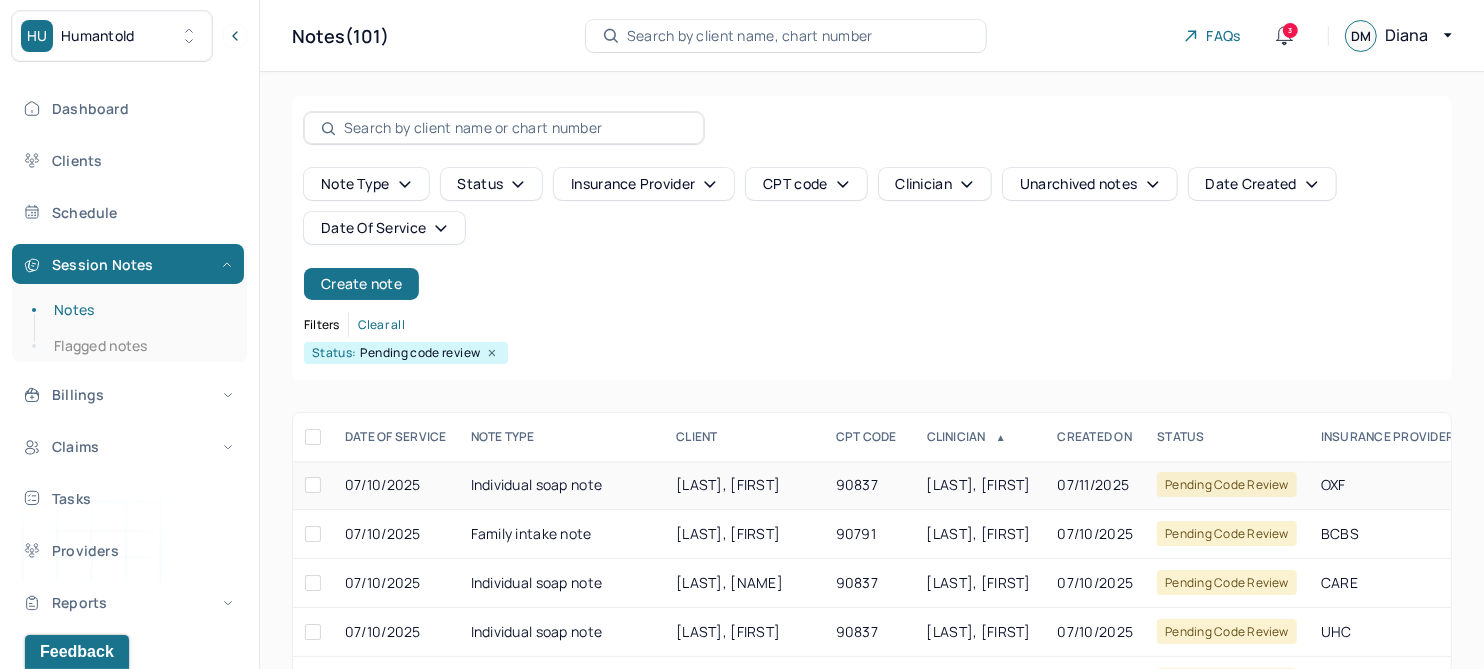 click on "[LAST], [FIRST]" at bounding box center [728, 484] 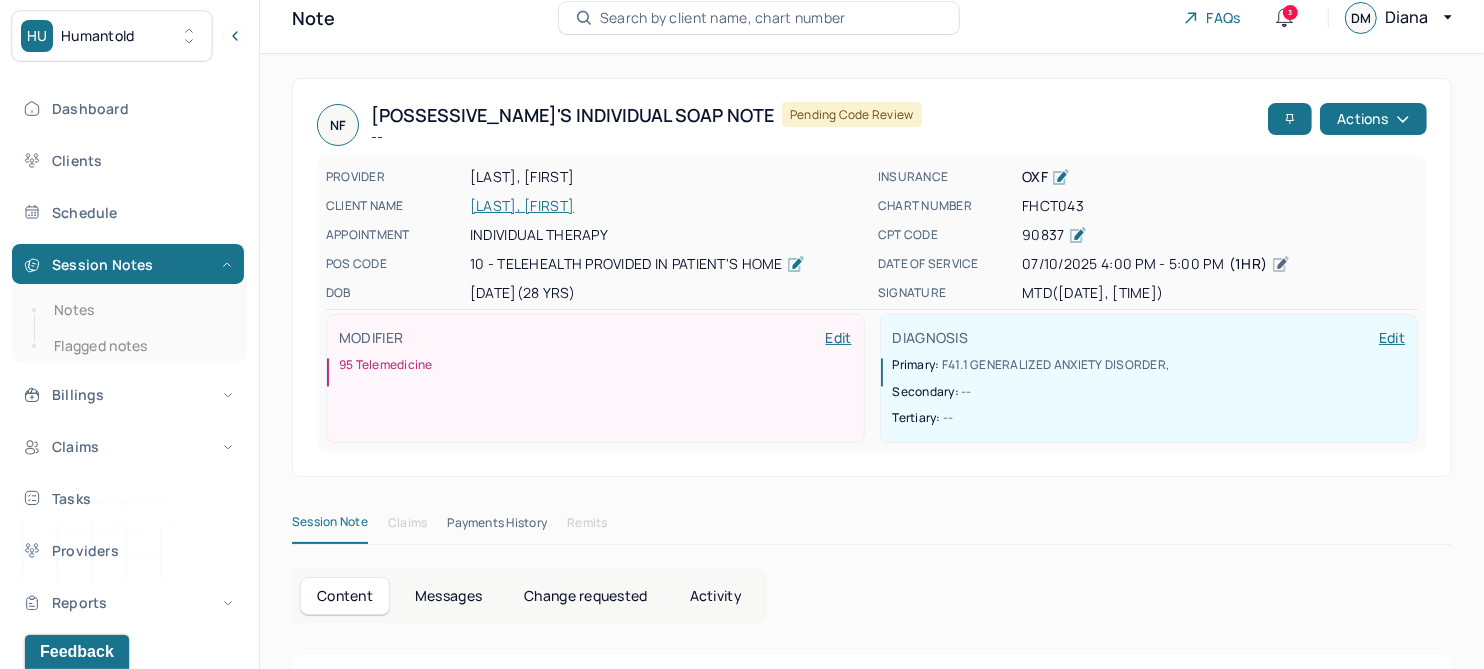 scroll, scrollTop: 0, scrollLeft: 0, axis: both 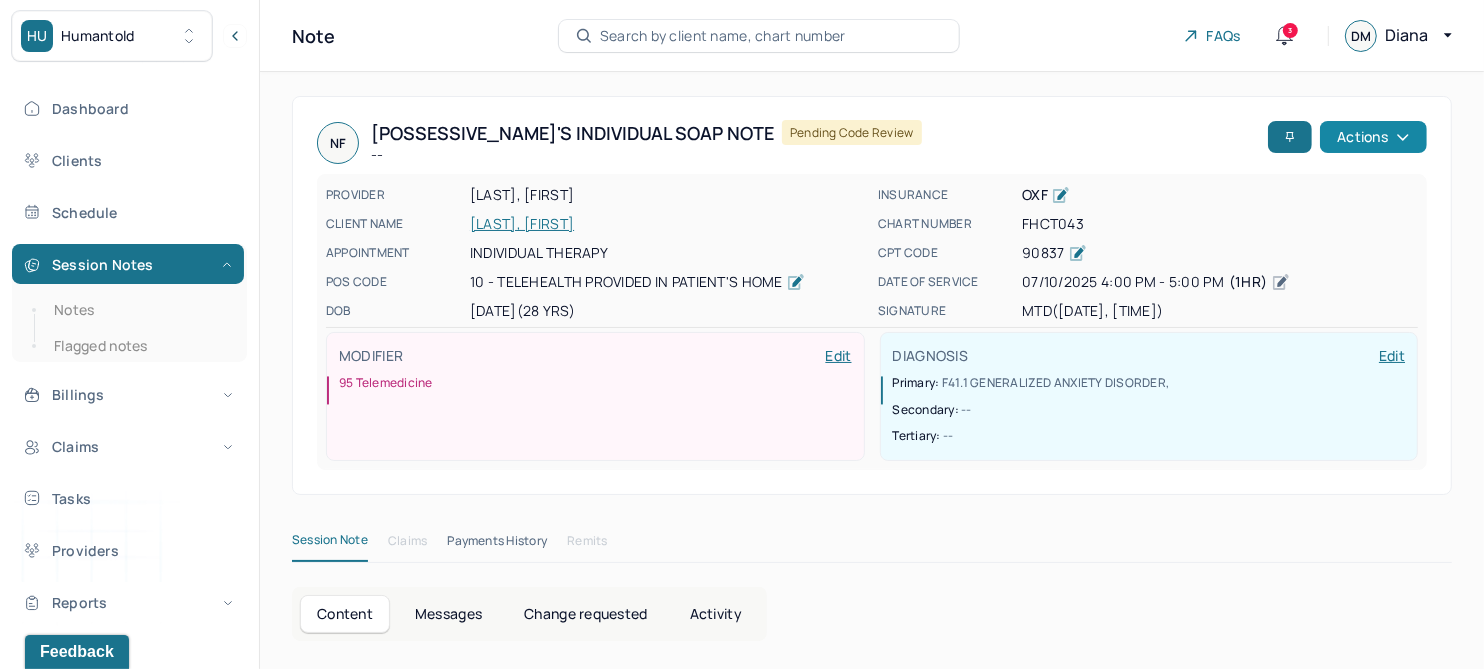 click 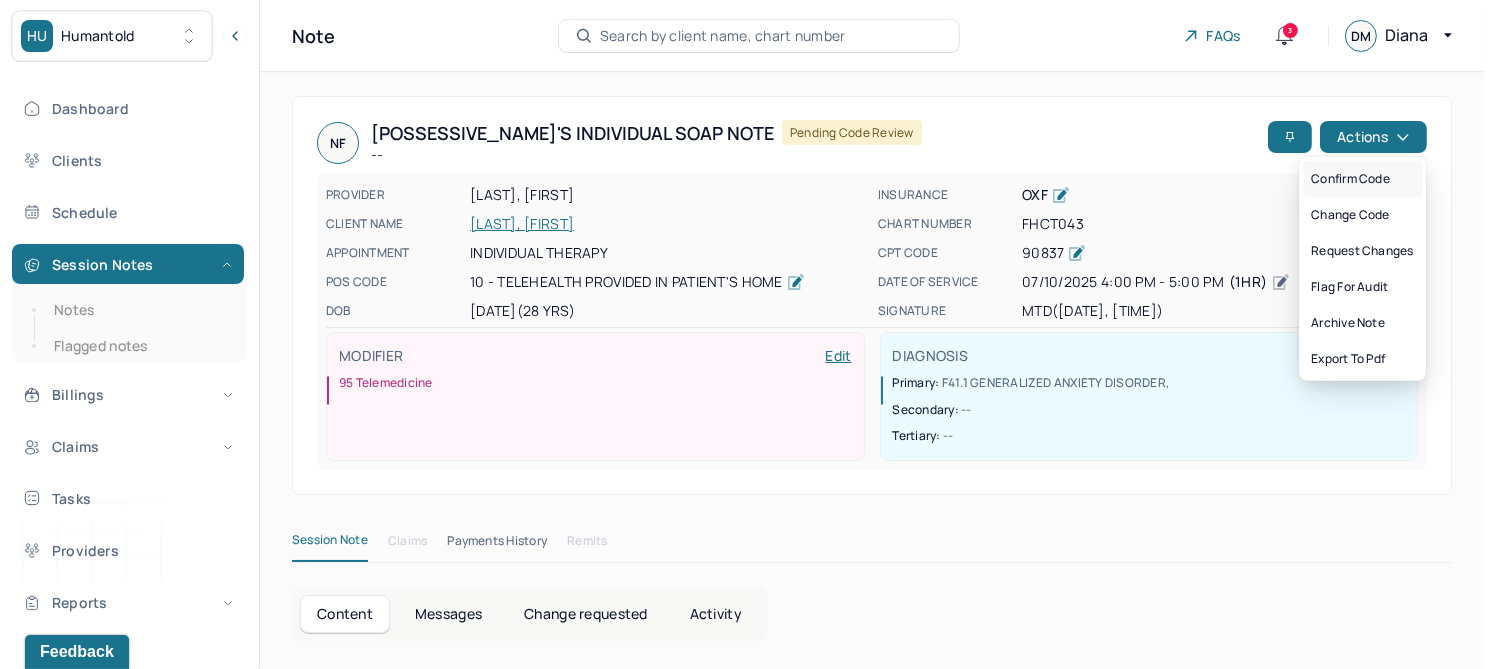 click on "Confirm code" at bounding box center (1362, 179) 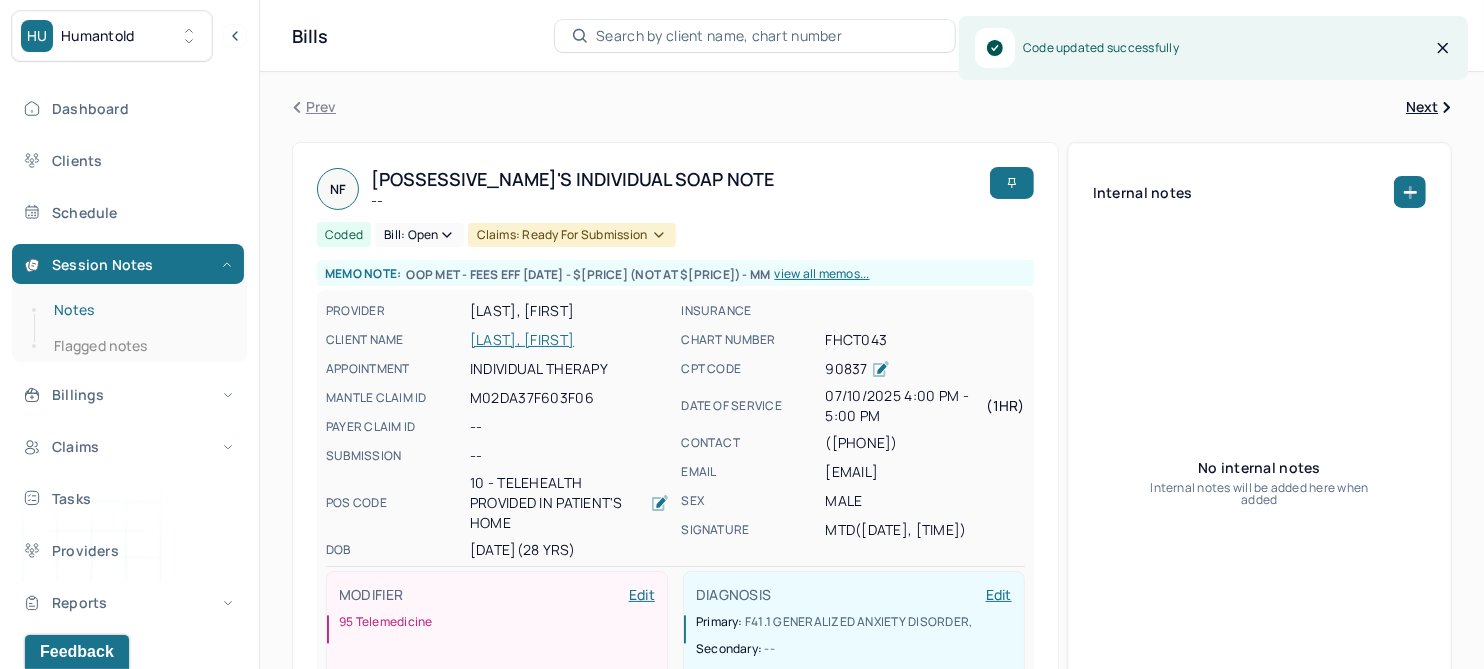 click on "Notes" at bounding box center (139, 310) 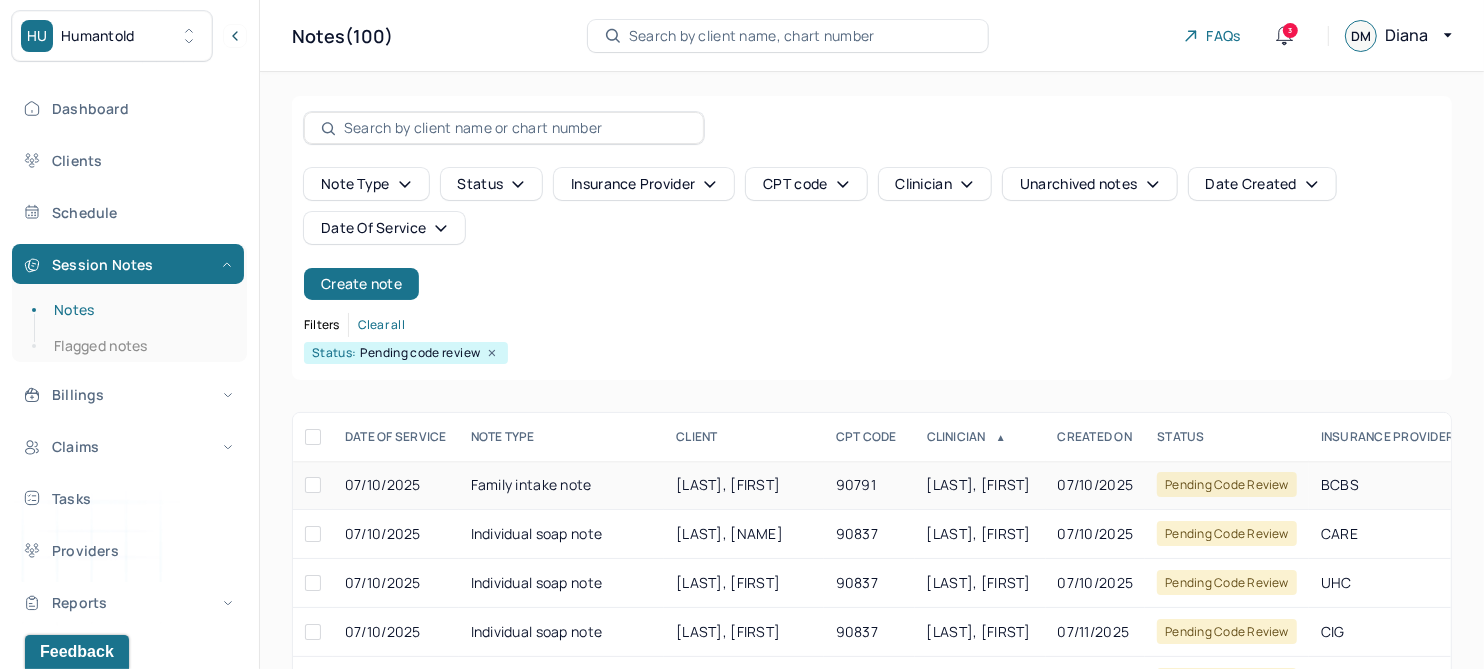 click on "[LAST], [FIRST]" at bounding box center (728, 484) 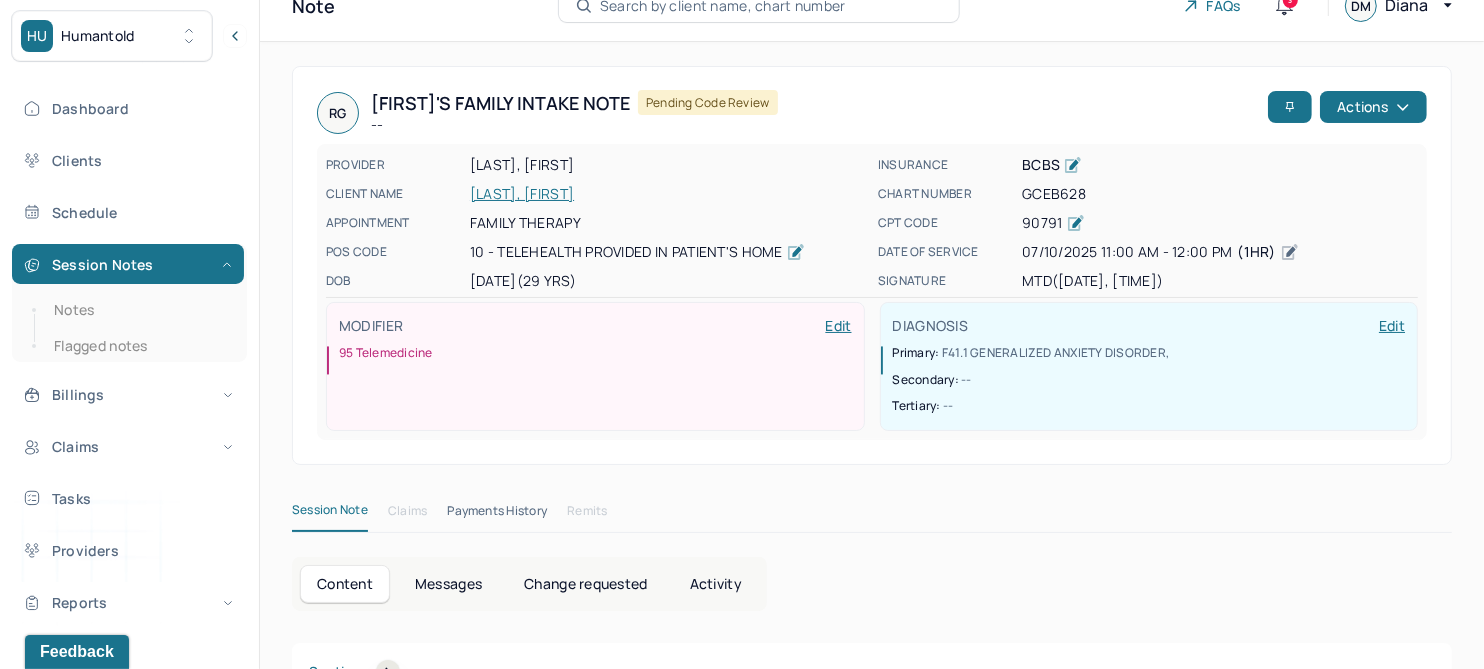 scroll, scrollTop: 0, scrollLeft: 0, axis: both 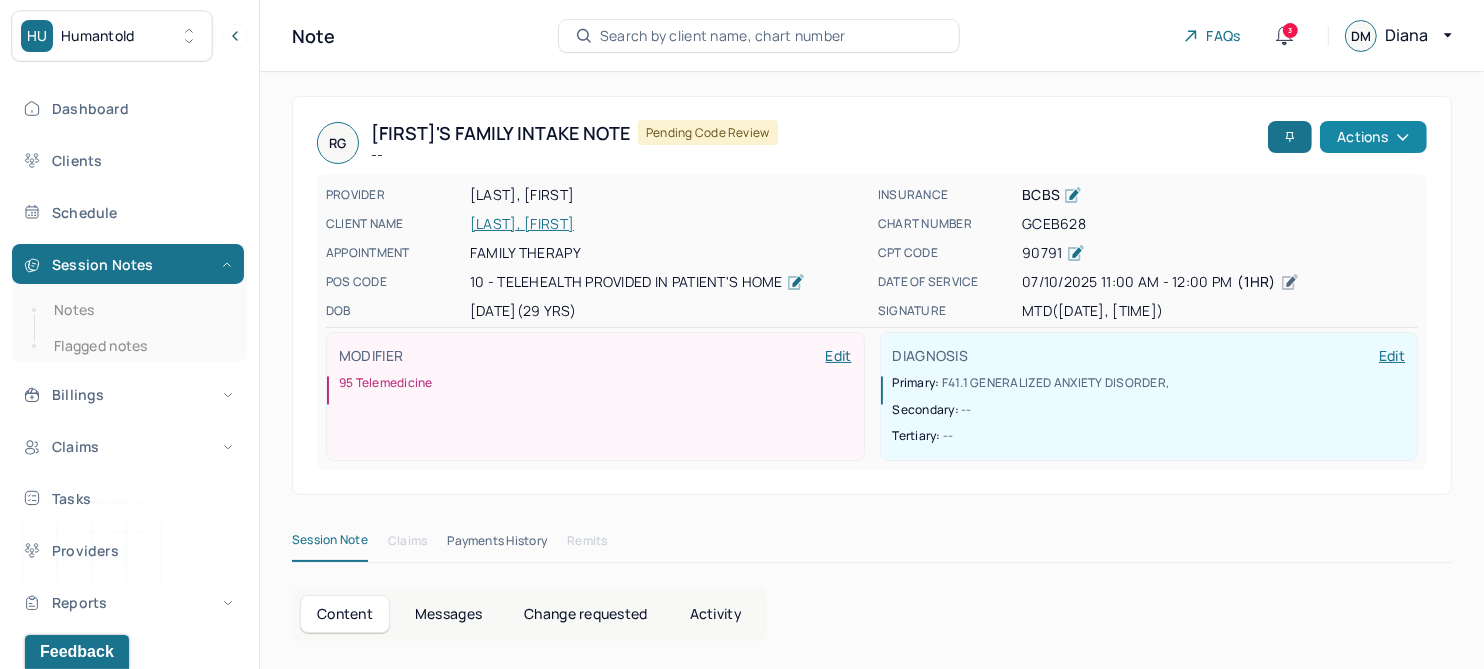 click 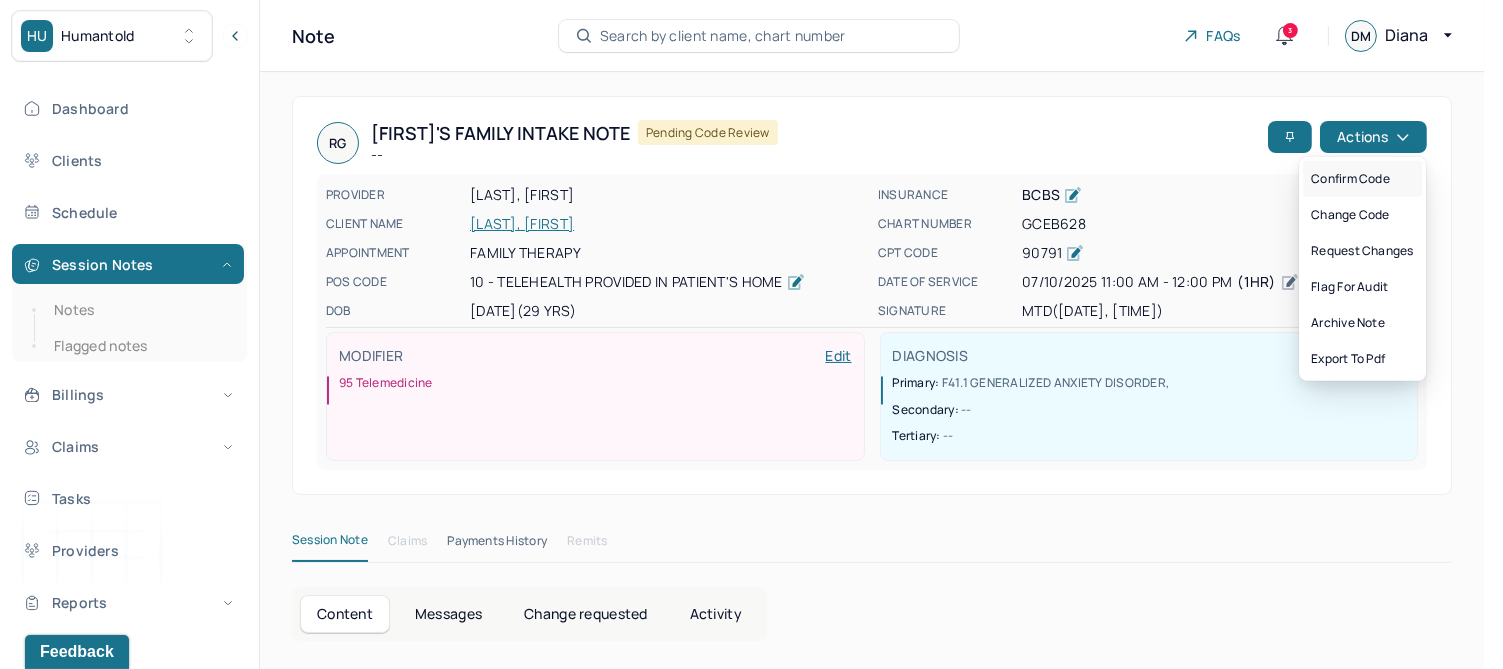 click on "Confirm code" at bounding box center (1362, 179) 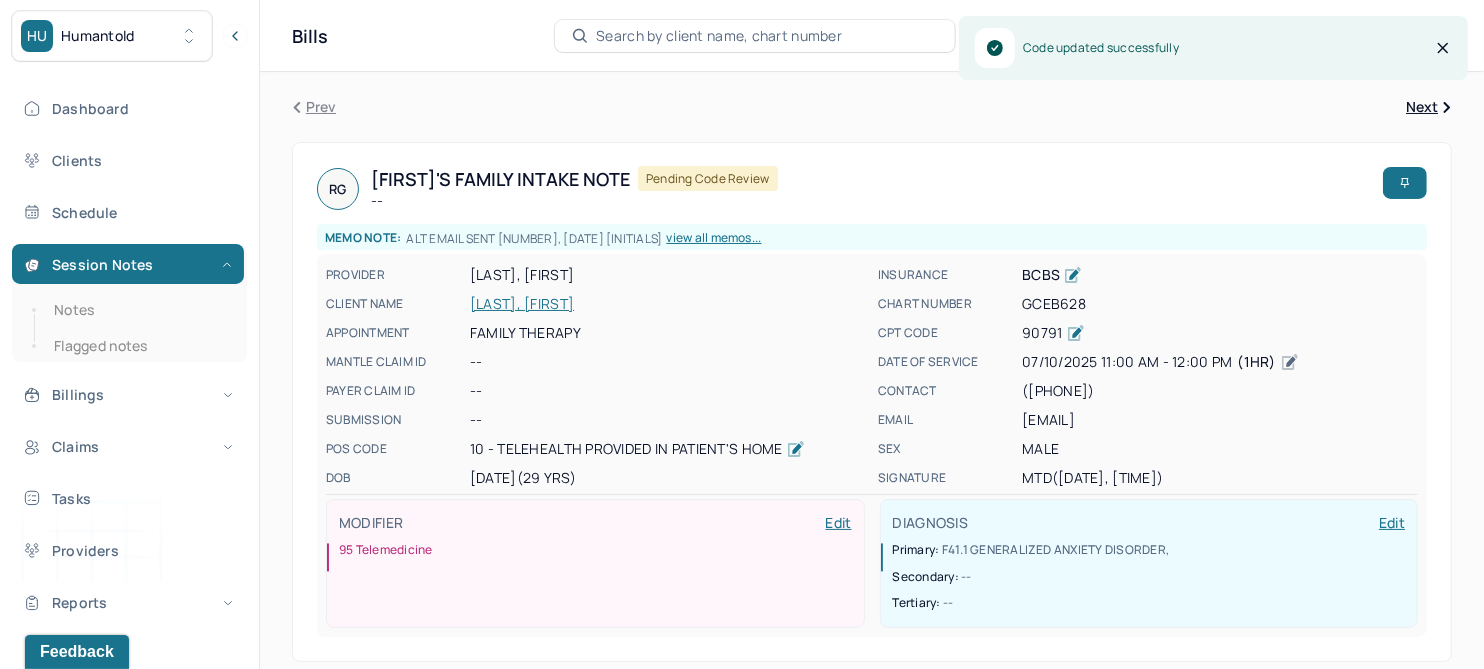 click on "Notes" at bounding box center (139, 310) 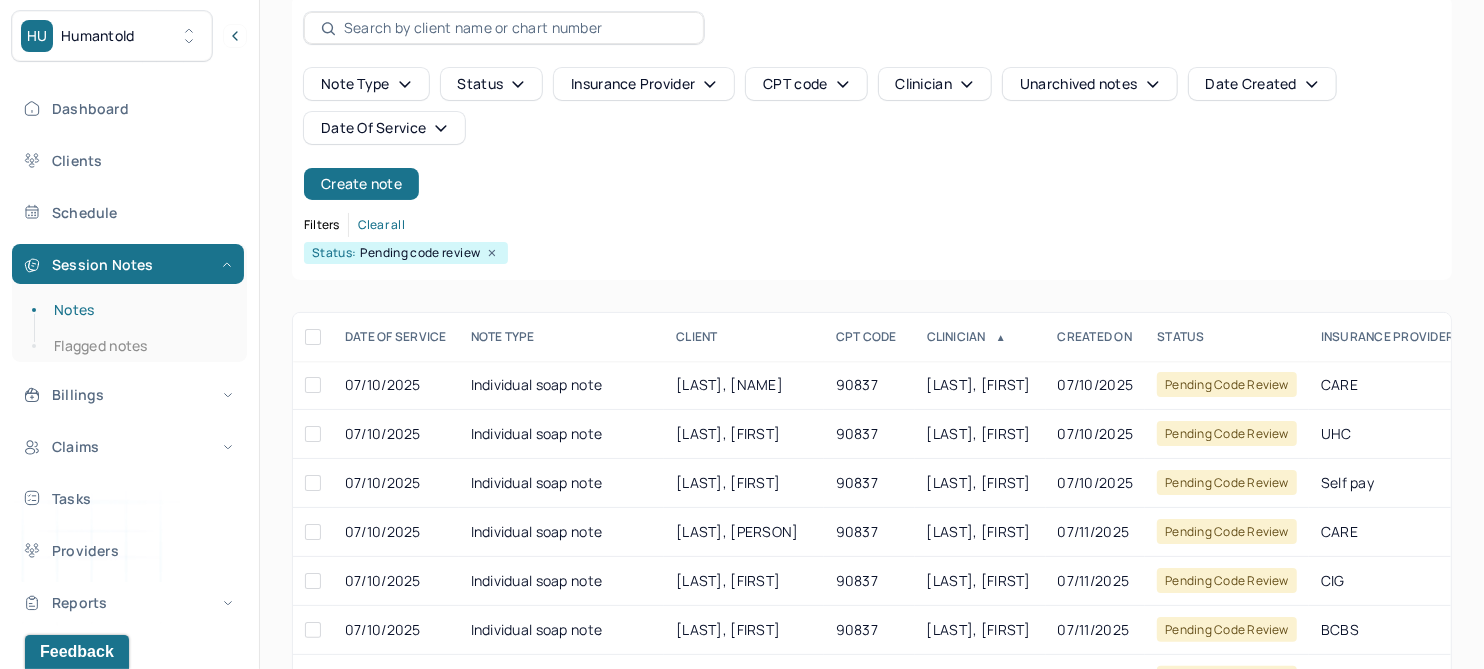 scroll, scrollTop: 250, scrollLeft: 0, axis: vertical 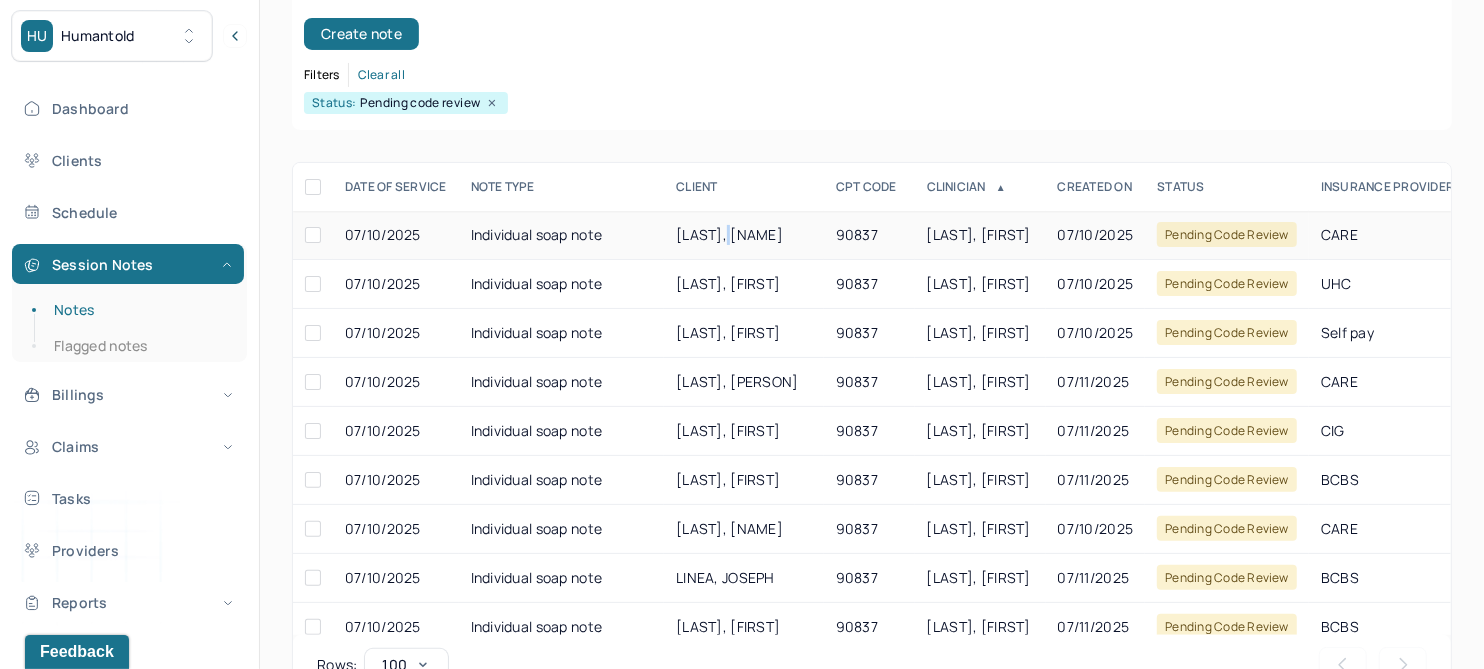 click on "[LAST], [NAME]" at bounding box center (729, 234) 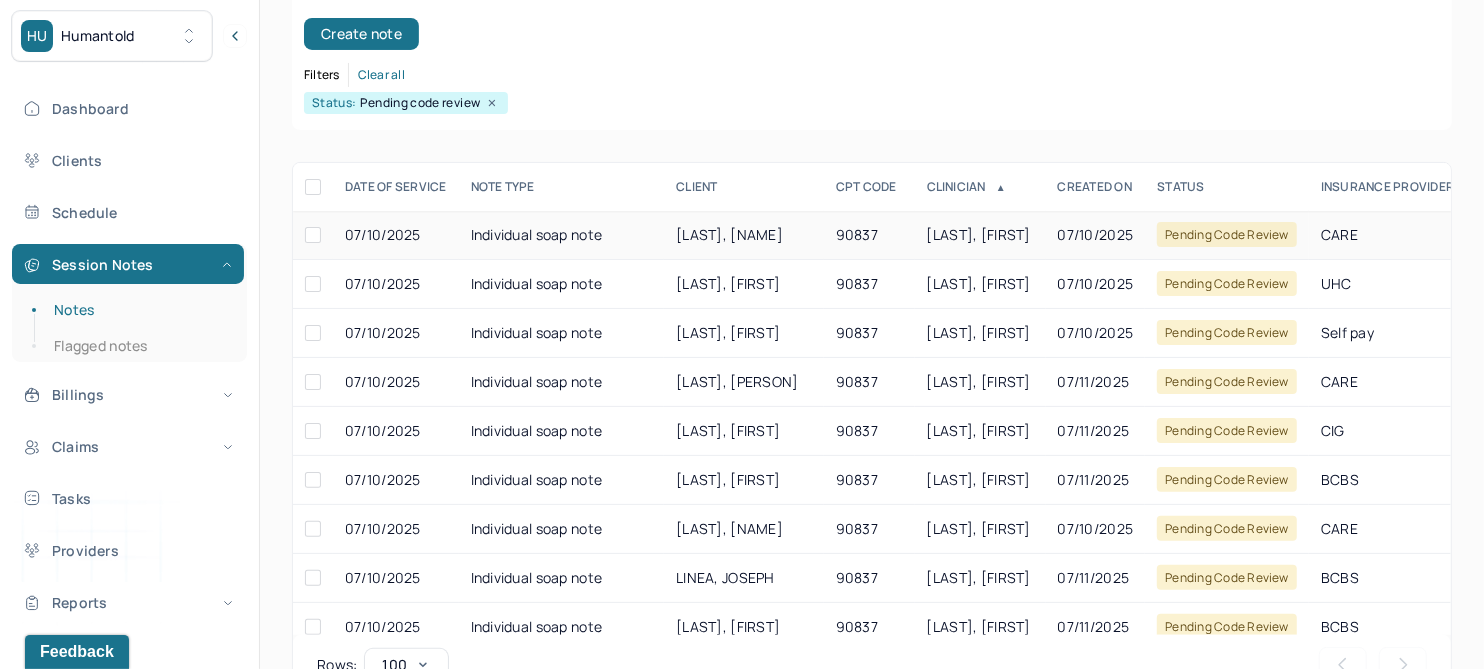 drag, startPoint x: 735, startPoint y: 236, endPoint x: 684, endPoint y: 242, distance: 51.351727 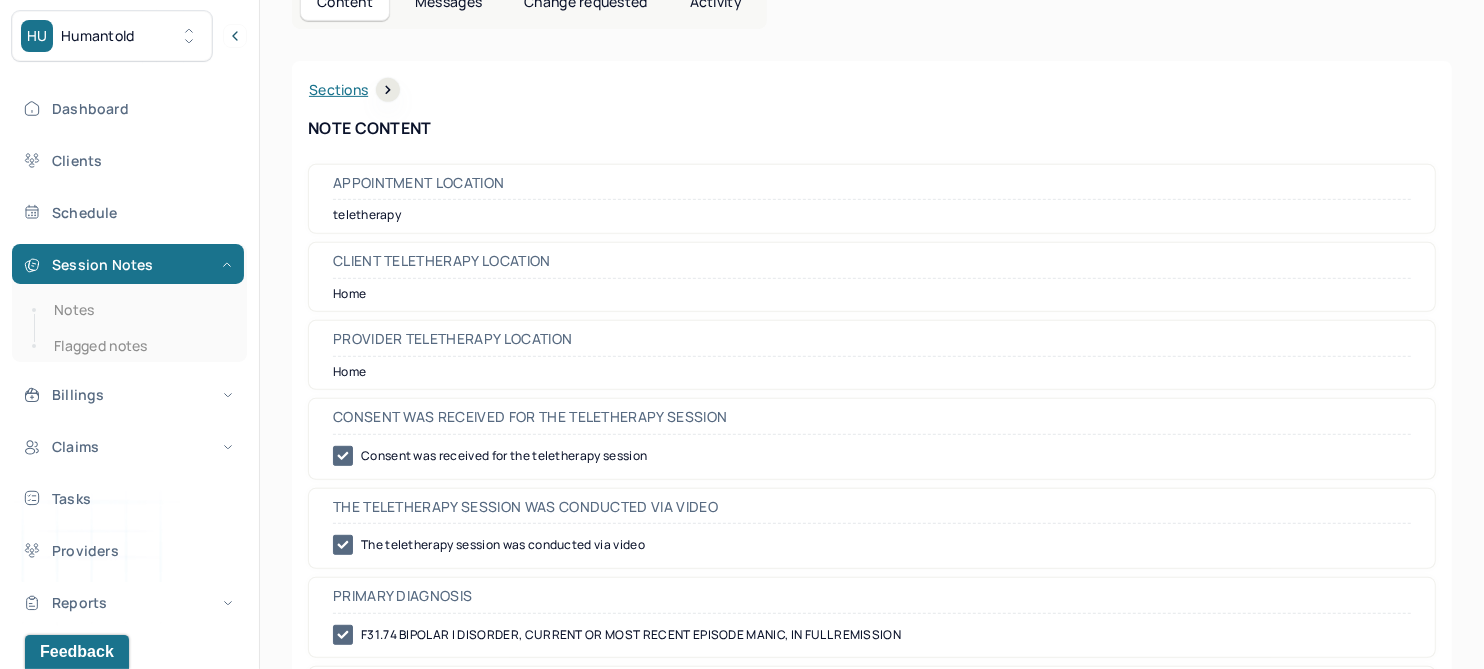 scroll, scrollTop: 0, scrollLeft: 0, axis: both 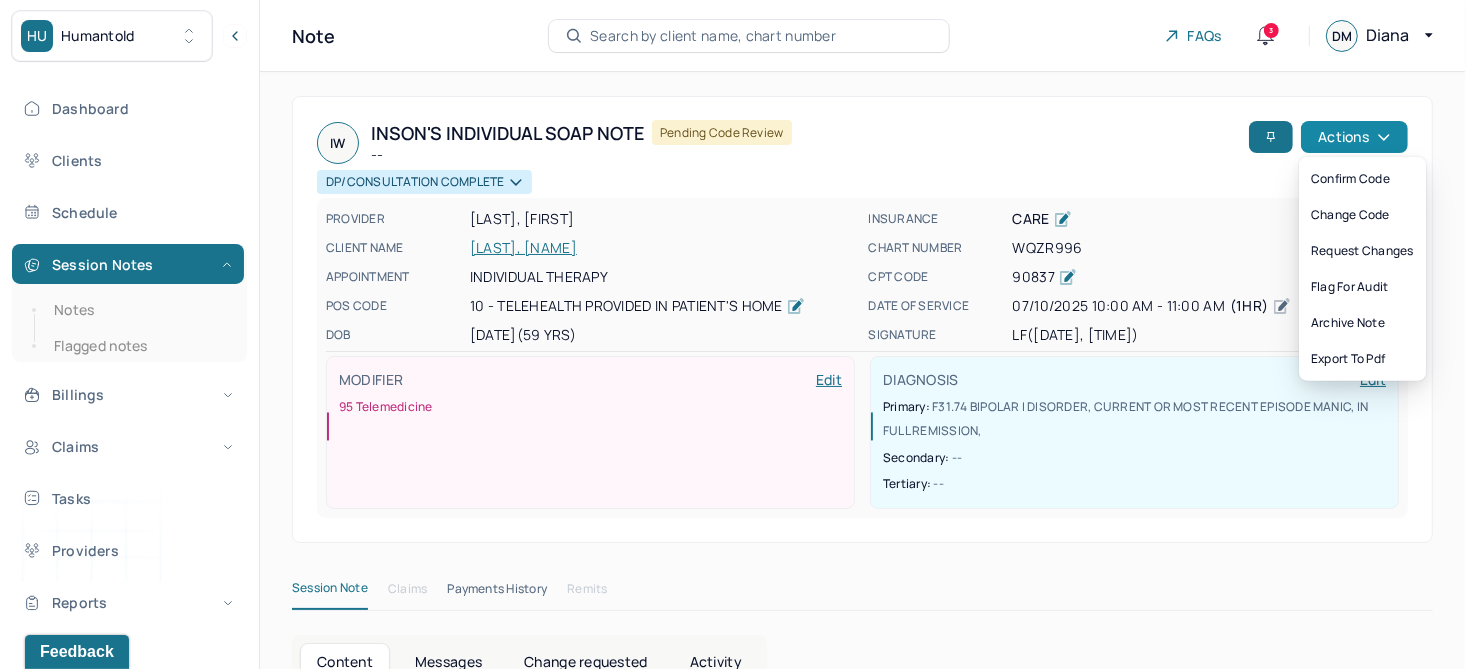click on "Actions" at bounding box center (1354, 137) 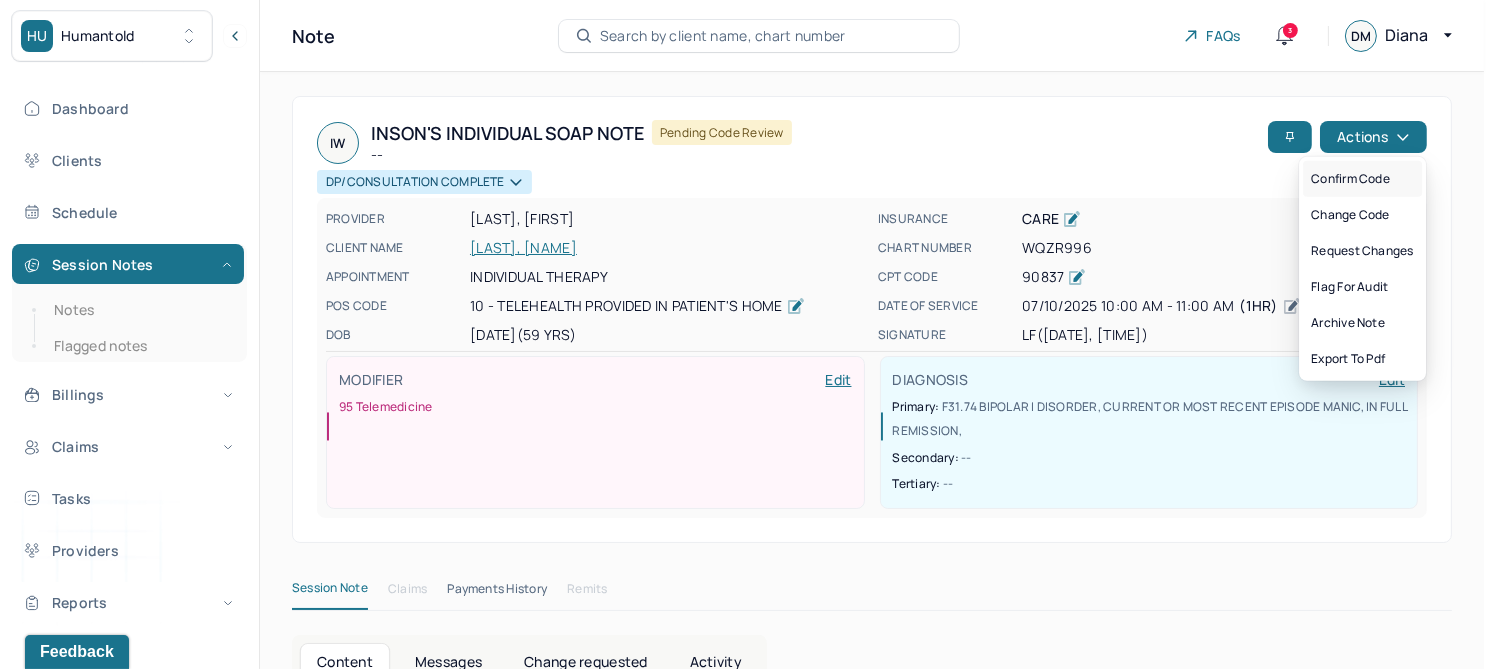 click on "Confirm code" at bounding box center (1362, 179) 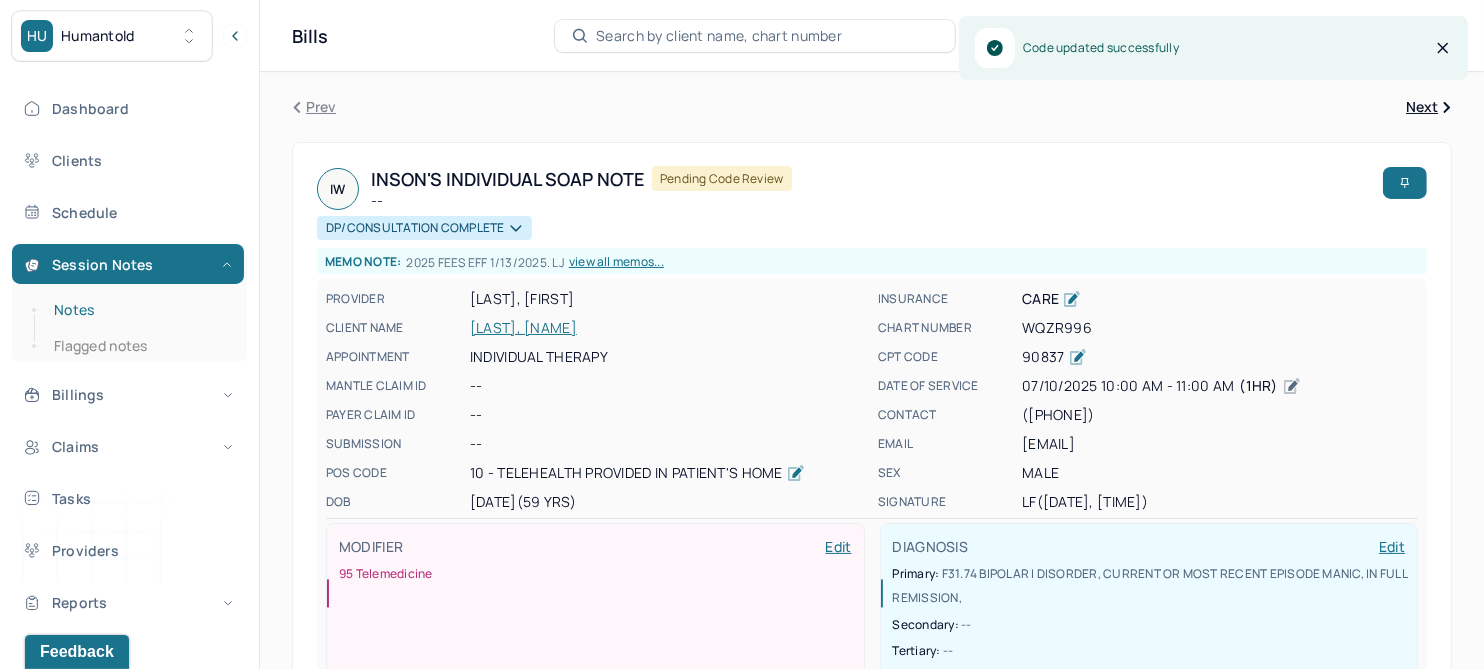 click on "Notes" at bounding box center (139, 310) 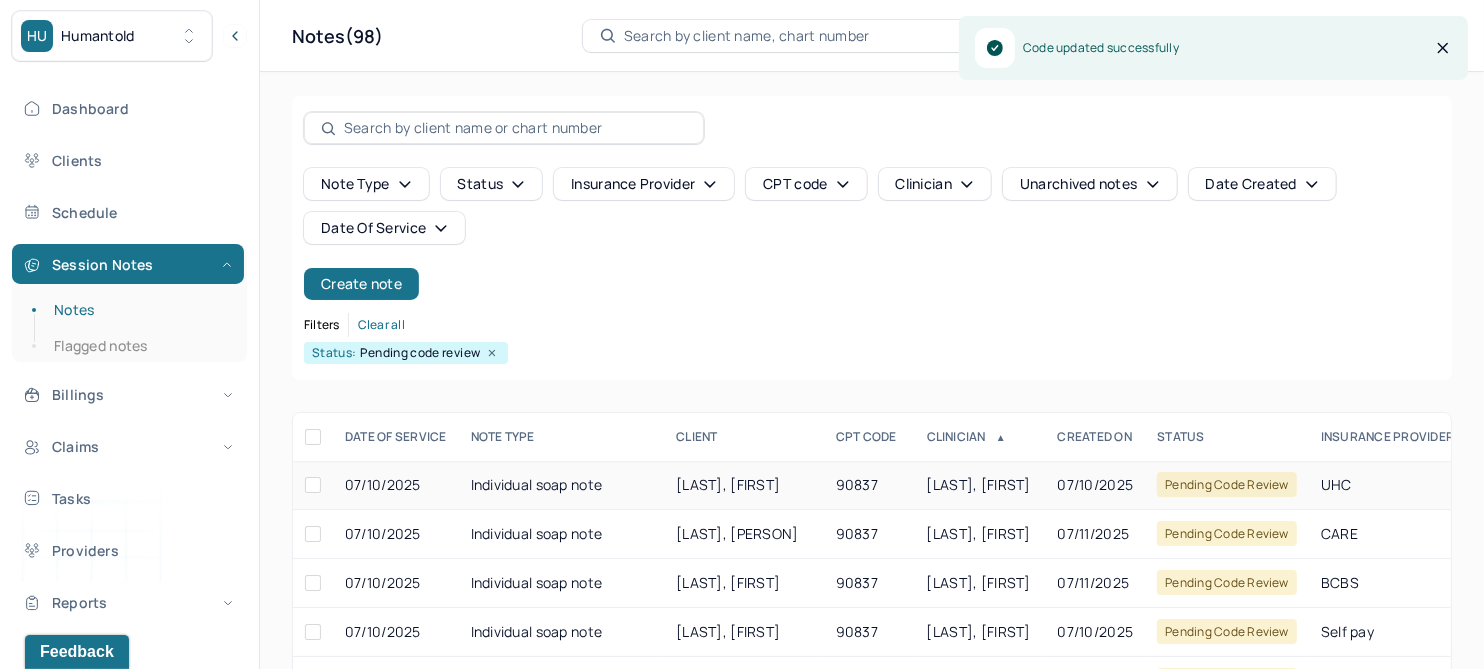 click on "[LAST], [FIRST]" at bounding box center (728, 484) 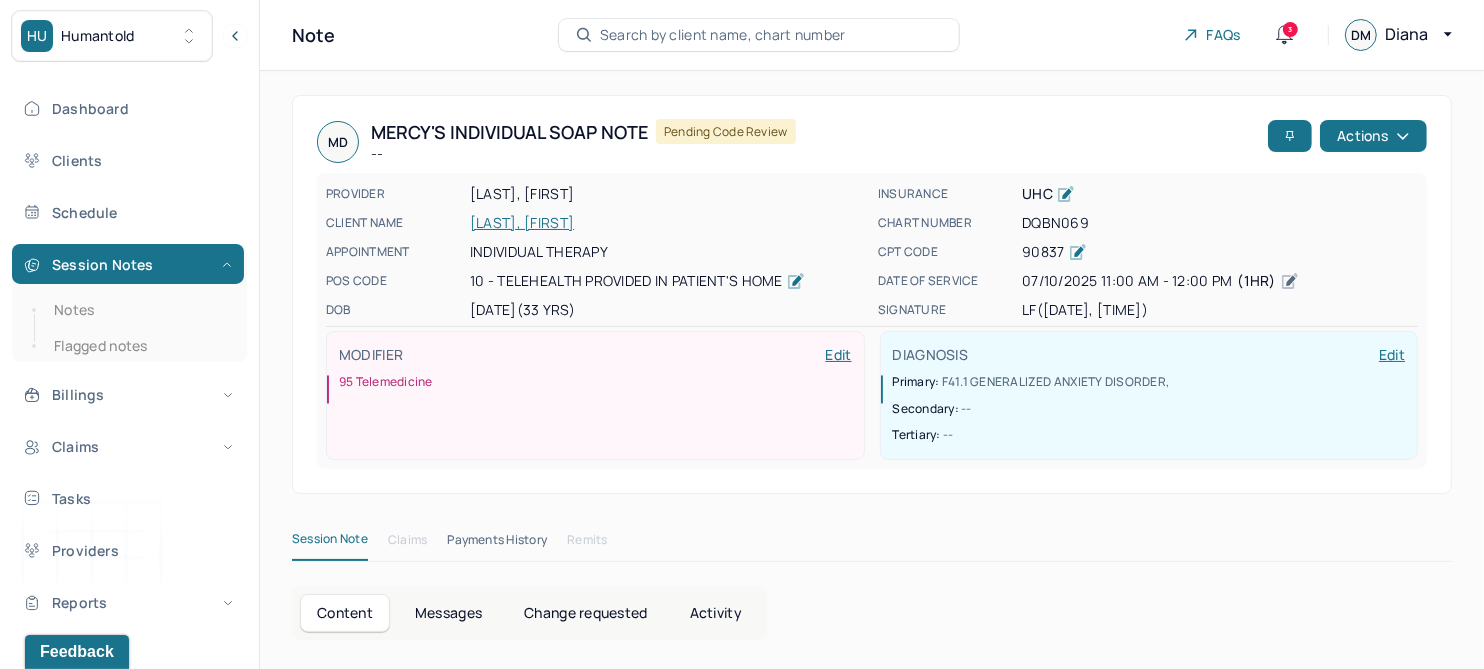 scroll, scrollTop: 0, scrollLeft: 0, axis: both 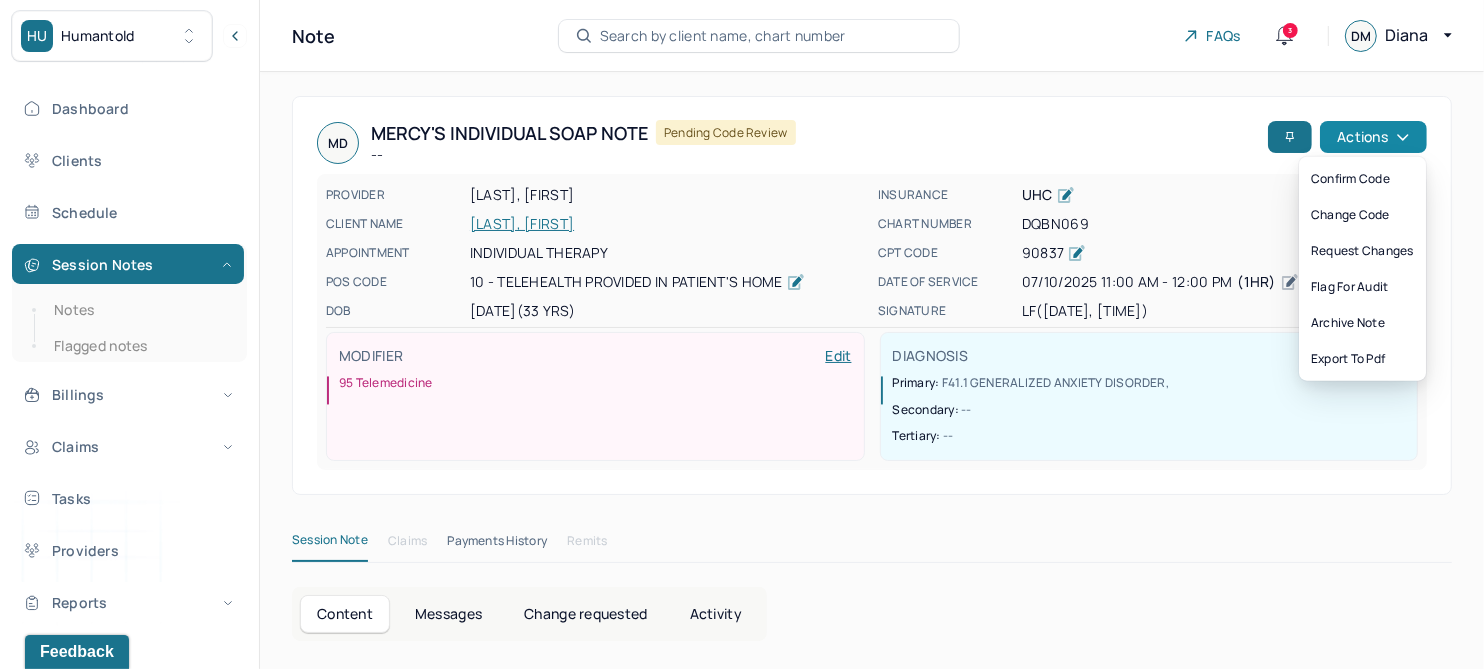 click 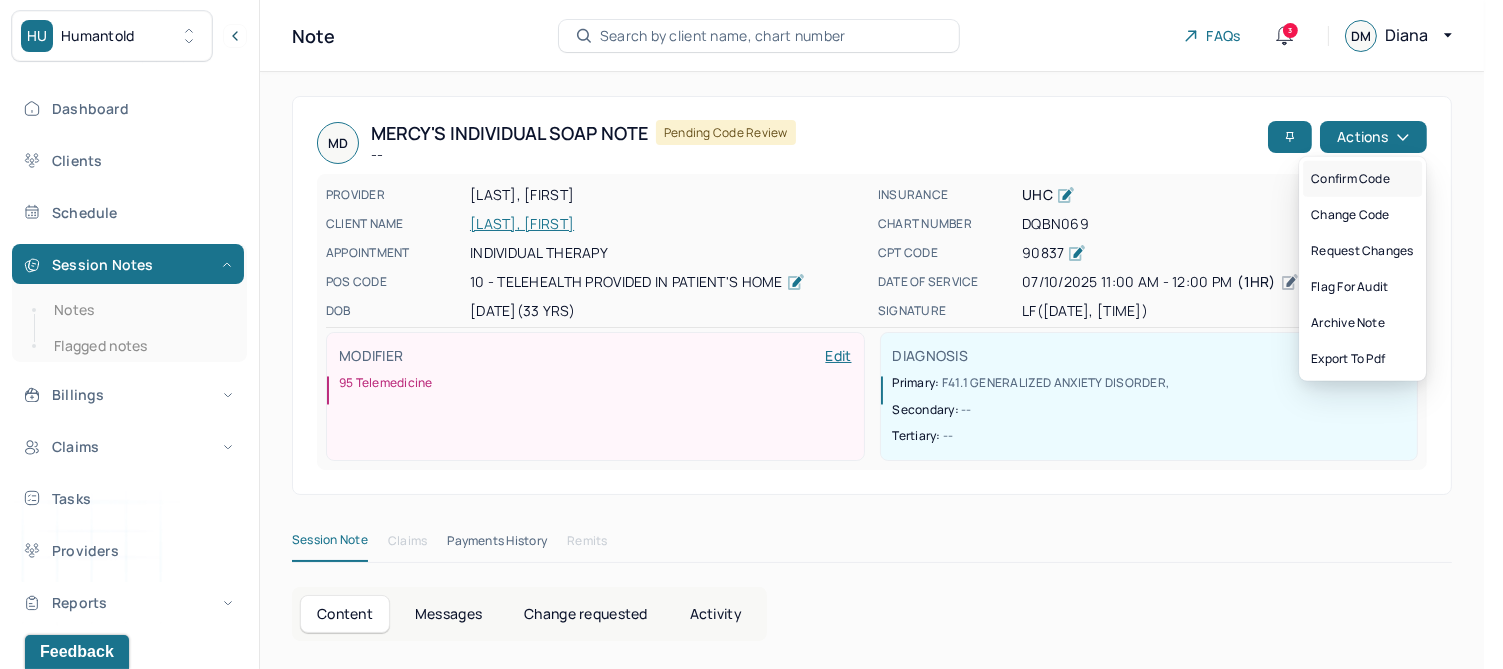 click on "Confirm code" at bounding box center [1362, 179] 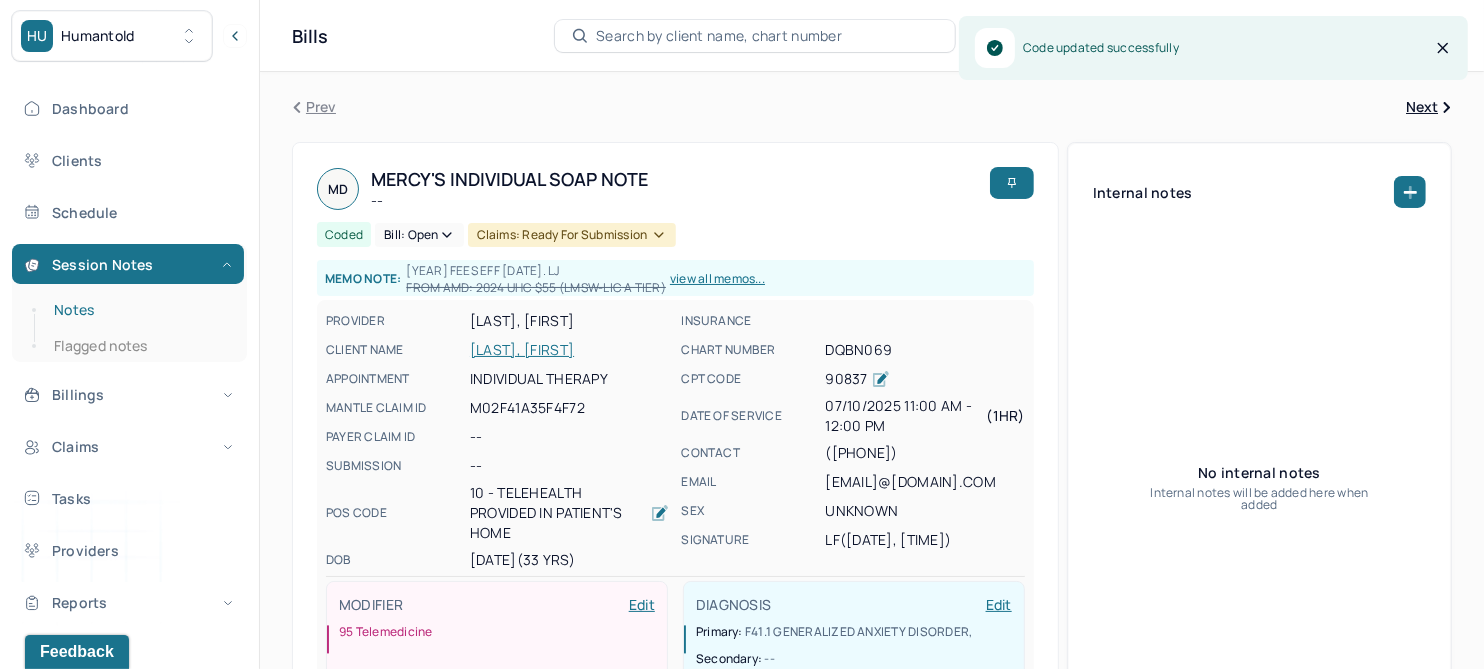 click on "Notes" at bounding box center (139, 310) 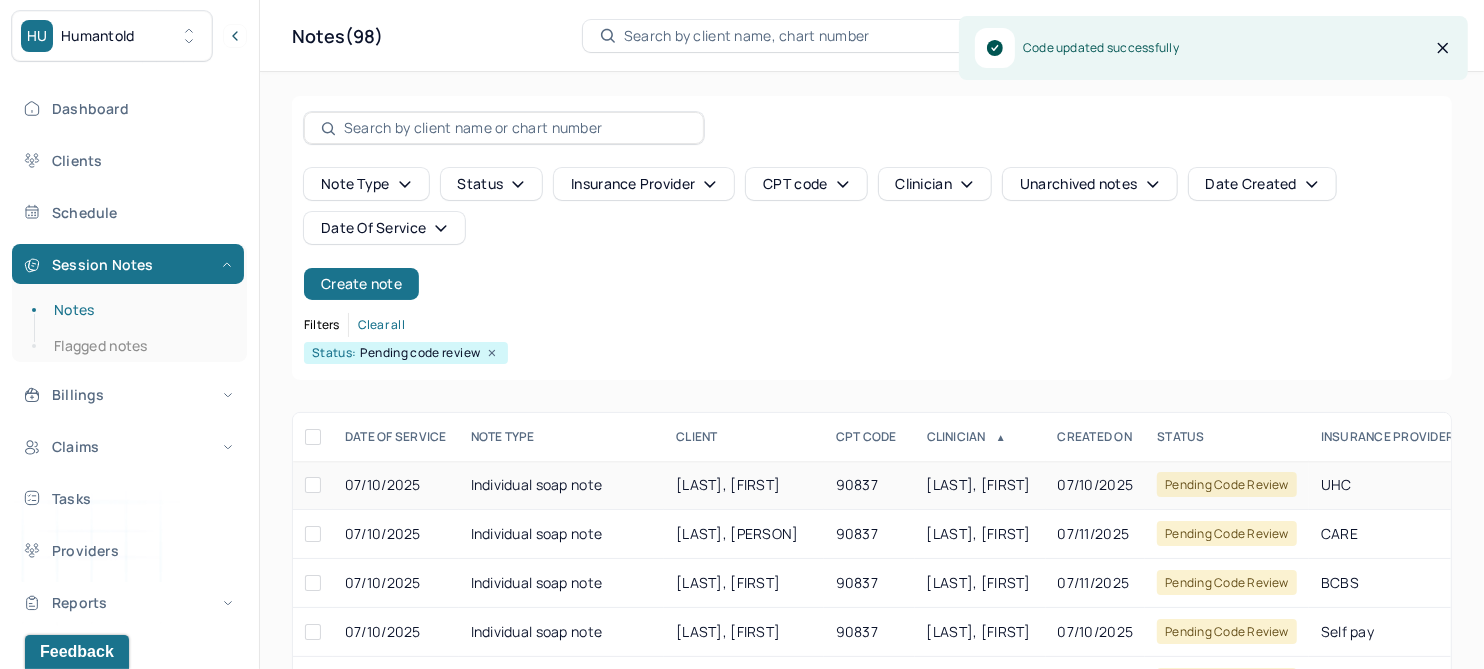 scroll, scrollTop: 250, scrollLeft: 0, axis: vertical 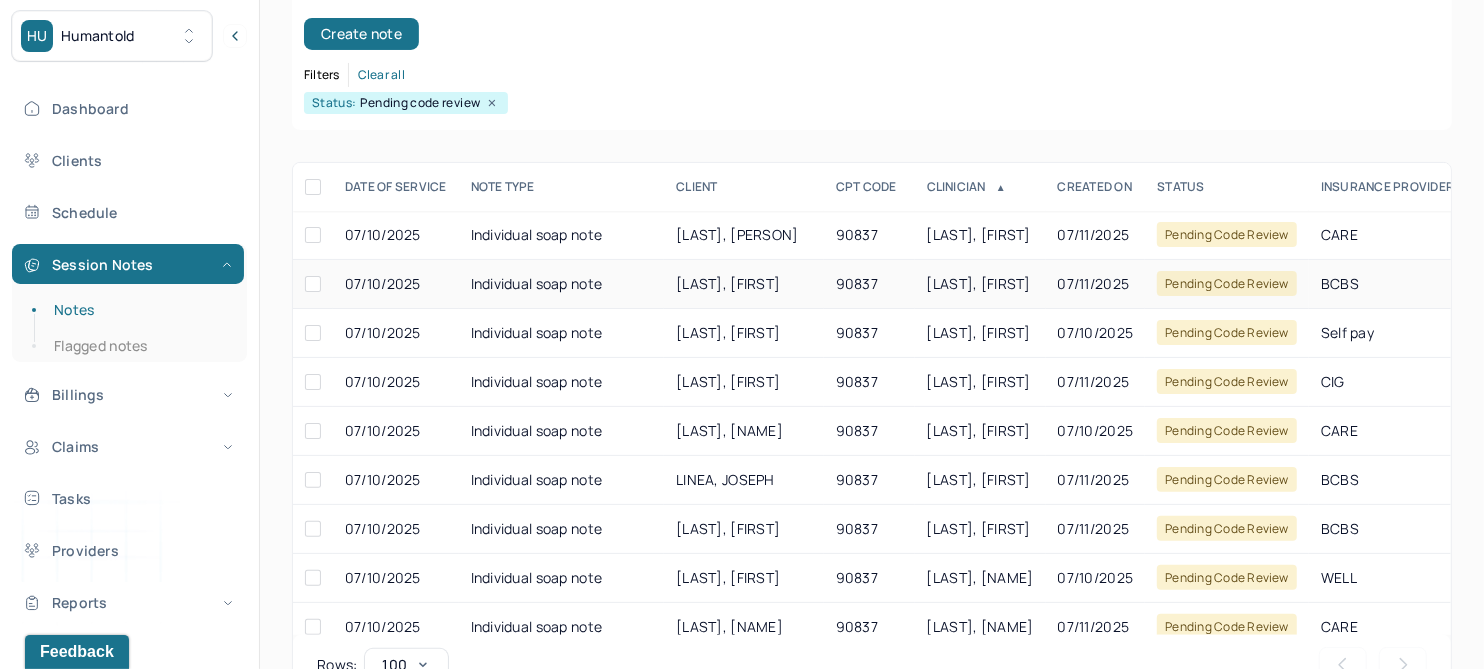 click on "[LAST], [FIRST]" at bounding box center [728, 283] 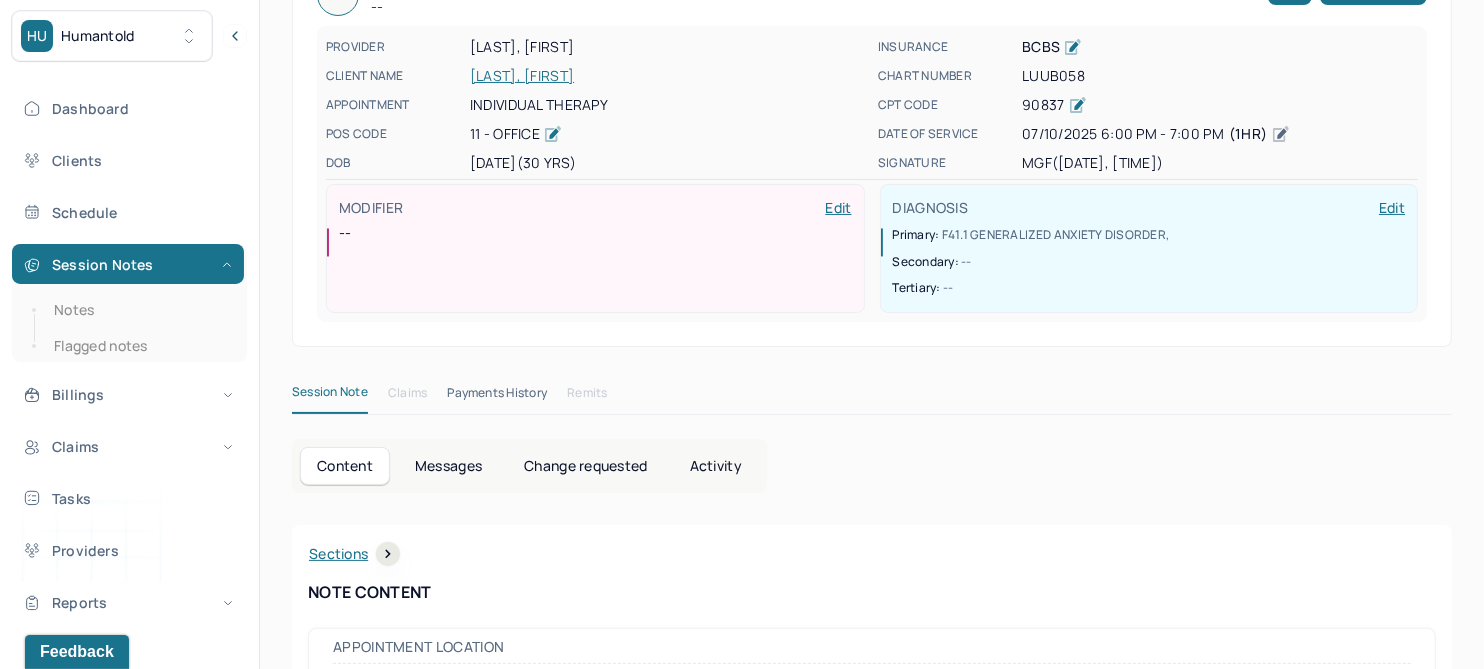 scroll, scrollTop: 0, scrollLeft: 0, axis: both 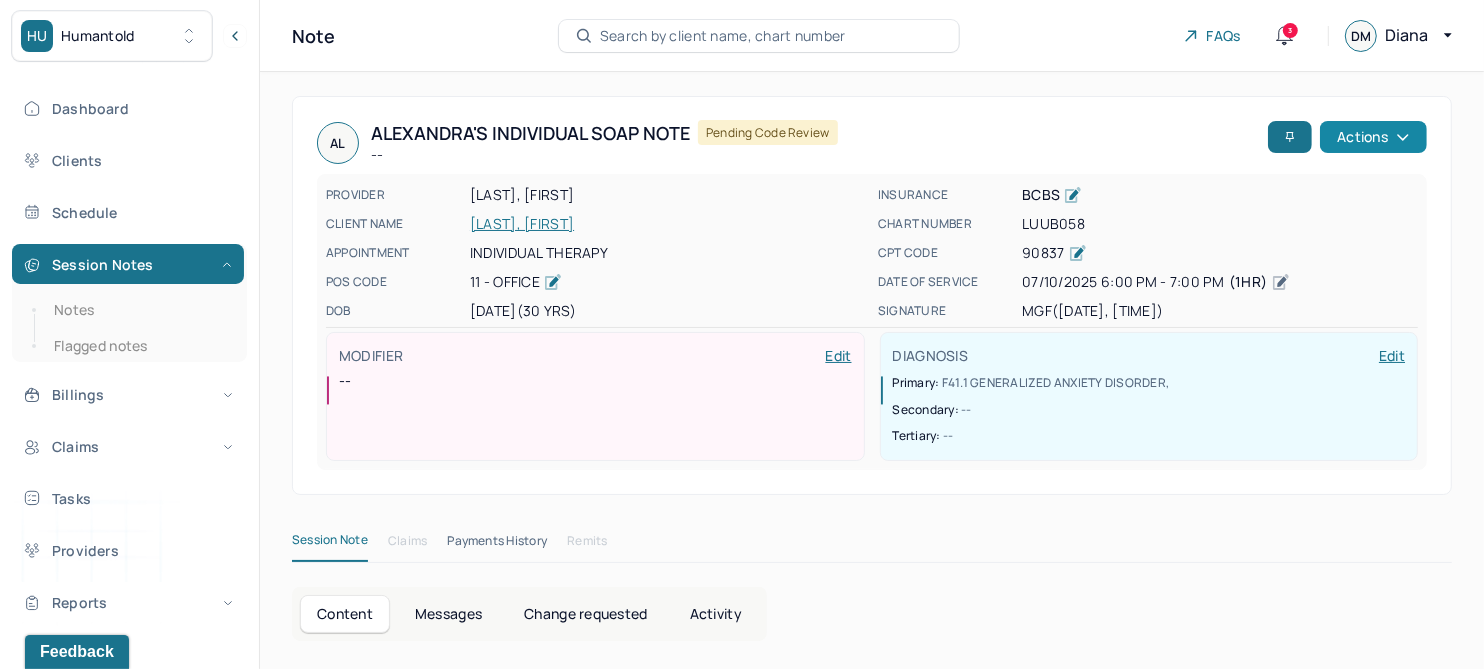 click 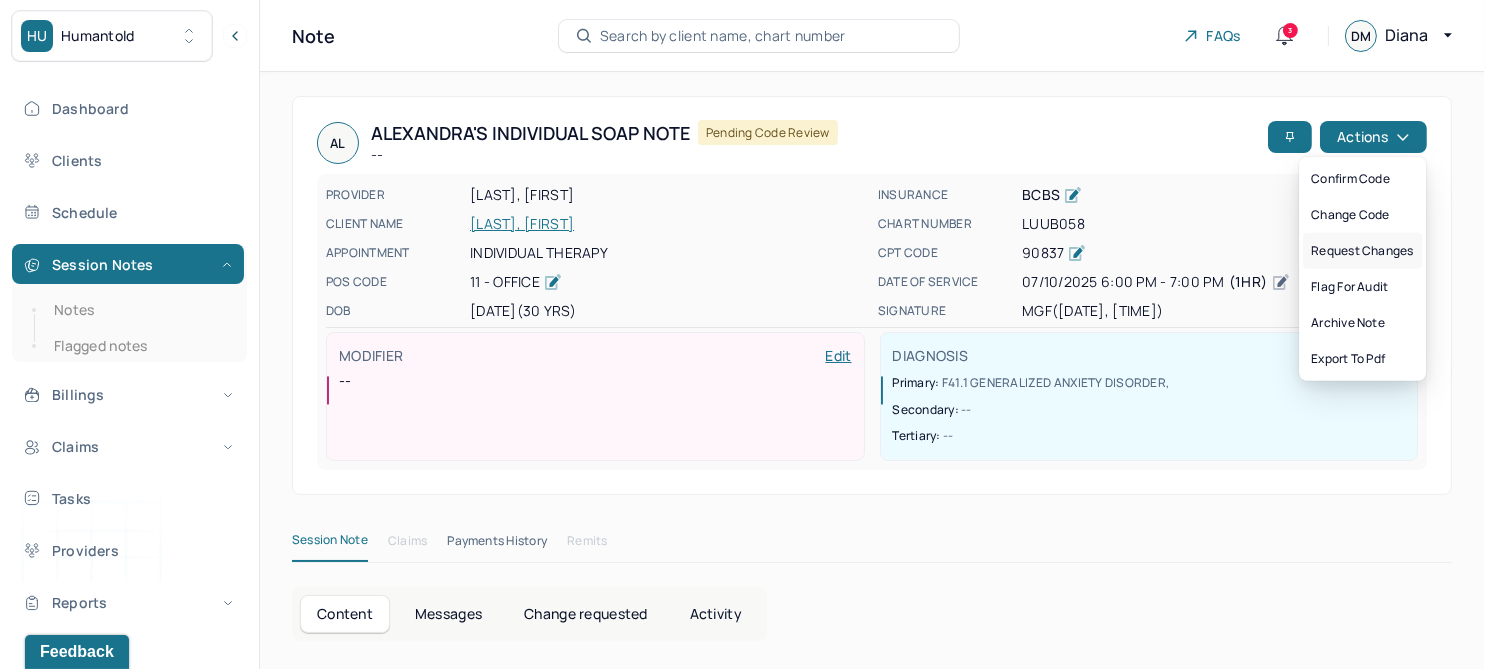 click on "Request changes" at bounding box center [1362, 251] 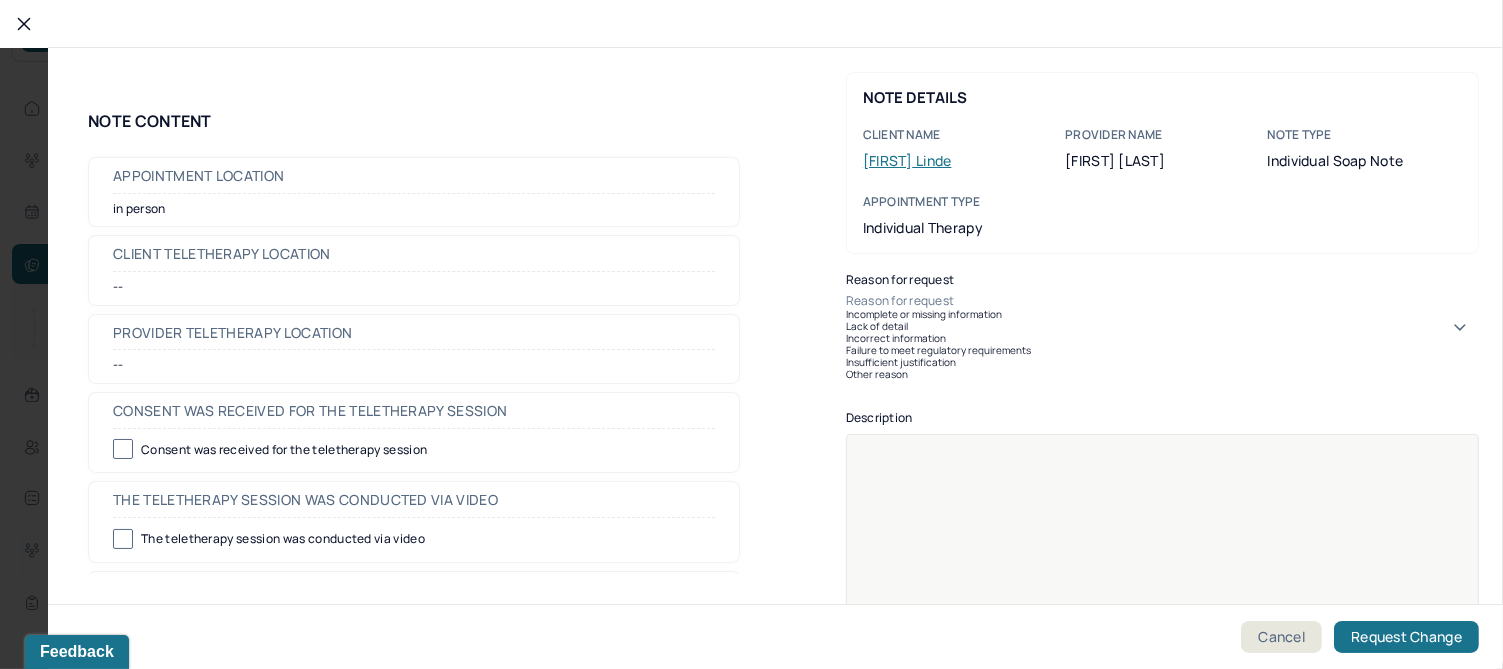 click on "Reason for request" at bounding box center (1162, 301) 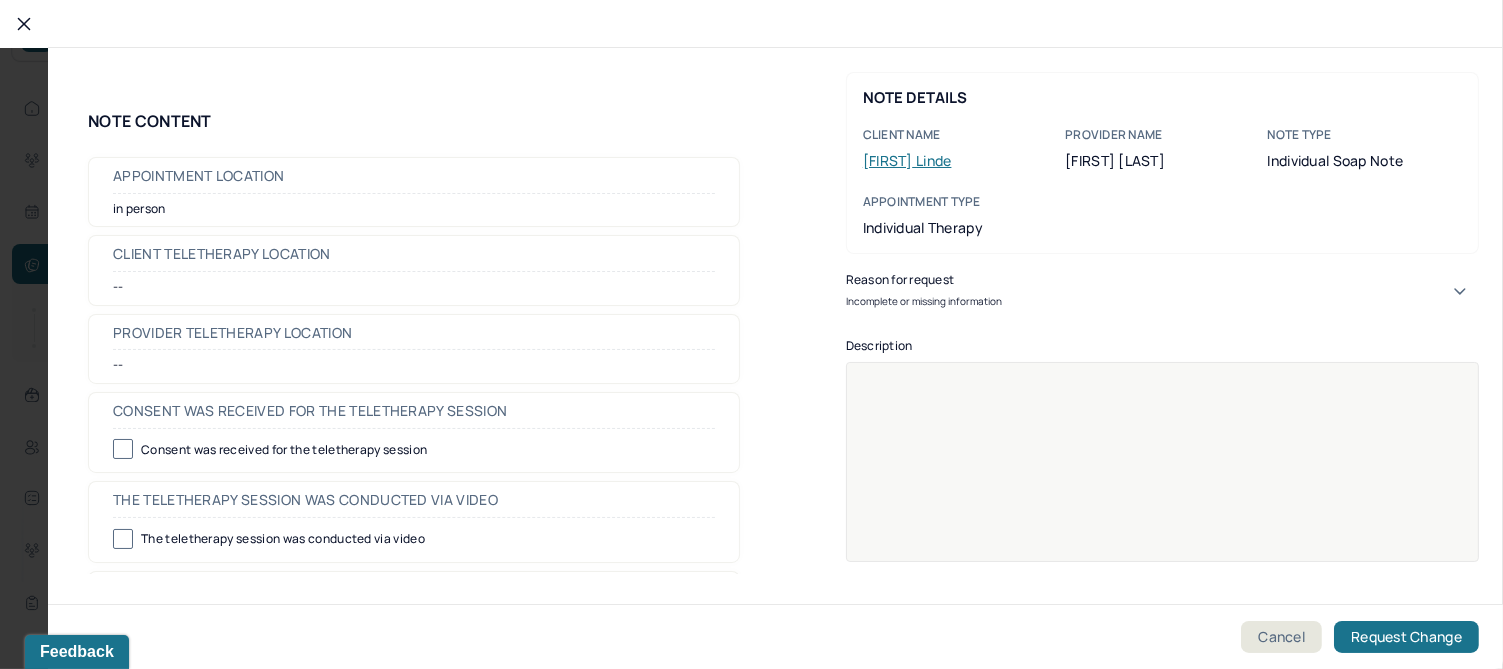 click at bounding box center [1163, 475] 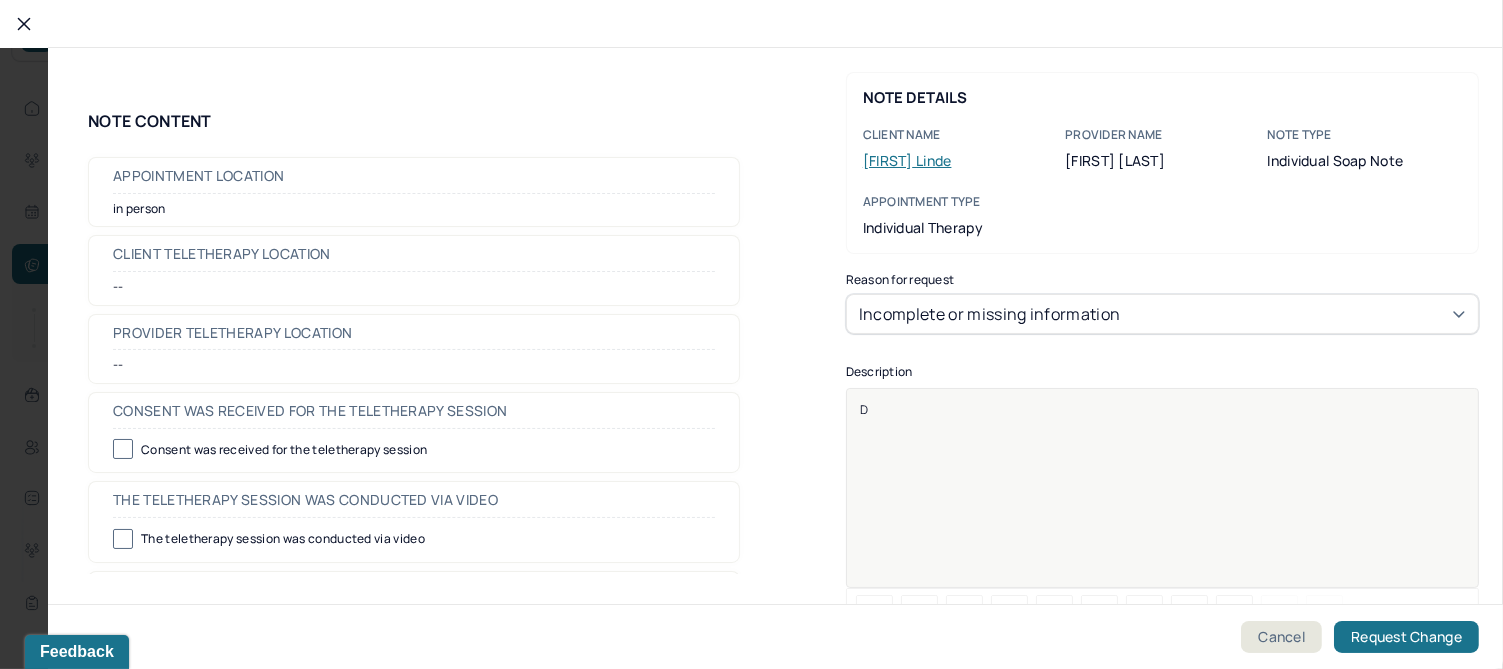 type 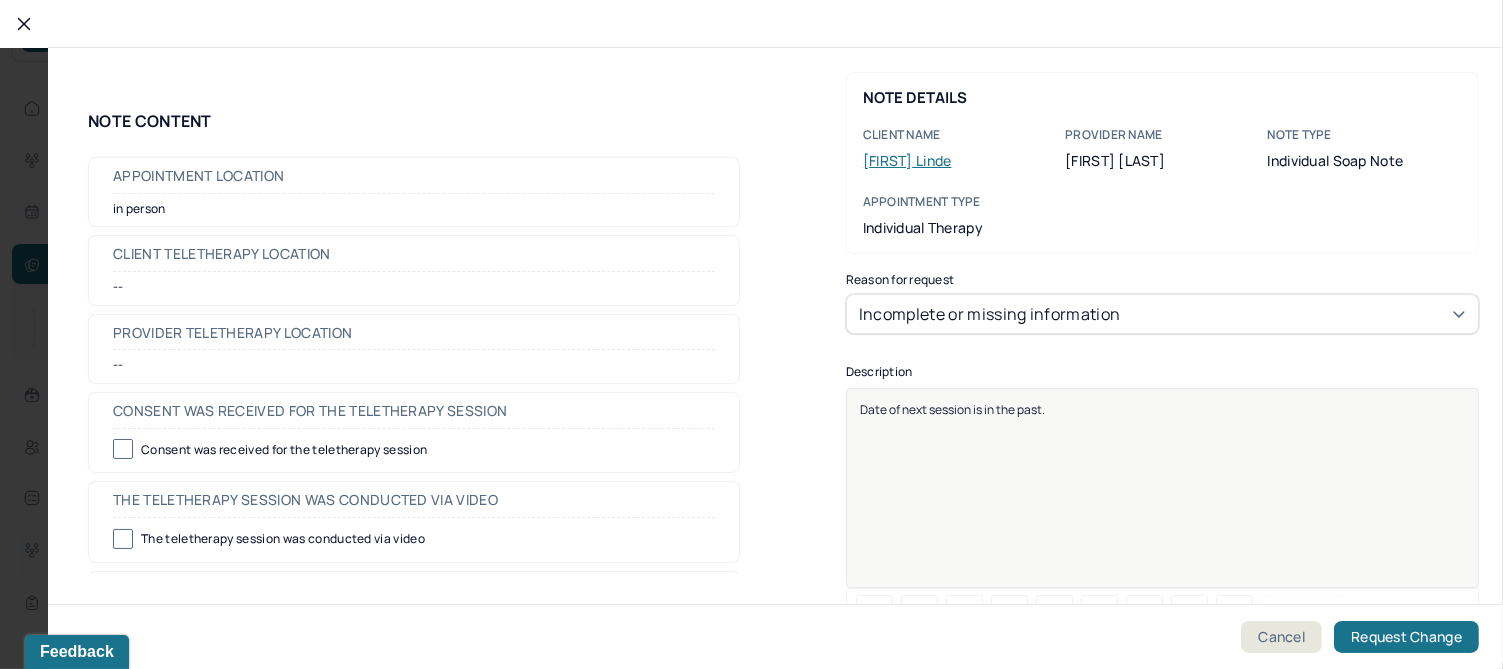 click on "Date of next session is in the past." at bounding box center [952, 409] 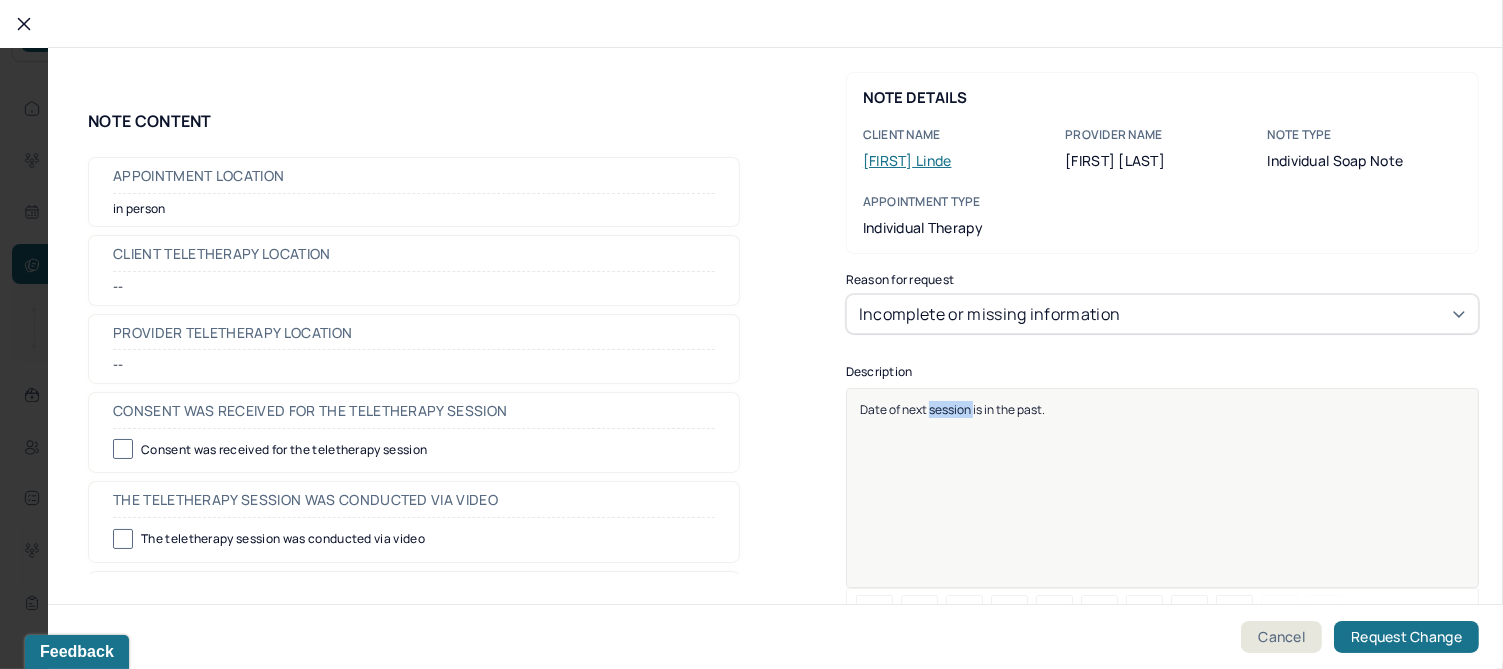 click on "Date of next session is in the past." at bounding box center (952, 409) 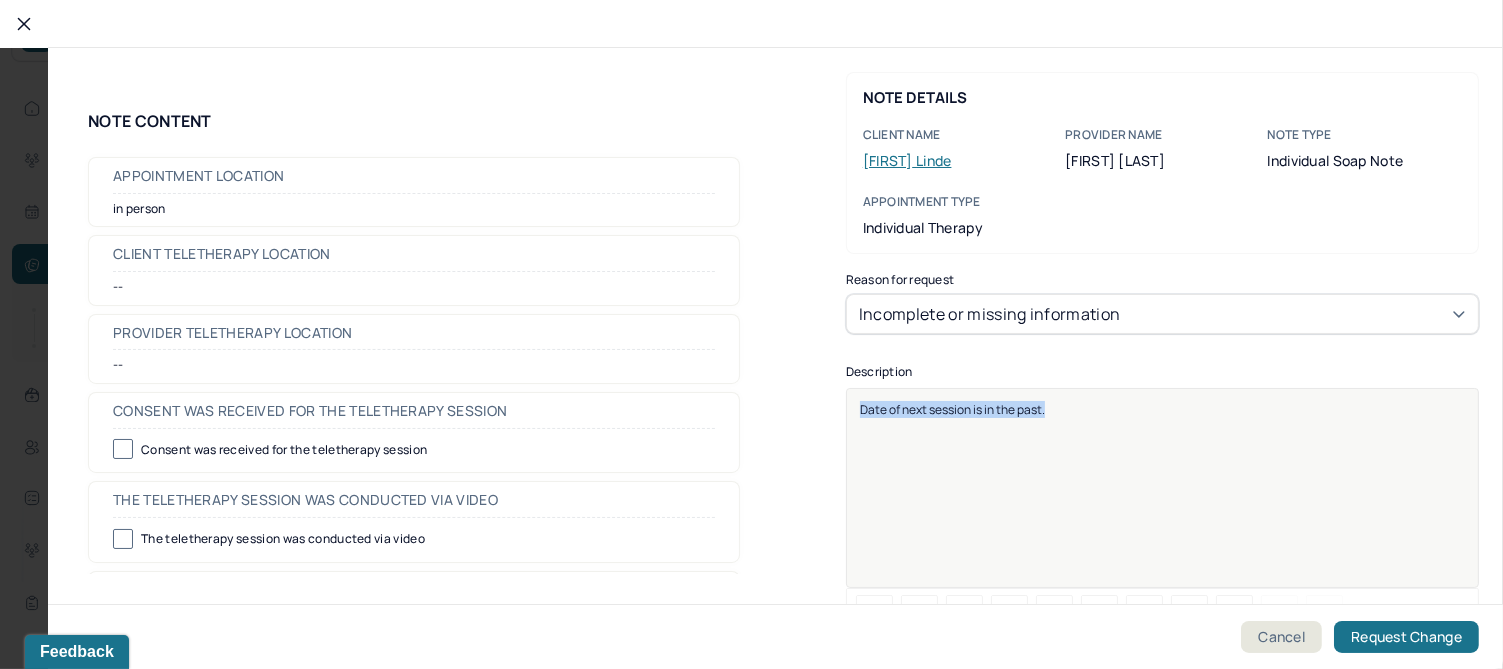 click on "Date of next session is in the past." at bounding box center (952, 409) 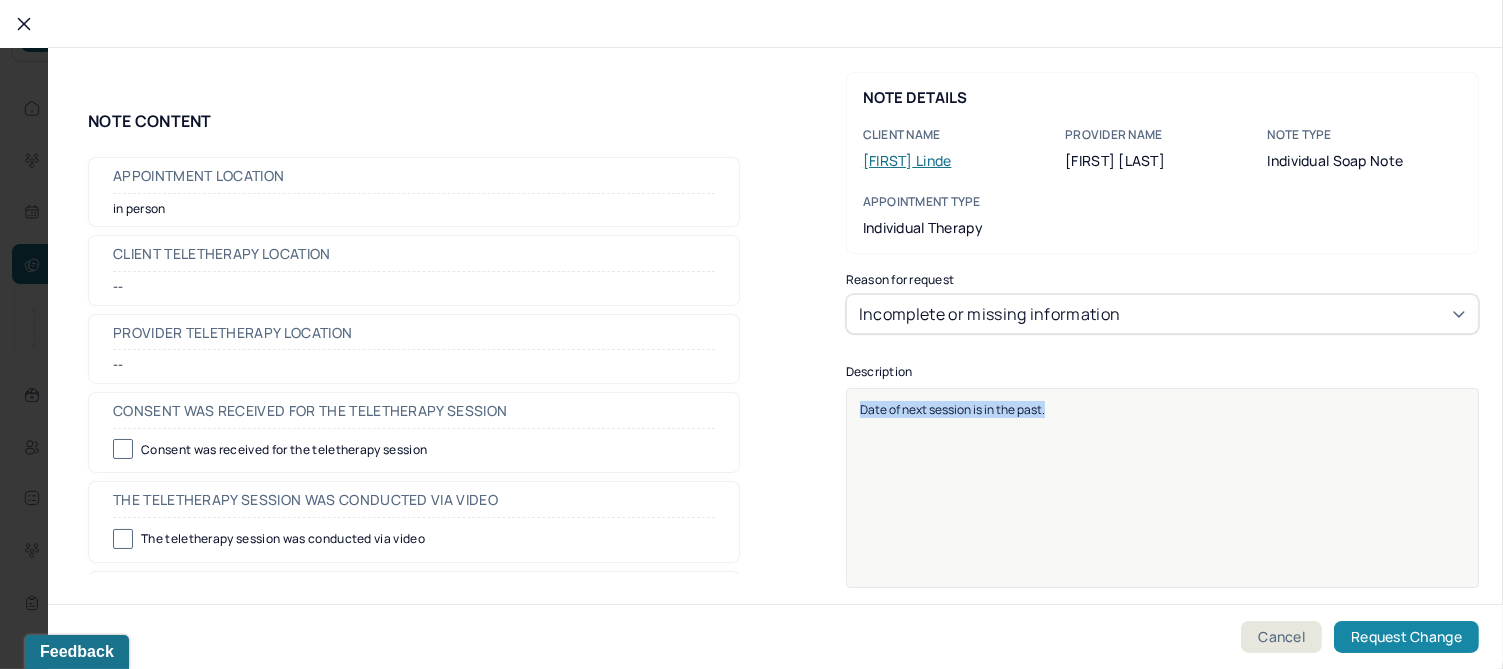 click on "Request Change" at bounding box center [1406, 637] 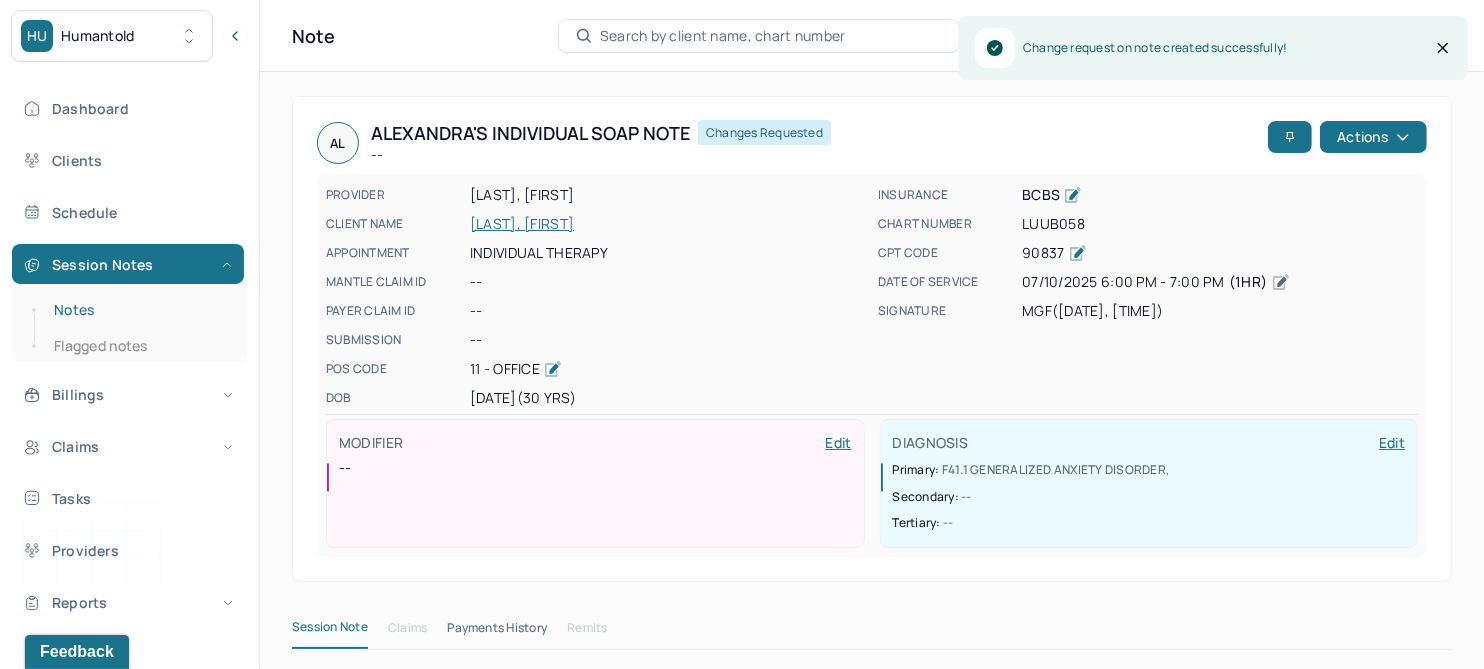 click on "Notes" at bounding box center [139, 310] 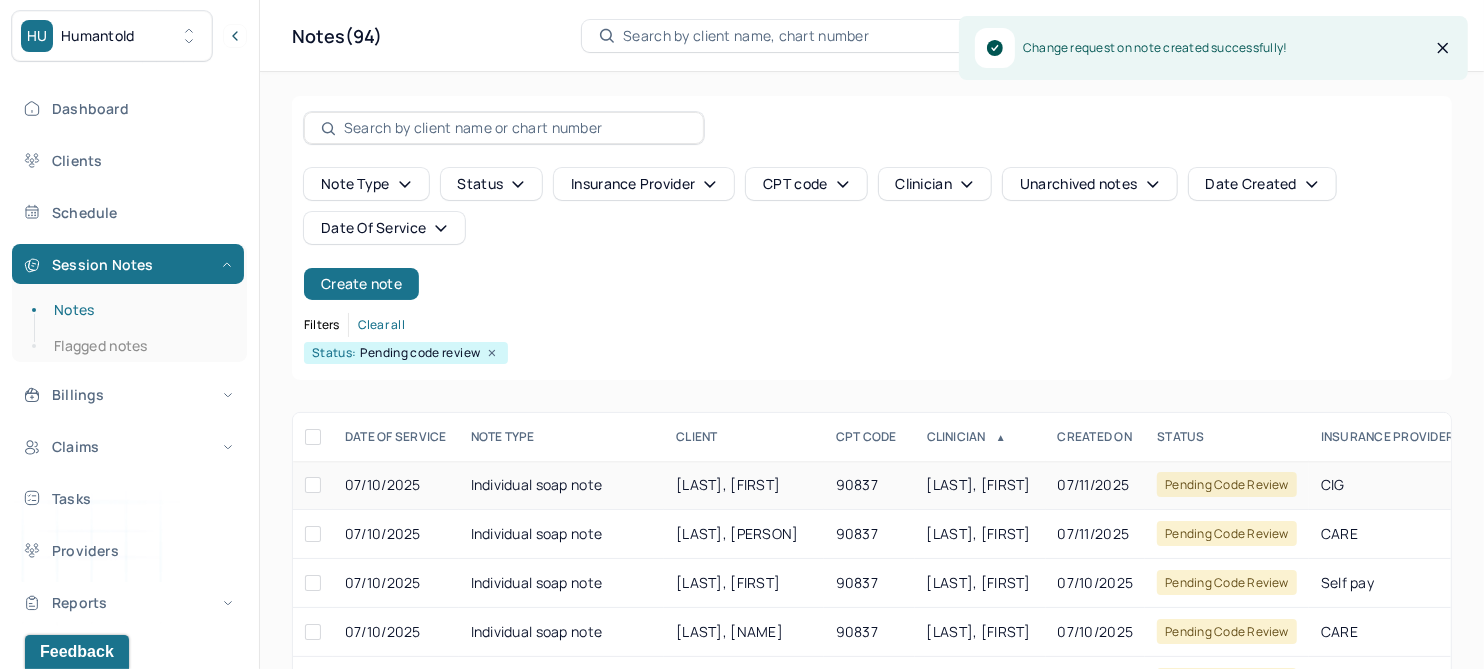 click on "[LAST], [FIRST]" at bounding box center [728, 484] 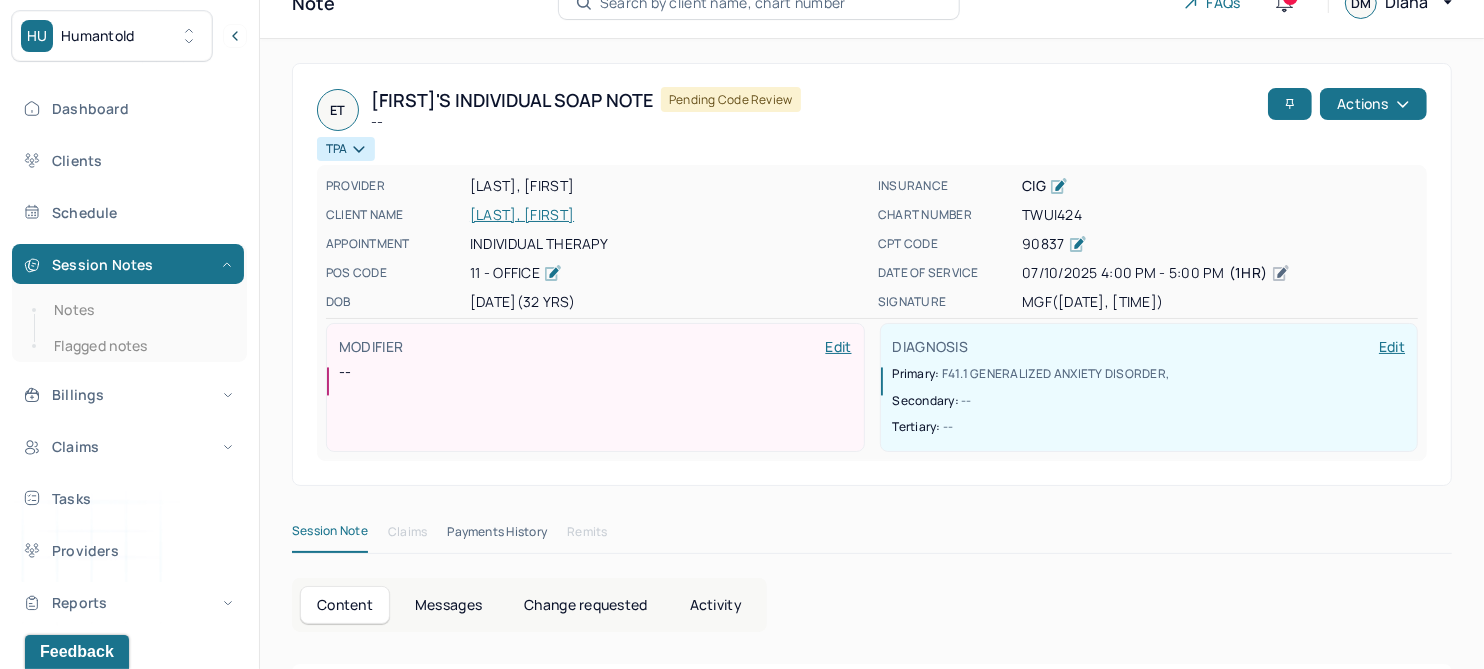 scroll, scrollTop: 0, scrollLeft: 0, axis: both 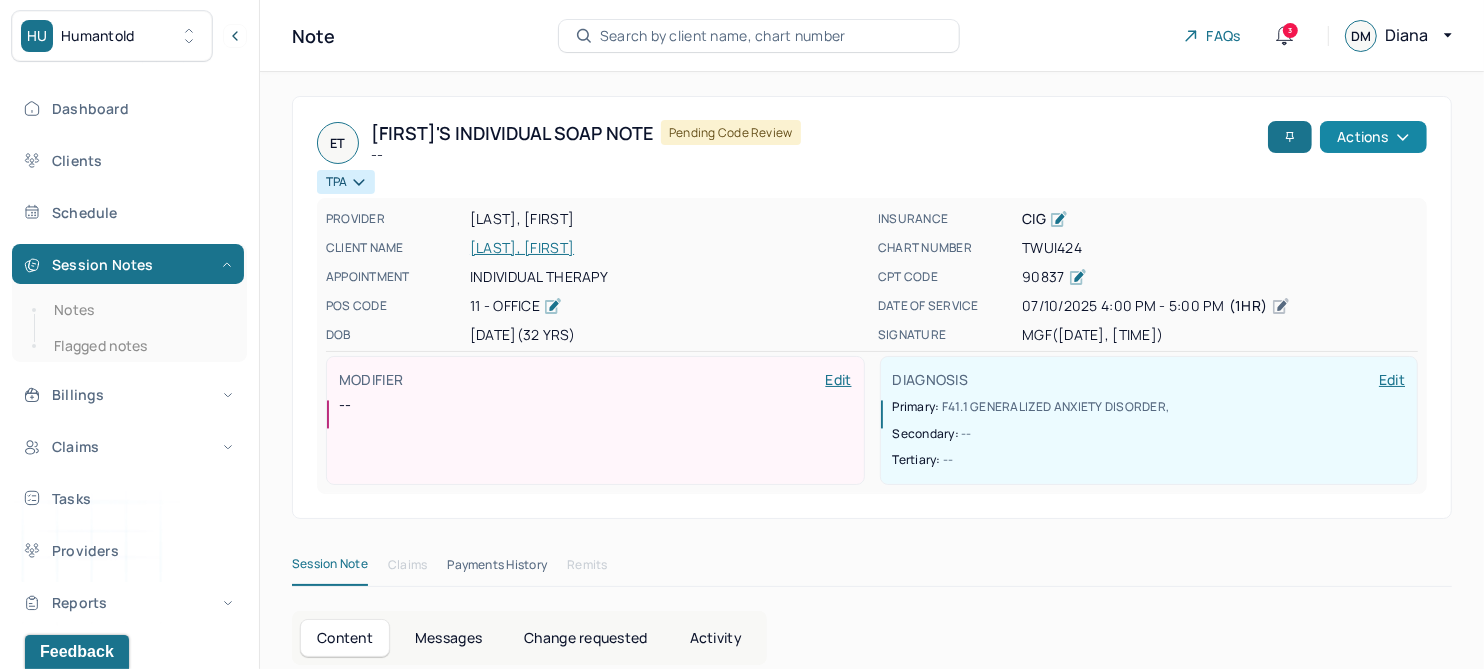 click on "Actions" at bounding box center (1373, 137) 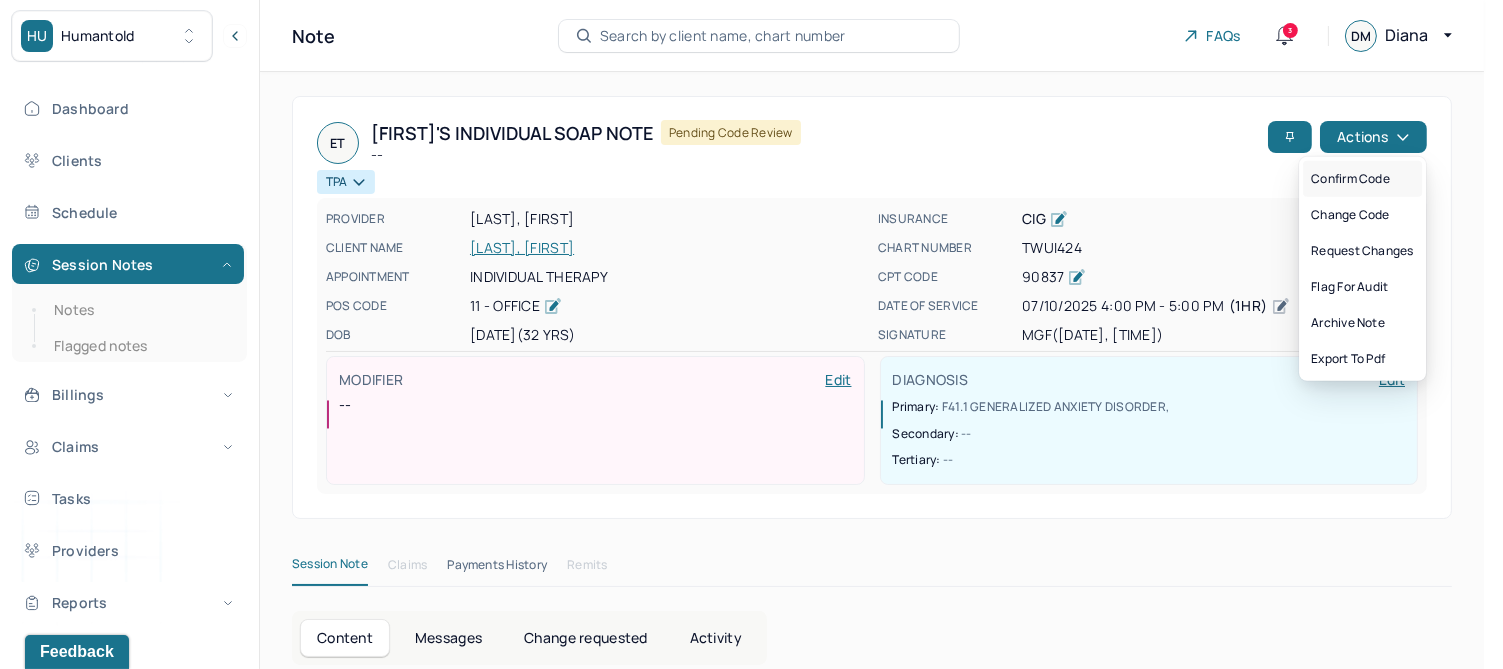 click on "Confirm code" at bounding box center (1362, 179) 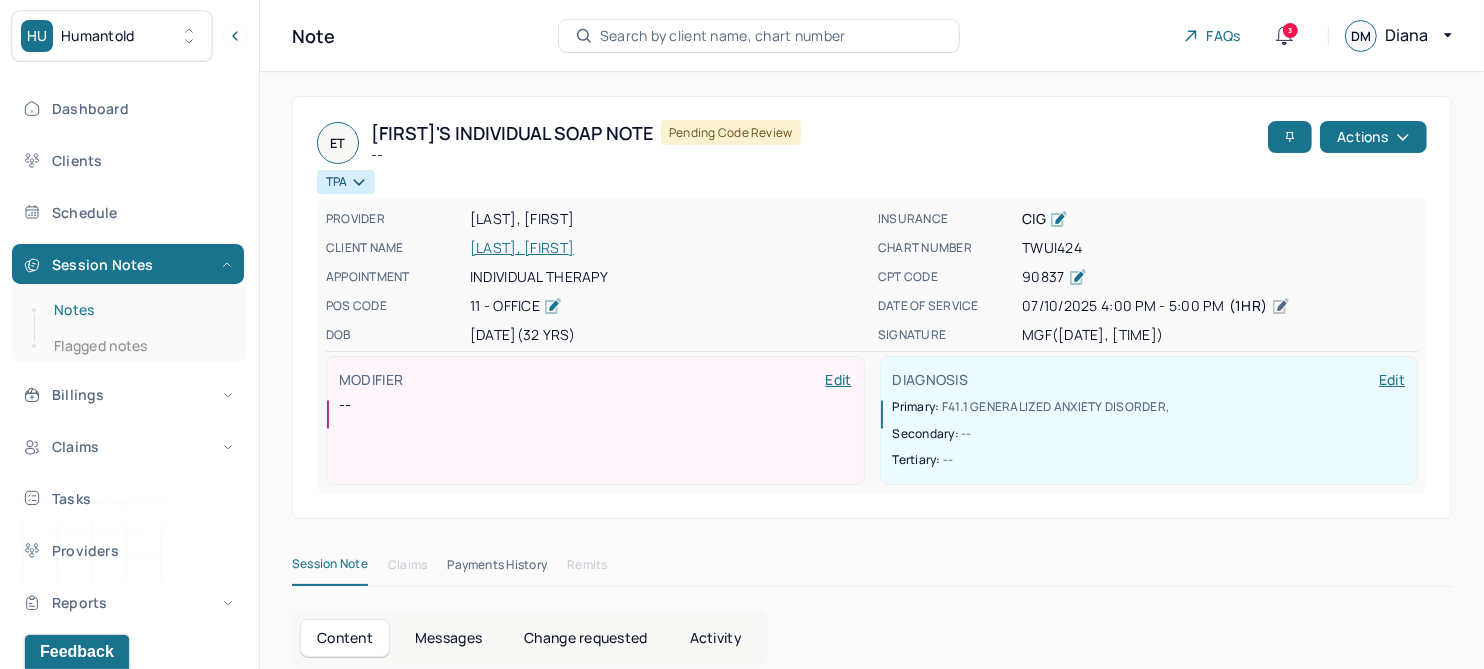 click on "Notes" at bounding box center [139, 310] 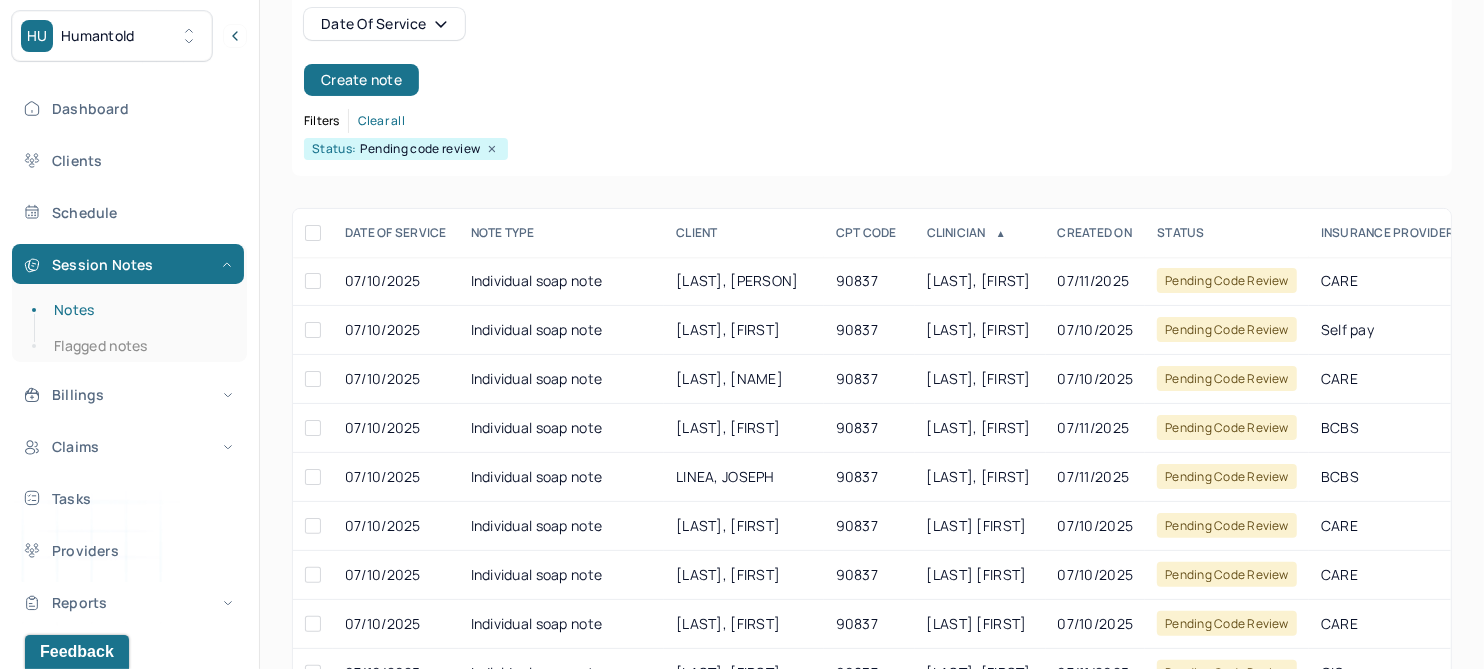 scroll, scrollTop: 250, scrollLeft: 0, axis: vertical 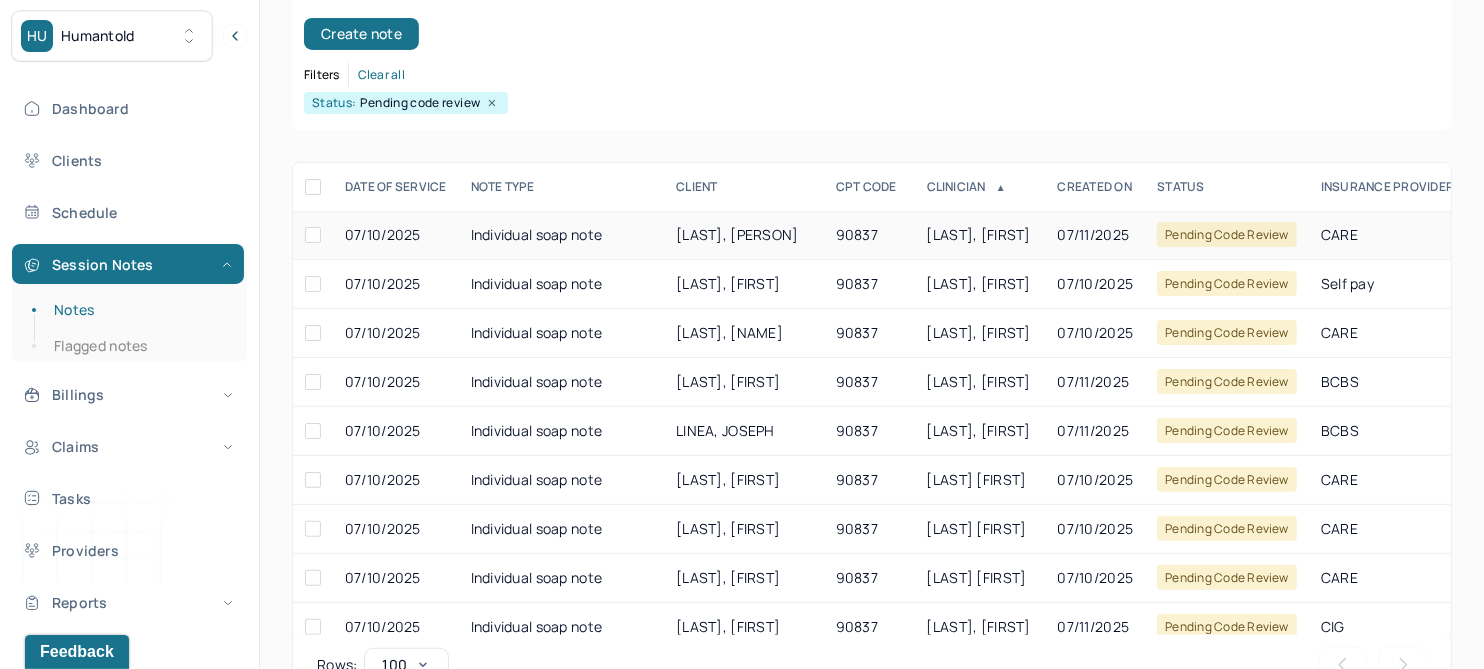 click on "[LAST], [PERSON]" at bounding box center [737, 234] 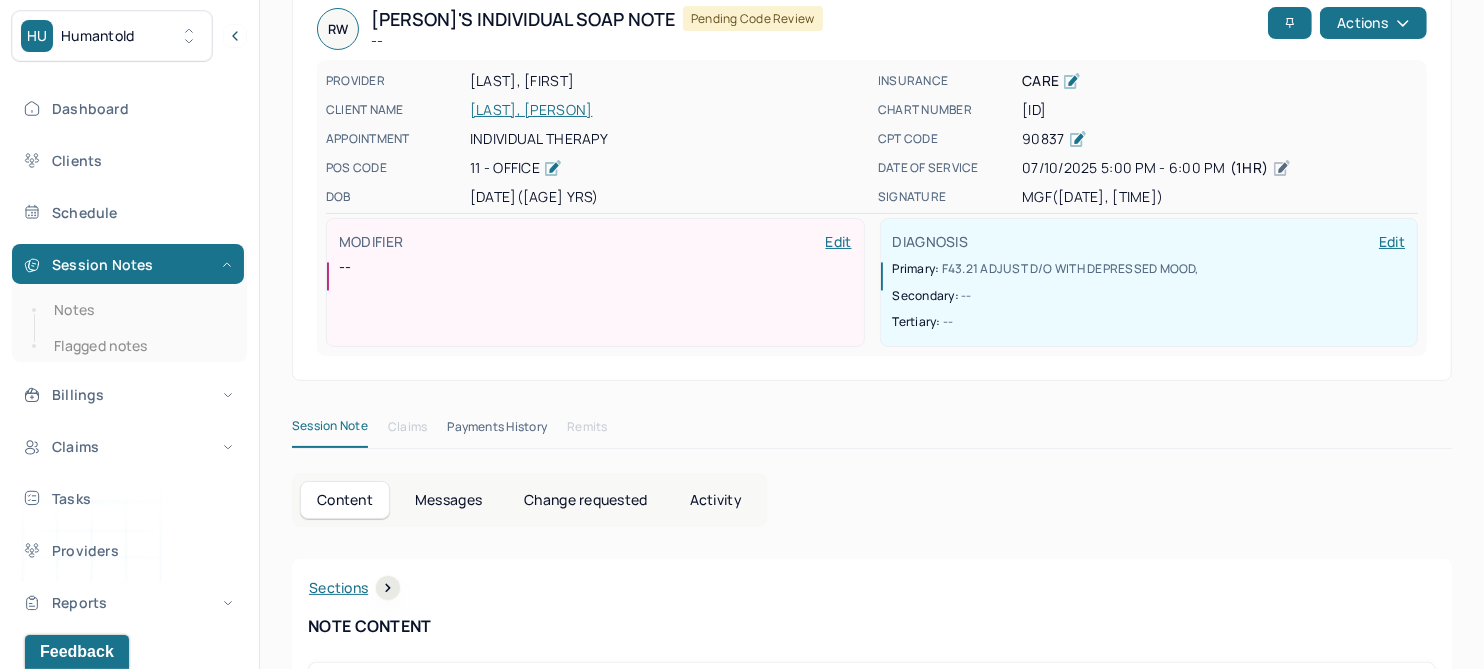 scroll, scrollTop: 0, scrollLeft: 0, axis: both 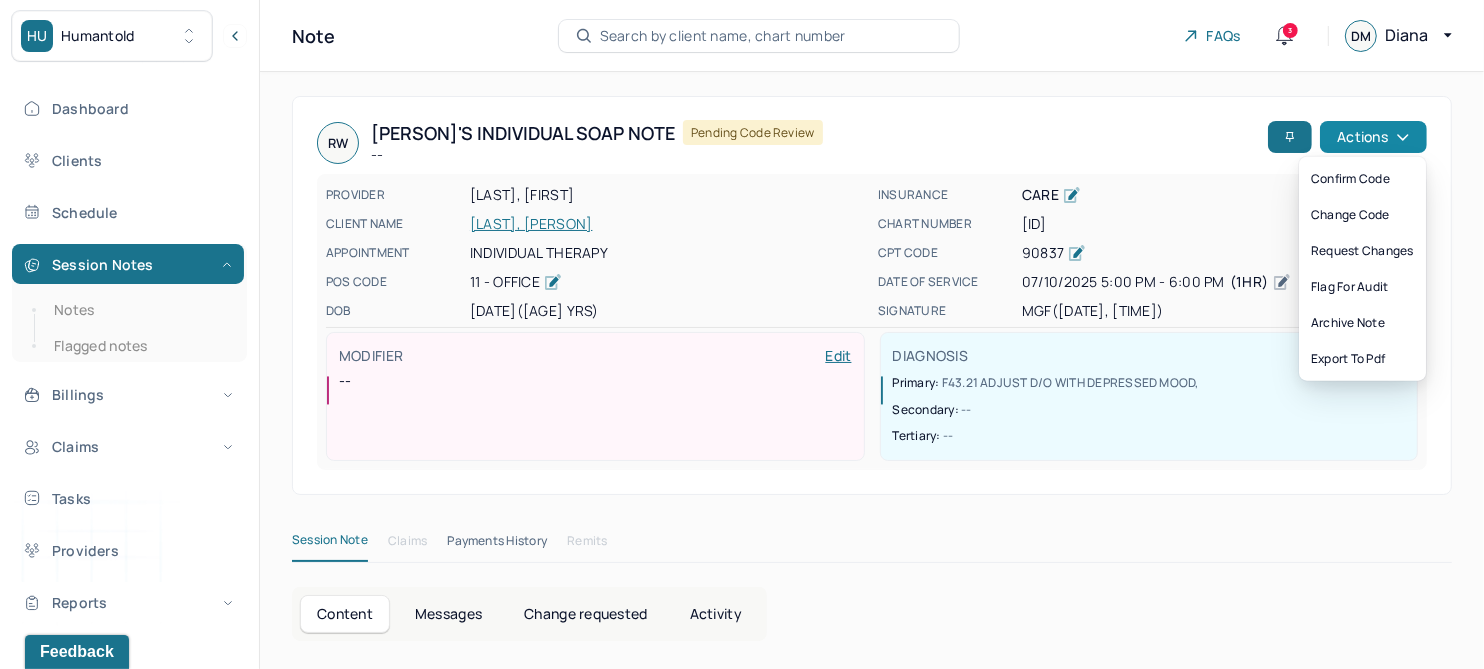 click 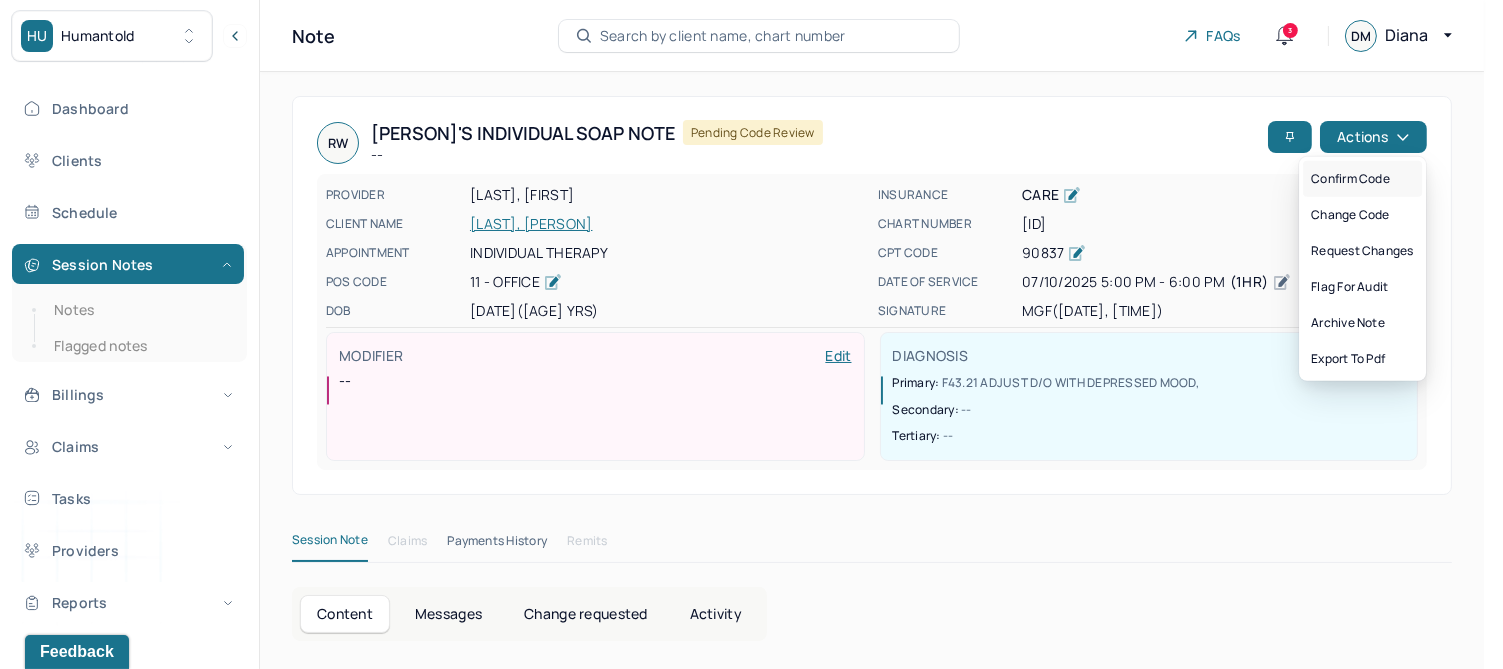 click on "Confirm code" at bounding box center (1362, 179) 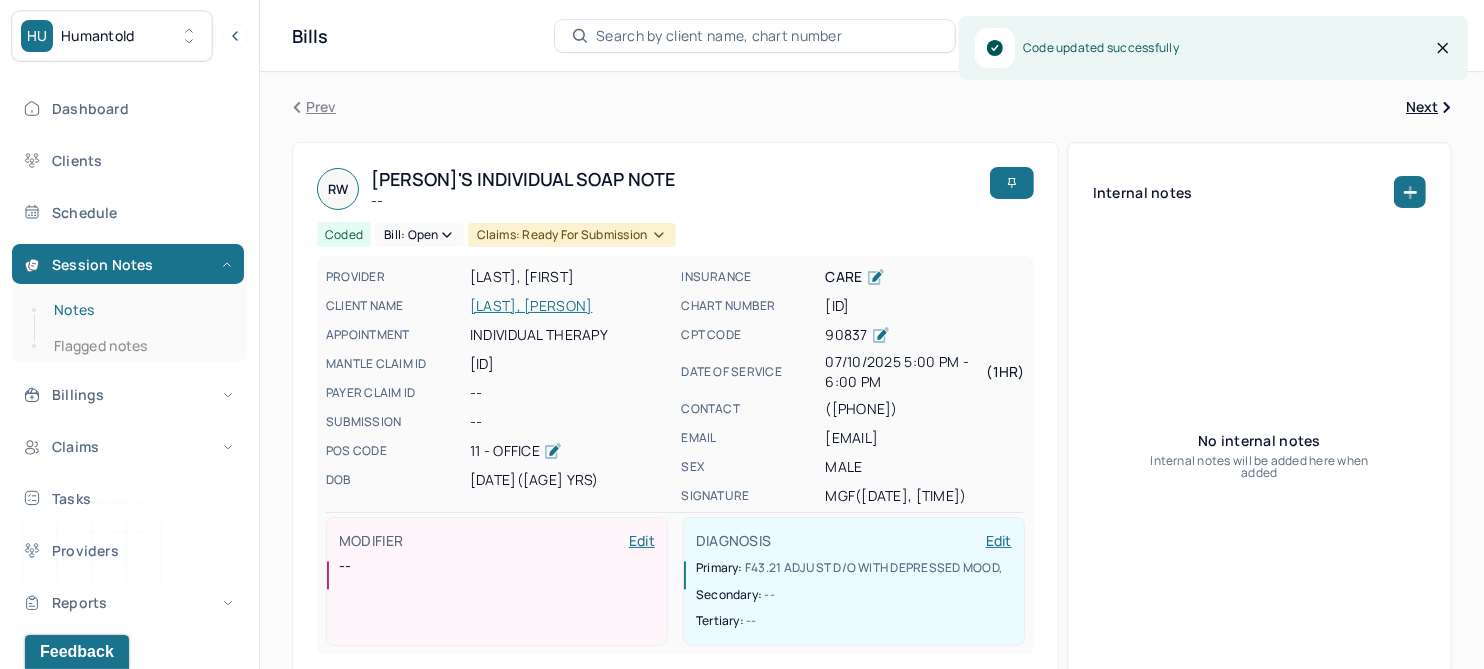 click on "Notes" at bounding box center (139, 310) 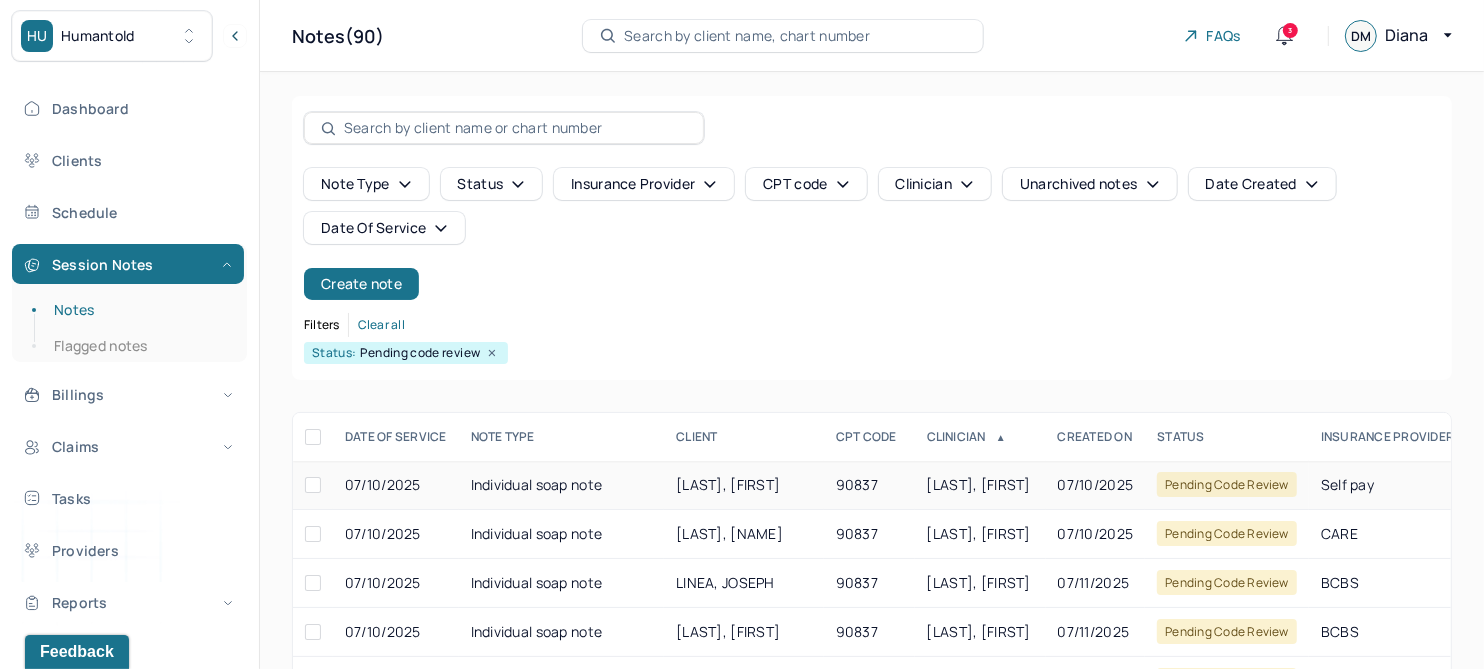 click on "[LAST], [FIRST]" at bounding box center [728, 484] 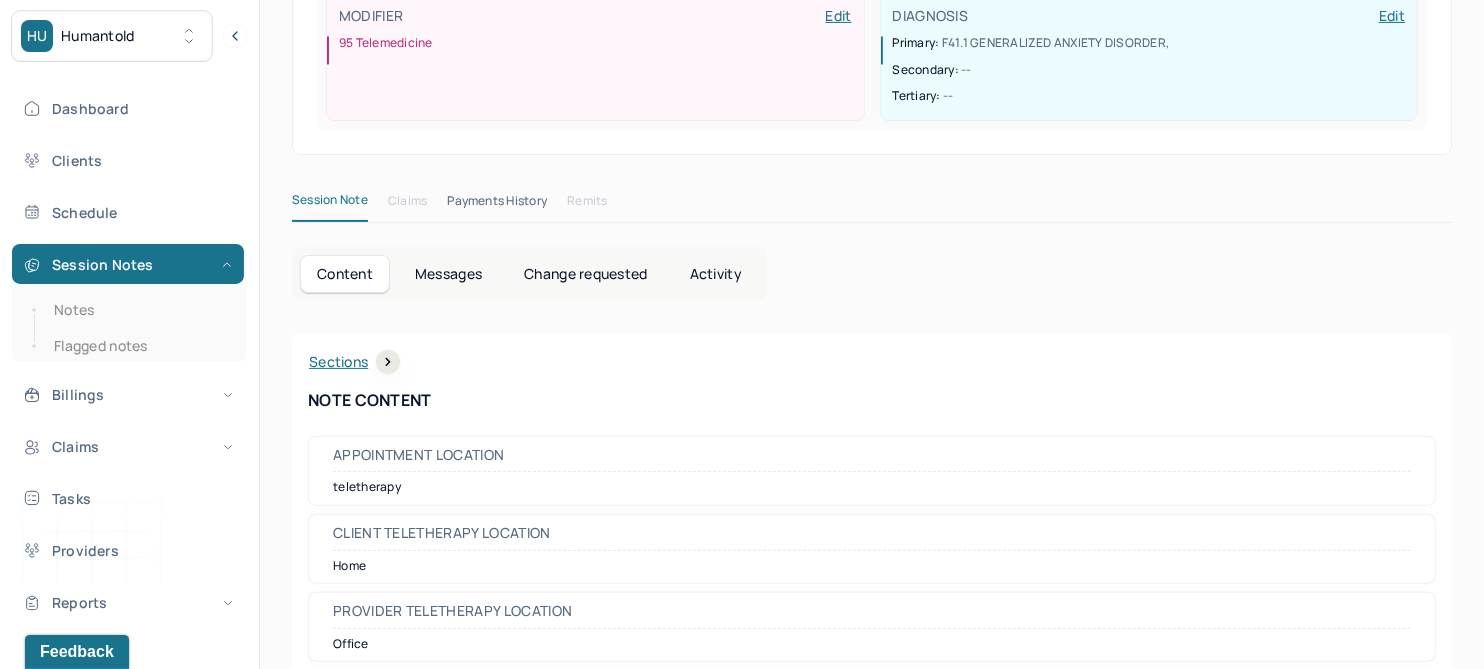 scroll, scrollTop: 0, scrollLeft: 0, axis: both 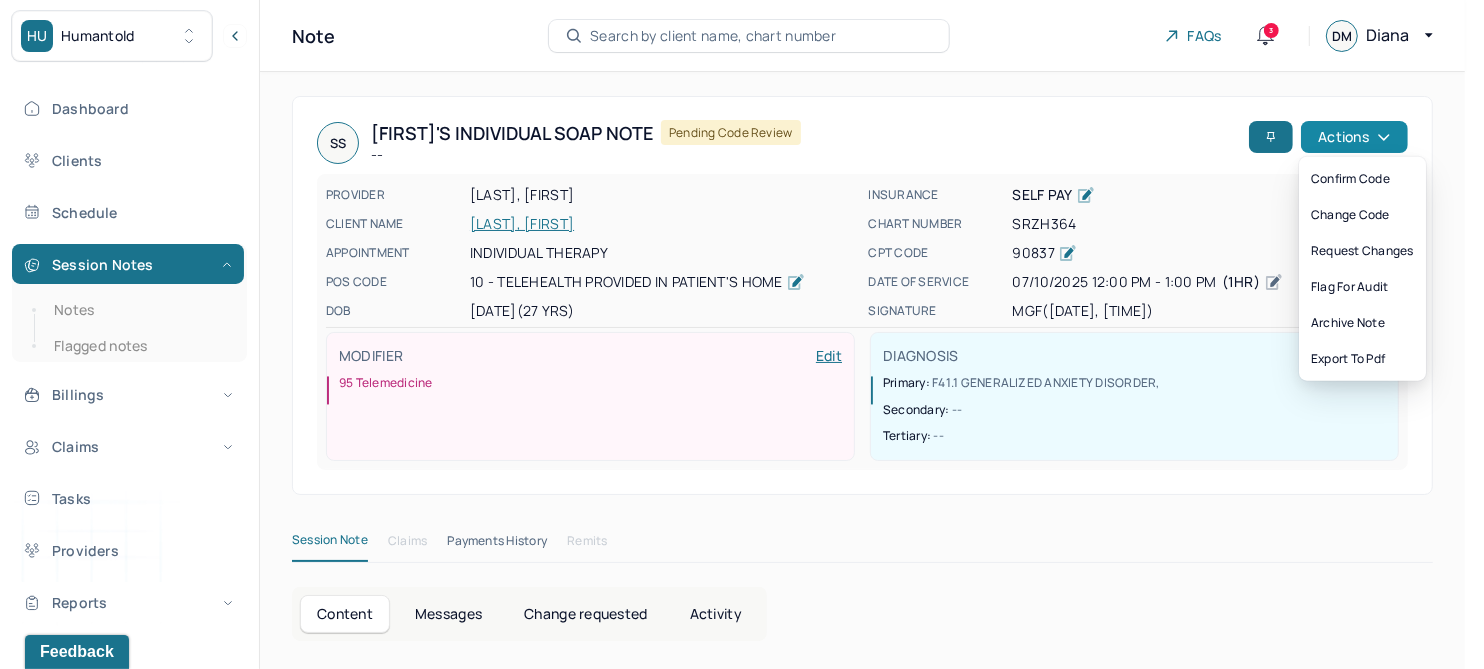 click on "Actions" at bounding box center (1354, 137) 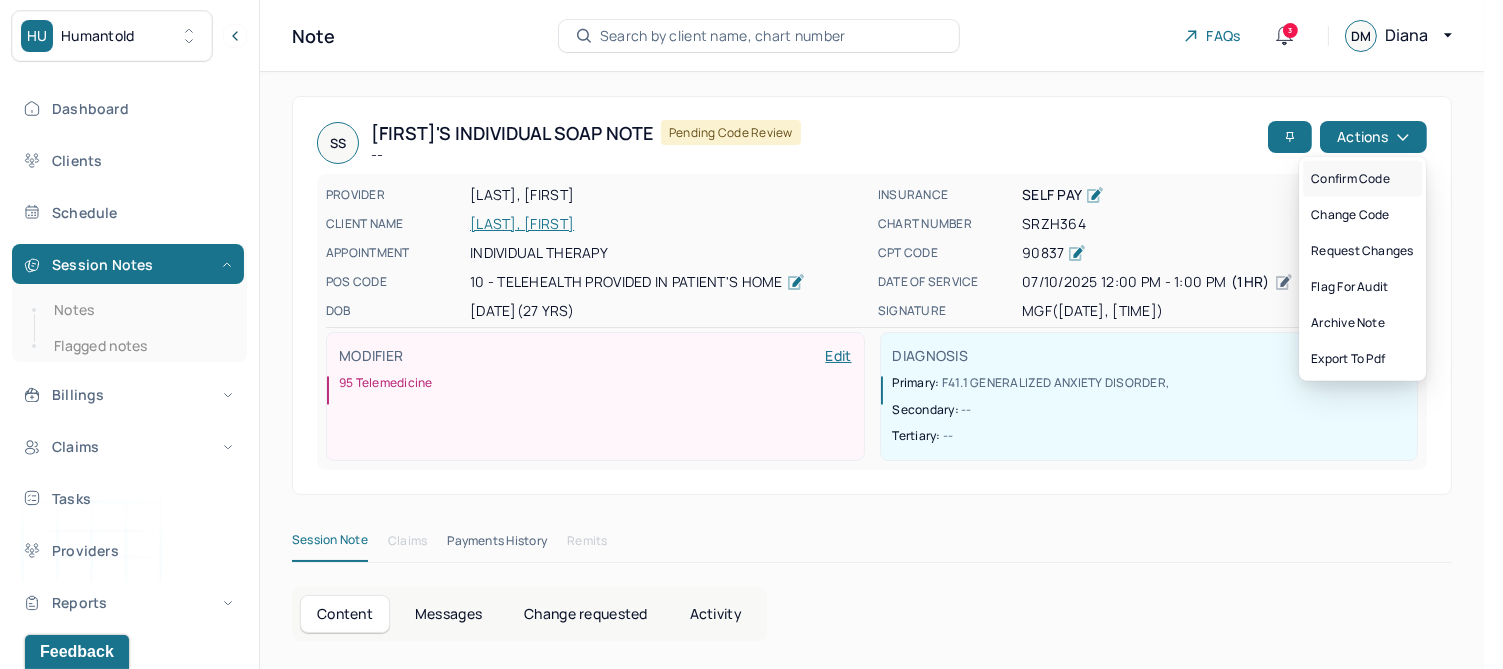 click on "Confirm code" at bounding box center [1362, 179] 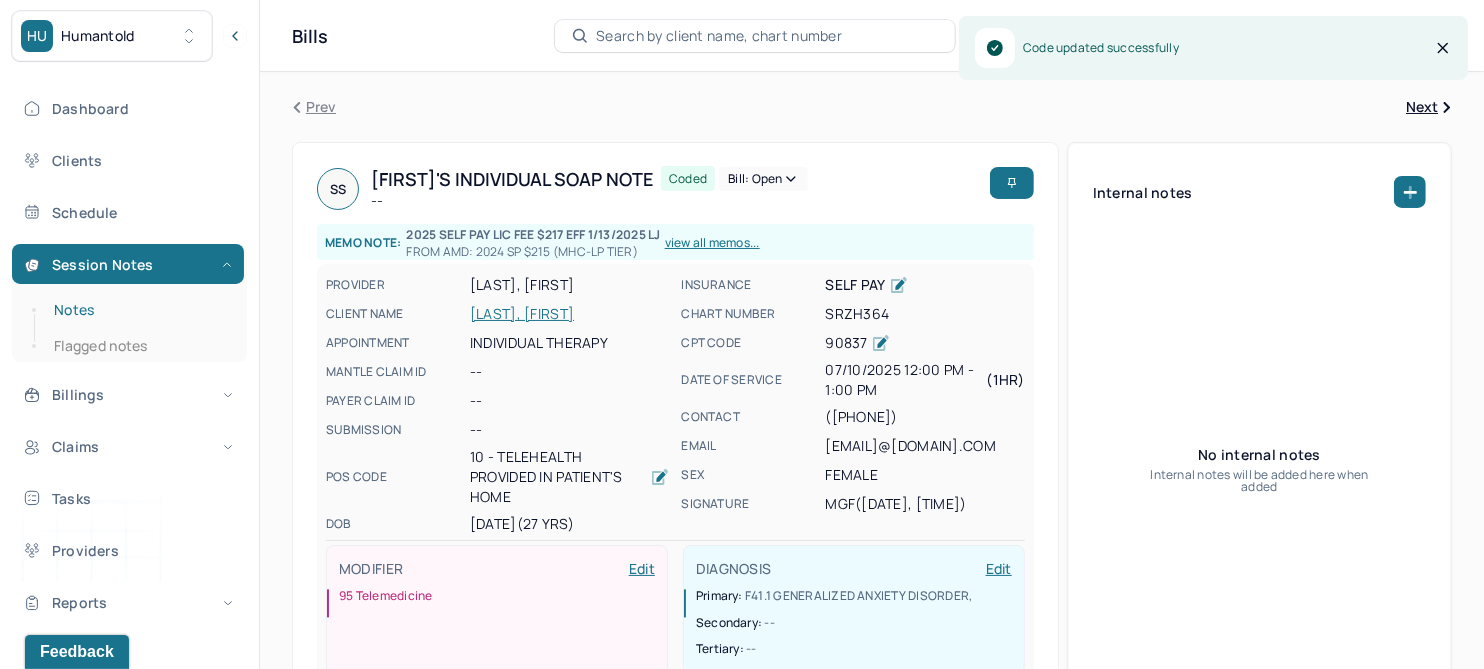 click on "Notes" at bounding box center (139, 310) 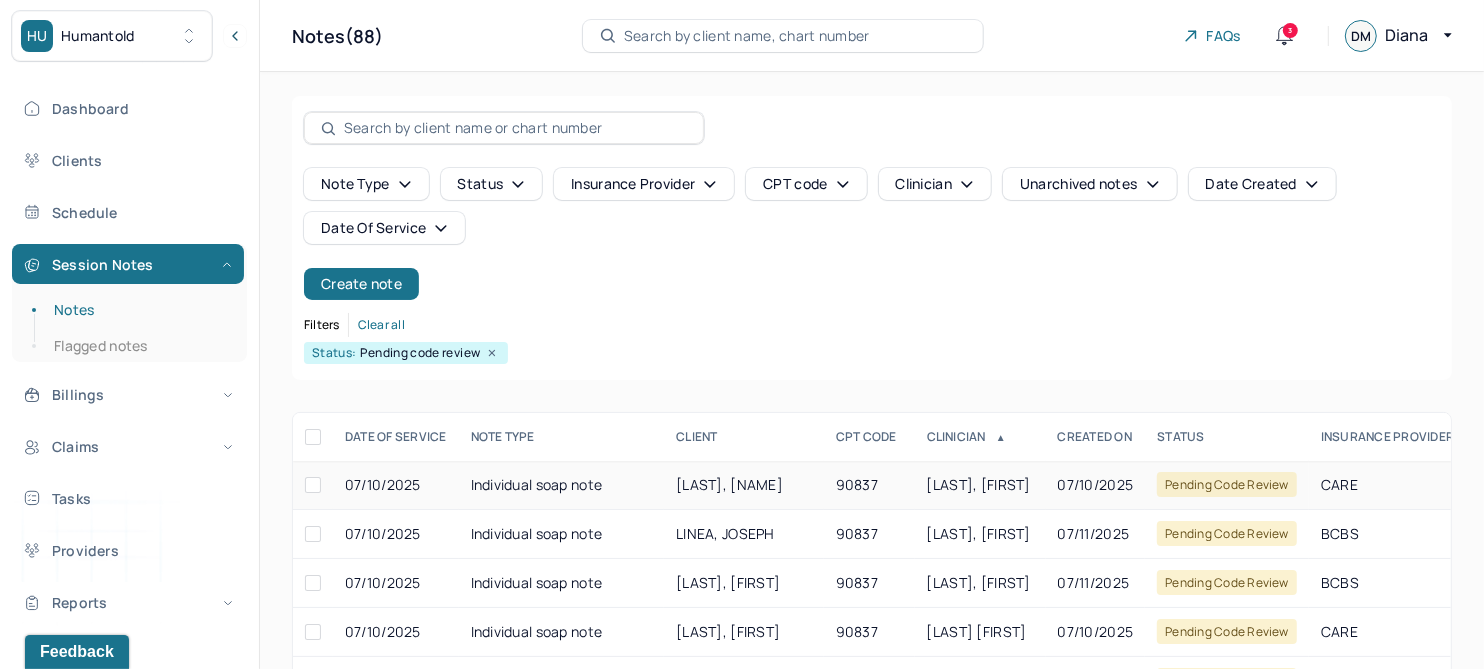 click on "[LAST], [NAME]" at bounding box center [729, 484] 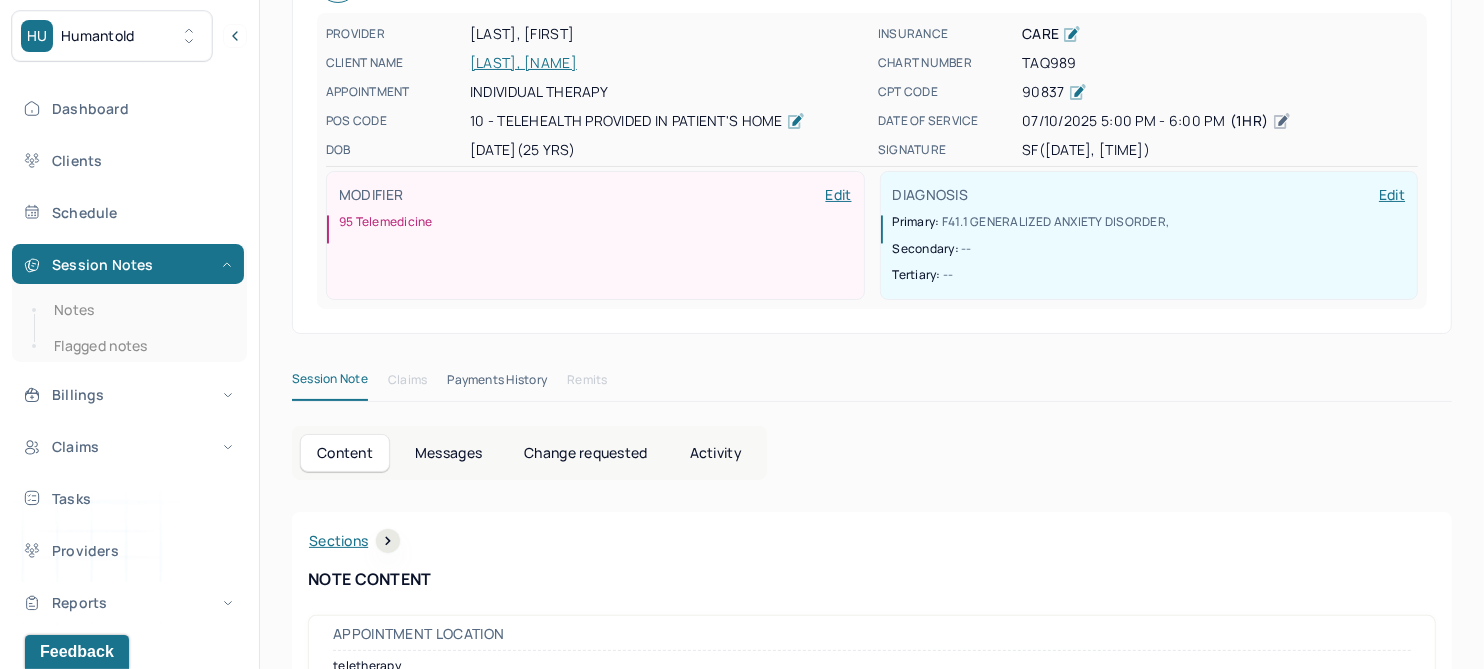 scroll, scrollTop: 0, scrollLeft: 0, axis: both 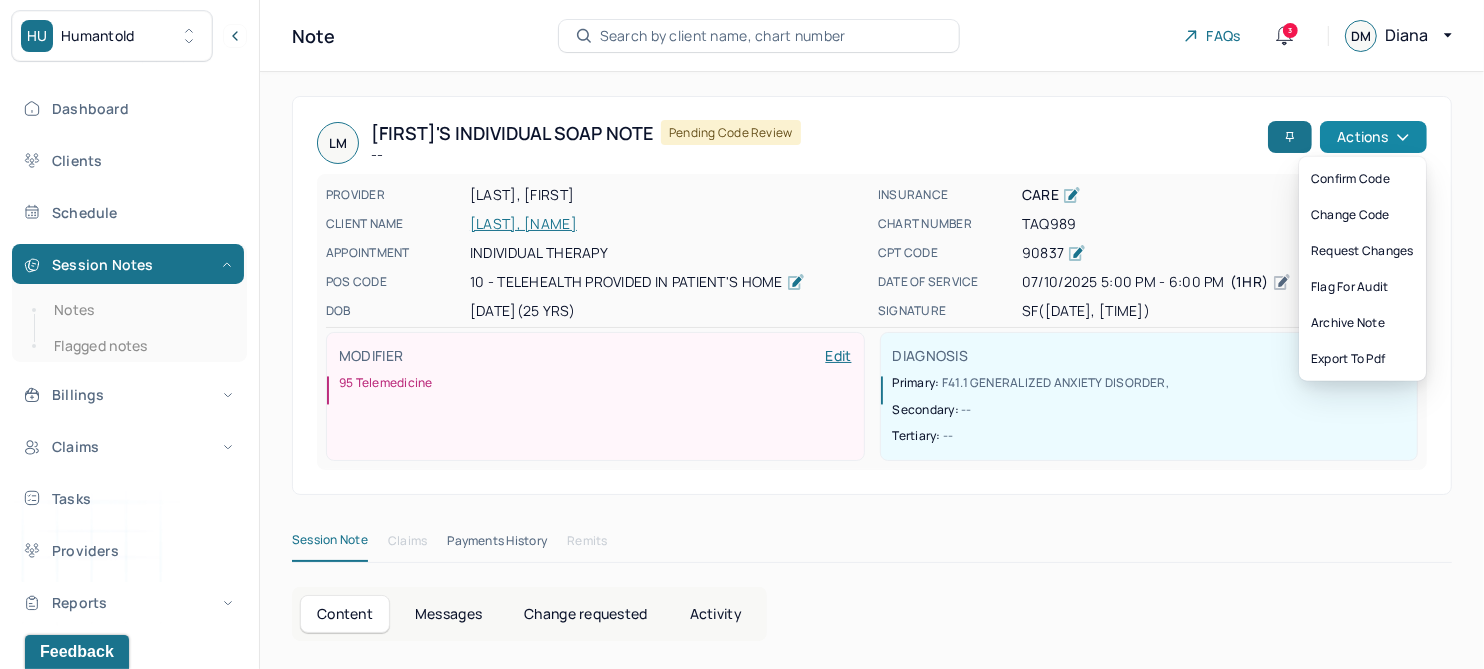 click 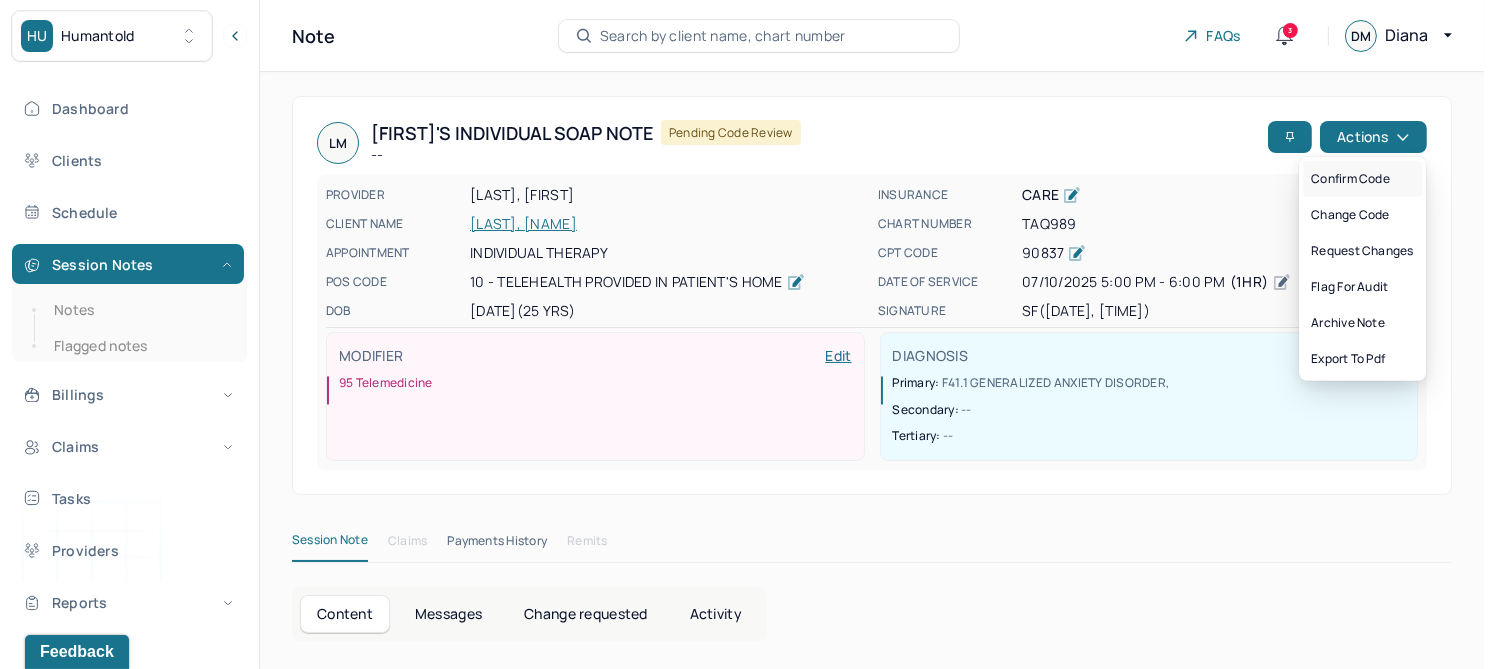 click on "Confirm code" at bounding box center [1362, 179] 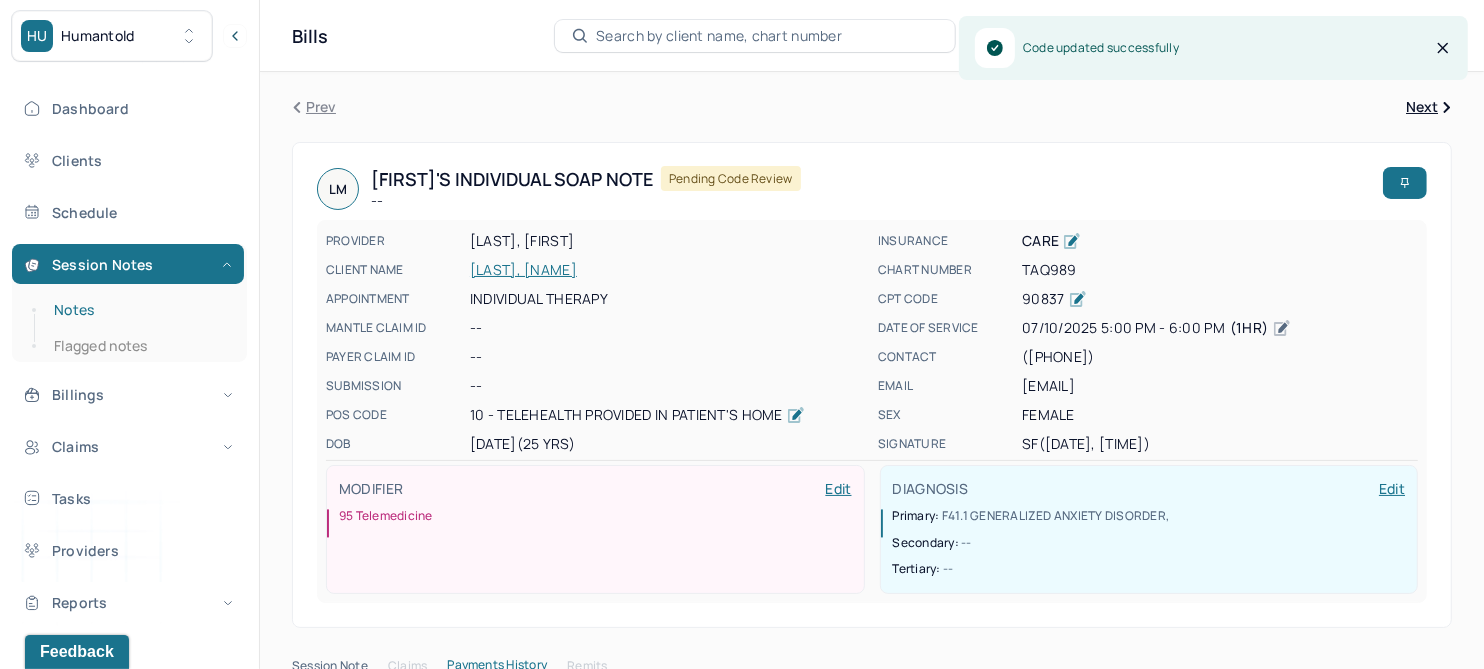 click on "Notes" at bounding box center (139, 310) 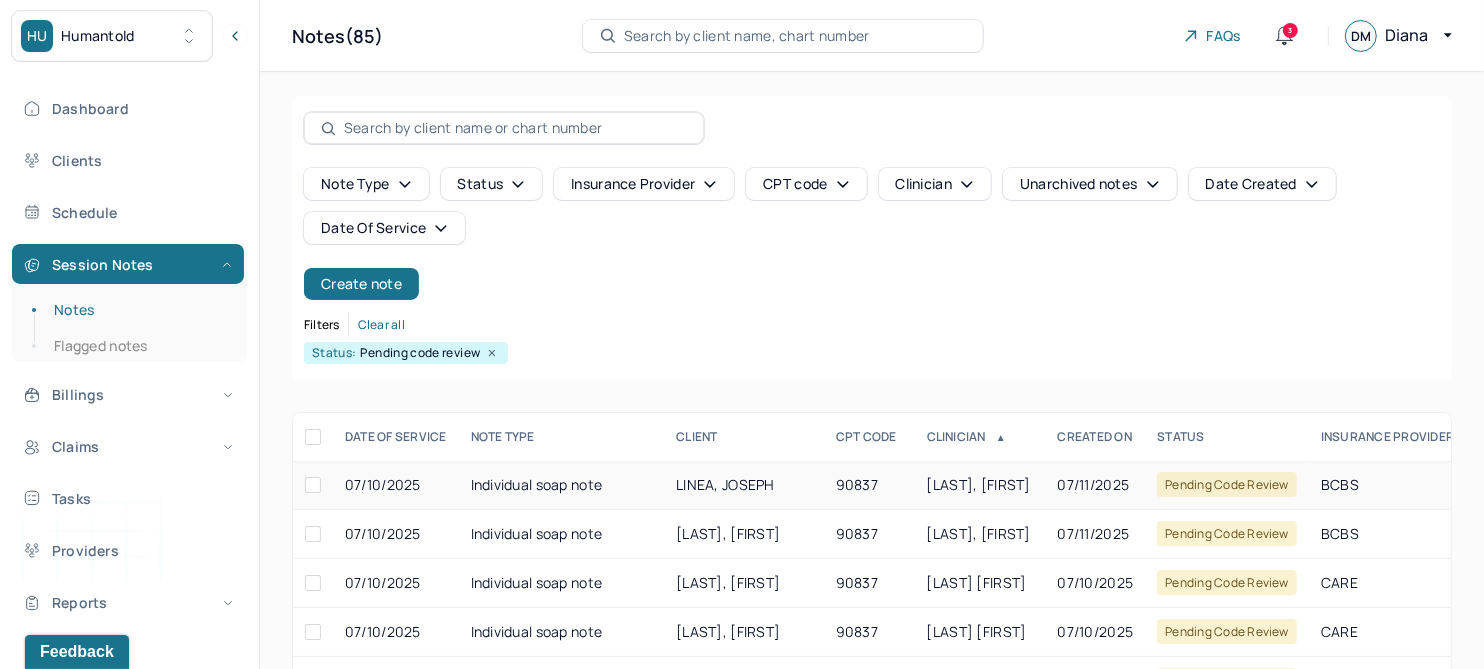 click on "LINEA, JOSEPH" at bounding box center (725, 484) 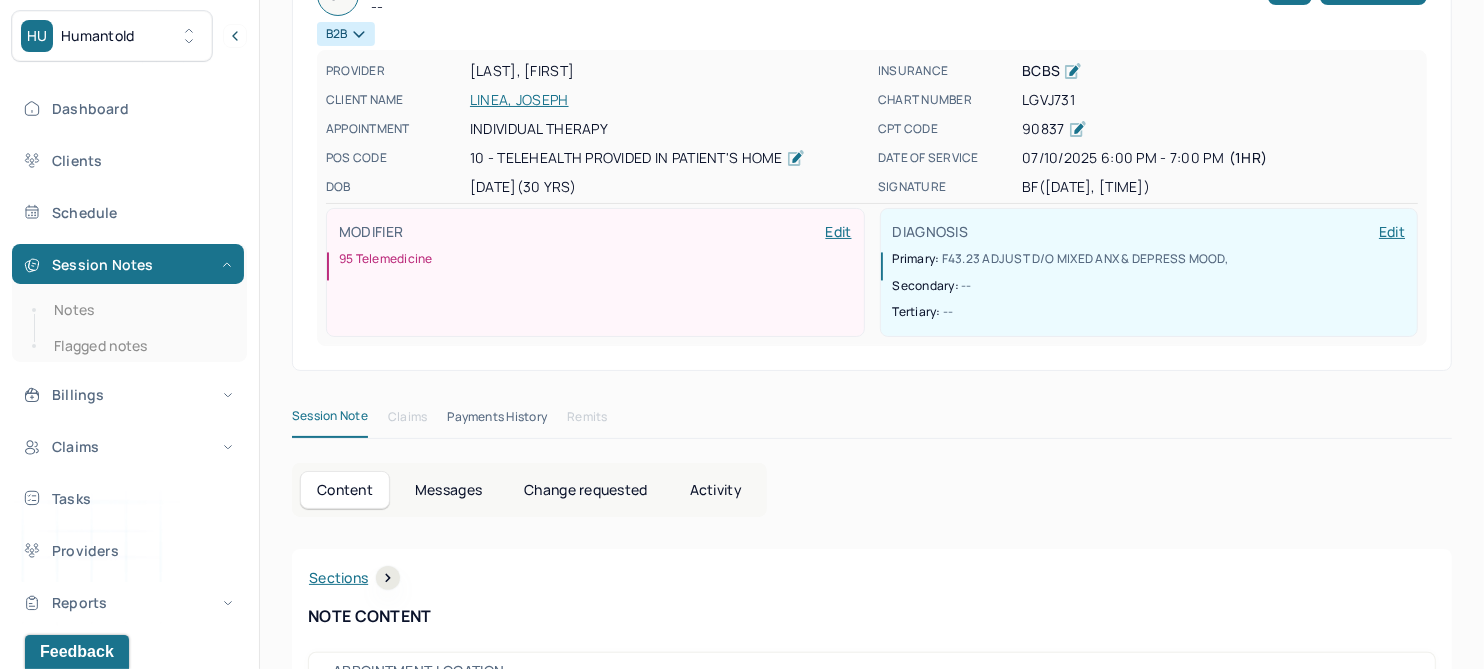 scroll, scrollTop: 0, scrollLeft: 0, axis: both 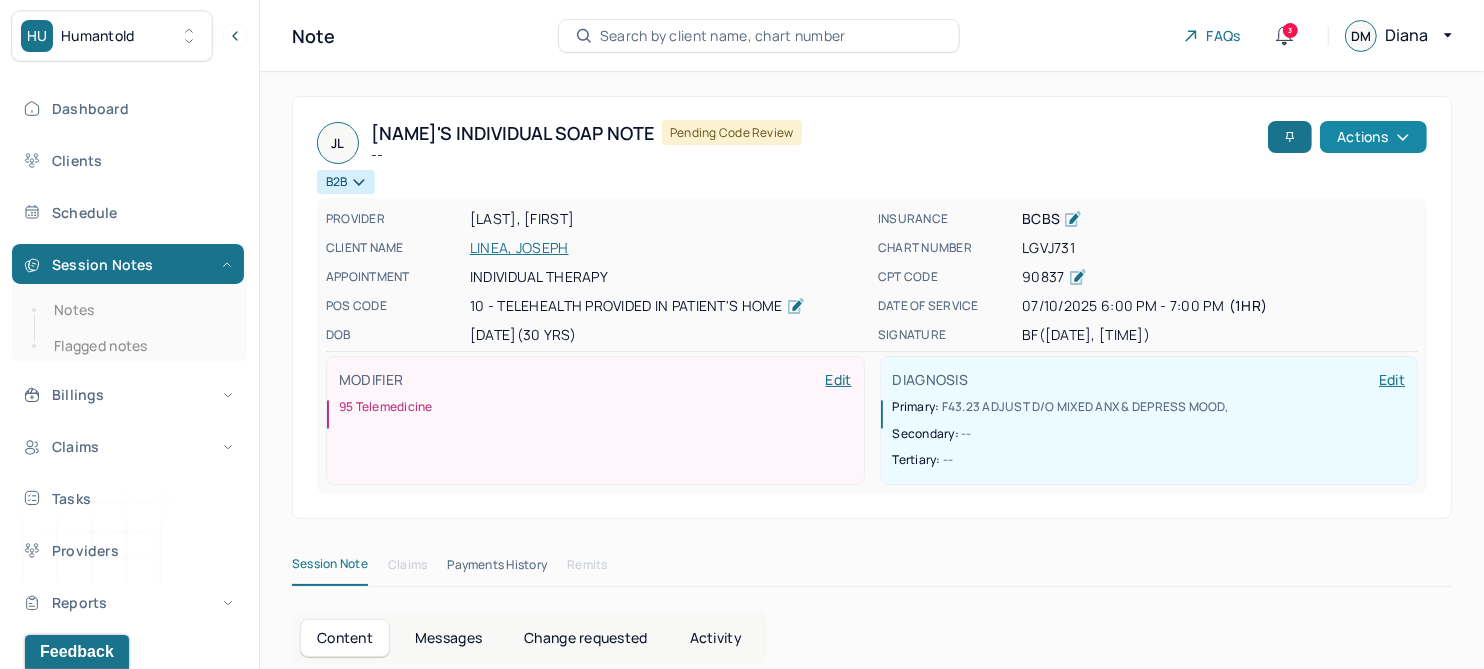 click on "Actions" at bounding box center (1373, 137) 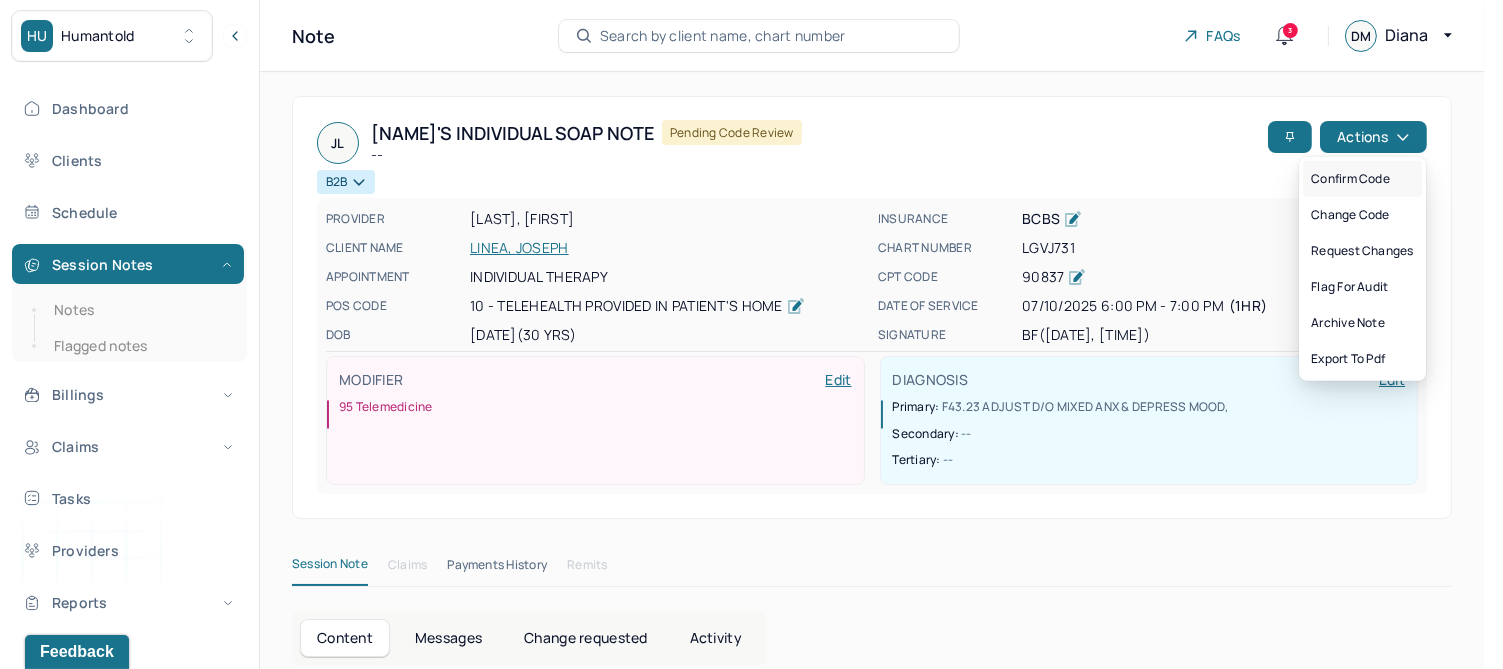 click on "Confirm code" at bounding box center (1362, 179) 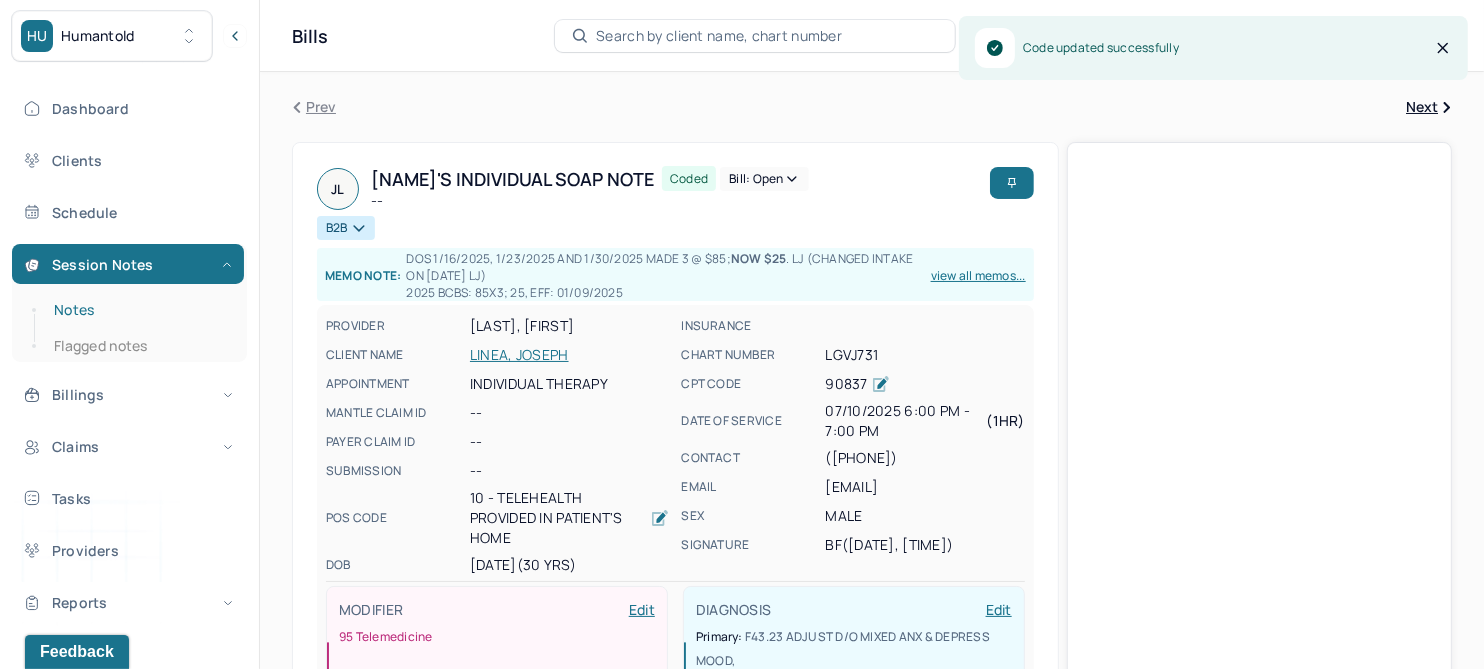 click on "Notes" at bounding box center (139, 310) 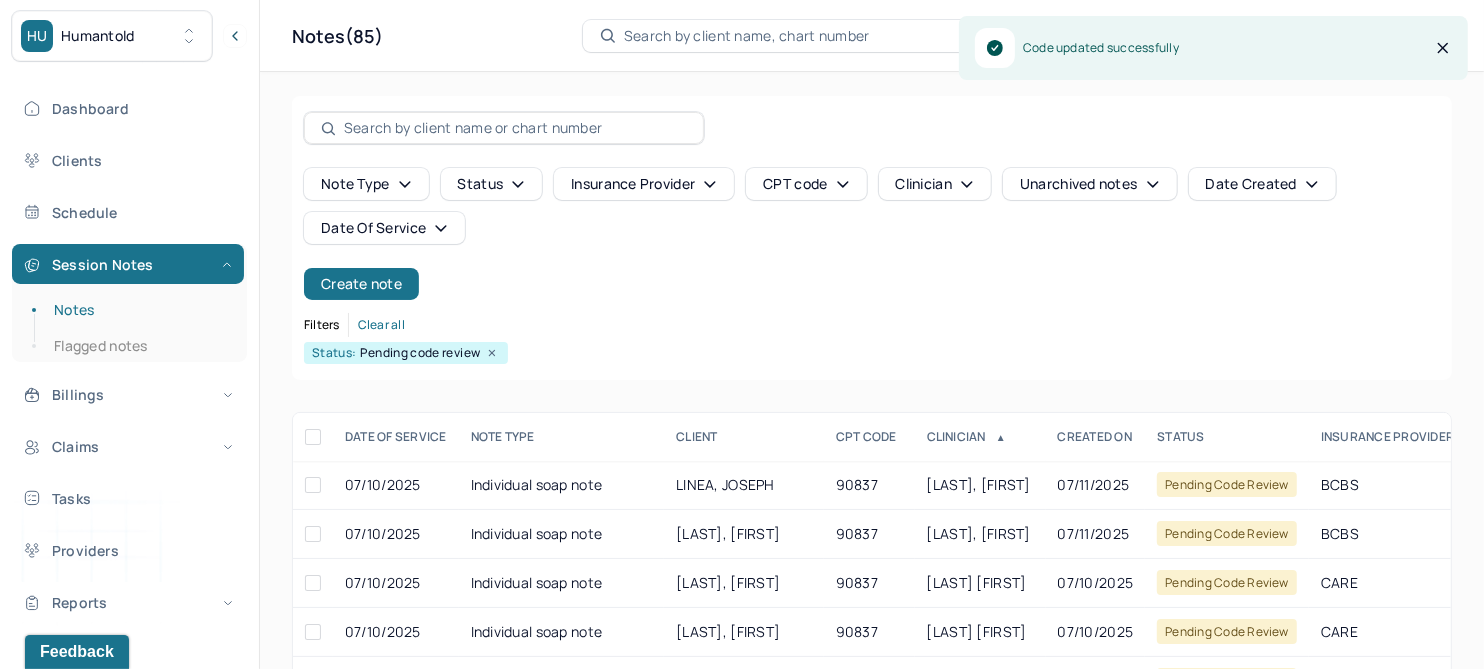 scroll, scrollTop: 250, scrollLeft: 0, axis: vertical 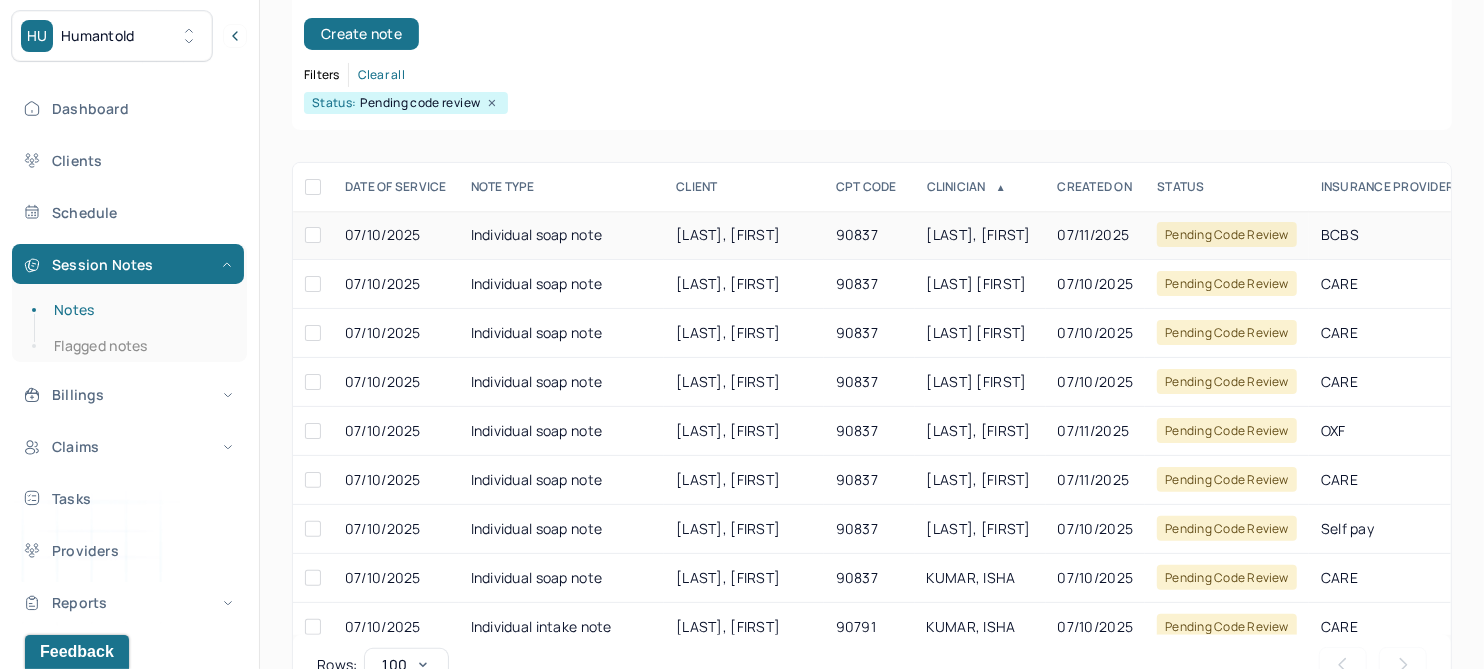 click on "[LAST], [FIRST]" at bounding box center [728, 234] 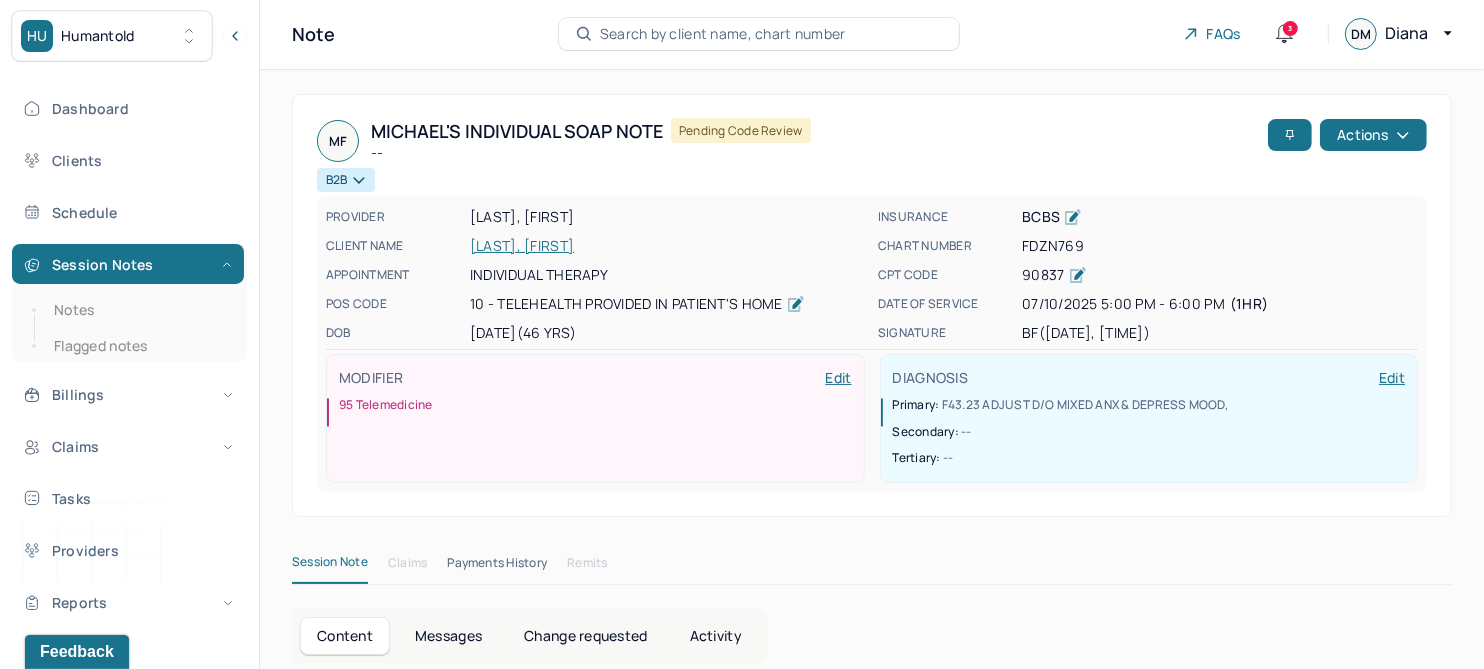 scroll, scrollTop: 0, scrollLeft: 0, axis: both 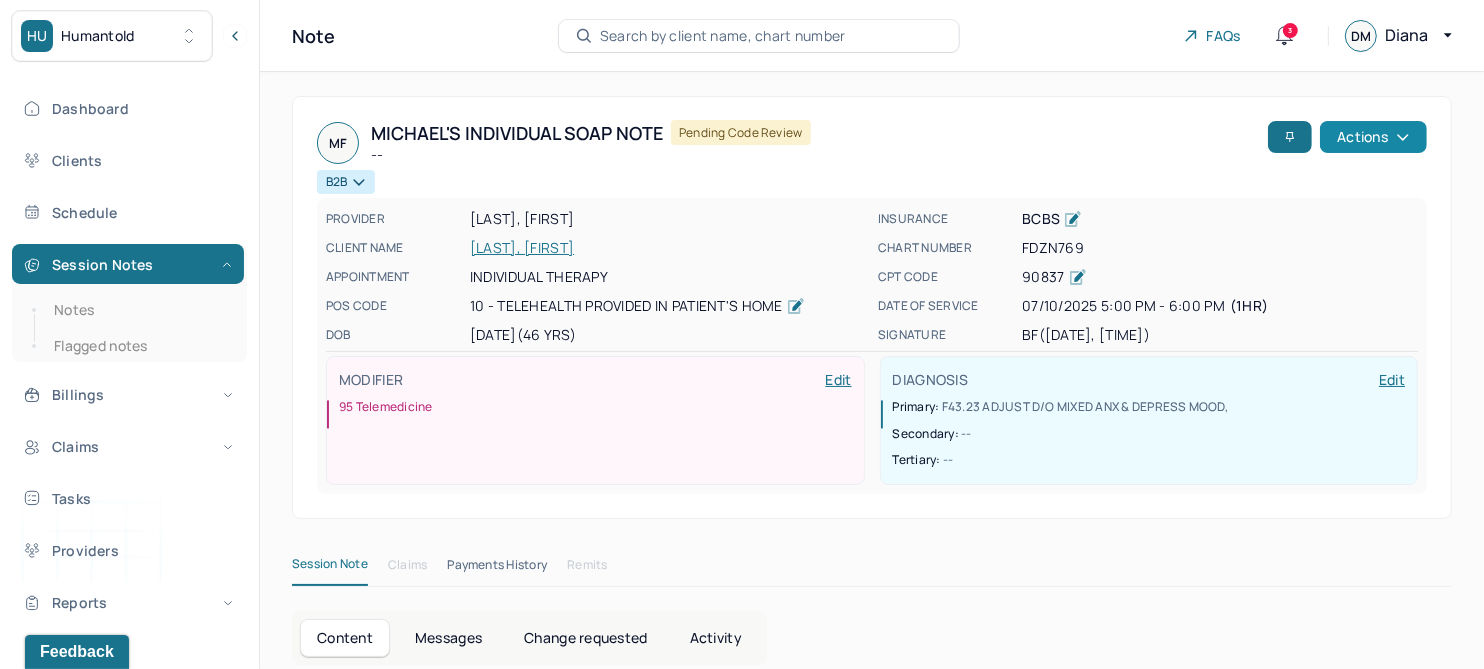 click on "Actions" at bounding box center [1373, 137] 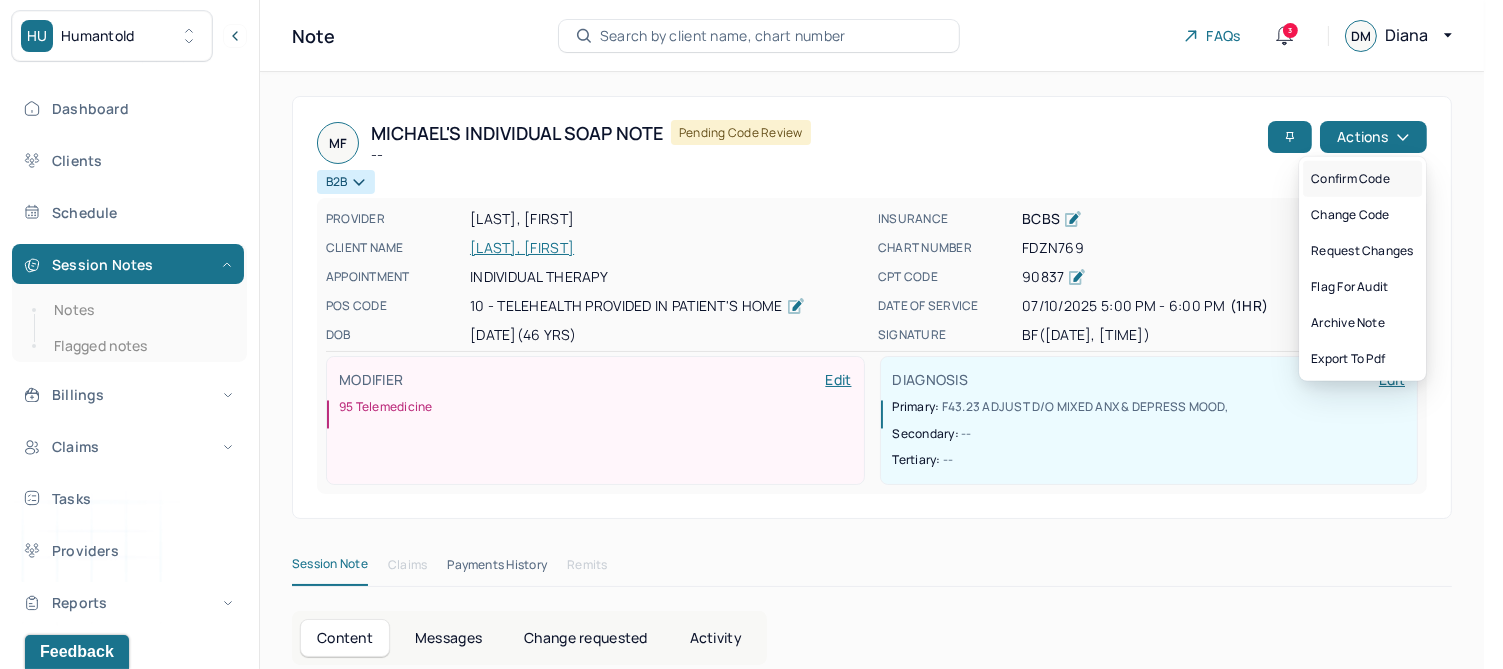 click on "Confirm code" at bounding box center [1362, 179] 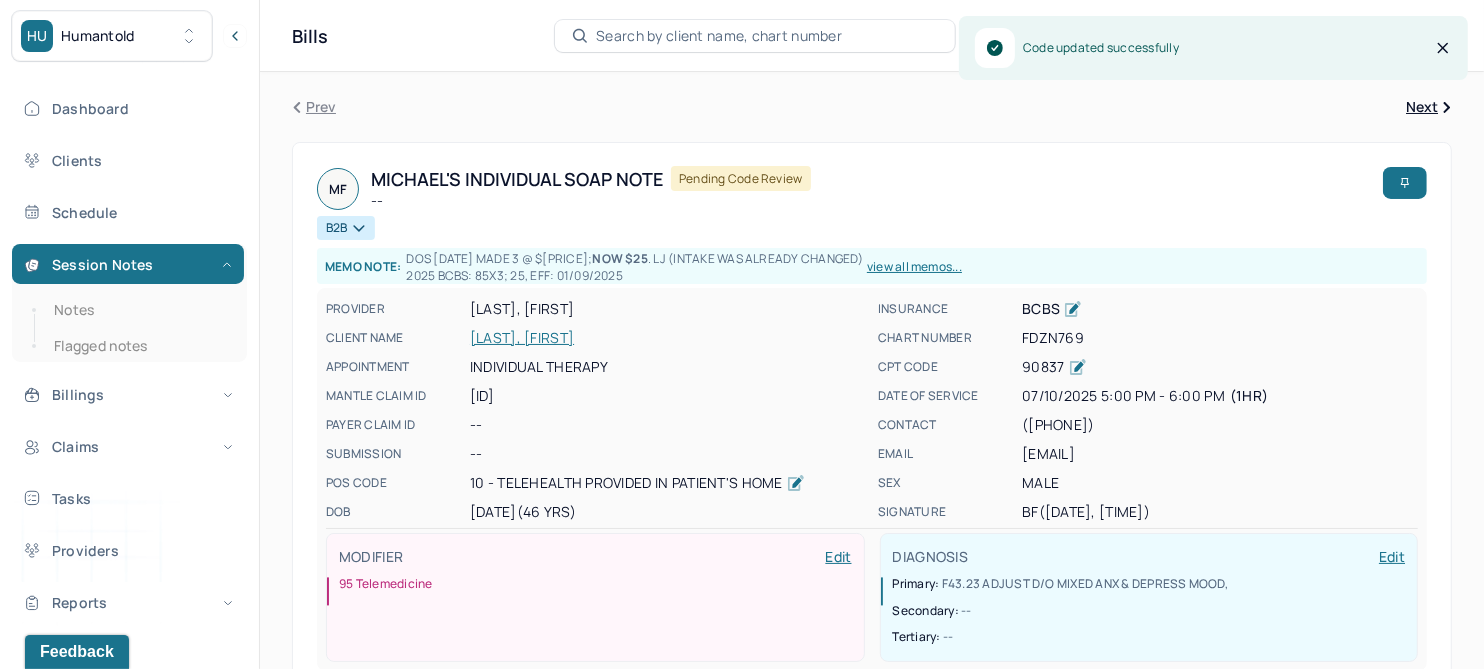 drag, startPoint x: 61, startPoint y: 310, endPoint x: 245, endPoint y: 270, distance: 188.29764 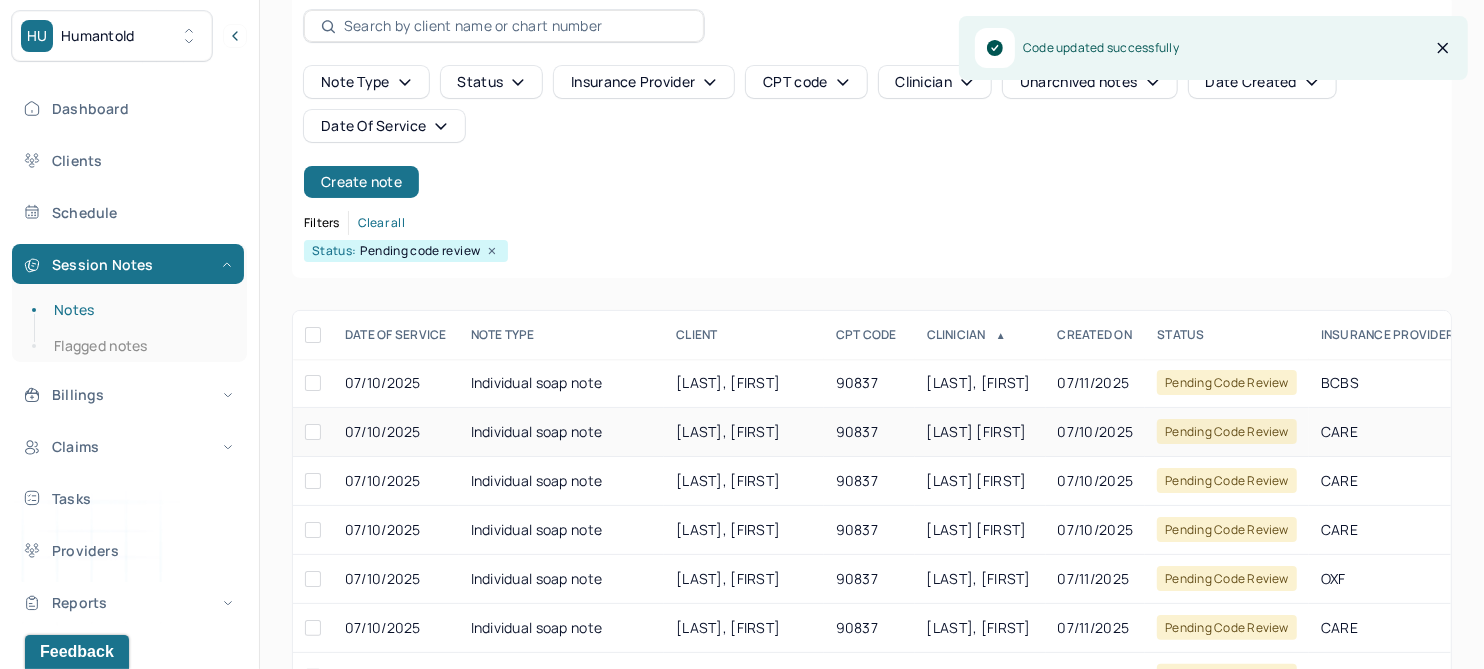 scroll, scrollTop: 250, scrollLeft: 0, axis: vertical 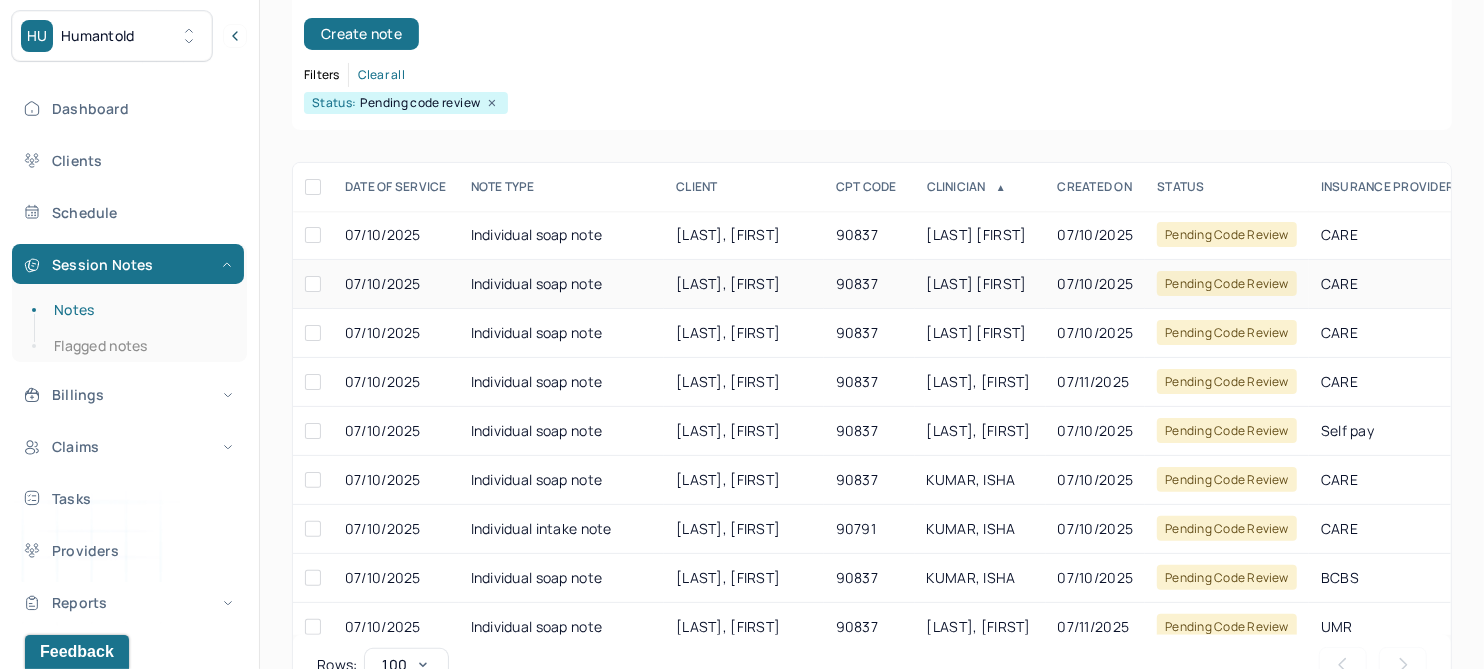 click on "[LAST], [FIRST]" at bounding box center [728, 283] 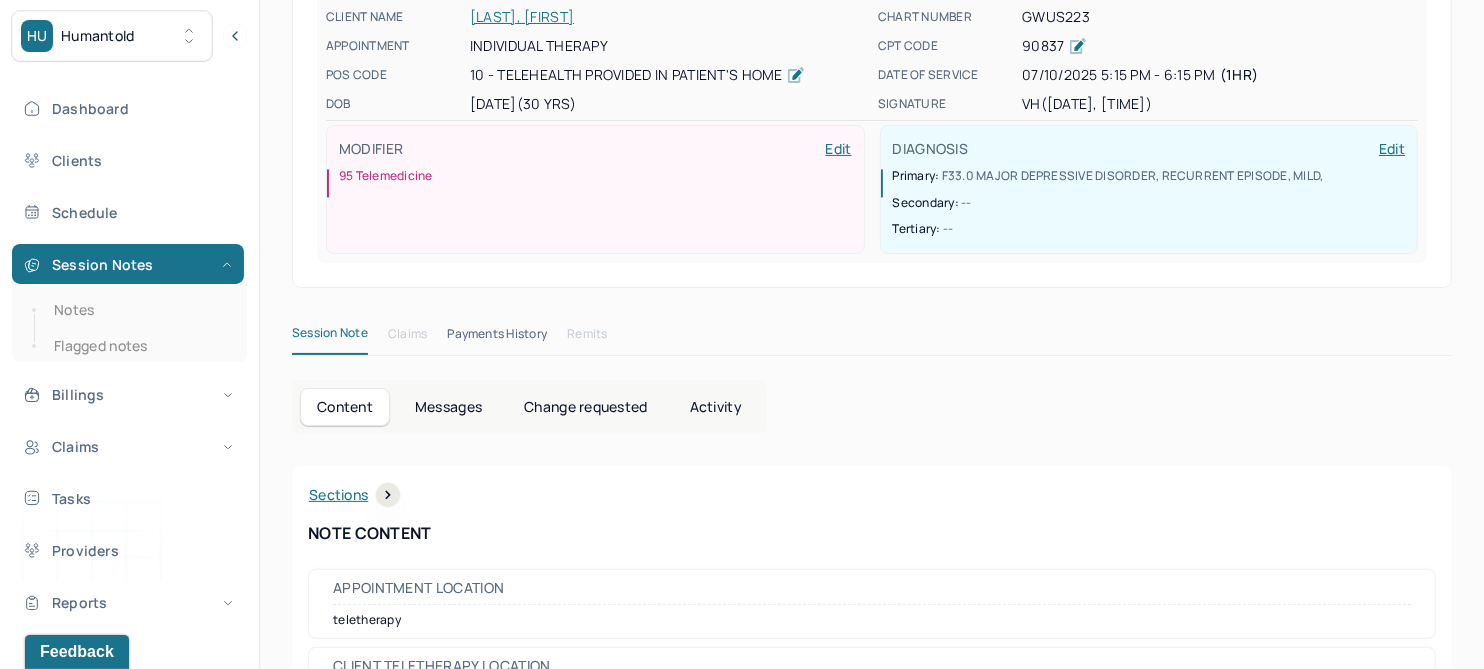 scroll, scrollTop: 0, scrollLeft: 0, axis: both 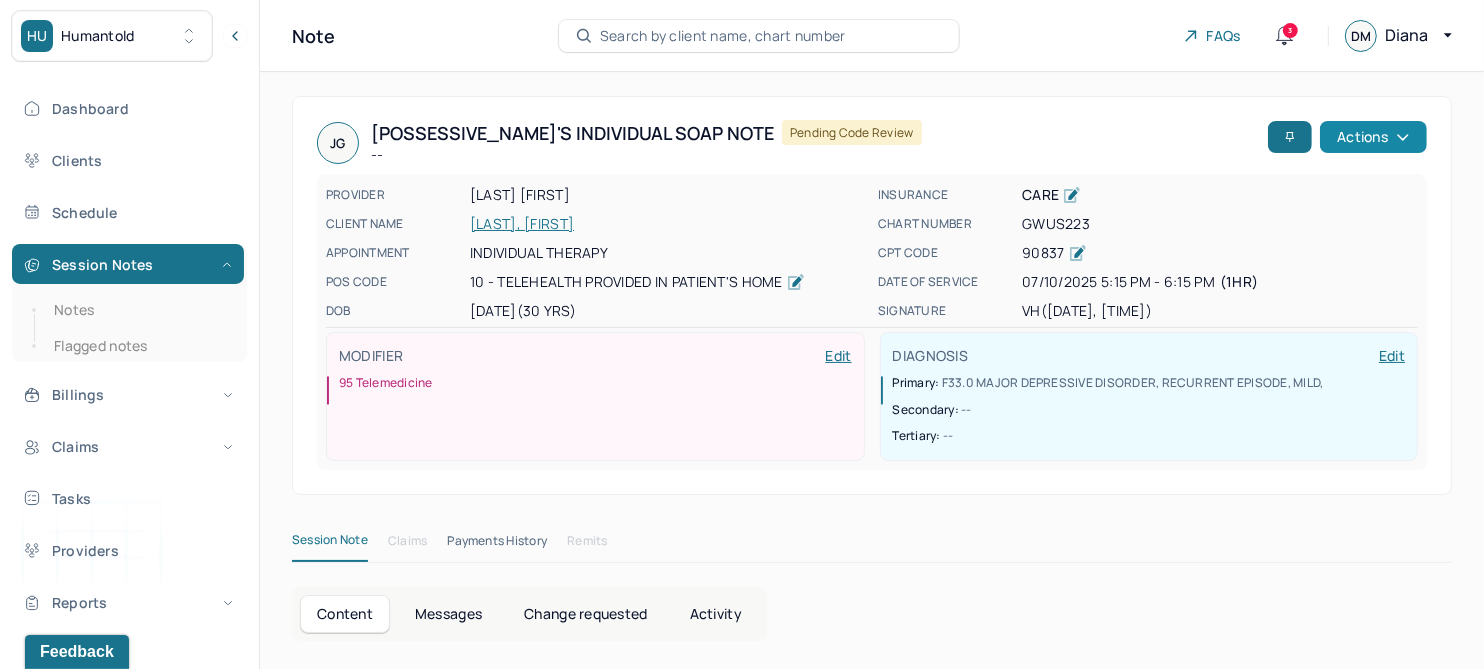 click 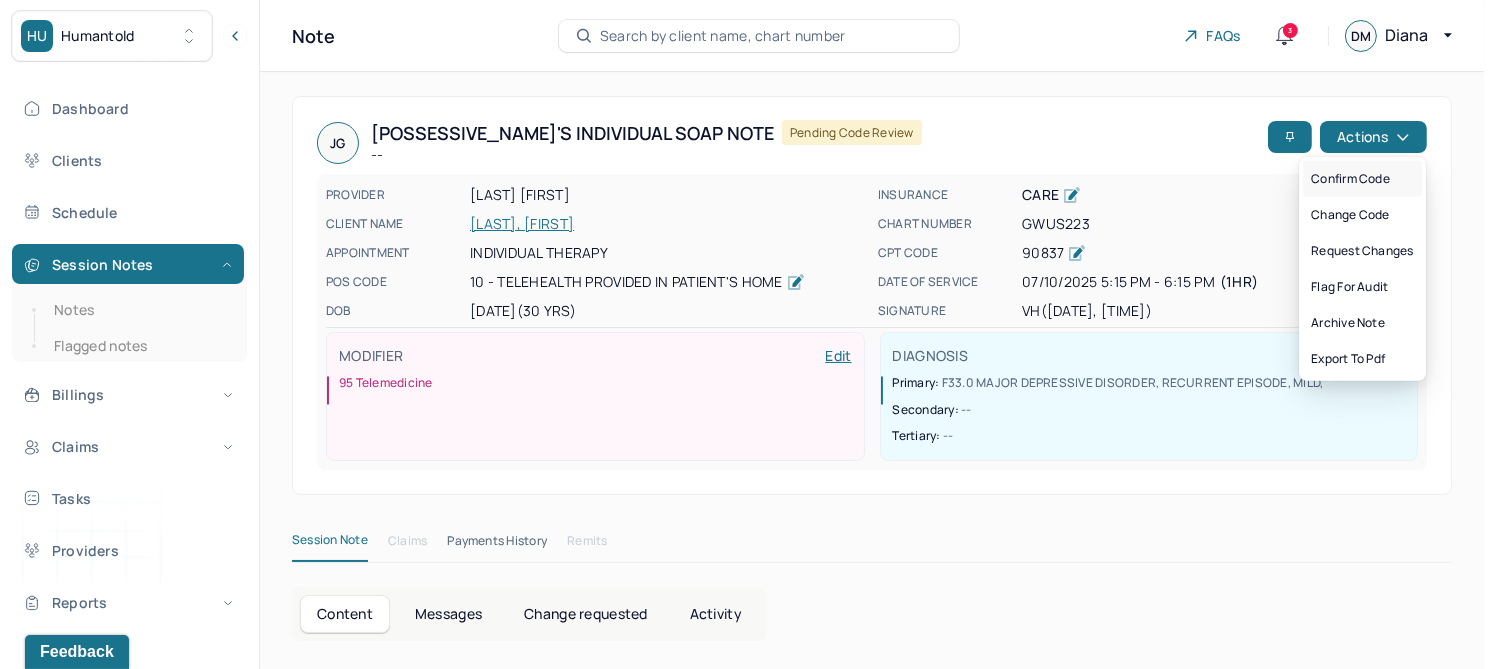 click on "Confirm code" at bounding box center [1362, 179] 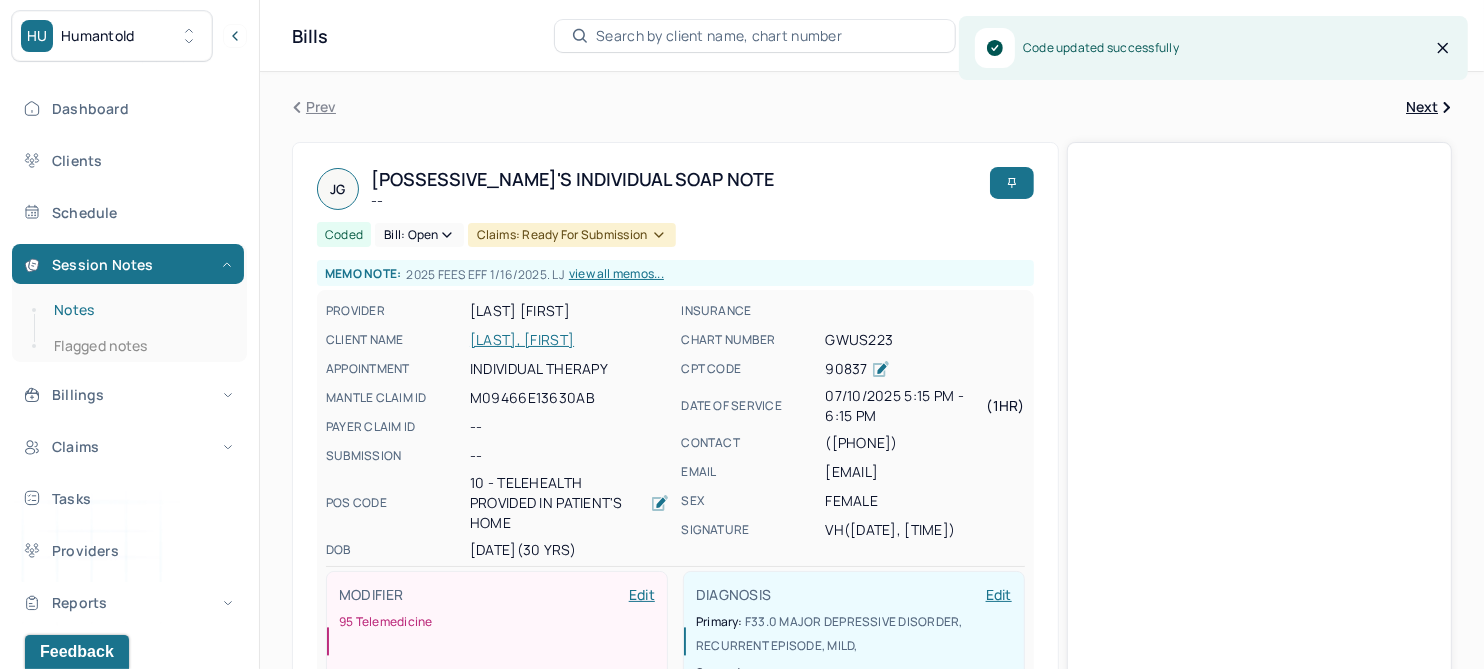 click on "Notes" at bounding box center [139, 310] 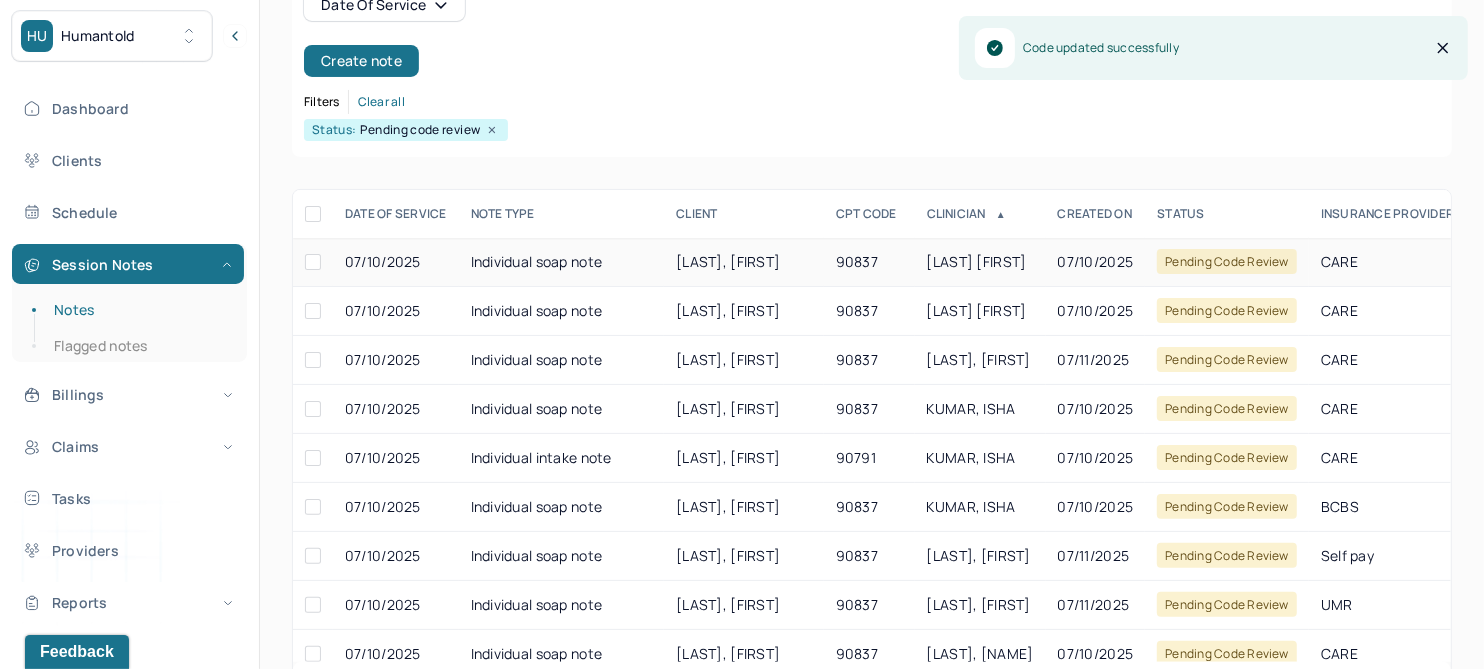 scroll, scrollTop: 250, scrollLeft: 0, axis: vertical 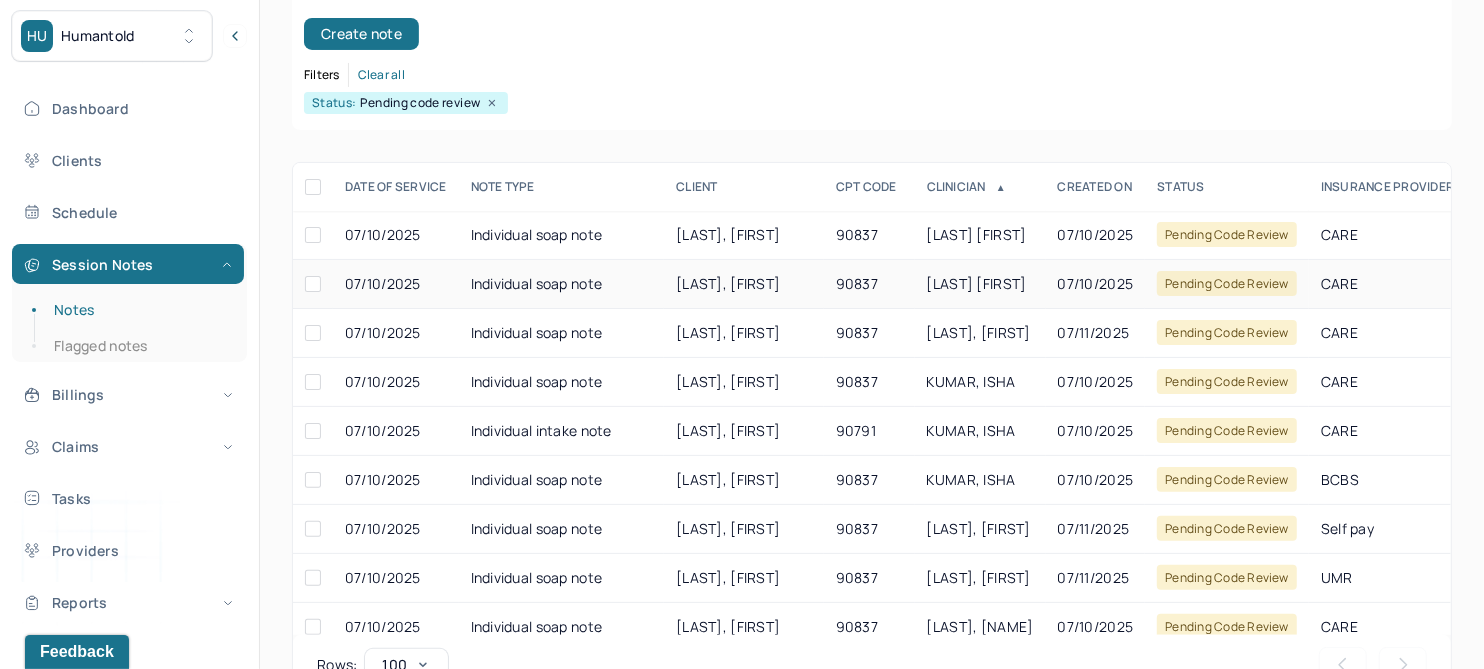 click on "[LAST], [FIRST]" at bounding box center [728, 283] 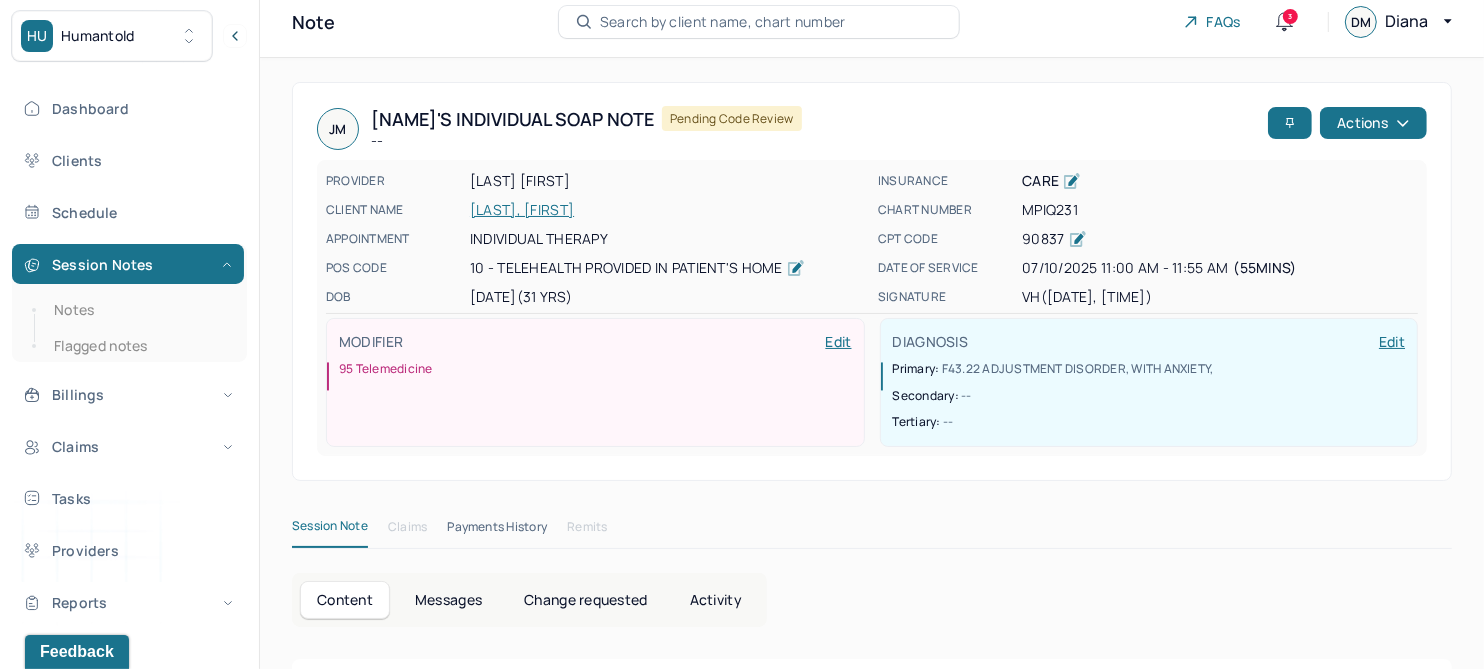 scroll, scrollTop: 0, scrollLeft: 0, axis: both 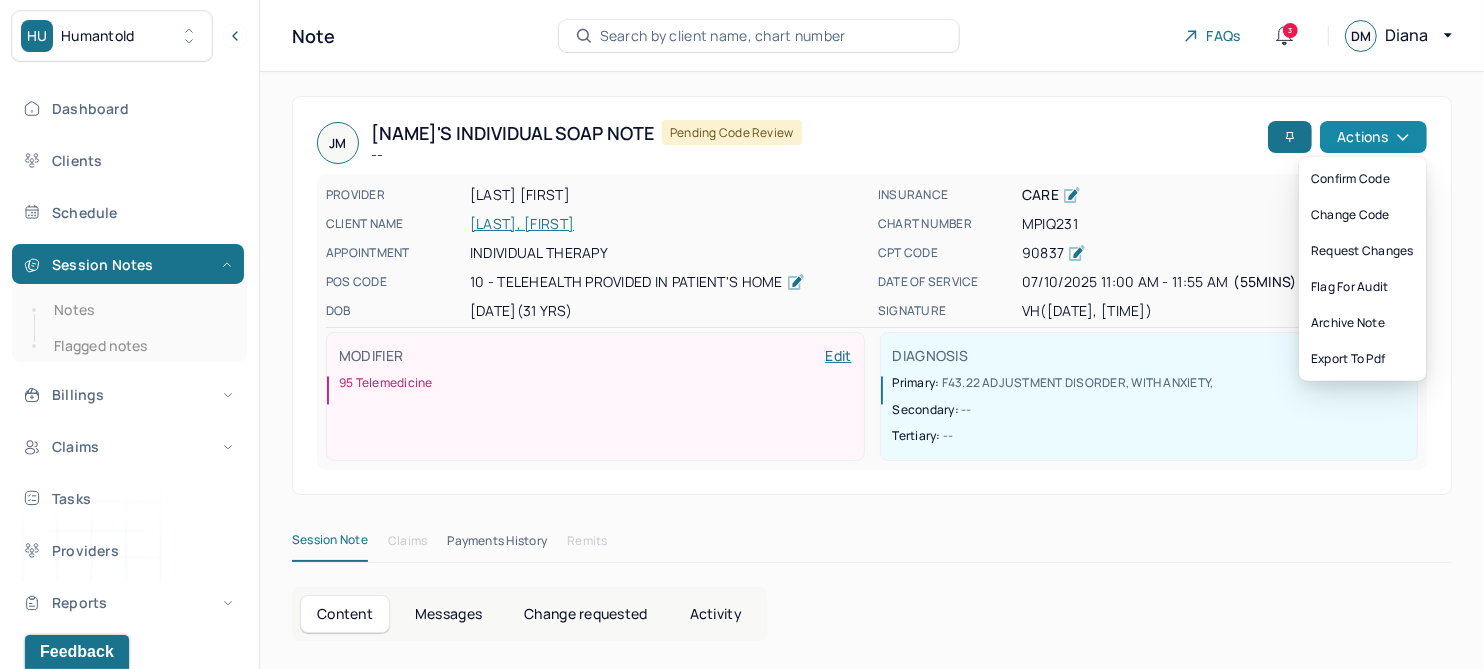 click on "Actions" at bounding box center (1373, 137) 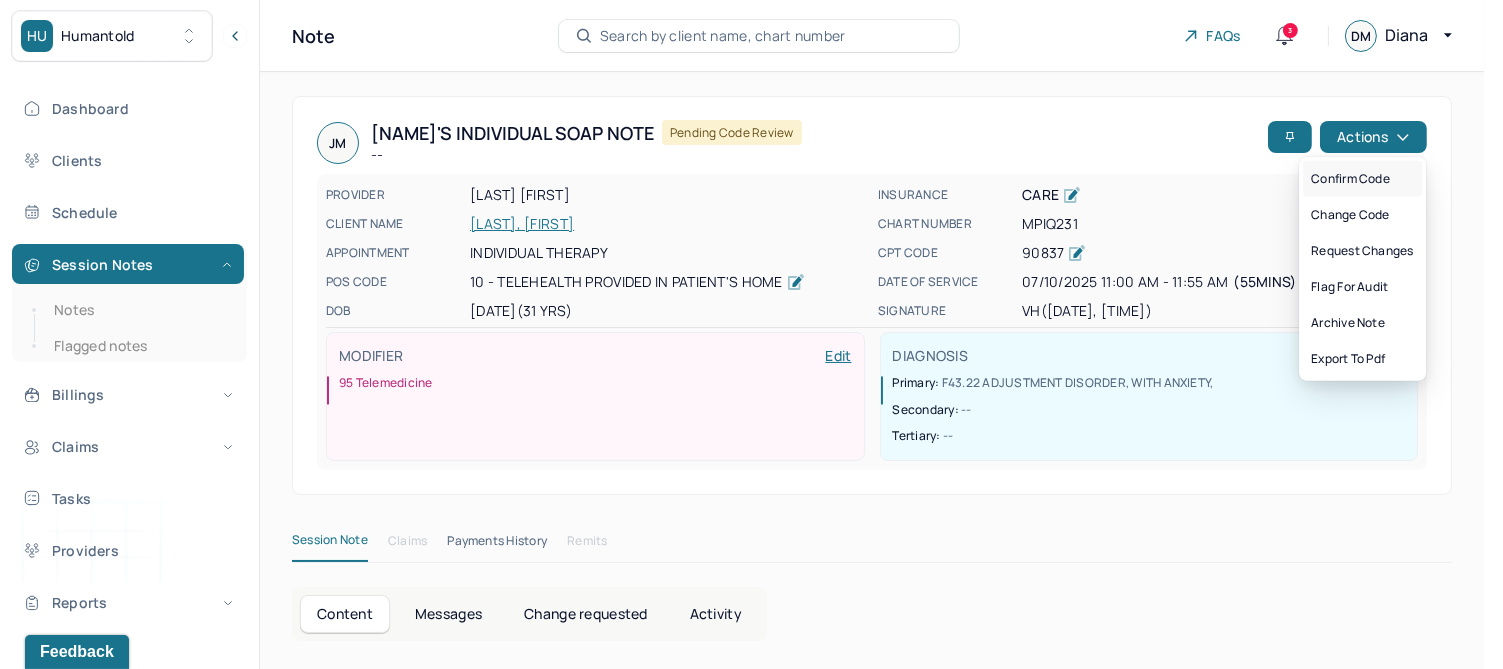 click on "Confirm code" at bounding box center [1362, 179] 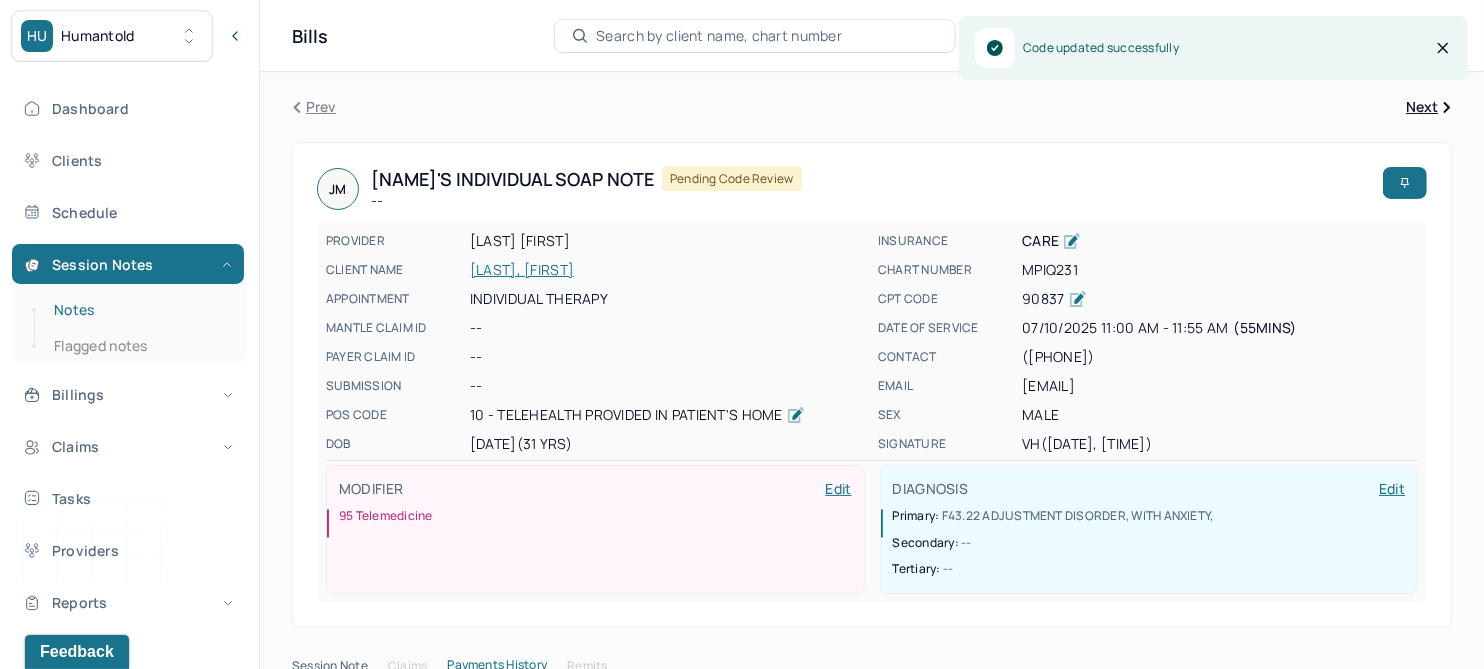 click on "Notes" at bounding box center (139, 310) 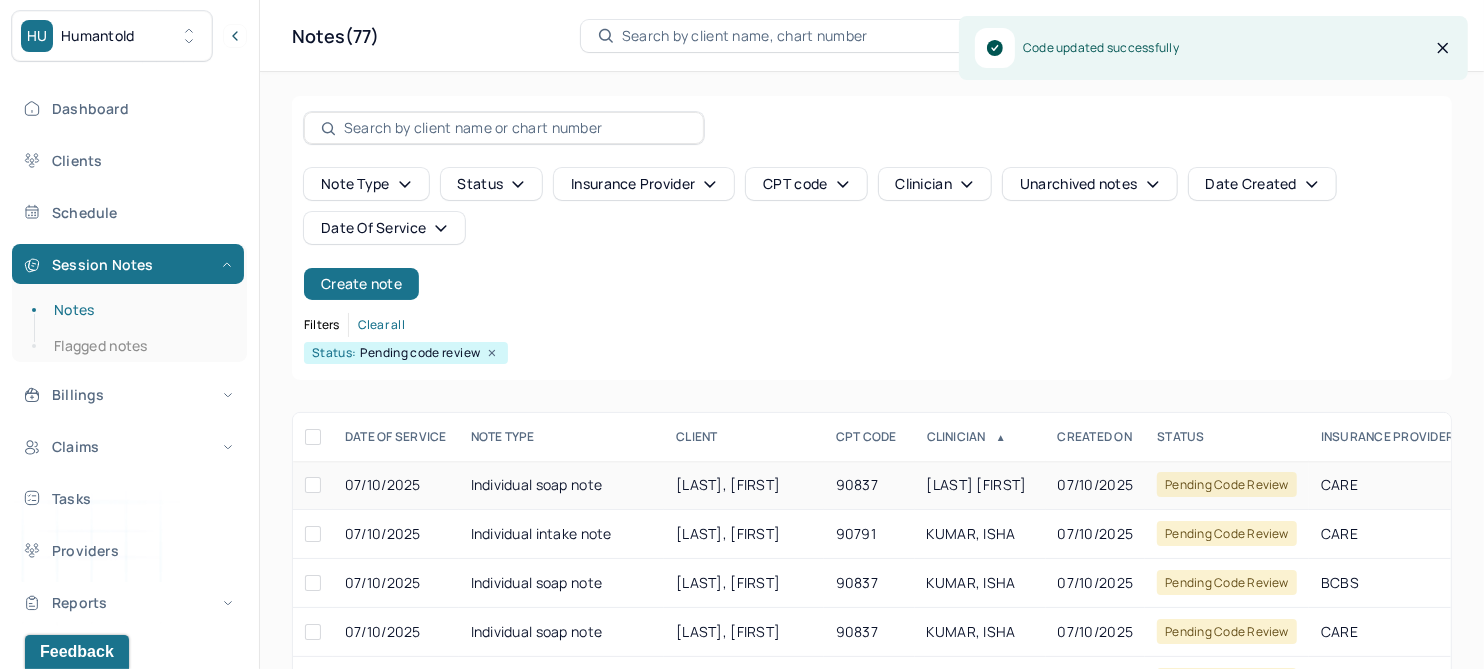 click on "[LAST], [FIRST]" at bounding box center (728, 484) 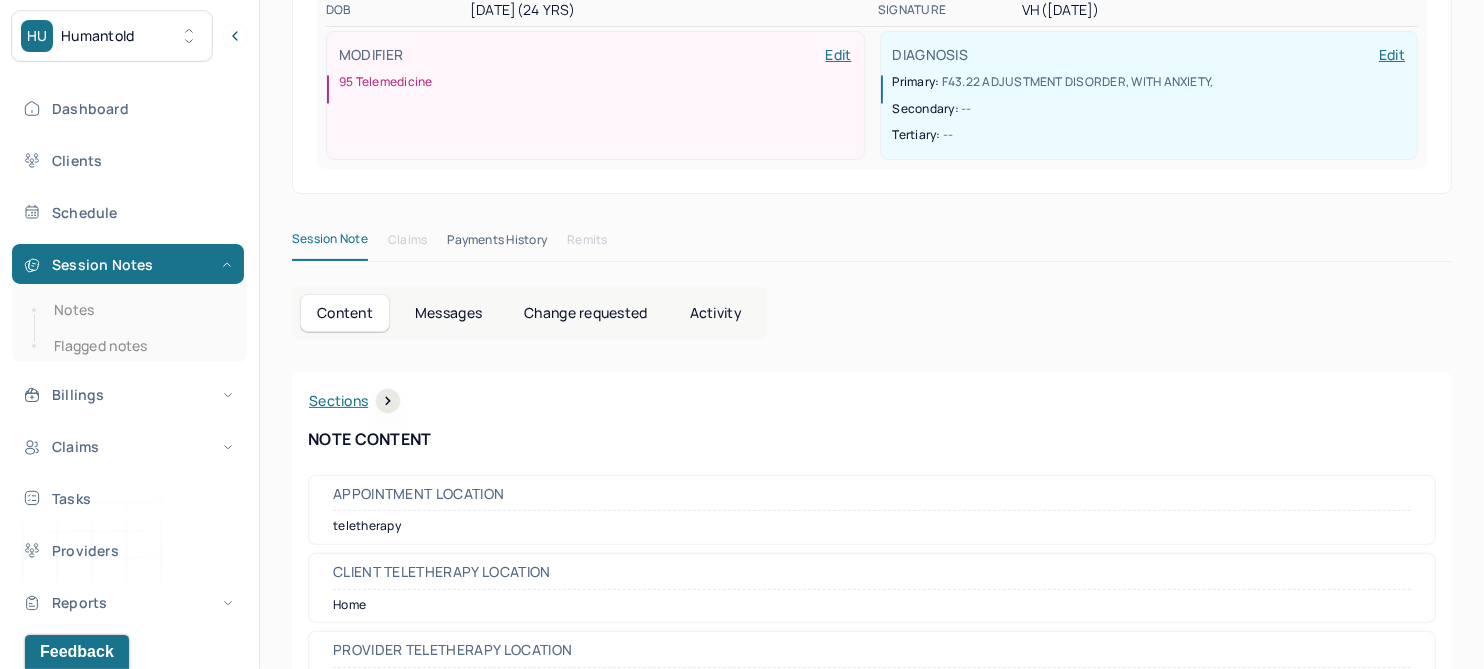 scroll, scrollTop: 0, scrollLeft: 0, axis: both 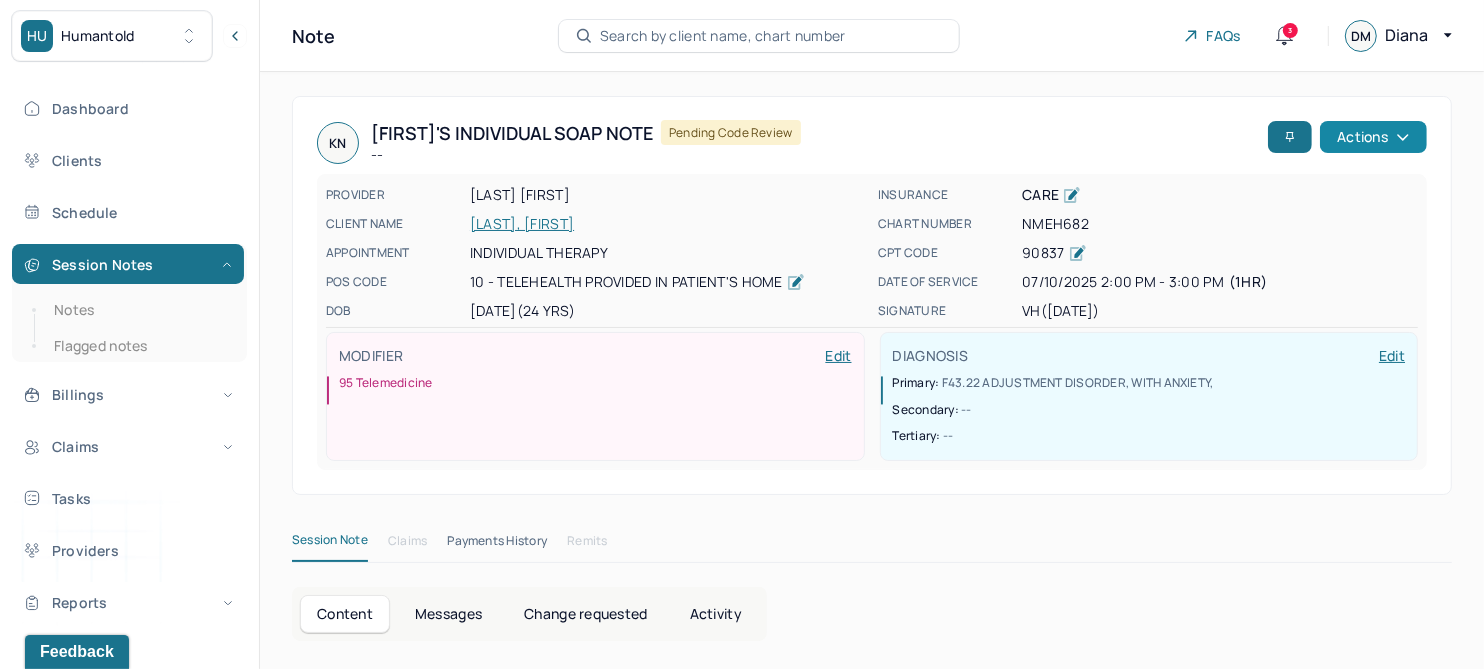 click 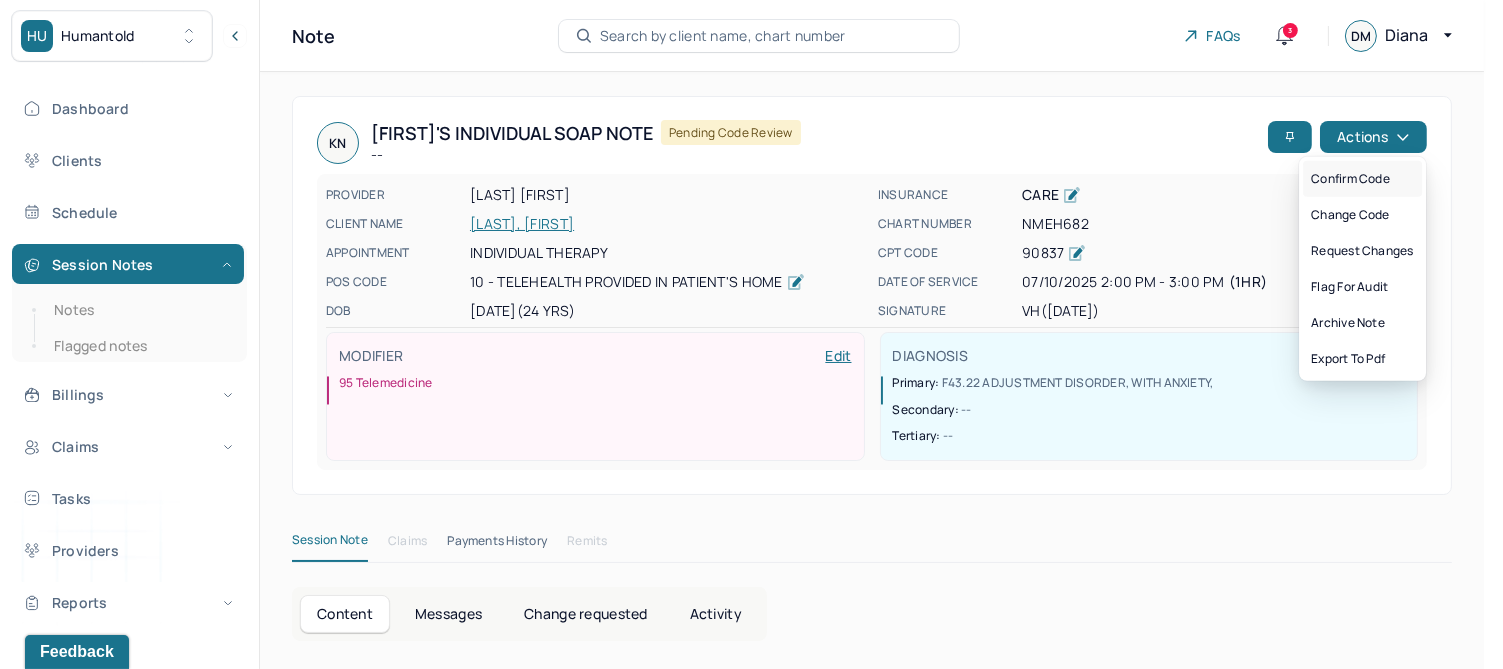 click on "Confirm code" at bounding box center (1362, 179) 